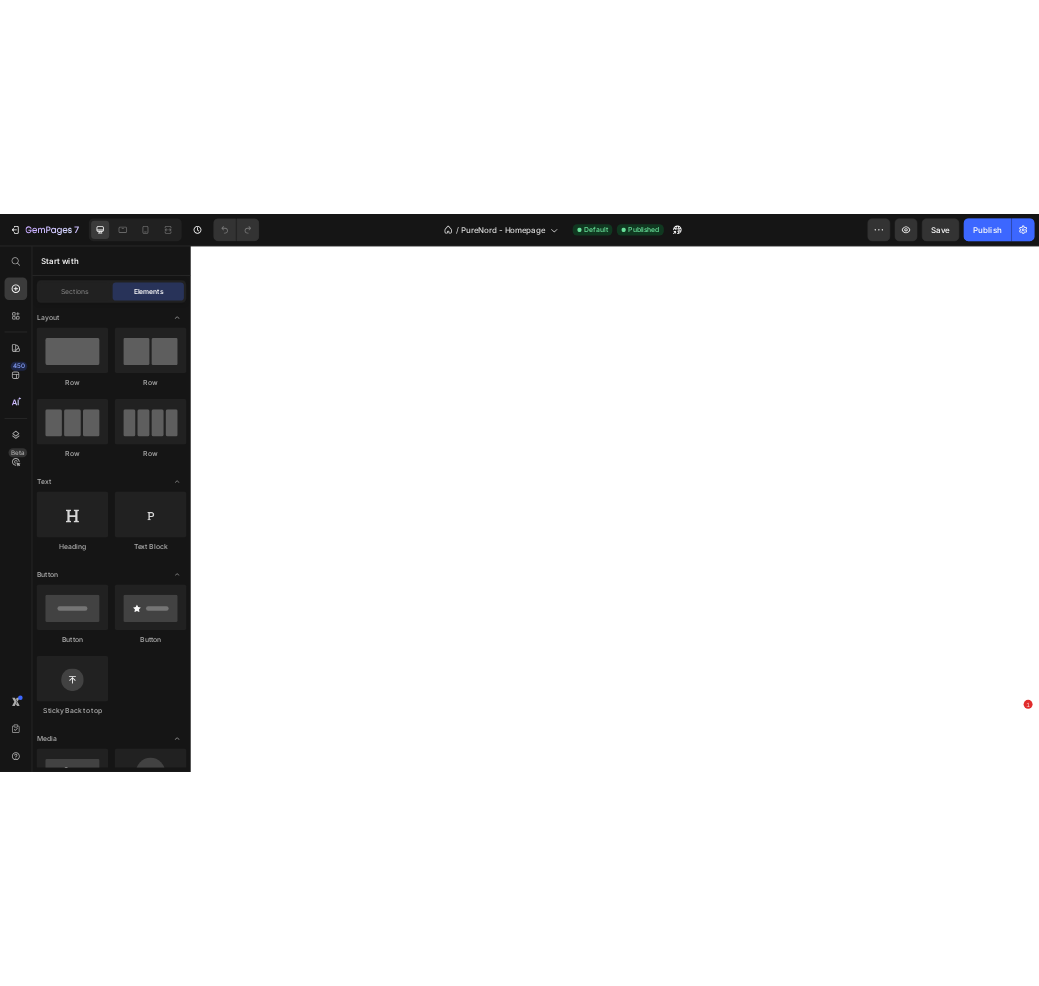 scroll, scrollTop: 0, scrollLeft: 0, axis: both 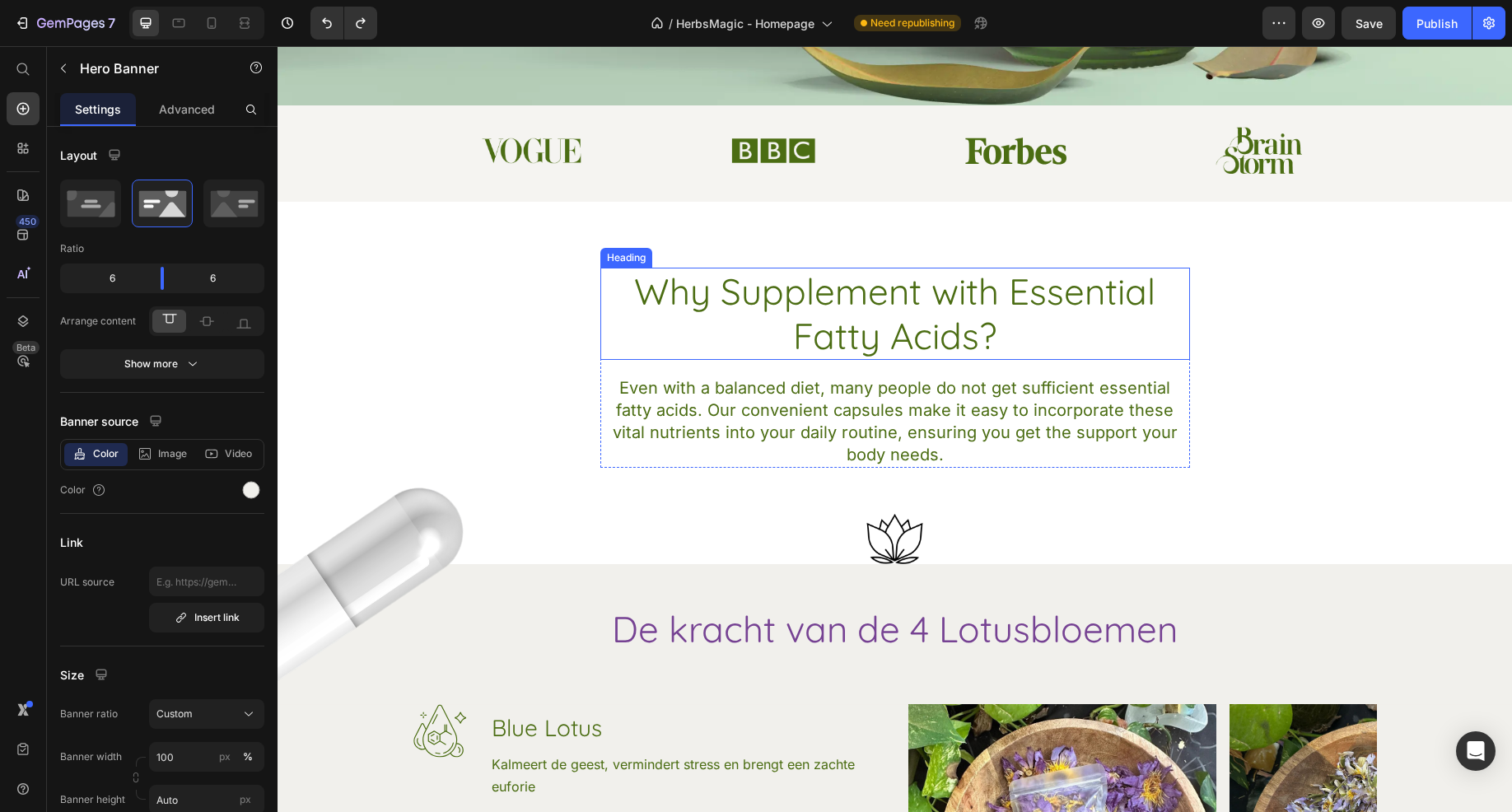 click on "Why Supplement with Essential Fatty Acids?" at bounding box center [895, 314] 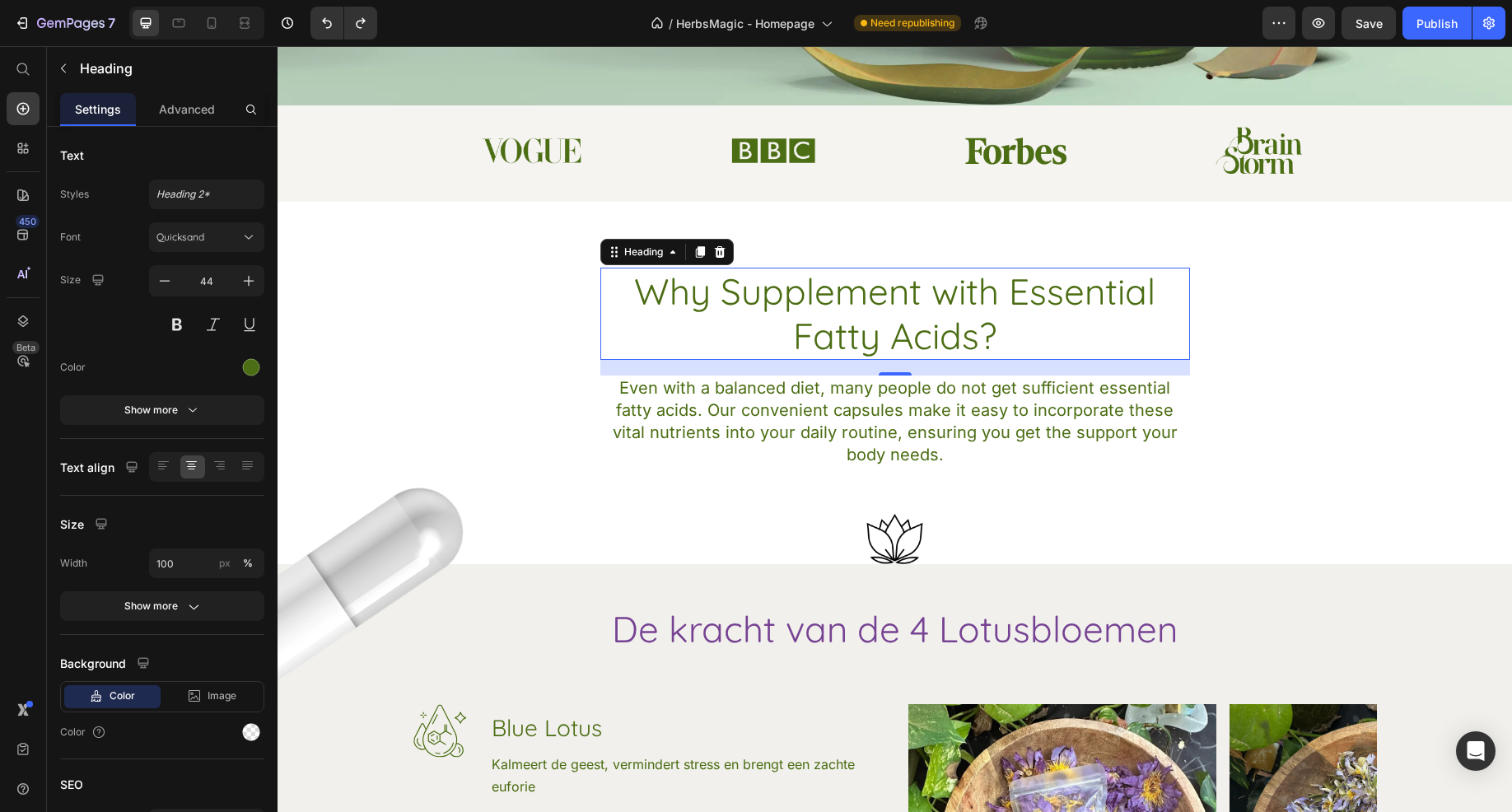 click on "Why Supplement with Essential Fatty Acids?" at bounding box center (895, 314) 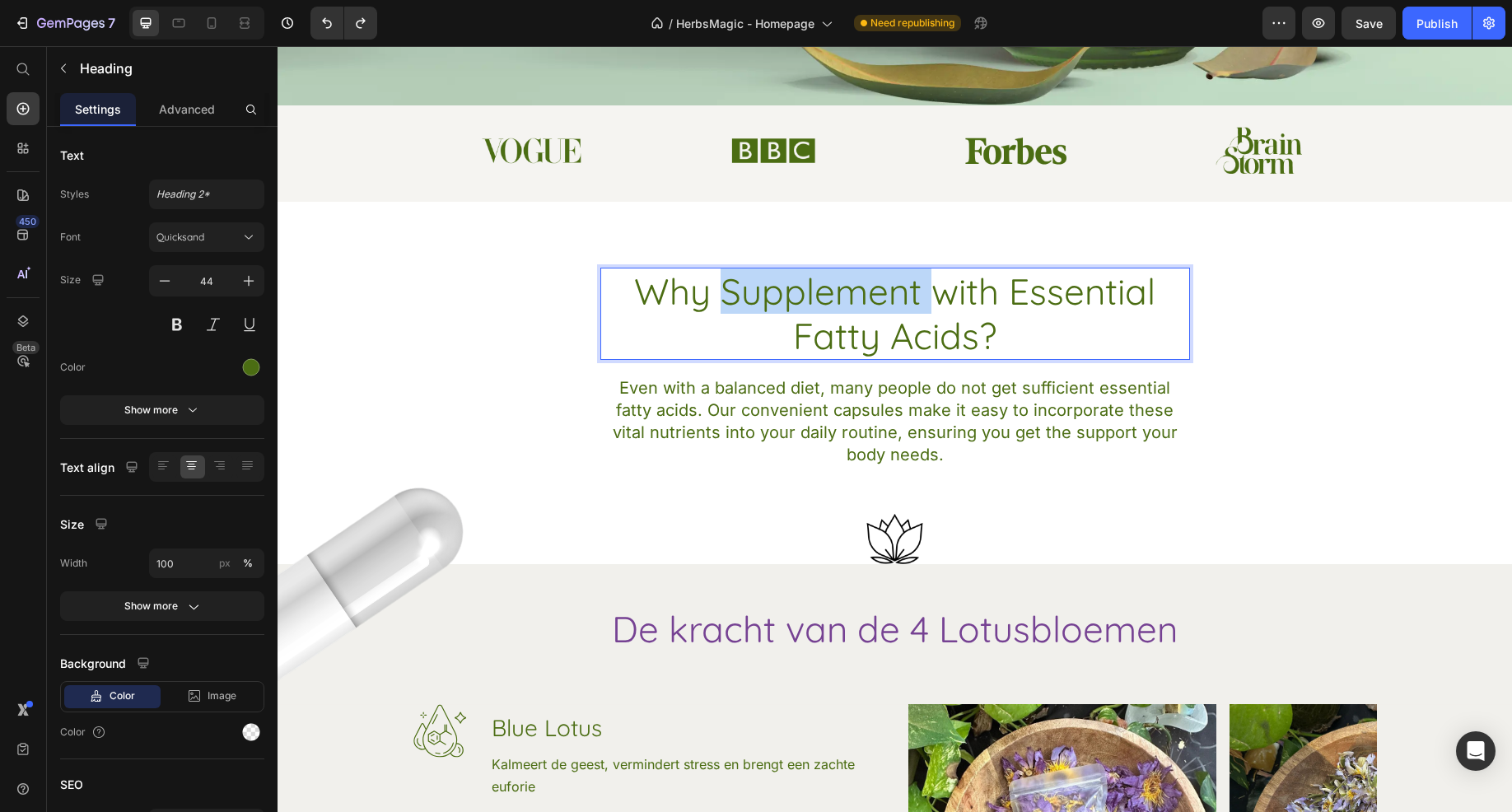 click on "Why Supplement with Essential Fatty Acids?" at bounding box center (895, 314) 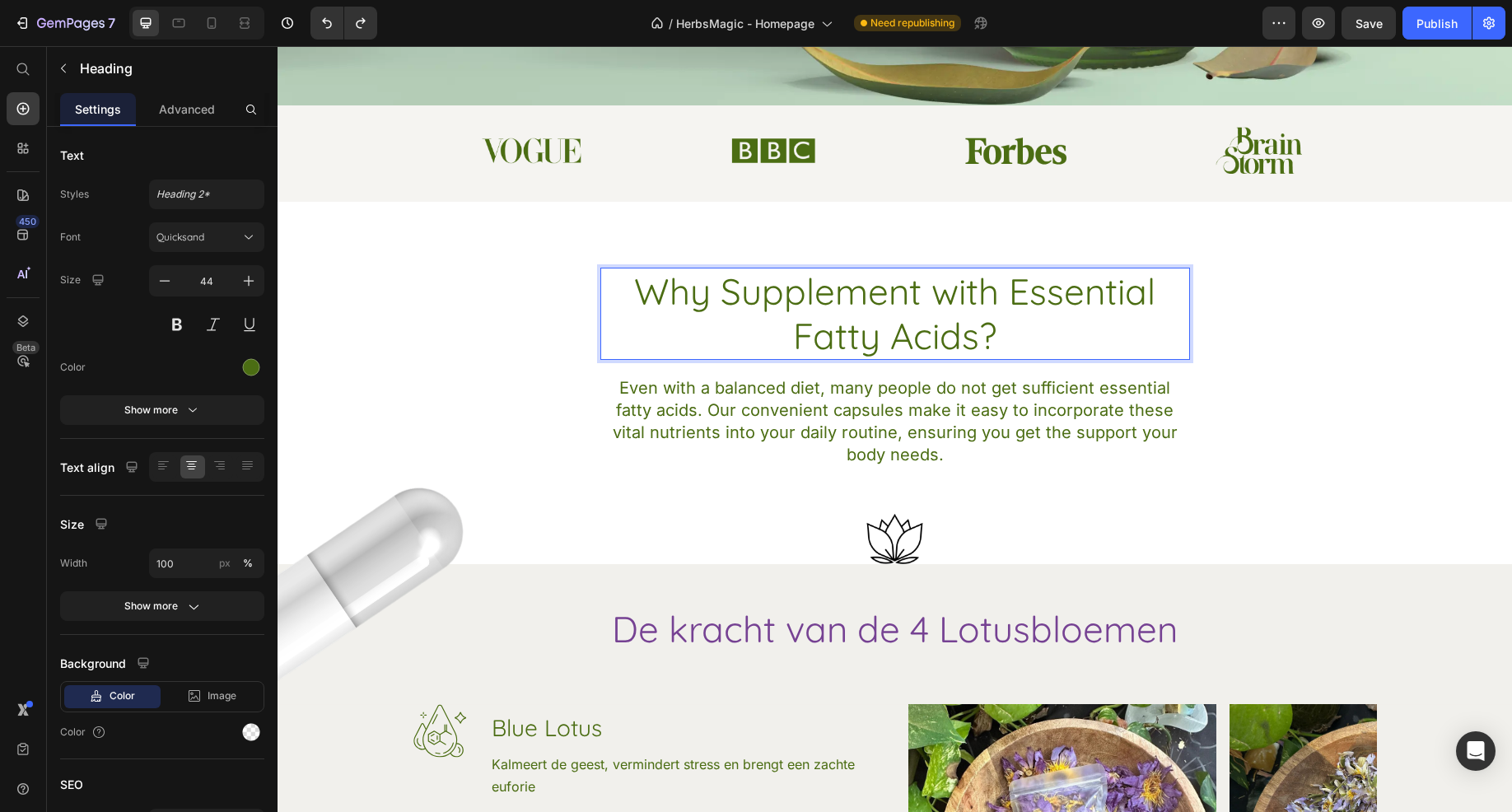 click on "Why Supplement with Essential Fatty Acids?" at bounding box center (895, 314) 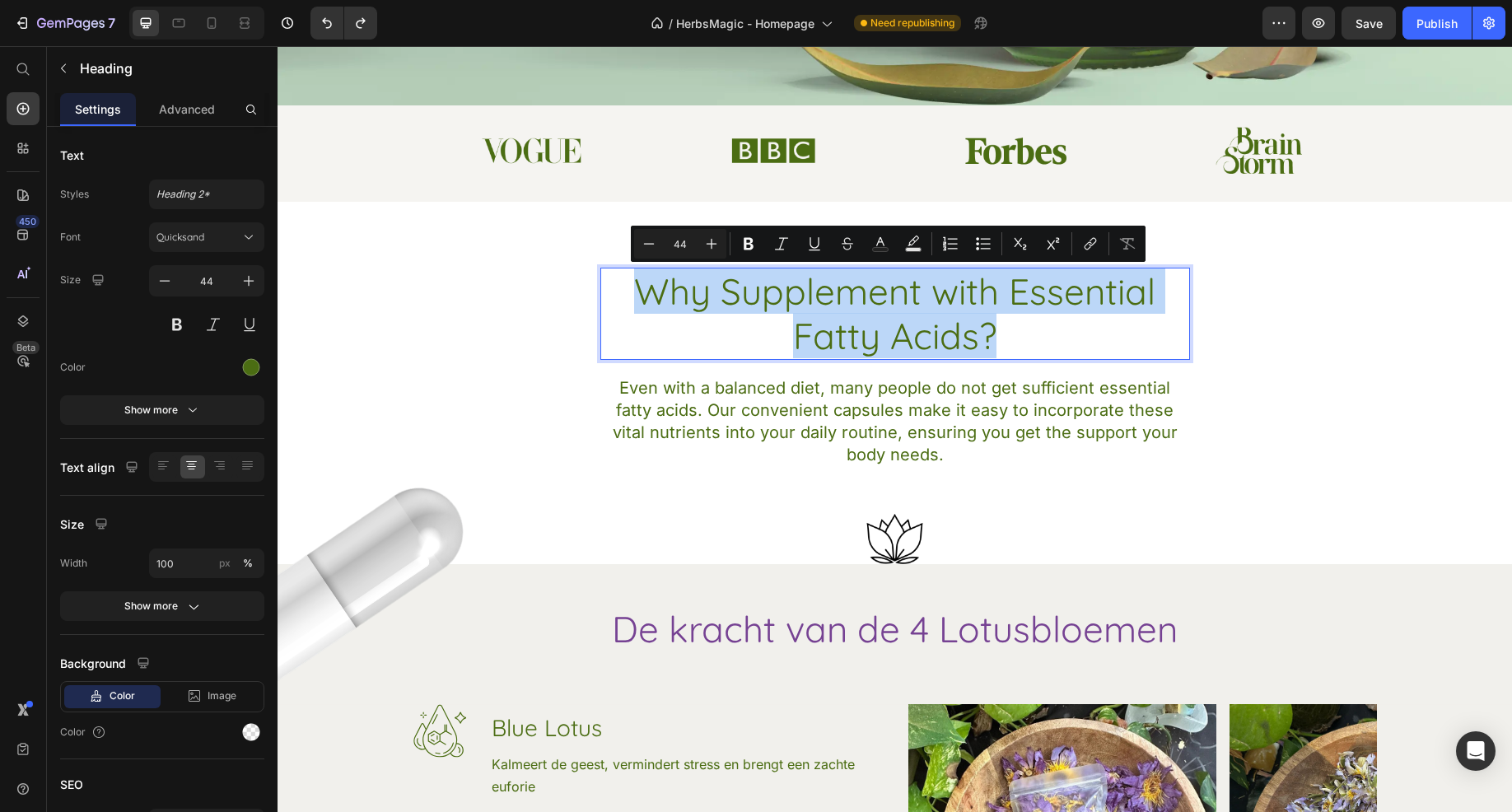 drag, startPoint x: 996, startPoint y: 327, endPoint x: 641, endPoint y: 298, distance: 356.1825 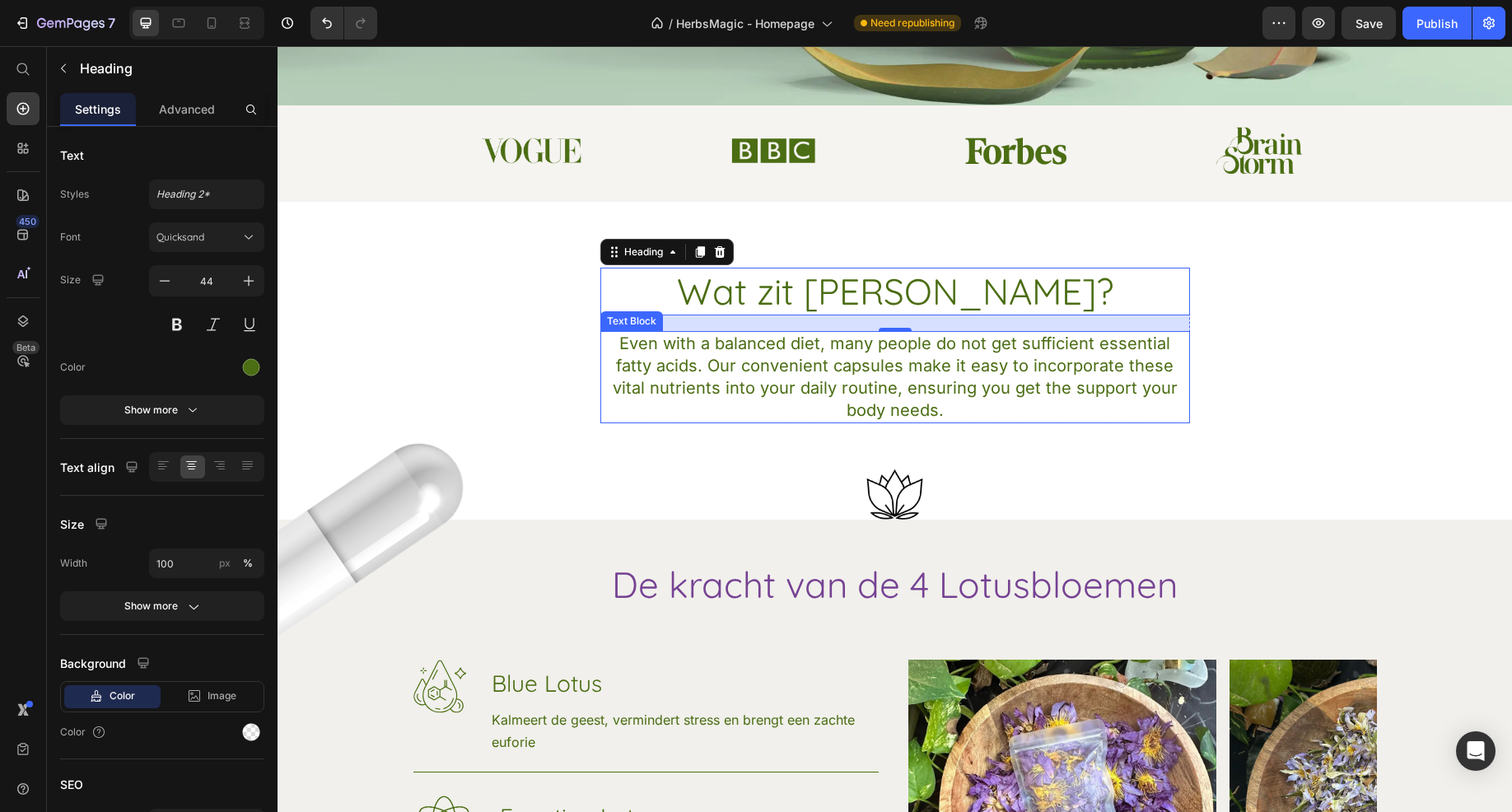 click on "Even with a balanced diet, many people do not get sufficient essential fatty acids. Our convenient capsules make it easy to incorporate these vital nutrients into your daily routine, ensuring you get the support your body needs." at bounding box center (895, 377) 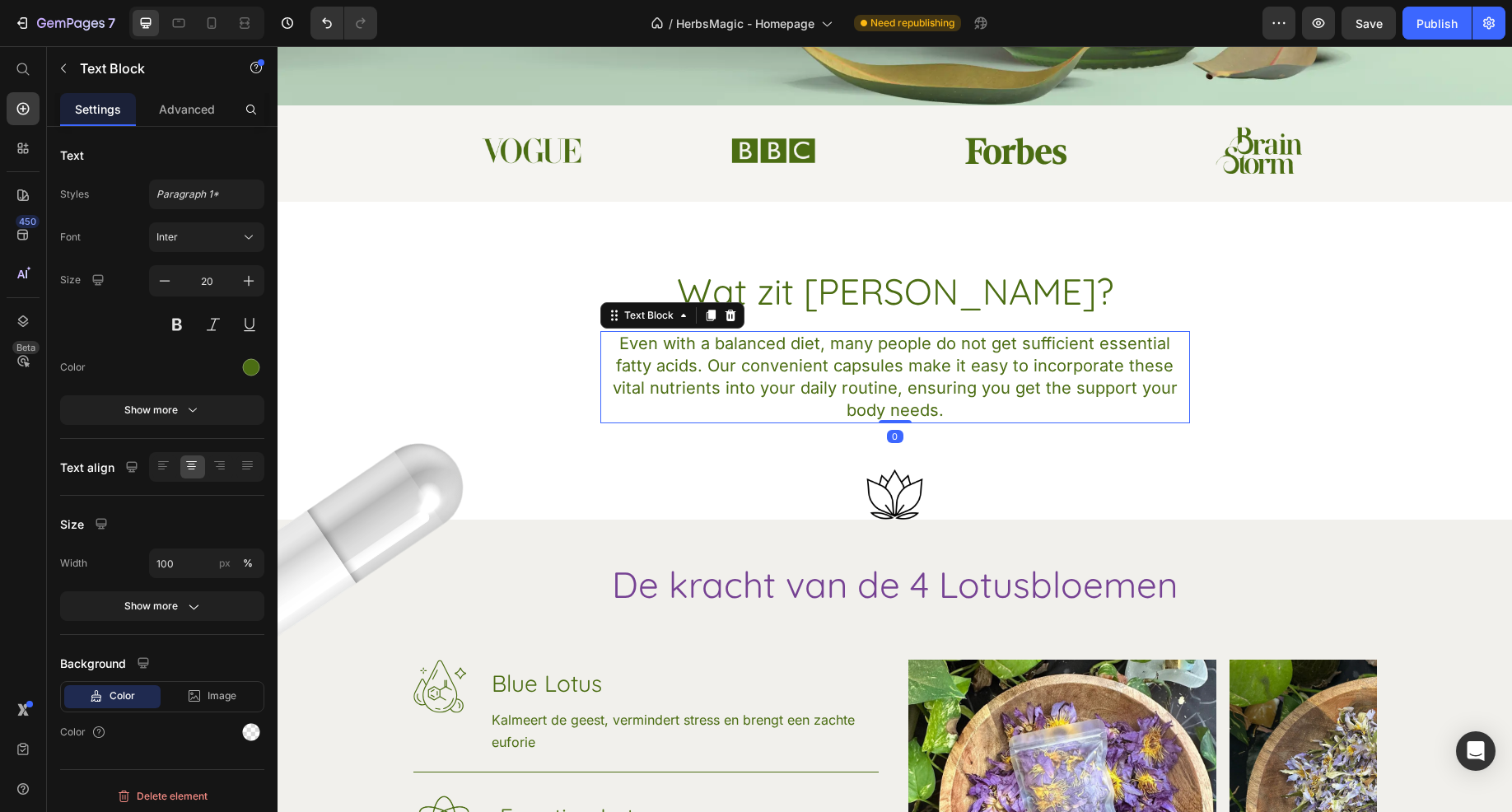 click on "Even with a balanced diet, many people do not get sufficient essential fatty acids. Our convenient capsules make it easy to incorporate these vital nutrients into your daily routine, ensuring you get the support your body needs." at bounding box center (895, 377) 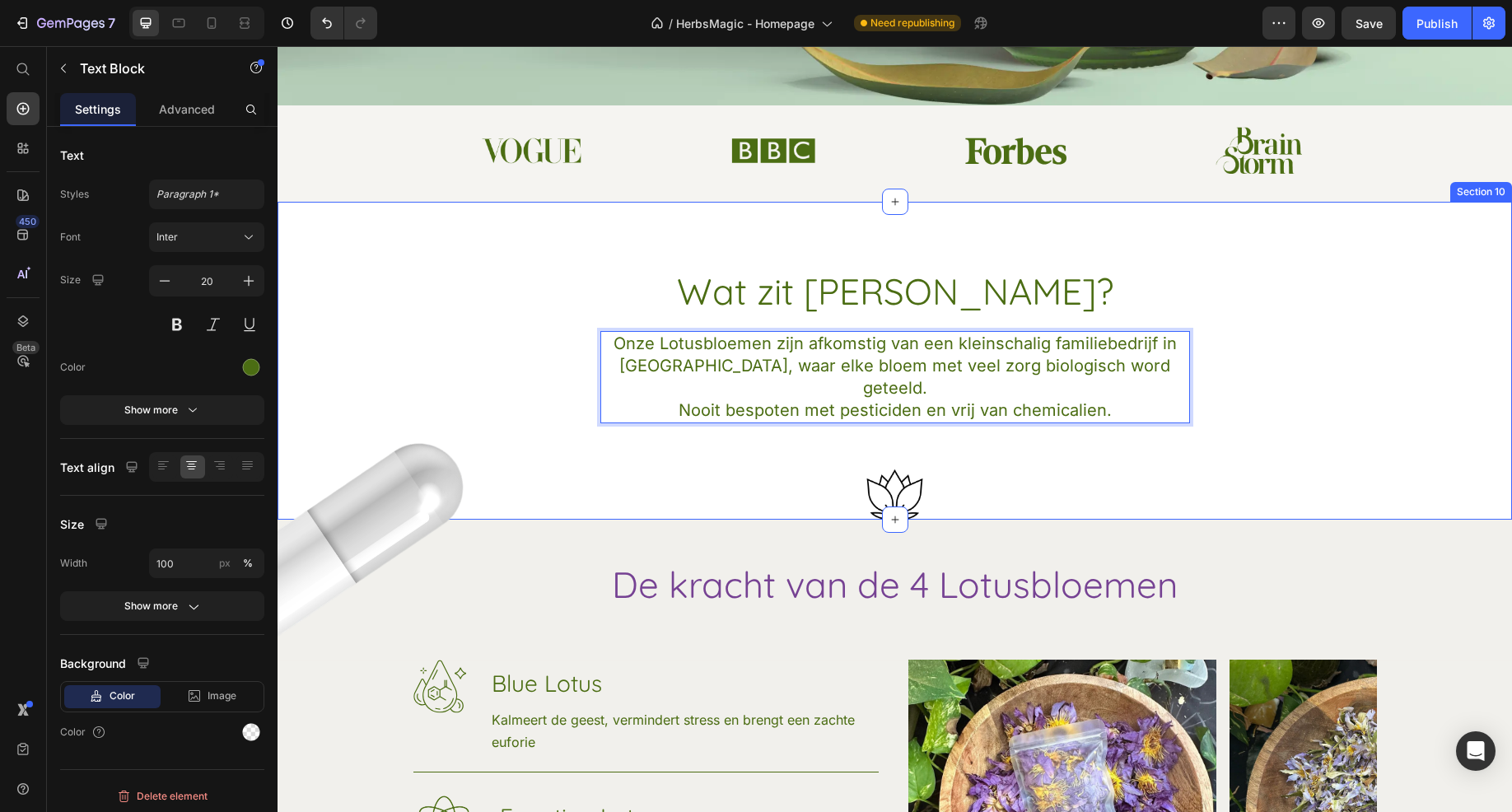 click on "Wat zit erin? Heading Onze Lotusbloemen zijn afkomstig van een kleinschalig familiebedrijf in Sri Lanka, waar elke bloem met veel zorg biologisch word geteeld. Nooit bespoten met pesticiden en vrij van chemicalien. Text Block   0 Row" at bounding box center (894, 345) 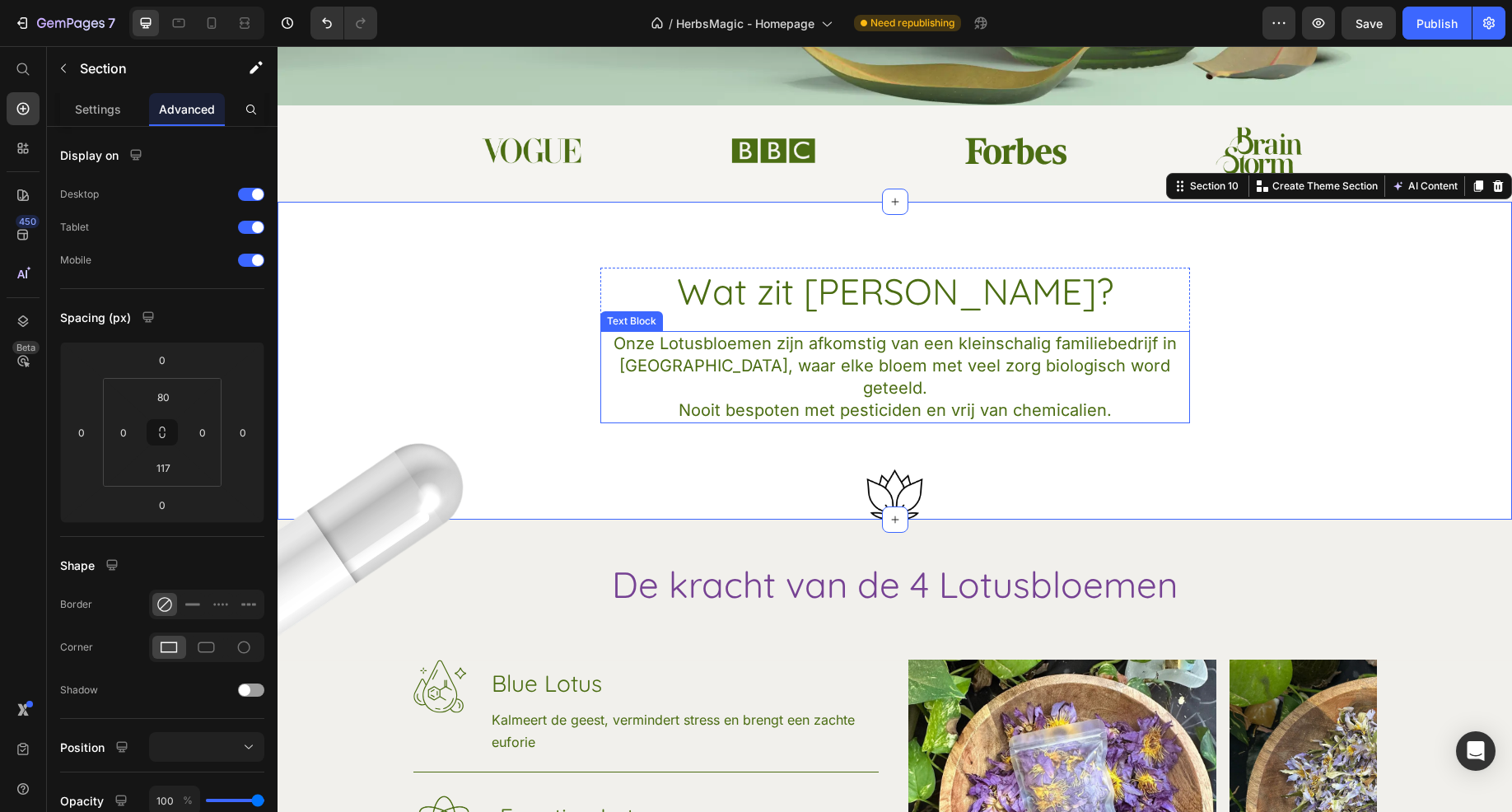 click on "Onze Lotusbloemen zijn afkomstig van een kleinschalig familiebedrijf in [GEOGRAPHIC_DATA], waar [PERSON_NAME] met veel zorg biologisch word geteeld. Nooit bespoten met pesticiden en vrij van chemicalien." at bounding box center (895, 377) 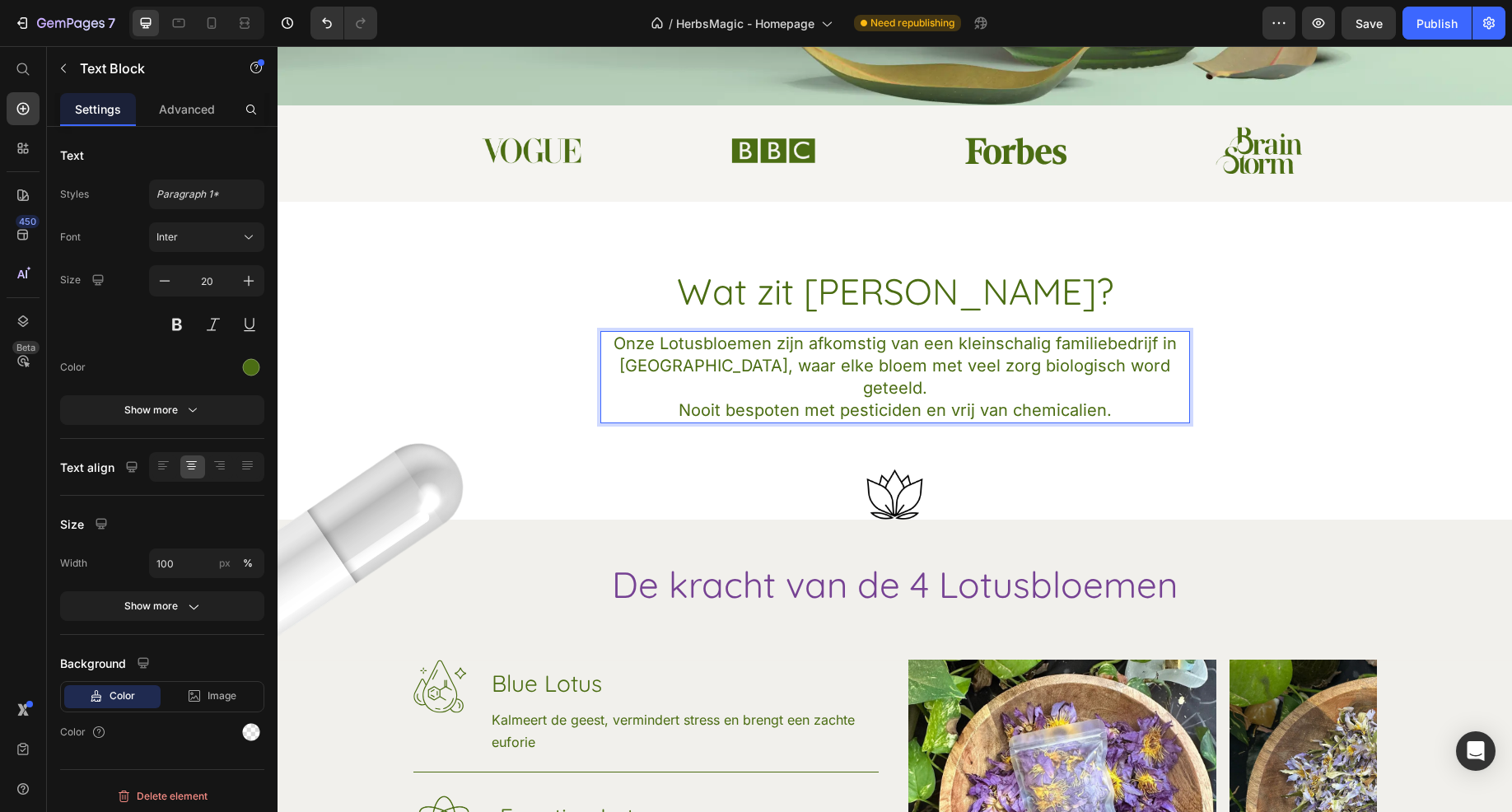 click on "Onze Lotusbloemen zijn afkomstig van een kleinschalig familiebedrijf in [GEOGRAPHIC_DATA], waar [PERSON_NAME] met veel zorg biologisch word geteeld. Nooit bespoten met pesticiden en vrij van chemicalien." at bounding box center (895, 377) 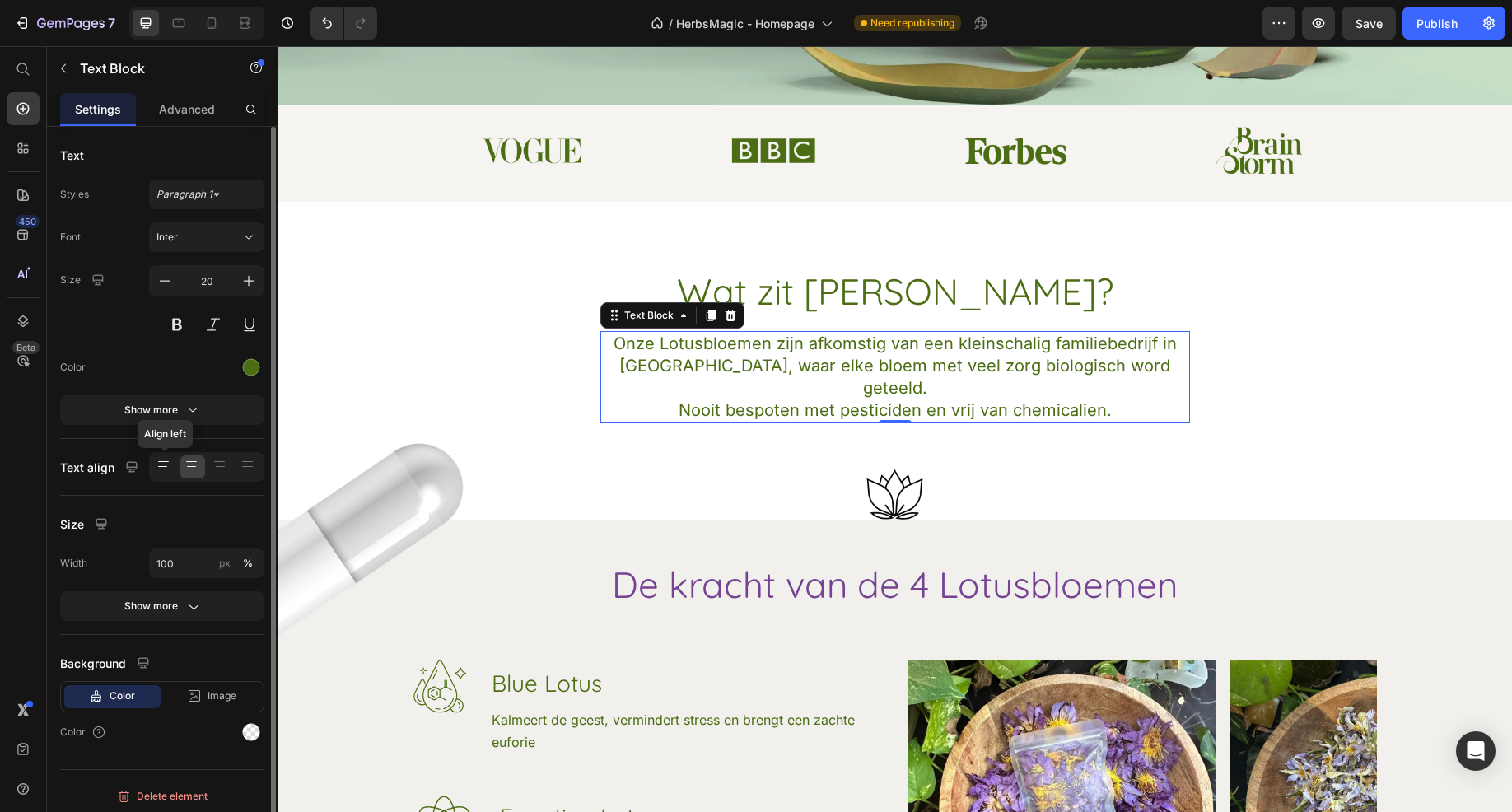 click 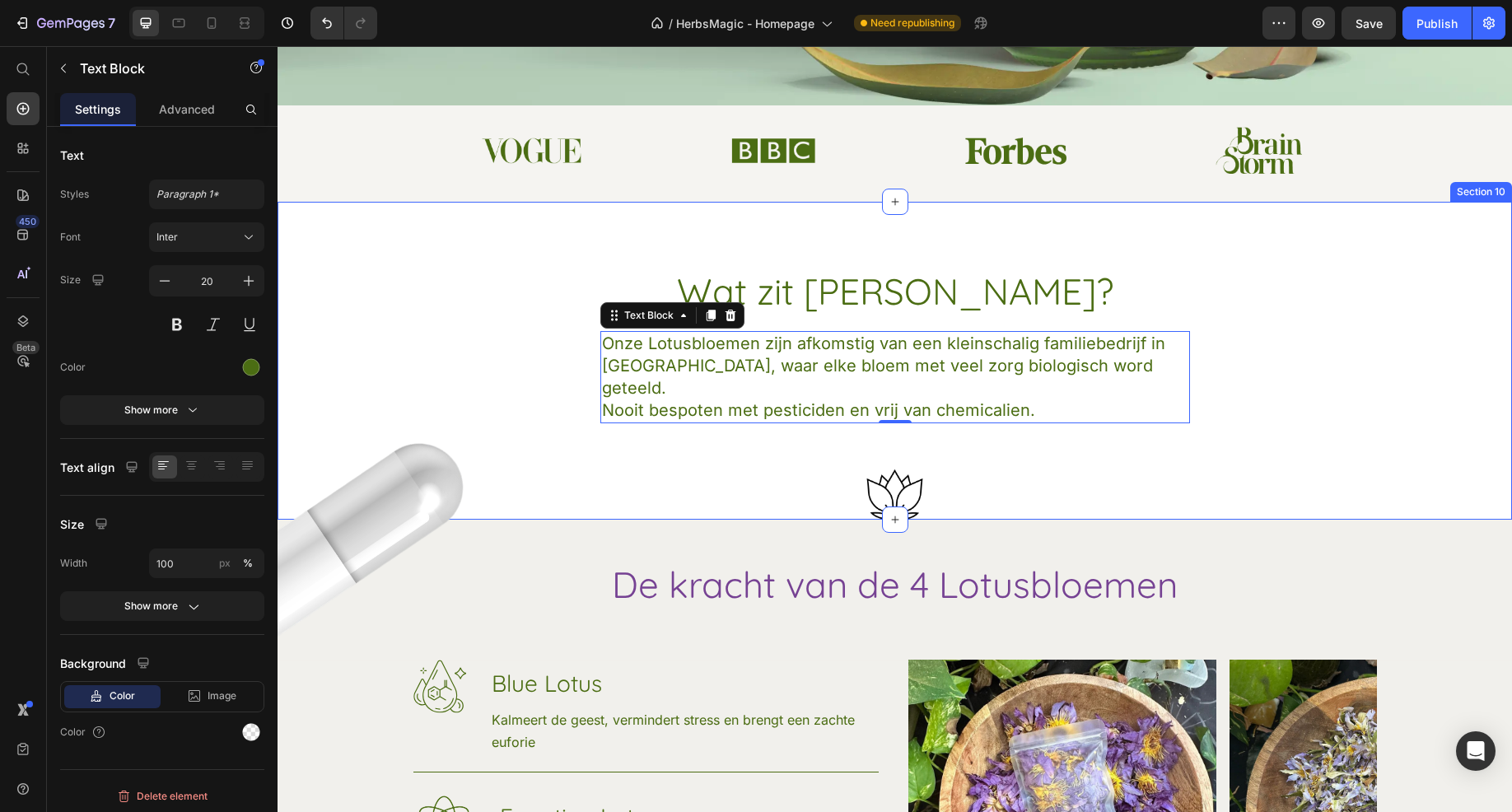 click on "Wat zit erin? Heading Onze Lotusbloemen zijn afkomstig van een kleinschalig familiebedrijf in Sri Lanka, waar elke bloem met veel zorg biologisch word geteeld. Nooit bespoten met pesticiden en vrij van chemicalien. Text Block   0 Row" at bounding box center [894, 345] 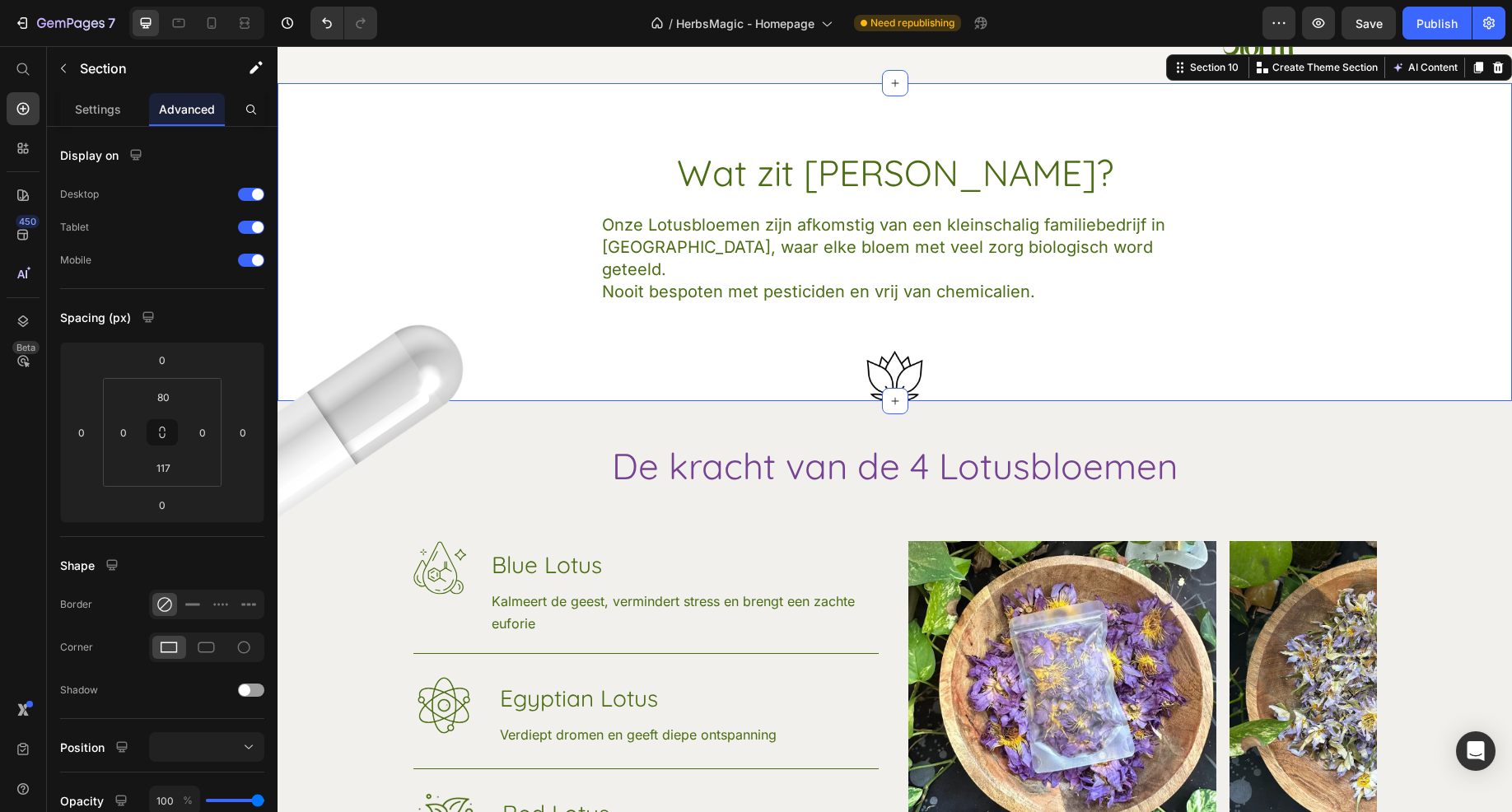 scroll, scrollTop: 4716, scrollLeft: 0, axis: vertical 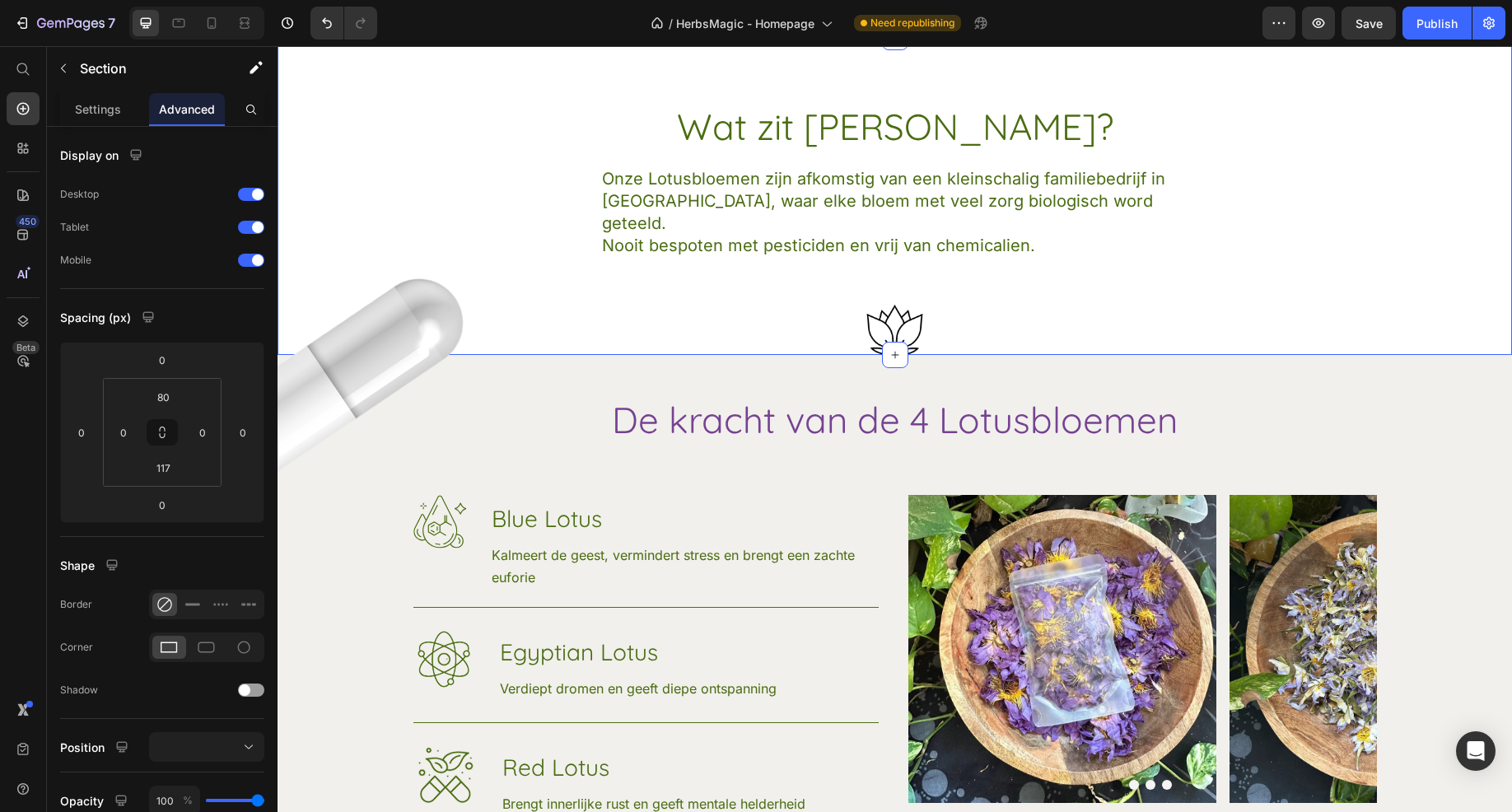 click on "Wat zit erin? Heading Onze Lotusbloemen zijn afkomstig van een kleinschalig familiebedrijf in Sri Lanka, waar elke bloem met veel zorg biologisch word geteeld. Nooit bespoten met pesticiden en vrij van chemicalien. Text Block Row" at bounding box center [894, 180] 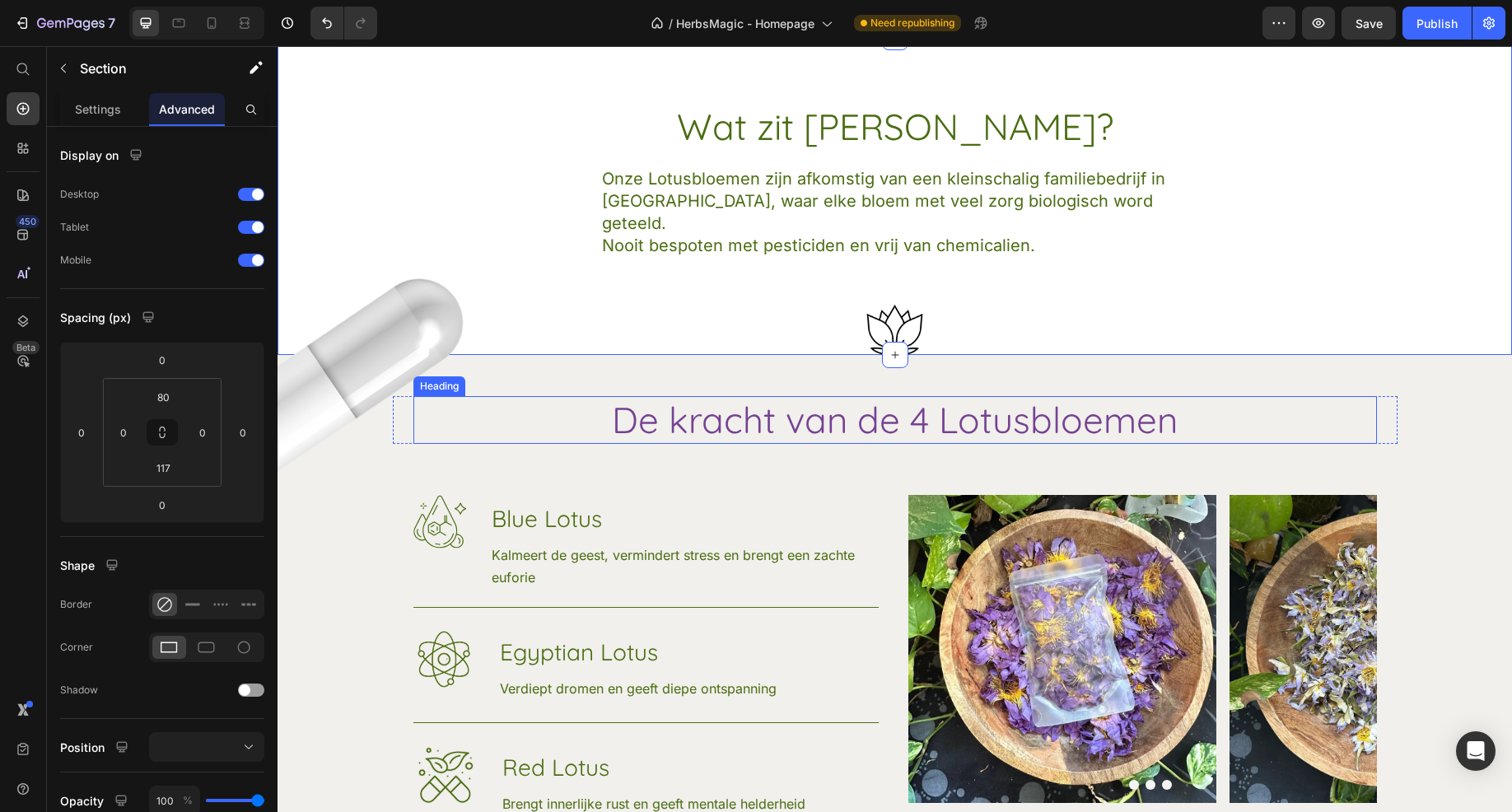 click on "De kracht van de 4 Lotusbloemen" at bounding box center (895, 420) 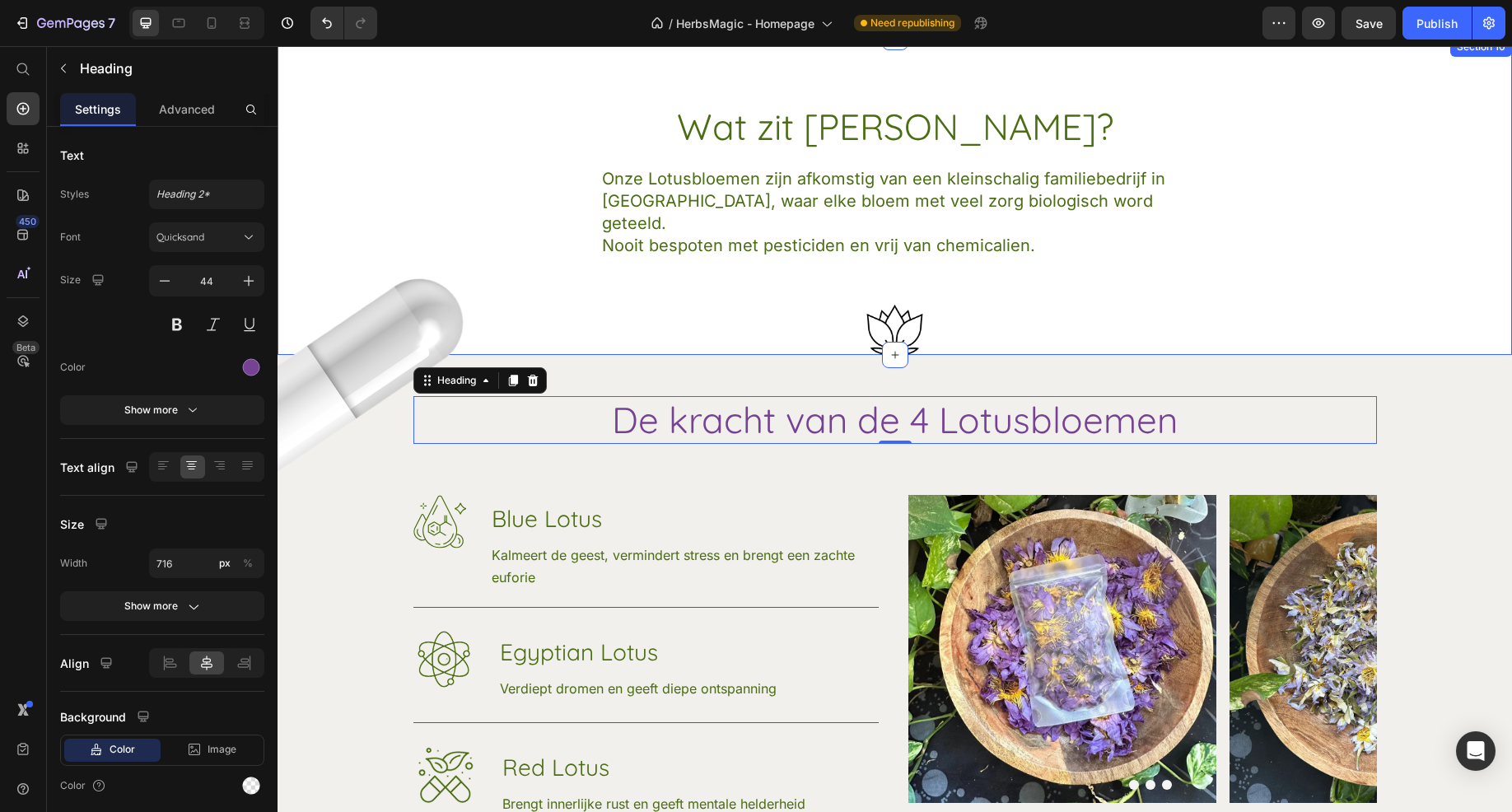 click on "Wat zit erin? Heading Onze Lotusbloemen zijn afkomstig van een kleinschalig familiebedrijf in Sri Lanka, waar elke bloem met veel zorg biologisch word geteeld. Nooit bespoten met pesticiden en vrij van chemicalien. Text Block Row" at bounding box center (894, 180) 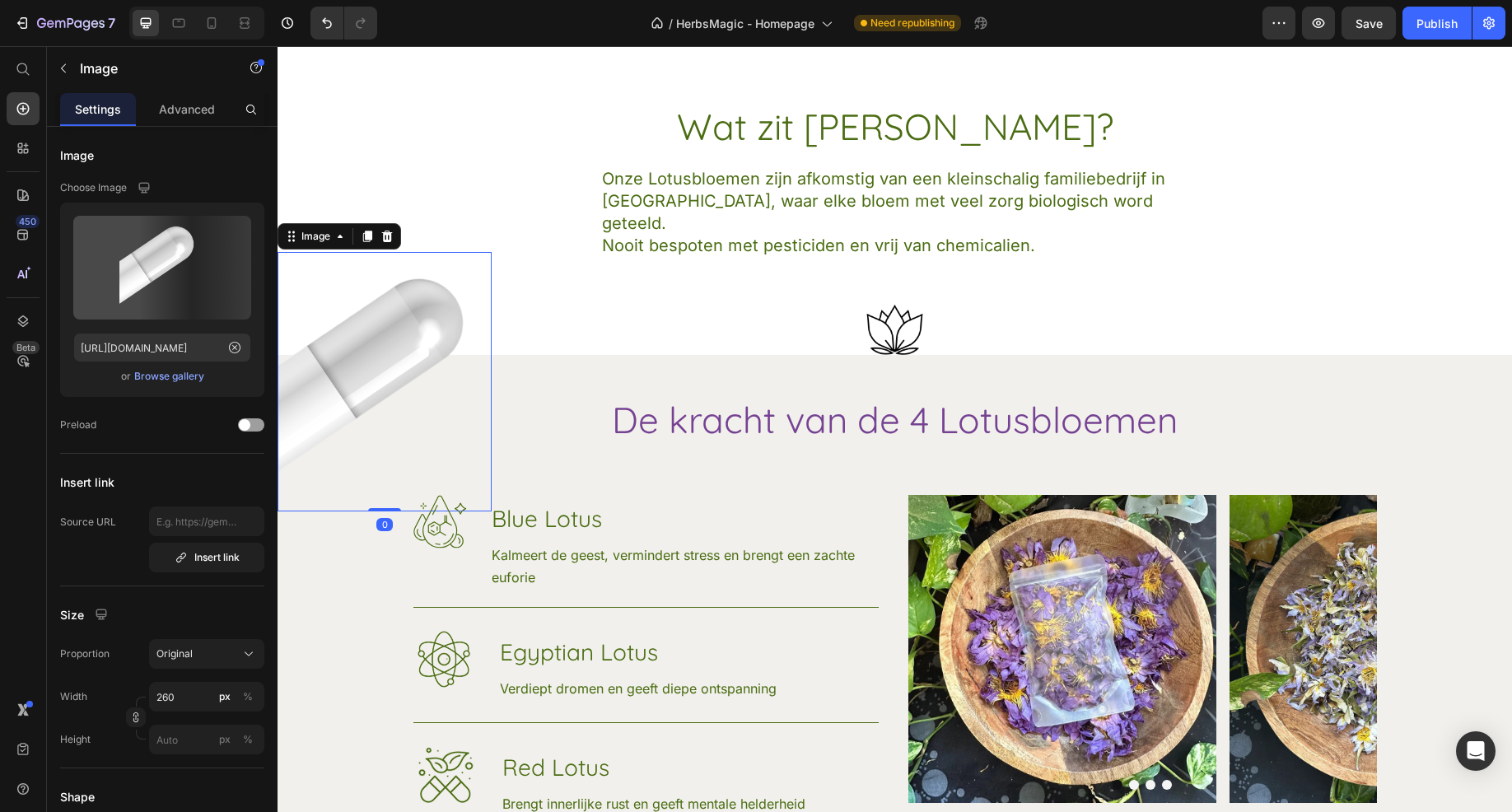 click at bounding box center (385, 381) 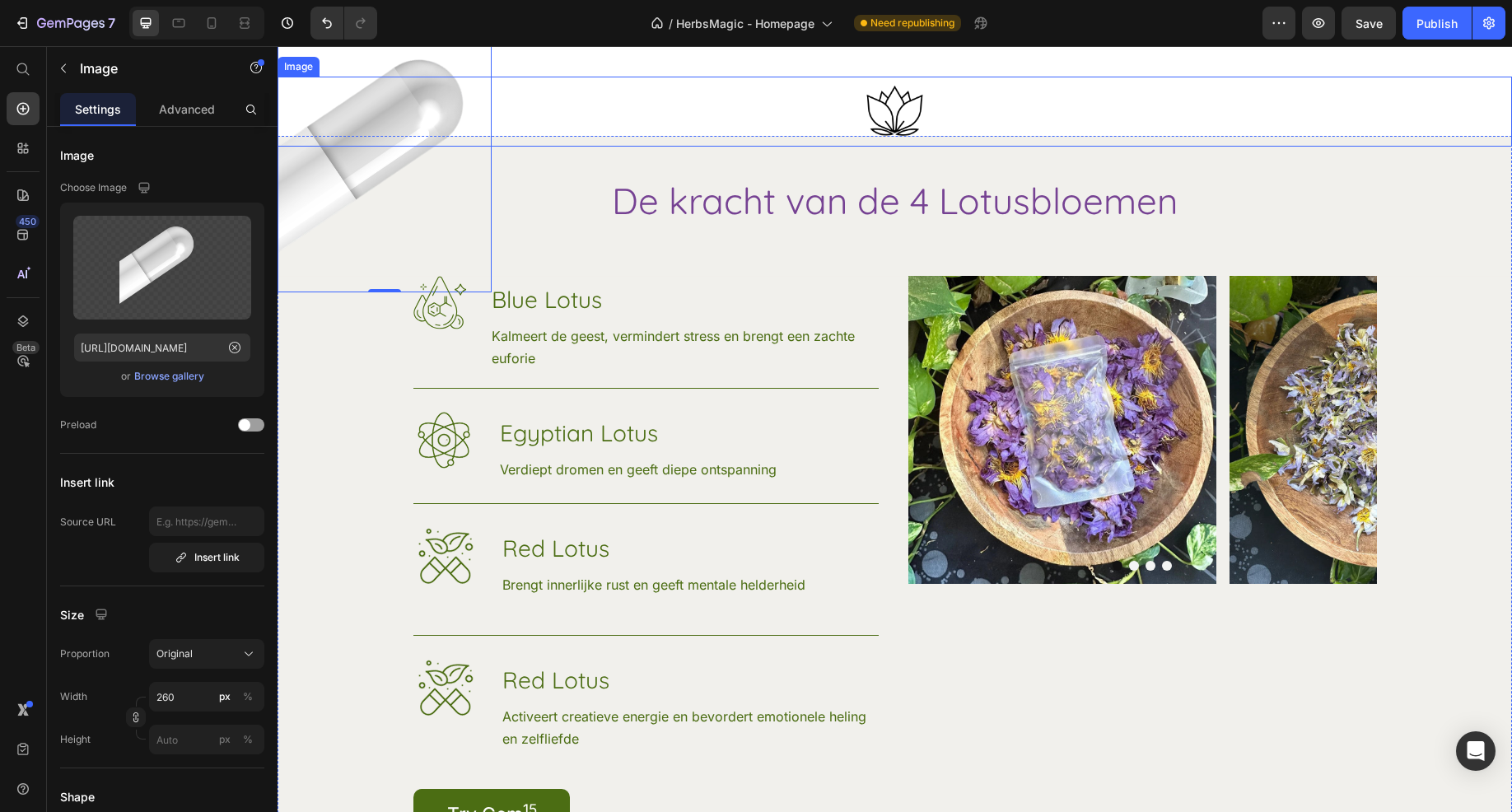 scroll, scrollTop: 4963, scrollLeft: 0, axis: vertical 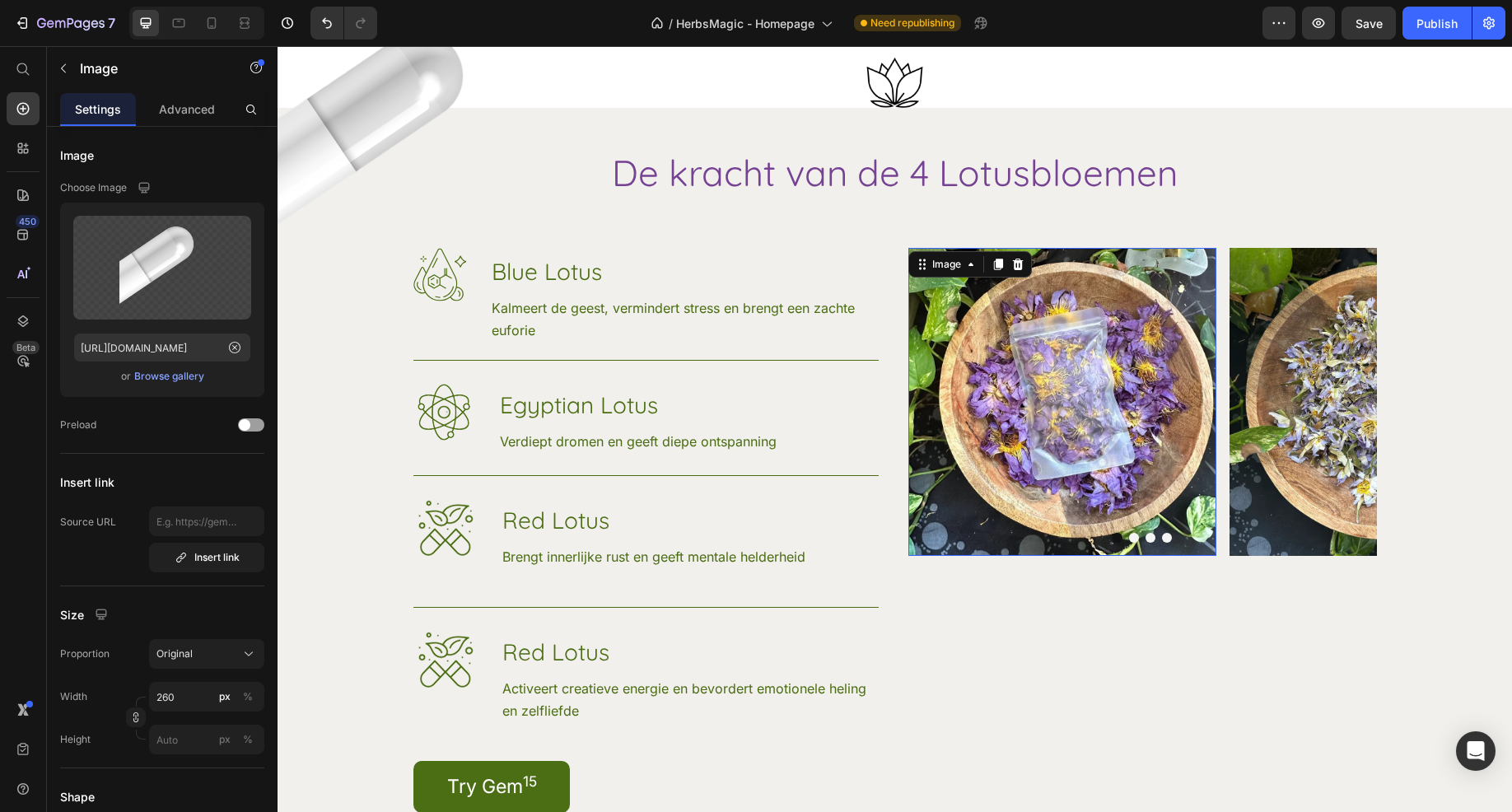 click at bounding box center (1062, 402) 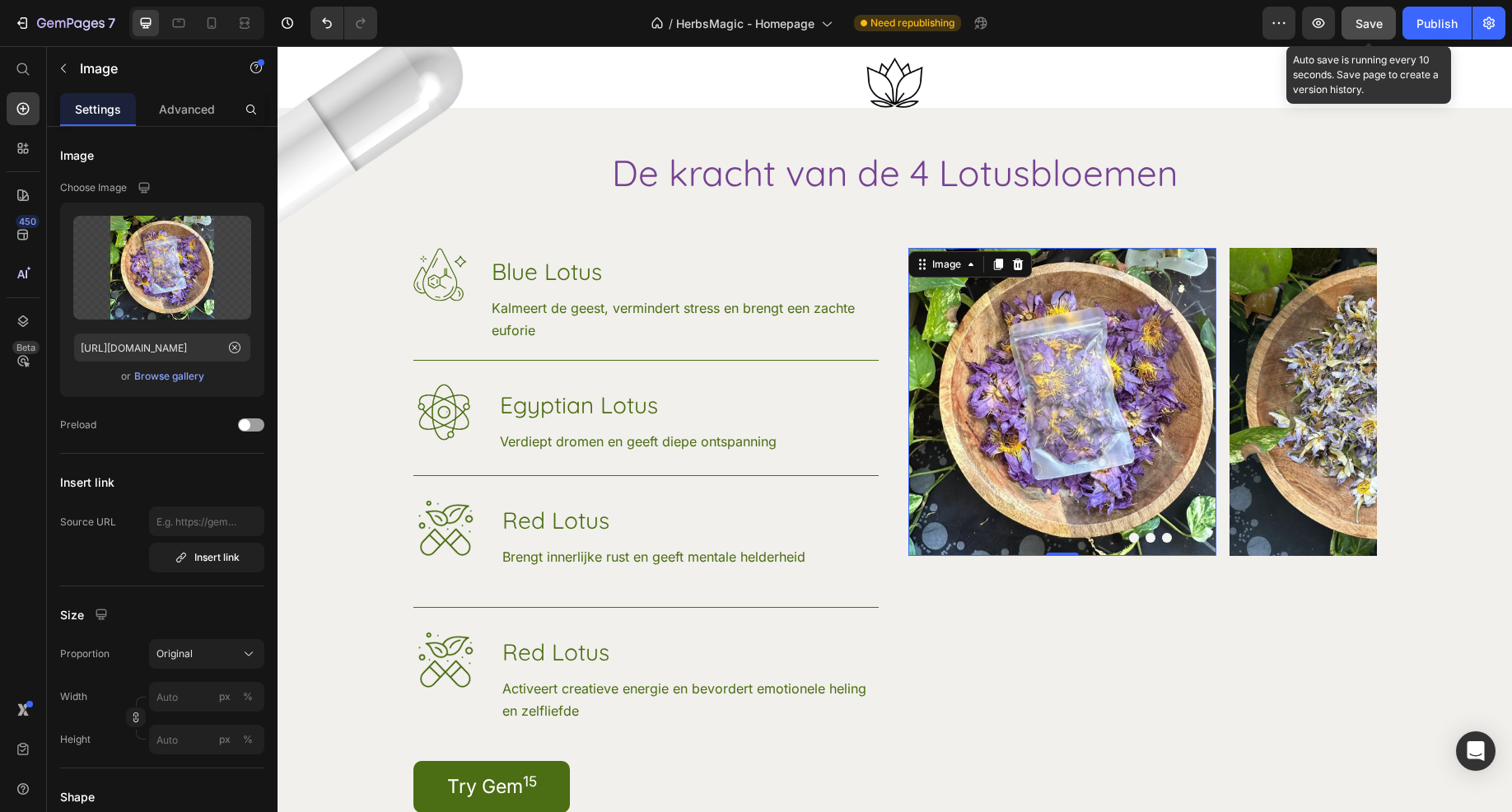 click on "Save" at bounding box center (1369, 23) 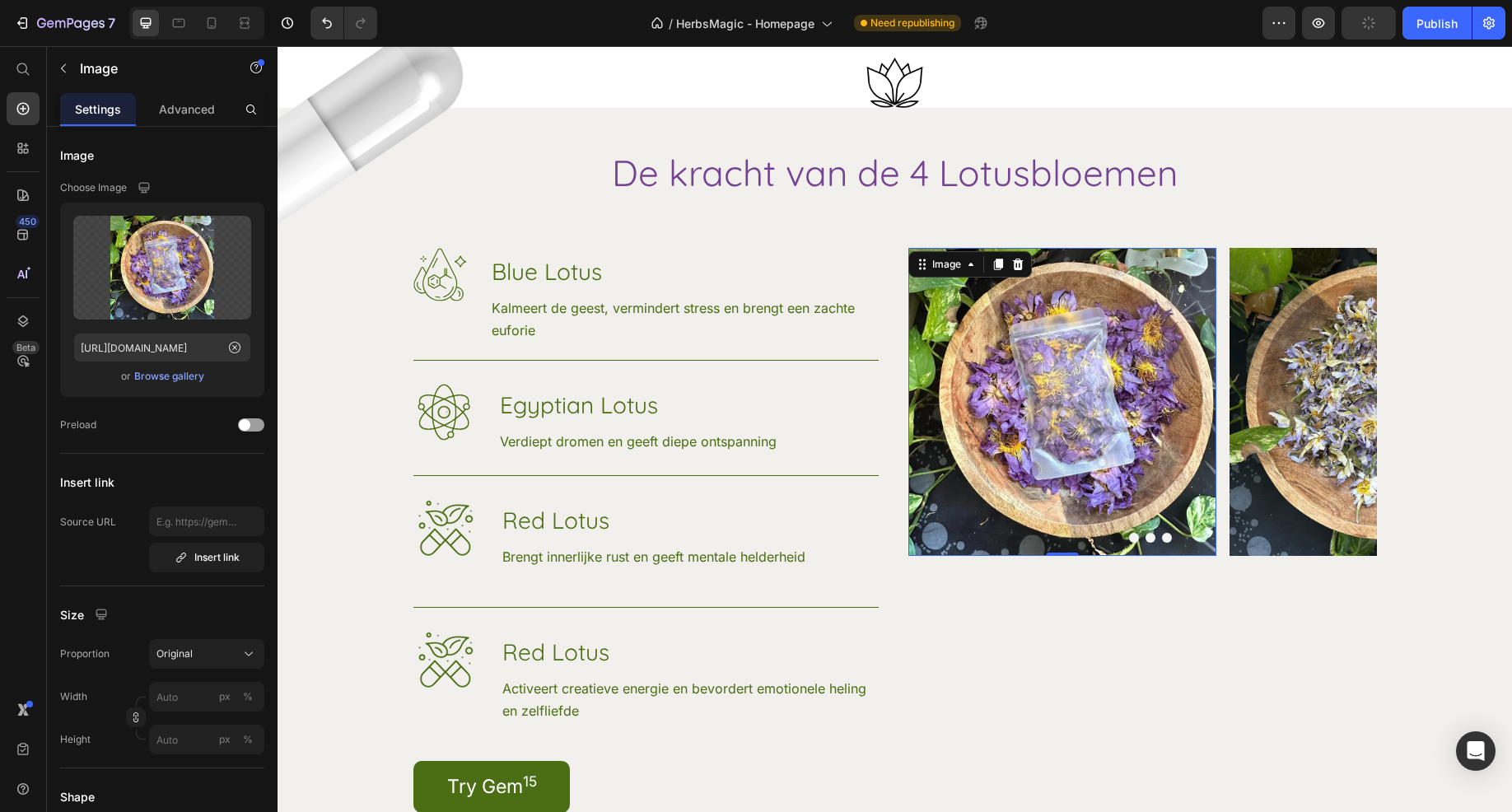 click on "Publish" at bounding box center (1437, 23) 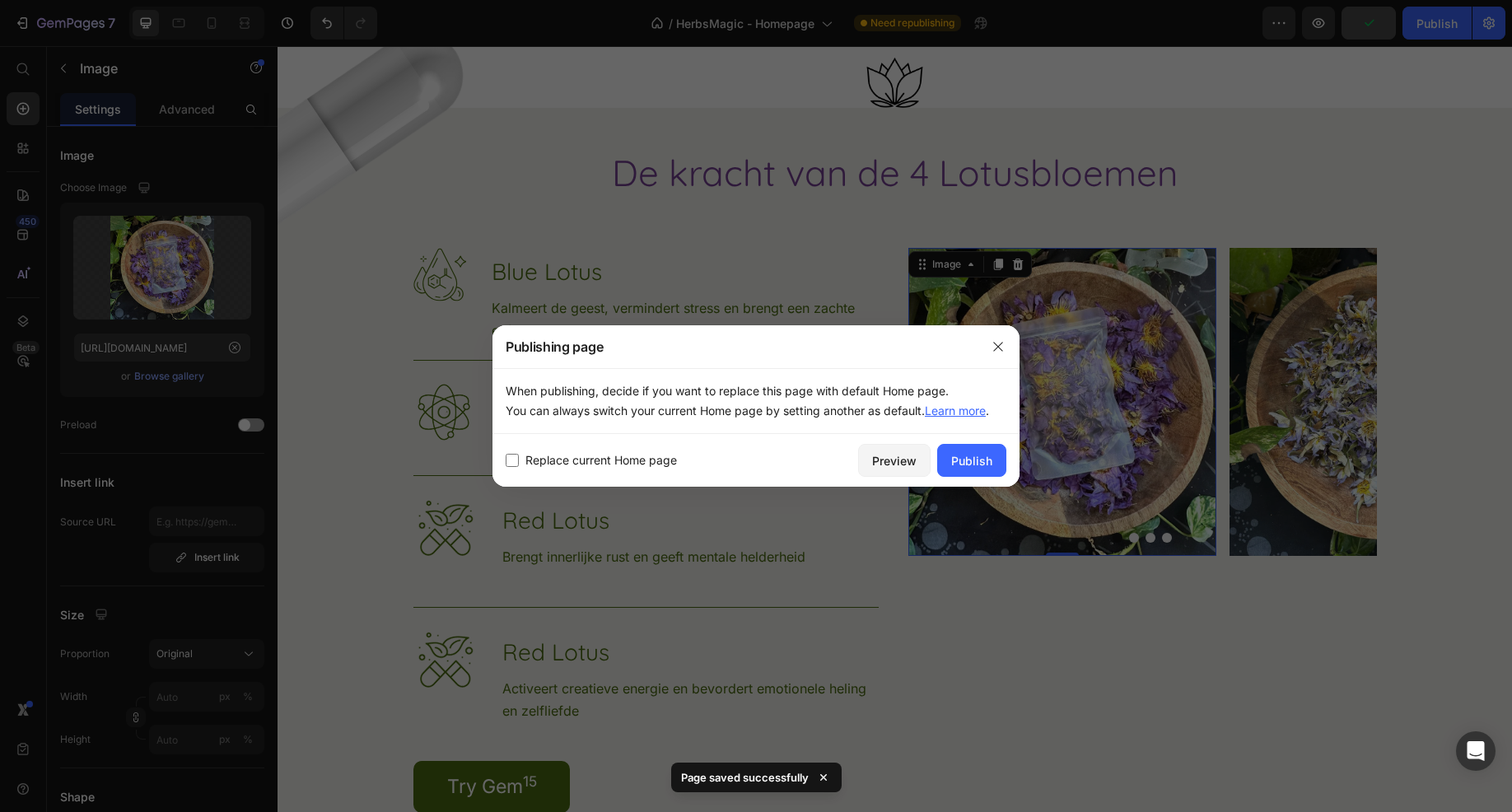 drag, startPoint x: 981, startPoint y: 455, endPoint x: 1048, endPoint y: 453, distance: 67.02984 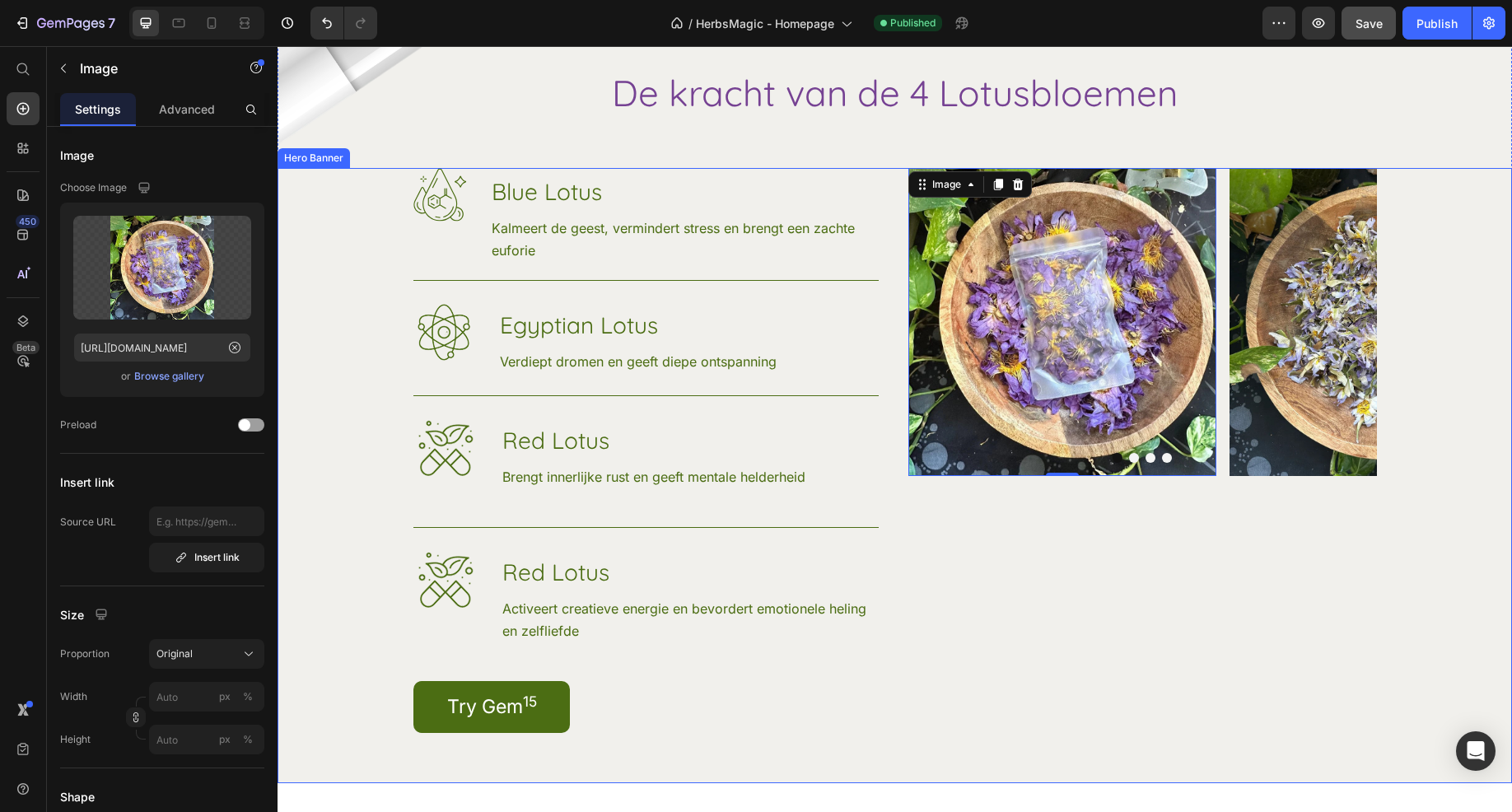 scroll, scrollTop: 4880, scrollLeft: 0, axis: vertical 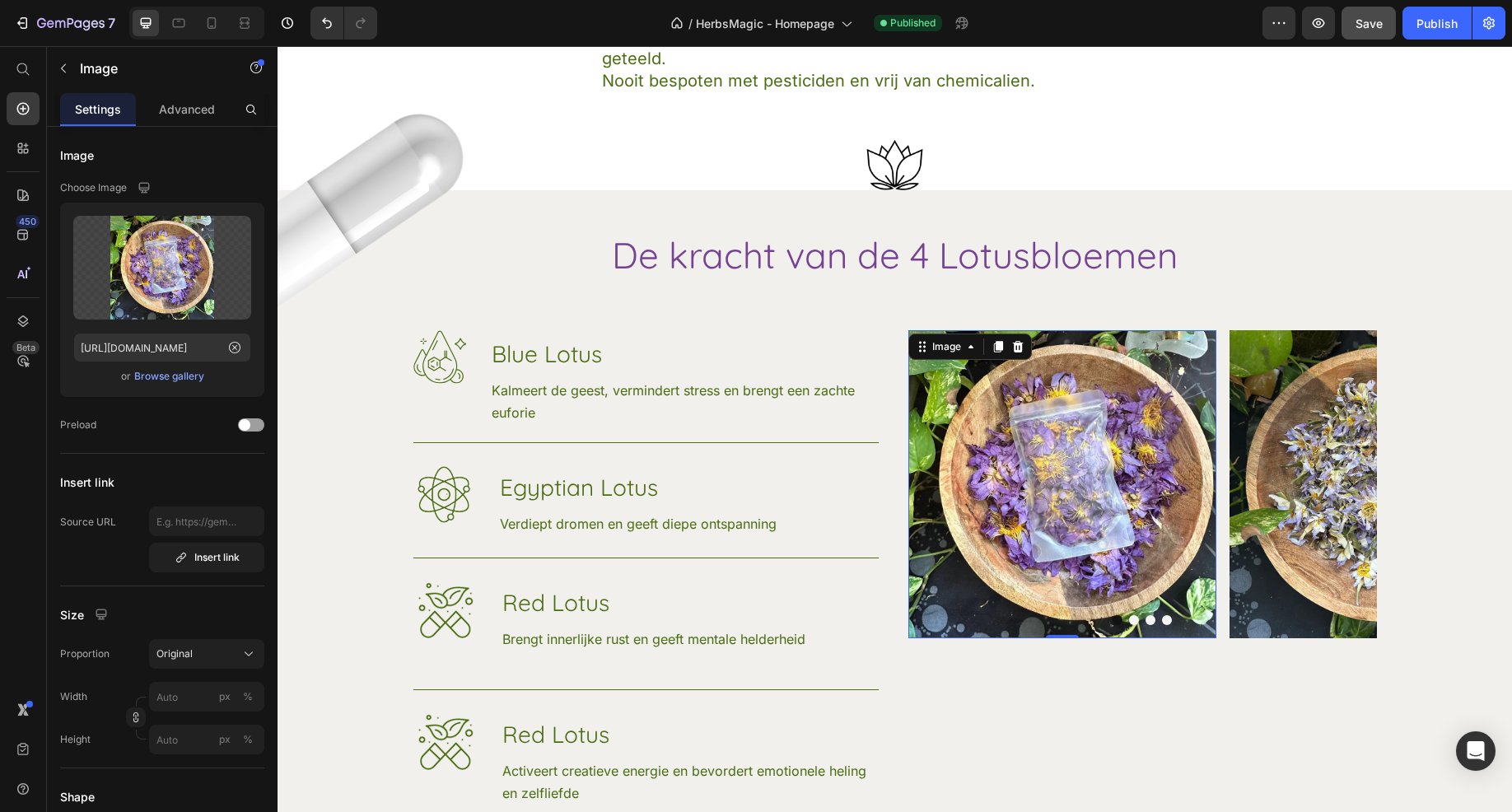 click at bounding box center [1134, 620] 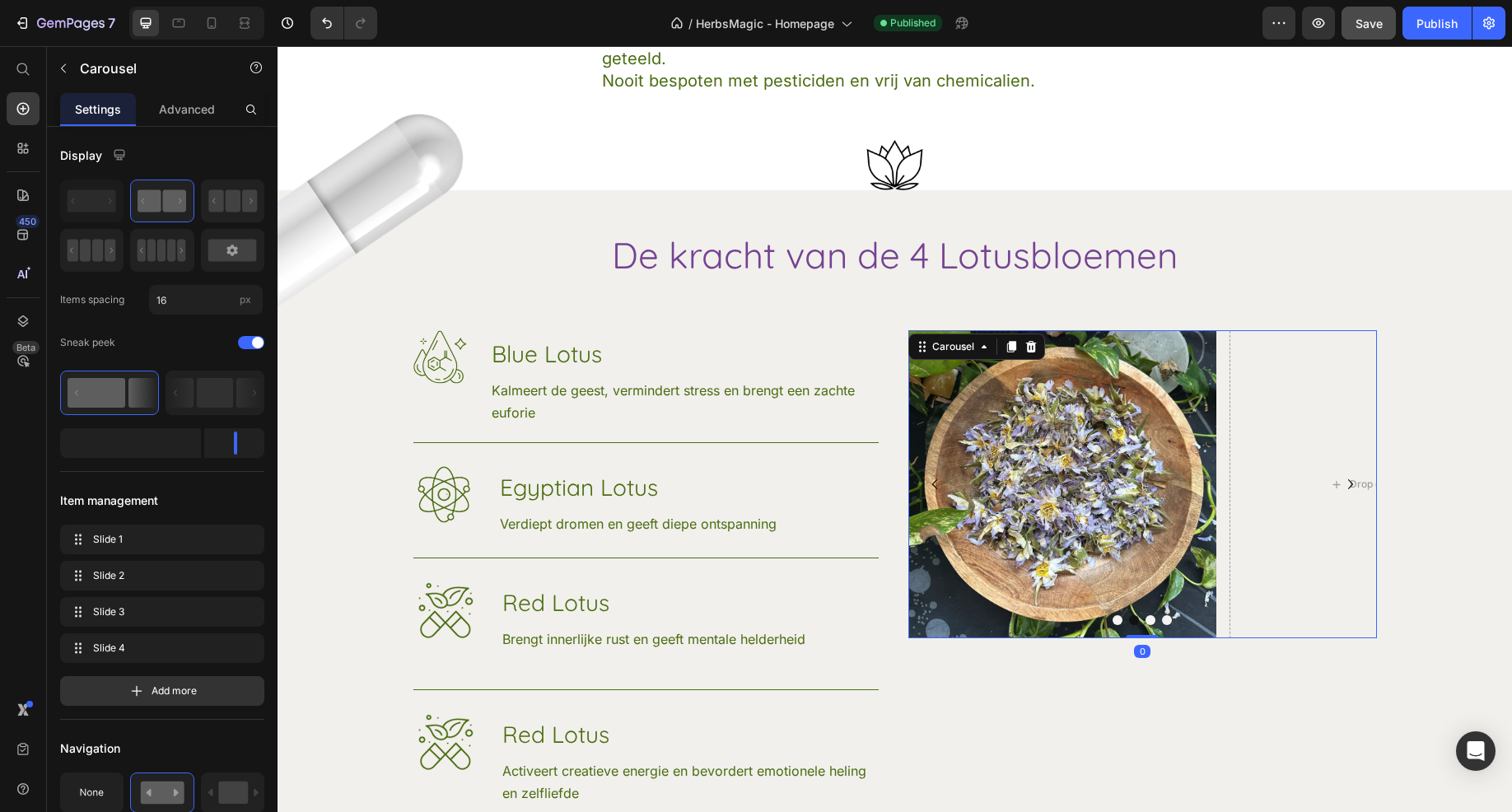 click at bounding box center (1150, 620) 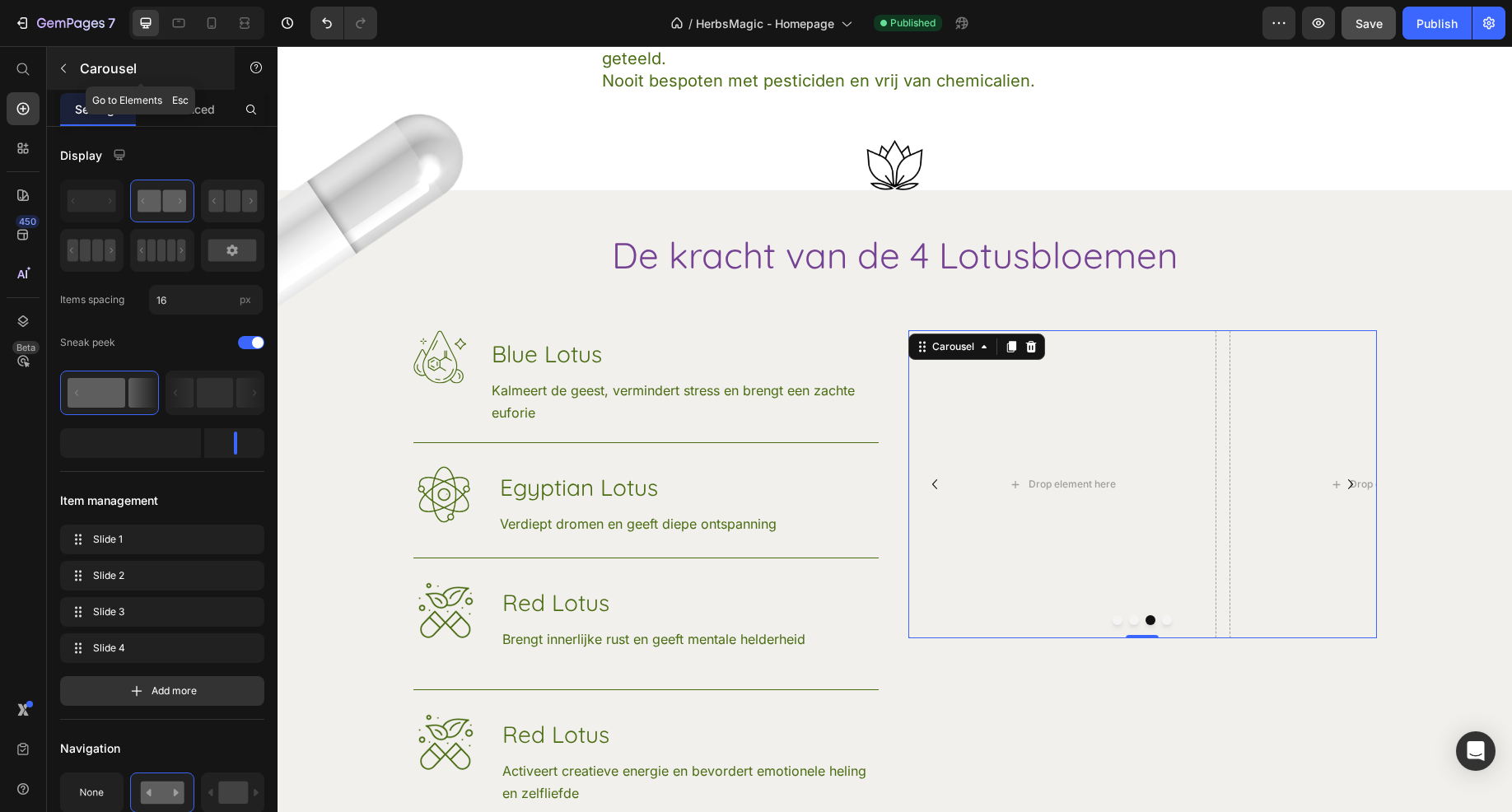 click at bounding box center (63, 68) 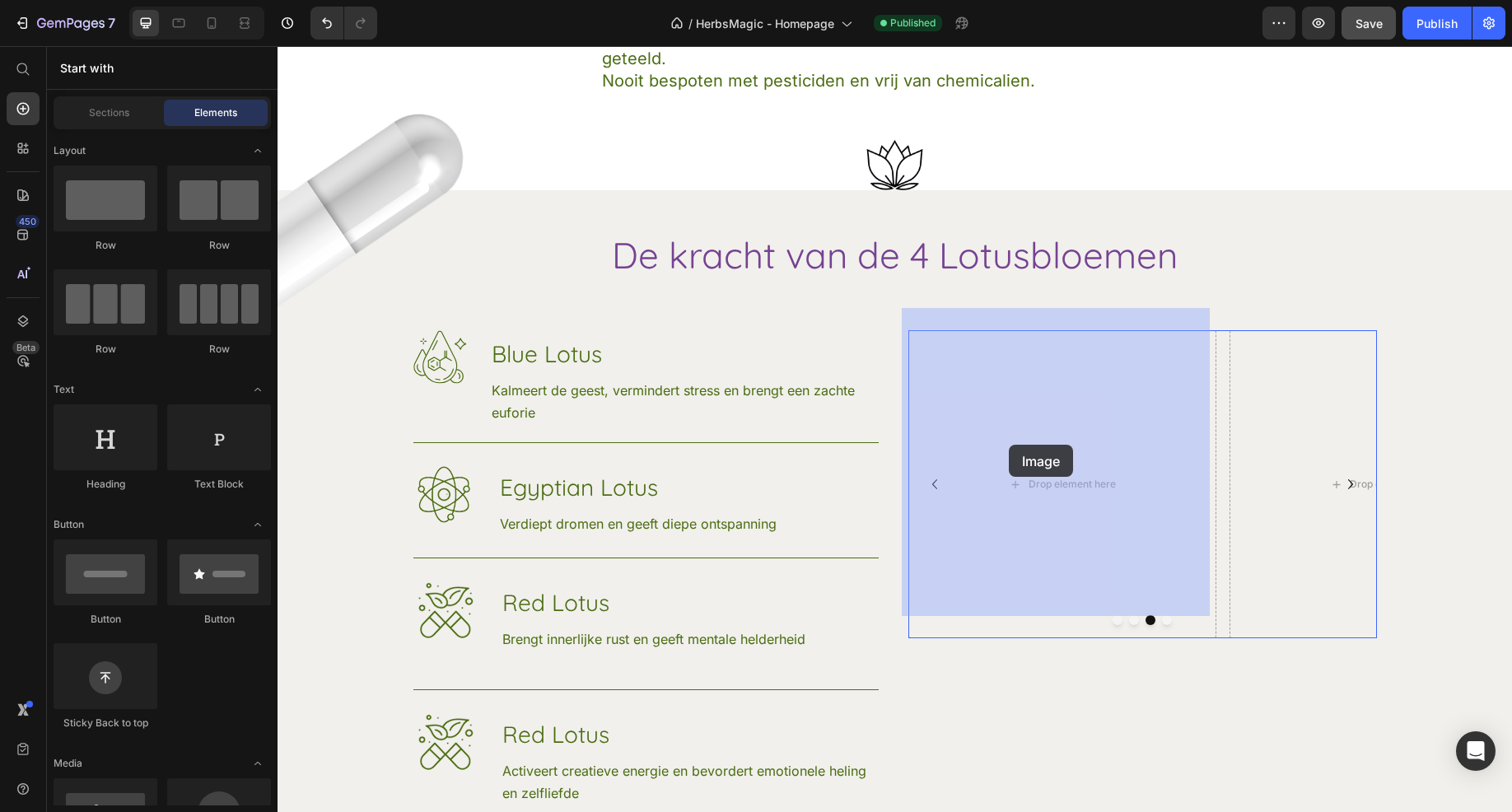 drag, startPoint x: 387, startPoint y: 476, endPoint x: 1009, endPoint y: 445, distance: 622.772 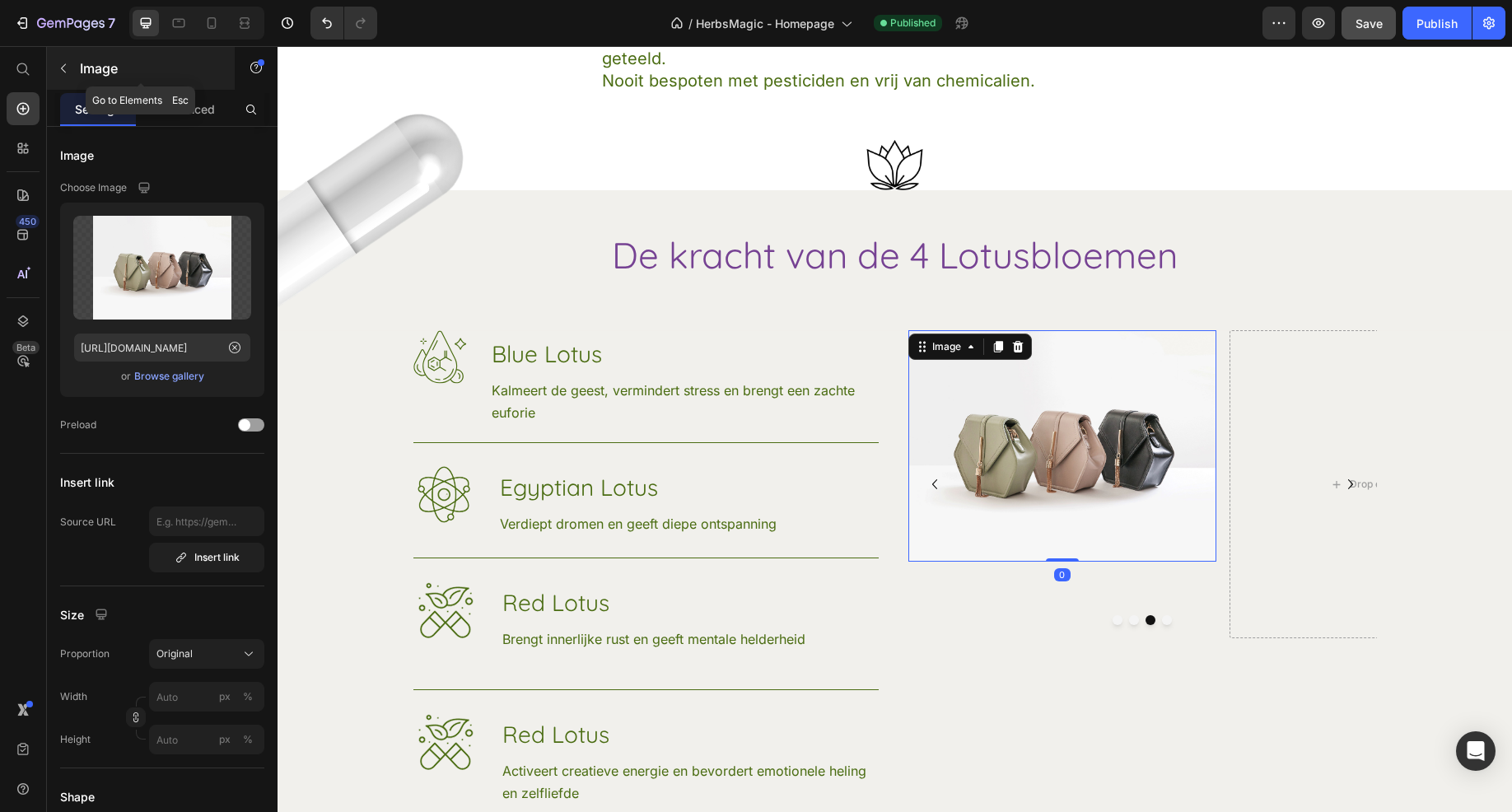 click 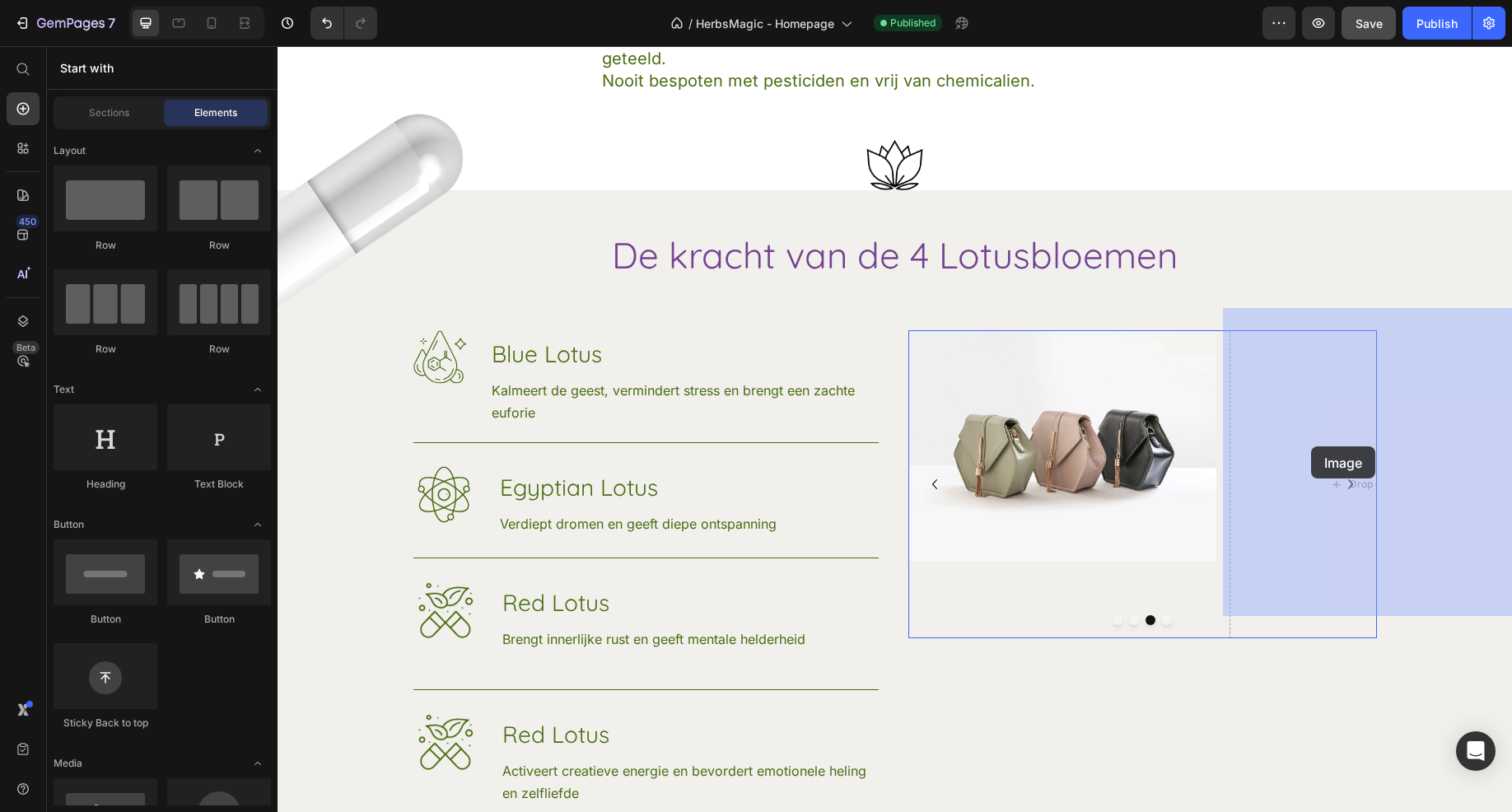 drag, startPoint x: 399, startPoint y: 464, endPoint x: 1308, endPoint y: 446, distance: 909.1782 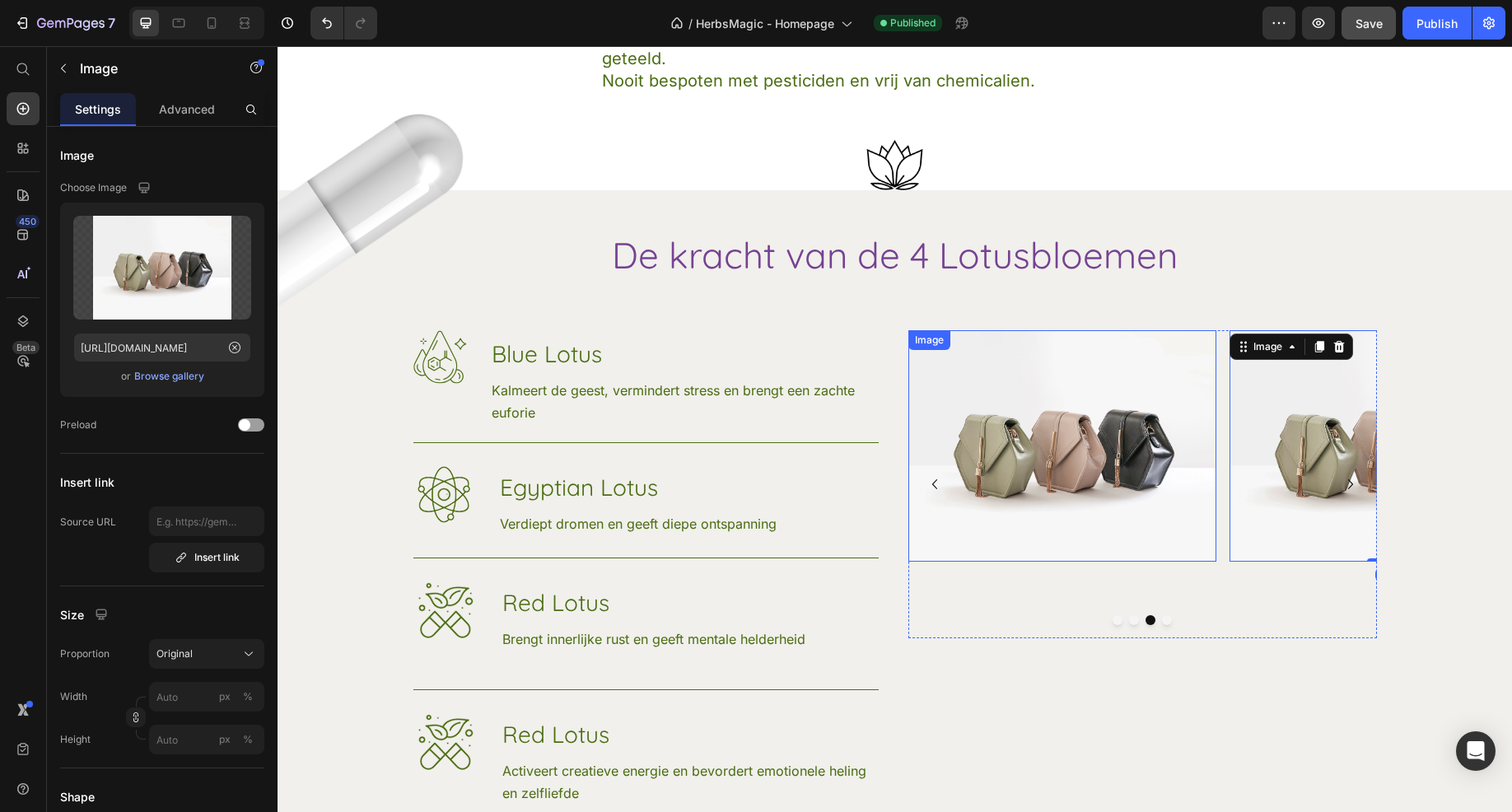 click at bounding box center (1062, 446) 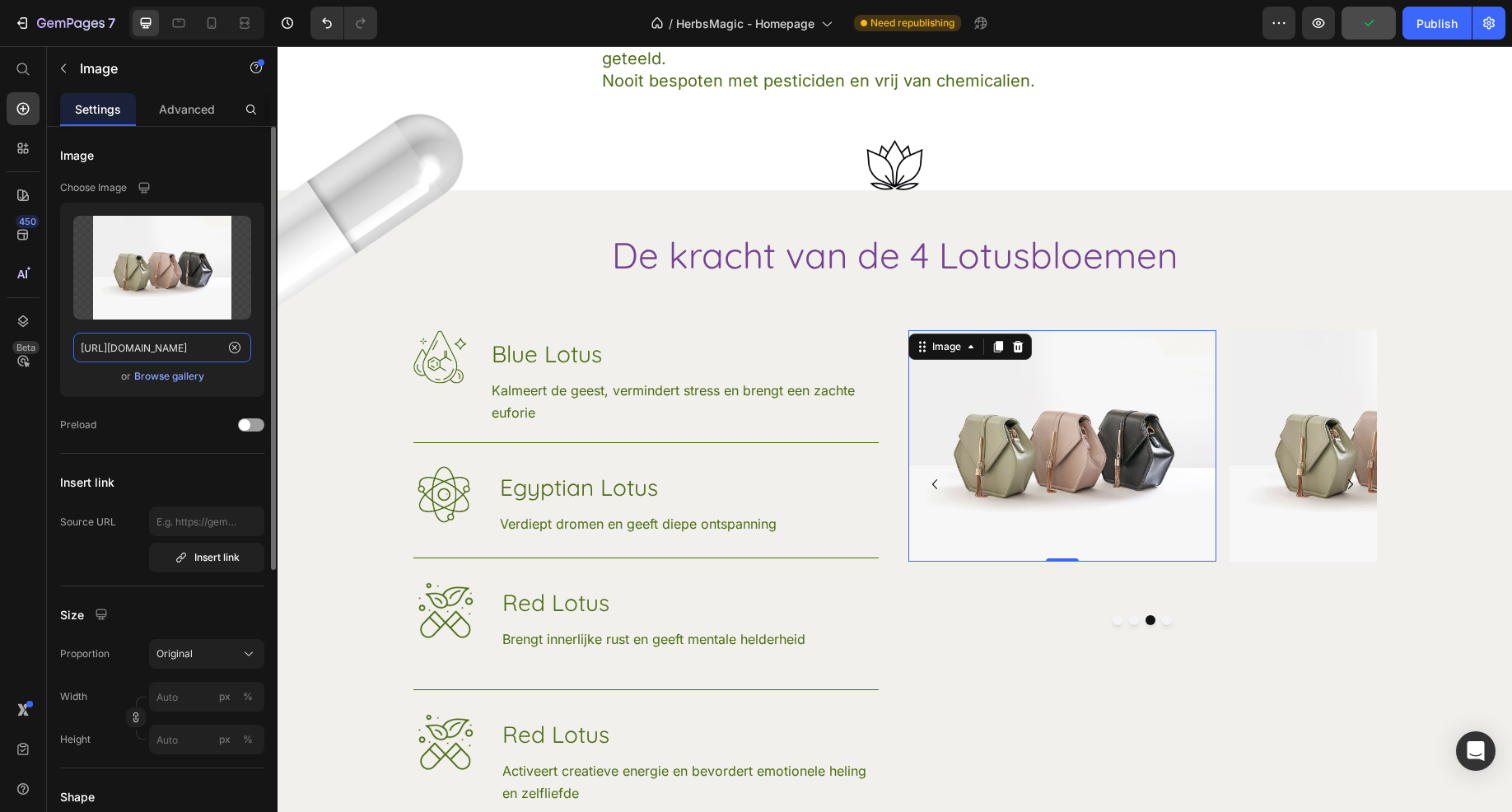 click on "https://ucarecdn.com/ee6d5074-1640-4cc7-8933-47c8589c3dee/-/format/auto/" 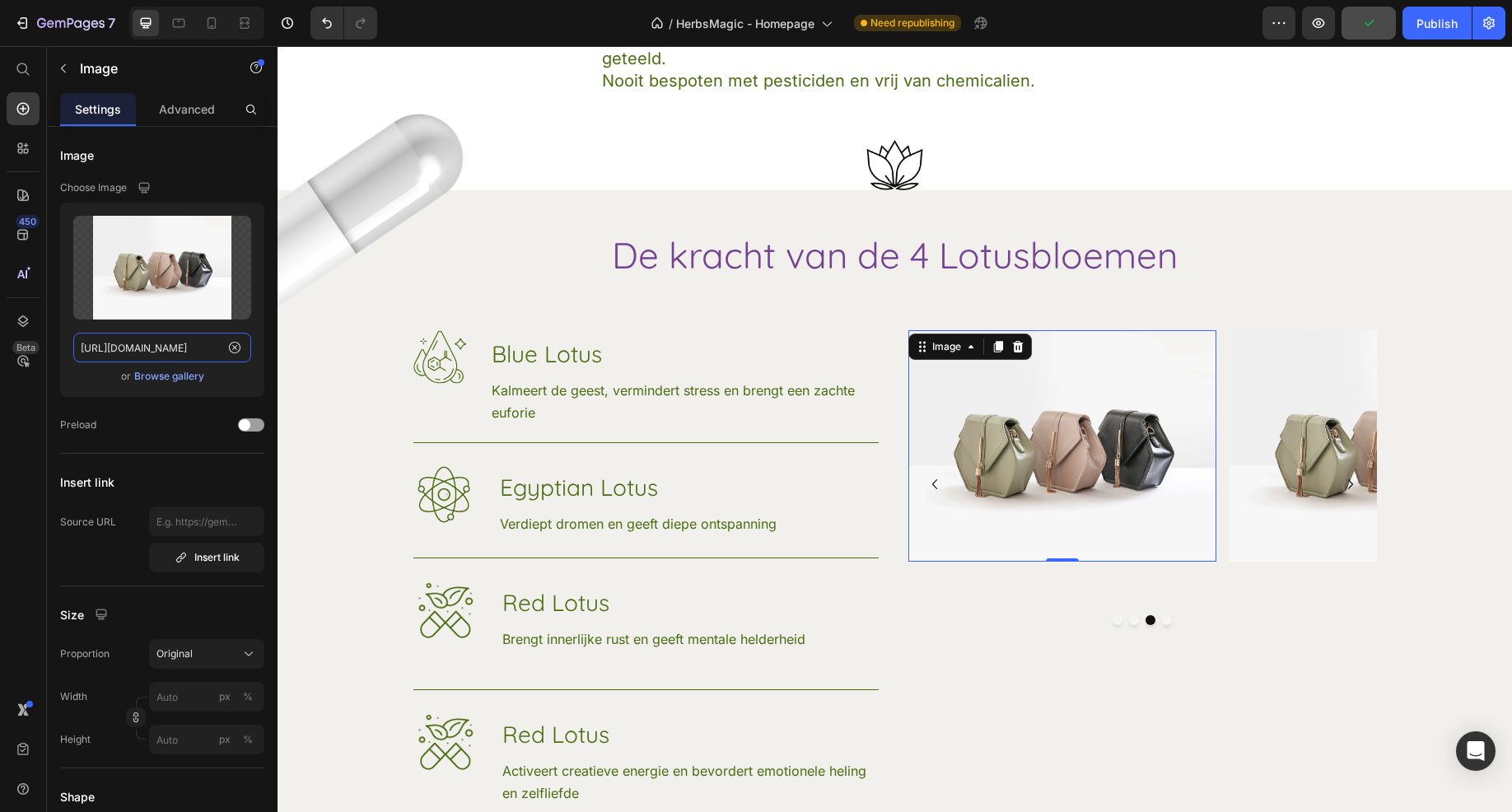 paste on "cdn.shopify.com/s/files/1/0702/8526/3153/files/whitelotus.jpg?v=1753567332" 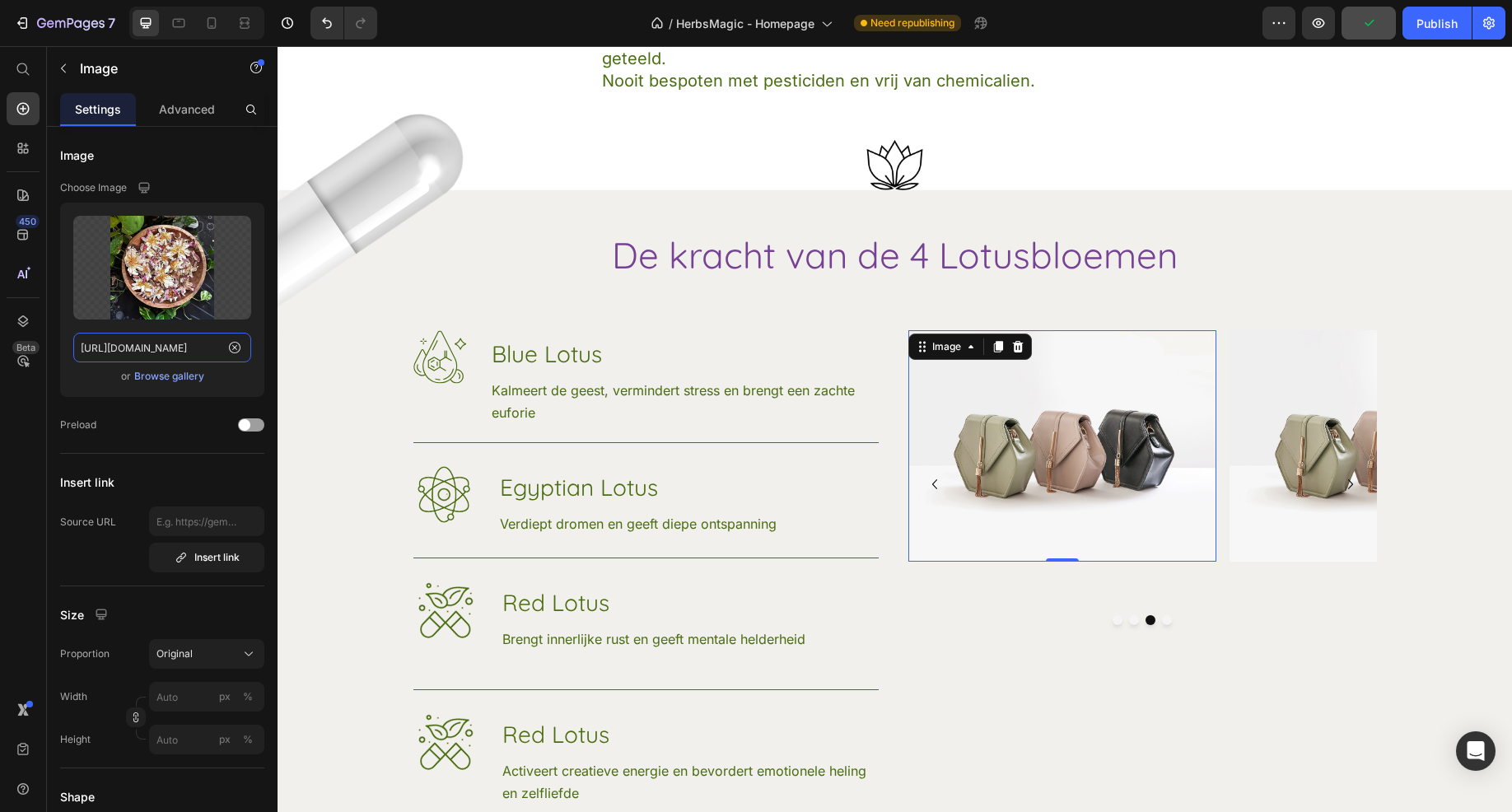 scroll, scrollTop: 0, scrollLeft: 253, axis: horizontal 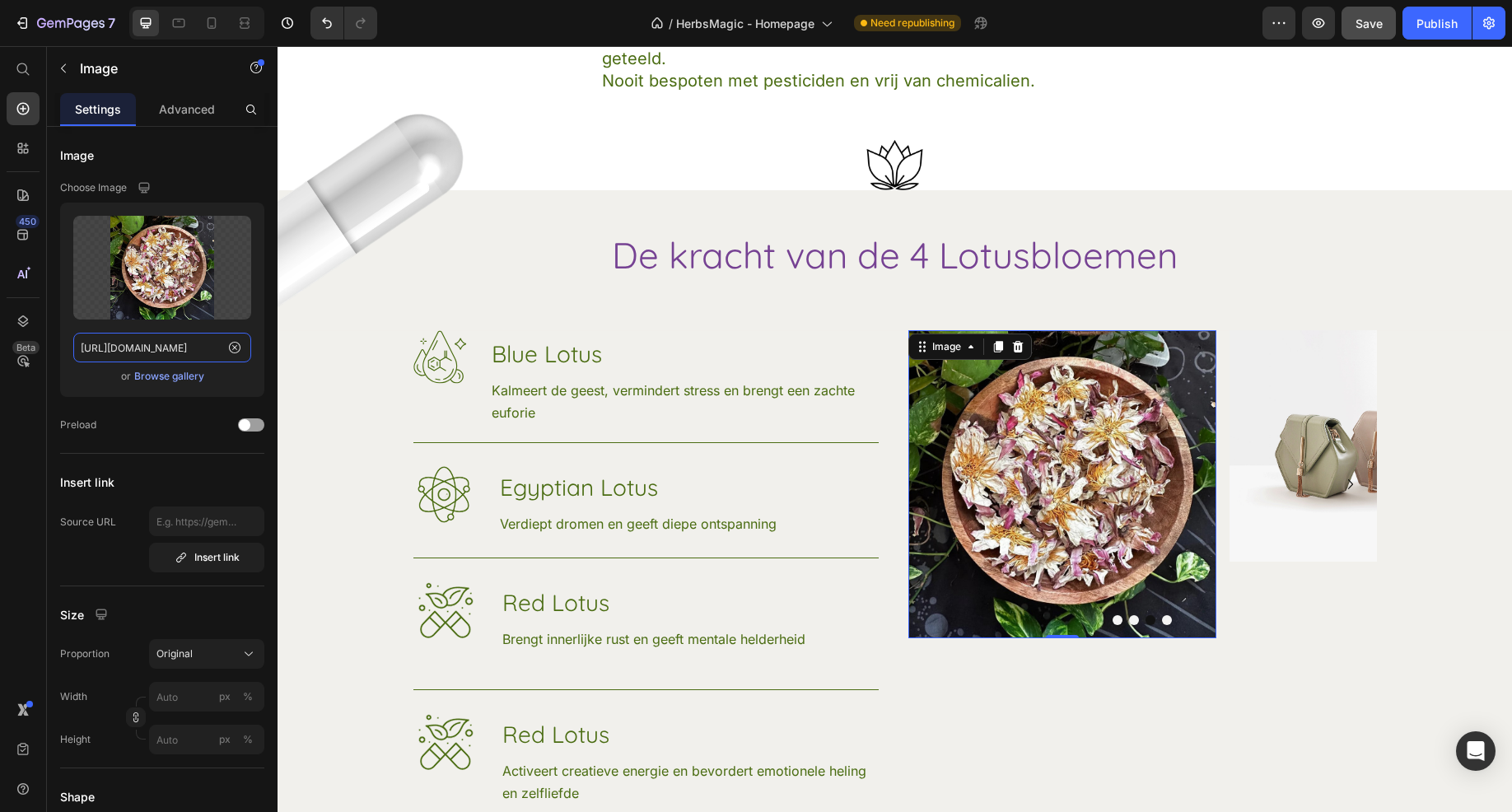 type on "https://cdn.shopify.com/s/files/1/0702/8526/3153/files/whitelotus.jpg?v=1753567332" 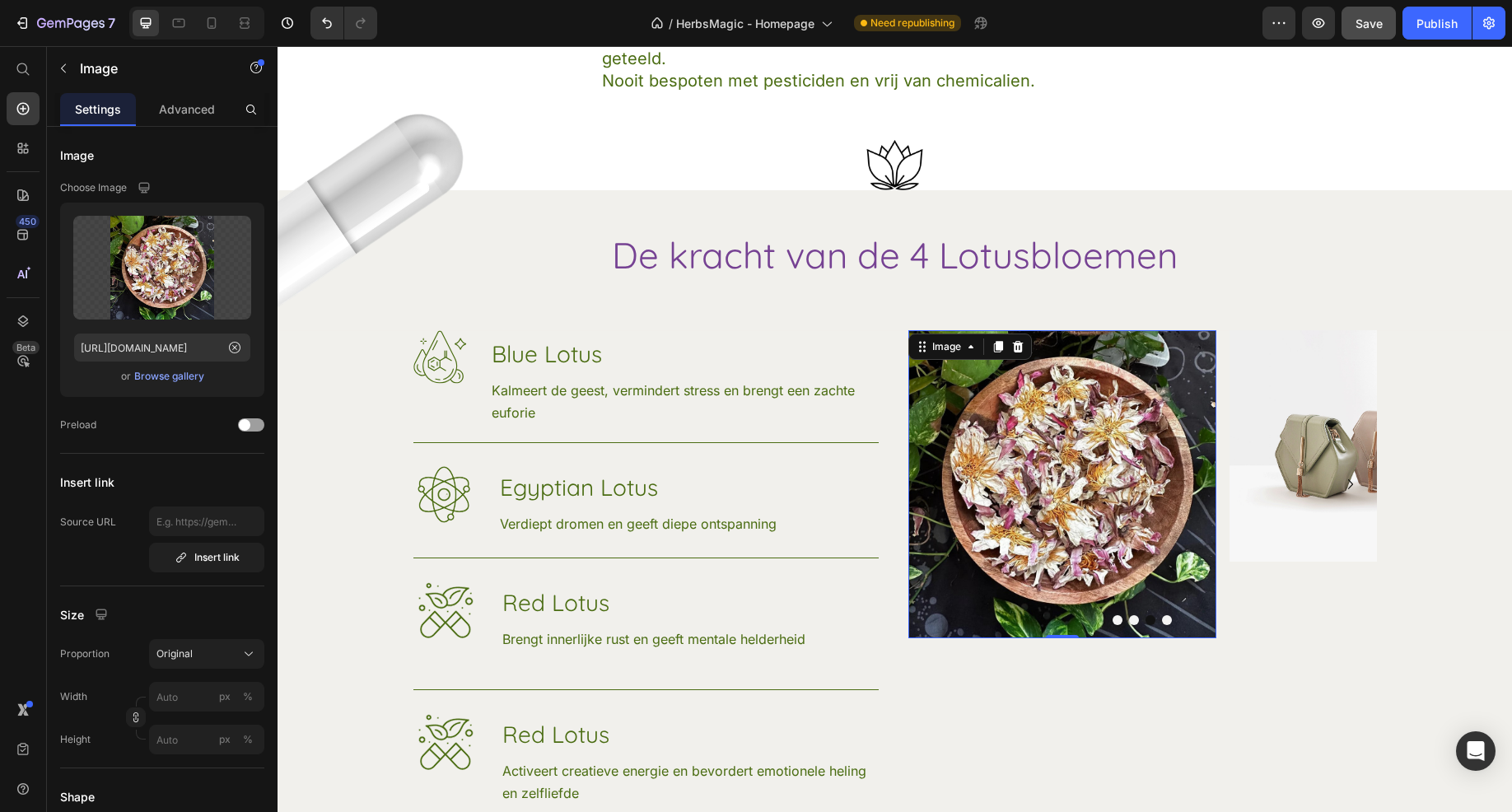 scroll, scrollTop: 0, scrollLeft: 0, axis: both 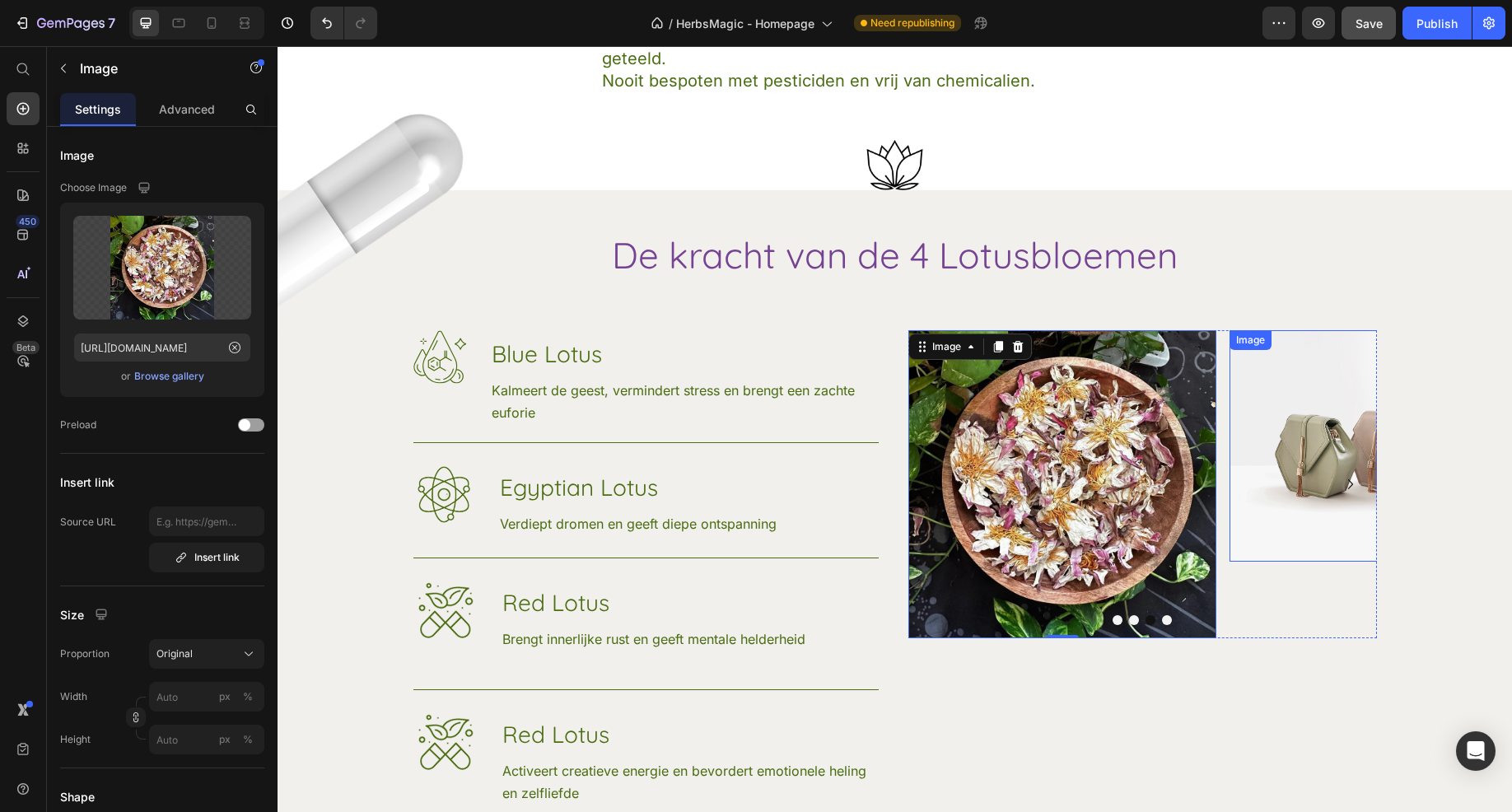 click at bounding box center (1384, 446) 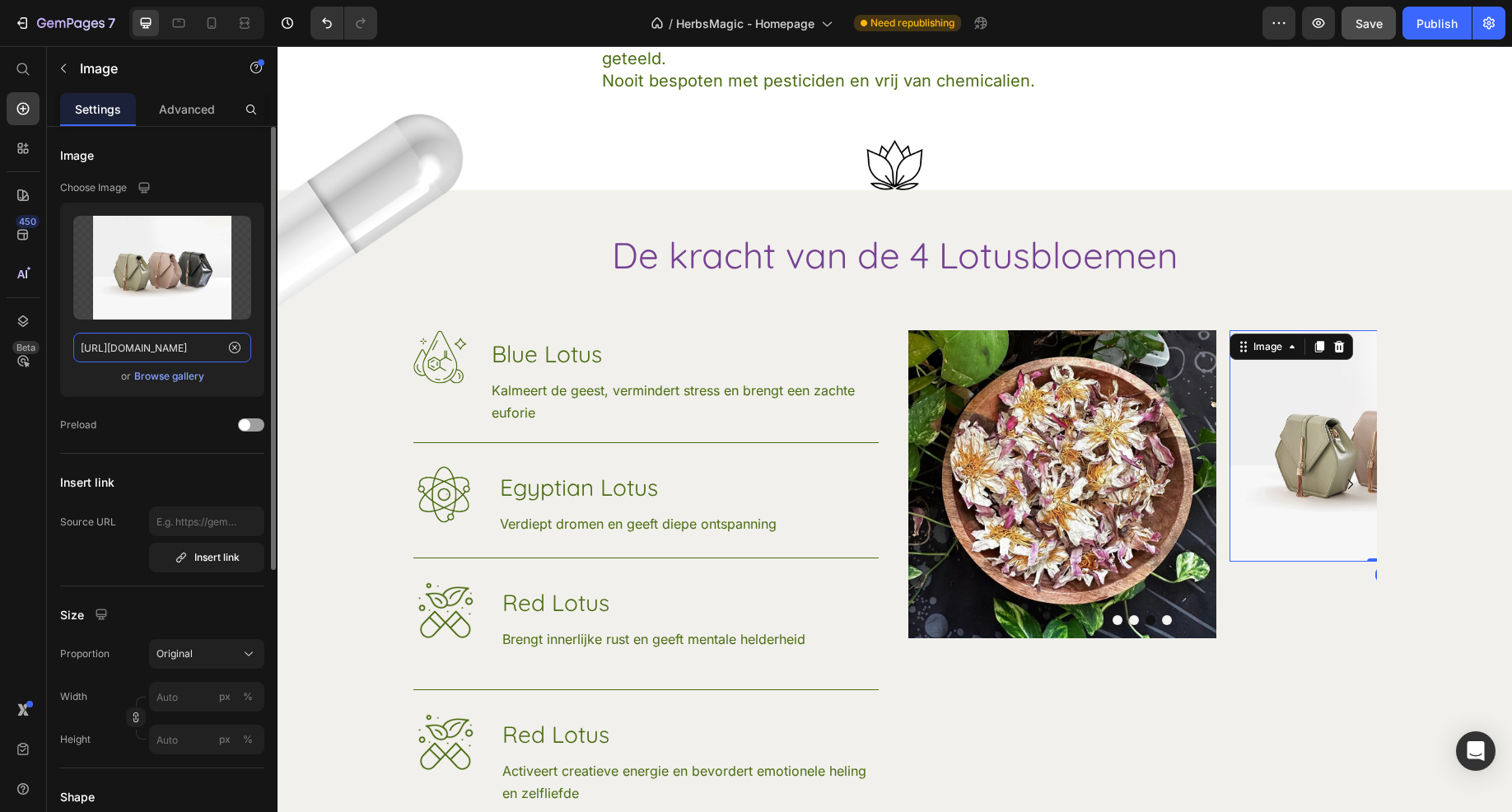 click on "https://ucarecdn.com/ee6d5074-1640-4cc7-8933-47c8589c3dee/-/format/auto/" 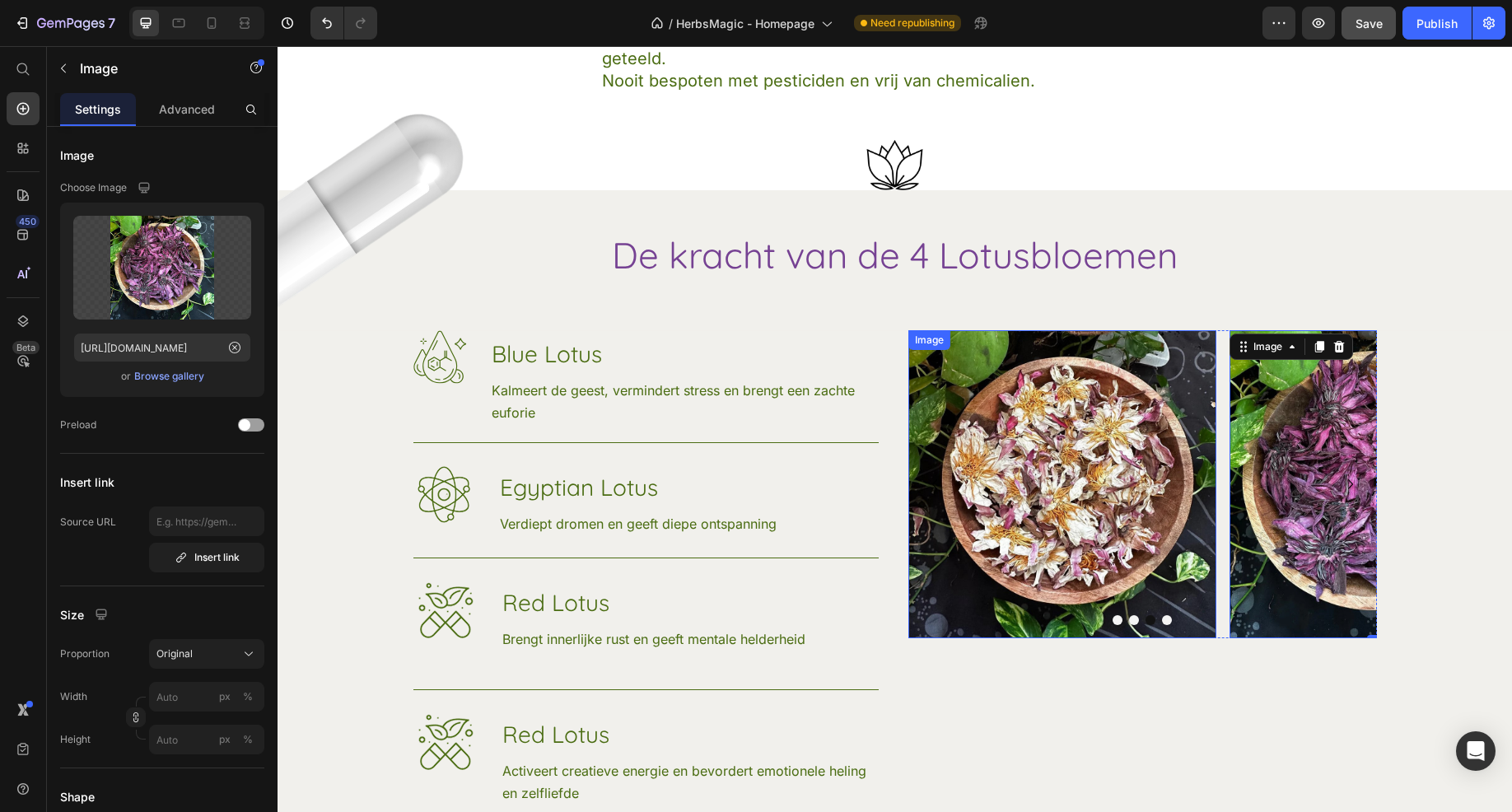 click at bounding box center (1062, 484) 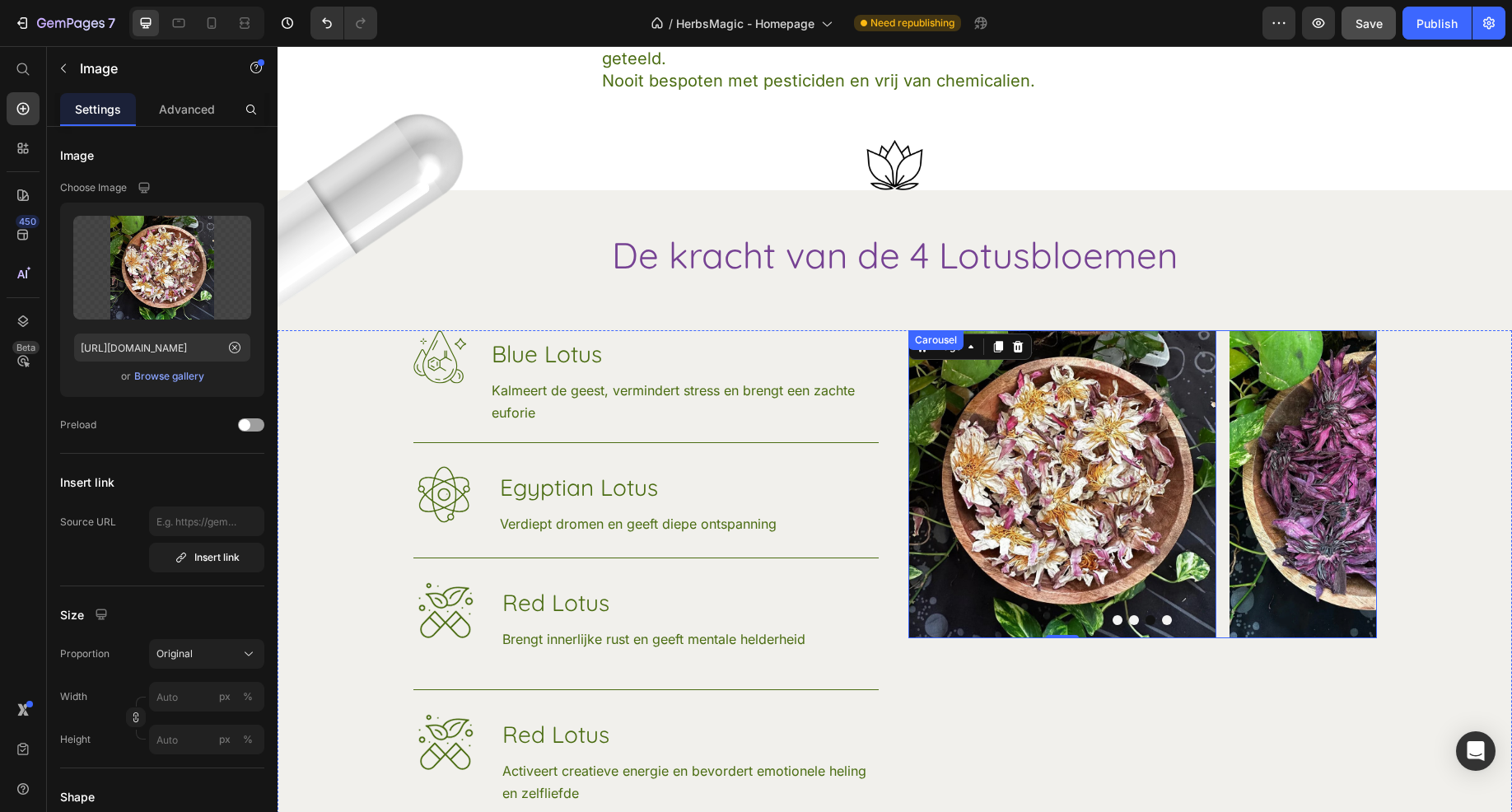 click at bounding box center [1118, 620] 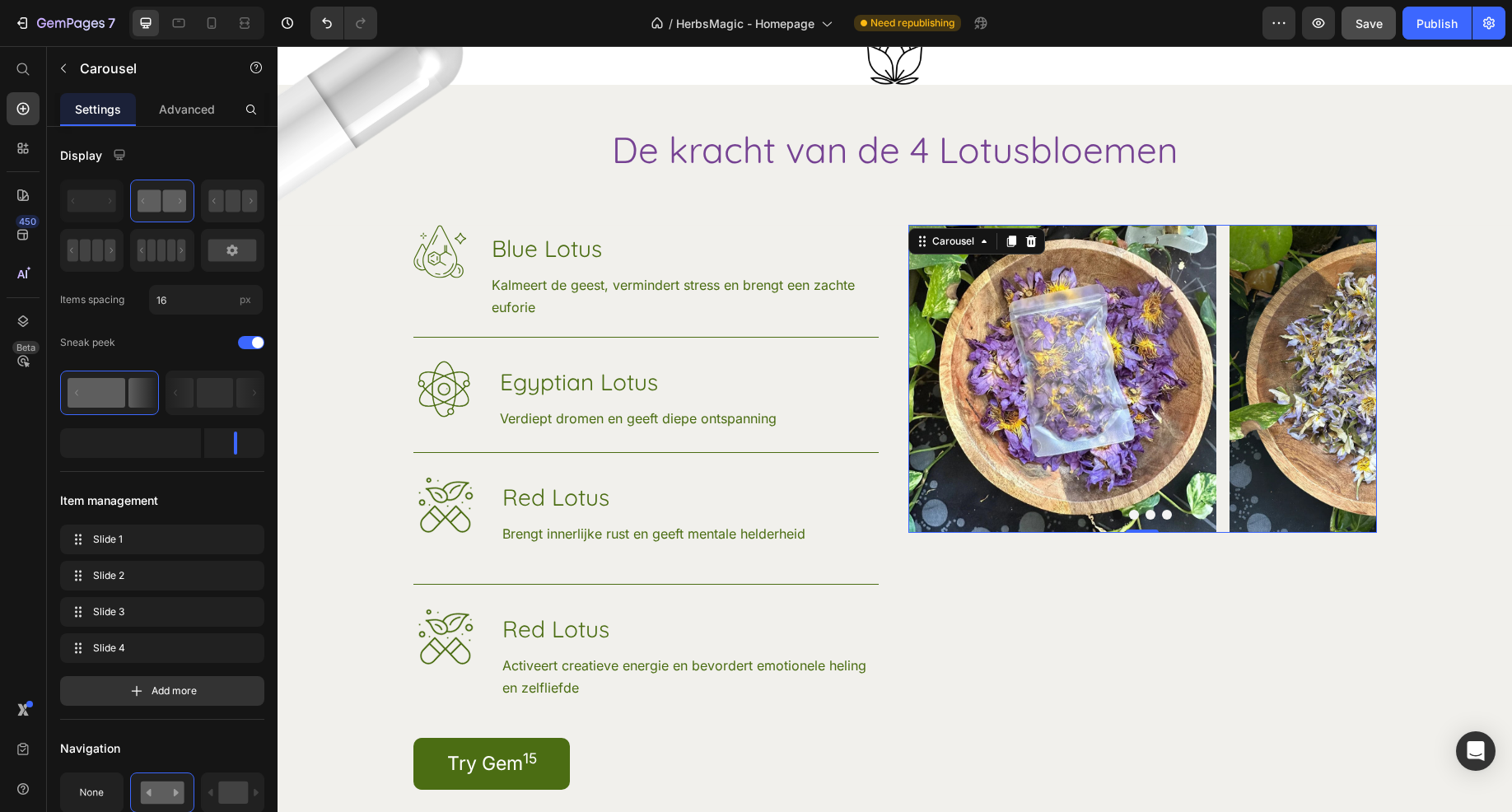 scroll, scrollTop: 4963, scrollLeft: 0, axis: vertical 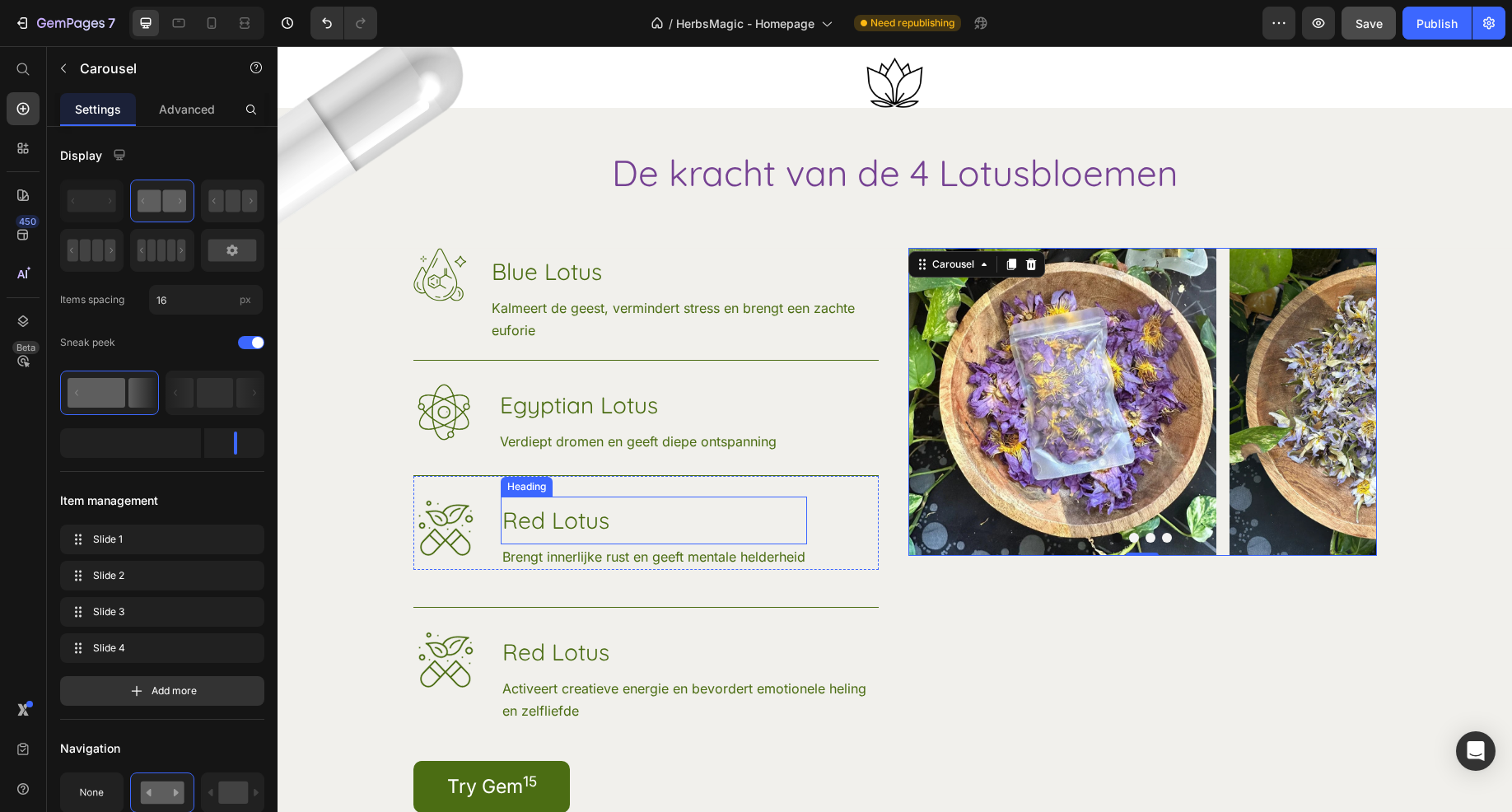 click on "Red Lotus" at bounding box center [654, 520] 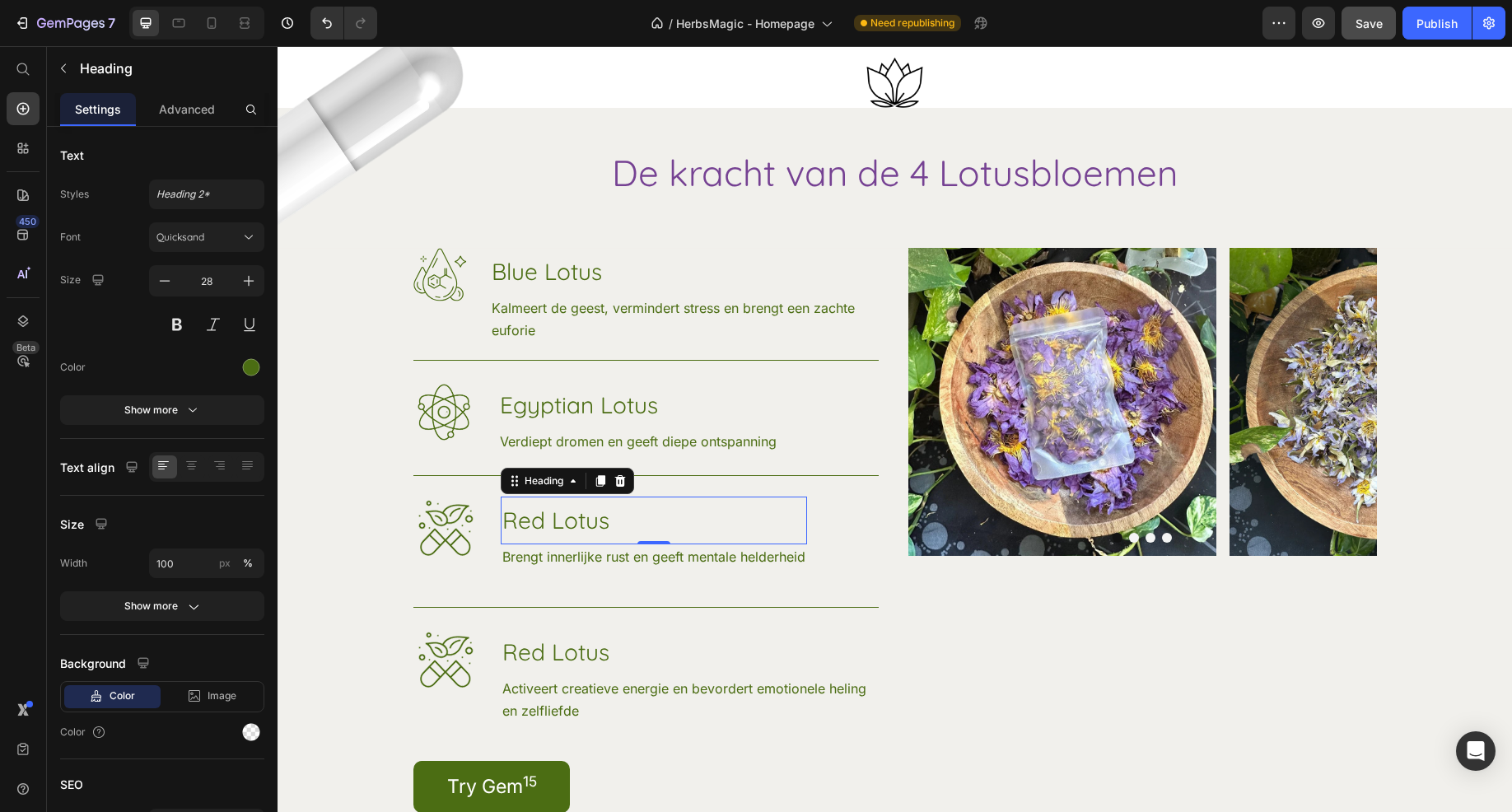 drag, startPoint x: 537, startPoint y: 496, endPoint x: 512, endPoint y: 496, distance: 25 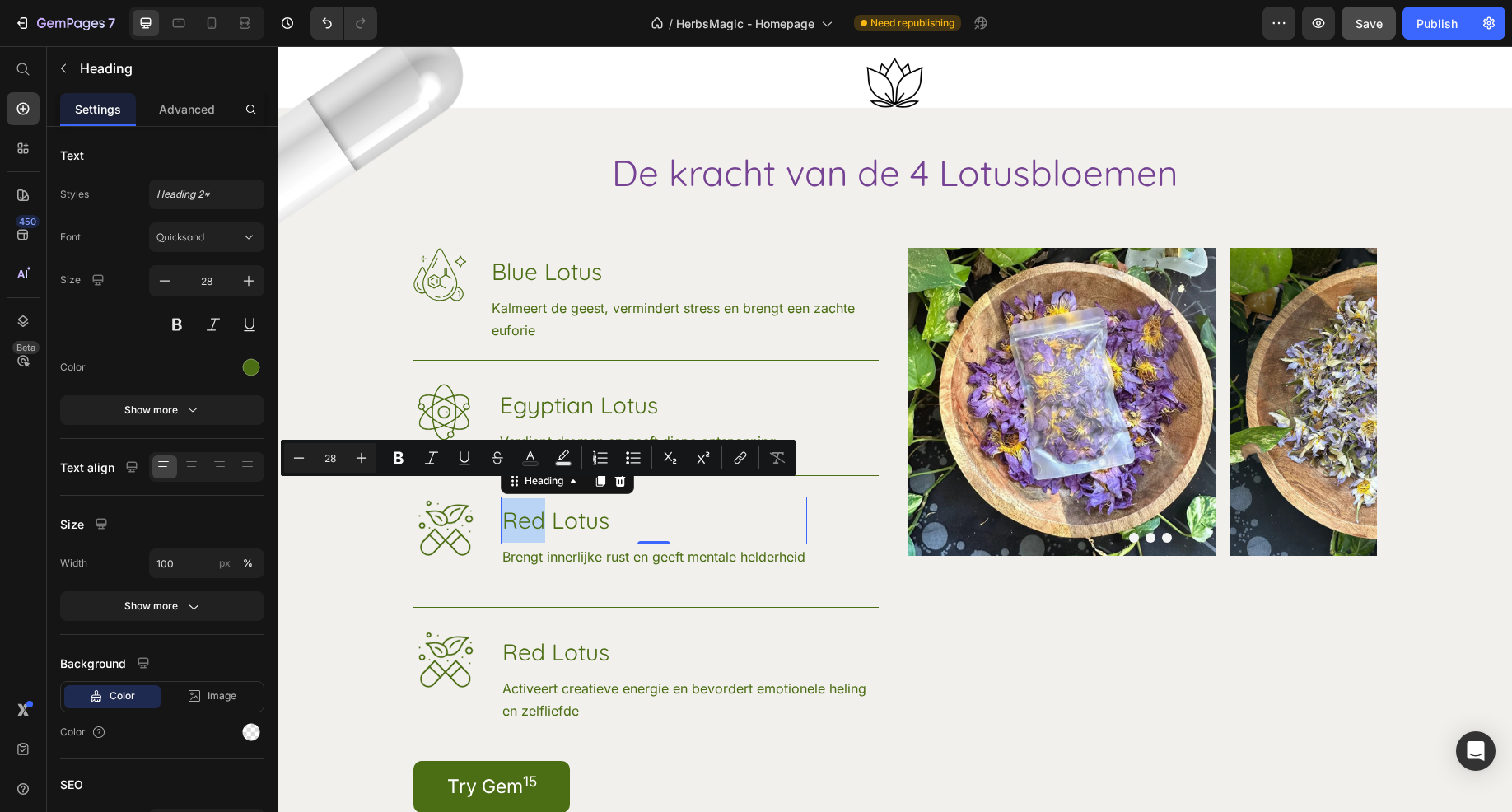 drag, startPoint x: 537, startPoint y: 497, endPoint x: 502, endPoint y: 498, distance: 35.0143 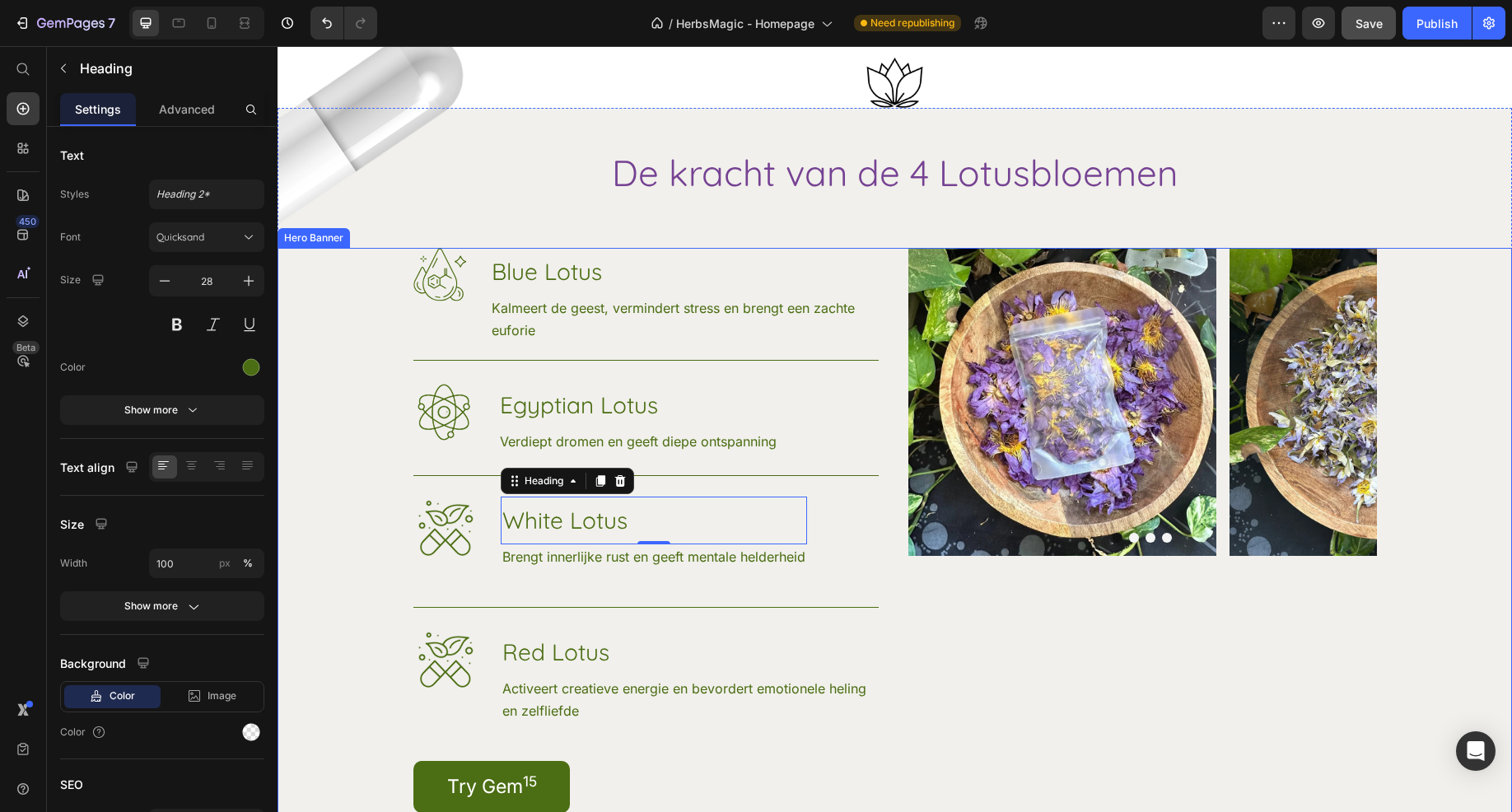 click on "Image Image Image Image
Carousel" at bounding box center [1142, 530] 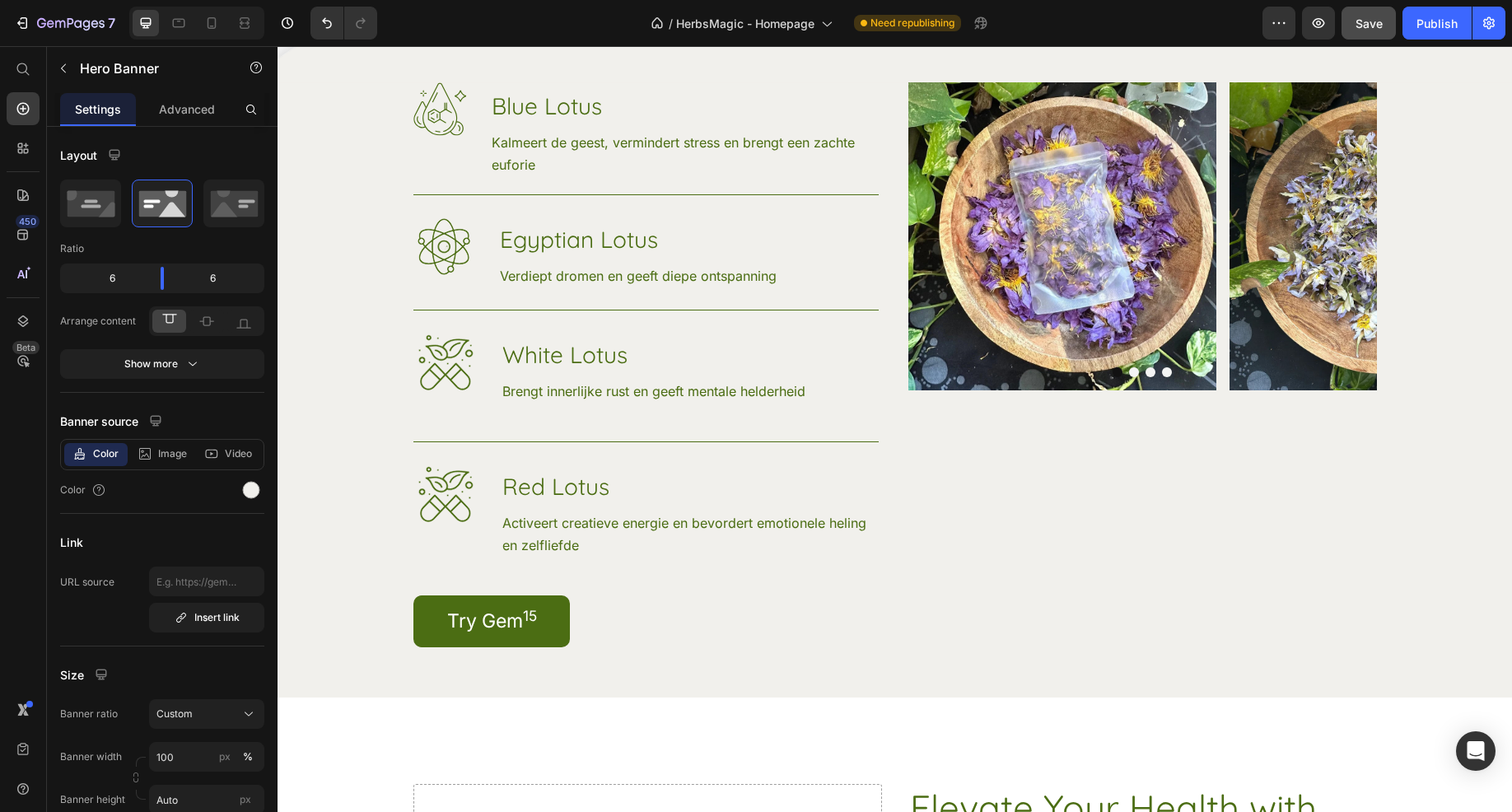 scroll, scrollTop: 4963, scrollLeft: 0, axis: vertical 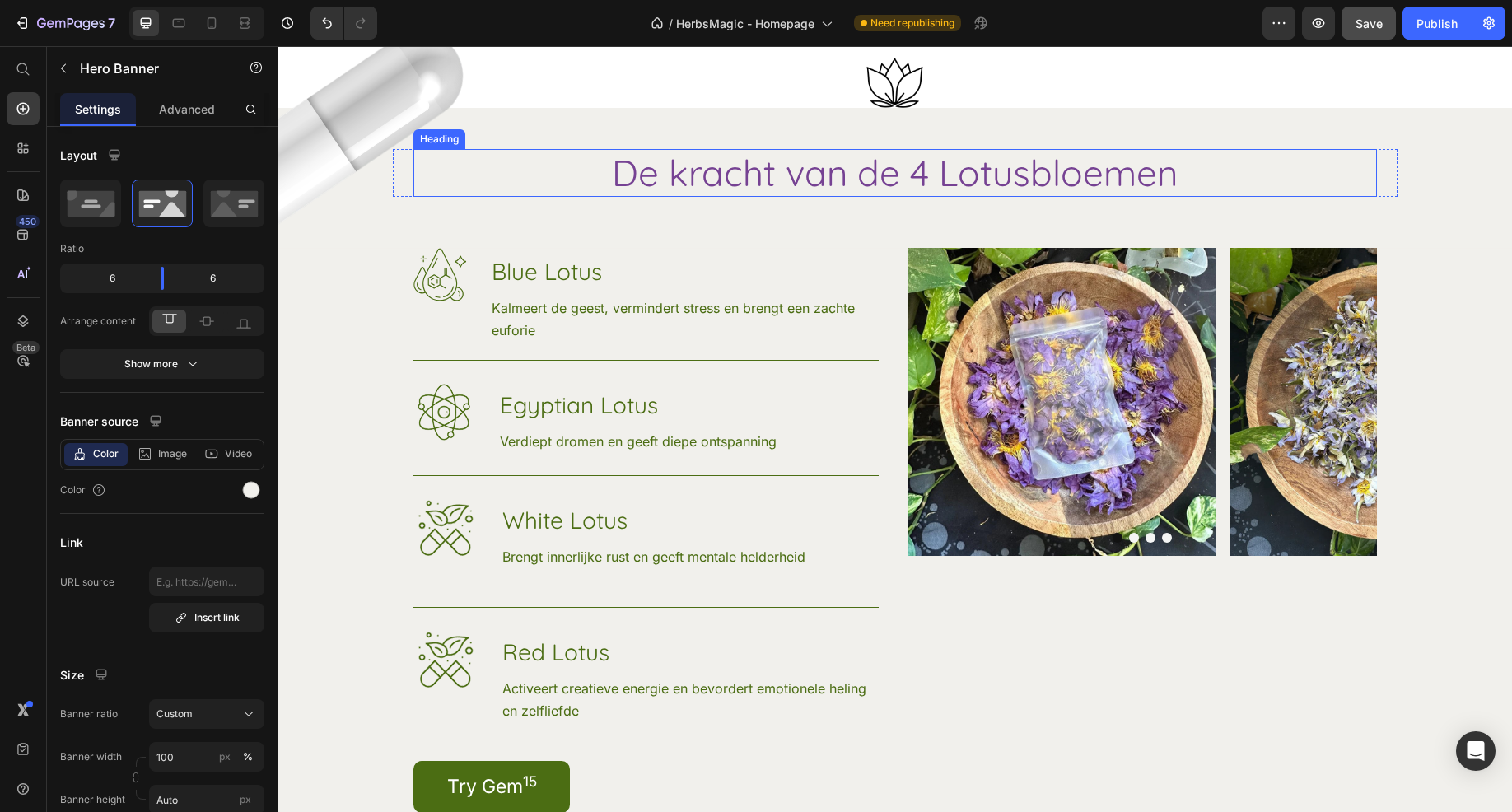 click on "De kracht van de 4 Lotusbloemen" at bounding box center (895, 173) 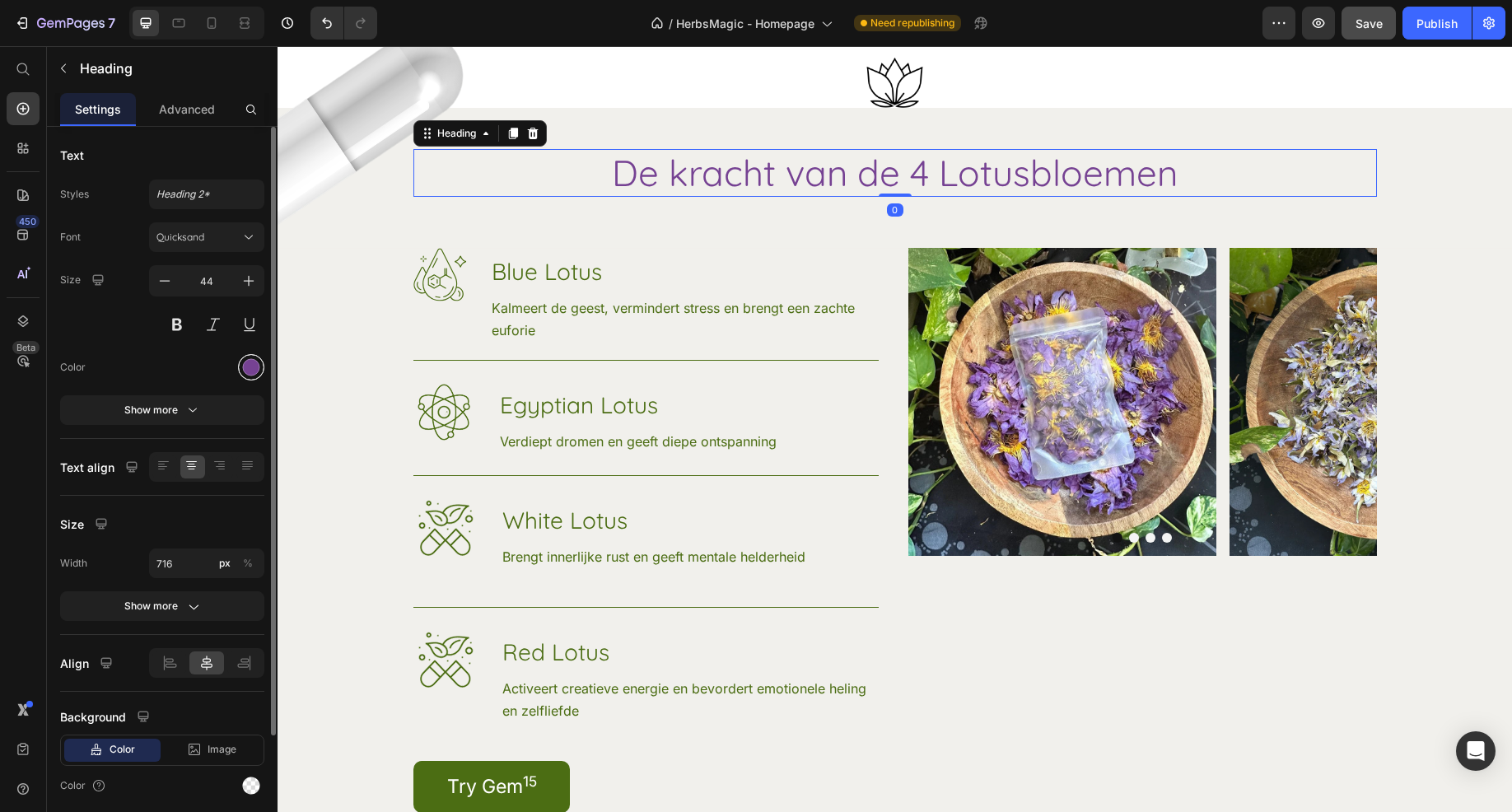 click at bounding box center [251, 367] 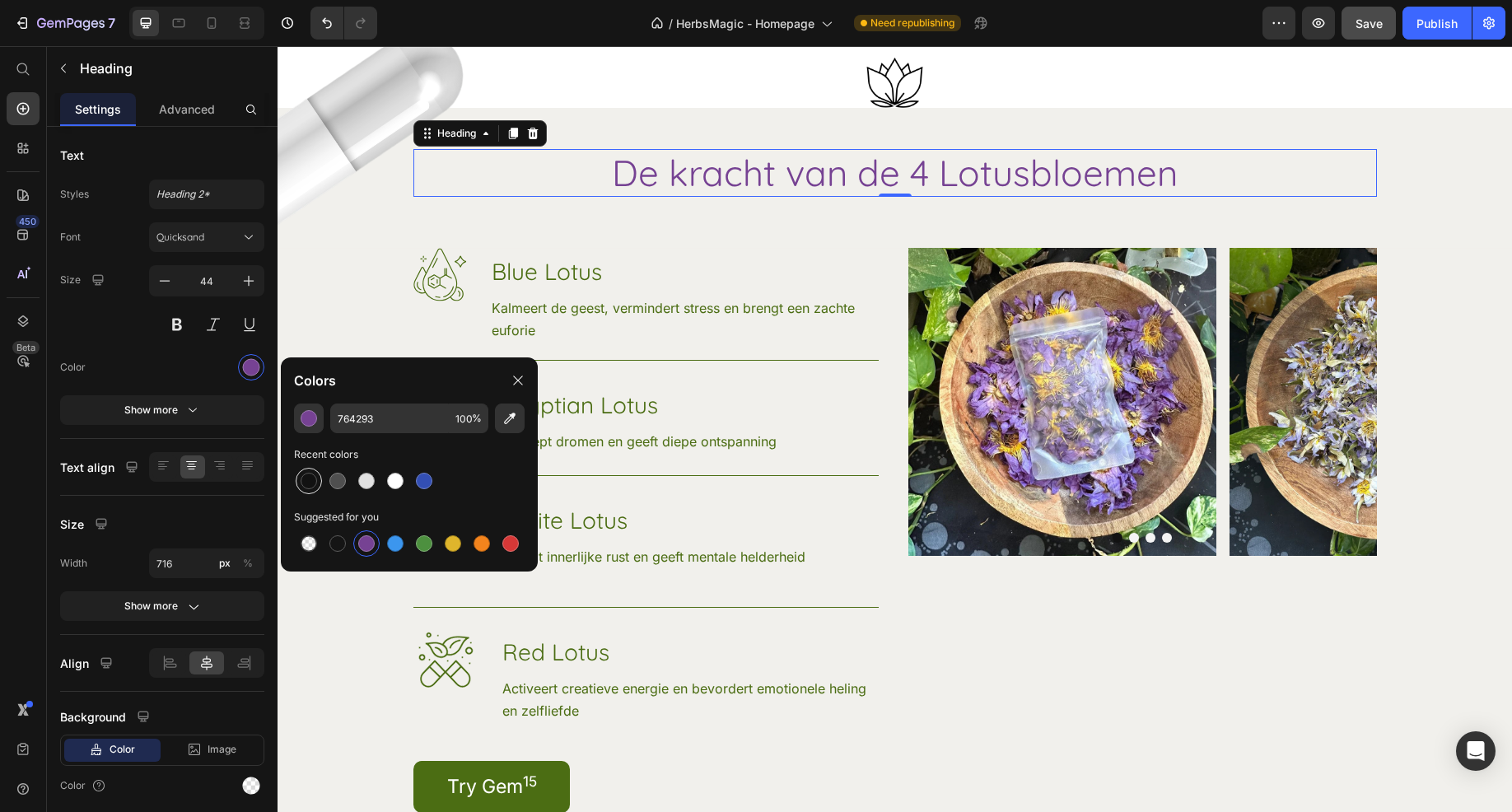 click at bounding box center (309, 481) 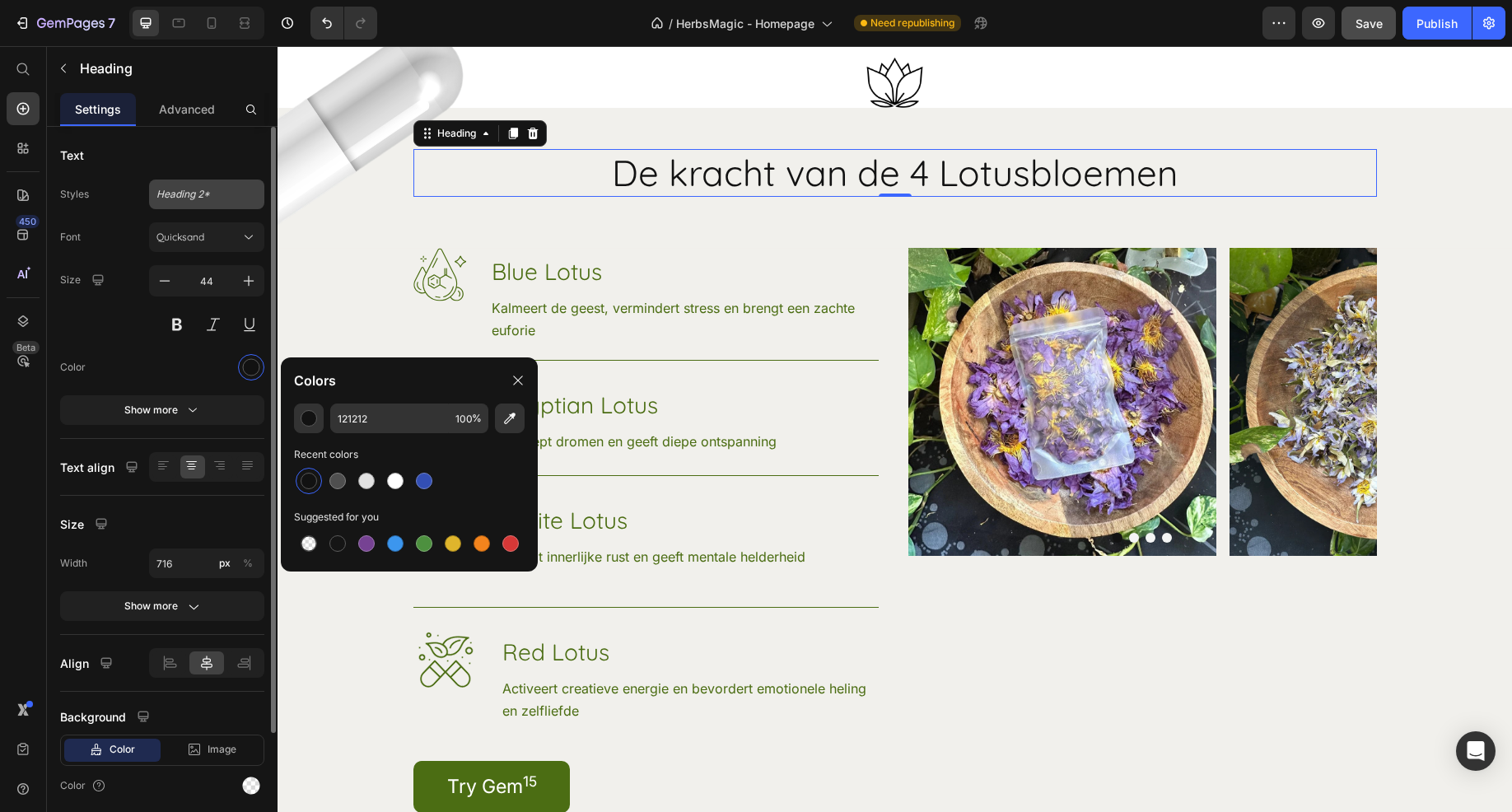 click on "Heading 2*" at bounding box center (207, 194) 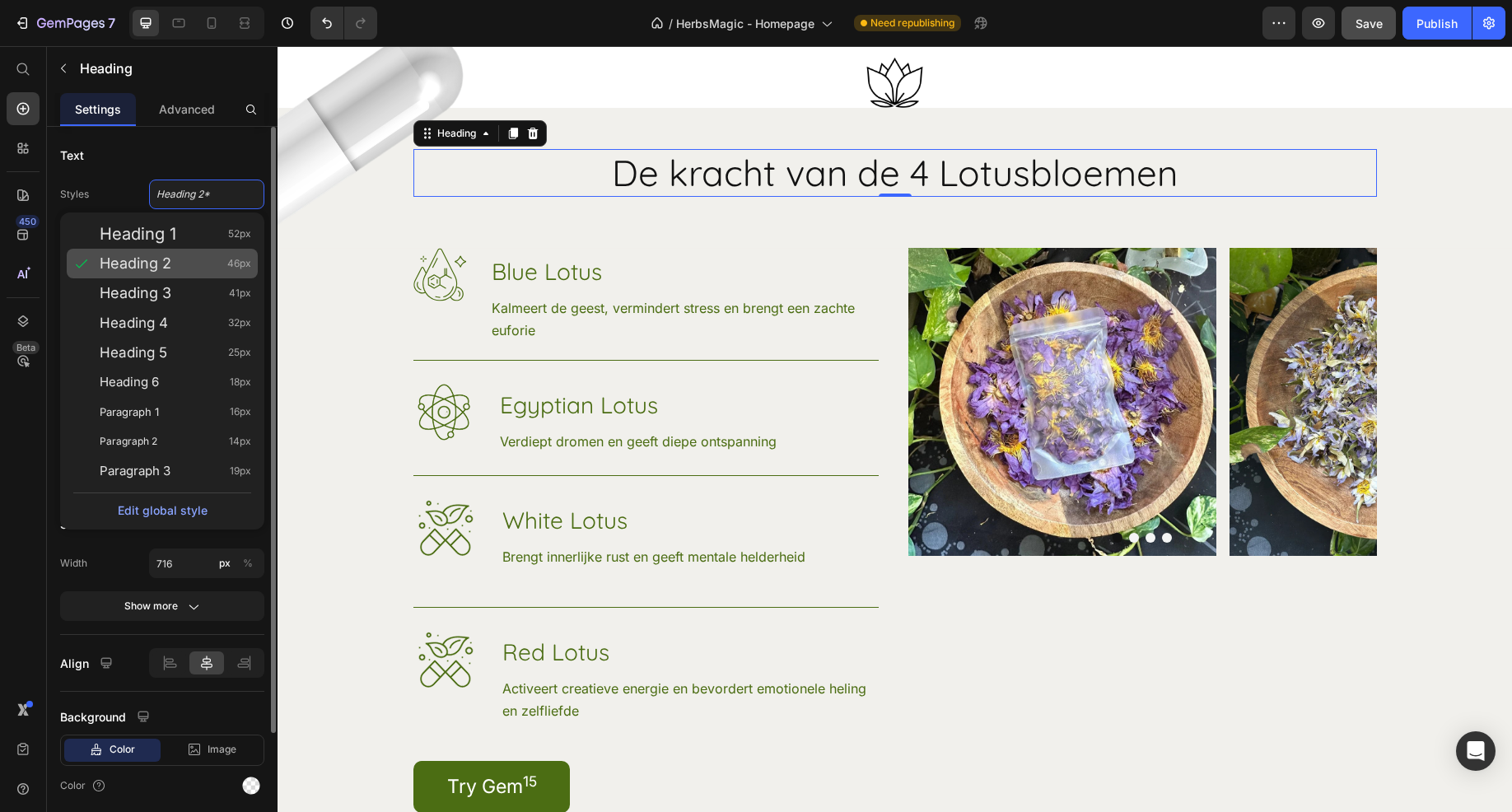 click on "Heading 2" at bounding box center (135, 264) 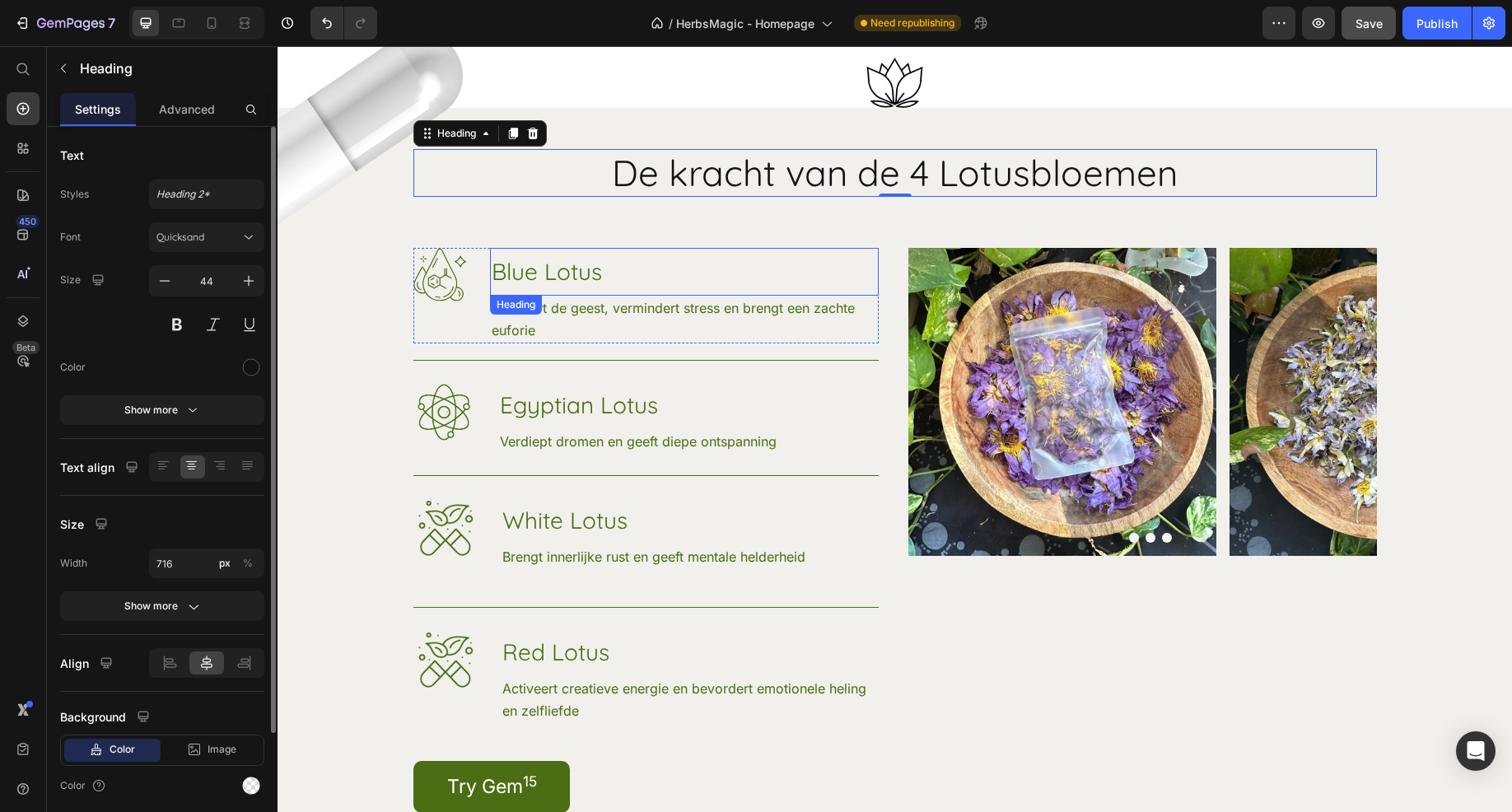click on "Blue Lotus" at bounding box center (684, 272) 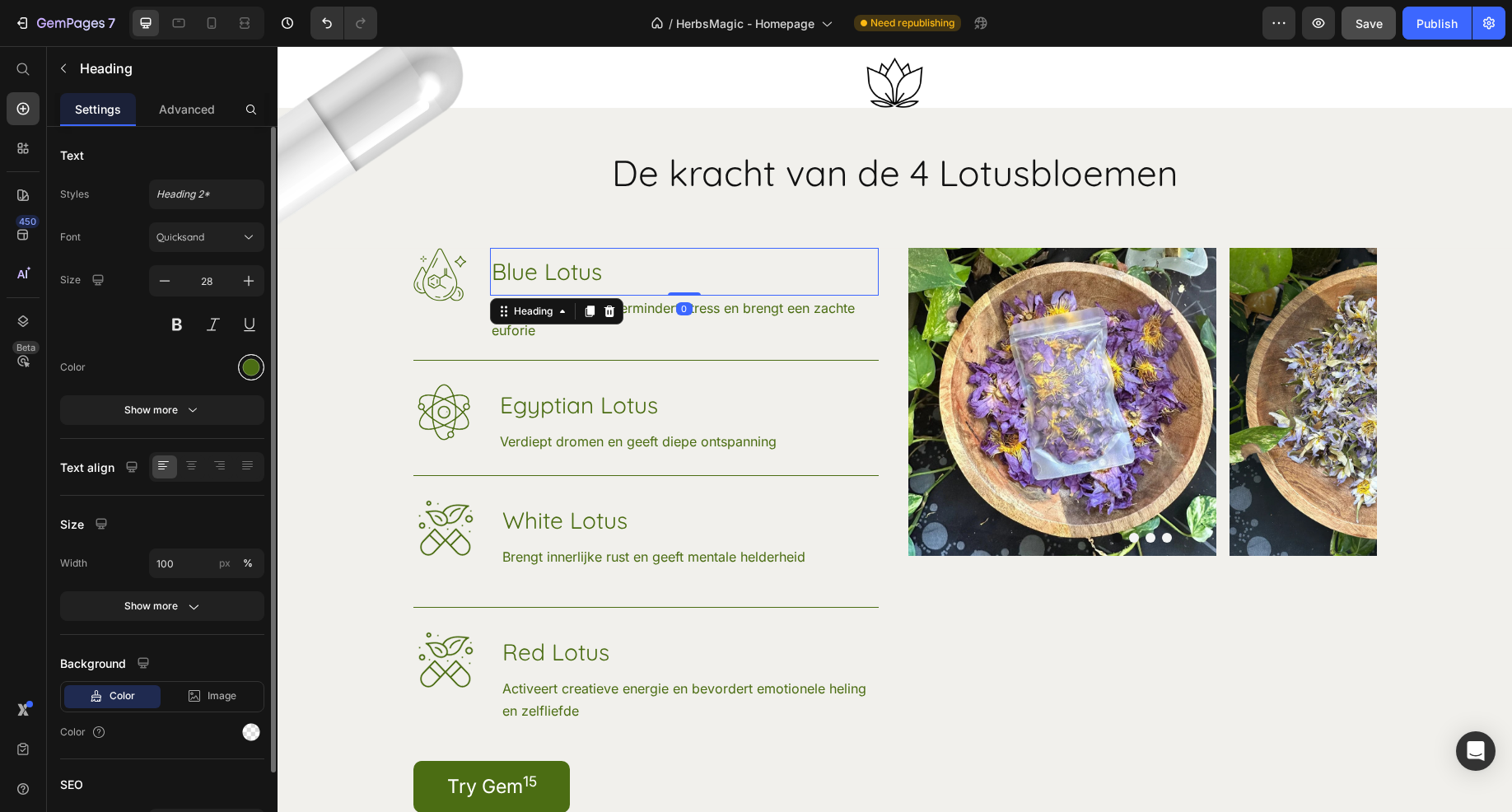 click at bounding box center (251, 367) 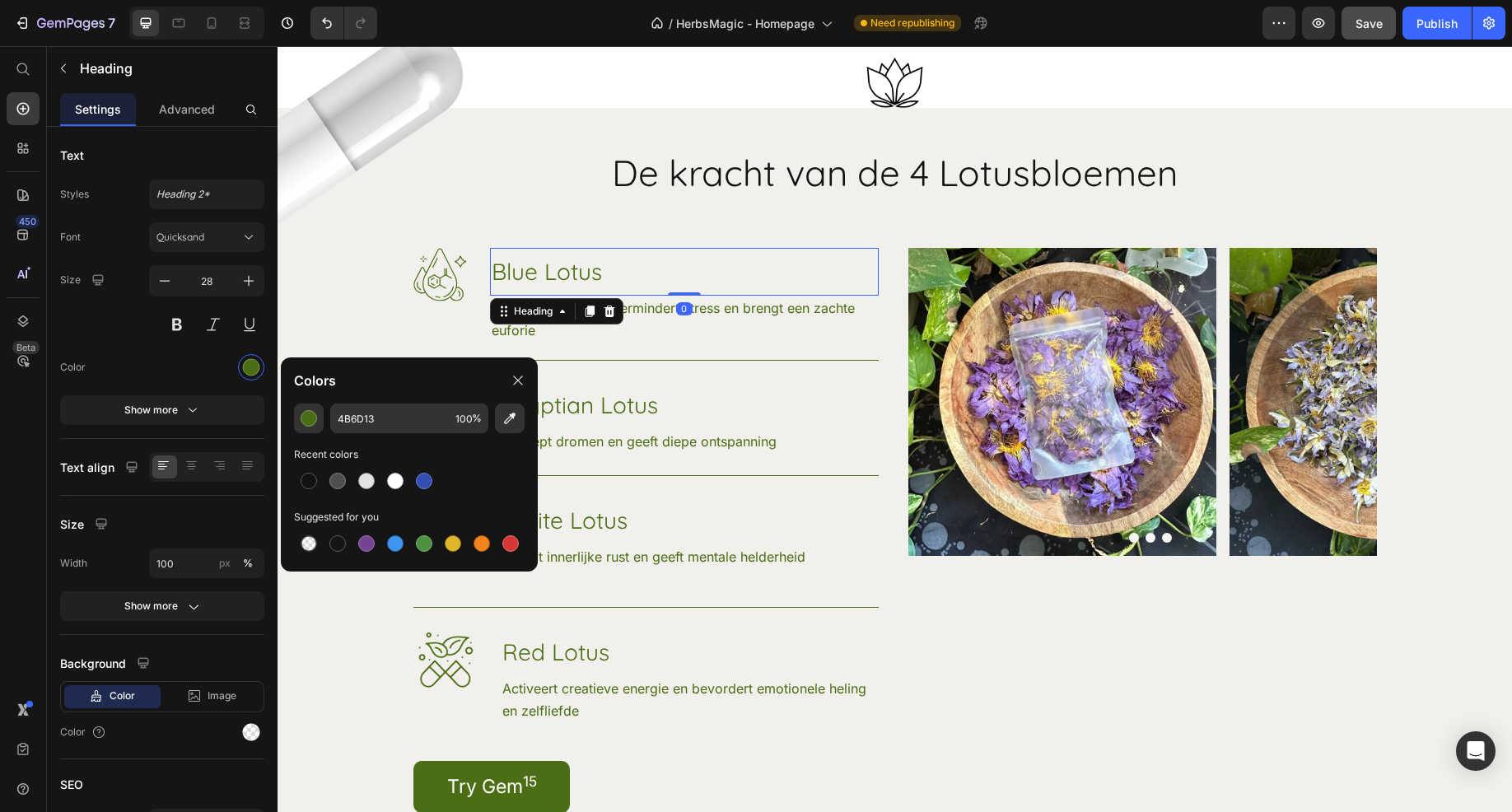 drag, startPoint x: 305, startPoint y: 479, endPoint x: 478, endPoint y: 422, distance: 182.1483 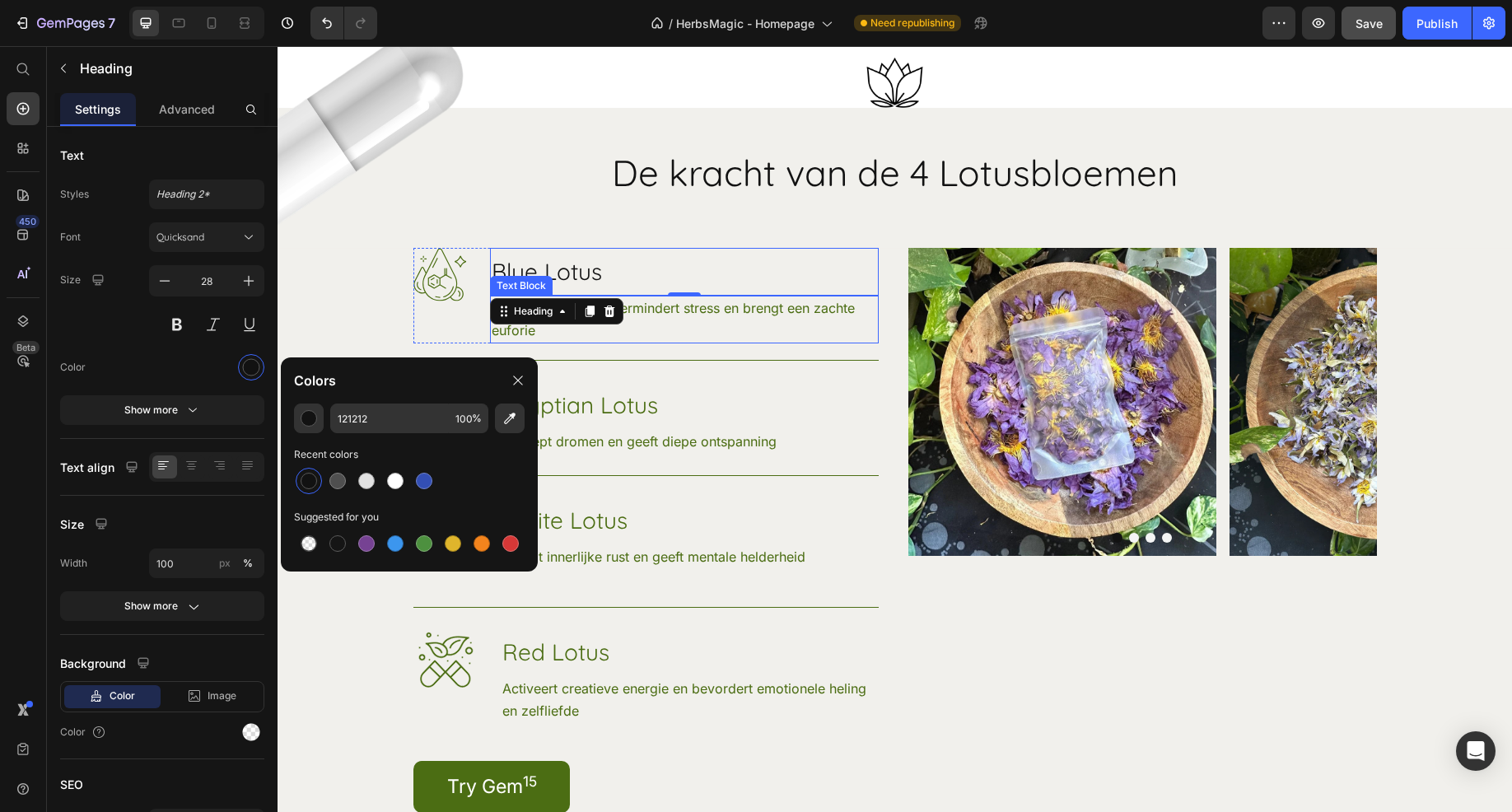 click on "Kalmeert de geest, vermindert stress en brengt een zachte euforie" at bounding box center (684, 320) 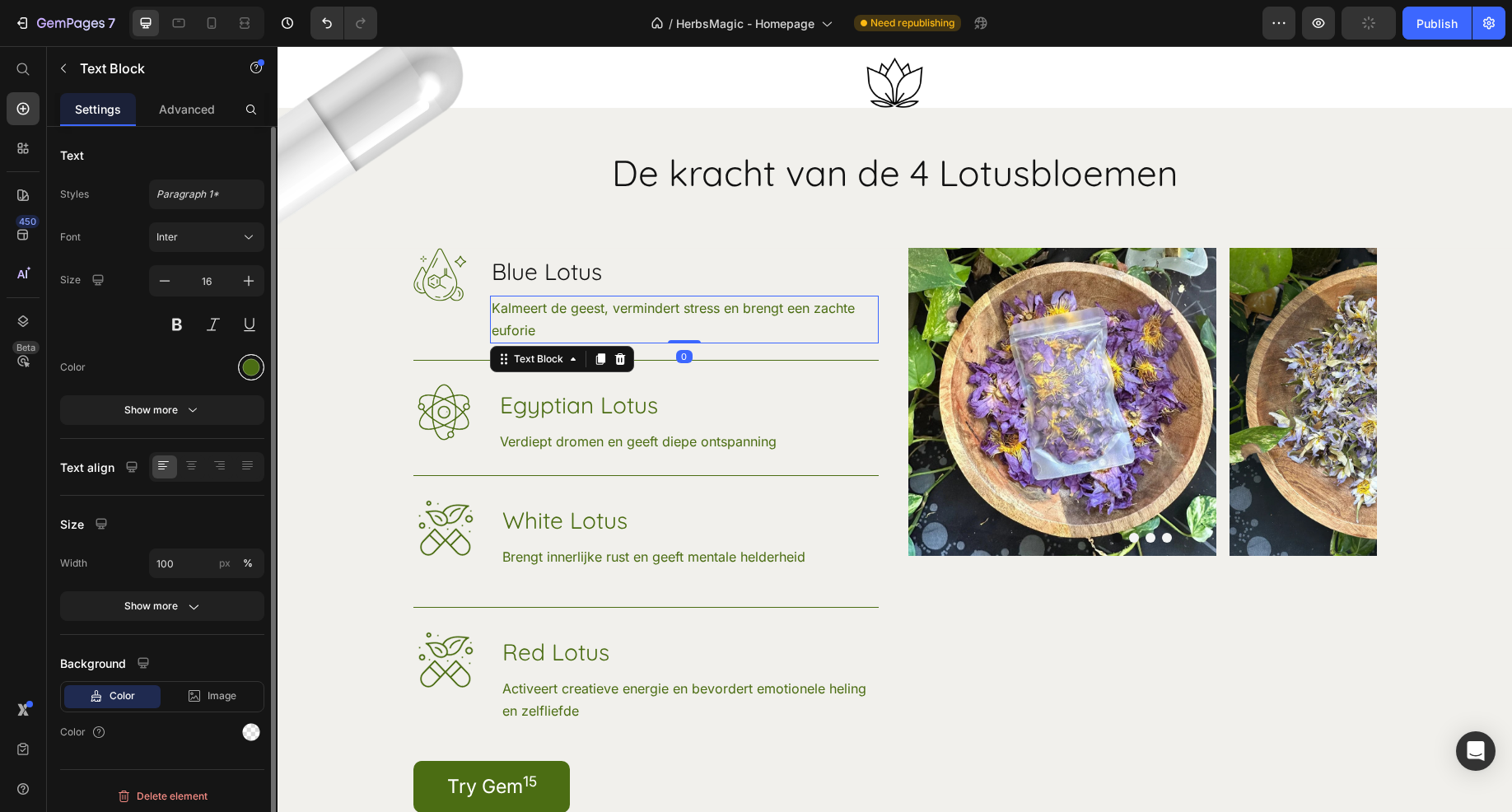 click at bounding box center [251, 367] 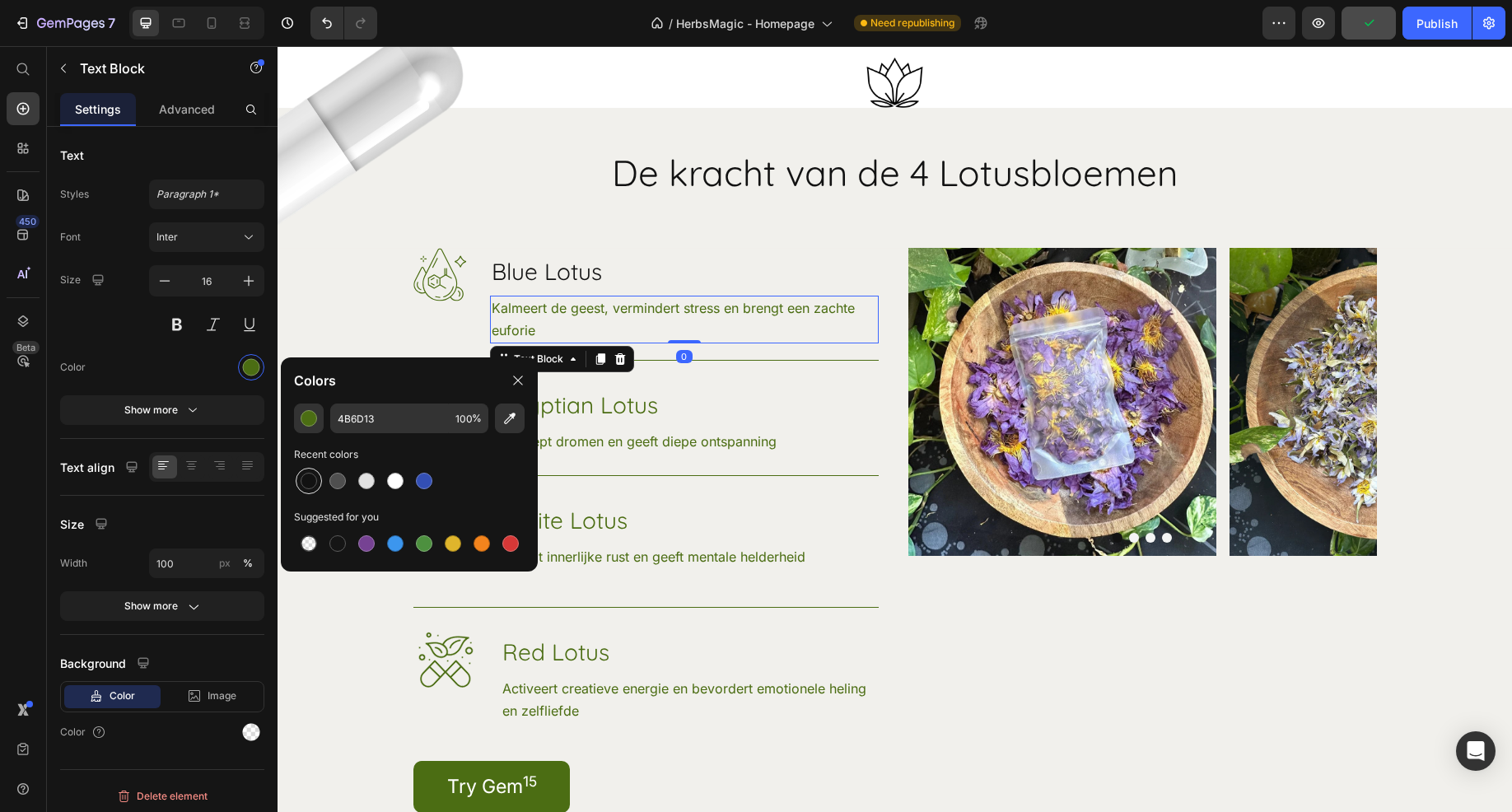 click at bounding box center (309, 481) 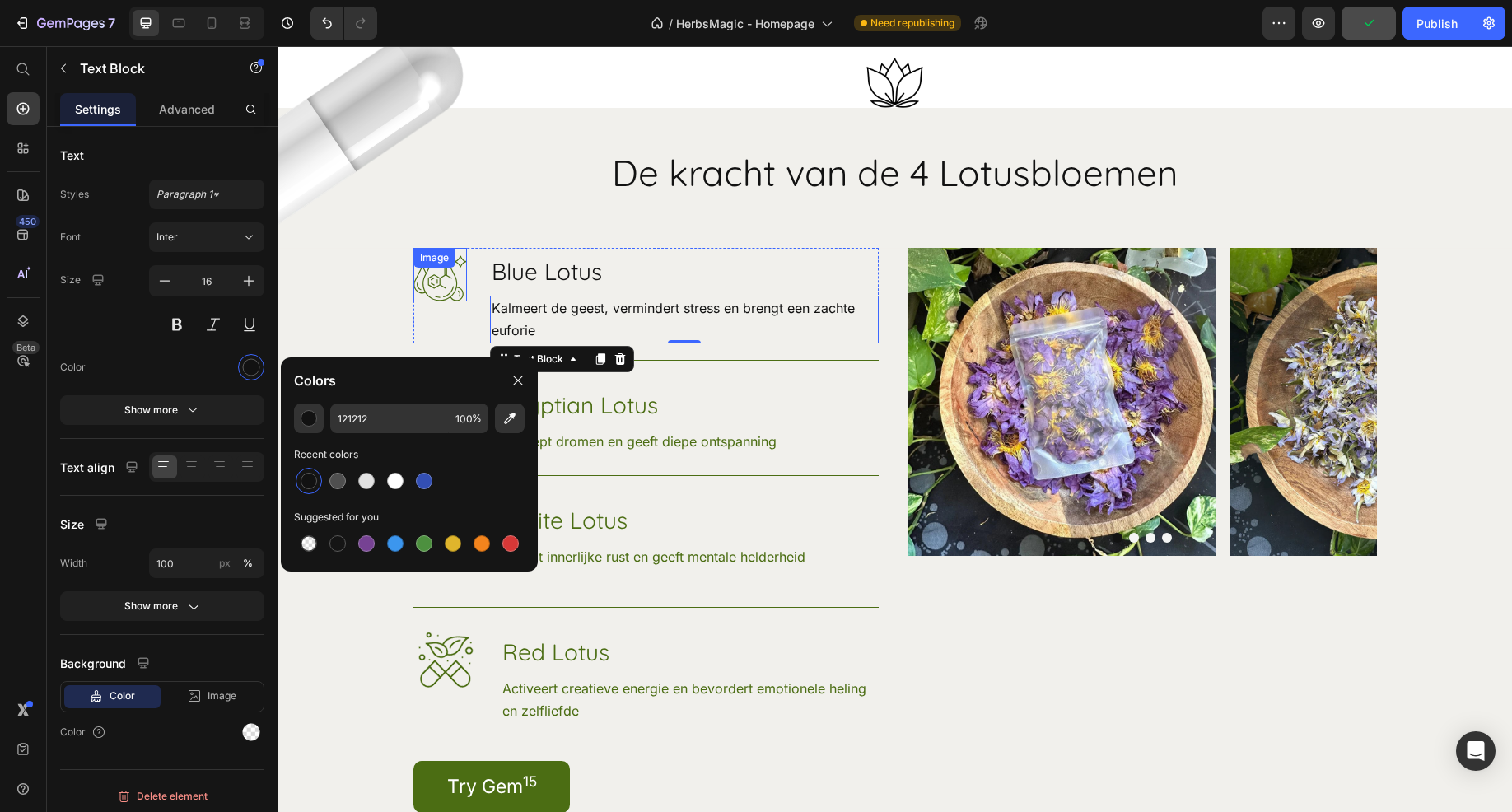 click on "Image" at bounding box center [440, 274] 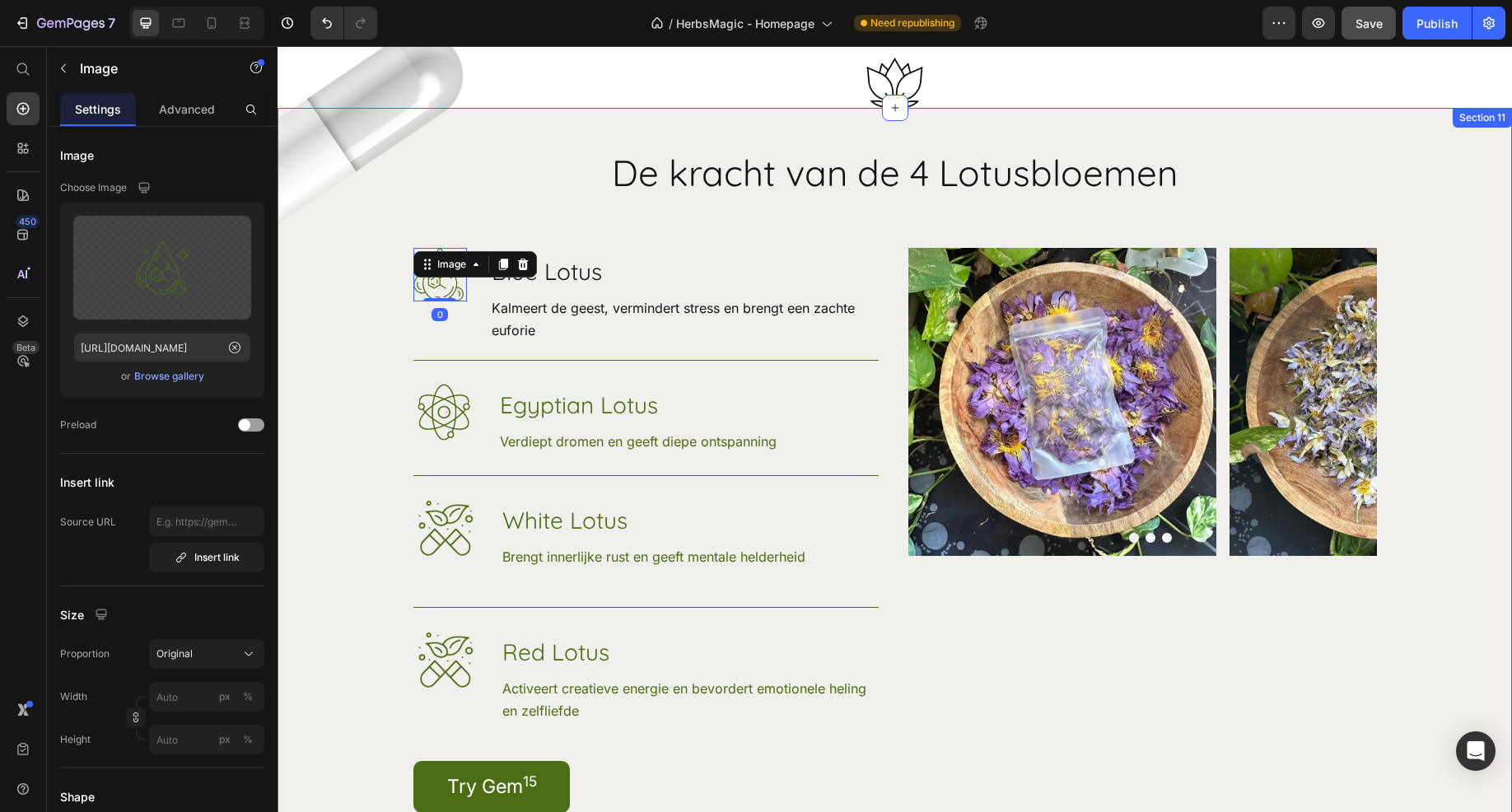 click on "Image Image De kracht van de 4 Lotusbloemen Heading Row Image   0 Blue Lotus Heading Kalmeert de geest, vermindert stress en brengt een zachte euforie  Text Block Row Image Egyptian Lotus Heading Verdiept dromen en geeft diepe ontspanning Text Block Row Image White Lotus Heading Brengt innerlijke rust en geeft mentale helderheid Text Block Row Image Red Lotus Heading Activeert creatieve energie en bevordert emotionele heling en zelfliefde Text Block Row Try Gem 15 Button Row
Image Image Image Image
Carousel Hero Banner" at bounding box center (894, 506) 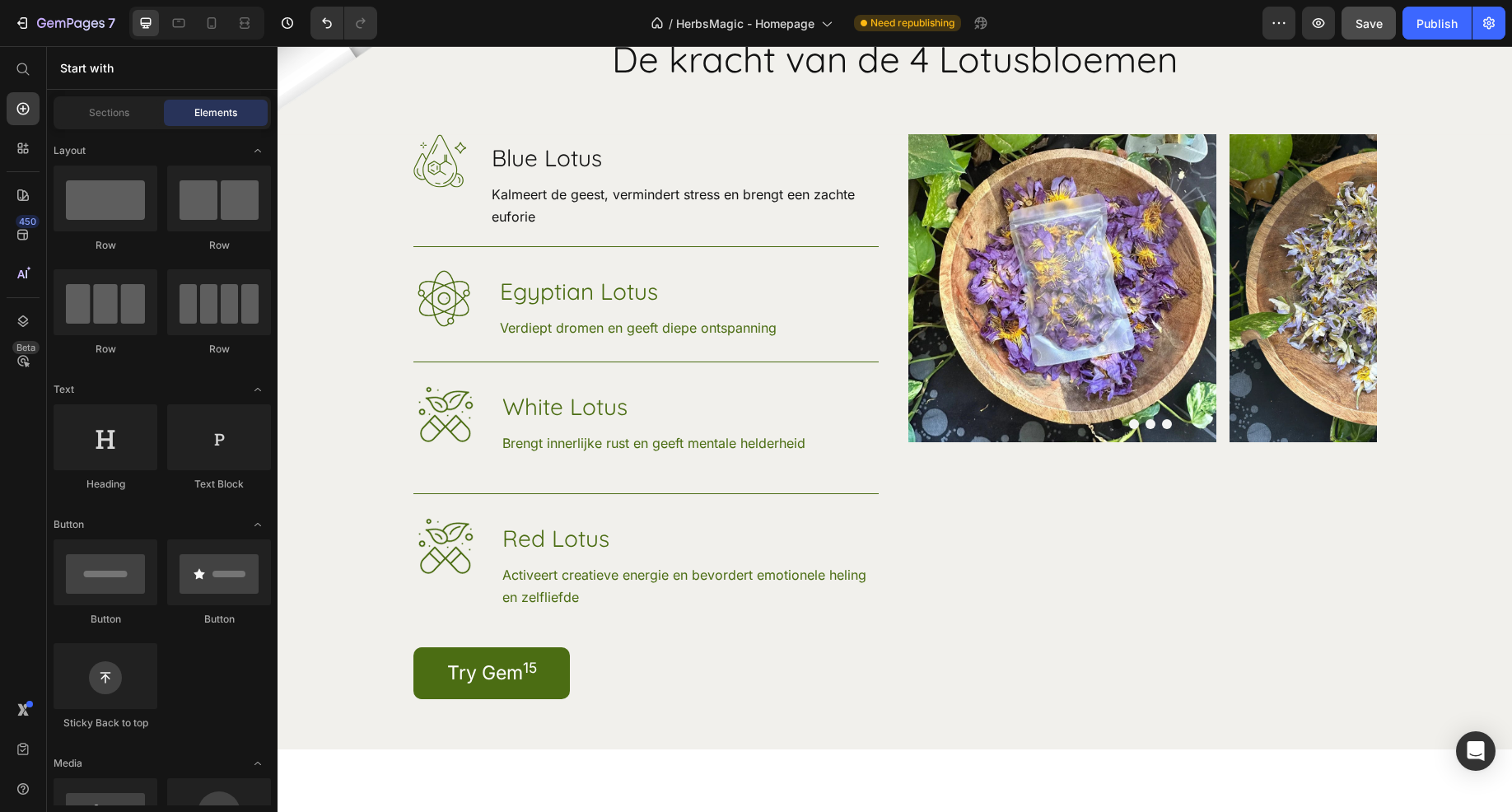 scroll, scrollTop: 5101, scrollLeft: 0, axis: vertical 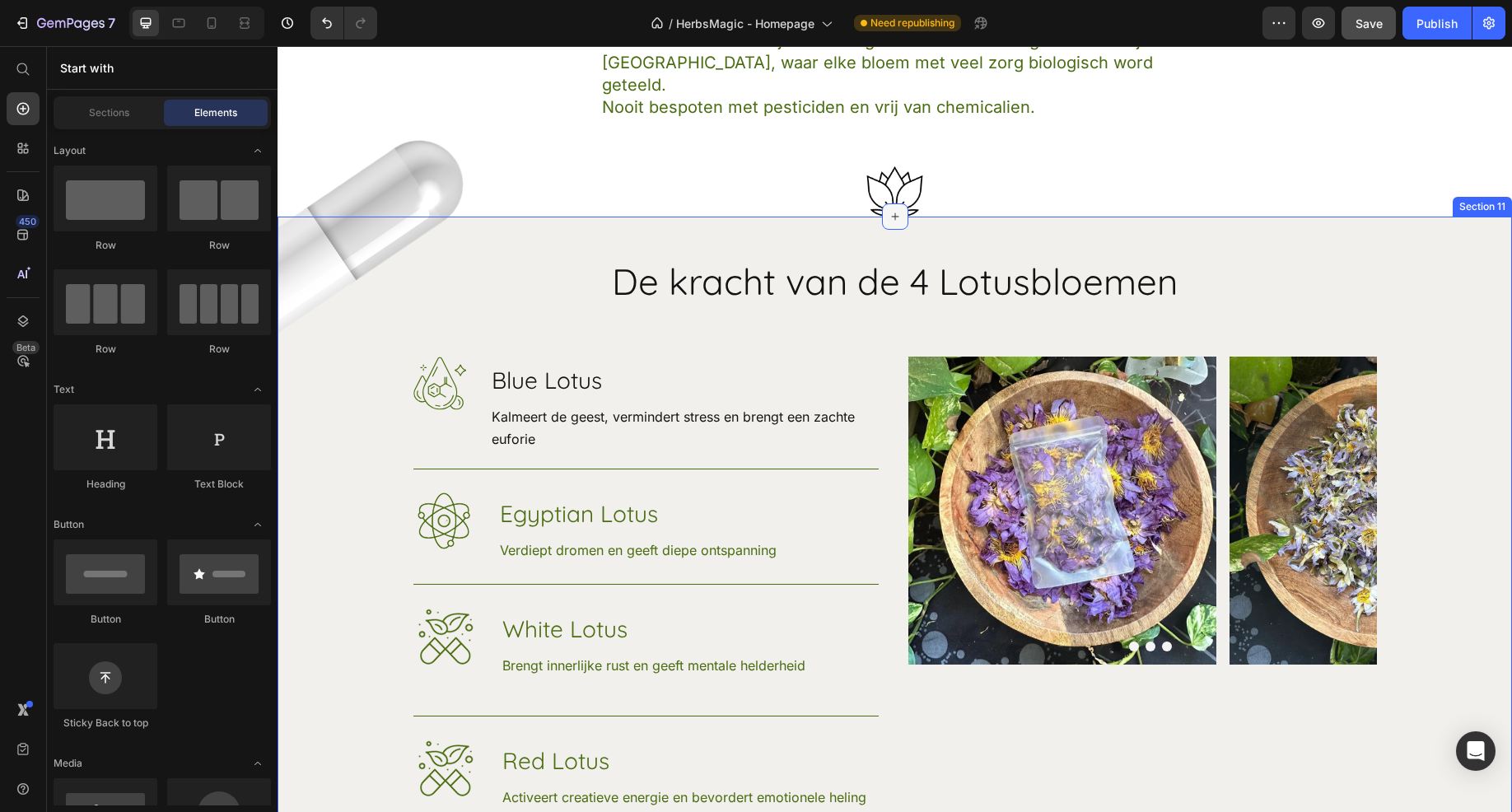 click 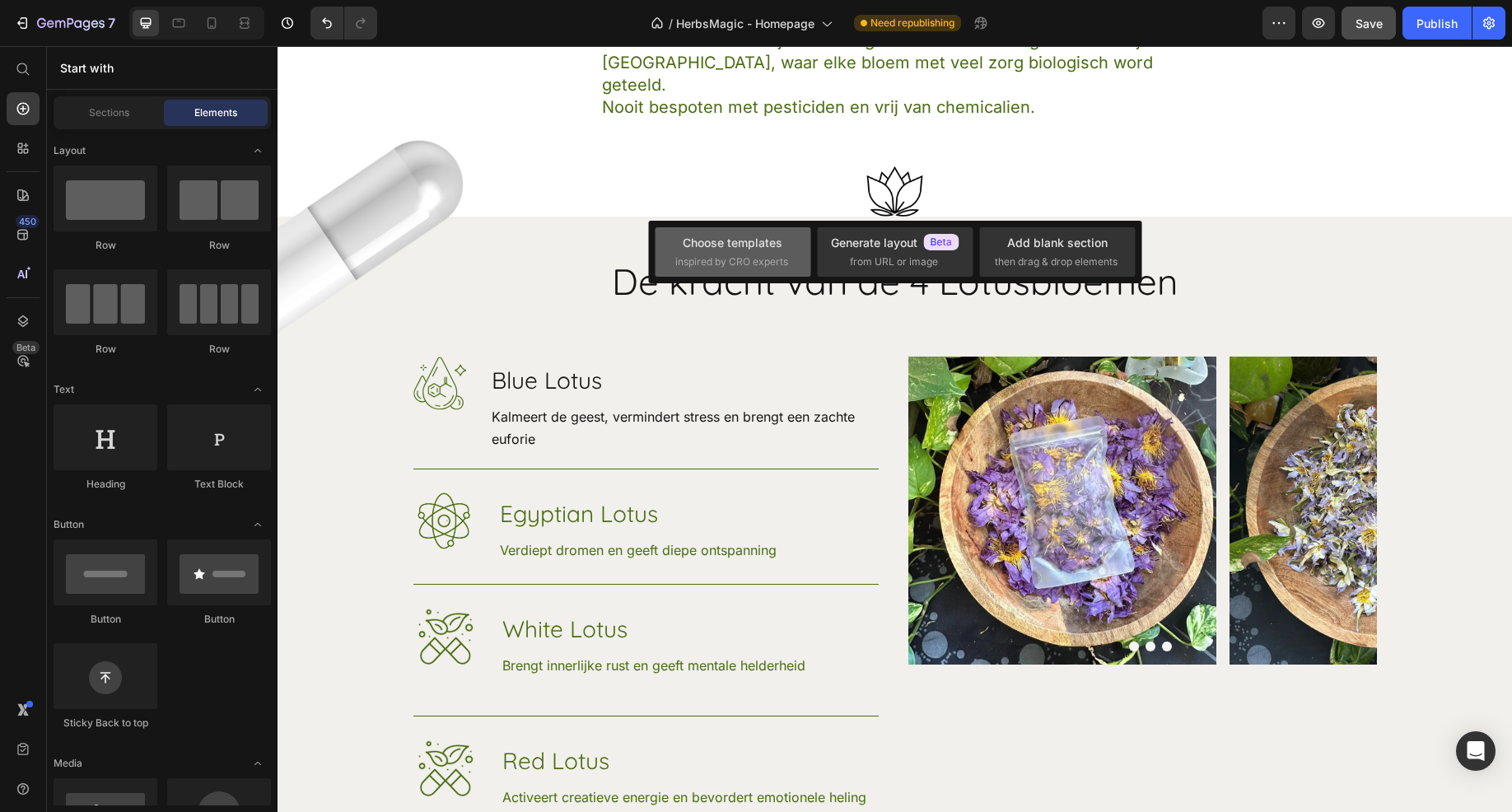 click on "inspired by CRO experts" at bounding box center [731, 262] 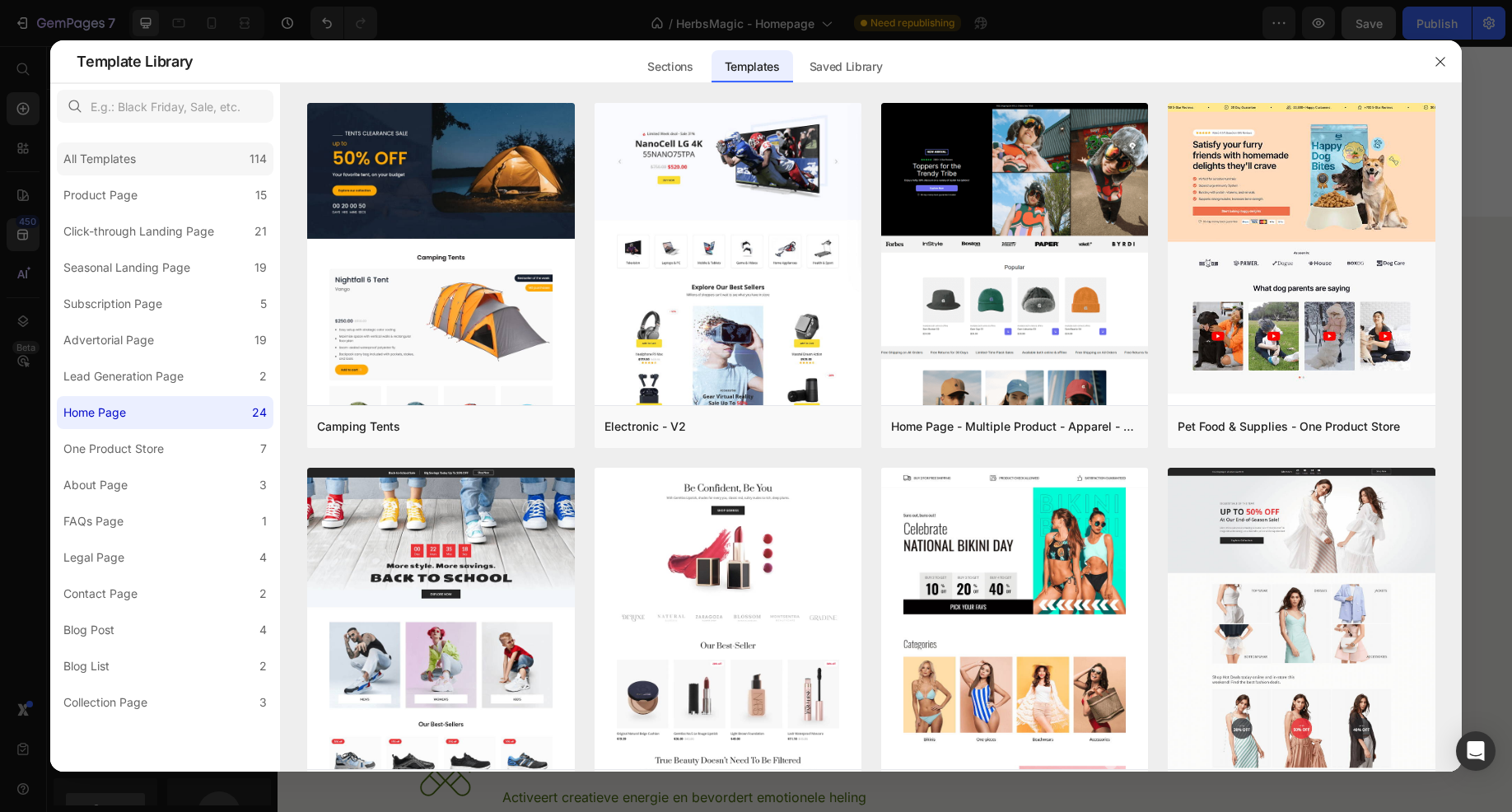 click on "All Templates 114" 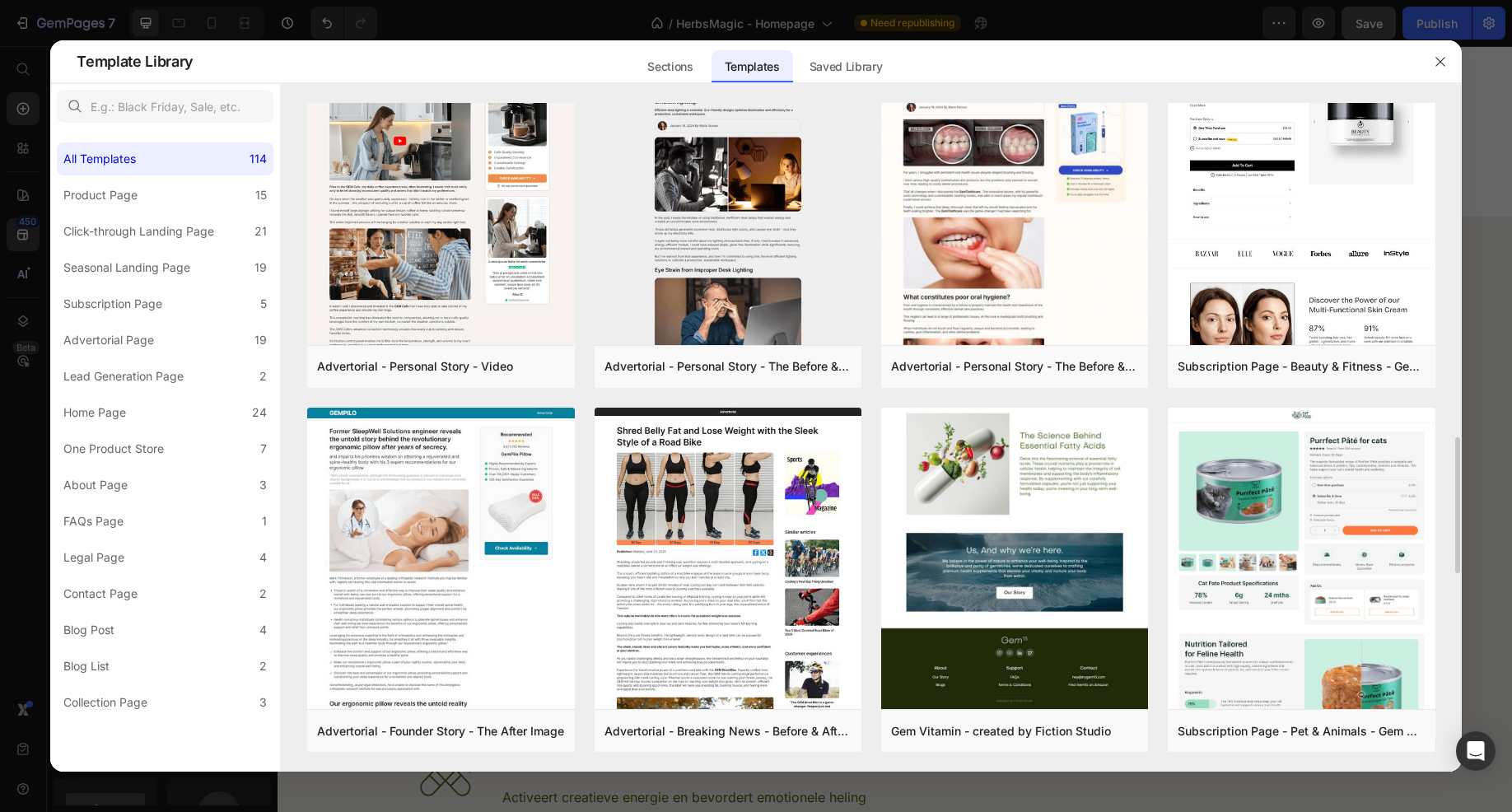 scroll, scrollTop: 1235, scrollLeft: 0, axis: vertical 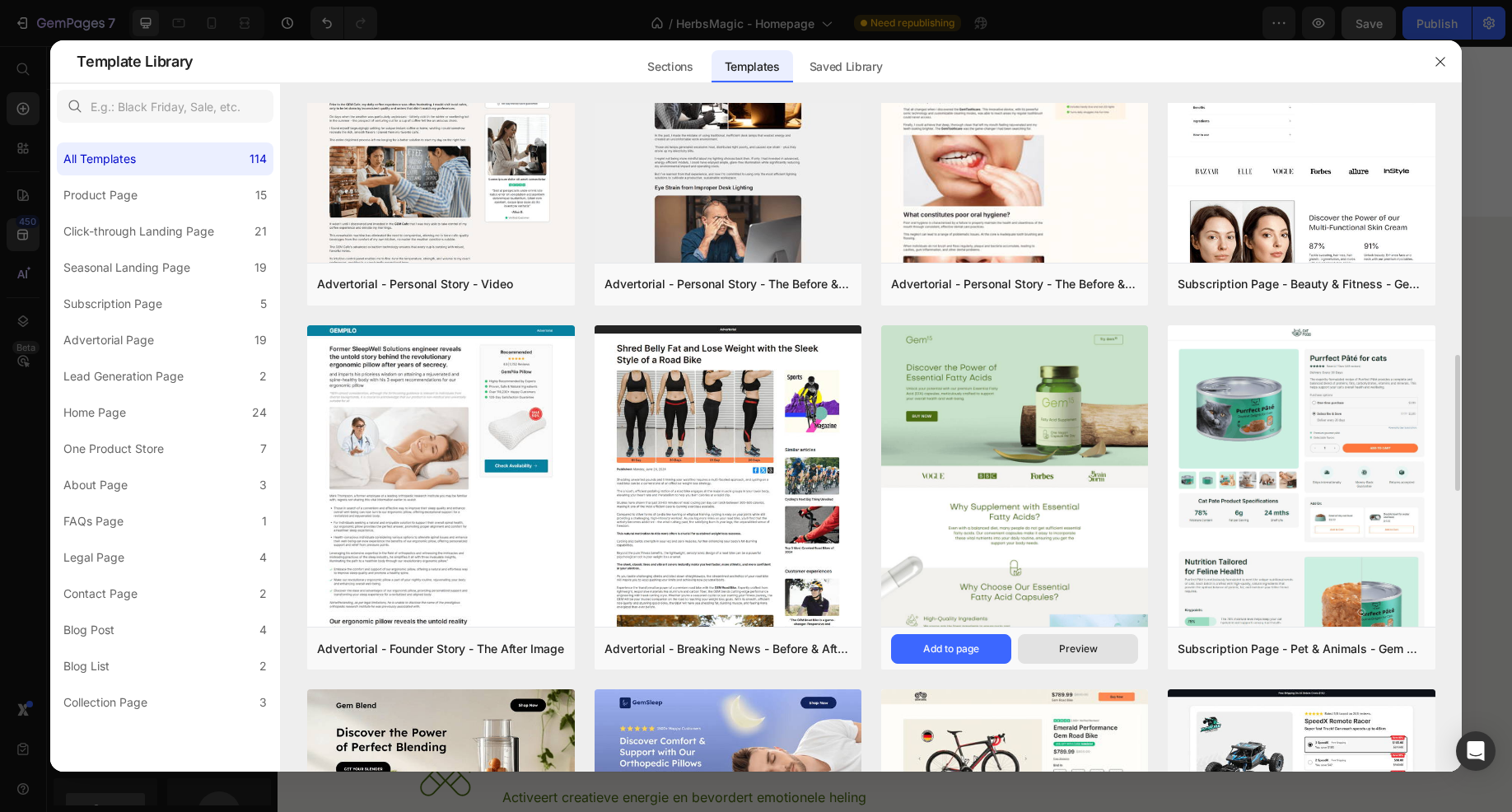 click on "Preview" at bounding box center (1078, 649) 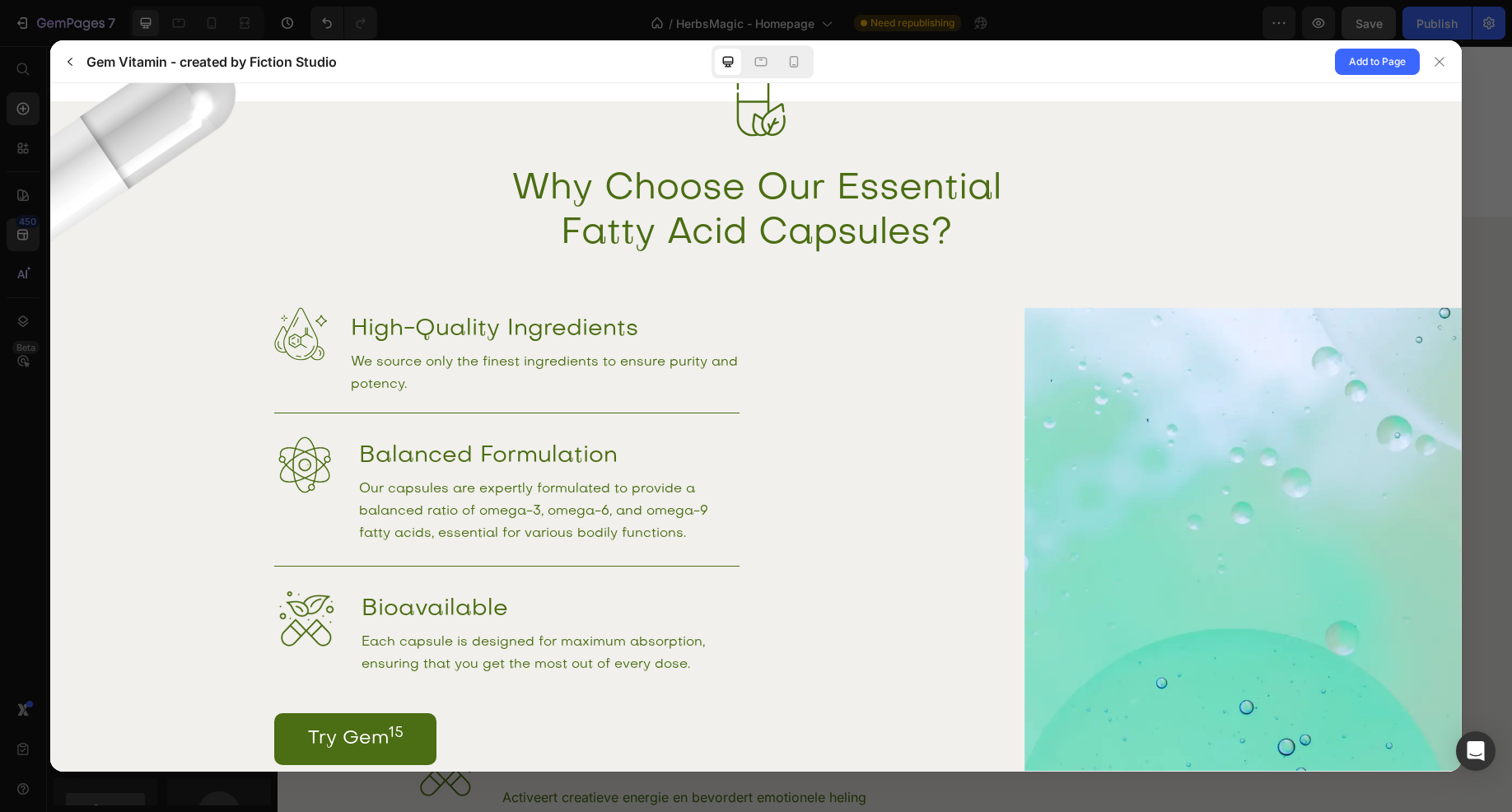 scroll, scrollTop: 1071, scrollLeft: 0, axis: vertical 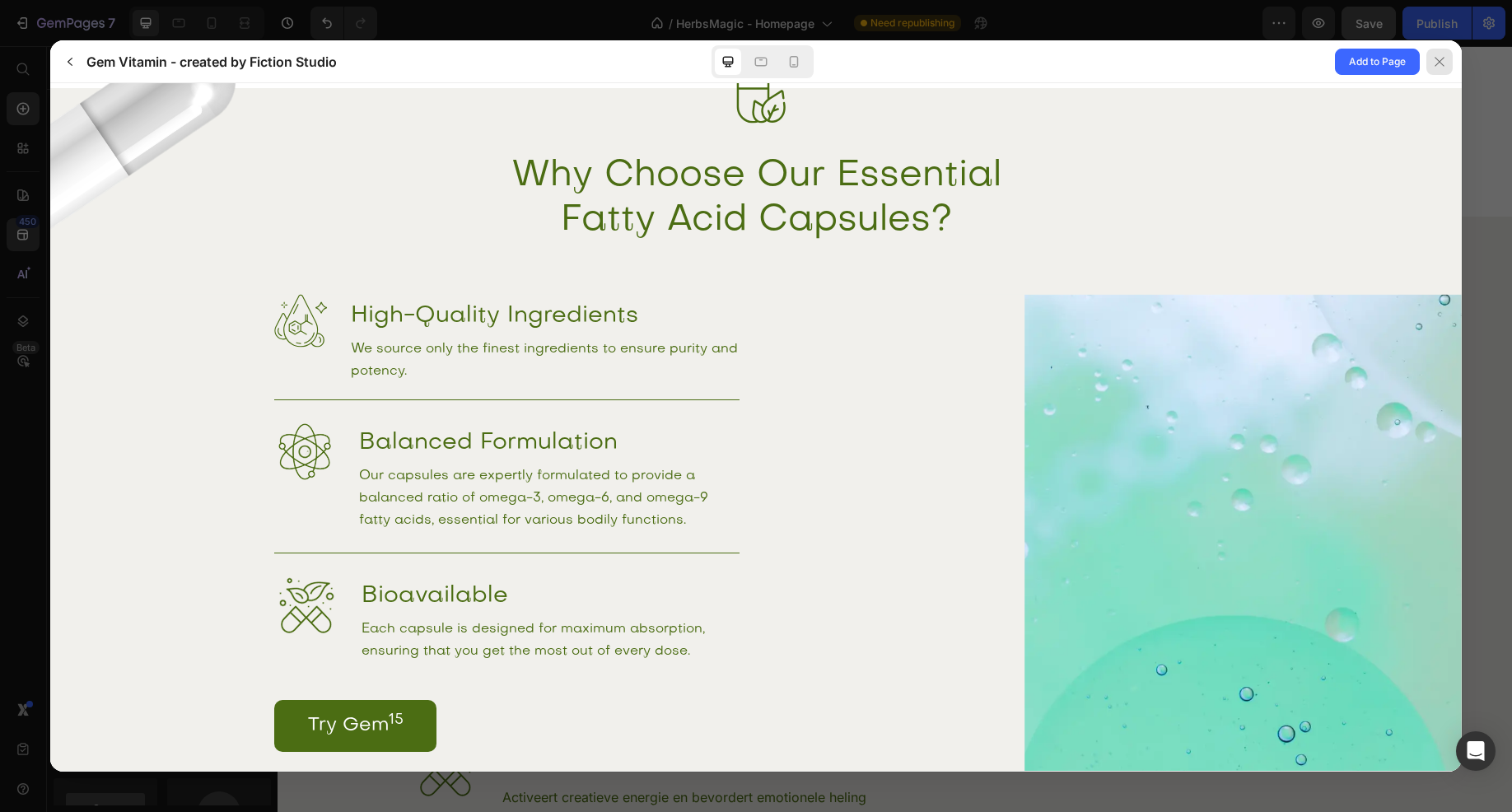 click 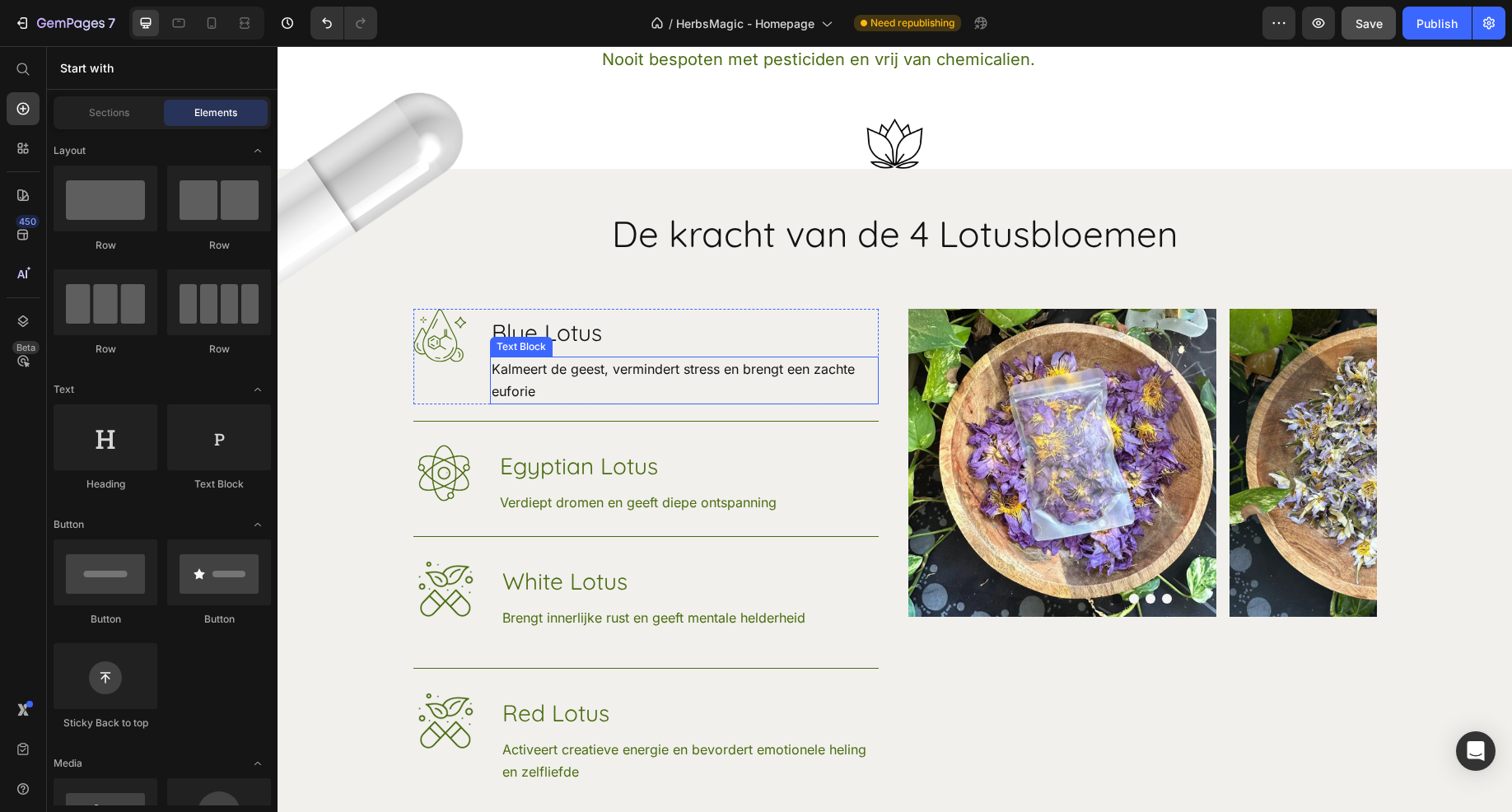 scroll, scrollTop: 4936, scrollLeft: 0, axis: vertical 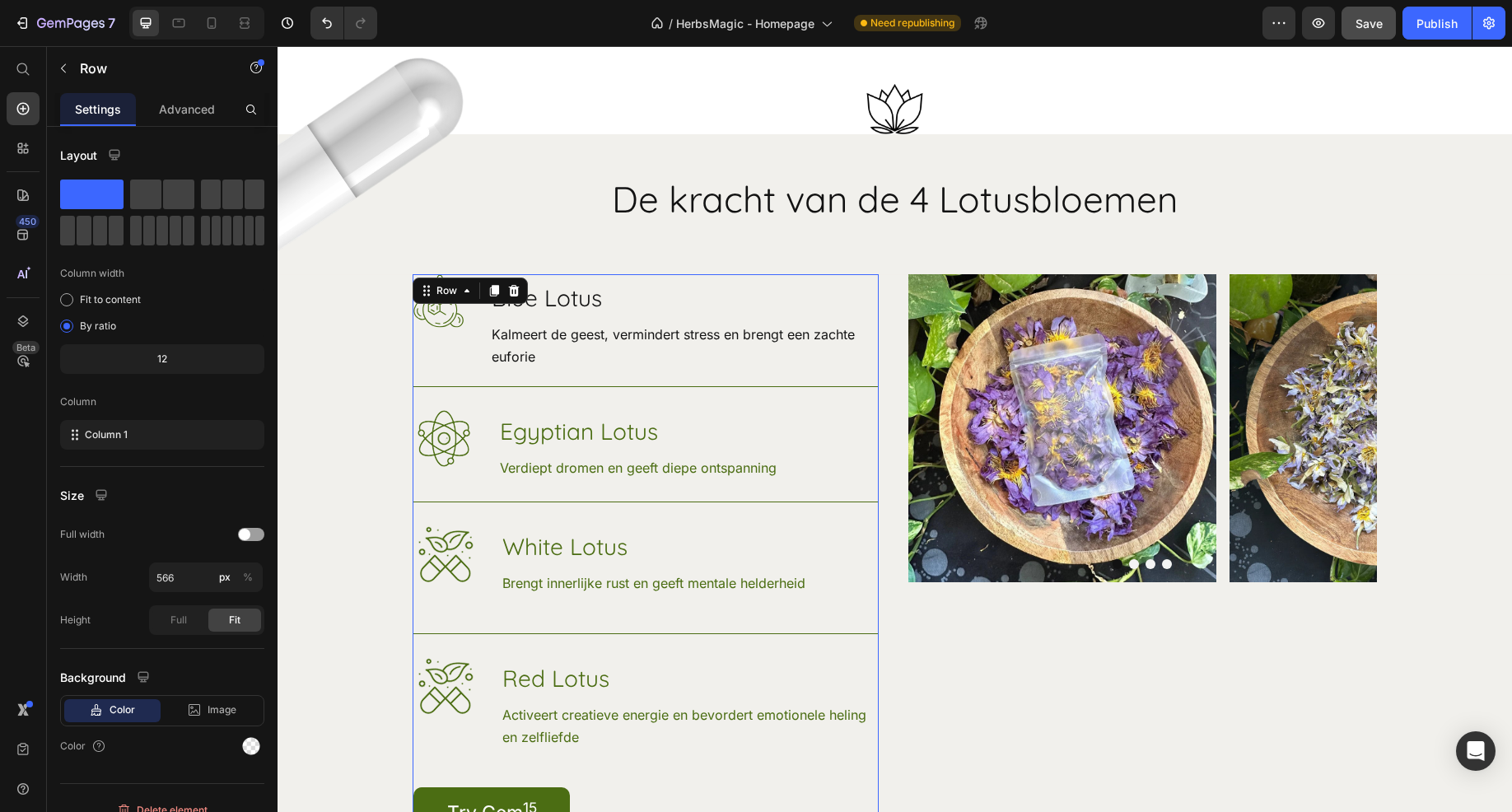 click on "Image Blue Lotus Heading Kalmeert de geest, vermindert stress en brengt een zachte euforie  Text Block Row Image Egyptian Lotus Heading Verdiept dromen en geeft diepe ontspanning Text Block Row Image White Lotus Heading Brengt innerlijke rust en geeft mentale helderheid Text Block Row Image Red Lotus Heading Activeert creatieve energie en bevordert emotionele heling en zelfliefde Text Block Row Try Gem 15 Button" at bounding box center [646, 557] 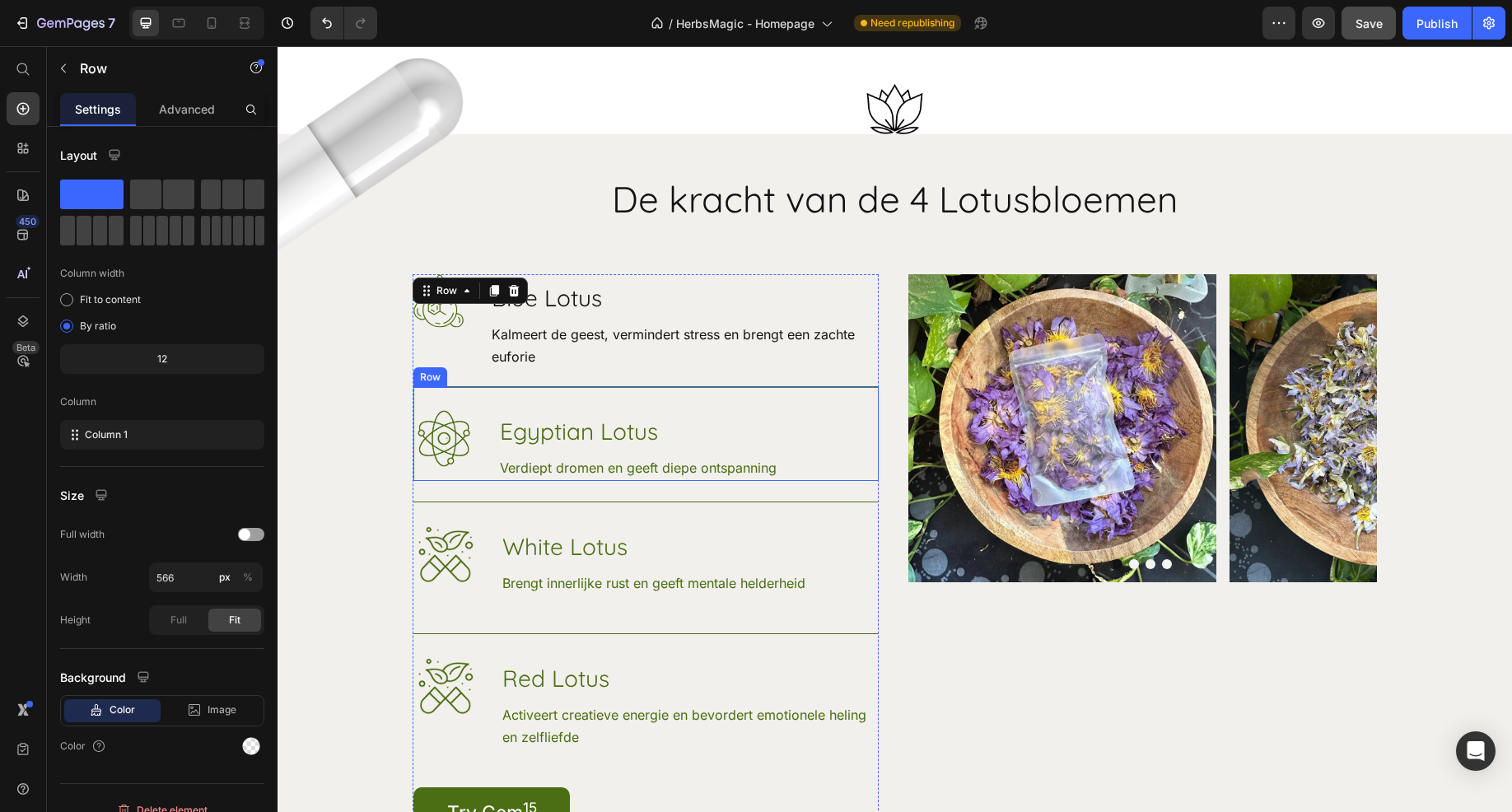 click on "Image Egyptian Lotus Heading Verdiept dromen en geeft diepe ontspanning Text Block Row" at bounding box center [646, 433] 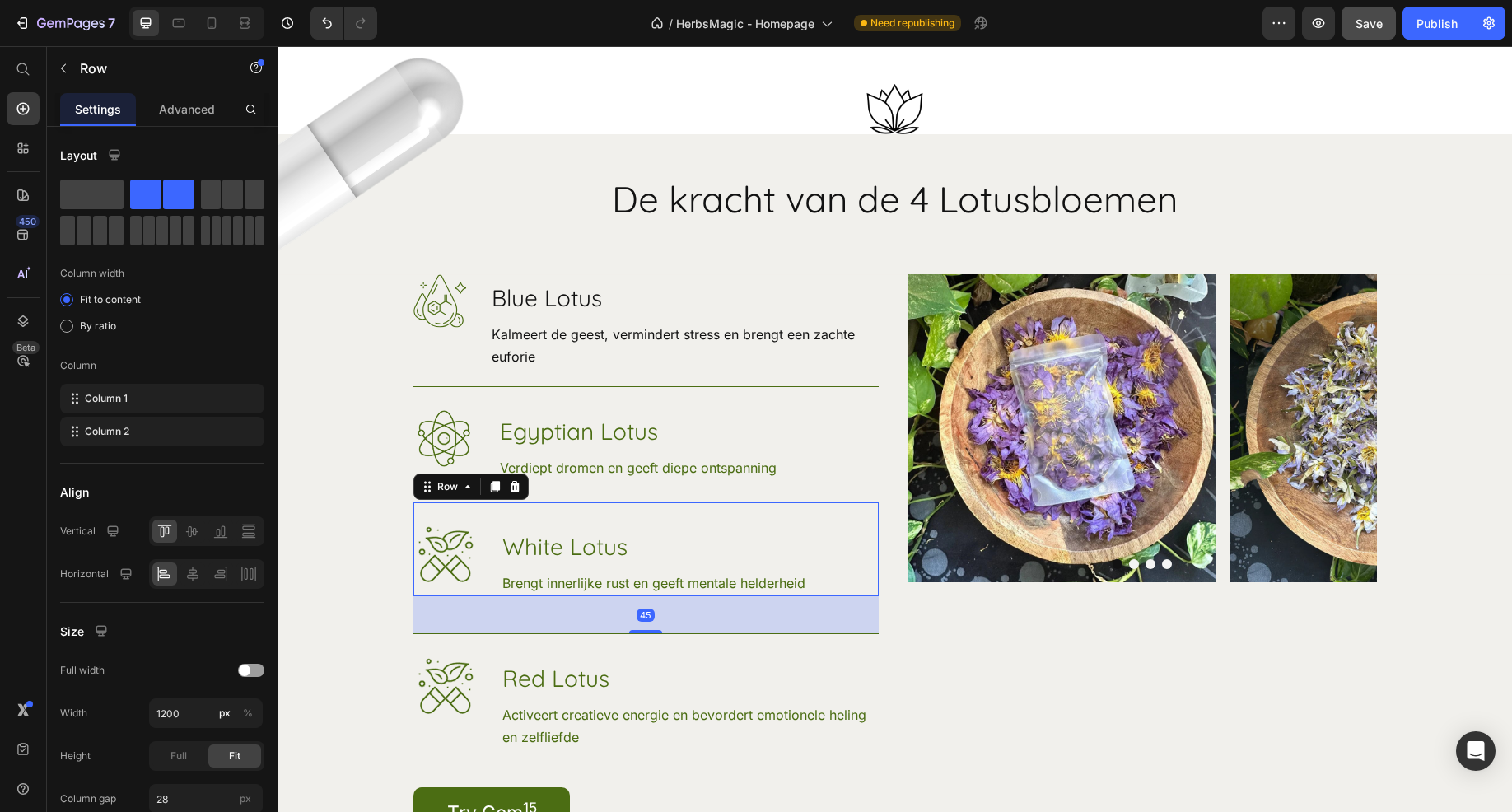 click on "Image White Lotus Heading Brengt innerlijke rust en geeft mentale helderheid Text Block Row   45" at bounding box center (646, 548) 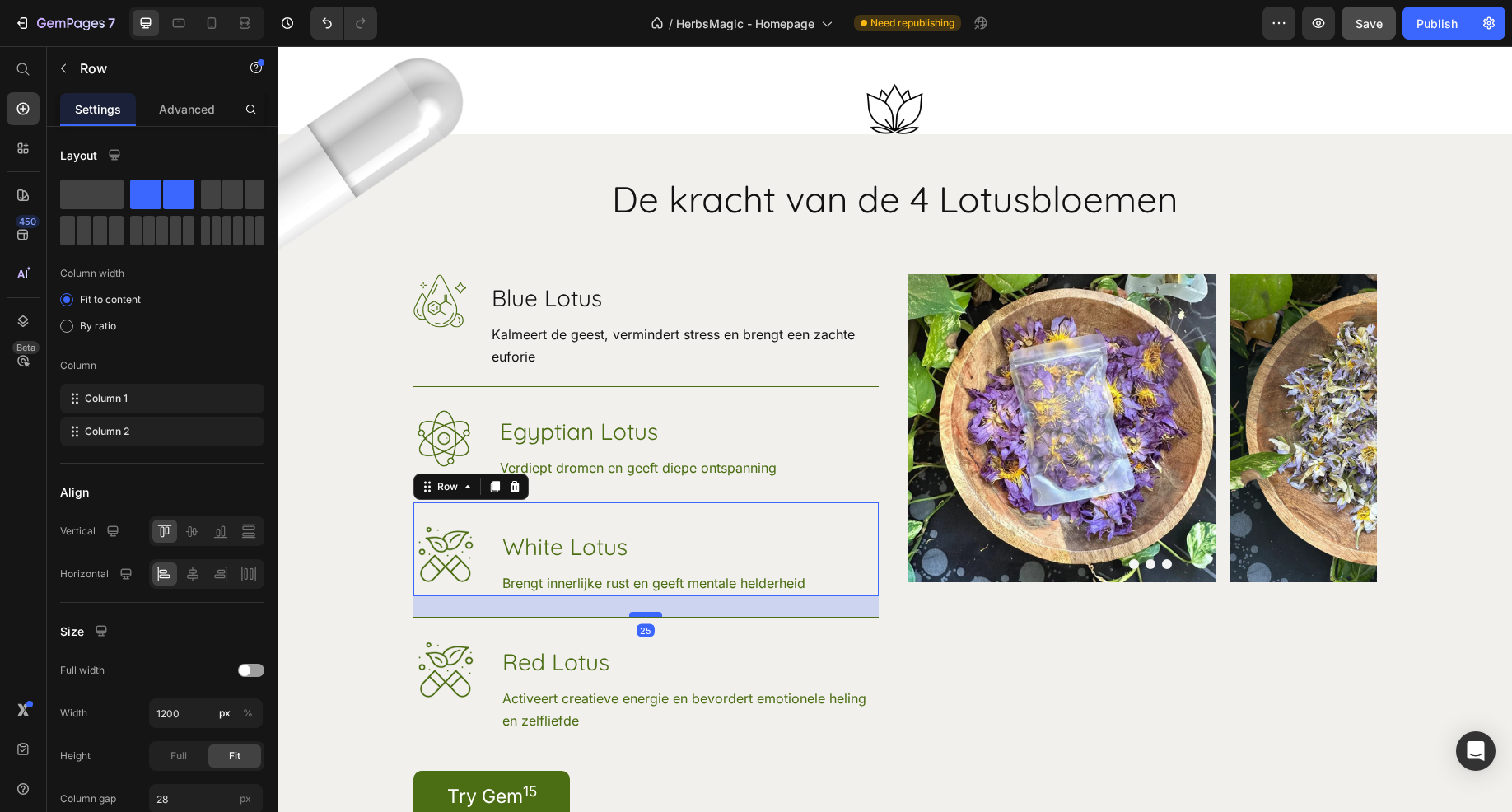 drag, startPoint x: 643, startPoint y: 609, endPoint x: 650, endPoint y: 592, distance: 18.384776 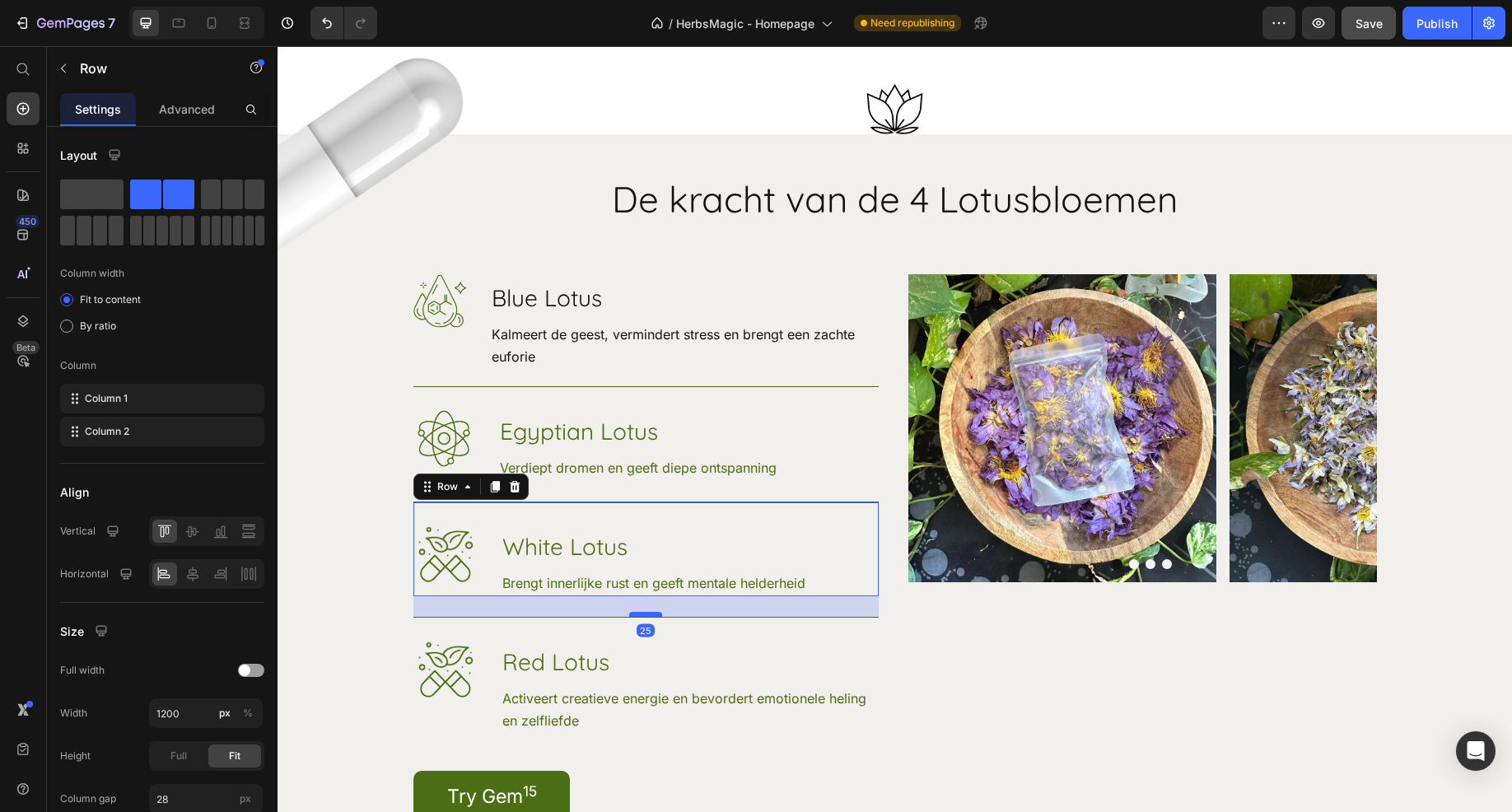 click at bounding box center [646, 614] 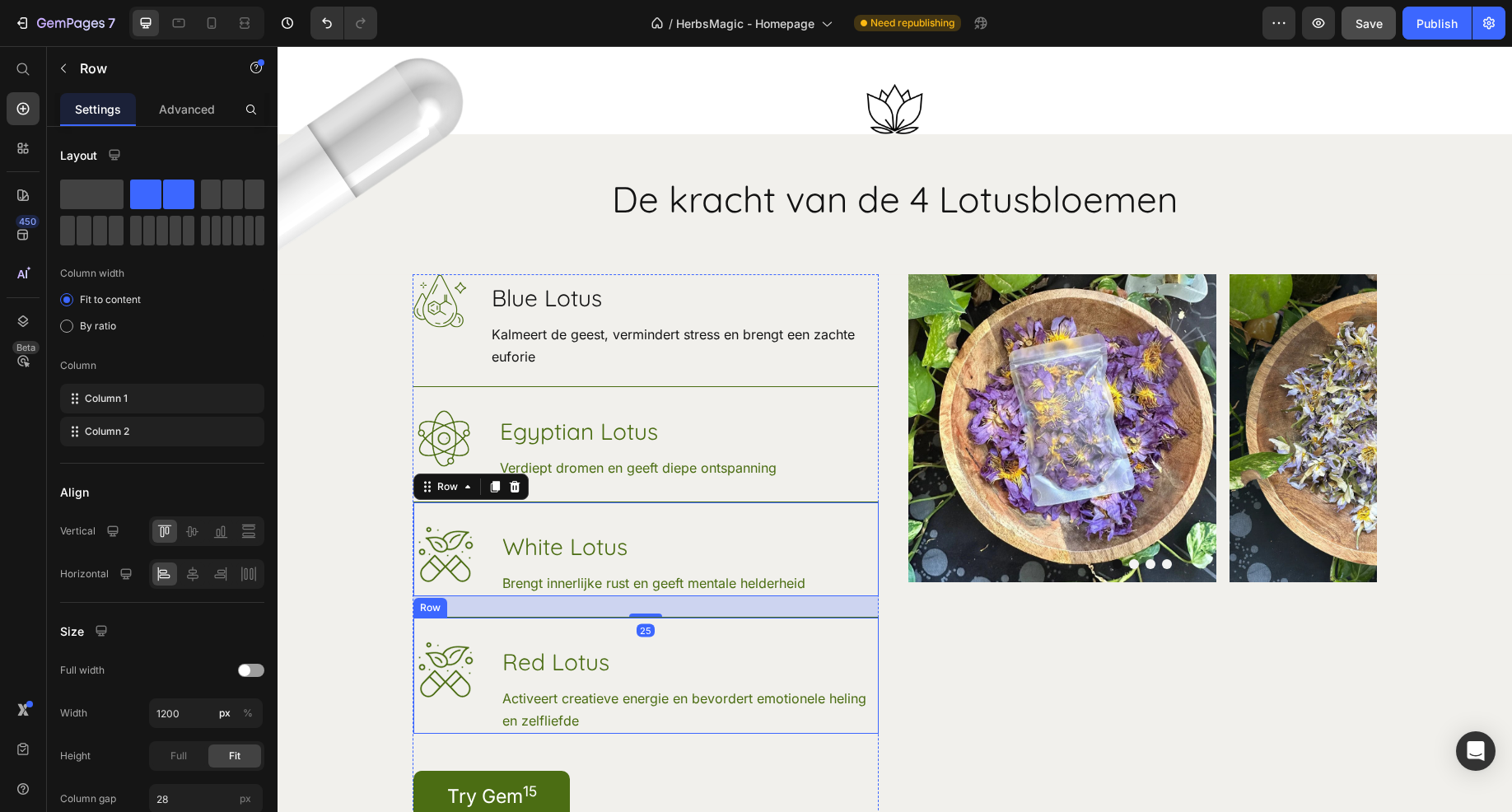 click on "Image Image Image Image
Carousel" at bounding box center [1142, 548] 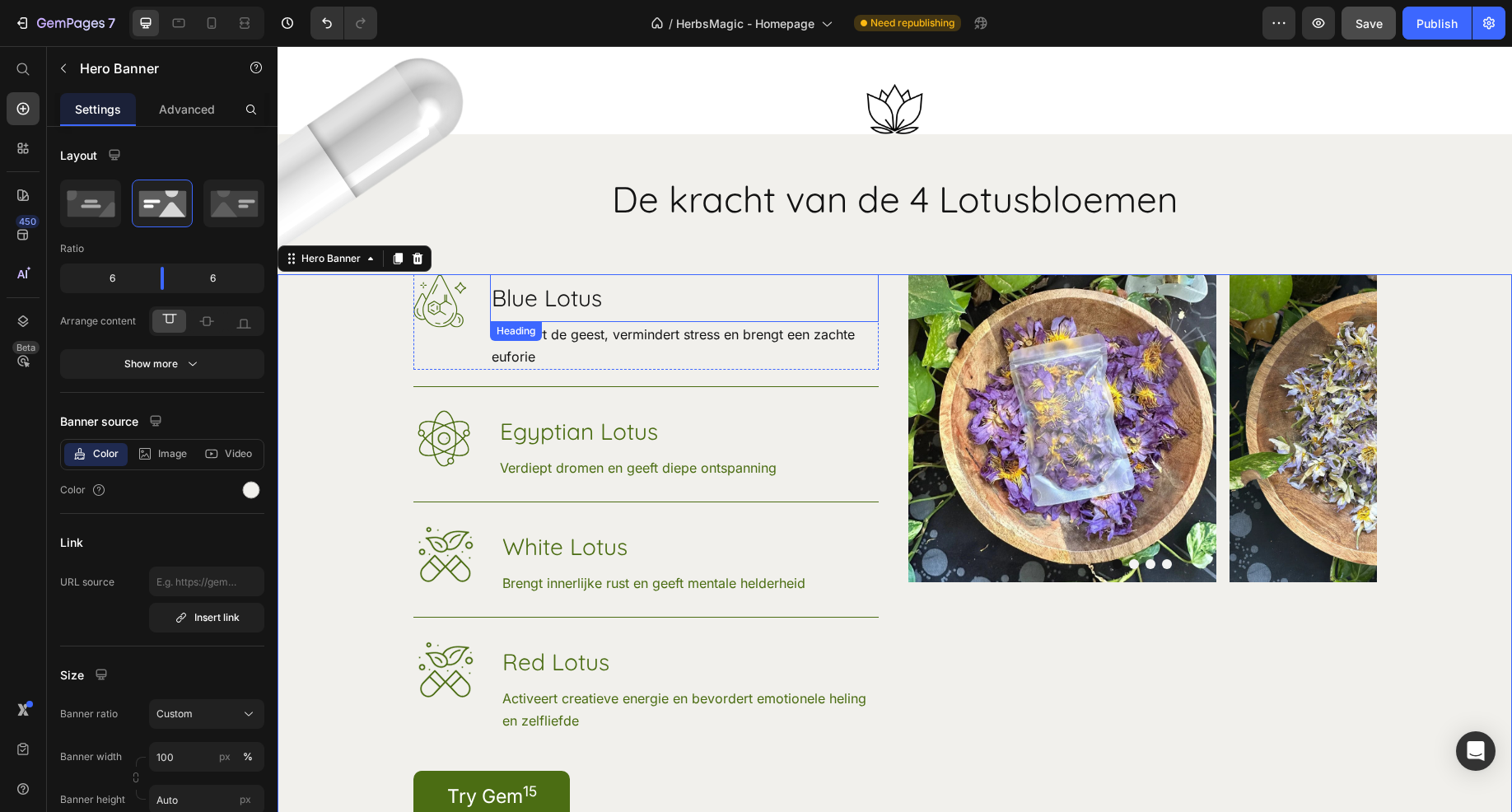 click on "Blue Lotus" at bounding box center (684, 298) 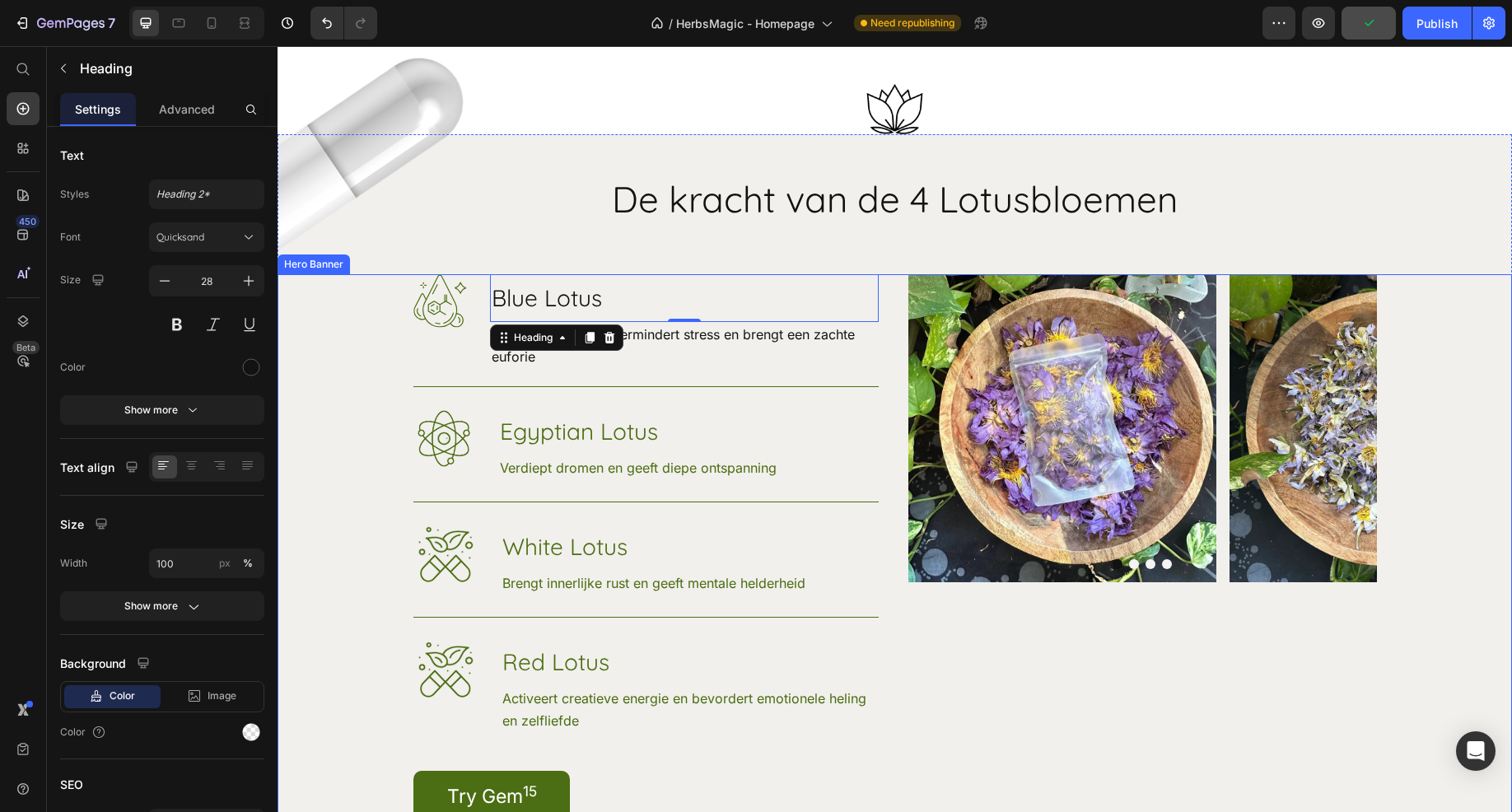 click on "Image" at bounding box center [440, 322] 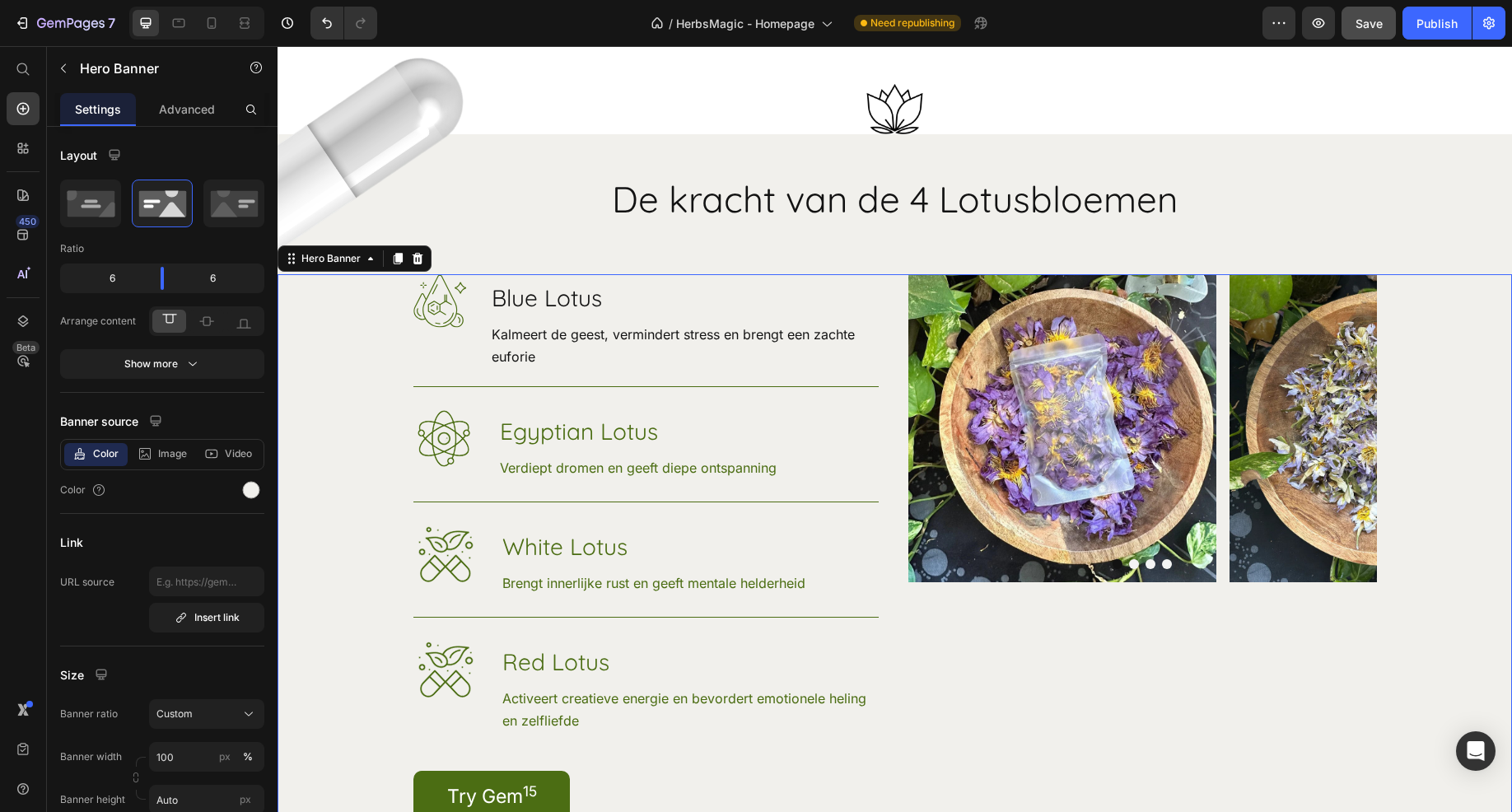click at bounding box center [894, 573] 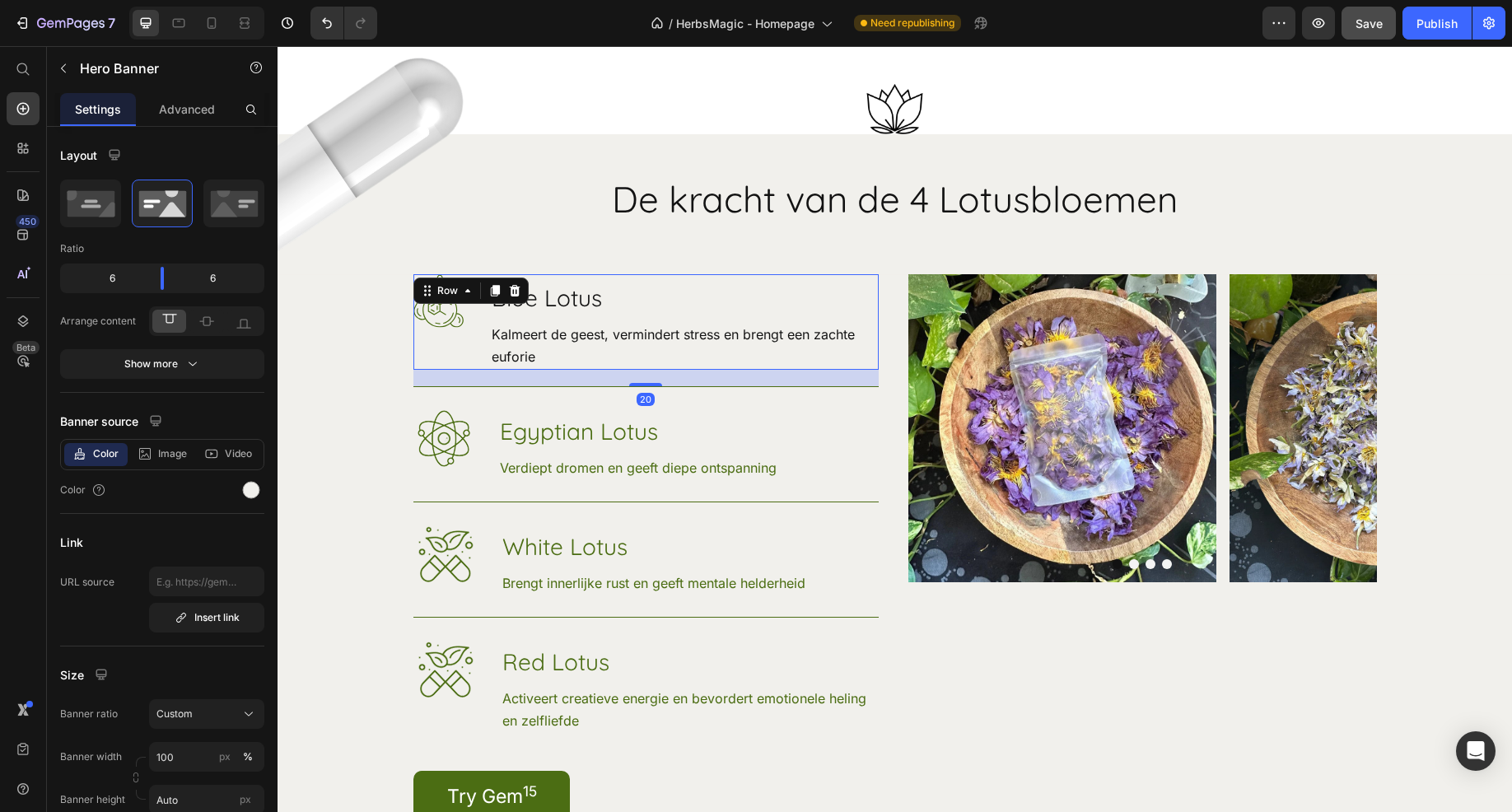 click on "Image" at bounding box center (440, 322) 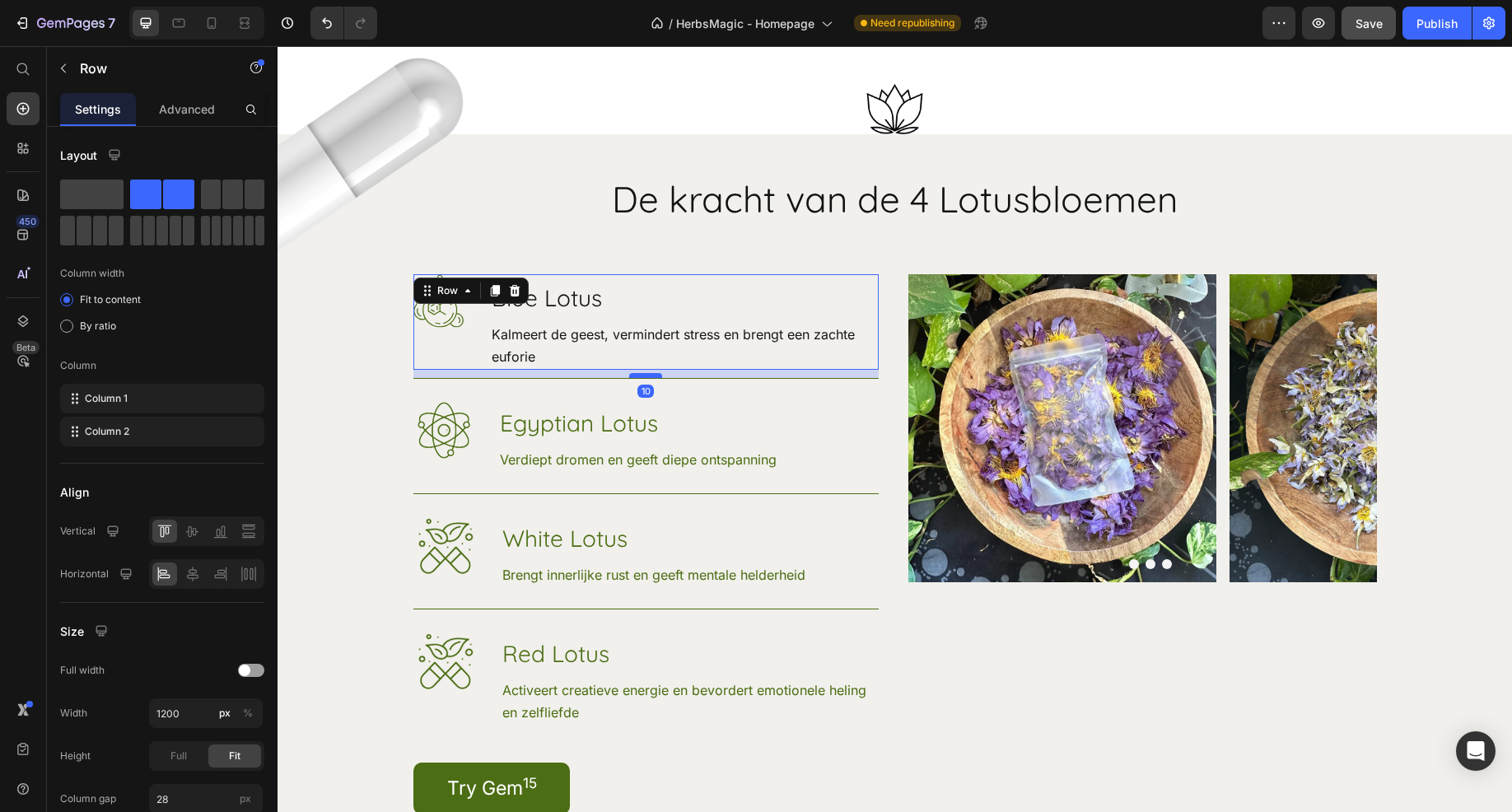 drag, startPoint x: 633, startPoint y: 360, endPoint x: 639, endPoint y: 352, distance: 10 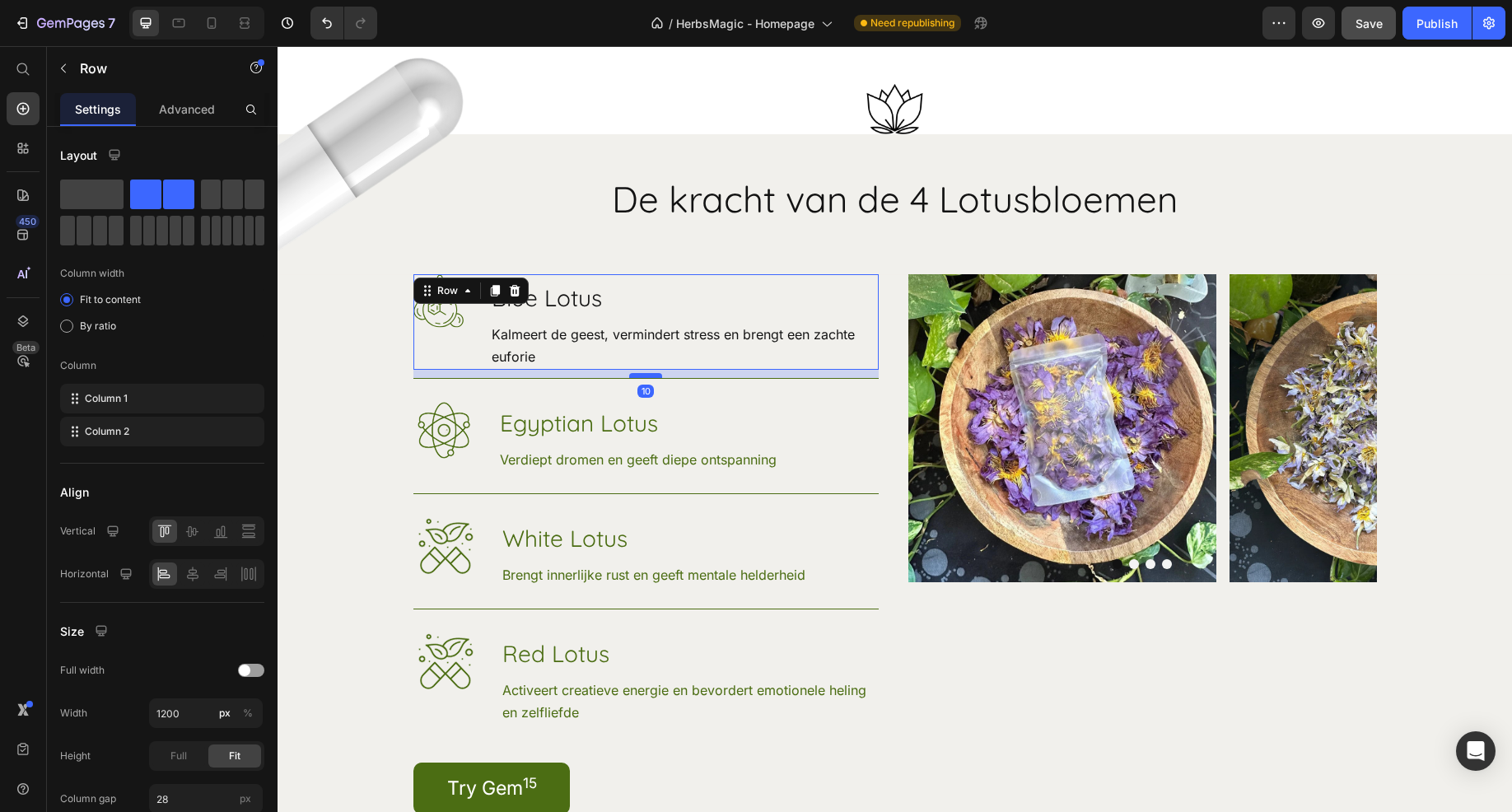 click at bounding box center (646, 376) 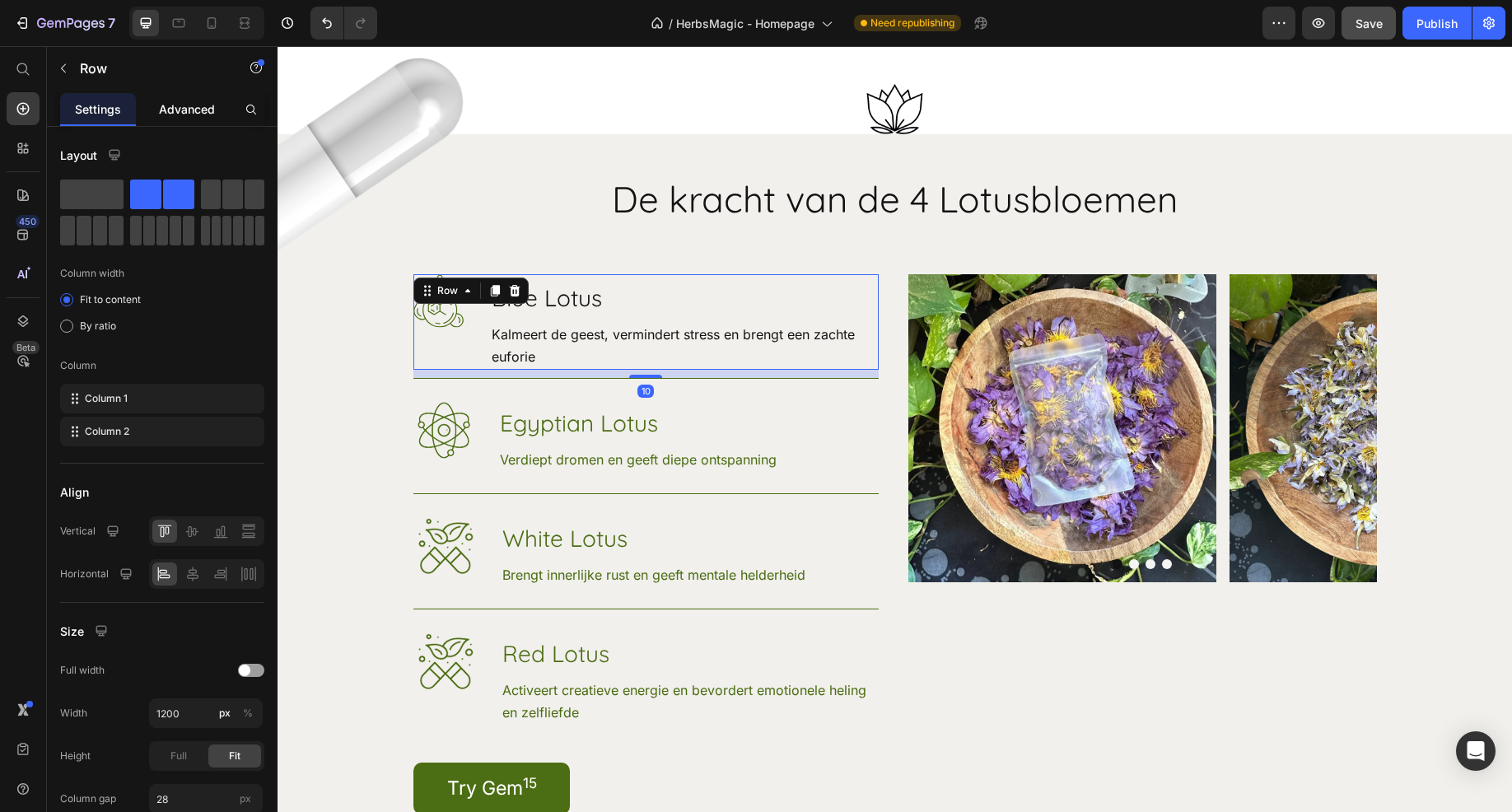 click on "Advanced" at bounding box center (187, 109) 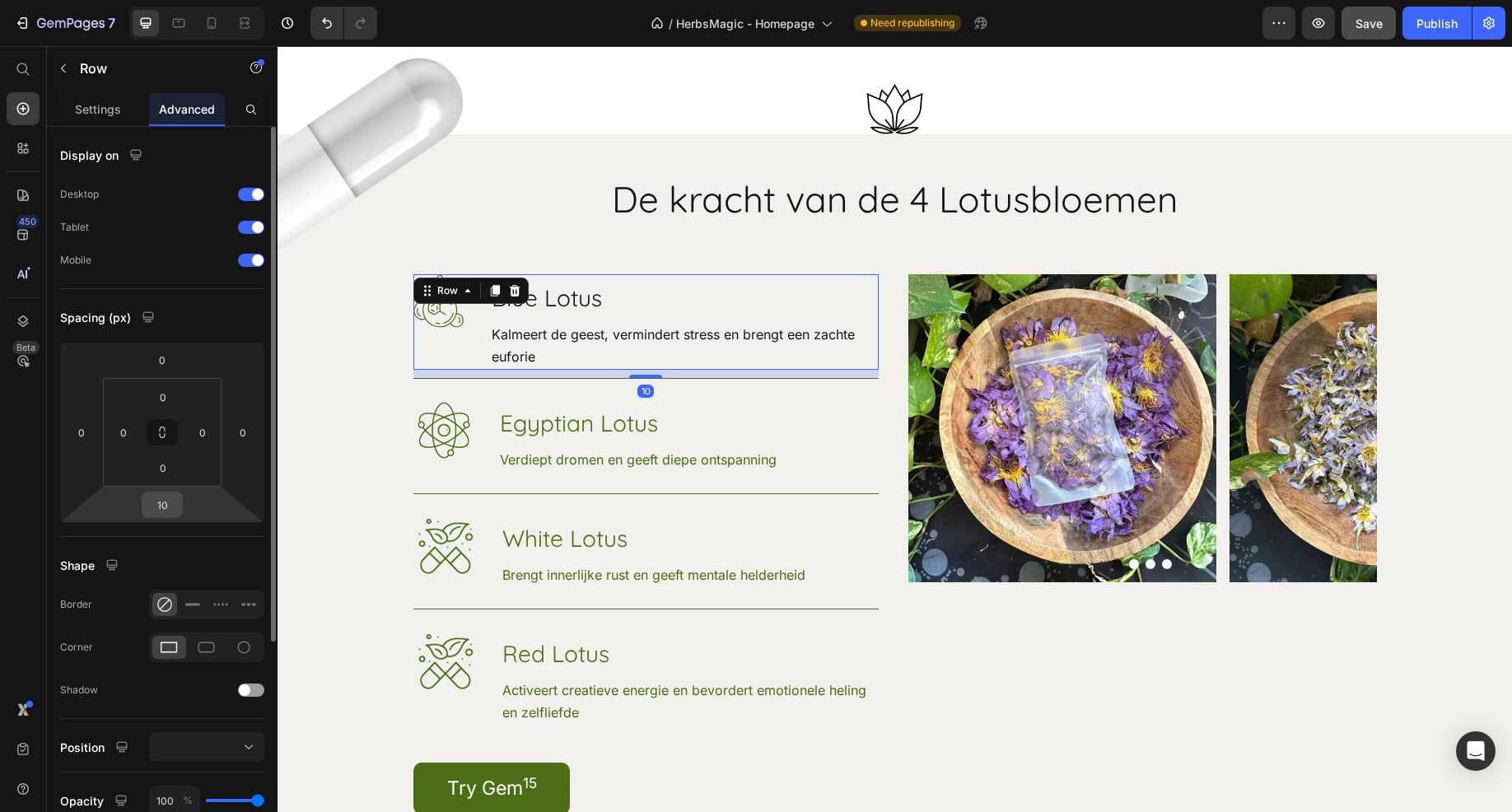 click on "10" at bounding box center (162, 505) 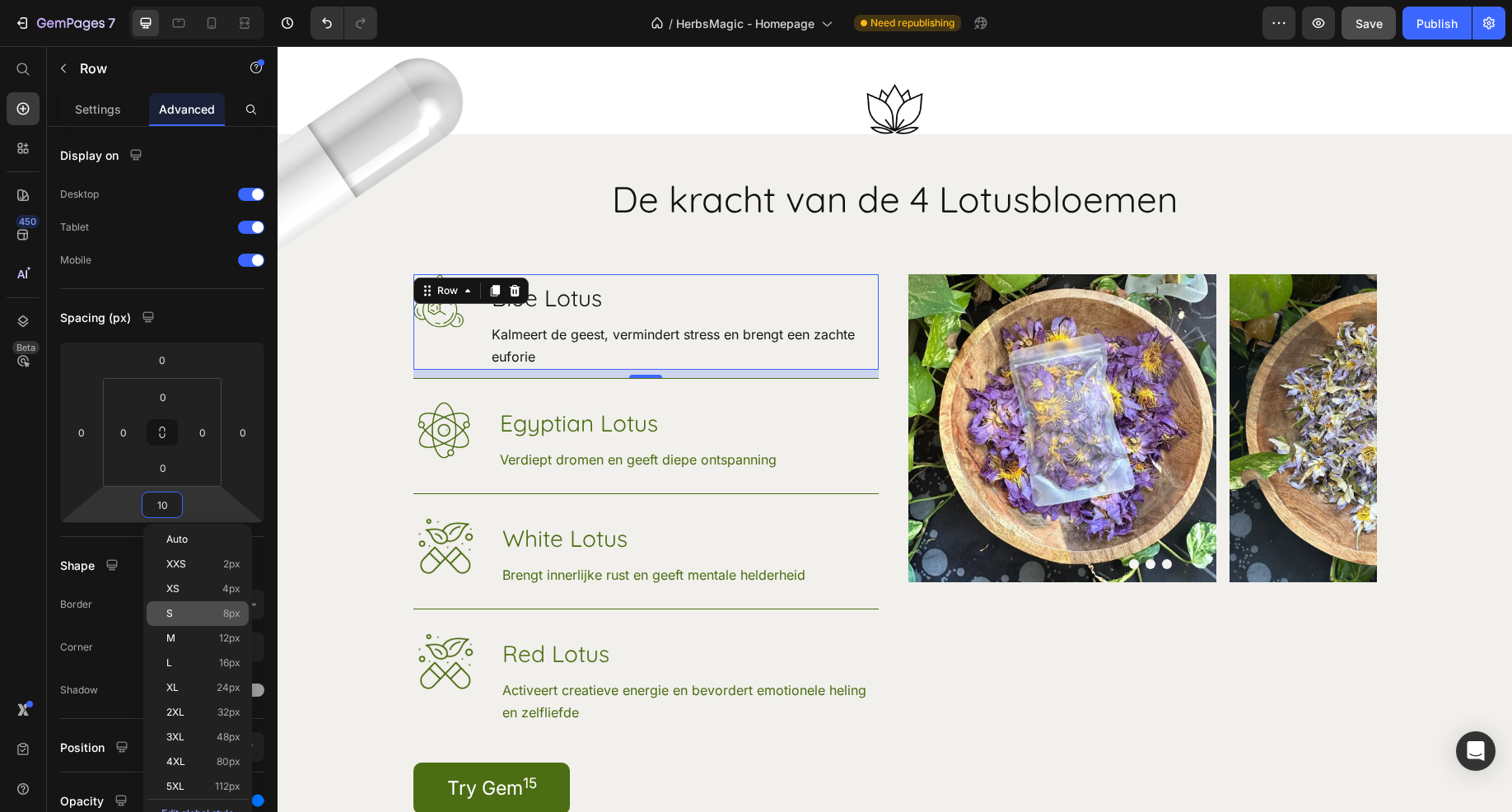 click on "S 8px" at bounding box center [203, 614] 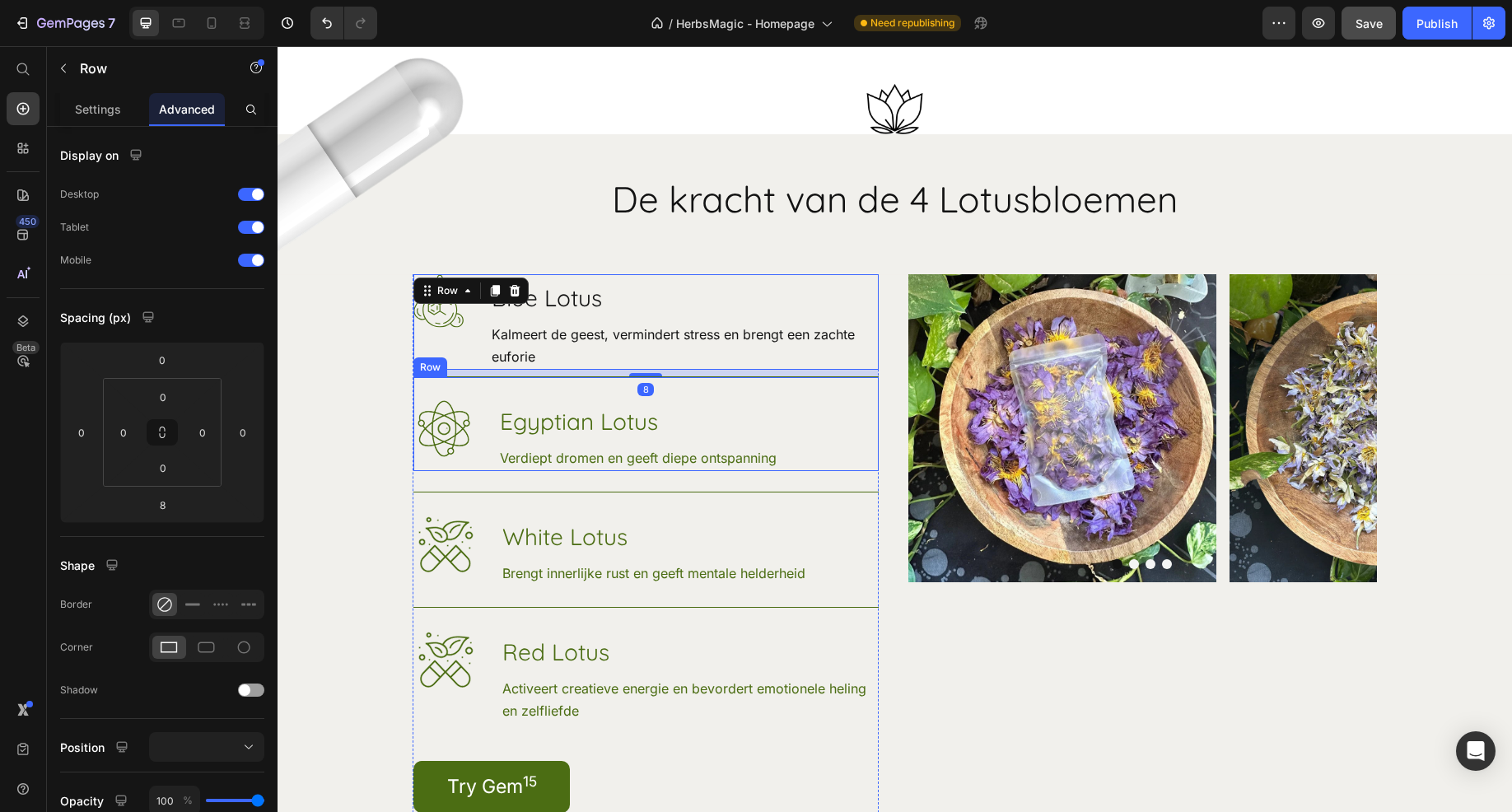 click on "Image Egyptian Lotus Heading Verdiept dromen en geeft diepe ontspanning Text Block Row" at bounding box center [646, 423] 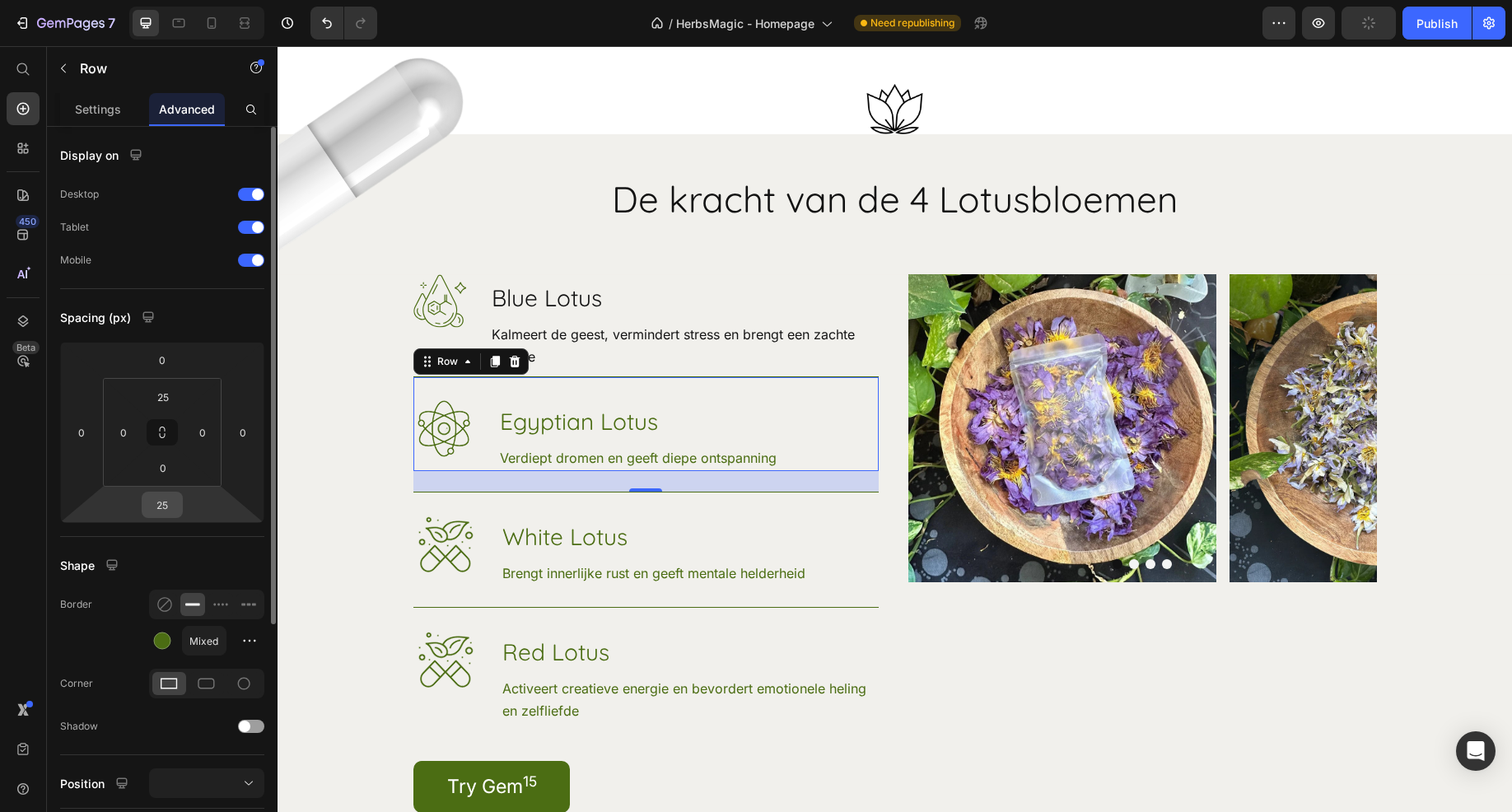 click on "25" at bounding box center (162, 505) 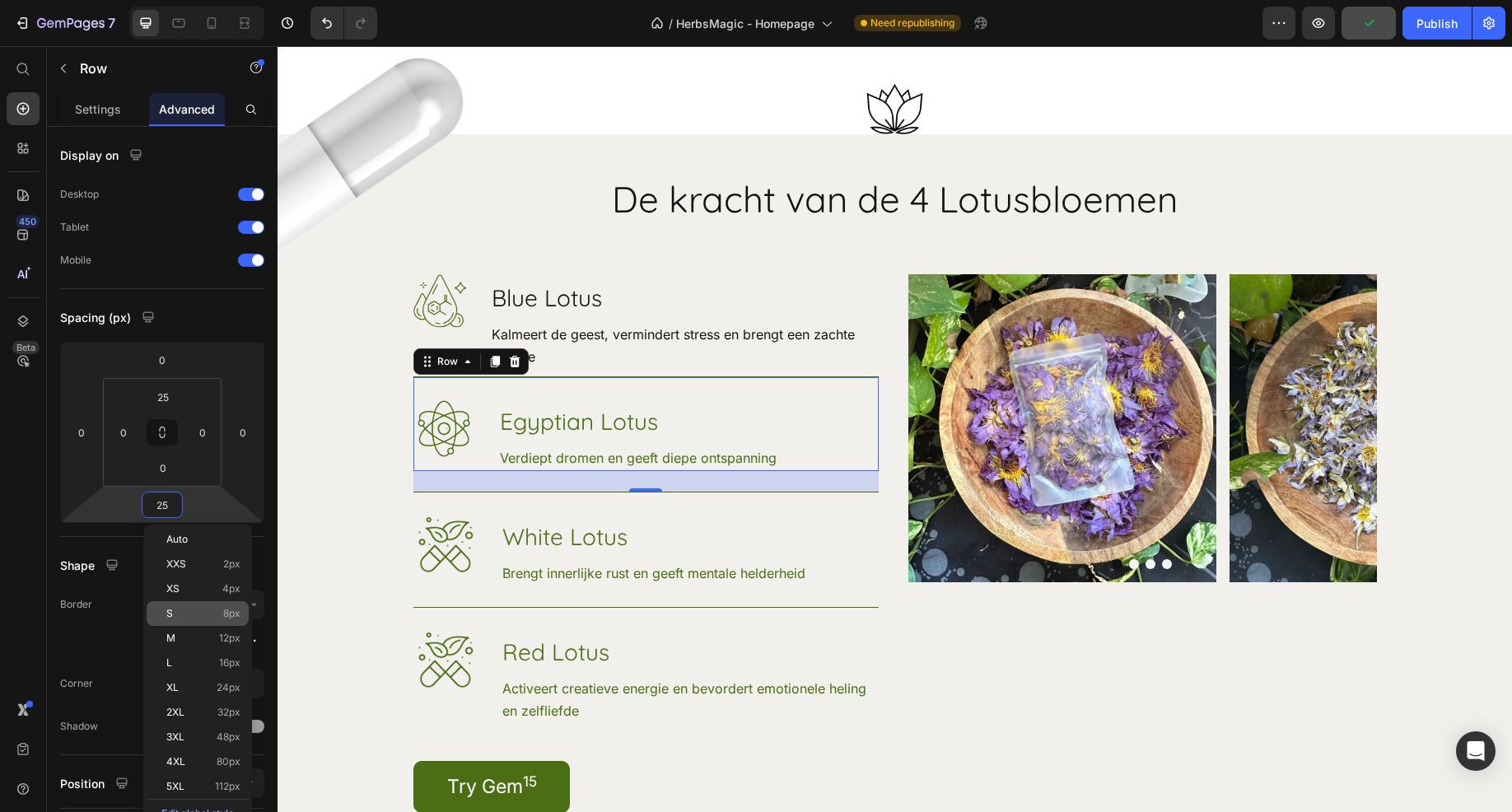 click on "S 8px" 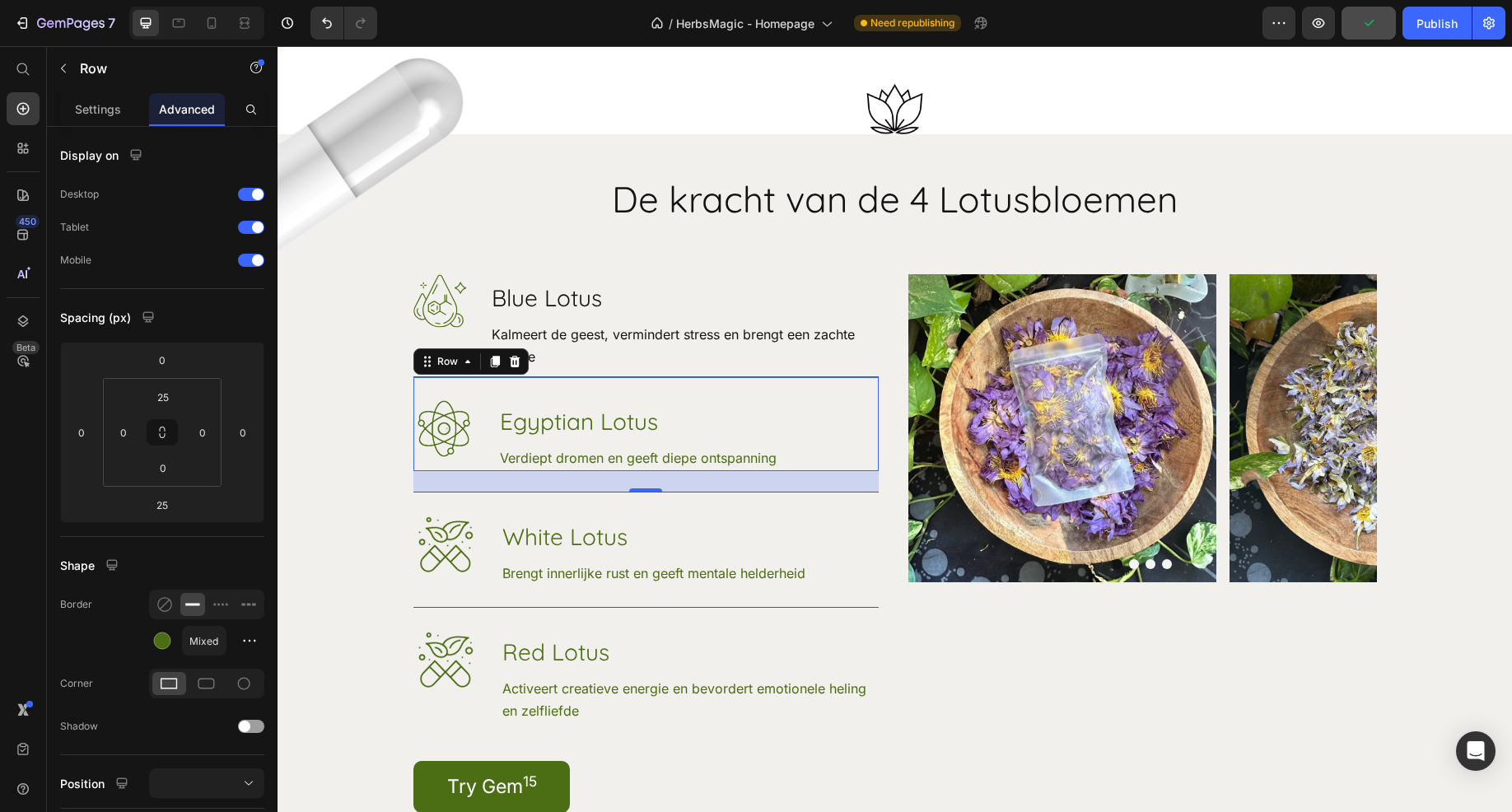 type on "8" 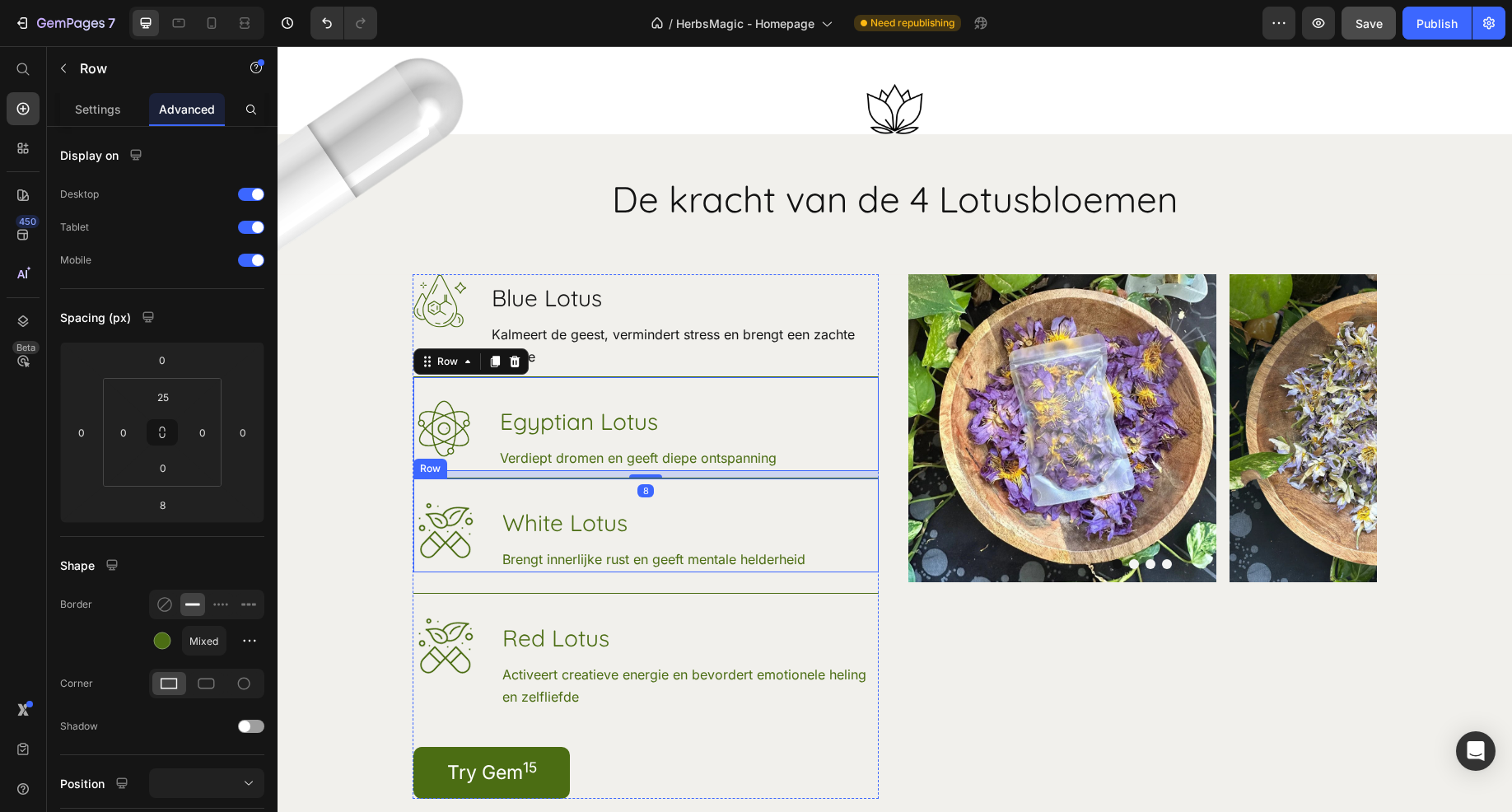 click on "Image White Lotus Heading Brengt innerlijke rust en geeft mentale helderheid Text Block Row" at bounding box center (646, 525) 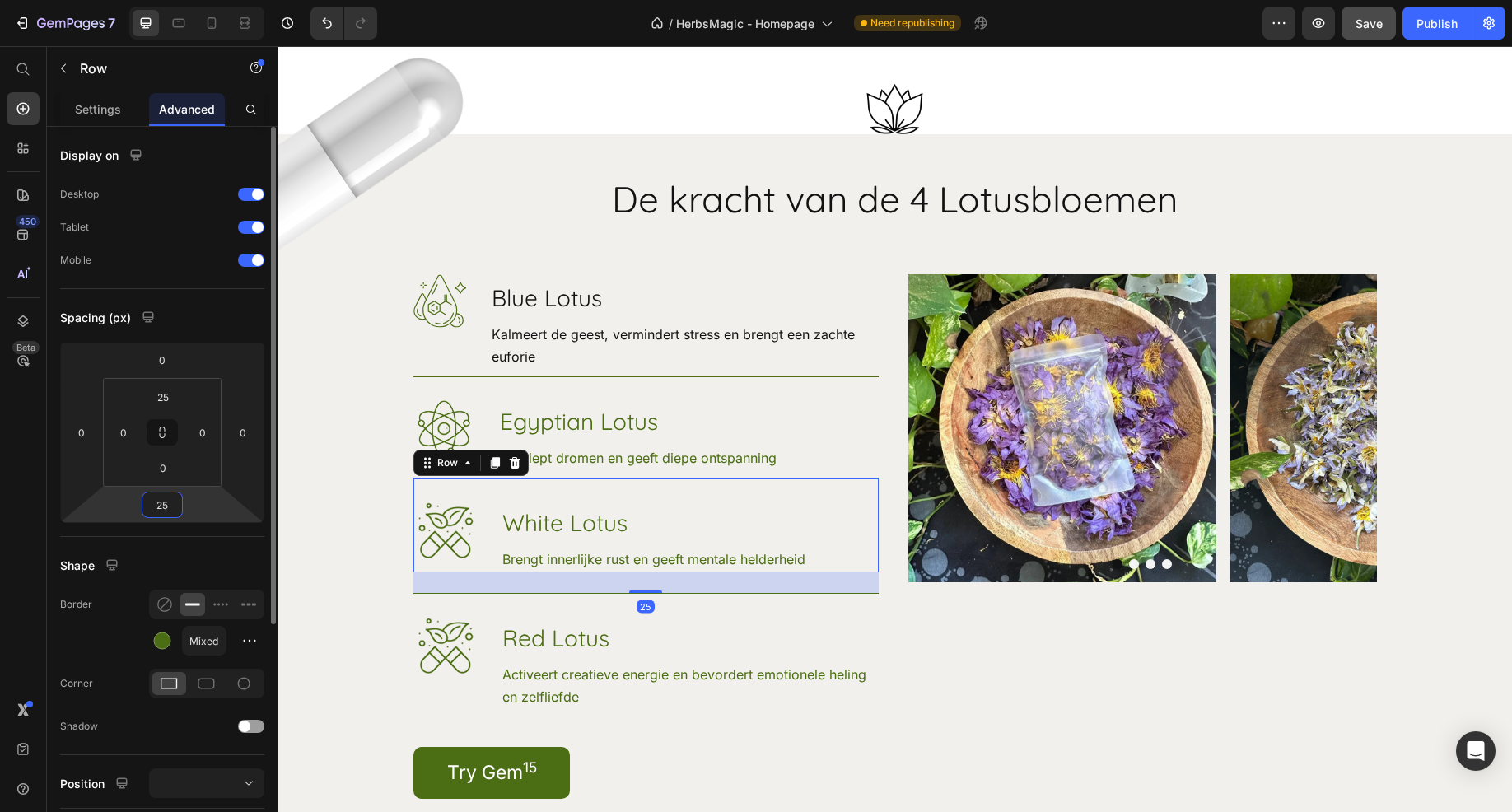 click on "25" at bounding box center [162, 505] 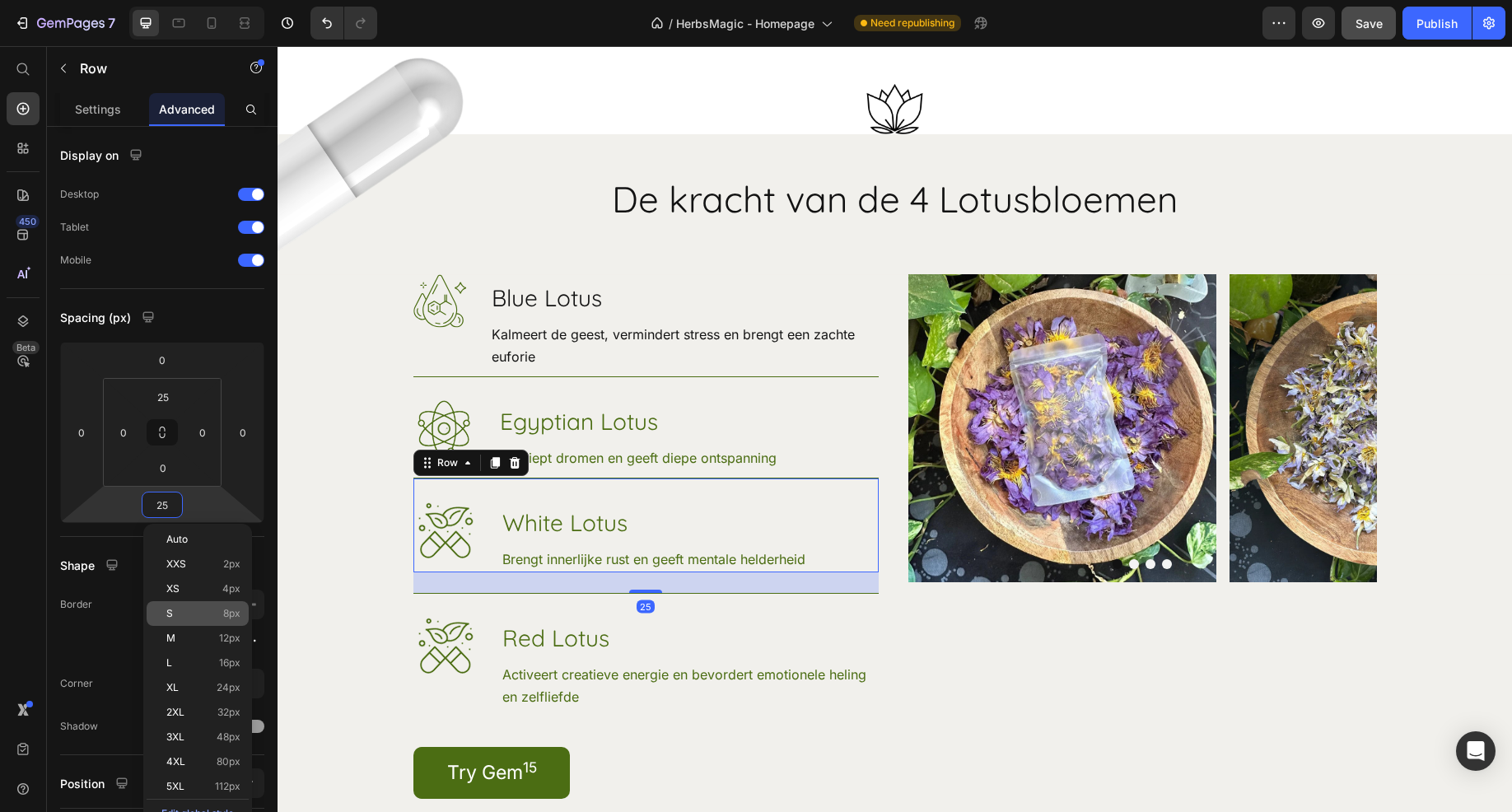 click on "S 8px" 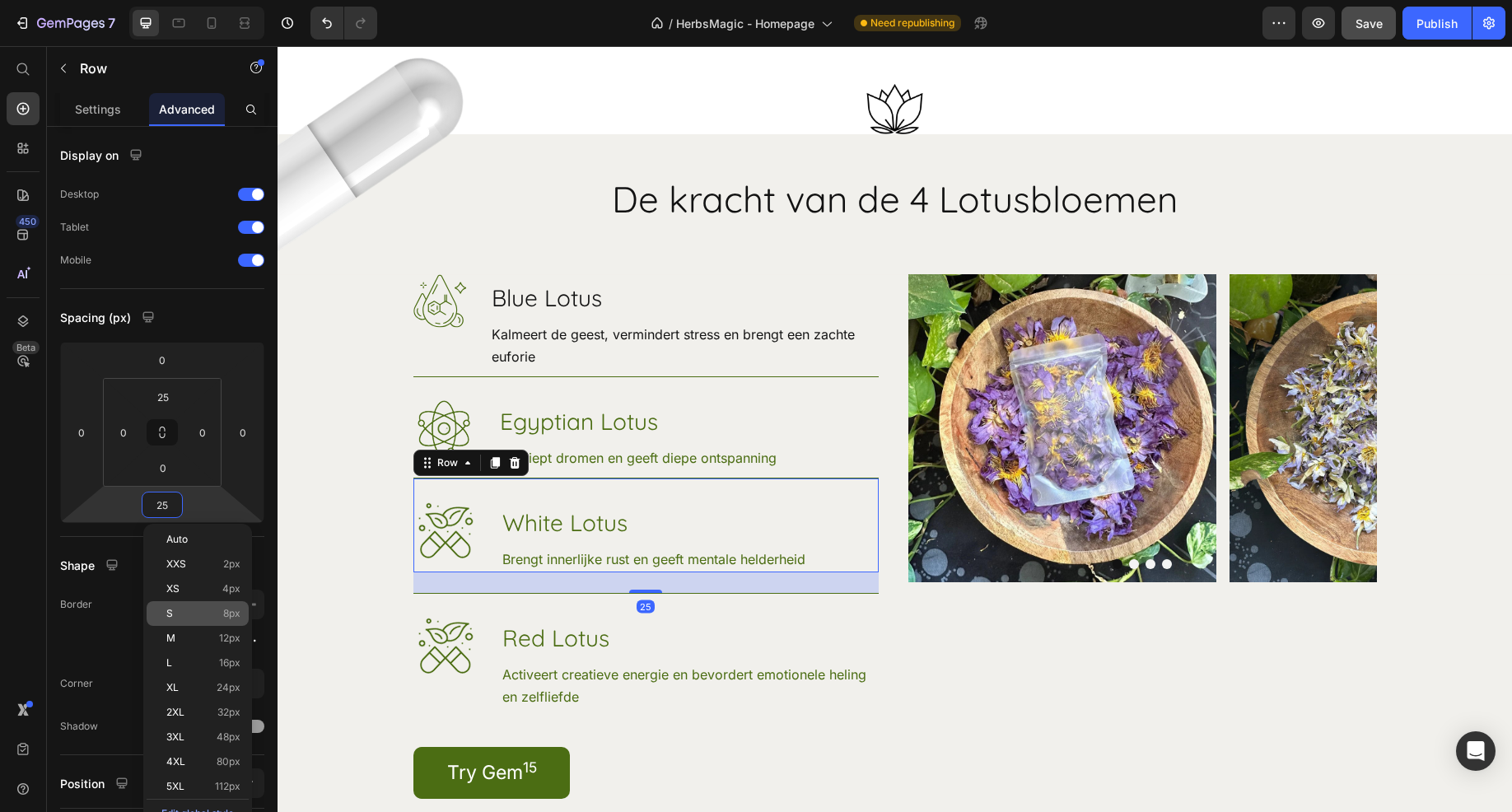 type on "8" 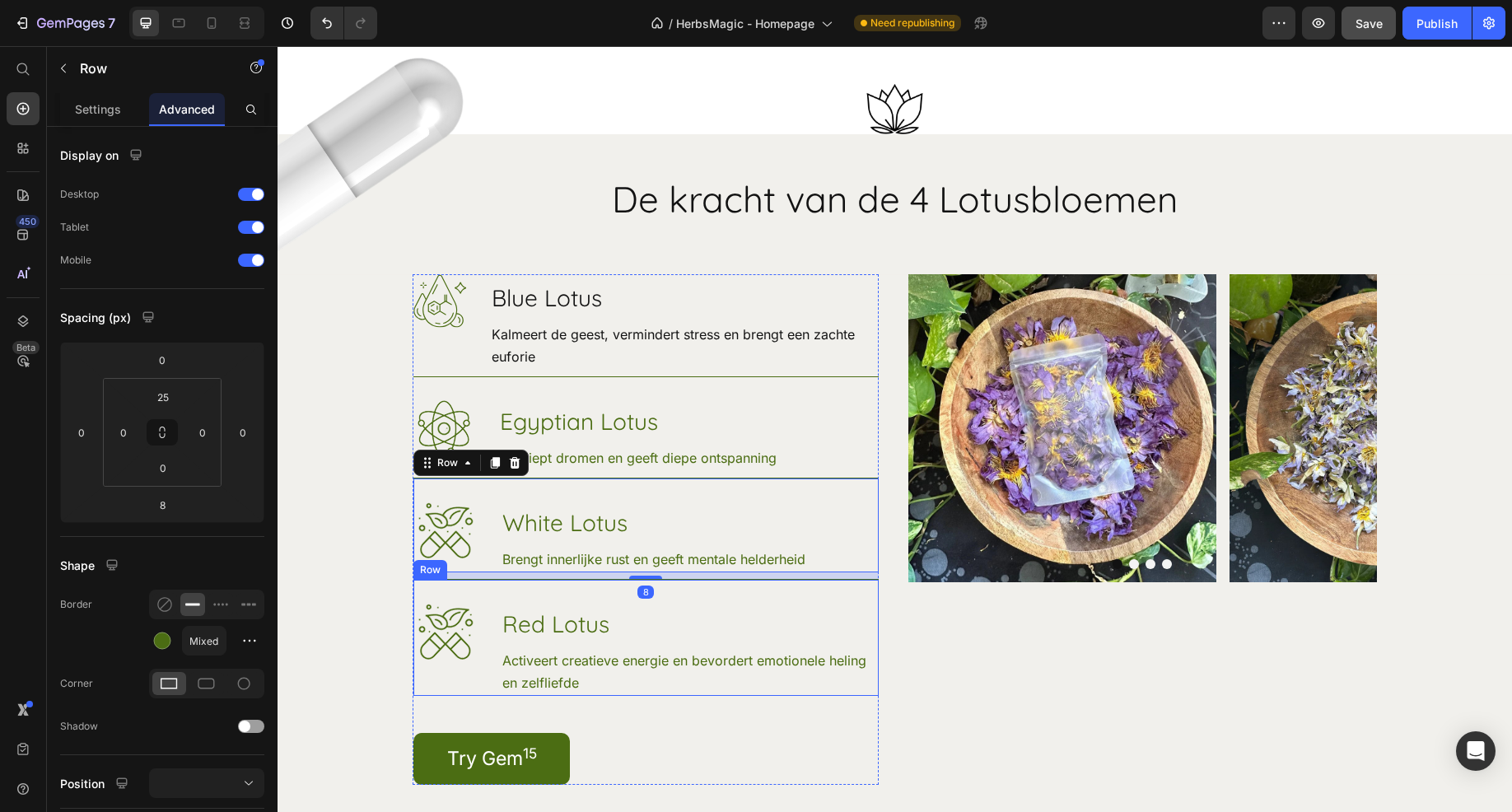 click on "Image Red Lotus Heading Activeert creatieve energie en bevordert emotionele heling en zelfliefde Text Block Row" at bounding box center (646, 637) 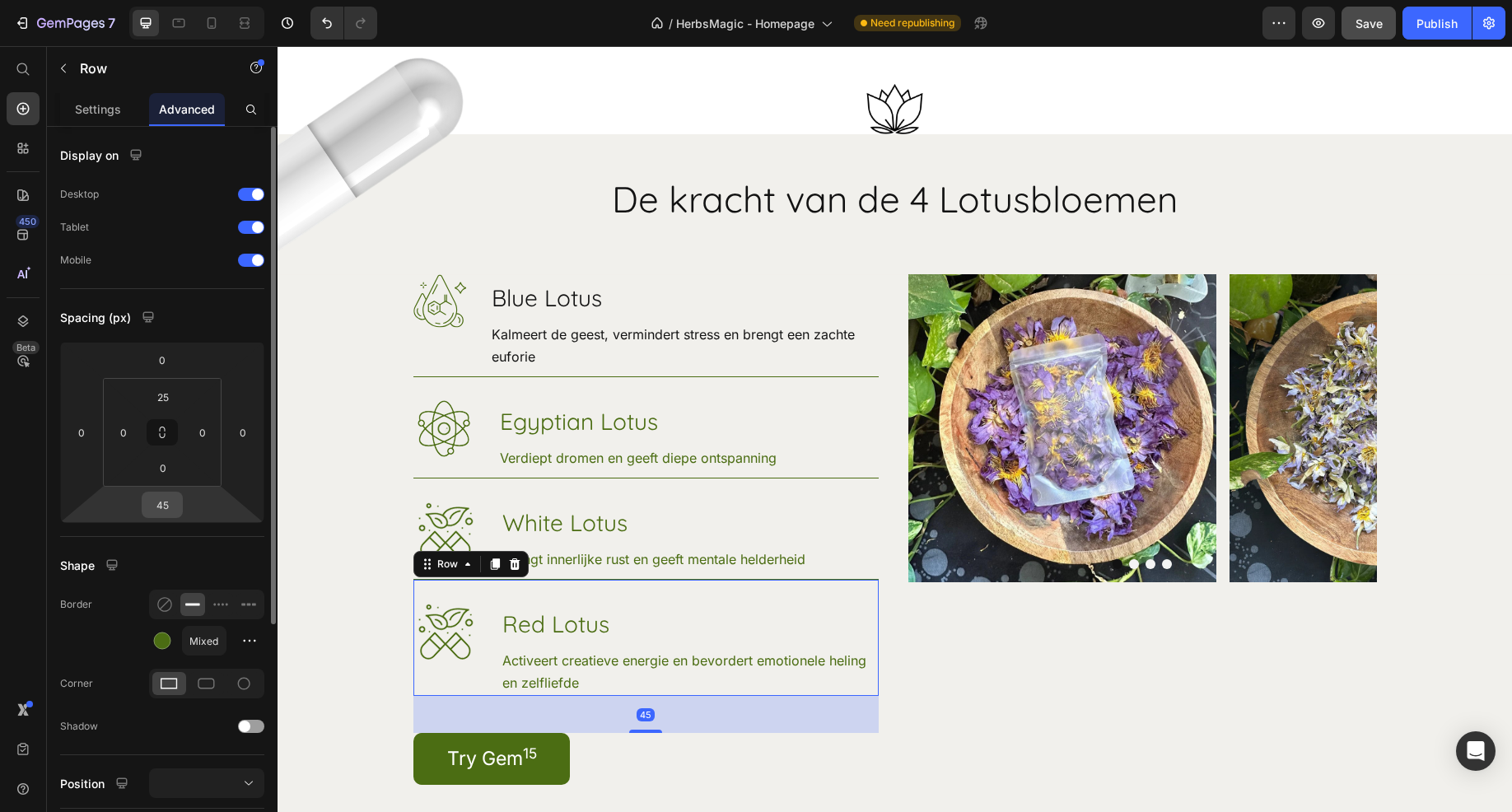 click on "45" at bounding box center (162, 505) 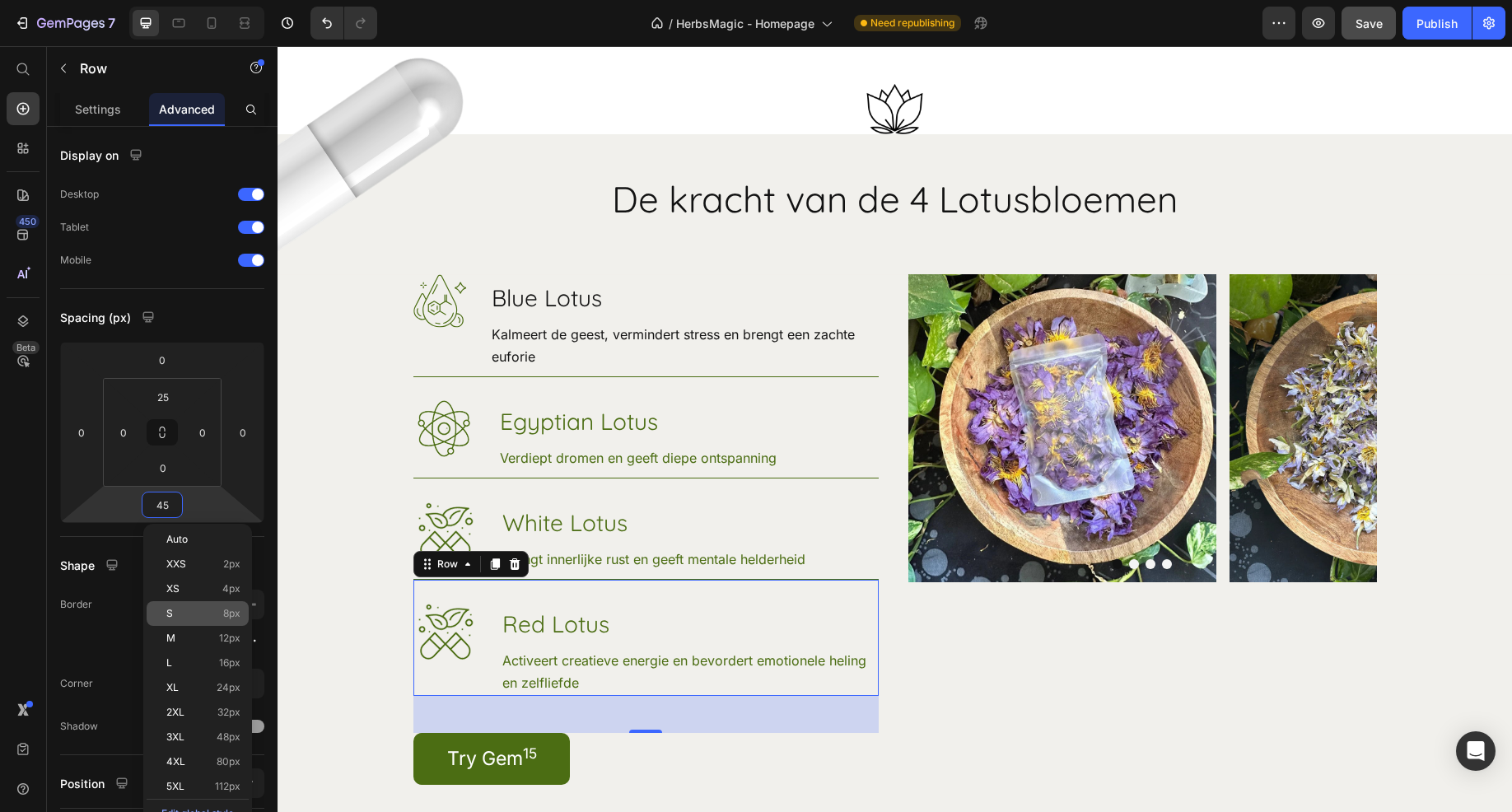 click on "S 8px" 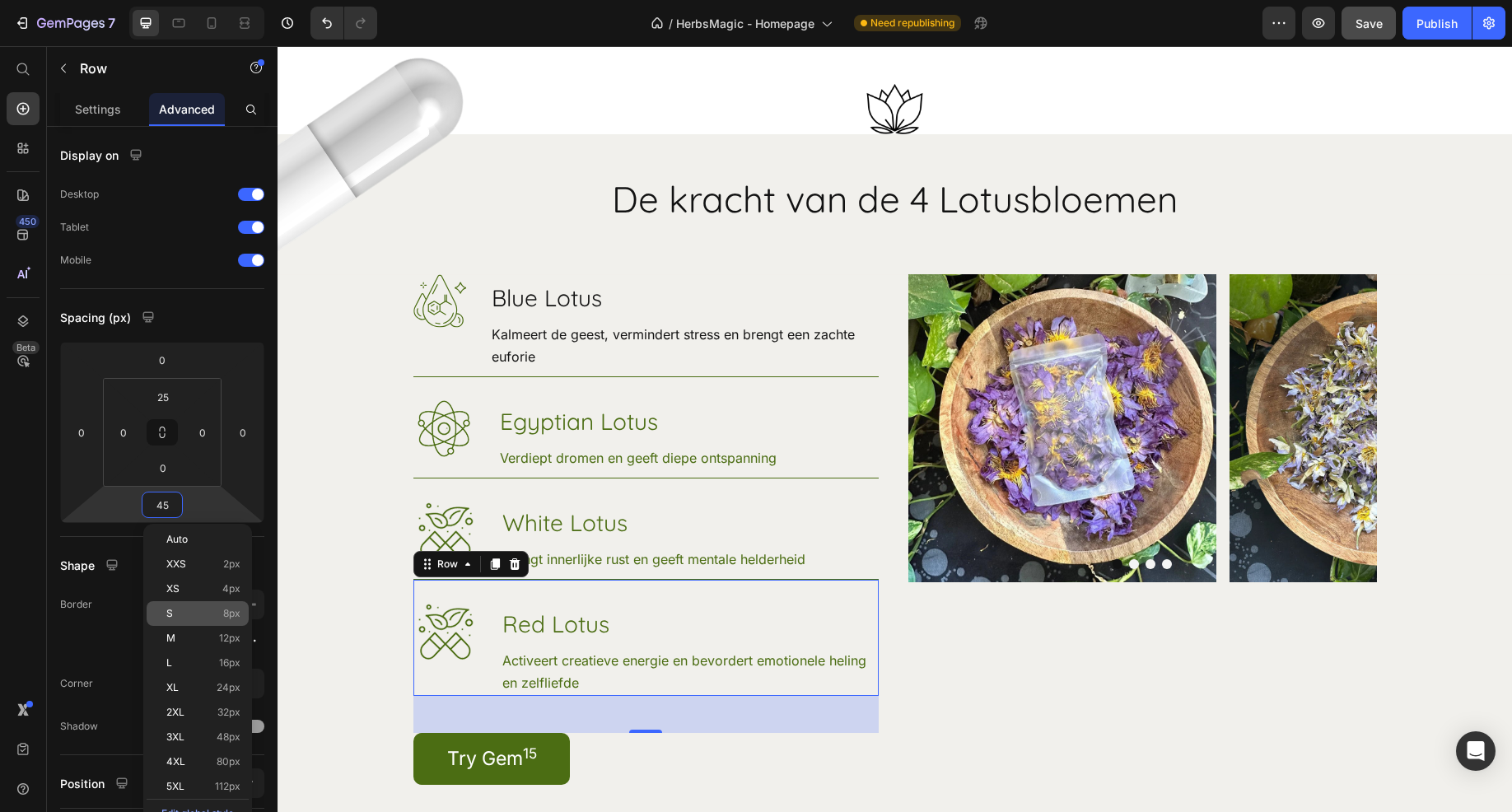 type on "8" 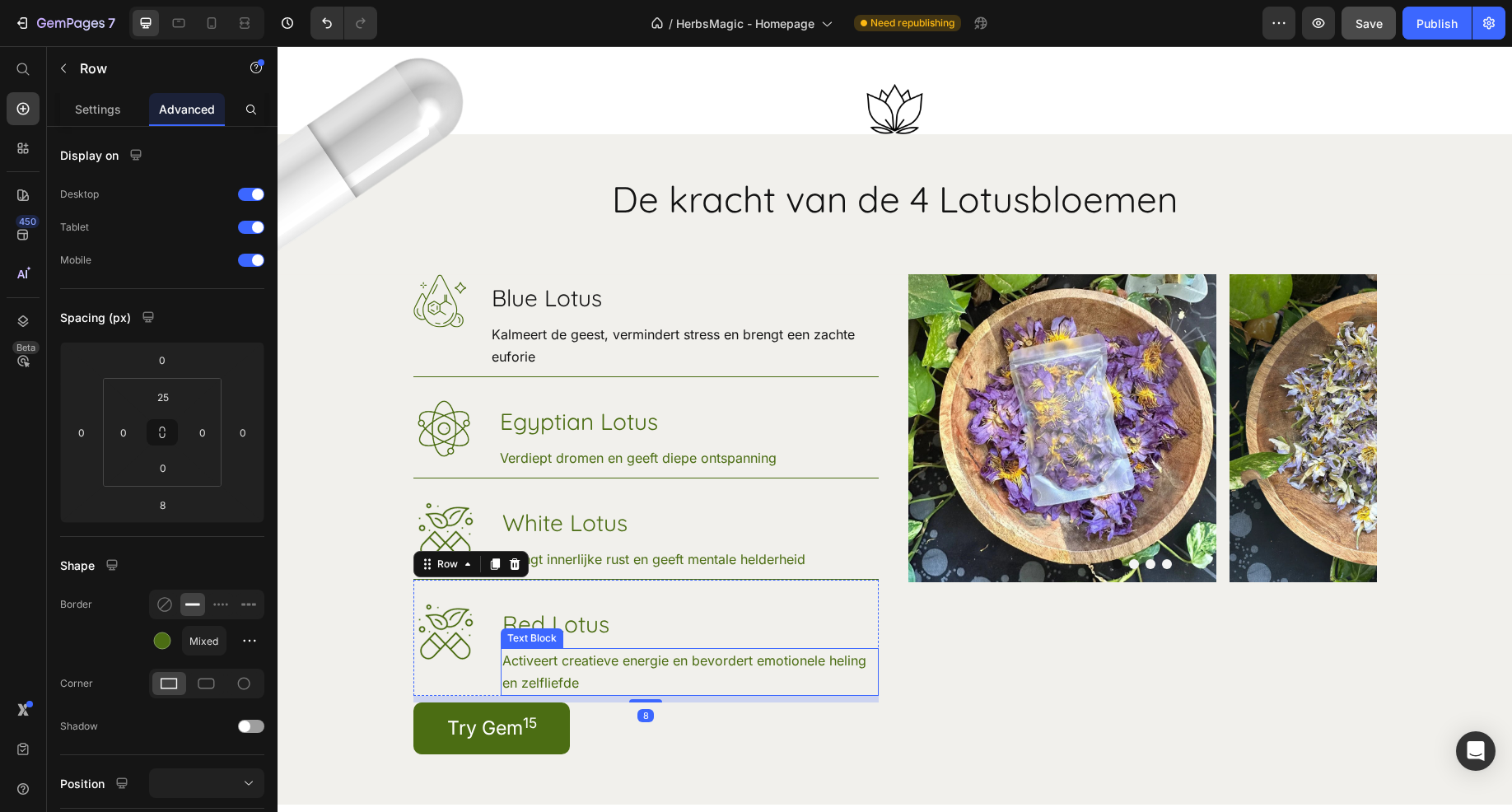 click on "Image Image Image Image
Carousel" at bounding box center (1142, 514) 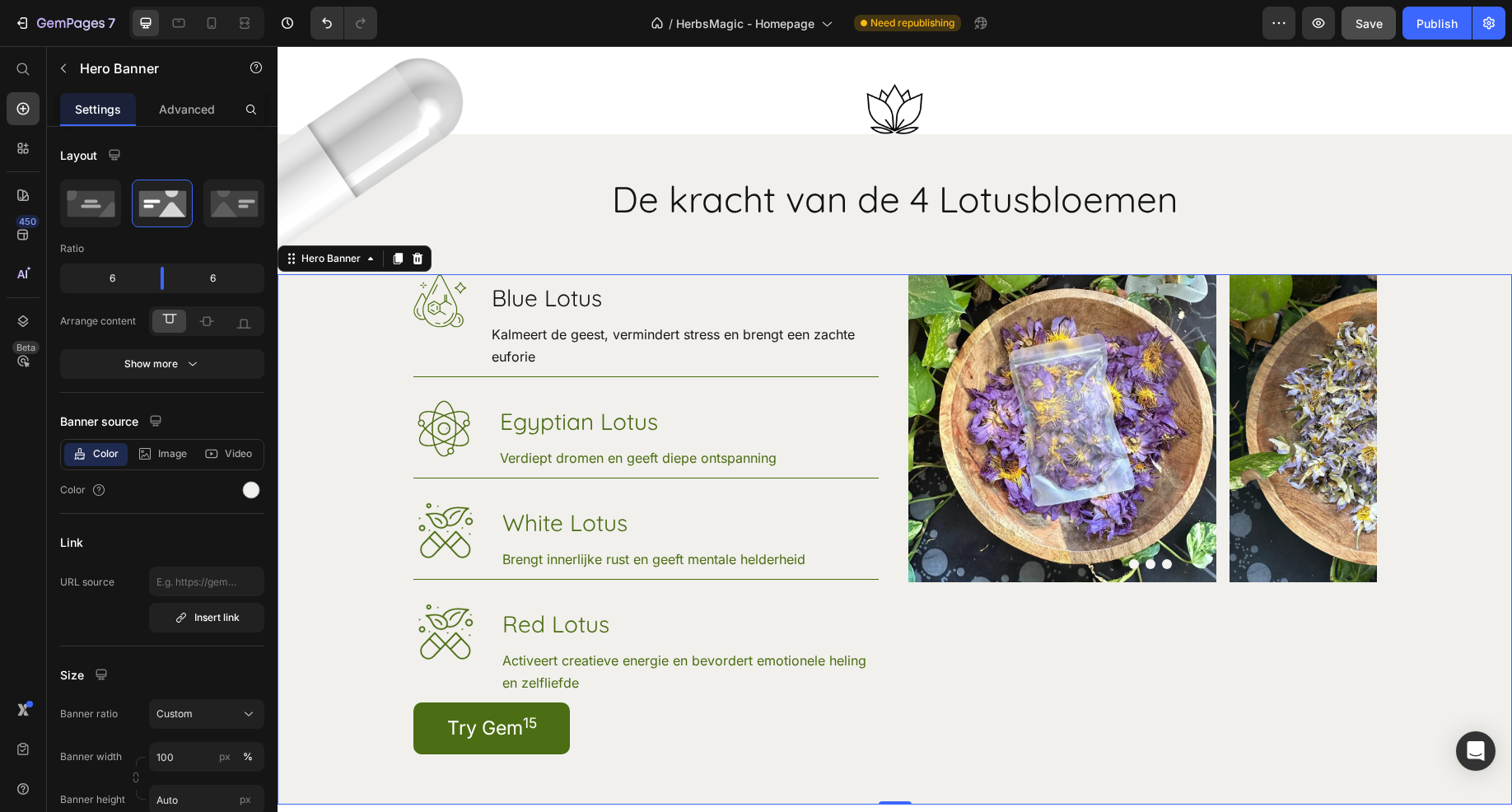click on "Image Image Image Image
Carousel" at bounding box center (1142, 514) 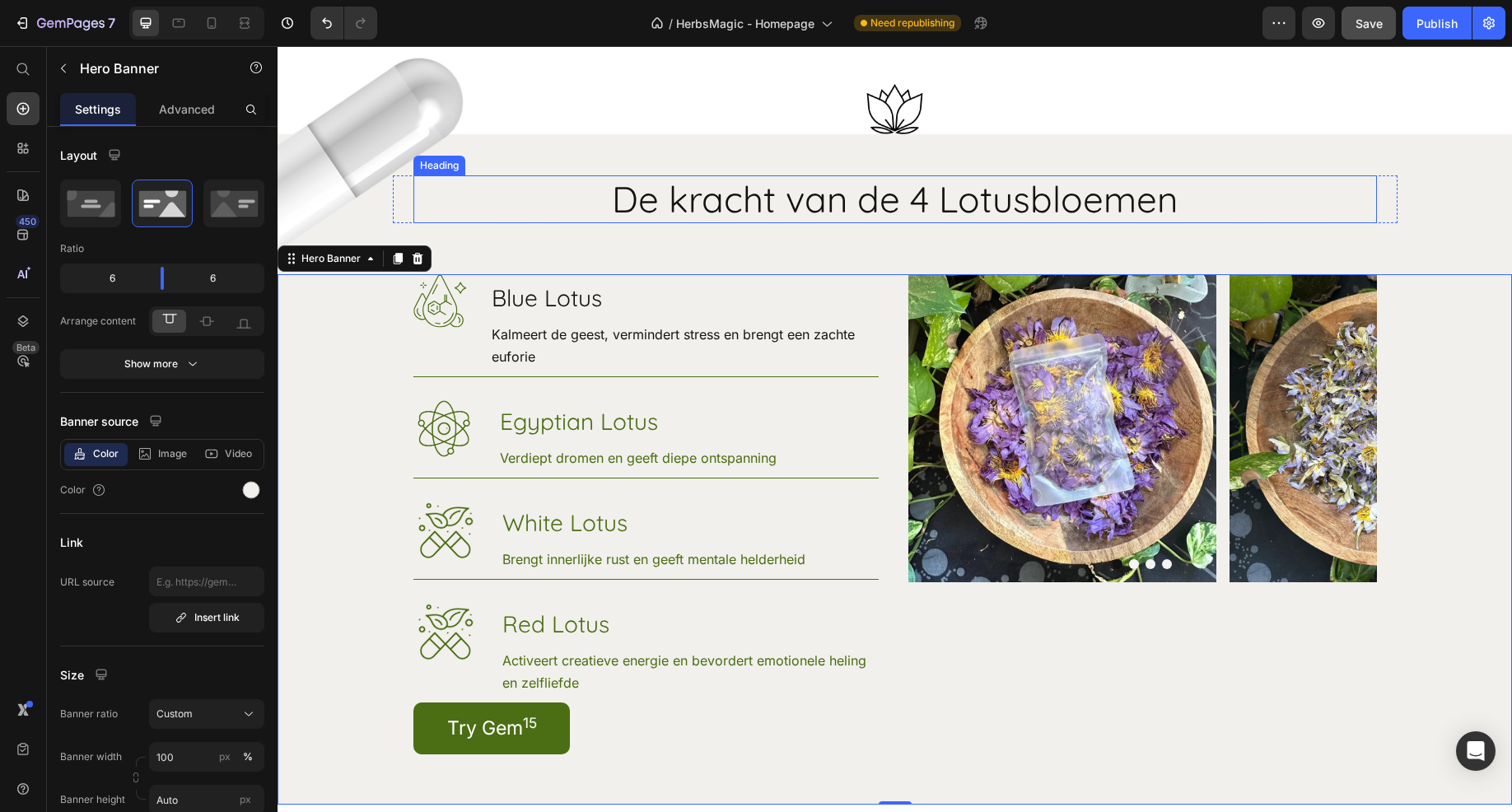 click on "De kracht van de 4 Lotusbloemen" at bounding box center (895, 199) 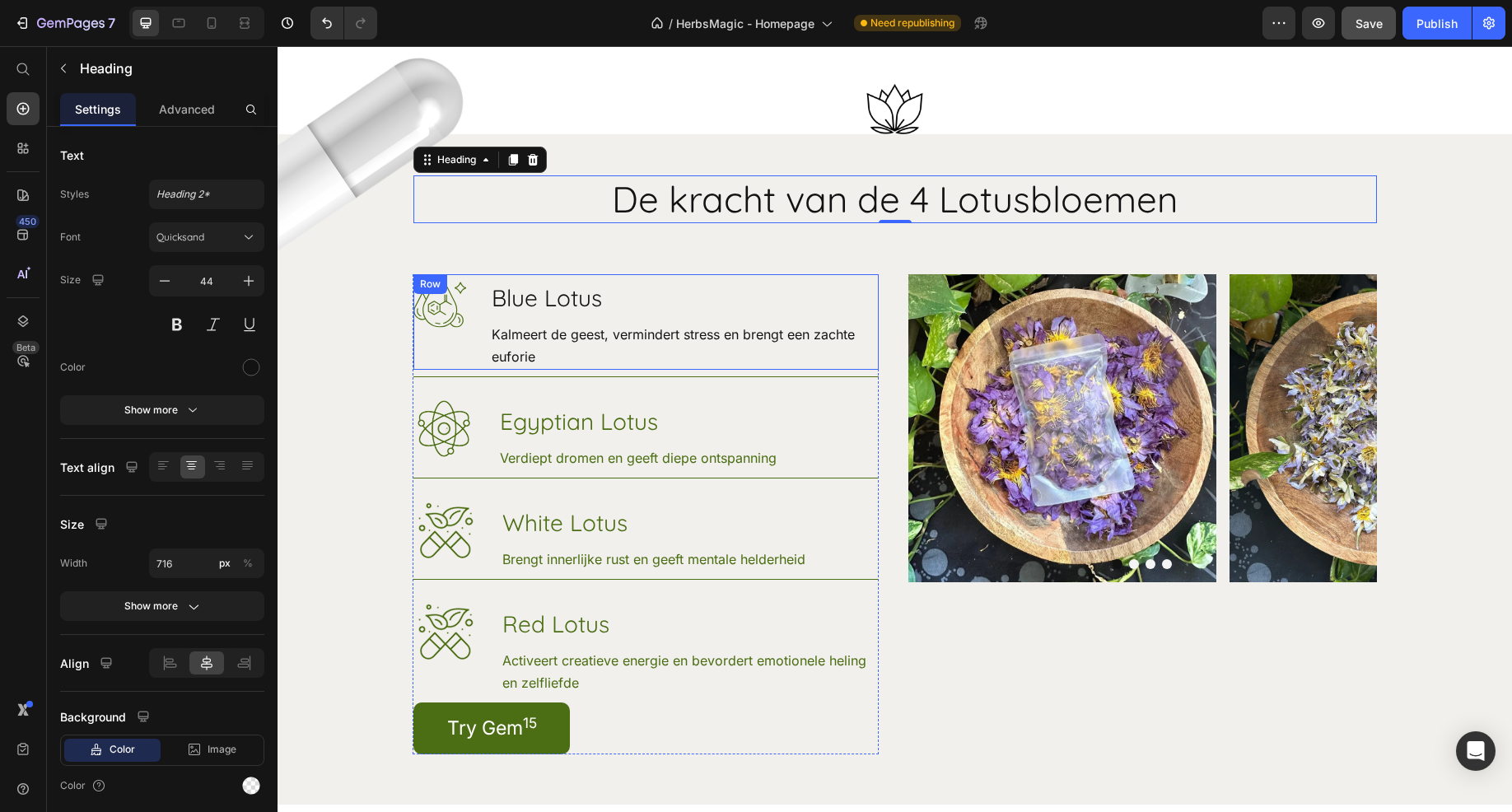 click on "Image Blue Lotus Heading Kalmeert de geest, vermindert stress en brengt een zachte euforie  Text Block Row" at bounding box center [646, 322] 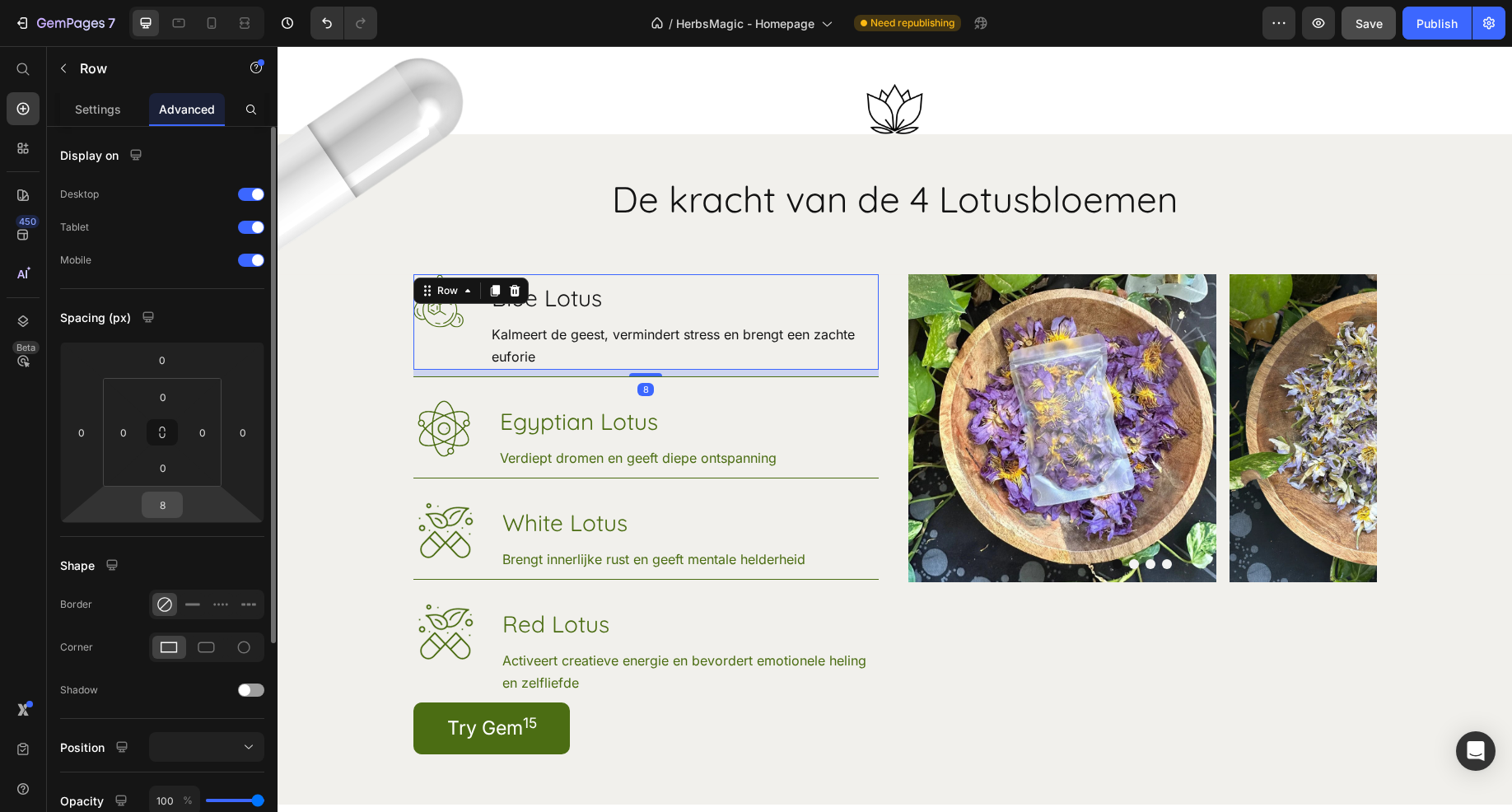 click on "8" at bounding box center (162, 505) 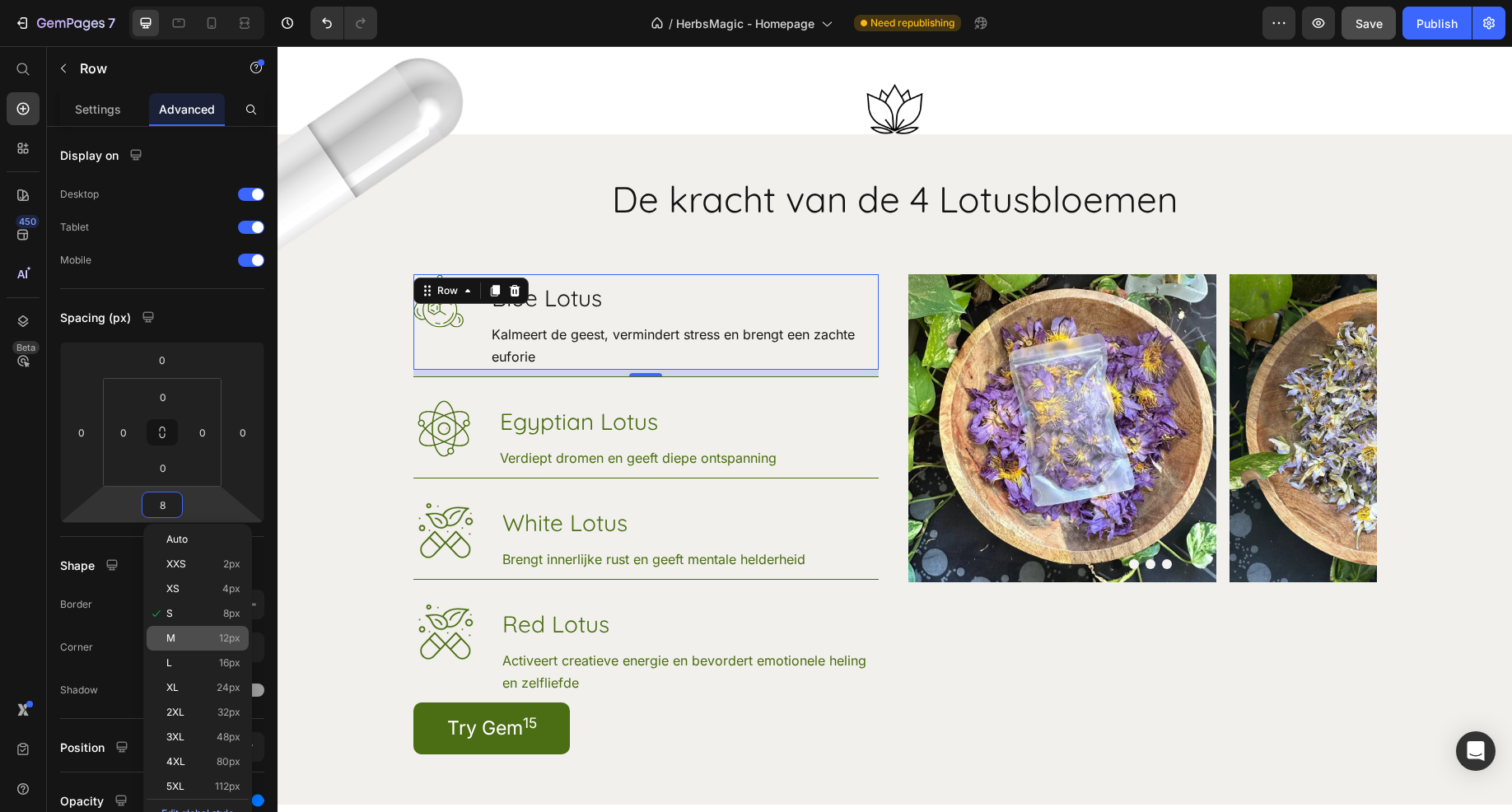 click on "M 12px" at bounding box center [203, 638] 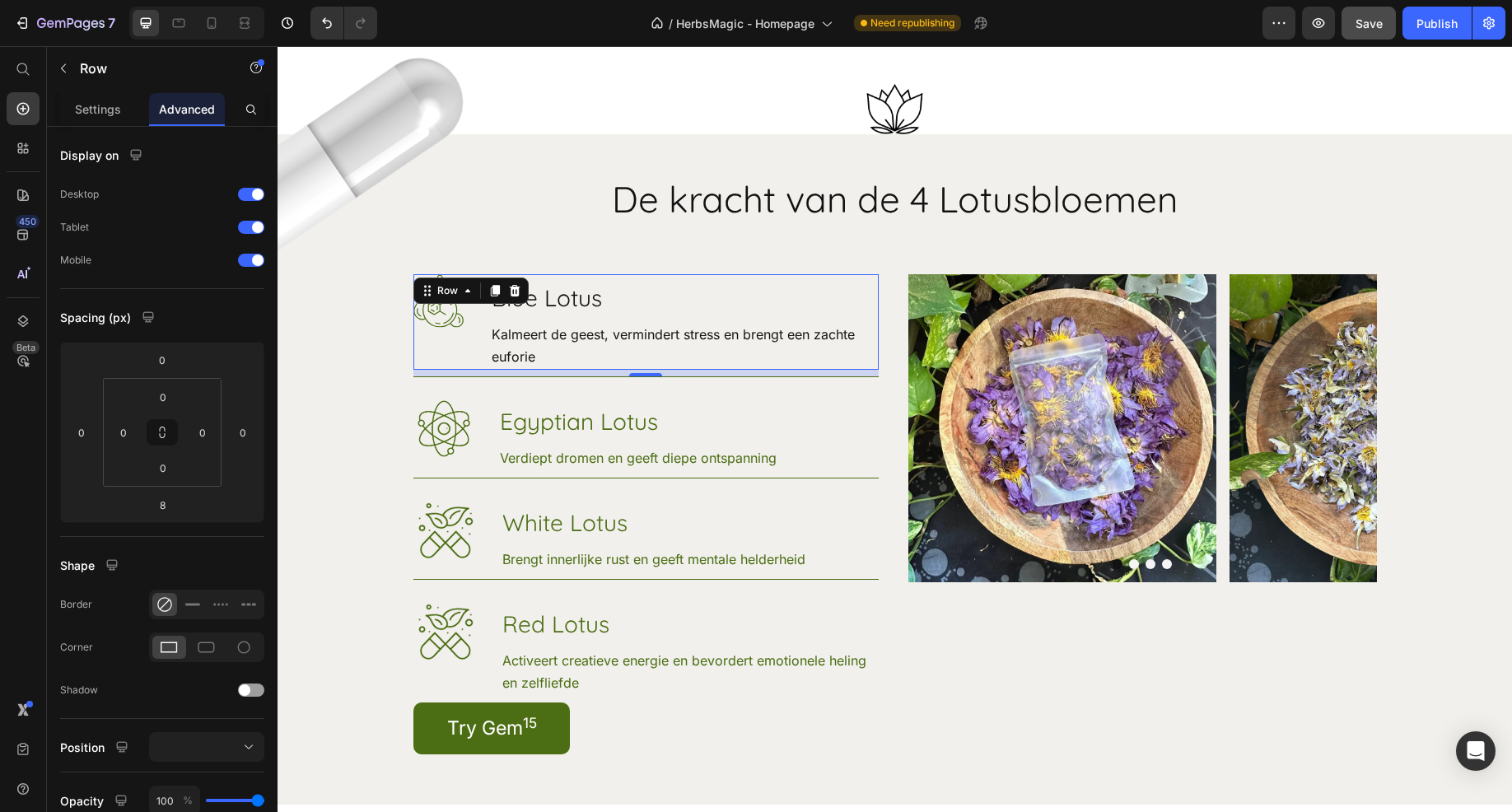 type on "12" 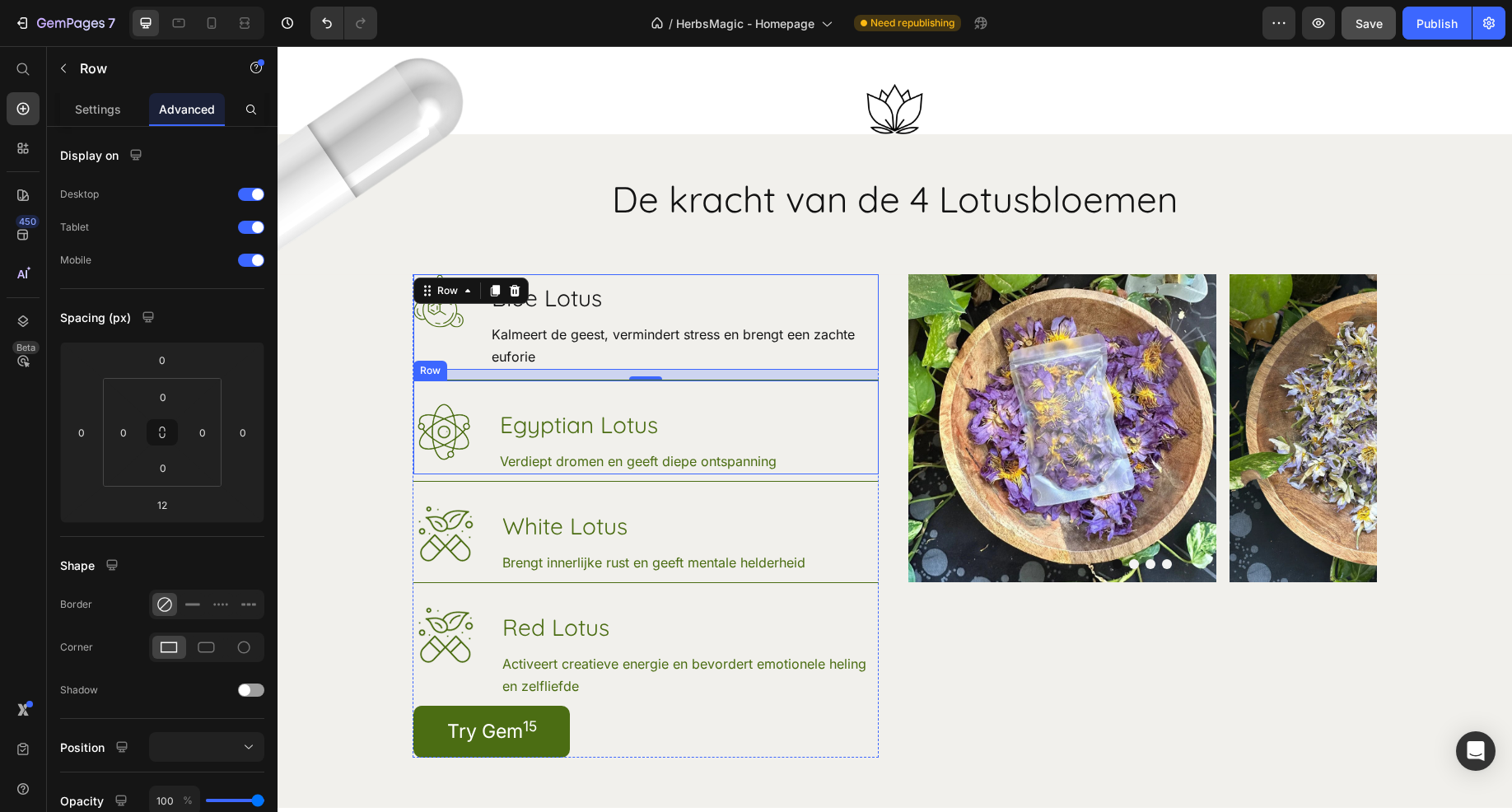 click on "Image Egyptian Lotus Heading Verdiept dromen en geeft diepe ontspanning Text Block Row" at bounding box center [646, 427] 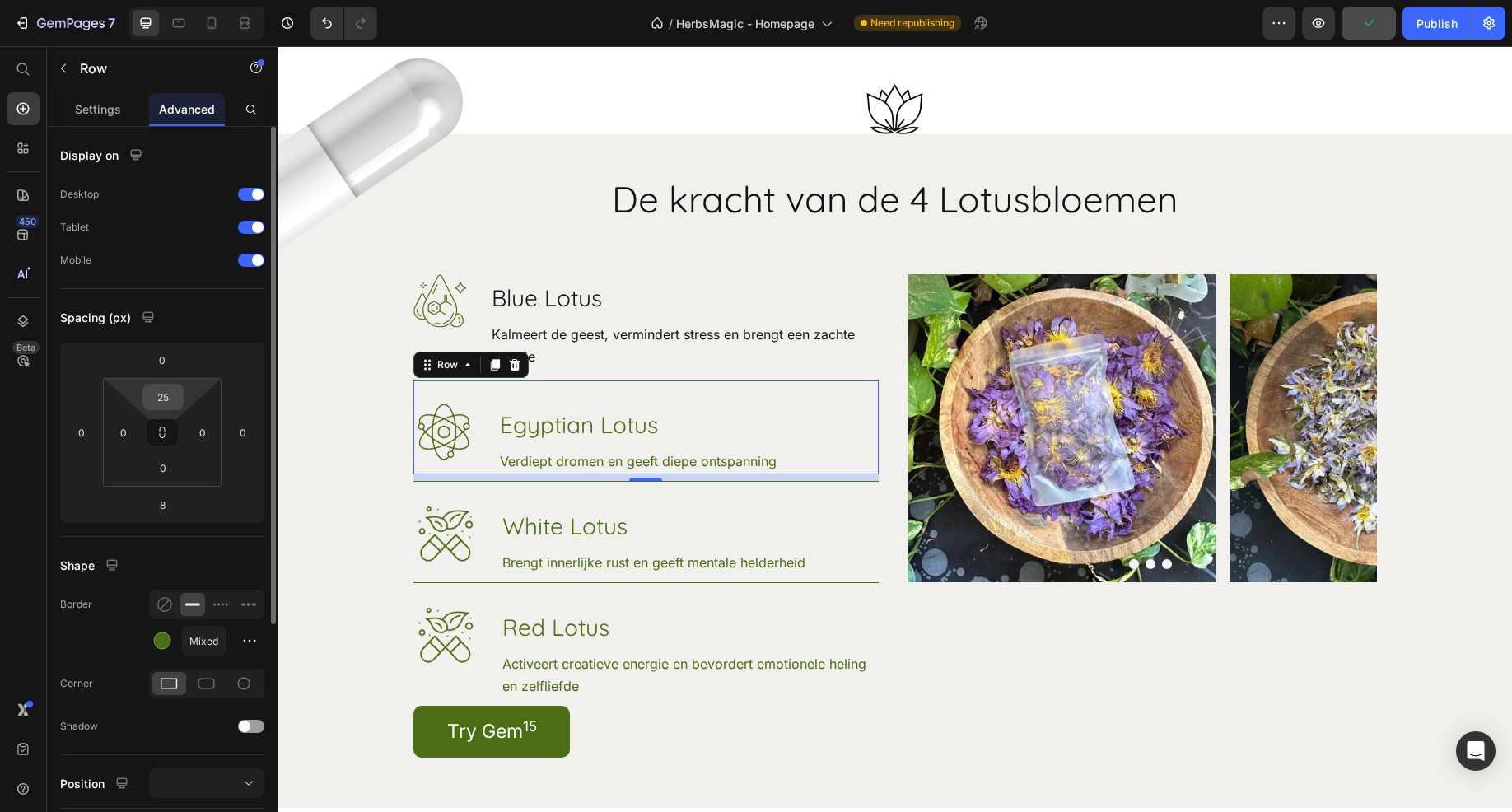 click on "25" at bounding box center (163, 397) 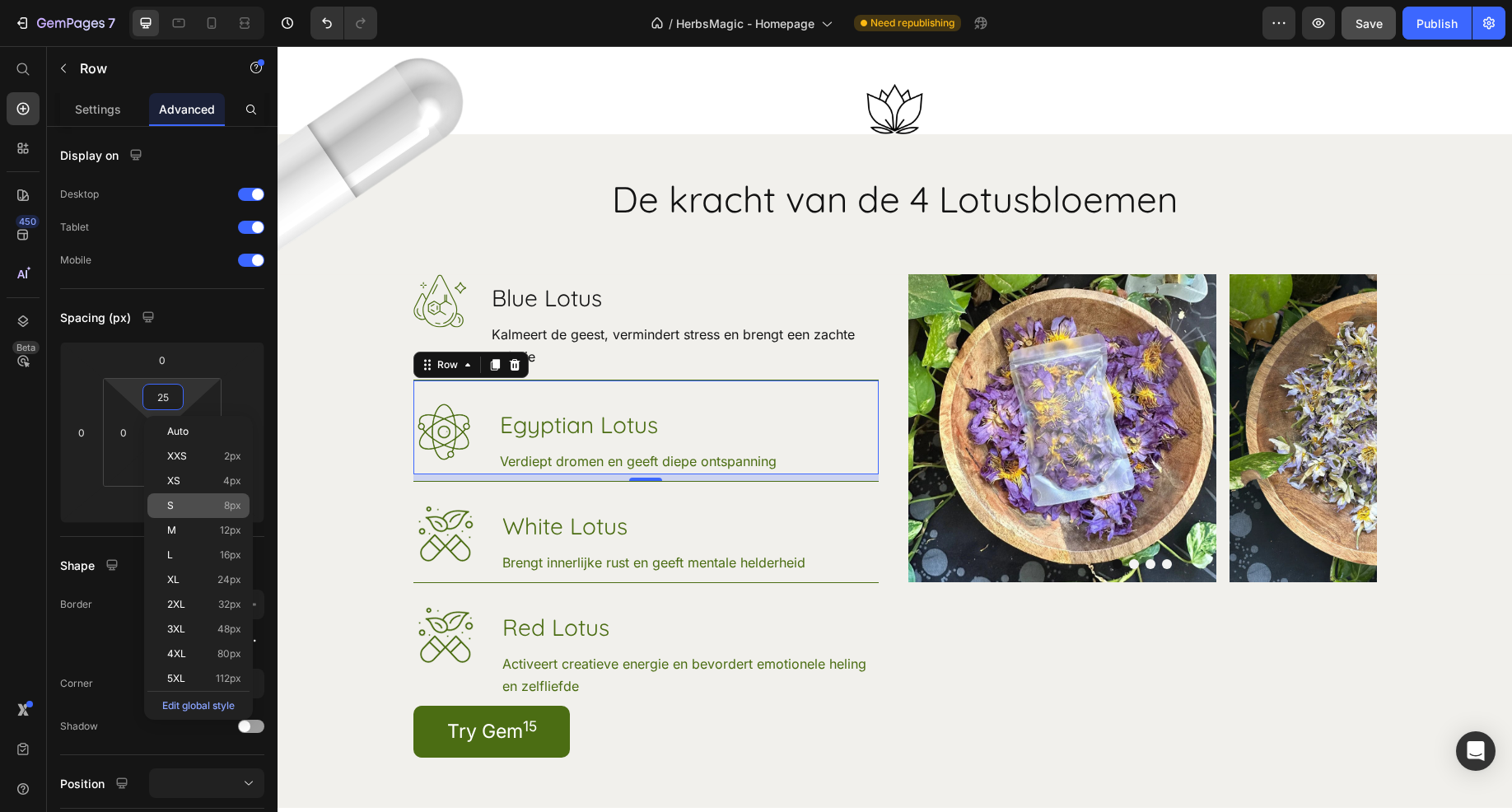 click on "S 8px" 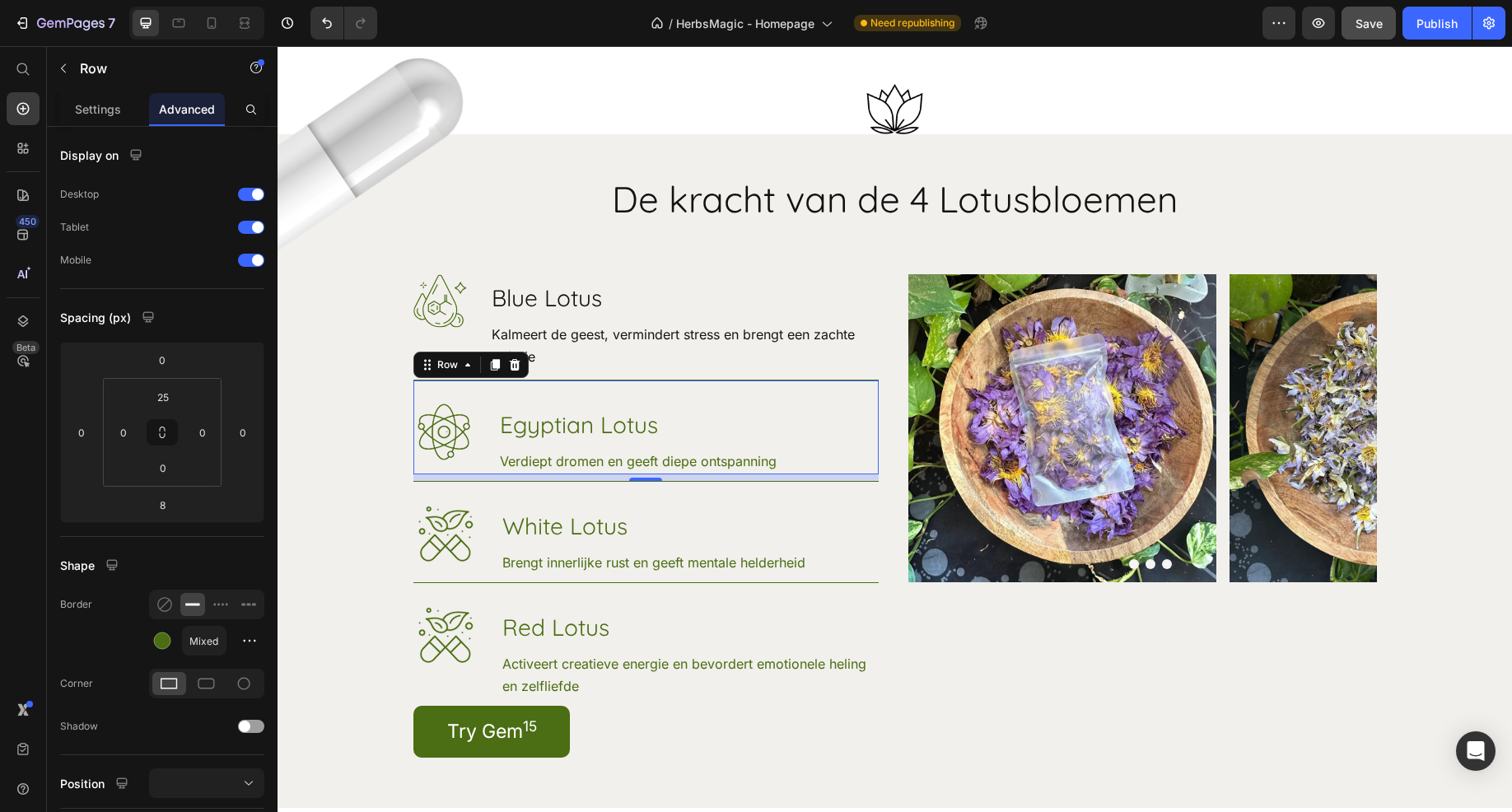 type on "8" 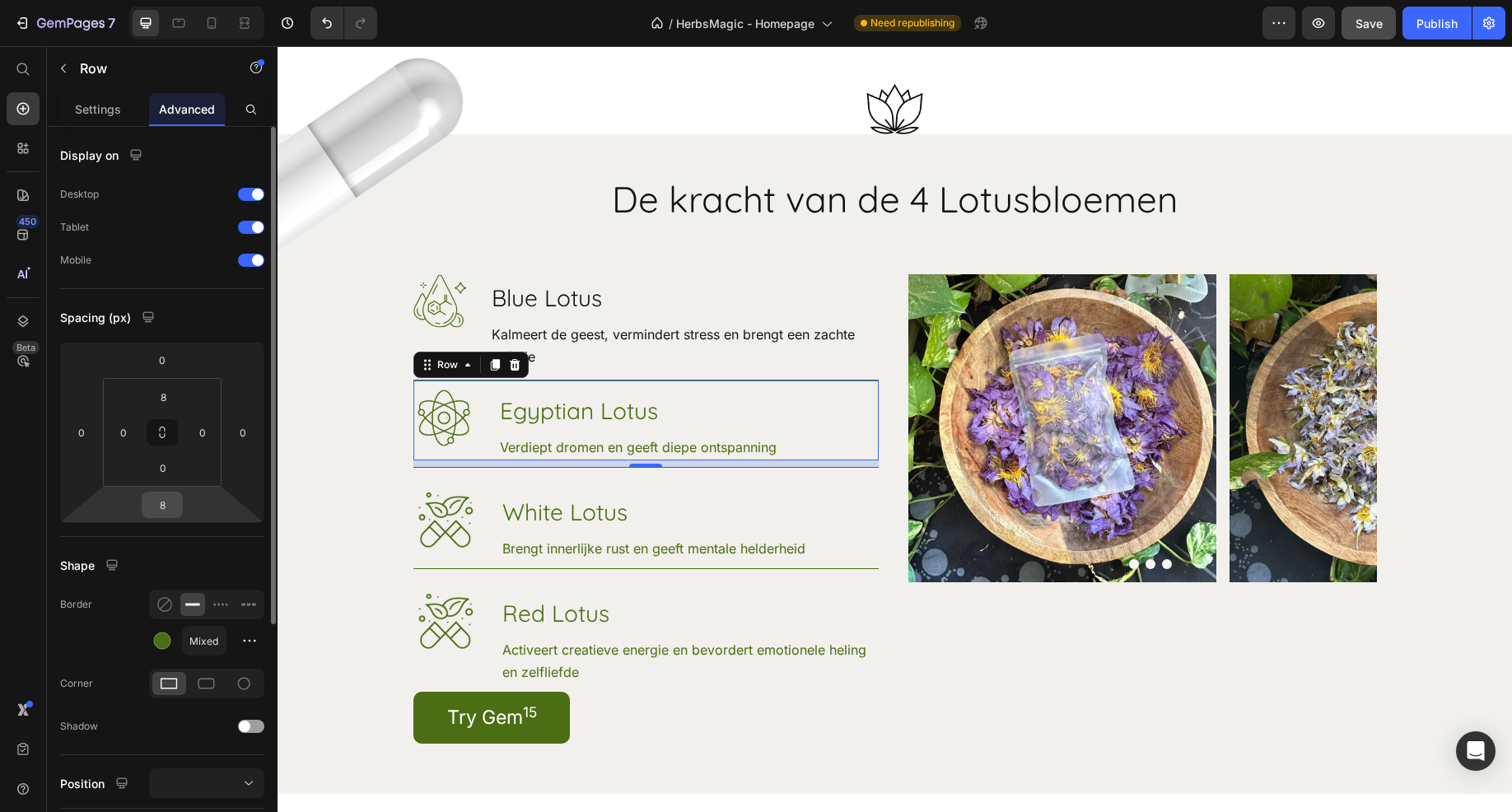 click on "8" at bounding box center (162, 505) 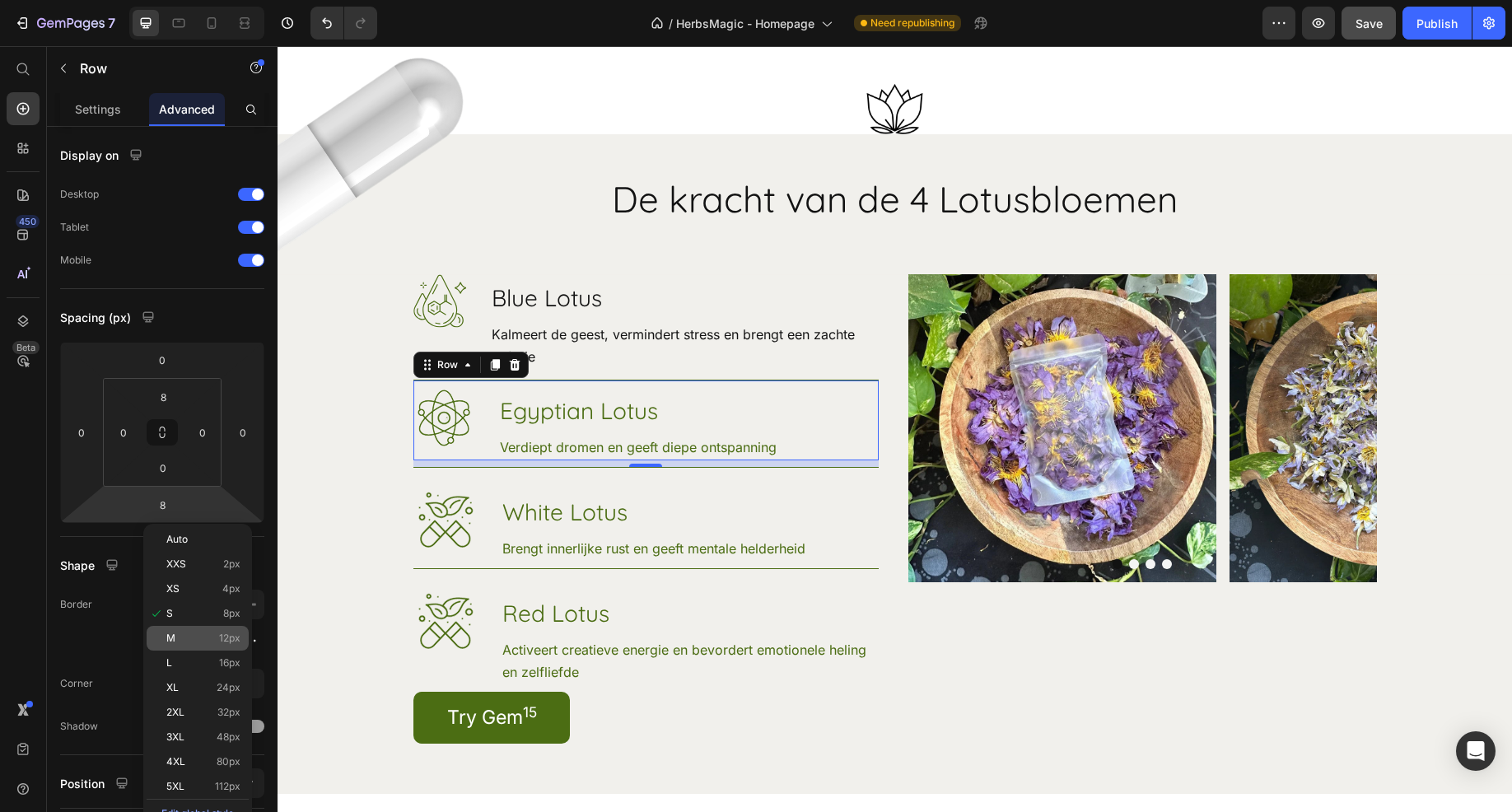 click on "M" at bounding box center [170, 638] 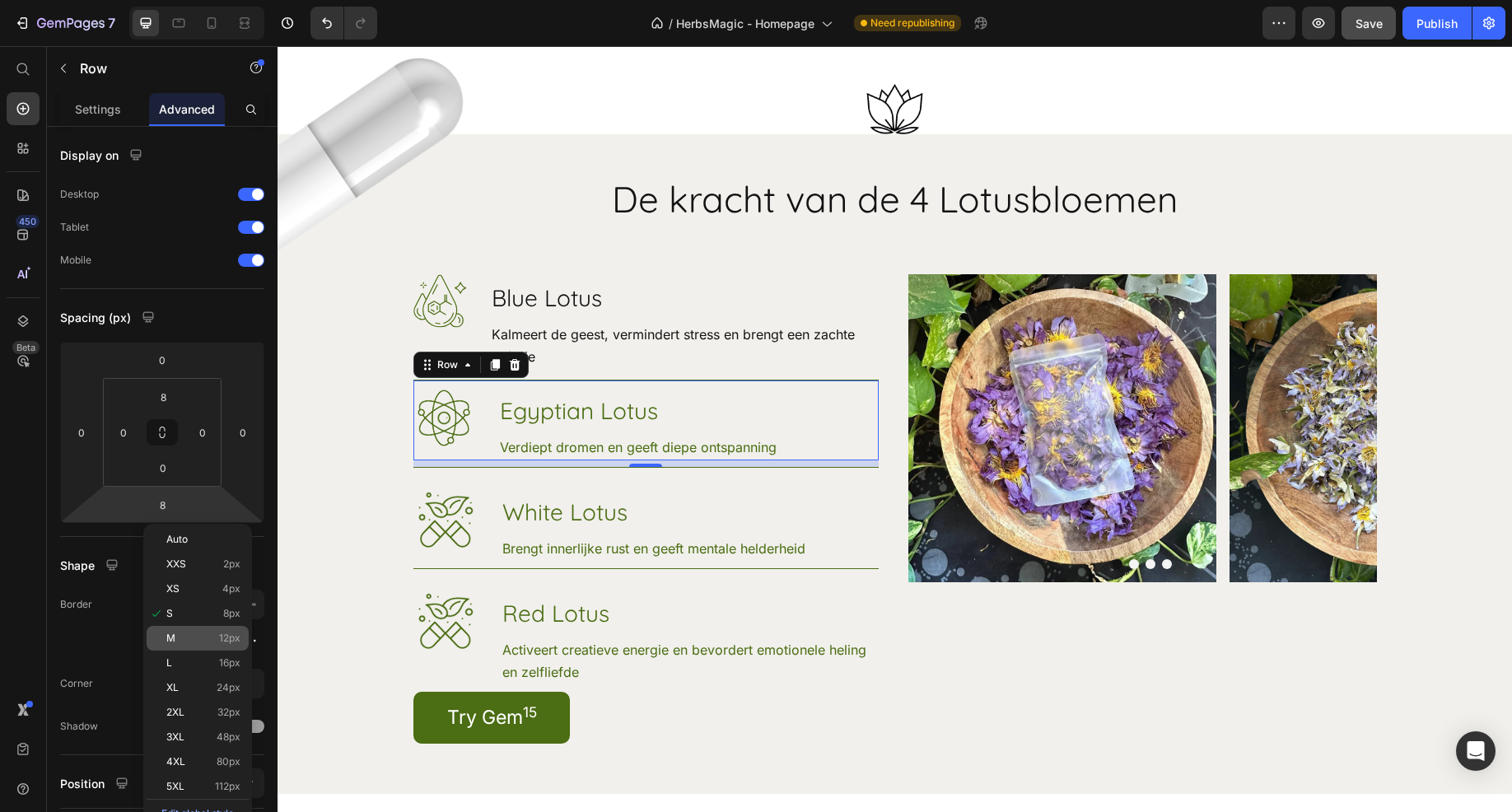 type on "12" 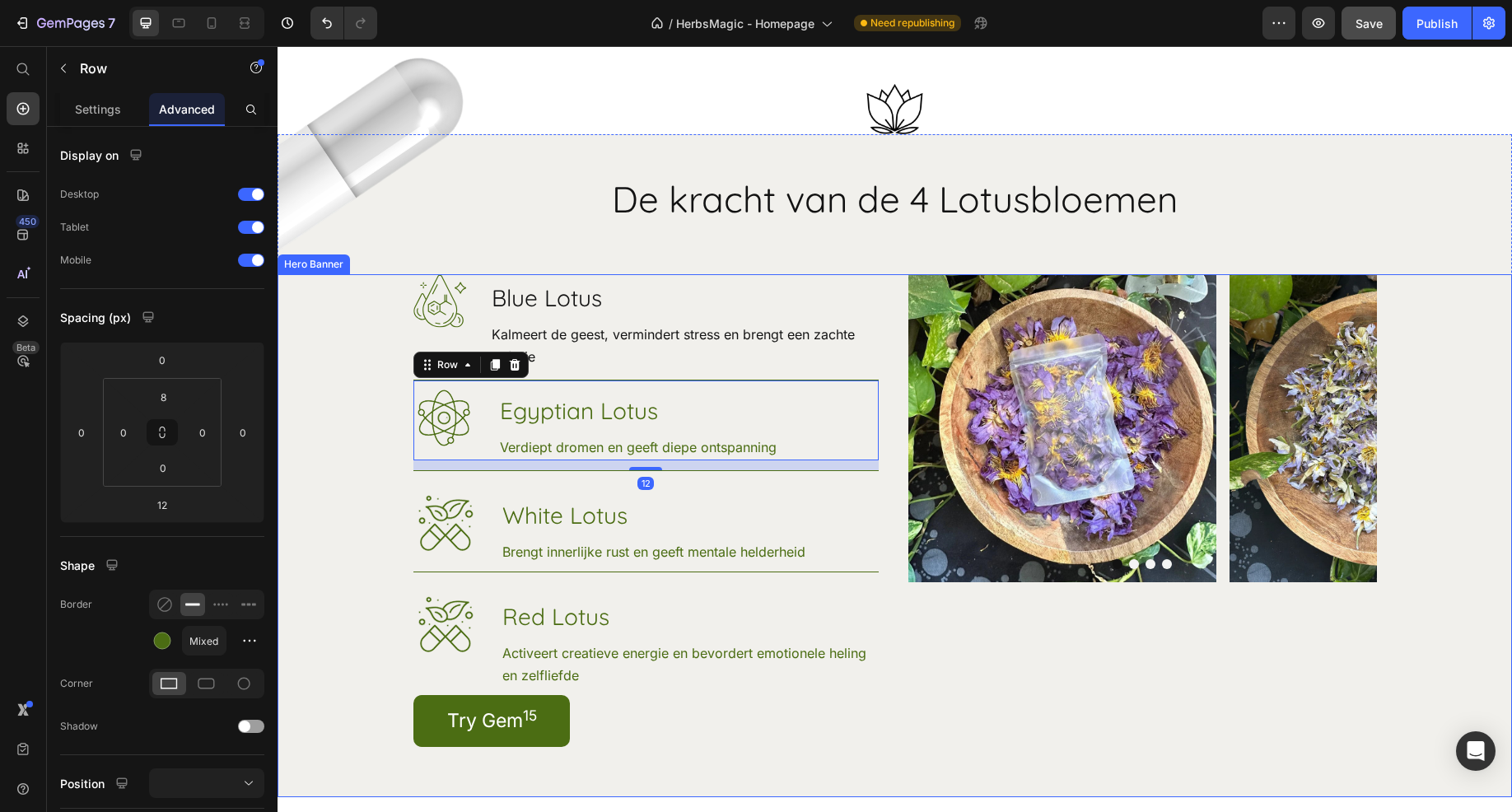 click at bounding box center (894, 535) 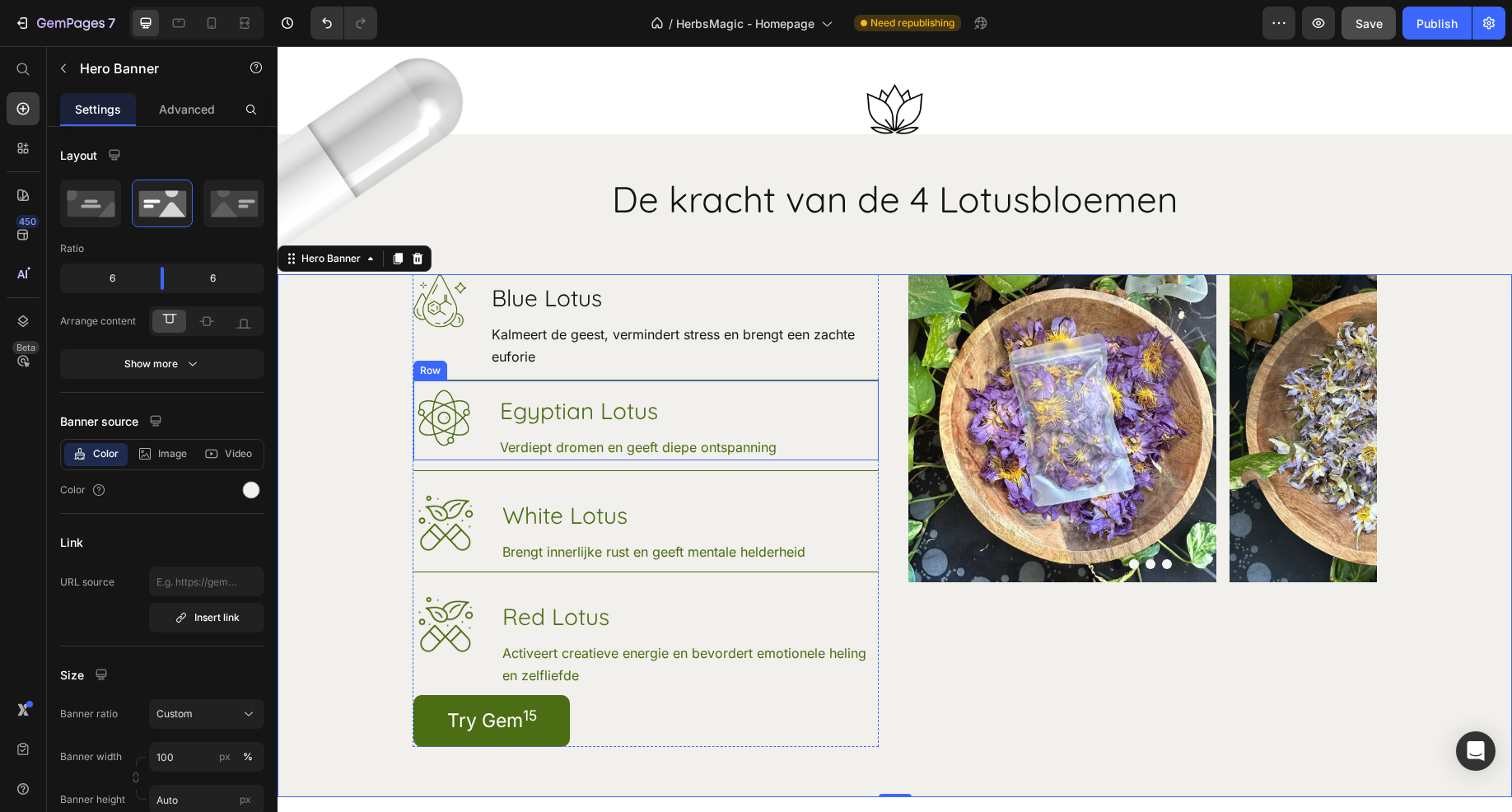 click on "Image Egyptian Lotus Heading Verdiept dromen en geeft diepe ontspanning Text Block Row" at bounding box center [646, 420] 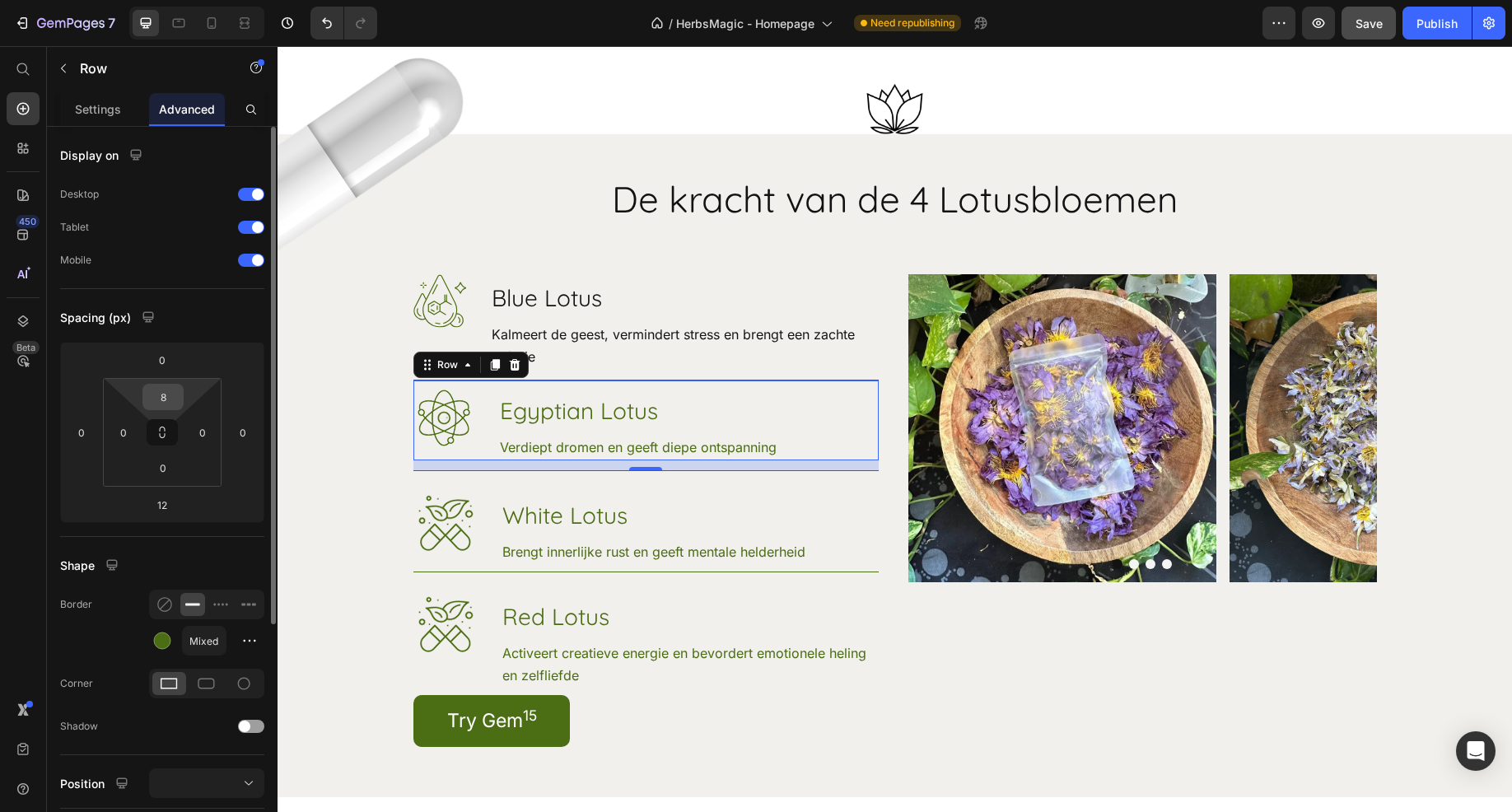 click on "8" at bounding box center (163, 397) 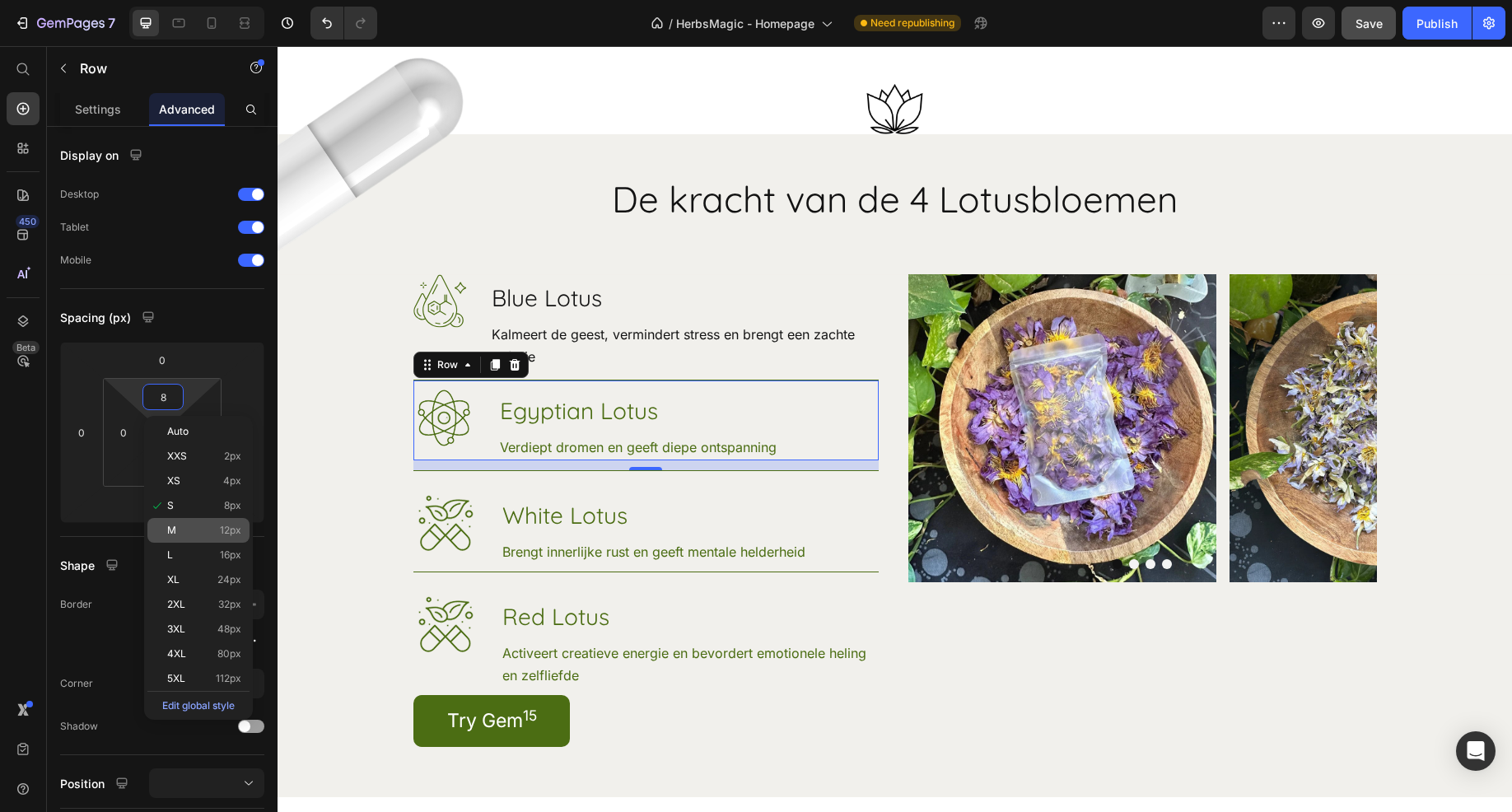 click on "M 12px" at bounding box center [204, 530] 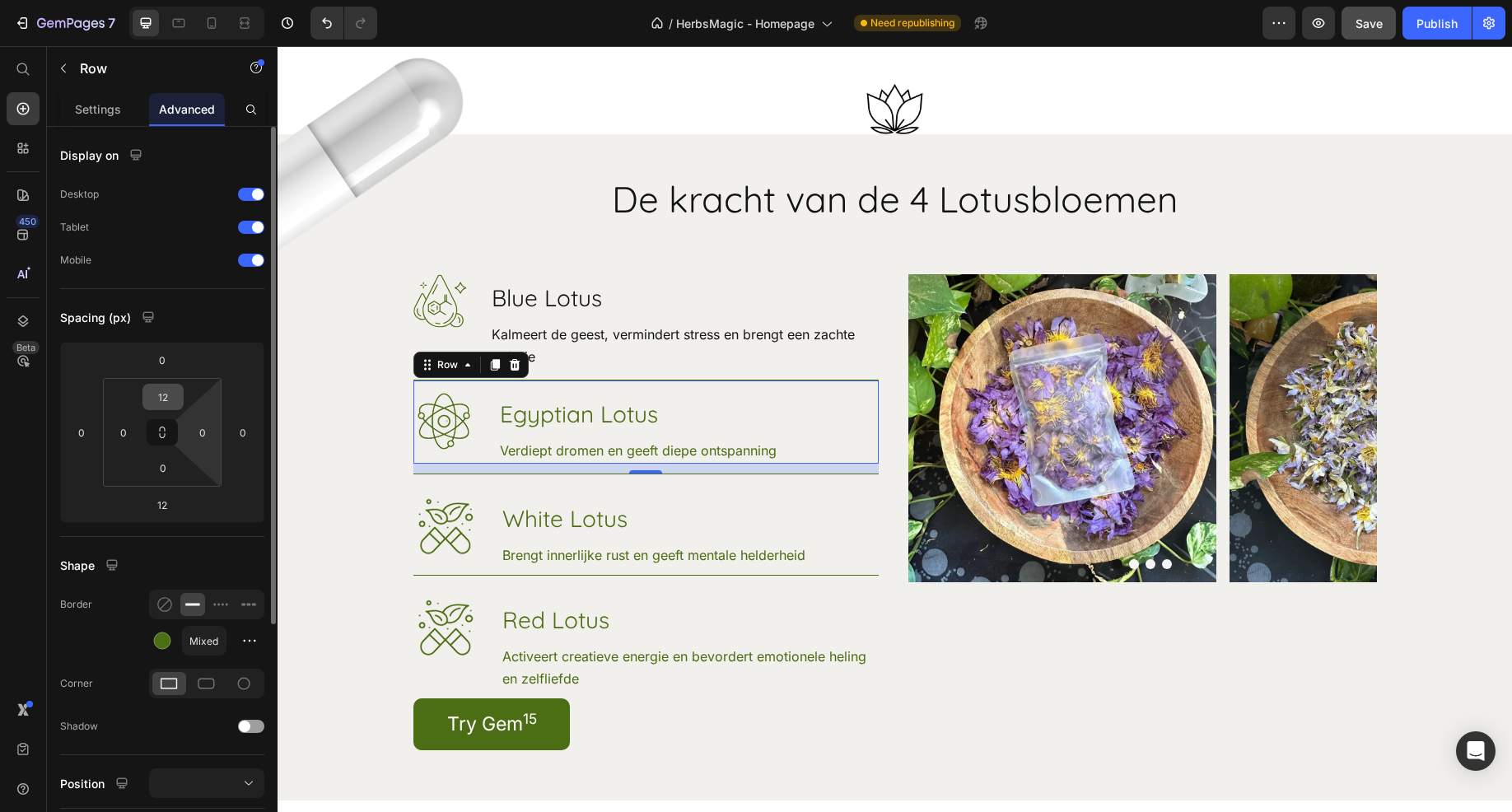 click on "12" at bounding box center [163, 397] 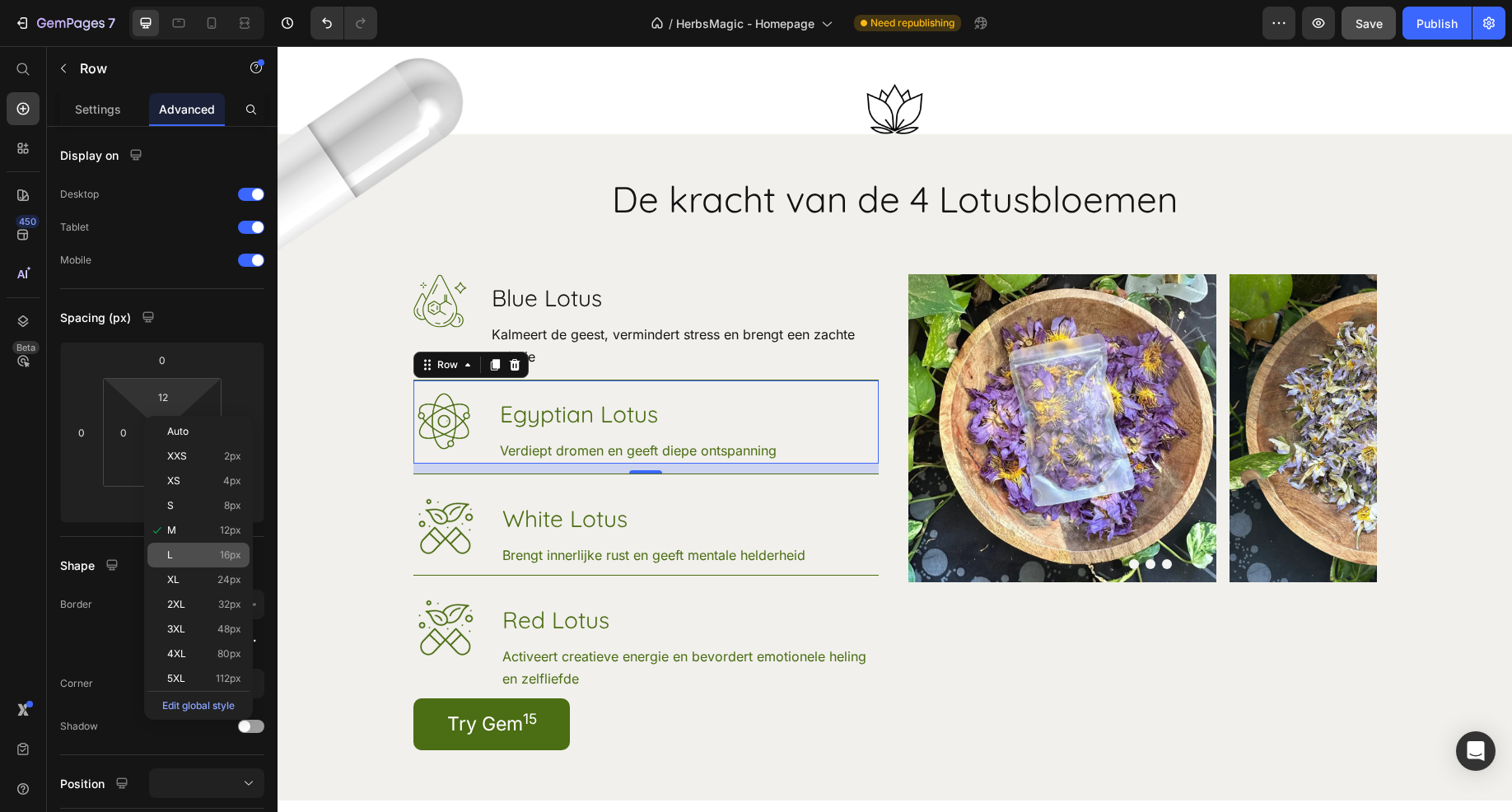 click on "L 16px" at bounding box center (204, 555) 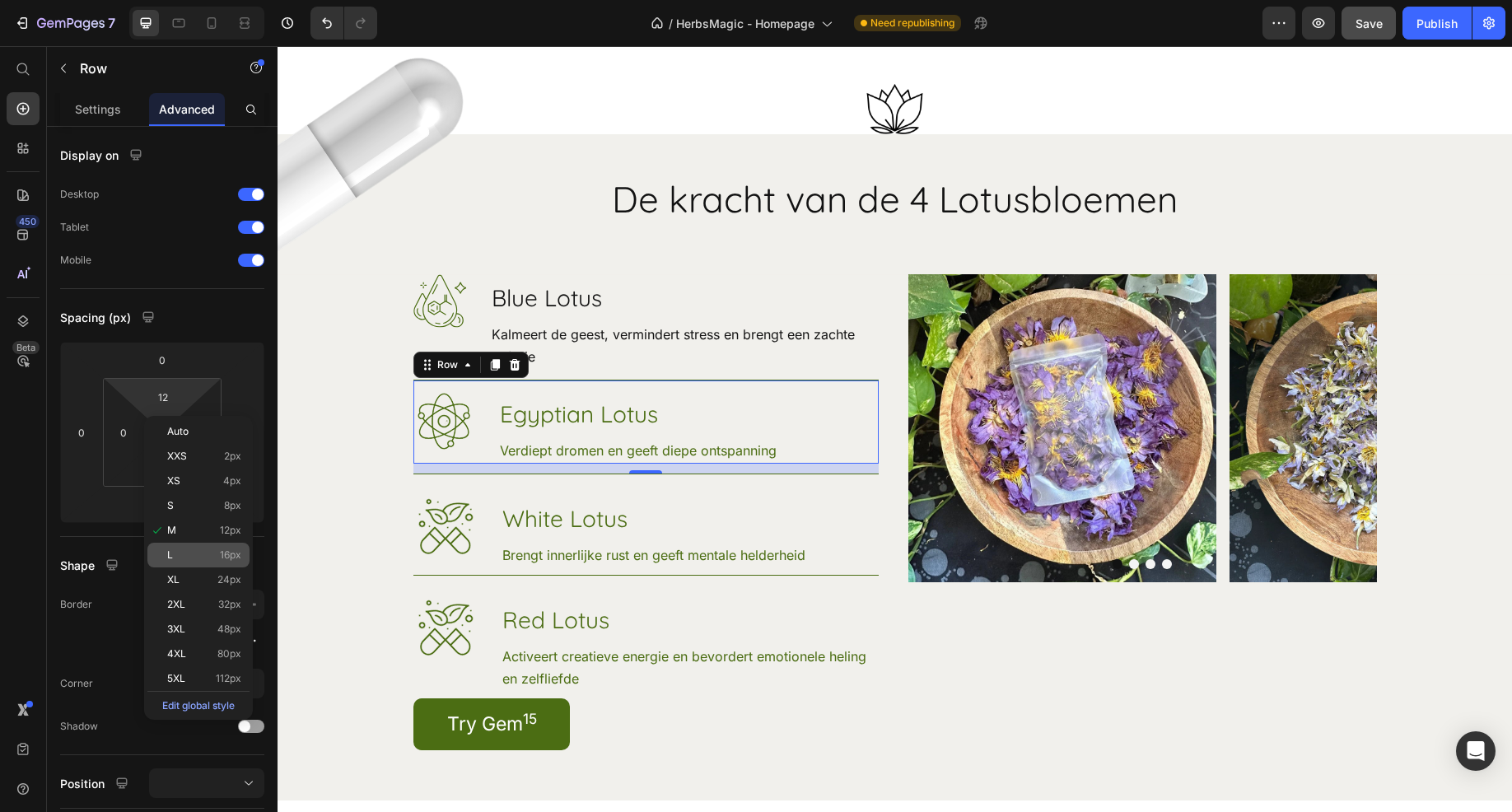 type on "16" 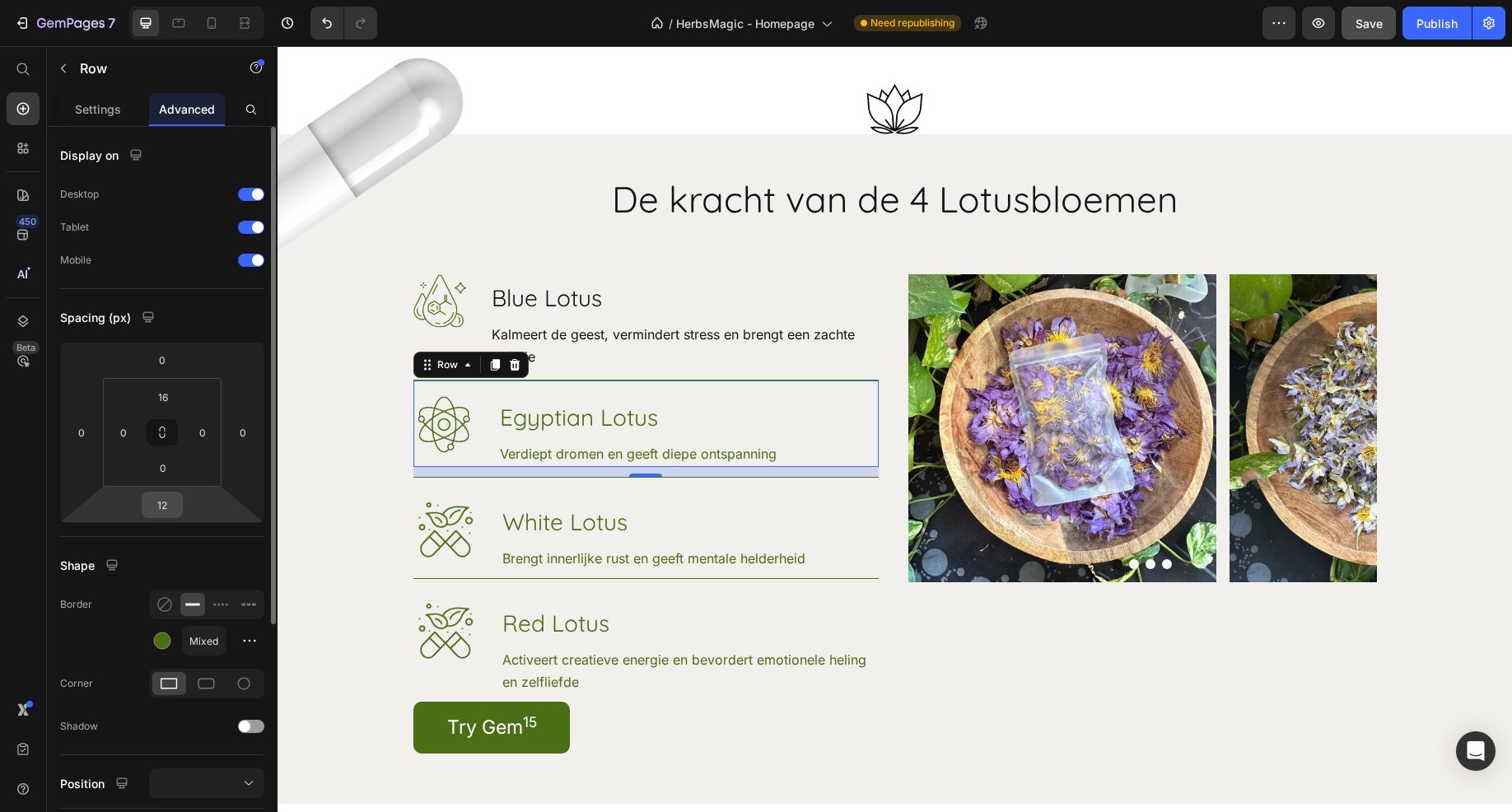 click on "12" at bounding box center (162, 505) 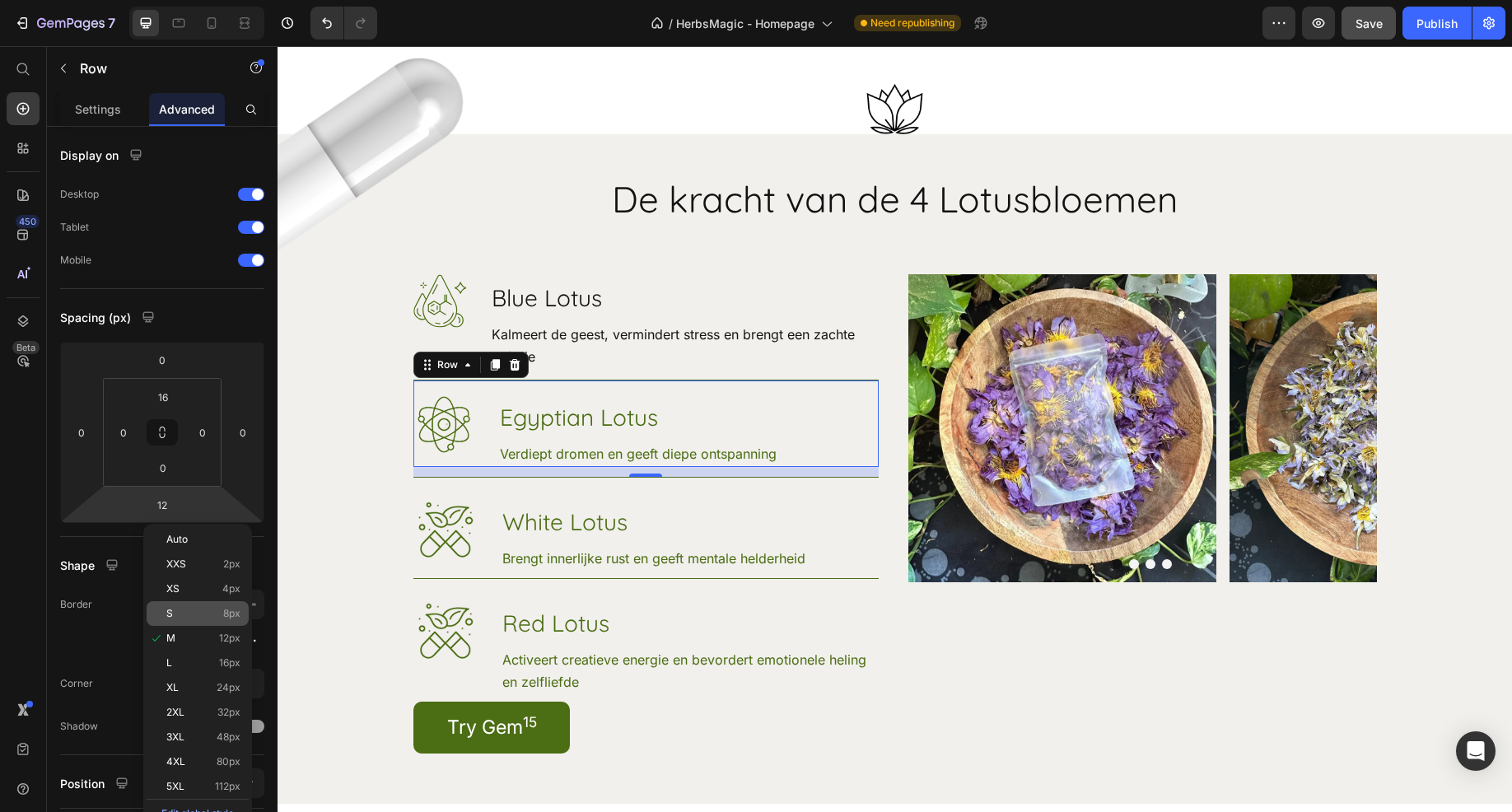 click on "S 8px" 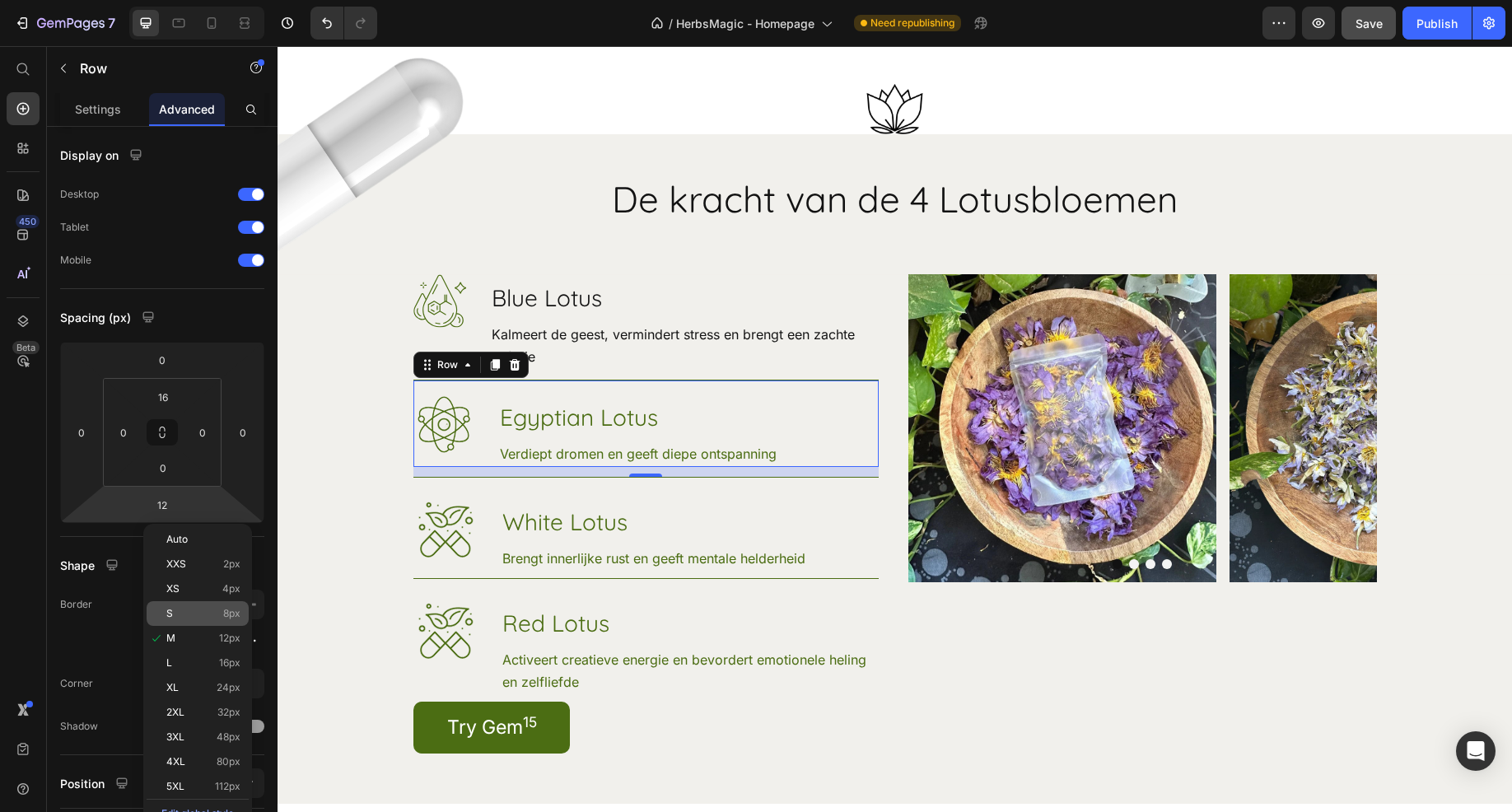 type on "8" 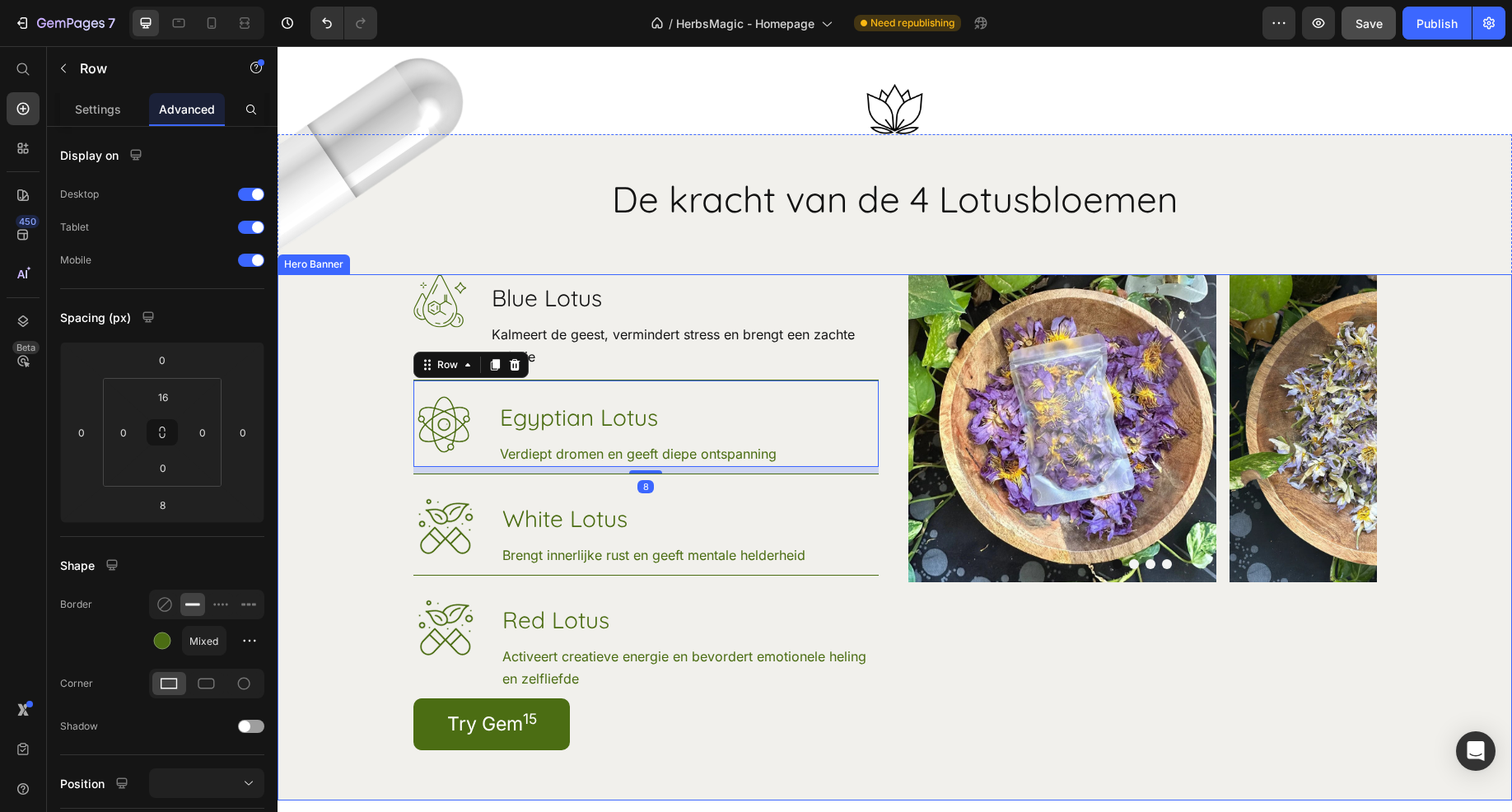 click at bounding box center [894, 537] 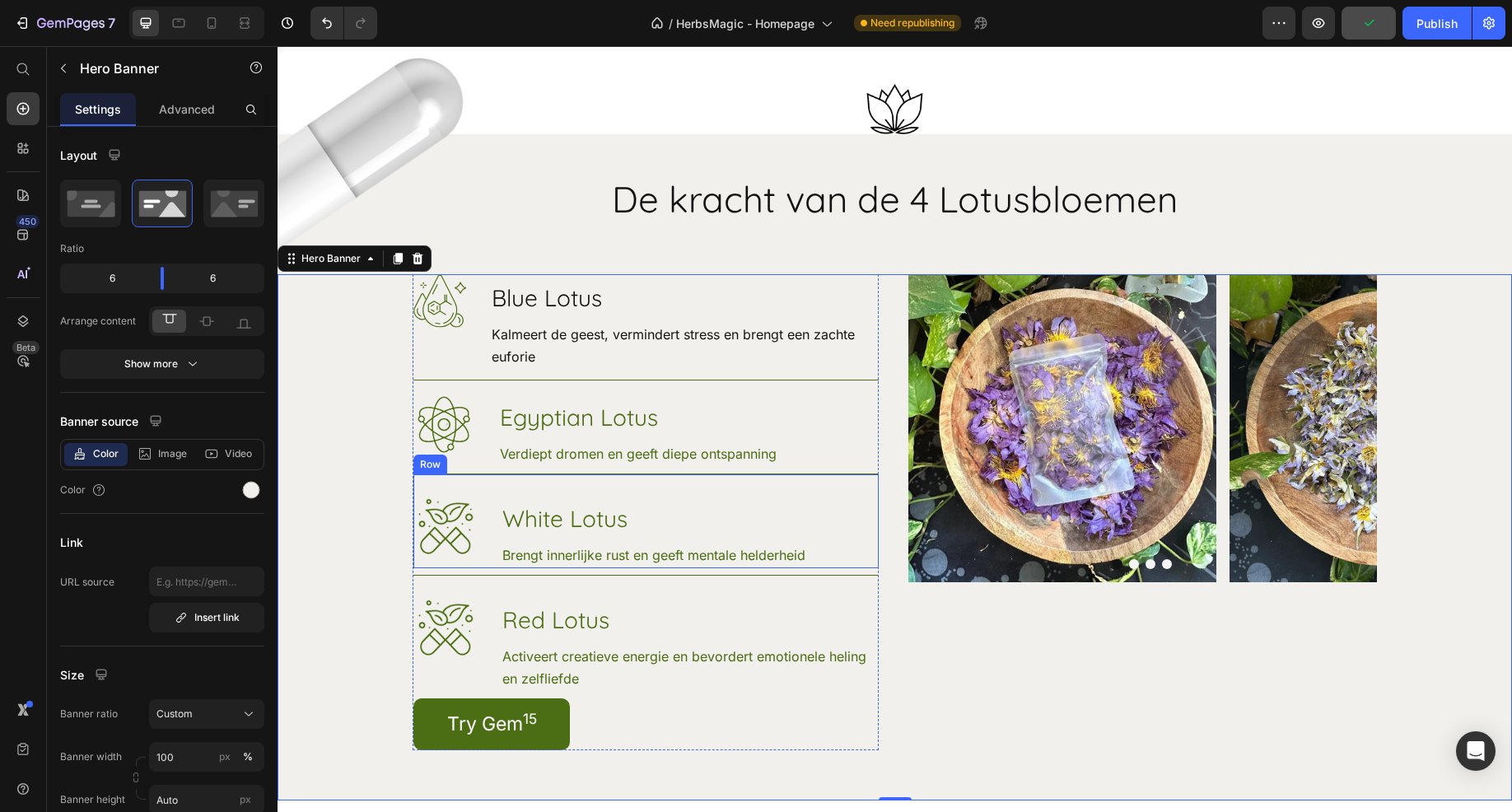 click on "Image White Lotus Heading Brengt innerlijke rust en geeft mentale helderheid Text Block Row" at bounding box center [646, 520] 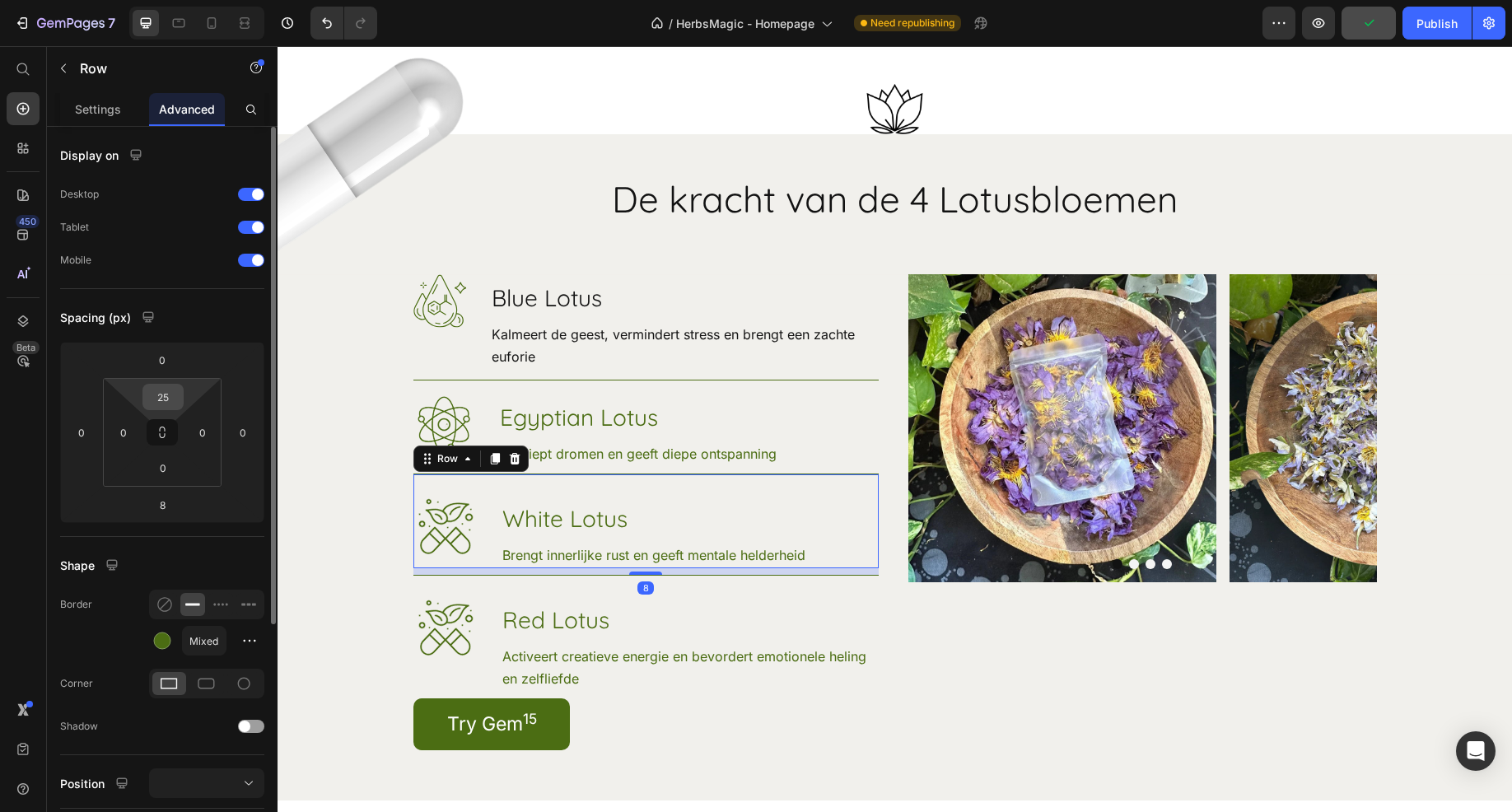 click on "25" at bounding box center (163, 397) 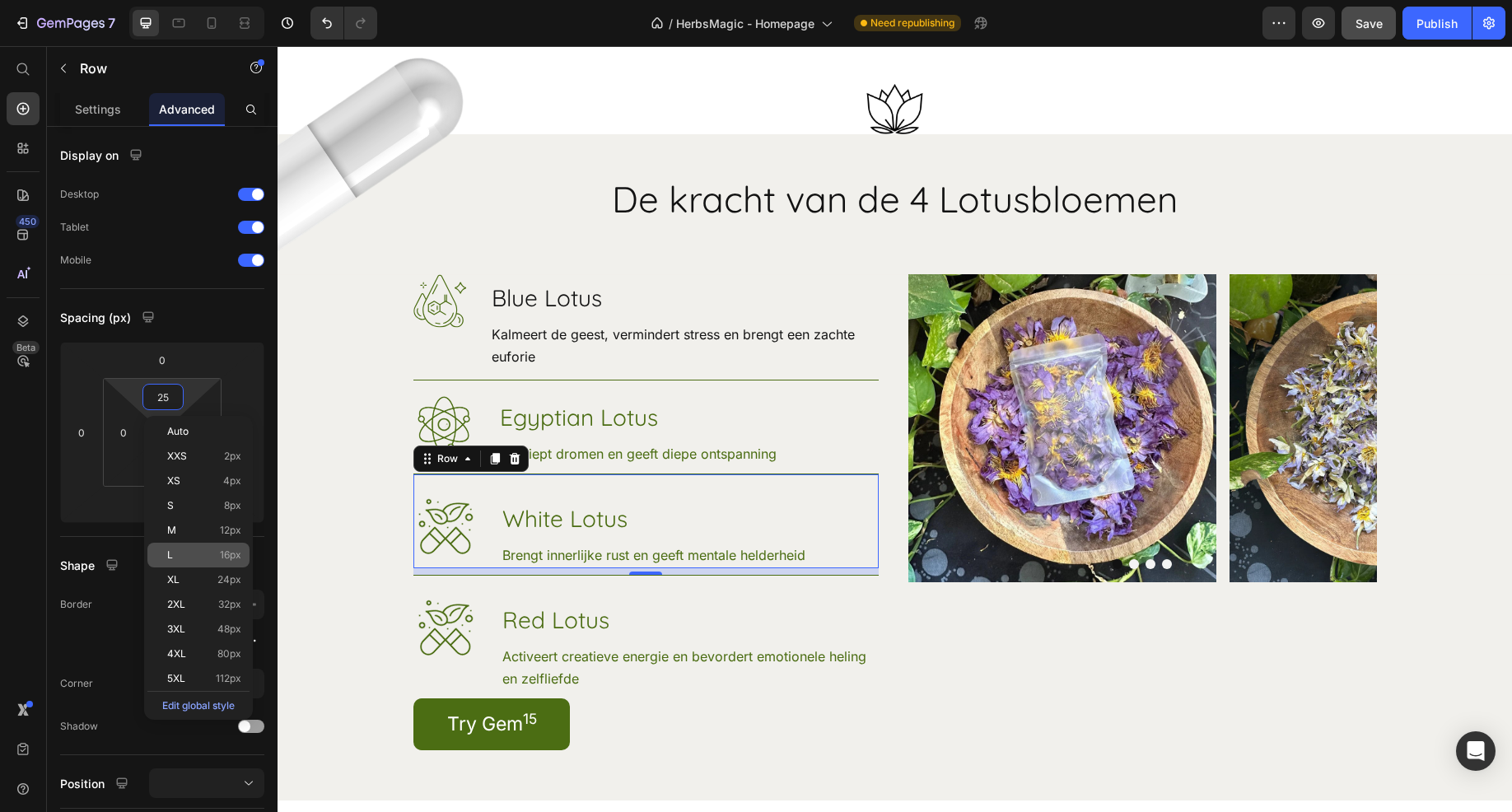 click on "L 16px" at bounding box center (204, 555) 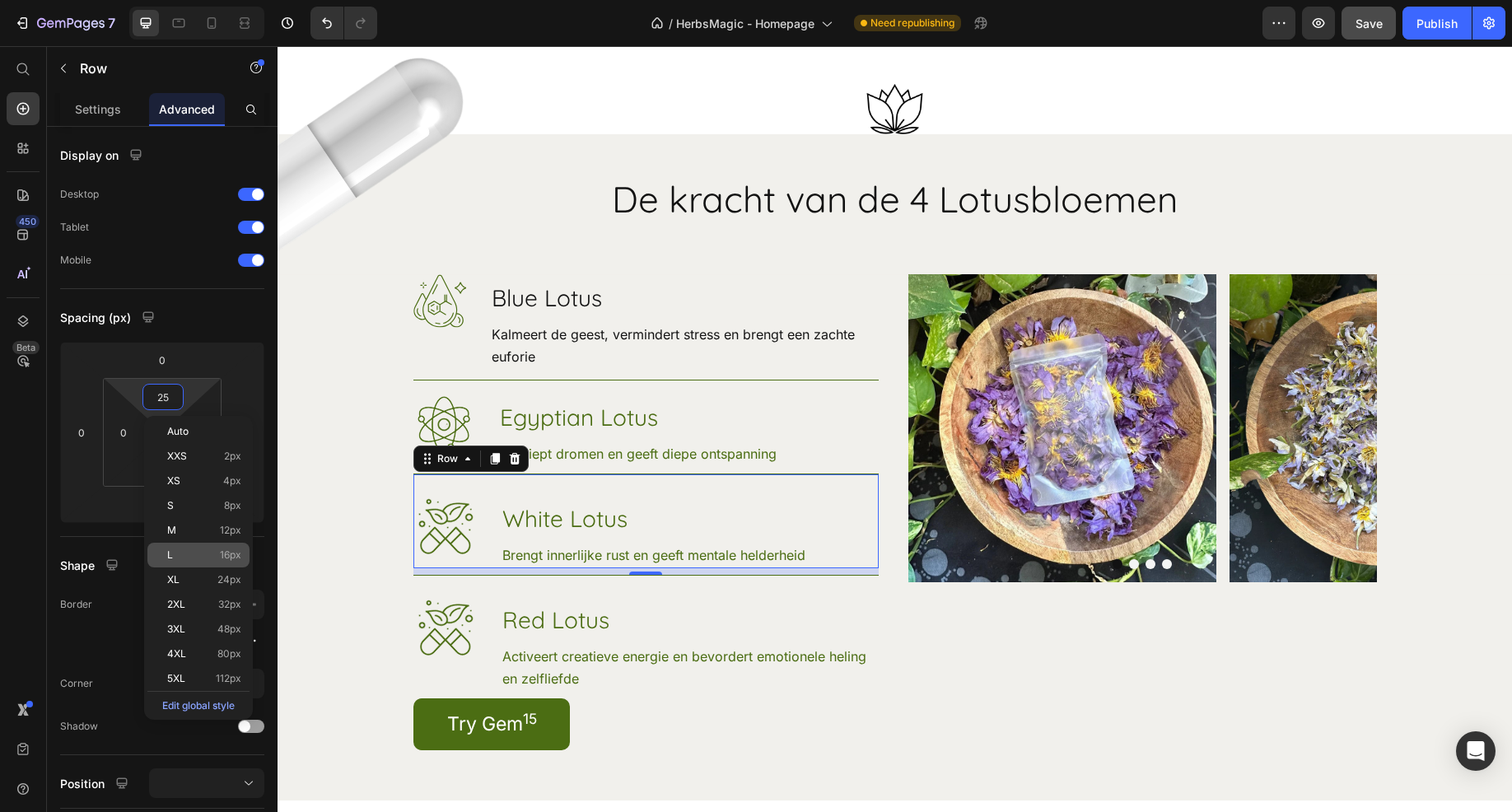 type on "16" 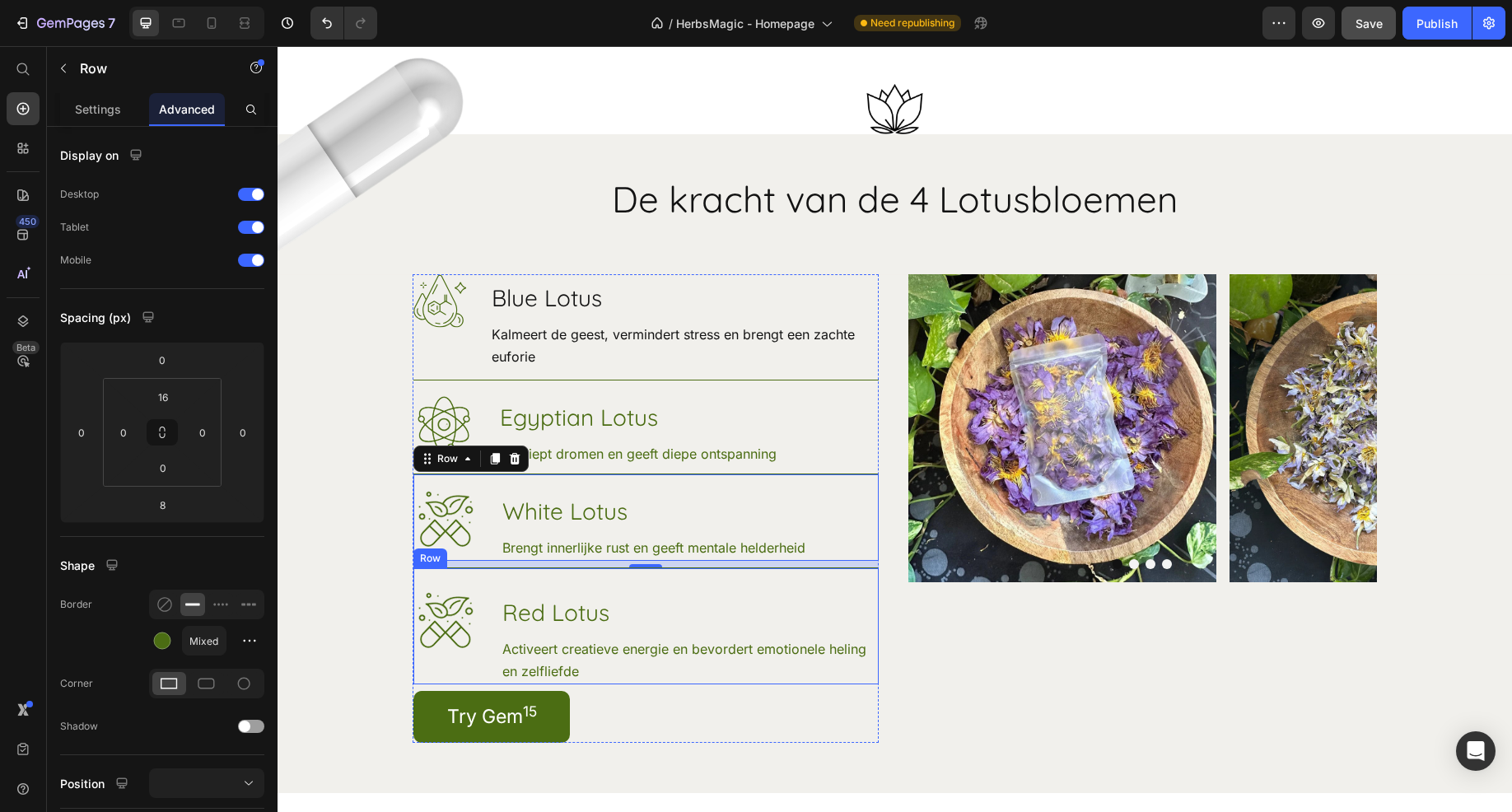 click on "Image Red Lotus Heading Activeert creatieve energie en bevordert emotionele heling en zelfliefde Text Block Row" at bounding box center [646, 626] 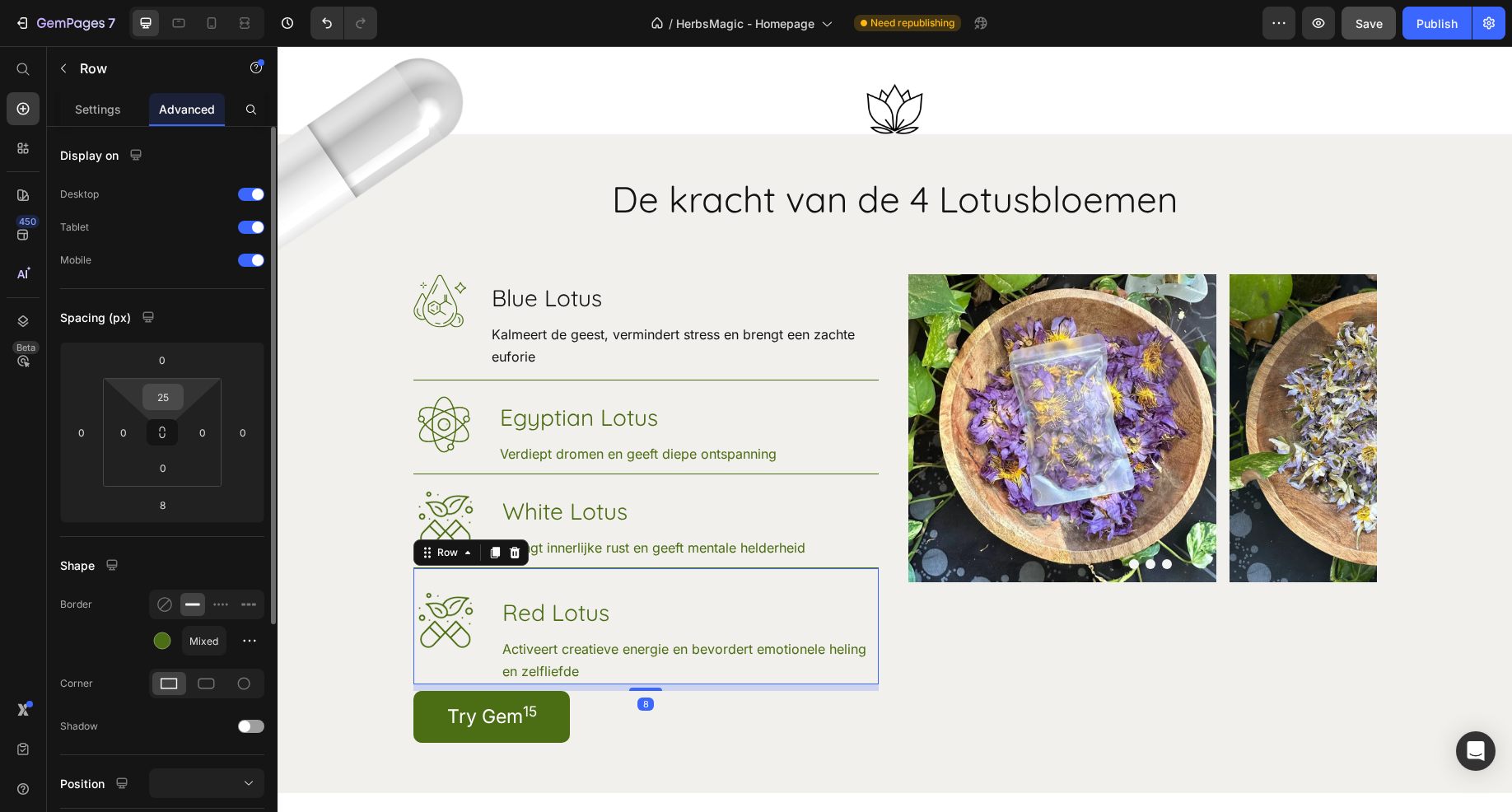 click on "25" at bounding box center [163, 397] 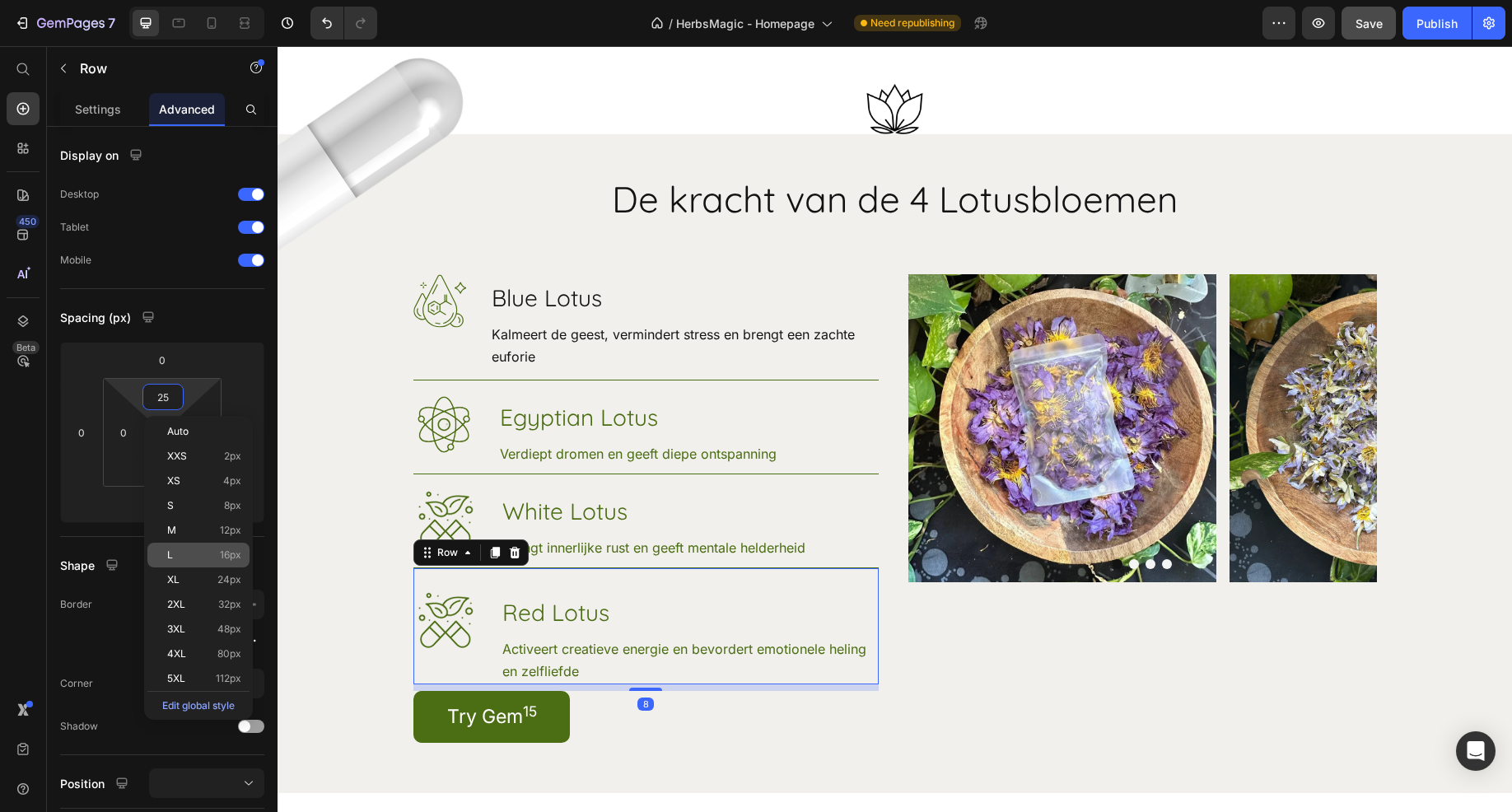 click on "L 16px" at bounding box center [204, 555] 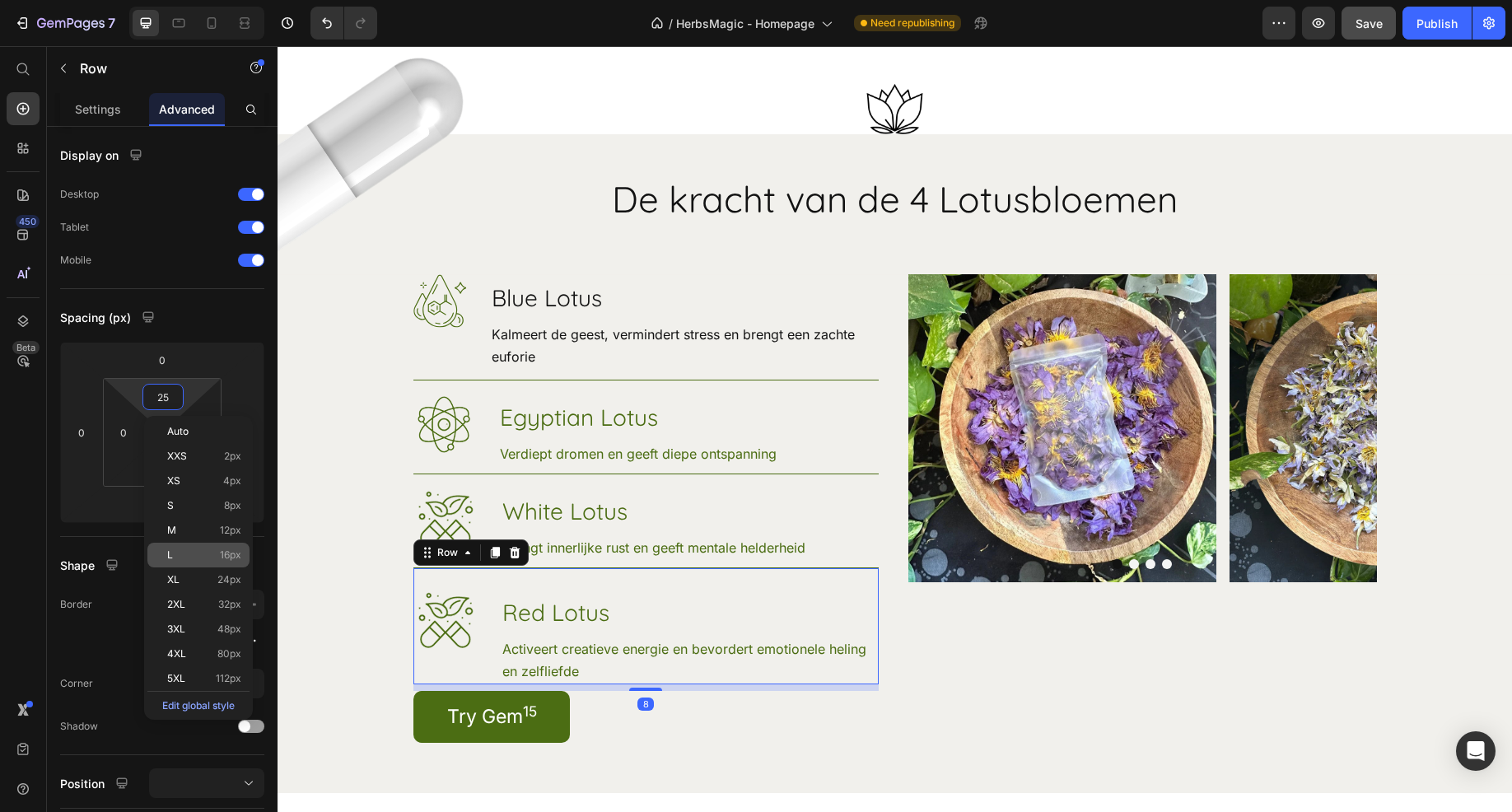 type on "16" 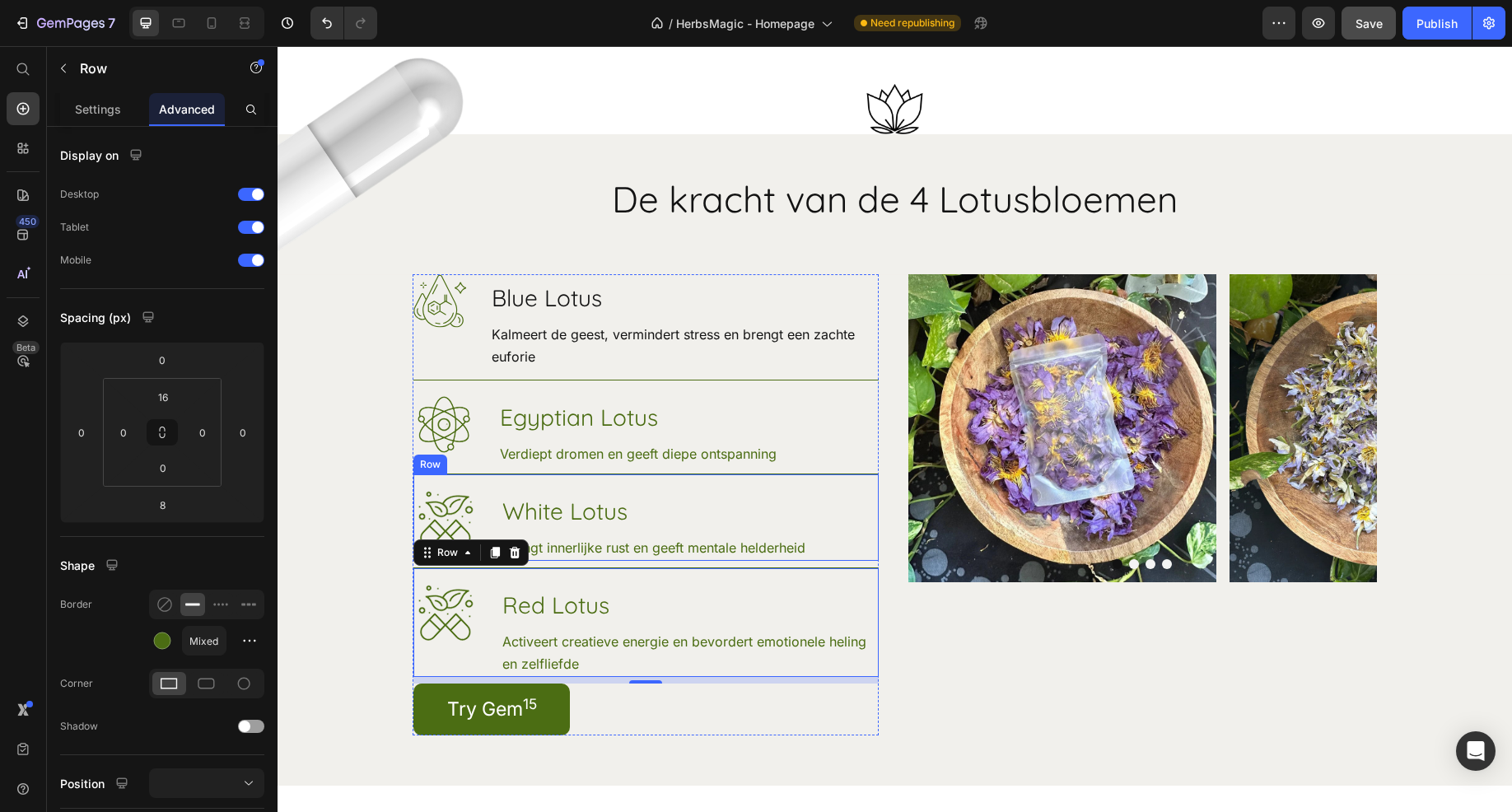 click on "Image White Lotus Heading Brengt innerlijke rust en geeft mentale helderheid Text Block Row" at bounding box center [646, 517] 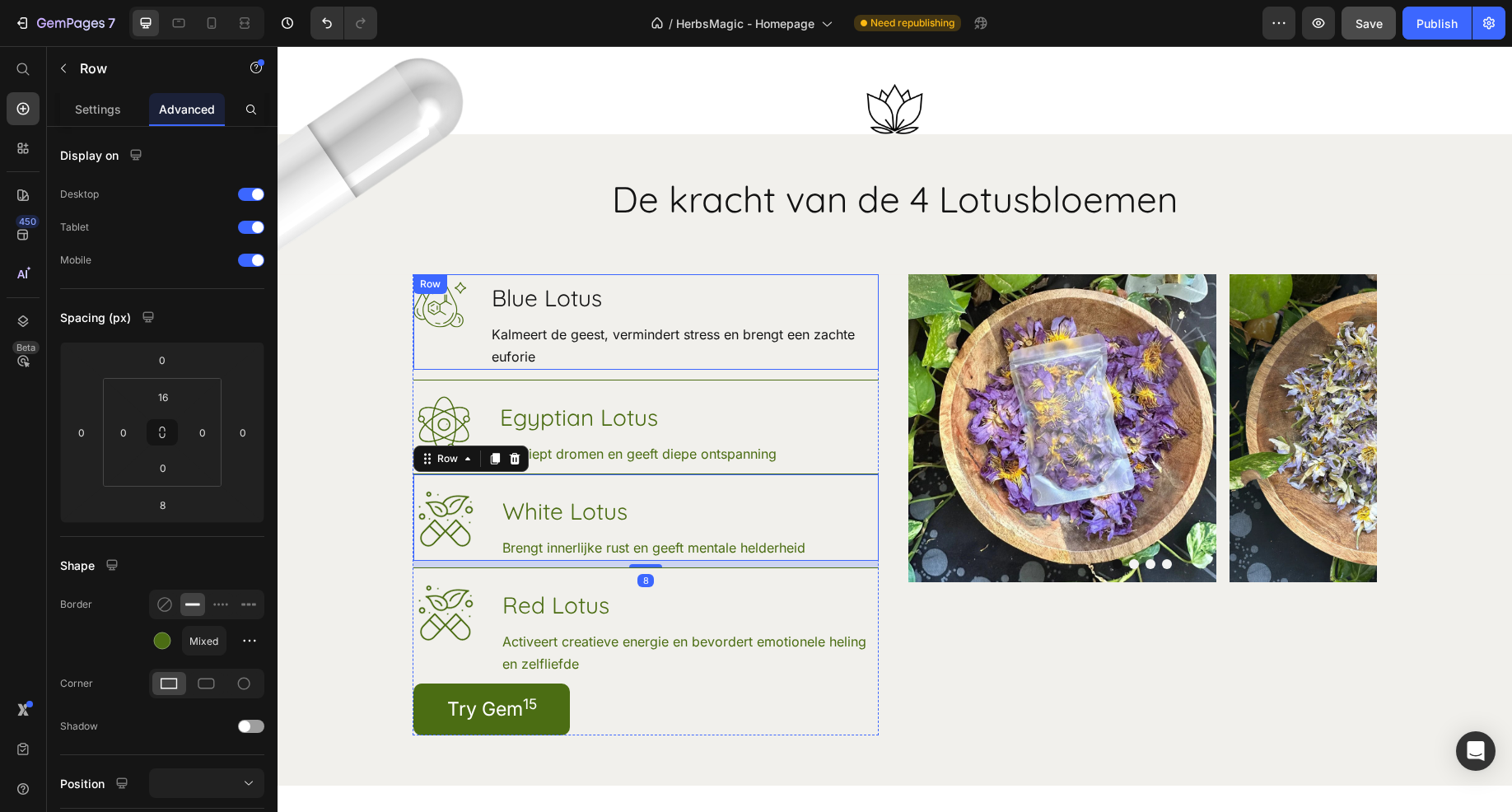 click on "Image Blue Lotus Heading Kalmeert de geest, vermindert stress en brengt een zachte euforie  Text Block Row" at bounding box center (646, 322) 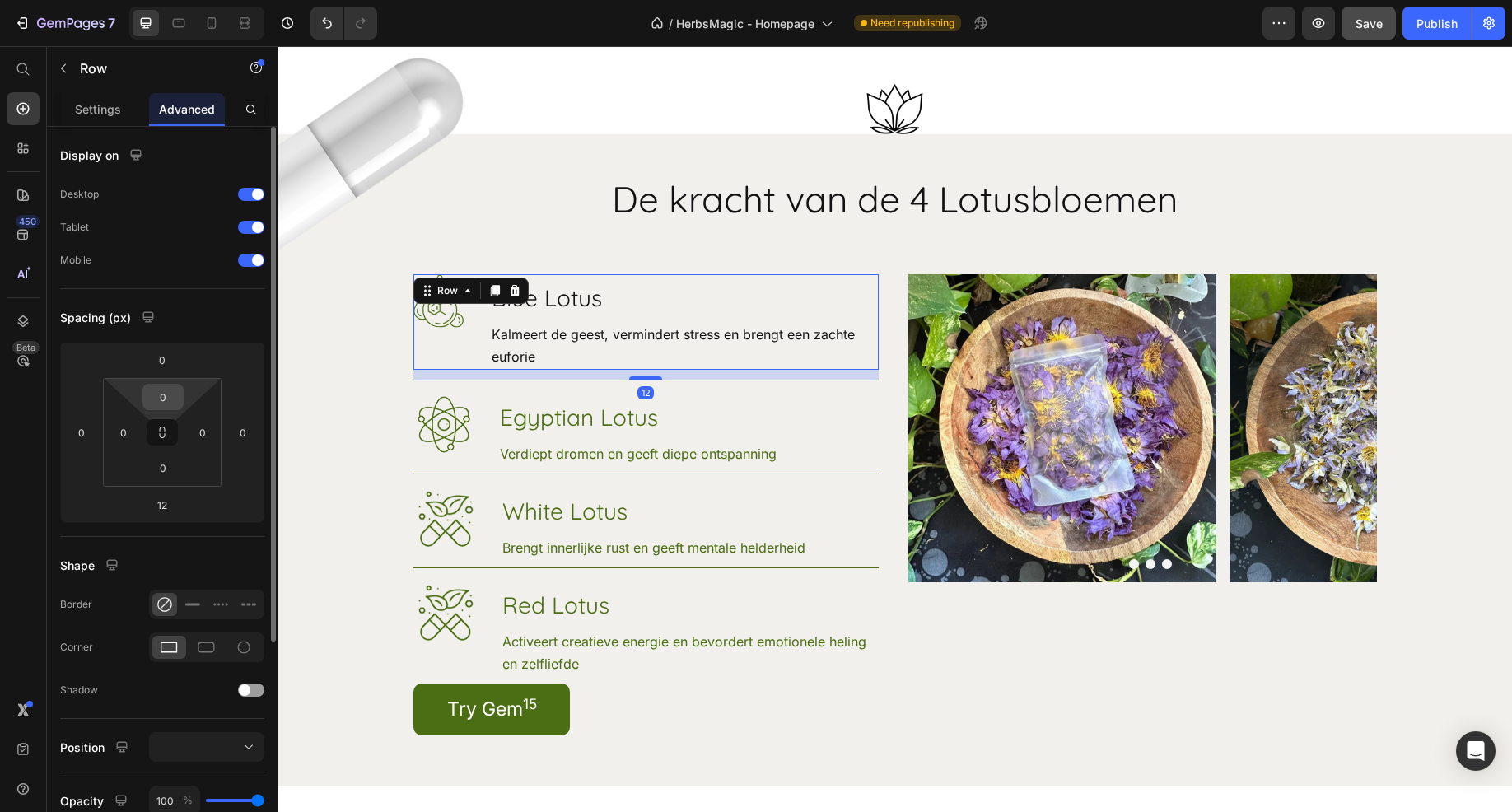 click on "0" at bounding box center [163, 397] 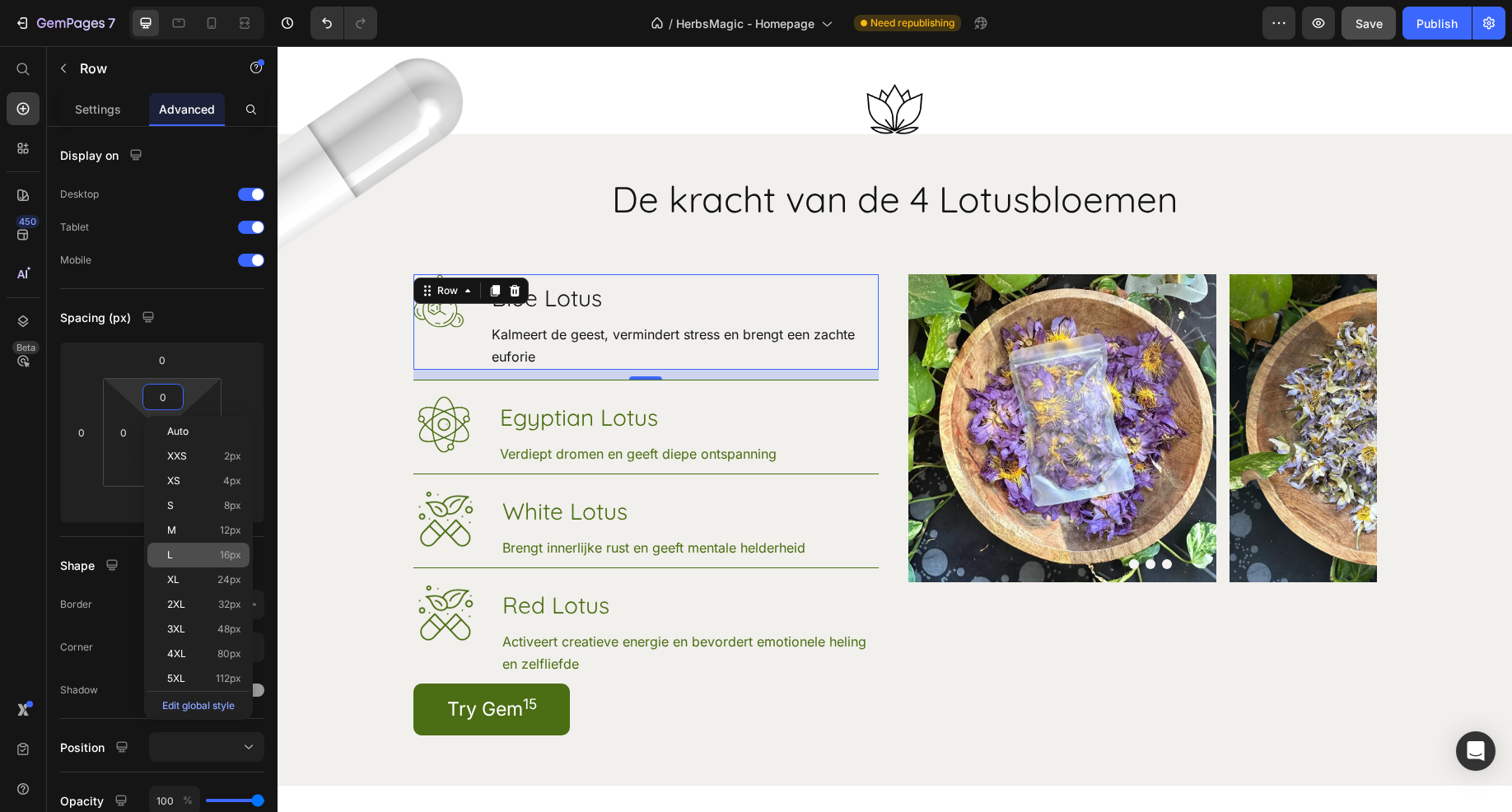 click on "L 16px" 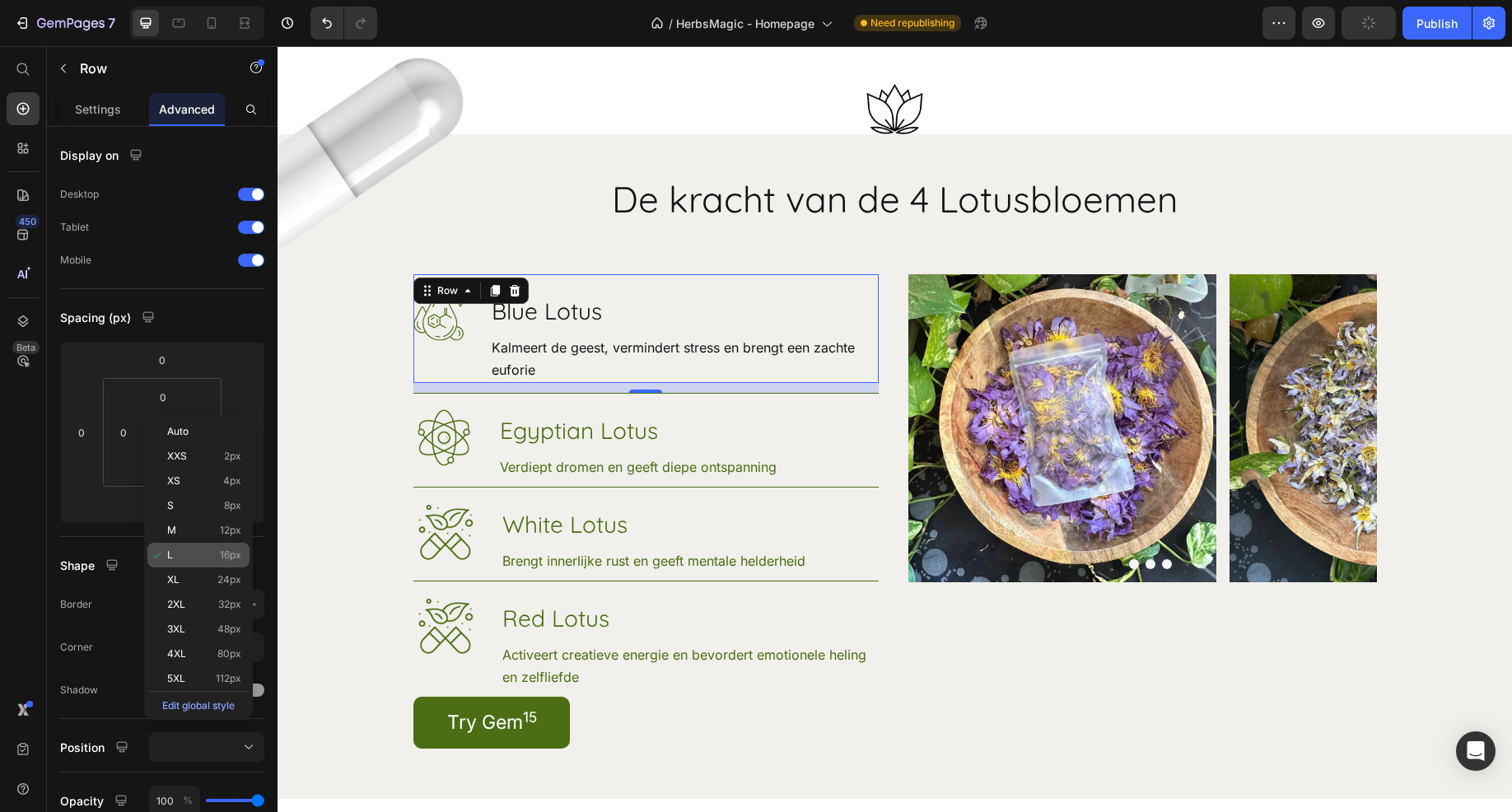 type on "16" 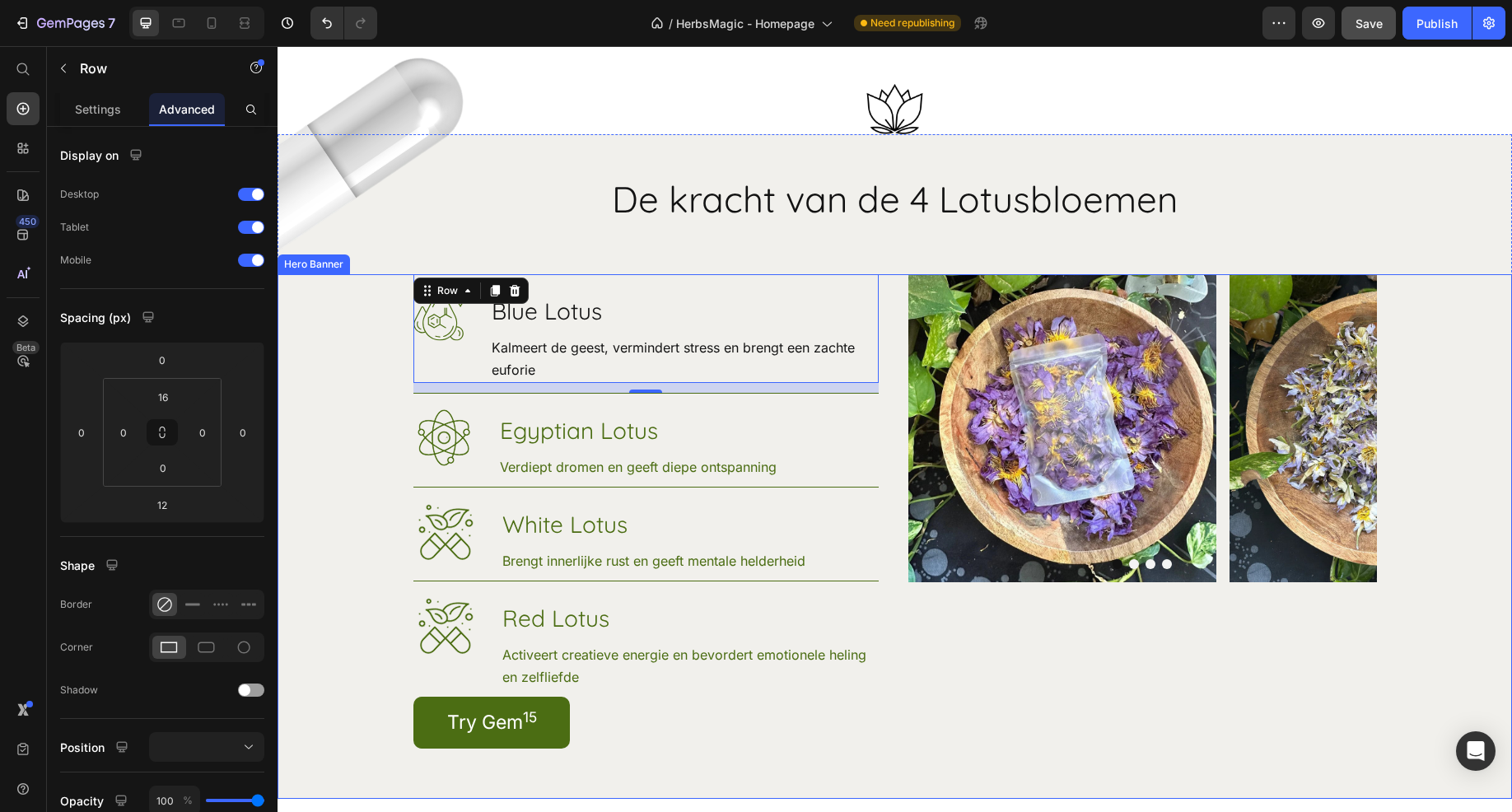 click at bounding box center [894, 536] 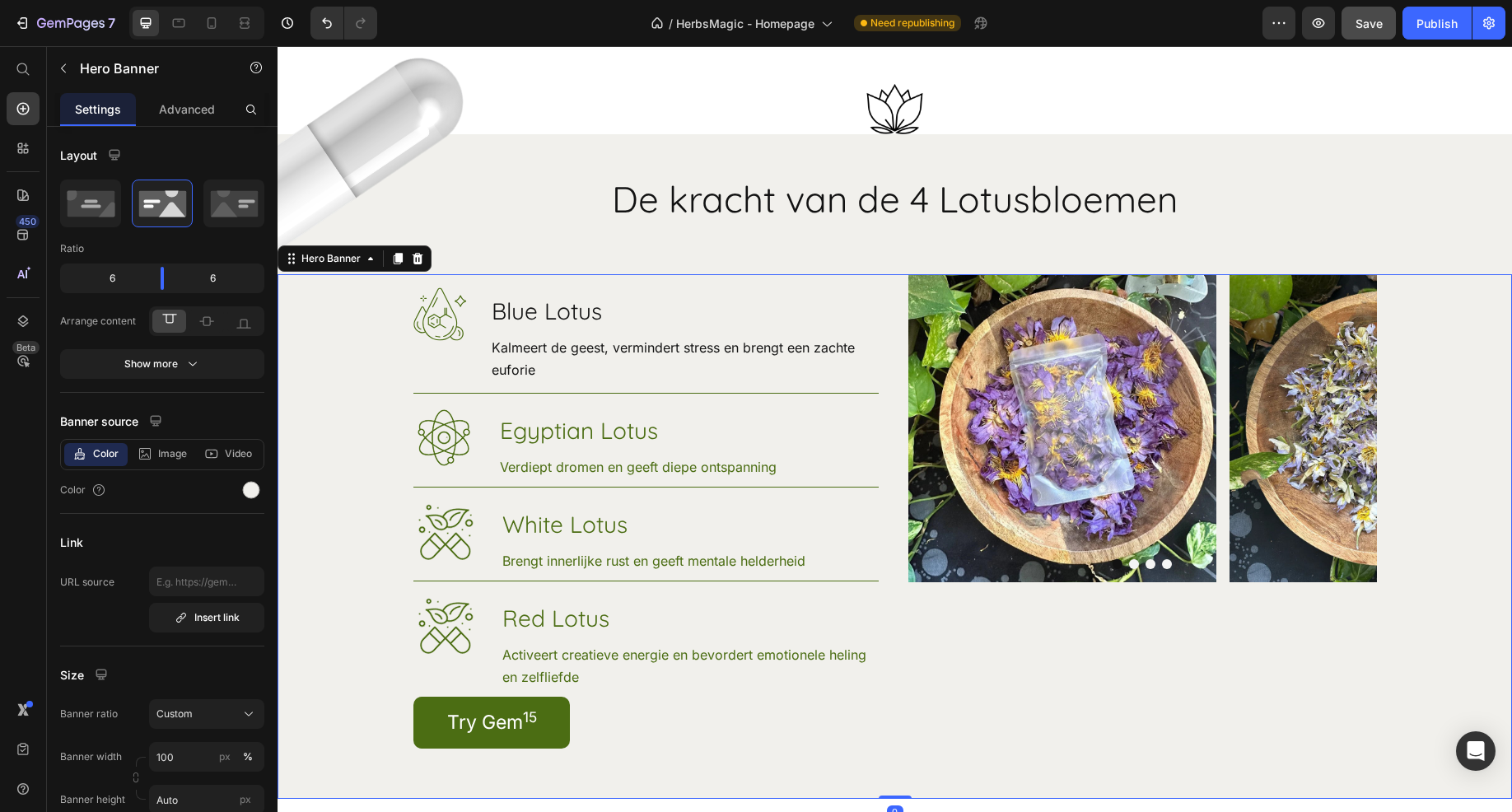click on "Image Image Image Image
Carousel" at bounding box center [1142, 511] 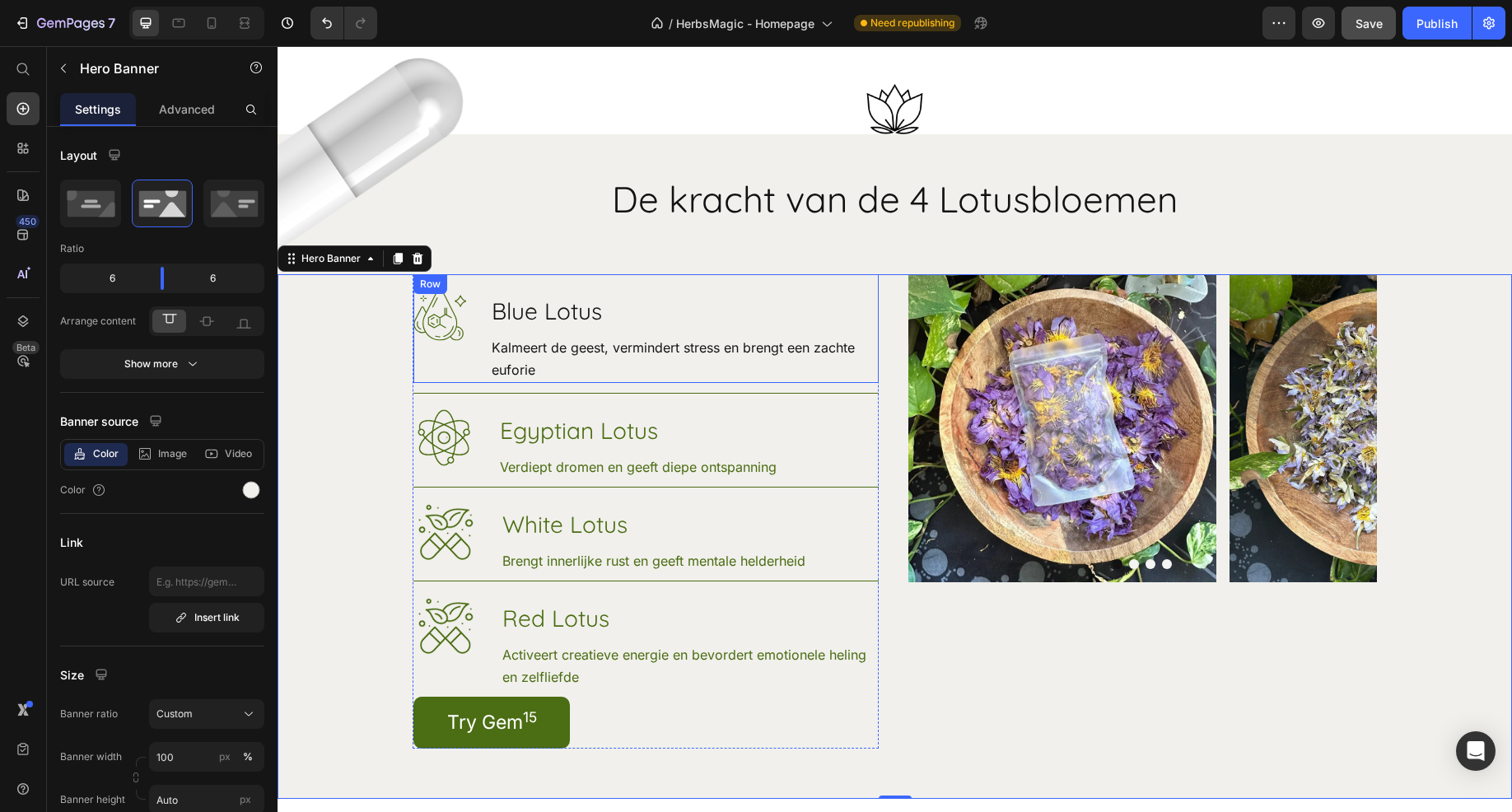 click on "Image Blue Lotus Heading Kalmeert de geest, vermindert stress en brengt een zachte euforie  Text Block Row" at bounding box center (646, 329) 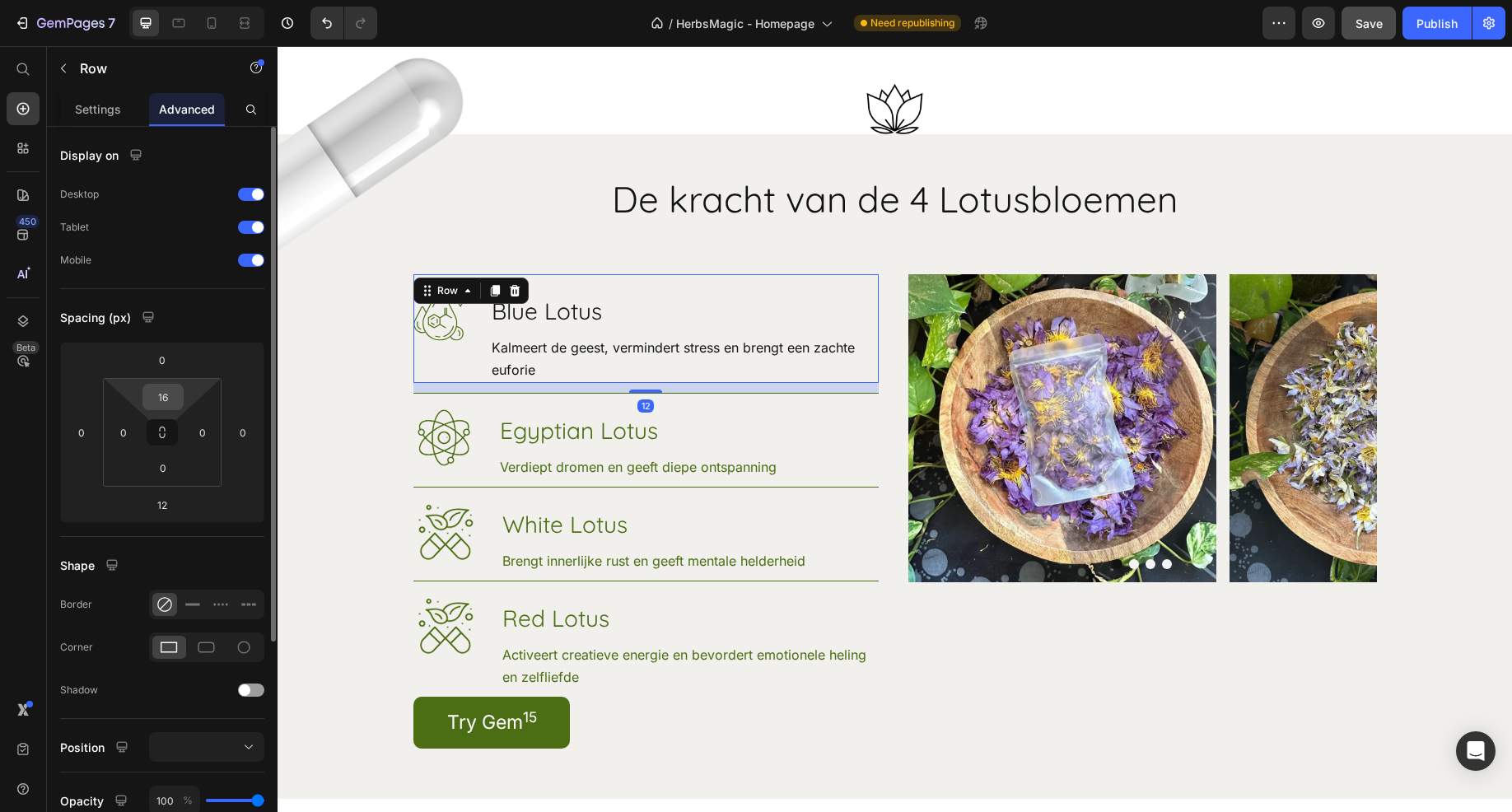 click on "16" at bounding box center [163, 397] 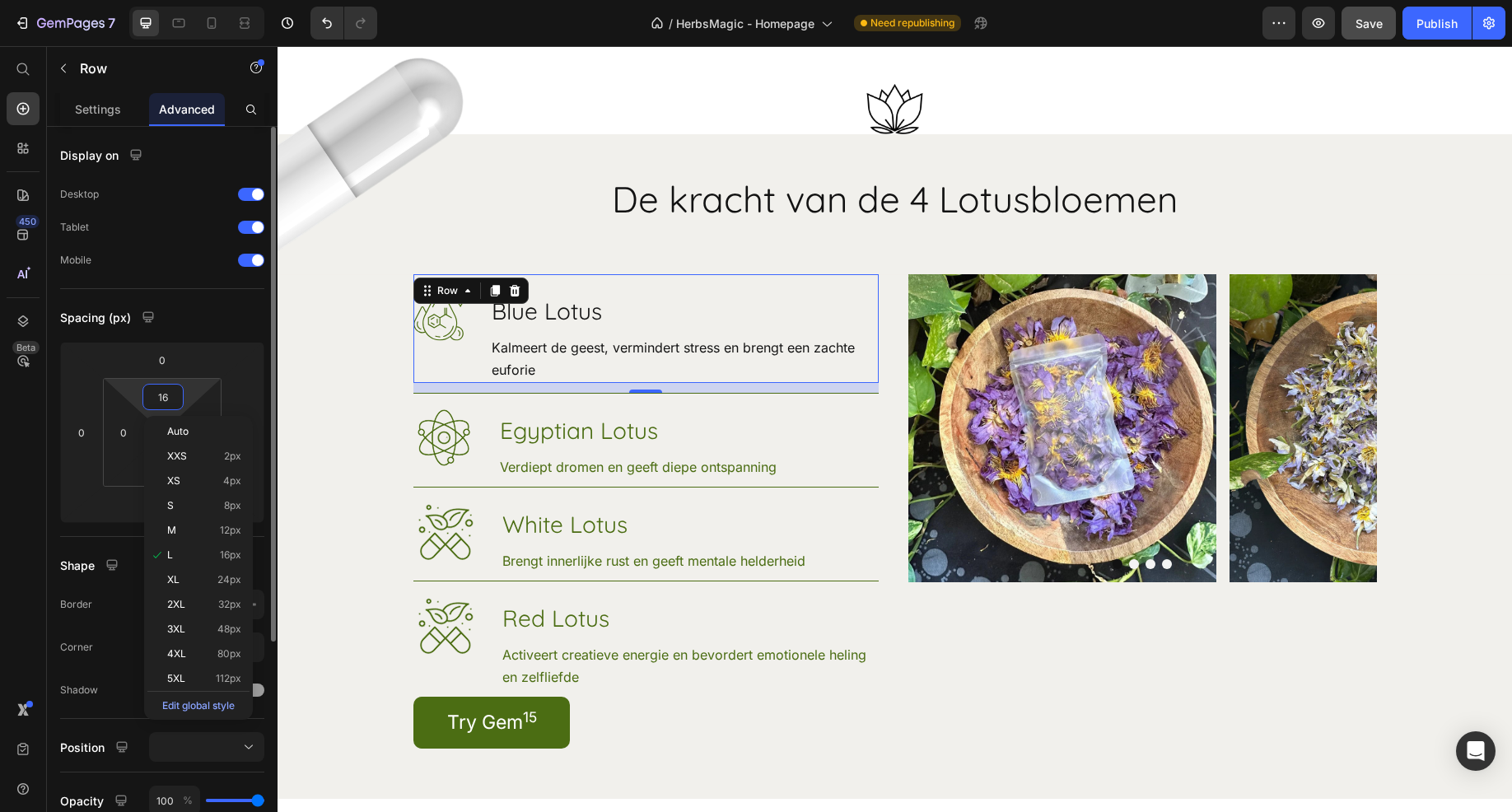 type on "0" 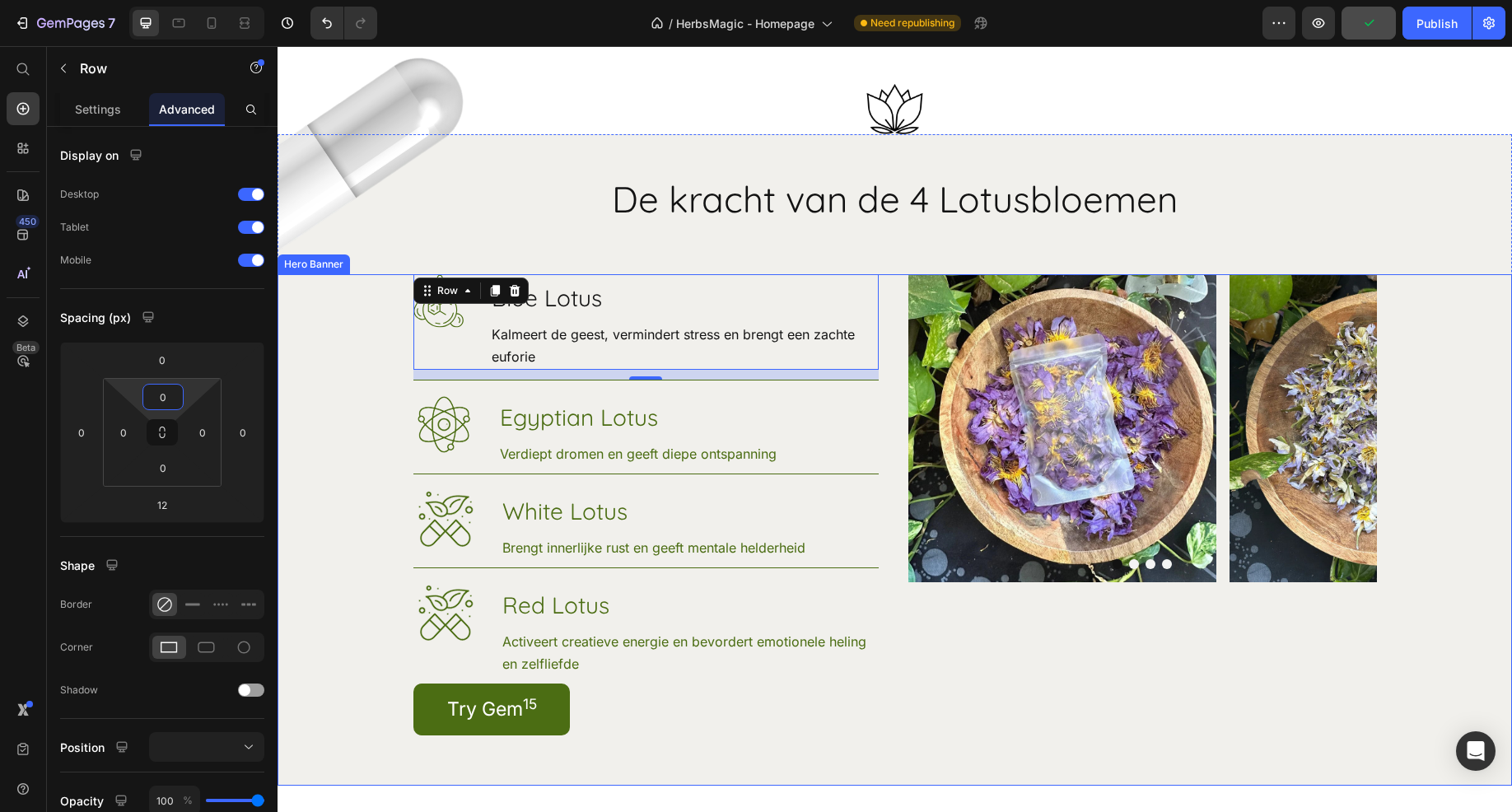 click at bounding box center (894, 530) 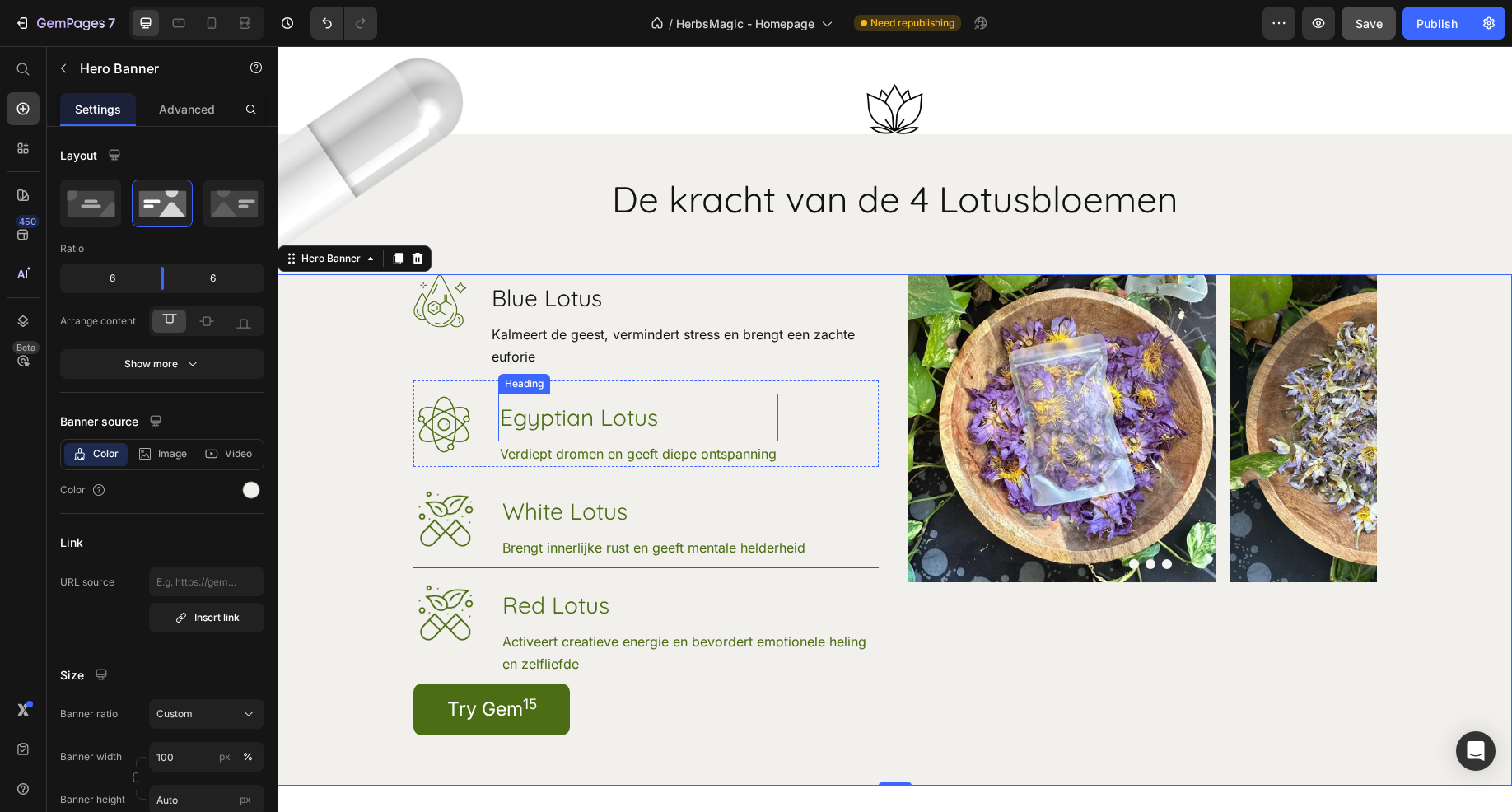 click on "Egyptian Lotus" at bounding box center (638, 418) 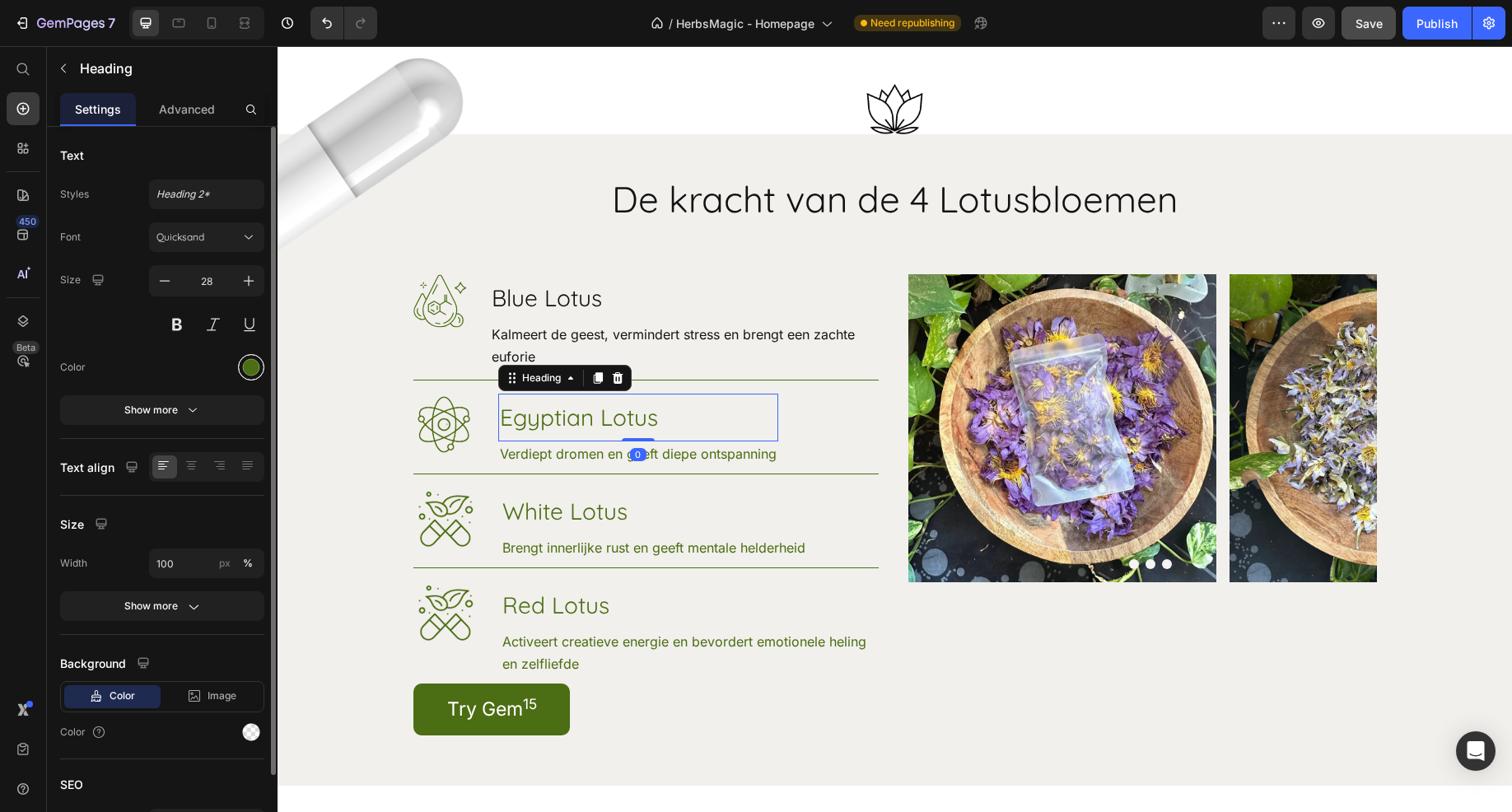 click at bounding box center [251, 367] 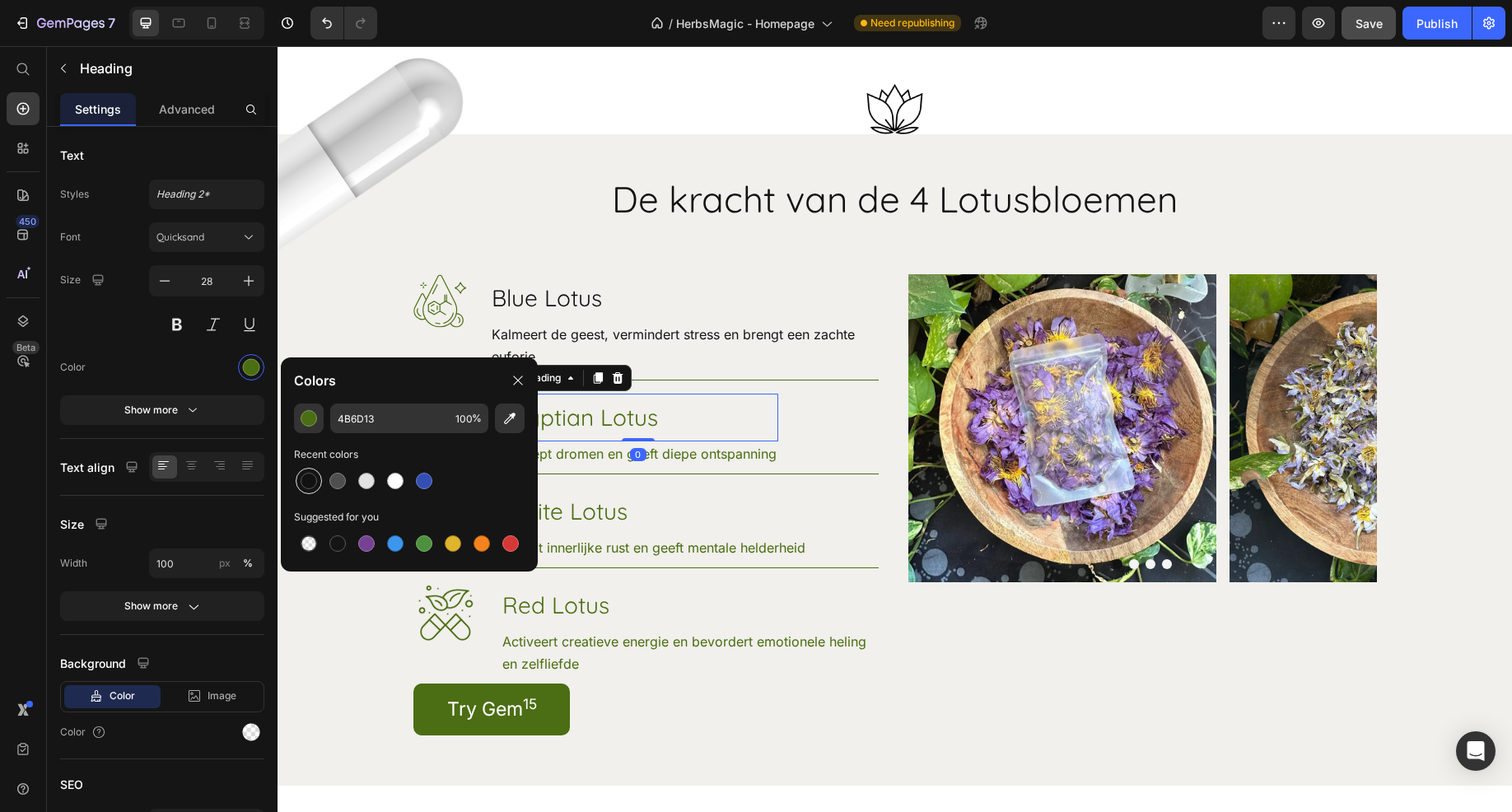 click at bounding box center (309, 481) 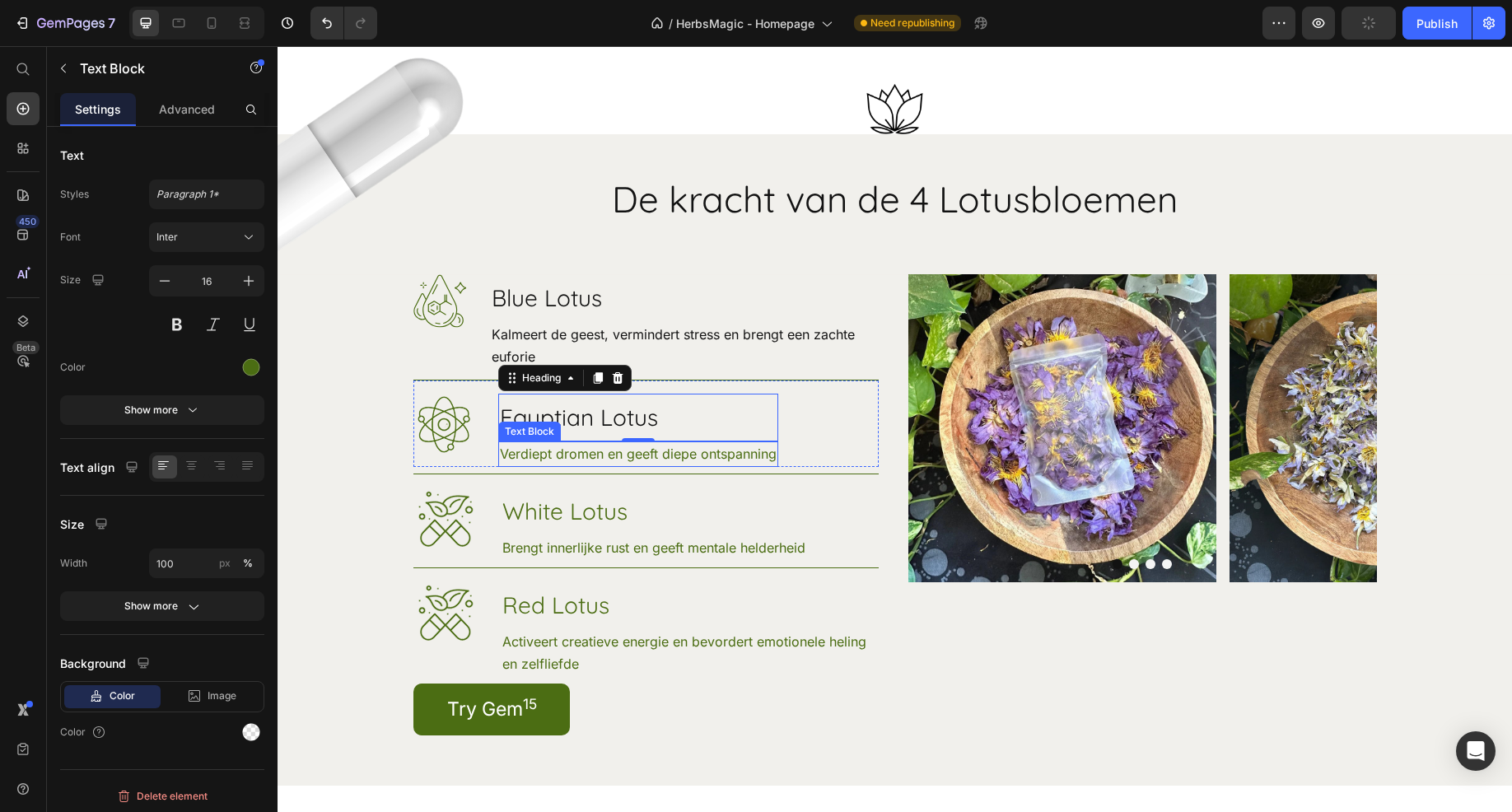 click on "Verdiept dromen en geeft diepe ontspanning" at bounding box center (638, 454) 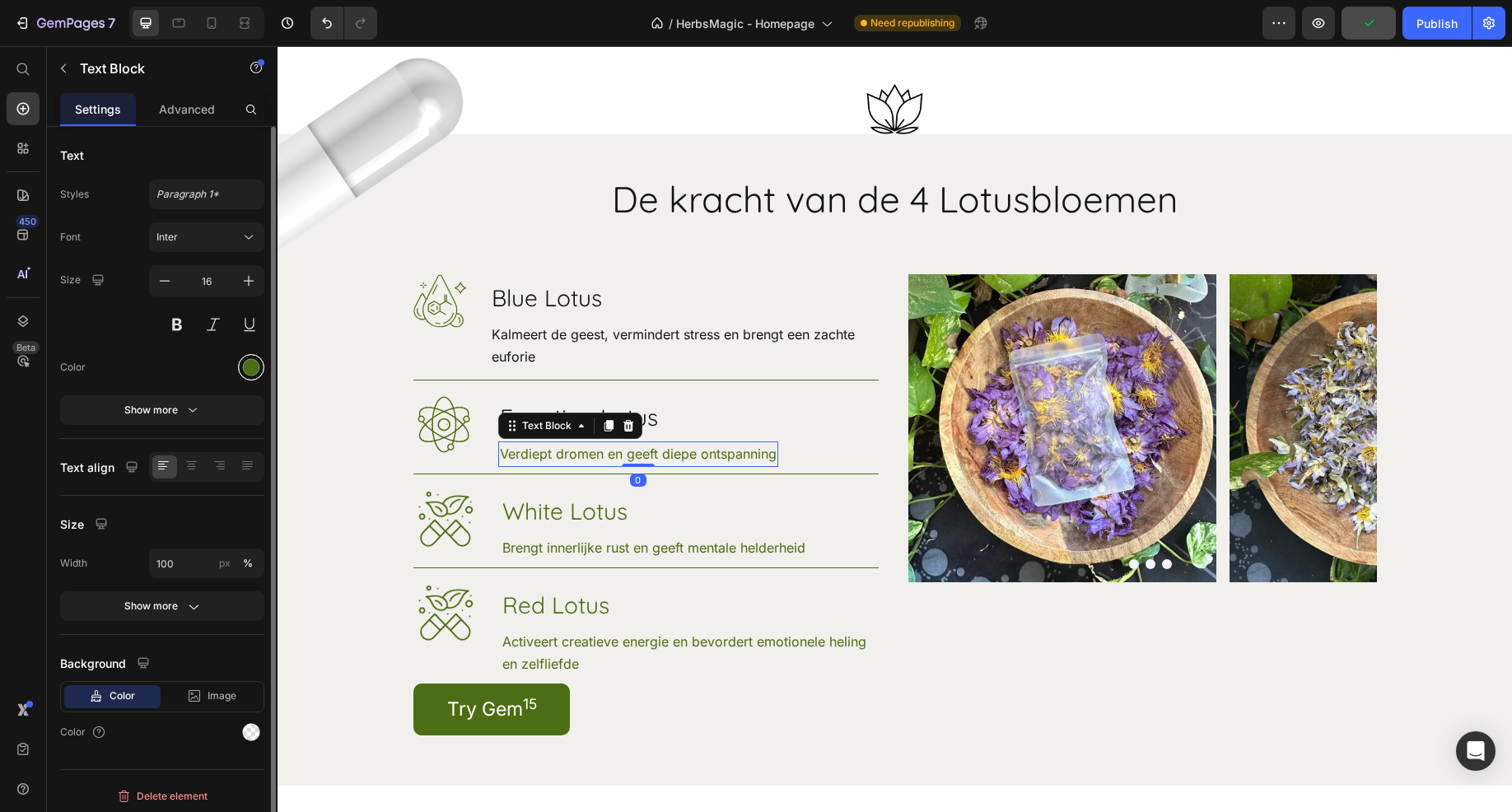 click at bounding box center (251, 367) 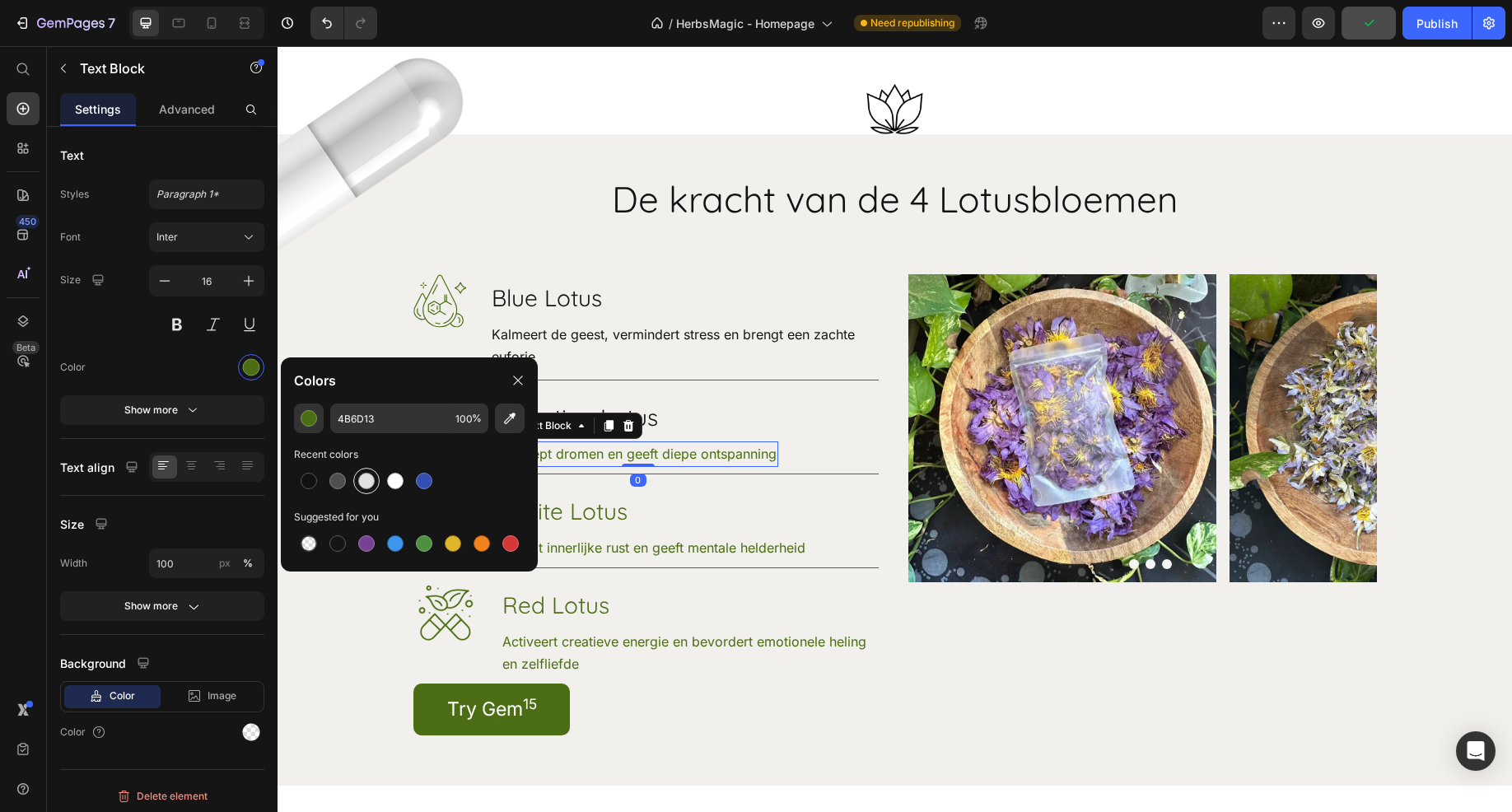drag, startPoint x: 316, startPoint y: 476, endPoint x: 366, endPoint y: 477, distance: 50.01 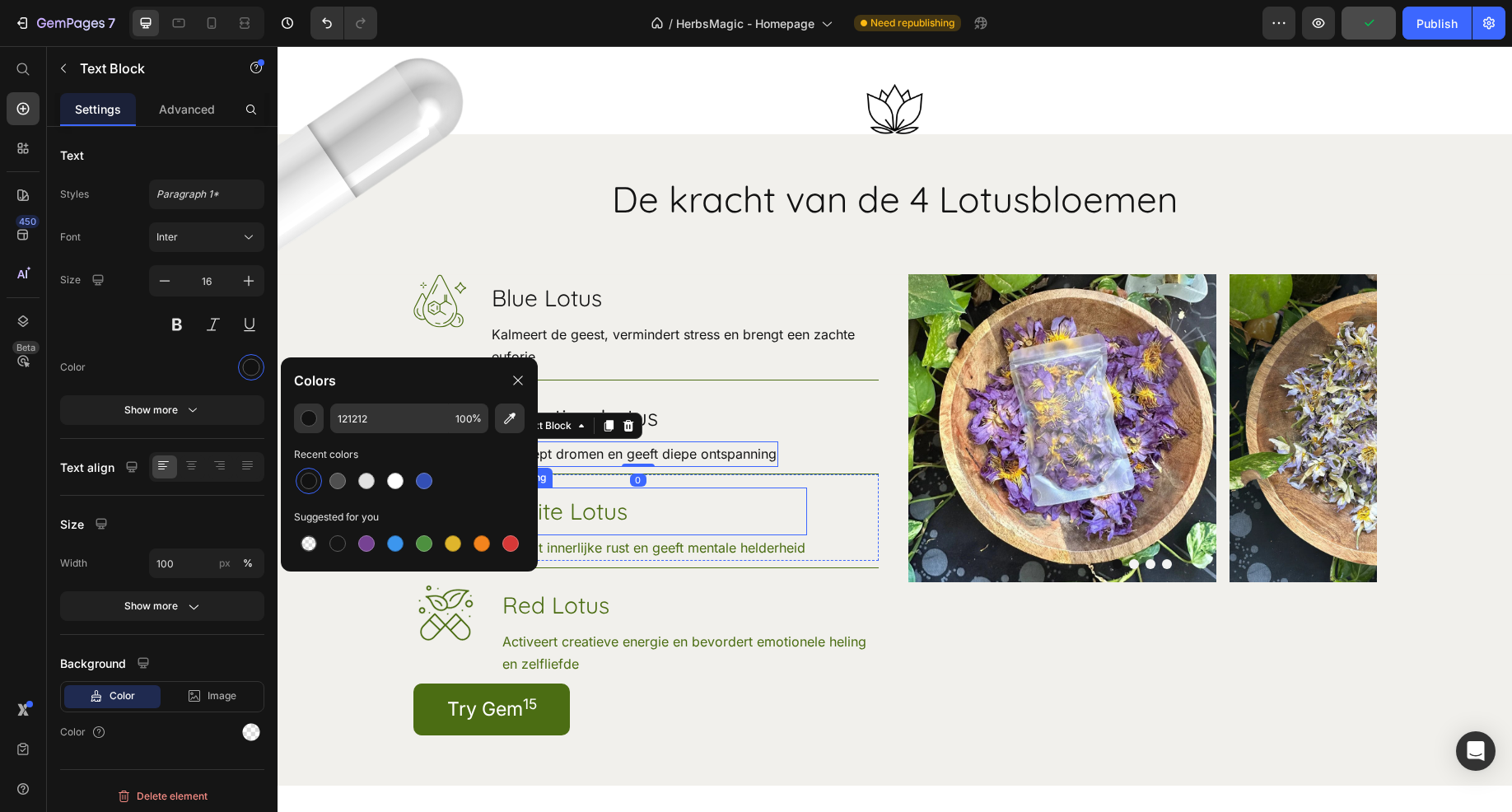 click on "White Lotus" at bounding box center (654, 511) 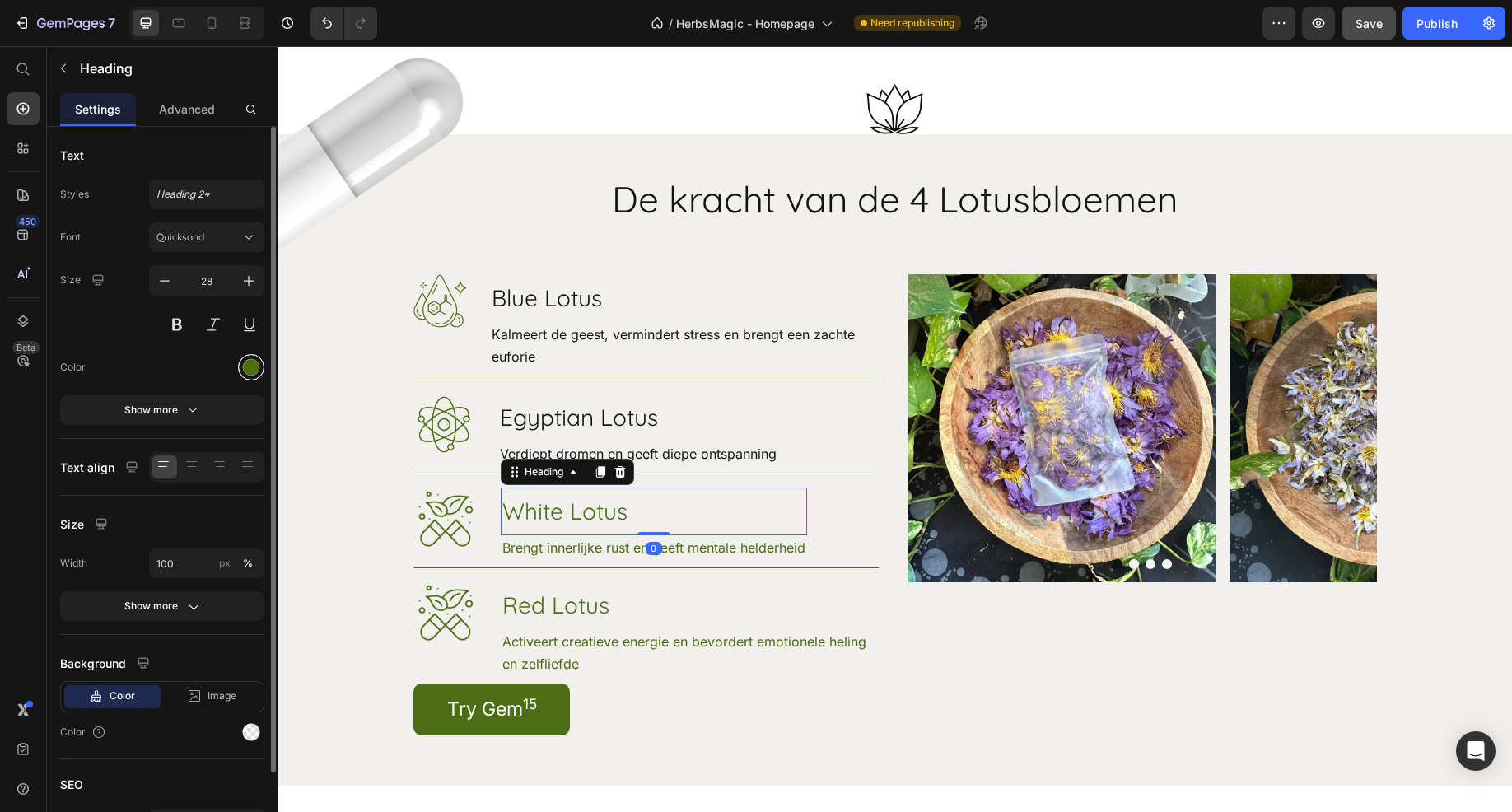 click at bounding box center (251, 367) 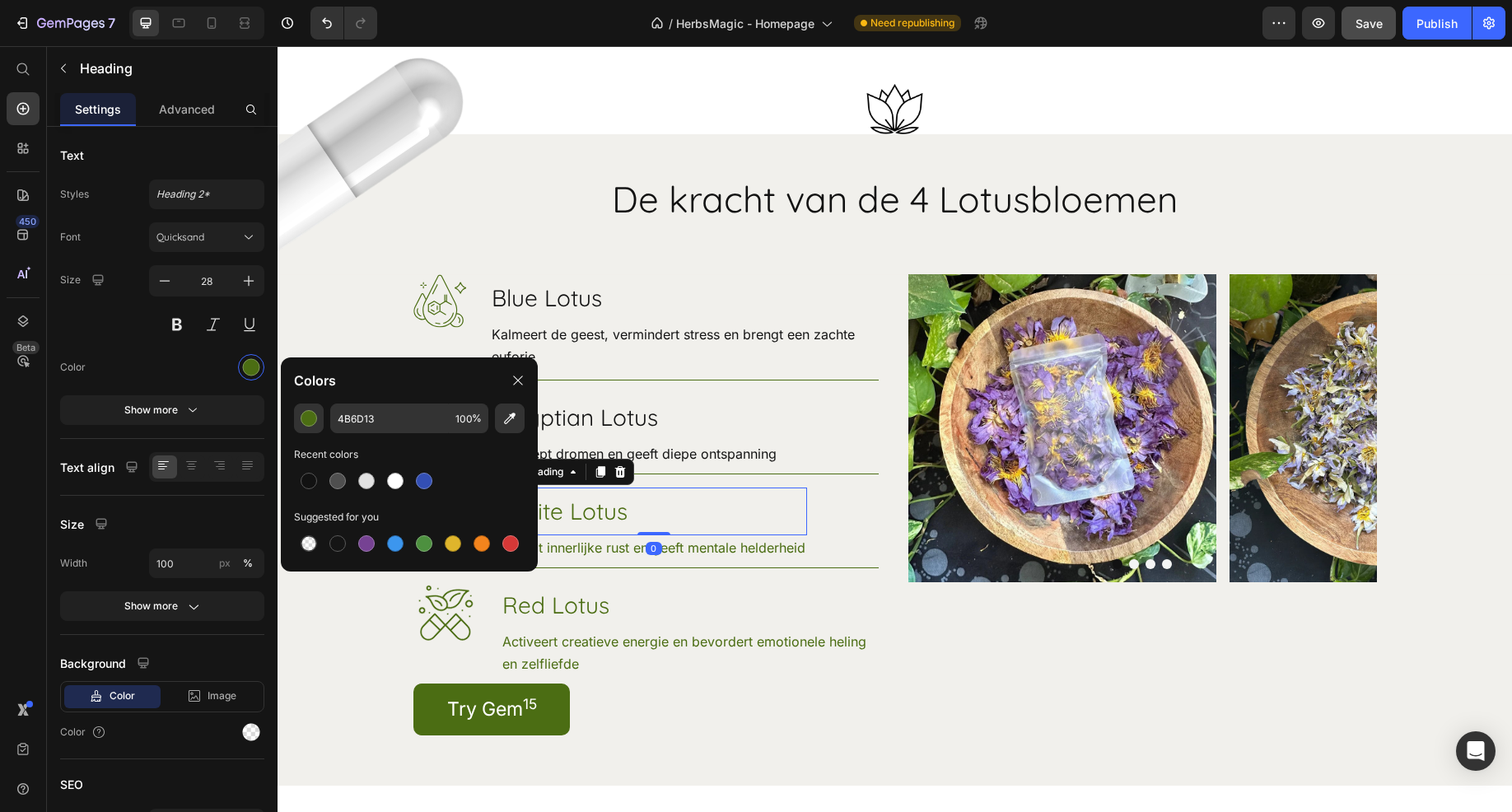 click at bounding box center (309, 481) 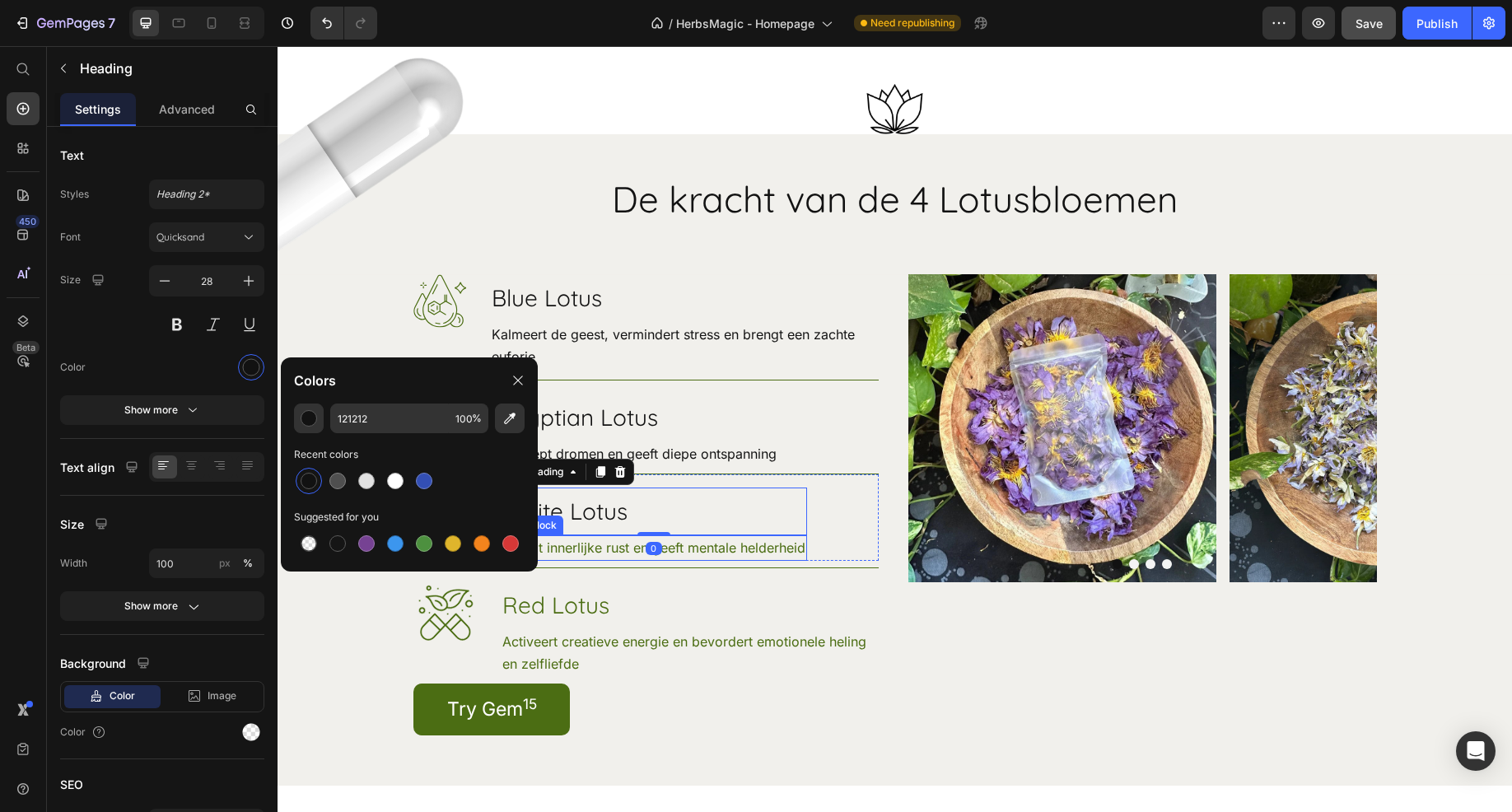 click on "Brengt innerlijke rust en geeft mentale helderheid" at bounding box center (654, 548) 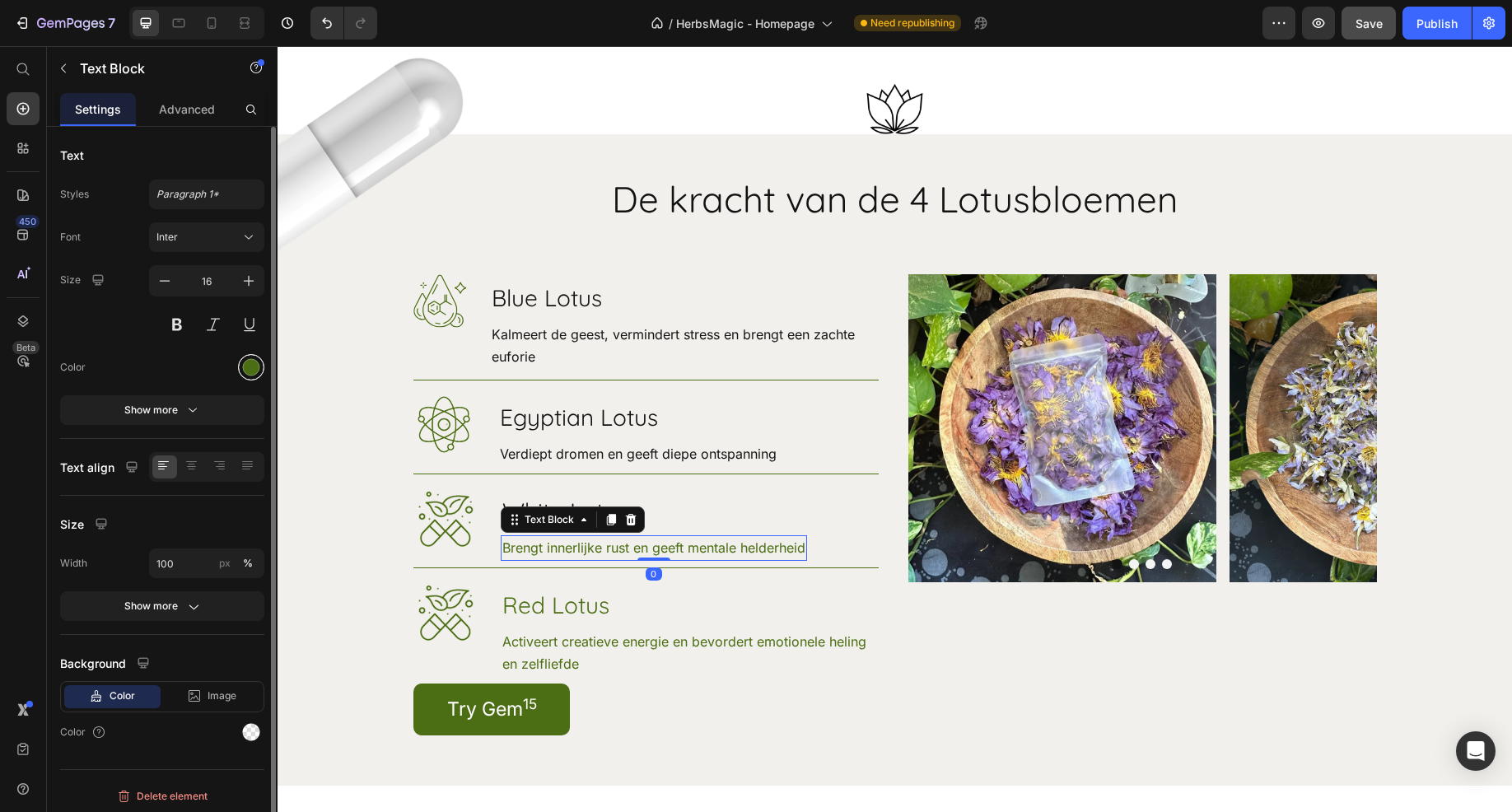 click at bounding box center (251, 367) 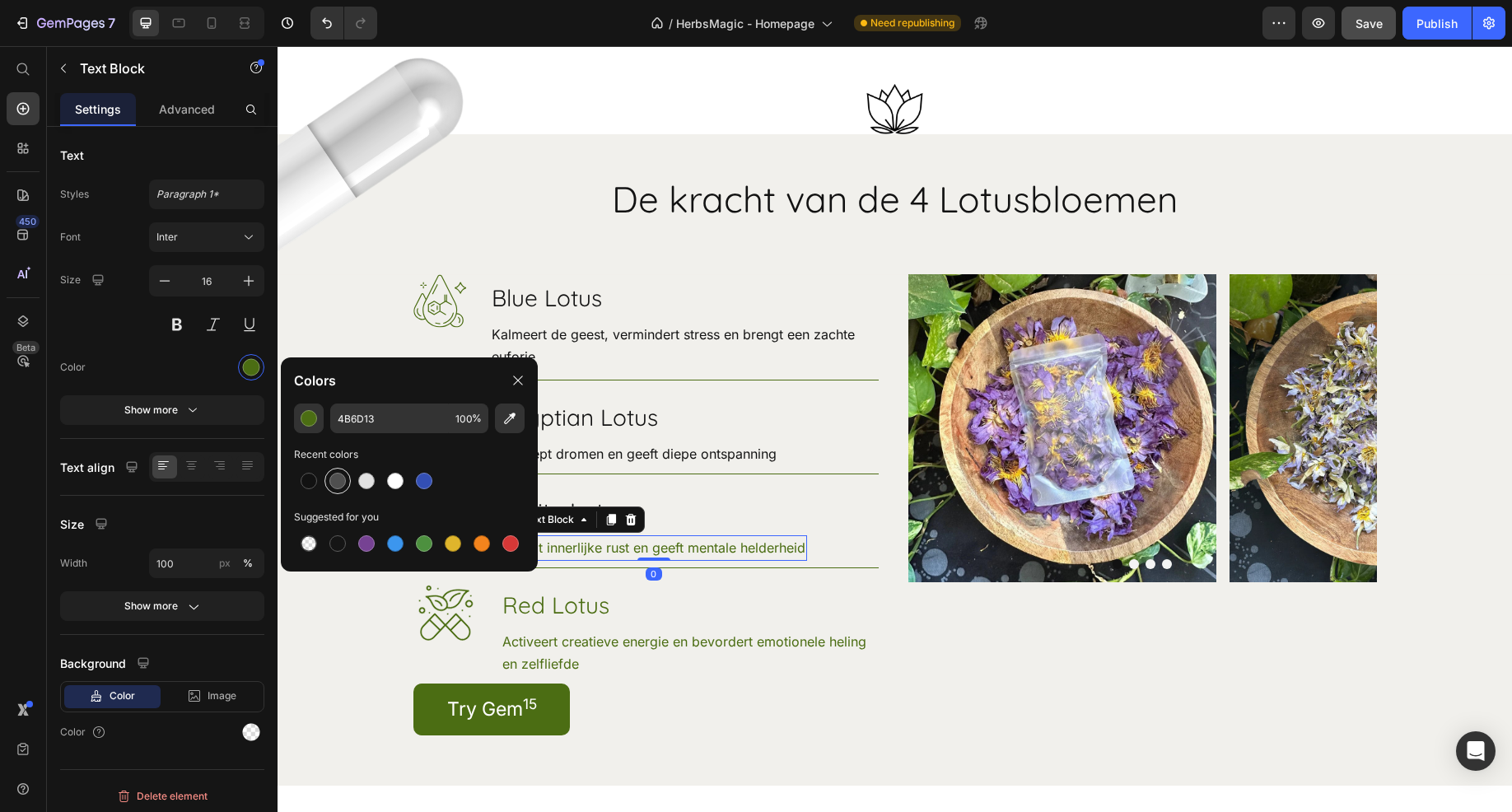 drag, startPoint x: 313, startPoint y: 484, endPoint x: 343, endPoint y: 488, distance: 30.265492 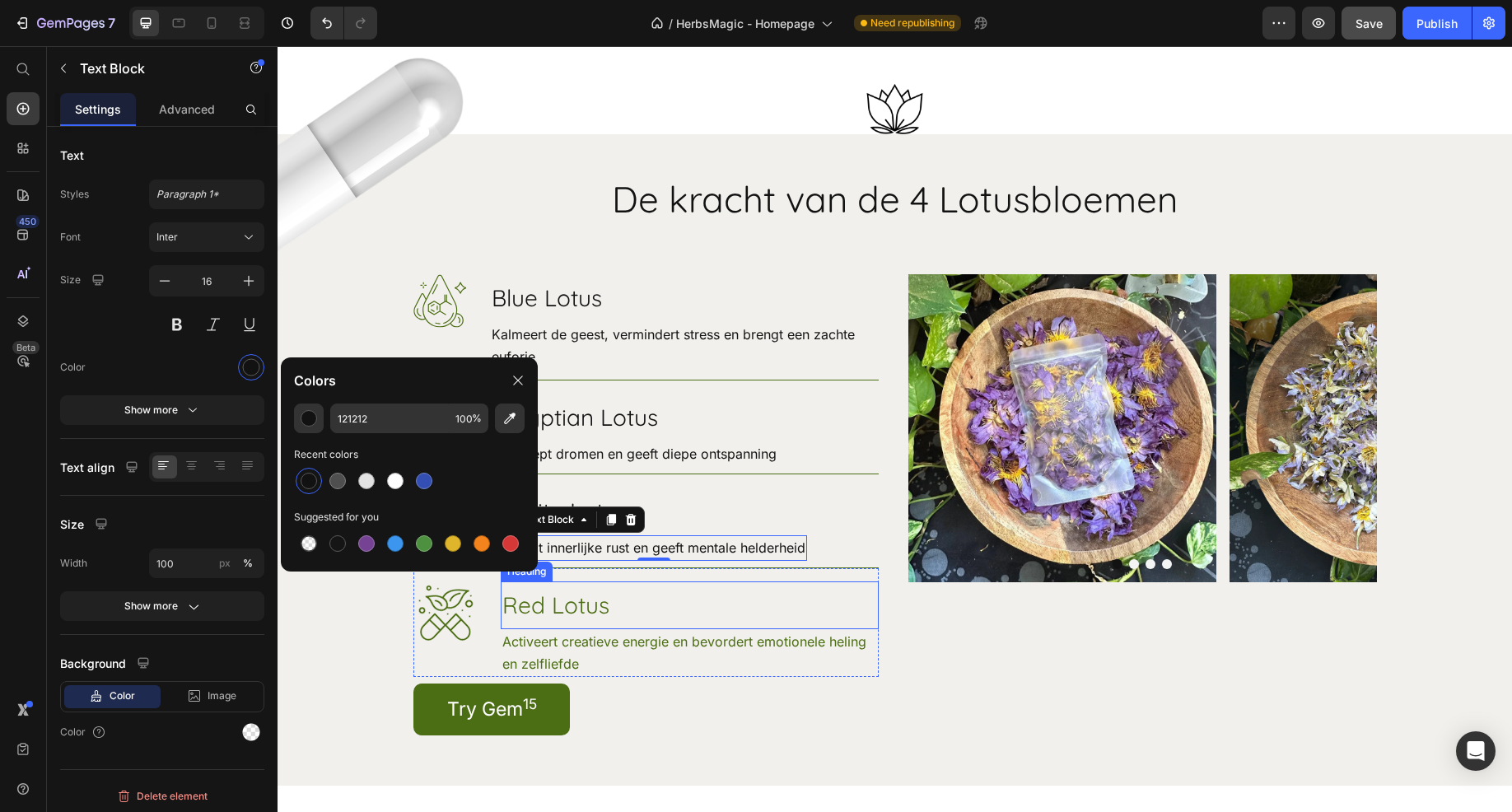drag, startPoint x: 585, startPoint y: 592, endPoint x: 556, endPoint y: 554, distance: 47.801674 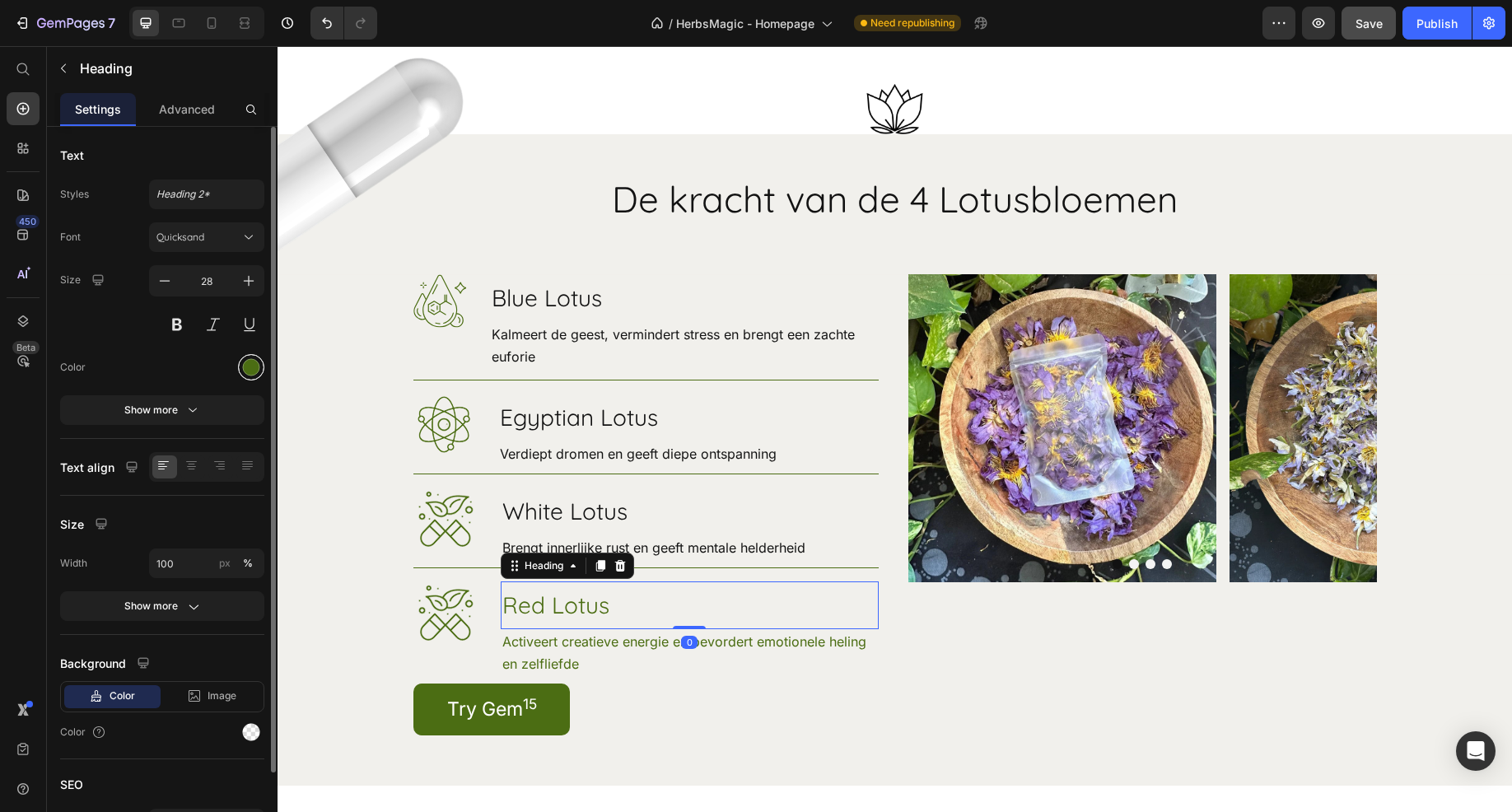 click at bounding box center (251, 367) 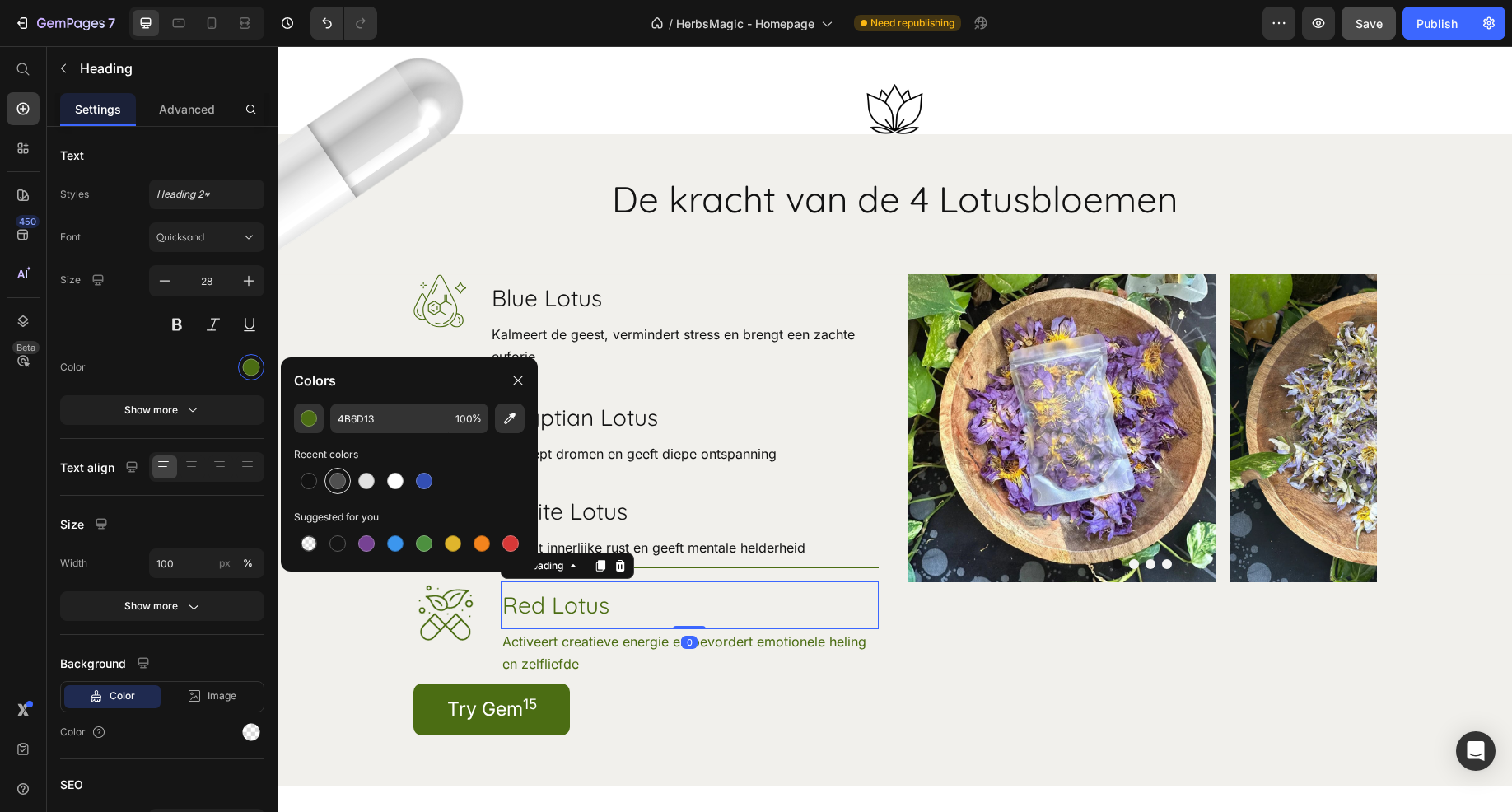 click at bounding box center [309, 481] 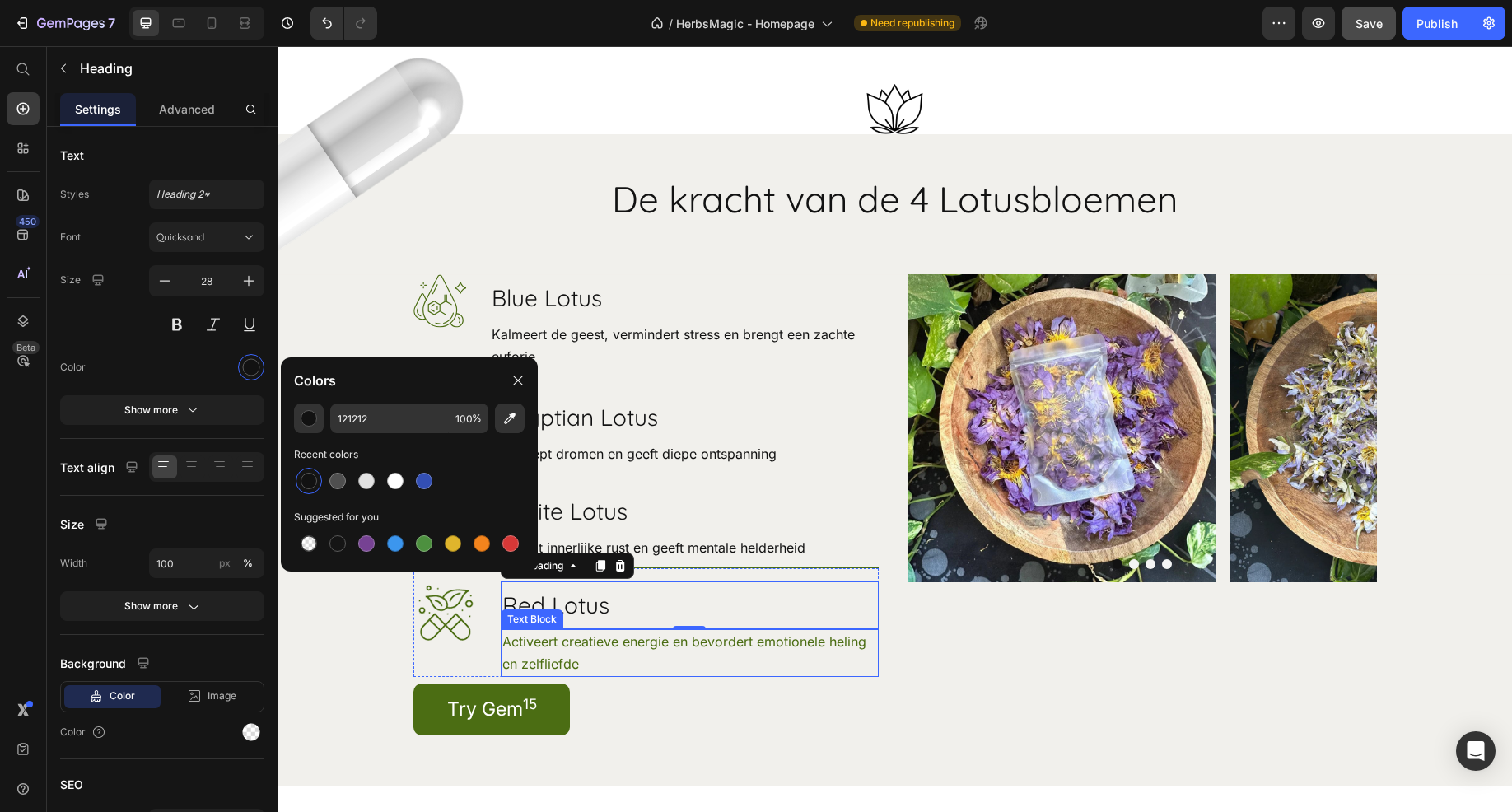 click on "Activeert creatieve energie en bevordert emotionele heling en zelfliefde" at bounding box center (689, 653) 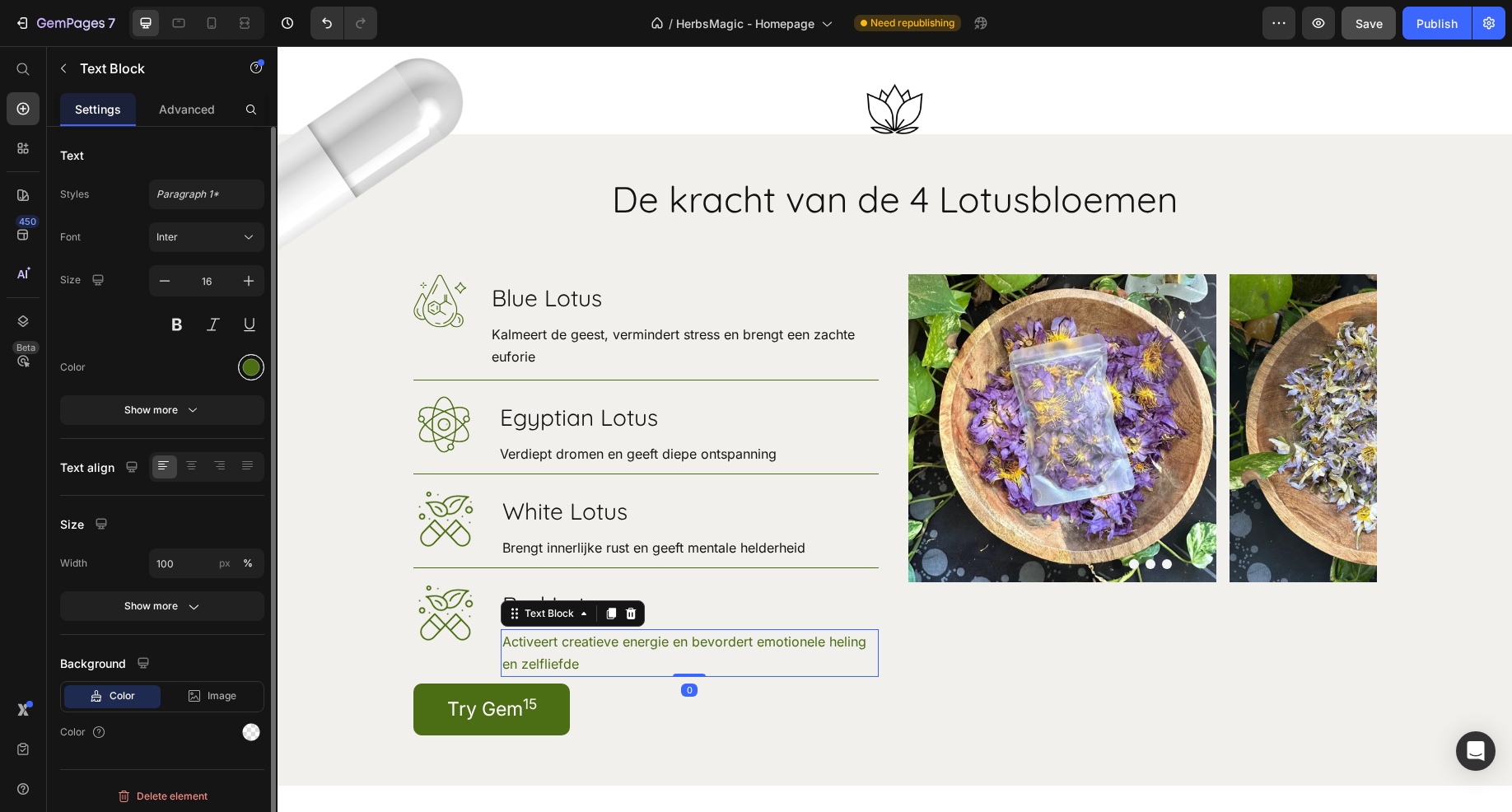 click at bounding box center [251, 367] 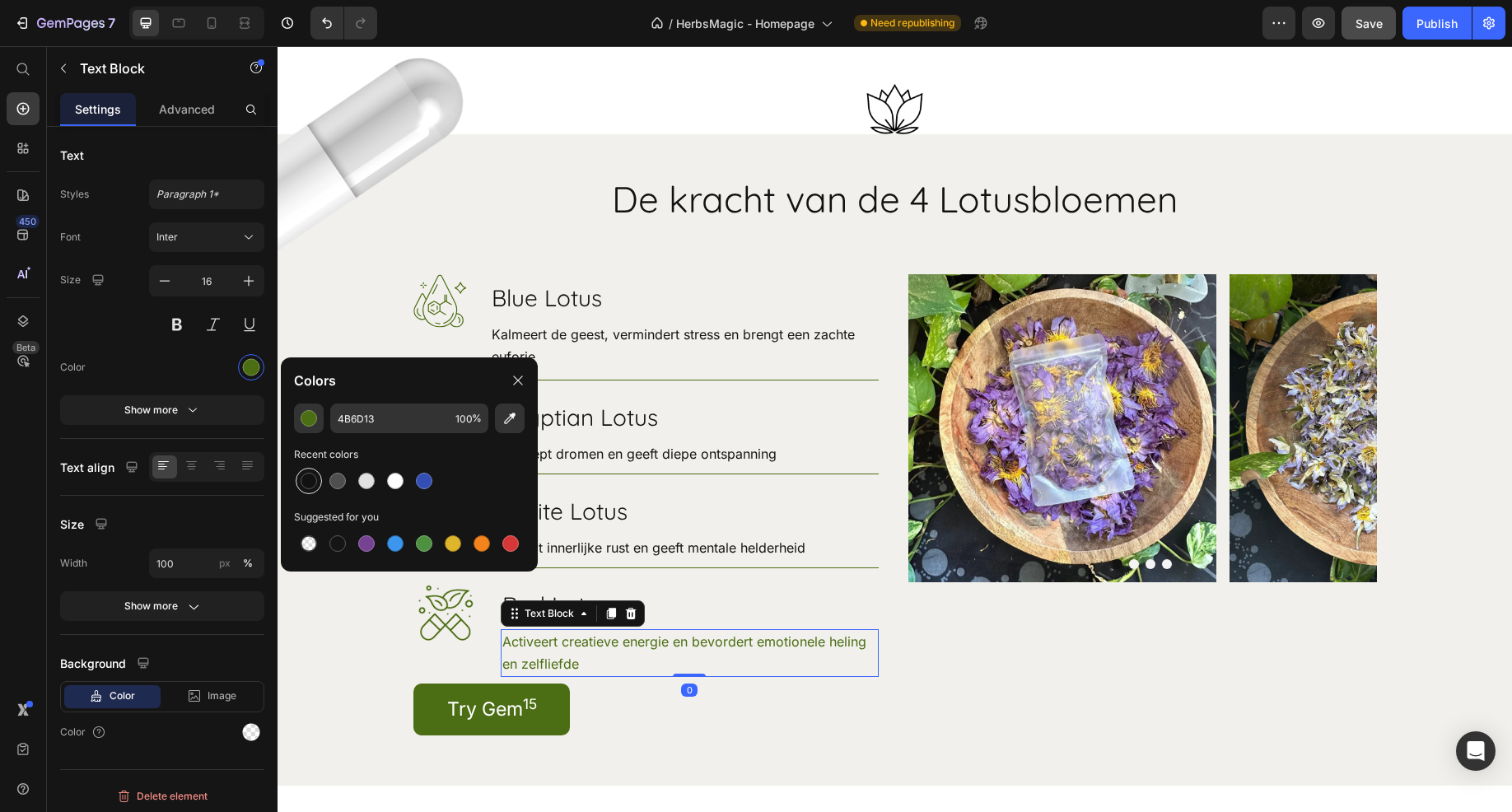 click at bounding box center (309, 481) 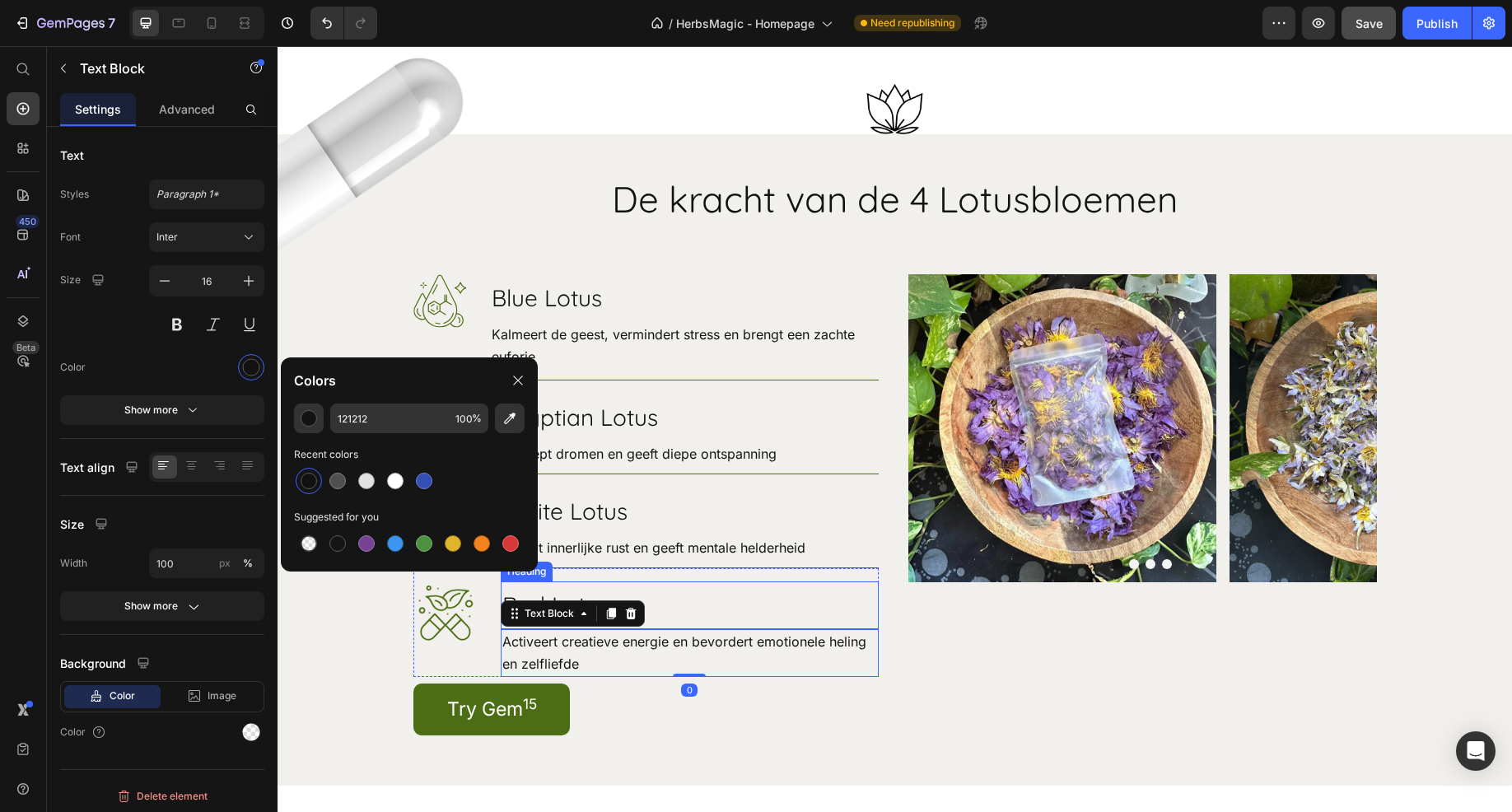 click on "Image Image Image Image
Carousel" at bounding box center [1142, 505] 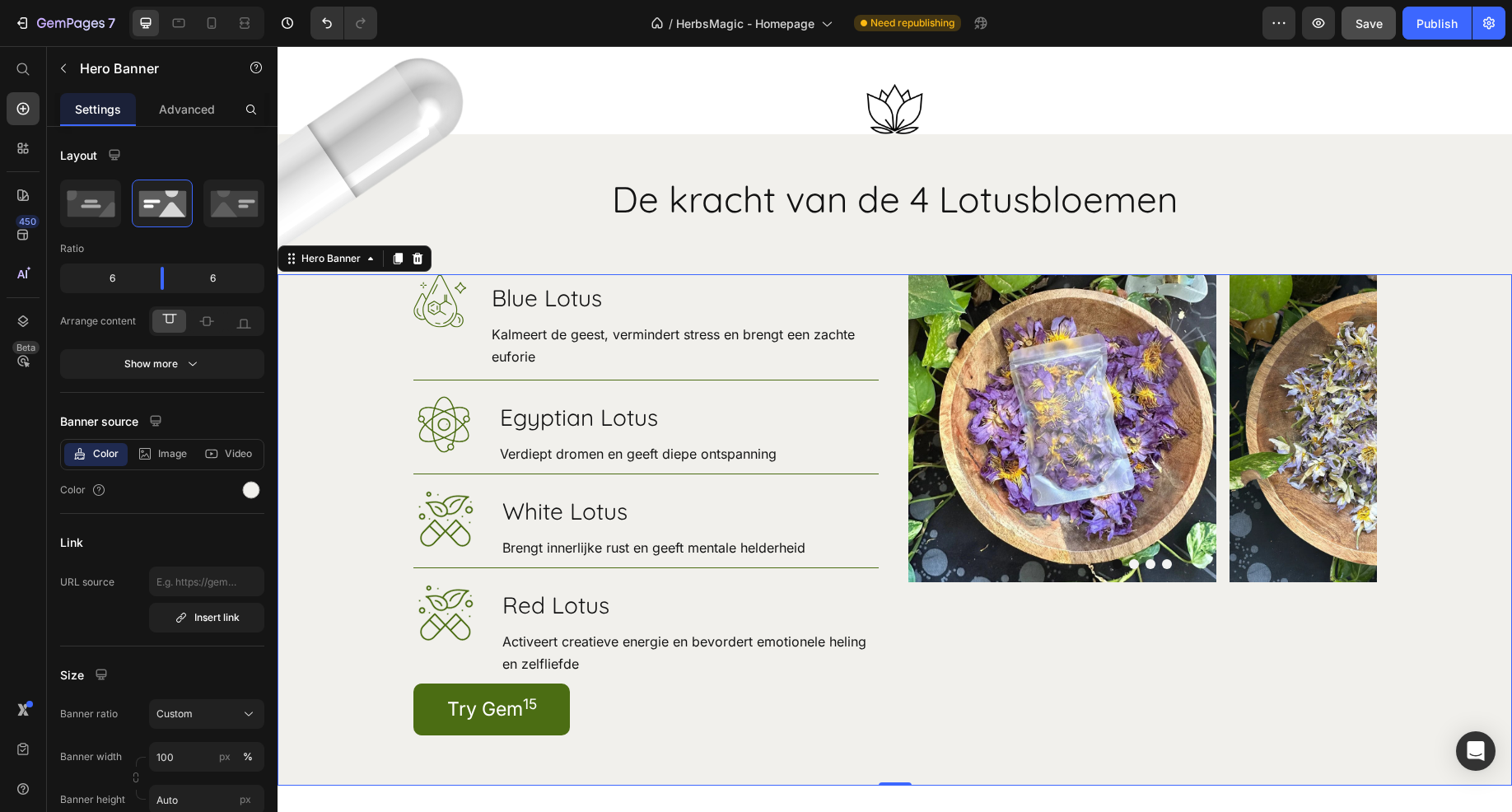 click on "Image Blue Lotus Heading Kalmeert de geest, vermindert stress en brengt een zachte euforie  Text Block Row Image Egyptian Lotus Heading Verdiept dromen en geeft diepe ontspanning Text Block Row Image White Lotus Heading Brengt innerlijke rust en geeft mentale helderheid Text Block Row Image Red Lotus Heading Activeert creatieve energie en bevordert emotionele heling en zelfliefde Text Block Row Try Gem 15 Button Row
Image Image Image Image
Carousel" at bounding box center (895, 530) 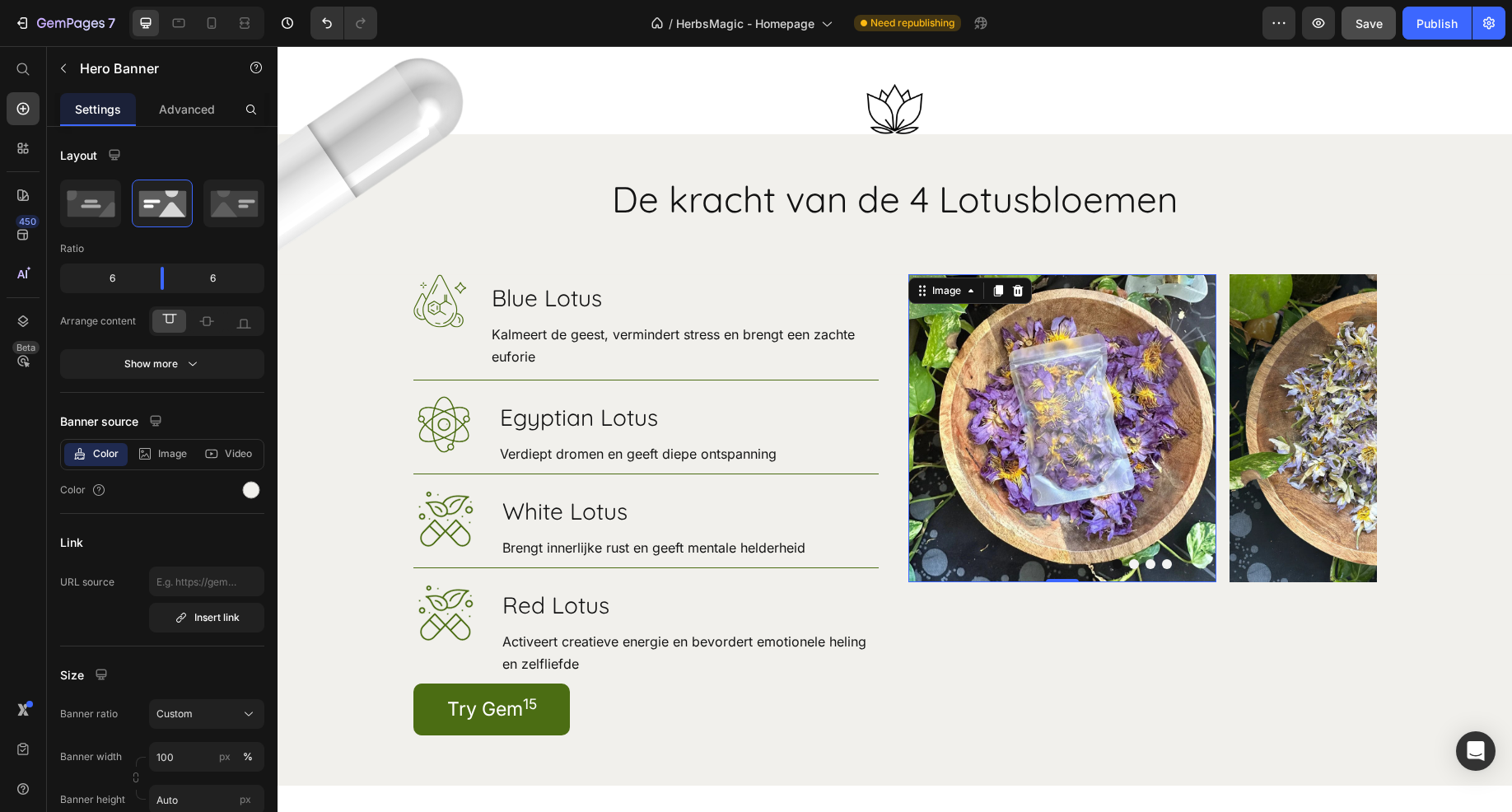 click at bounding box center [1062, 428] 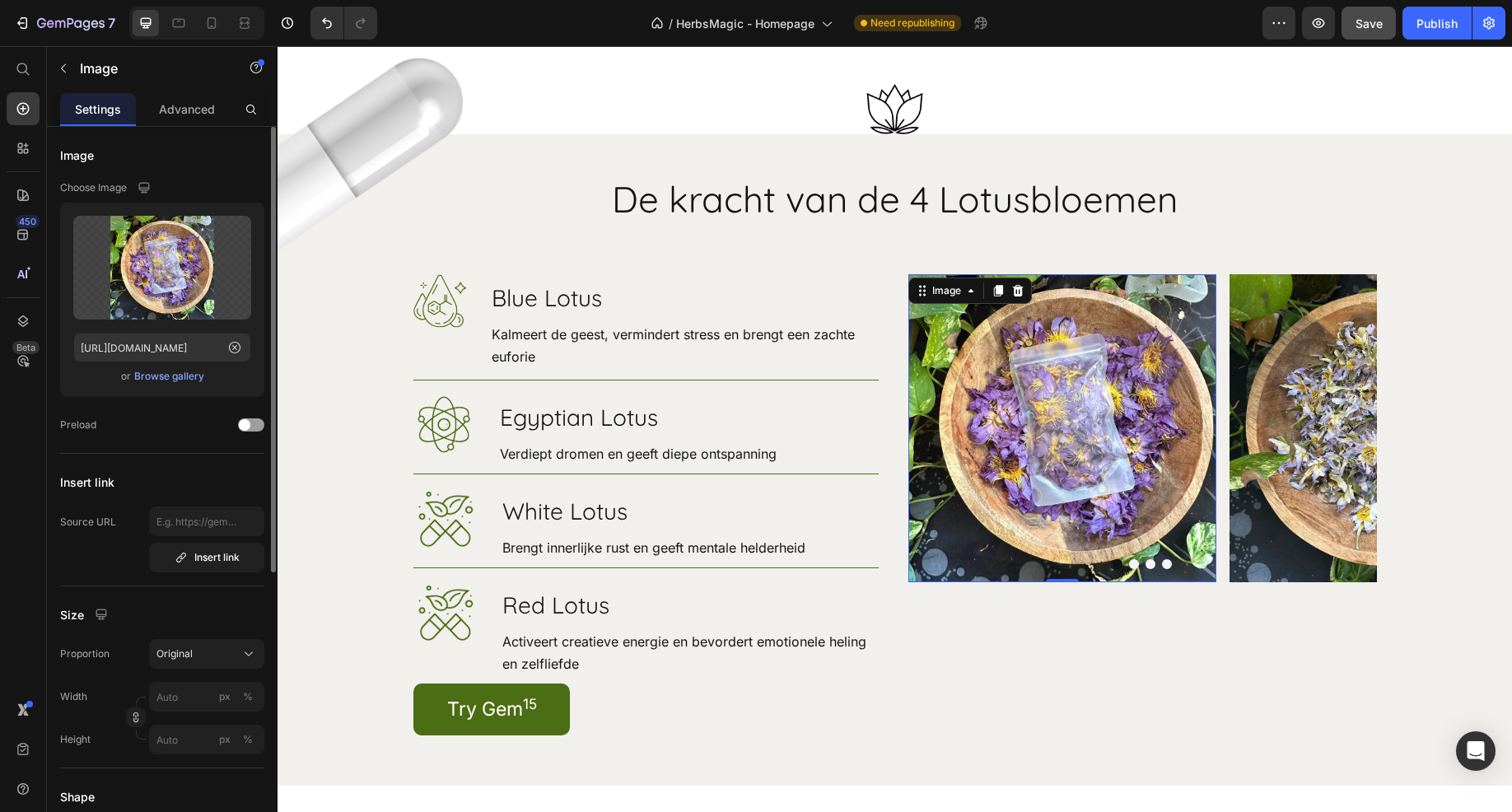 scroll, scrollTop: 412, scrollLeft: 0, axis: vertical 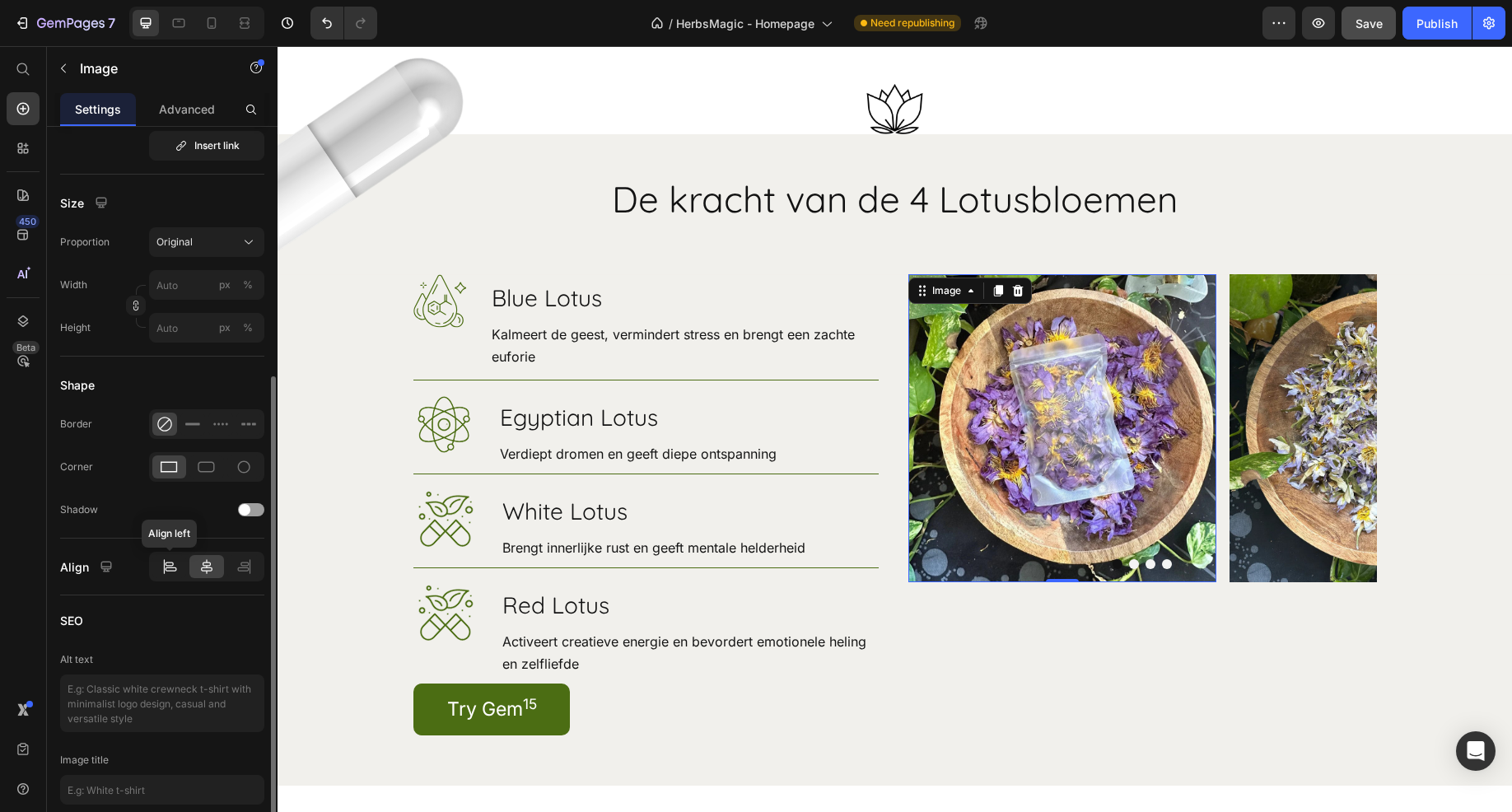 click 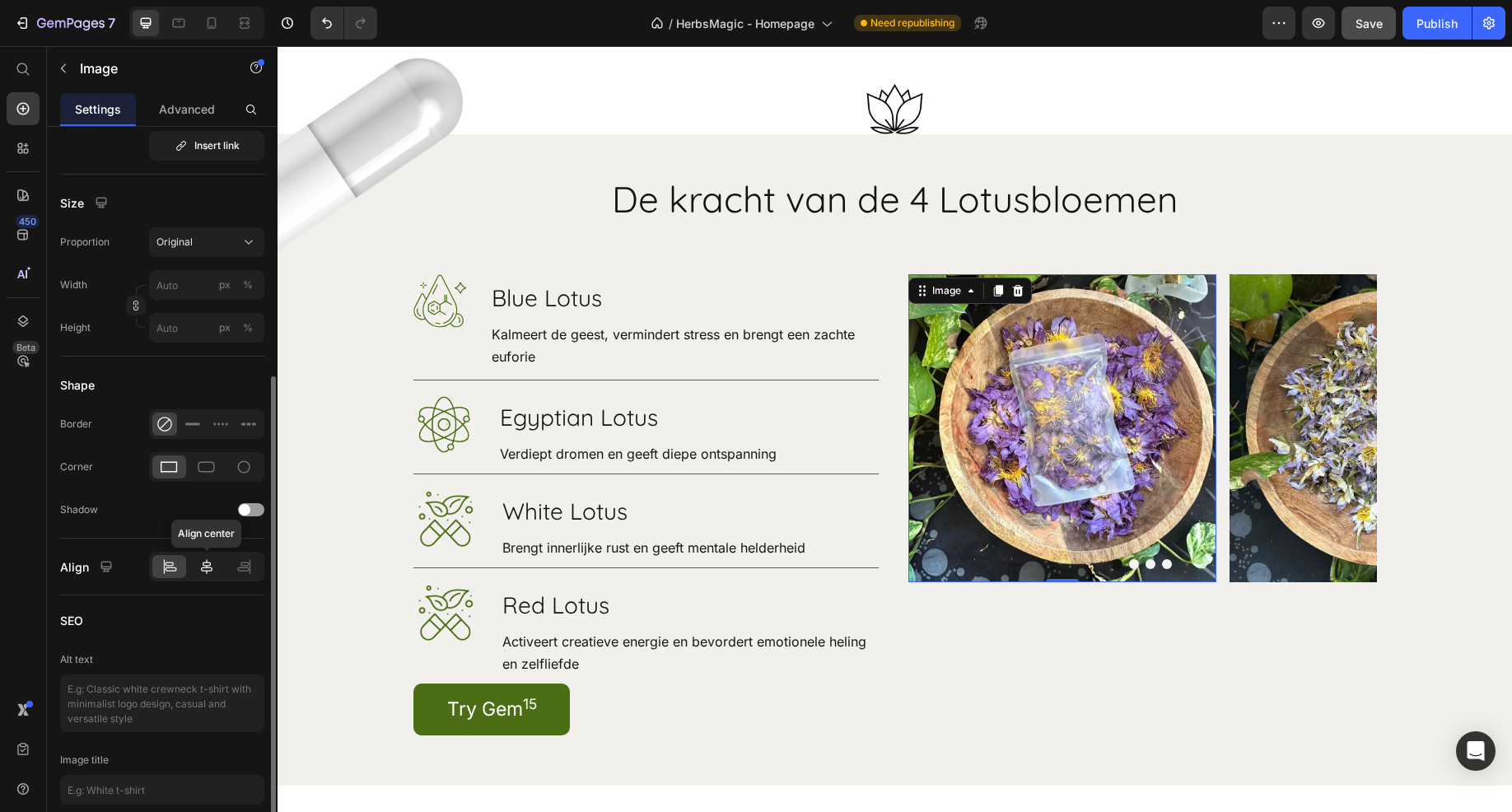 click 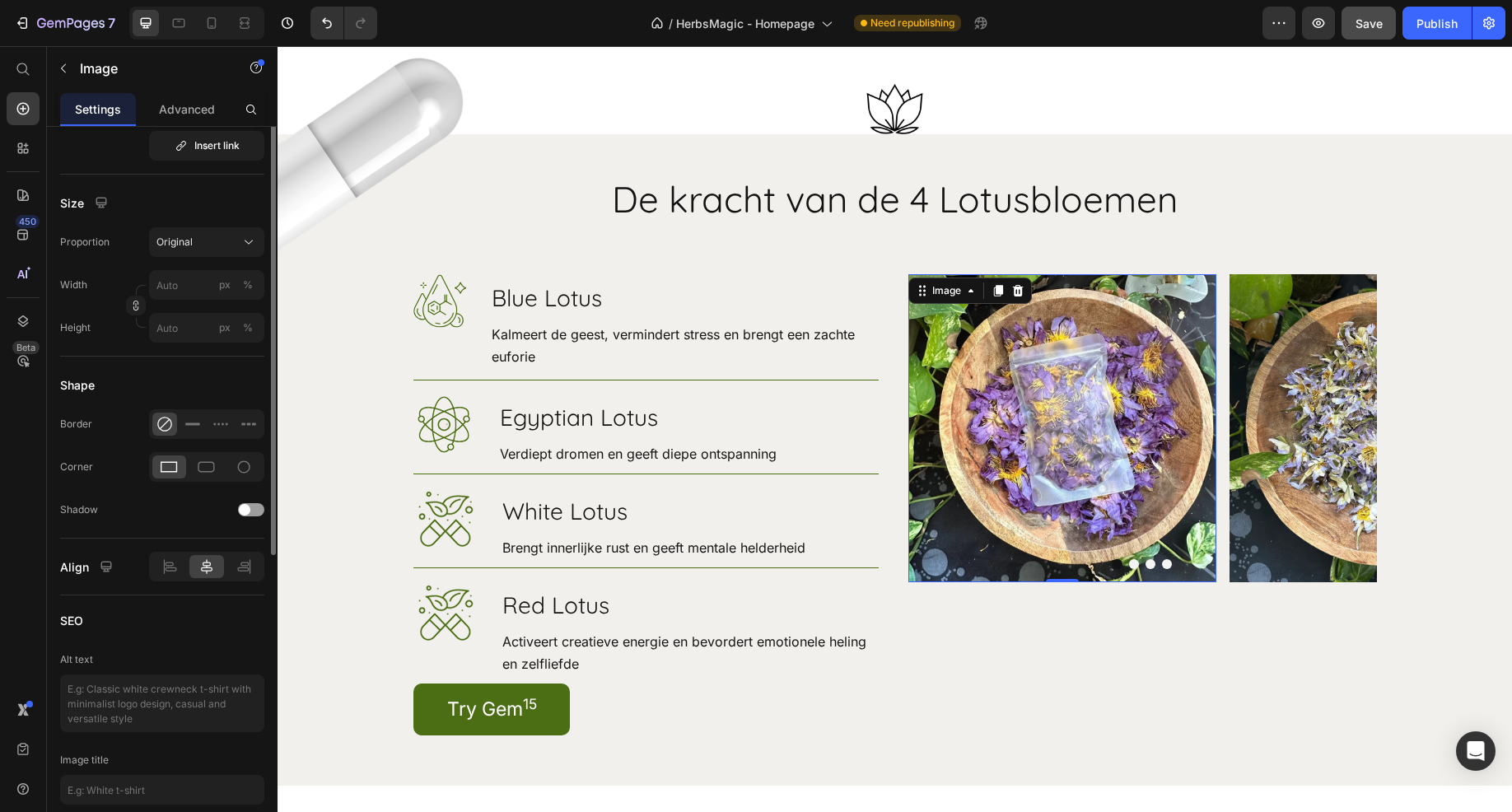 scroll, scrollTop: 0, scrollLeft: 0, axis: both 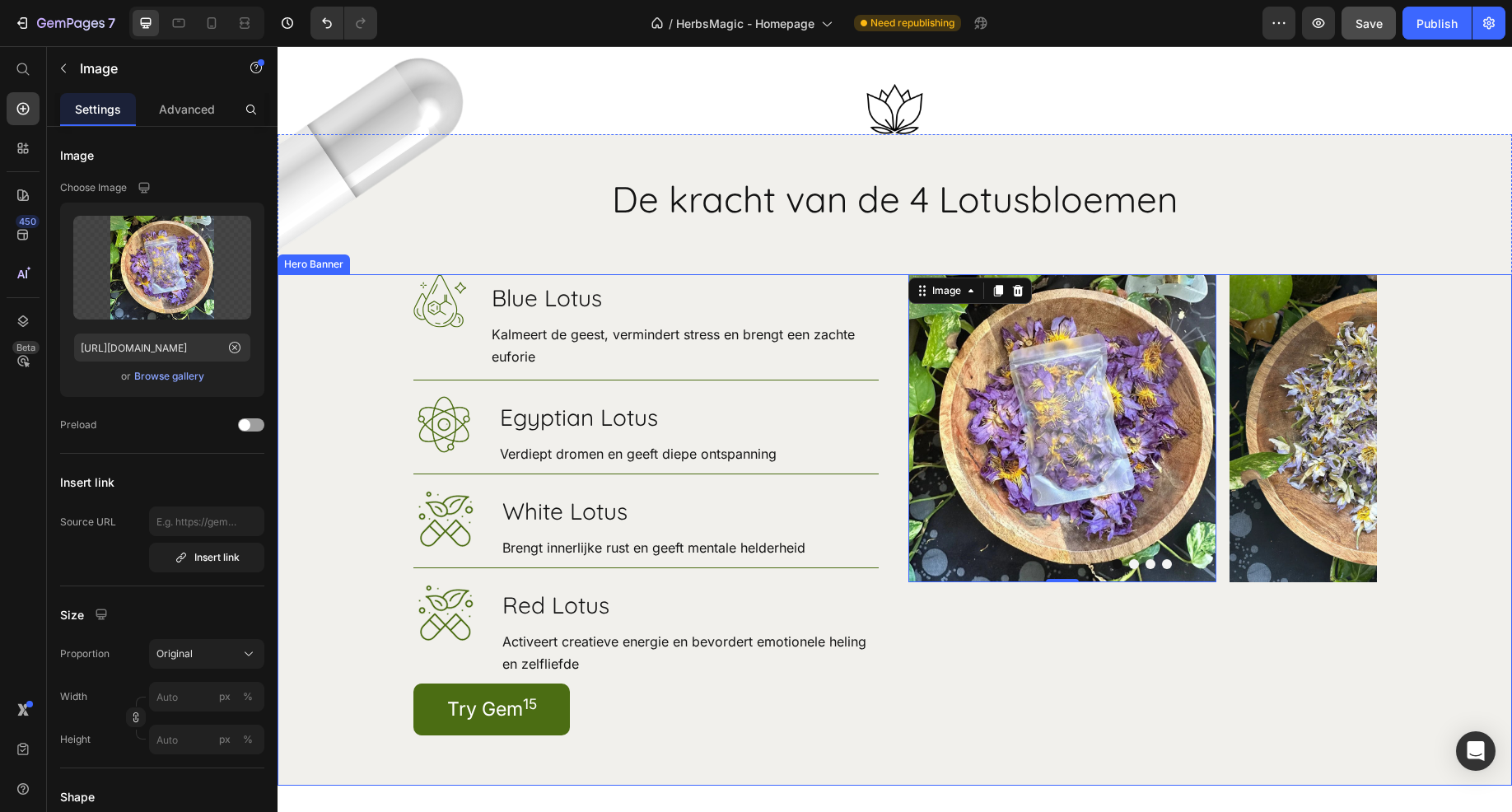 click at bounding box center [894, 530] 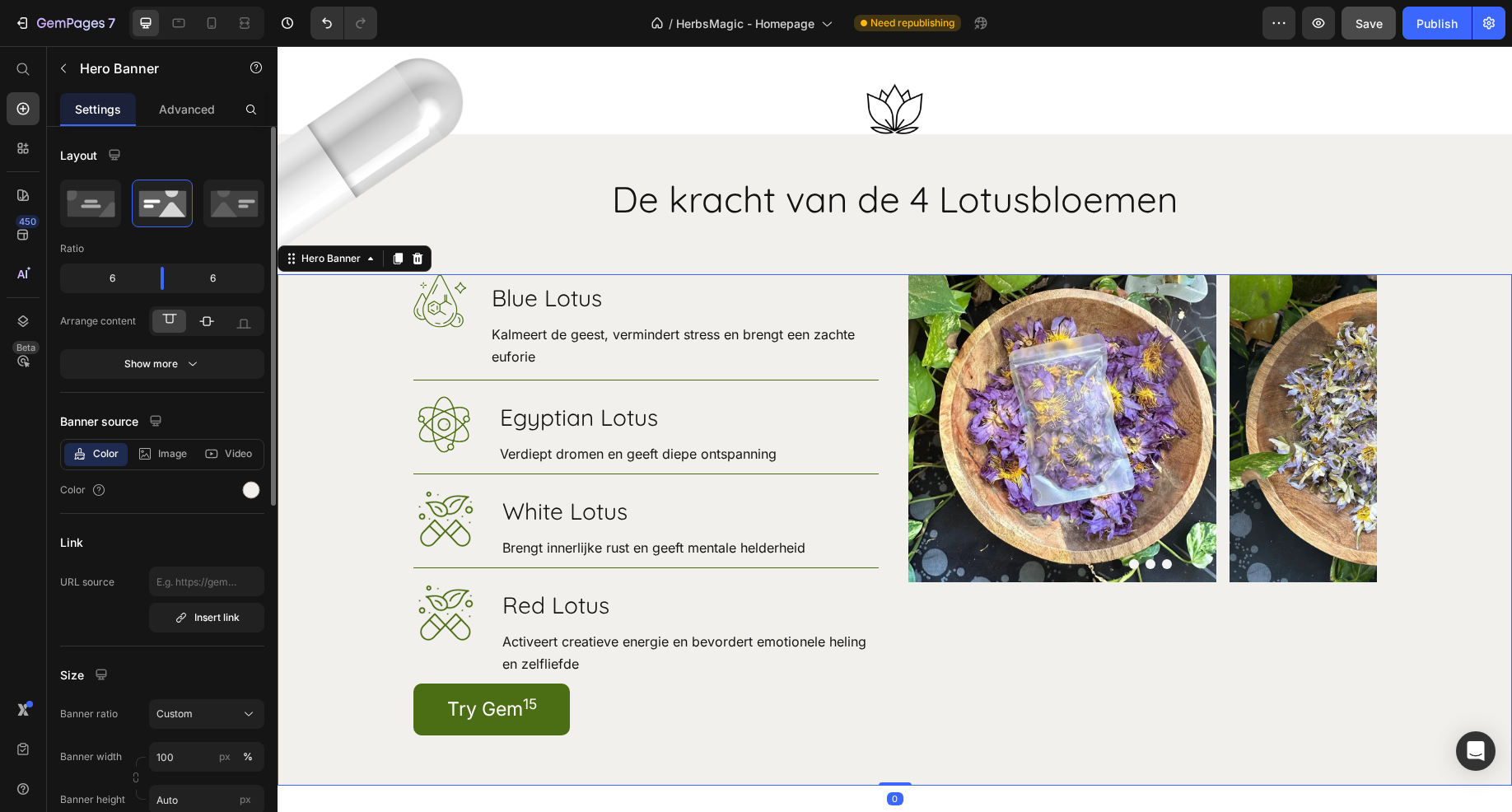 click 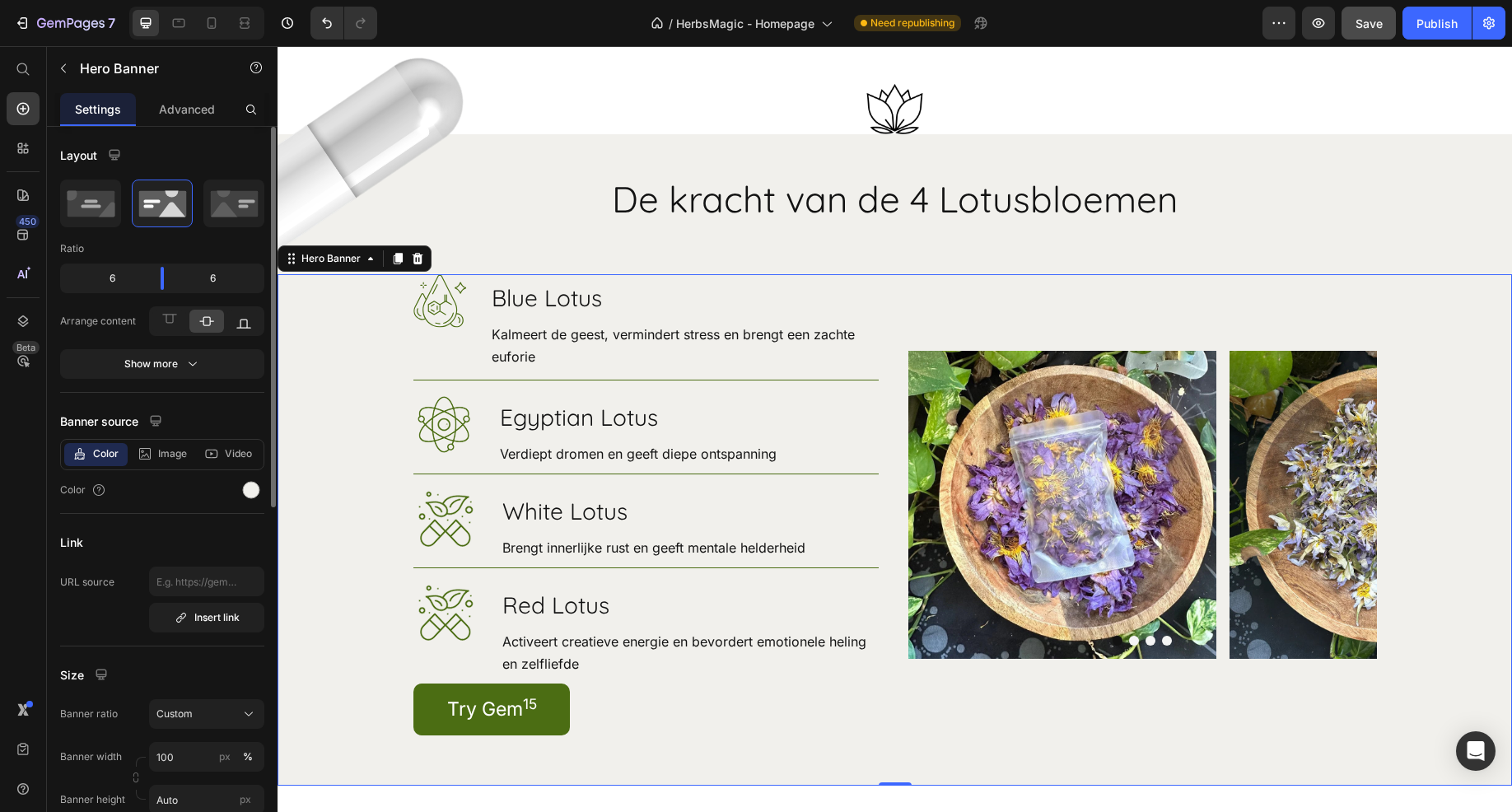 click 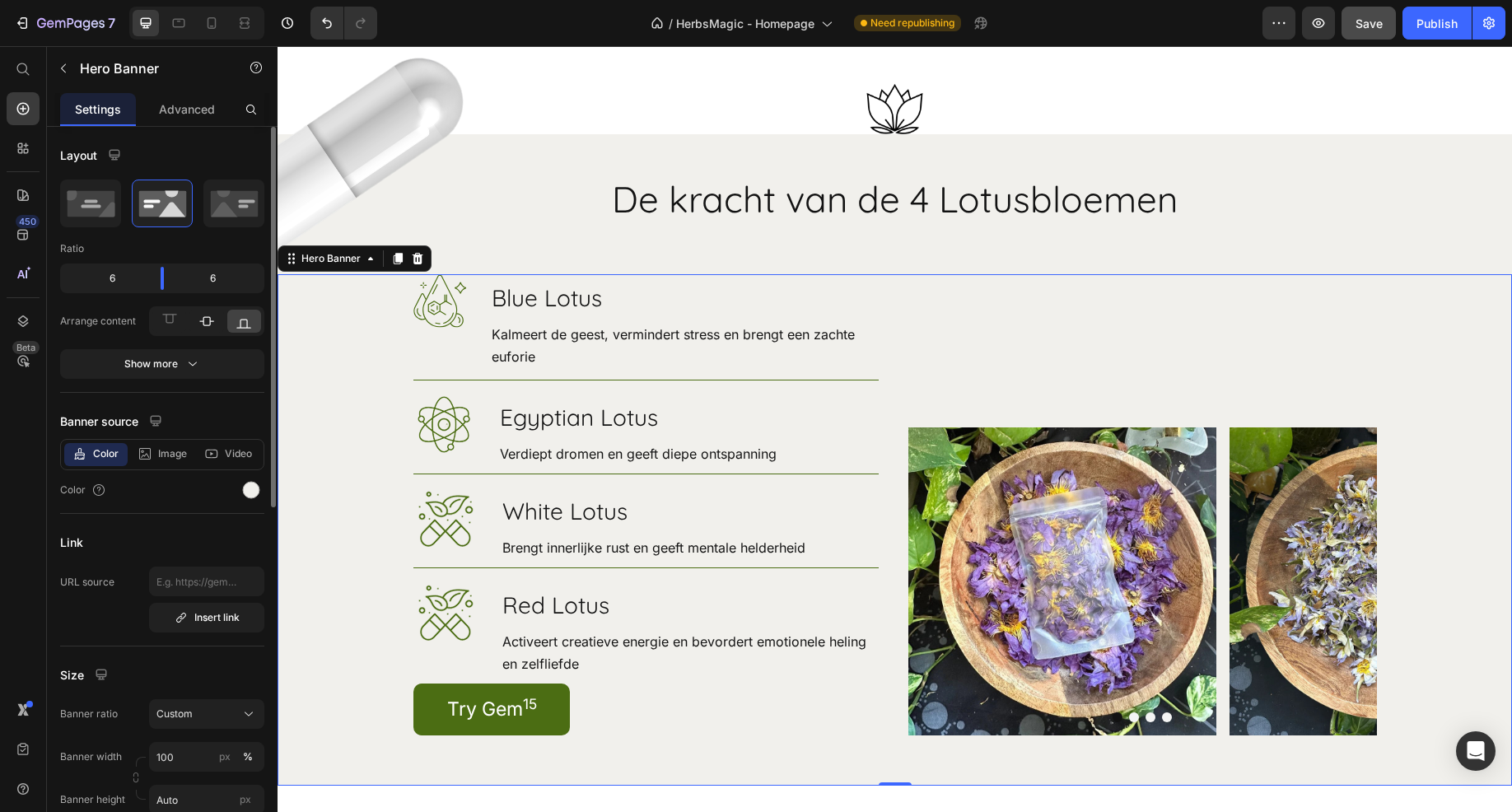 click 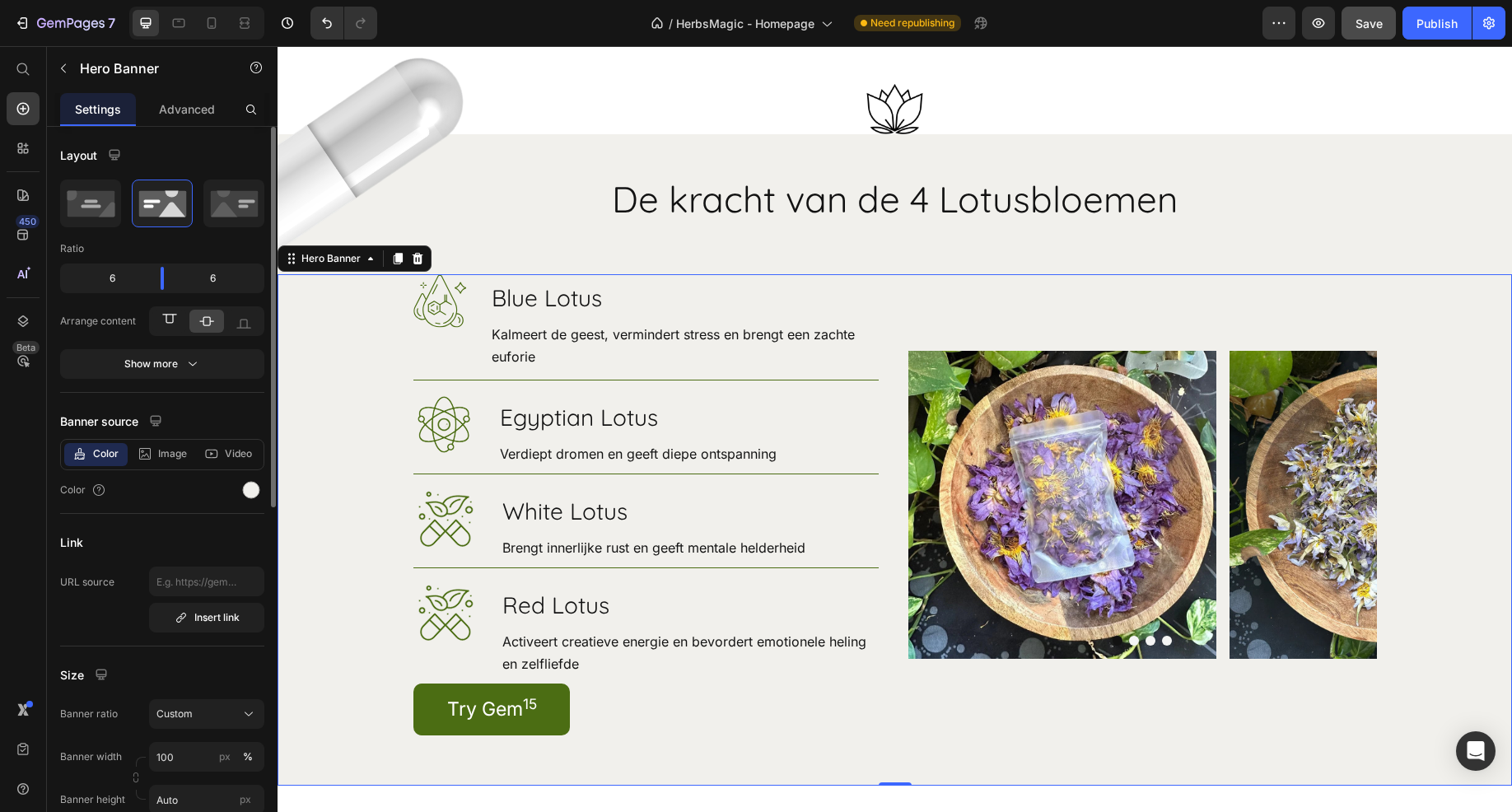click 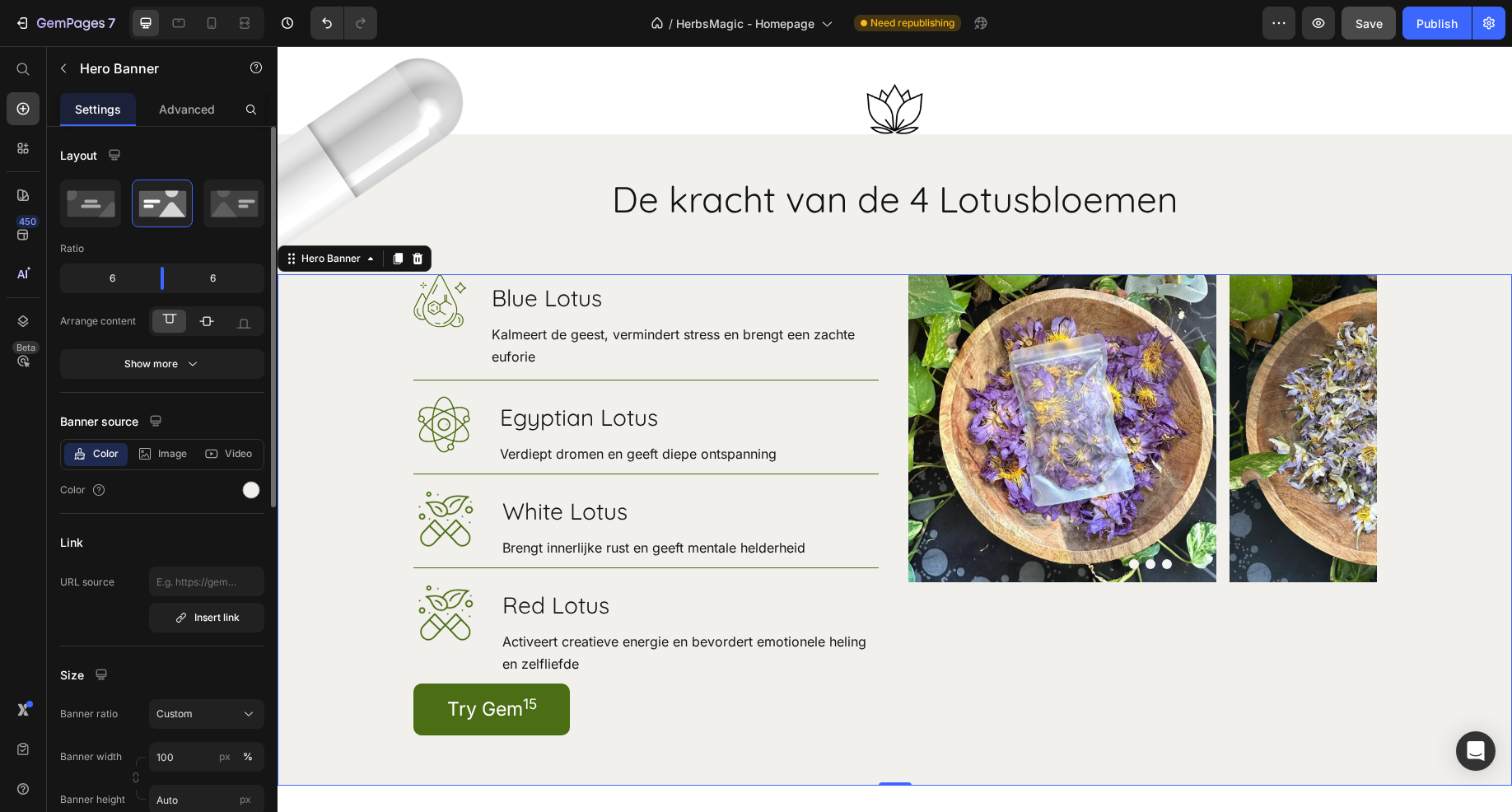 click 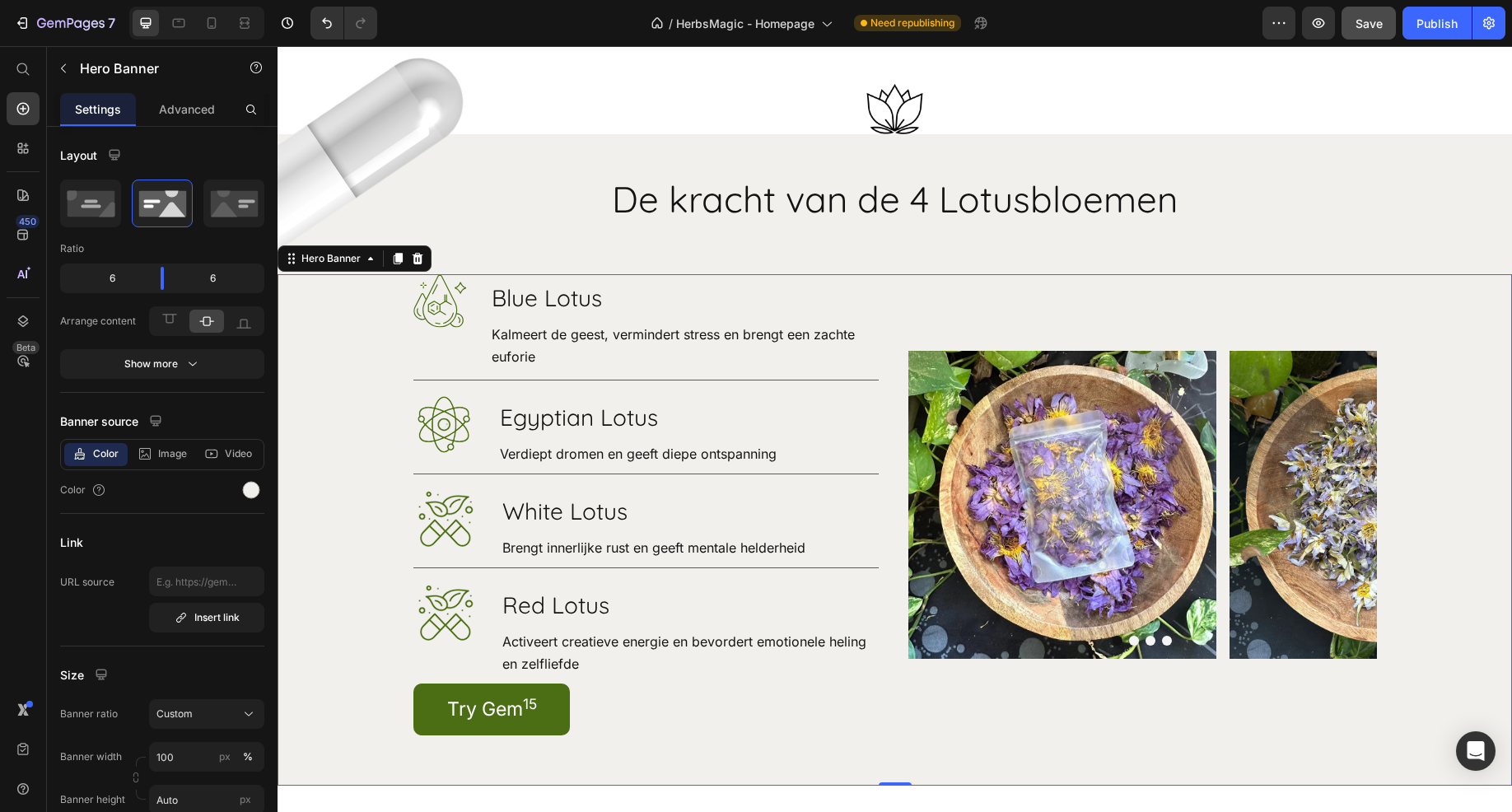 click at bounding box center [894, 530] 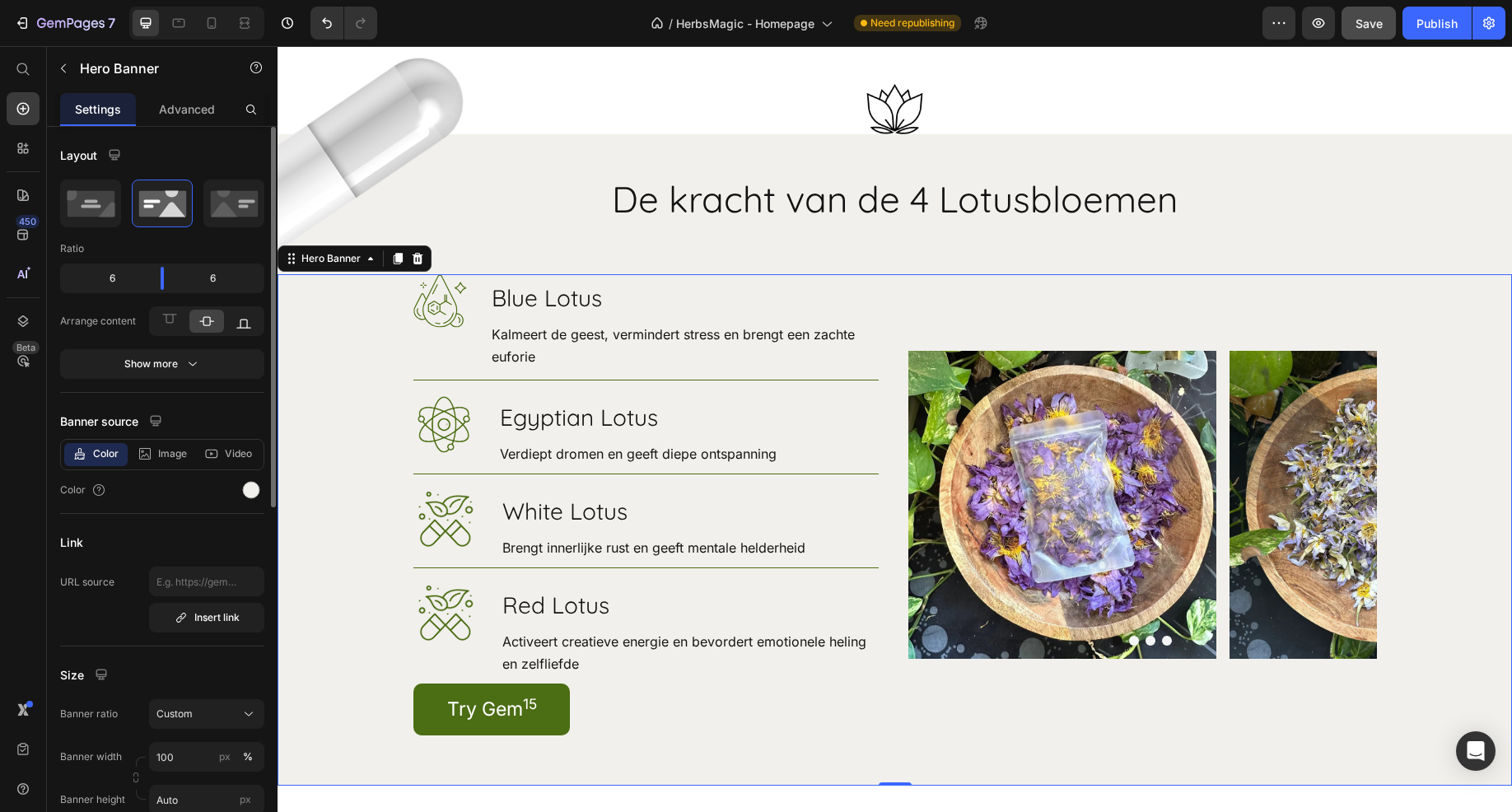 click 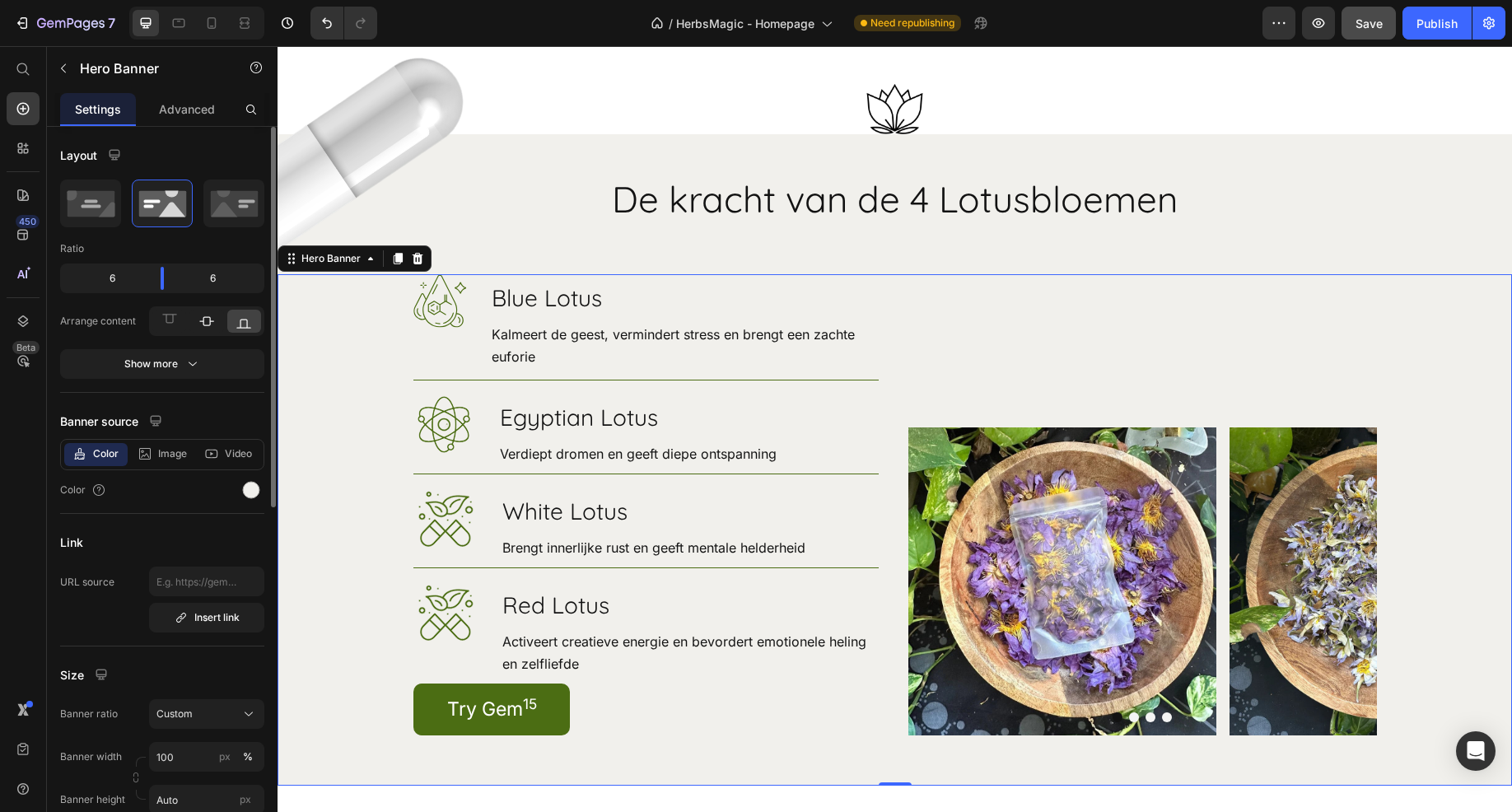 click 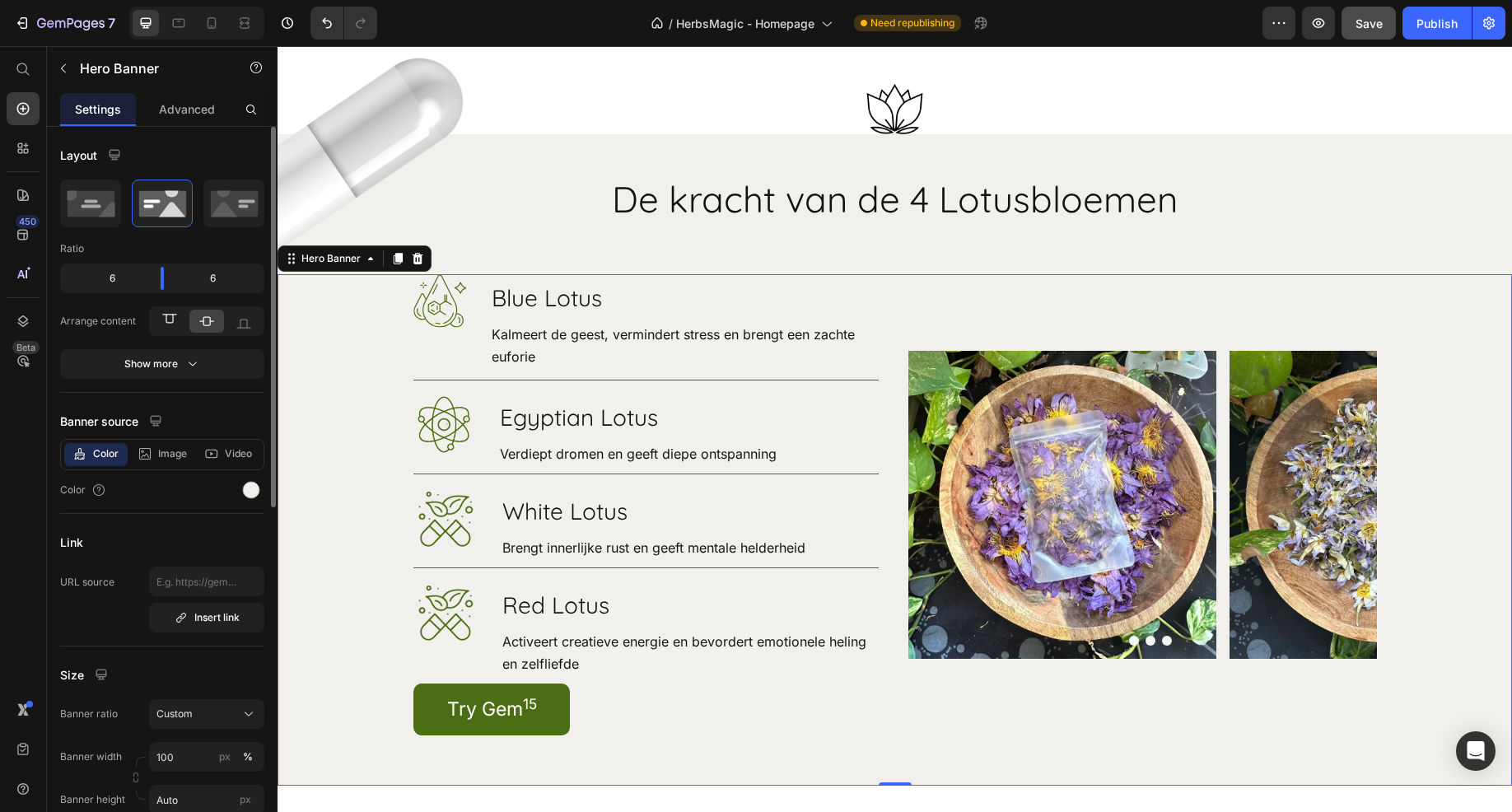 click 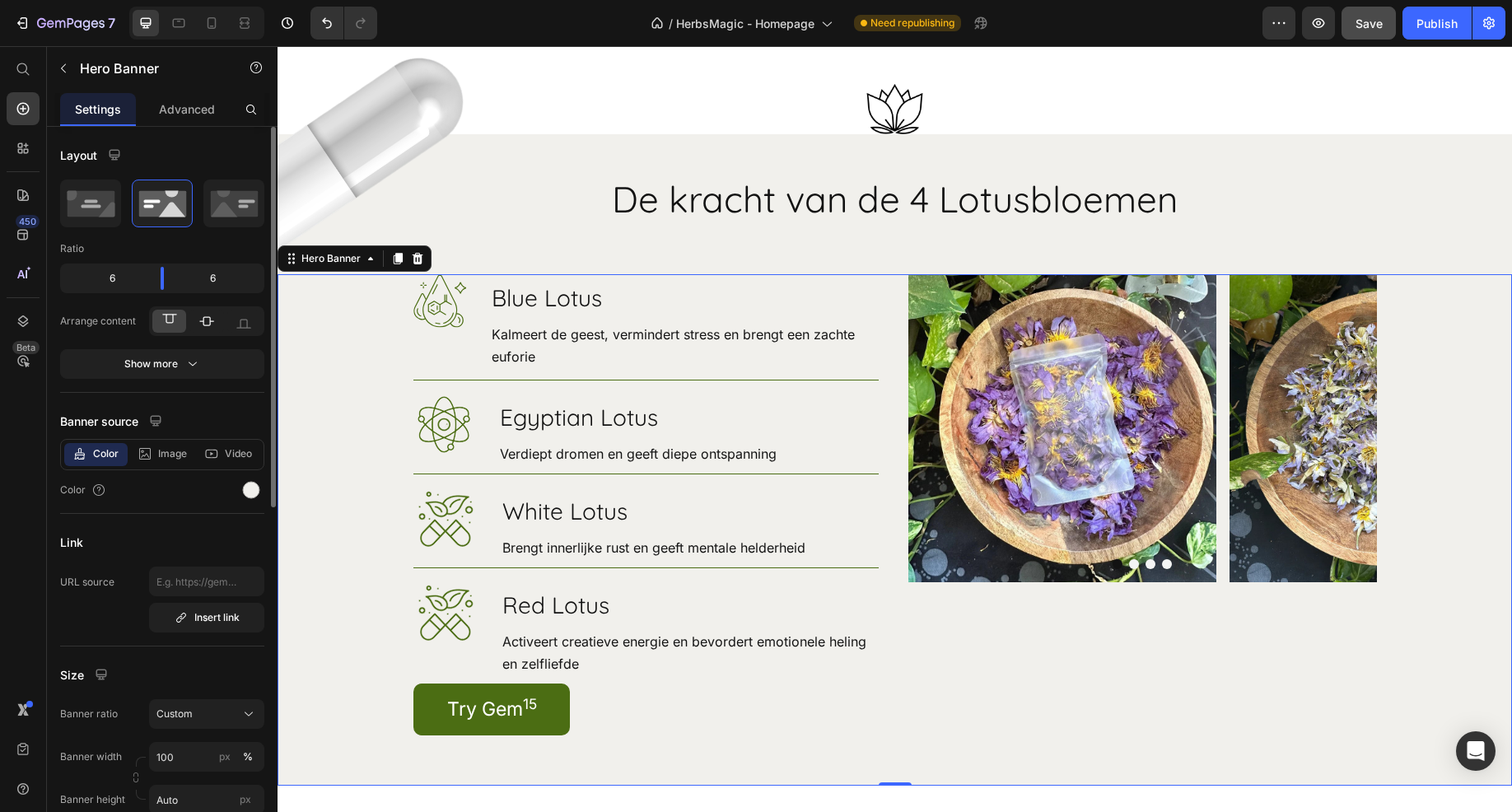 click 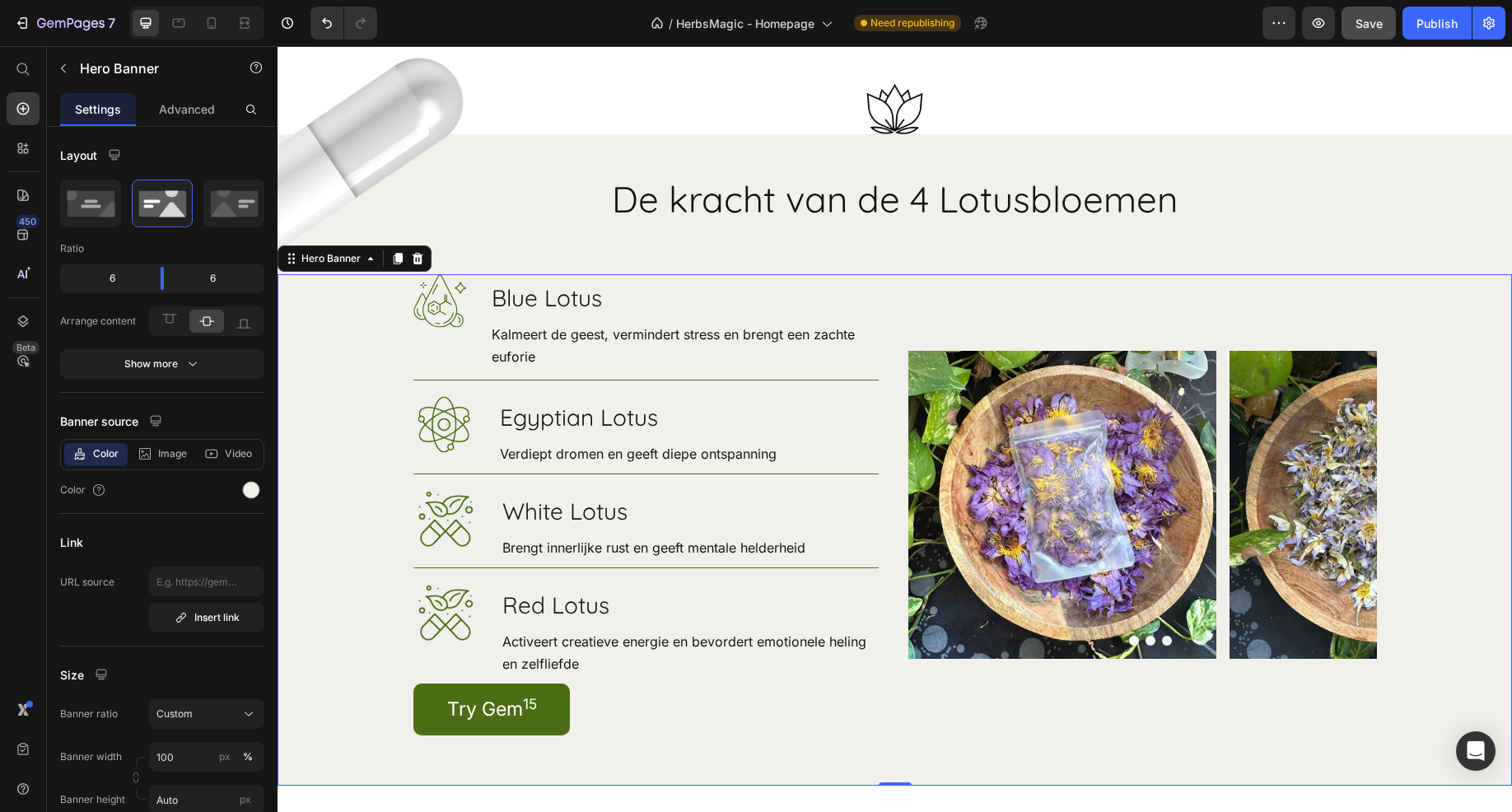 click on "Image Blue Lotus Heading Kalmeert de geest, vermindert stress en brengt een zachte euforie  Text Block Row Image Egyptian Lotus Heading Verdiept dromen en geeft diepe ontspanning Text Block Row Image White Lotus Heading Brengt innerlijke rust en geeft mentale helderheid Text Block Row Image Red Lotus Heading Activeert creatieve energie en bevordert emotionele heling en zelfliefde Text Block Row Try Gem 15 Button Row
Image Image Image Image
Carousel" at bounding box center [895, 530] 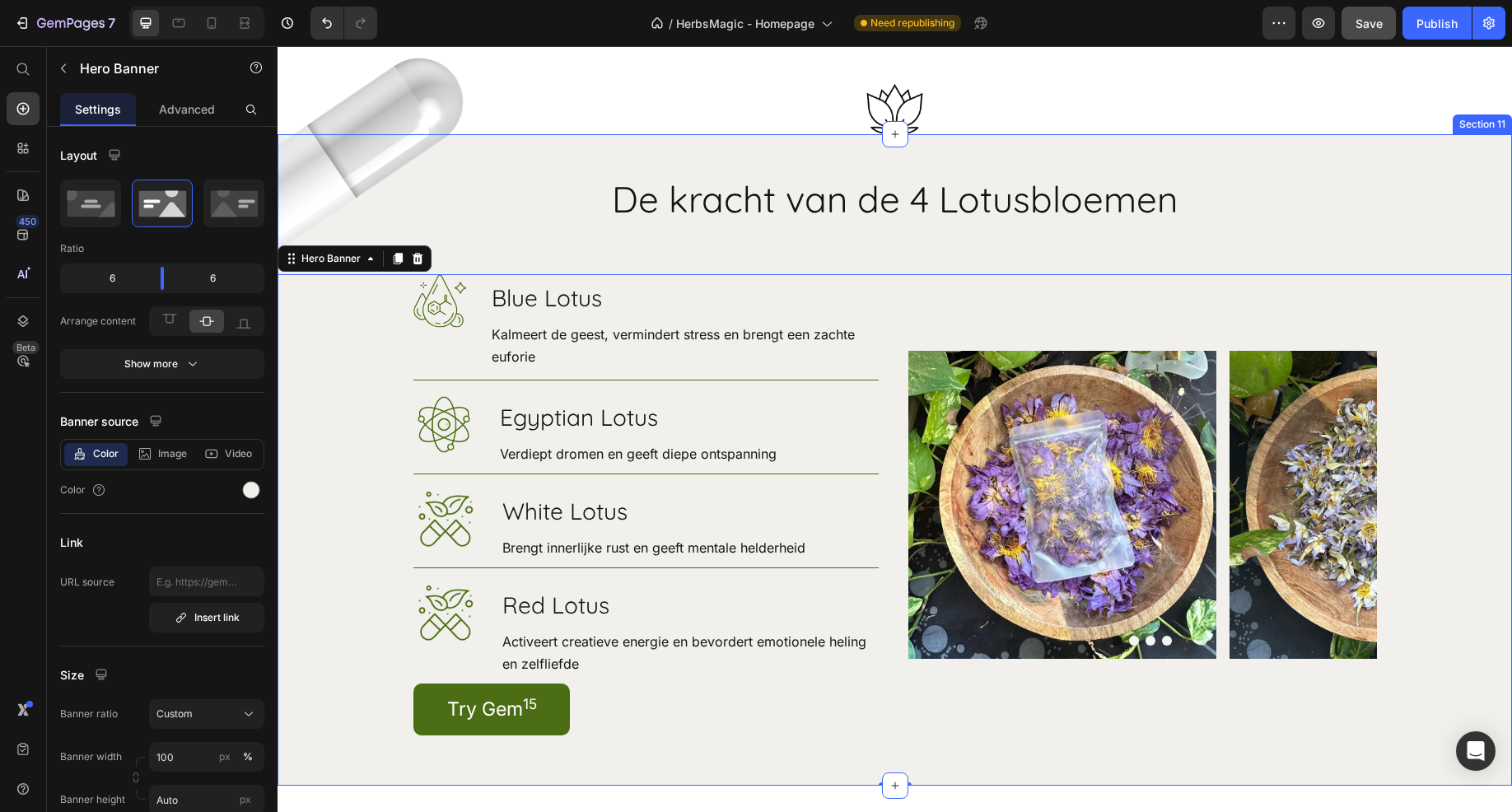 click on "Image Image De kracht van de 4 Lotusbloemen Heading Row Image Blue Lotus Heading Kalmeert de geest, vermindert stress en brengt een zachte euforie  Text Block Row Image Egyptian Lotus Heading Verdiept dromen en geeft diepe ontspanning Text Block Row Image White Lotus Heading Brengt innerlijke rust en geeft mentale helderheid Text Block Row Image Red Lotus Heading Activeert creatieve energie en bevordert emotionele heling en zelfliefde Text Block Row Try Gem 15 Button Row
Image Image Image Image
Carousel Hero Banner   0" at bounding box center [894, 480] 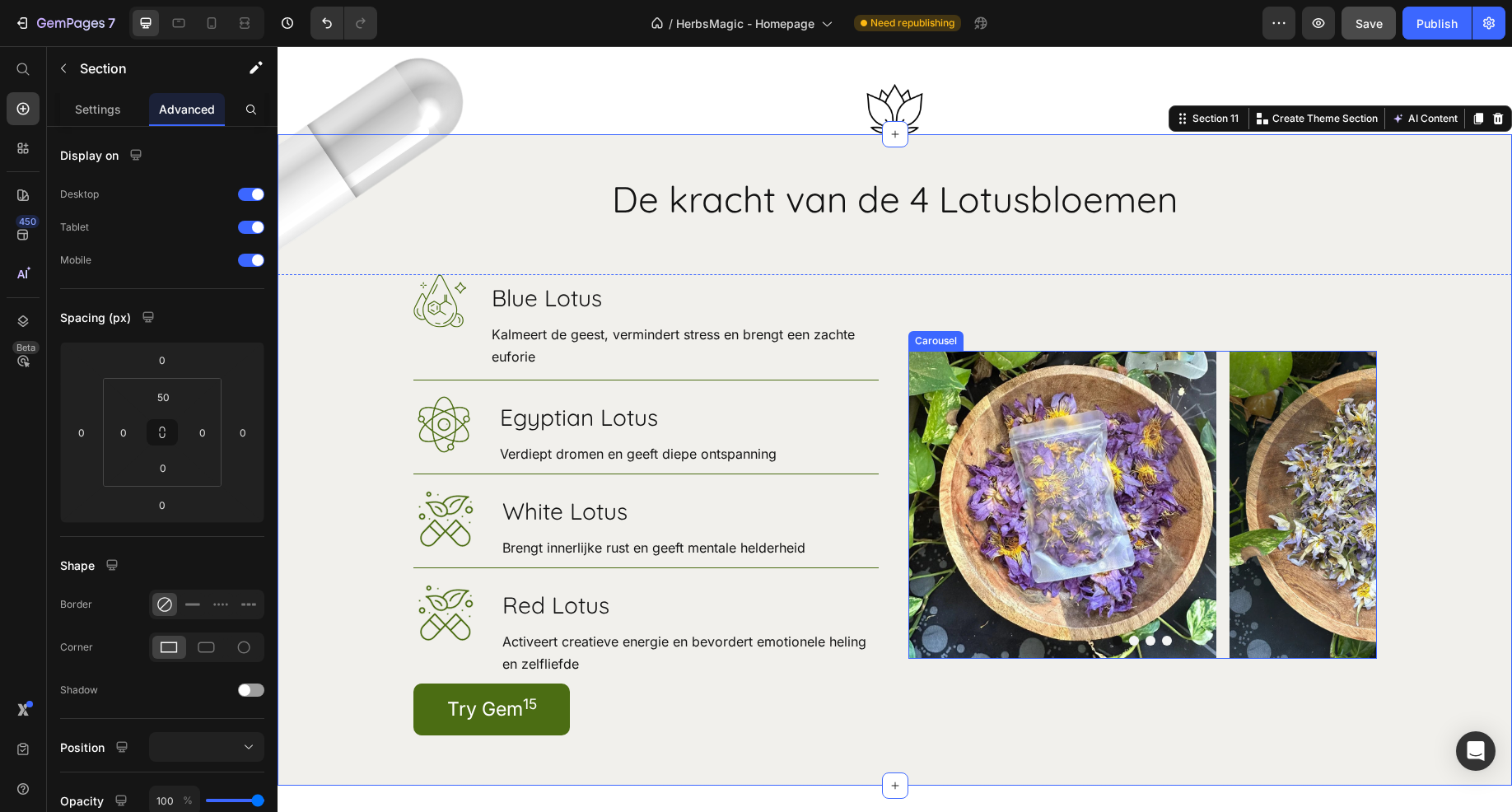 click on "Image Image Image Image" at bounding box center [1142, 505] 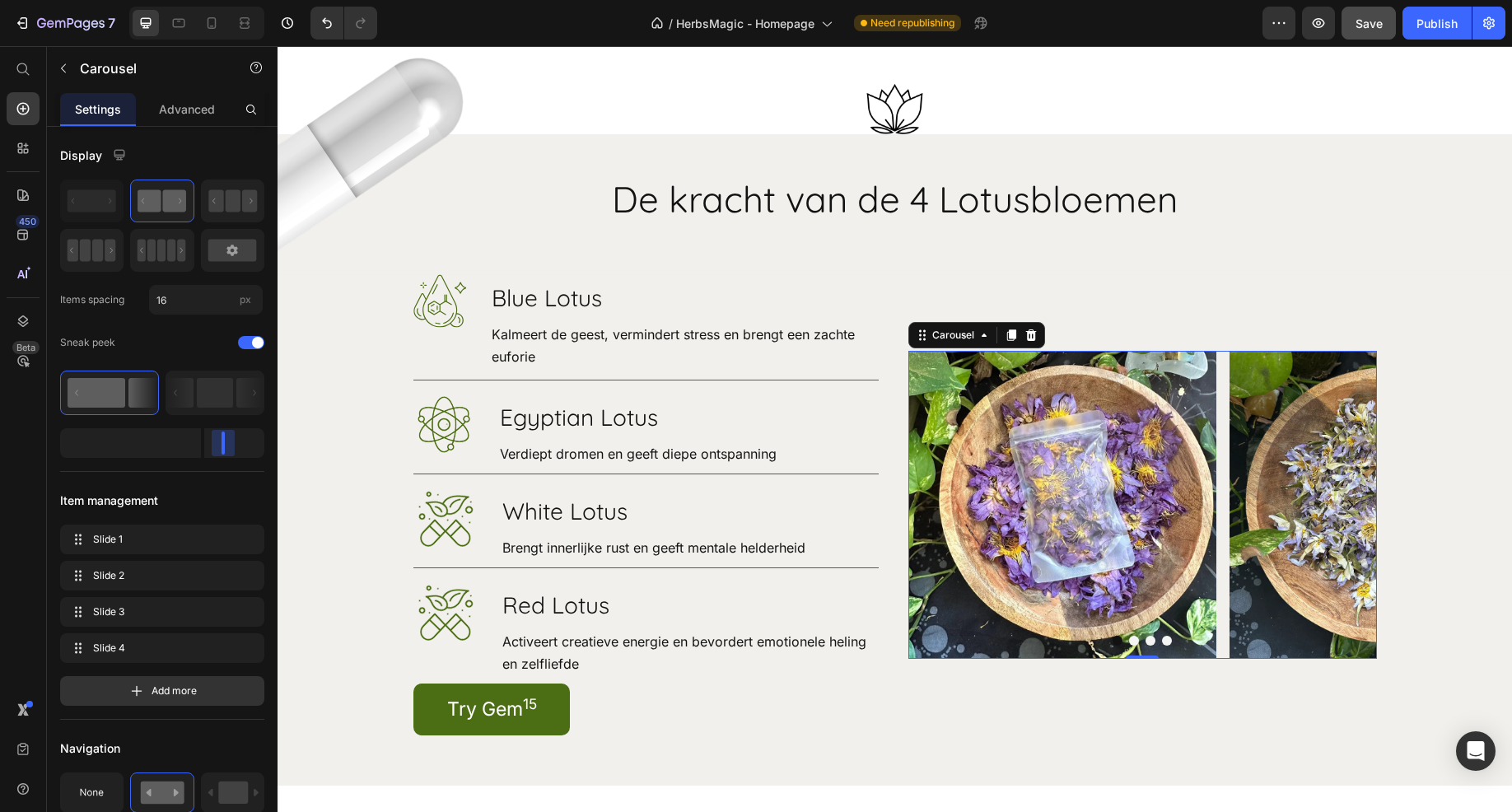 drag, startPoint x: 242, startPoint y: 441, endPoint x: 217, endPoint y: 439, distance: 25.079872 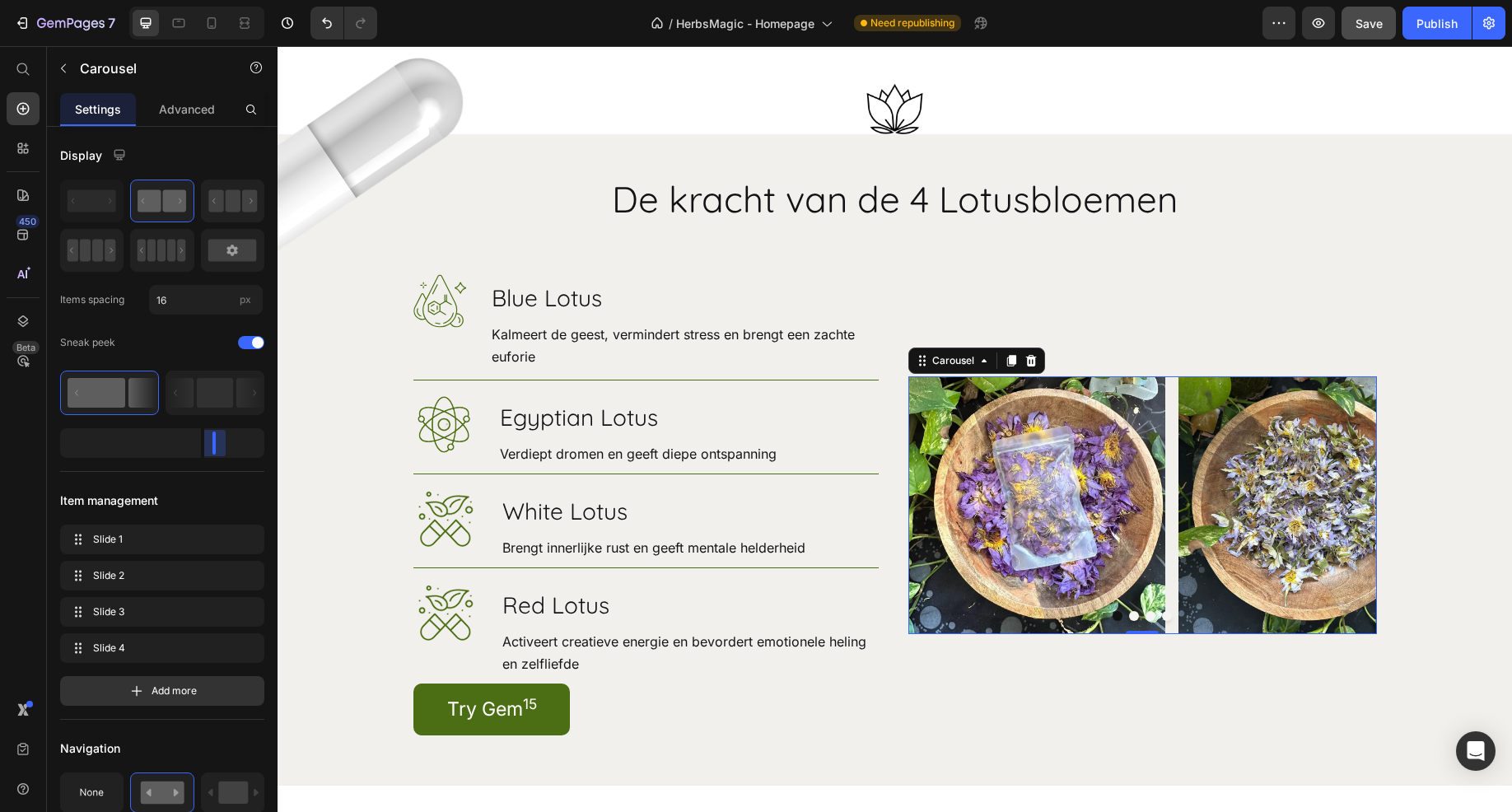 drag, startPoint x: 222, startPoint y: 453, endPoint x: 177, endPoint y: 445, distance: 45.7056 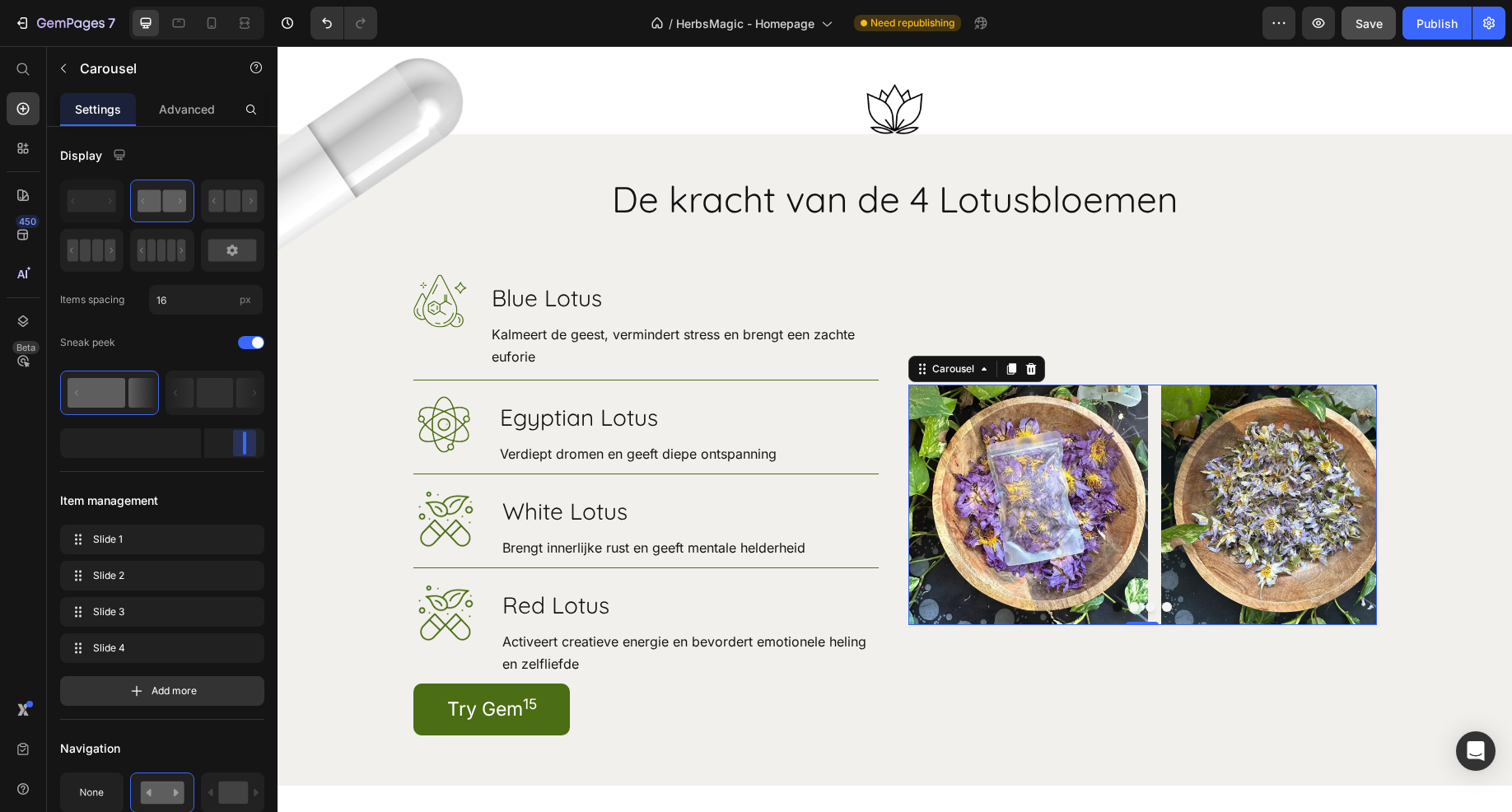 drag, startPoint x: 215, startPoint y: 441, endPoint x: 248, endPoint y: 444, distance: 33.1361 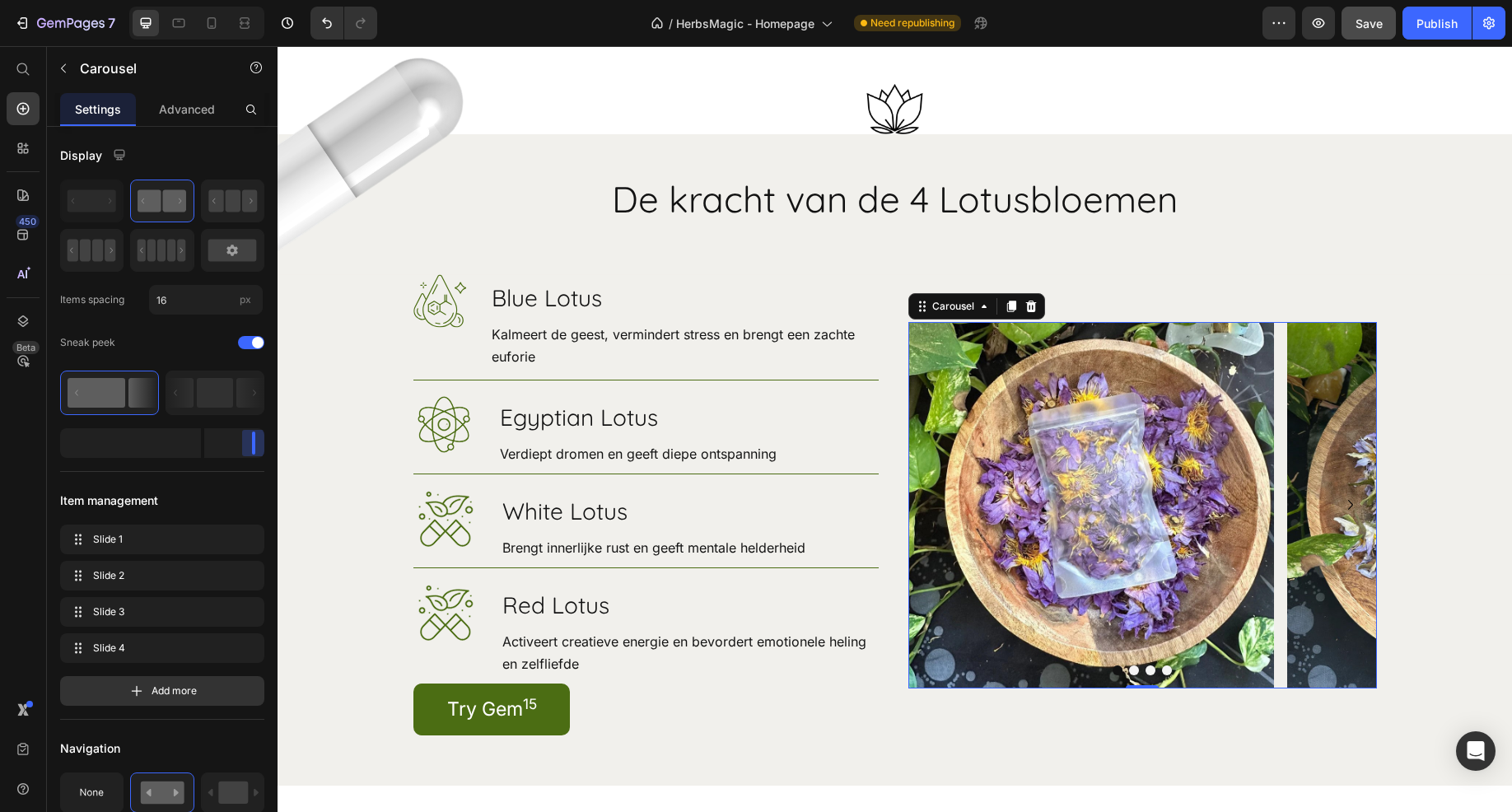 drag, startPoint x: 248, startPoint y: 444, endPoint x: 267, endPoint y: 449, distance: 19.646883 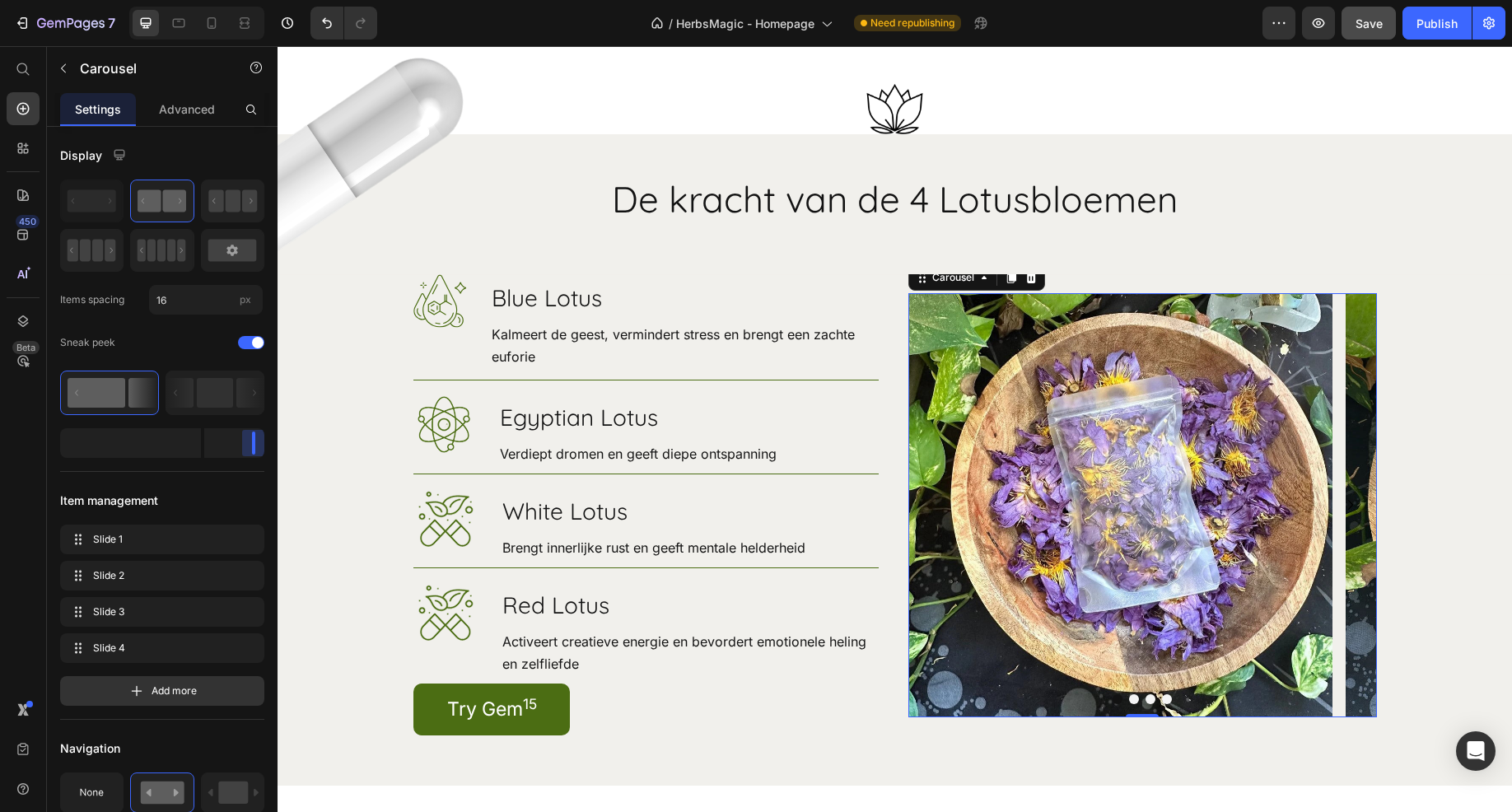 drag, startPoint x: 253, startPoint y: 446, endPoint x: 279, endPoint y: 446, distance: 26 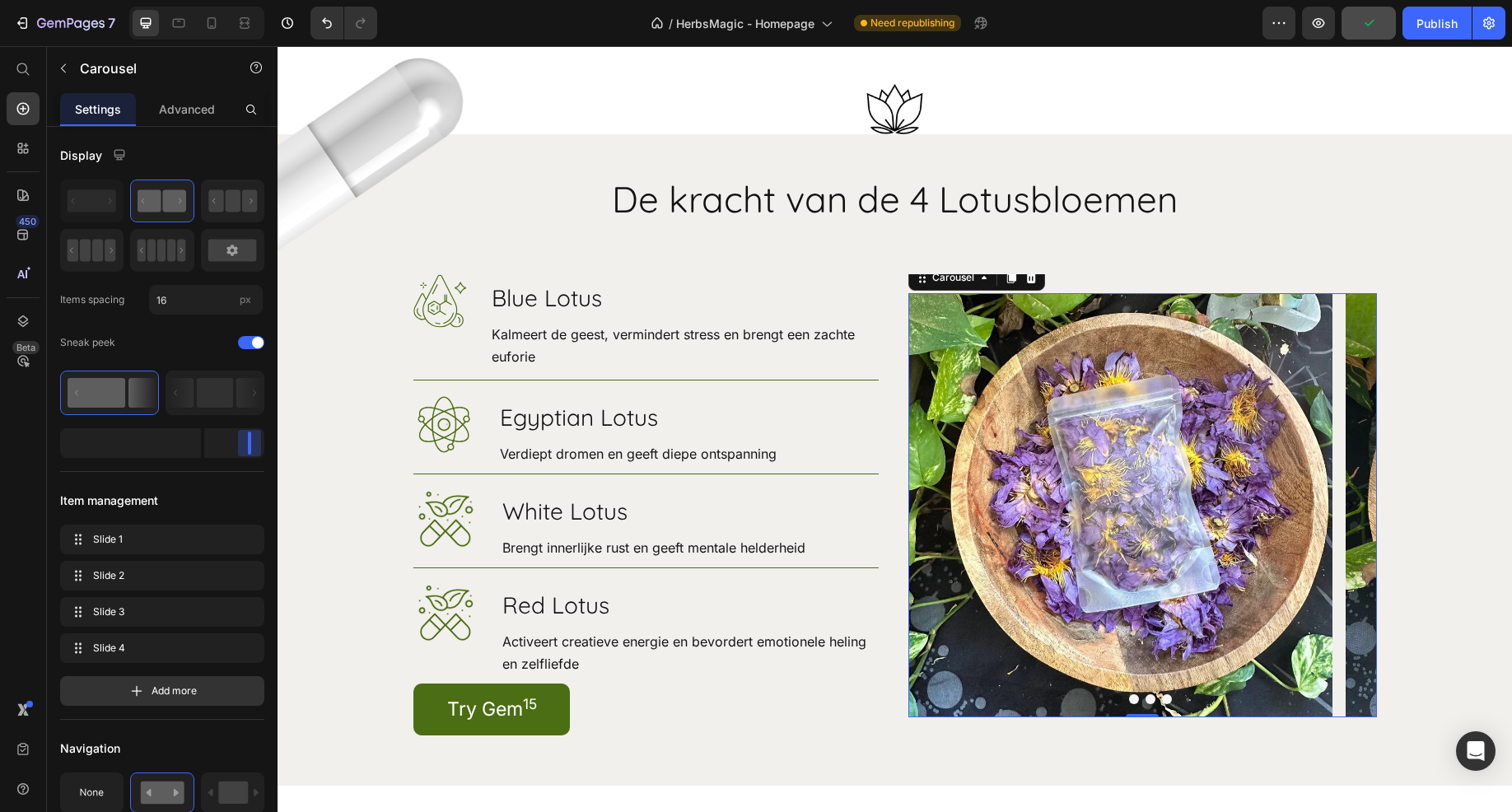 click on "7  Version history  /  HerbsMagic - Homepage Need republishing Preview  Publish  450 Beta Start with Sections Elements Hero Section Product Detail Brands Trusted Badges Guarantee Product Breakdown How to use Testimonials Compare Bundle FAQs Social Proof Brand Story Product List Collection Blog List Contact Sticky Add to Cart Custom Footer Browse Library 450 Layout
Row
Row
Row
Row Text
Heading
Text Block Button
Button
Button
Sticky Back to top Media
Image" at bounding box center (756, 0) 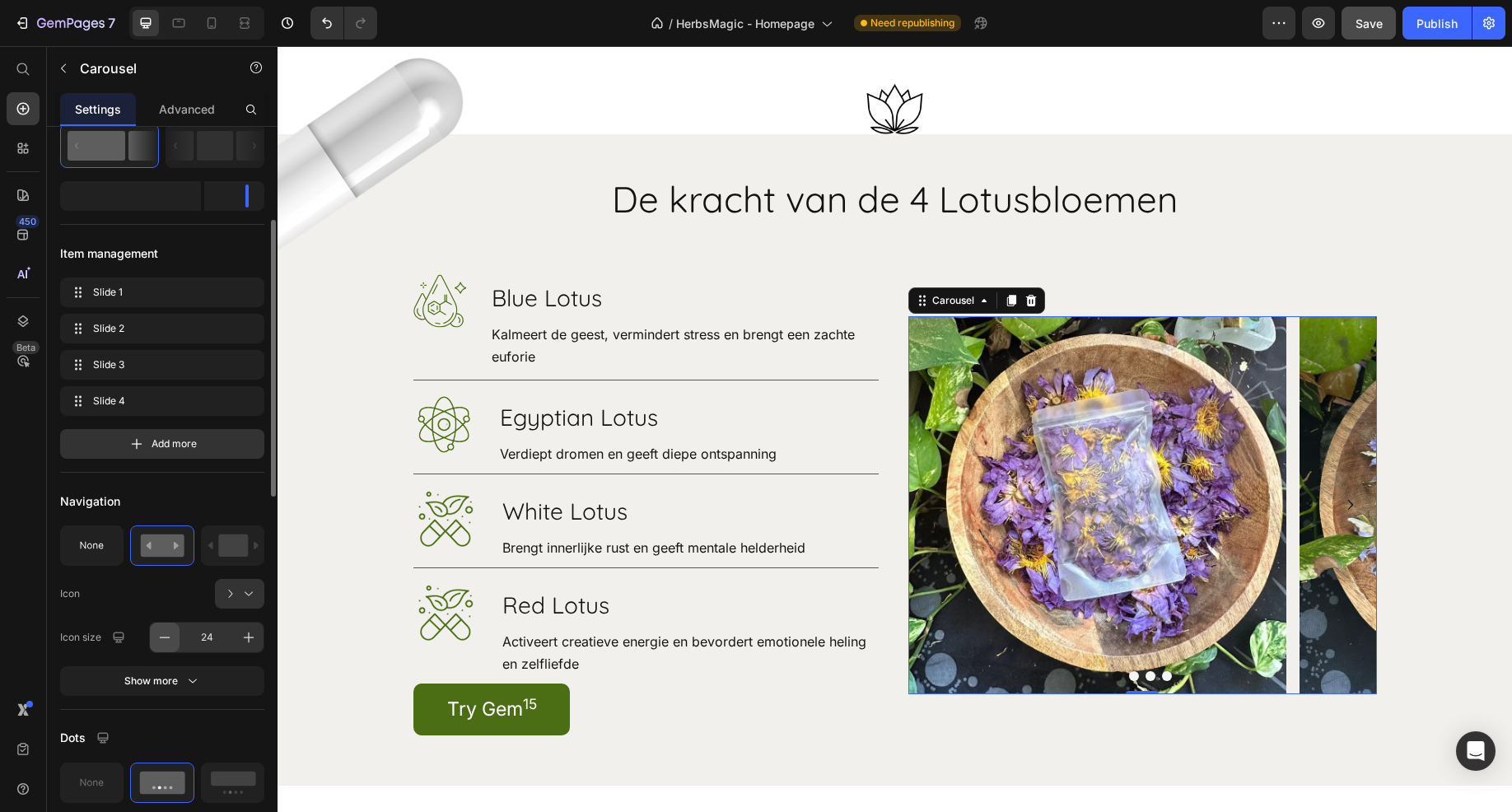 scroll, scrollTop: 329, scrollLeft: 0, axis: vertical 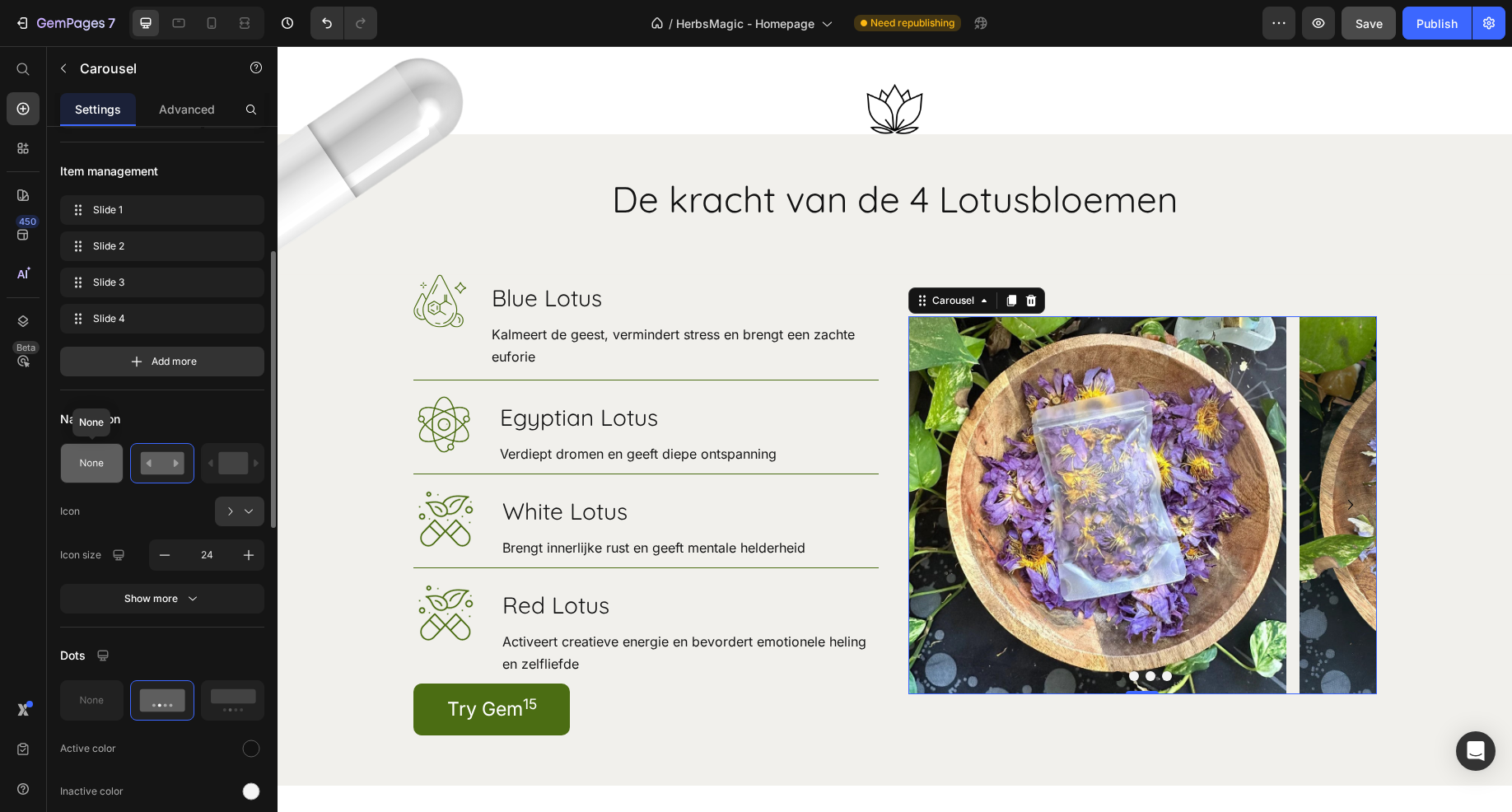 click 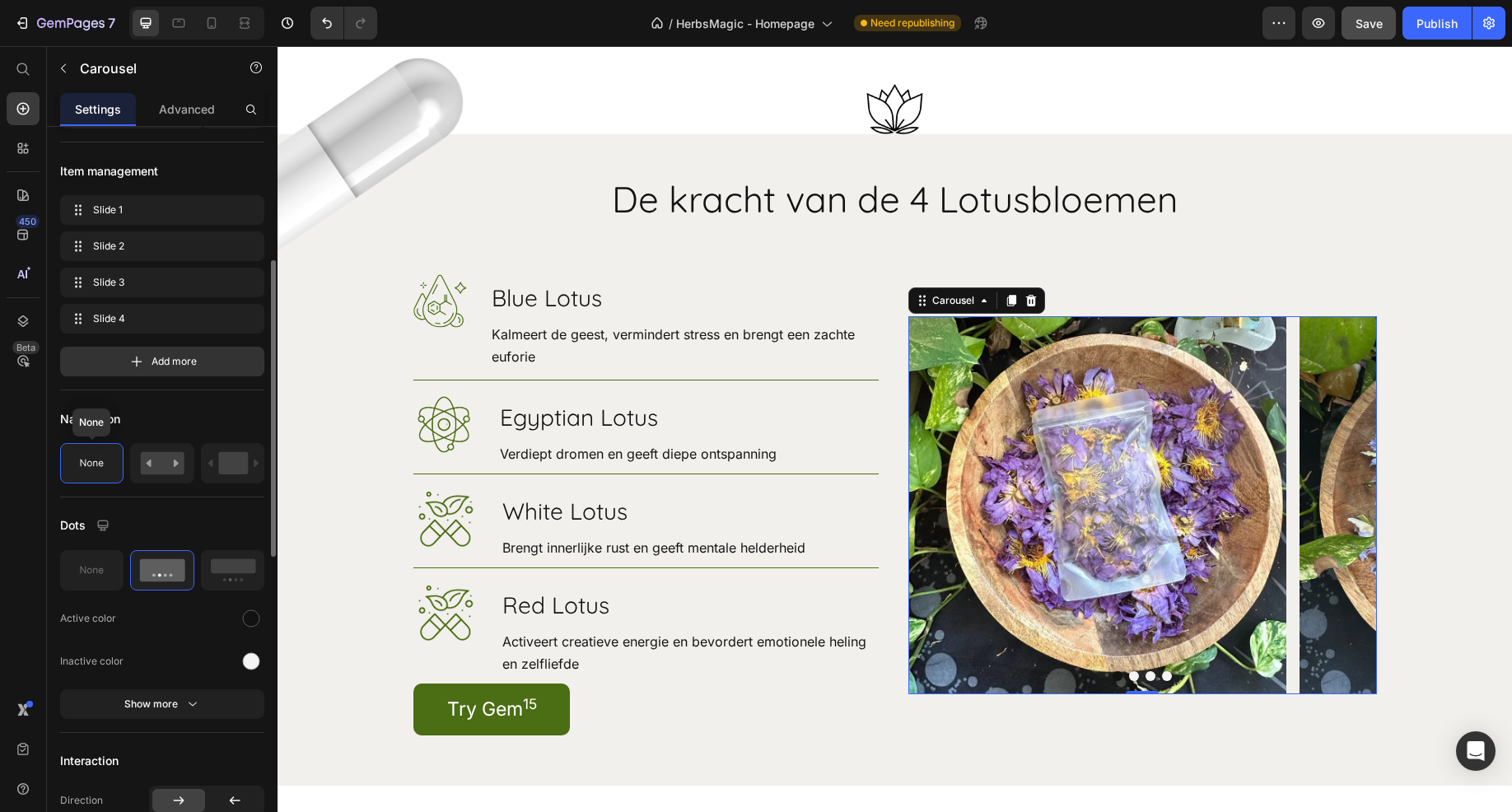 click 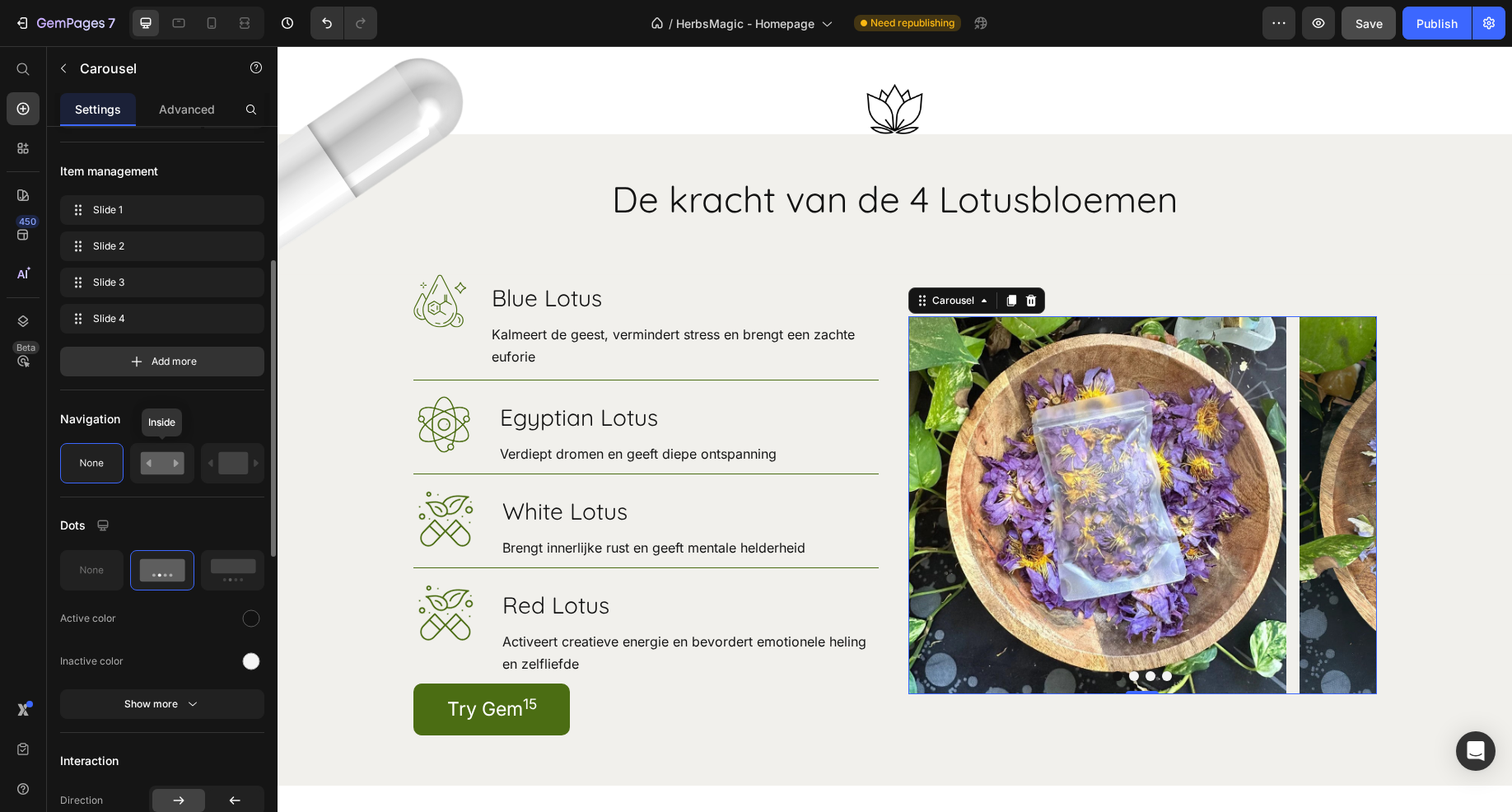 click 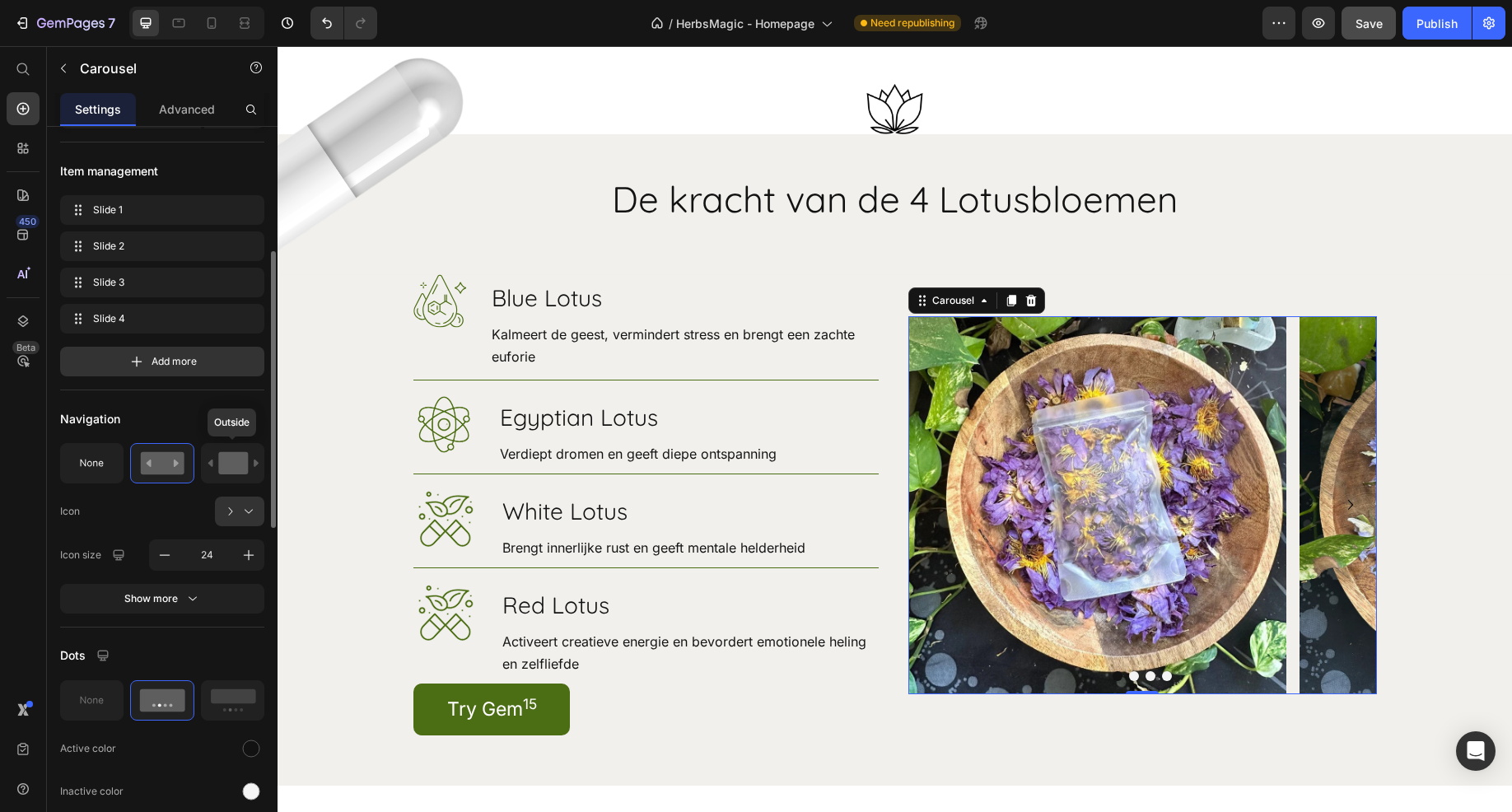 click 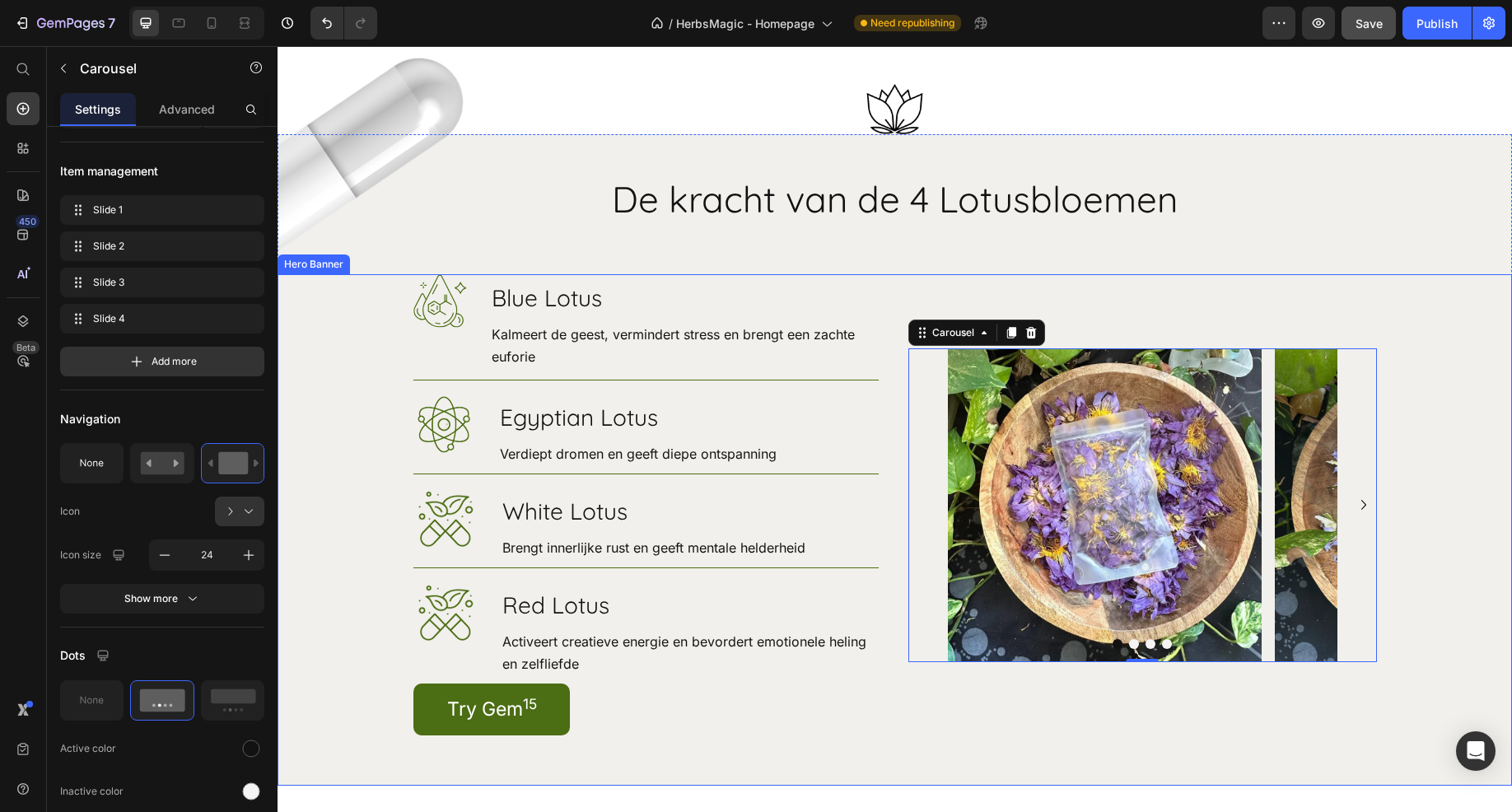 click on "Image Image Image Image
Carousel   0" at bounding box center (1142, 505) 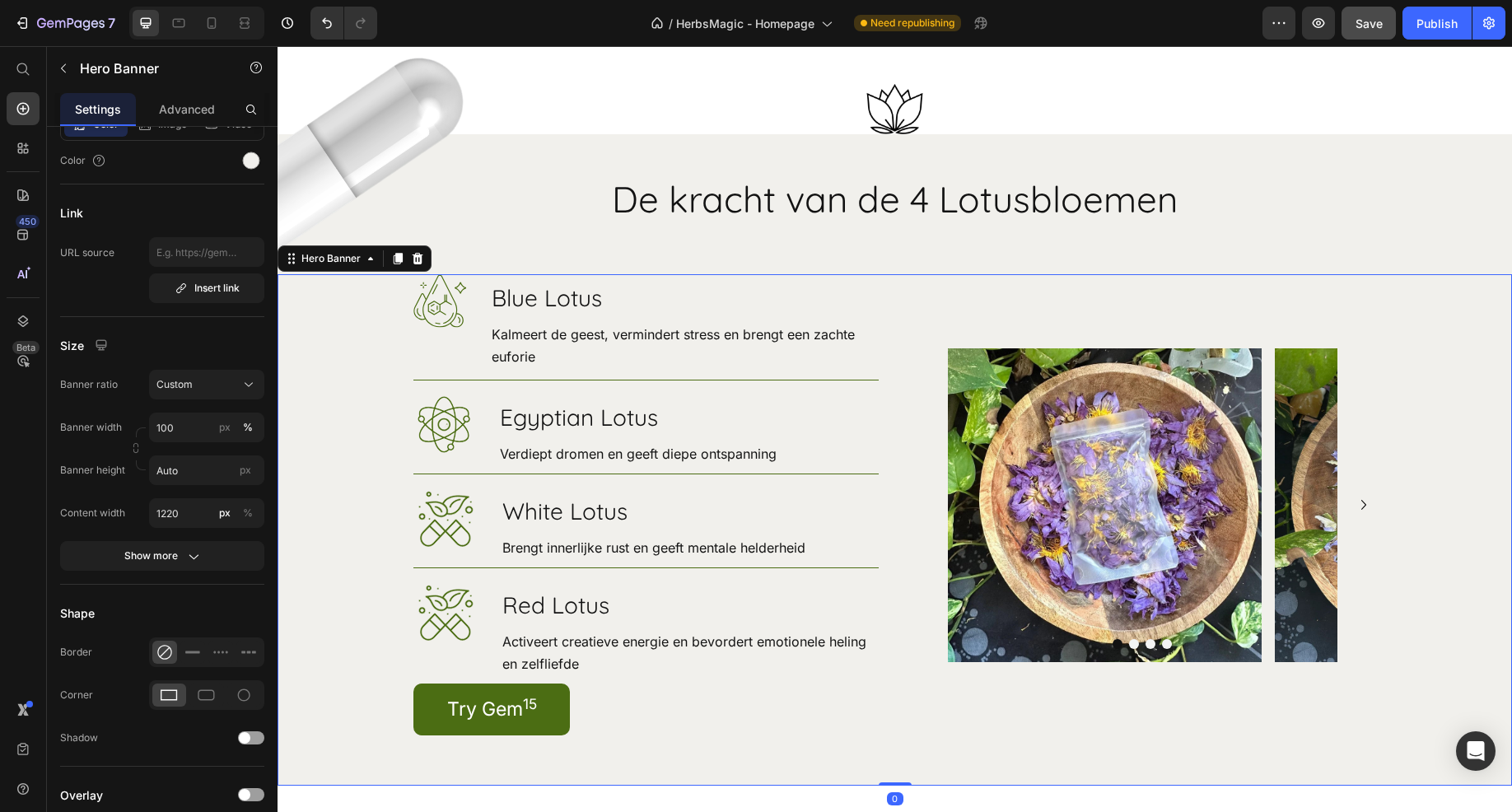 scroll, scrollTop: 0, scrollLeft: 0, axis: both 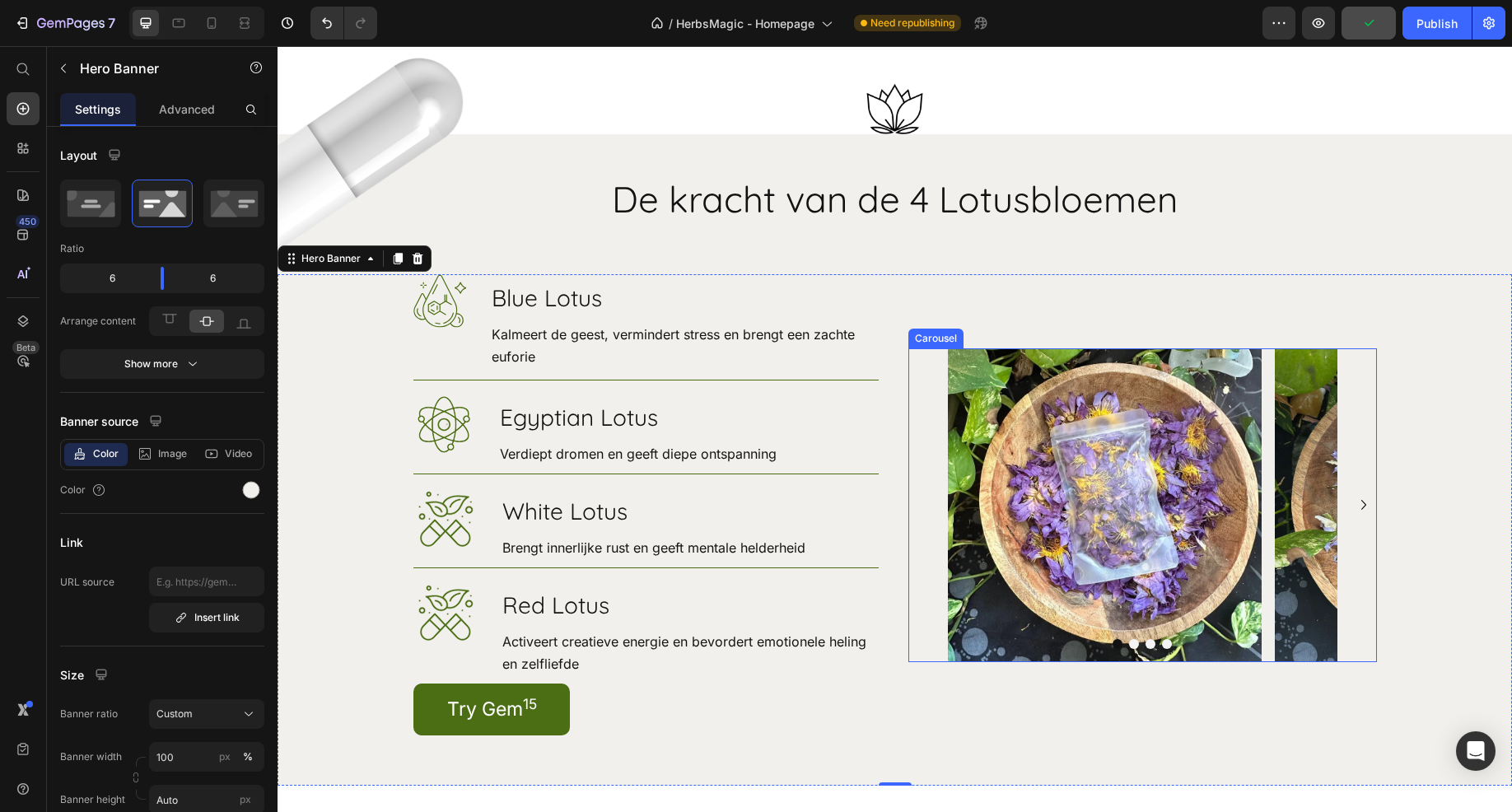 click 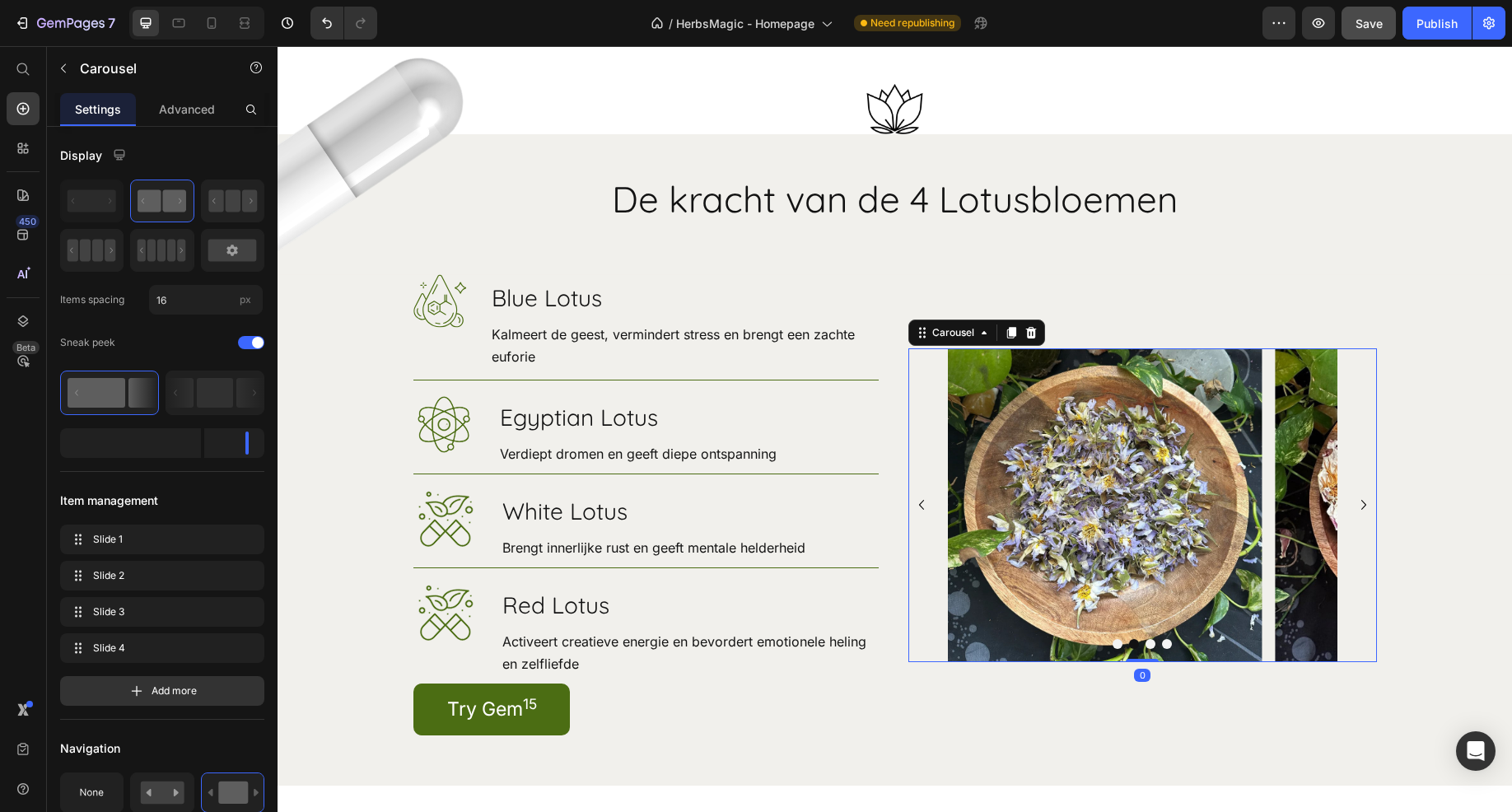 click 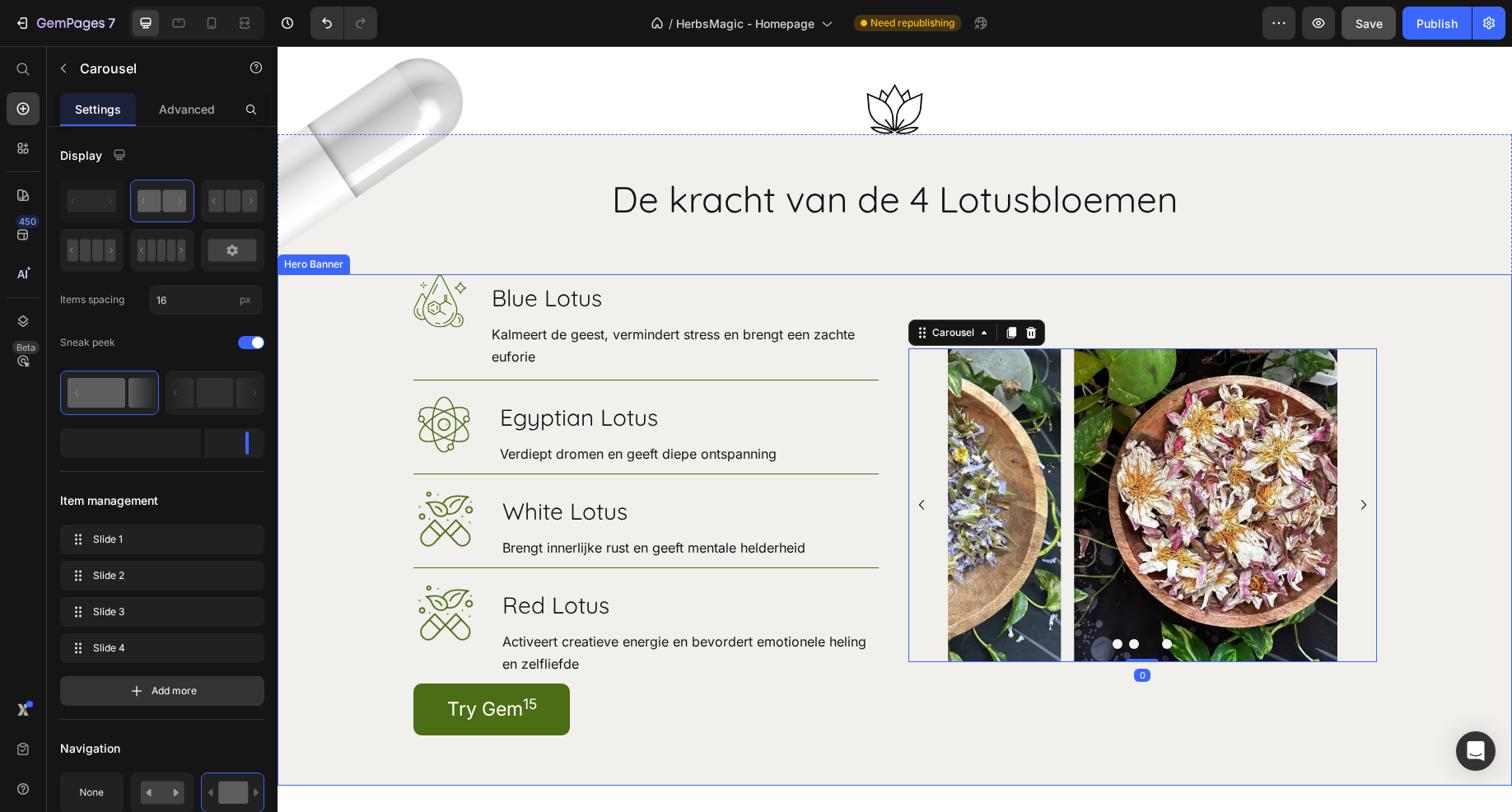 click at bounding box center (894, 530) 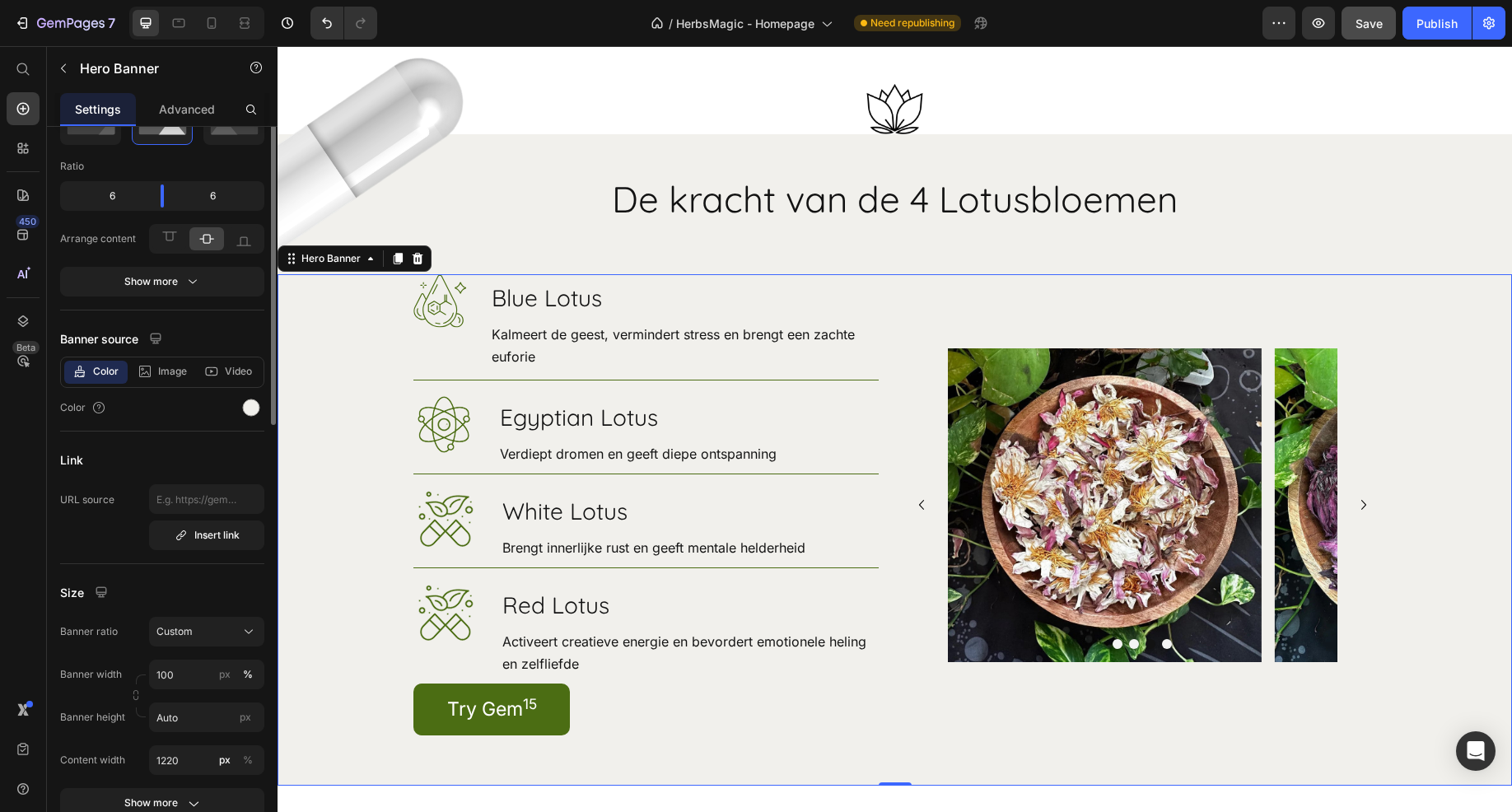 scroll, scrollTop: 0, scrollLeft: 0, axis: both 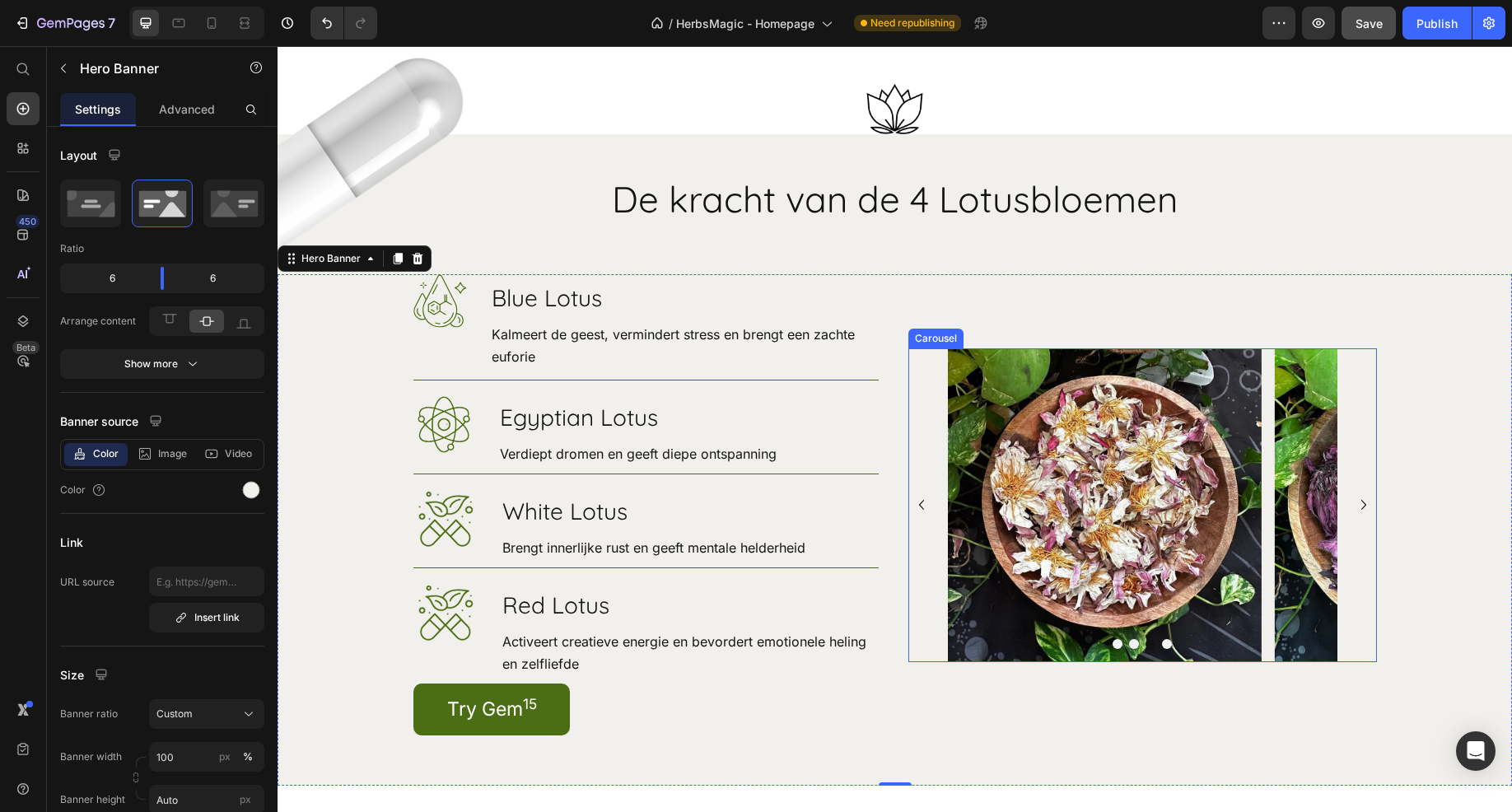 click on "Image Image Image Image" at bounding box center [1142, 506] 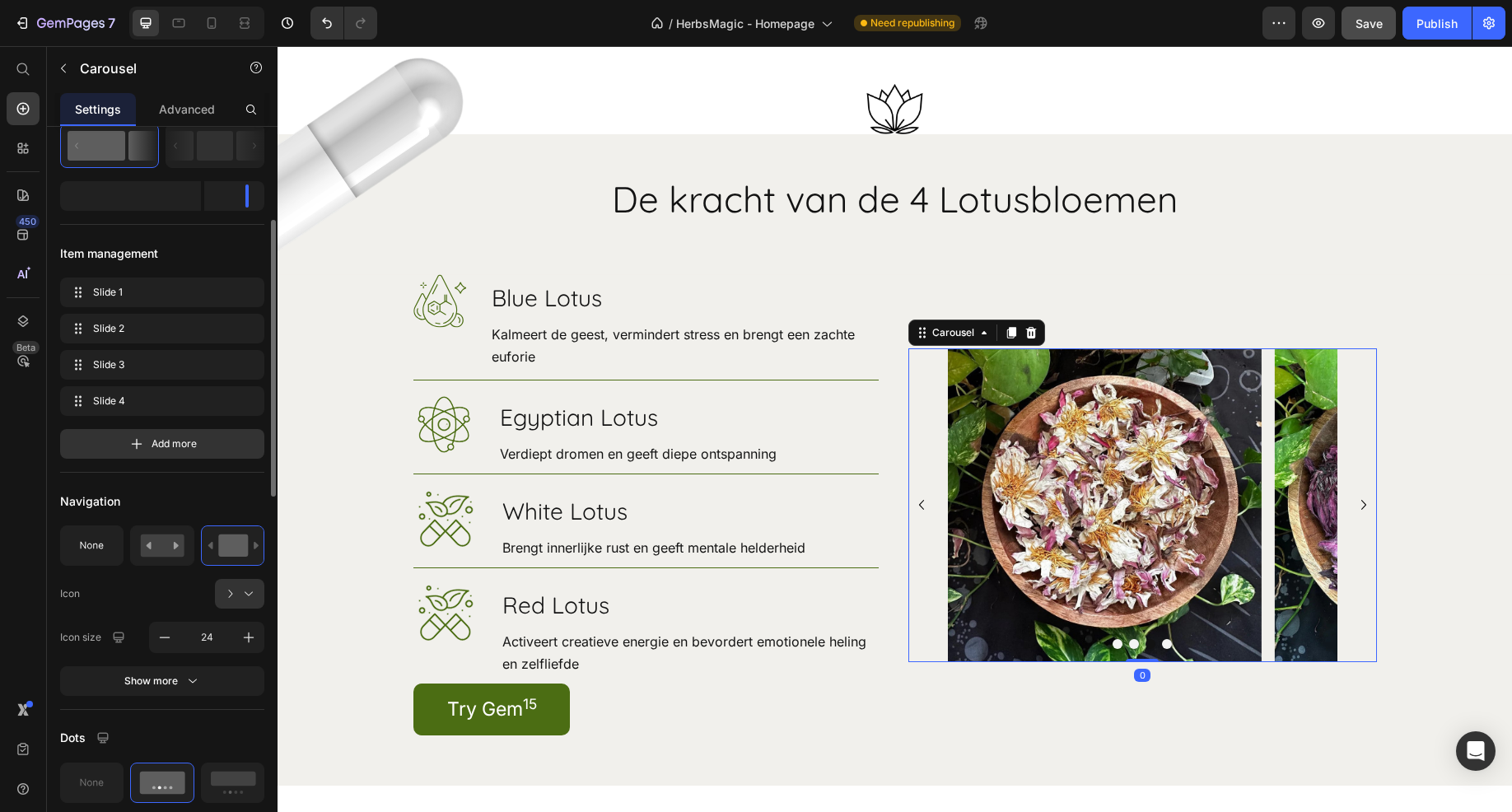 scroll, scrollTop: 329, scrollLeft: 0, axis: vertical 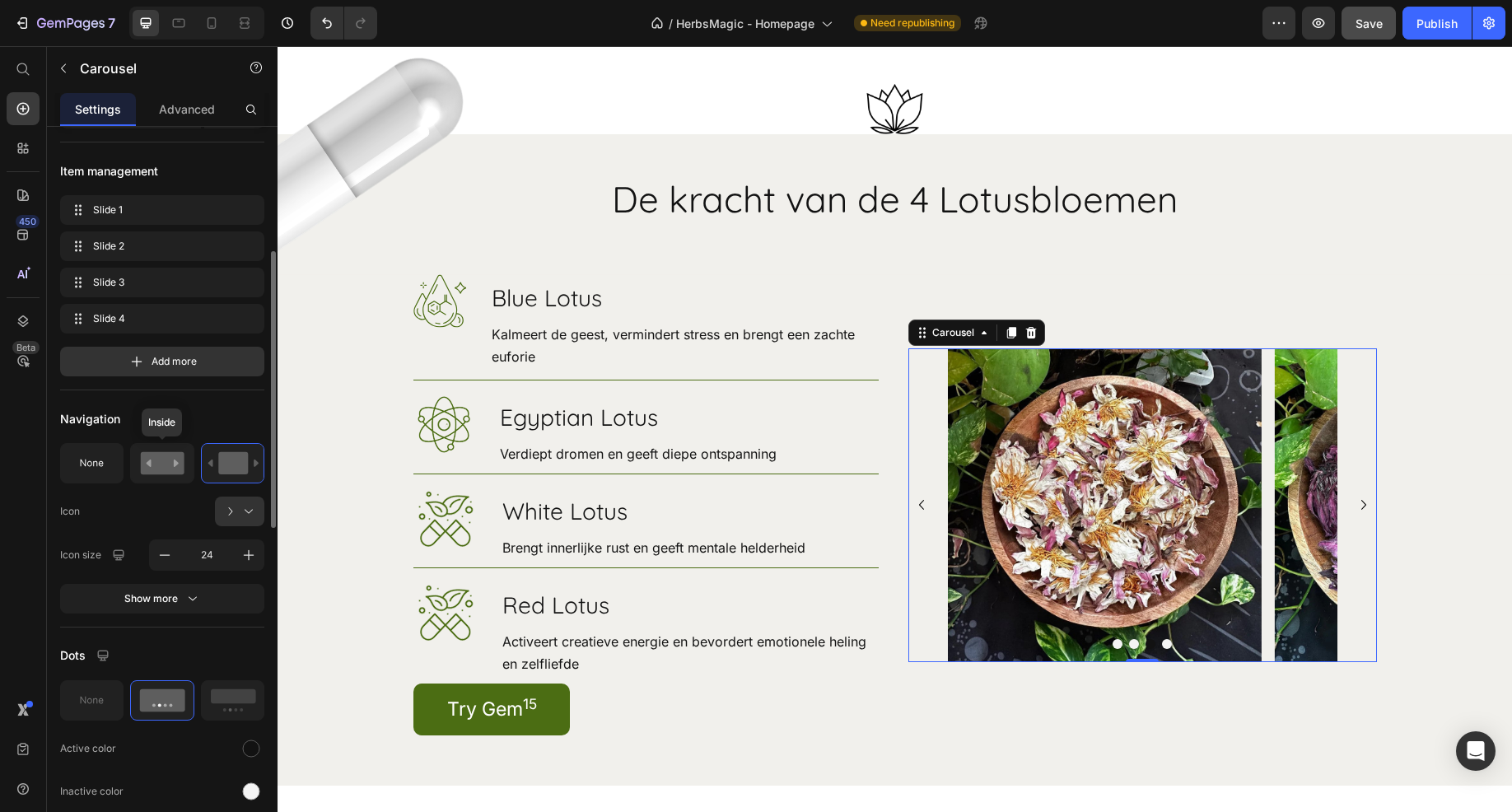 click 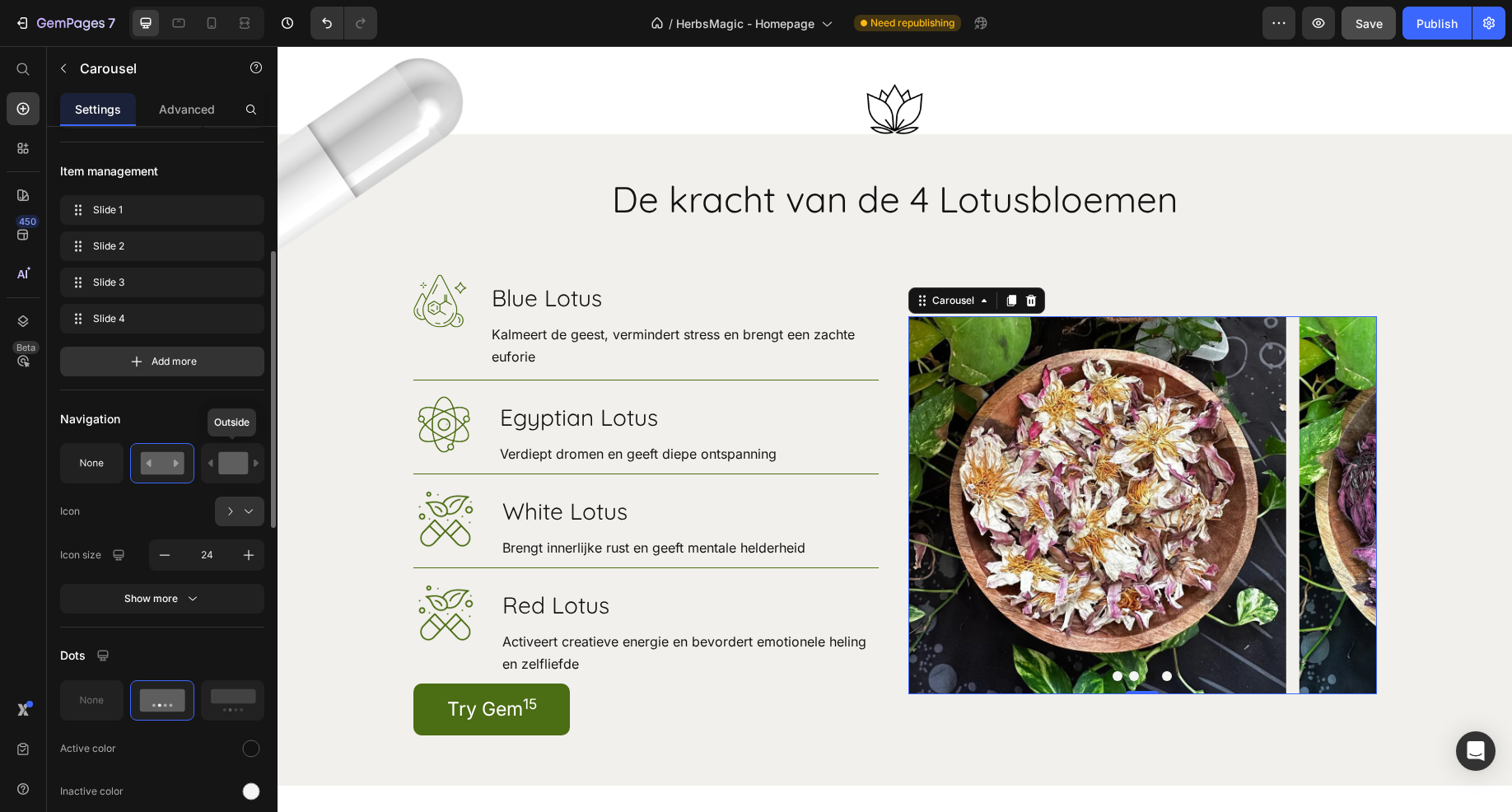 click 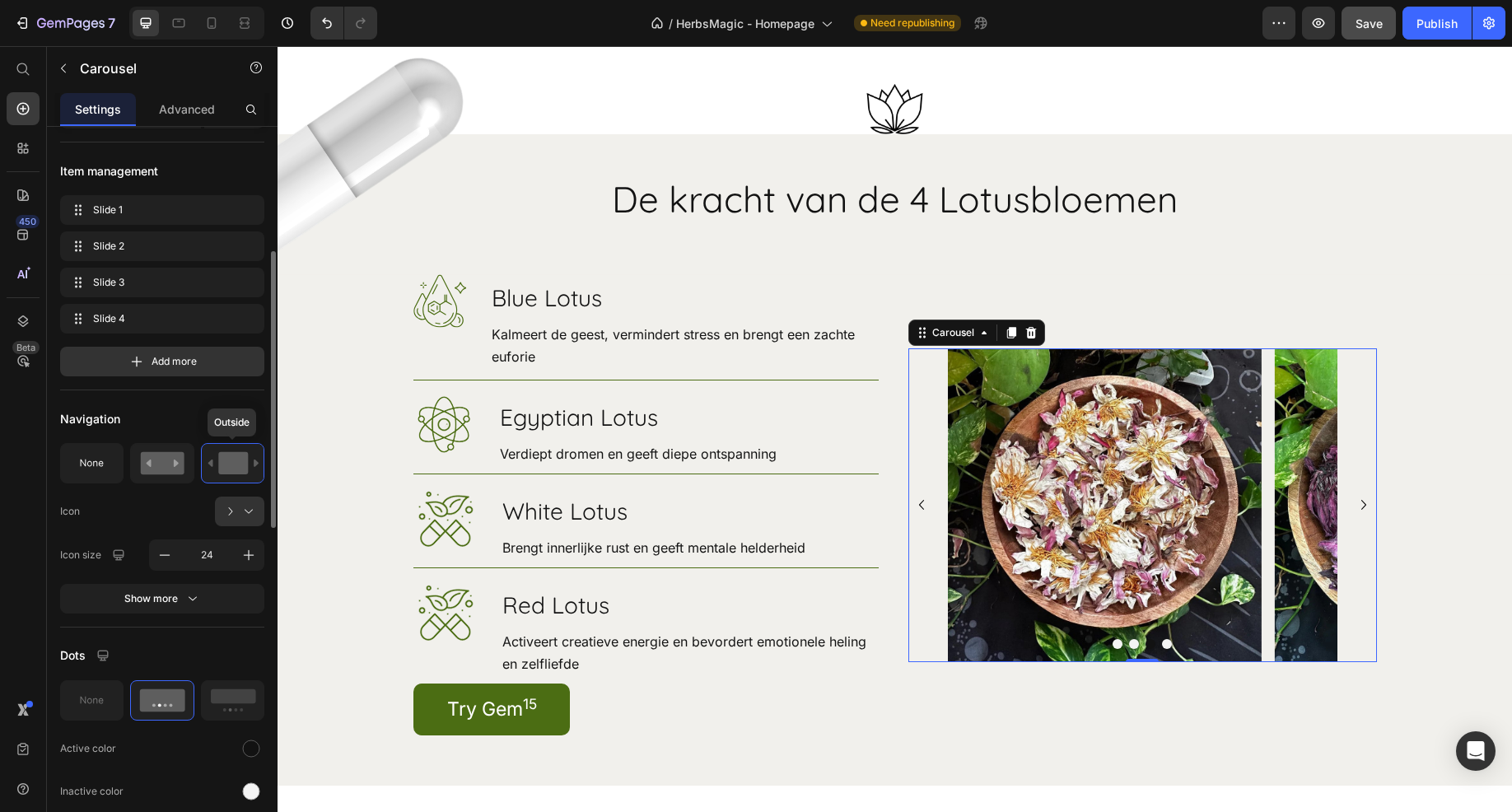 click 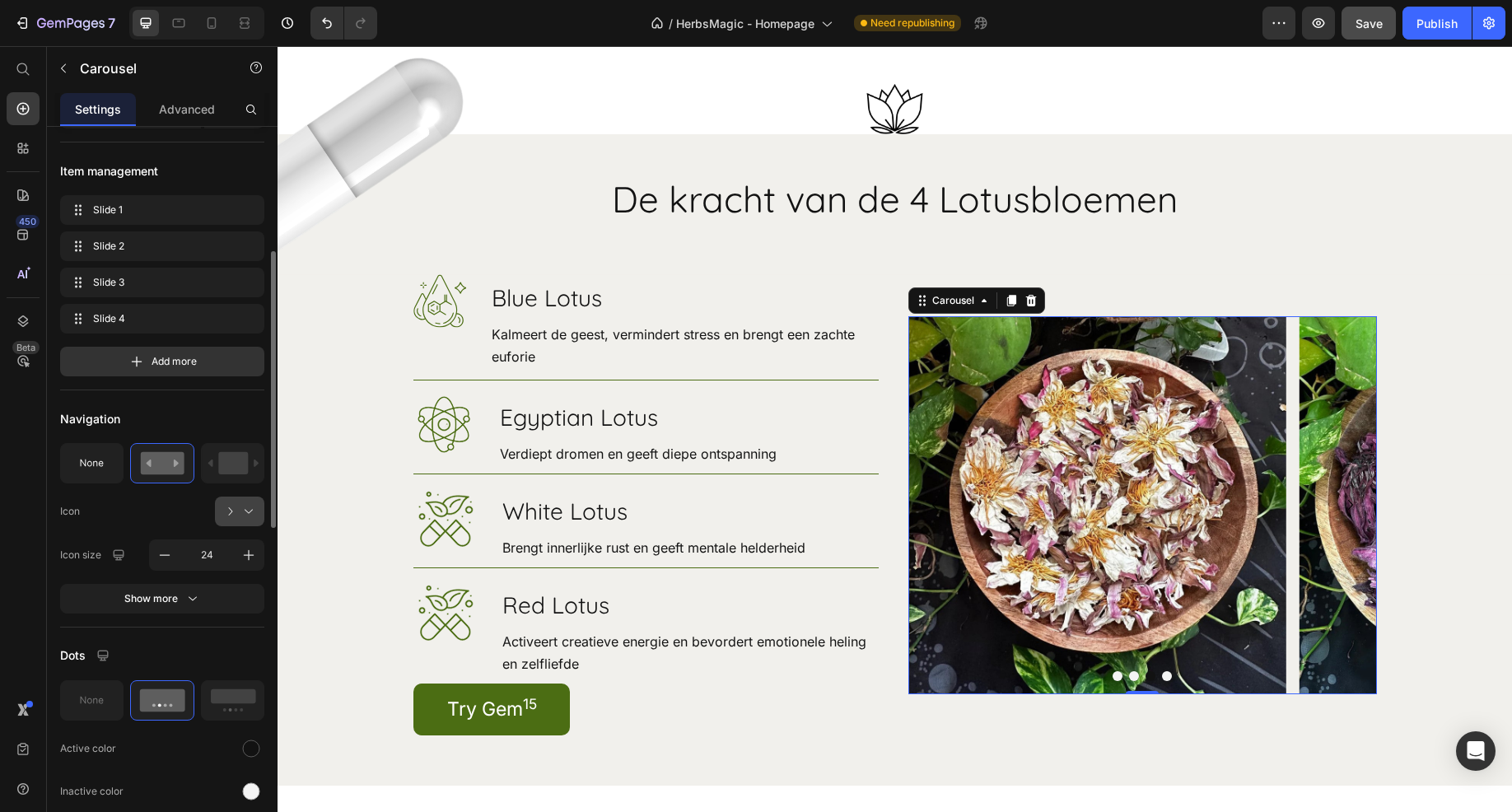 click at bounding box center [246, 511] 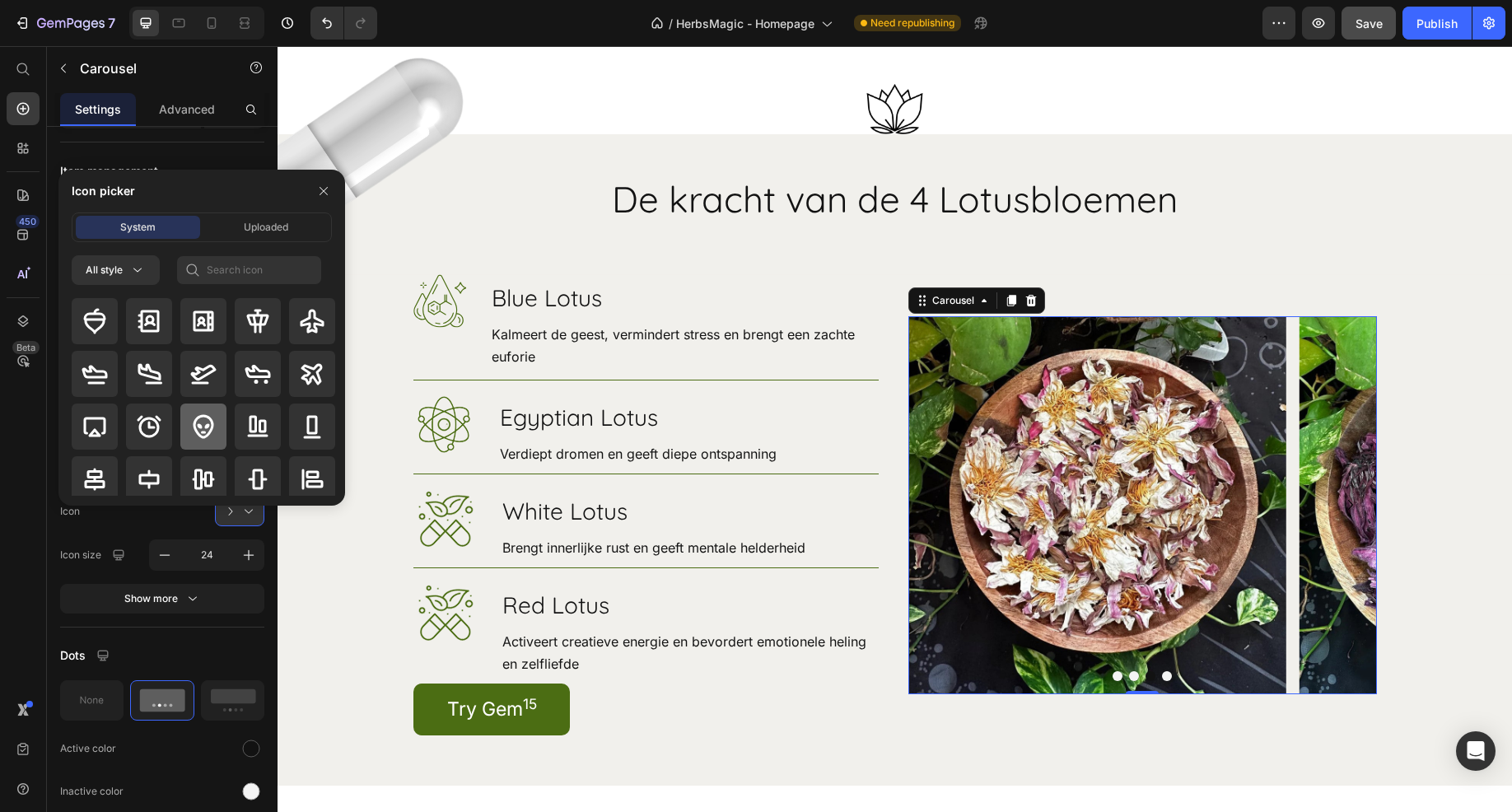 click 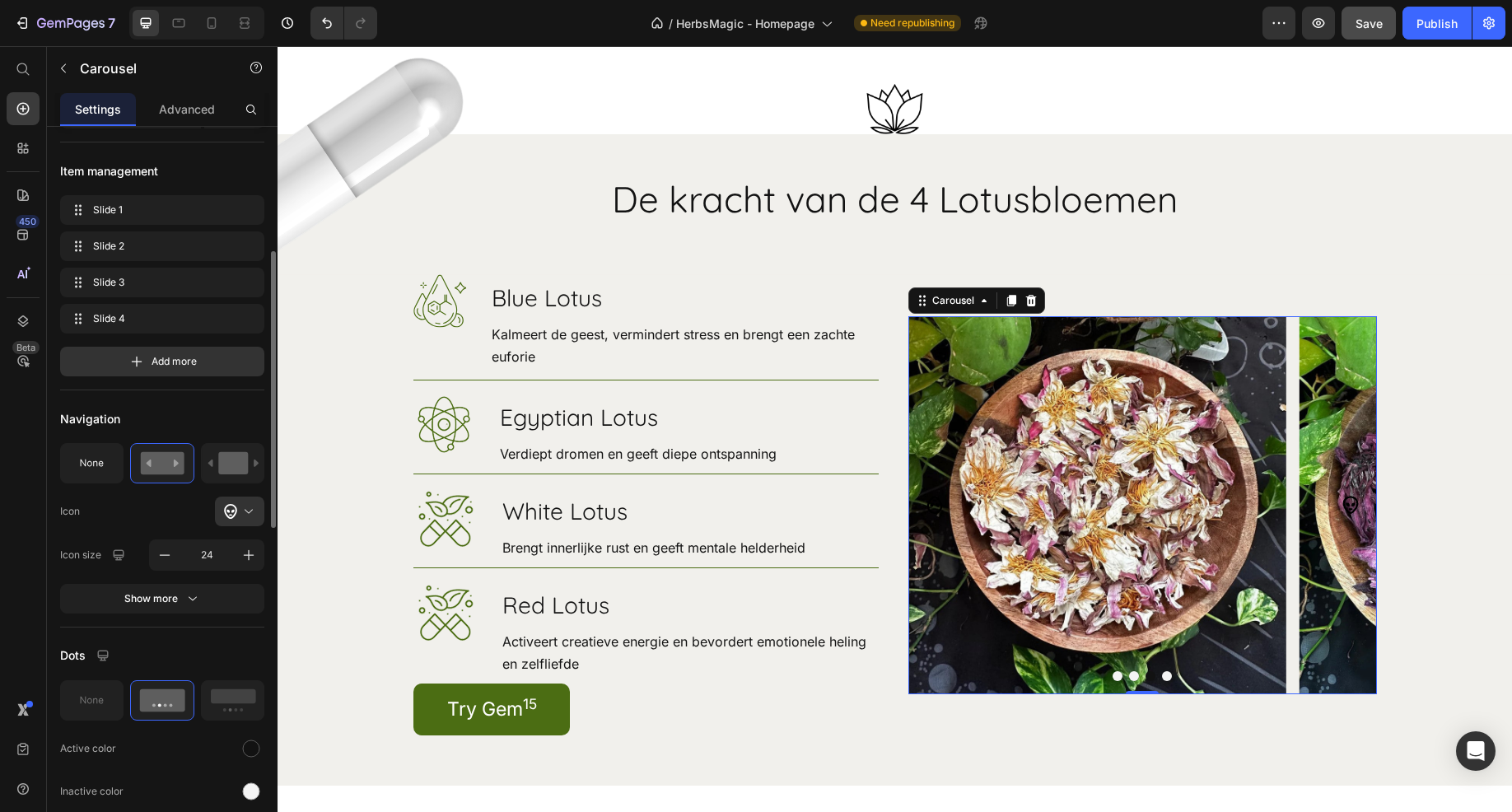 click 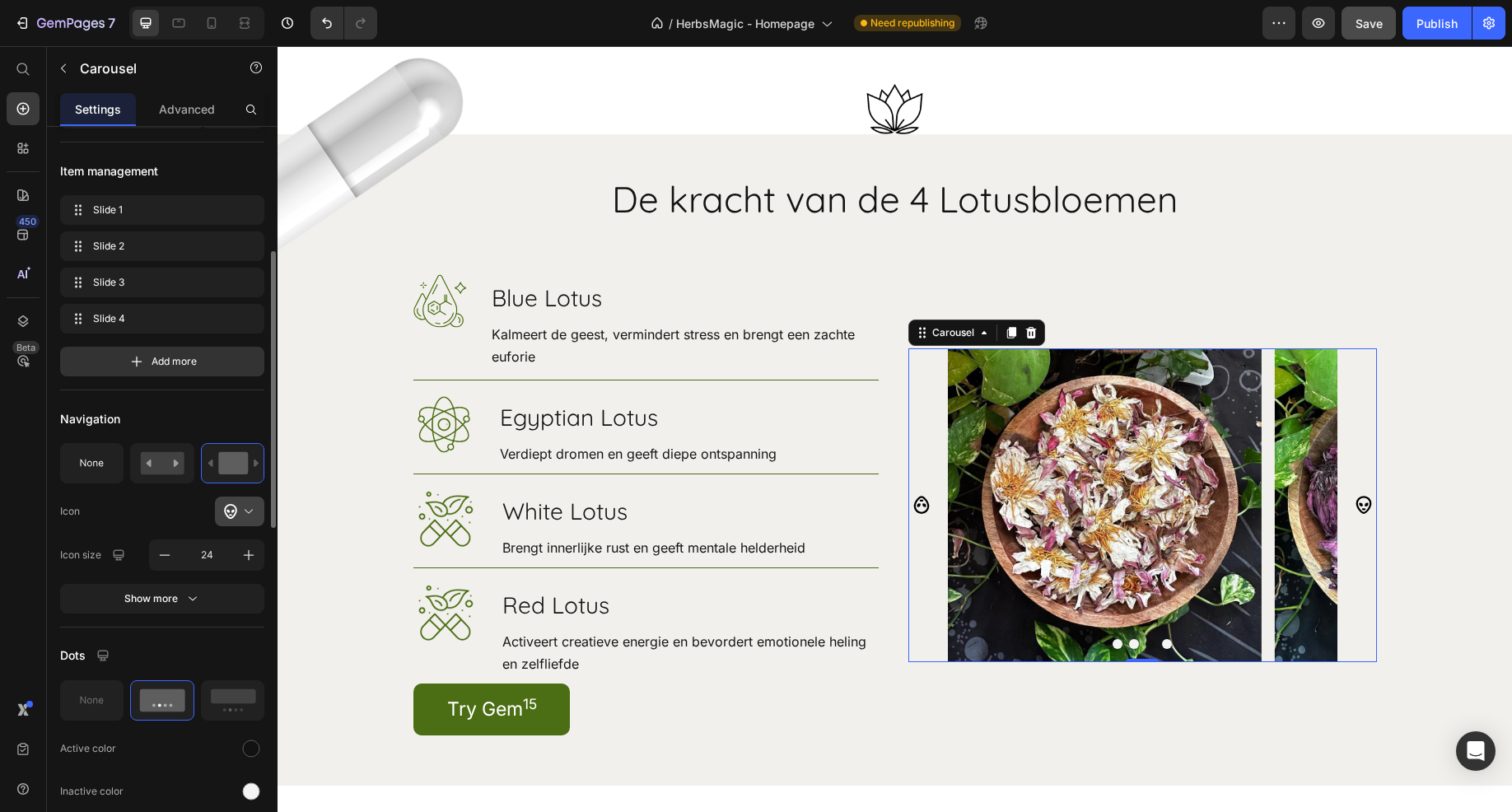 click at bounding box center (246, 511) 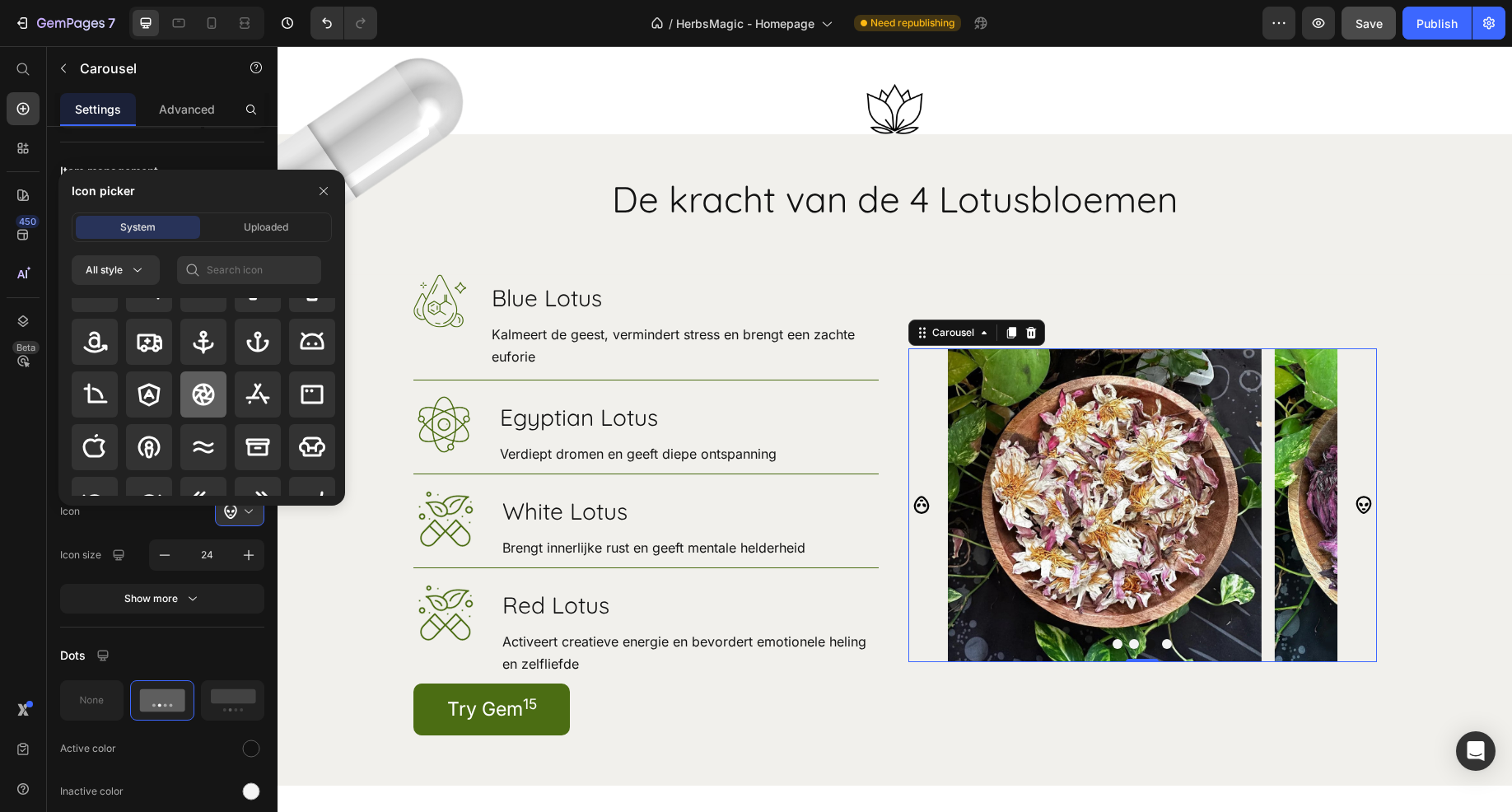 scroll, scrollTop: 247, scrollLeft: 0, axis: vertical 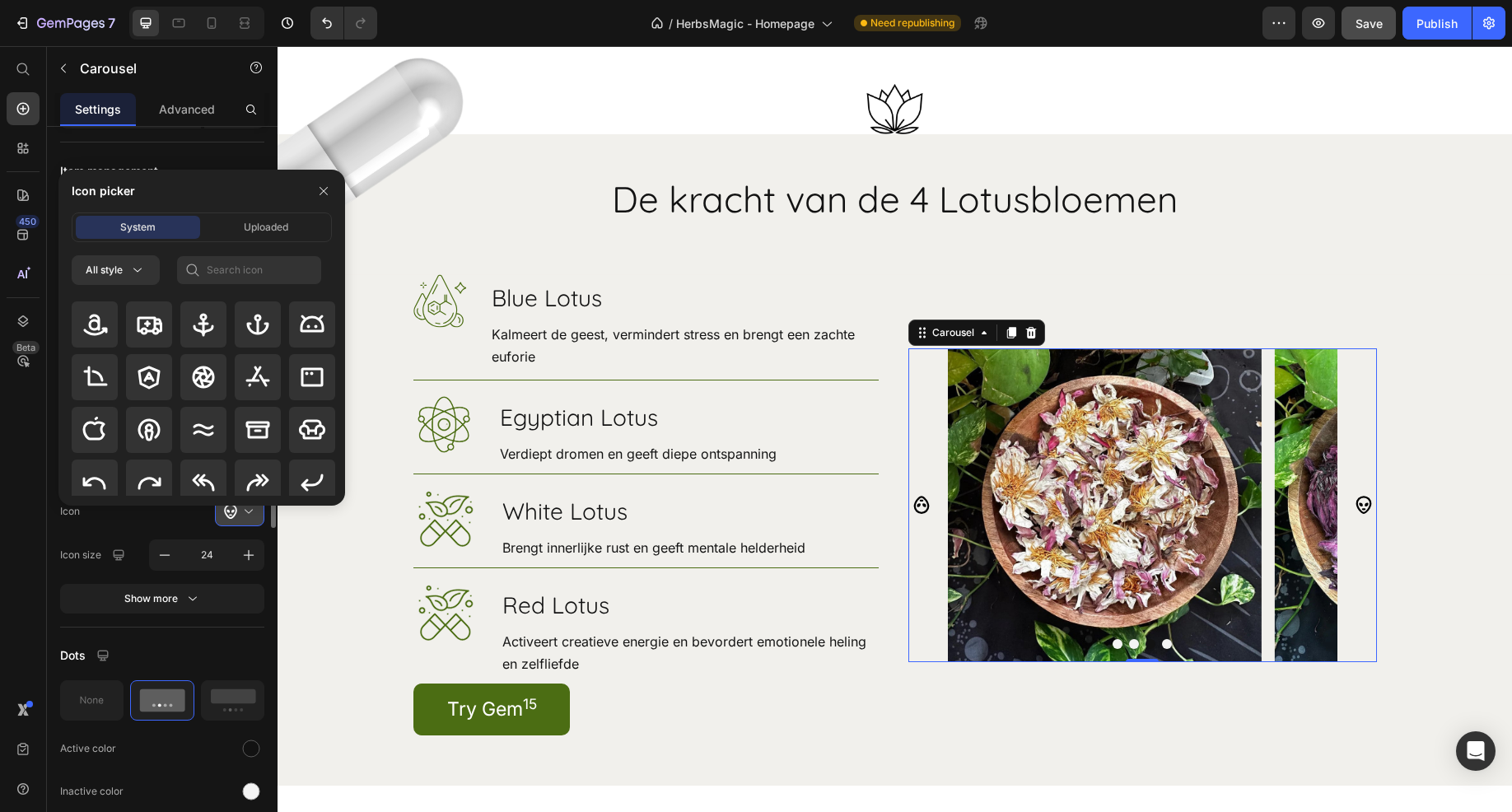 click 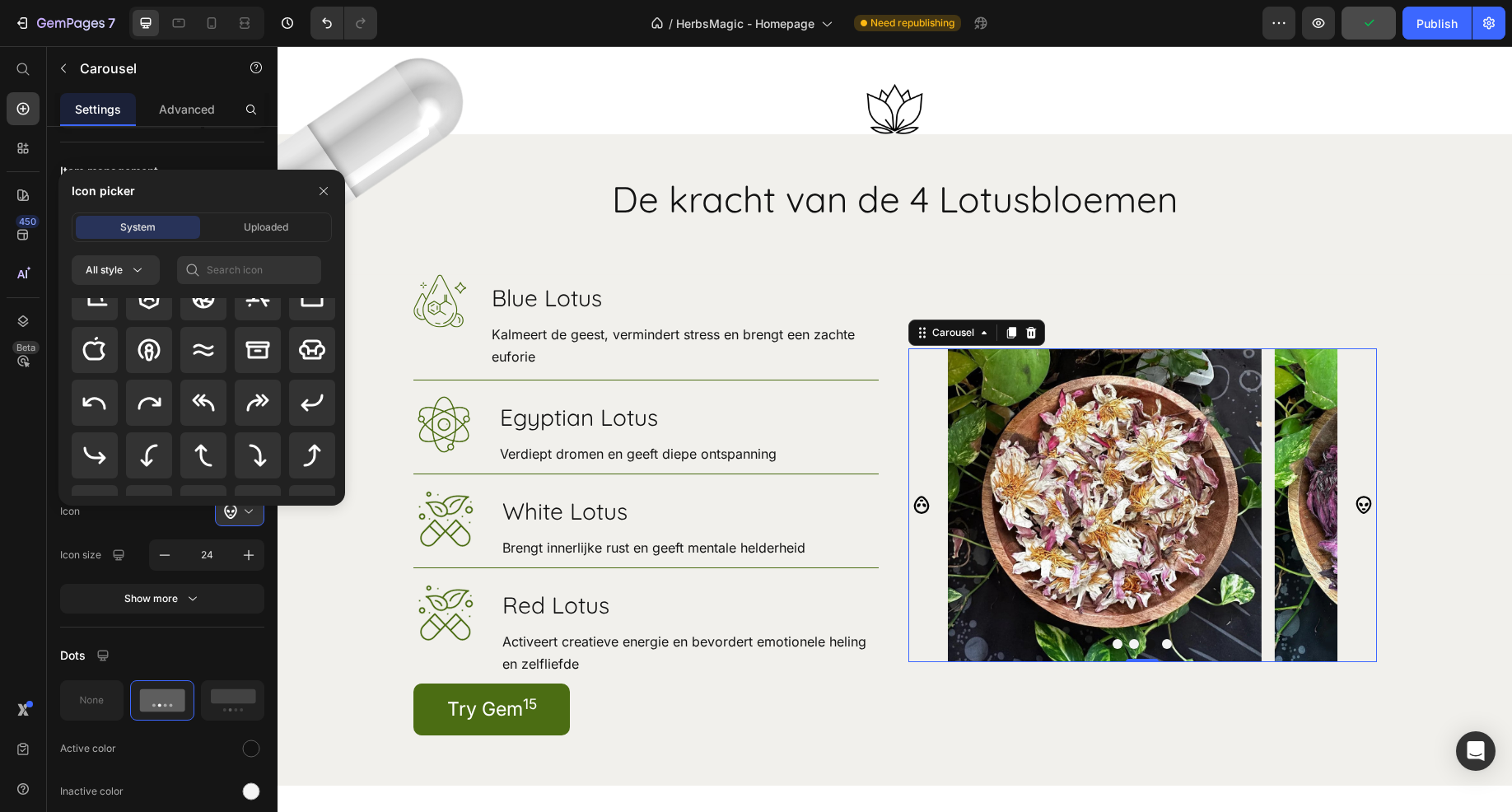 scroll, scrollTop: 329, scrollLeft: 0, axis: vertical 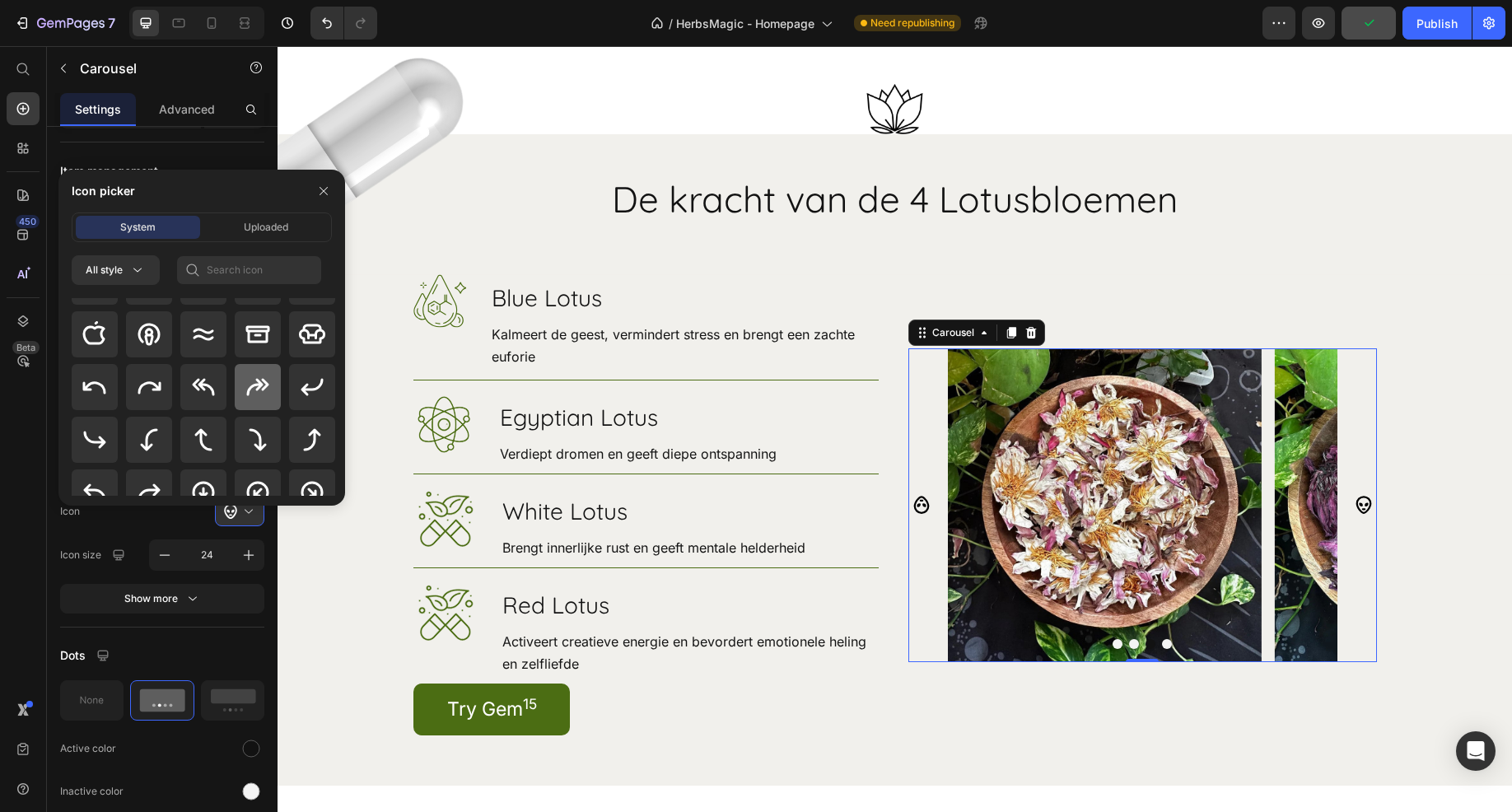 click 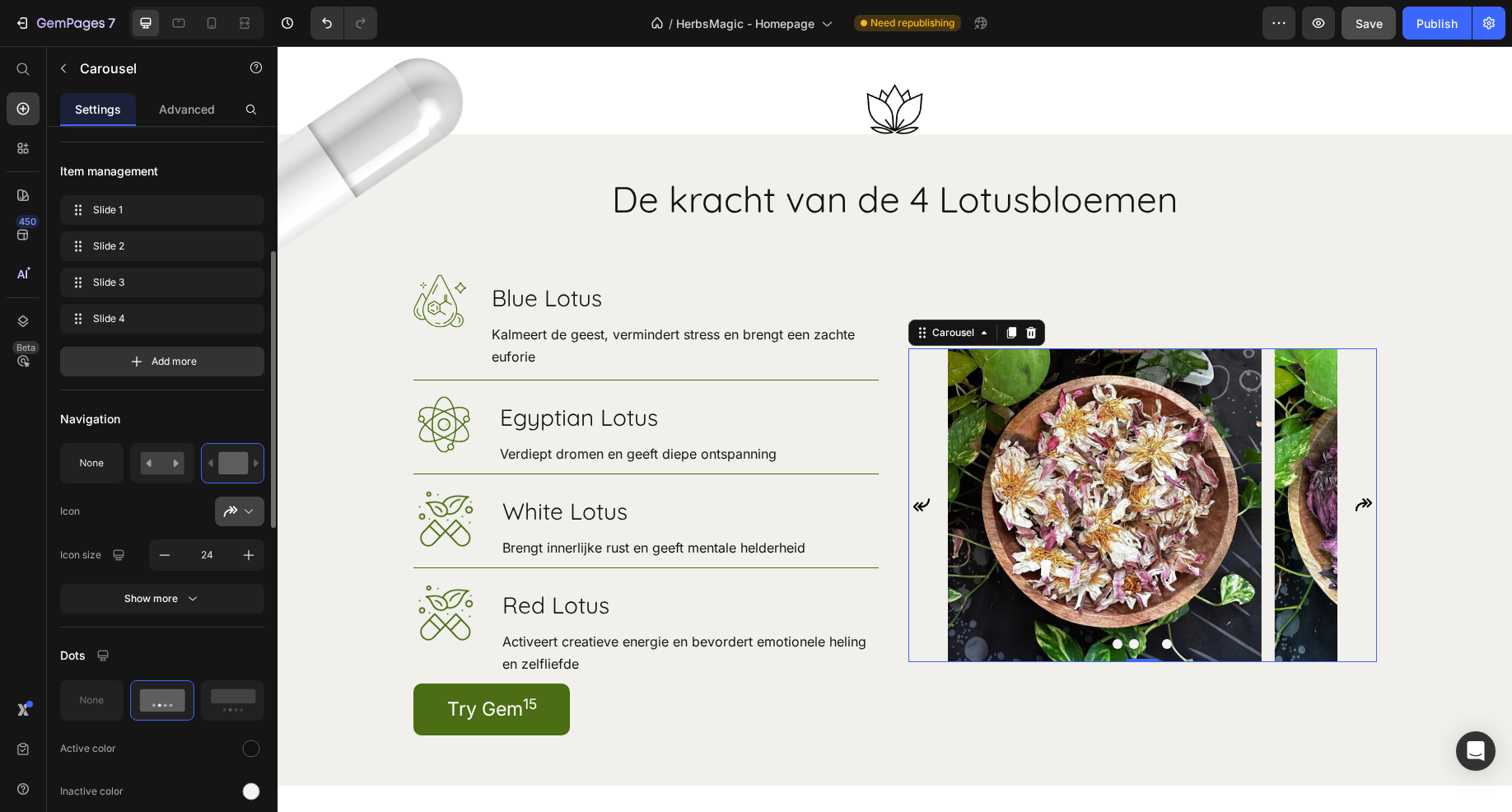 click at bounding box center (246, 511) 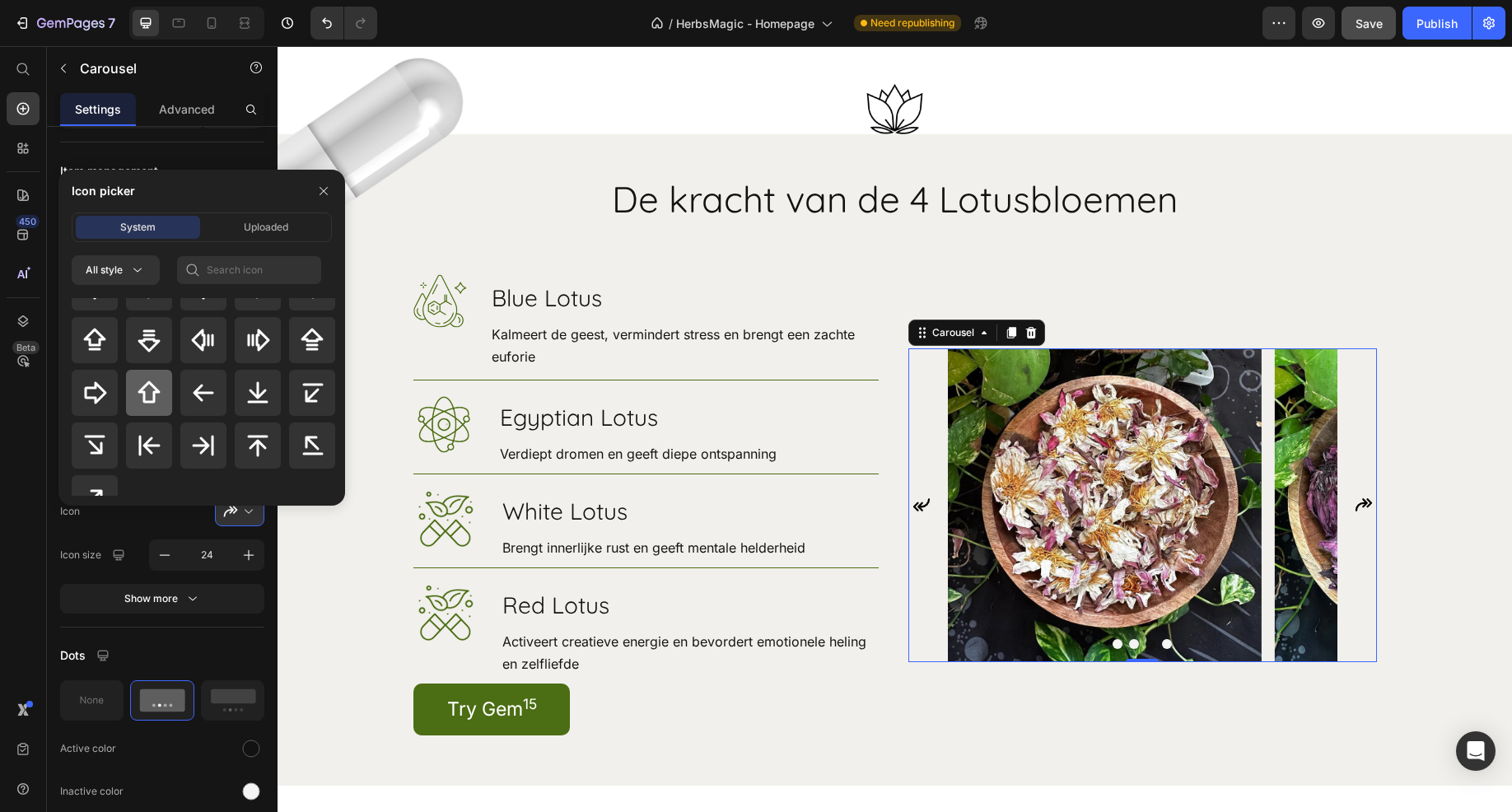 scroll, scrollTop: 741, scrollLeft: 0, axis: vertical 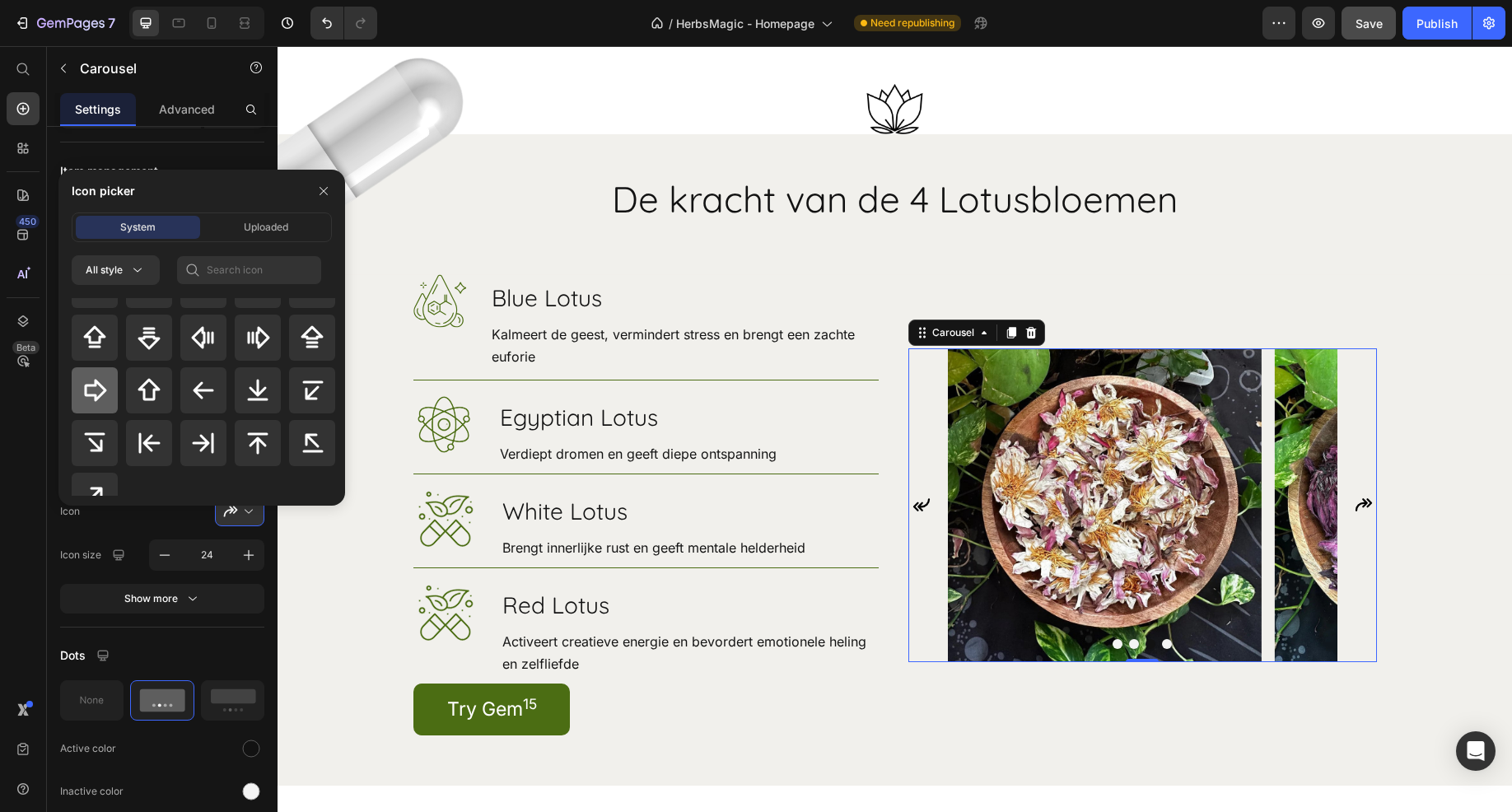 click 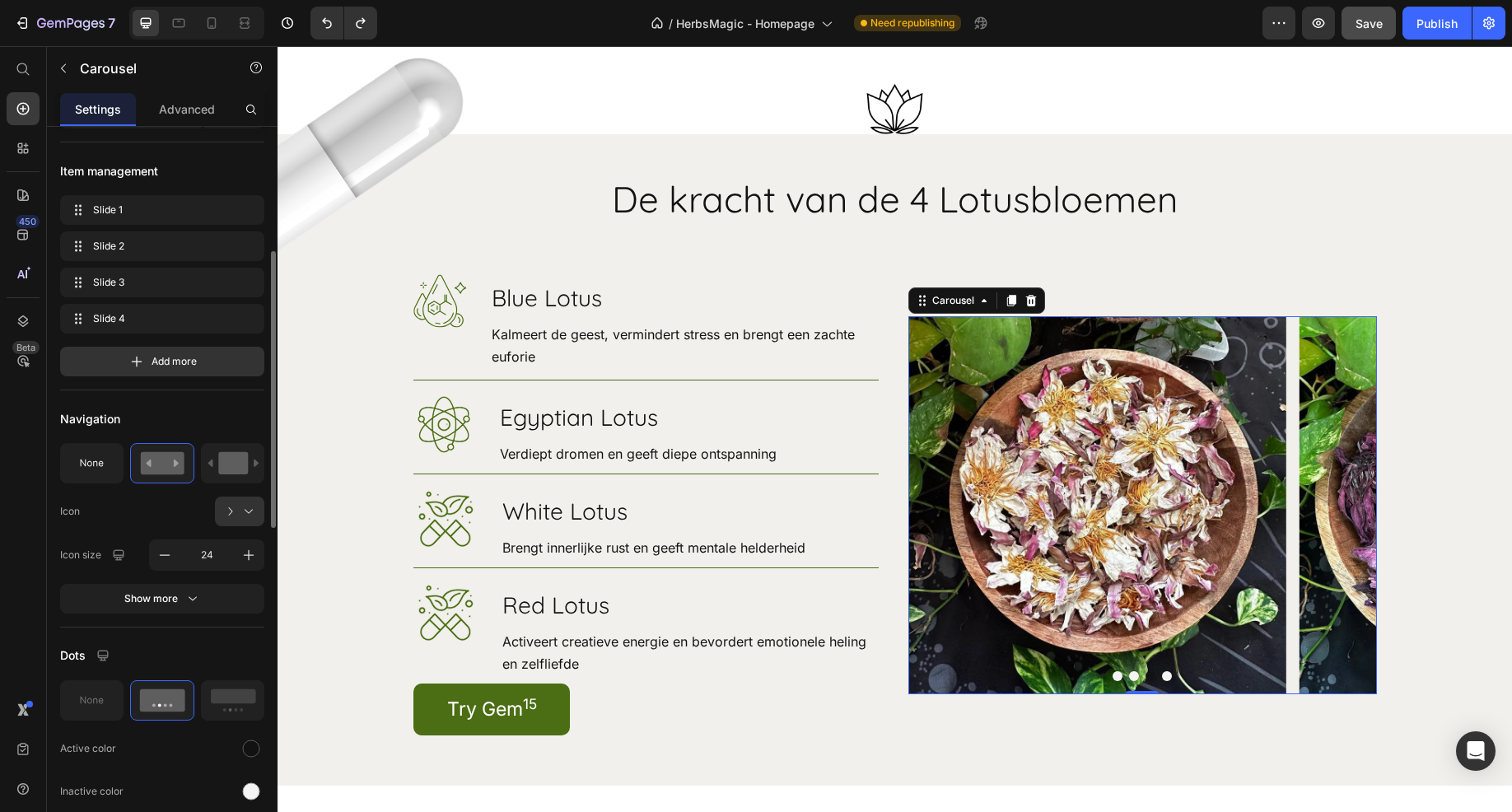 click 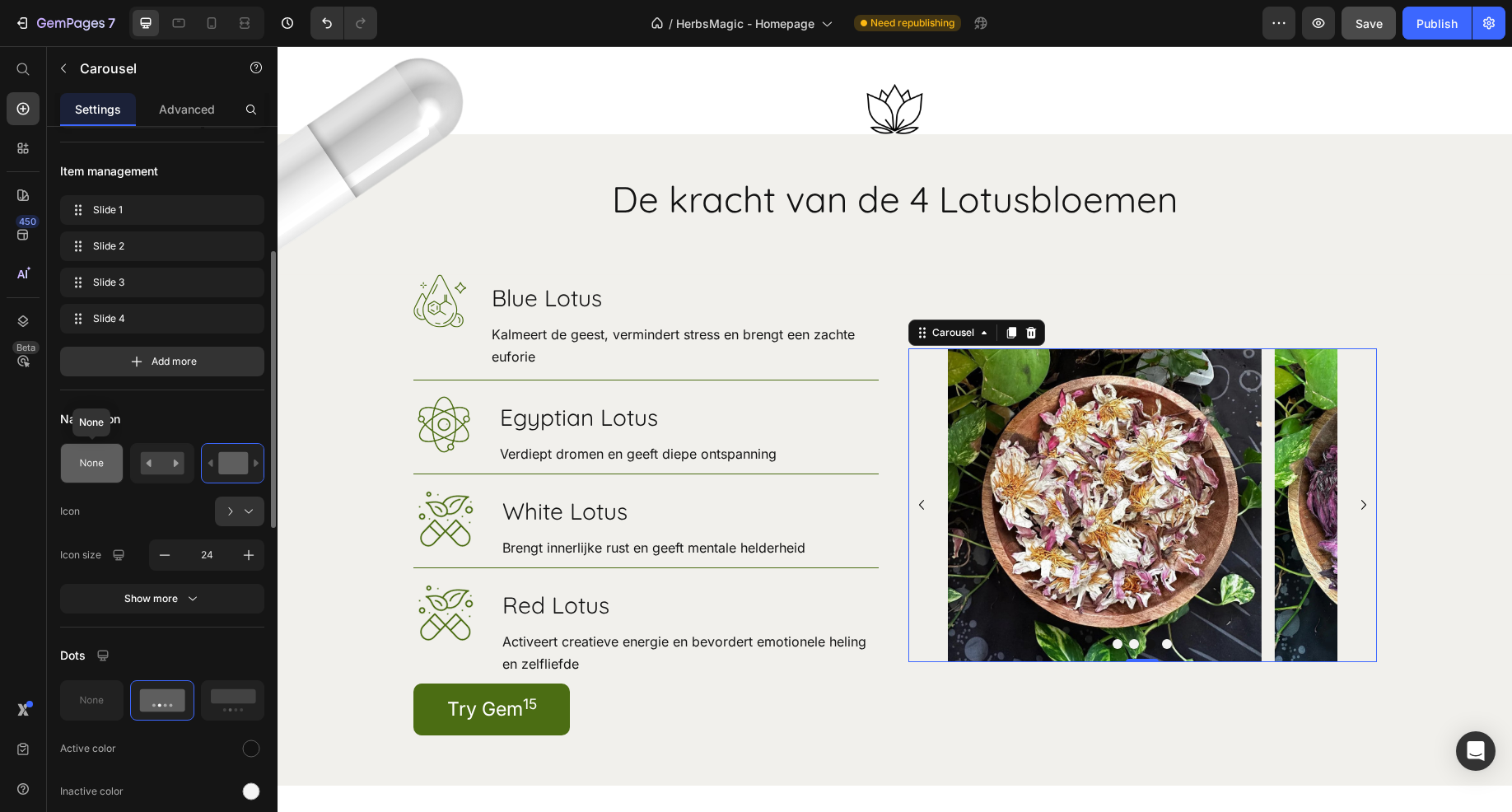 click 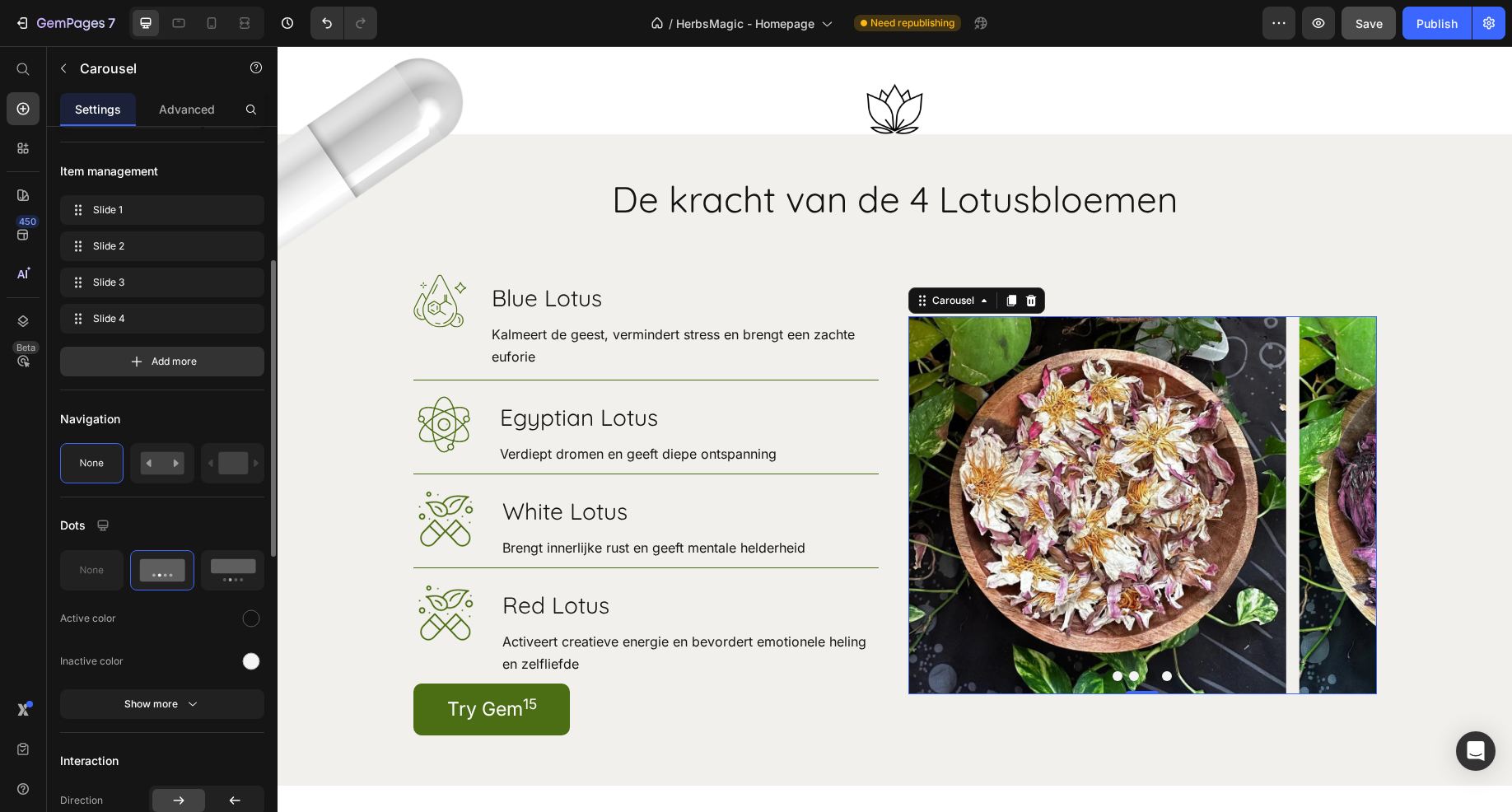 click 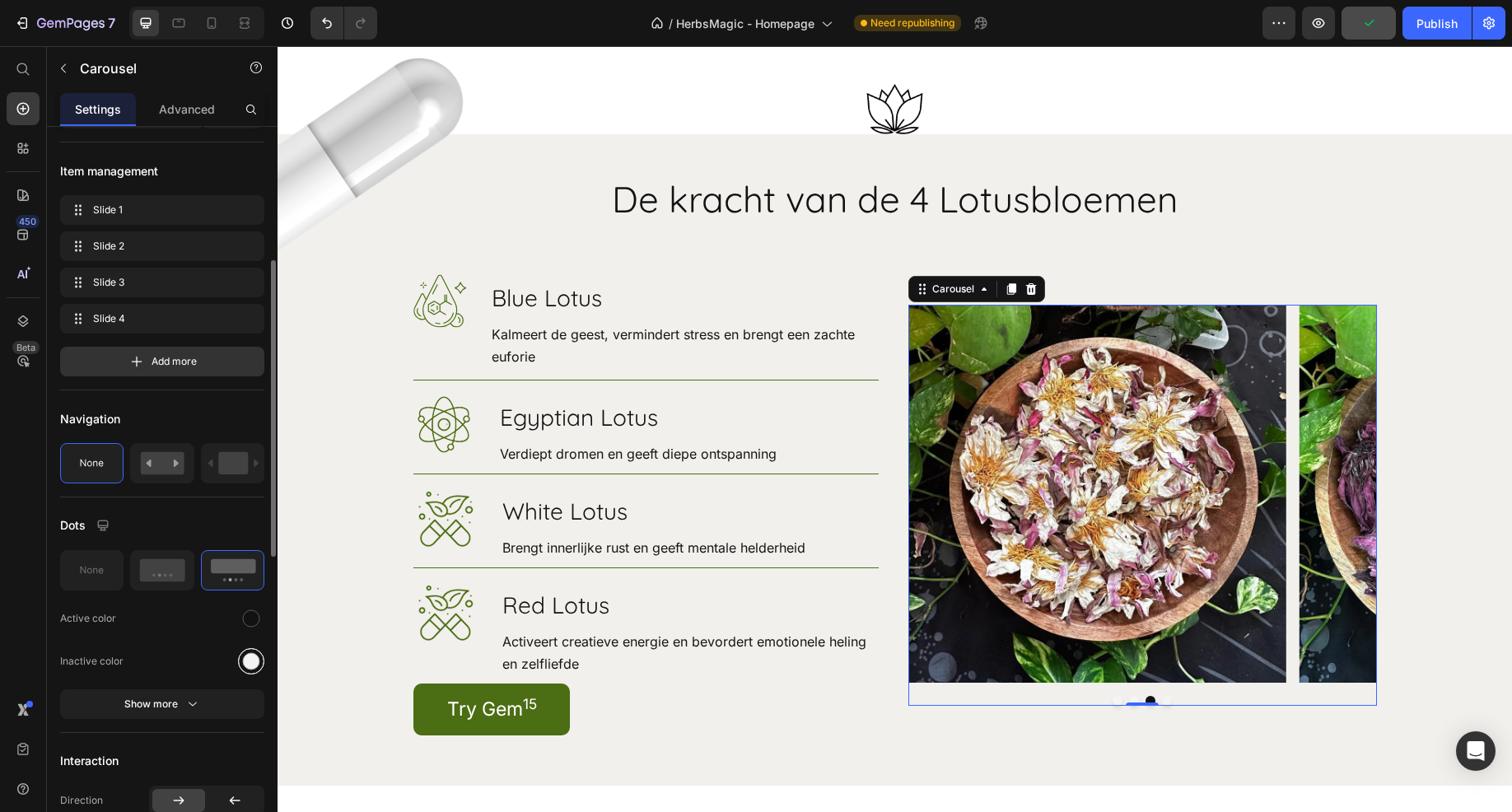 click at bounding box center [251, 660] 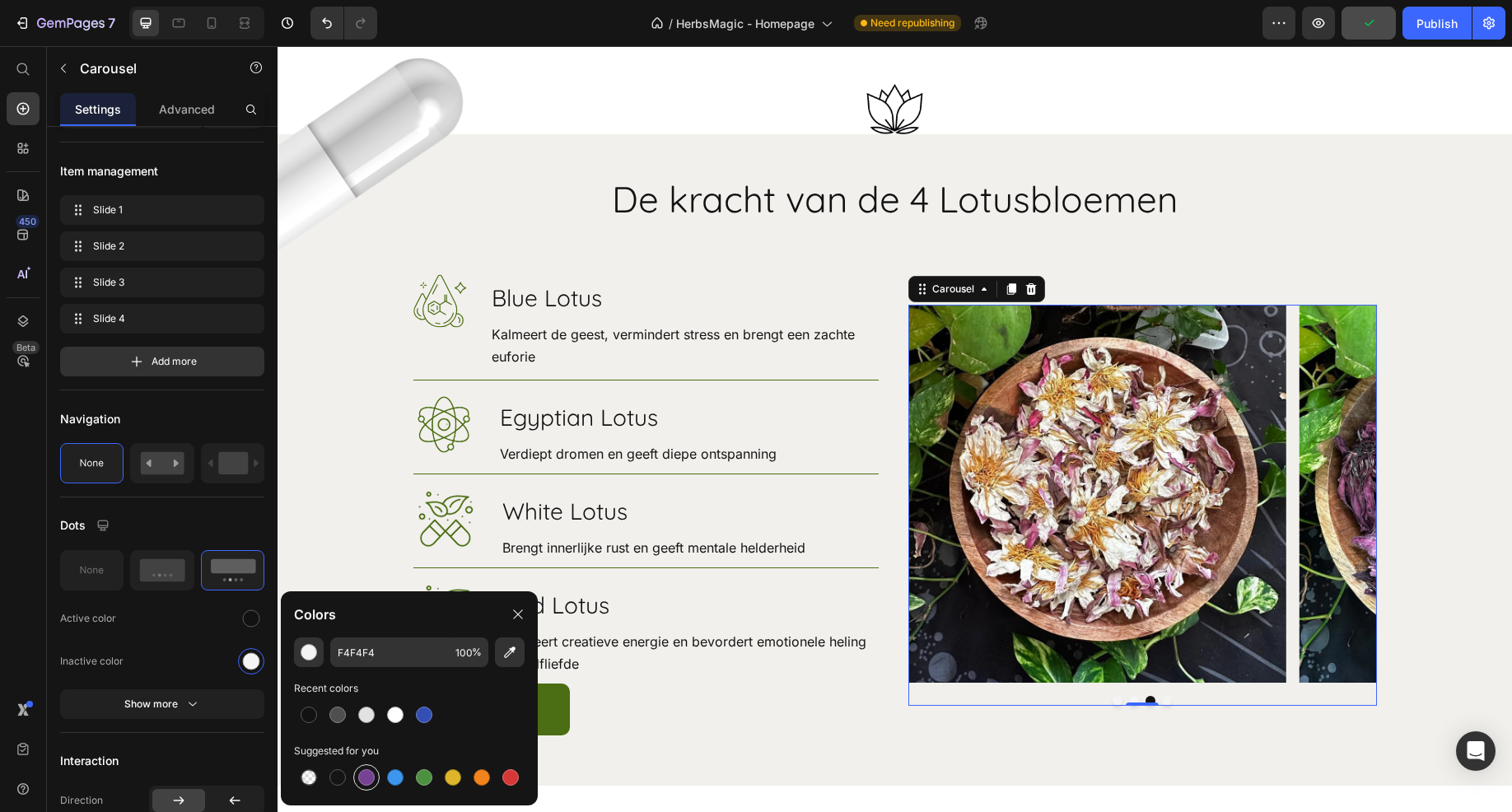 click at bounding box center (366, 777) 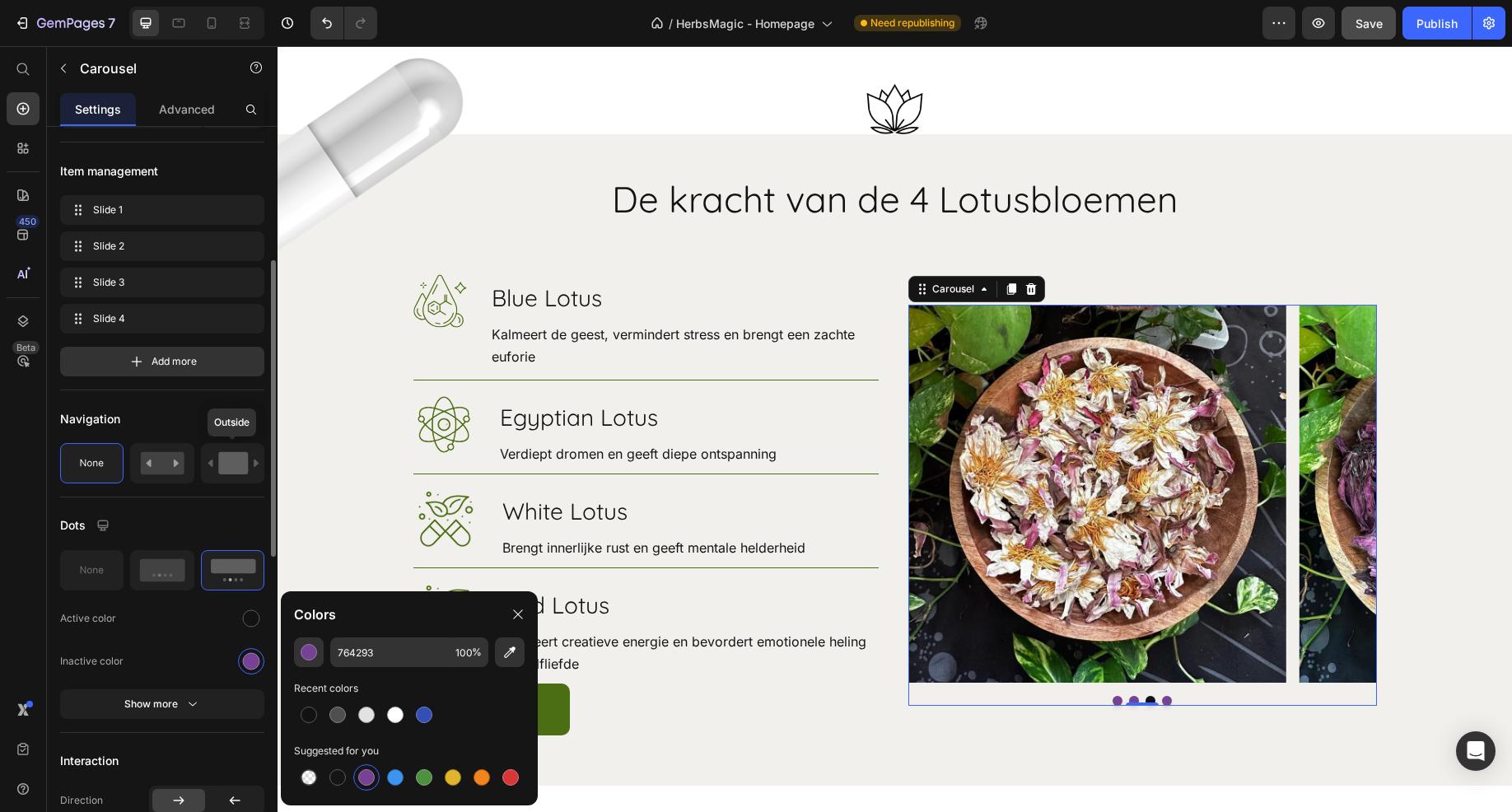 click 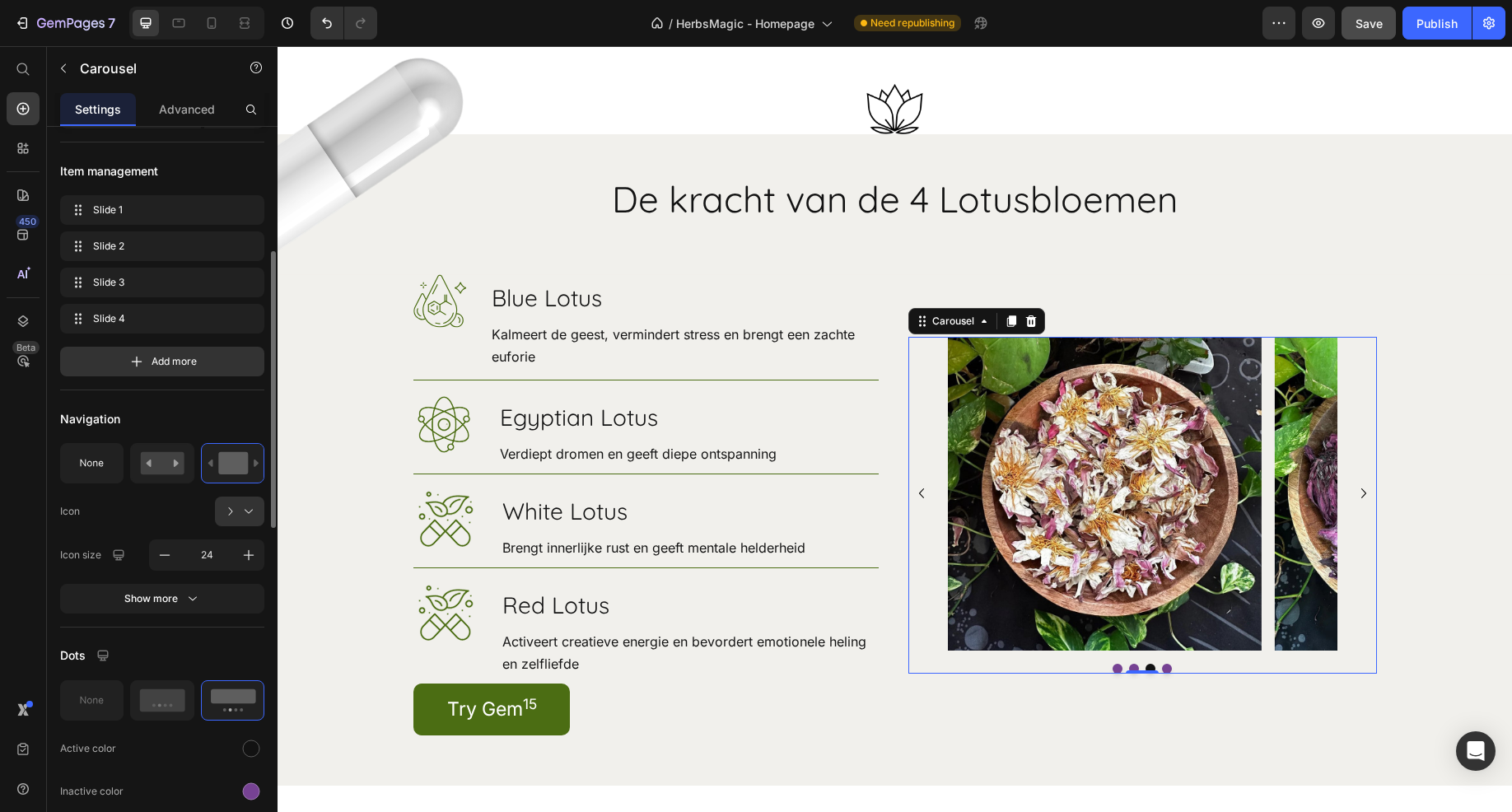 scroll, scrollTop: 412, scrollLeft: 0, axis: vertical 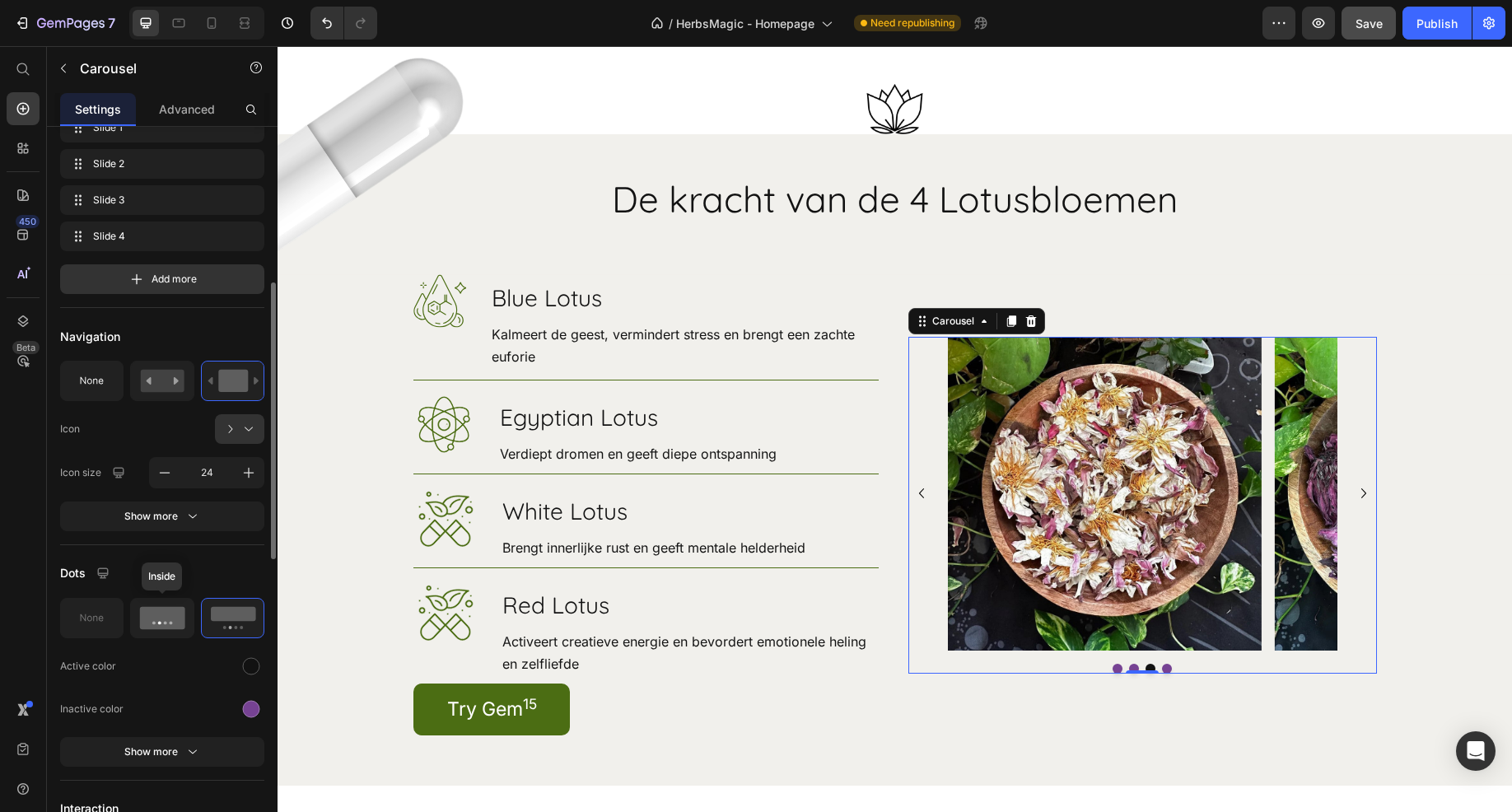 click 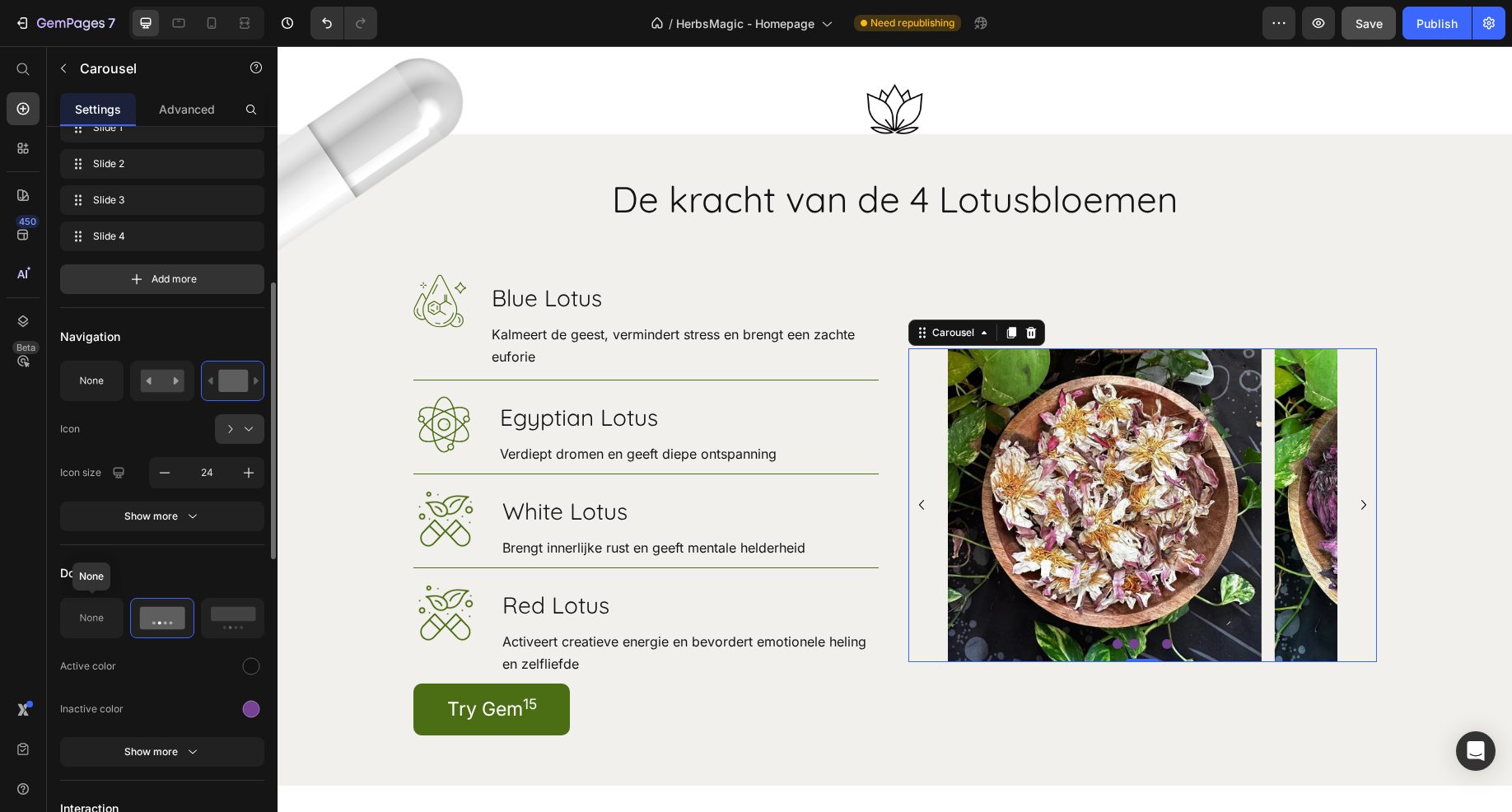 click 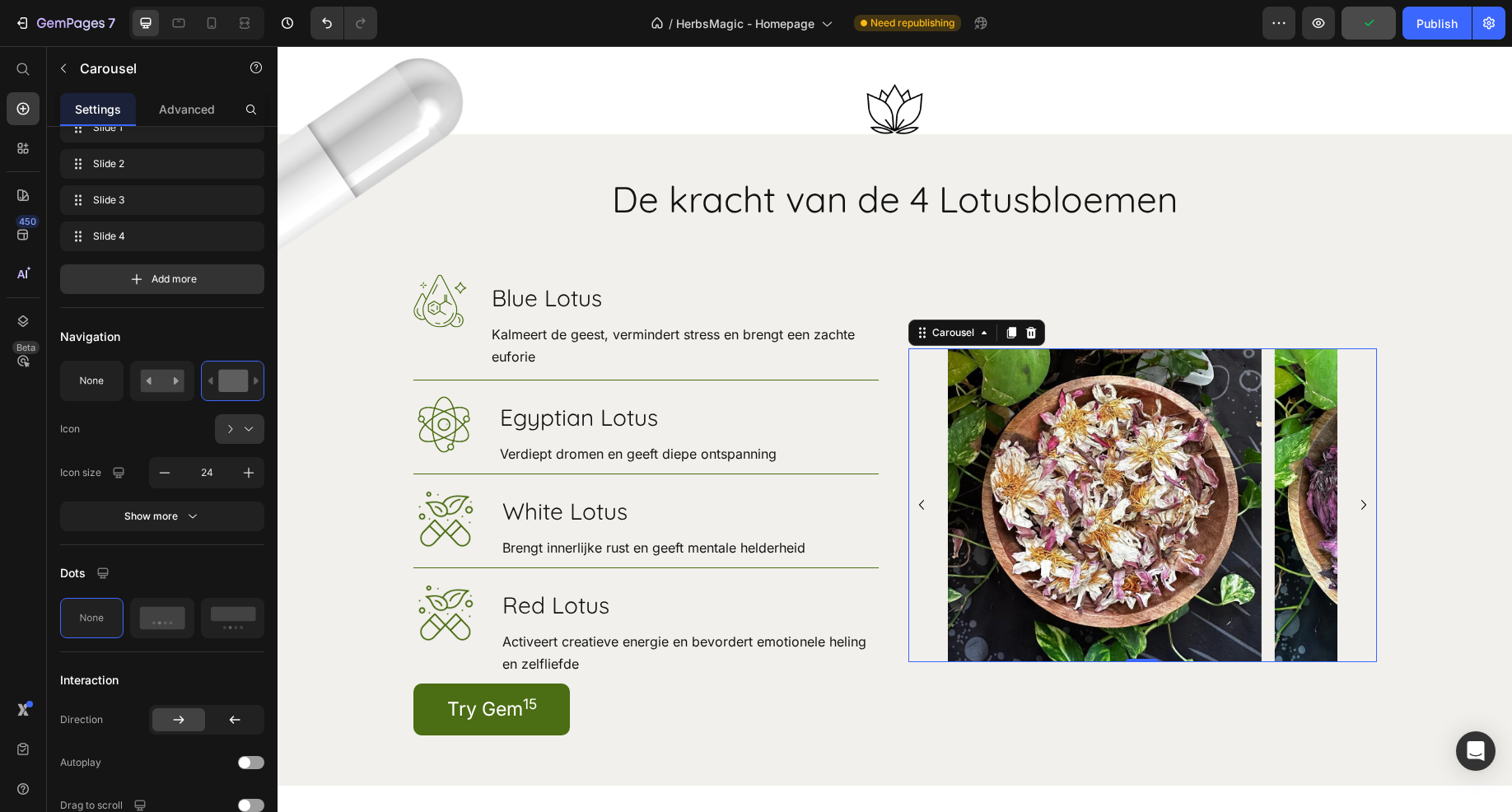 click 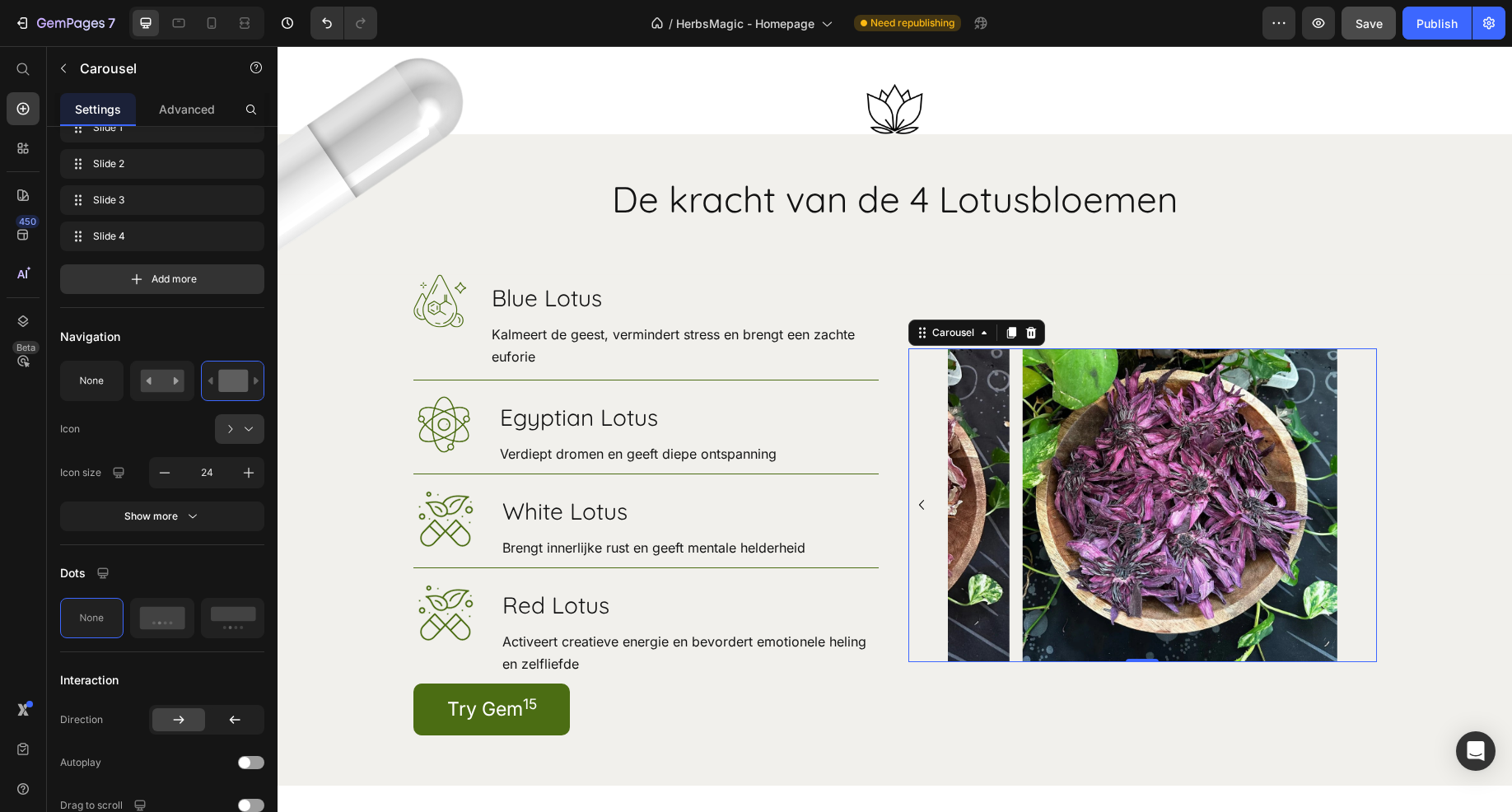 click 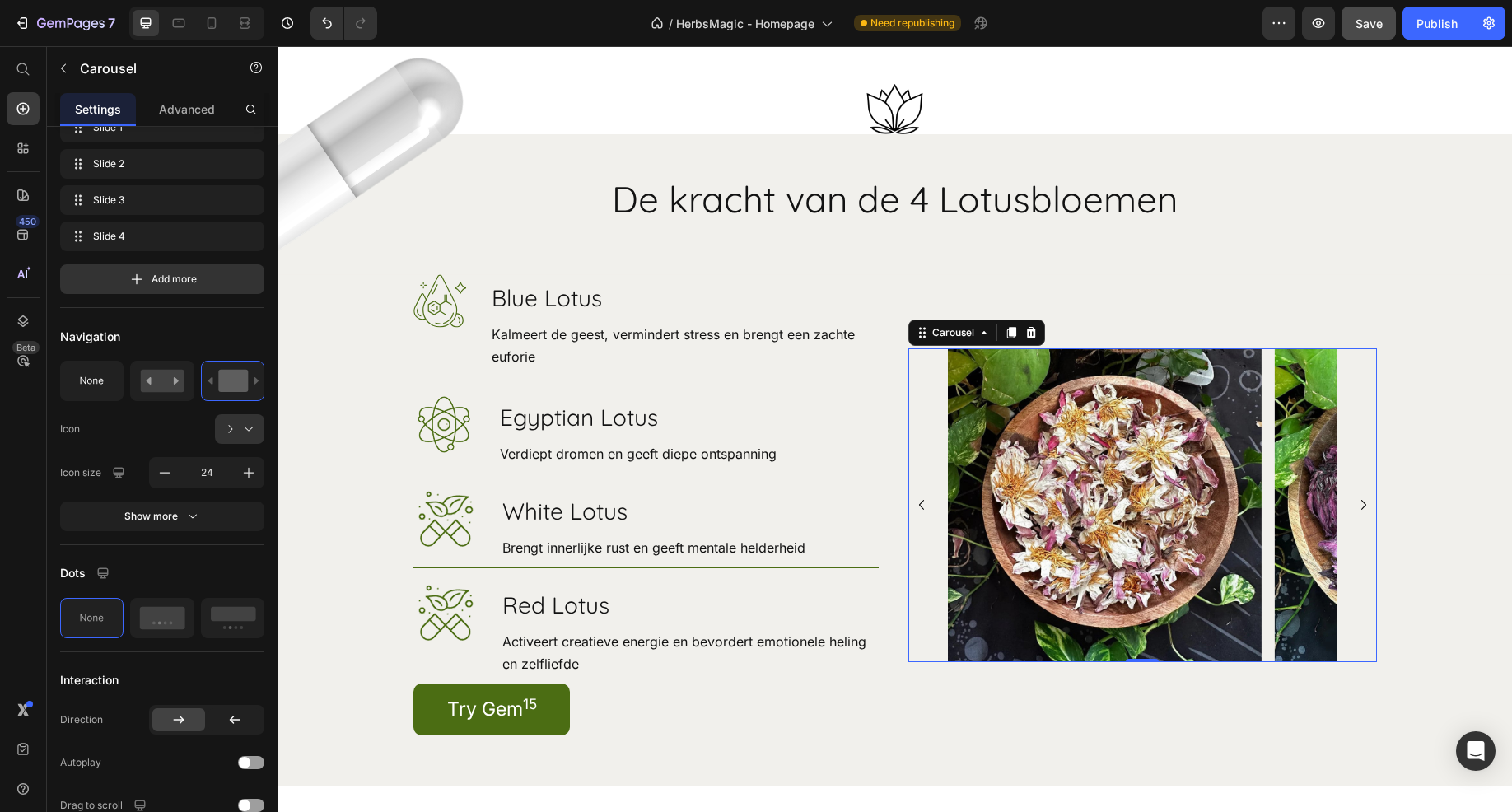click 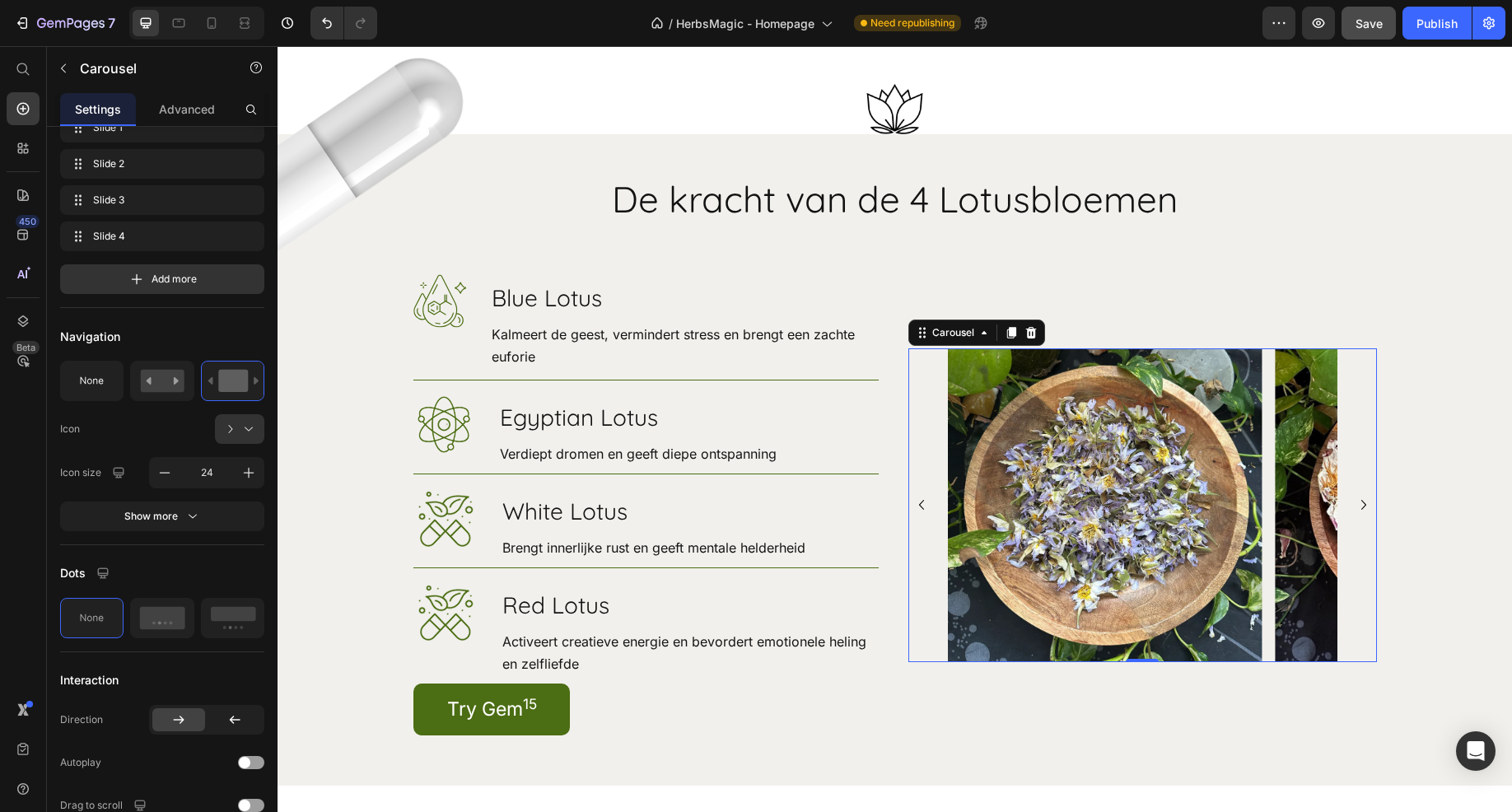 click 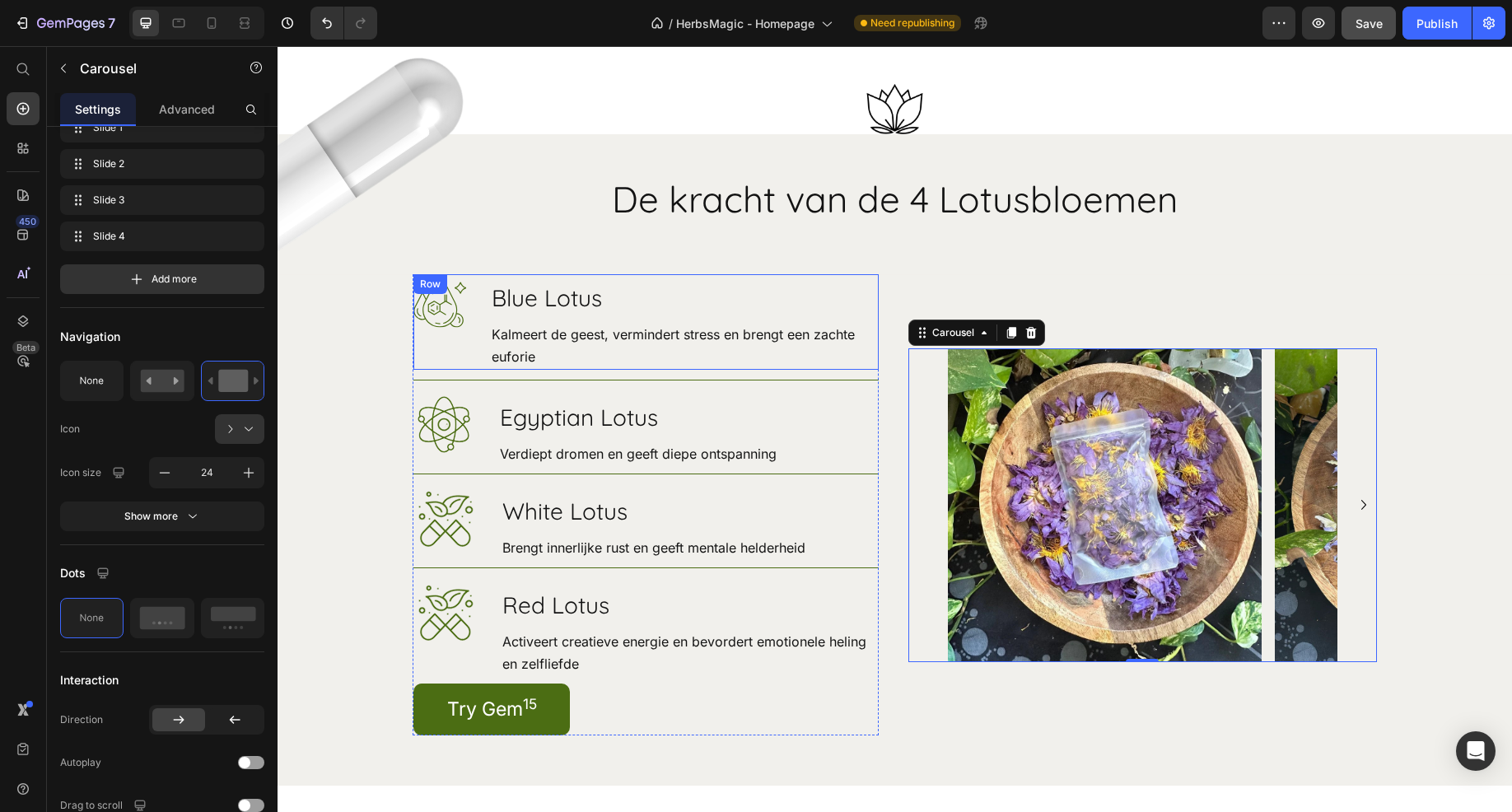 click on "Image Blue Lotus Heading Kalmeert de geest, vermindert stress en brengt een zachte euforie  Text Block Row" at bounding box center [646, 322] 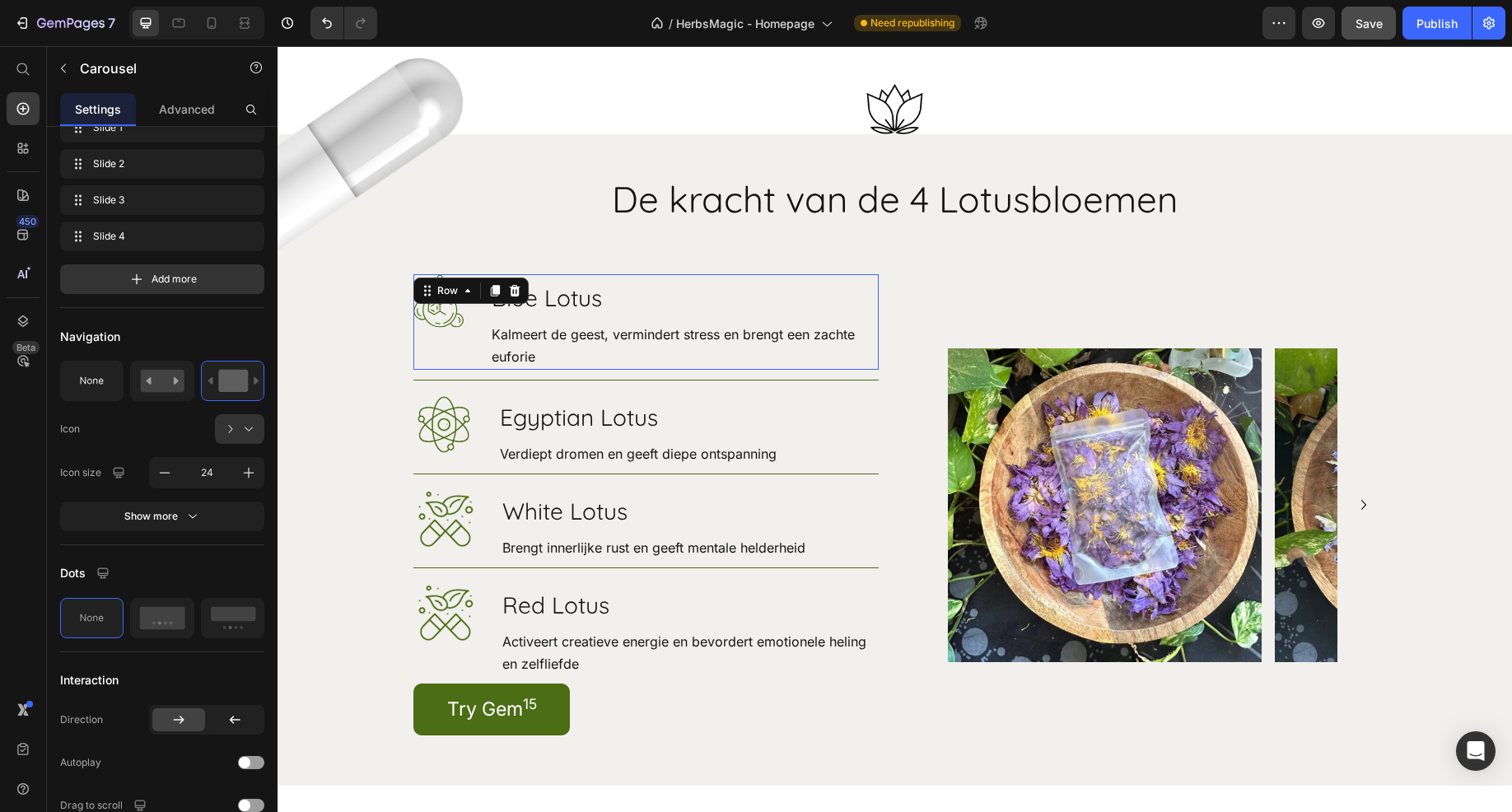 scroll, scrollTop: 0, scrollLeft: 0, axis: both 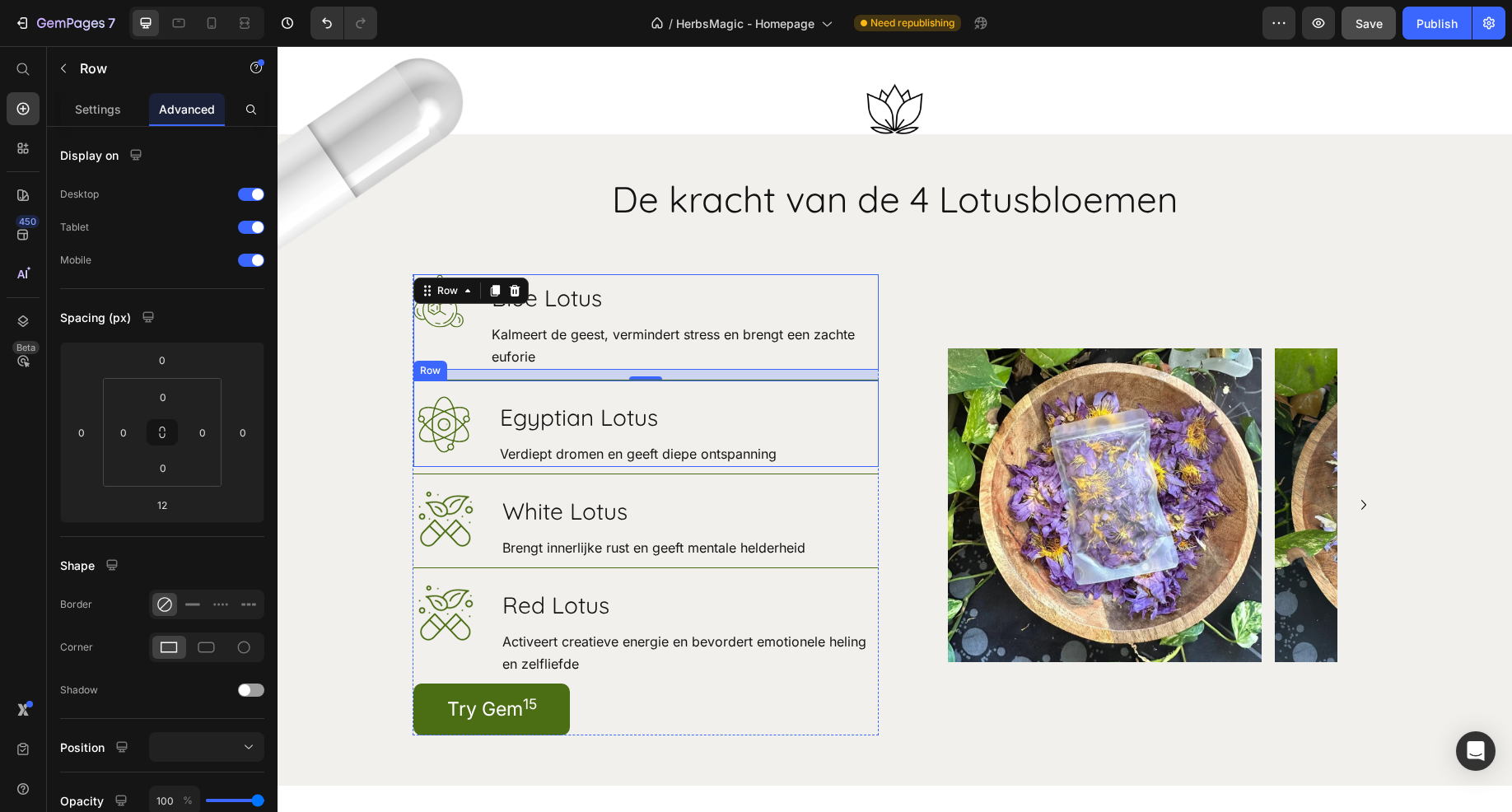 click on "Image Egyptian Lotus Heading Verdiept dromen en geeft diepe ontspanning Text Block Row" at bounding box center (646, 423) 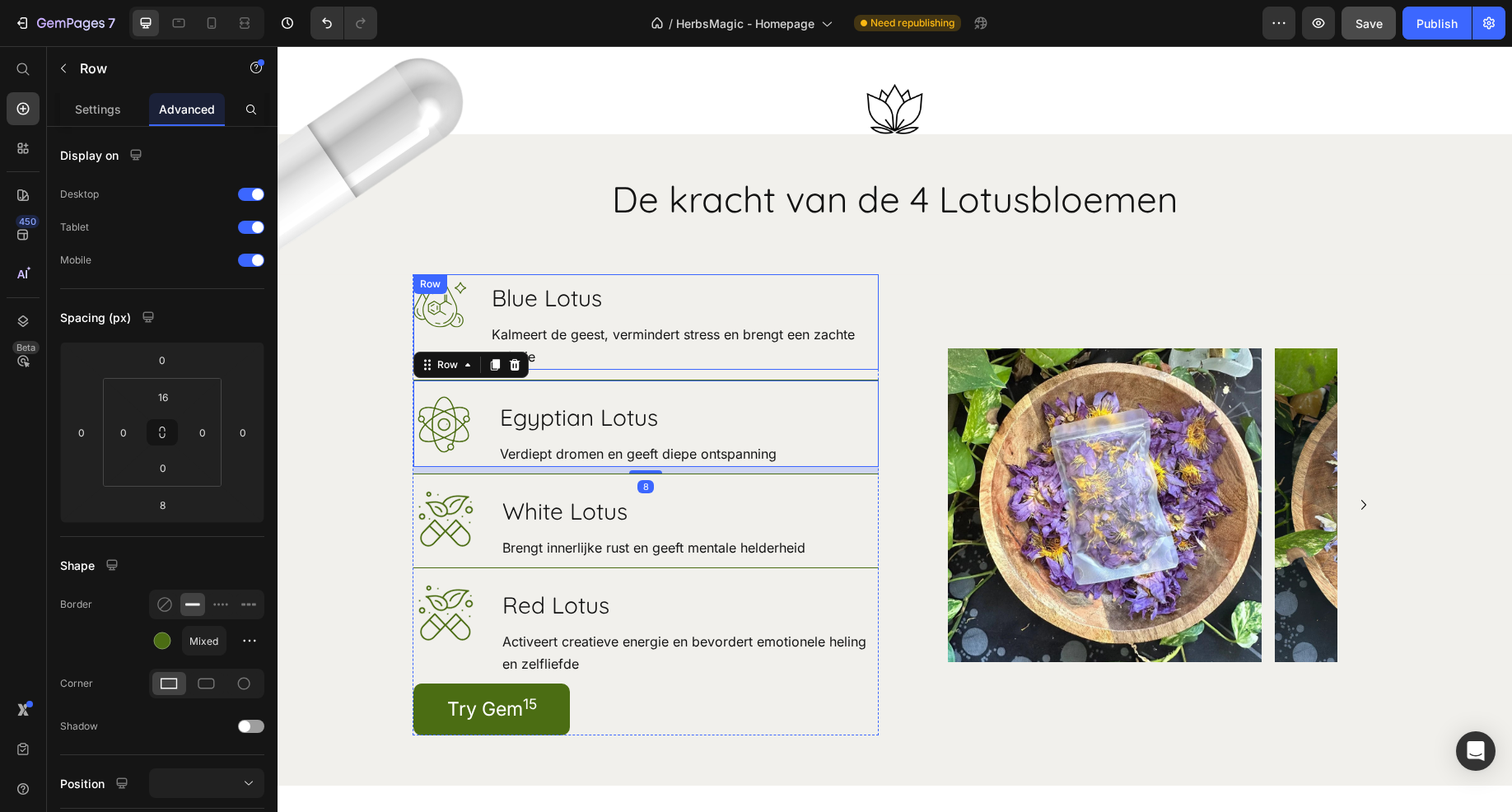 click on "Image Blue Lotus Heading Kalmeert de geest, vermindert stress en brengt een zachte euforie  Text Block Row" at bounding box center (646, 322) 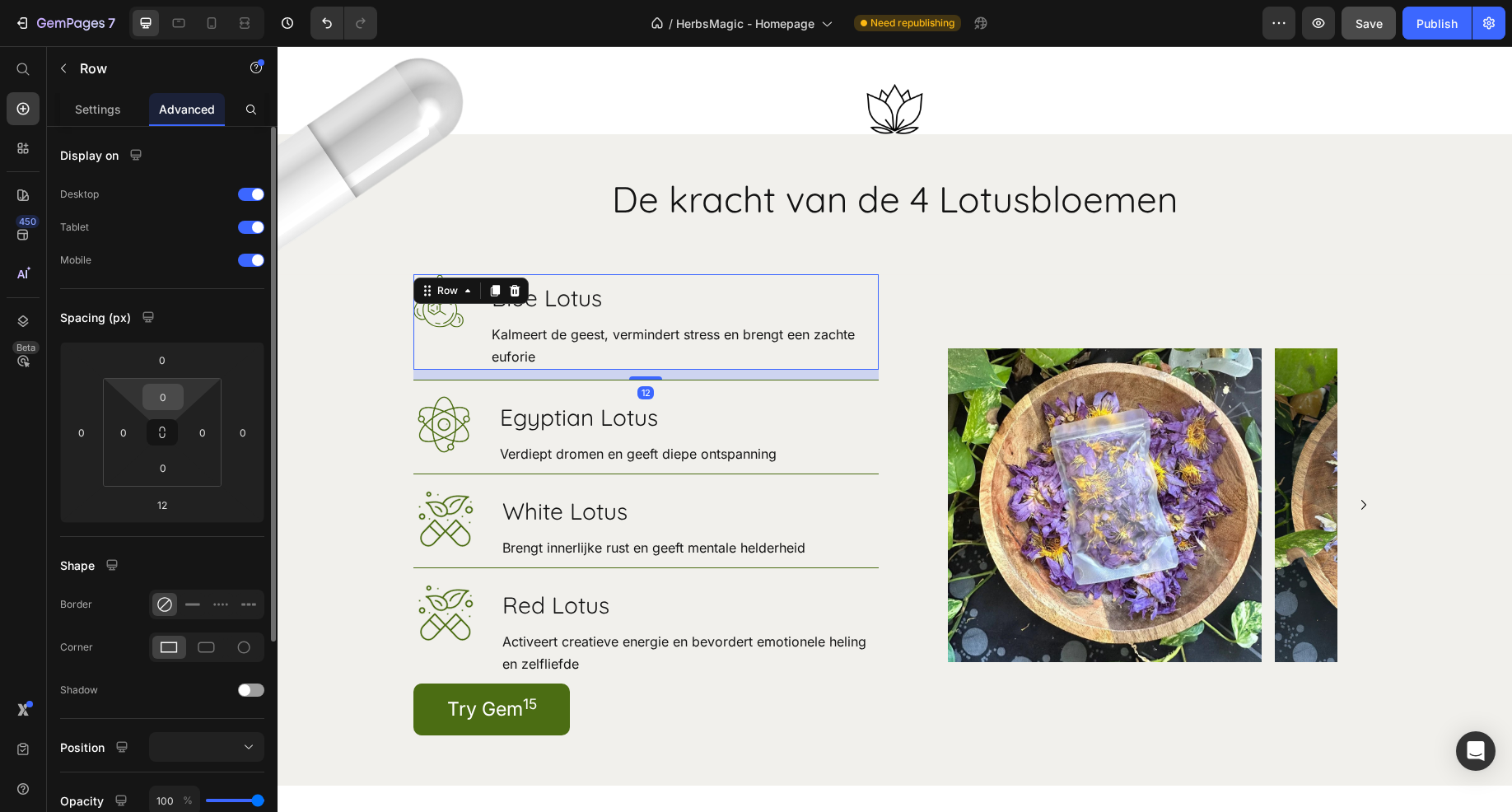 click on "0" at bounding box center [163, 397] 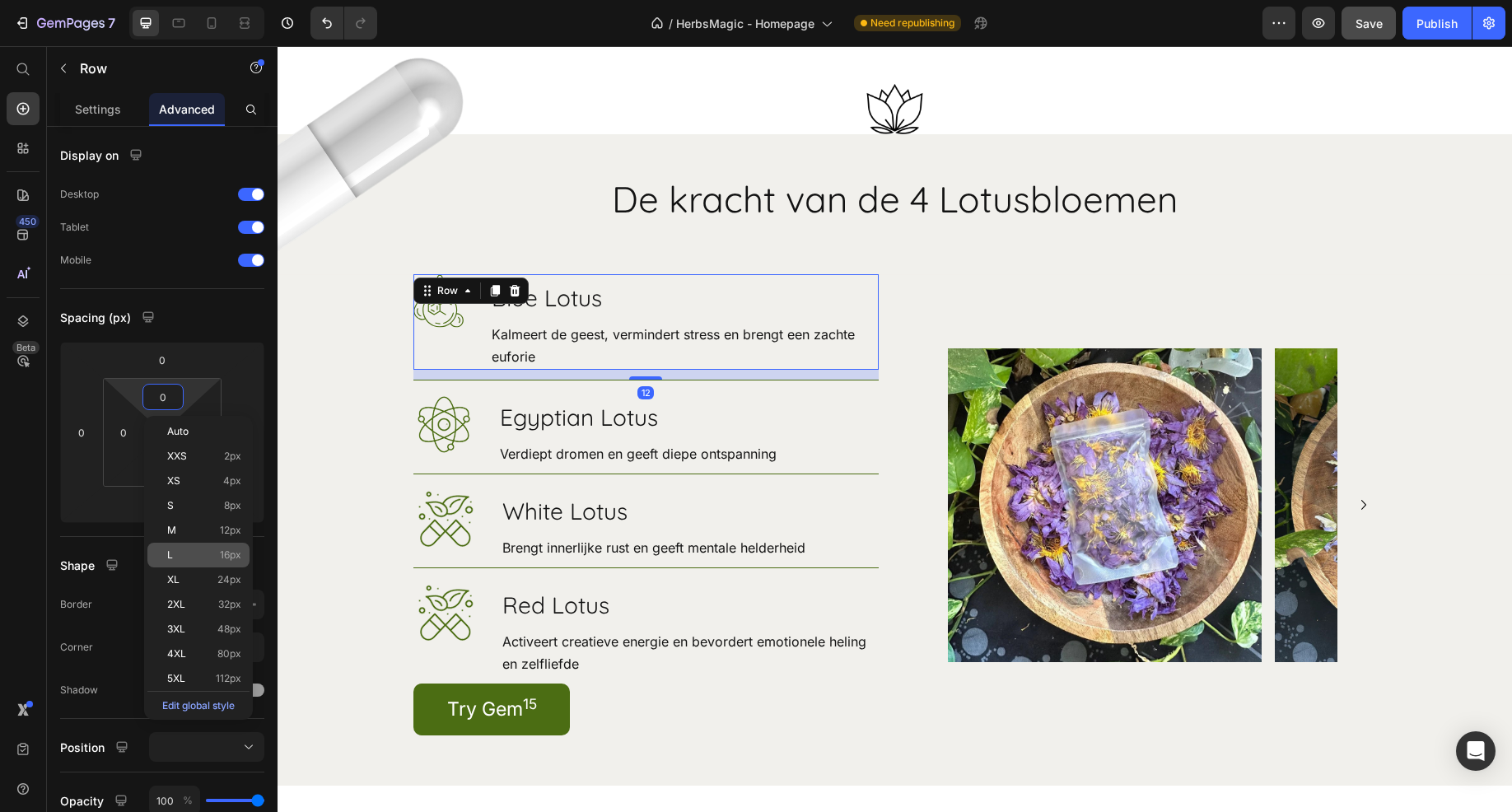 click on "L 16px" 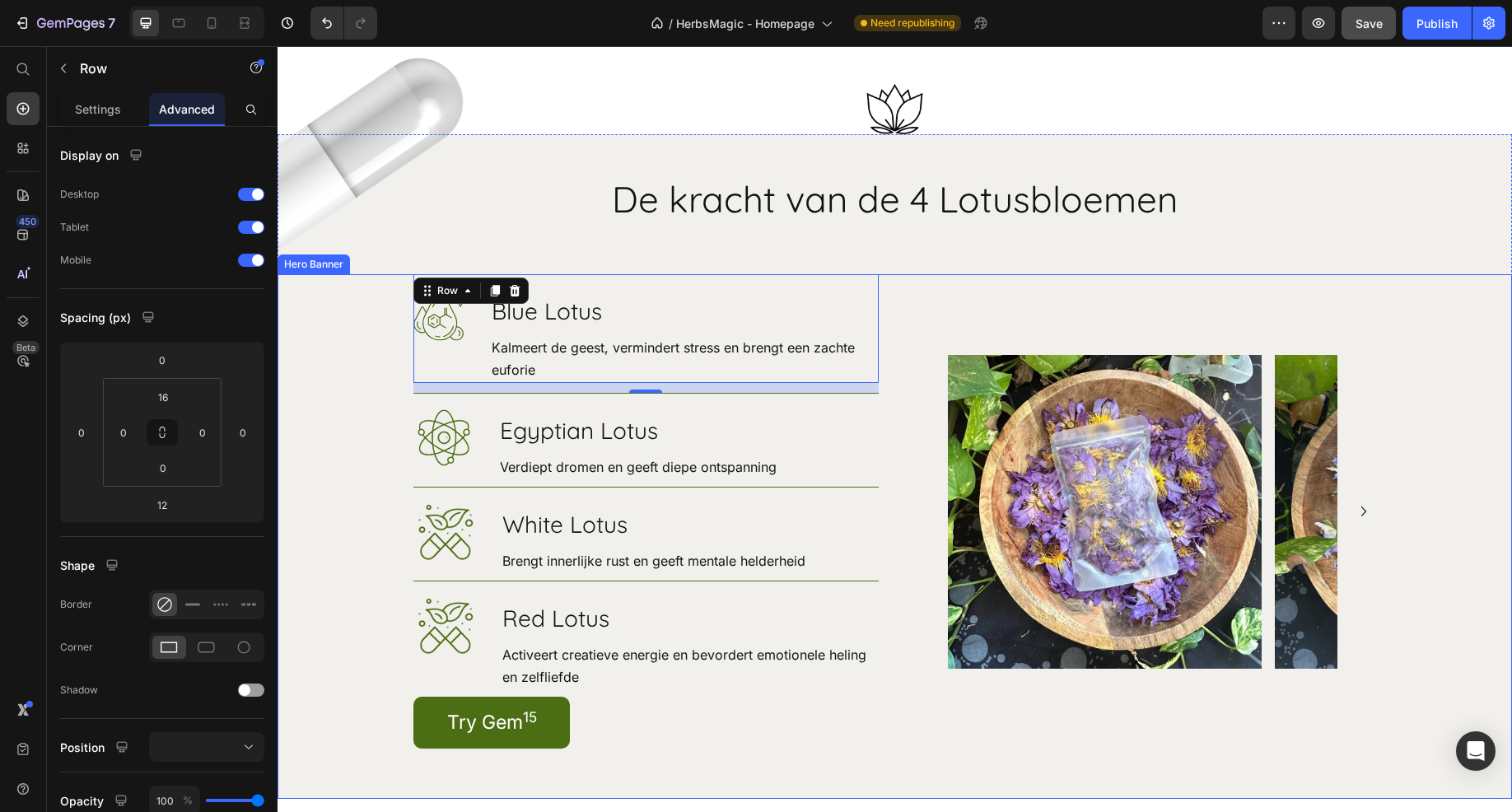 click at bounding box center [894, 536] 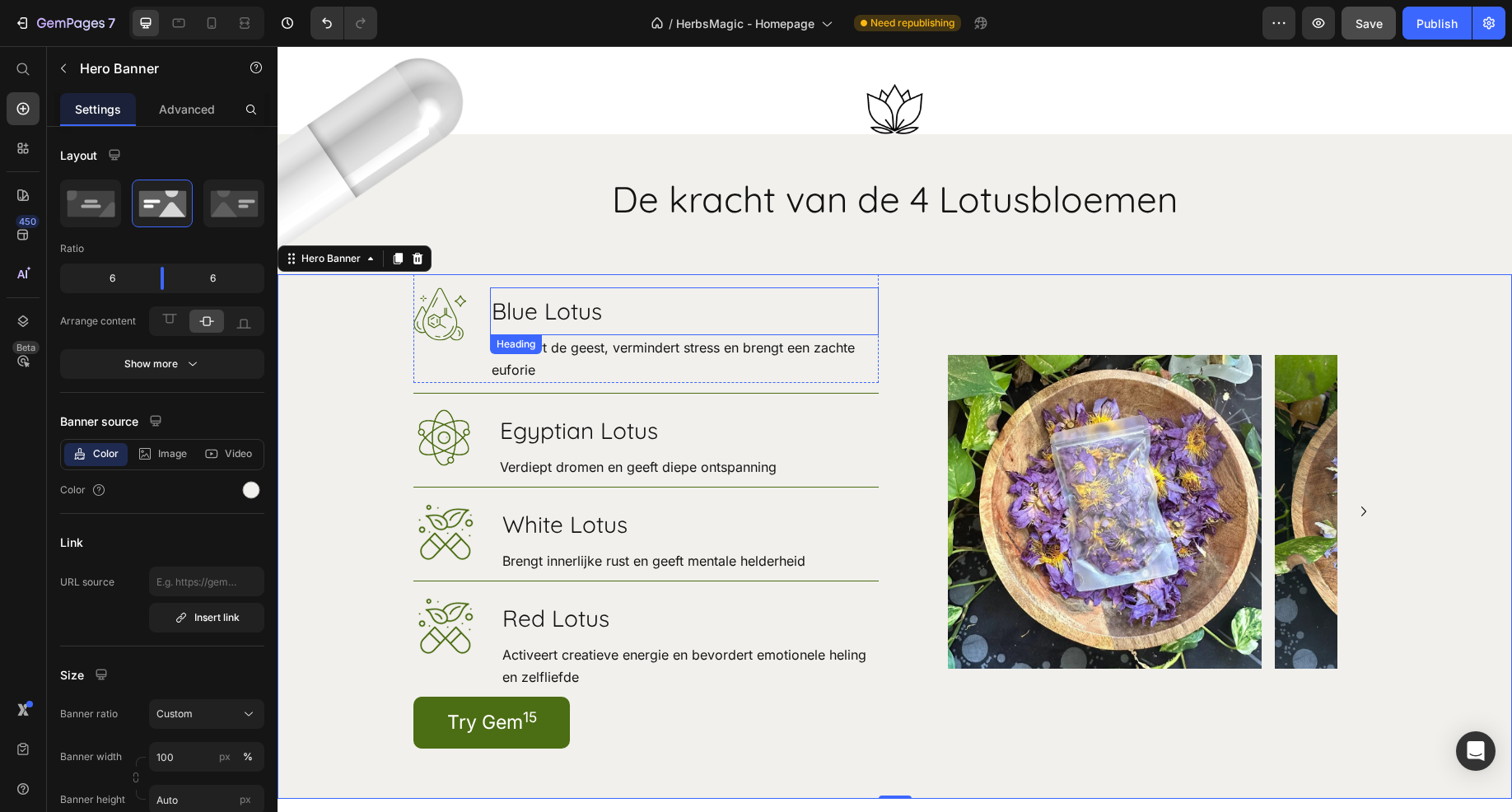 click on "Blue Lotus" at bounding box center (684, 311) 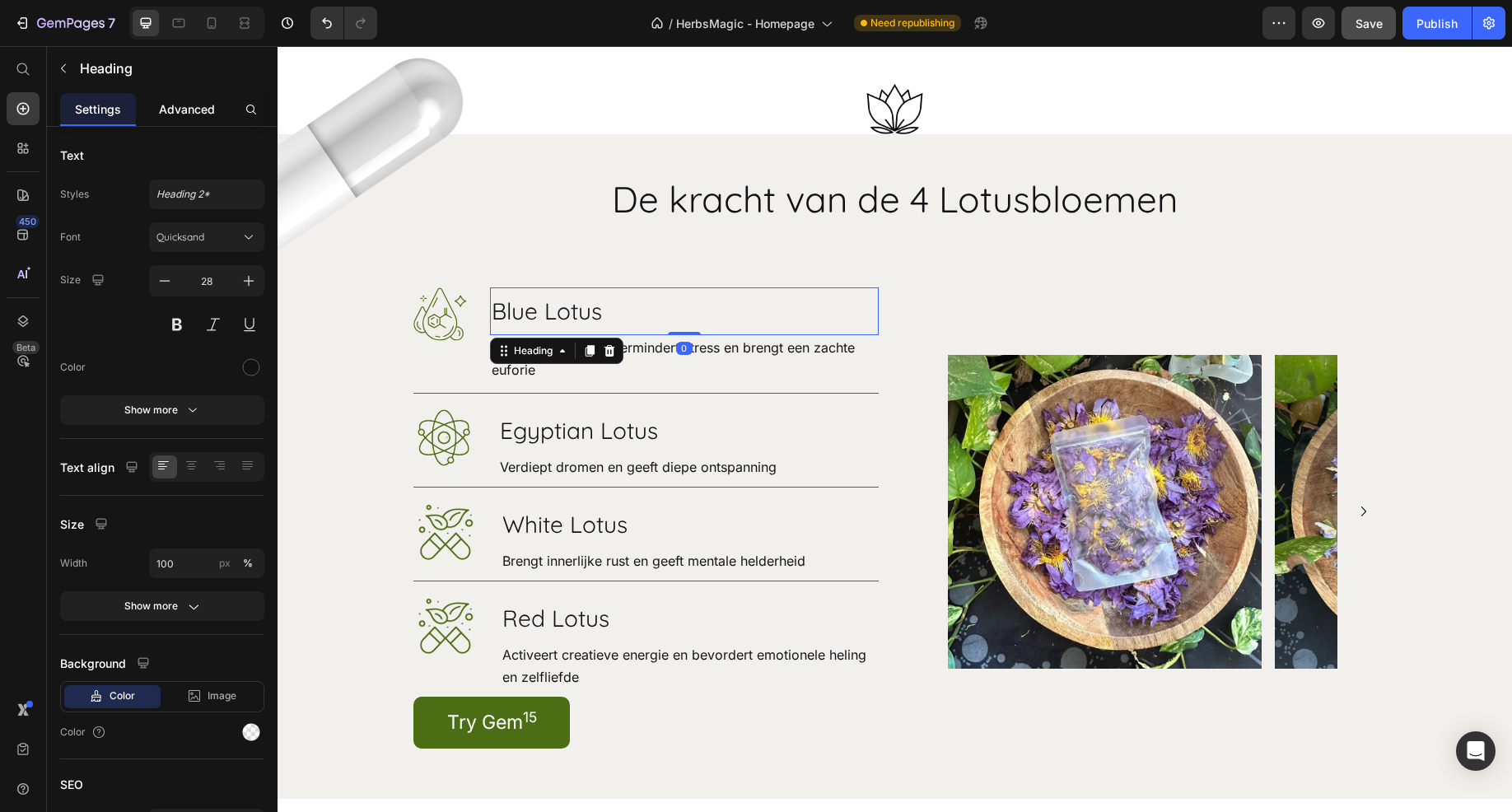 click on "Advanced" at bounding box center [187, 109] 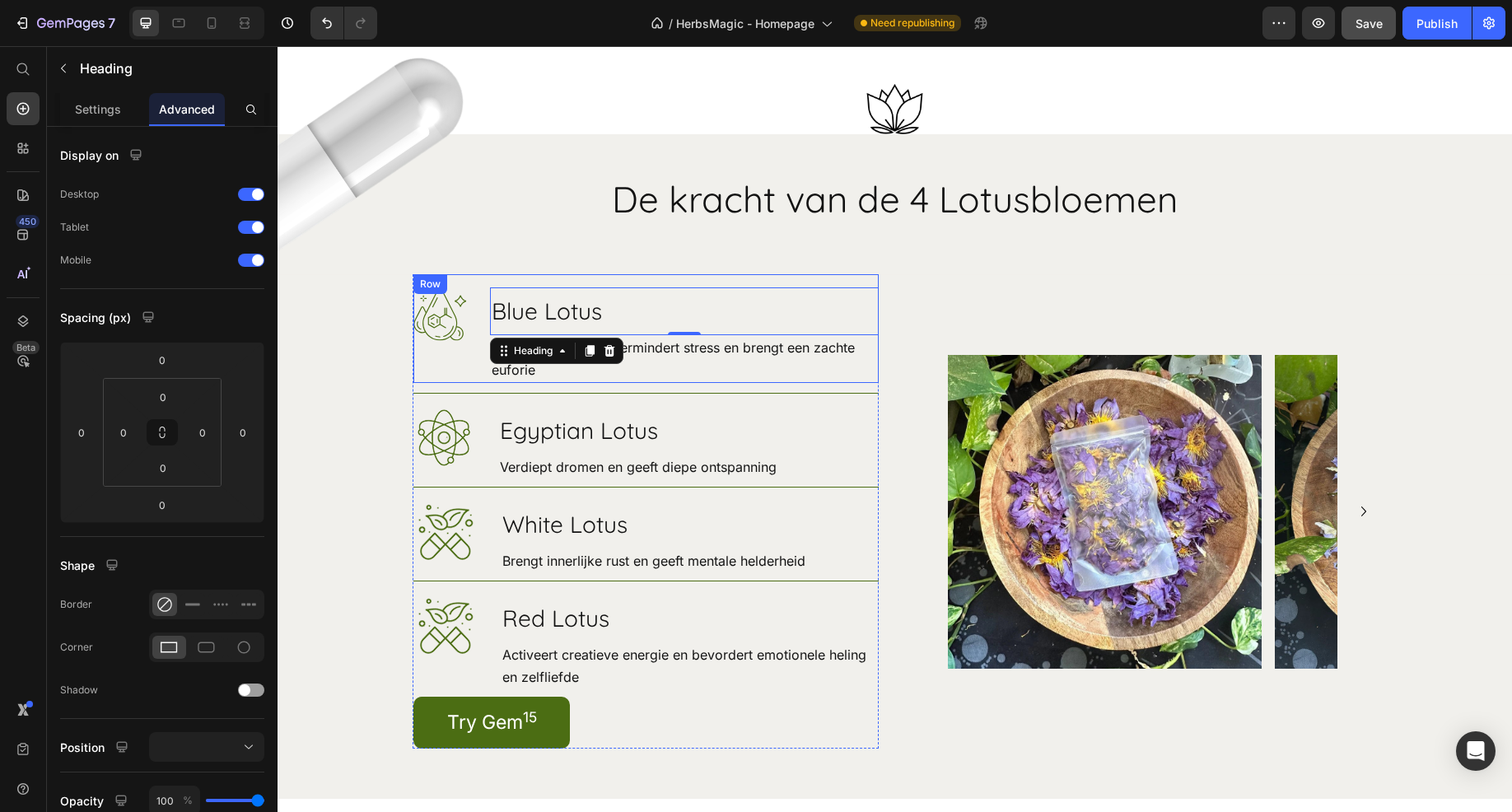 click on "Image Image De kracht van de 4 Lotusbloemen Heading Row Image Blue Lotus Heading   0 Kalmeert de geest, vermindert stress en brengt een zachte euforie  Text Block Row Image Egyptian Lotus Heading Verdiept dromen en geeft diepe ontspanning Text Block Row Image White Lotus Heading Brengt innerlijke rust en geeft mentale helderheid Text Block Row Image Red Lotus Heading Activeert creatieve energie en bevordert emotionele heling en zelfliefde Text Block Row Try Gem 15 Button Row
Image Image Image Image
Carousel Hero Banner" at bounding box center [894, 487] 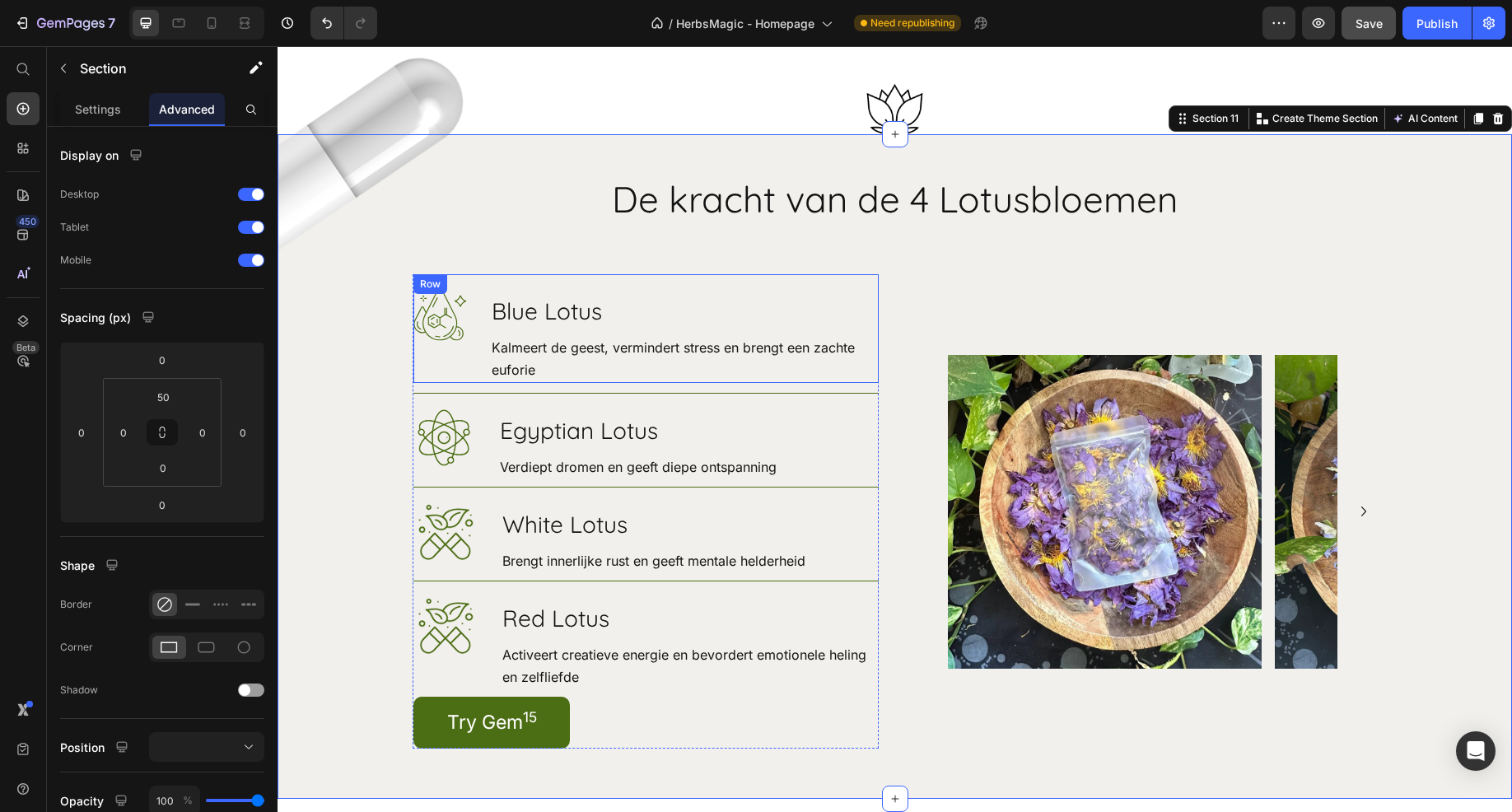 click on "Image Blue Lotus Heading Kalmeert de geest, vermindert stress en brengt een zachte euforie  Text Block Row" at bounding box center [646, 329] 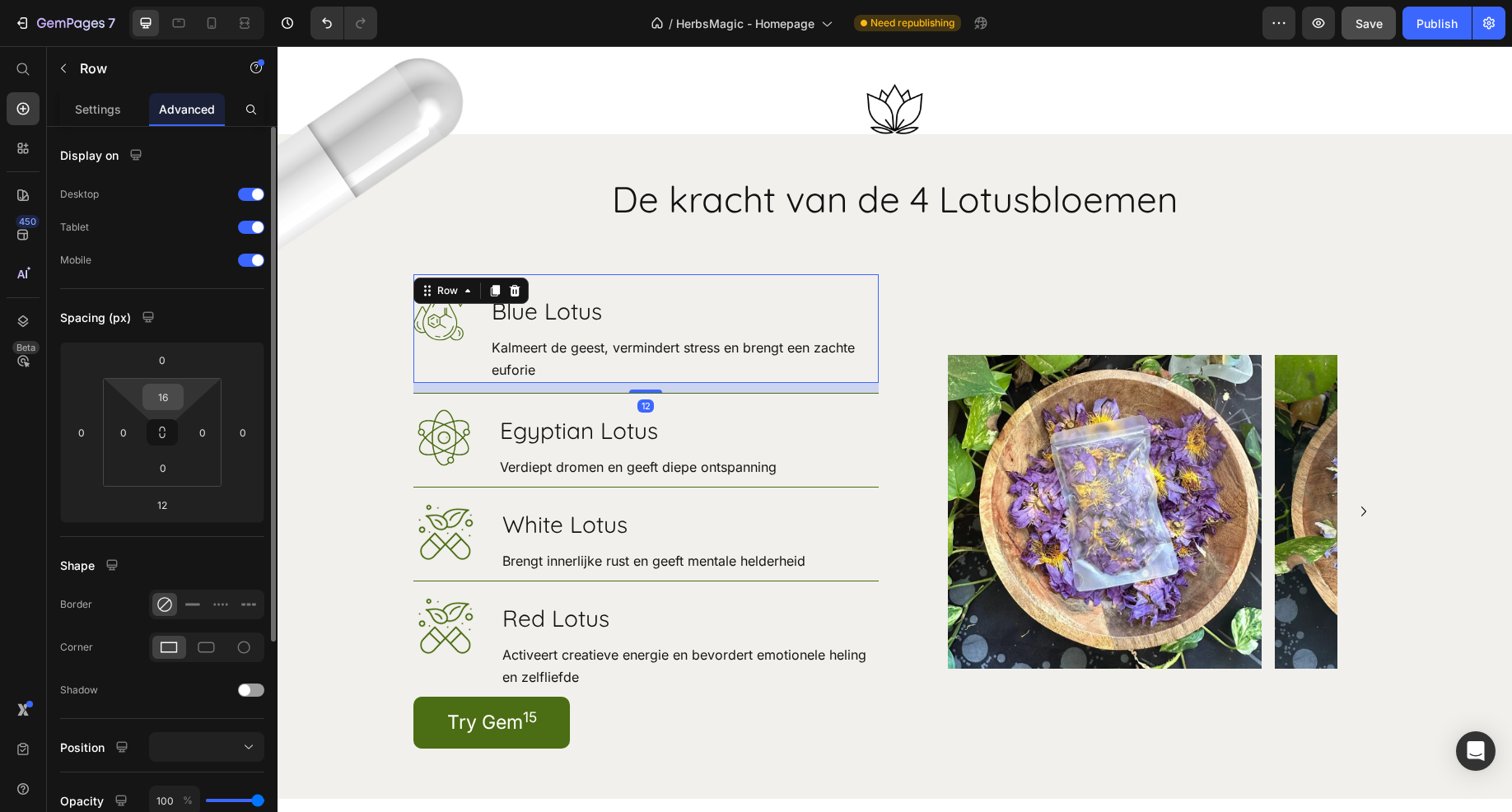 click on "16" at bounding box center [163, 397] 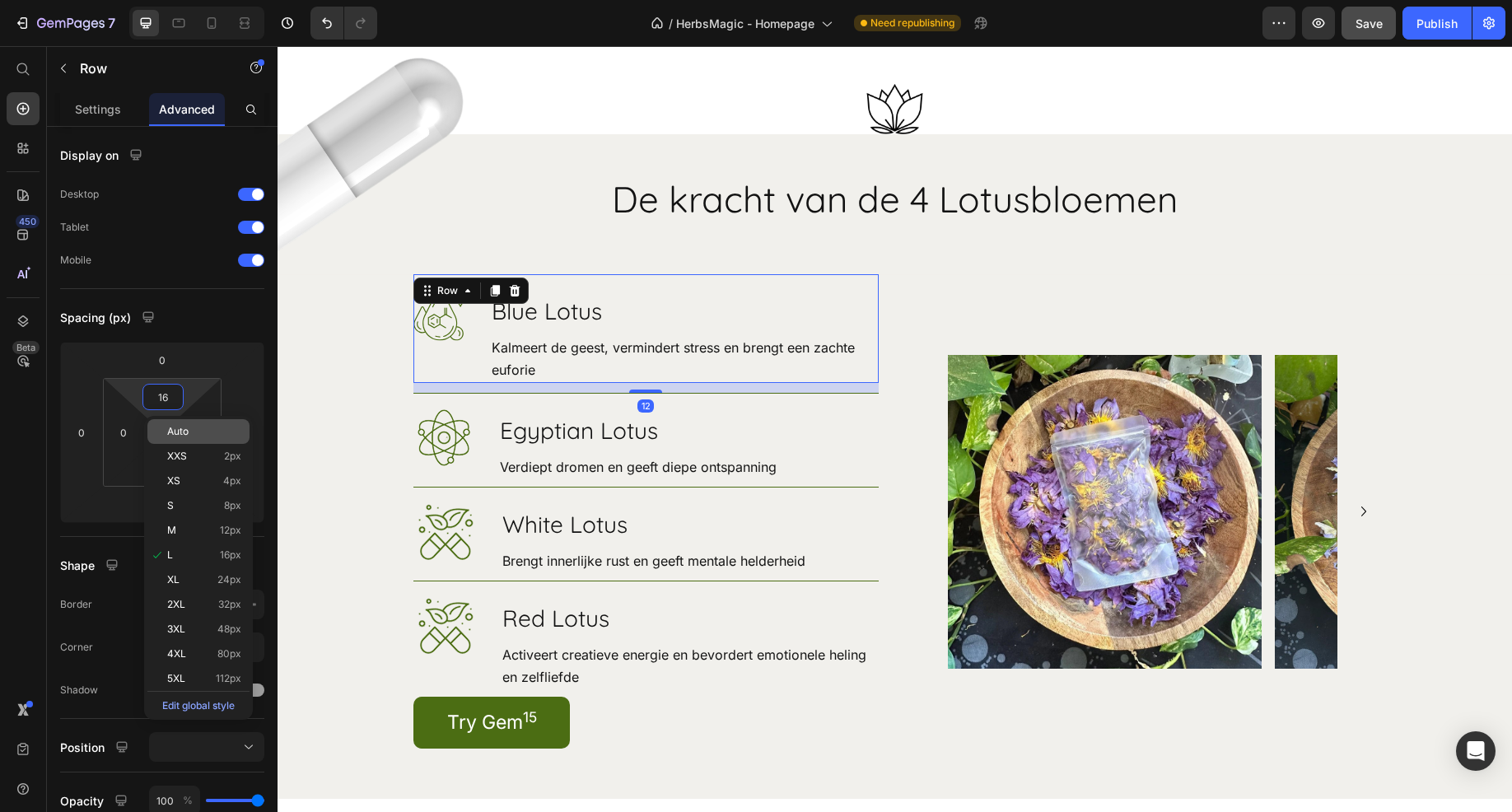 click on "Auto" at bounding box center [204, 432] 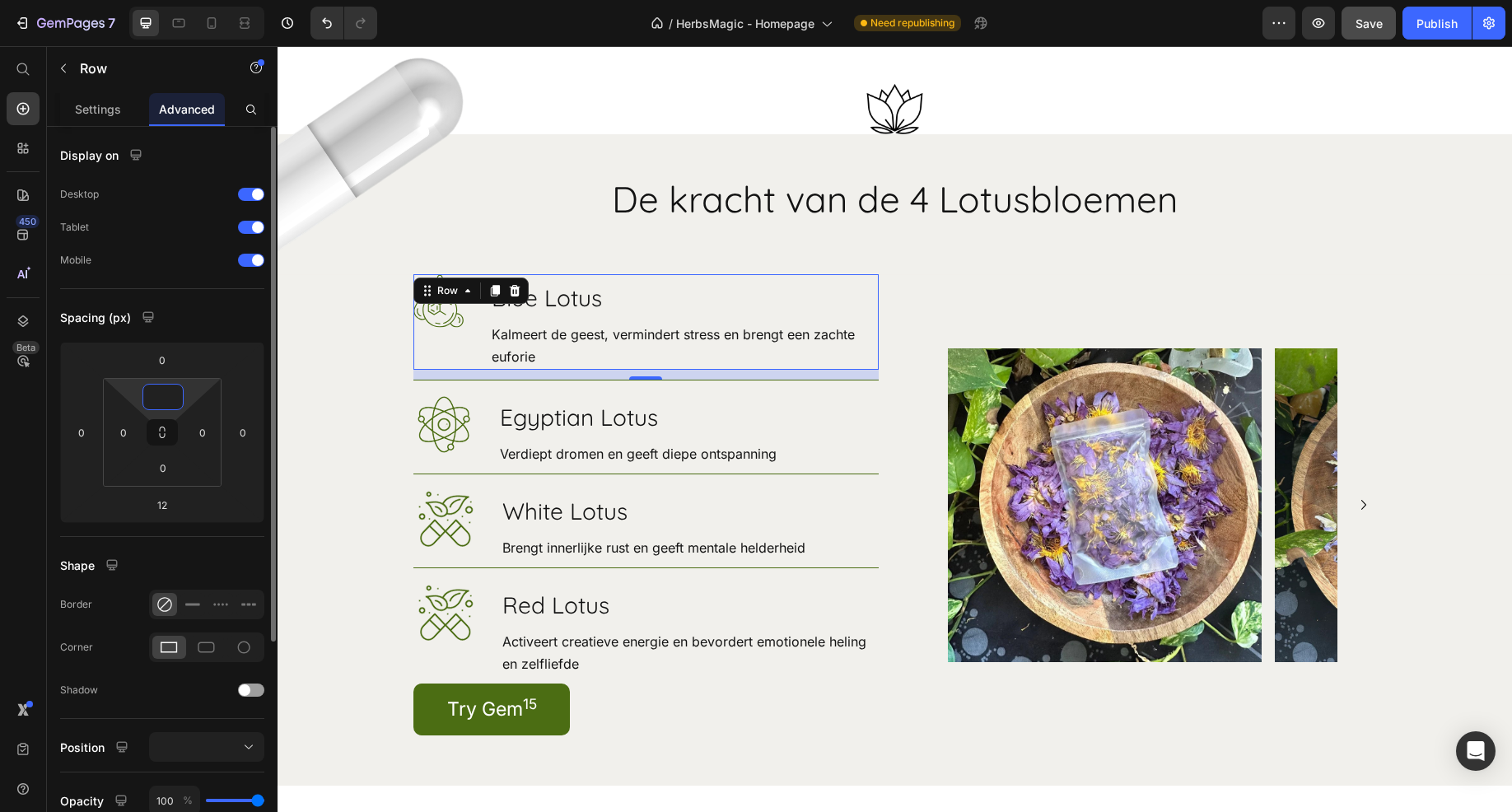click at bounding box center (163, 397) 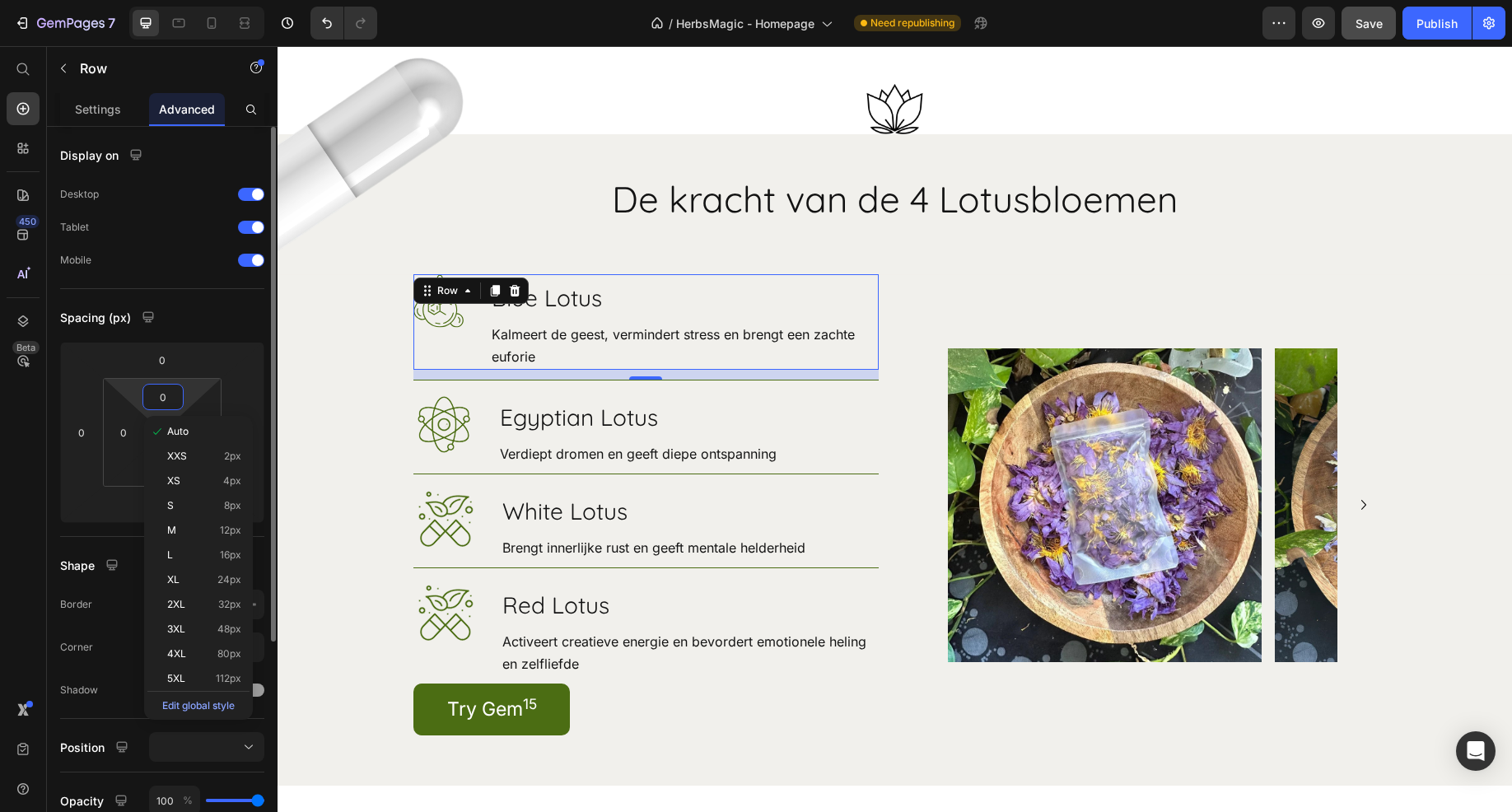 type on "0" 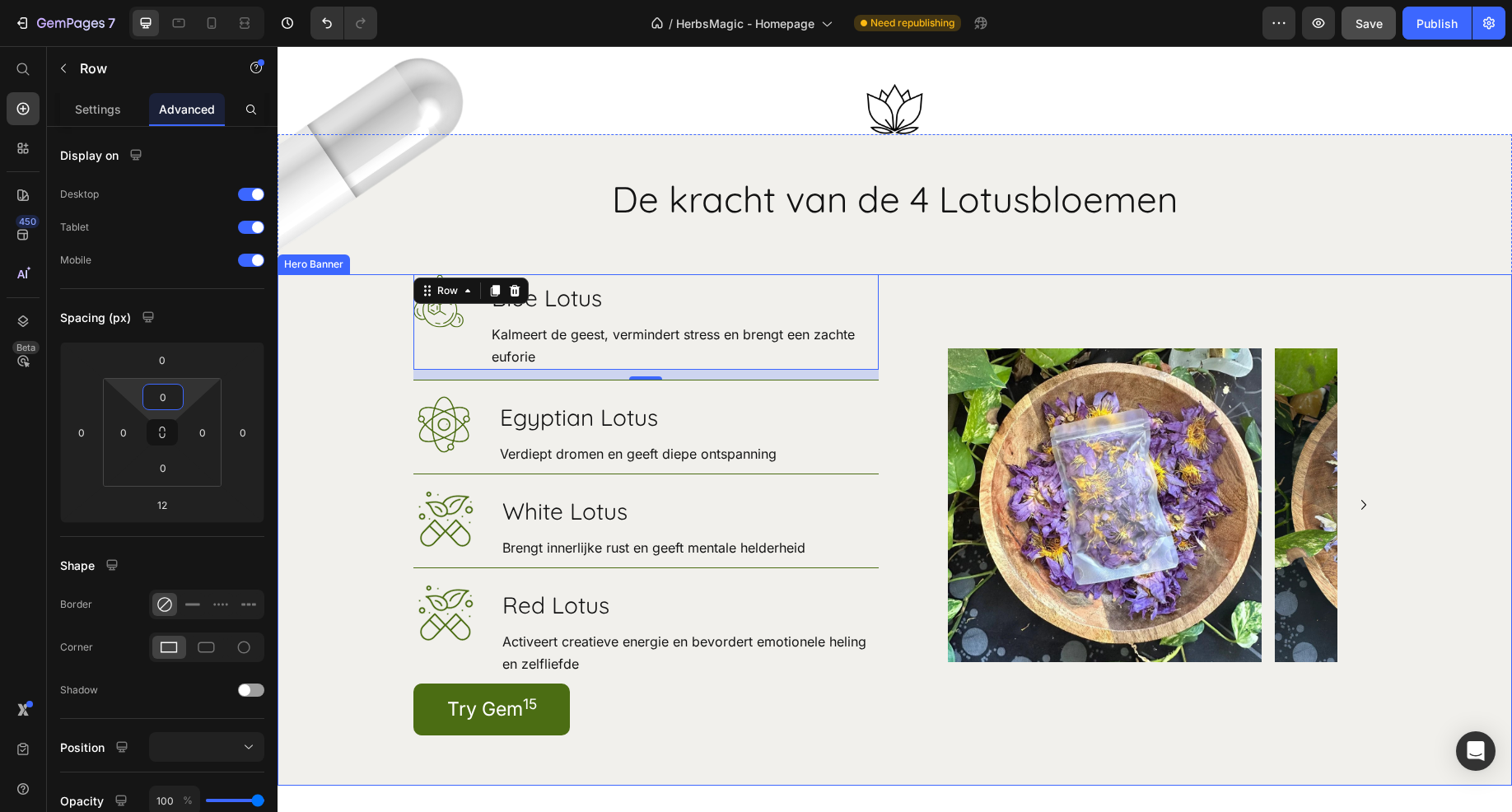 click at bounding box center [894, 530] 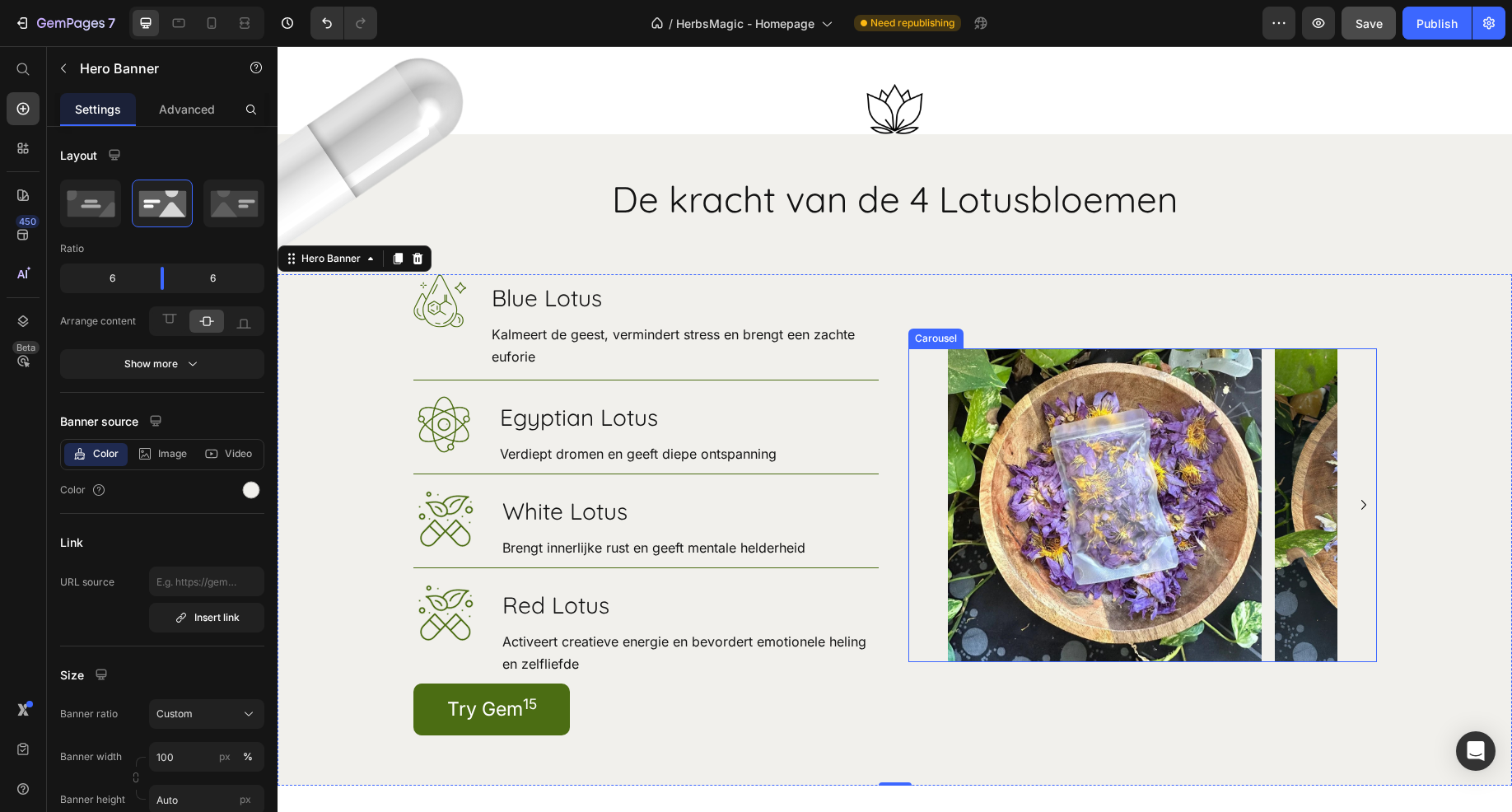 scroll, scrollTop: 4854, scrollLeft: 0, axis: vertical 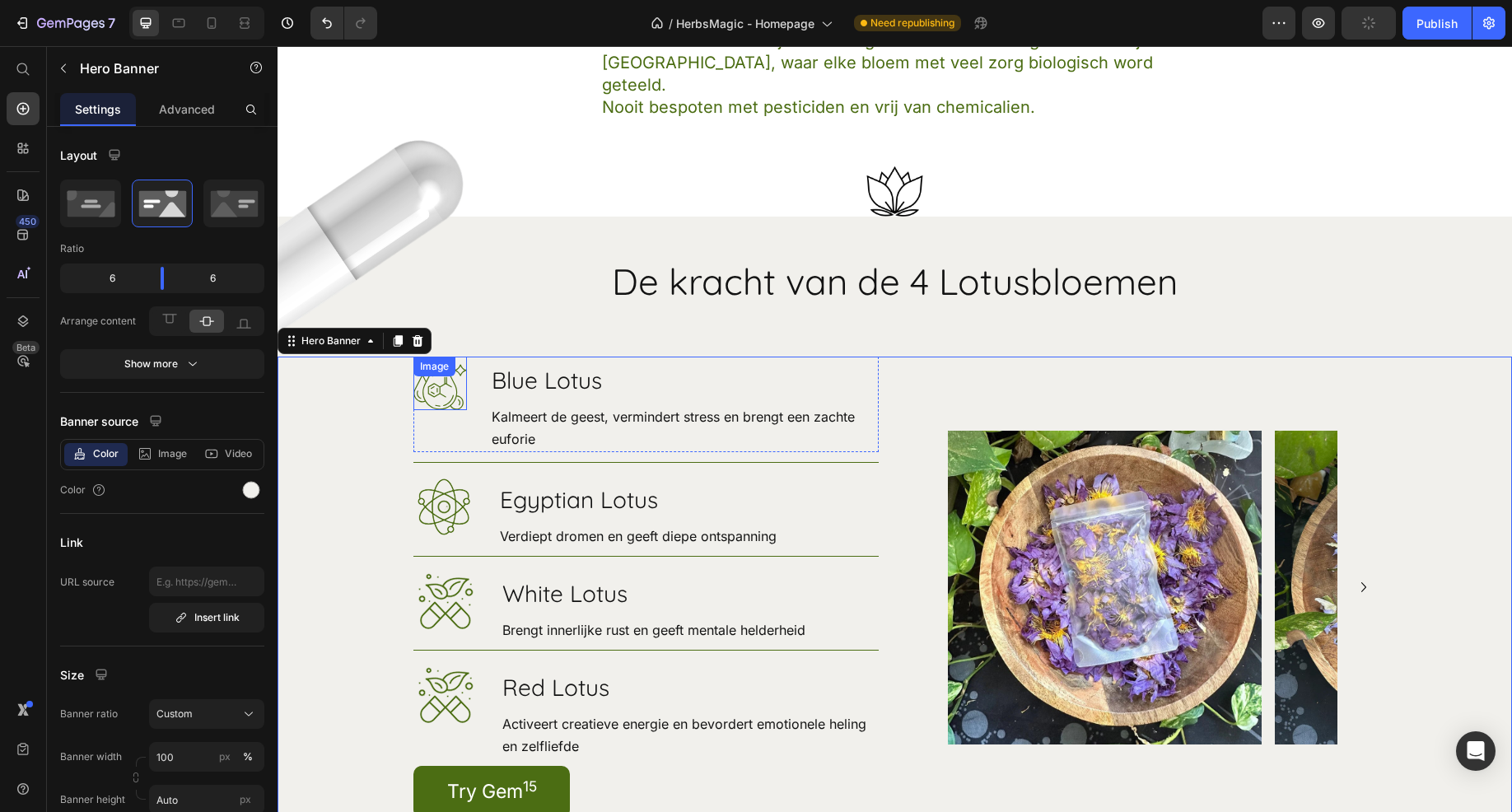 click at bounding box center [440, 383] 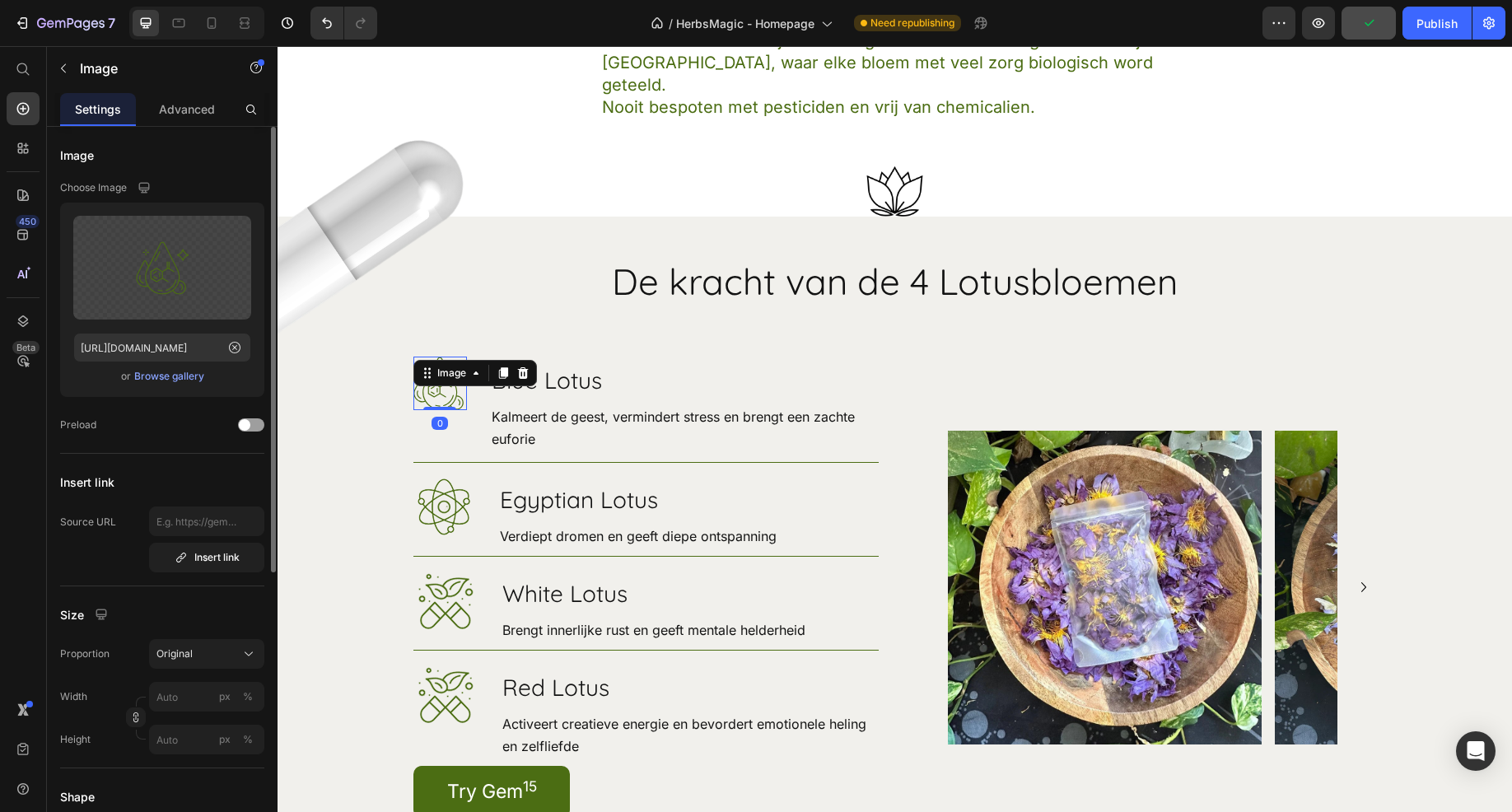 click on "Browse gallery" at bounding box center (169, 376) 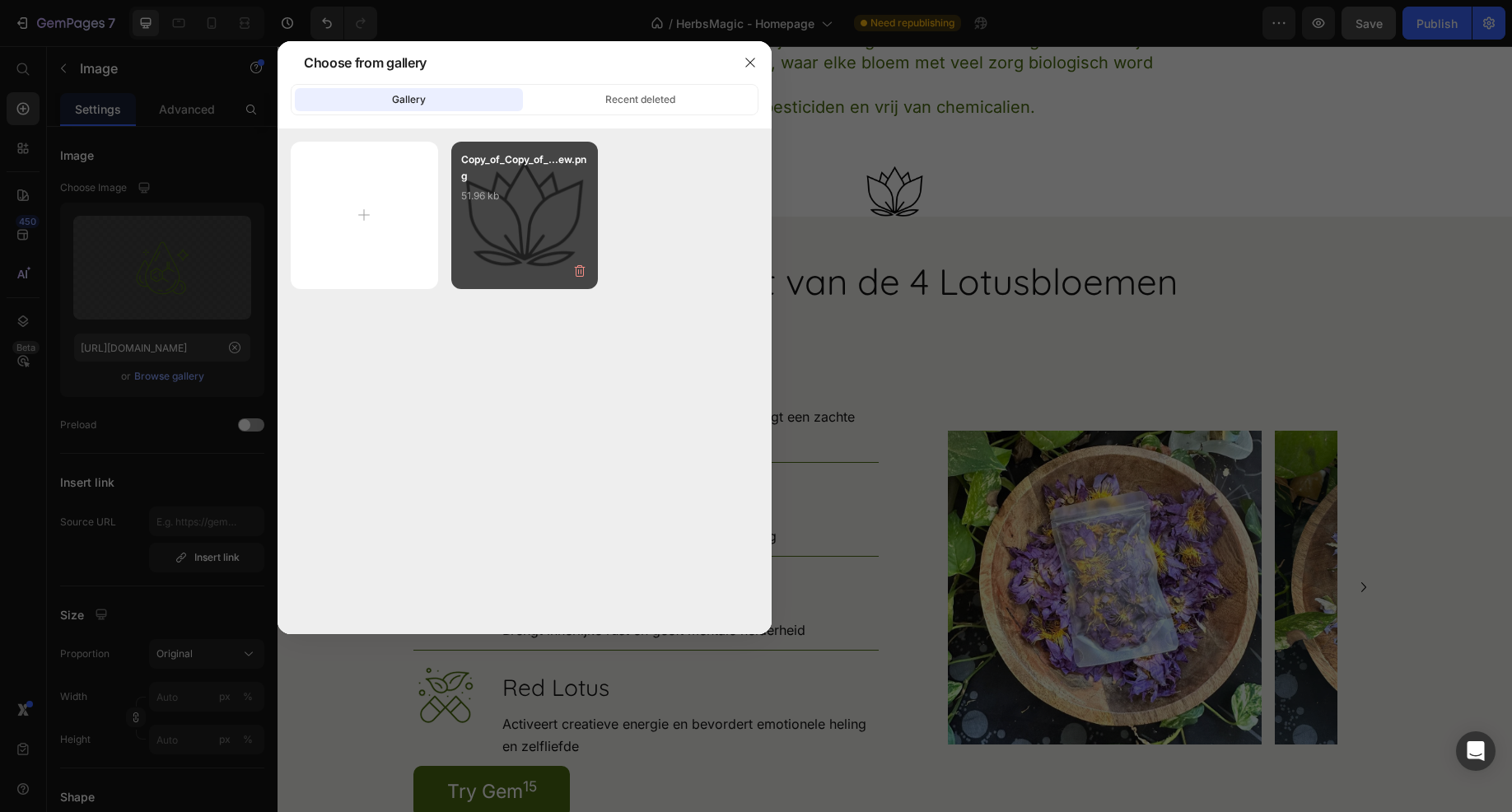 click on "Copy_of_Copy_of_...ew.png 51.96 kb" at bounding box center [525, 215] 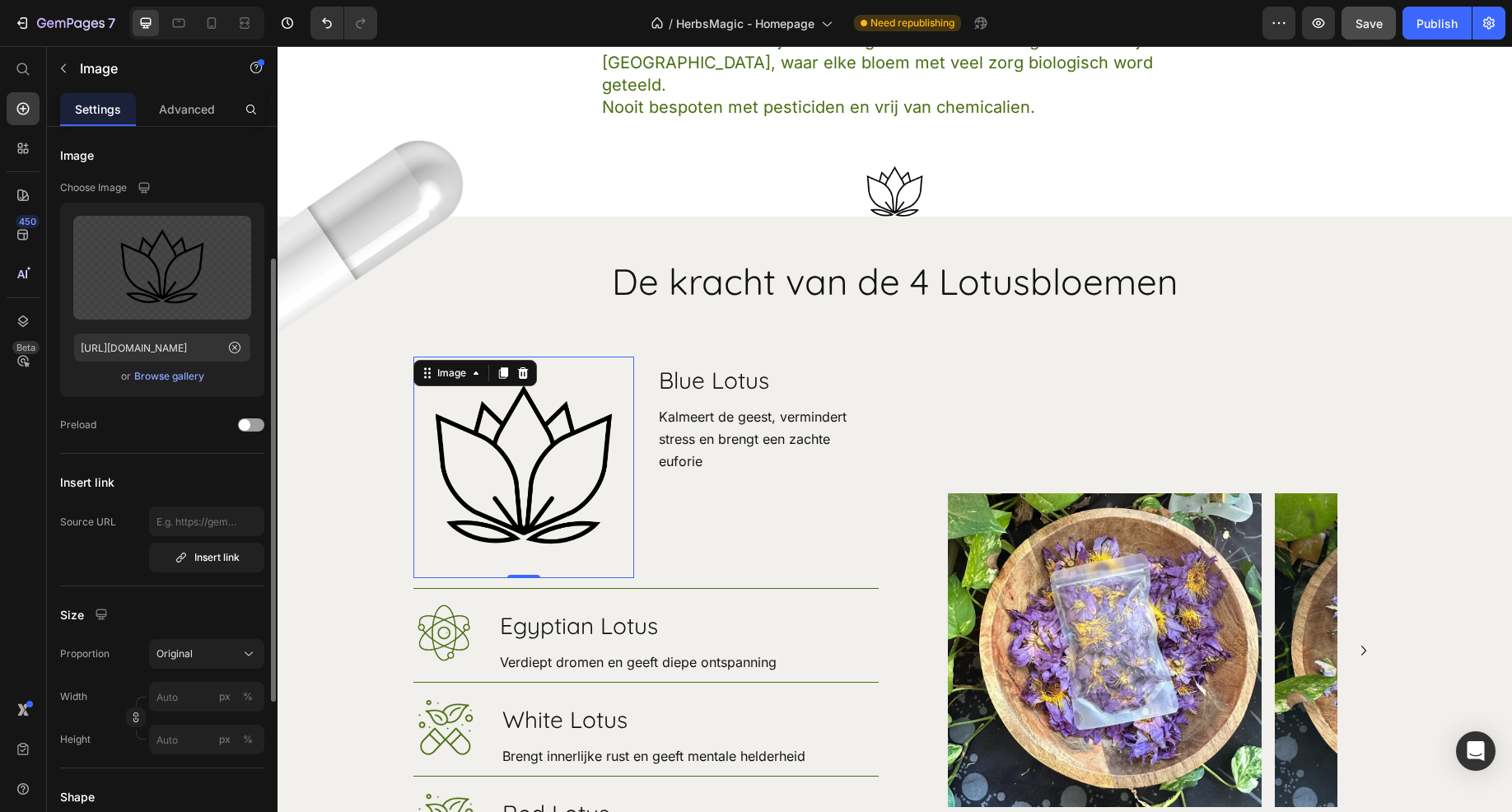 scroll, scrollTop: 165, scrollLeft: 0, axis: vertical 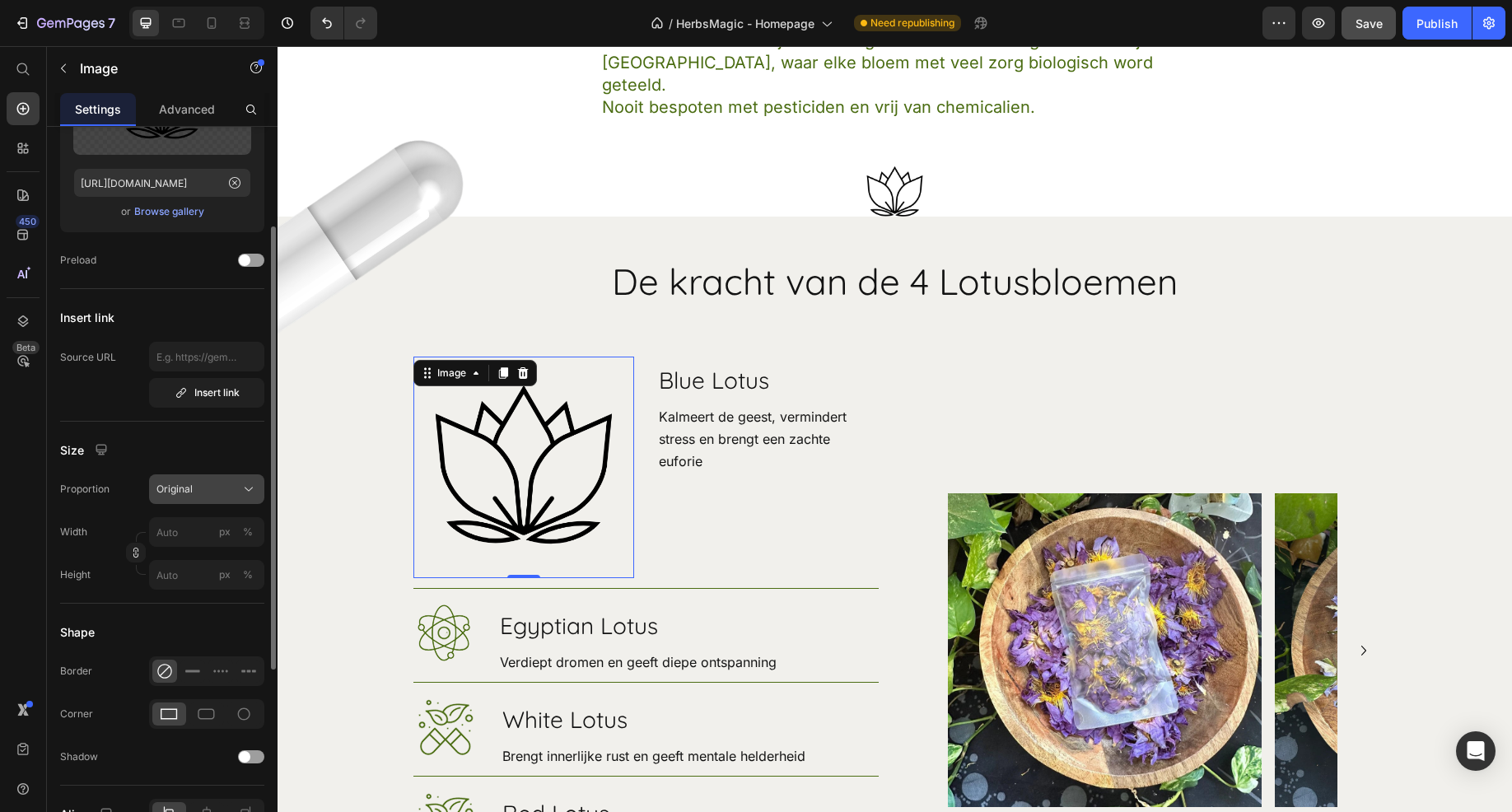 click on "Original" 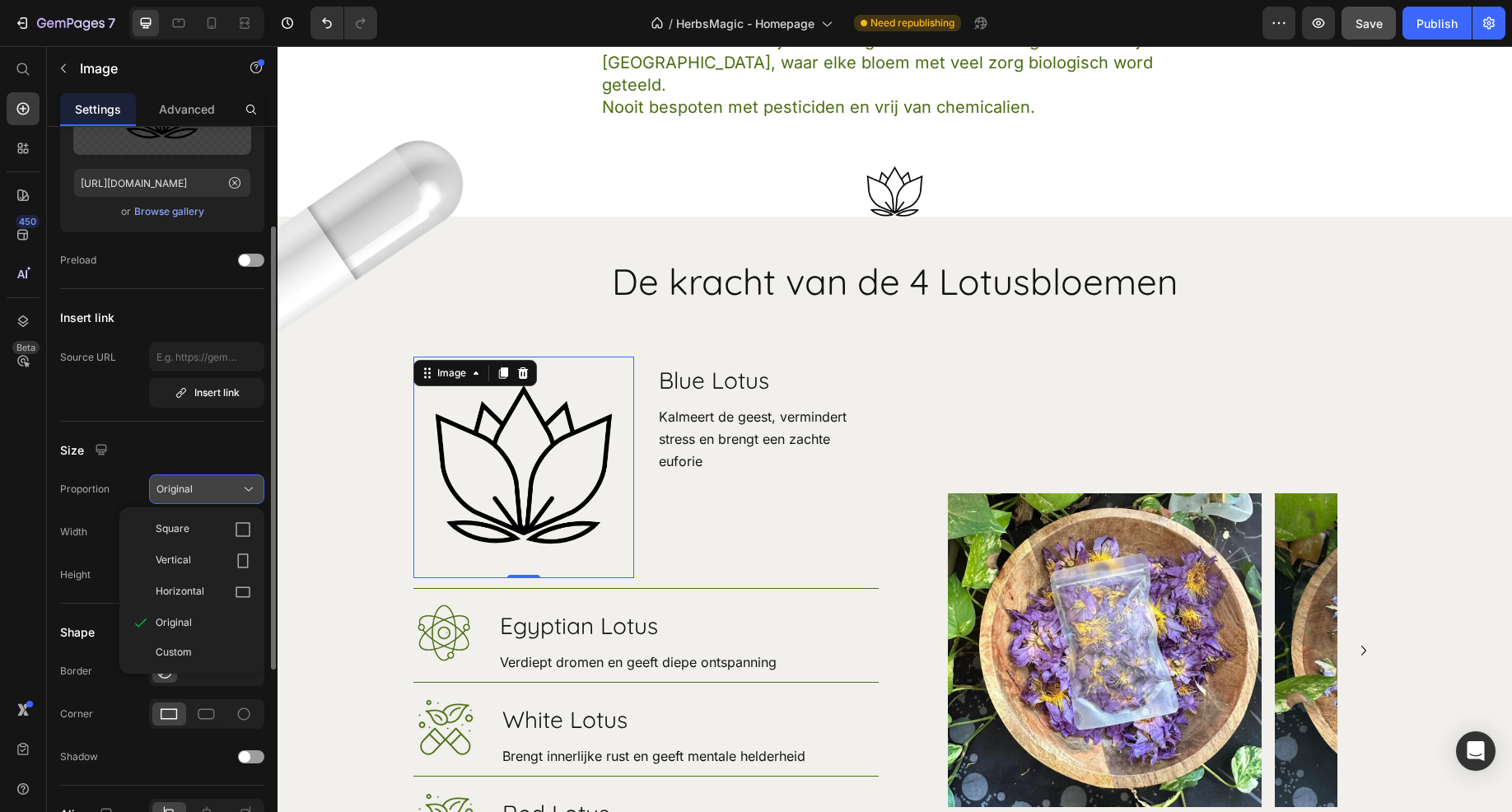 click on "Original" 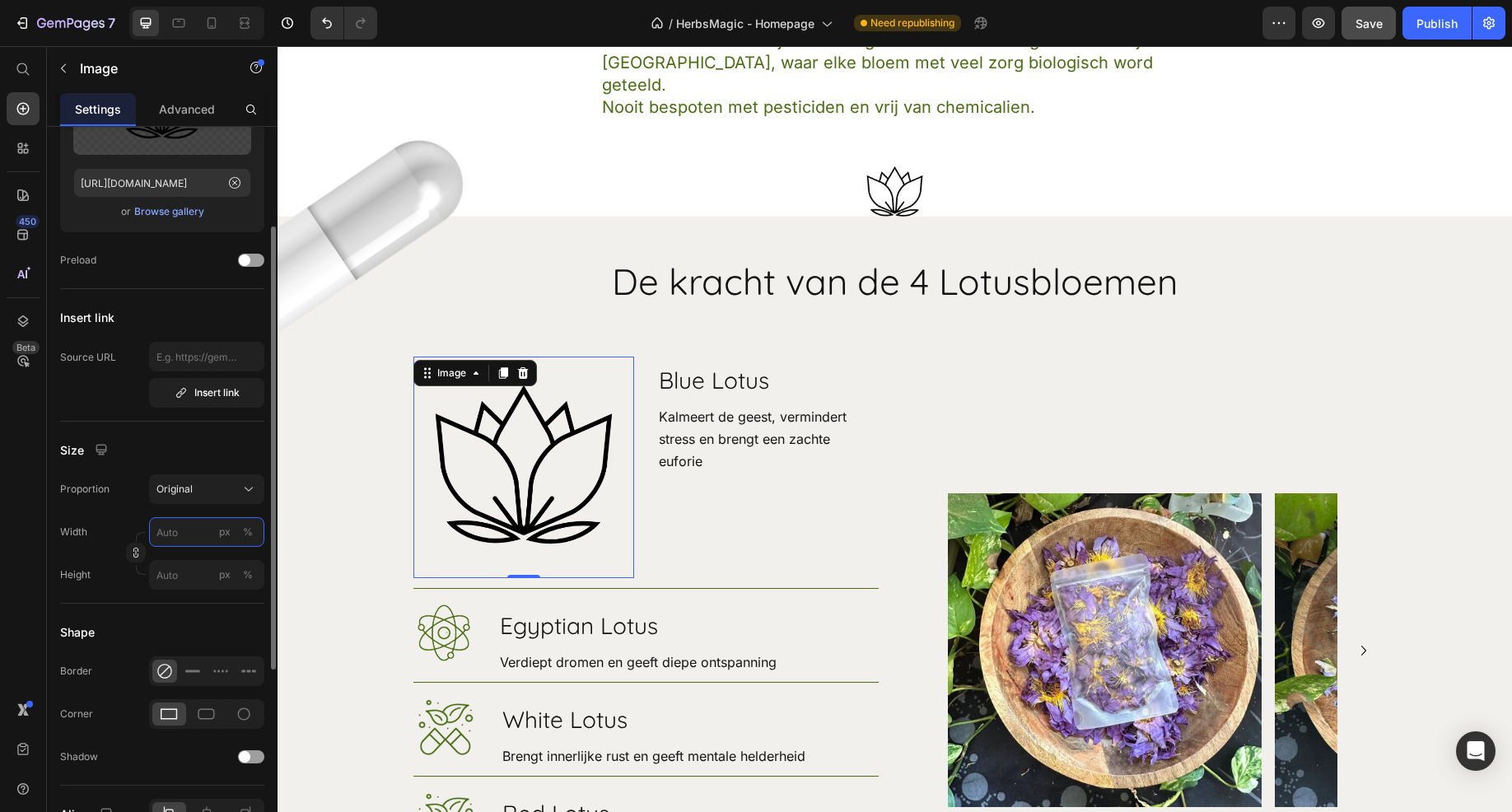 click on "px %" at bounding box center [207, 532] 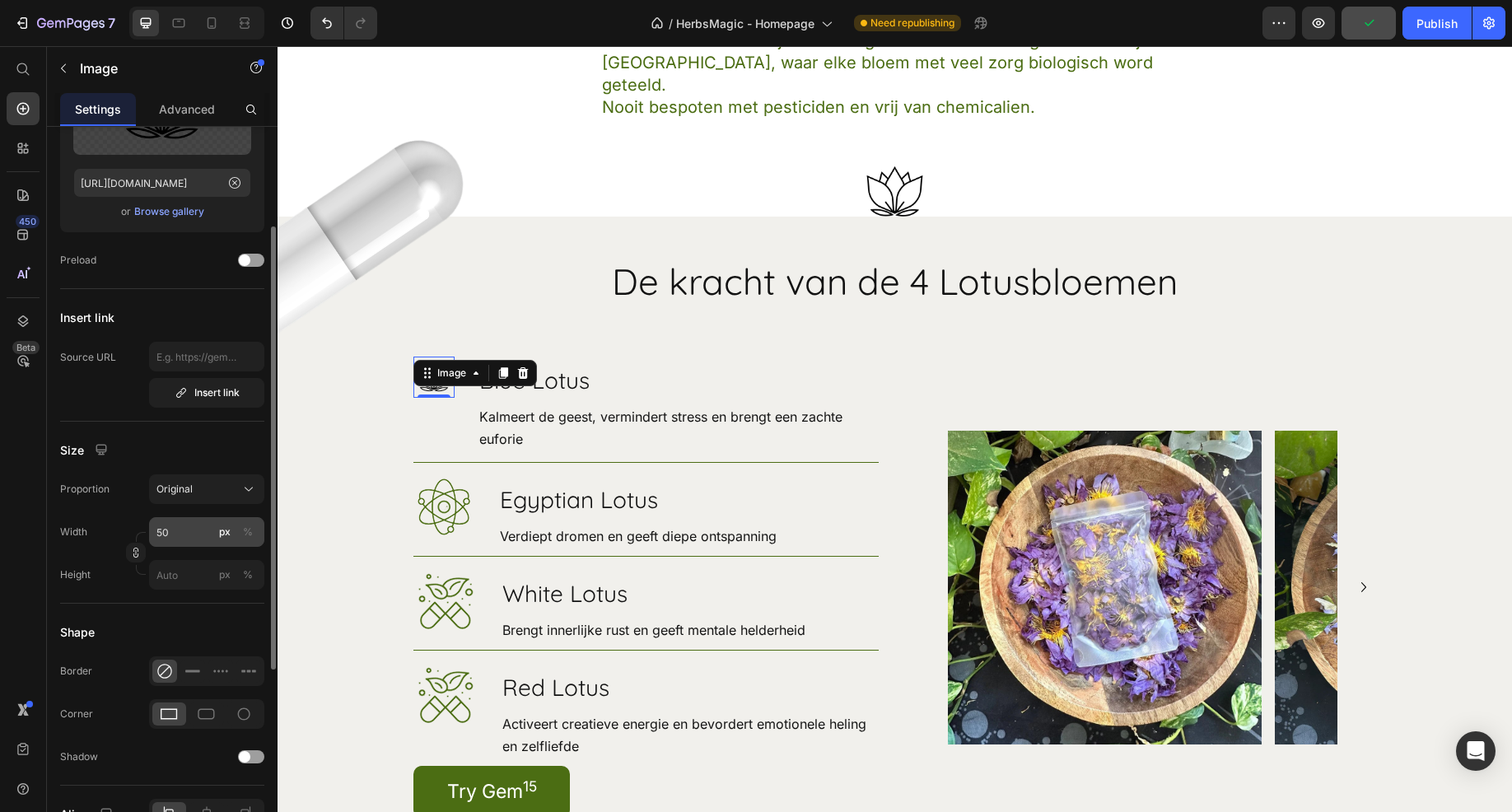 click on "%" 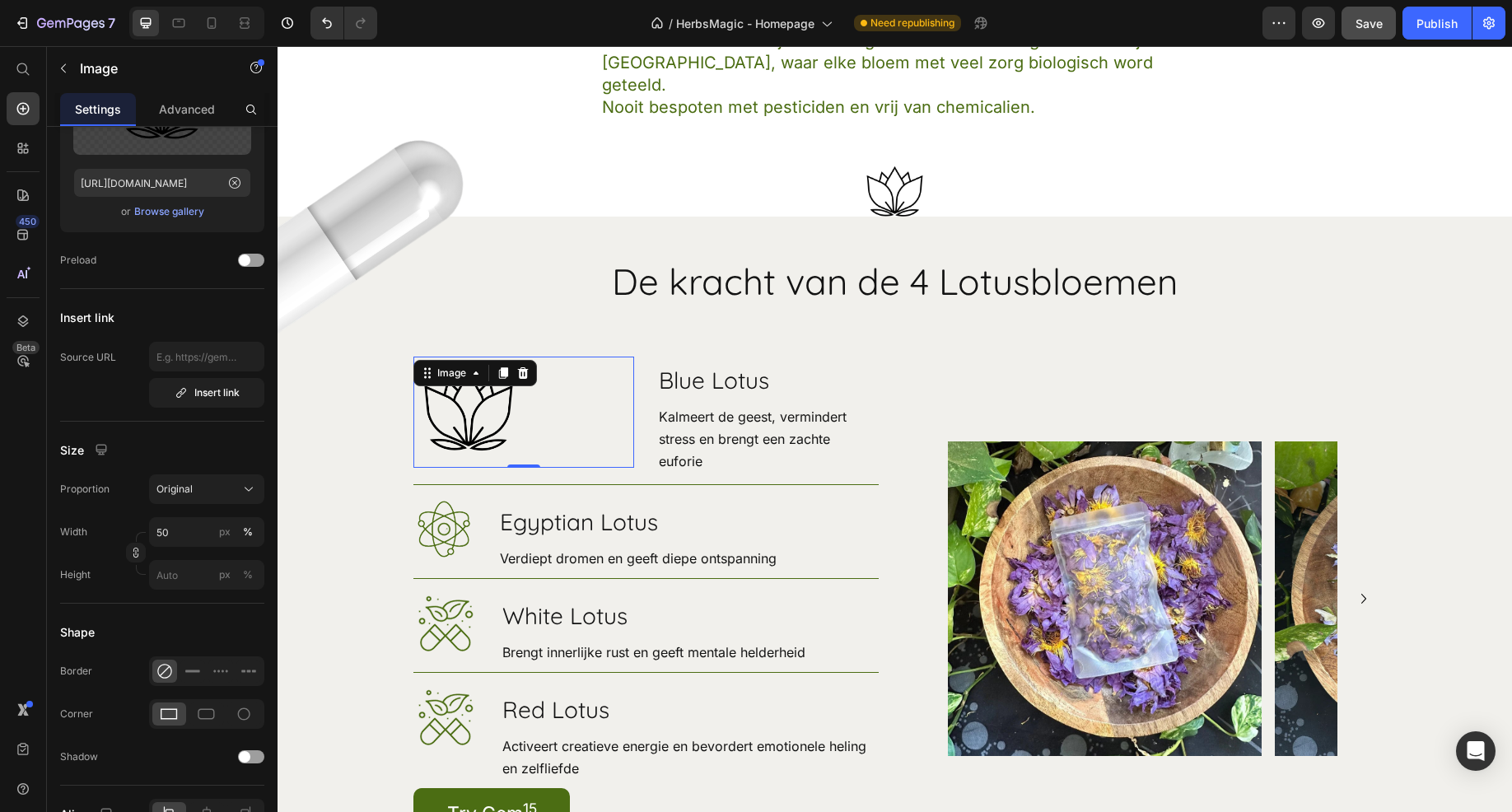 click at bounding box center [524, 412] 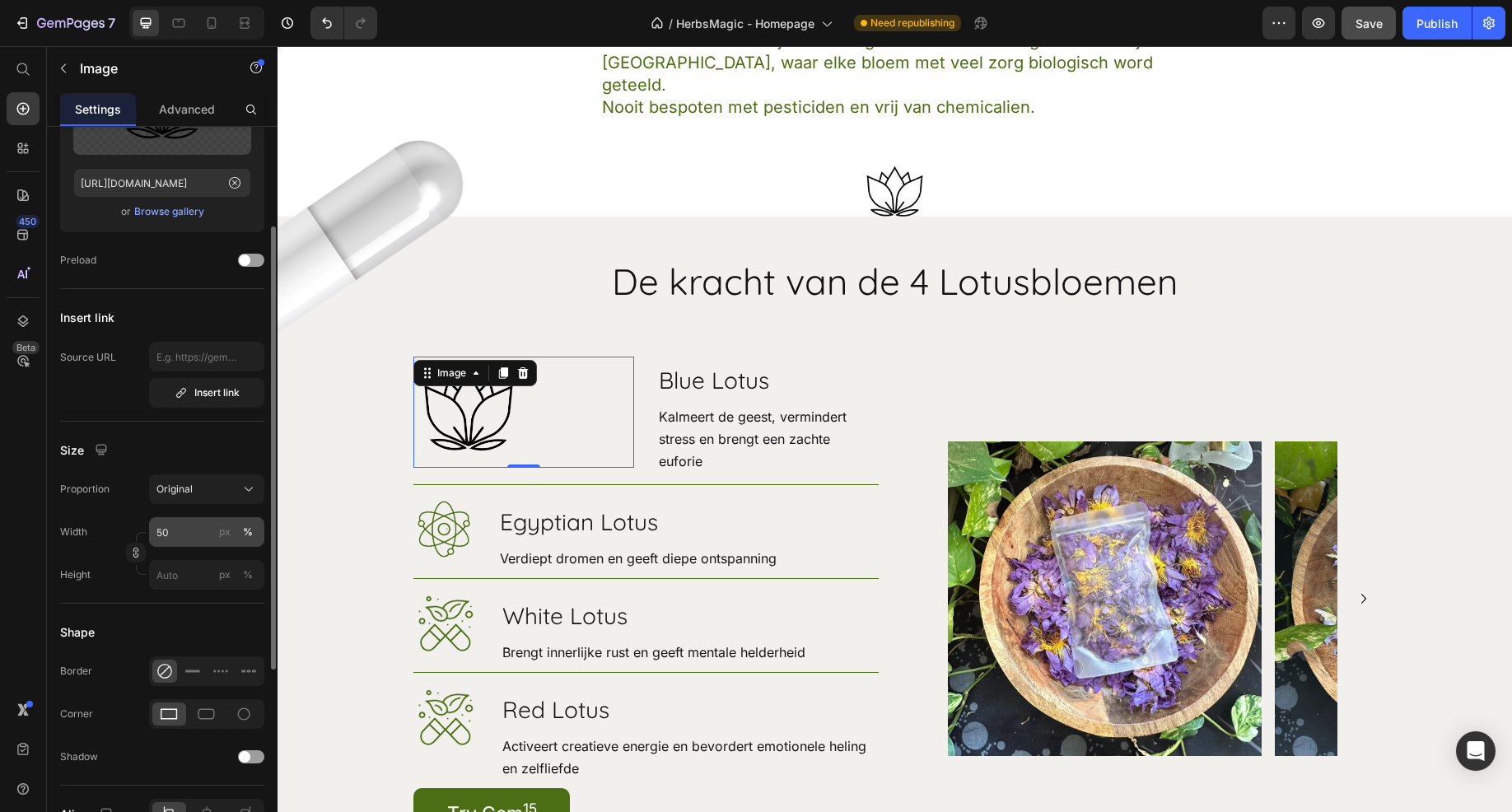 click on "px" at bounding box center (225, 532) 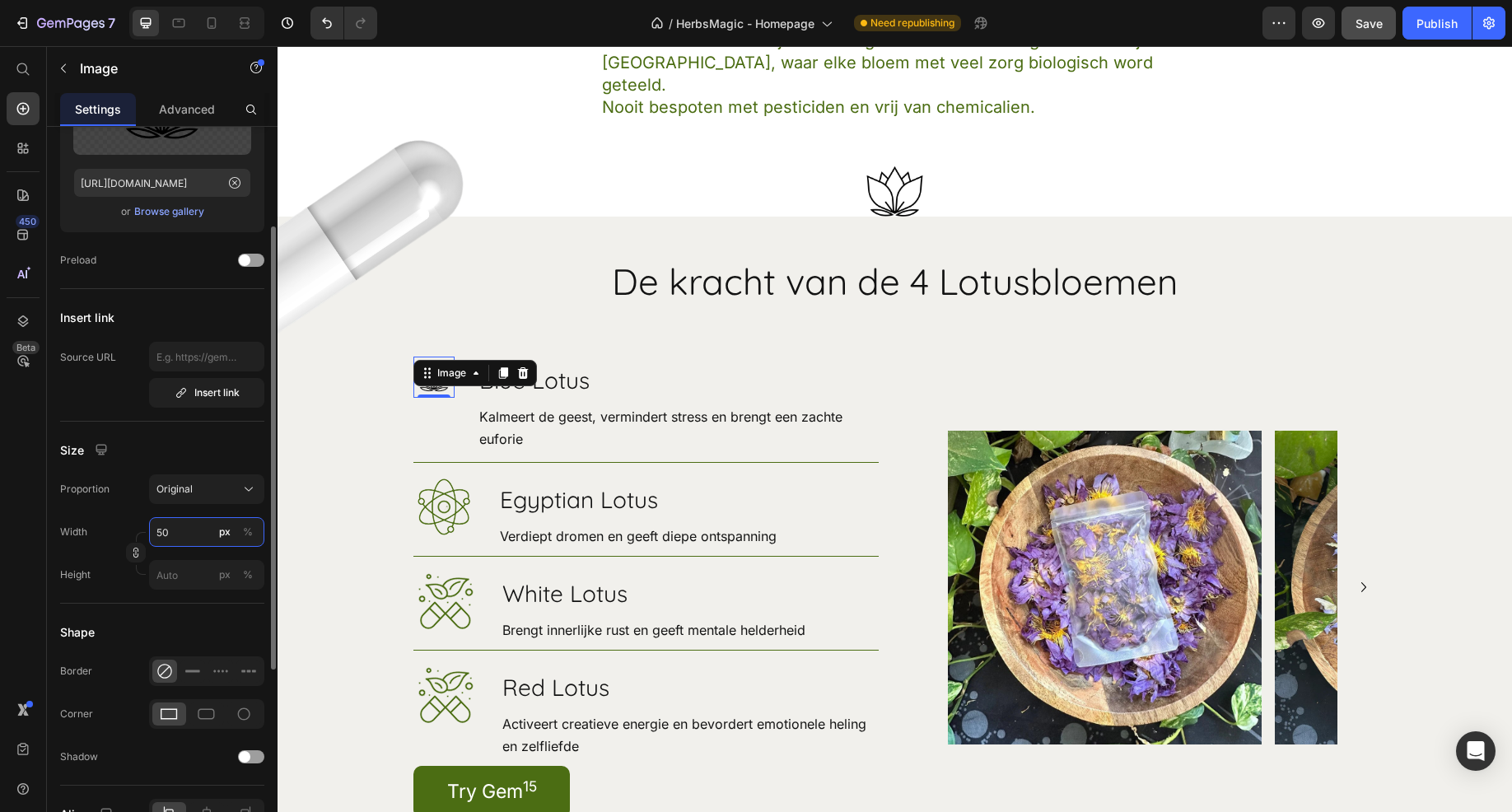 click on "50" at bounding box center (207, 532) 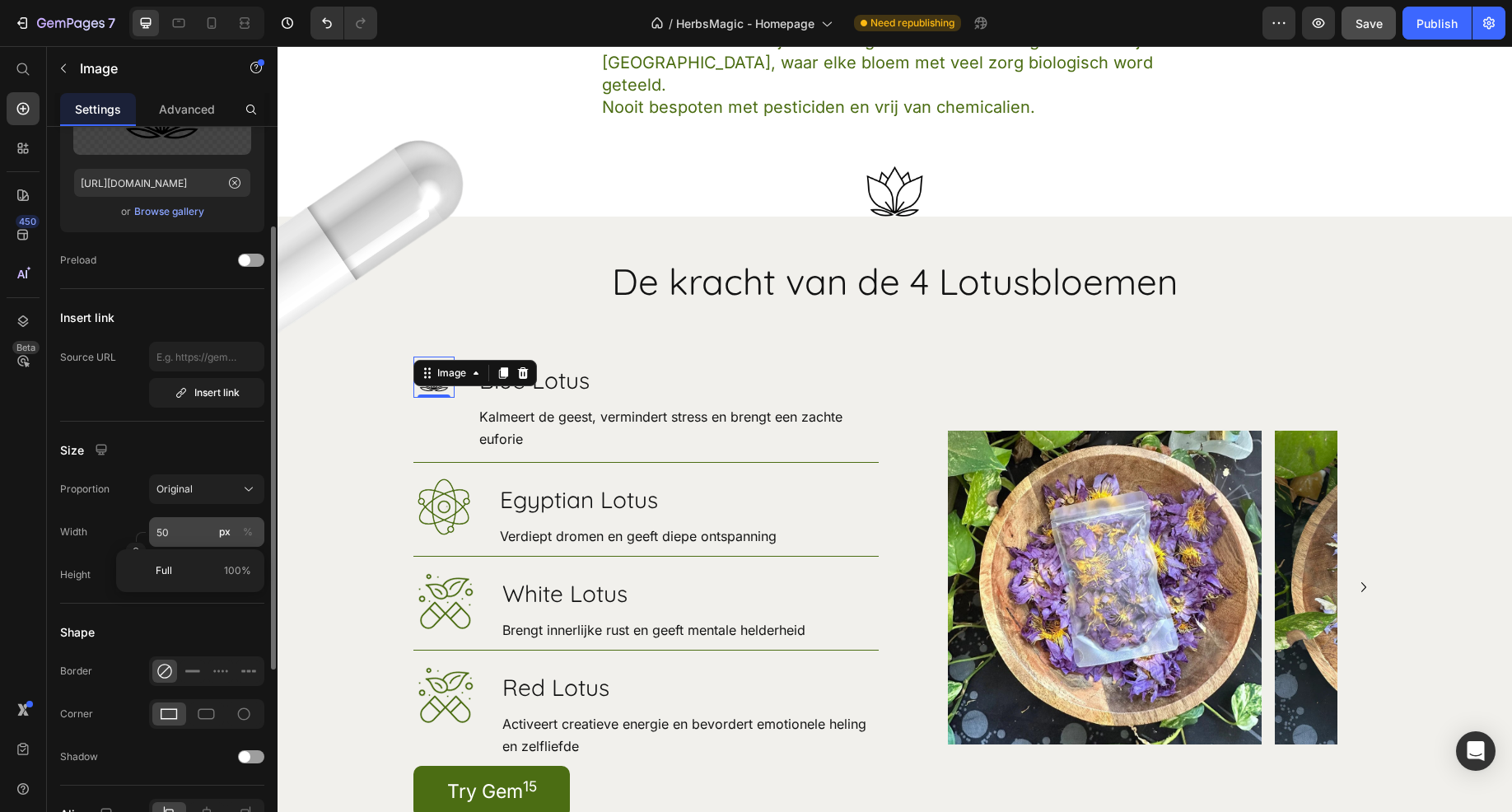 click on "%" at bounding box center (248, 532) 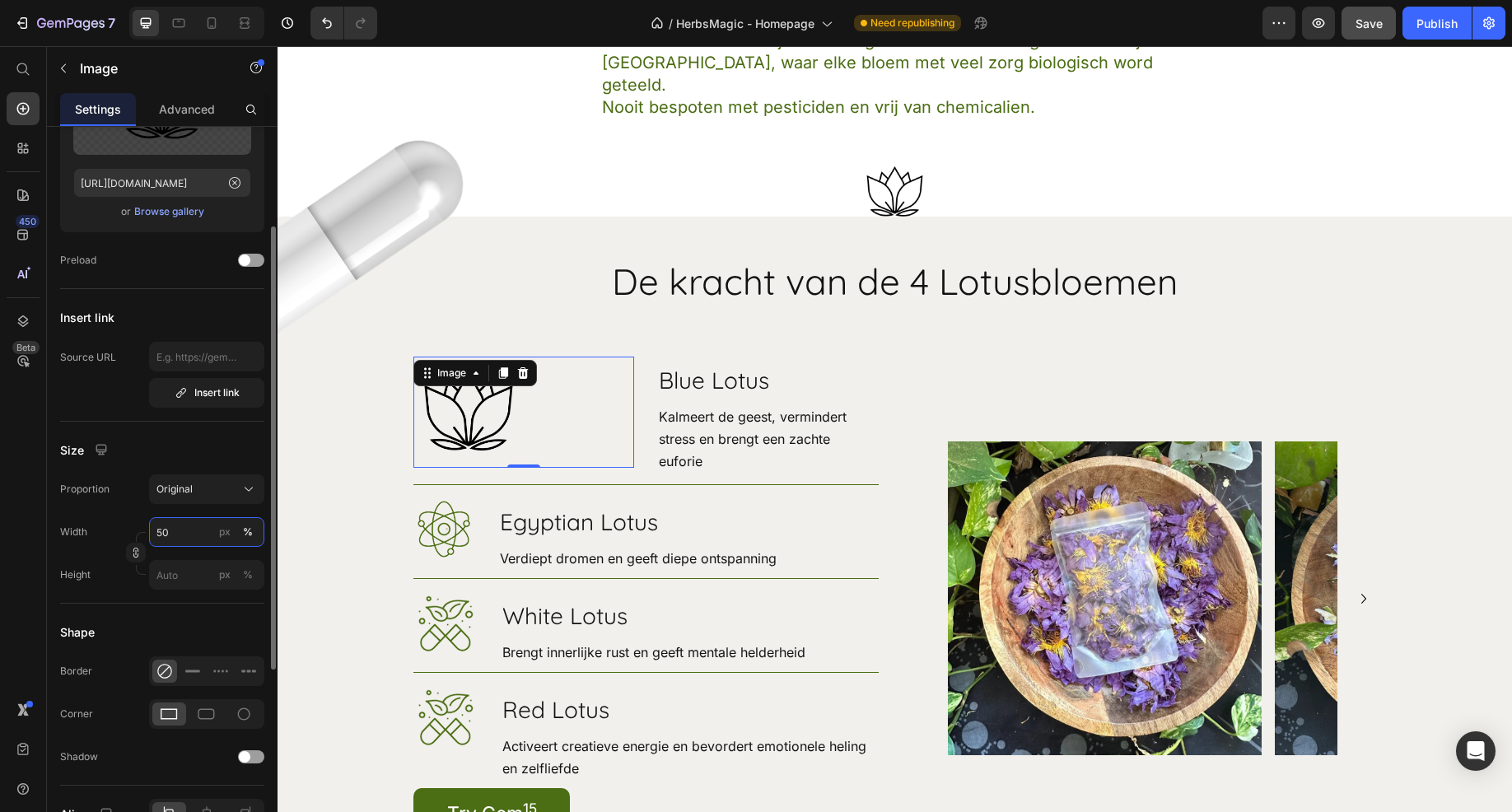 click on "50" at bounding box center [207, 532] 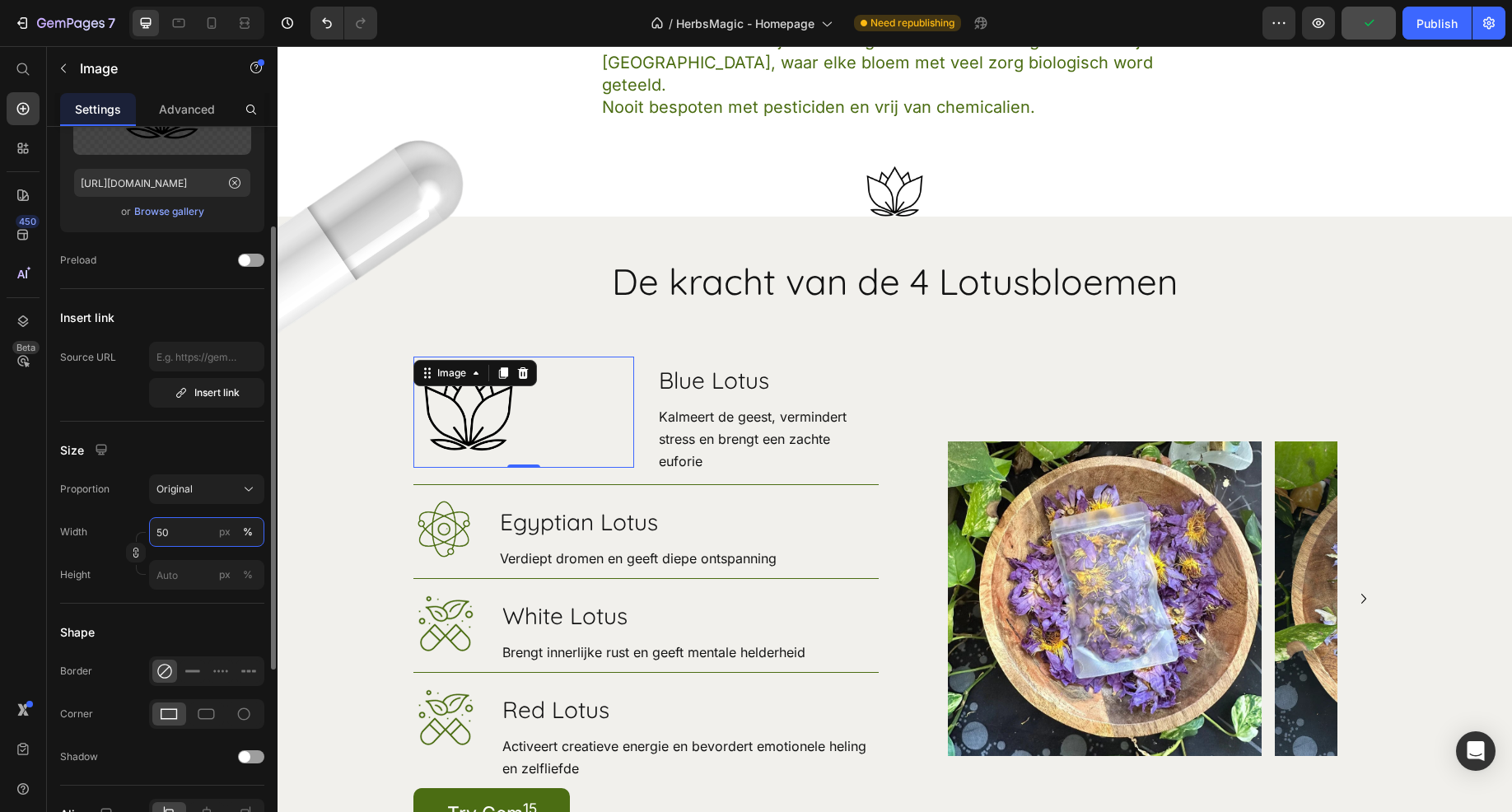 drag, startPoint x: 195, startPoint y: 531, endPoint x: 152, endPoint y: 535, distance: 43.185646 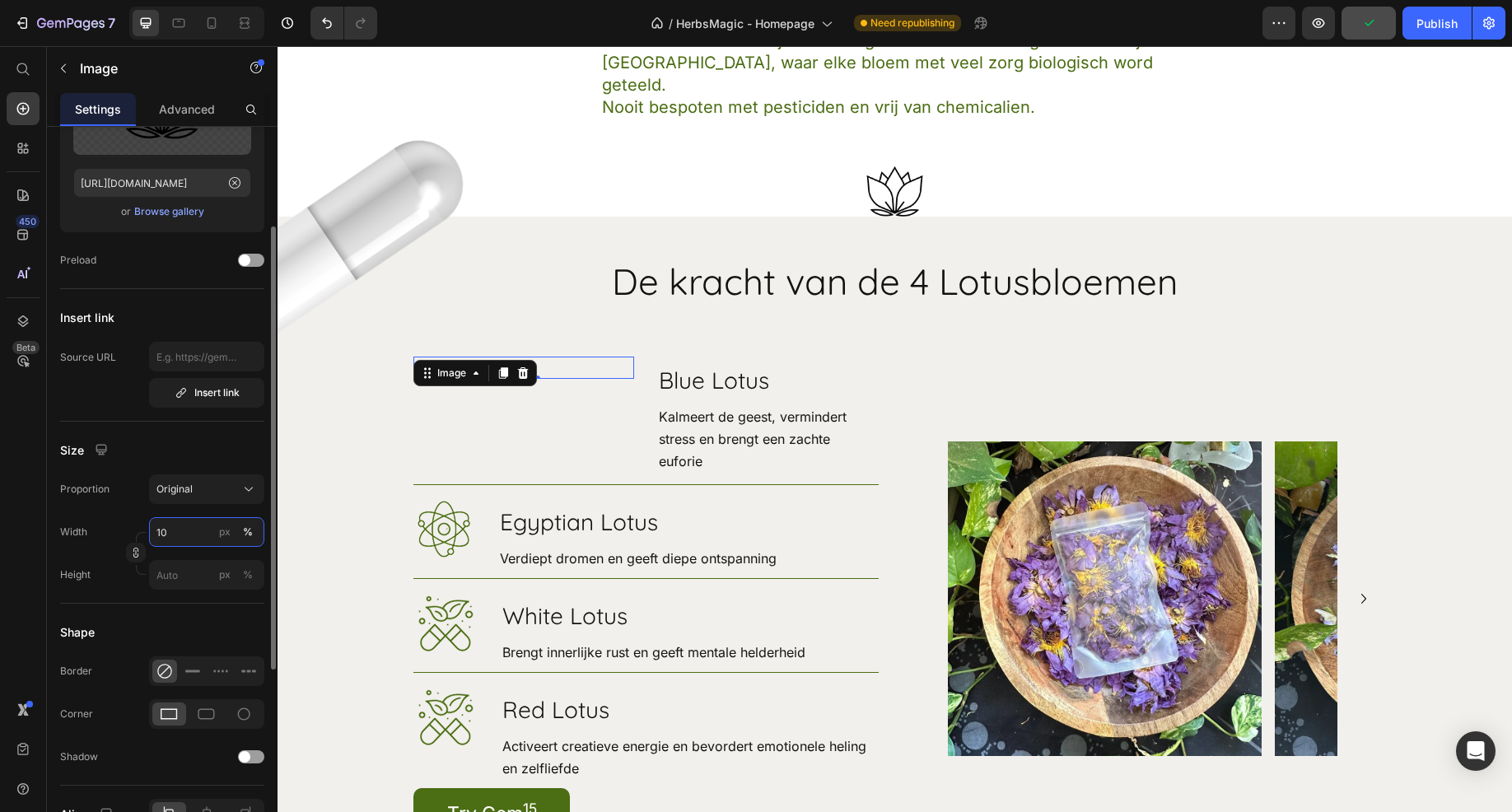 type on "1" 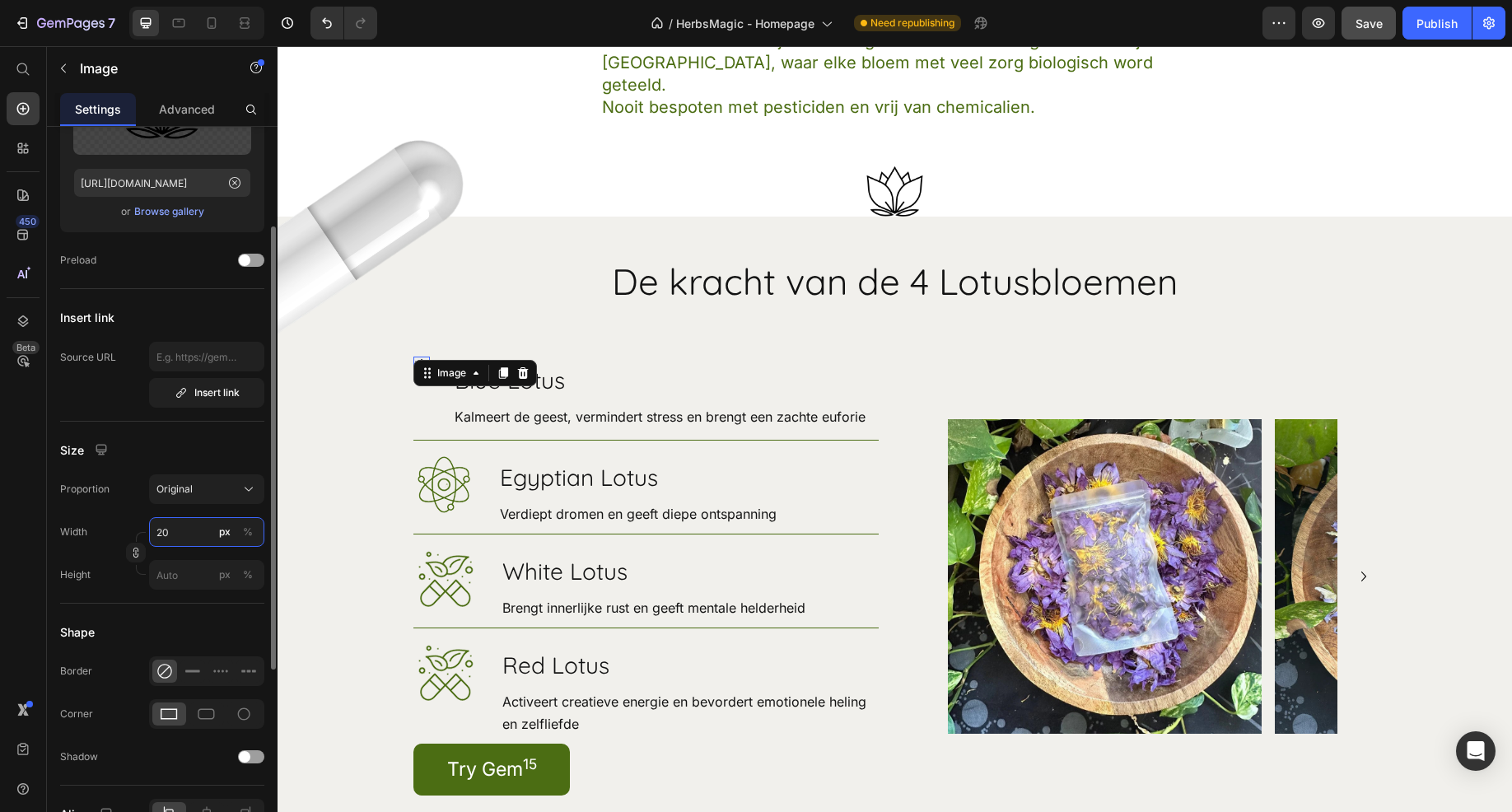 type on "2" 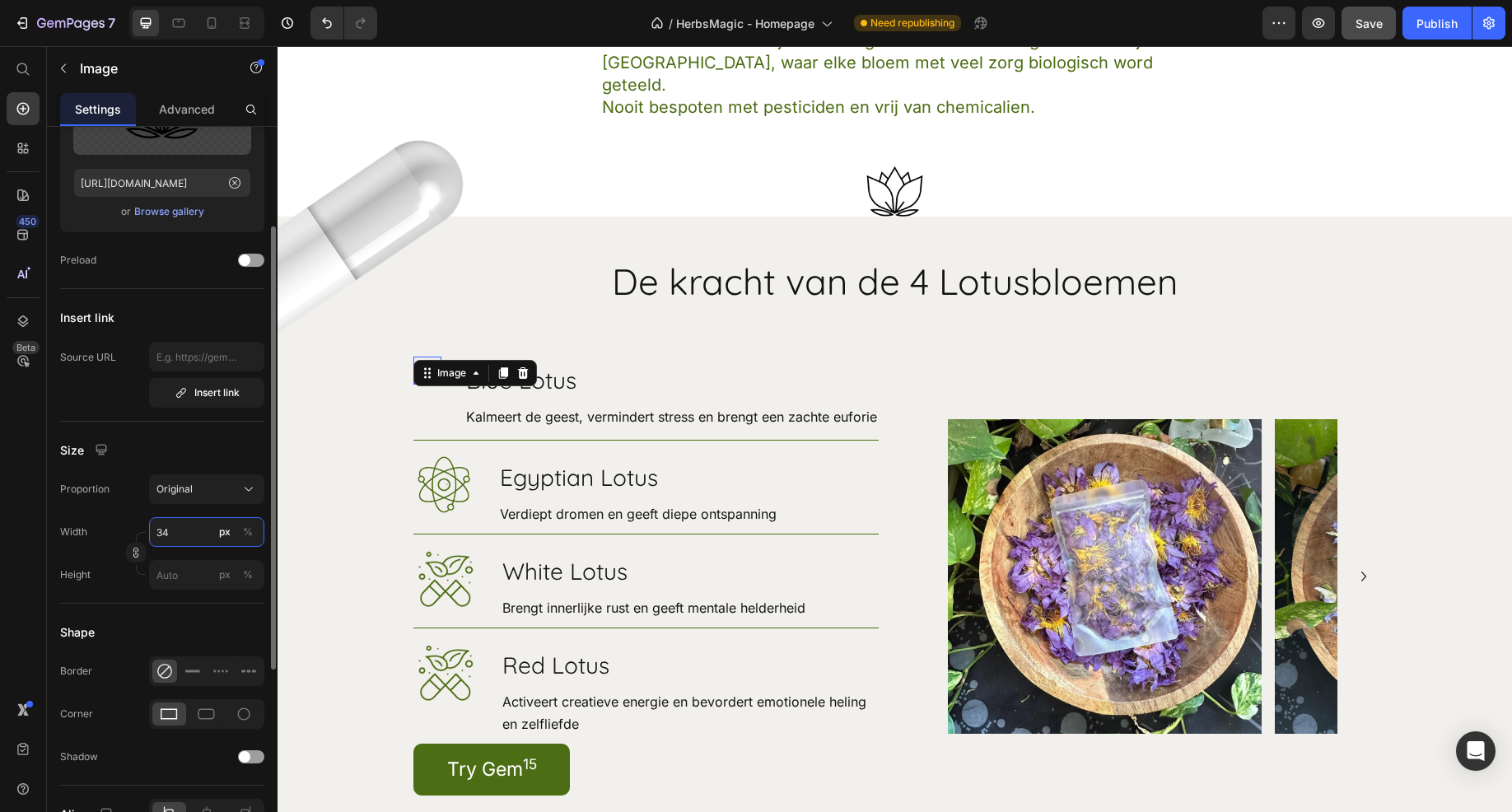 type on "3" 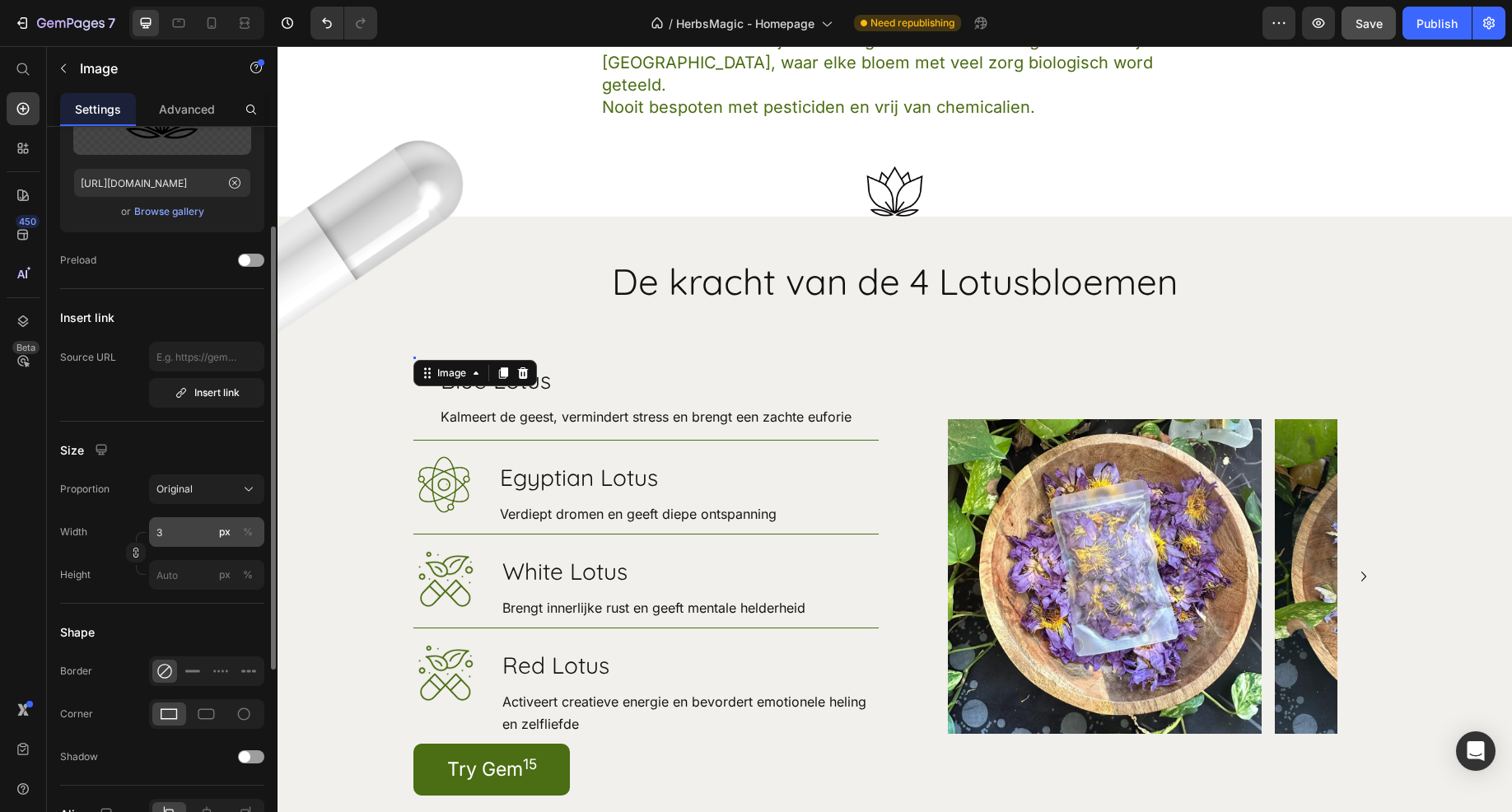 click on "%" at bounding box center [248, 532] 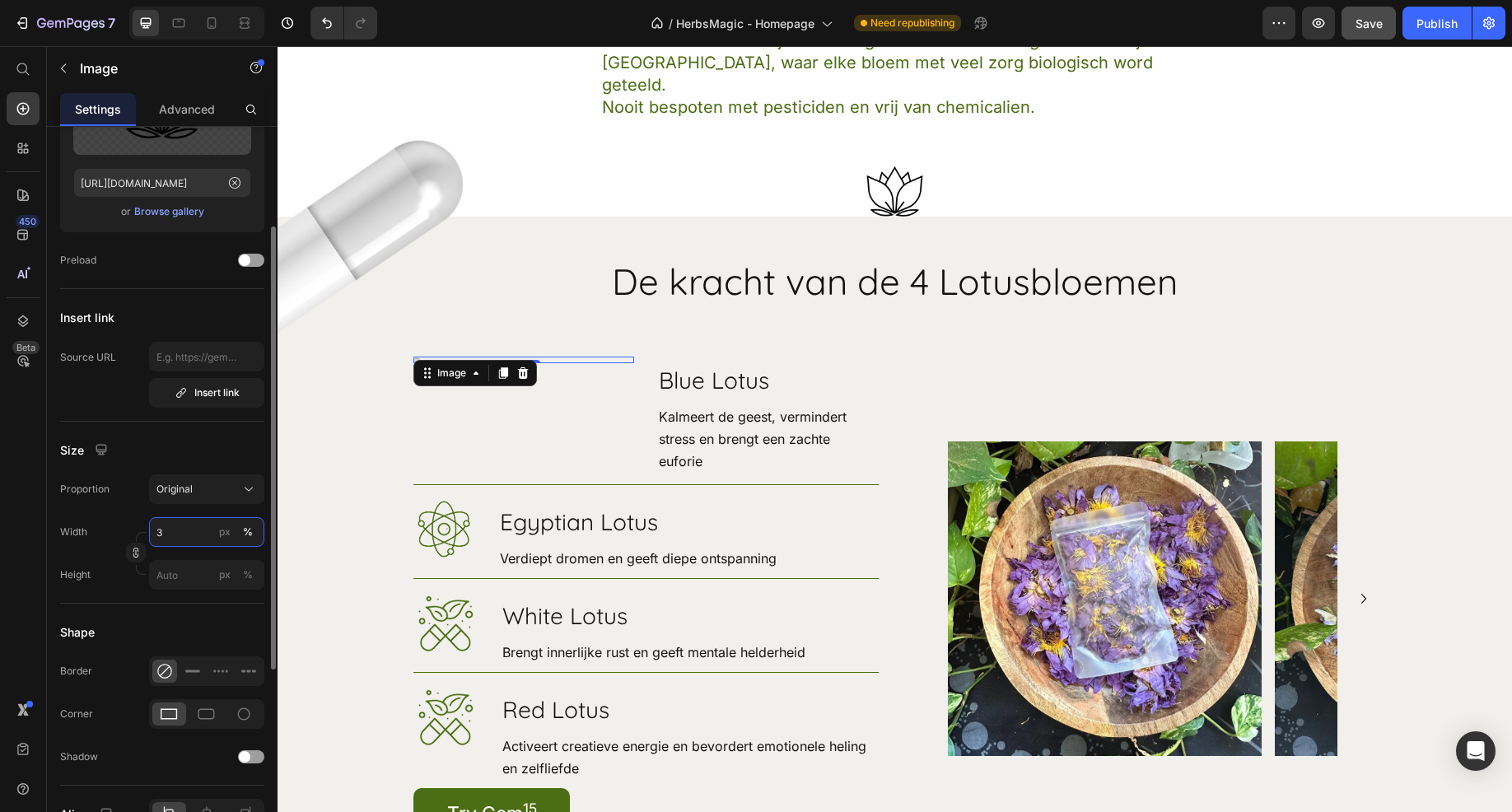 click on "3" at bounding box center (207, 532) 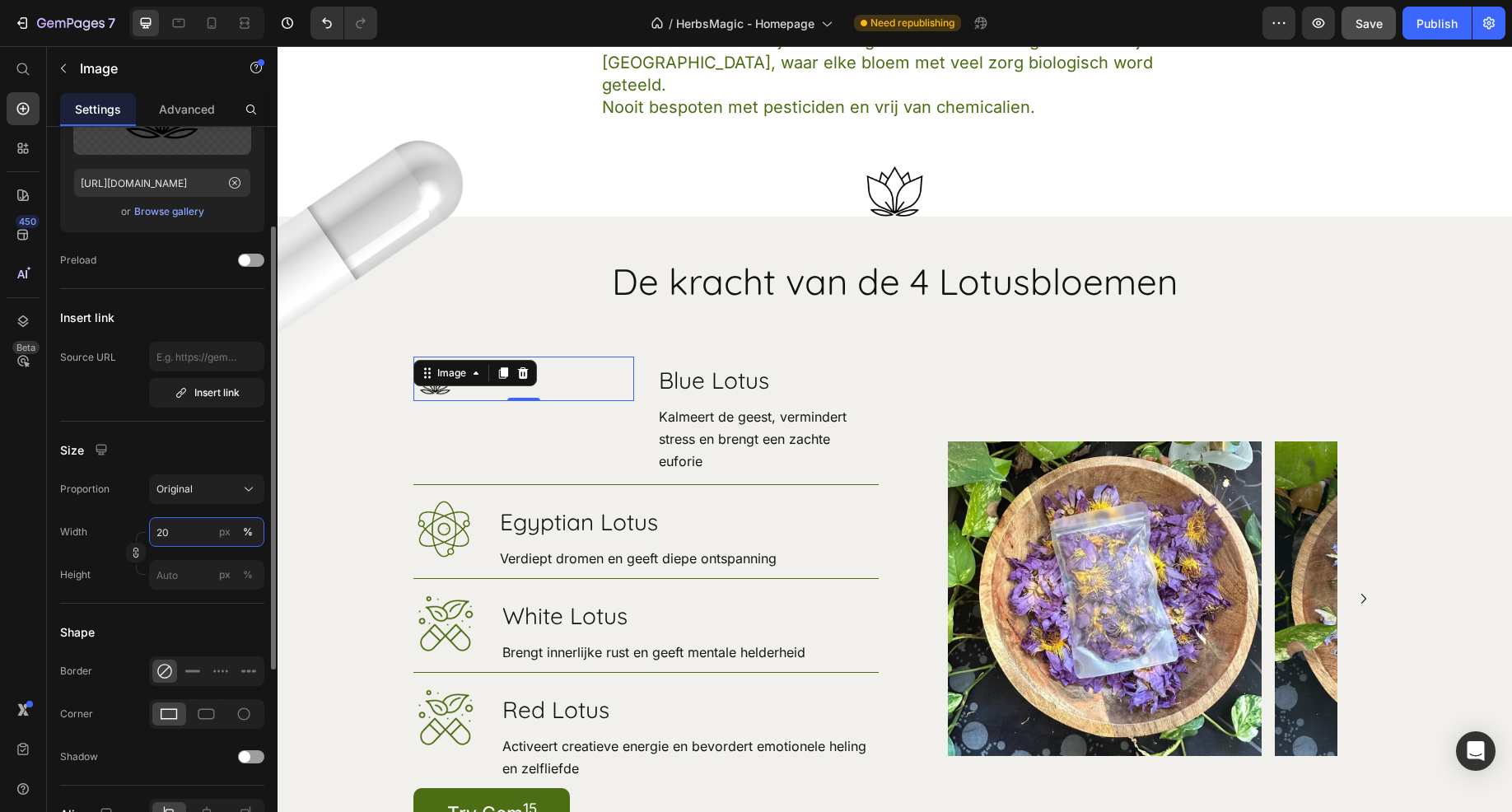 type on "20" 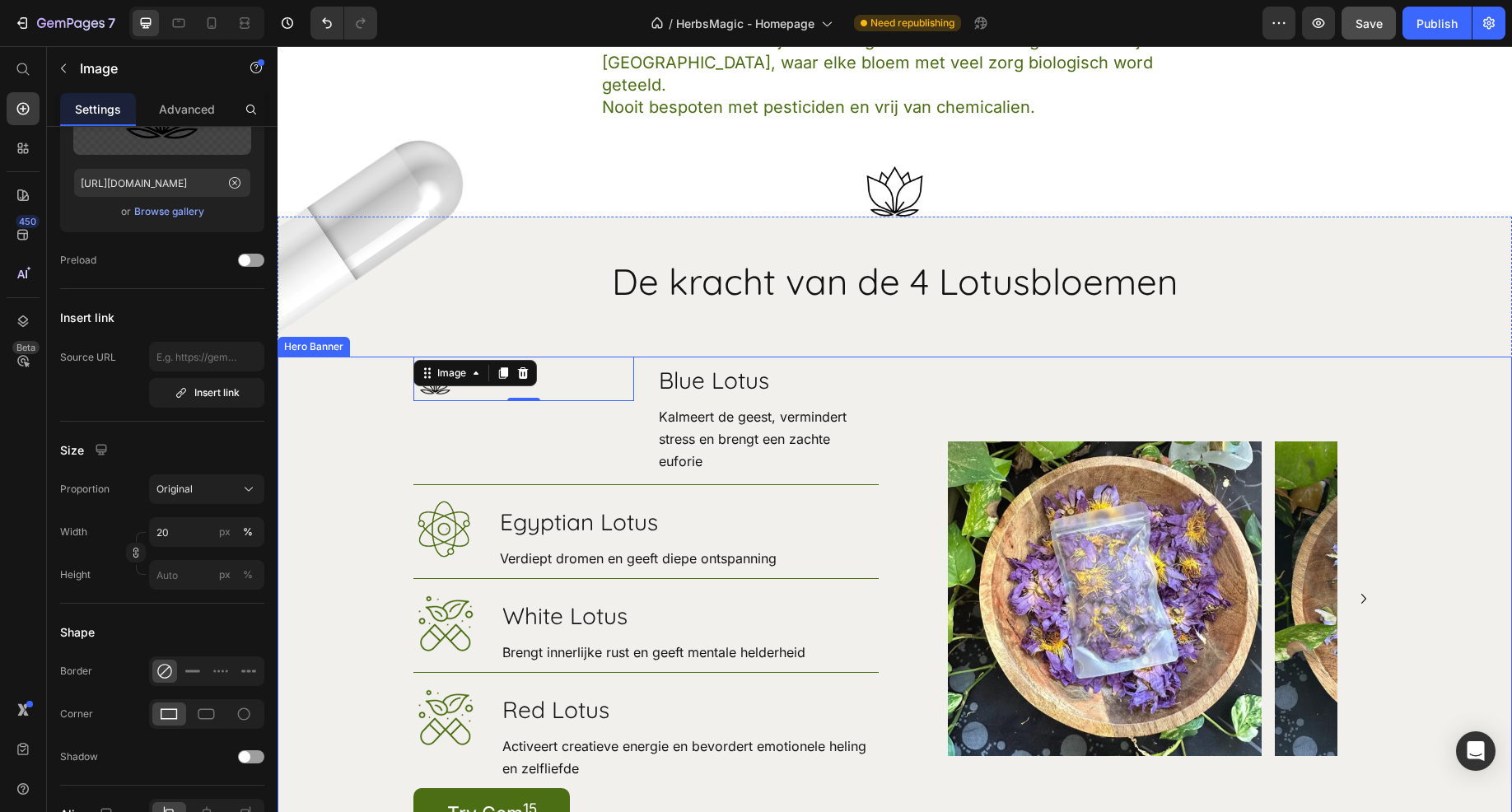 click at bounding box center [894, 623] 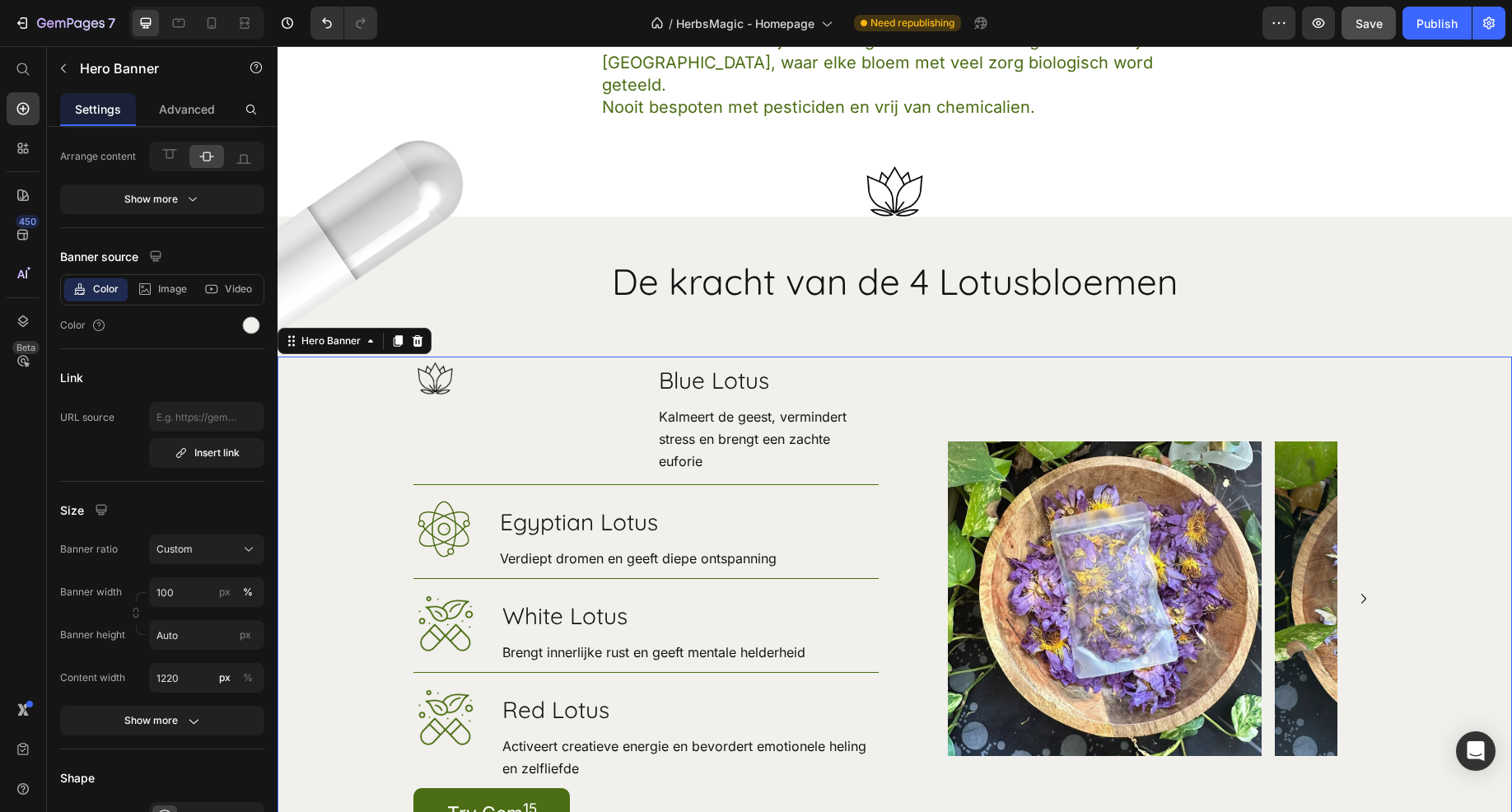 scroll, scrollTop: 0, scrollLeft: 0, axis: both 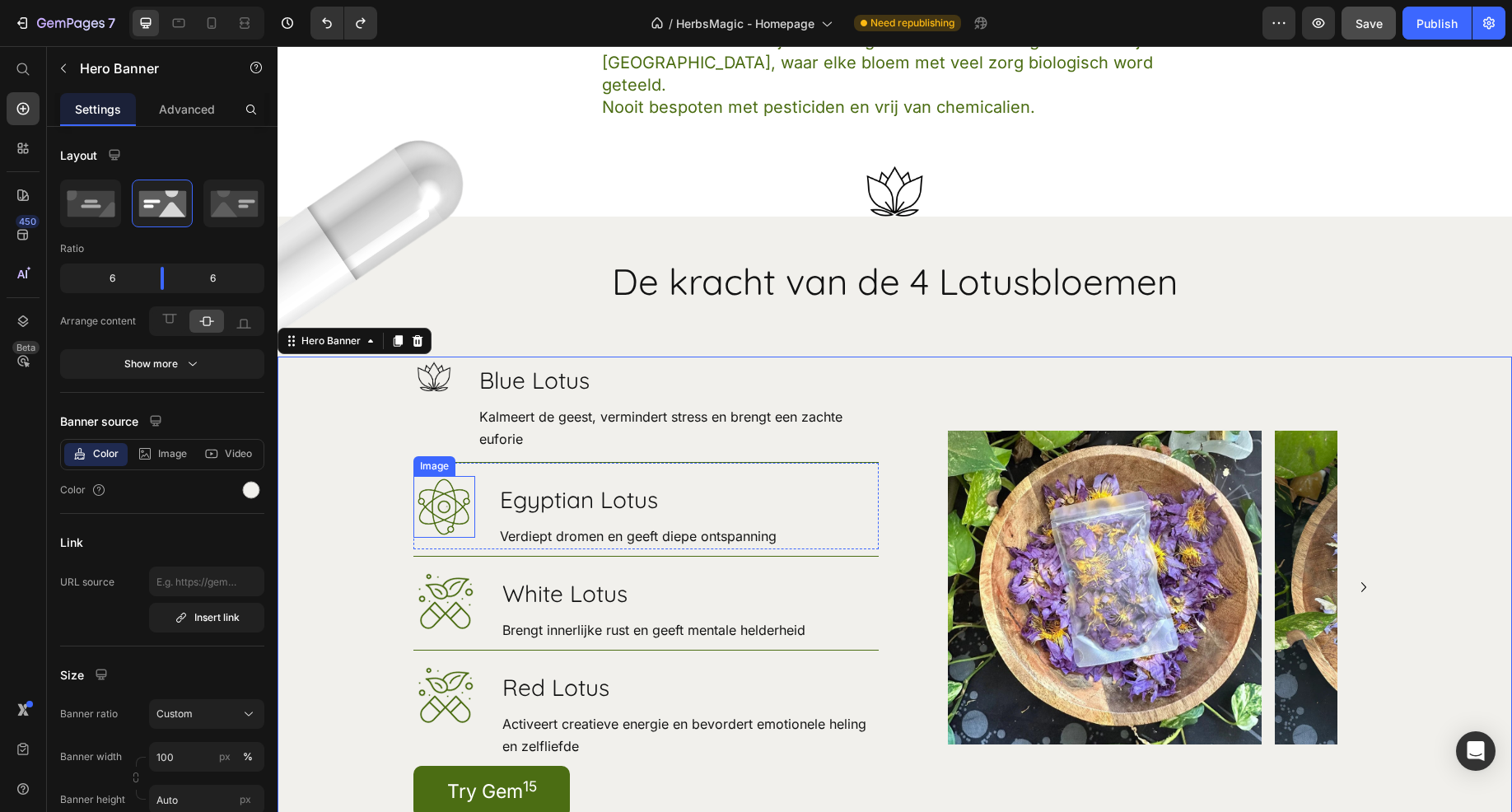 click at bounding box center (444, 506) 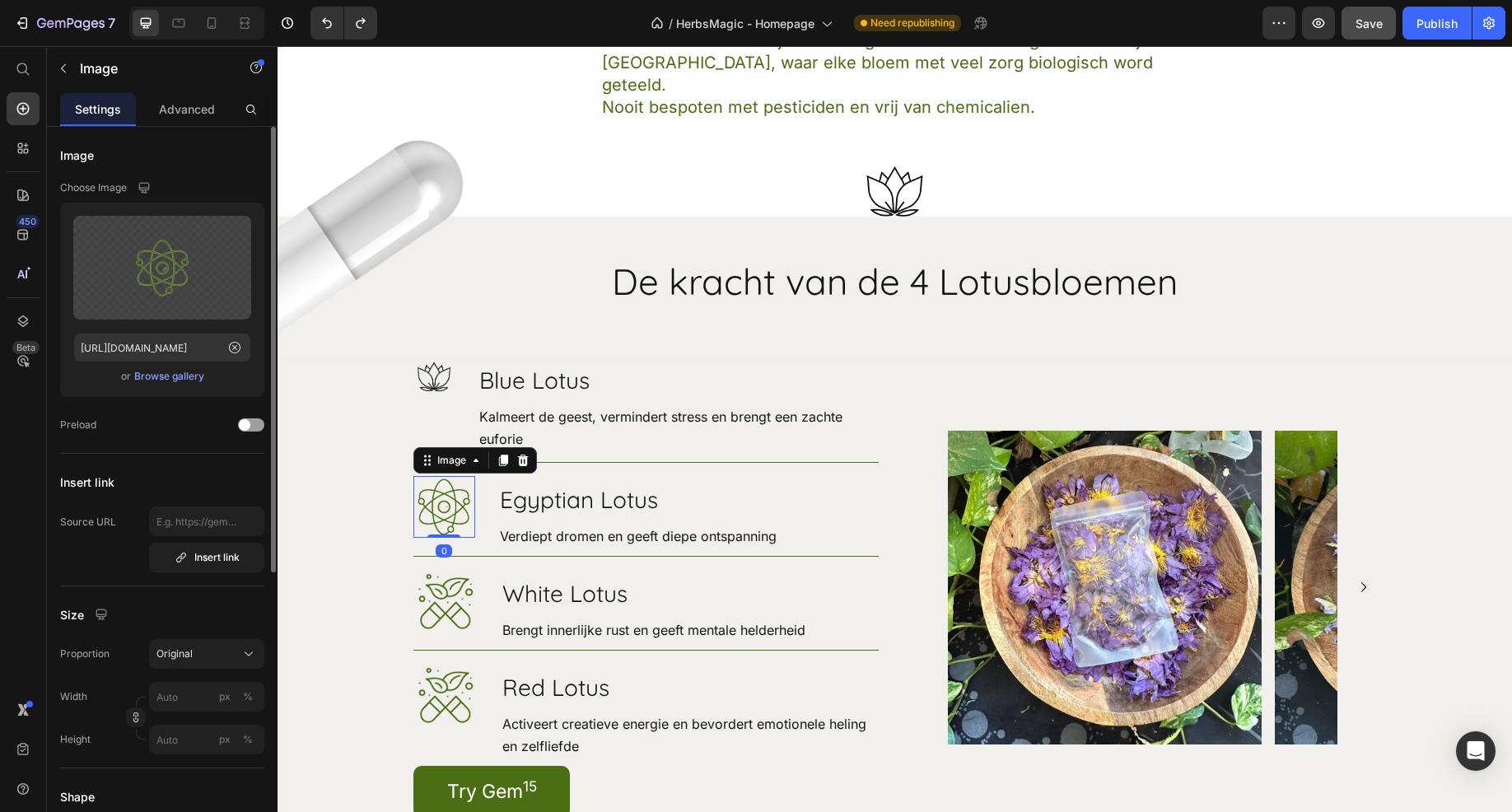click on "Browse gallery" at bounding box center (169, 376) 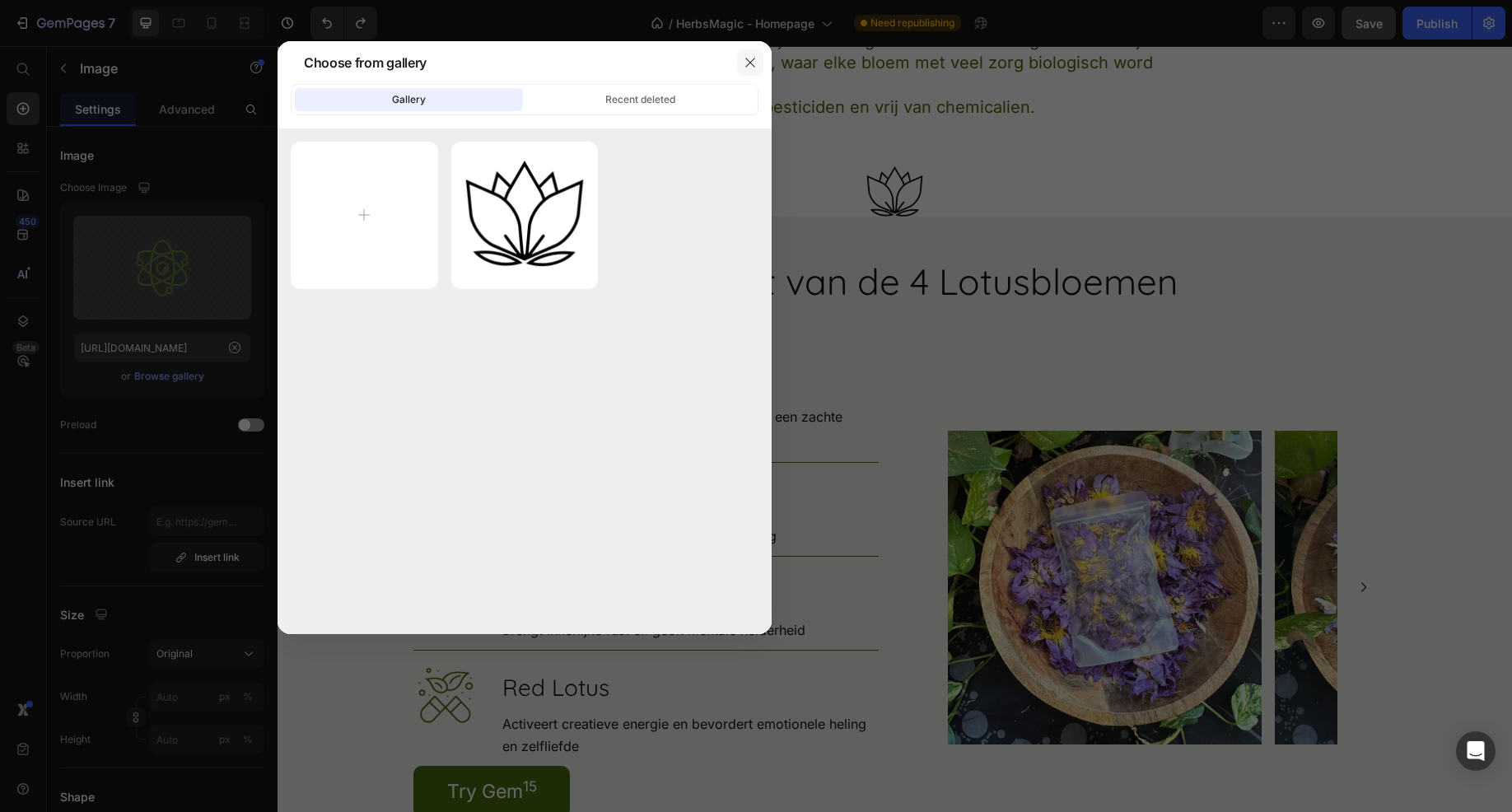 click 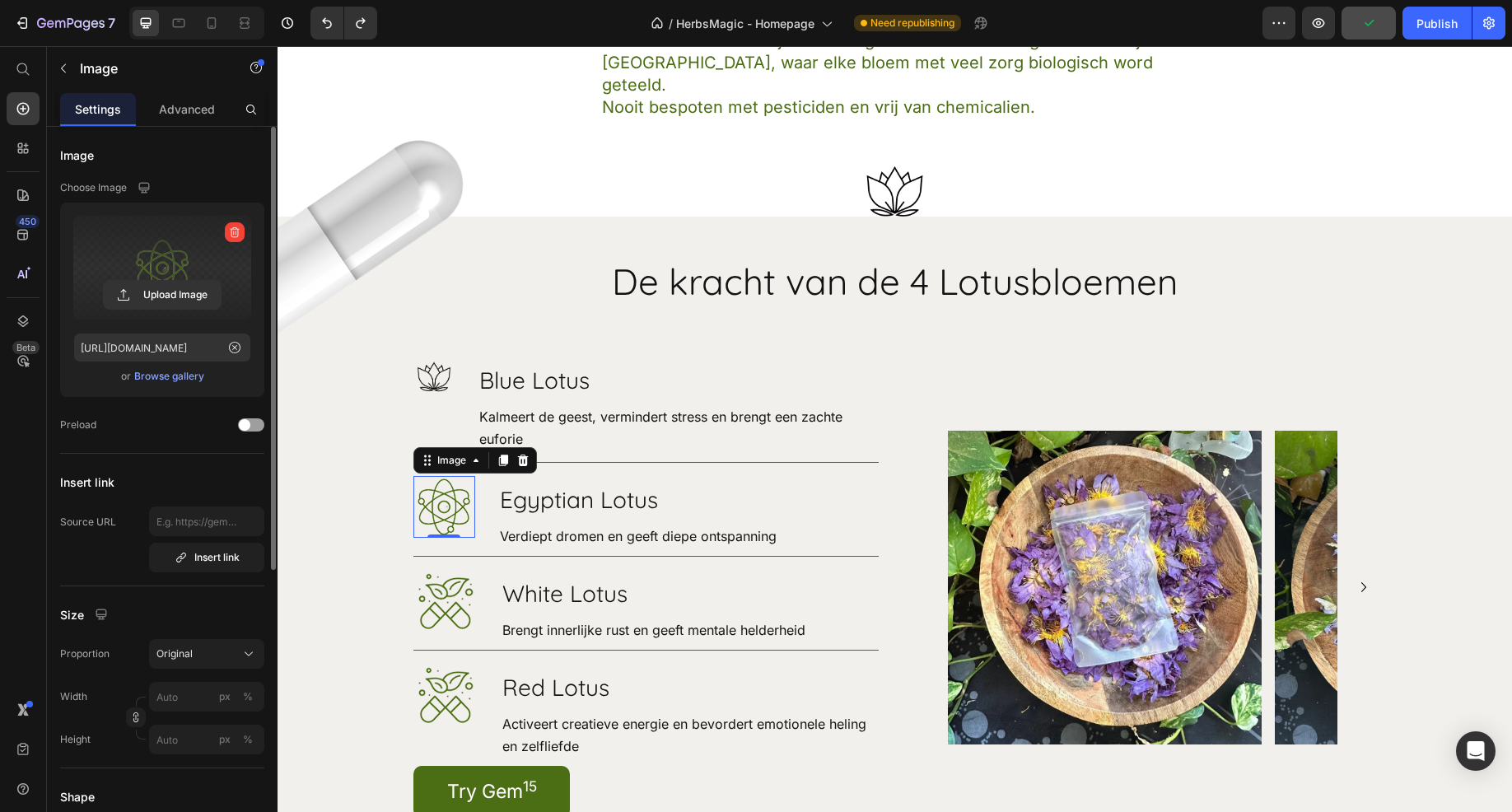 click at bounding box center (162, 268) 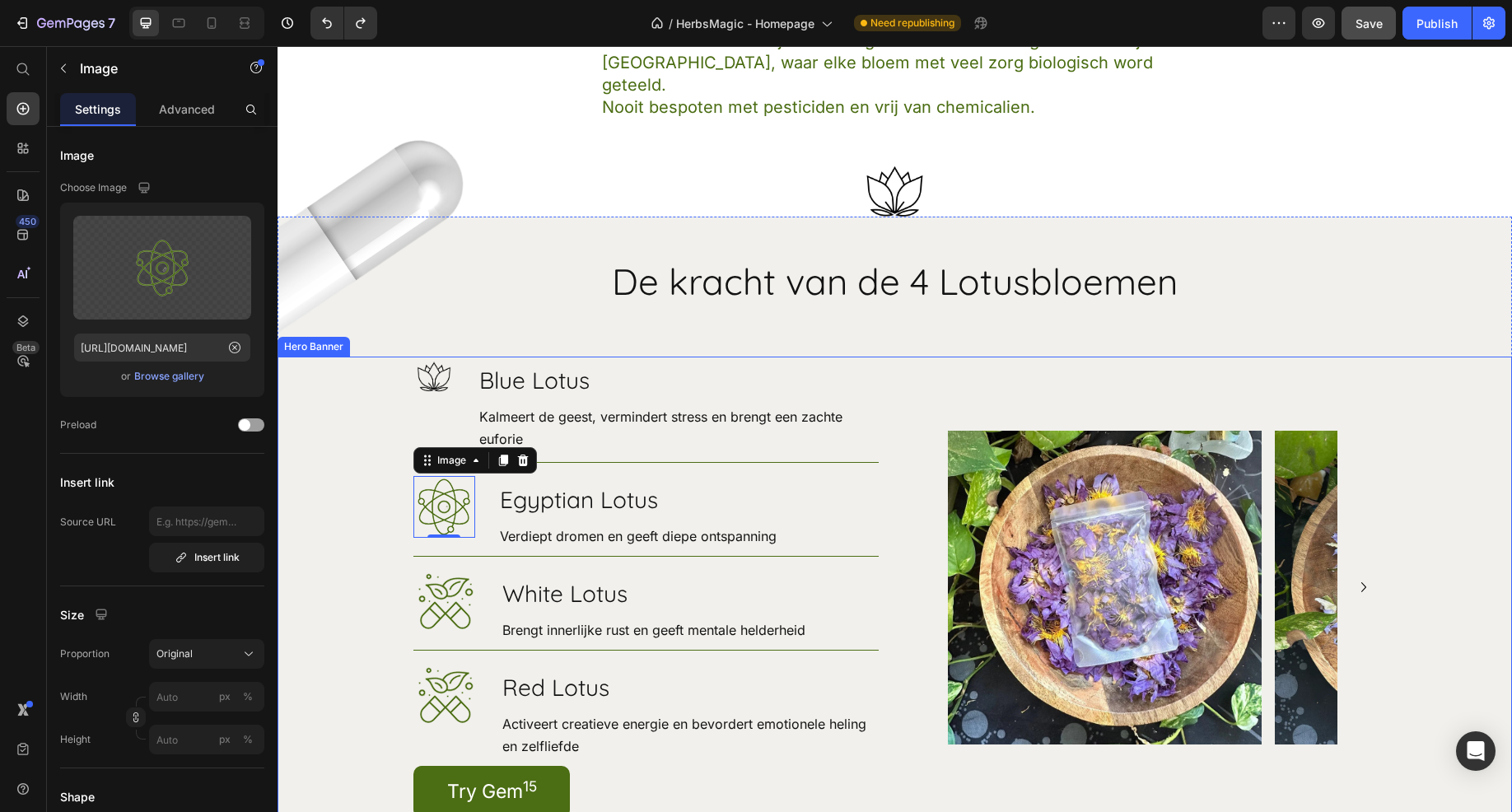click on "Image Image Image Image
Carousel" at bounding box center (1142, 587) 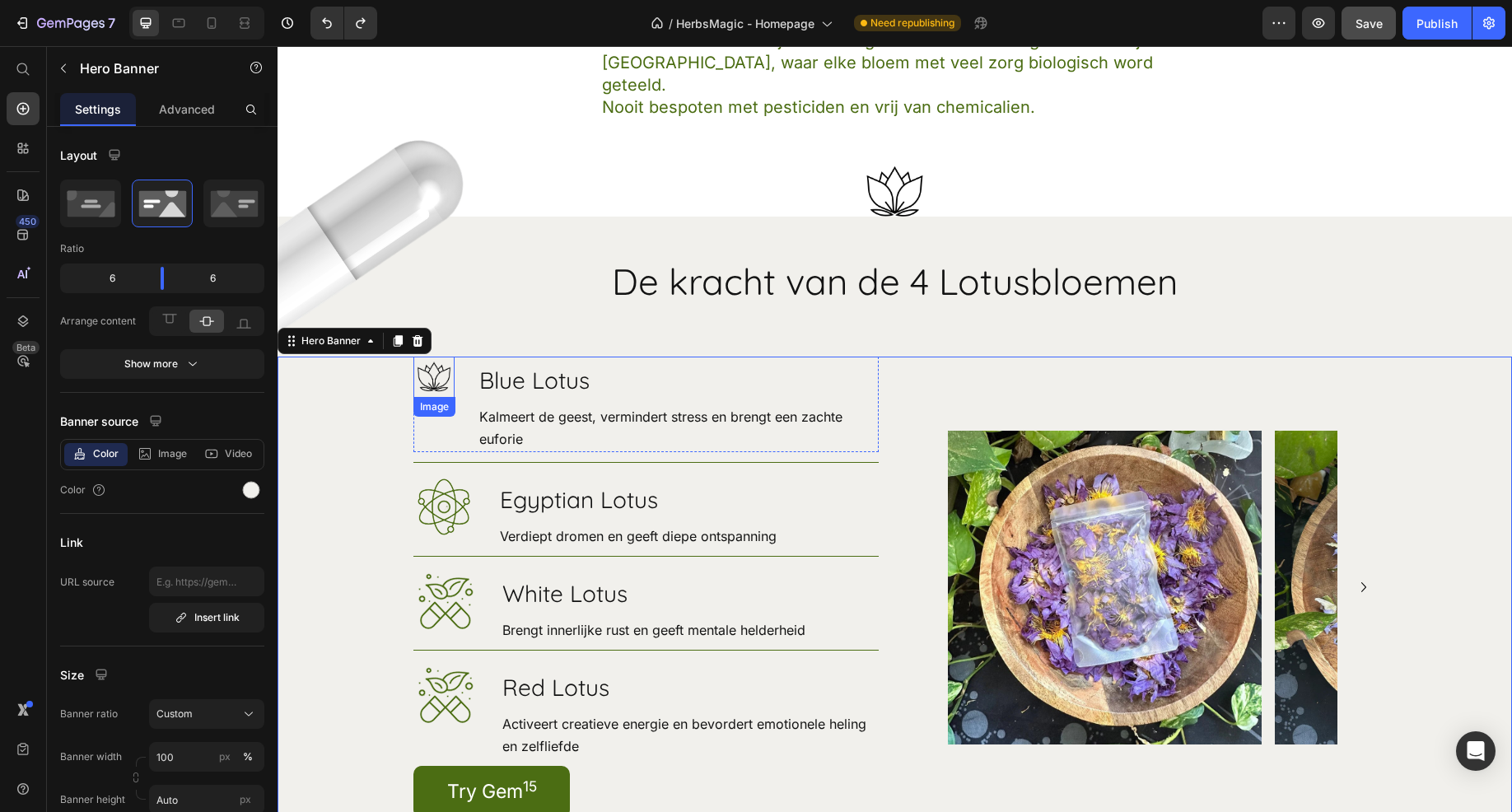 click on "Image" at bounding box center [434, 404] 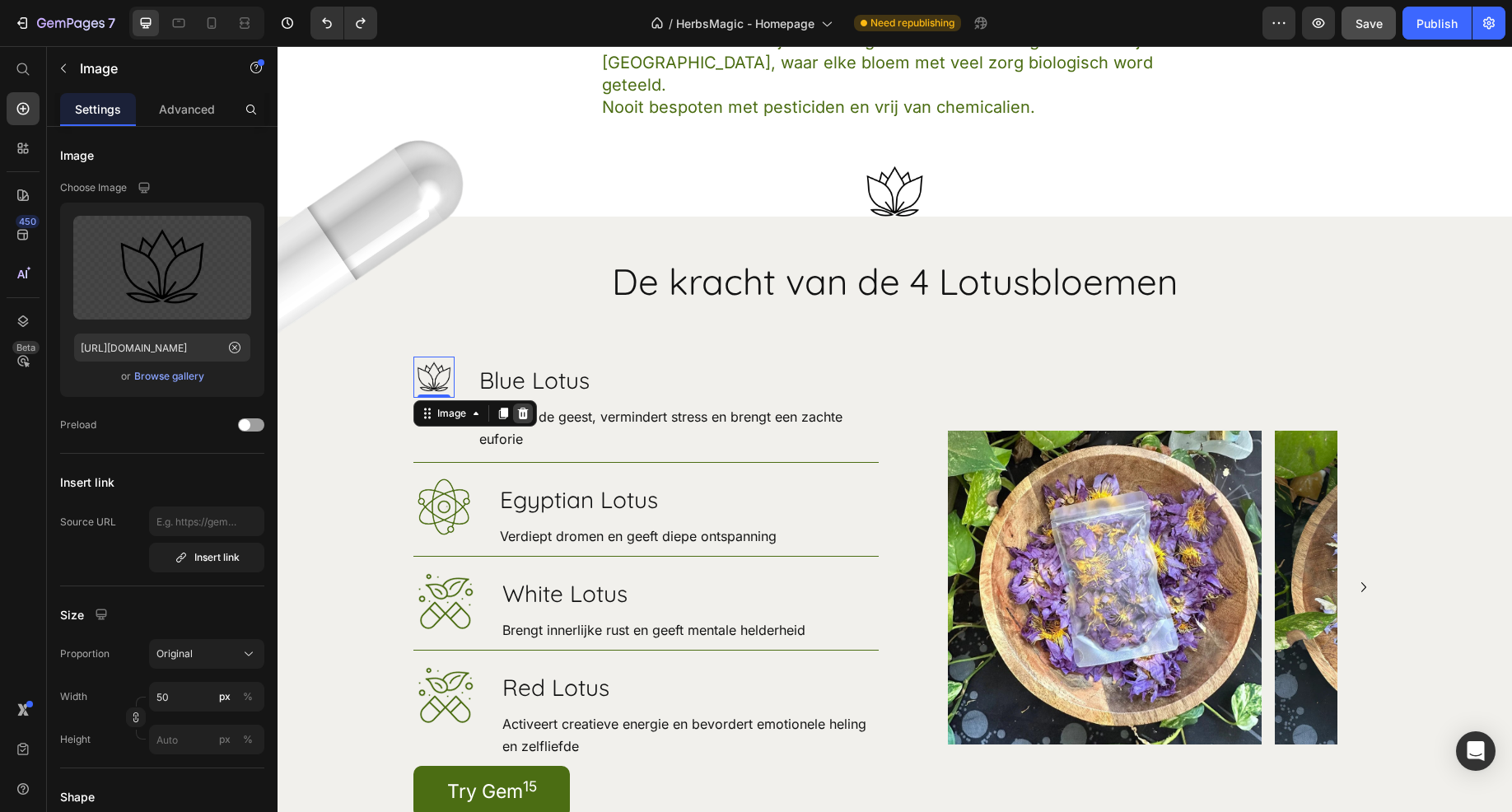 click 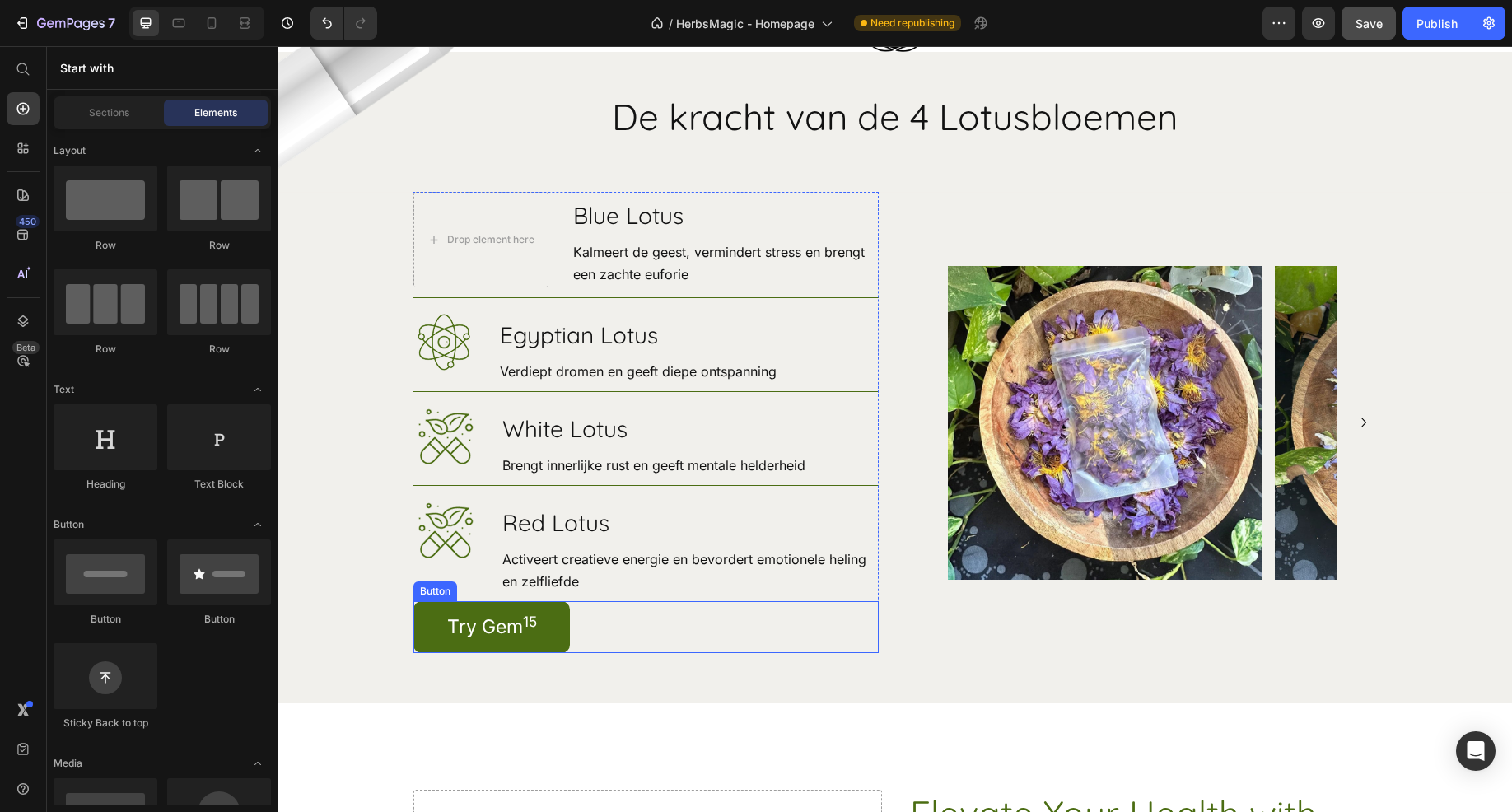 scroll, scrollTop: 4936, scrollLeft: 0, axis: vertical 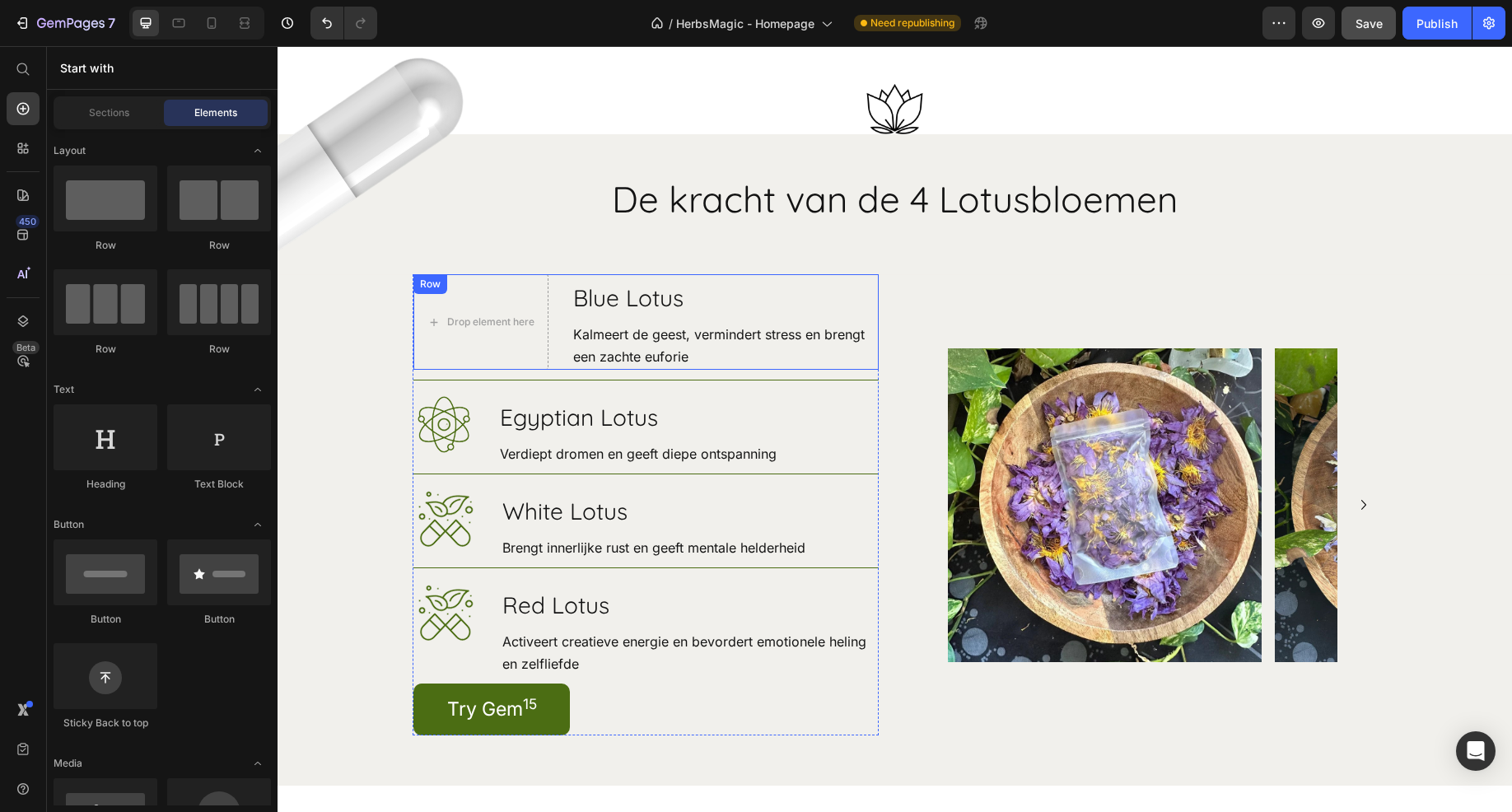 click on "Drop element here Blue Lotus Heading Kalmeert de geest, vermindert stress en brengt een zachte euforie  Text Block Row" at bounding box center (646, 322) 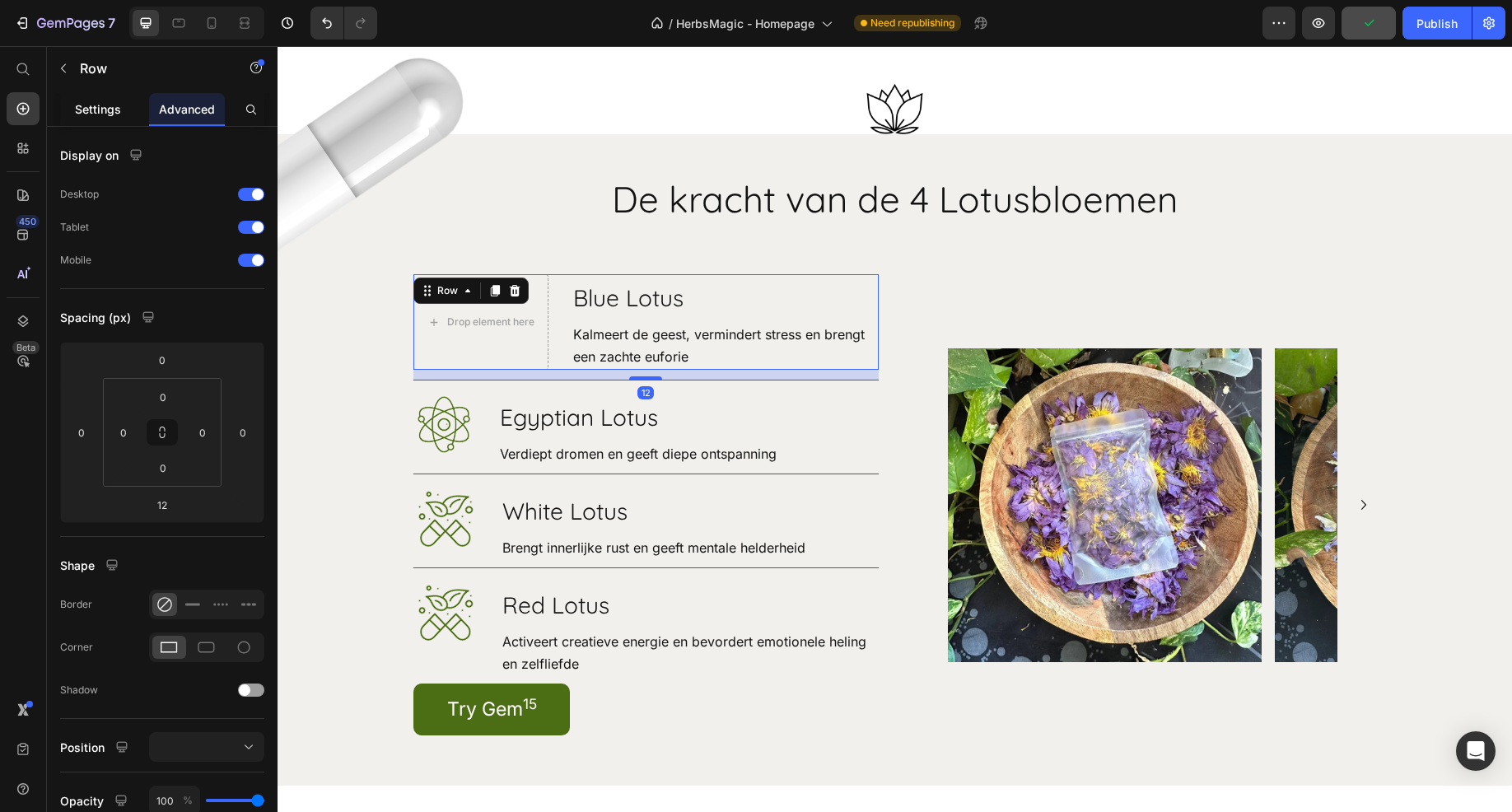 click on "Settings" at bounding box center [98, 109] 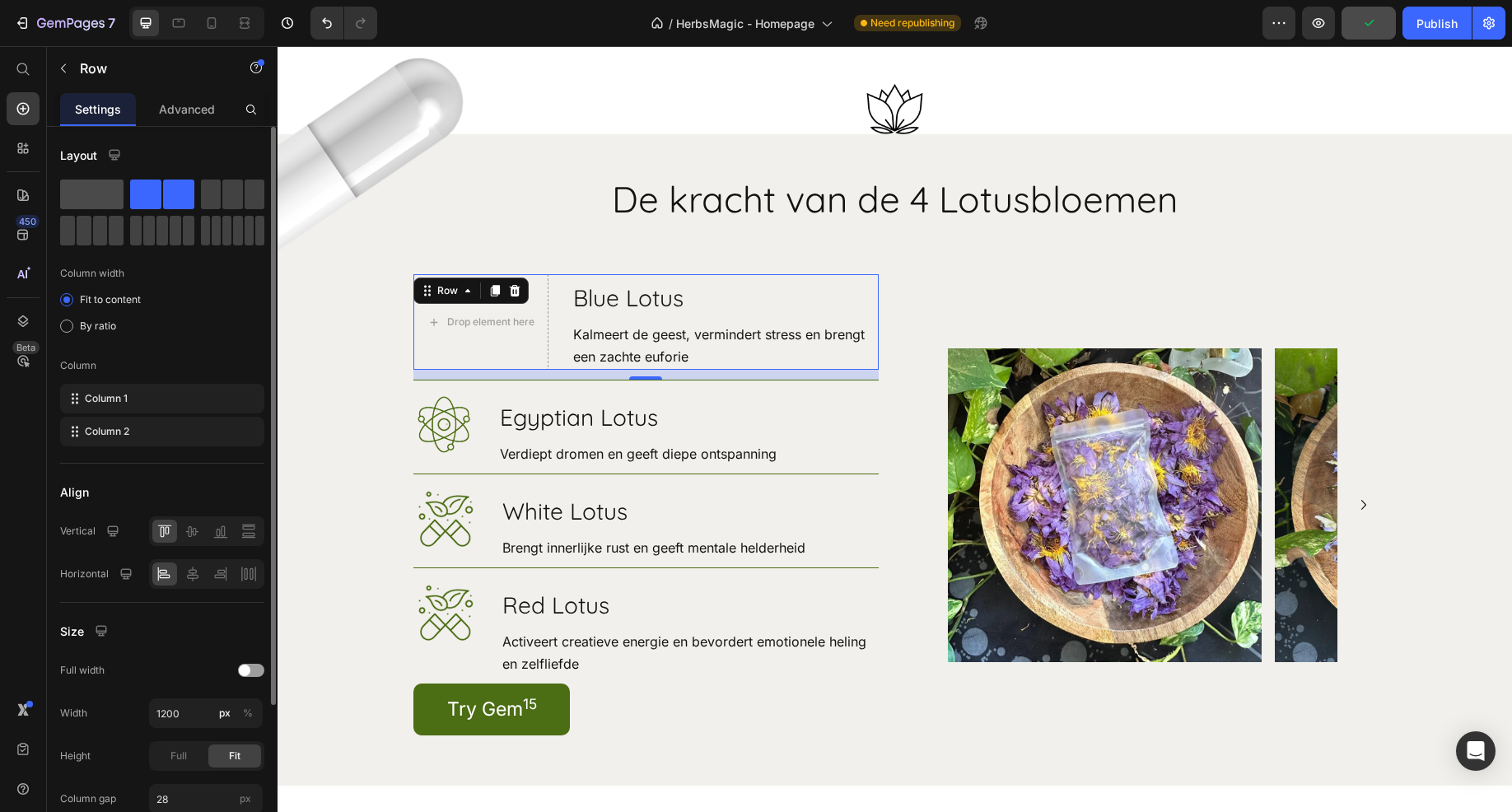 click 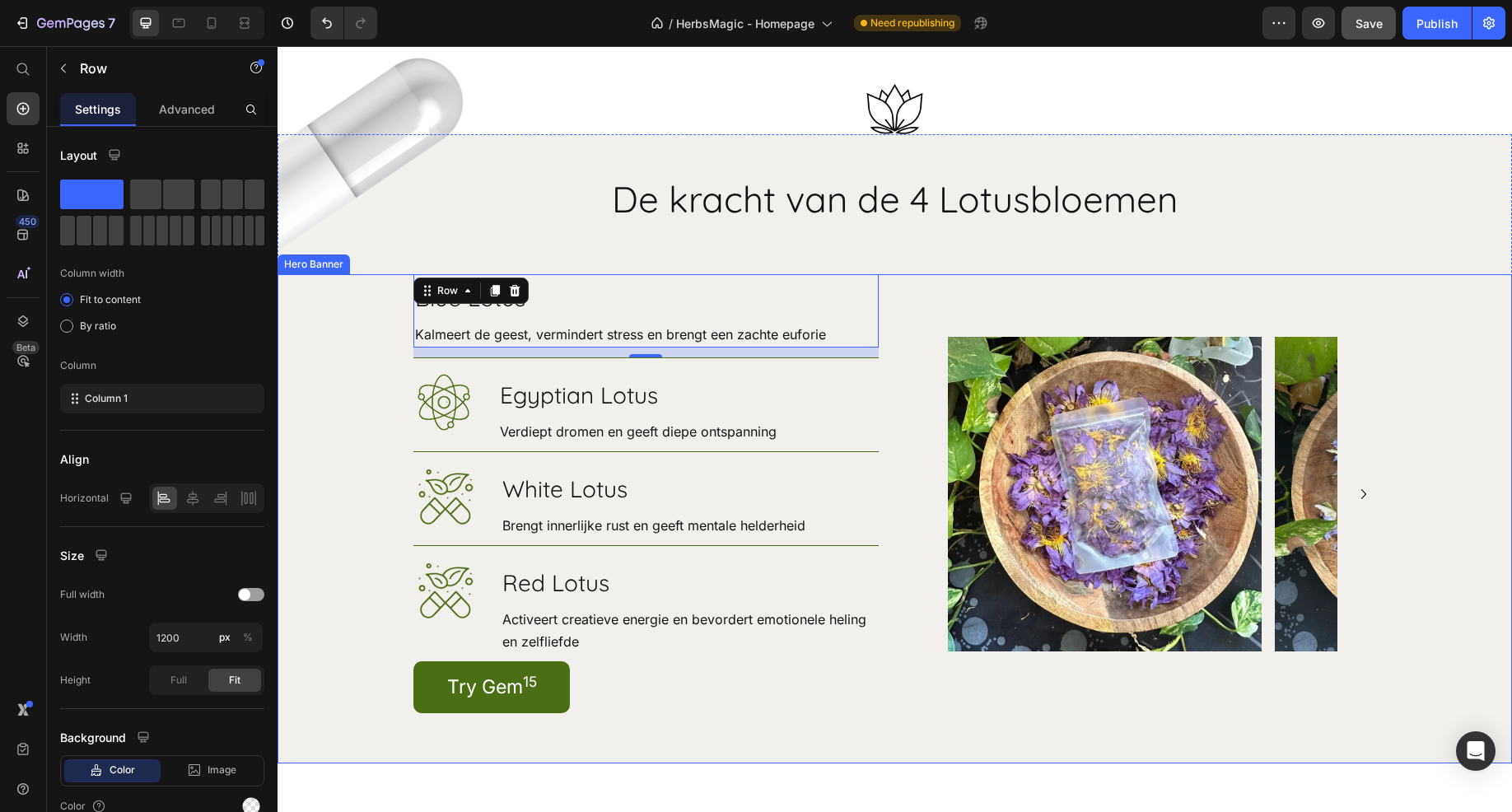 click at bounding box center [894, 519] 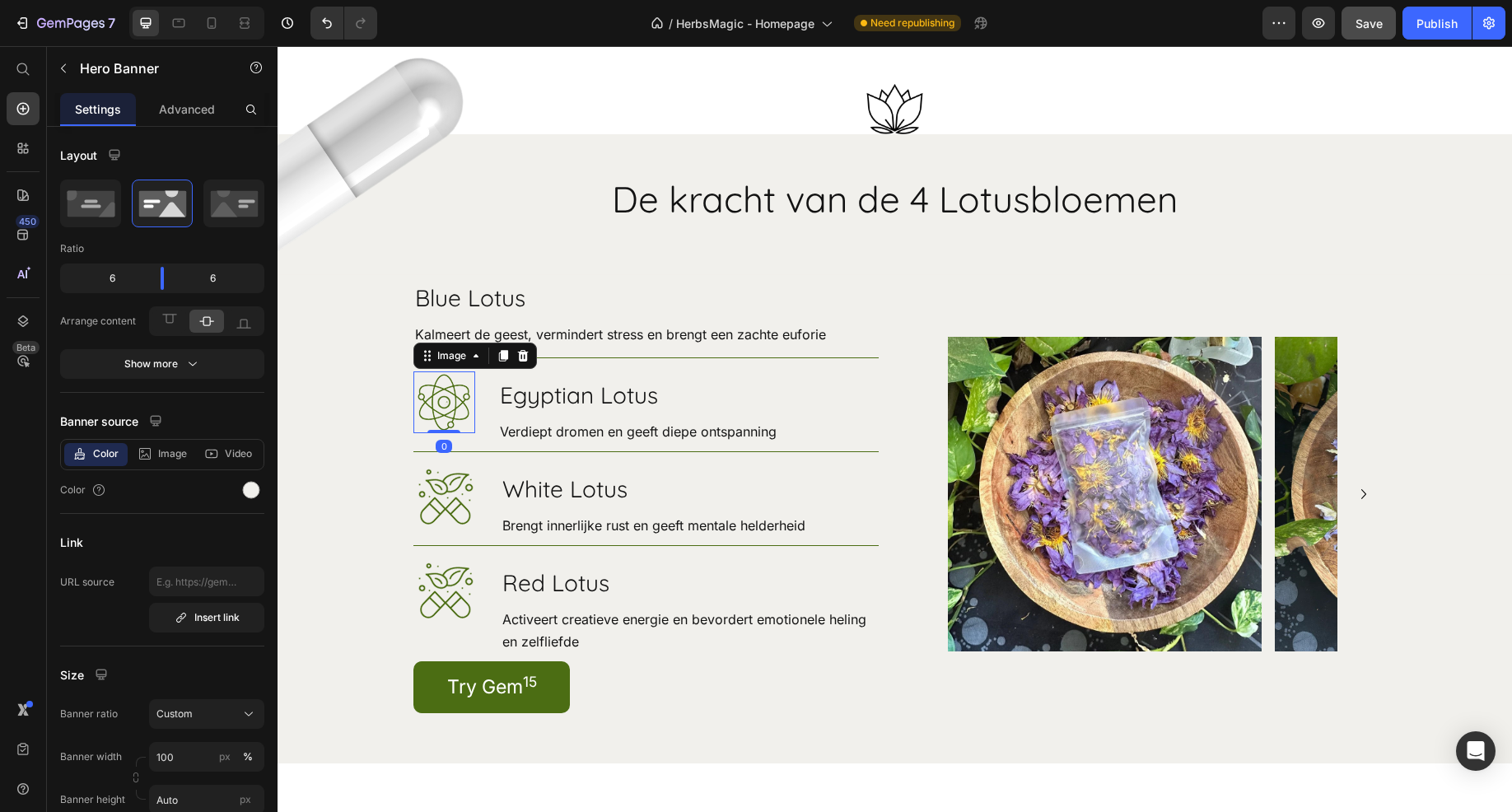click at bounding box center [444, 402] 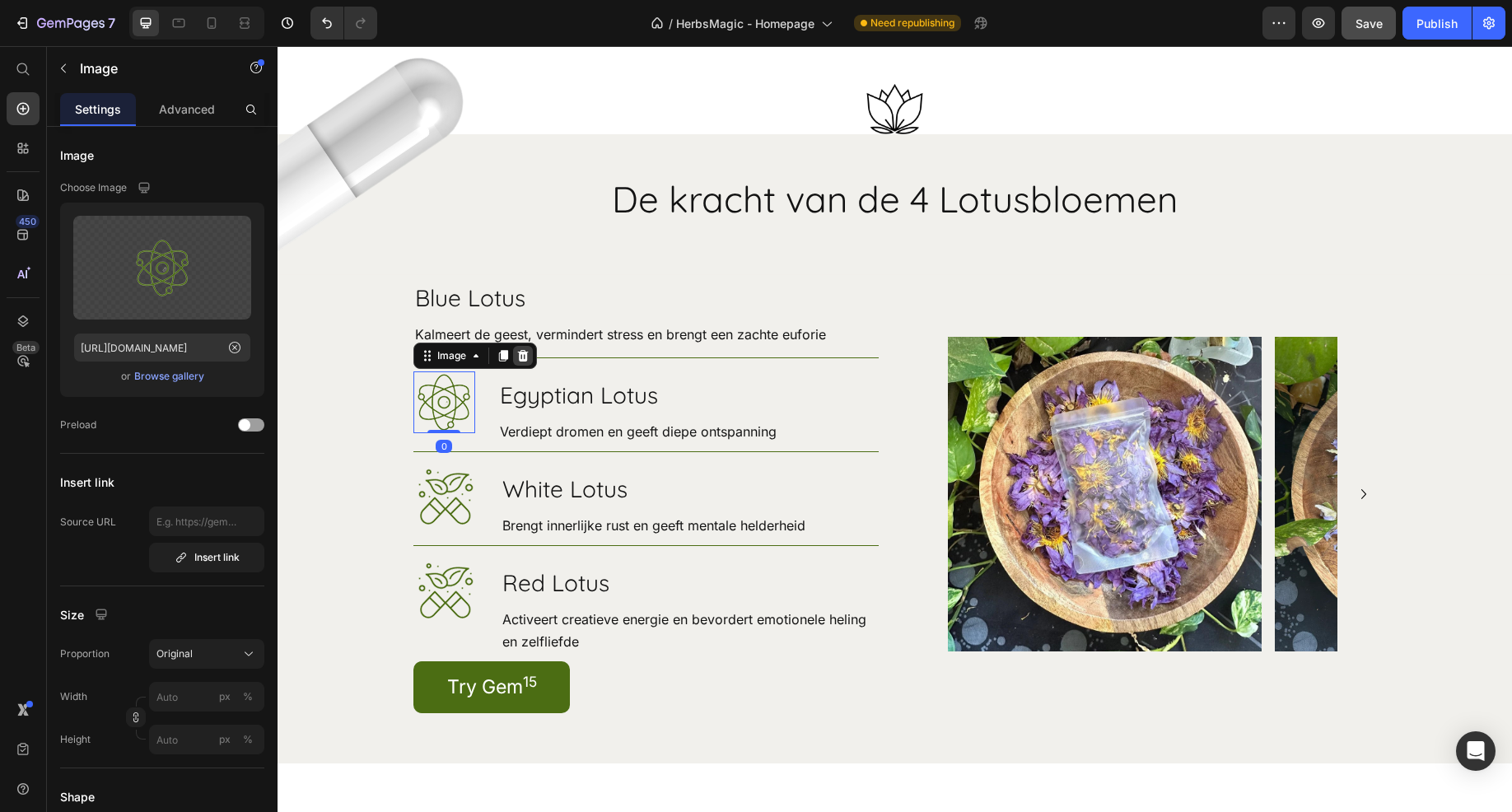 click 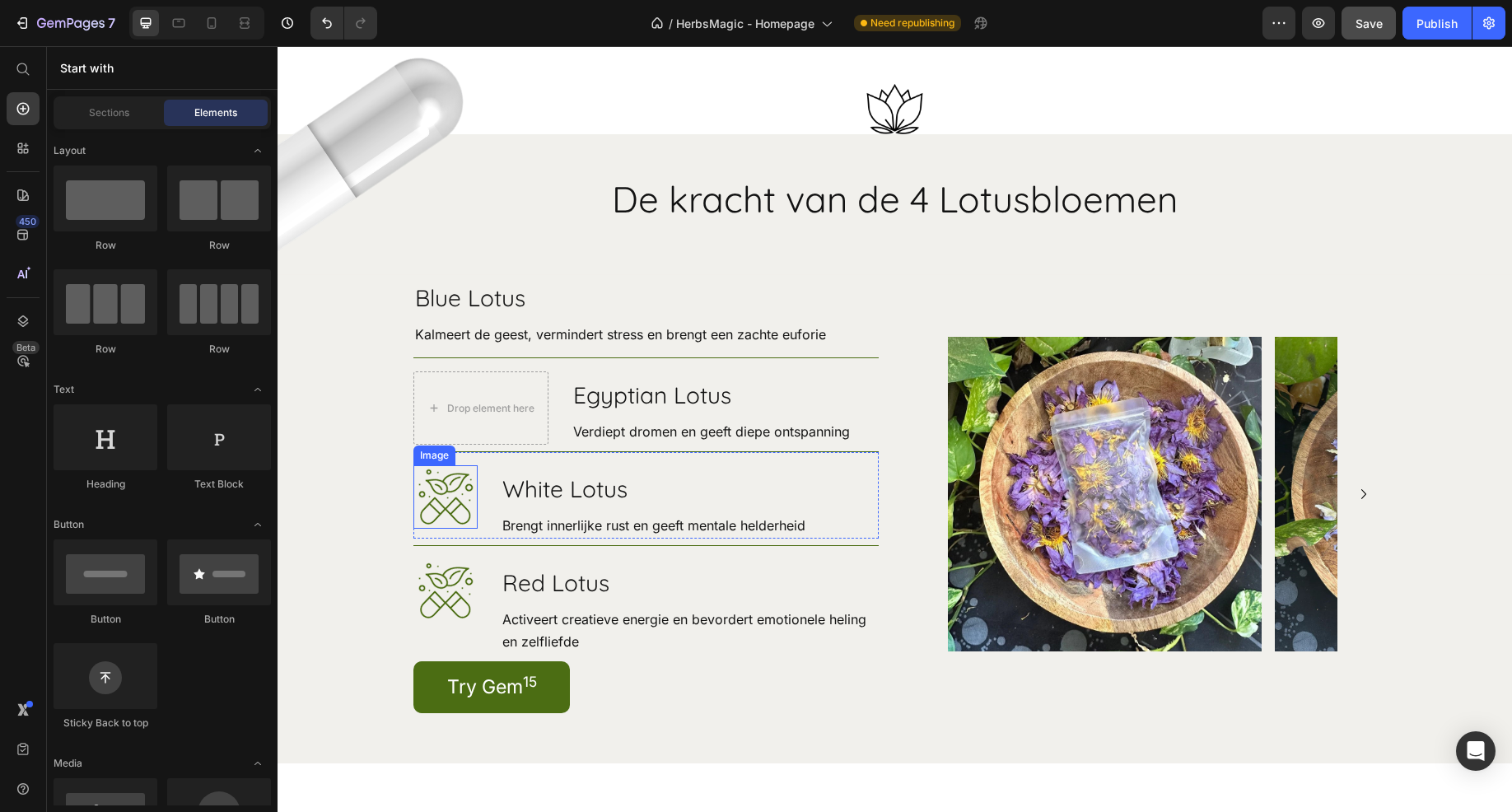 click at bounding box center (446, 497) 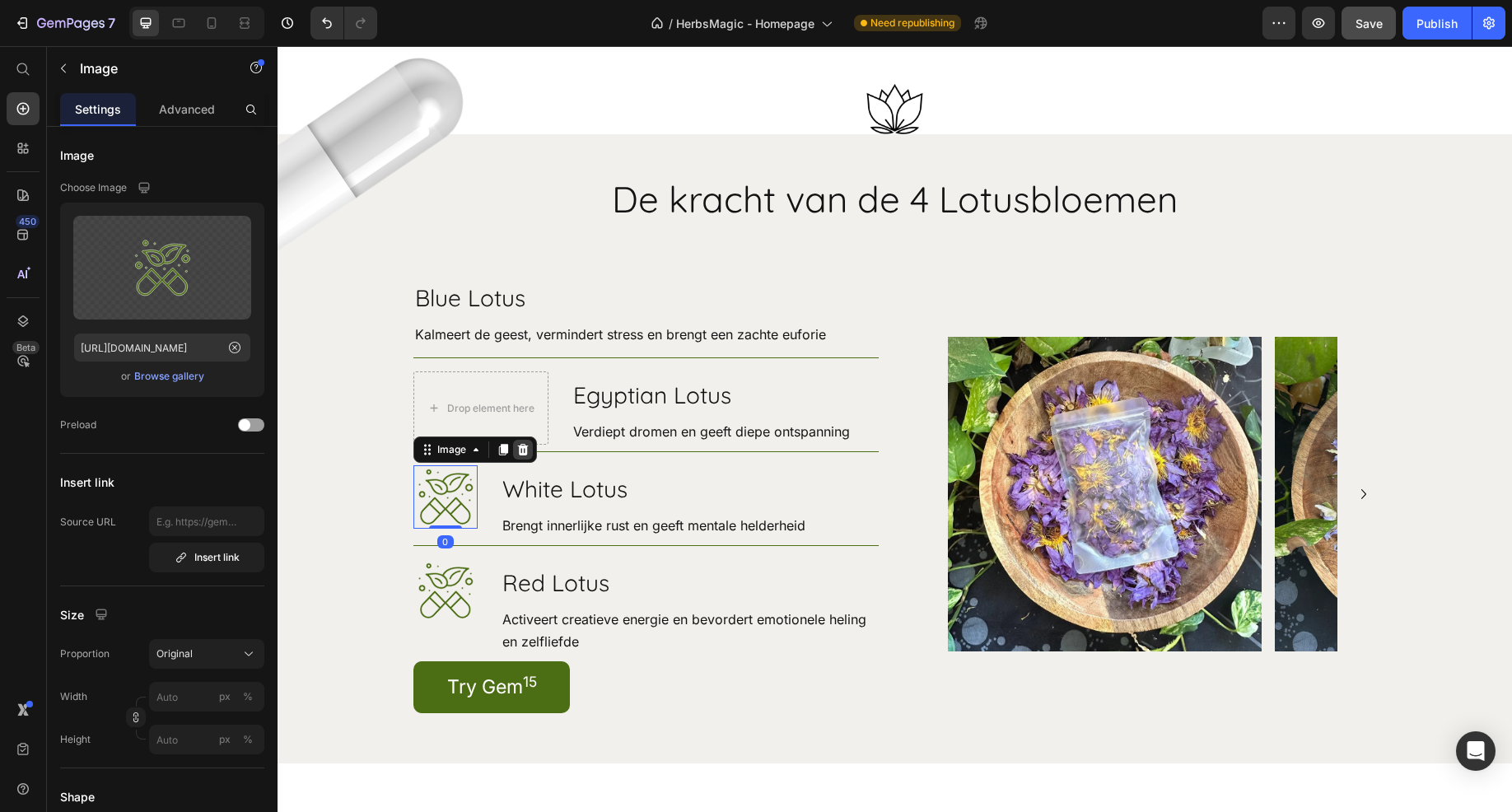 click 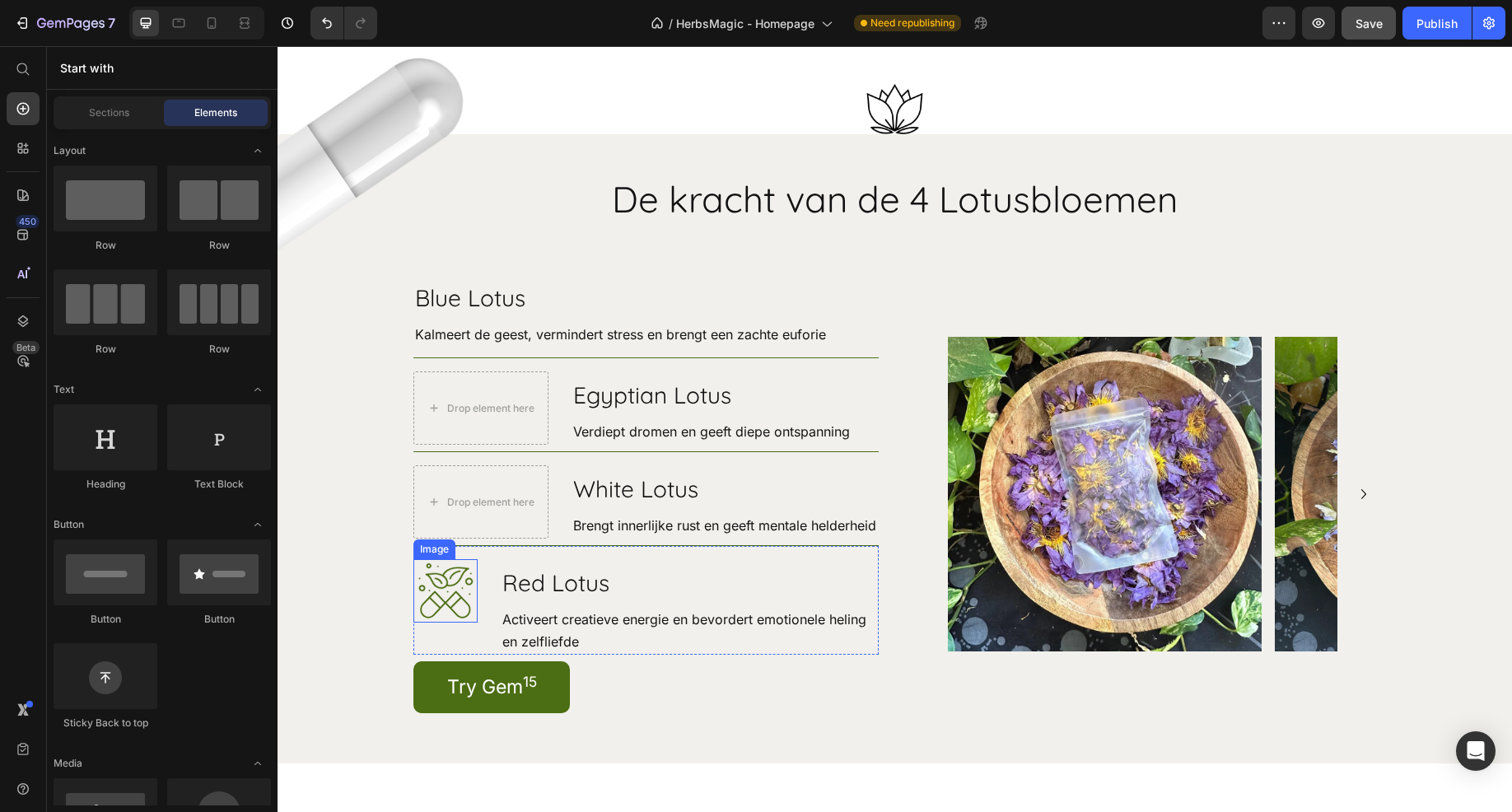 click at bounding box center (446, 590) 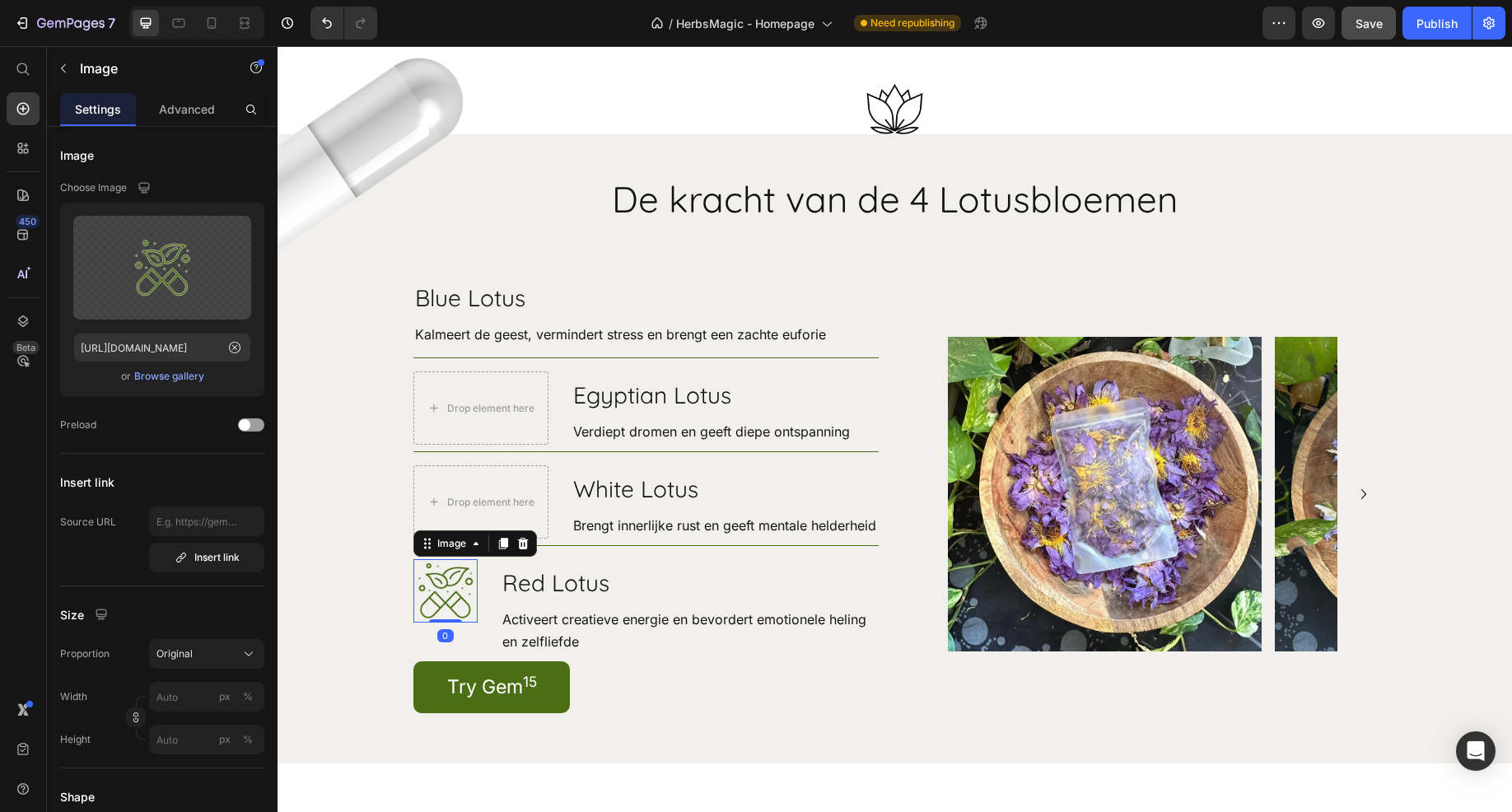 click 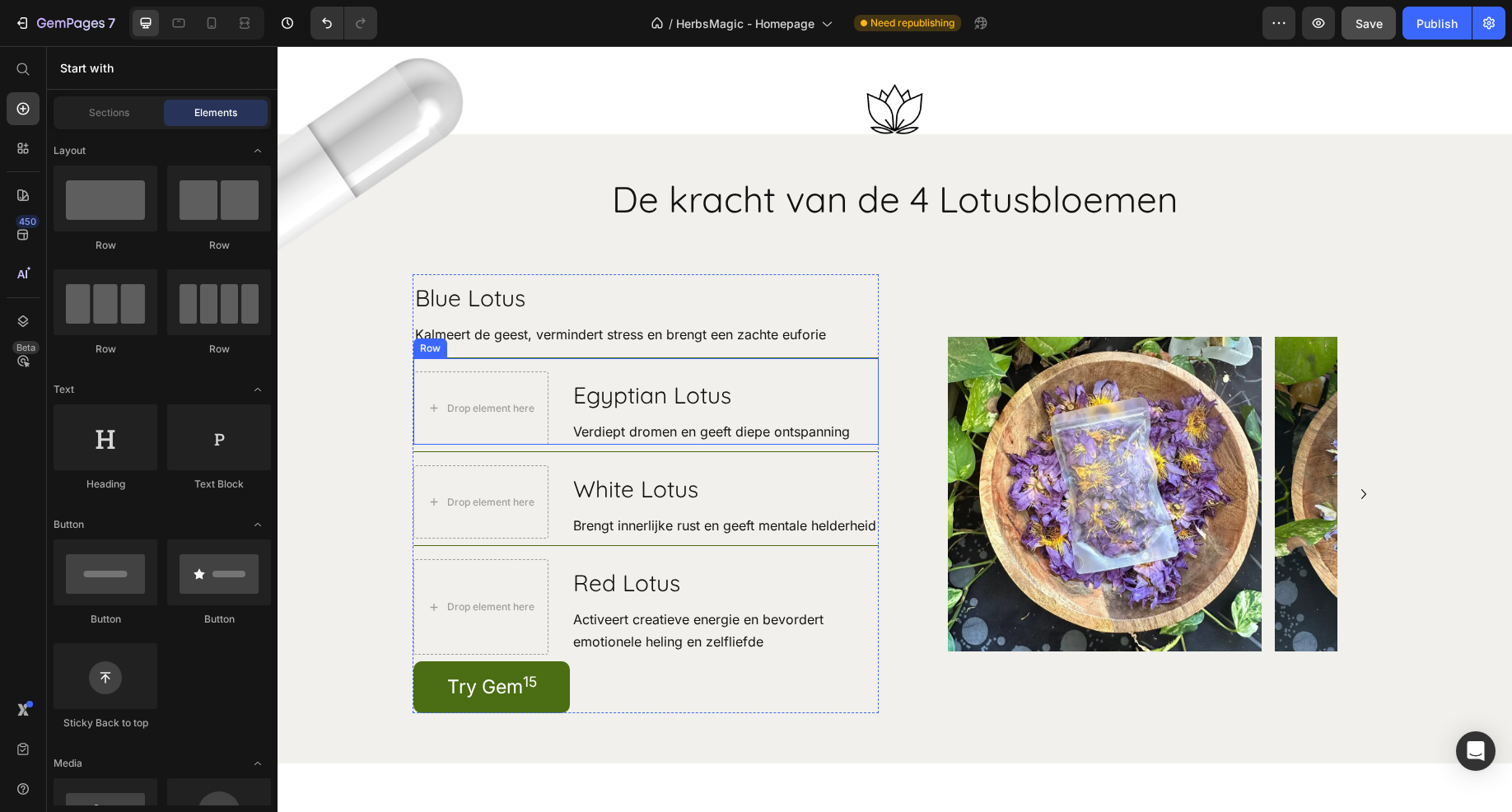 click on "Drop element here Egyptian Lotus Heading Verdiept dromen en geeft diepe ontspanning Text Block Row" at bounding box center (646, 401) 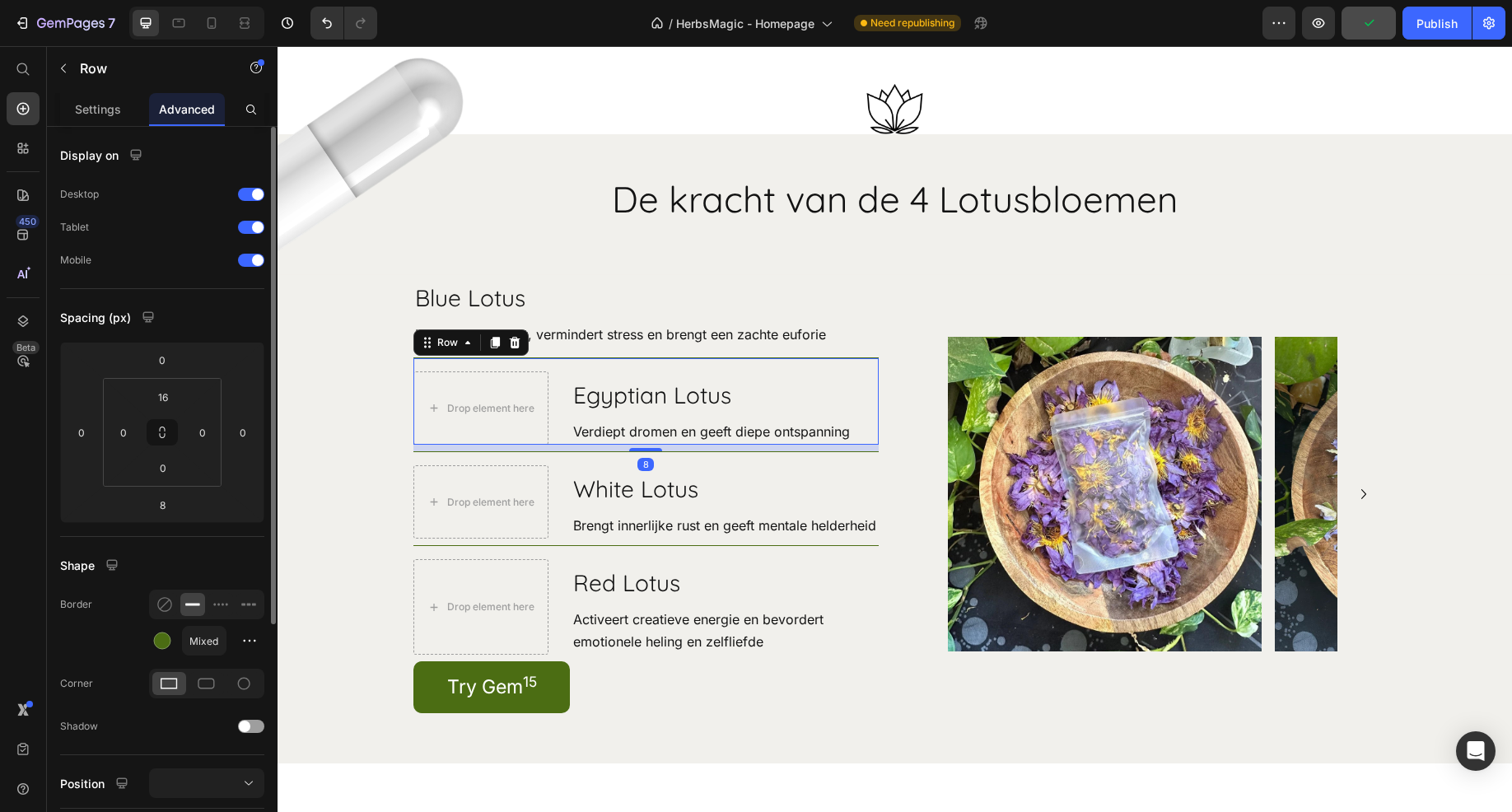 click on "Settings" at bounding box center (98, 109) 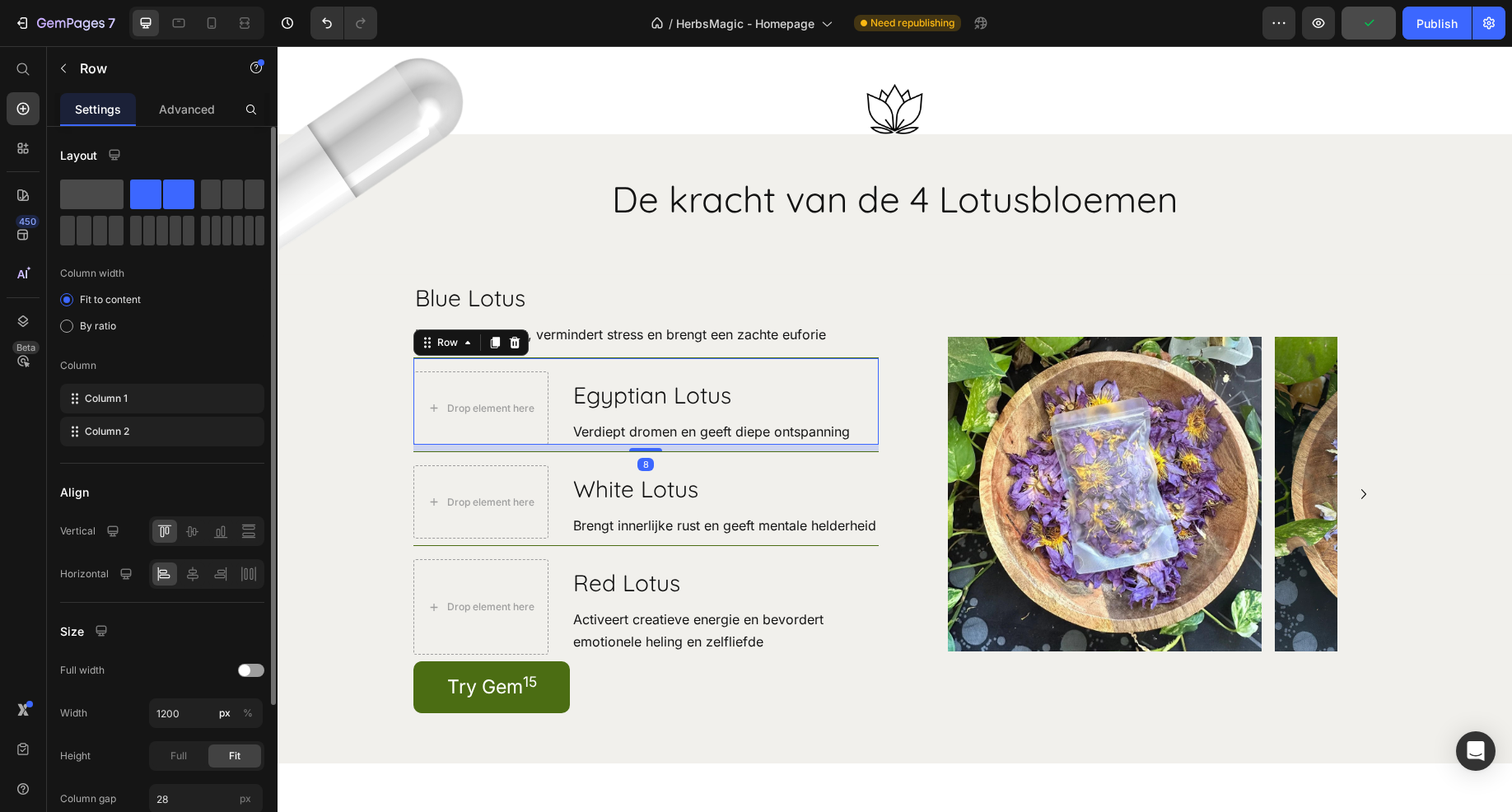 click 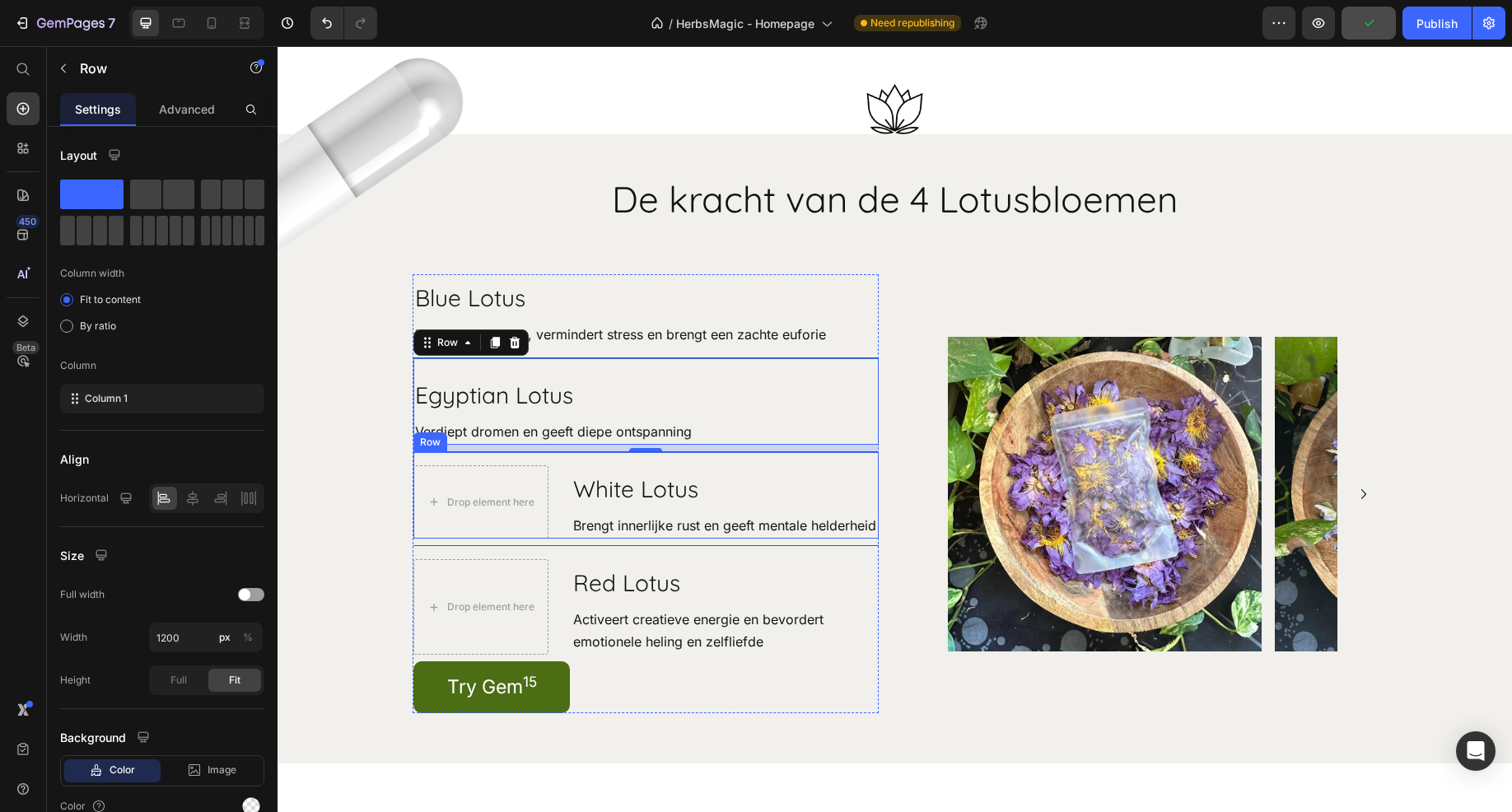 click on "Drop element here White Lotus Heading Brengt innerlijke rust en geeft mentale helderheid Text Block Row" at bounding box center (646, 495) 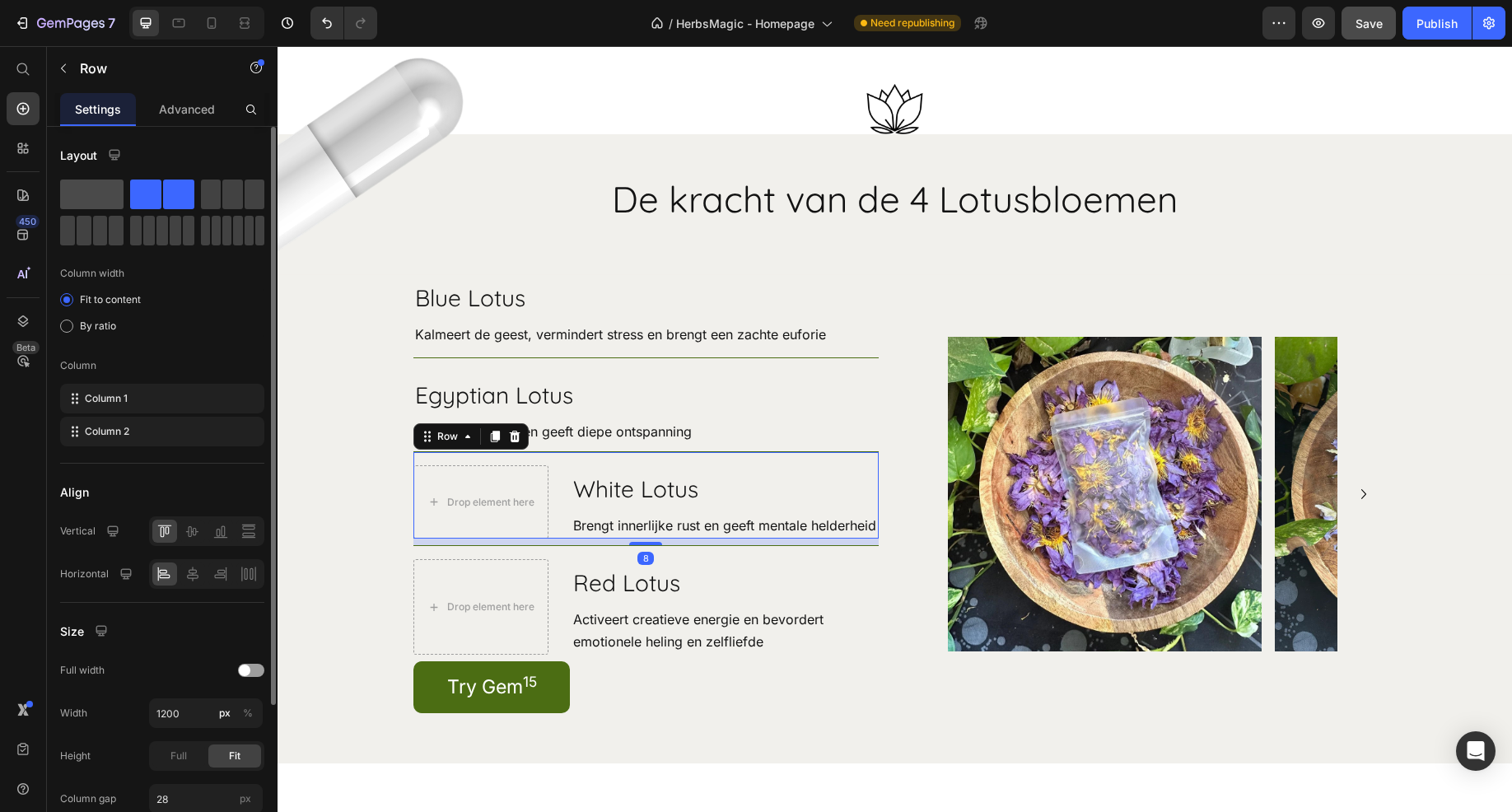 click 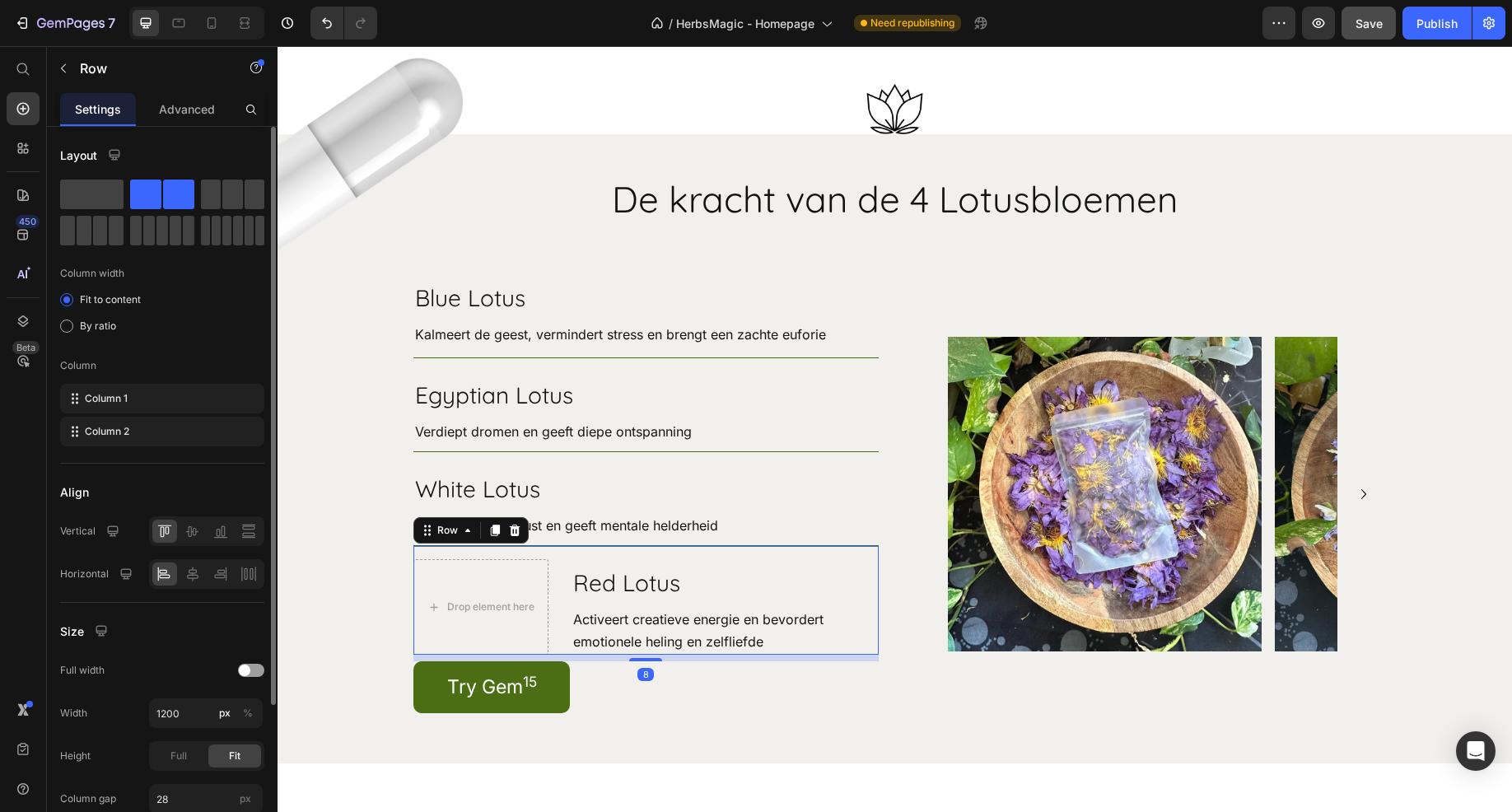 click on "Drop element here Red Lotus Heading Activeert creatieve energie en bevordert emotionele heling en zelfliefde Text Block Row   8" at bounding box center (646, 600) 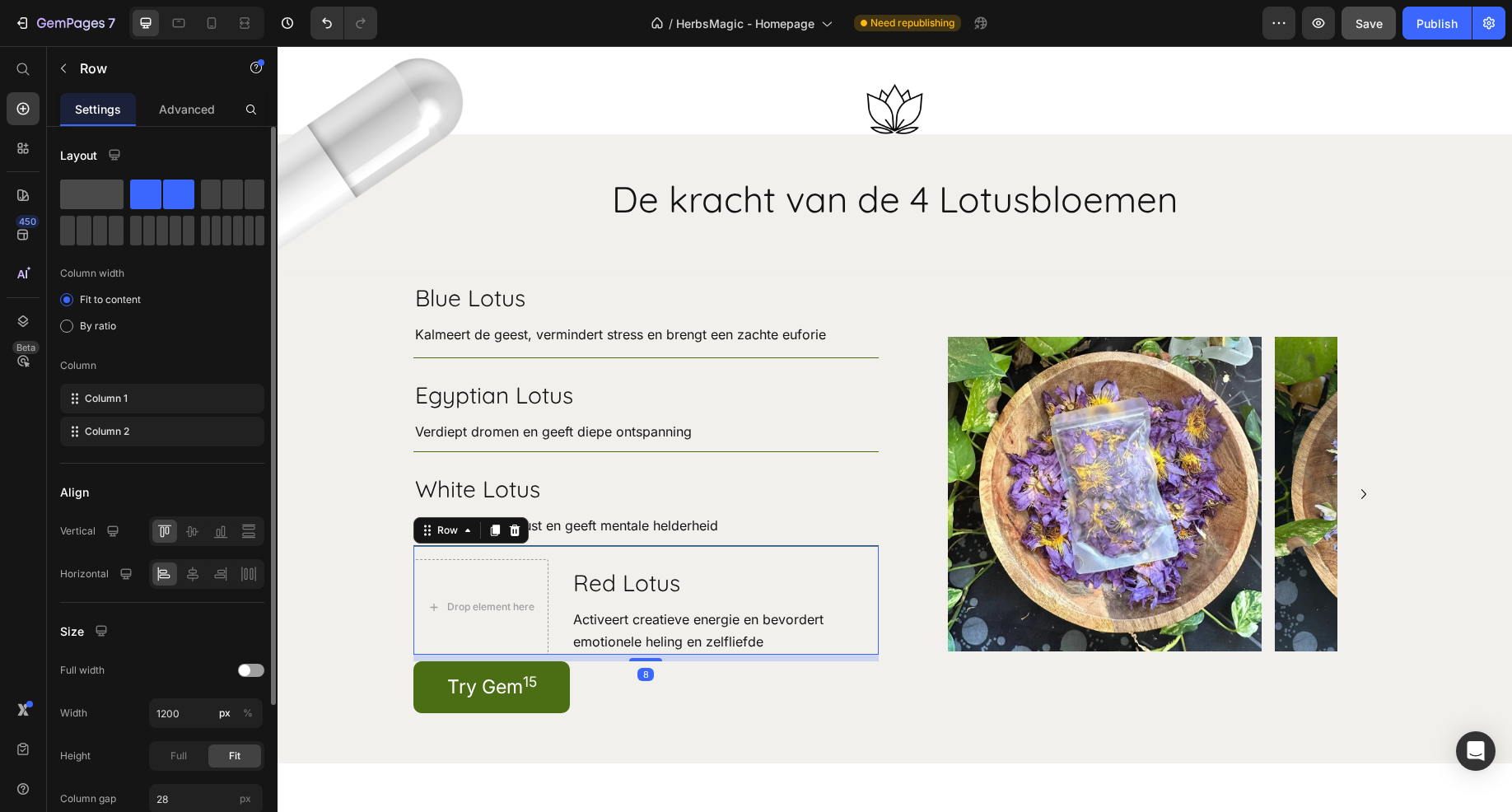 click 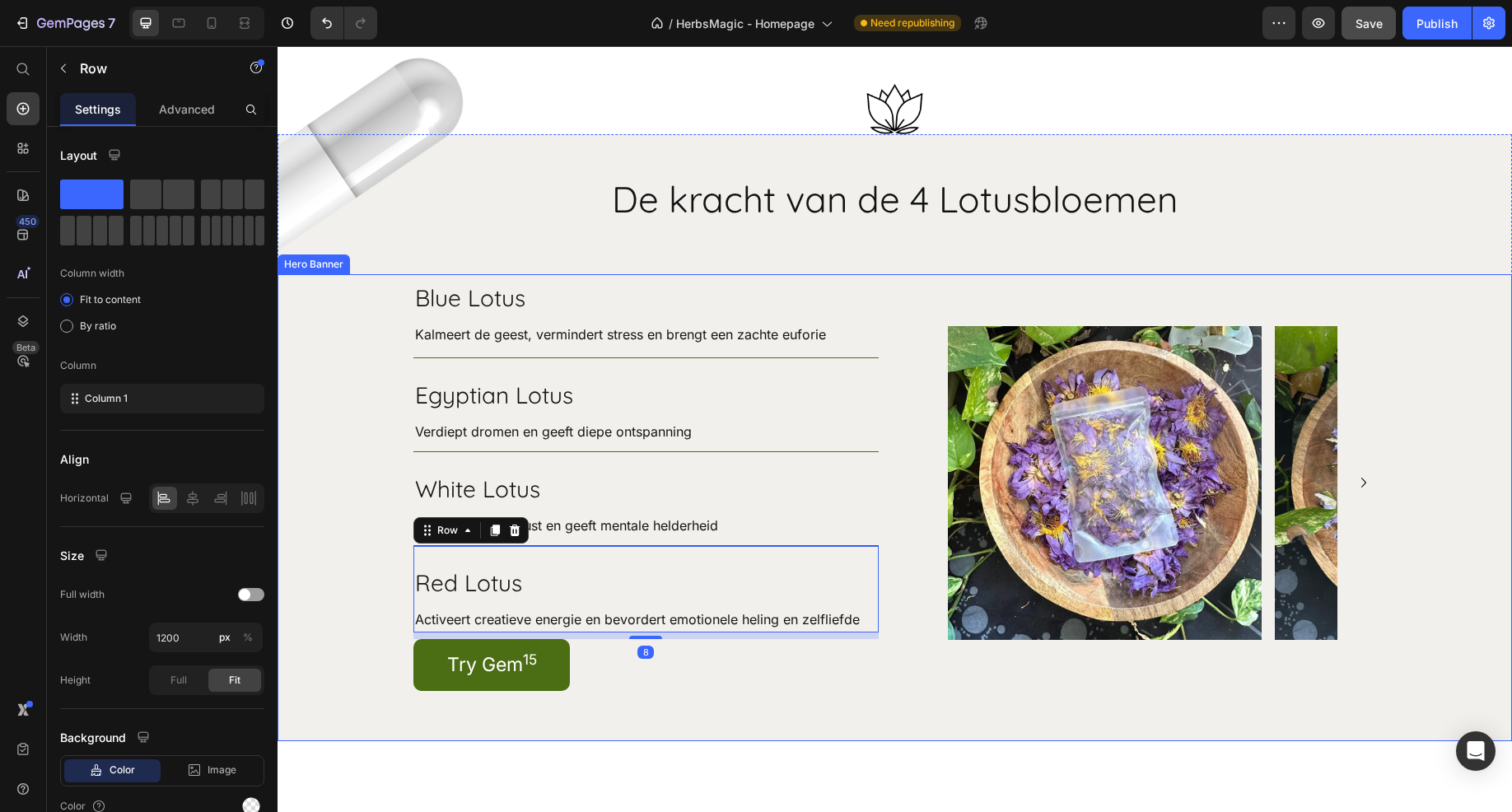 click on "Blue Lotus Heading Kalmeert de geest, vermindert stress en brengt een zachte euforie  Text Block Row Egyptian Lotus Heading Verdiept dromen en geeft diepe ontspanning Text Block Row White Lotus Heading Brengt innerlijke rust en geeft mentale helderheid Text Block Row Red Lotus Heading Activeert creatieve energie en bevordert emotionele heling en zelfliefde Text Block Row   8 Try Gem 15 Button Row
Image Image Image Image
Carousel" at bounding box center (895, 507) 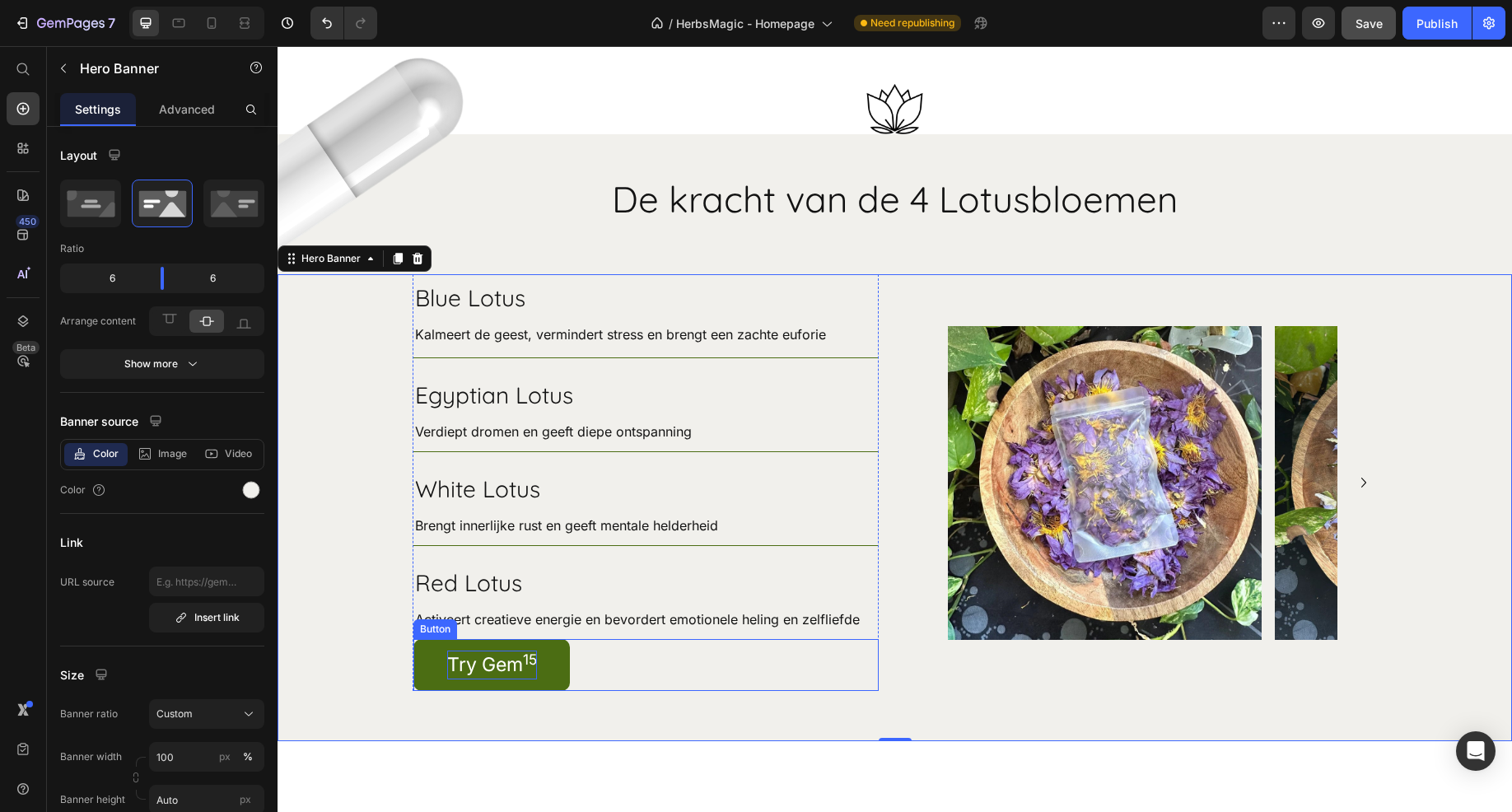click on "Try Gem 15" at bounding box center [492, 665] 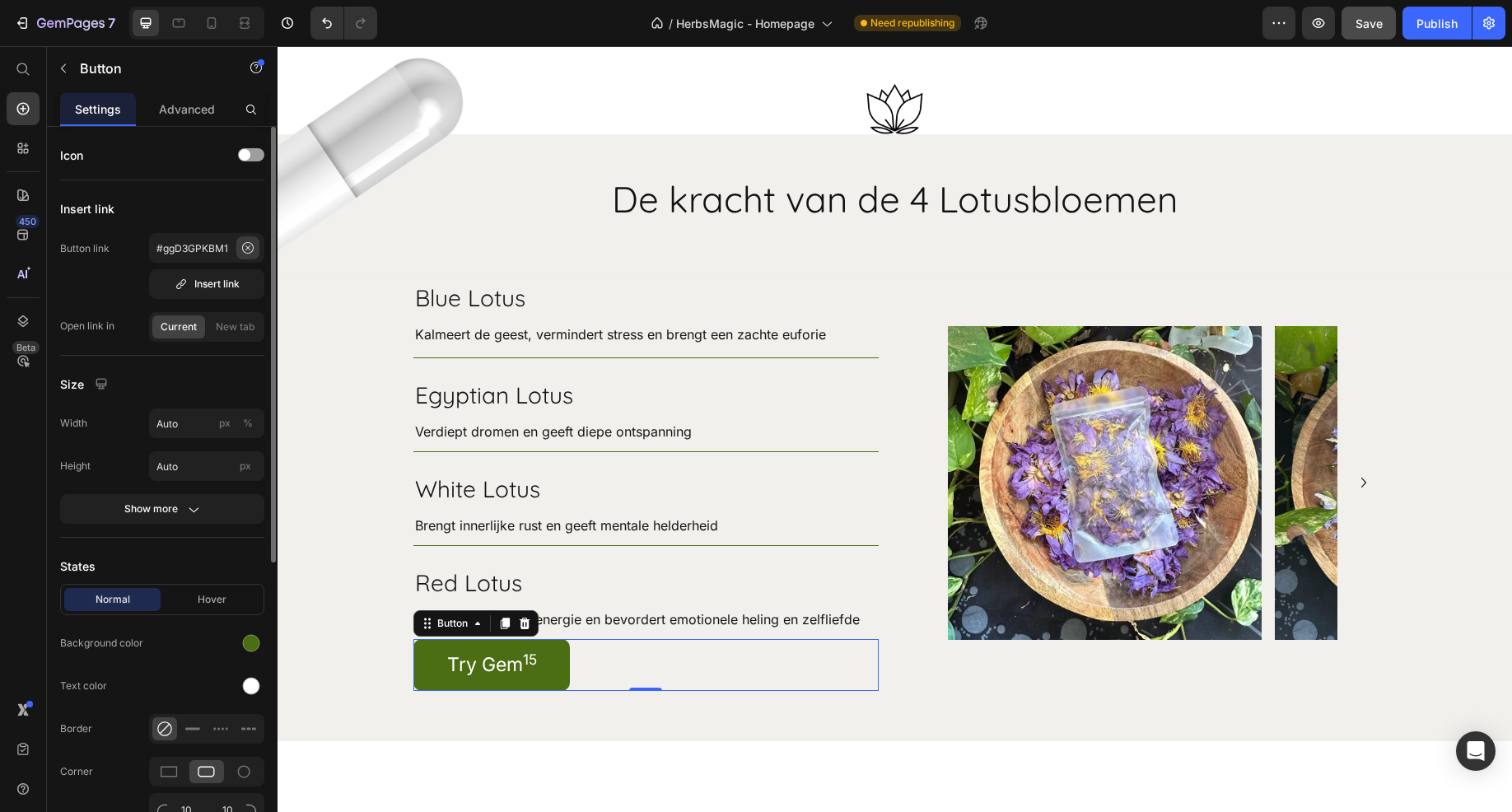 click 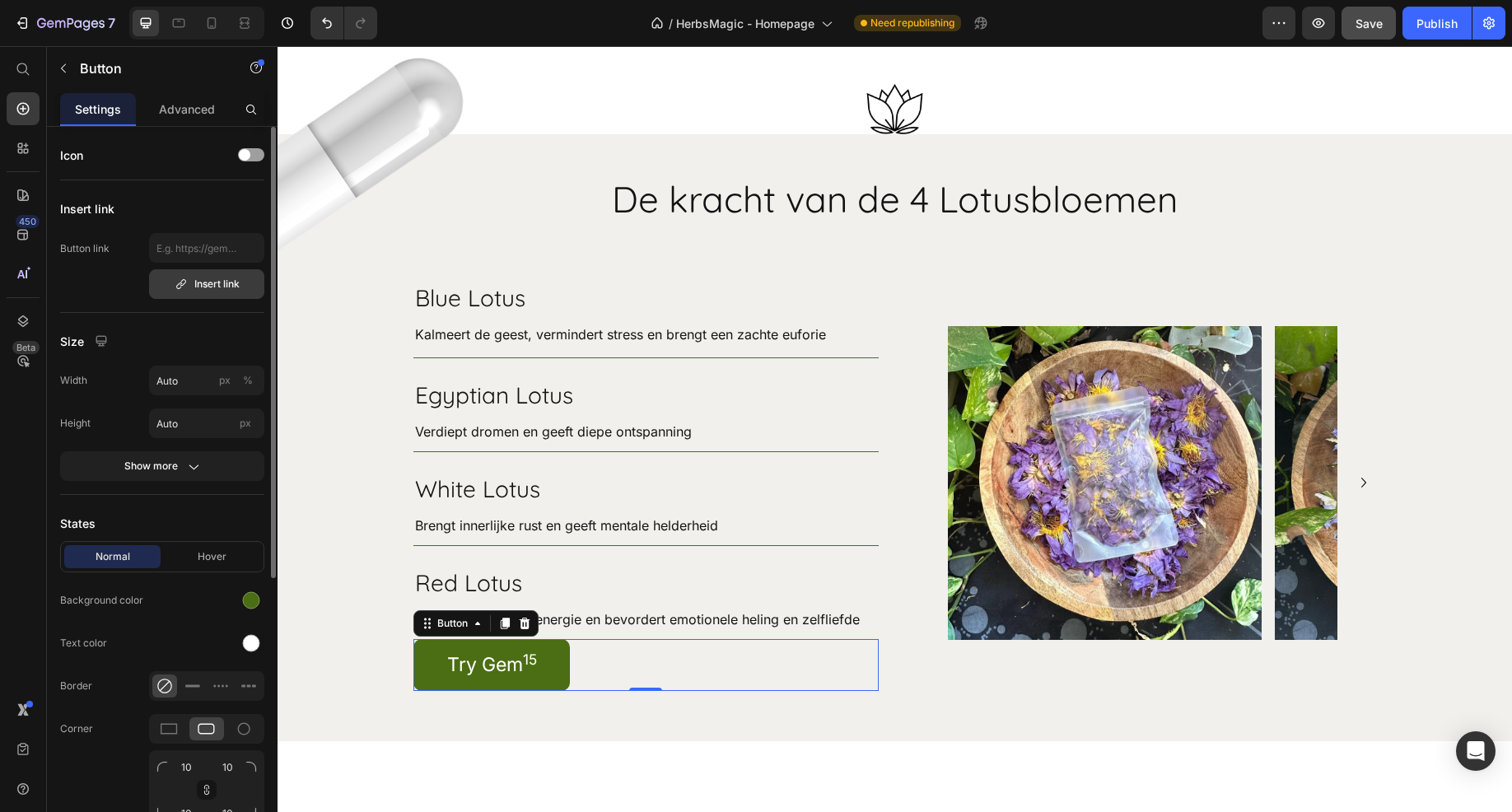 click on "Insert link" at bounding box center (207, 284) 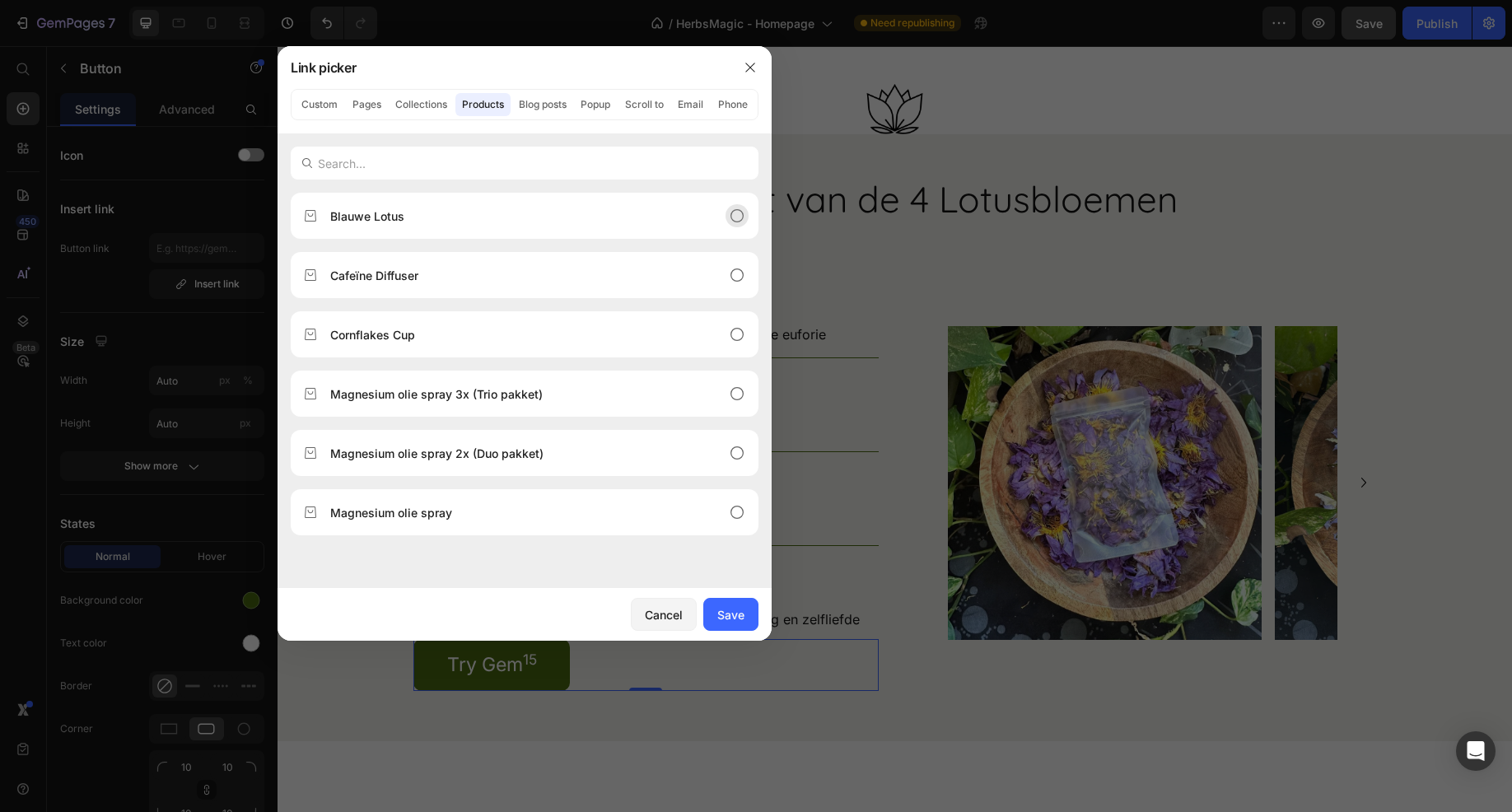 click on "Blauwe Lotus" 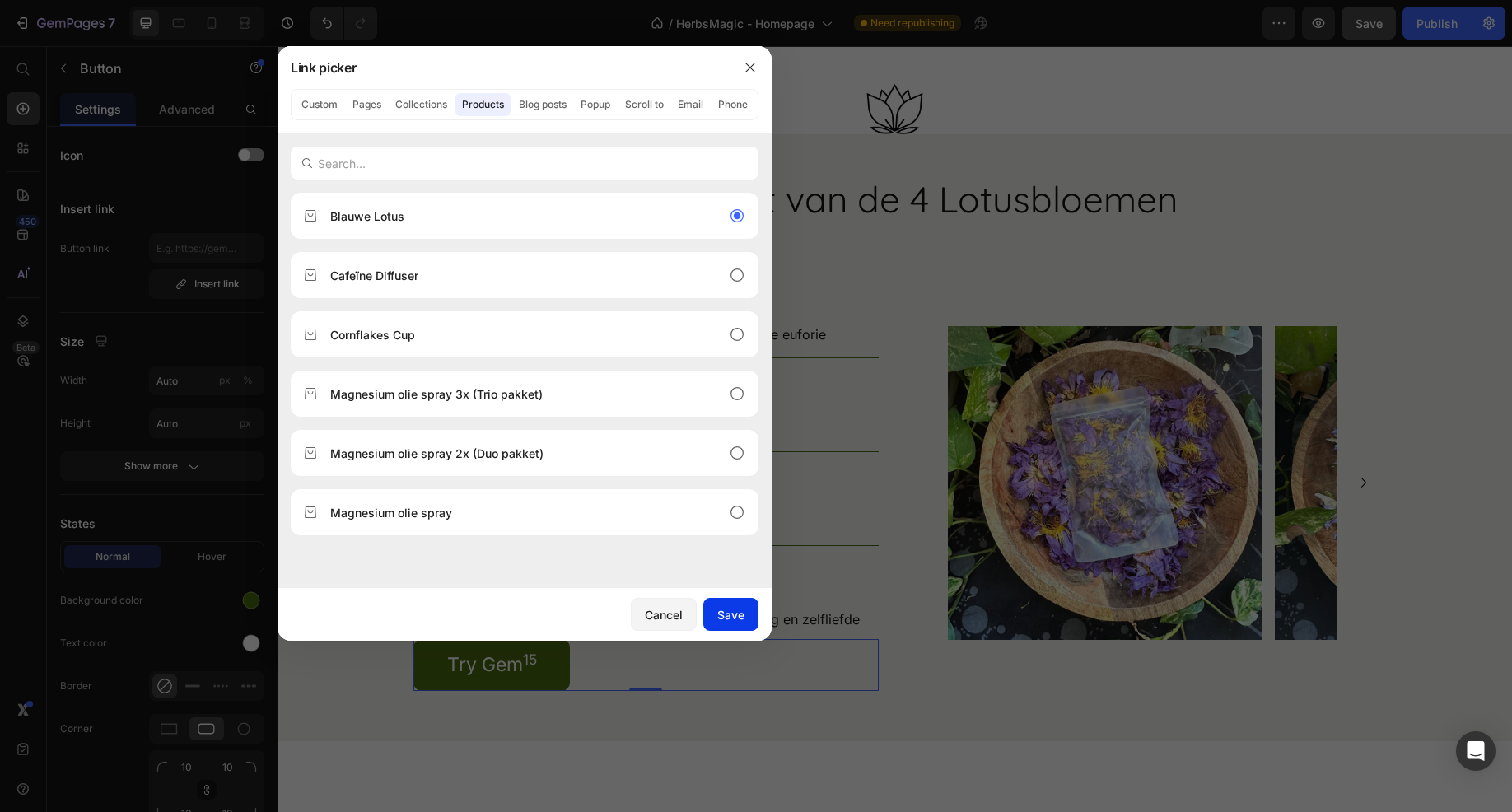 click on "Save" at bounding box center (730, 614) 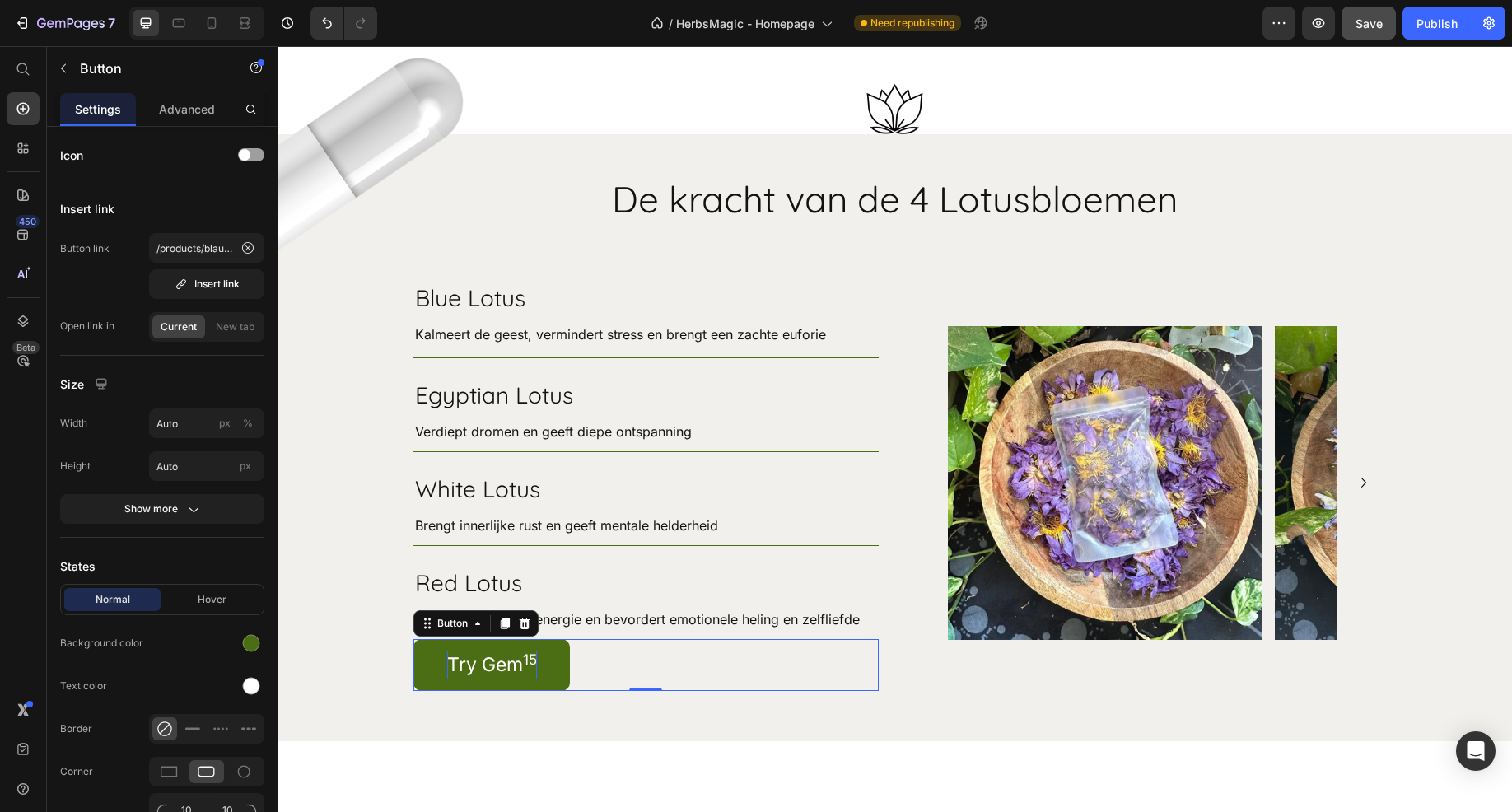 click on "Try Gem 15" at bounding box center (492, 665) 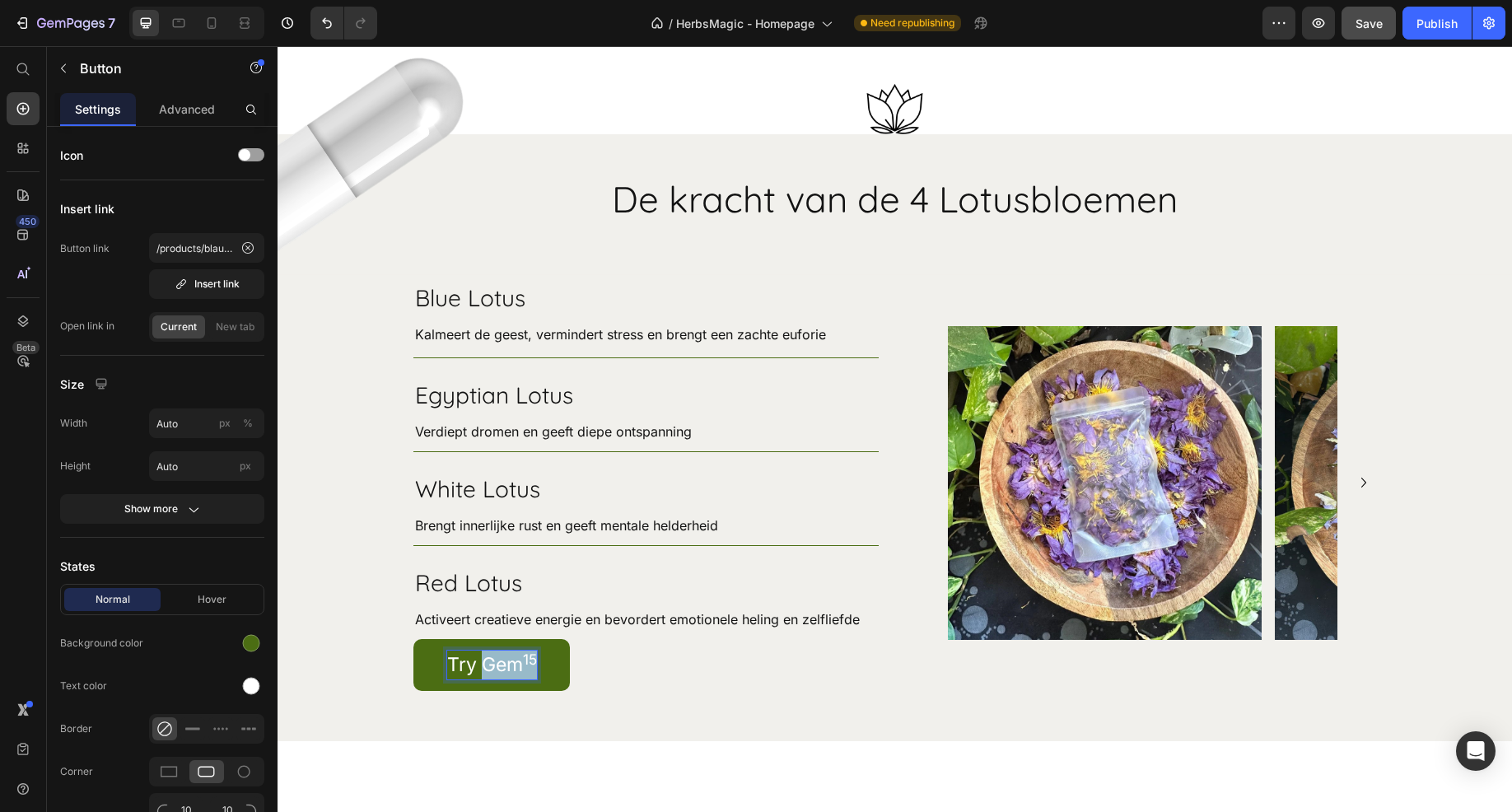 click on "Try Gem 15" at bounding box center (492, 665) 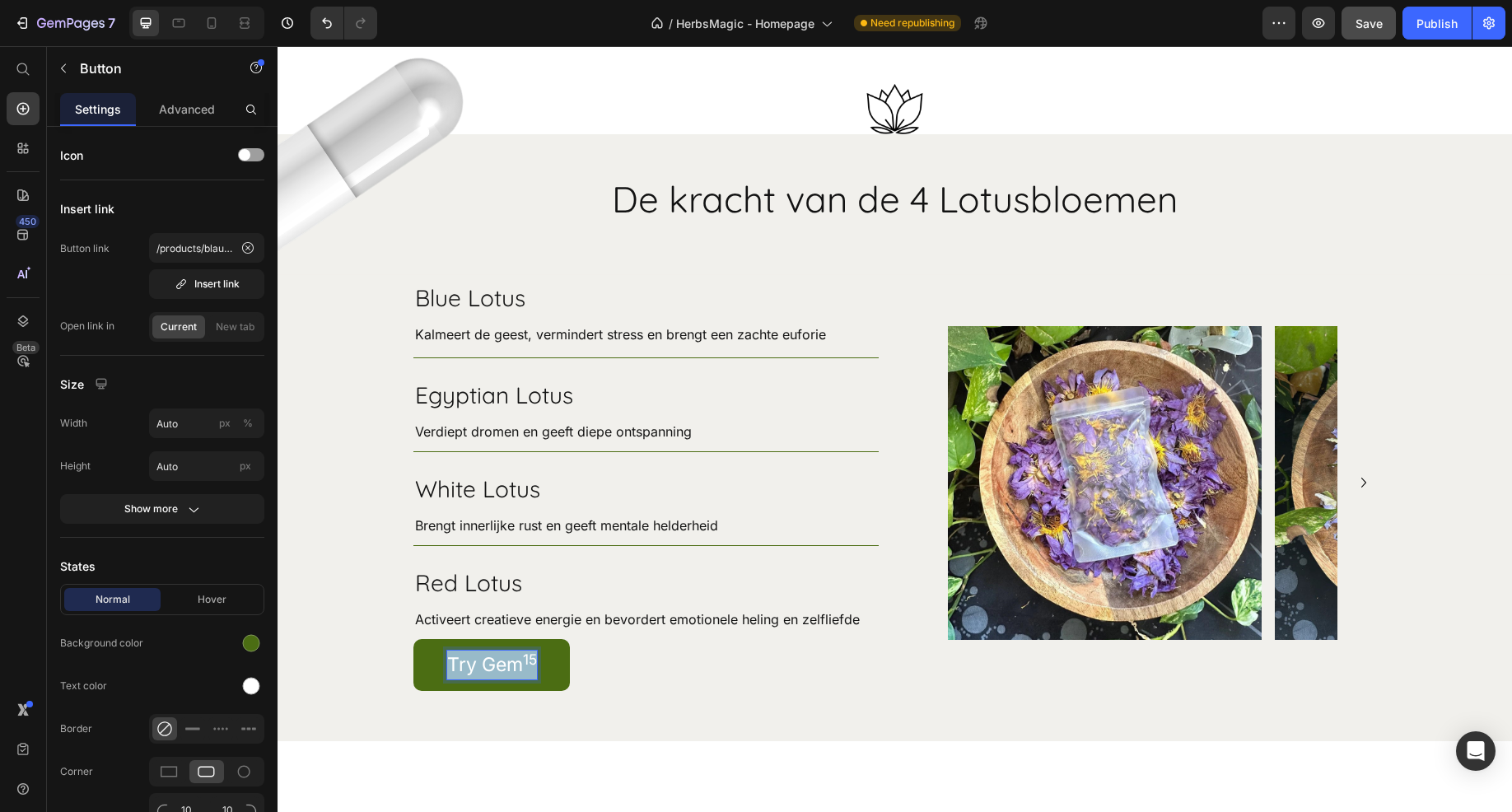 click on "Try Gem 15" at bounding box center [492, 665] 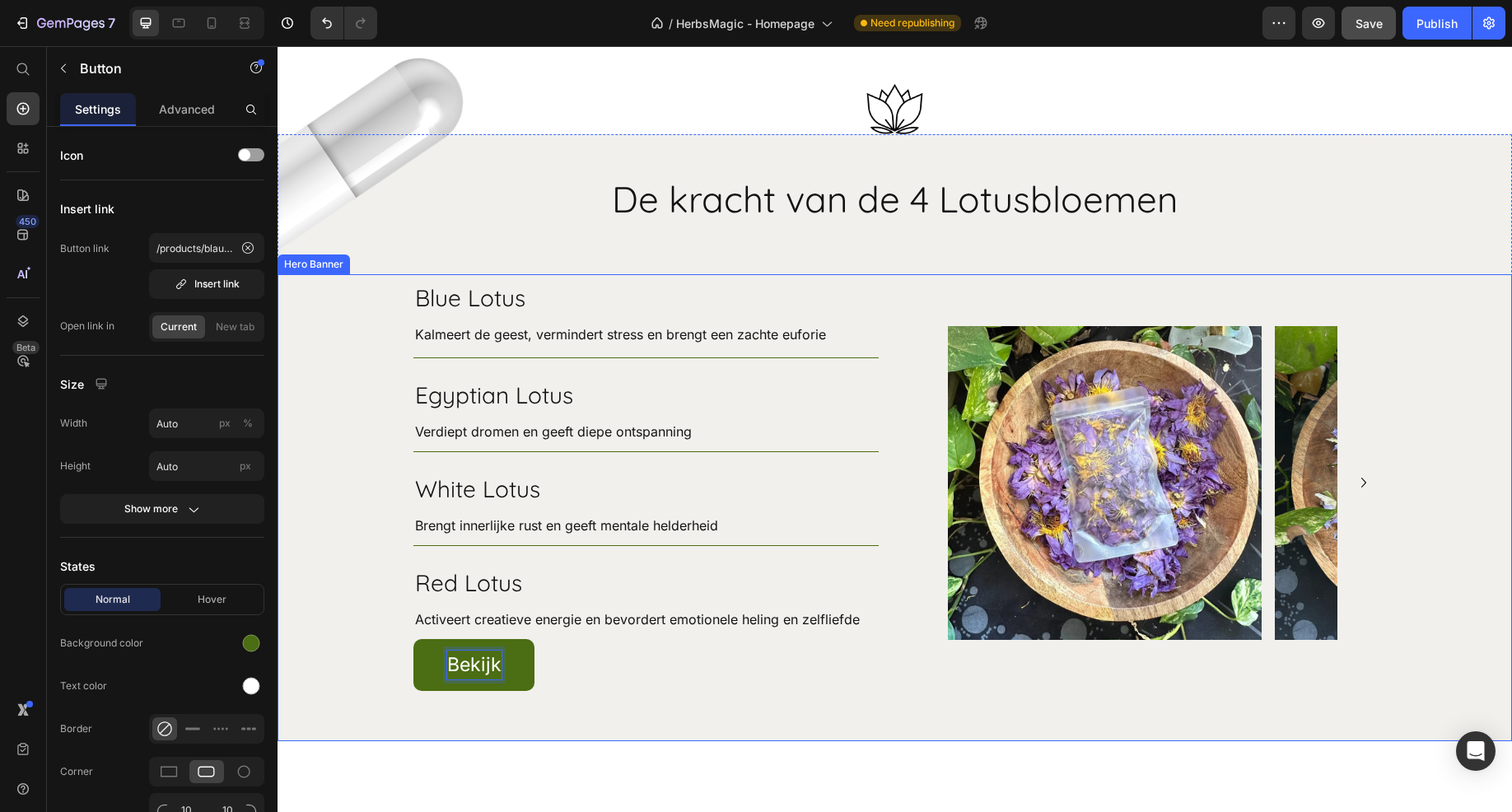 click on "Blue Lotus Heading Kalmeert de geest, vermindert stress en brengt een zachte euforie  Text Block Row Egyptian Lotus Heading Verdiept dromen en geeft diepe ontspanning Text Block Row White Lotus Heading Brengt innerlijke rust en geeft mentale helderheid Text Block Row Red Lotus Heading Activeert creatieve energie en bevordert emotionele heling en zelfliefde Text Block Row Bekijk Button   0 Row
Image Image Image Image
Carousel" at bounding box center [895, 507] 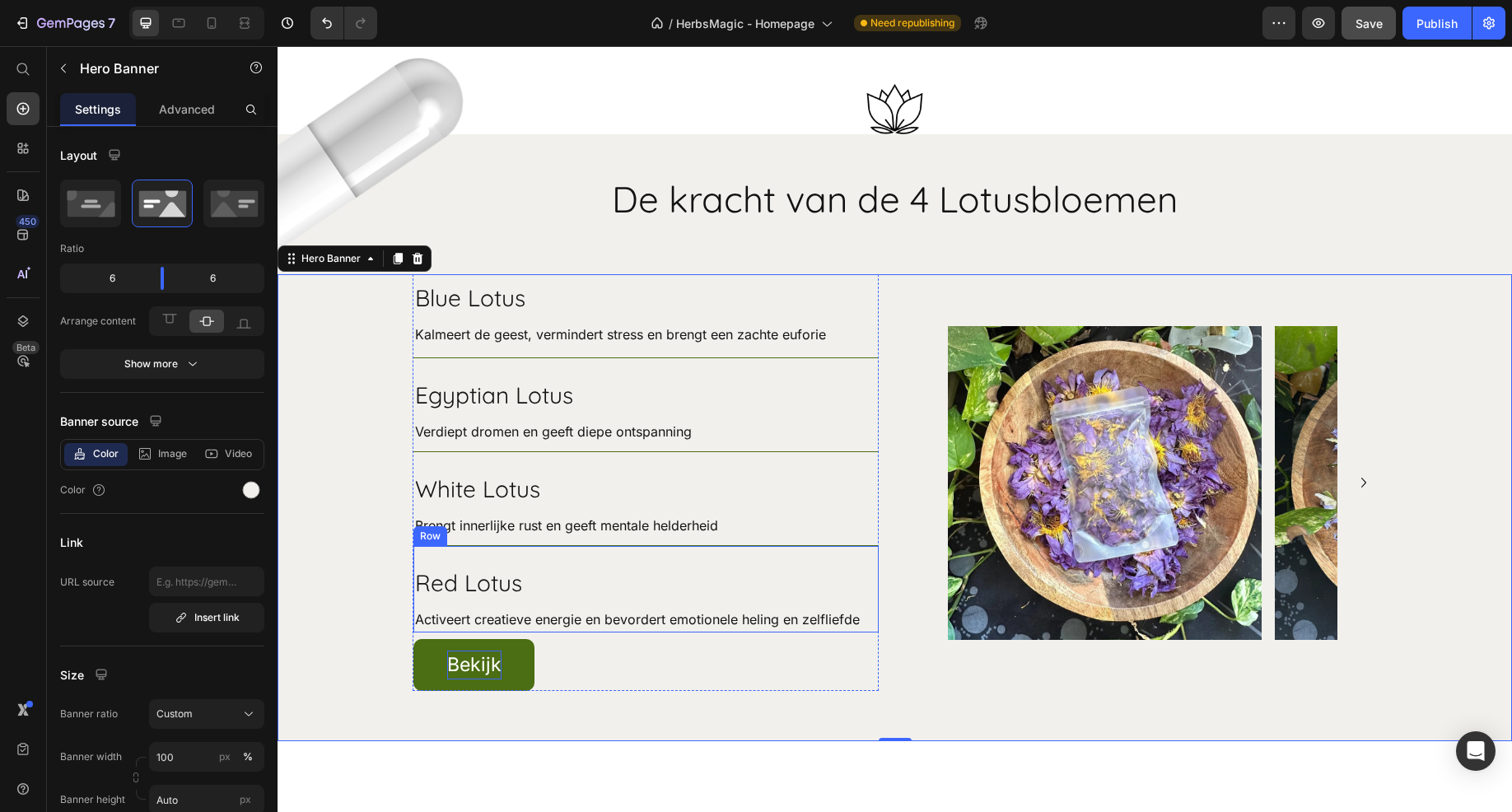 click on "Red Lotus Heading Activeert creatieve energie en bevordert emotionele heling en zelfliefde Text Block Row" at bounding box center [646, 589] 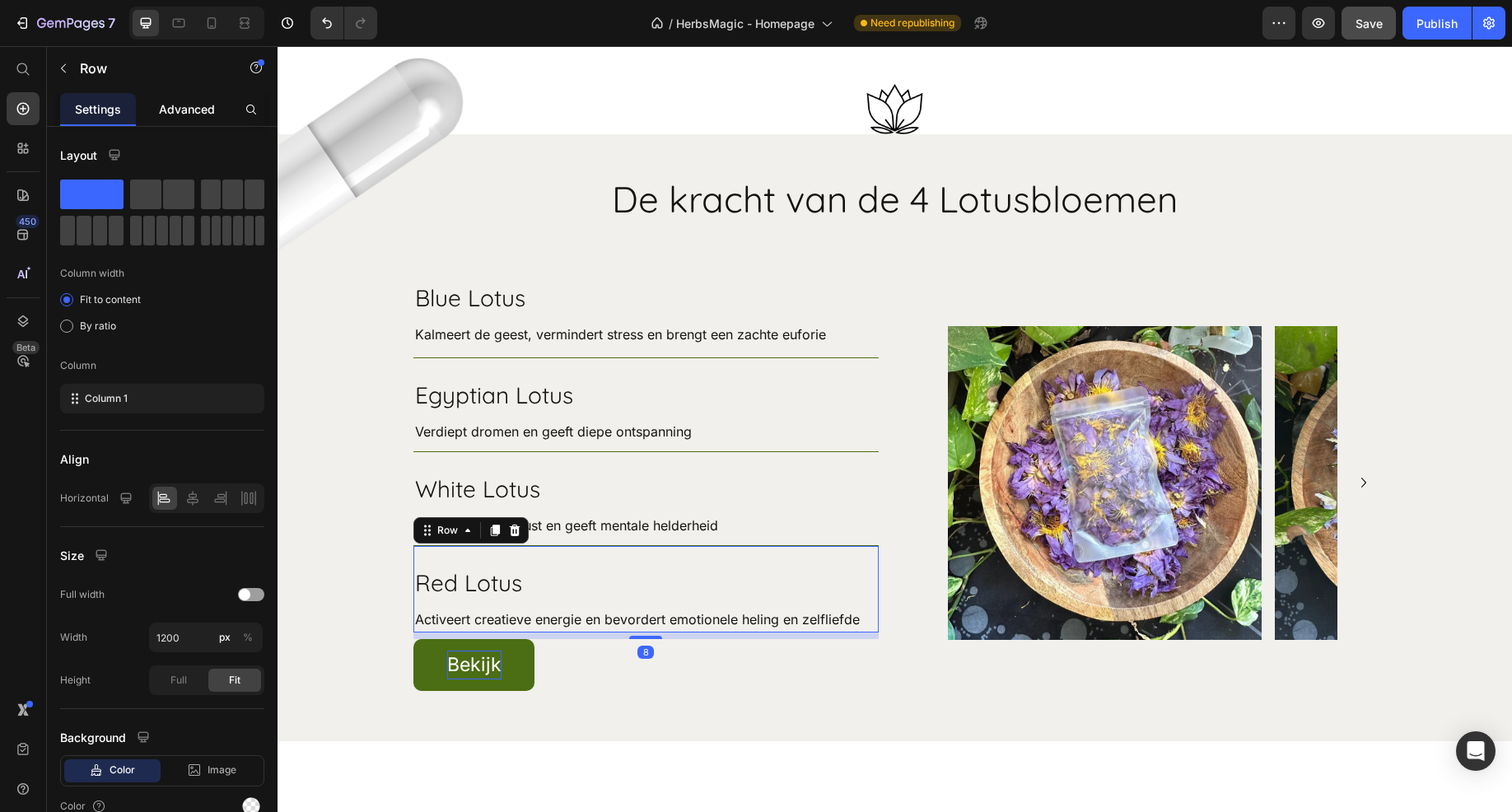 click on "Advanced" at bounding box center [187, 109] 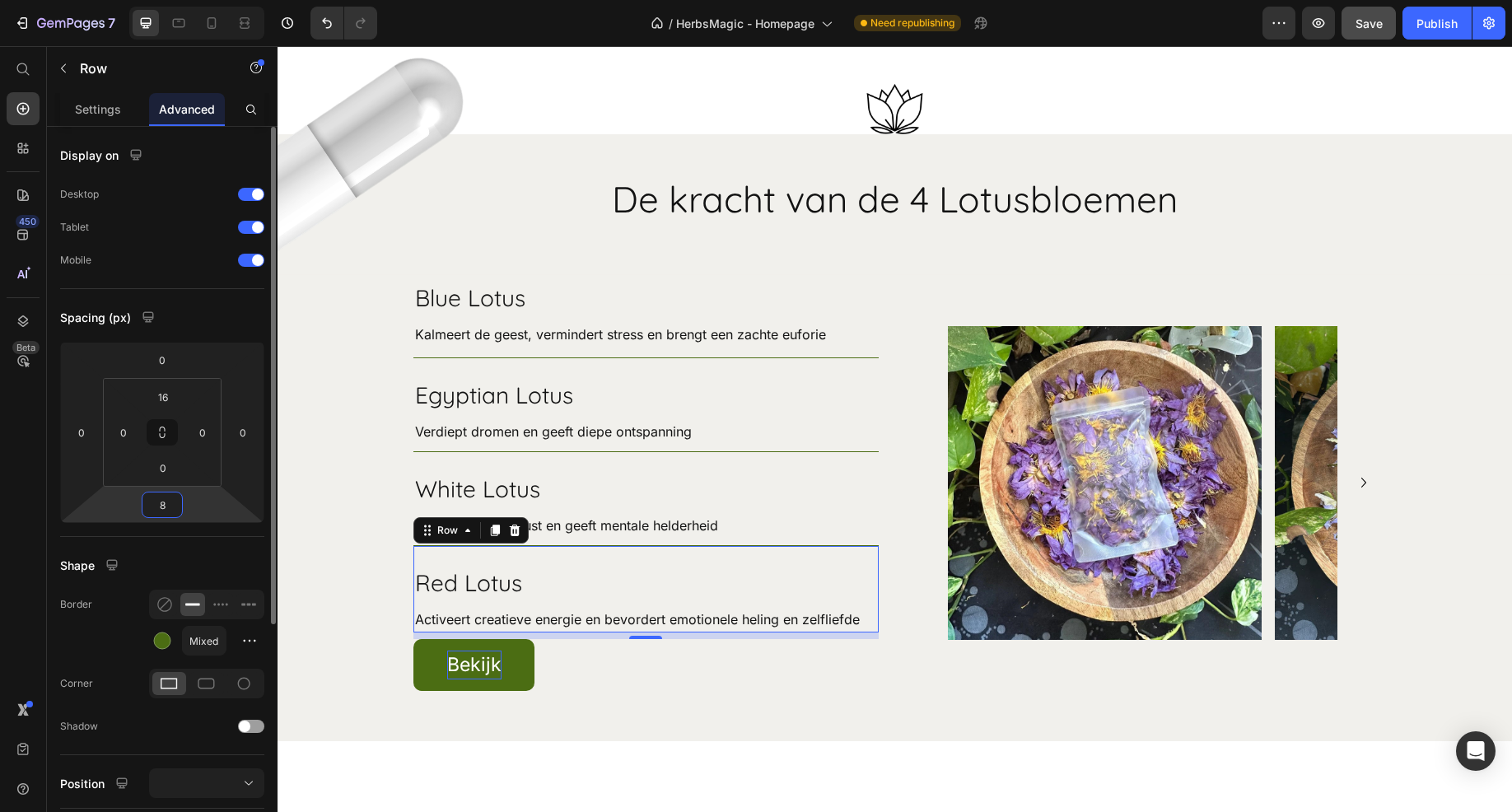 click on "8" at bounding box center (162, 505) 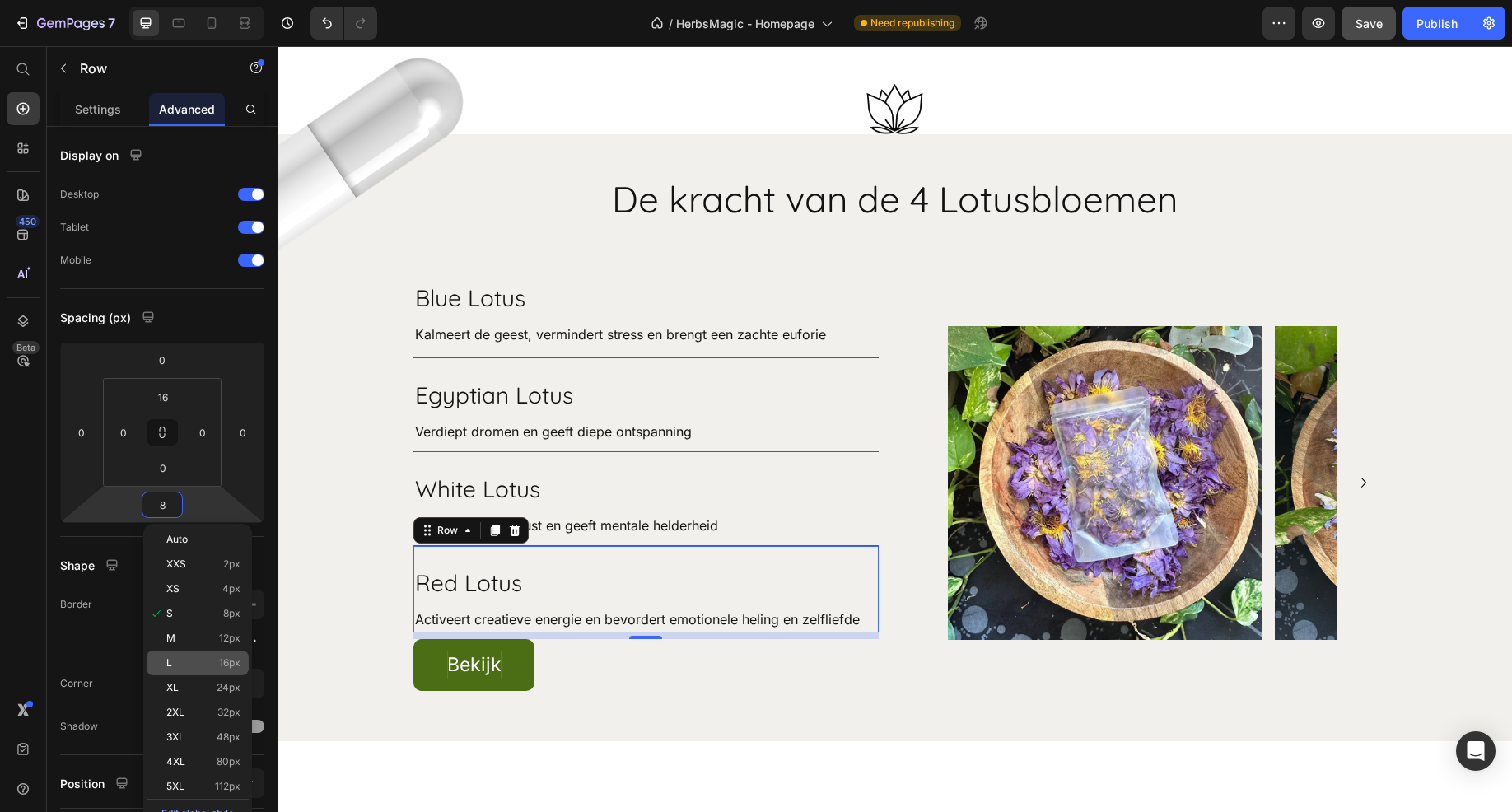 click on "L 16px" 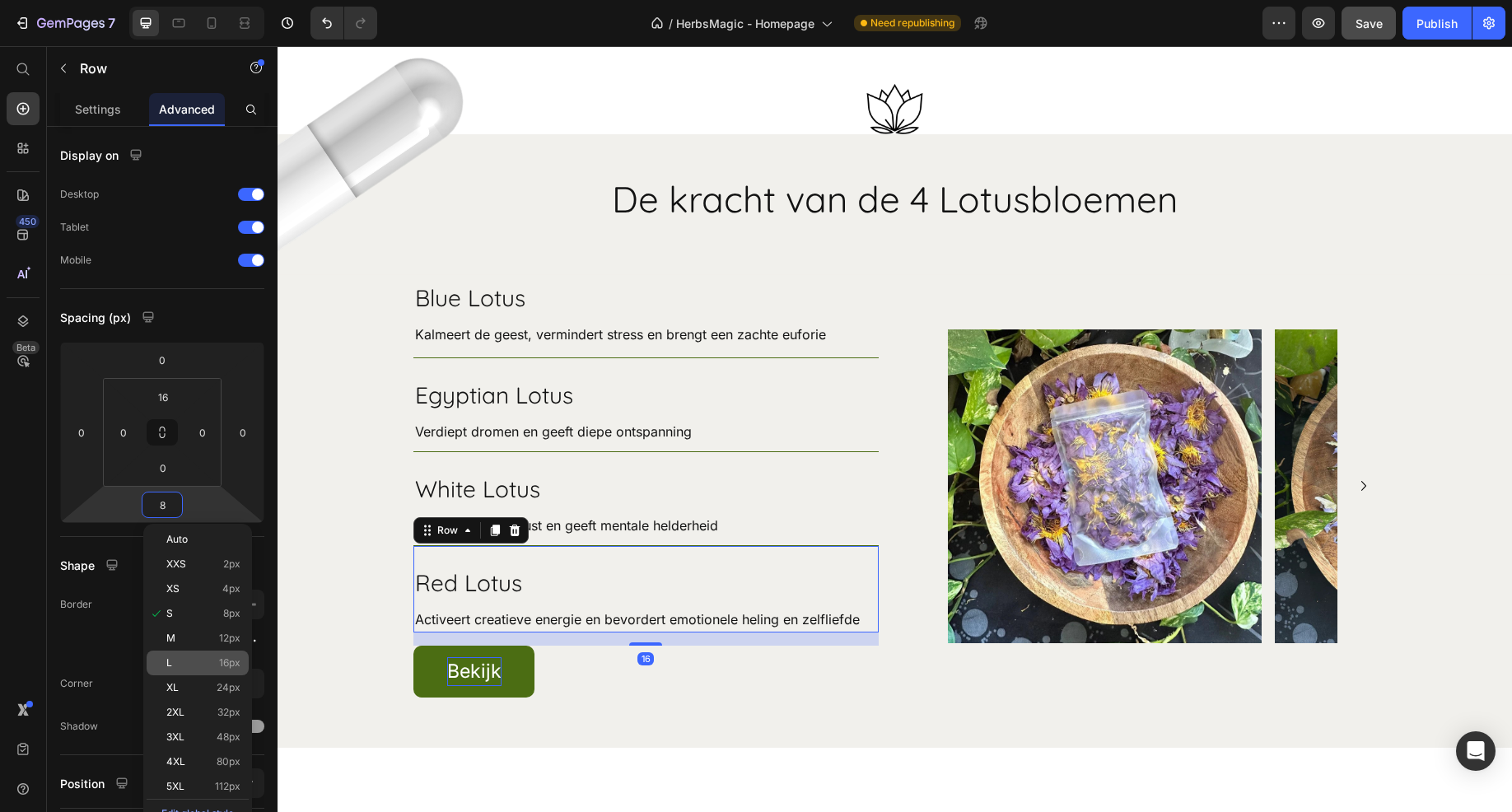 type on "16" 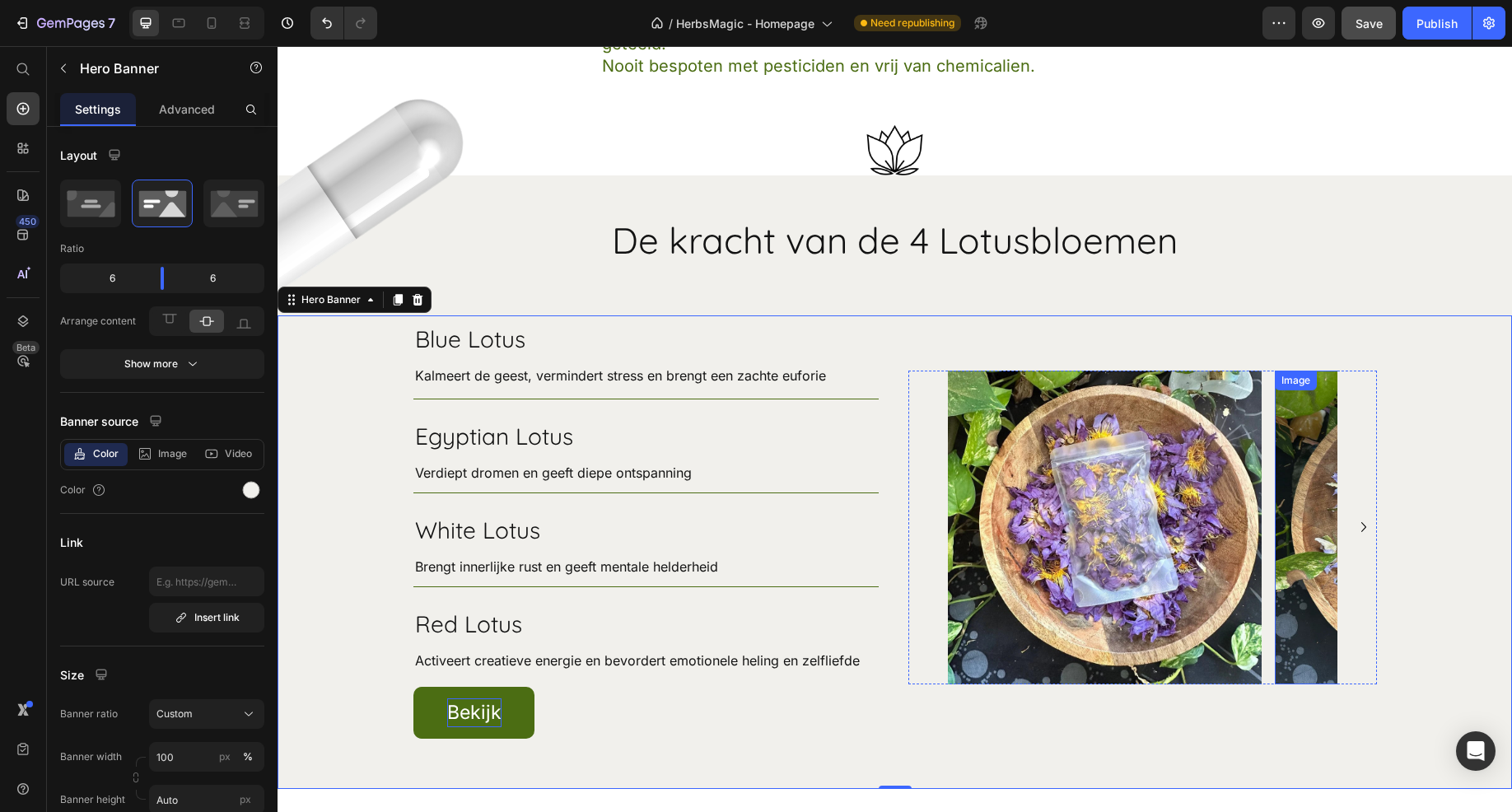 scroll, scrollTop: 4854, scrollLeft: 0, axis: vertical 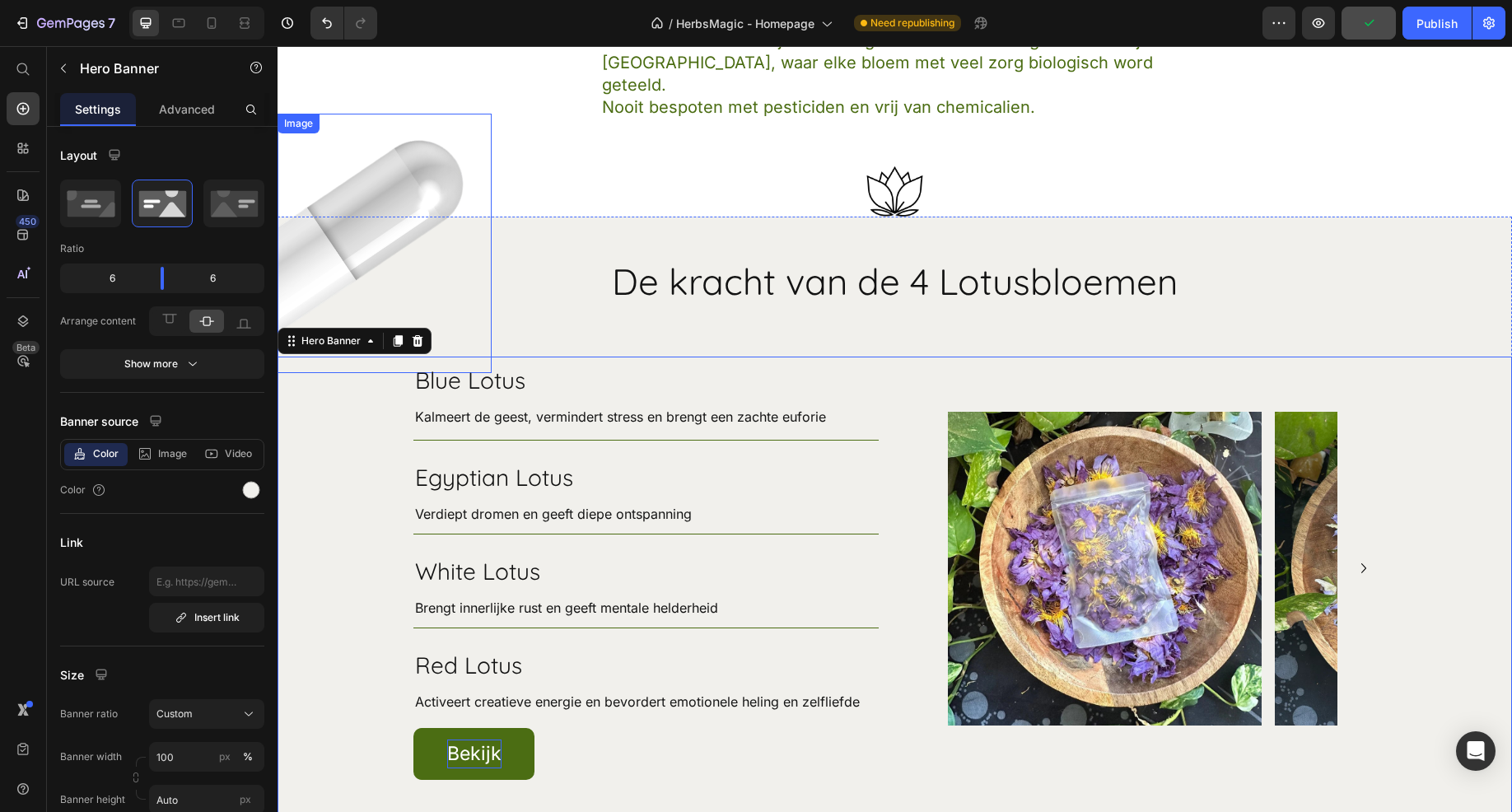 click at bounding box center [385, 243] 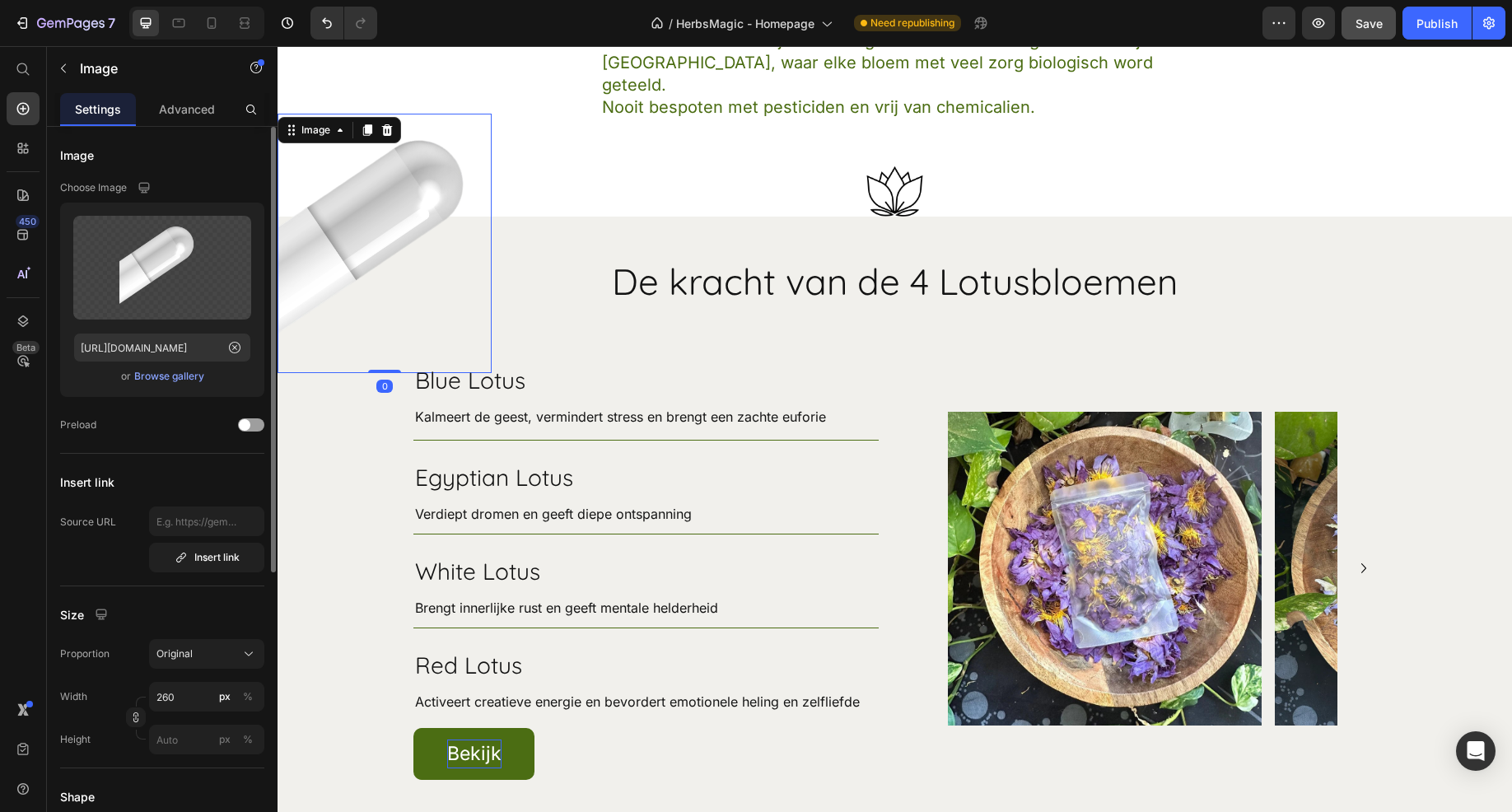 click on "Browse gallery" at bounding box center [169, 376] 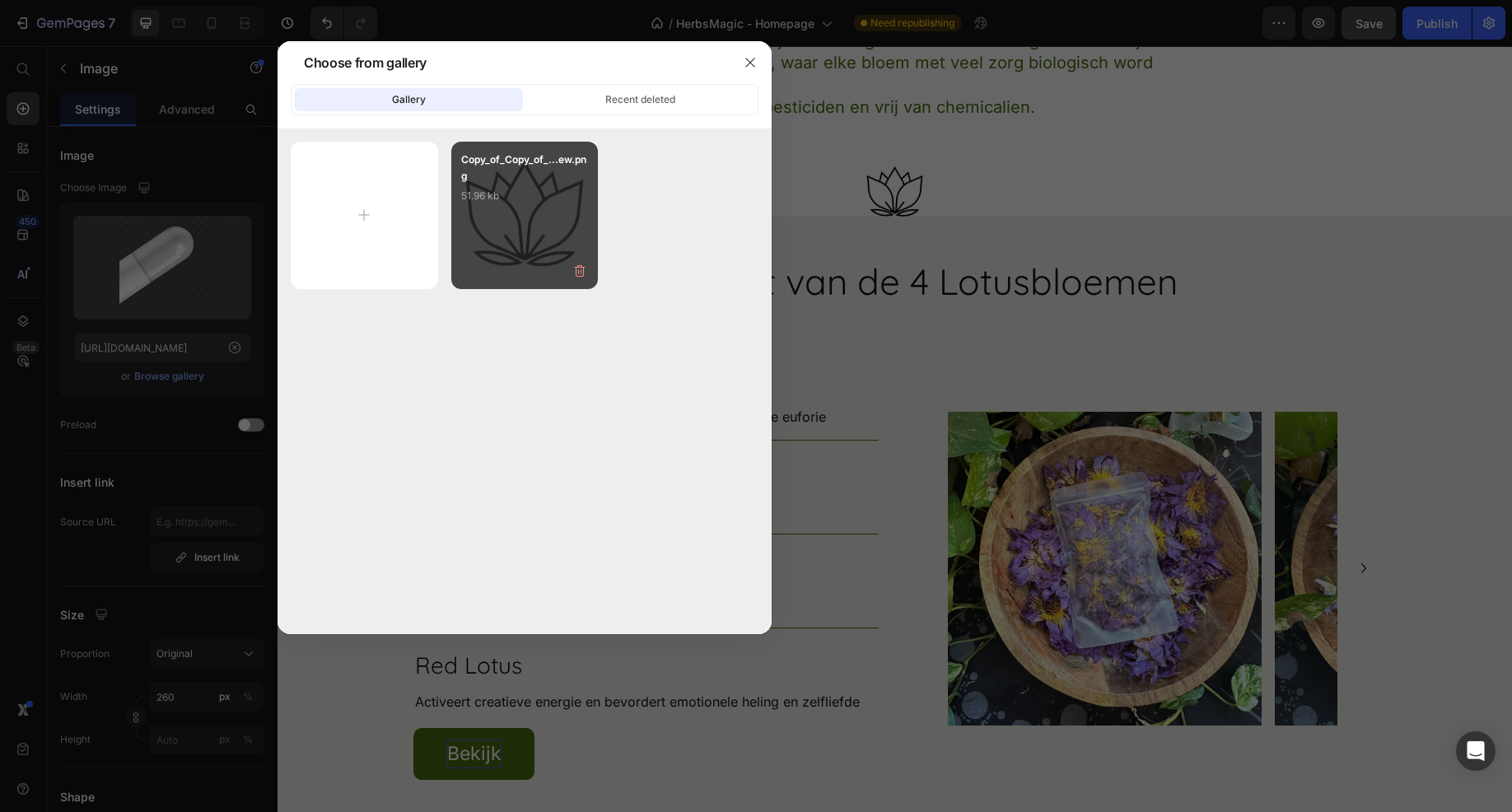 click on "Copy_of_Copy_of_...ew.png 51.96 kb" at bounding box center [525, 184] 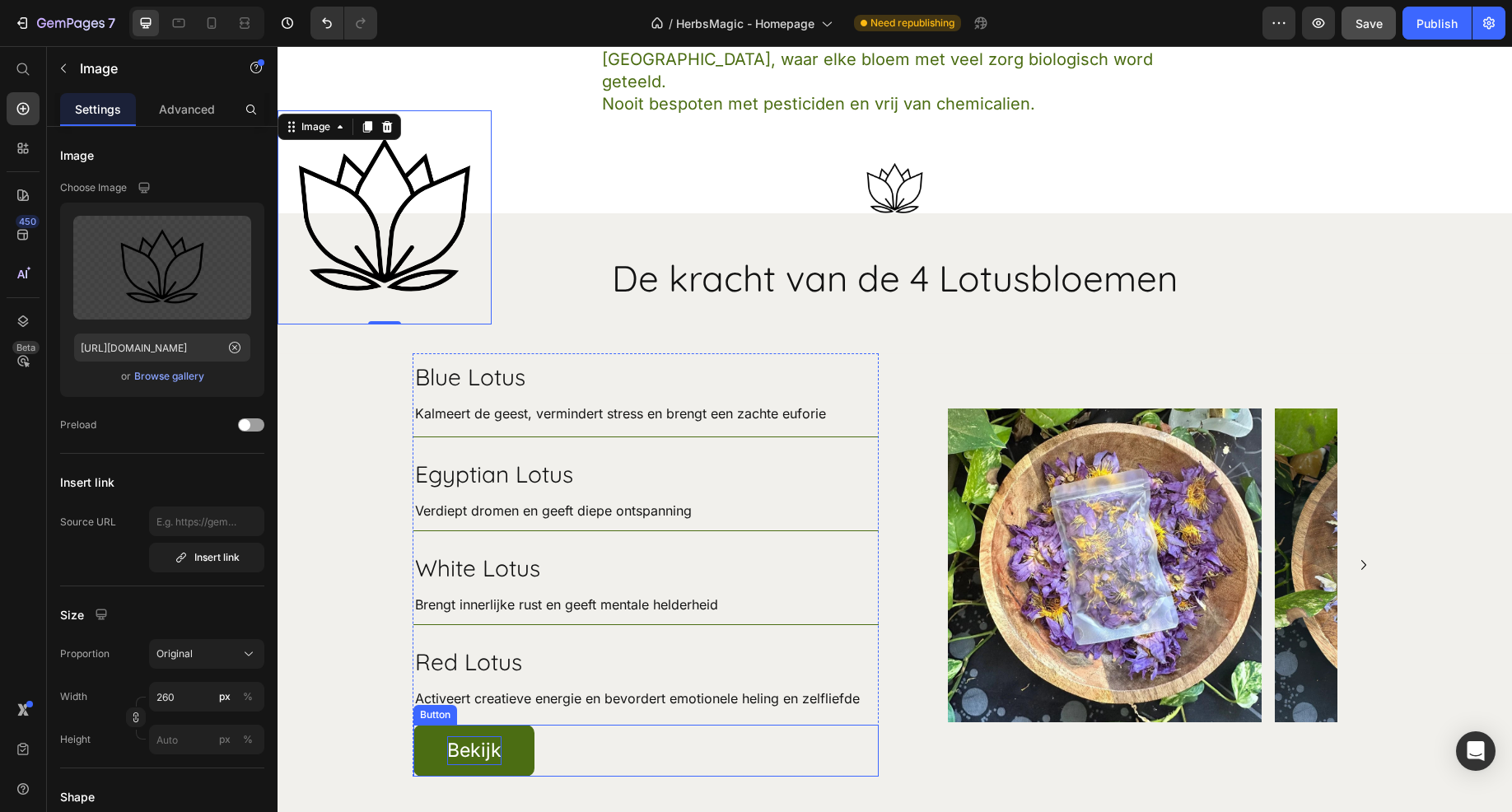 scroll, scrollTop: 4854, scrollLeft: 0, axis: vertical 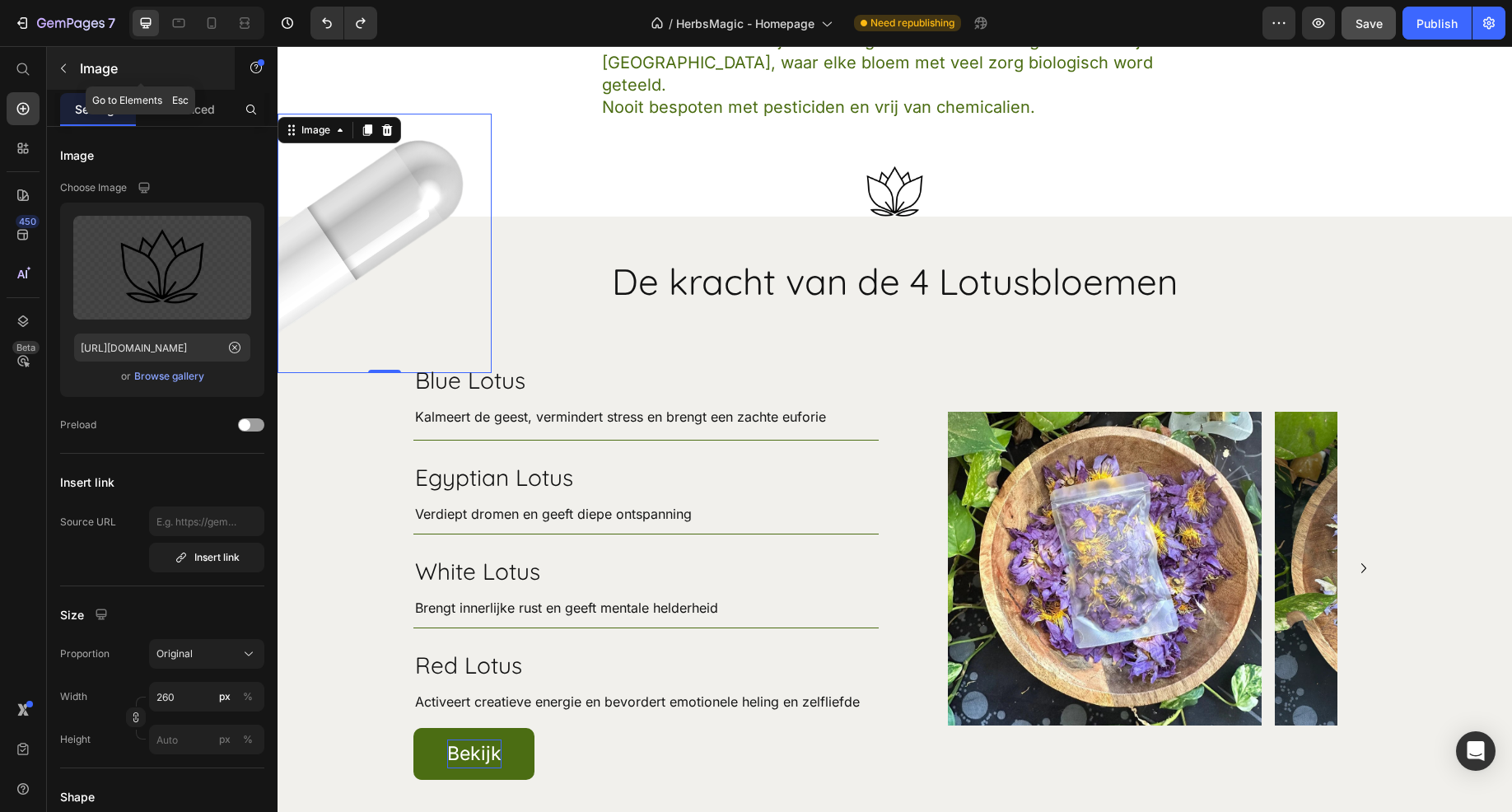 click at bounding box center [63, 68] 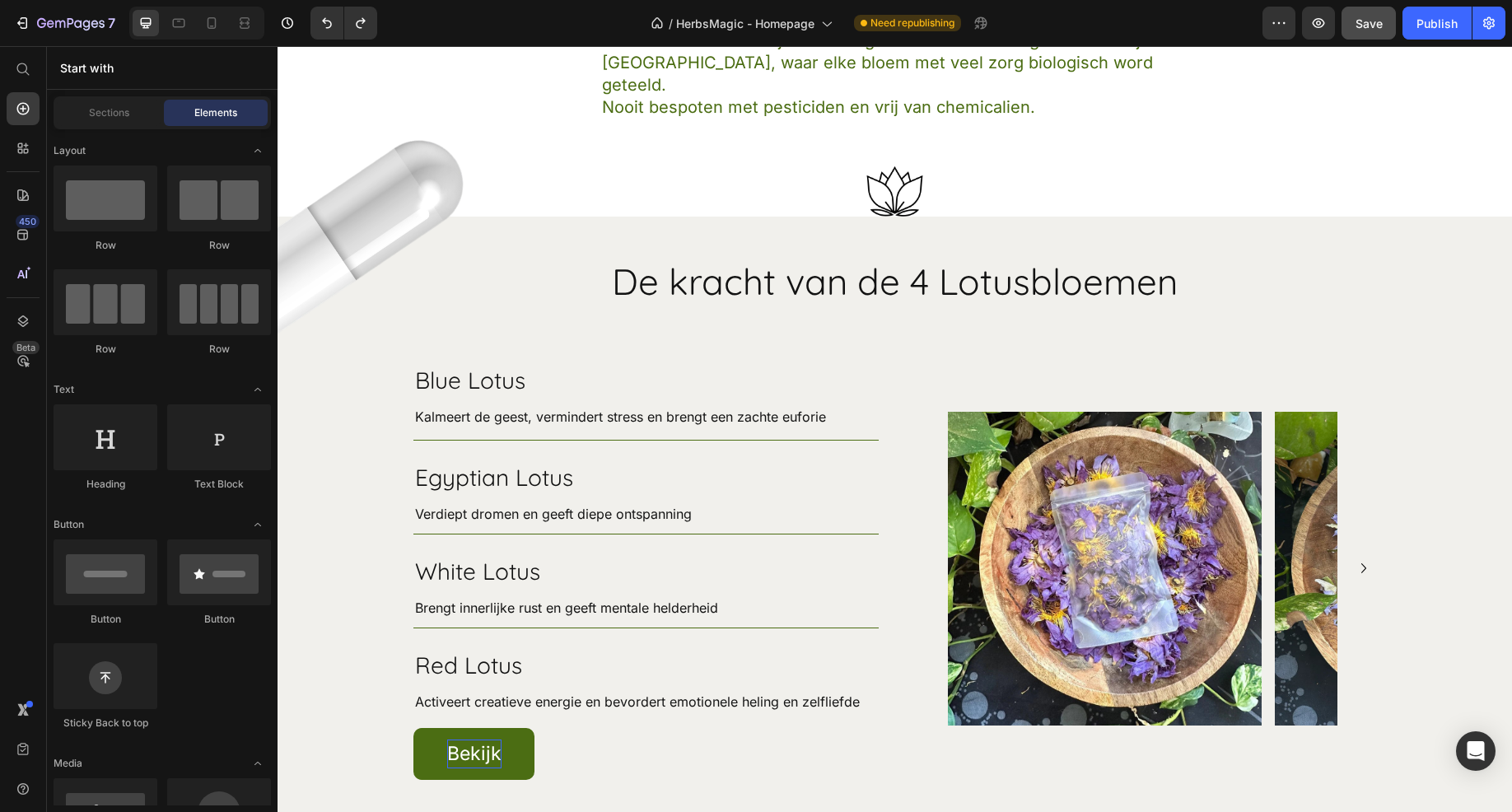 scroll, scrollTop: 0, scrollLeft: 0, axis: both 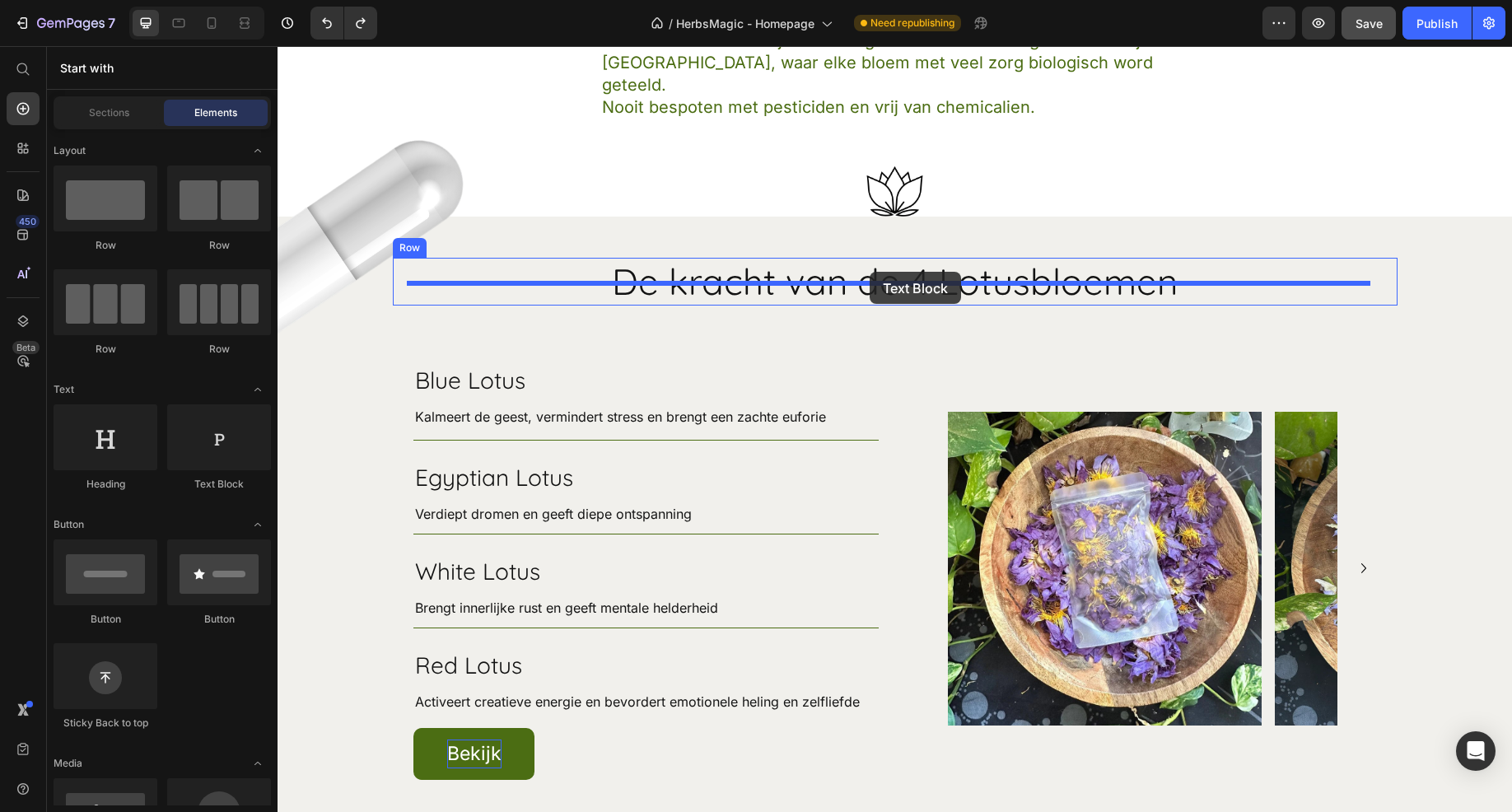 drag, startPoint x: 499, startPoint y: 511, endPoint x: 870, endPoint y: 272, distance: 441.3185 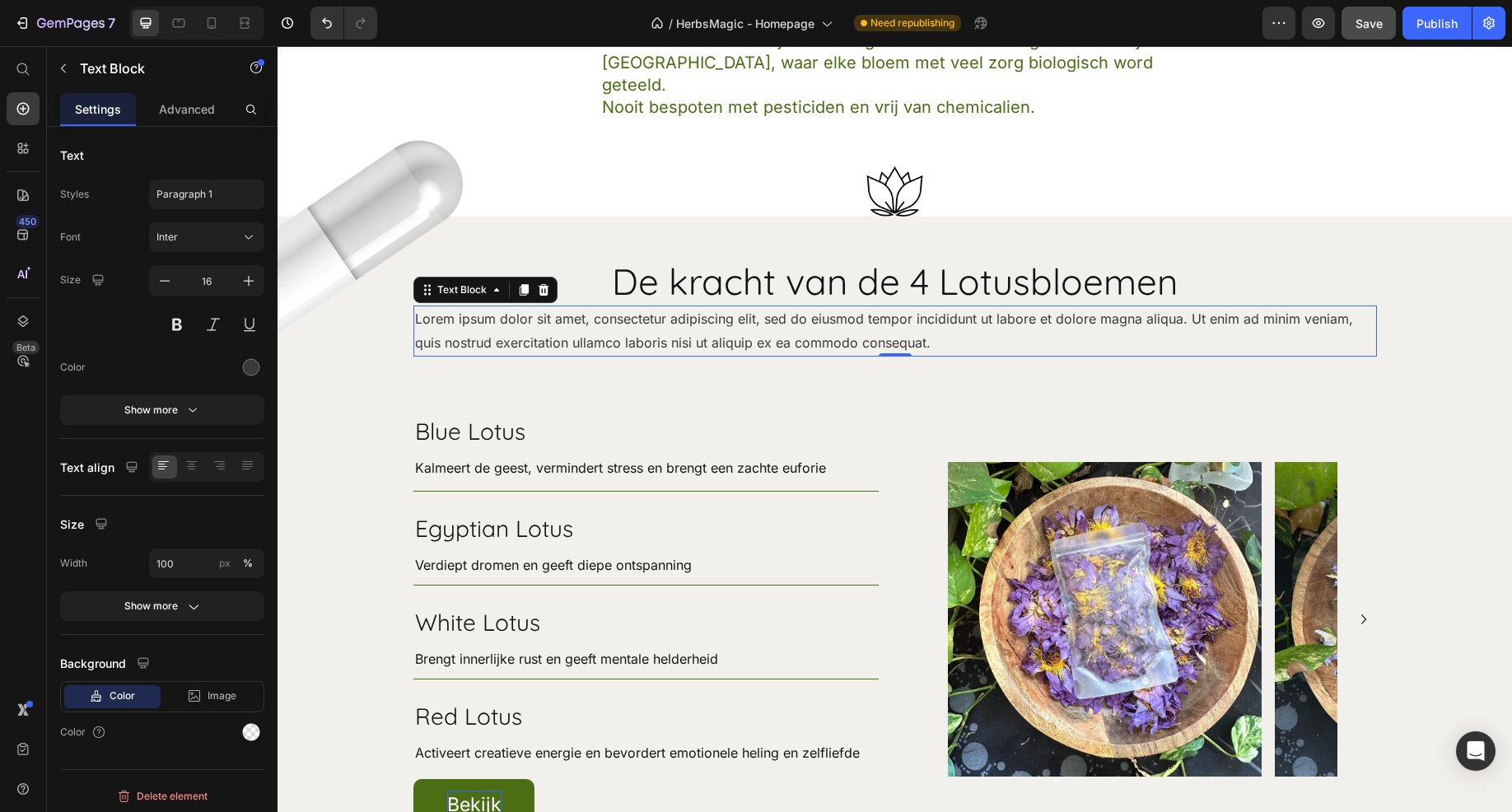 click on "Lorem ipsum dolor sit amet, consectetur adipiscing elit, sed do eiusmod tempor incididunt ut labore et dolore magna aliqua. Ut enim ad minim veniam, quis nostrud exercitation ullamco laboris nisi ut aliquip ex ea commodo consequat." at bounding box center (895, 331) 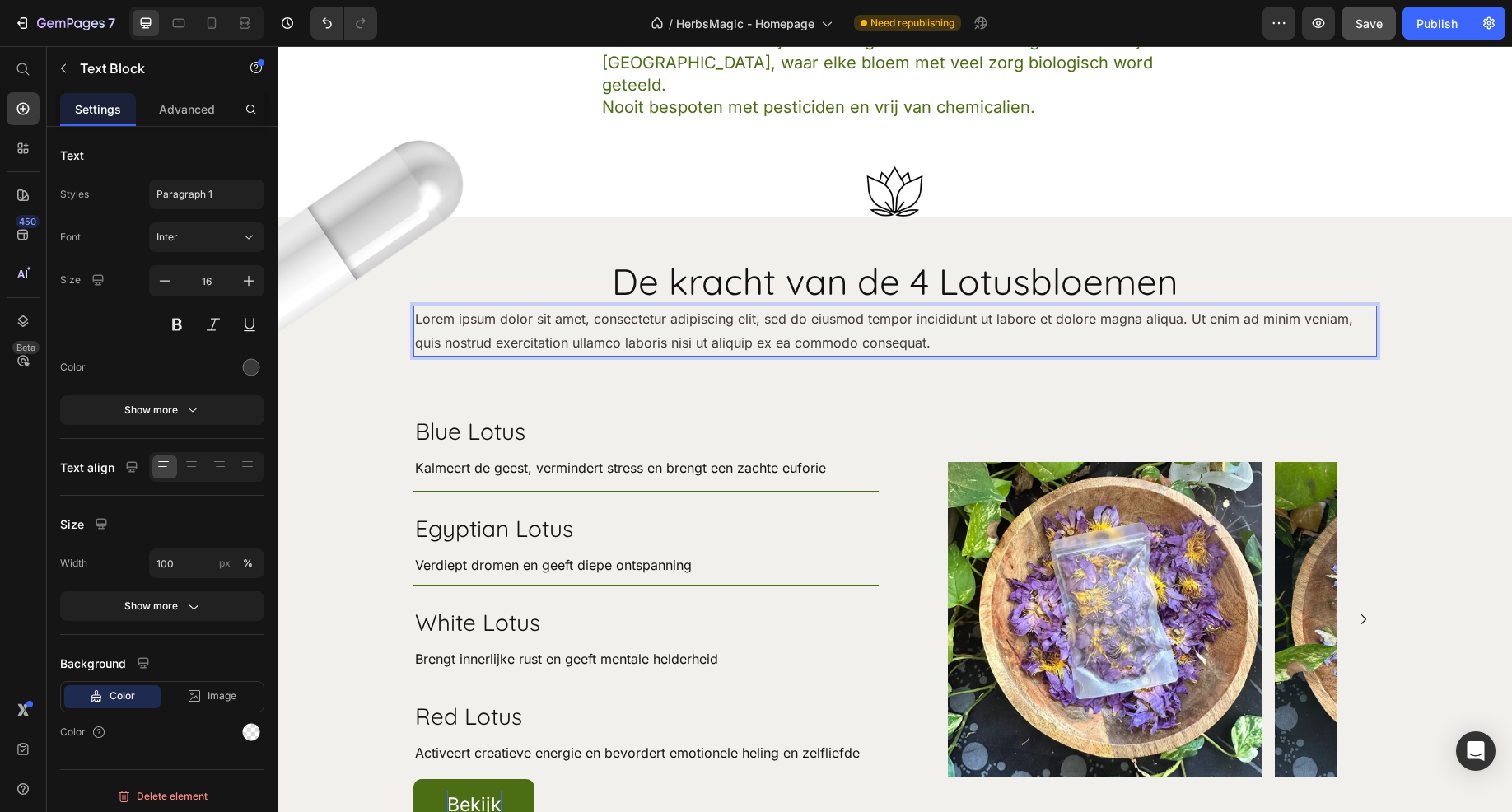 click on "Lorem ipsum dolor sit amet, consectetur adipiscing elit, sed do eiusmod tempor incididunt ut labore et dolore magna aliqua. Ut enim ad minim veniam, quis nostrud exercitation ullamco laboris nisi ut aliquip ex ea commodo consequat." at bounding box center (895, 331) 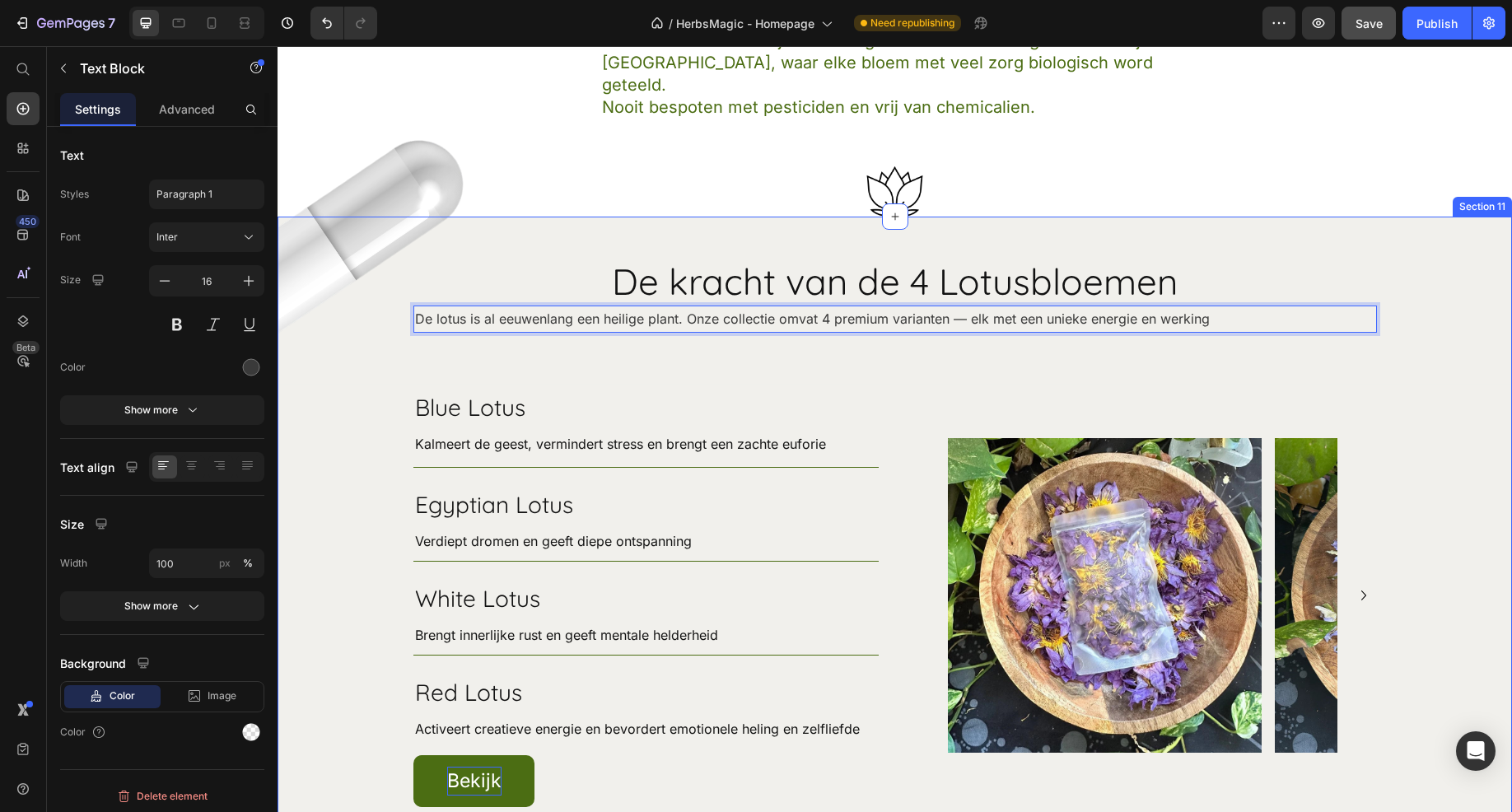 click on "Image Image De kracht van de 4 Lotusbloemen Heading De lotus is al eeuwenlang een heilige plant. Onze collectie omvat 4 premium varianten — elk met een unieke energie en werking Text Block   0 Row Blue Lotus Heading Kalmeert de geest, vermindert stress en brengt een zachte euforie  Text Block Row Egyptian Lotus Heading Verdiept dromen en geeft diepe ontspanning Text Block Row White Lotus Heading Brengt innerlijke rust en geeft mentale helderheid Text Block Row Red Lotus Heading Activeert creatieve energie en bevordert emotionele heling en zelfliefde Text Block Row Bekijk Button Row
Image Image Image Image
Carousel Hero Banner" at bounding box center (894, 558) 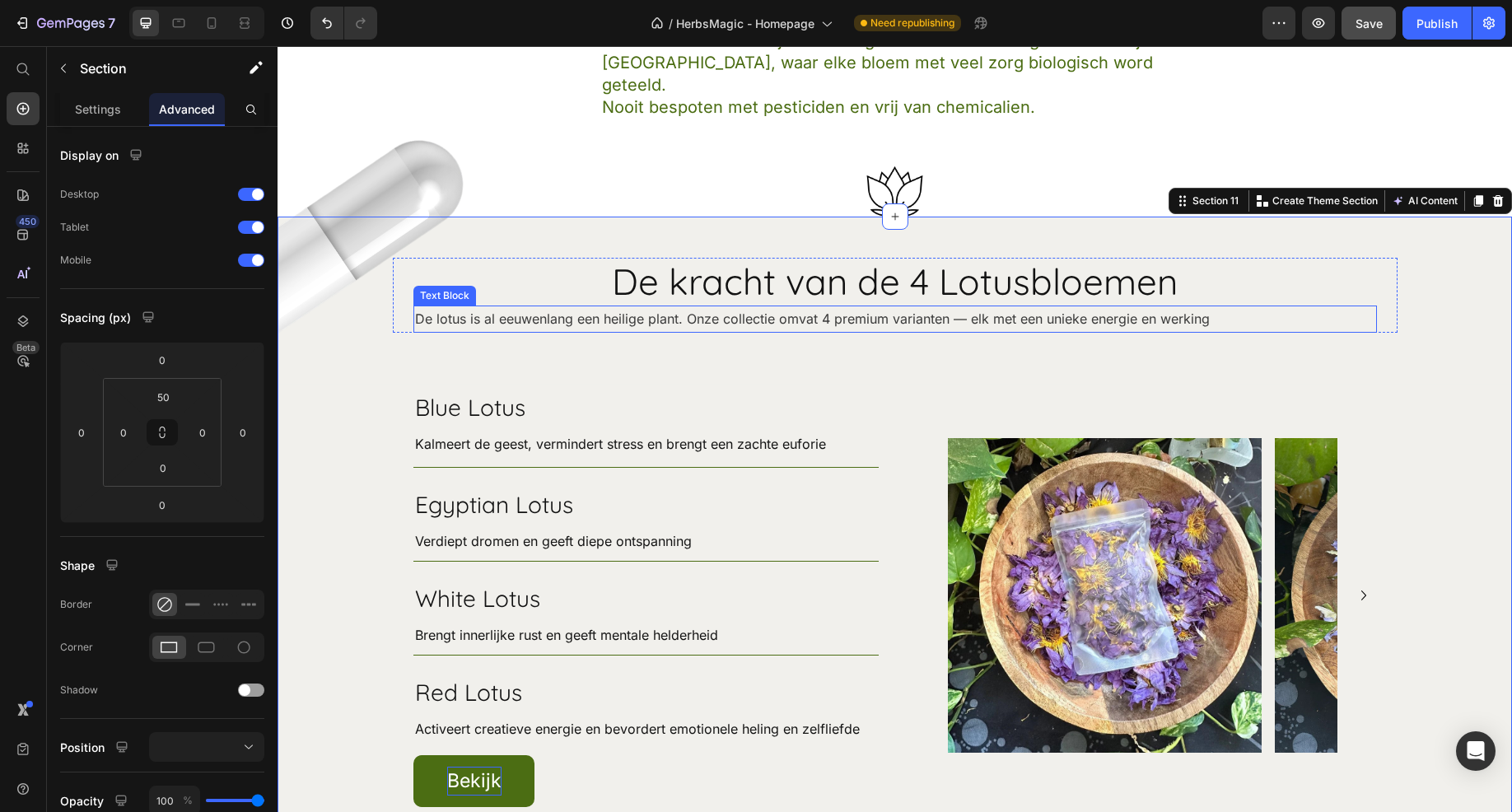 click on "De lotus is al eeuwenlang een heilige plant. Onze collectie omvat 4 premium varianten — elk met een unieke energie en werking" at bounding box center [895, 319] 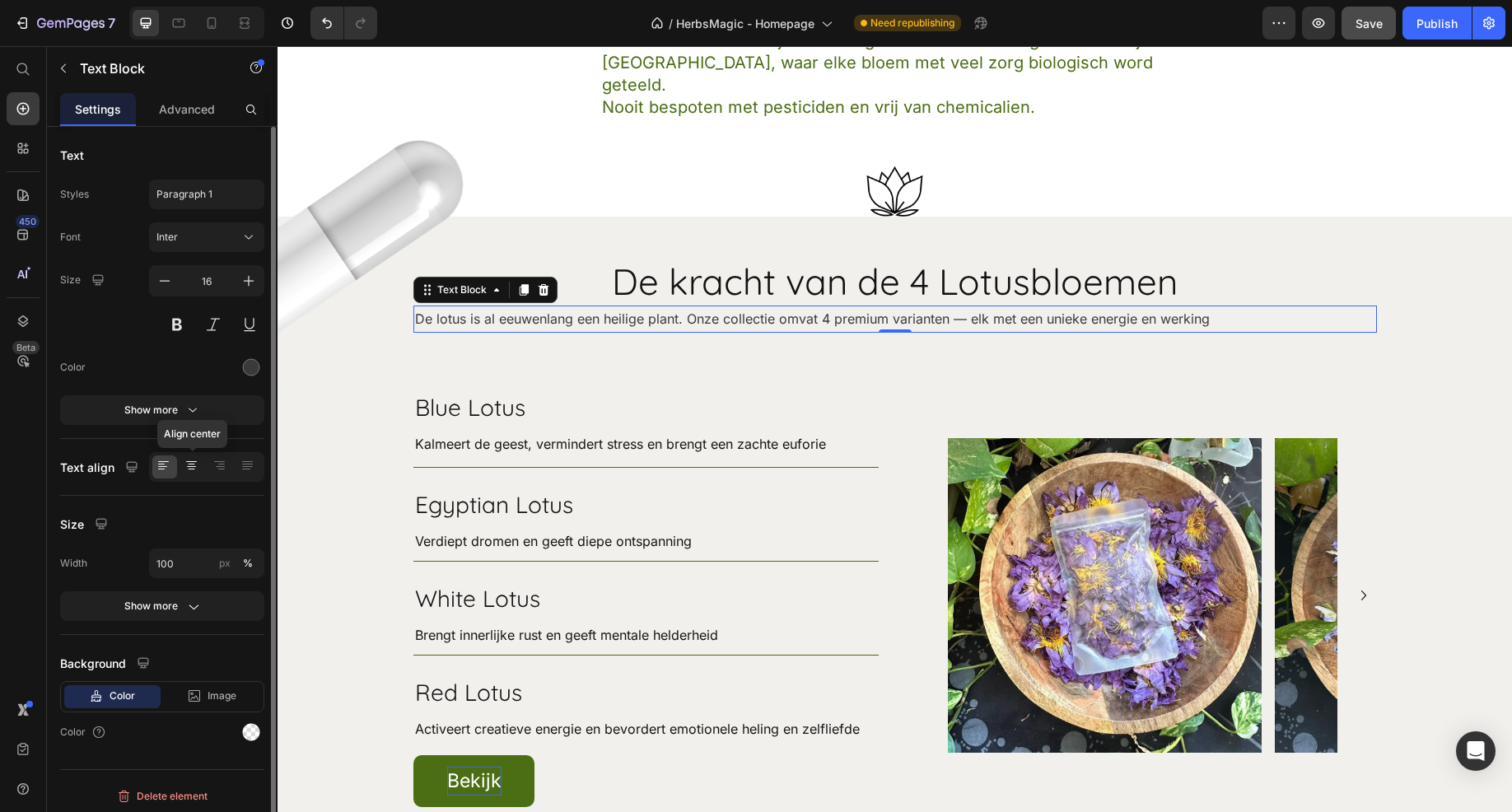 click 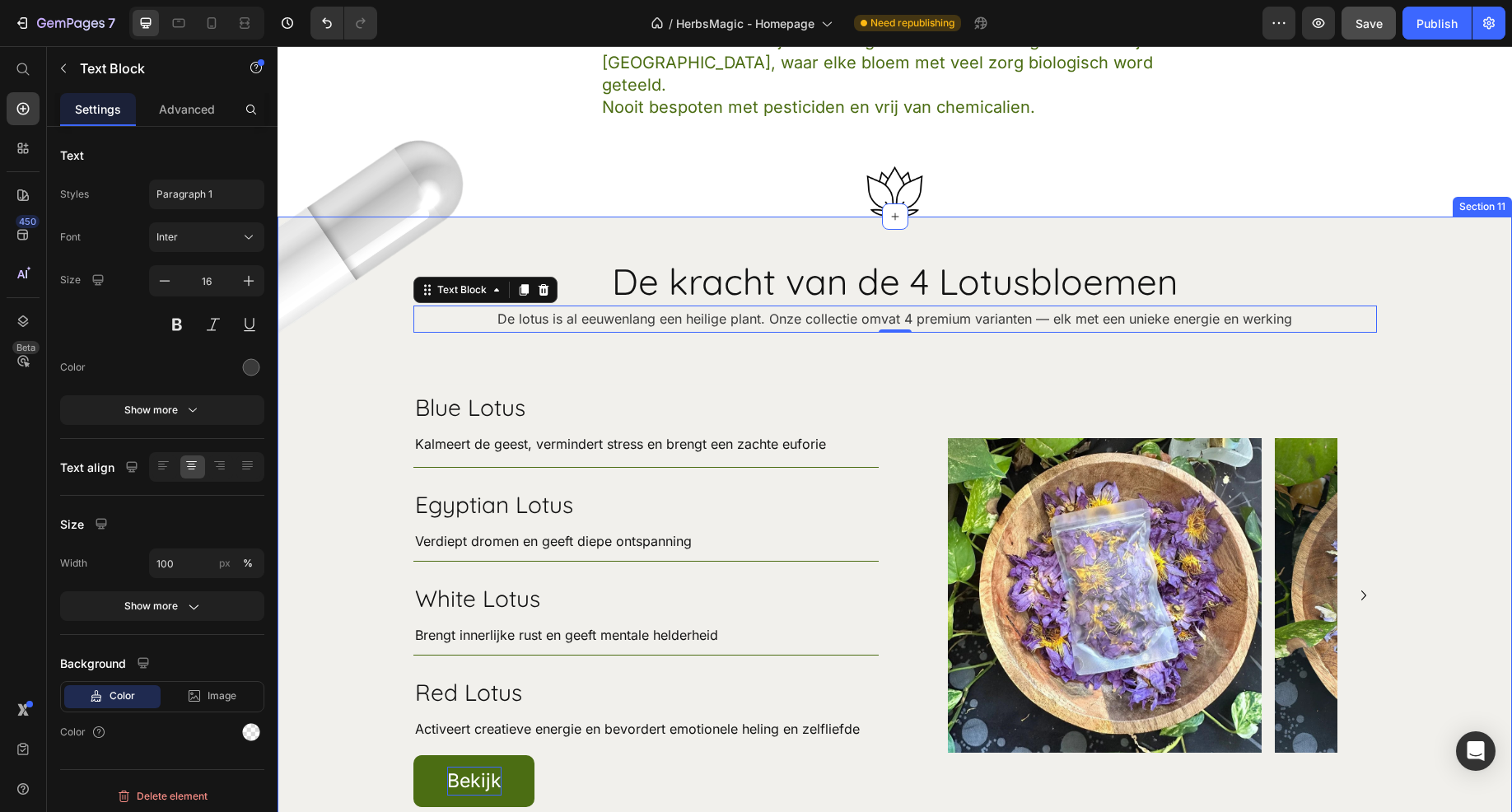 click on "Image Image De kracht van de 4 Lotusbloemen Heading De lotus is al eeuwenlang een heilige plant. Onze collectie omvat 4 premium varianten — elk met een unieke energie en werking Text Block   0 Row Blue Lotus Heading Kalmeert de geest, vermindert stress en brengt een zachte euforie  Text Block Row Egyptian Lotus Heading Verdiept dromen en geeft diepe ontspanning Text Block Row White Lotus Heading Brengt innerlijke rust en geeft mentale helderheid Text Block Row Red Lotus Heading Activeert creatieve energie en bevordert emotionele heling en zelfliefde Text Block Row Bekijk Button Row
Image Image Image Image
Carousel Hero Banner" at bounding box center (894, 558) 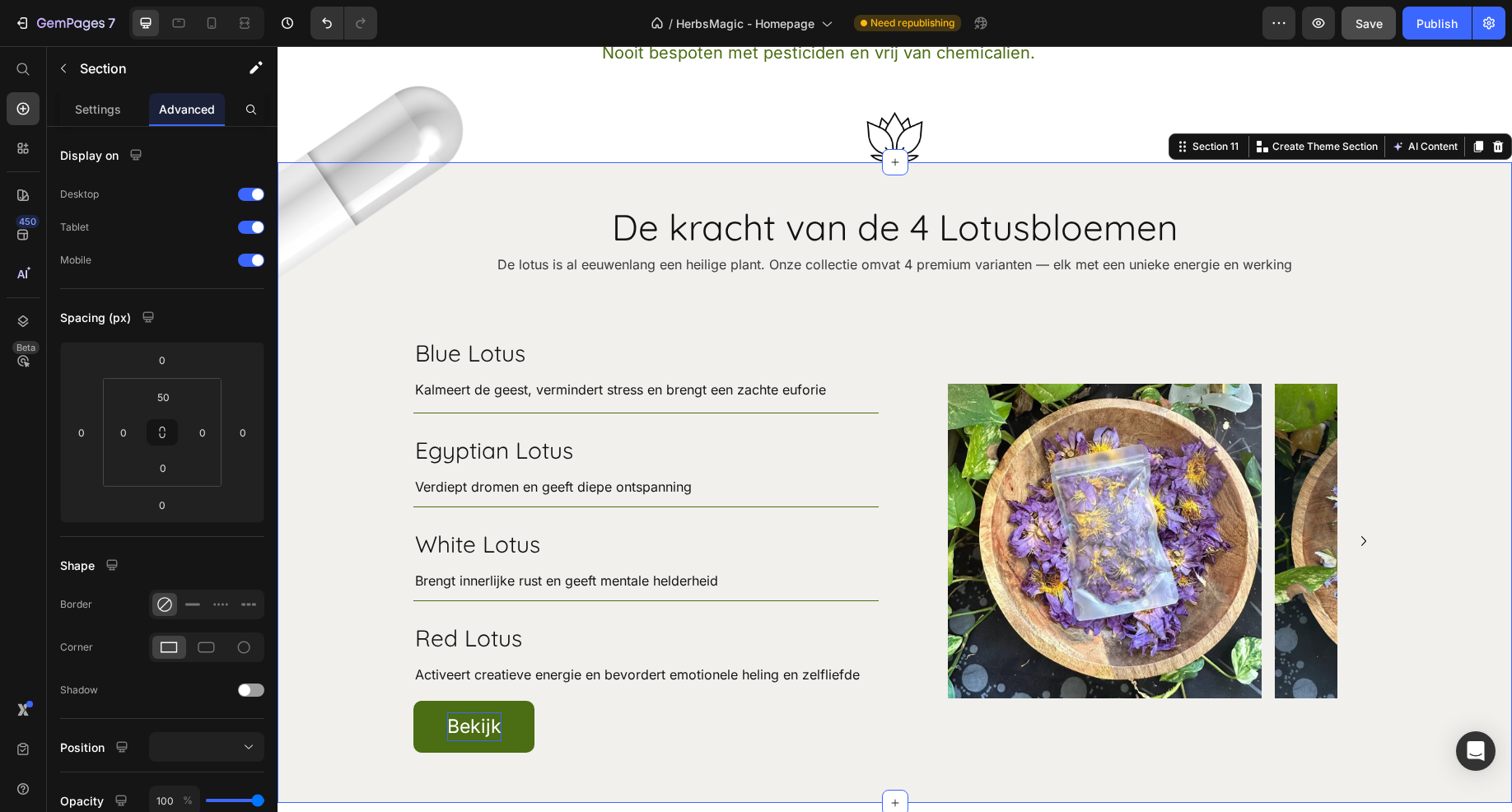 scroll, scrollTop: 4936, scrollLeft: 0, axis: vertical 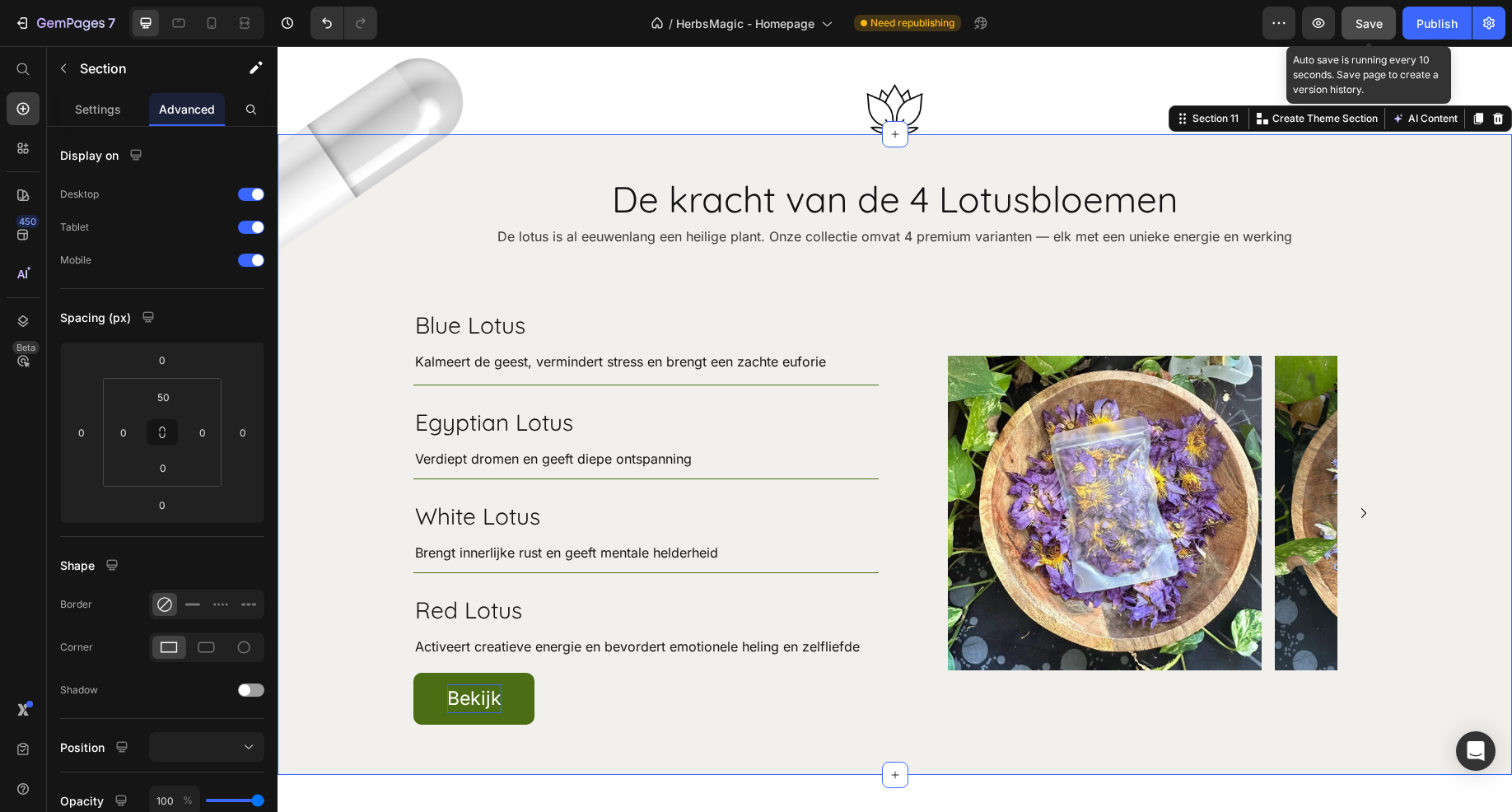 click on "Save" 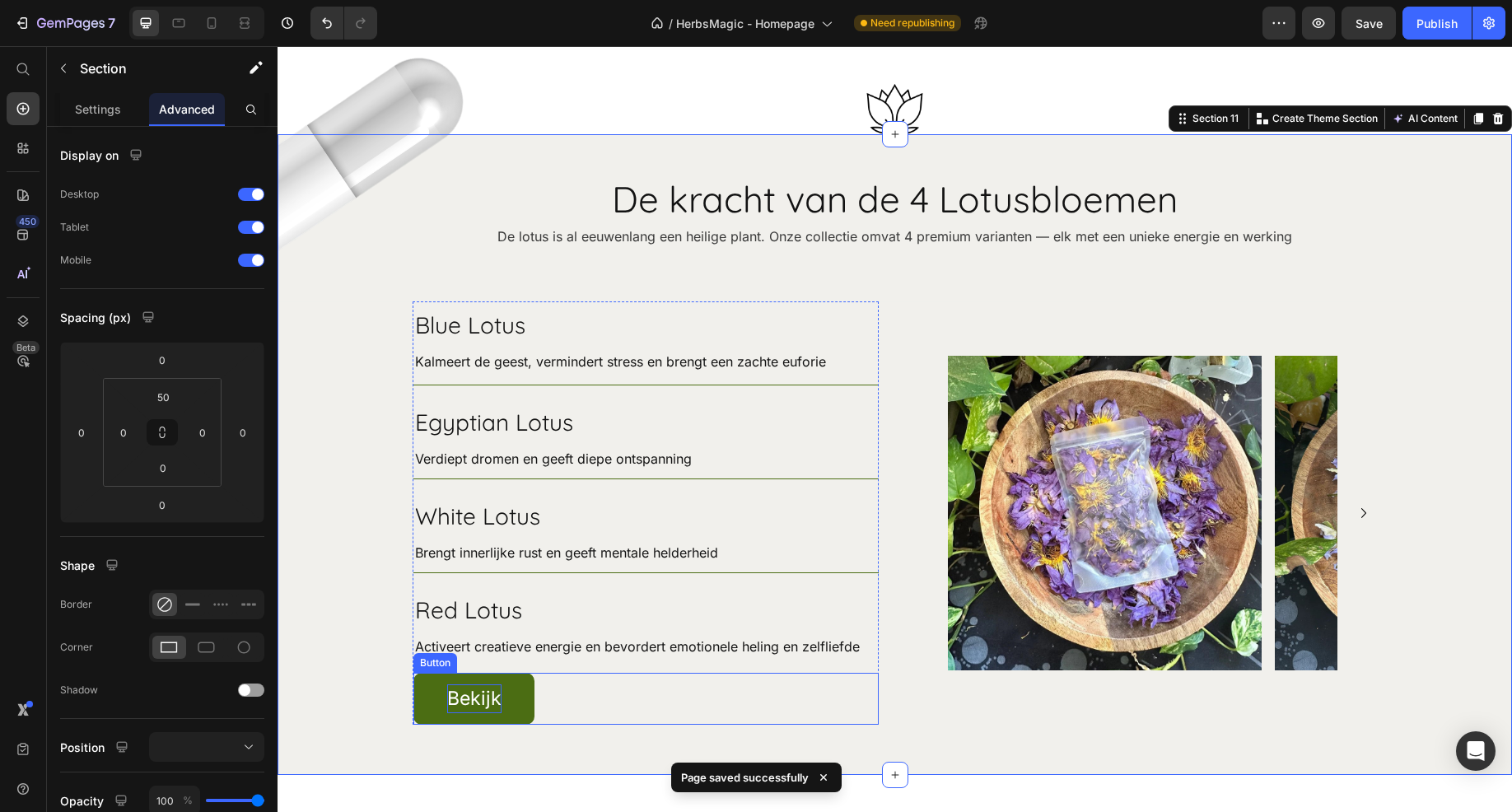 click on "Bekijk" at bounding box center [474, 698] 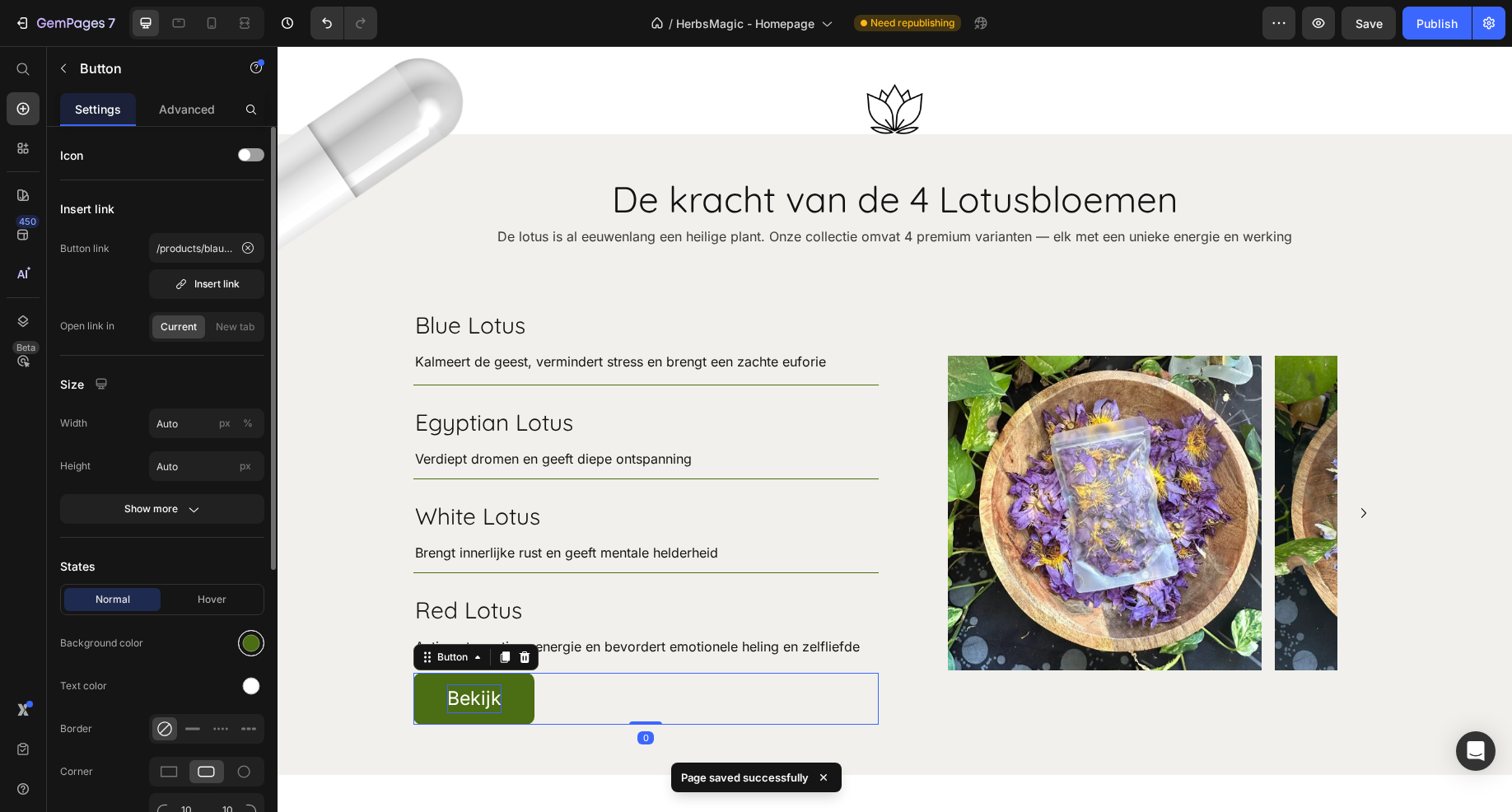 click at bounding box center [251, 643] 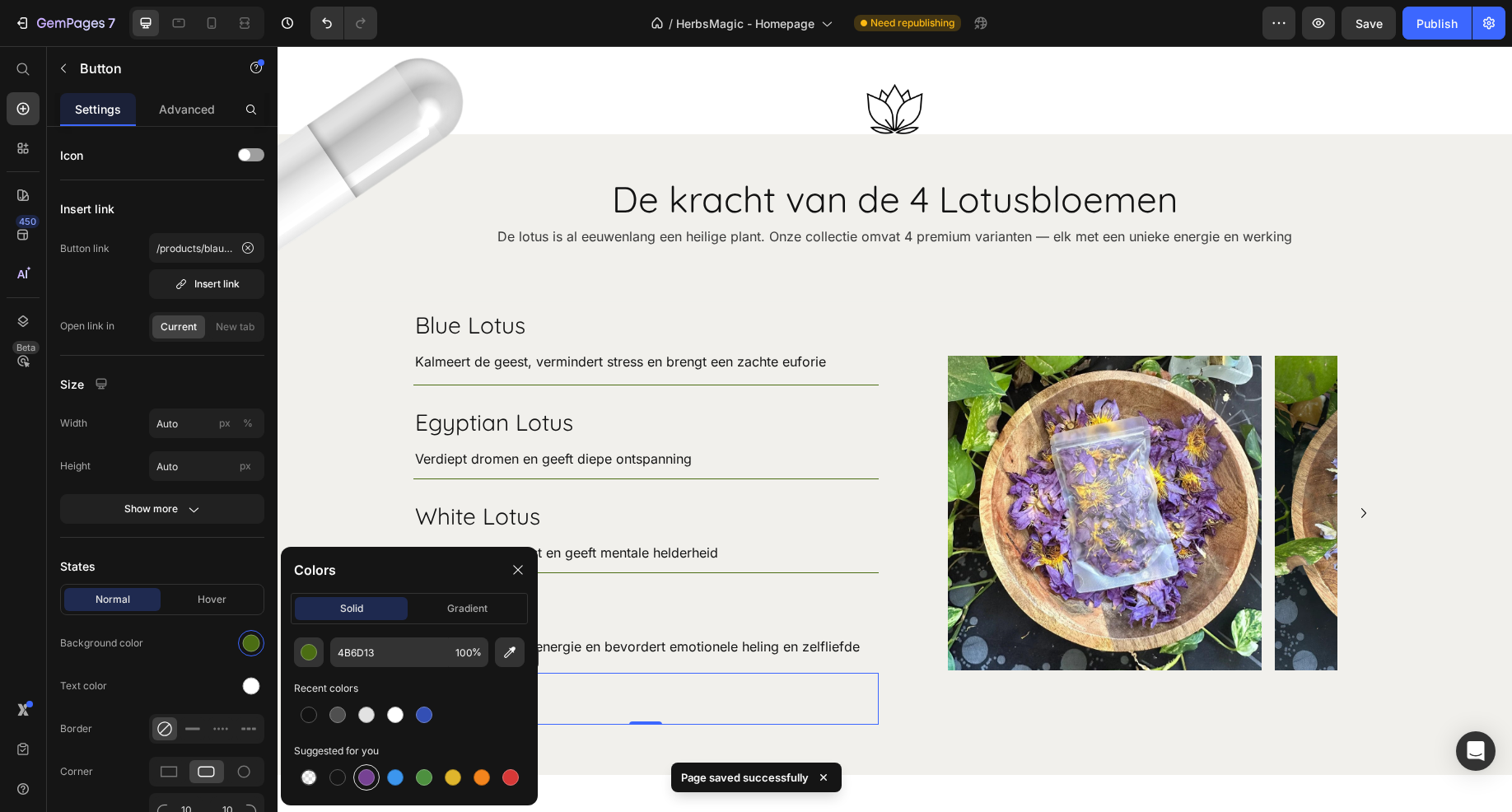 click at bounding box center [366, 777] 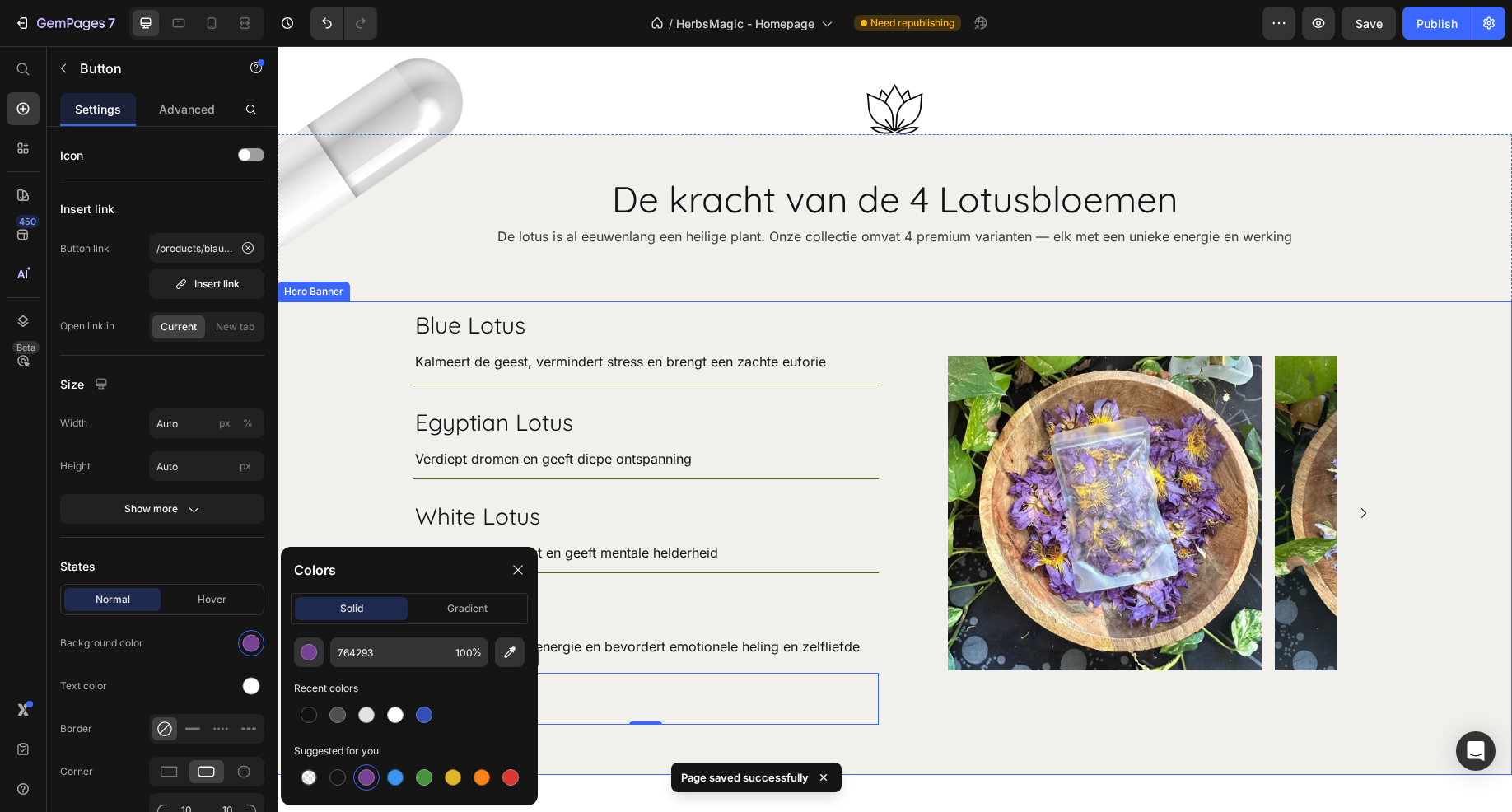 click on "Blue Lotus Heading Kalmeert de geest, vermindert stress en brengt een zachte euforie  Text Block Row Egyptian Lotus Heading Verdiept dromen en geeft diepe ontspanning Text Block Row White Lotus Heading Brengt innerlijke rust en geeft mentale helderheid Text Block Row Red Lotus Heading Activeert creatieve energie en bevordert emotionele heling en zelfliefde Text Block Row Bekijk Button   0 Row
Image Image Image Image
Carousel" at bounding box center (895, 538) 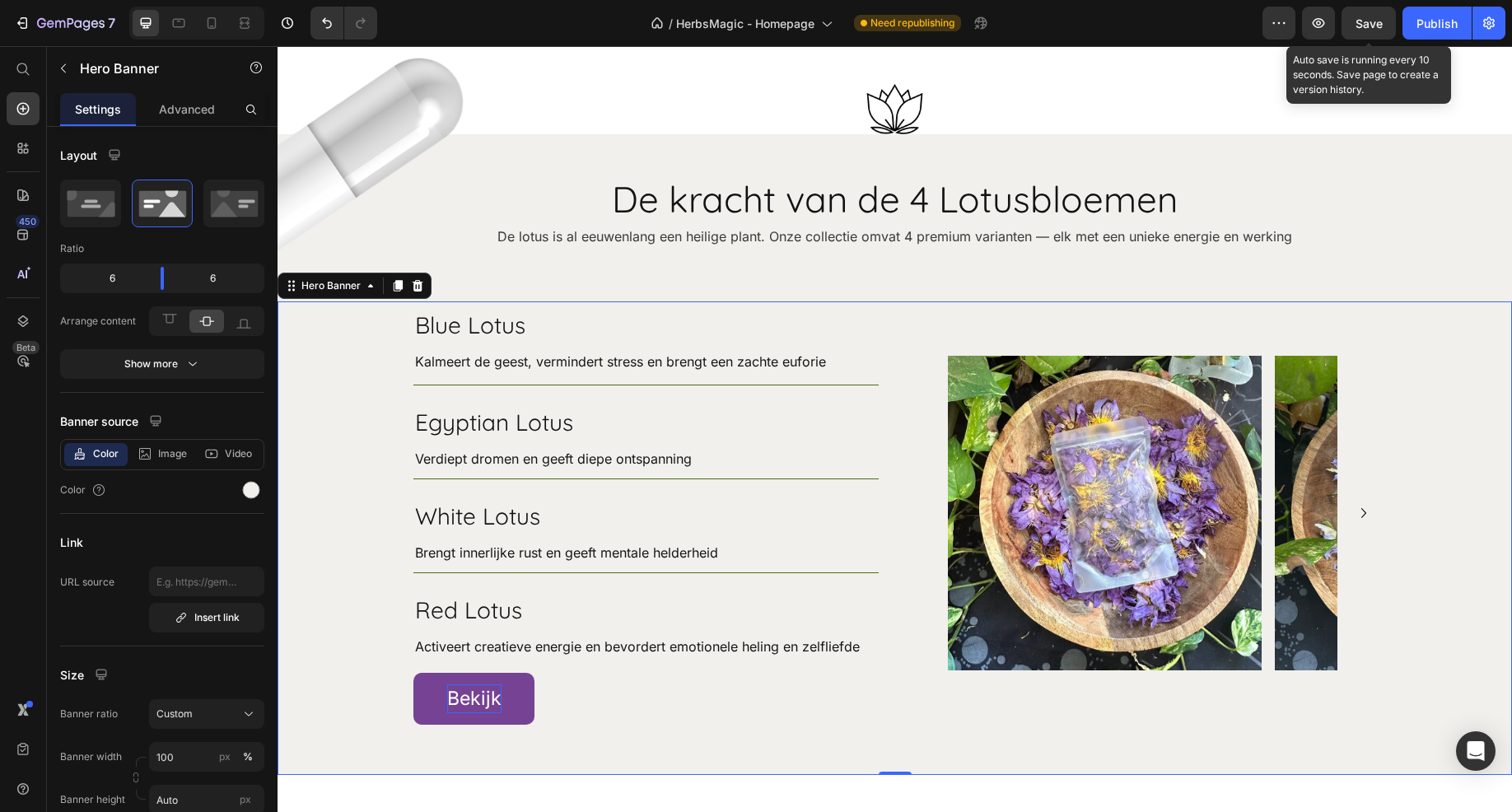 click on "Save" at bounding box center (1369, 23) 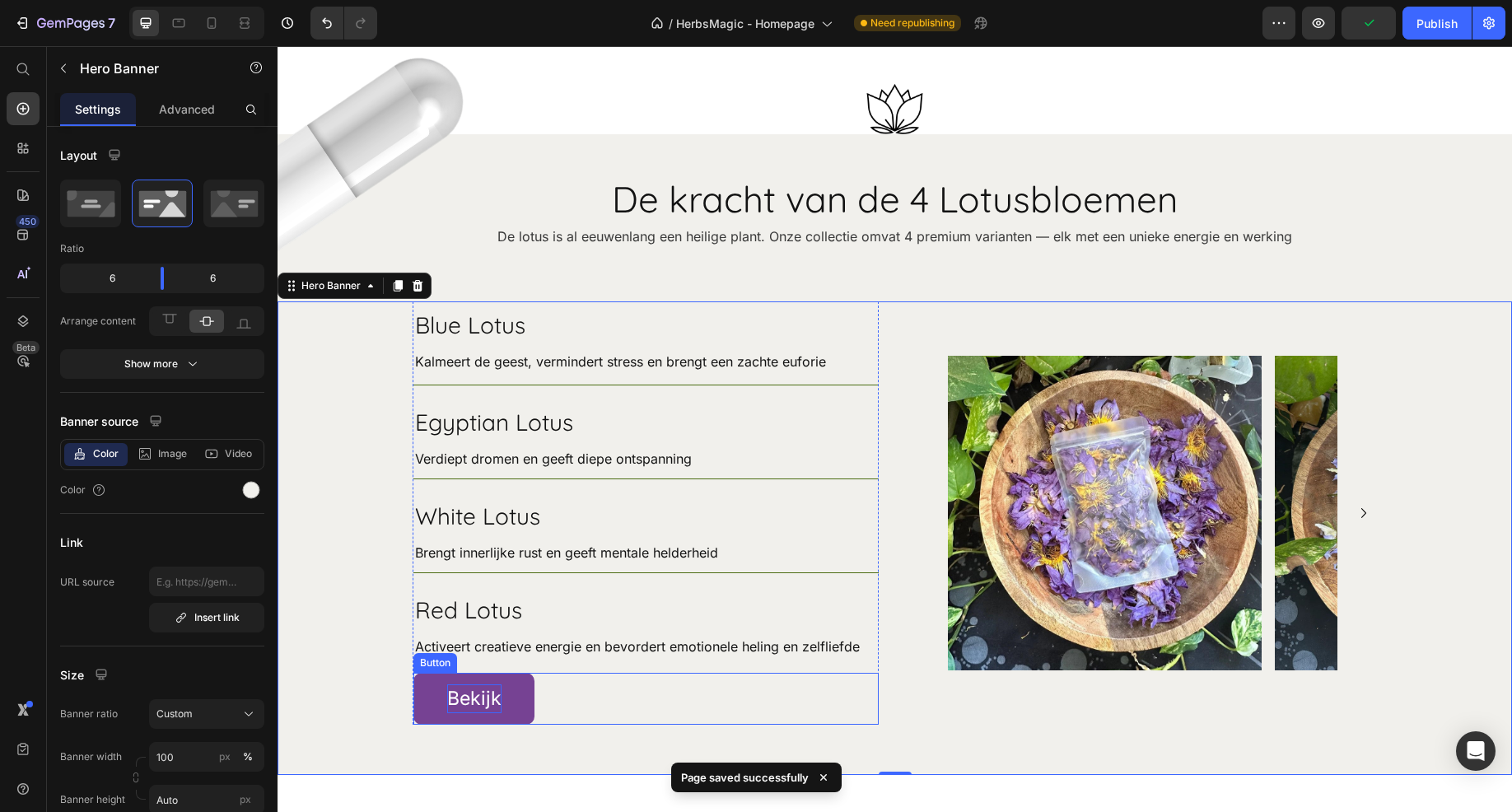 click on "Bekijk" at bounding box center [474, 698] 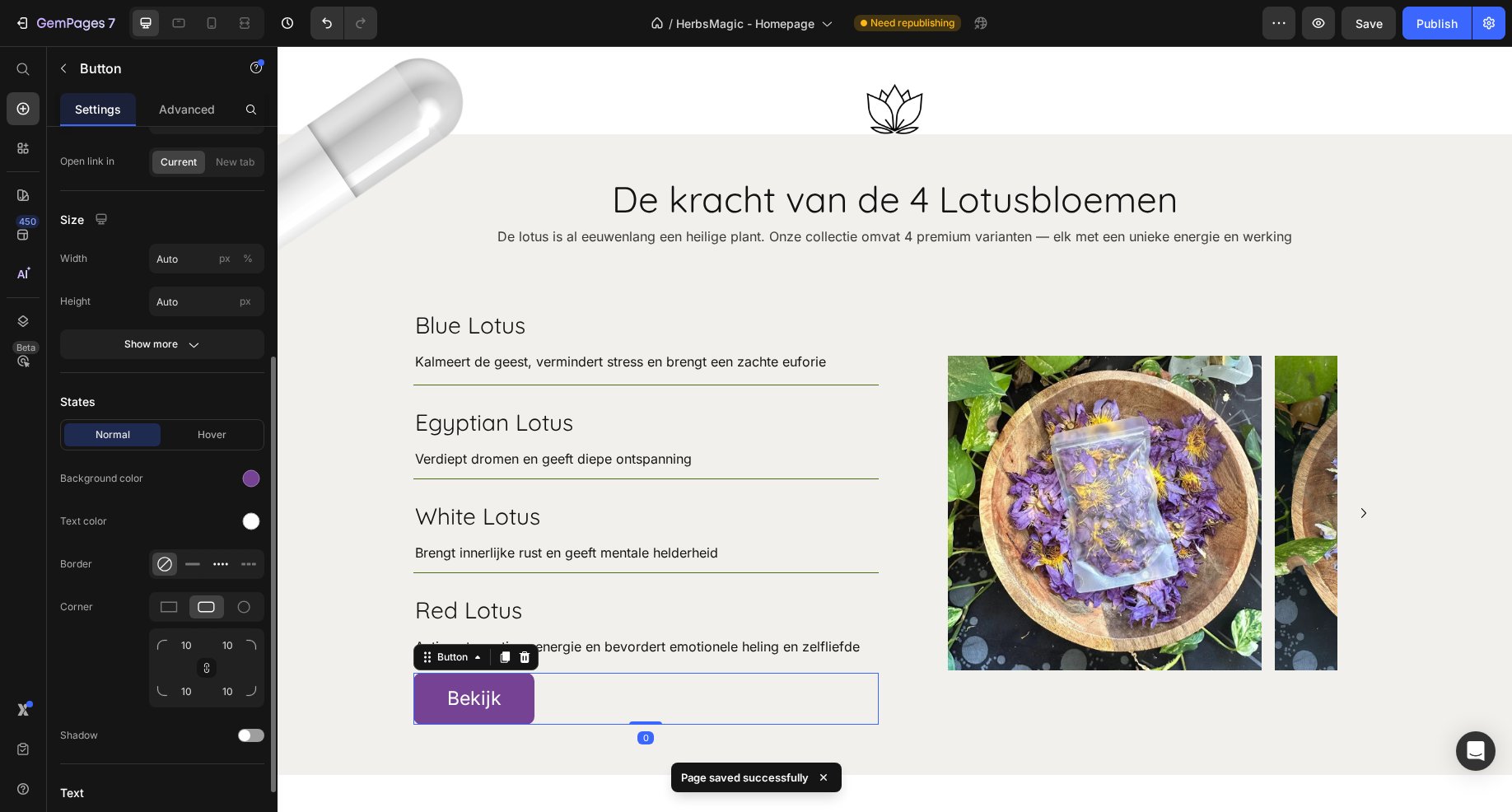 scroll, scrollTop: 247, scrollLeft: 0, axis: vertical 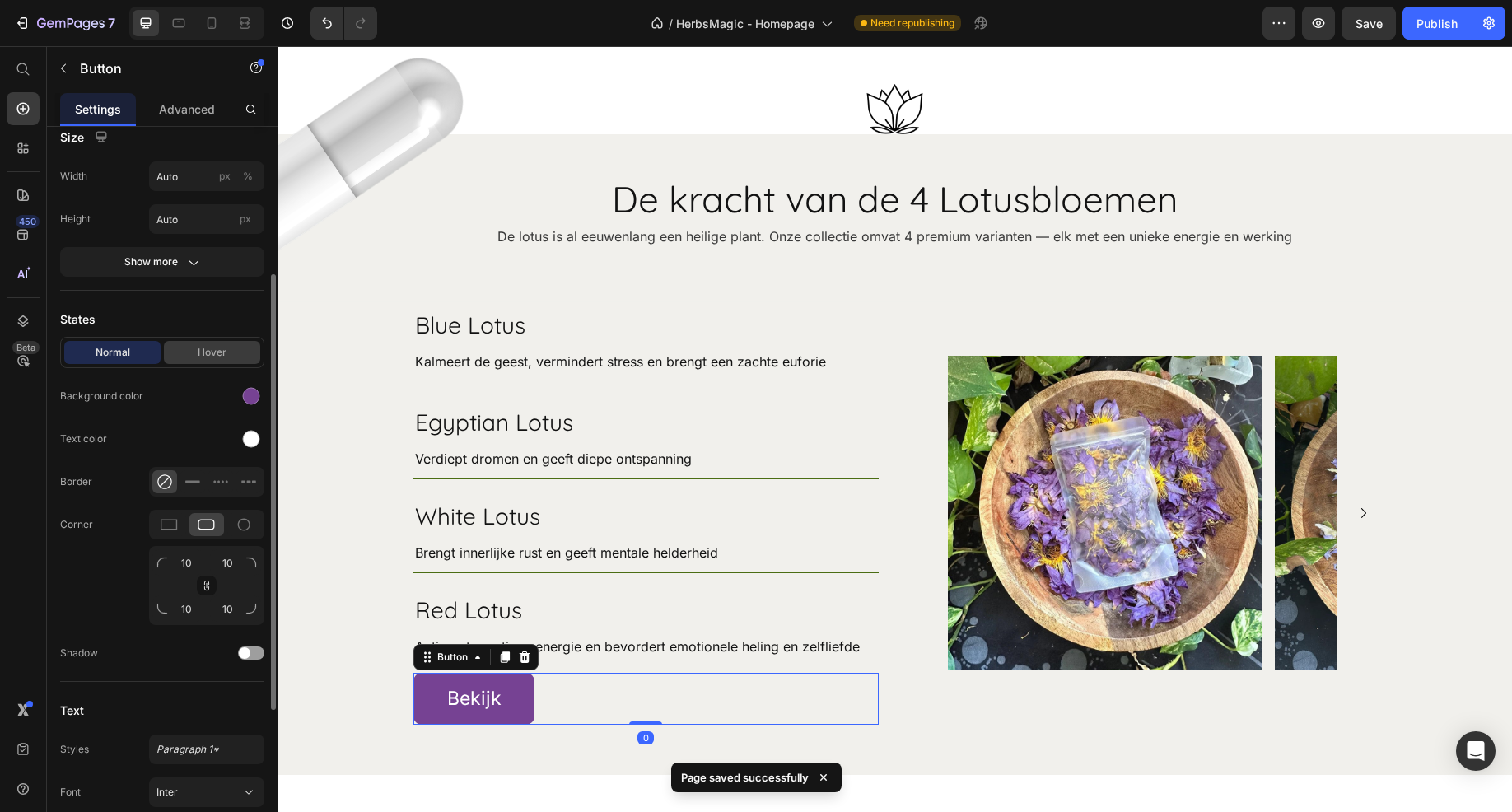 click on "Hover" at bounding box center (212, 352) 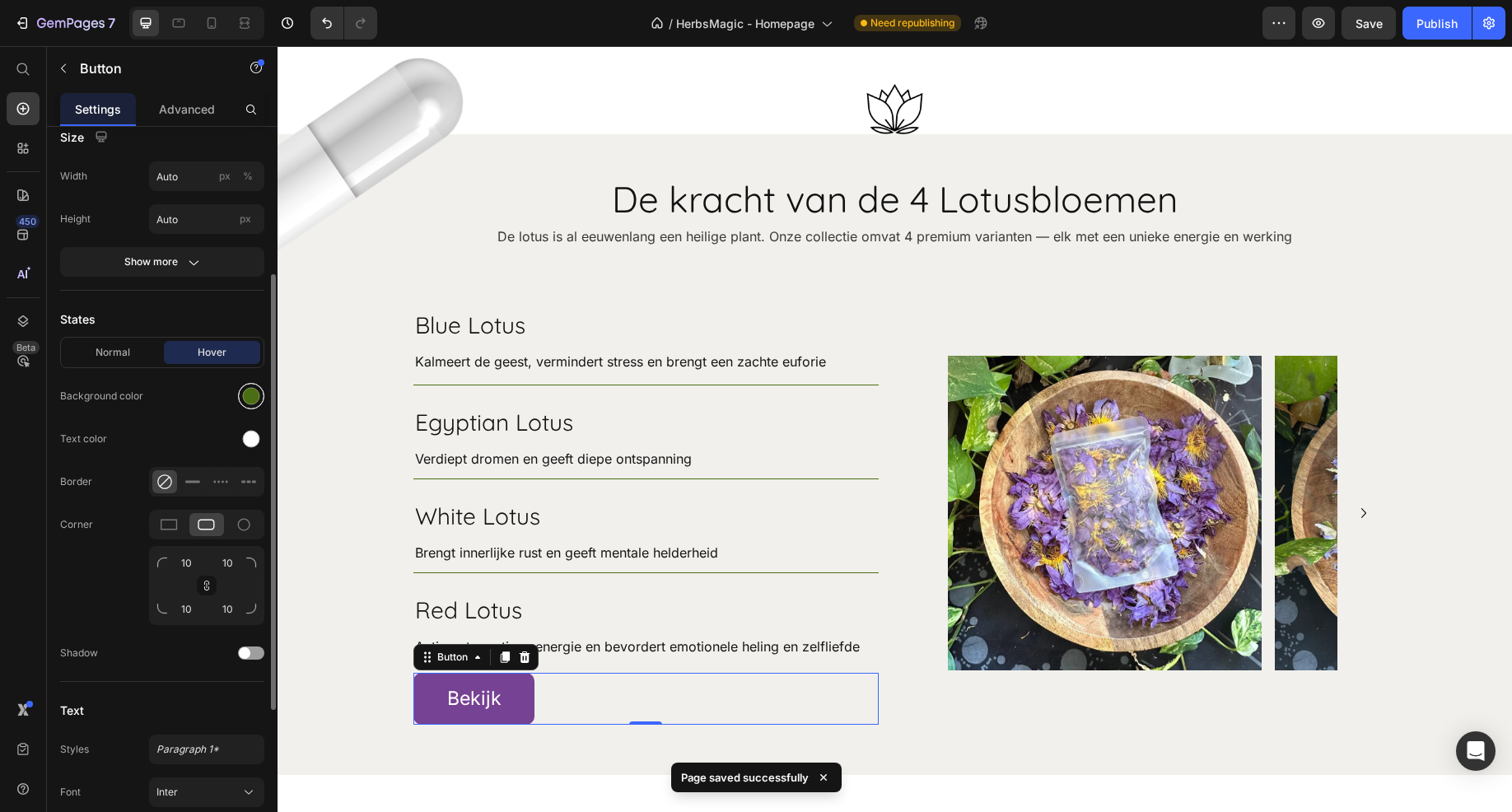 click at bounding box center [251, 396] 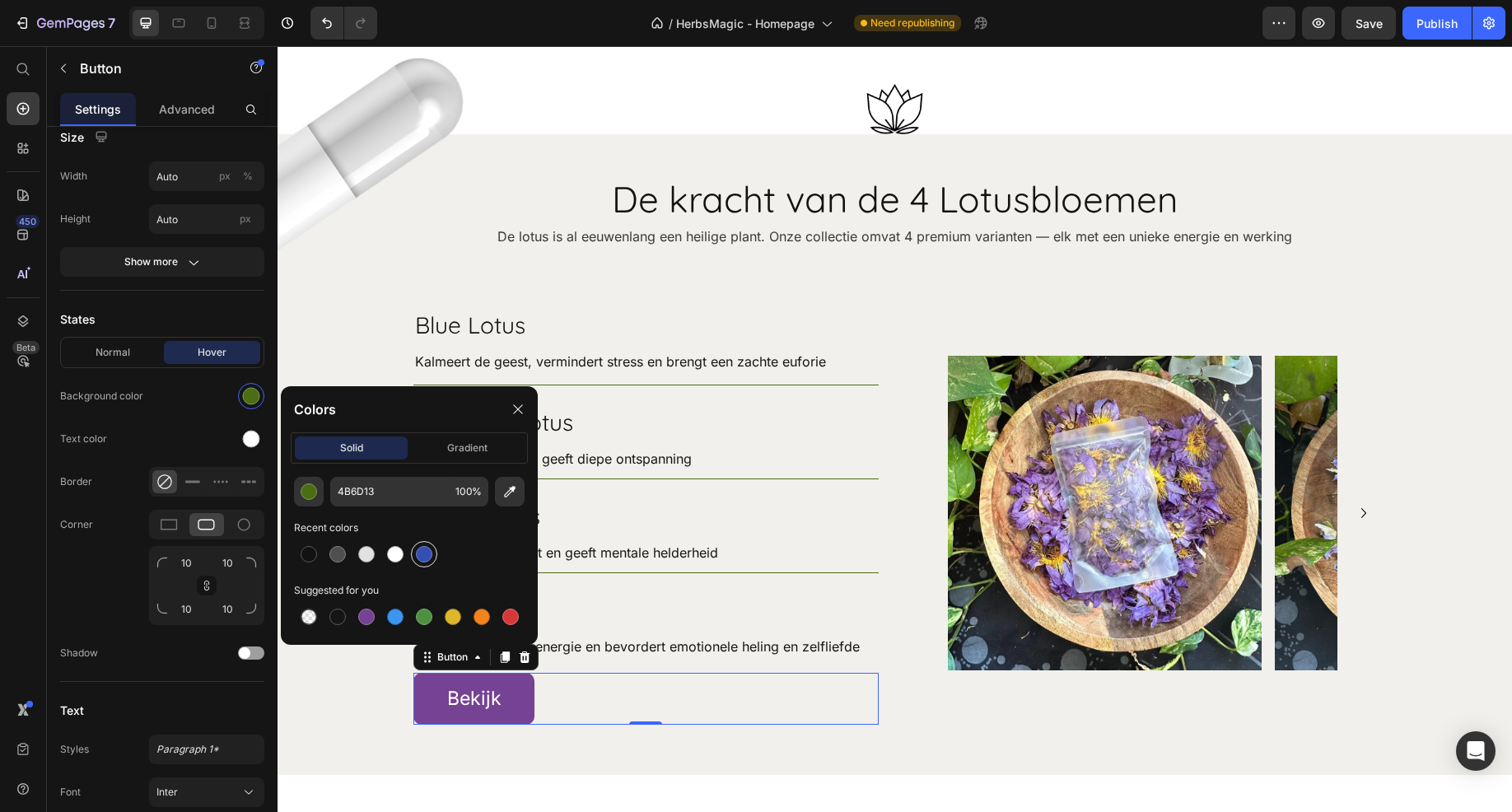 click at bounding box center (424, 554) 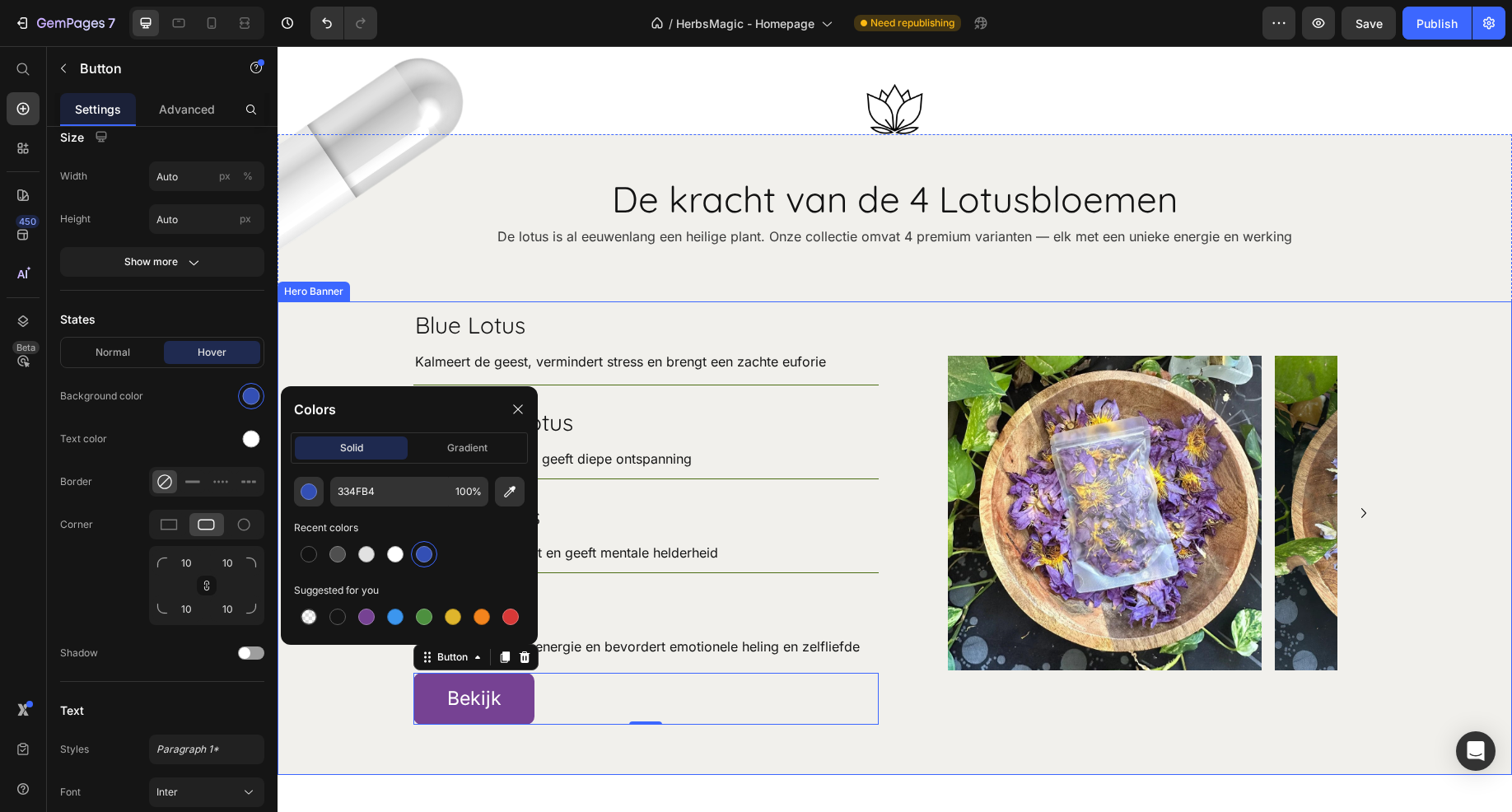 click on "Blue Lotus Heading Kalmeert de geest, vermindert stress en brengt een zachte euforie  Text Block Row Egyptian Lotus Heading Verdiept dromen en geeft diepe ontspanning Text Block Row White Lotus Heading Brengt innerlijke rust en geeft mentale helderheid Text Block Row Red Lotus Heading Activeert creatieve energie en bevordert emotionele heling en zelfliefde Text Block Row Bekijk Button   0 Row
Image Image Image Image
Carousel" at bounding box center (895, 538) 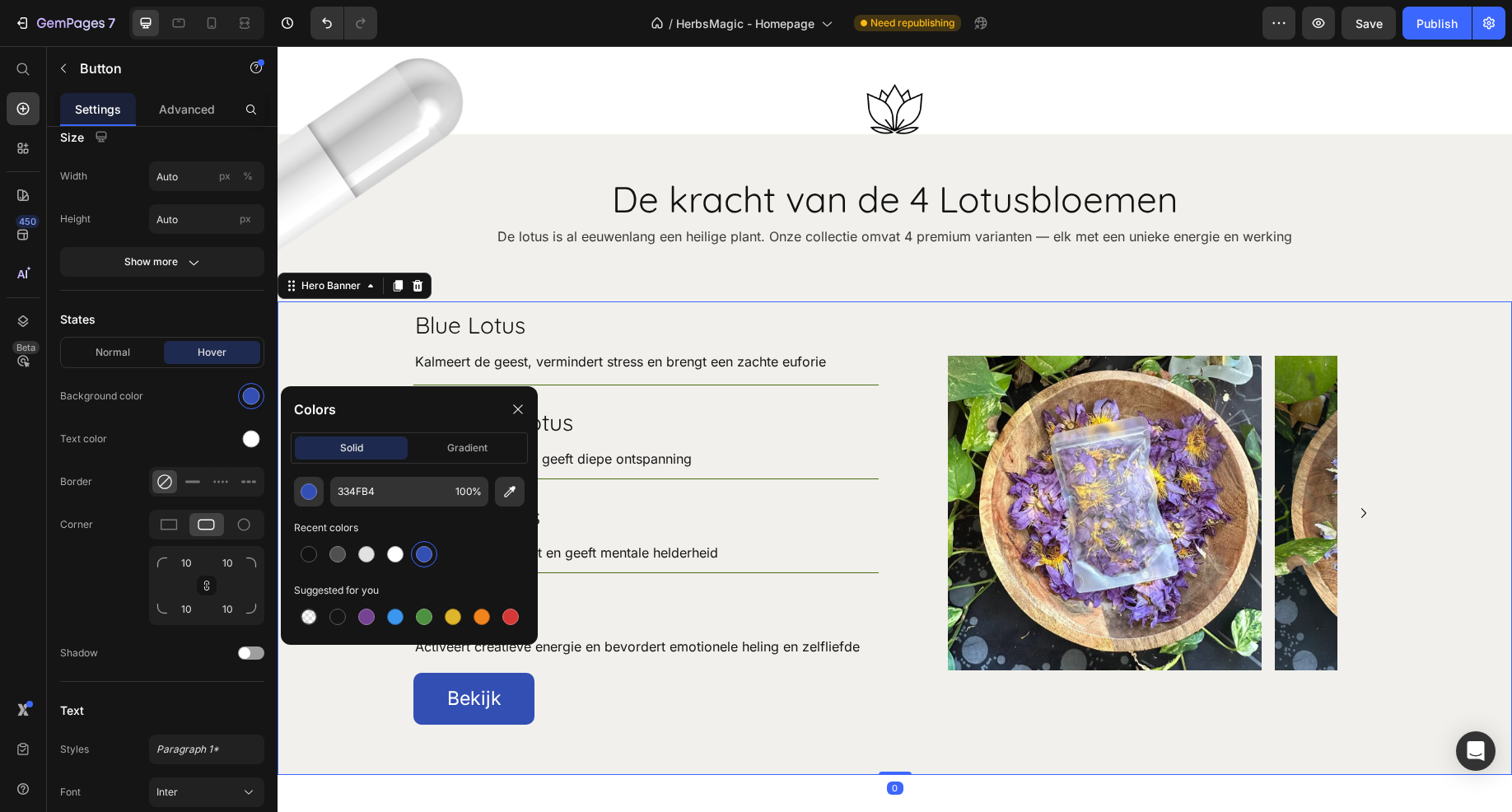 scroll, scrollTop: 0, scrollLeft: 0, axis: both 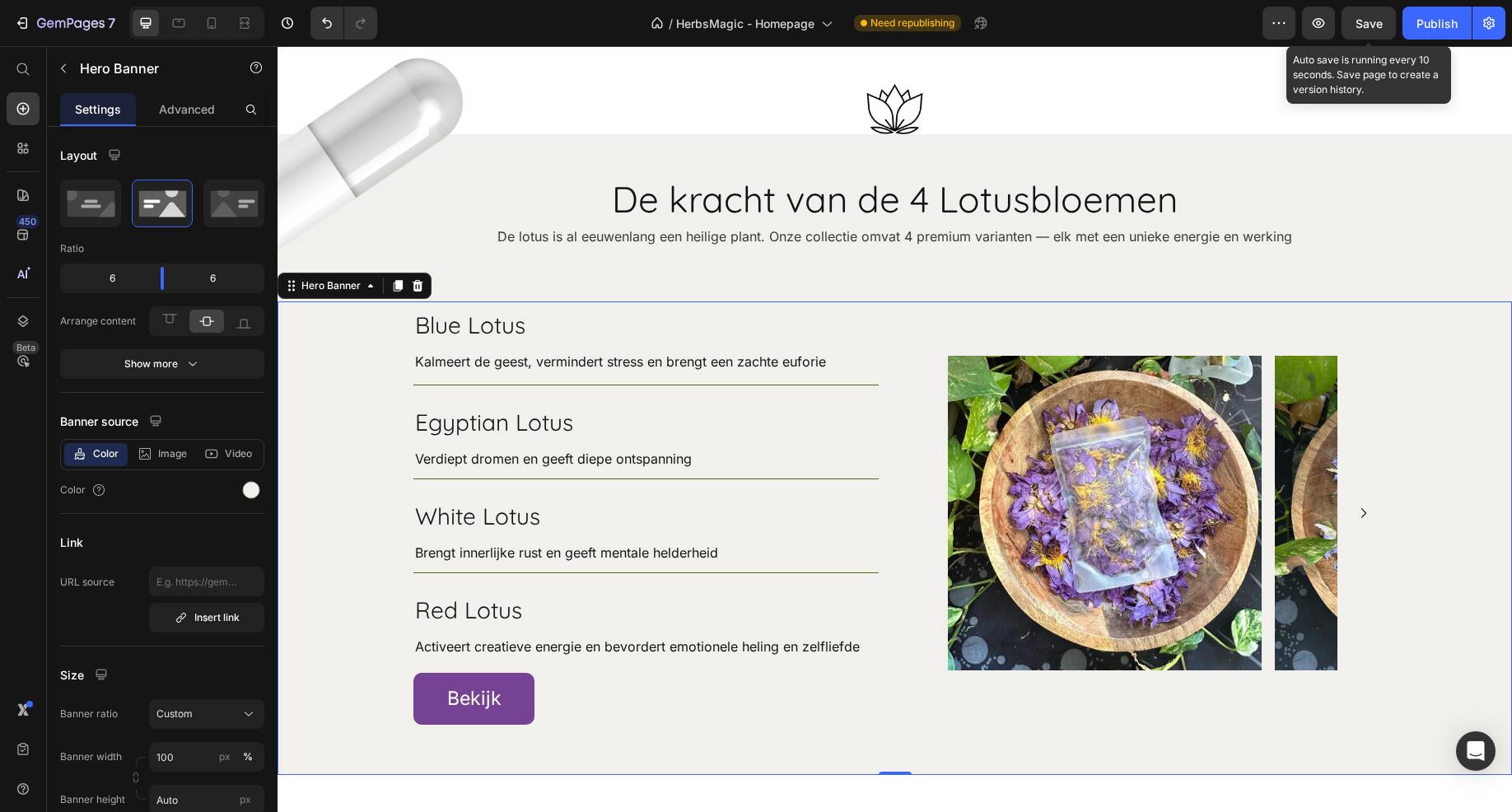 click on "Save" at bounding box center [1369, 23] 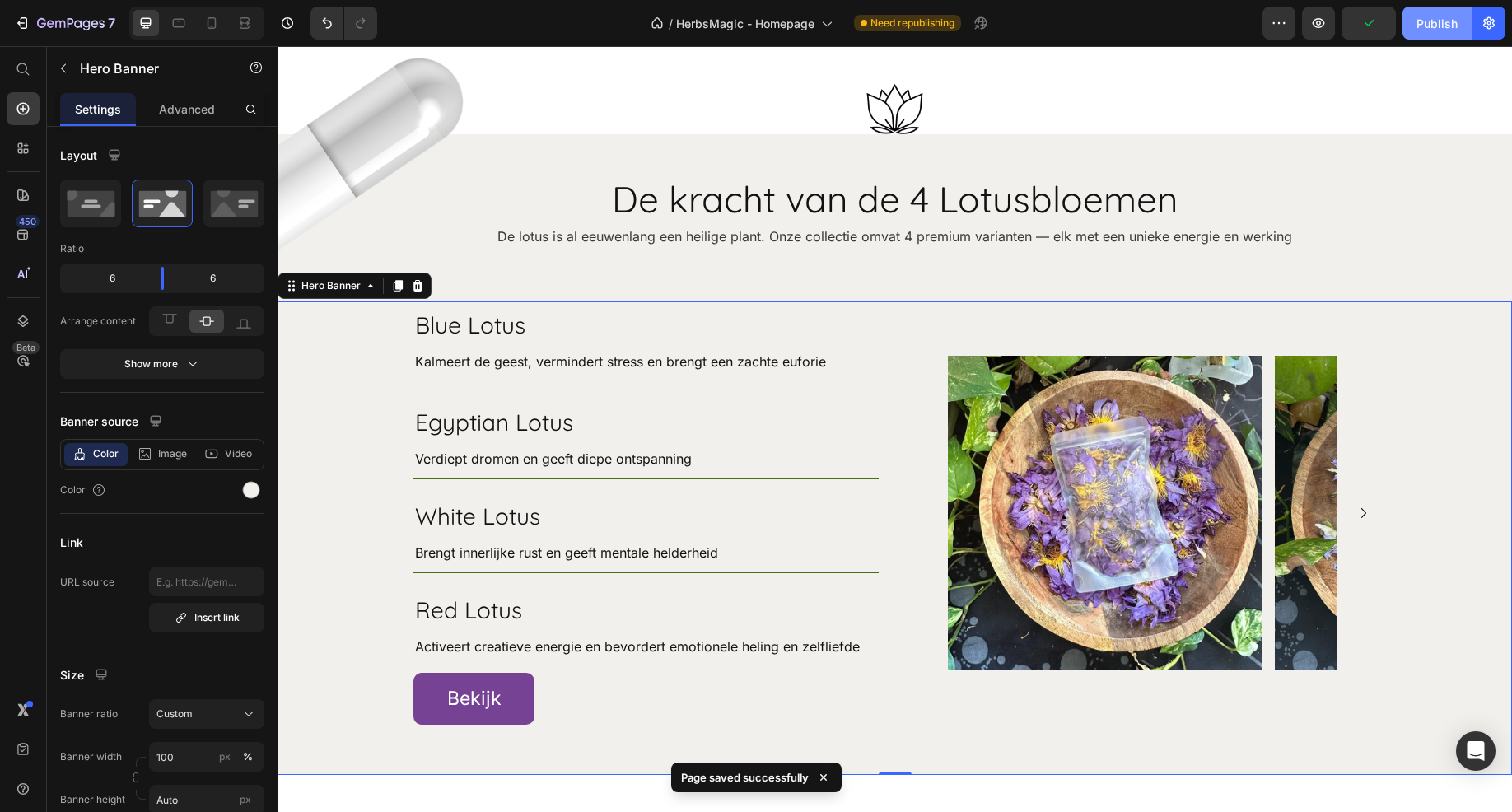 click on "Publish" 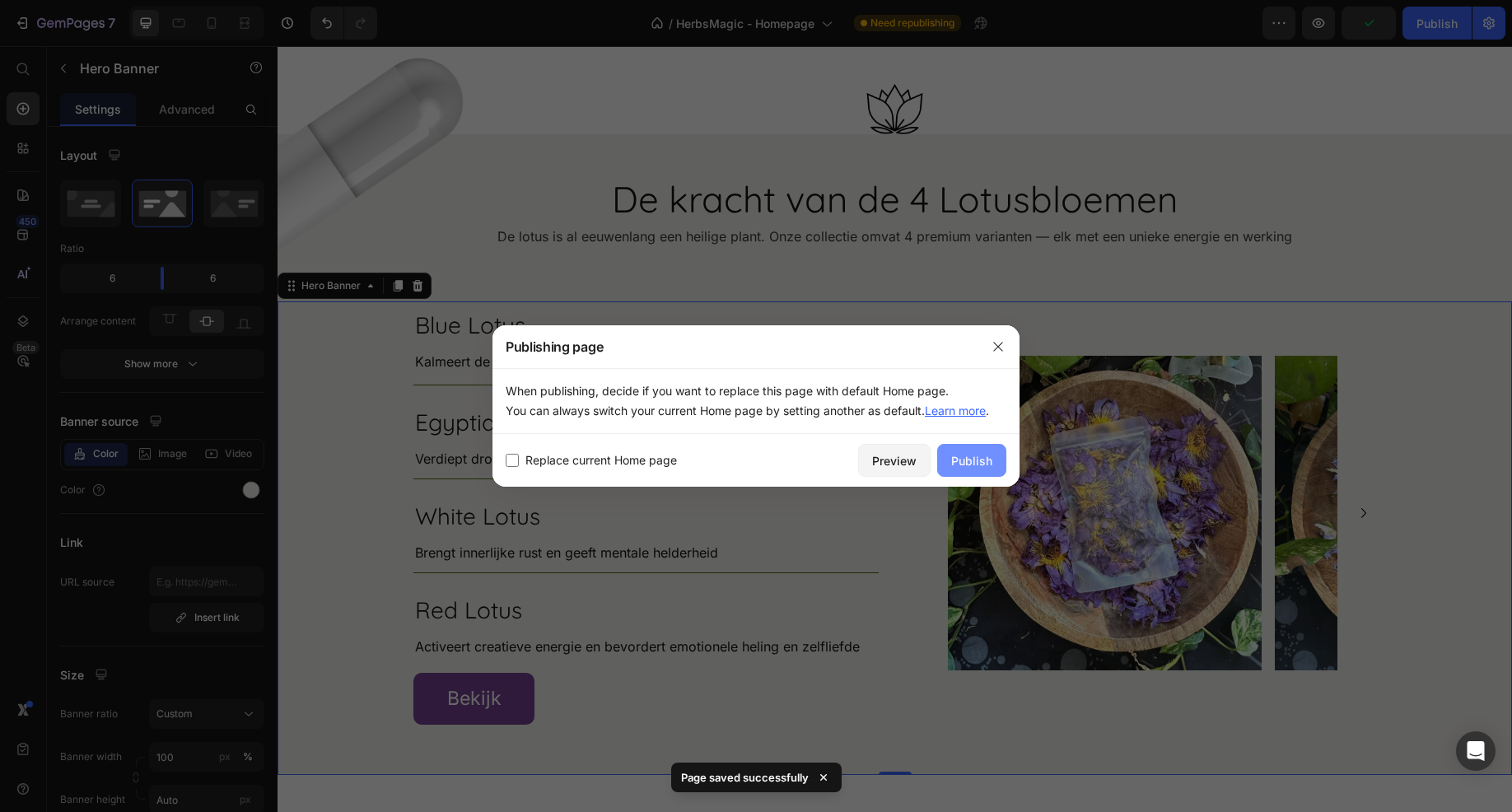 click on "Publish" at bounding box center (972, 460) 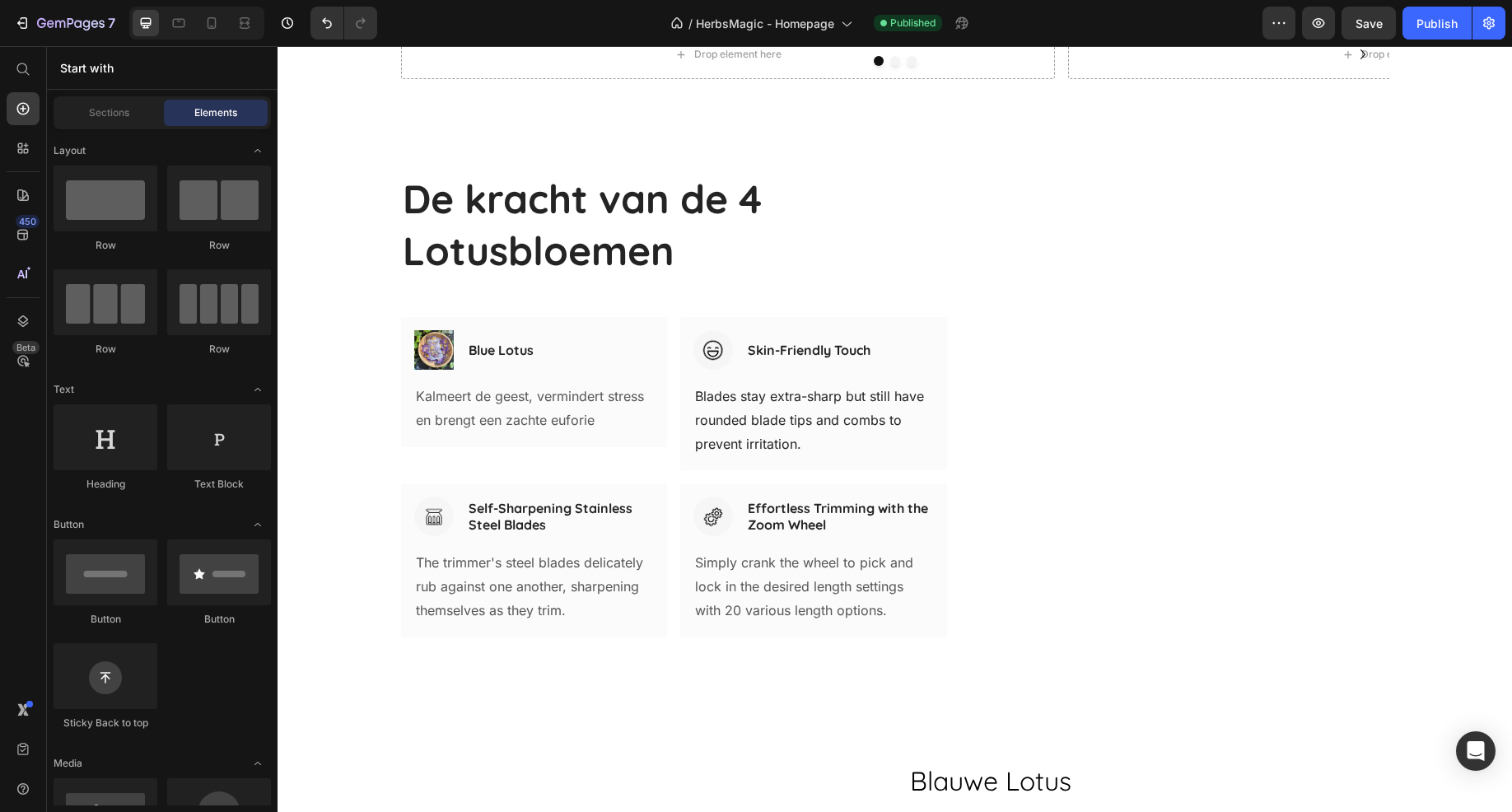 scroll, scrollTop: 924, scrollLeft: 0, axis: vertical 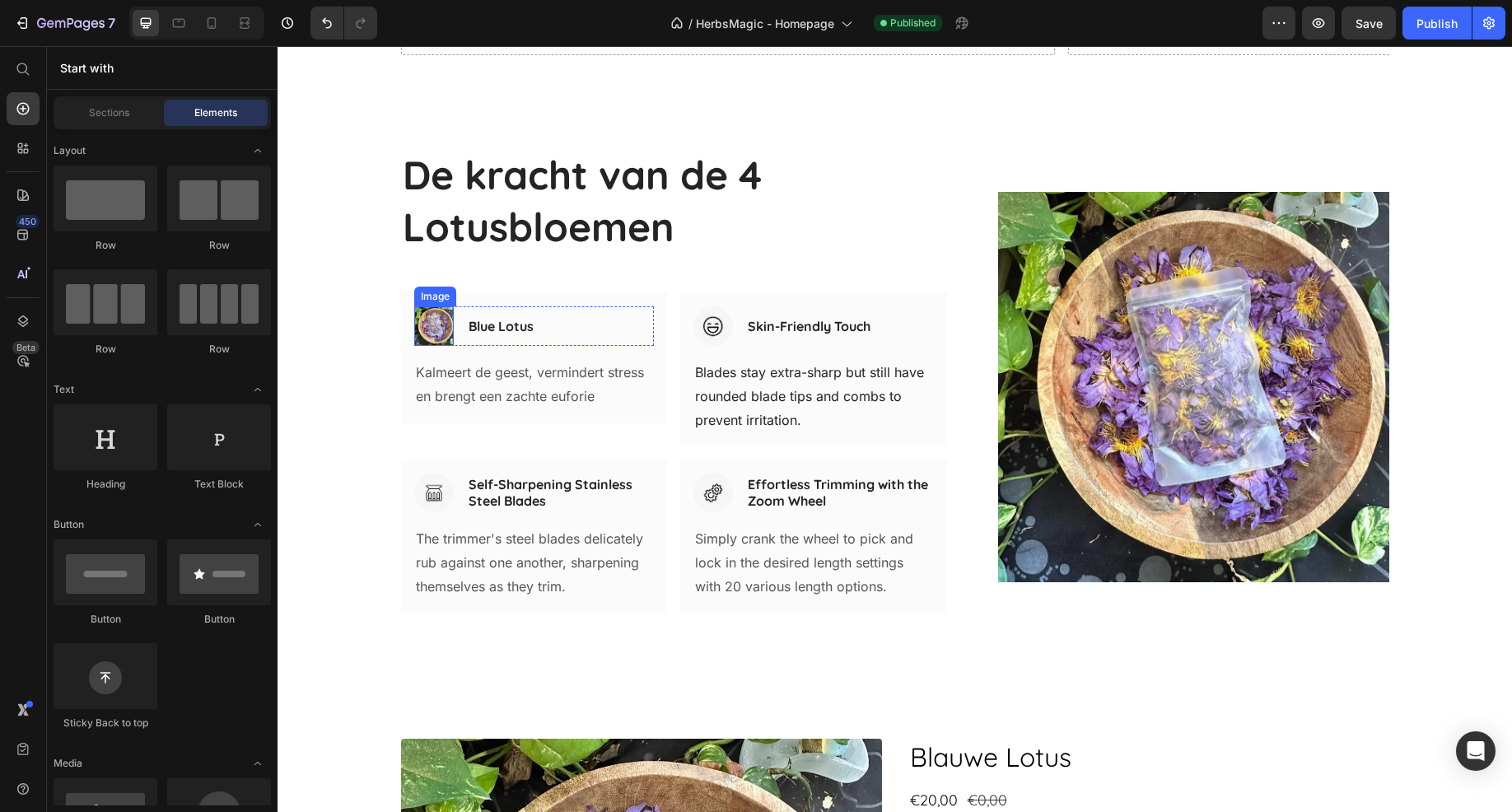 click at bounding box center [434, 326] 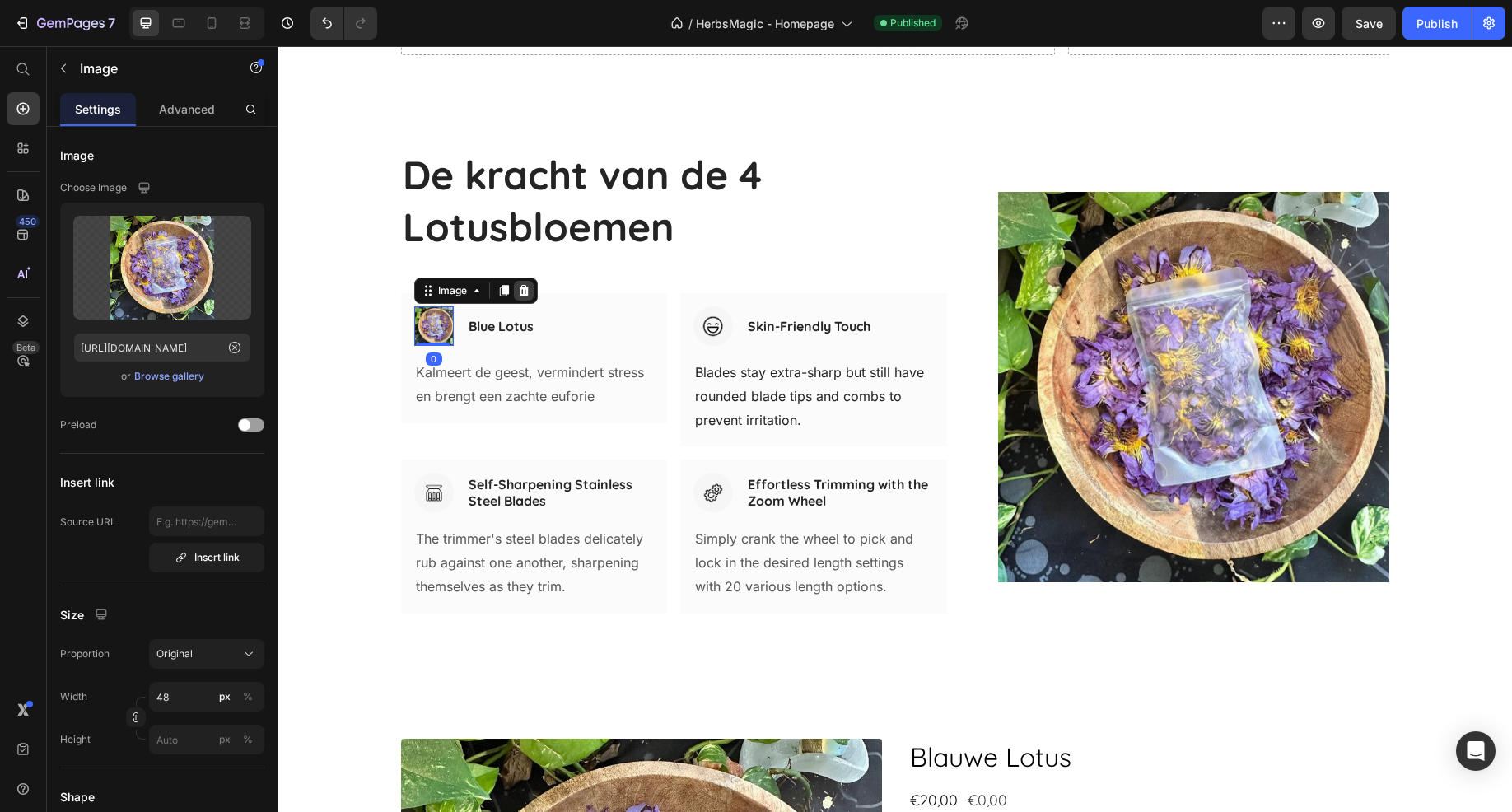 click 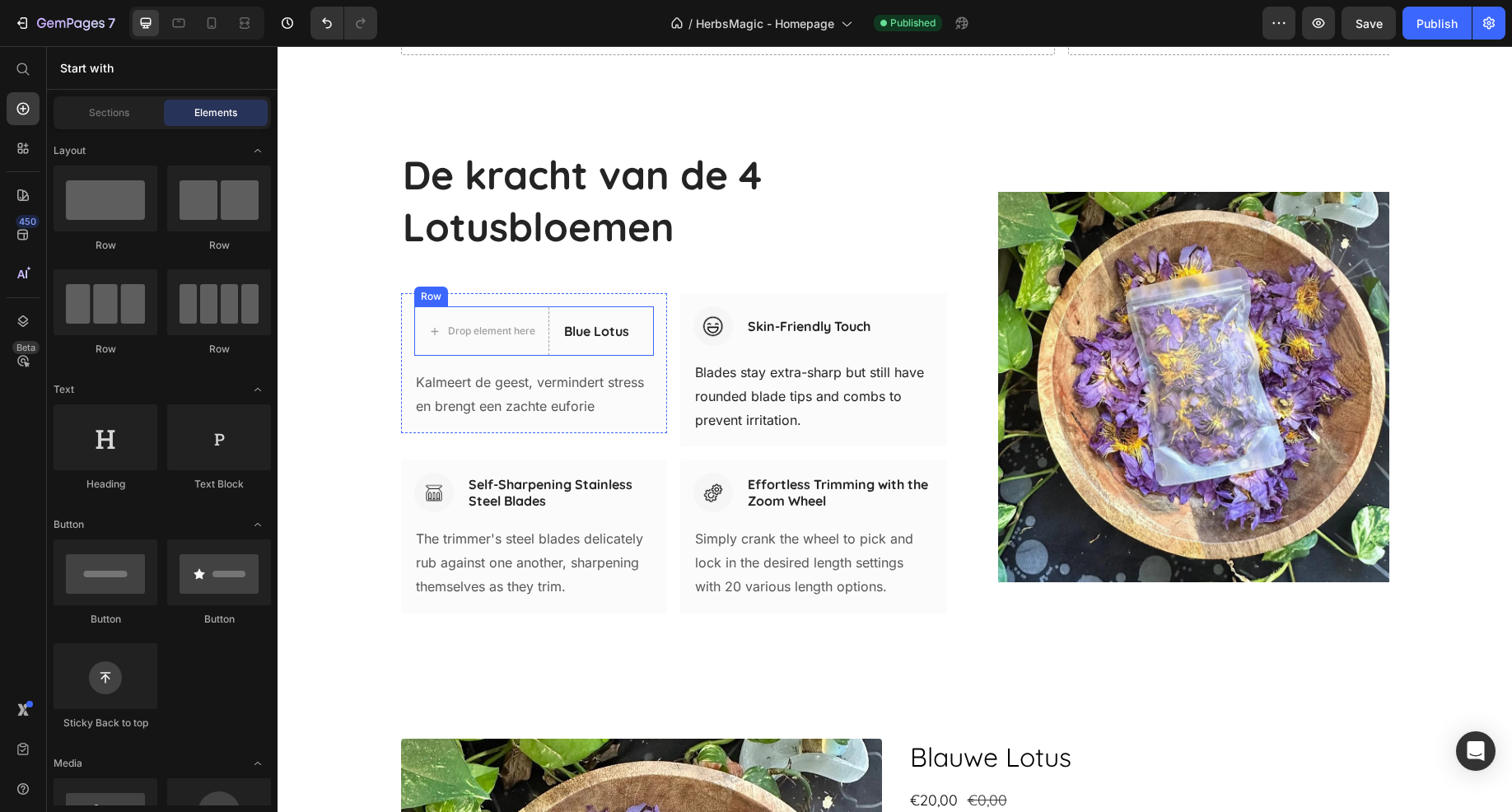 click on "Drop element here Blue Lotus Heading Row" at bounding box center [534, 331] 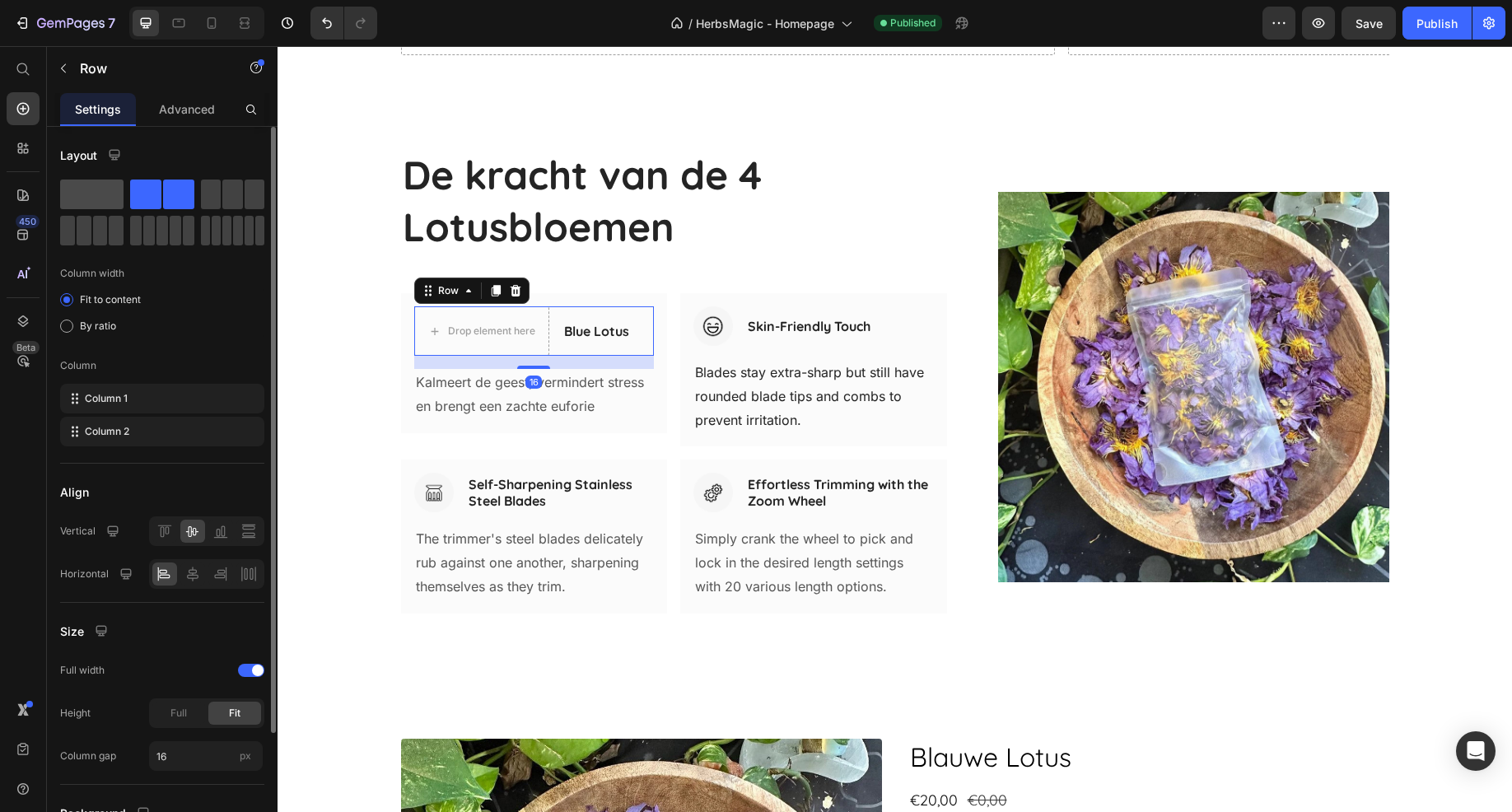 click 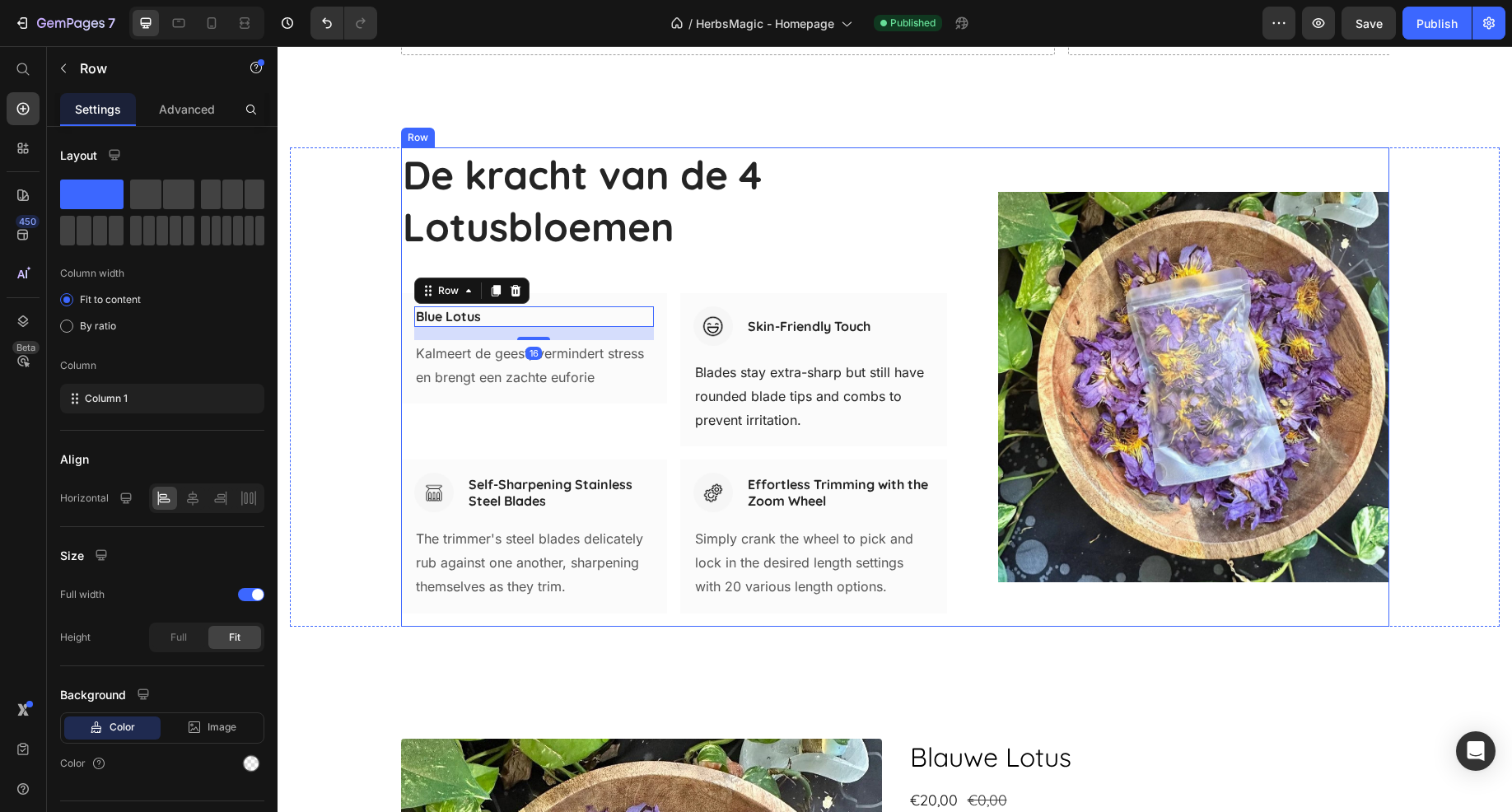 click on "De kracht van de 4 Lotusbloemen Heading Row Blue Lotus Heading Row   16 Kalmeert de geest, vermindert stress en brengt een zachte euforie  Text block Row Image Skin-Friendly Touch Heading Row Blades stay extra-sharp but still have rounded blade tips and combs to prevent irritation. Text block Row Row Image Self-Sharpening Stainless Steel Blades Heading Row The trimmer's steel blades delicately rub against one another, sharpening themselves as they trim. Text block Row Image Effortless Trimming with the Zoom Wheel Heading Row Simply crank the wheel to pick and lock in the desired length settings with 20 various length options. Text block Row Row" at bounding box center (674, 387) 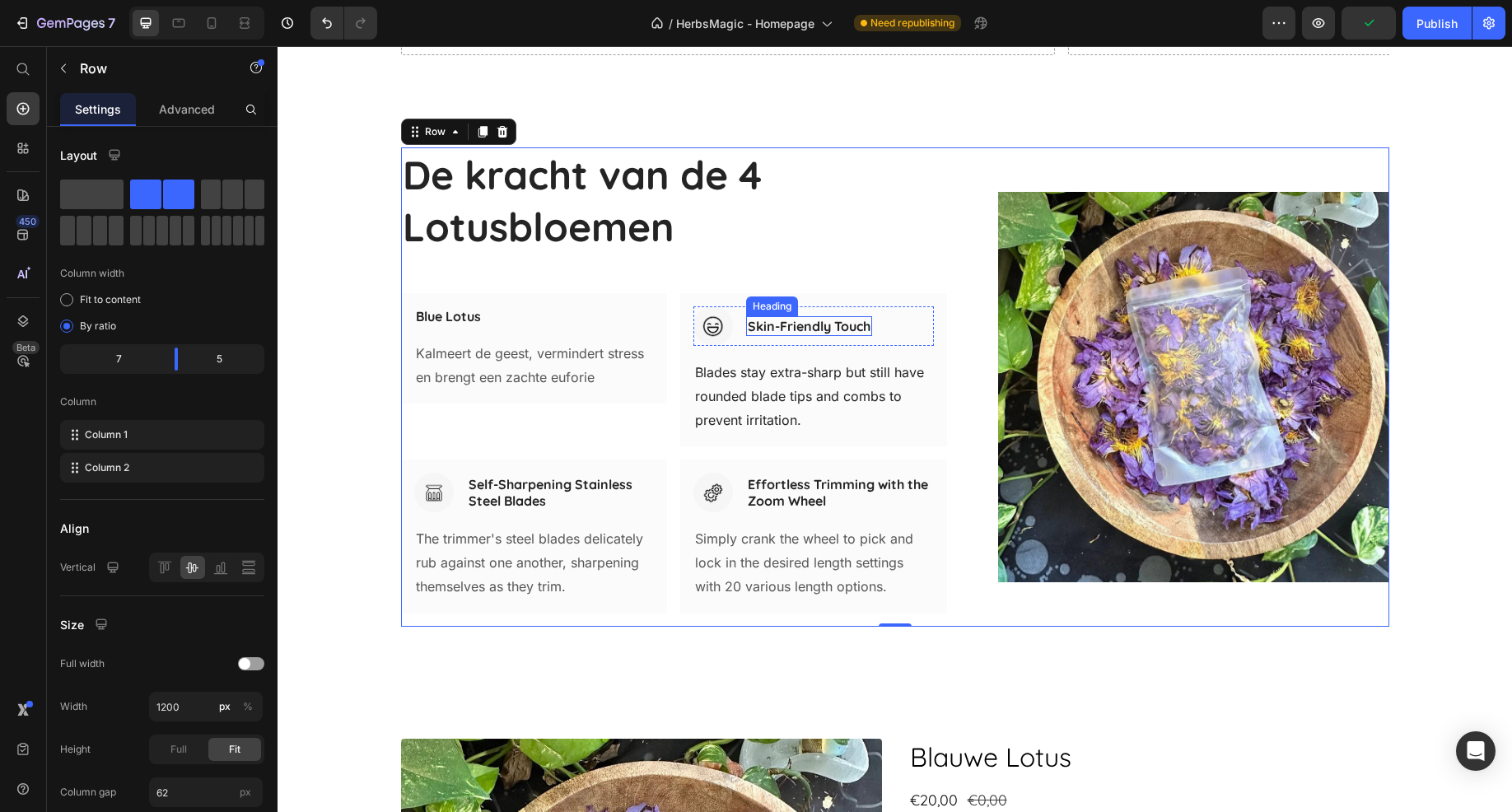 click on "Skin-Friendly Touch" at bounding box center (809, 326) 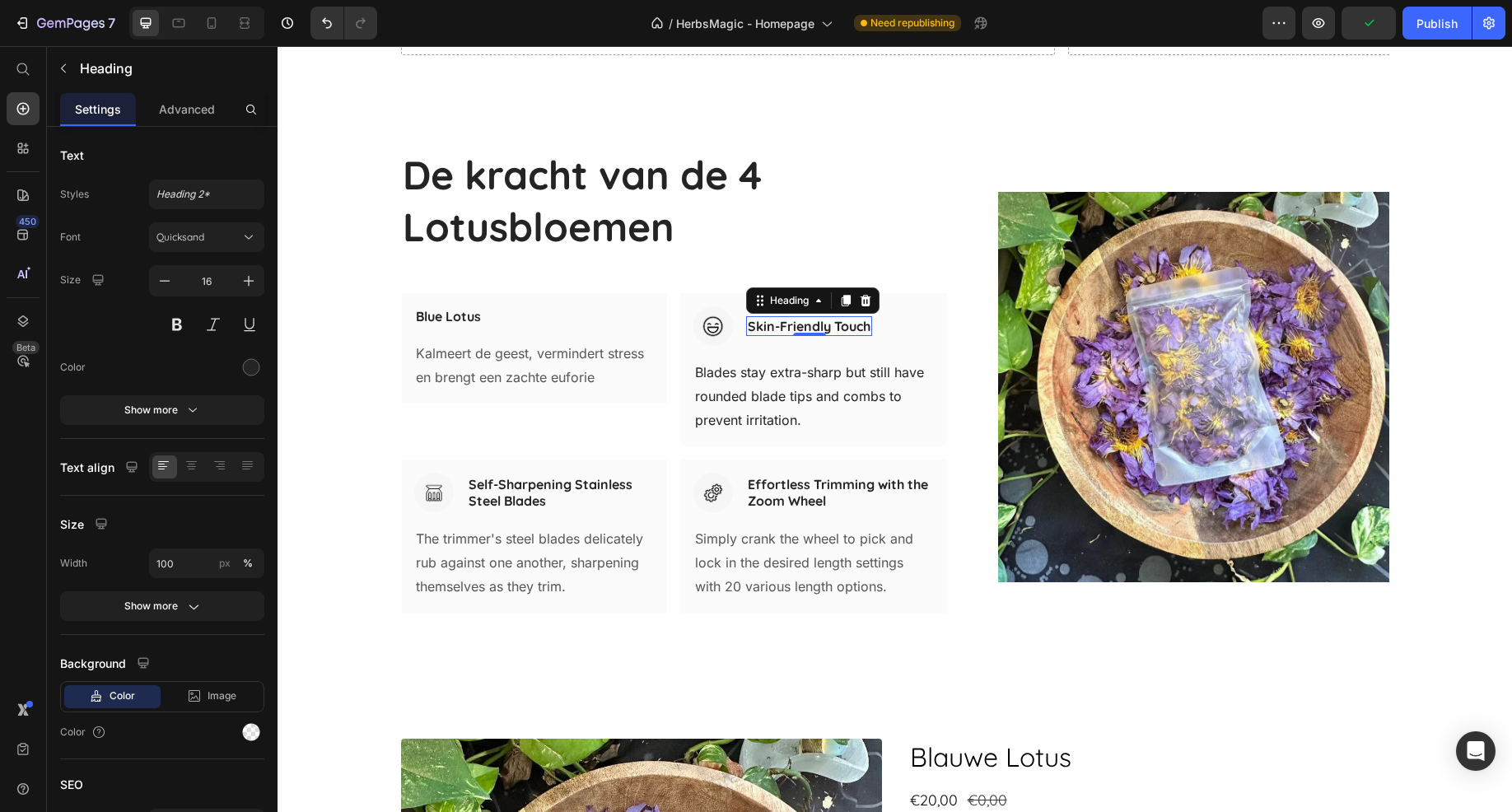 click on "Skin-Friendly Touch" at bounding box center (809, 326) 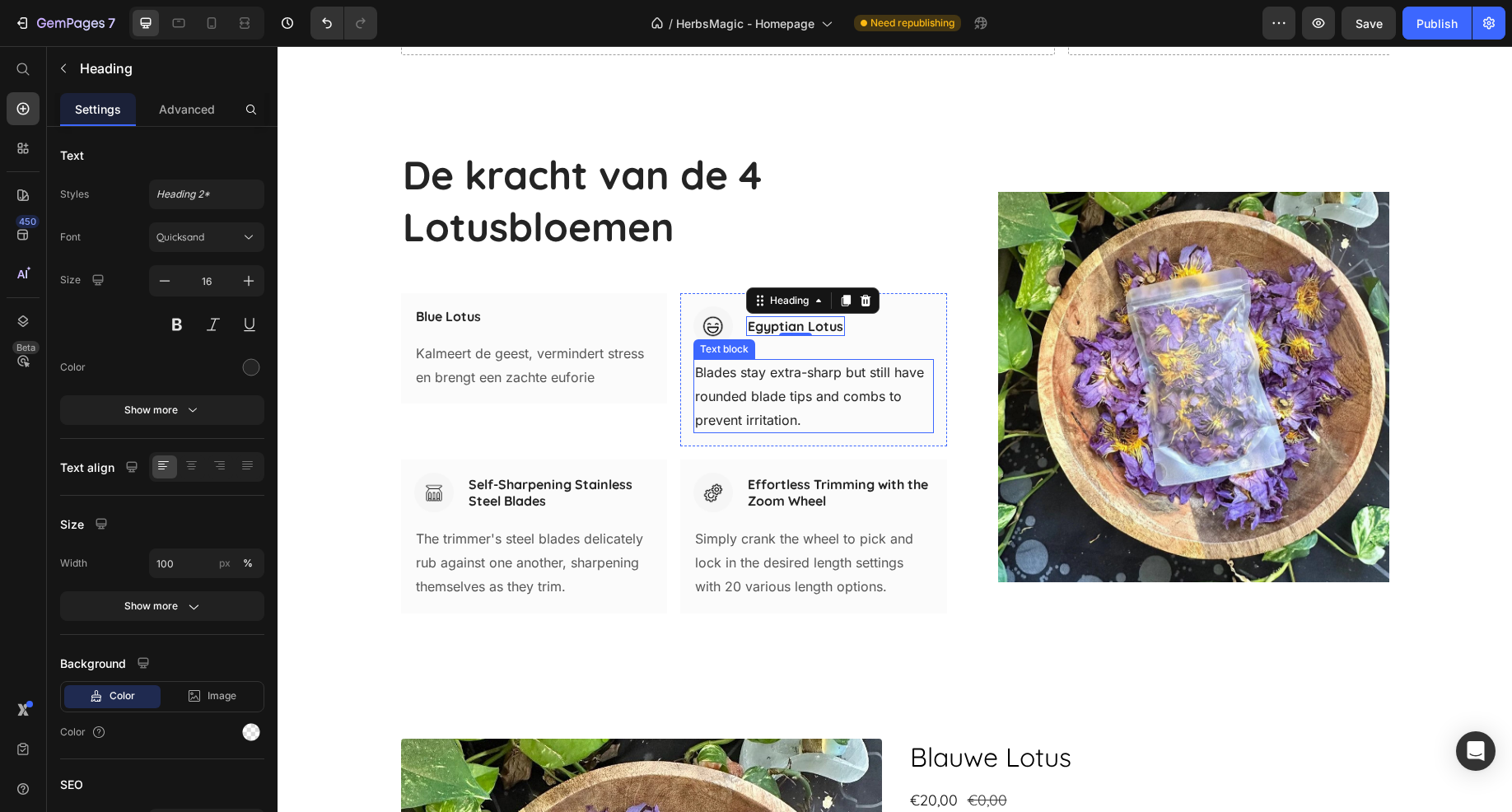 click on "Blades stay extra-sharp but still have rounded blade tips and combs to prevent irritation." at bounding box center (814, 396) 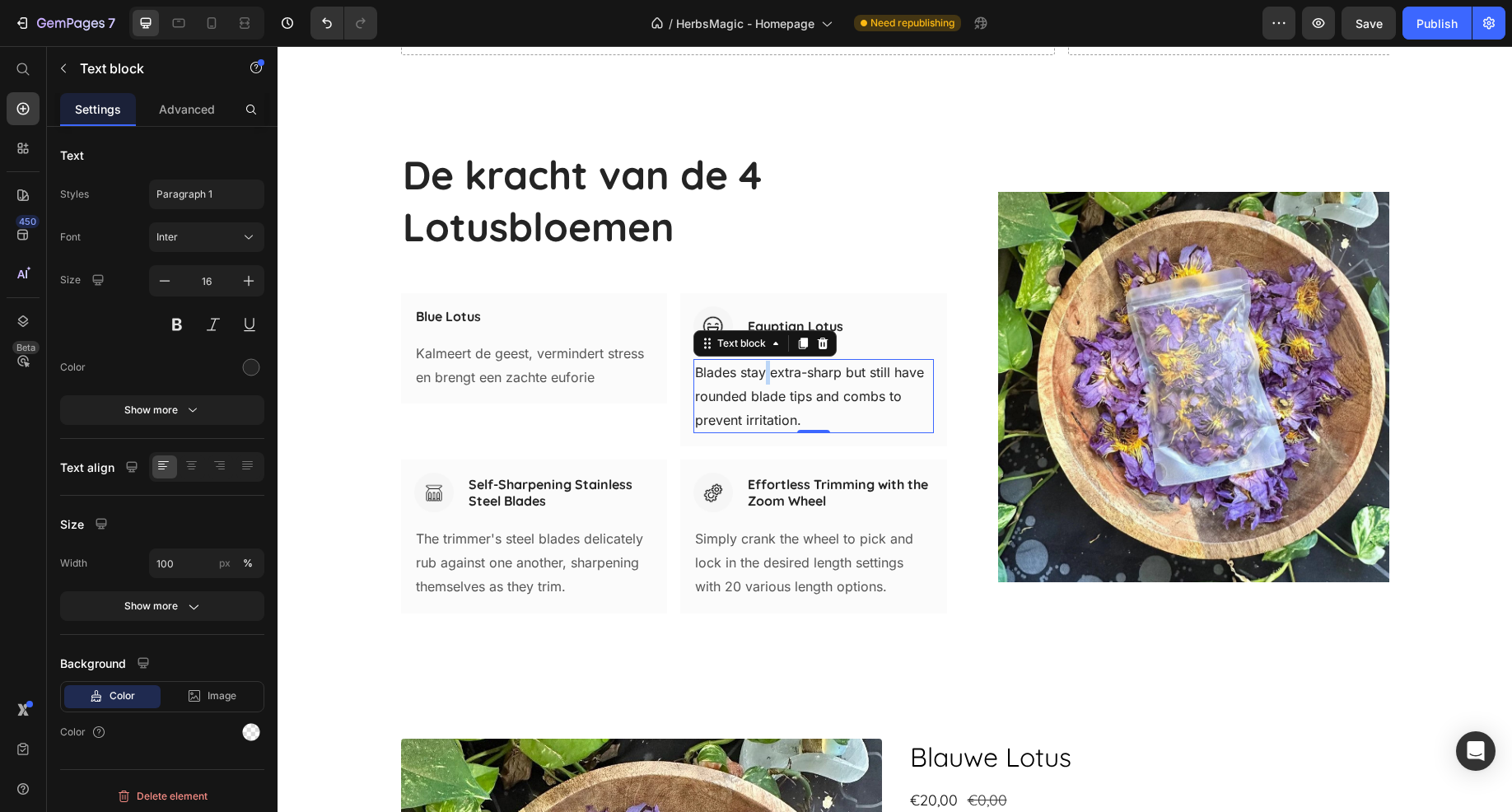 click on "Blades stay extra-sharp but still have rounded blade tips and combs to prevent irritation." at bounding box center [814, 396] 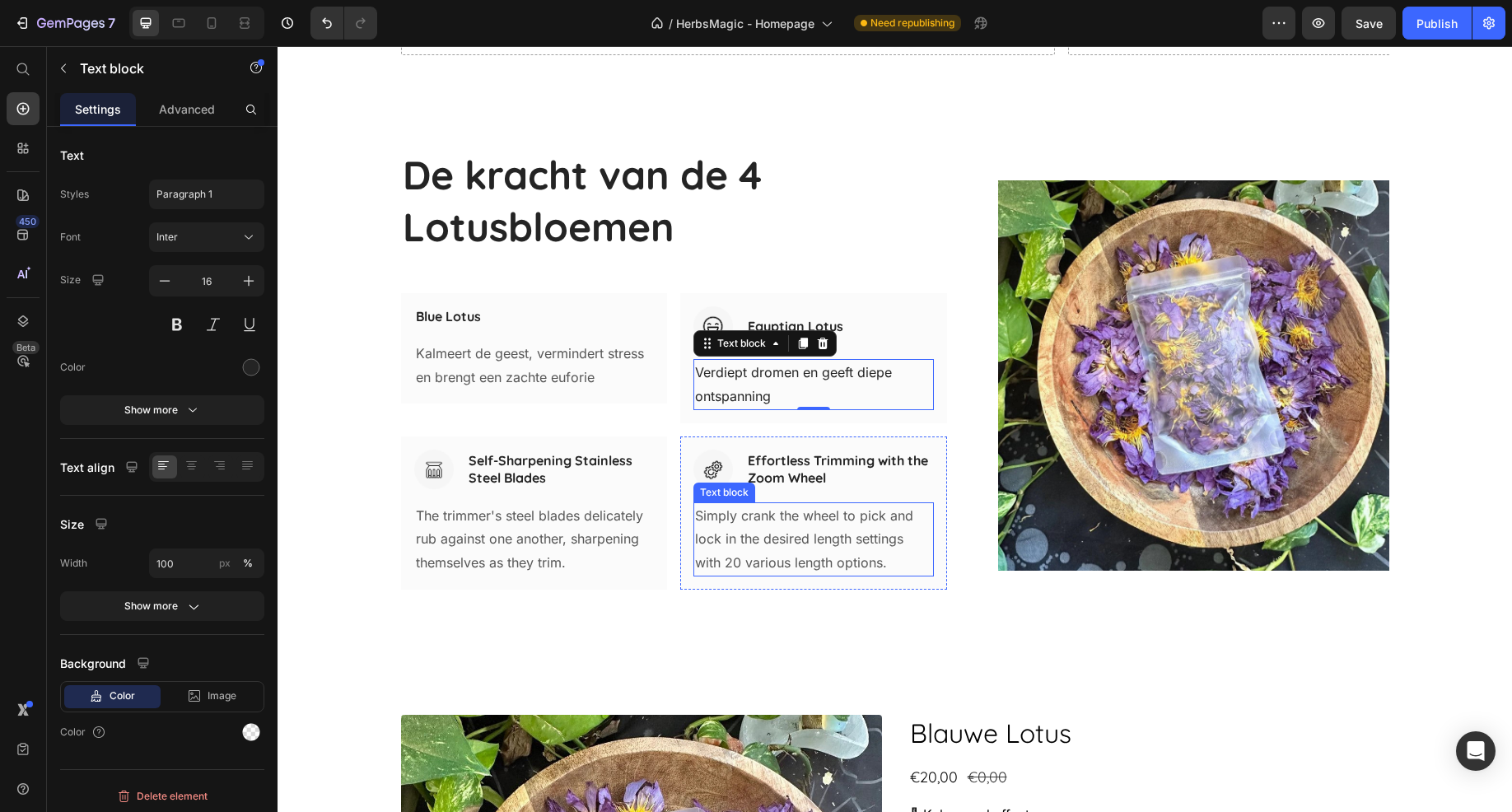 click on "Simply crank the wheel to pick and lock in the desired length settings with 20 various length options." at bounding box center [814, 539] 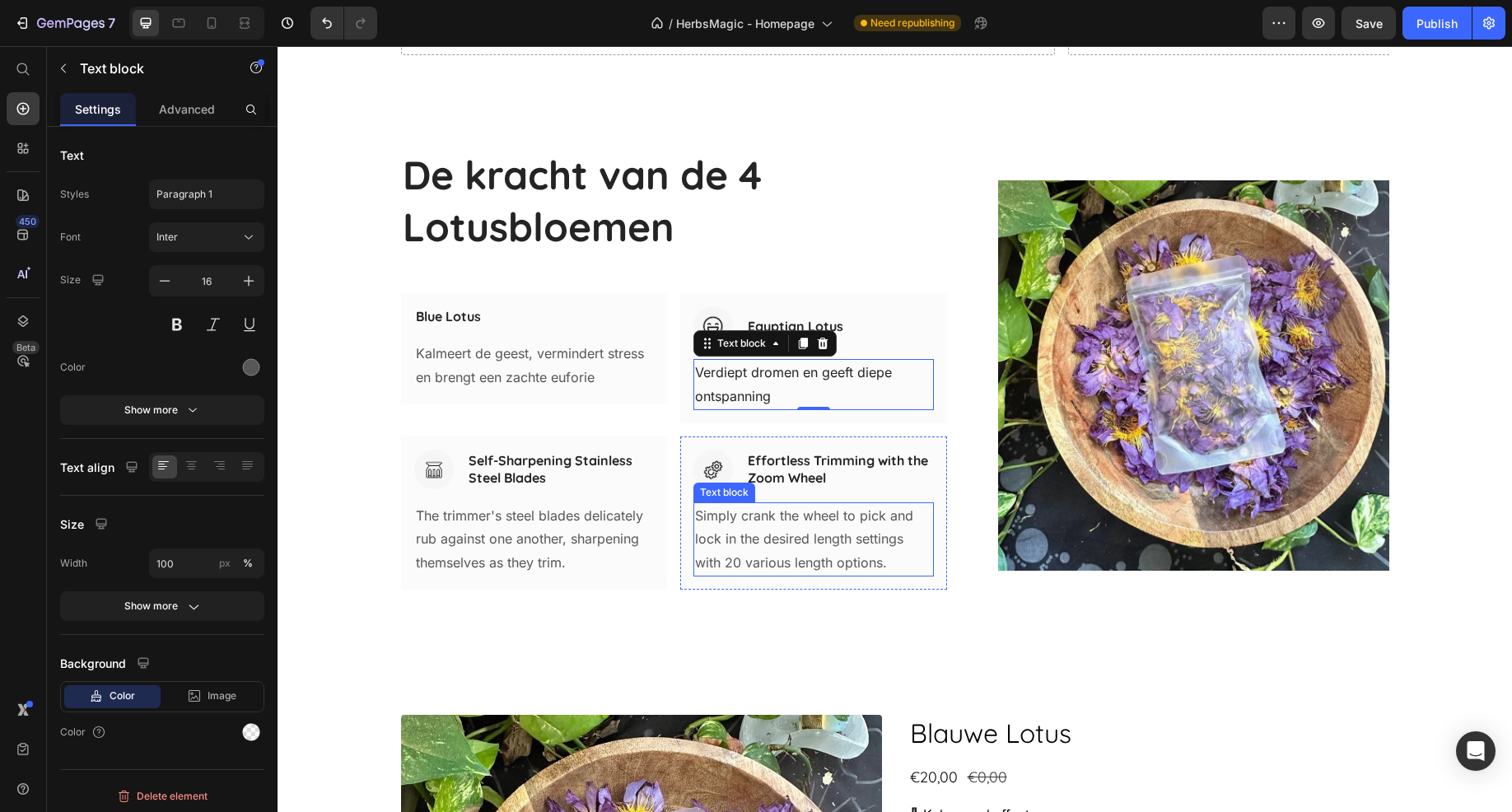 click on "Simply crank the wheel to pick and lock in the desired length settings with 20 various length options." at bounding box center (814, 539) 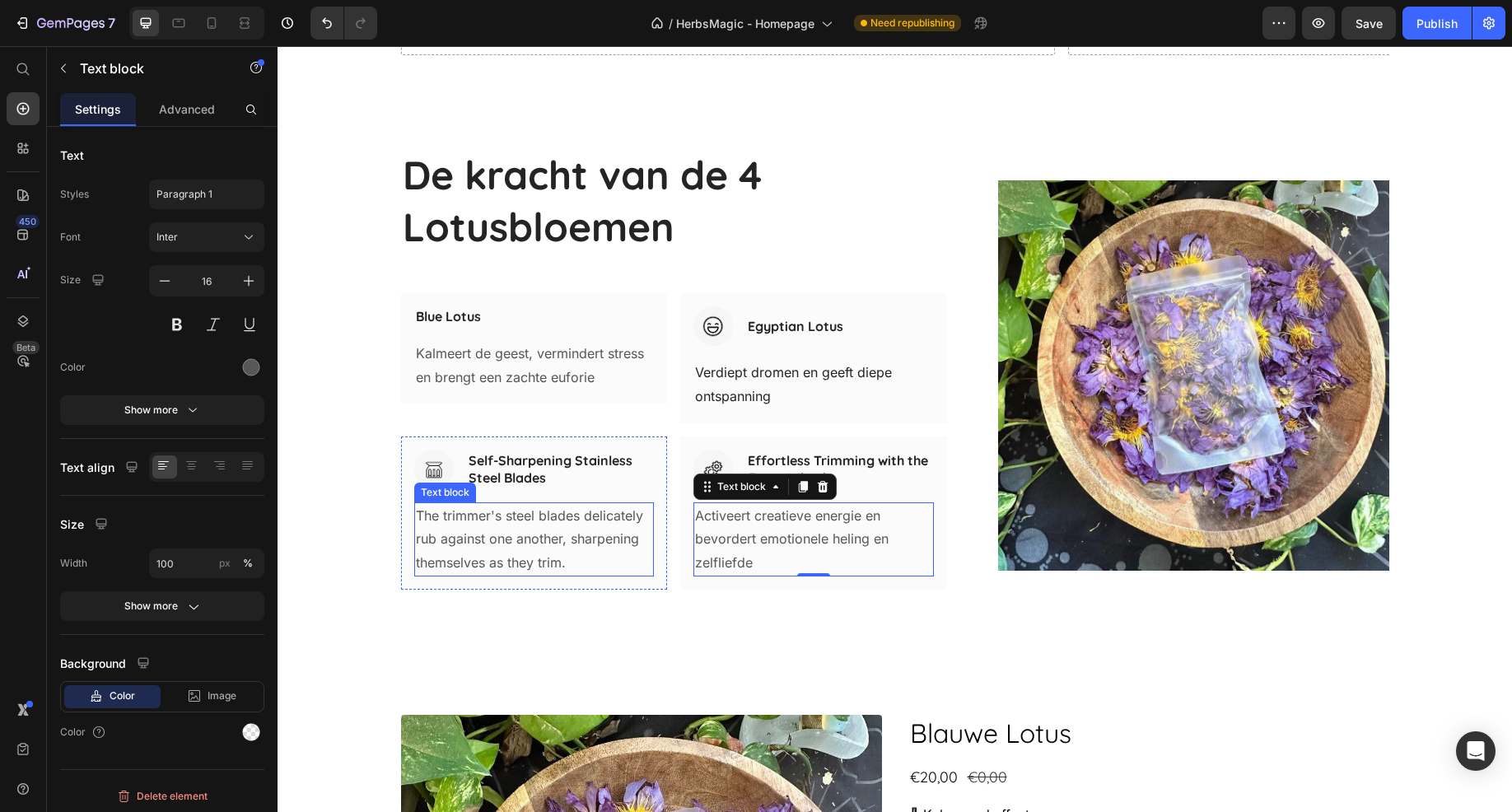 click on "The trimmer's steel blades delicately rub against one another, sharpening themselves as they trim." at bounding box center (534, 539) 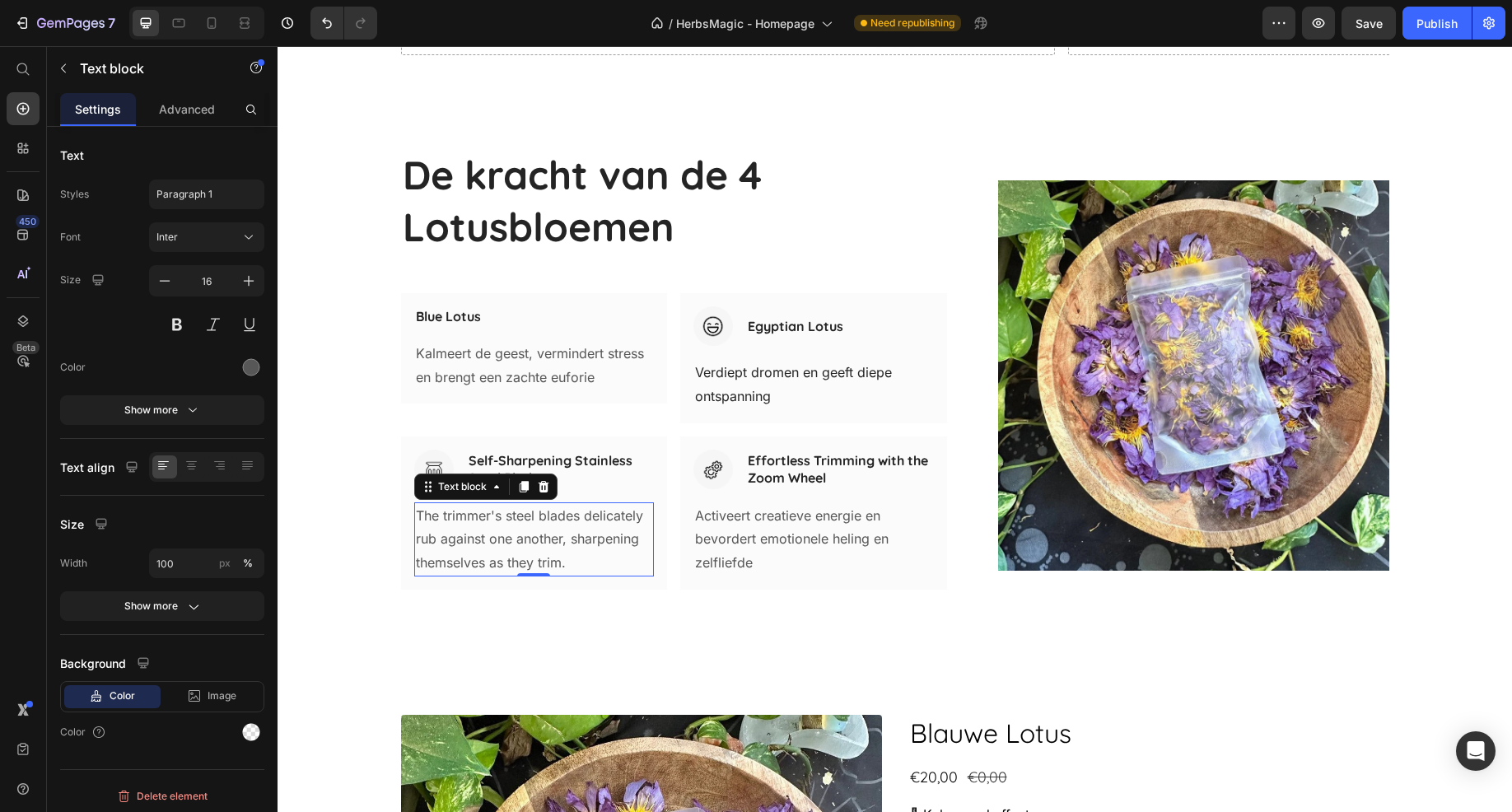 click on "The trimmer's steel blades delicately rub against one another, sharpening themselves as they trim." at bounding box center (534, 539) 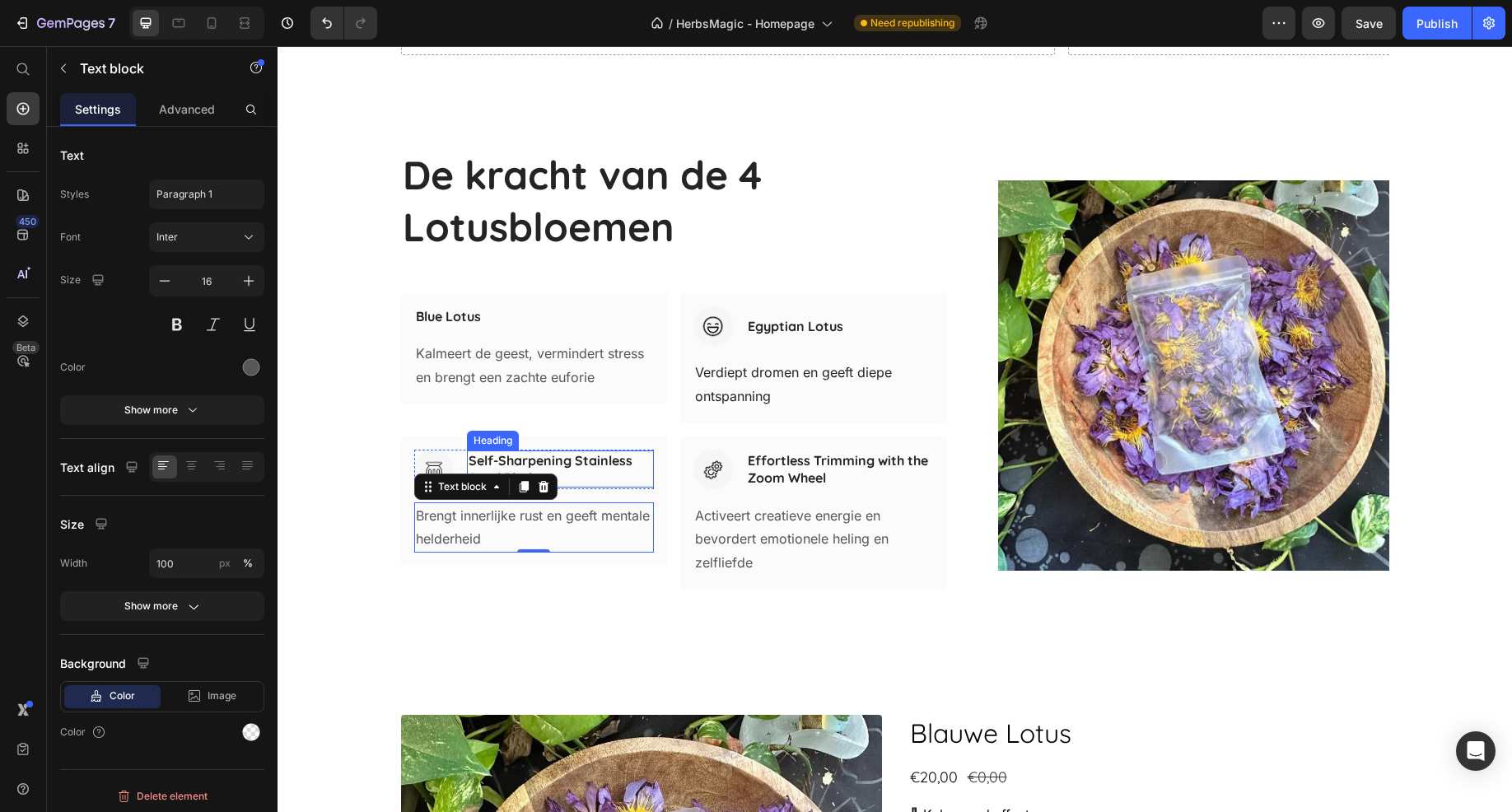 click on "Self-Sharpening Stainless Steel Blades" at bounding box center (561, 469) 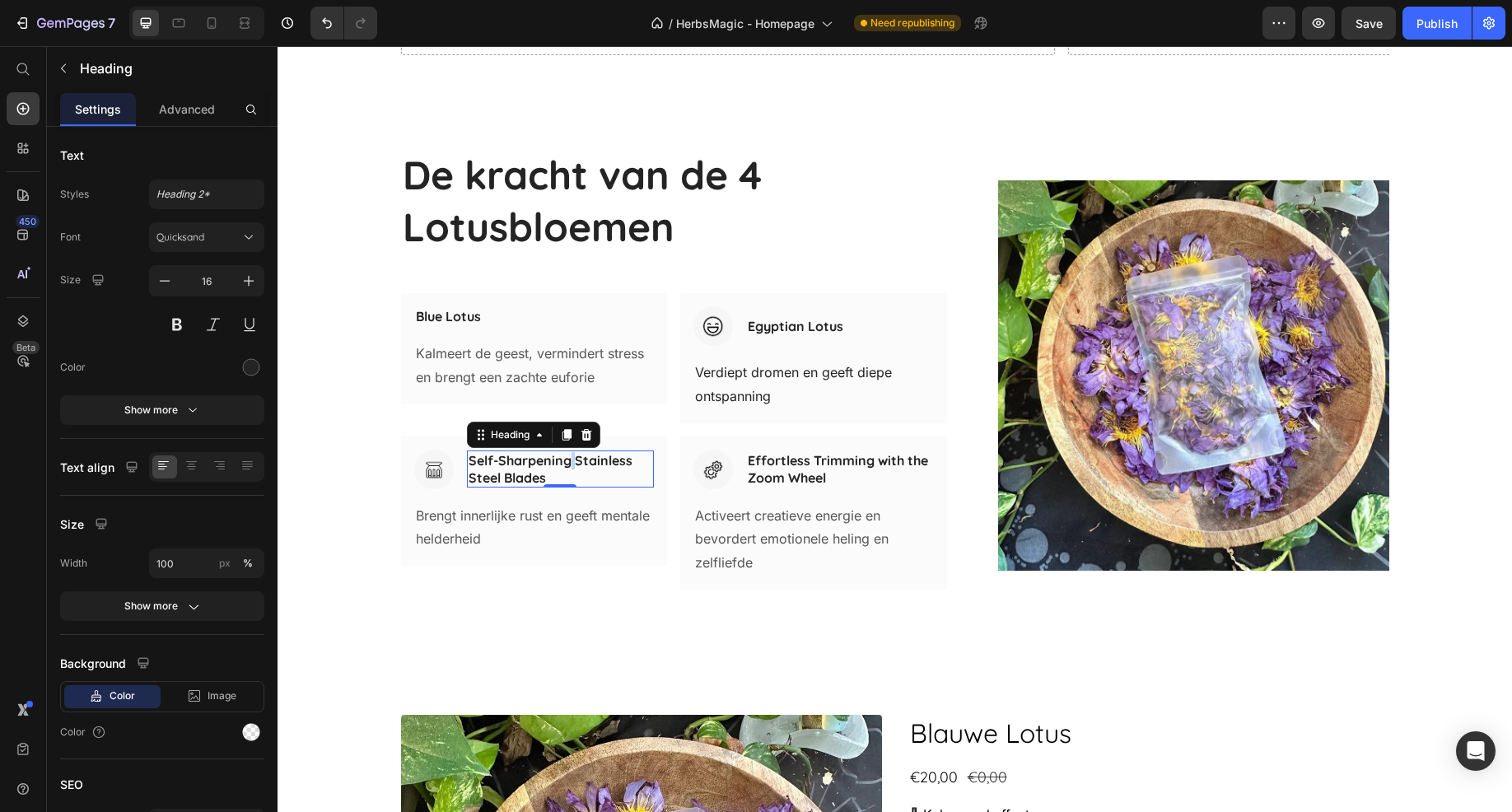 click on "Self-Sharpening Stainless Steel Blades" at bounding box center [561, 469] 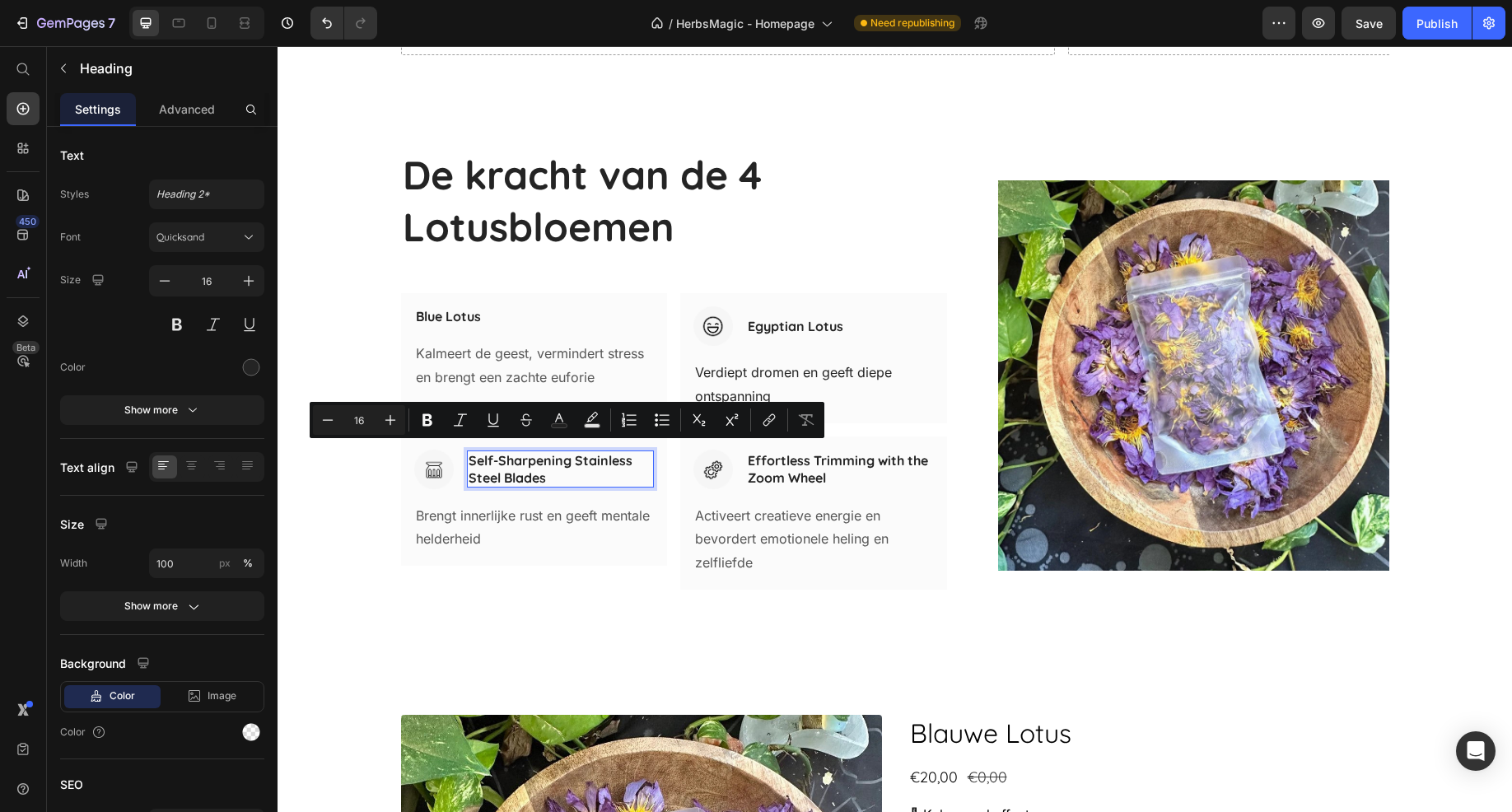 scroll, scrollTop: 932, scrollLeft: 0, axis: vertical 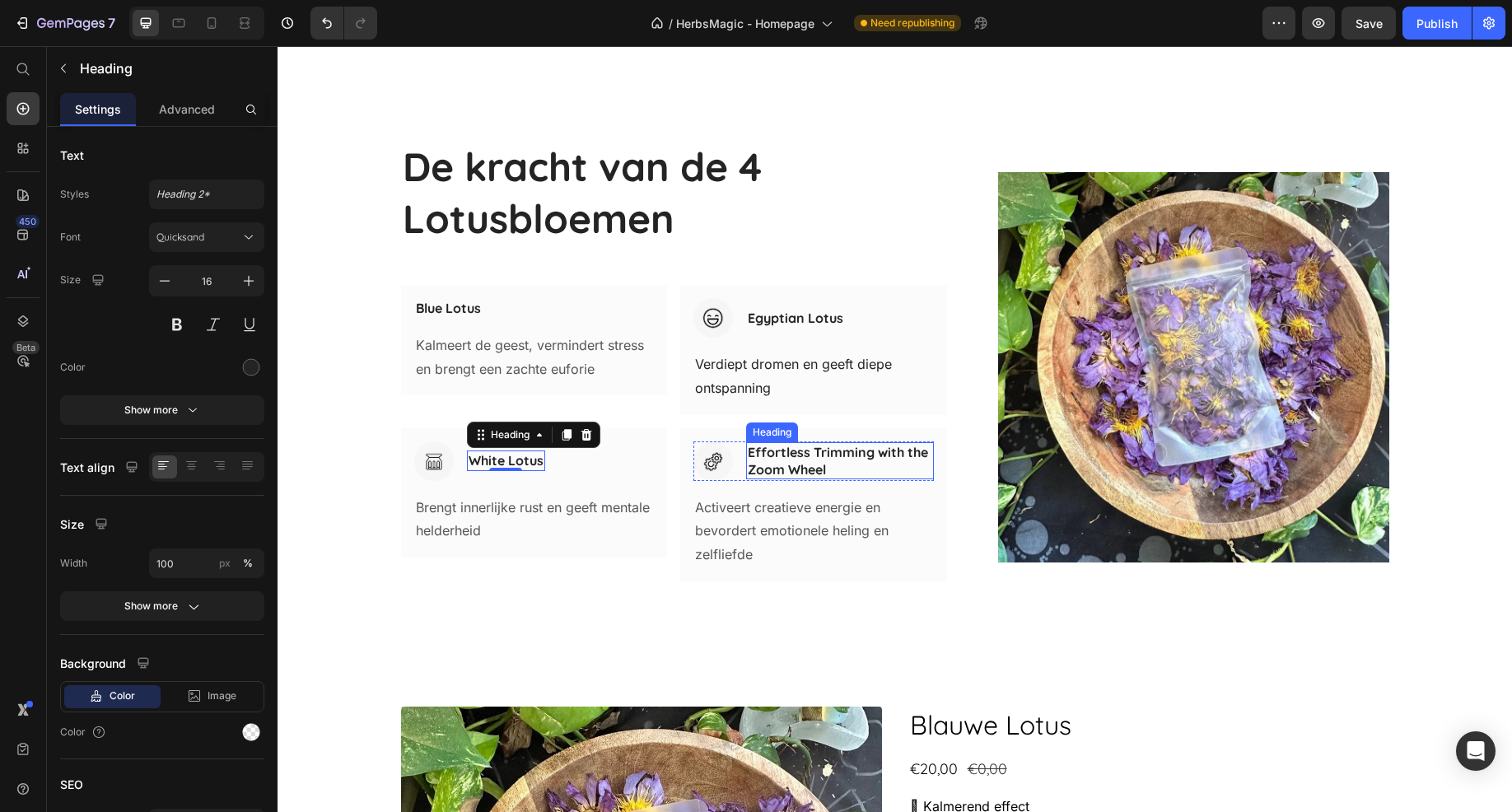 click on "Effortless Trimming with the Zoom Wheel" at bounding box center (840, 461) 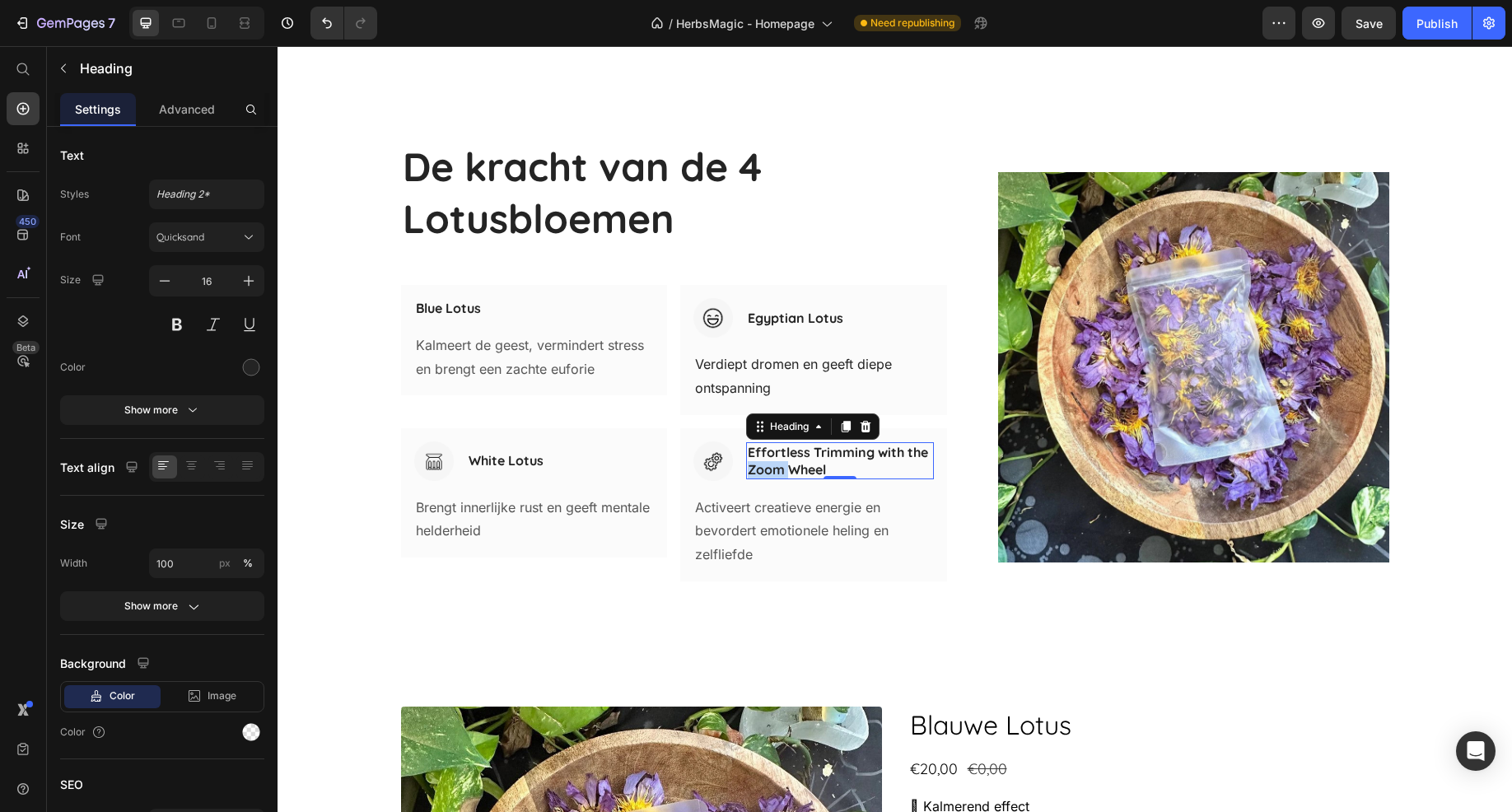 click on "Effortless Trimming with the Zoom Wheel" at bounding box center [840, 461] 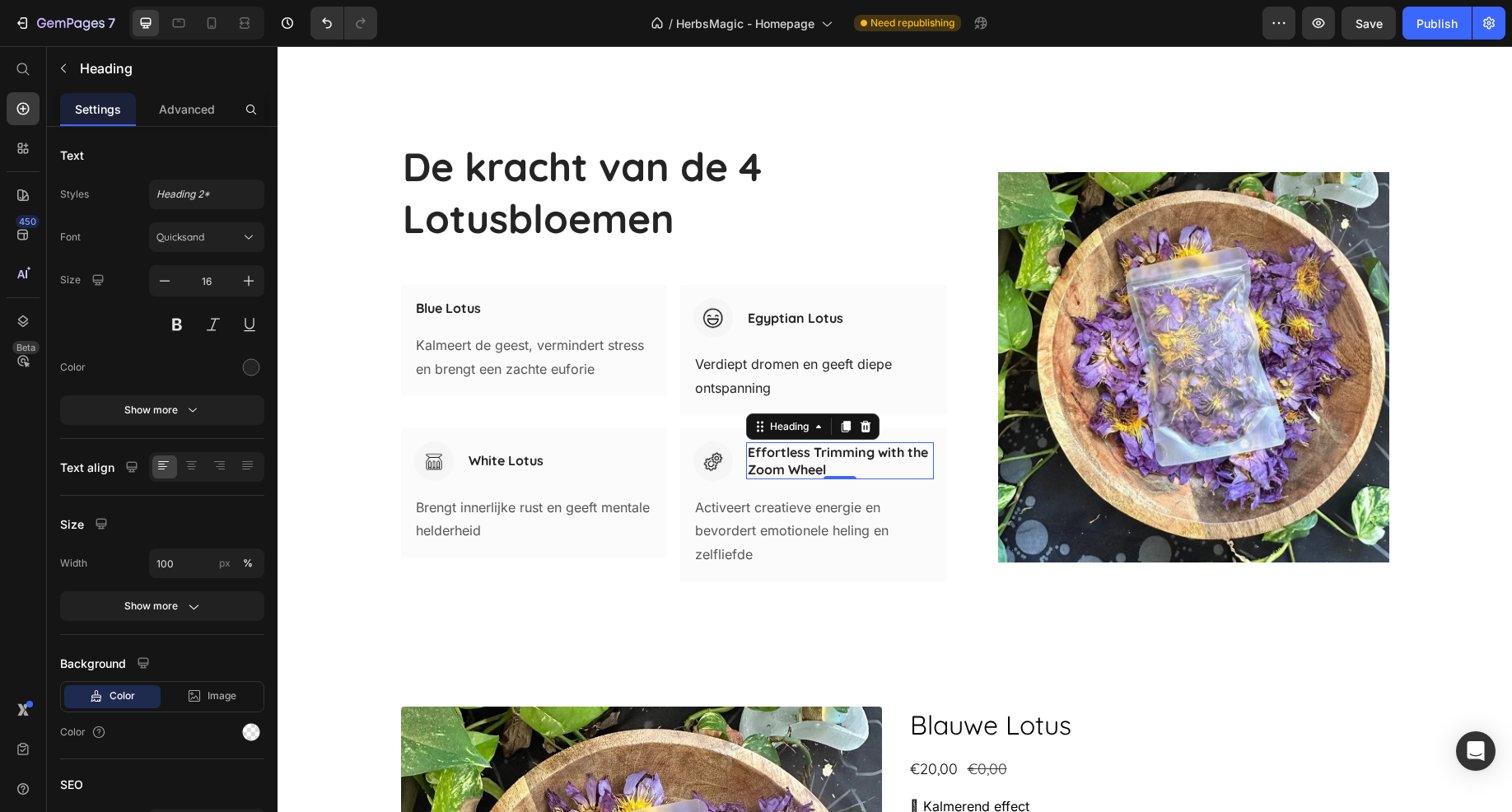 scroll, scrollTop: 941, scrollLeft: 0, axis: vertical 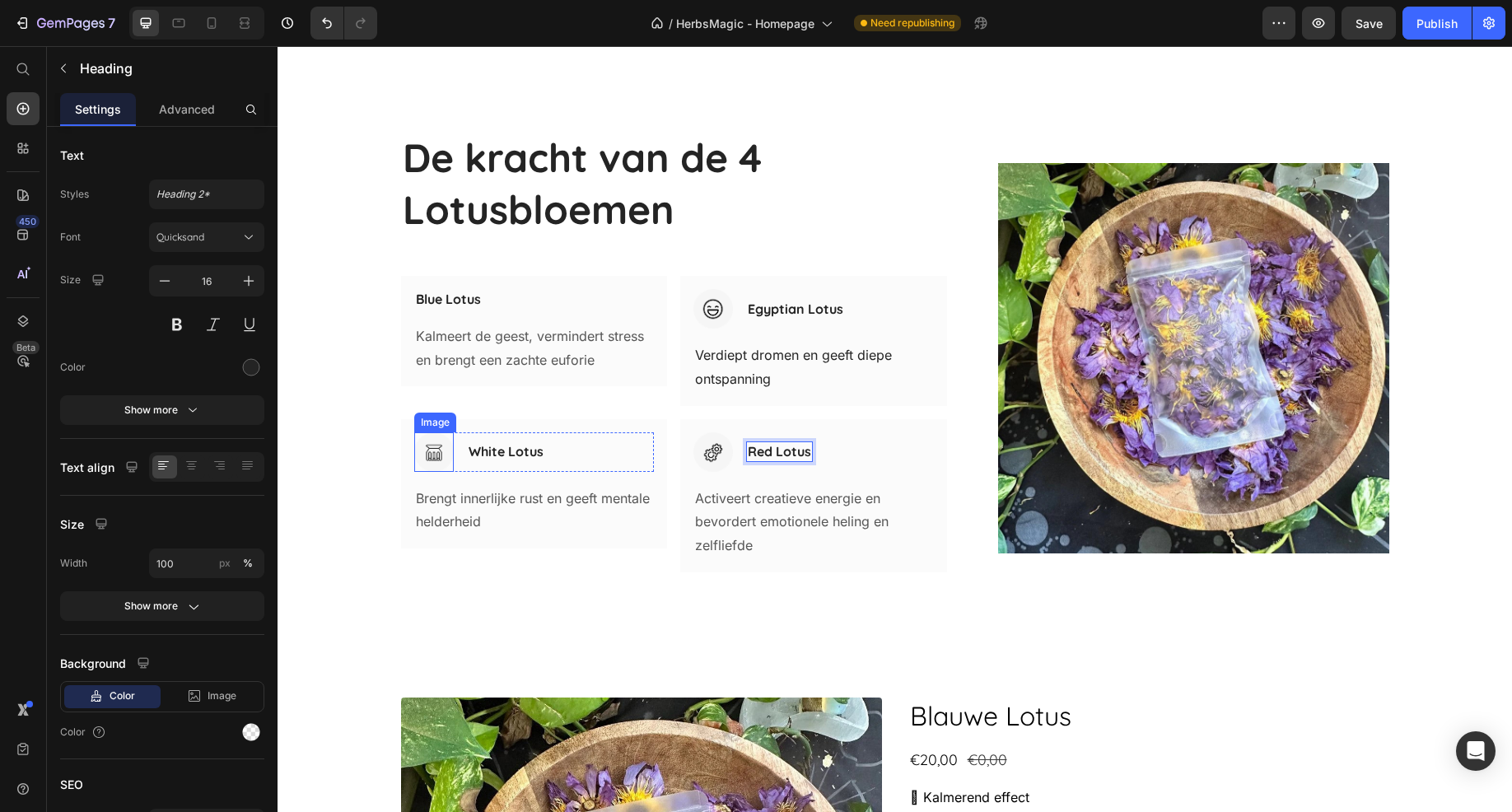 click at bounding box center [434, 452] 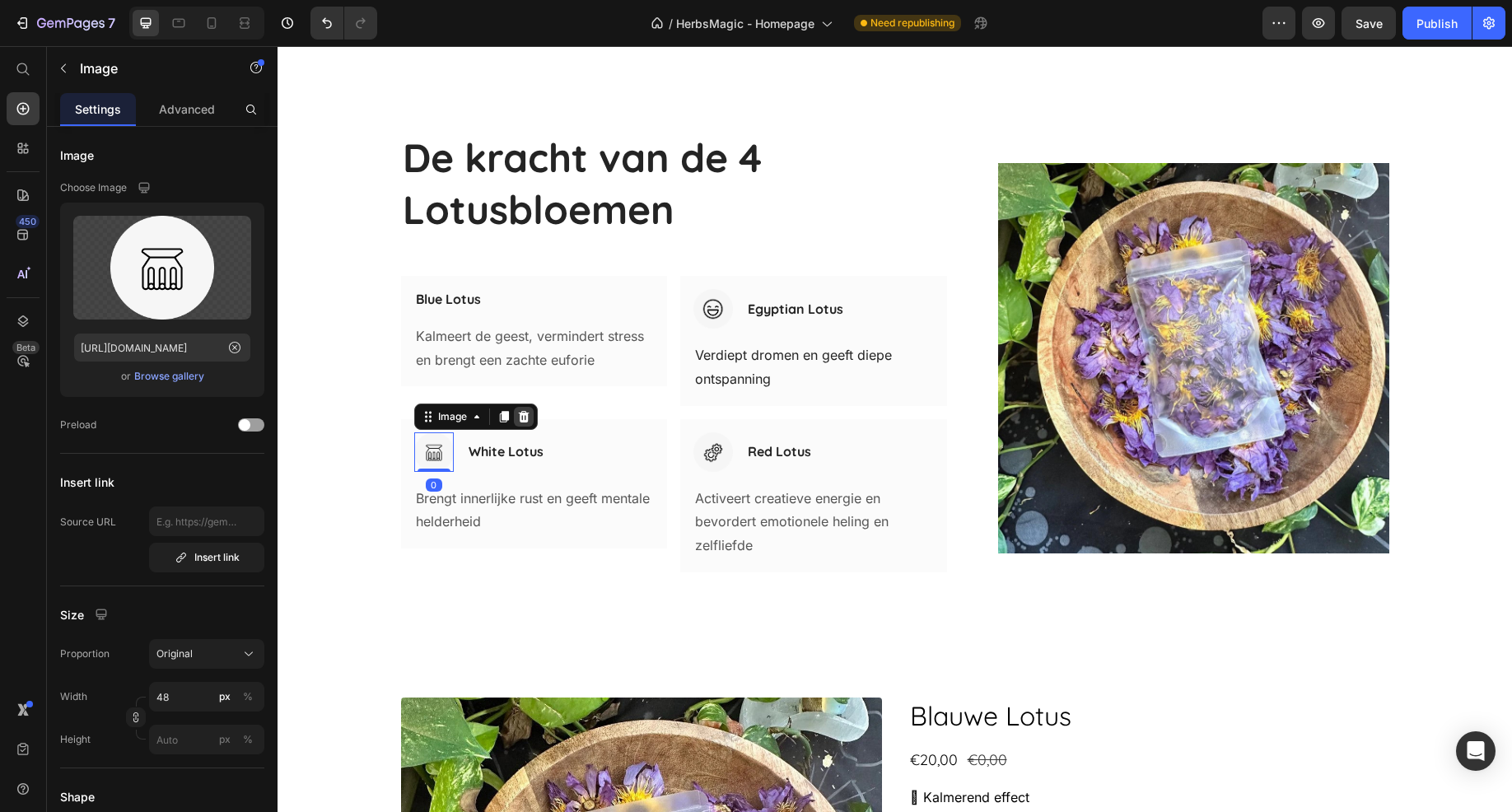 click 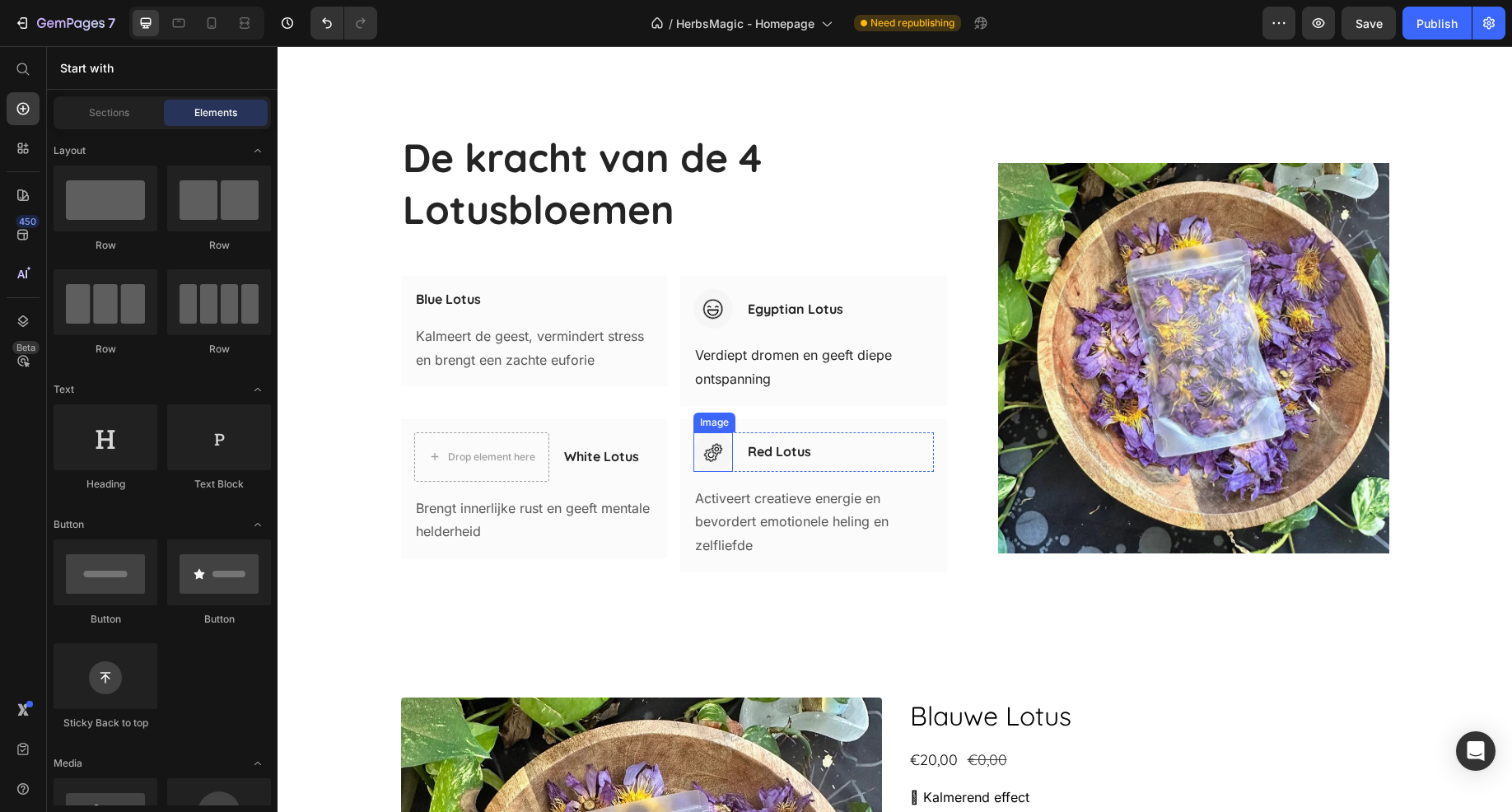 click at bounding box center [713, 452] 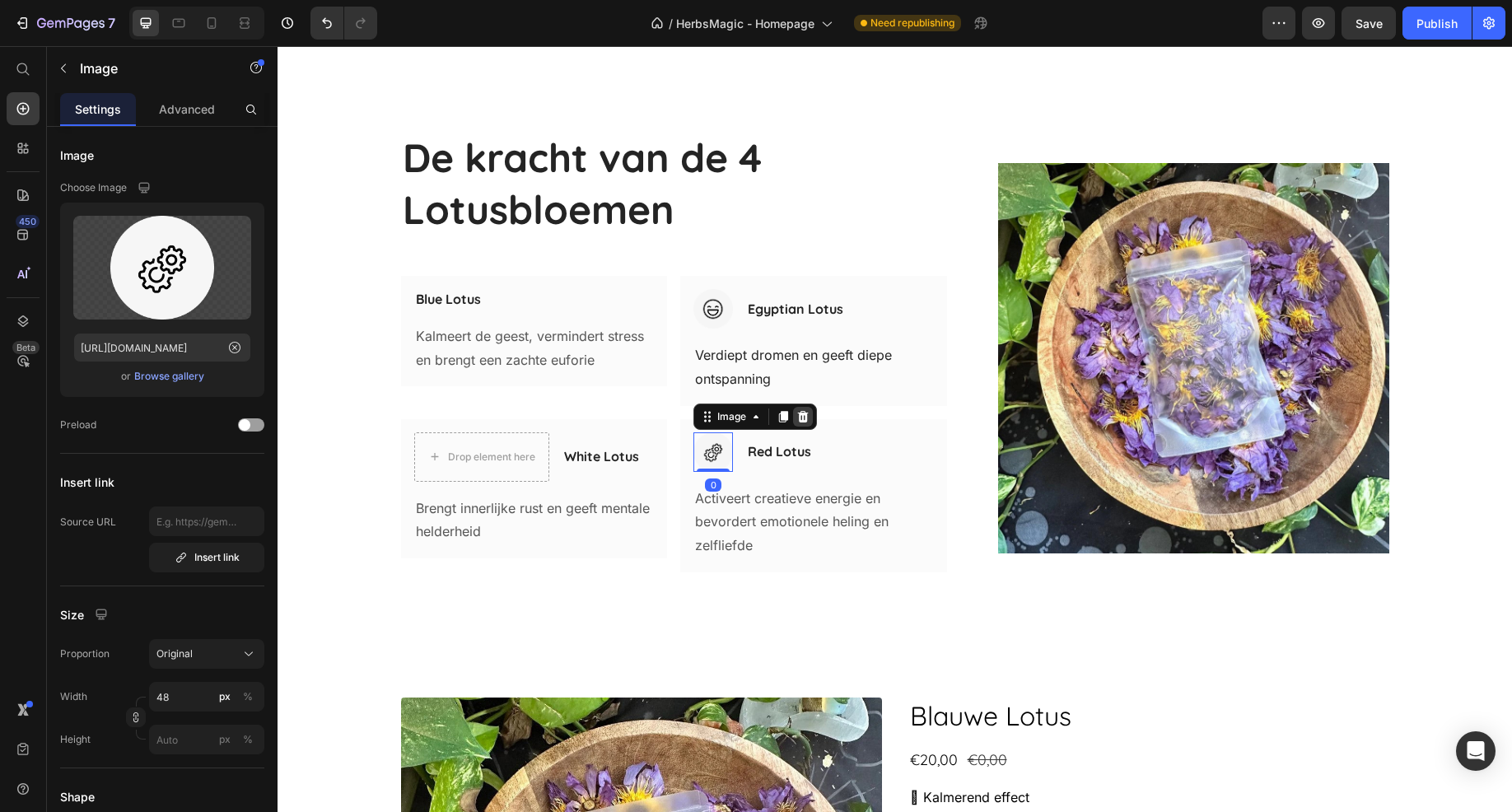click 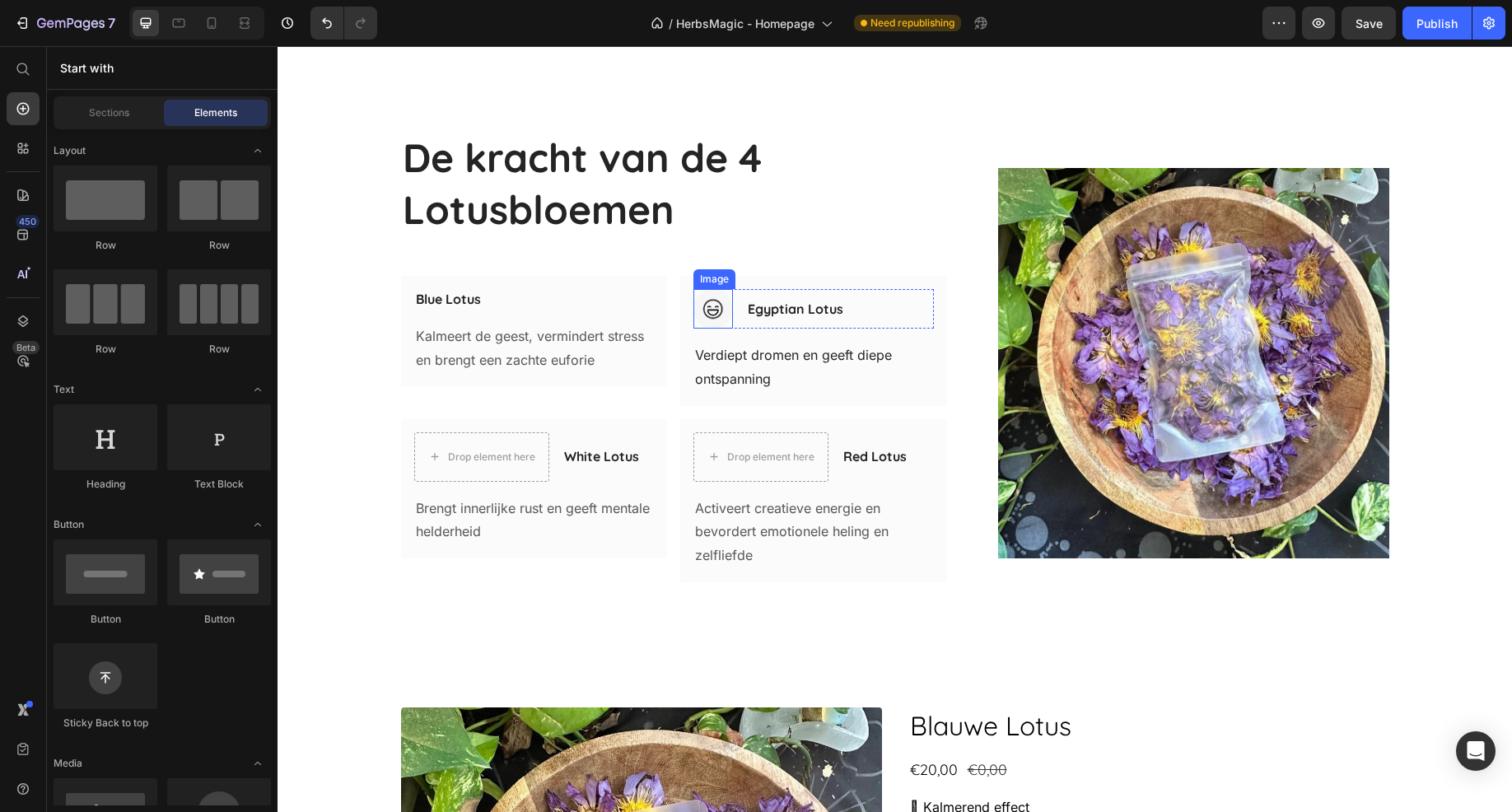click at bounding box center [713, 309] 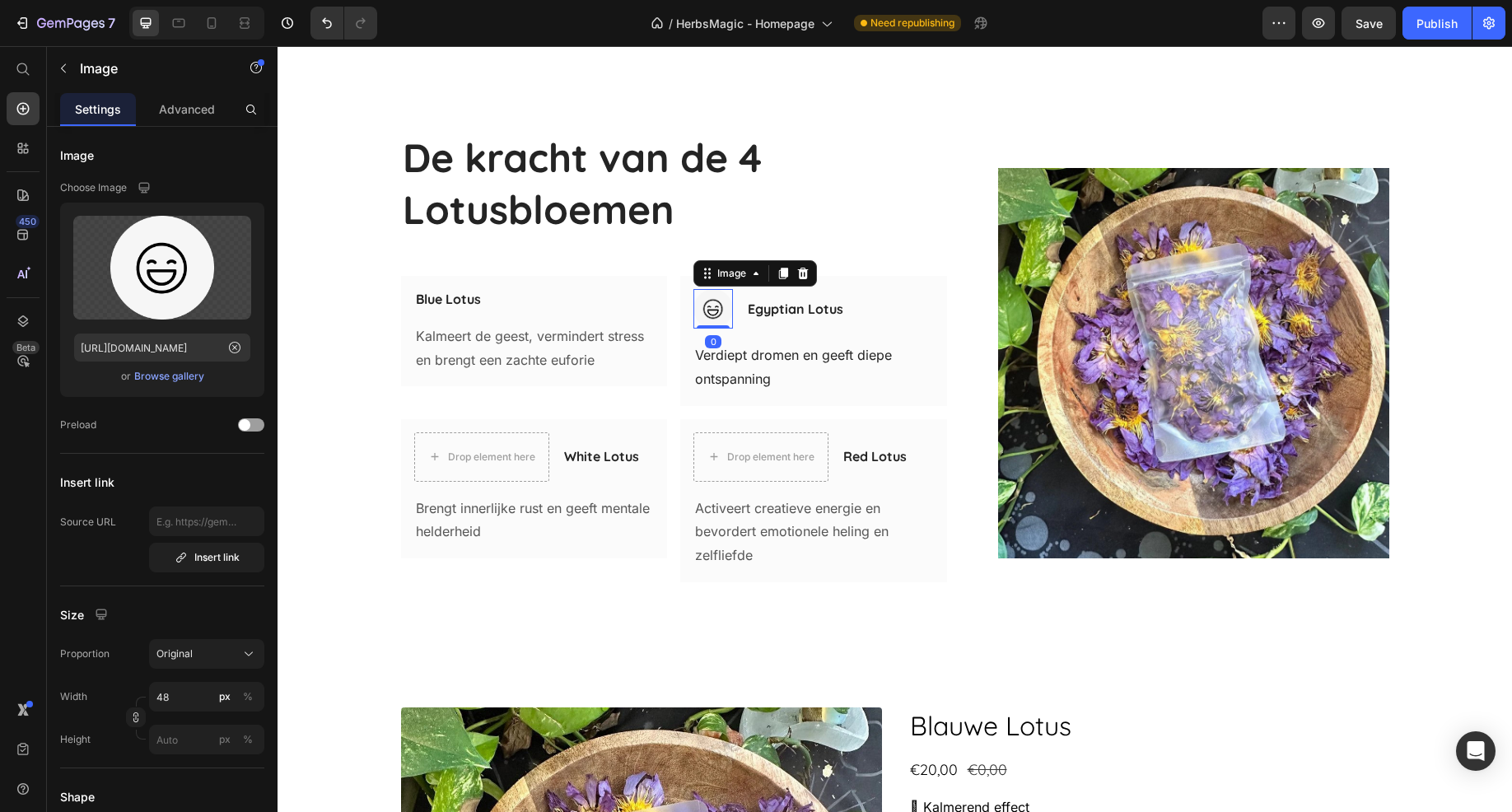 click 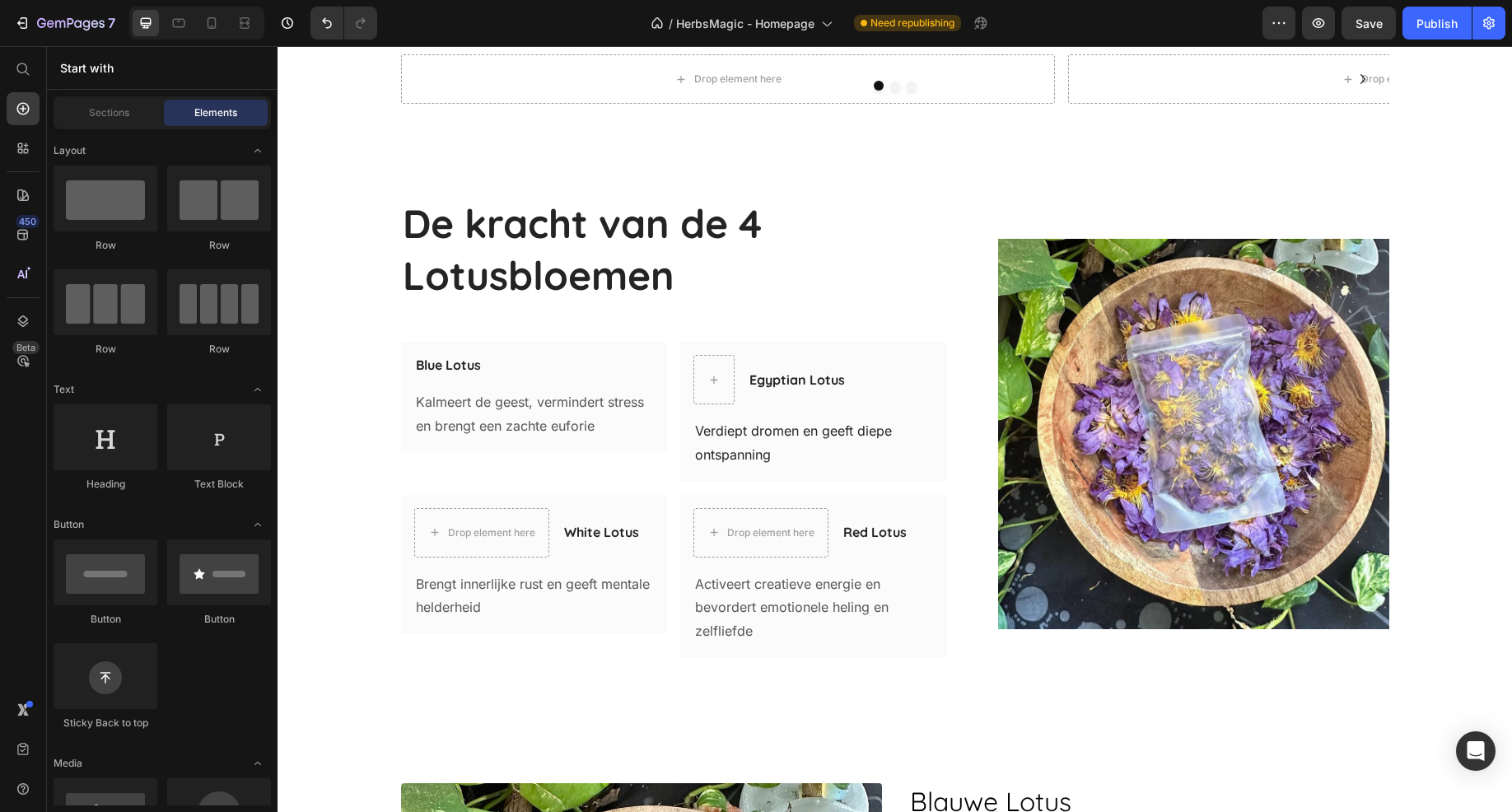scroll, scrollTop: 859, scrollLeft: 0, axis: vertical 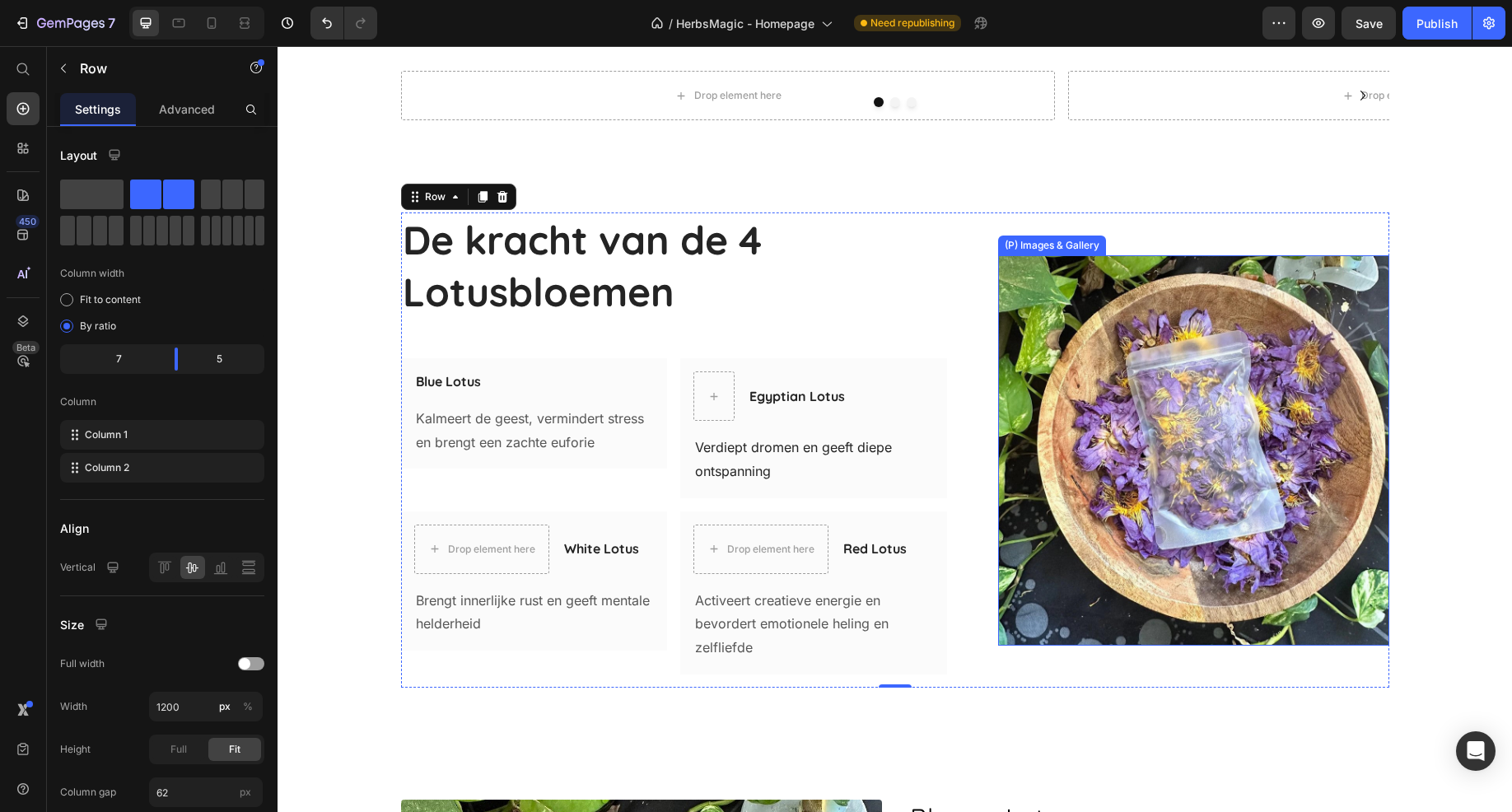 click on "(P) Images & Gallery" at bounding box center (1052, 245) 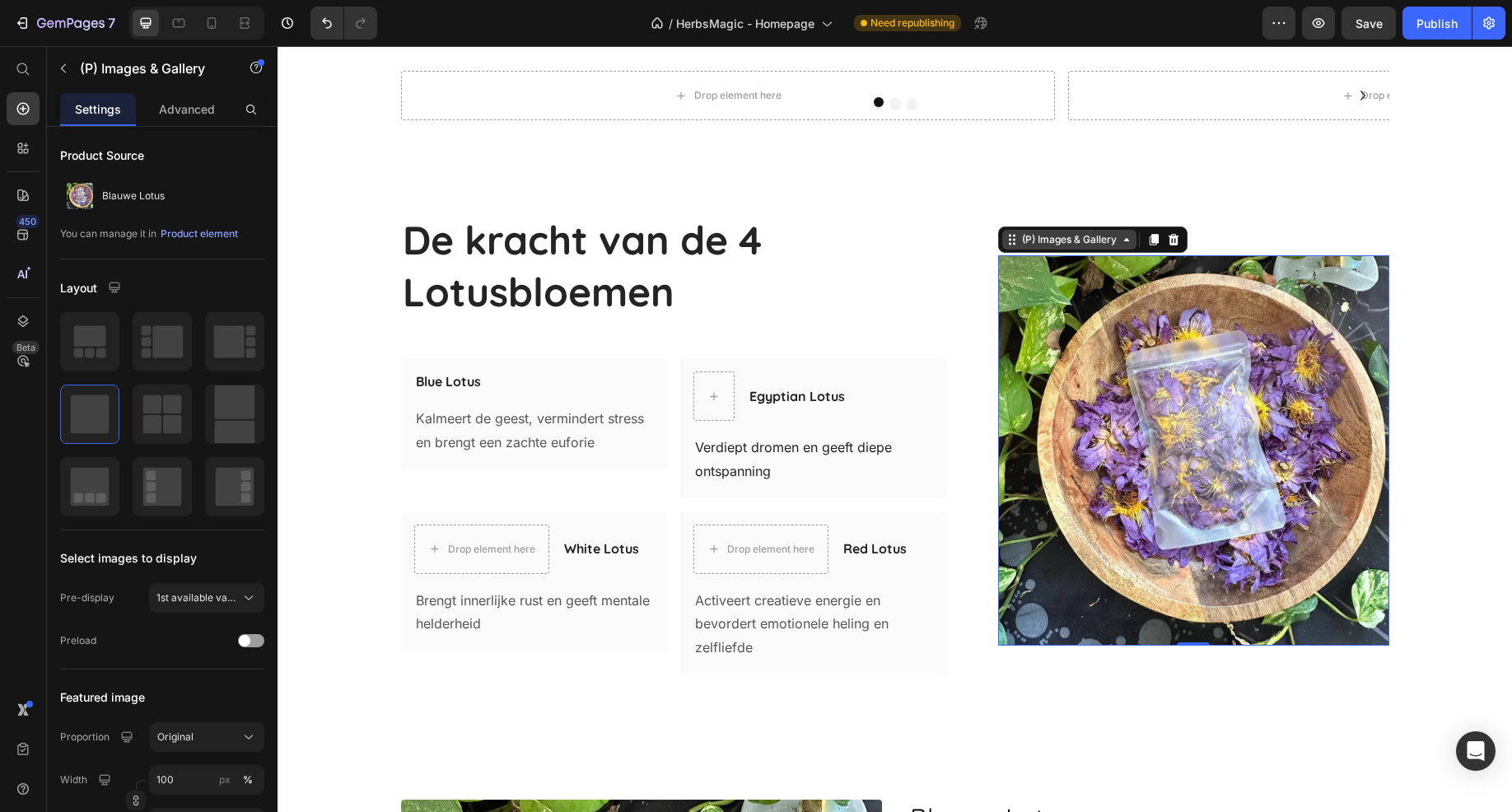click on "(P) Images & Gallery" at bounding box center [1069, 240] 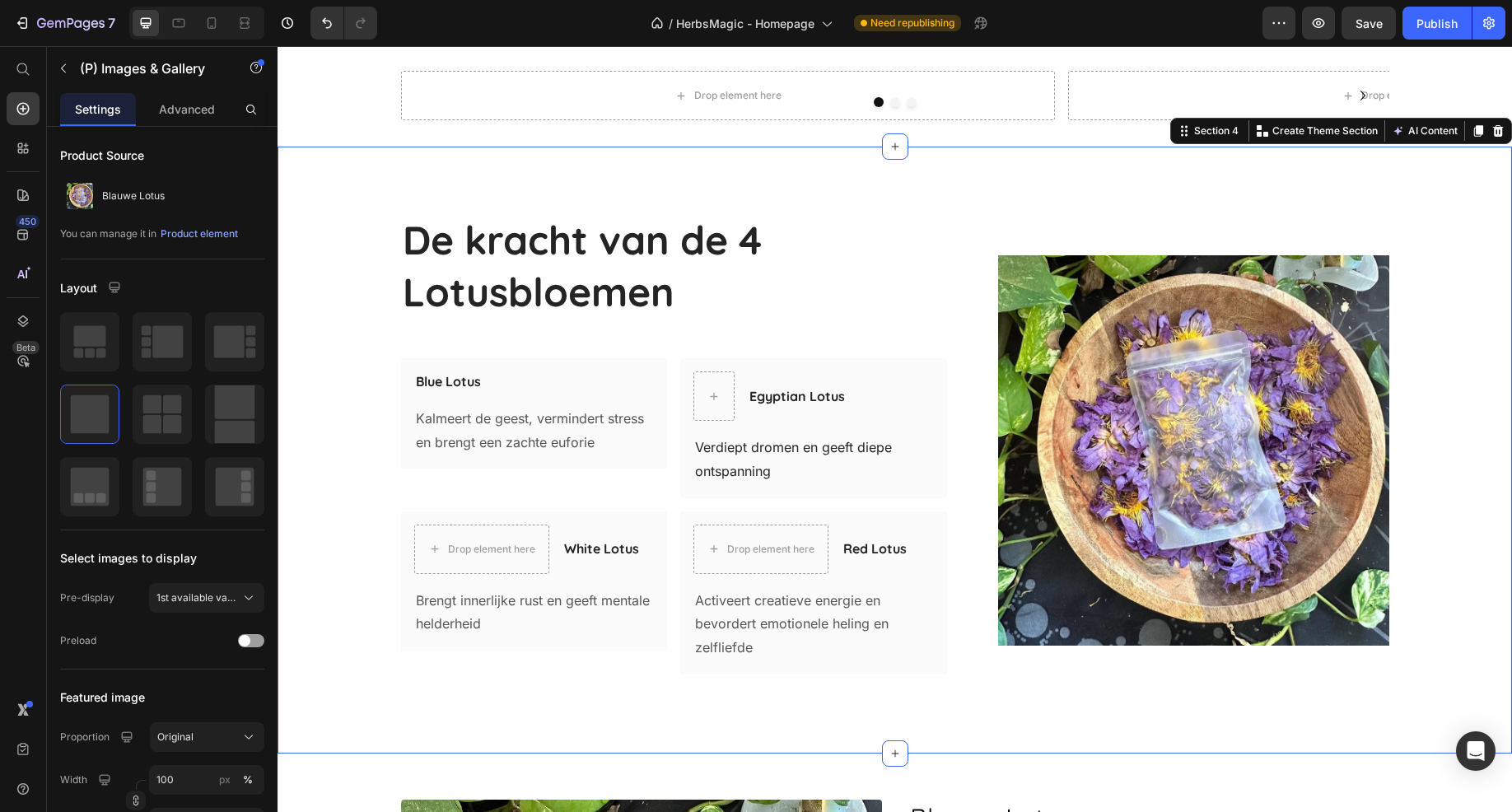 click on "De kracht van de 4 Lotusbloemen Heading Row Blue Lotus Heading Row Kalmeert de geest, vermindert stress en brengt een zachte euforie  Text block Row
Egyptian Lotus Heading Row Verdiept dromen en geeft diepe ontspanning Text block Row Row
Drop element here White Lotus Heading Row Brengt innerlijke rust en geeft mentale helderheid Text block Row
Drop element here Red Lotus Heading Row Activeert creatieve energie en bevordert emotionele heling en zelfliefde Text block Row Row (P) Images & Gallery Row Product Section 4   Create Theme Section AI Content Write with GemAI What would you like to describe here? Tone and Voice Persuasive Product Show more Generate" at bounding box center [894, 450] 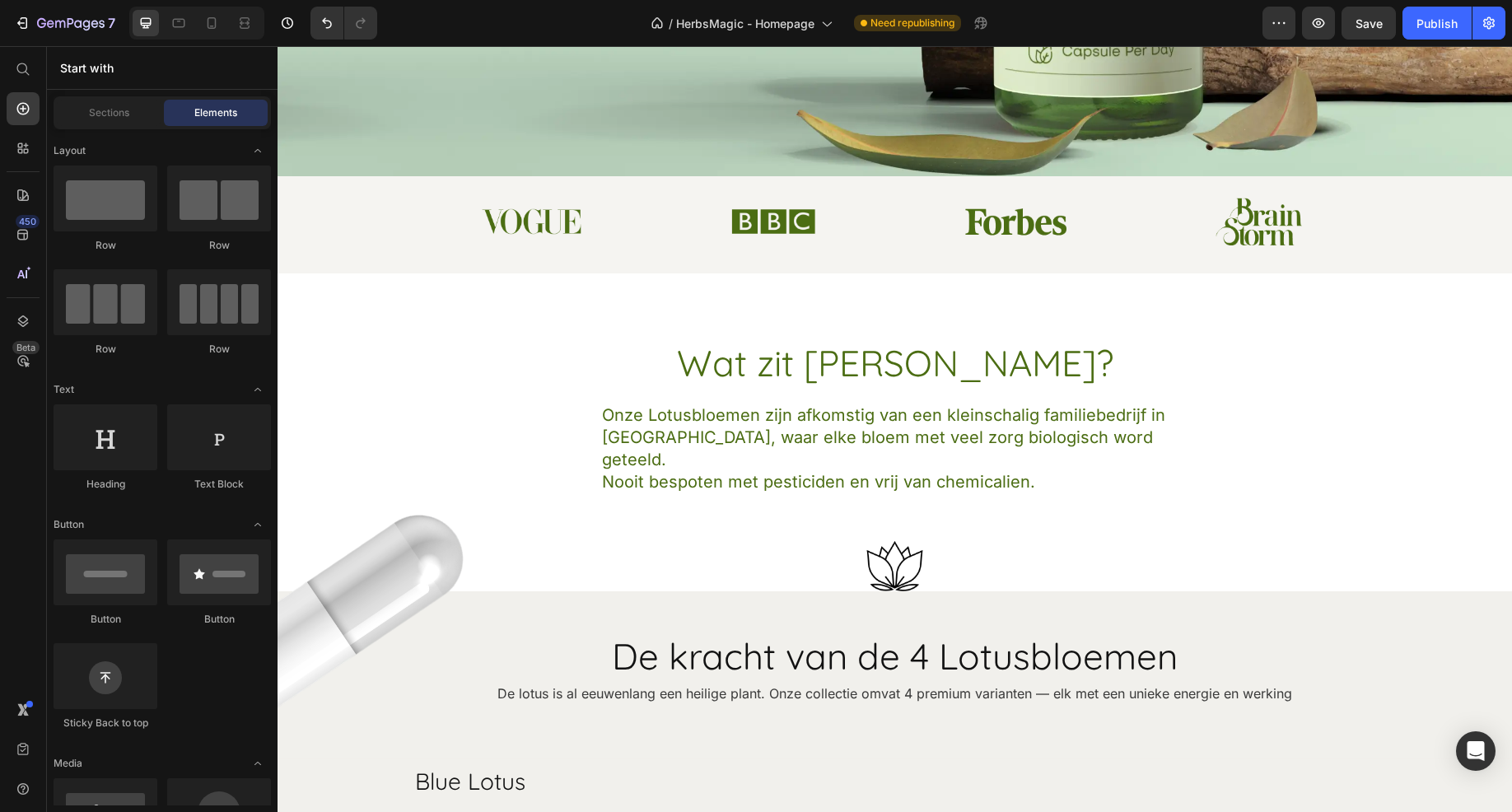 scroll, scrollTop: 4532, scrollLeft: 0, axis: vertical 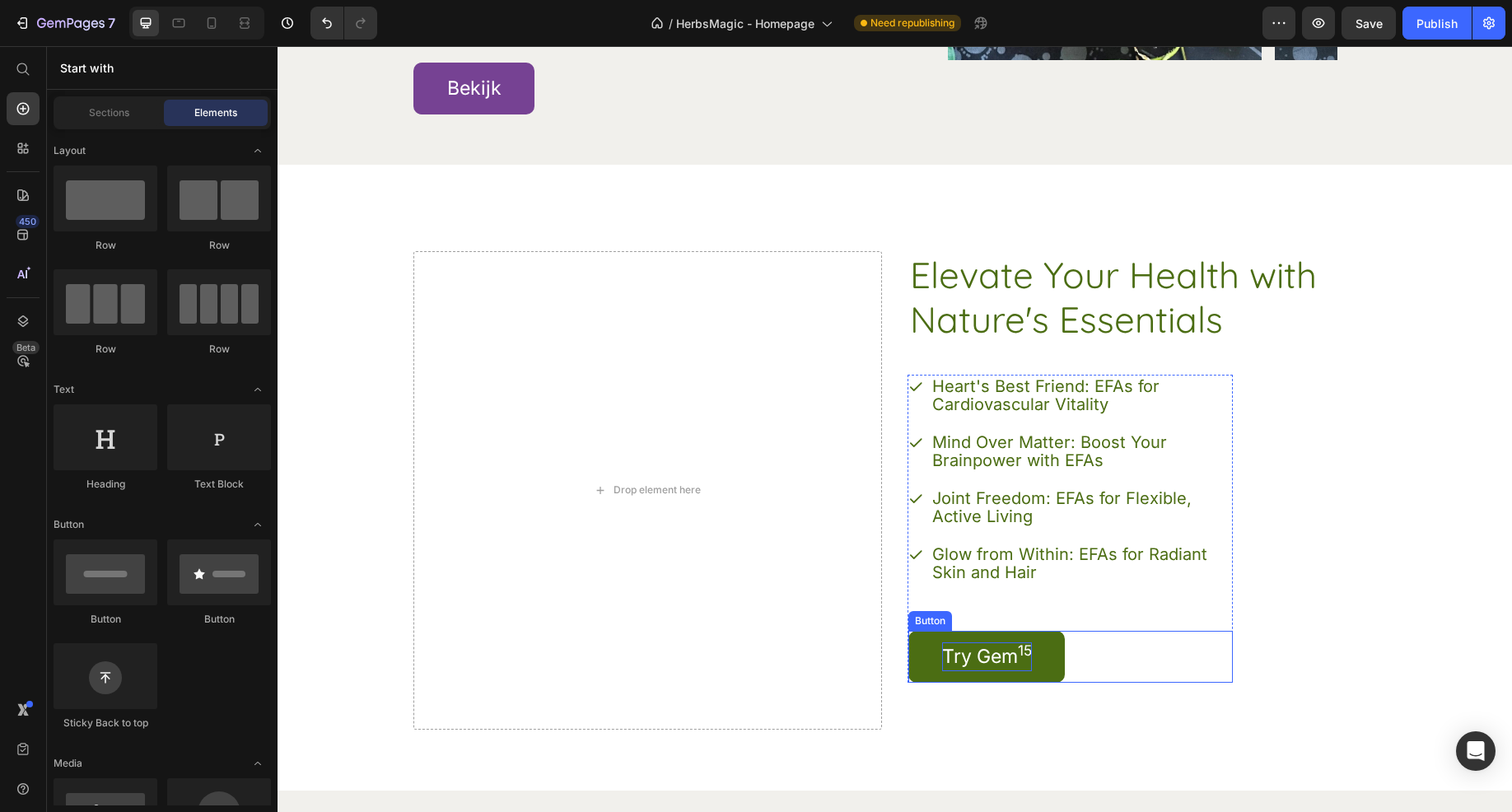 click on "Try Gem 15" at bounding box center (987, 656) 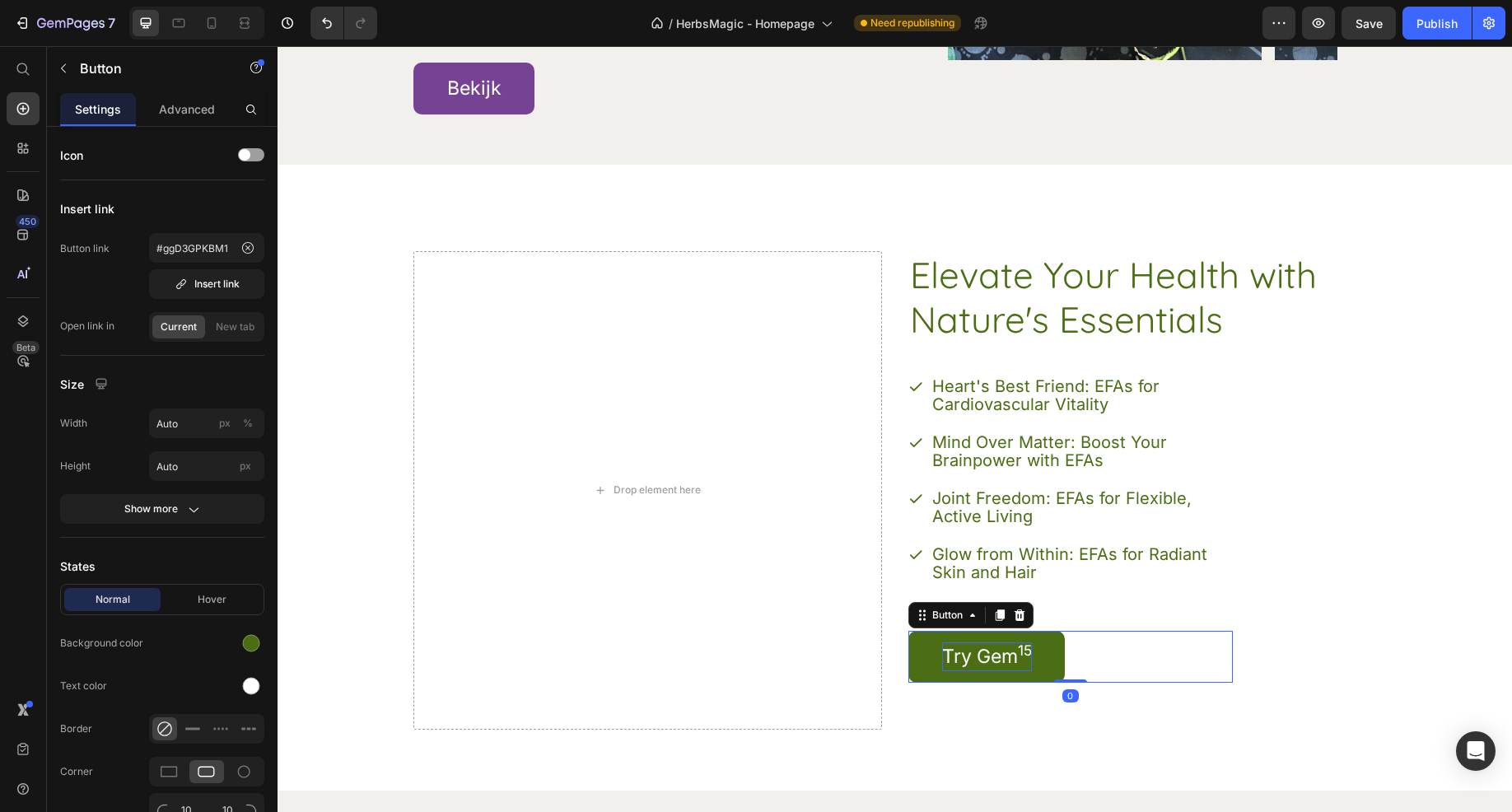 click on "Try Gem 15" at bounding box center (987, 656) 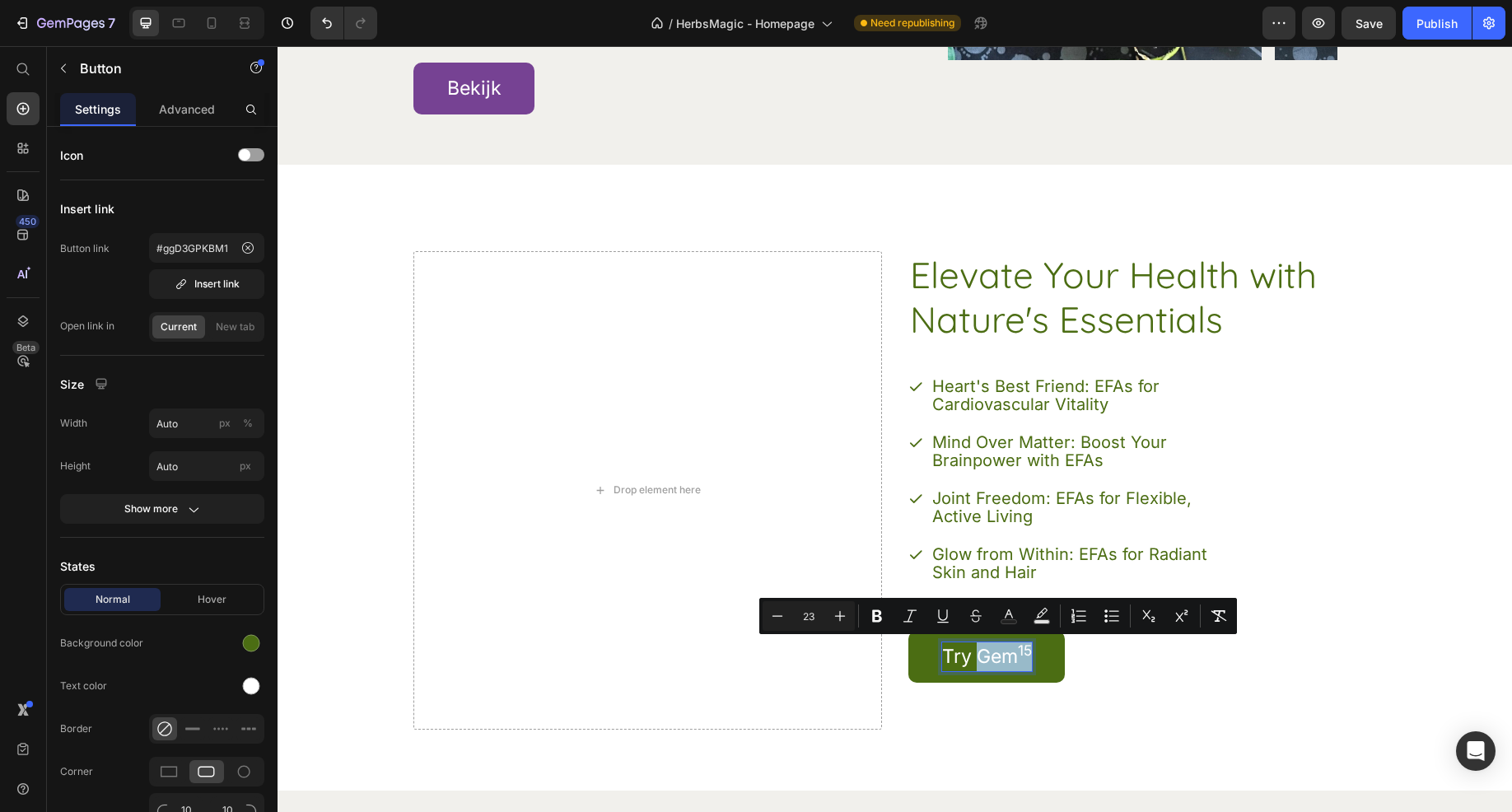 click on "Try Gem 15" at bounding box center (987, 656) 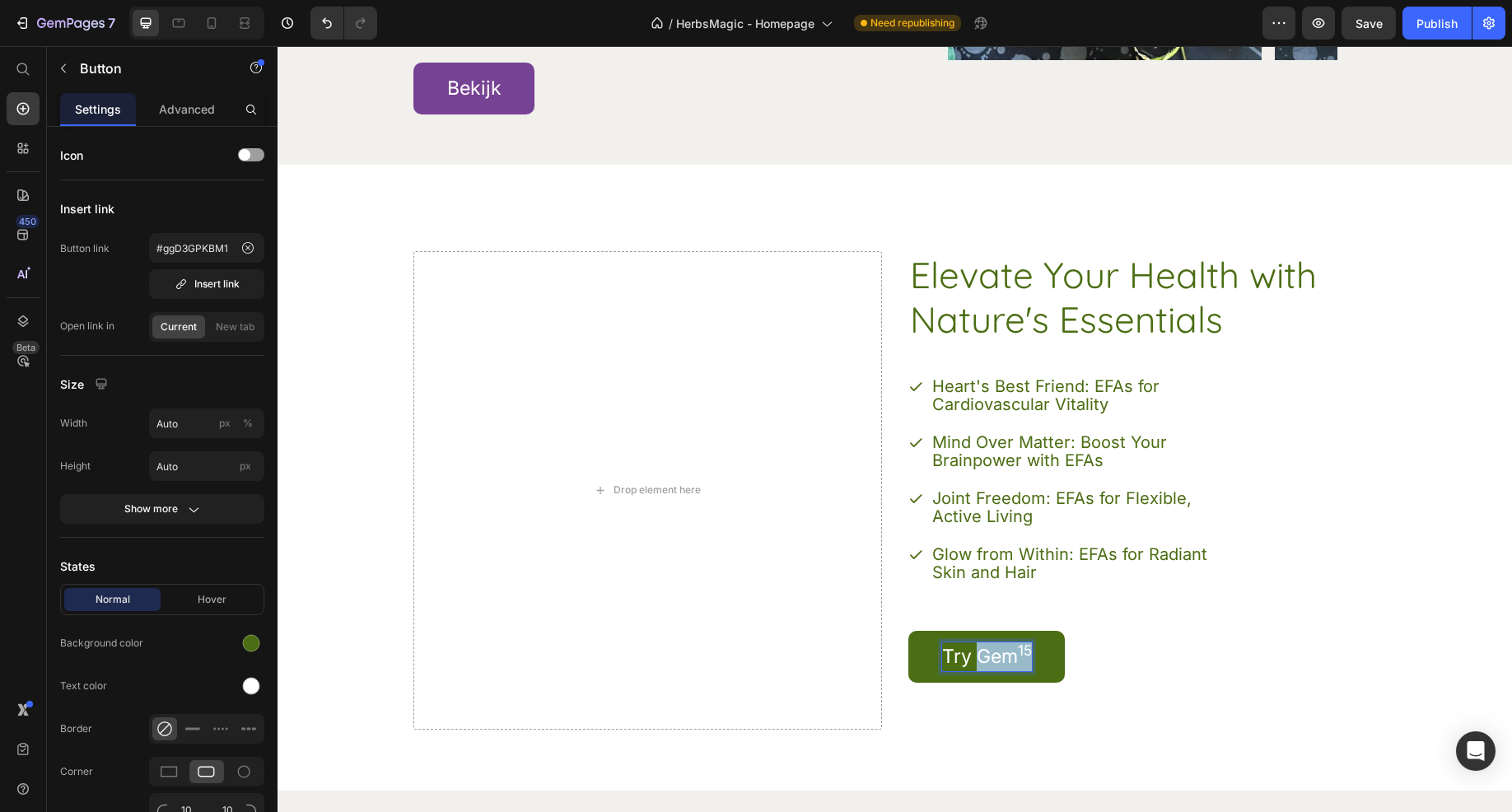 click on "Try Gem 15" at bounding box center [987, 656] 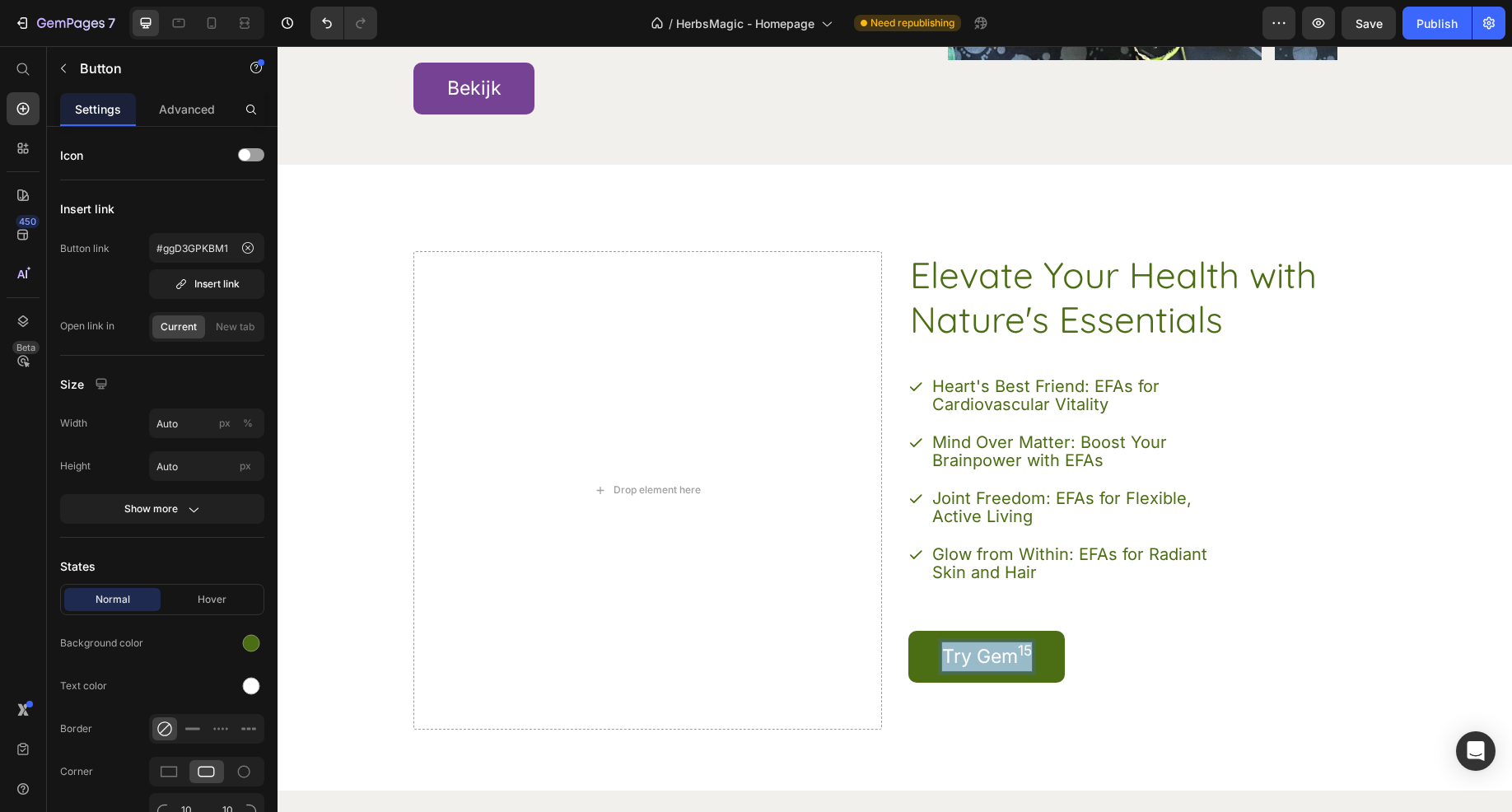 click on "Try Gem 15" at bounding box center (987, 656) 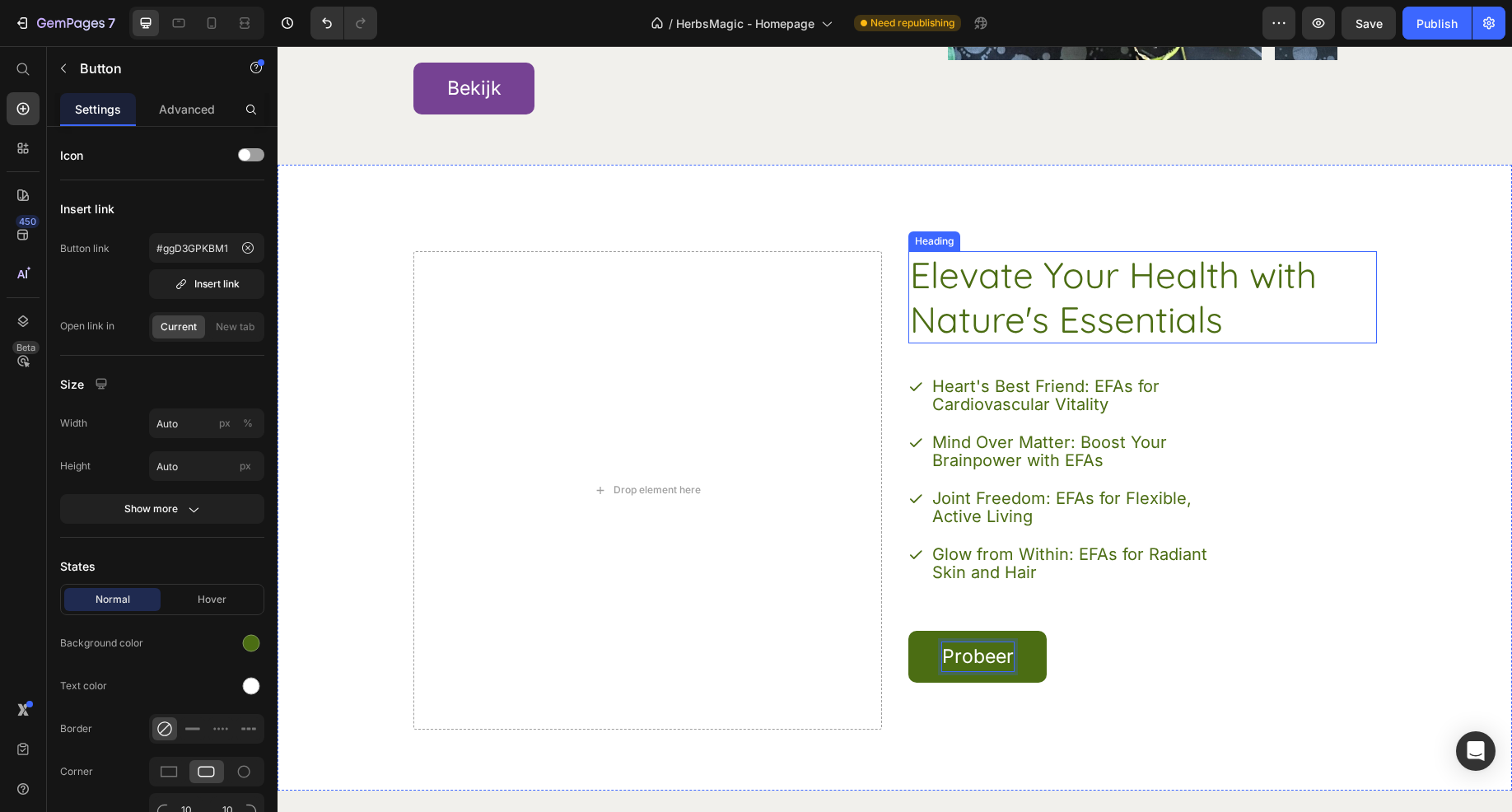click on "Elevate Your Health with Nature's Essentials" at bounding box center (1119, 297) 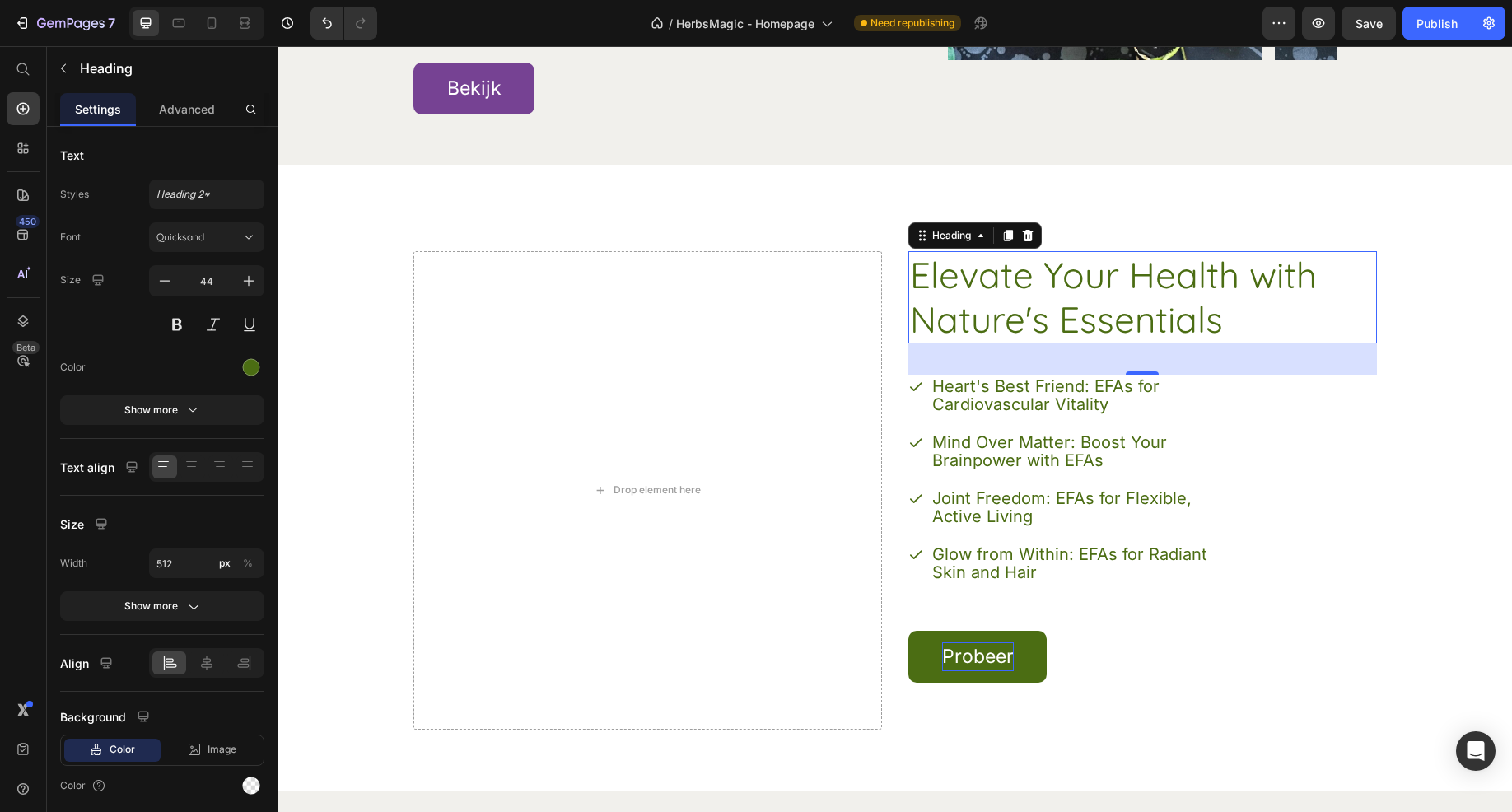 click on "Elevate Your Health with Nature's Essentials" at bounding box center (1119, 297) 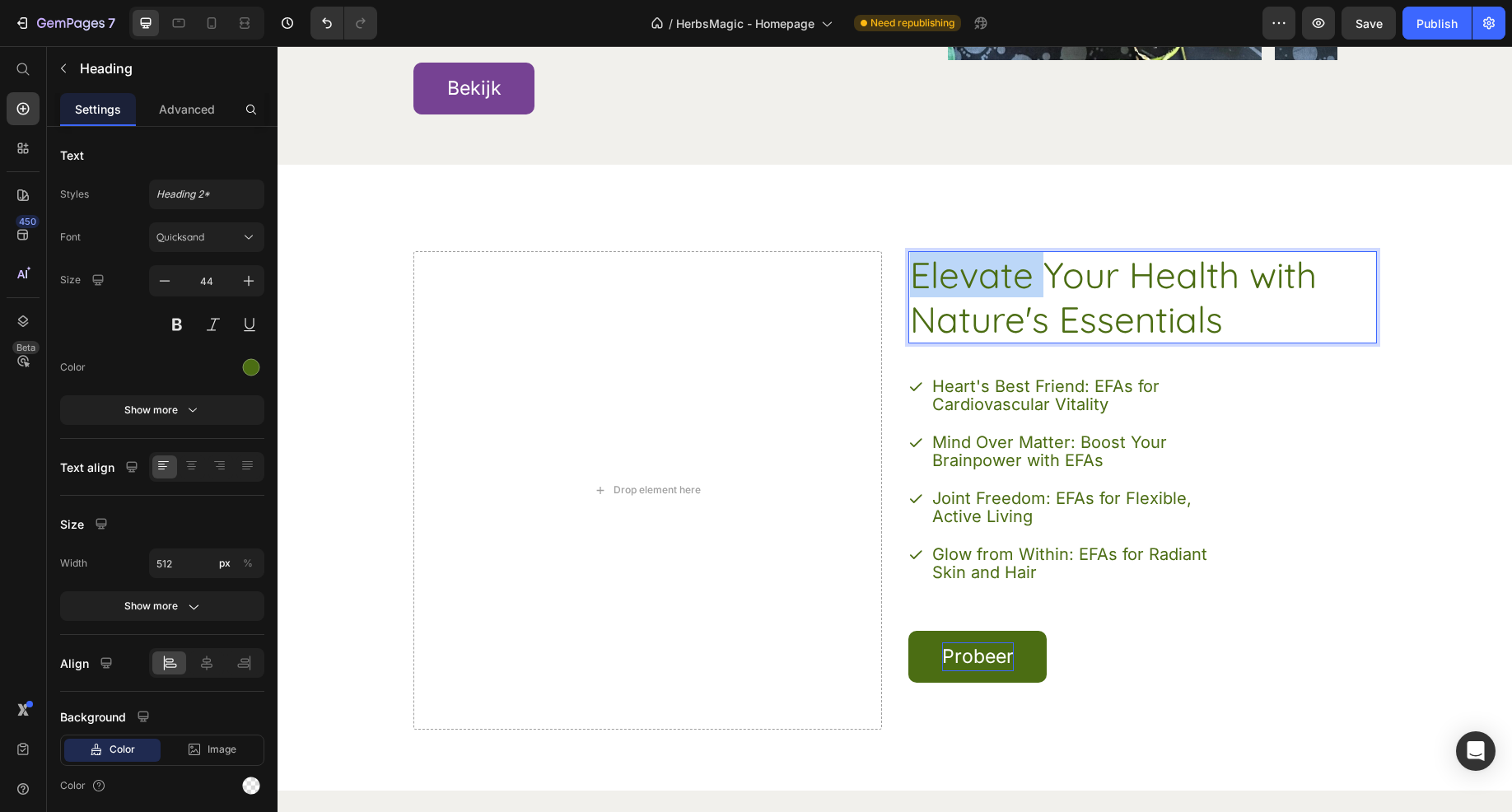 click on "Elevate Your Health with Nature's Essentials" at bounding box center (1119, 297) 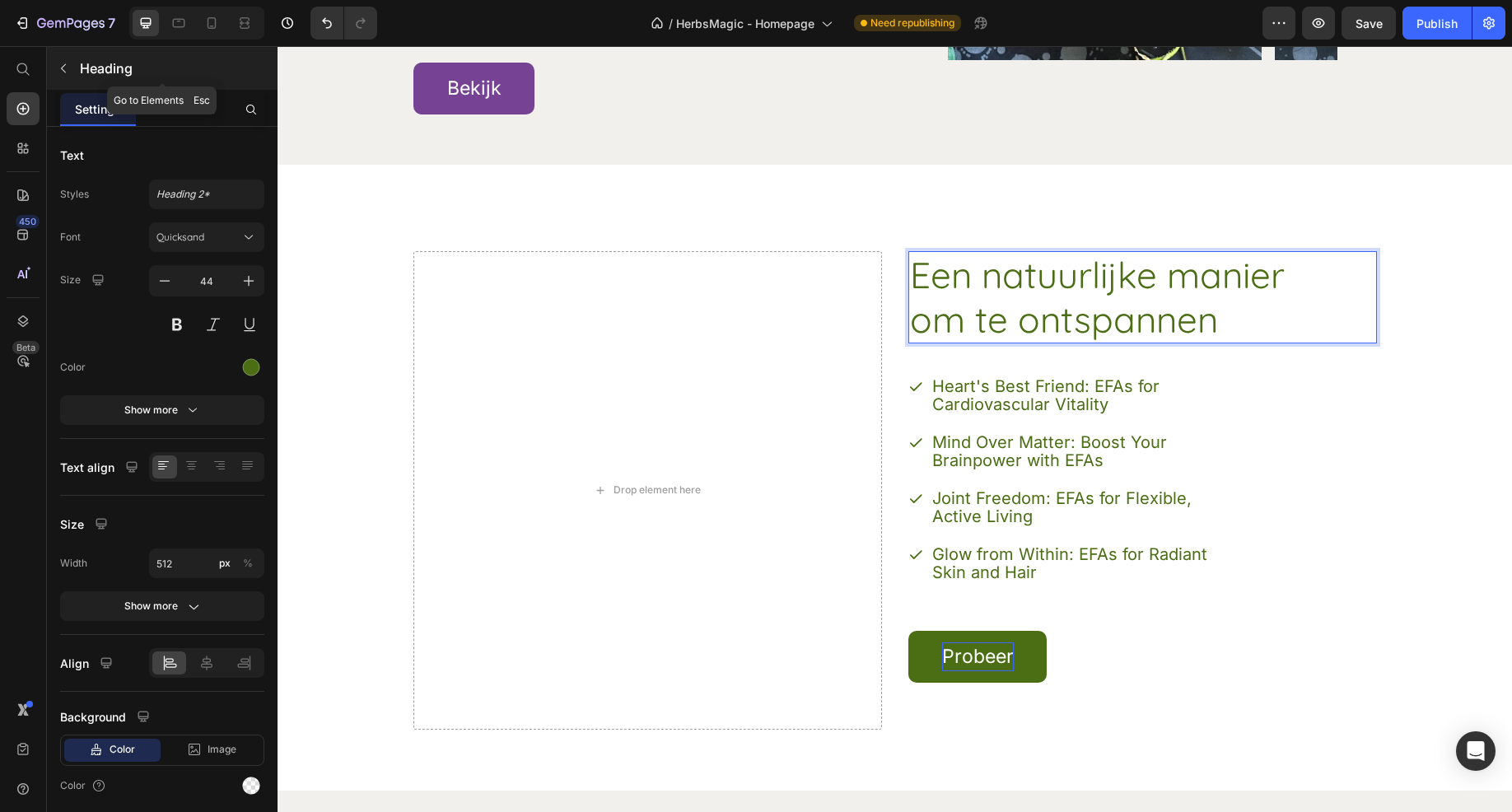 click 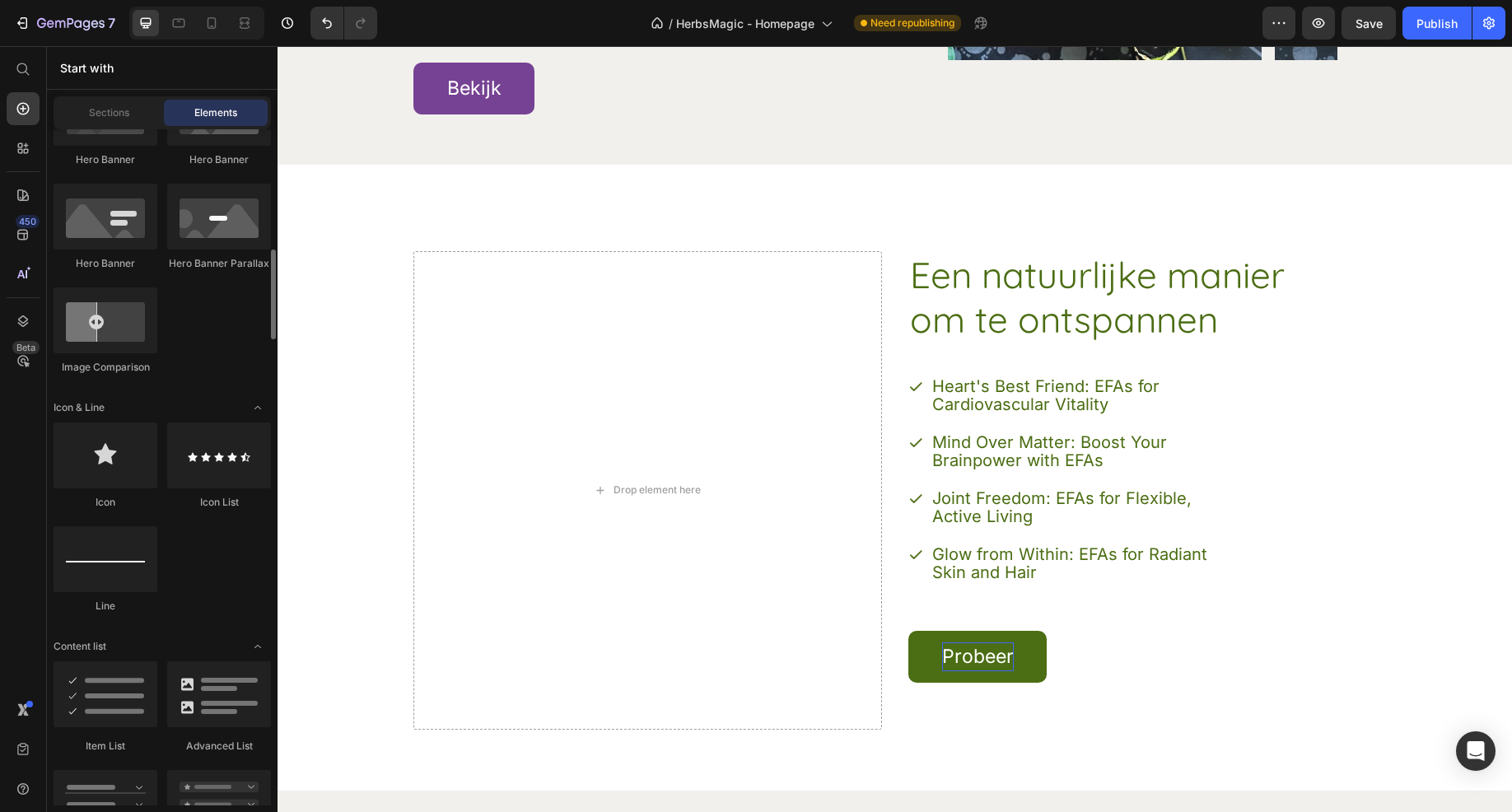 scroll, scrollTop: 494, scrollLeft: 0, axis: vertical 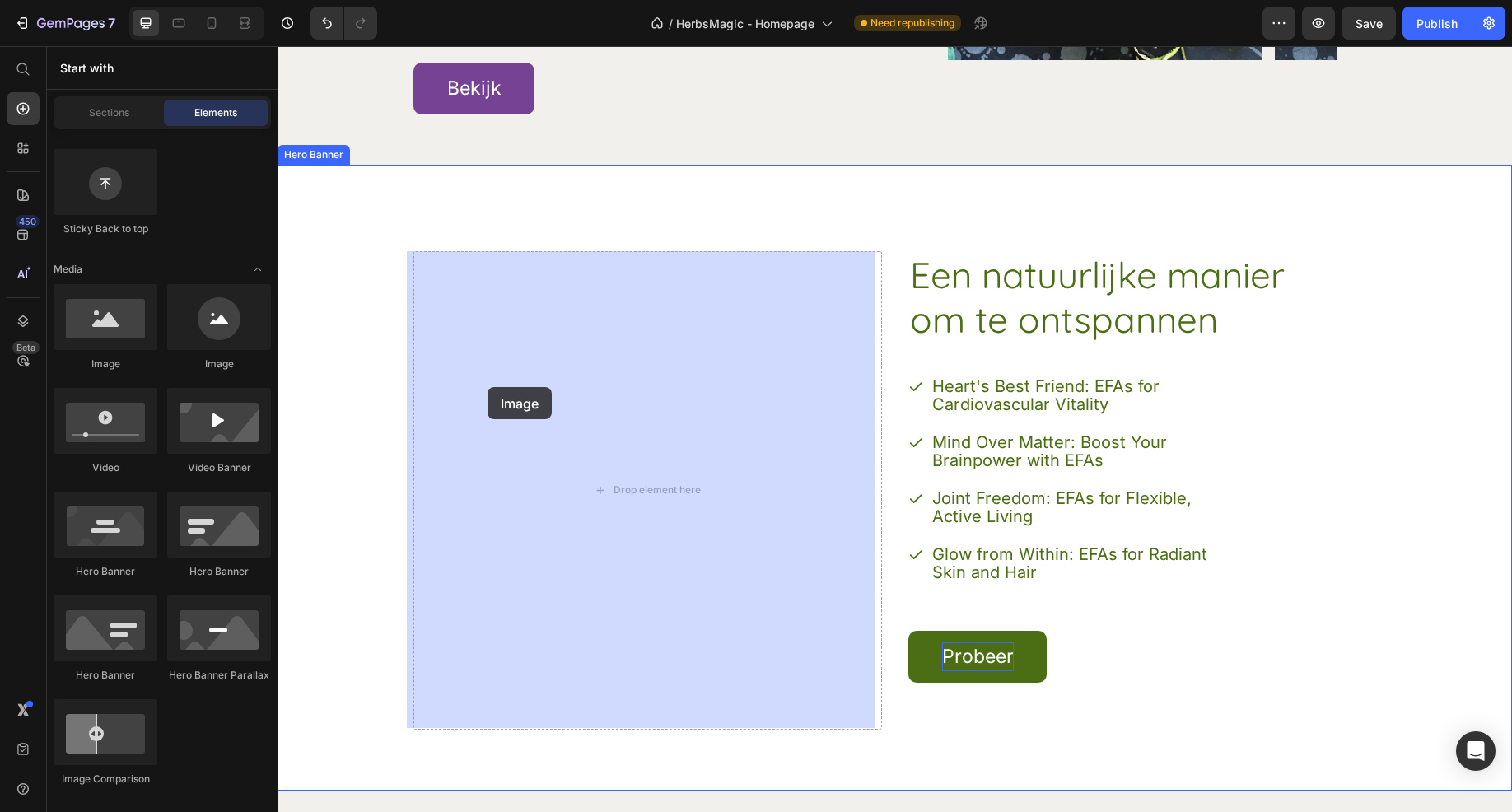 drag, startPoint x: 525, startPoint y: 391, endPoint x: 469, endPoint y: 383, distance: 56.56854 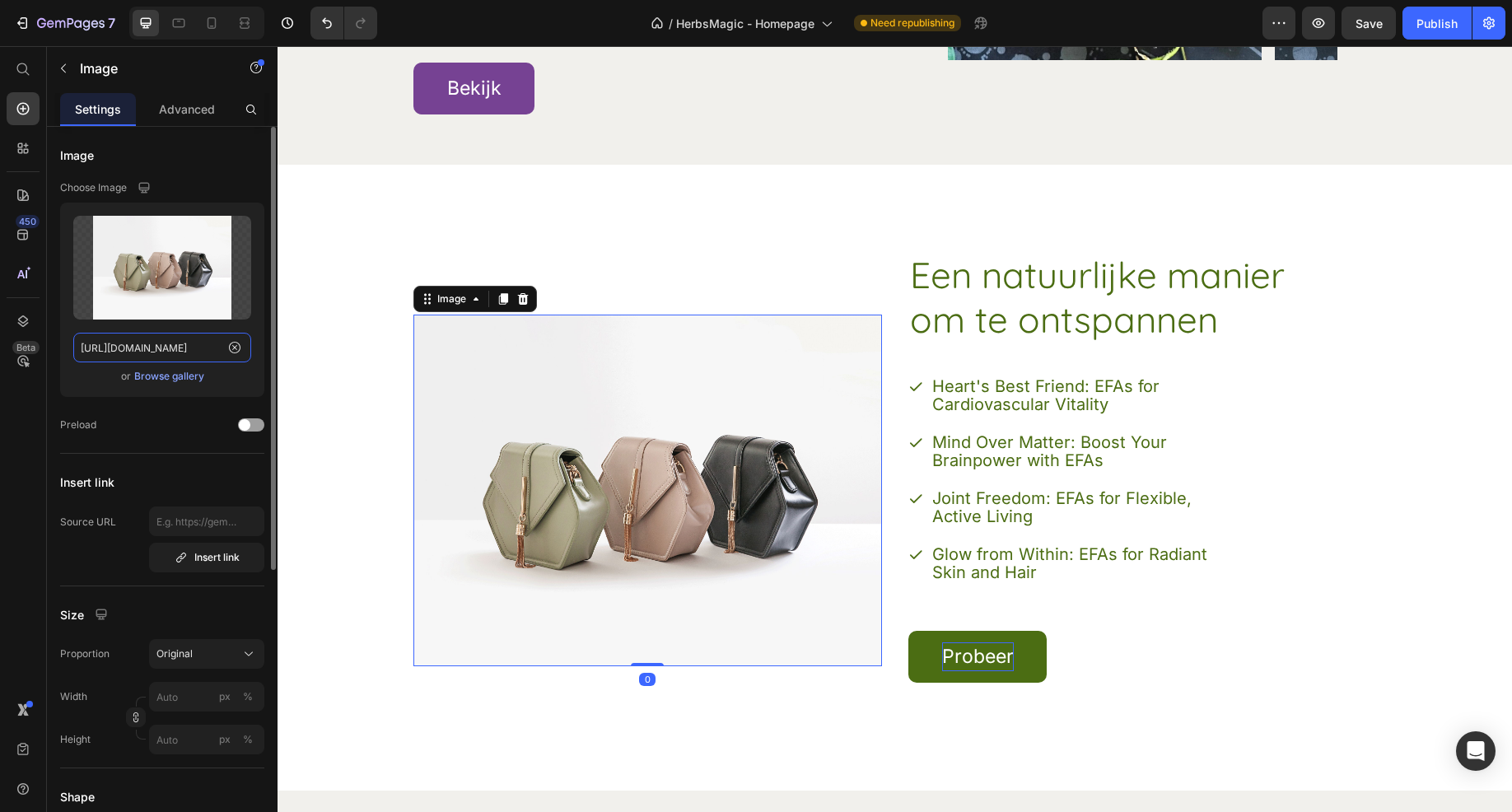 click on "https://ucarecdn.com/ee6d5074-1640-4cc7-8933-47c8589c3dee/-/format/auto/" 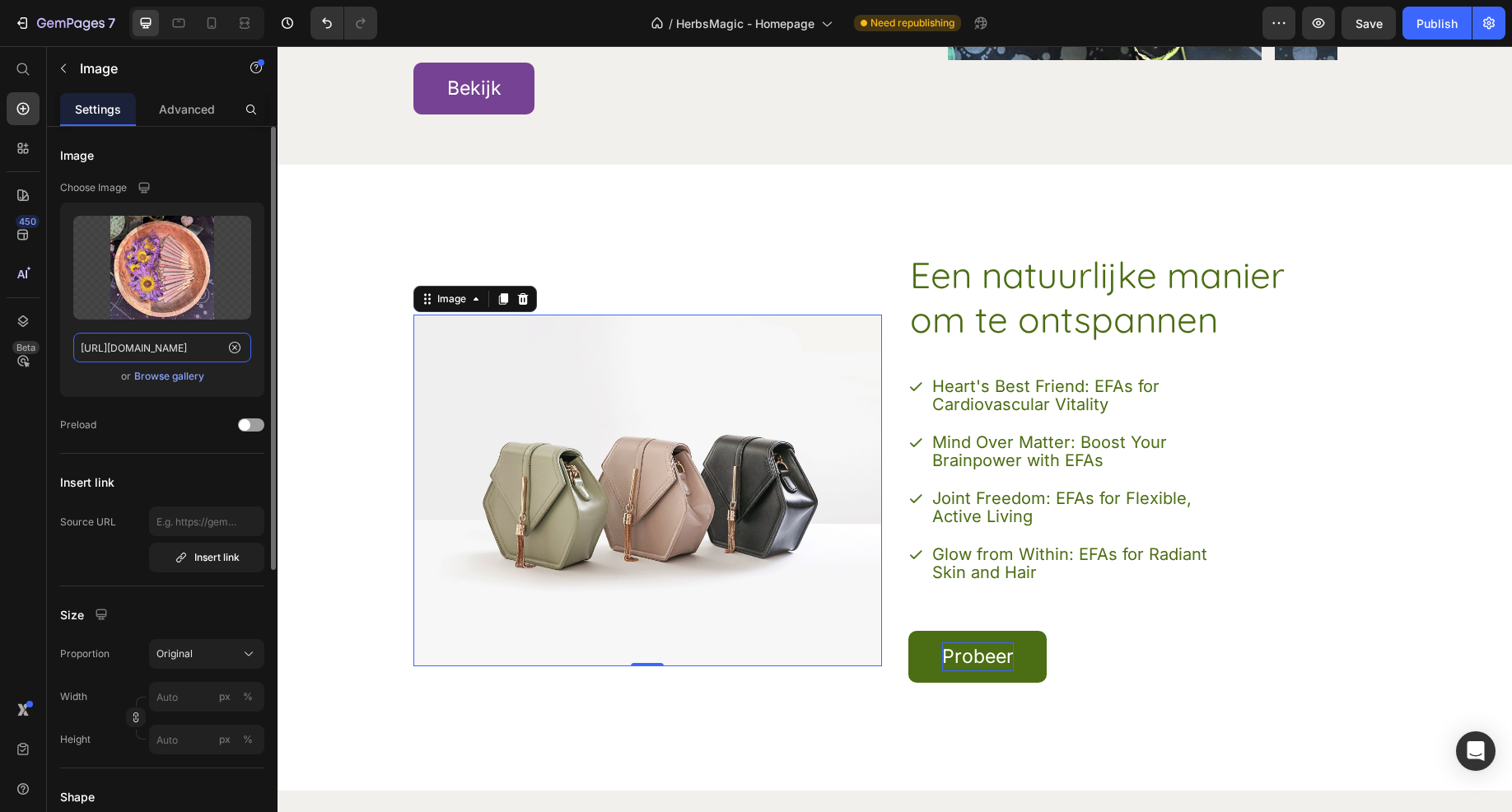scroll, scrollTop: 0, scrollLeft: 267, axis: horizontal 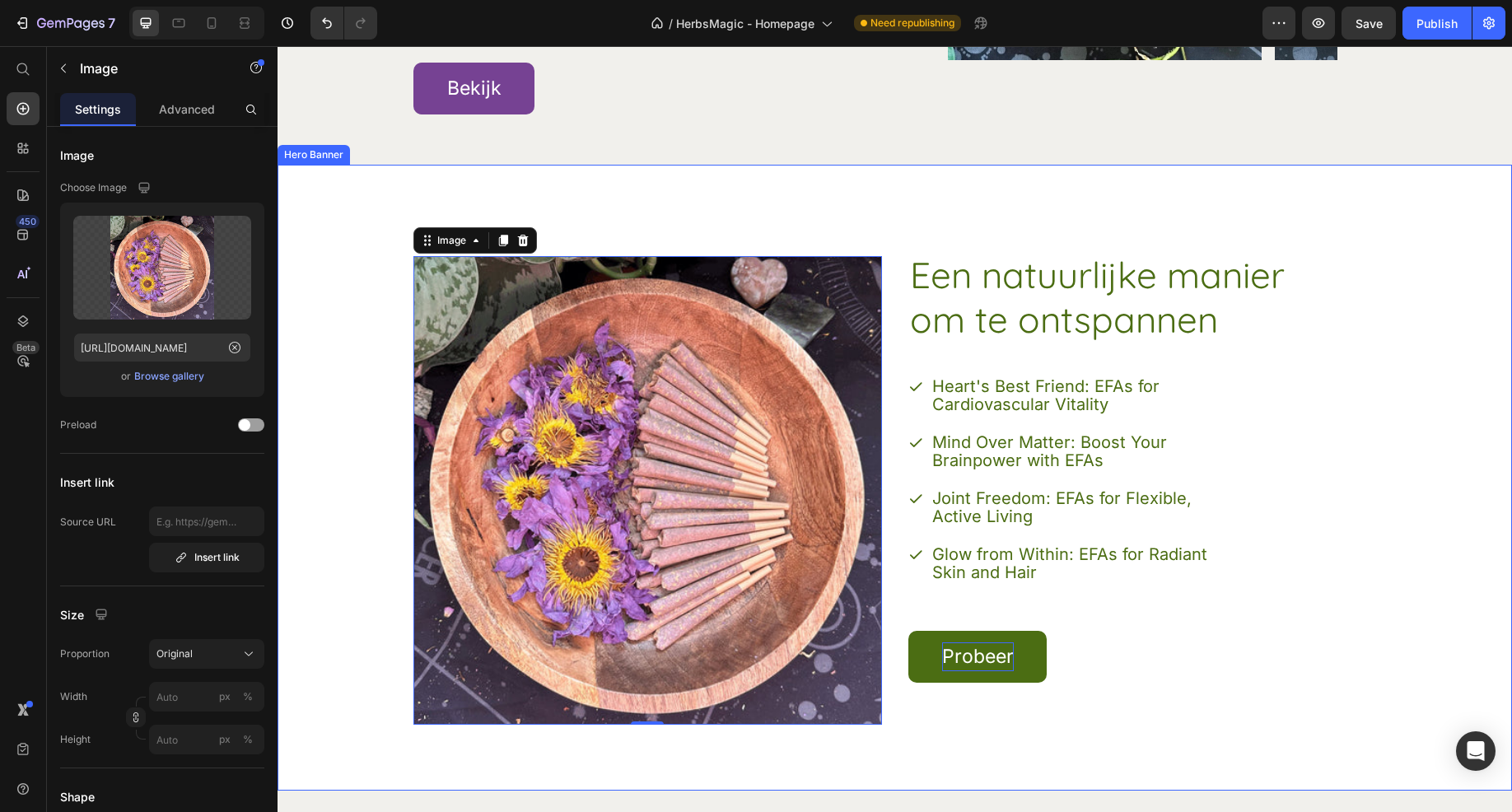 click on "Een natuurlijke manier om te ontspannen Heading
Heart's Best Friend: EFAs for Cardiovascular Vitality
Mind Over Matter: Boost Your Brainpower with EFAs
Joint Freedom: EFAs for Flexible, Active Living
Glow from Within: EFAs for Radiant Skin and Hair Item List Probeer Button Row" at bounding box center (1142, 490) 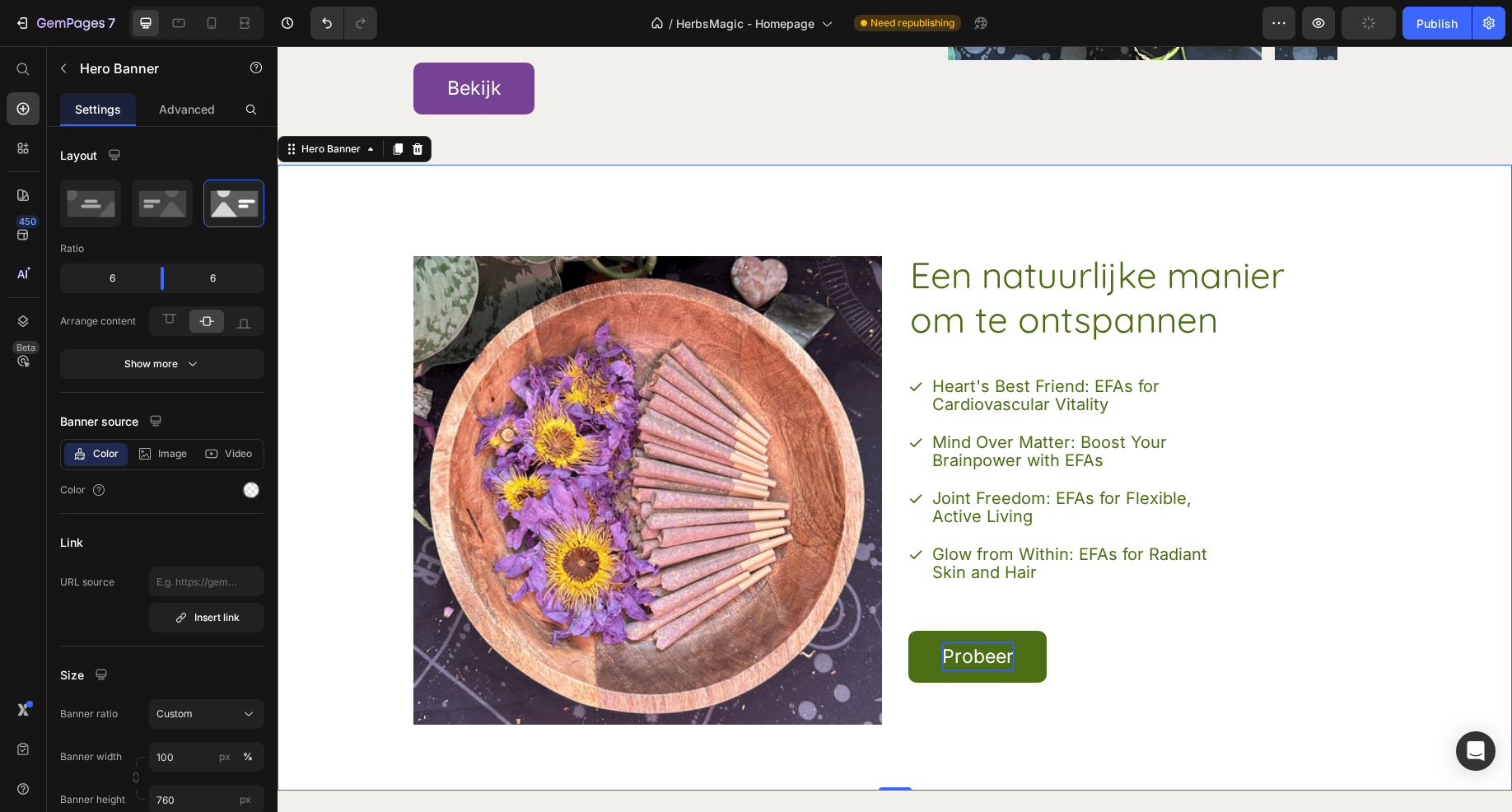 scroll, scrollTop: 5602, scrollLeft: 0, axis: vertical 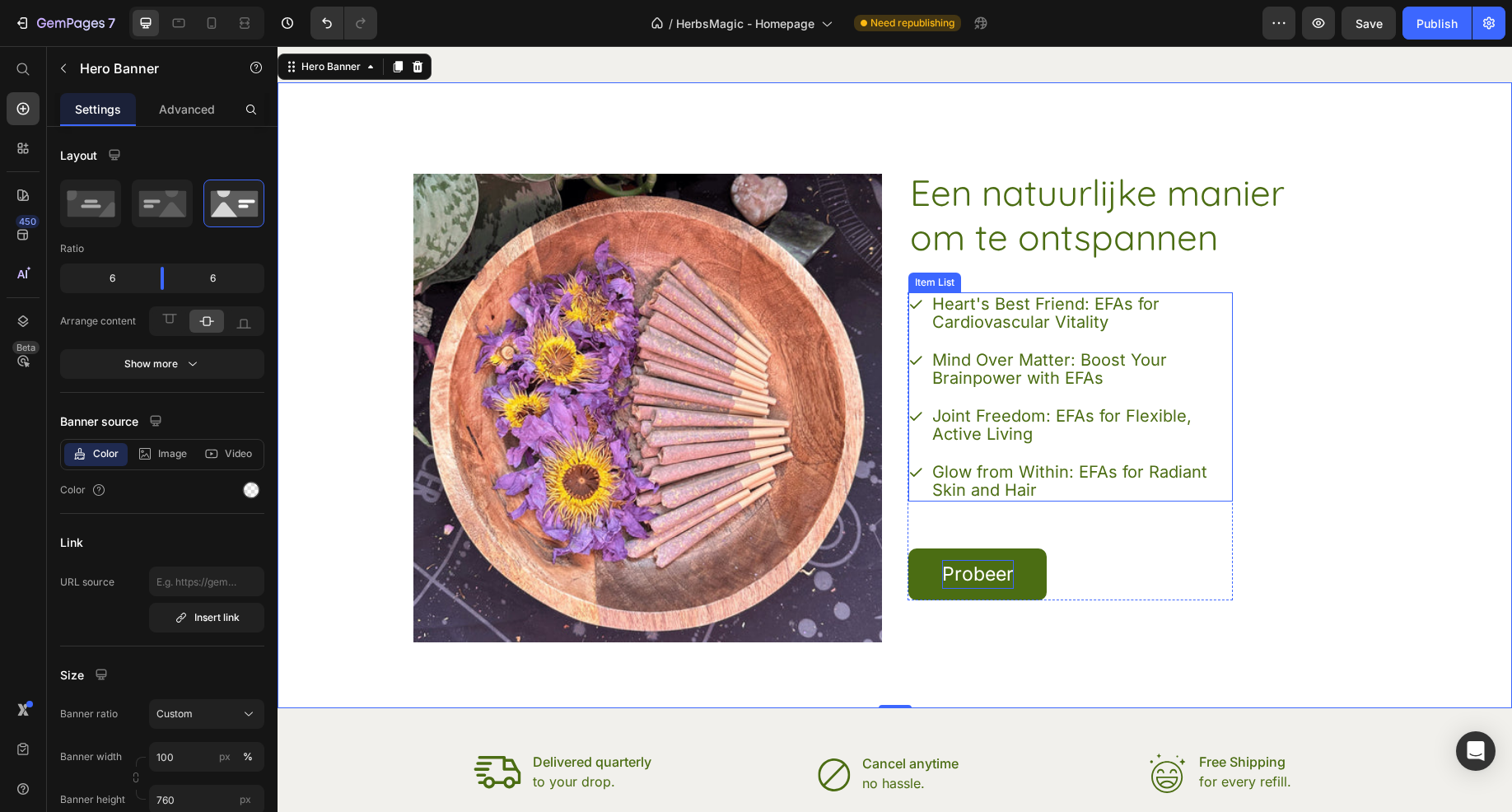 click on "Heart's Best Friend: EFAs for Cardiovascular Vitality" at bounding box center [1081, 313] 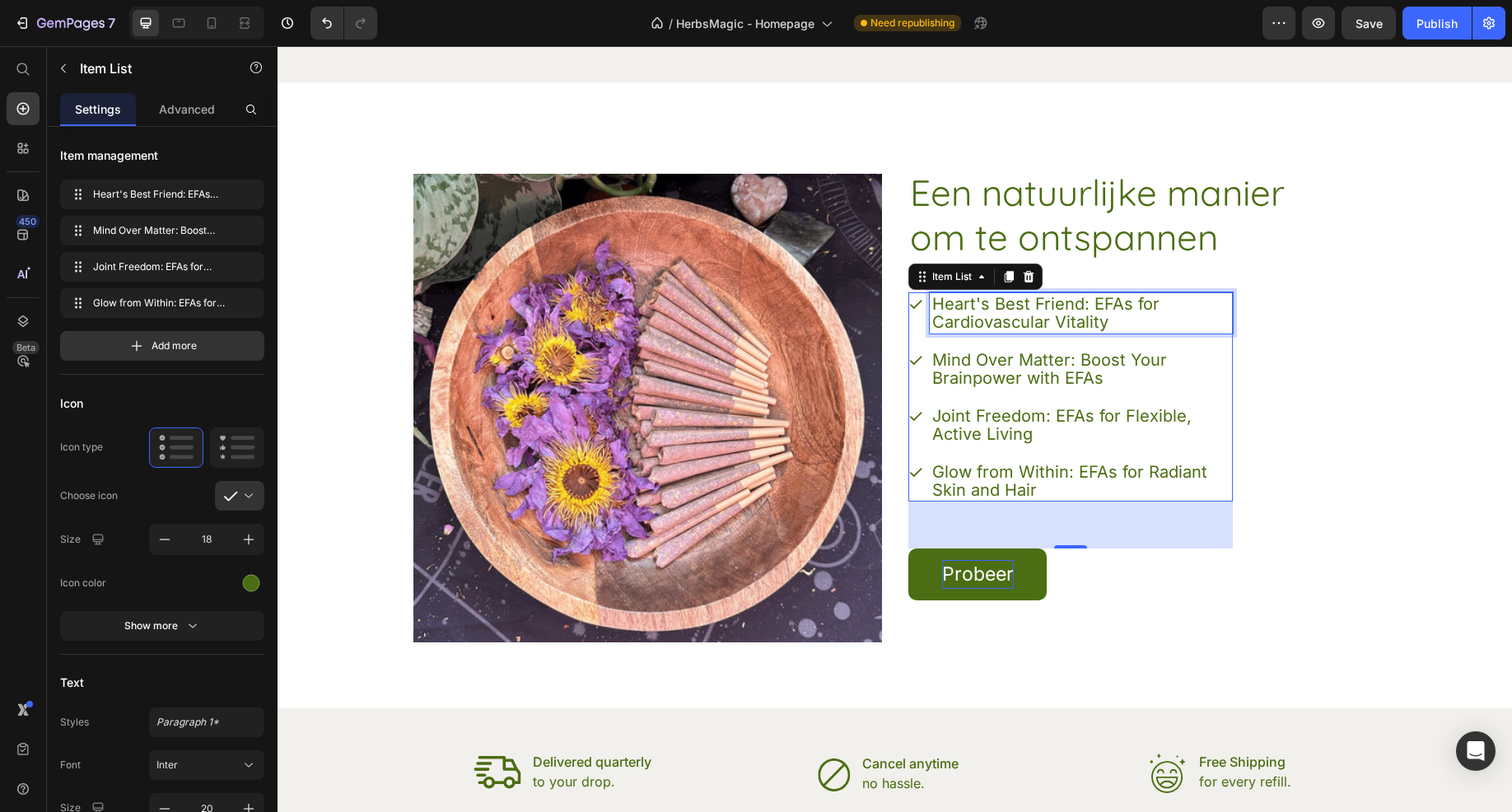click on "Heart's Best Friend: EFAs for Cardiovascular Vitality" at bounding box center (1081, 313) 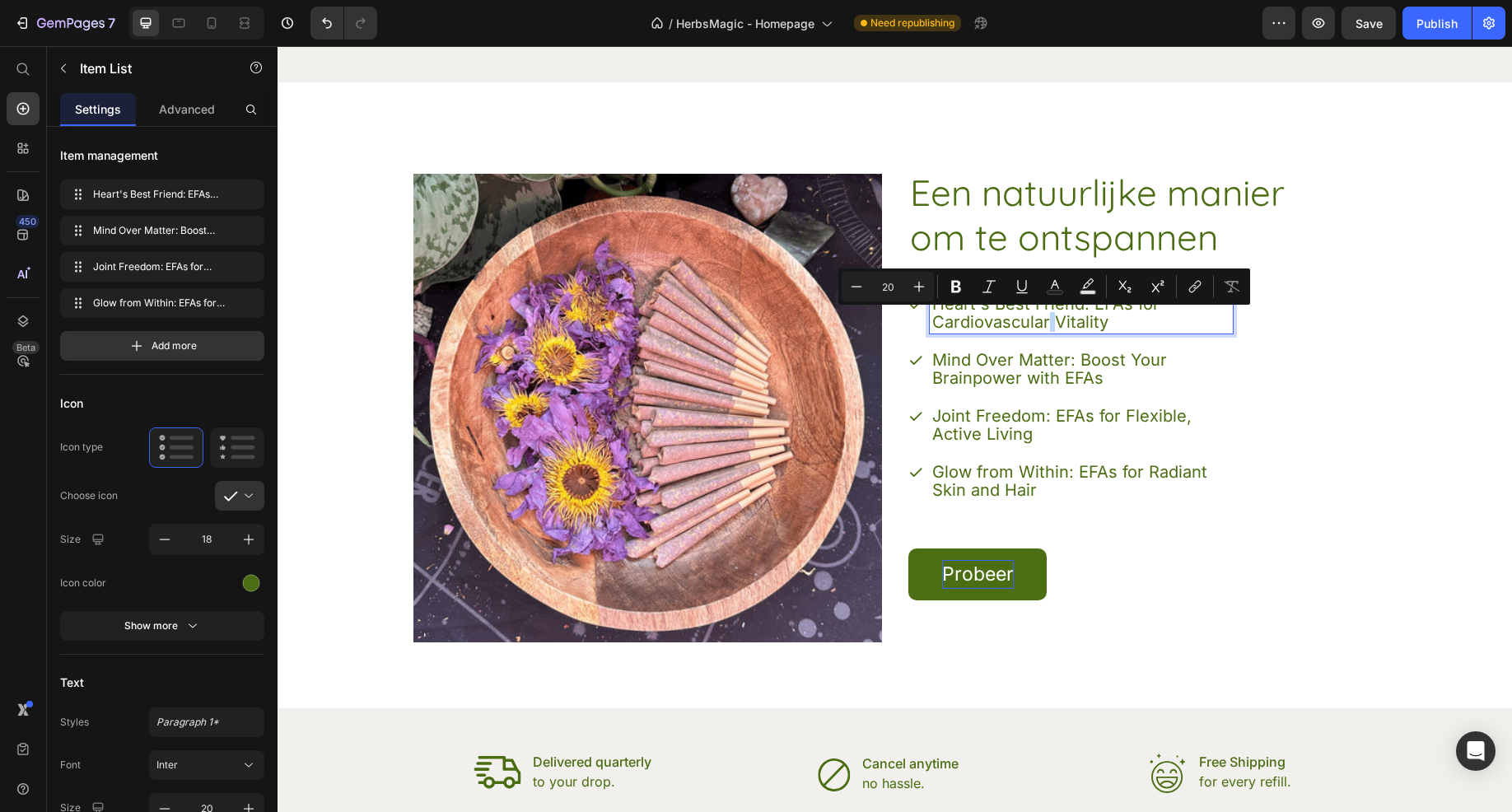 click on "Heart's Best Friend: EFAs for Cardiovascular Vitality" at bounding box center (1081, 313) 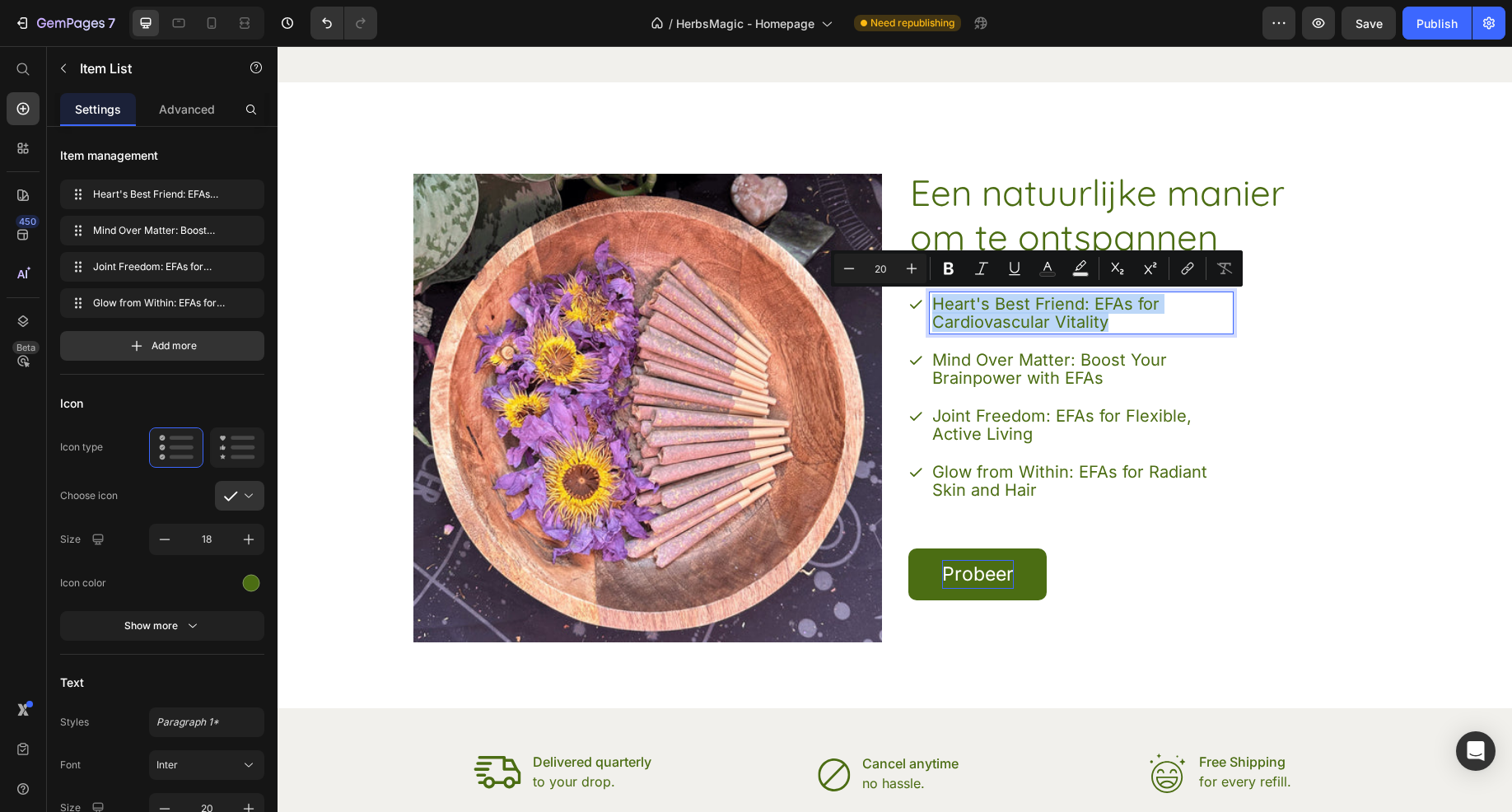 drag, startPoint x: 1109, startPoint y: 323, endPoint x: 926, endPoint y: 296, distance: 184.98108 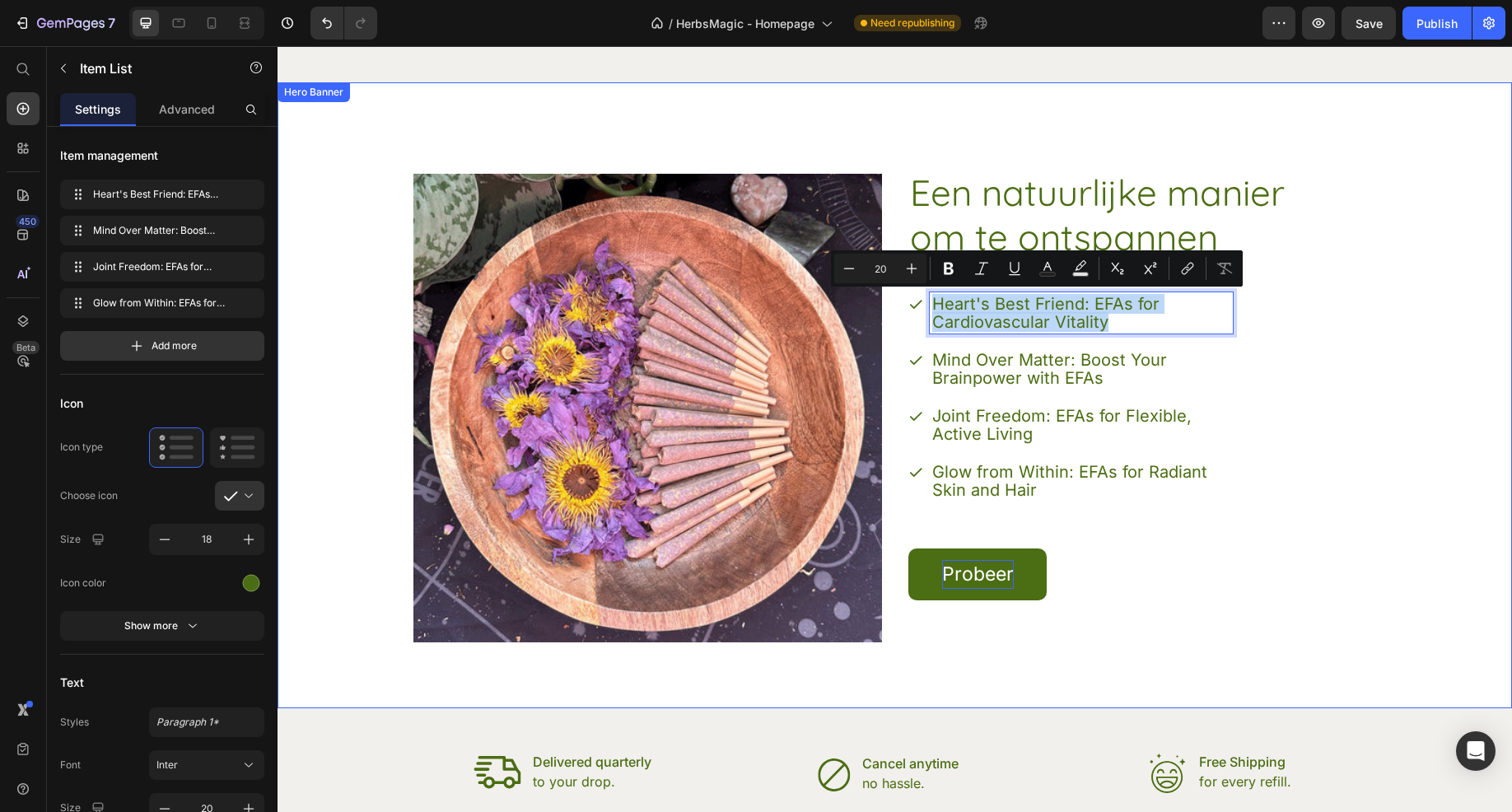 click on "Een natuurlijke manier om te ontspannen Heading
Heart's Best Friend: EFAs for Cardiovascular Vitality
Mind Over Matter: Boost Your Brainpower with EFAs
Joint Freedom: EFAs for Flexible, Active Living
Glow from Within: EFAs for Radiant Skin and Hair Item List   57 Probeer Button Row" at bounding box center [1142, 408] 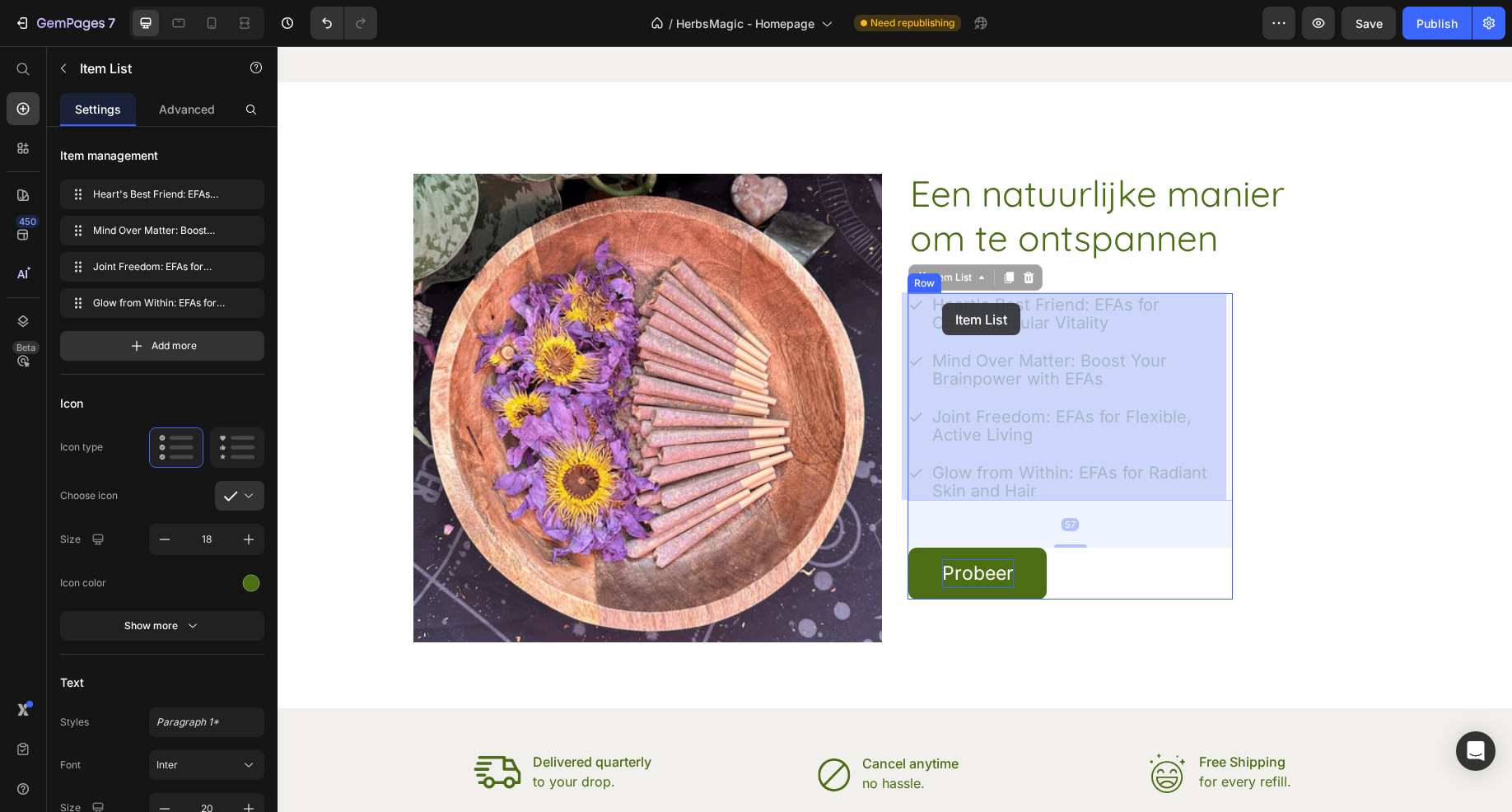 drag, startPoint x: 1083, startPoint y: 317, endPoint x: 942, endPoint y: 303, distance: 141.69333 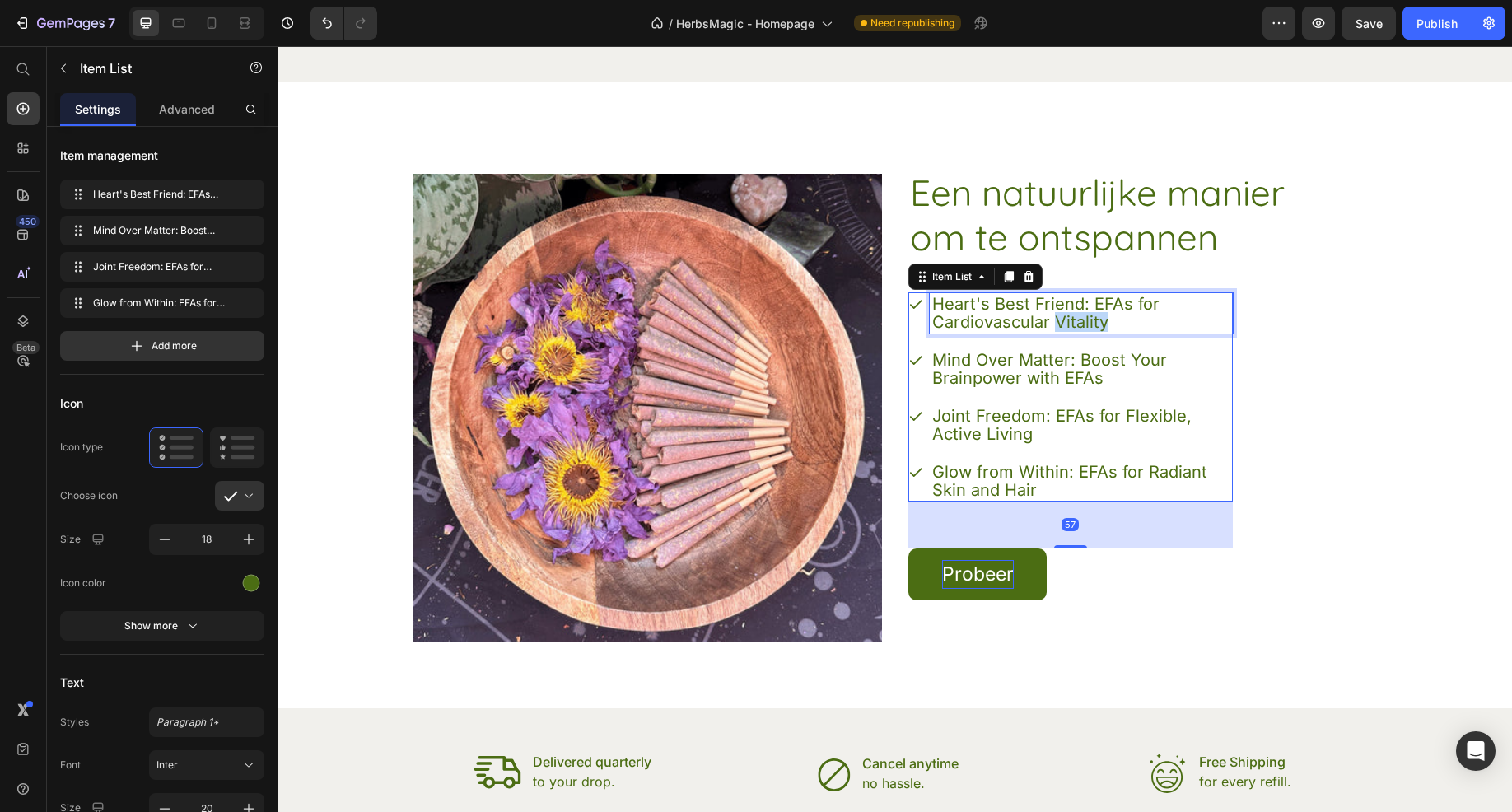 click on "Heart's Best Friend: EFAs for Cardiovascular Vitality" at bounding box center [1081, 313] 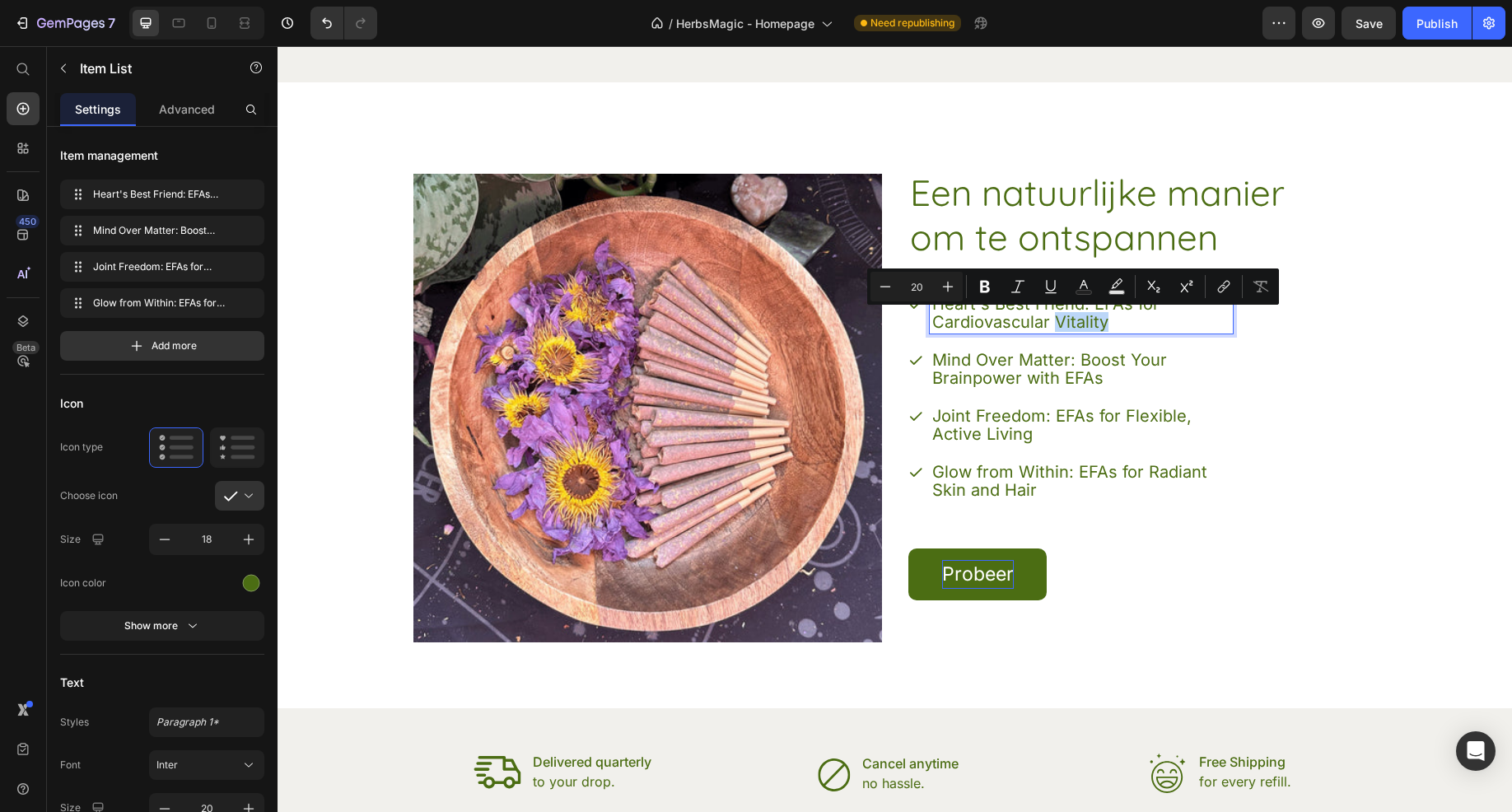 click on "Heart's Best Friend: EFAs for Cardiovascular Vitality" at bounding box center (1081, 313) 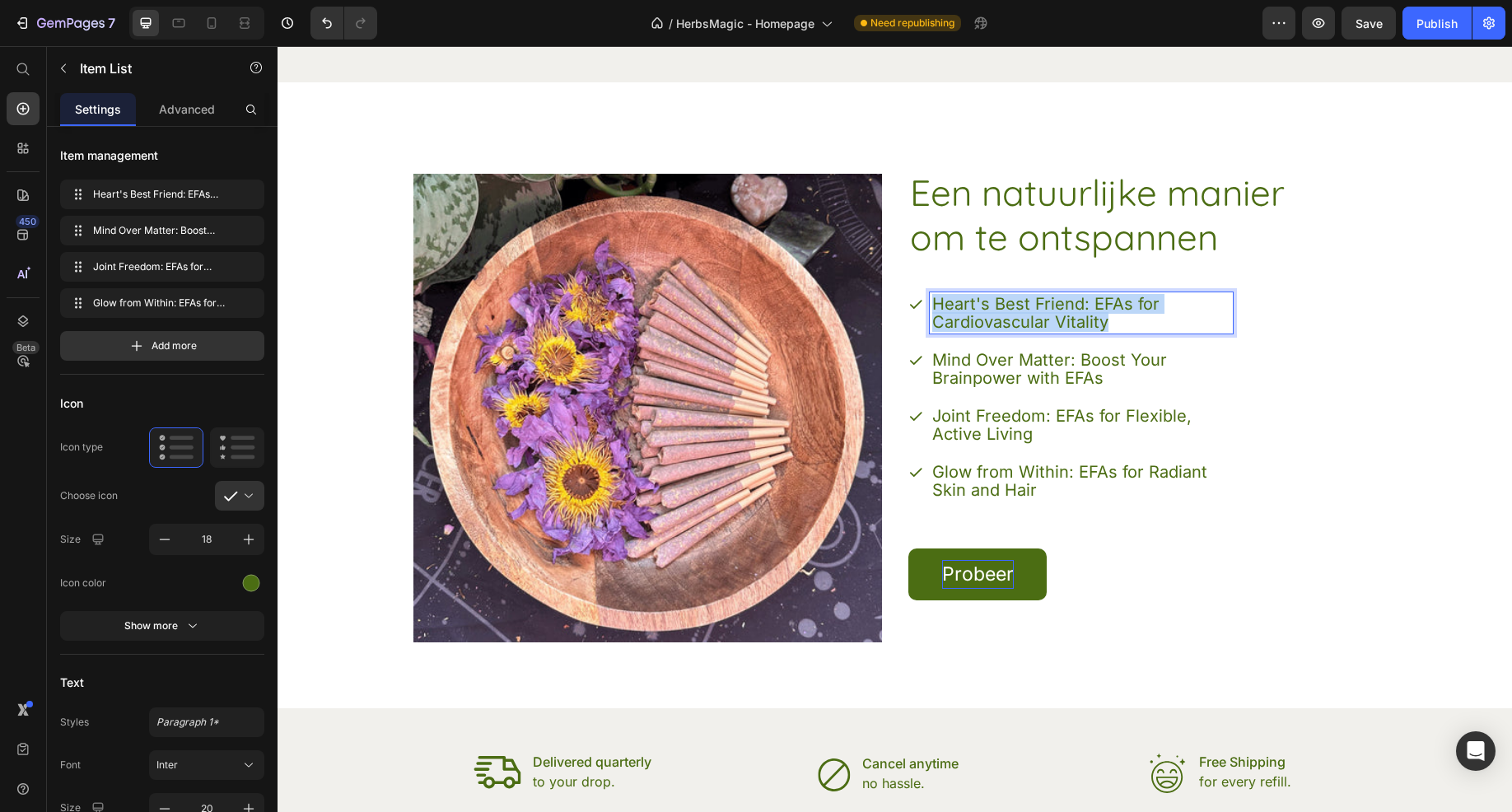 drag, startPoint x: 1107, startPoint y: 324, endPoint x: 931, endPoint y: 302, distance: 177.36967 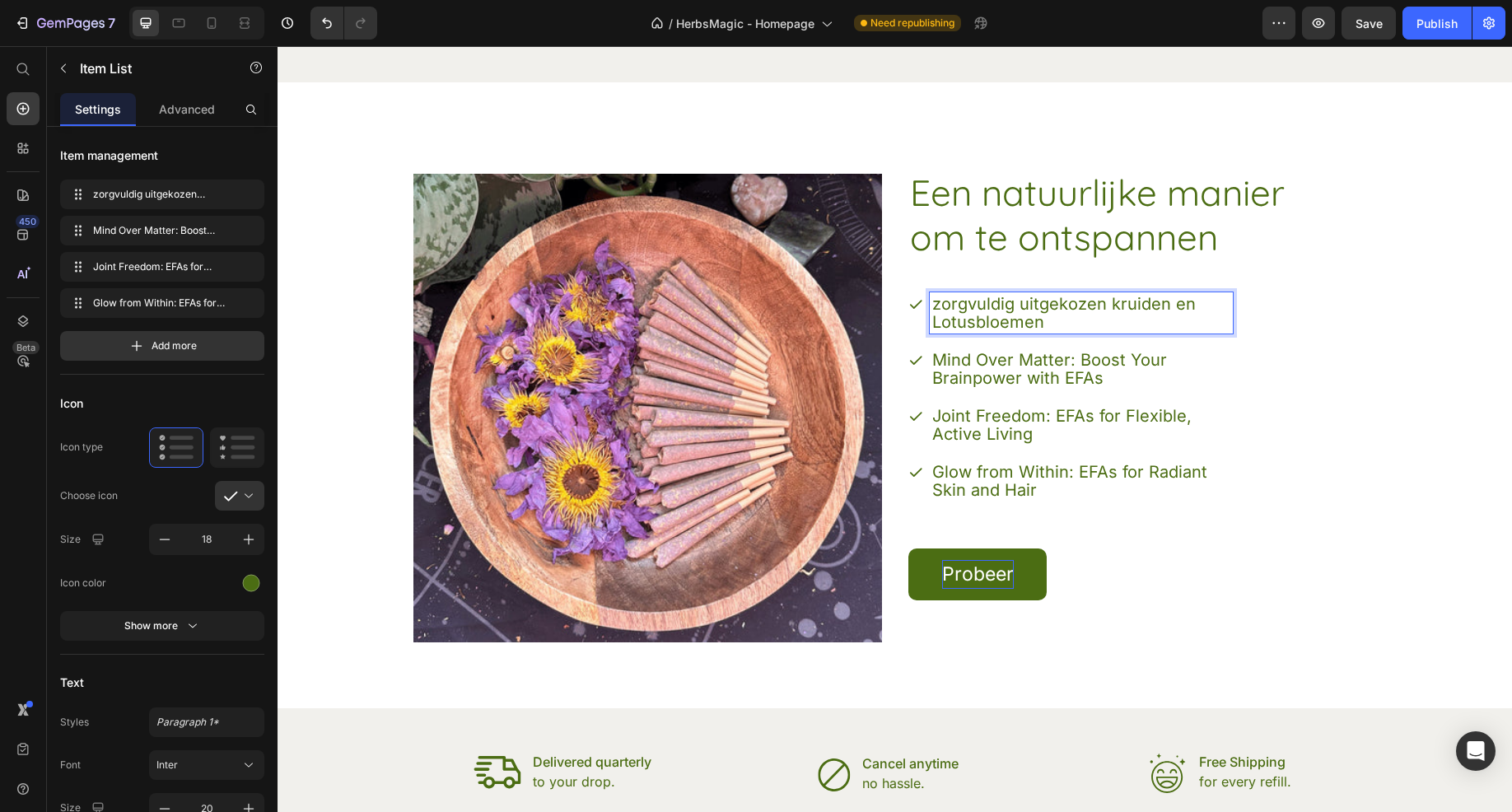 click on "zorgvuldig uitgekozen kruiden en Lotusbloemen" at bounding box center [1081, 313] 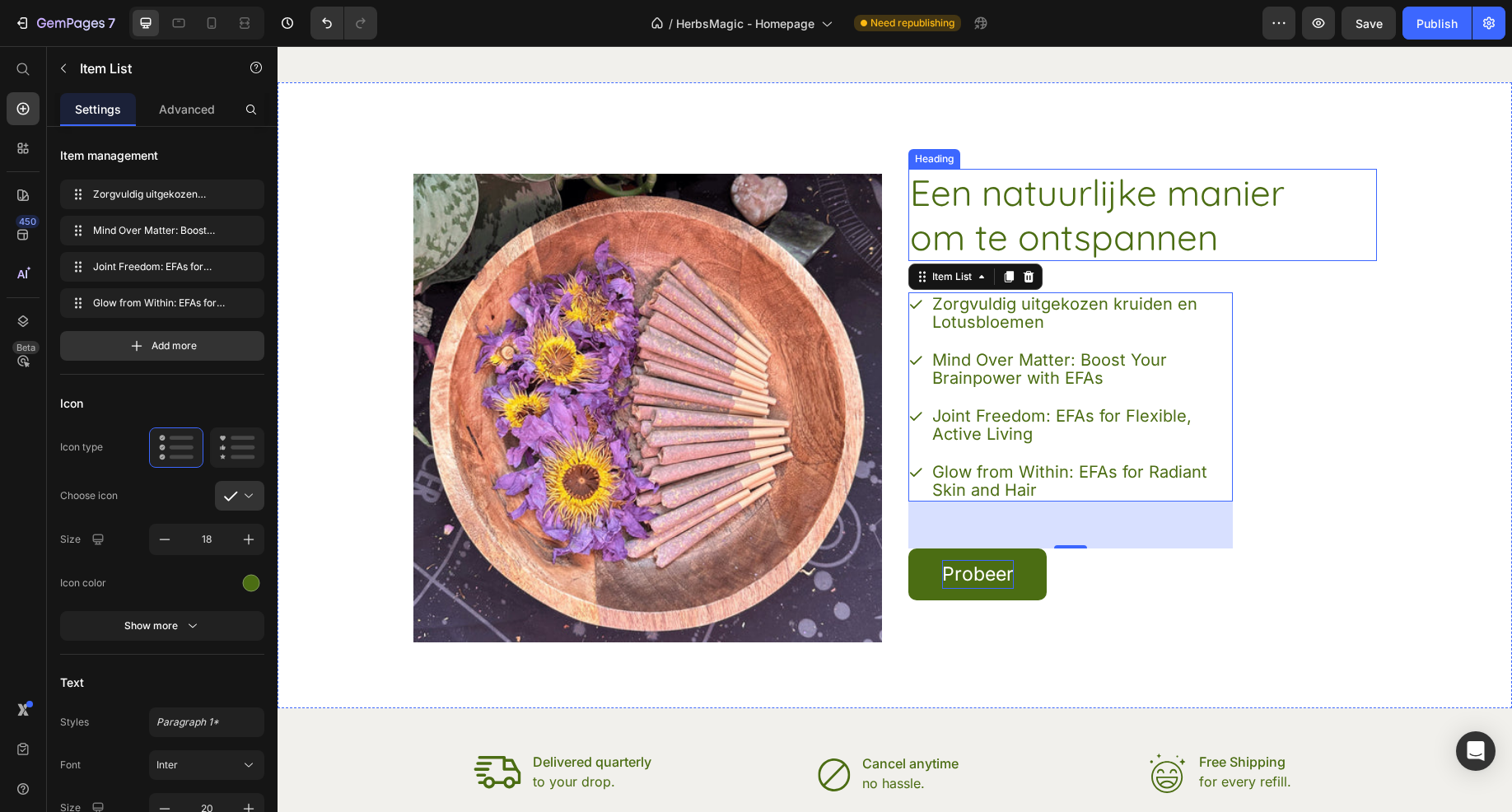 click on "Een natuurlijke manier om te ontspannen" at bounding box center [1119, 215] 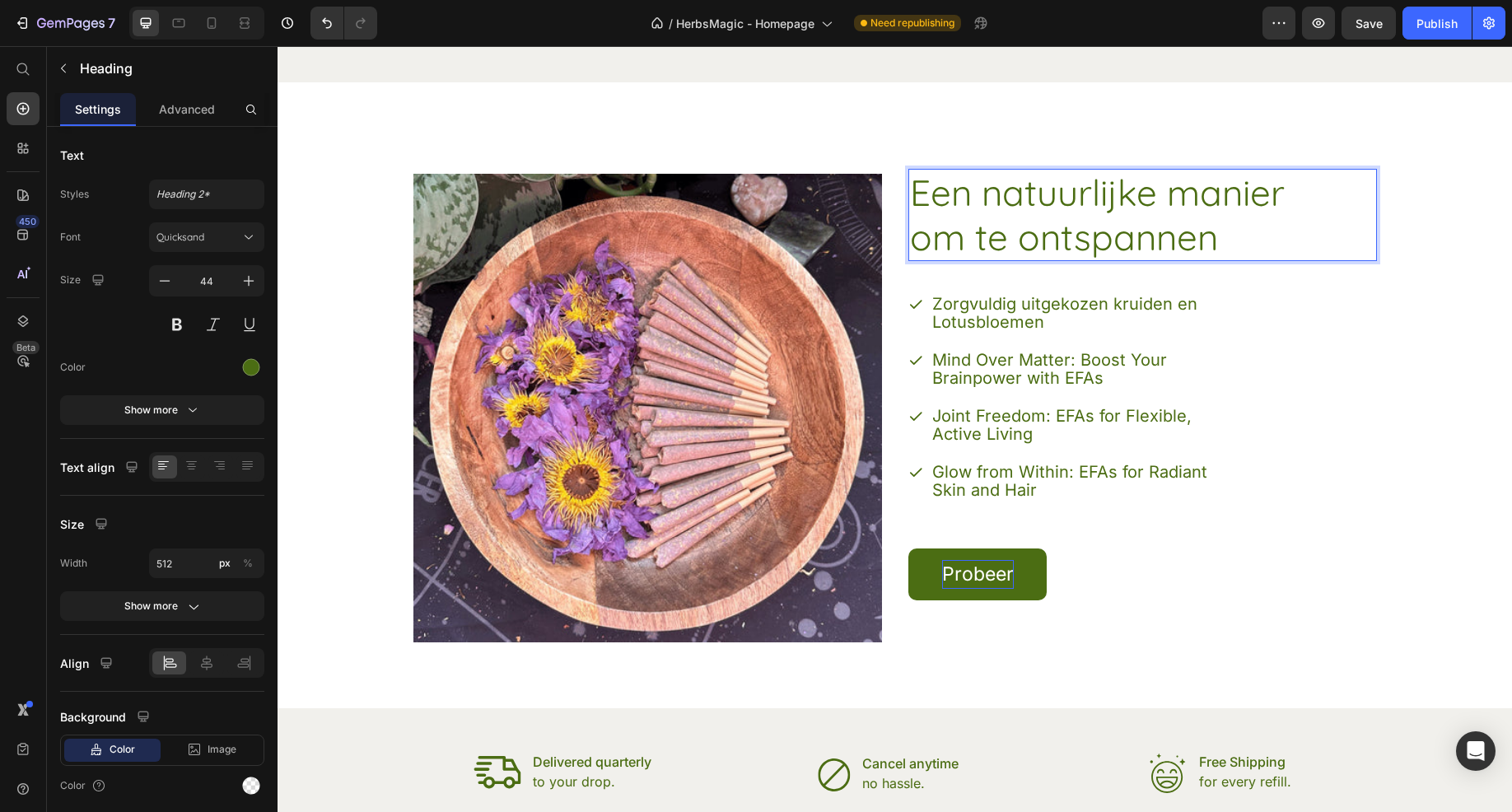 click on "Een natuurlijke manier om te ontspannen" at bounding box center (1119, 215) 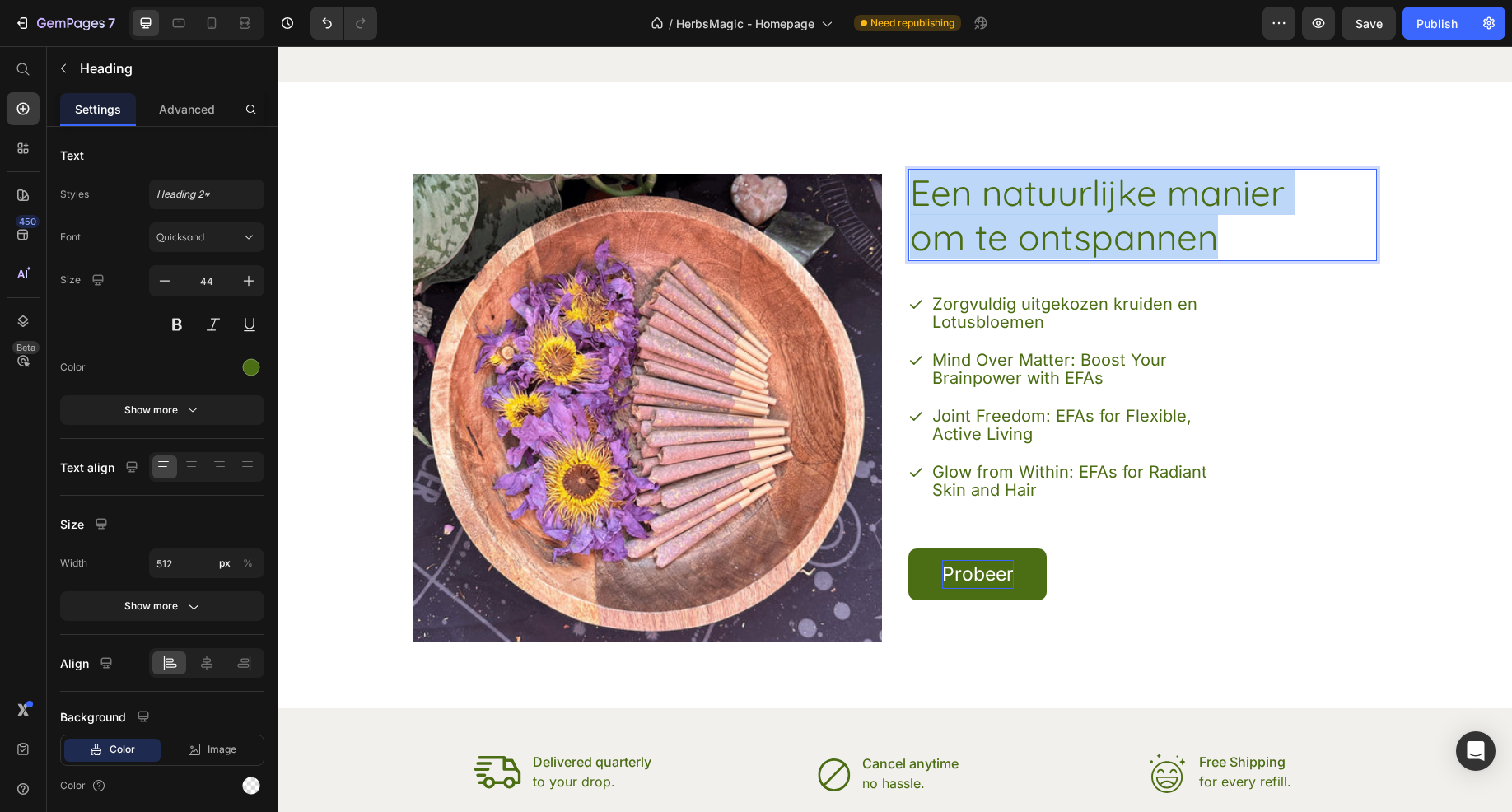 drag, startPoint x: 1171, startPoint y: 229, endPoint x: 912, endPoint y: 198, distance: 260.84862 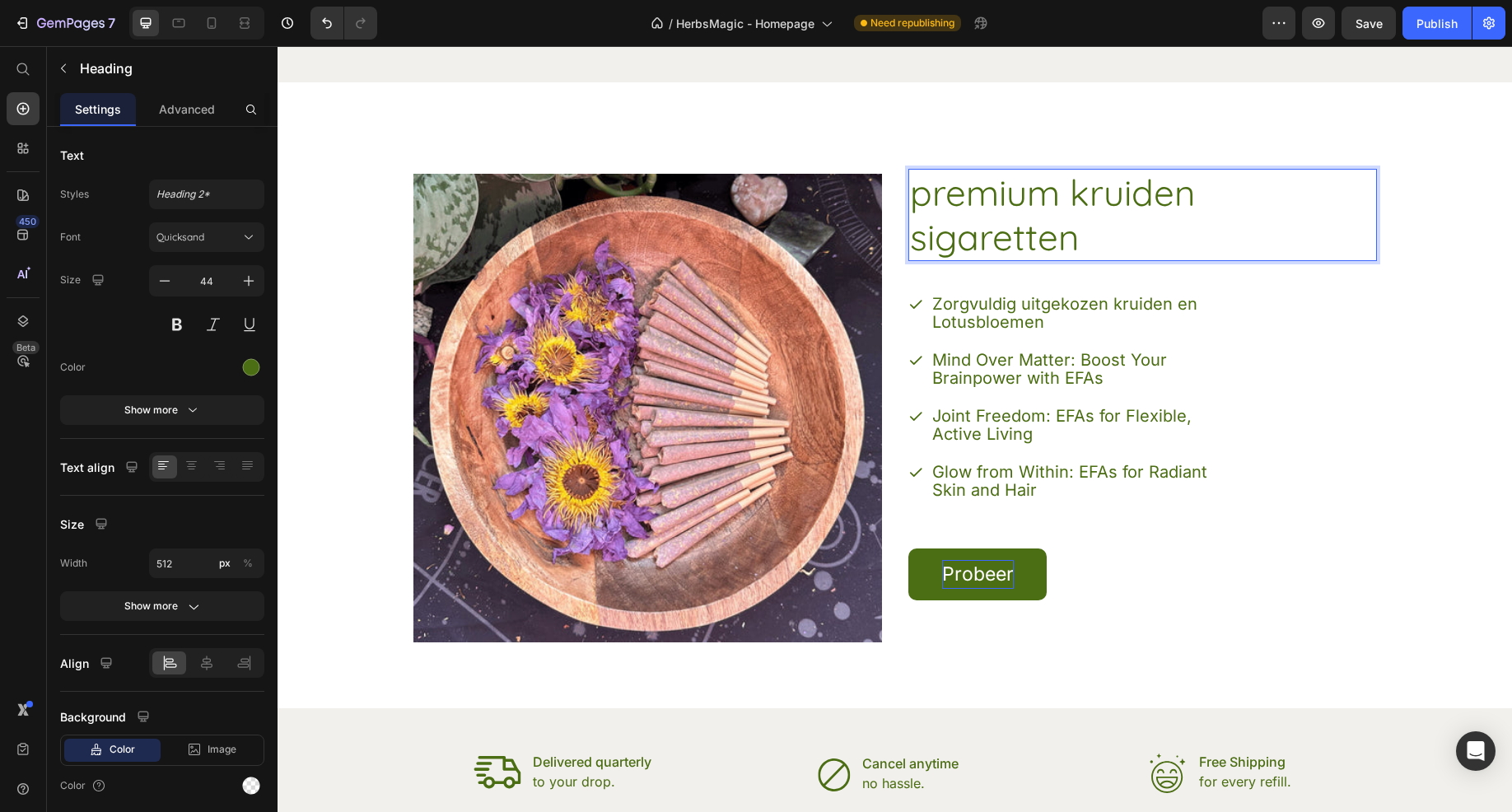 click on "premium kruiden sigaretten" at bounding box center [1119, 215] 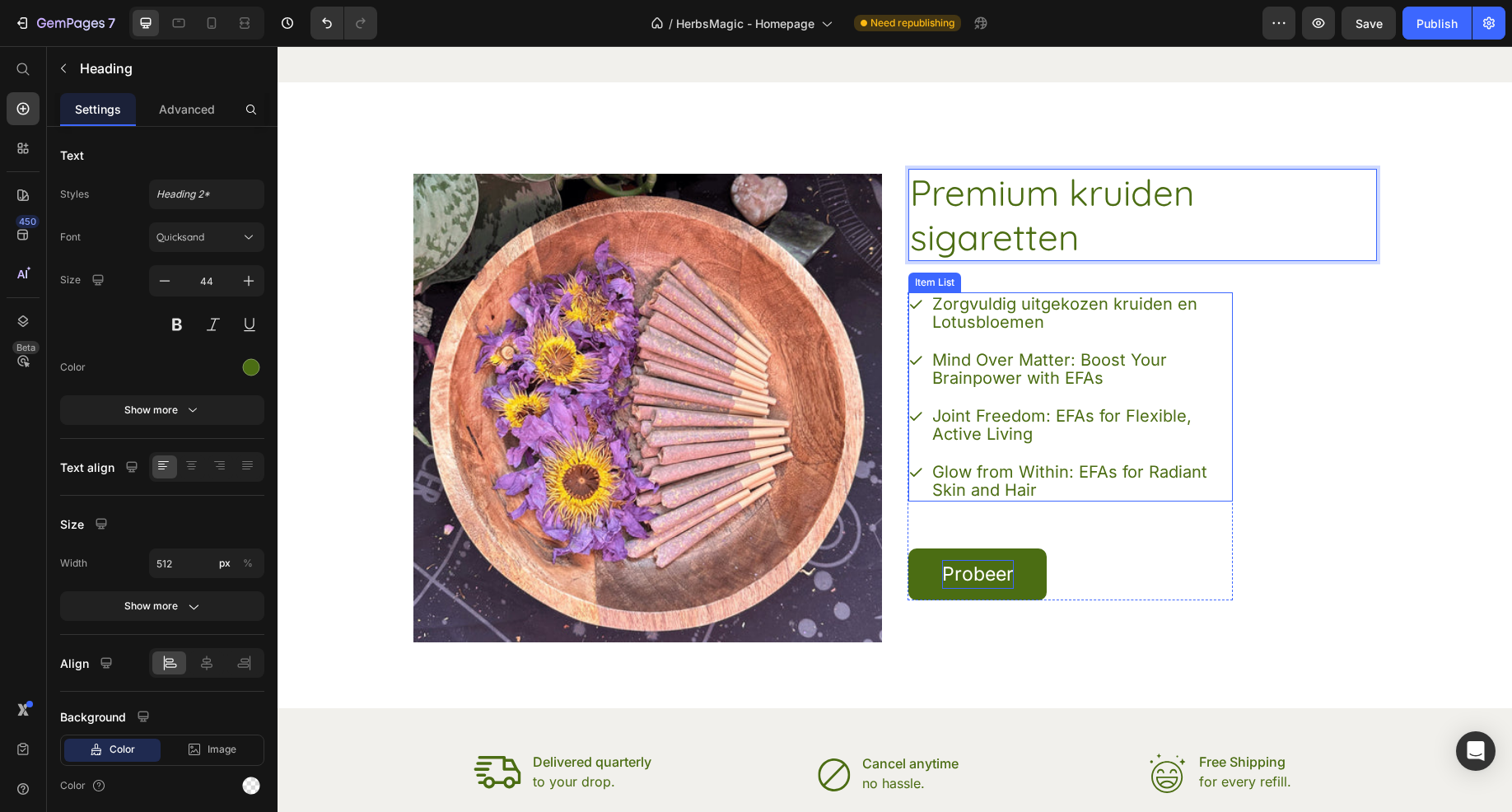 click on "Zorgvuldig uitgekozen kruiden en Lotusbloemen" at bounding box center [1081, 313] 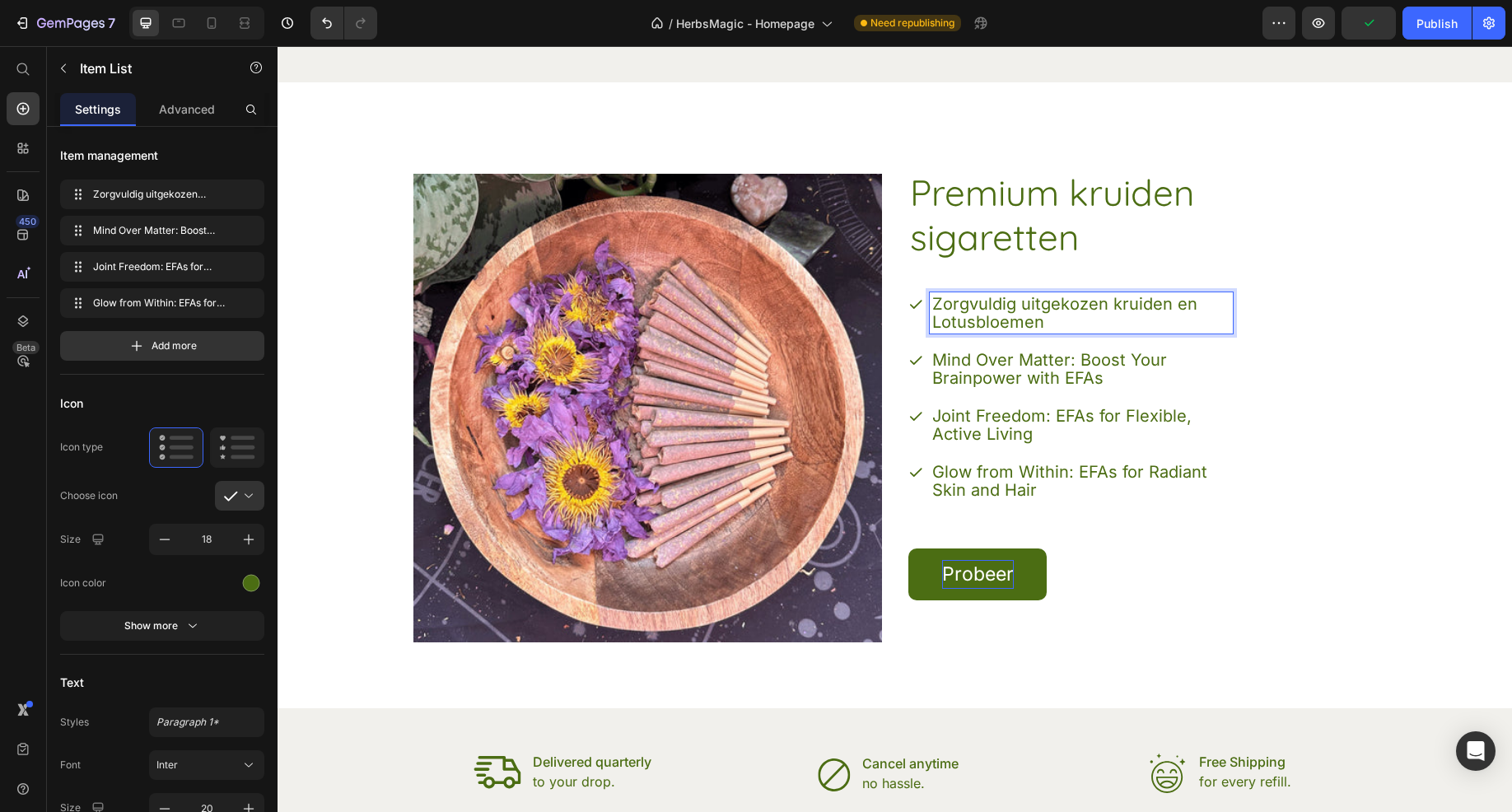 click on "Zorgvuldig uitgekozen kruiden en Lotusbloemen" at bounding box center (1081, 313) 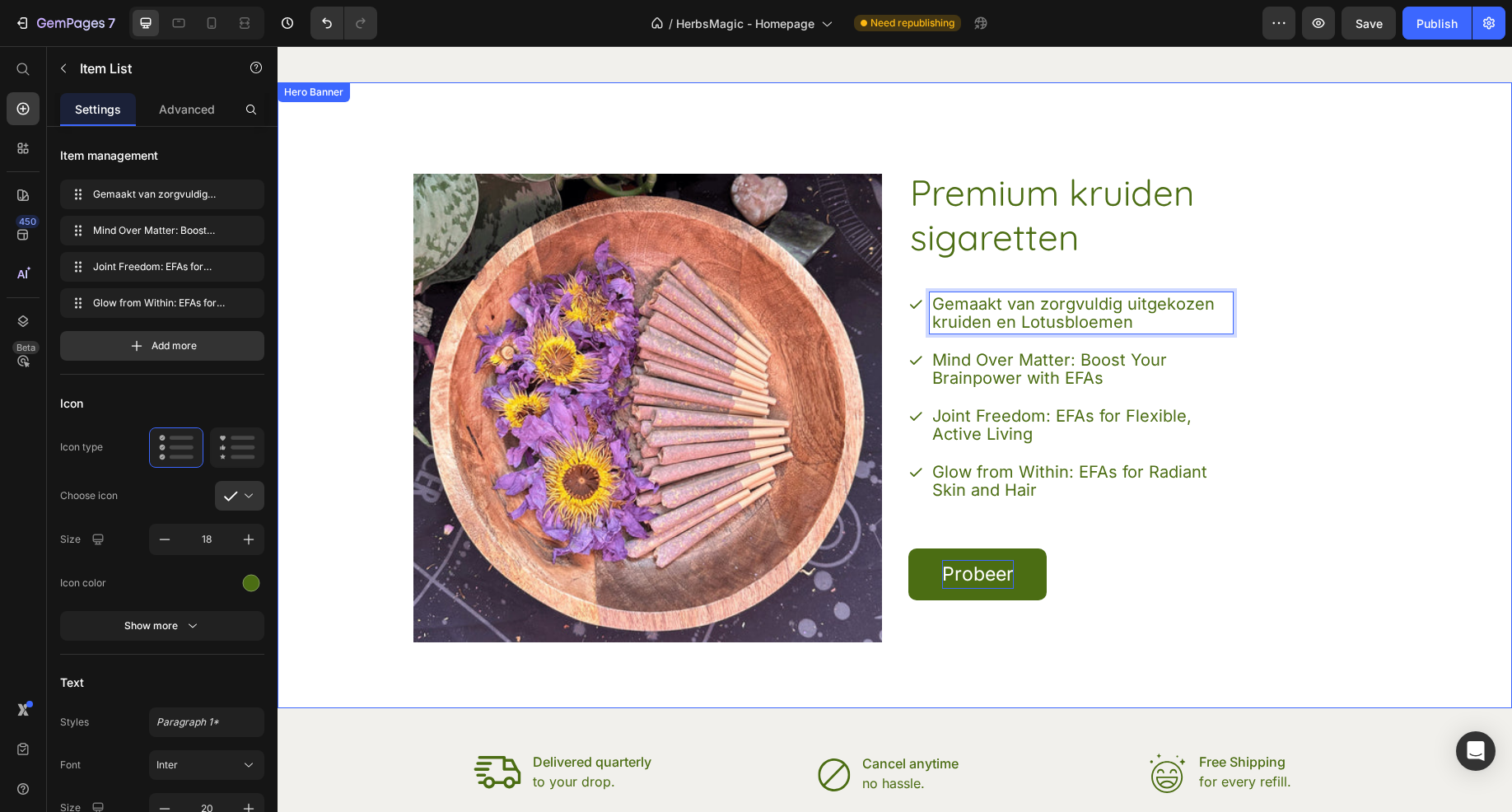 click on "Premium kruiden sigaretten Heading
Gemaakt van zorgvuldig uitgekozen kruiden en Lotusbloemen
Mind Over Matter: Boost Your Brainpower with EFAs
Joint Freedom: EFAs for Flexible, Active Living
Glow from Within: EFAs for Radiant Skin and Hair Item List   57 Probeer Button Row Image" at bounding box center (895, 395) 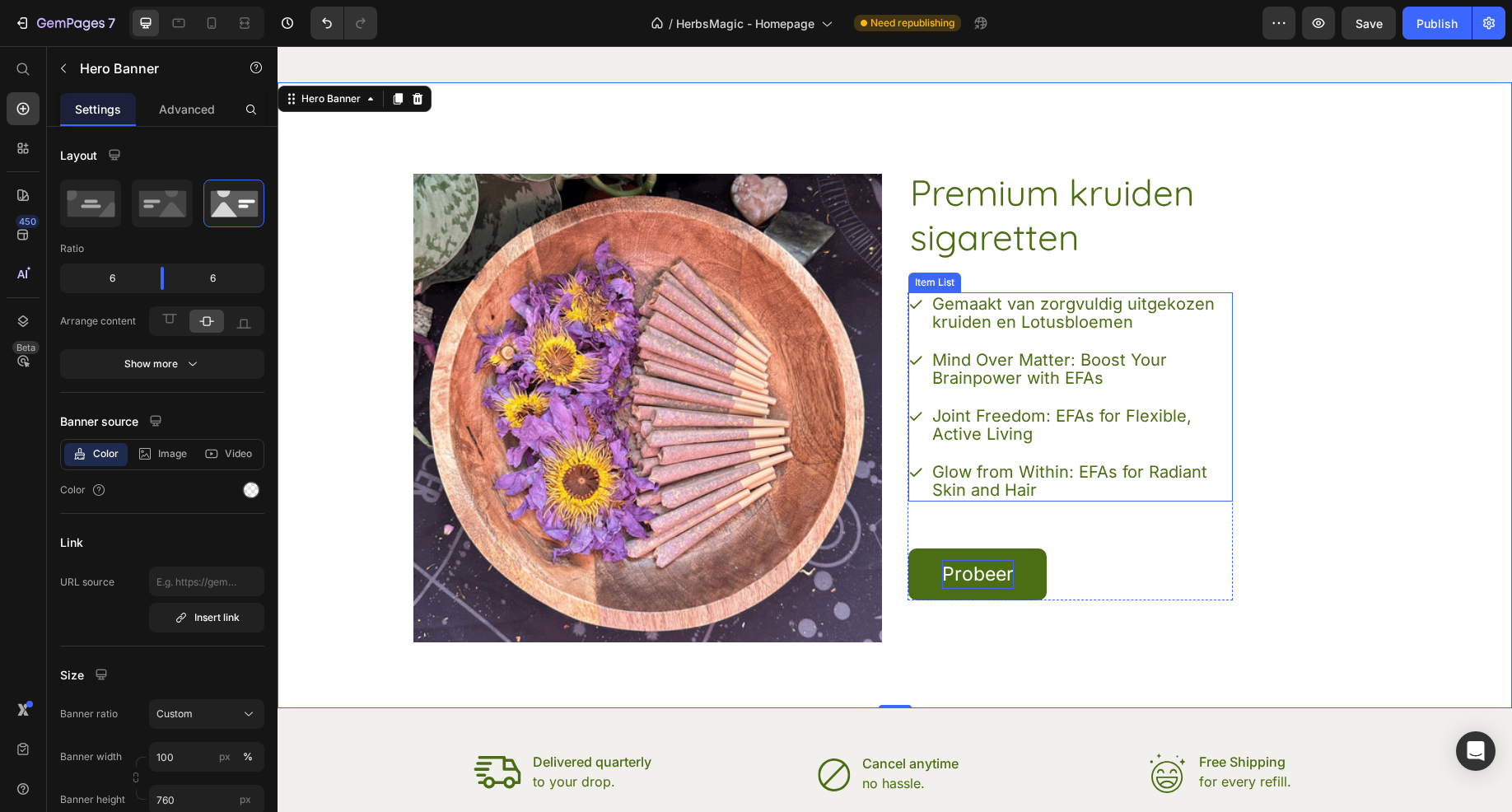 click on "Mind Over Matter: Boost Your Brainpower with EFAs" at bounding box center (1081, 369) 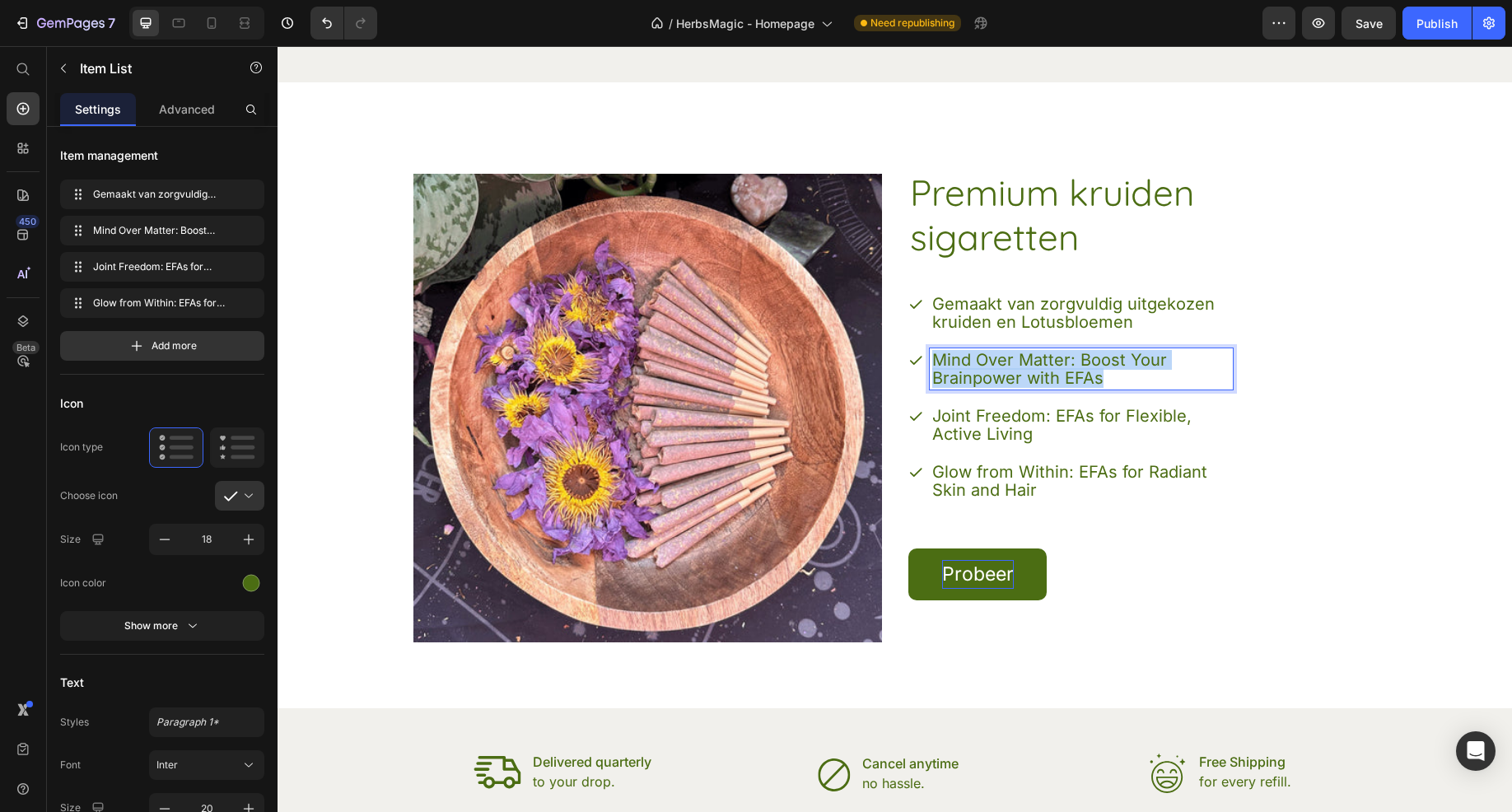 drag, startPoint x: 1109, startPoint y: 378, endPoint x: 928, endPoint y: 362, distance: 181.70581 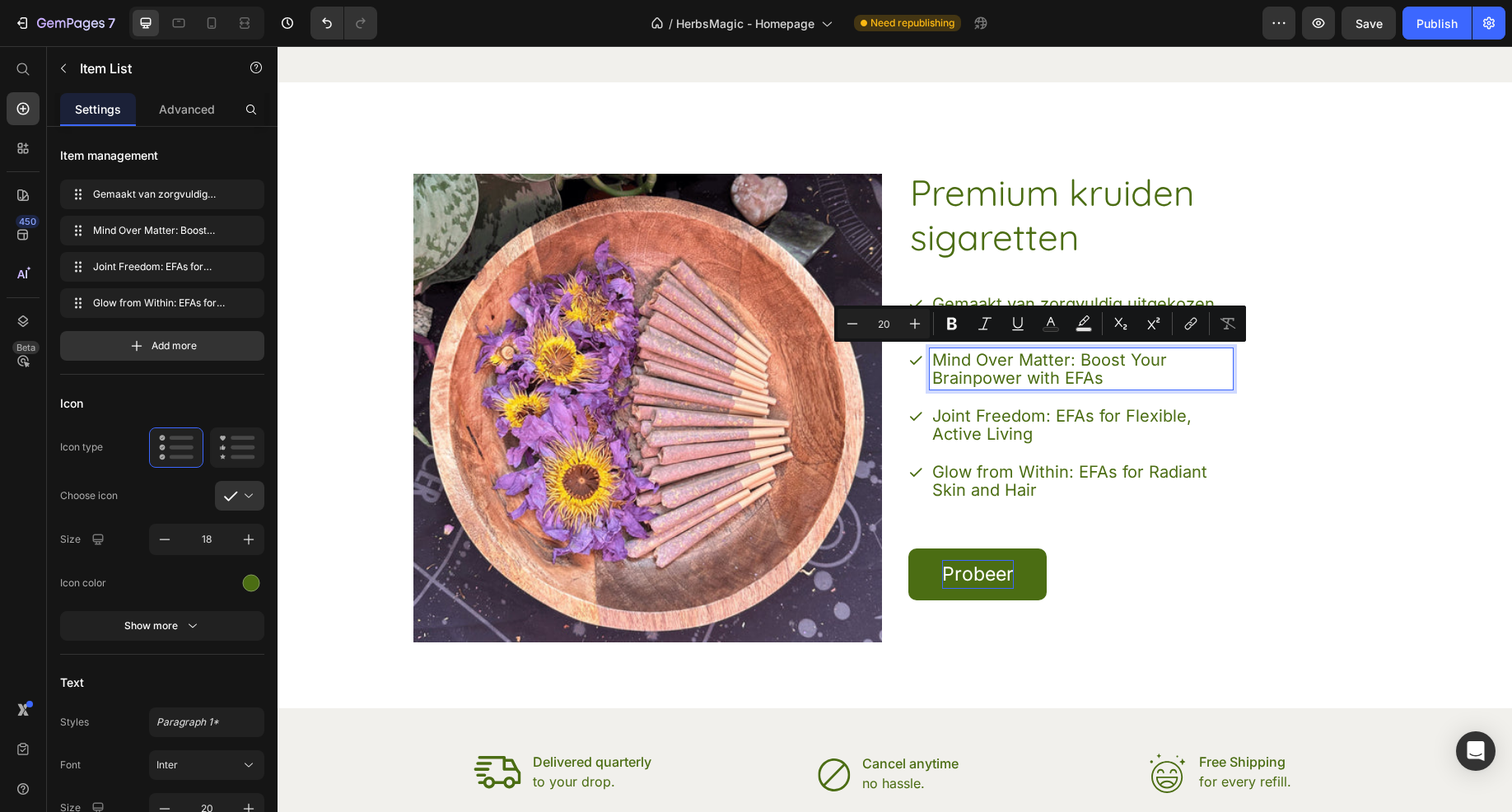 scroll, scrollTop: 5612, scrollLeft: 0, axis: vertical 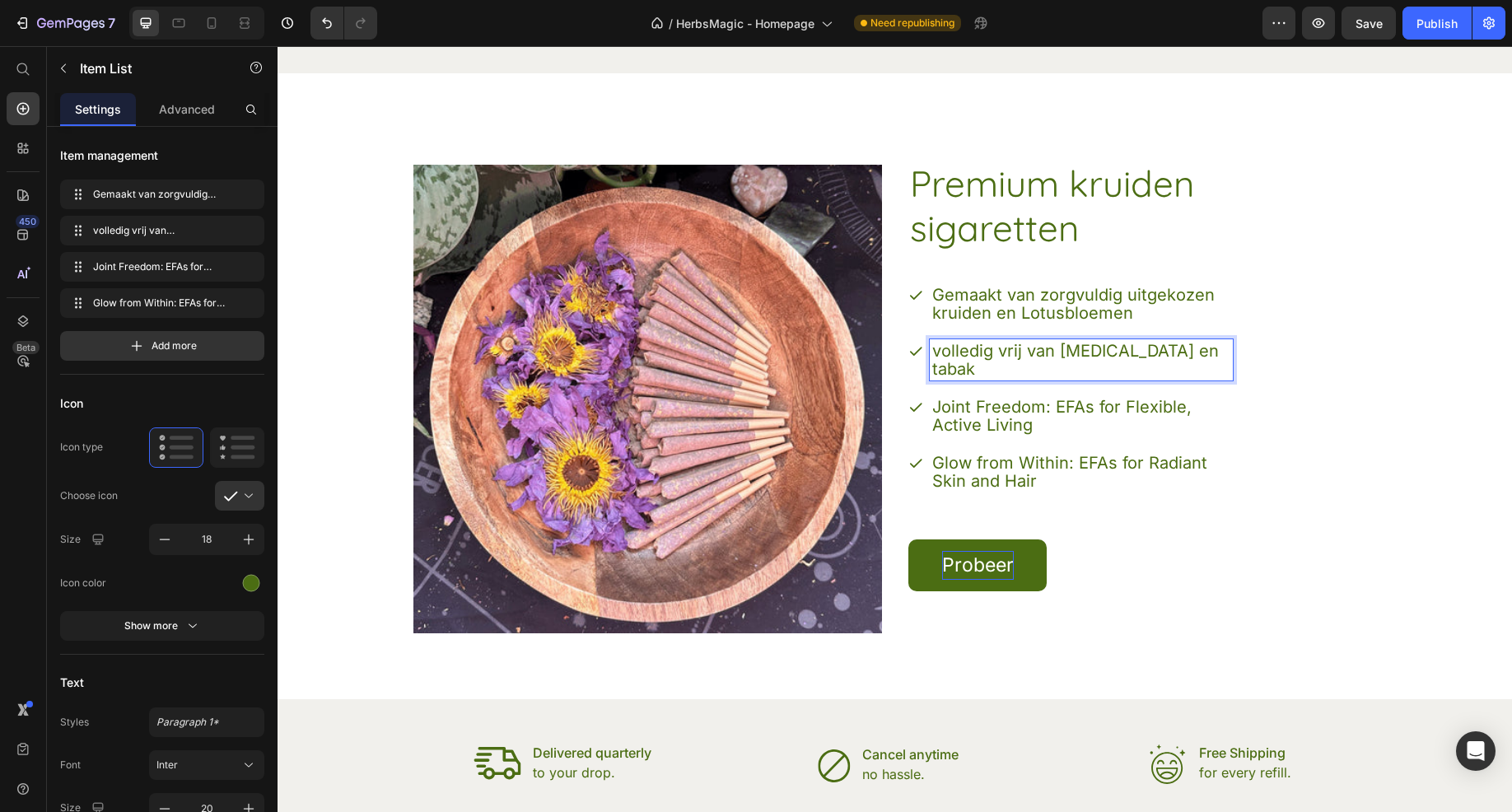 click on "volledig vrij van nicotine en tabak" at bounding box center (1081, 360) 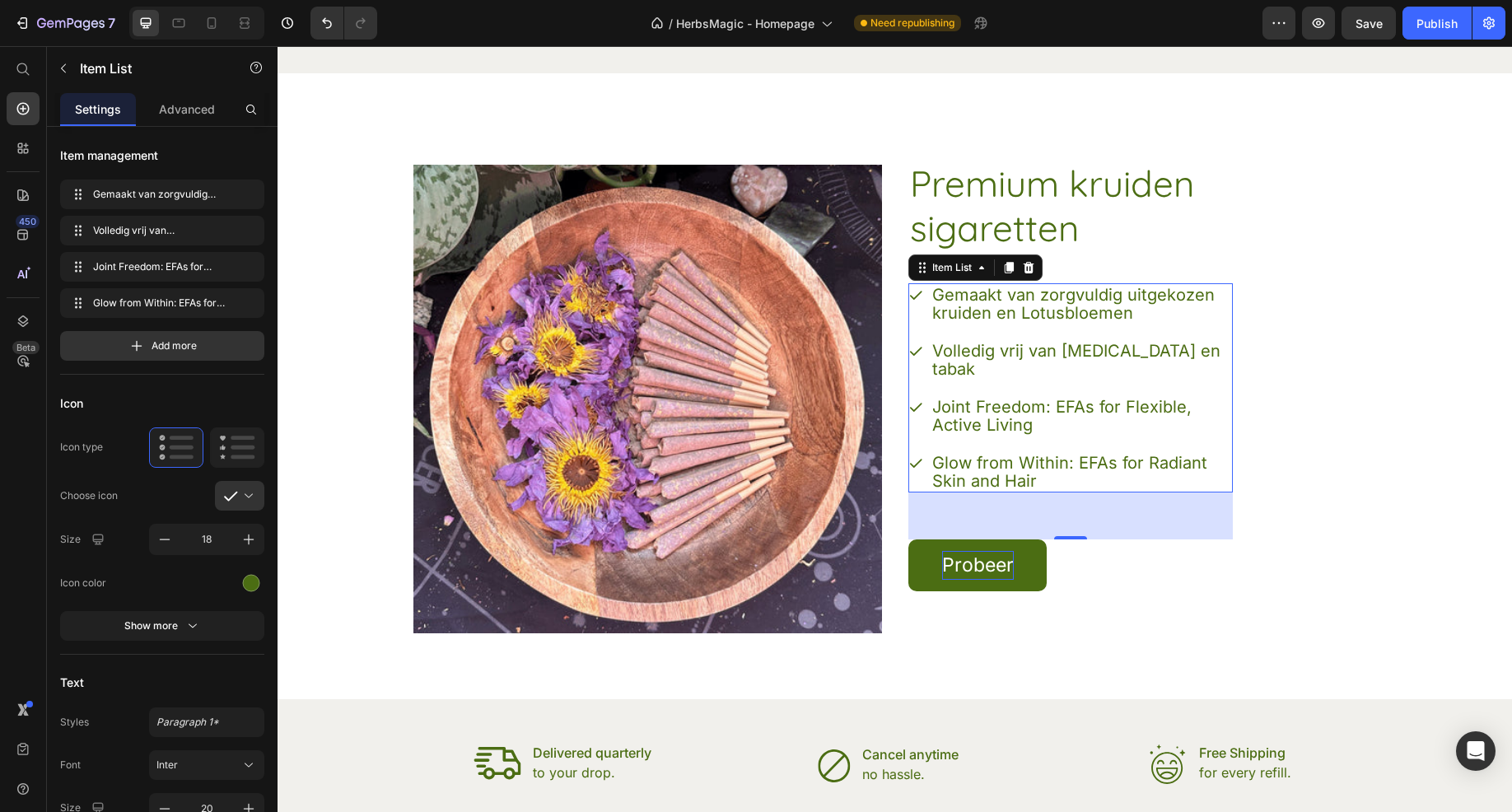 click on "Joint Freedom: EFAs for Flexible, Active Living" at bounding box center [1081, 416] 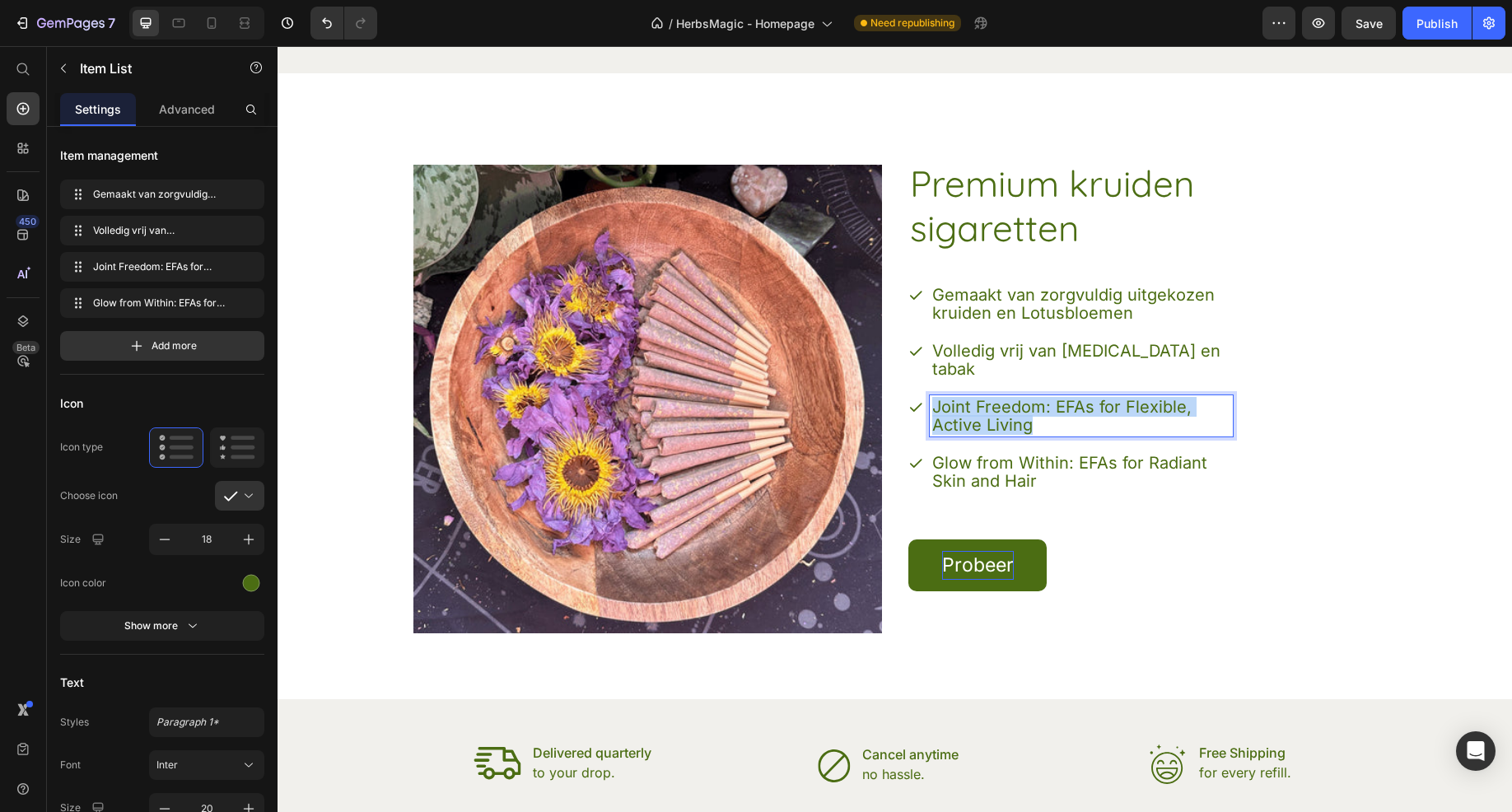 drag, startPoint x: 1038, startPoint y: 416, endPoint x: 923, endPoint y: 397, distance: 116.559 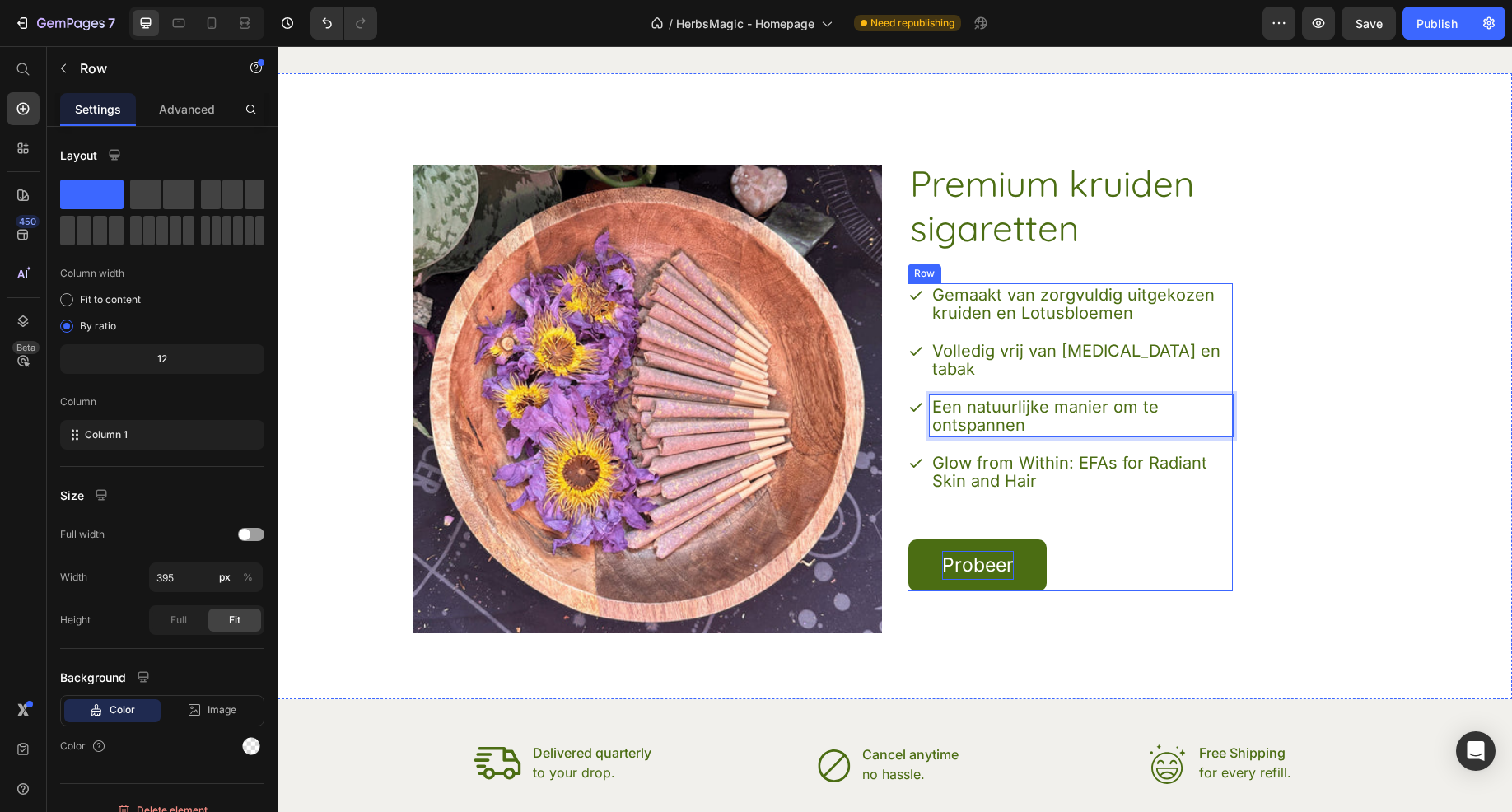 click on "Gemaakt van zorgvuldig uitgekozen kruiden en Lotusbloemen
Volledig vrij van nicotine en tabak
Een natuurlijke manier om te ontspannen
Glow from Within: EFAs for Radiant Skin and Hair Item List   57 Probeer Button" at bounding box center [1071, 437] 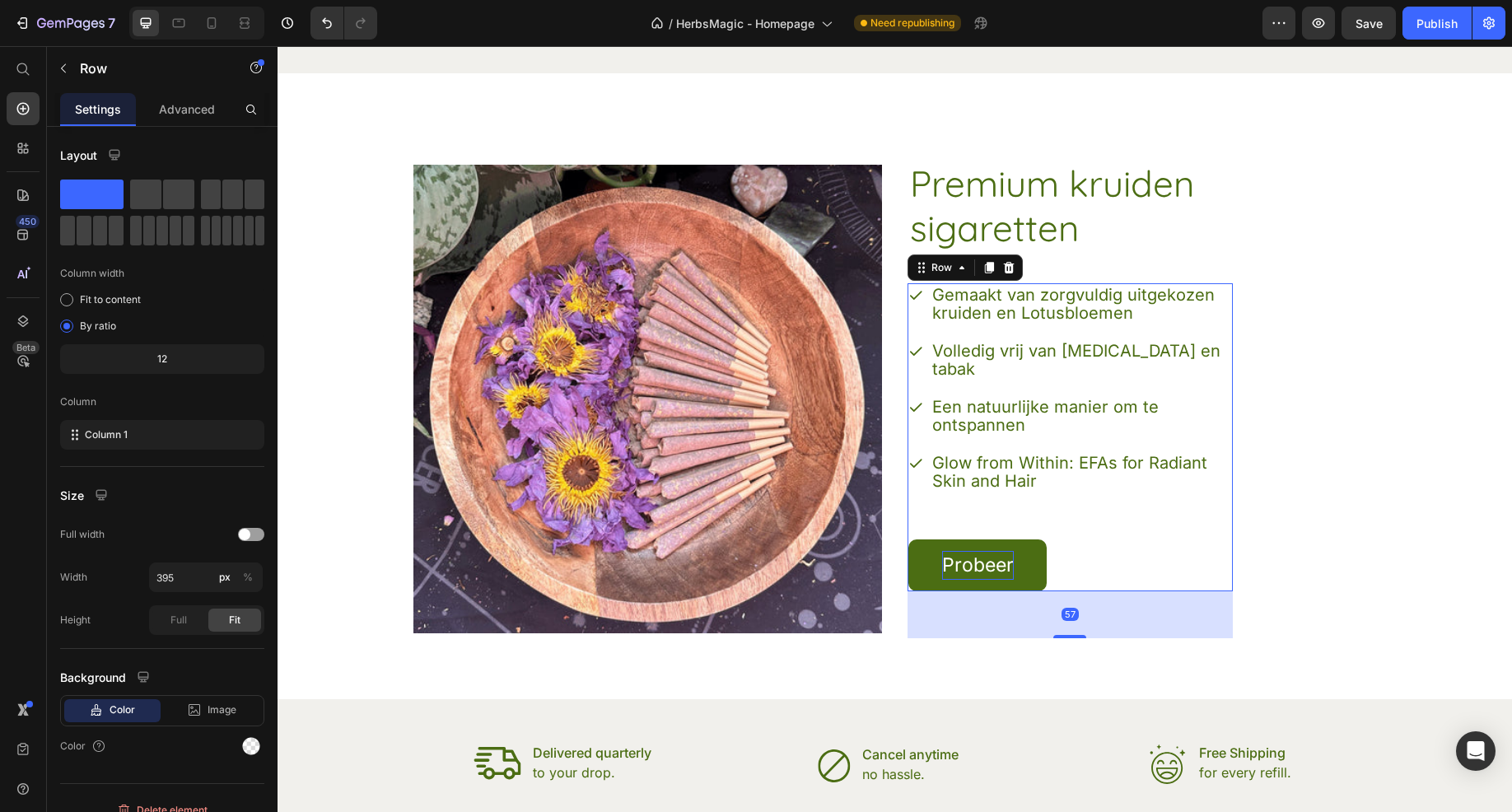 click on "Premium kruiden sigaretten Heading
Gemaakt van zorgvuldig uitgekozen kruiden en Lotusbloemen
Volledig vrij van nicotine en tabak
Een natuurlijke manier om te ontspannen
Glow from Within: EFAs for Radiant Skin and Hair Item List Probeer Button Row   57" at bounding box center (1142, 399) 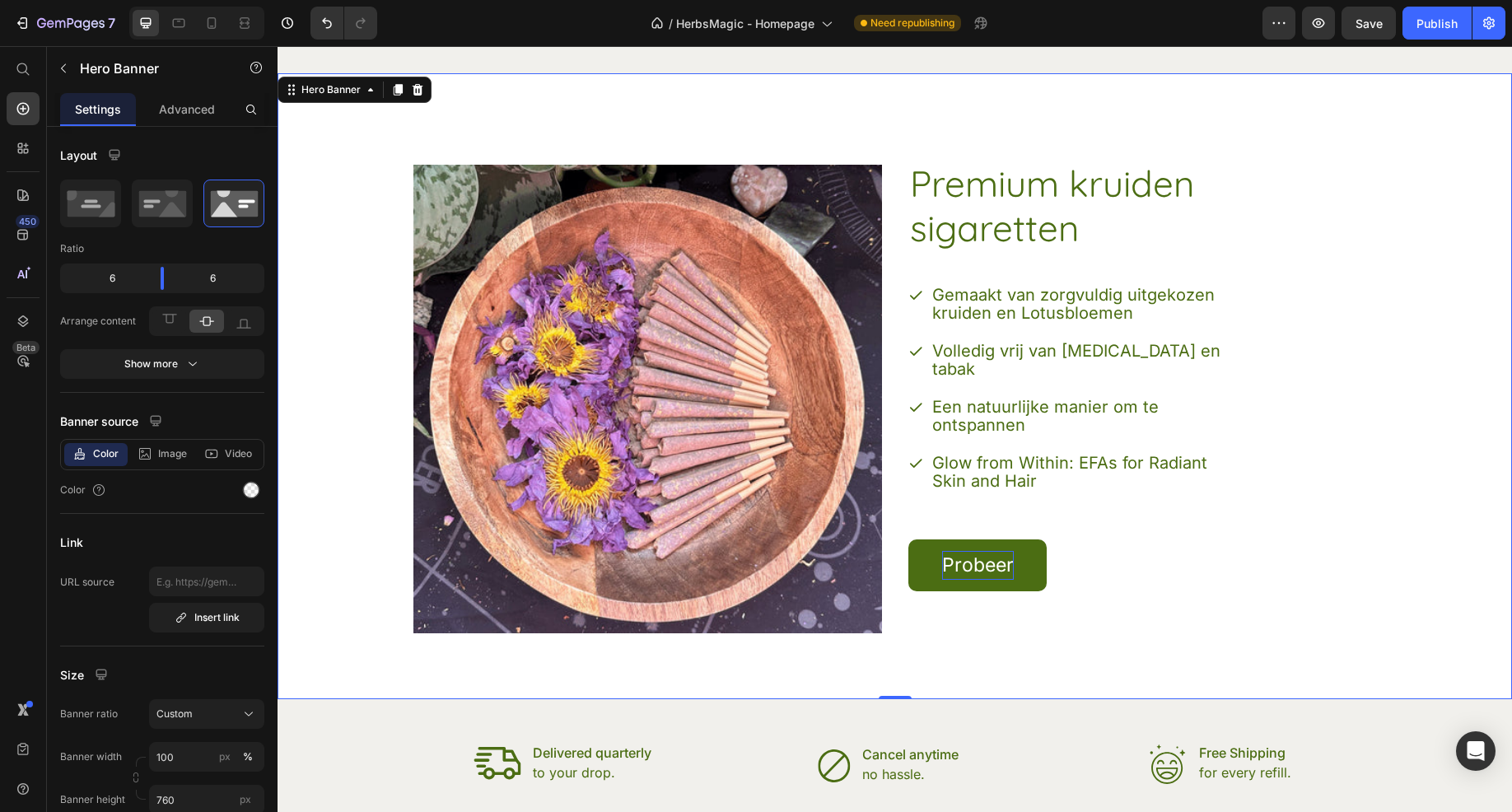 scroll, scrollTop: 82, scrollLeft: 0, axis: vertical 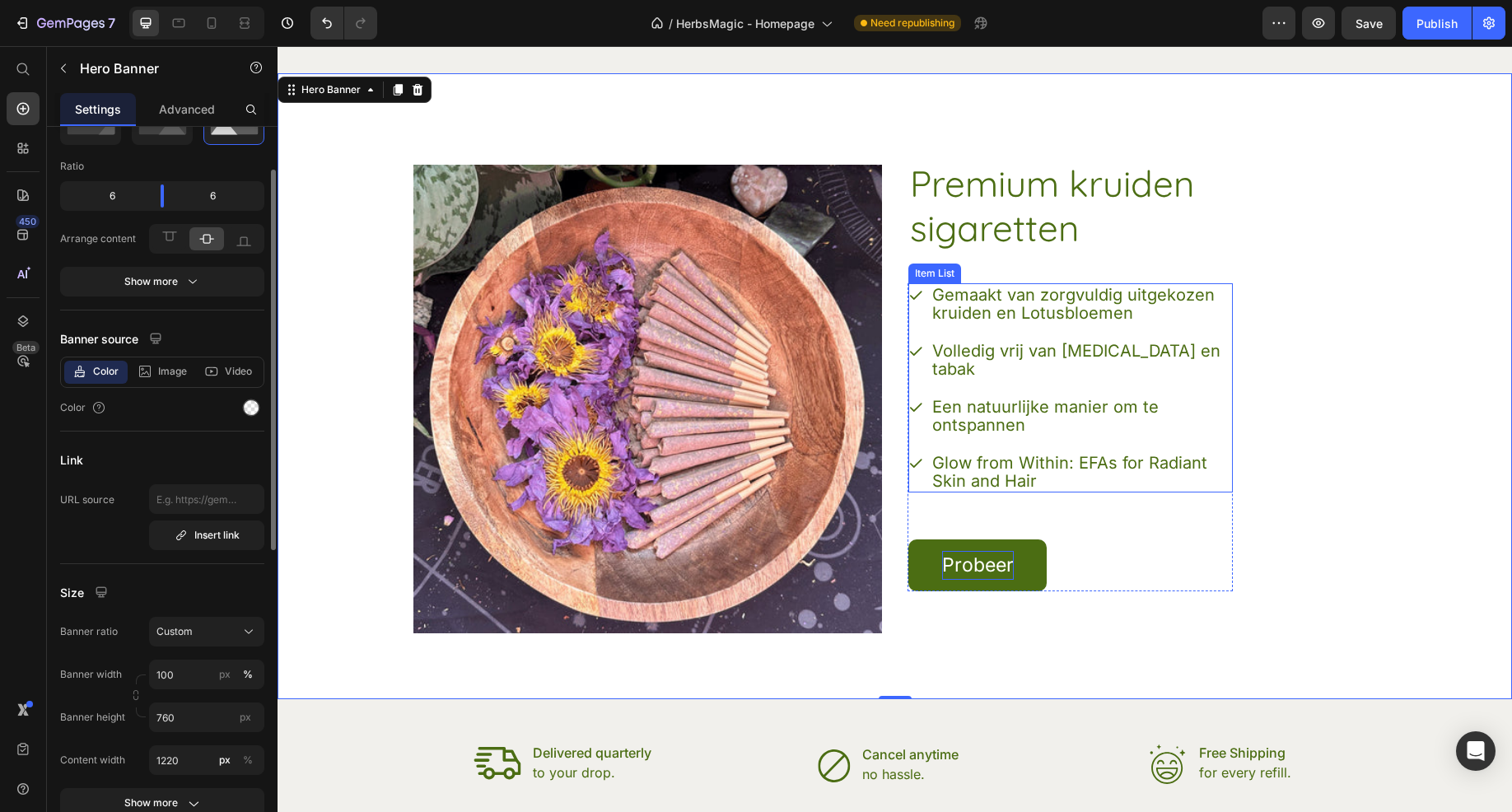 click on "Item List" at bounding box center [935, 273] 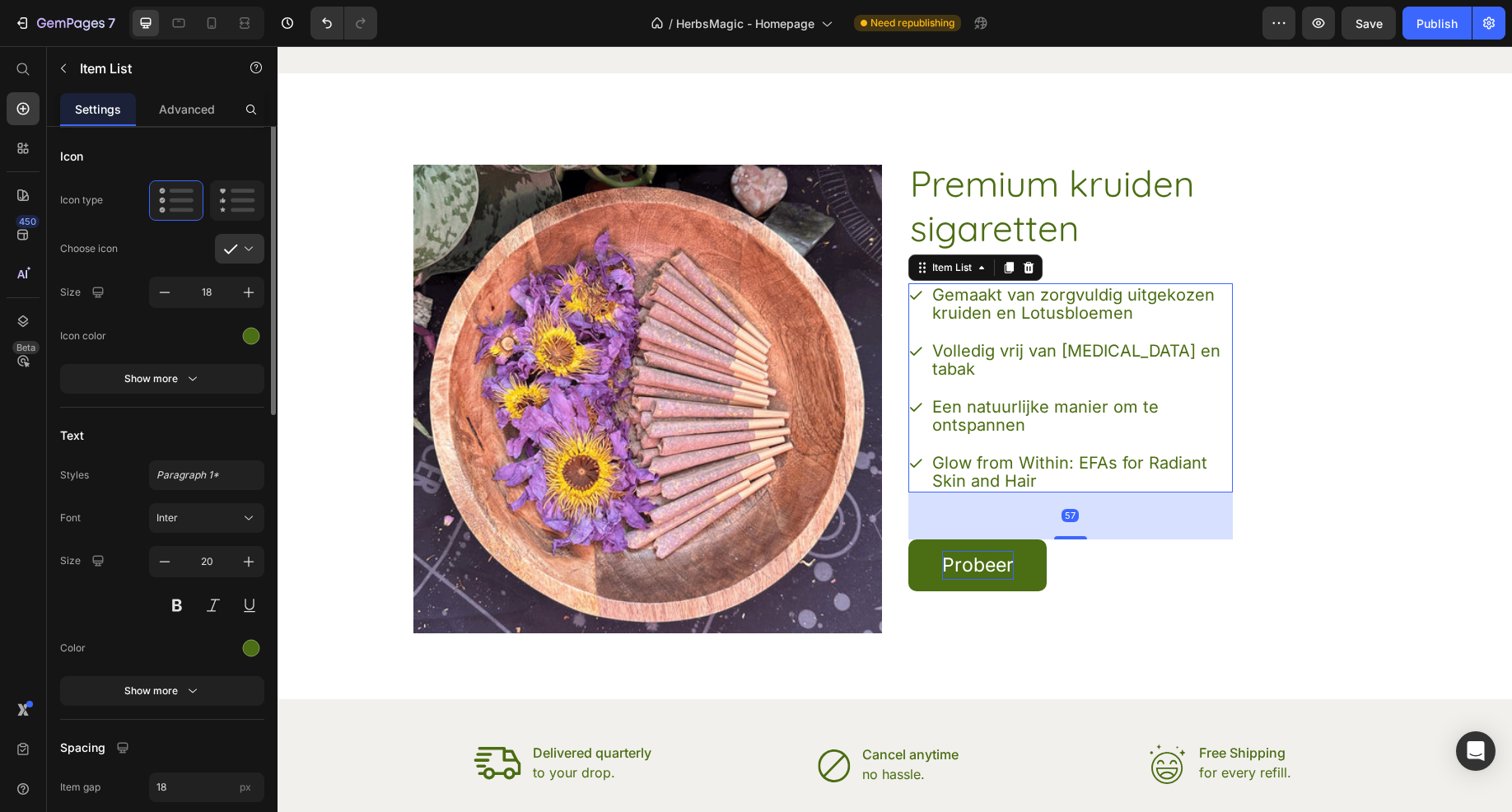 scroll, scrollTop: 0, scrollLeft: 0, axis: both 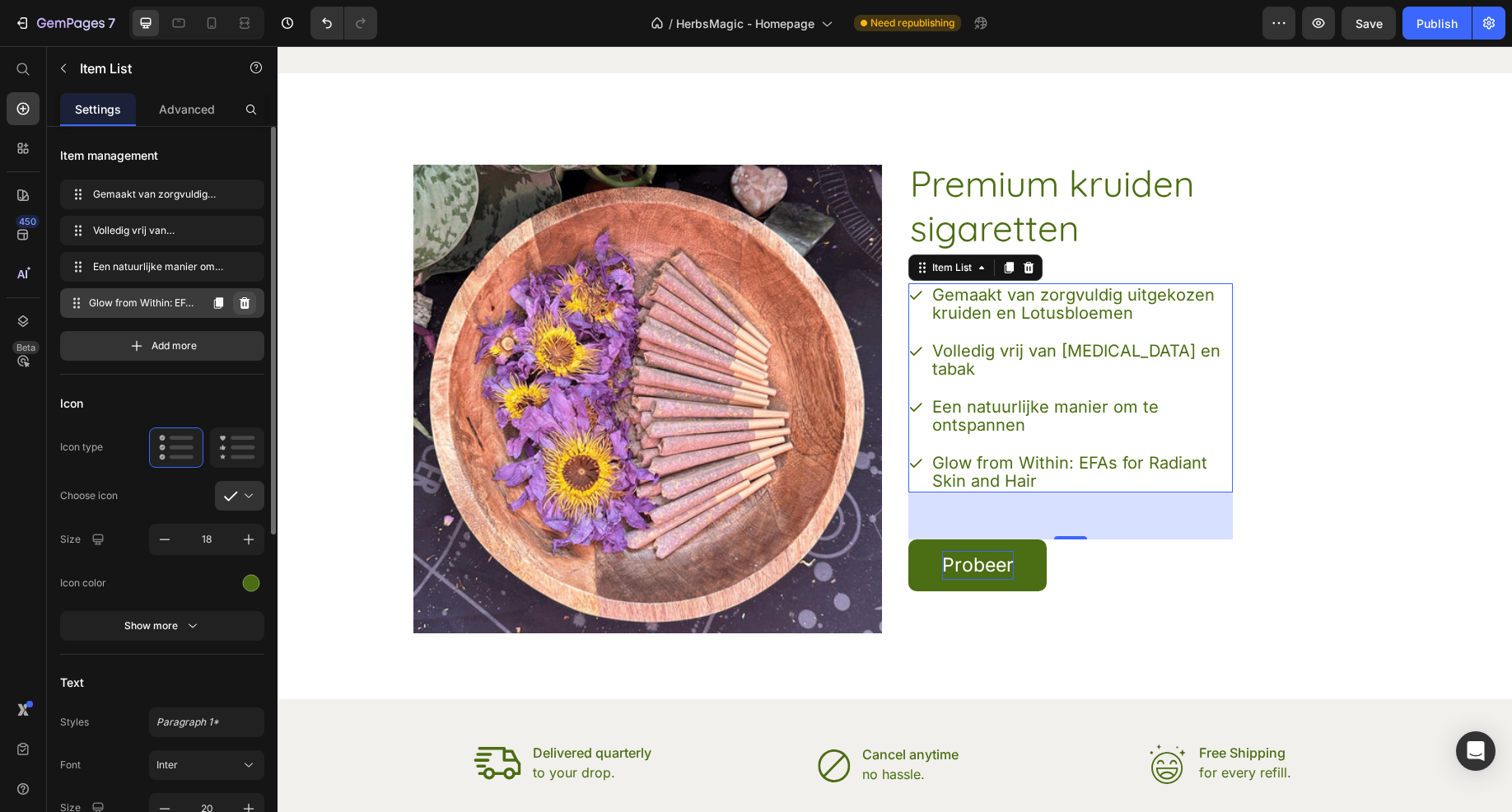 click 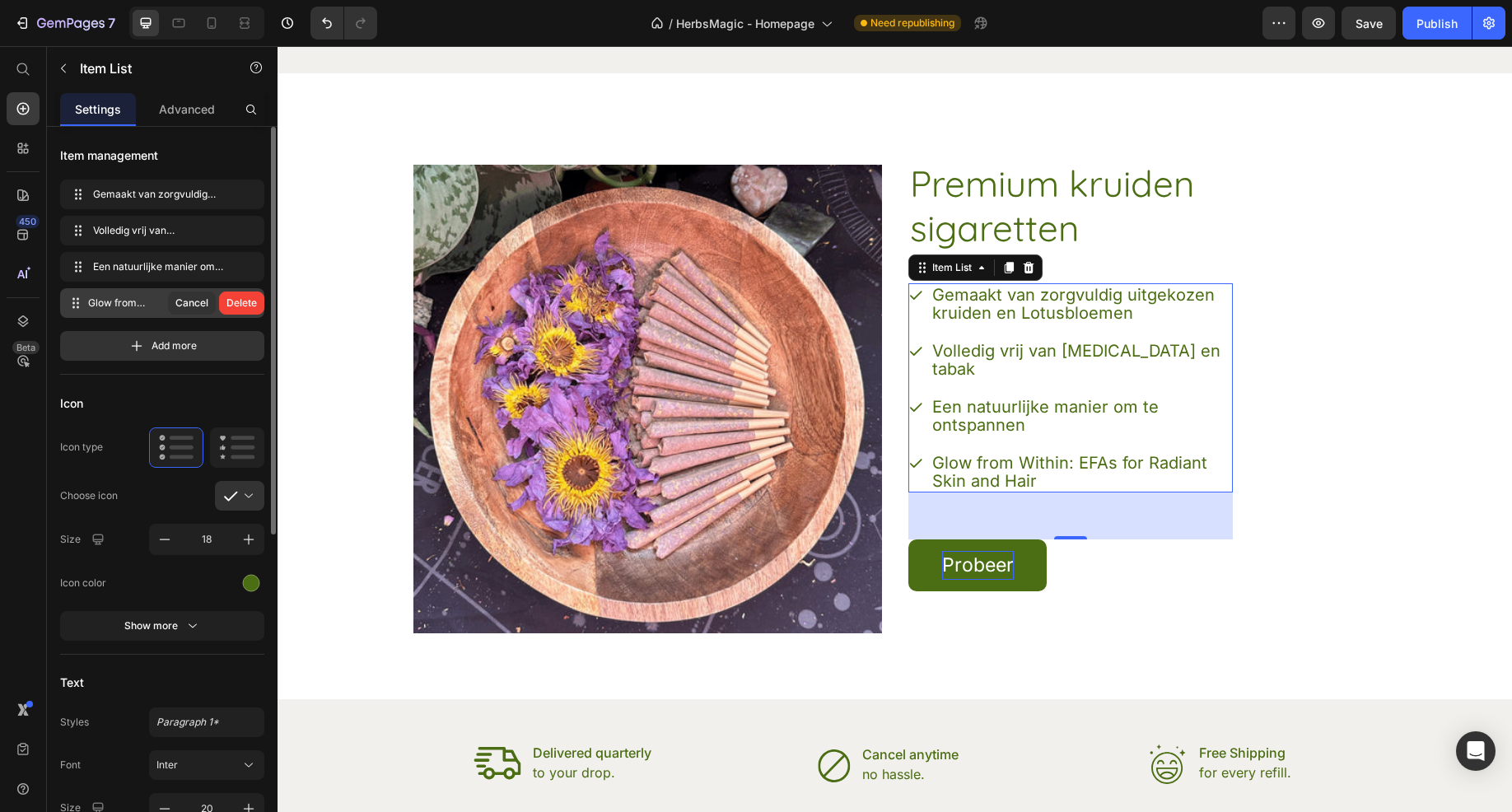 click on "Delete" at bounding box center (241, 303) 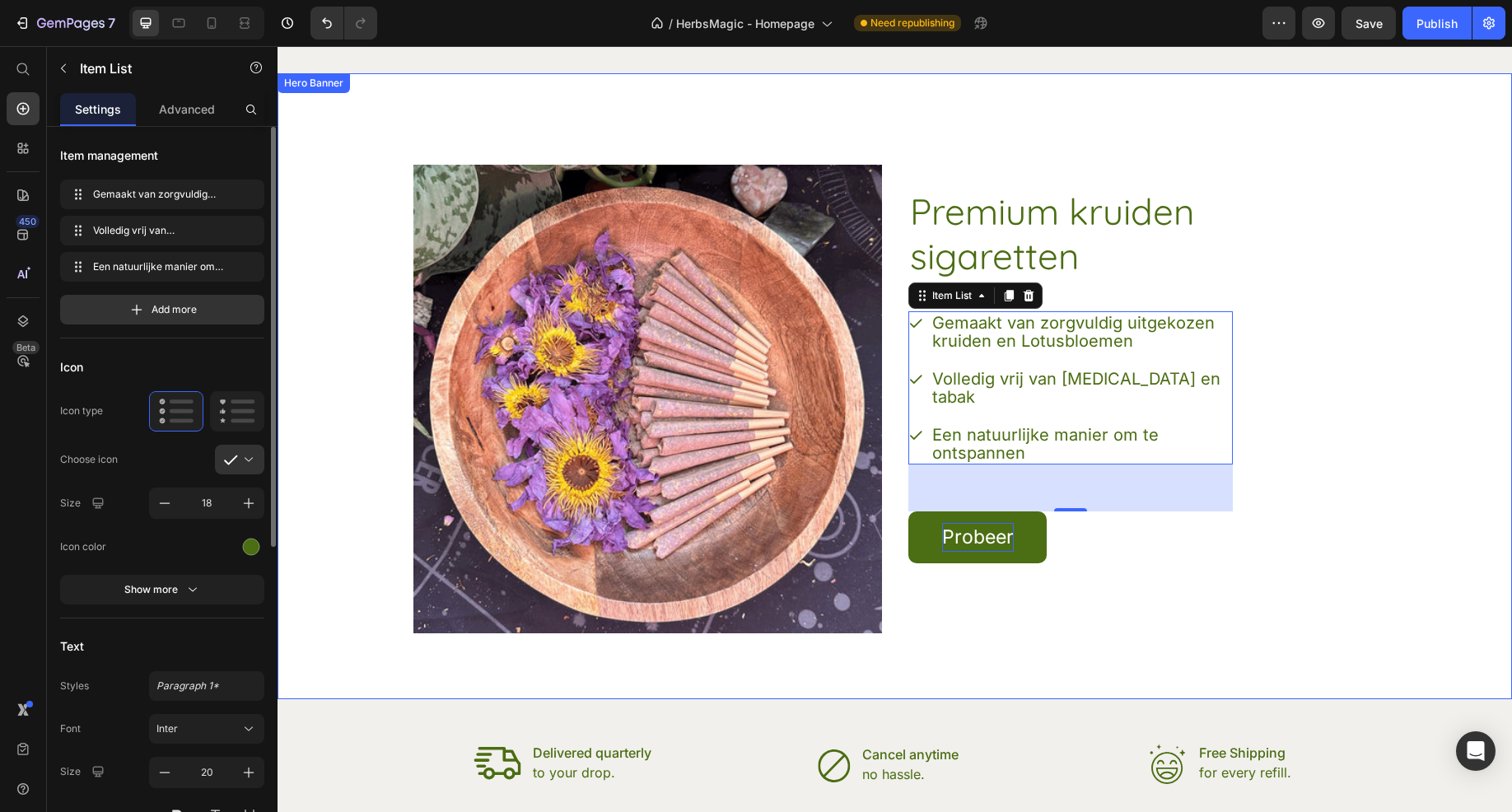 click at bounding box center (894, 386) 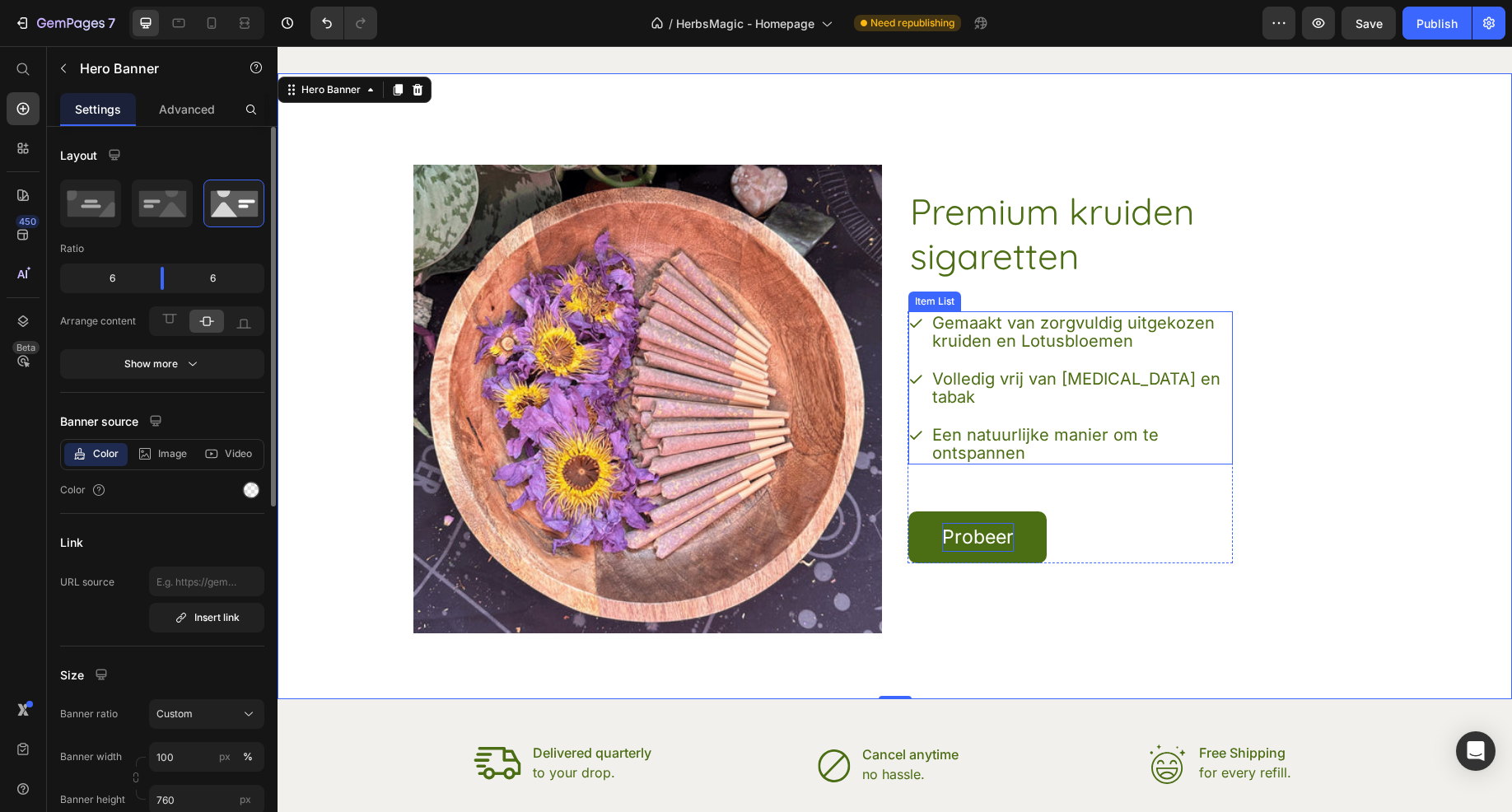 click on "Een natuurlijke manier om te ontspannen" at bounding box center [1081, 444] 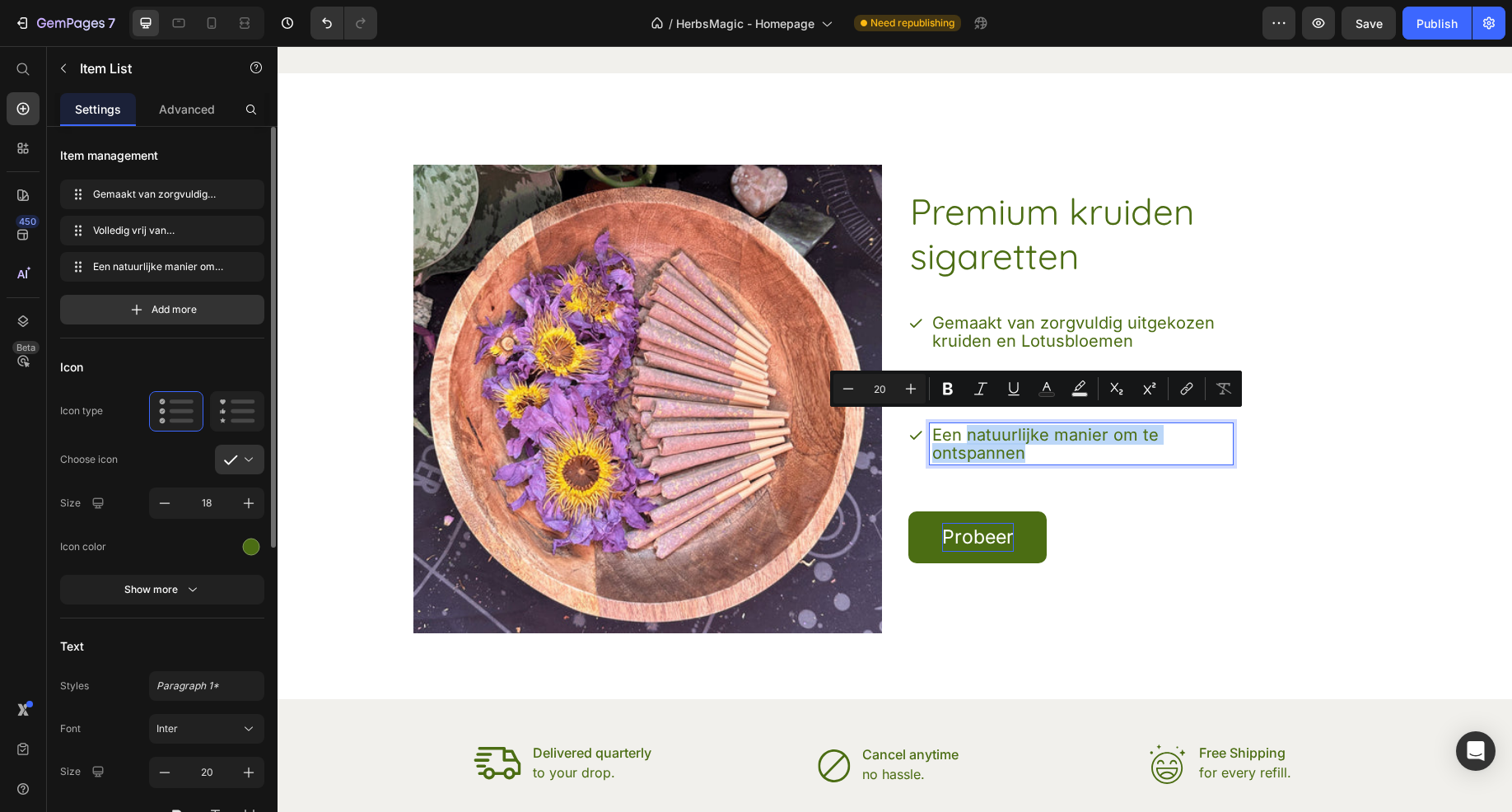 drag, startPoint x: 1026, startPoint y: 440, endPoint x: 958, endPoint y: 418, distance: 71.470274 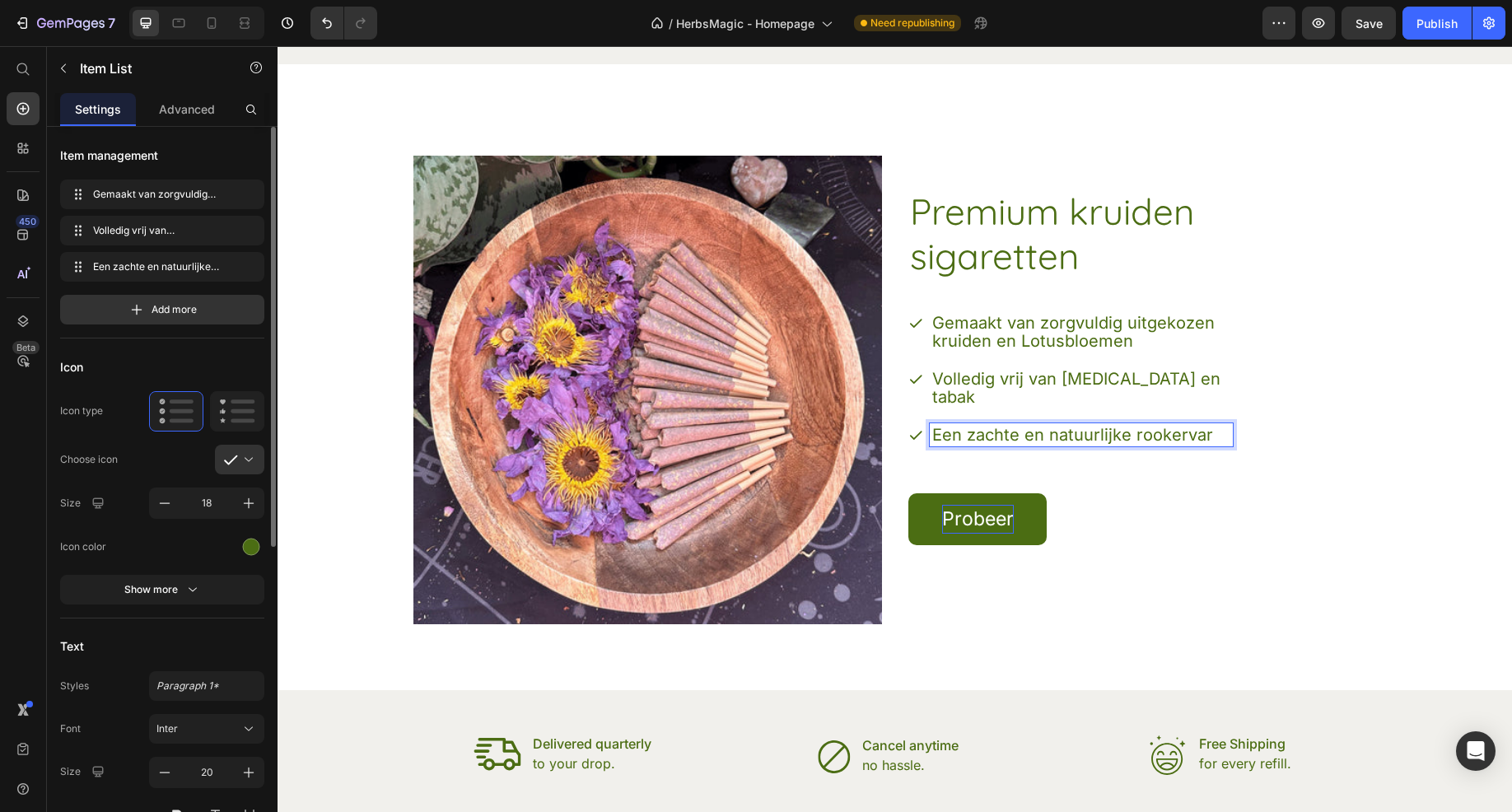 scroll, scrollTop: 5612, scrollLeft: 0, axis: vertical 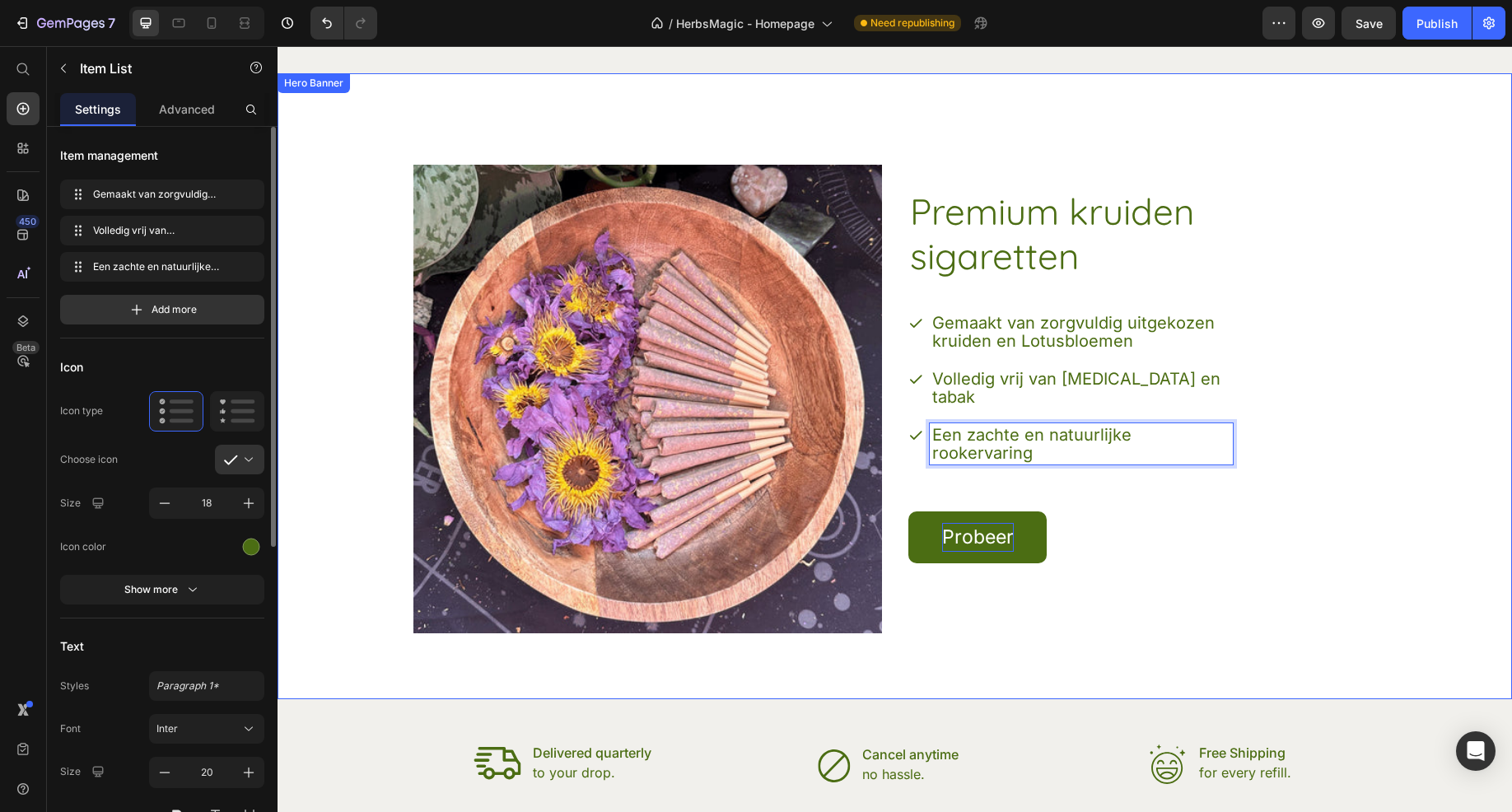 click on "Premium kruiden sigaretten Heading
Gemaakt van zorgvuldig uitgekozen kruiden en Lotusbloemen
Volledig vrij van nicotine en tabak
Een zachte en natuurlijke rookervaring Item List   57 Probeer Button Row" at bounding box center (1142, 399) 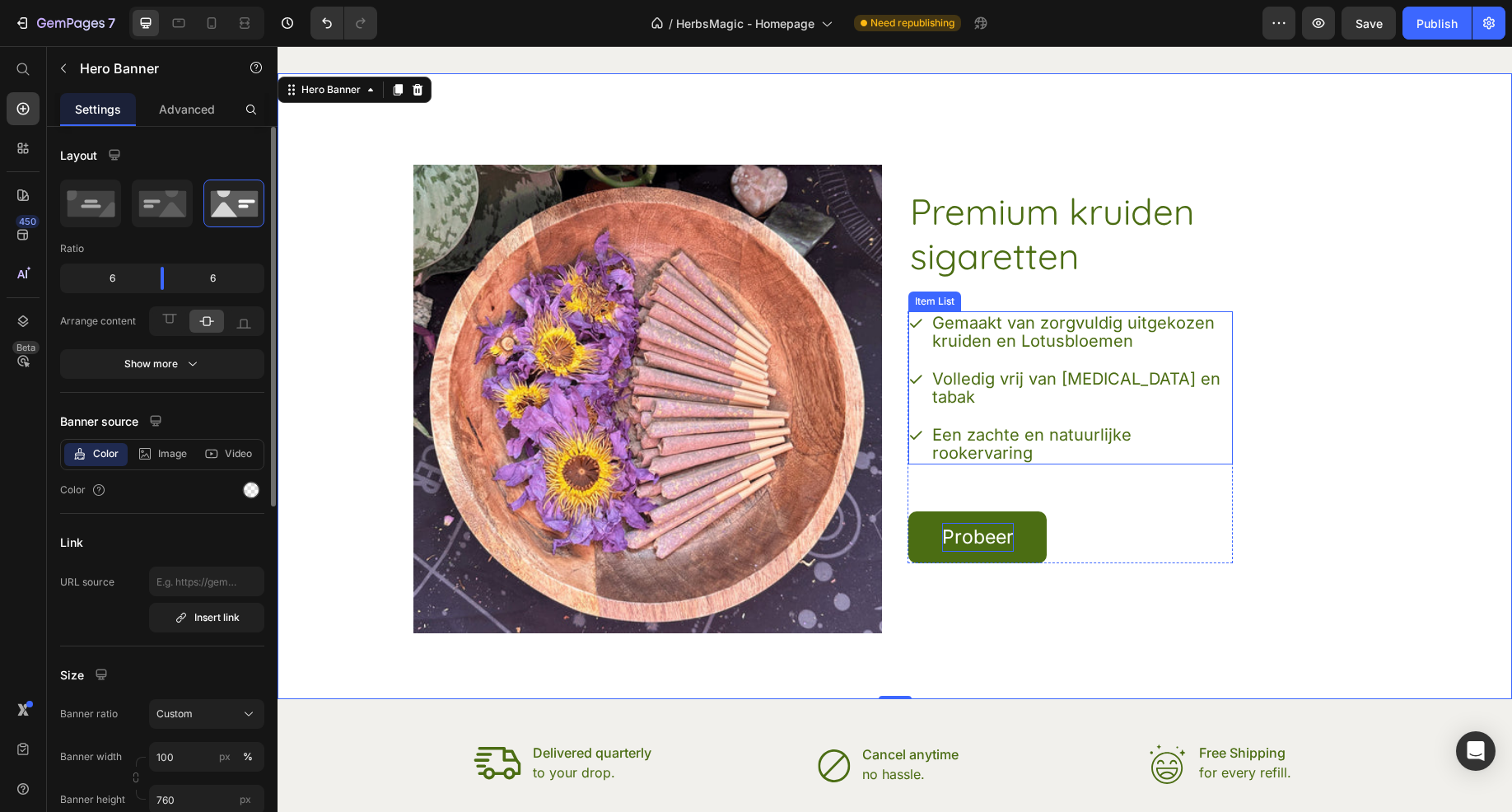 click on "Item List" at bounding box center [935, 301] 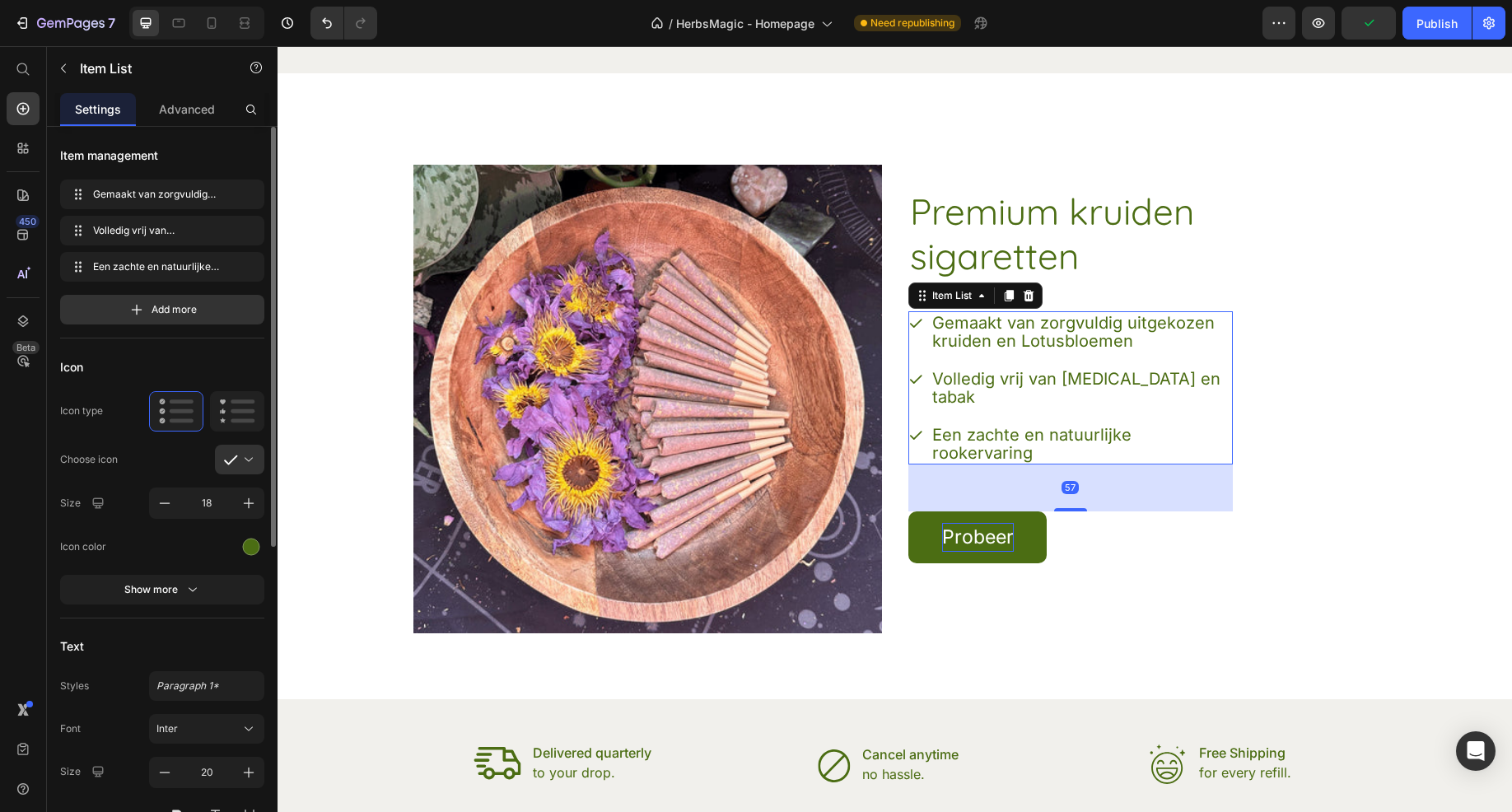 click on "Add more" at bounding box center [162, 310] 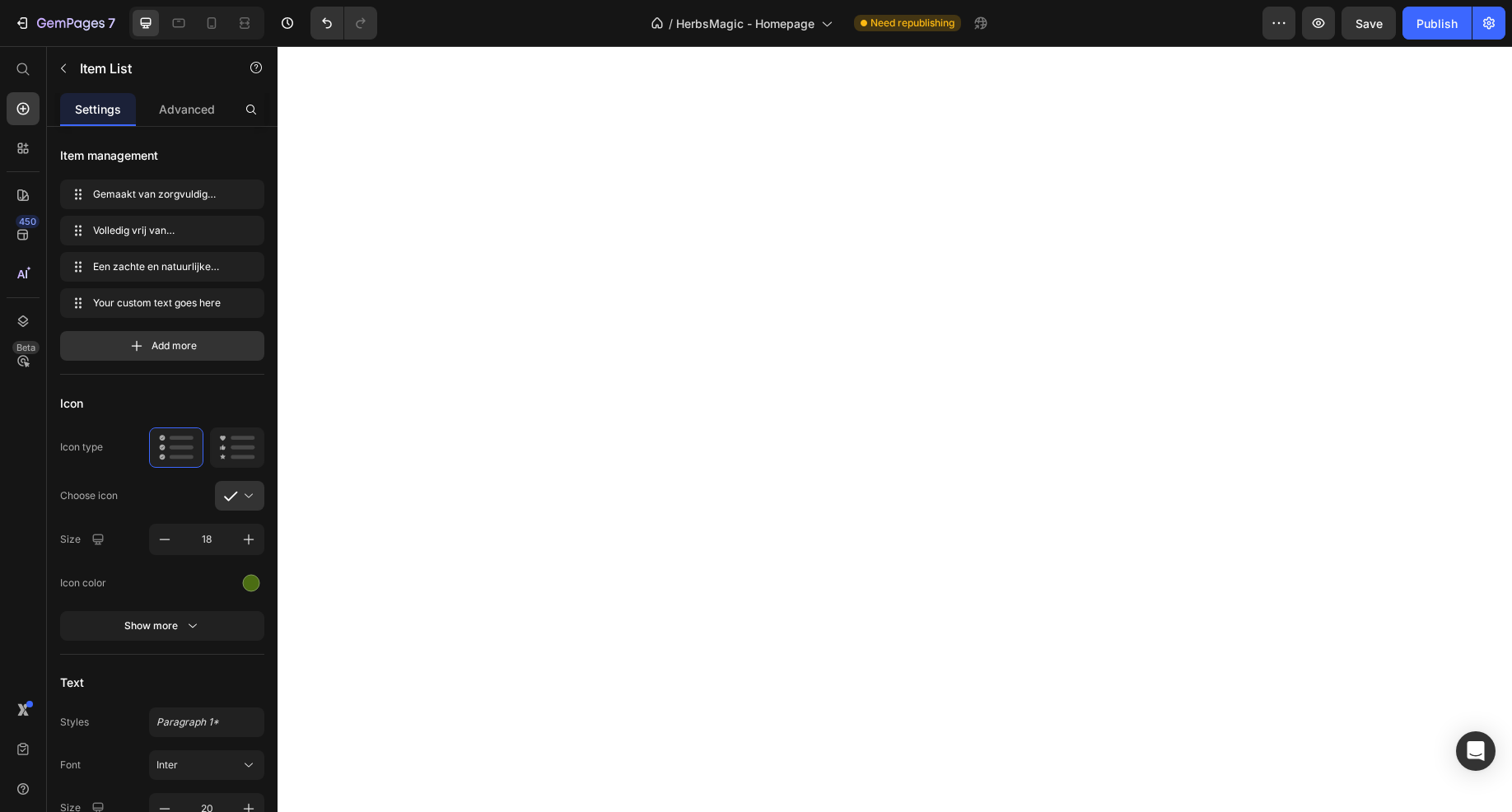 scroll, scrollTop: 0, scrollLeft: 0, axis: both 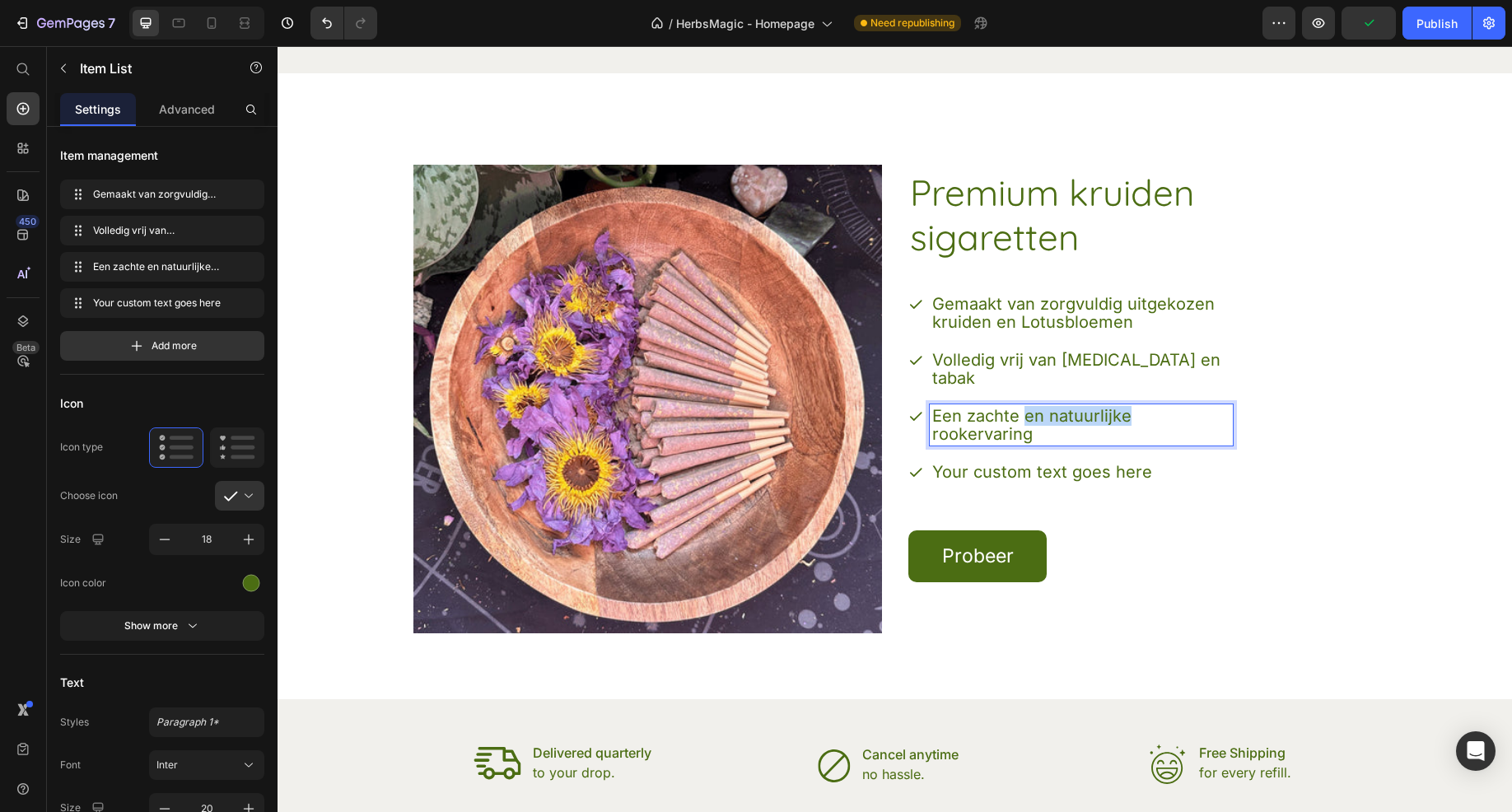 drag, startPoint x: 1127, startPoint y: 404, endPoint x: 1018, endPoint y: 399, distance: 109.11462 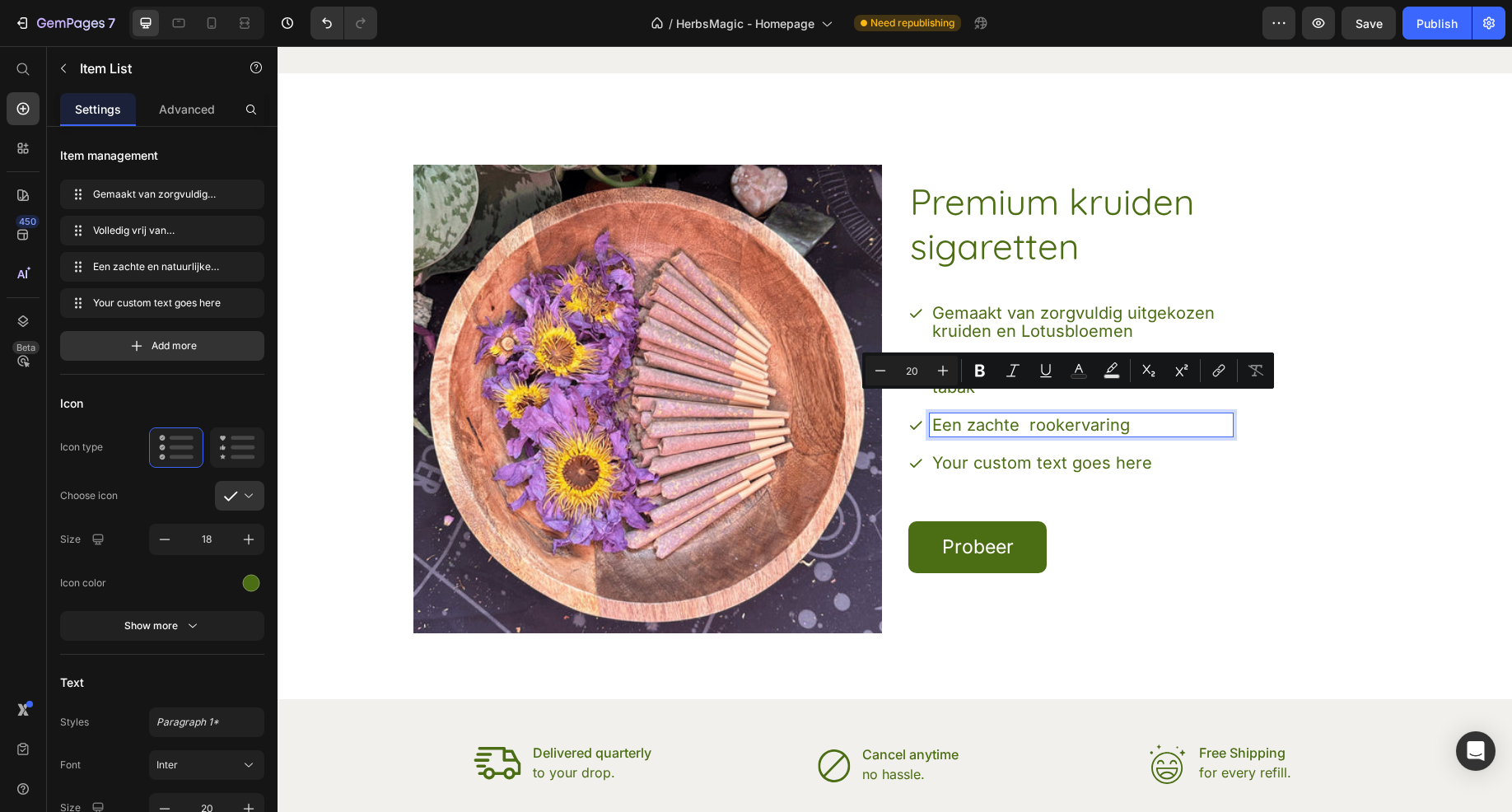 scroll, scrollTop: 5621, scrollLeft: 0, axis: vertical 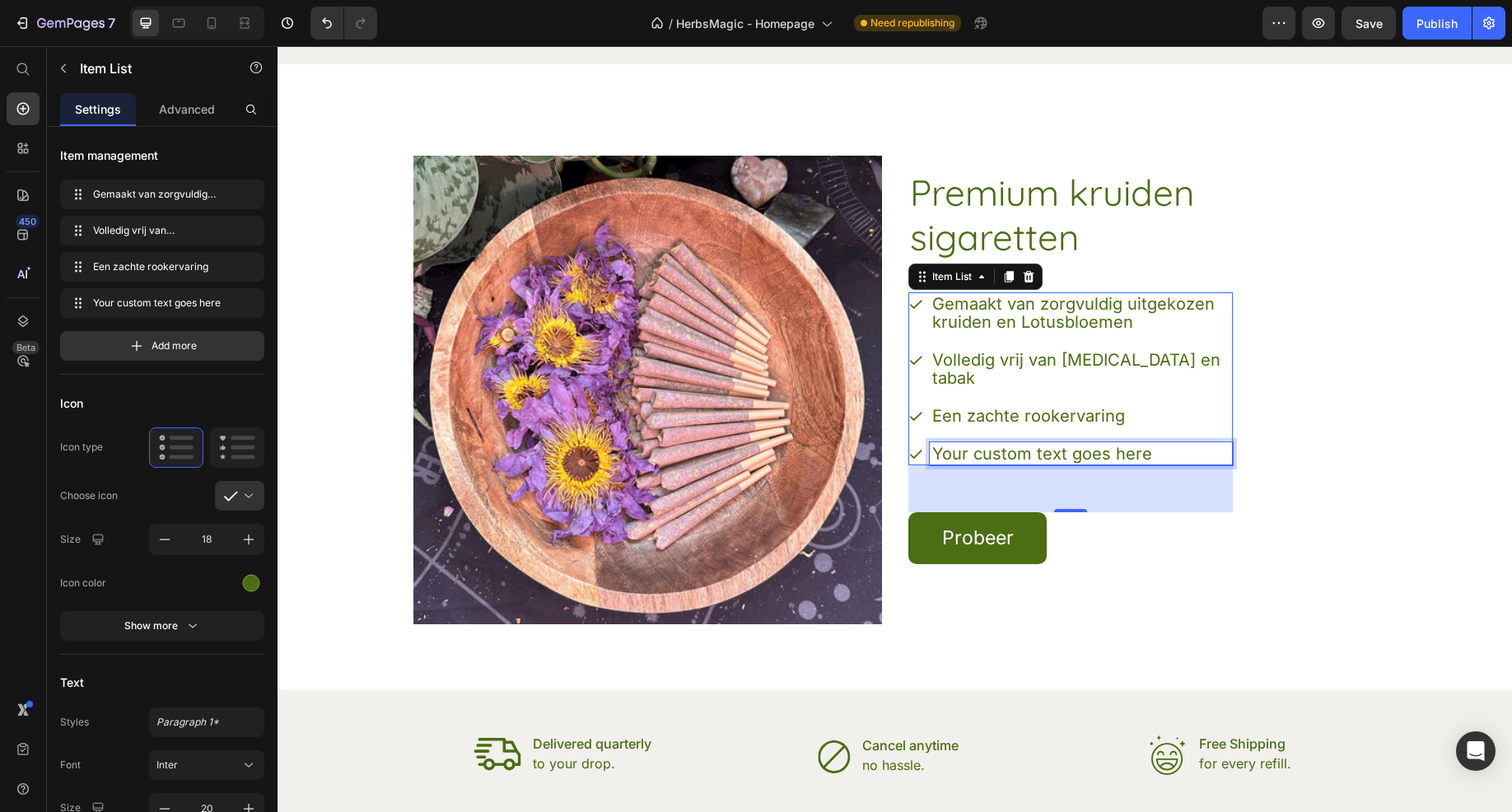 click on "Your custom text goes here" at bounding box center [1081, 454] 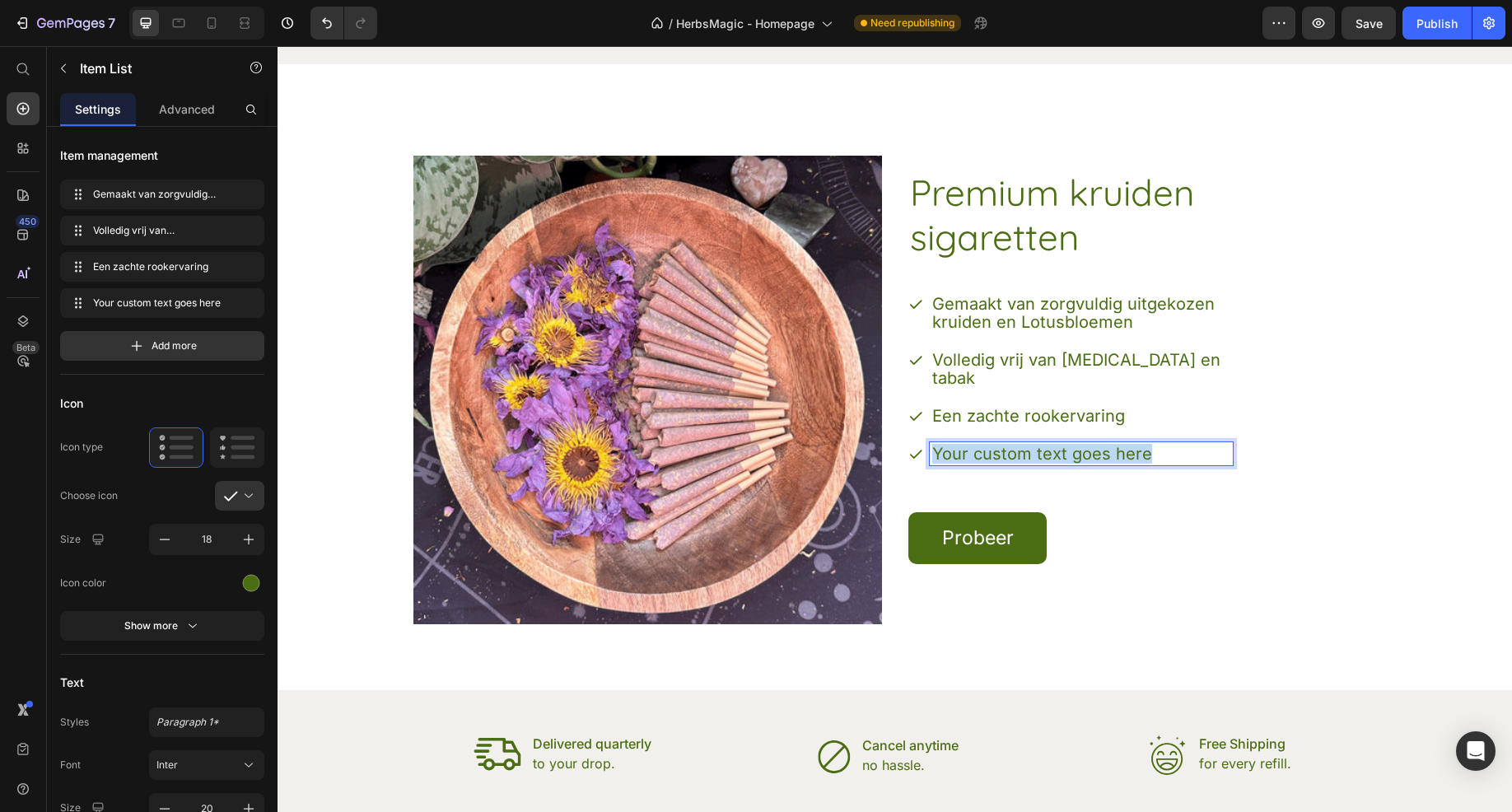 drag, startPoint x: 1172, startPoint y: 438, endPoint x: 929, endPoint y: 444, distance: 243.07406 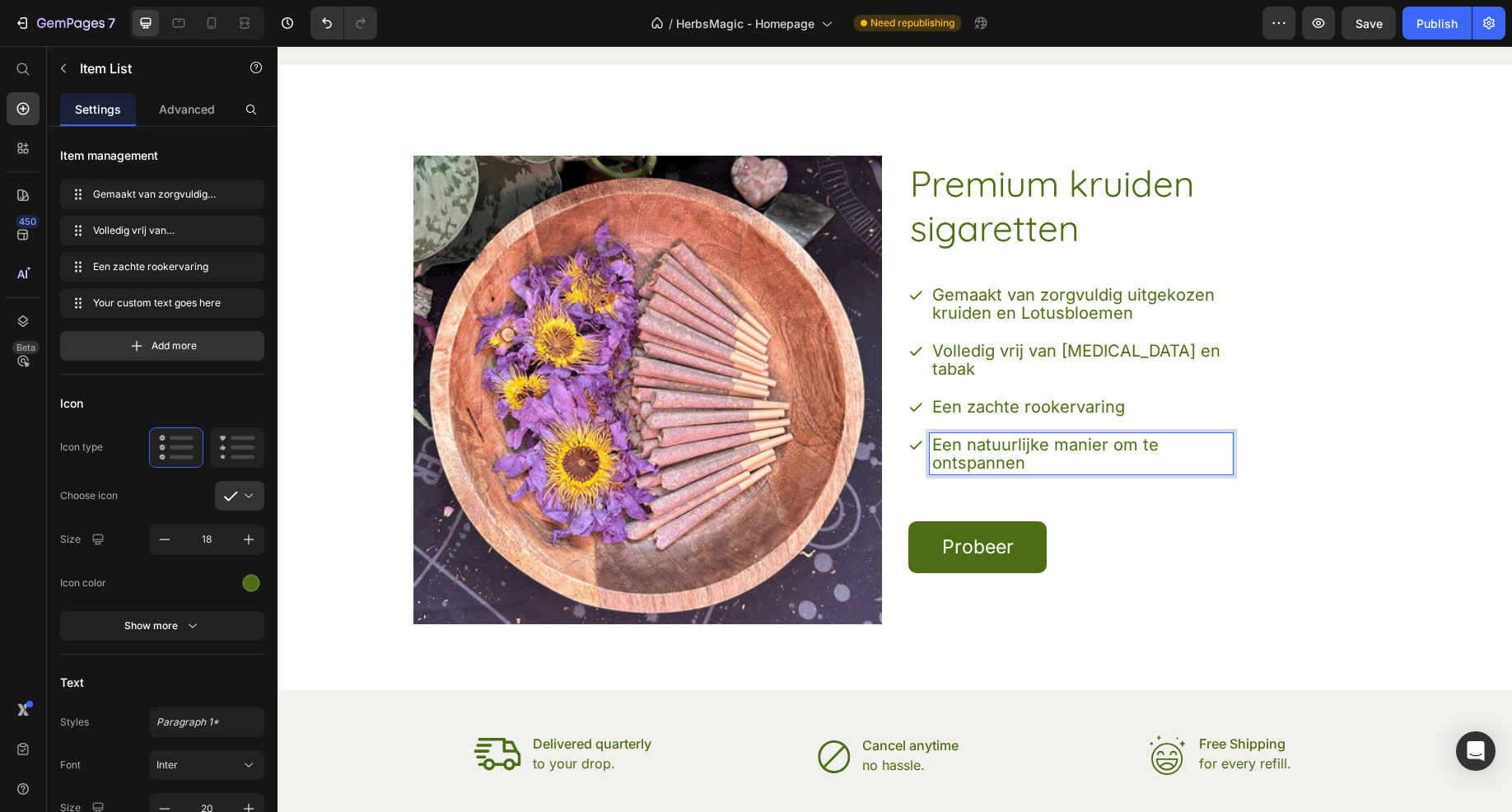 scroll, scrollTop: 5612, scrollLeft: 0, axis: vertical 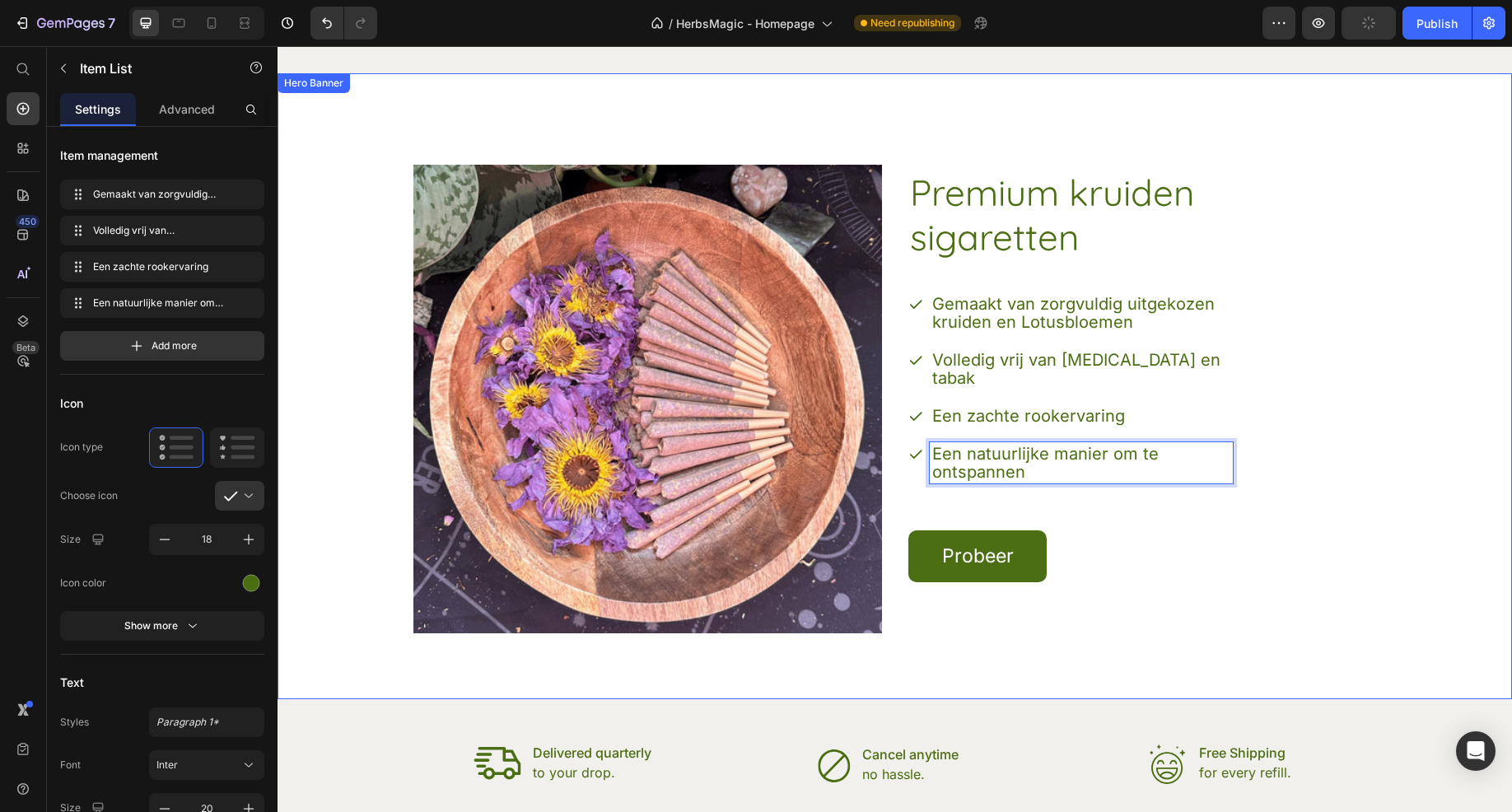 click on "Premium kruiden sigaretten Heading
Gemaakt van zorgvuldig uitgekozen kruiden en Lotusbloemen
Volledig vrij van nicotine en tabak
Een zachte rookervaring
Een natuurlijke manier om te ontspannen Item List   57 Probeer Button Row" at bounding box center [1142, 399] 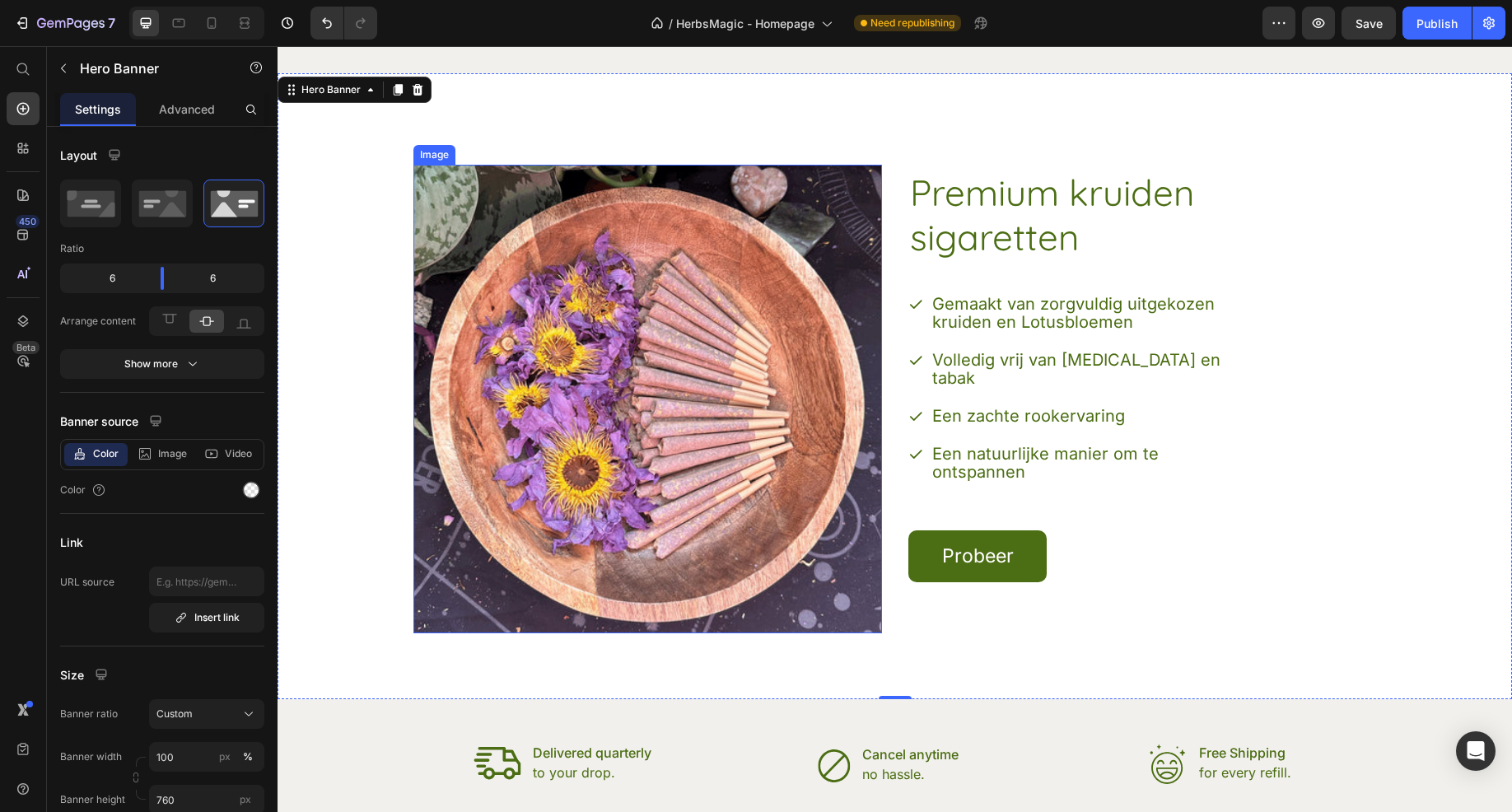 click at bounding box center (647, 399) 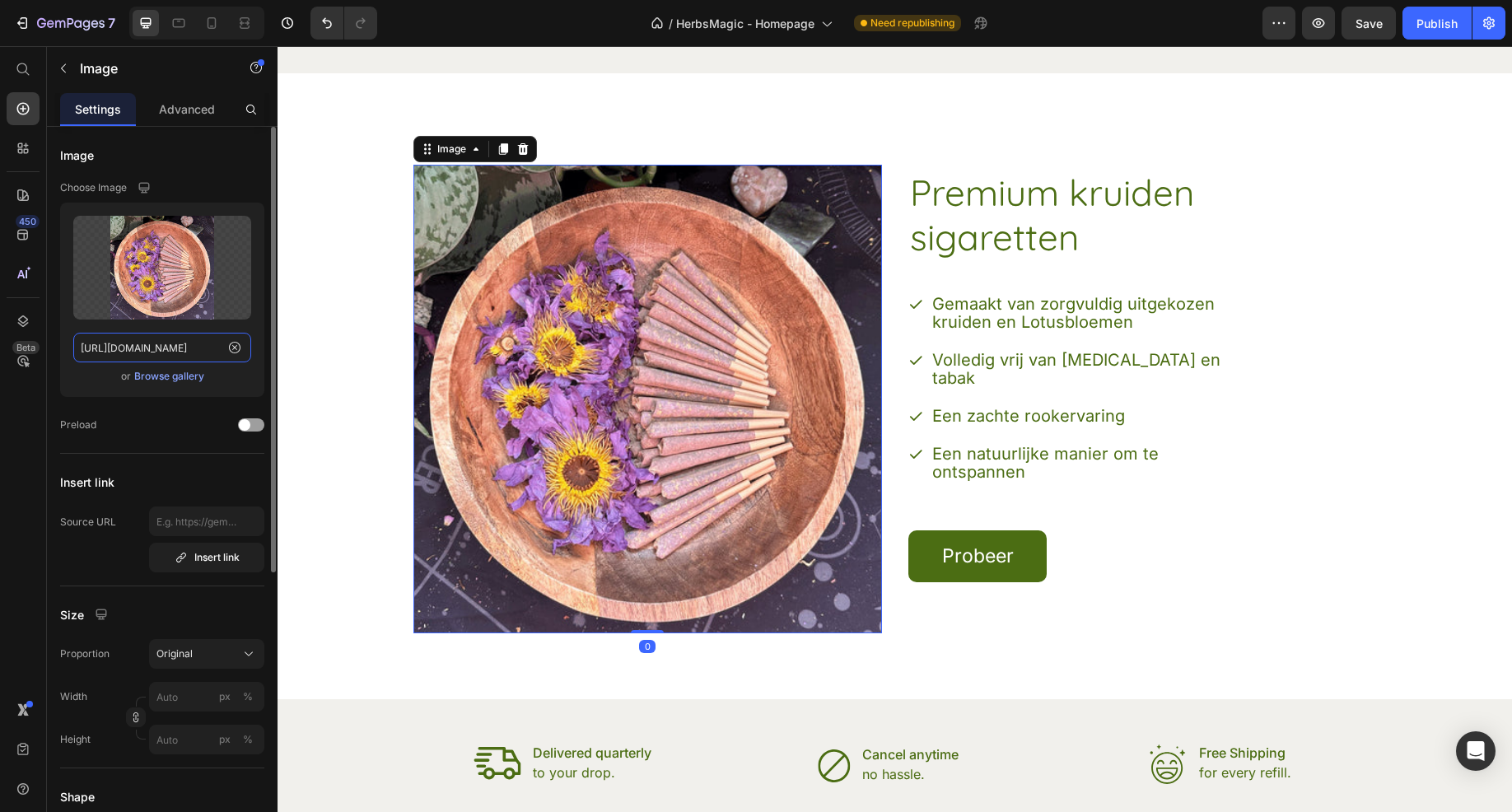 click on "https://cdn.shopify.com/s/files/1/0677/4472/7321/files/bluelotusmist.jpg?v=1753570590" 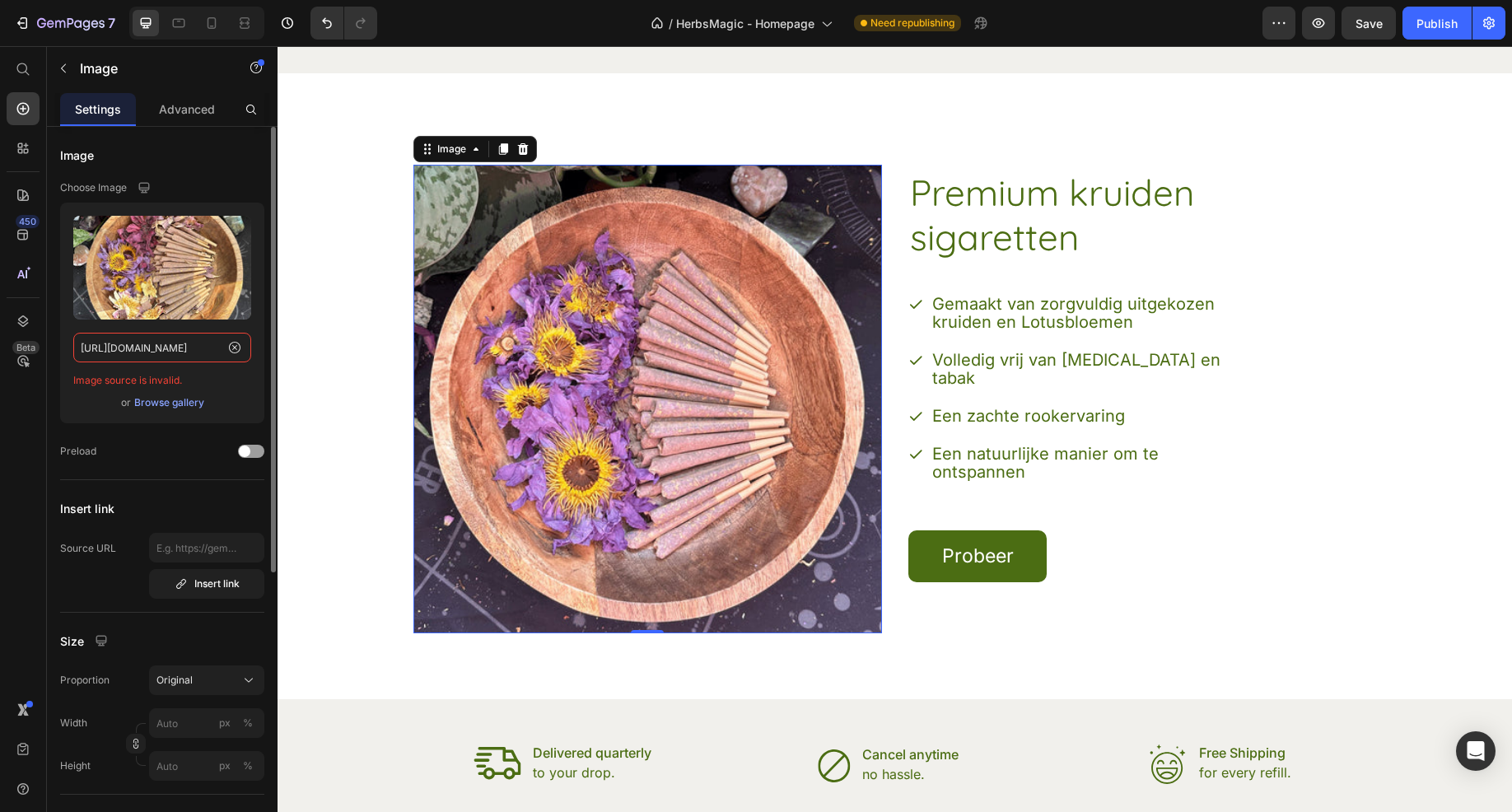 click on "https://cdn.shopify.com/s/files/1/0677/4472/7321/files/mixedmist1.jpg?v=1753570591" 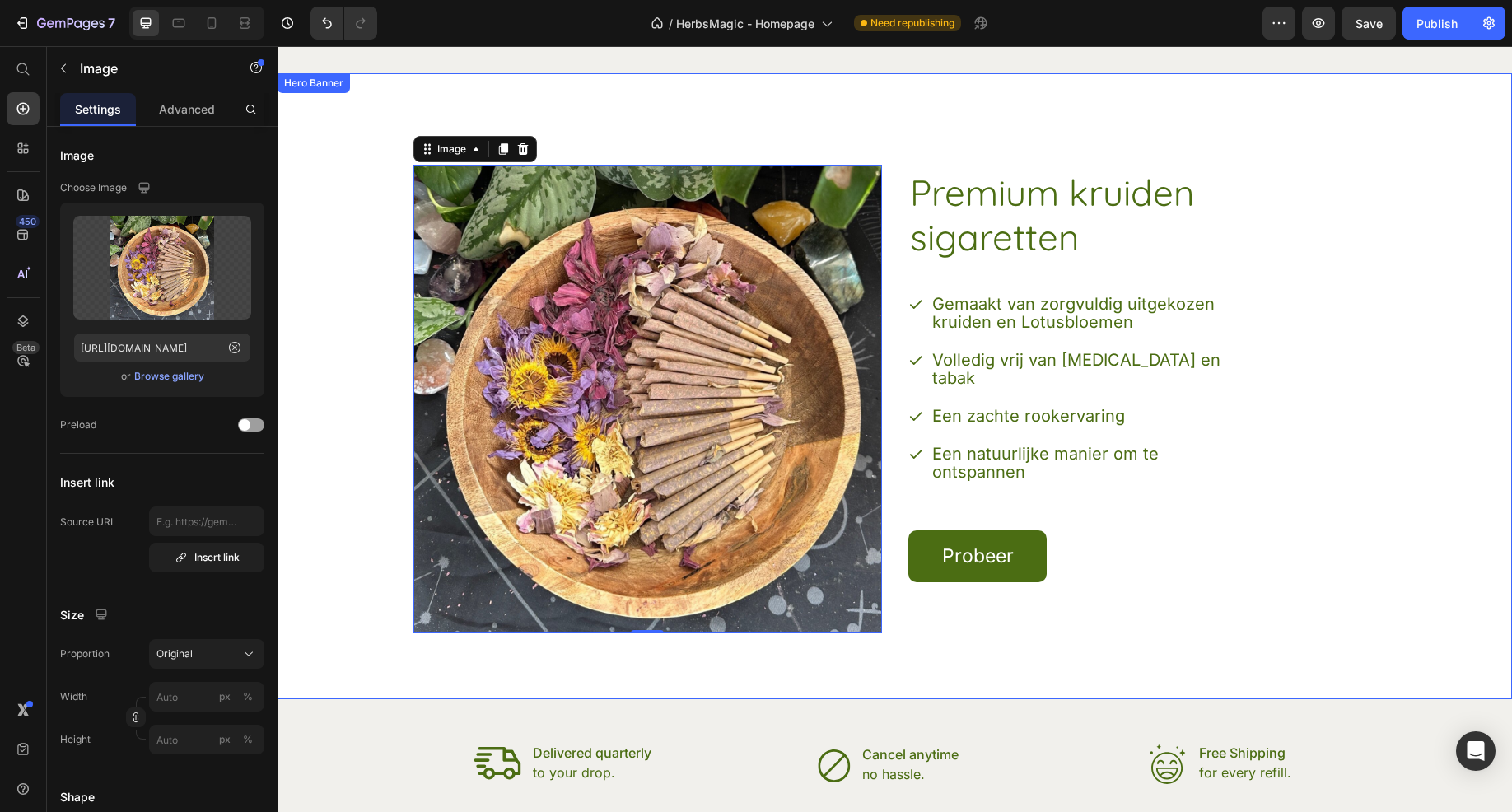 click on "Premium kruiden sigaretten Heading
Gemaakt van zorgvuldig uitgekozen kruiden en Lotusbloemen
Volledig vrij van nicotine en tabak
Een zachte rookervaring
Een natuurlijke manier om te ontspannen Item List Probeer Button Row" at bounding box center [1142, 399] 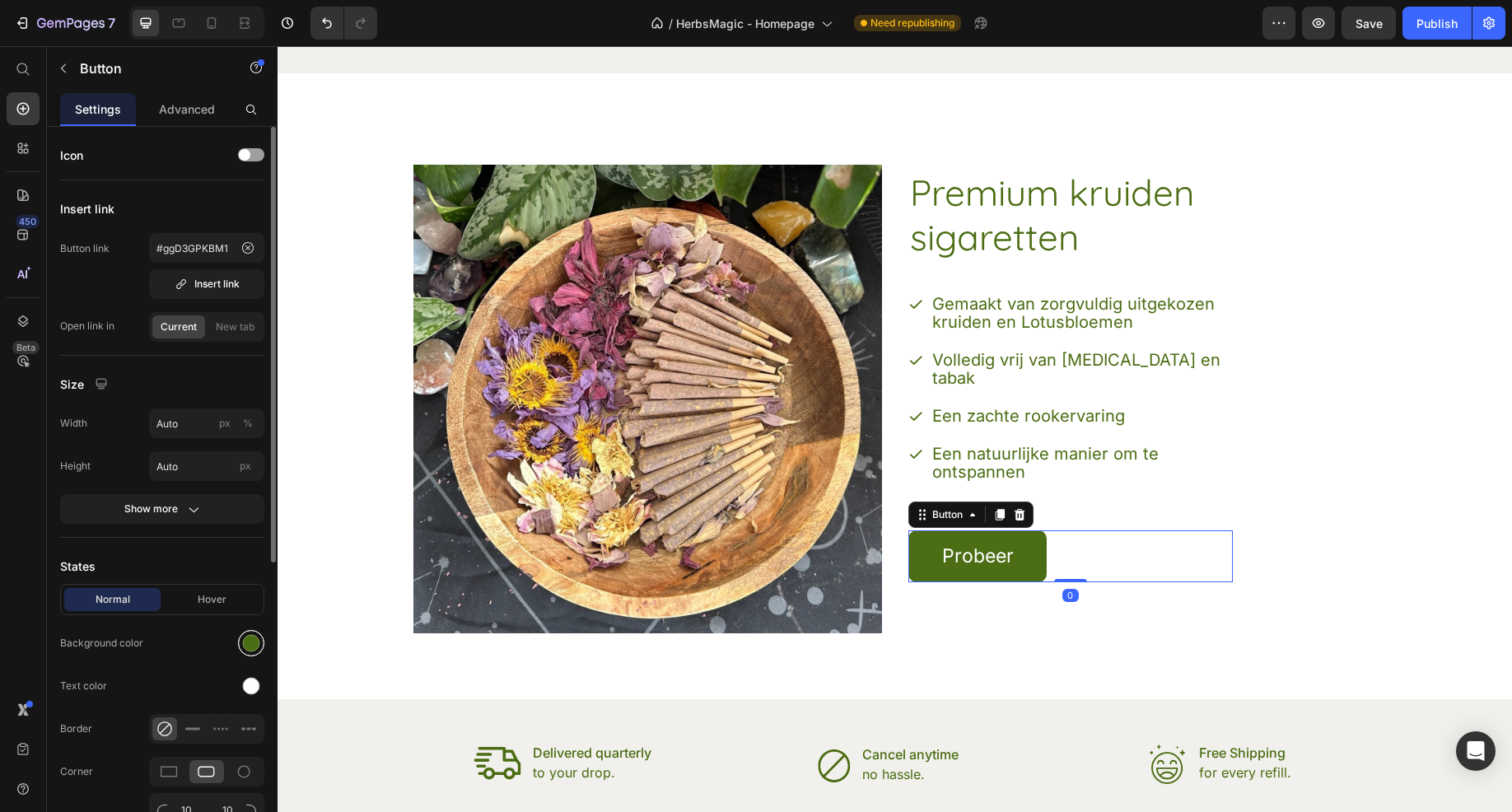 click at bounding box center (251, 643) 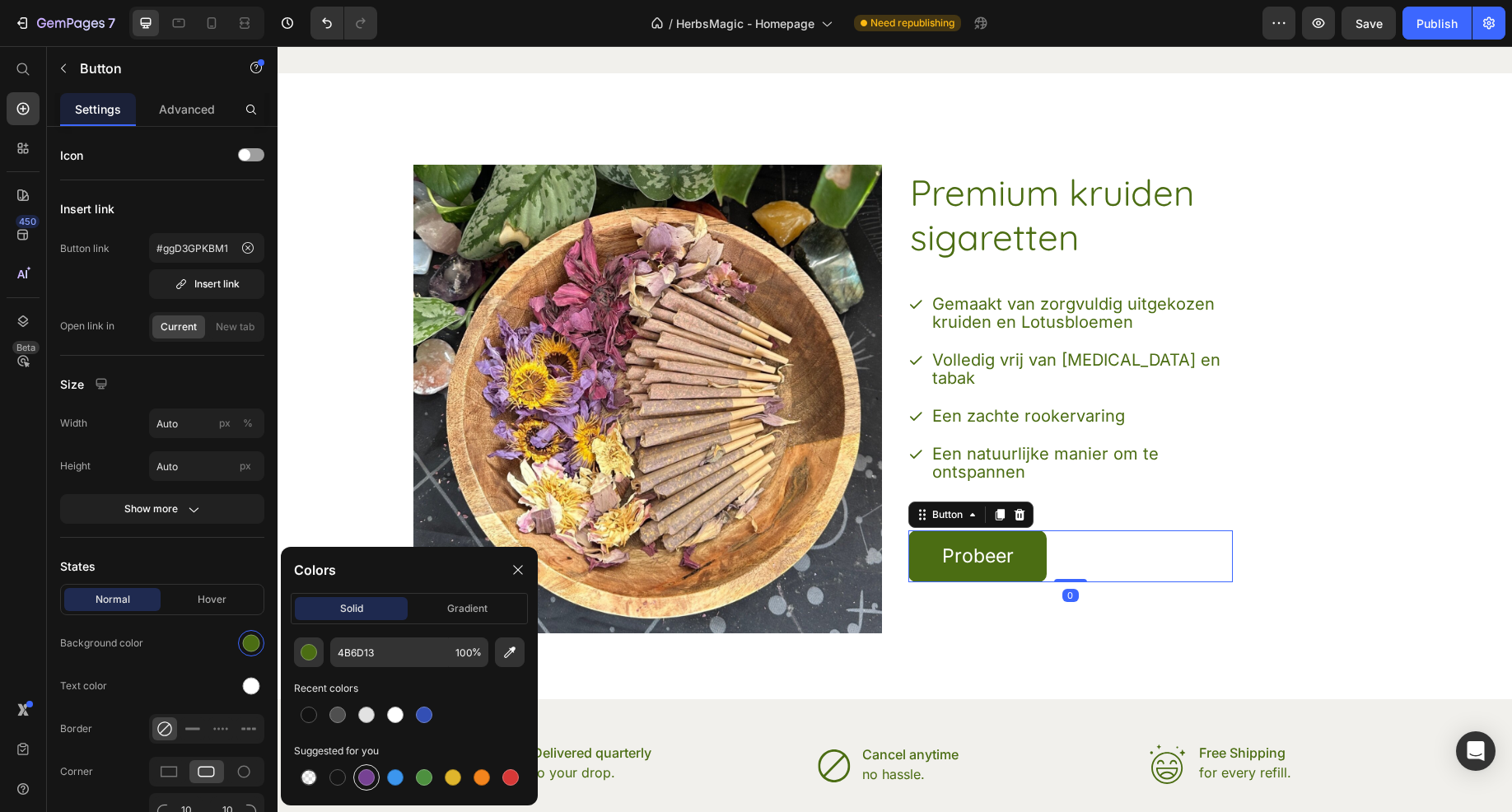 click at bounding box center (366, 777) 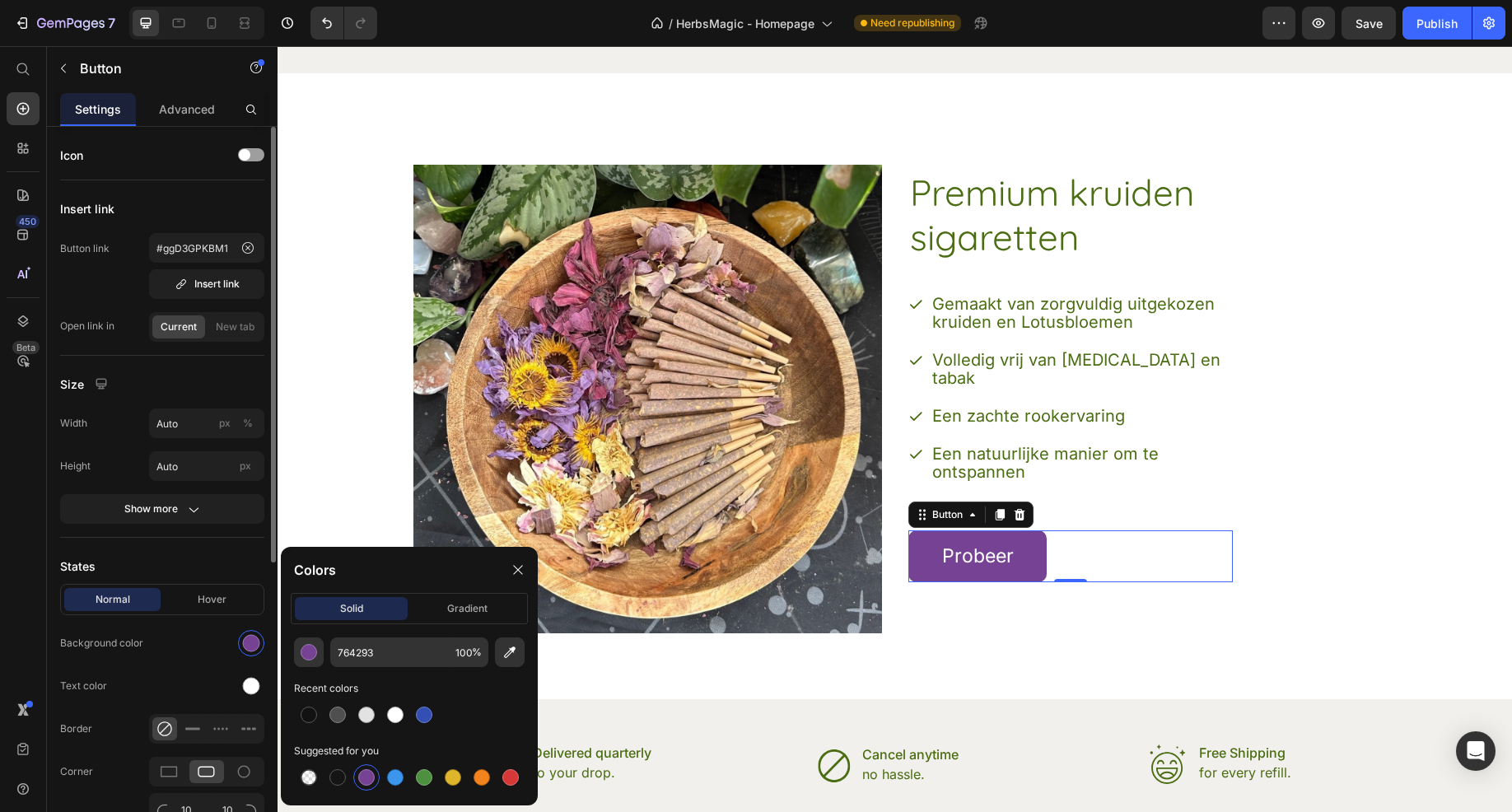 click on "Normal Hover Background color Text color Border Corner 10 10 10 10 Shadow" 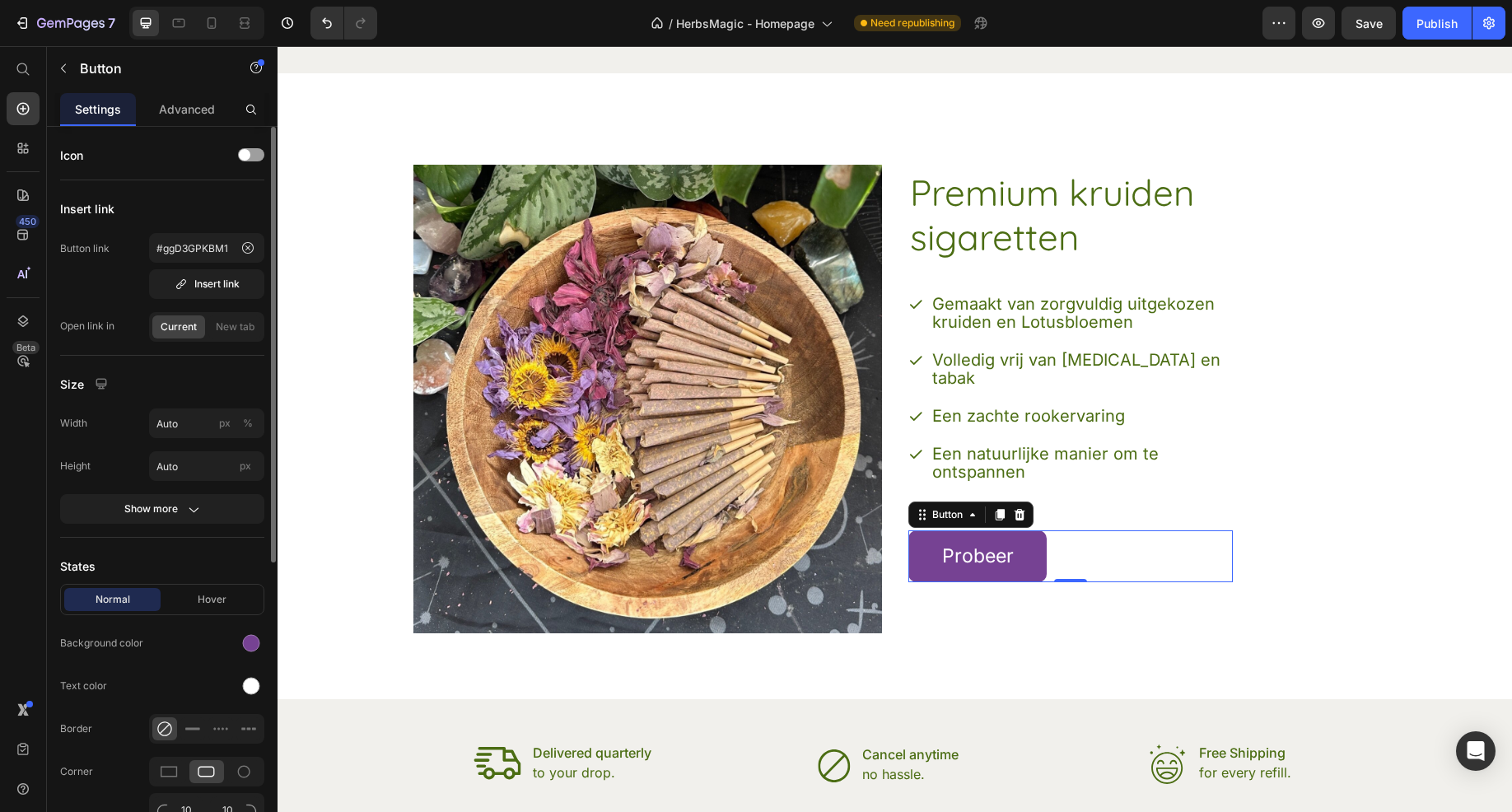 click on "Normal Hover" at bounding box center (162, 600) 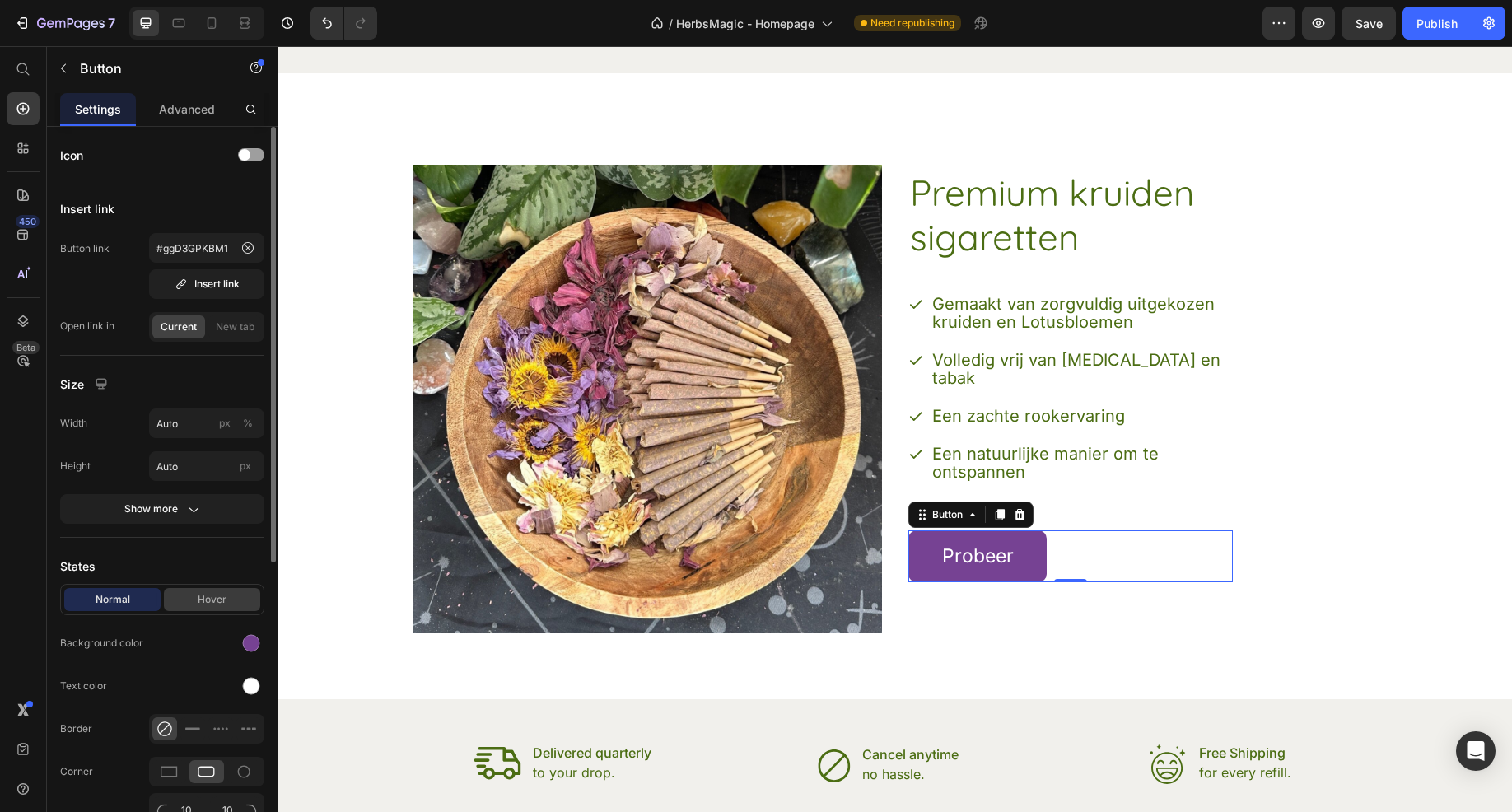 click on "Hover" at bounding box center (212, 600) 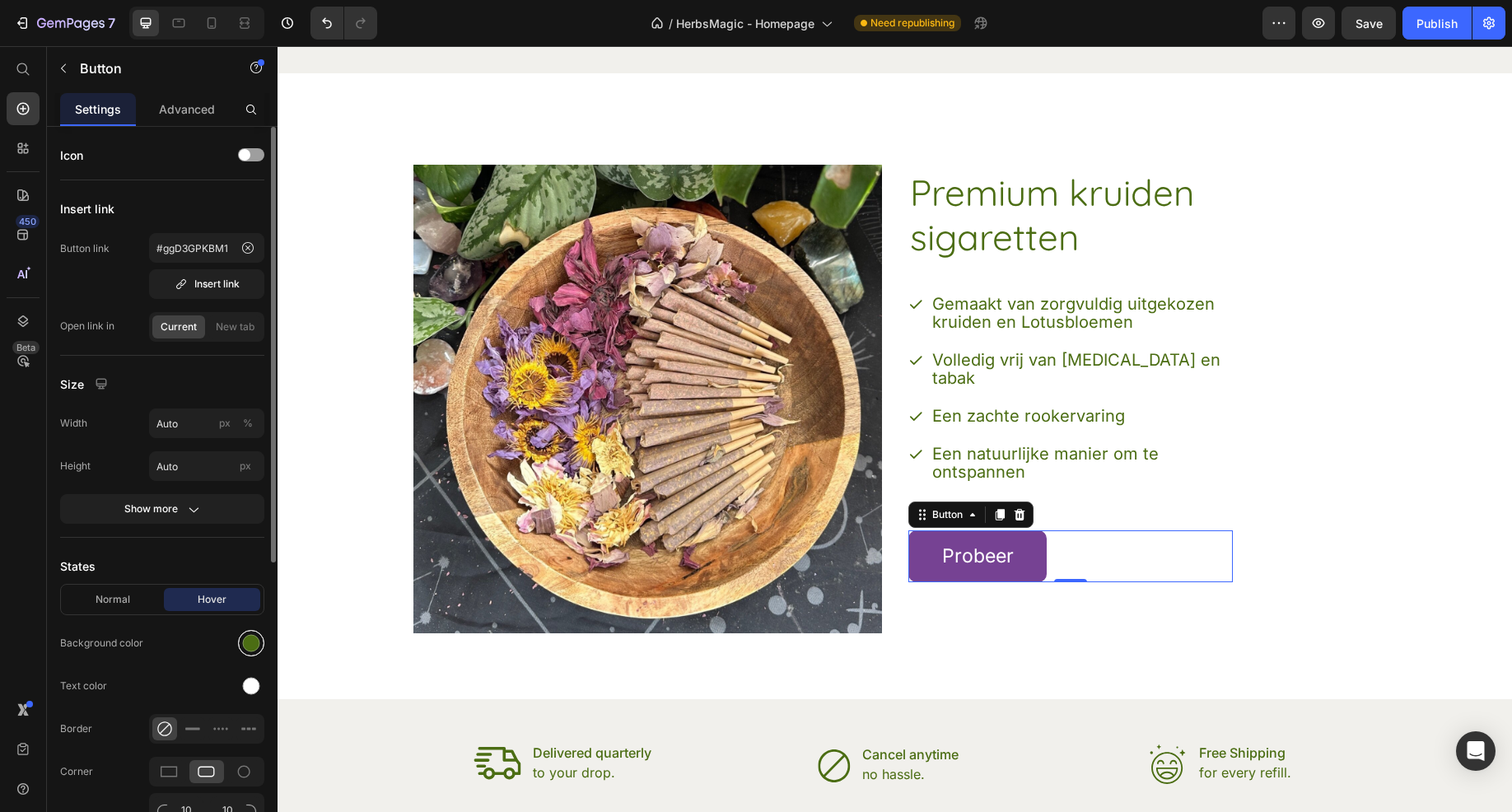 click at bounding box center [251, 643] 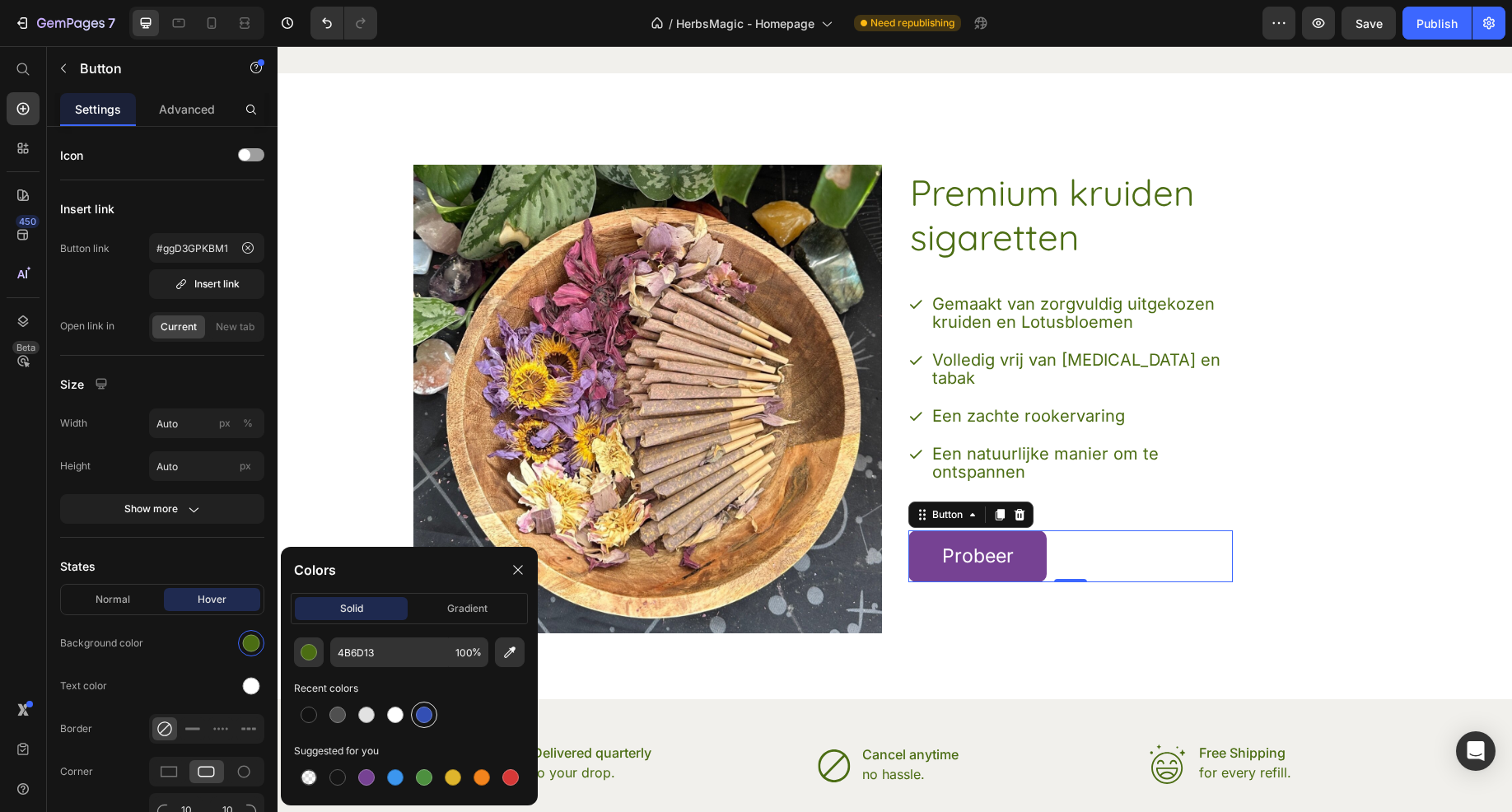 click at bounding box center [424, 715] 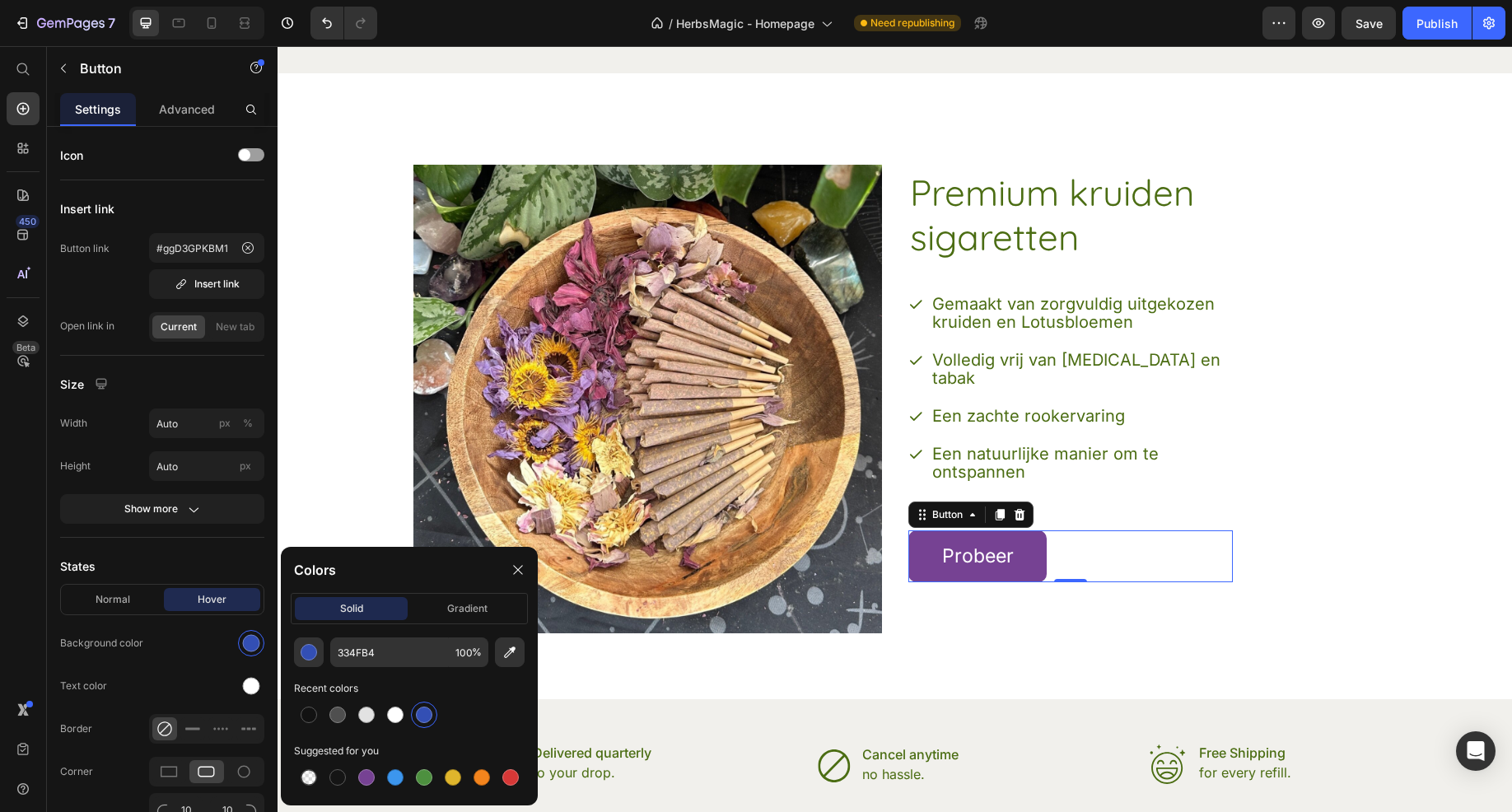 click on "Premium kruiden sigaretten Heading
Gemaakt van zorgvuldig uitgekozen kruiden en Lotusbloemen
Volledig vrij van nicotine en tabak
Een zachte rookervaring
Een natuurlijke manier om te ontspannen Item List Probeer Button   0 Row Image" at bounding box center (895, 386) 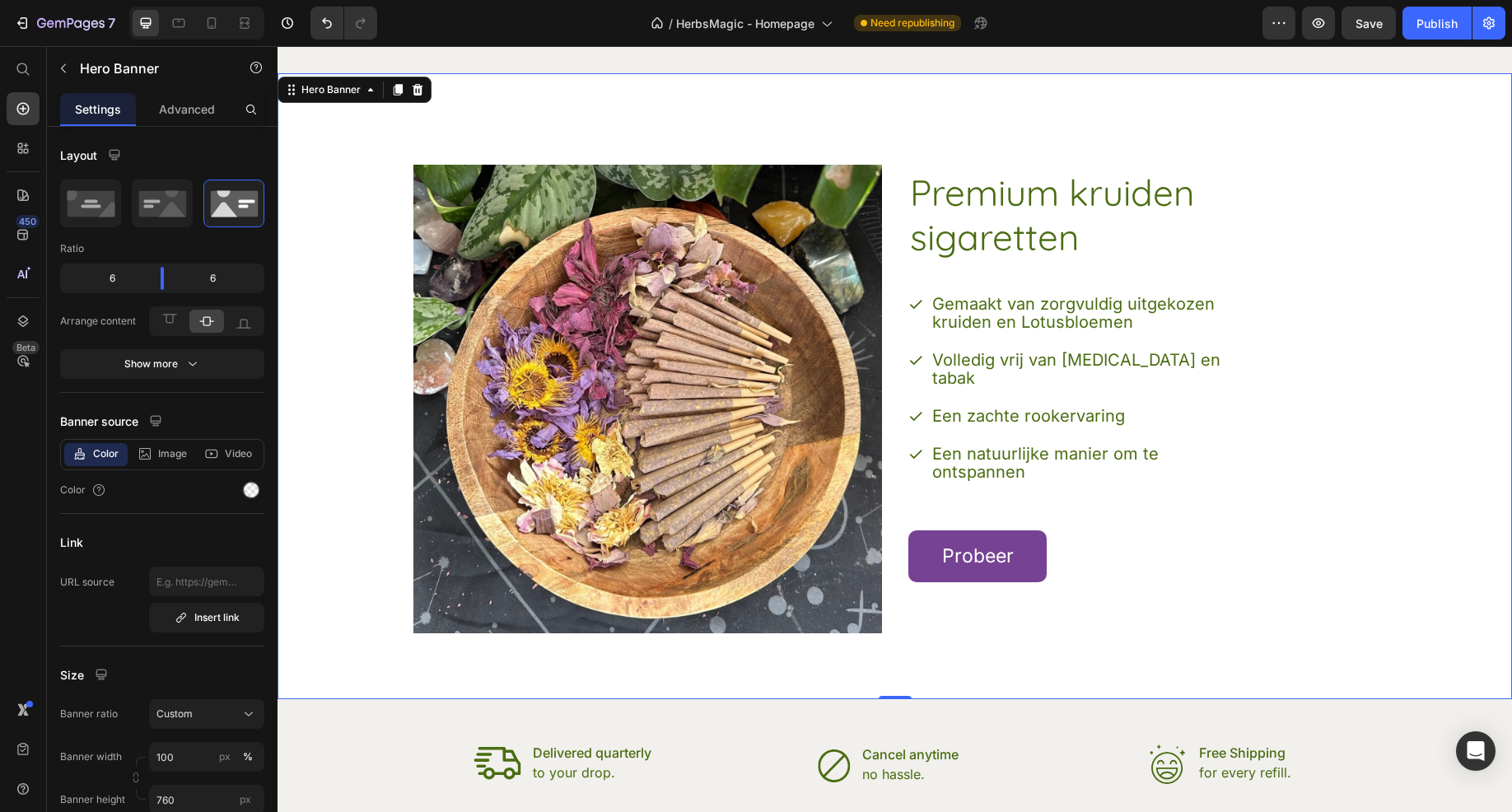 click on "Premium kruiden sigaretten Heading
Gemaakt van zorgvuldig uitgekozen kruiden en Lotusbloemen
Volledig vrij van nicotine en tabak
Een zachte rookervaring
Een natuurlijke manier om te ontspannen Item List Probeer Button Row Image" at bounding box center (895, 386) 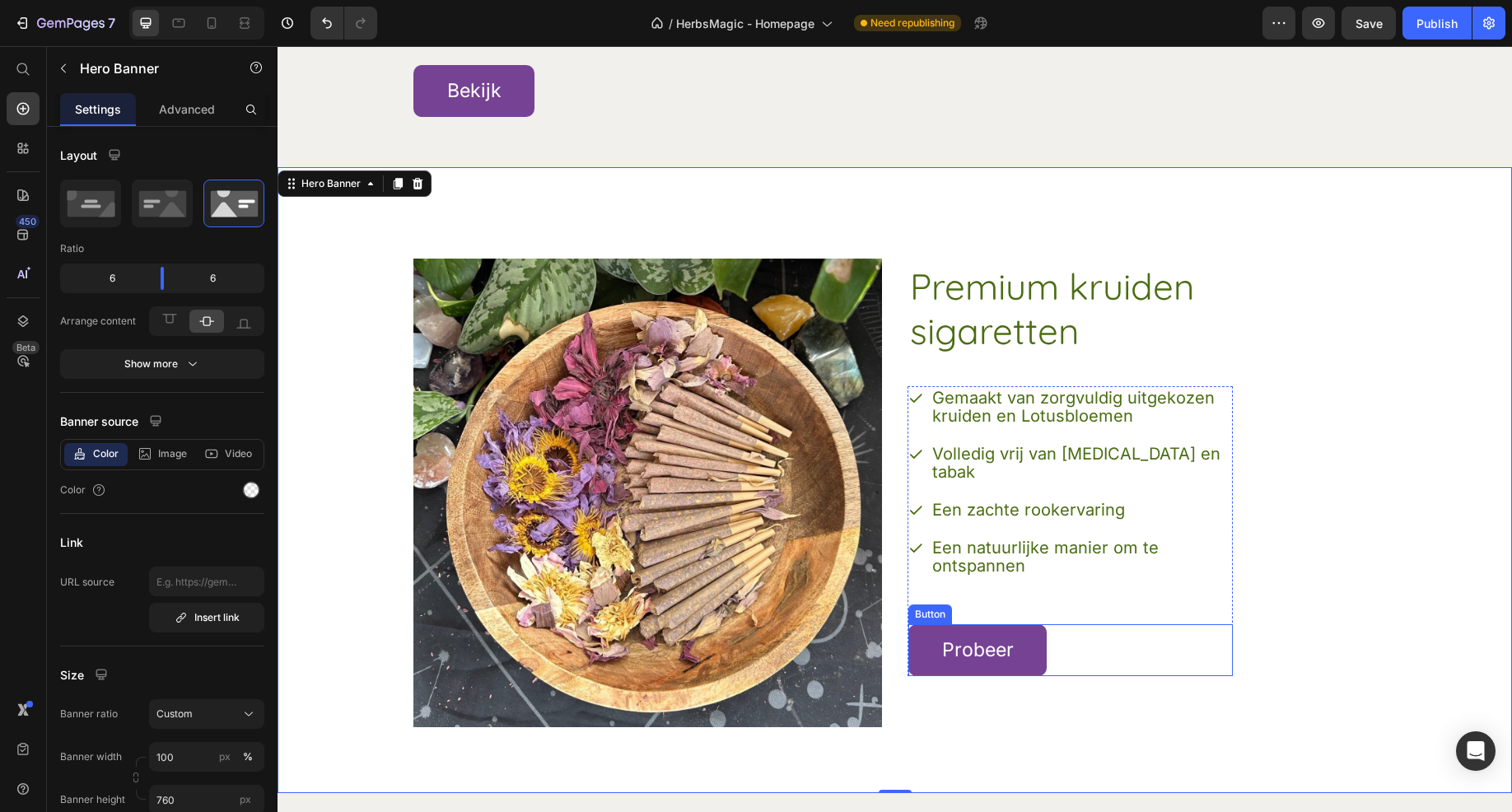 scroll, scrollTop: 5529, scrollLeft: 0, axis: vertical 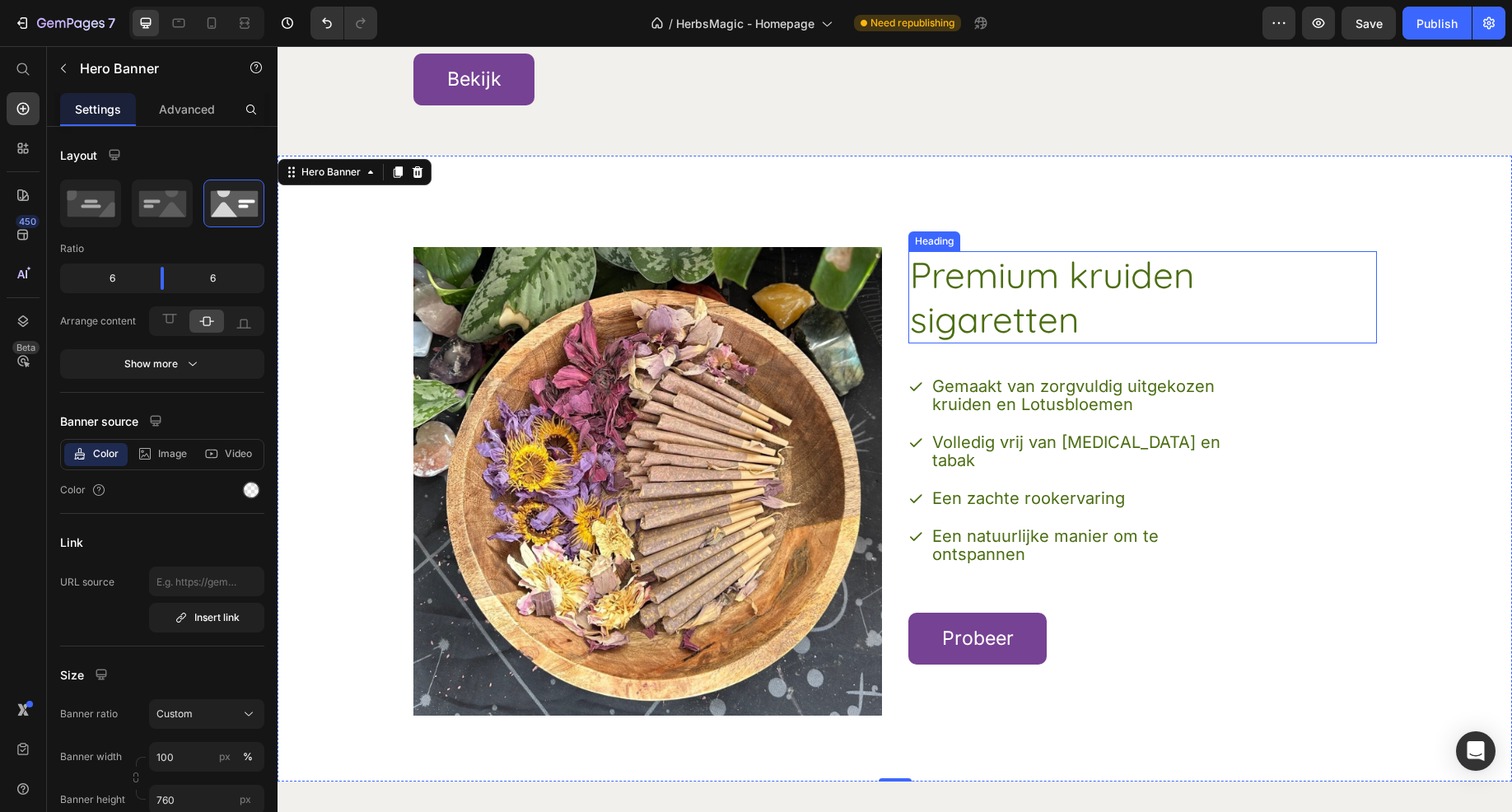 click on "Premium kruiden sigaretten" at bounding box center [1119, 297] 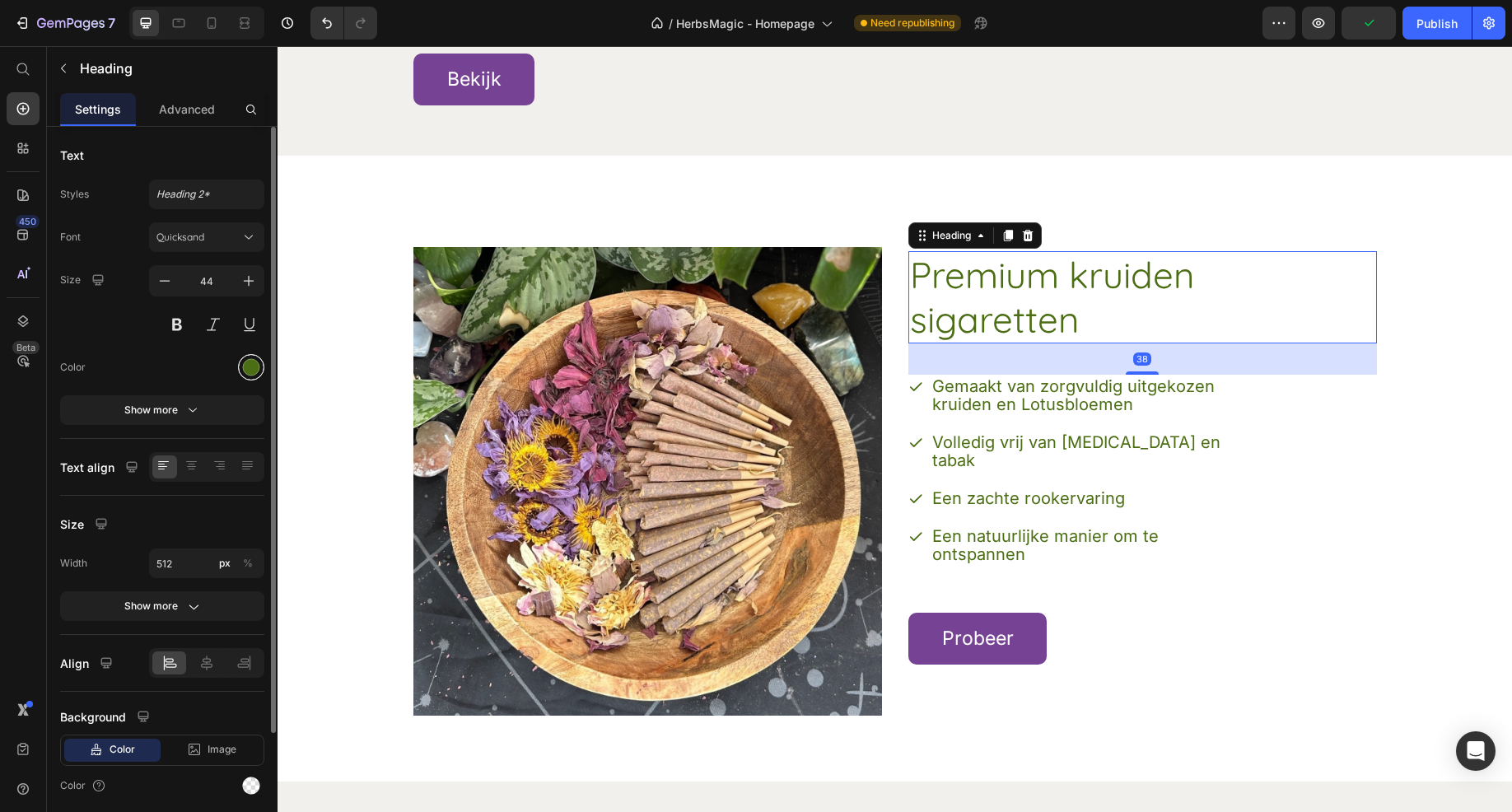 click at bounding box center [251, 367] 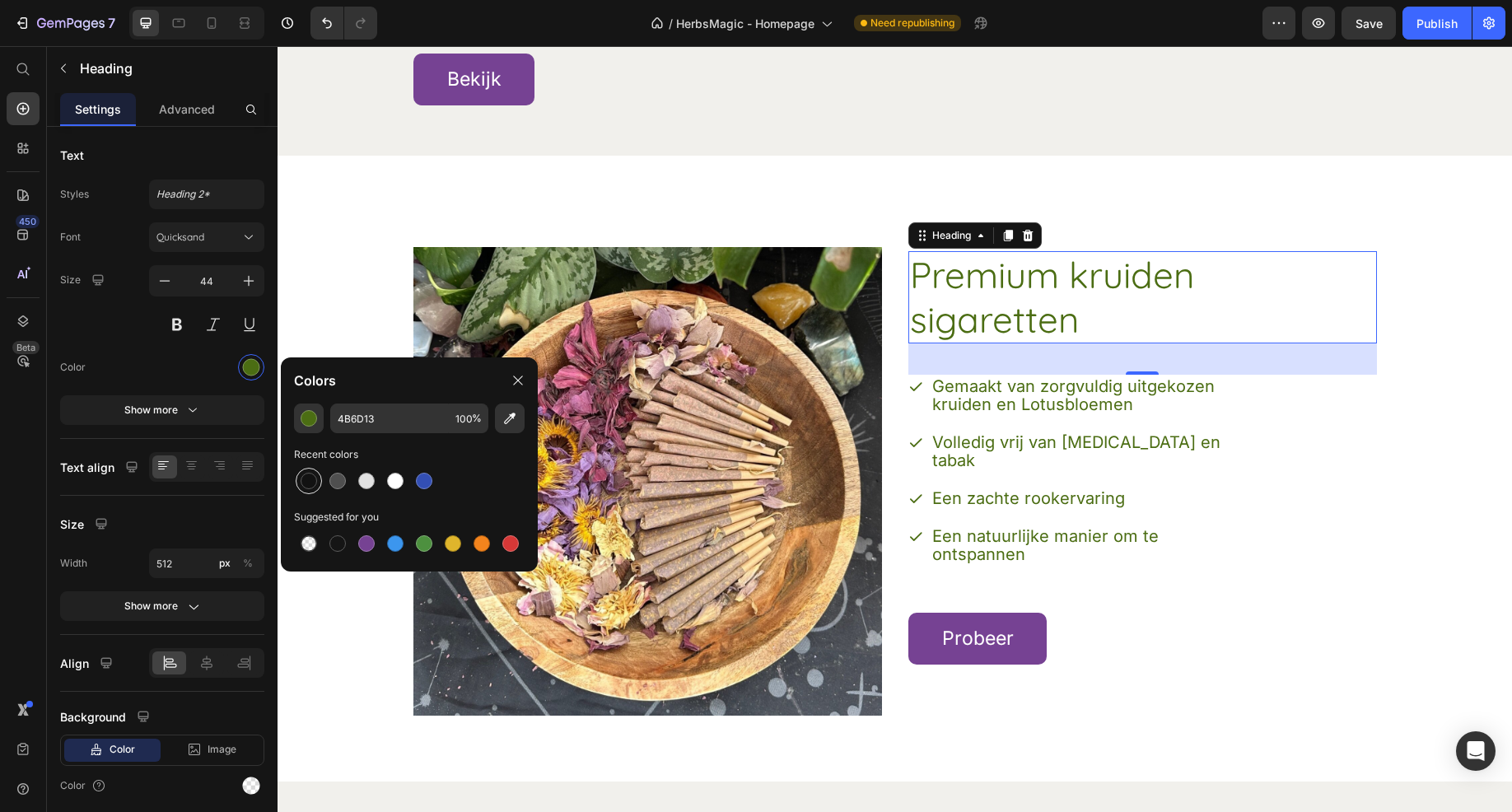 click at bounding box center [309, 481] 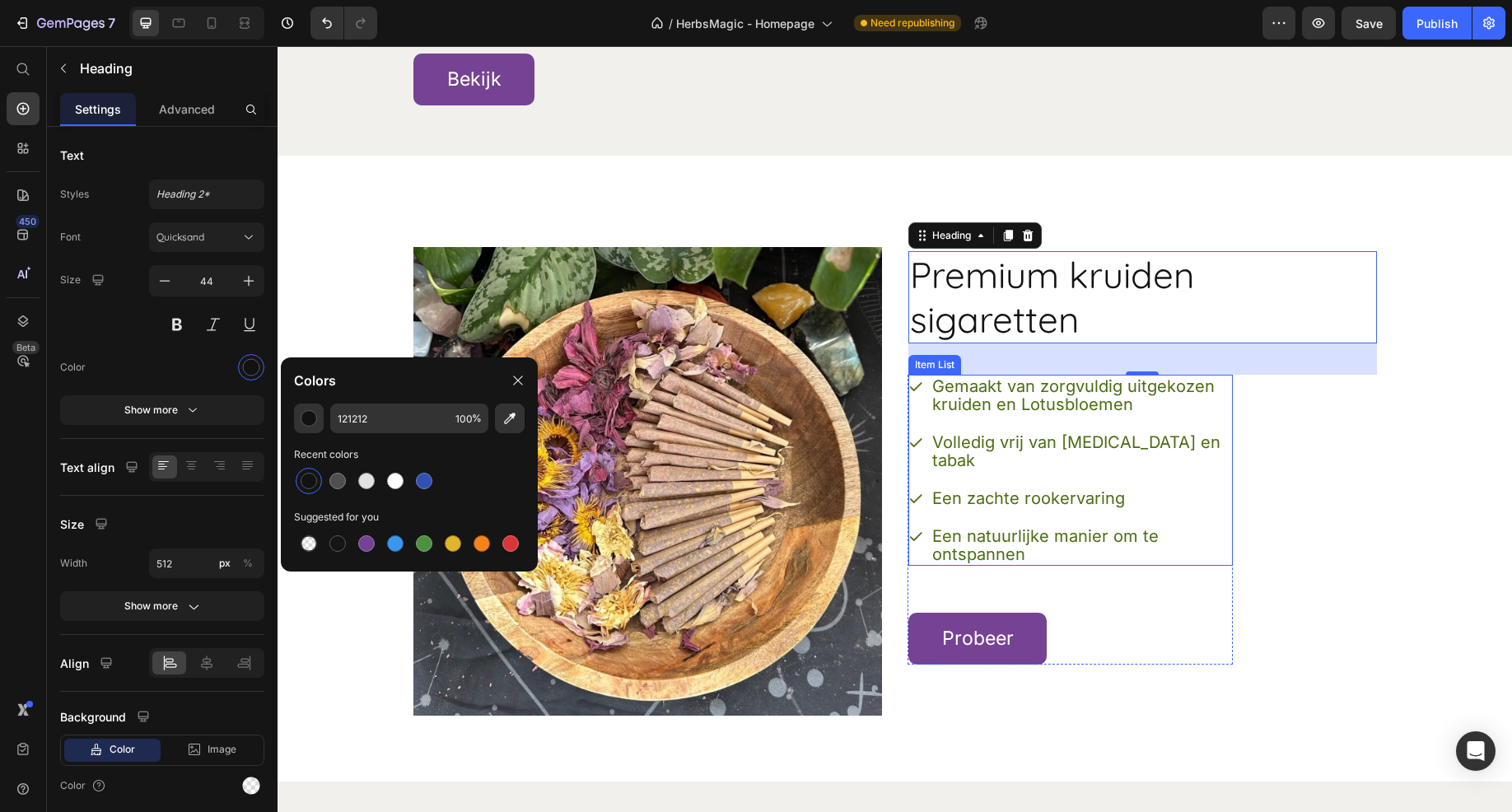 click on "Gemaakt van zorgvuldig uitgekozen kruiden en Lotusbloemen" at bounding box center (1081, 395) 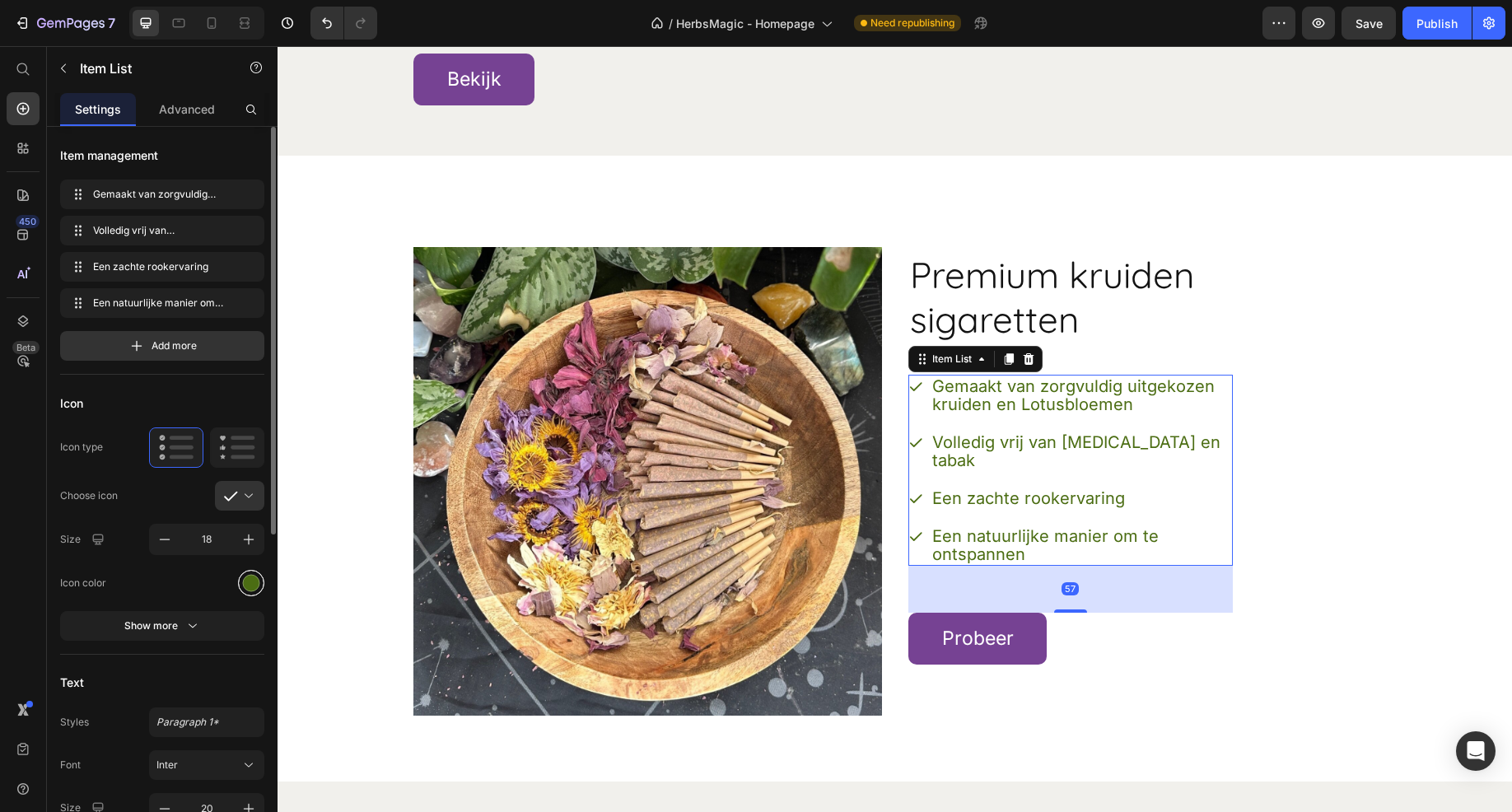 click at bounding box center (251, 582) 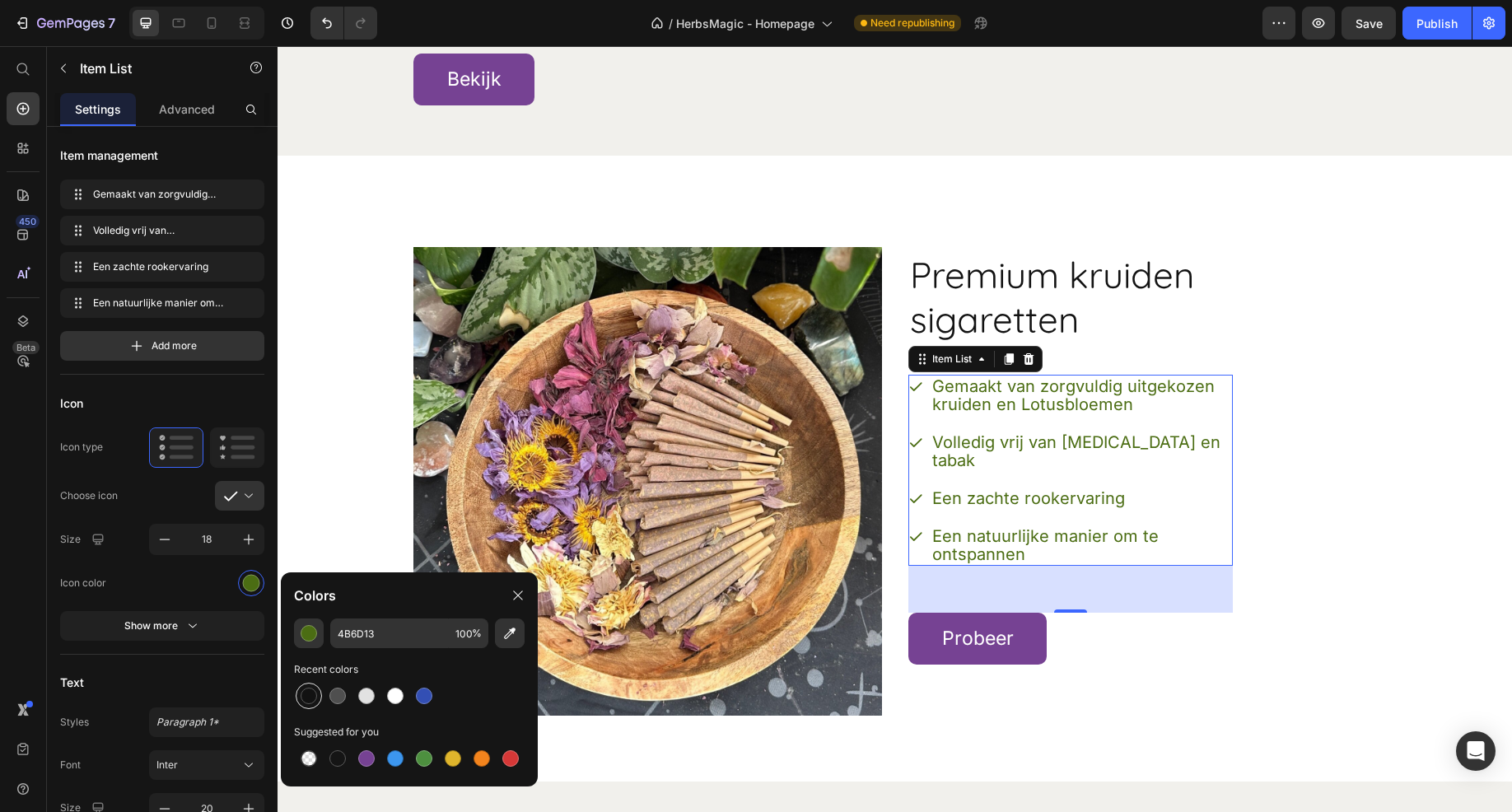 click at bounding box center [309, 696] 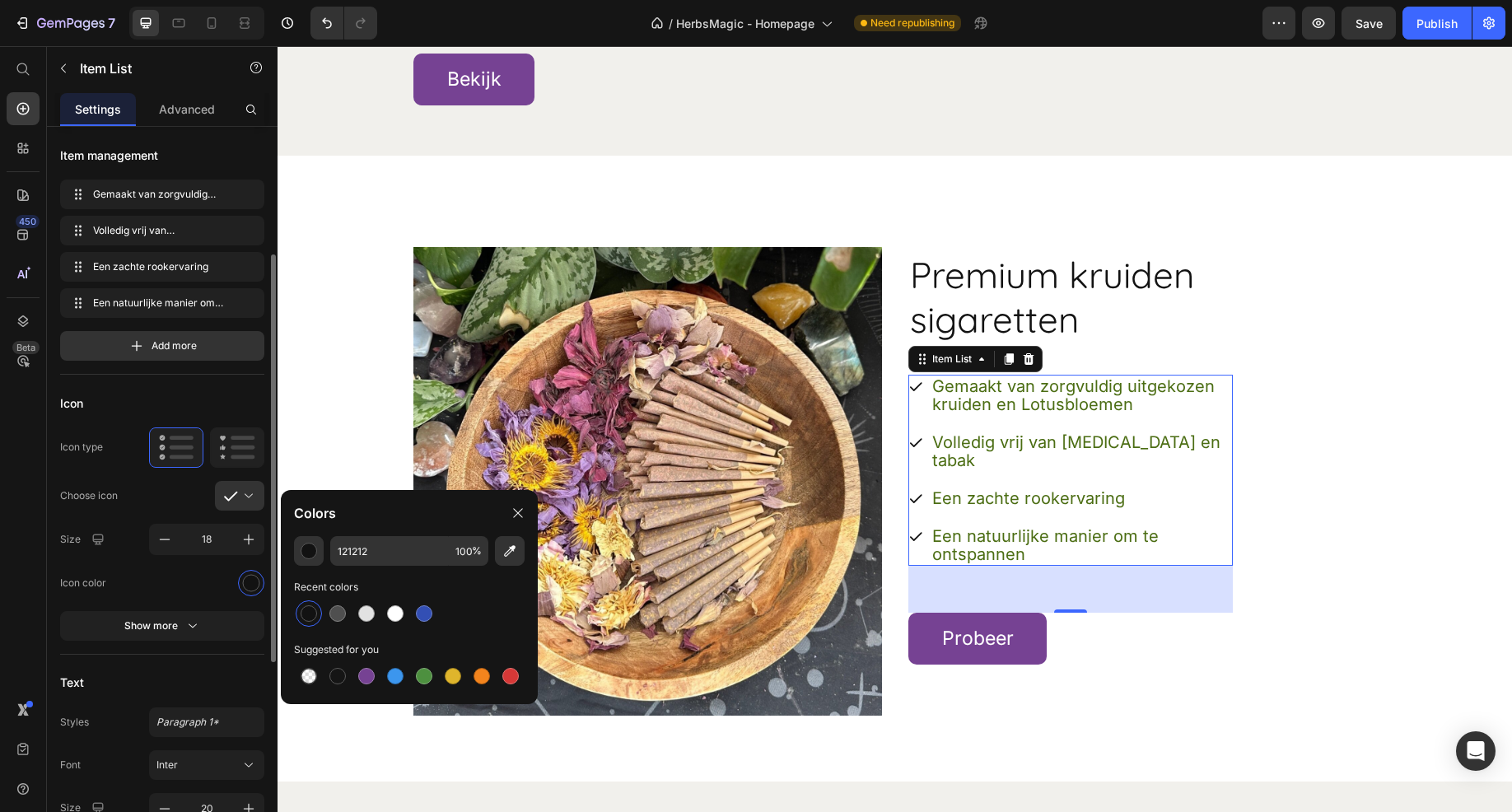 scroll, scrollTop: 165, scrollLeft: 0, axis: vertical 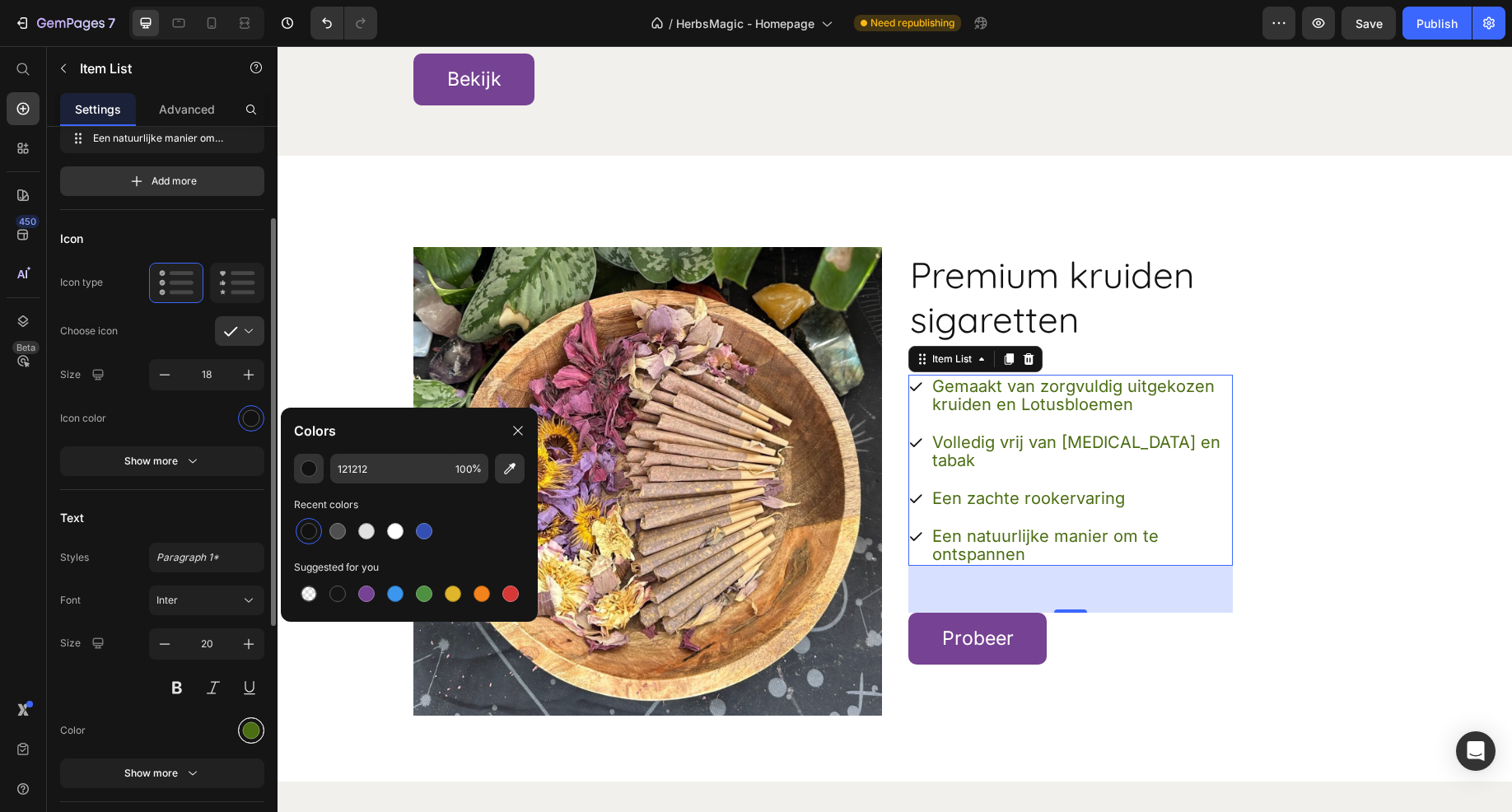 click at bounding box center [251, 730] 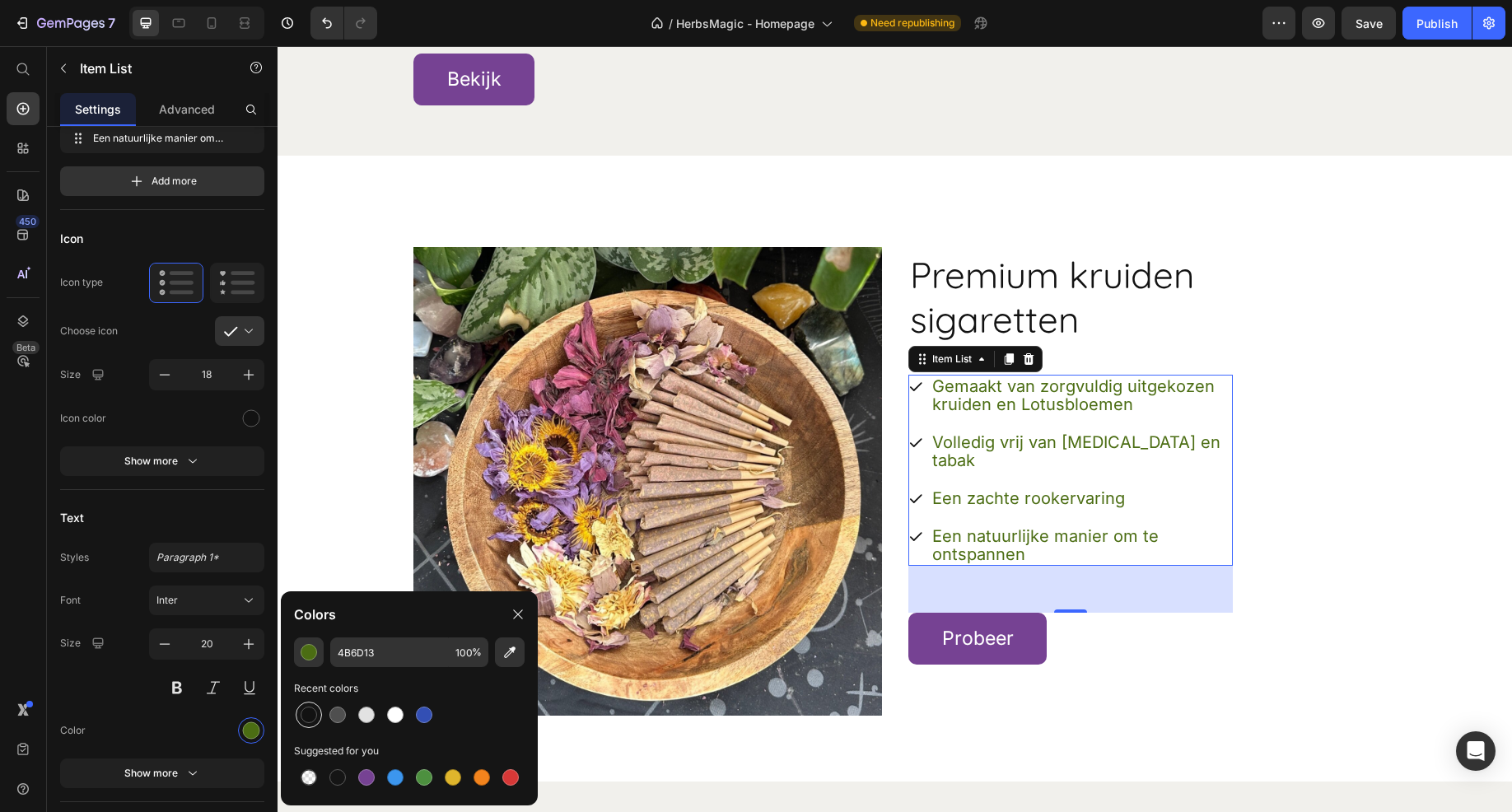 click at bounding box center (309, 715) 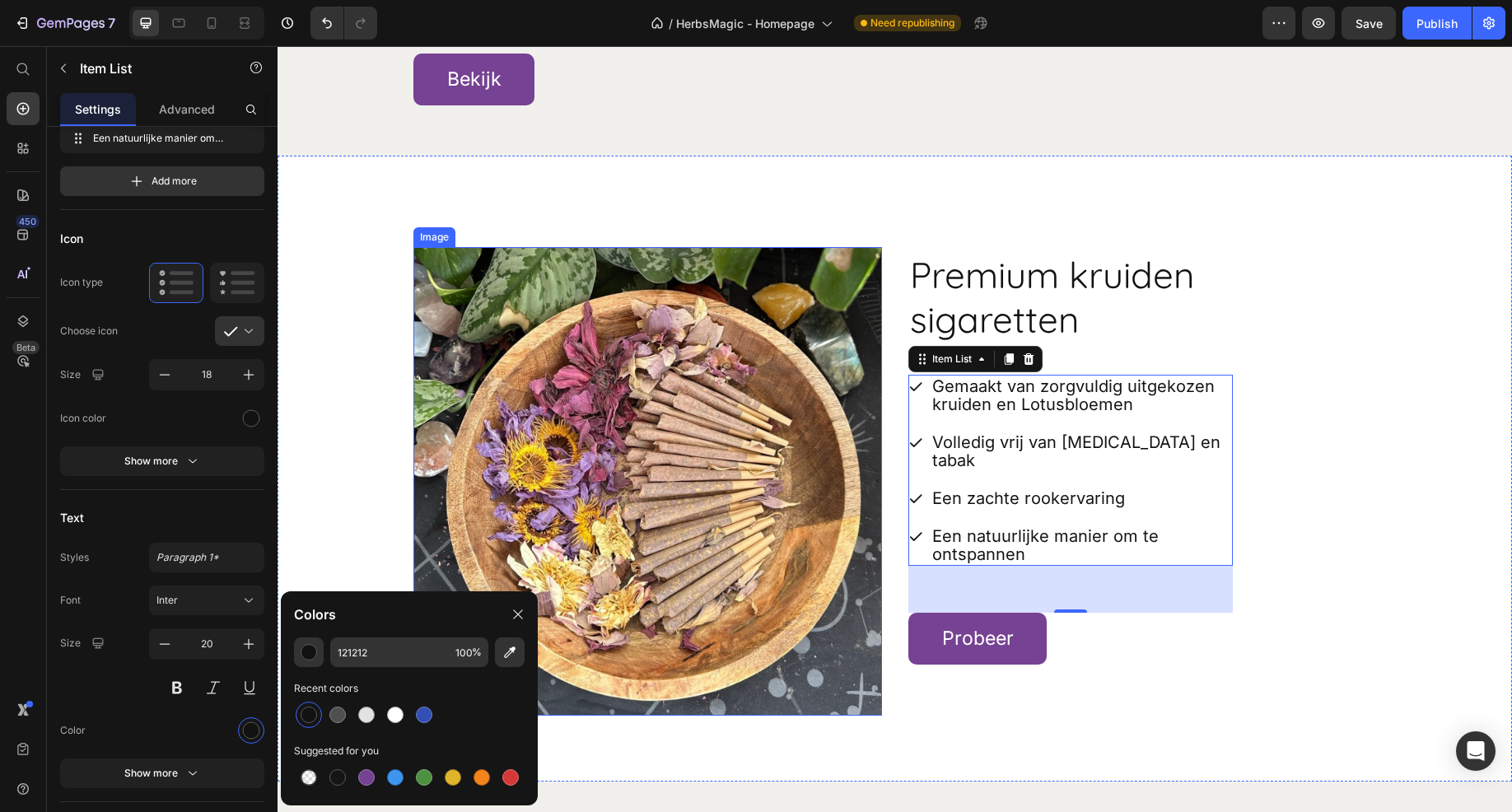 click on "Premium kruiden sigaretten Heading
Gemaakt van zorgvuldig uitgekozen kruiden en Lotusbloemen
Volledig vrij van nicotine en tabak
Een zachte rookervaring
Een natuurlijke manier om te ontspannen Item List   57 Probeer Button Row" at bounding box center (1142, 481) 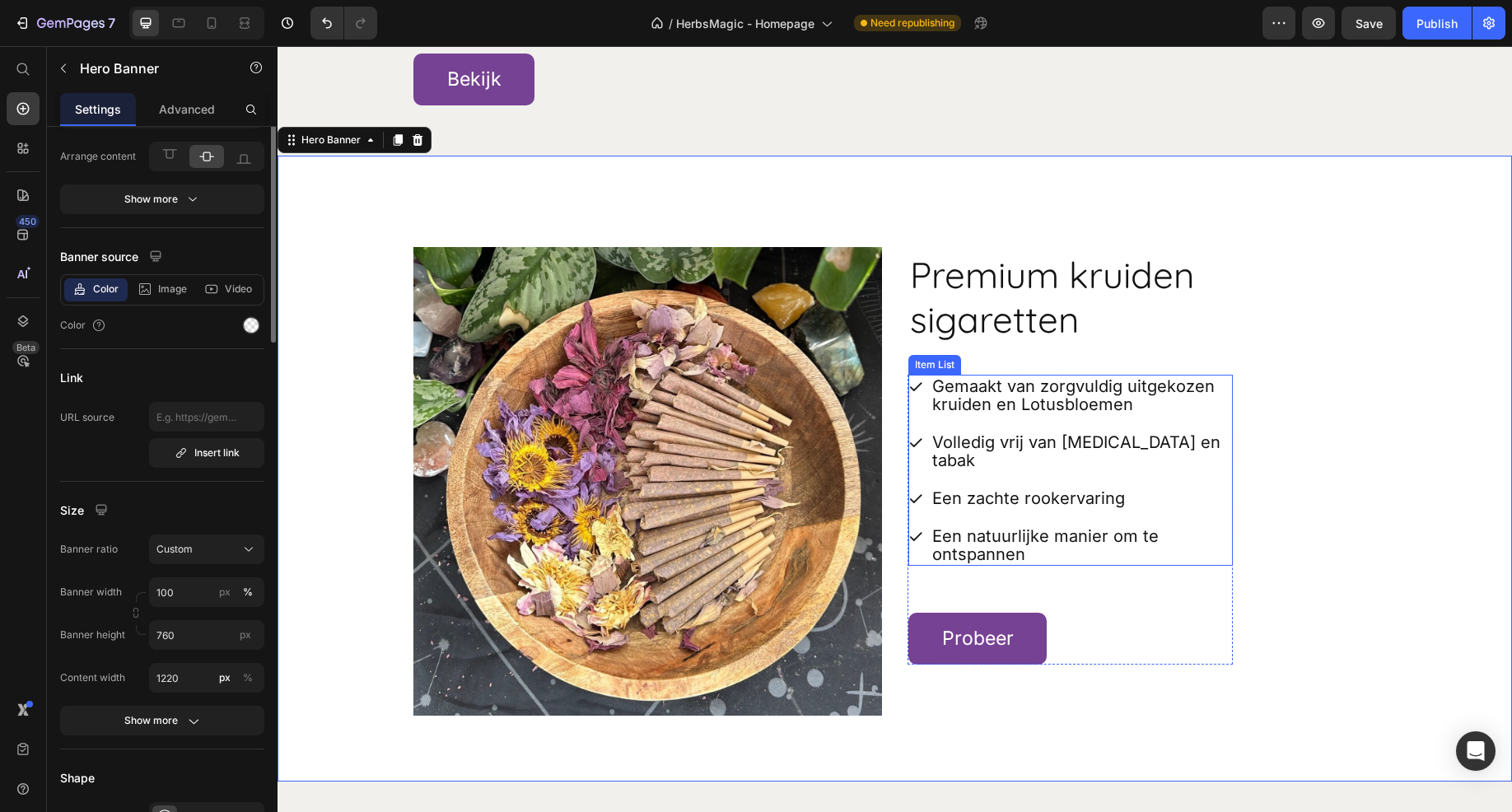 scroll, scrollTop: 0, scrollLeft: 0, axis: both 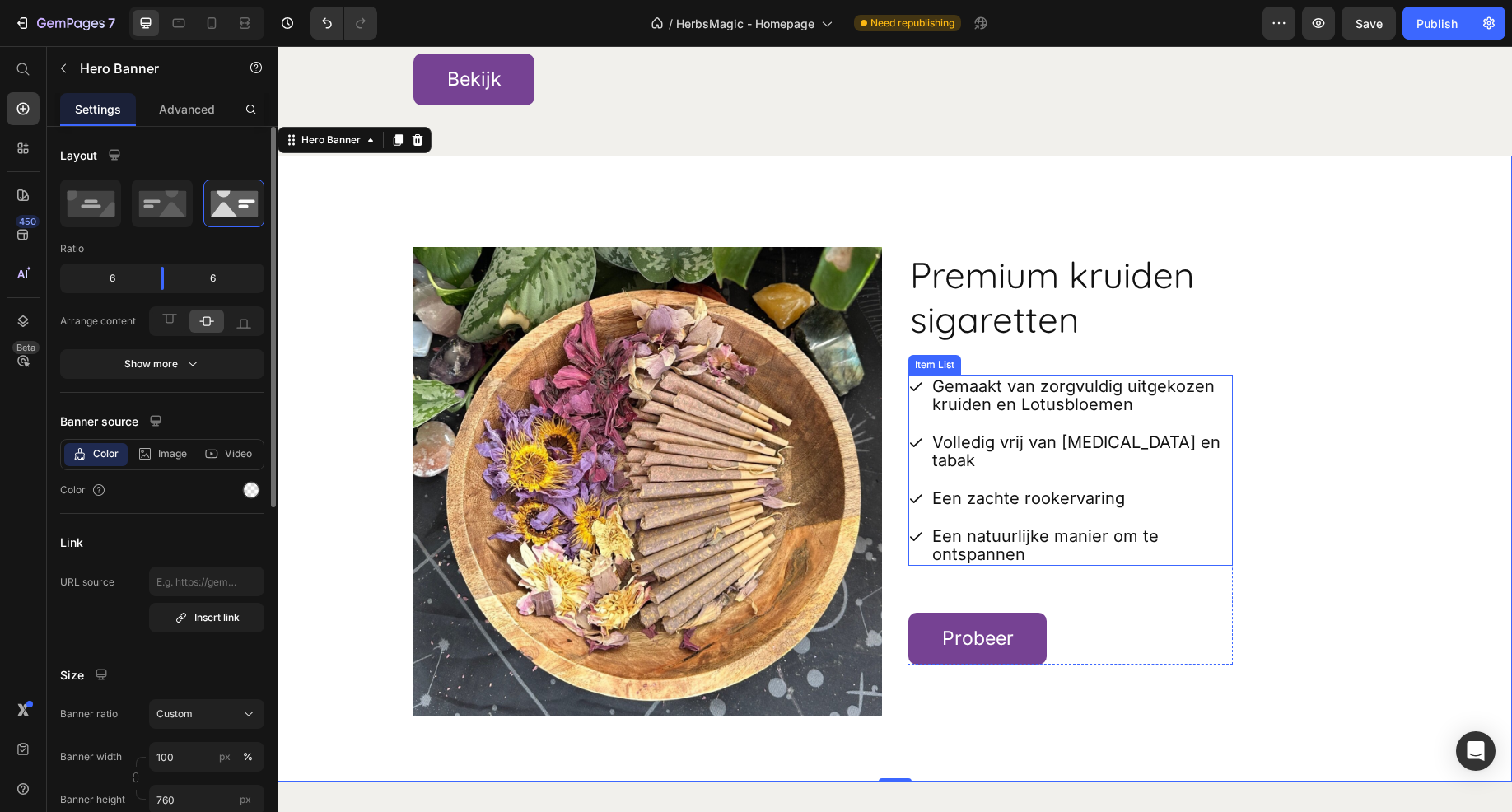 click on "Premium kruiden sigaretten Heading
Gemaakt van zorgvuldig uitgekozen kruiden en Lotusbloemen
Volledig vrij van nicotine en tabak
Een zachte rookervaring
Een natuurlijke manier om te ontspannen Item List Probeer Button Row" at bounding box center (1142, 481) 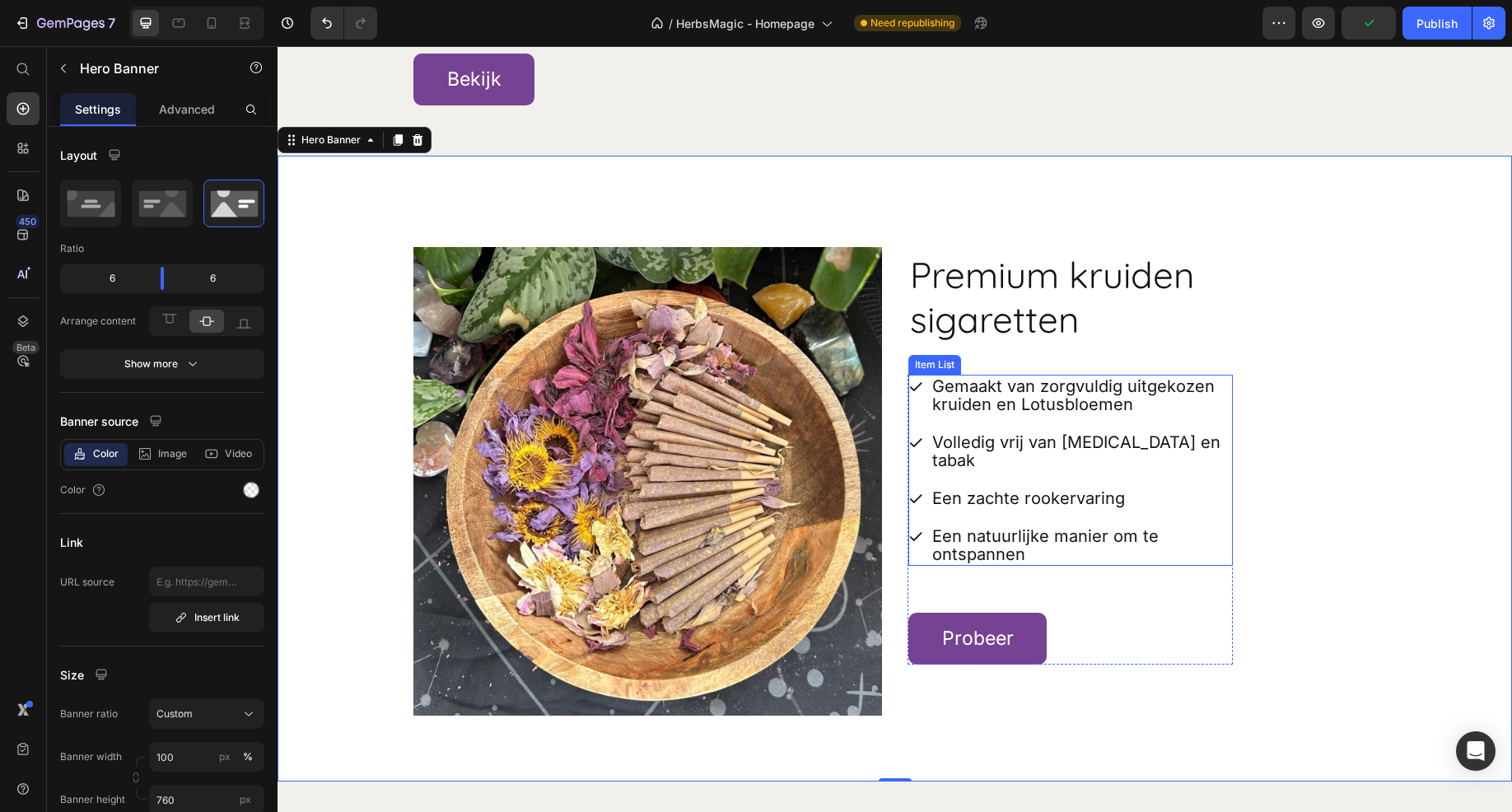click on "Gemaakt van zorgvuldig uitgekozen kruiden en Lotusbloemen" at bounding box center [1071, 395] 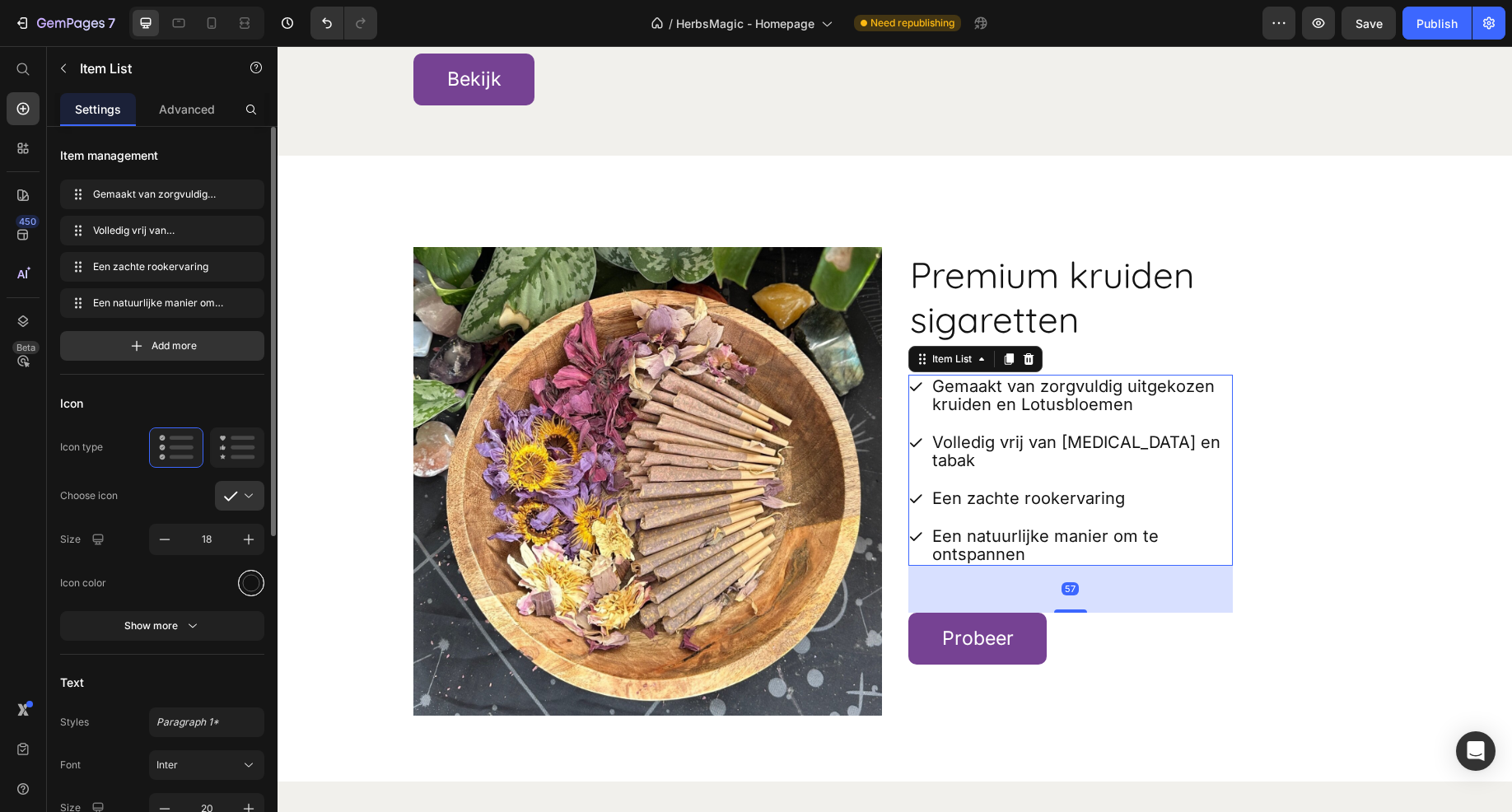 click at bounding box center (251, 582) 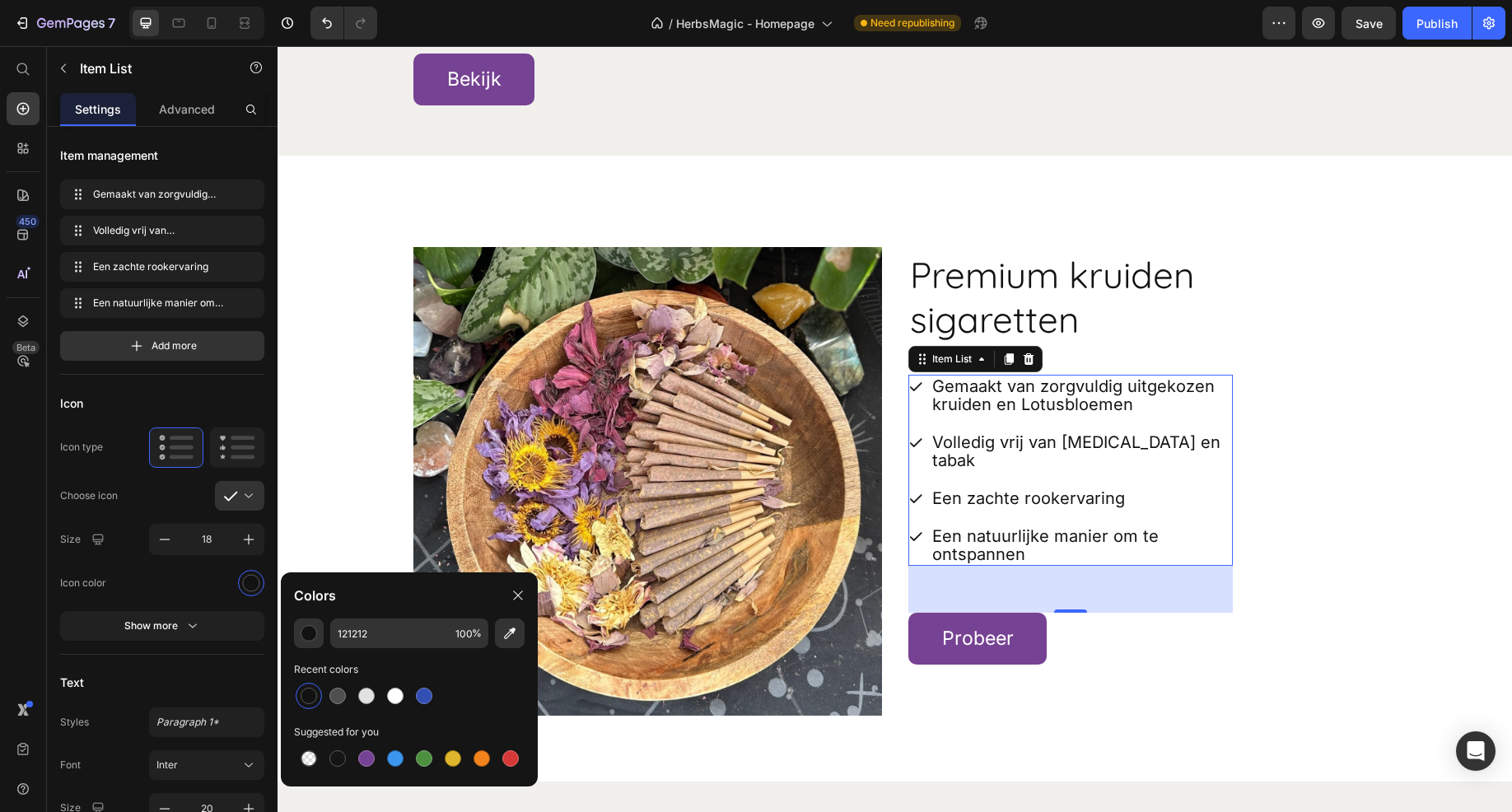 click at bounding box center (424, 758) 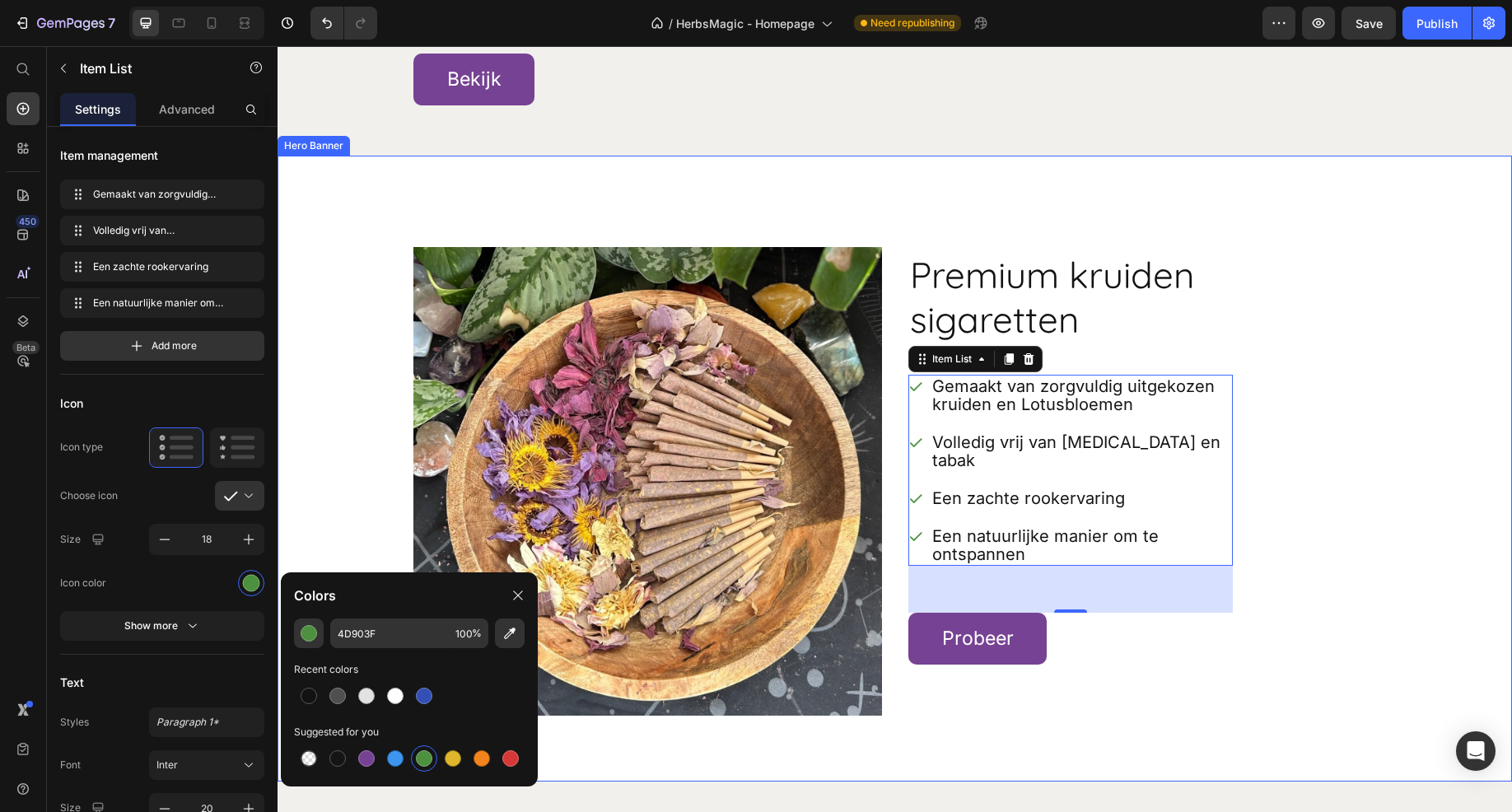 click on "Premium kruiden sigaretten Heading
Gemaakt van zorgvuldig uitgekozen kruiden en Lotusbloemen
Volledig vrij van nicotine en tabak
Een zachte rookervaring
Een natuurlijke manier om te ontspannen Item List   57 Probeer Button Row" at bounding box center [1142, 481] 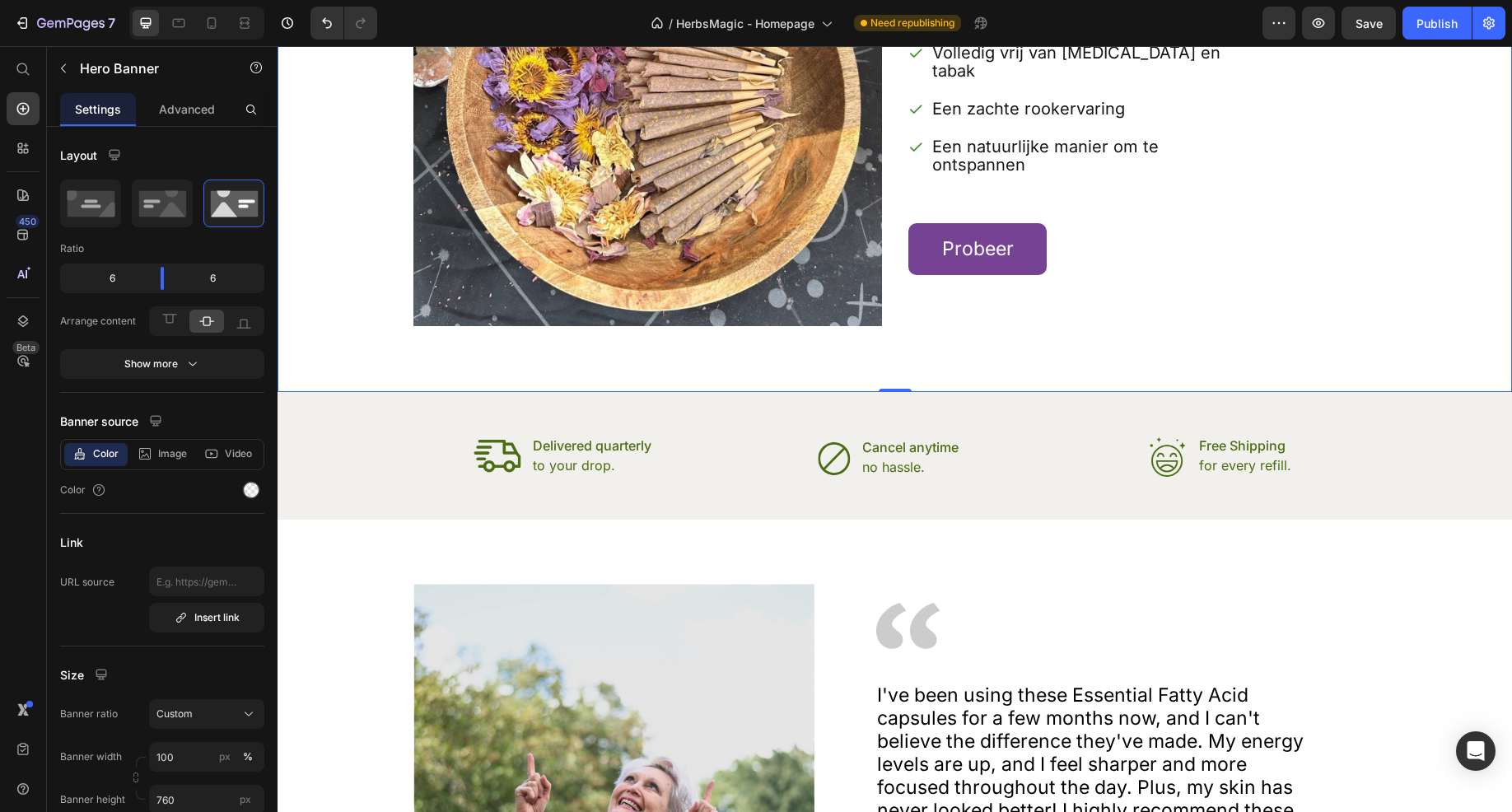 scroll, scrollTop: 5941, scrollLeft: 0, axis: vertical 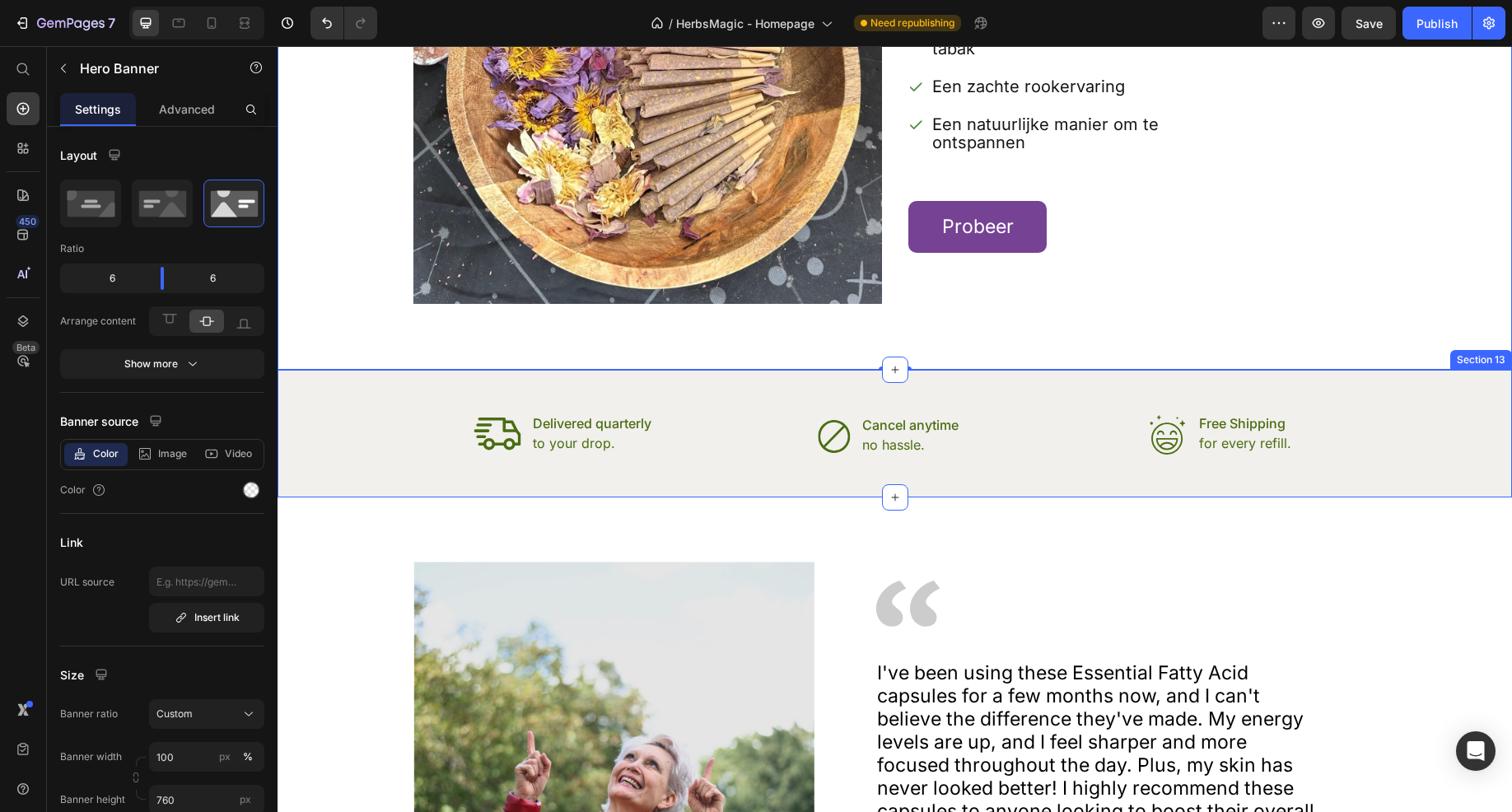 click on "Section 13" at bounding box center (1481, 360) 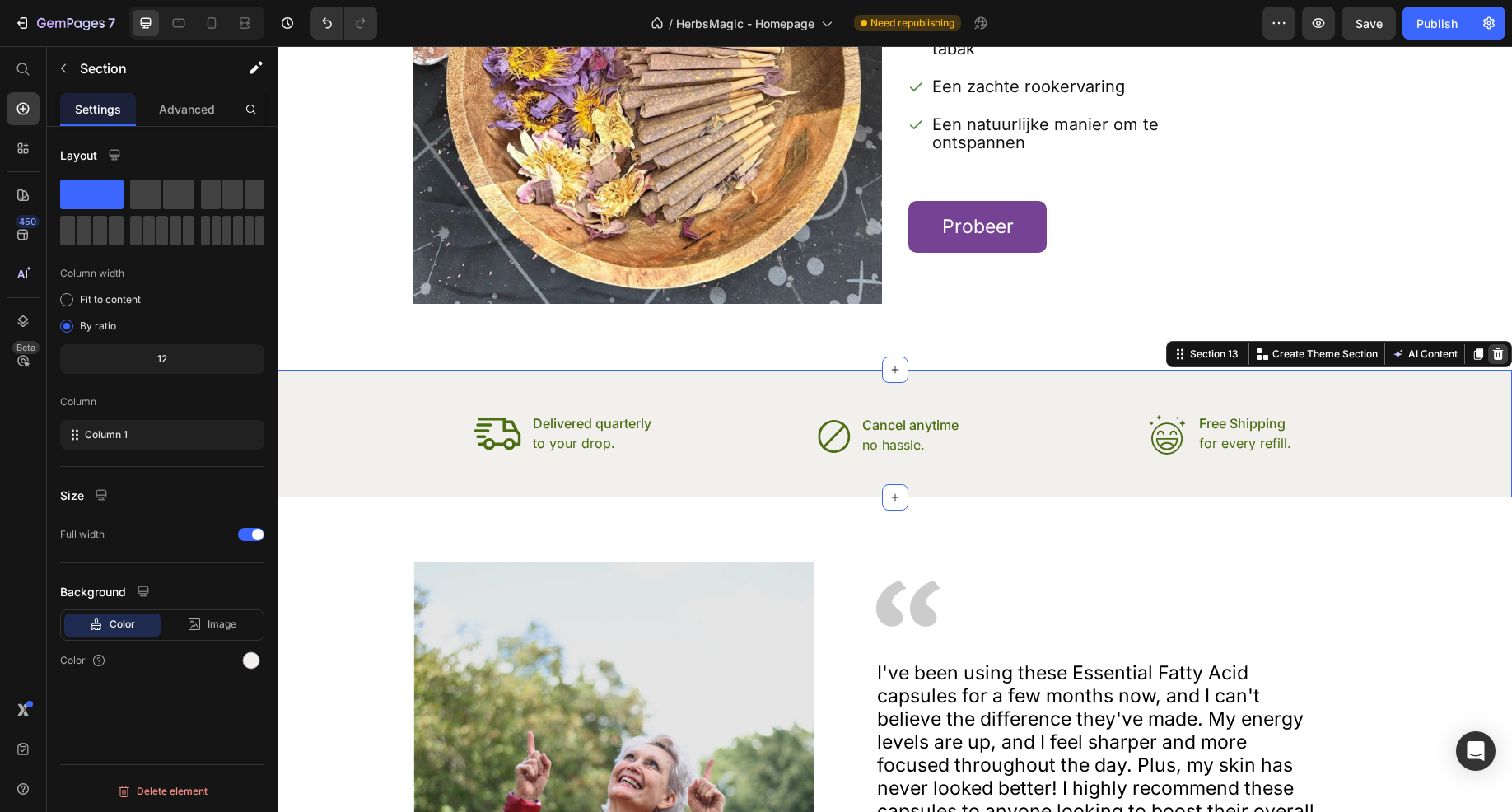 click 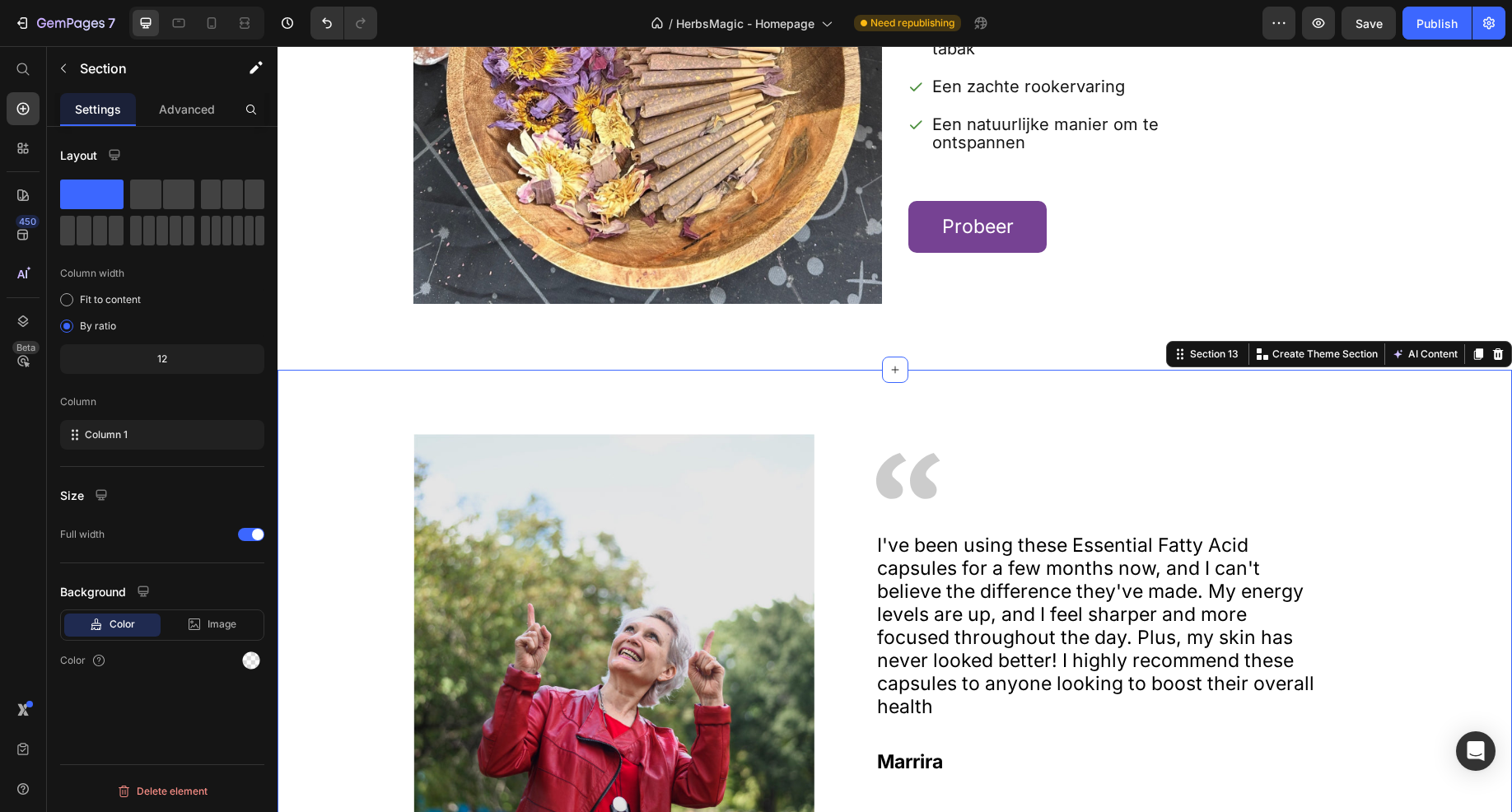 click on "Image Image I've been using these Essential Fatty Acid capsules for a few months now, and I can't believe the difference they've made. My energy levels are up, and I feel sharper and more focused throughout the day. Plus, my skin has never looked better! I highly recommend these capsules to anyone looking to boost their overall health Text Block Marrira Text Block I've been using these Essential Fatty Acid capsules for a few months now, and I can't believe the difference they've made. My energy levels are up, and I feel sharper and more focused throughout the day. Plus, my skin has never looked better! I highly recommend these capsules to anyone looking to boost their overall health Text Block Marrira Text Block Text Block Marrira Text Block Carousel Row Row Section 13   Create Theme Section AI Content Write with GemAI What would you like to describe here? Tone and Voice Persuasive Product Blauwe Lotus Show more Generate" at bounding box center [894, 658] 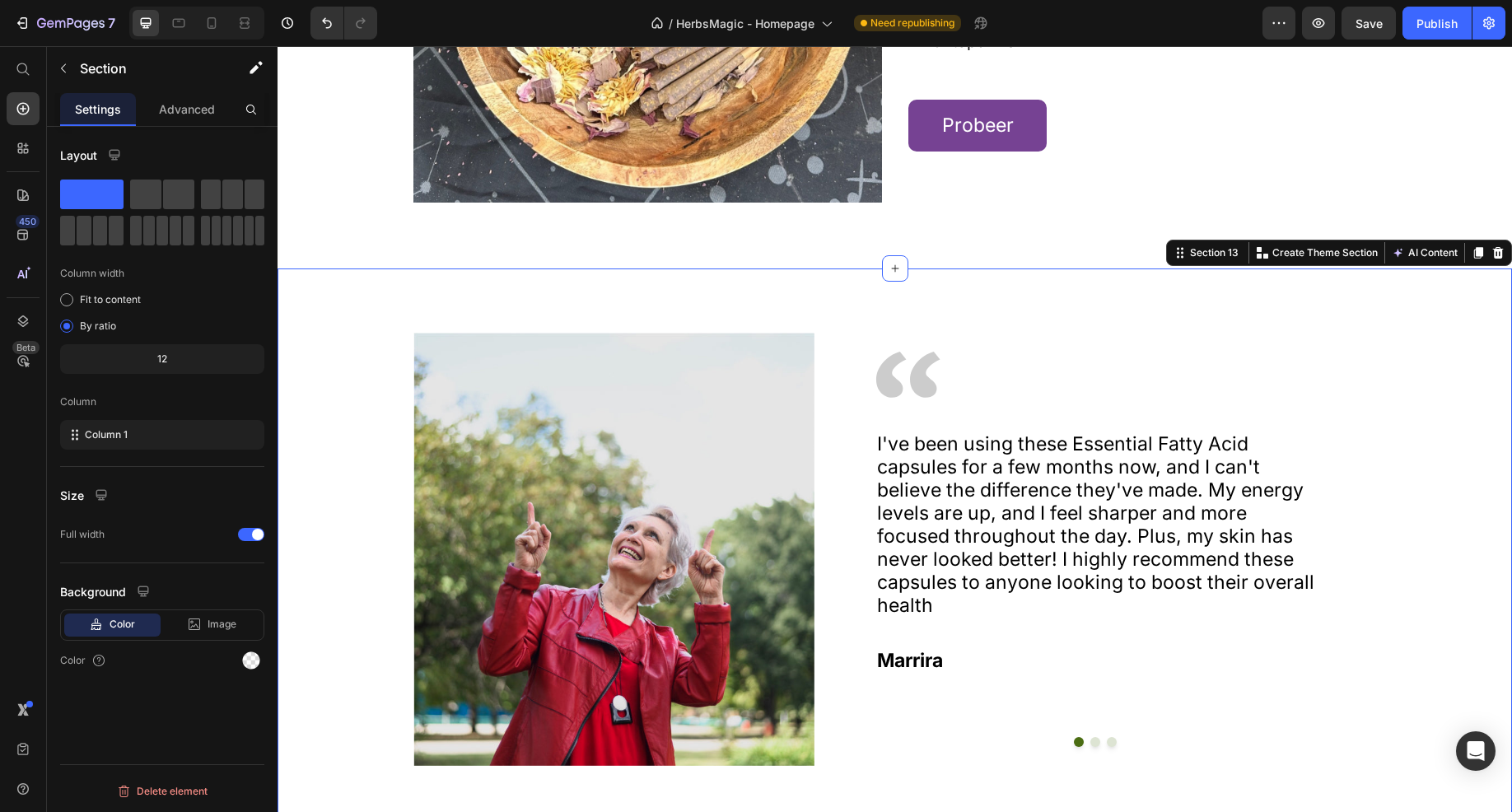 scroll, scrollTop: 6023, scrollLeft: 0, axis: vertical 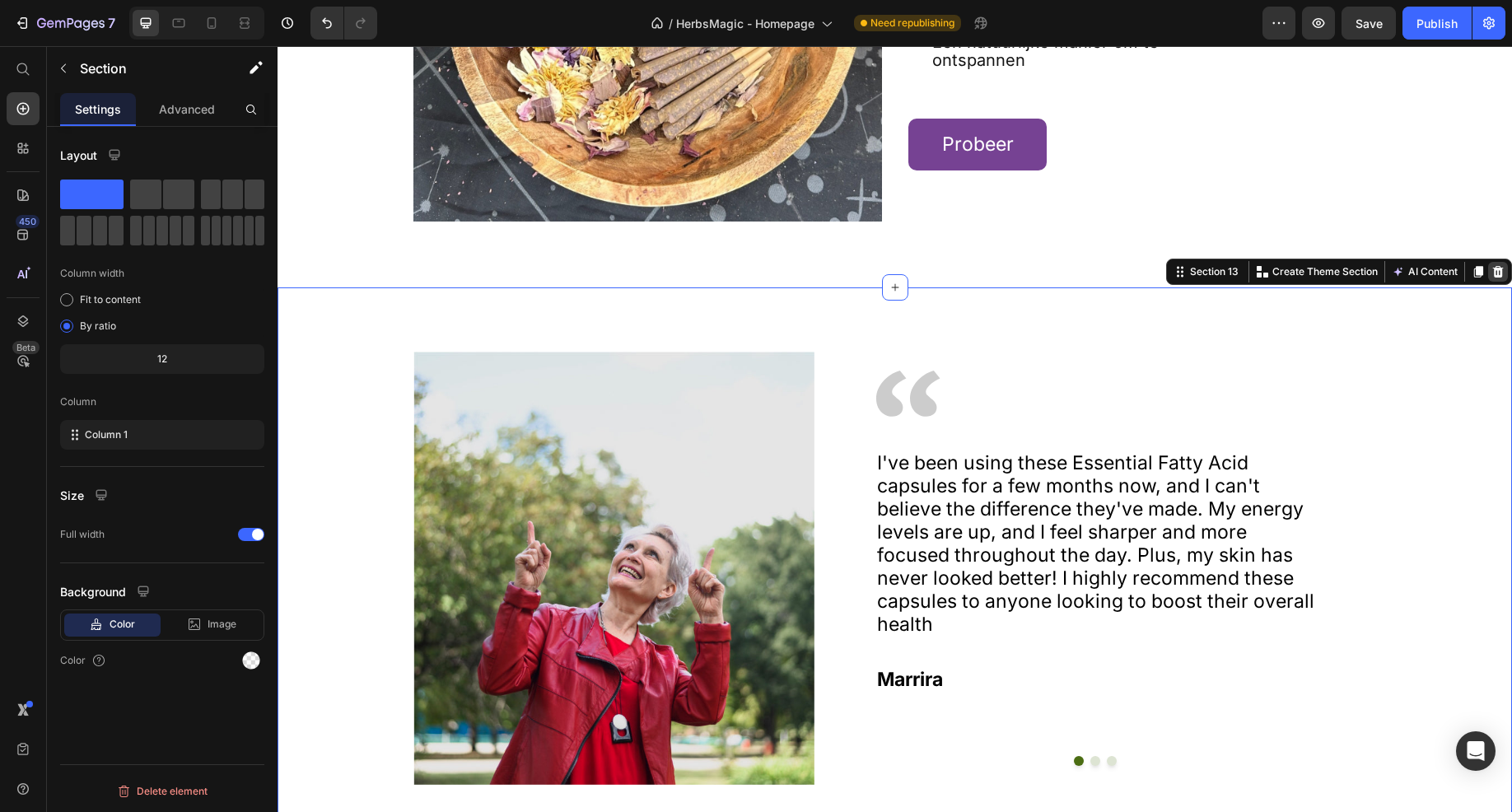 click 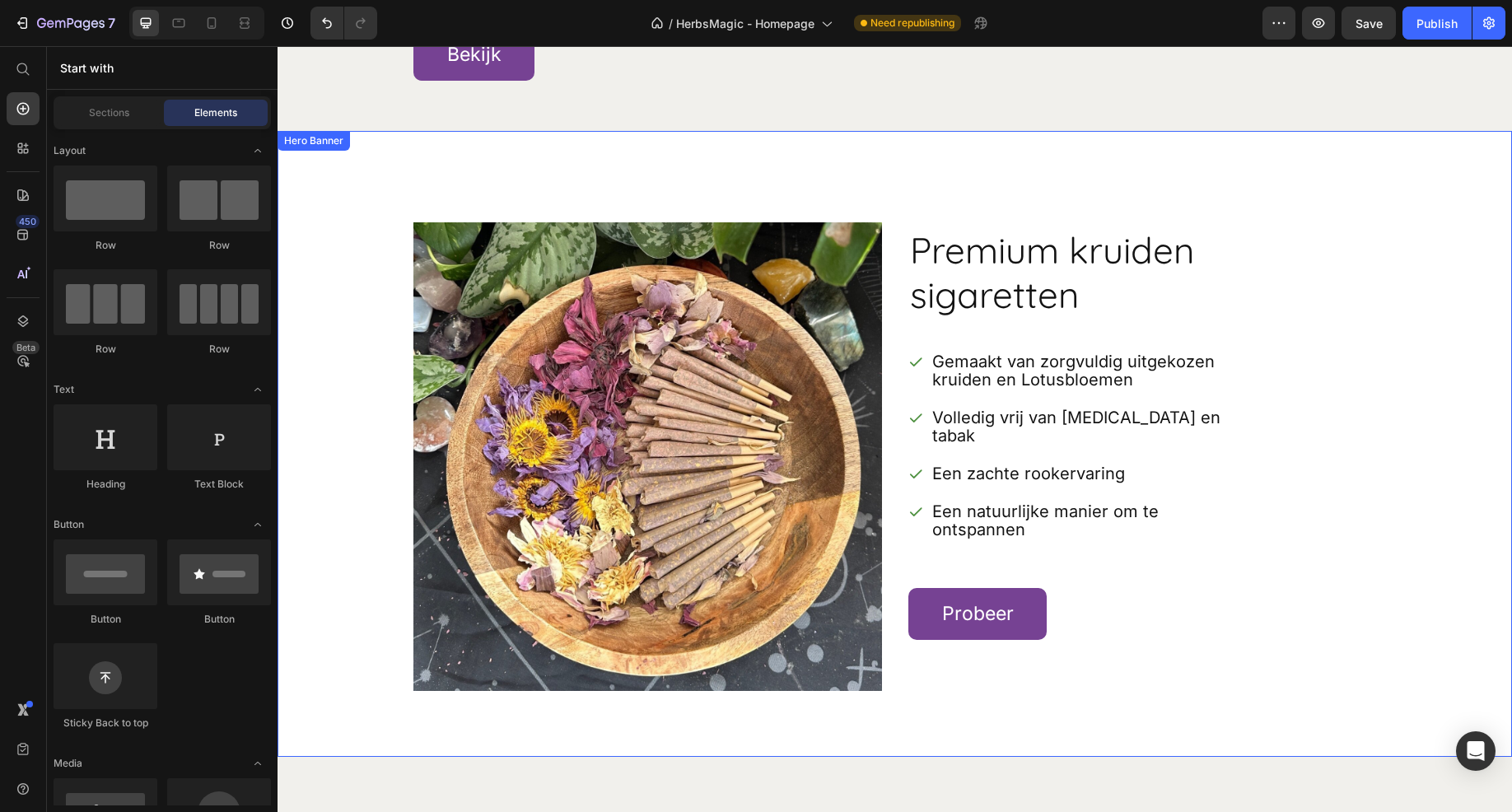 scroll, scrollTop: 5529, scrollLeft: 0, axis: vertical 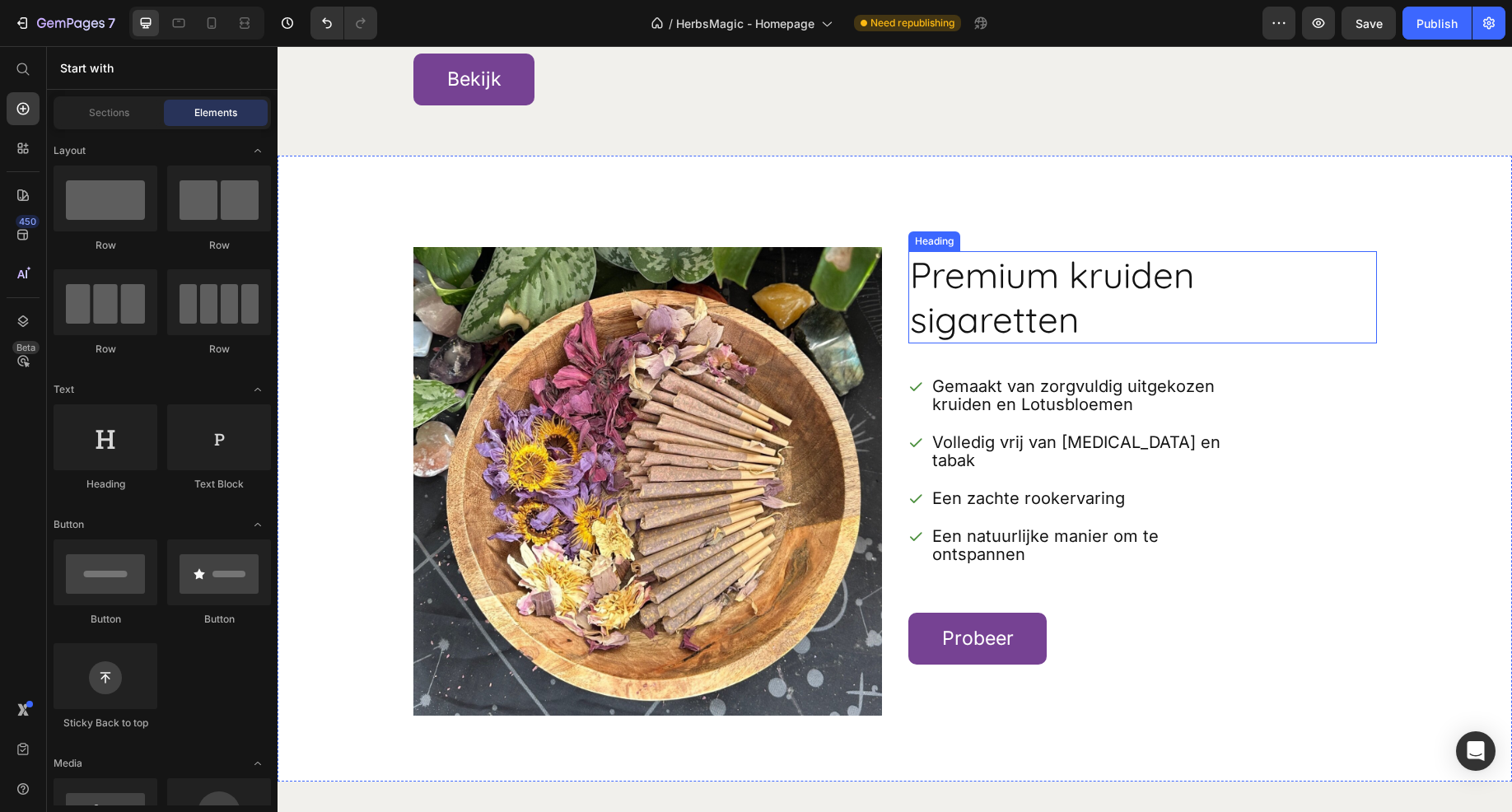 click on "Premium kruiden sigaretten" at bounding box center (1119, 297) 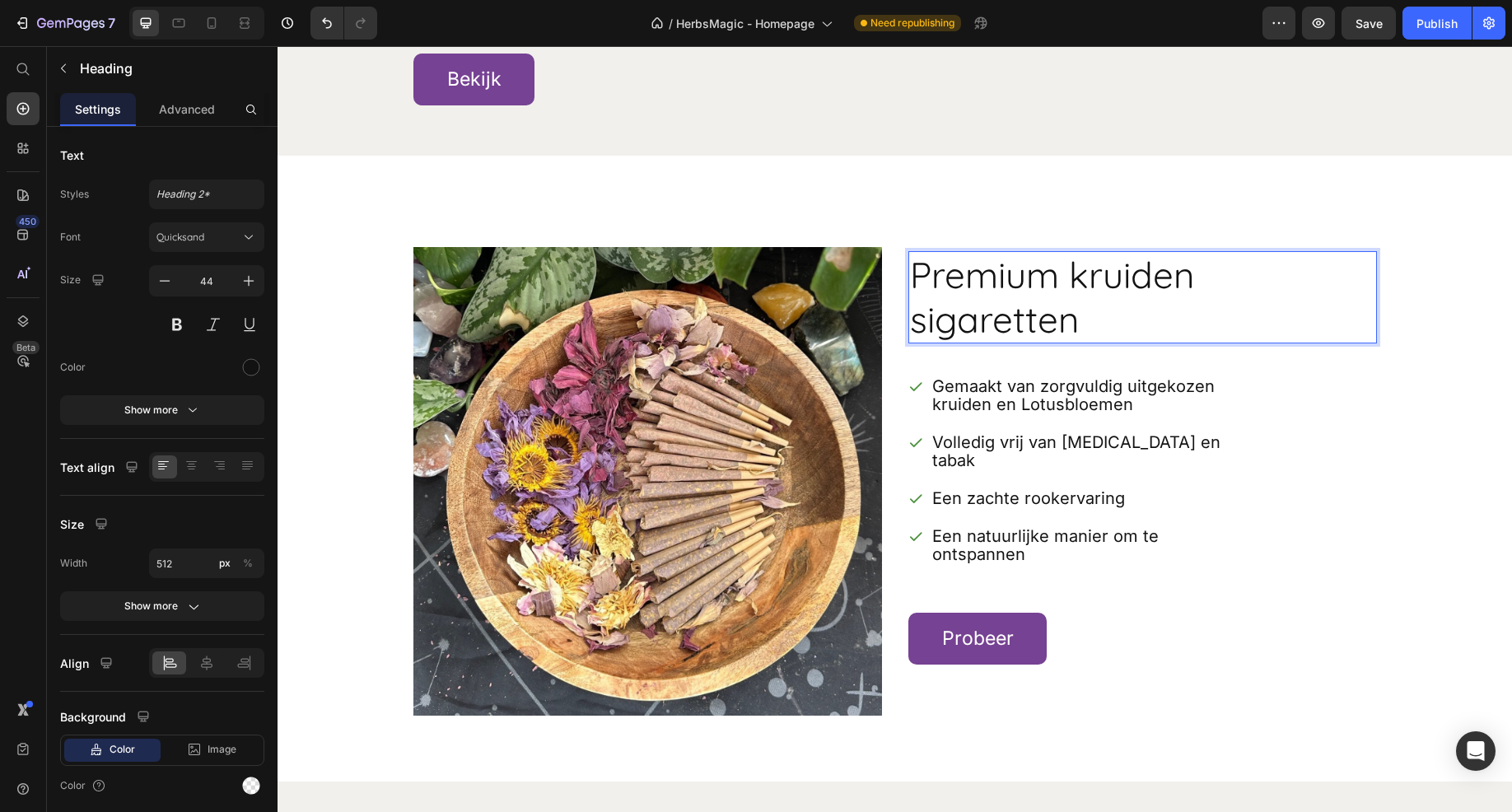 click on "Premium kruiden sigaretten" at bounding box center (1119, 297) 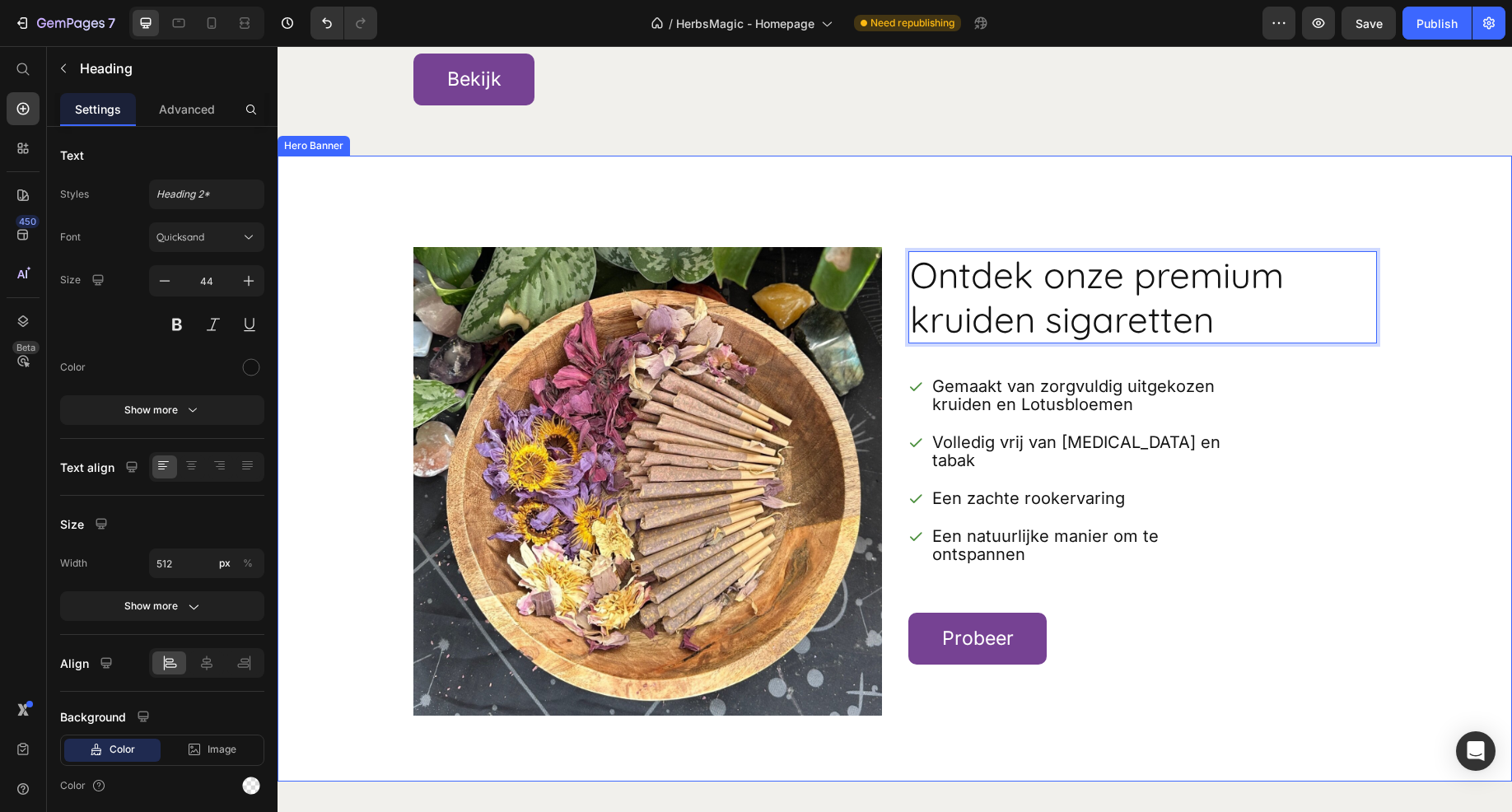 click on "Ontdek onze premium kruiden sigaretten Heading   38
Gemaakt van zorgvuldig uitgekozen kruiden en Lotusbloemen
Volledig vrij van nicotine en tabak
Een zachte rookervaring
Een natuurlijke manier om te ontspannen Item List Probeer Button Row" at bounding box center (1142, 481) 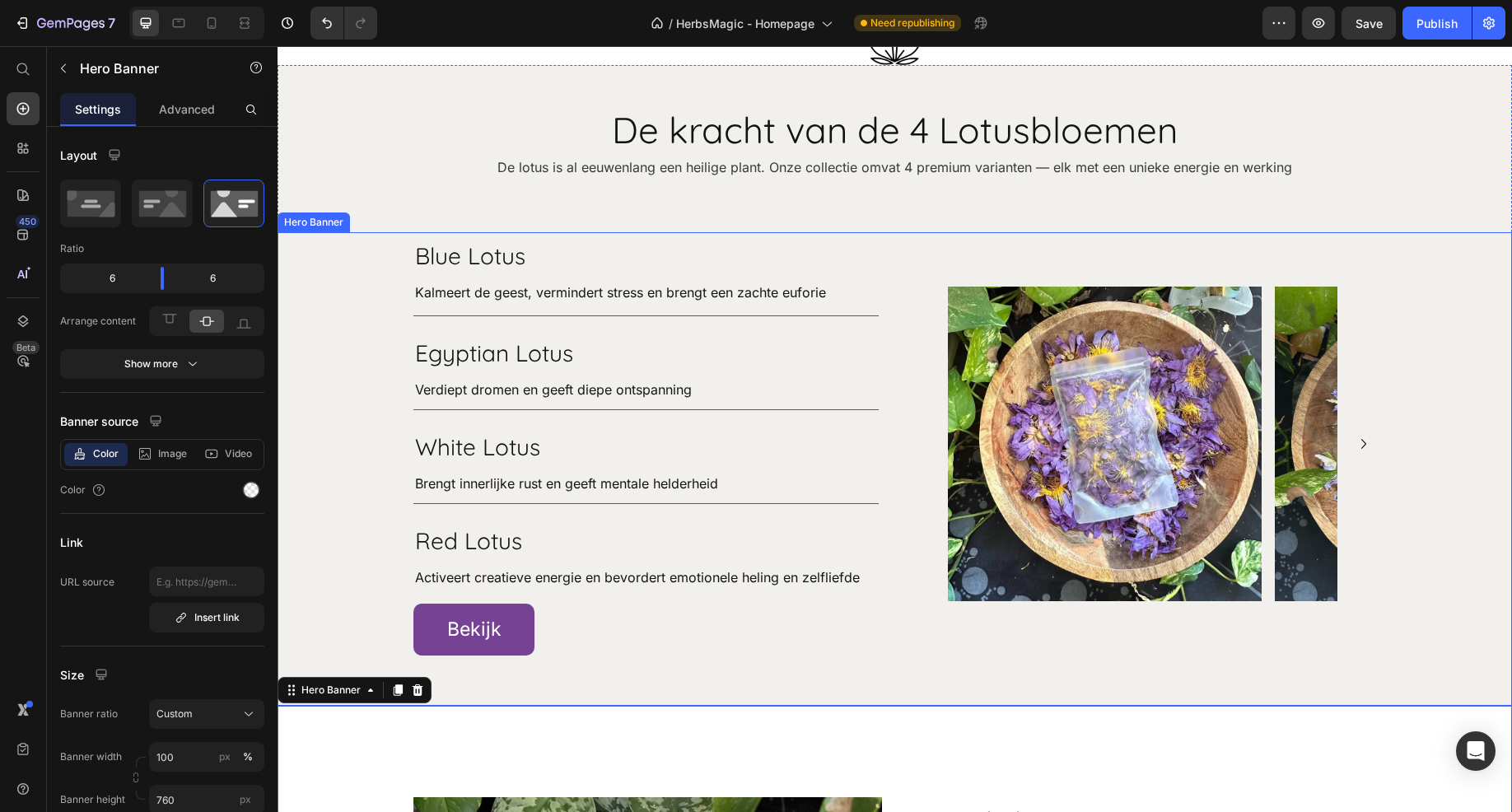 scroll, scrollTop: 4952, scrollLeft: 0, axis: vertical 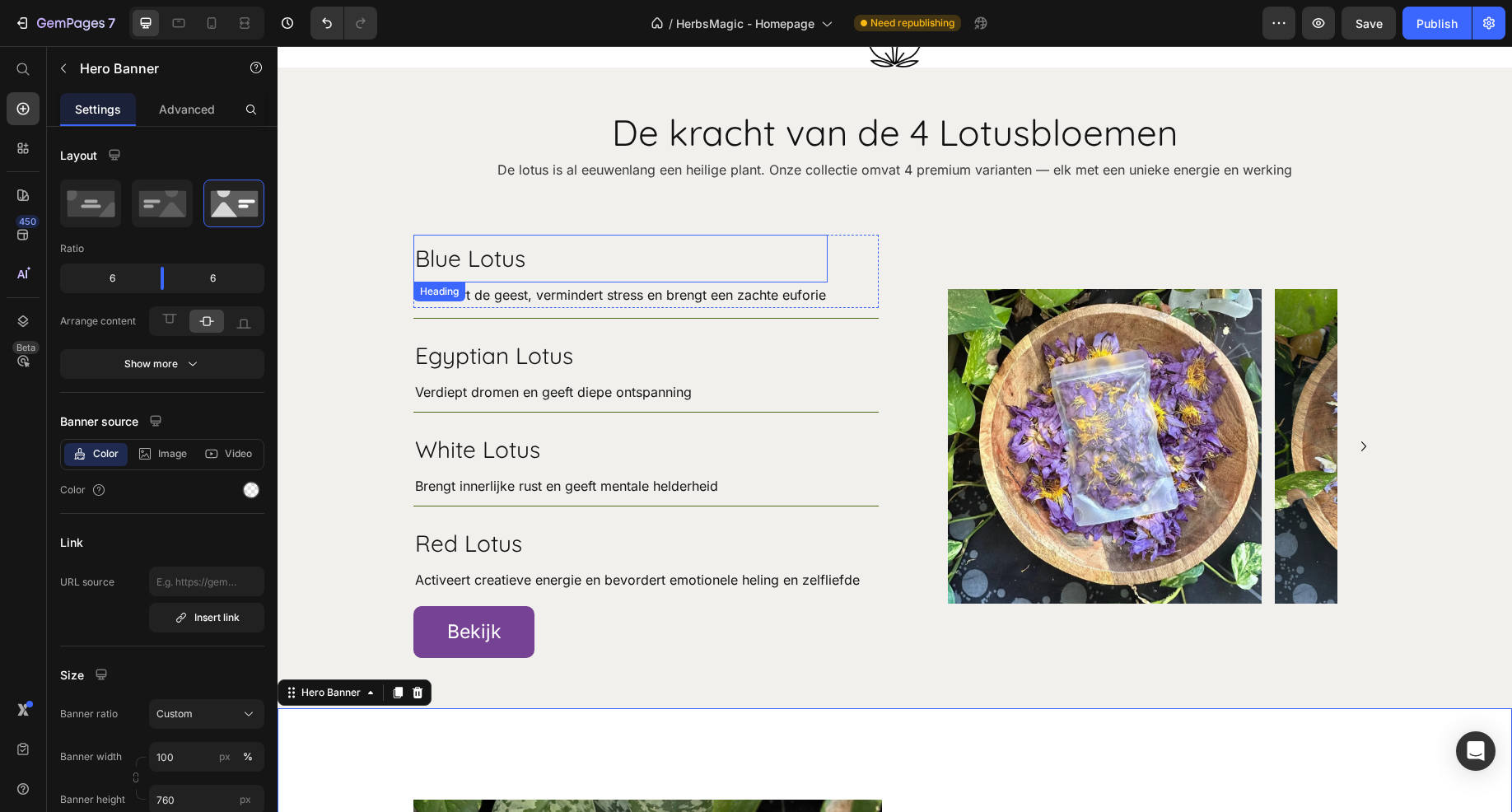 click on "Blue Lotus" at bounding box center [620, 259] 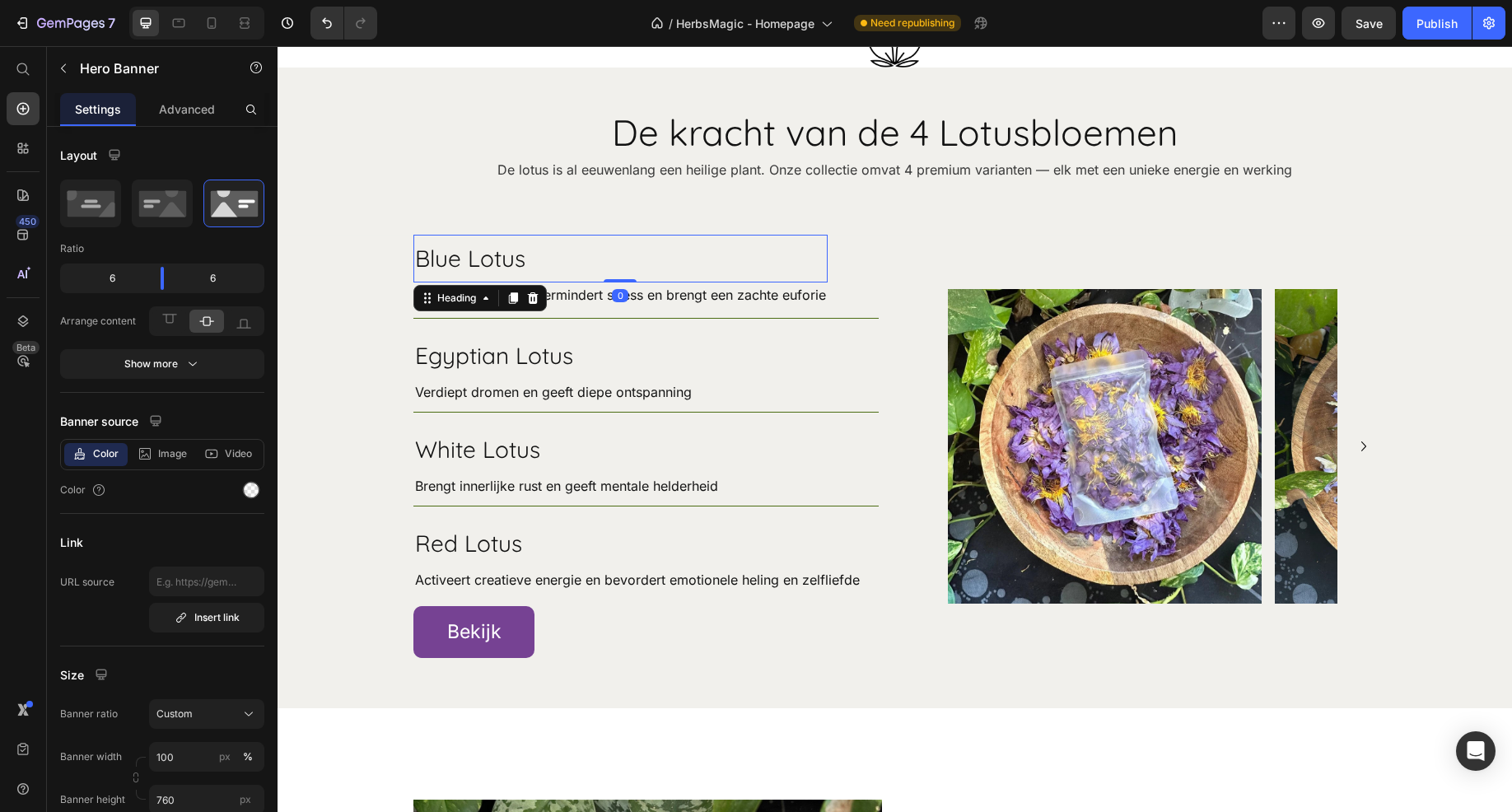 click on "Blue Lotus" at bounding box center [620, 259] 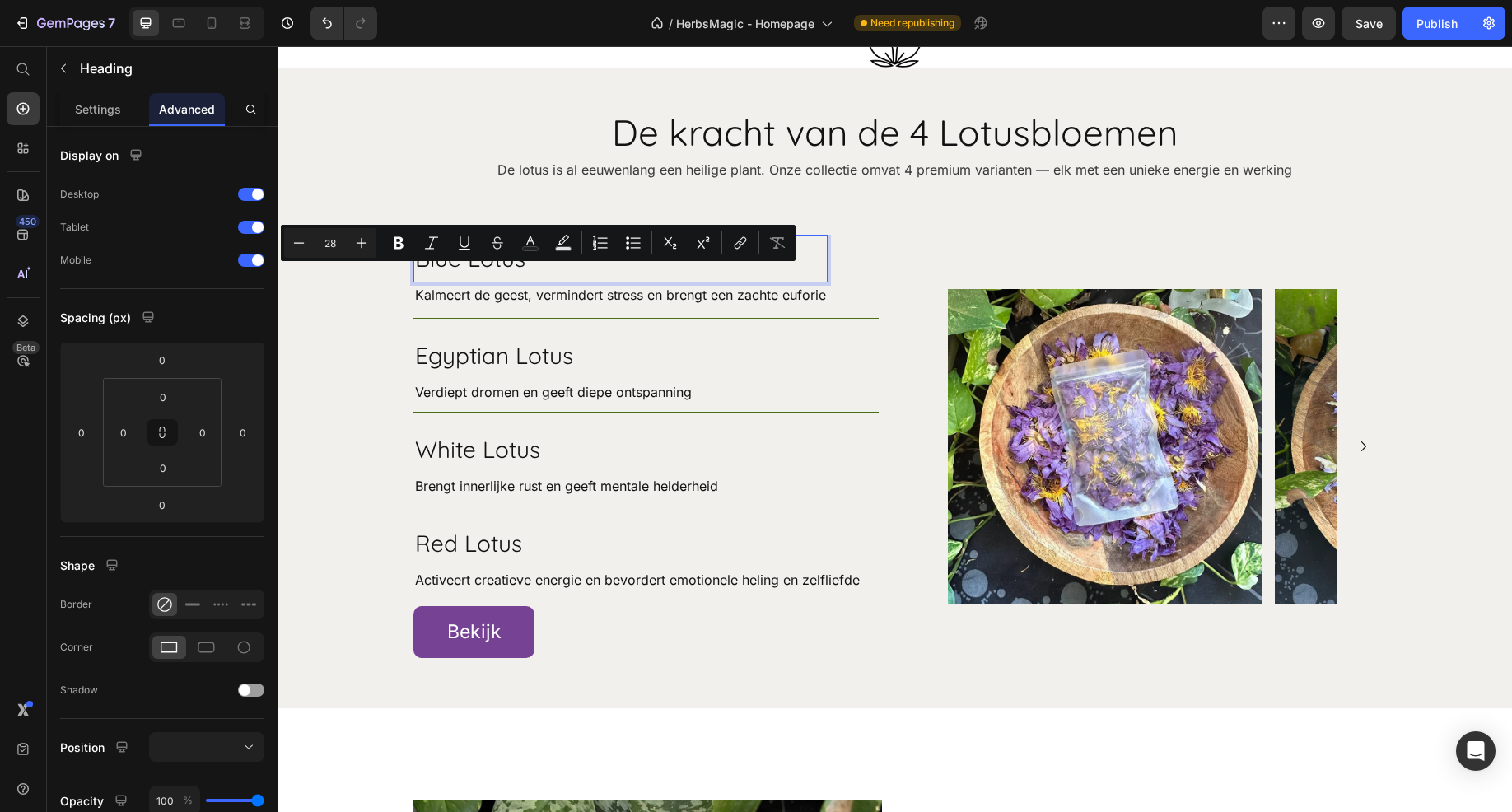 click on "Blue Lotus" at bounding box center (620, 259) 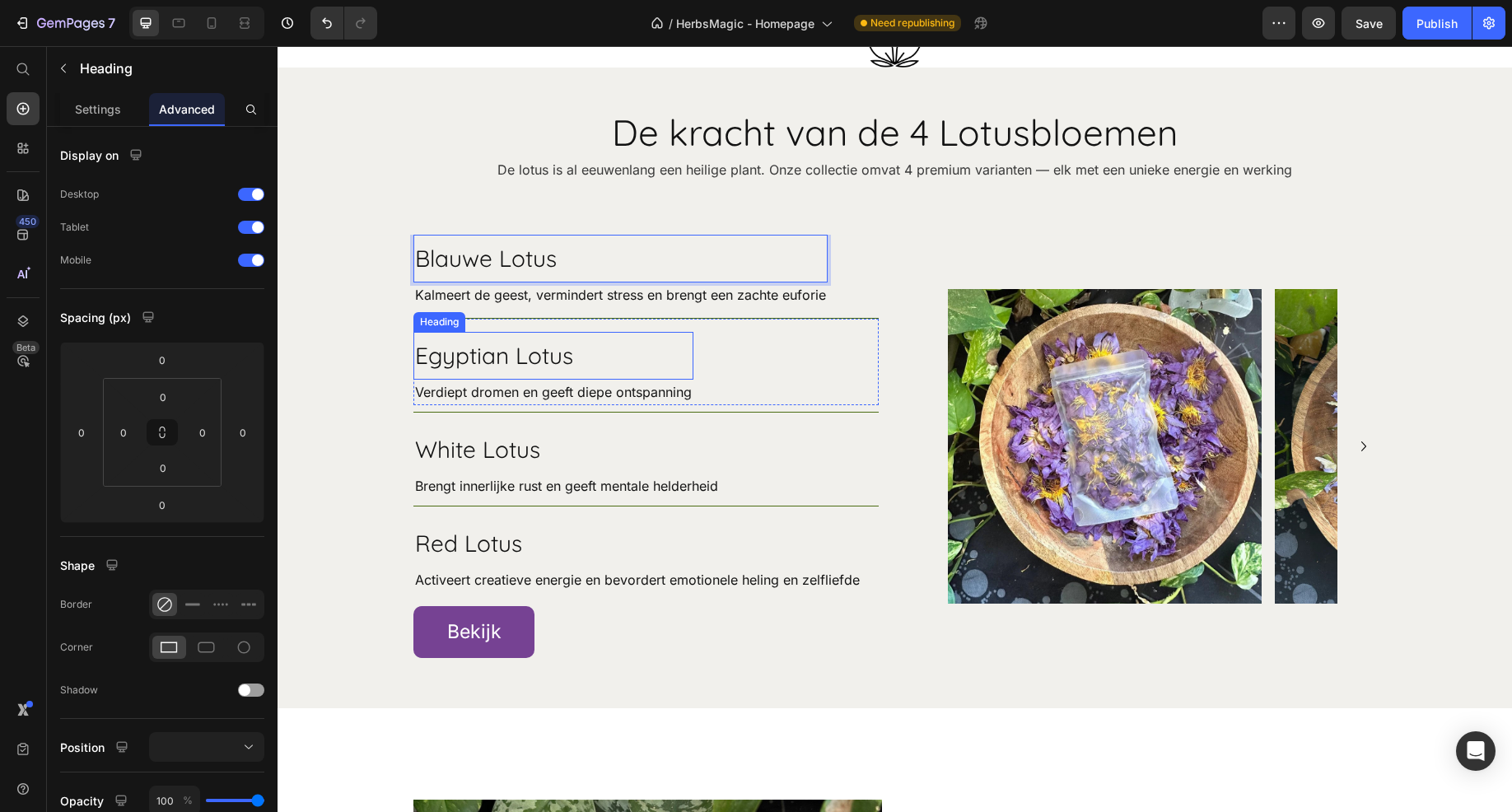 click on "Egyptian Lotus" at bounding box center [553, 356] 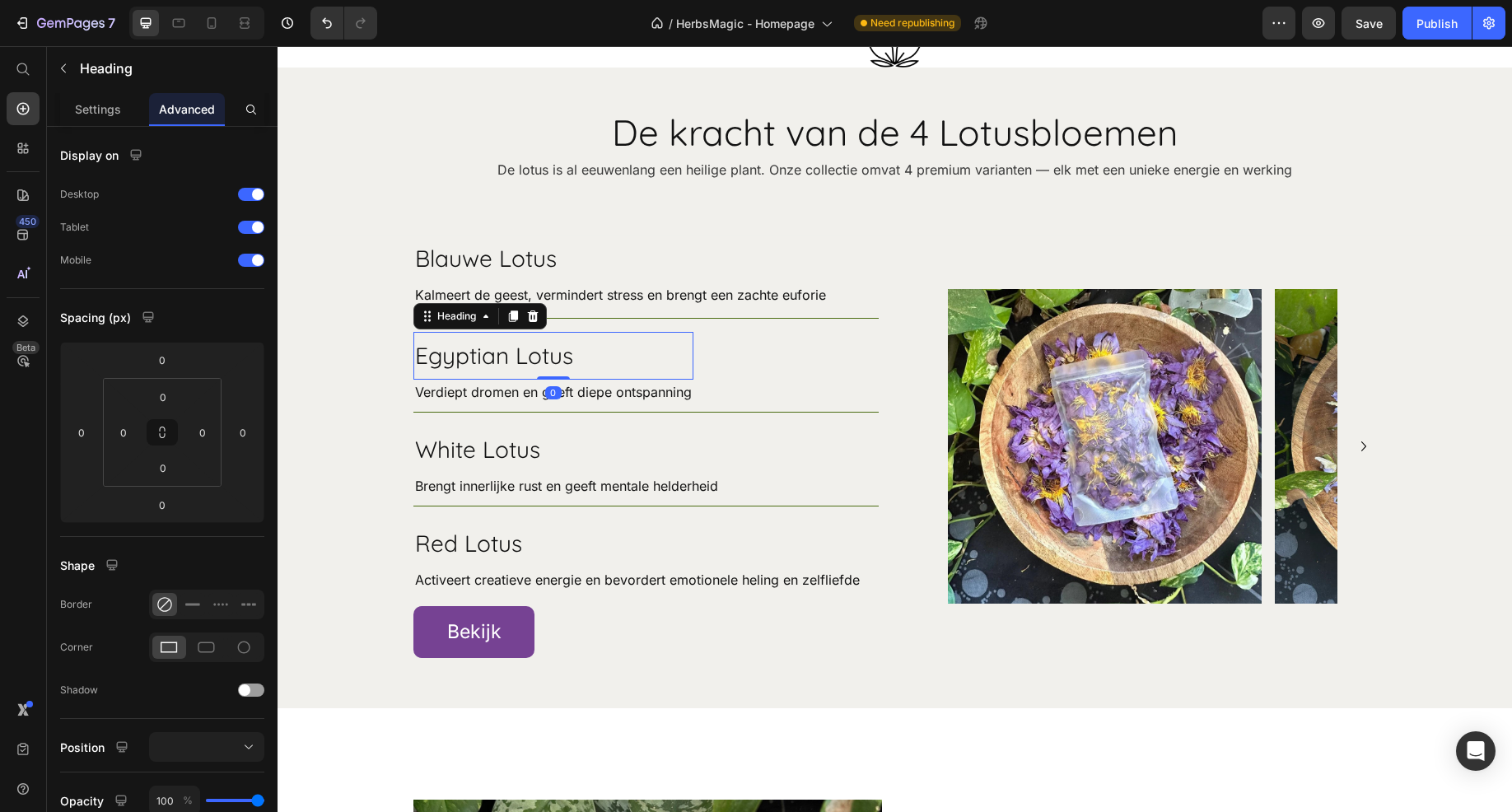 click on "Egyptian Lotus" at bounding box center [553, 356] 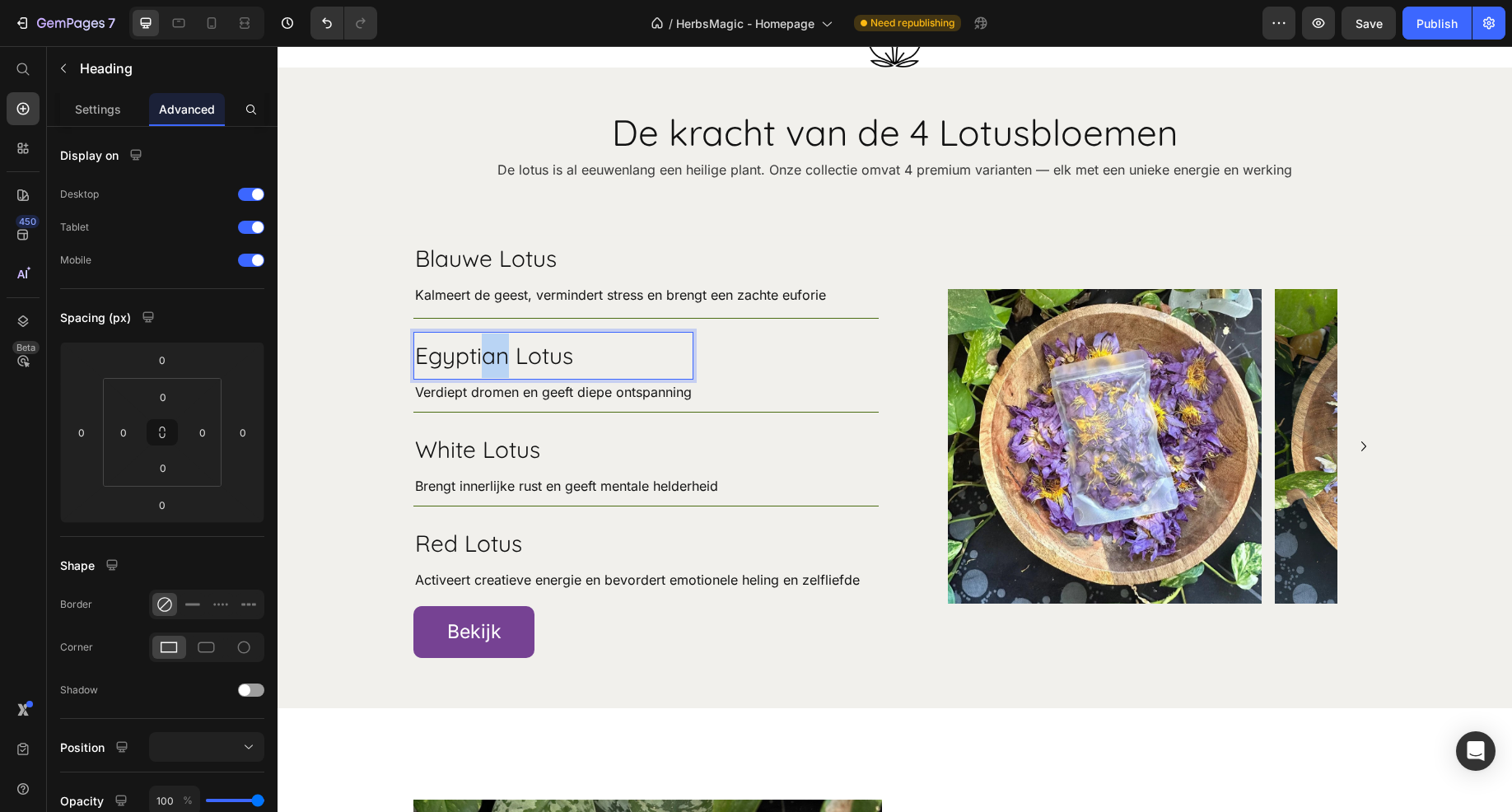 drag, startPoint x: 498, startPoint y: 382, endPoint x: 479, endPoint y: 380, distance: 19.104973 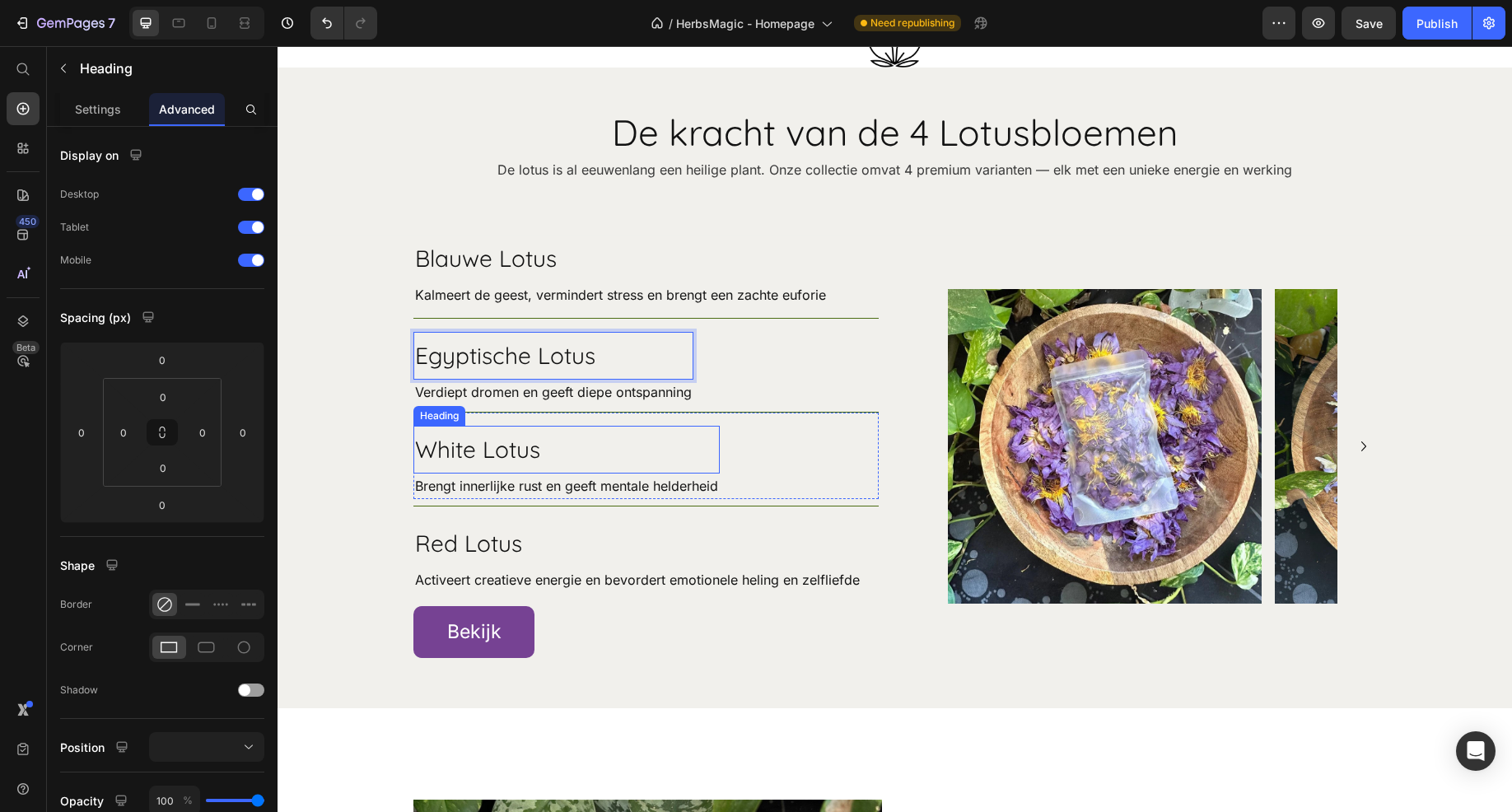 click on "White Lotus" at bounding box center (567, 450) 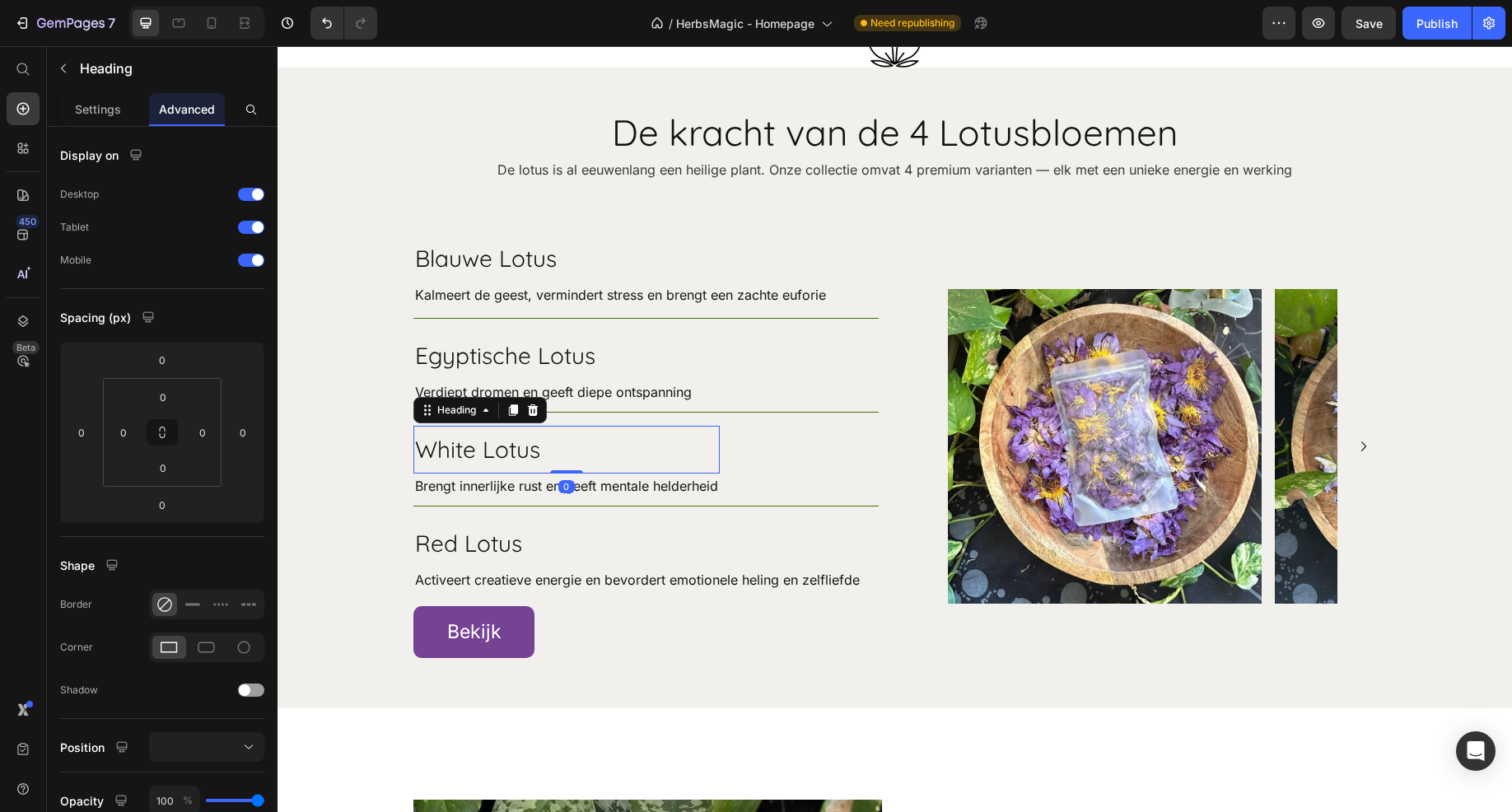click on "White Lotus" at bounding box center (567, 450) 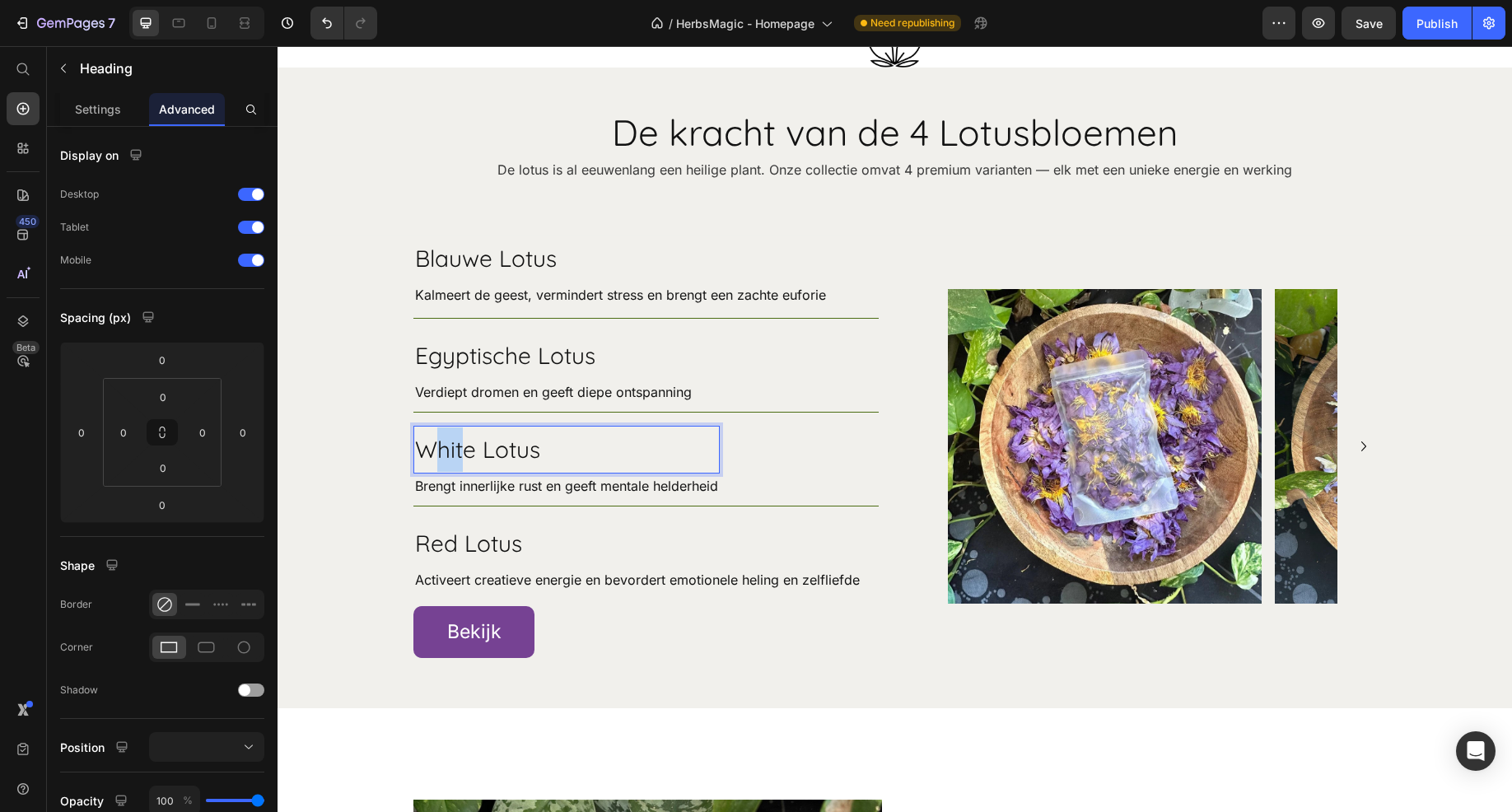 drag, startPoint x: 459, startPoint y: 476, endPoint x: 436, endPoint y: 471, distance: 23.537205 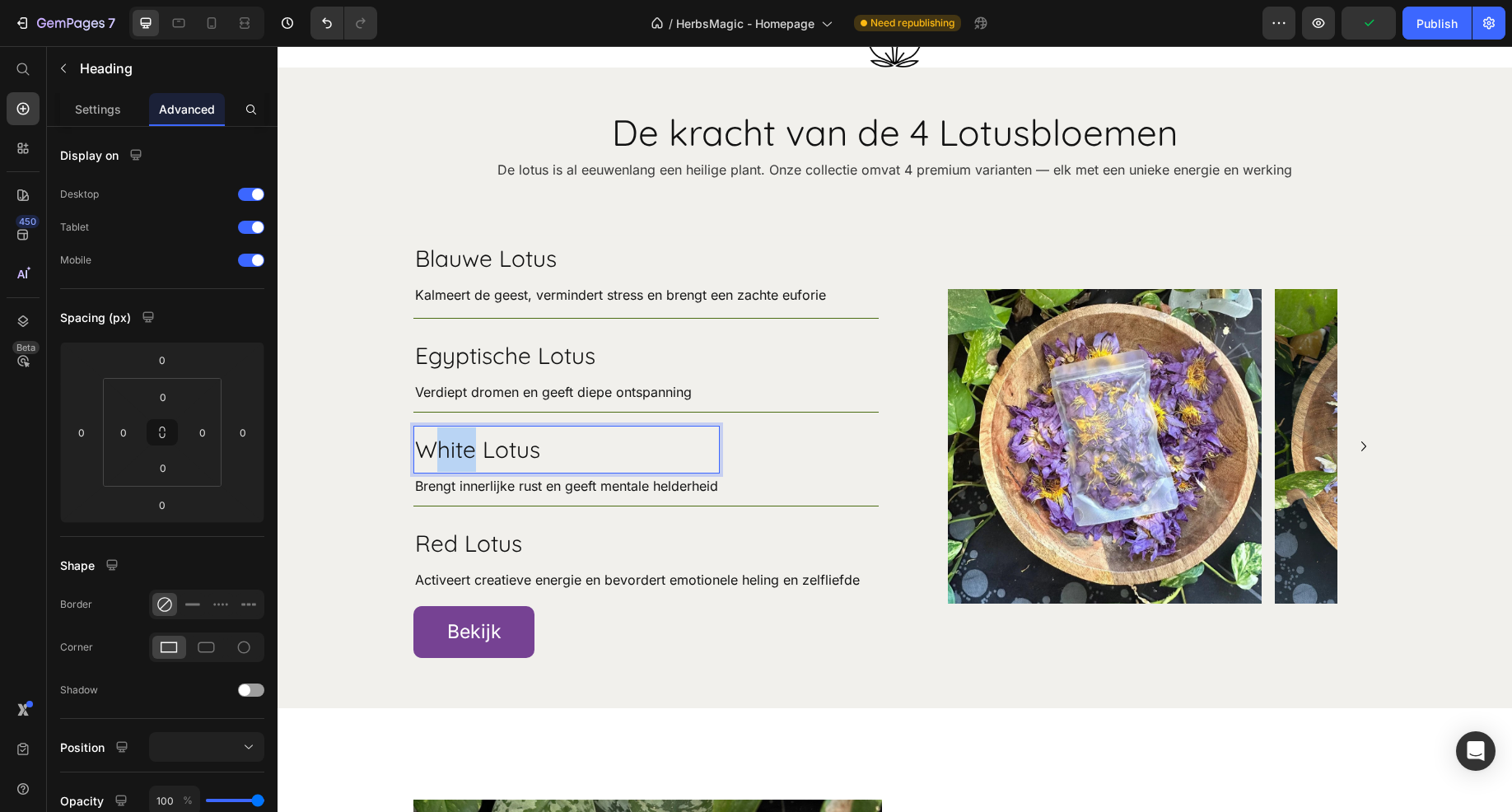 drag, startPoint x: 469, startPoint y: 477, endPoint x: 435, endPoint y: 471, distance: 34.52535 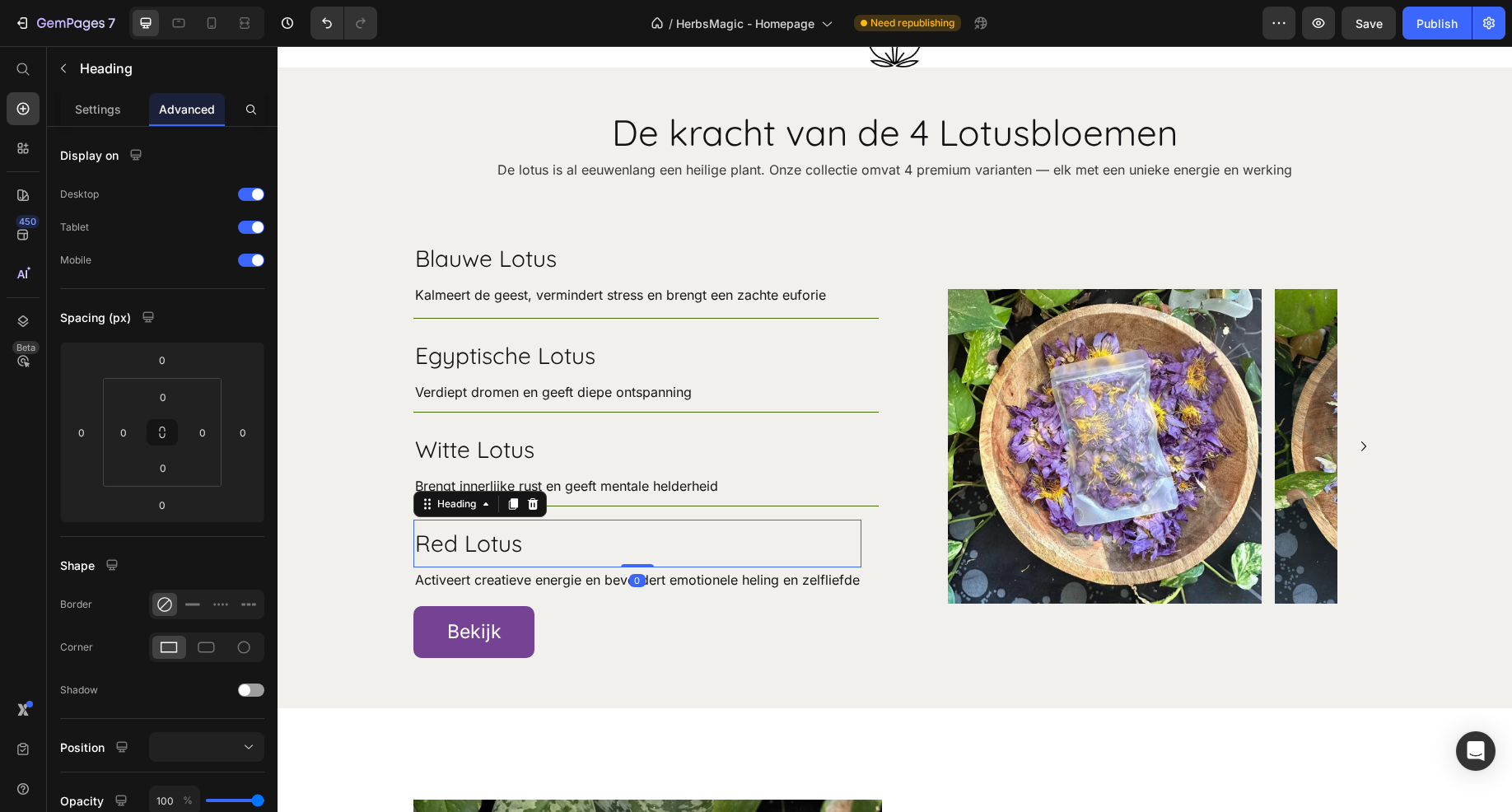 click on "Red Lotus" at bounding box center [637, 544] 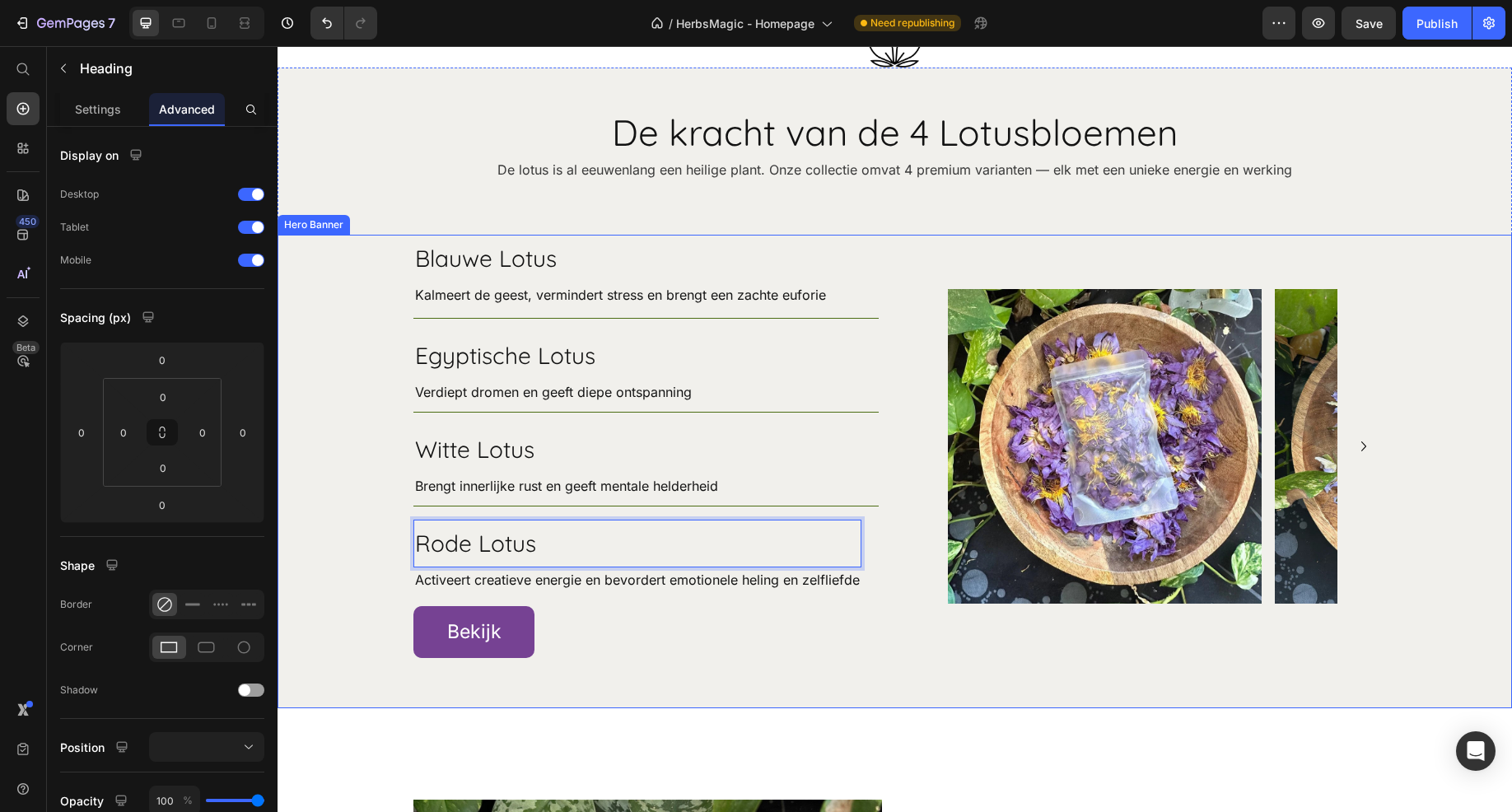 click on "Blauwe Lotus Heading Kalmeert de geest, vermindert stress en brengt een zachte euforie  Text Block Row Egyptische Lotus Heading Verdiept dromen en geeft diepe ontspanning Text Block Row Witte Lotus Heading Brengt innerlijke rust en geeft mentale helderheid Text Block Row Rode Lotus Heading   0 Activeert creatieve energie en bevordert emotionele heling en zelfliefde Text Block Row Bekijk Button Row
Image Image Image Image
Carousel" at bounding box center [895, 471] 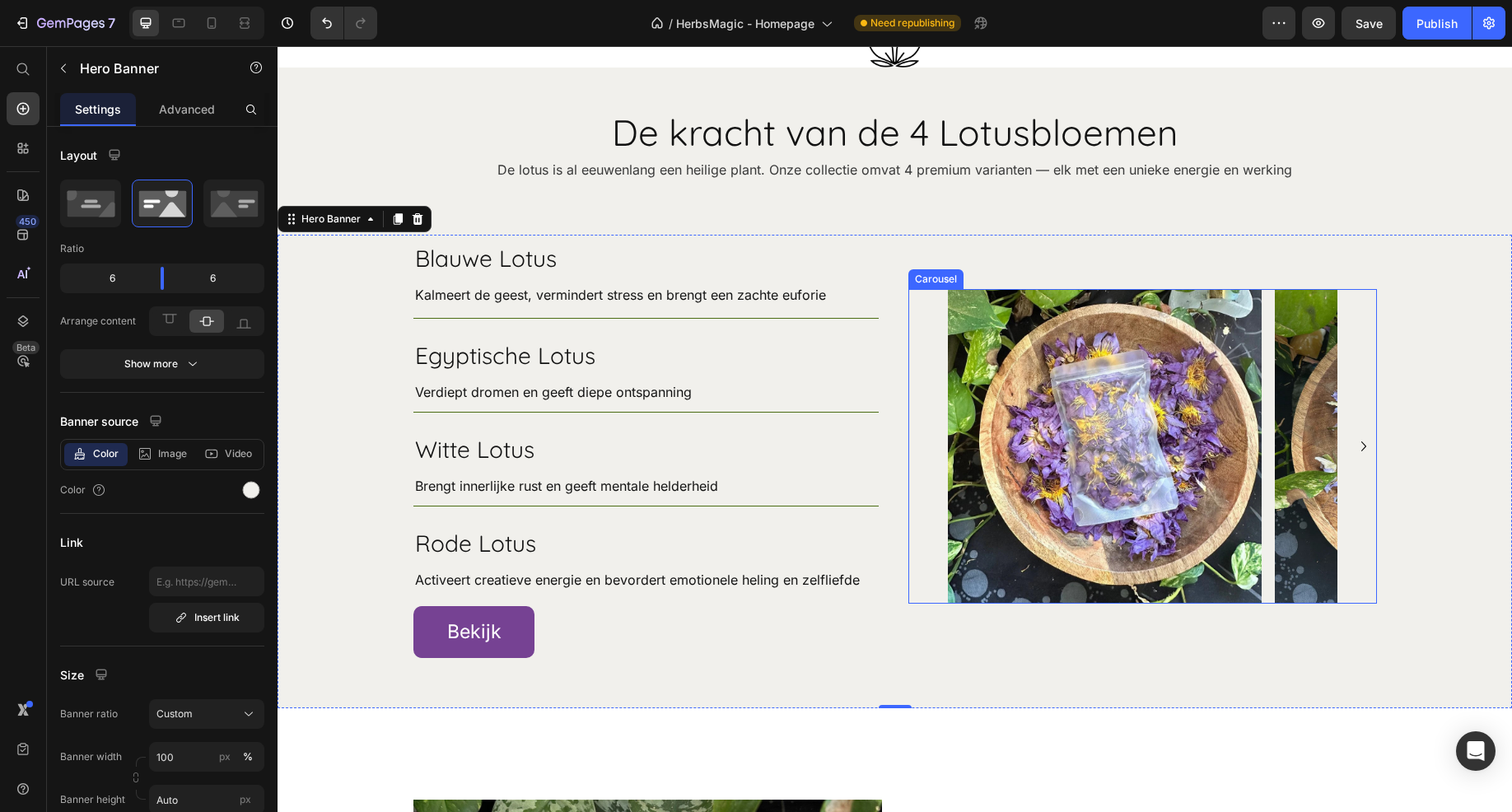 click 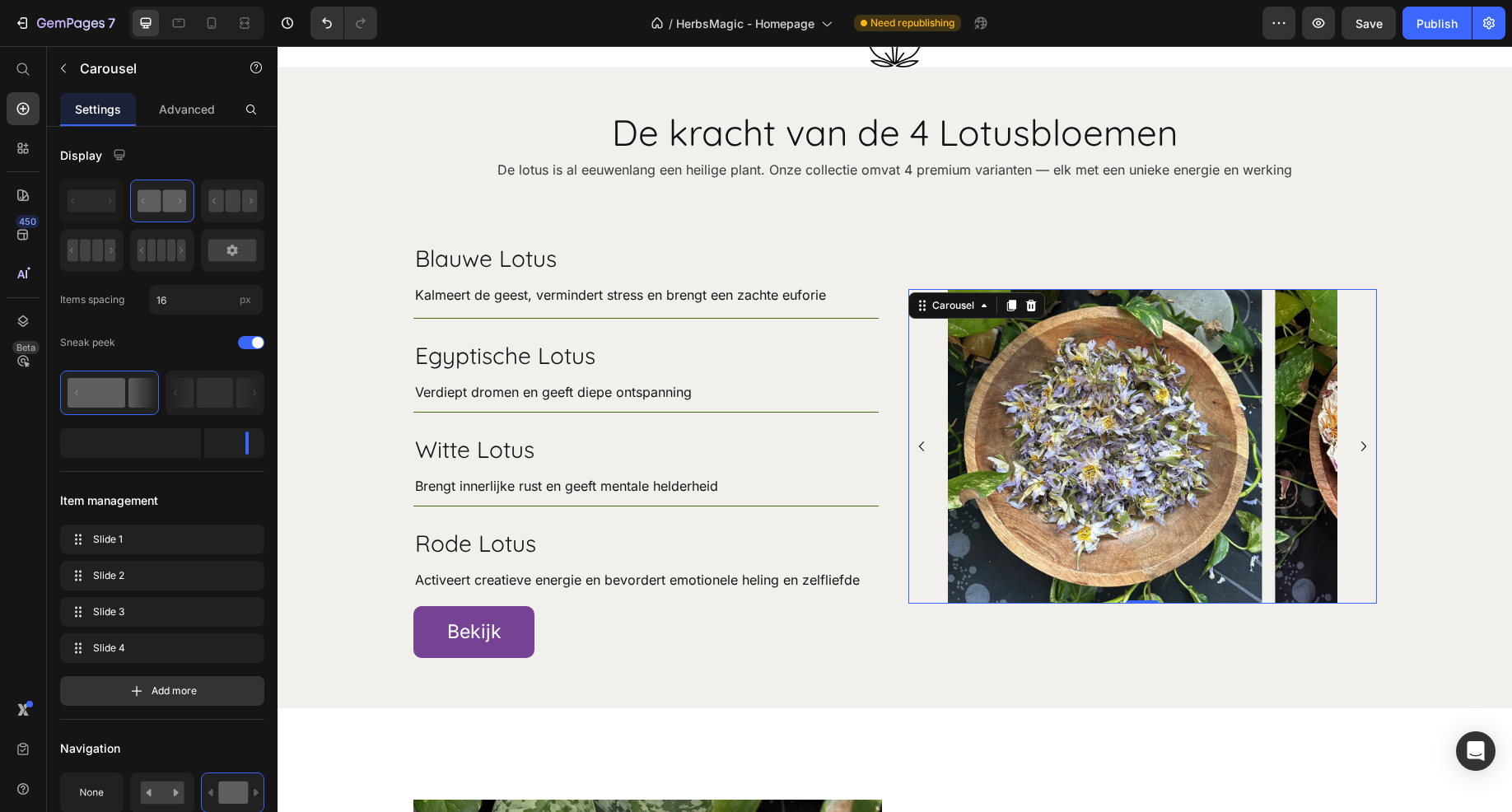click 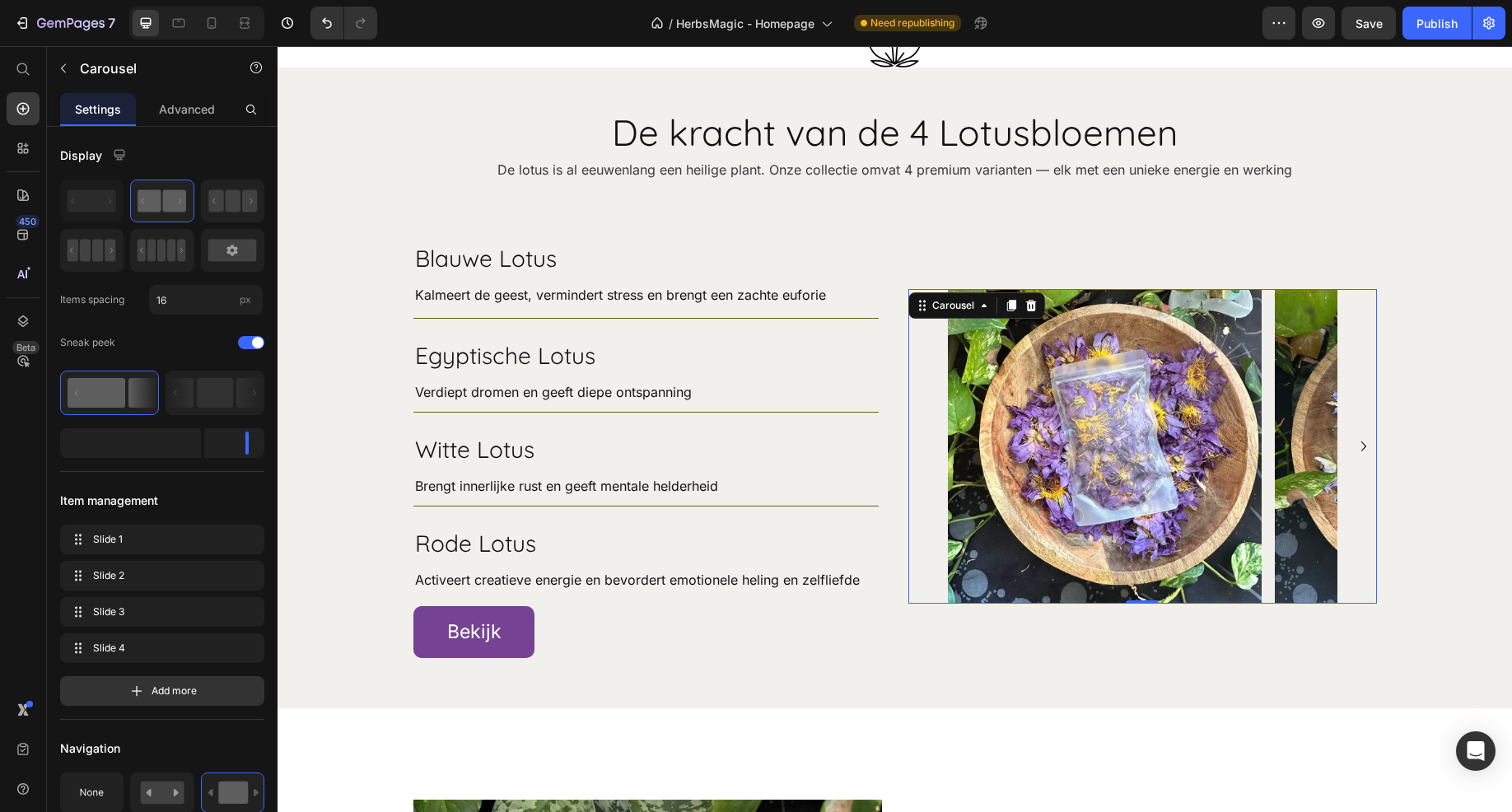 click on "Image Image Image Image" at bounding box center [1142, 446] 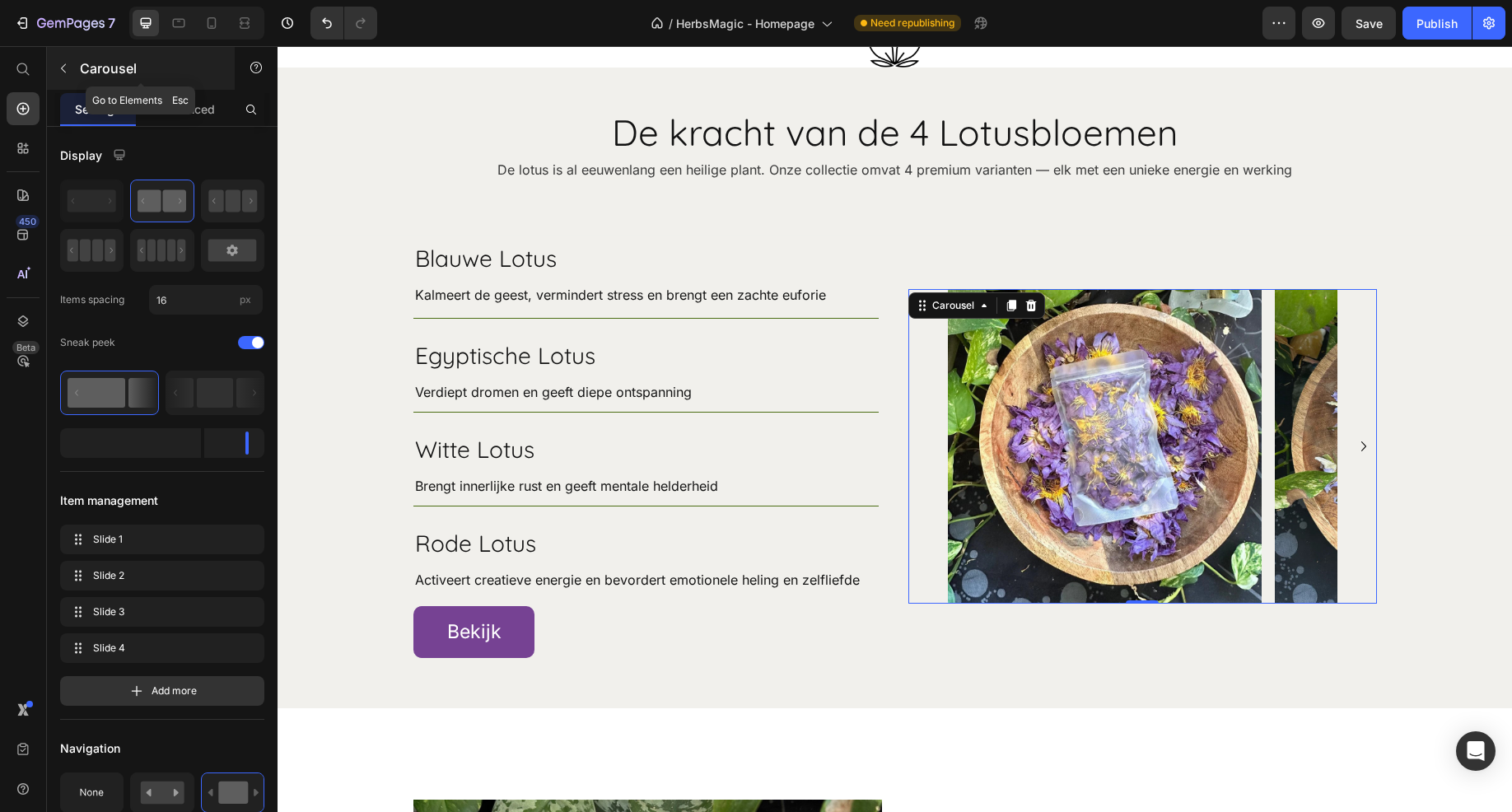 click at bounding box center (63, 68) 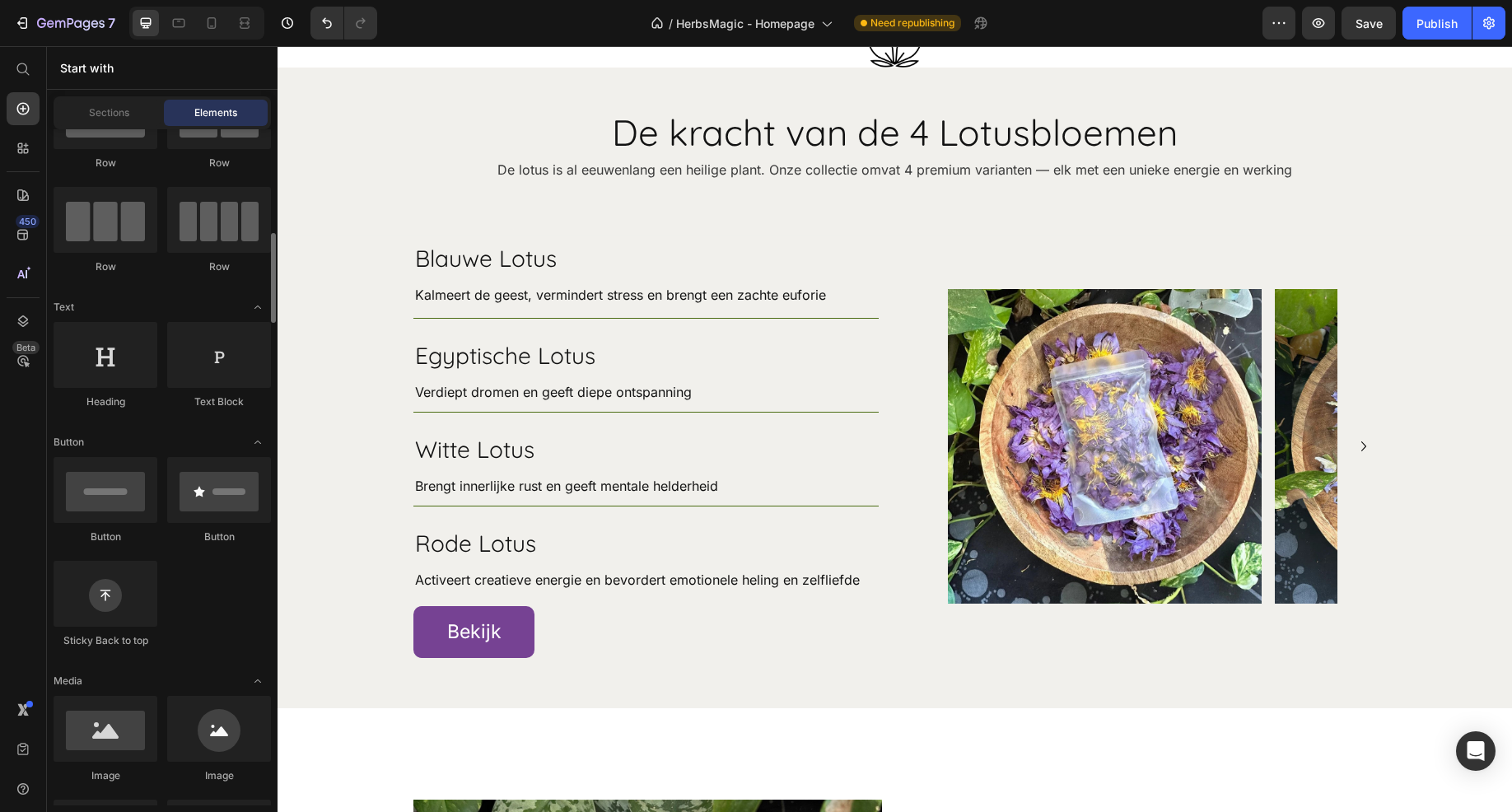 scroll, scrollTop: 0, scrollLeft: 0, axis: both 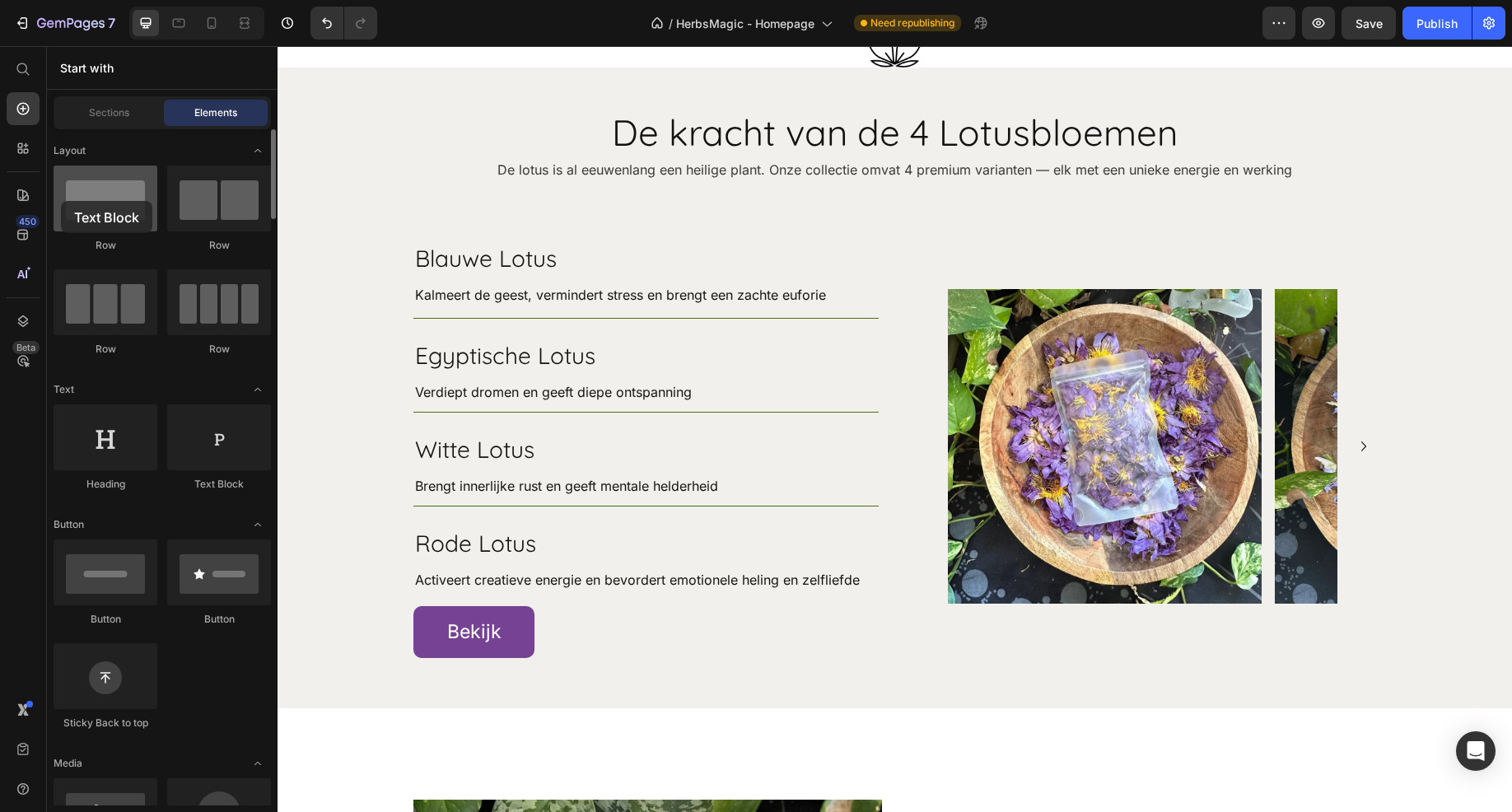 drag, startPoint x: 199, startPoint y: 446, endPoint x: 61, endPoint y: 201, distance: 281.19211 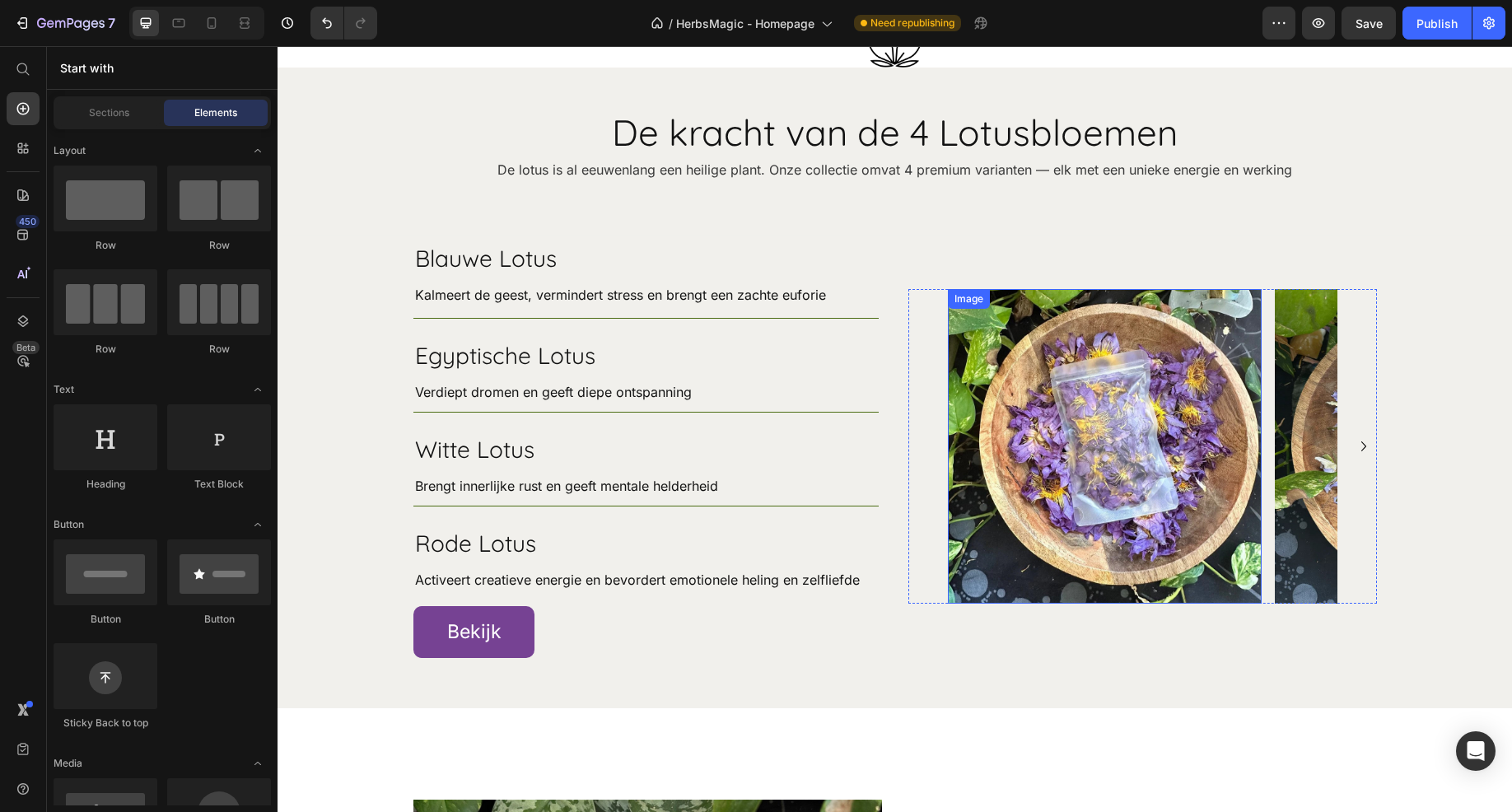 click on "Image Image Image Image
Carousel" at bounding box center [1142, 446] 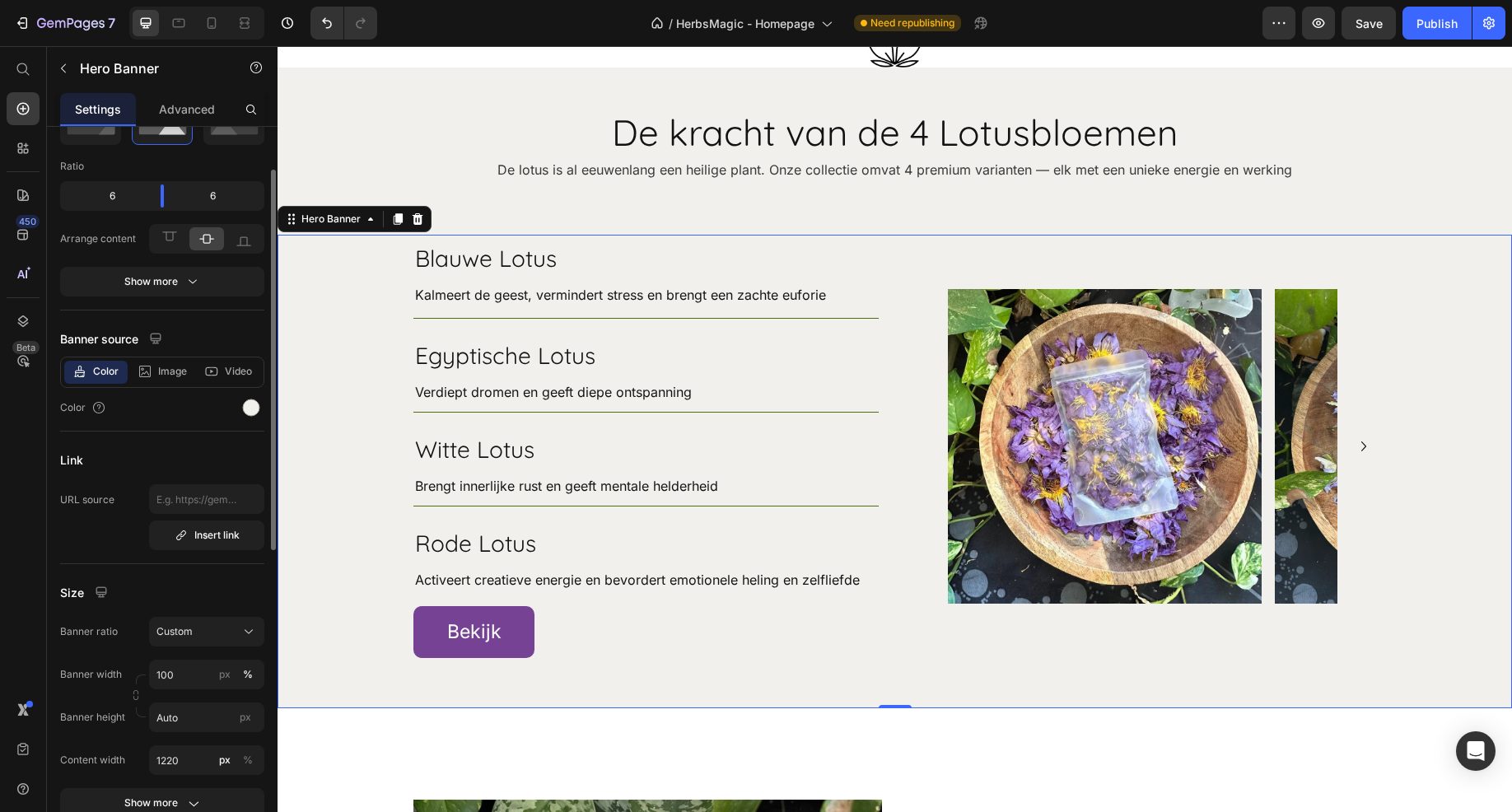 scroll, scrollTop: 0, scrollLeft: 0, axis: both 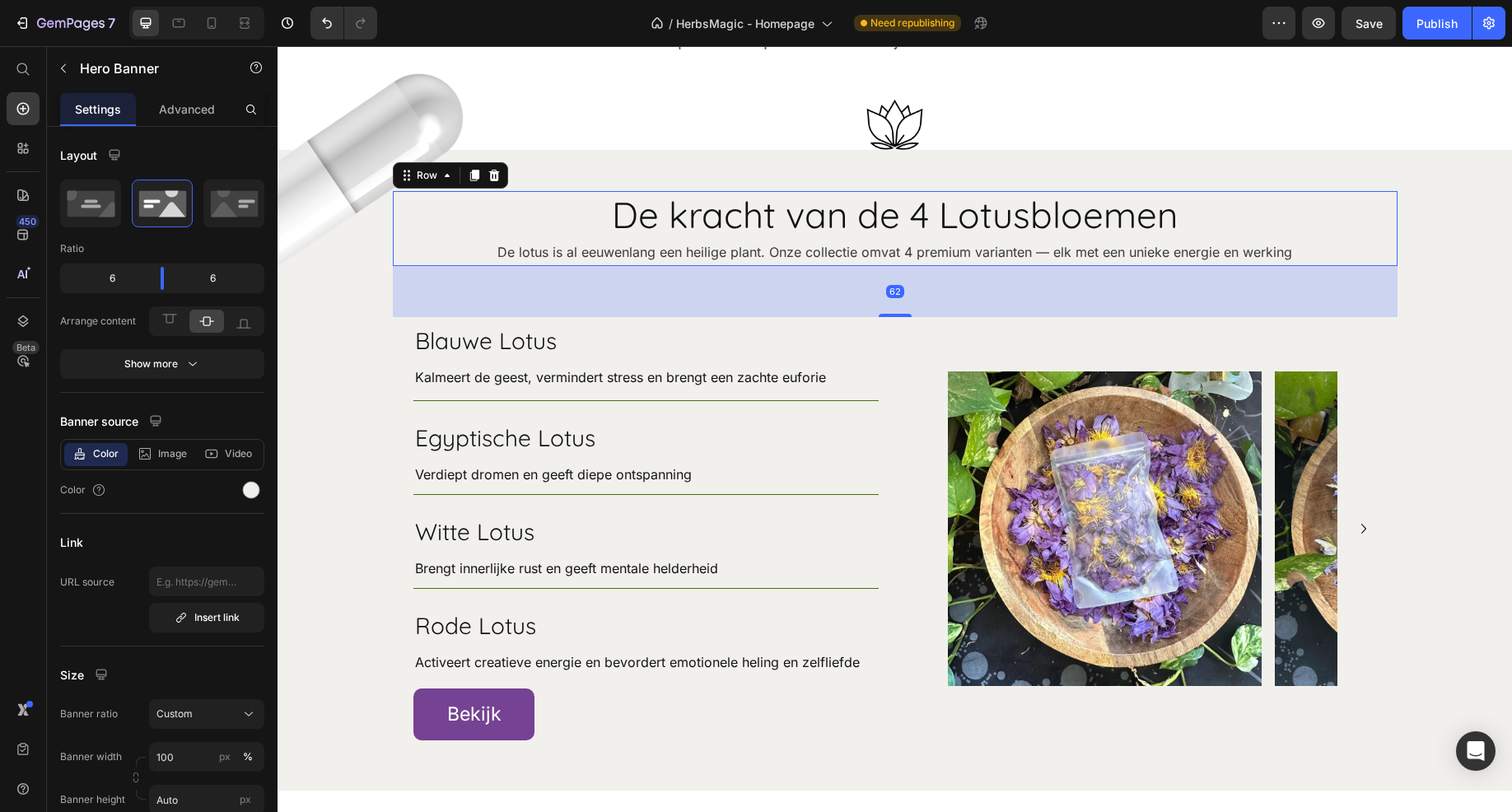 click on "De kracht van de 4 Lotusbloemen Heading De lotus is al eeuwenlang een heilige plant. Onze collectie omvat 4 premium varianten — elk met een unieke energie en werking Text Block Row   62" at bounding box center [895, 228] 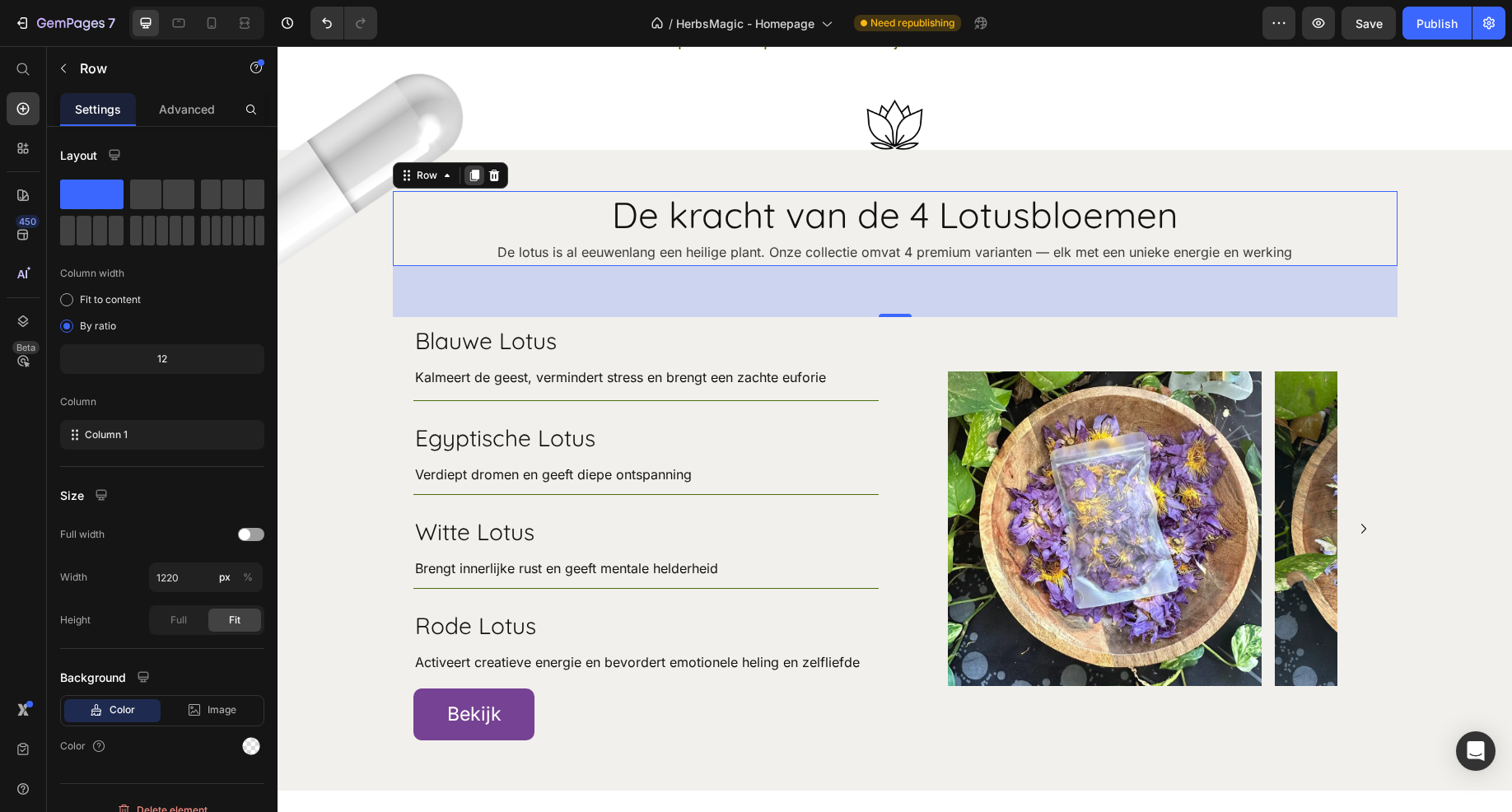 click 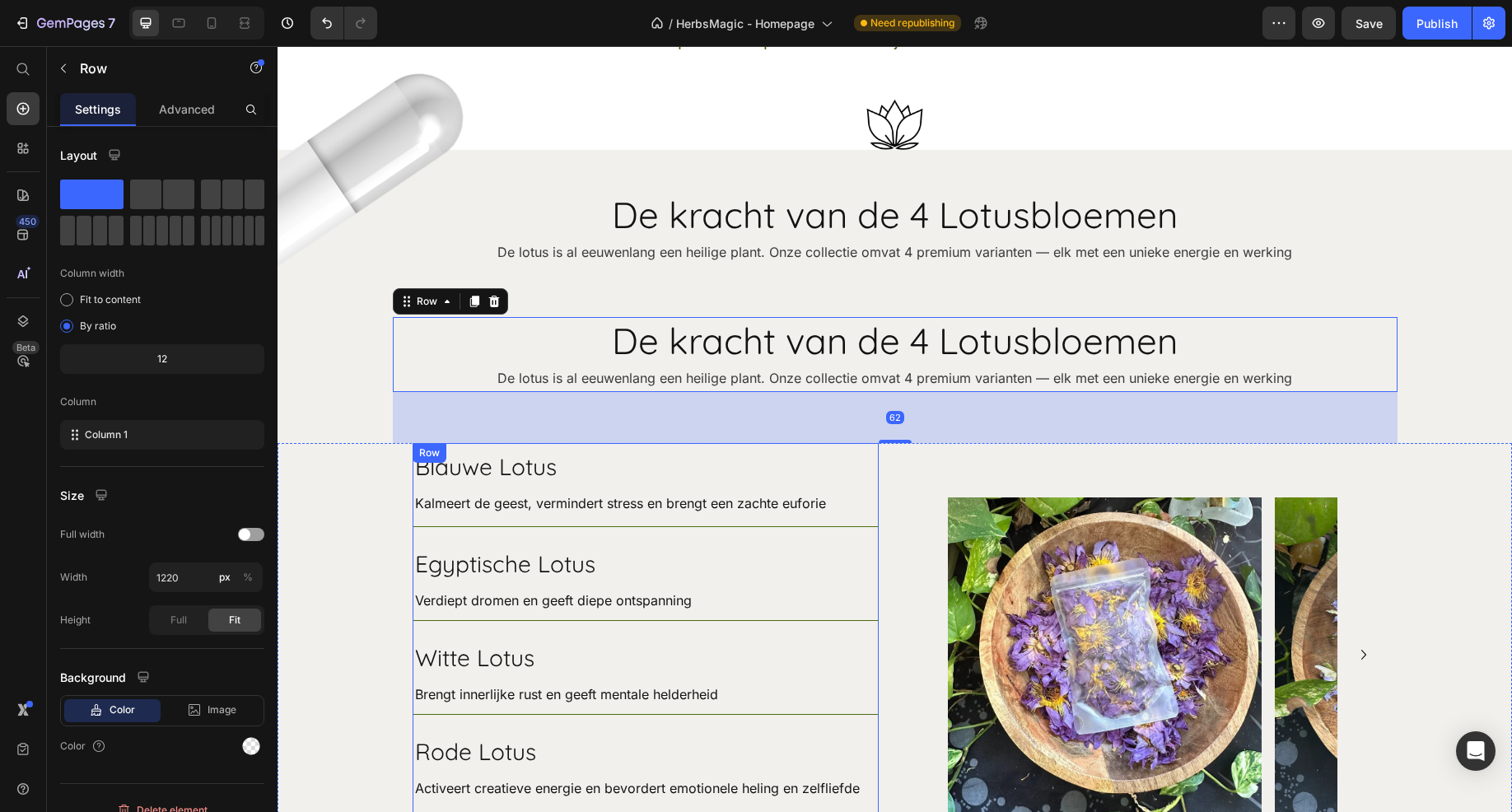 scroll, scrollTop: 5117, scrollLeft: 0, axis: vertical 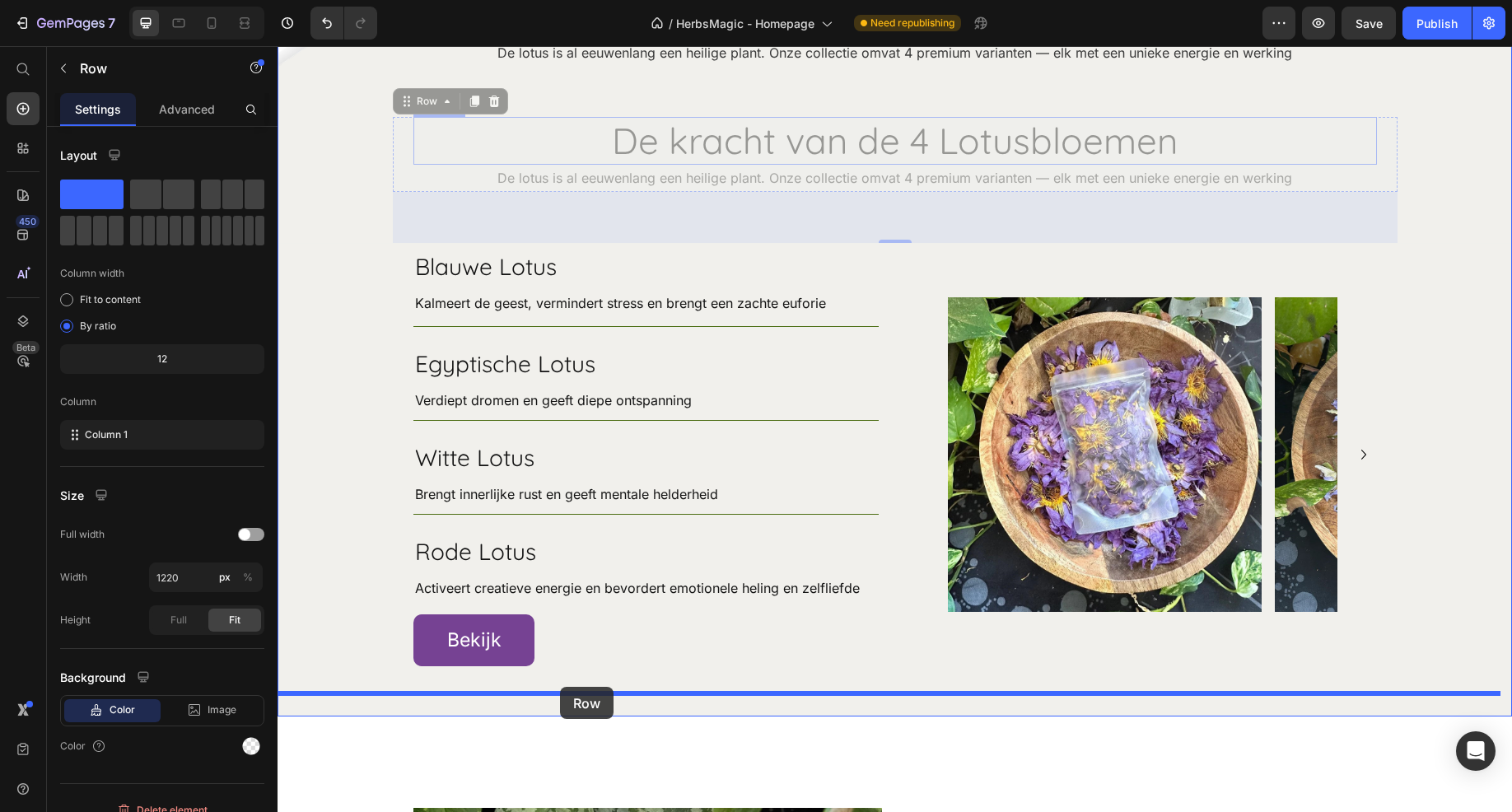 drag, startPoint x: 393, startPoint y: 82, endPoint x: 560, endPoint y: 687, distance: 627.6257 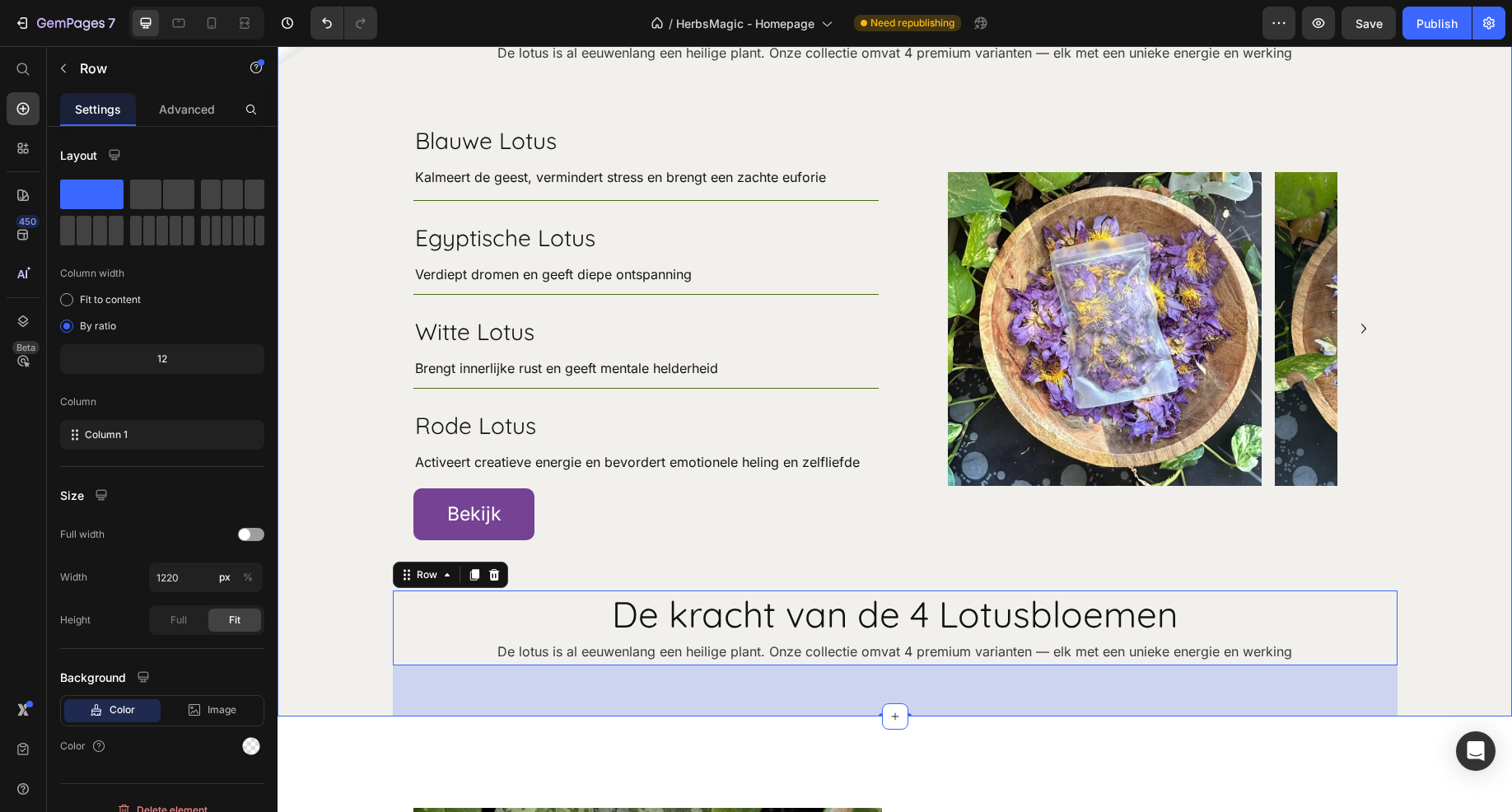 click on "Image Image De kracht van de 4 Lotusbloemen Heading De lotus is al eeuwenlang een heilige plant. Onze collectie omvat 4 premium varianten — elk met een unieke energie en werking Text Block Row Blauwe Lotus Heading Kalmeert de geest, vermindert stress en brengt een zachte euforie  Text Block Row Egyptische Lotus Heading Verdiept dromen en geeft diepe ontspanning Text Block Row Witte Lotus Heading Brengt innerlijke rust en geeft mentale helderheid Text Block Row Rode Lotus Heading Activeert creatieve energie en bevordert emotionele heling en zelfliefde Text Block Row Bekijk Button Row
Image Image Image Image
Carousel Hero Banner De kracht van de 4 Lotusbloemen Heading De lotus is al eeuwenlang een heilige plant. Onze collectie omvat 4 premium varianten — elk met een unieke energie en werking Text Block Row   62" at bounding box center (894, 354) 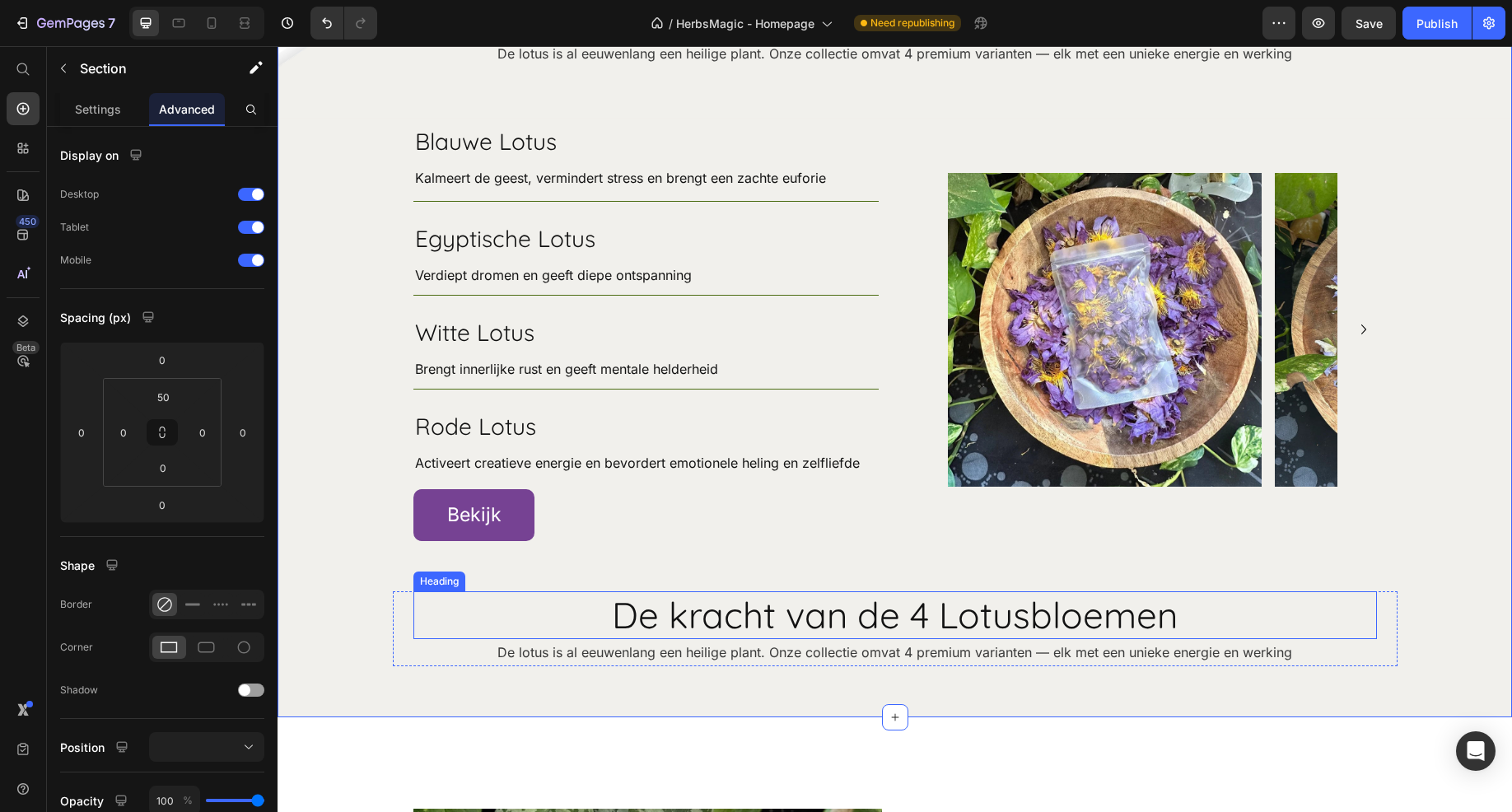 scroll, scrollTop: 5034, scrollLeft: 0, axis: vertical 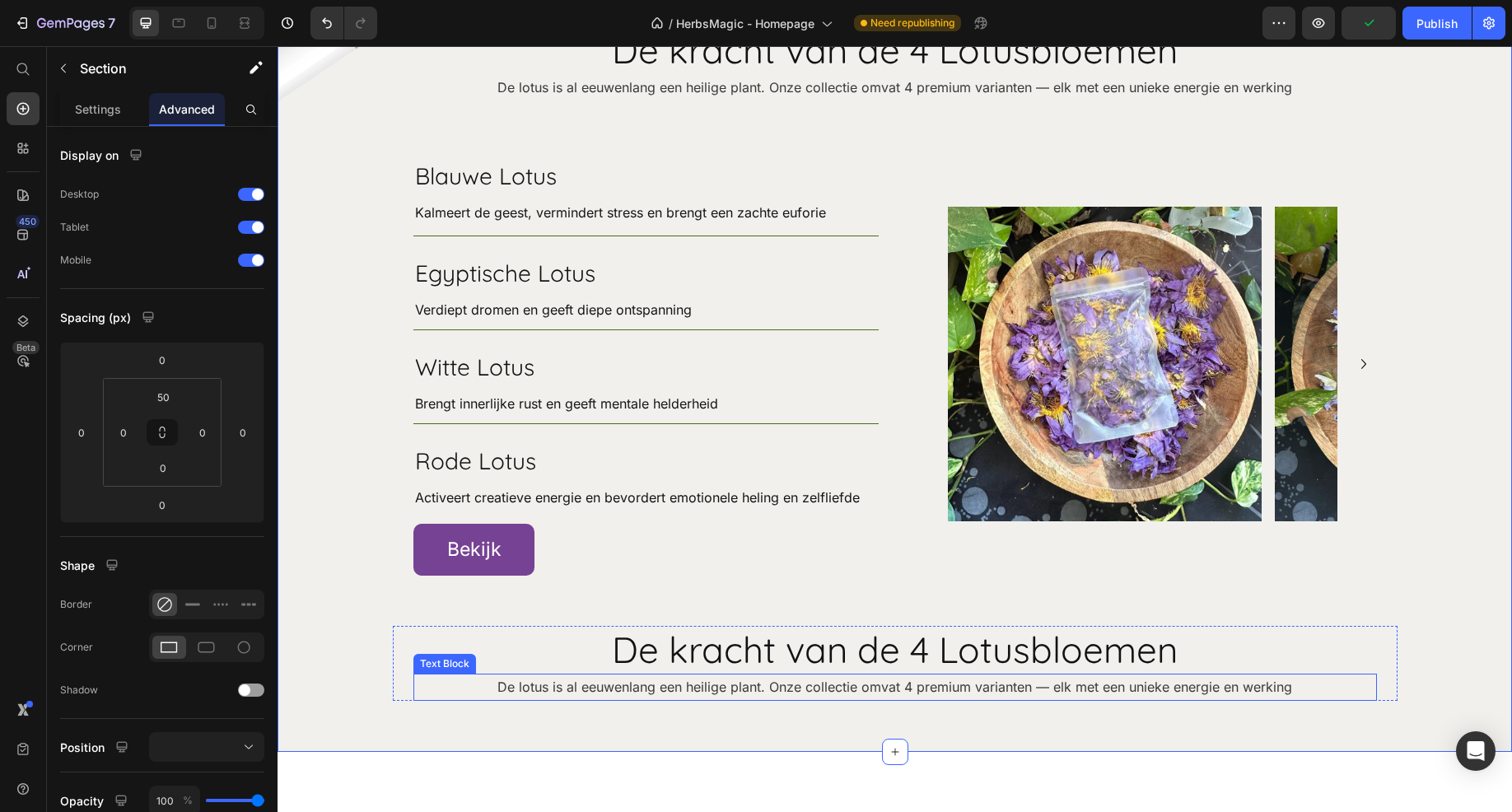 click on "De lotus is al eeuwenlang een heilige plant. Onze collectie omvat 4 premium varianten — elk met een unieke energie en werking" at bounding box center [895, 687] 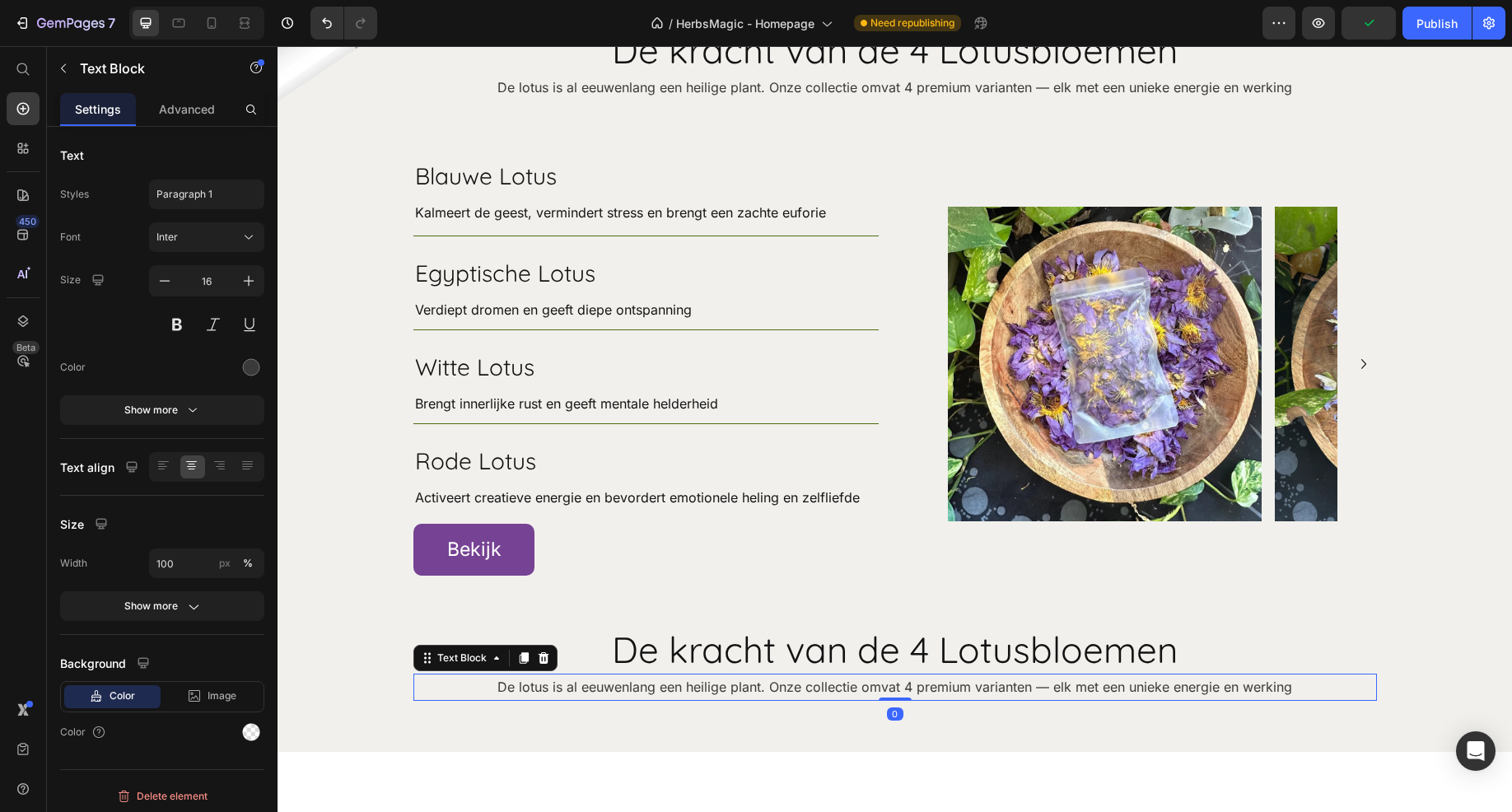 click on "De lotus is al eeuwenlang een heilige plant. Onze collectie omvat 4 premium varianten — elk met een unieke energie en werking" at bounding box center (895, 687) 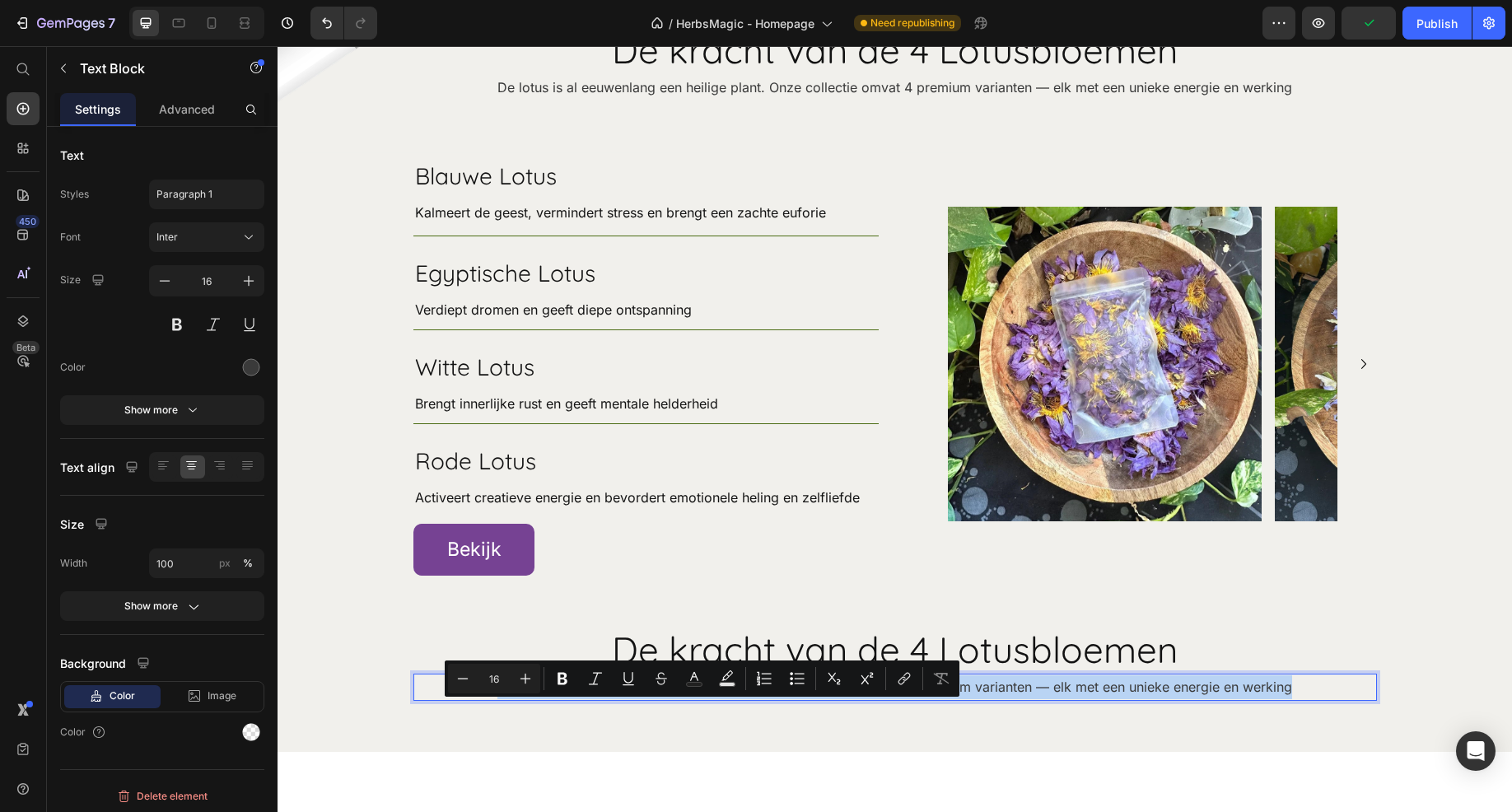 click on "De lotus is al eeuwenlang een heilige plant. Onze collectie omvat 4 premium varianten — elk met een unieke energie en werking" at bounding box center (895, 687) 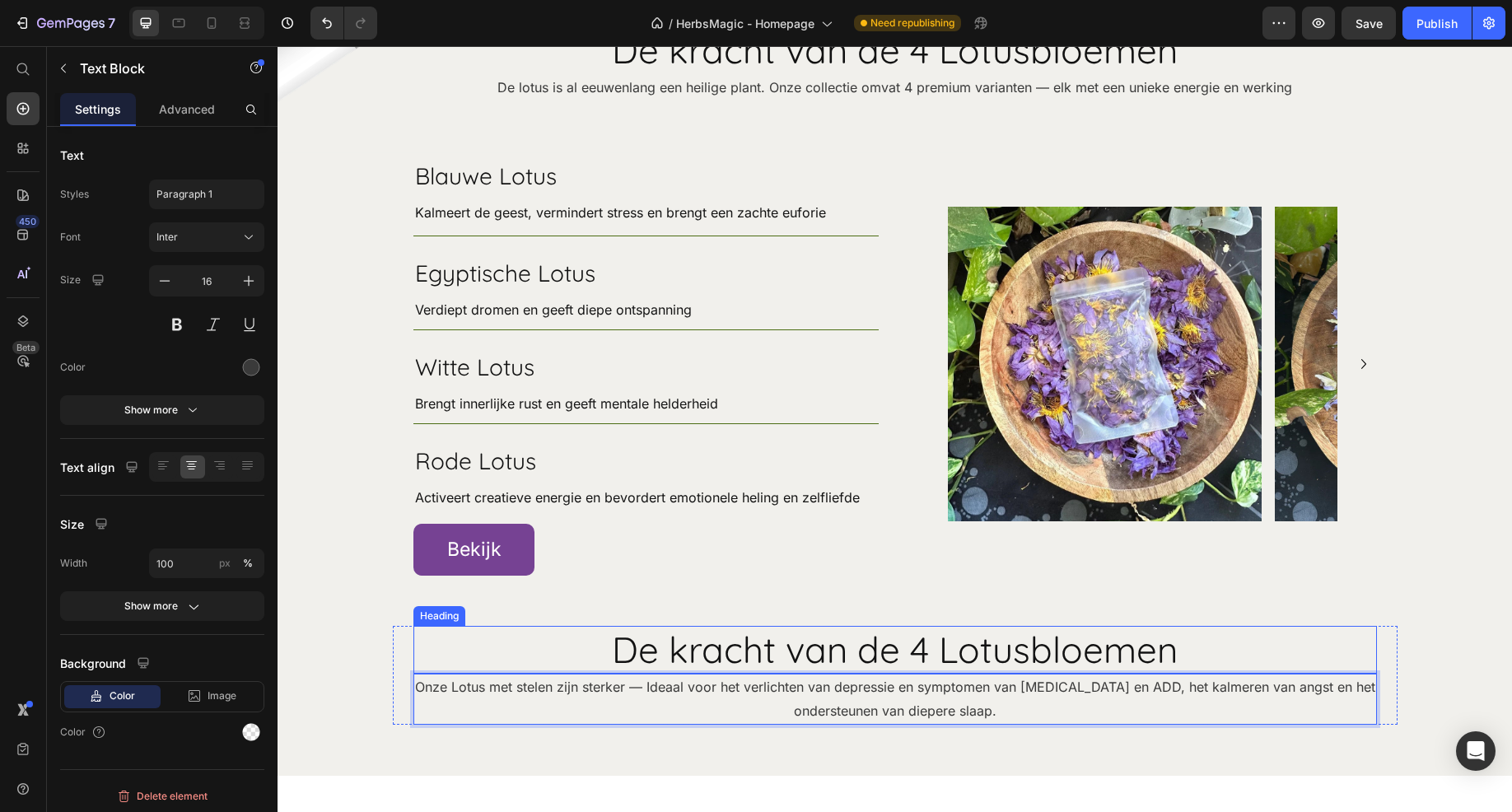 click on "De kracht van de 4 Lotusbloemen" at bounding box center (895, 650) 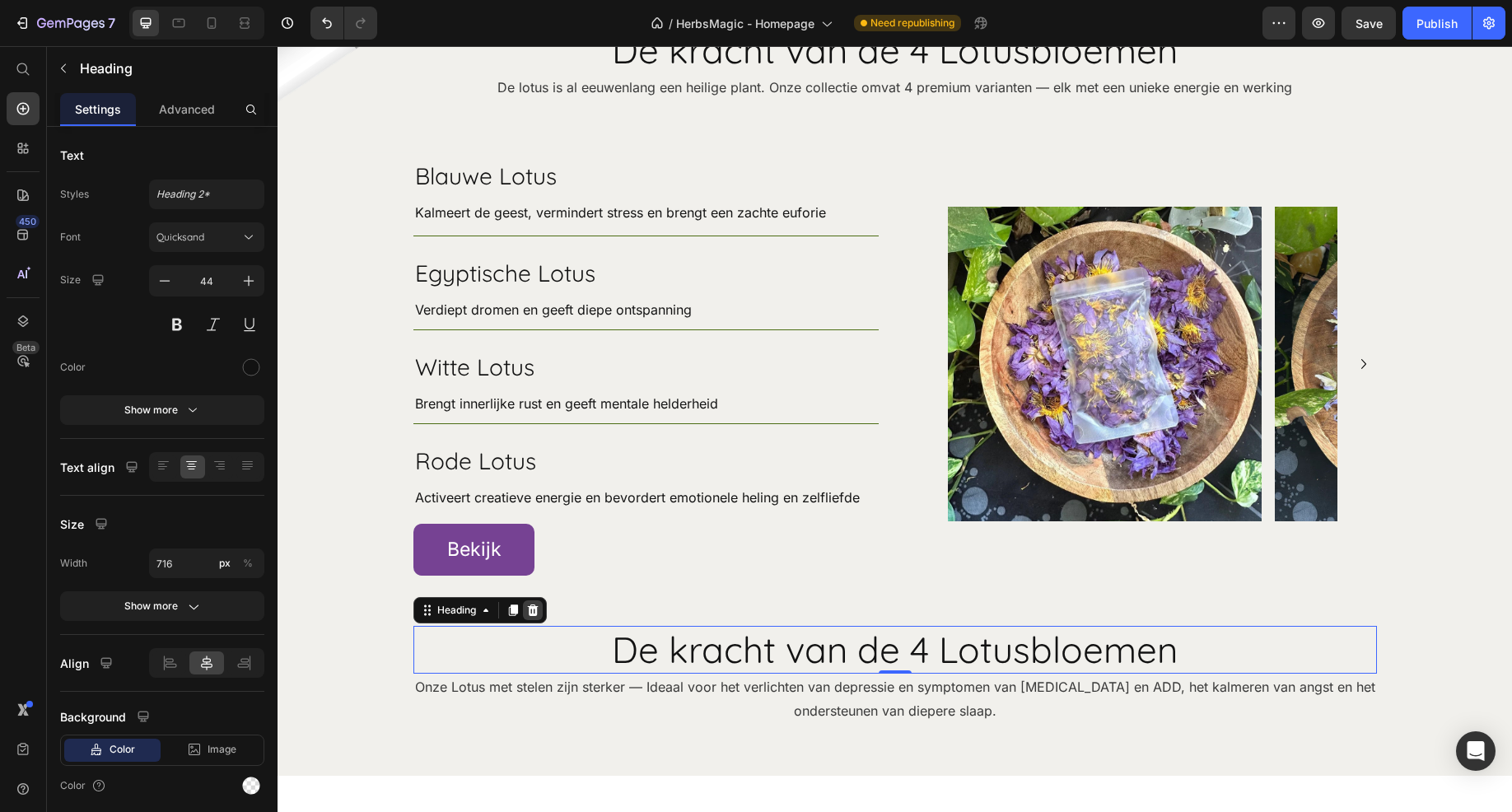 click 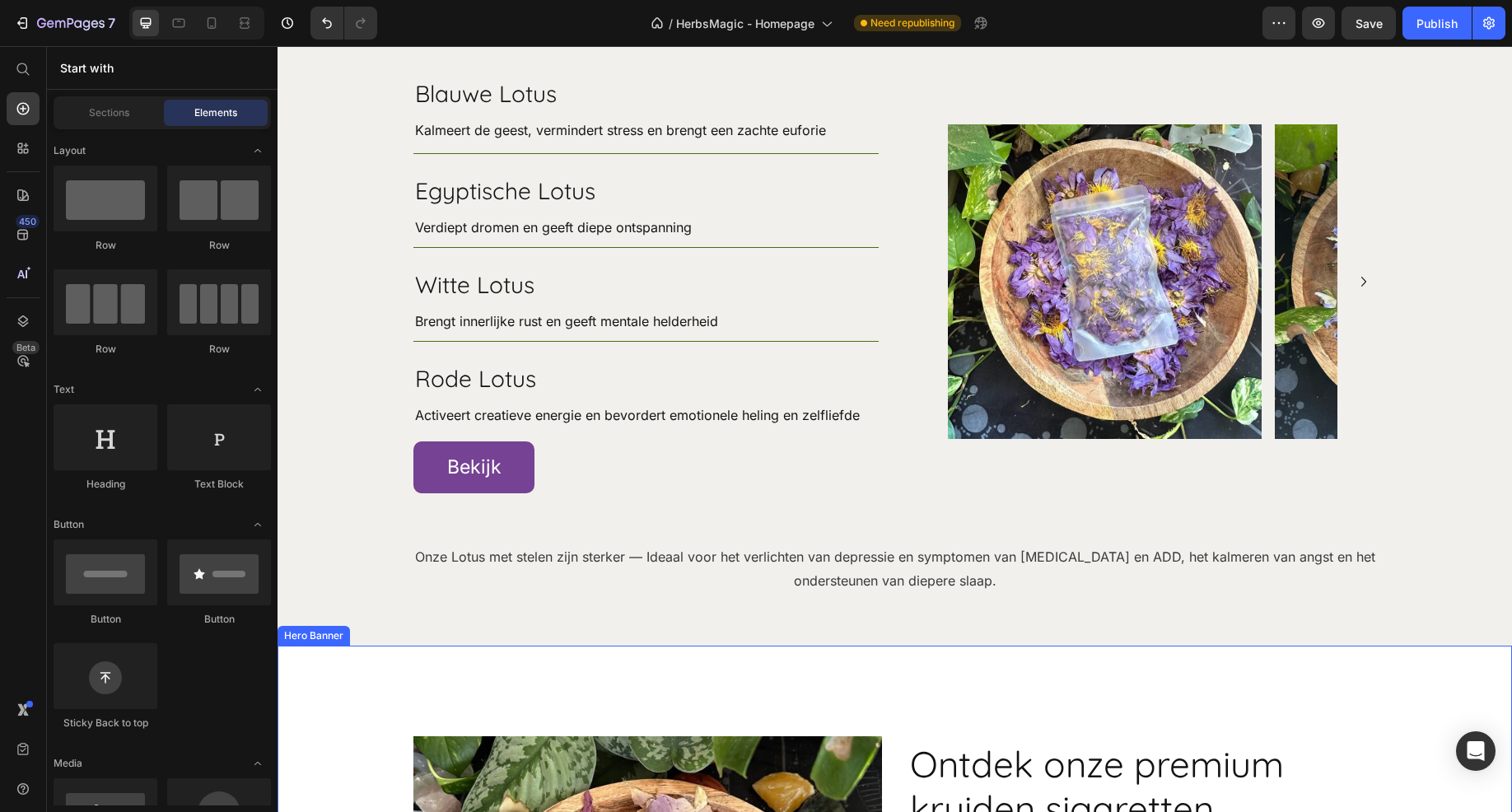 scroll, scrollTop: 5034, scrollLeft: 0, axis: vertical 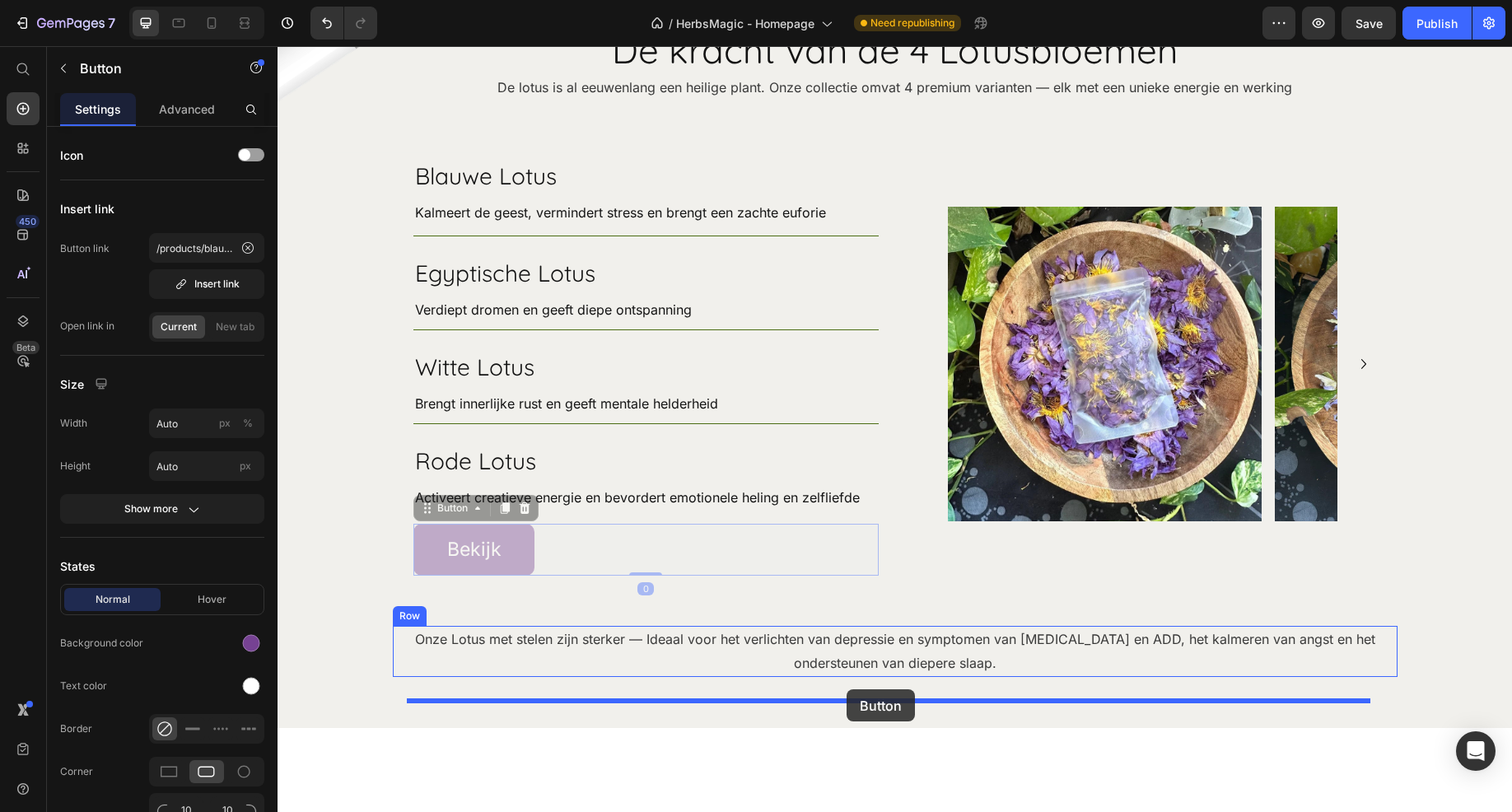 drag, startPoint x: 426, startPoint y: 539, endPoint x: 847, endPoint y: 689, distance: 446.9239 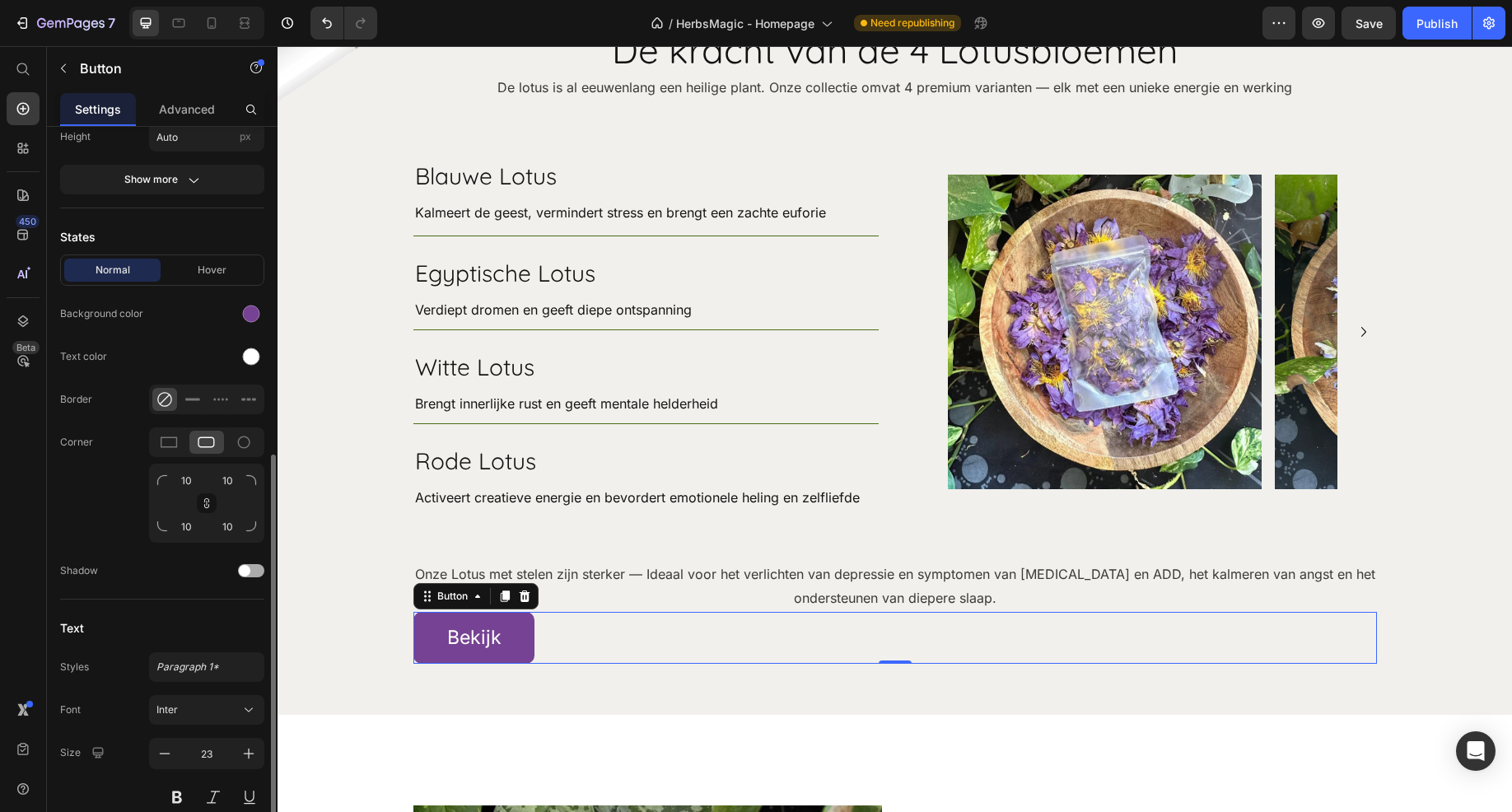 scroll, scrollTop: 498, scrollLeft: 0, axis: vertical 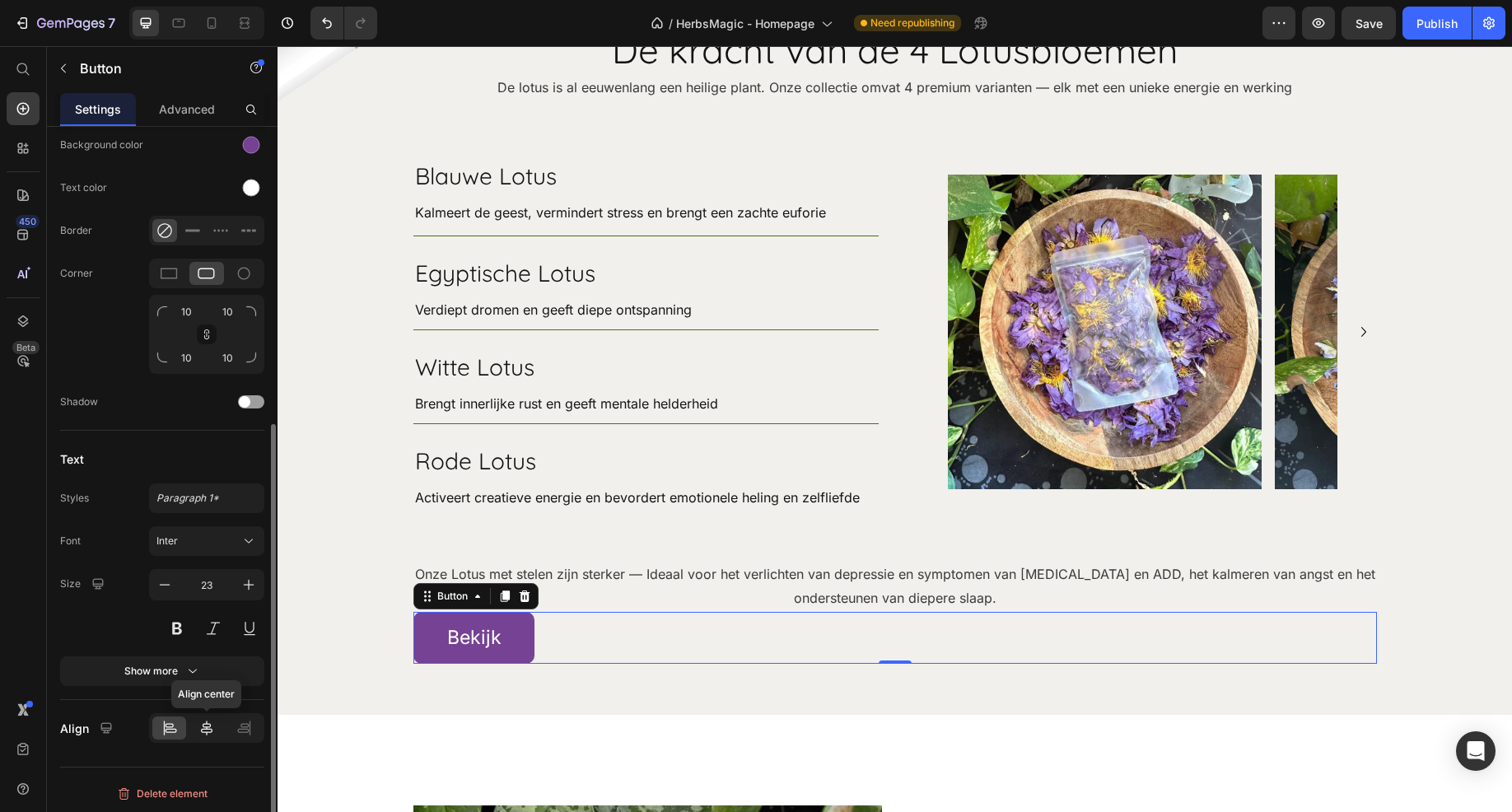 click 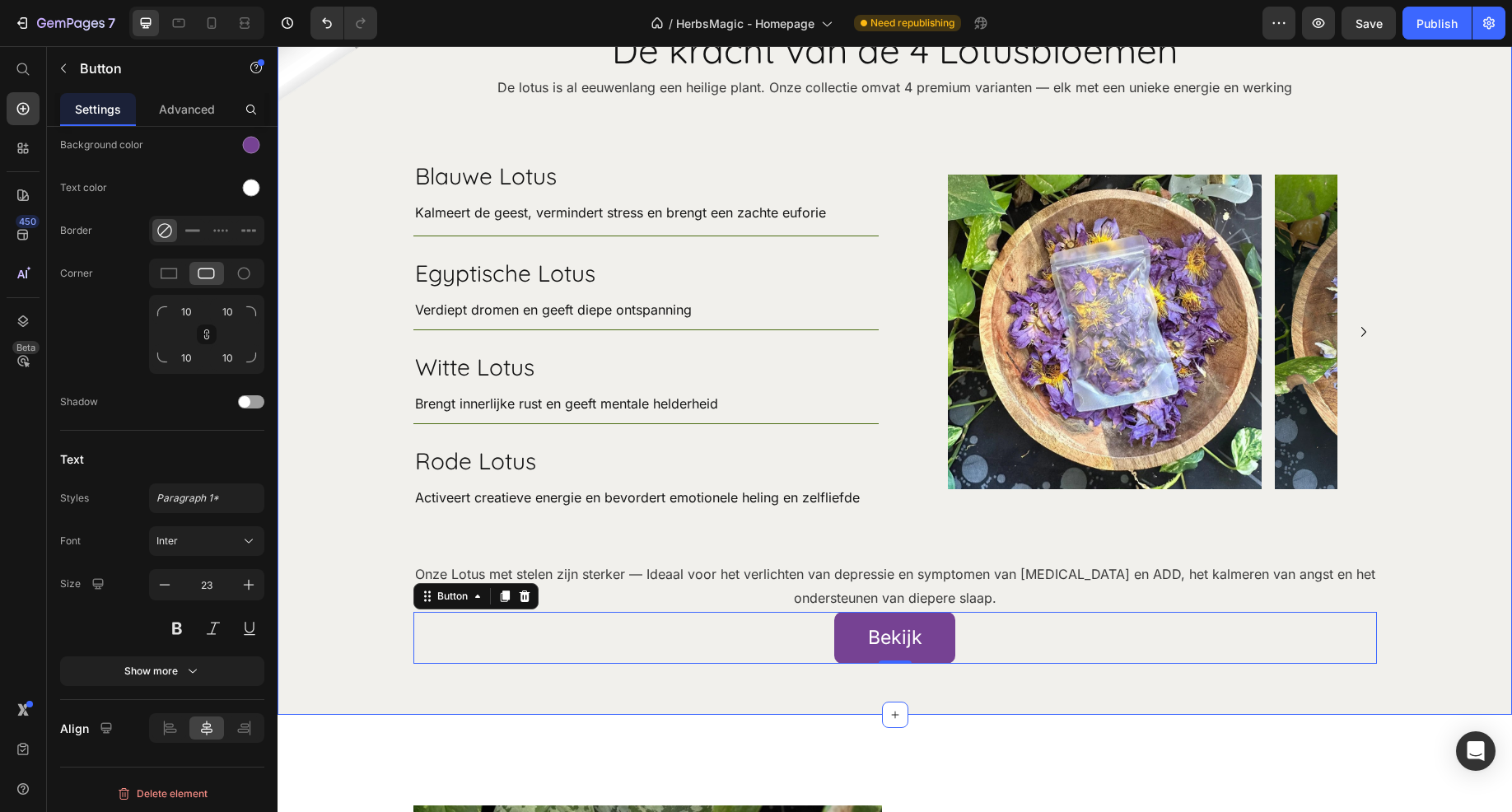 click on "Image Image De kracht van de 4 Lotusbloemen Heading De lotus is al eeuwenlang een heilige plant. Onze collectie omvat 4 premium varianten — elk met een unieke energie en werking Text Block Row Blauwe Lotus Heading Kalmeert de geest, vermindert stress en brengt een zachte euforie  Text Block Row Egyptische Lotus Heading Verdiept dromen en geeft diepe ontspanning Text Block Row Witte Lotus Heading Brengt innerlijke rust en geeft mentale helderheid Text Block Row Rode Lotus Heading Activeert creatieve energie en bevordert emotionele heling en zelfliefde Text Block Row Row
Image Image Image Image
Carousel Hero Banner Onze Lotus met stelen zijn sterker — Ideaal voor het verlichten van depressie en symptomen van ADHD en ADD, het kalmeren van angst en het ondersteunen van diepere slaap. Text Block Bekijk Button   0 Row" at bounding box center (894, 370) 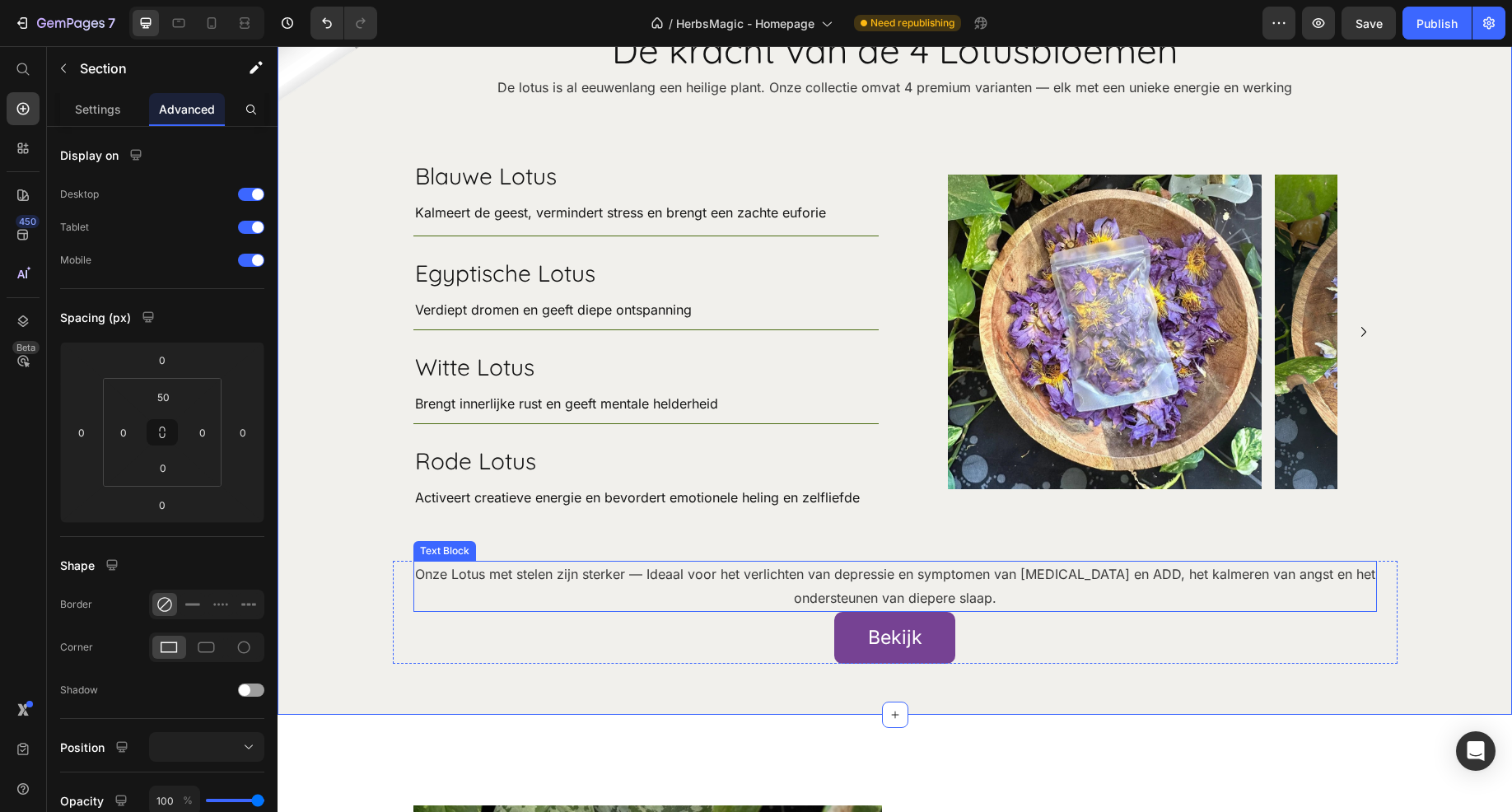 click on "Onze Lotus met stelen zijn sterker — Ideaal voor het verlichten van depressie en symptomen van [MEDICAL_DATA] en ADD, het kalmeren van angst en het ondersteunen van diepere slaap." at bounding box center (895, 586) 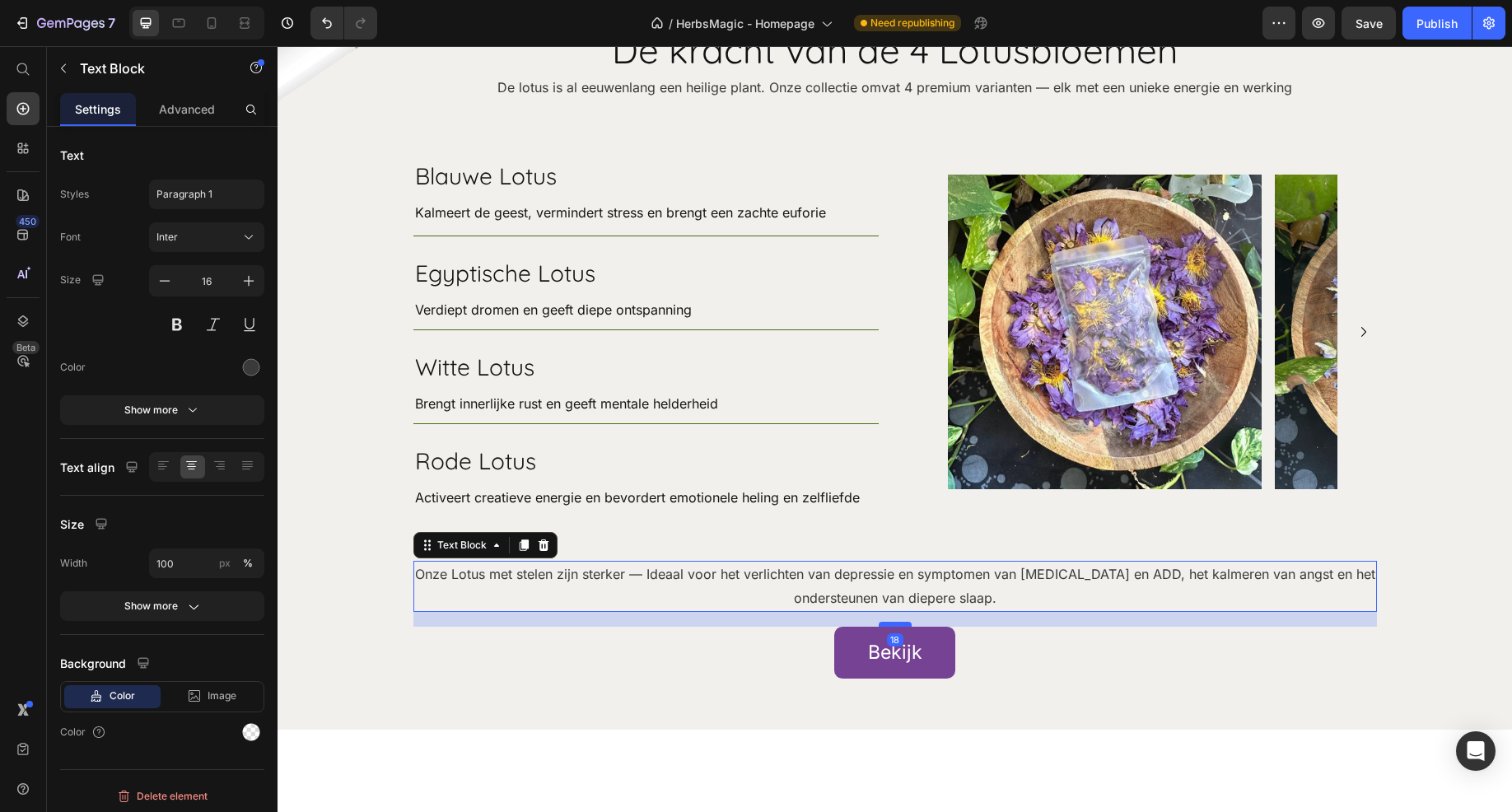 drag, startPoint x: 889, startPoint y: 633, endPoint x: 895, endPoint y: 648, distance: 16.155494 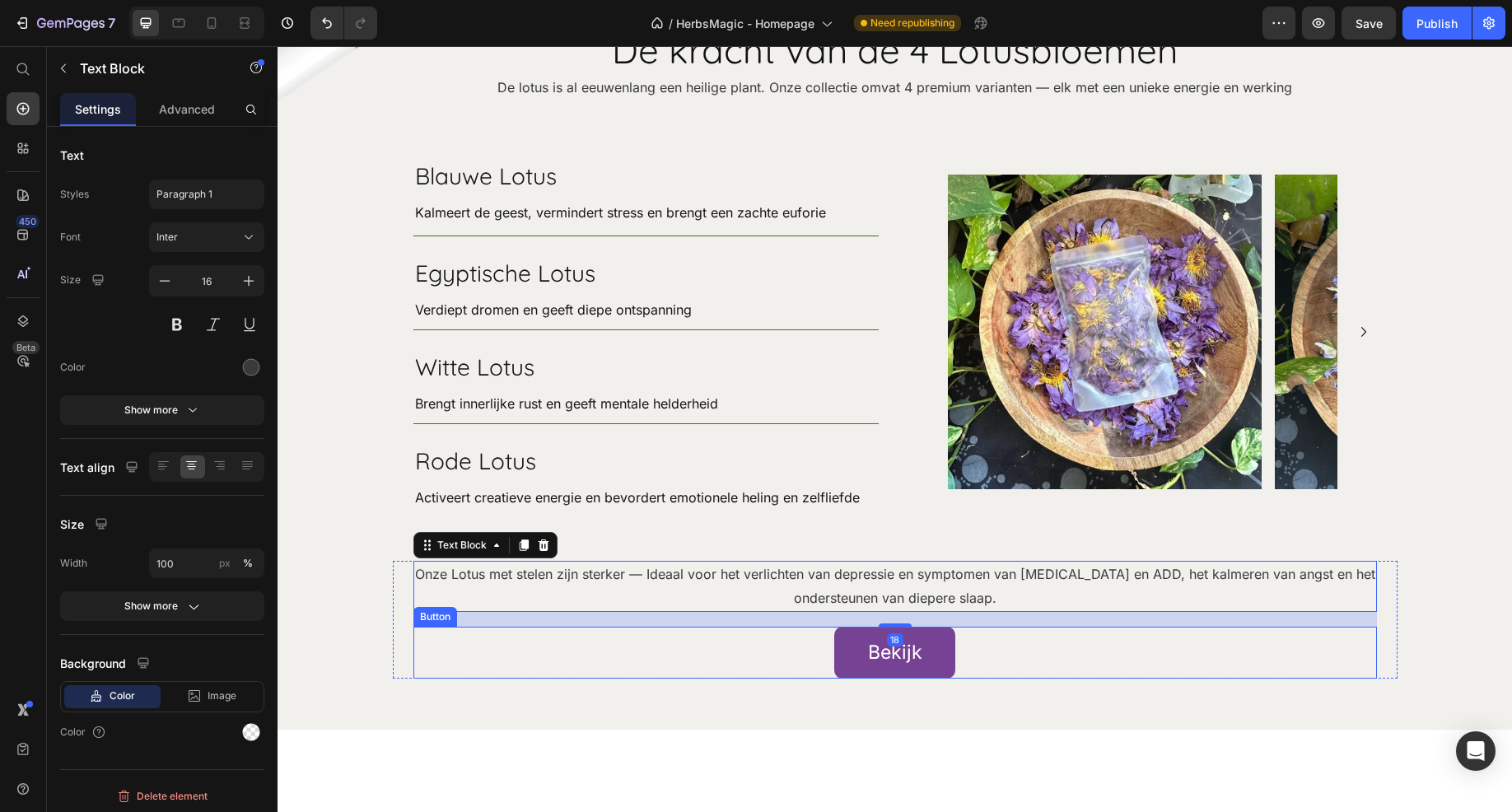 click on "Bekijk Button" at bounding box center (895, 652) 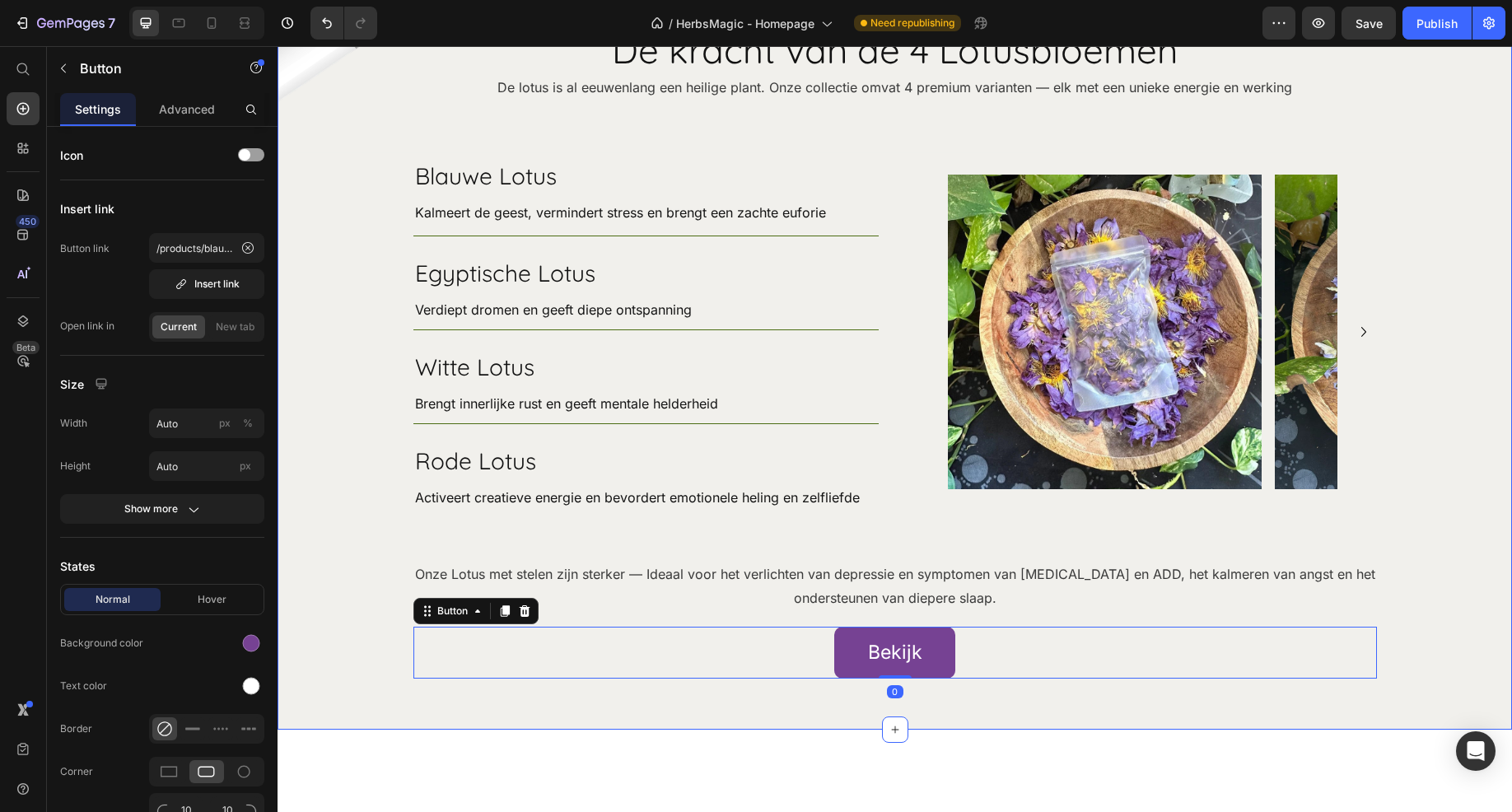 click on "Image Image De kracht van de 4 Lotusbloemen Heading De lotus is al eeuwenlang een heilige plant. Onze collectie omvat 4 premium varianten — elk met een unieke energie en werking Text Block Row Blauwe Lotus Heading Kalmeert de geest, vermindert stress en brengt een zachte euforie  Text Block Row Egyptische Lotus Heading Verdiept dromen en geeft diepe ontspanning Text Block Row Witte Lotus Heading Brengt innerlijke rust en geeft mentale helderheid Text Block Row Rode Lotus Heading Activeert creatieve energie en bevordert emotionele heling en zelfliefde Text Block Row Row
Image Image Image Image
Carousel Hero Banner Onze Lotus met stelen zijn sterker — Ideaal voor het verlichten van depressie en symptomen van ADHD en ADD, het kalmeren van angst en het ondersteunen van diepere slaap. Text Block Bekijk Button   0 Row" at bounding box center [894, 377] 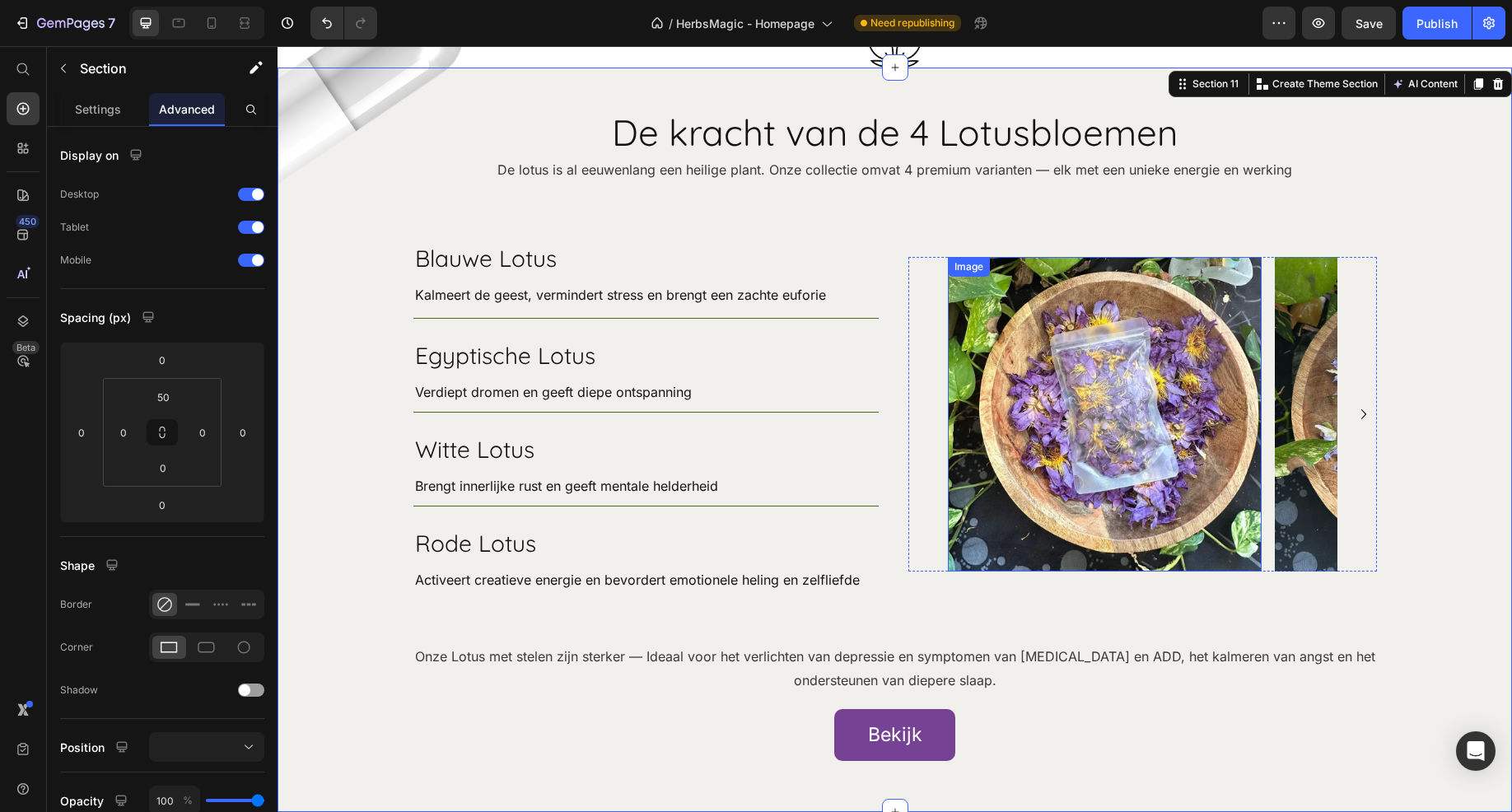 scroll, scrollTop: 4705, scrollLeft: 0, axis: vertical 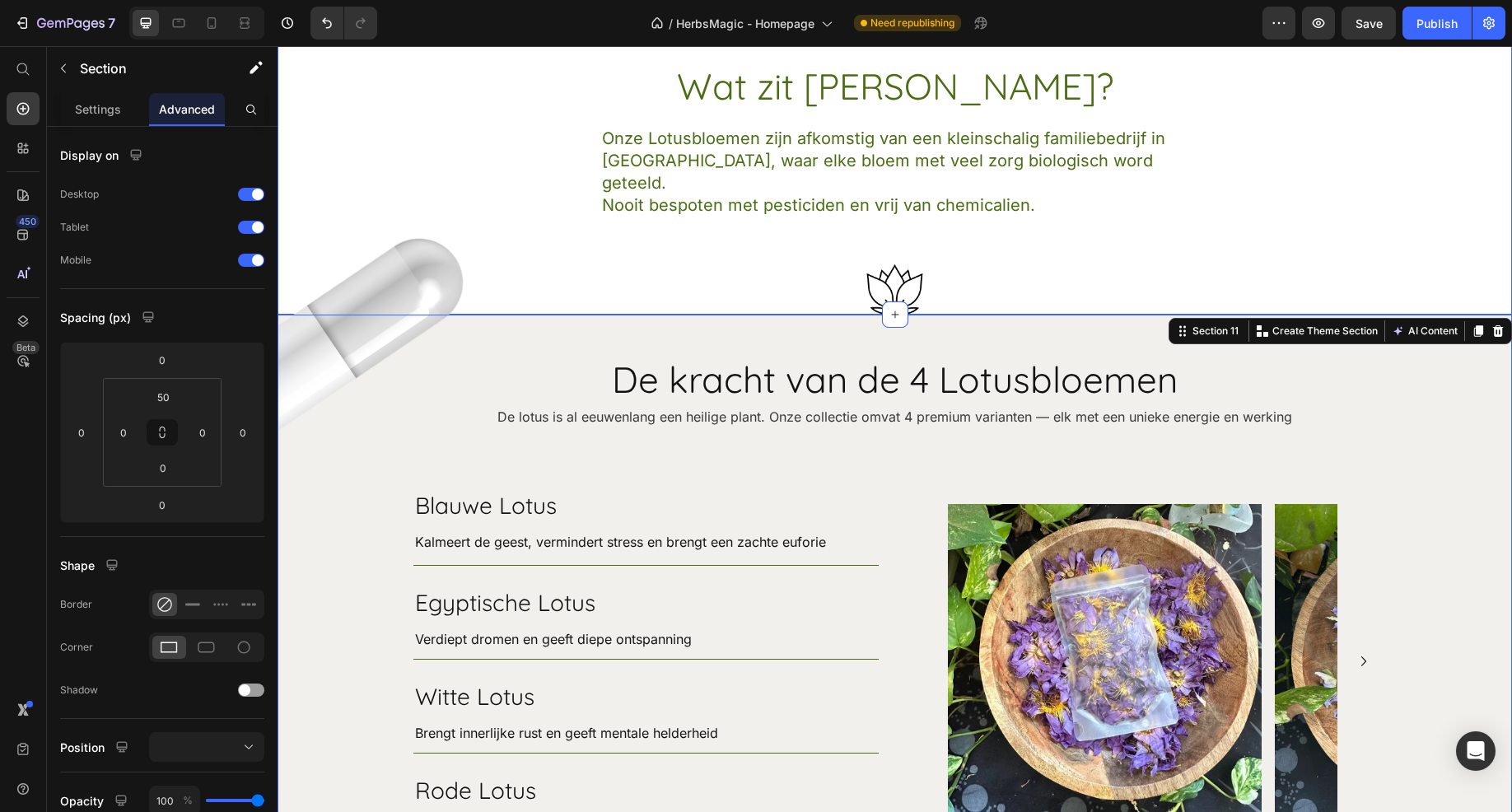 click on "Wat zit erin? Heading Onze Lotusbloemen zijn afkomstig van een kleinschalig familiebedrijf in Sri Lanka, waar elke bloem met veel zorg biologisch word geteeld. Nooit bespoten met pesticiden en vrij van chemicalien. Text Block Row Section 10" at bounding box center [894, 156] 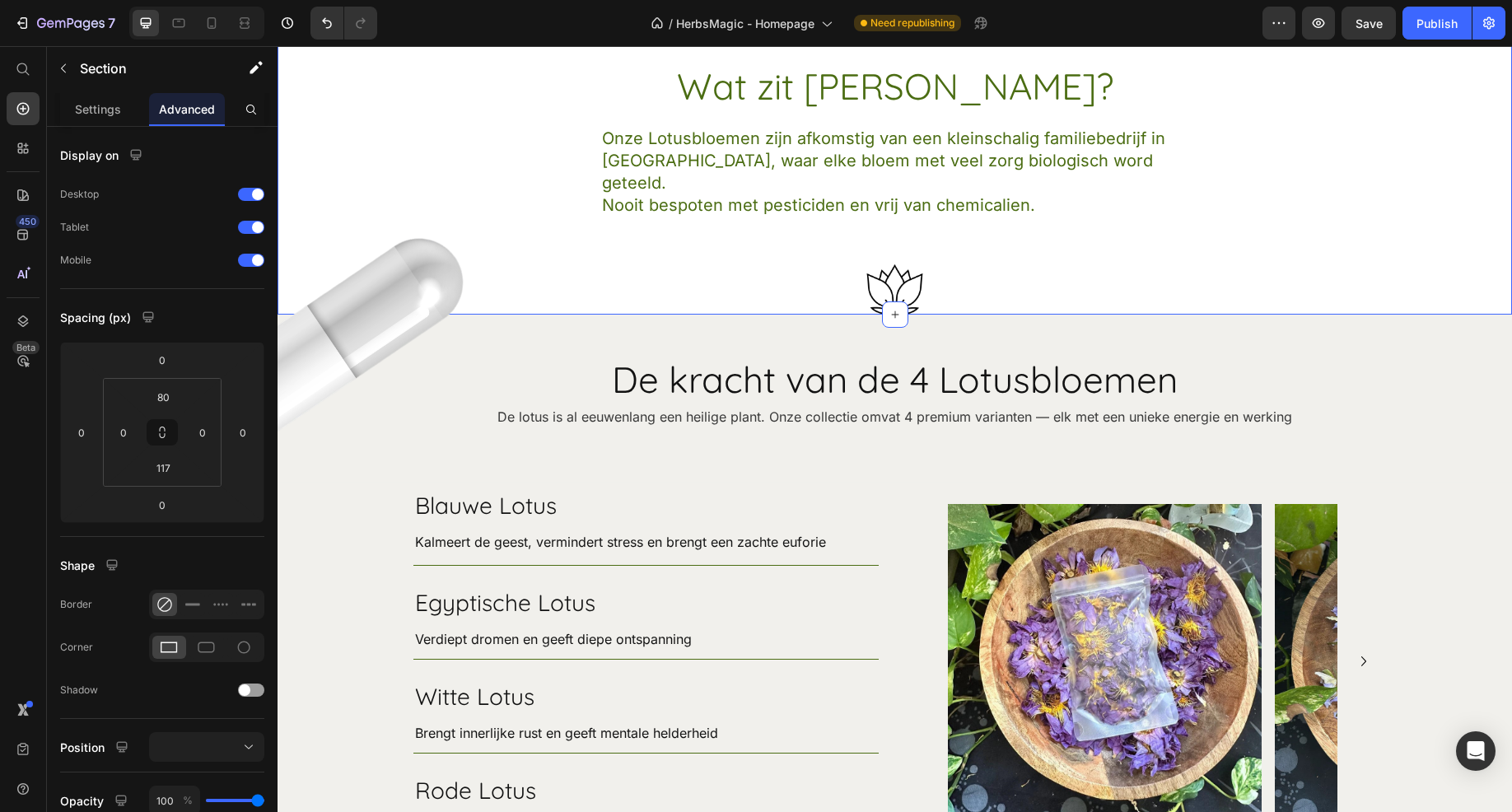 click on "Onze Lotusbloemen zijn afkomstig van een kleinschalig familiebedrijf in [GEOGRAPHIC_DATA], waar [PERSON_NAME] met veel zorg biologisch word geteeld. Nooit bespoten met pesticiden en vrij van chemicalien." at bounding box center (895, 172) 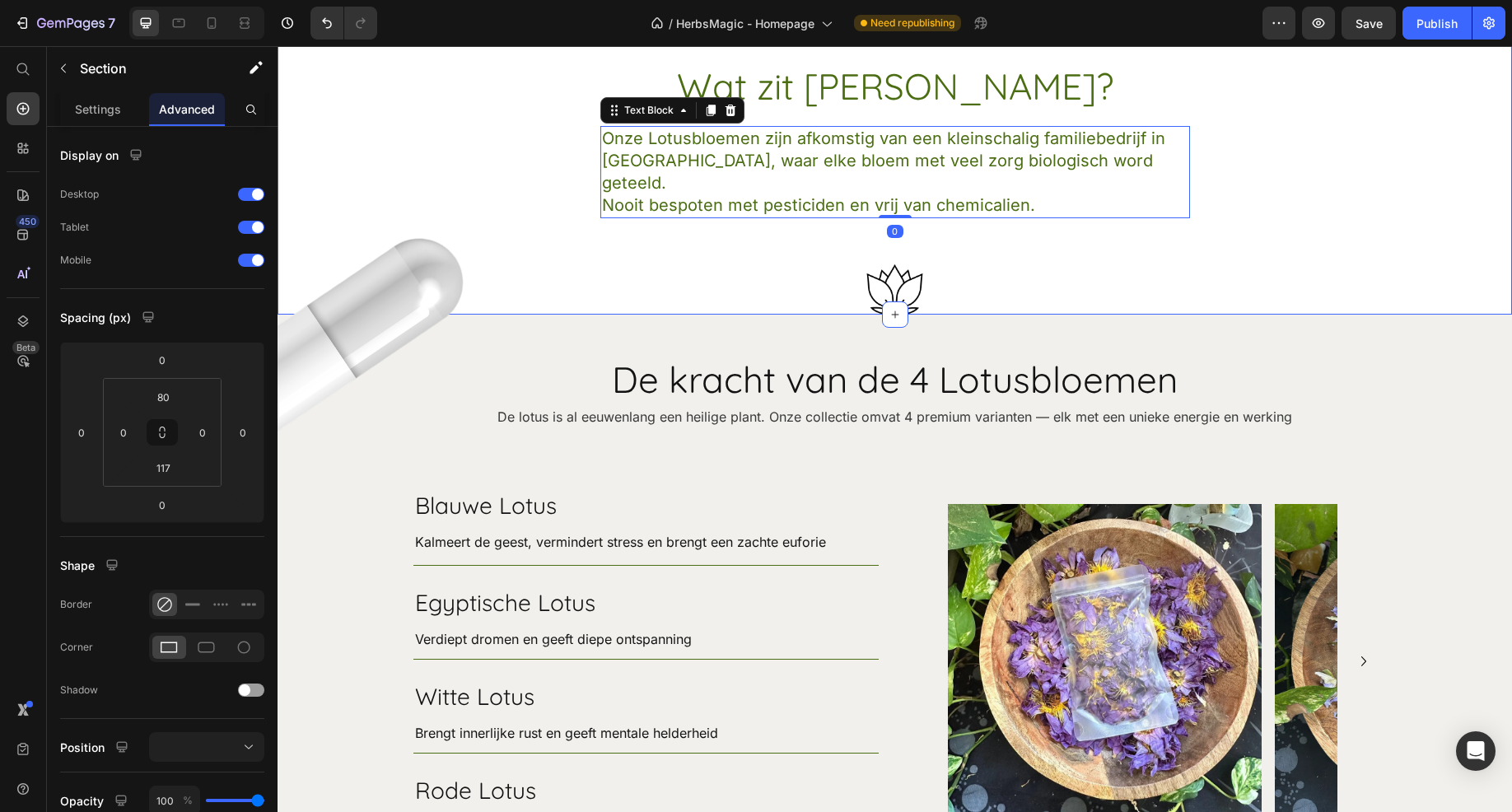 click on "Wat zit erin? Heading Onze Lotusbloemen zijn afkomstig van een kleinschalig familiebedrijf in Sri Lanka, waar elke bloem met veel zorg biologisch word geteeld. Nooit bespoten met pesticiden en vrij van chemicalien. Text Block   0 Row" at bounding box center (894, 140) 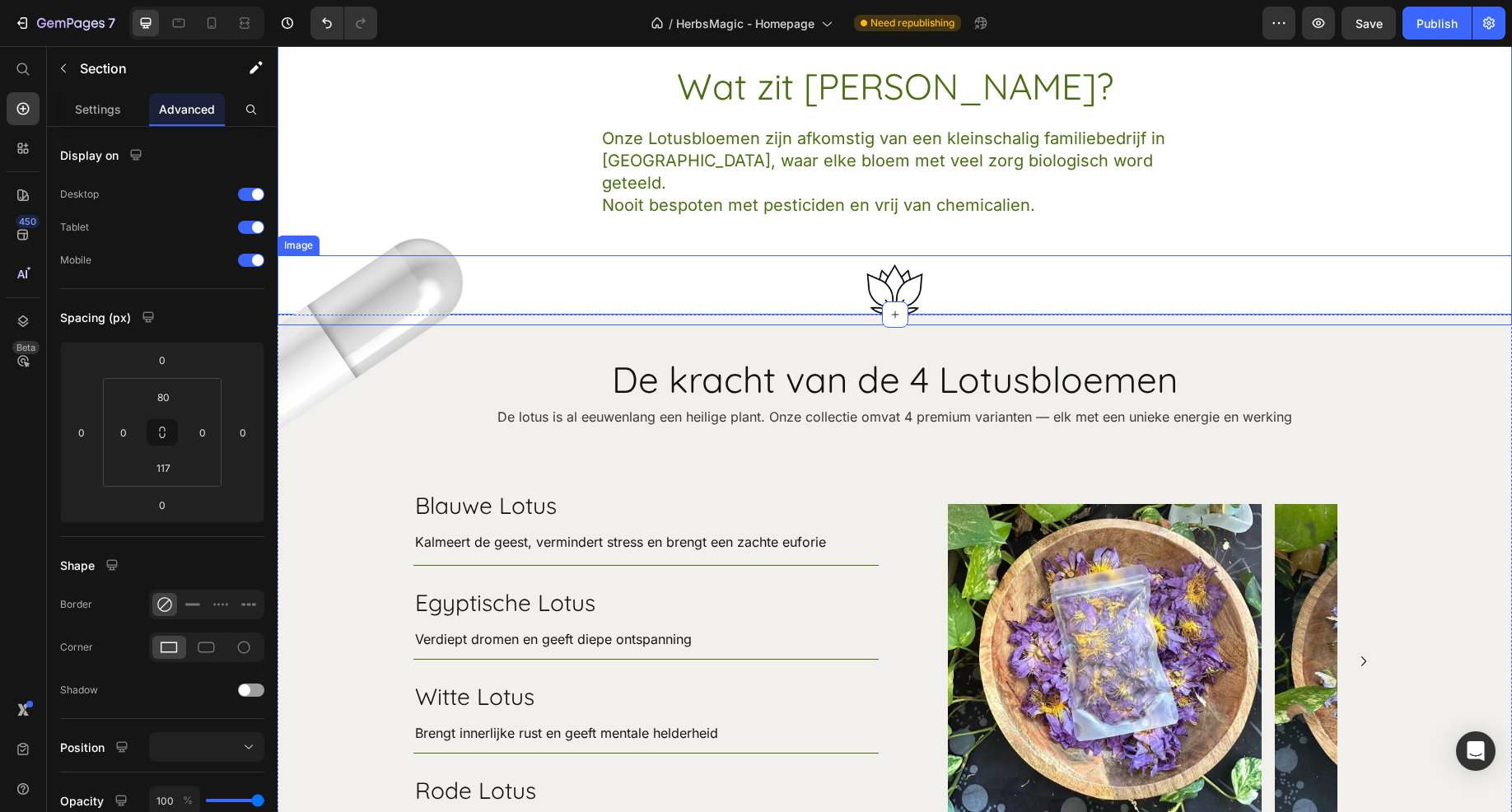click at bounding box center (894, 290) 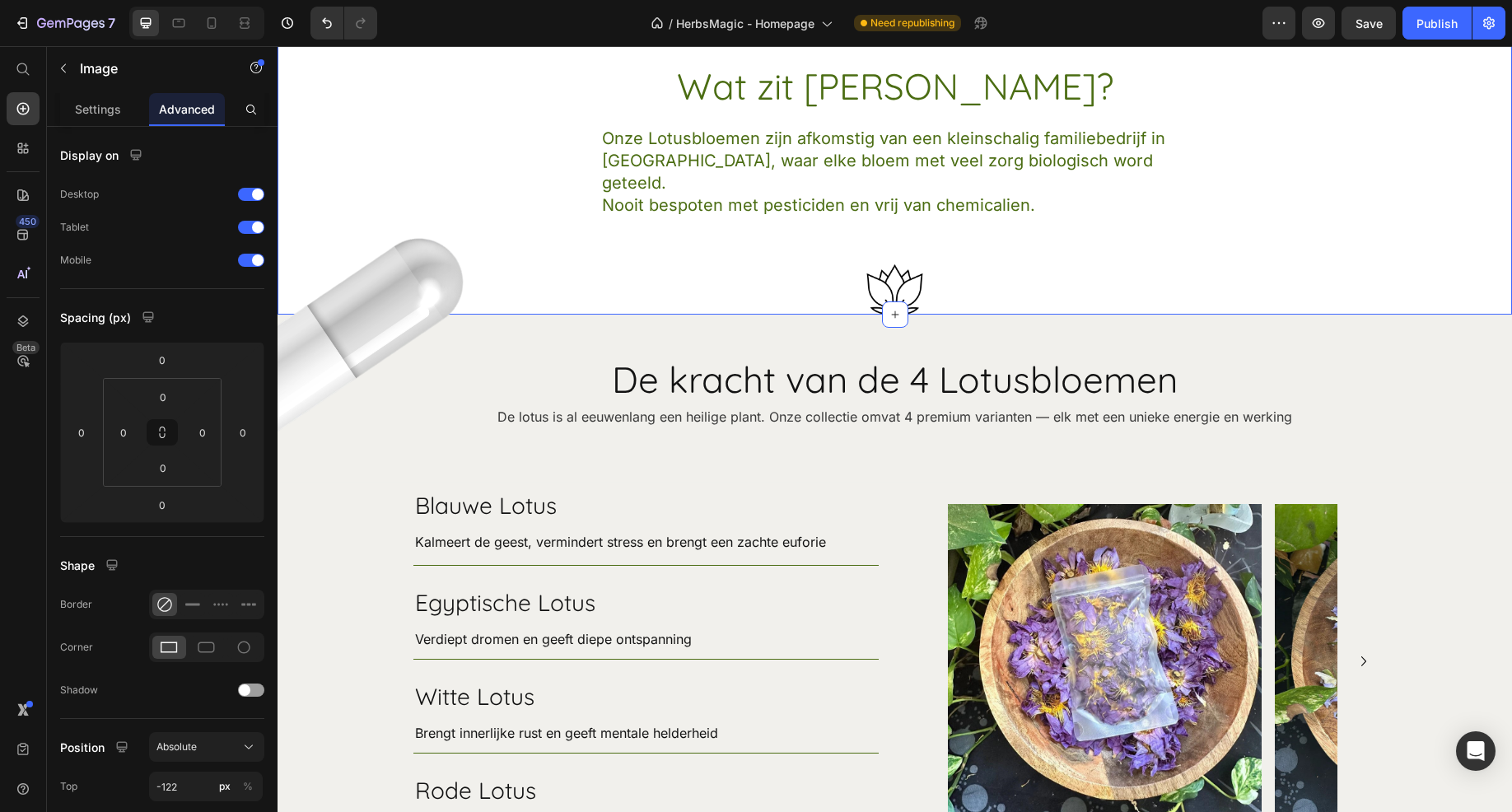click on "Wat zit erin? Heading Onze Lotusbloemen zijn afkomstig van een kleinschalig familiebedrijf in Sri Lanka, waar elke bloem met veel zorg biologisch word geteeld. Nooit bespoten met pesticiden en vrij van chemicalien. Text Block Row" at bounding box center [894, 140] 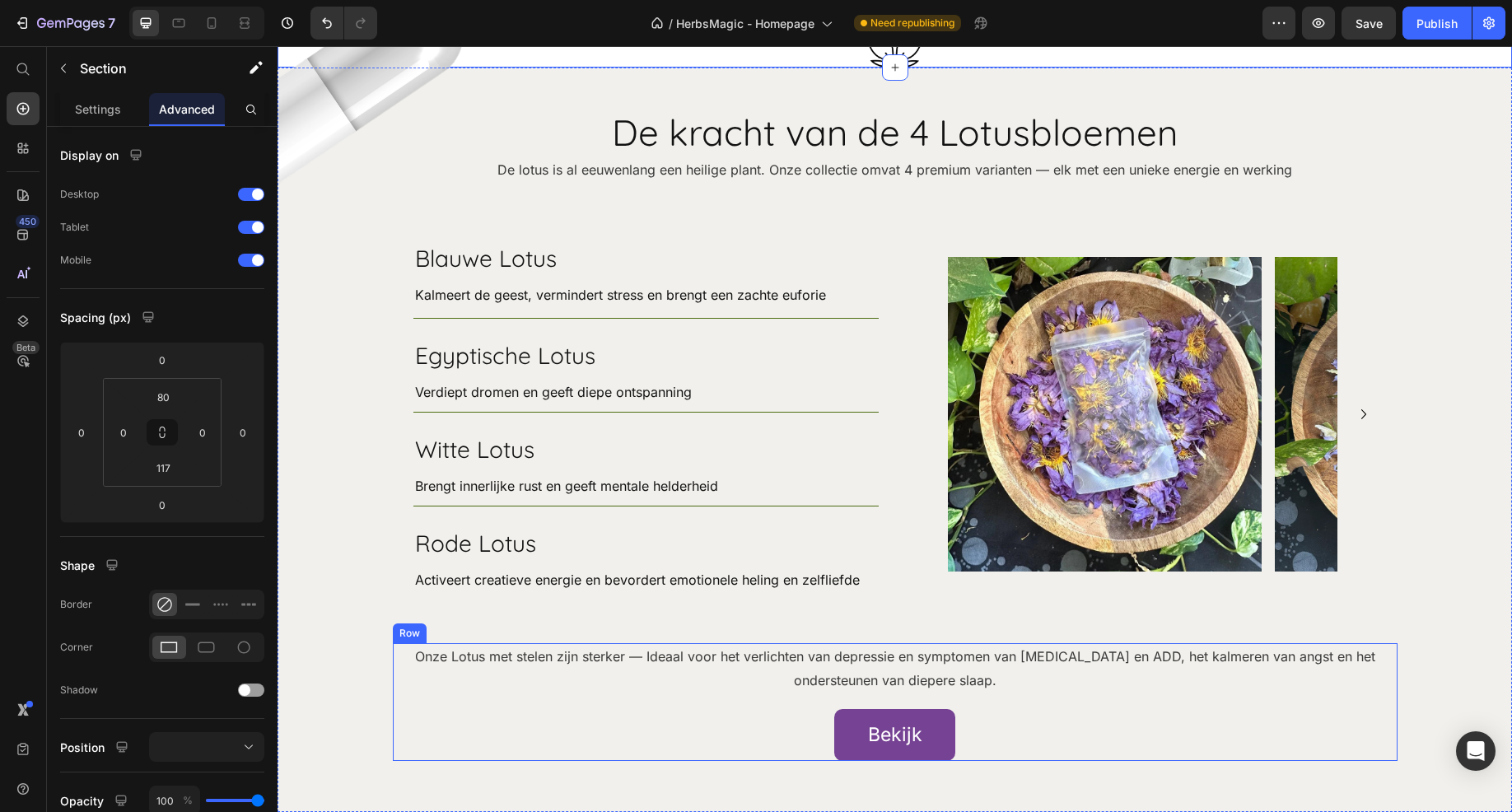 click at bounding box center [1105, 414] 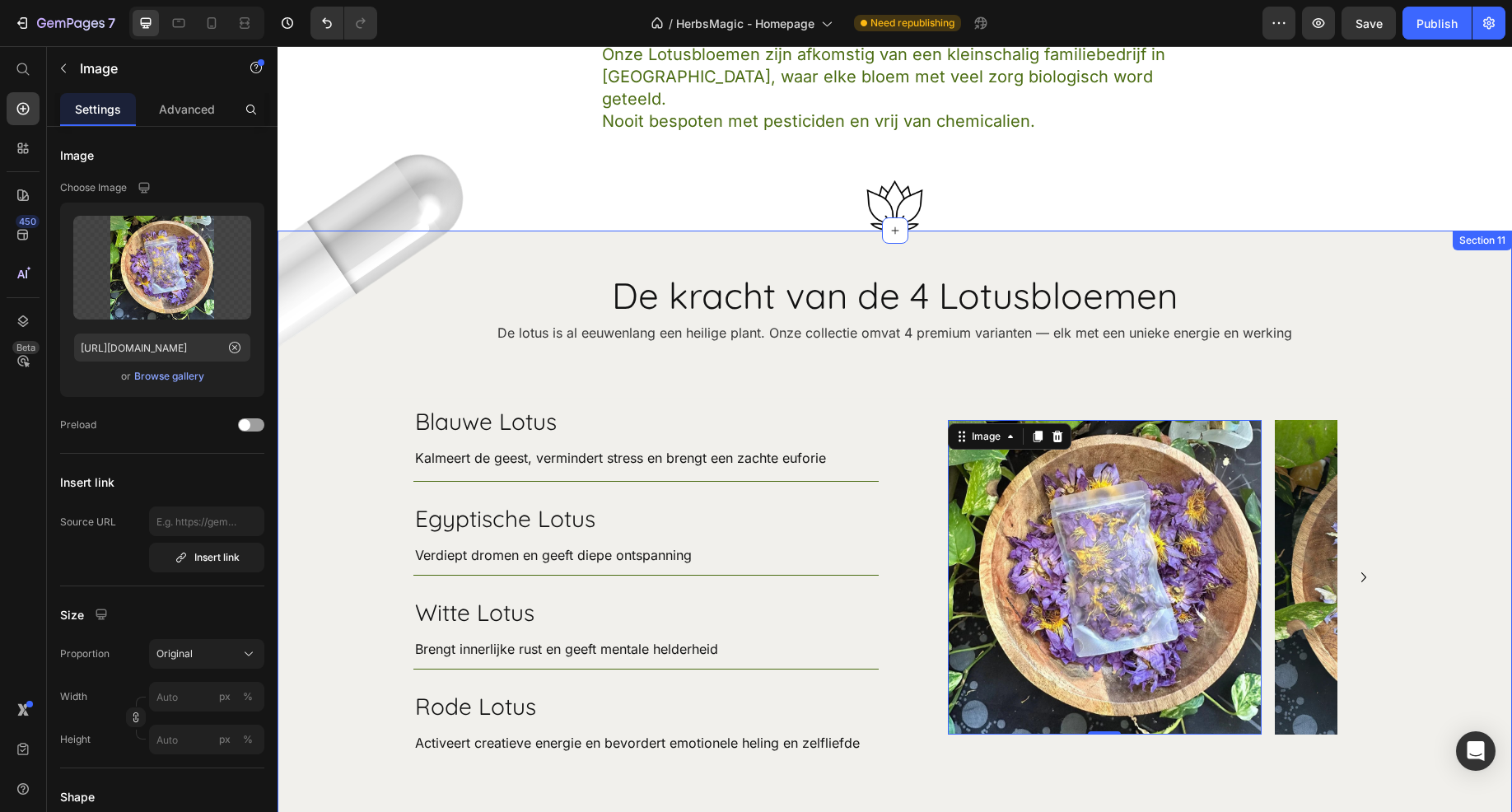 scroll, scrollTop: 4787, scrollLeft: 0, axis: vertical 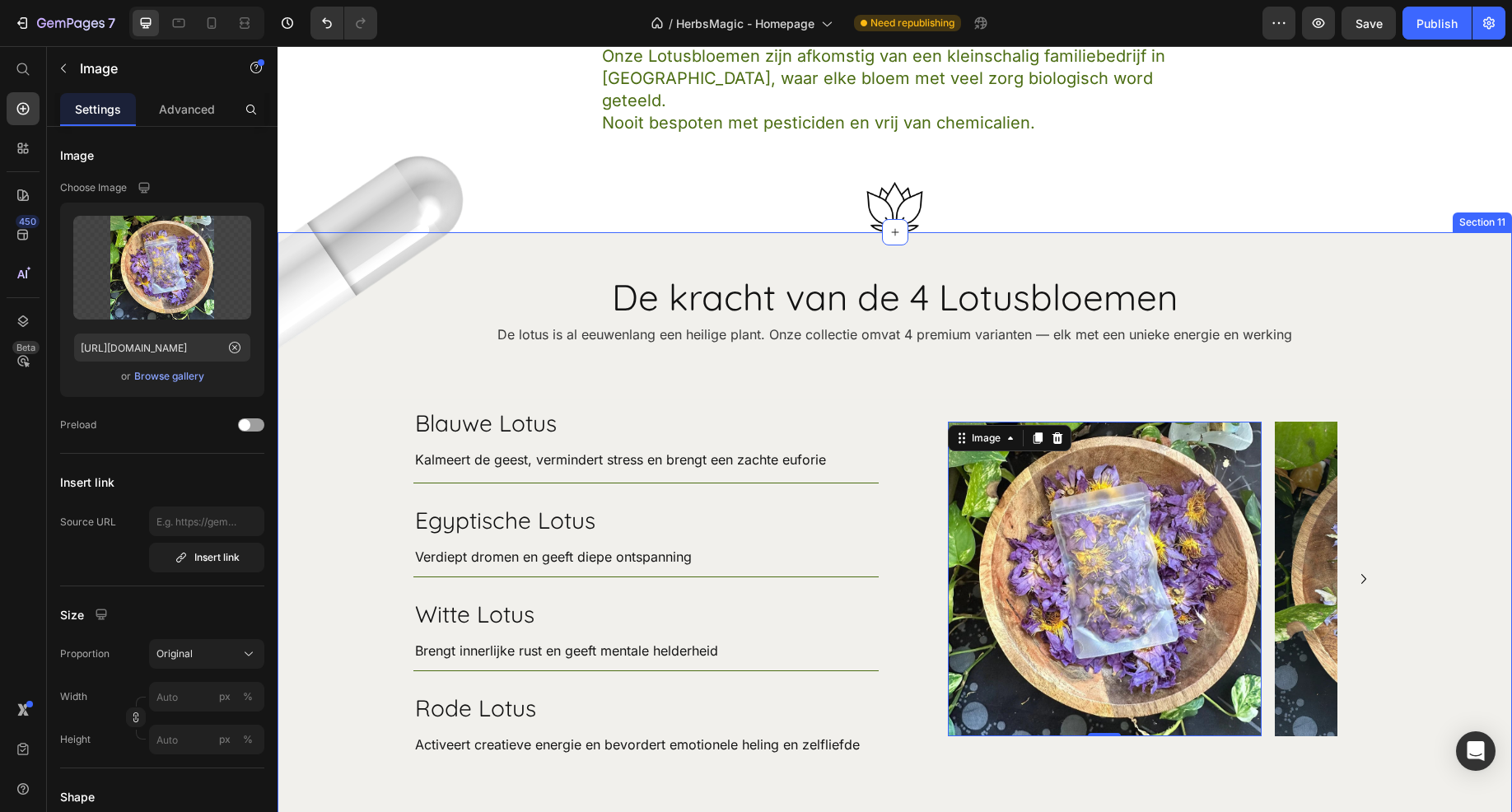 click at bounding box center (894, 208) 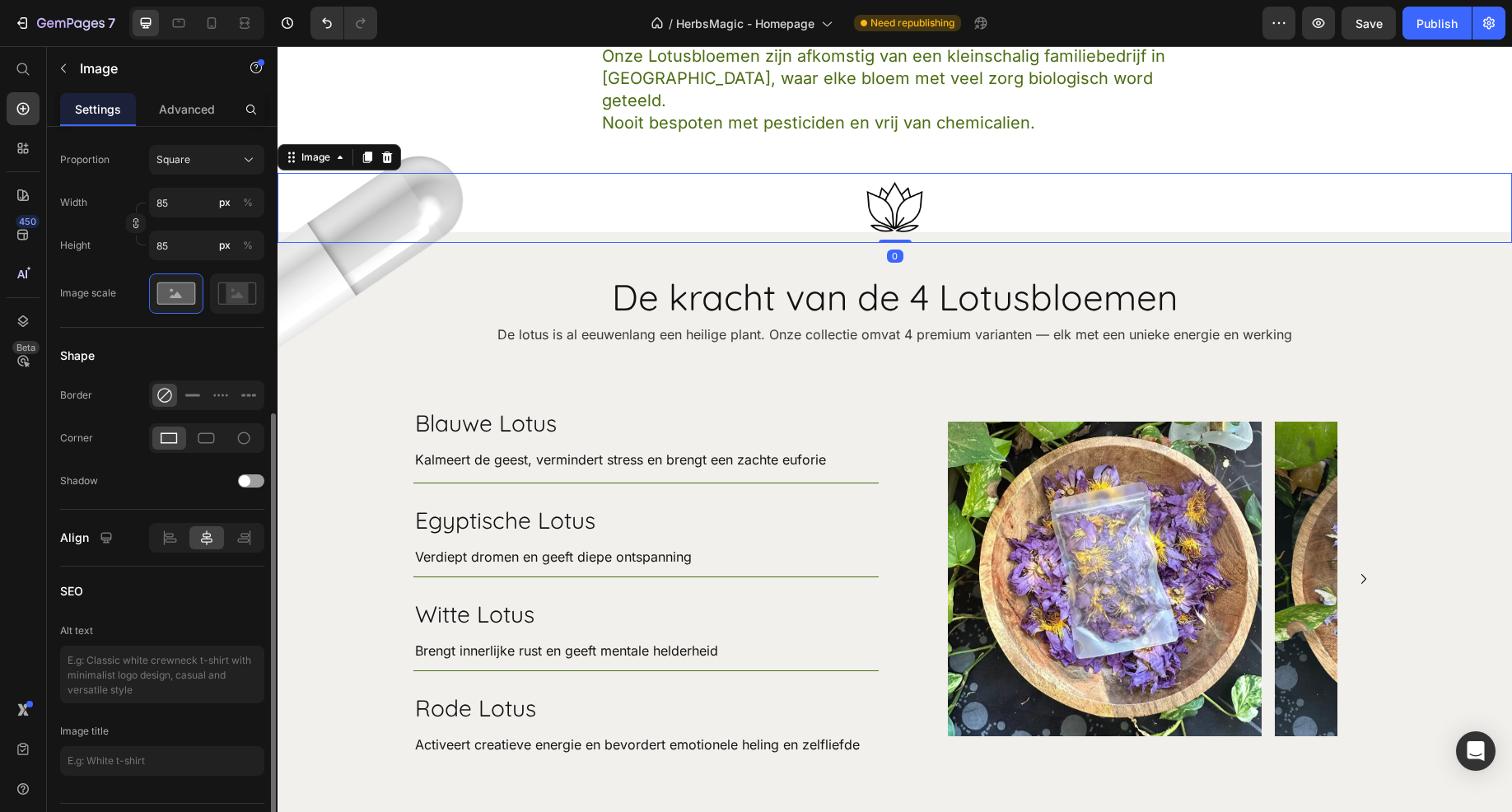 scroll, scrollTop: 530, scrollLeft: 0, axis: vertical 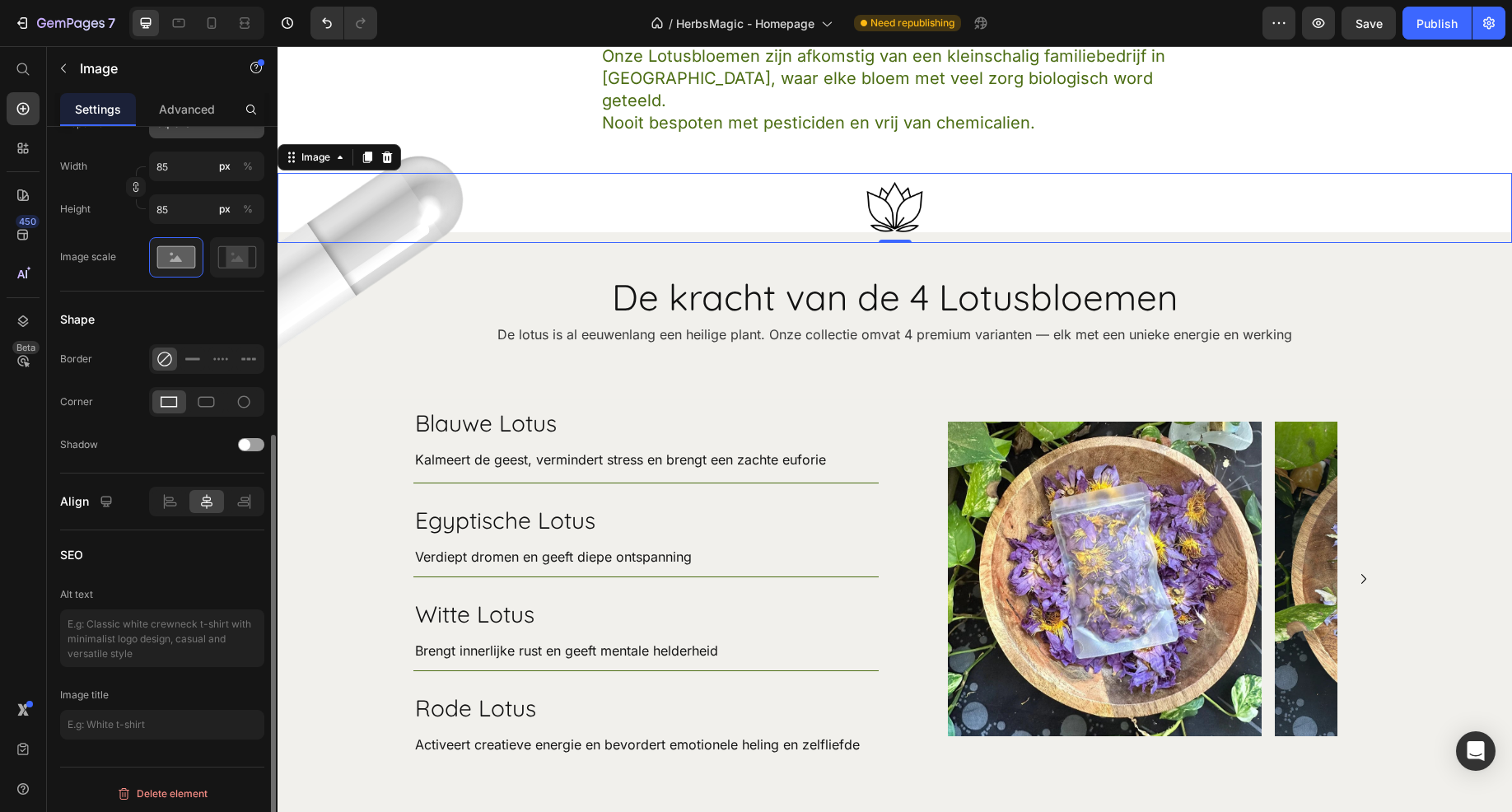 click on "Square" at bounding box center [207, 124] 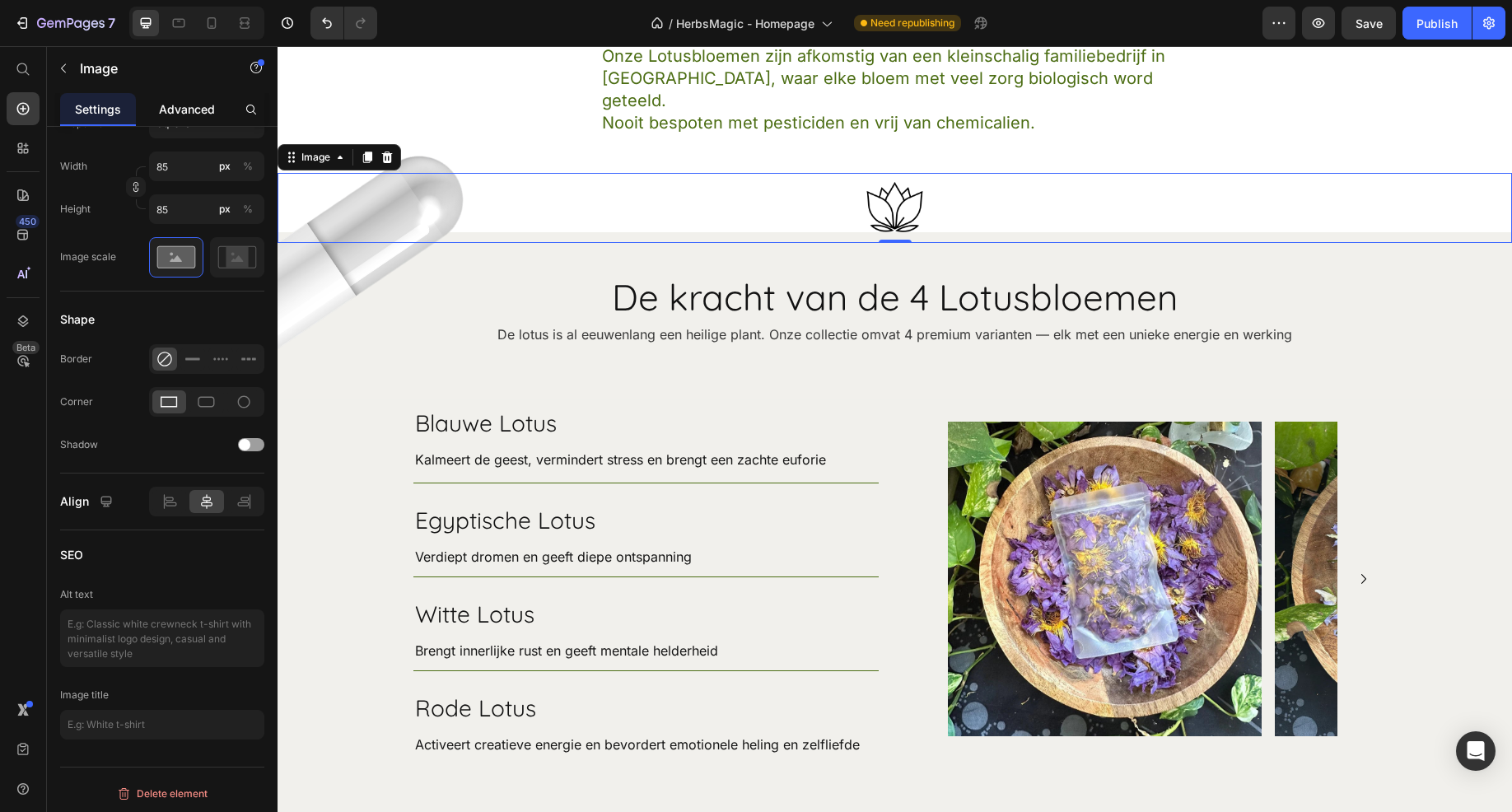click on "Advanced" 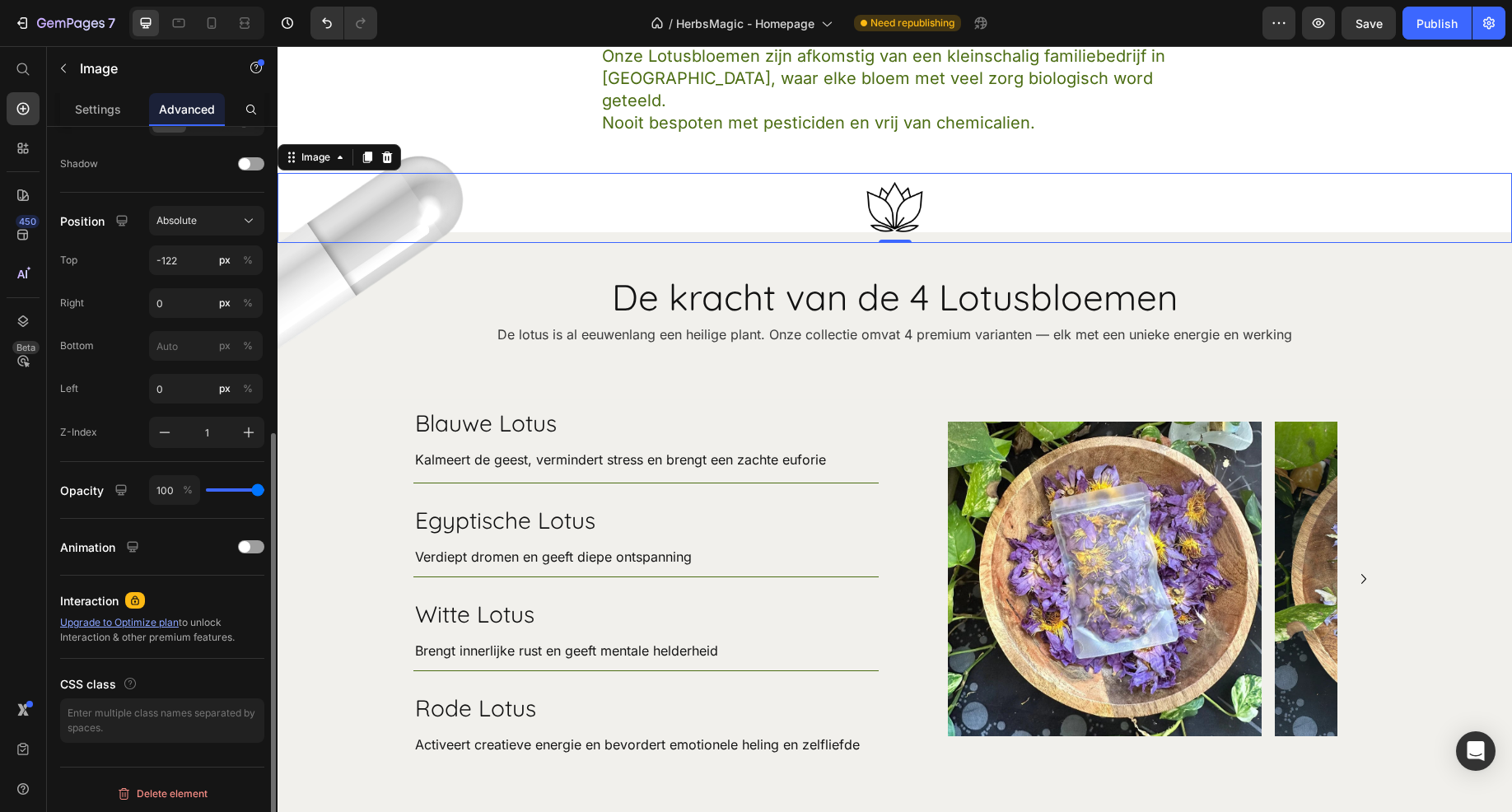 scroll, scrollTop: 0, scrollLeft: 0, axis: both 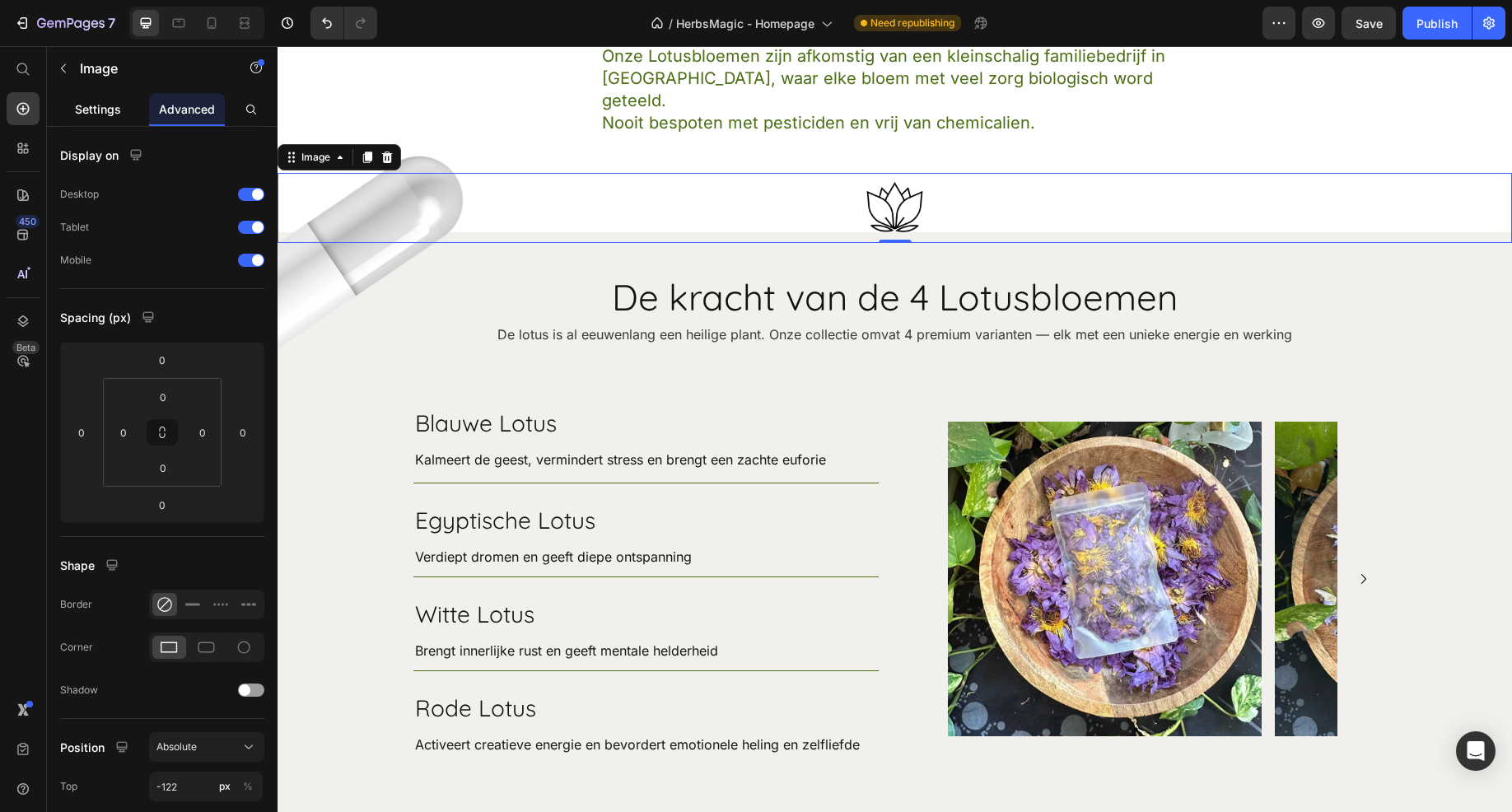 click on "Settings" at bounding box center [98, 109] 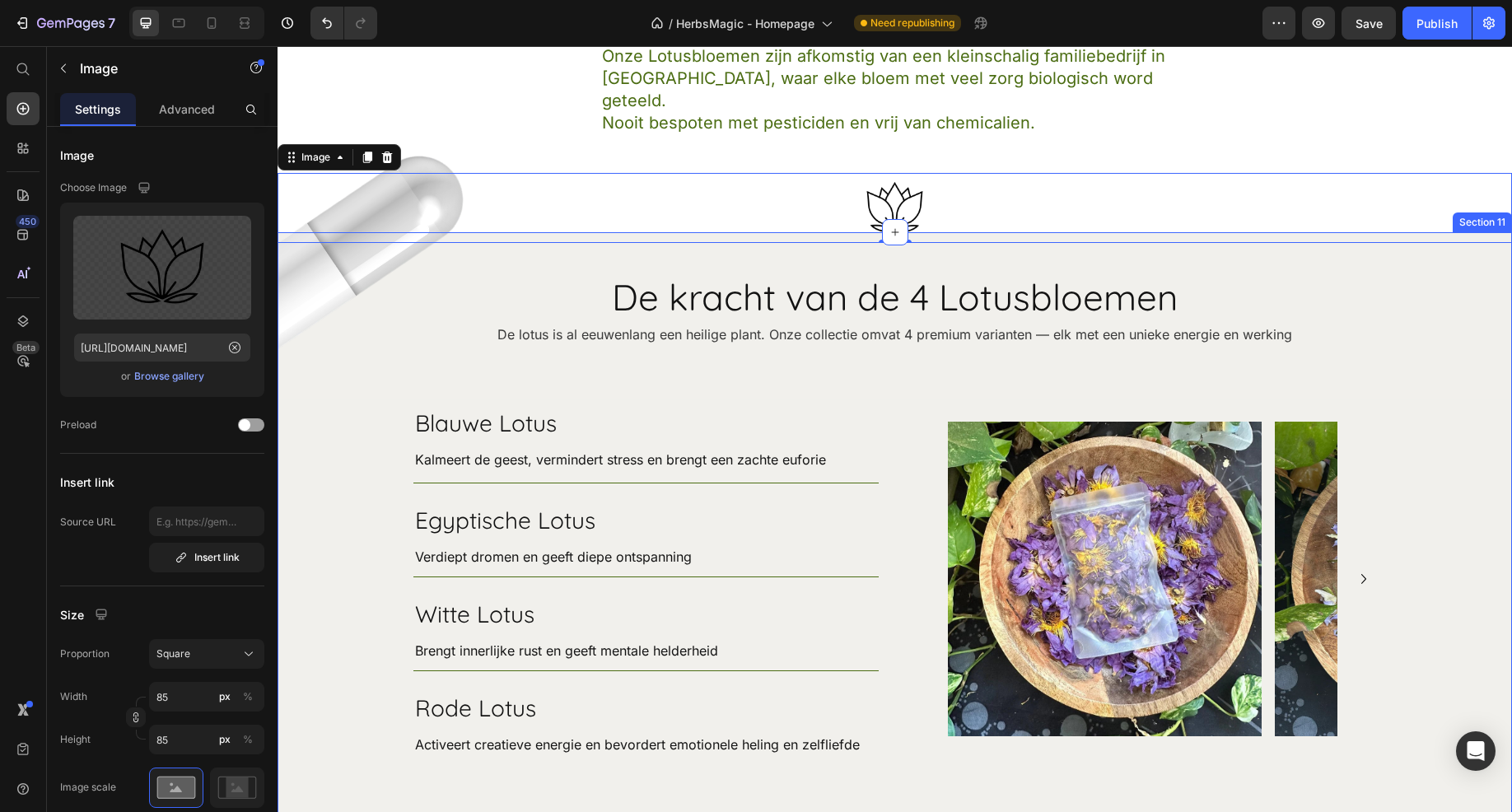 click on "Image   0 Image De kracht van de 4 Lotusbloemen Heading De lotus is al eeuwenlang een heilige plant. Onze collectie omvat 4 premium varianten — elk met een unieke energie en werking Text Block Row Blauwe Lotus Heading Kalmeert de geest, vermindert stress en brengt een zachte euforie  Text Block Row Egyptische Lotus Heading Verdiept dromen en geeft diepe ontspanning Text Block Row Witte Lotus Heading Brengt innerlijke rust en geeft mentale helderheid Text Block Row Rode Lotus Heading Activeert creatieve energie en bevordert emotionele heling en zelfliefde Text Block Row Row
Image Image Image Image
Carousel Hero Banner Onze Lotus met stelen zijn sterker — Ideaal voor het verlichten van depressie en symptomen van ADHD en ADD, het kalmeren van angst en het ondersteunen van diepere slaap. Text Block Bekijk Button Row Section 11" at bounding box center [894, 604] 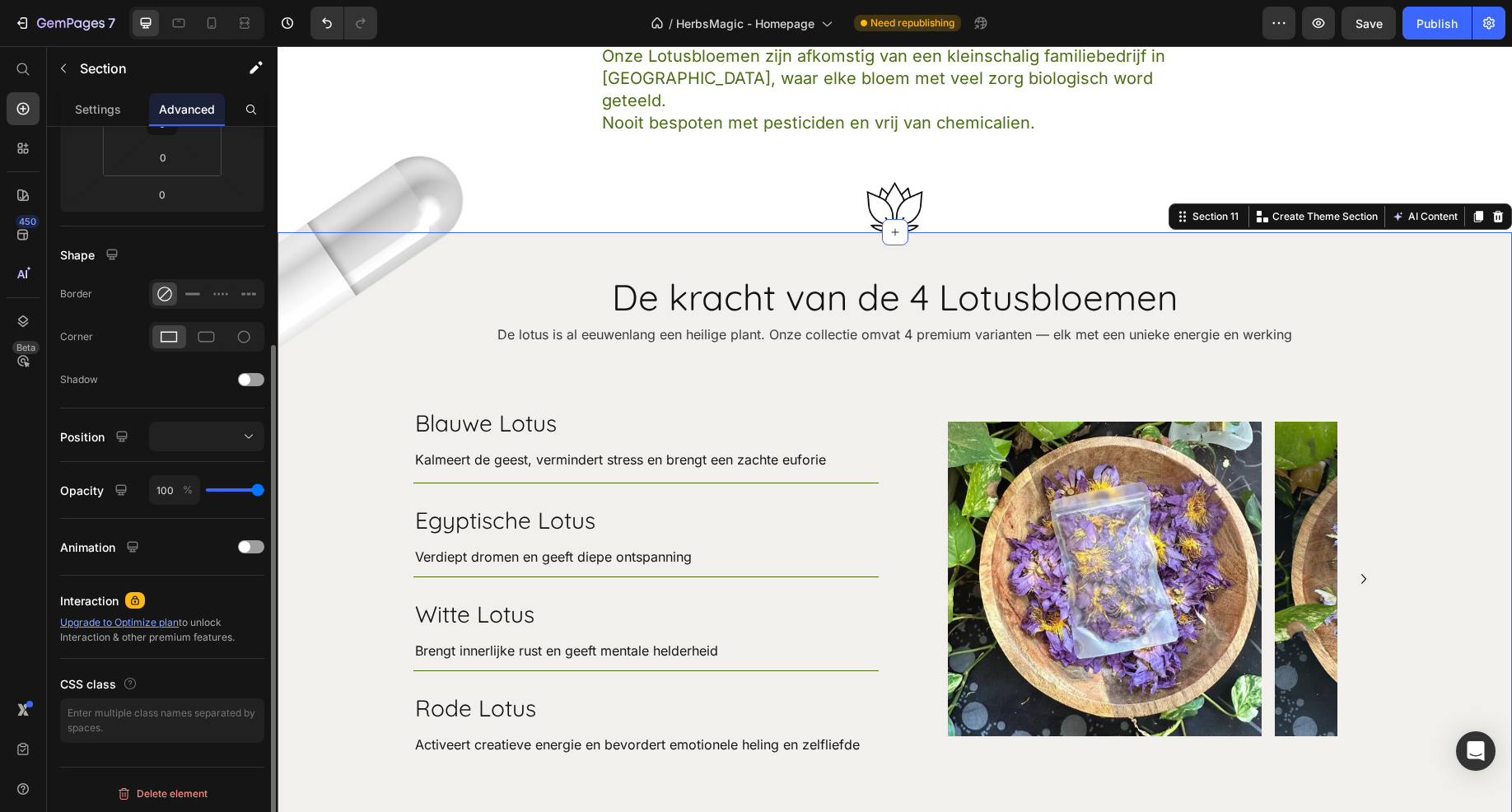 scroll, scrollTop: 0, scrollLeft: 0, axis: both 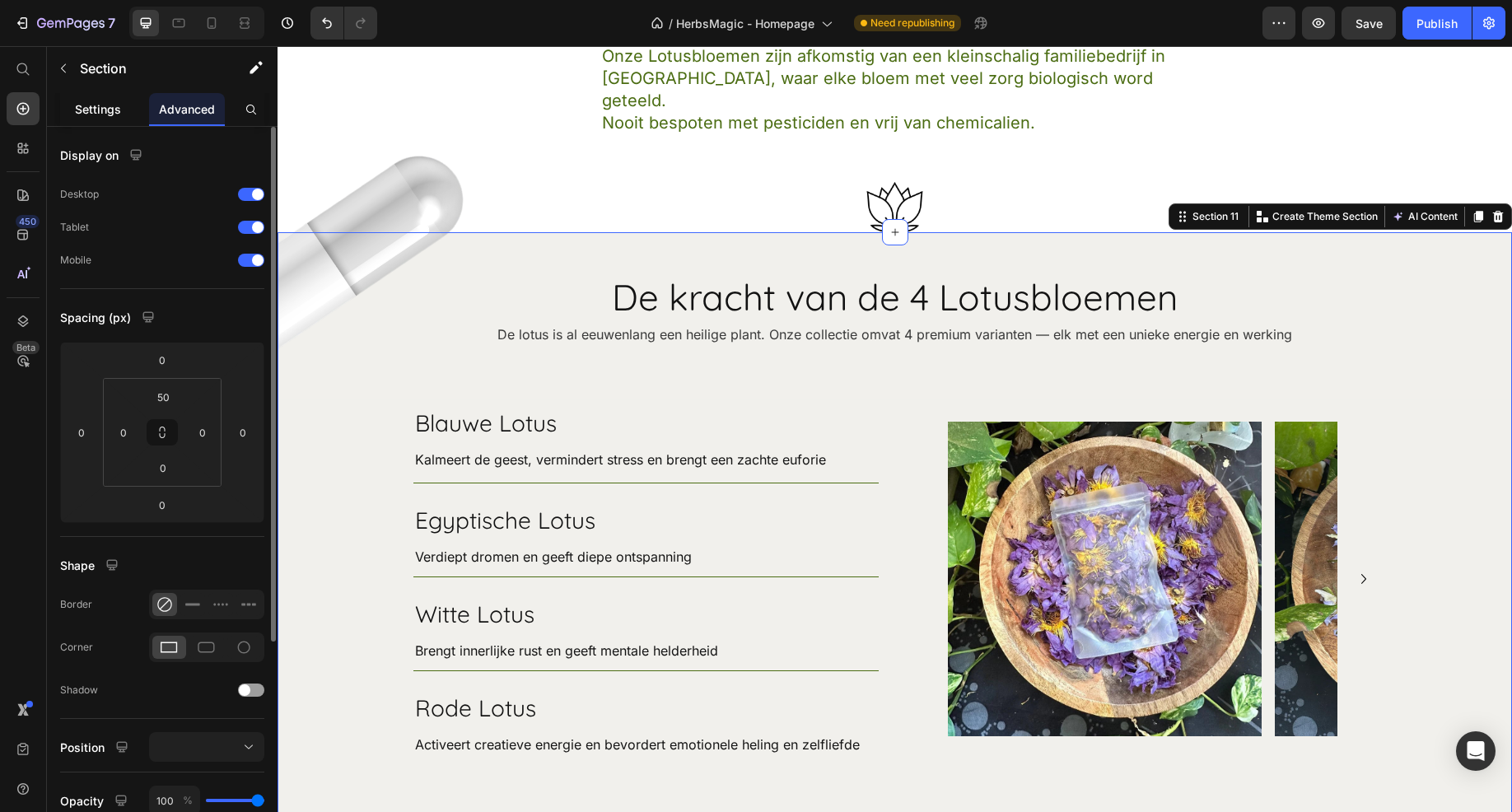click on "Settings" at bounding box center (98, 109) 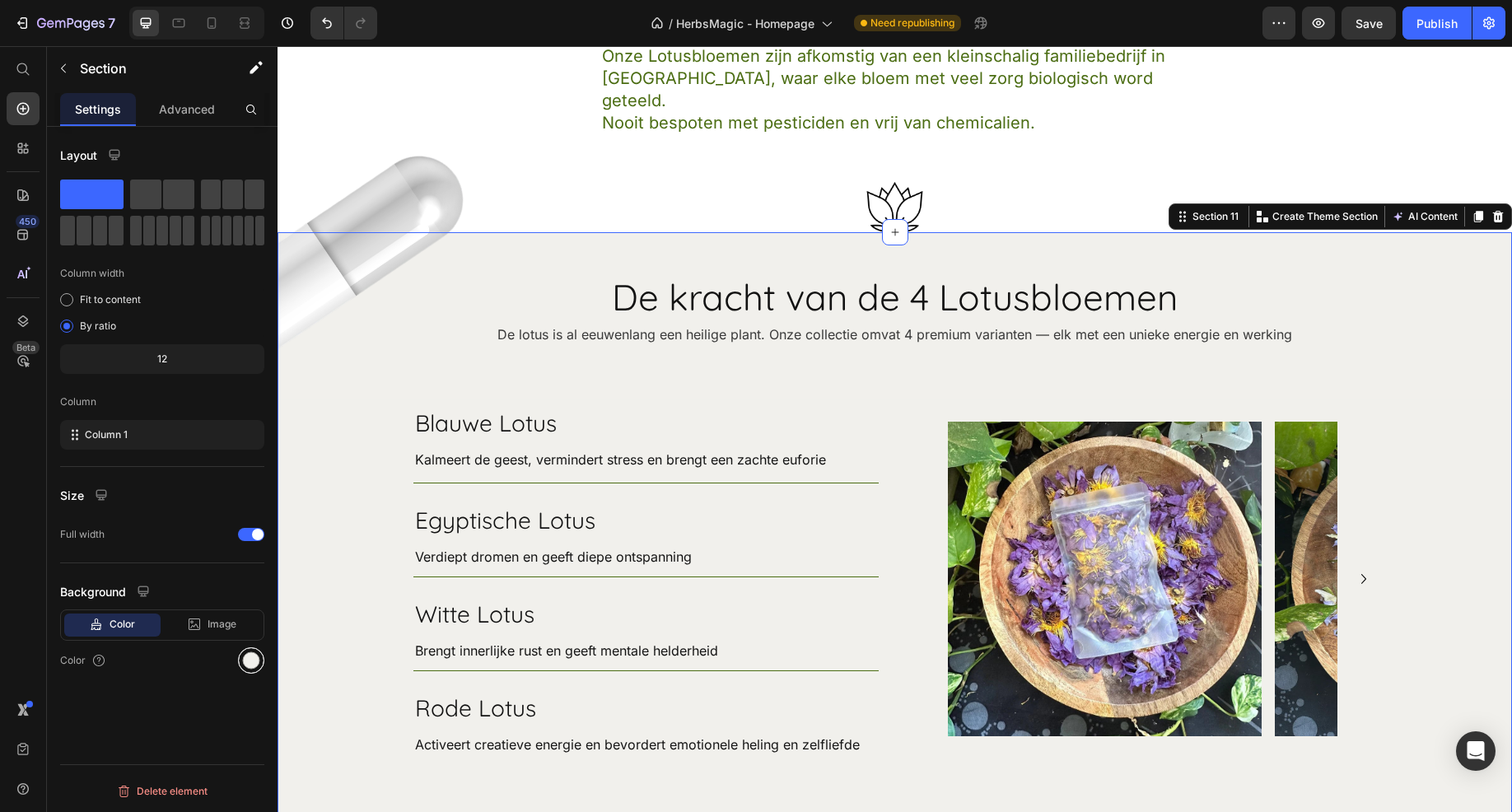 click at bounding box center [251, 660] 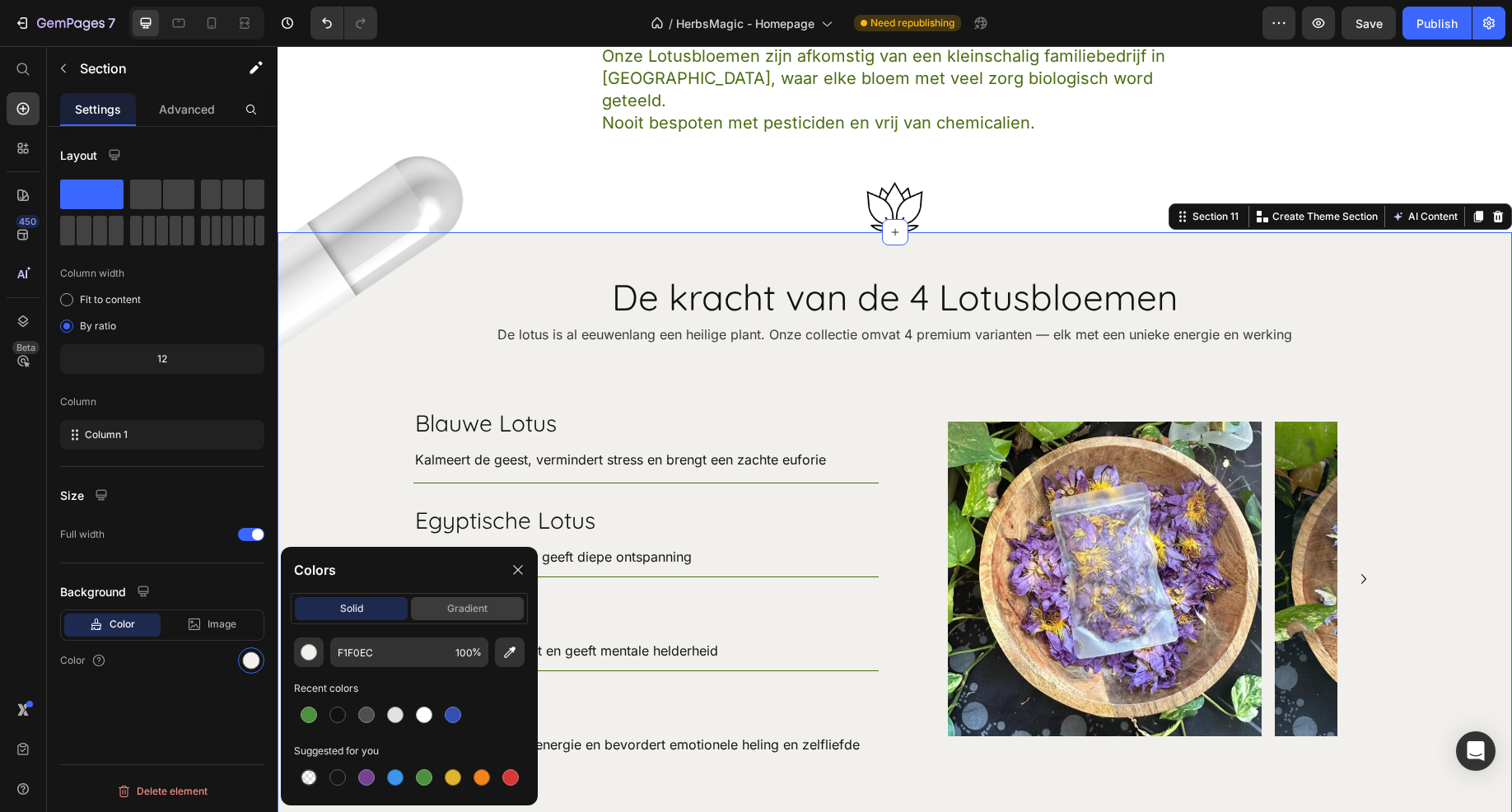 click on "gradient" 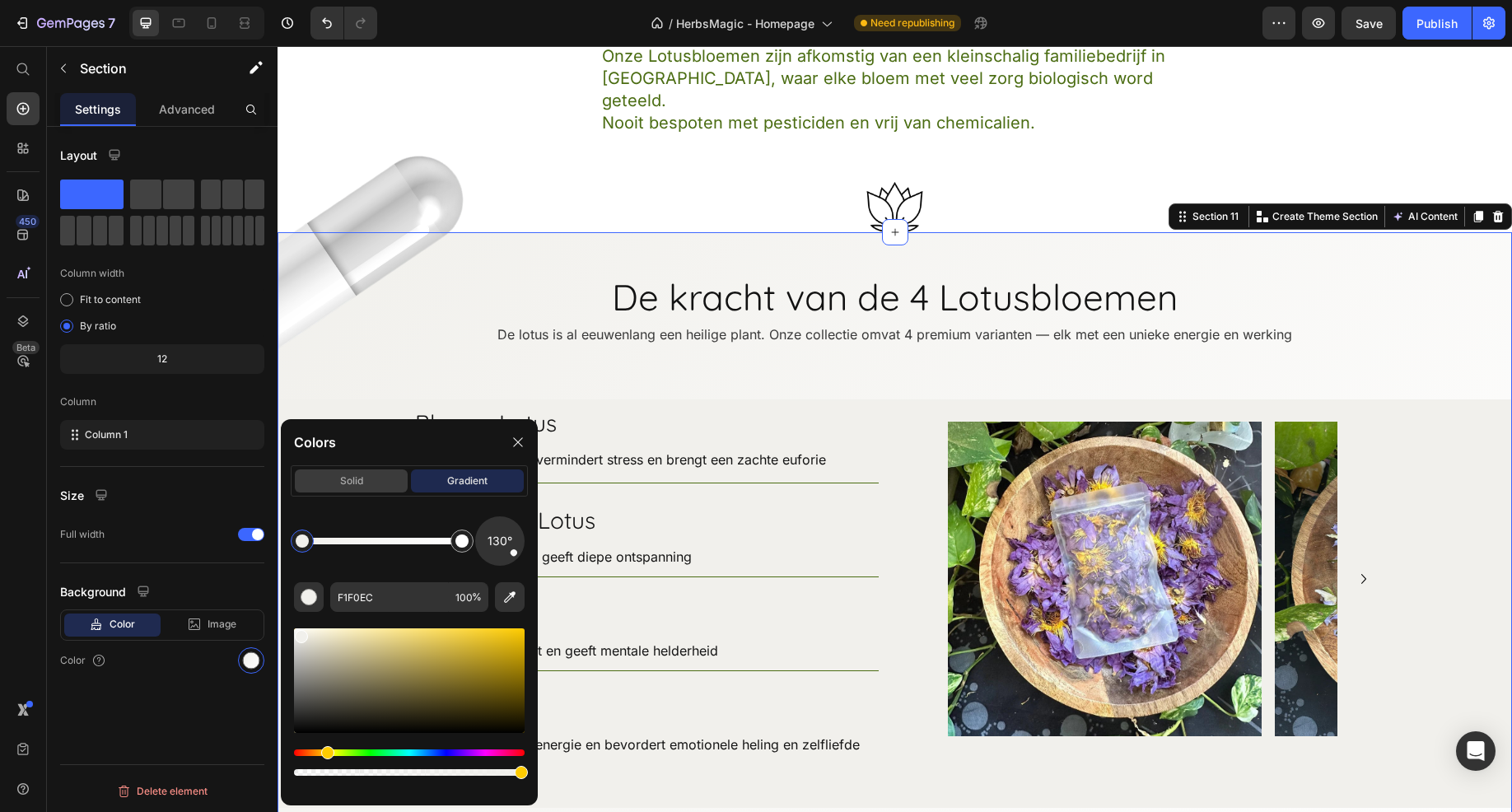 click on "solid" 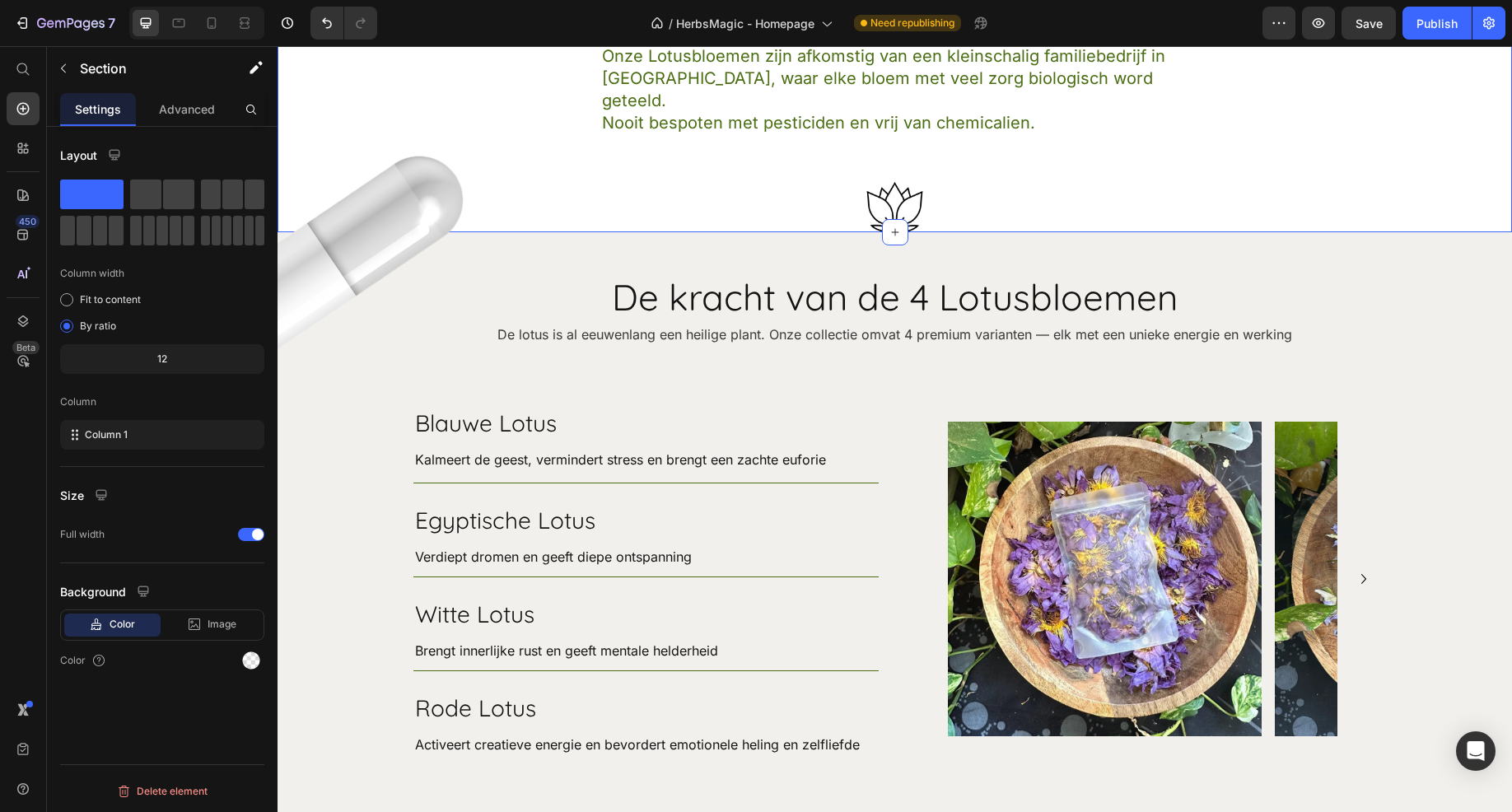 click on "Wat zit erin? Heading Onze Lotusbloemen zijn afkomstig van een kleinschalig familiebedrijf in Sri Lanka, waar elke bloem met veel zorg biologisch word geteeld. Nooit bespoten met pesticiden en vrij van chemicalien. Text Block Row" at bounding box center [894, 58] 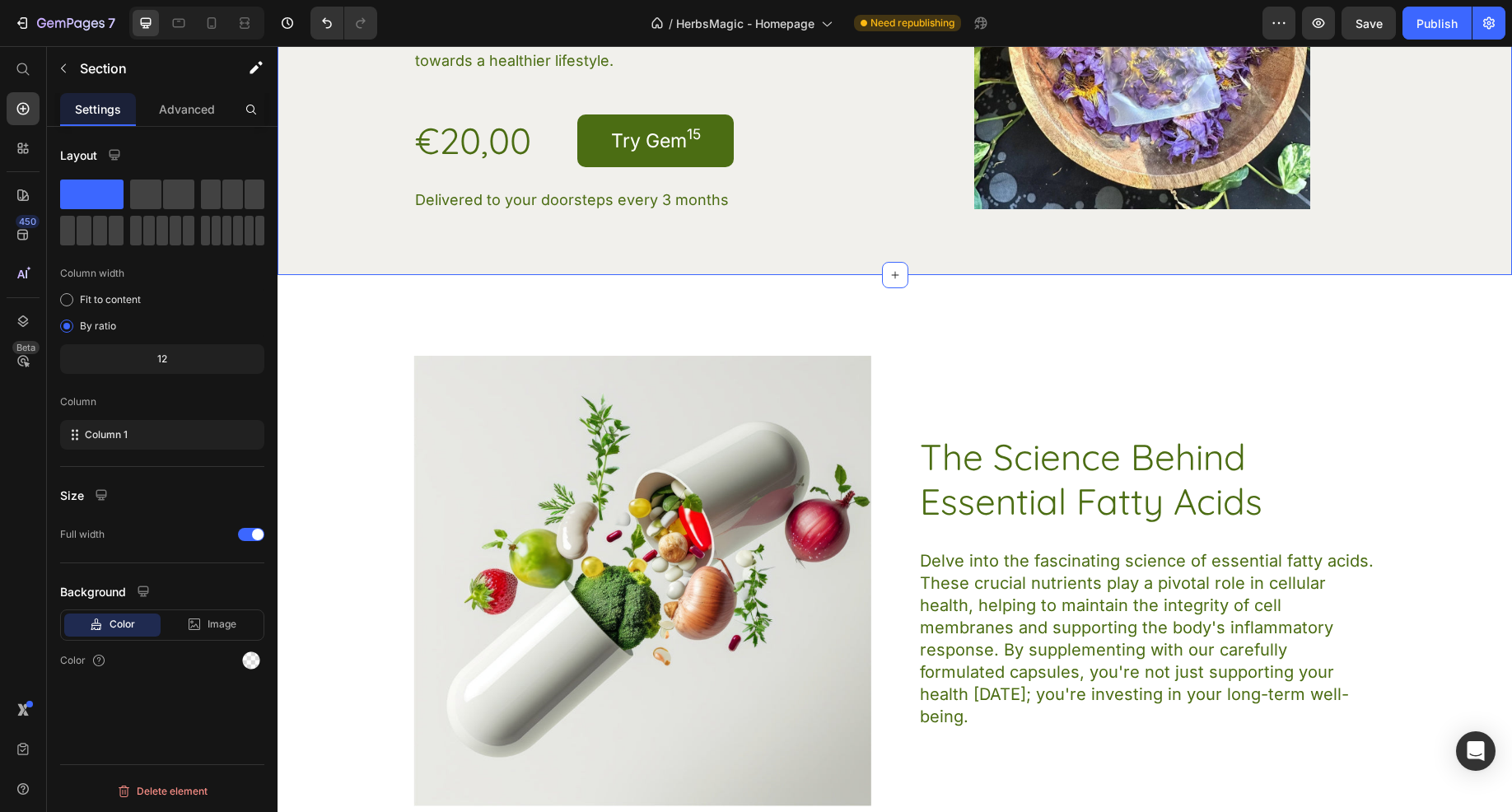 scroll, scrollTop: 6764, scrollLeft: 0, axis: vertical 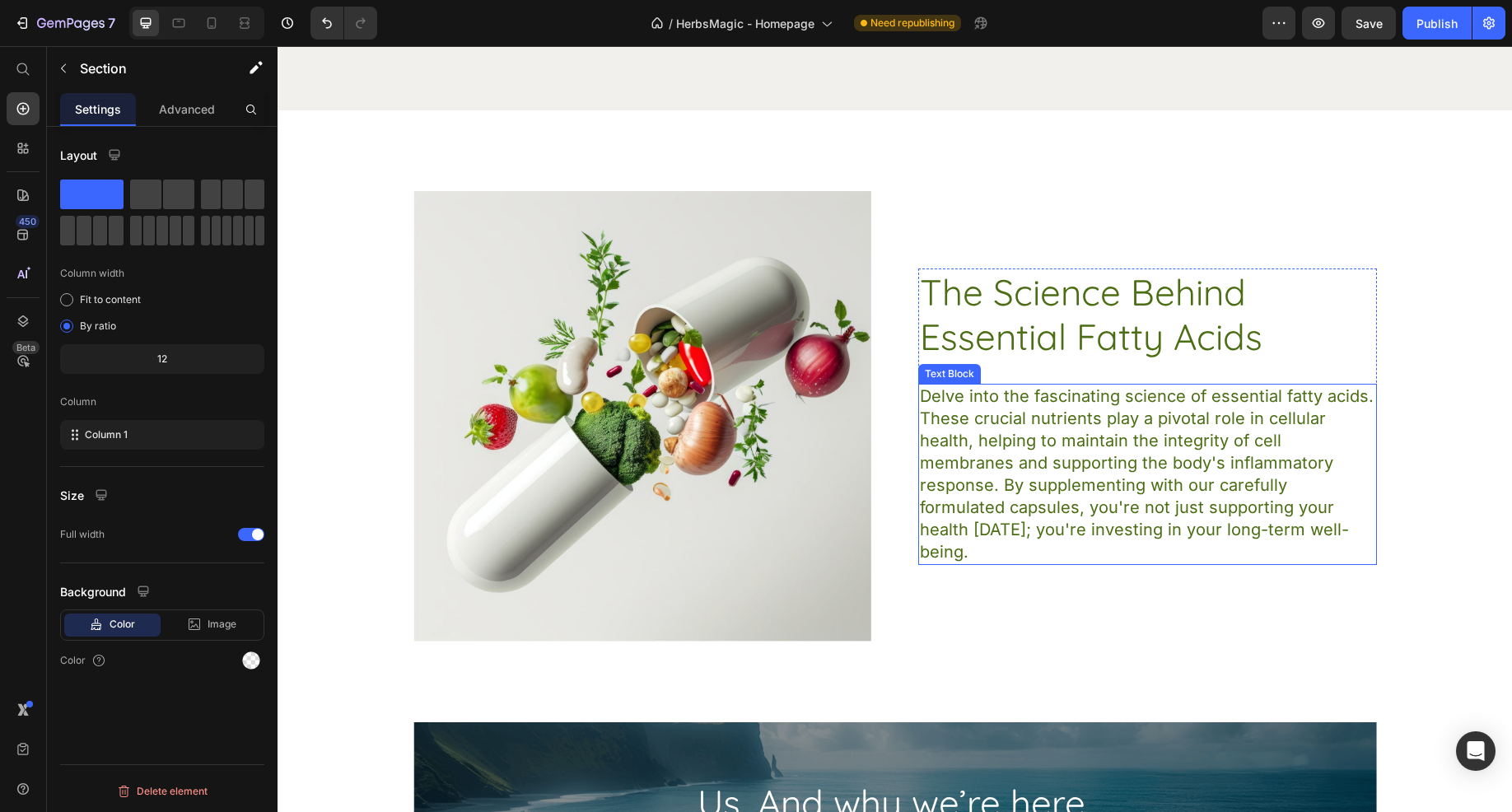 click on "Delve into the fascinating science of essential fatty acids. These crucial nutrients play a pivotal role in cellular health, helping to maintain the integrity of cell membranes and supporting the body's inflammatory response. By supplementing with our carefully formulated capsules, you're not just supporting your health today; you're investing in your long-term well-being." at bounding box center (1147, 474) 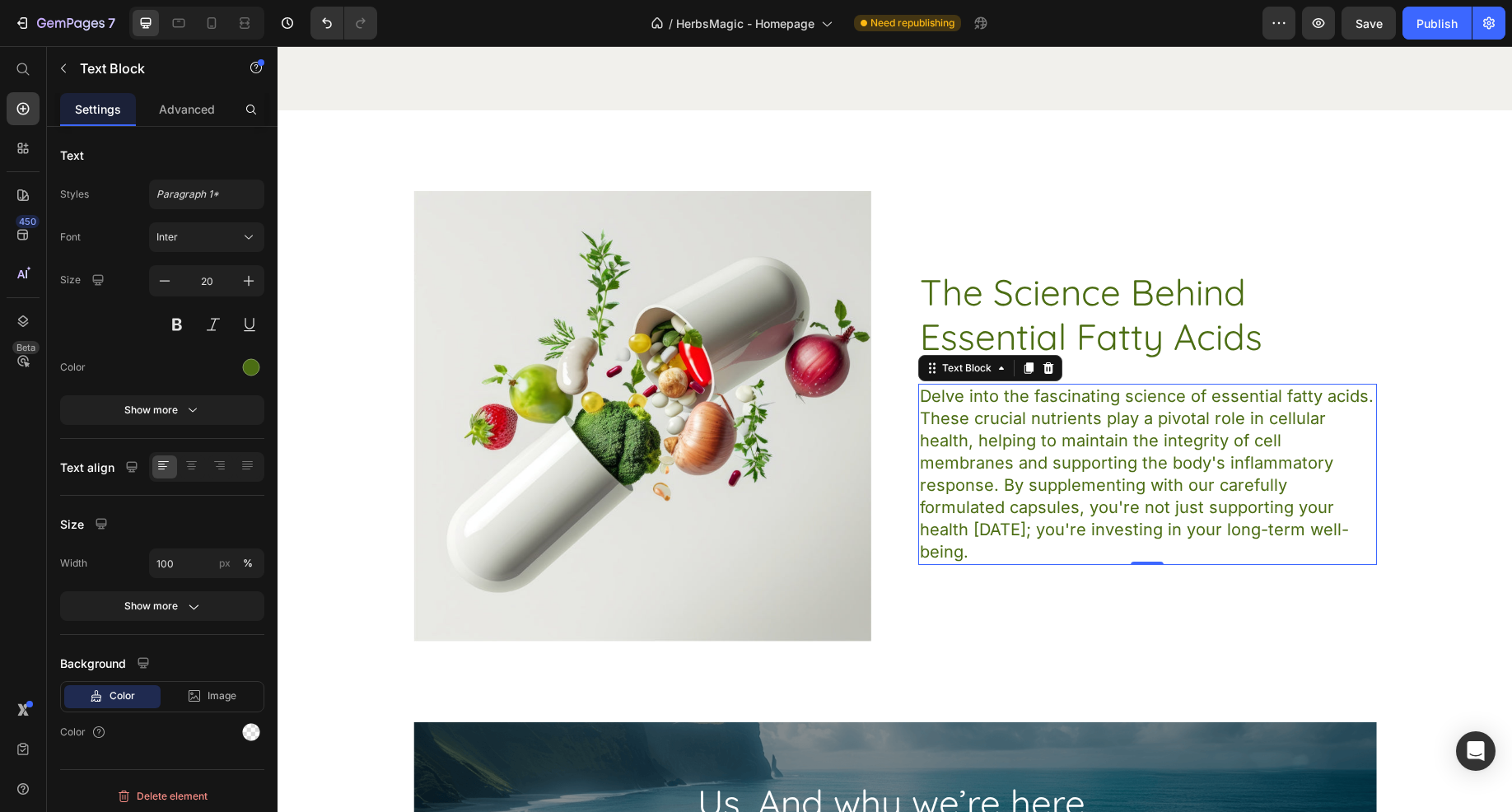 click on "Delve into the fascinating science of essential fatty acids. These crucial nutrients play a pivotal role in cellular health, helping to maintain the integrity of cell membranes and supporting the body's inflammatory response. By supplementing with our carefully formulated capsules, you're not just supporting your health today; you're investing in your long-term well-being." at bounding box center [1147, 474] 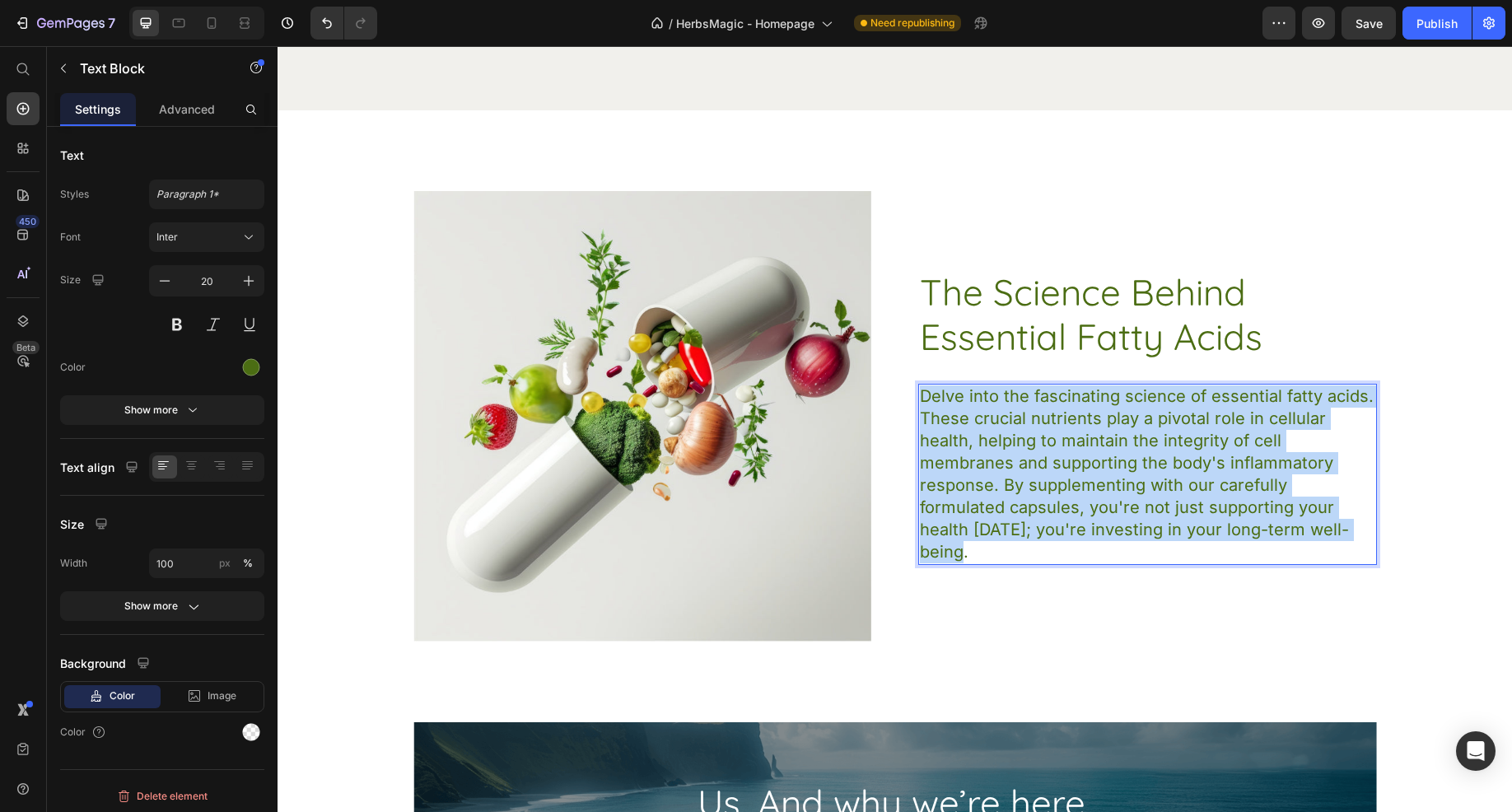 click on "Delve into the fascinating science of essential fatty acids. These crucial nutrients play a pivotal role in cellular health, helping to maintain the integrity of cell membranes and supporting the body's inflammatory response. By supplementing with our carefully formulated capsules, you're not just supporting your health today; you're investing in your long-term well-being." at bounding box center (1147, 474) 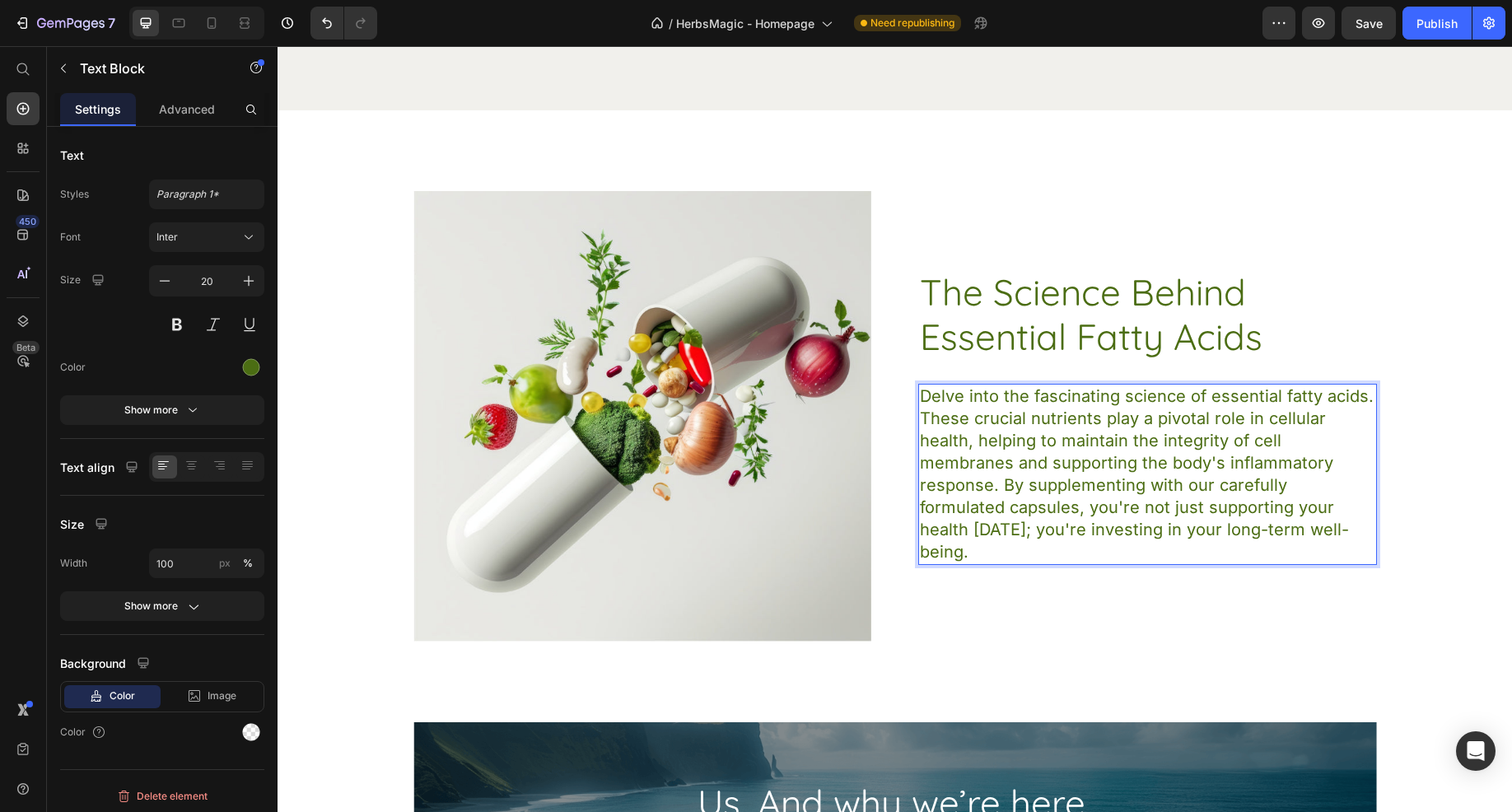 scroll, scrollTop: 6797, scrollLeft: 0, axis: vertical 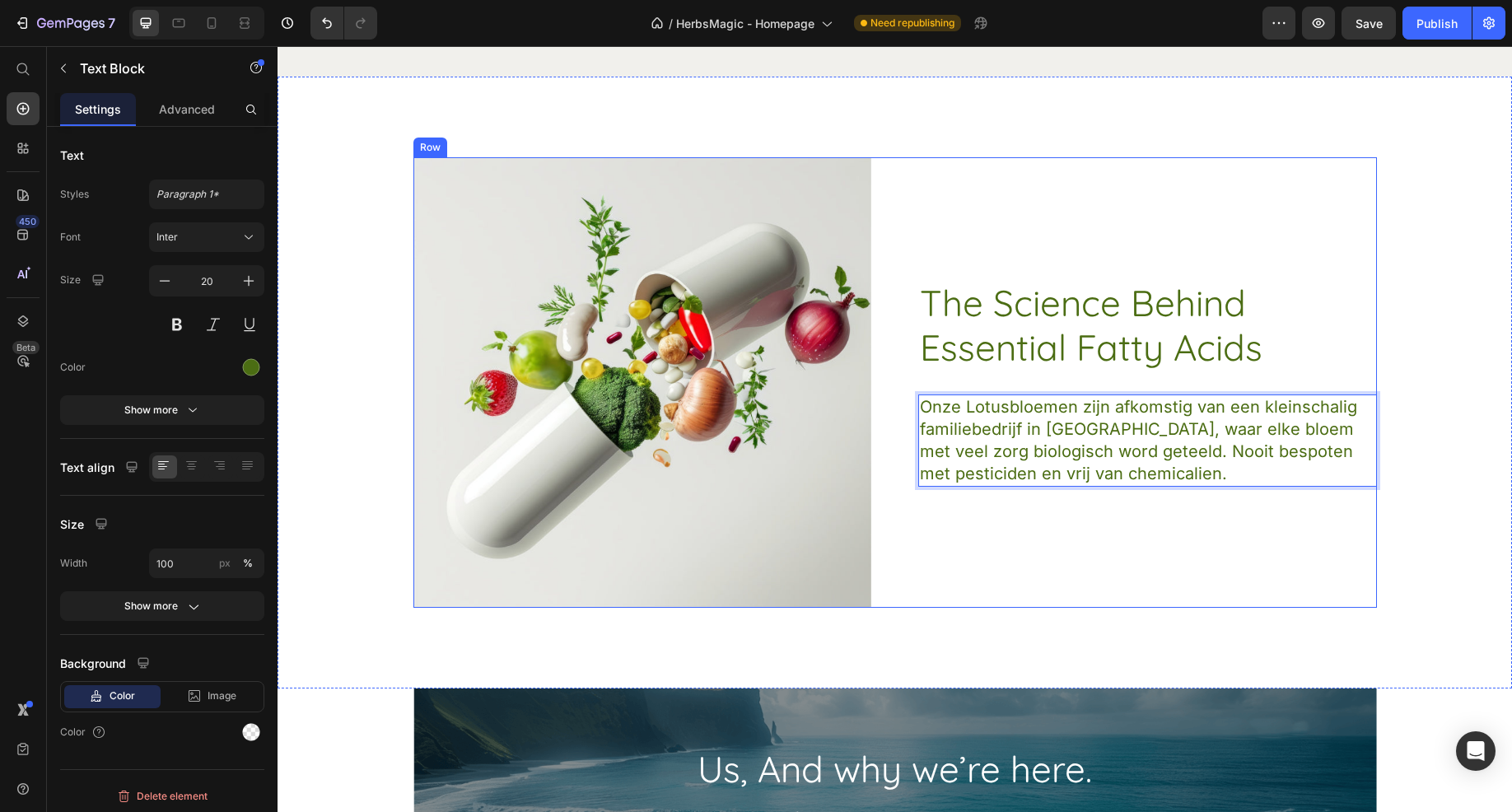 click on "The Science Behind Essential Fatty Acids Heading Onze Lotusbloemen zijn afkomstig van een kleinschalig familiebedrijf in Sri Lanka, waar elke bloem met veel zorg biologisch word geteeld. Nooit bespoten met pesticiden en vrij van chemicalien. Text Block   0 Row" at bounding box center [1147, 382] 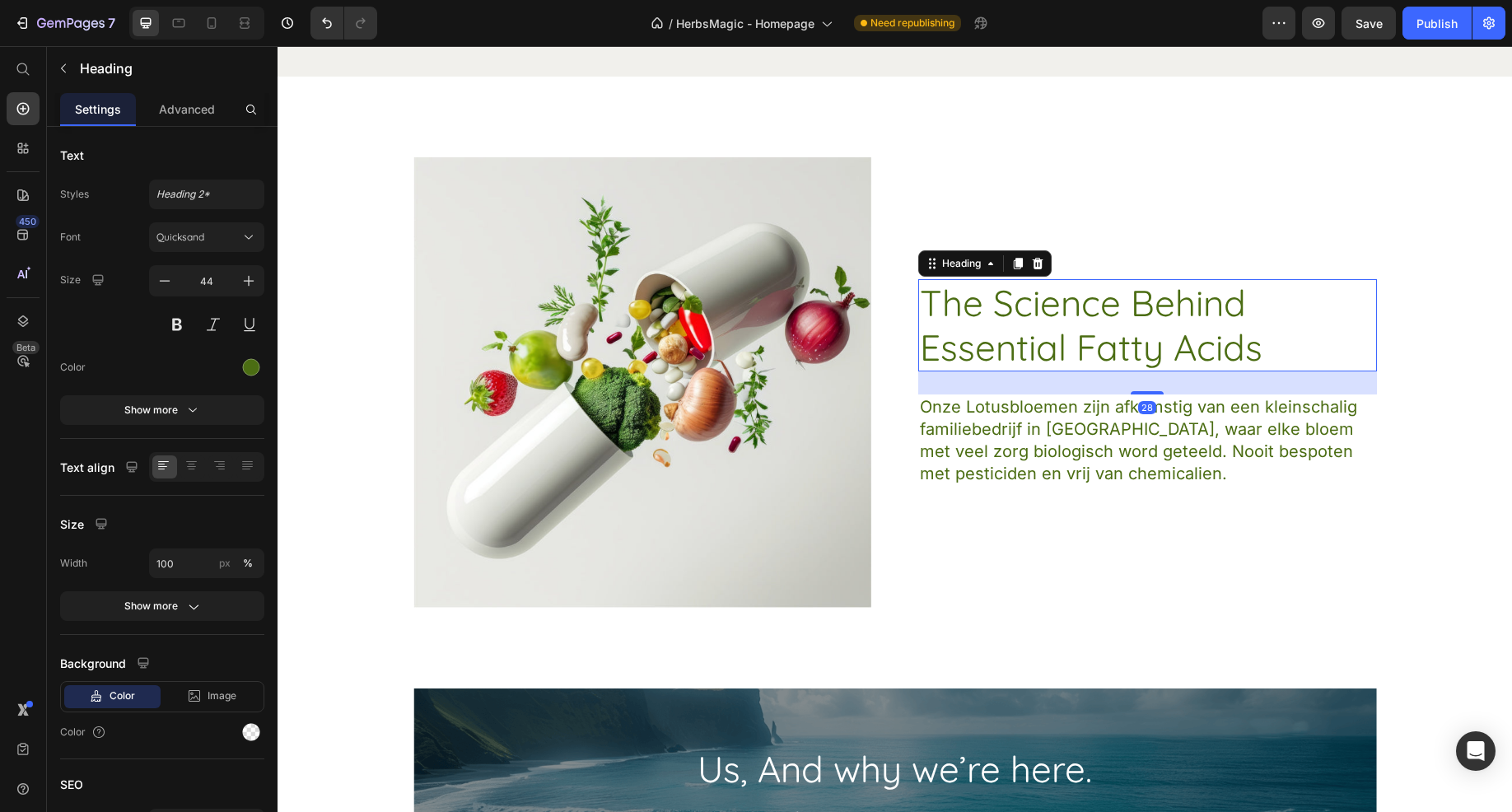click on "The Science Behind Essential Fatty Acids" at bounding box center [1147, 325] 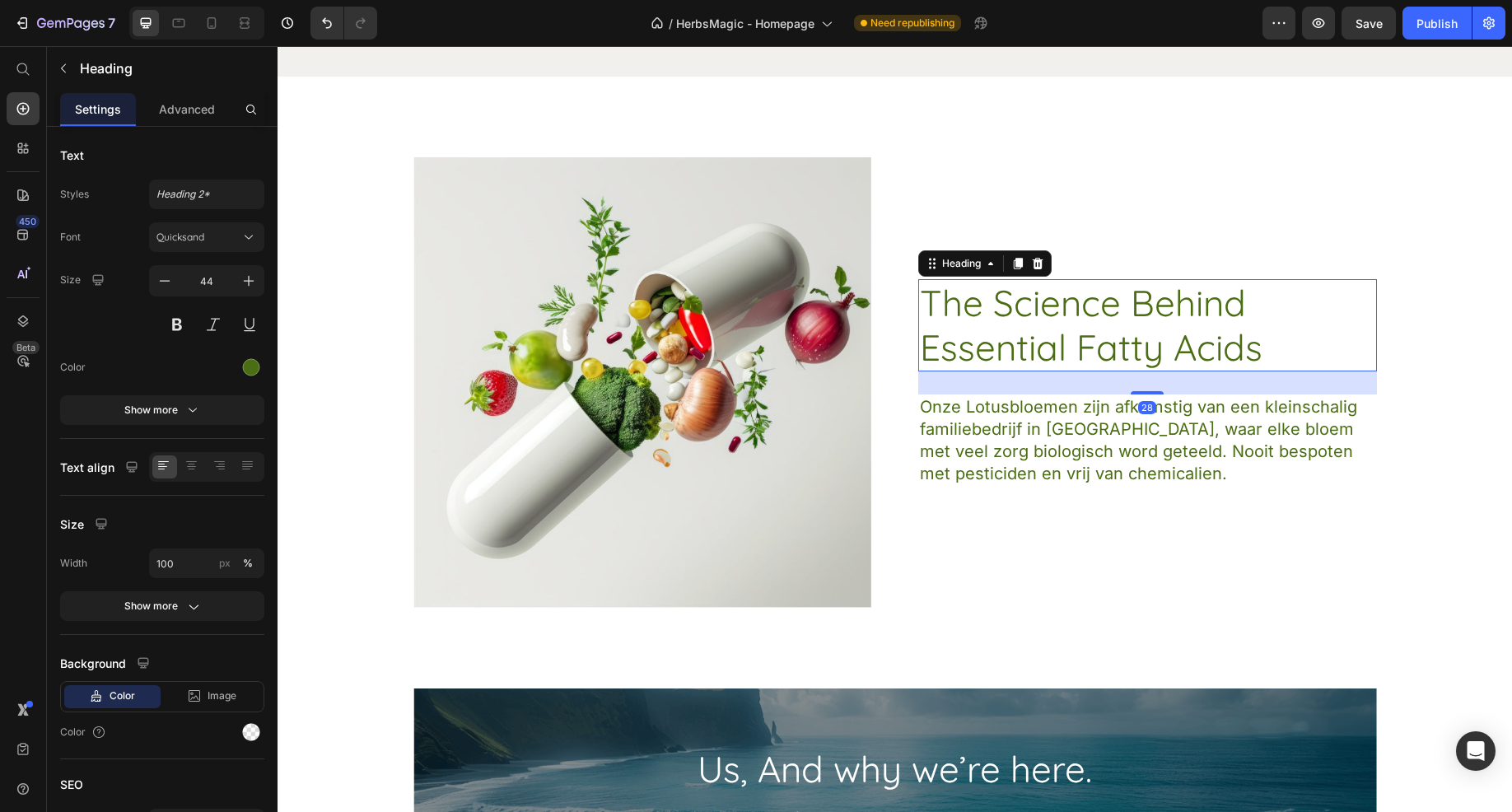 click on "The Science Behind Essential Fatty Acids" at bounding box center [1147, 325] 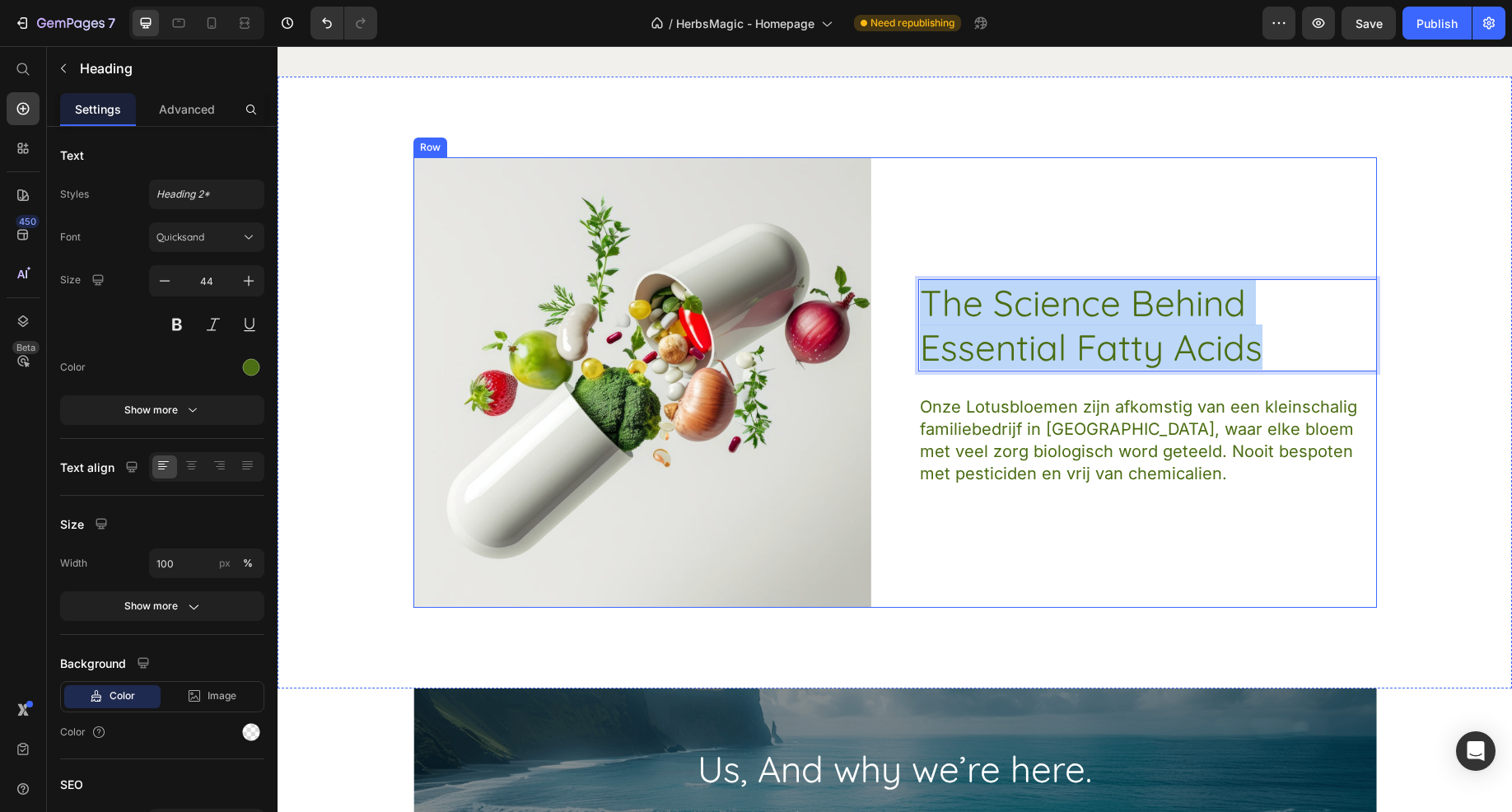 drag, startPoint x: 1257, startPoint y: 349, endPoint x: 911, endPoint y: 317, distance: 347.47662 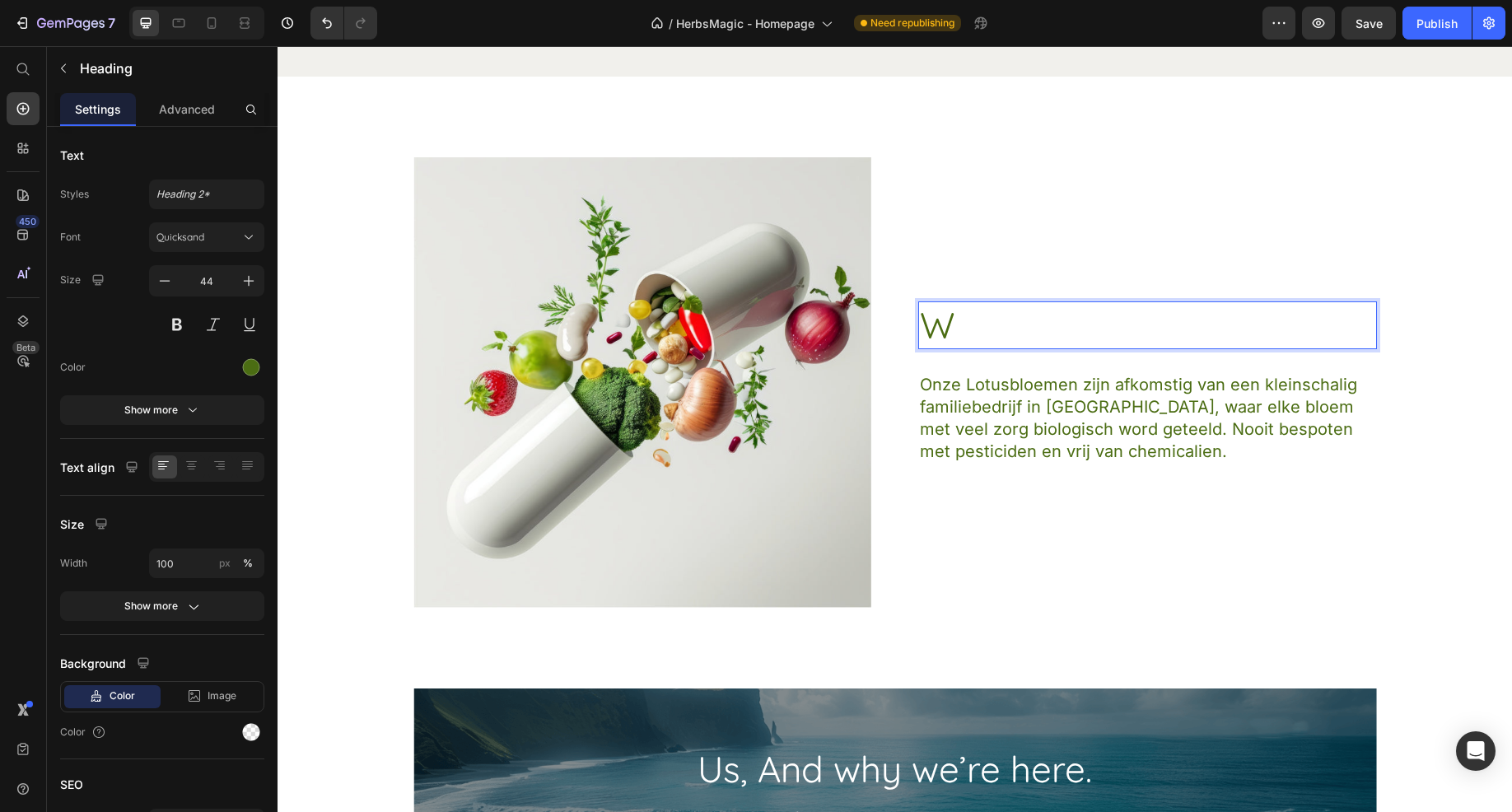 scroll, scrollTop: 6819, scrollLeft: 0, axis: vertical 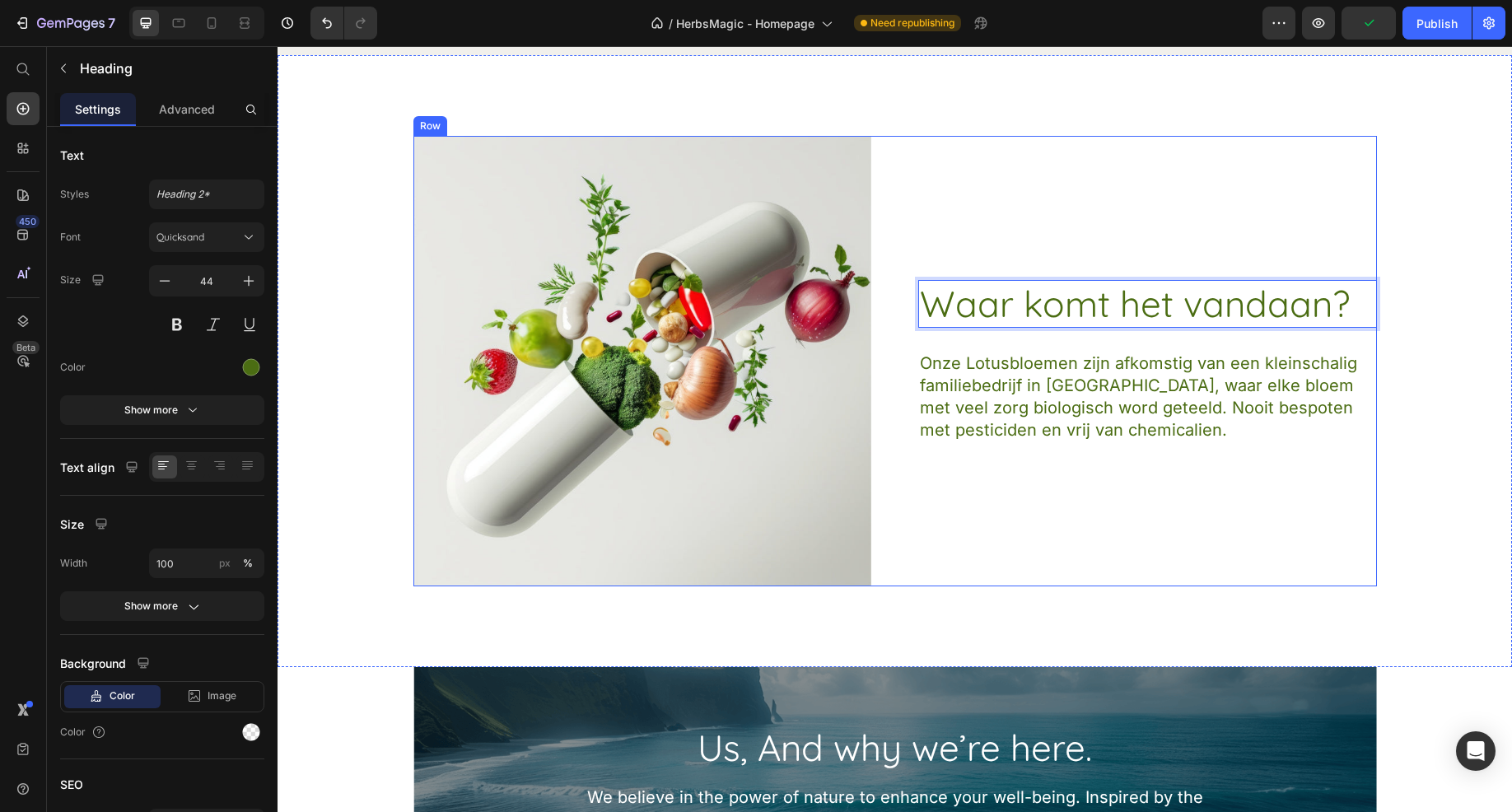 click on "Waar komt het vandaan? Heading   28 Onze Lotusbloemen zijn afkomstig van een kleinschalig familiebedrijf in Sri Lanka, waar elke bloem met veel zorg biologisch word geteeld. Nooit bespoten met pesticiden en vrij van chemicalien. Text Block Row" at bounding box center (1147, 361) 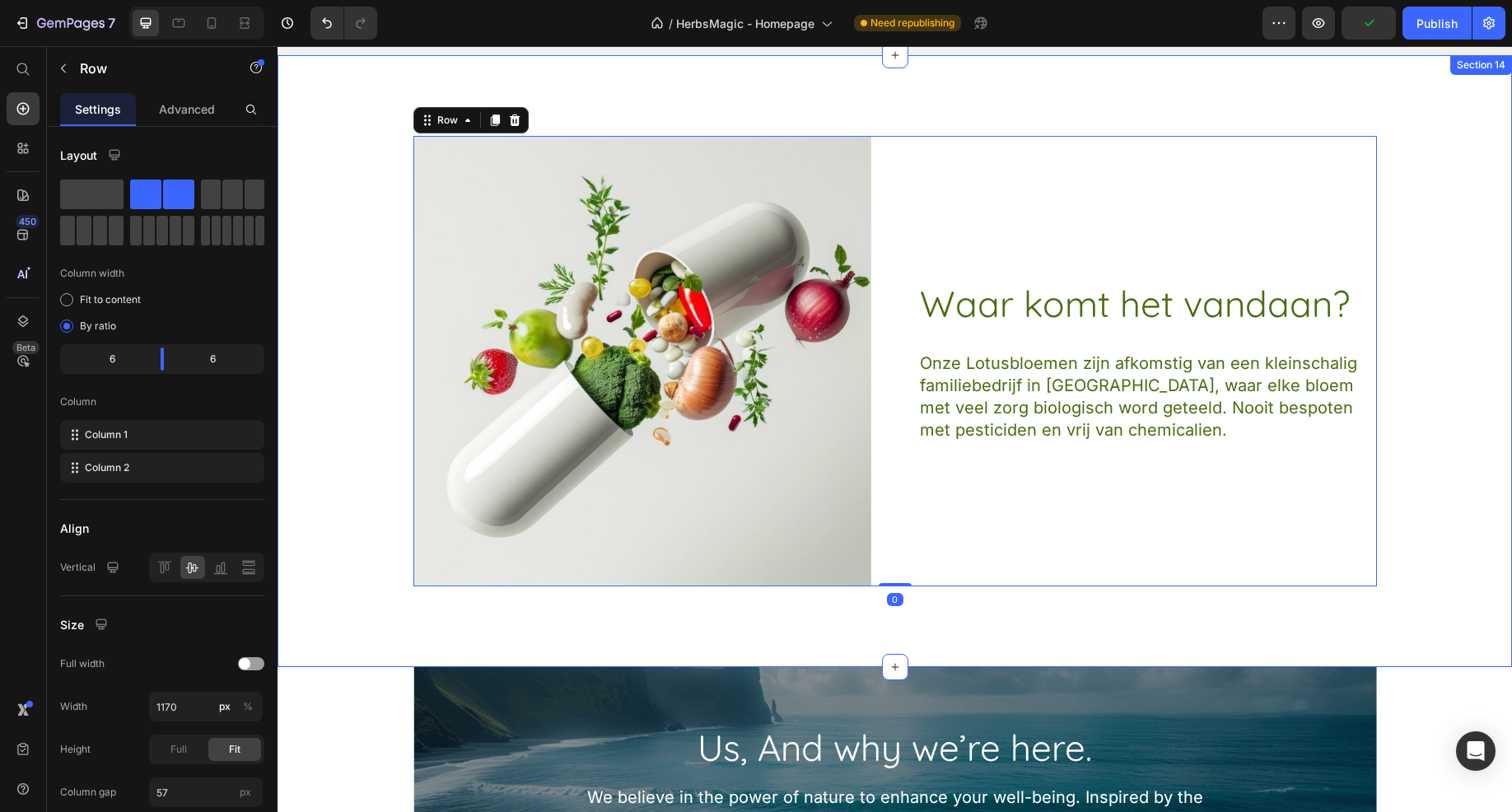 click on "Image Waar komt het vandaan? Heading Onze Lotusbloemen zijn afkomstig van een kleinschalig familiebedrijf in Sri Lanka, waar elke bloem met veel zorg biologisch word geteeld. Nooit bespoten met pesticiden en vrij van chemicalien. Text Block Row Row   0" at bounding box center [894, 361] 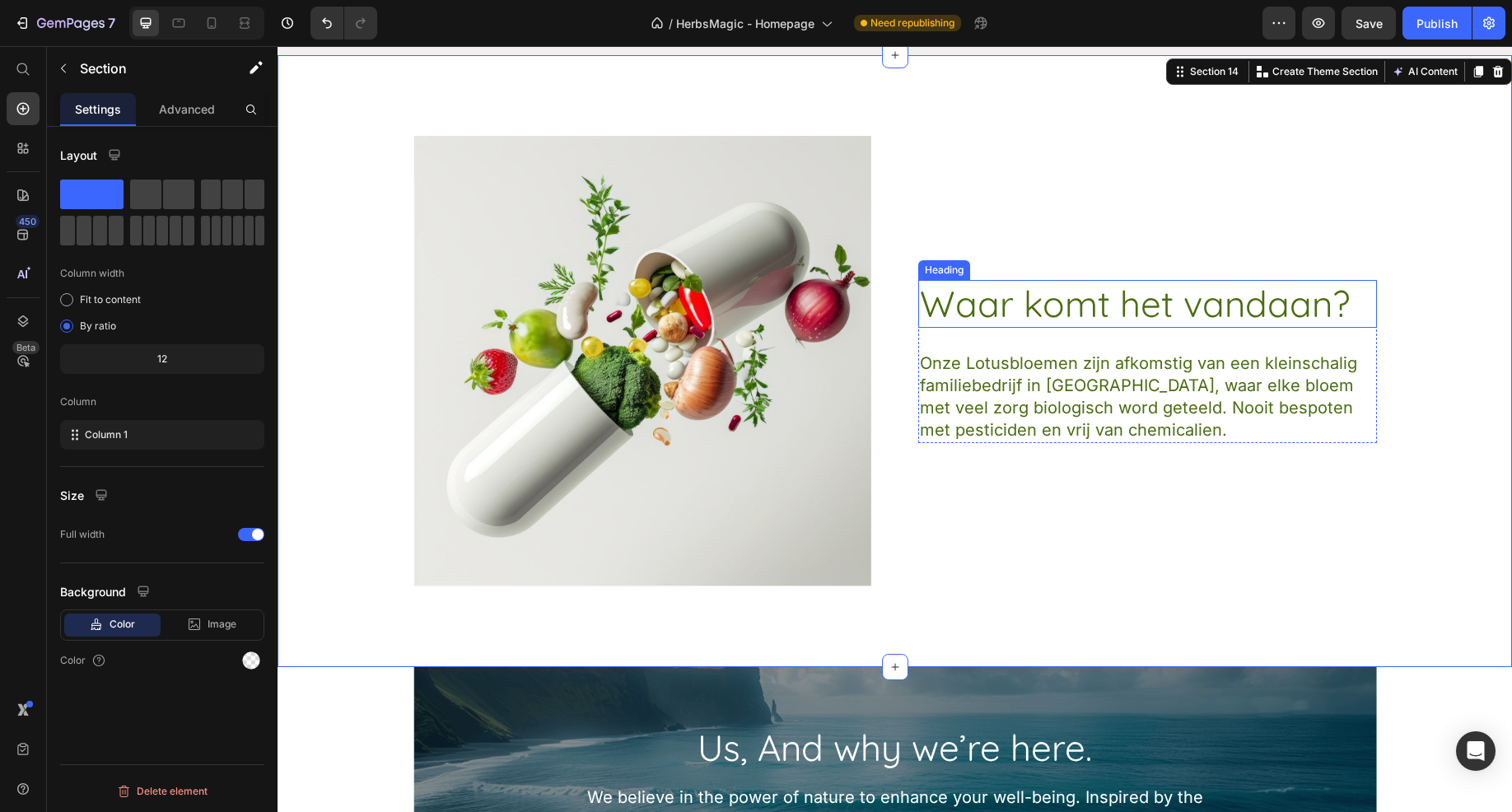 click on "Waar komt het vandaan?" at bounding box center [1147, 304] 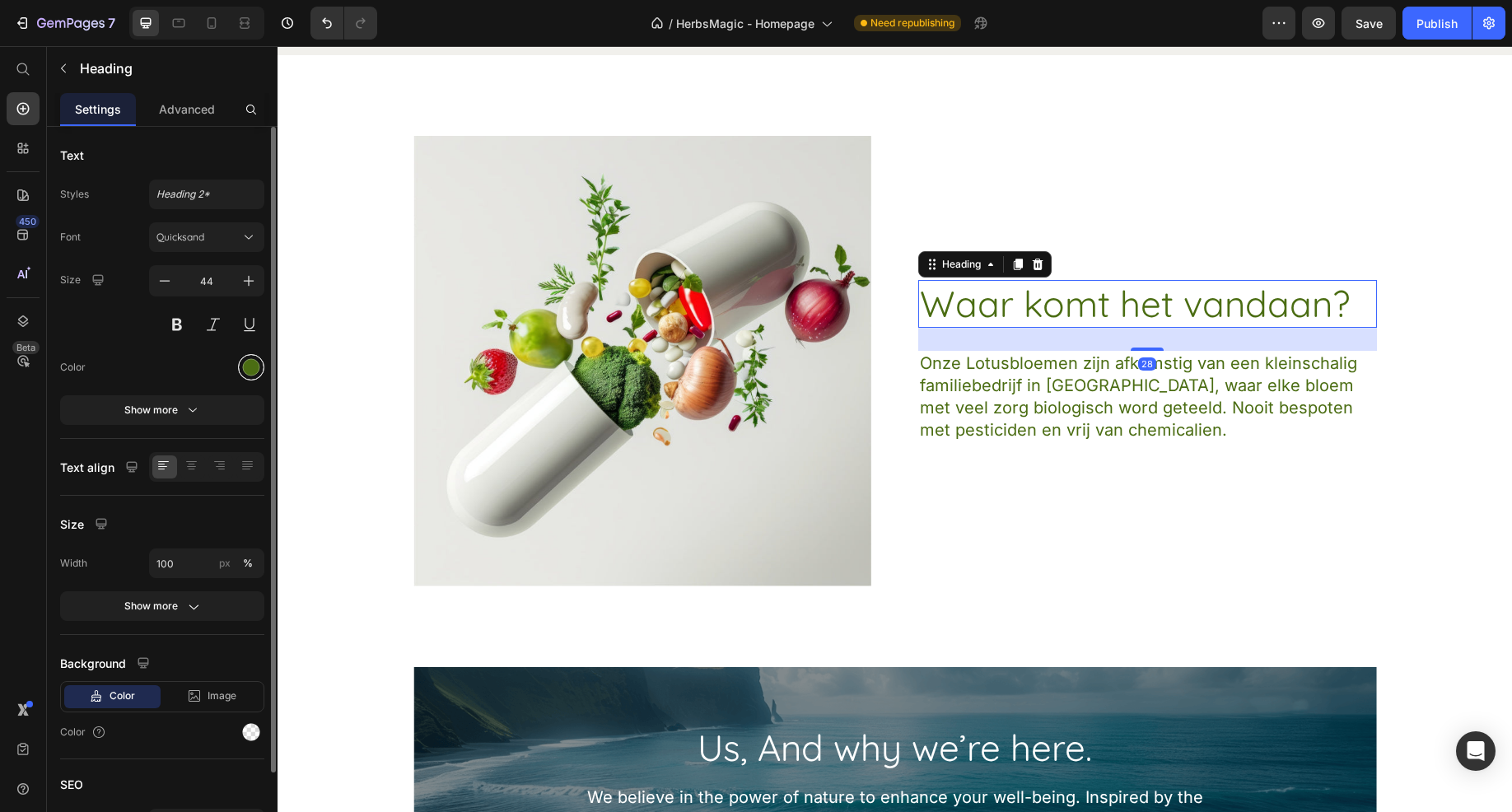 click at bounding box center (251, 367) 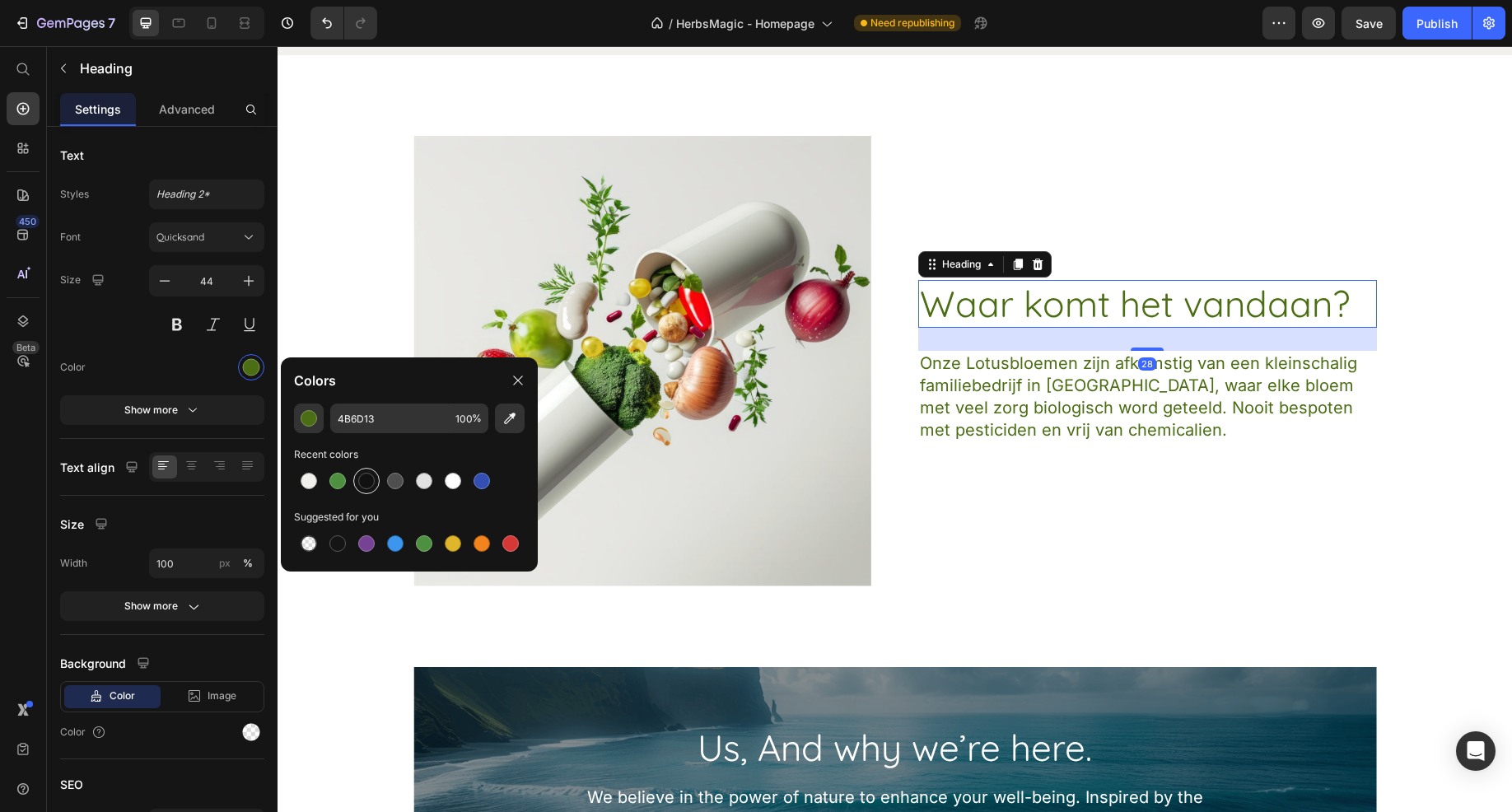 click at bounding box center [366, 481] 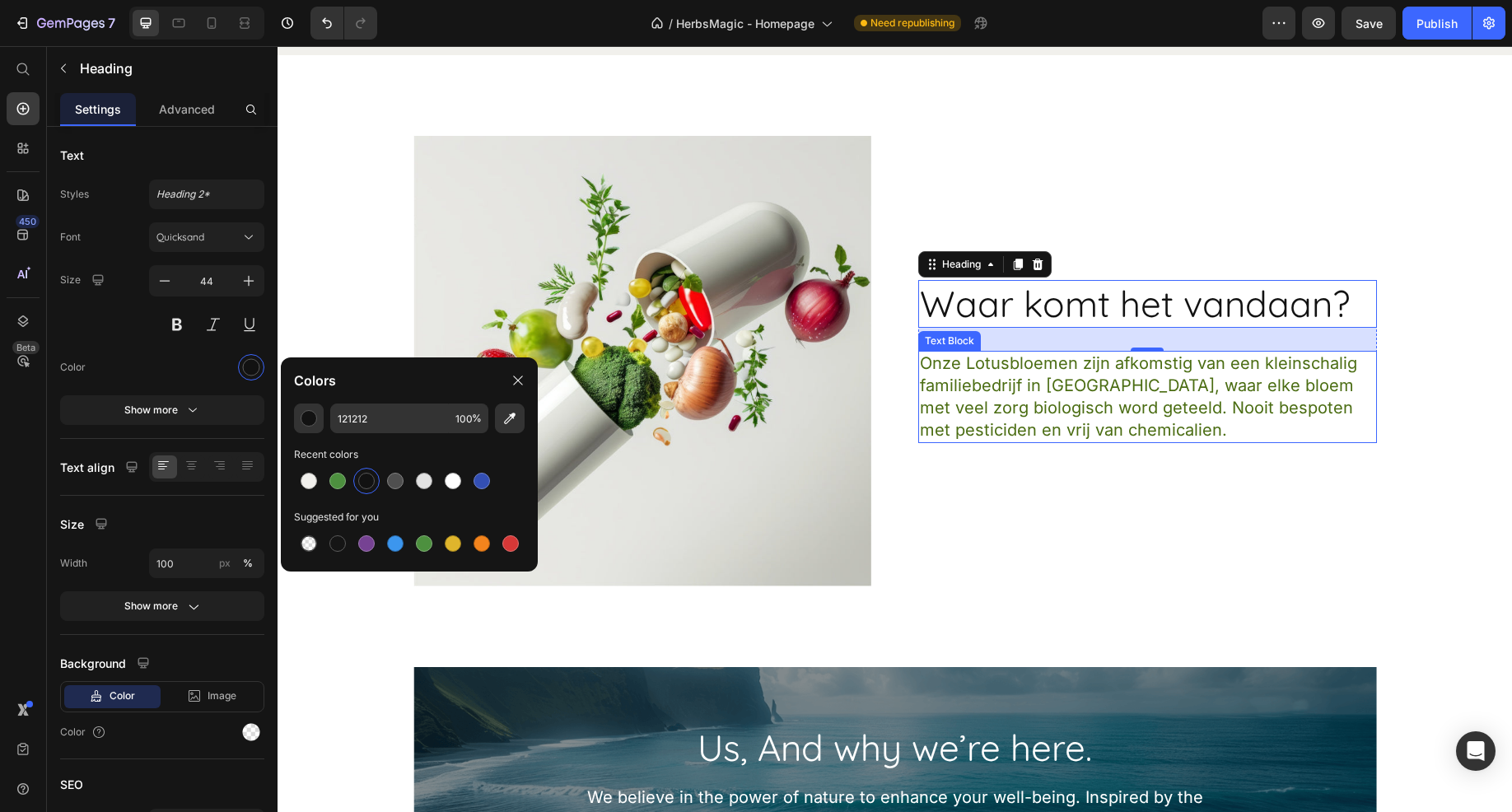 drag, startPoint x: 1015, startPoint y: 407, endPoint x: 705, endPoint y: 401, distance: 310.05806 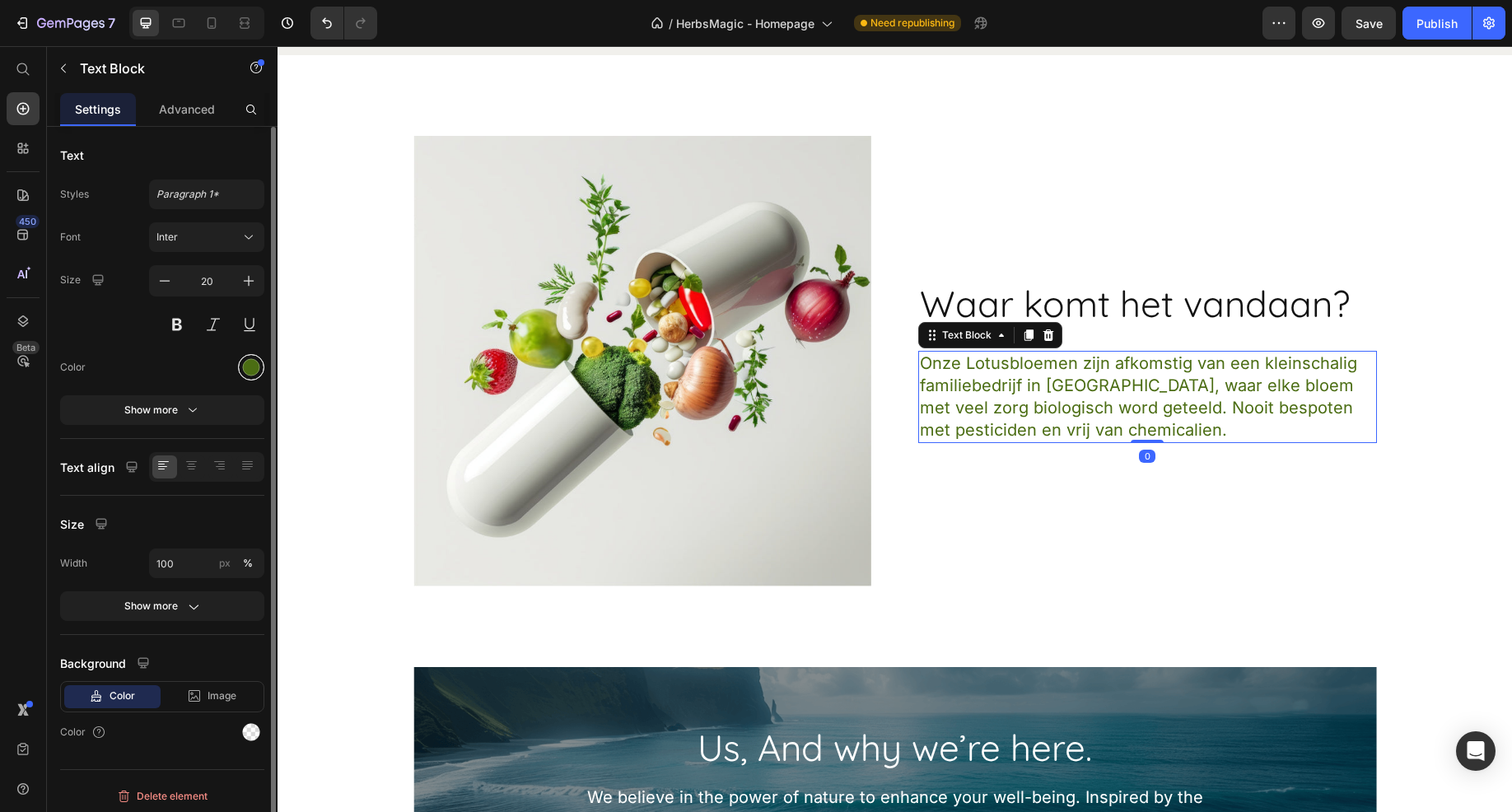 click at bounding box center [251, 367] 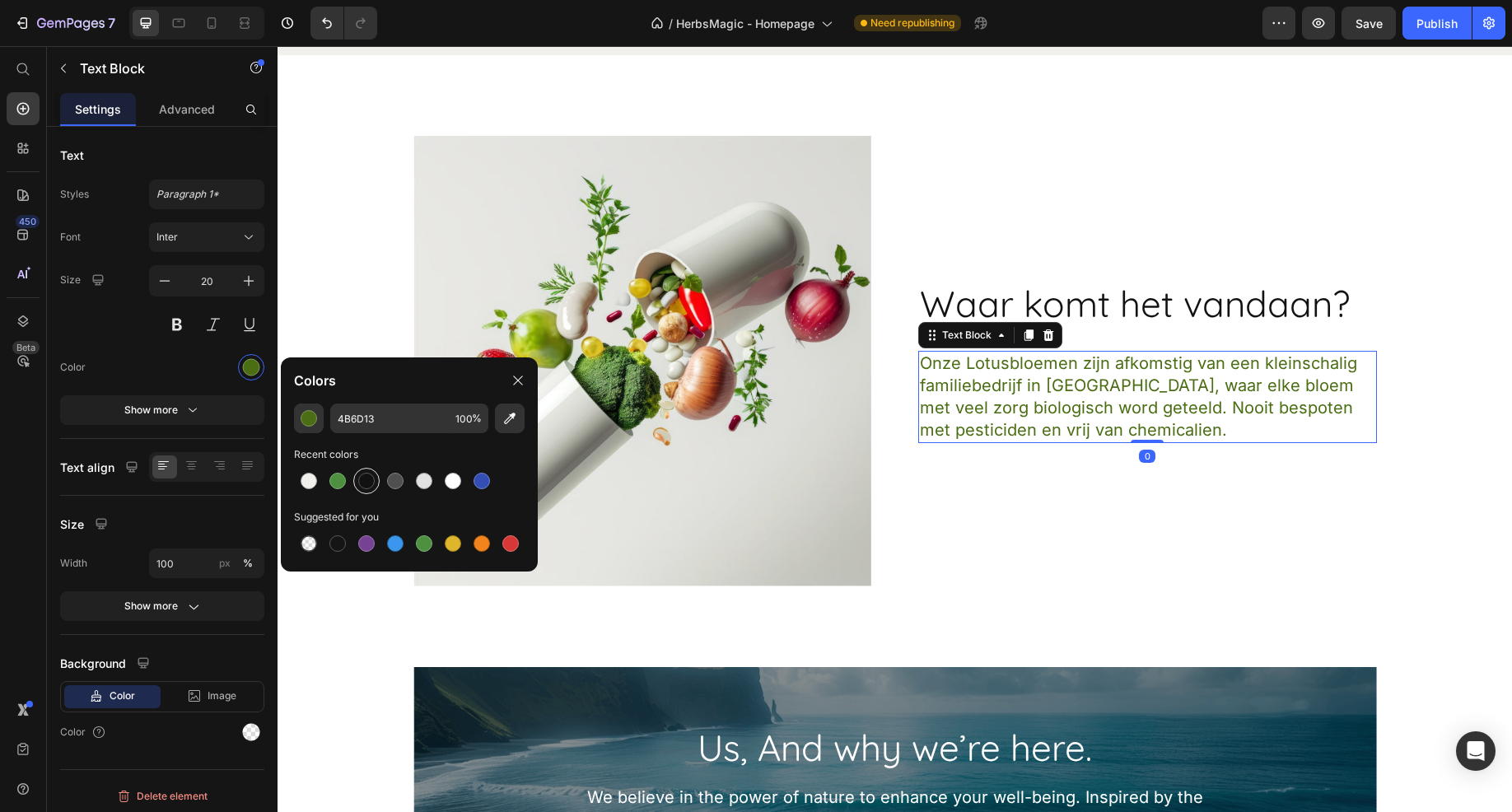click at bounding box center [366, 481] 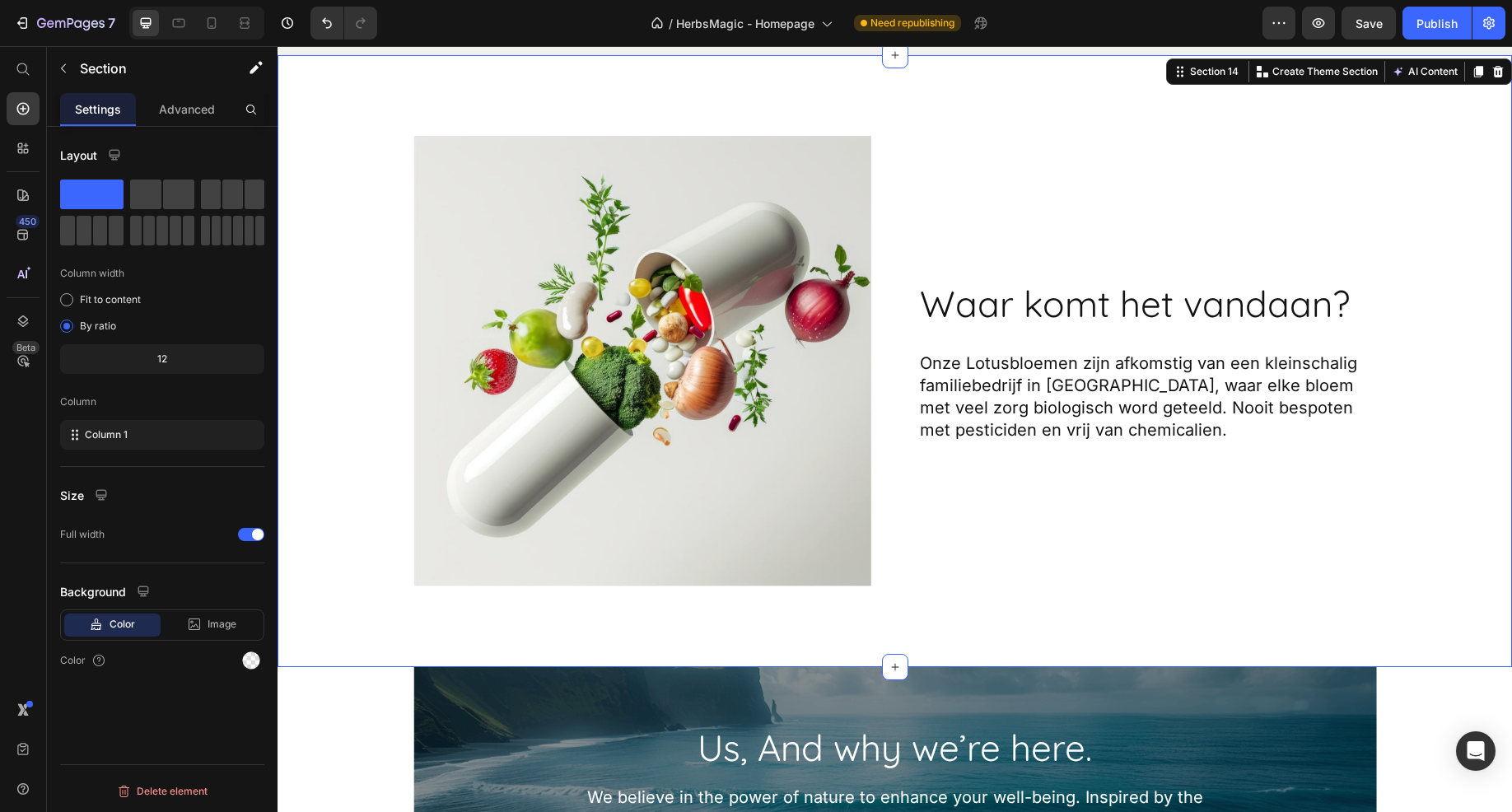 click on "Image Waar komt het vandaan? Heading Onze Lotusbloemen zijn afkomstig van een kleinschalig familiebedrijf in Sri Lanka, waar elke bloem met veel zorg biologisch word geteeld. Nooit bespoten met pesticiden en vrij van chemicalien. Text Block Row Row" at bounding box center [894, 361] 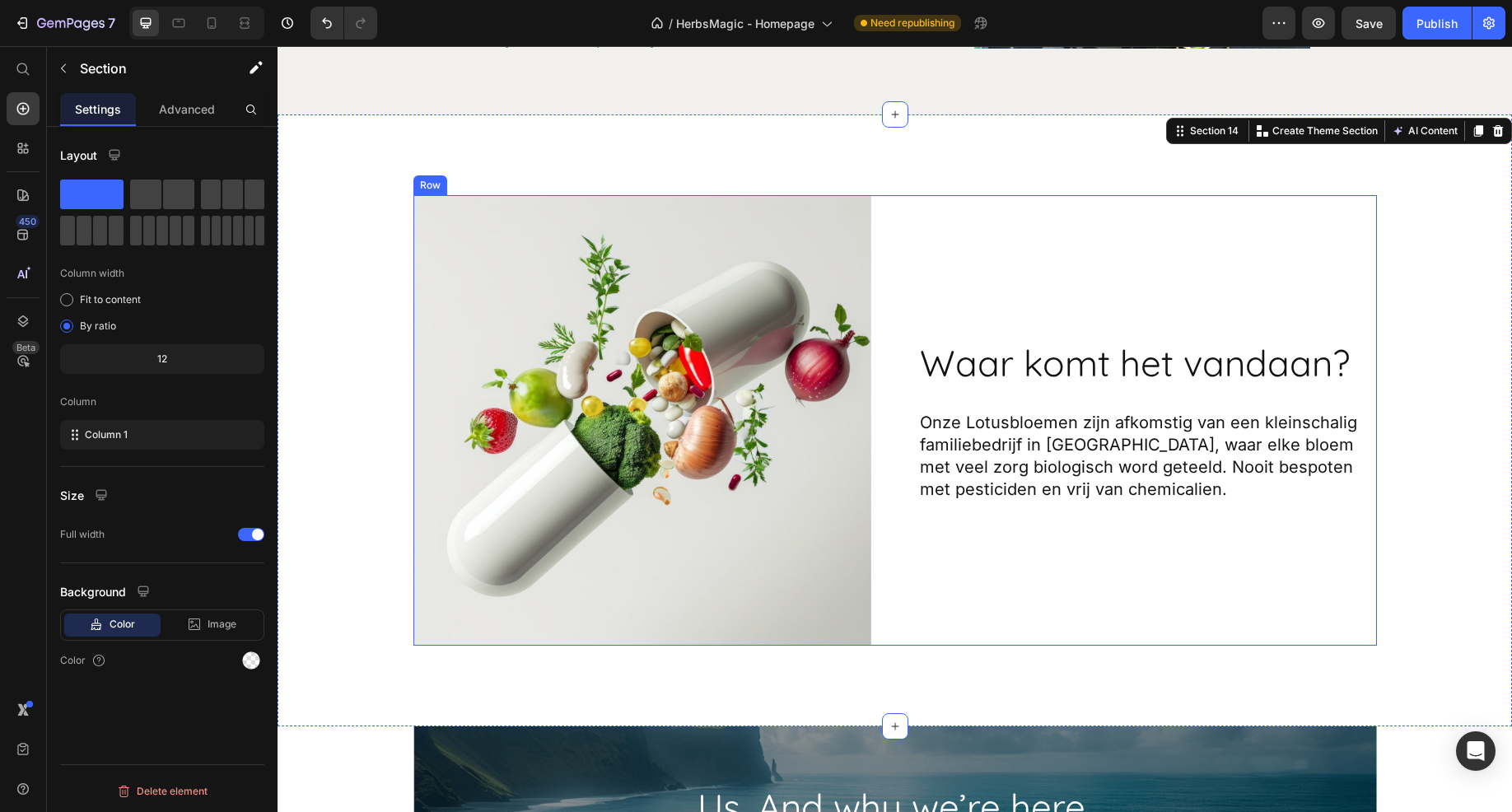 scroll, scrollTop: 6736, scrollLeft: 0, axis: vertical 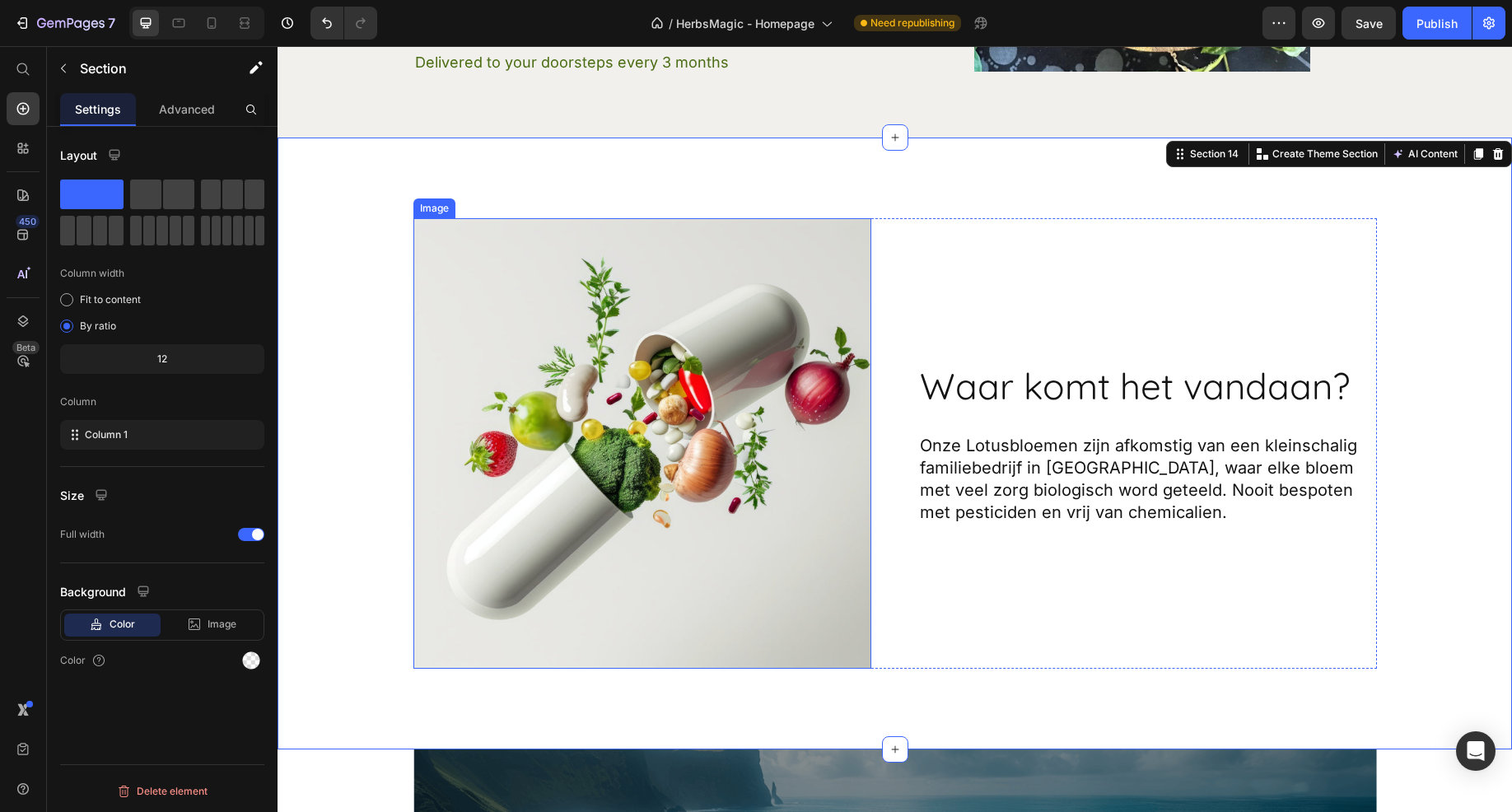 click at bounding box center (642, 443) 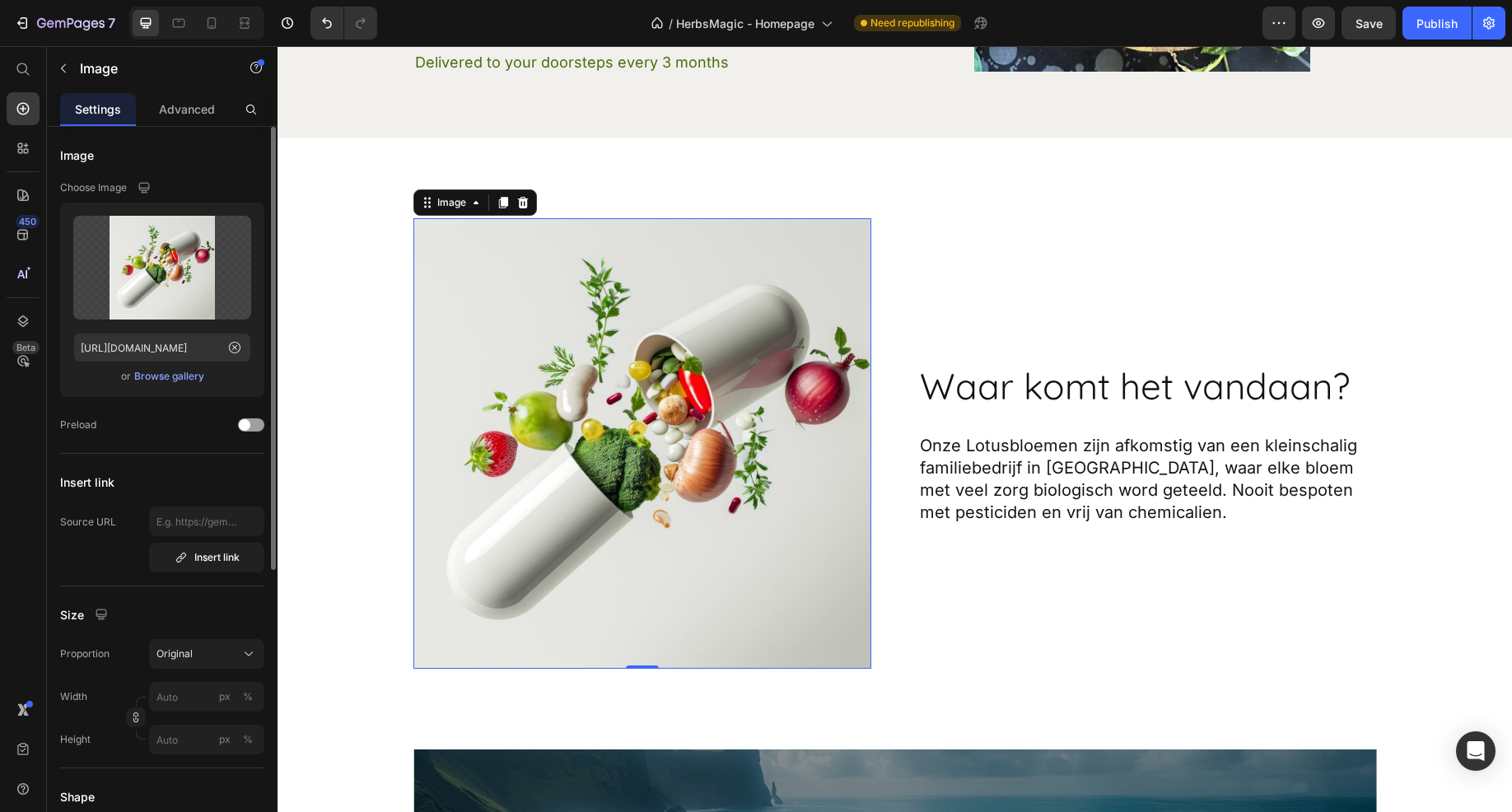click on "Browse gallery" at bounding box center [169, 376] 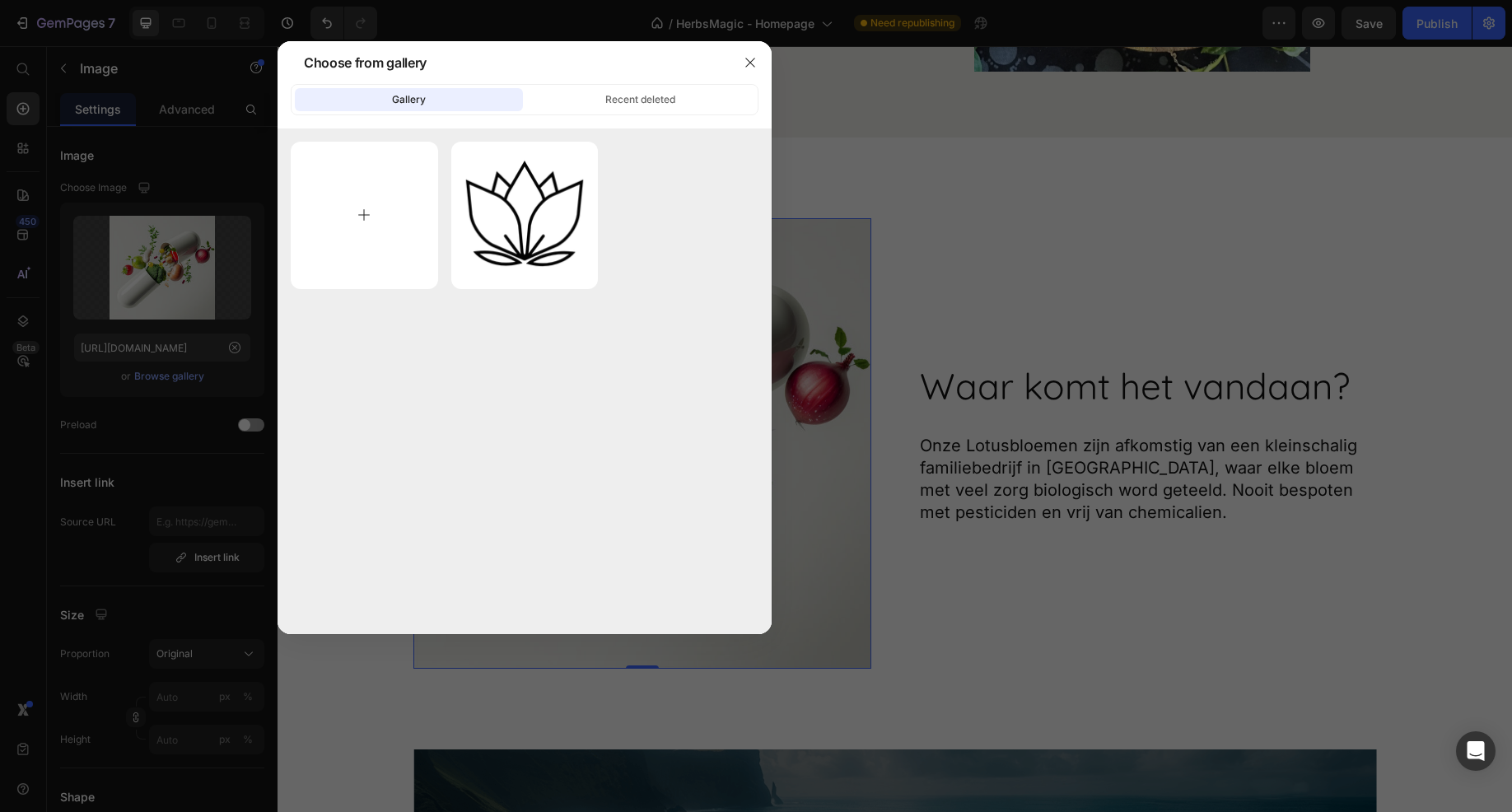 click at bounding box center [364, 215] 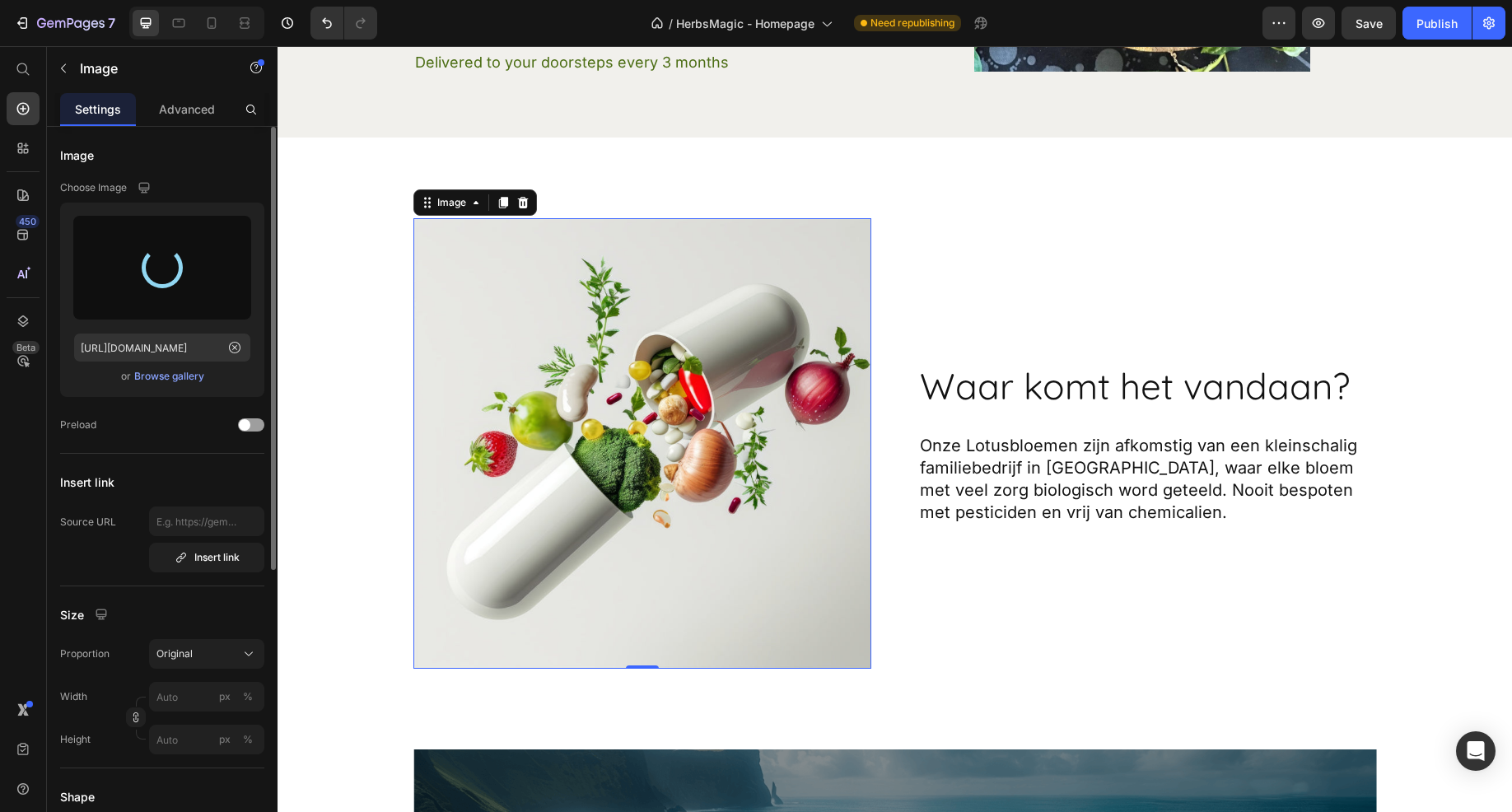 type on "https://cdn.shopify.com/s/files/1/0677/4472/7321/files/gempages_454193444873569378-8215f0ae-8b3e-4fe5-9567-7b1f95b4478f.jpg" 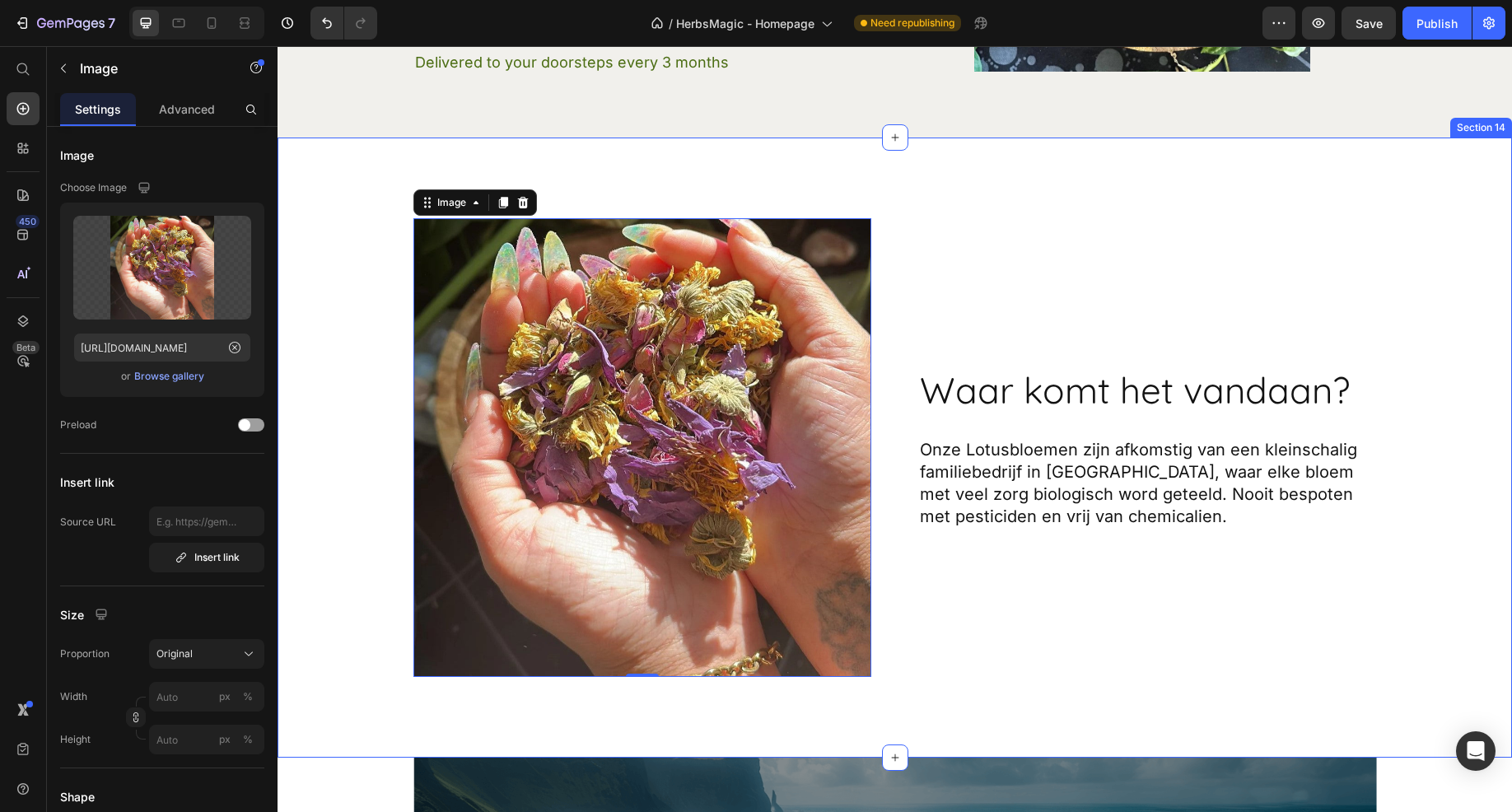 click on "Image   0 Waar komt het vandaan? Heading Onze Lotusbloemen zijn afkomstig van een kleinschalig familiebedrijf in Sri Lanka, waar elke bloem met veel zorg biologisch word geteeld. Nooit bespoten met pesticiden en vrij van chemicalien. Text Block Row Row" at bounding box center (894, 447) 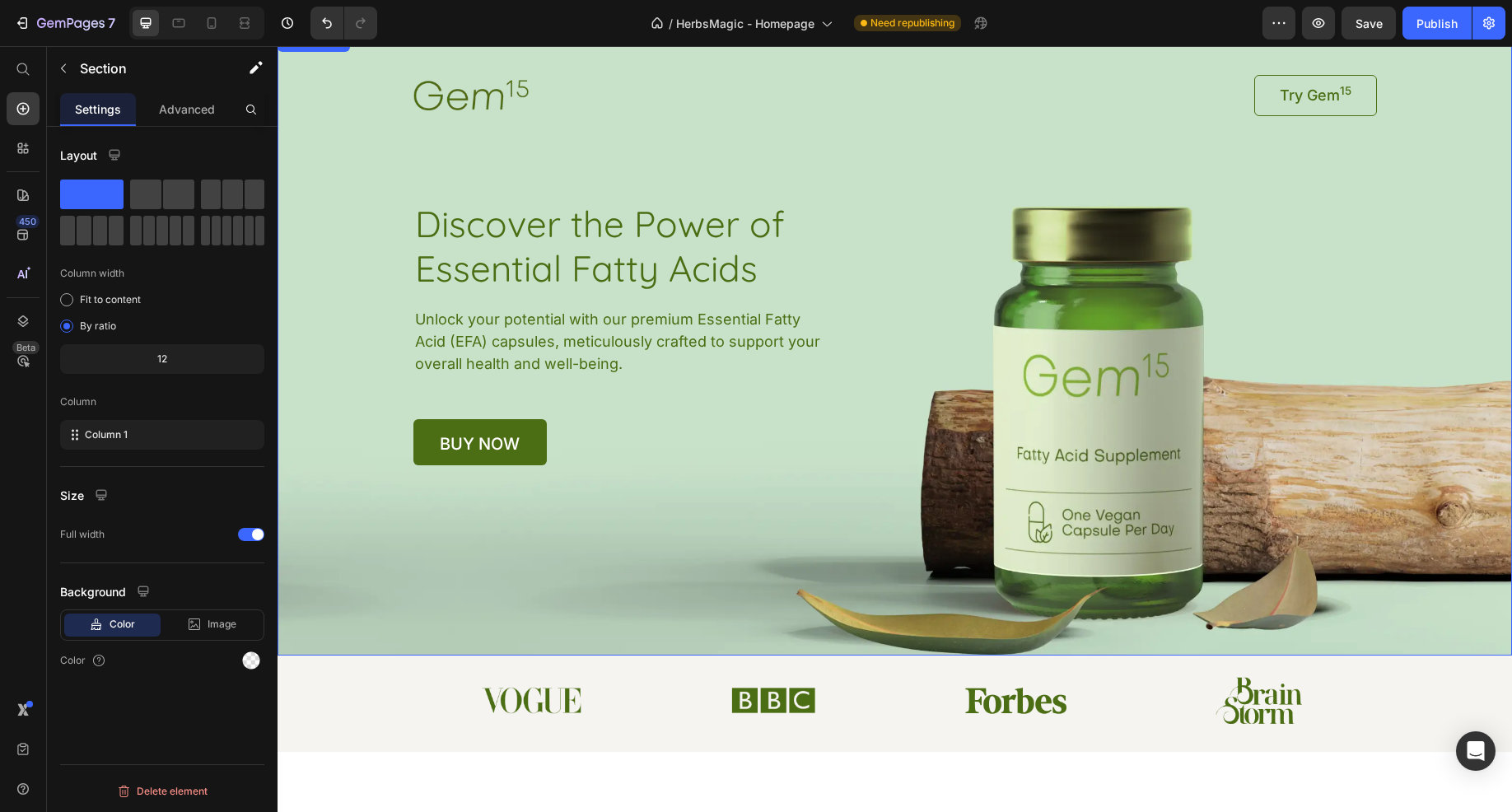 scroll, scrollTop: 3936, scrollLeft: 0, axis: vertical 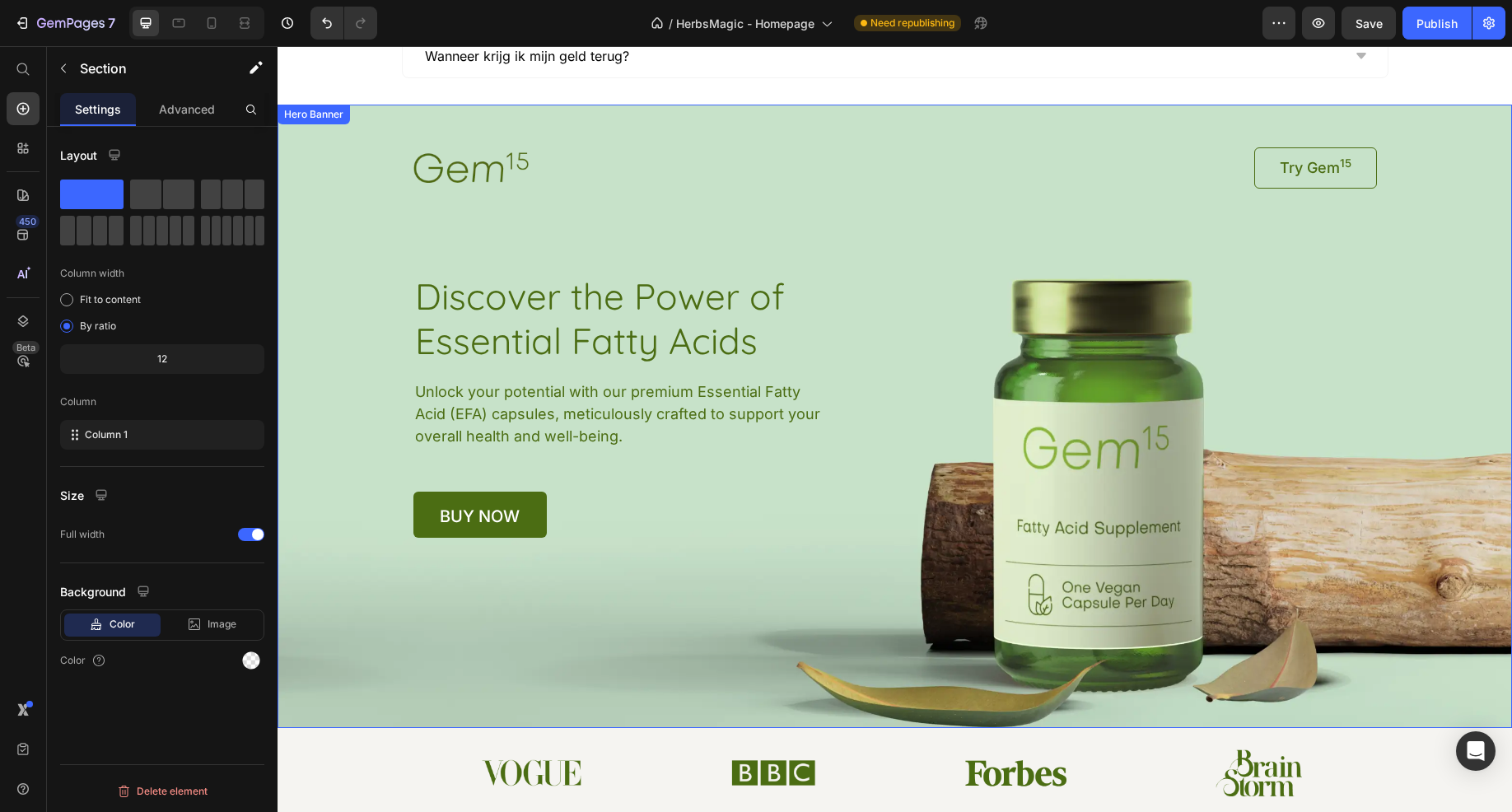 click at bounding box center [894, 416] 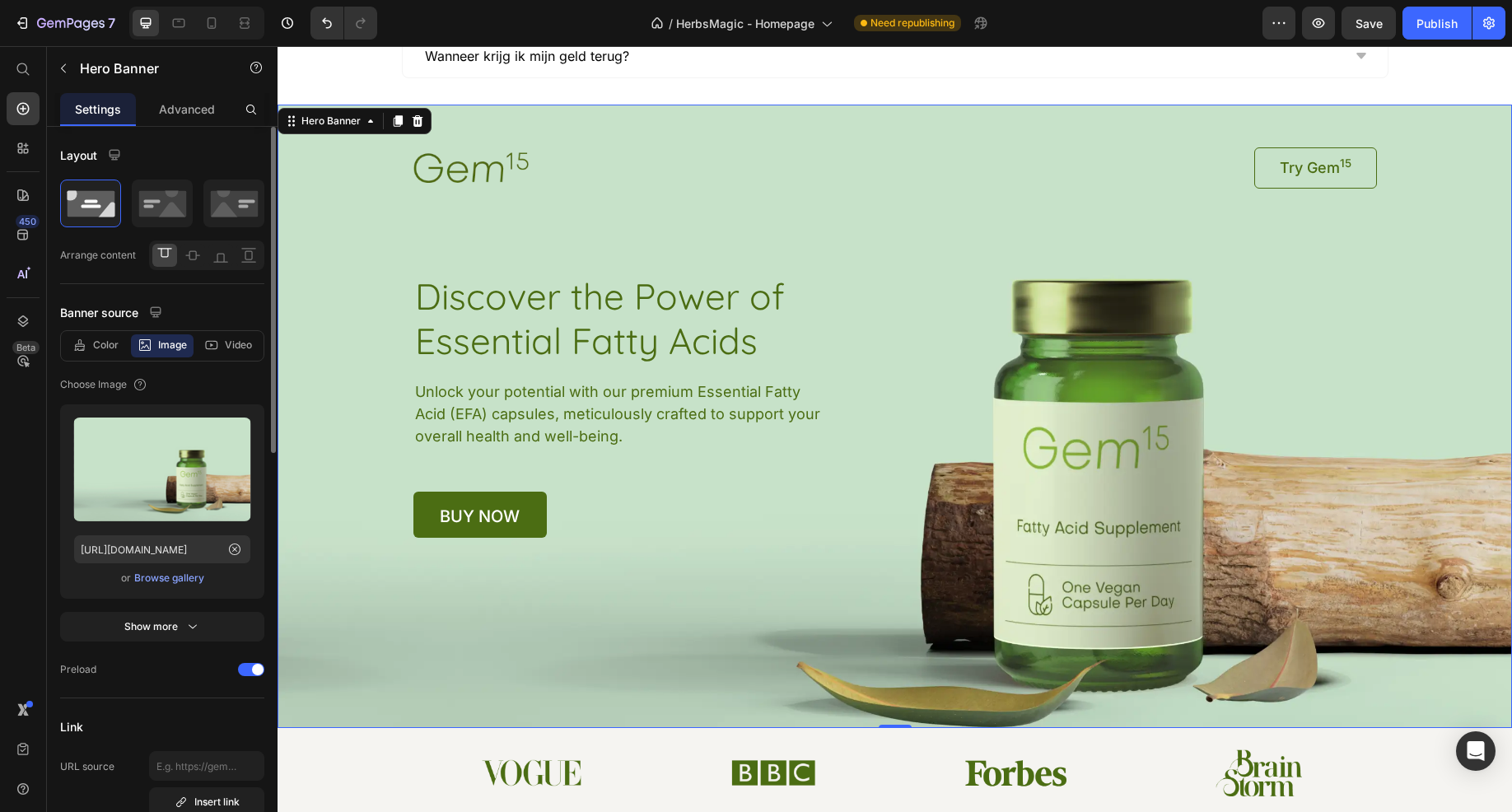 click on "Browse gallery" at bounding box center (169, 578) 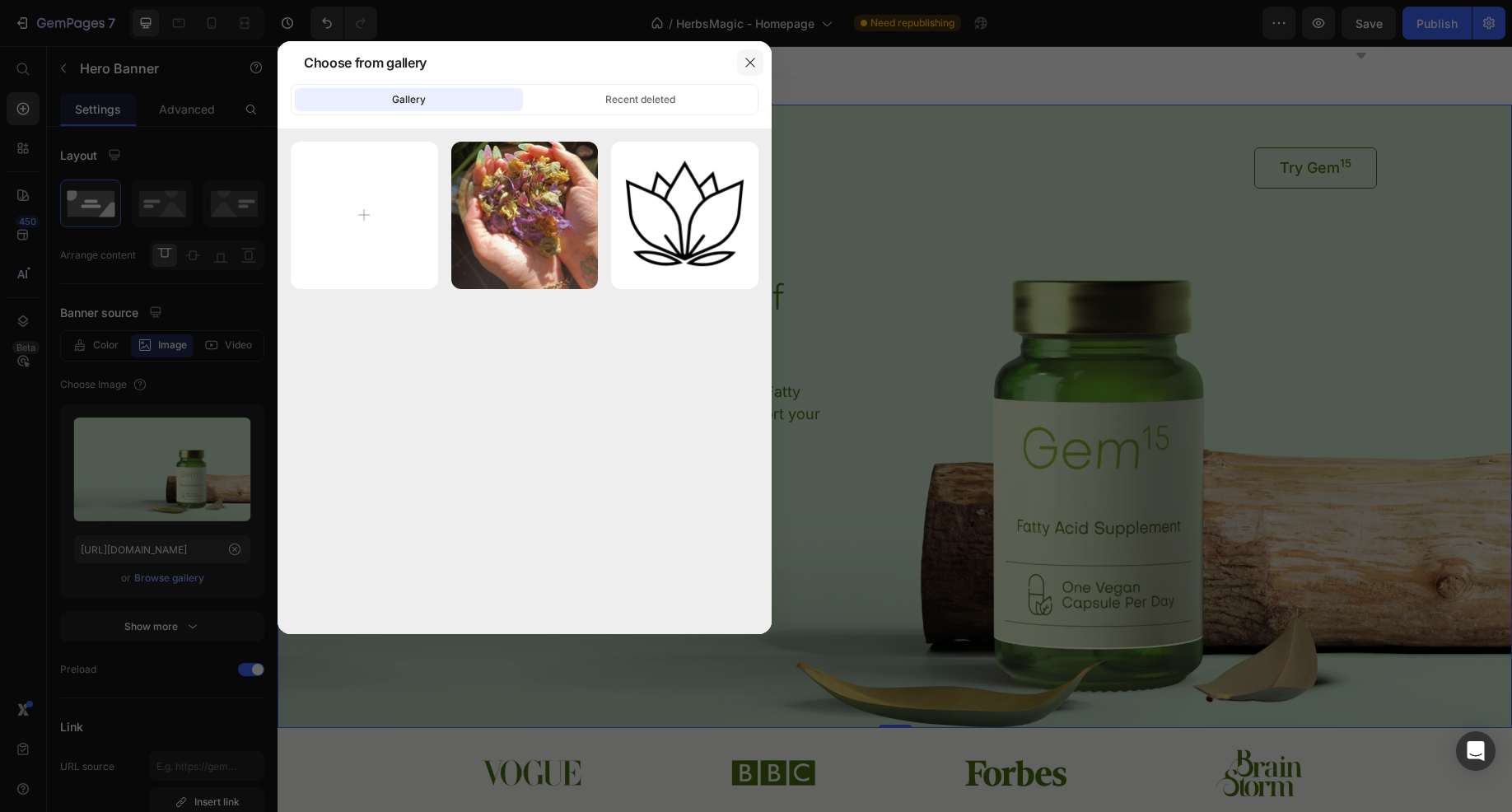click 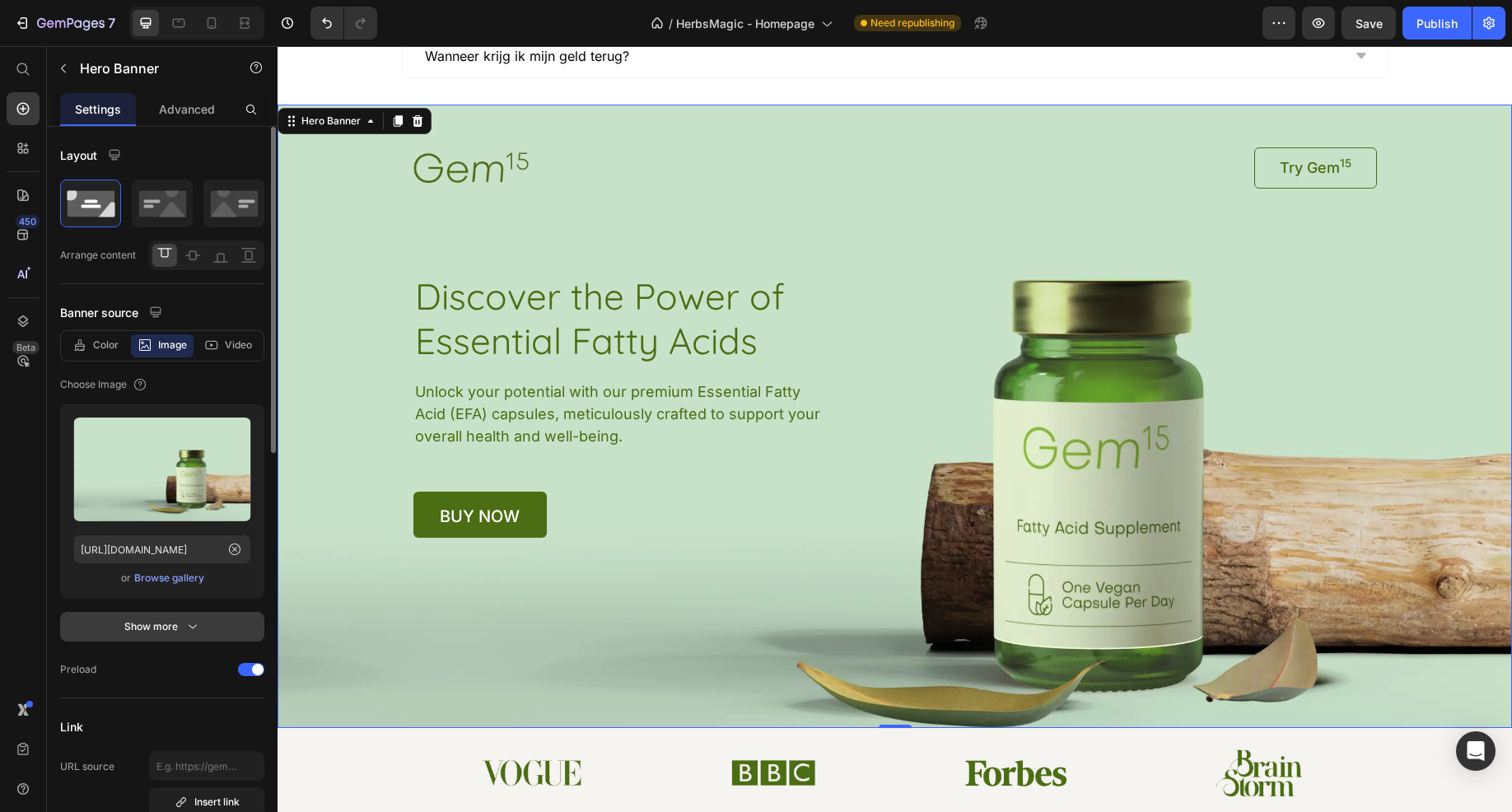 click on "Show more" at bounding box center (162, 627) 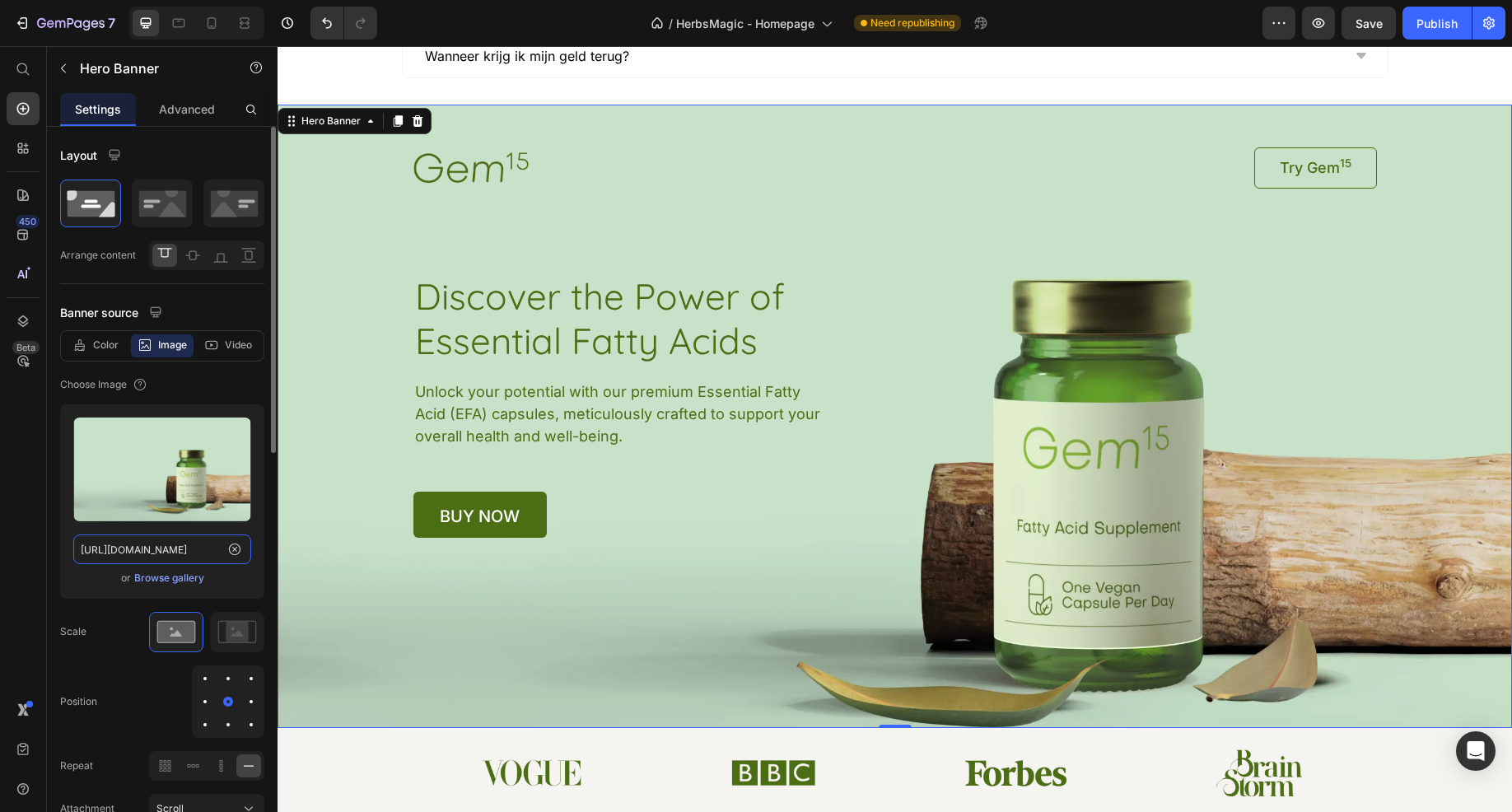click on "https://cdn.shopify.com/s/files/1/0677/4472/7321/files/gempages_454193444873569378-2362f052-c23e-4b96-95dd-ba453ba0070b.webp" 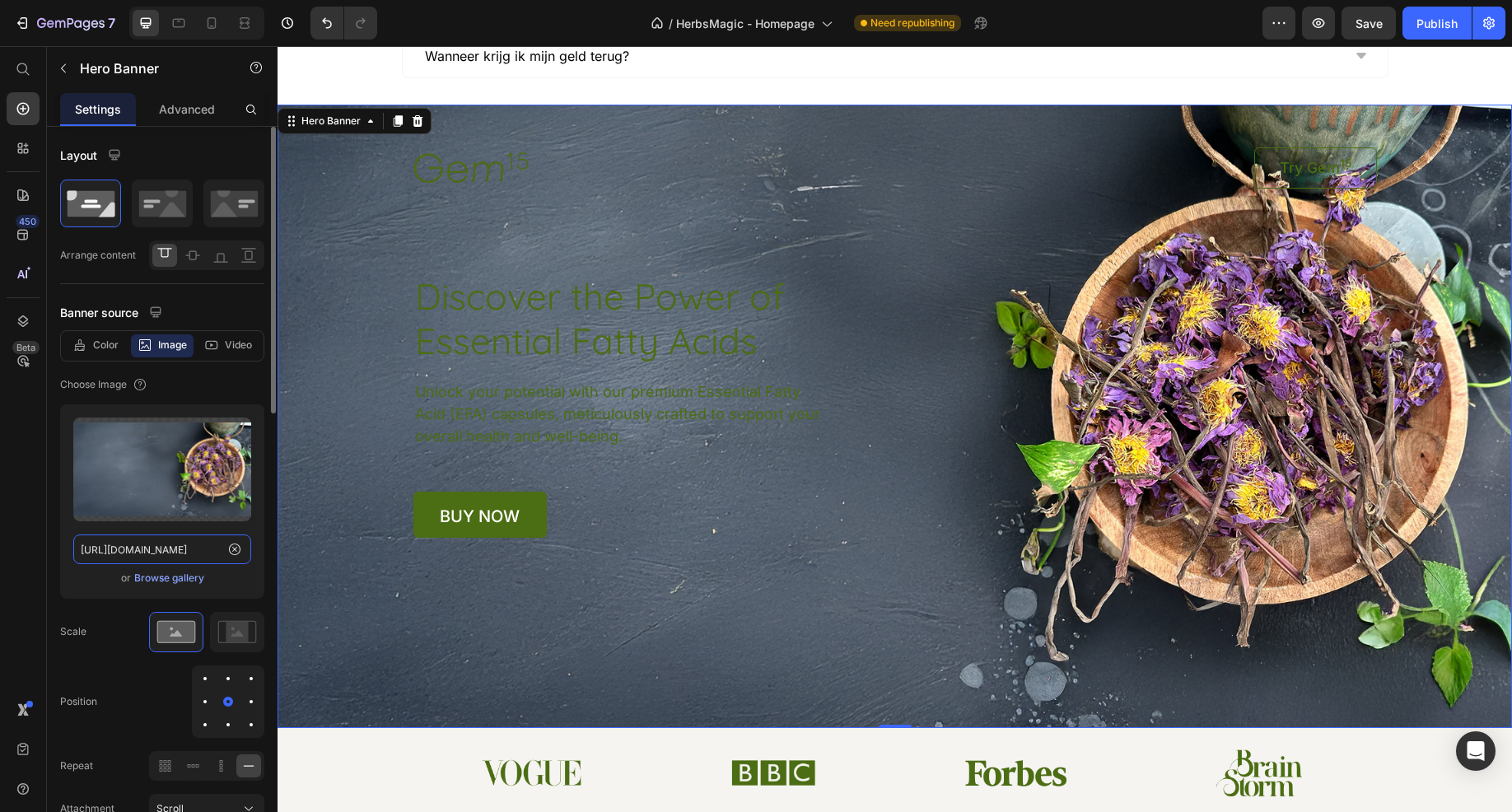 scroll, scrollTop: 0, scrollLeft: 235, axis: horizontal 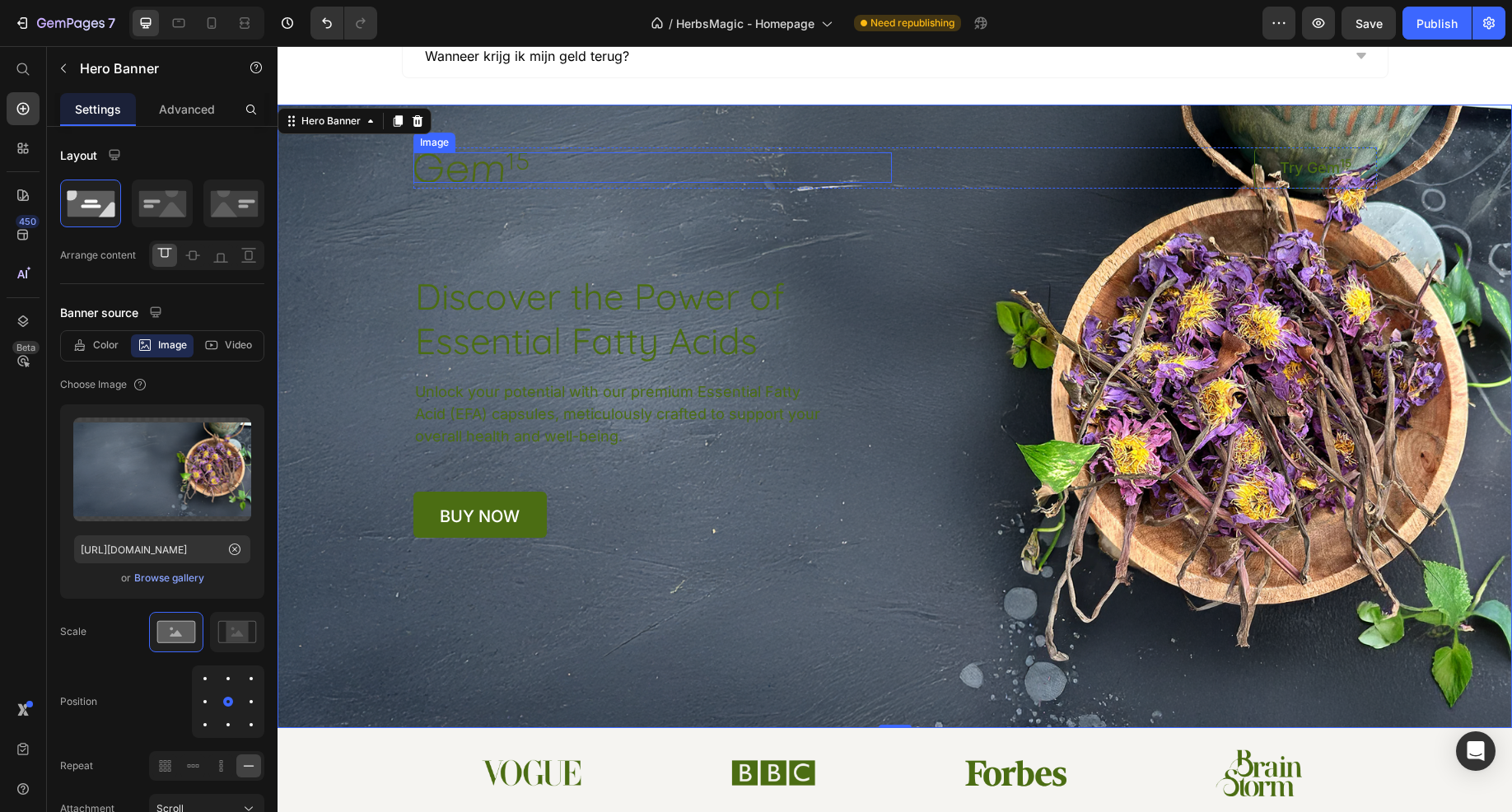 click at bounding box center [652, 167] 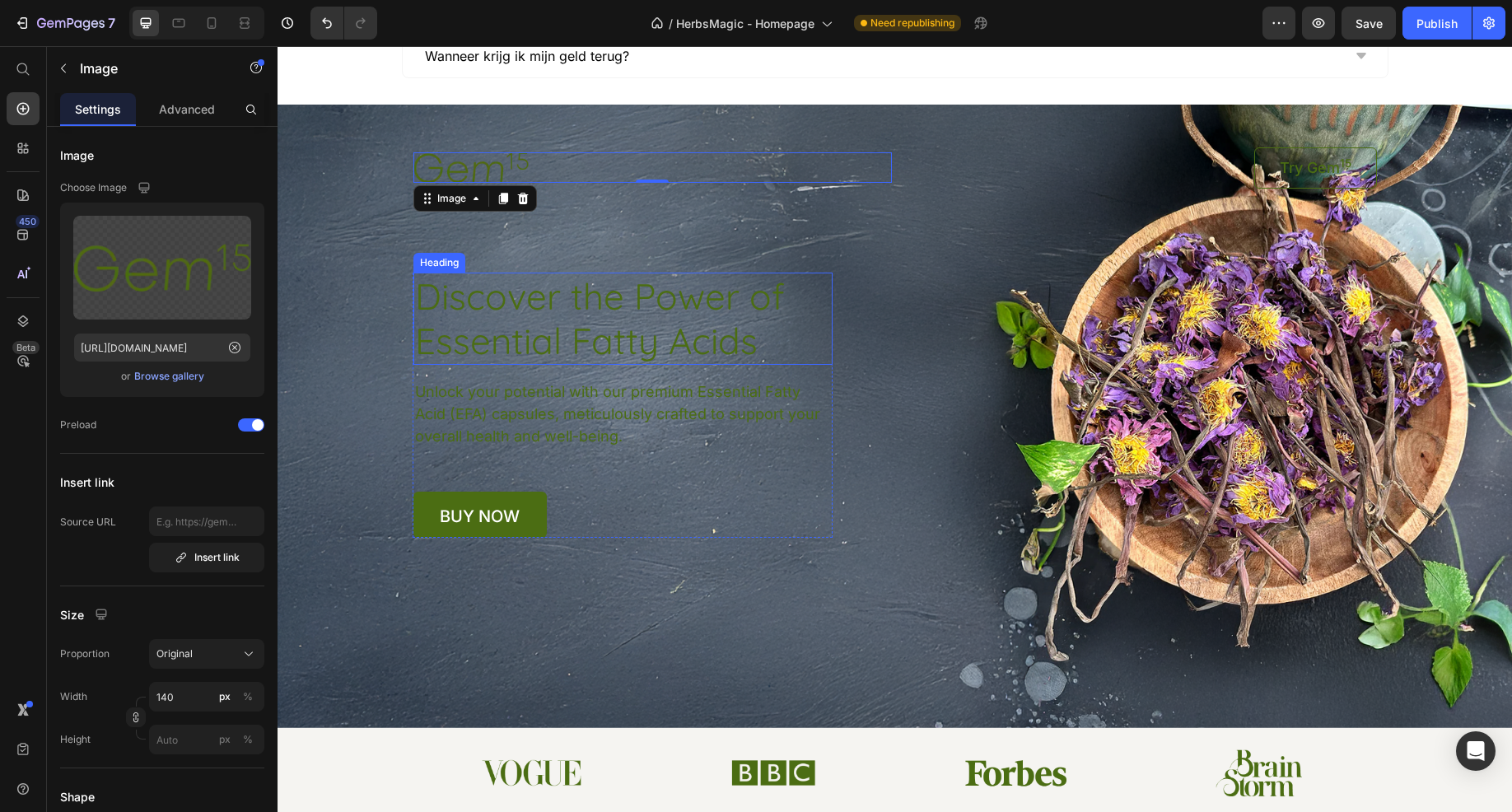 click on "Discover the Power of Essential Fatty Acids" at bounding box center [623, 319] 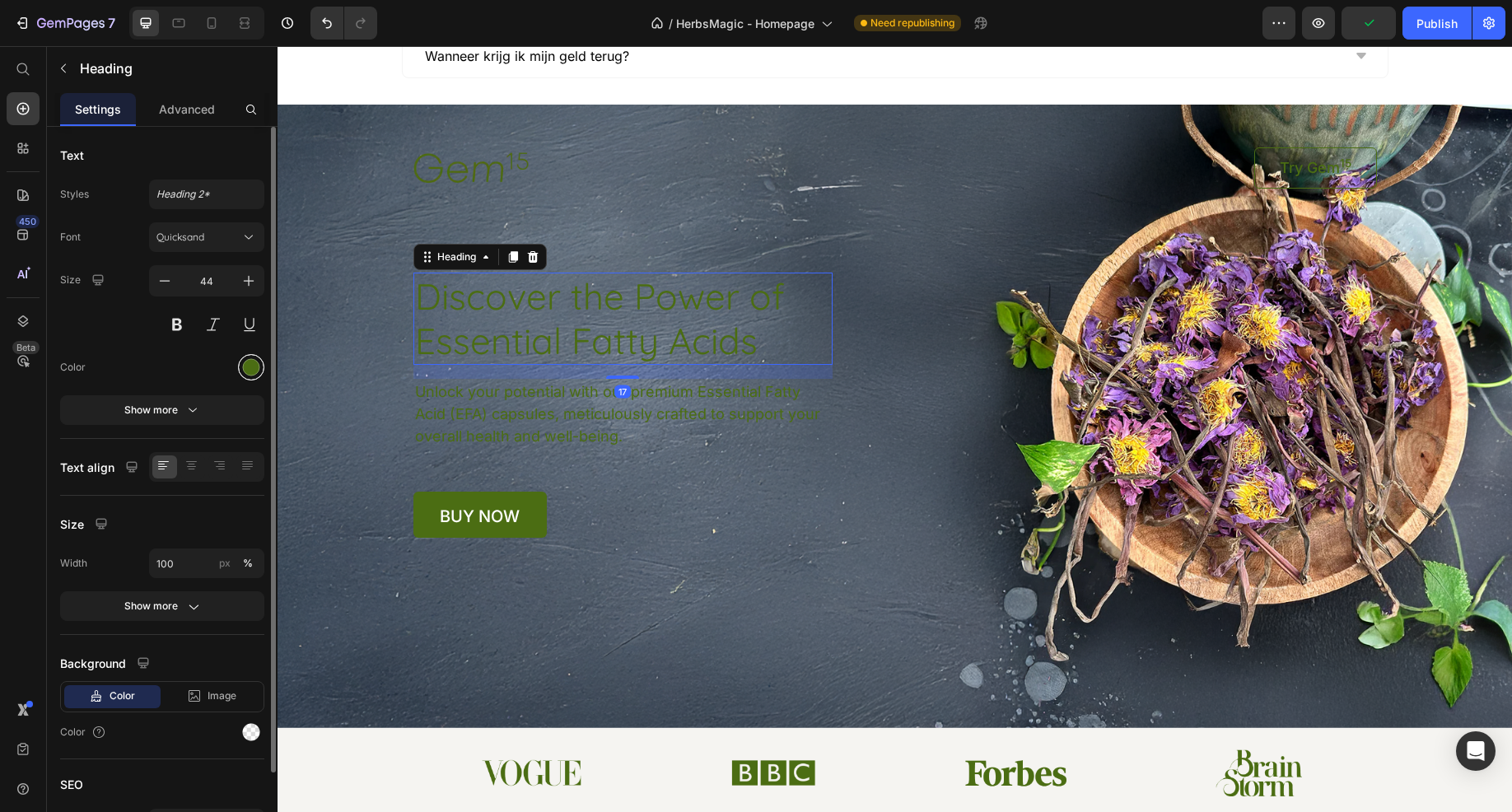 click at bounding box center (251, 367) 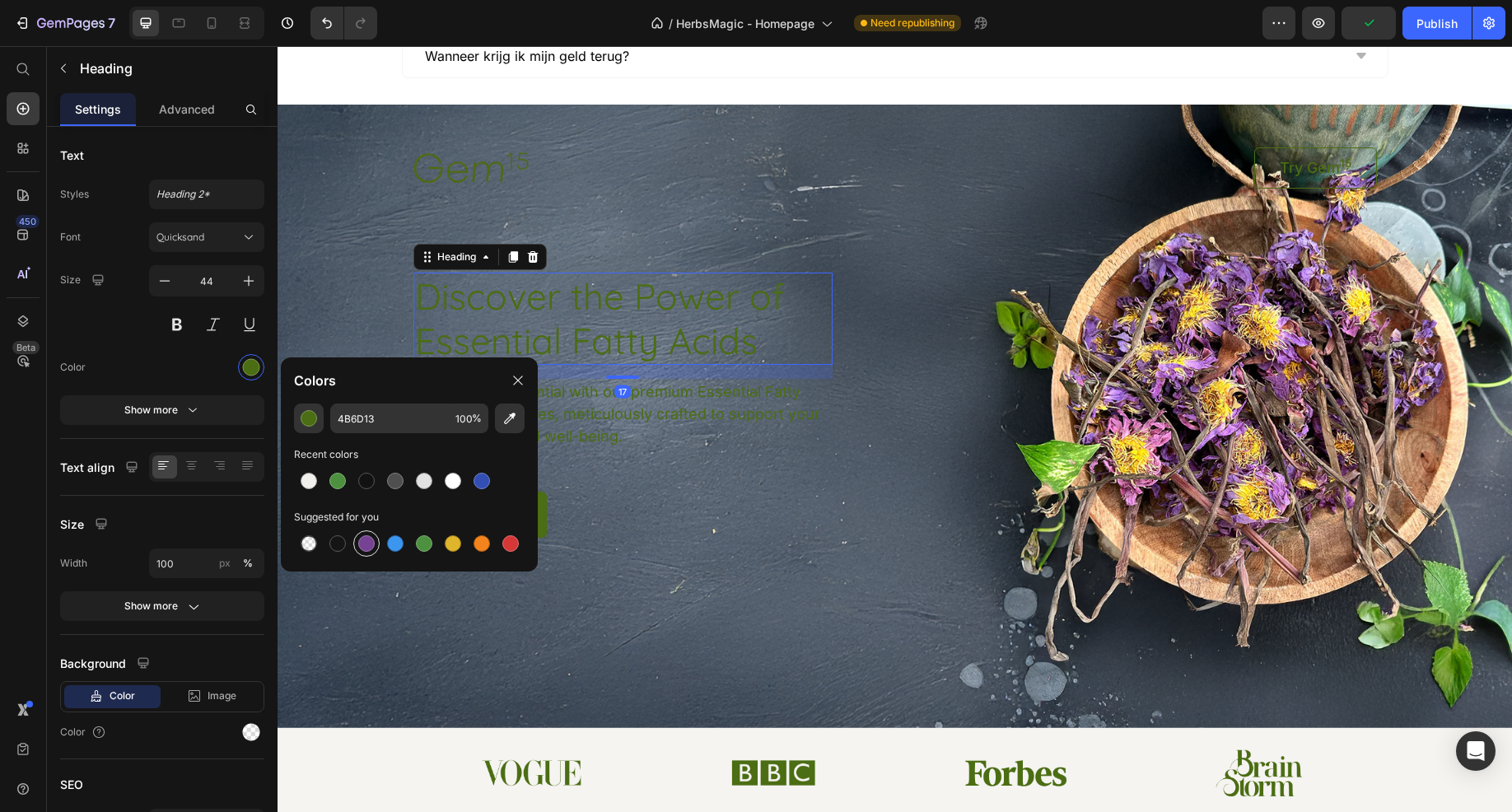 click at bounding box center (366, 544) 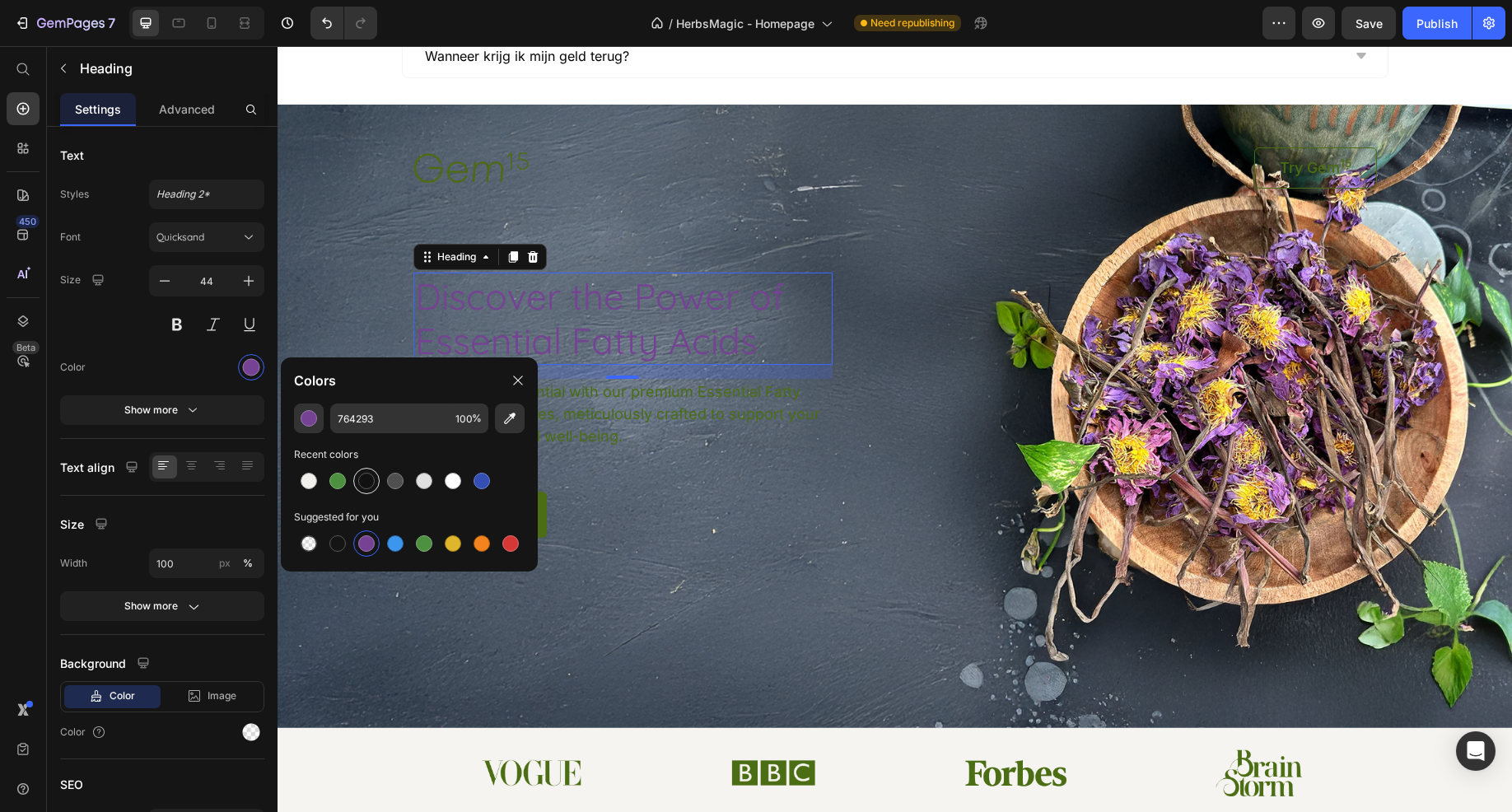 click at bounding box center [366, 481] 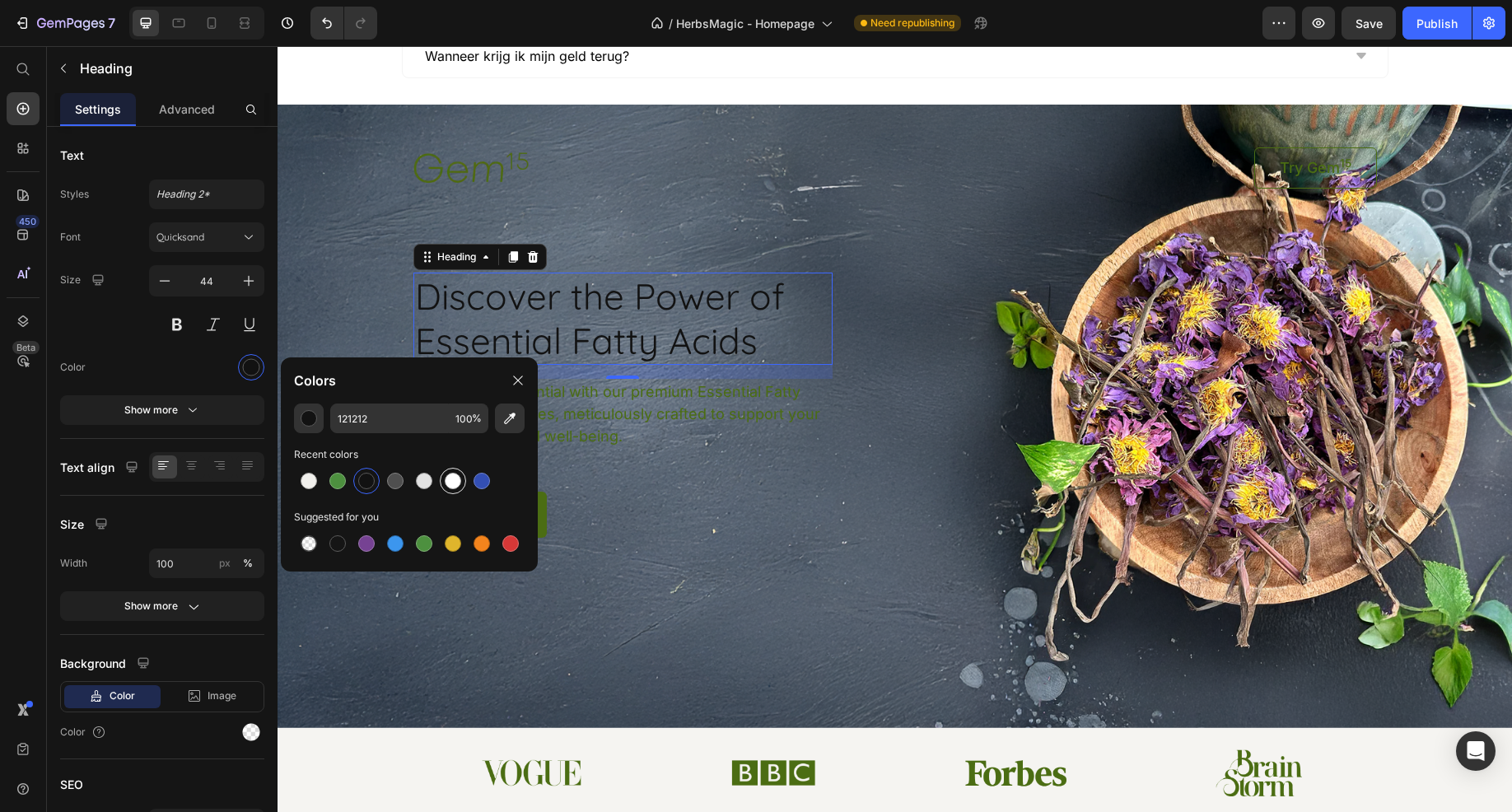click at bounding box center [453, 481] 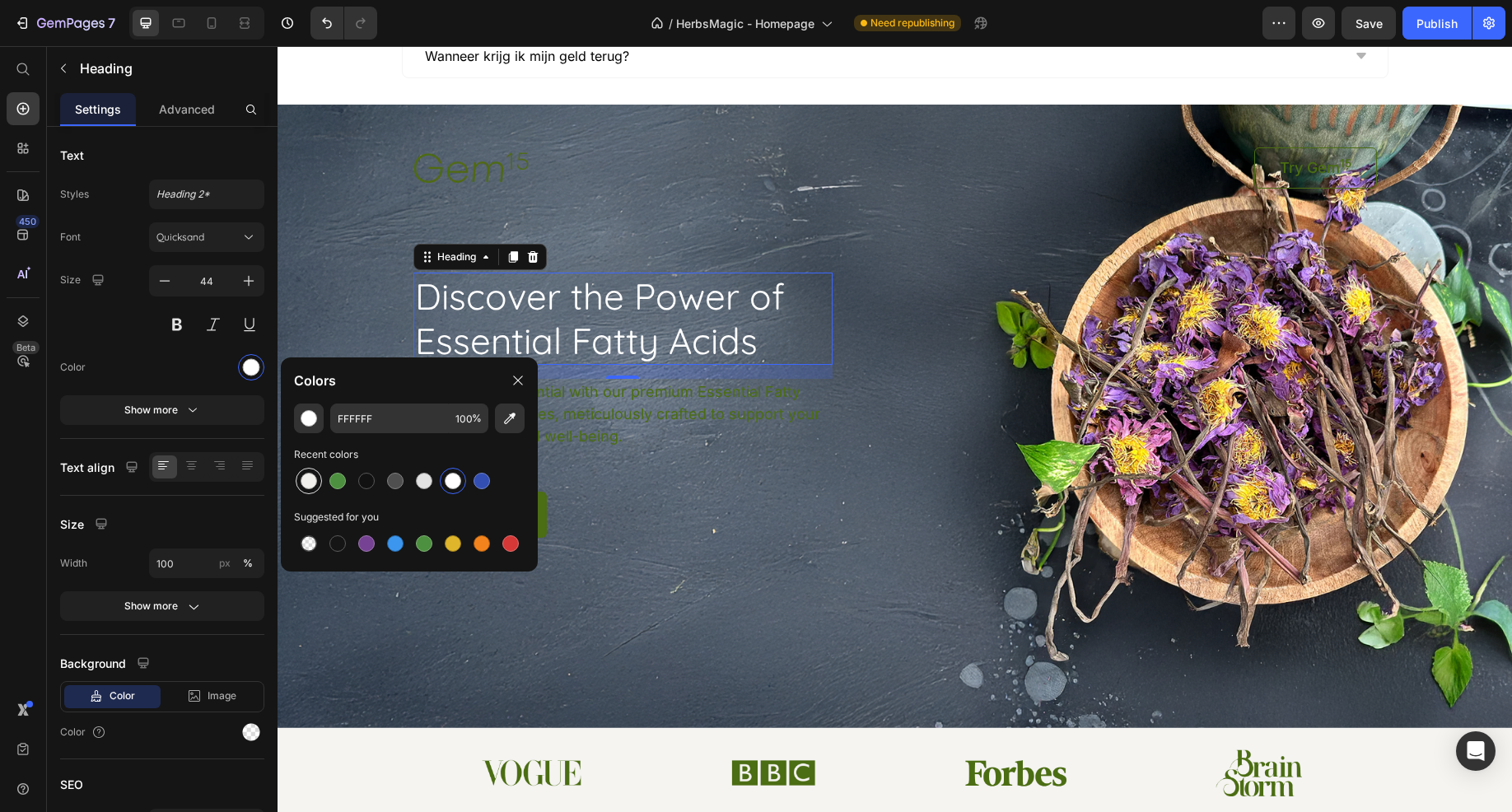 click at bounding box center (309, 481) 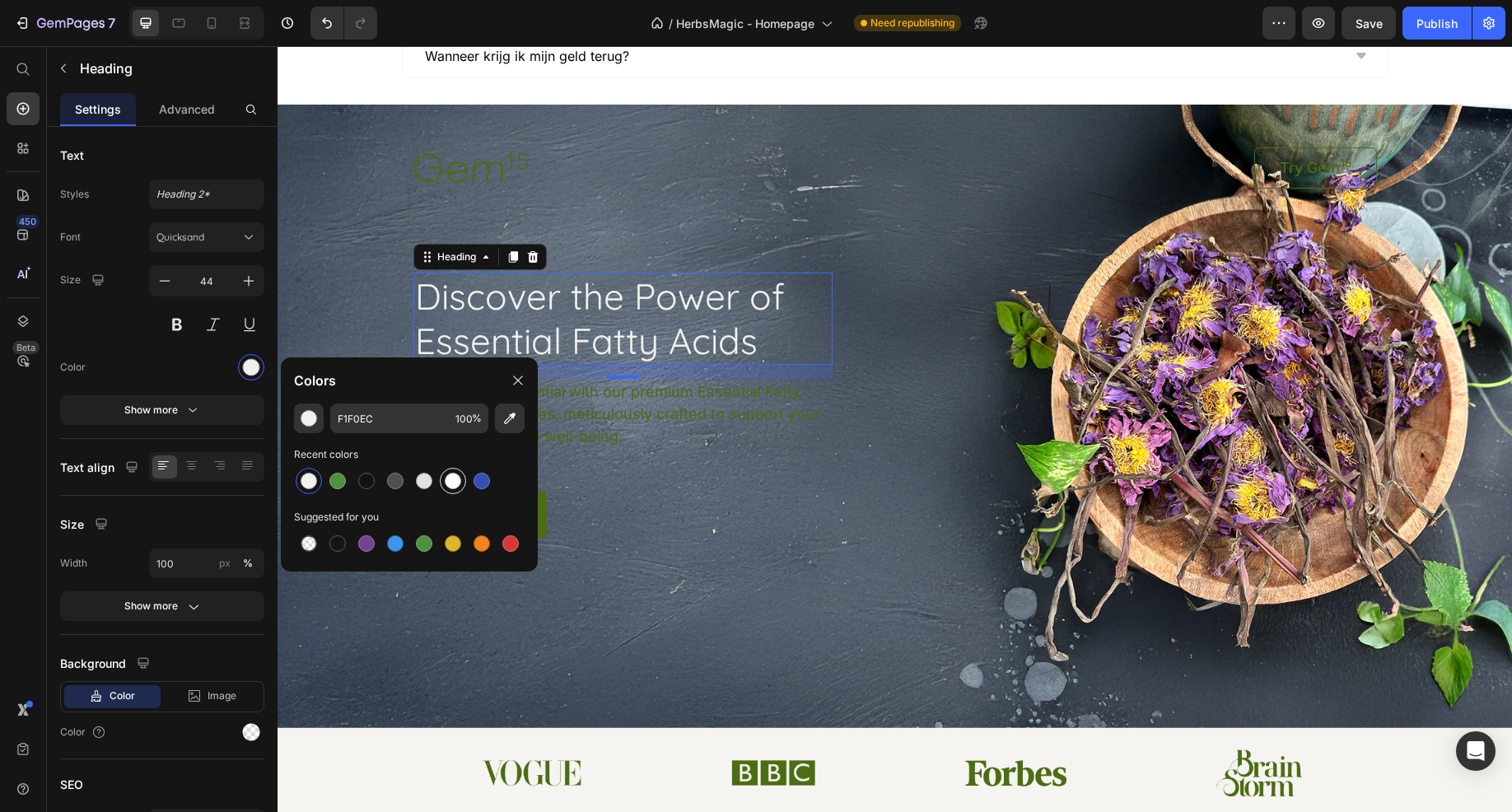 click at bounding box center (453, 481) 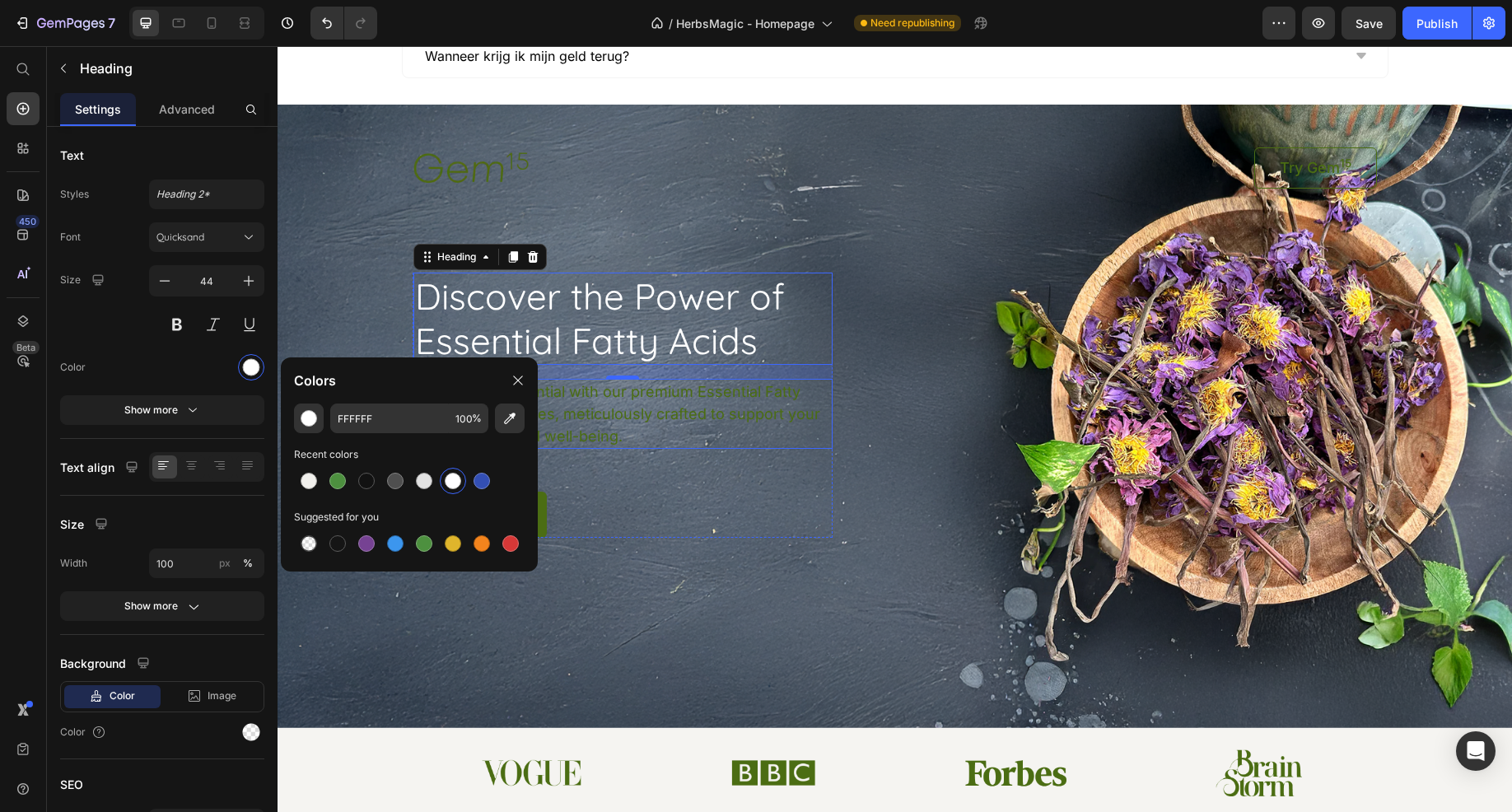 click on "Unlock your potential with our premium Essential Fatty Acid (EFA) capsules, meticulously crafted to support your overall health and well-being." at bounding box center (623, 413) 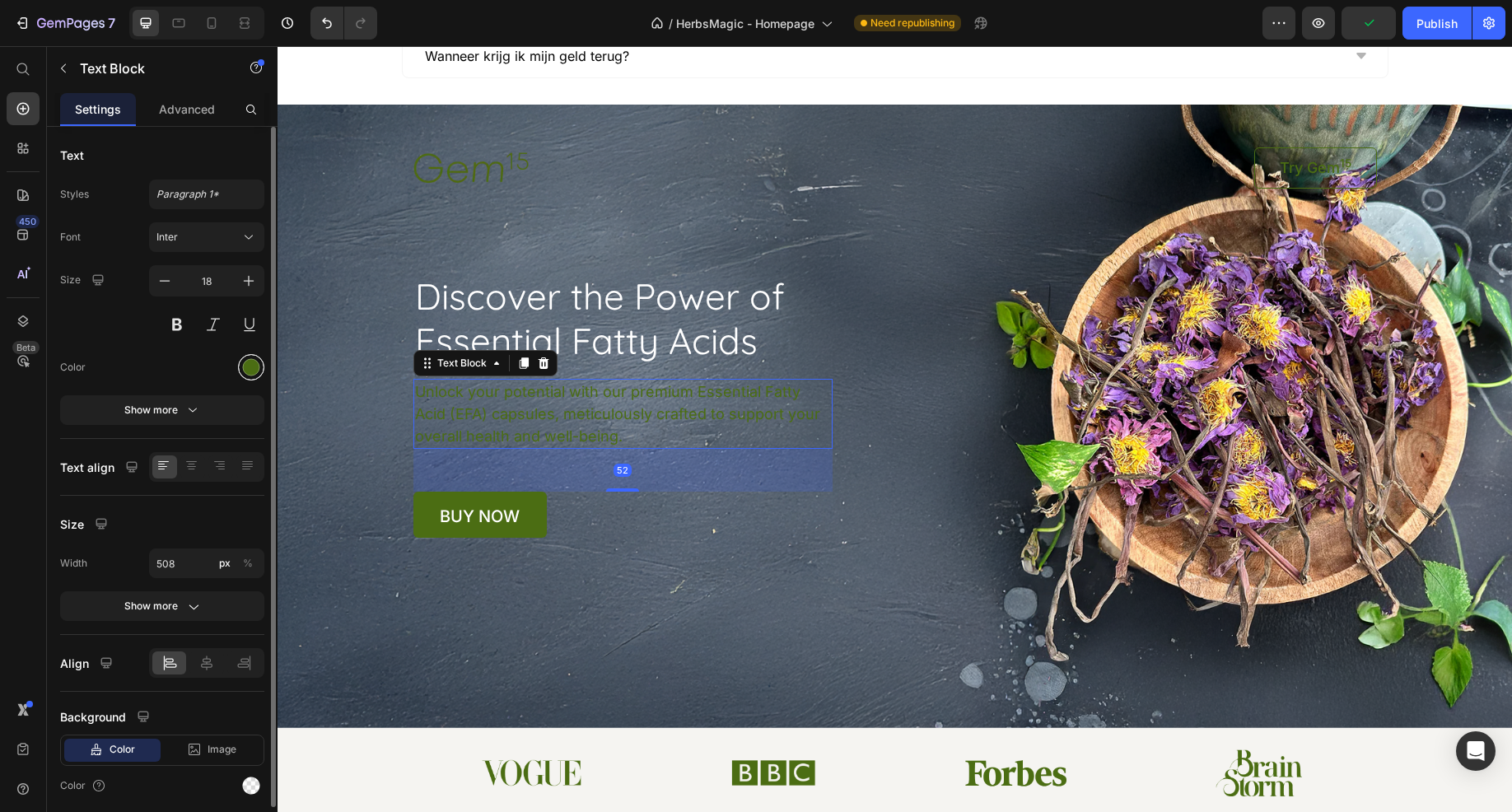 click at bounding box center [251, 367] 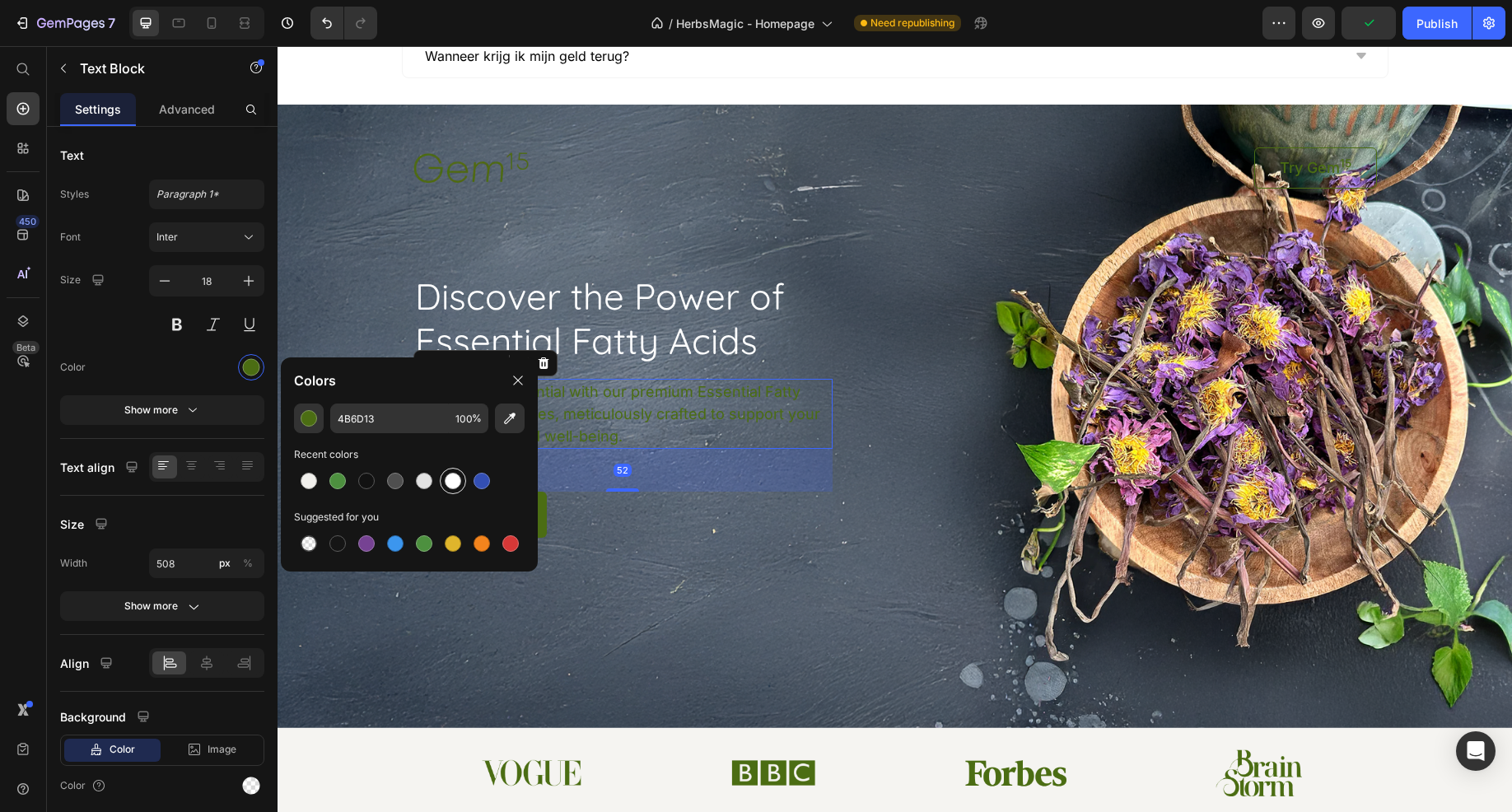 click at bounding box center [453, 481] 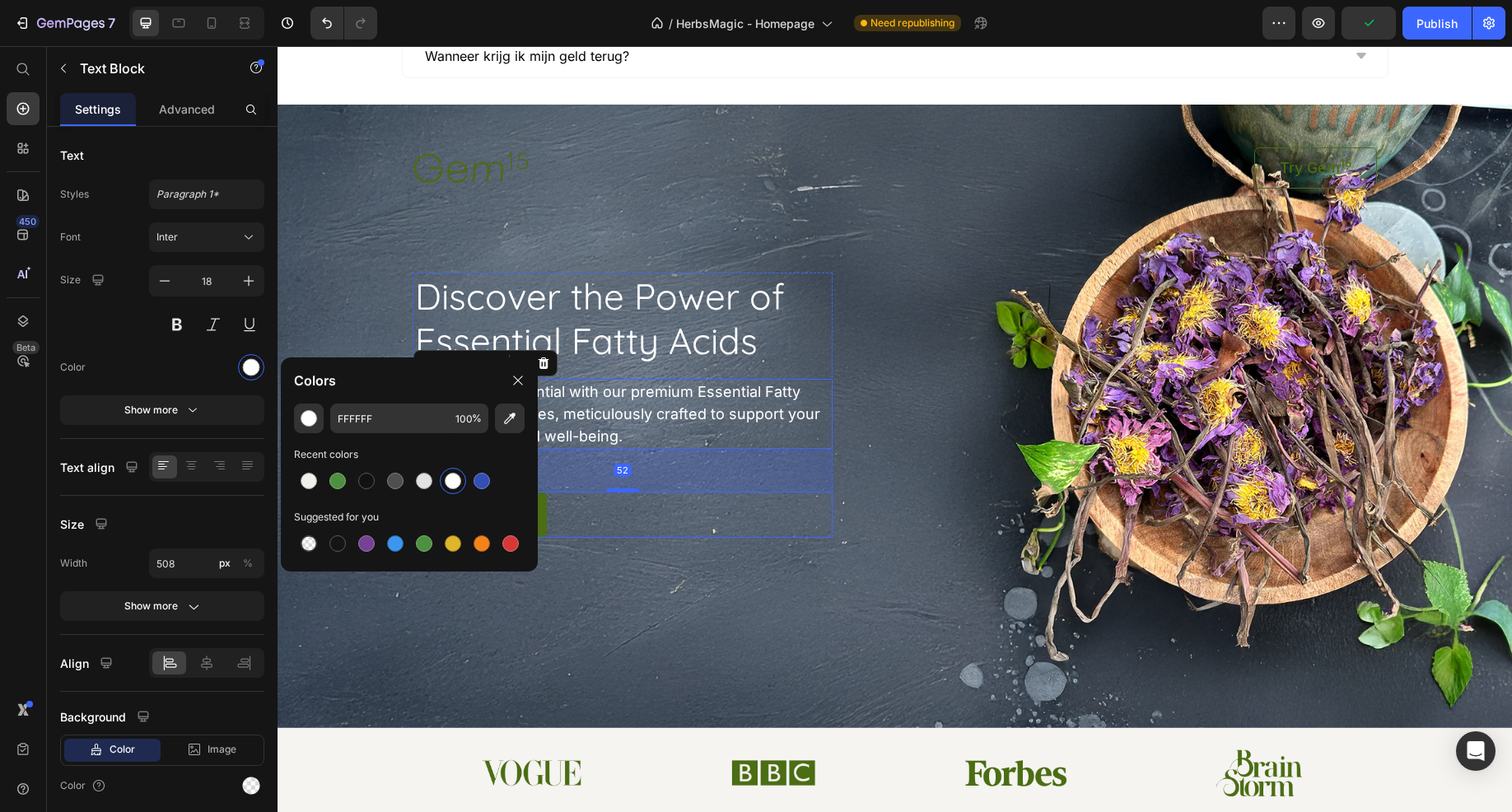 click on "buy now Button" at bounding box center (623, 515) 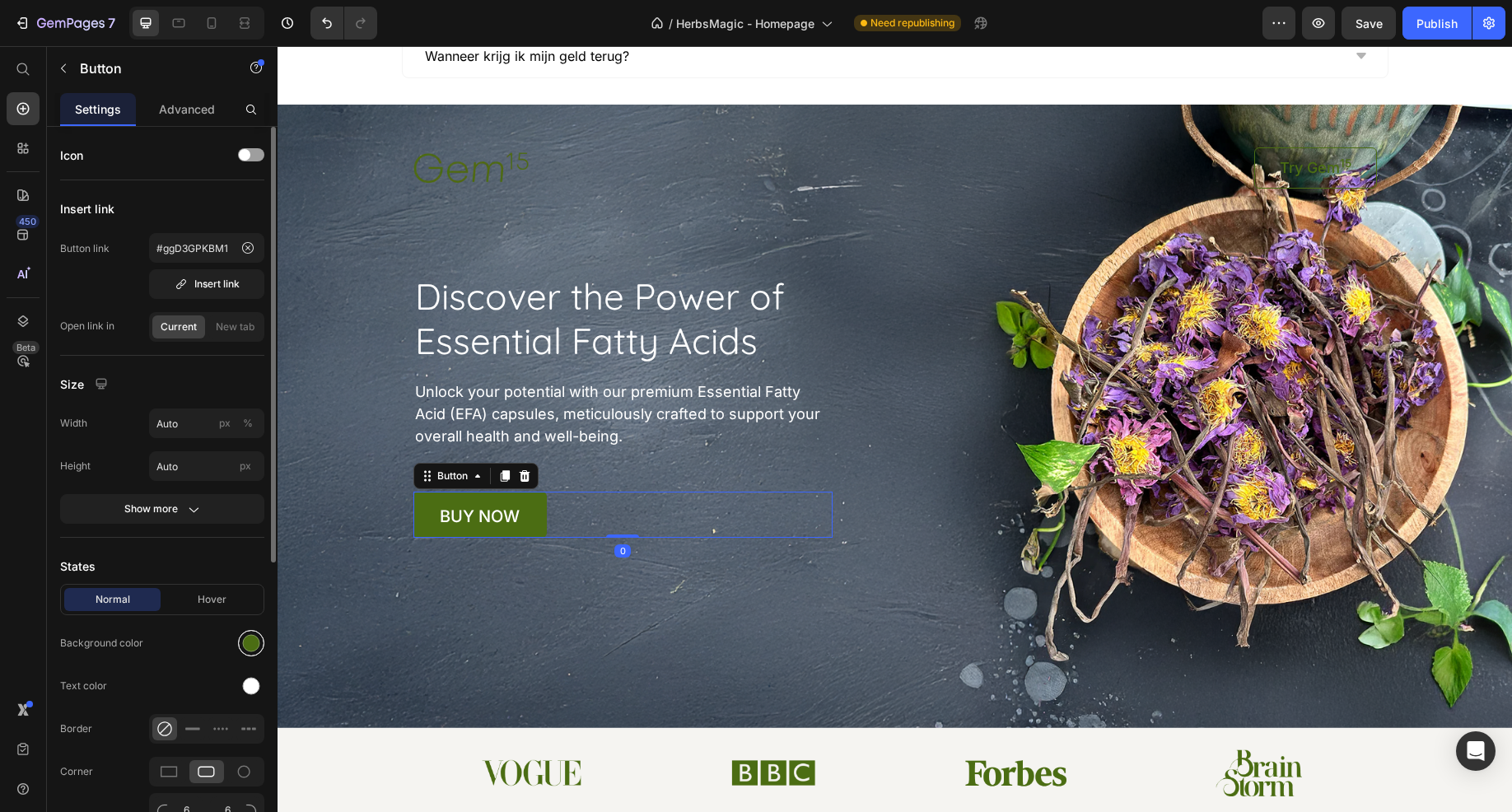 click at bounding box center (251, 643) 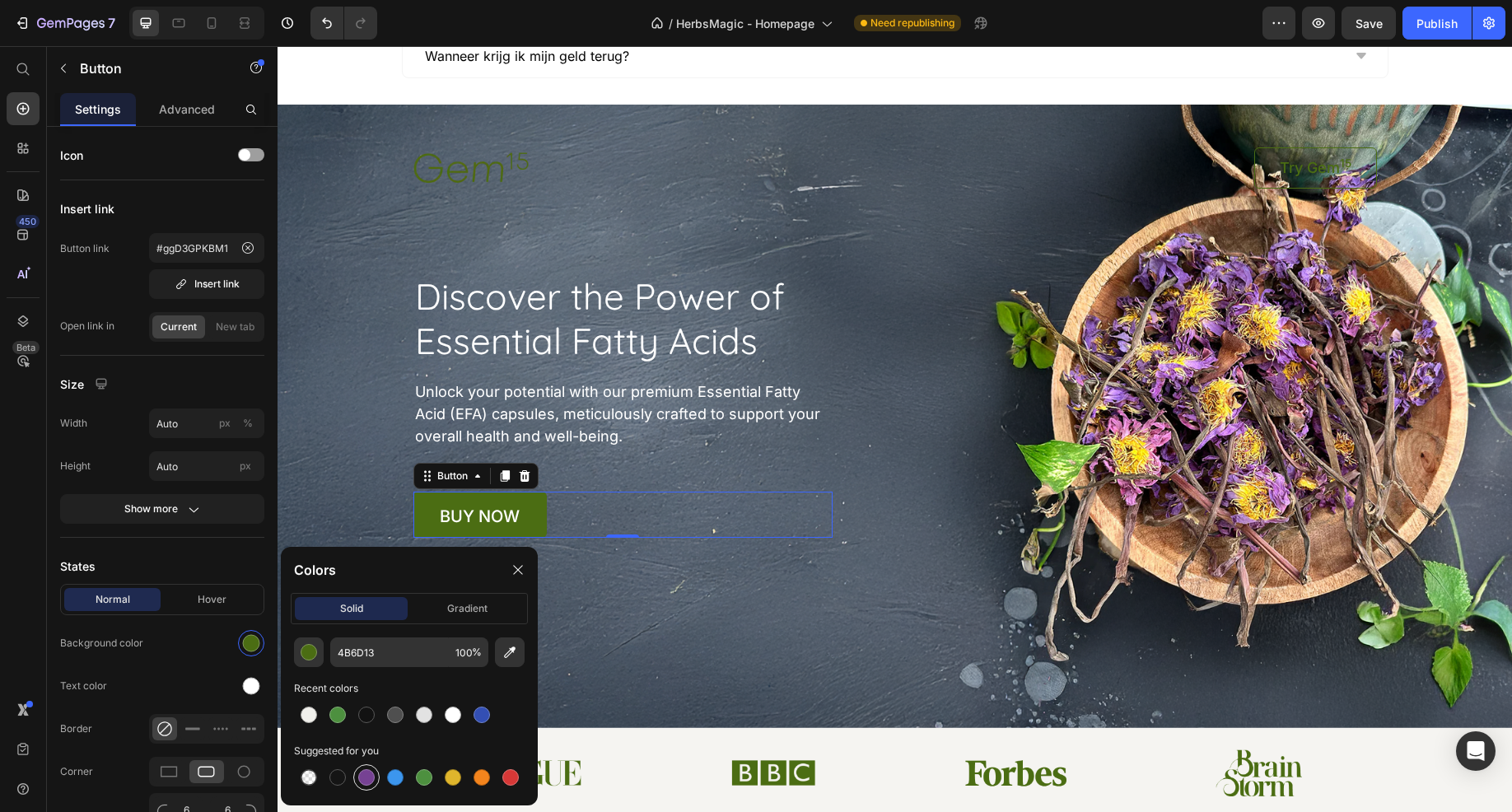 click at bounding box center [366, 777] 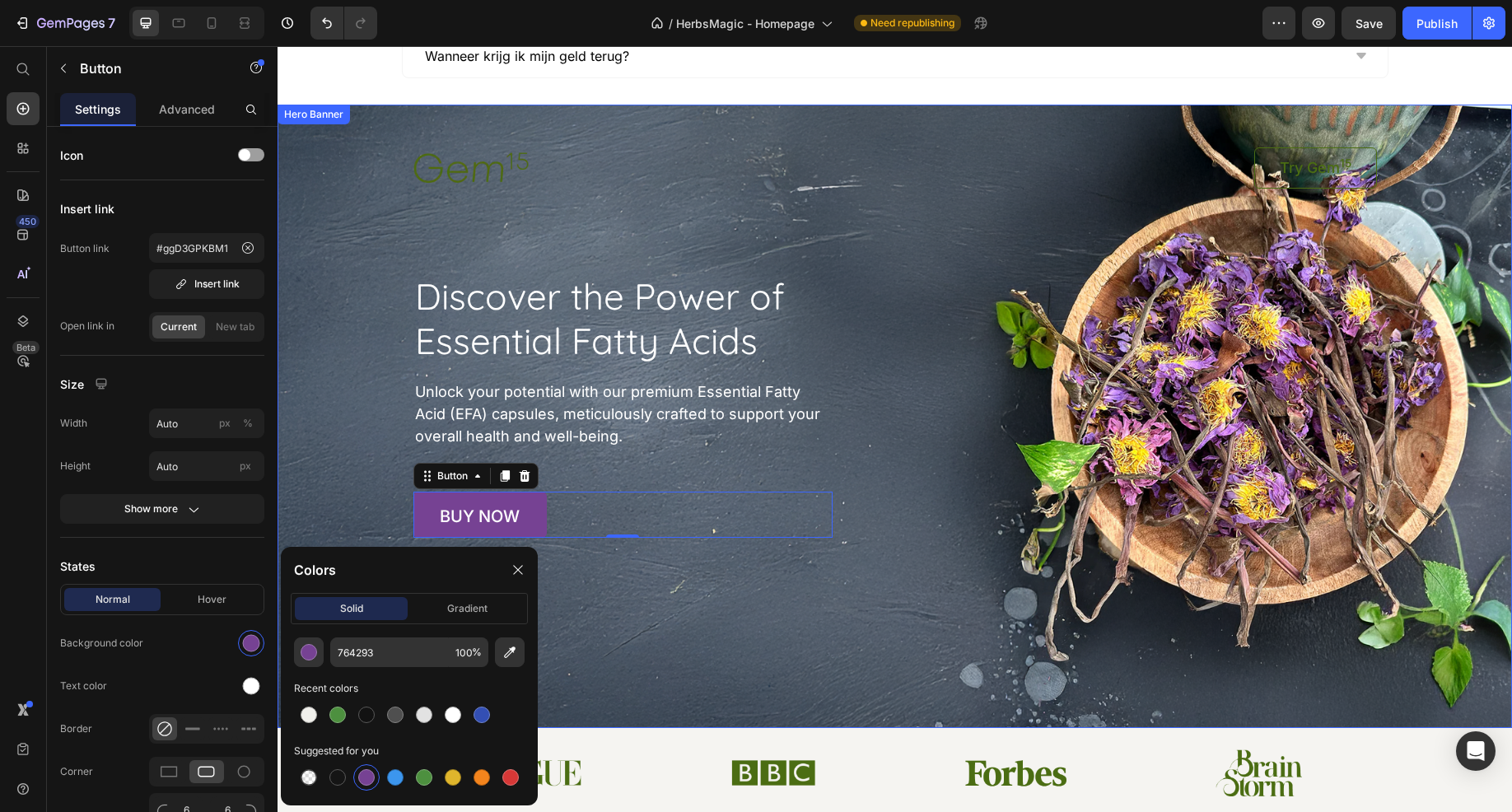 click at bounding box center [894, 416] 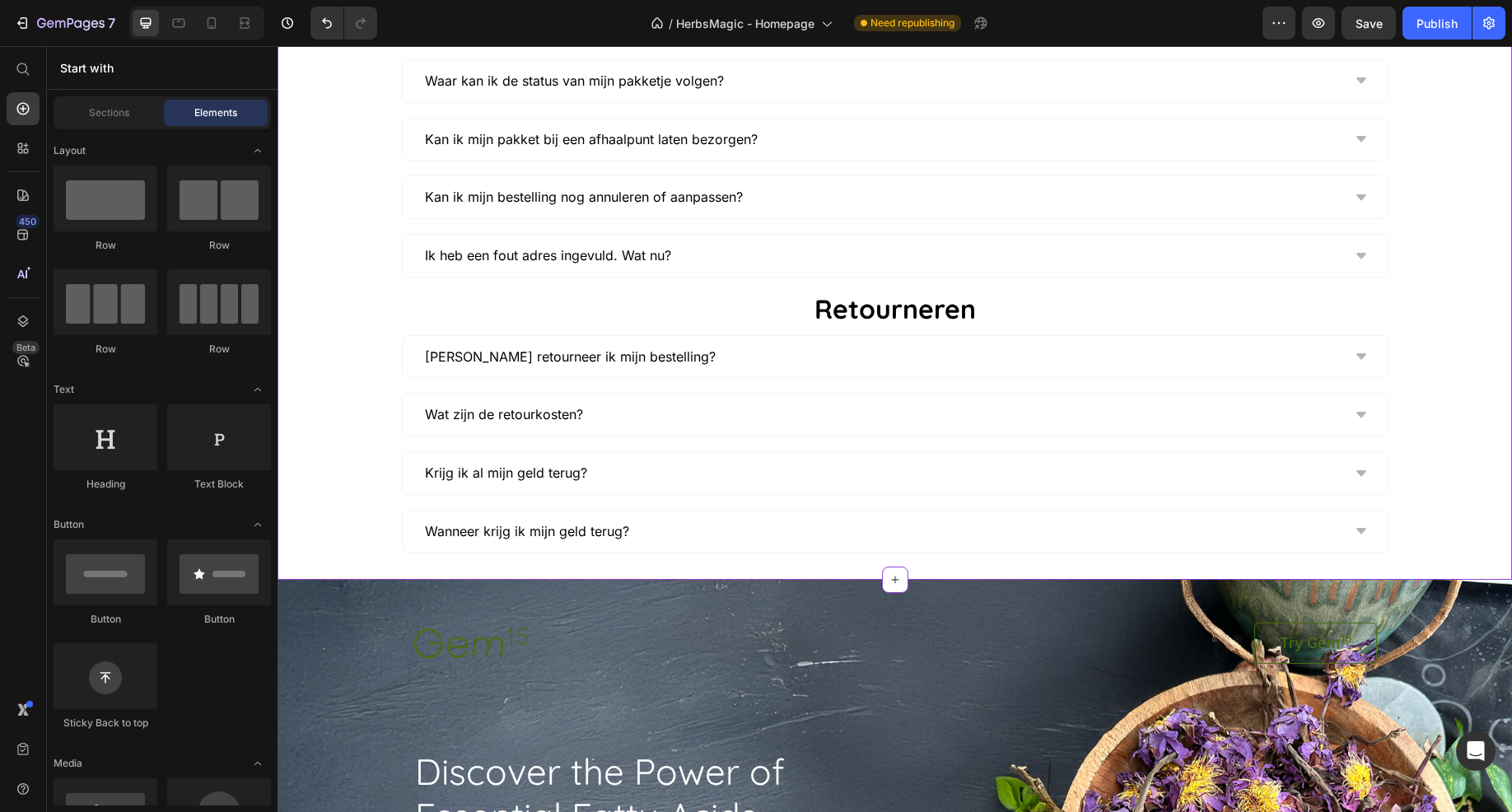 scroll, scrollTop: 3456, scrollLeft: 0, axis: vertical 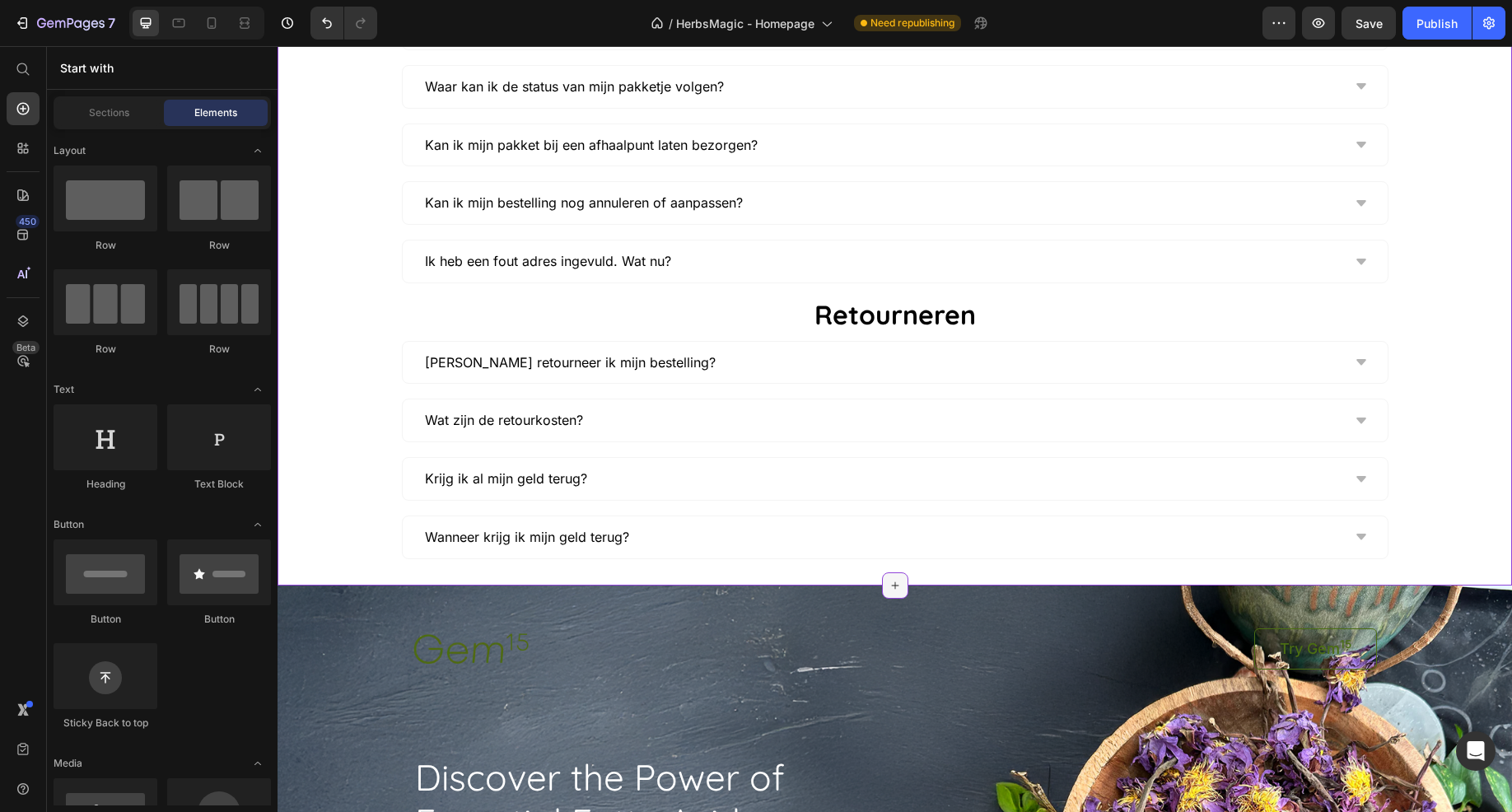 click 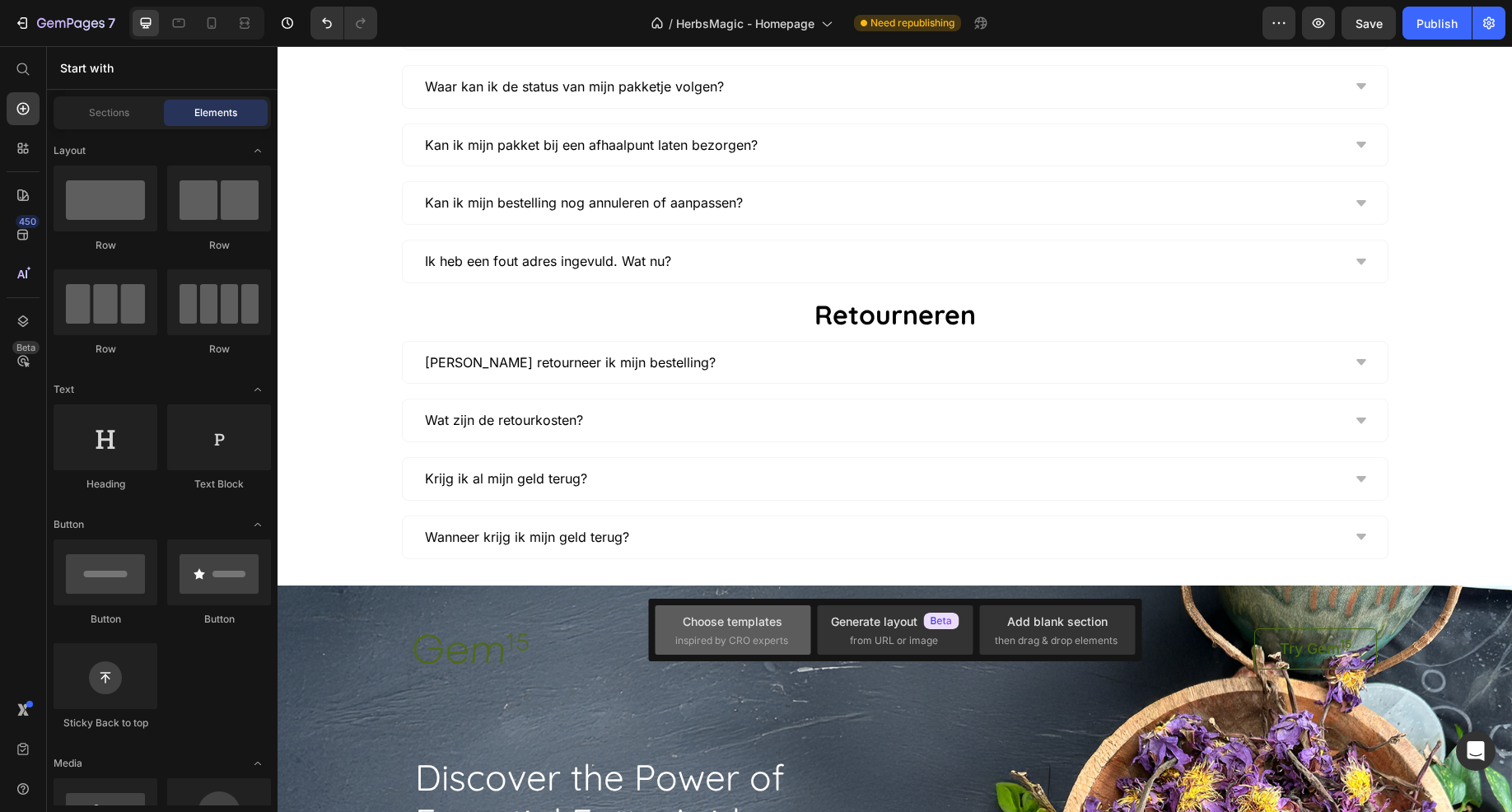 click on "Choose templates  inspired by CRO experts" at bounding box center (733, 630) 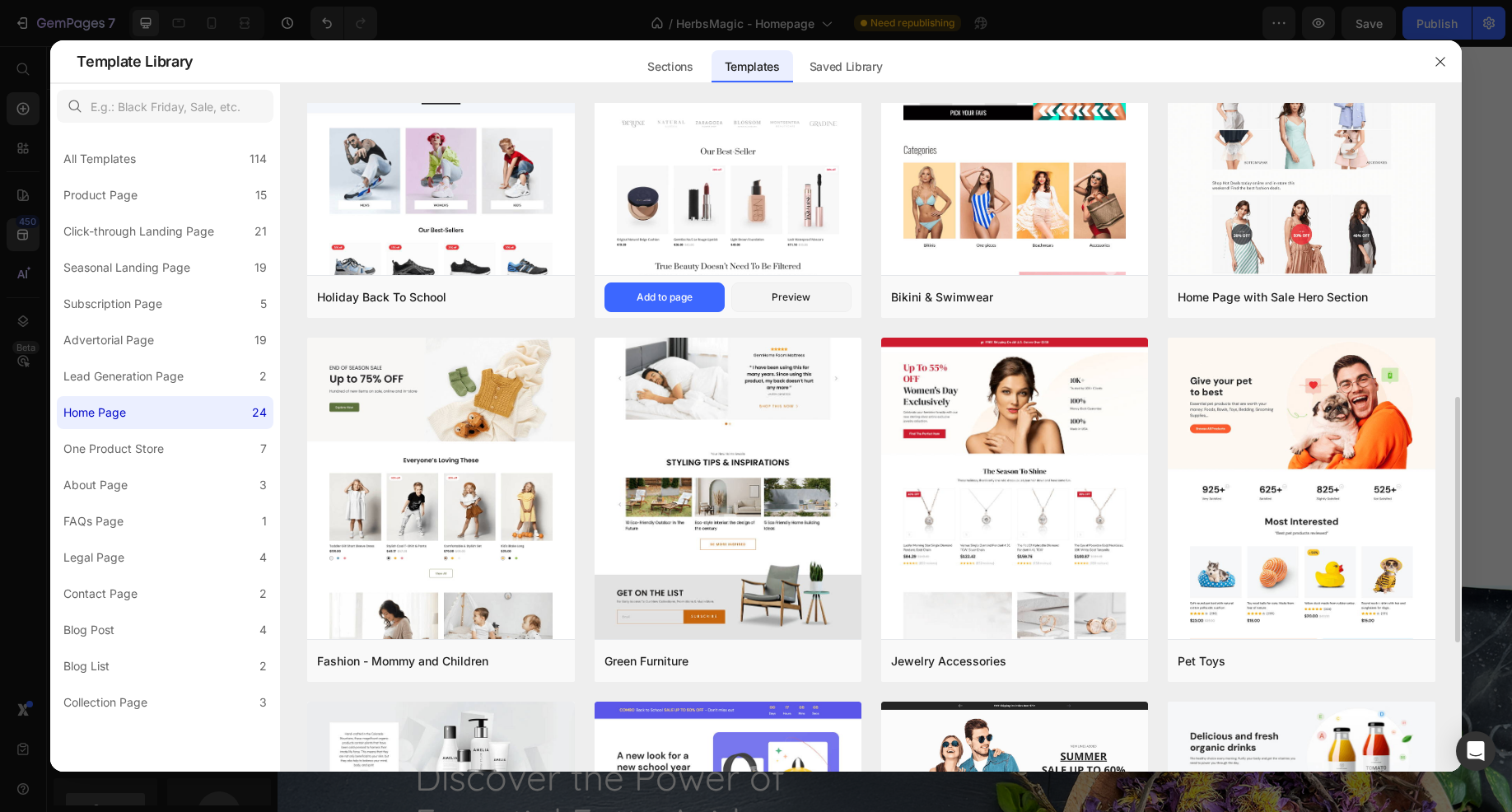 scroll, scrollTop: 576, scrollLeft: 0, axis: vertical 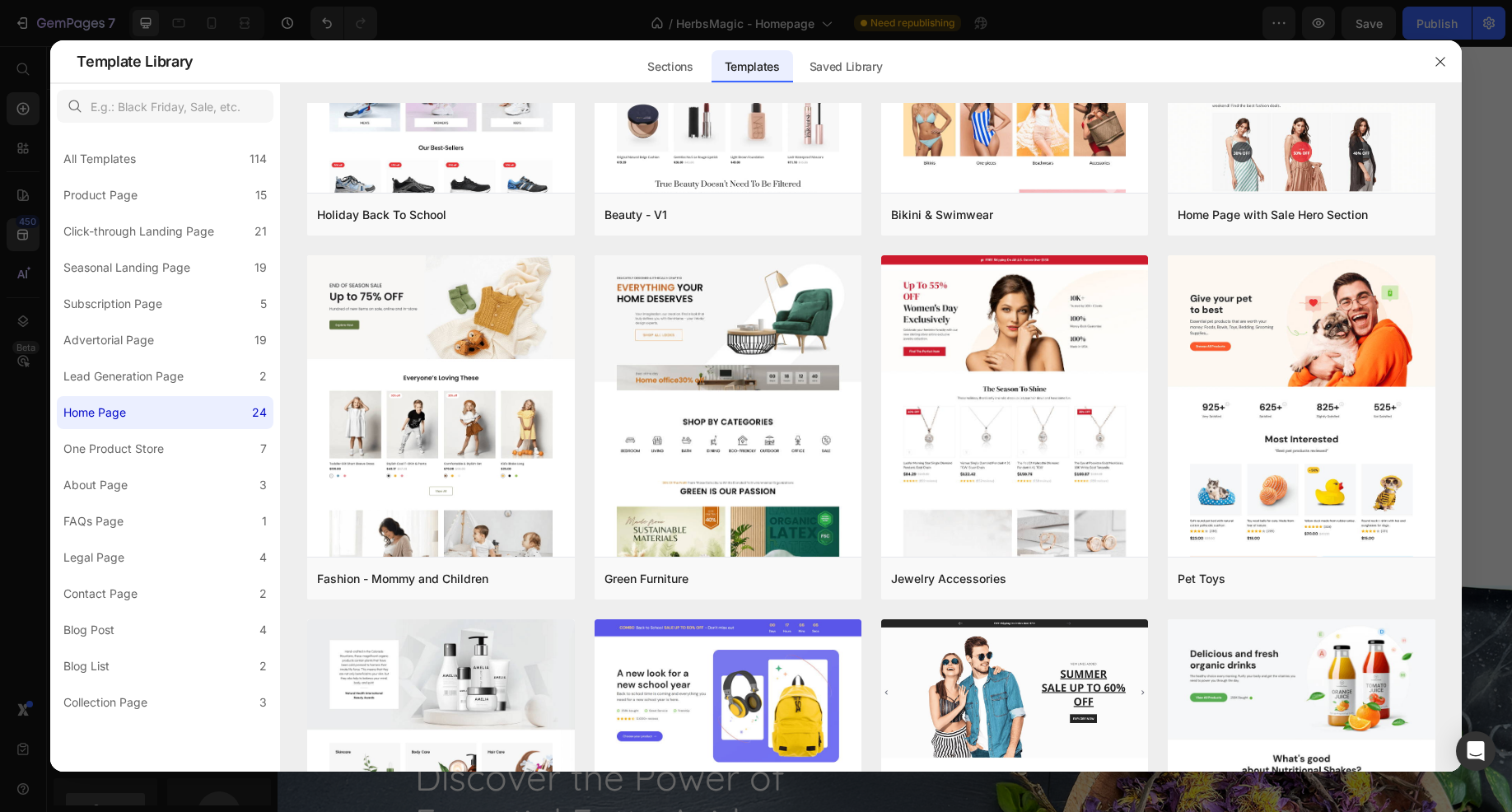 click on "Home Page 24" 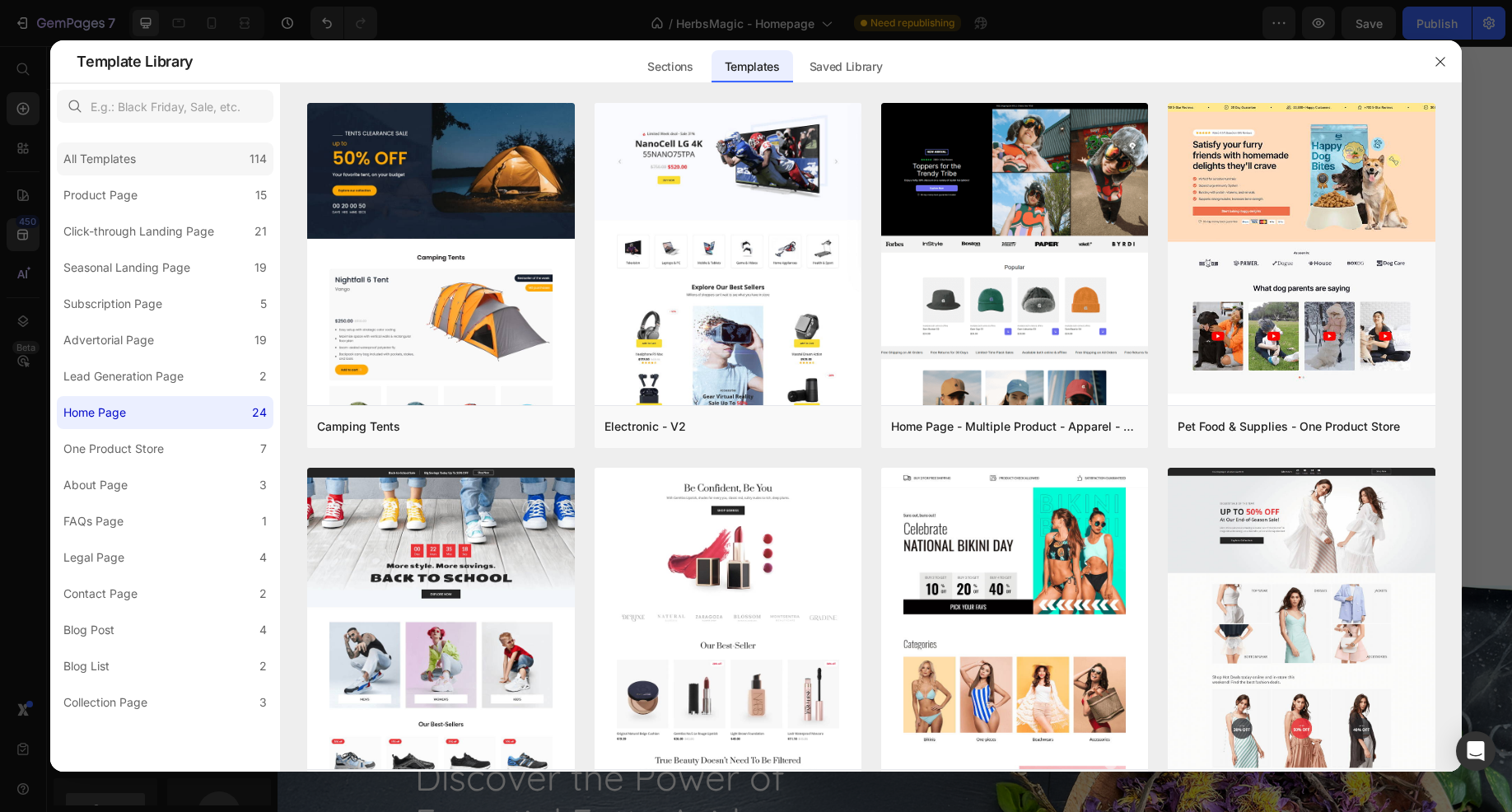 click on "All Templates 114" 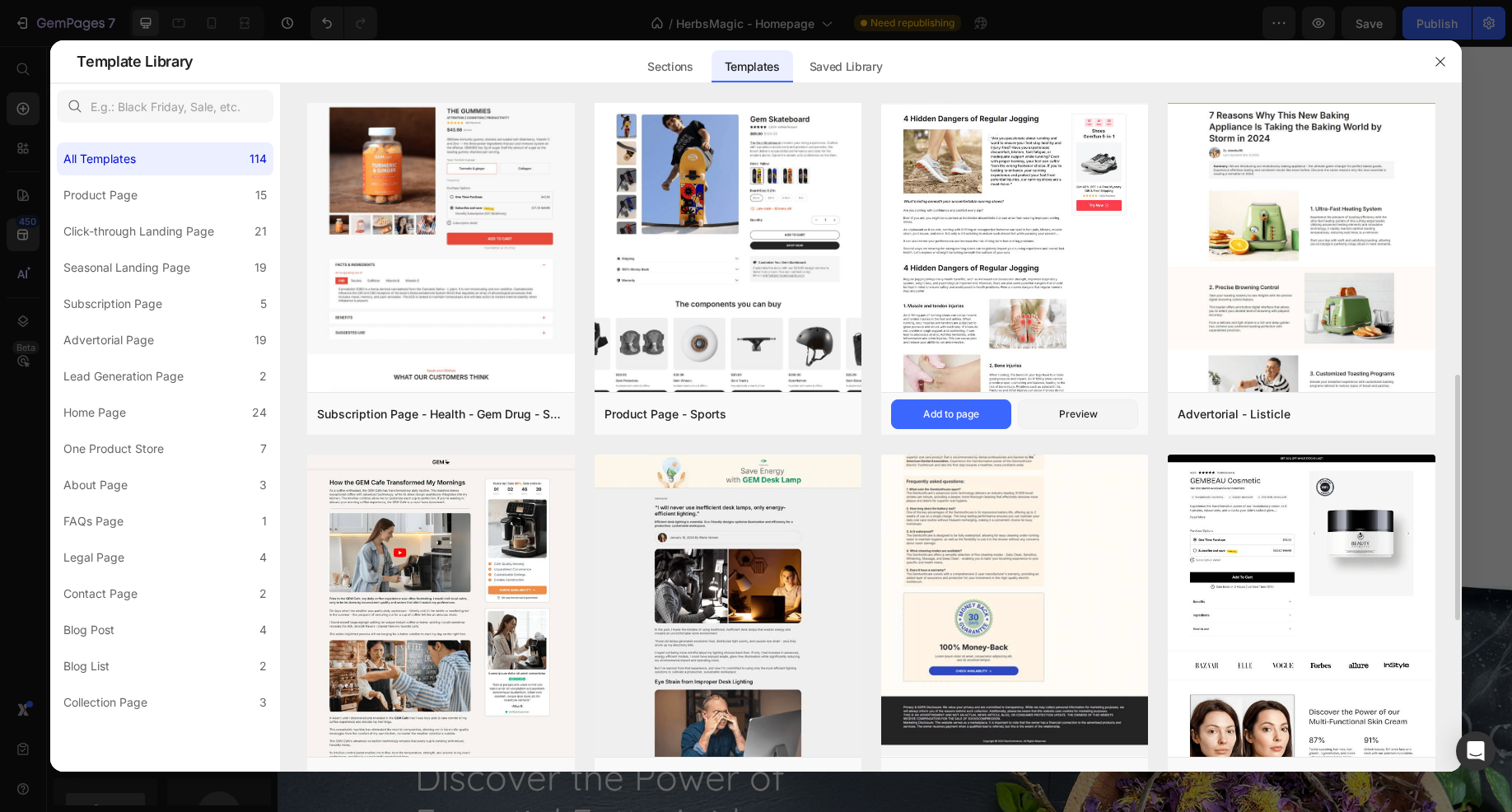 scroll, scrollTop: 824, scrollLeft: 0, axis: vertical 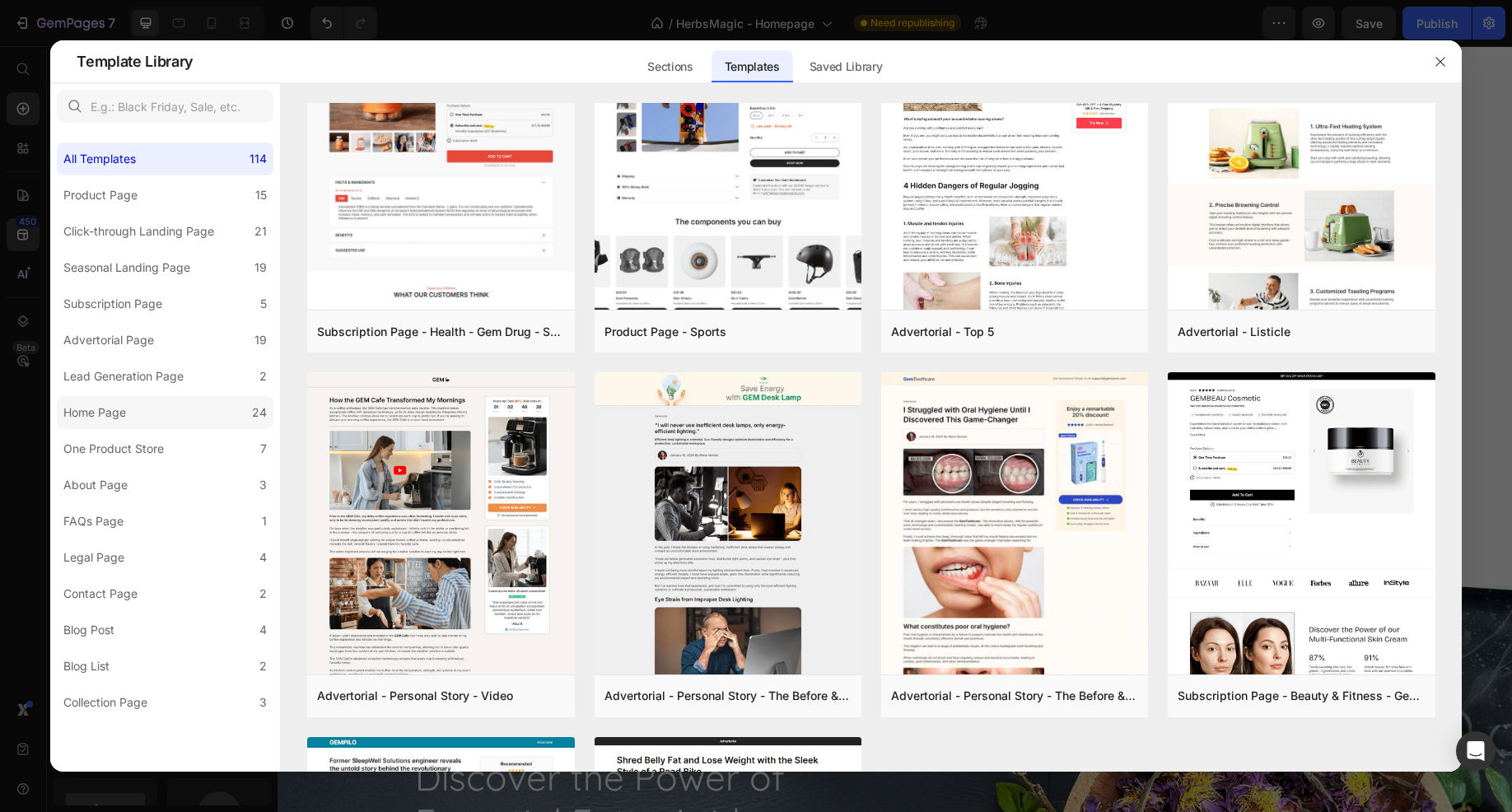 click on "Home Page 24" 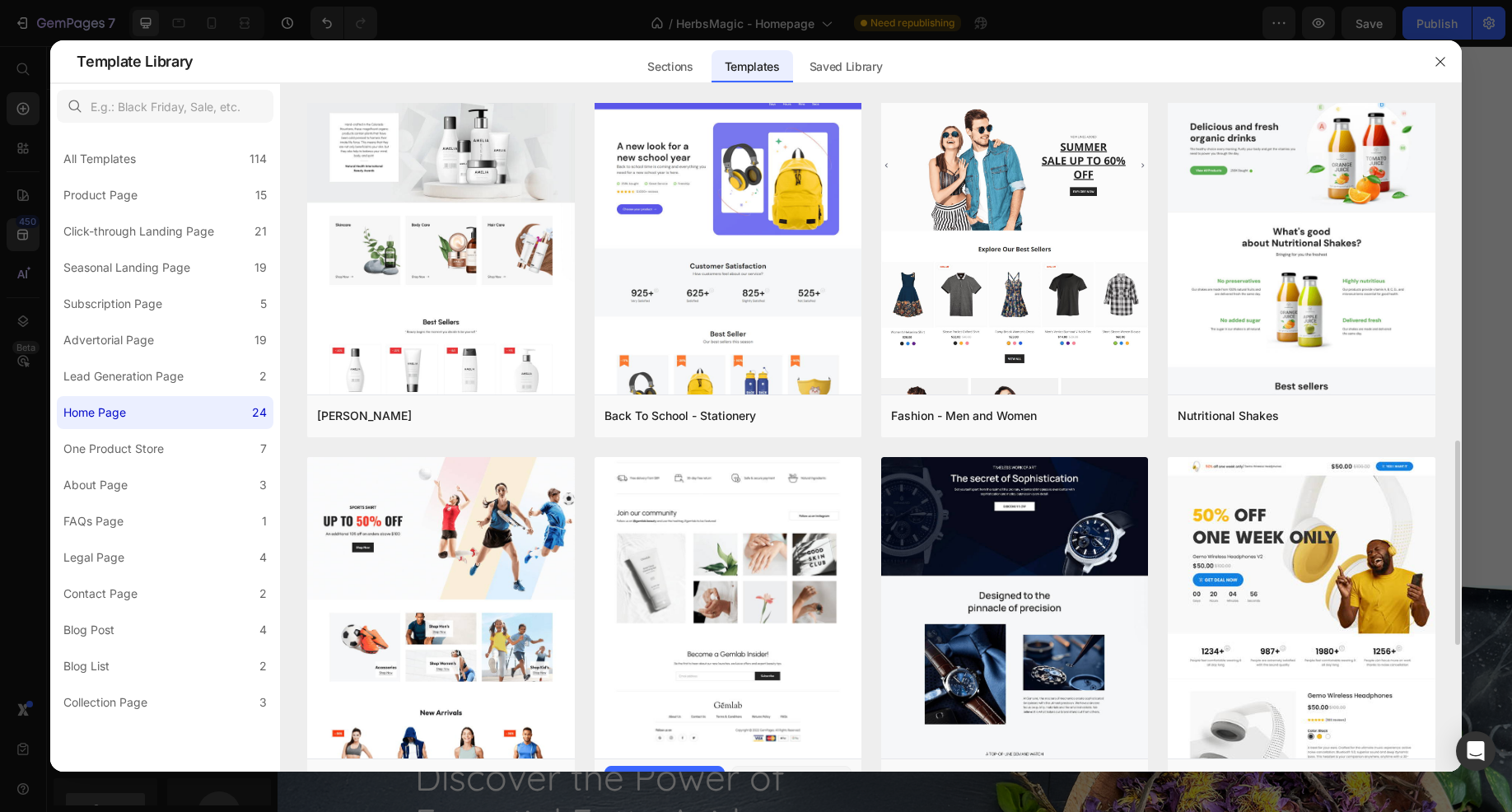 scroll, scrollTop: 1351, scrollLeft: 0, axis: vertical 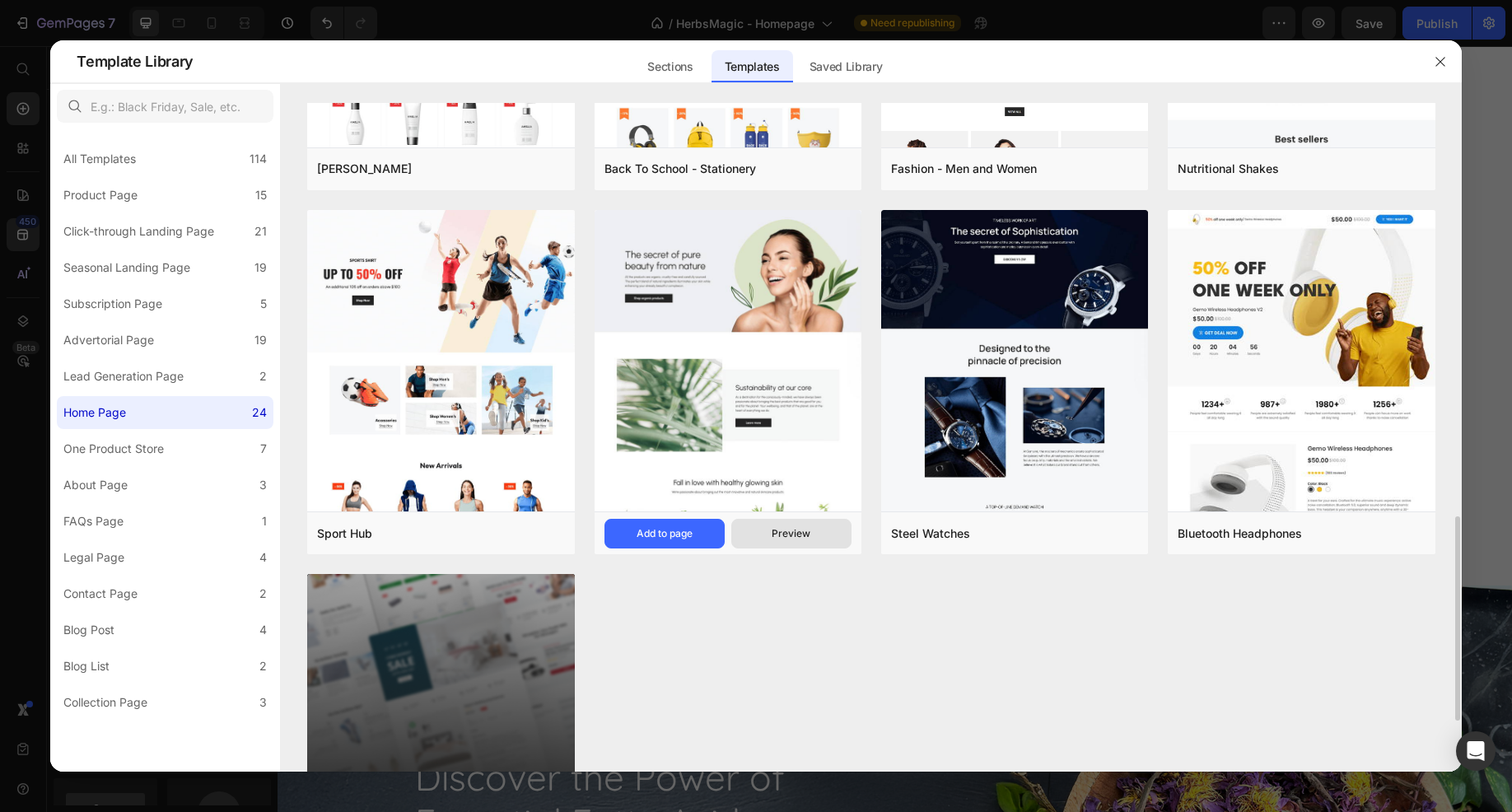 click on "Preview" at bounding box center (791, 534) 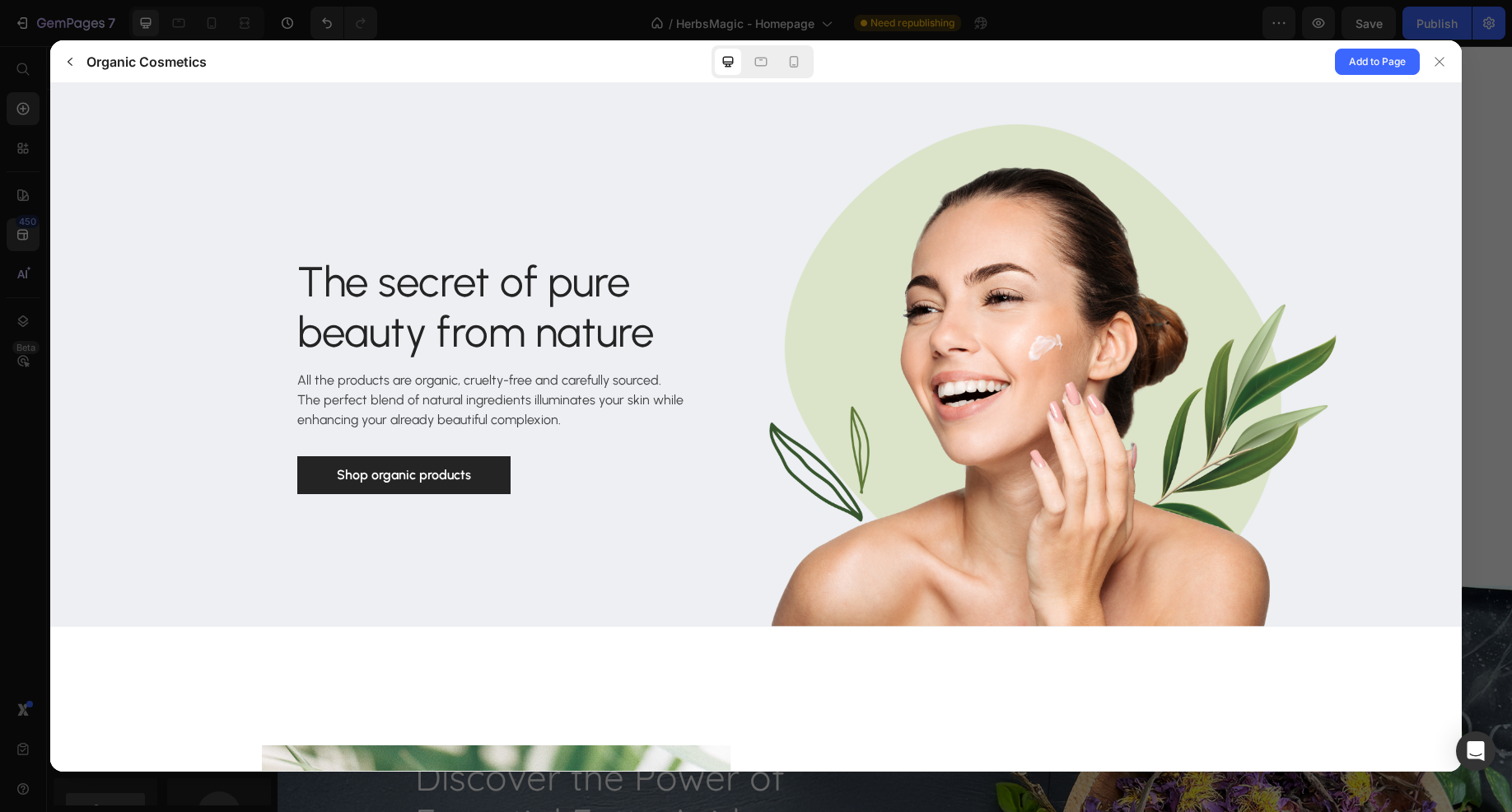 scroll, scrollTop: 0, scrollLeft: 0, axis: both 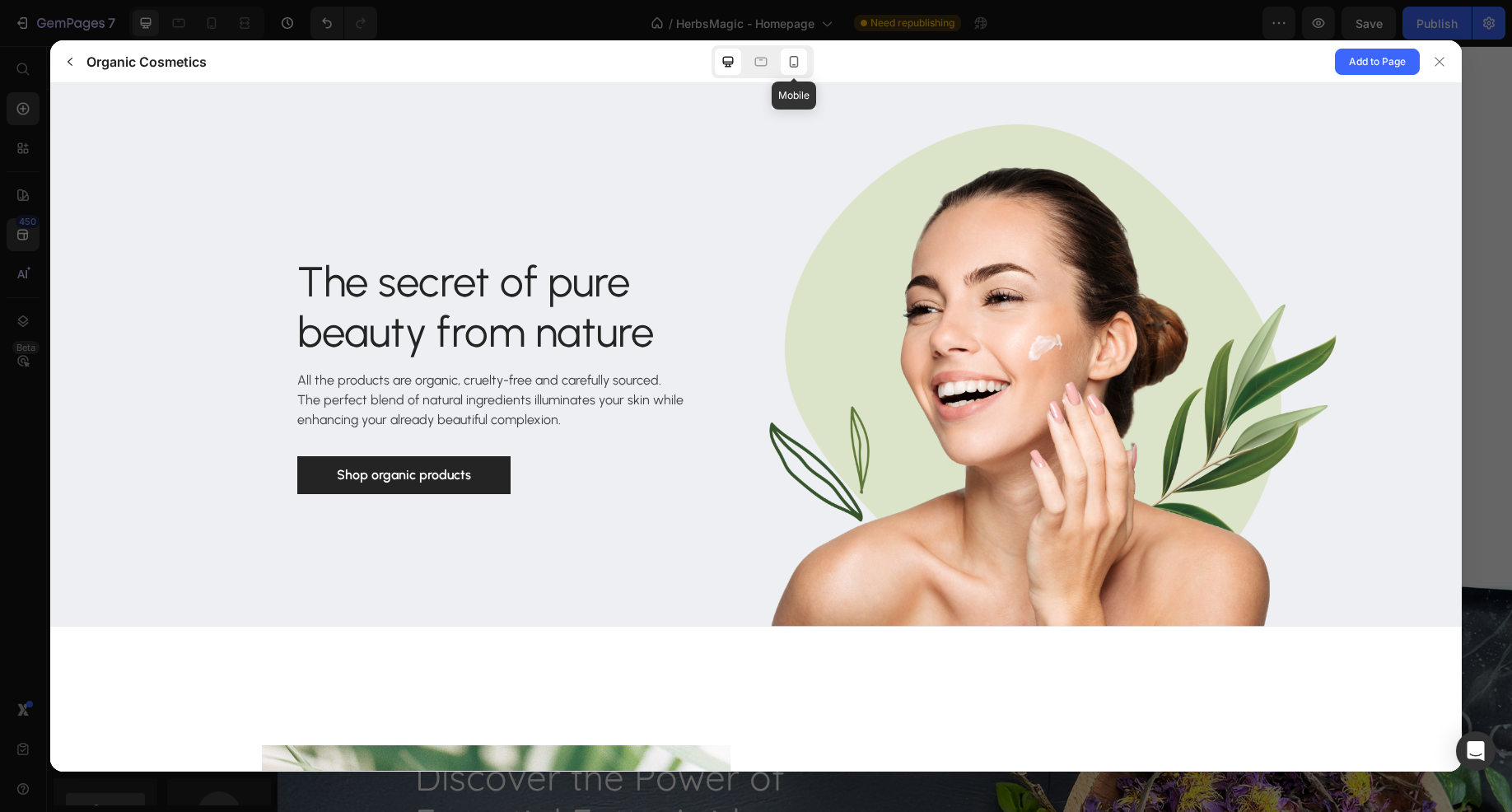 click 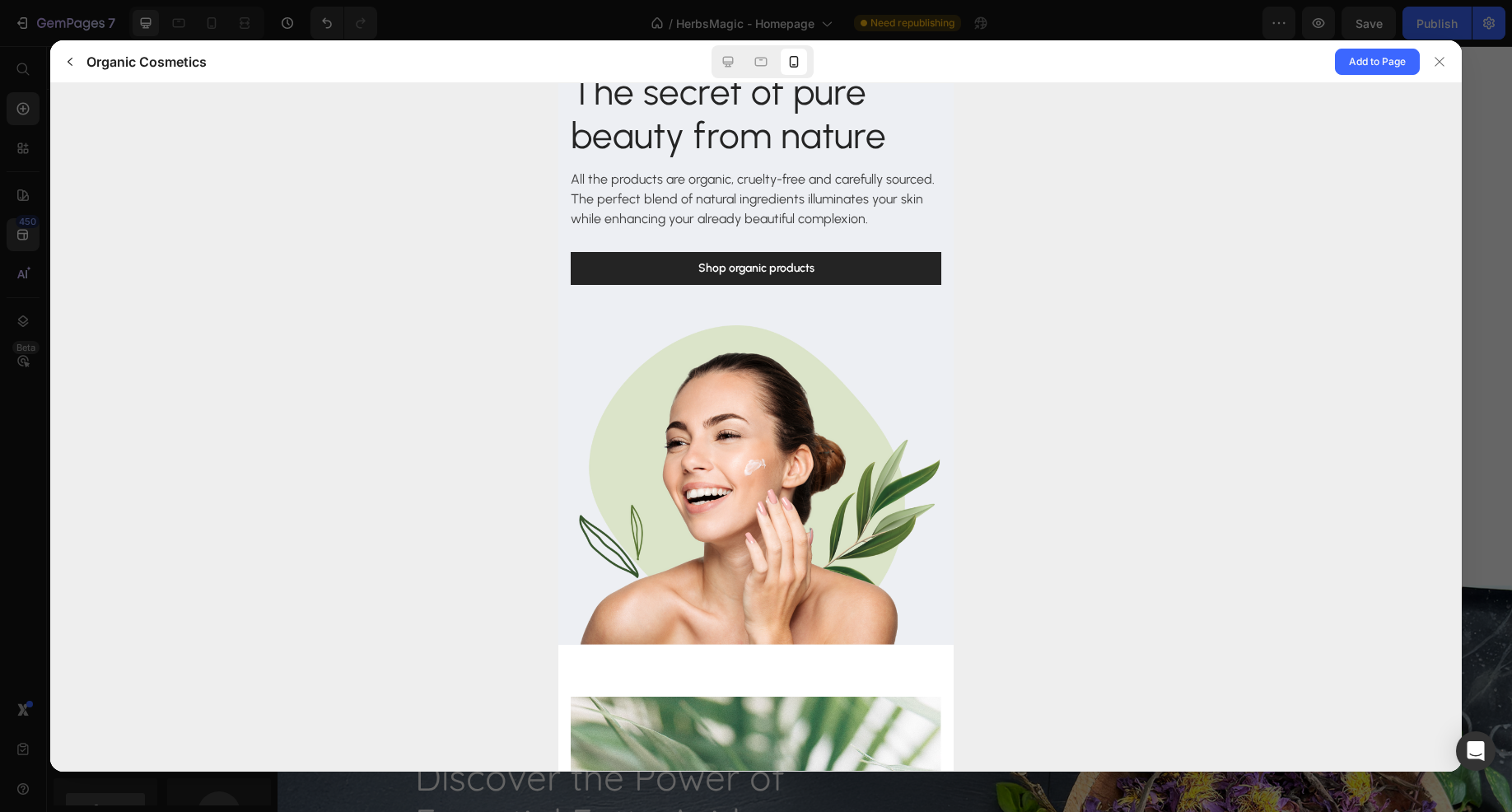 scroll, scrollTop: 0, scrollLeft: 0, axis: both 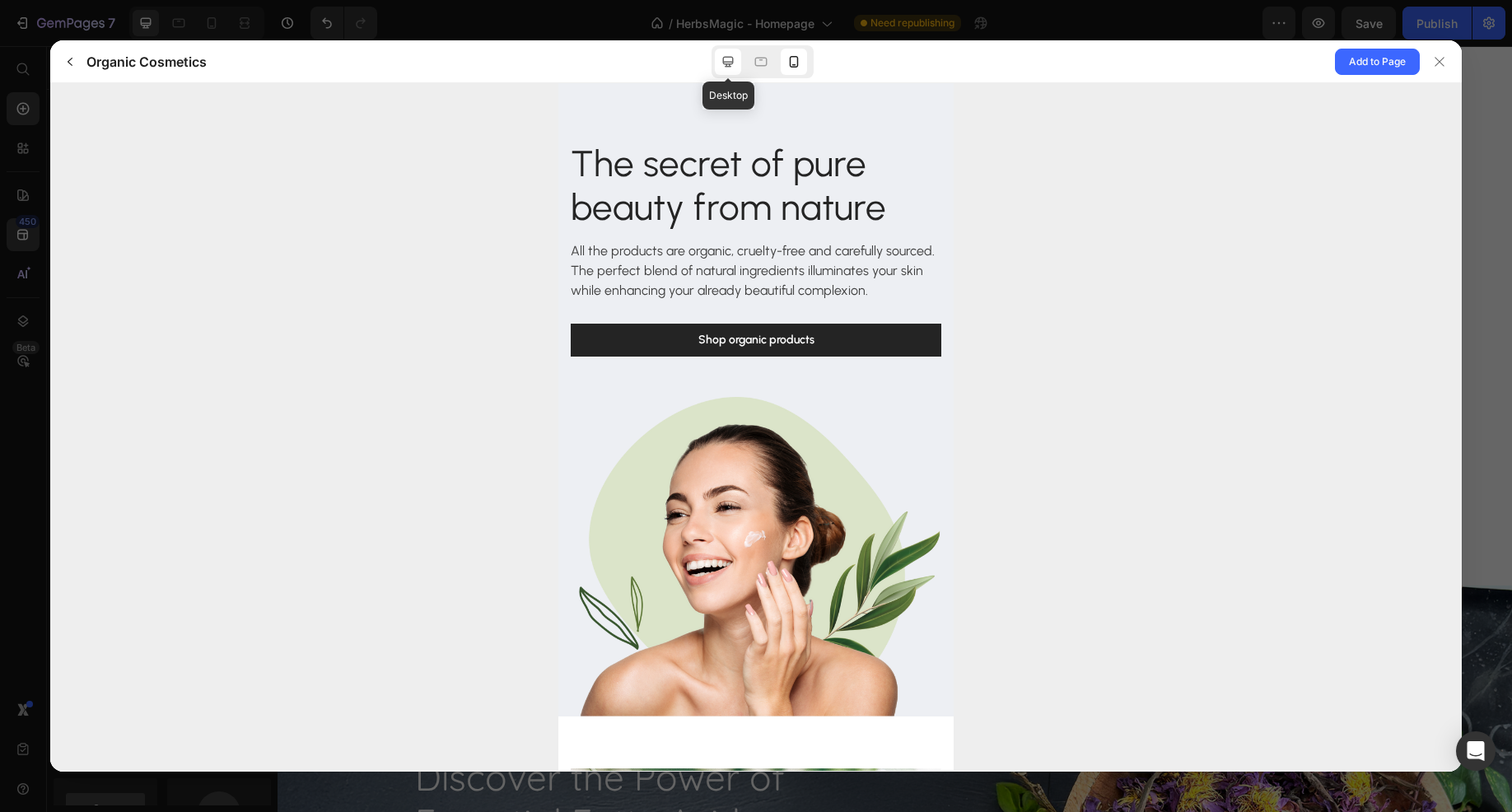 click 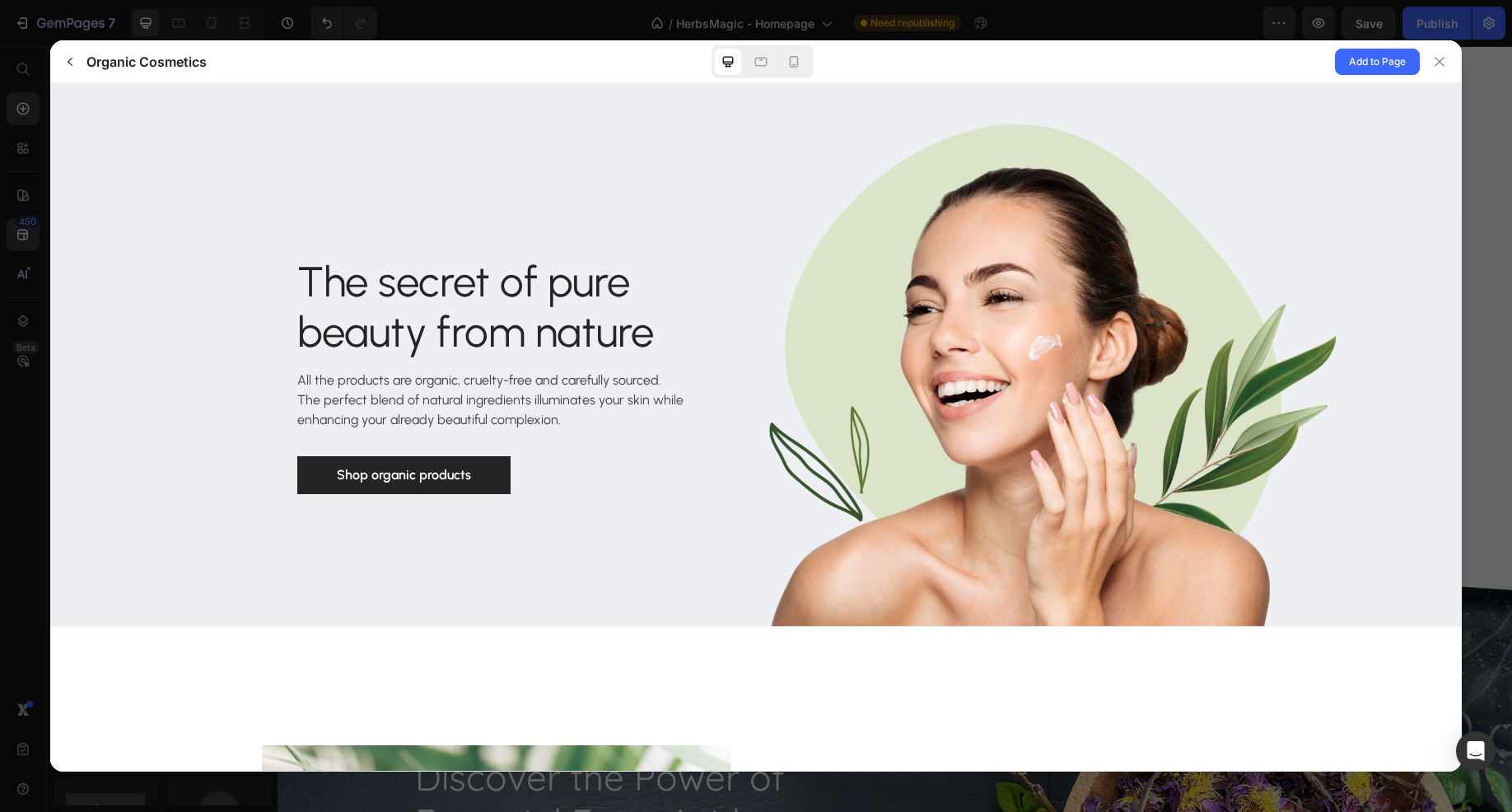 drag, startPoint x: 1162, startPoint y: 213, endPoint x: 1140, endPoint y: 201, distance: 25.05993 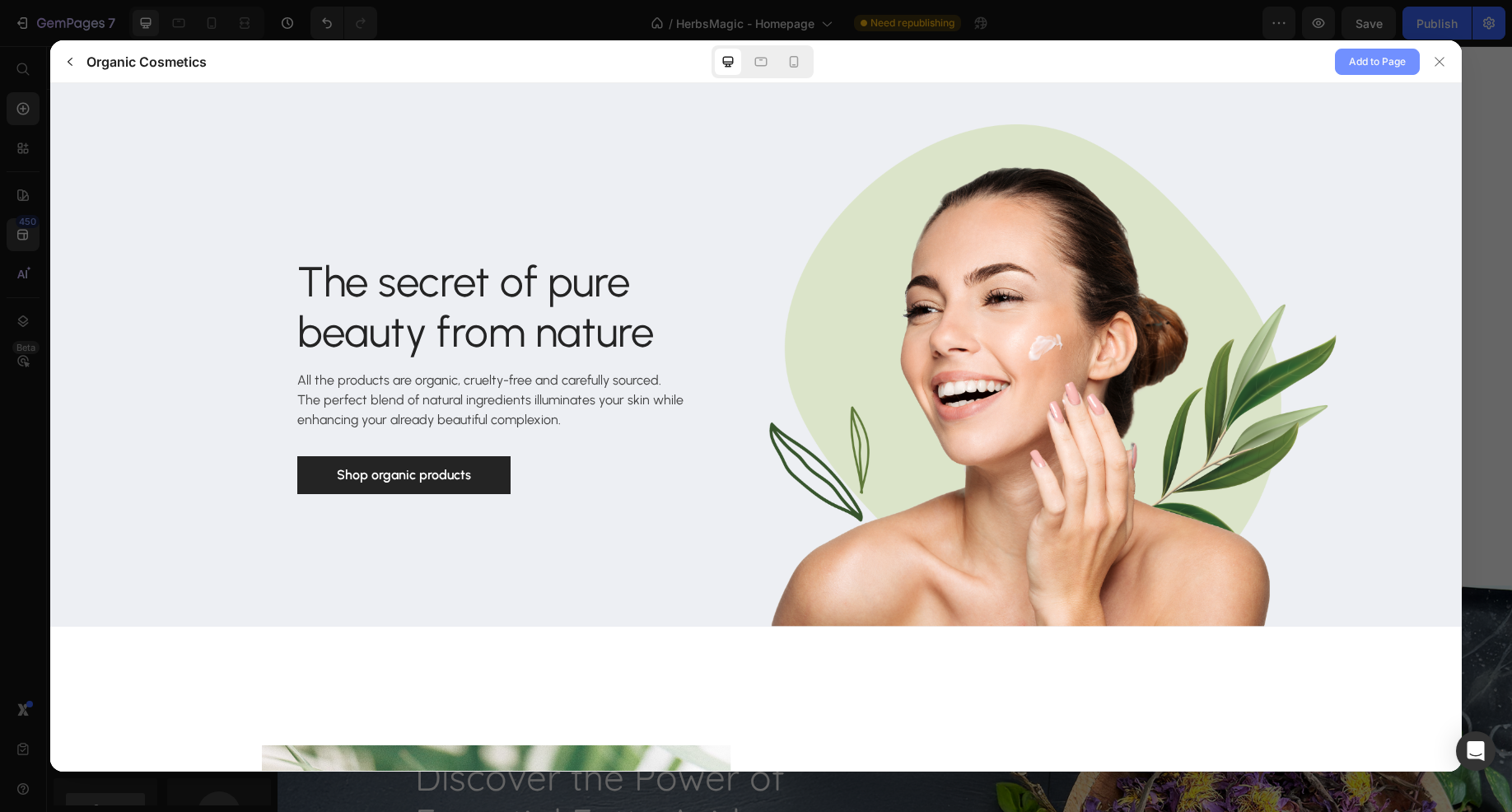 click on "Add to Page" 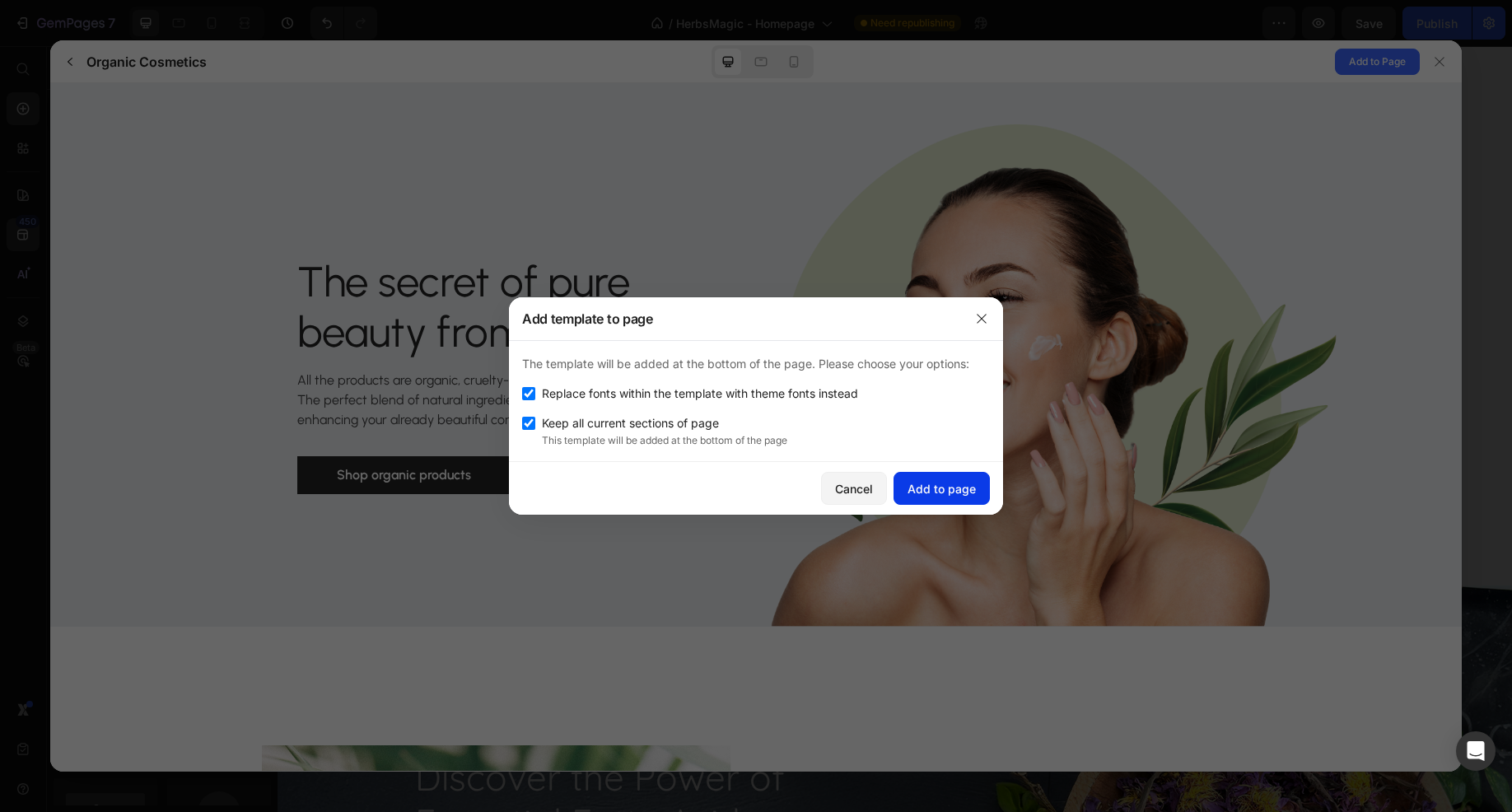 click on "Add to page" at bounding box center [941, 488] 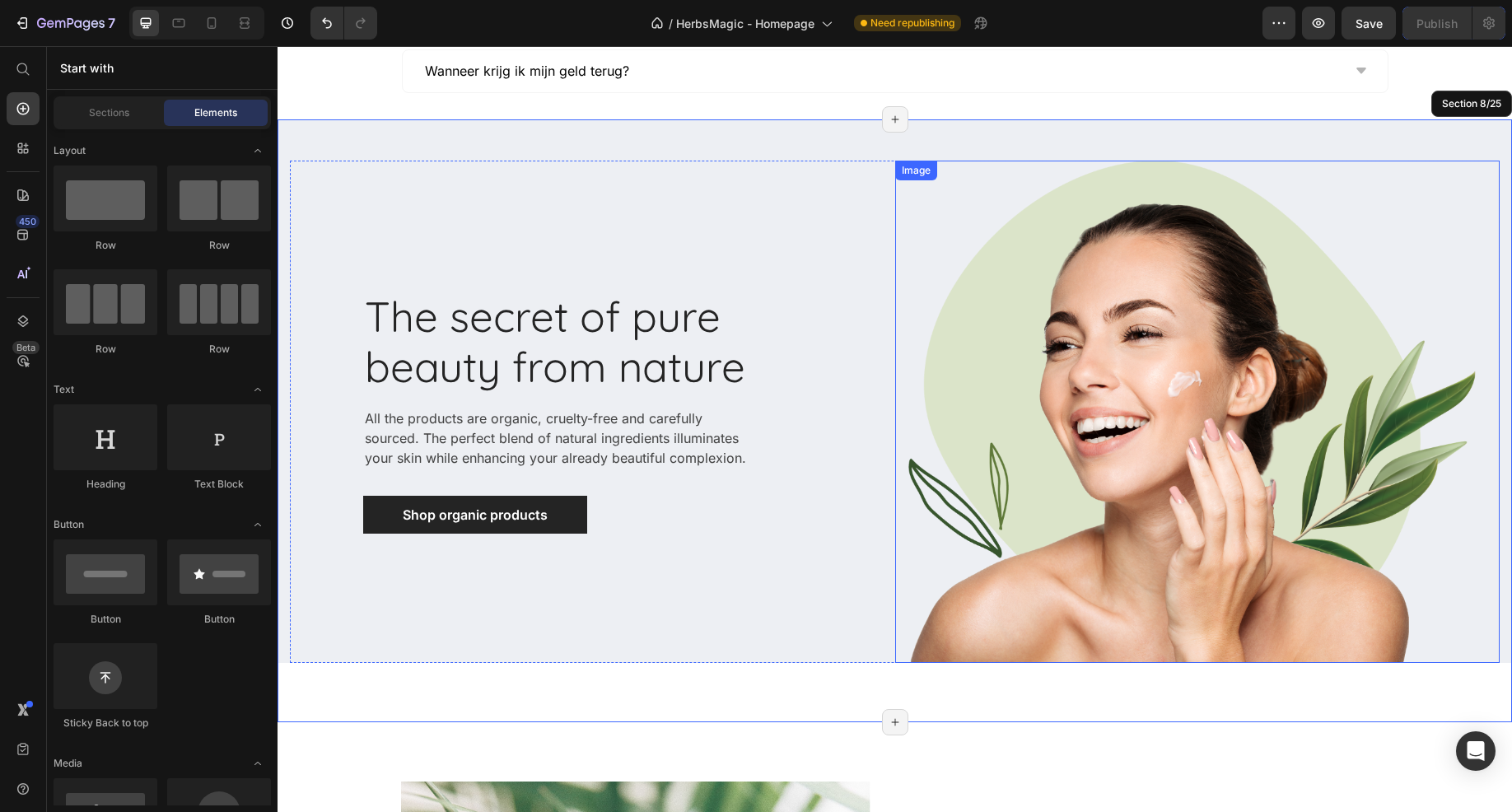 scroll, scrollTop: 3900, scrollLeft: 0, axis: vertical 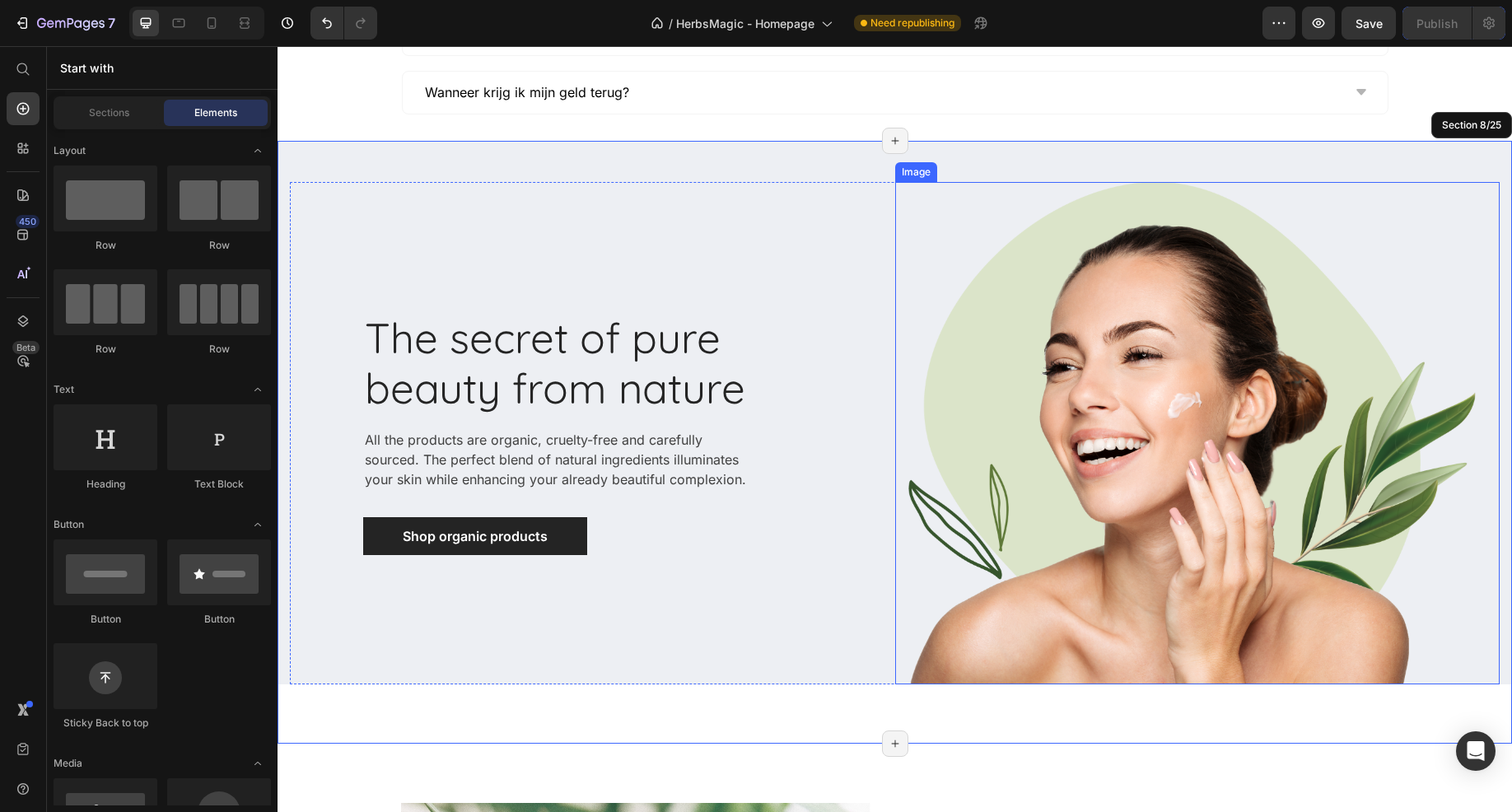 click at bounding box center [1197, 433] 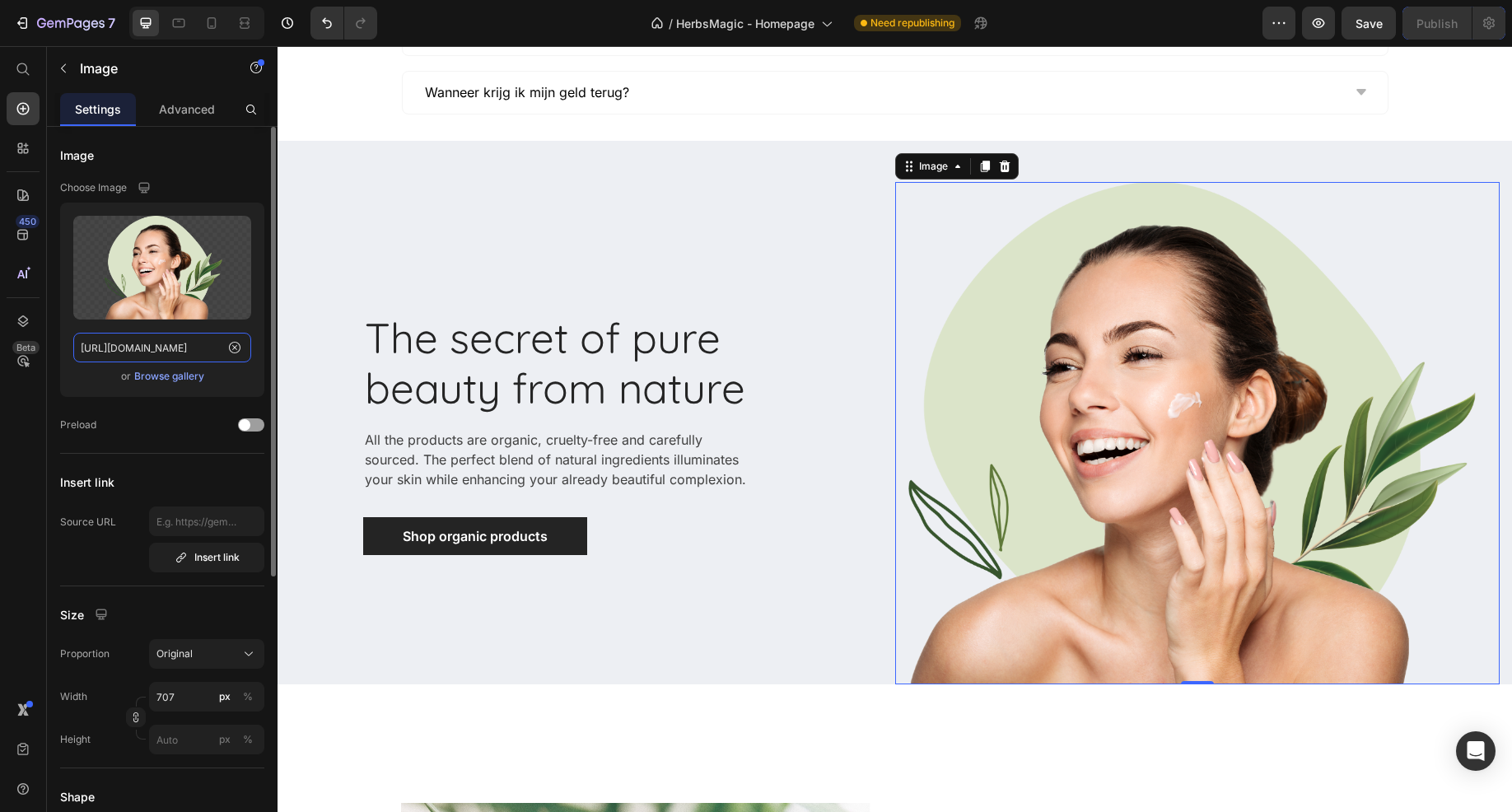 click on "https://ucarecdn.com/9c821f96-5a07-47b4-a600-f0bdb9cf82c1/-/format/auto/" 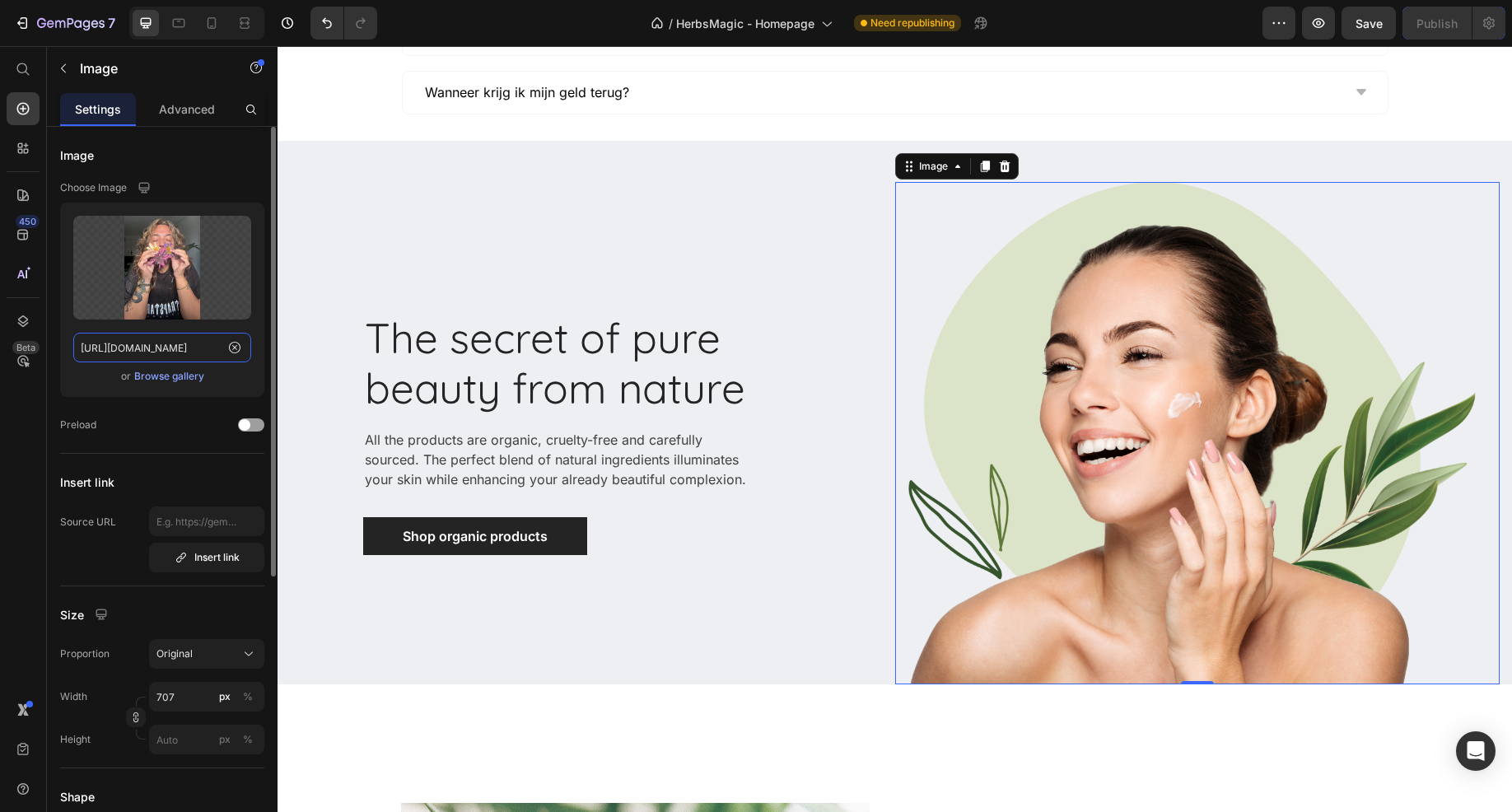 scroll, scrollTop: 0, scrollLeft: 231, axis: horizontal 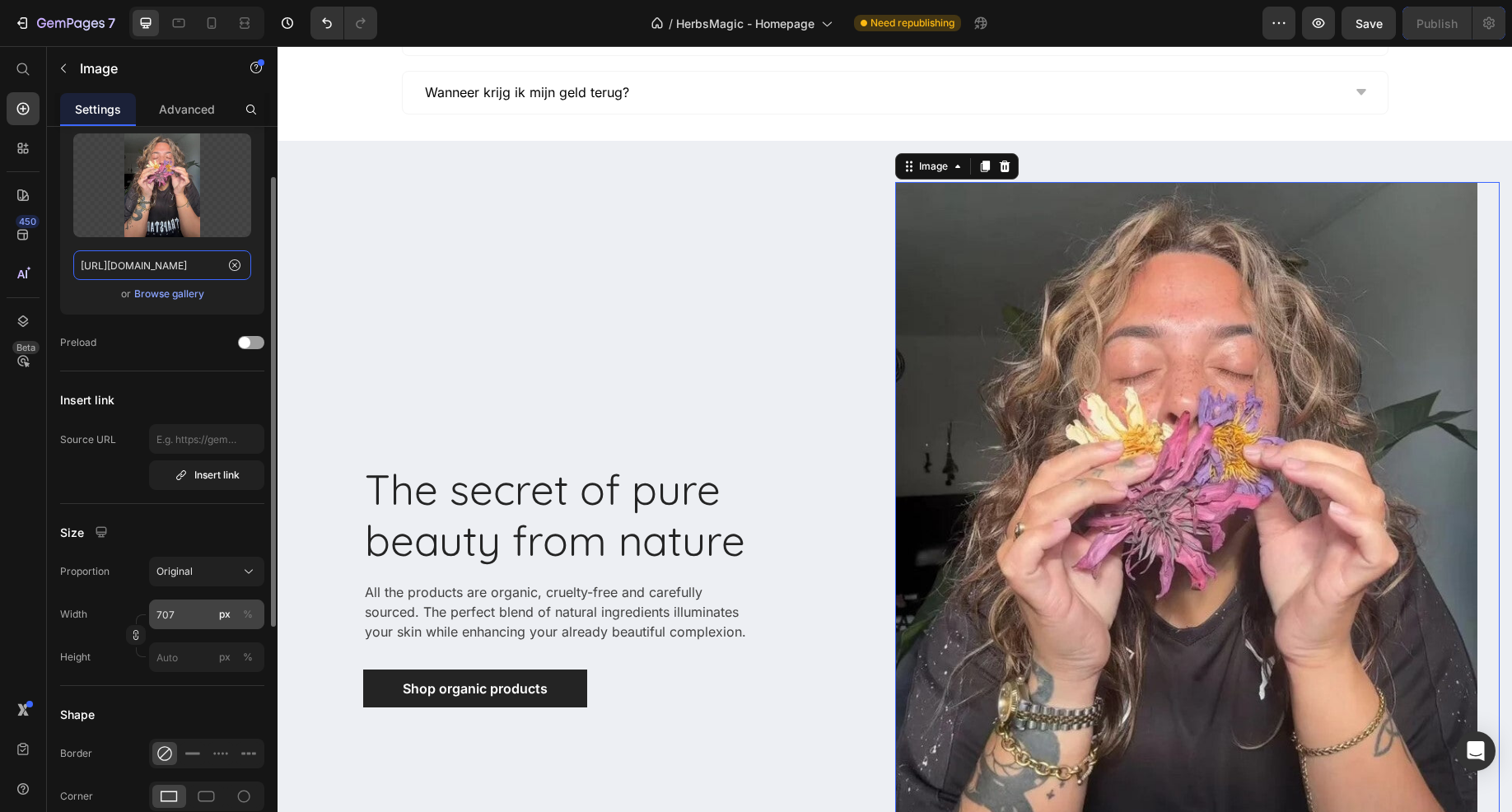 type on "https://cdn.shopify.com/s/files/1/0677/4472/7321/files/hero2.jpg?v=1753572052" 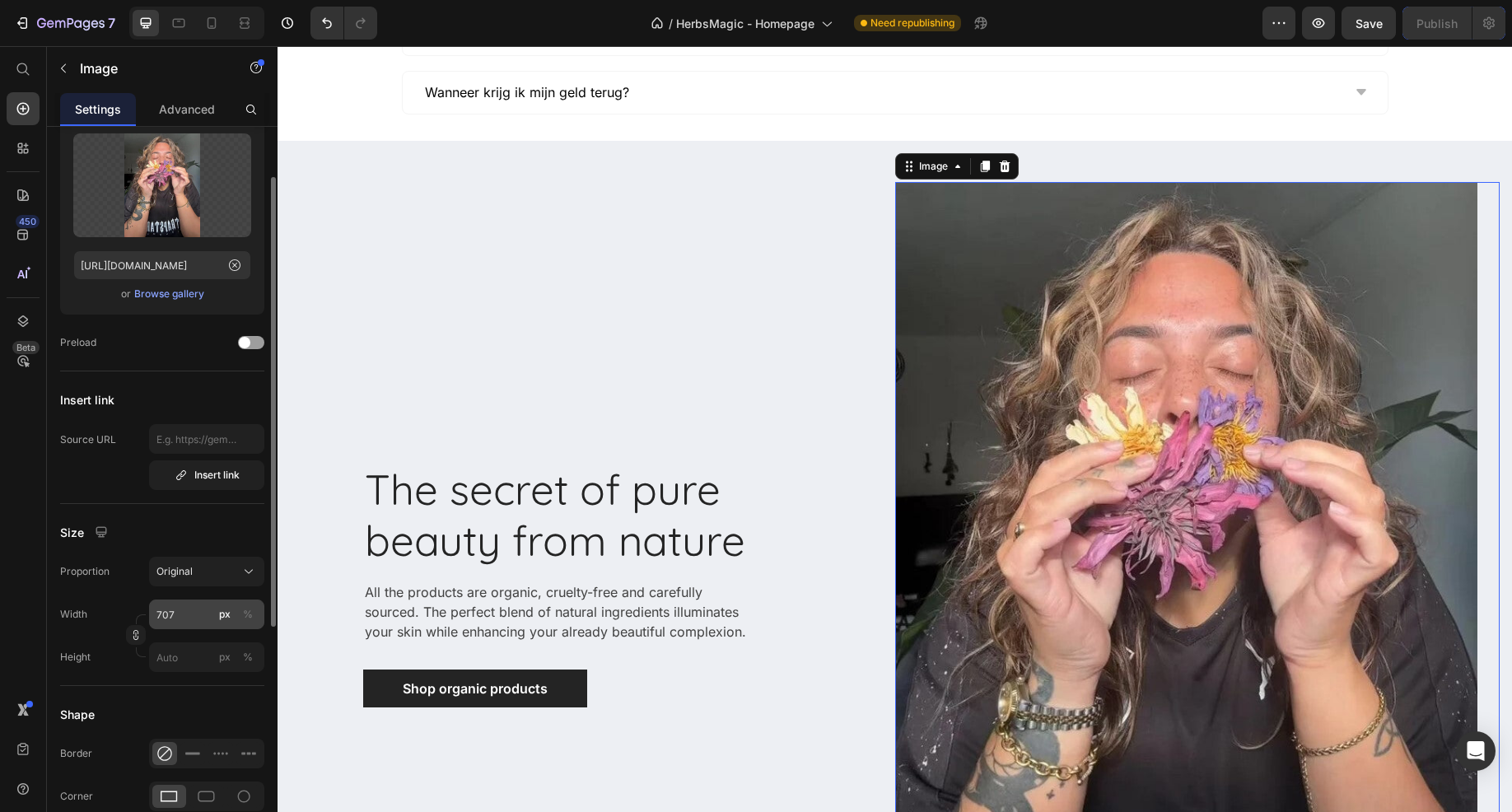 click on "%" at bounding box center (248, 614) 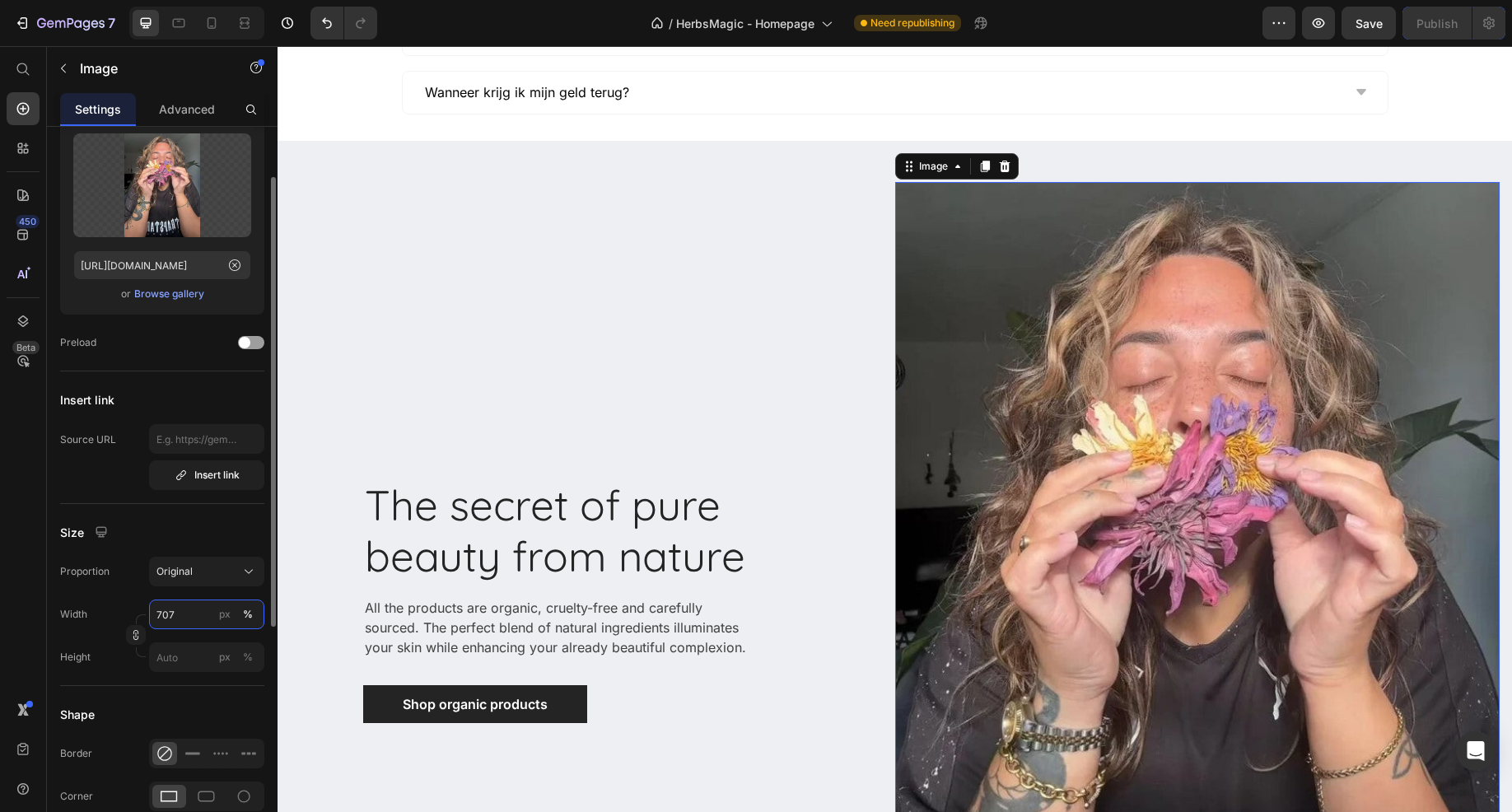 click on "707" at bounding box center (207, 614) 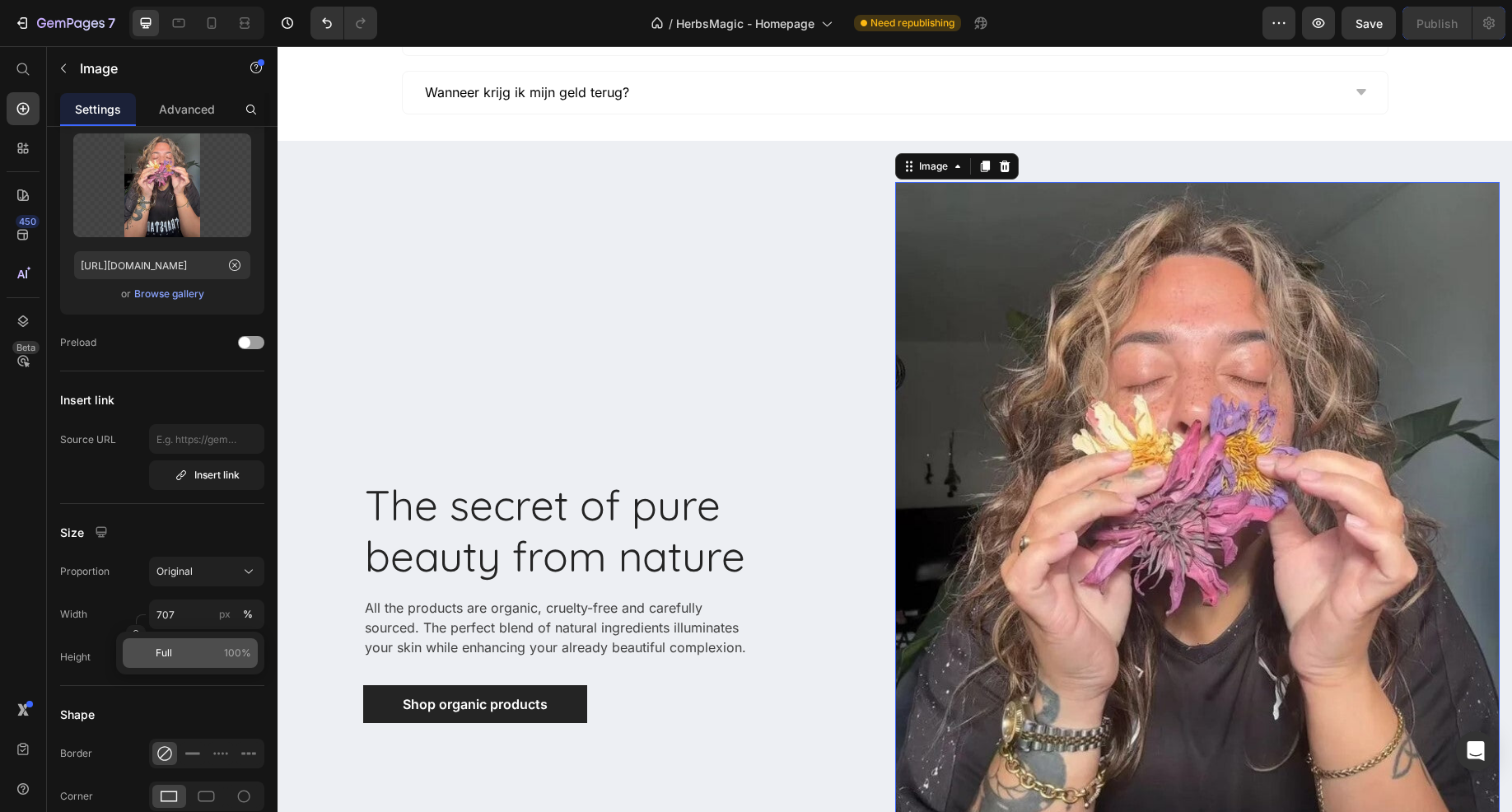 click on "Full 100%" 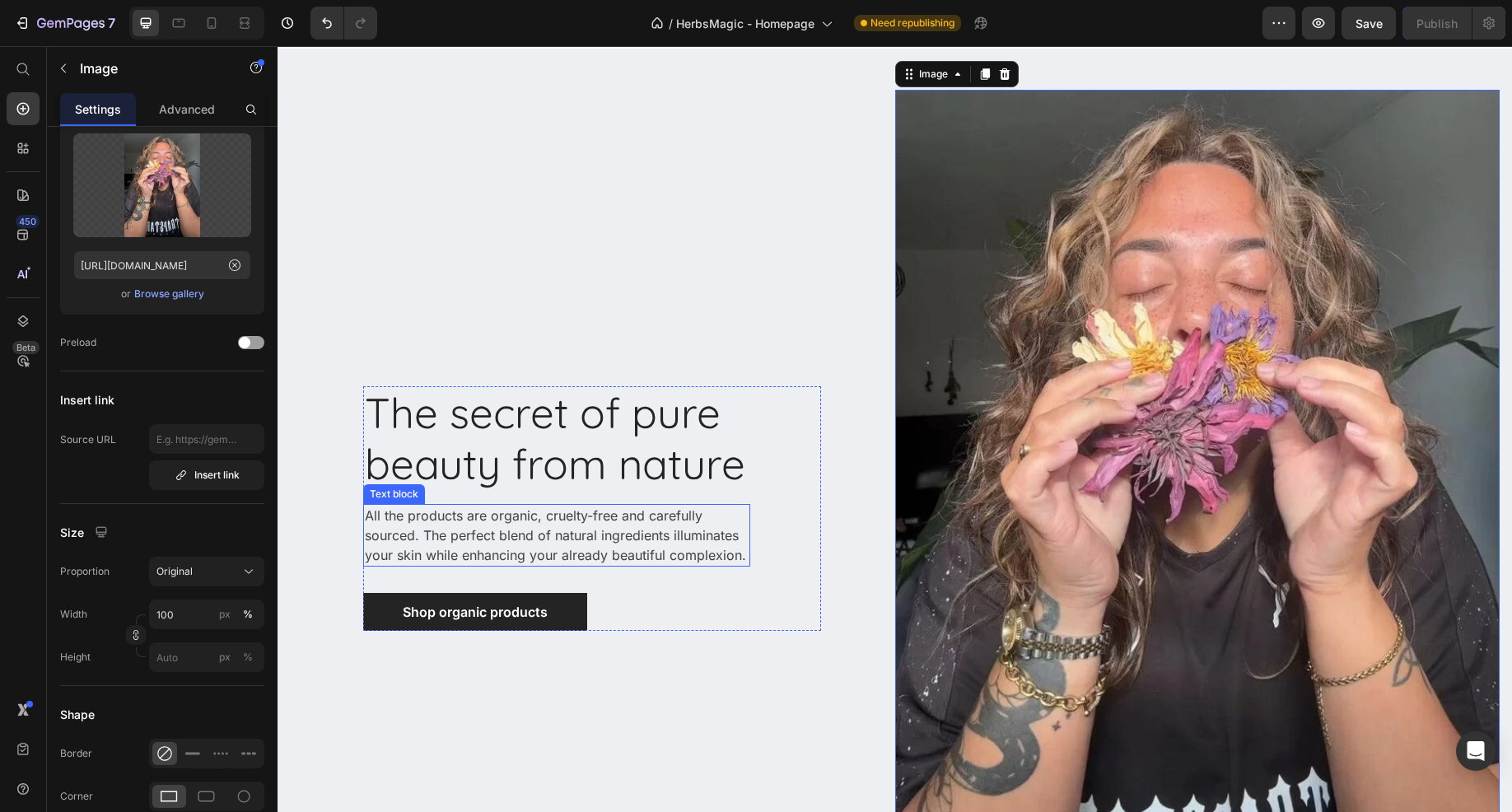 scroll, scrollTop: 3983, scrollLeft: 0, axis: vertical 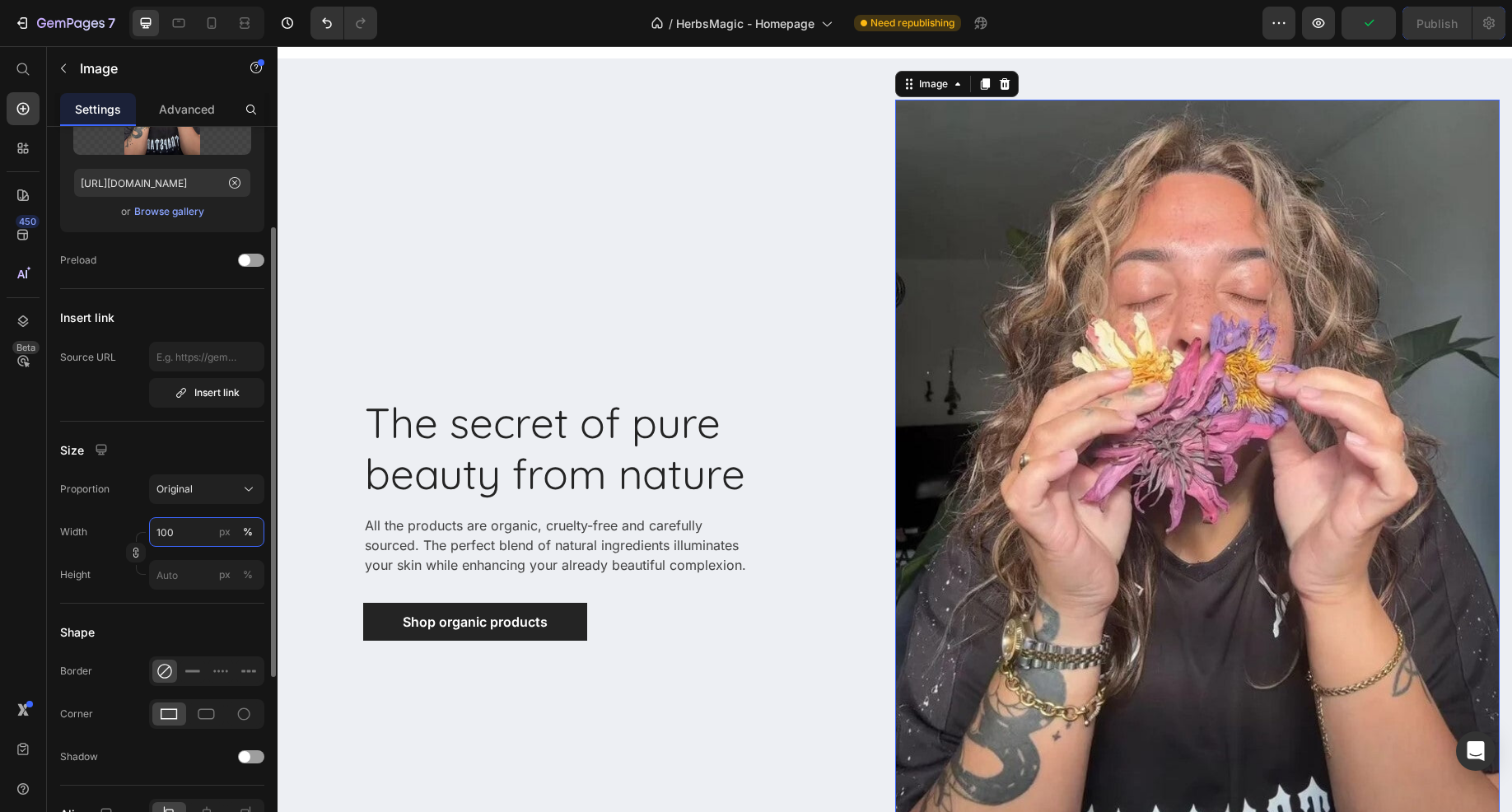 click on "100" at bounding box center [207, 532] 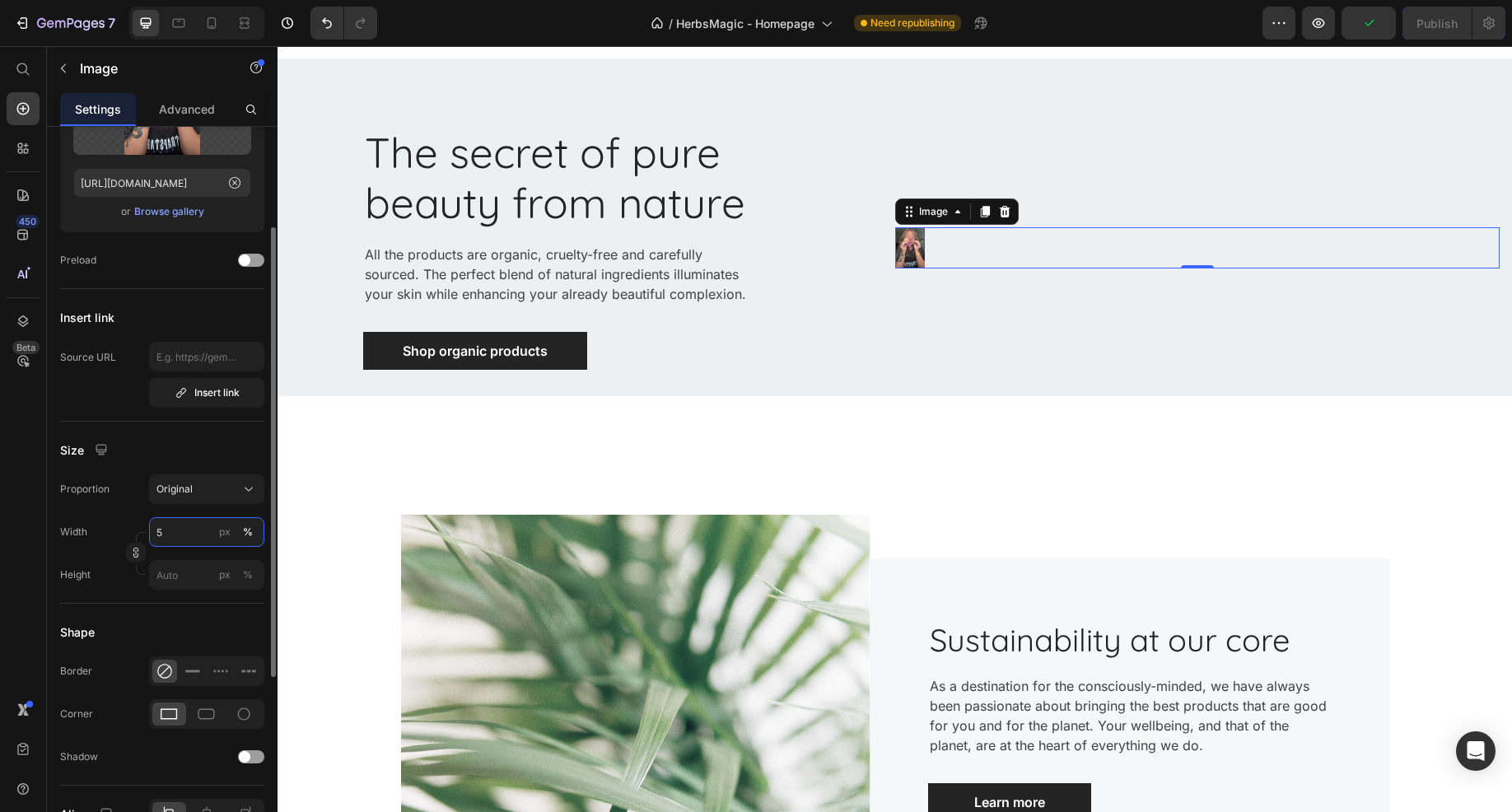 type on "50" 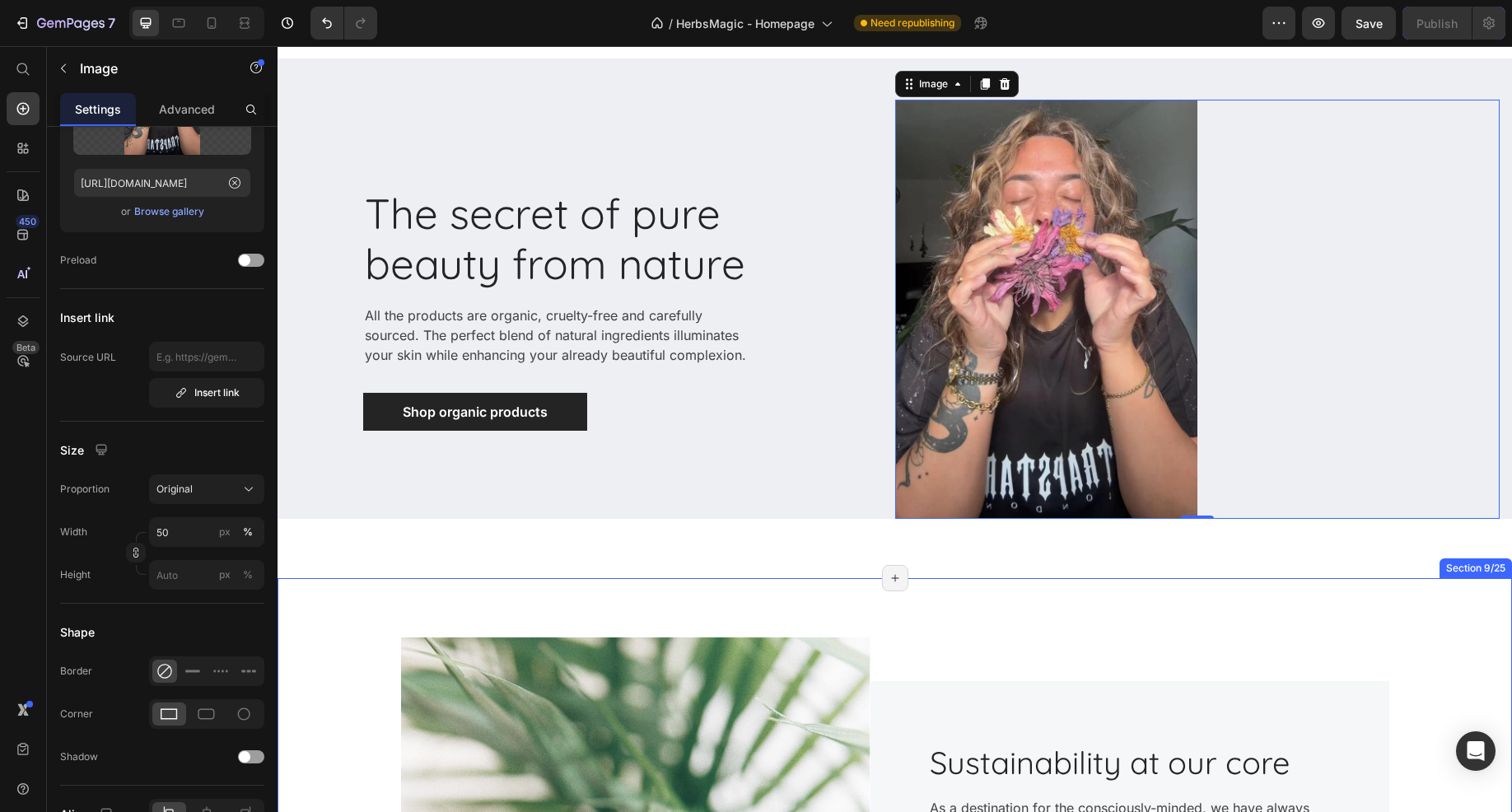 click on "The secret of pure beauty from nature Heading All the products are organic, cruelty-free and carefully sourced. The perfect blend of natural ingredients illuminates your skin while enhancing your already beautiful complexion. Text block Shop organic products Button Row Image   0 Row Row Section 8/25 Page has reached Shopify’s 25 section-limit Page has reached Shopify’s 25 section-limit" at bounding box center [894, 318] 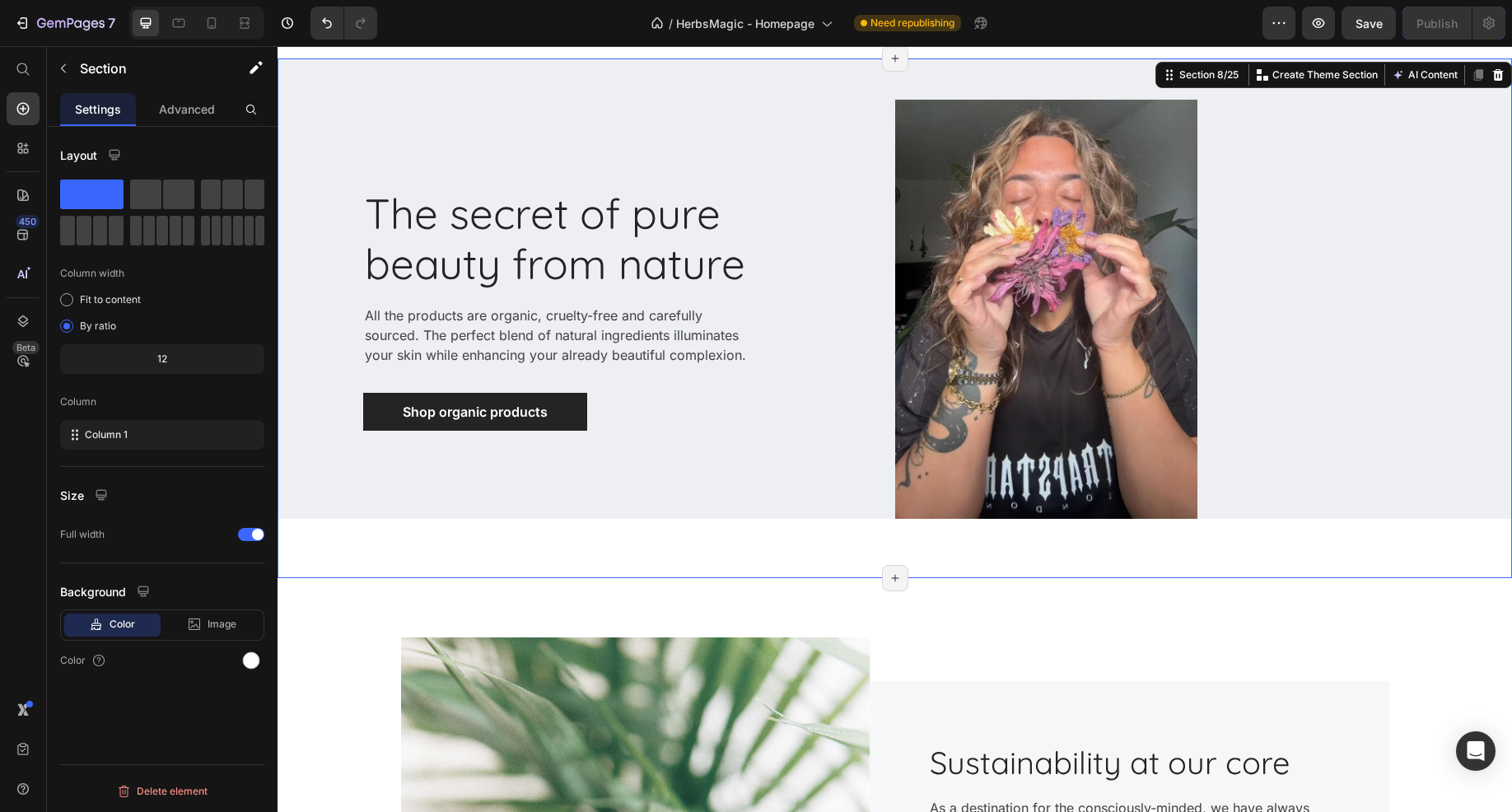 scroll, scrollTop: 0, scrollLeft: 0, axis: both 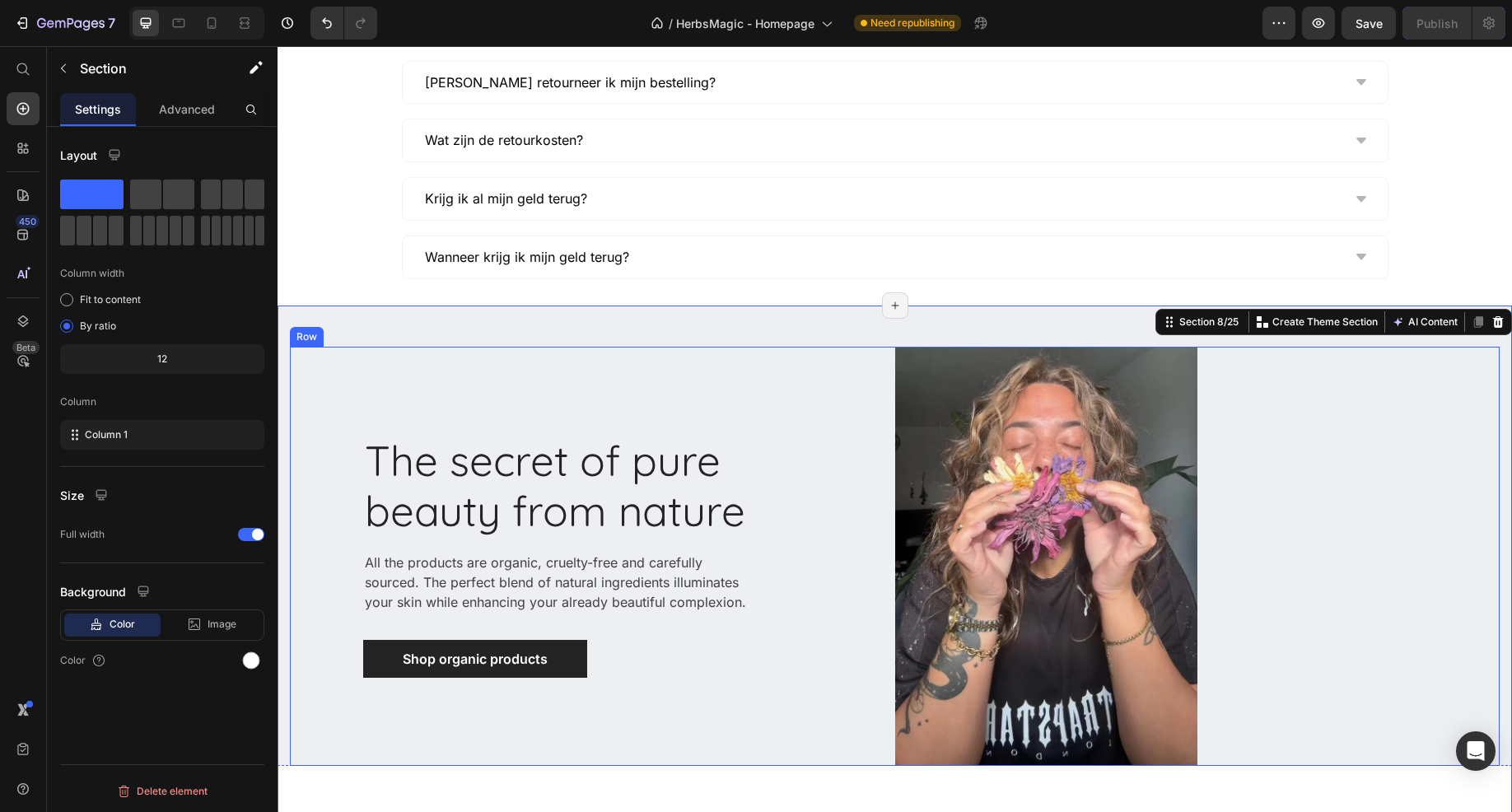 click at bounding box center (1197, 556) 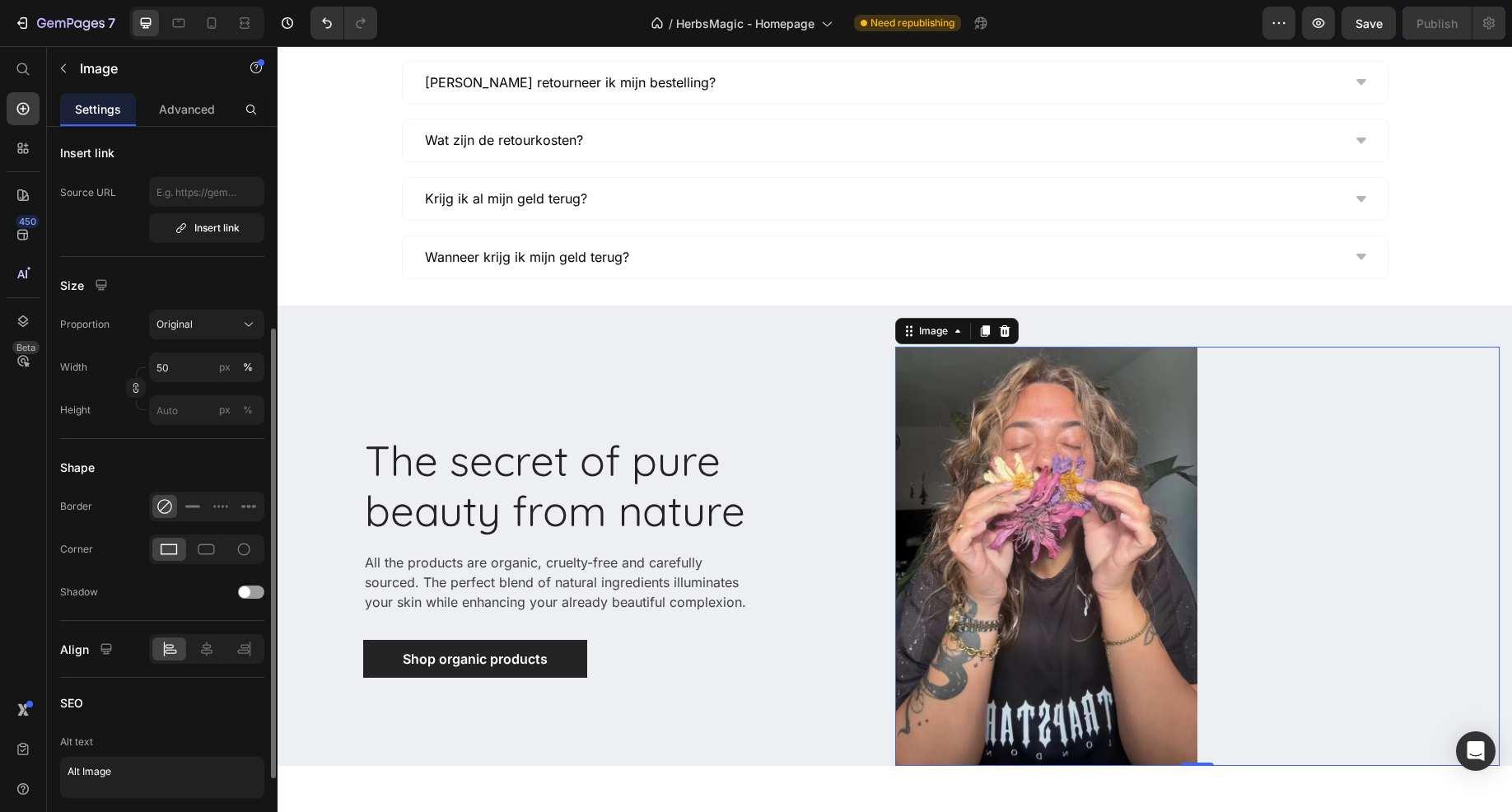 scroll, scrollTop: 412, scrollLeft: 0, axis: vertical 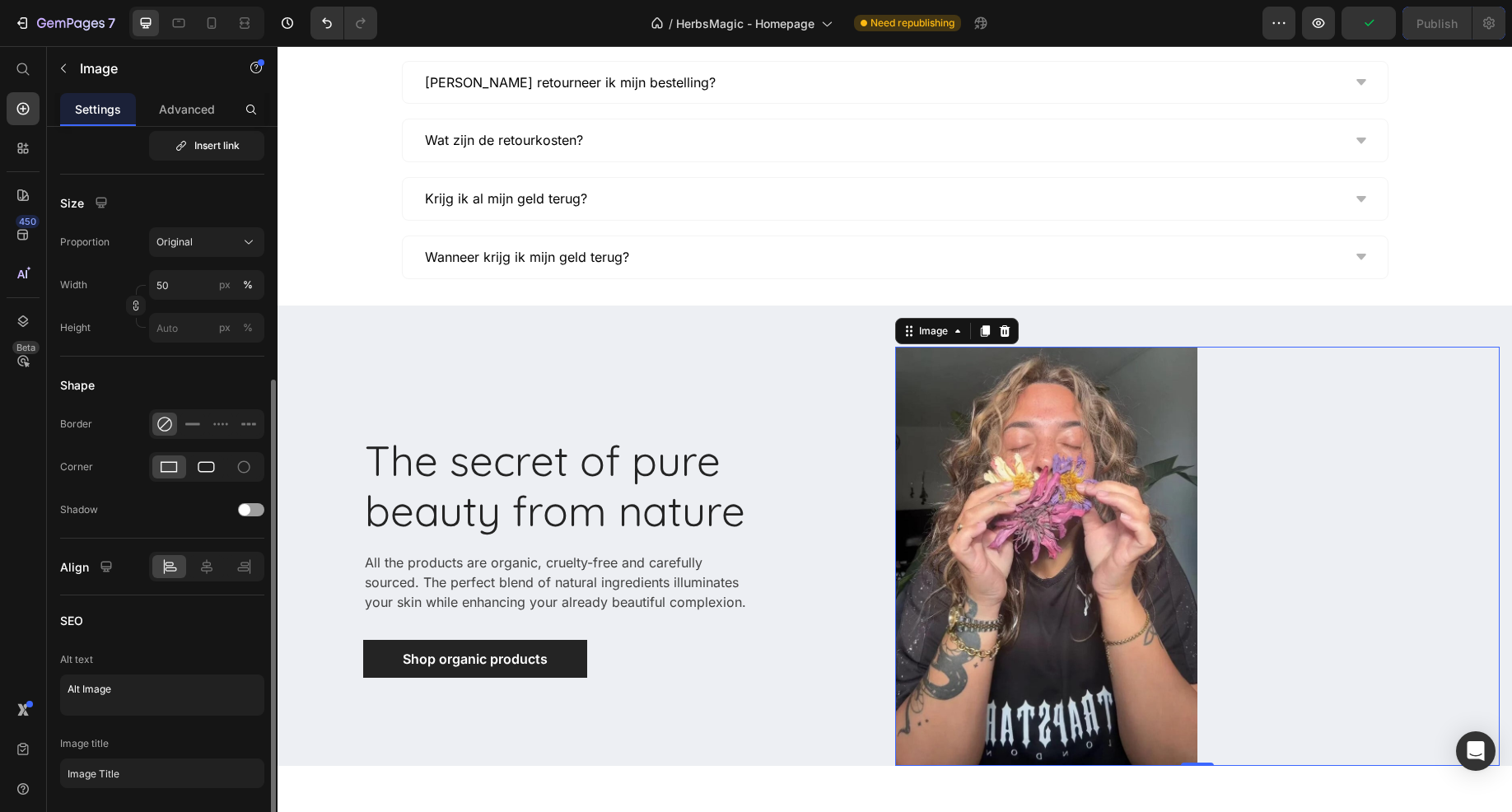 click 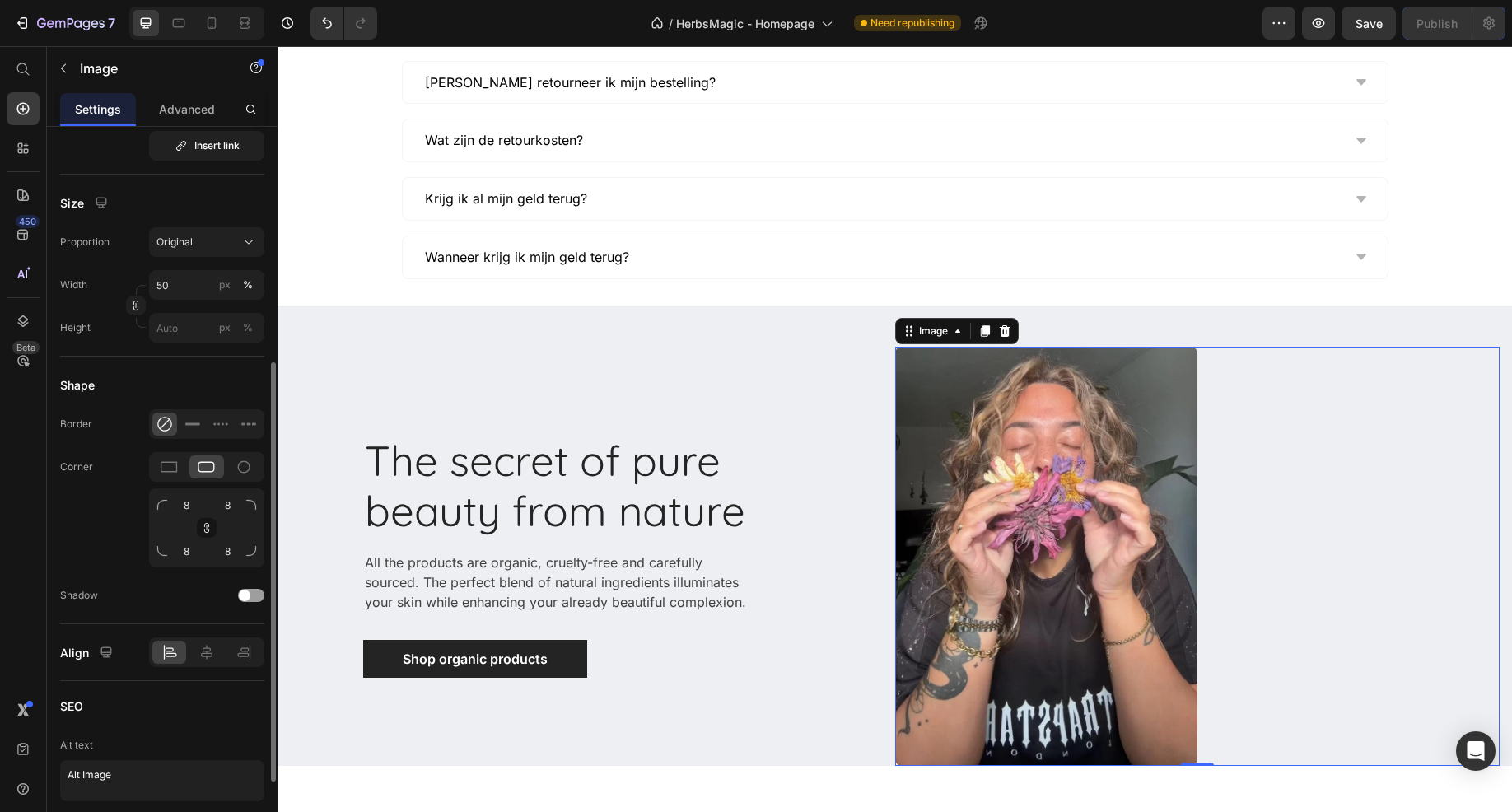 click on "Corner 8 8 8 8" 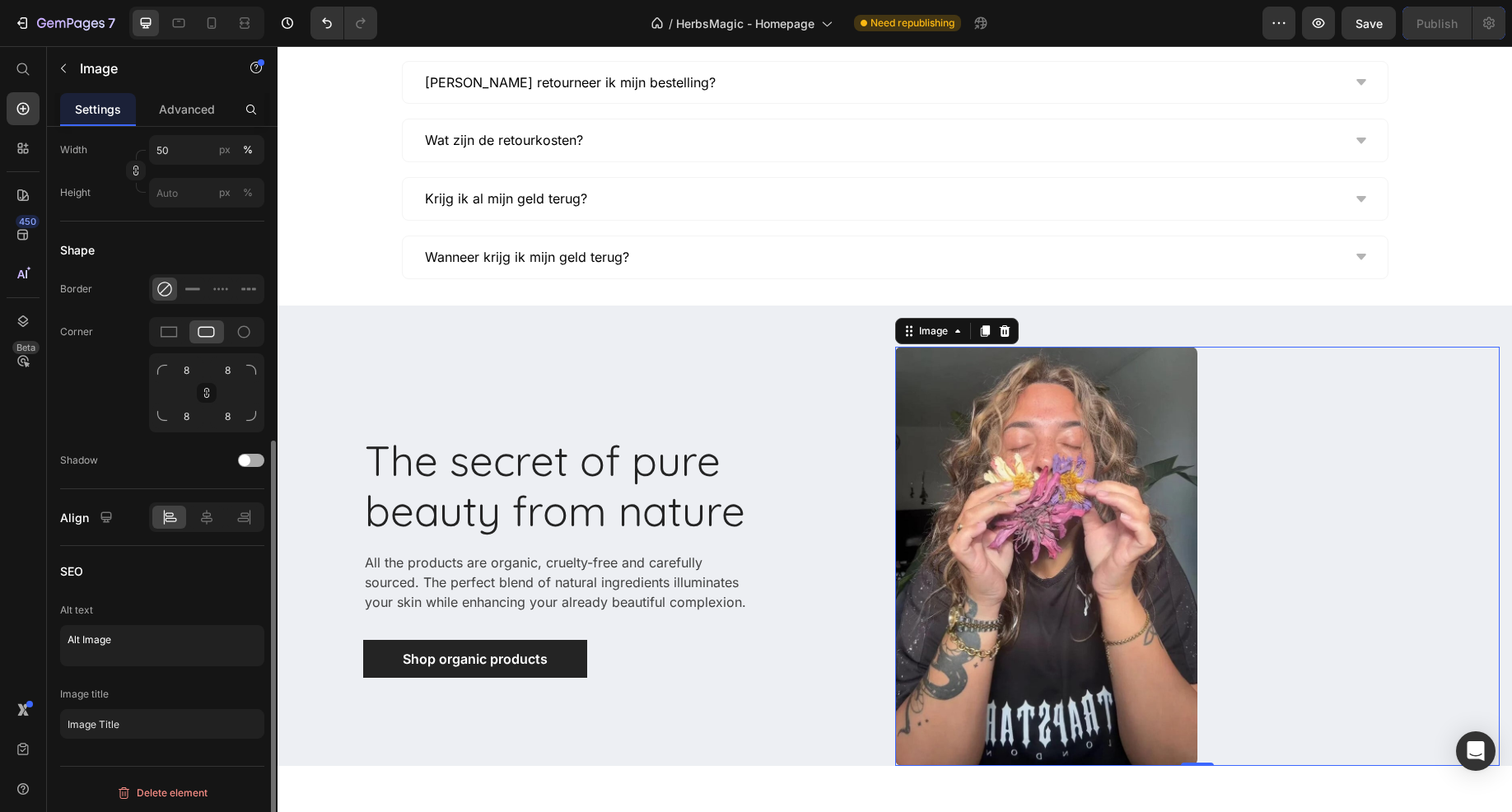 scroll, scrollTop: 547, scrollLeft: 0, axis: vertical 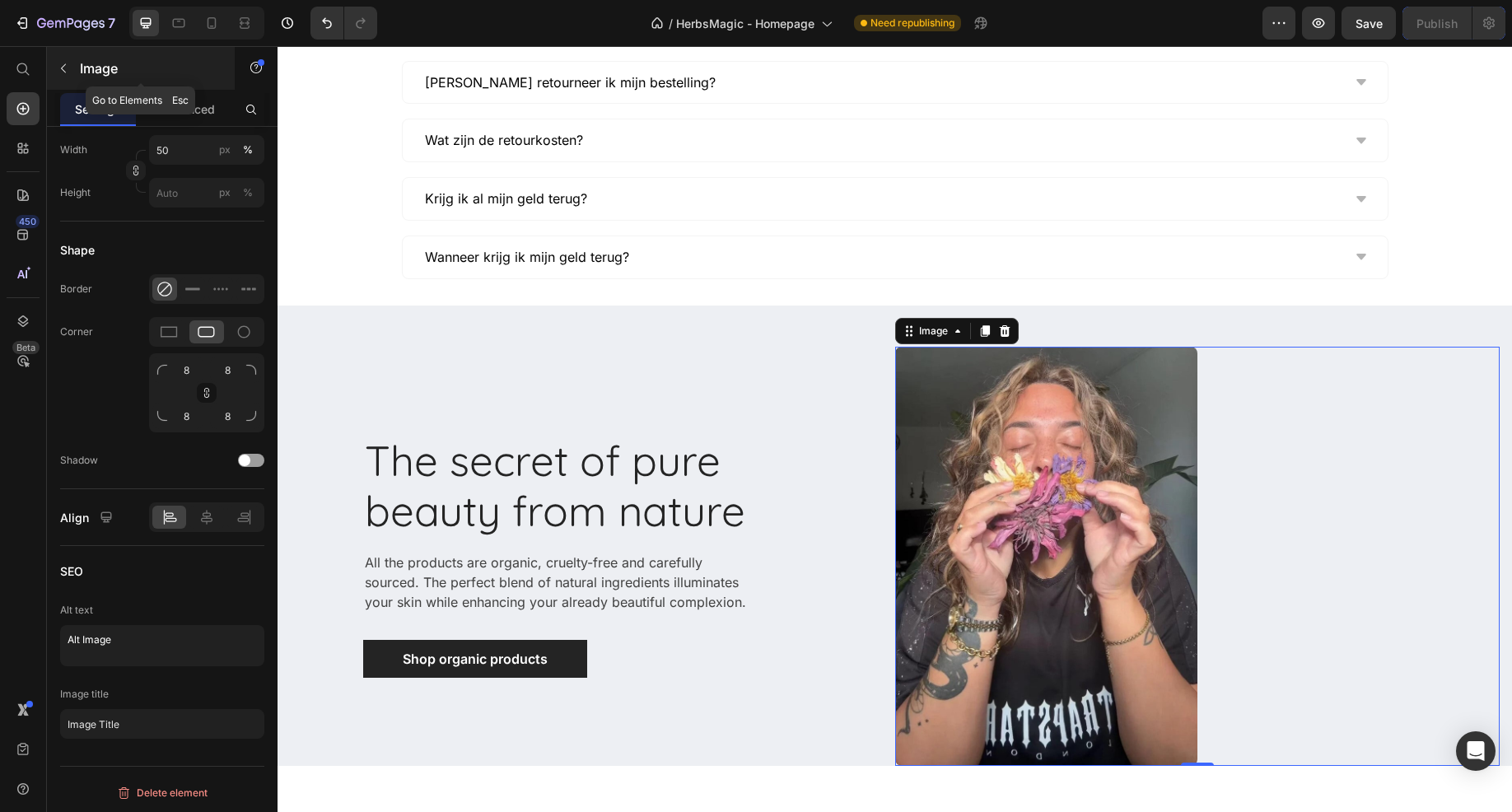 click at bounding box center [63, 68] 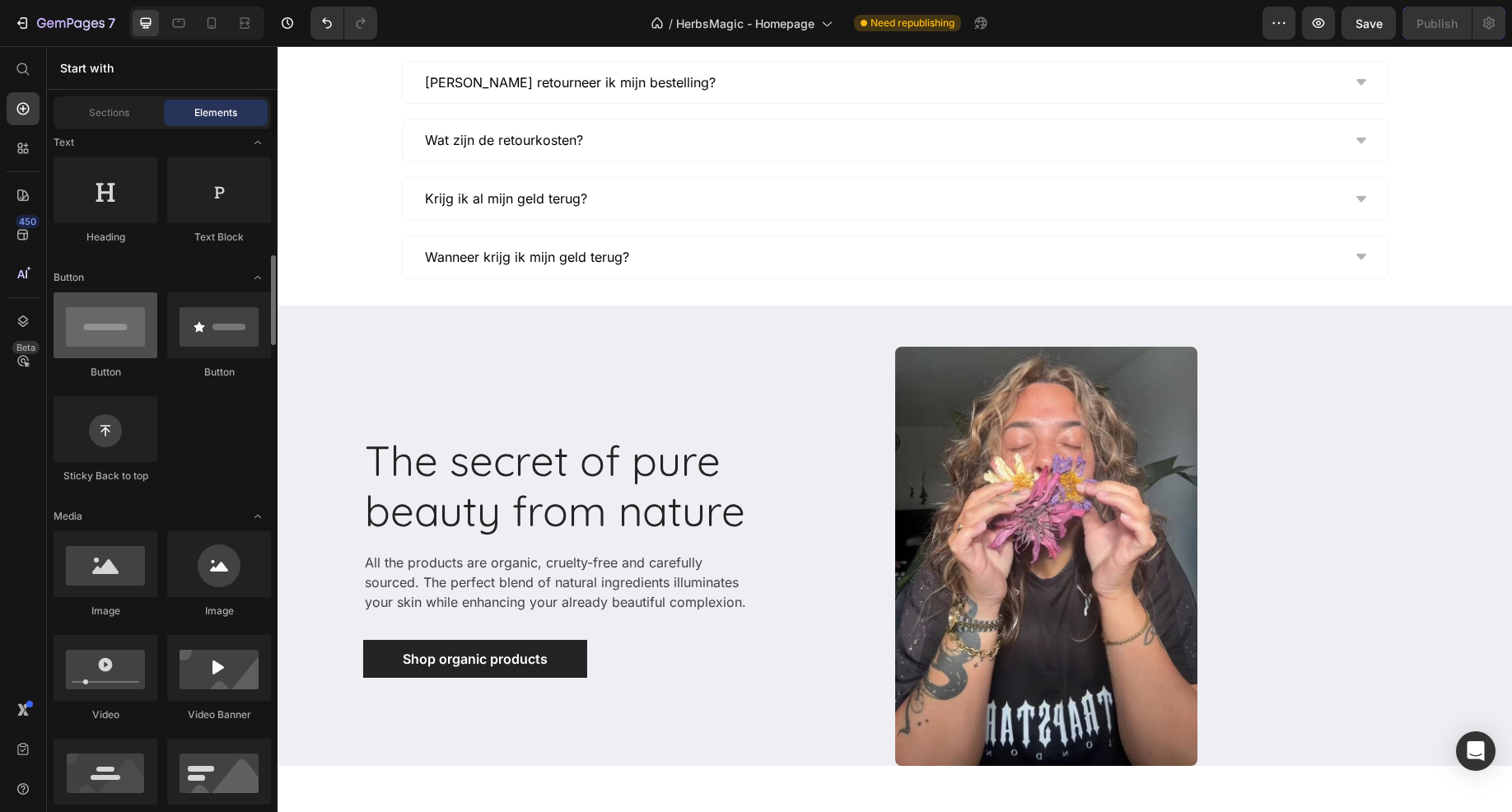 scroll, scrollTop: 329, scrollLeft: 0, axis: vertical 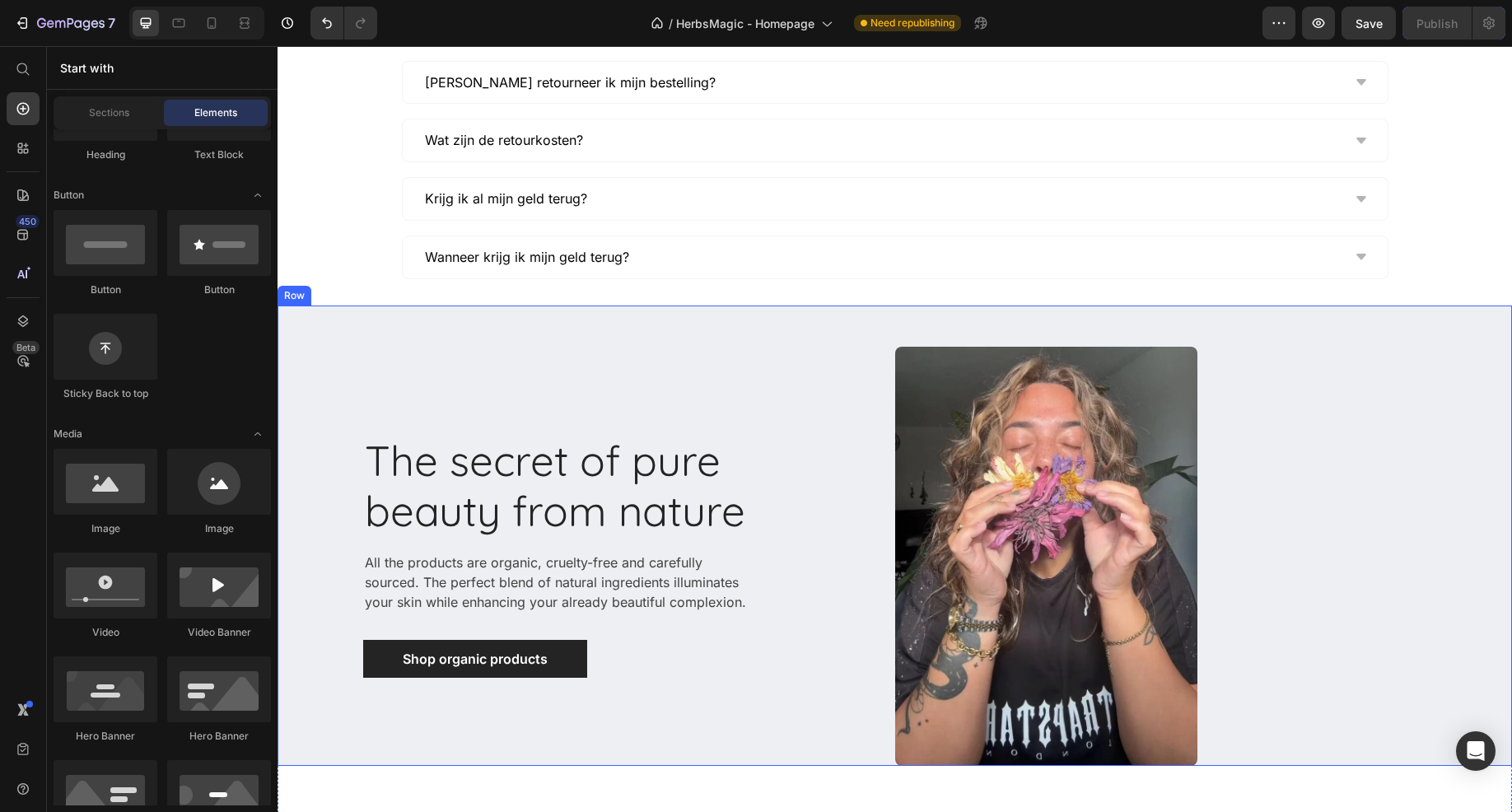 click at bounding box center (1197, 556) 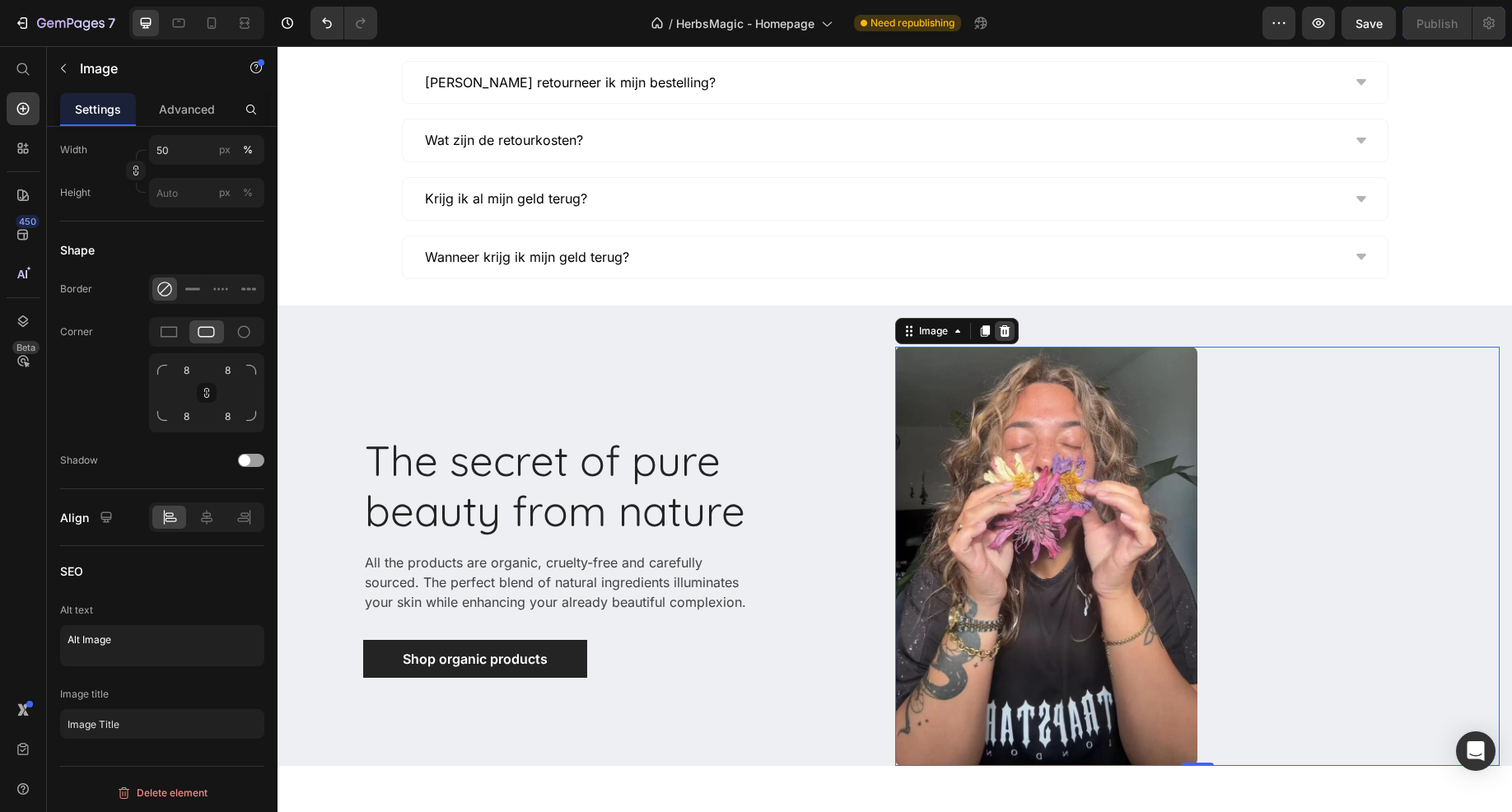 click 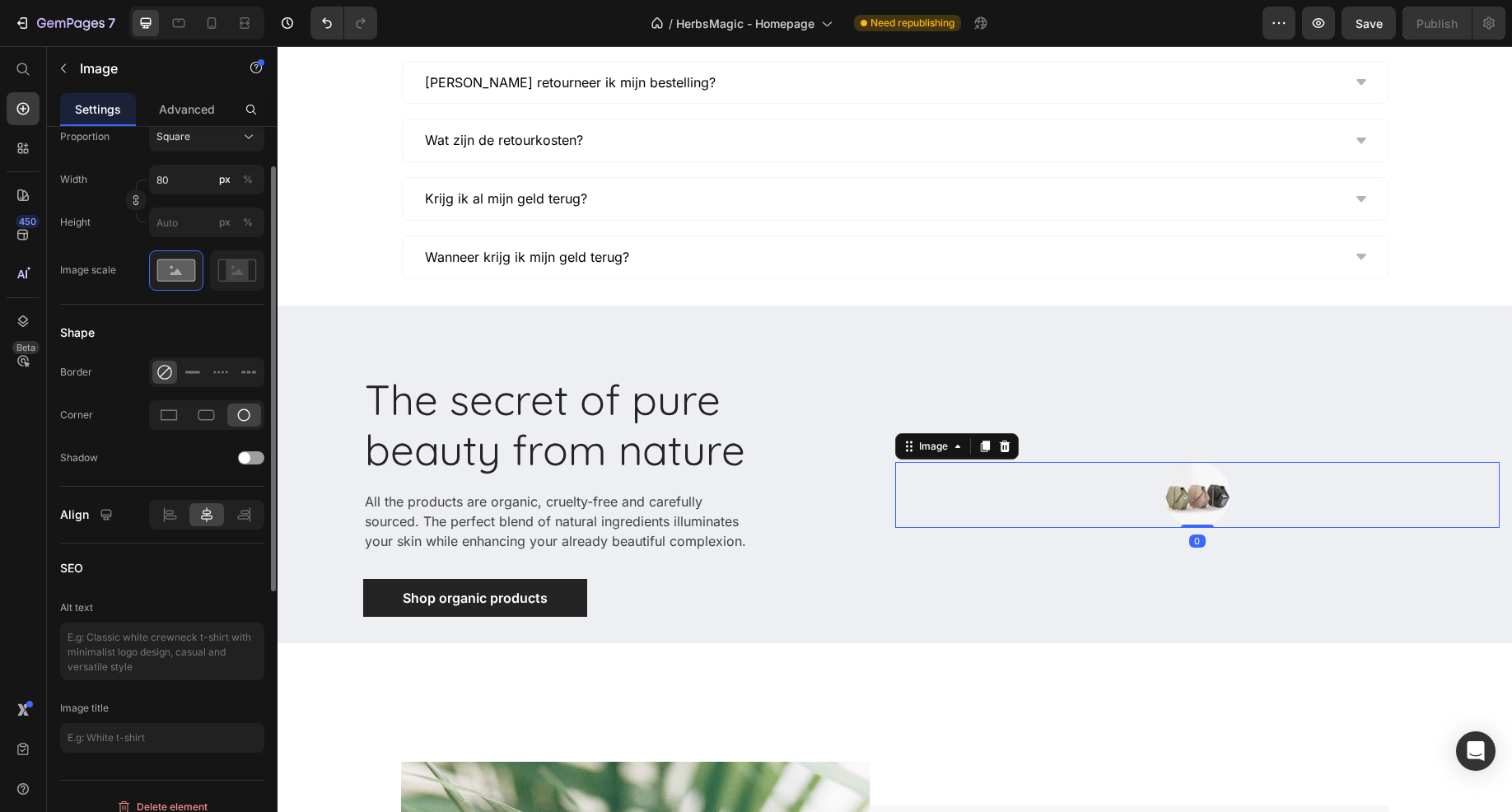 scroll, scrollTop: 23, scrollLeft: 0, axis: vertical 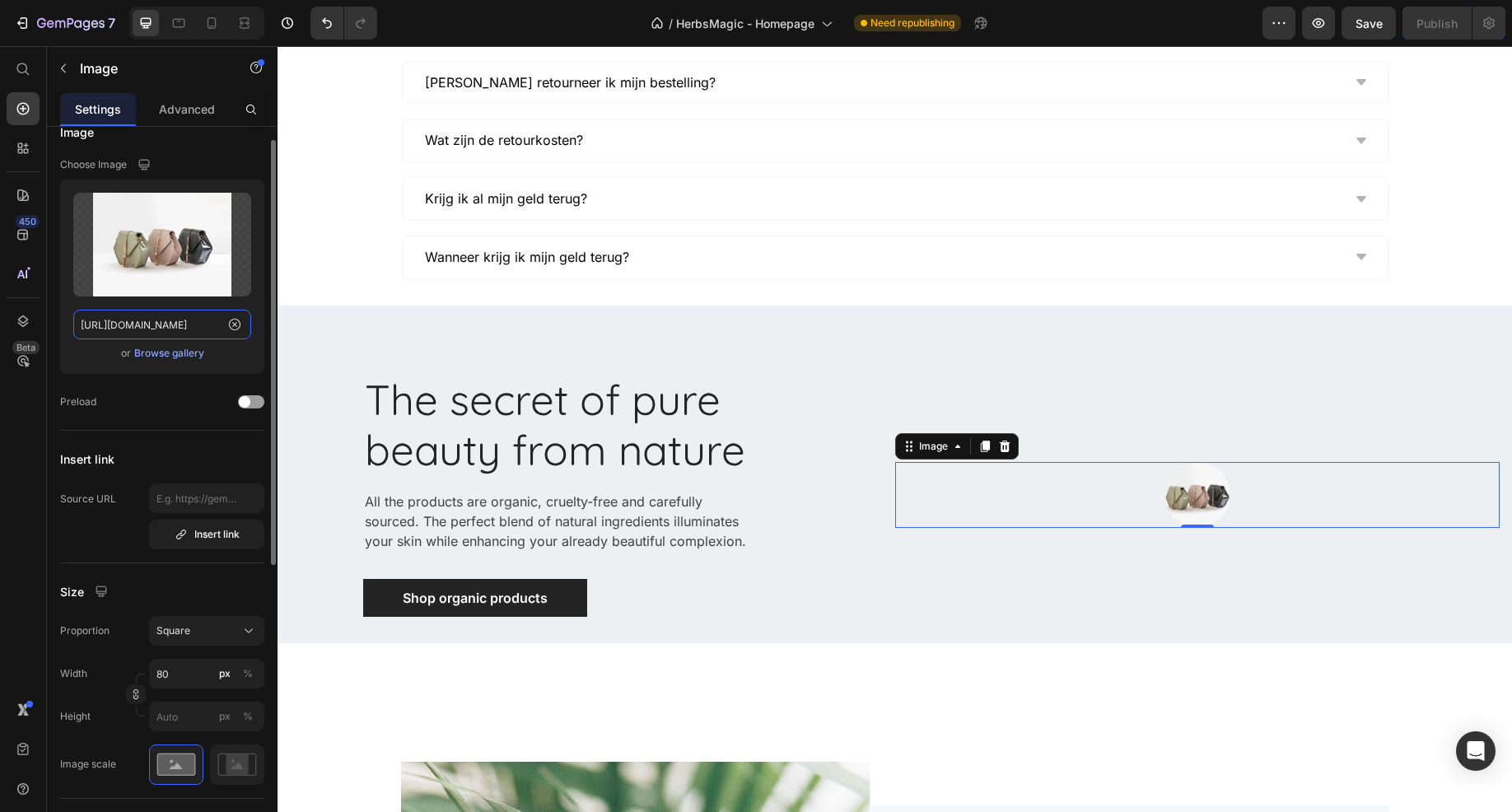 click on "https://ucarecdn.com/ee6d5074-1640-4cc7-8933-47c8589c3dee/-/format/auto/" 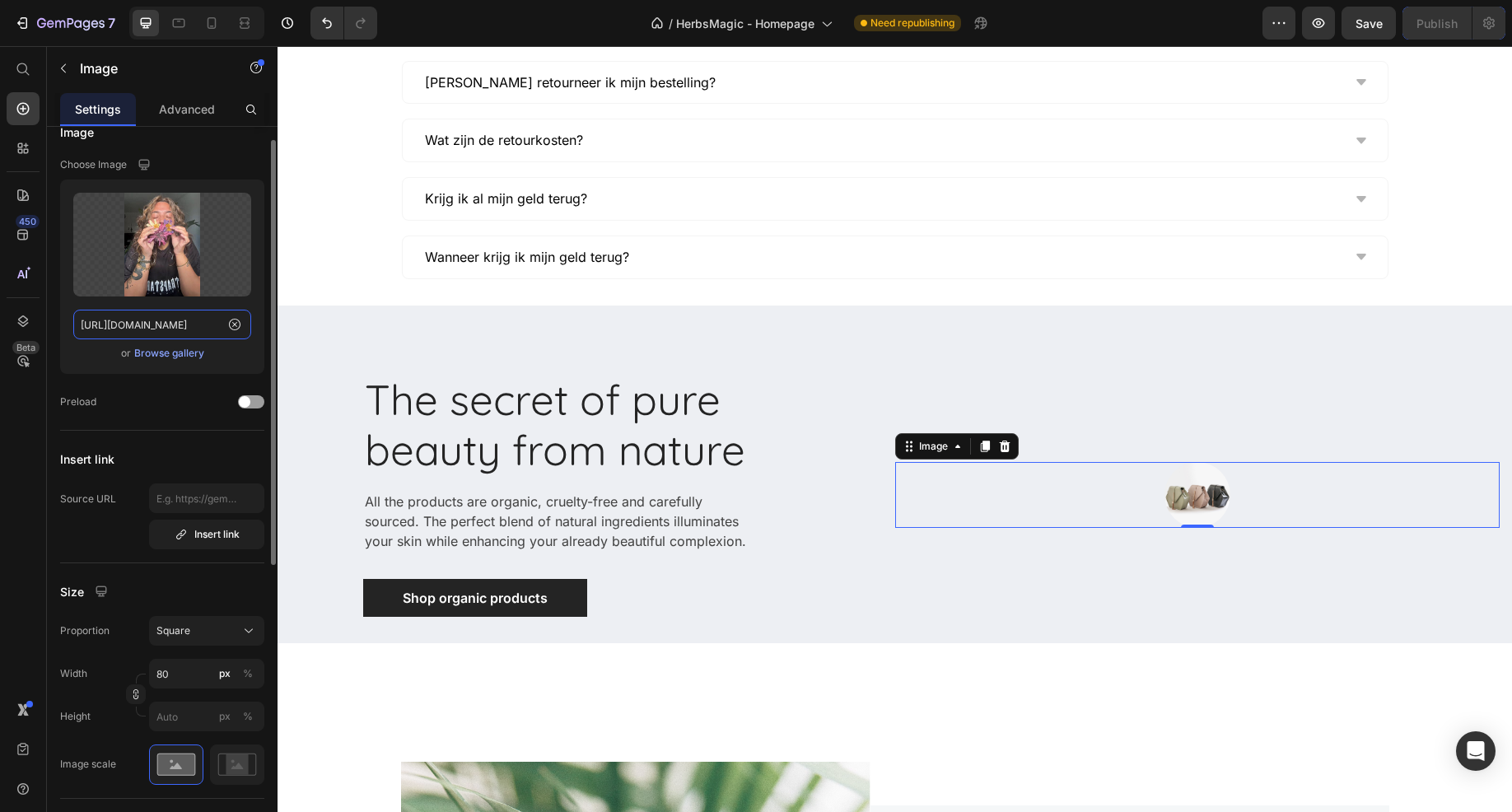 scroll, scrollTop: 0, scrollLeft: 231, axis: horizontal 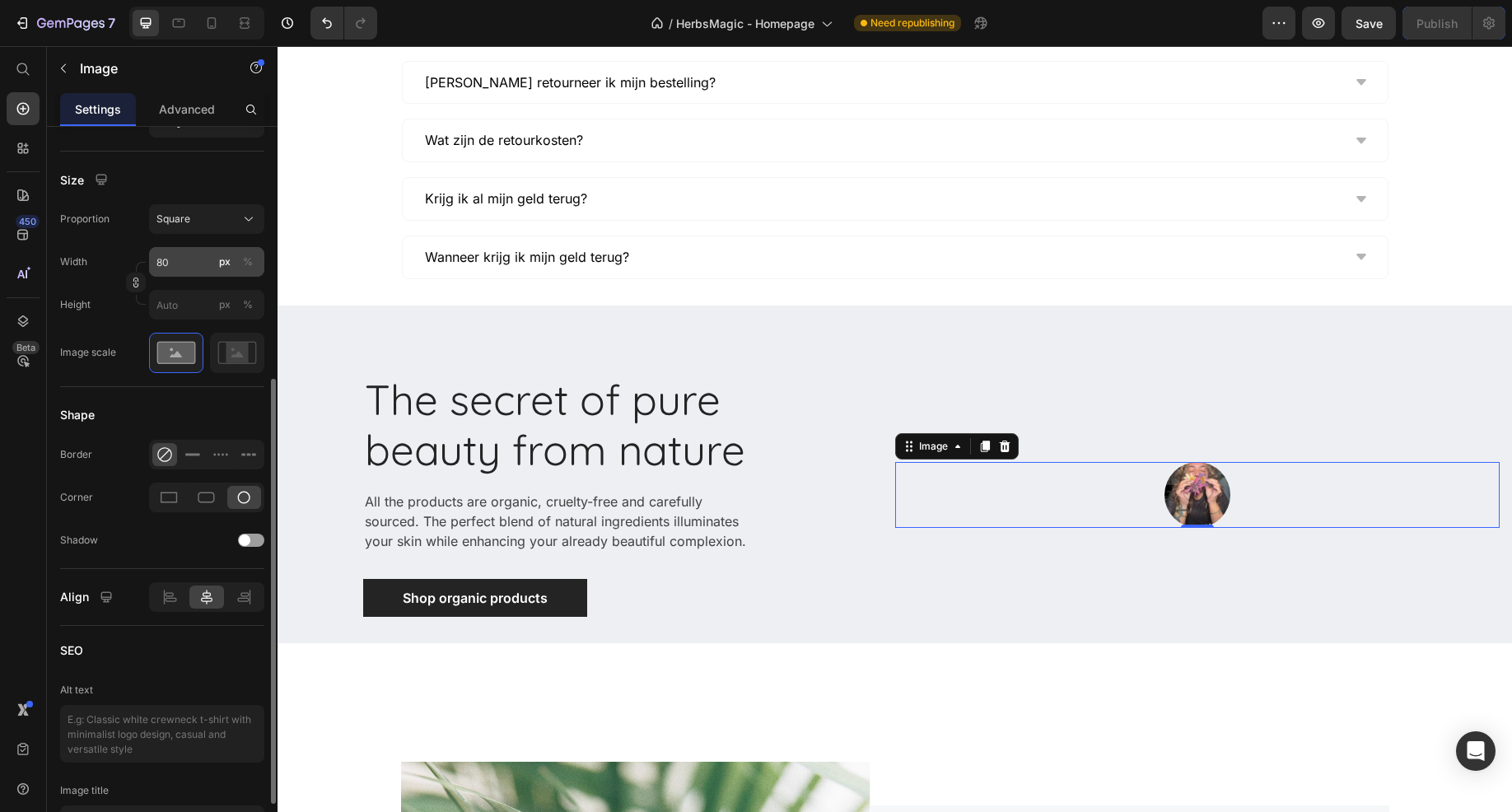 type on "https://cdn.shopify.com/s/files/1/0677/4472/7321/files/hero2.jpg?v=1753572052" 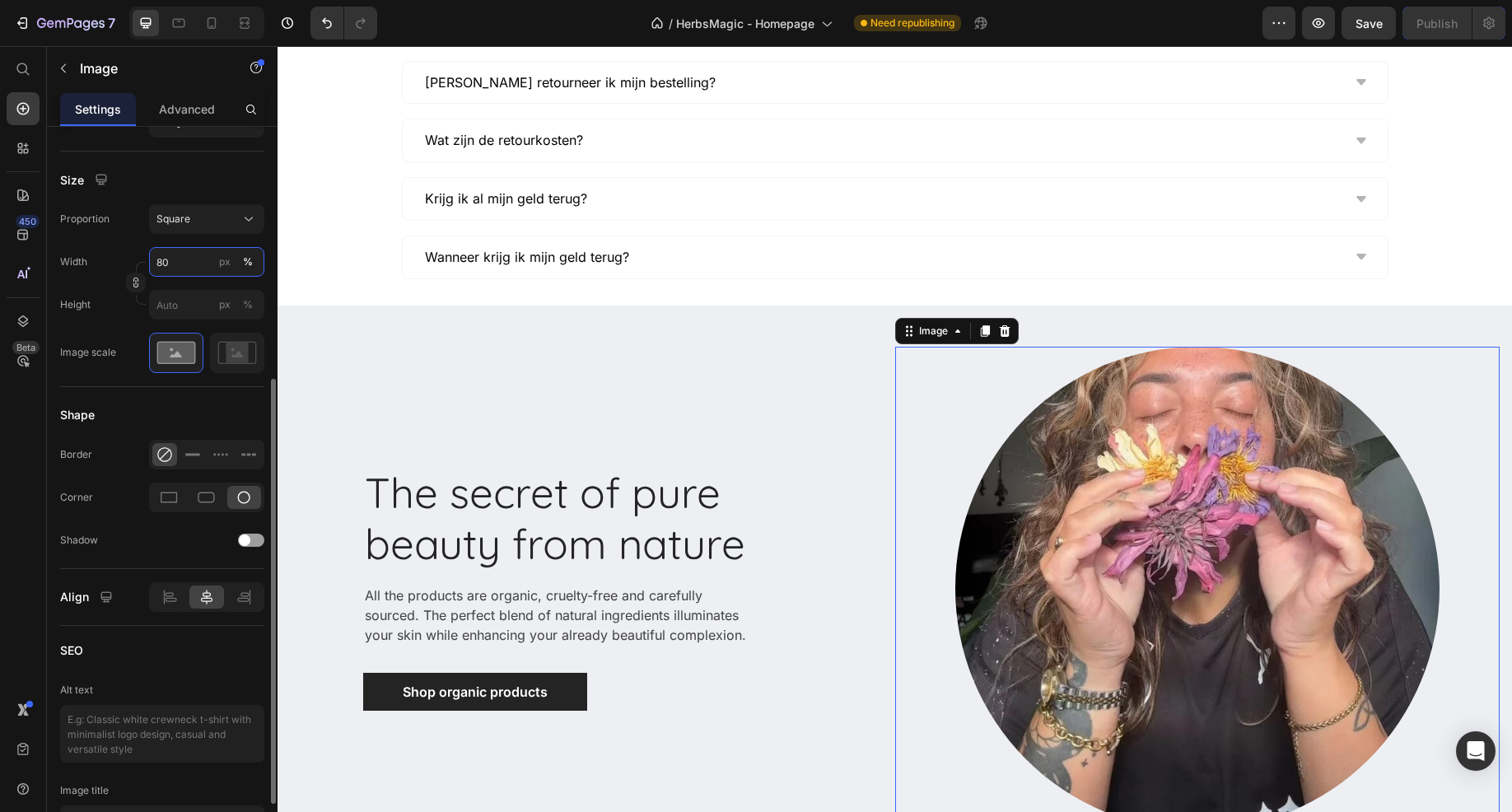 click on "80" at bounding box center [207, 262] 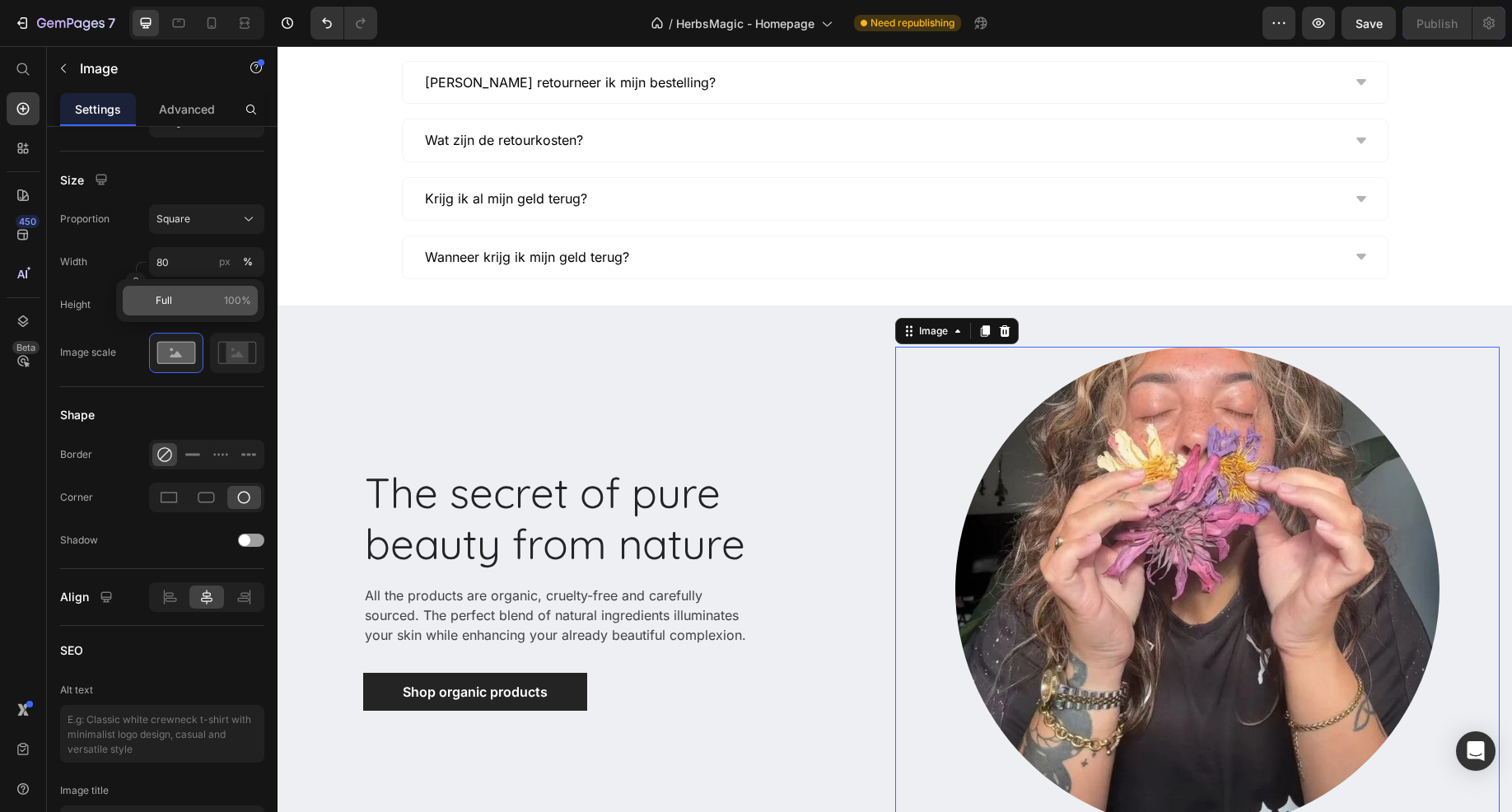 click on "Full 100%" 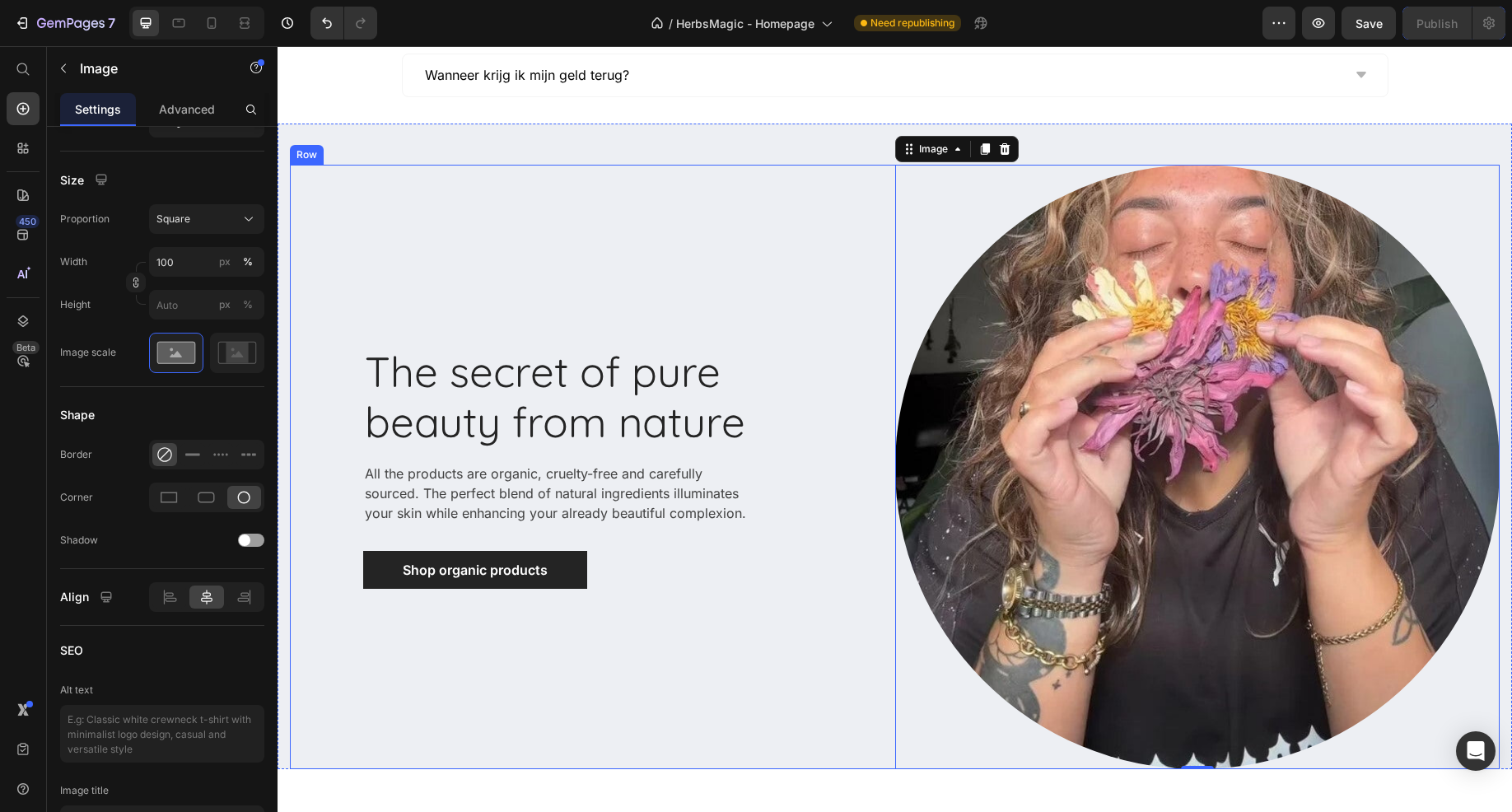 scroll, scrollTop: 3900, scrollLeft: 0, axis: vertical 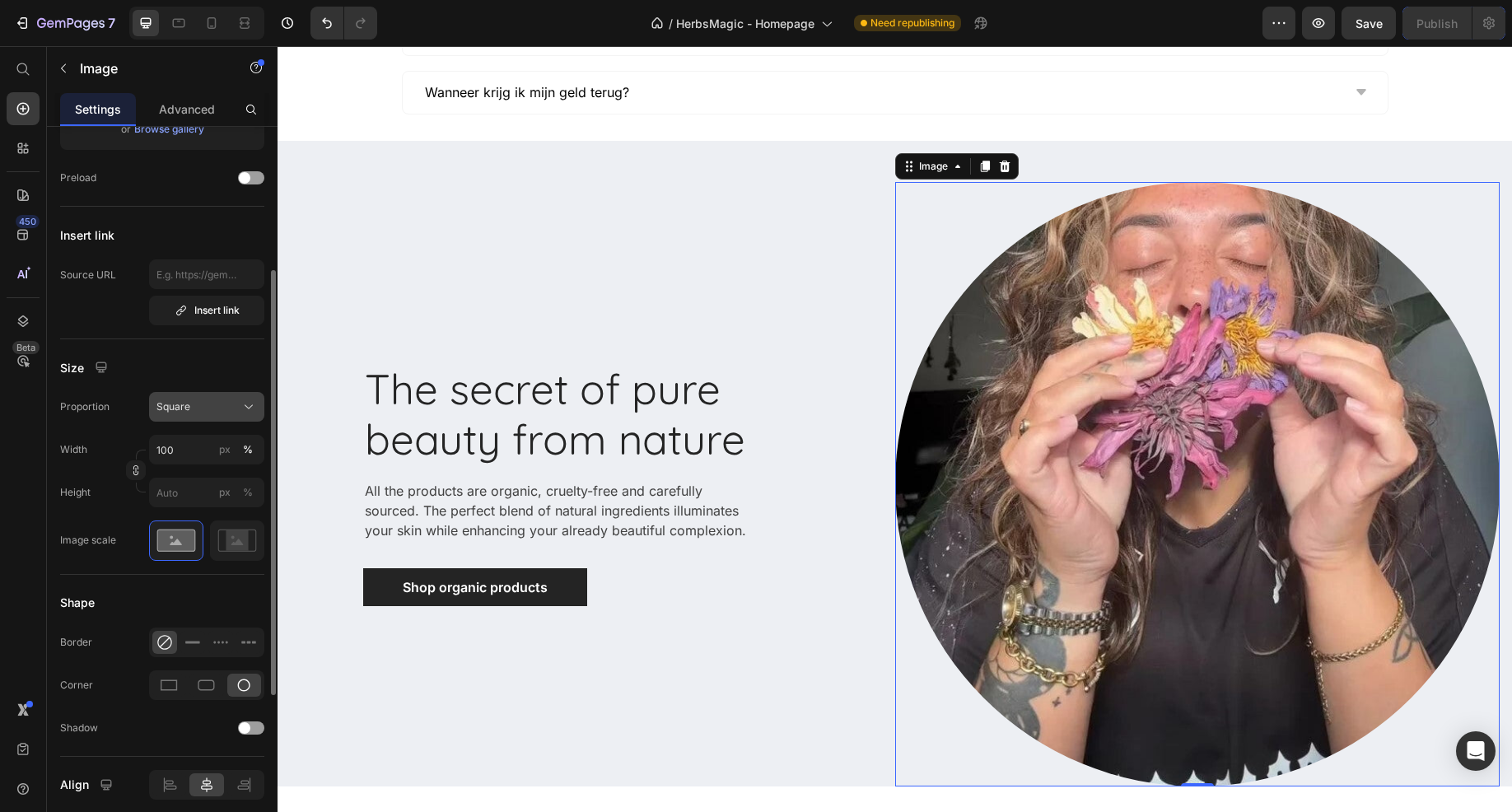 click on "Square" at bounding box center [207, 407] 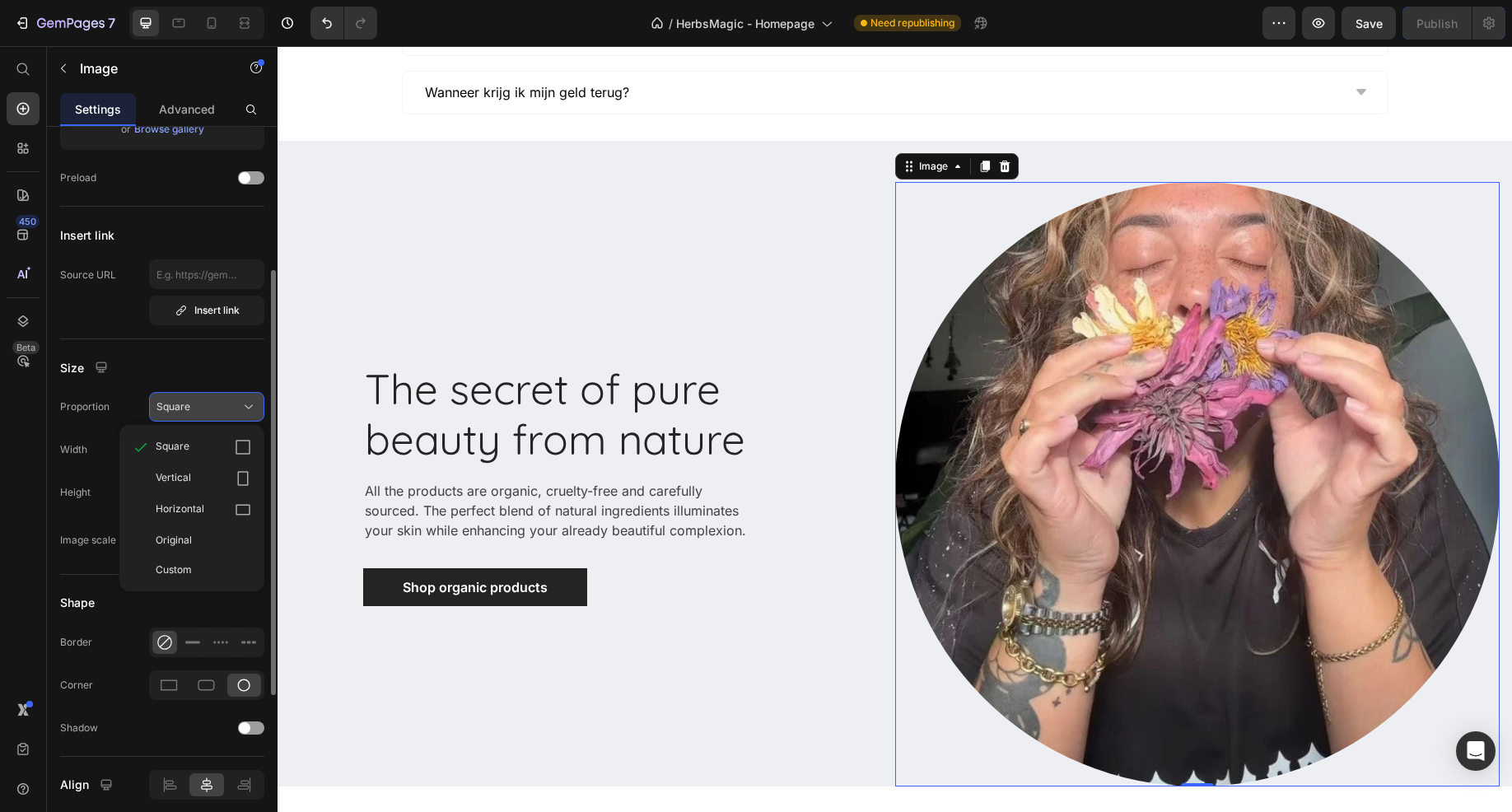 click on "Square" 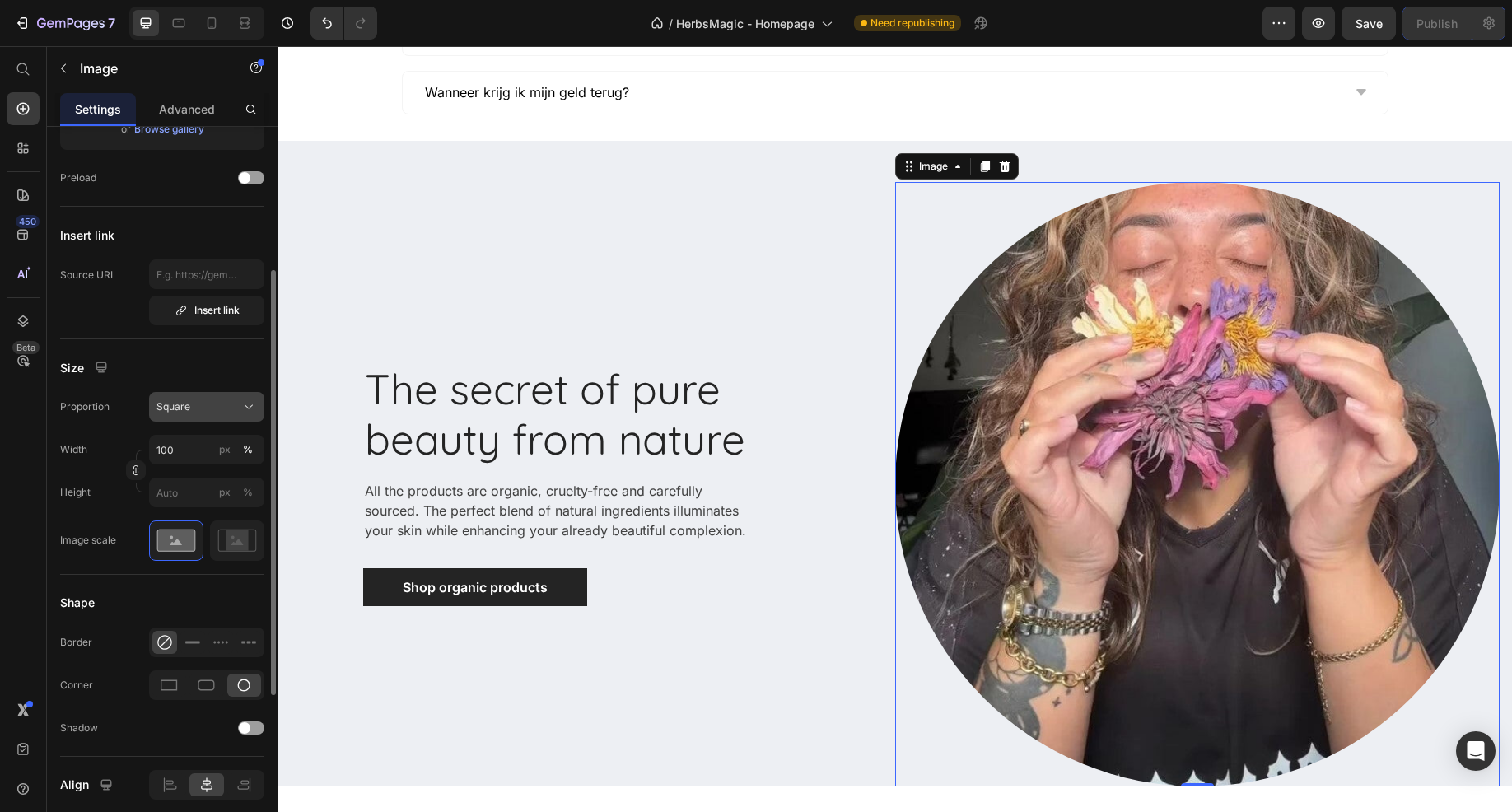 click on "Square" 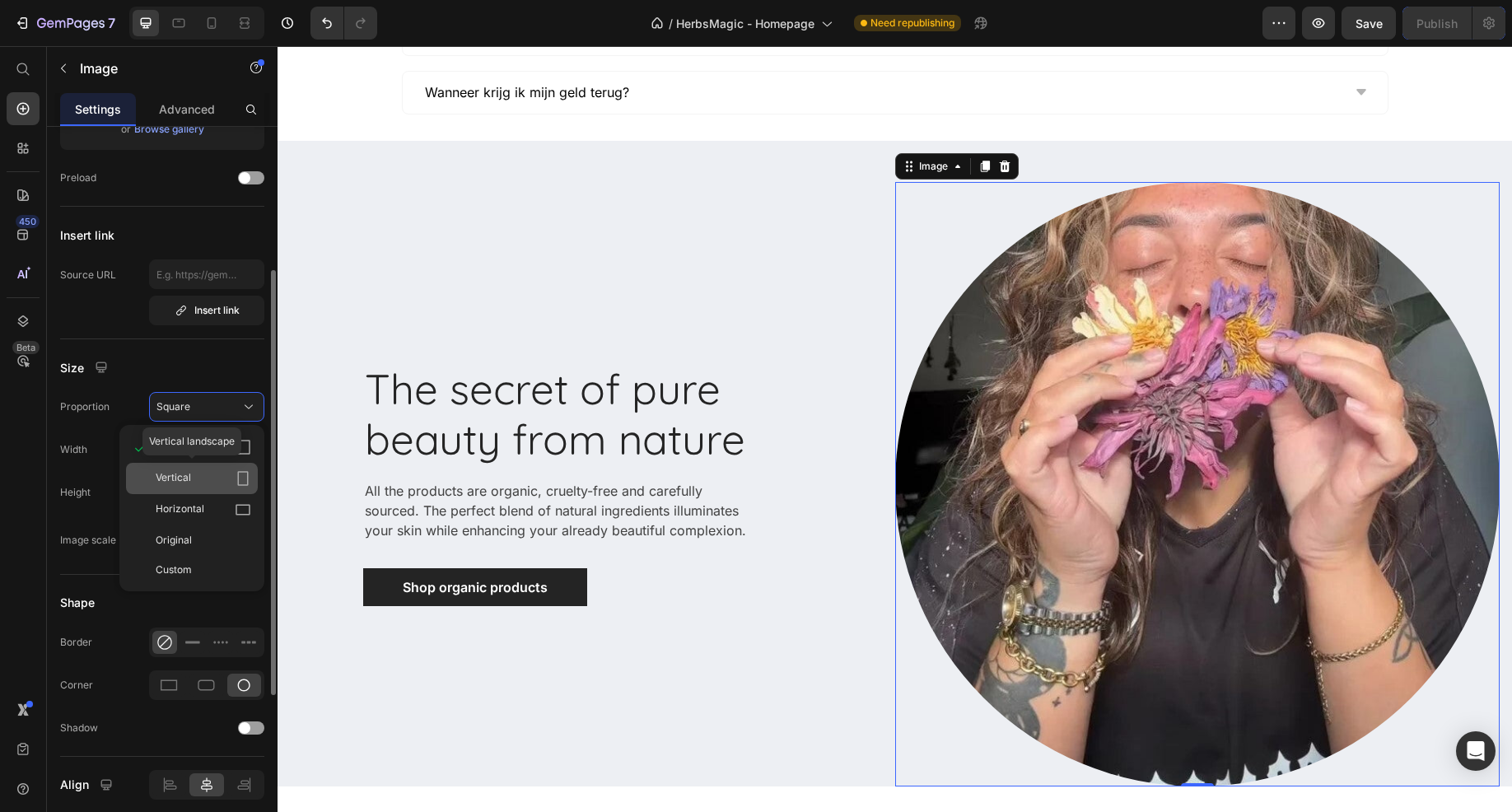 click on "Vertical" at bounding box center [203, 478] 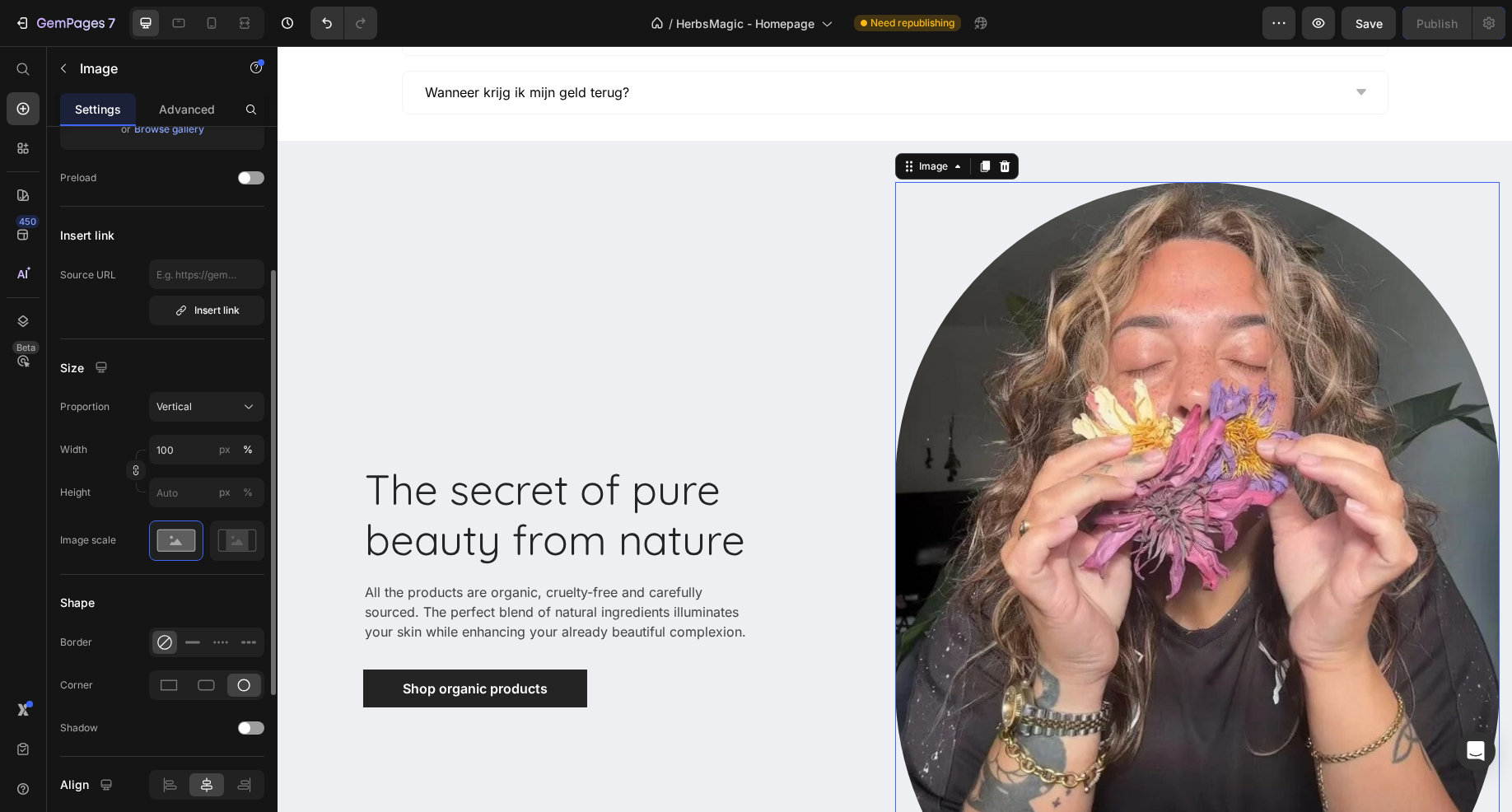 click on "Size" at bounding box center (162, 367) 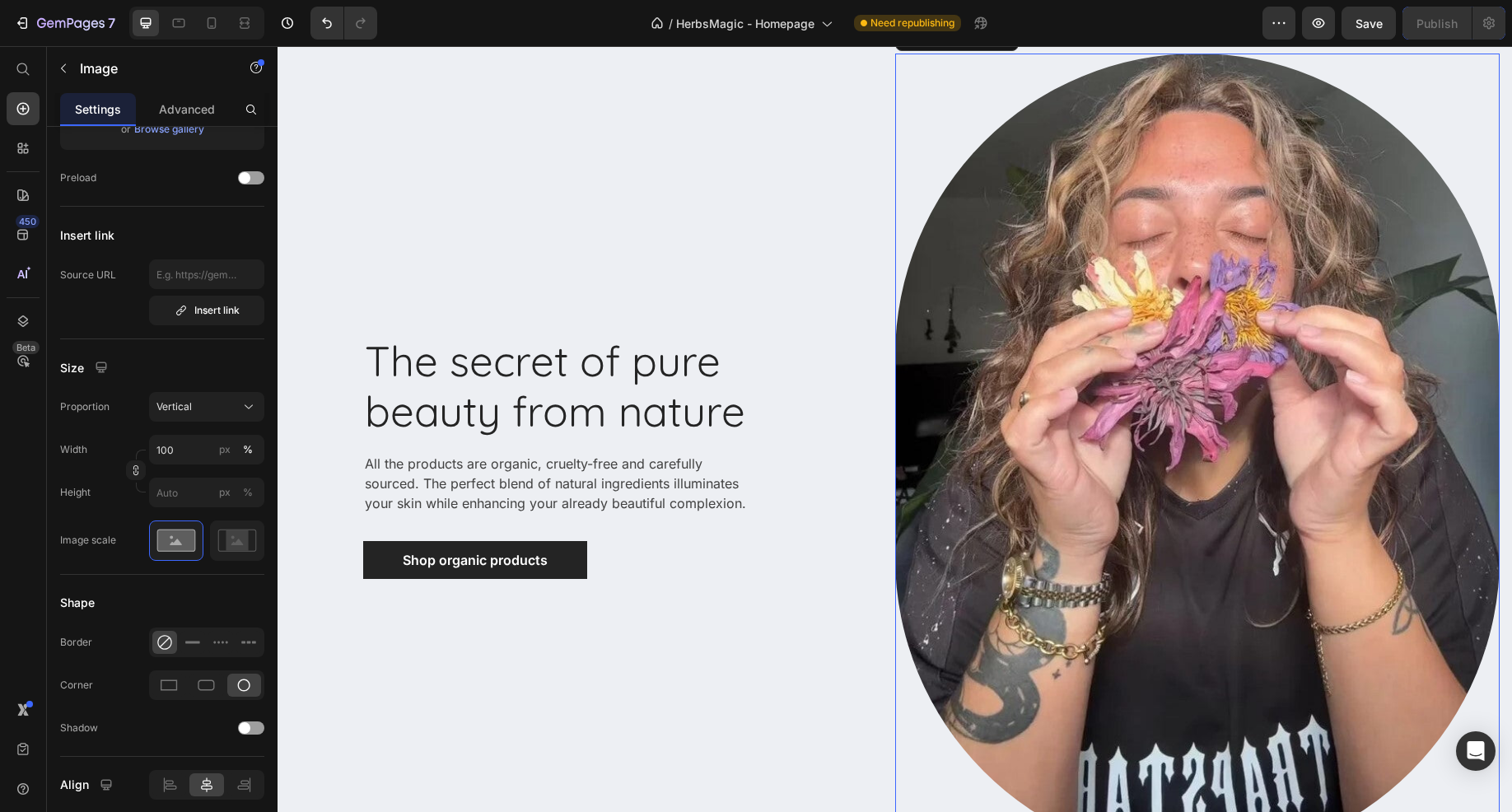 scroll, scrollTop: 4065, scrollLeft: 0, axis: vertical 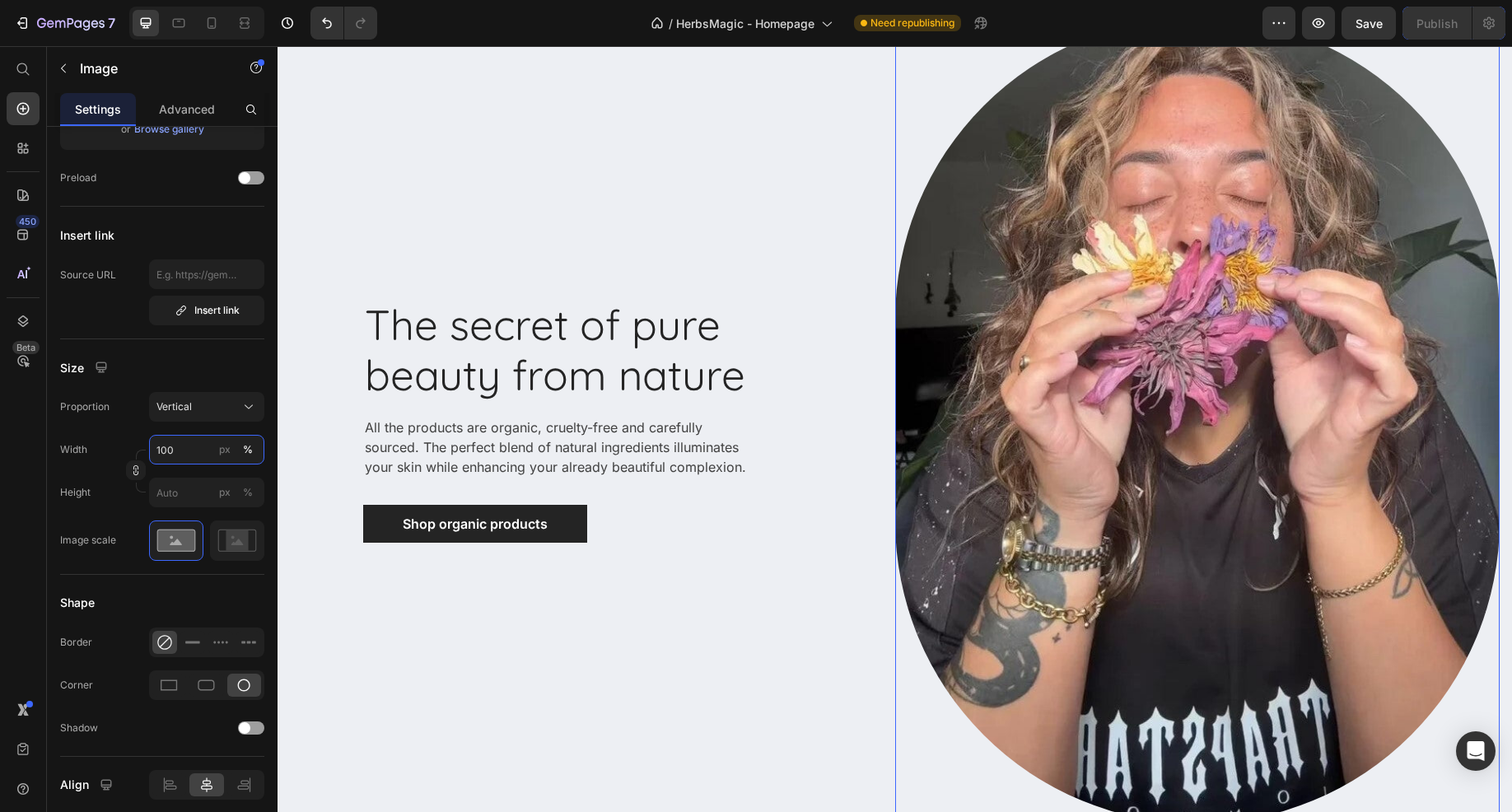 click on "100" at bounding box center [207, 450] 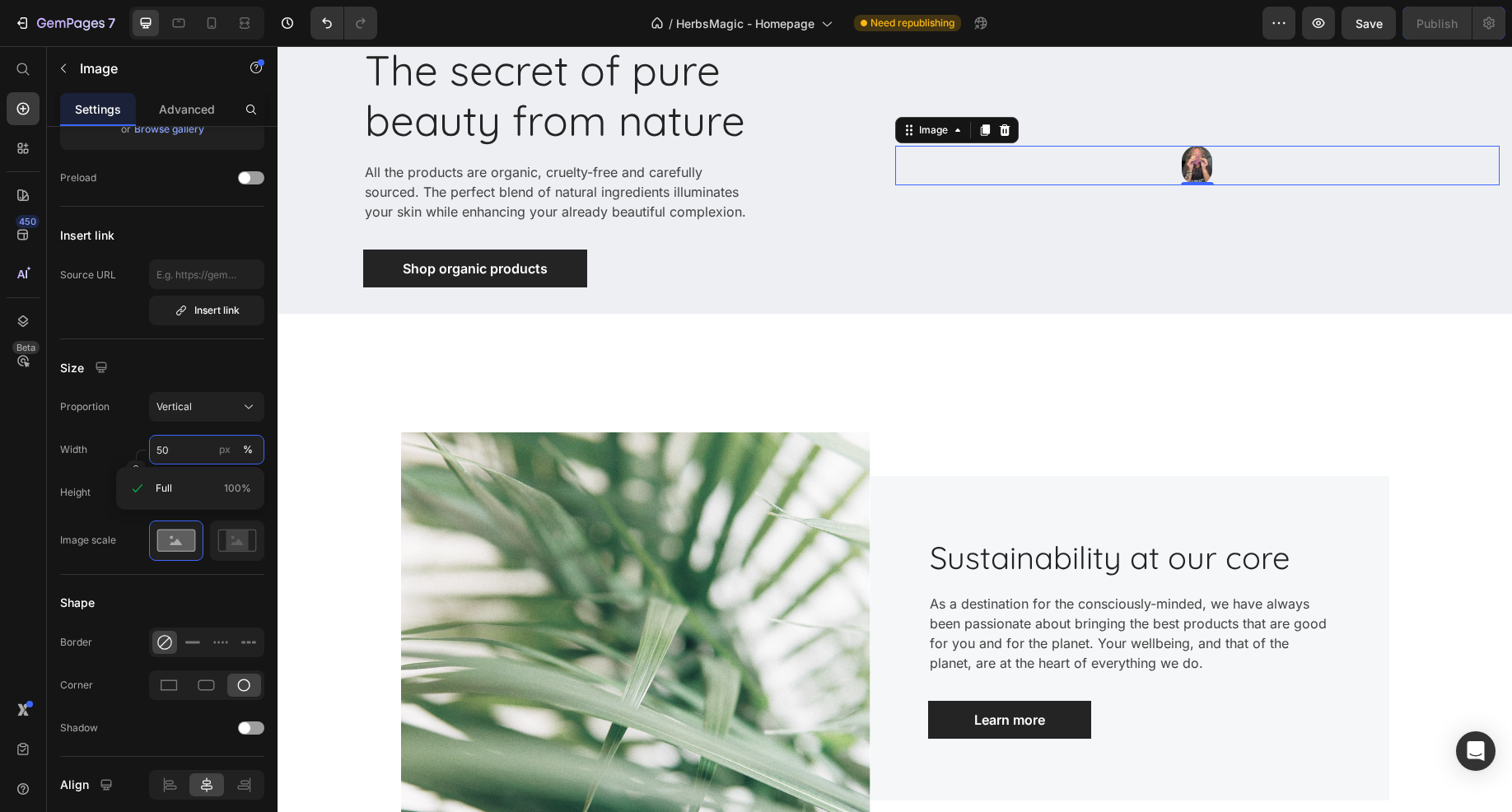 scroll, scrollTop: 3865, scrollLeft: 0, axis: vertical 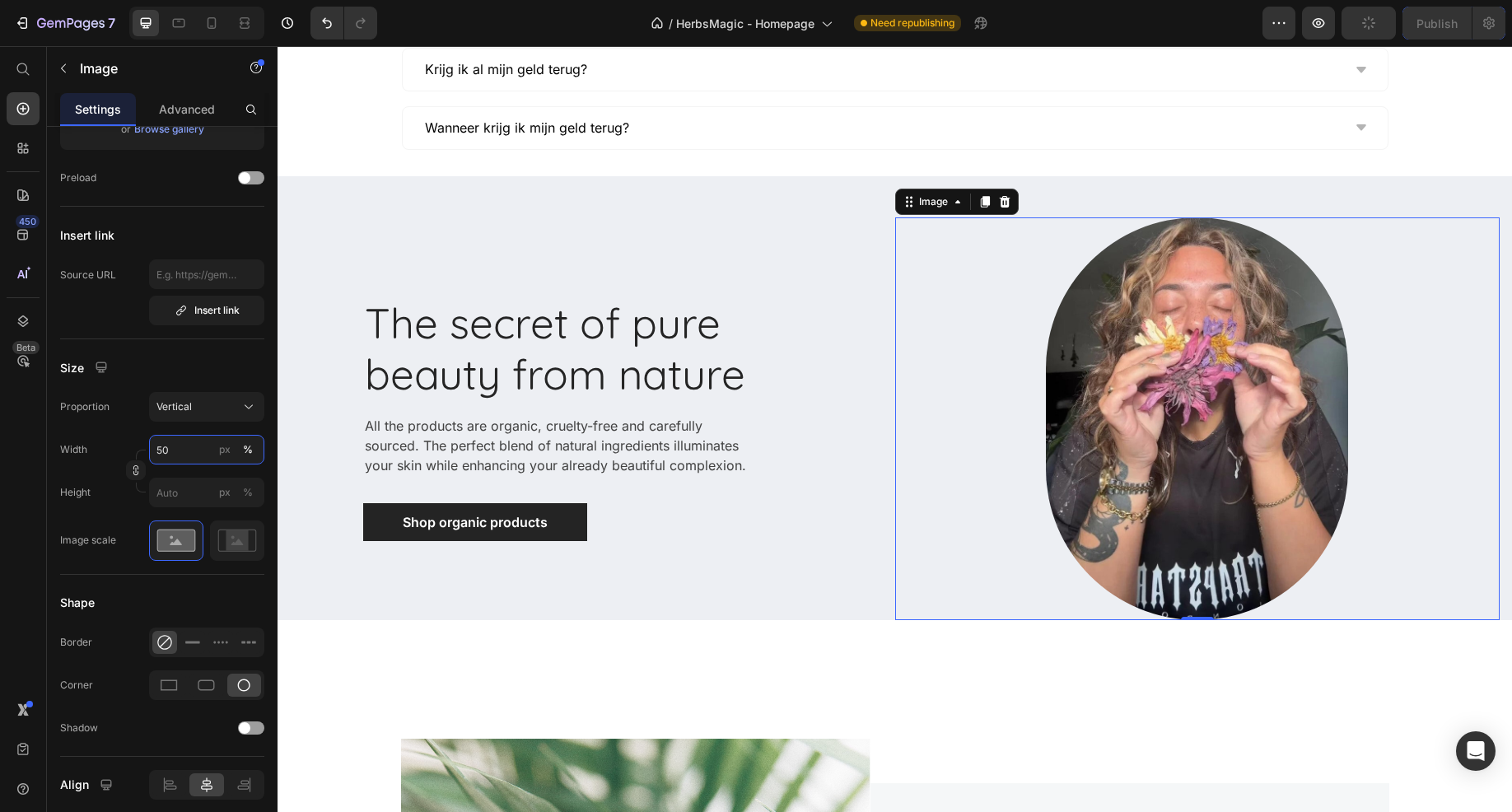 type on "5" 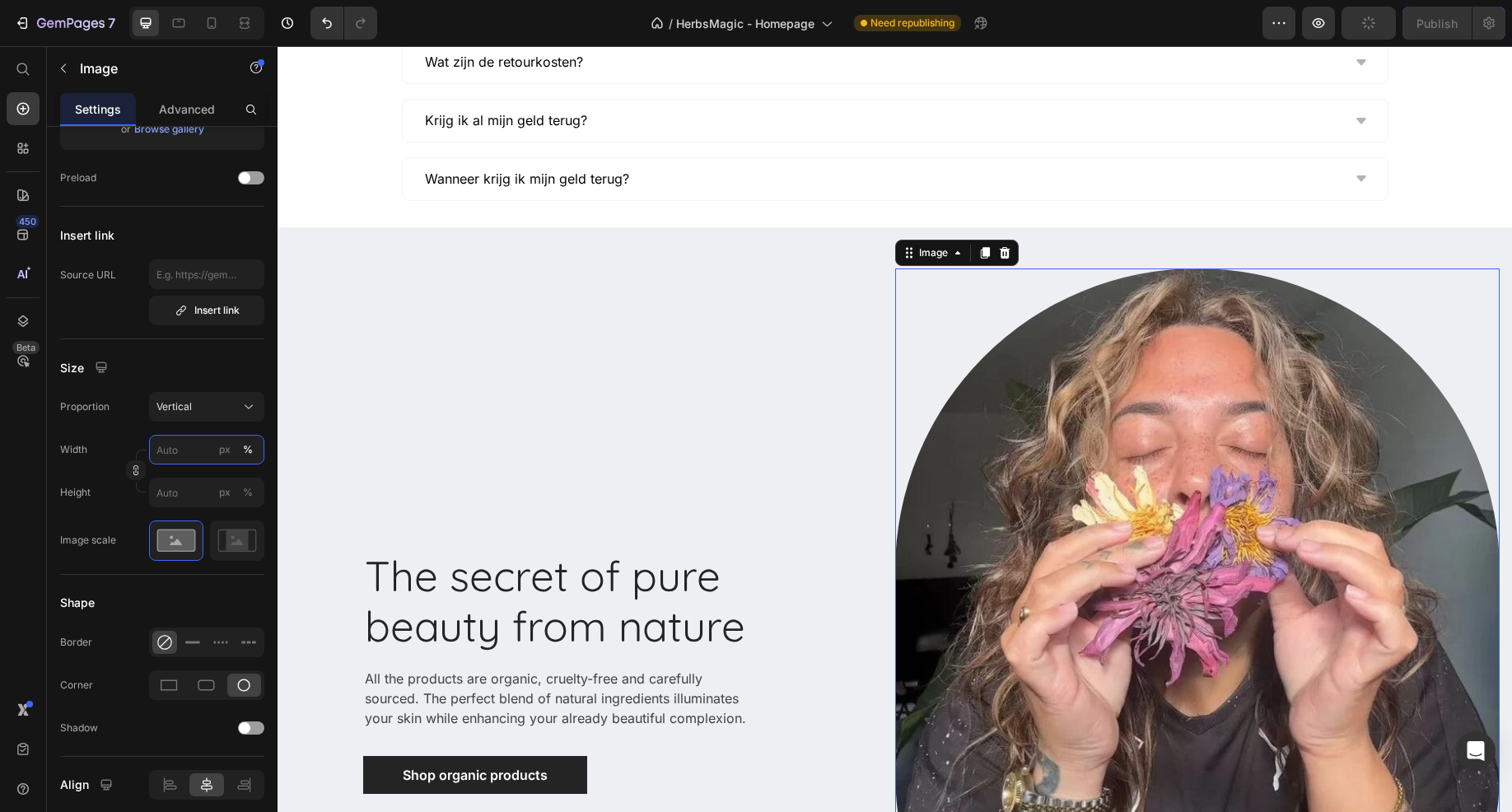 scroll, scrollTop: 4065, scrollLeft: 0, axis: vertical 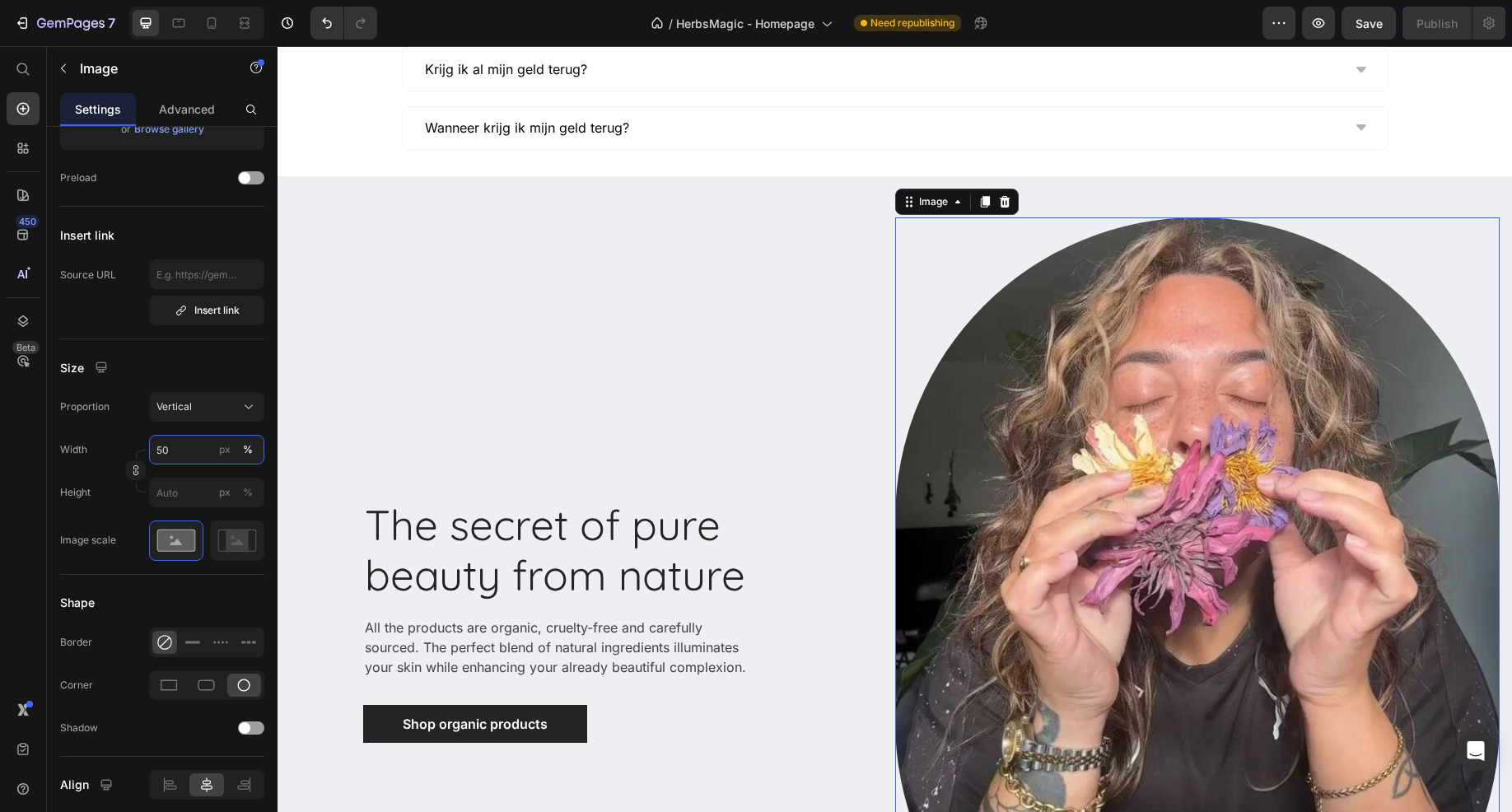 type on "5" 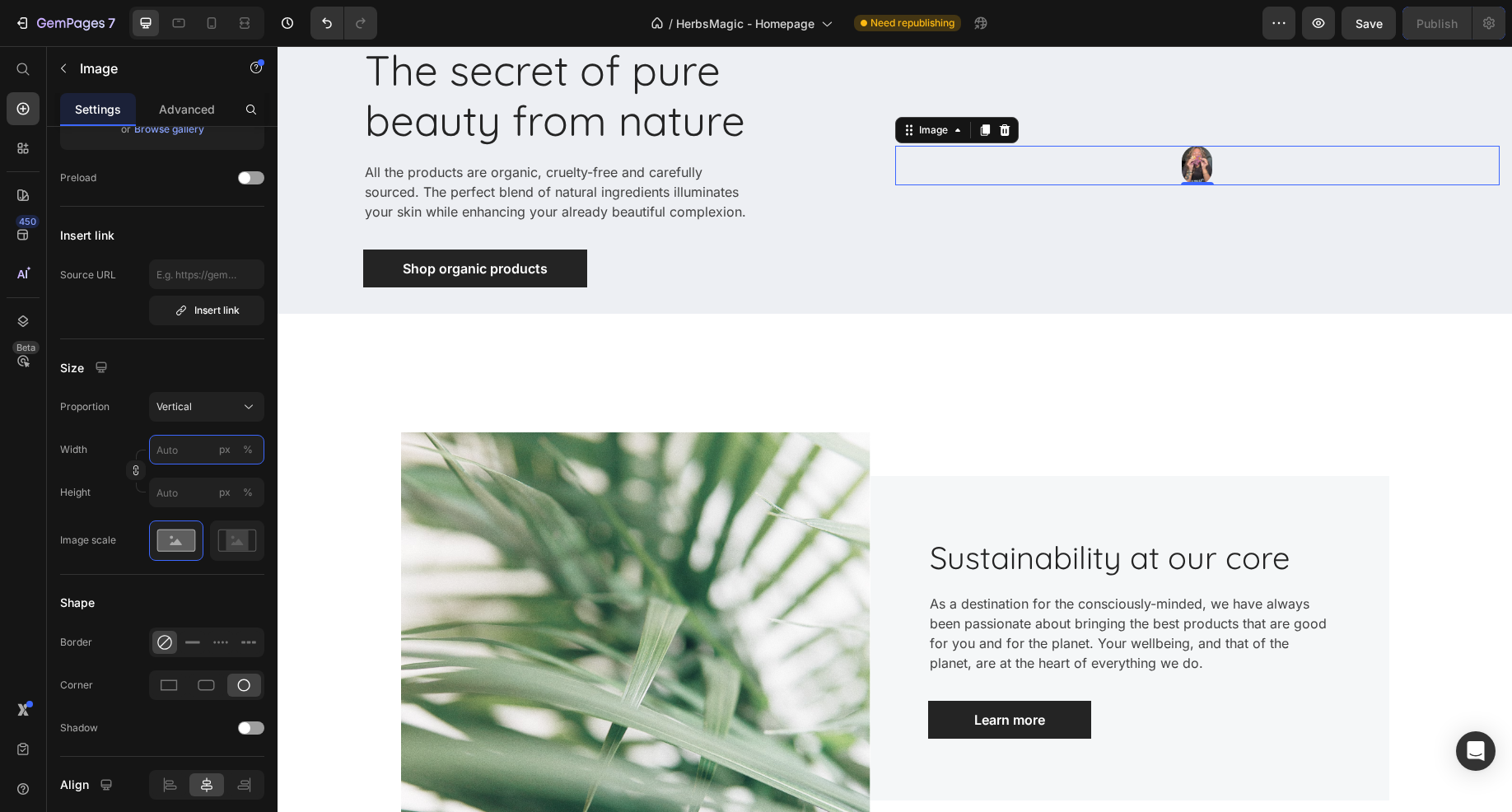 type on "7" 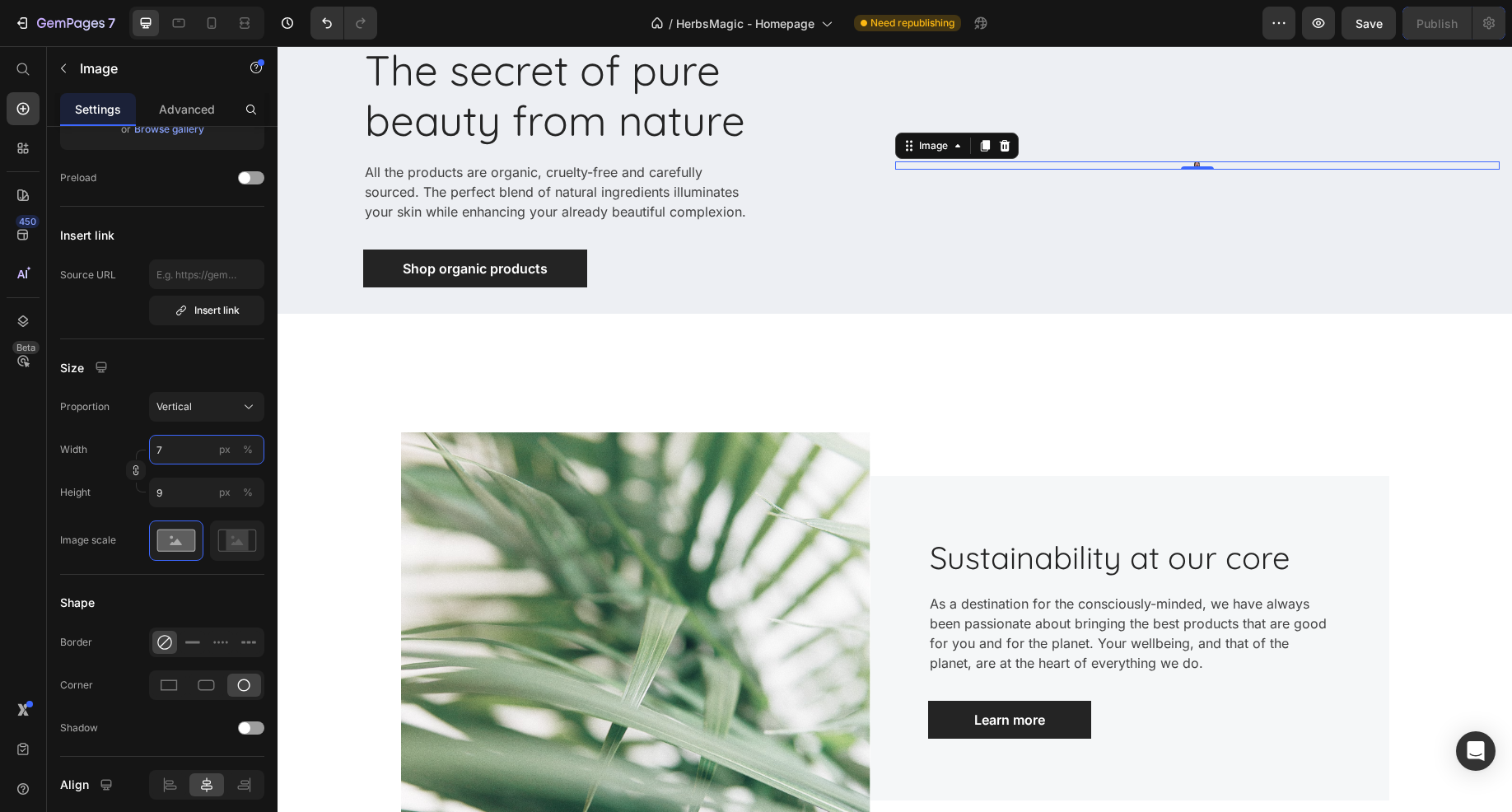 scroll, scrollTop: 3814, scrollLeft: 0, axis: vertical 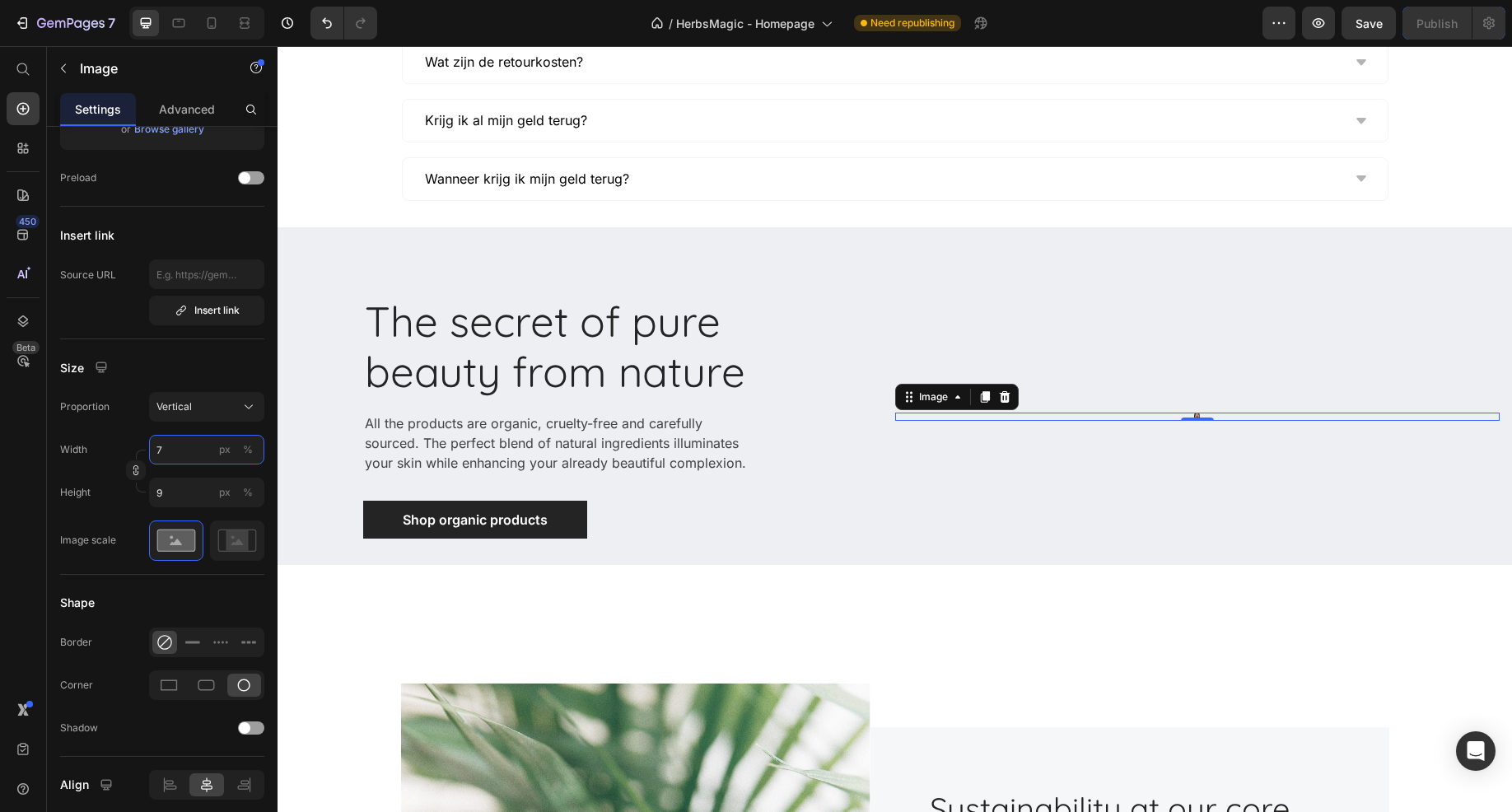 type on "70" 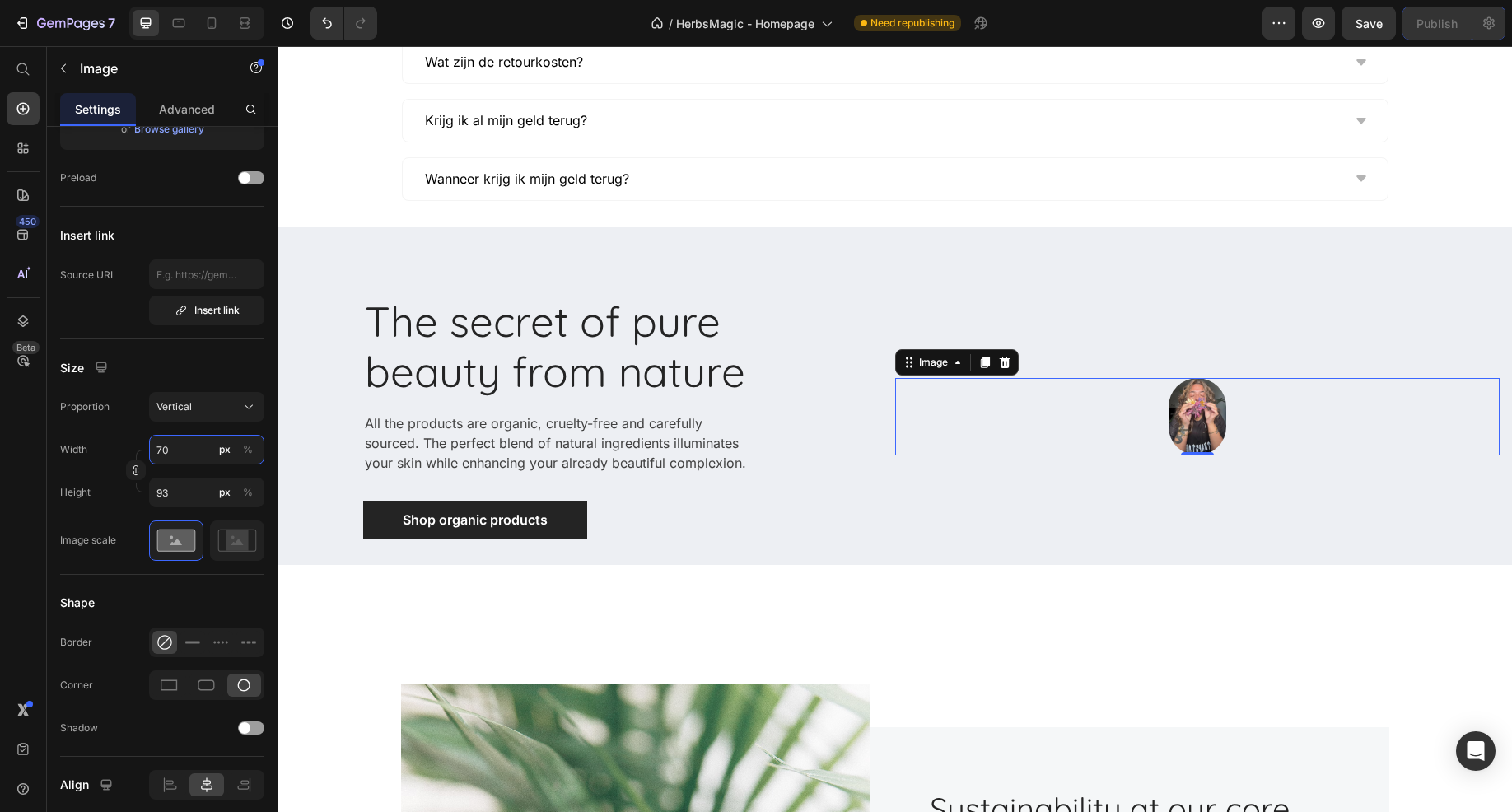 type on "70" 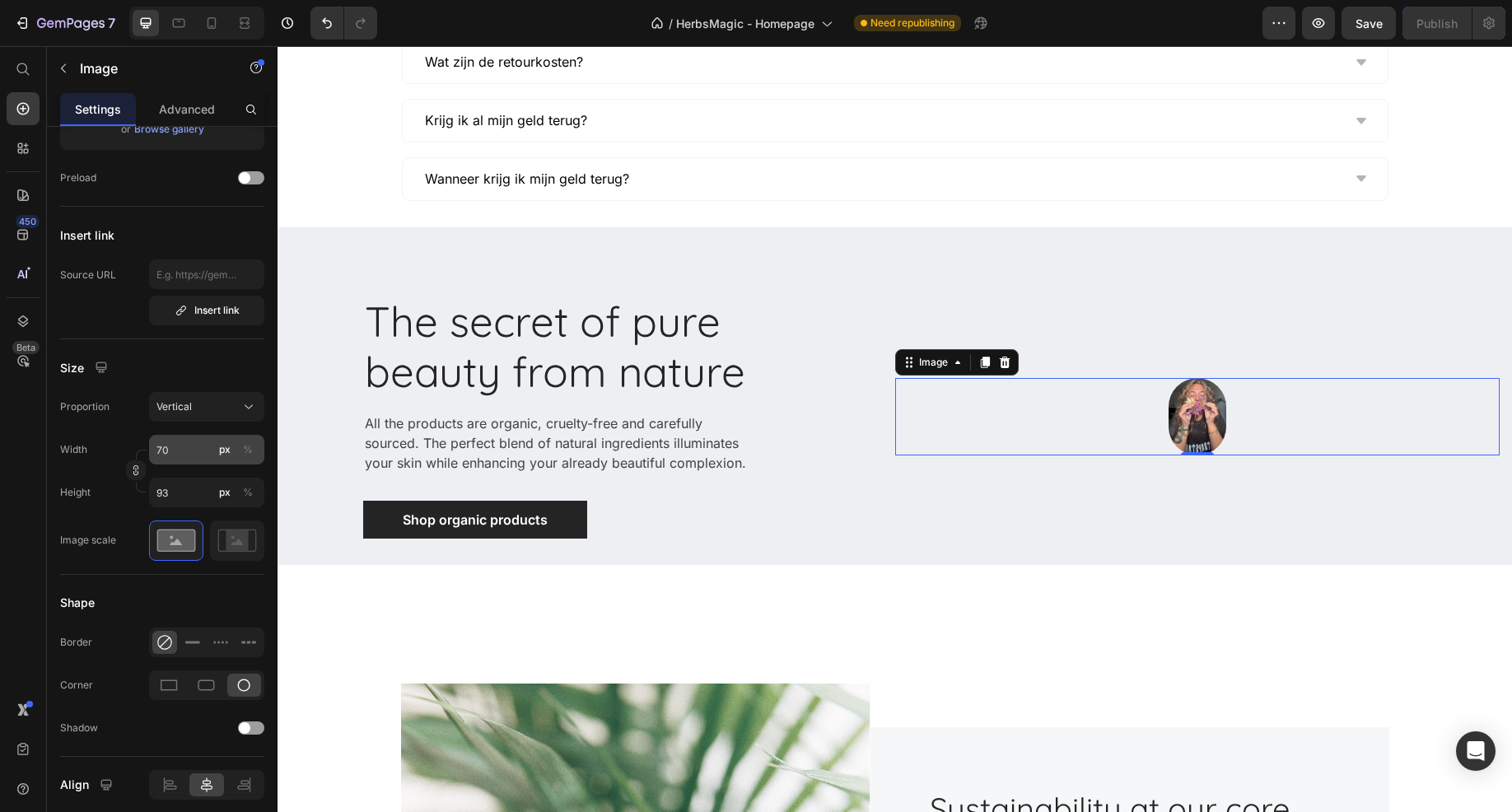 click on "%" at bounding box center [248, 450] 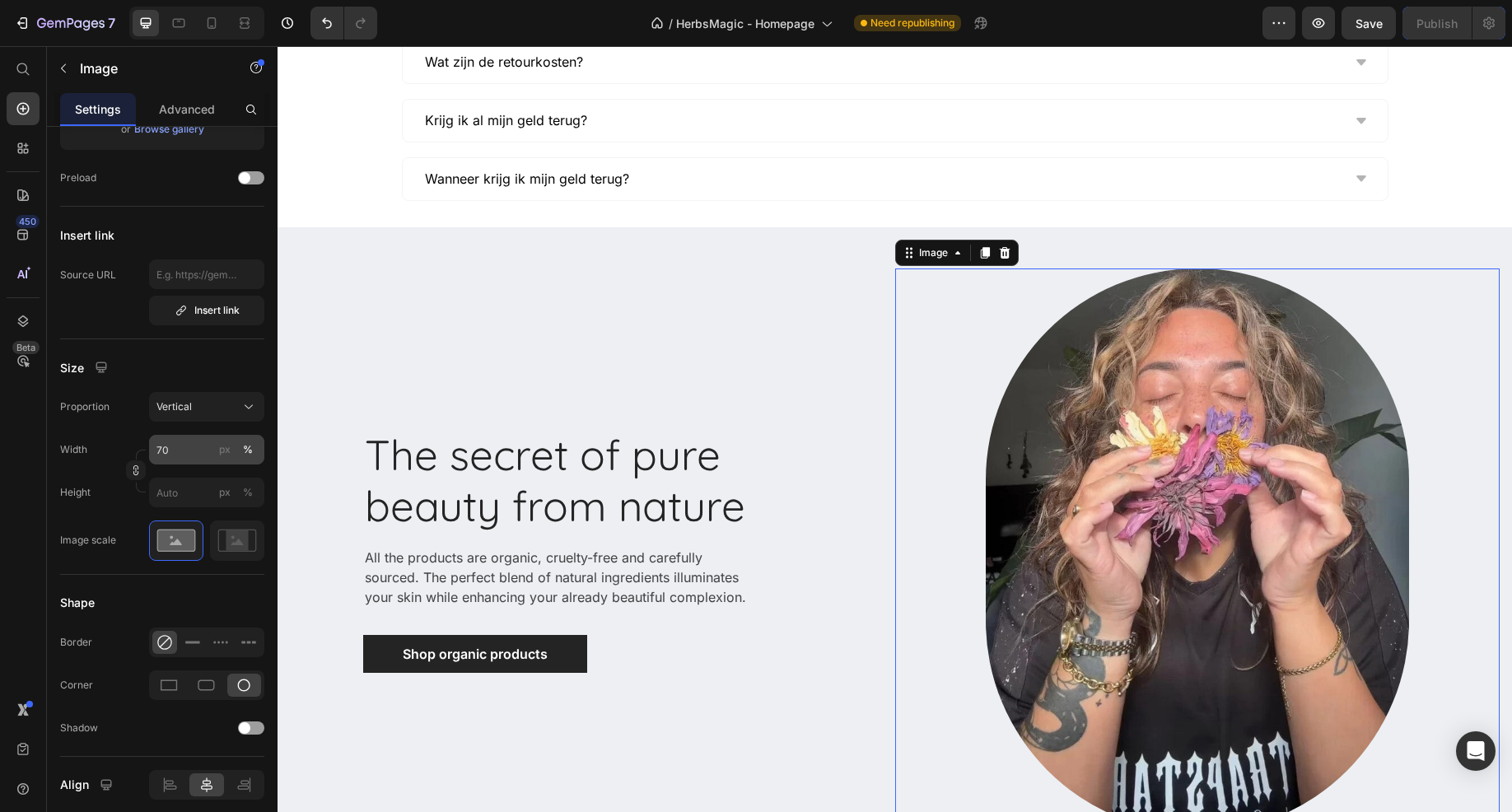 scroll, scrollTop: 3945, scrollLeft: 0, axis: vertical 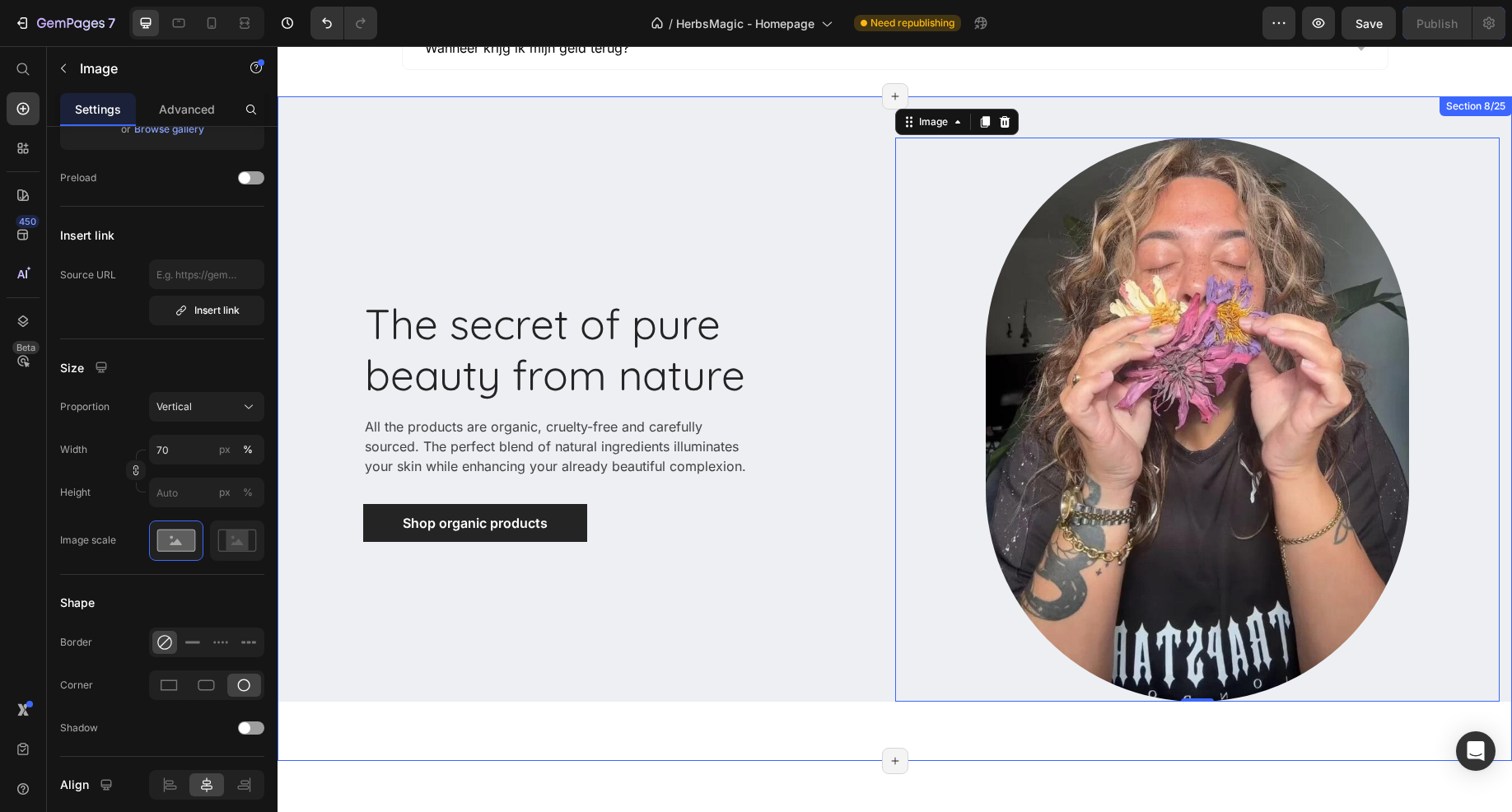 click on "The secret of pure beauty from nature Heading All the products are organic, cruelty-free and carefully sourced. The perfect blend of natural ingredients illuminates your skin while enhancing your already beautiful complexion. Text block Shop organic products Button Row Image   0 Row Row Section 8/25 Page has reached Shopify’s 25 section-limit Page has reached Shopify’s 25 section-limit" at bounding box center [894, 429] 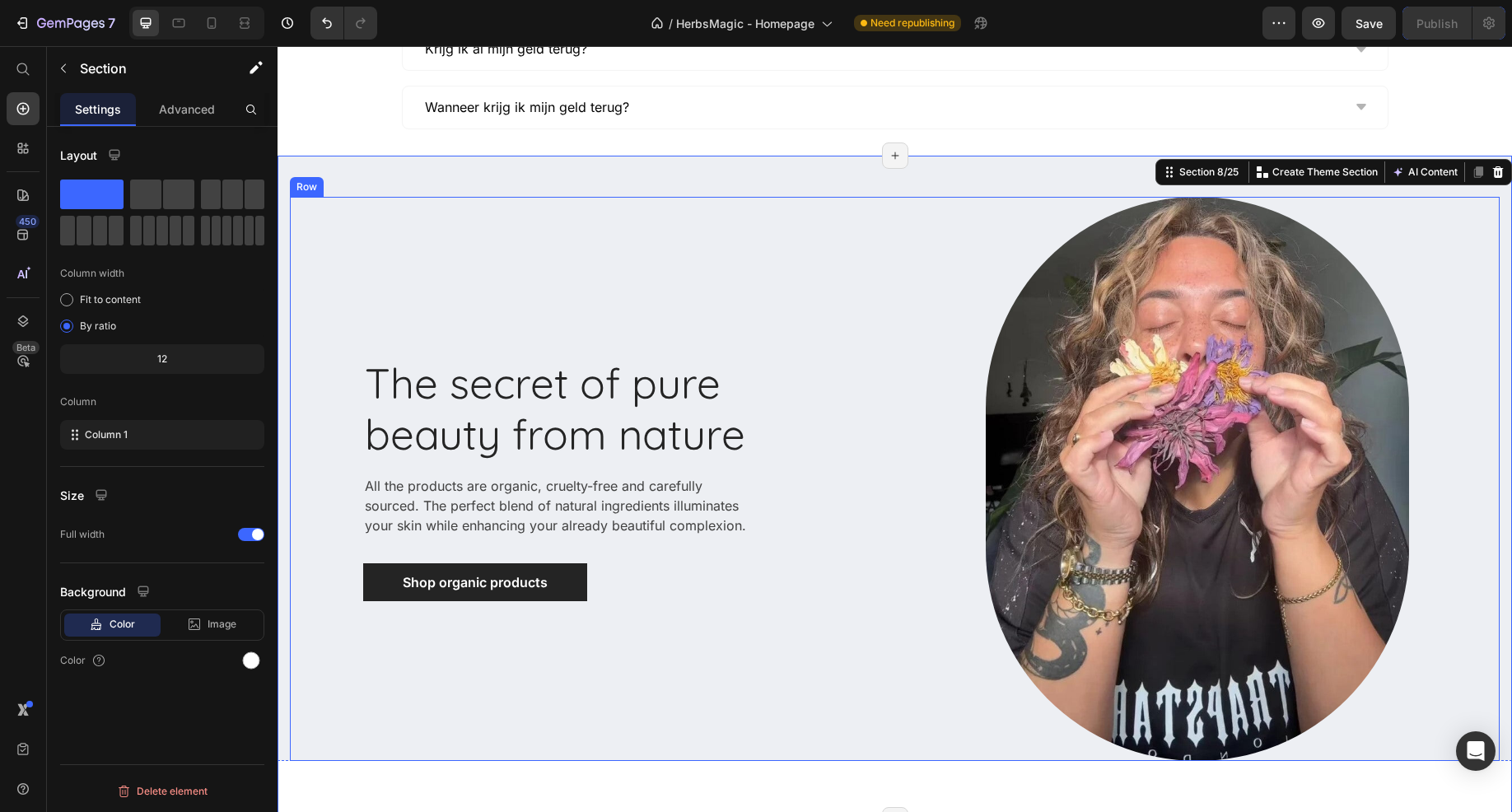 scroll, scrollTop: 3862, scrollLeft: 0, axis: vertical 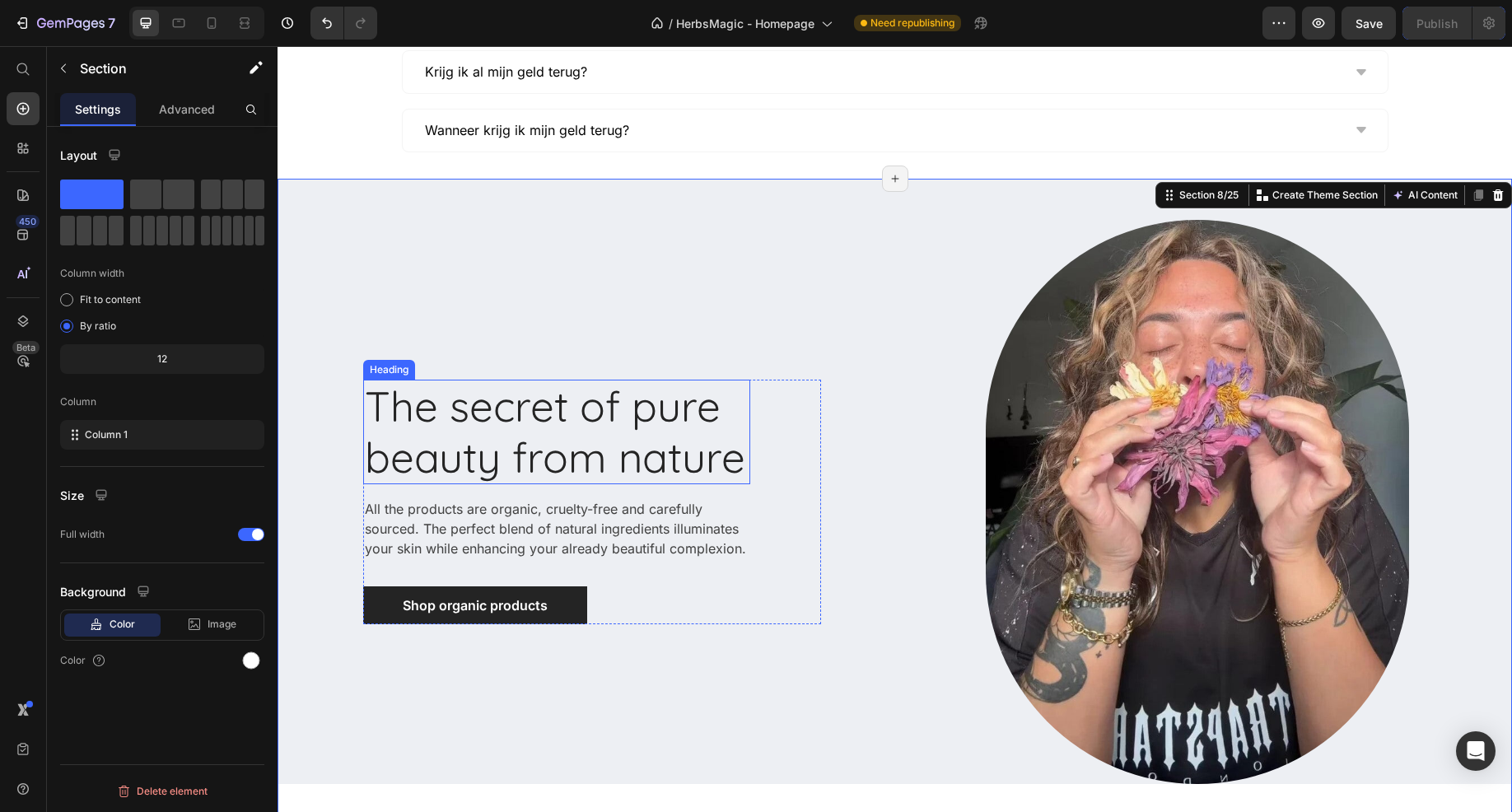 click on "The secret of pure beauty from nature" at bounding box center (557, 432) 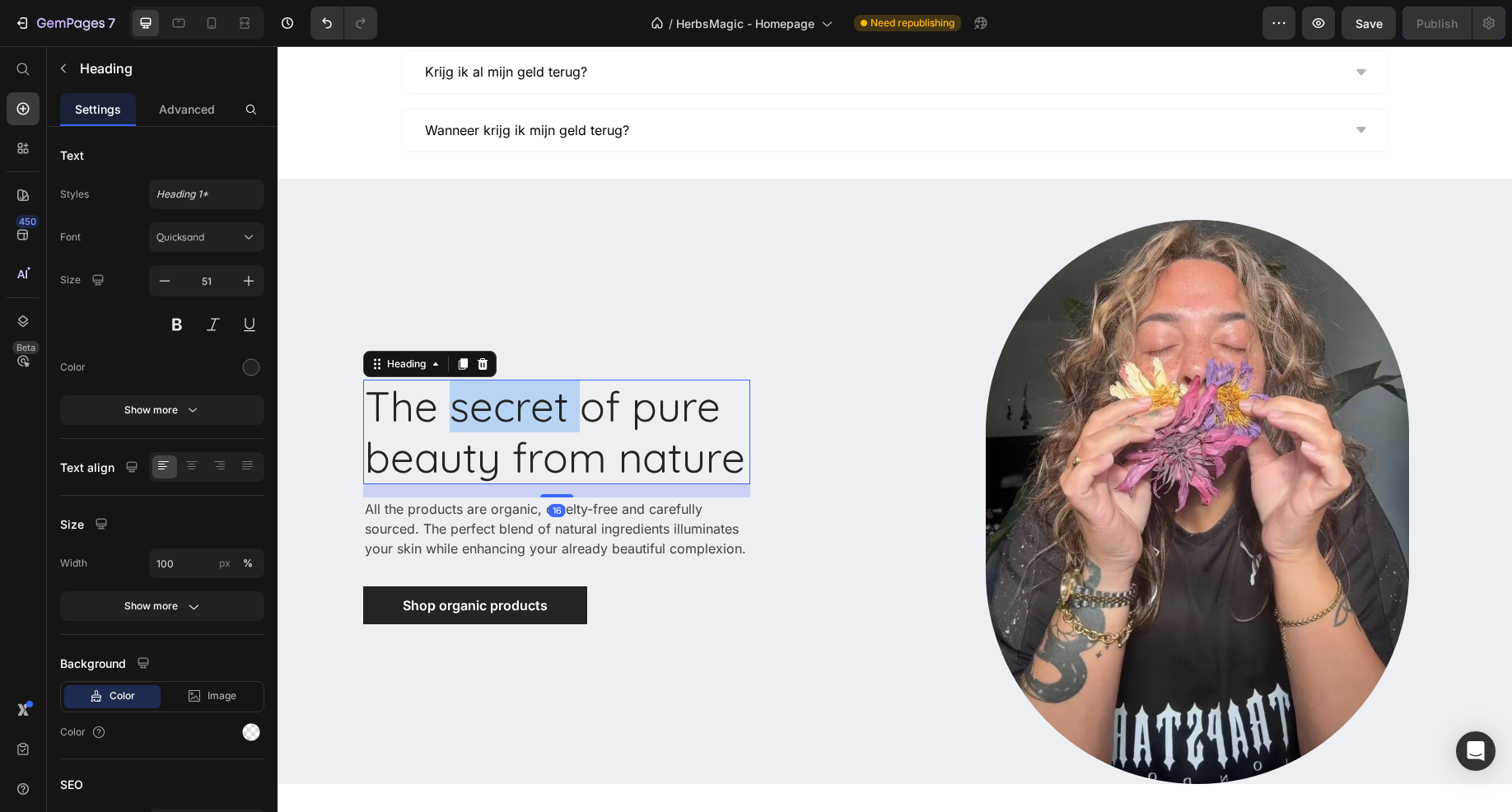 click on "The secret of pure beauty from nature" at bounding box center [557, 432] 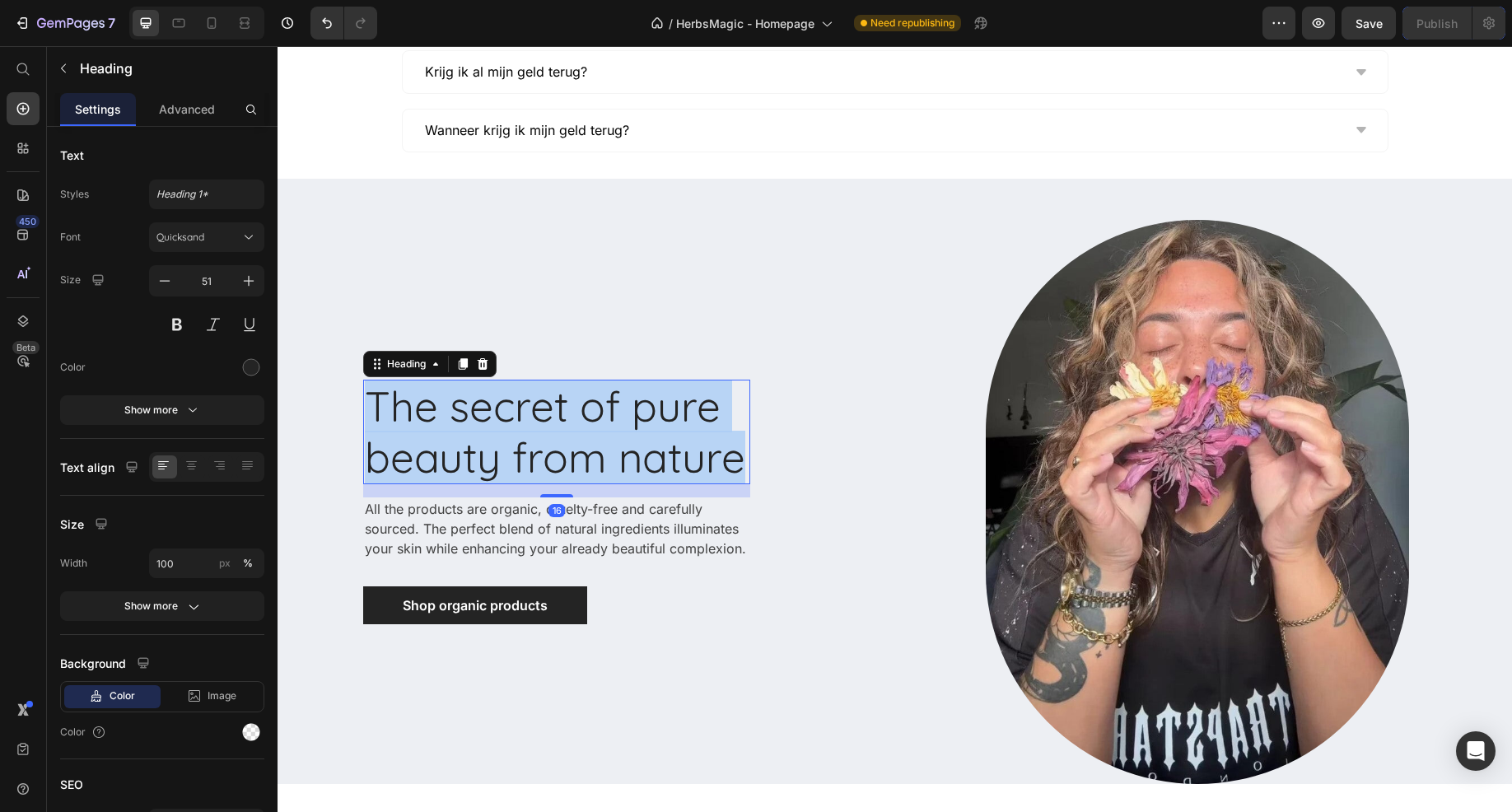 click on "The secret of pure beauty from nature" at bounding box center (557, 432) 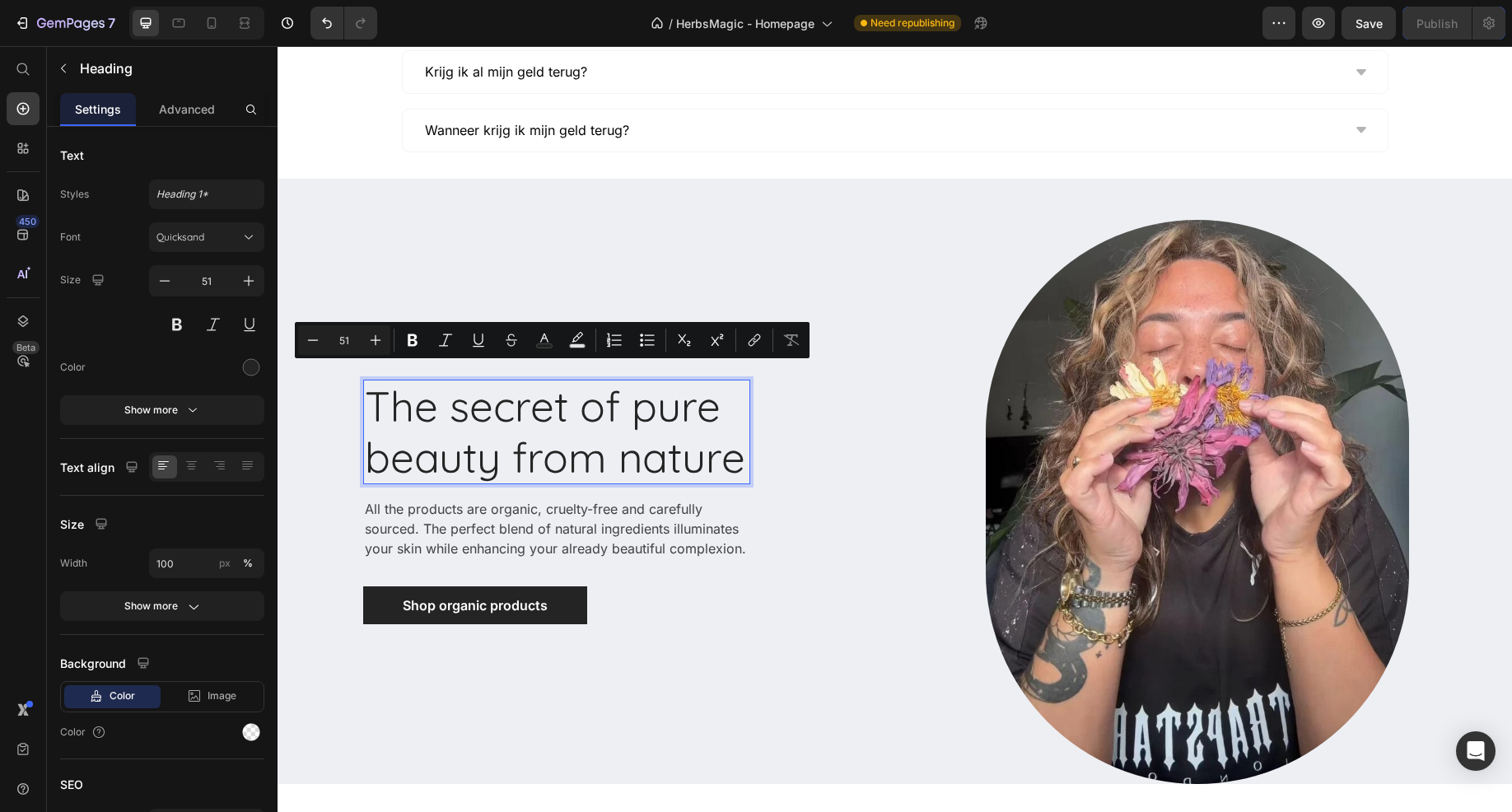scroll, scrollTop: 3838, scrollLeft: 0, axis: vertical 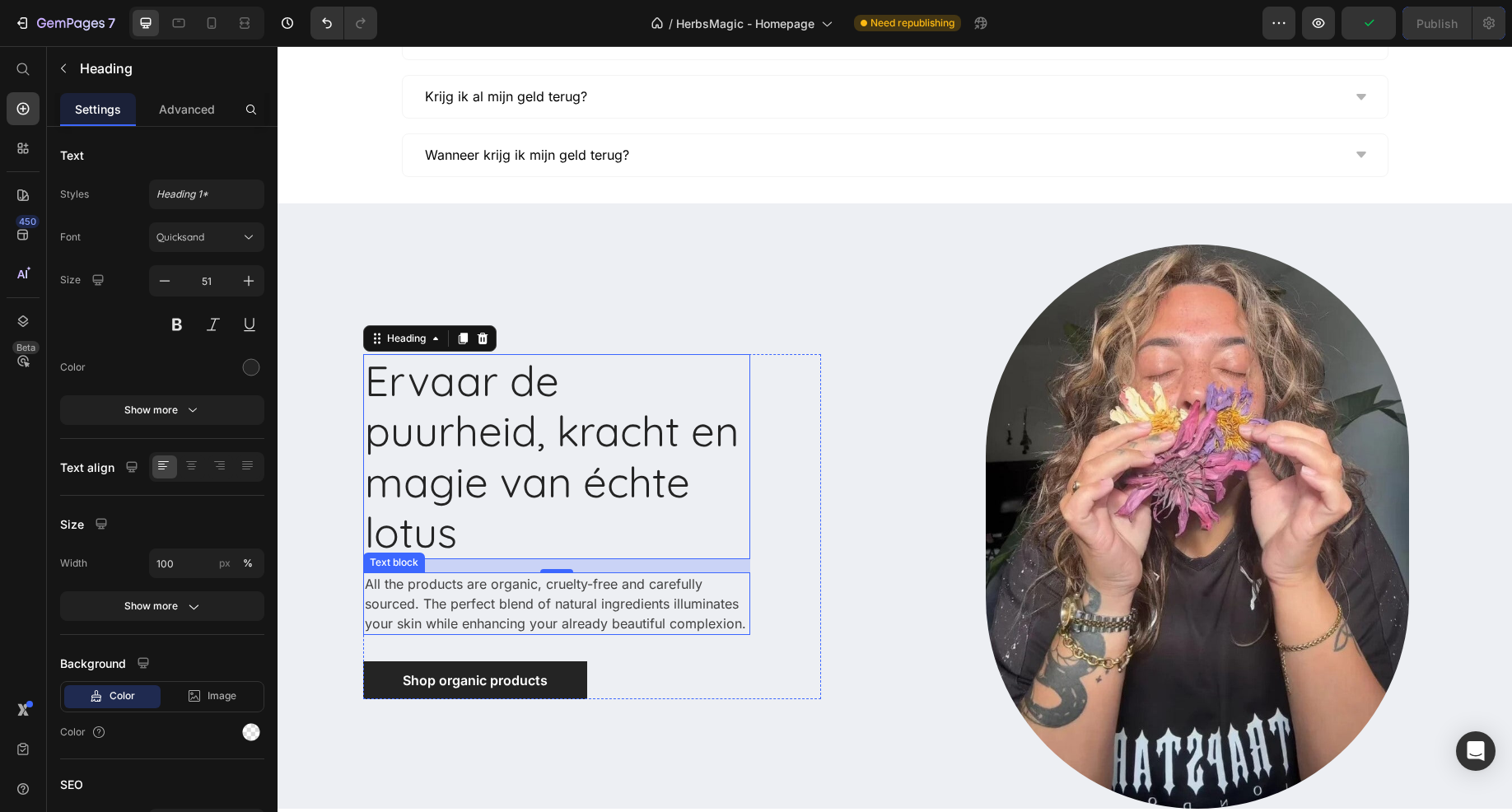 click on "All the products are organic, cruelty-free and carefully sourced. The perfect blend of natural ingredients illuminates your skin while enhancing your already beautiful complexion." at bounding box center [557, 604] 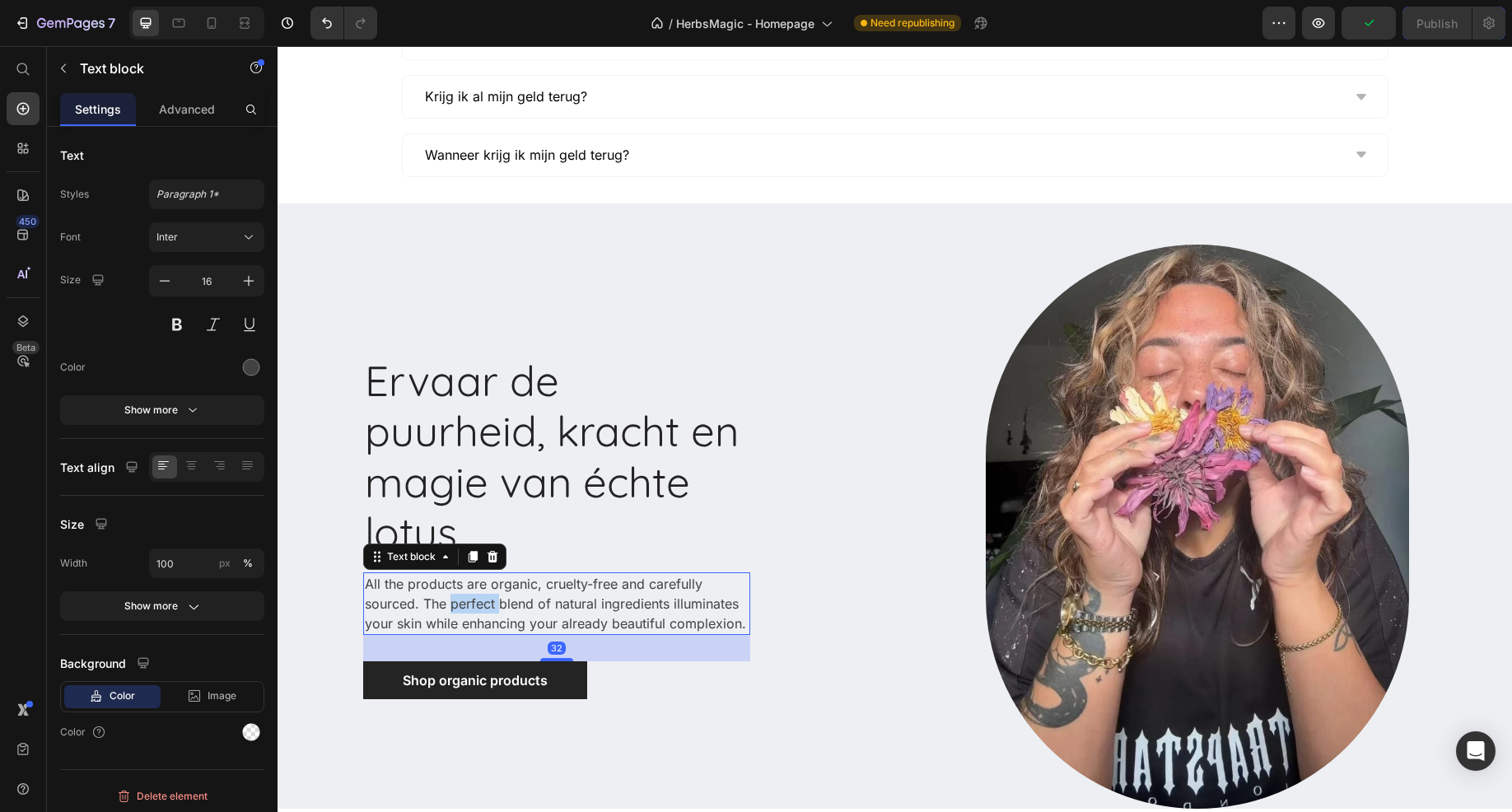 click on "All the products are organic, cruelty-free and carefully sourced. The perfect blend of natural ingredients illuminates your skin while enhancing your already beautiful complexion." at bounding box center [557, 604] 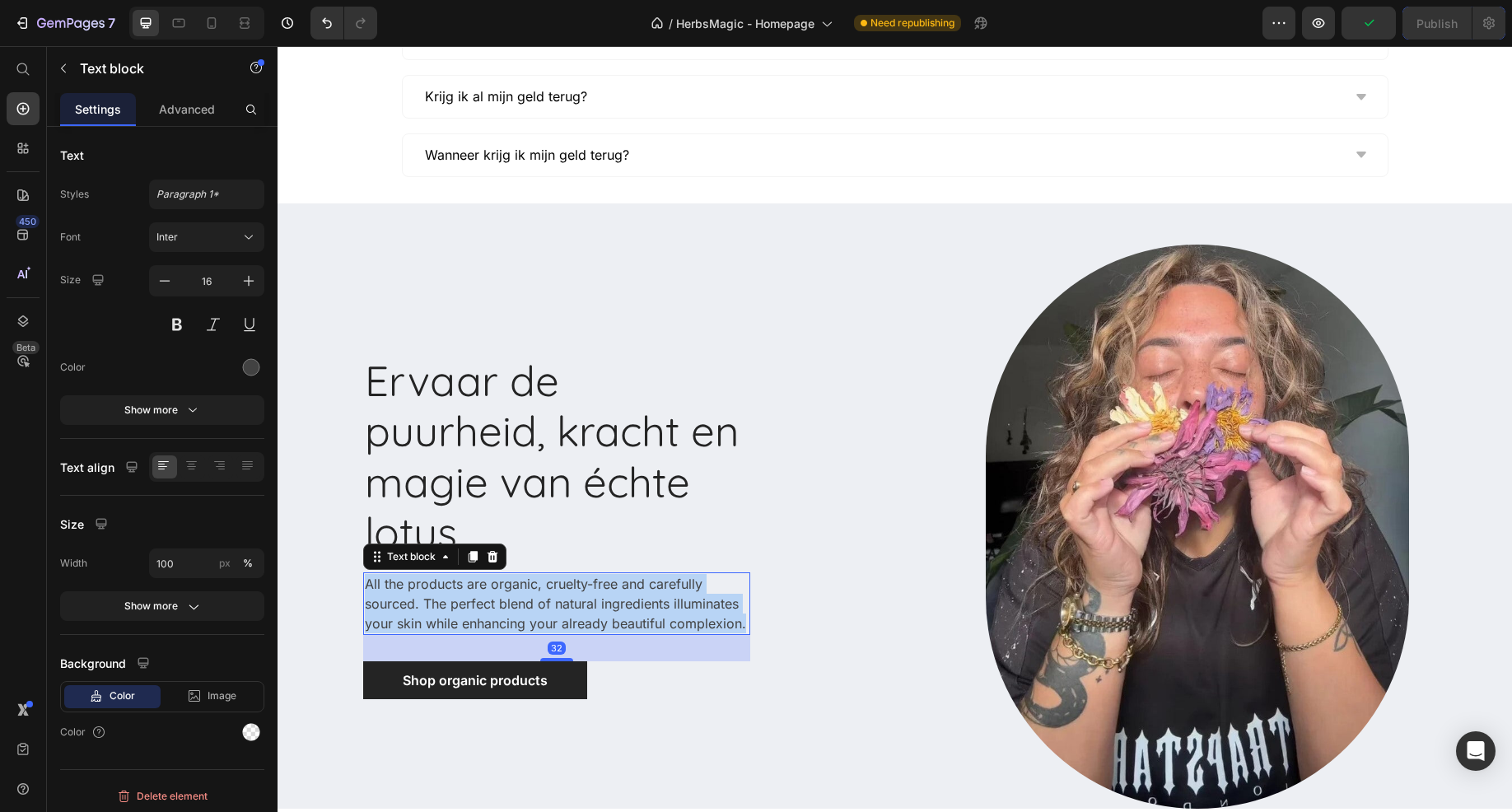 click on "All the products are organic, cruelty-free and carefully sourced. The perfect blend of natural ingredients illuminates your skin while enhancing your already beautiful complexion." at bounding box center (557, 604) 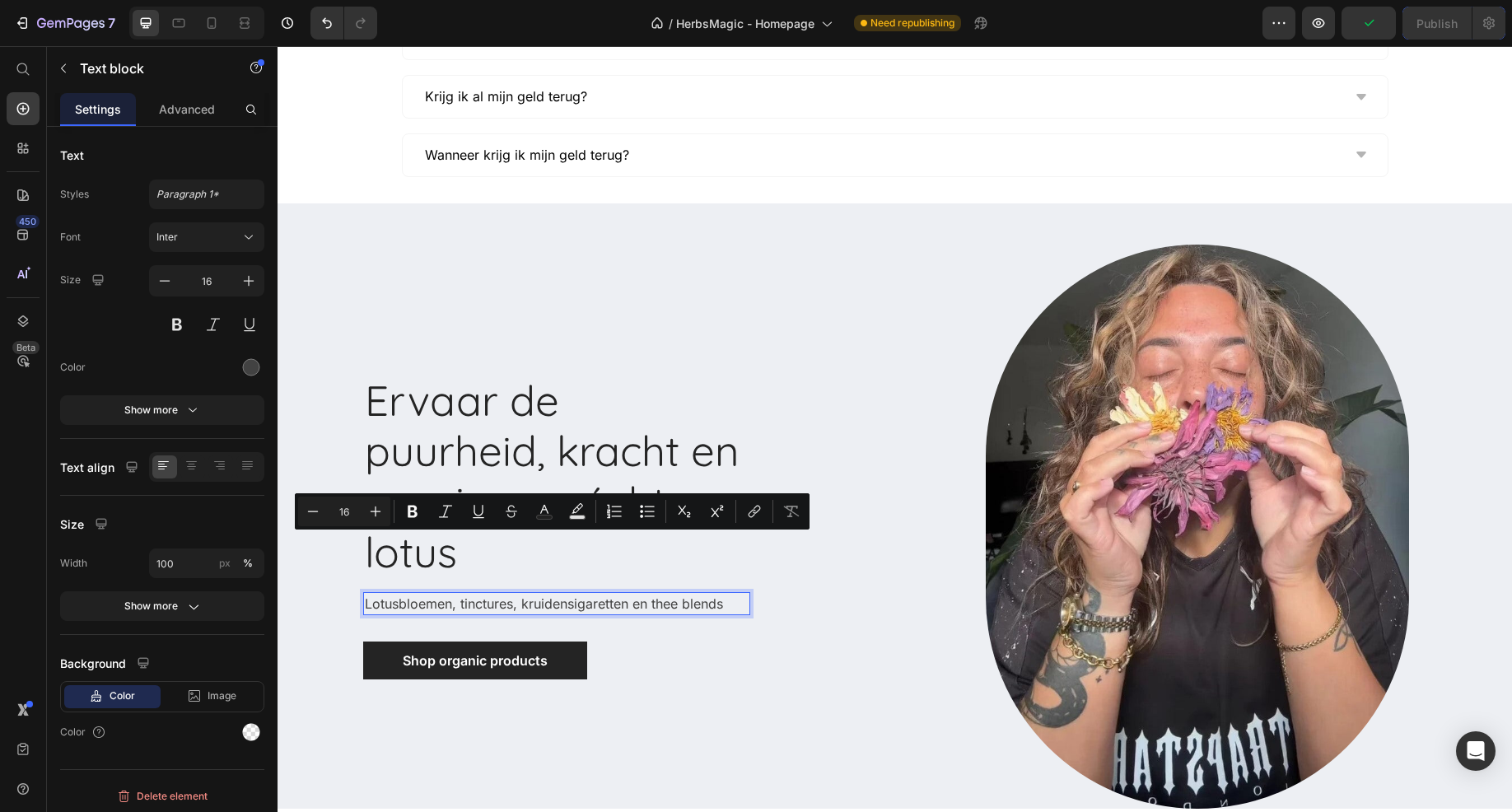 scroll, scrollTop: 3857, scrollLeft: 0, axis: vertical 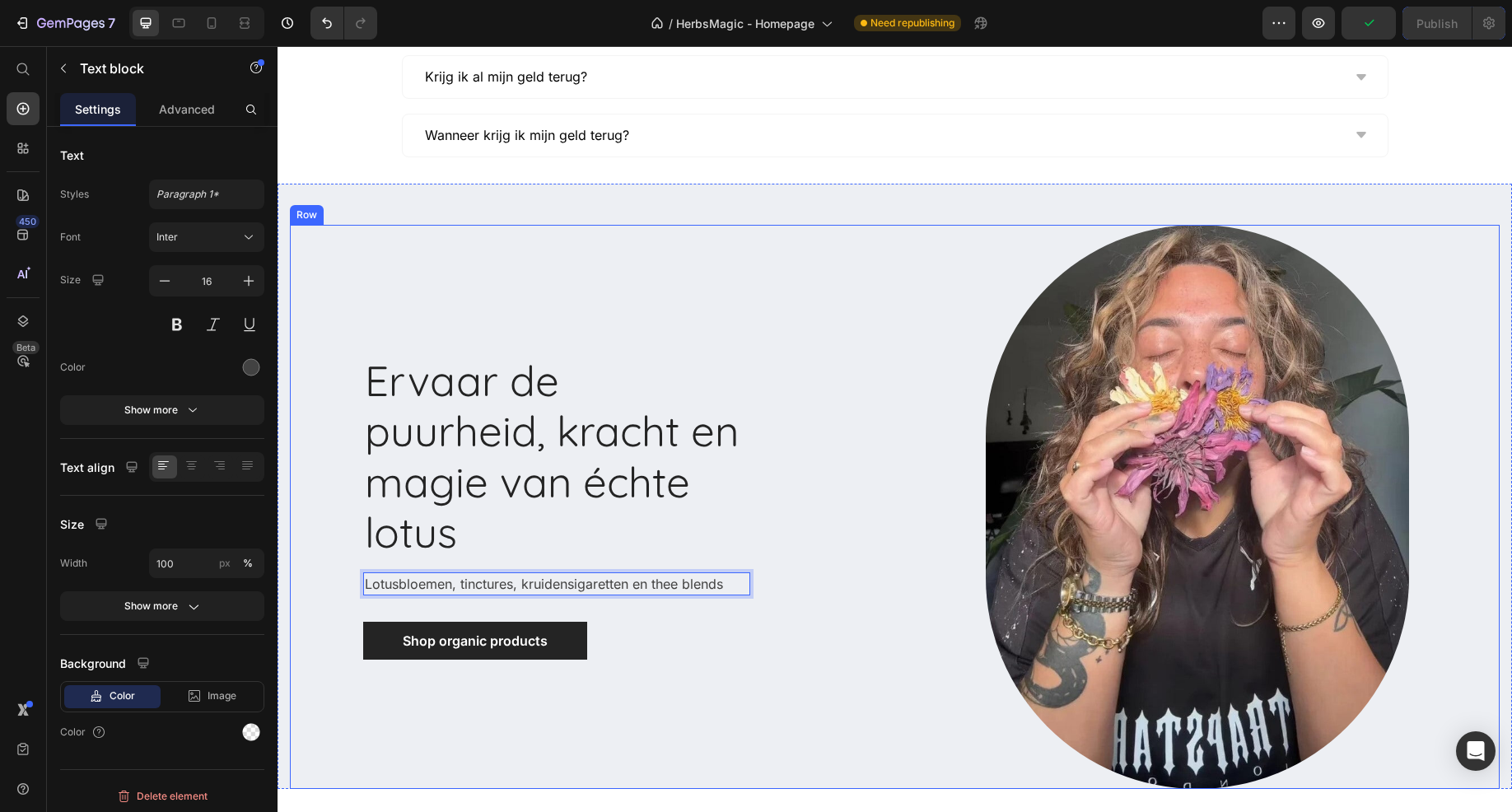 click on "Ervaar de puurheid, kracht en magie van échte lotus Heading Lotusbloemen, tinctures, kruidensigaretten en thee blends Text block   32 Shop organic products Button Row" at bounding box center (592, 507) 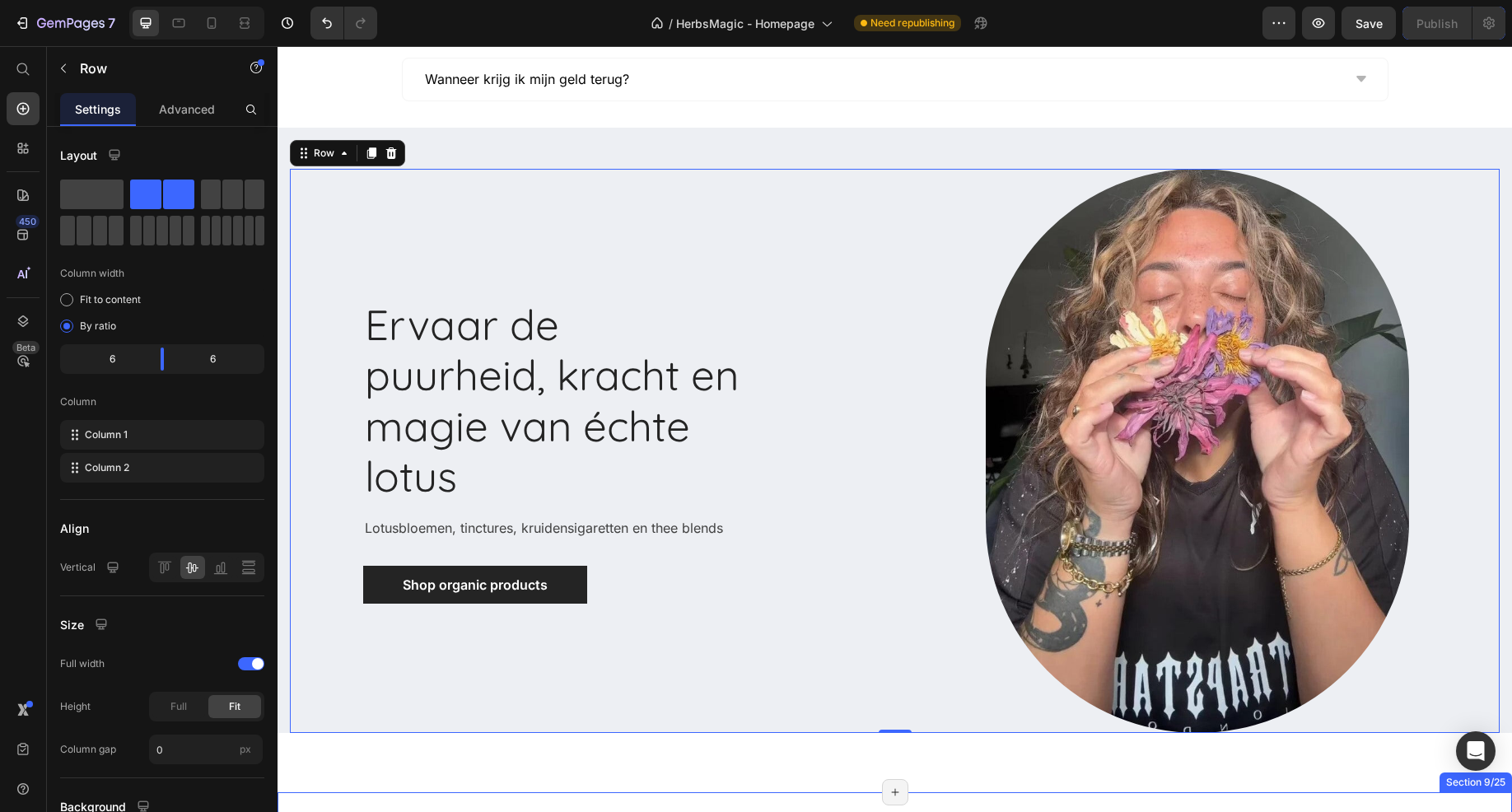 scroll, scrollTop: 4022, scrollLeft: 0, axis: vertical 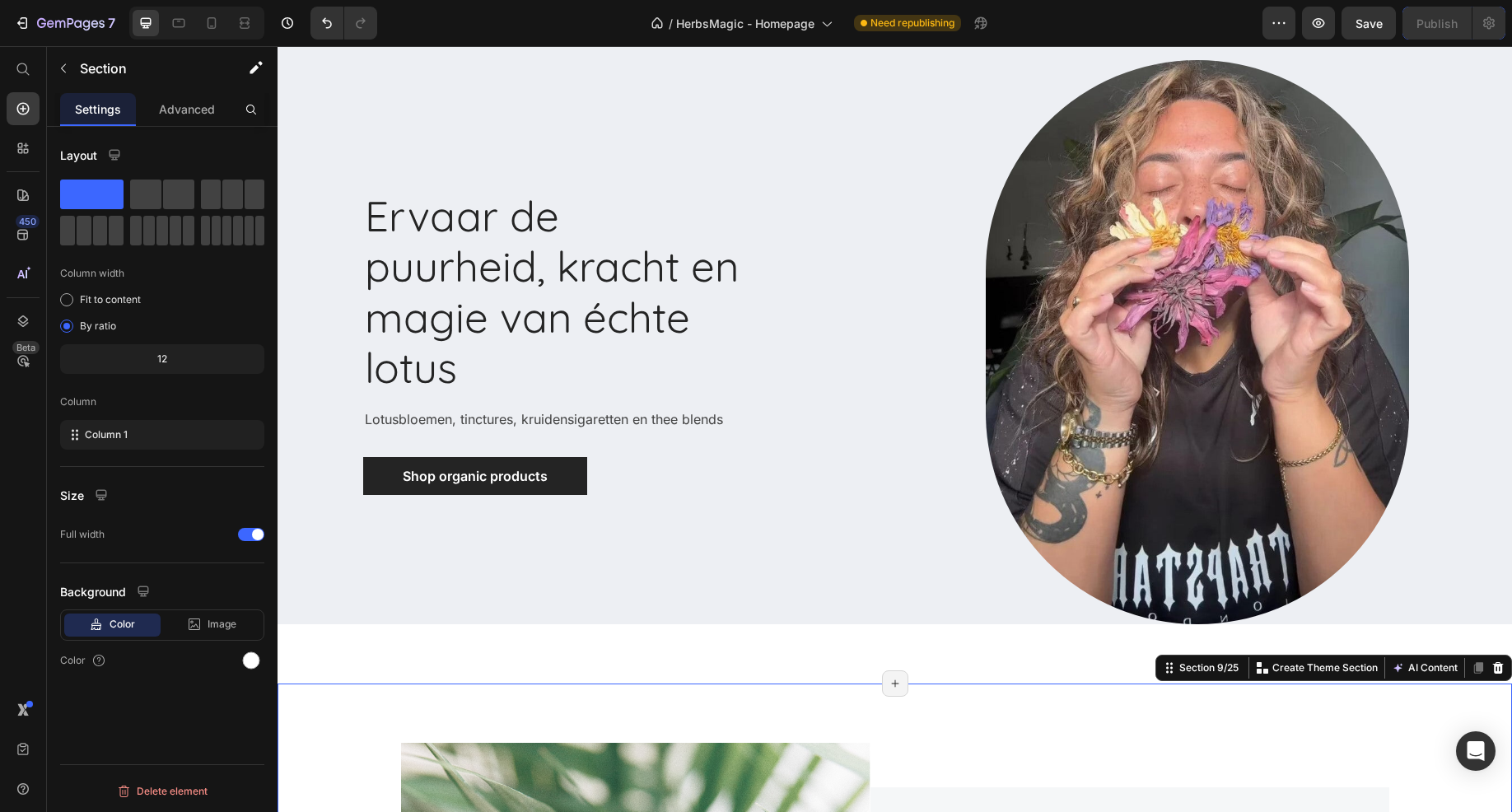 click on "Image Sustainability at our core Heading As a destination for the consciously-minded, we have always been passionate about bringing the best products that are good for you and for the planet. Your wellbeing, and that of the planet, are at the heart of everything we do. Text block Learn more Button Row Row Section 9/25   Create Theme Section AI Content Write with GemAI What would you like to describe here? Tone and Voice Persuasive Product Blauwe Lotus Show more Generate Page has reached Shopify’s 25 section-limit Page has reached Shopify’s 25 section-limit Page has reached Shopify’s 25 section-limit" at bounding box center [894, 949] 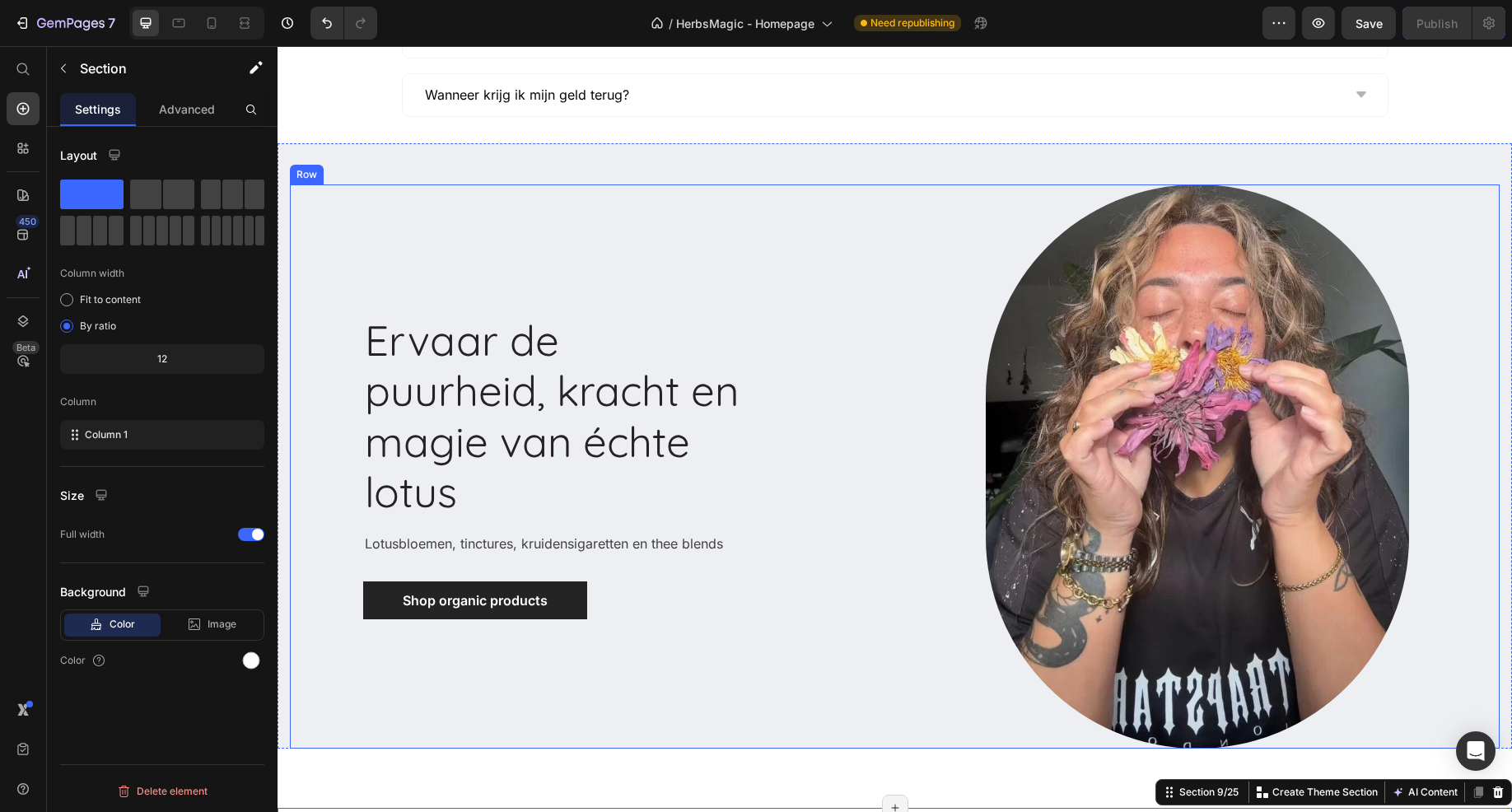 scroll, scrollTop: 3857, scrollLeft: 0, axis: vertical 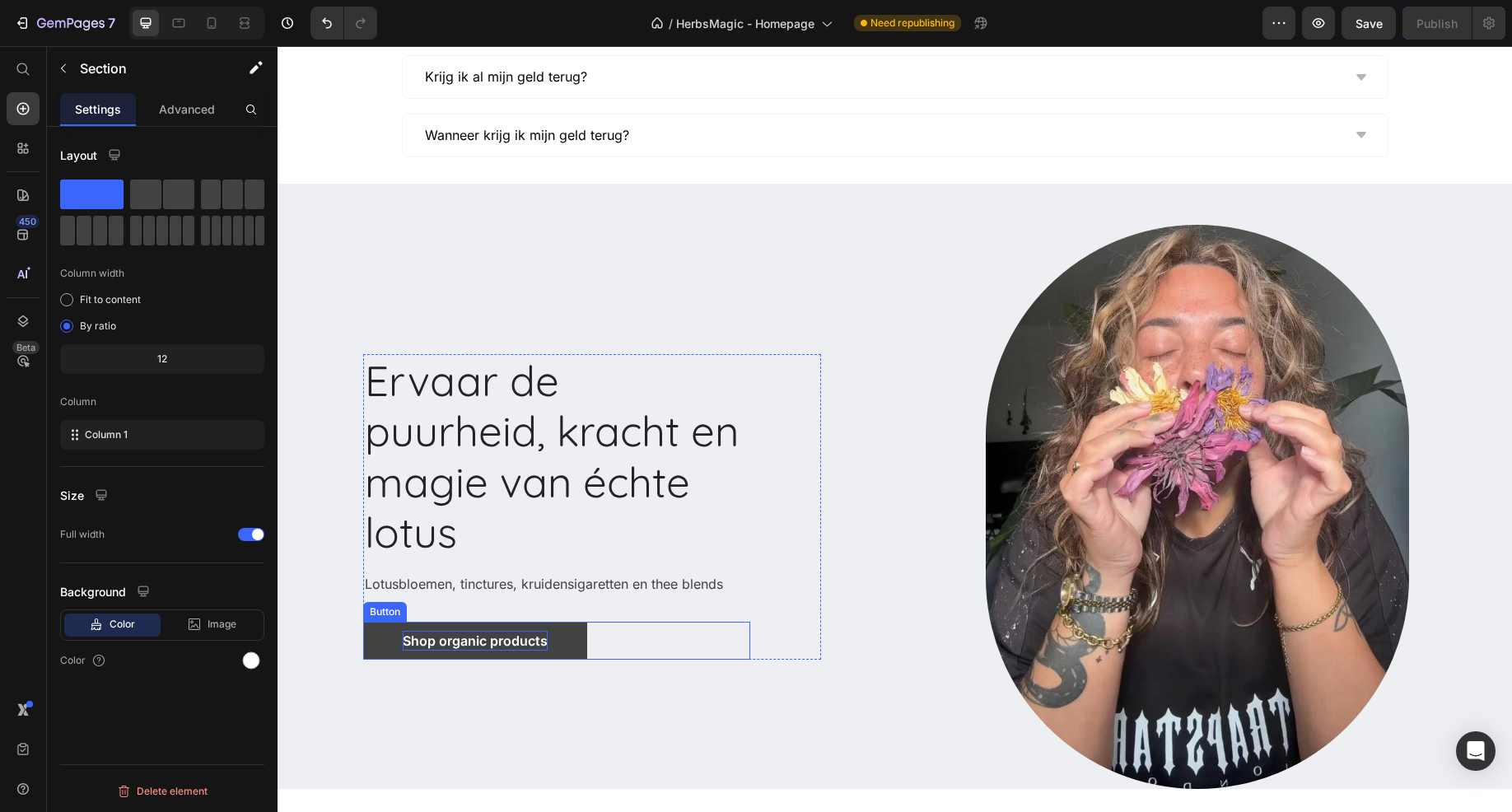 click on "Shop organic products" at bounding box center (475, 641) 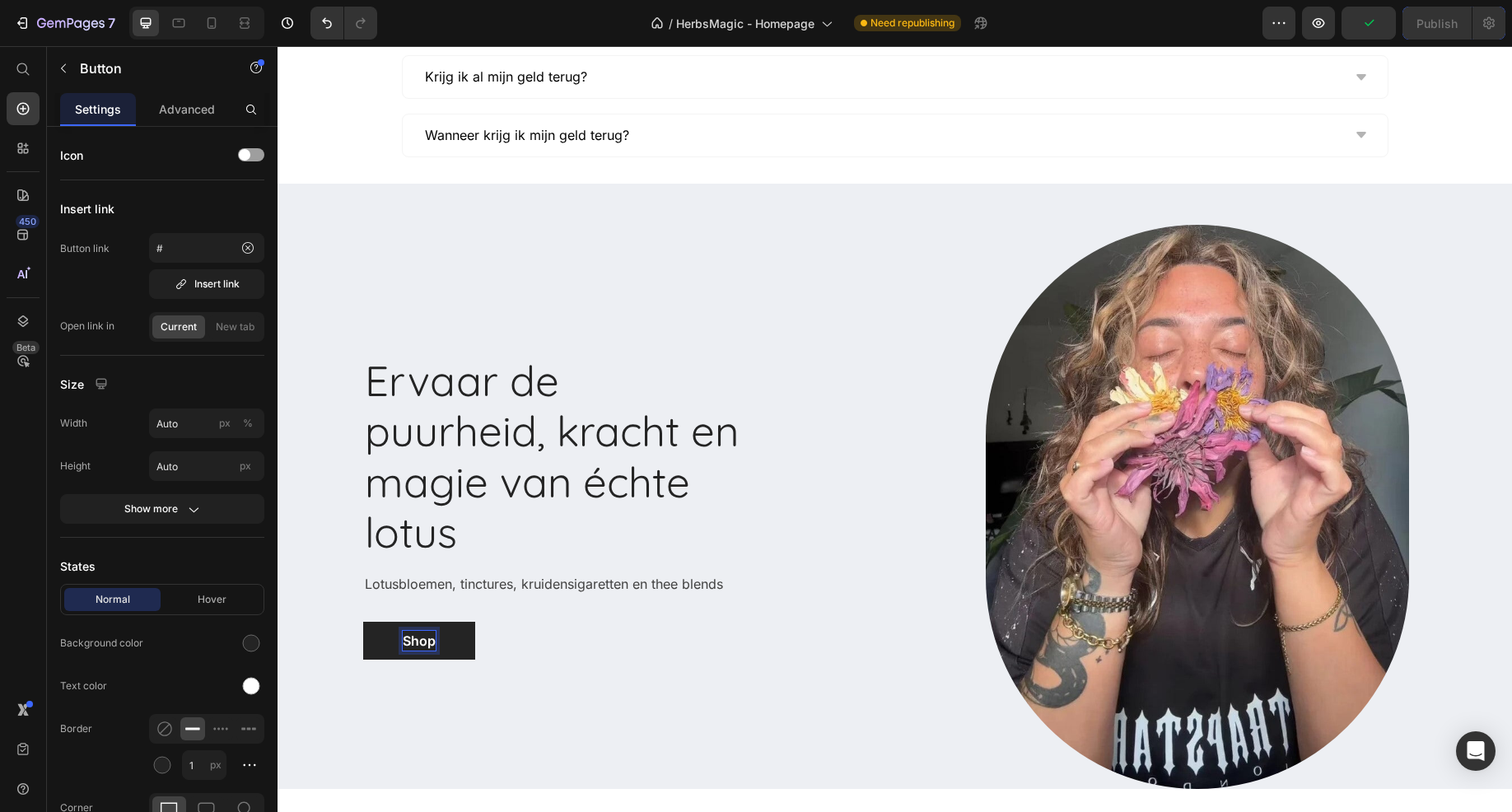 click on "Ervaar de puurheid, kracht en magie van échte lotus Heading Lotusbloemen, tinctures, kruidensigaretten en thee blends Text block Shop Button   0 Row" at bounding box center [592, 507] 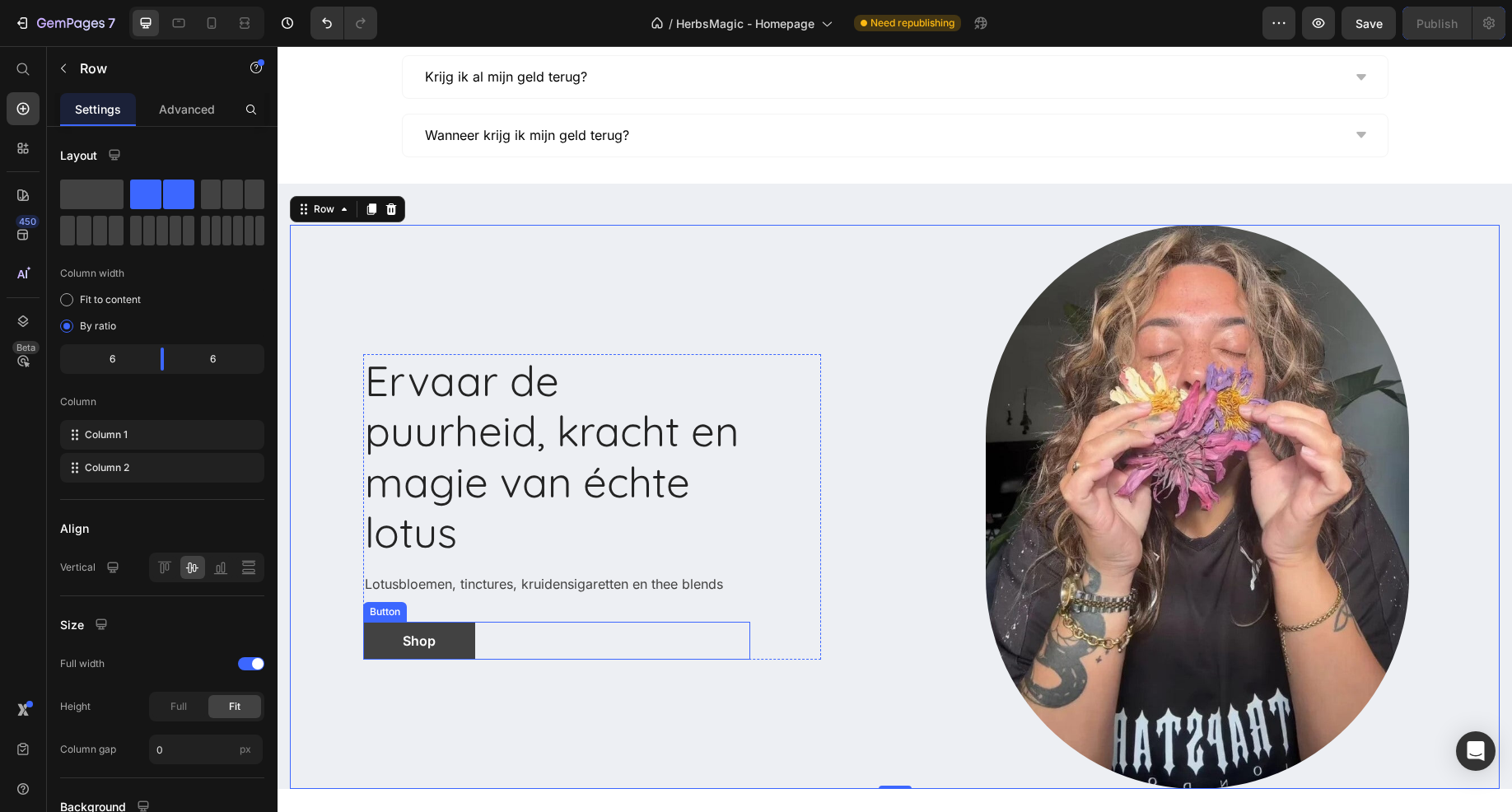 click on "Shop" at bounding box center [419, 641] 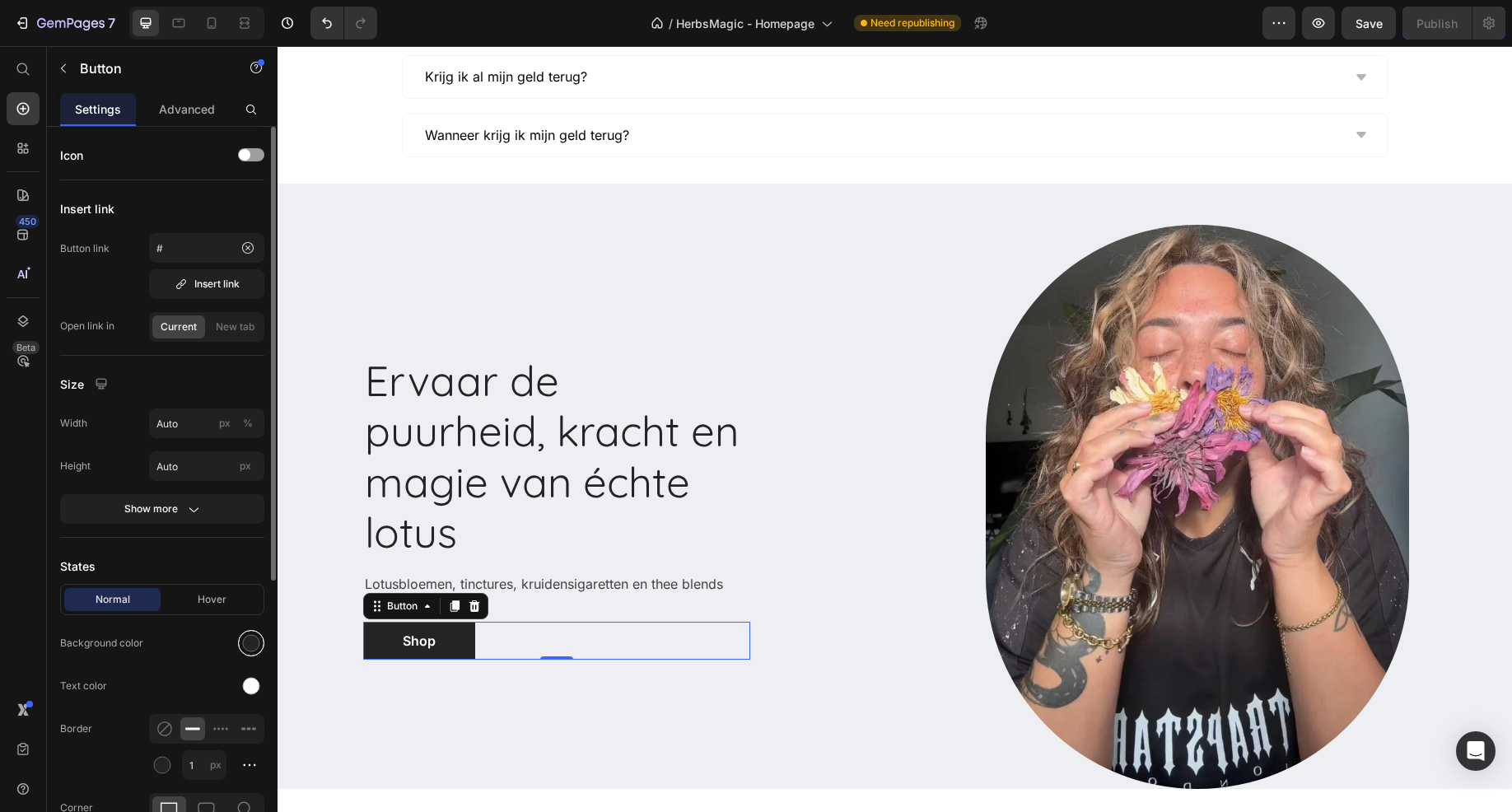 click at bounding box center (251, 643) 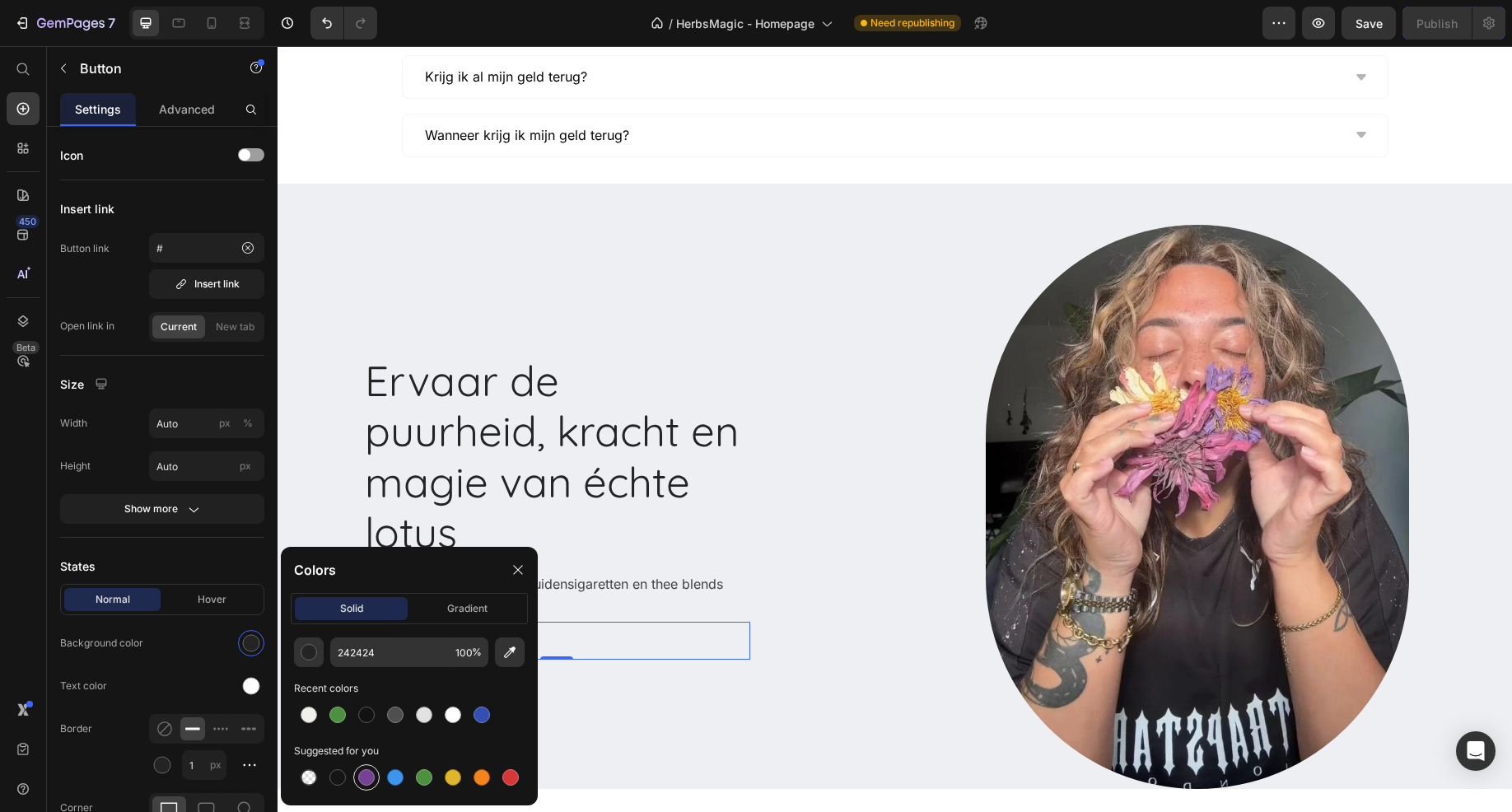 click at bounding box center (366, 777) 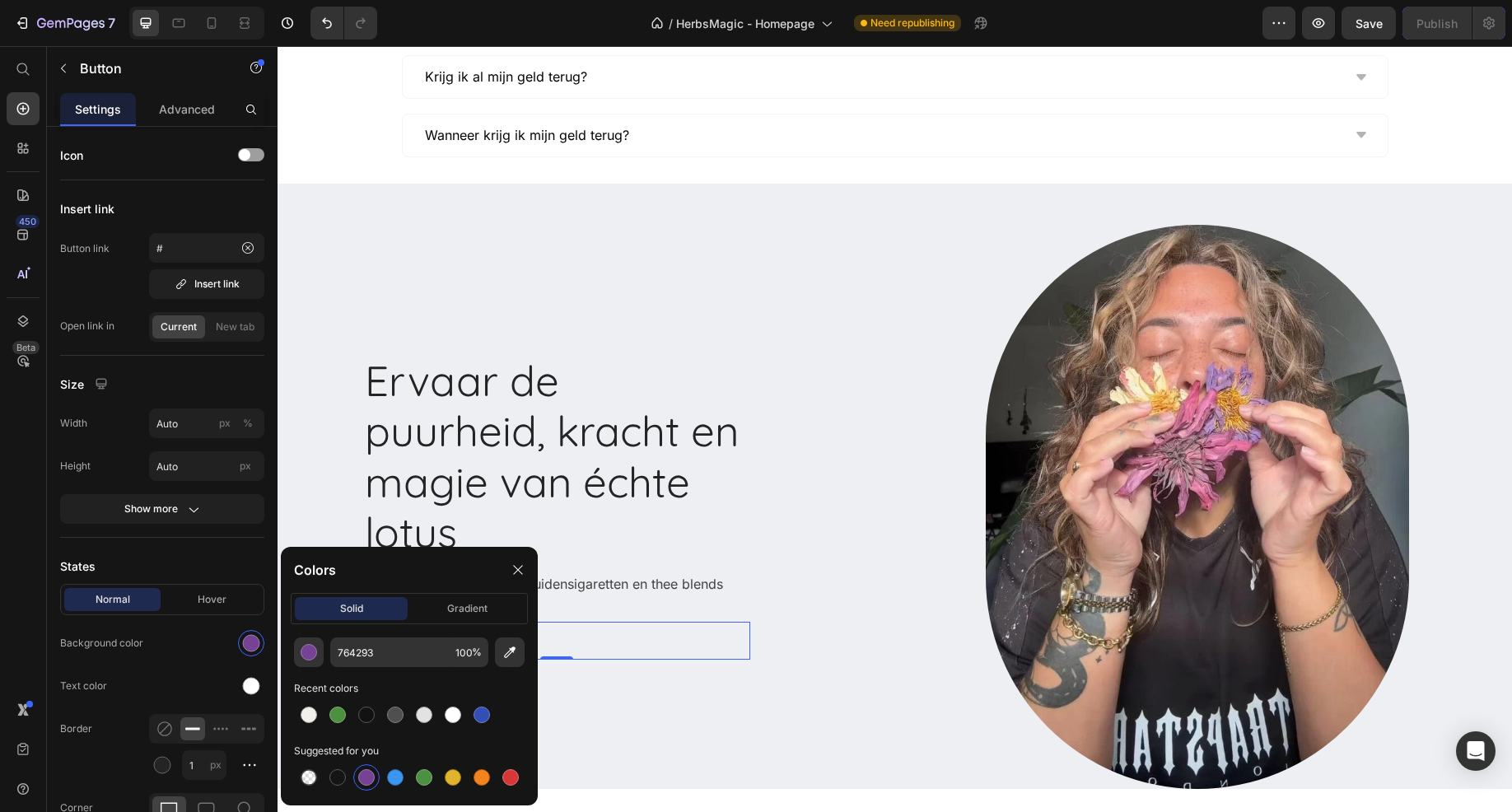 click on "Ervaar de puurheid, kracht en magie van échte lotus Heading Lotusbloemen, tinctures, kruidensigaretten en thee blends Text block Shop Button   0 Row" at bounding box center [592, 507] 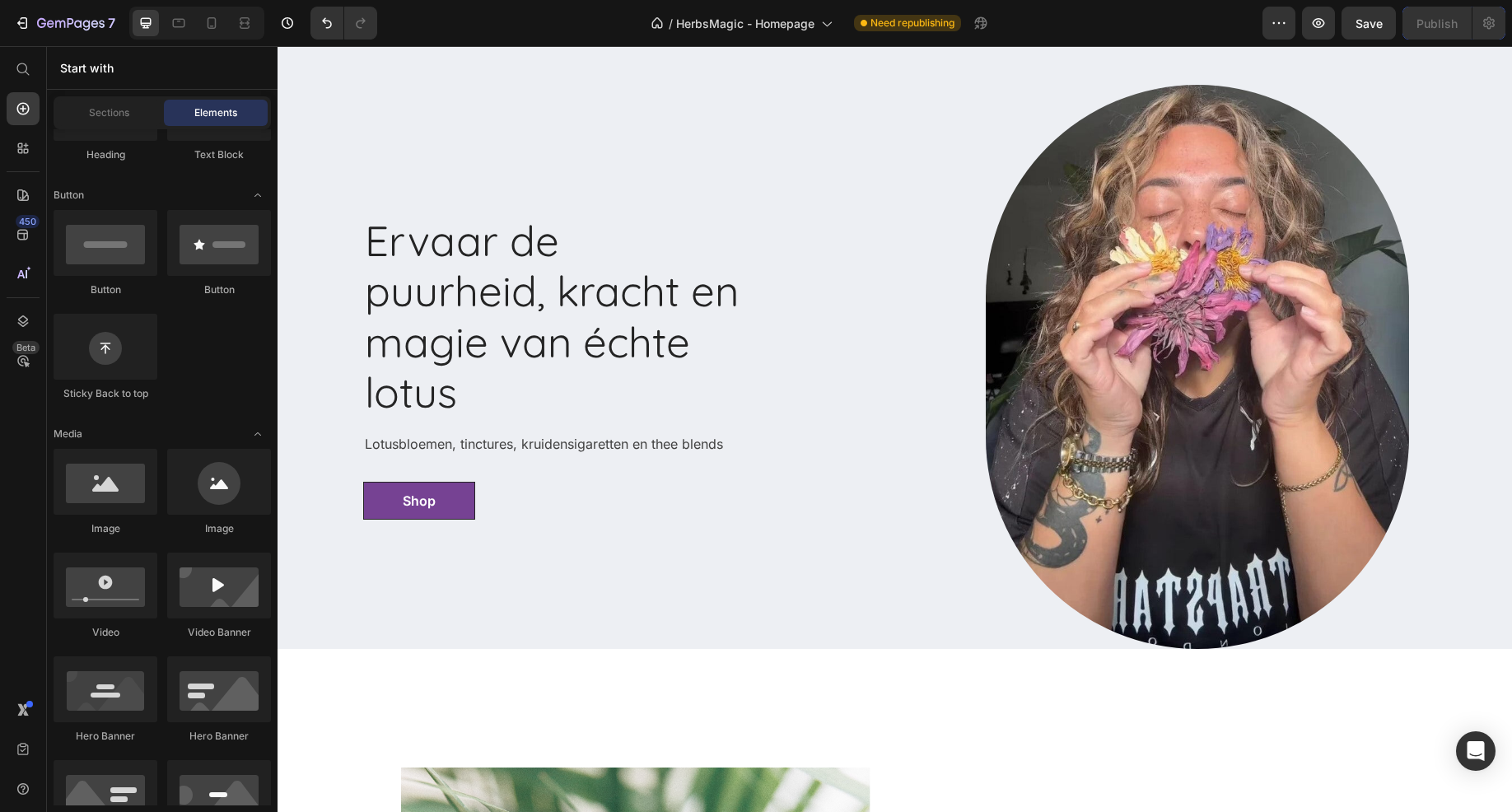 scroll, scrollTop: 3936, scrollLeft: 0, axis: vertical 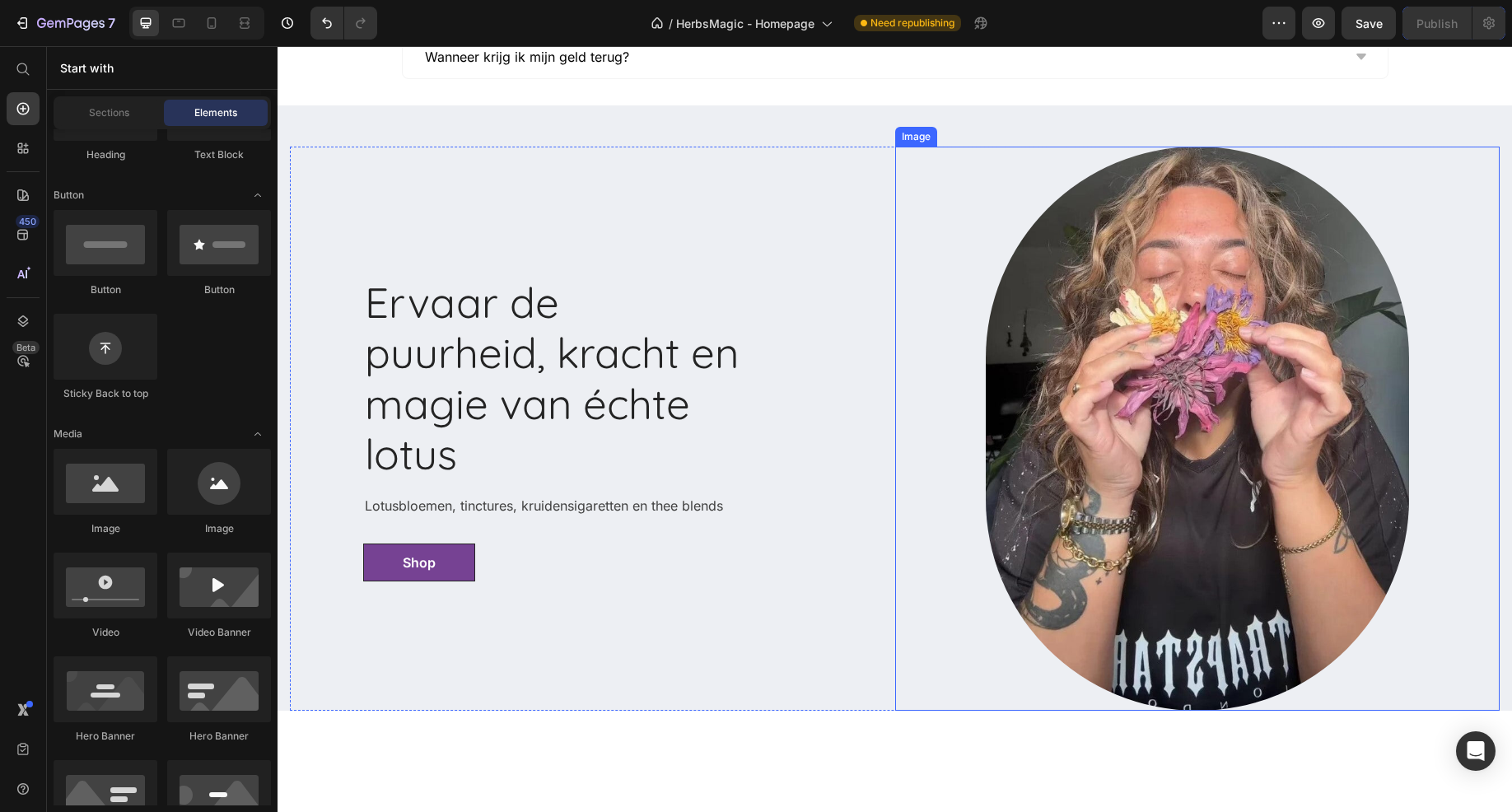 click at bounding box center (1197, 429) 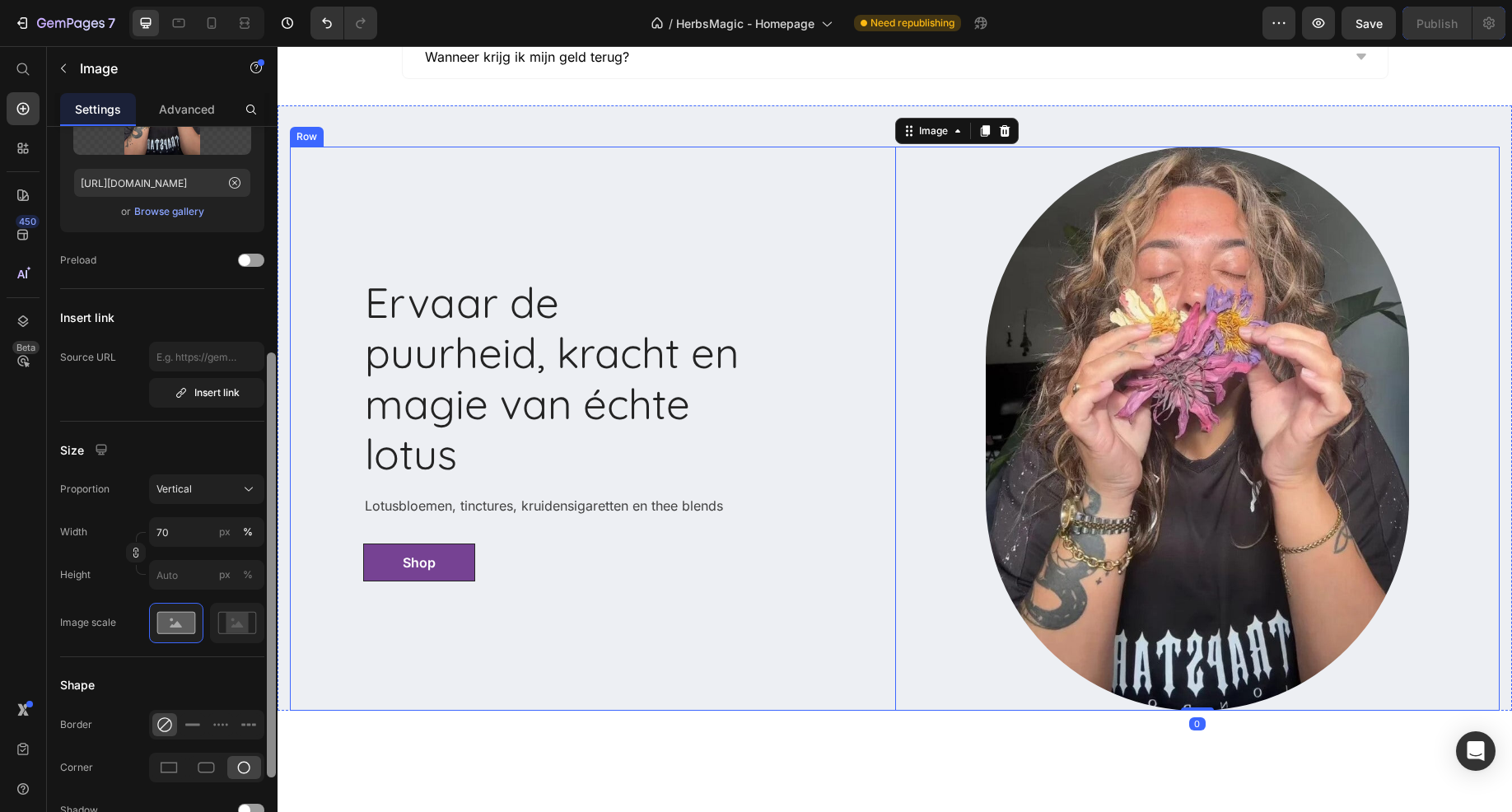 scroll, scrollTop: 247, scrollLeft: 0, axis: vertical 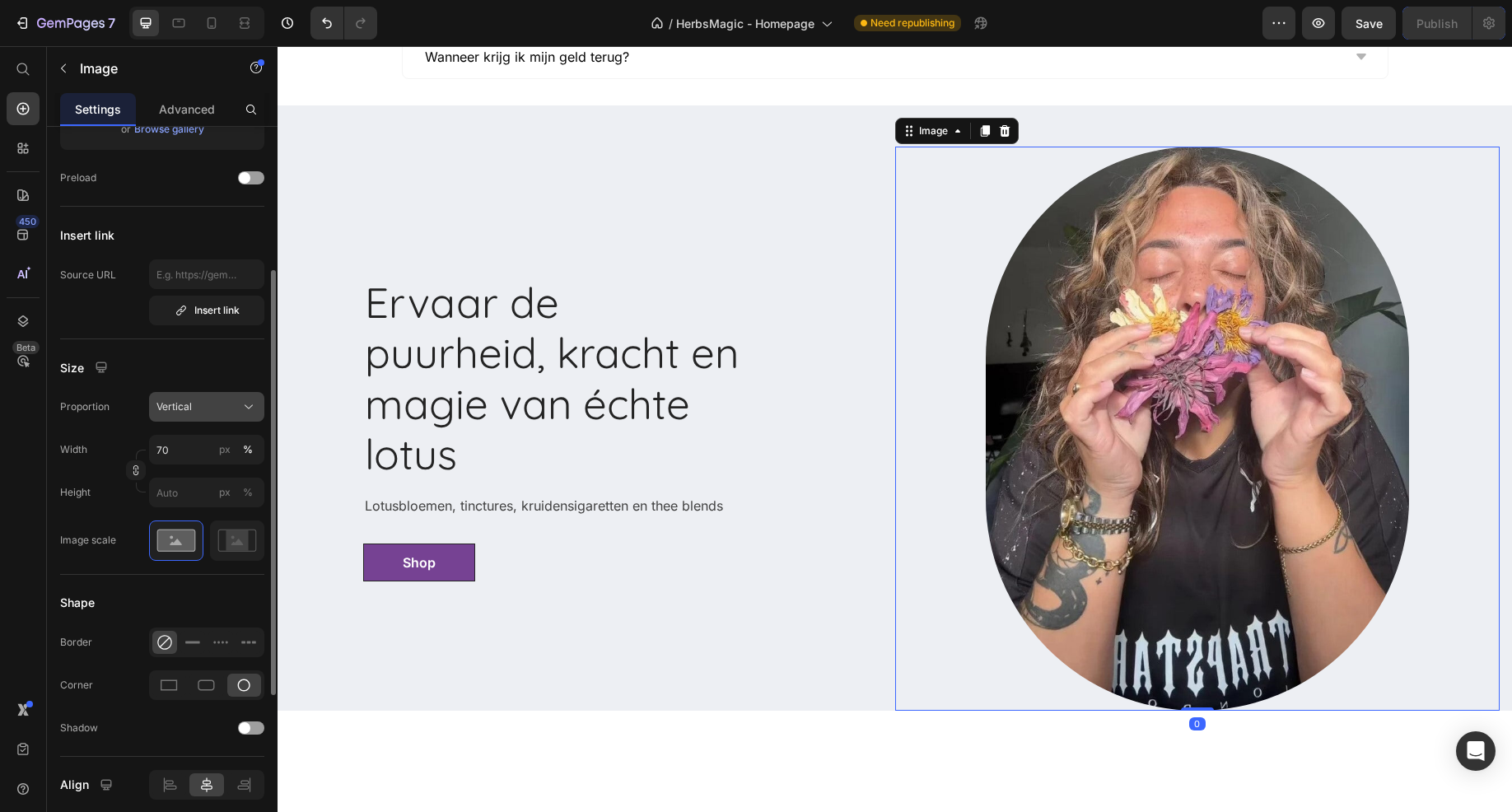 click on "Vertical" at bounding box center (207, 407) 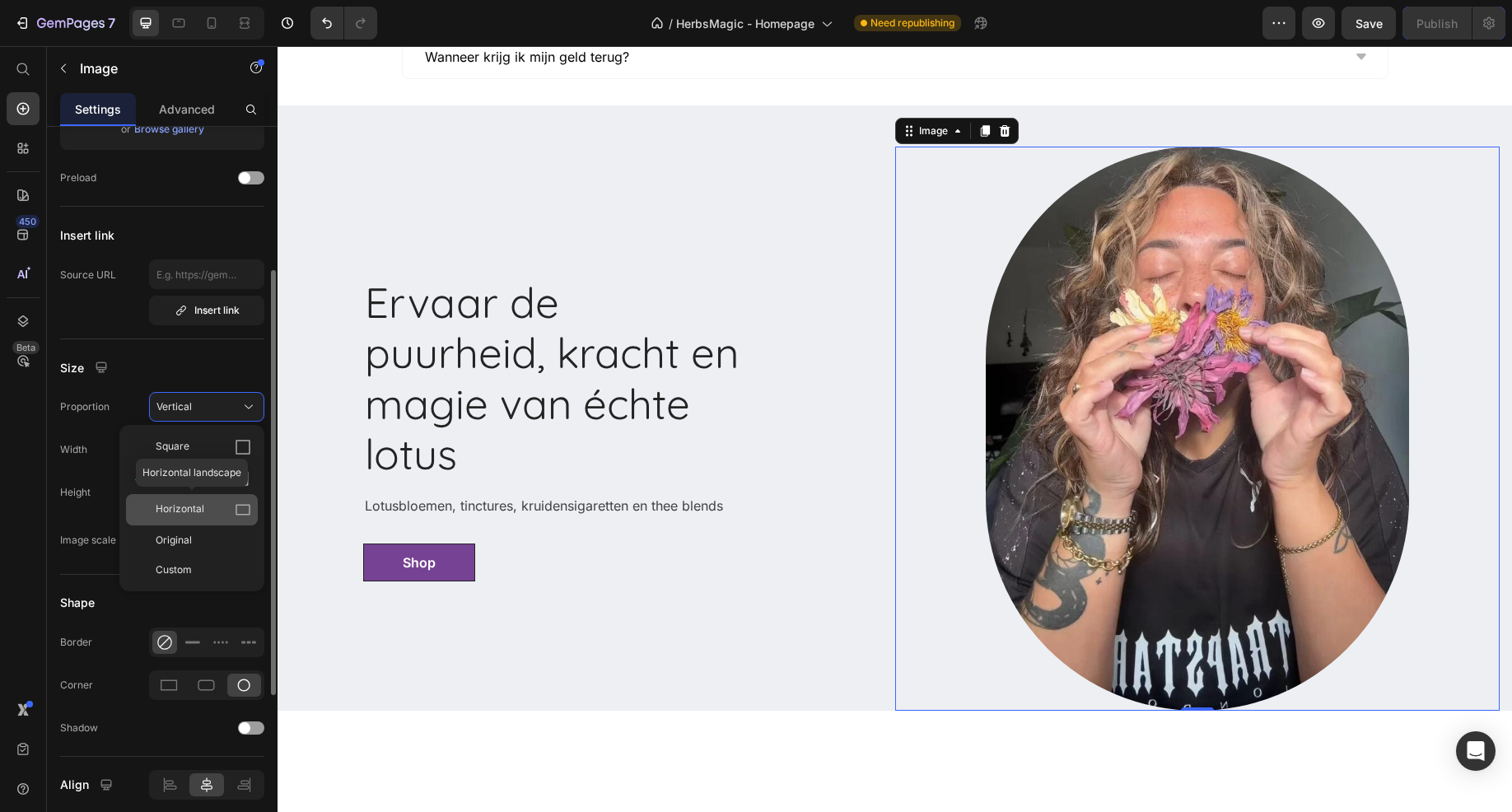 click on "Horizontal" at bounding box center (180, 510) 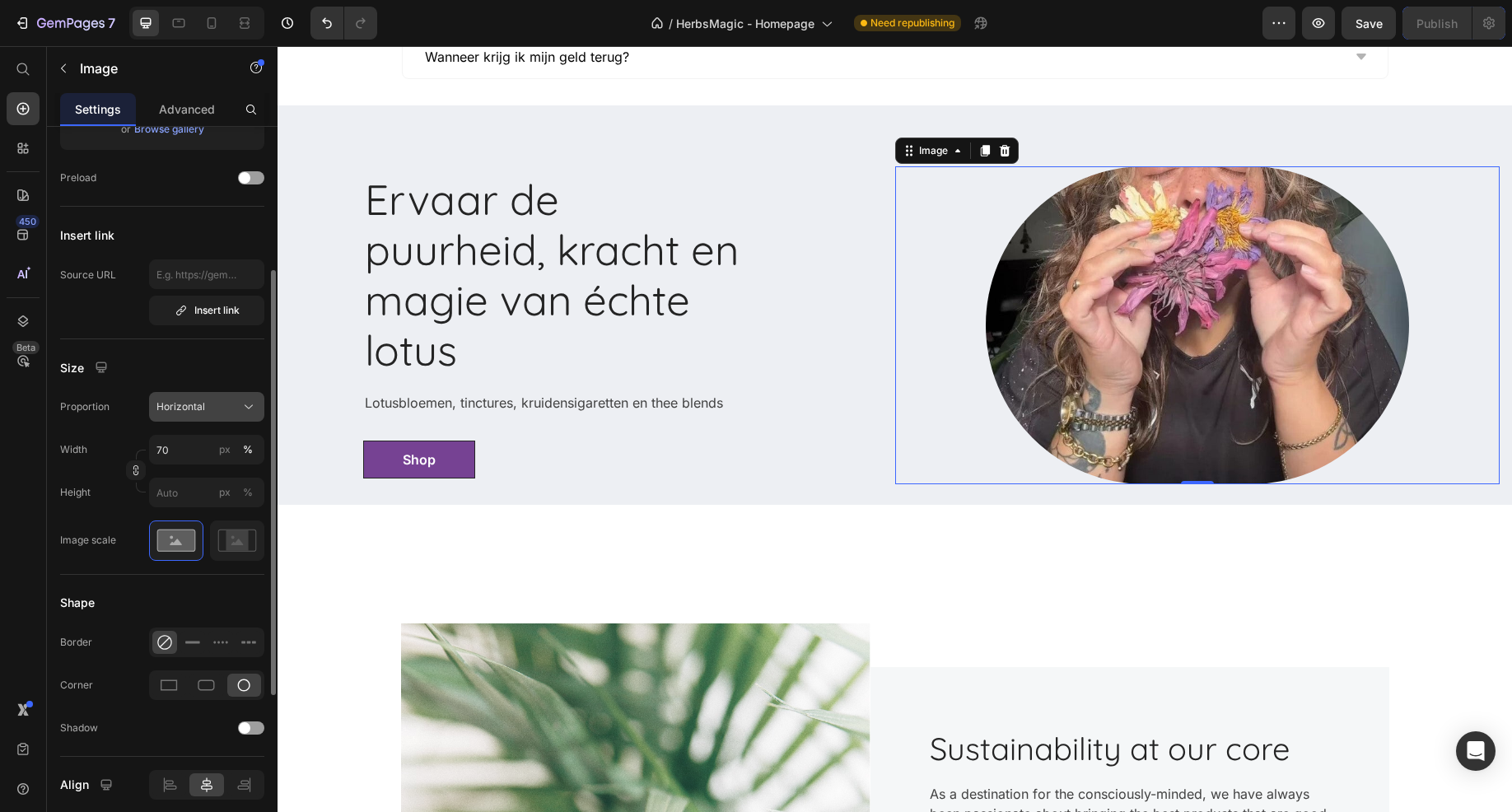 click on "Horizontal" at bounding box center [180, 407] 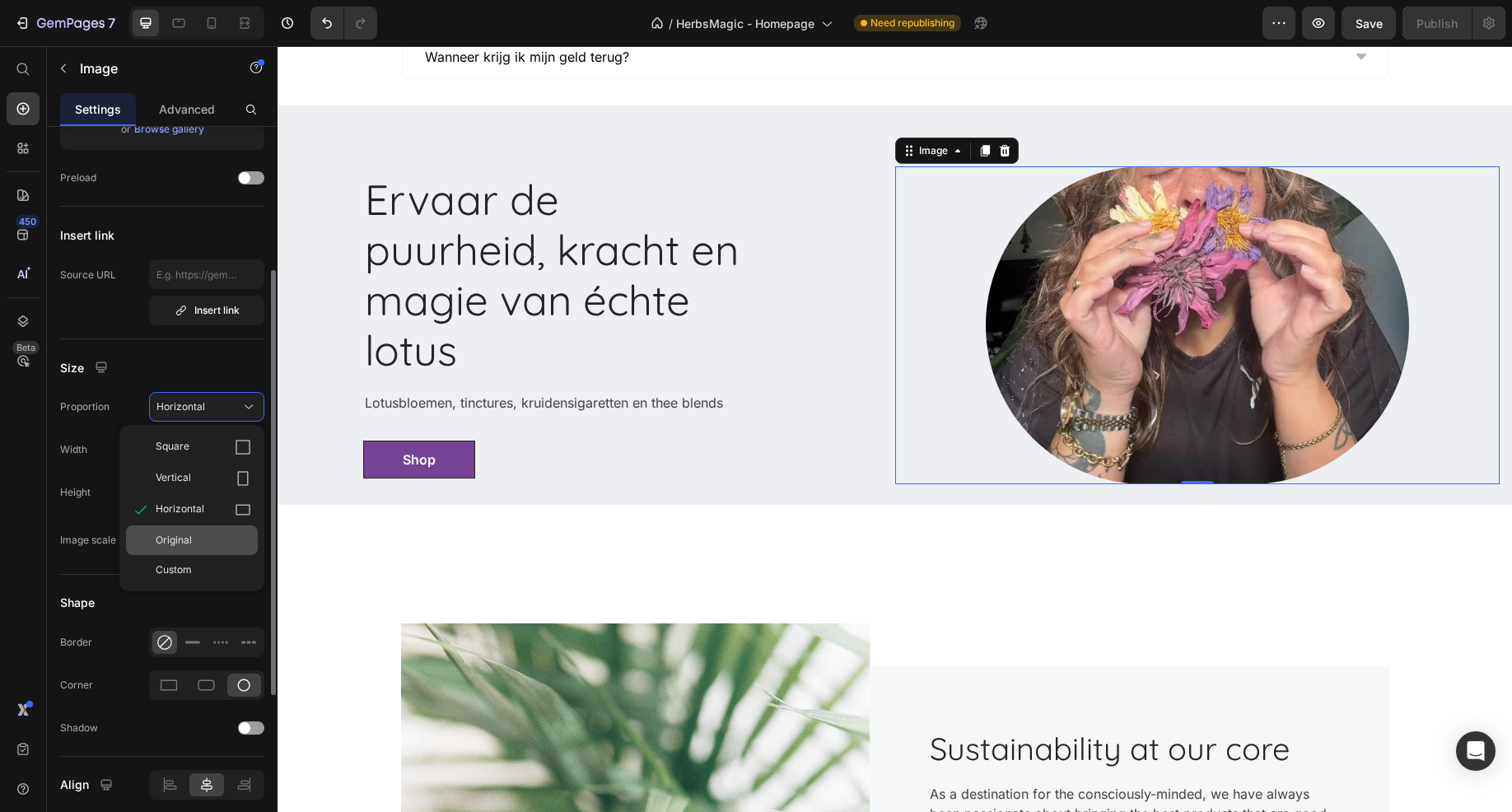 click on "Original" at bounding box center [174, 540] 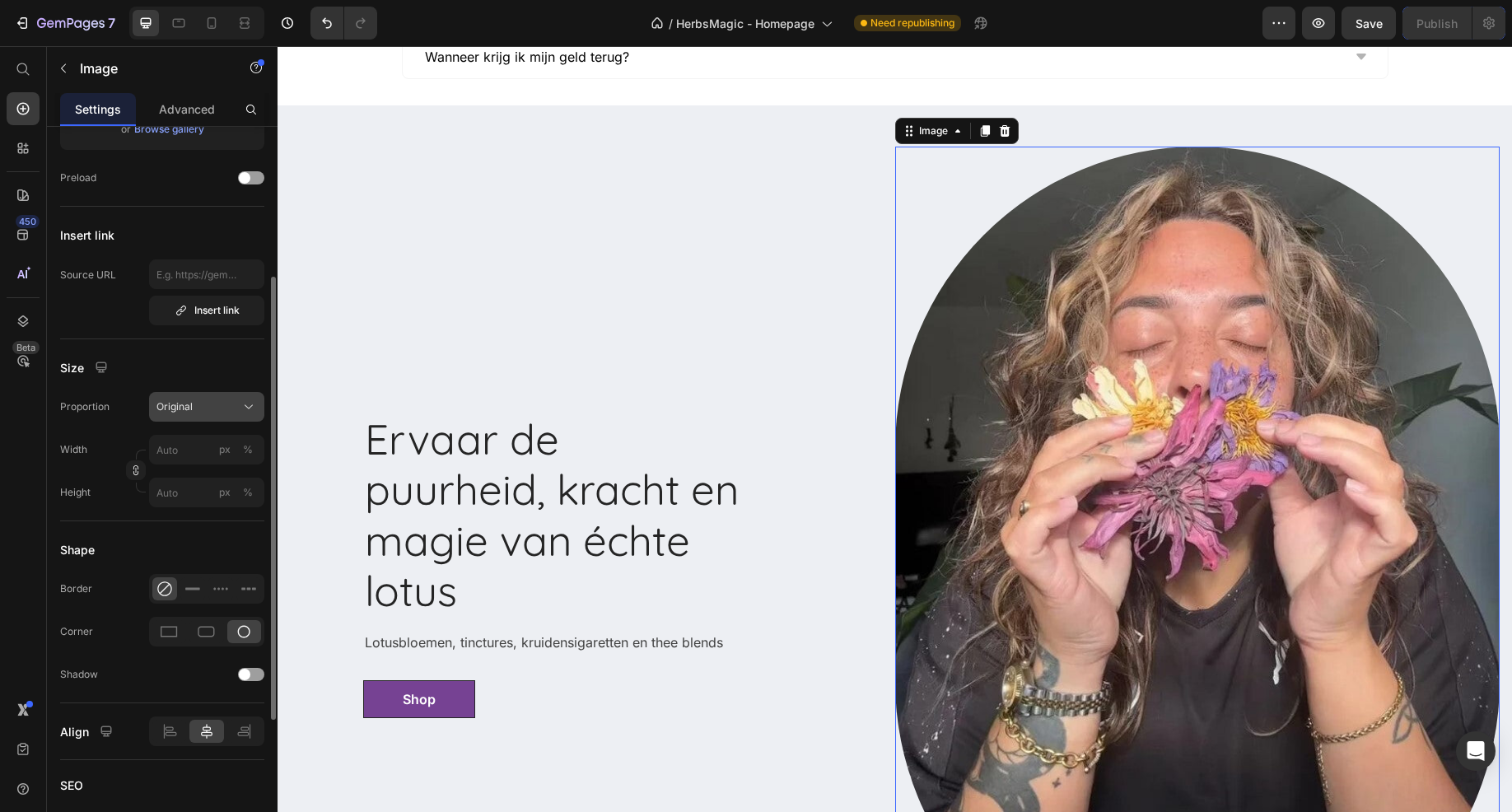 click on "Original" 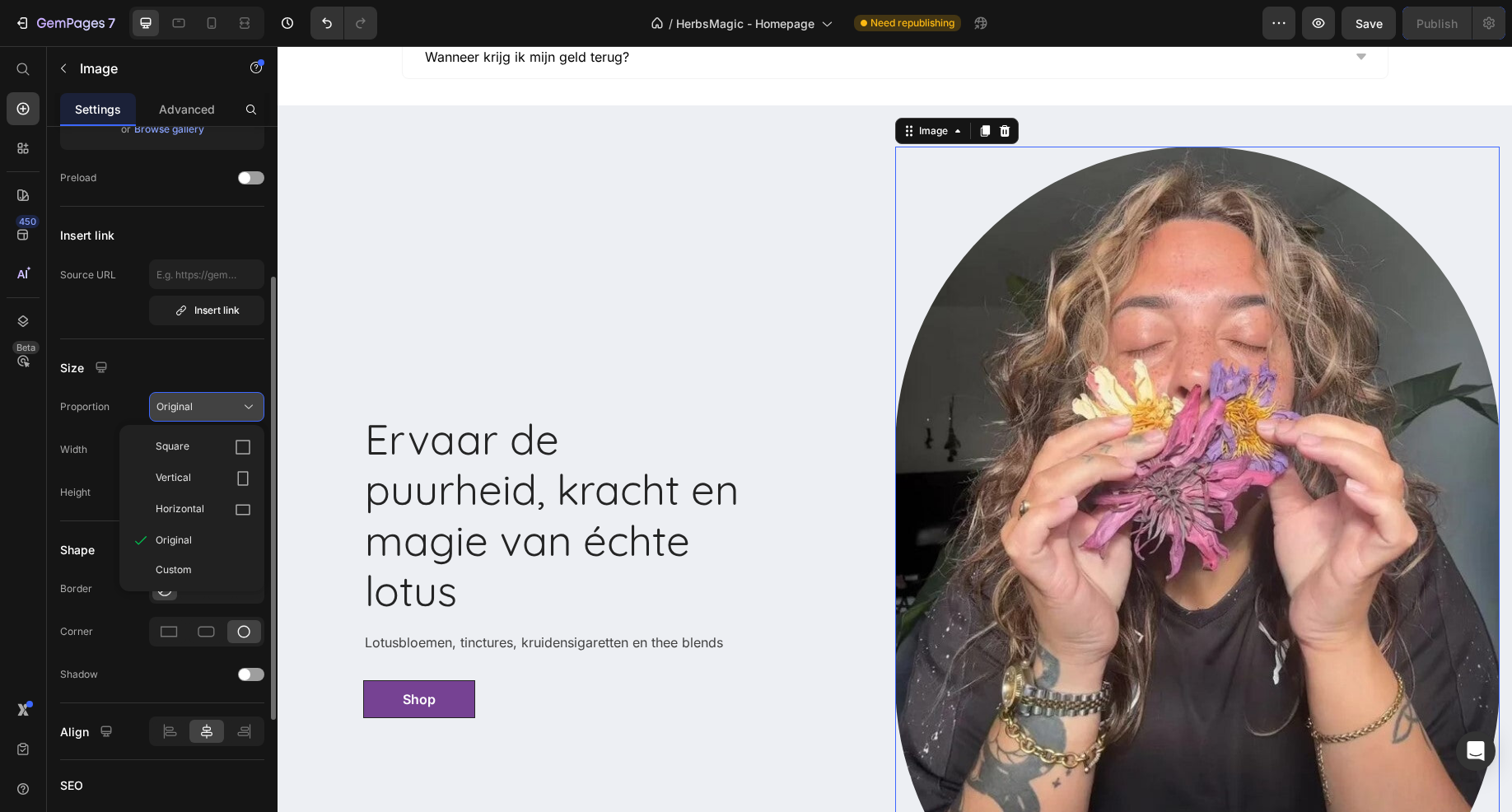 click on "Square" at bounding box center (203, 447) 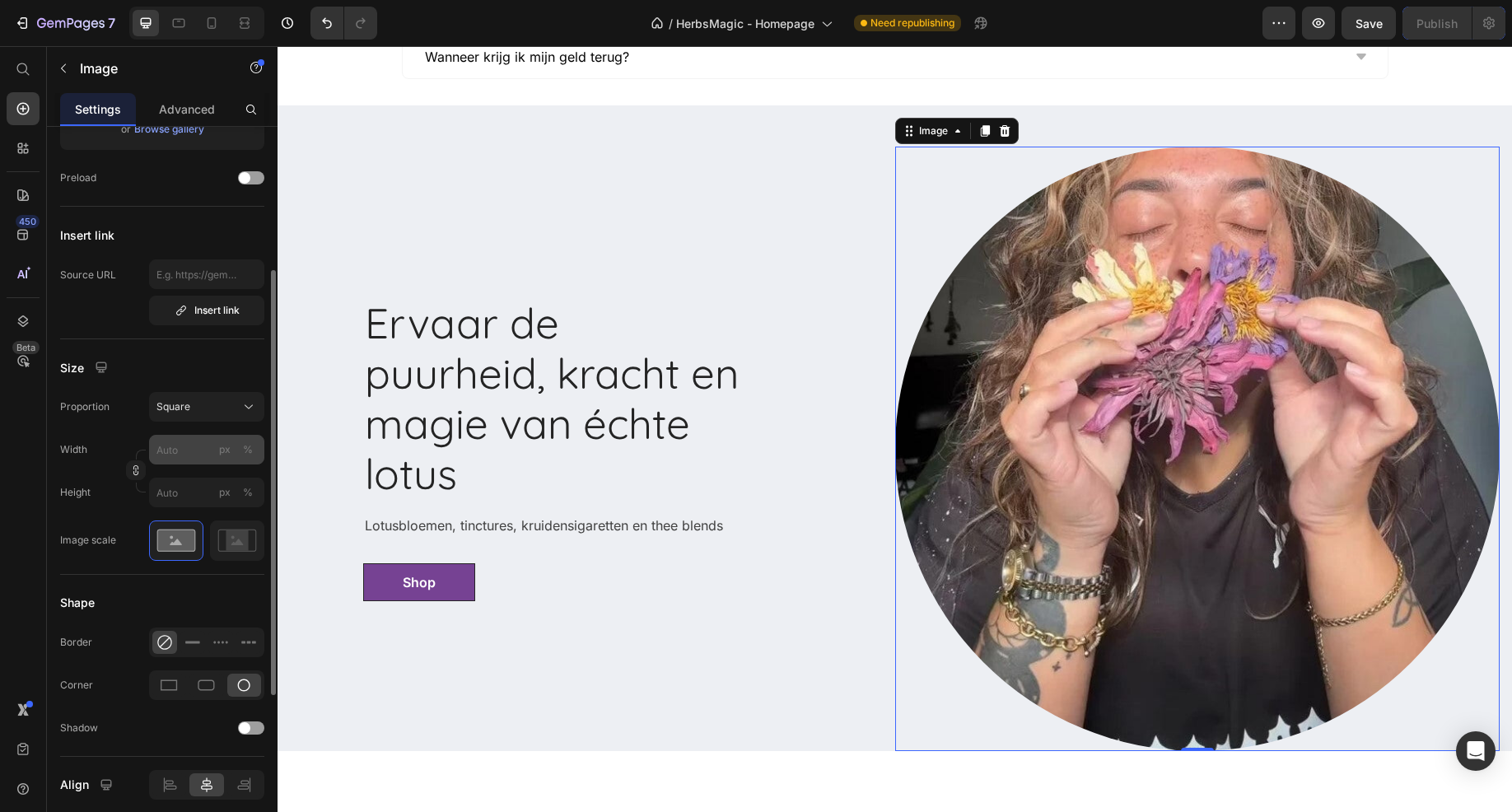 click on "%" 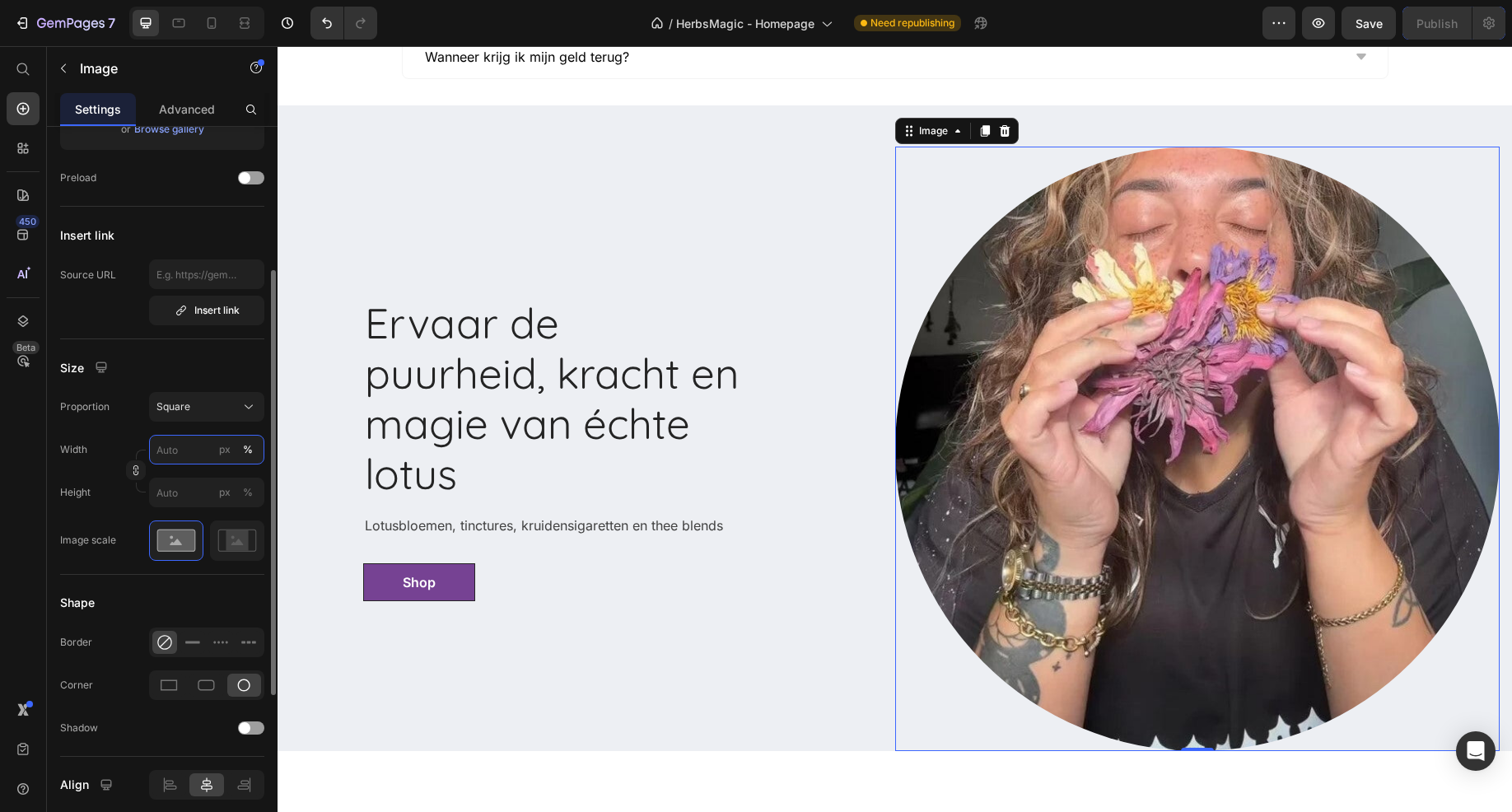 click on "px %" at bounding box center (207, 450) 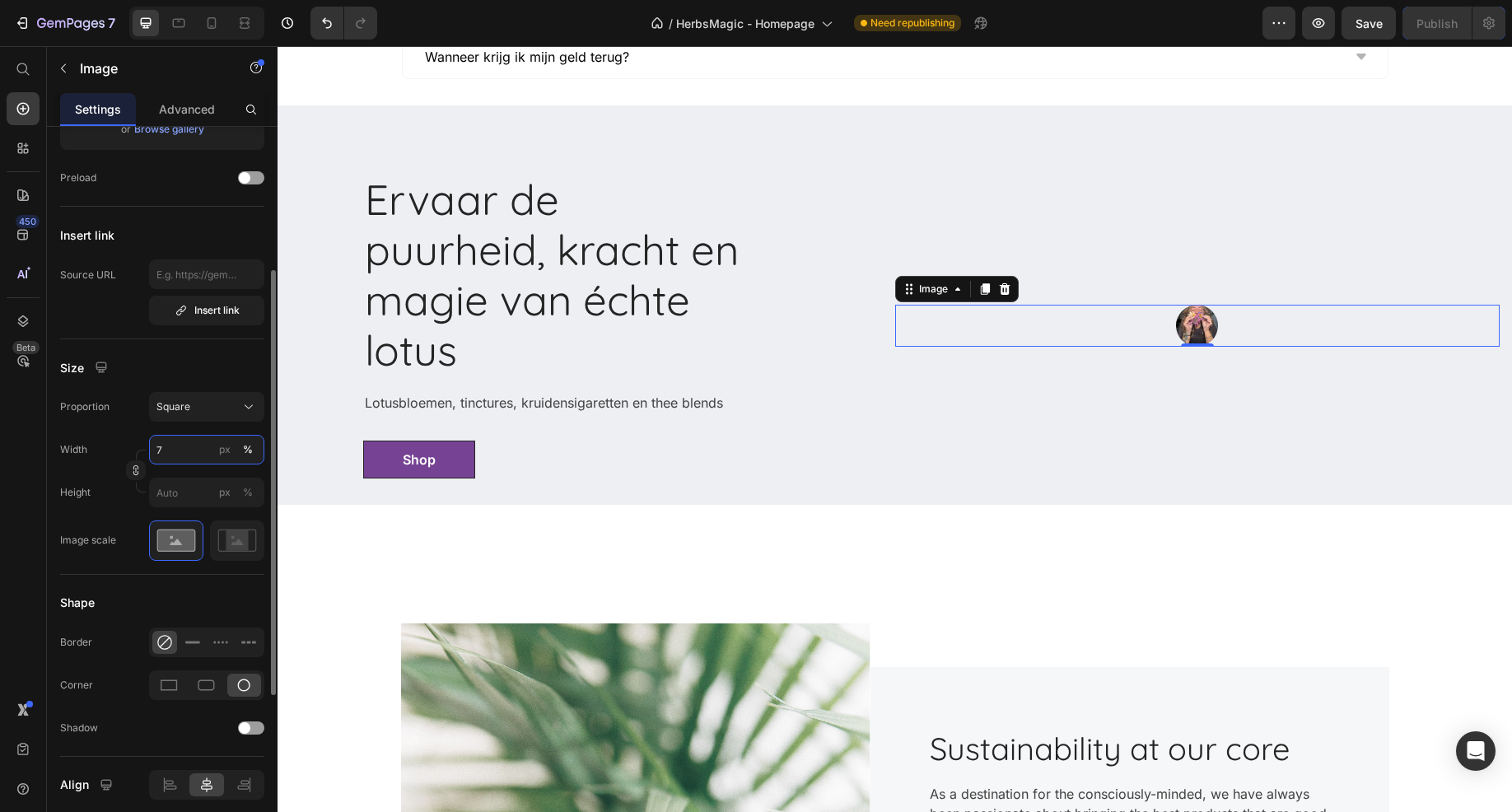 type on "70" 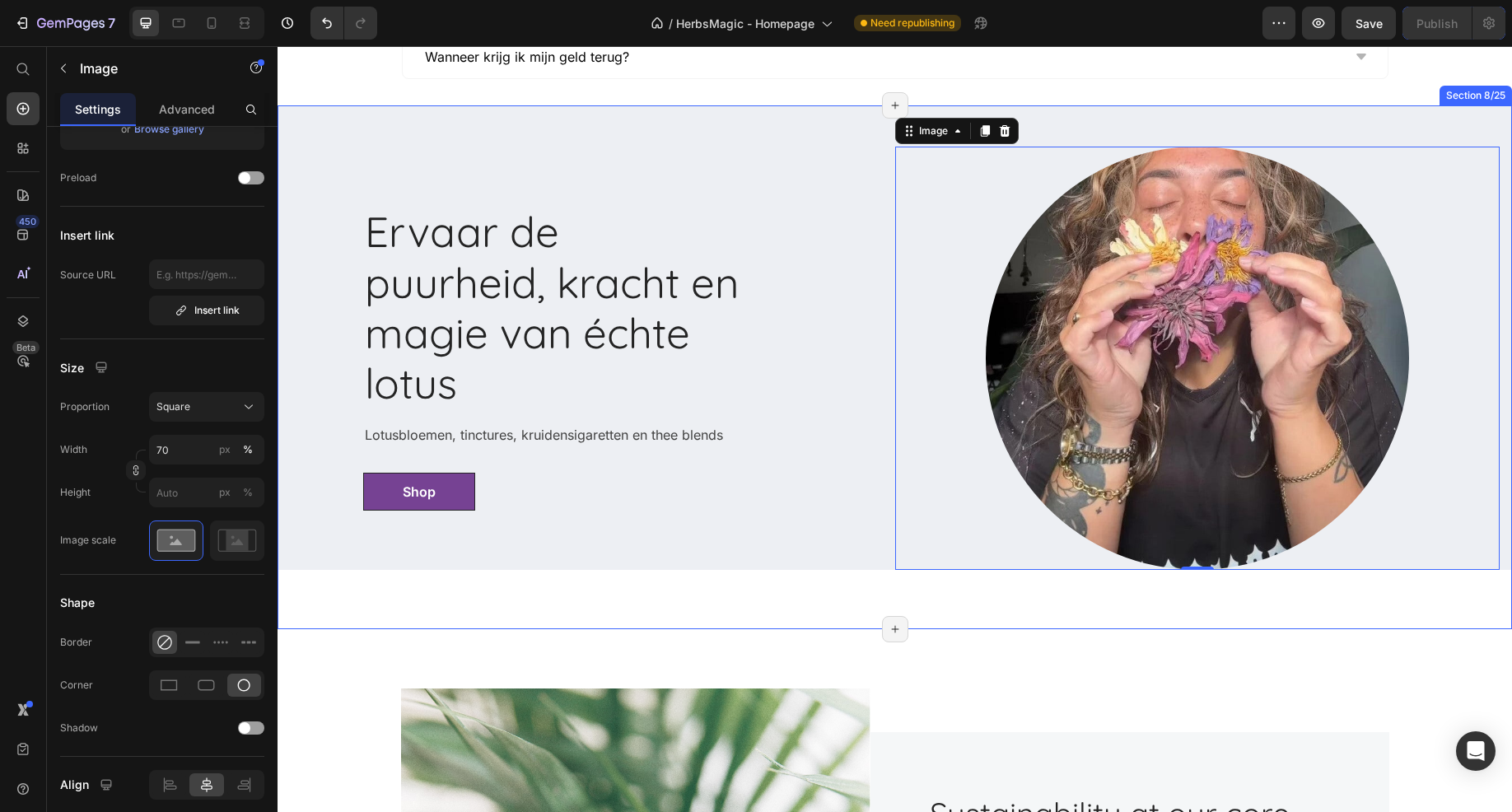 click on "Ervaar de puurheid, kracht en magie van échte lotus Heading Lotusbloemen, tinctures, kruidensigaretten en thee blends Text block Shop Button Row Image   0 Row Row Section 8/25 Page has reached Shopify’s 25 section-limit Page has reached Shopify’s 25 section-limit" at bounding box center [894, 367] 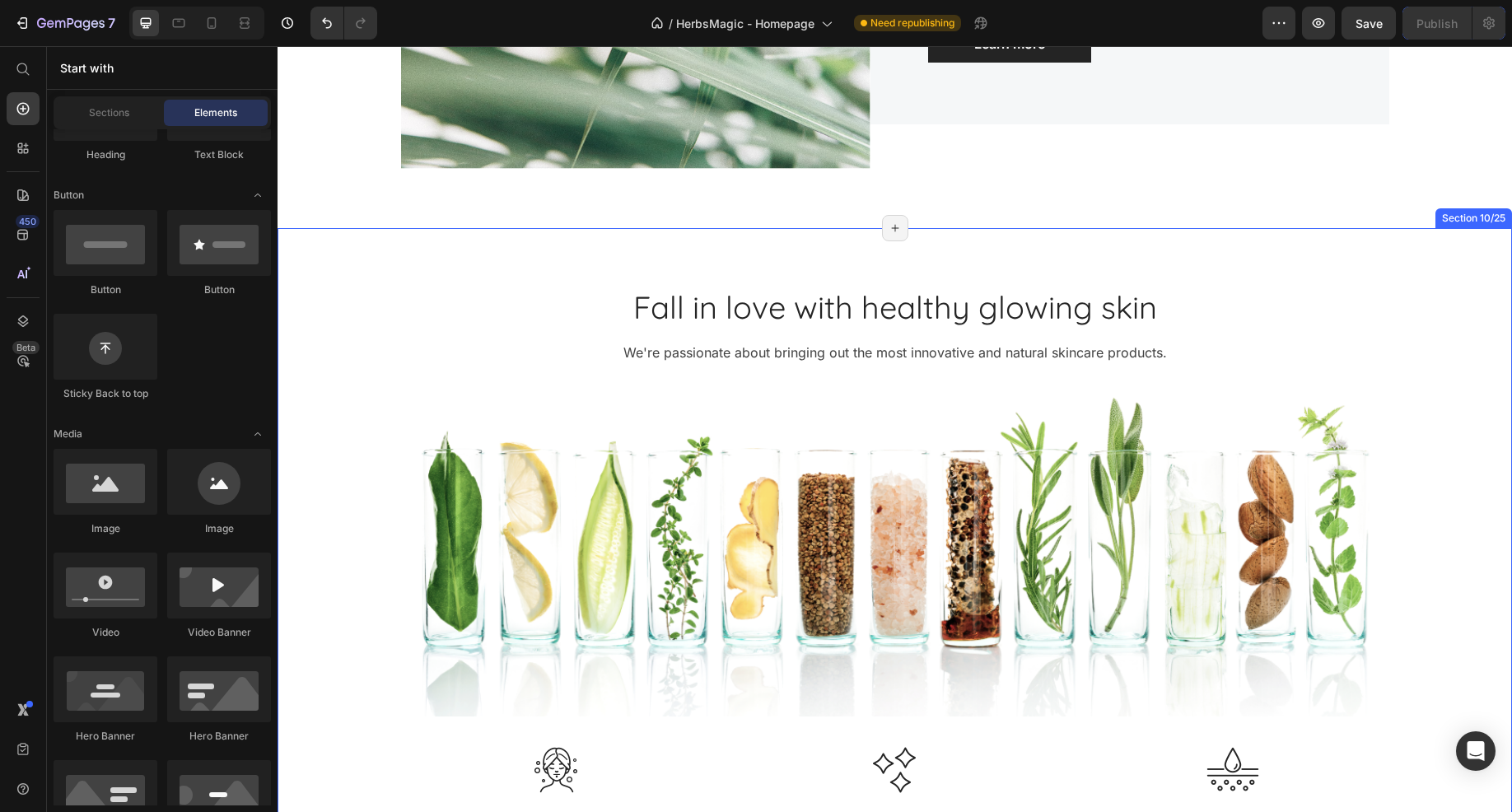 scroll, scrollTop: 4753, scrollLeft: 0, axis: vertical 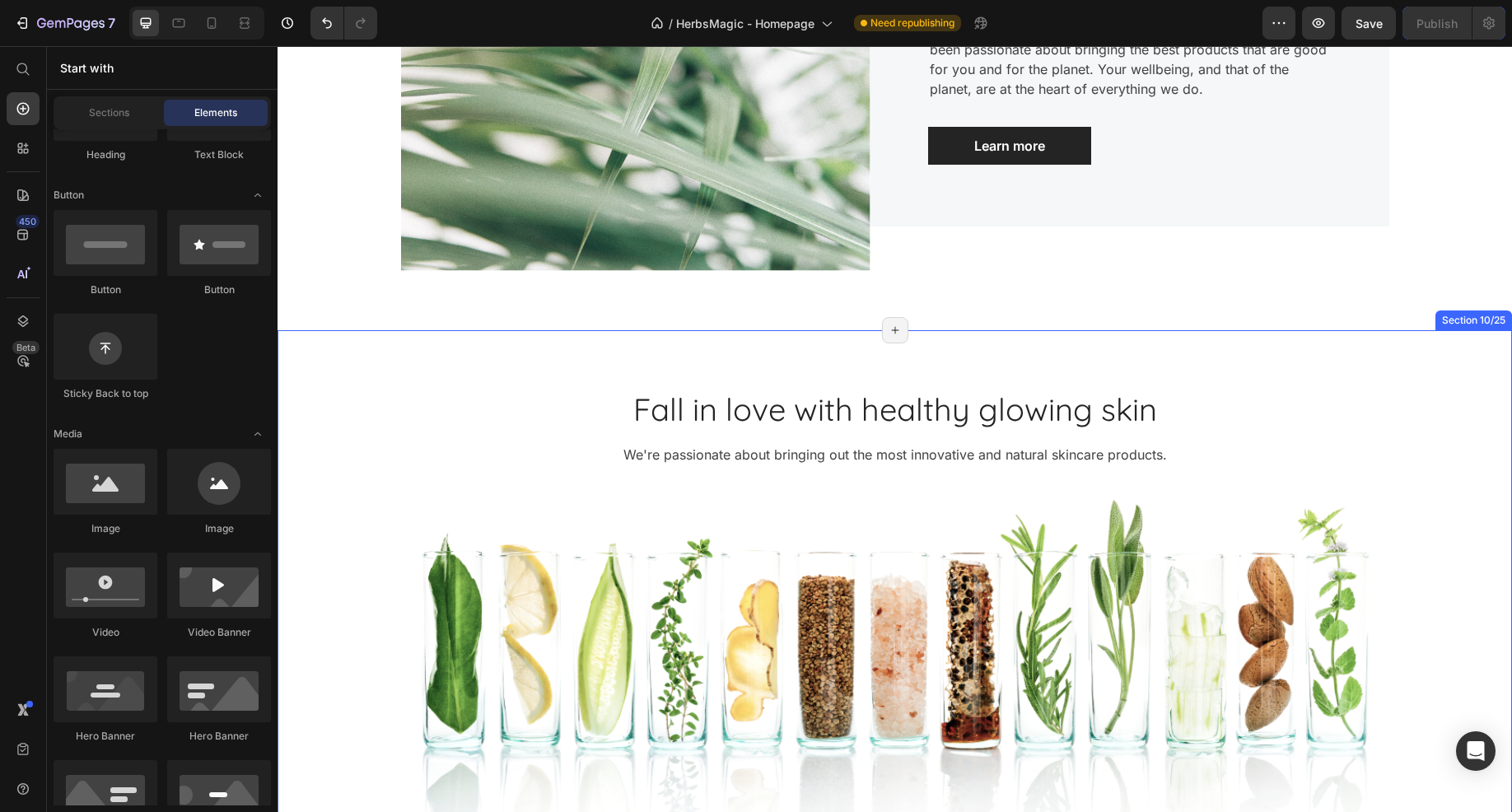 click on "Fall in love with healthy glowing skin Heading We're passionate about bringing out the most innovative and natural skincare products. Text block Image Image Gentle on the skin Text block Image Clean & safe beauty Text block Image Suitable for all skin types Text block Row Image Cruelty-free & vegan Text block Image Plant-based ingredients Text block Image Recyclable packaging Text block Row Shop now Button Row Section 10/25 Page has reached Shopify’s 25 section-limit Page has reached Shopify’s 25 section-limit" at bounding box center [894, 758] 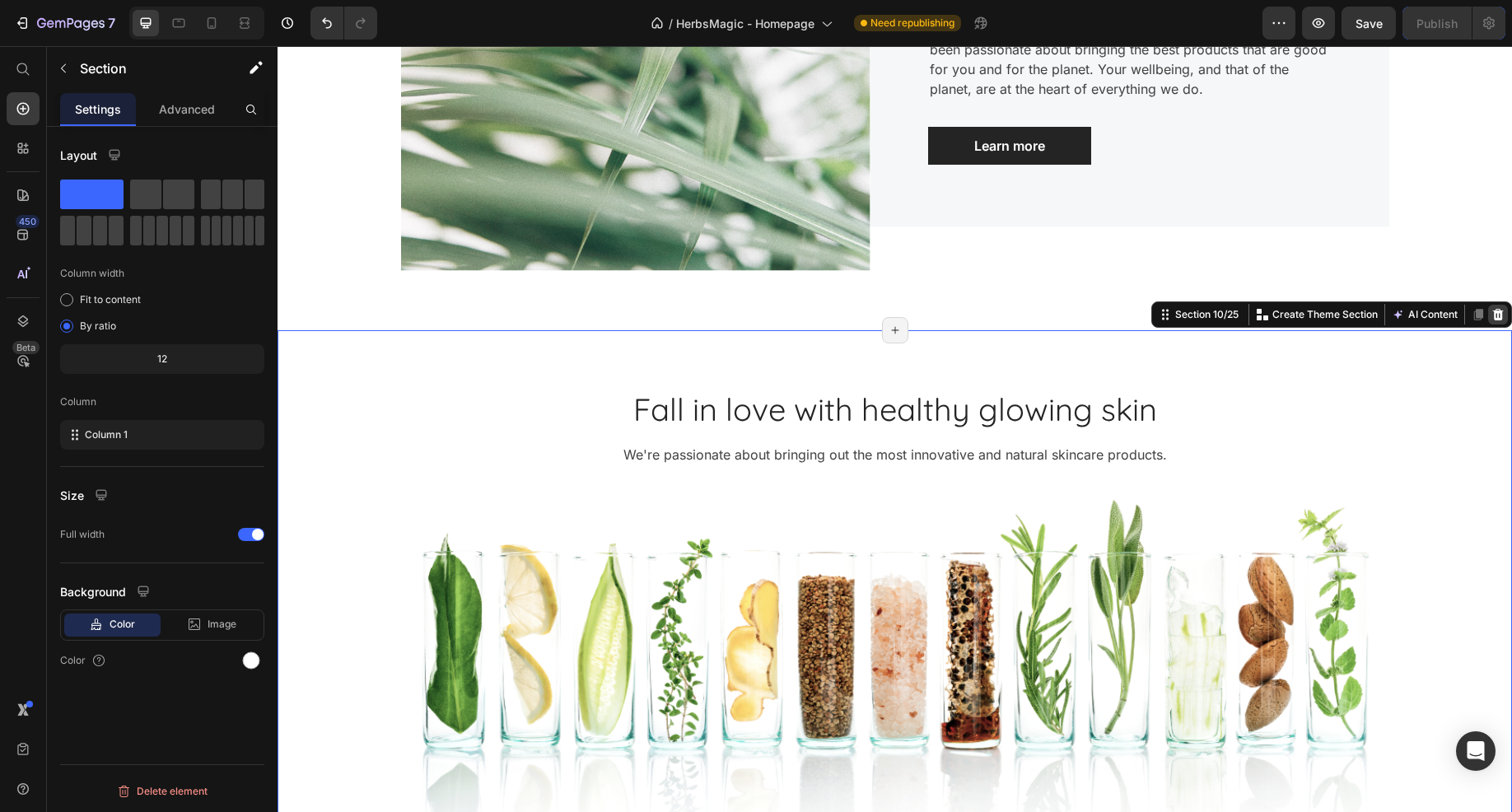 click 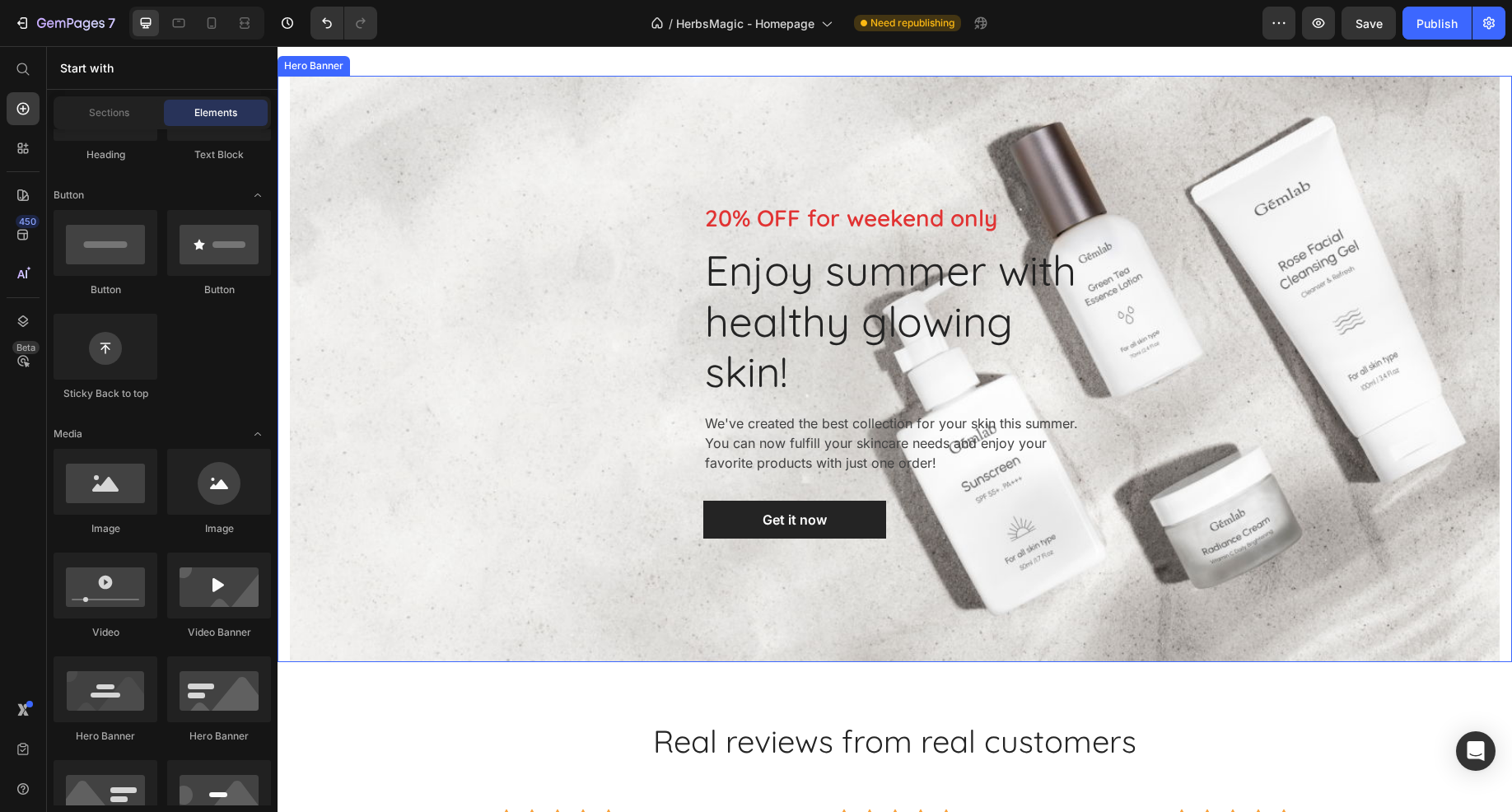 scroll, scrollTop: 5906, scrollLeft: 0, axis: vertical 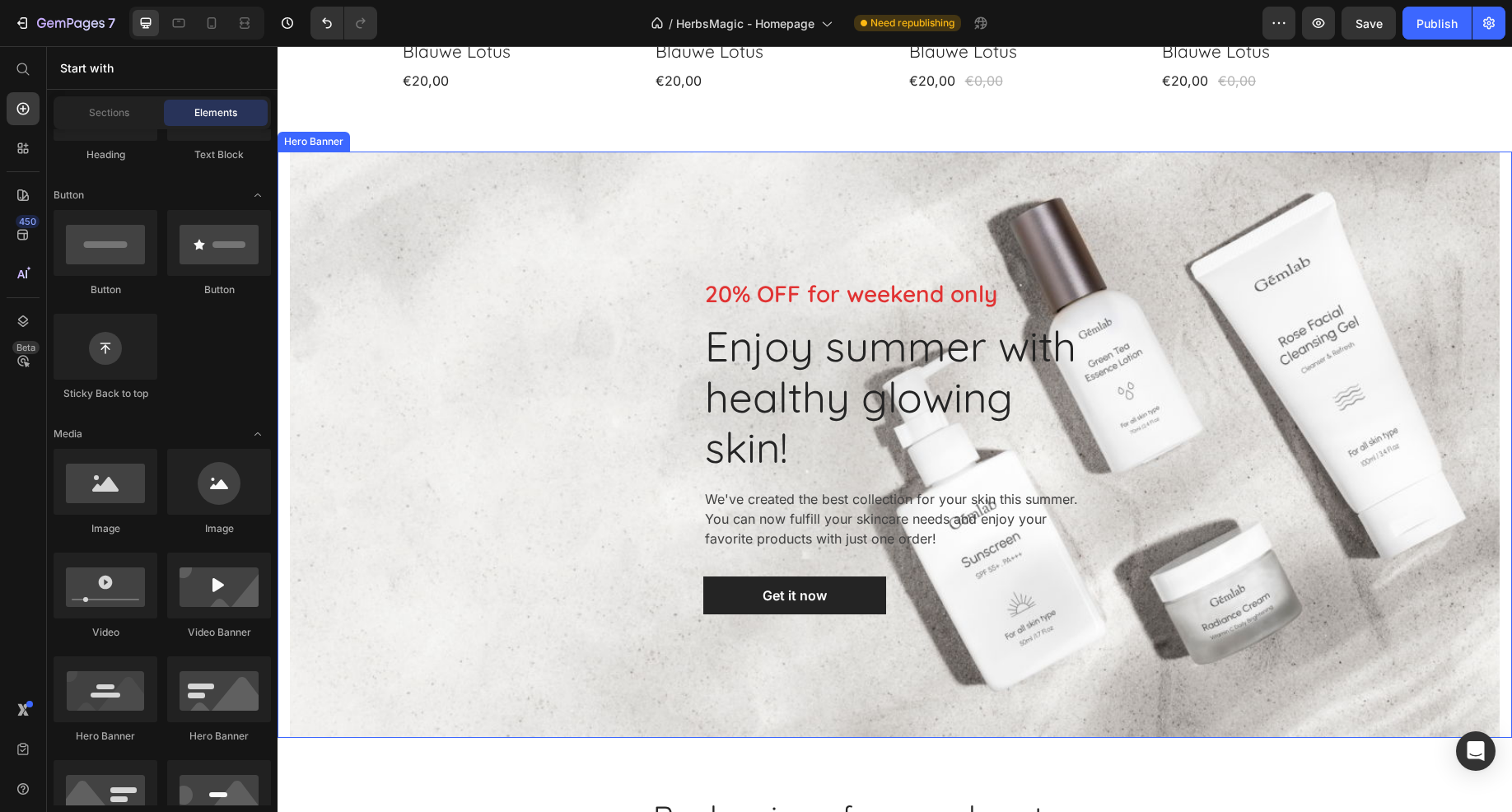 click at bounding box center [894, 445] 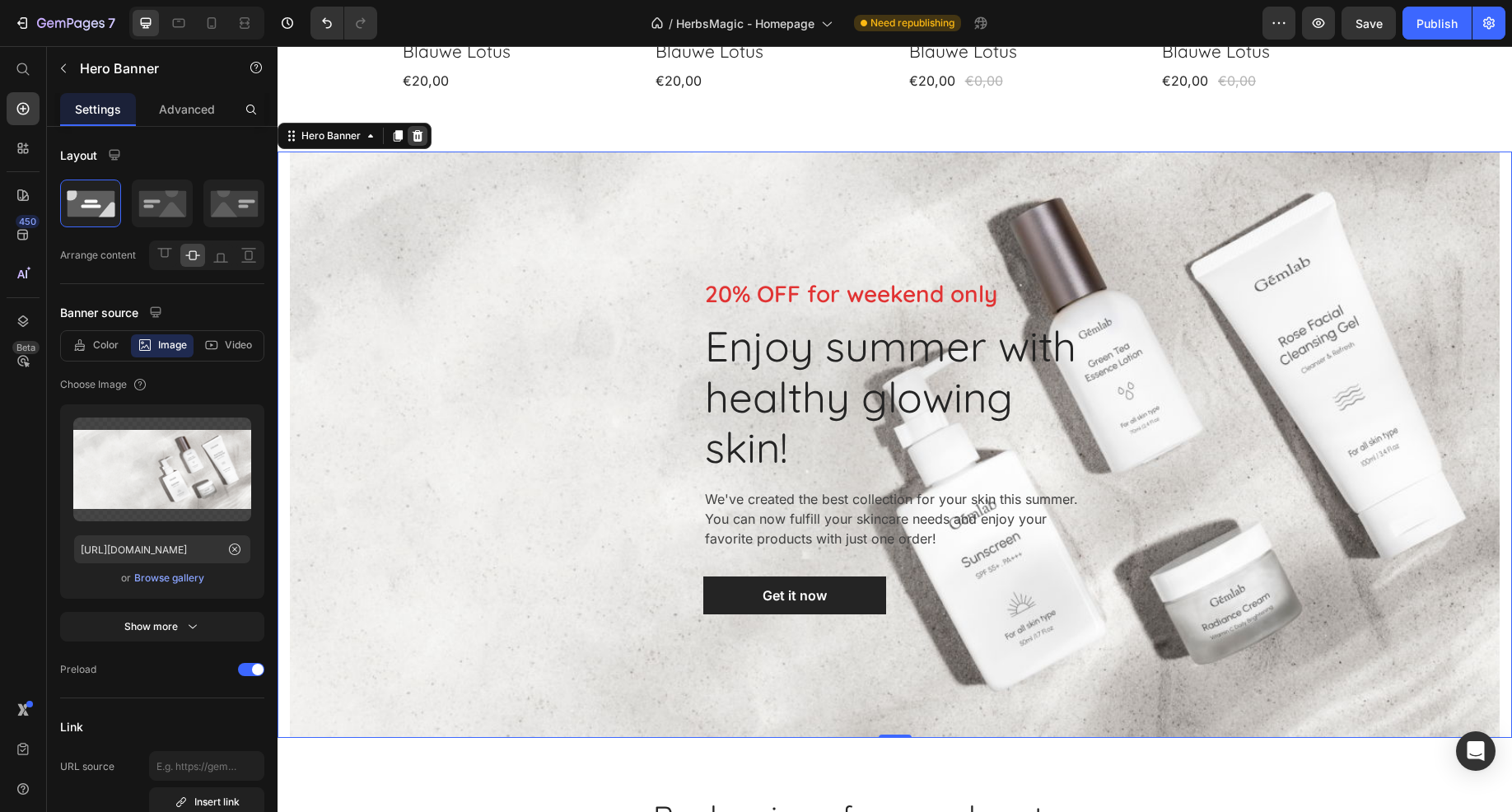 click 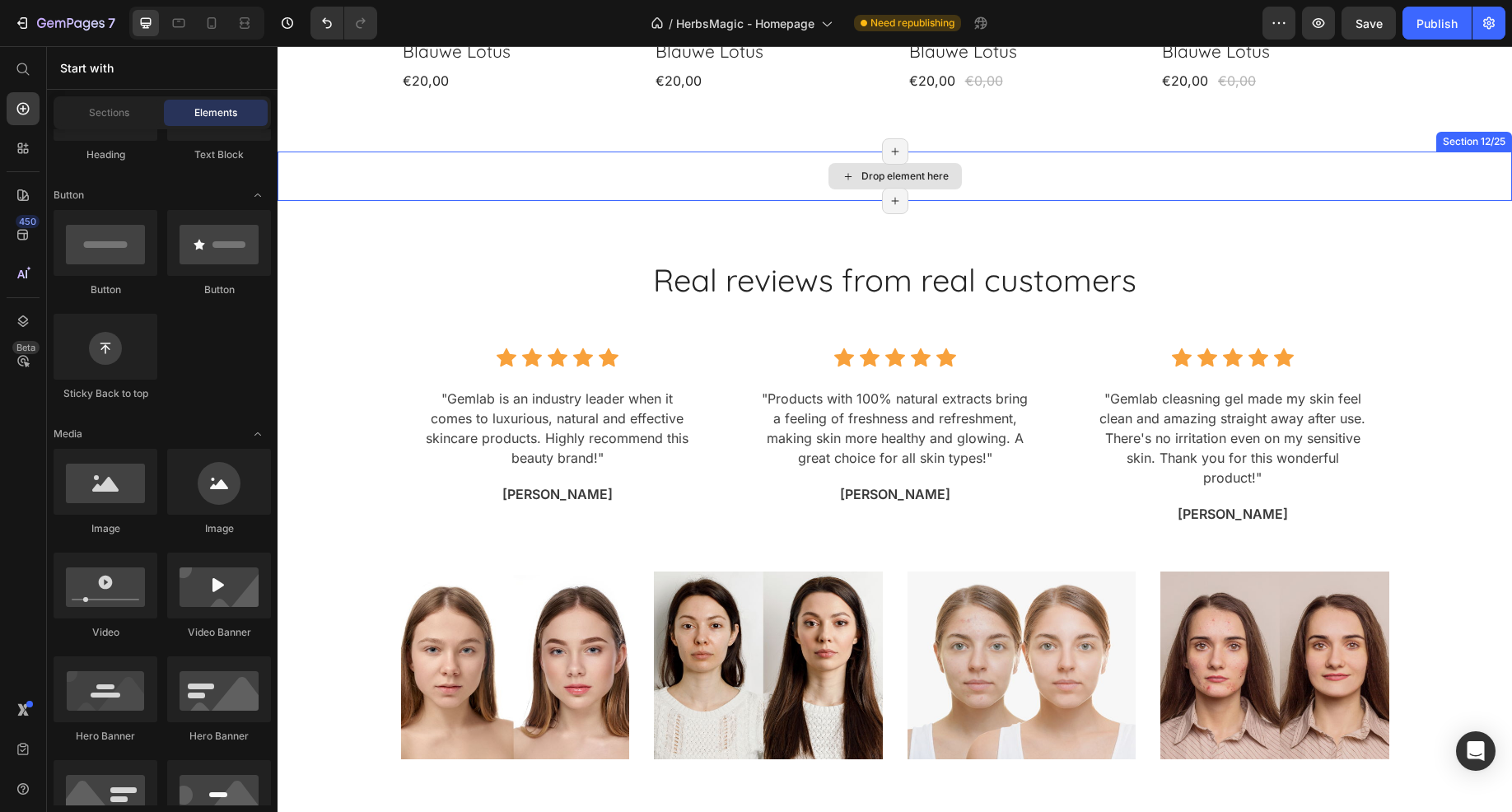 click on "Drop element here" at bounding box center [894, 176] 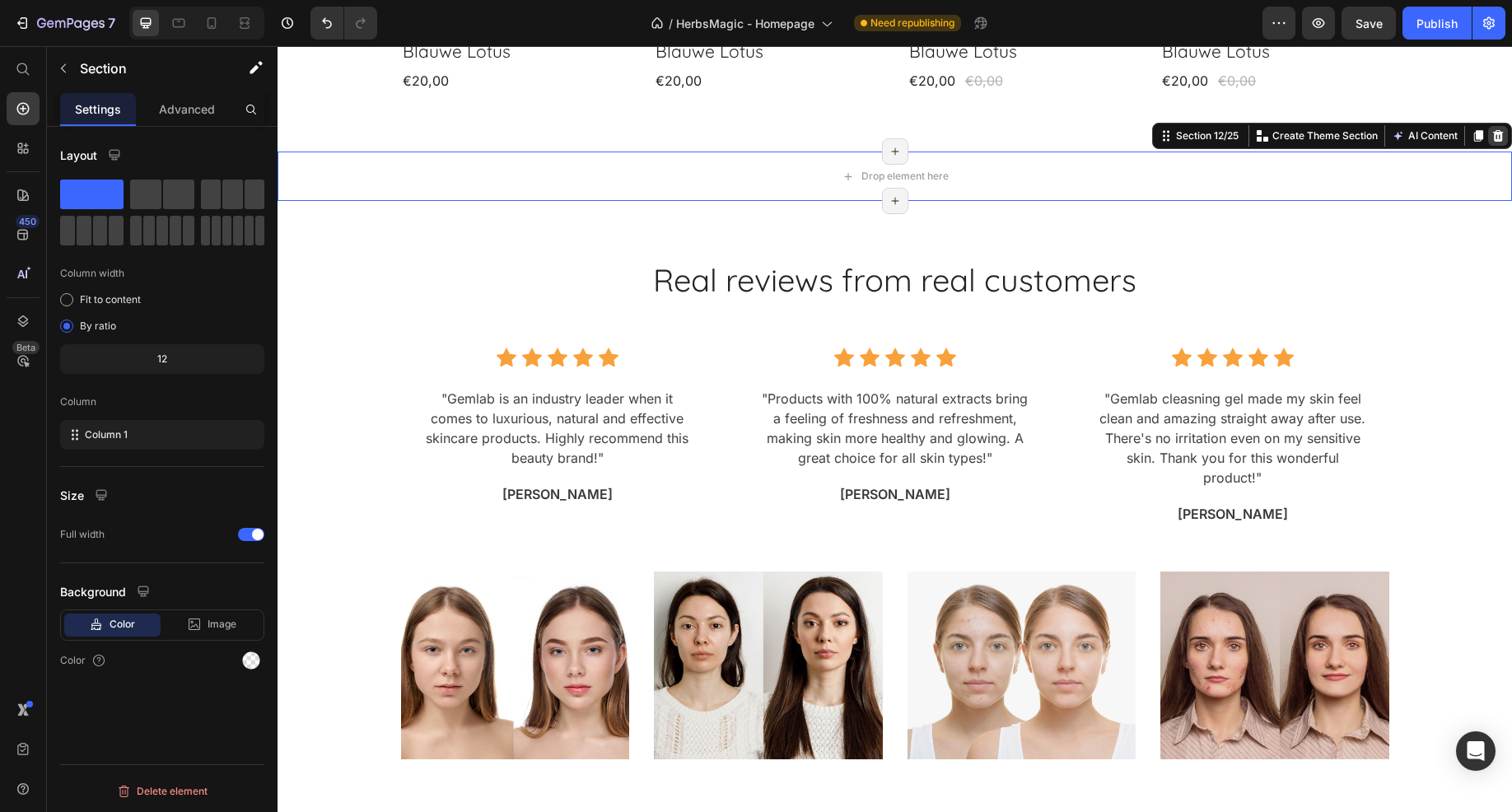 click 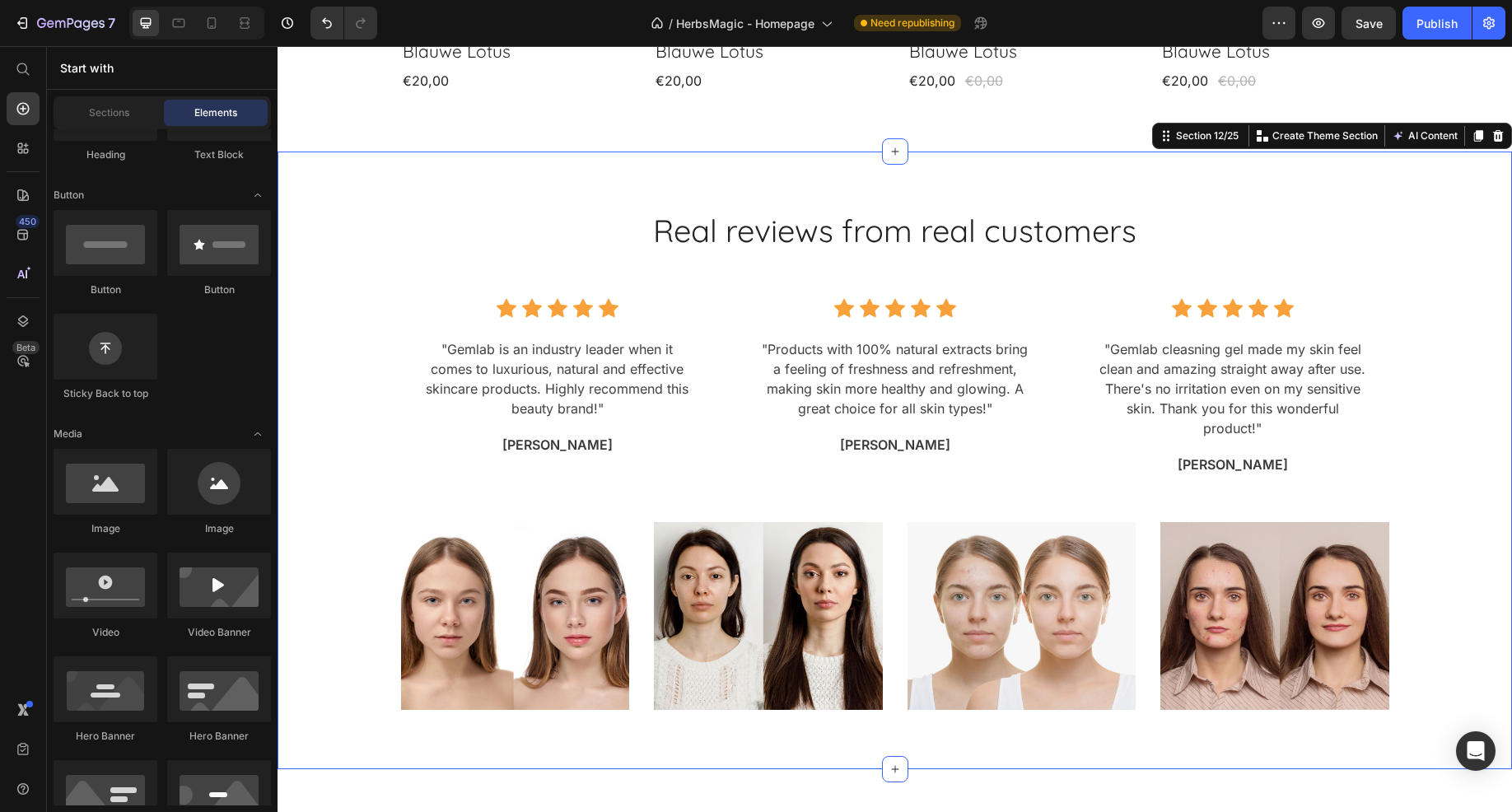 click on "Real reviews from real customers Heading                Icon                Icon                Icon                Icon                Icon Icon List Hoz "Gemlab is an industry leader when it comes to luxurious, natural and effective skincare products. Highly recommend this beauty brand!" Text block Wade Warren Text block Row                Icon                Icon                Icon                Icon                Icon Icon List Hoz "Products with 100% natural extracts bring a feeling of freshness and refreshment, making skin more healthy and glowing. A great choice for all skin types!" Text block Eleanor Pena Text block Row                Icon                Icon                Icon                Icon                Icon Icon List Hoz "Gemlab cleasning gel made my skin feel clean and amazing straight away after use. There's no irritation even on my sensitive skin. Thank you for this wonderful product!" Text block Savannah Nguyen Text block Row Row Image Image Image Image Row Row" at bounding box center [894, 460] 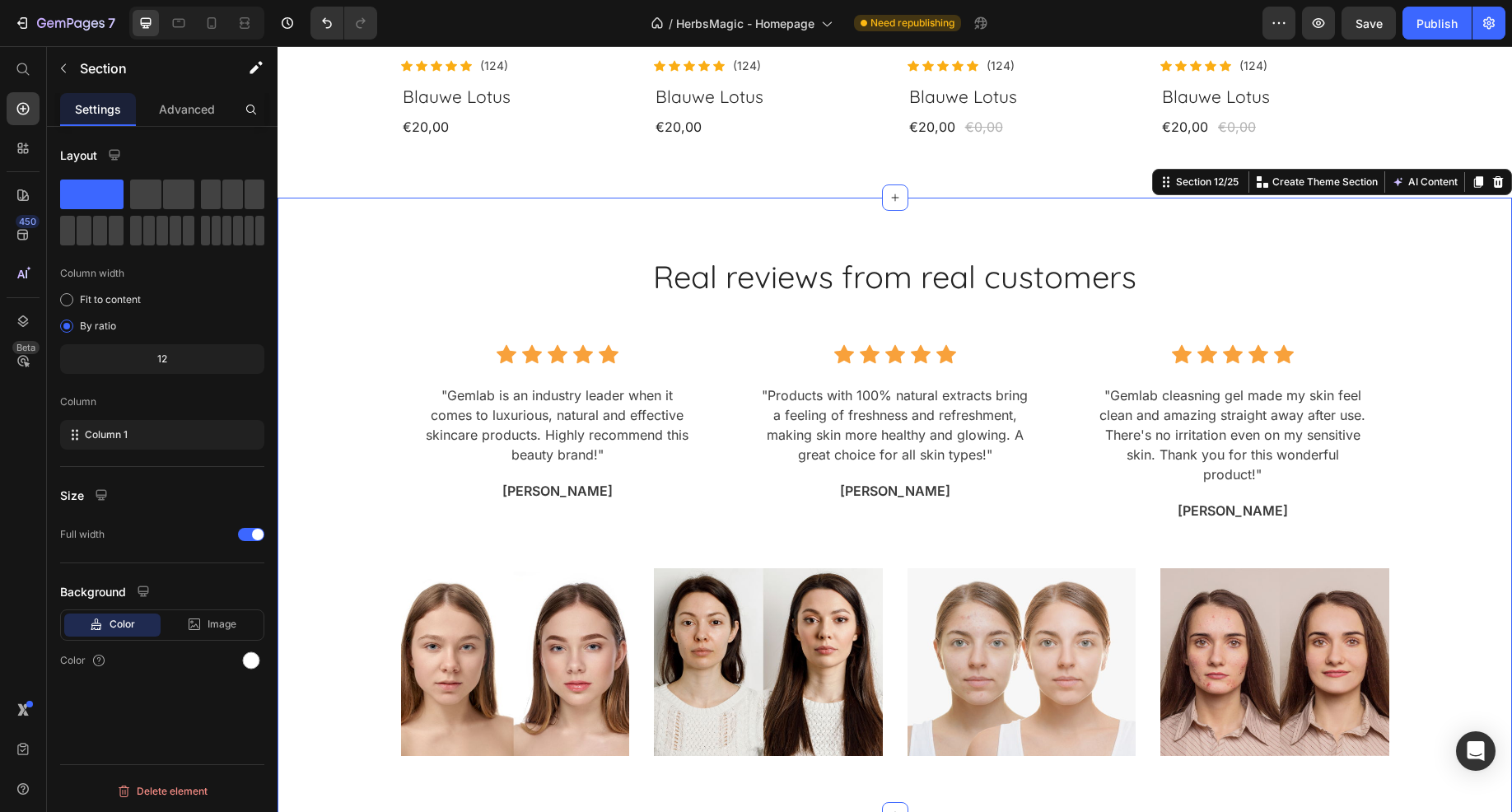 scroll, scrollTop: 5906, scrollLeft: 0, axis: vertical 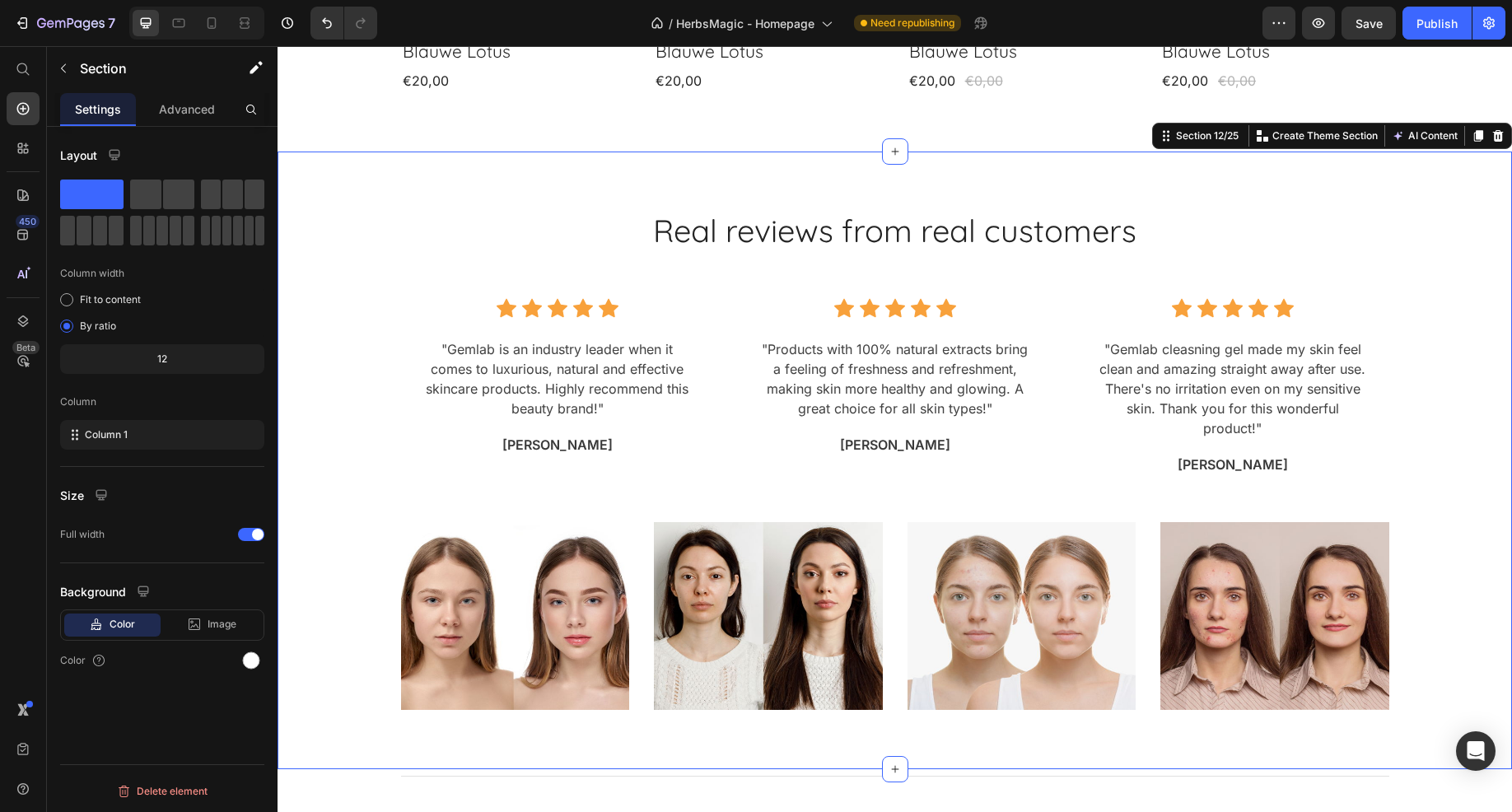 click 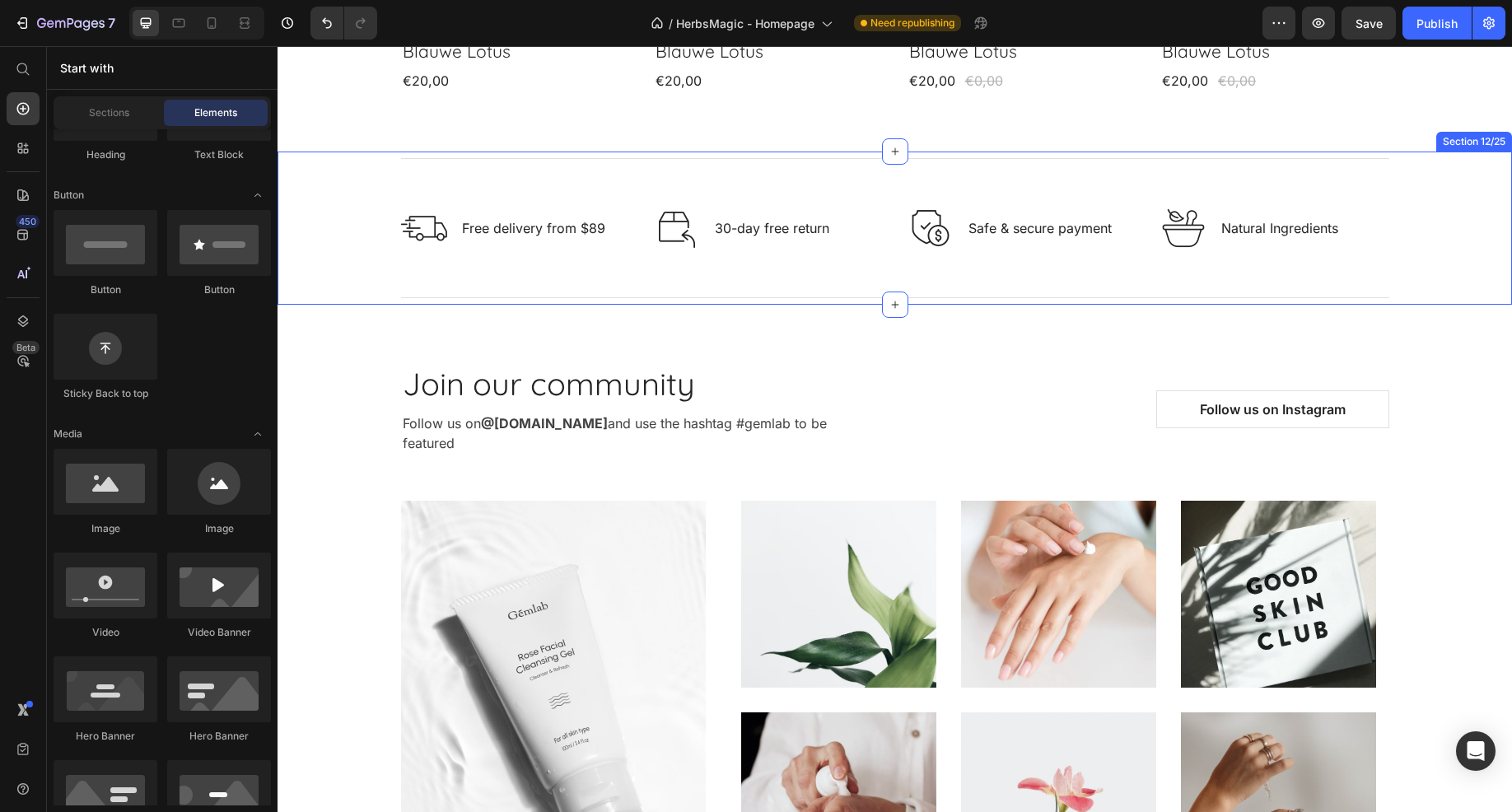 click on "Section 12/25" at bounding box center (1474, 142) 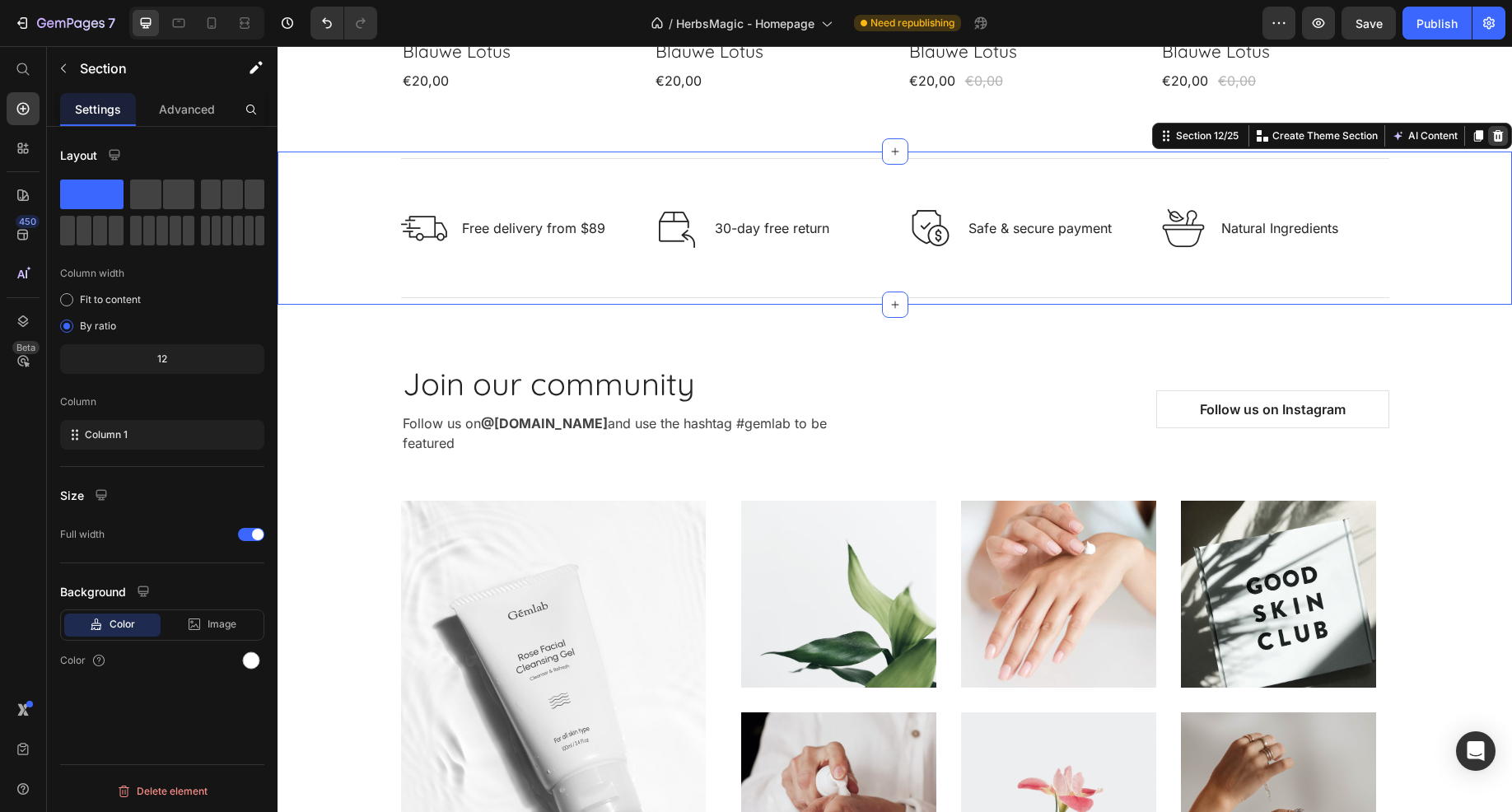 click 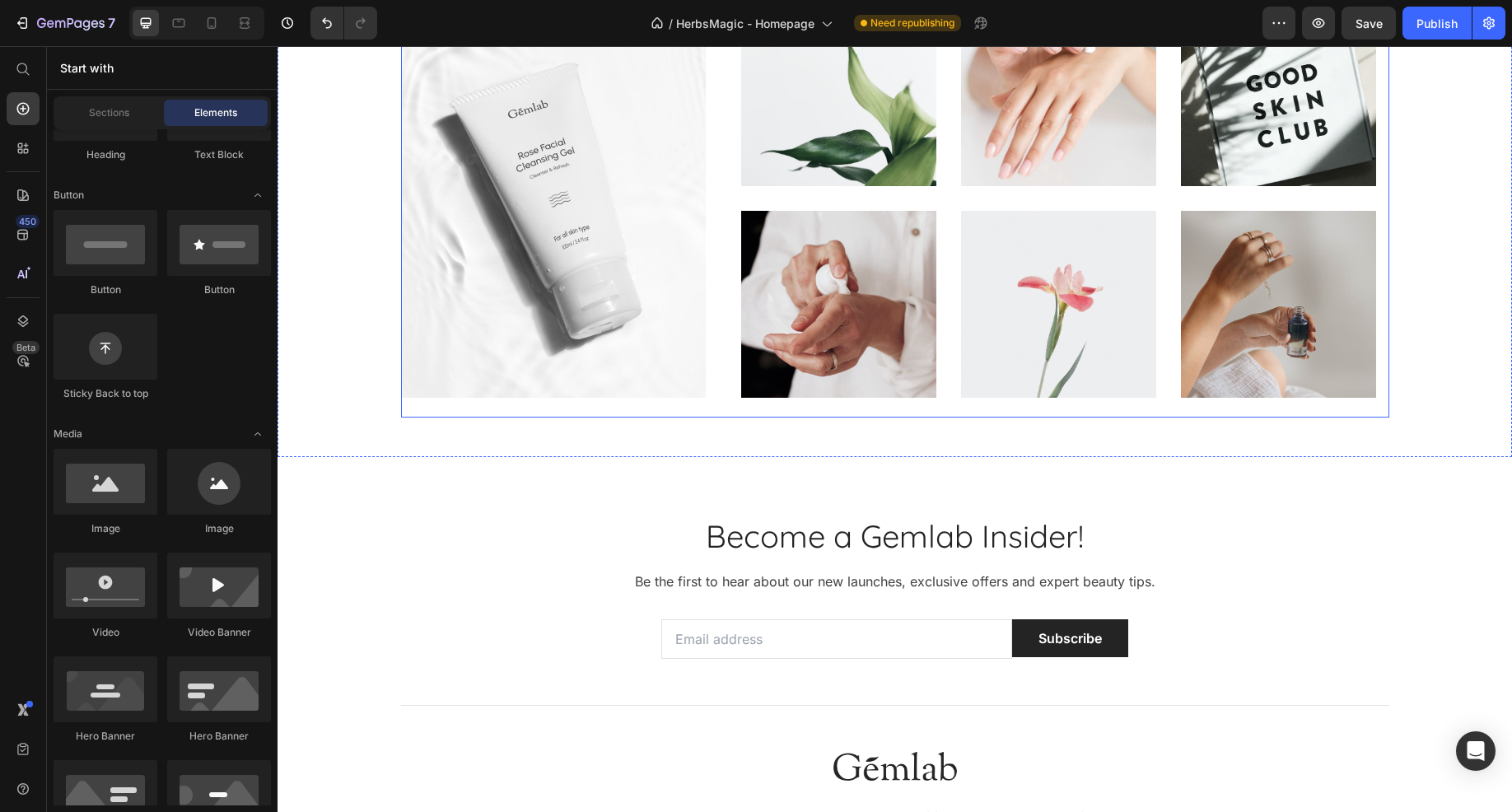 scroll, scrollTop: 6483, scrollLeft: 0, axis: vertical 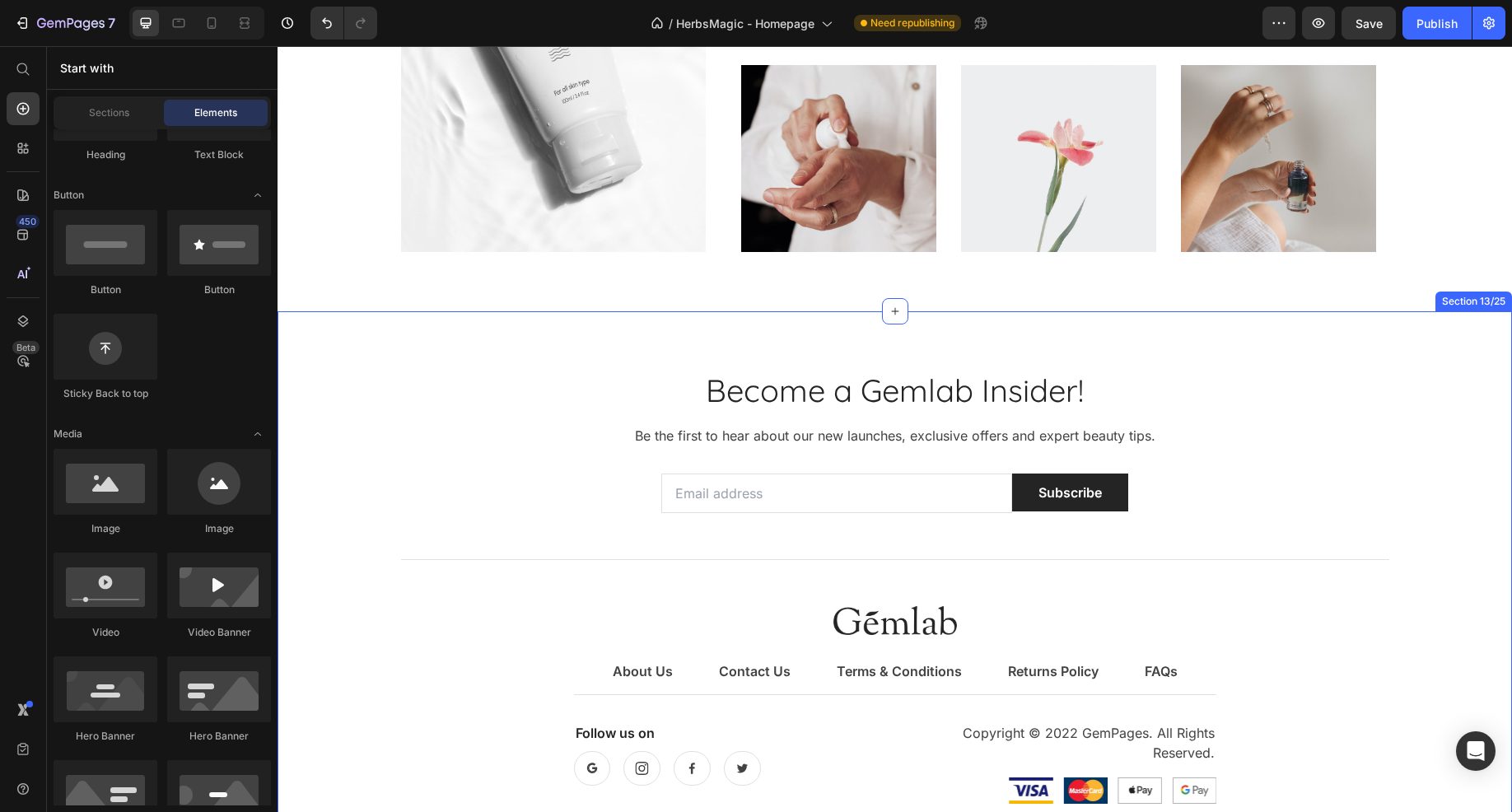 click on "Section 13/25" at bounding box center [1473, 301] 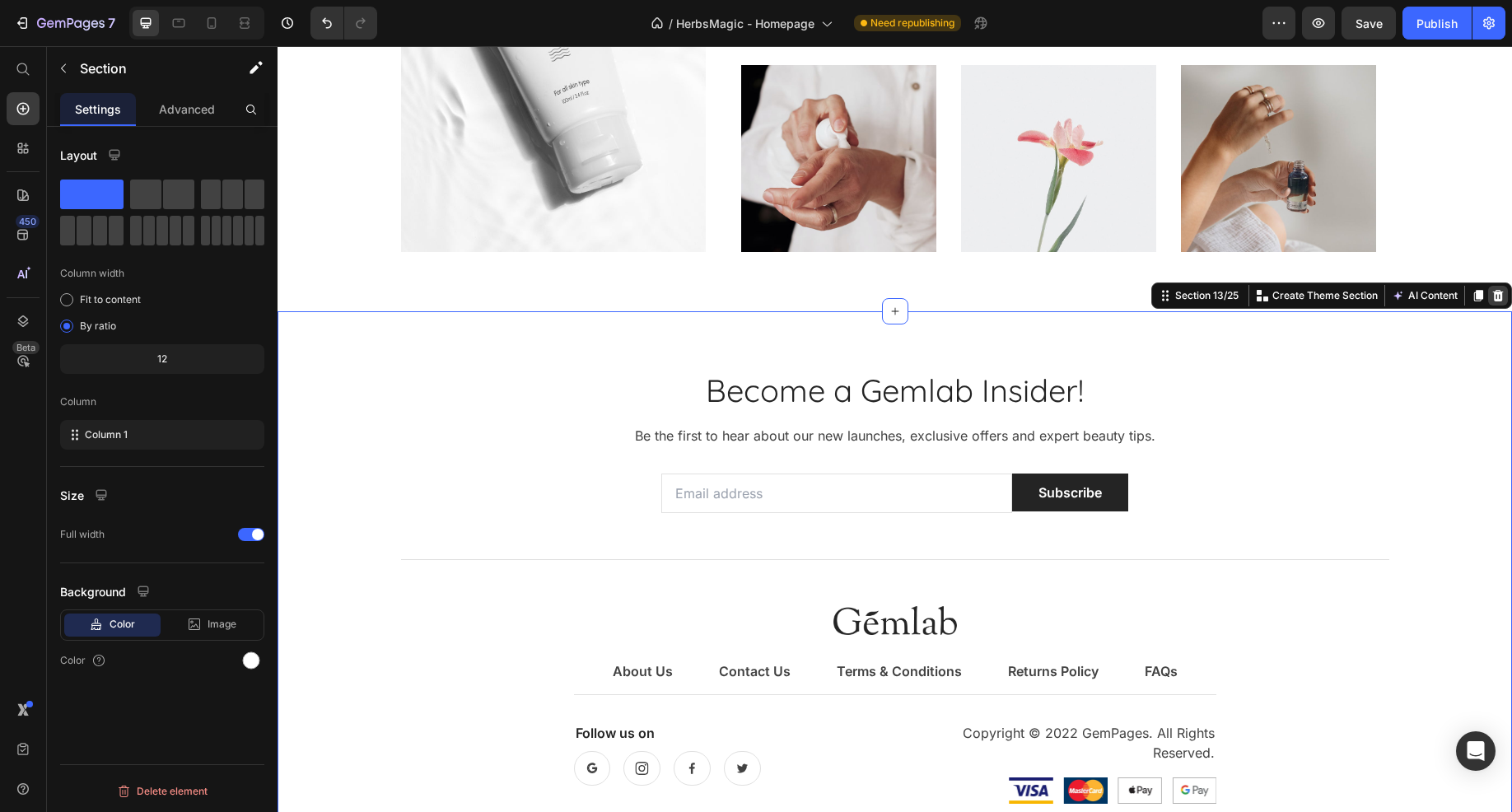 click 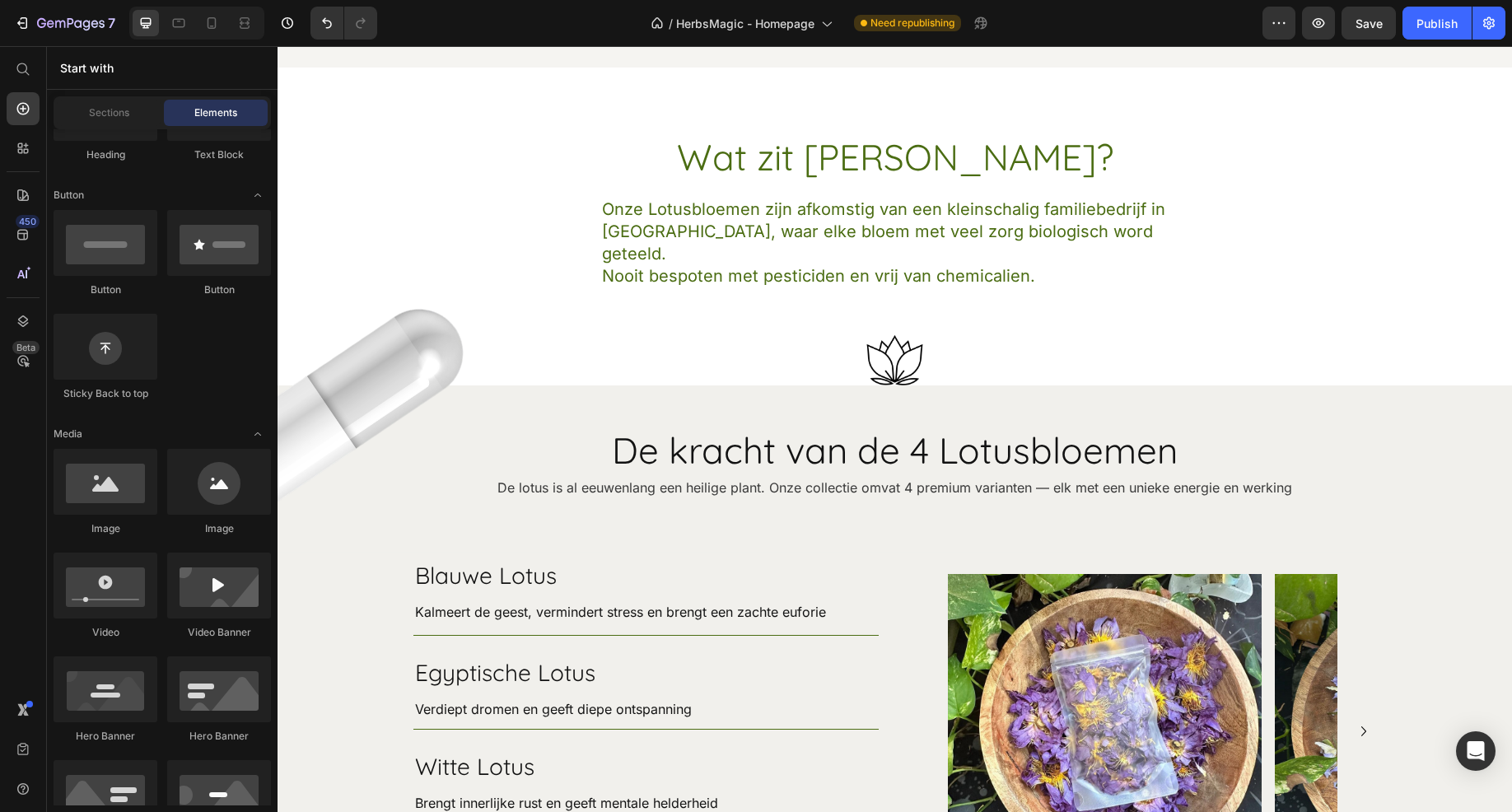 scroll, scrollTop: 7389, scrollLeft: 0, axis: vertical 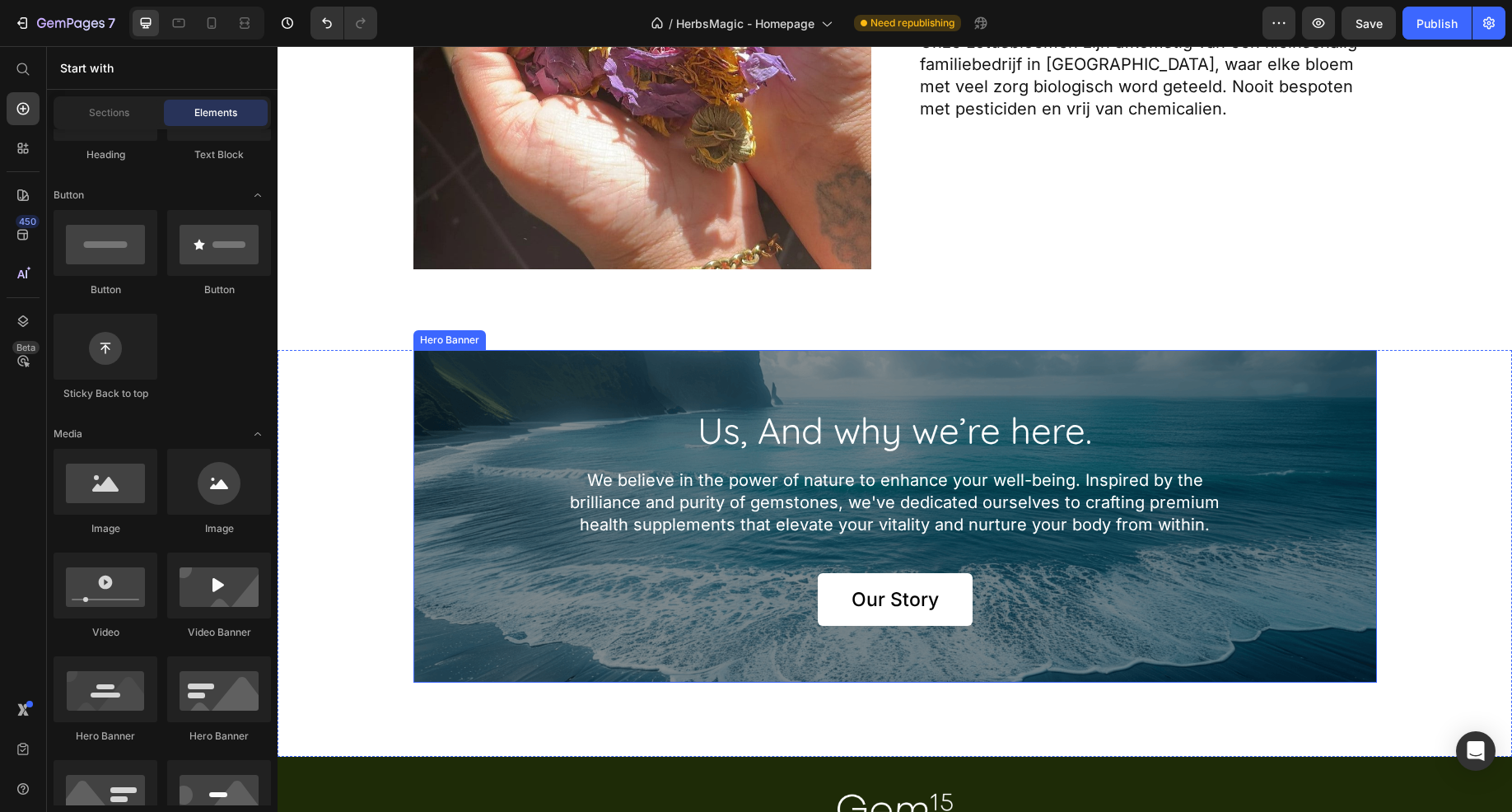 click on "Us, And why we’re here. Heading We believe in the power of nature to enhance your well-being. Inspired by the brilliance and purity of gemstones, we've dedicated ourselves to crafting premium health supplements that elevate your vitality and nurture your body from within. Text Block Our Story Button" at bounding box center (895, 516) 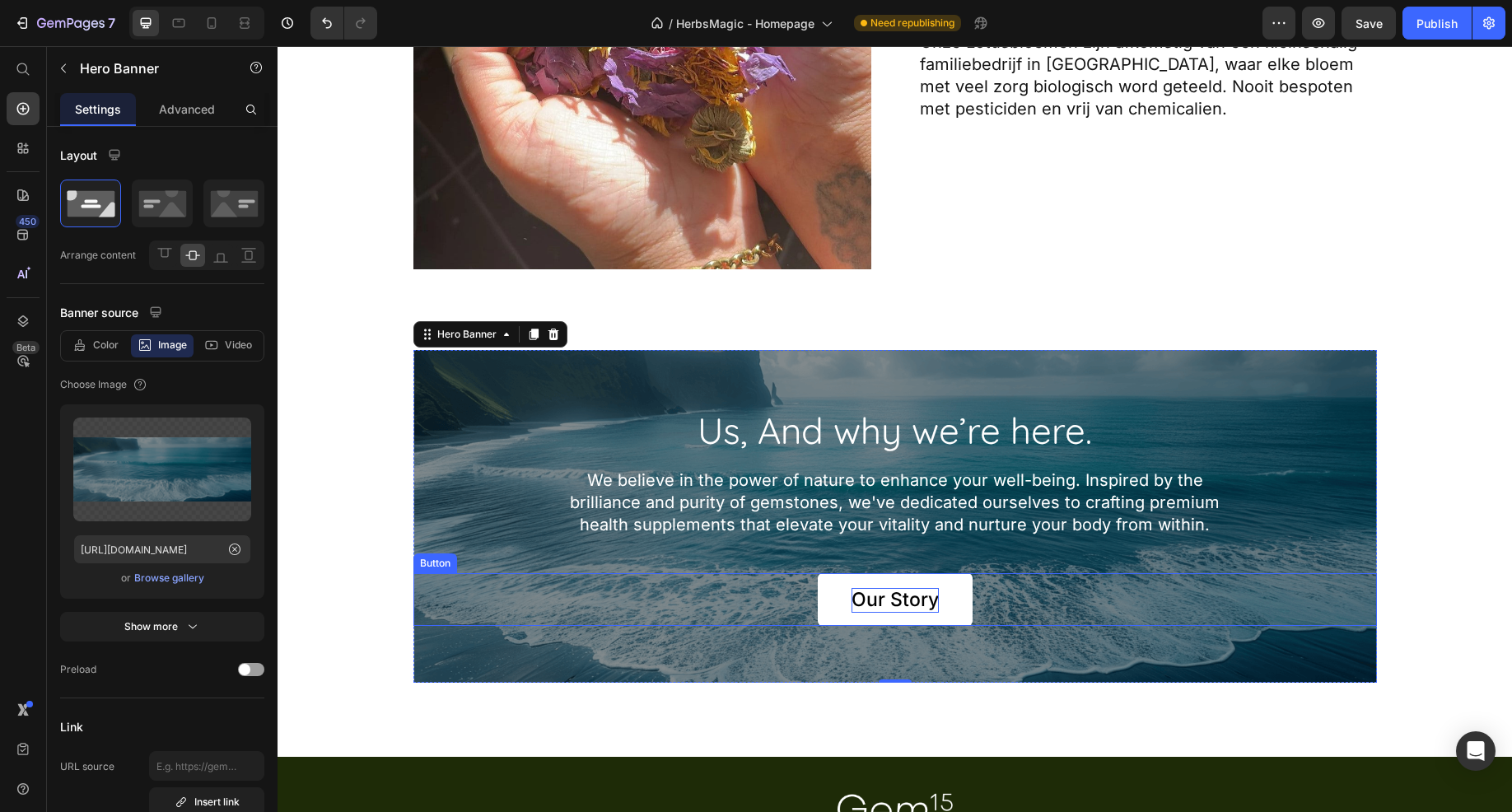 click on "Our Story" at bounding box center [895, 600] 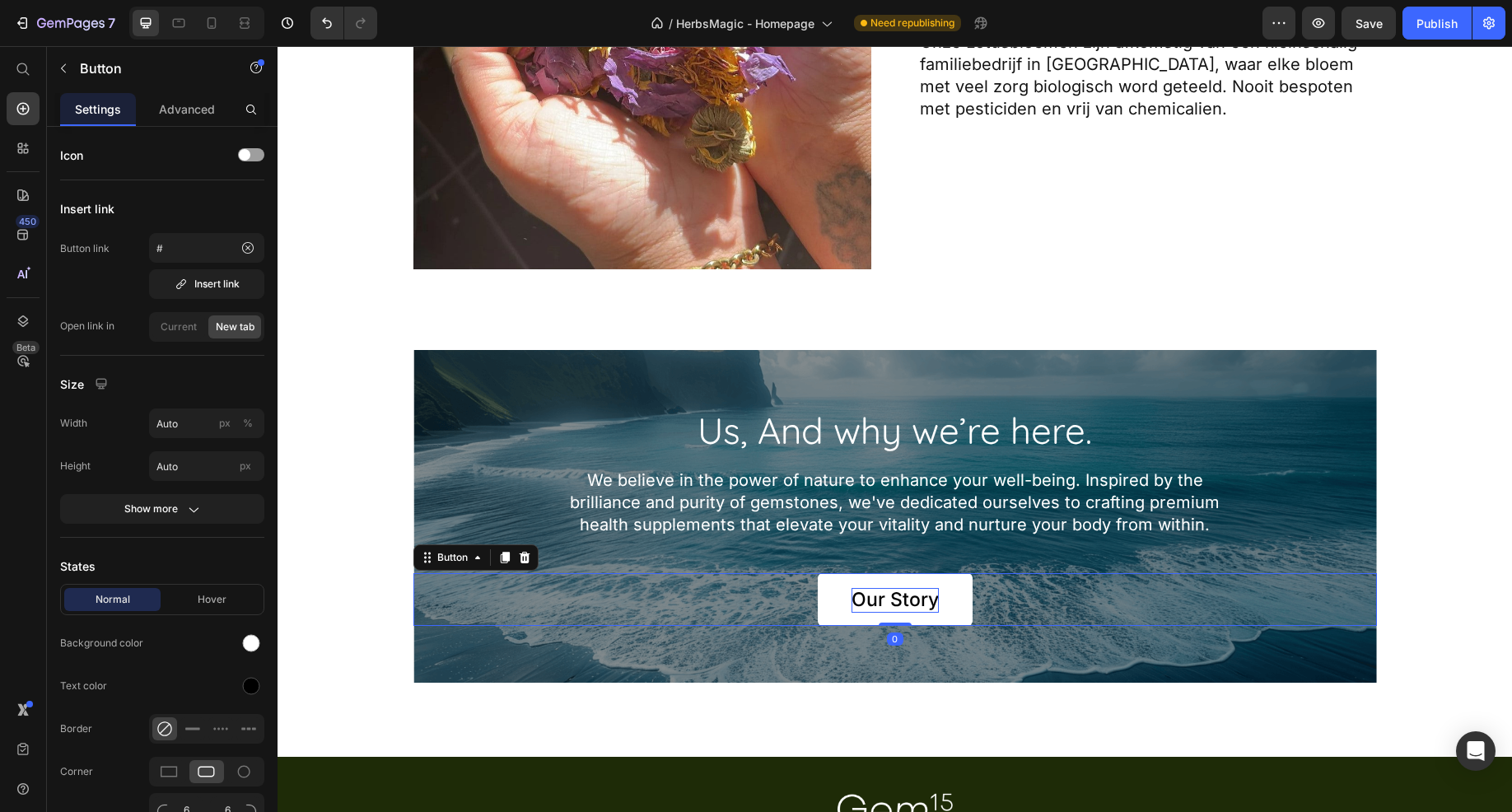 click on "Our Story" at bounding box center (895, 600) 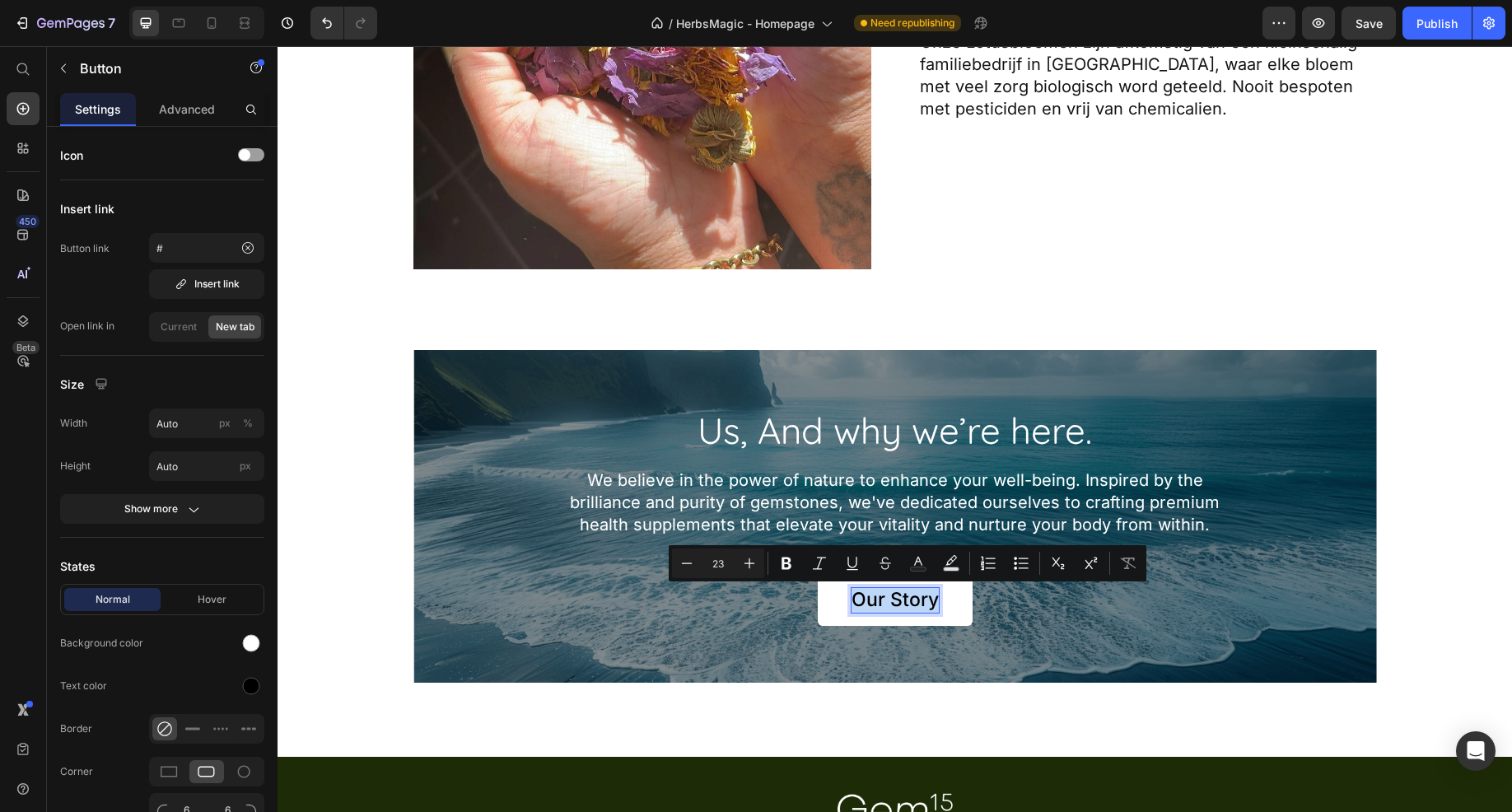 click on "Our Story" at bounding box center [895, 600] 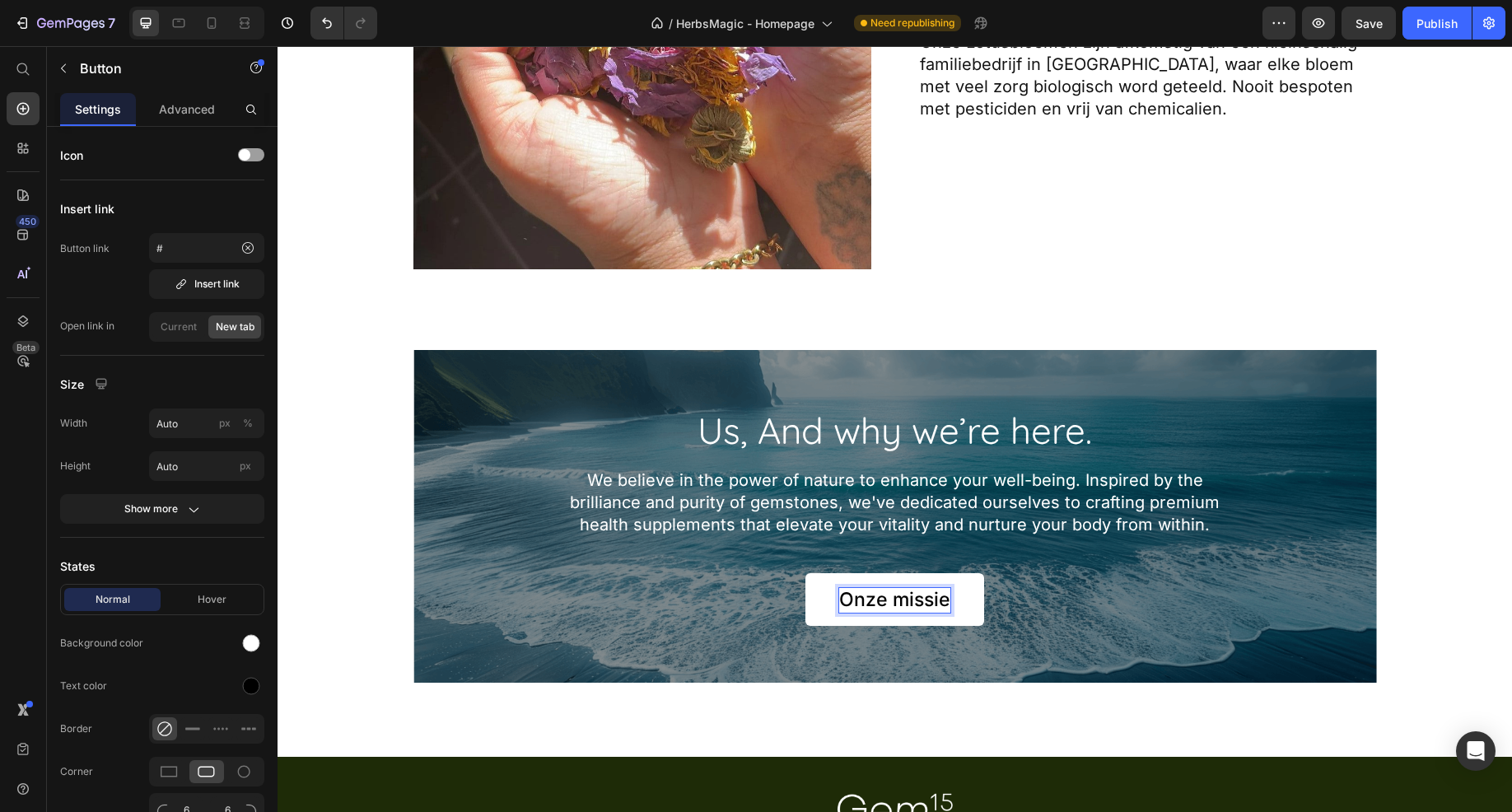 click on "Us, And why we’re here. Heading We believe in the power of nature to enhance your well-being. Inspired by the brilliance and purity of gemstones, we've dedicated ourselves to crafting premium health supplements that elevate your vitality and nurture your body from within. Text Block Onze missie Button   0 Hero Banner Section 20/25" at bounding box center [894, 553] 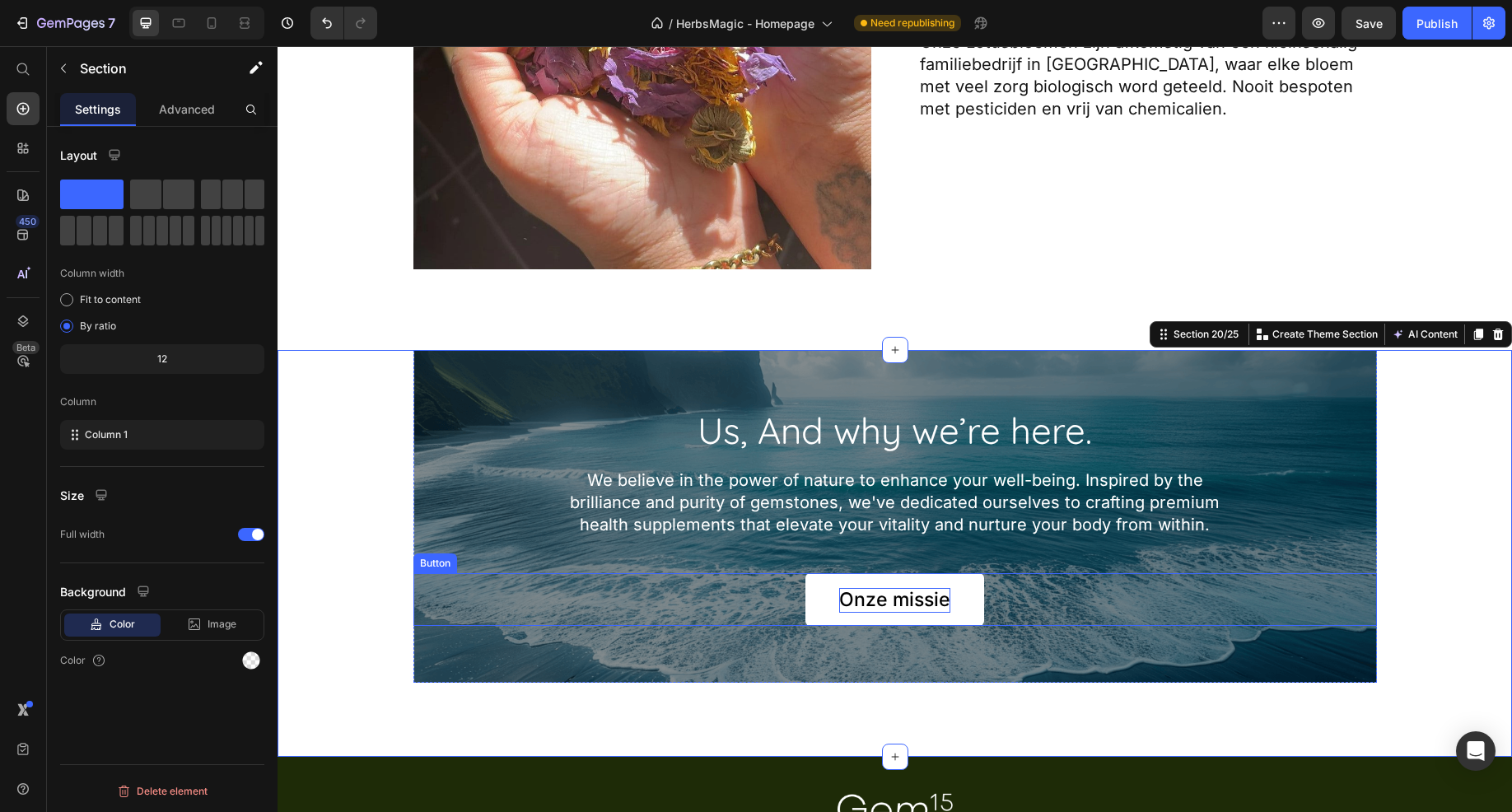 click on "Onze missie" at bounding box center [894, 600] 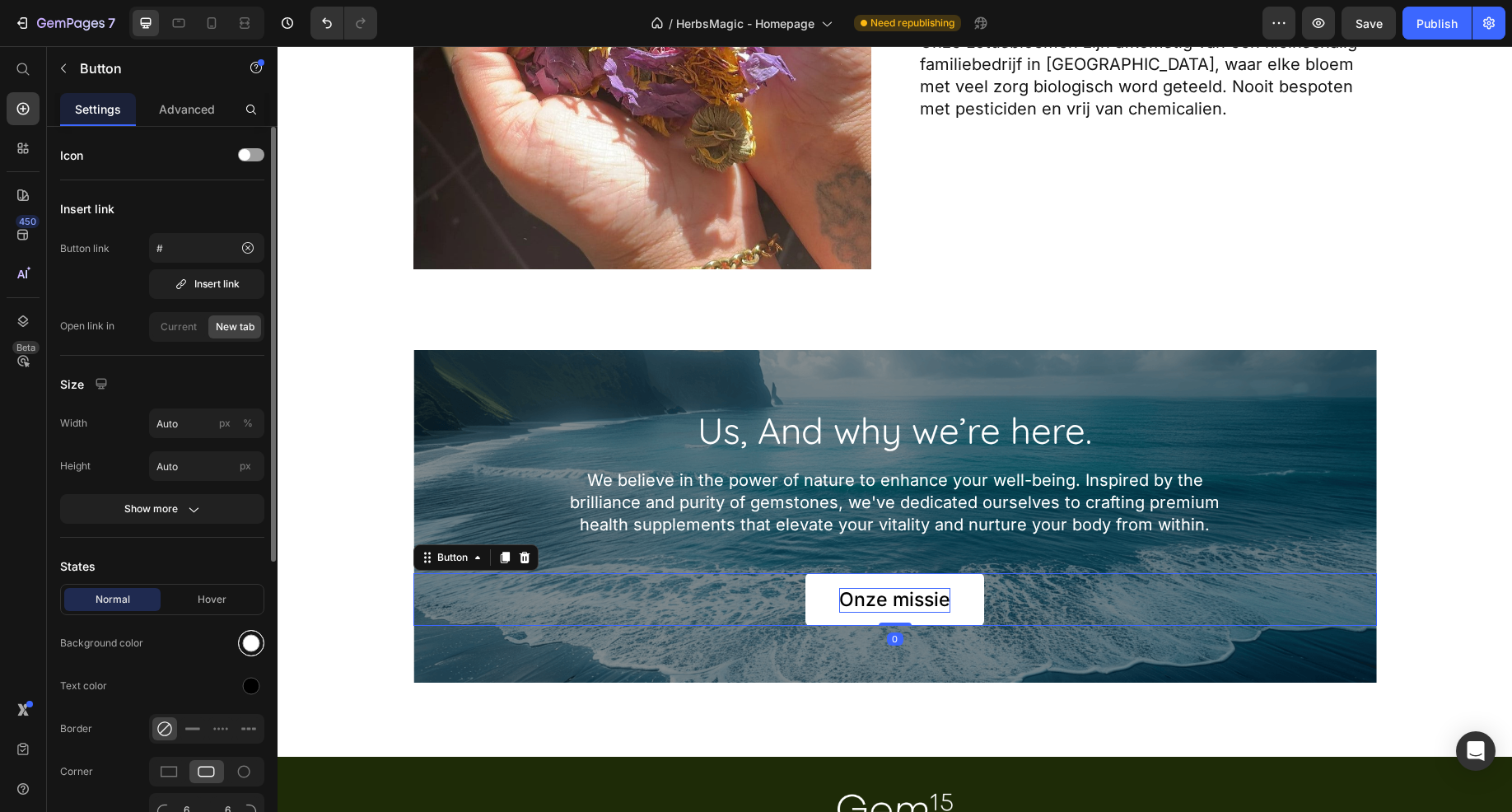 click at bounding box center (251, 643) 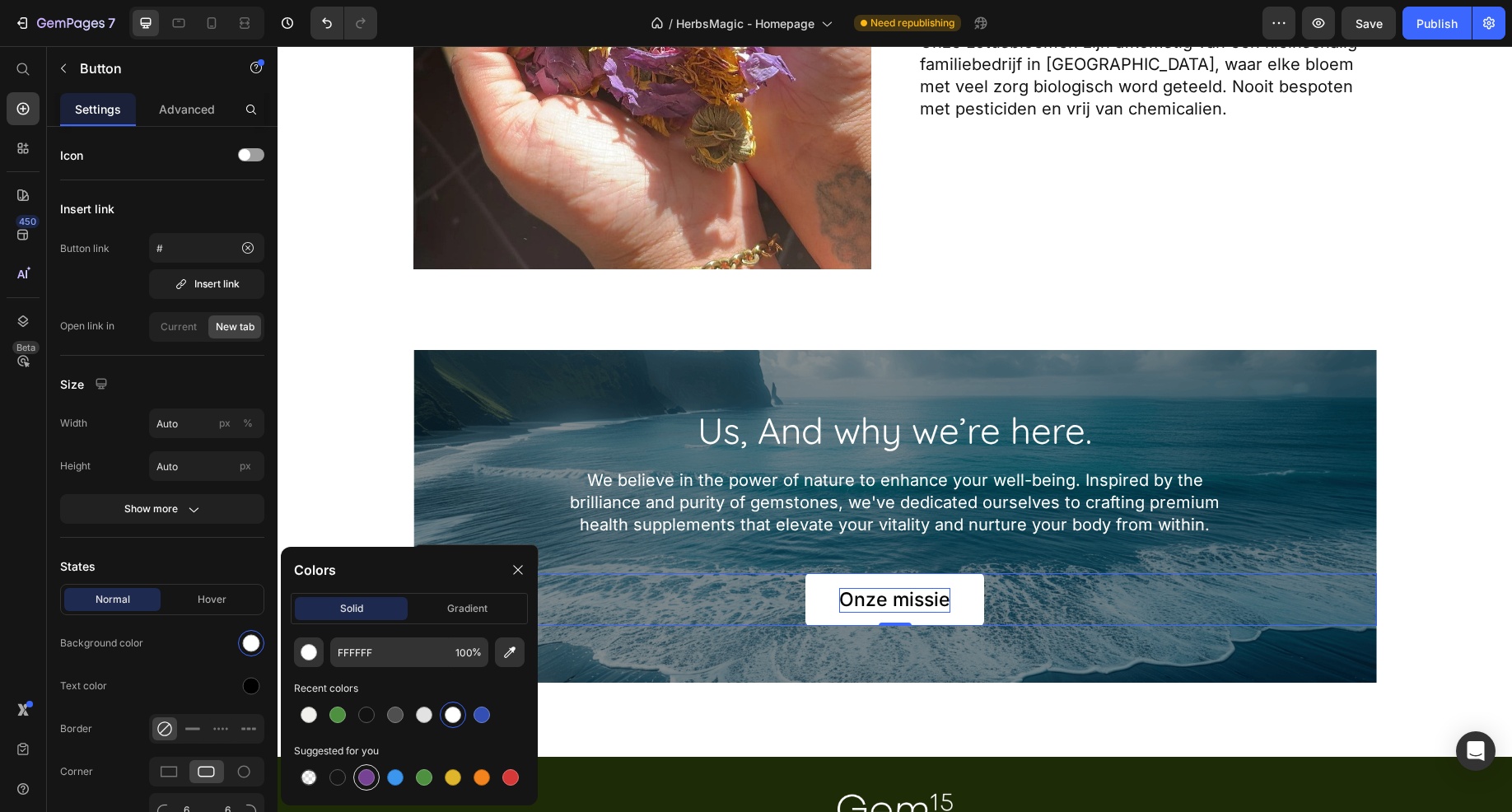 click at bounding box center [366, 777] 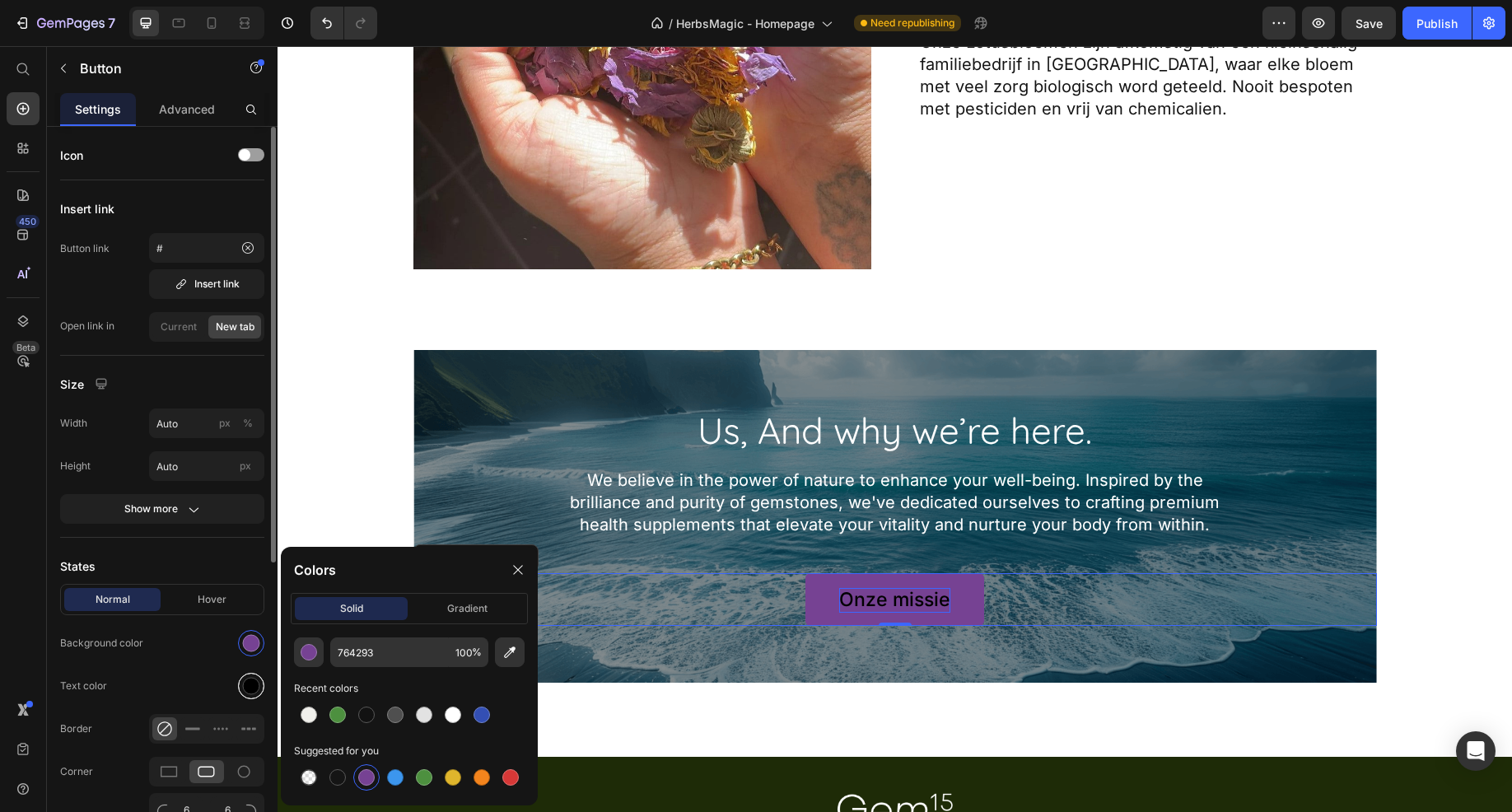 click at bounding box center (251, 686) 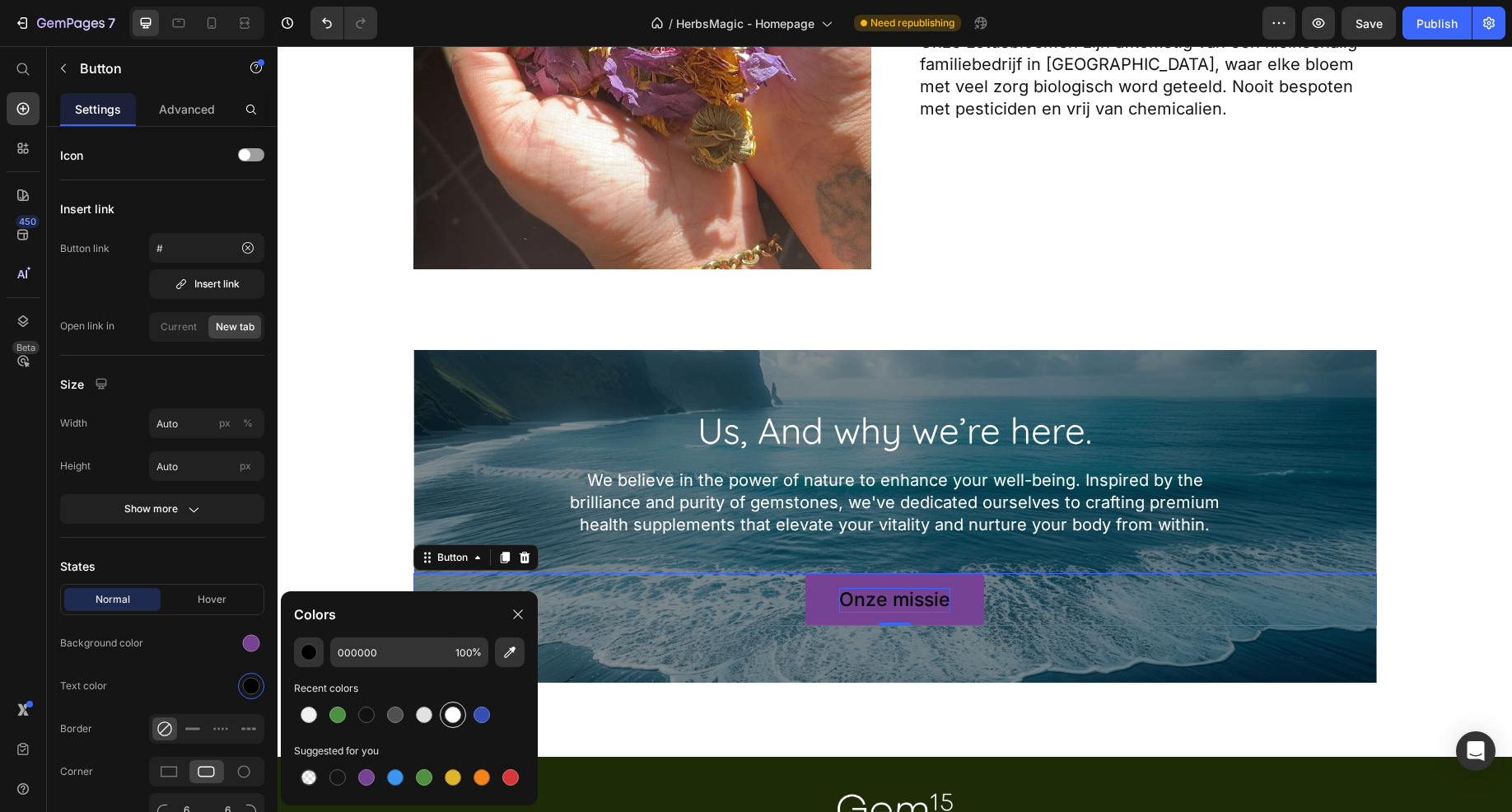 click at bounding box center [453, 715] 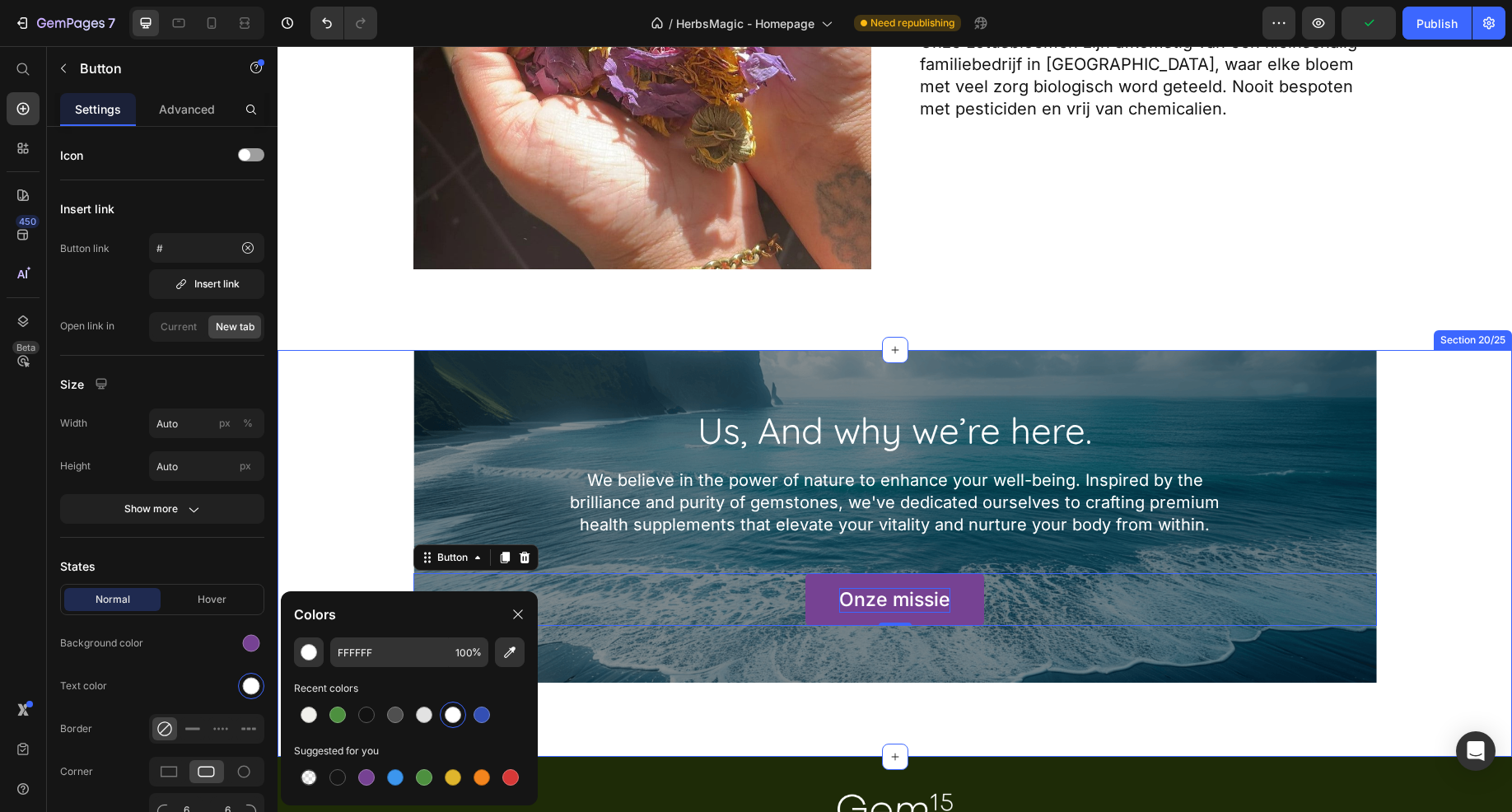 click on "Us, And why we’re here. Heading We believe in the power of nature to enhance your well-being. Inspired by the brilliance and purity of gemstones, we've dedicated ourselves to crafting premium health supplements that elevate your vitality and nurture your body from within. Text Block Onze missie Button   0 Hero Banner Section 20/25" at bounding box center (894, 553) 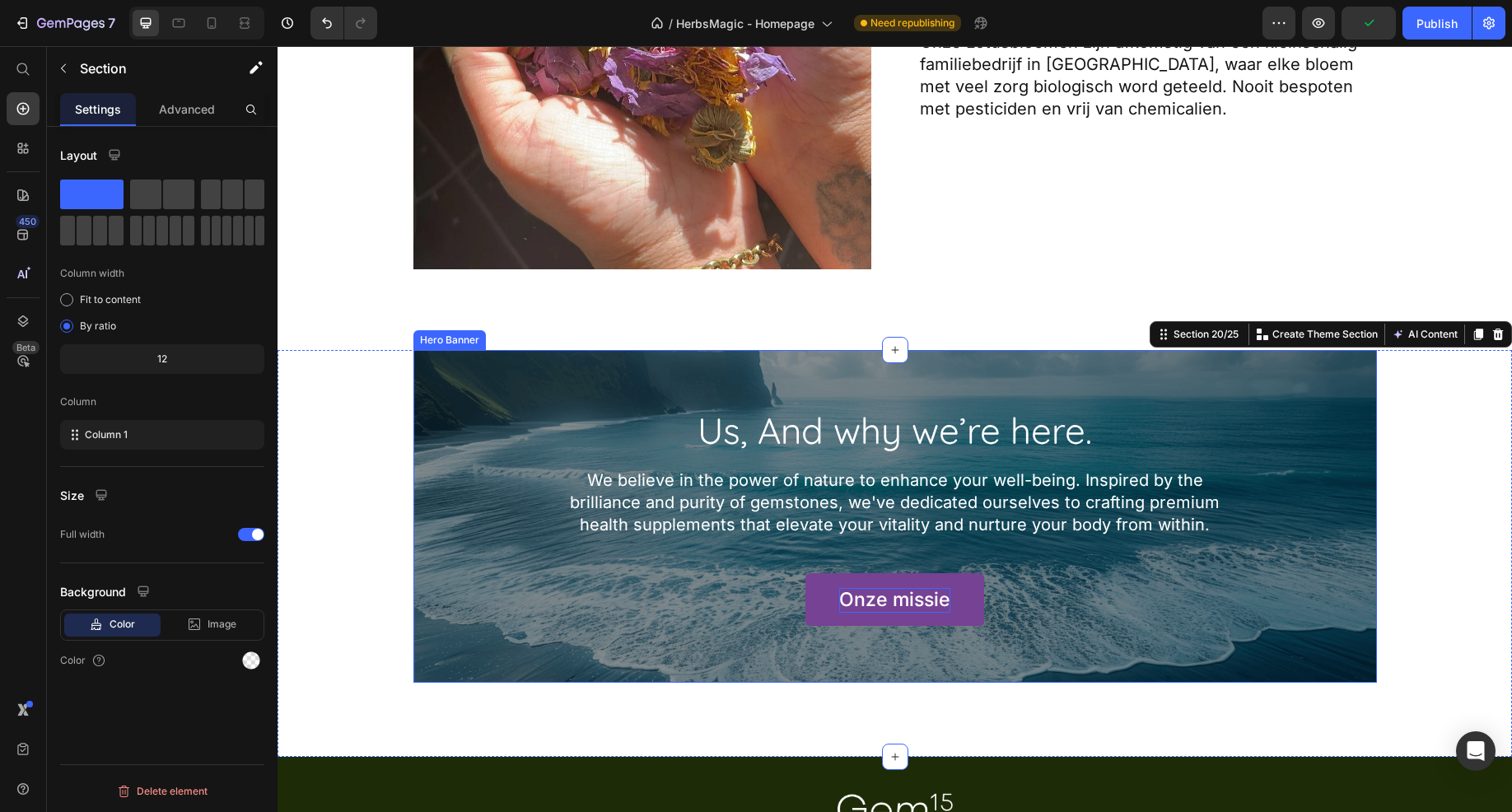 click on "Us, And why we’re here. Heading We believe in the power of nature to enhance your well-being. Inspired by the brilliance and purity of gemstones, we've dedicated ourselves to crafting premium health supplements that elevate your vitality and nurture your body from within. Text Block Onze missie Button" at bounding box center [895, 516] 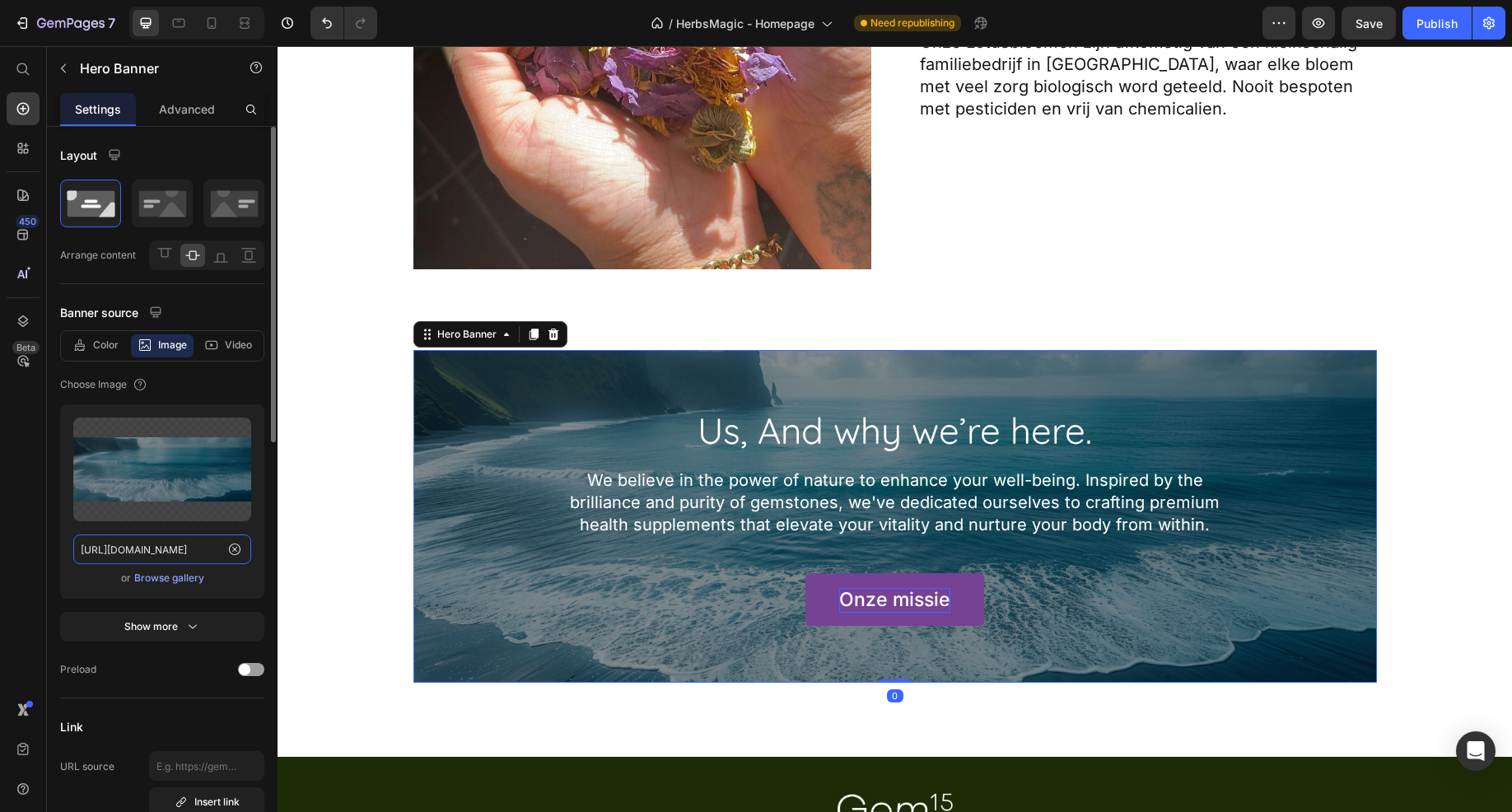 click on "https://cdn.shopify.com/s/files/1/0677/4472/7321/files/gempages_454193444873569378-8b2dd371-e091-4598-a90f-8d1633c2ac6c.png" 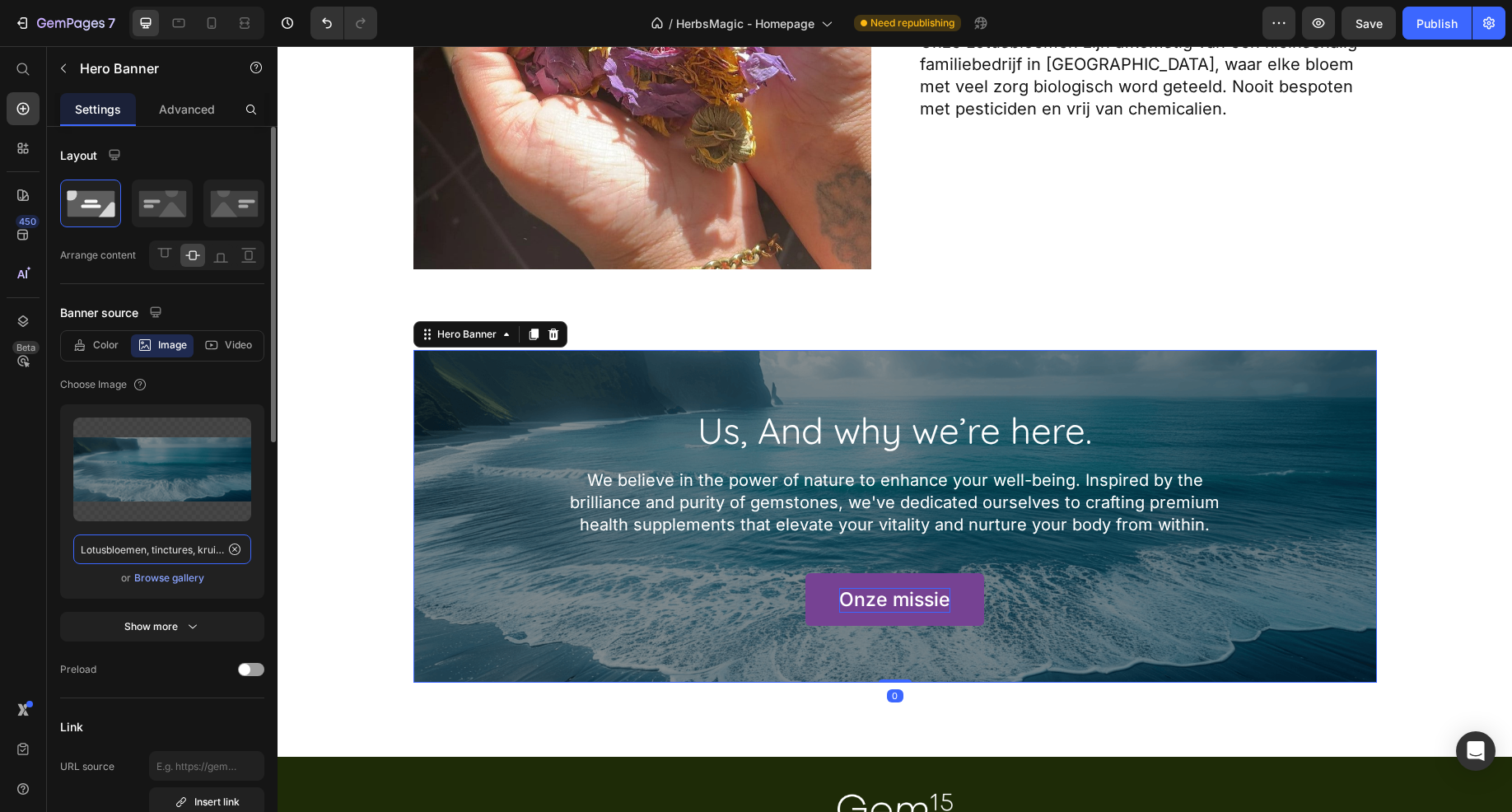 scroll, scrollTop: 0, scrollLeft: 128, axis: horizontal 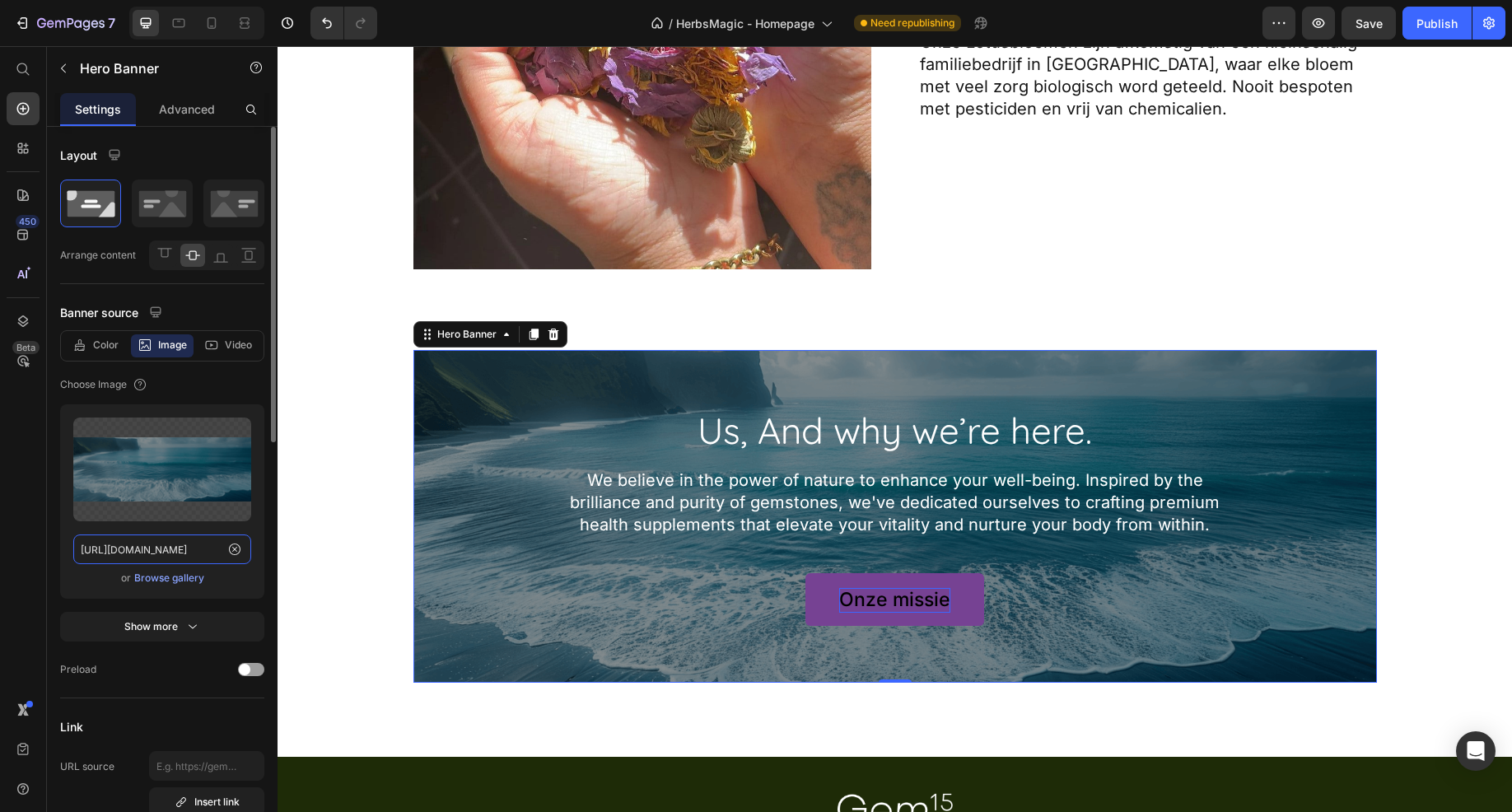 paste on "Untitled-22.png?v=1753526296" 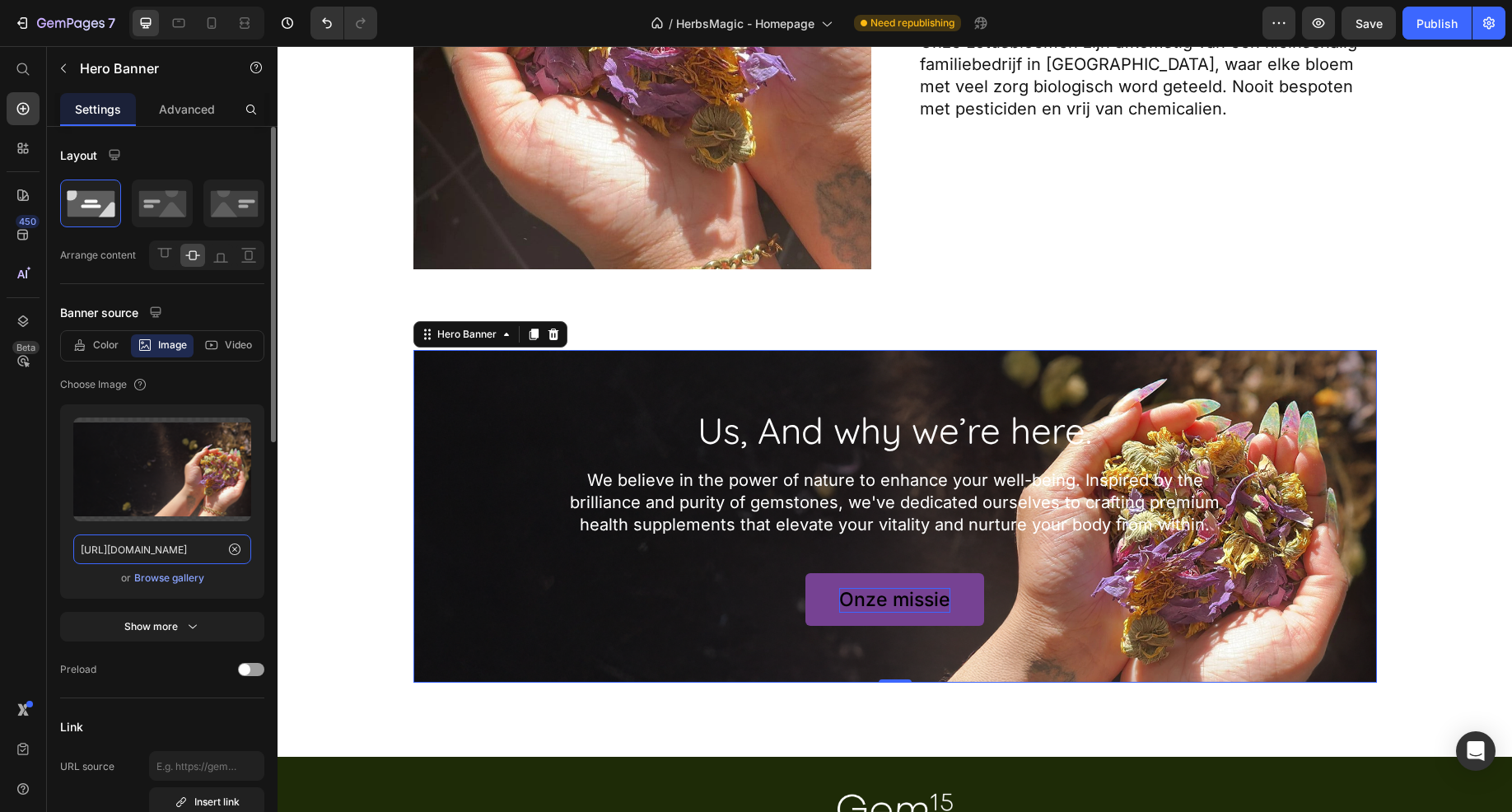 scroll, scrollTop: 0, scrollLeft: 261, axis: horizontal 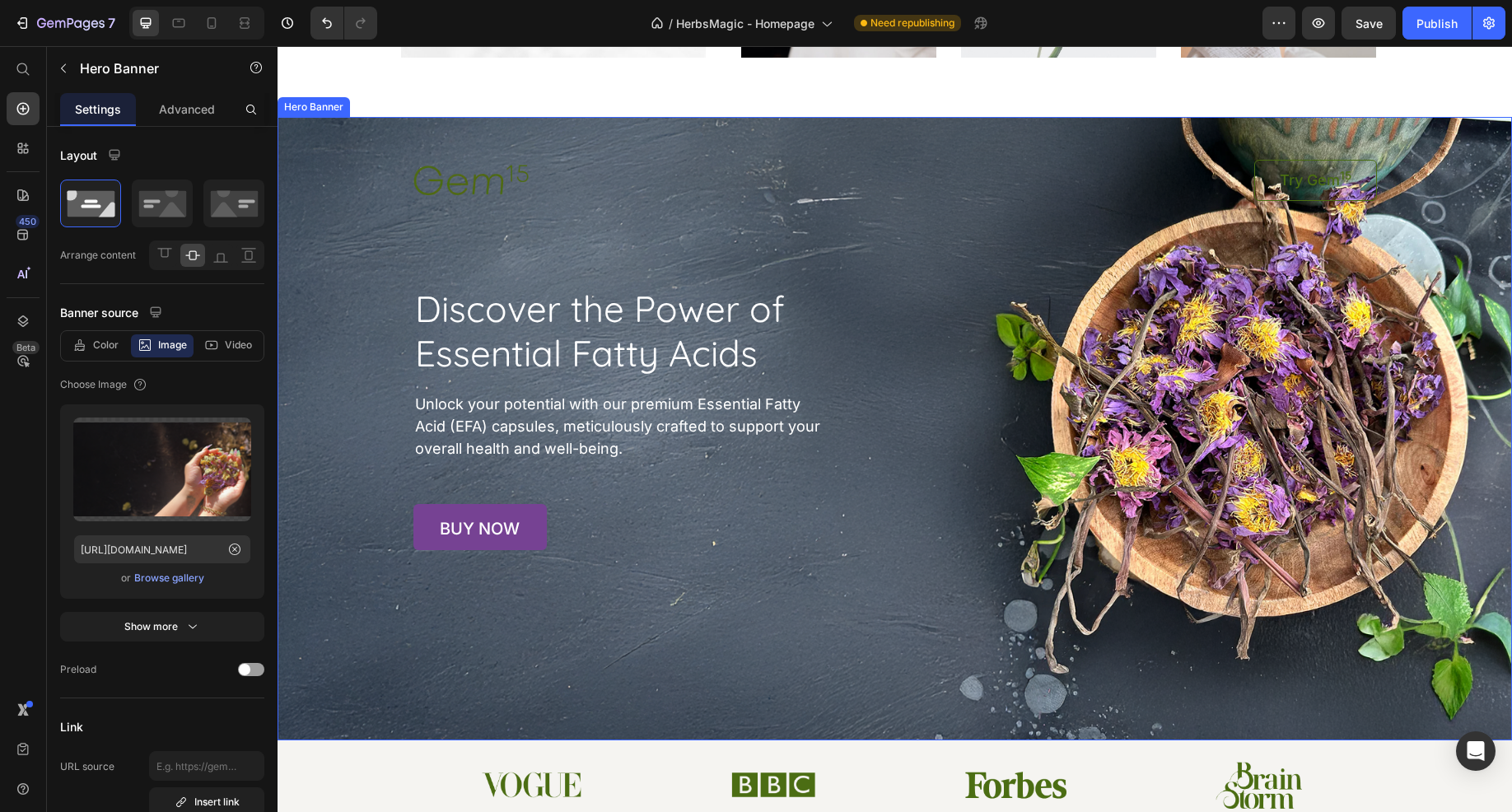 click on "Image Try Gem 15 Button Row Discover the Power of Essential Fatty Acids Heading Unlock your potential with our premium Essential Fatty Acid (EFA) capsules, meticulously crafted to support your overall health and well-being. Text Block buy now Button Row Row" at bounding box center (895, 334) 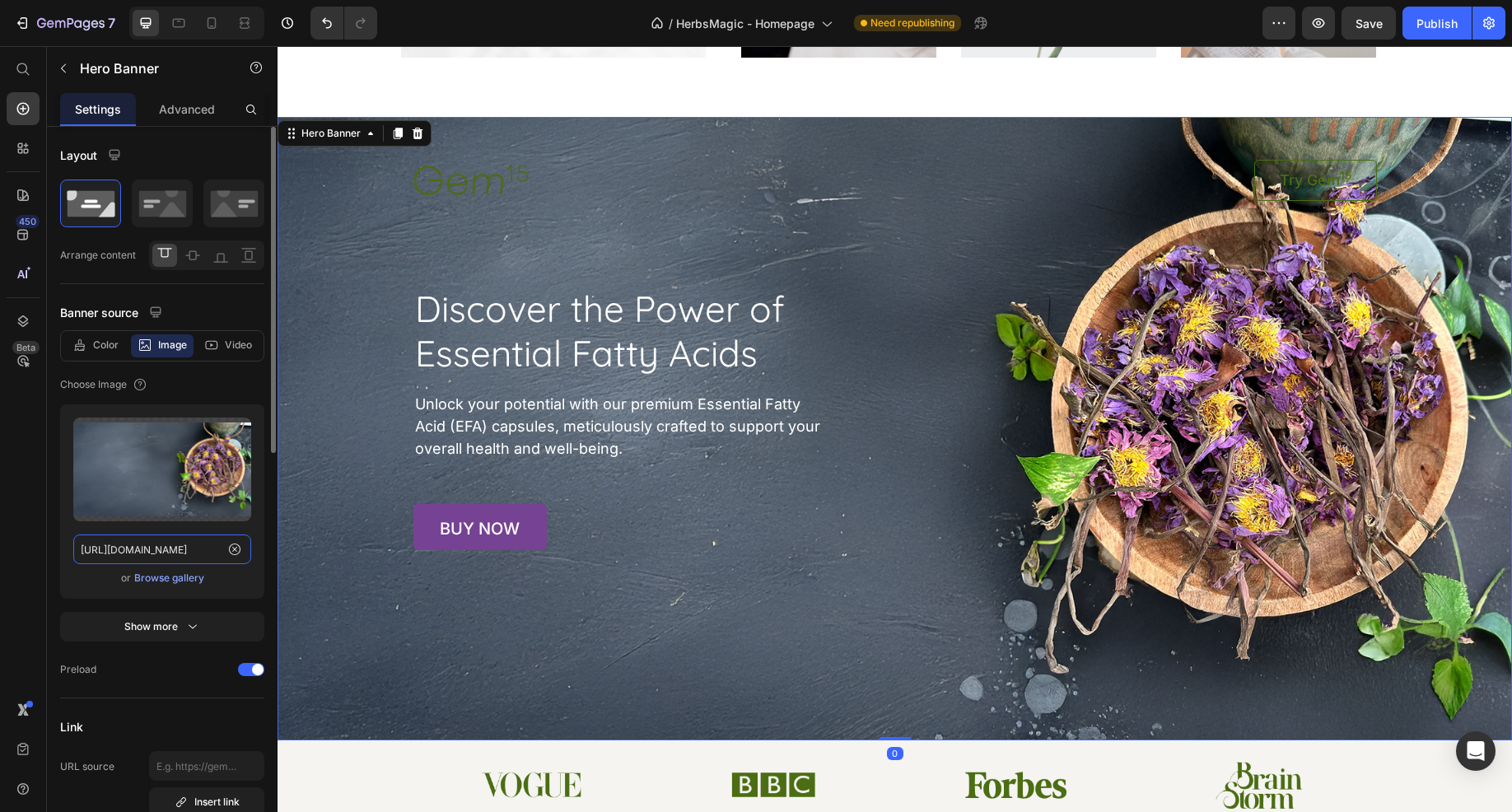 click on "https://cdn.shopify.com/s/files/1/0677/4472/7321/files/hero4.png?v=1753526274" 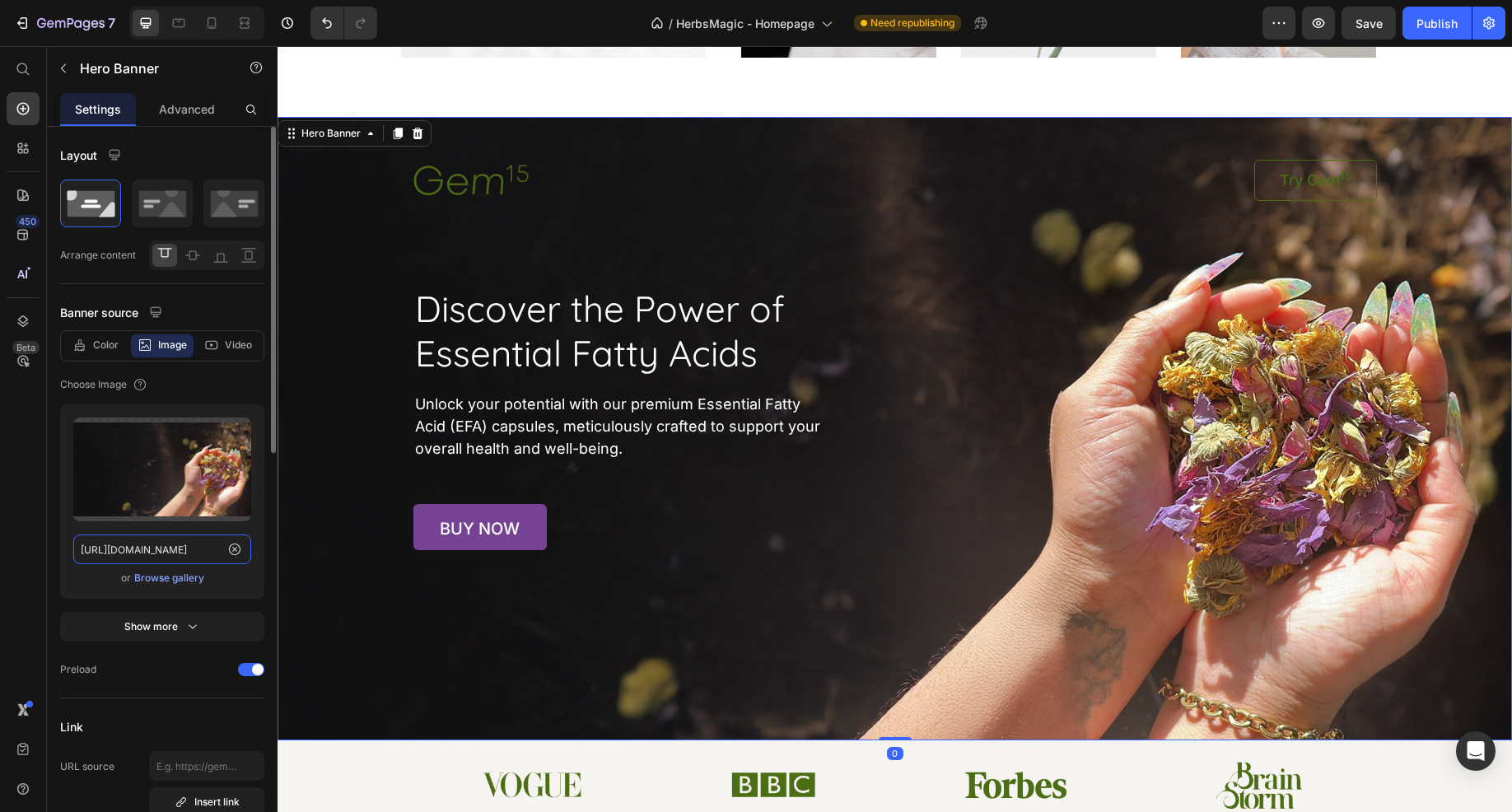 scroll, scrollTop: 0, scrollLeft: 261, axis: horizontal 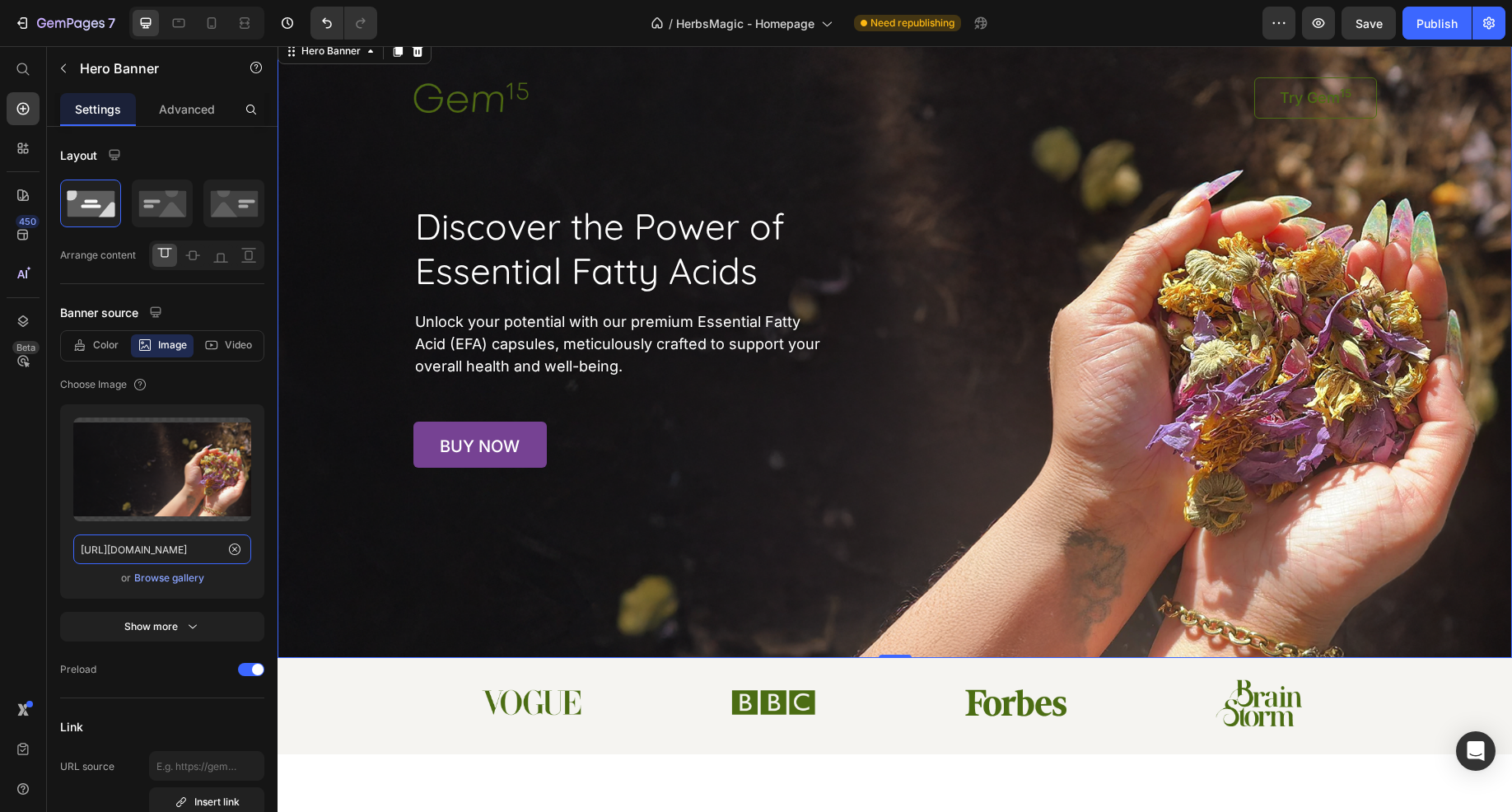 type on "https://cdn.shopify.com/s/files/1/0677/4472/7321/files/Untitled-22.png?v=1753526296" 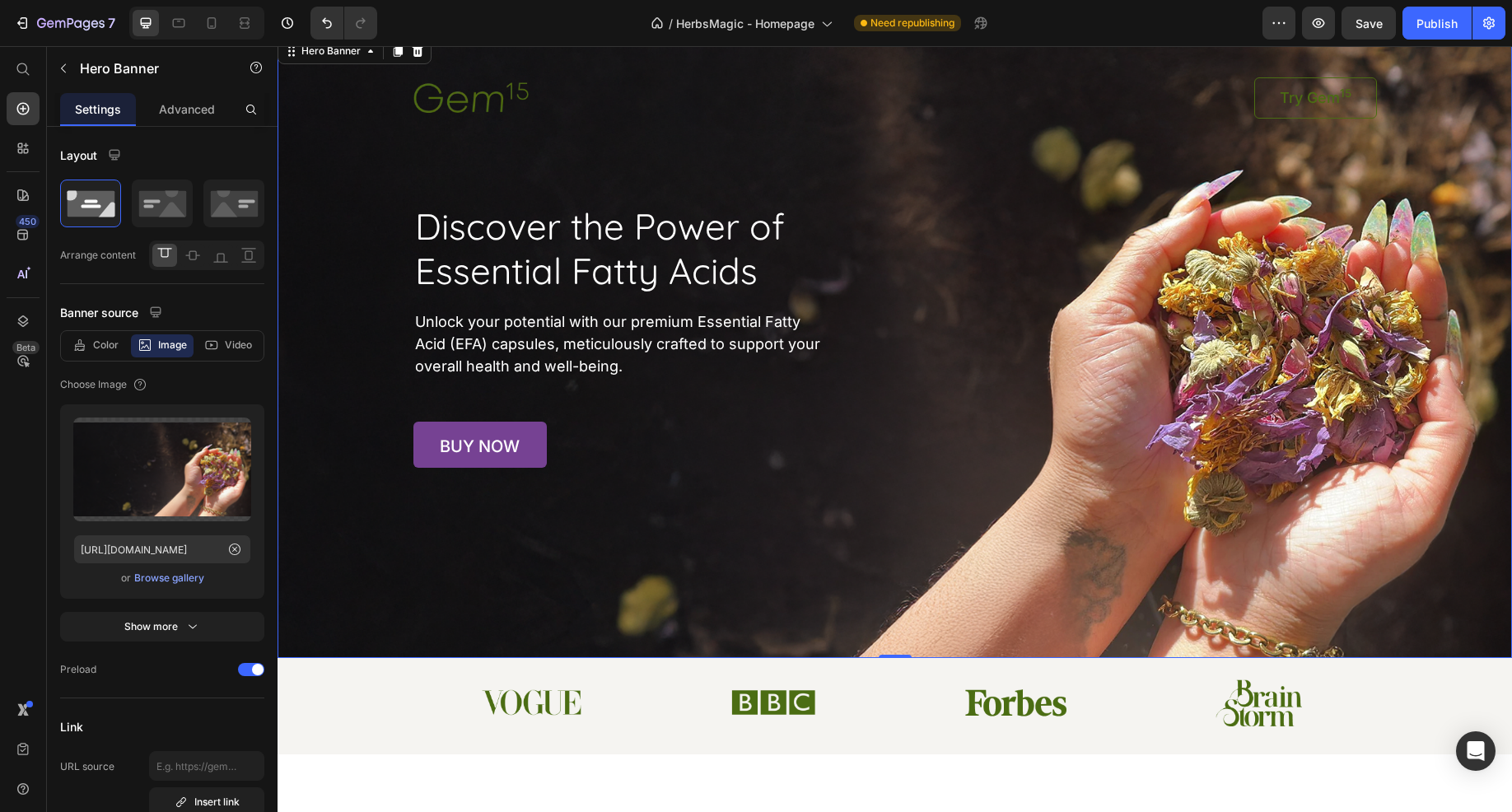 scroll, scrollTop: 0, scrollLeft: 0, axis: both 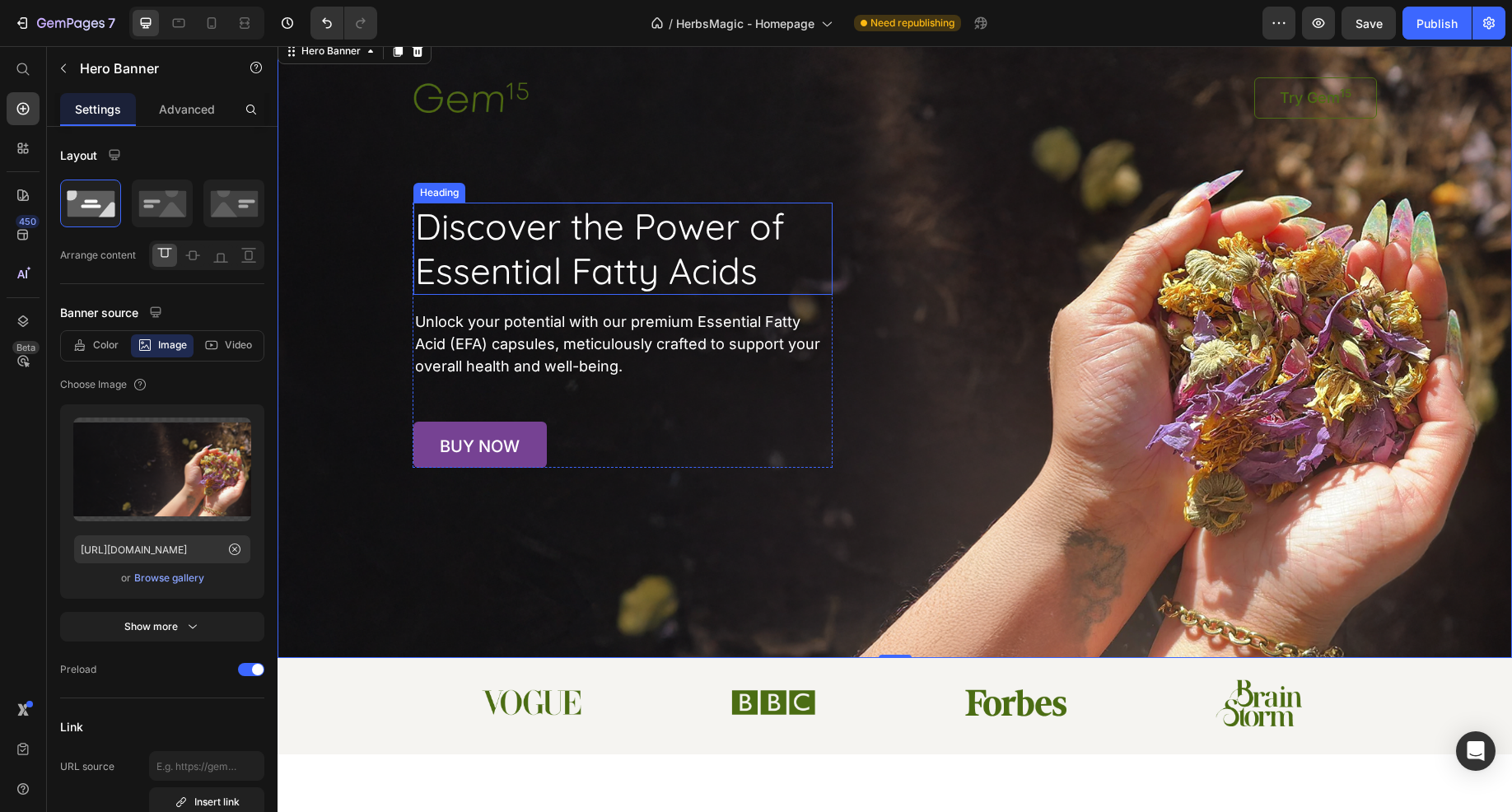 click on "Discover the Power of Essential Fatty Acids" at bounding box center (623, 249) 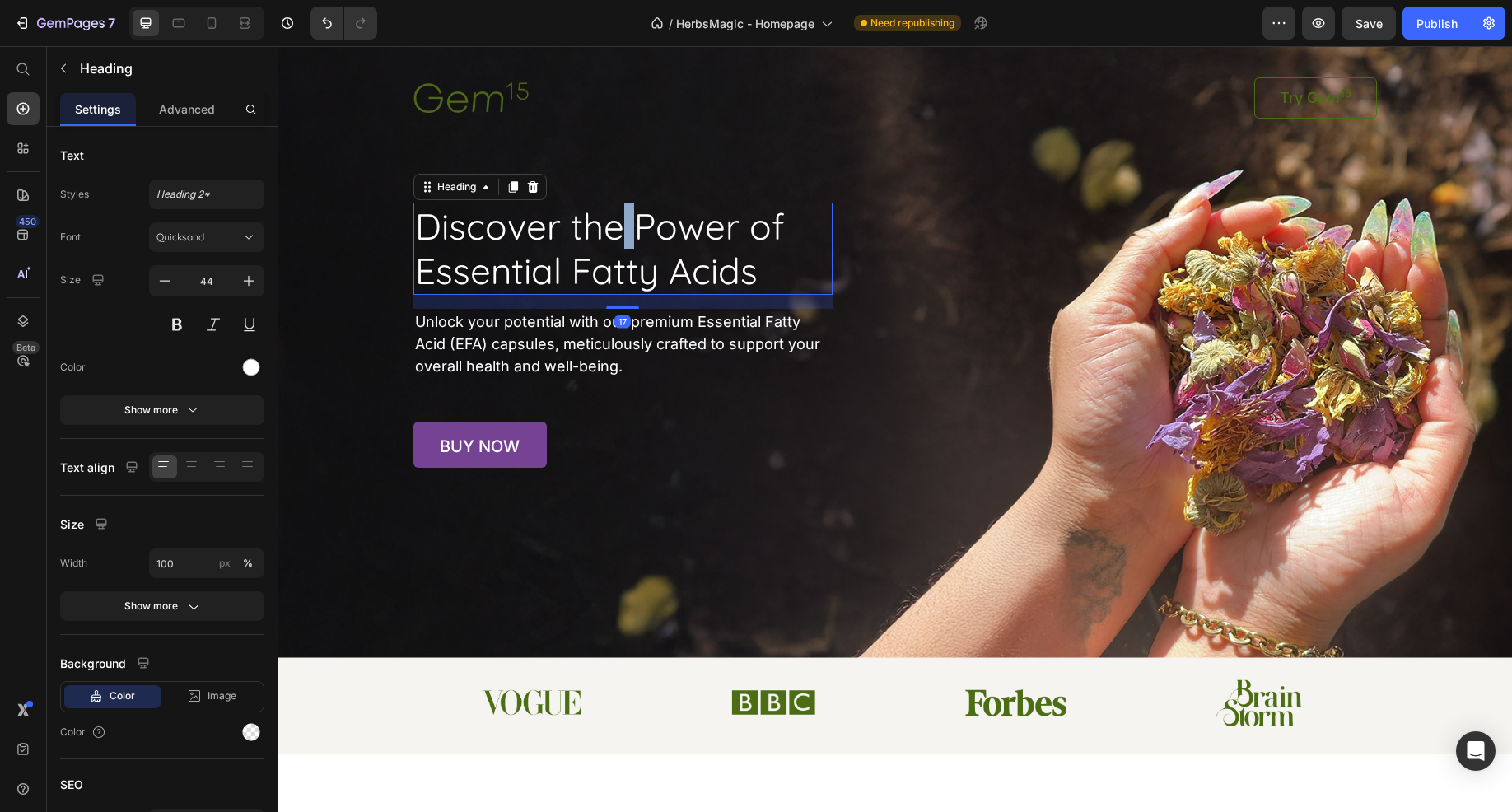 click on "Discover the Power of Essential Fatty Acids" at bounding box center (623, 249) 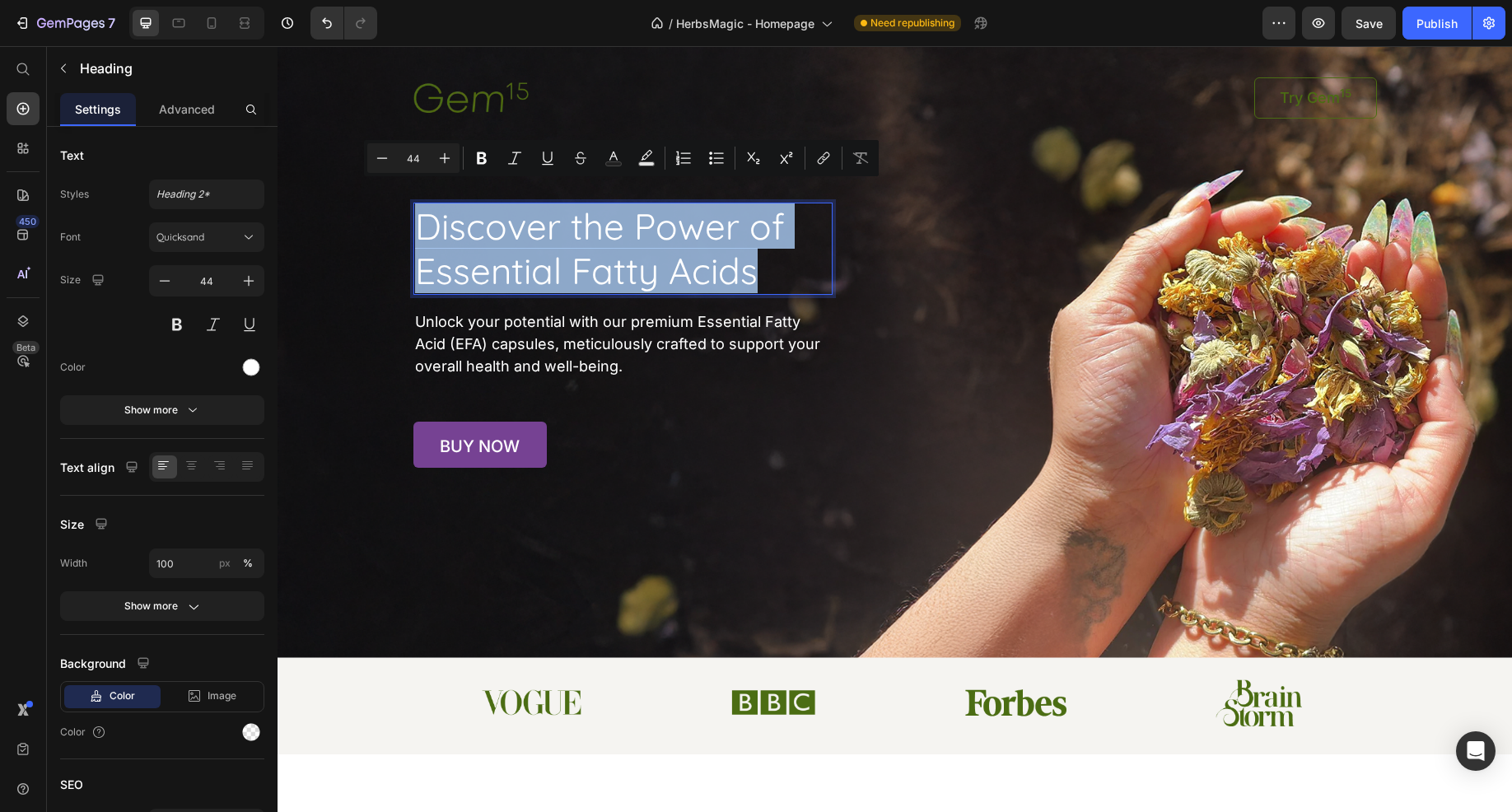 click on "Discover the Power of Essential Fatty Acids" at bounding box center [623, 249] 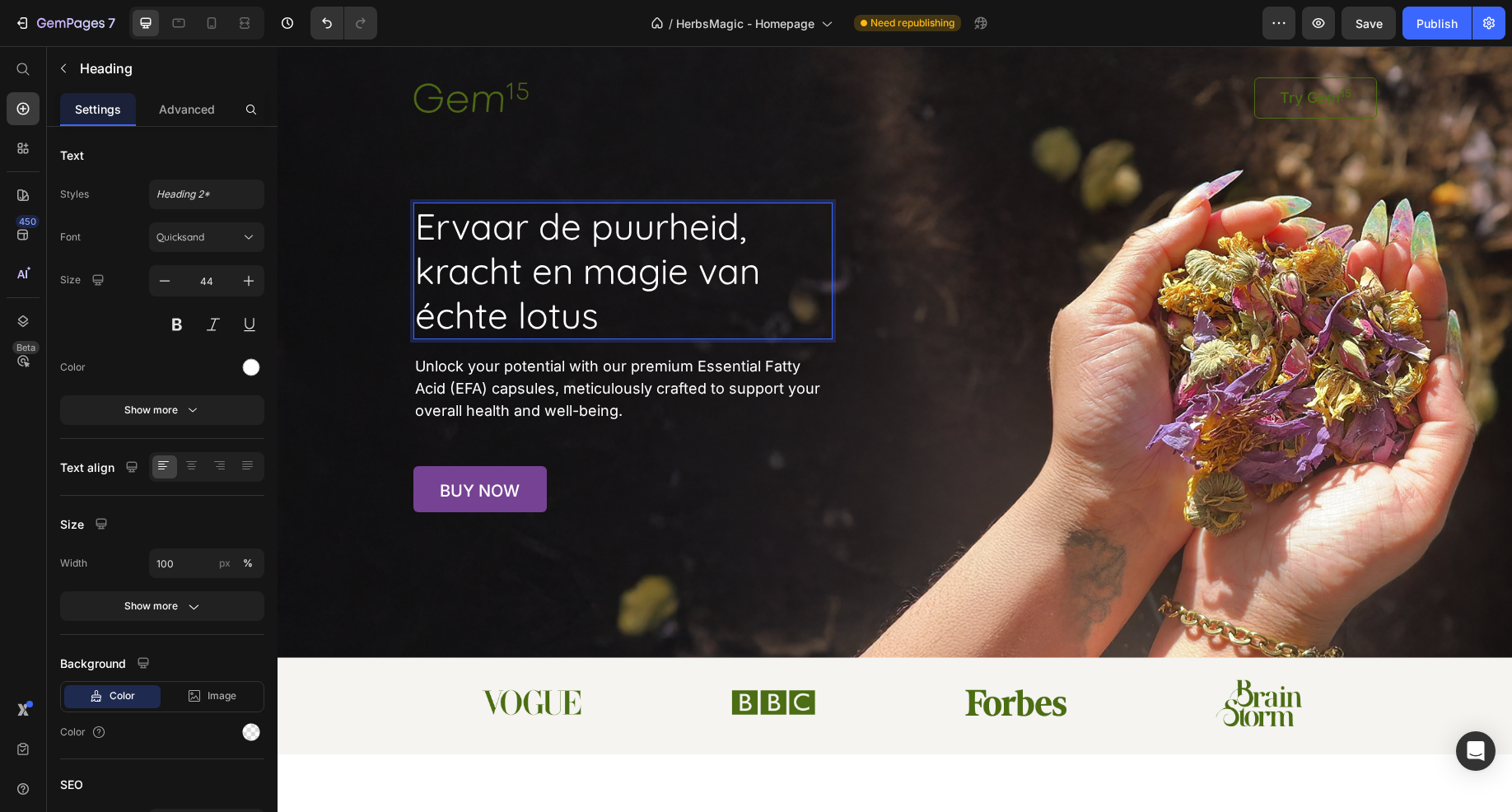 click on "Ervaar de puurheid, kracht en magie van échte lotus" at bounding box center [623, 271] 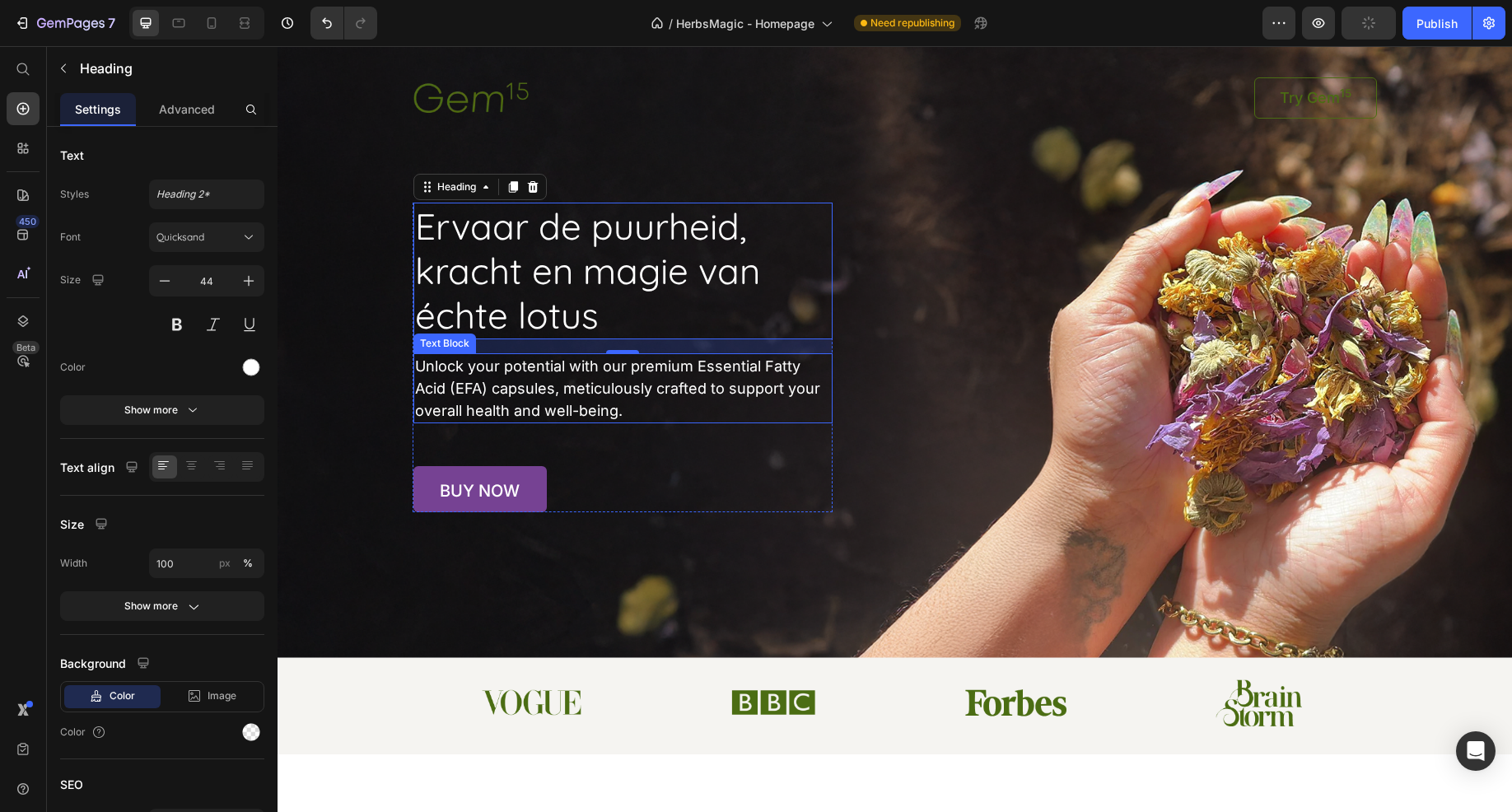 click on "Unlock your potential with our premium Essential Fatty Acid (EFA) capsules, meticulously crafted to support your overall health and well-being." at bounding box center (623, 388) 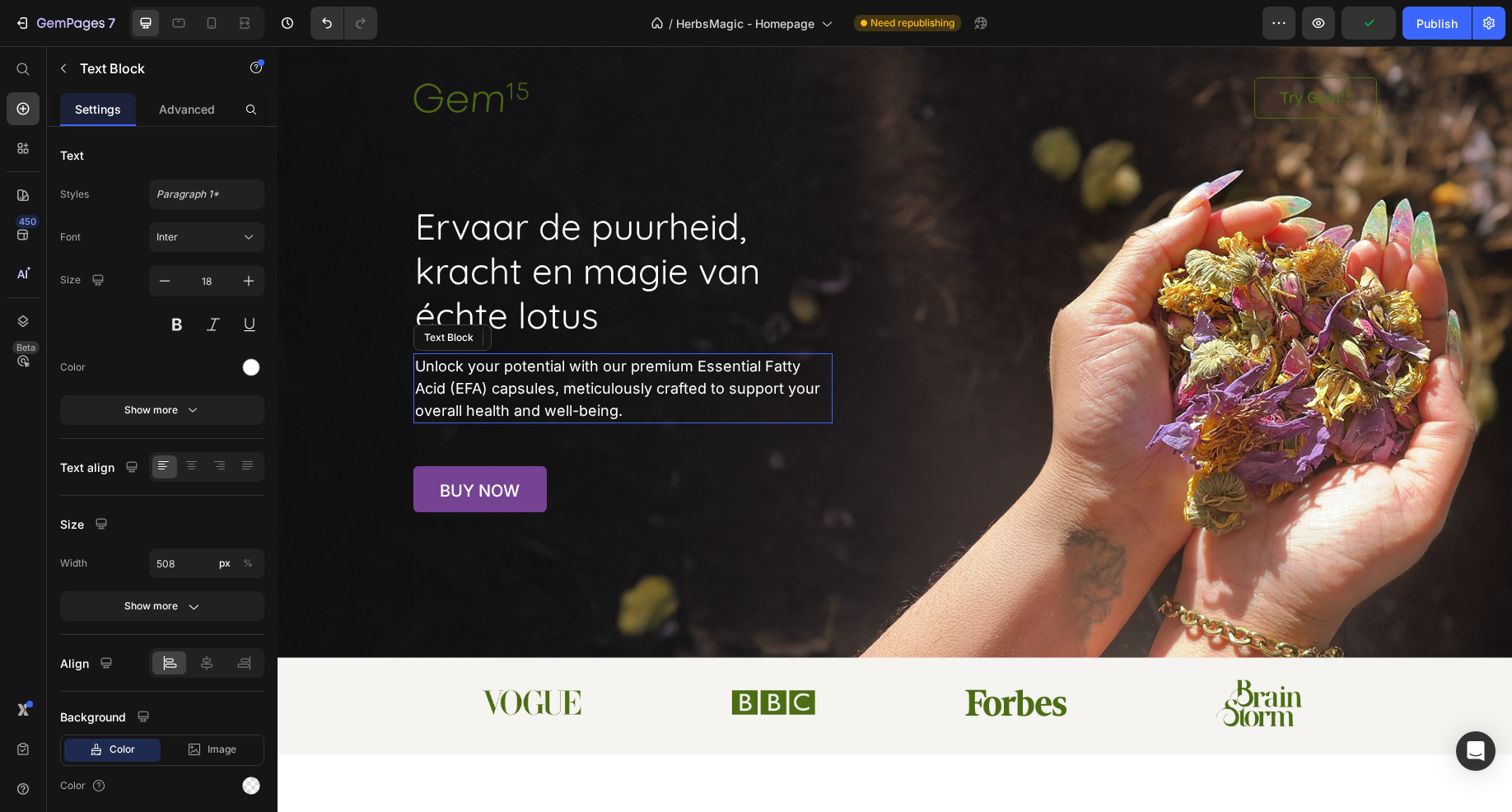 click on "Unlock your potential with our premium Essential Fatty Acid (EFA) capsules, meticulously crafted to support your overall health and well-being." at bounding box center [623, 388] 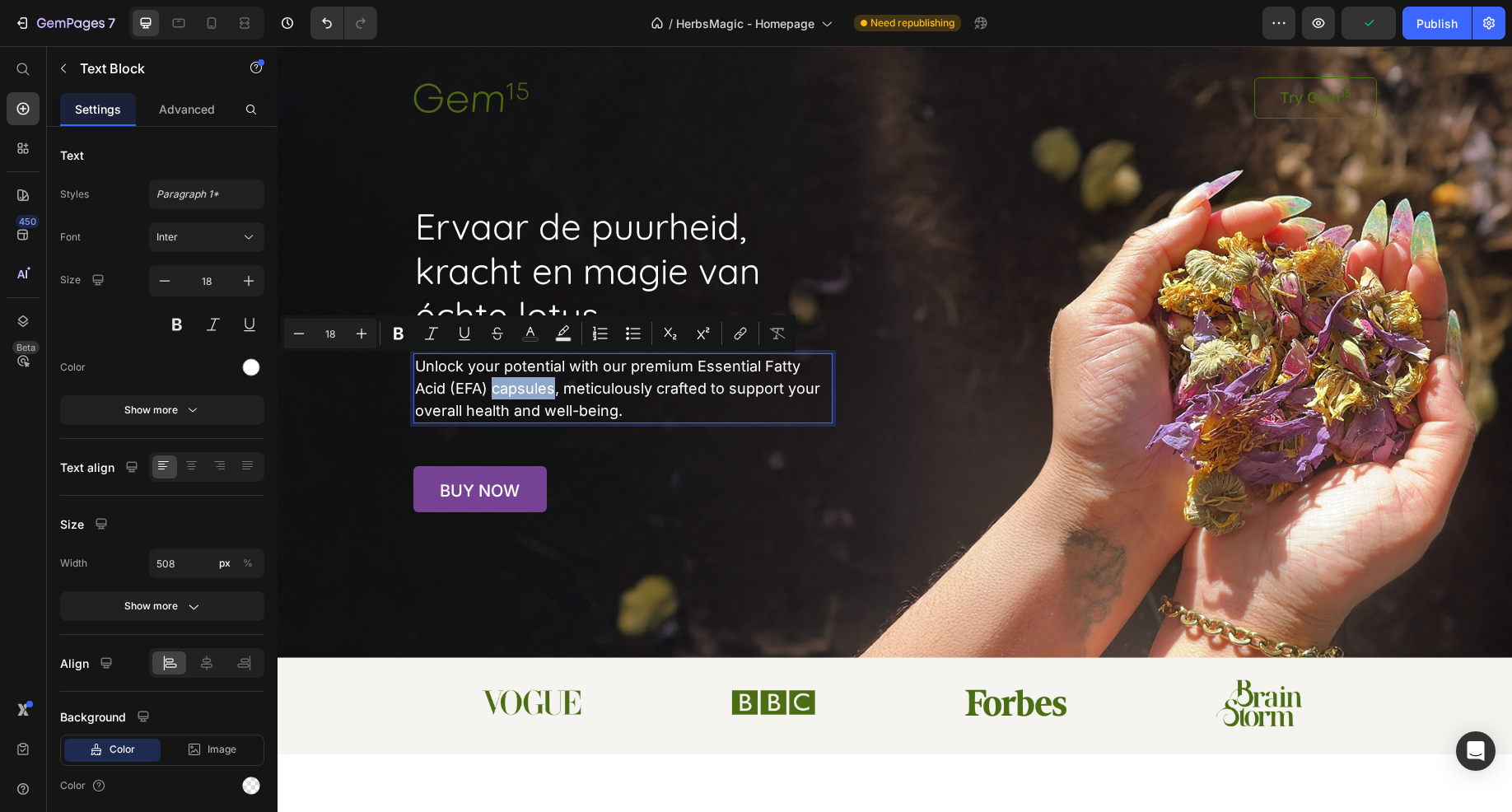 click on "Unlock your potential with our premium Essential Fatty Acid (EFA) capsules, meticulously crafted to support your overall health and well-being." at bounding box center [623, 388] 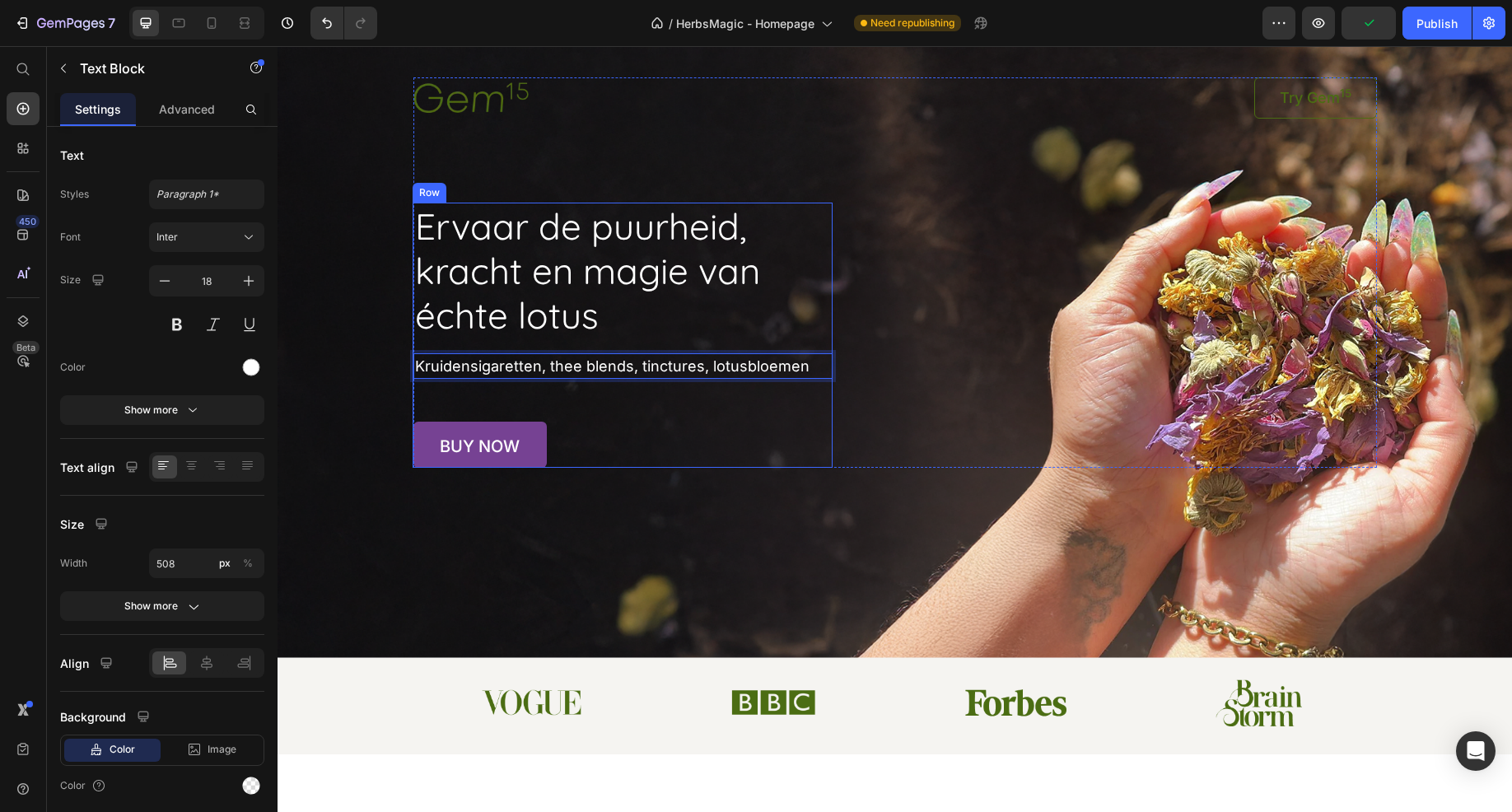 click at bounding box center [894, 346] 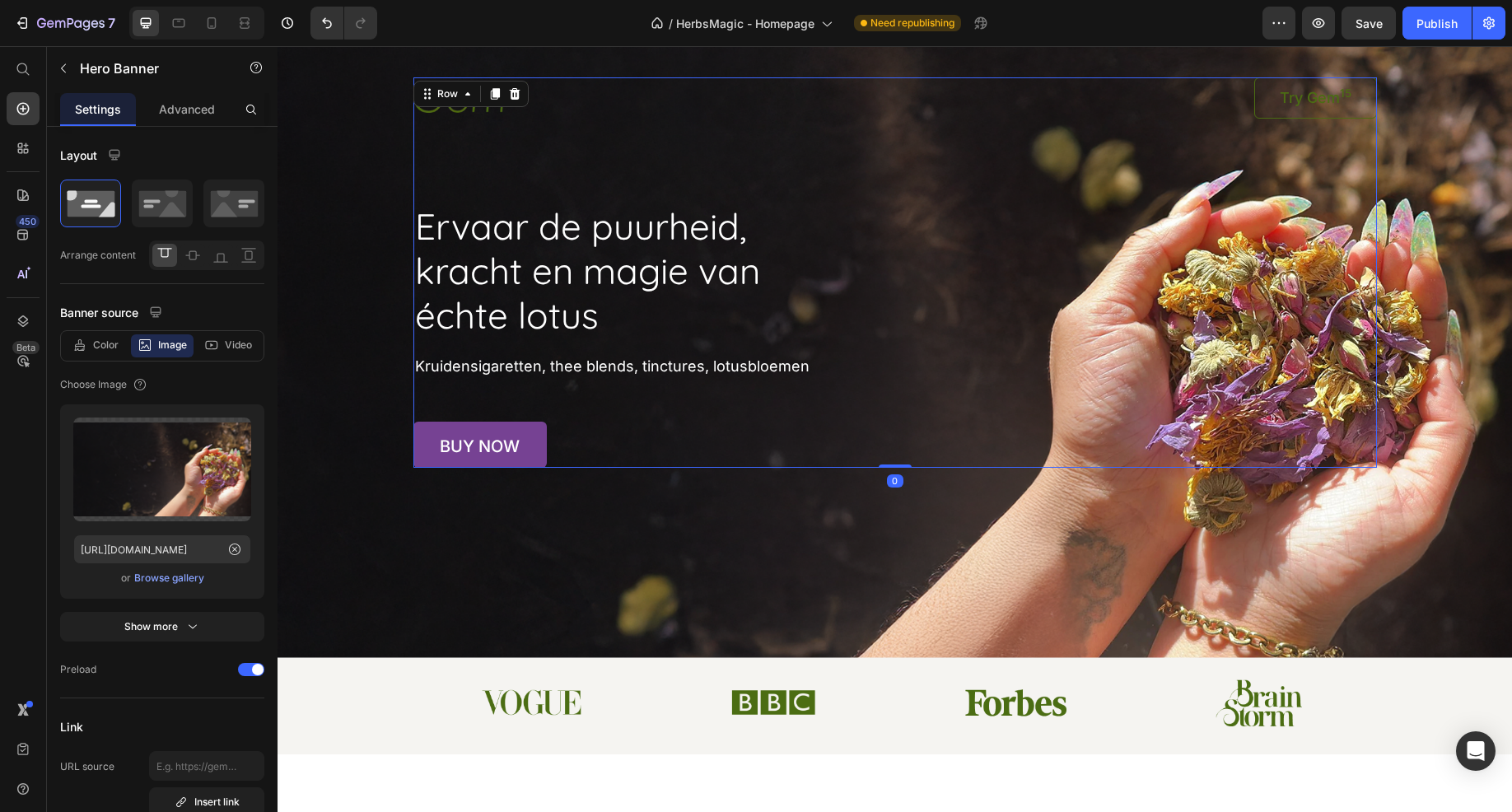 click on "Image Try Gem 15 Button Row Ervaar de puurheid, kracht en magie van échte lotus Heading Kruidensigaretten, thee blends, tinctures, lotusbloemen Text Block buy now Button Row" at bounding box center [895, 273] 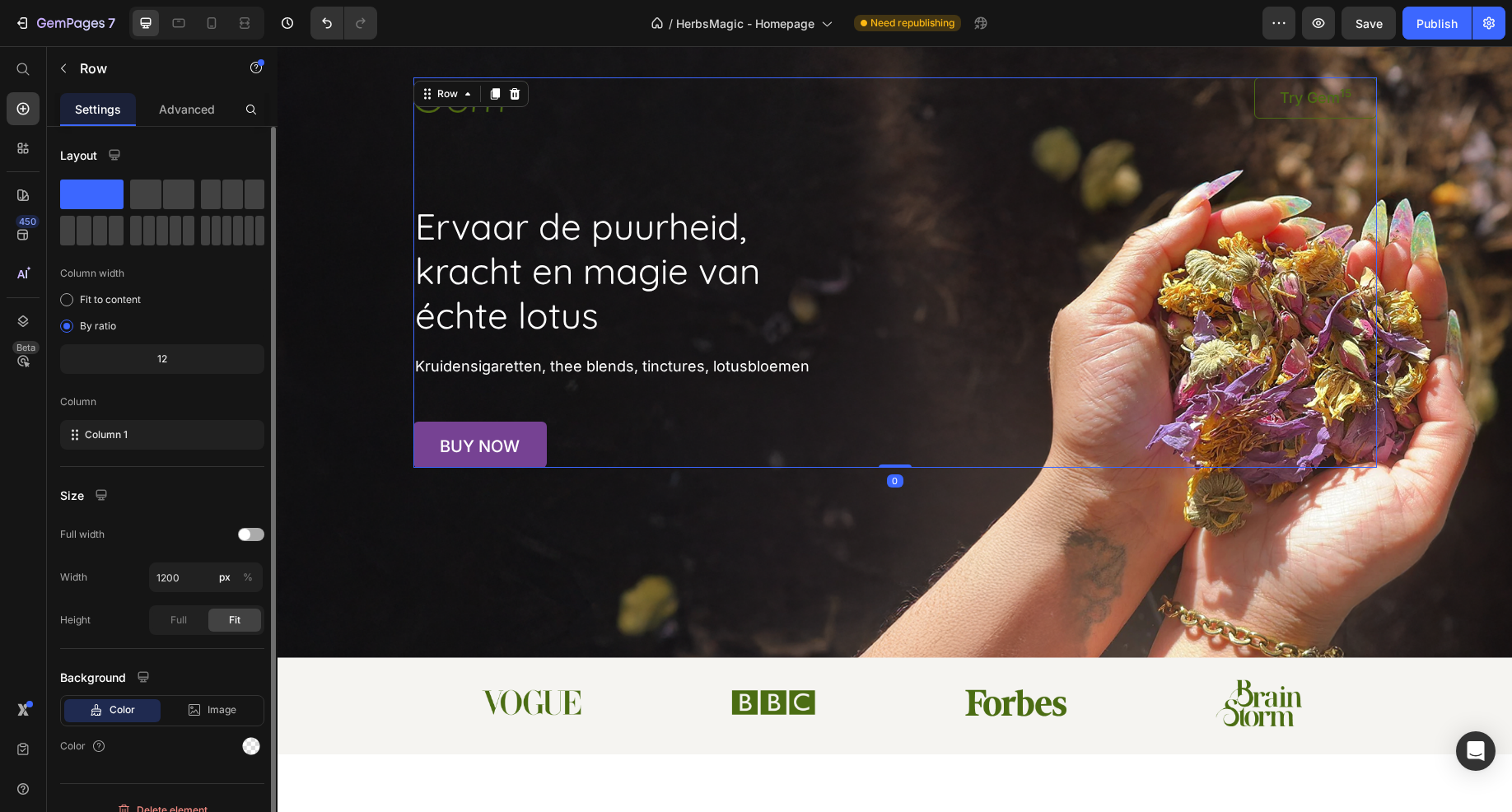 click at bounding box center (245, 534) 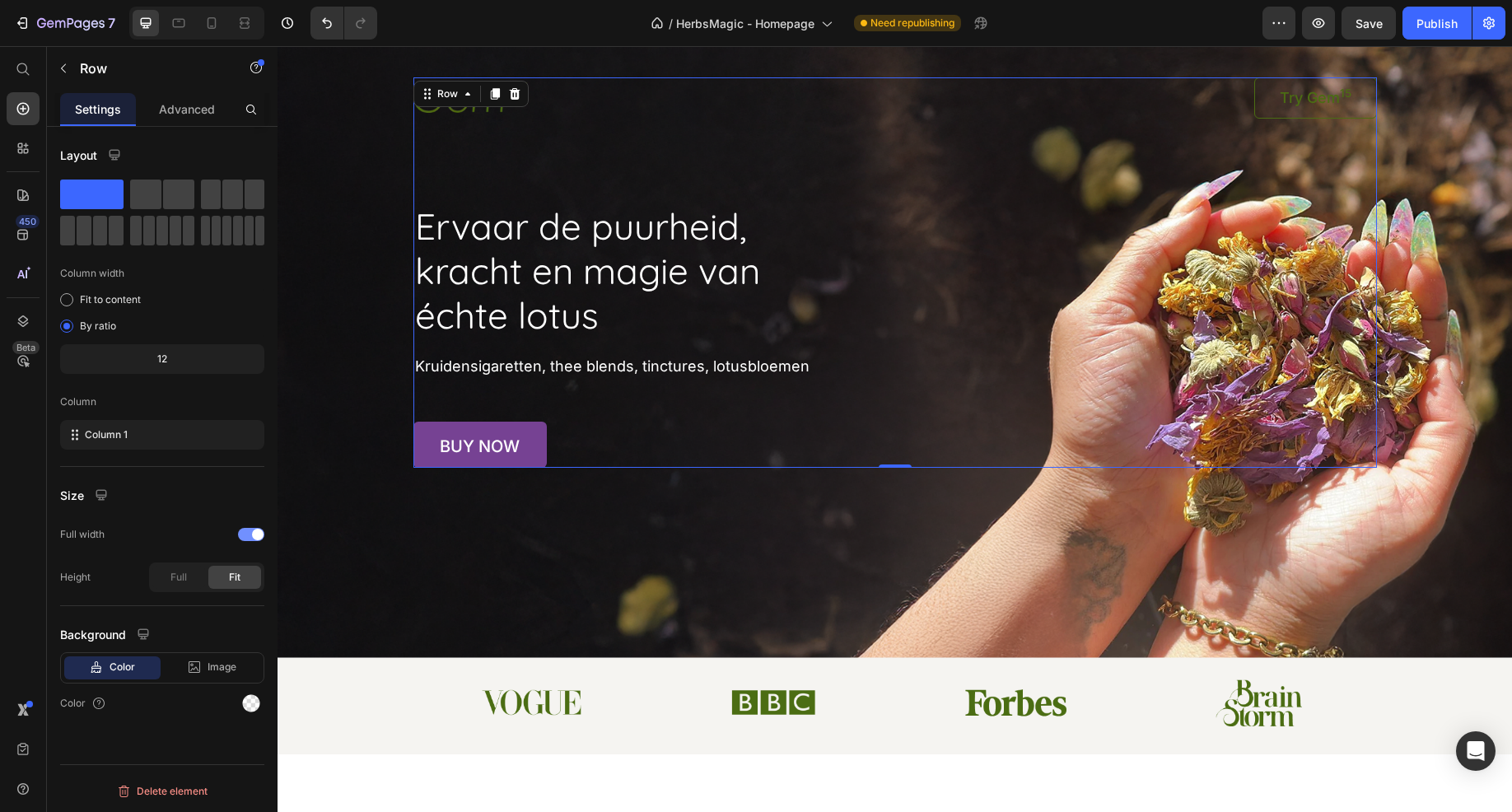 click at bounding box center (251, 534) 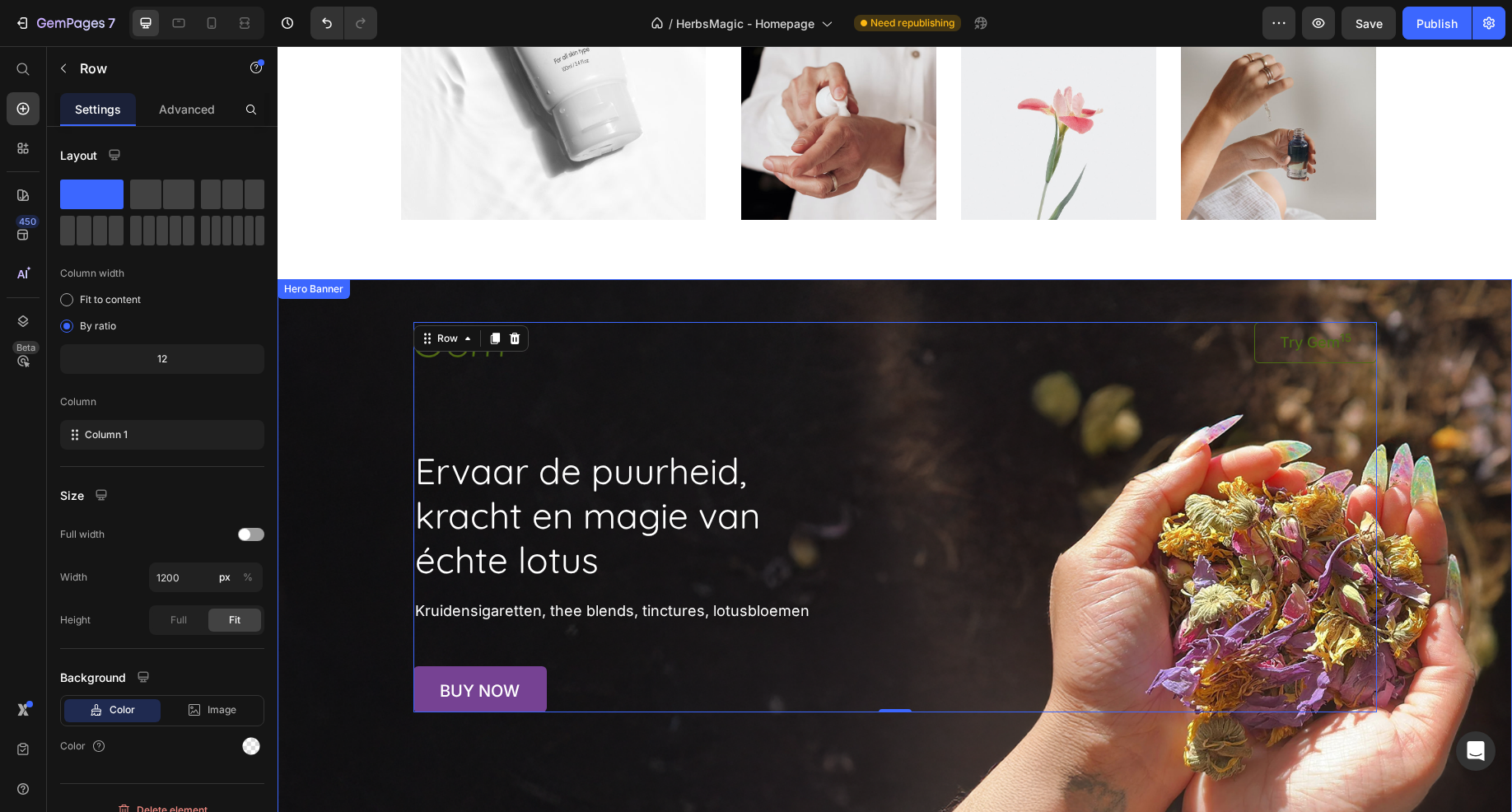 scroll, scrollTop: 6512, scrollLeft: 0, axis: vertical 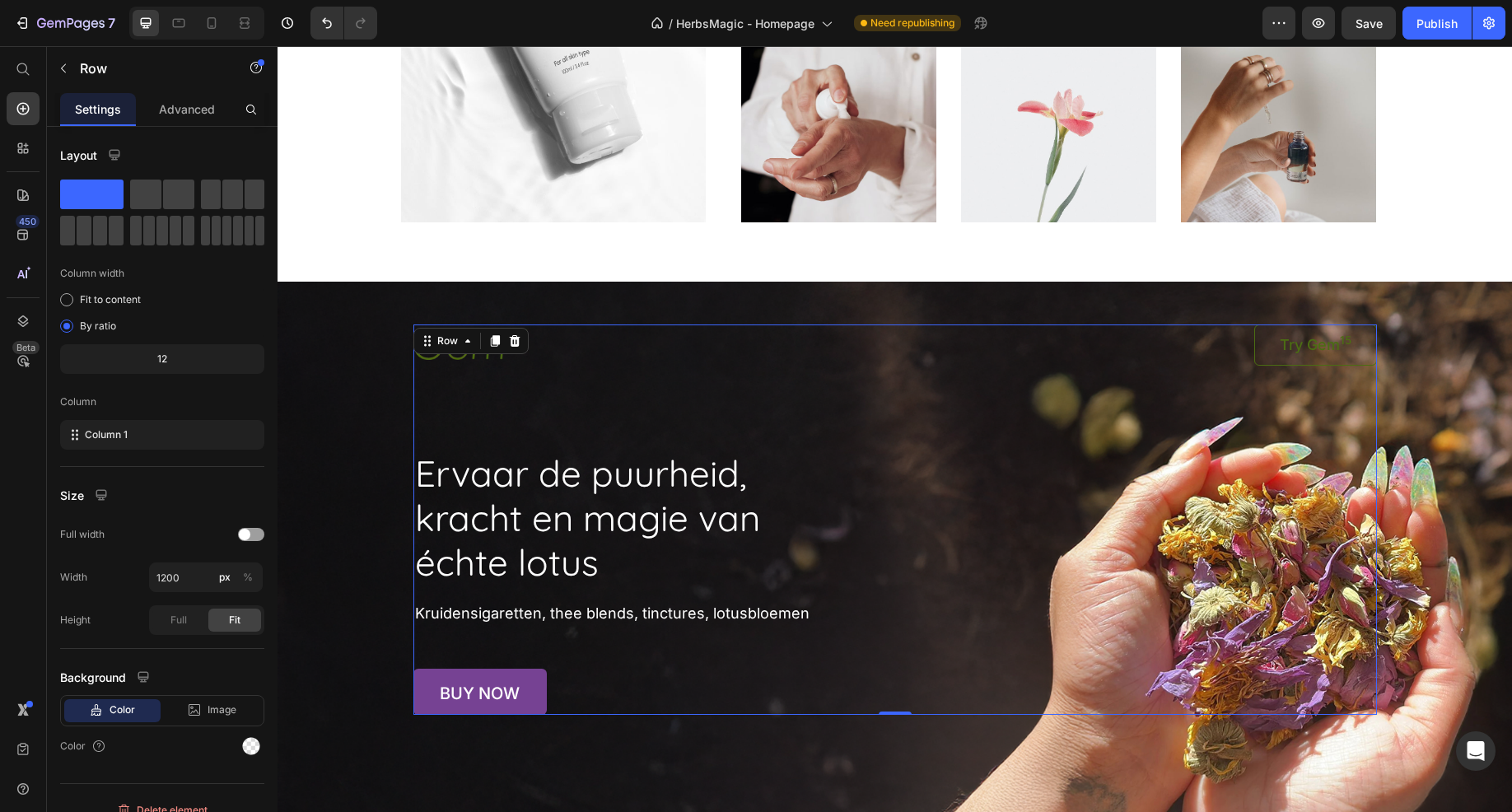 click on "Image Try Gem 15 Button Row Ervaar de puurheid, kracht en magie van échte lotus Heading Kruidensigaretten, thee blends, tinctures, lotusbloemen Text Block buy now Button Row" at bounding box center [895, 520] 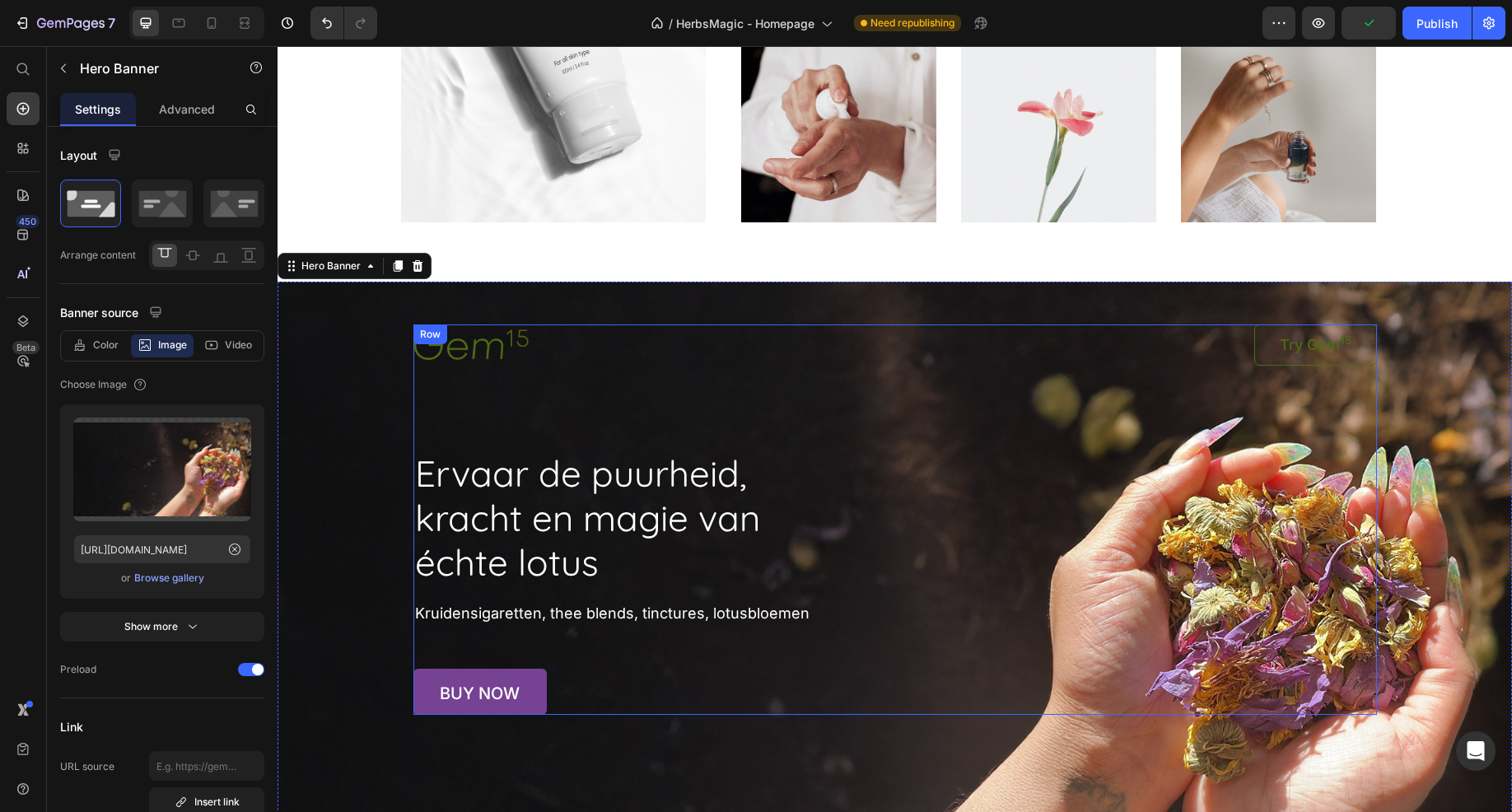 scroll, scrollTop: 6595, scrollLeft: 0, axis: vertical 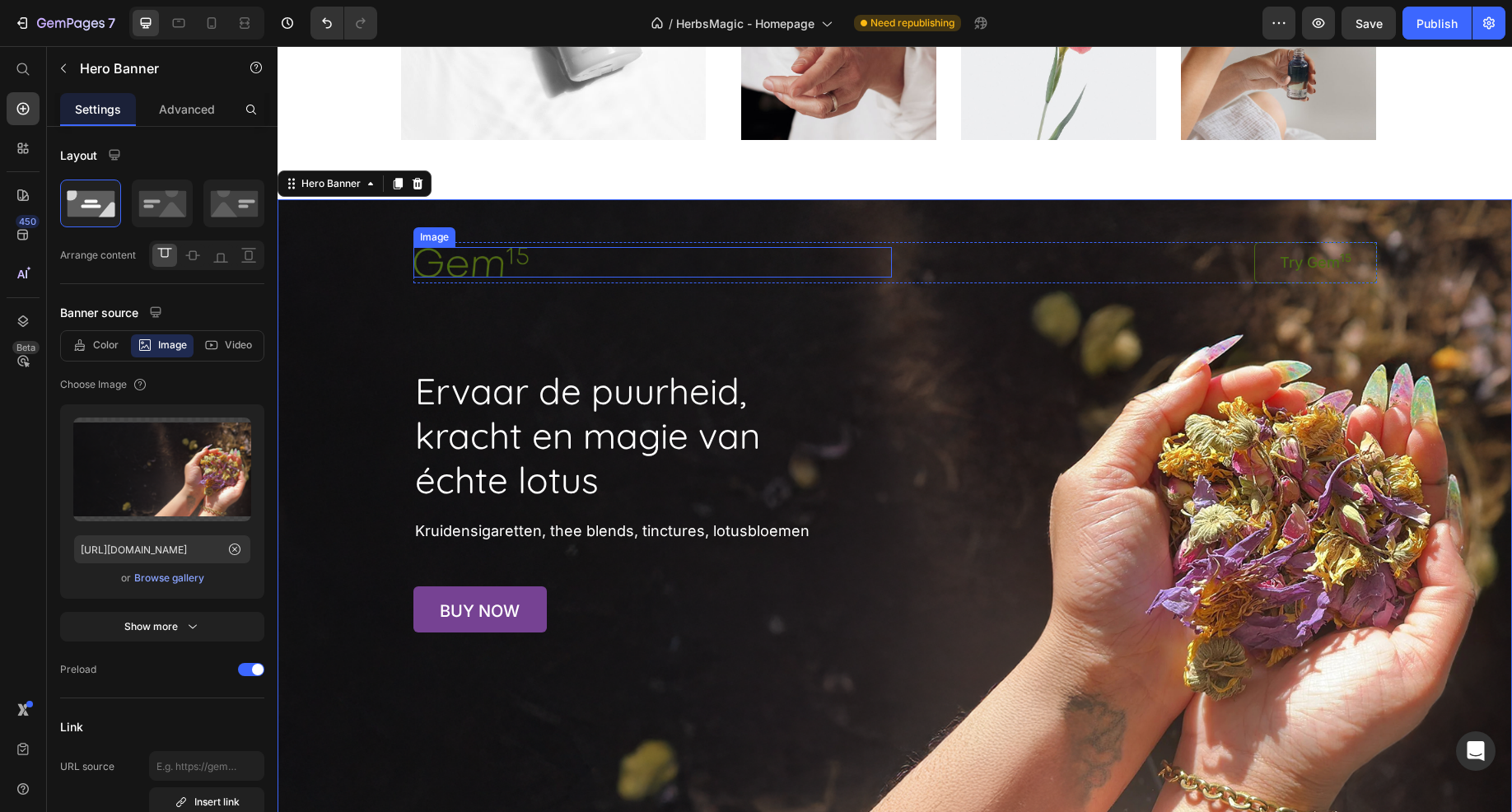 click at bounding box center [652, 262] 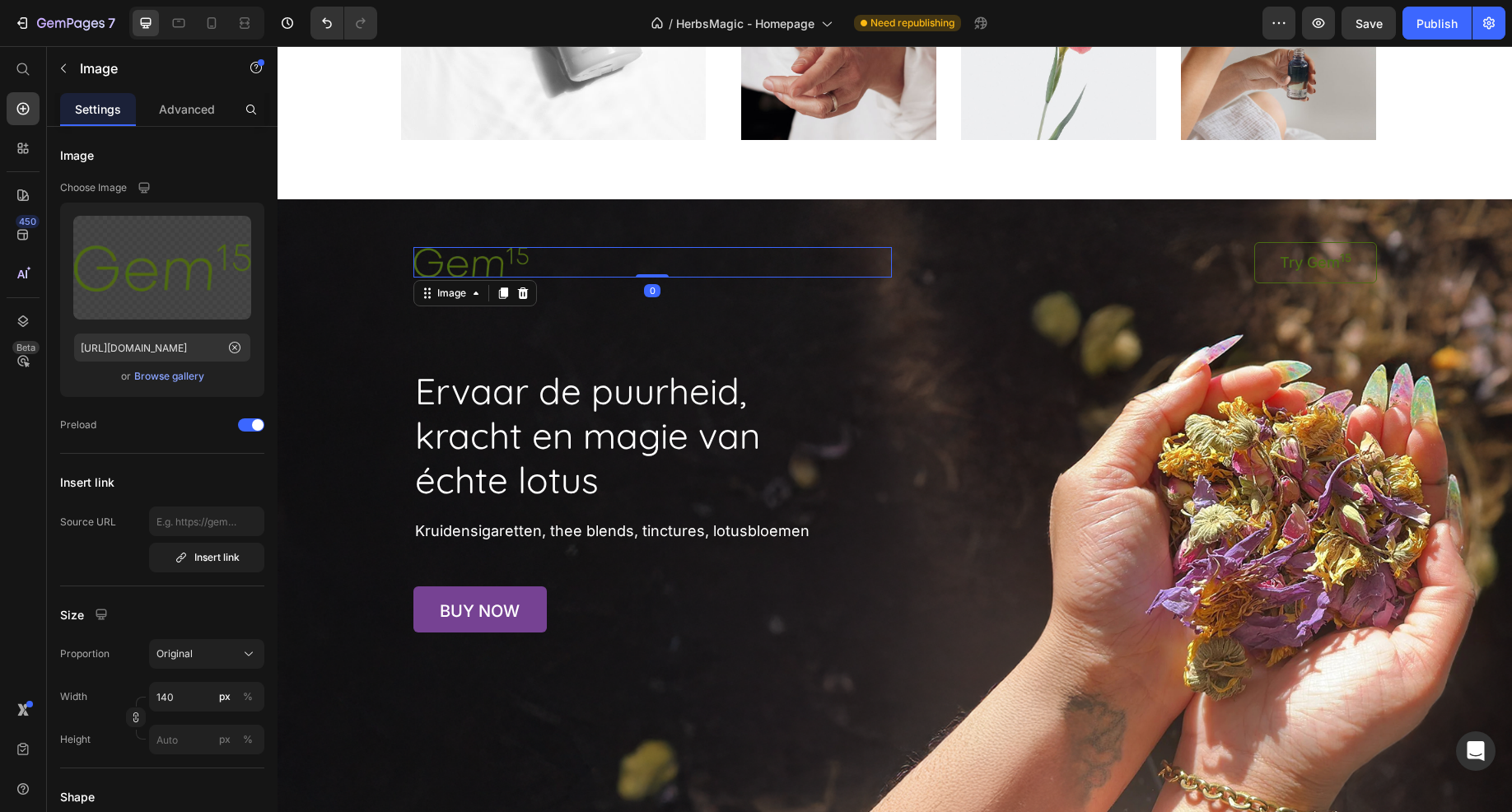click at bounding box center [652, 262] 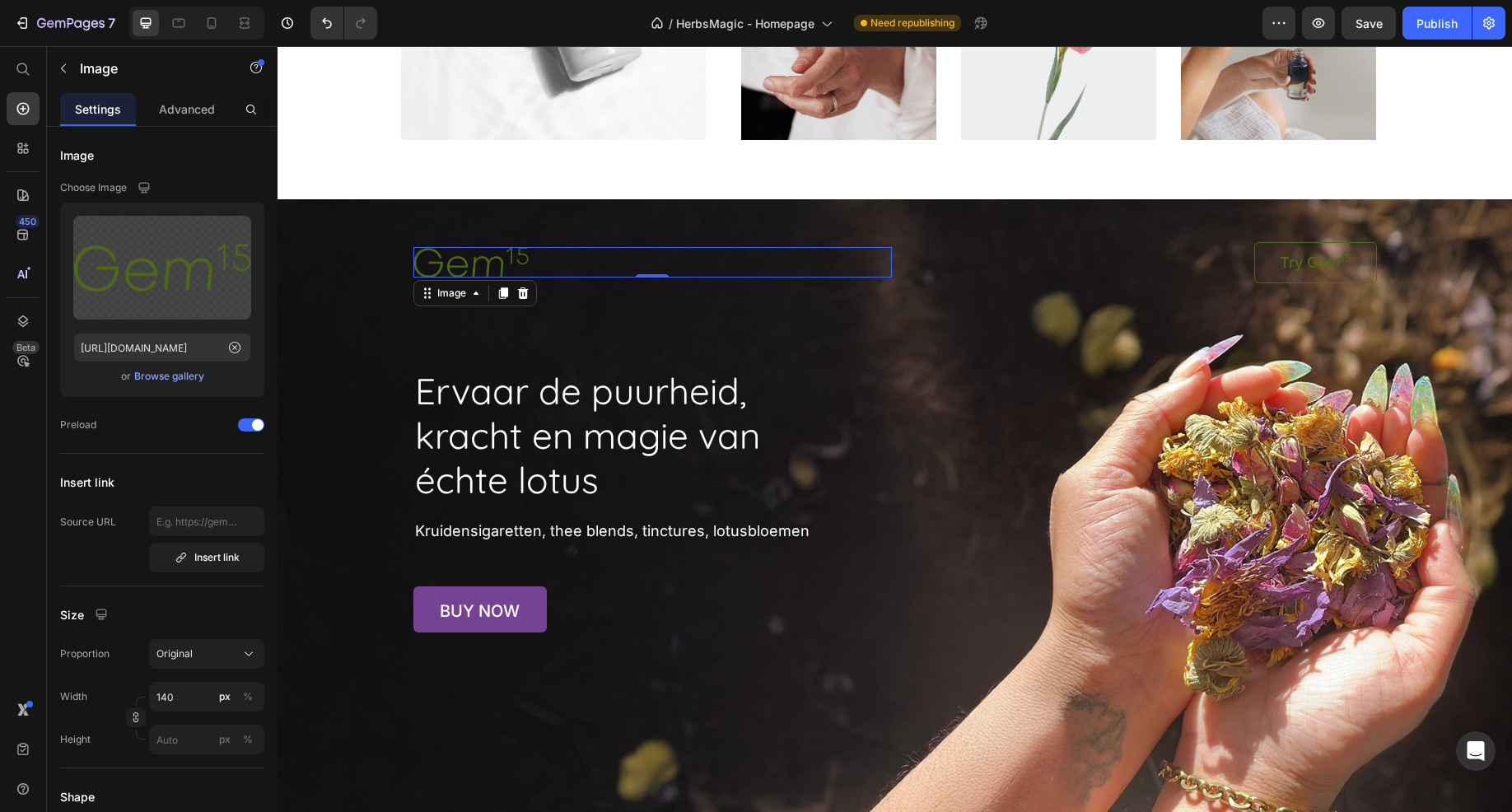 click on "Image   0 Try Gem 15 Button Row Ervaar de puurheid, kracht en magie van échte lotus Heading Kruidensigaretten, thee blends, tinctures, lotusbloemen Text Block buy now Button Row Row" at bounding box center [895, 416] 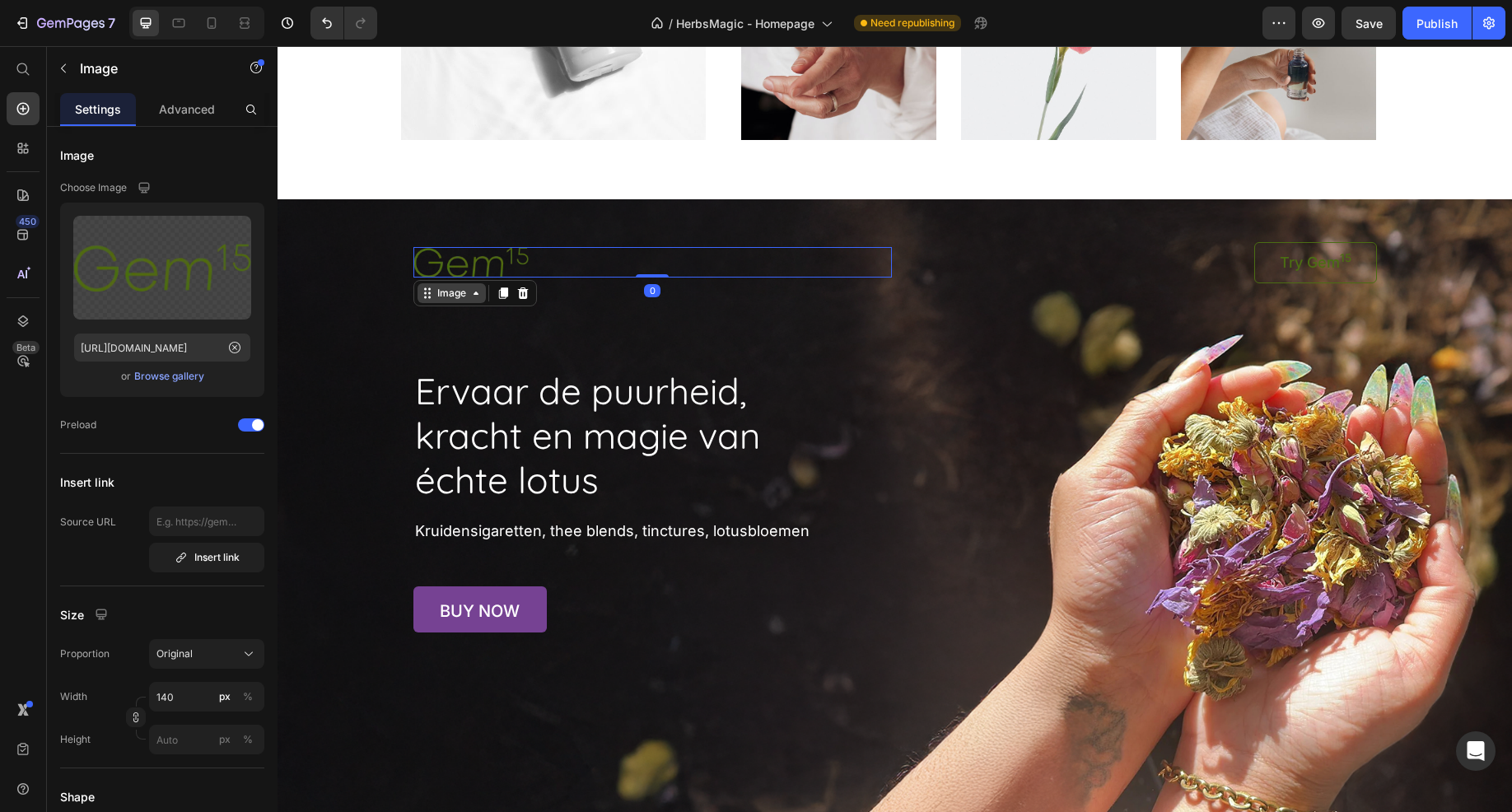 click on "Image   0" at bounding box center (652, 263) 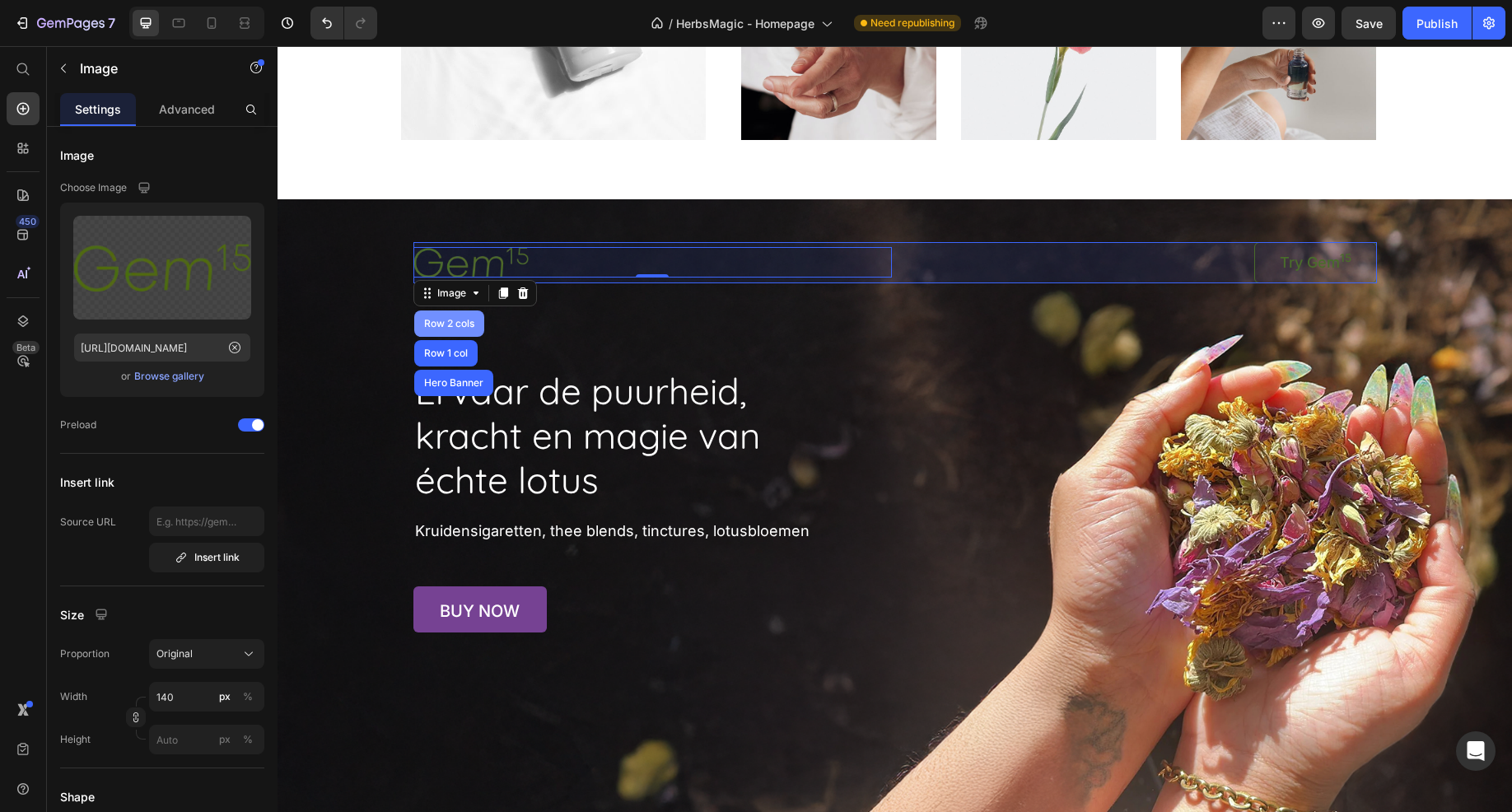 click on "Row 2 cols" at bounding box center (449, 324) 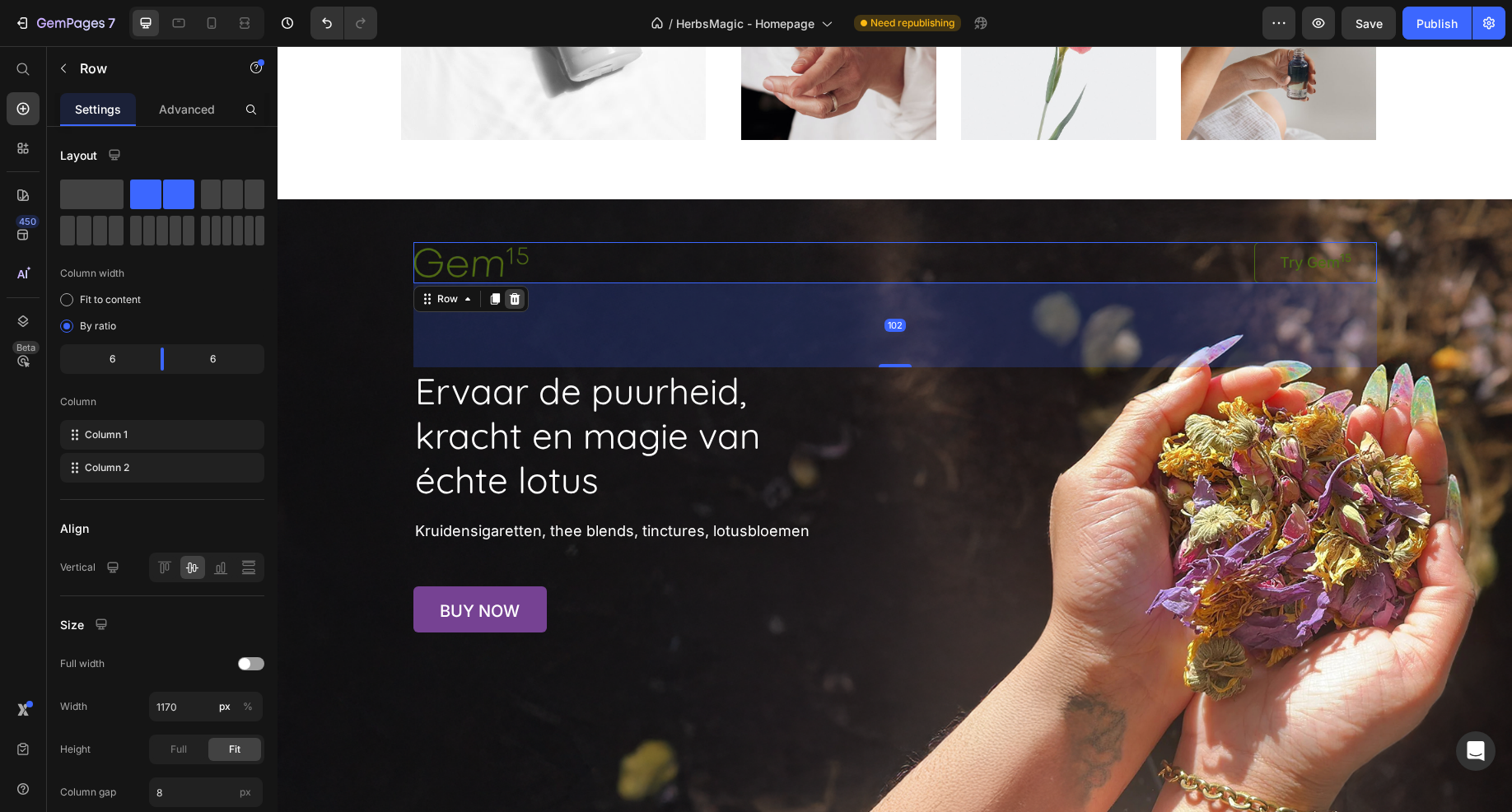click 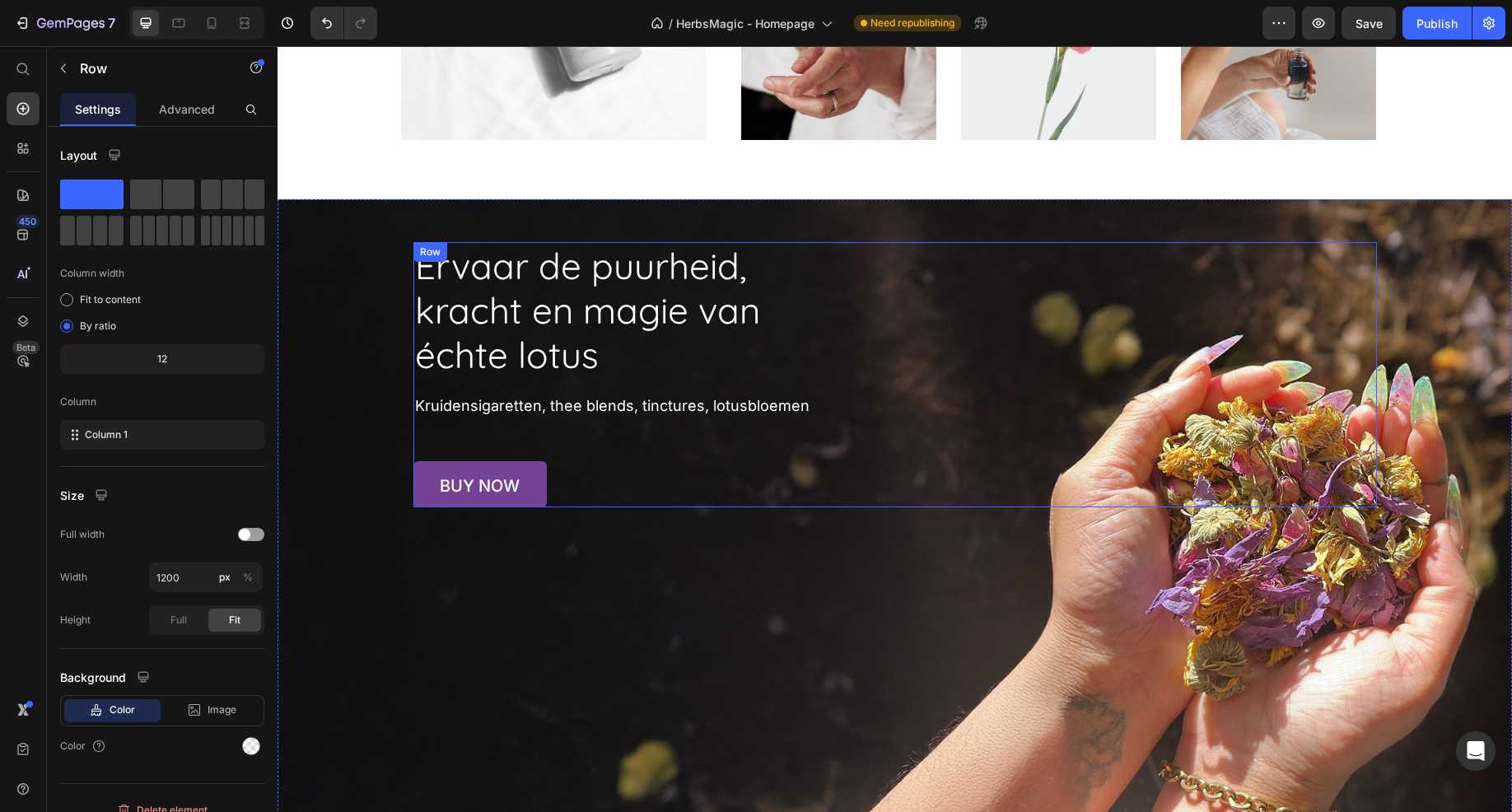 click on "Ervaar de puurheid, kracht en magie van échte lotus Heading Kruidensigaretten, thee blends, tinctures, lotusbloemen Text Block buy now Button Row" at bounding box center (895, 375) 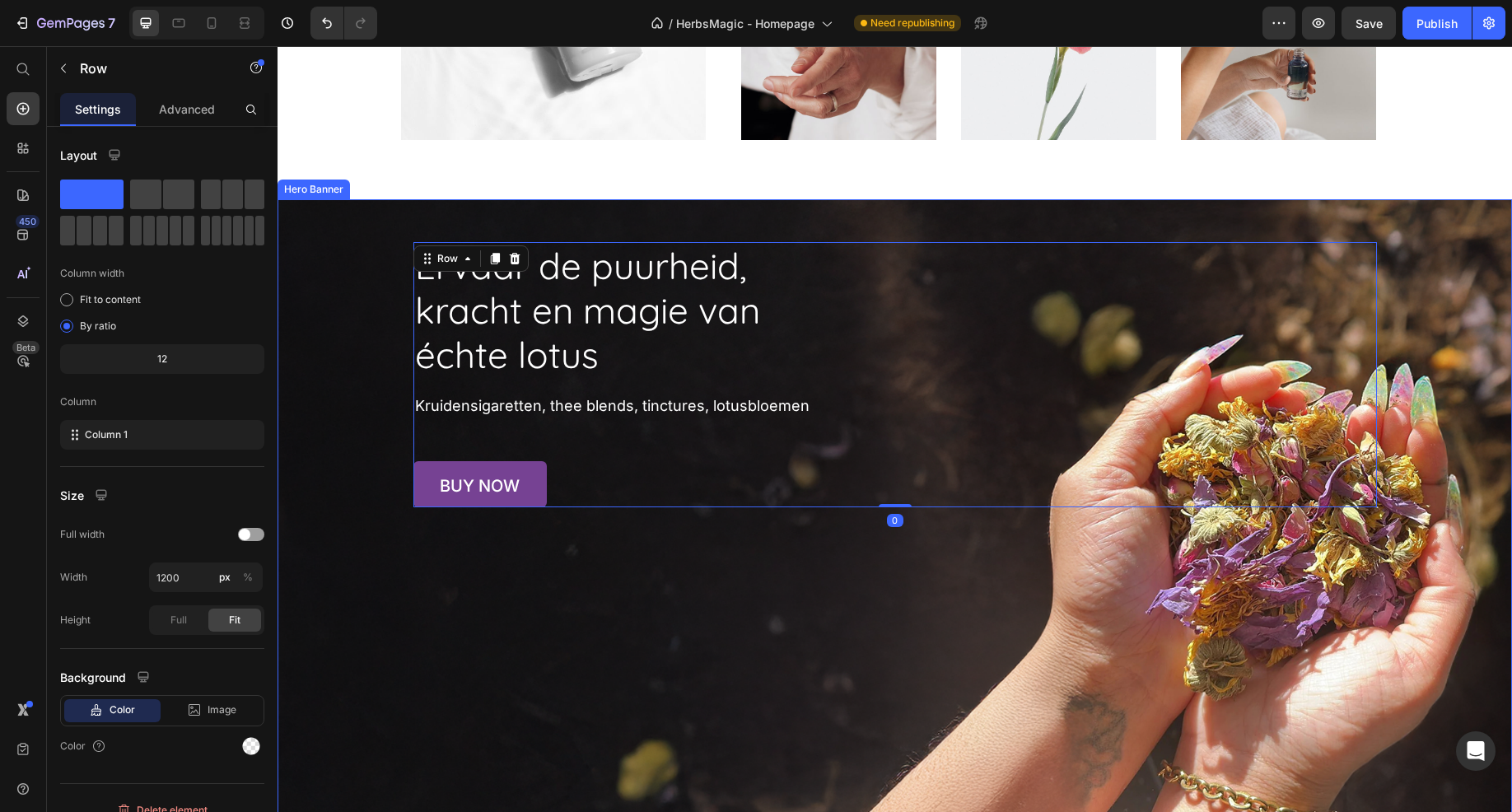 click at bounding box center (894, 511) 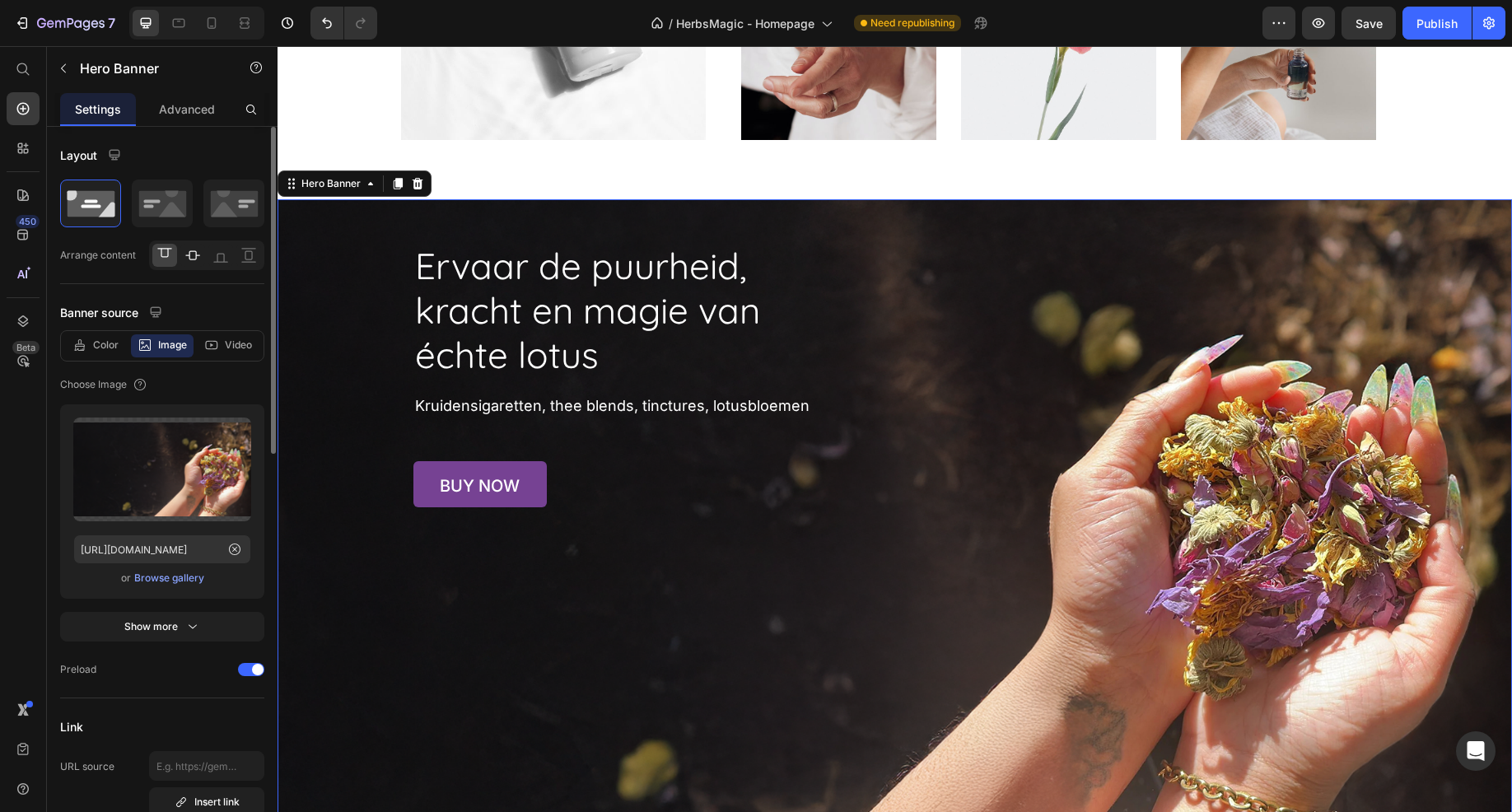 click 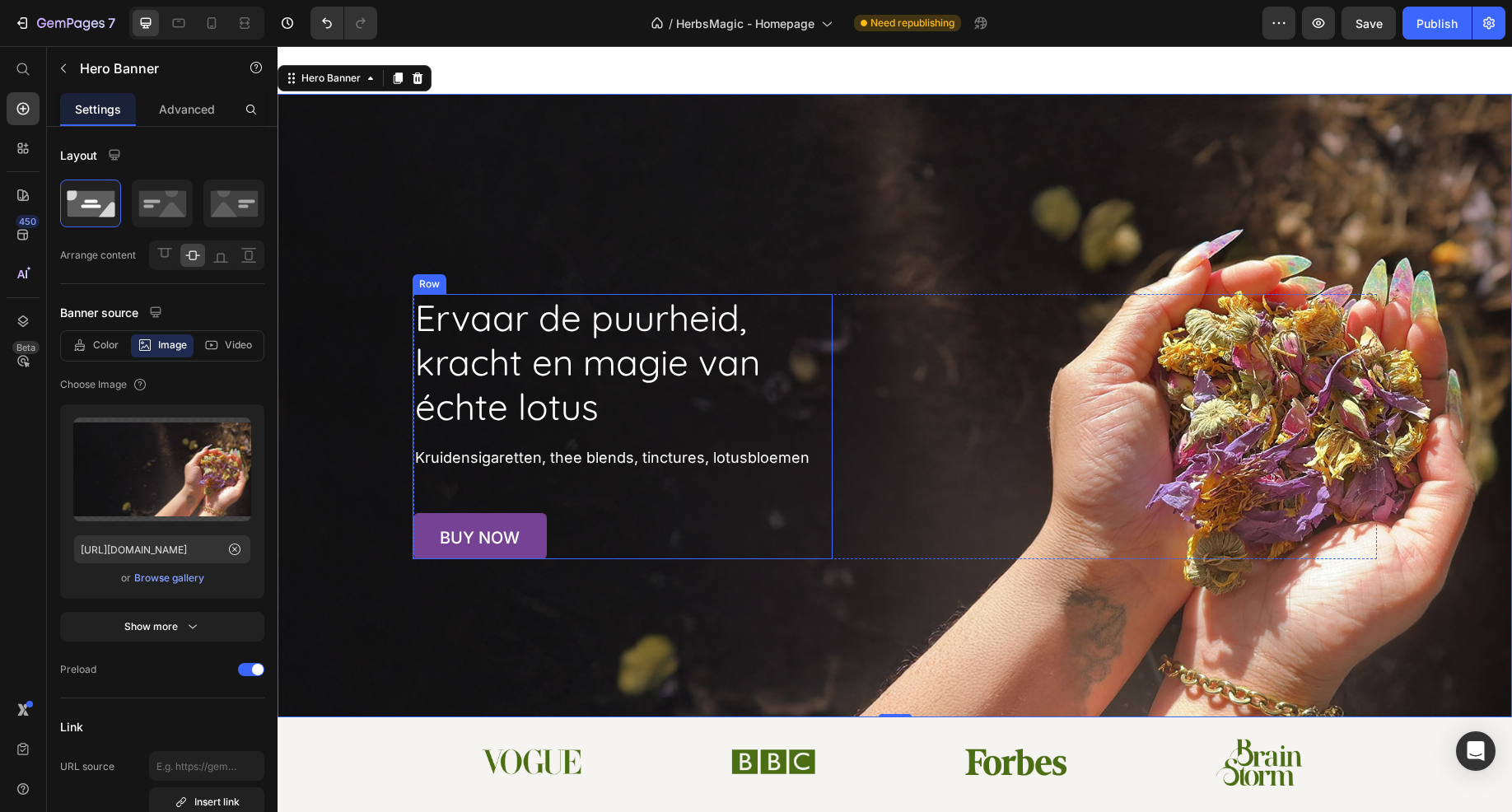 scroll, scrollTop: 6677, scrollLeft: 0, axis: vertical 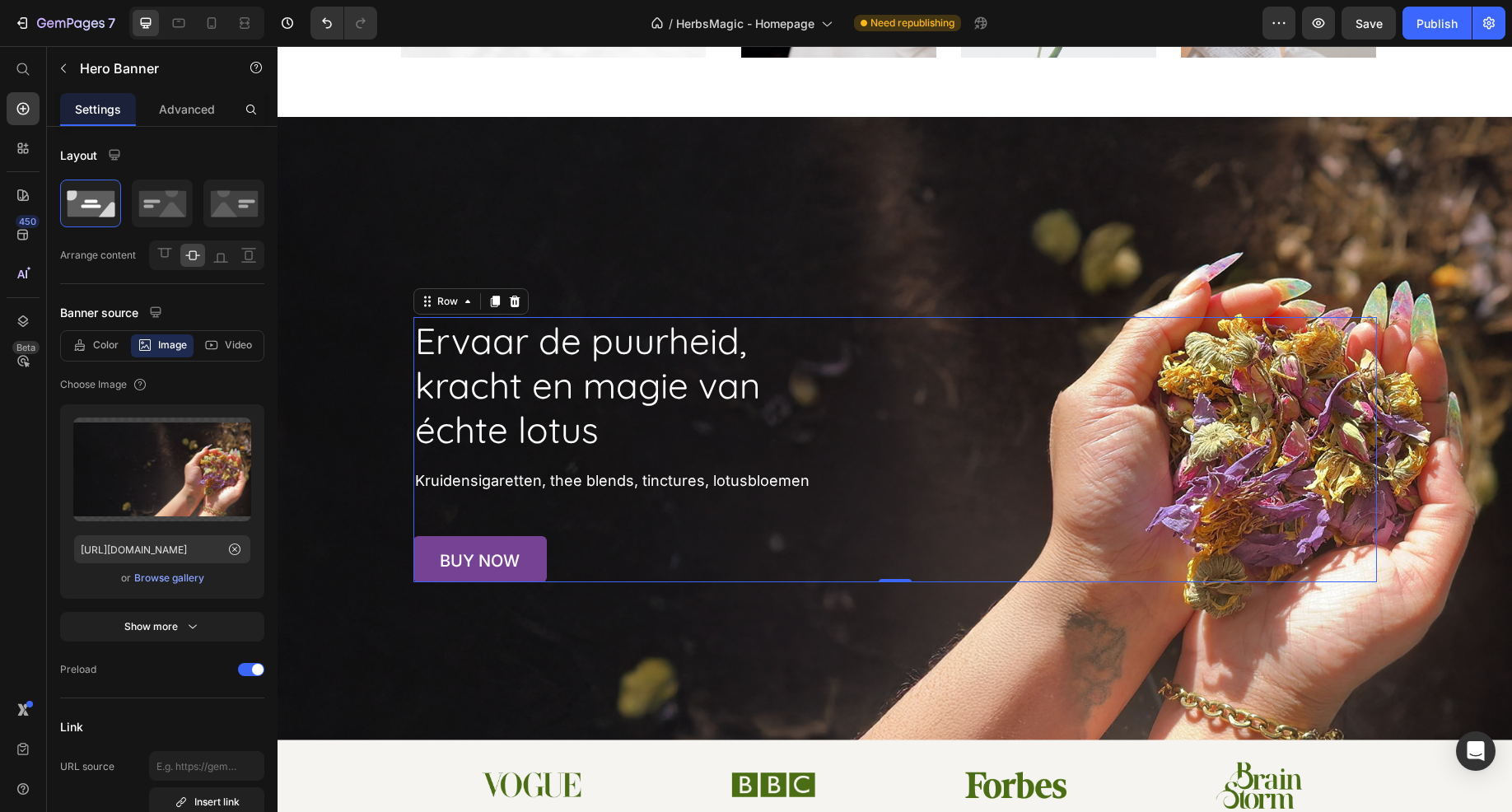 click on "Ervaar de puurheid, kracht en magie van échte lotus Heading Kruidensigaretten, thee blends, tinctures, lotusbloemen Text Block buy now Button Row" at bounding box center (895, 450) 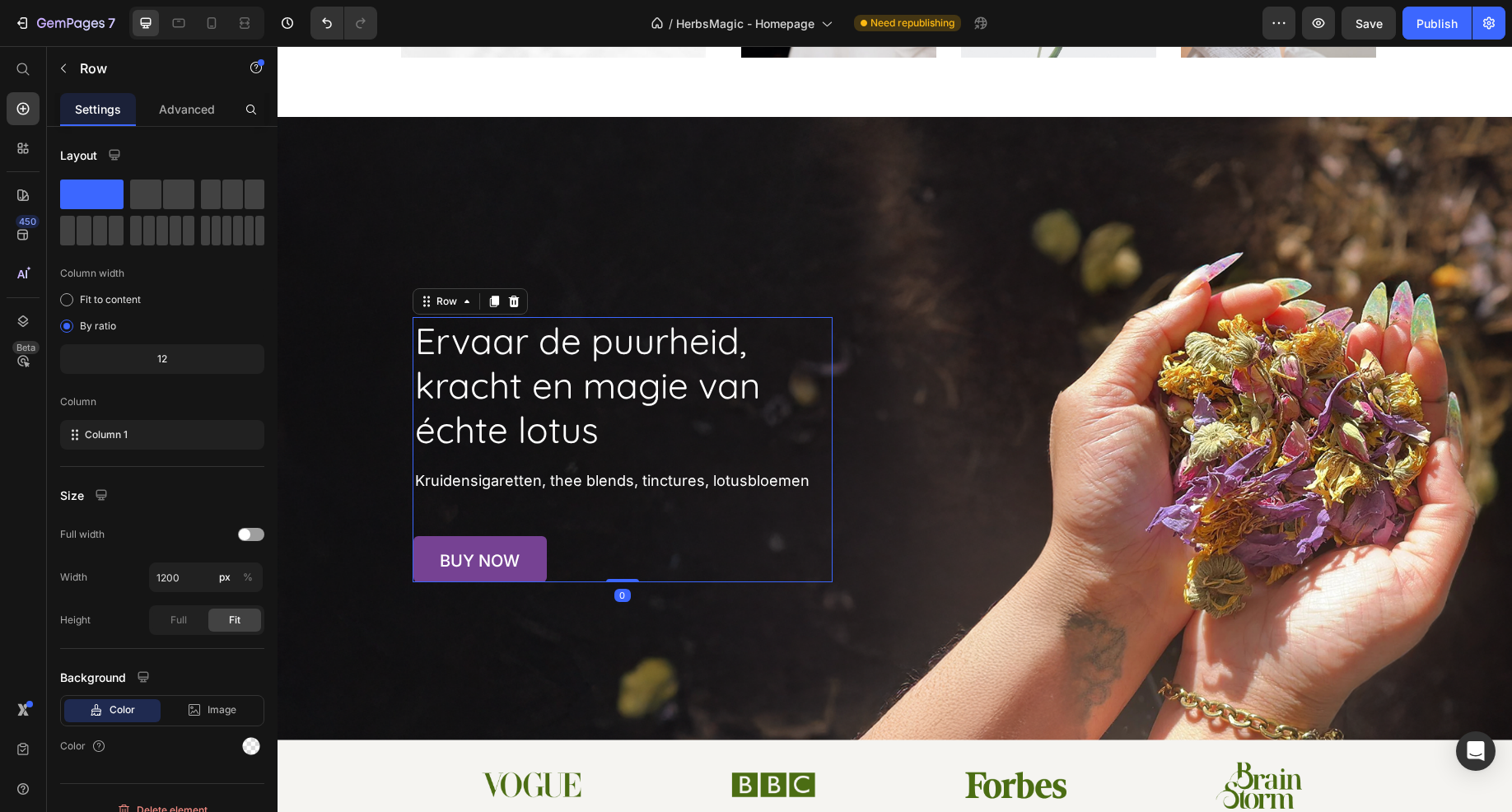 click on "Ervaar de puurheid, kracht en magie van échte lotus Heading Kruidensigaretten, thee blends, tinctures, lotusbloemen Text Block buy now Button" at bounding box center (623, 450) 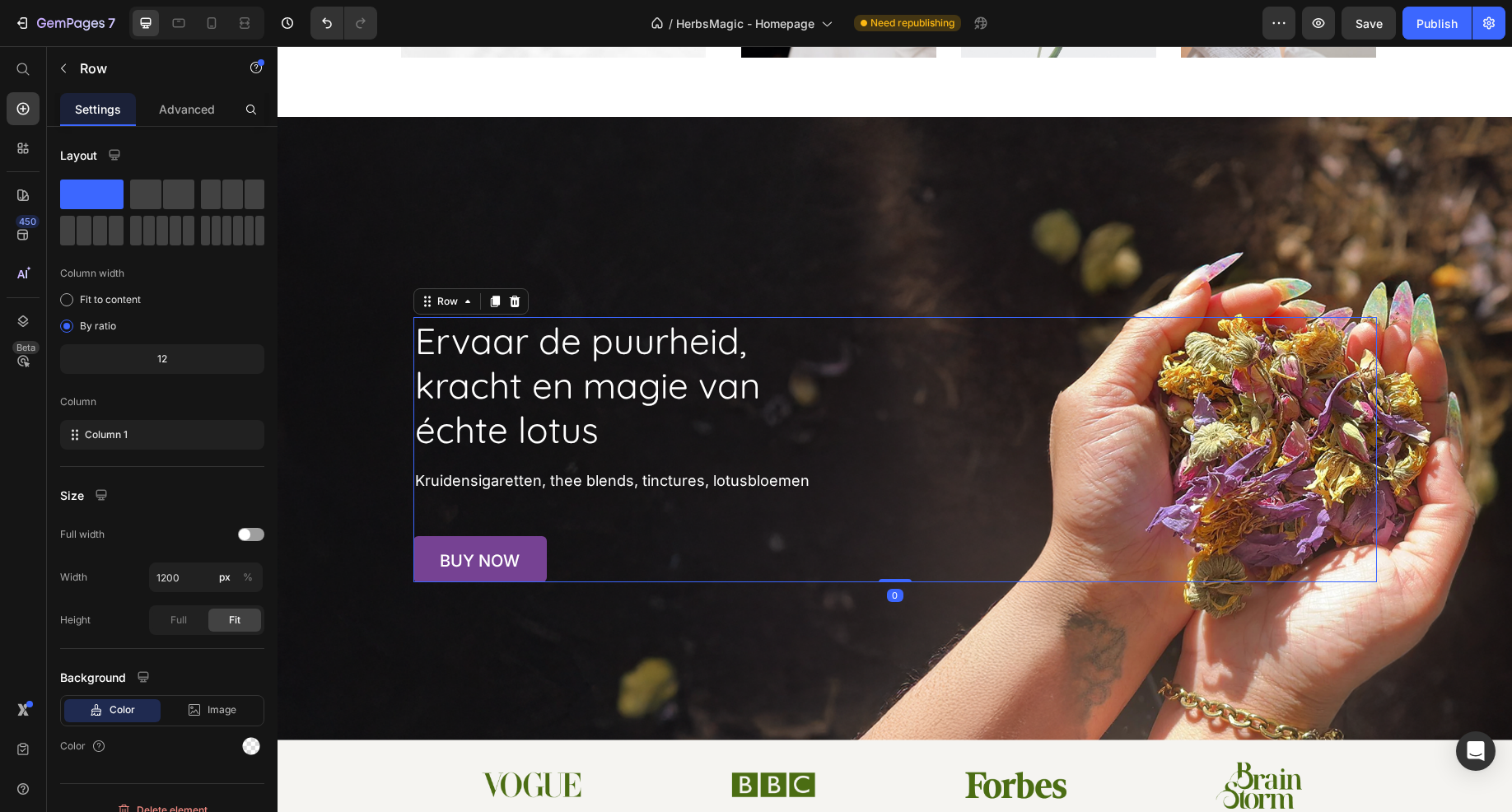 click on "Ervaar de puurheid, kracht en magie van échte lotus Heading Kruidensigaretten, thee blends, tinctures, lotusbloemen Text Block buy now Button Row" at bounding box center [895, 450] 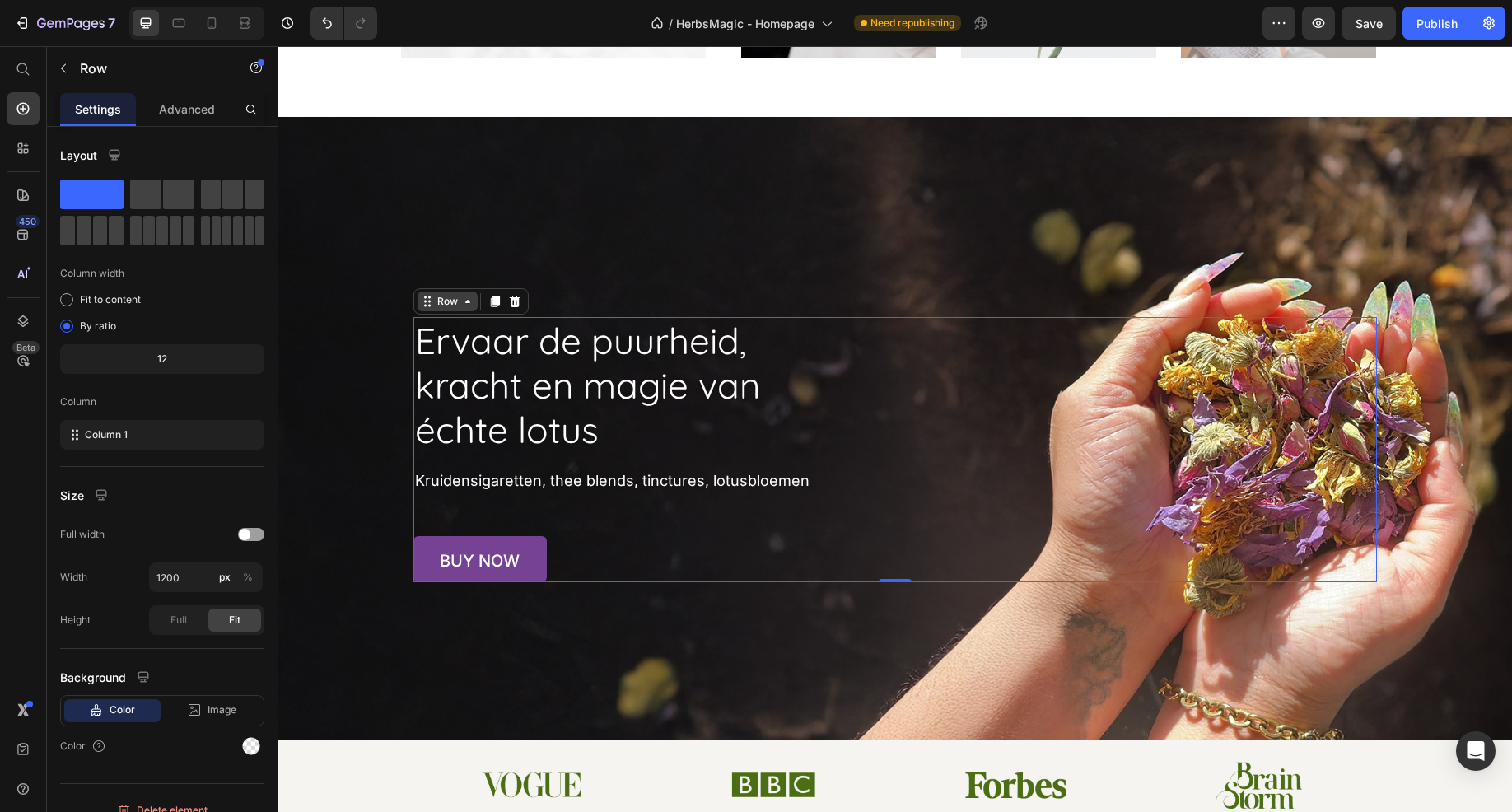 click on "Row" at bounding box center (447, 301) 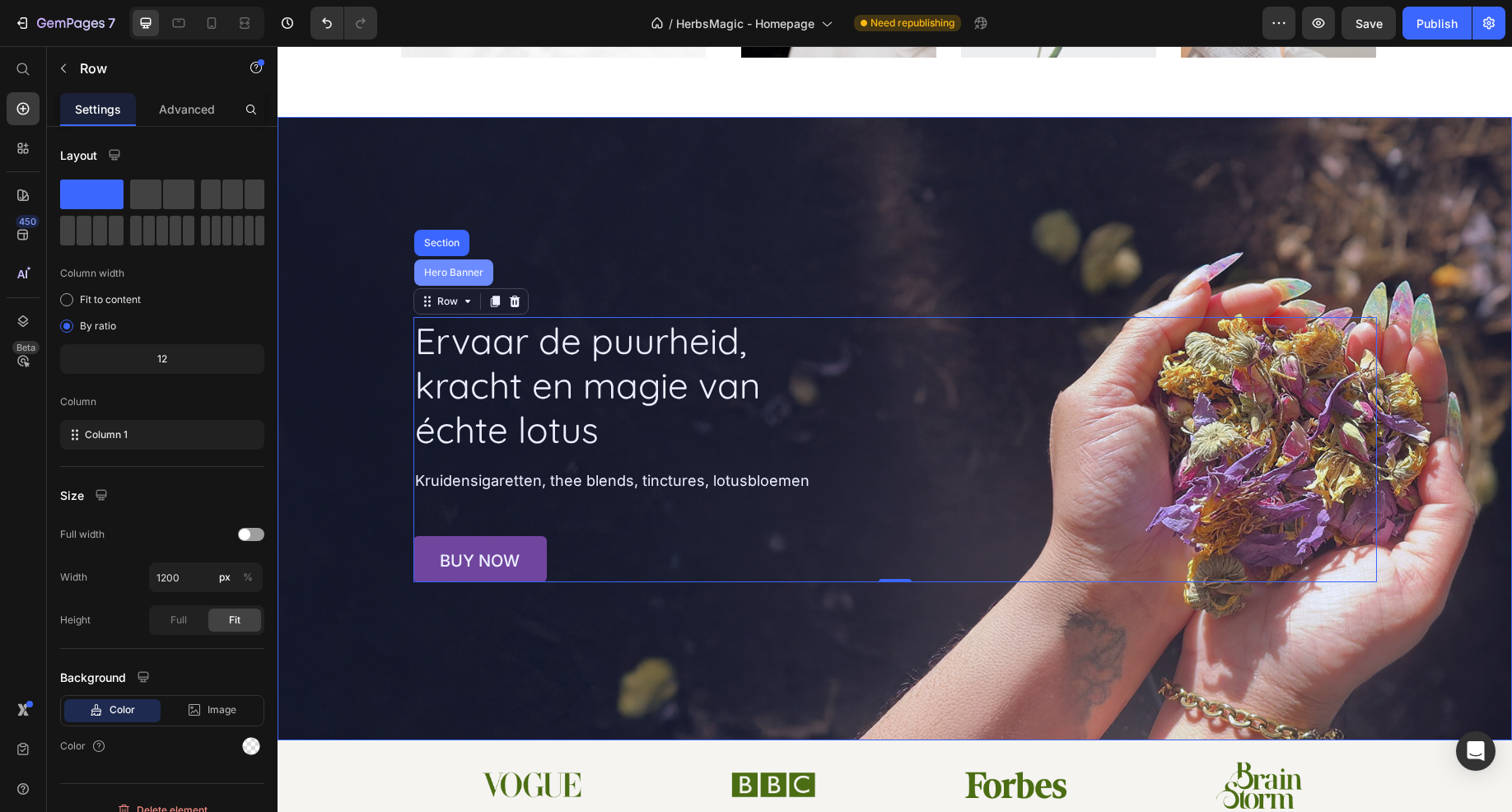 click on "Hero Banner" at bounding box center (454, 273) 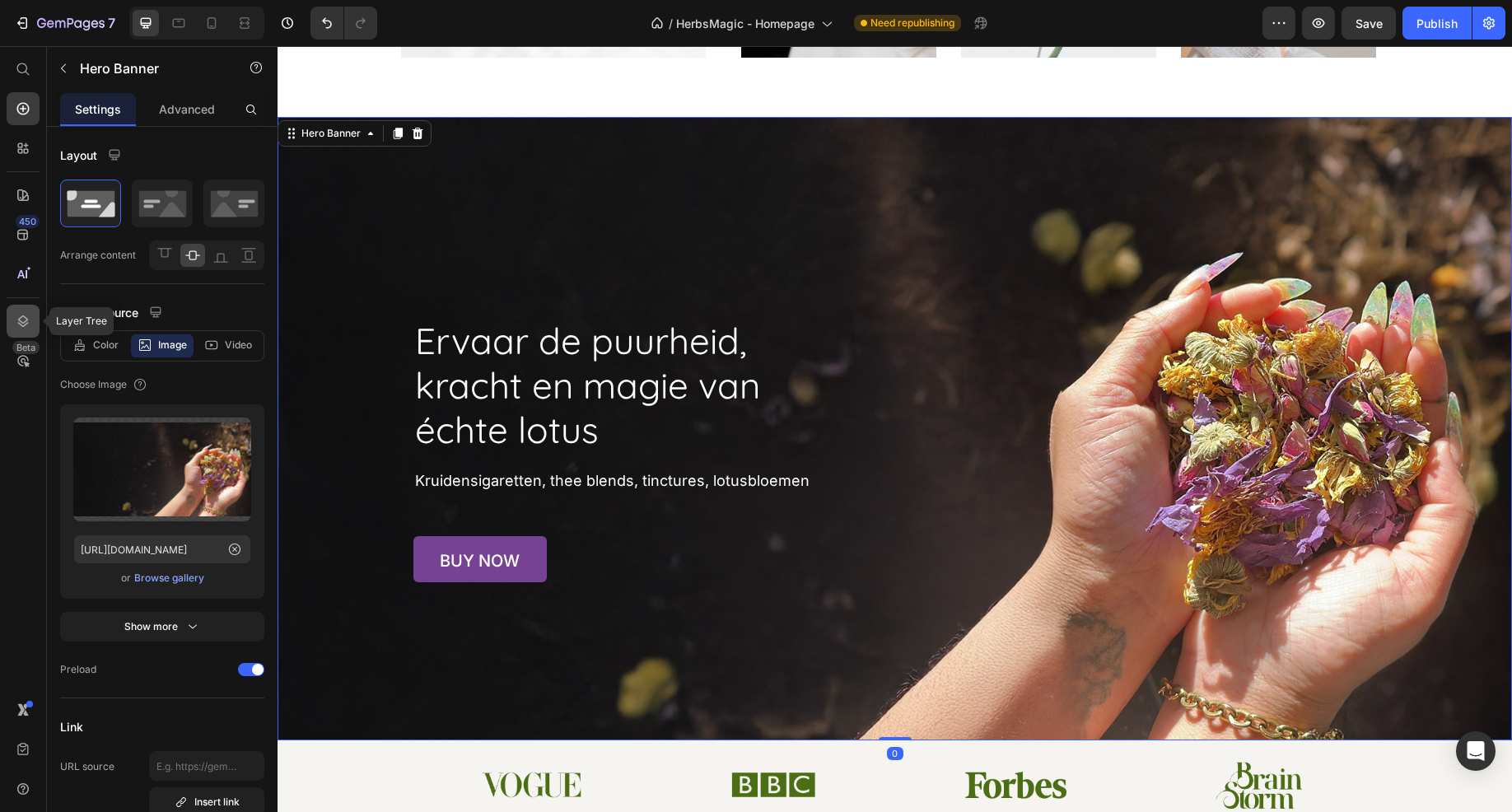click 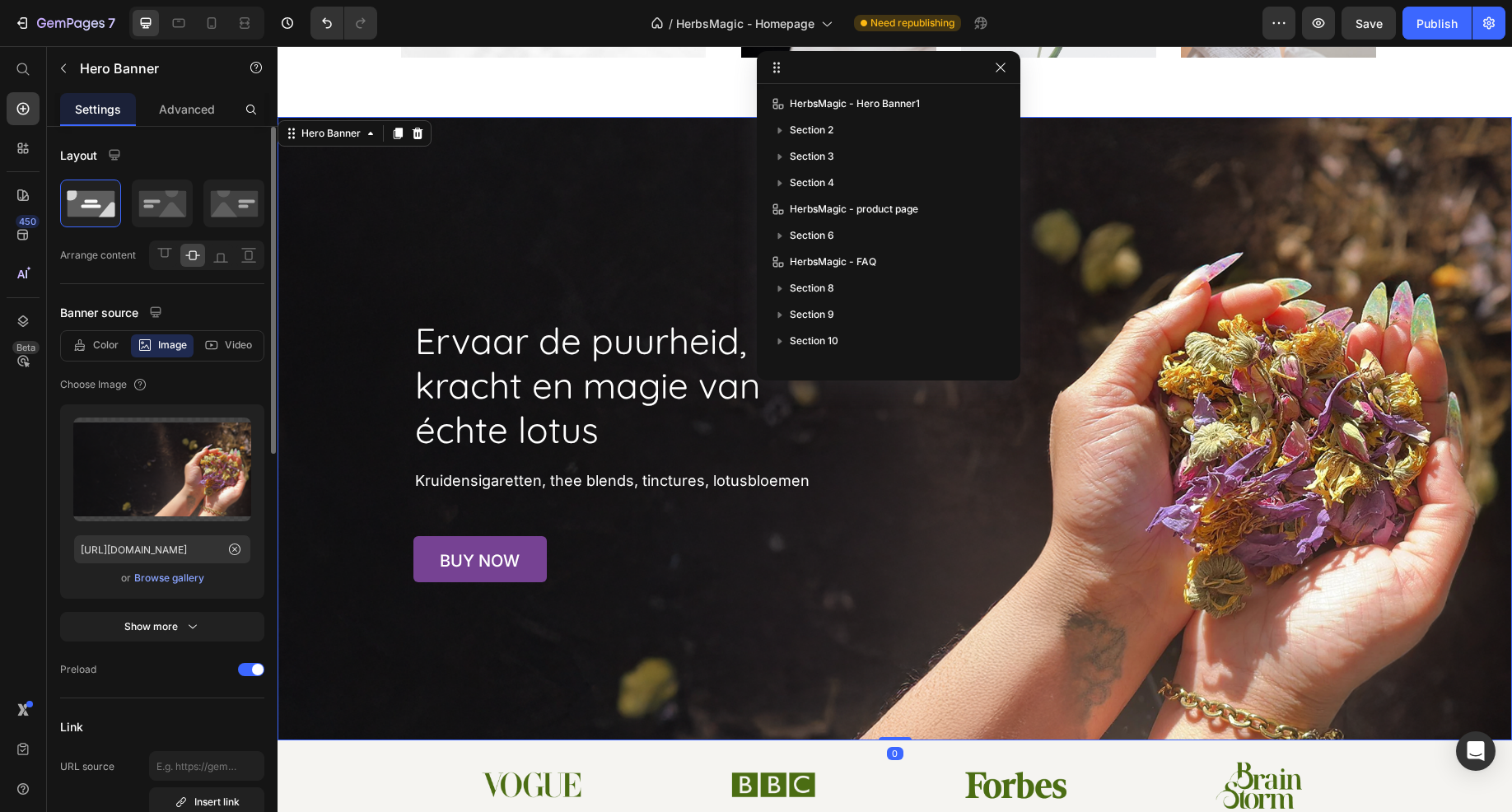 scroll, scrollTop: 259, scrollLeft: 0, axis: vertical 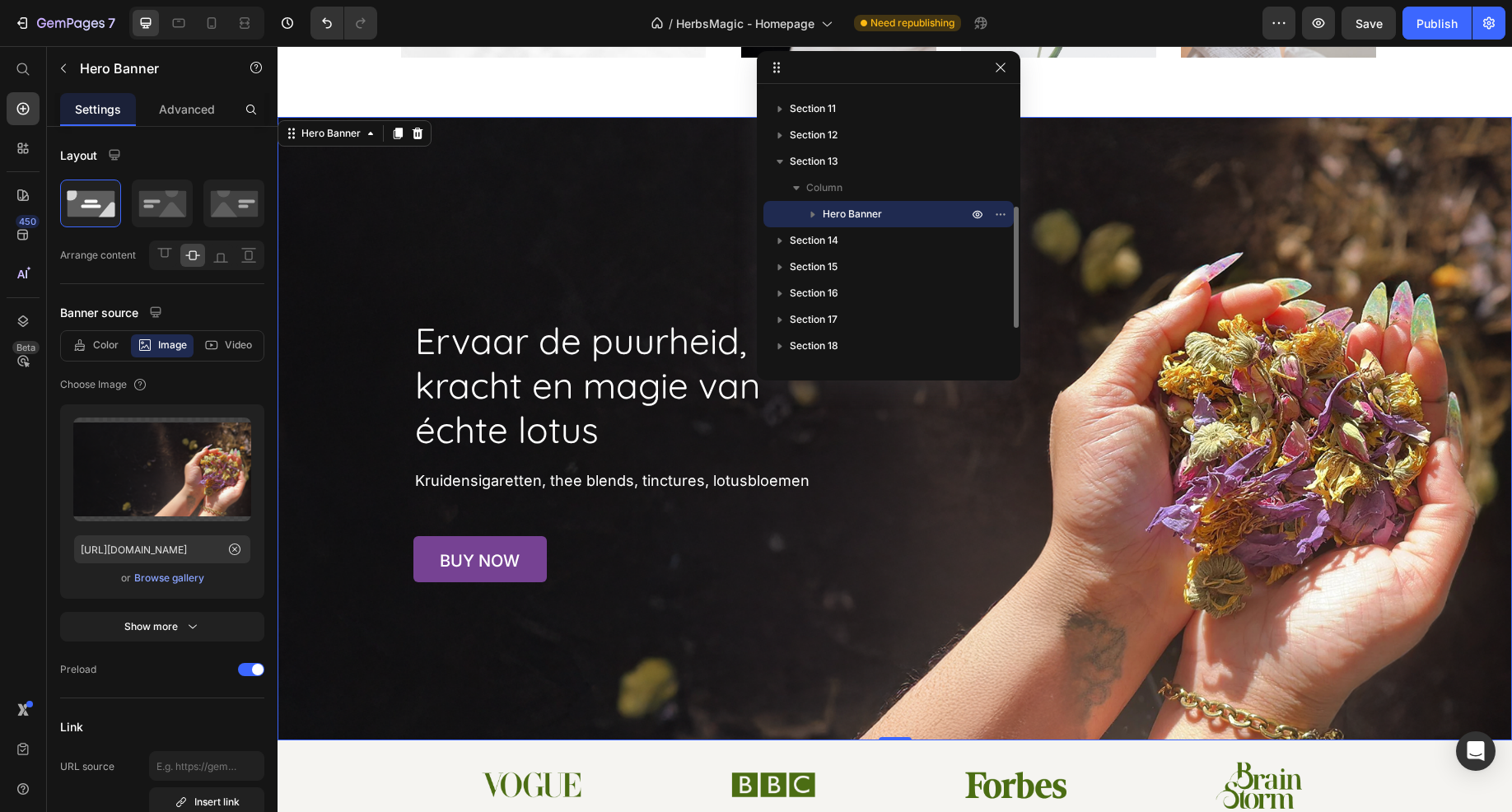 click 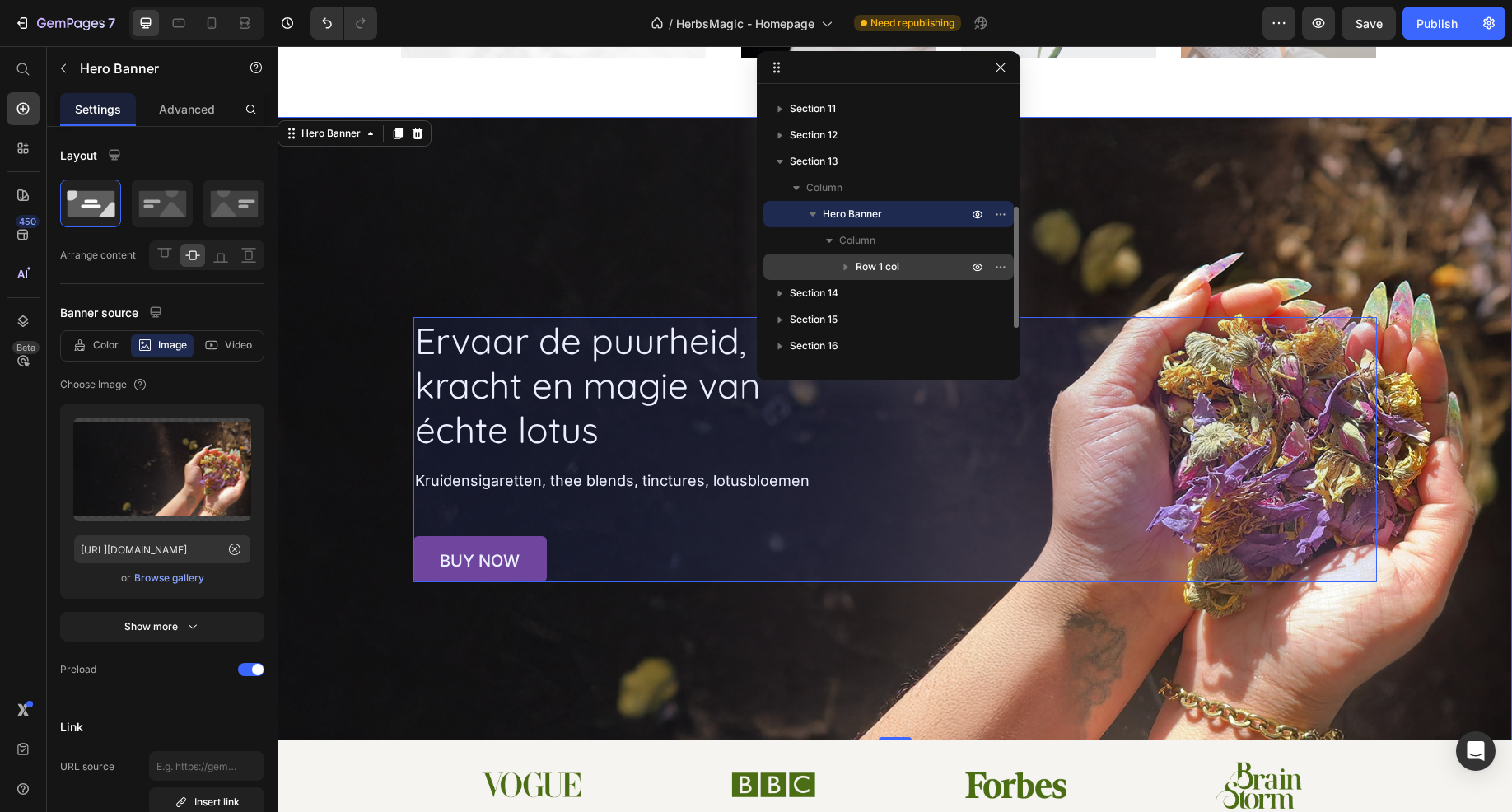 click 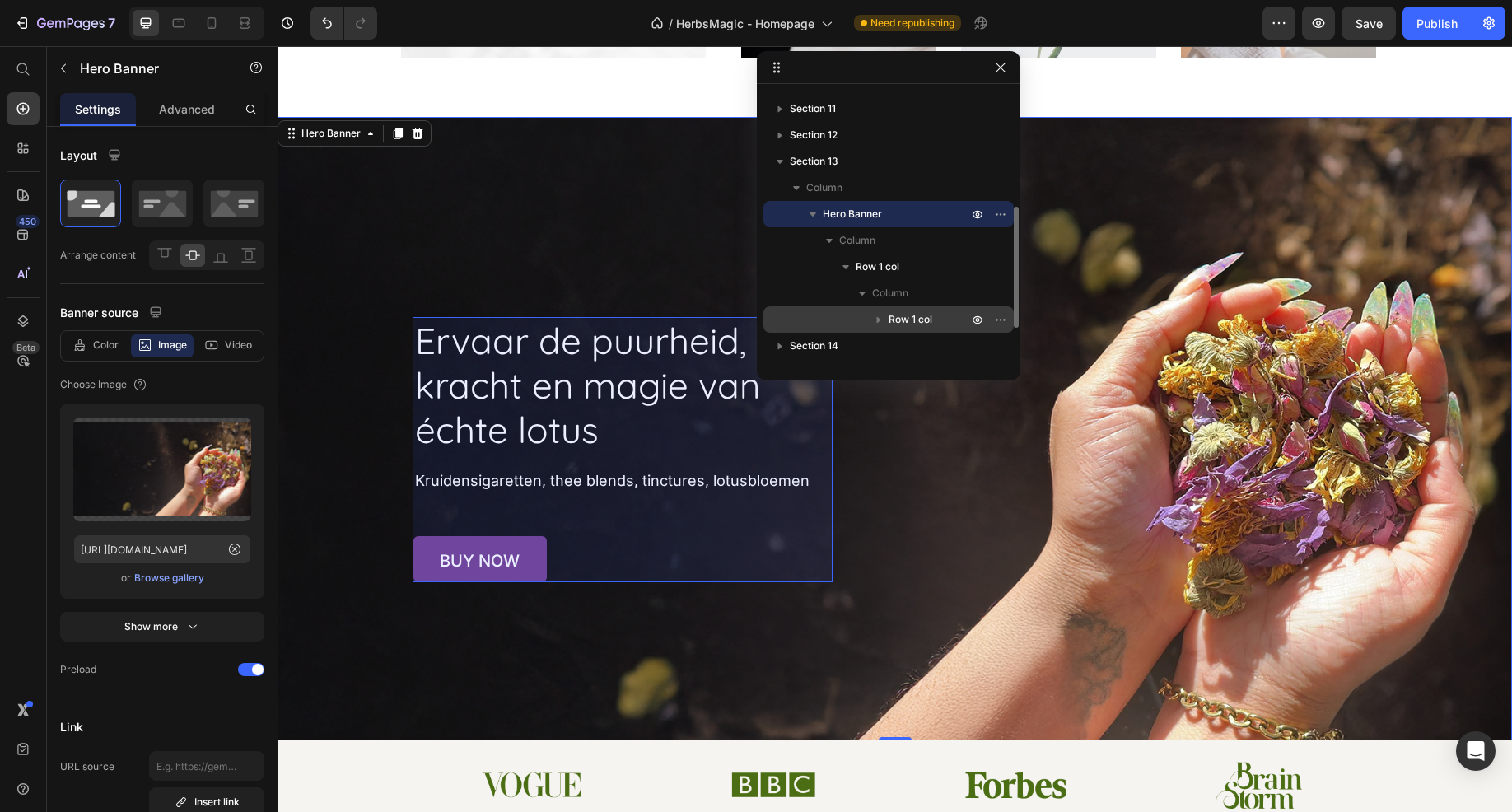 click 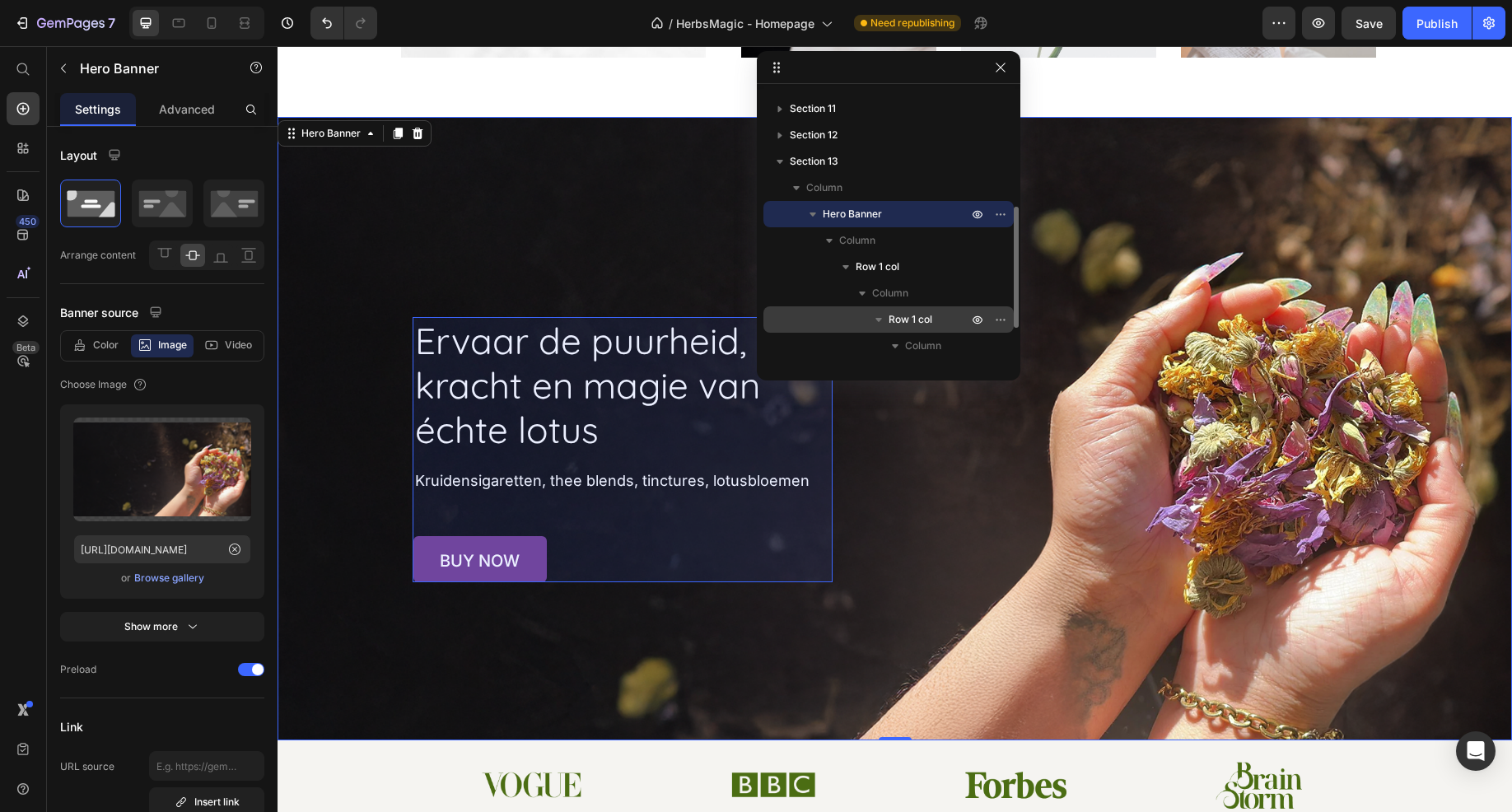 scroll, scrollTop: 341, scrollLeft: 0, axis: vertical 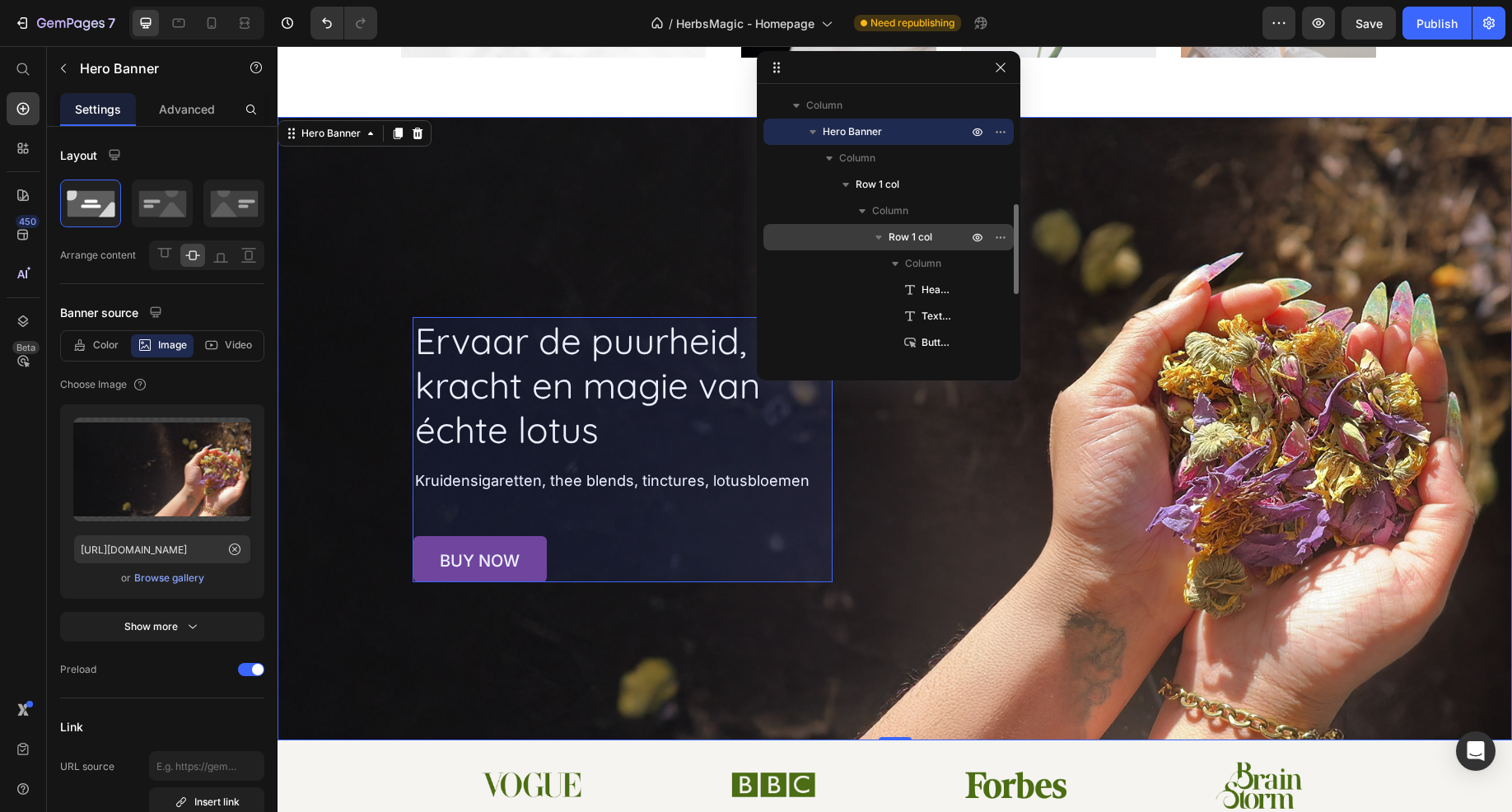 click on "Row 1 col" at bounding box center [910, 237] 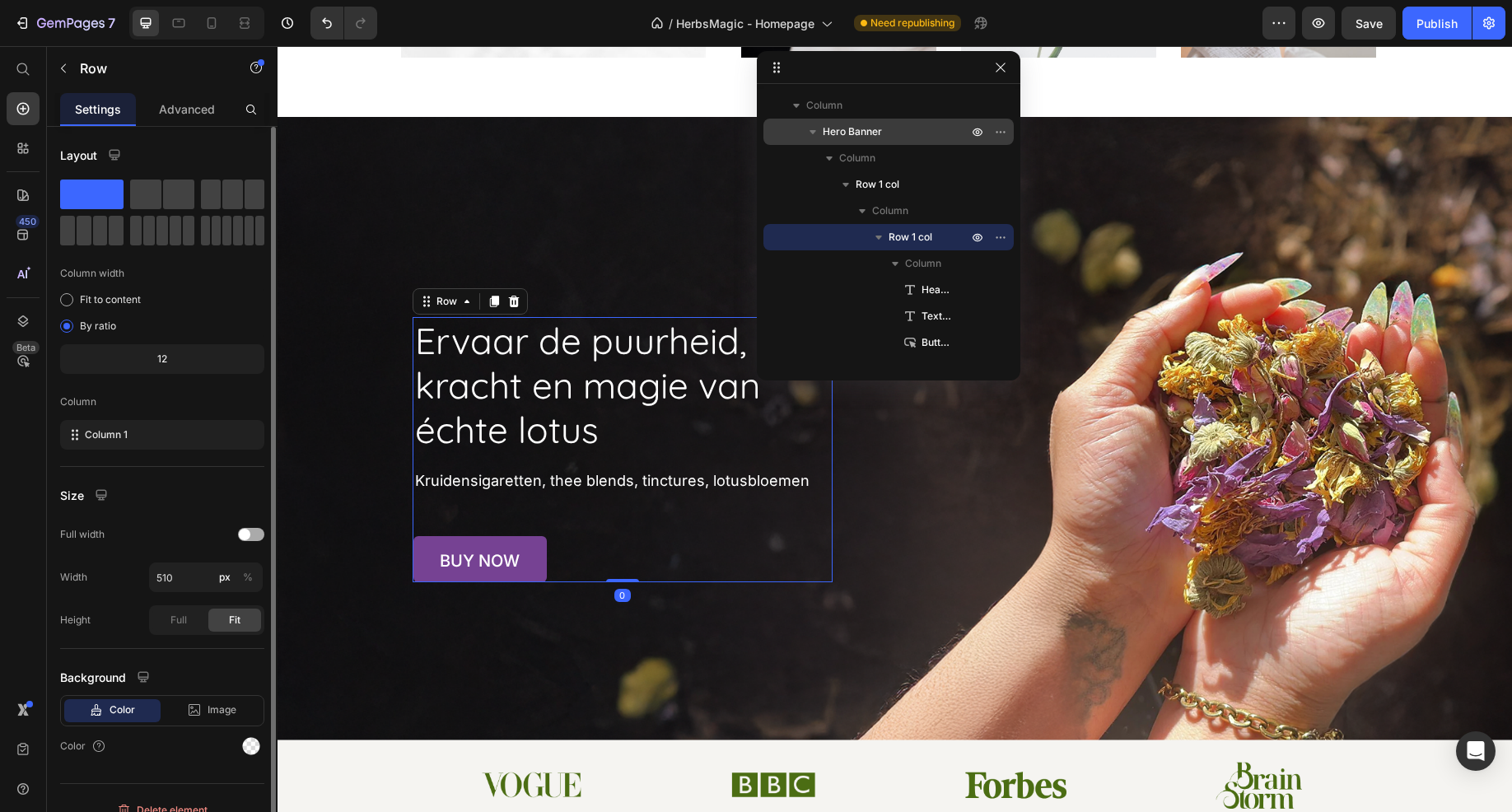 click at bounding box center (251, 534) 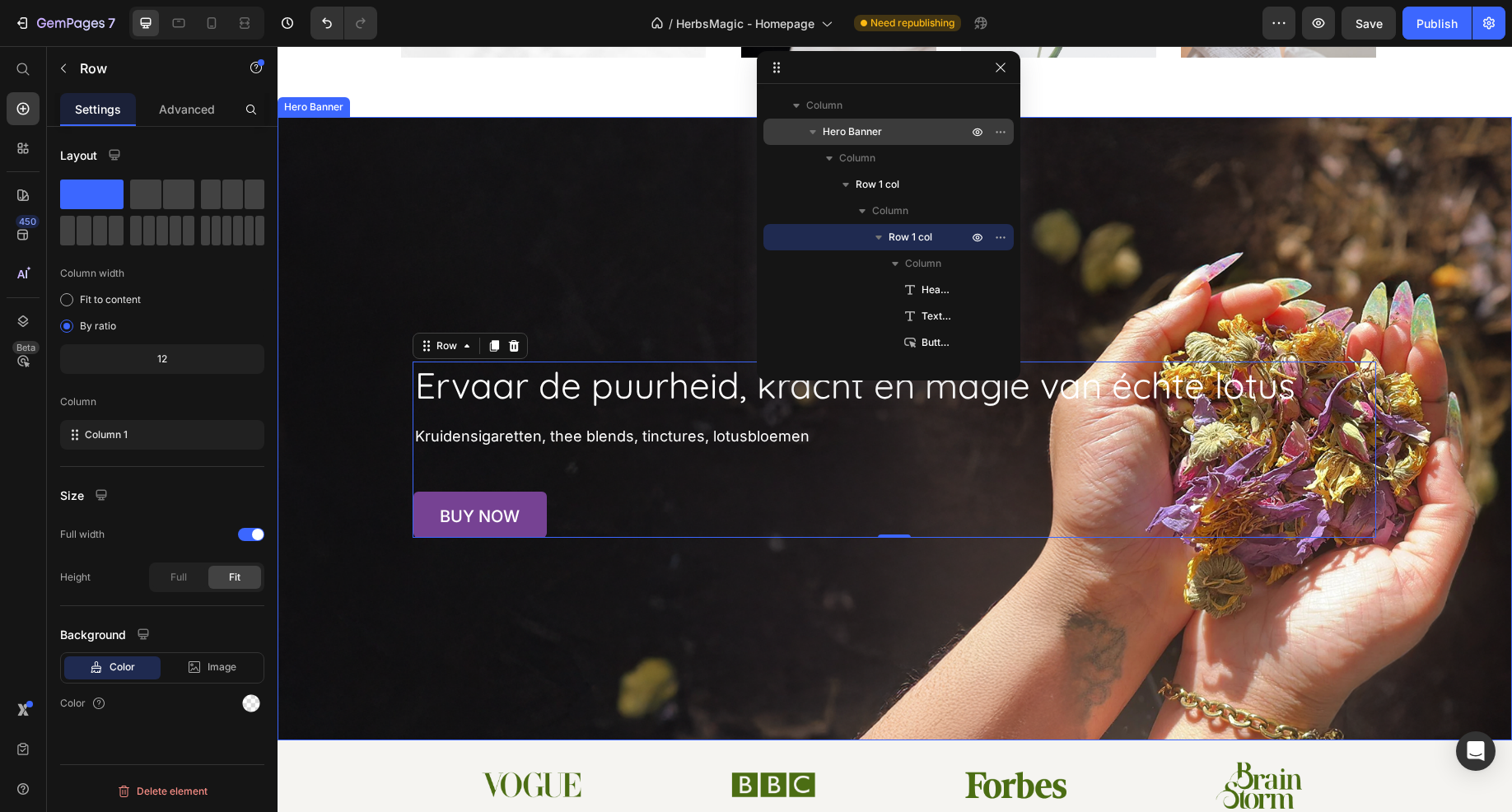 click at bounding box center [894, 428] 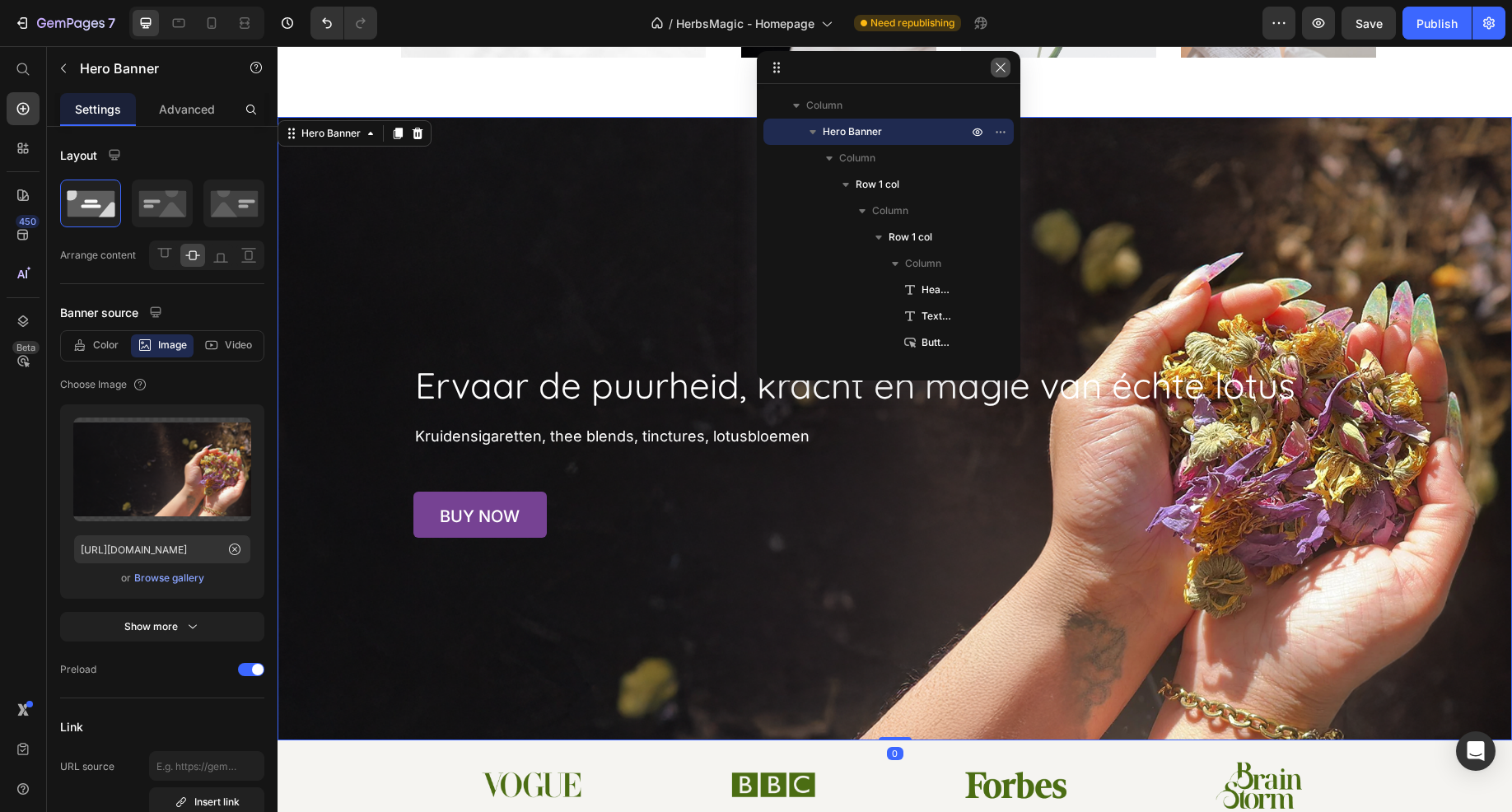 click at bounding box center [1001, 68] 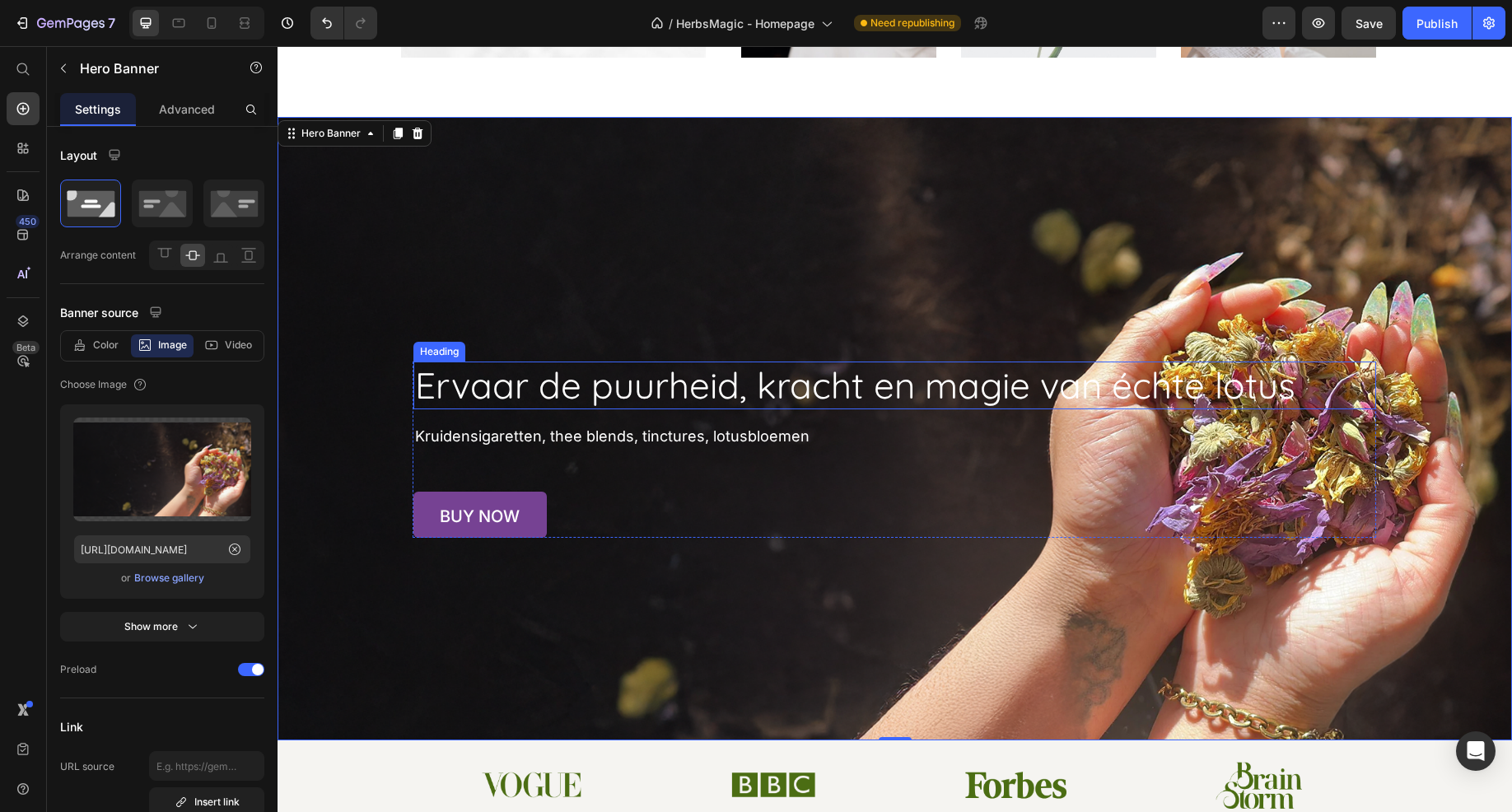 click on "Ervaar de puurheid, kracht en magie van échte lotus" at bounding box center (894, 385) 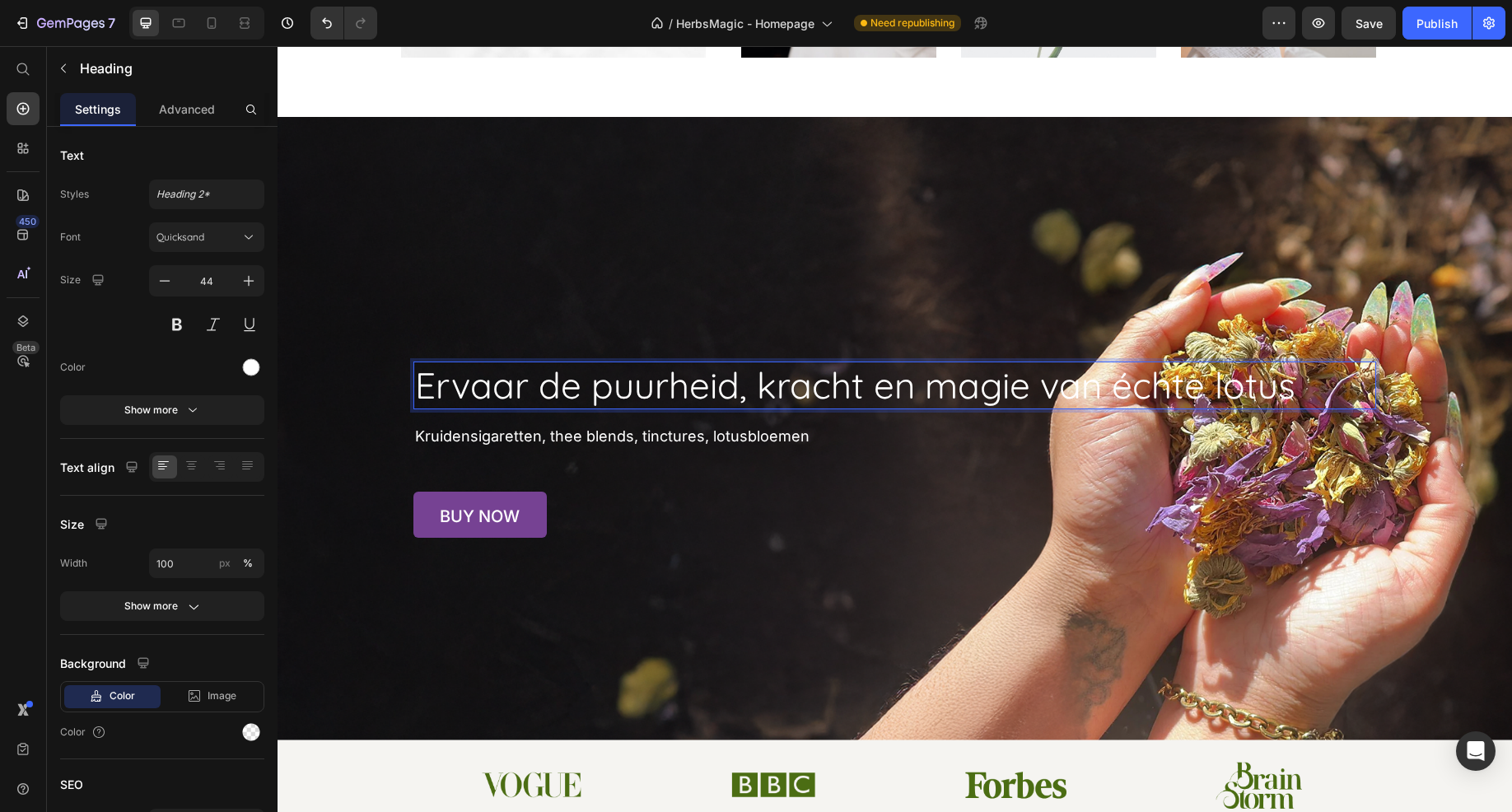 click on "Ervaar de puurheid, kracht en magie van échte lotus" at bounding box center [894, 385] 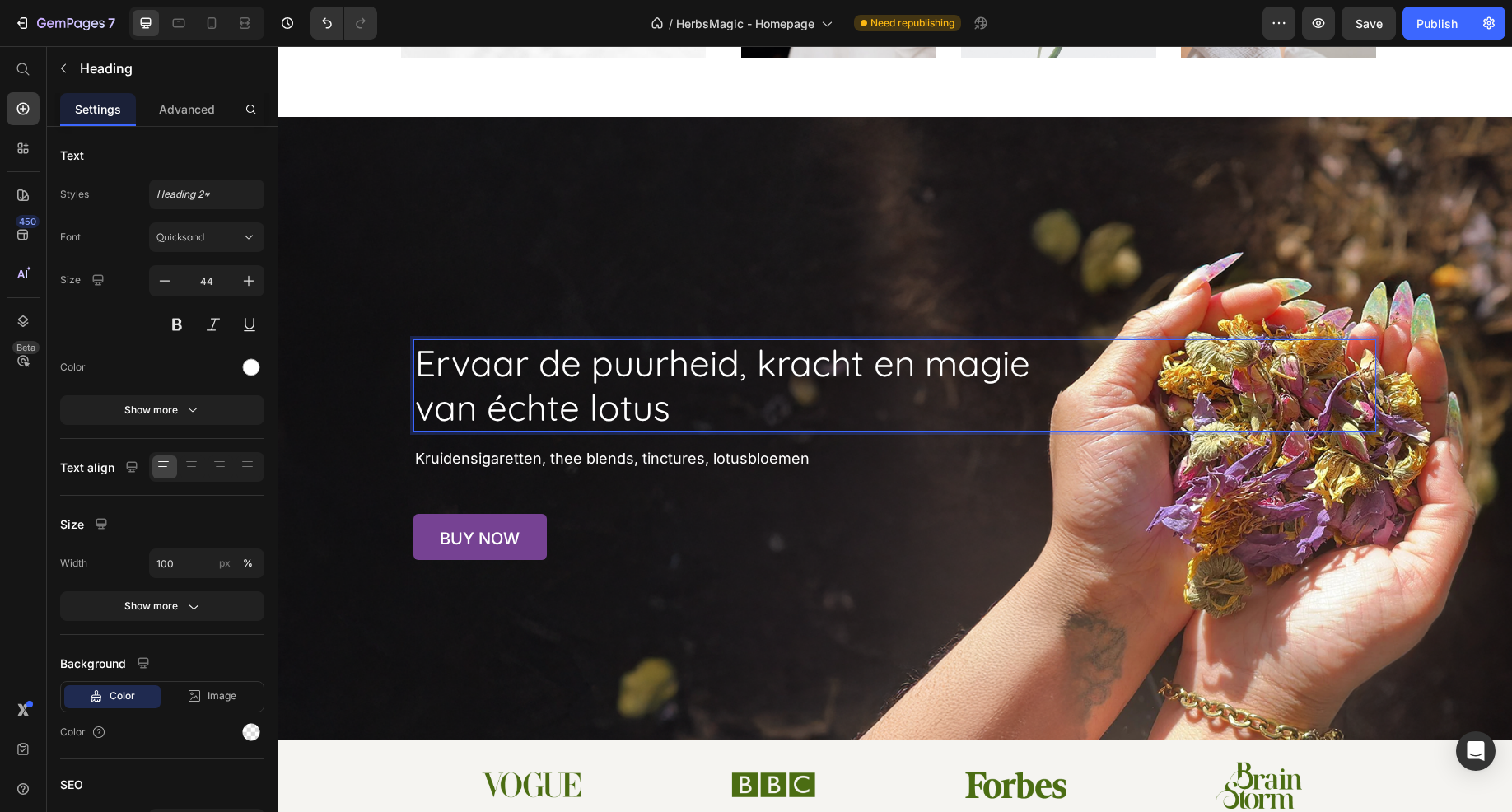 scroll, scrollTop: 6654, scrollLeft: 0, axis: vertical 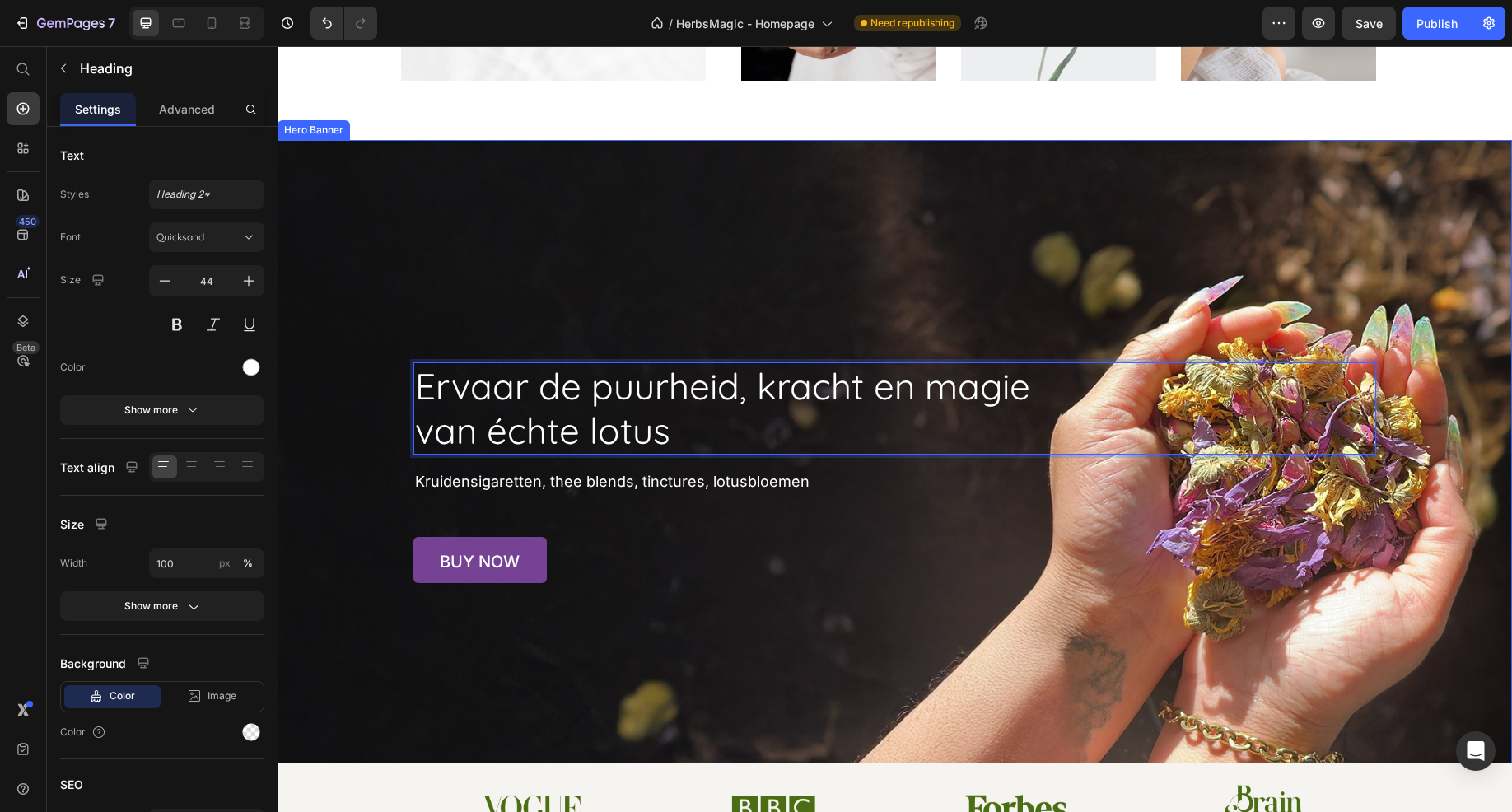 click at bounding box center (894, 451) 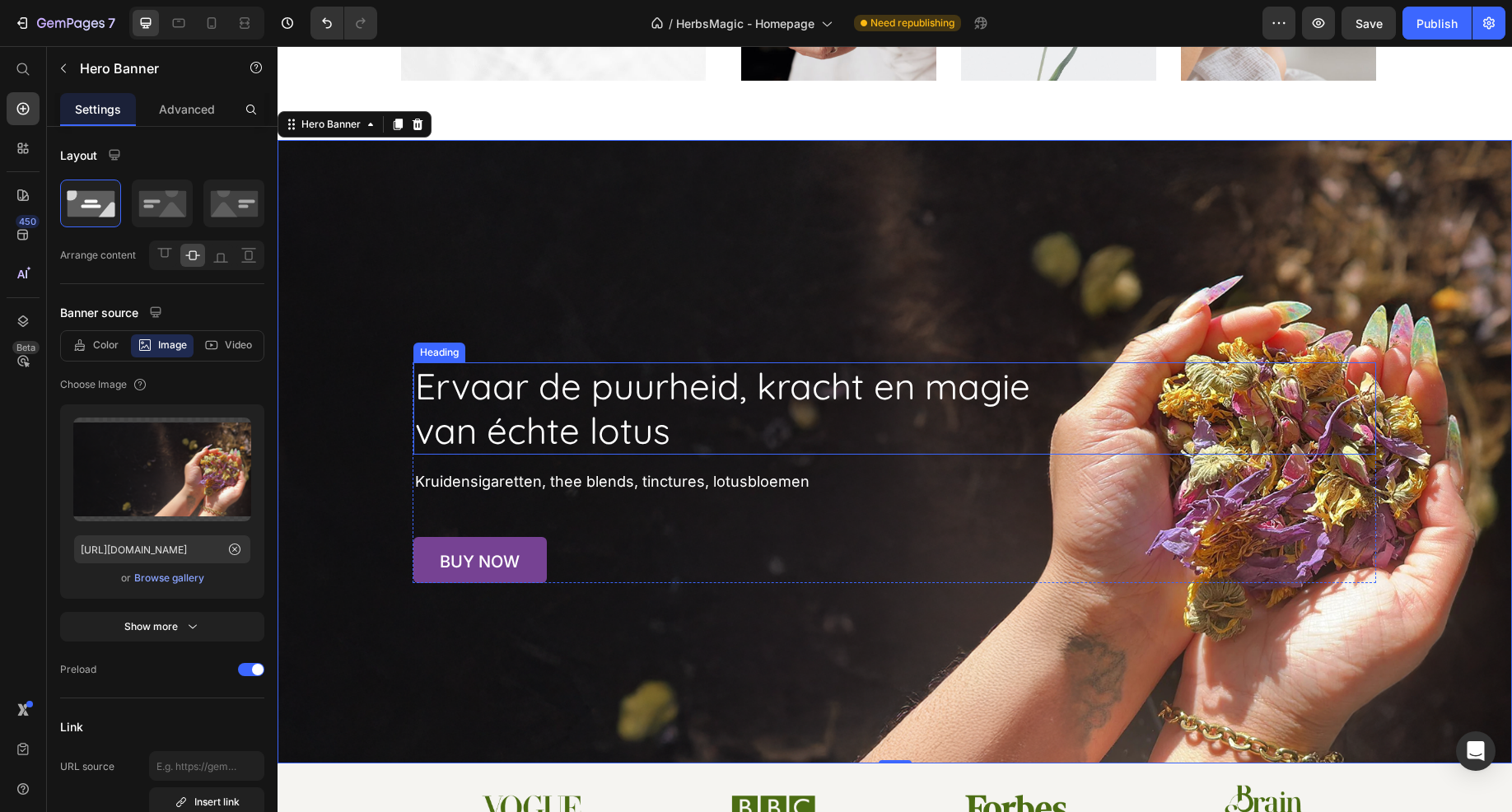 click on "Ervaar de puurheid, kracht en magie  van échte lotus" at bounding box center (894, 408) 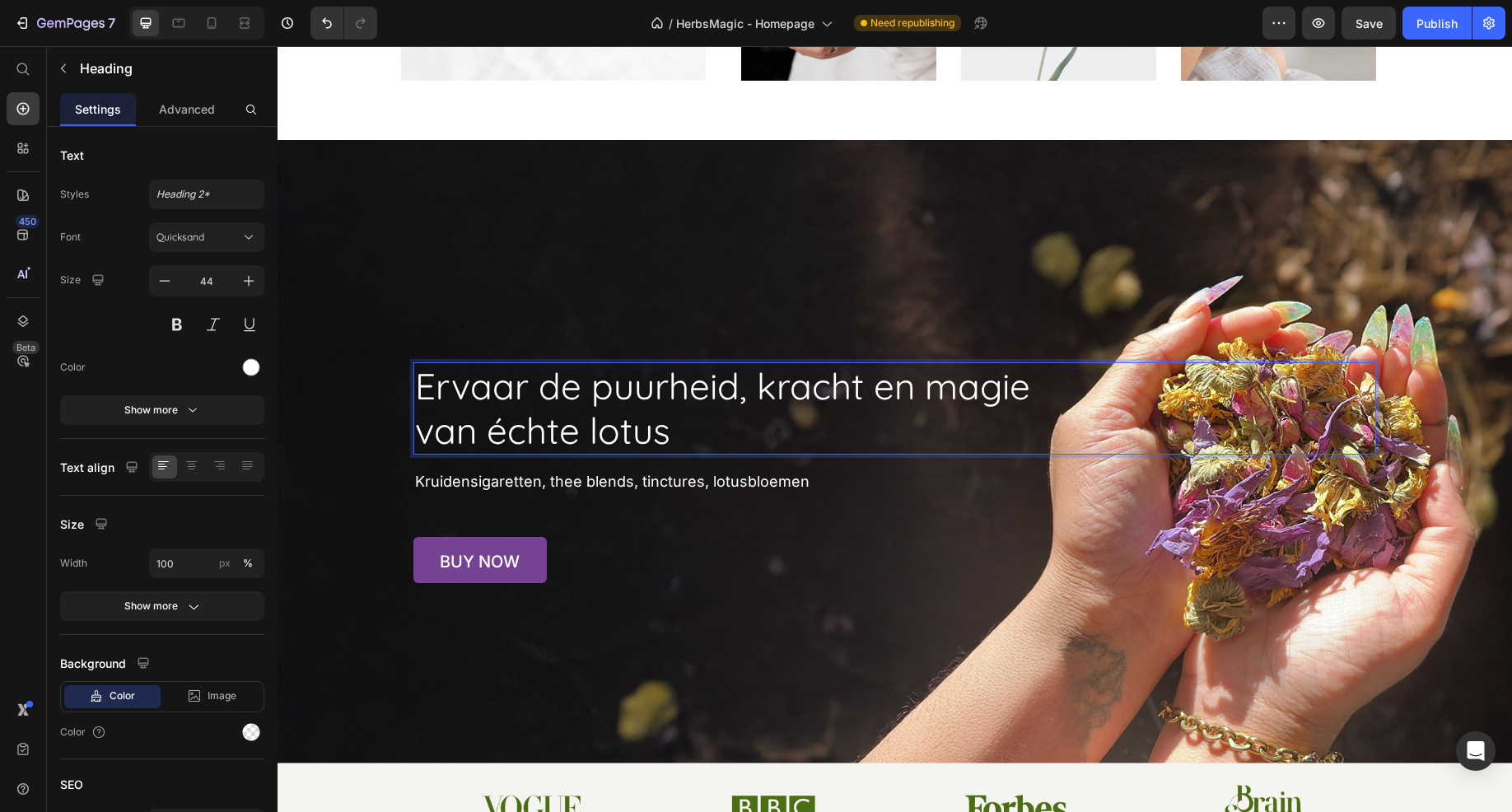 click on "Ervaar de puurheid, kracht en magie  van échte lotus" at bounding box center (894, 408) 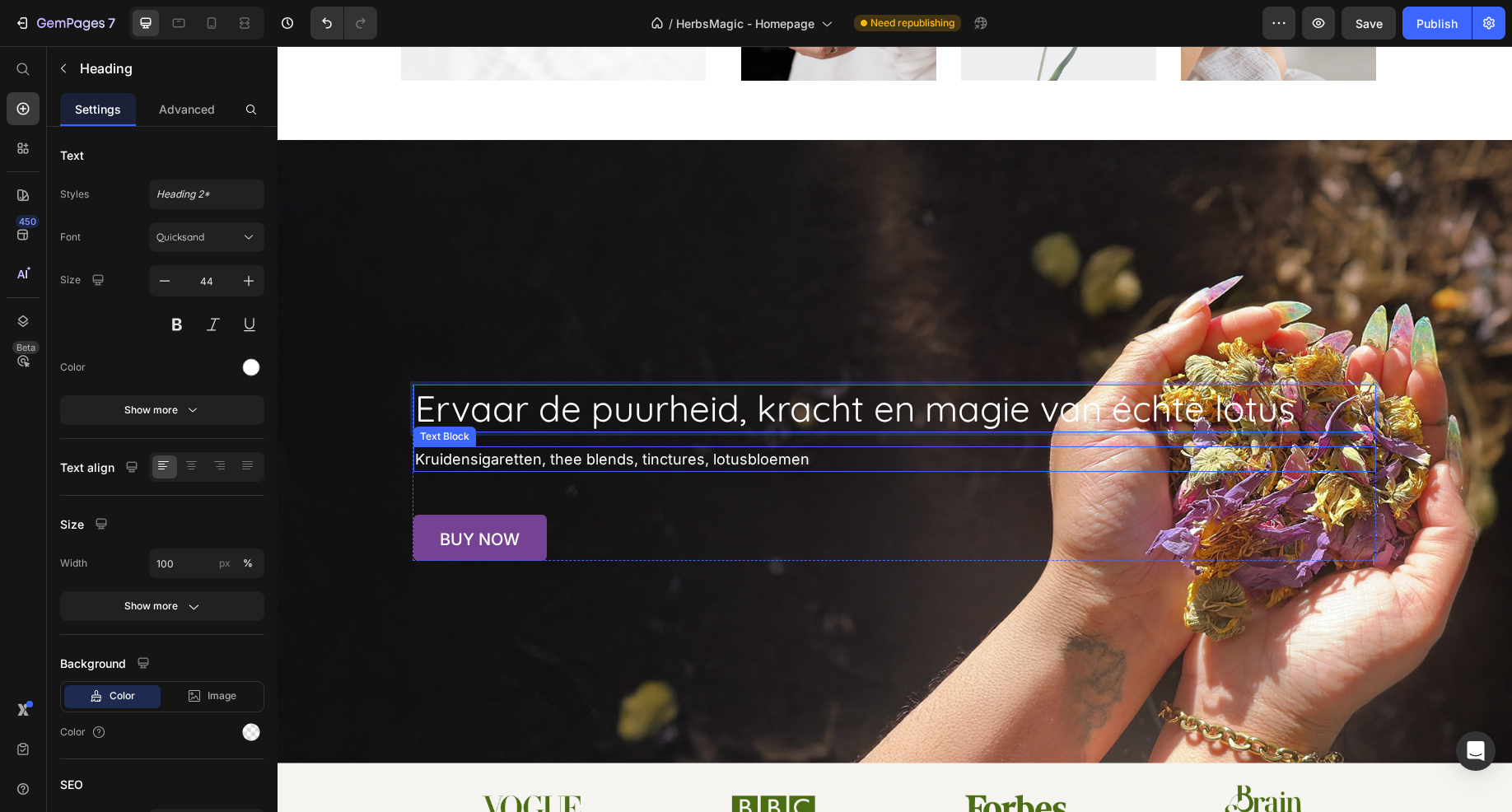 scroll, scrollTop: 6677, scrollLeft: 0, axis: vertical 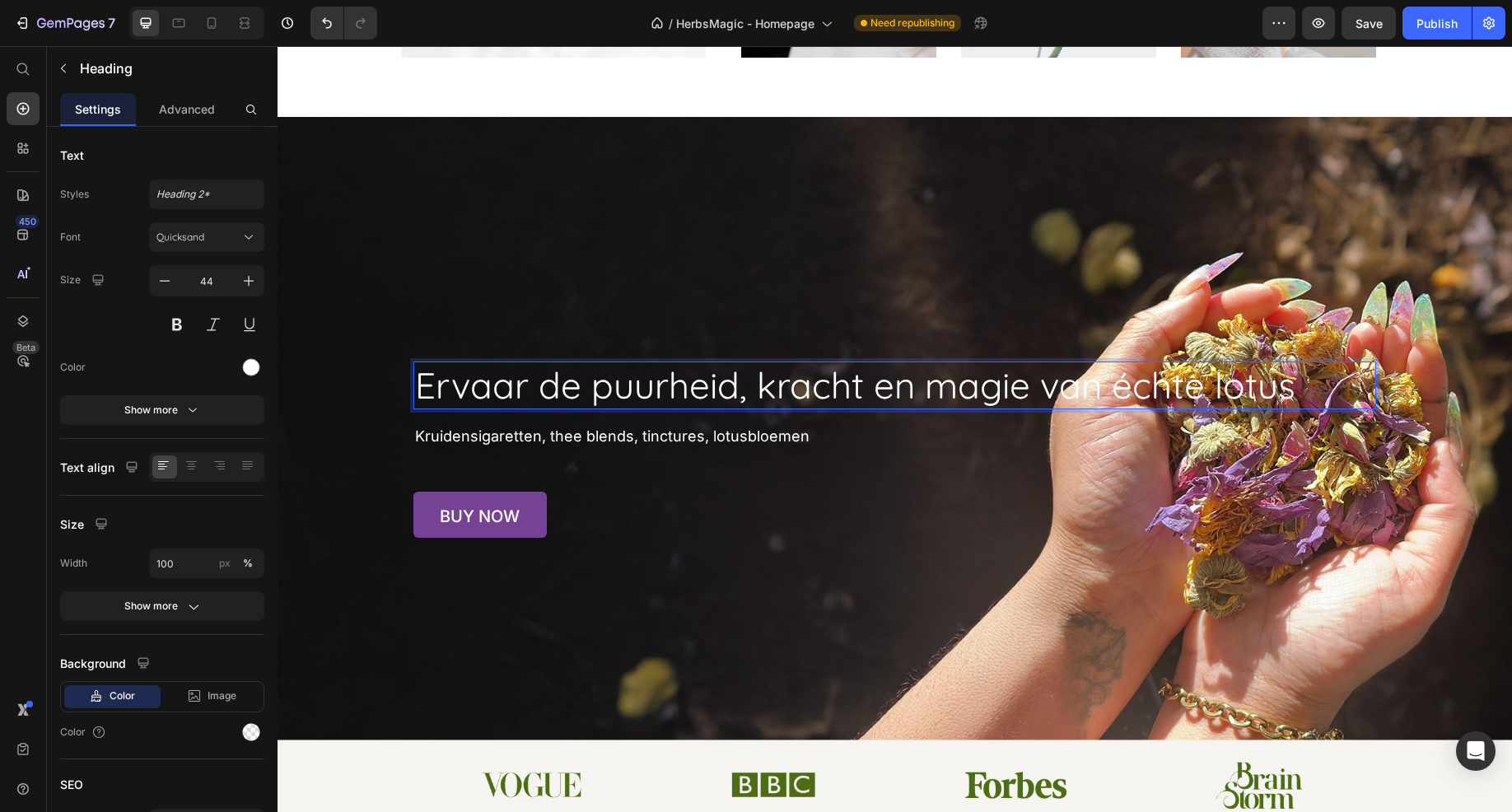 click on "Ervaar de puurheid, kracht en magie van échte lotus" at bounding box center (894, 385) 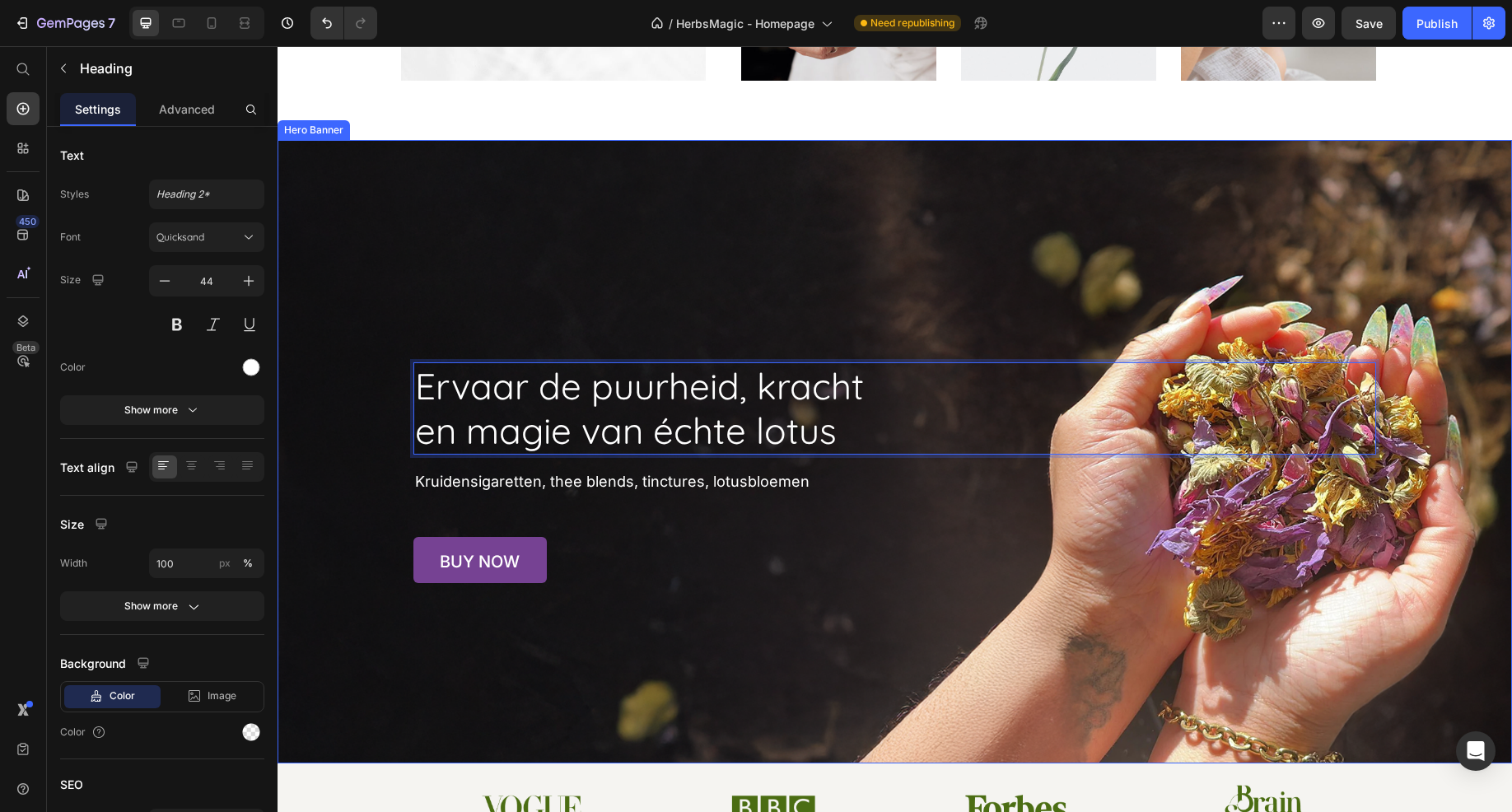 click at bounding box center [894, 451] 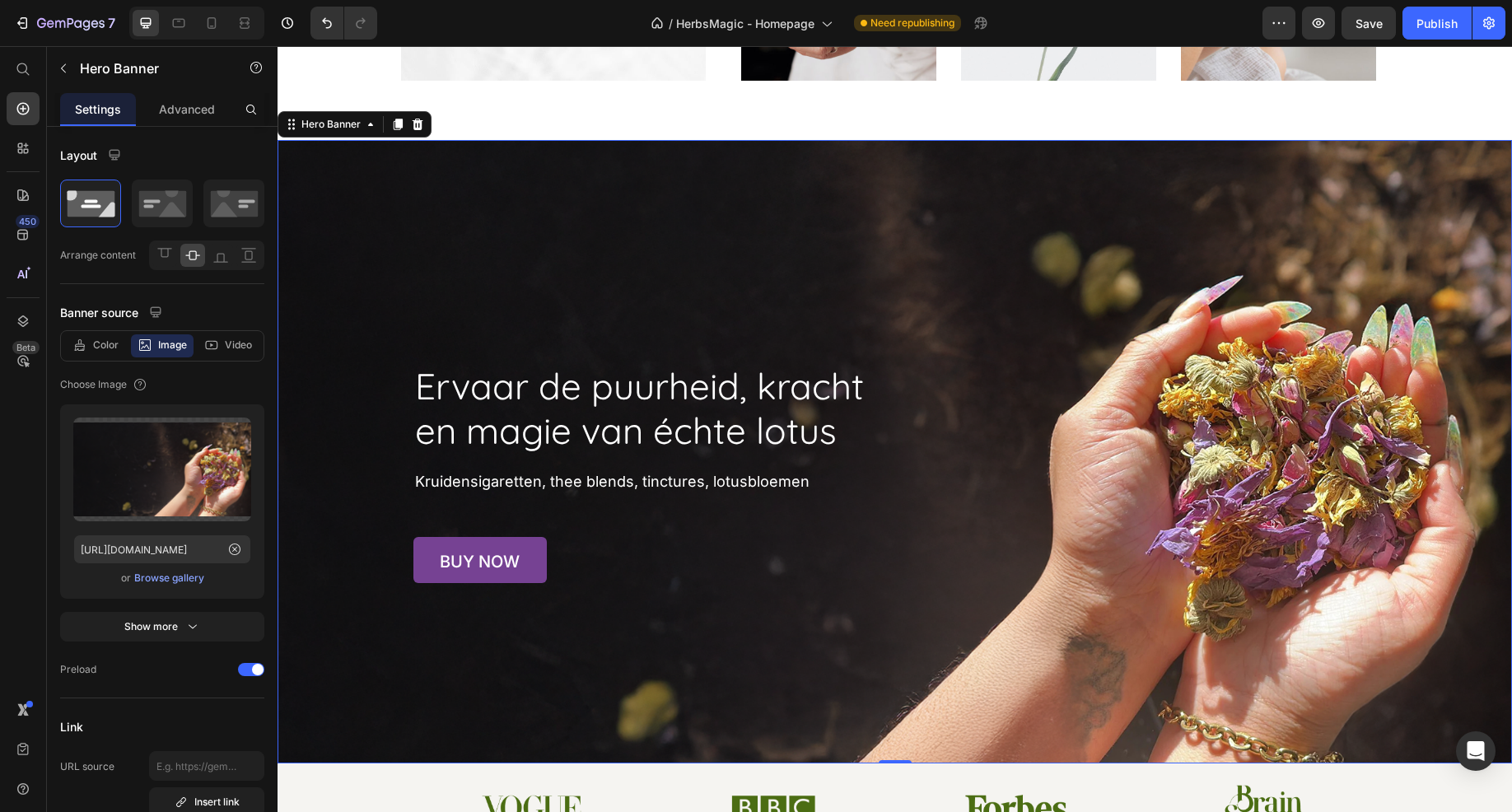 click at bounding box center (894, 451) 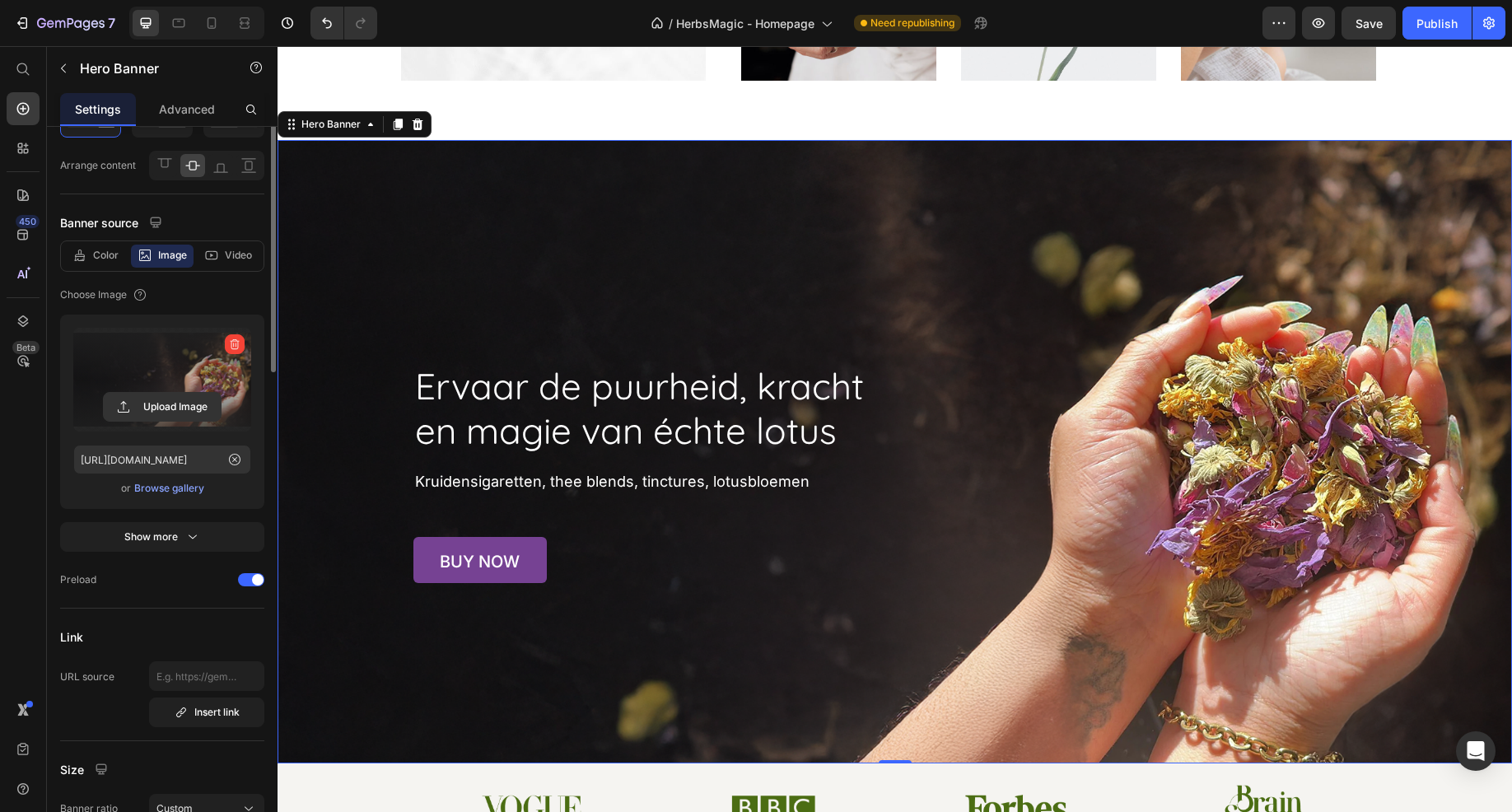 scroll, scrollTop: 7, scrollLeft: 0, axis: vertical 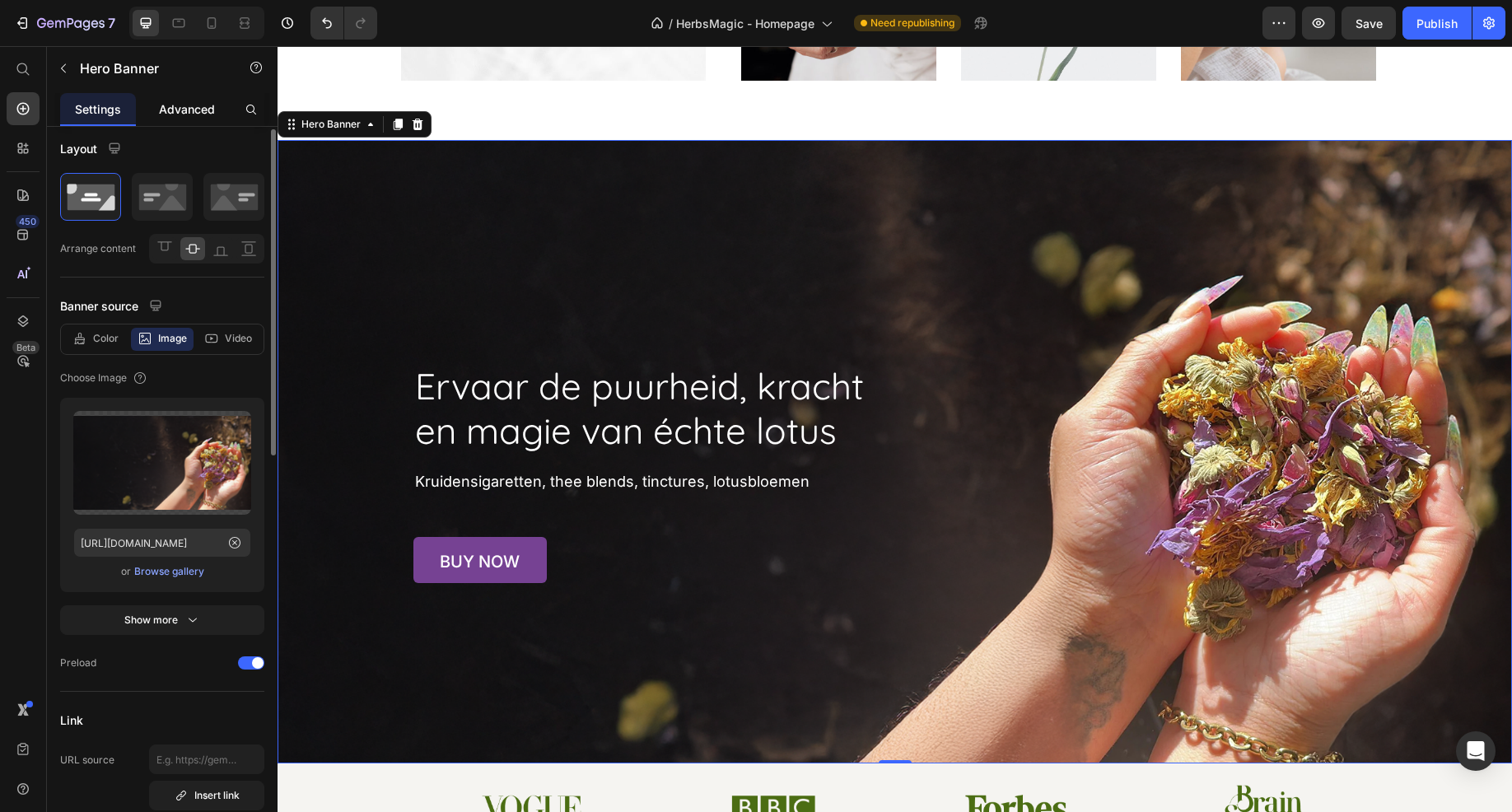 click on "Advanced" at bounding box center [187, 109] 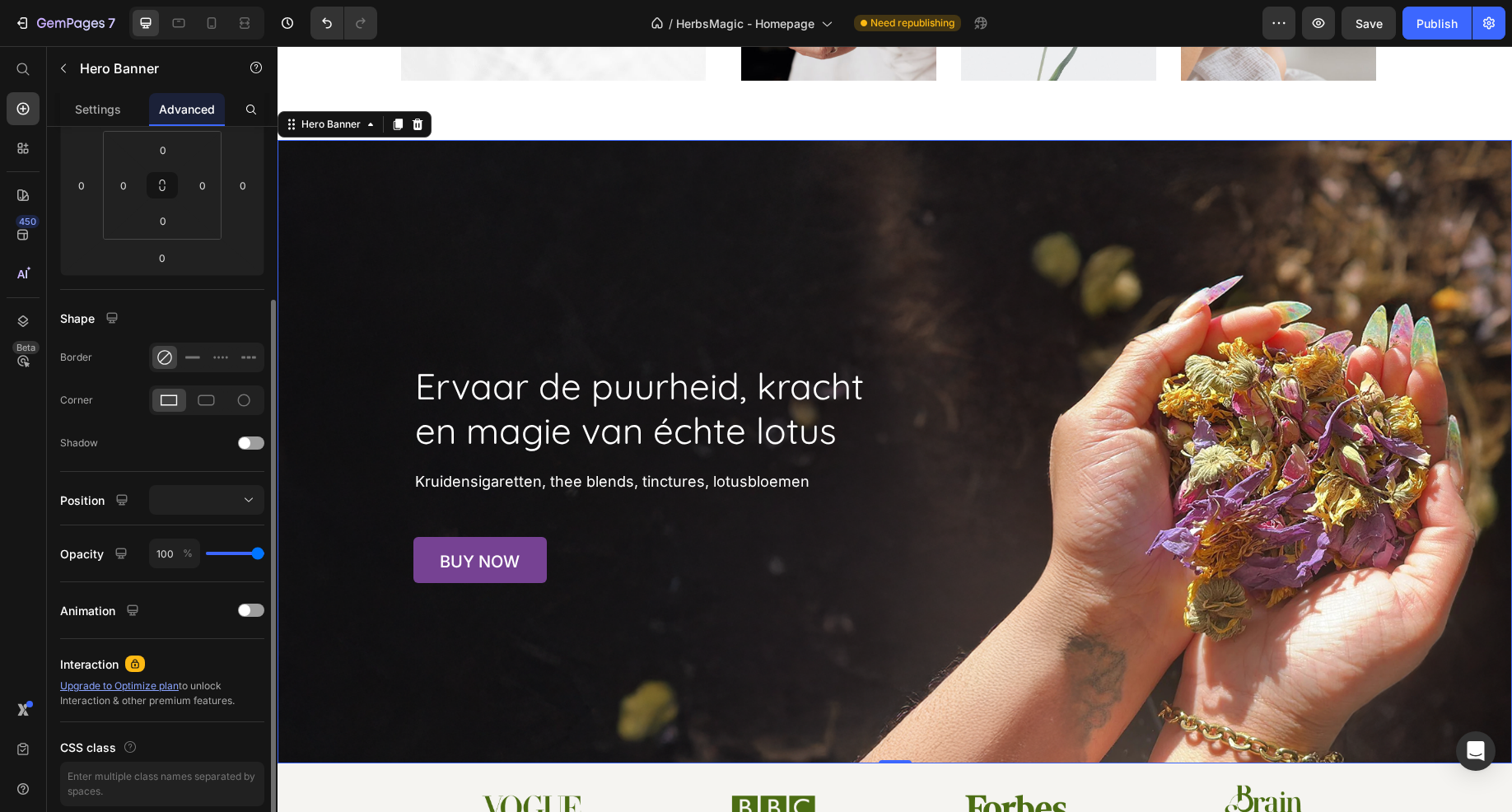 scroll, scrollTop: 310, scrollLeft: 0, axis: vertical 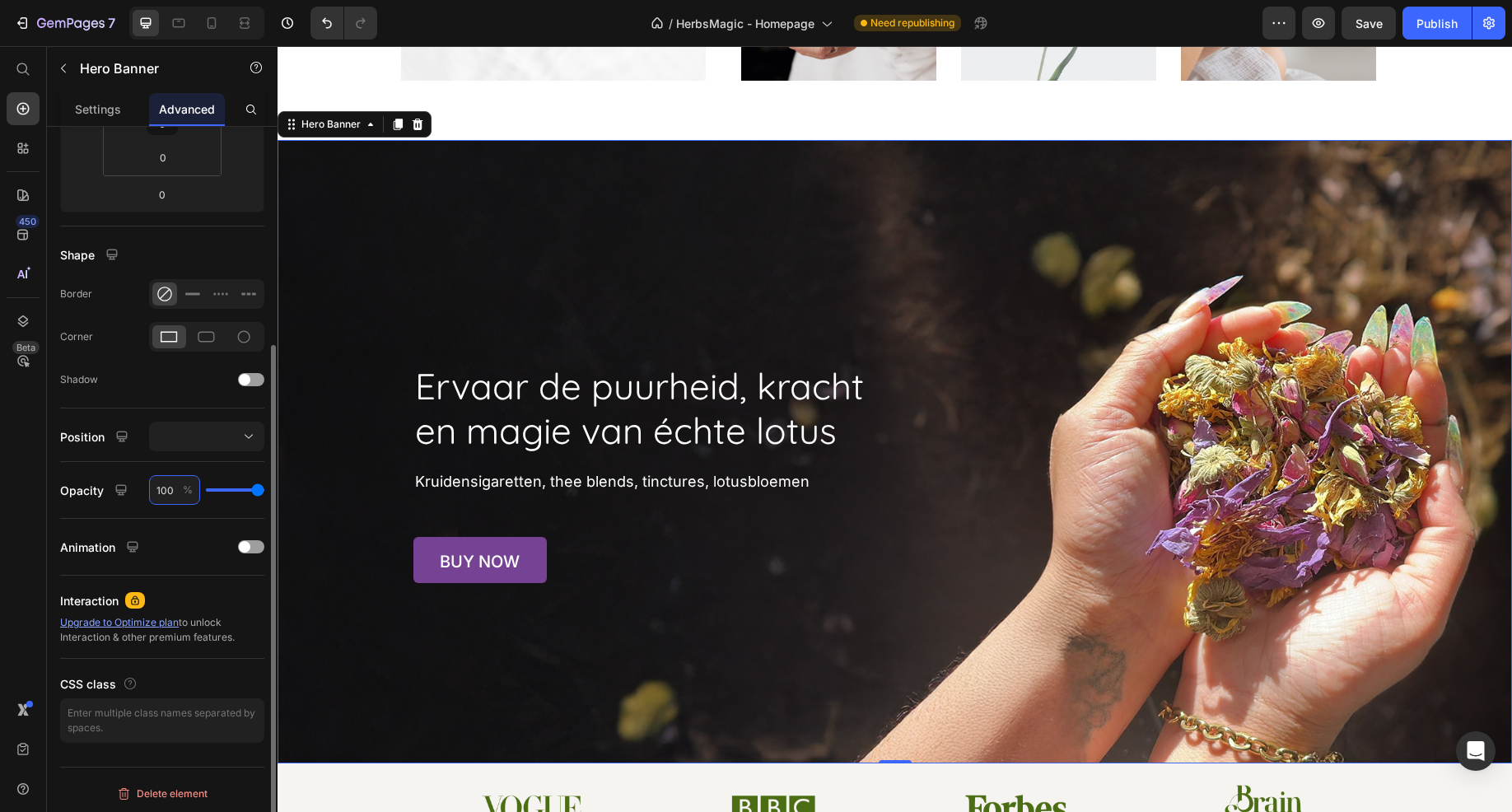 click on "100" at bounding box center (175, 490) 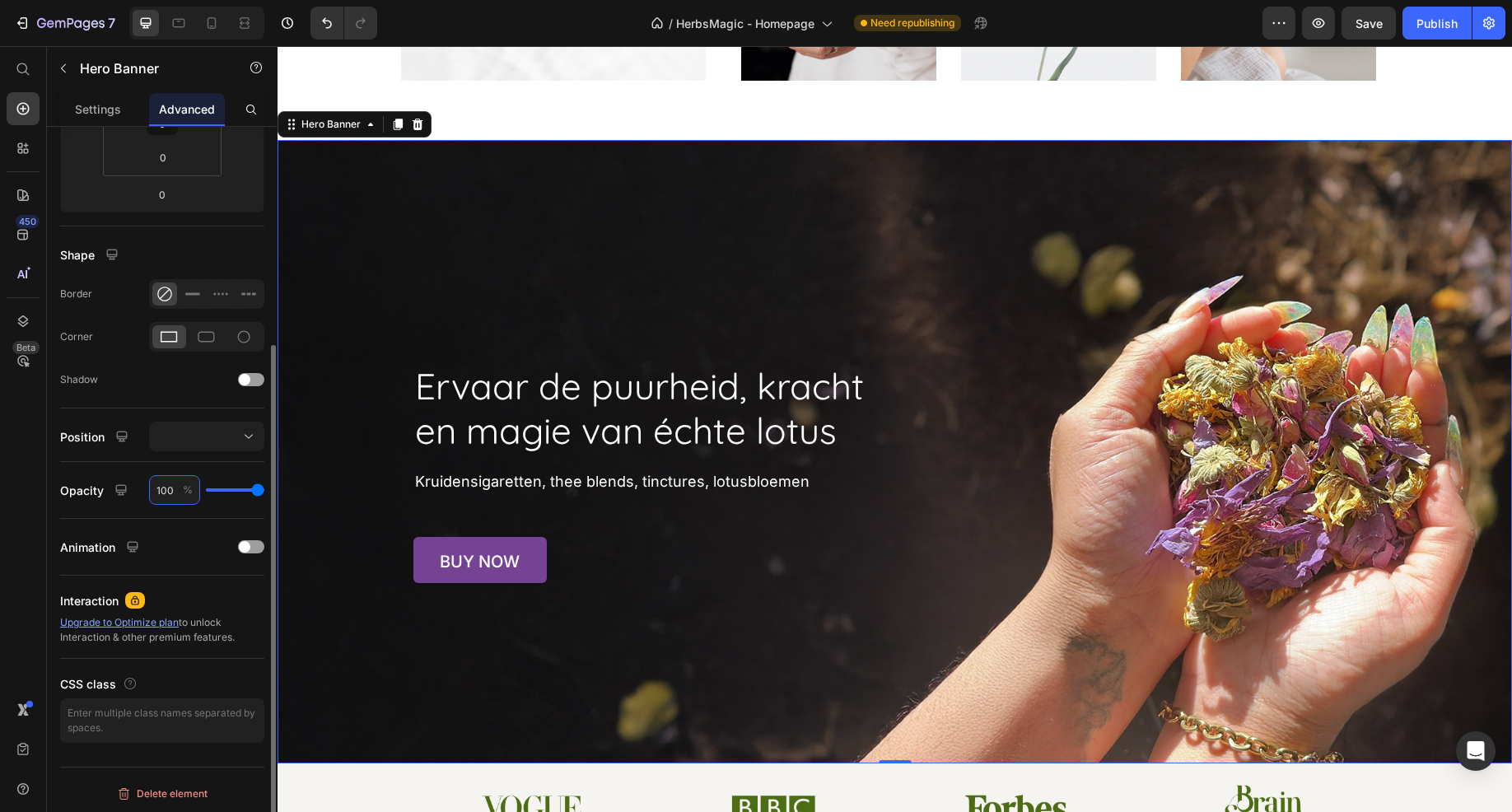 type on "8" 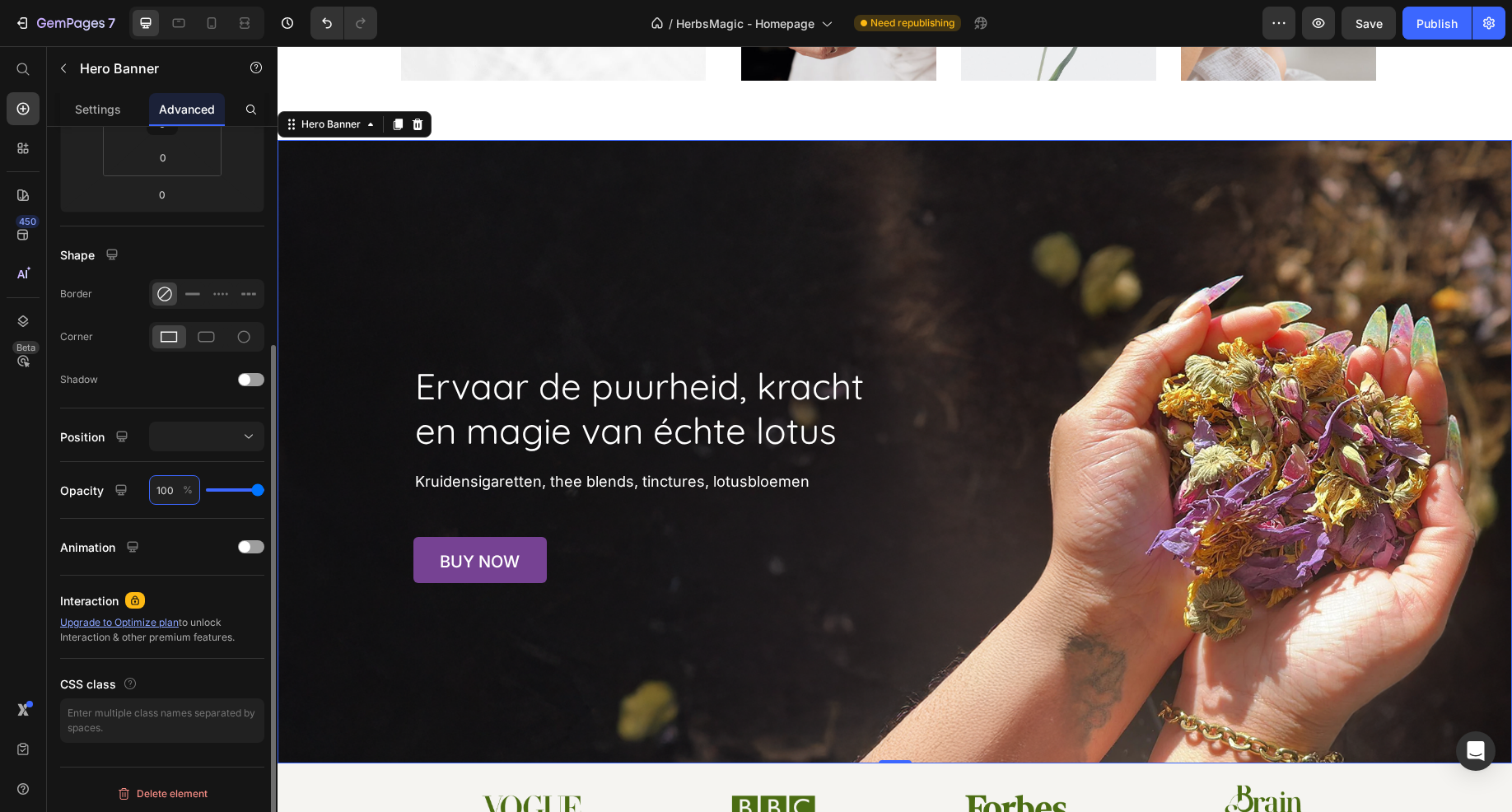 type on "8" 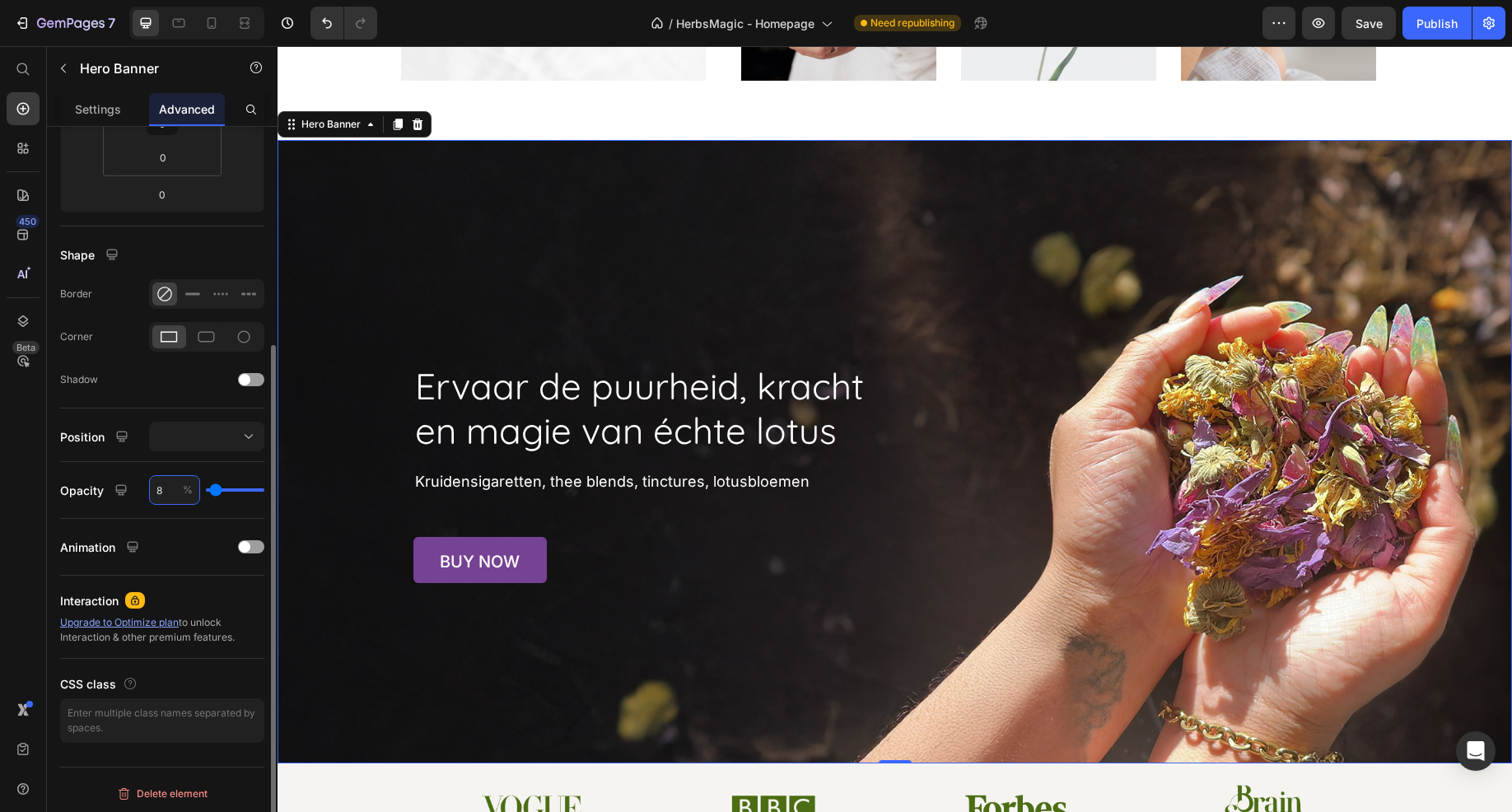 type on "80" 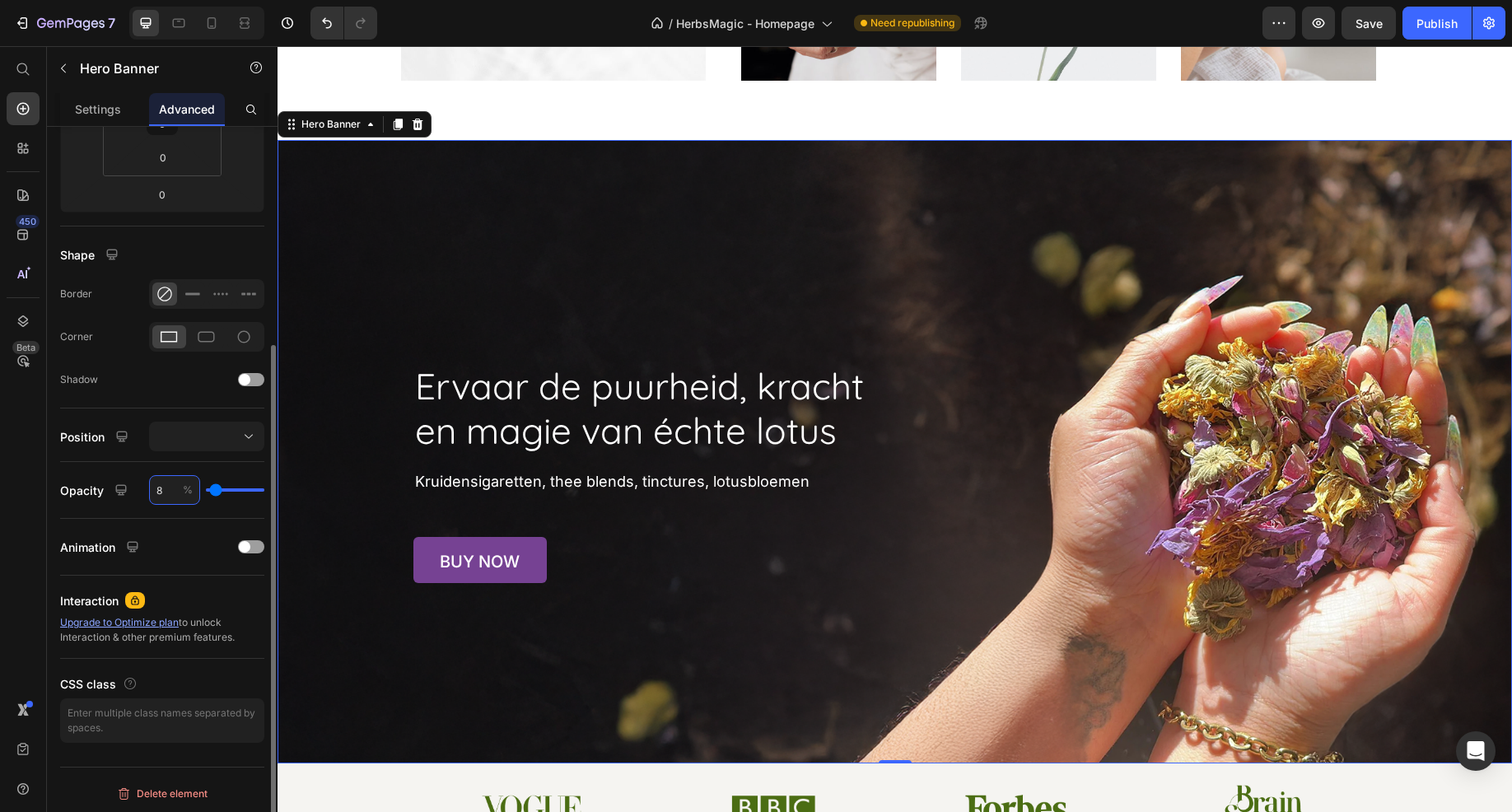 type on "80" 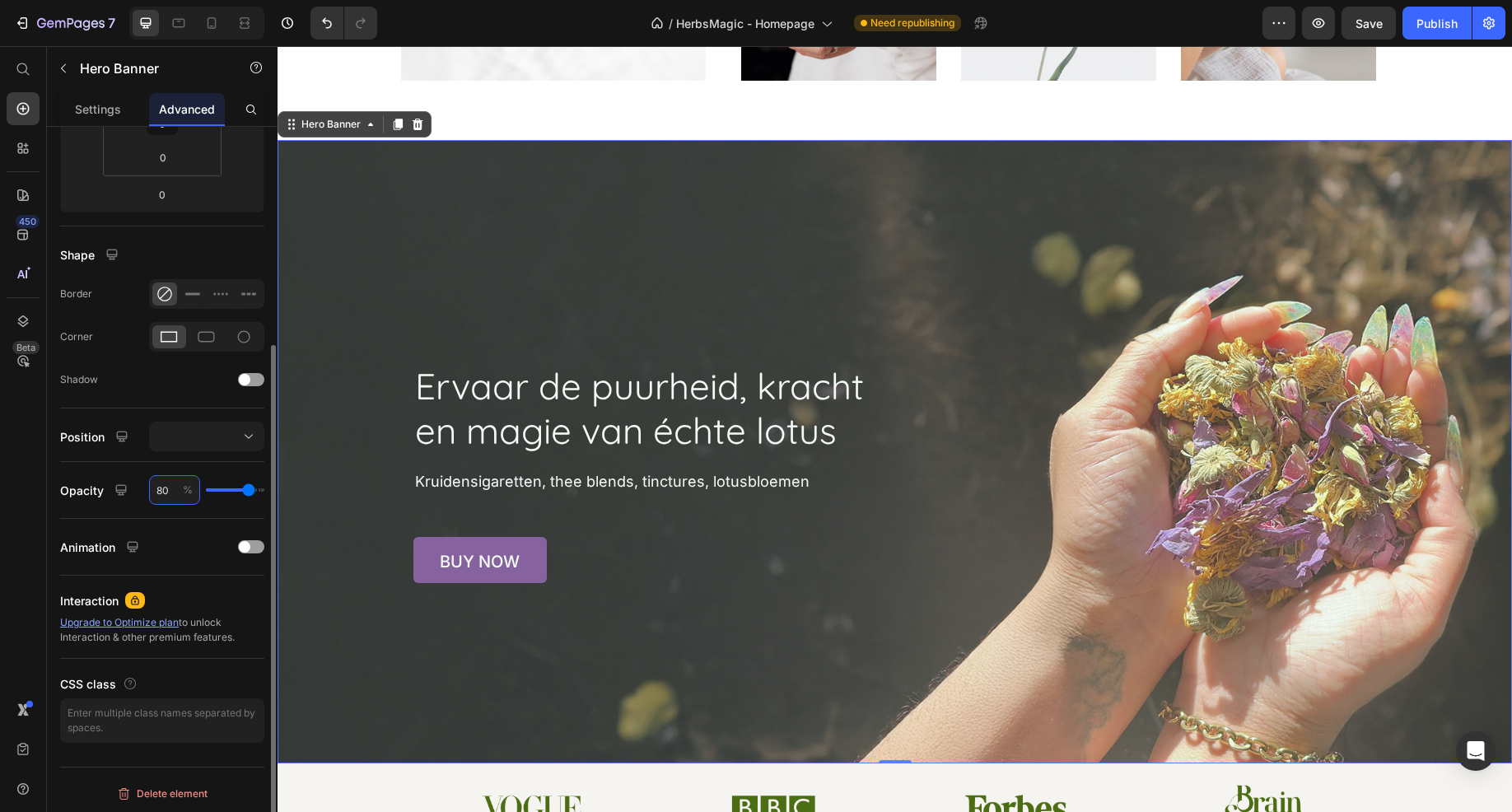 type on "100" 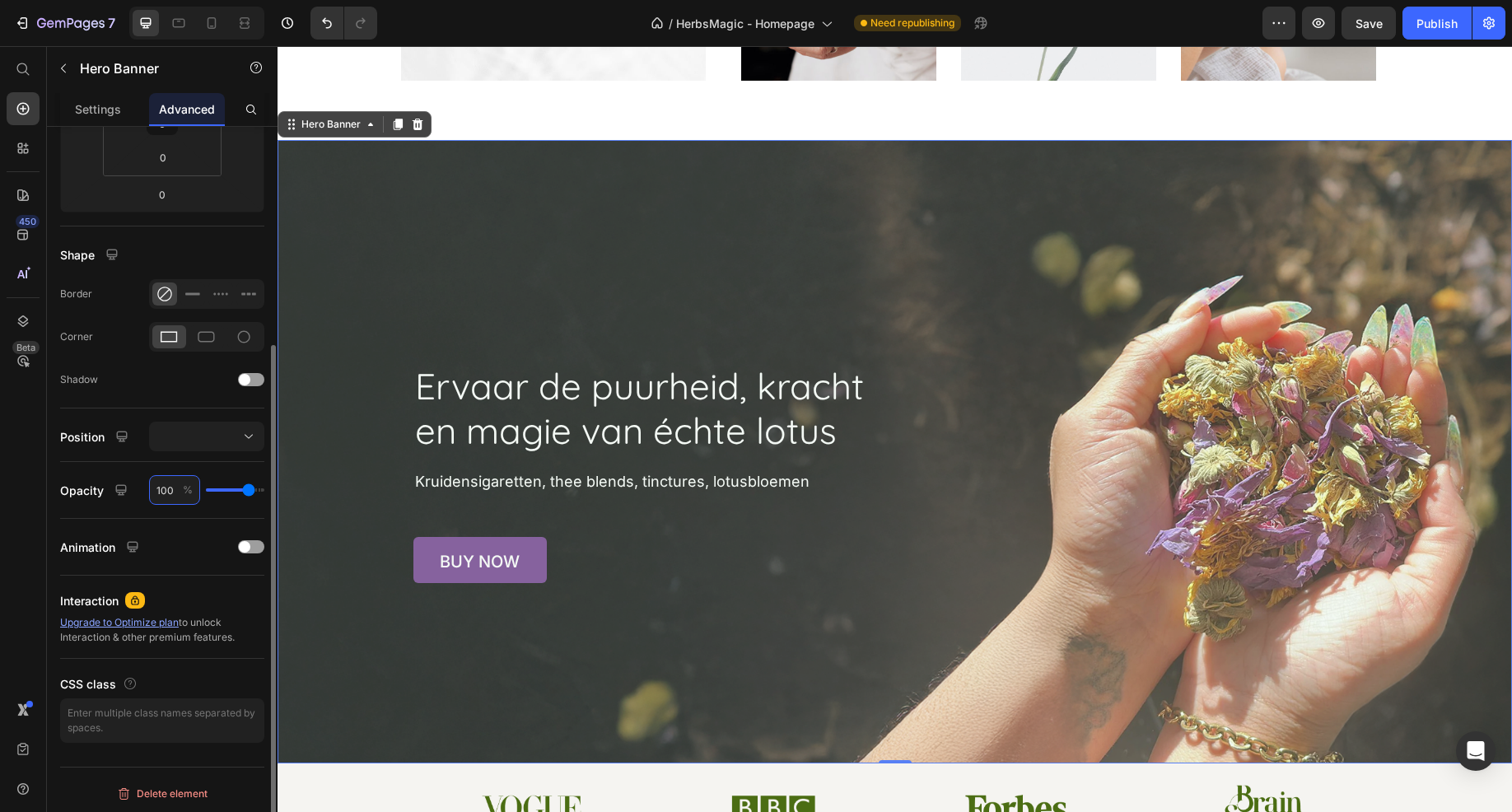 type on "100" 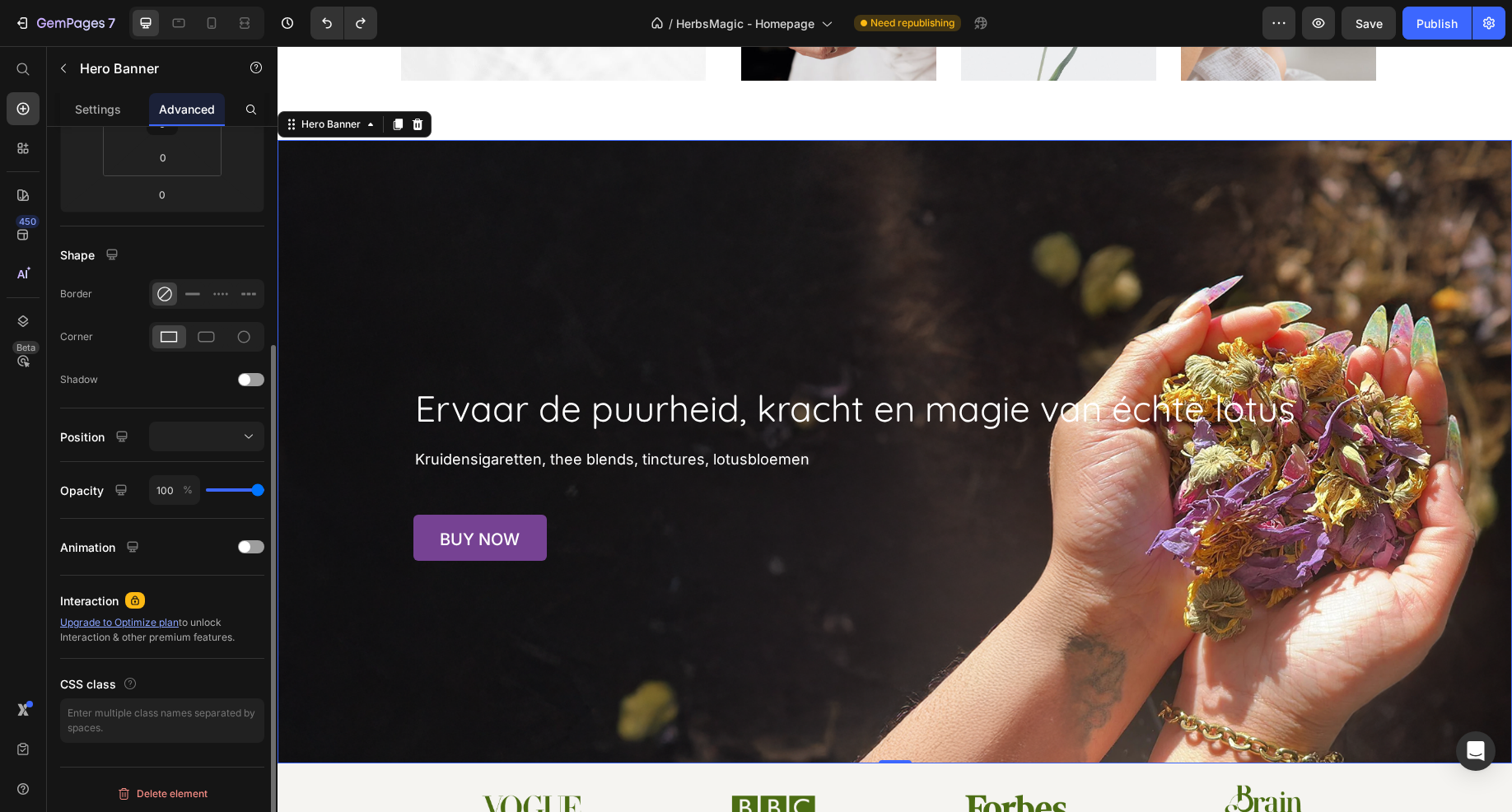 click on "Opacity 100 %" 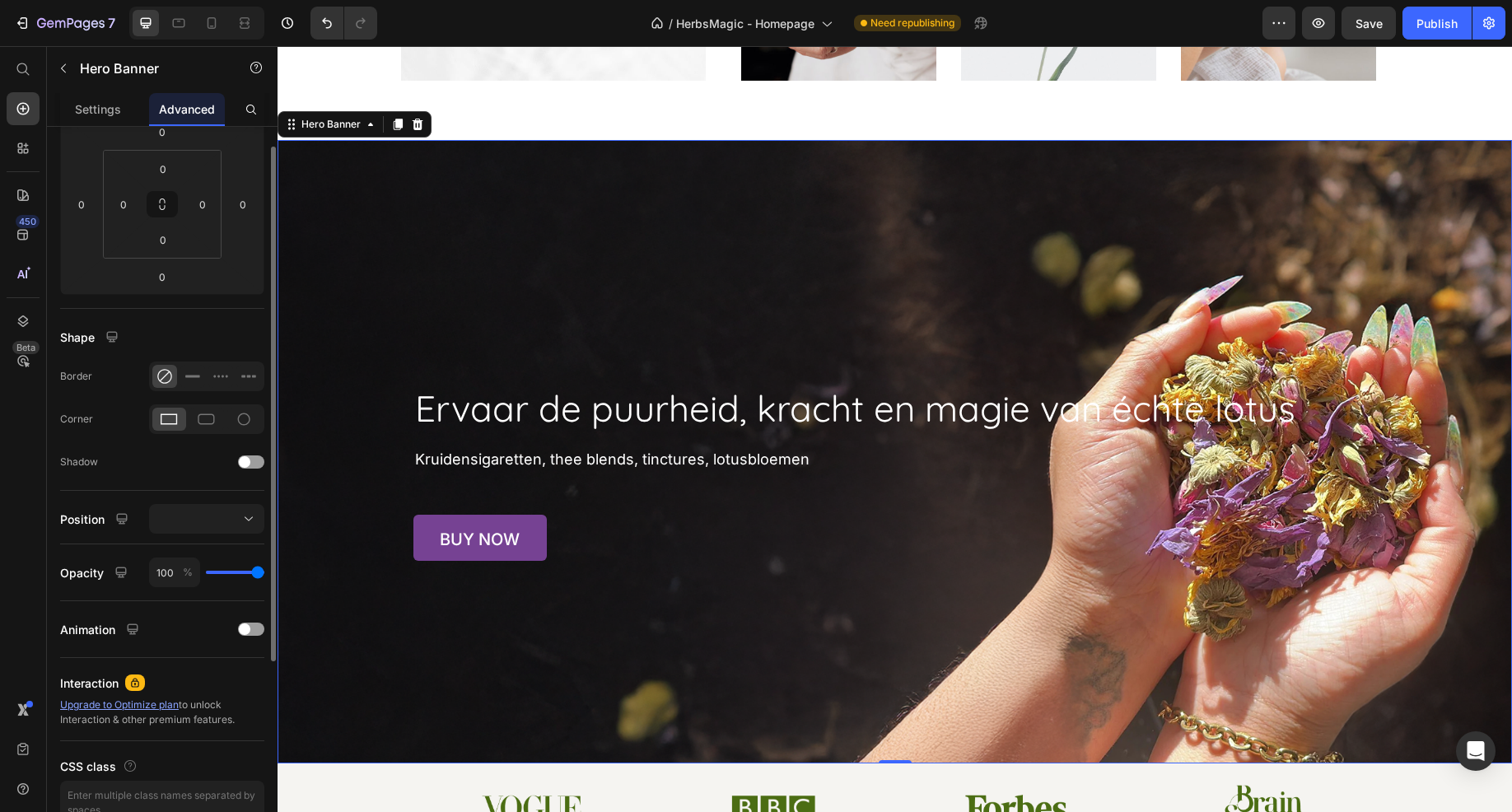 scroll, scrollTop: 63, scrollLeft: 0, axis: vertical 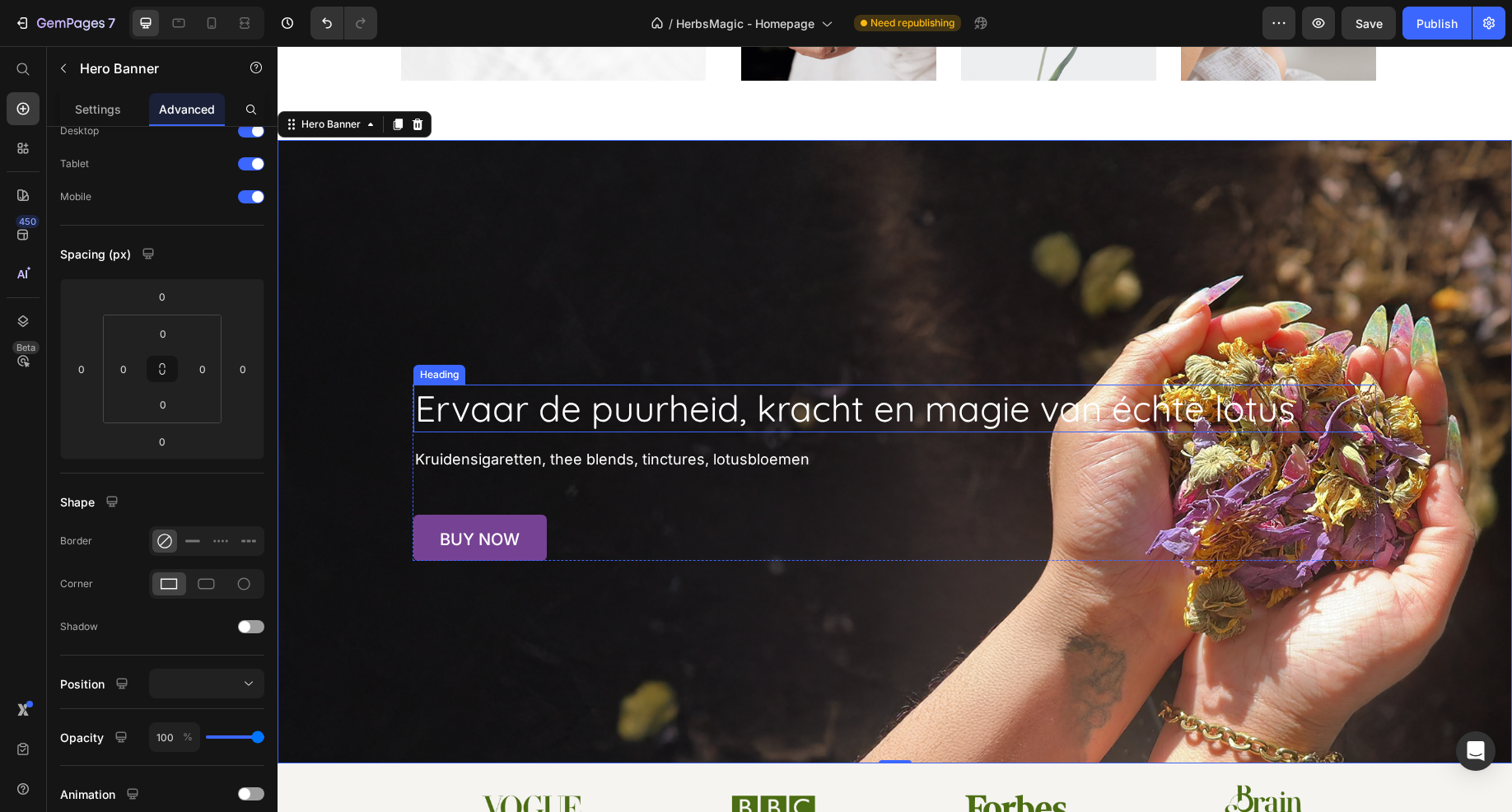 click on "Ervaar de puurheid, kracht en magie van échte lotus" at bounding box center (894, 408) 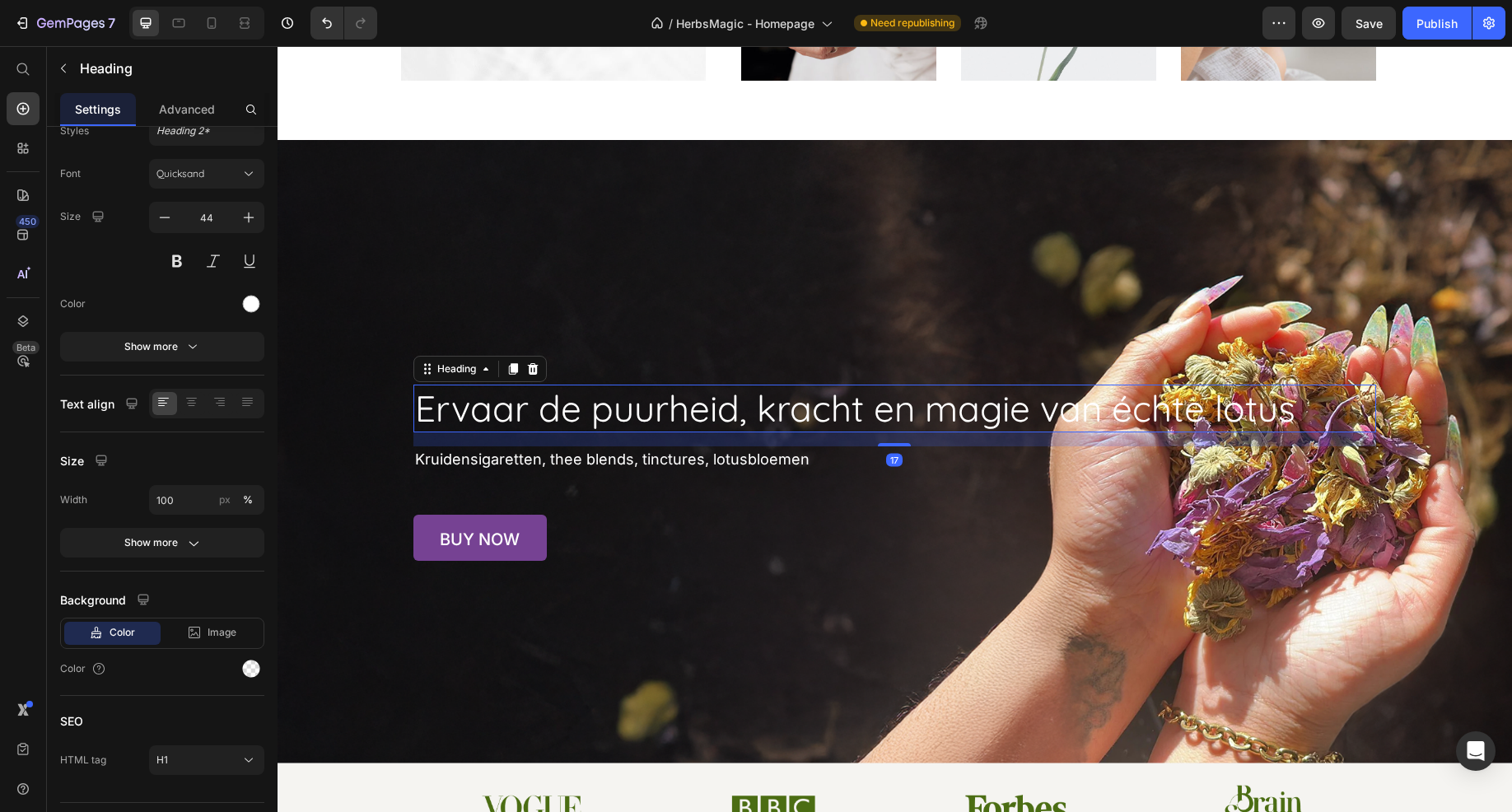 scroll, scrollTop: 0, scrollLeft: 0, axis: both 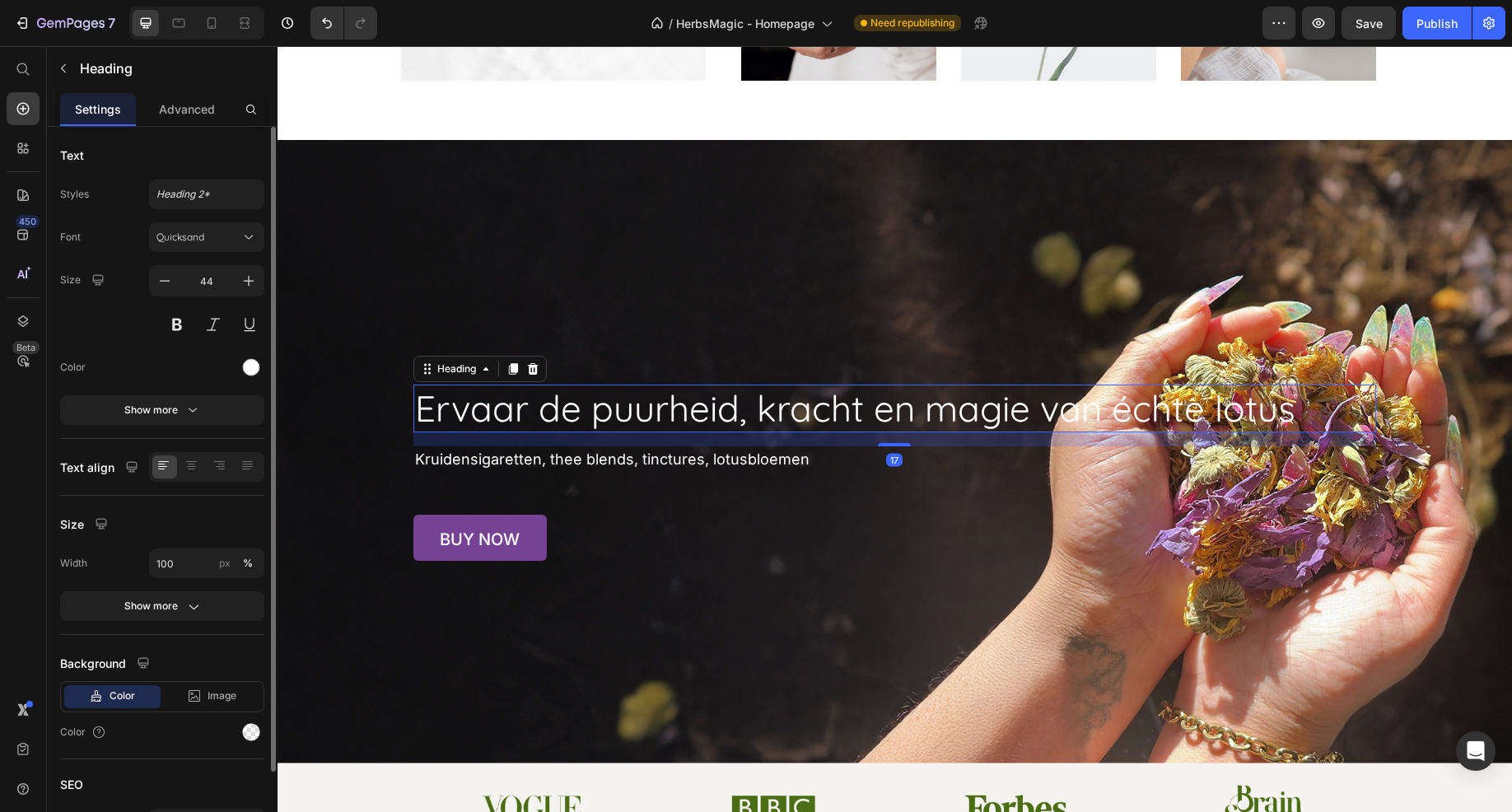click on "Ervaar de puurheid, kracht en magie van échte lotus" at bounding box center (894, 408) 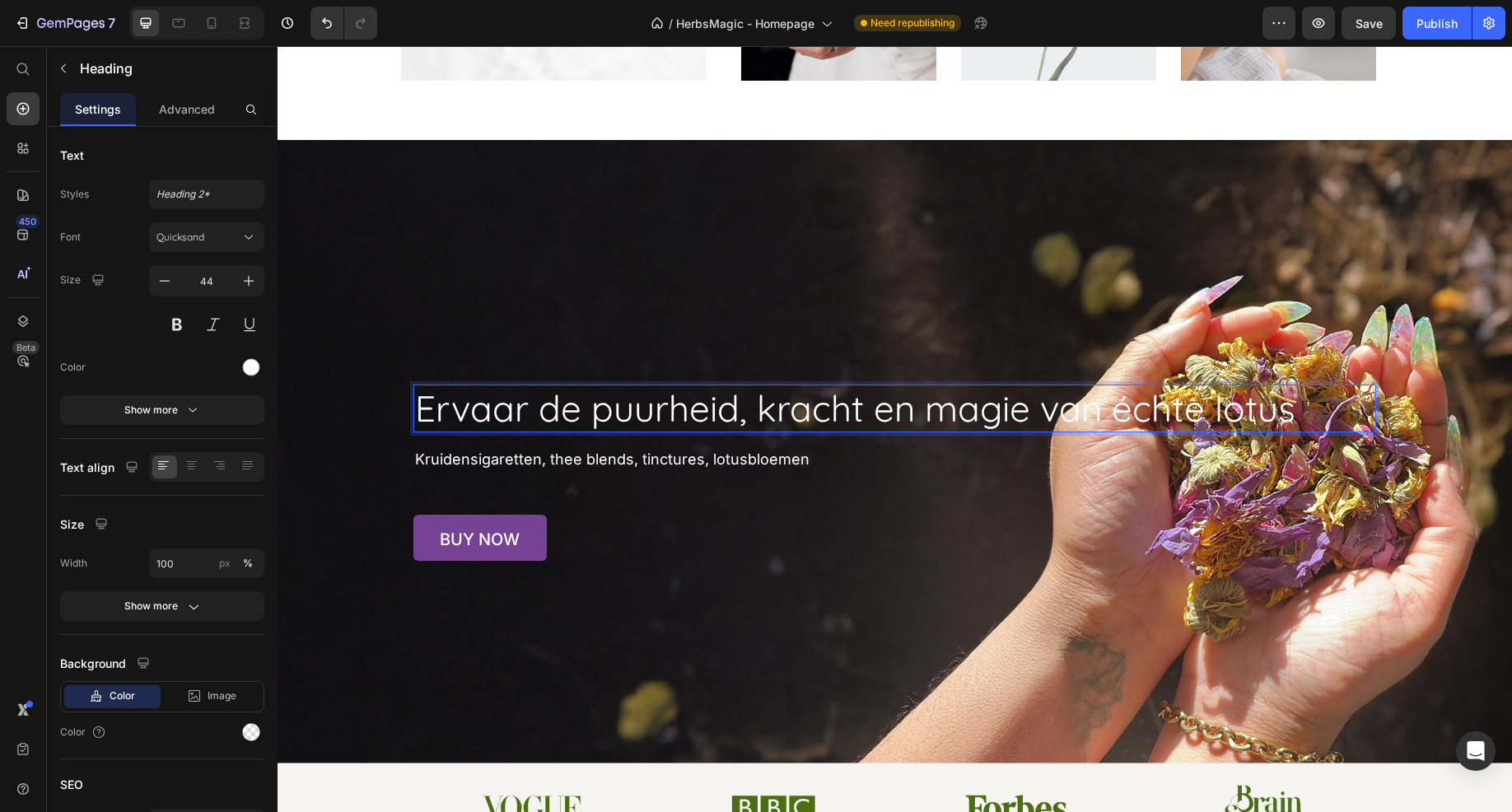 click on "Ervaar de puurheid, kracht en magie van échte lotus" at bounding box center [894, 408] 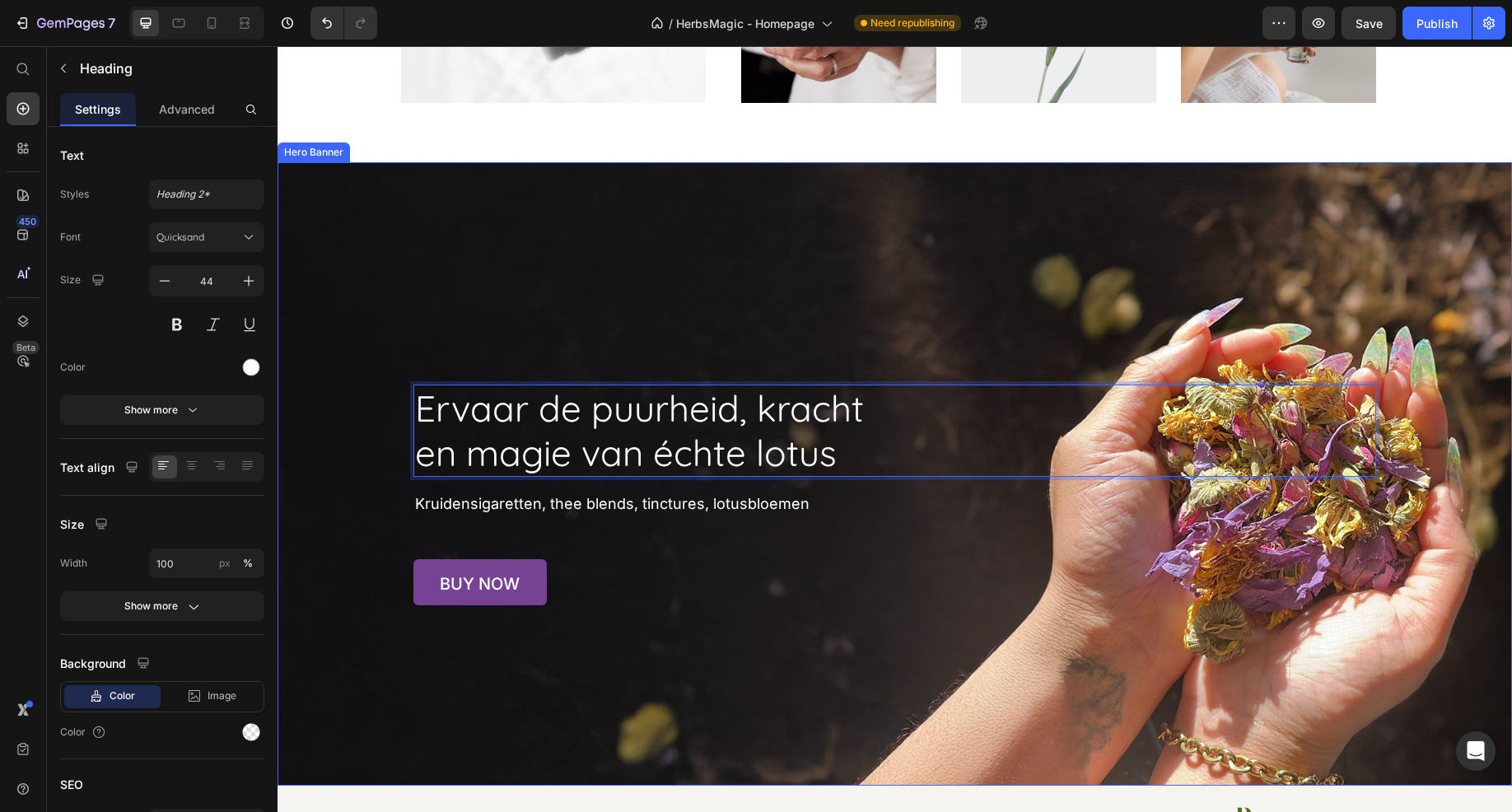 click at bounding box center (894, 474) 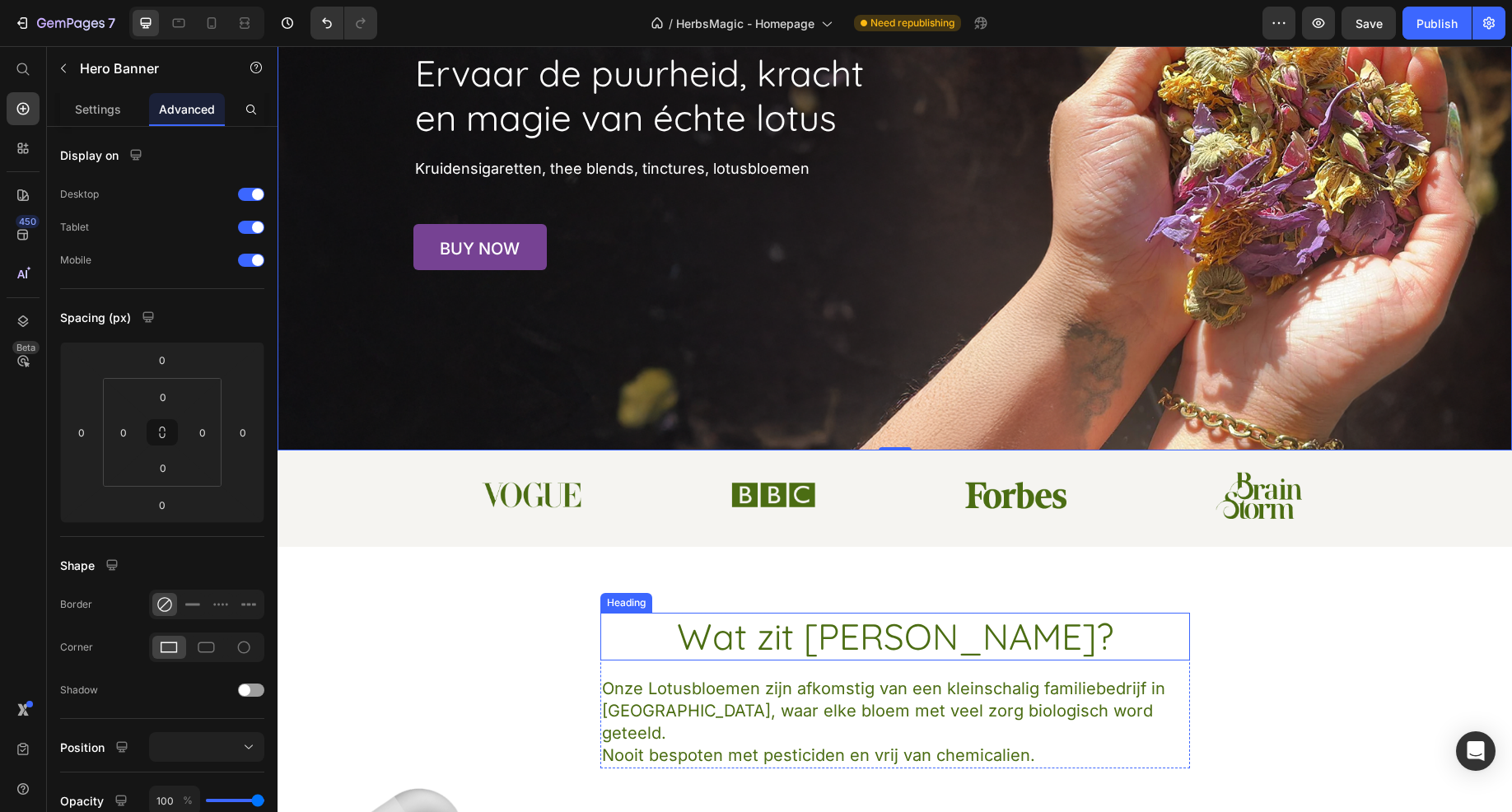 scroll, scrollTop: 7044, scrollLeft: 0, axis: vertical 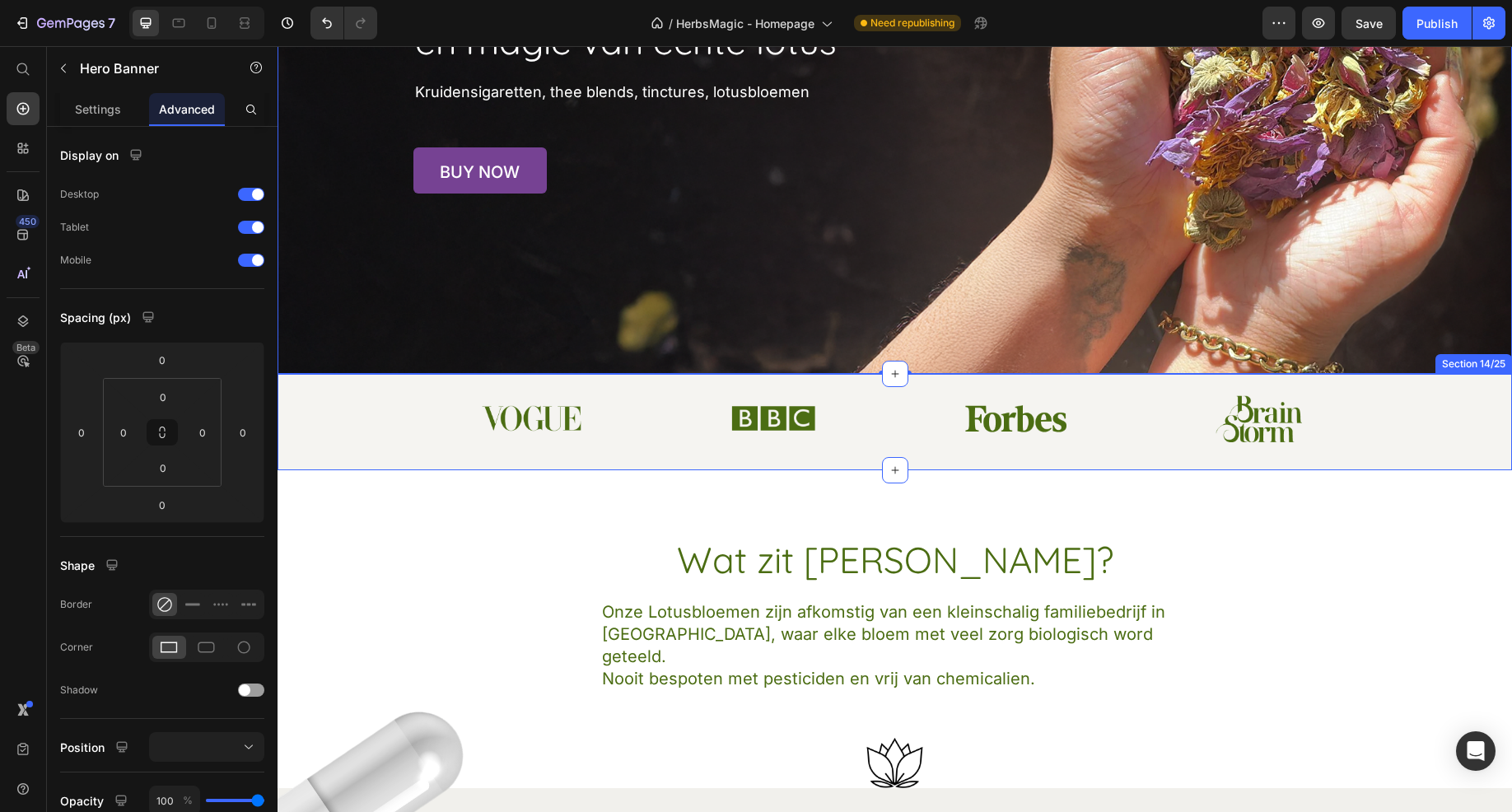 click on "Image Image Image Image Row Section 14/25" at bounding box center (894, 422) 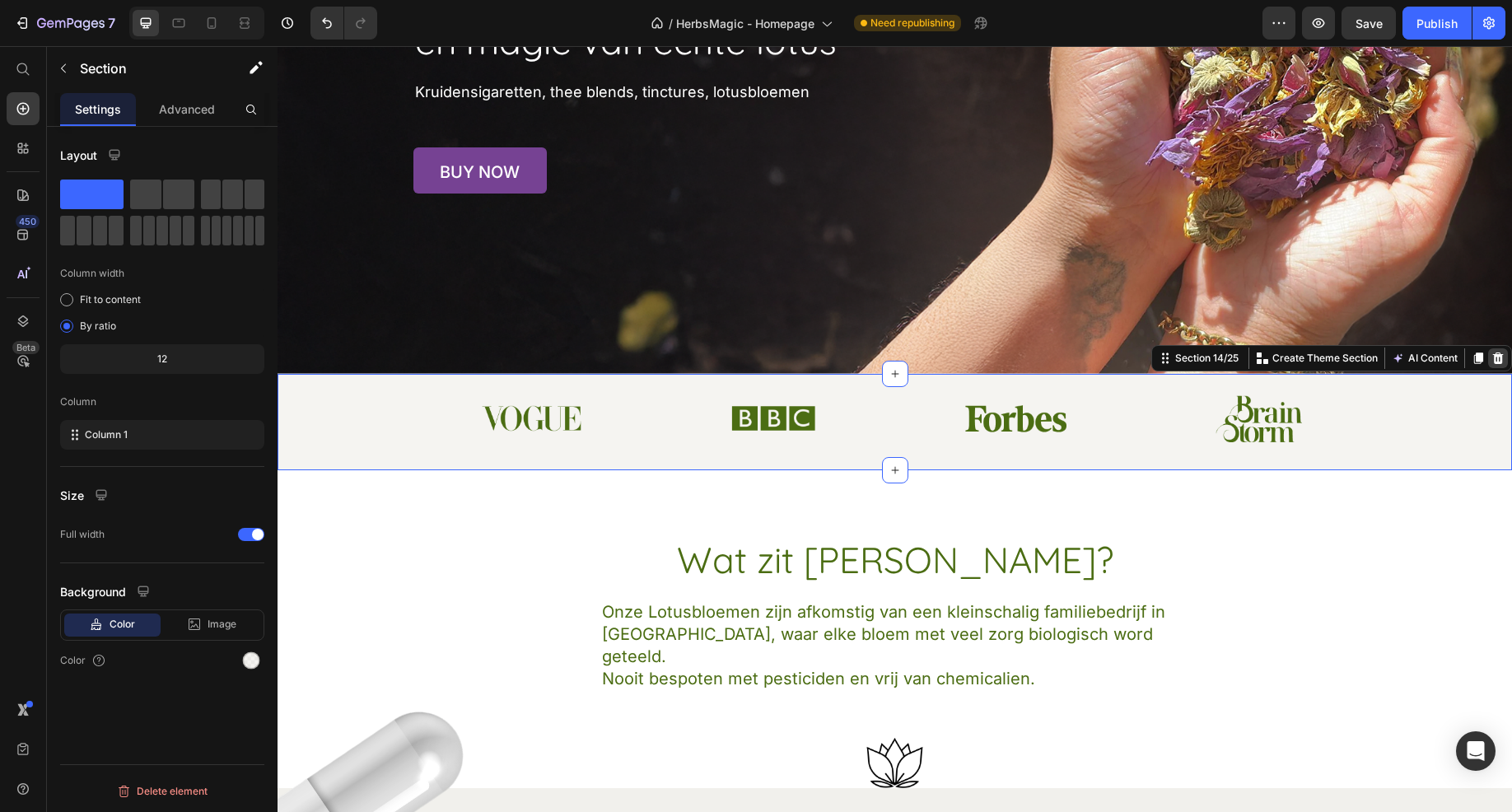 click at bounding box center (1498, 358) 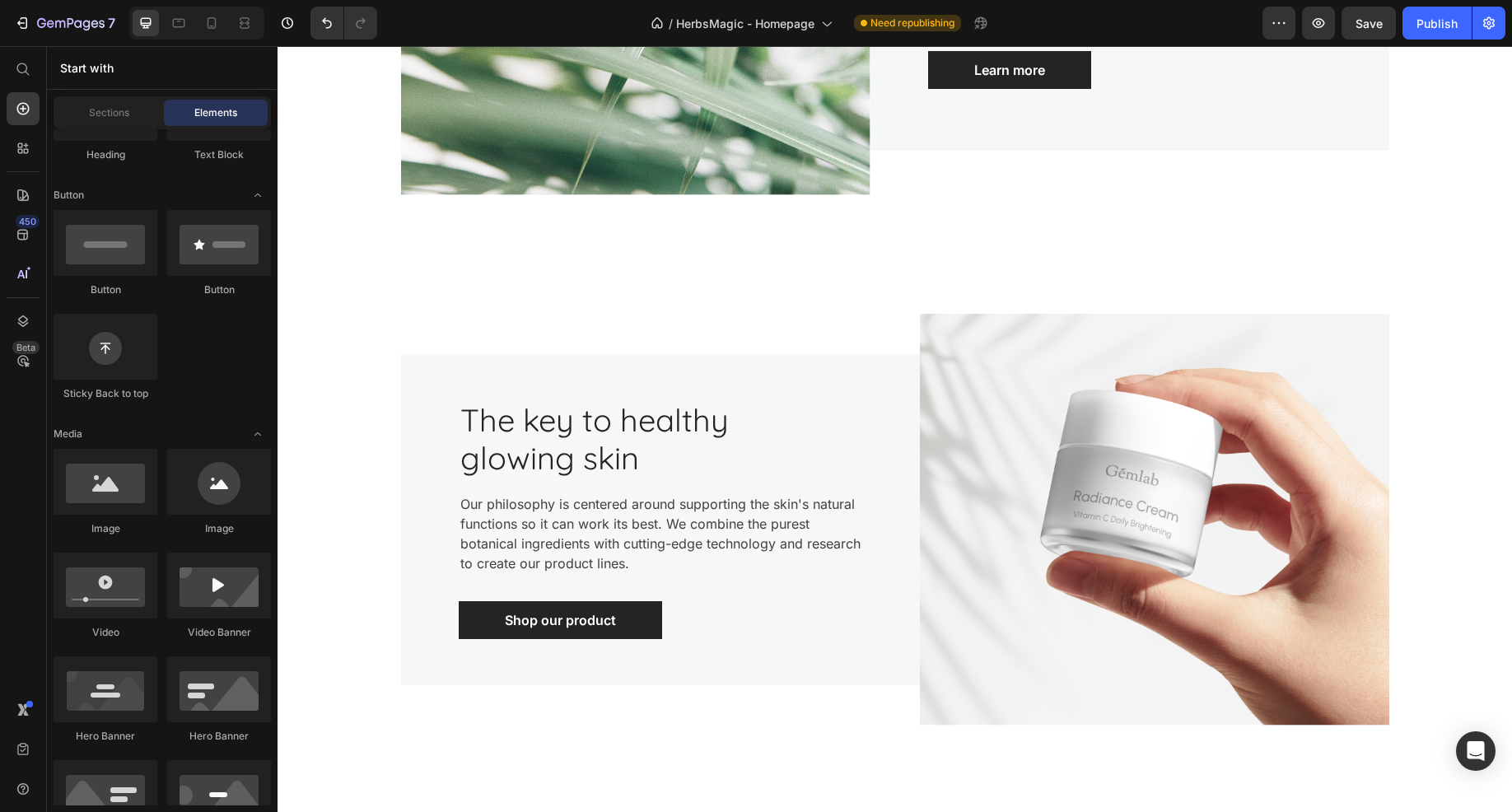 scroll, scrollTop: 4888, scrollLeft: 0, axis: vertical 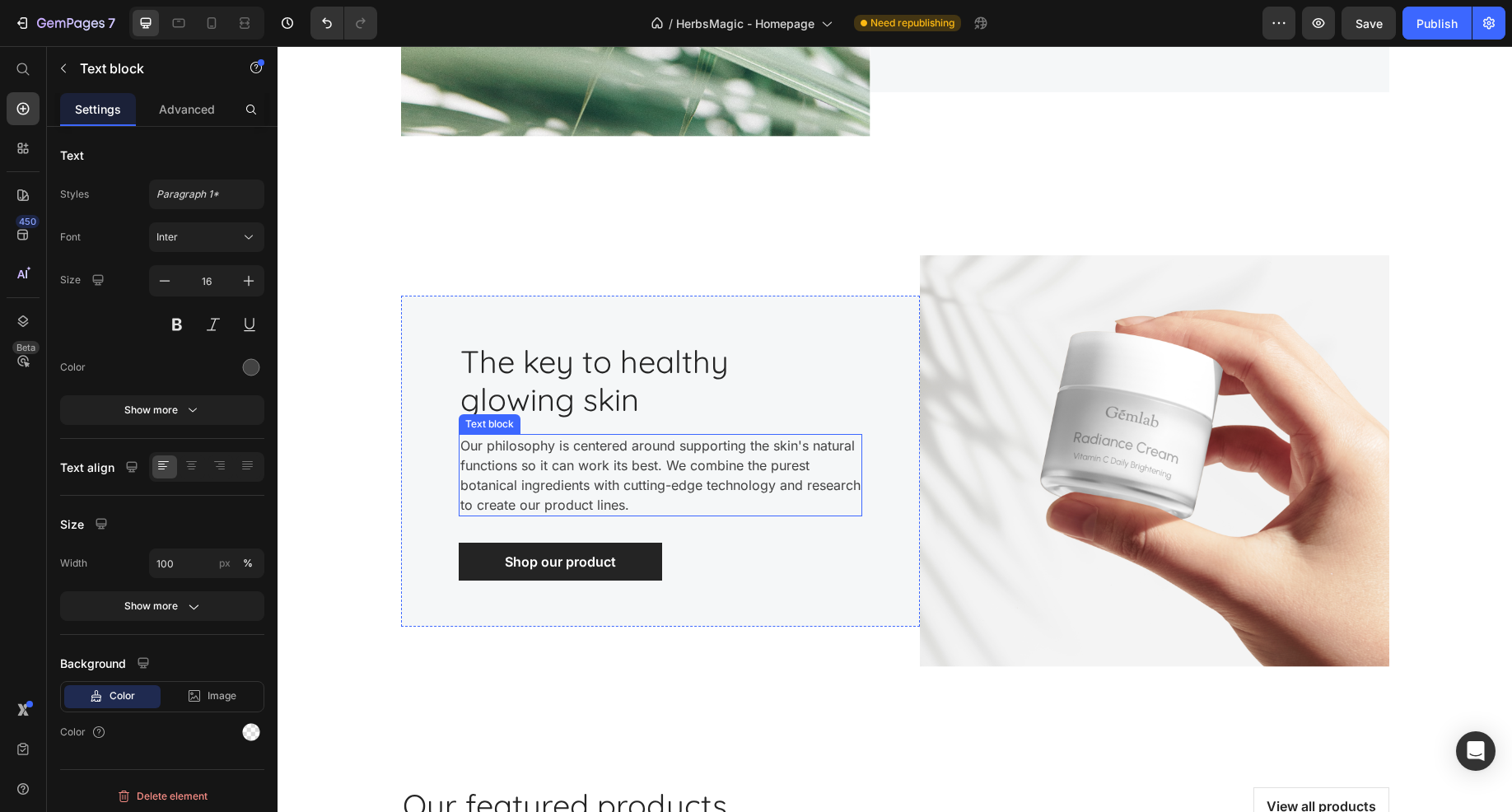 click on "Our philosophy is centered around supporting the skin's natural functions so it can work its best. We combine the purest botanical ingredients with cutting-edge technology and research to create our product lines." at bounding box center (660, 475) 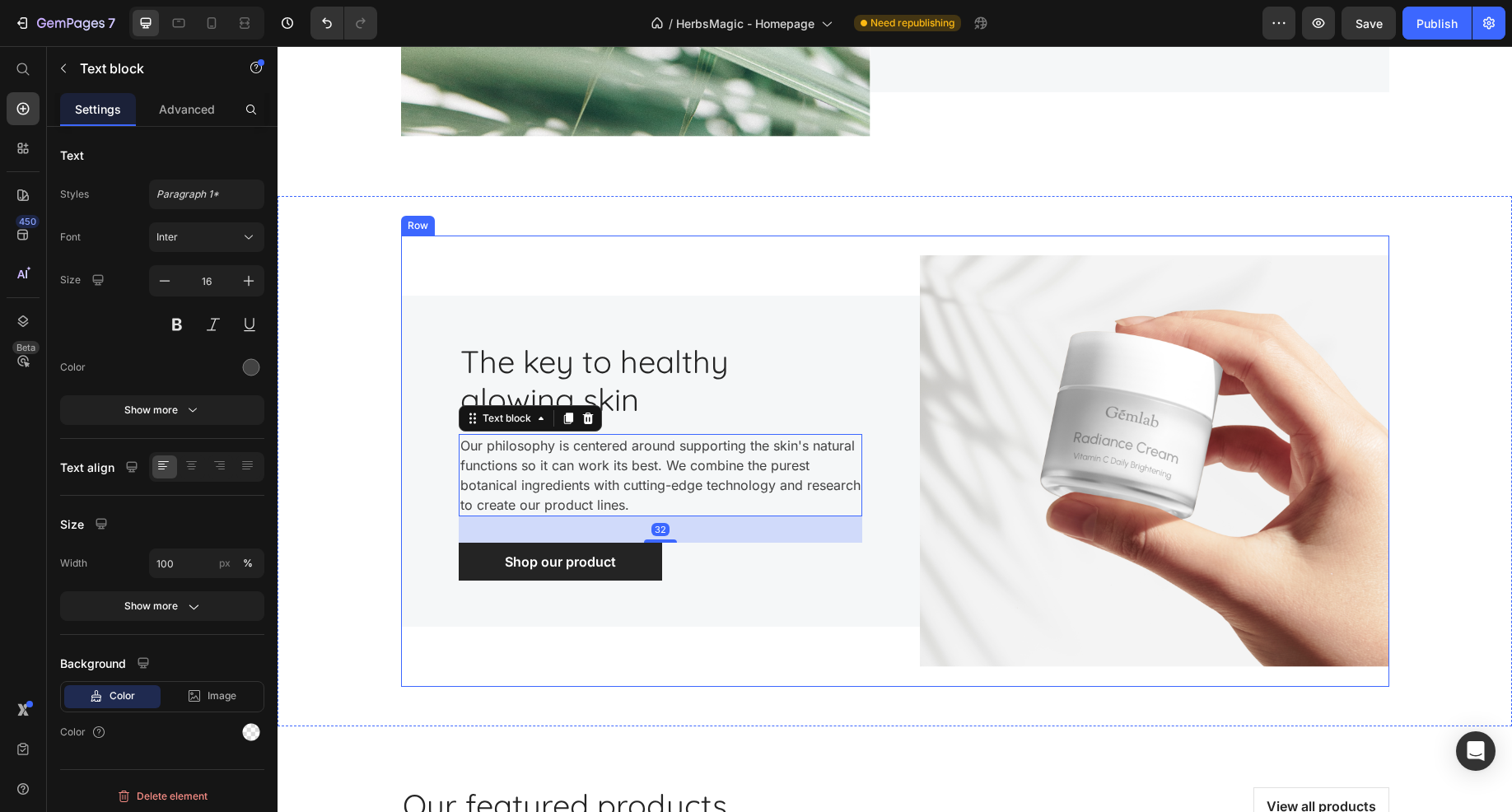 click on "Image The key to healthy glowing skin Heading Our philosophy is centered around supporting the skin's natural functions so it can work its best. We combine the purest botanical ingredients with cutting-edge technology and research to create our product lines. Text block   32 Shop our product Button Row Row" at bounding box center [895, 461] 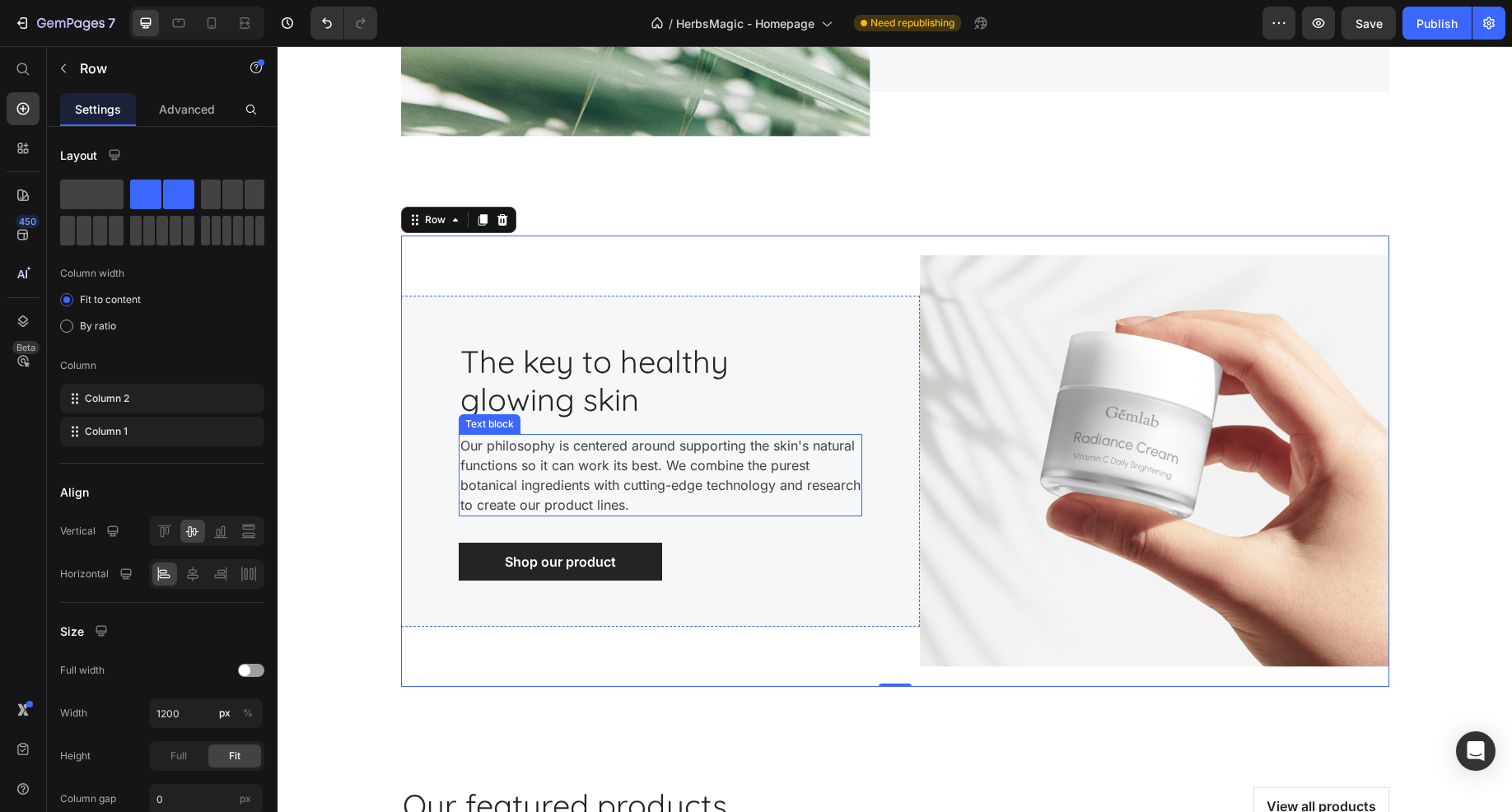 click on "Our philosophy is centered around supporting the skin's natural functions so it can work its best. We combine the purest botanical ingredients with cutting-edge technology and research to create our product lines." at bounding box center (660, 475) 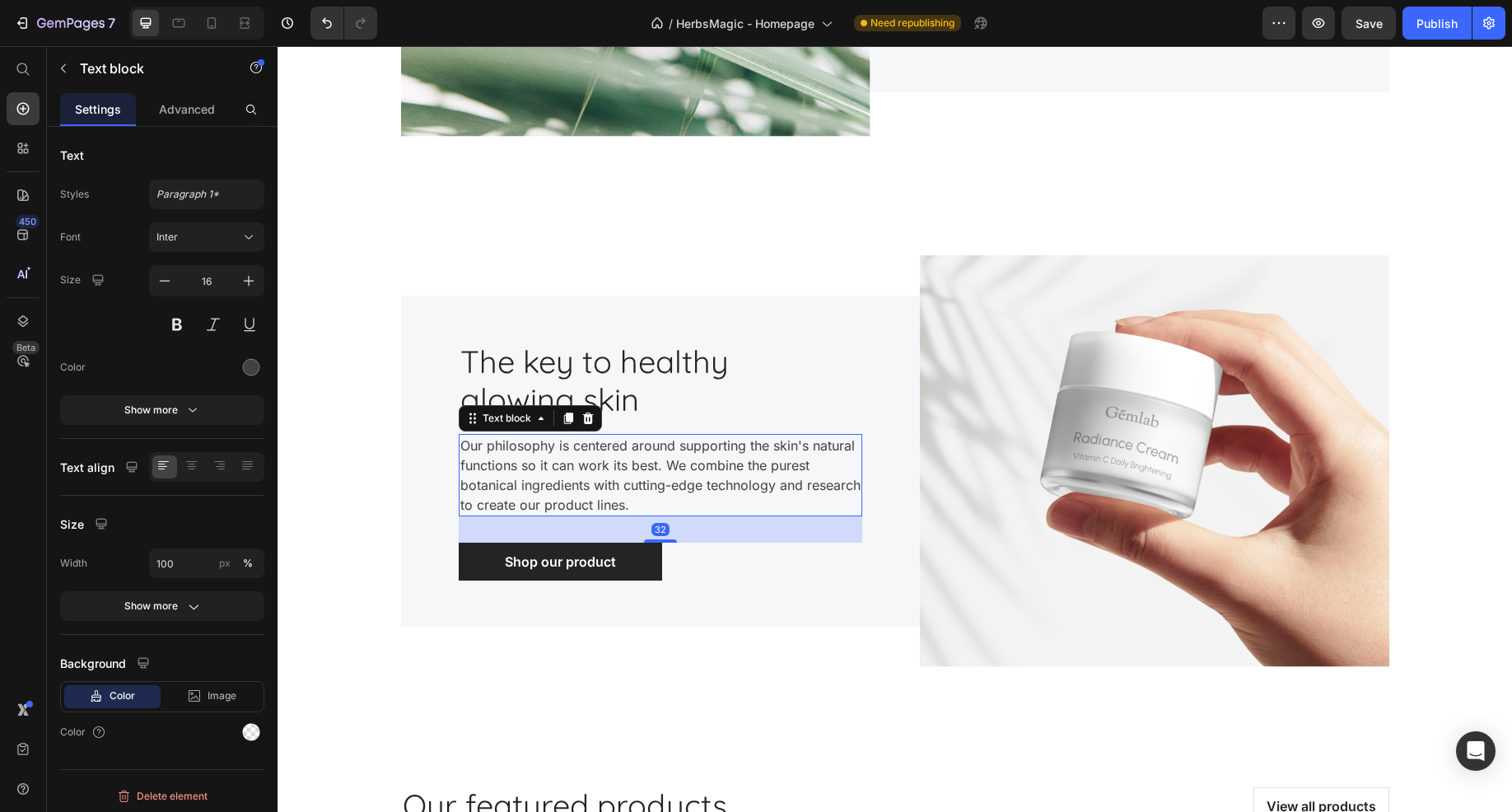 click on "Our philosophy is centered around supporting the skin's natural functions so it can work its best. We combine the purest botanical ingredients with cutting-edge technology and research to create our product lines." at bounding box center (660, 475) 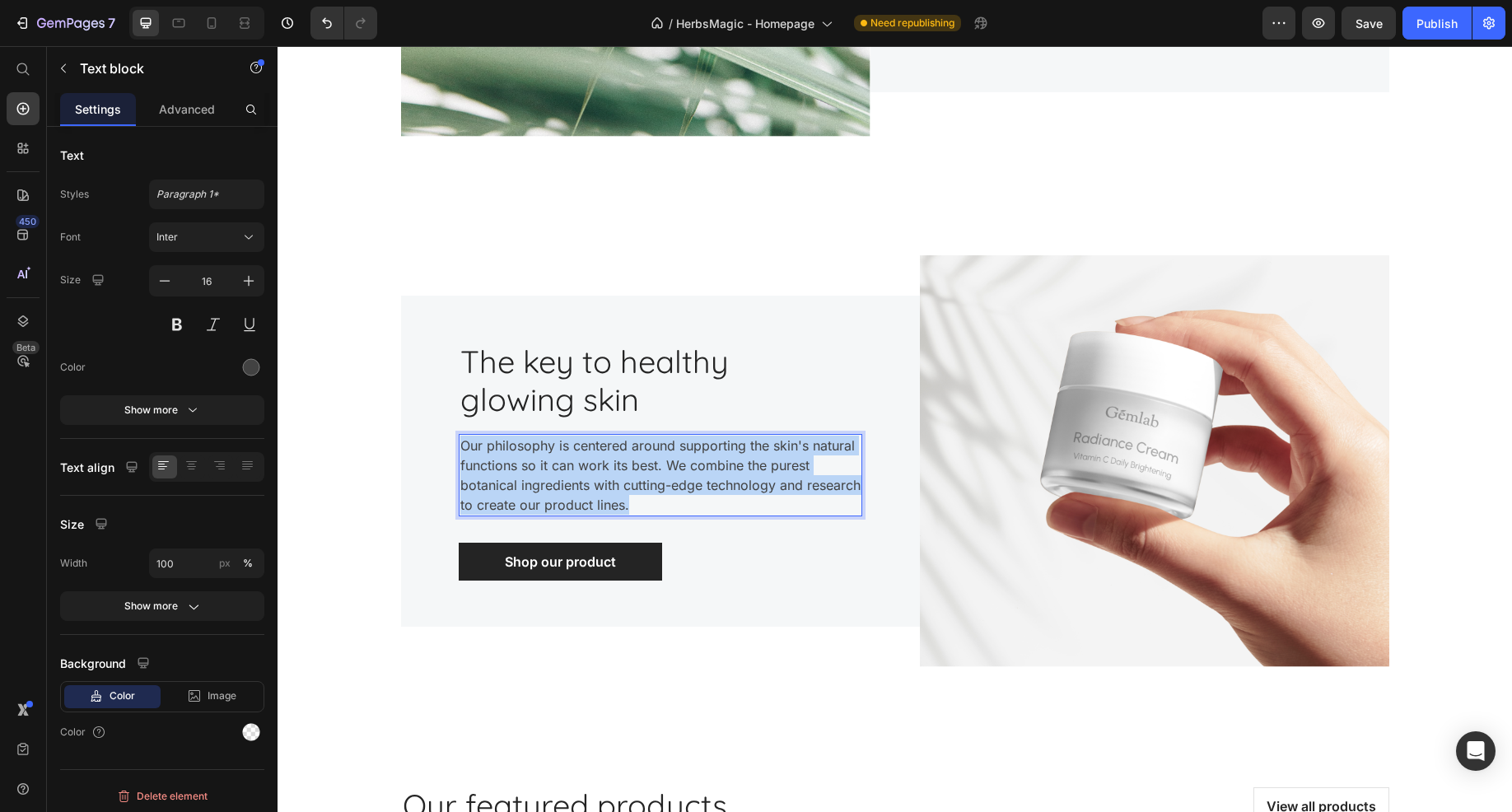 click on "Our philosophy is centered around supporting the skin's natural functions so it can work its best. We combine the purest botanical ingredients with cutting-edge technology and research to create our product lines." at bounding box center (660, 475) 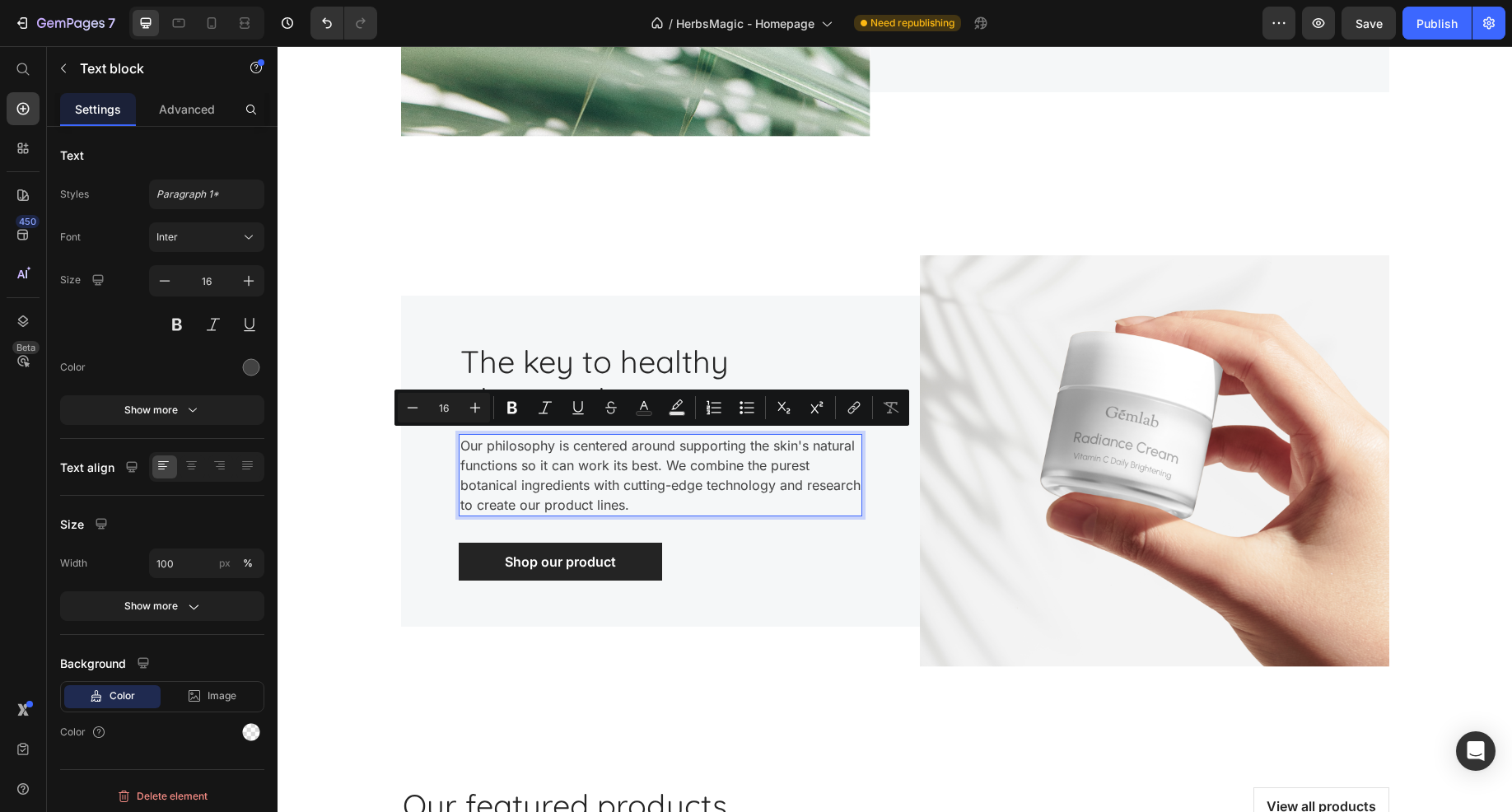 scroll, scrollTop: 4878, scrollLeft: 0, axis: vertical 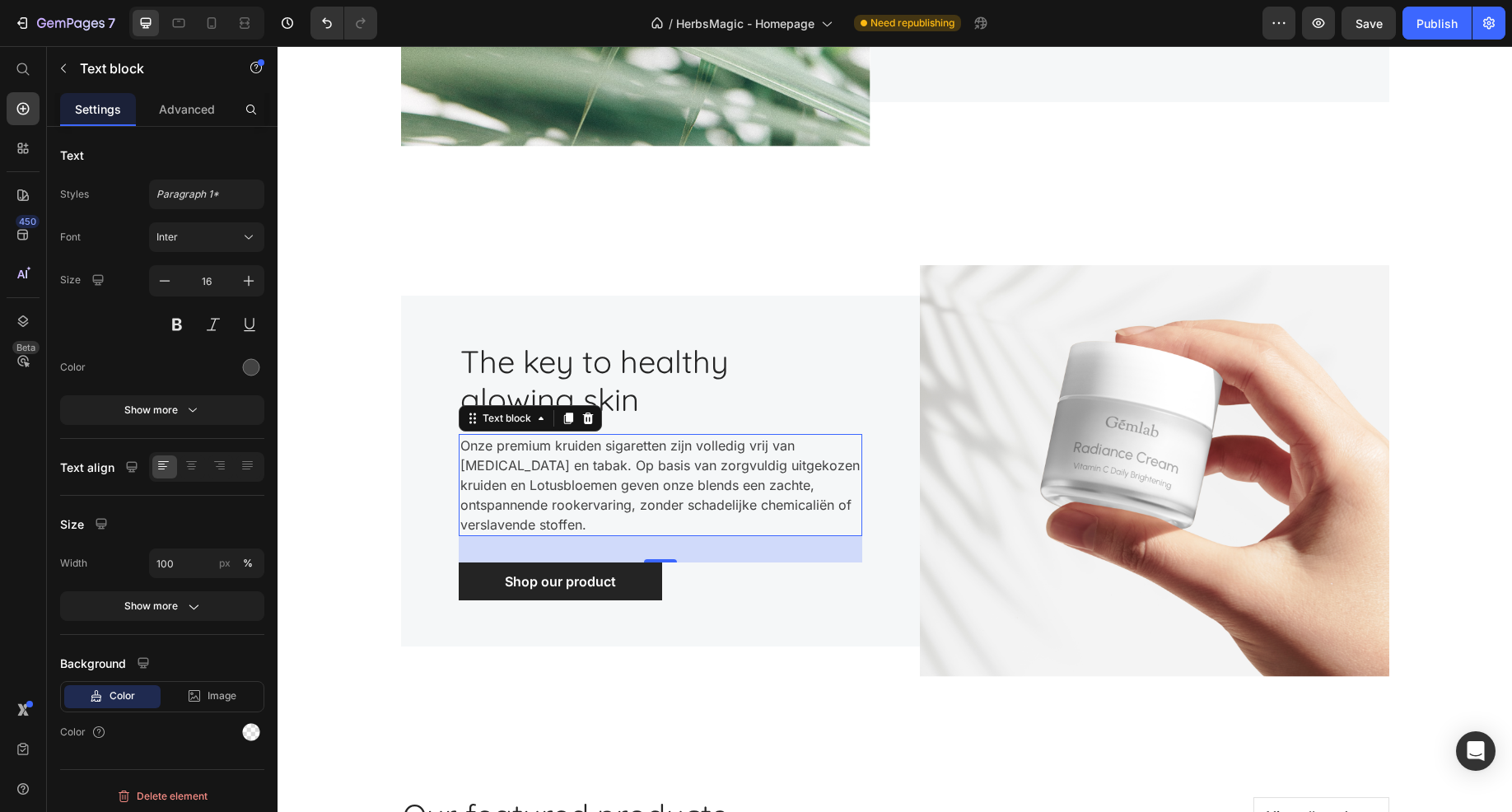 click on "The key to healthy glowing skin" at bounding box center [641, 380] 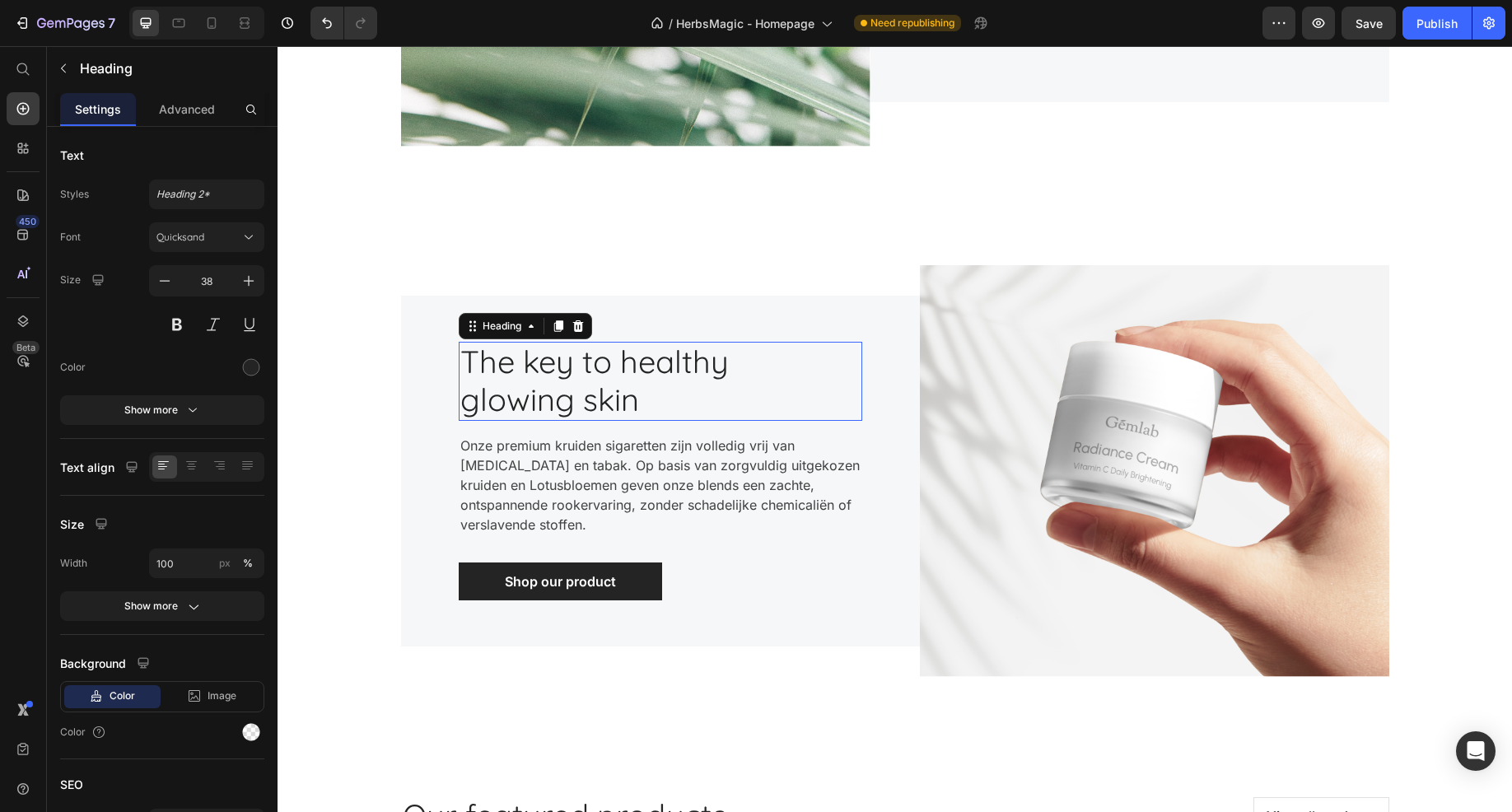 click on "The key to healthy glowing skin" at bounding box center [641, 380] 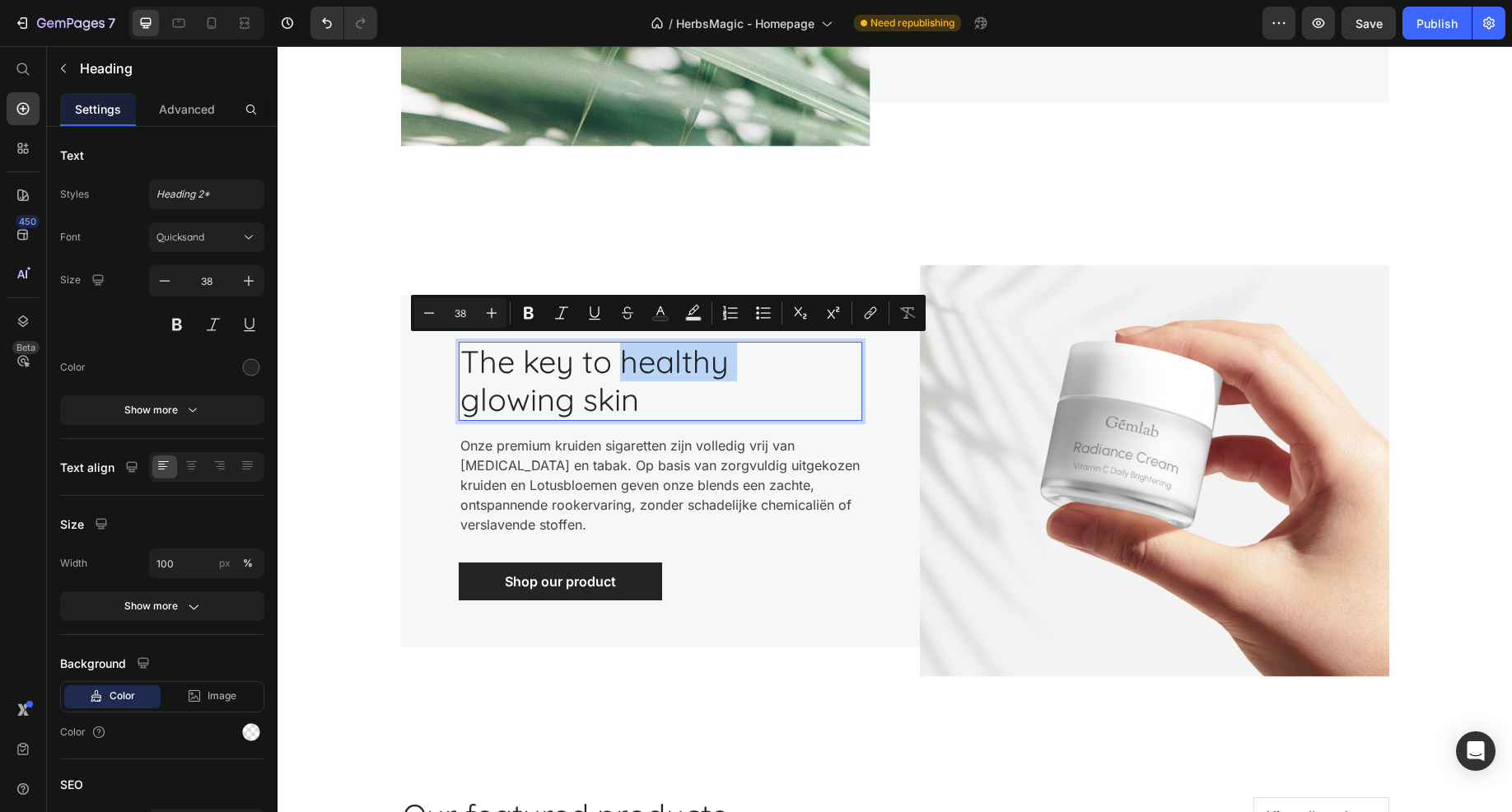 click on "The key to healthy glowing skin" at bounding box center (641, 380) 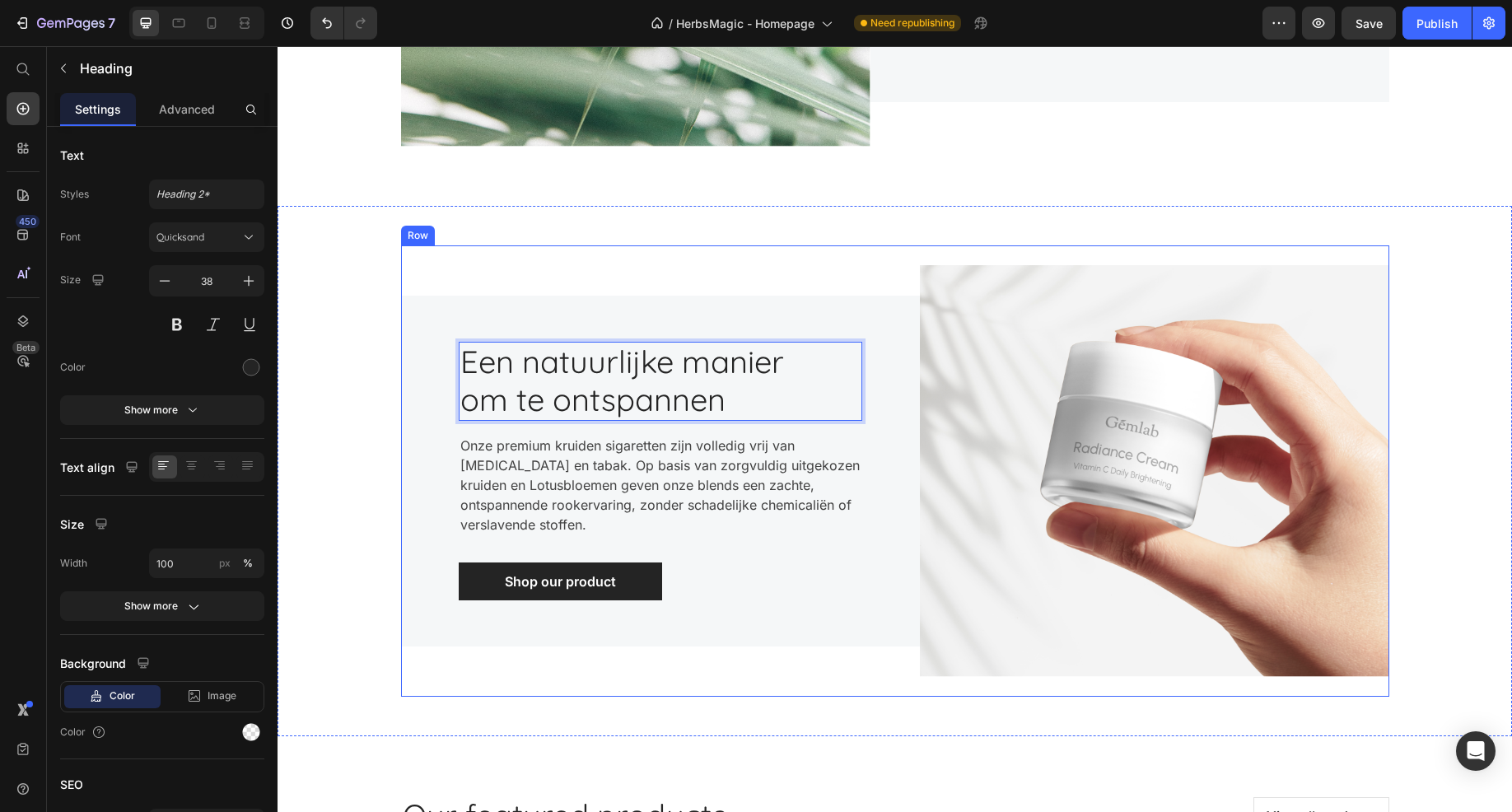 click on "Image Een natuurlijke manier om te ontspannen Heading   16 Onze premium kruiden sigaretten zijn volledig vrij van nicotine en tabak. Op basis van zorgvuldig uitgekozen kruiden en Lotusbloemen geven onze blends een zachte, ontspannende rookervaring, zonder schadelijke chemicaliën of verslavende stoffen. Text block Shop our product Button Row Row" at bounding box center (895, 471) 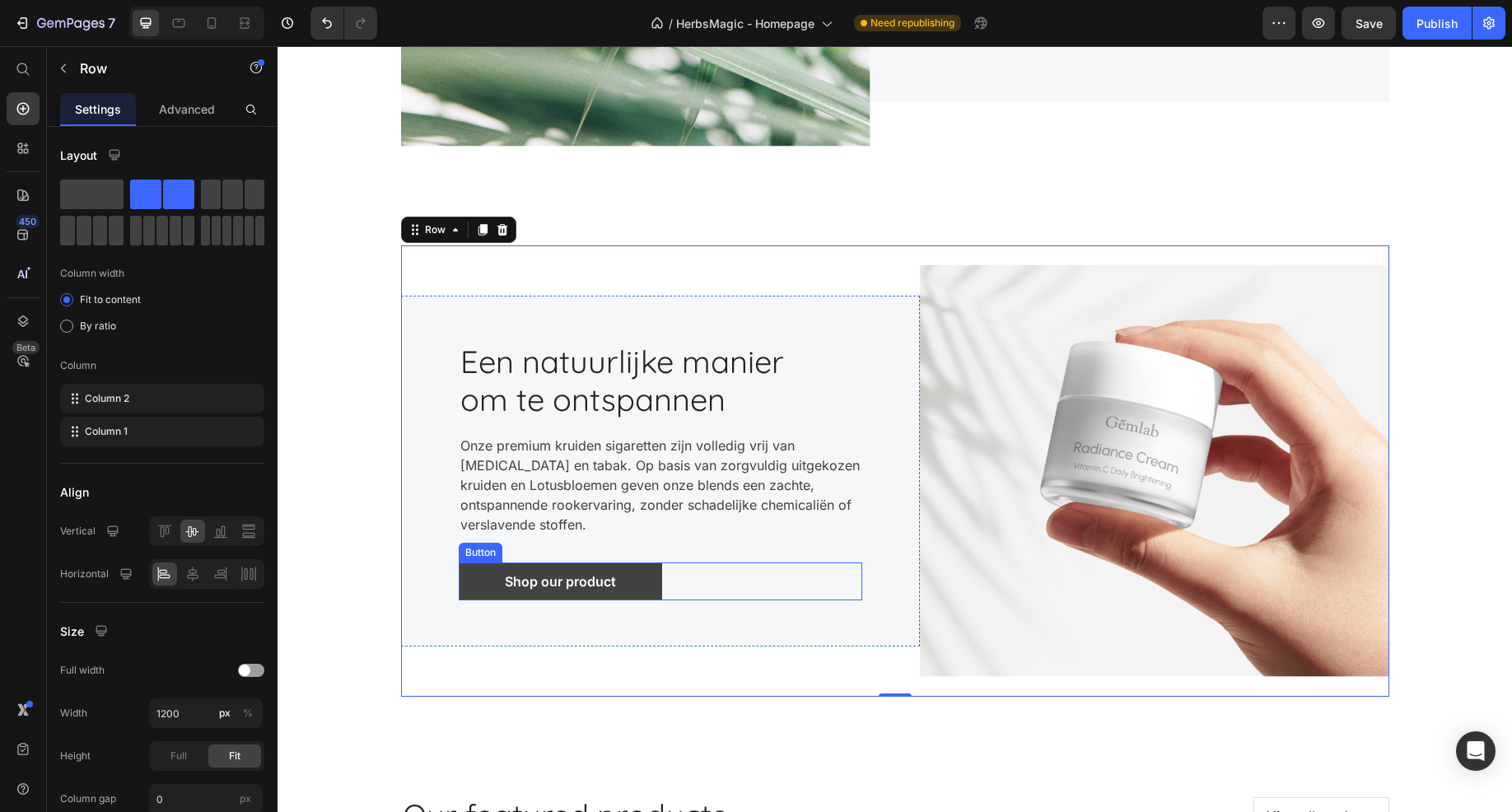 click on "Shop our product" at bounding box center [560, 581] 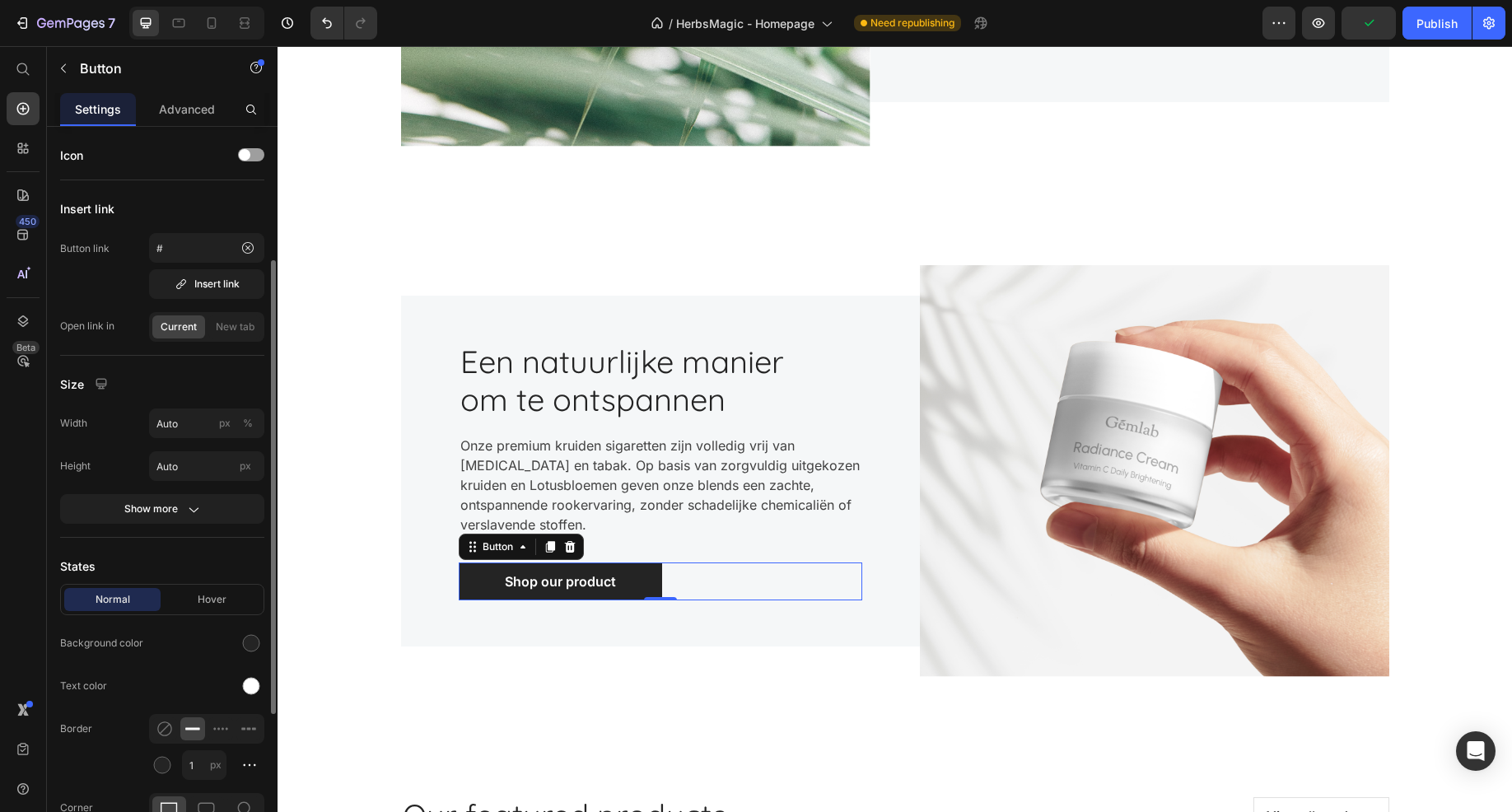 scroll, scrollTop: 82, scrollLeft: 0, axis: vertical 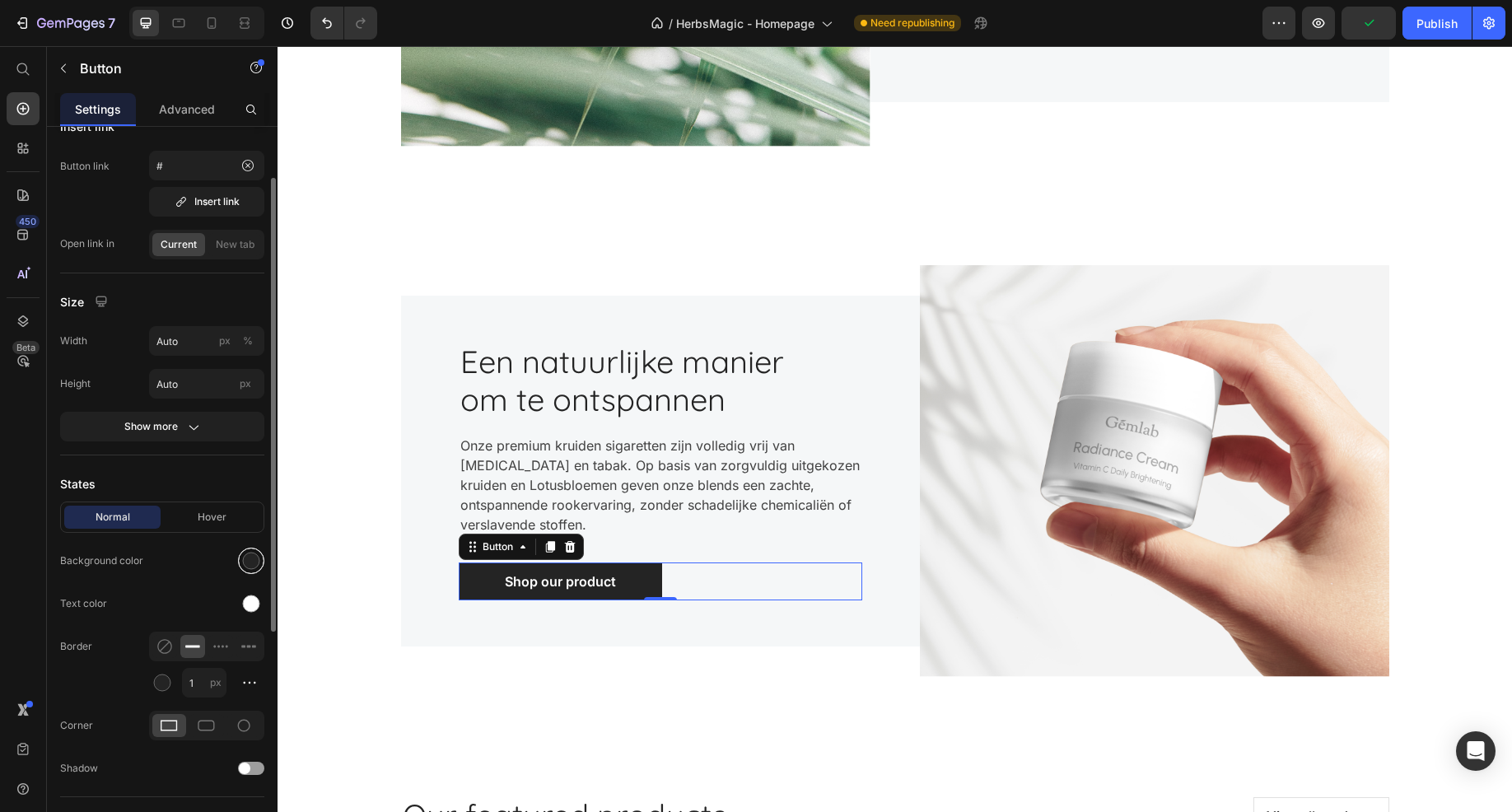 click at bounding box center (251, 561) 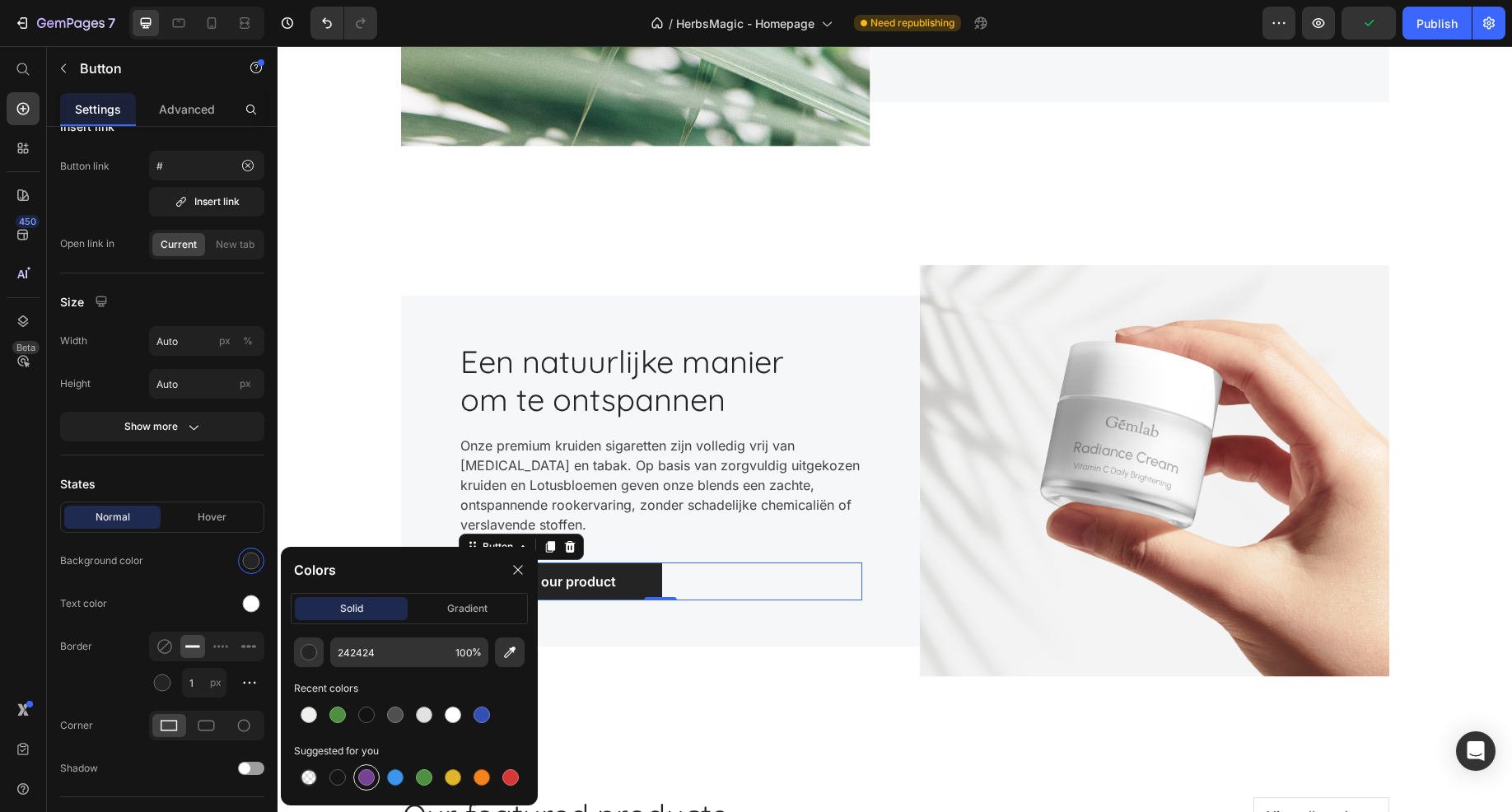 click at bounding box center [366, 777] 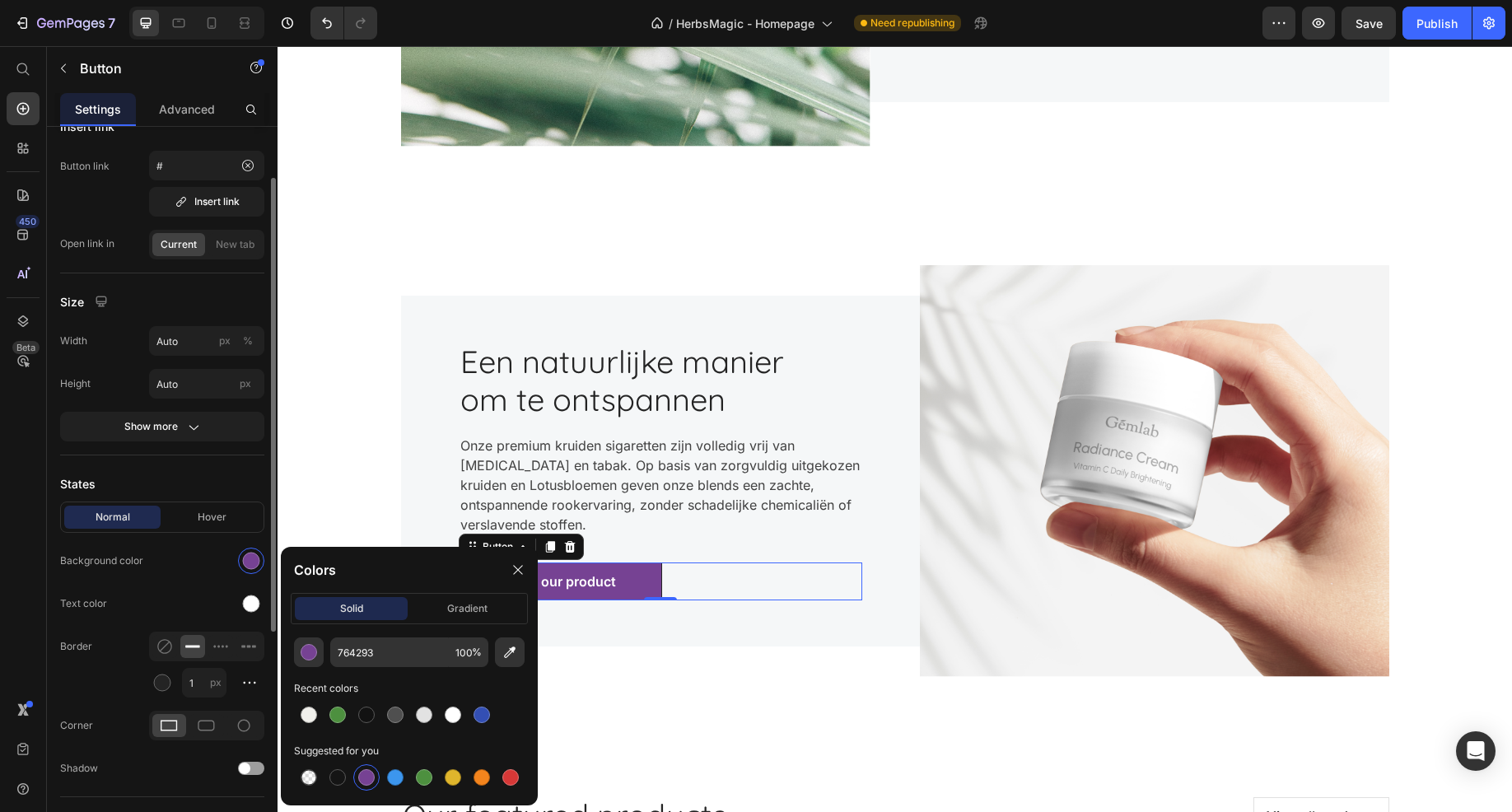 click on "Normal Hover Background color Text color Border 1 px Corner Shadow" 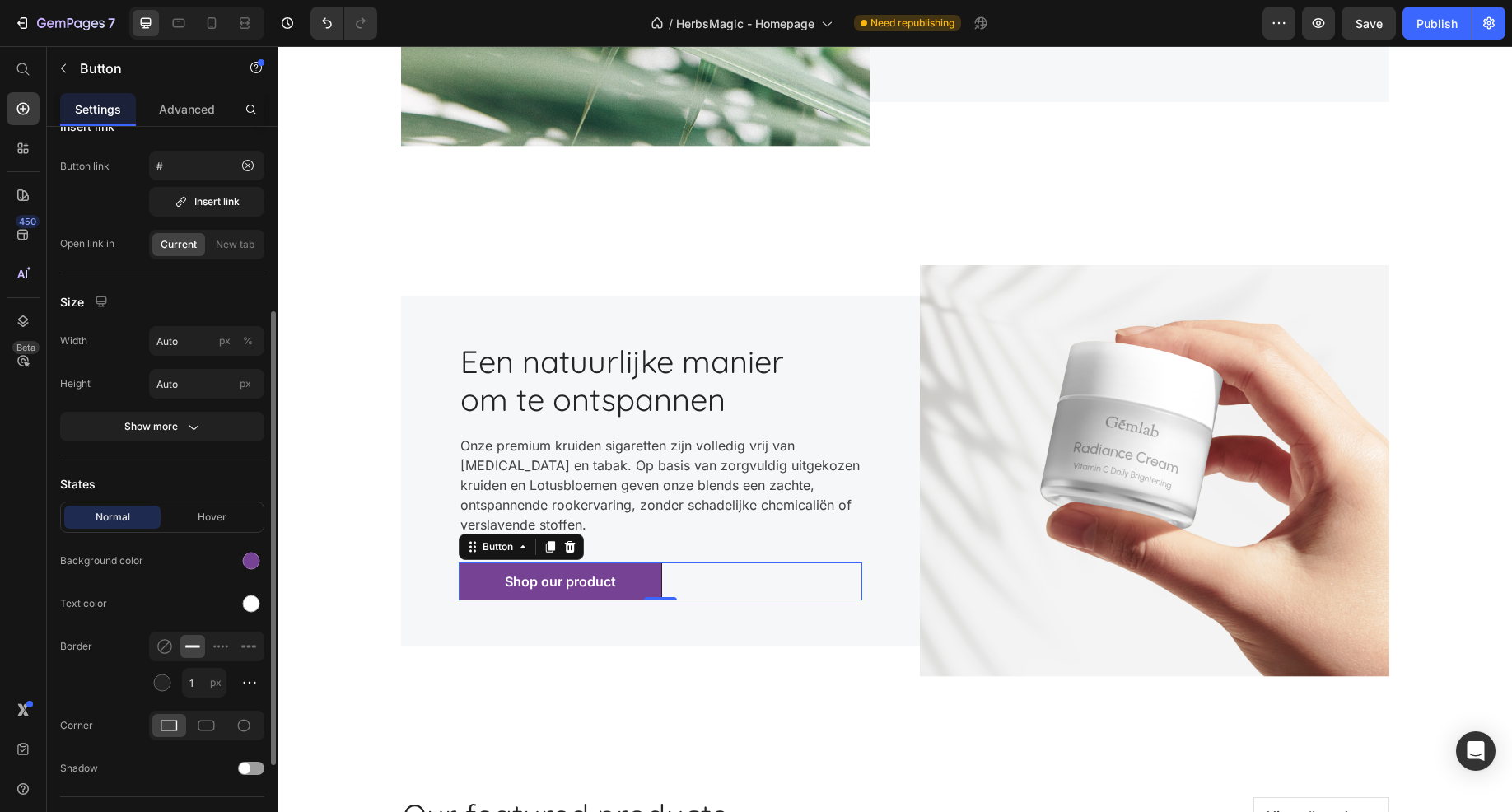 scroll, scrollTop: 165, scrollLeft: 0, axis: vertical 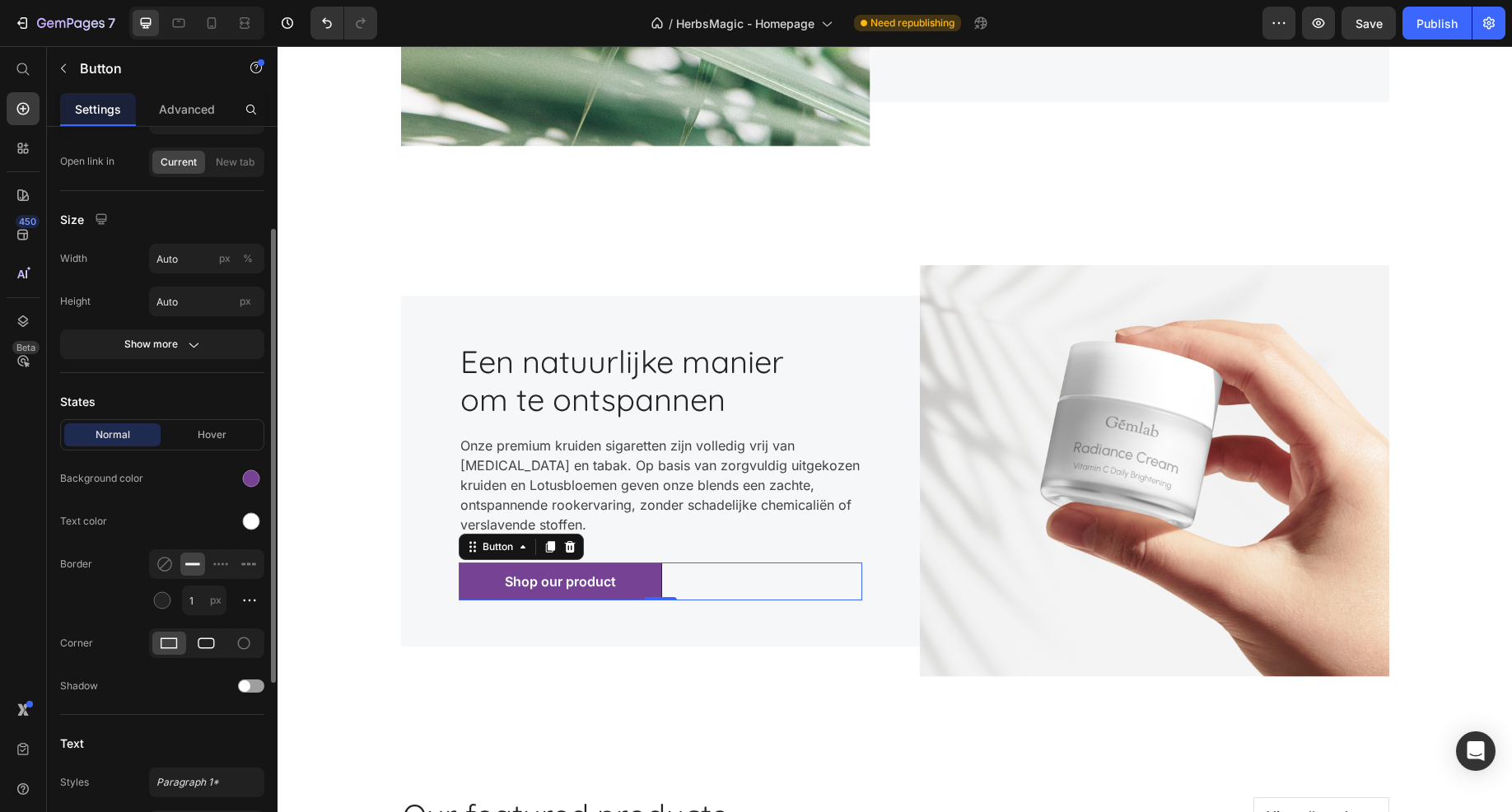 click 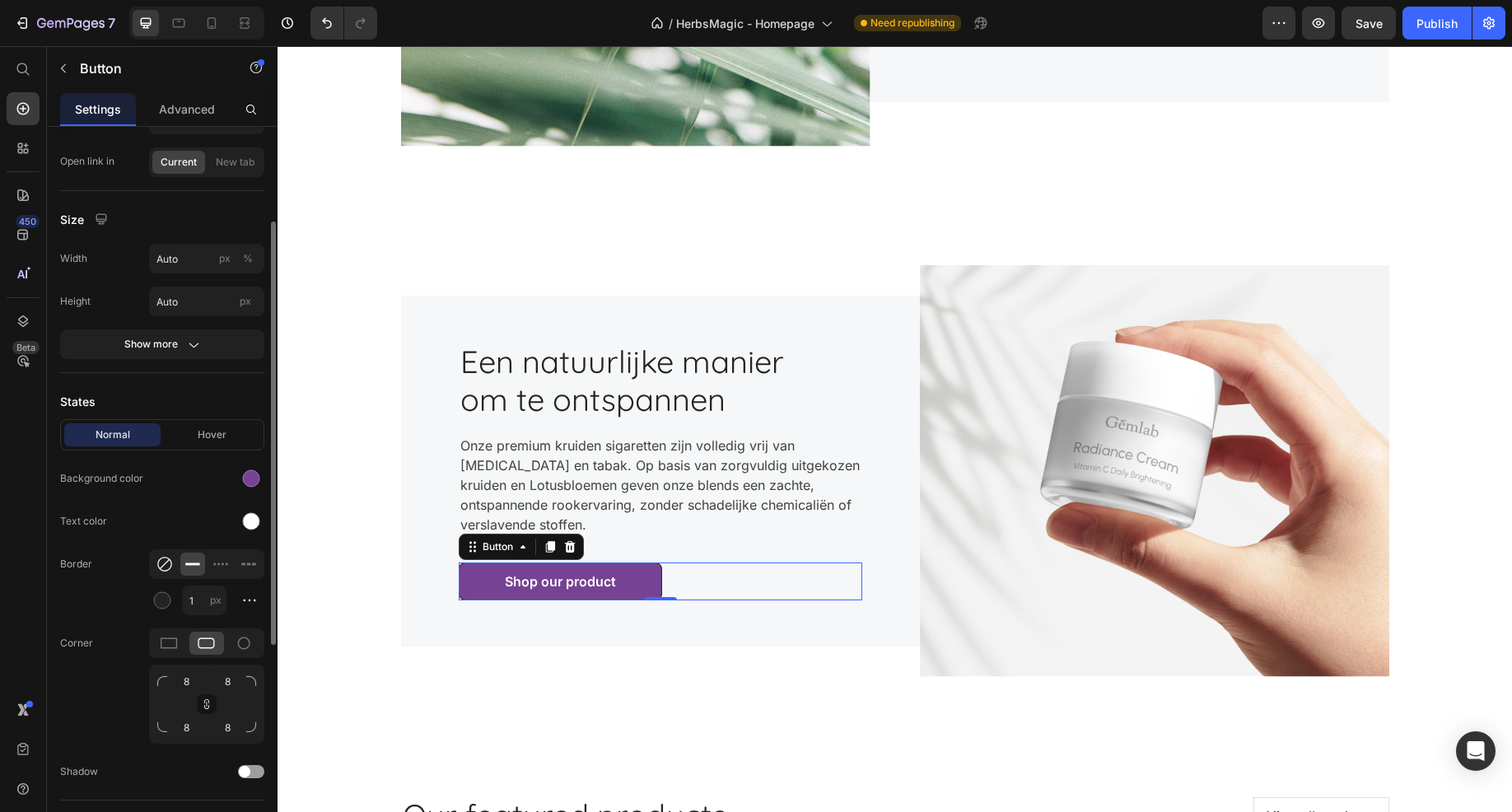 click 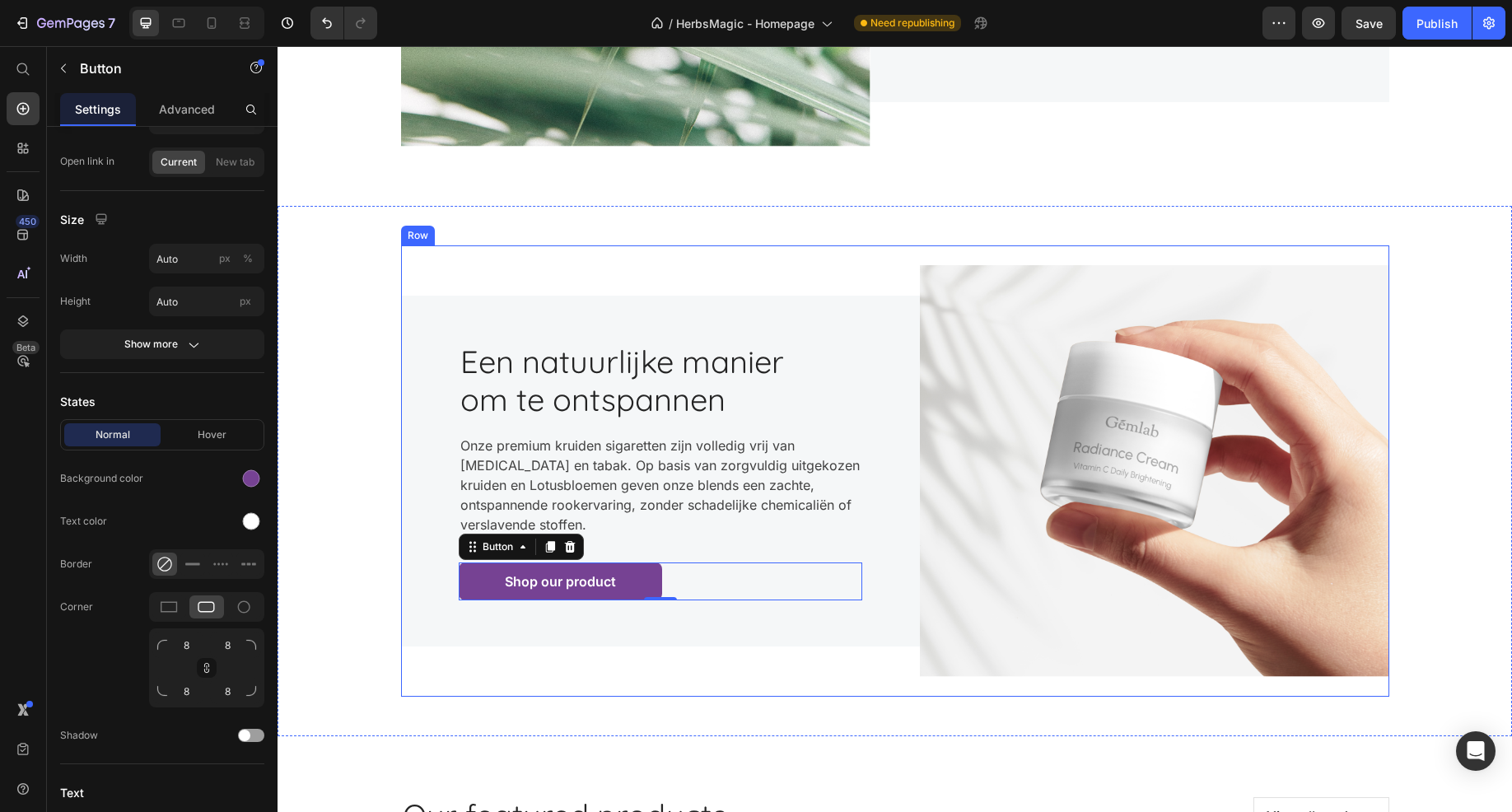 click on "Image Een natuurlijke manier om te ontspannen Heading Onze premium kruiden sigaretten zijn volledig vrij van nicotine en tabak. Op basis van zorgvuldig uitgekozen kruiden en Lotusbloemen geven onze blends een zachte, ontspannende rookervaring, zonder schadelijke chemicaliën of verslavende stoffen. Text block Shop our product Button   0 Row Row" at bounding box center (895, 471) 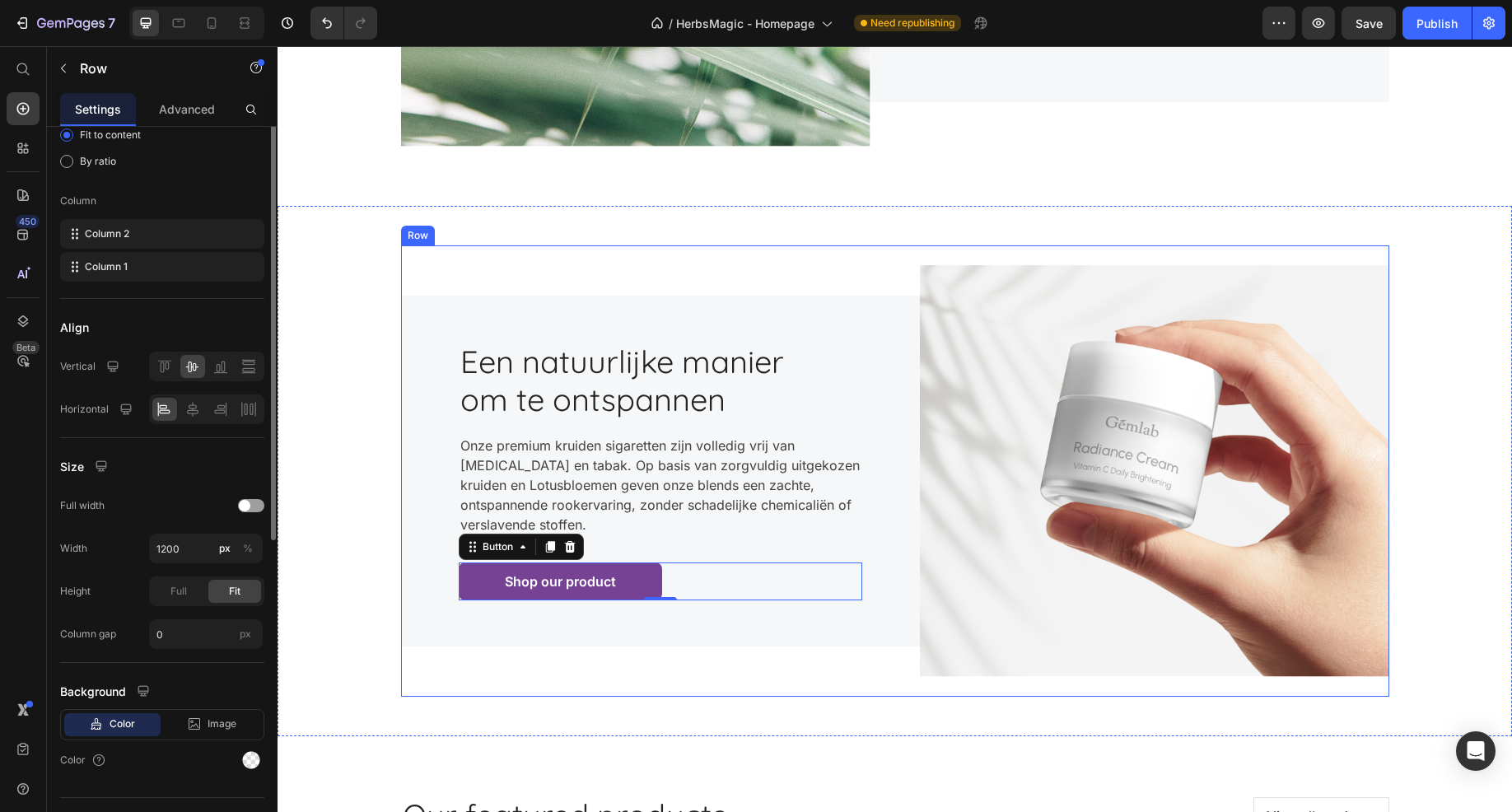scroll, scrollTop: 0, scrollLeft: 0, axis: both 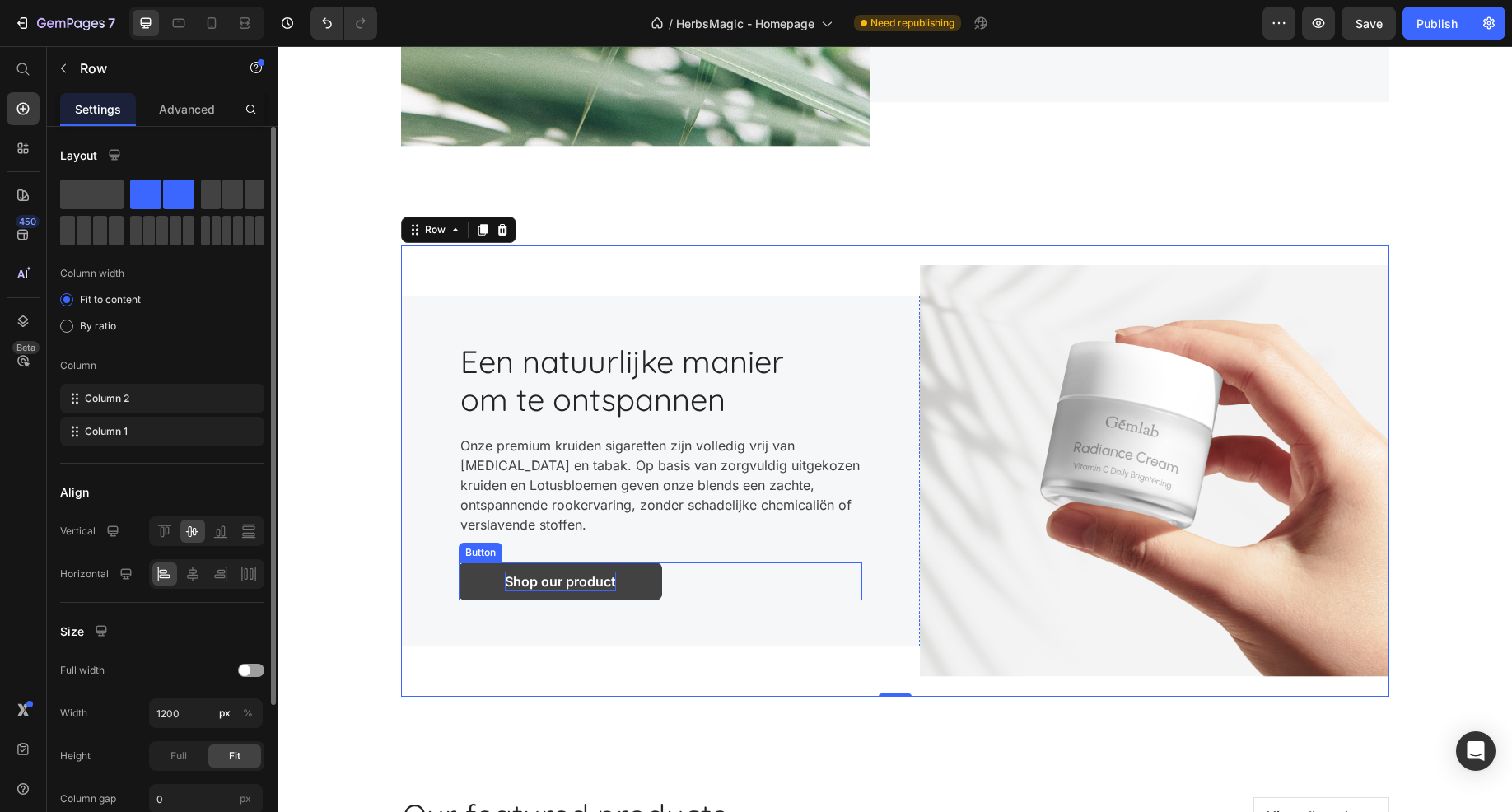 click on "Shop our product" at bounding box center (560, 581) 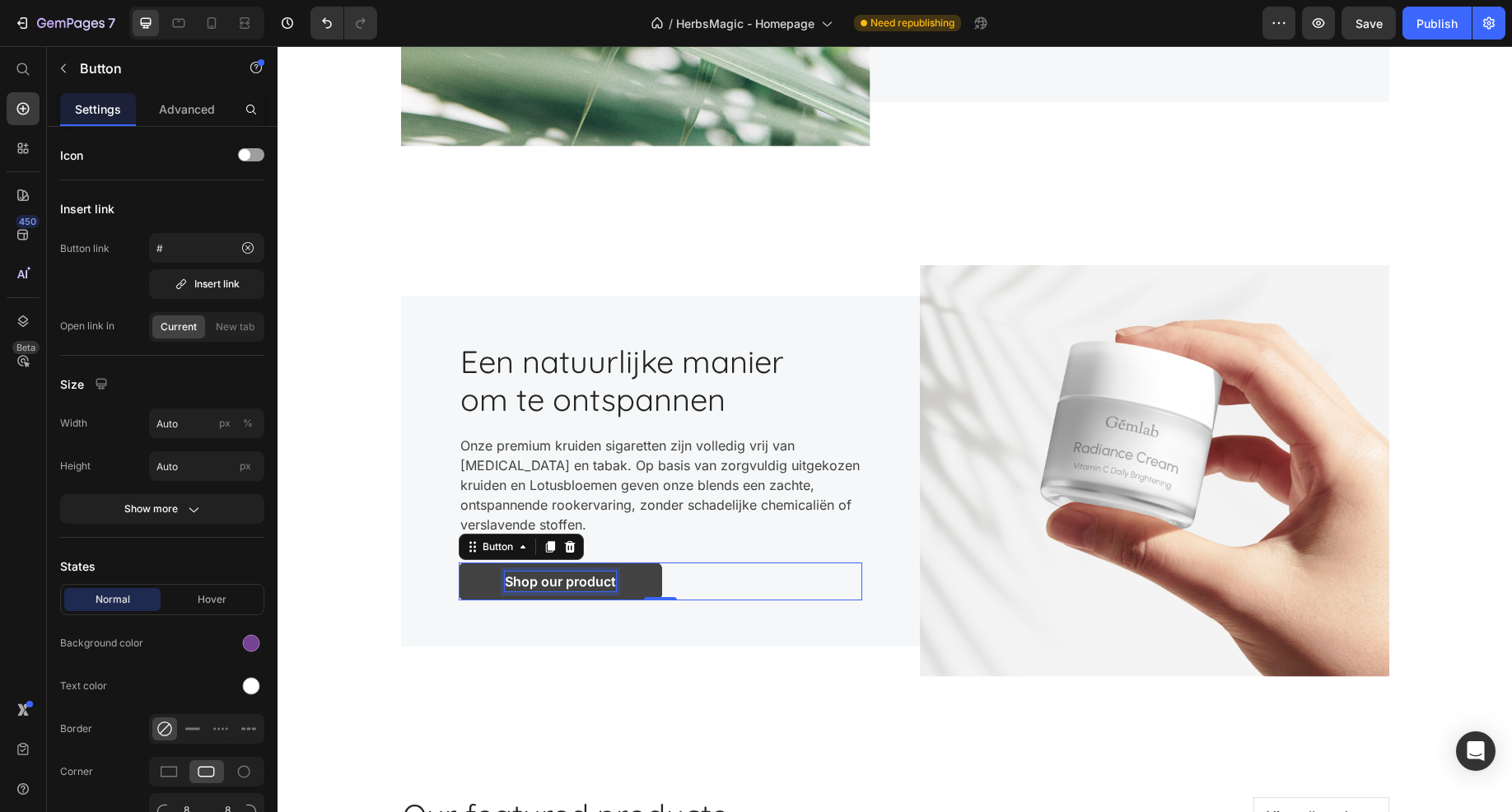 click on "Shop our product" at bounding box center [560, 581] 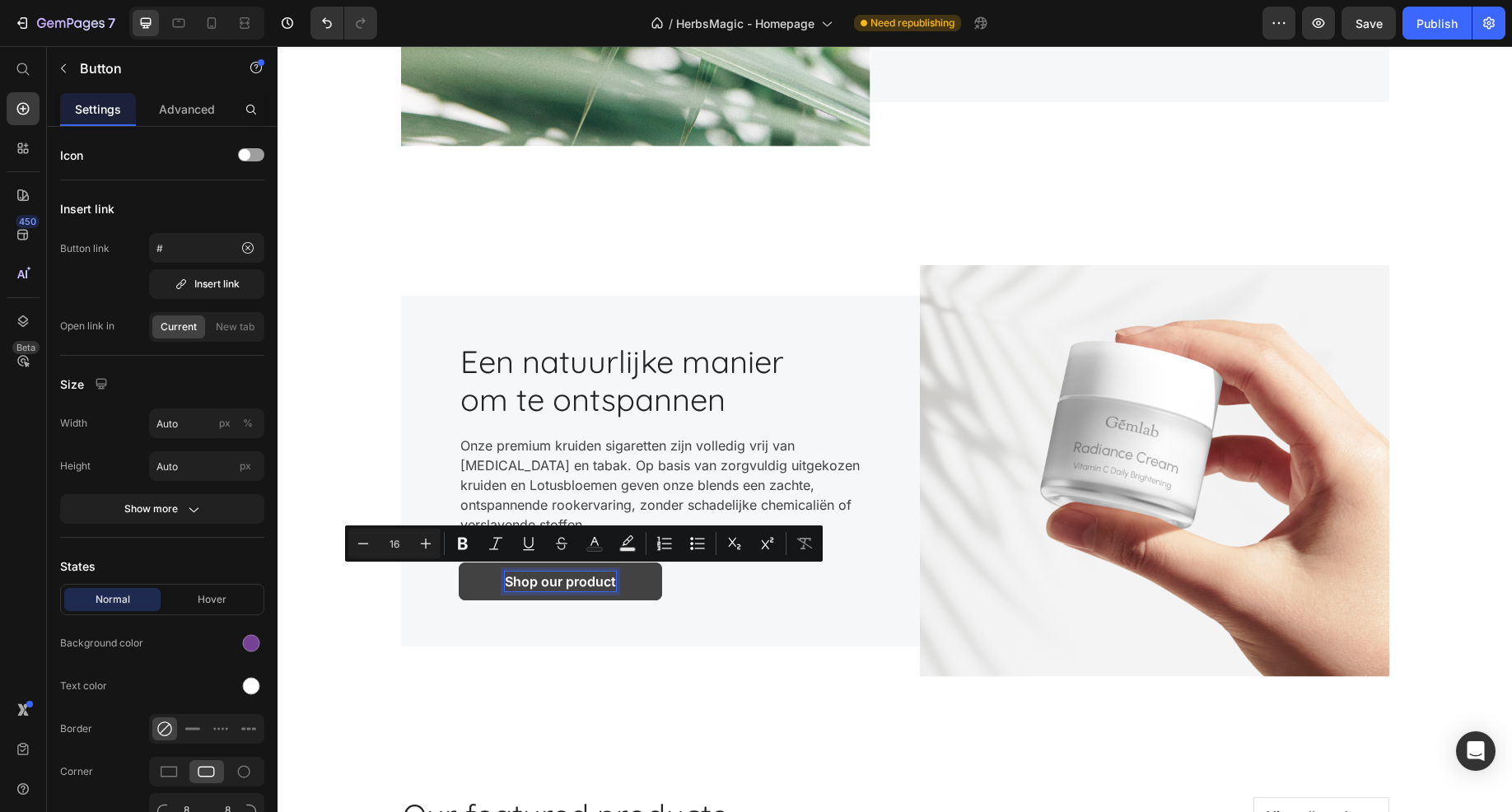 click on "Shop our product" at bounding box center (560, 581) 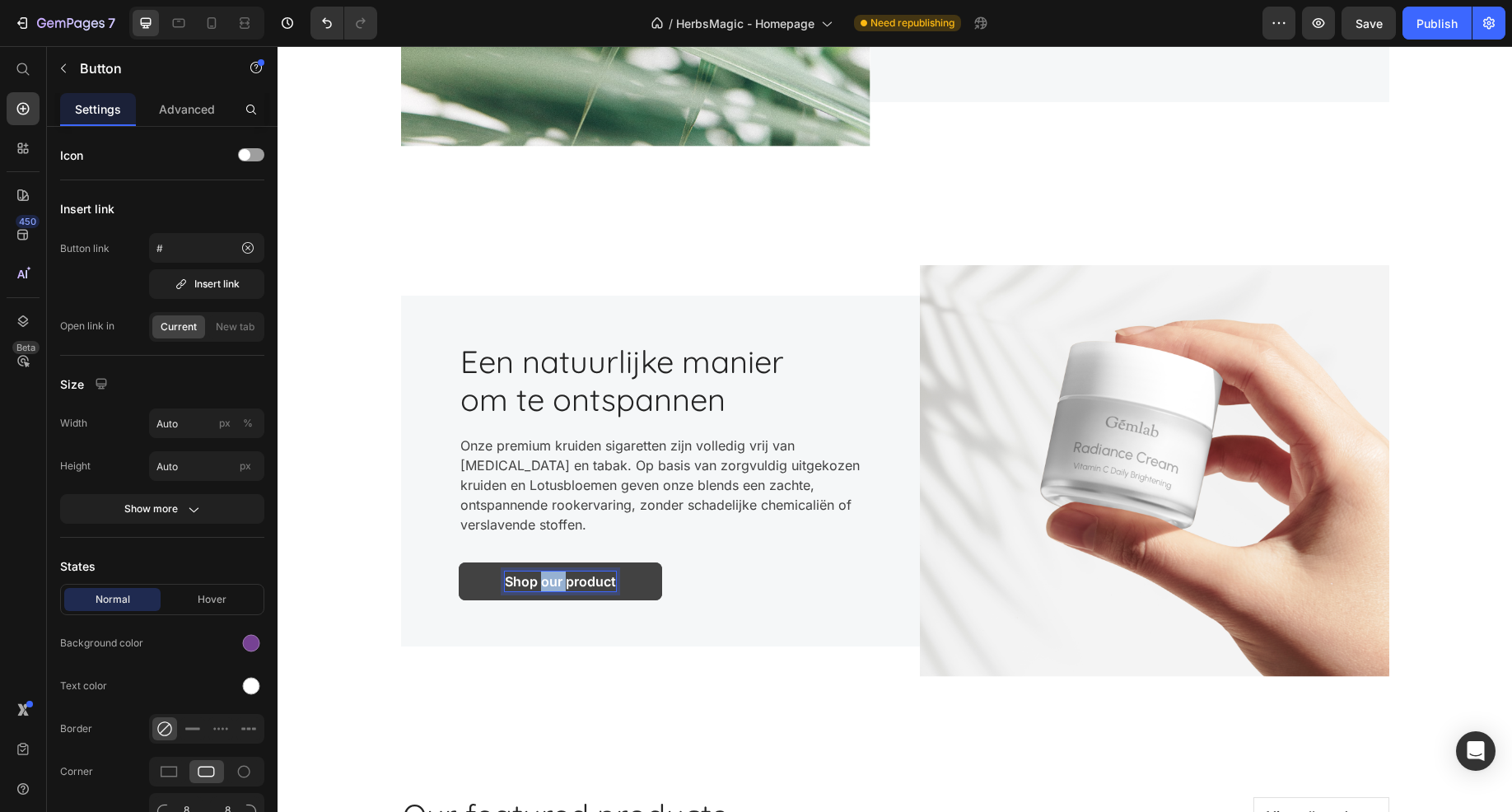 click on "Shop our product" at bounding box center (560, 581) 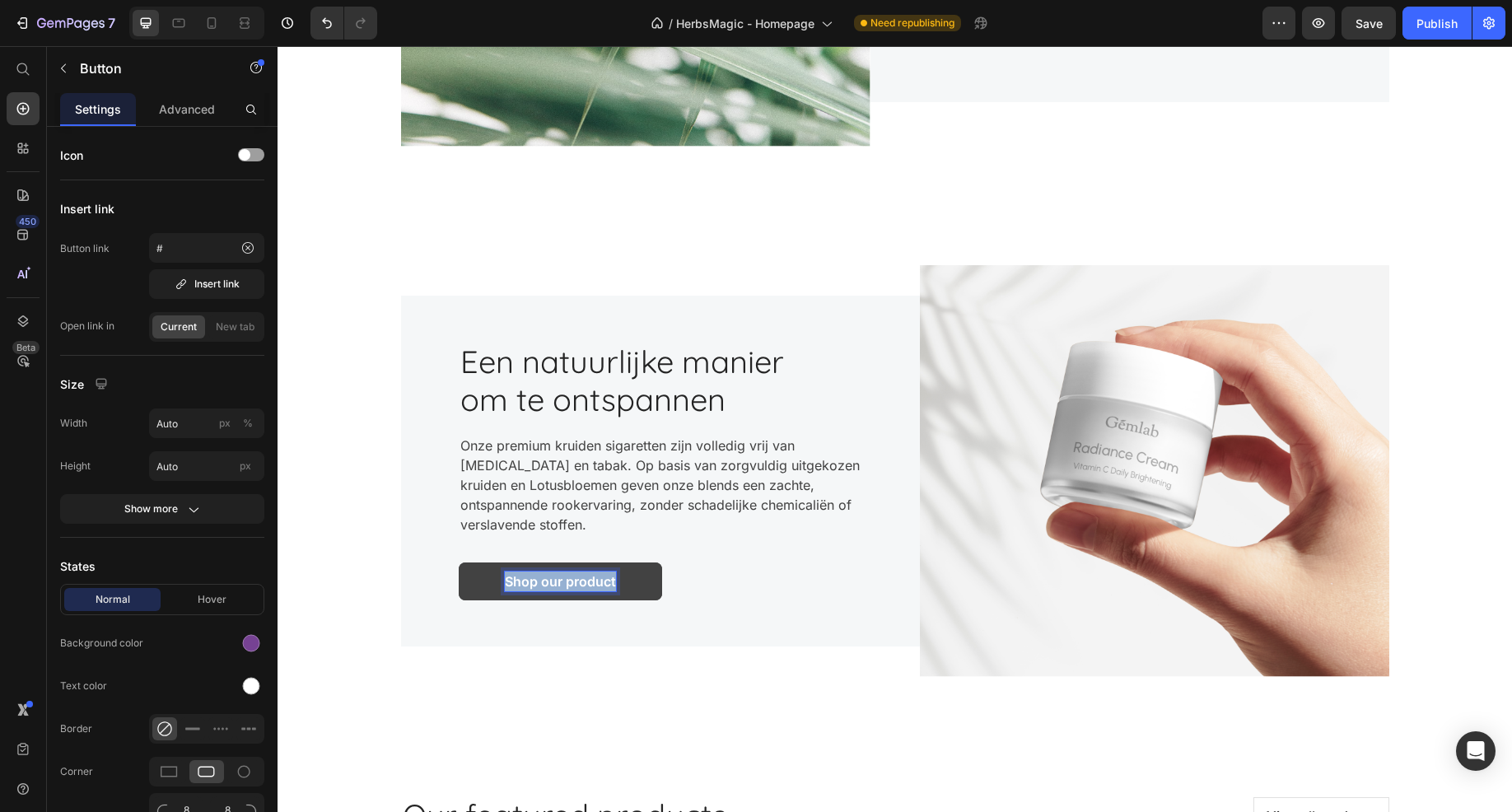 click on "Shop our product" at bounding box center [560, 581] 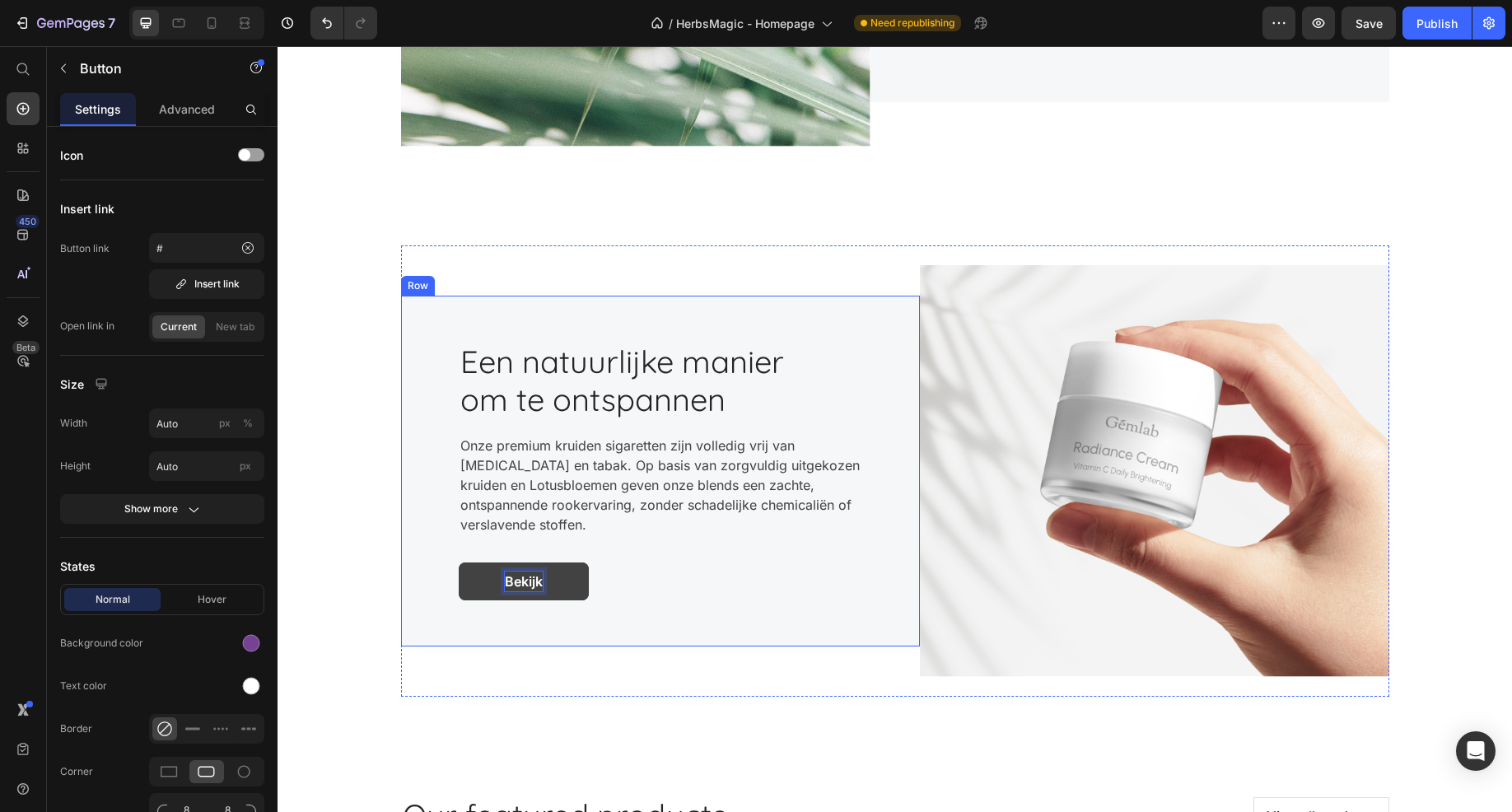 click on "Image Een natuurlijke manier om te ontspannen Heading Onze premium kruiden sigaretten zijn volledig vrij van nicotine en tabak. Op basis van zorgvuldig uitgekozen kruiden en Lotusbloemen geven onze blends een zachte, ontspannende rookervaring, zonder schadelijke chemicaliën of verslavende stoffen. Text block Bekijk Button   0 Row Row Section 10/25" at bounding box center (894, 471) 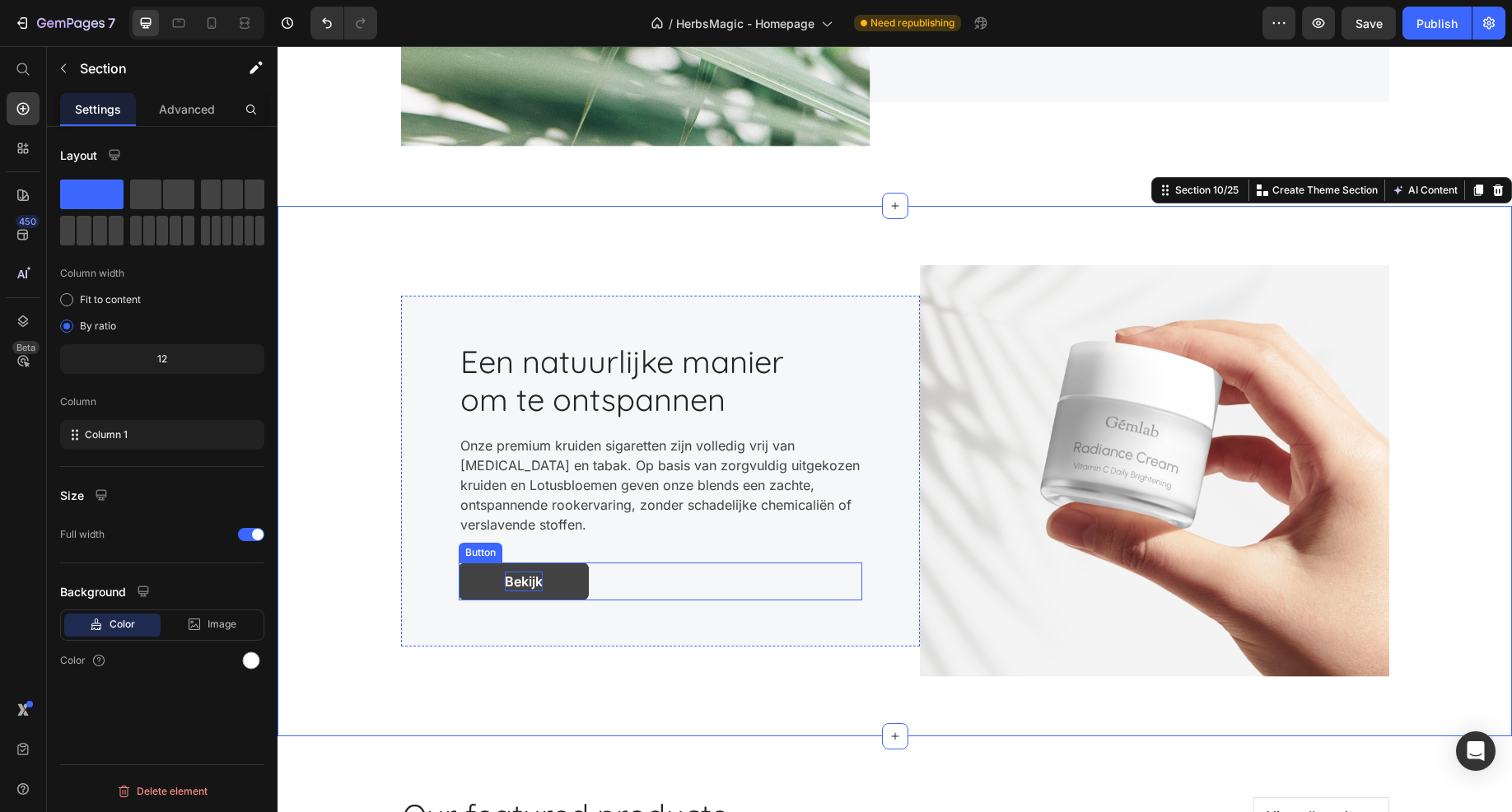 click on "Bekijk" at bounding box center (524, 581) 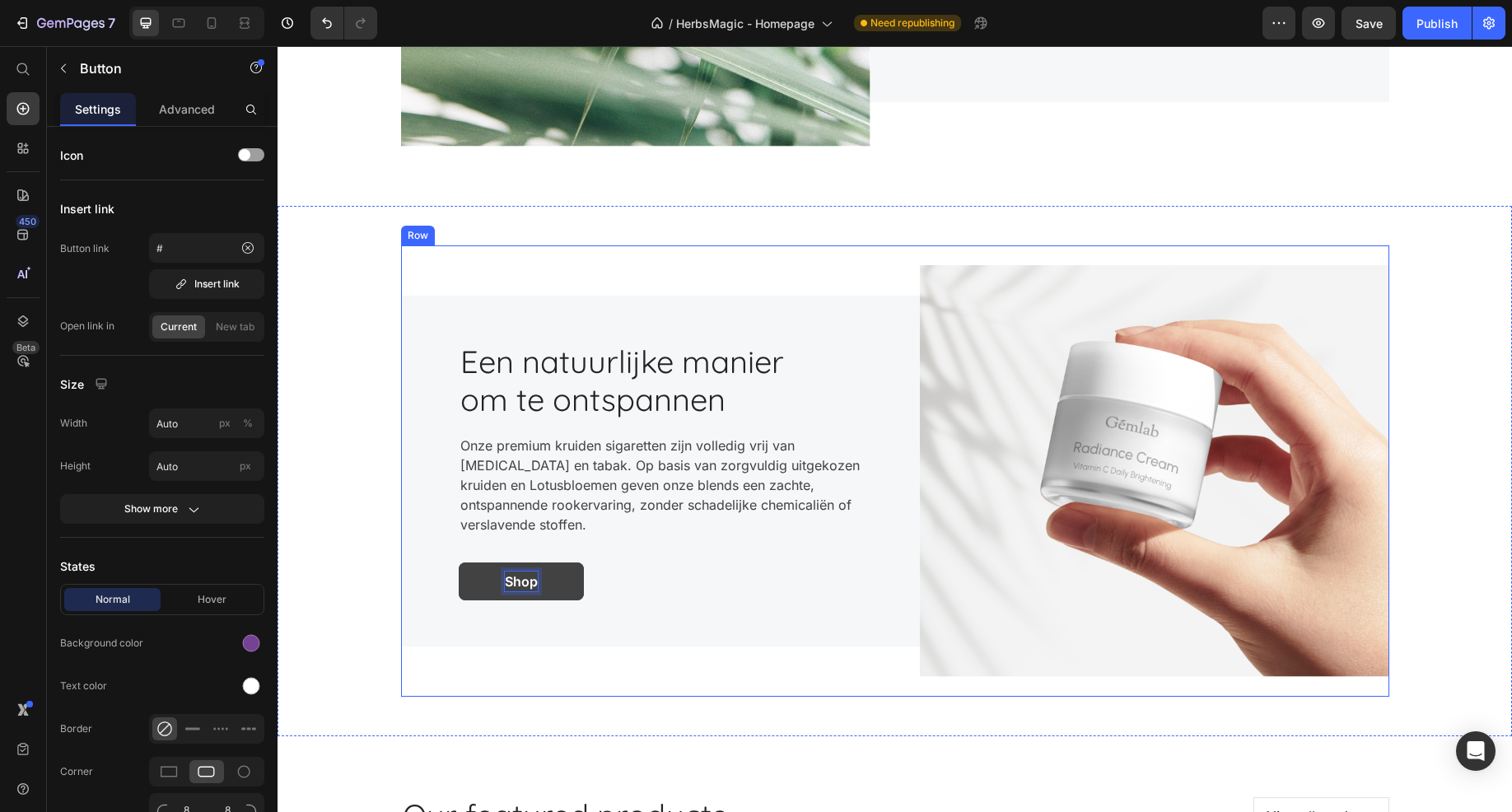 click on "Image Een natuurlijke manier om te ontspannen Heading Onze premium kruiden sigaretten zijn volledig vrij van nicotine en tabak. Op basis van zorgvuldig uitgekozen kruiden en Lotusbloemen geven onze blends een zachte, ontspannende rookervaring, zonder schadelijke chemicaliën of verslavende stoffen. Text block Shop Button   0 Row Row" at bounding box center (895, 471) 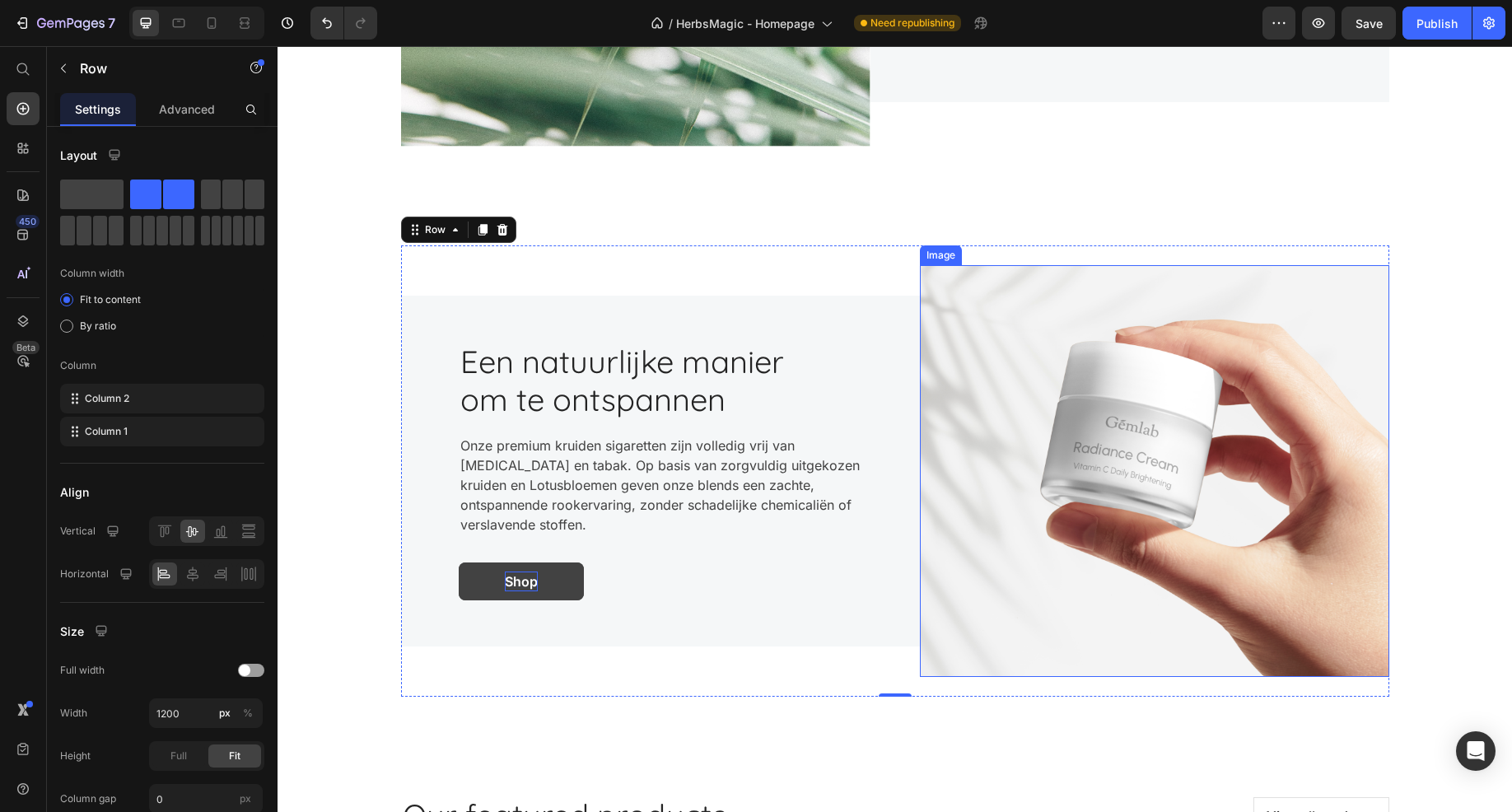 click at bounding box center (1155, 471) 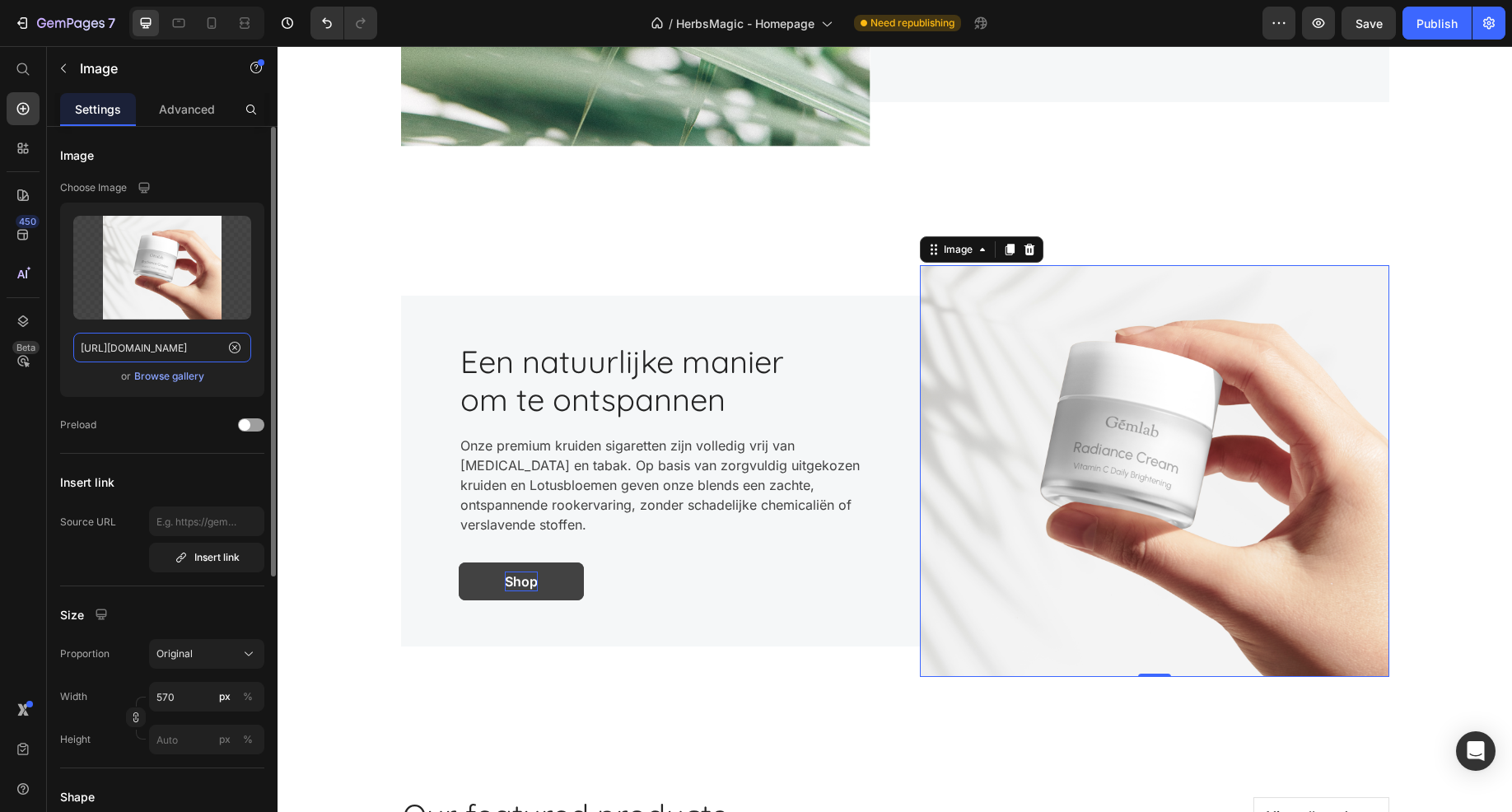 click on "https://cdn.shopify.com/s/files/1/0677/4472/7321/files/gempages_454193444873569378-ec2449a9-bcab-4009-860c-6ed3e0366e66.png" 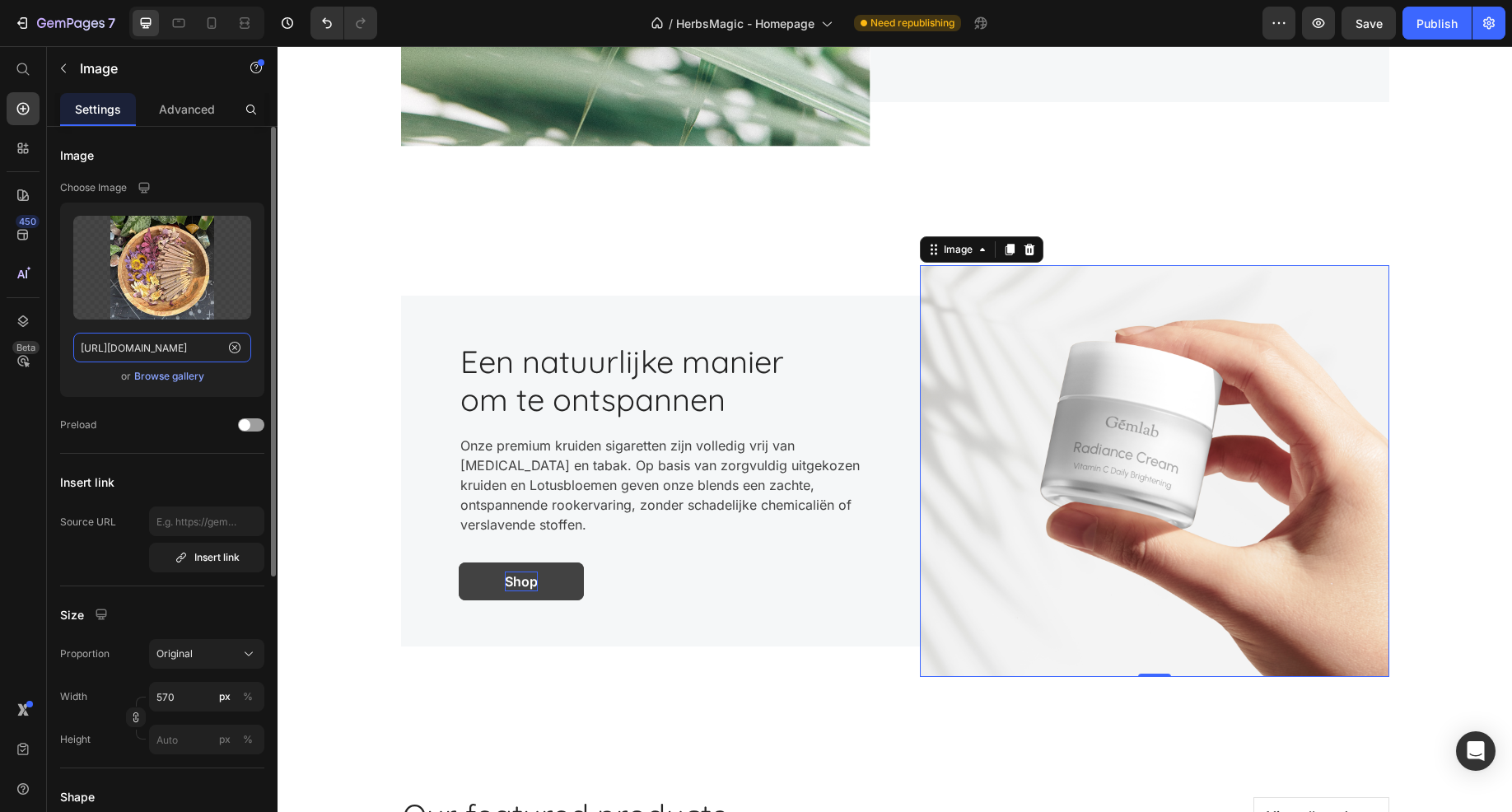 scroll, scrollTop: 0, scrollLeft: 254, axis: horizontal 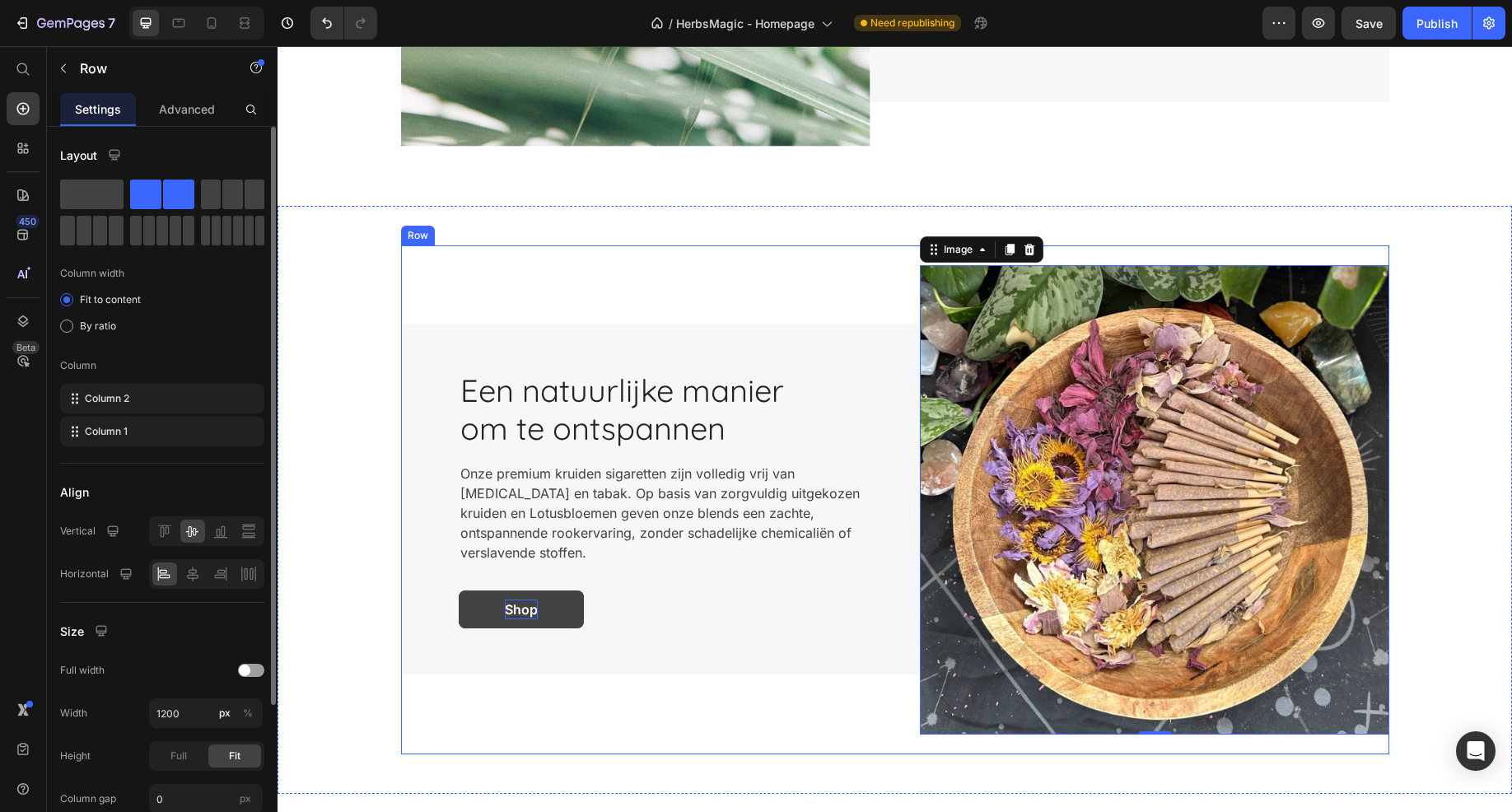 click on "Image   0 Een natuurlijke manier om te ontspannen Heading Onze premium kruiden sigaretten zijn volledig vrij van nicotine en tabak. Op basis van zorgvuldig uitgekozen kruiden en Lotusbloemen geven onze blends een zachte, ontspannende rookervaring, zonder schadelijke chemicaliën of verslavende stoffen. Text block Shop Button Row Row" at bounding box center [895, 500] 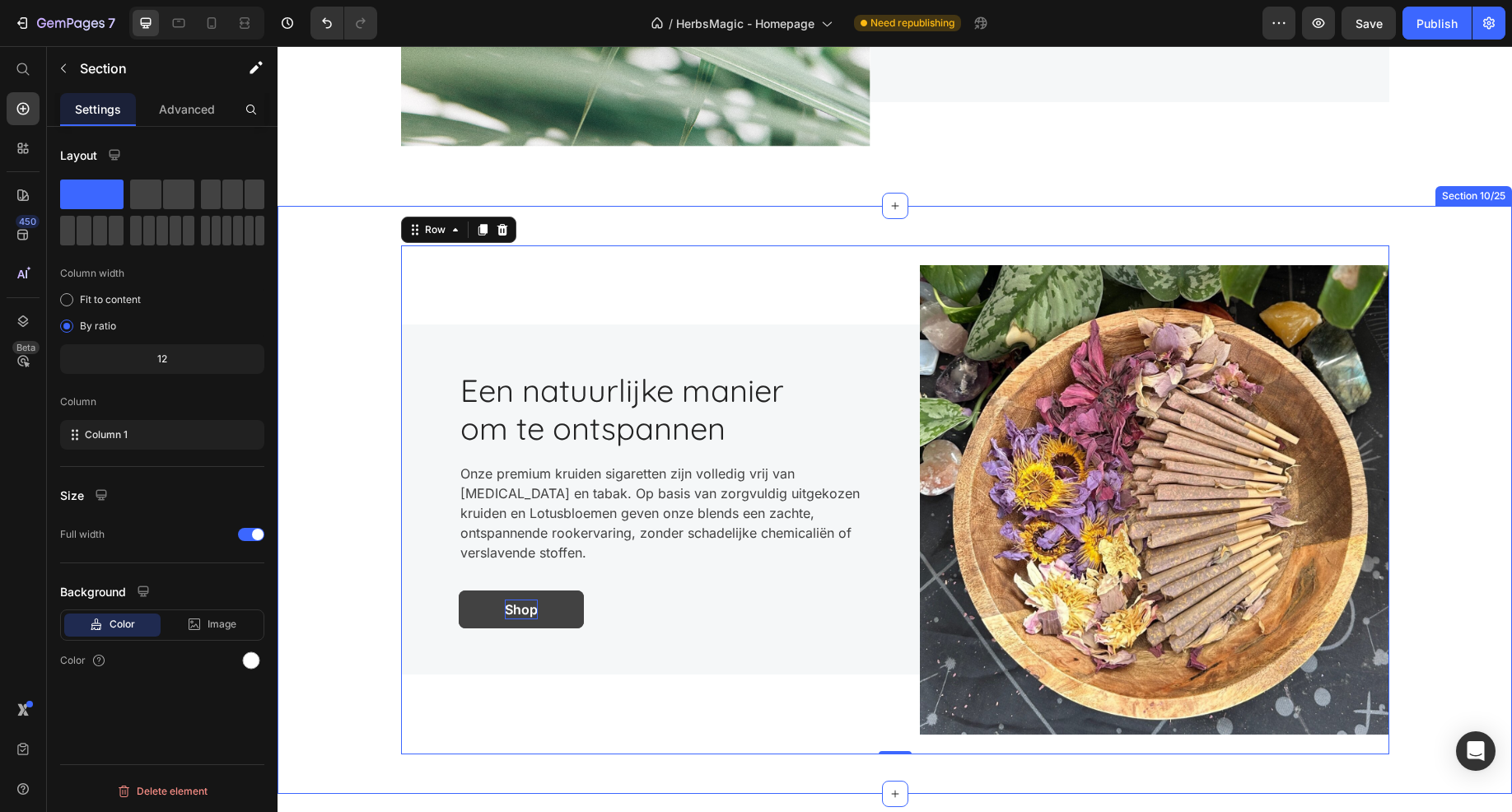 click on "Image Een natuurlijke manier om te ontspannen Heading Onze premium kruiden sigaretten zijn volledig vrij van nicotine en tabak. Op basis van zorgvuldig uitgekozen kruiden en Lotusbloemen geven onze blends een zachte, ontspannende rookervaring, zonder schadelijke chemicaliën of verslavende stoffen. Text block Shop Button Row Row   0" at bounding box center [894, 500] 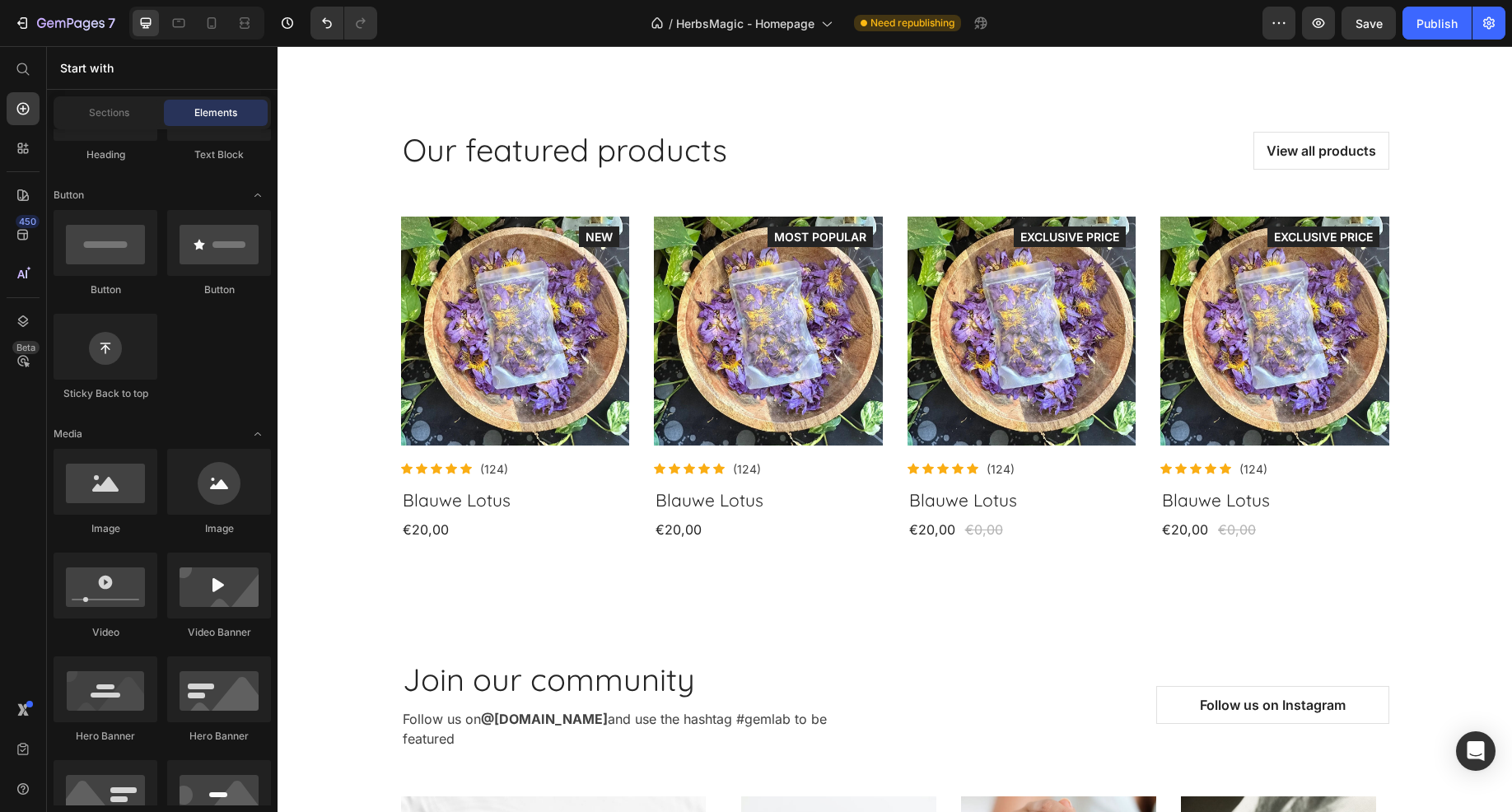 scroll, scrollTop: 5350, scrollLeft: 0, axis: vertical 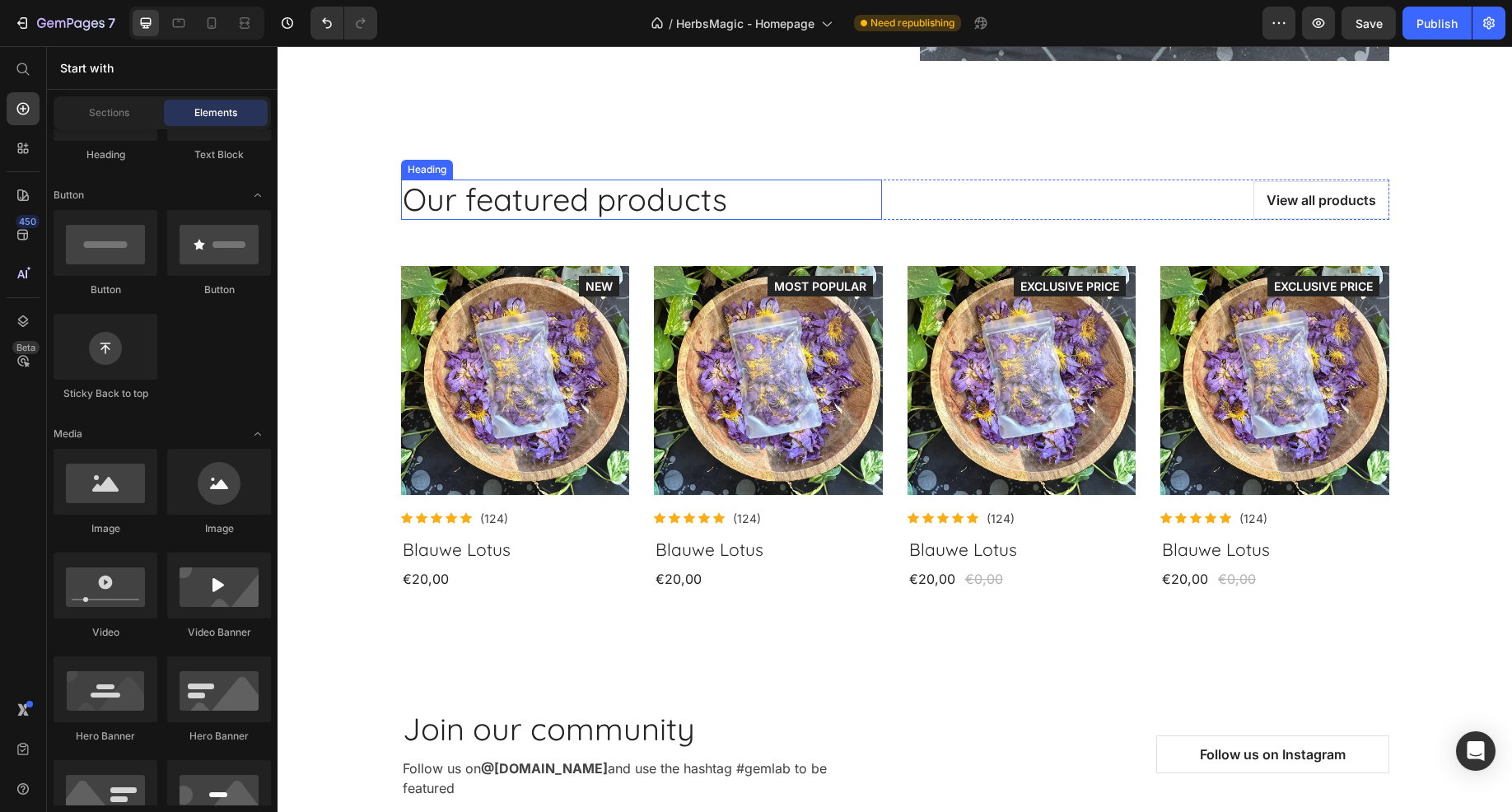 click on "Our featured products" at bounding box center (642, 200) 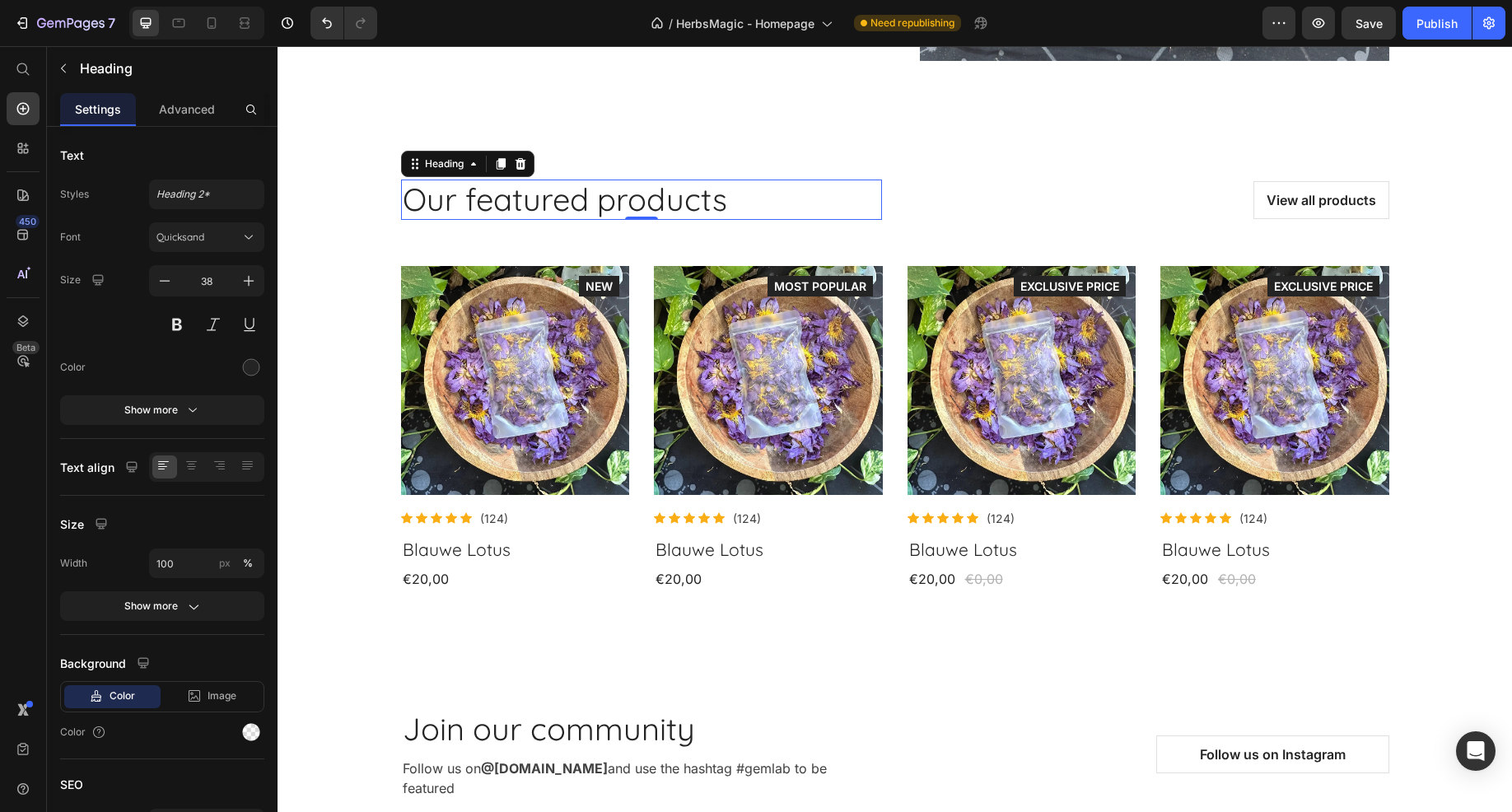click on "Our featured products" at bounding box center [642, 200] 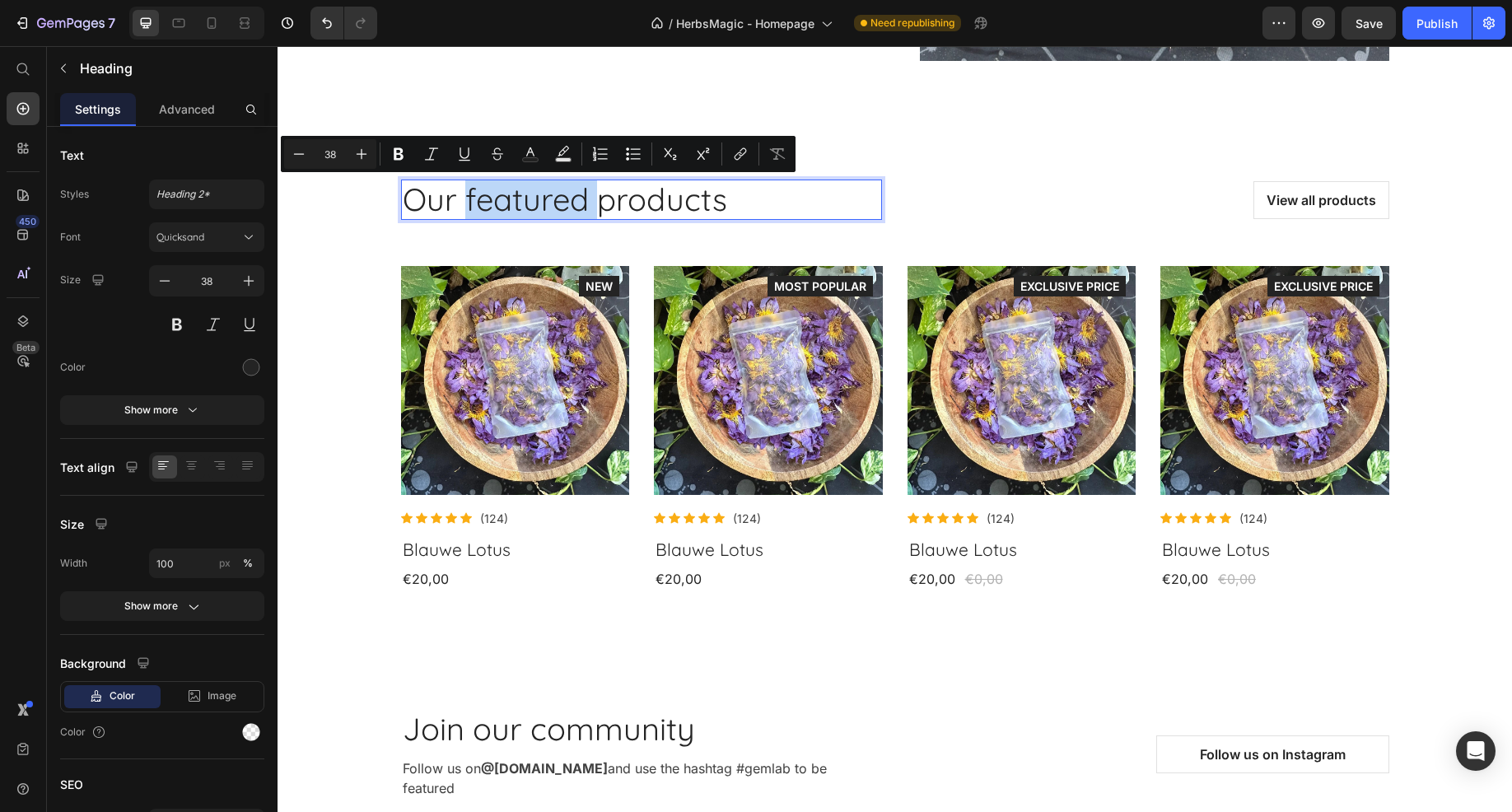 click on "Our featured products" at bounding box center (642, 200) 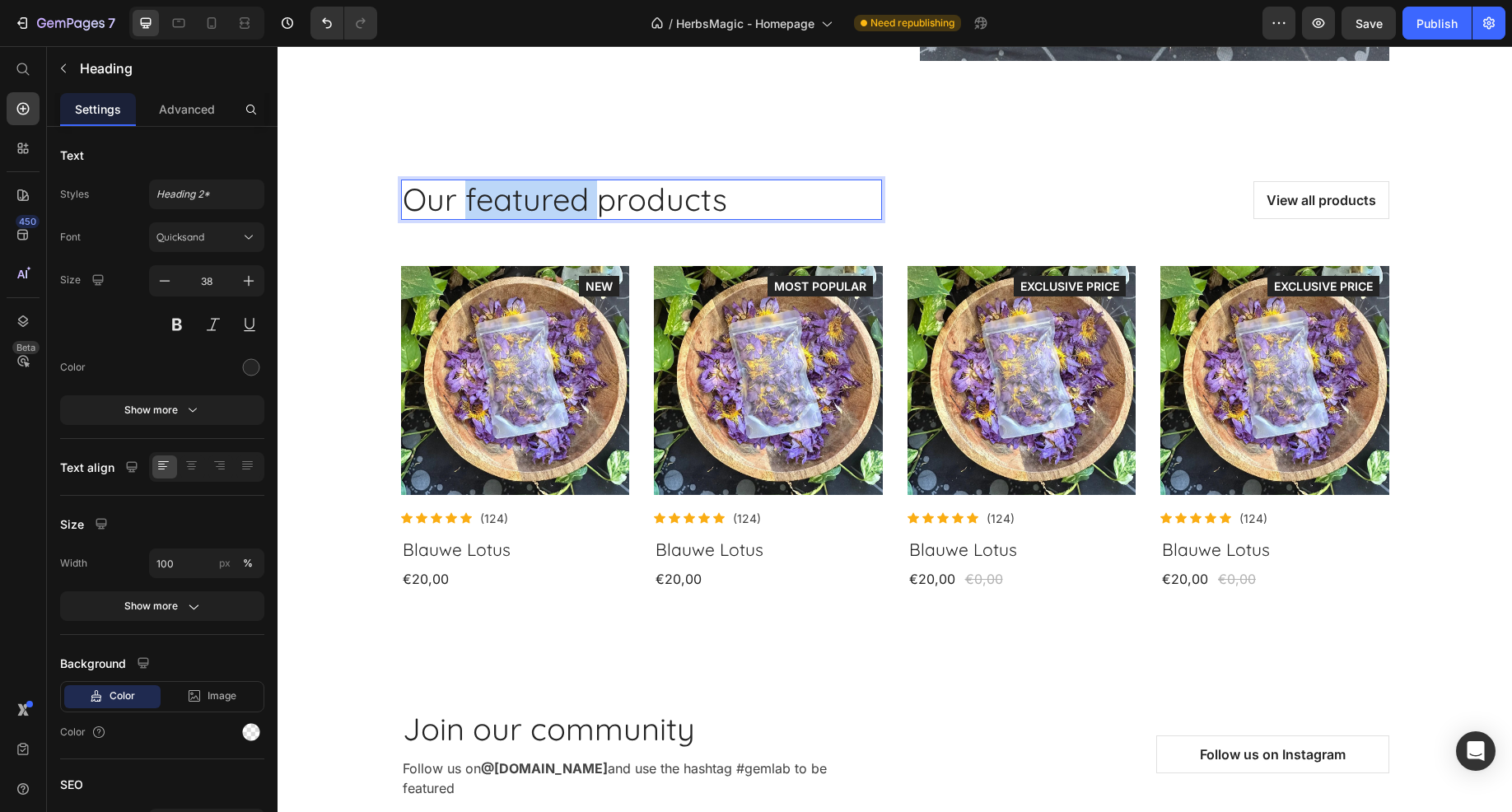 click on "Our featured products" at bounding box center [642, 200] 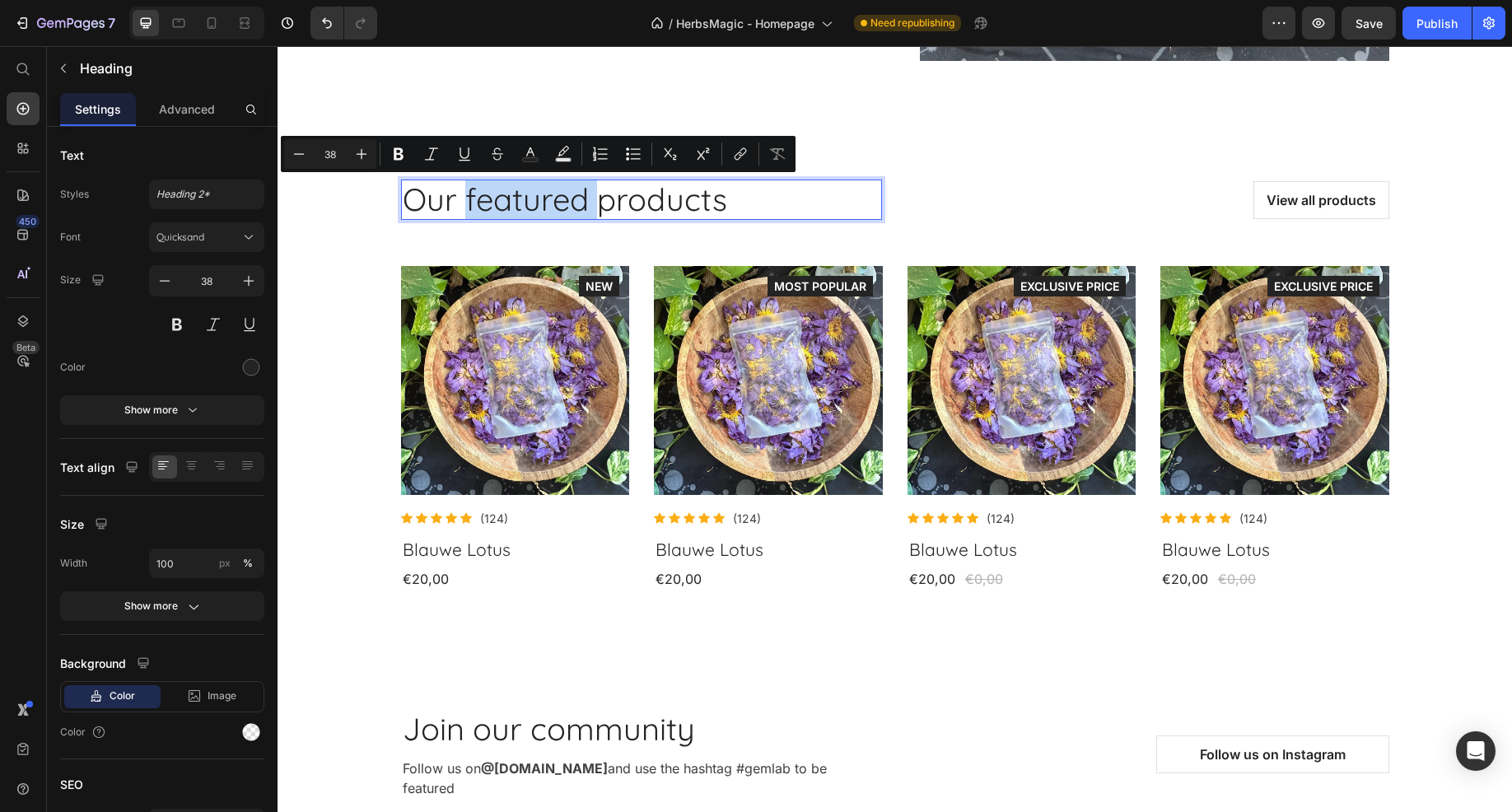 click on "Our featured products" at bounding box center [642, 200] 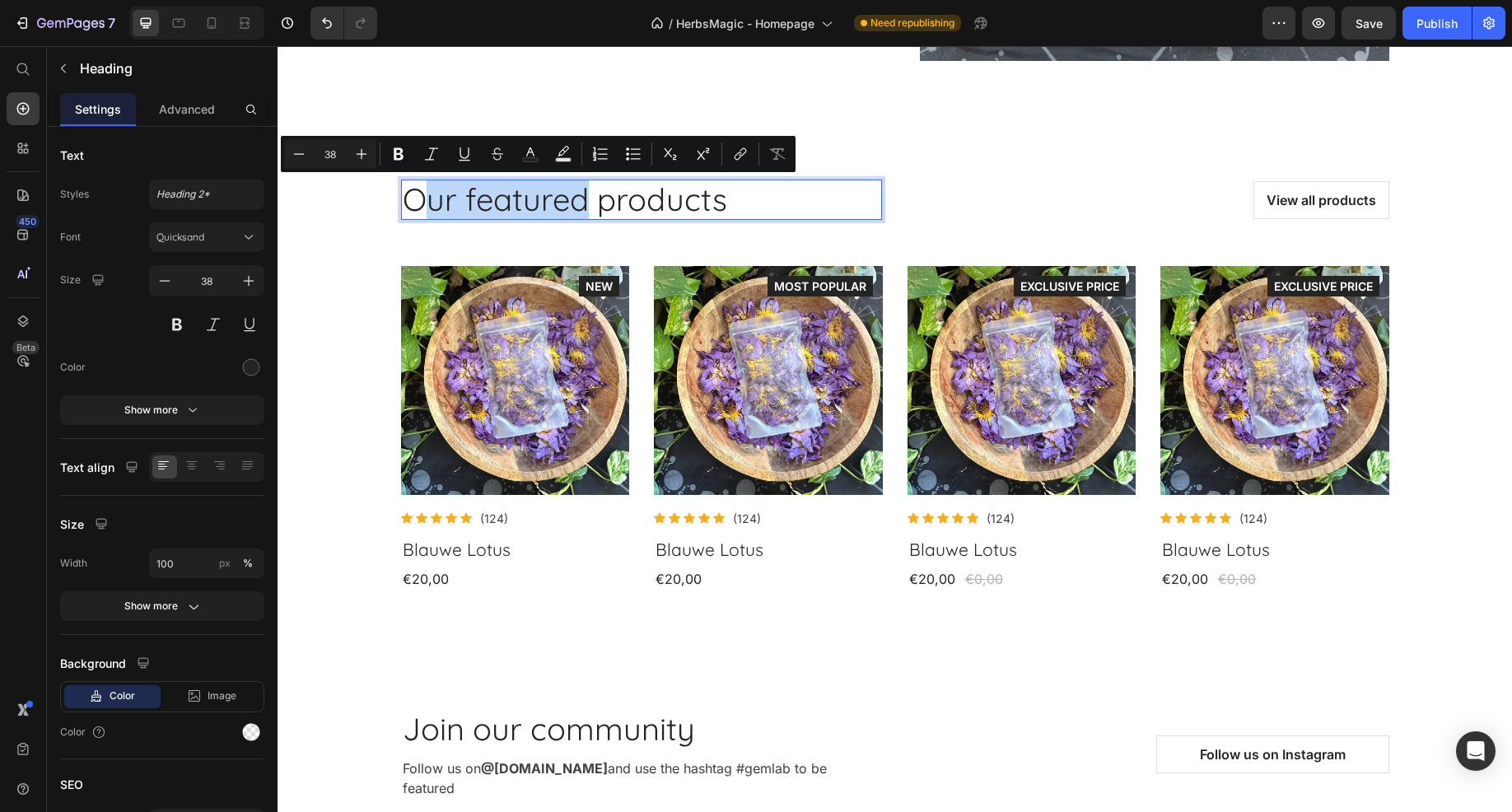 drag, startPoint x: 583, startPoint y: 197, endPoint x: 410, endPoint y: 201, distance: 173.04624 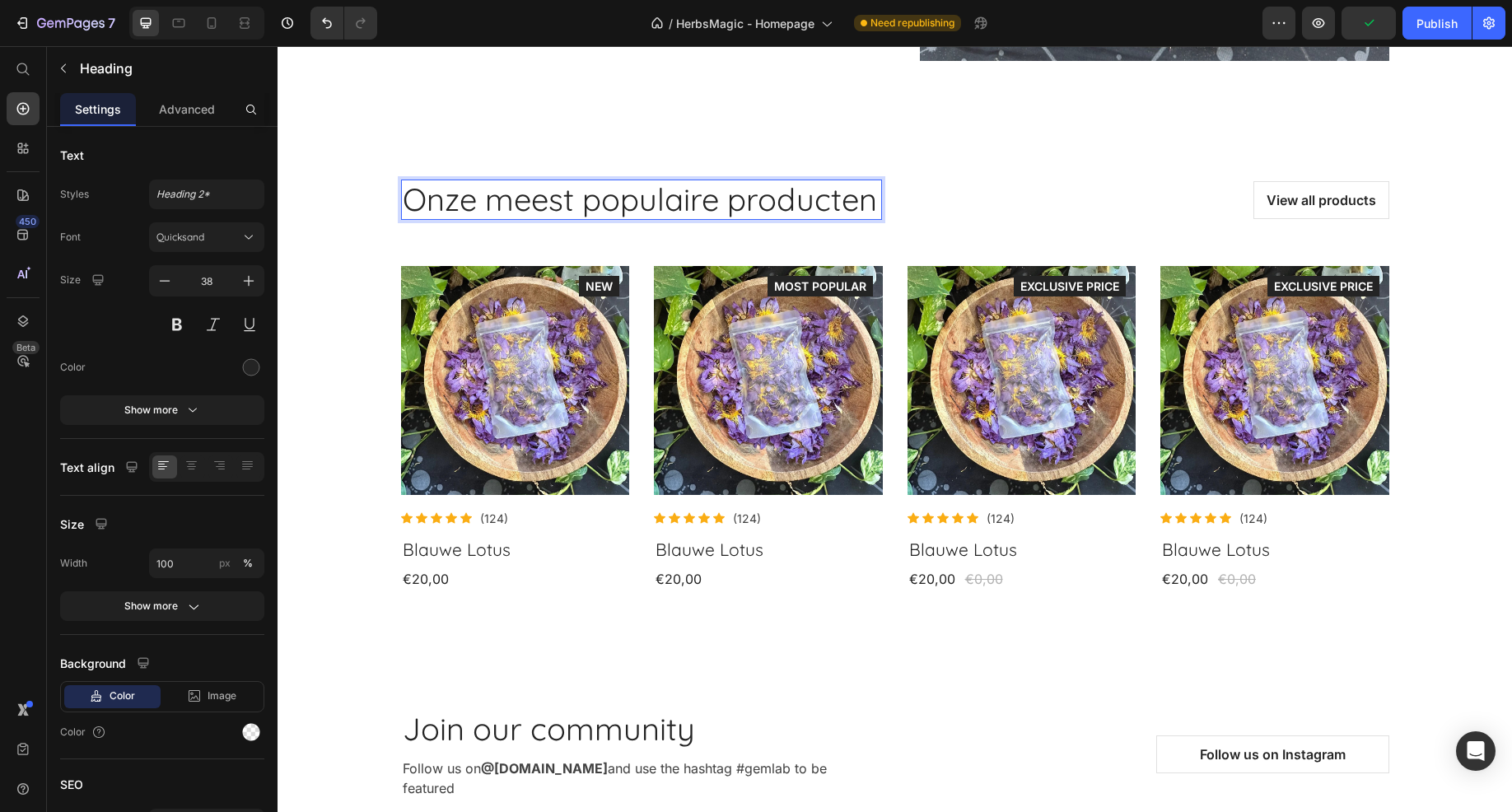 click on "Onze meest populaire producten Heading   0 View all products Button Row Product Images                Icon                Icon                Icon                Icon                Icon Icon List Hoz (124) Text block Row Blauwe Lotus Product Title €20,00 Product Price NEW Button Product Product Images                Icon                Icon                Icon                Icon                Icon Icon List Hoz (124) Text block Row Blauwe Lotus Product Title €20,00 Product Price MOST POPULAR Button Product Product Images                Icon                Icon                Icon                Icon                Icon Icon List Hoz (124) Text block Row Blauwe Lotus Product Title €20,00 Product Price €0,00 Product Price Row EXCLUSIVE PRICE Button Product Product Images                Icon                Icon                Icon                Icon                Icon Icon List Hoz (124) Text block Row Blauwe Lotus Product Title €20,00 Product Price €0,00 Product Price Row EXCLUSIVE PRICE Button" at bounding box center (895, 385) 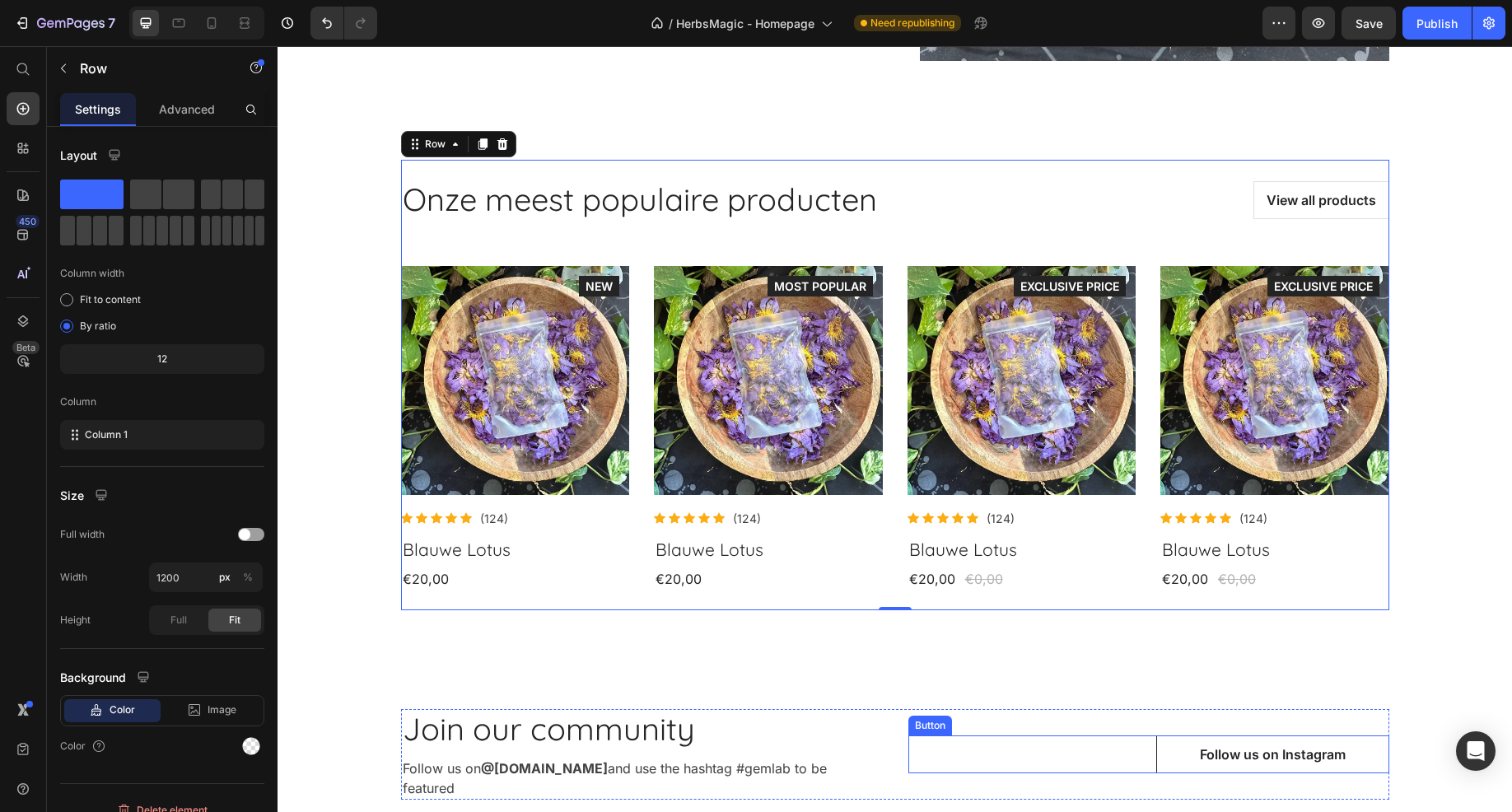 scroll, scrollTop: 6124, scrollLeft: 0, axis: vertical 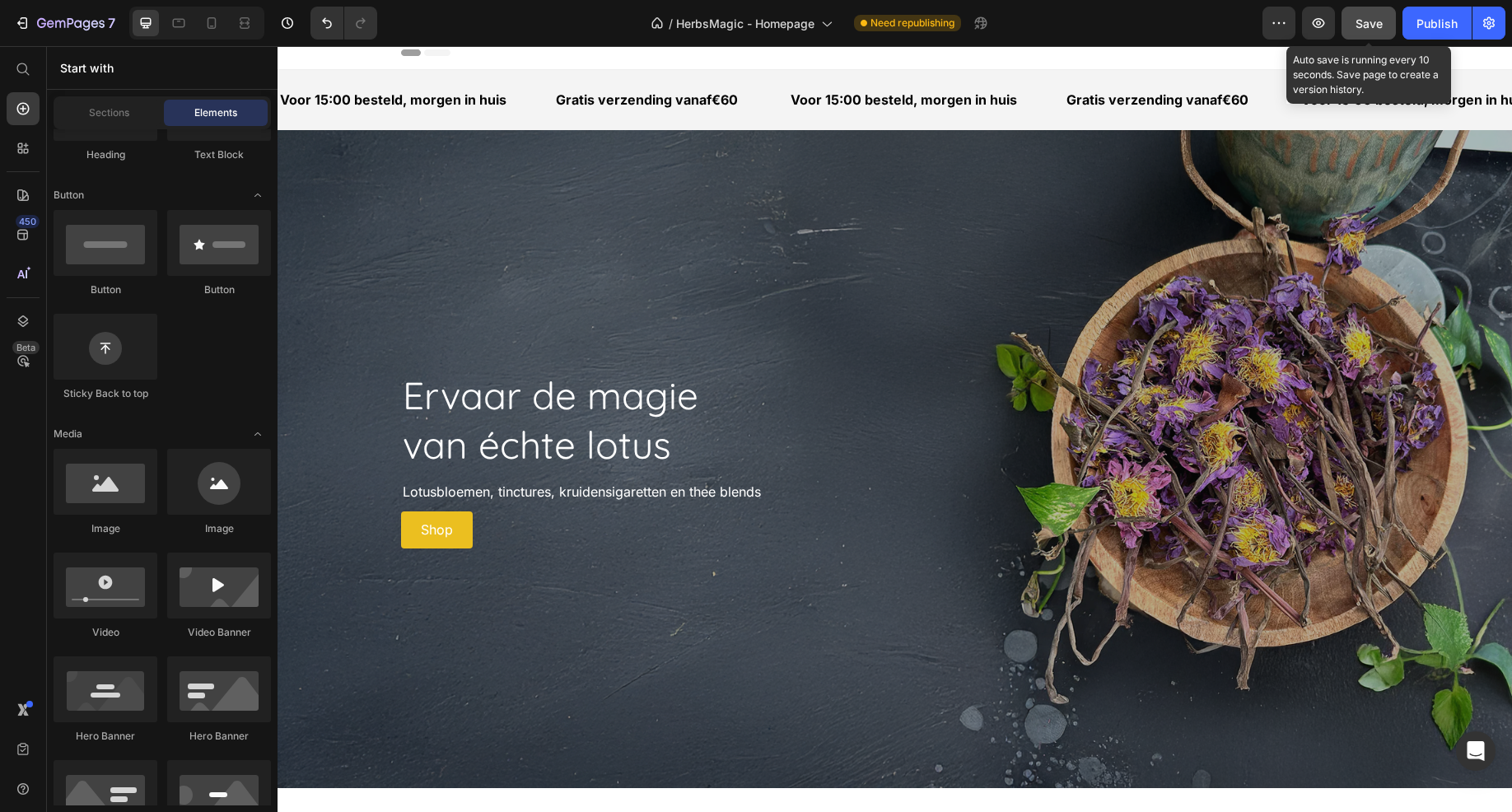 click on "Save" 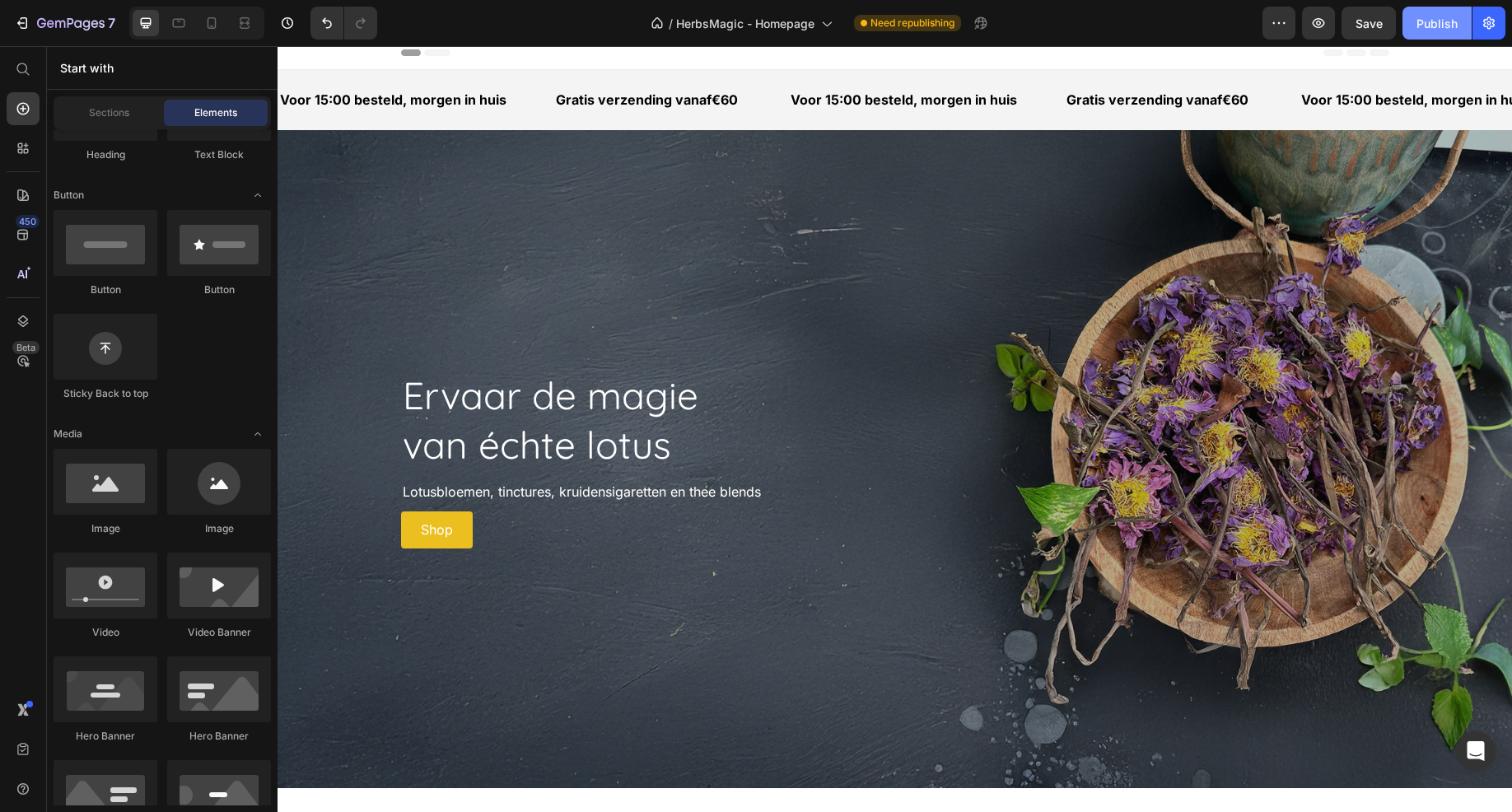 click on "Publish" at bounding box center [1437, 23] 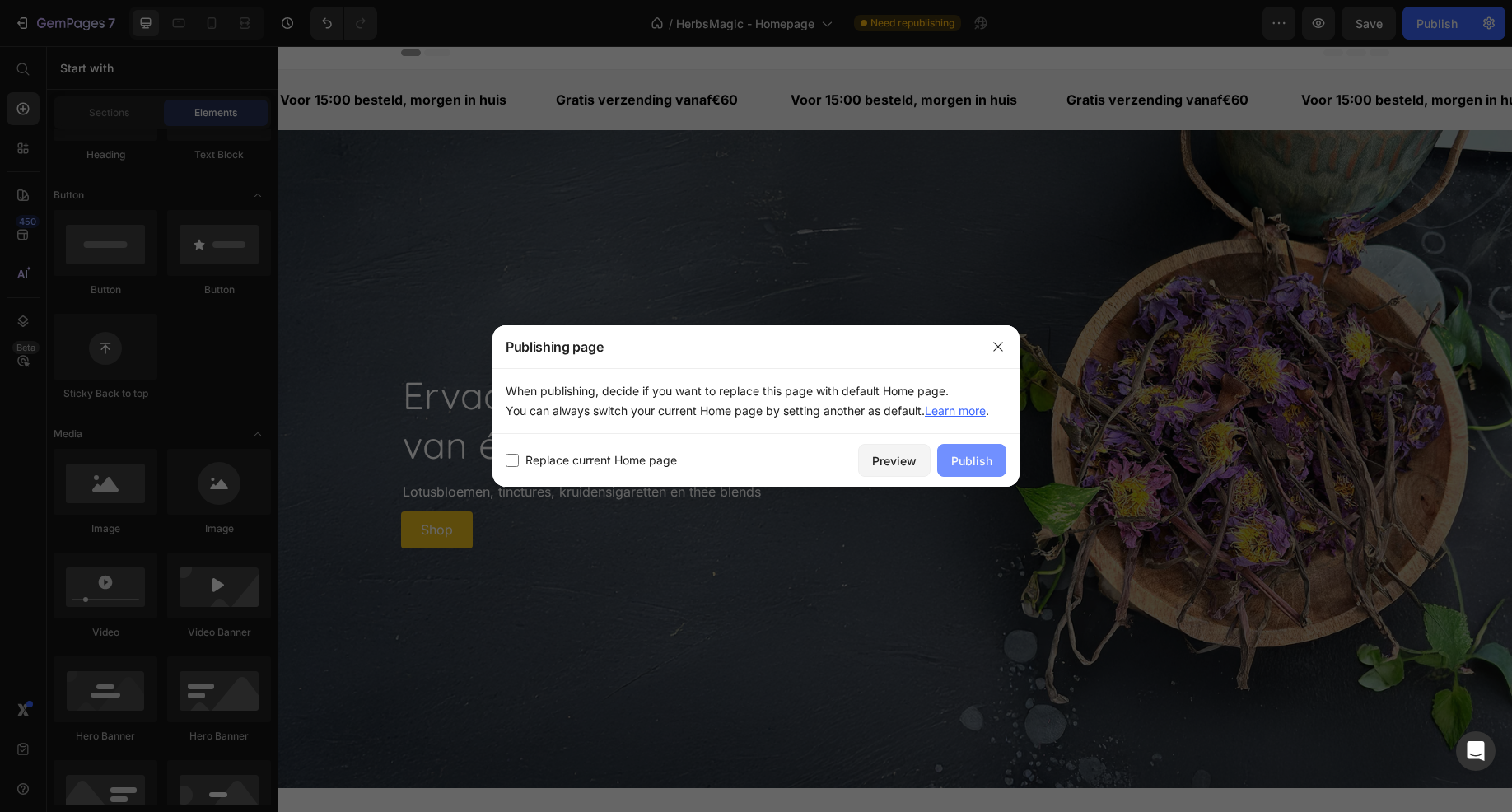 click on "Publish" at bounding box center (972, 460) 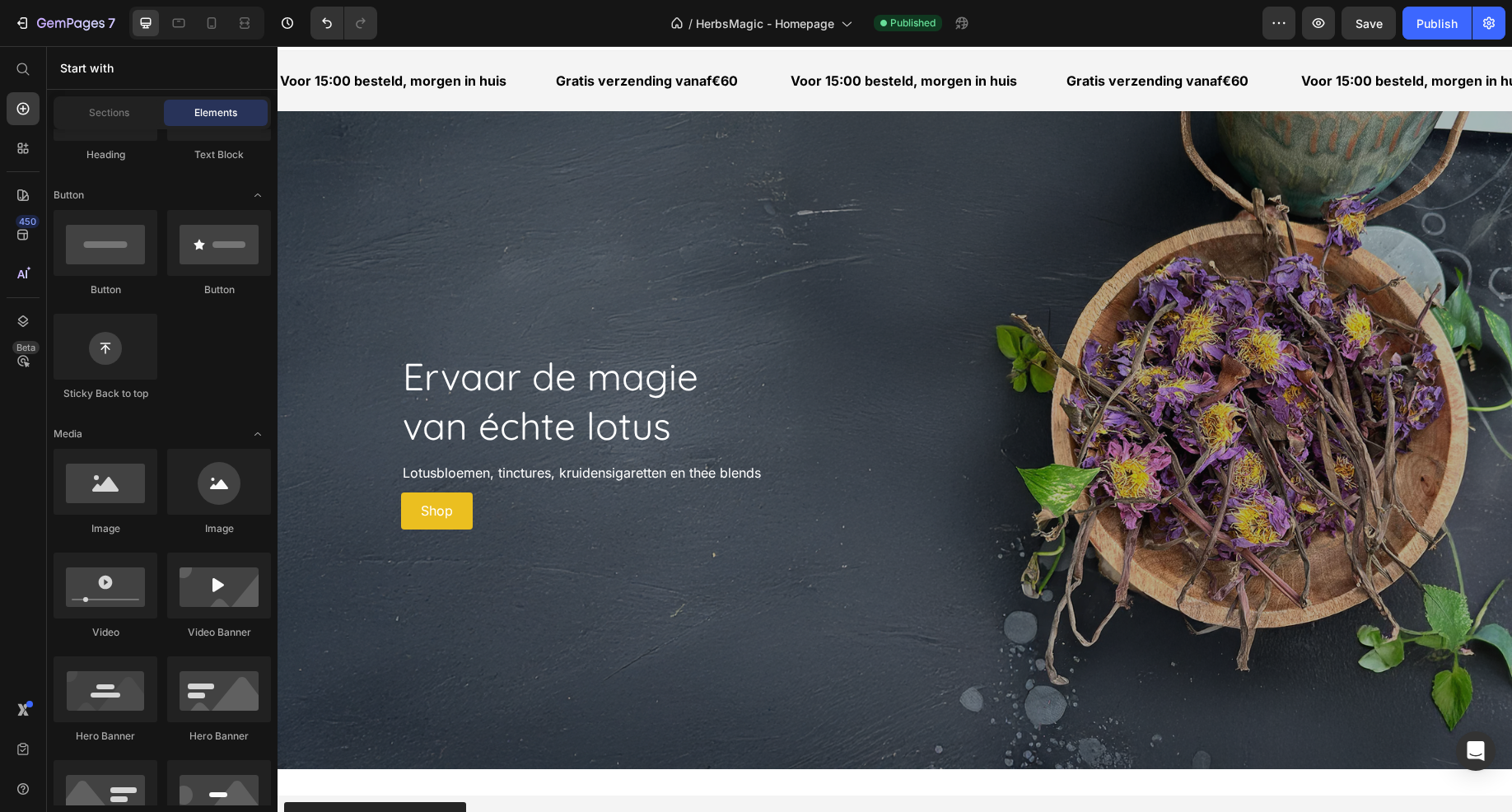scroll, scrollTop: 30, scrollLeft: 0, axis: vertical 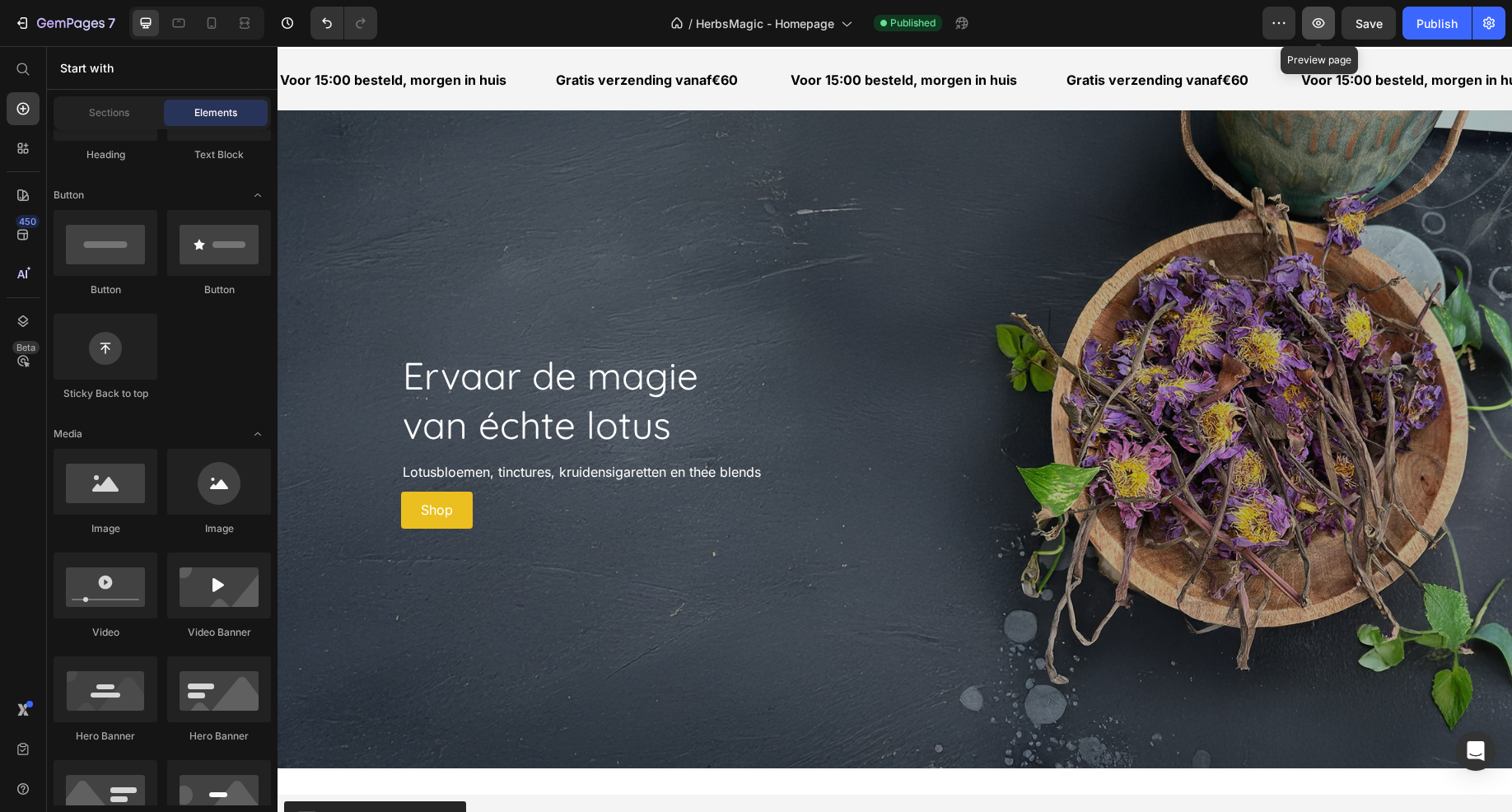 click 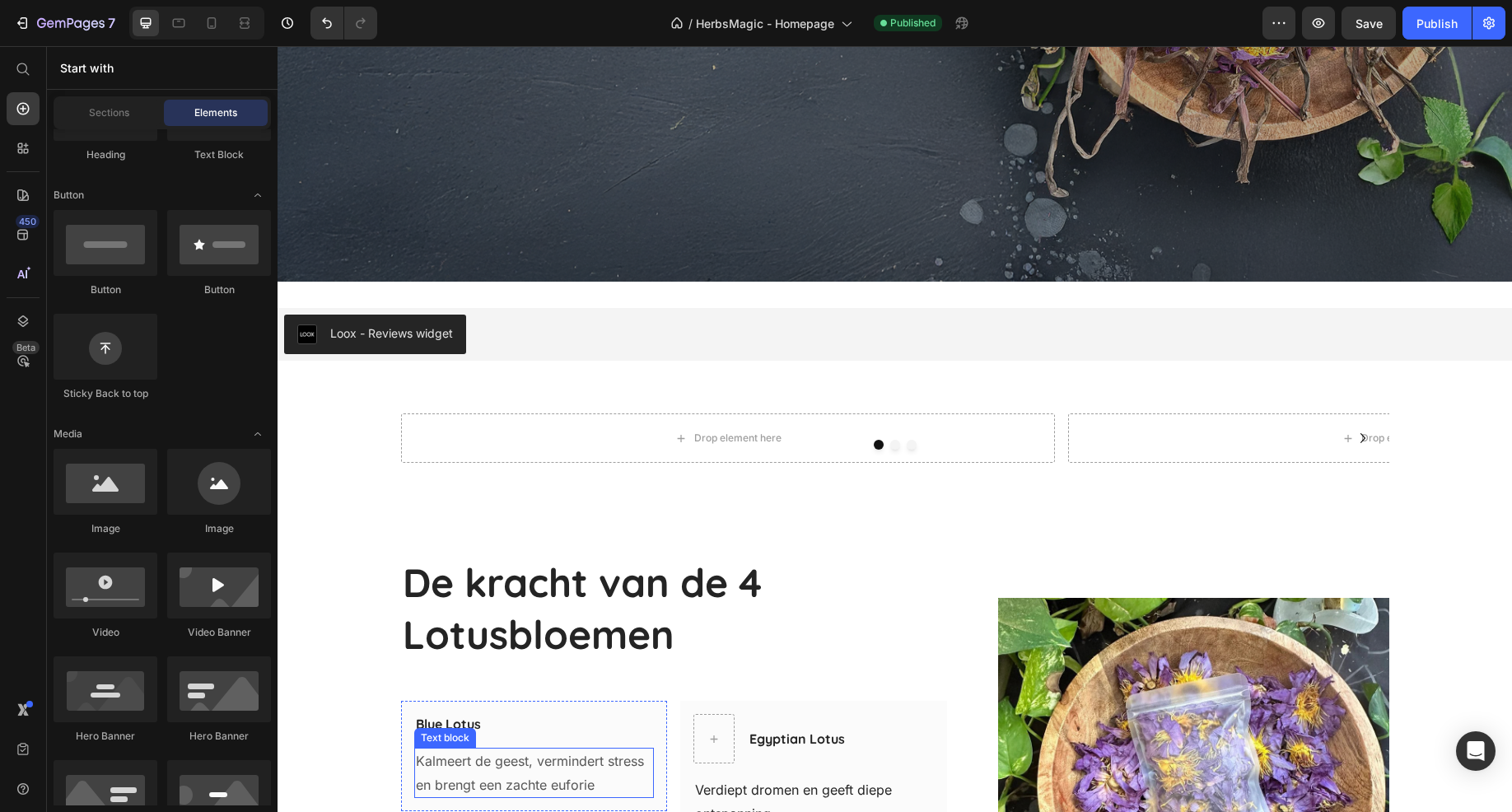 scroll, scrollTop: 1265, scrollLeft: 0, axis: vertical 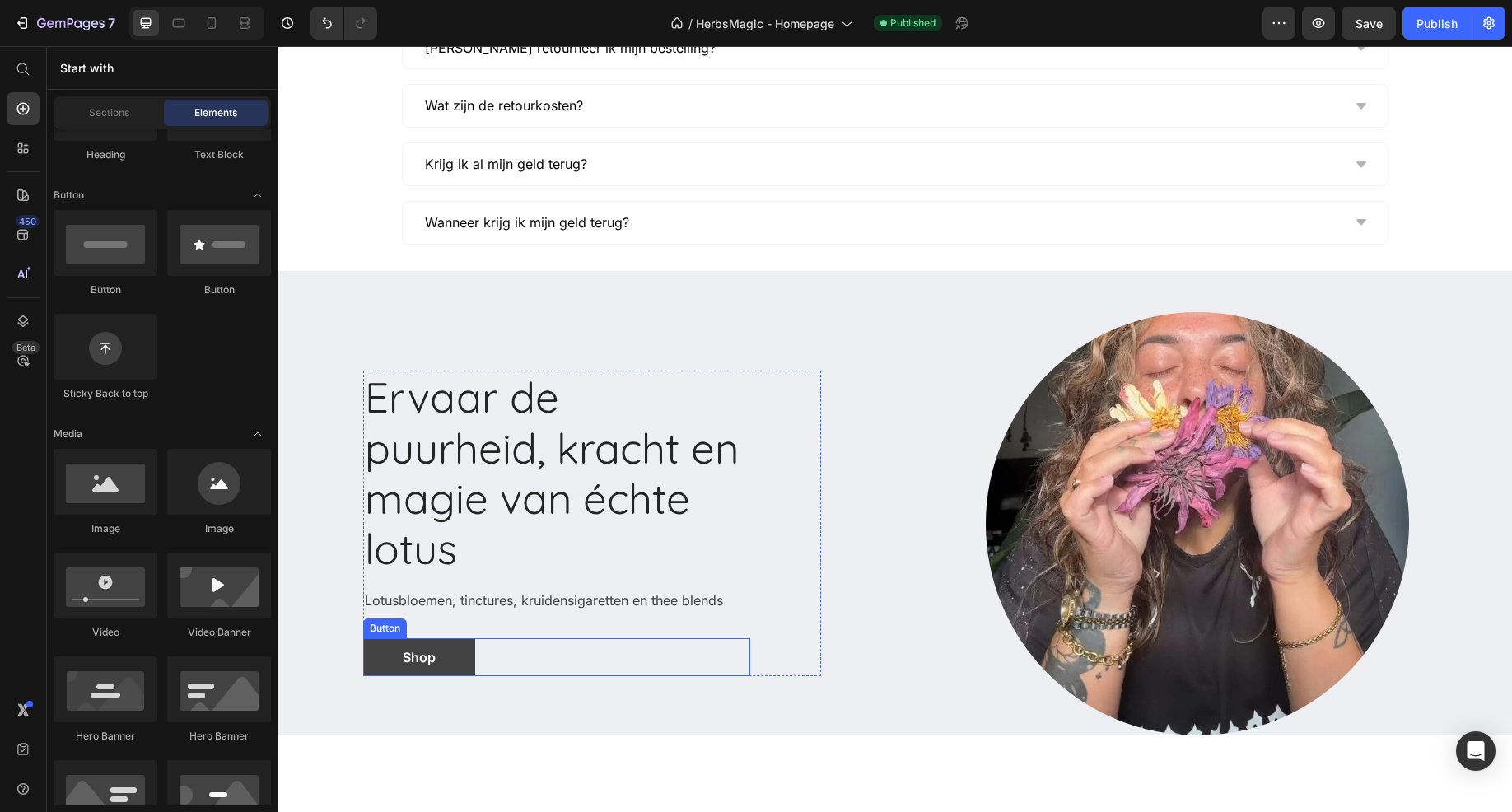 click on "Shop" at bounding box center [419, 657] 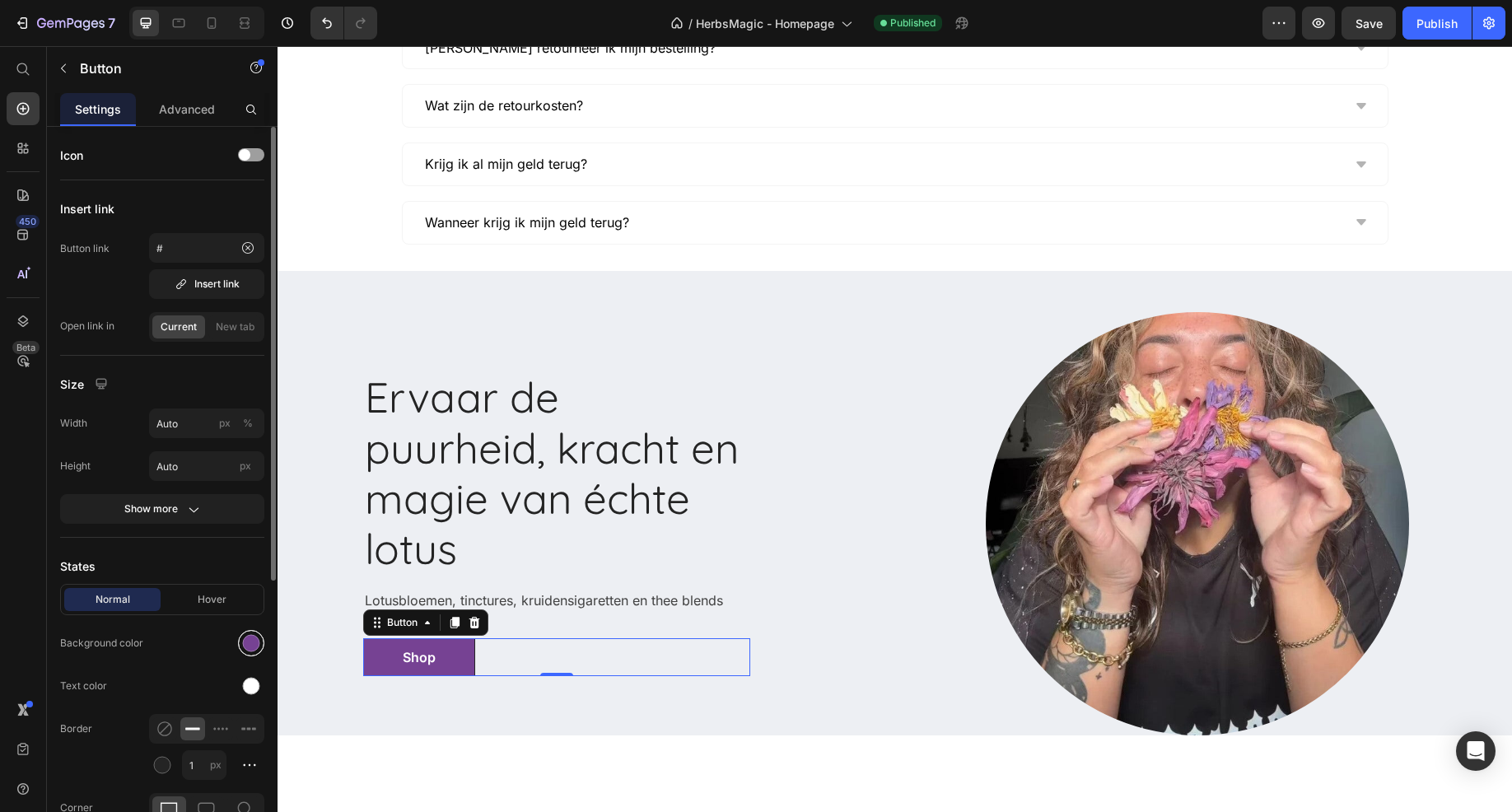 click at bounding box center (251, 643) 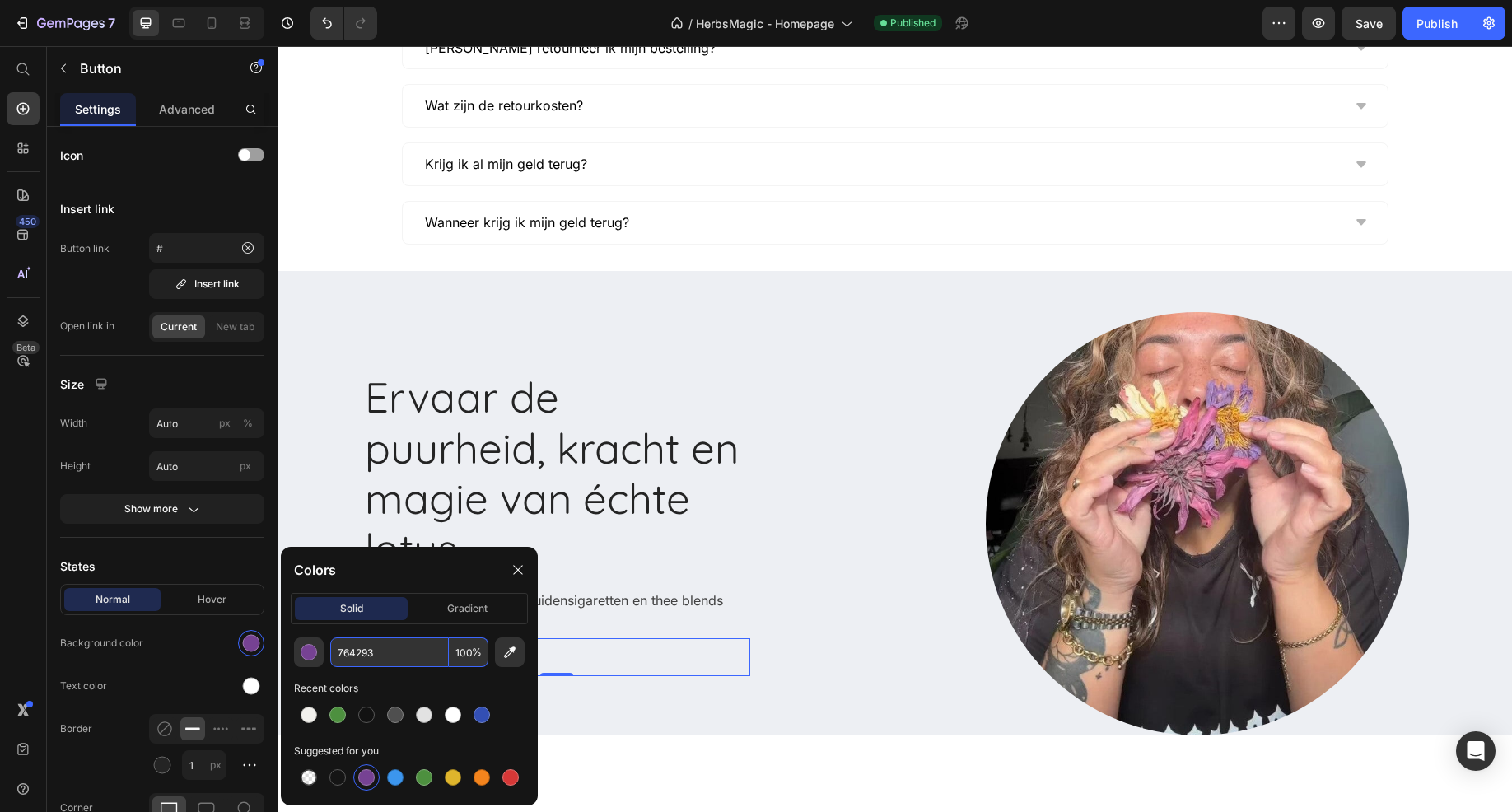 click on "764293" at bounding box center [390, 652] 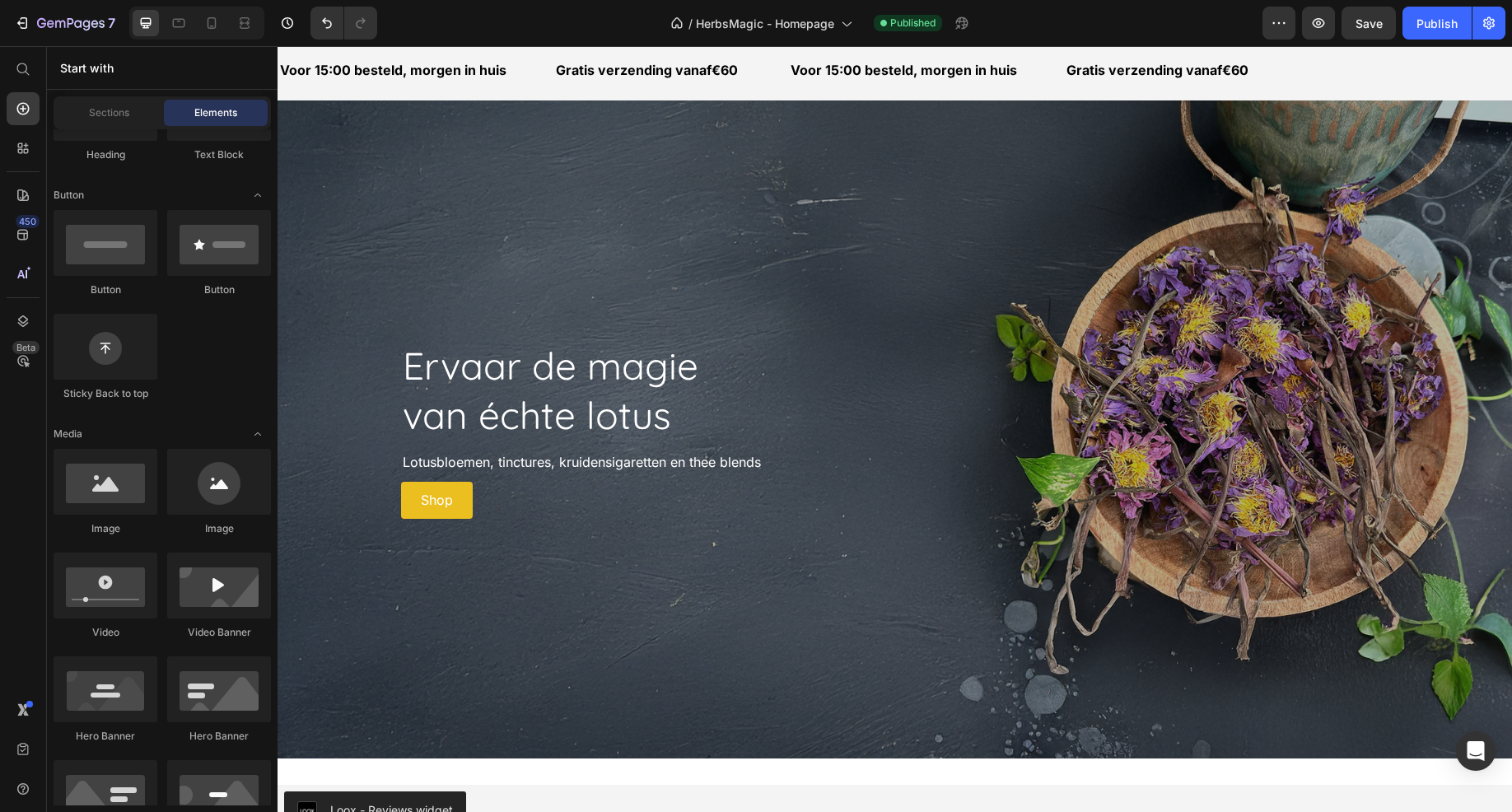 scroll, scrollTop: 0, scrollLeft: 0, axis: both 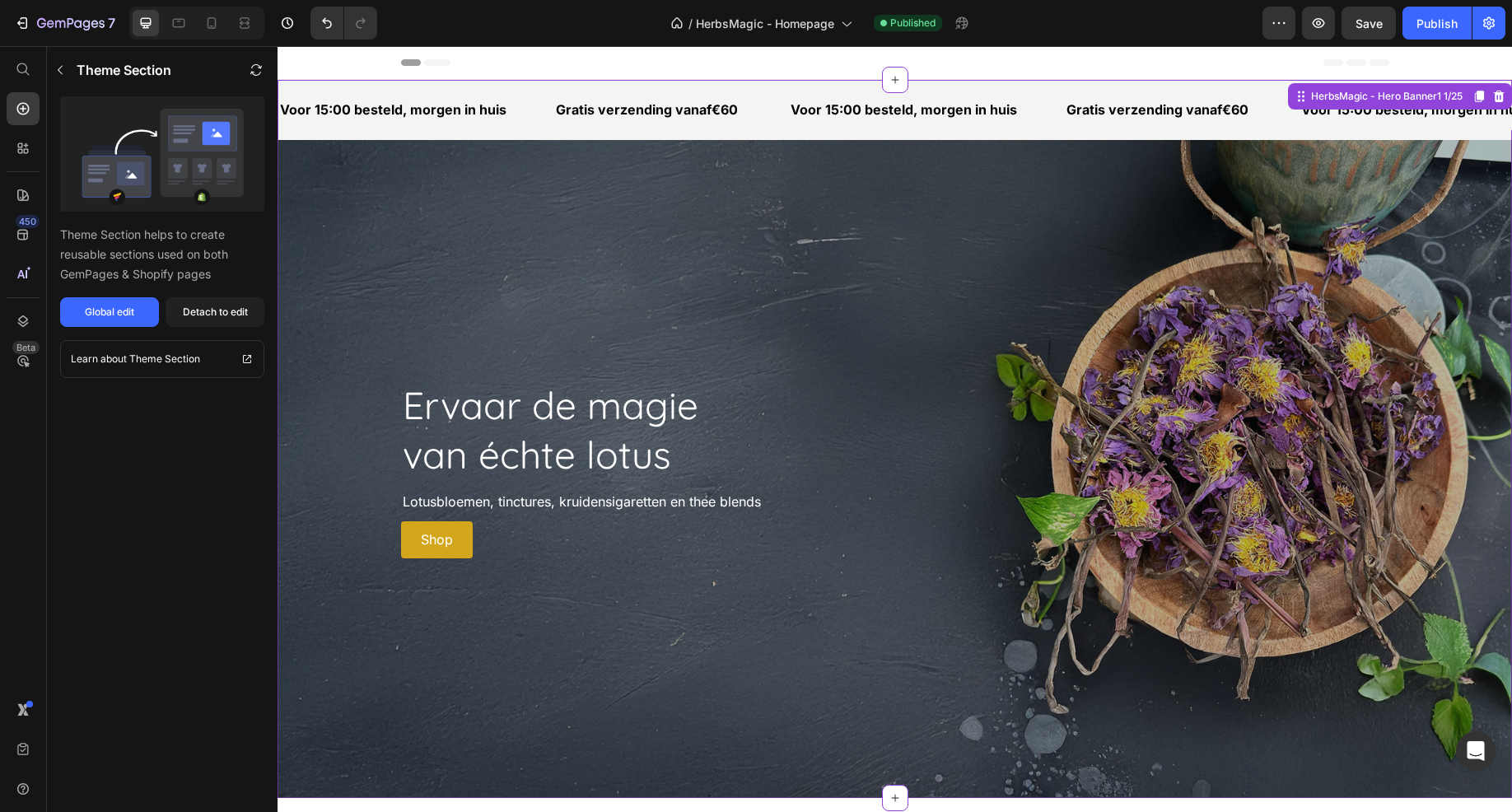 click on "Shop" at bounding box center (436, 539) 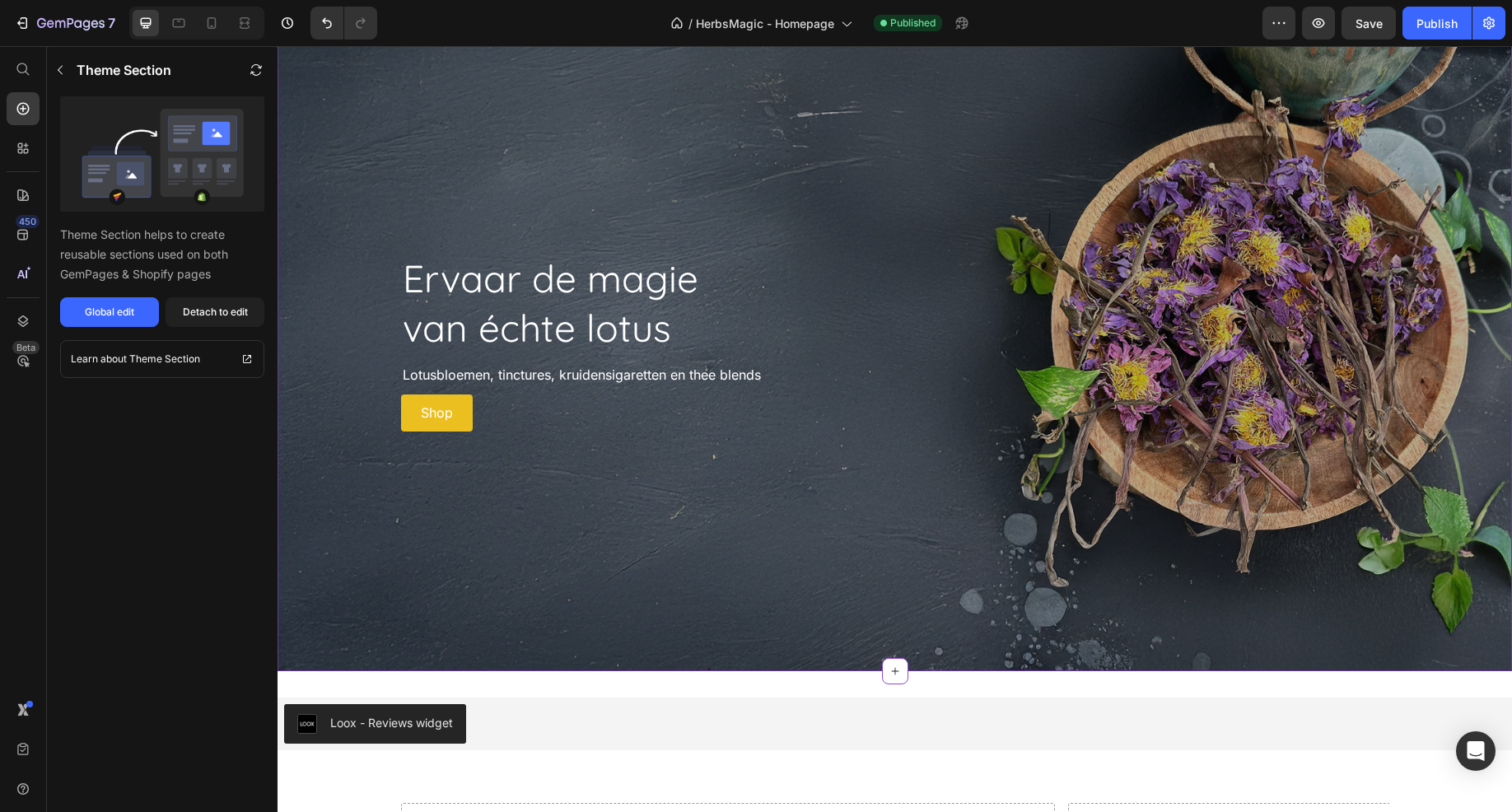 scroll, scrollTop: 329, scrollLeft: 0, axis: vertical 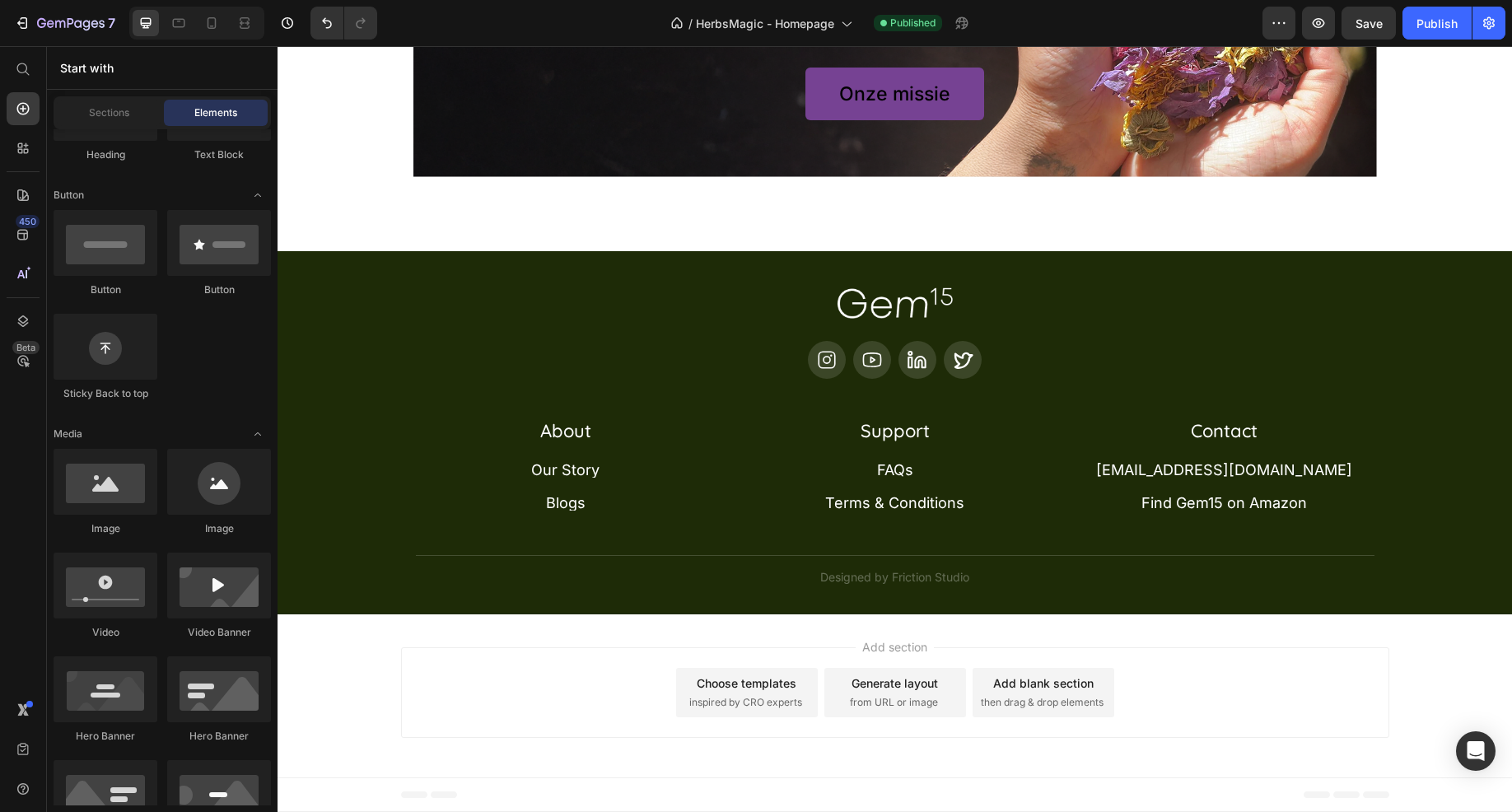 drag, startPoint x: 1506, startPoint y: 101, endPoint x: 1741, endPoint y: 800, distance: 737.4456 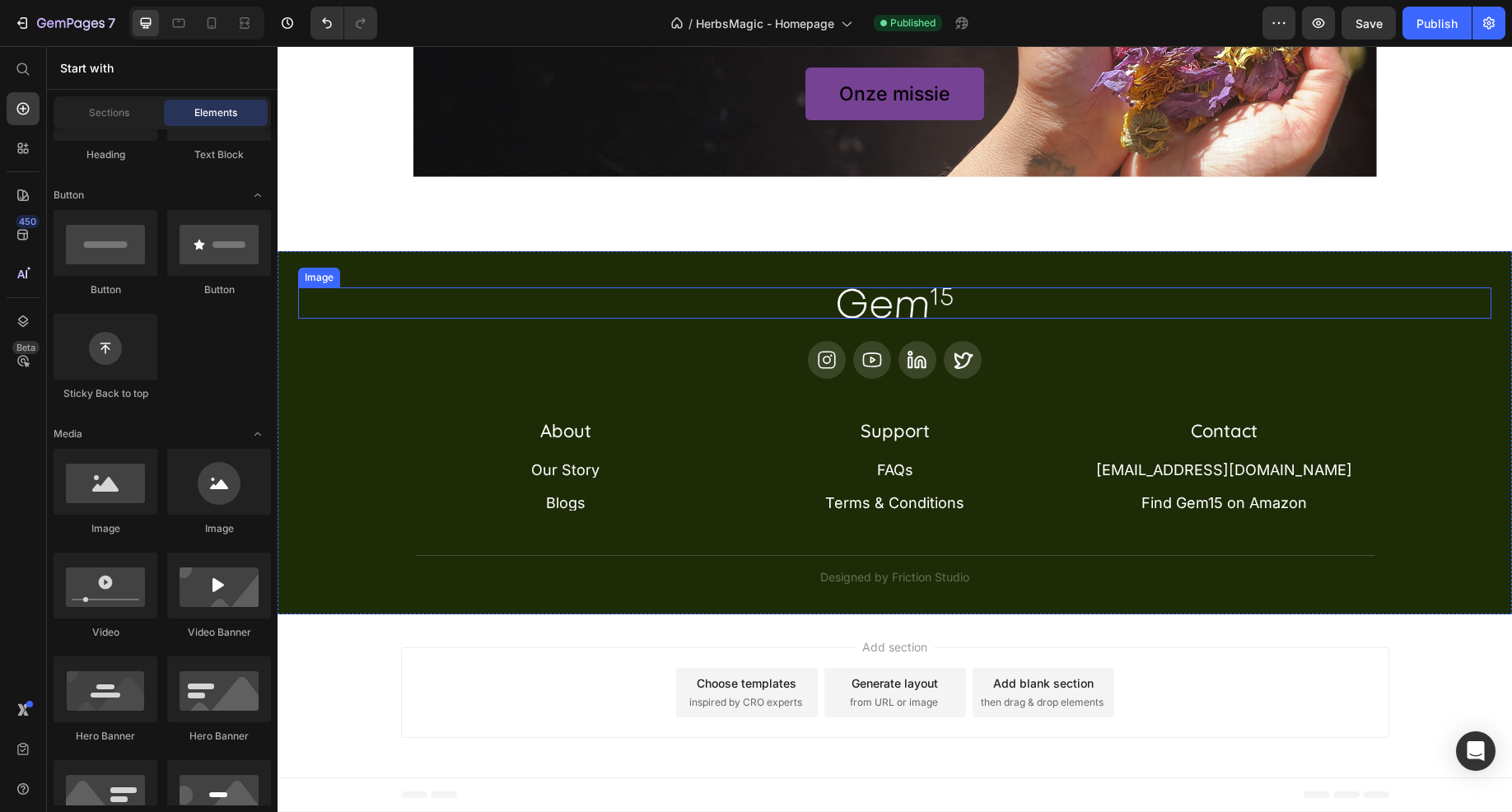 click at bounding box center (894, 303) 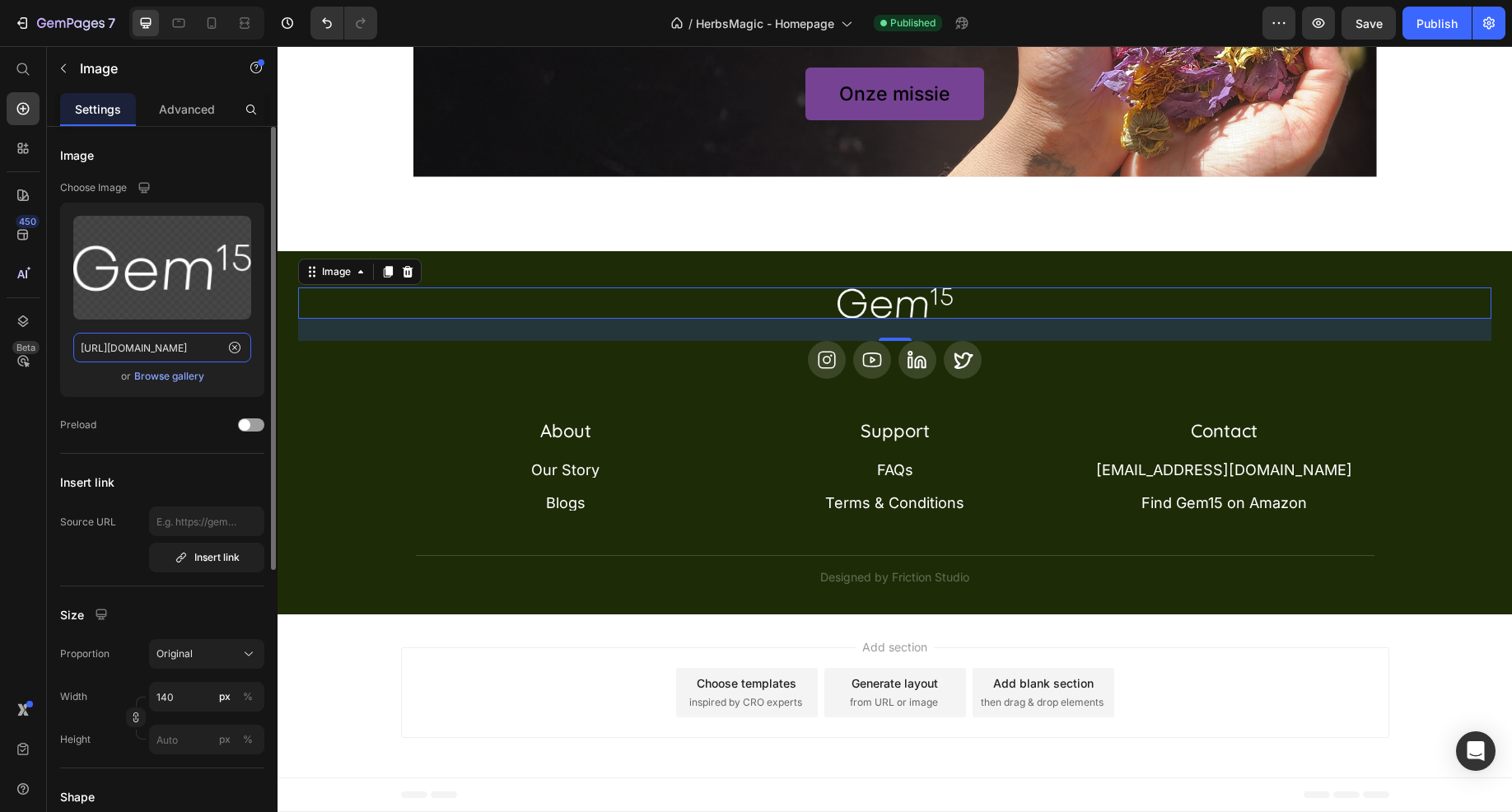 click on "[URL][DOMAIN_NAME]" 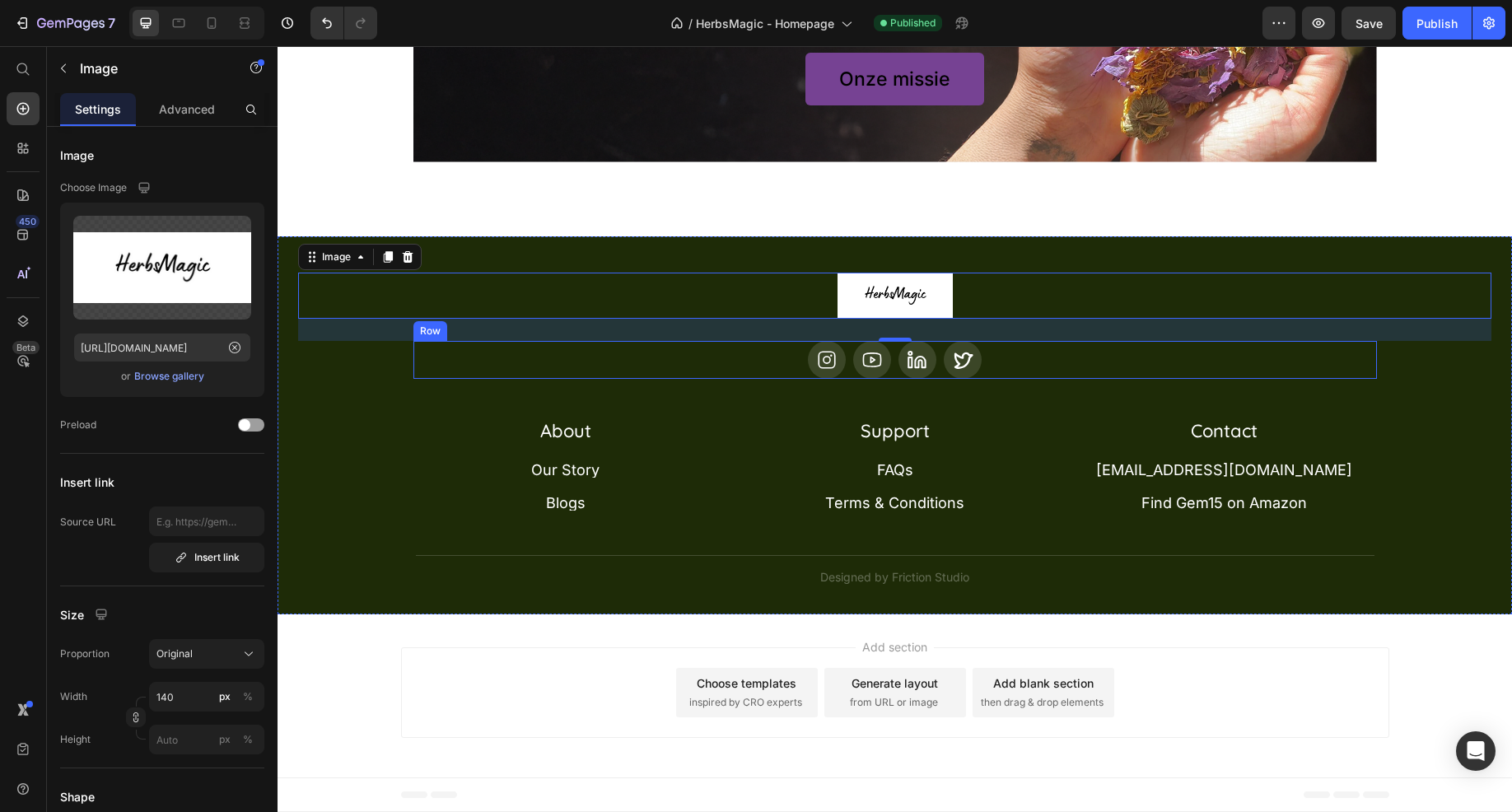 click on "Icon
Icon
Icon
Icon Row" at bounding box center (895, 360) 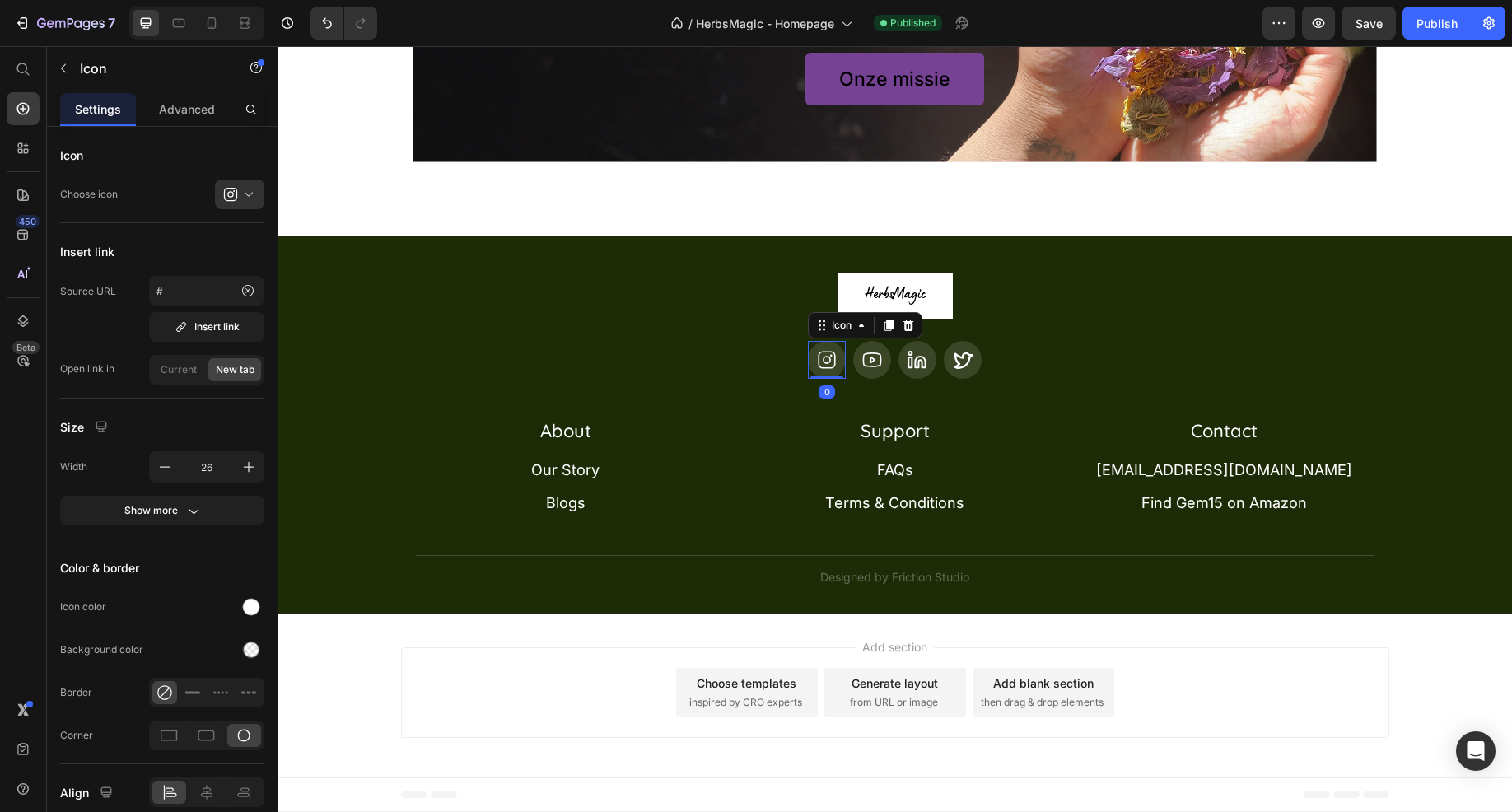 click at bounding box center [827, 360] 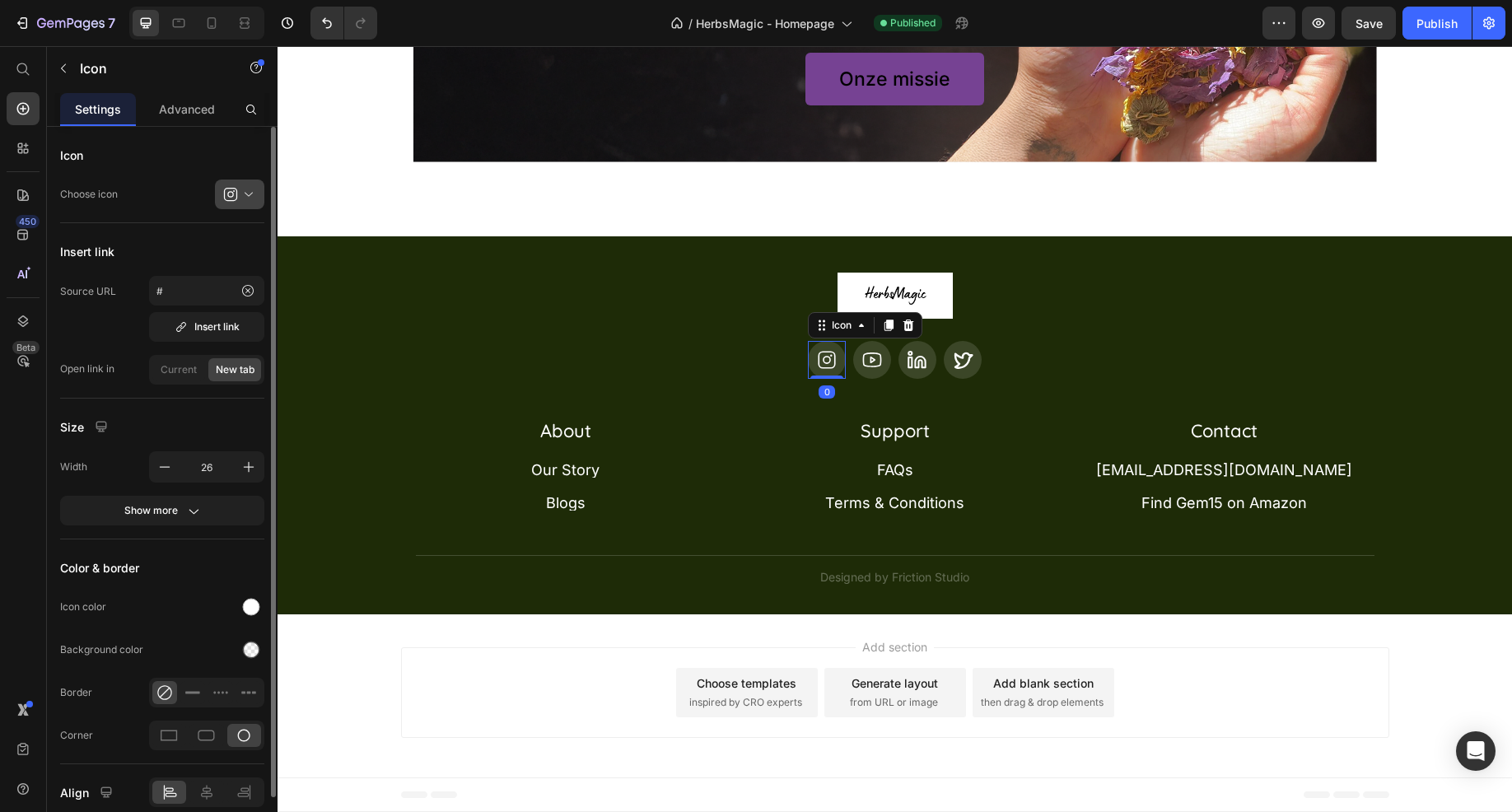 click at bounding box center [246, 194] 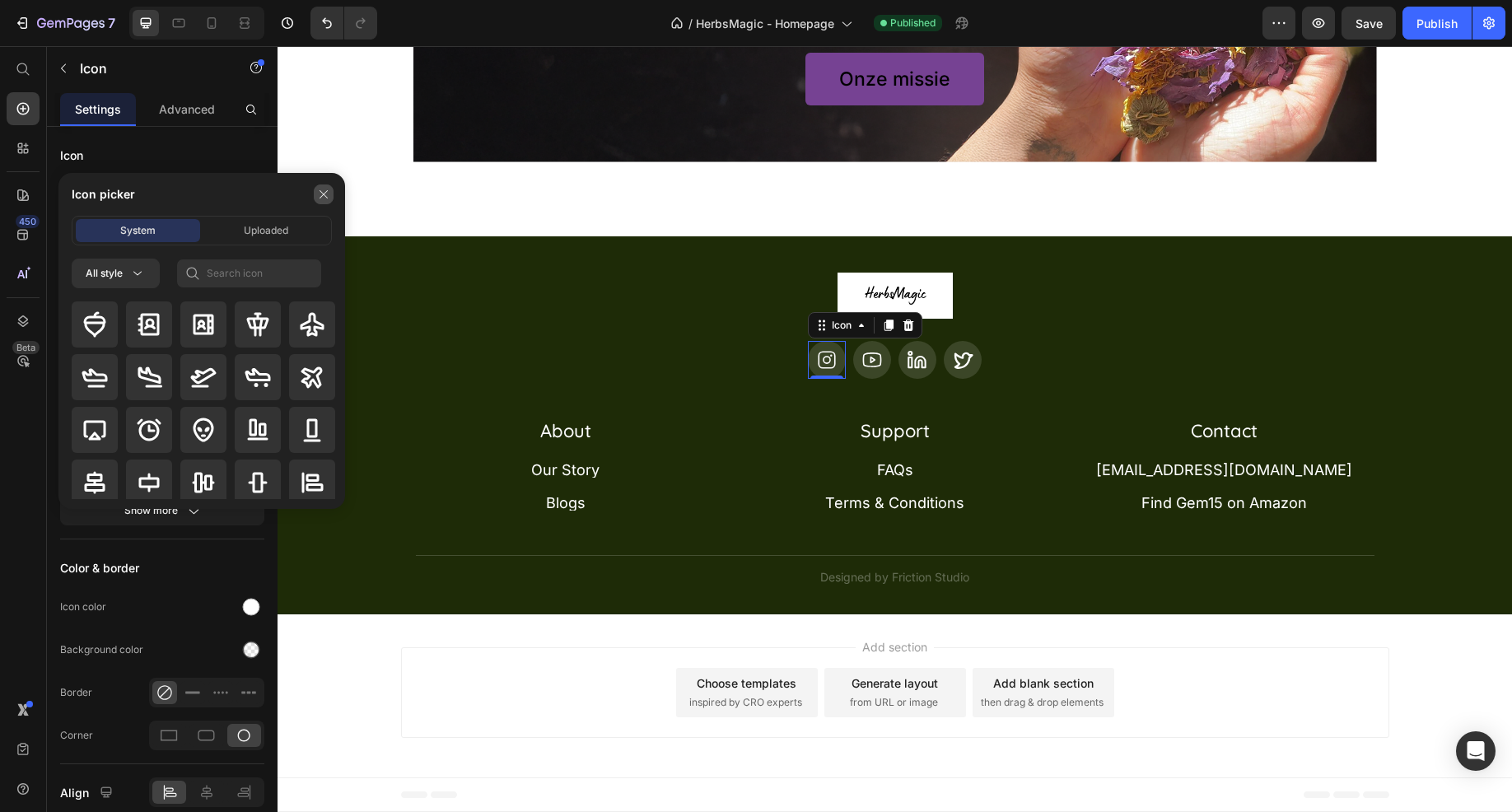 click 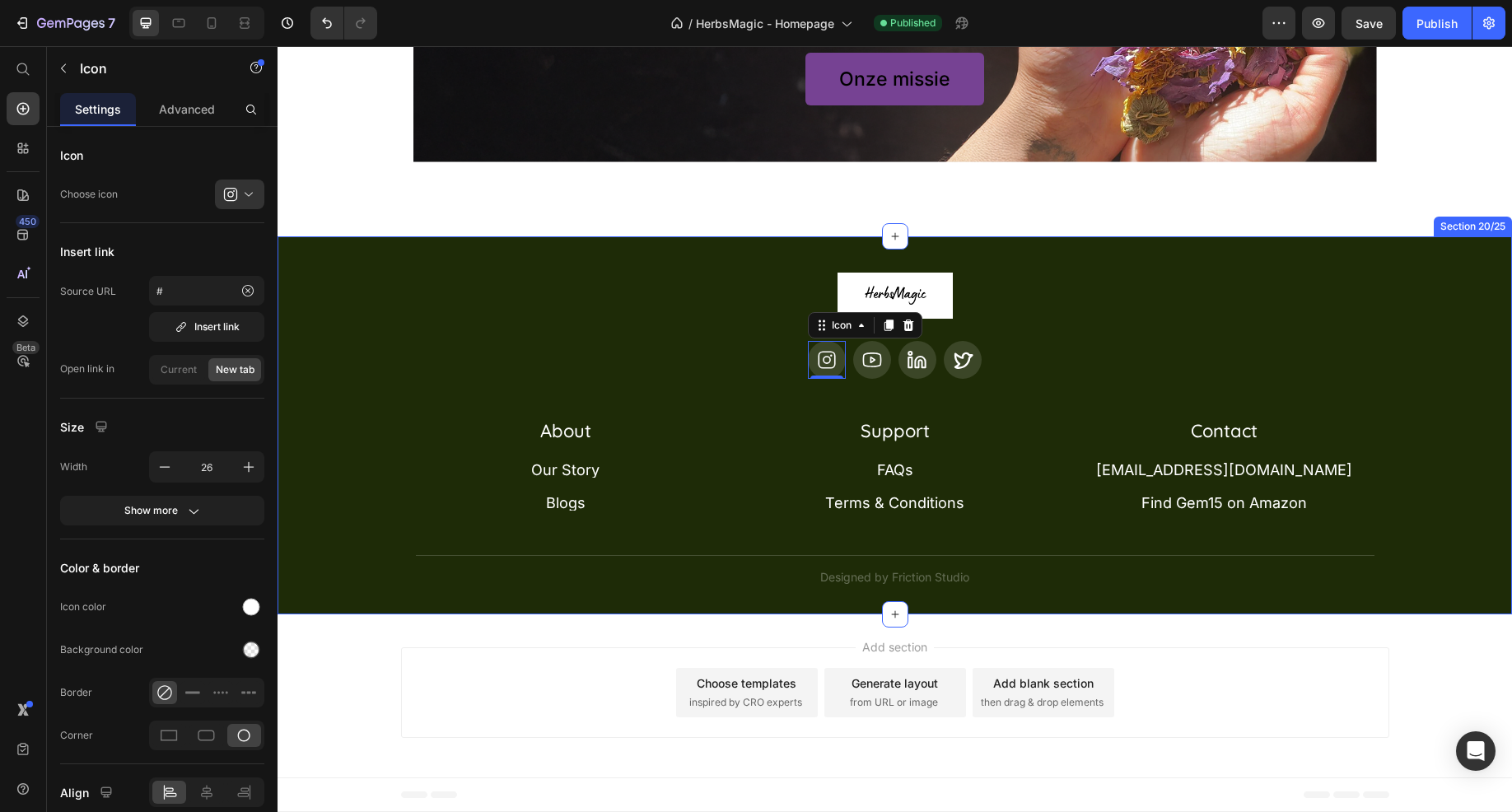 click on "Icon   0
Icon
Icon
Icon Row" at bounding box center [895, 360] 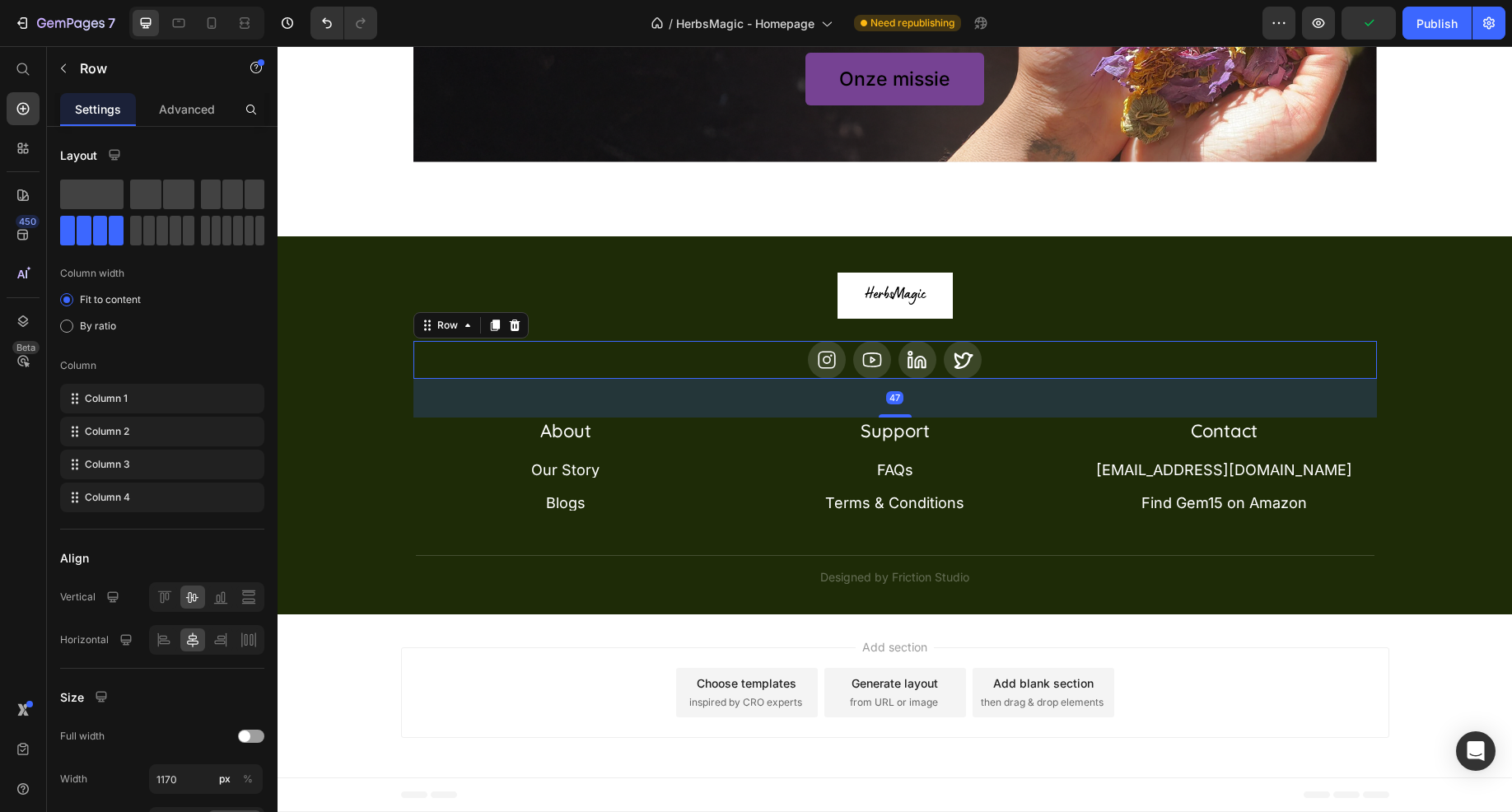 drag, startPoint x: 739, startPoint y: 368, endPoint x: 735, endPoint y: 311, distance: 57.14018 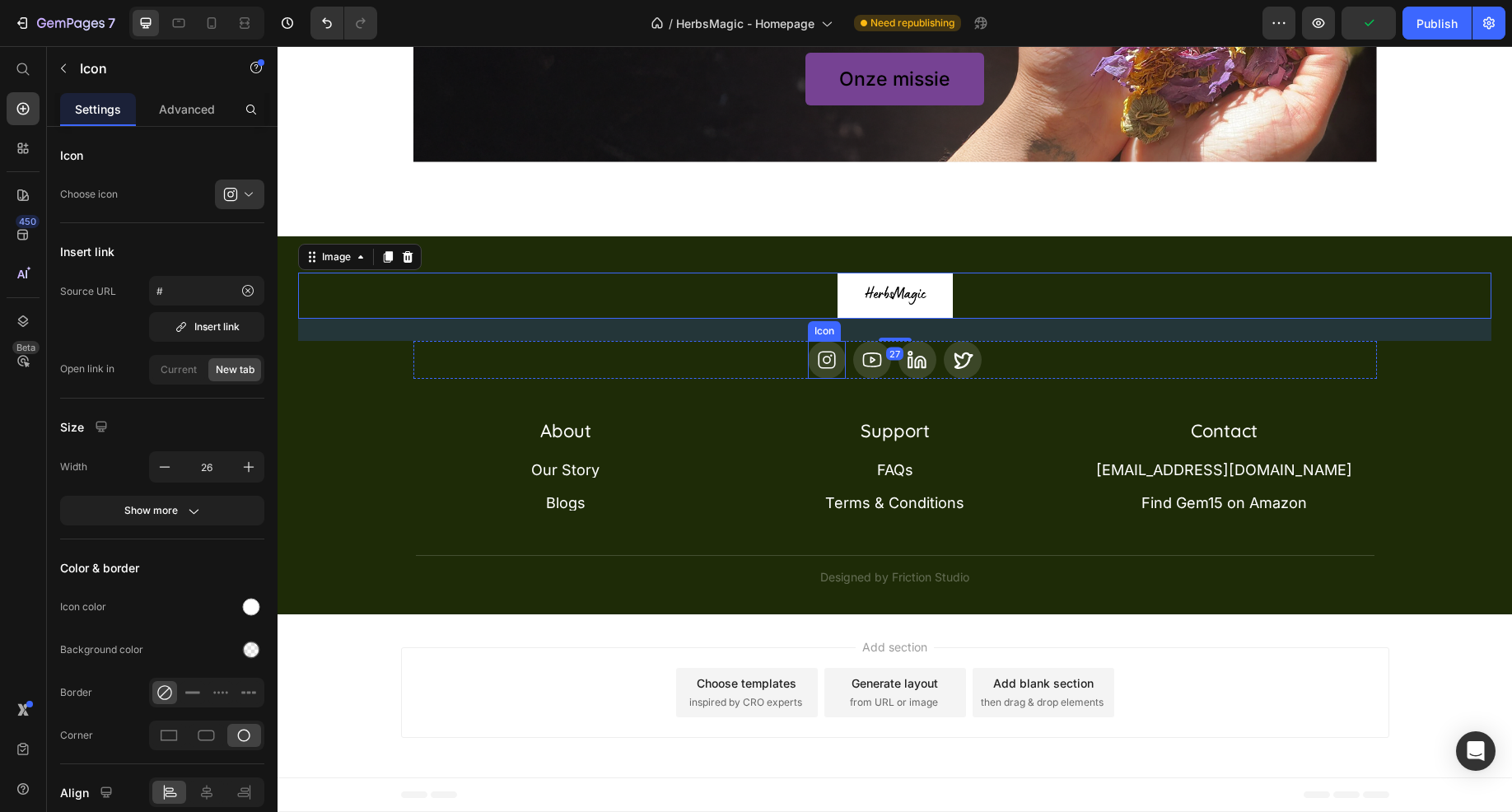 click 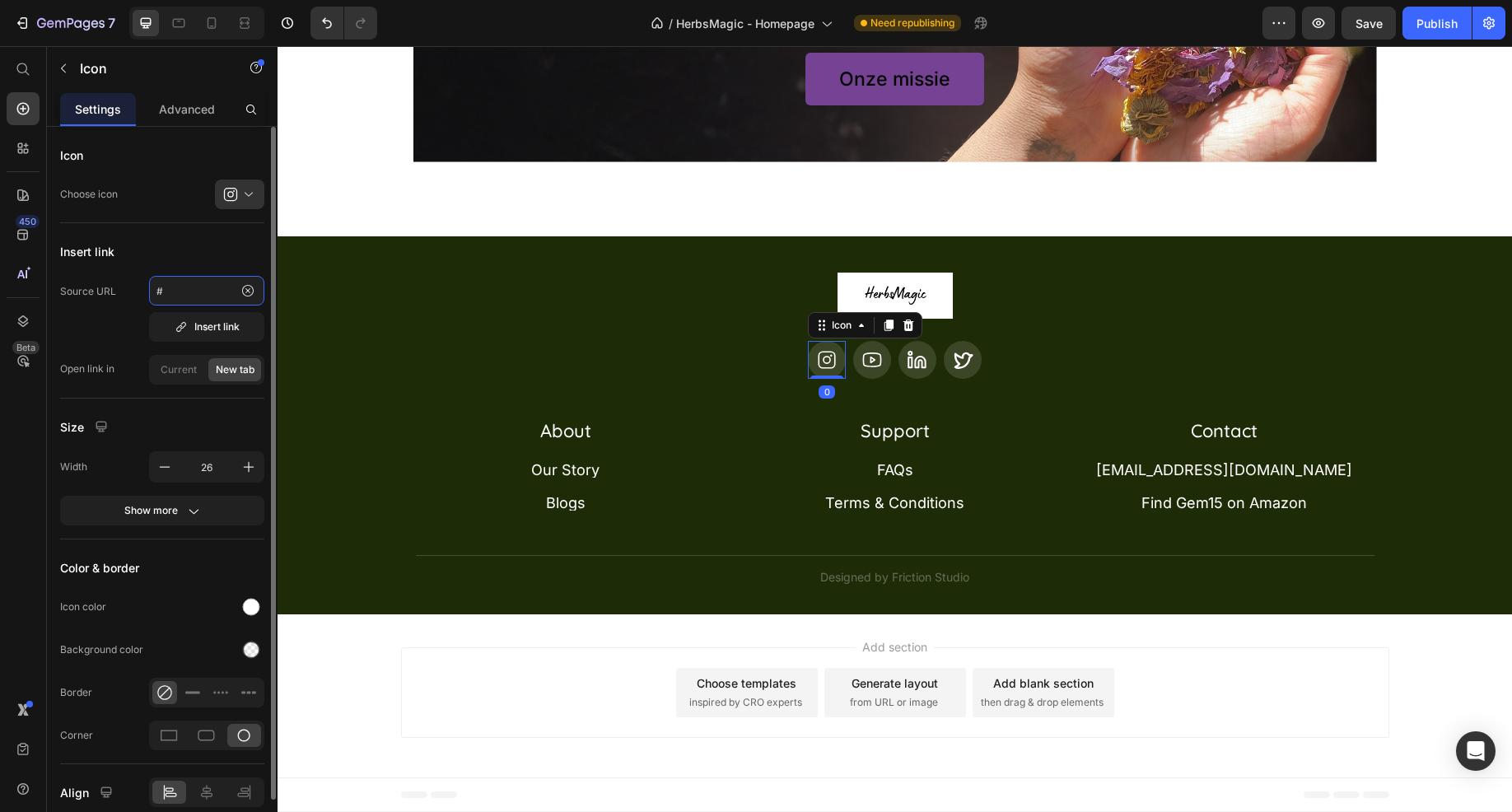 click on "#" 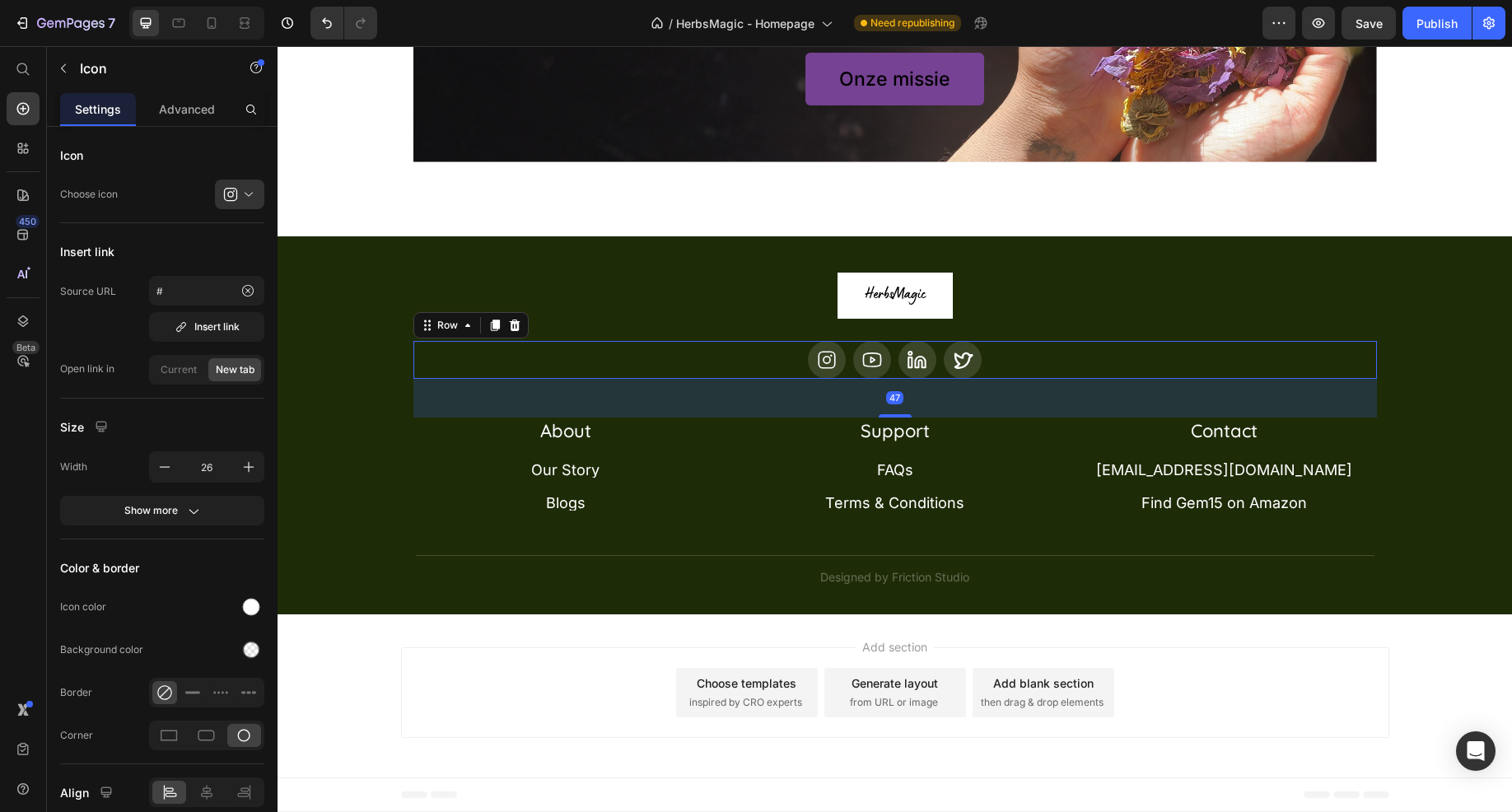 click on "Icon
Icon
Icon
Icon Row   47" at bounding box center (895, 360) 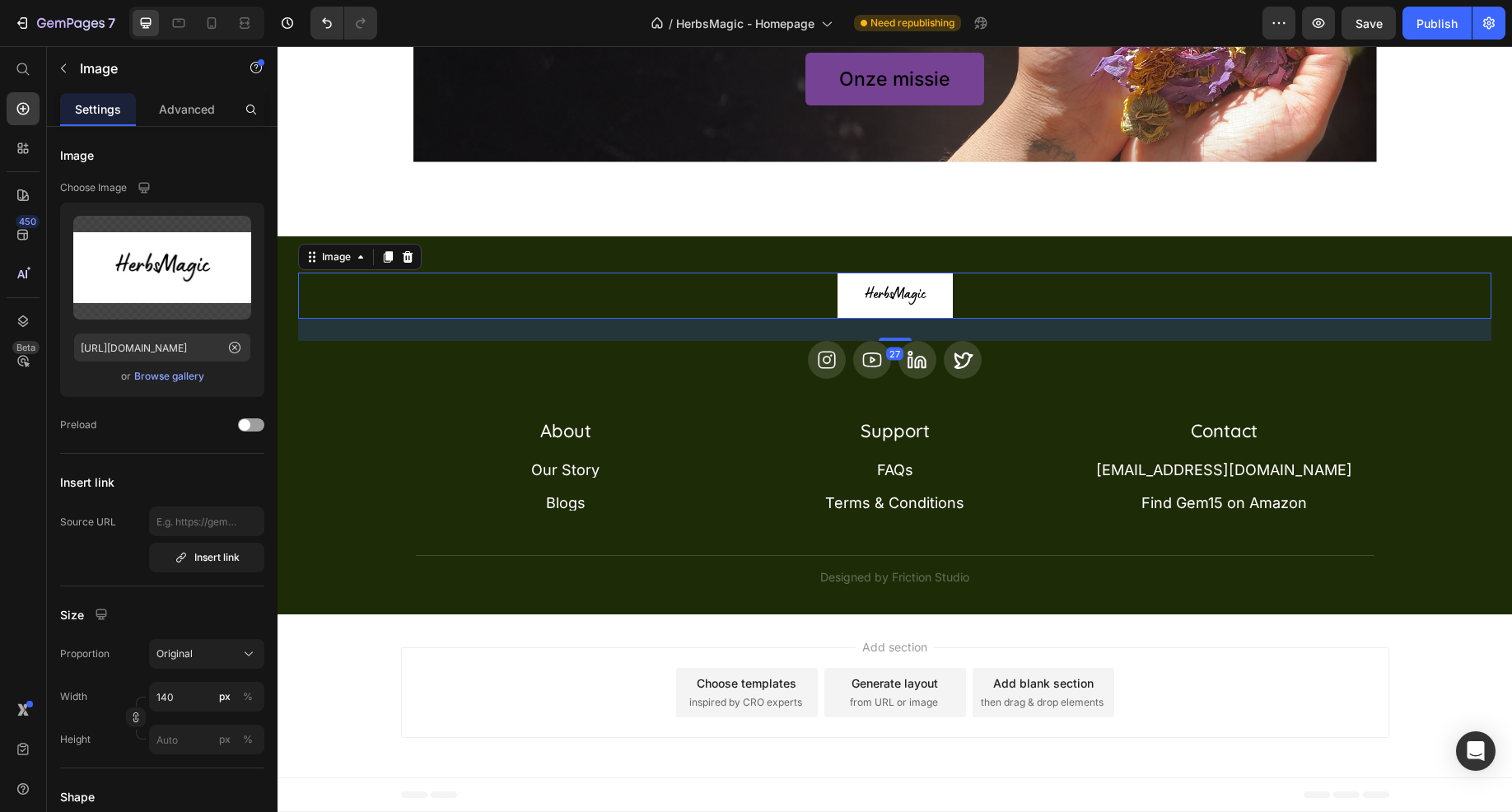 click at bounding box center (894, 296) 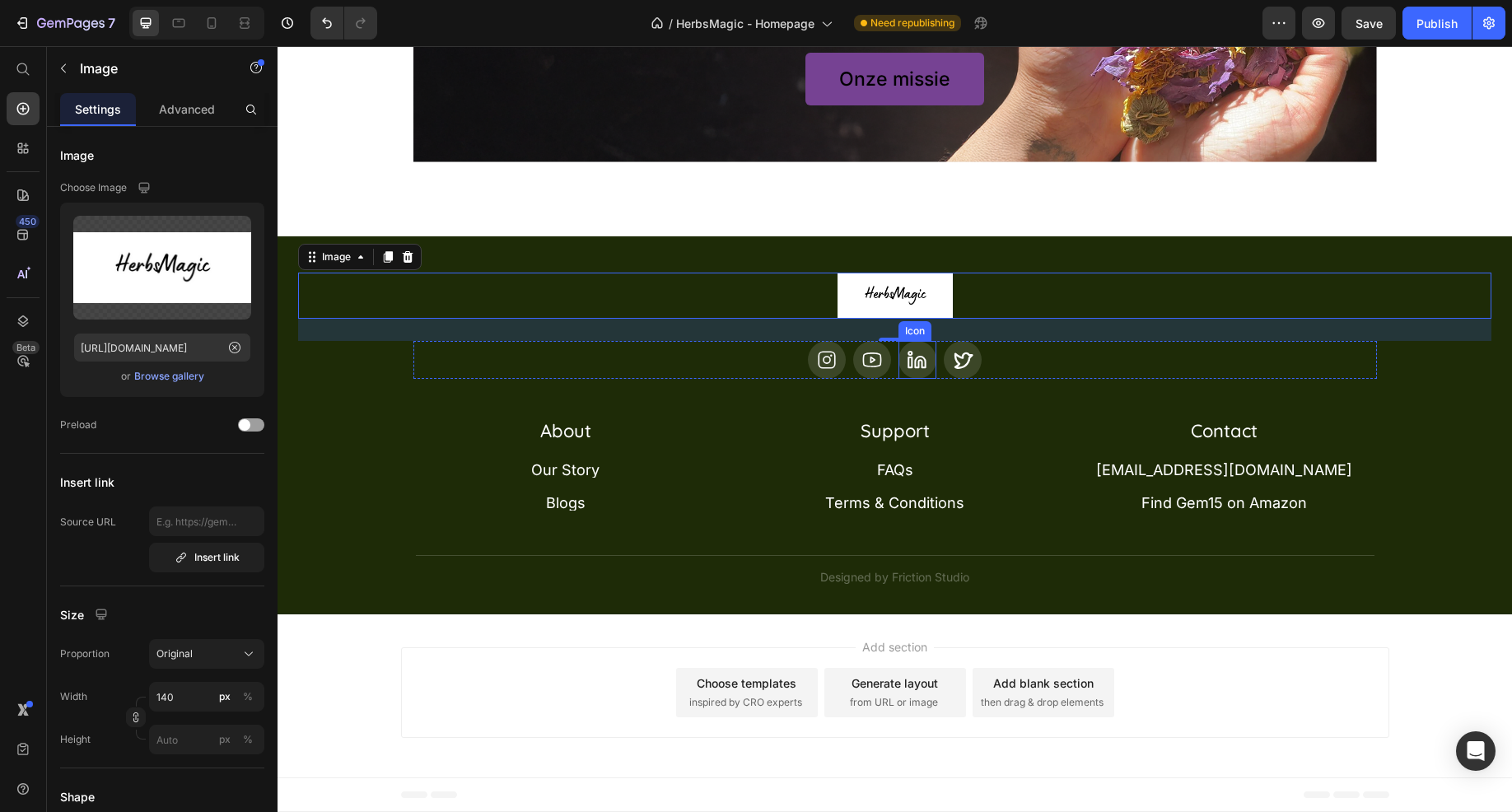 click at bounding box center [917, 360] 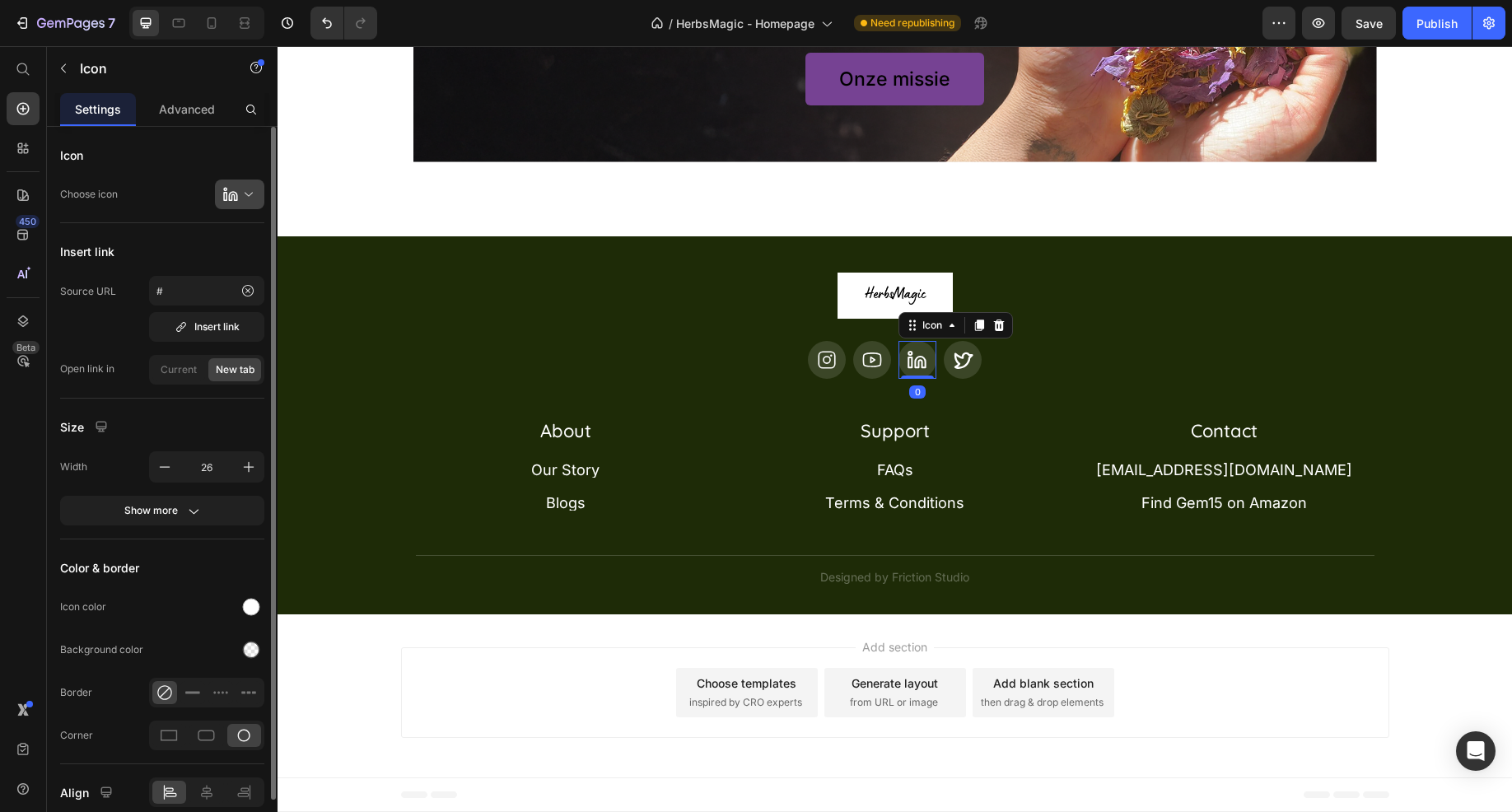 click at bounding box center [246, 194] 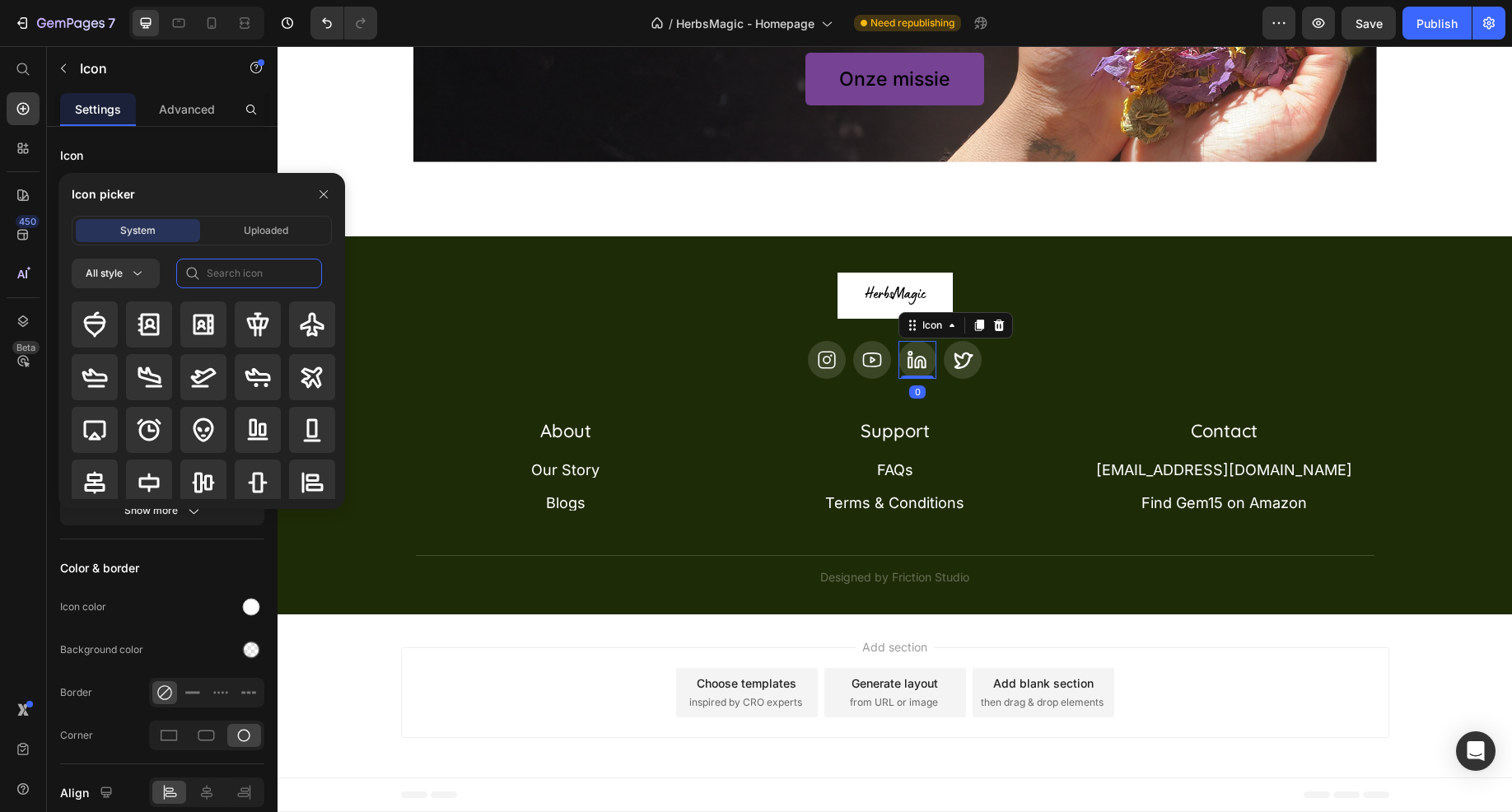 click 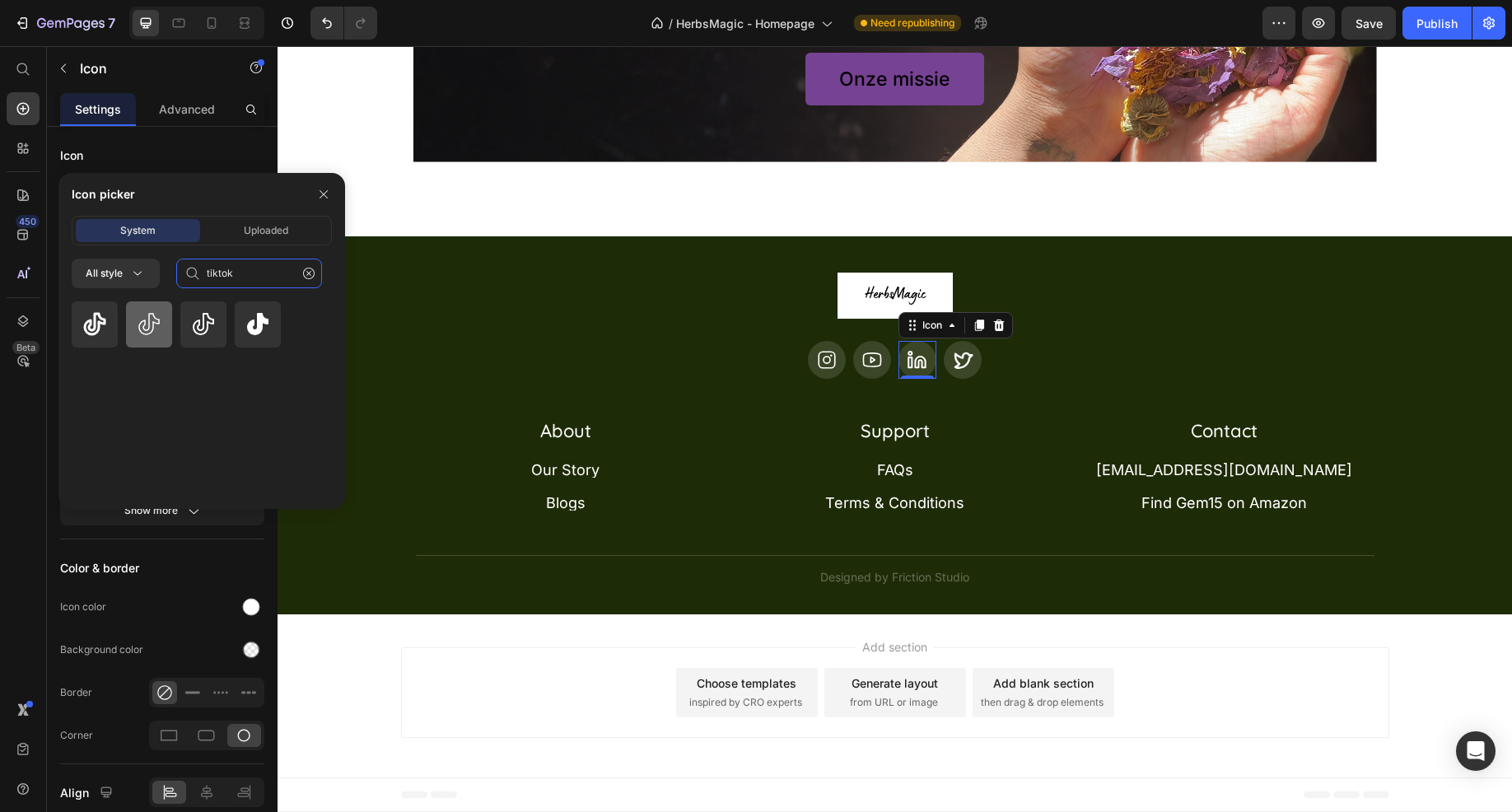 type on "tiktok" 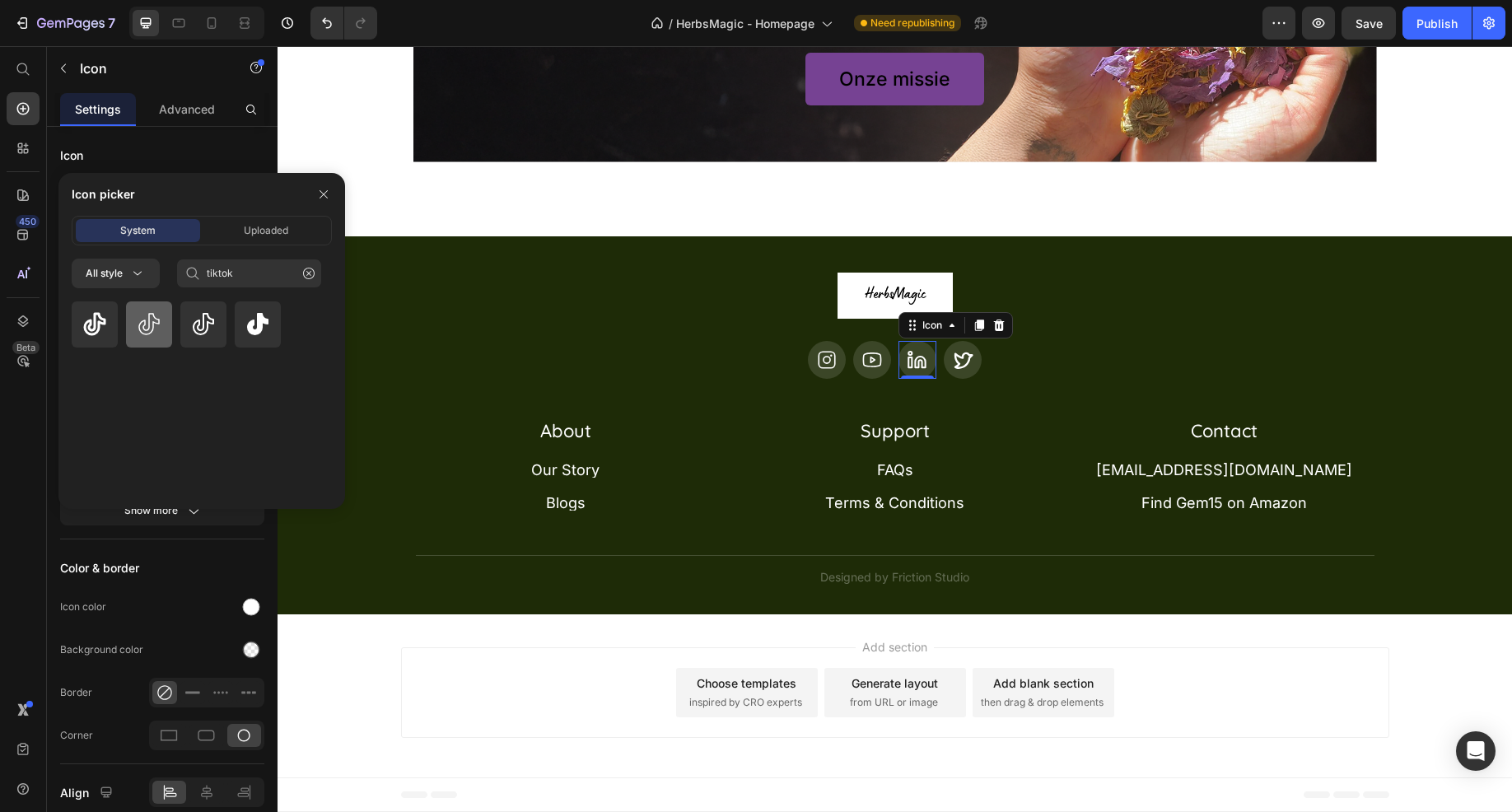 click 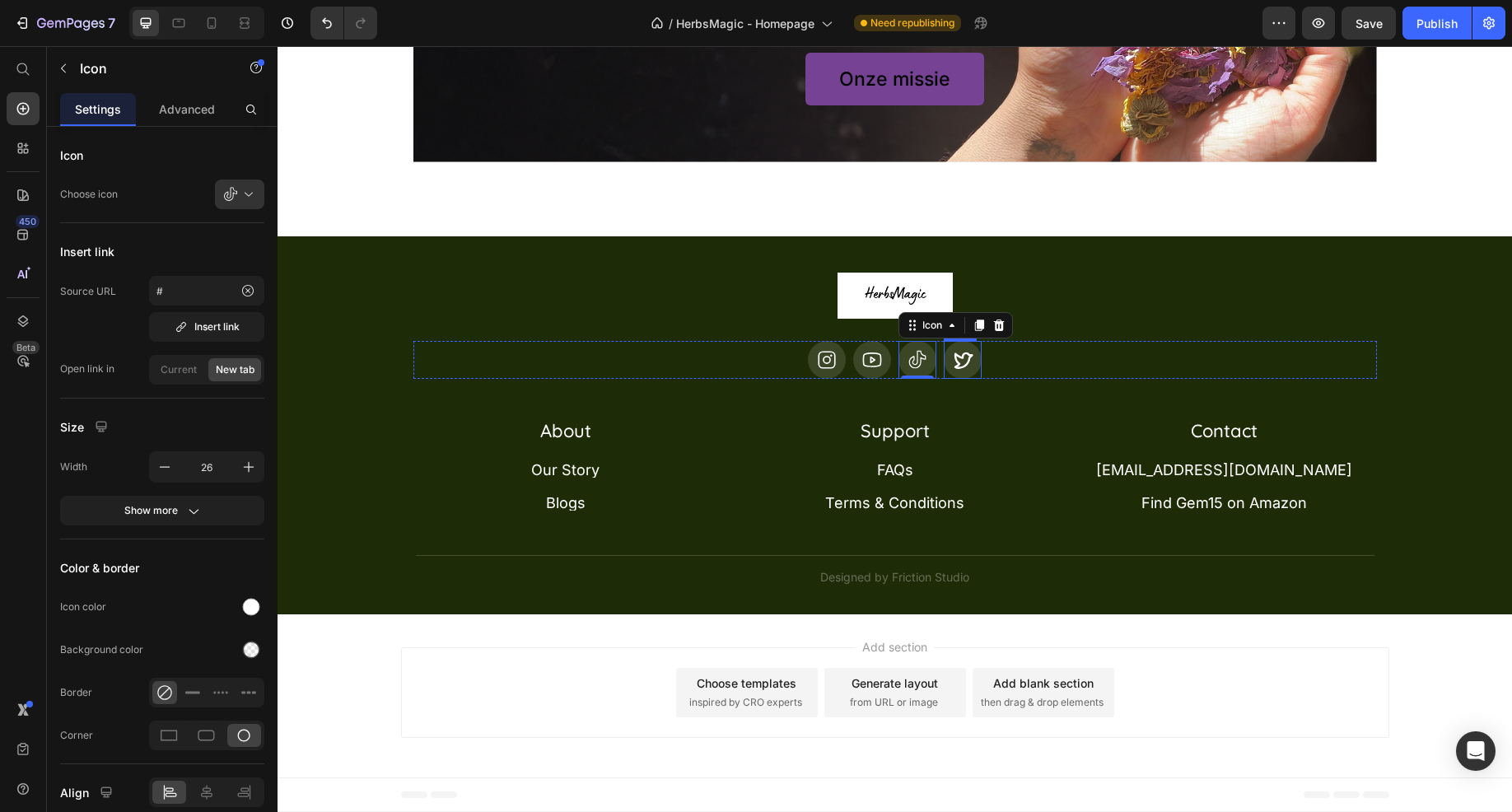 click at bounding box center [963, 360] 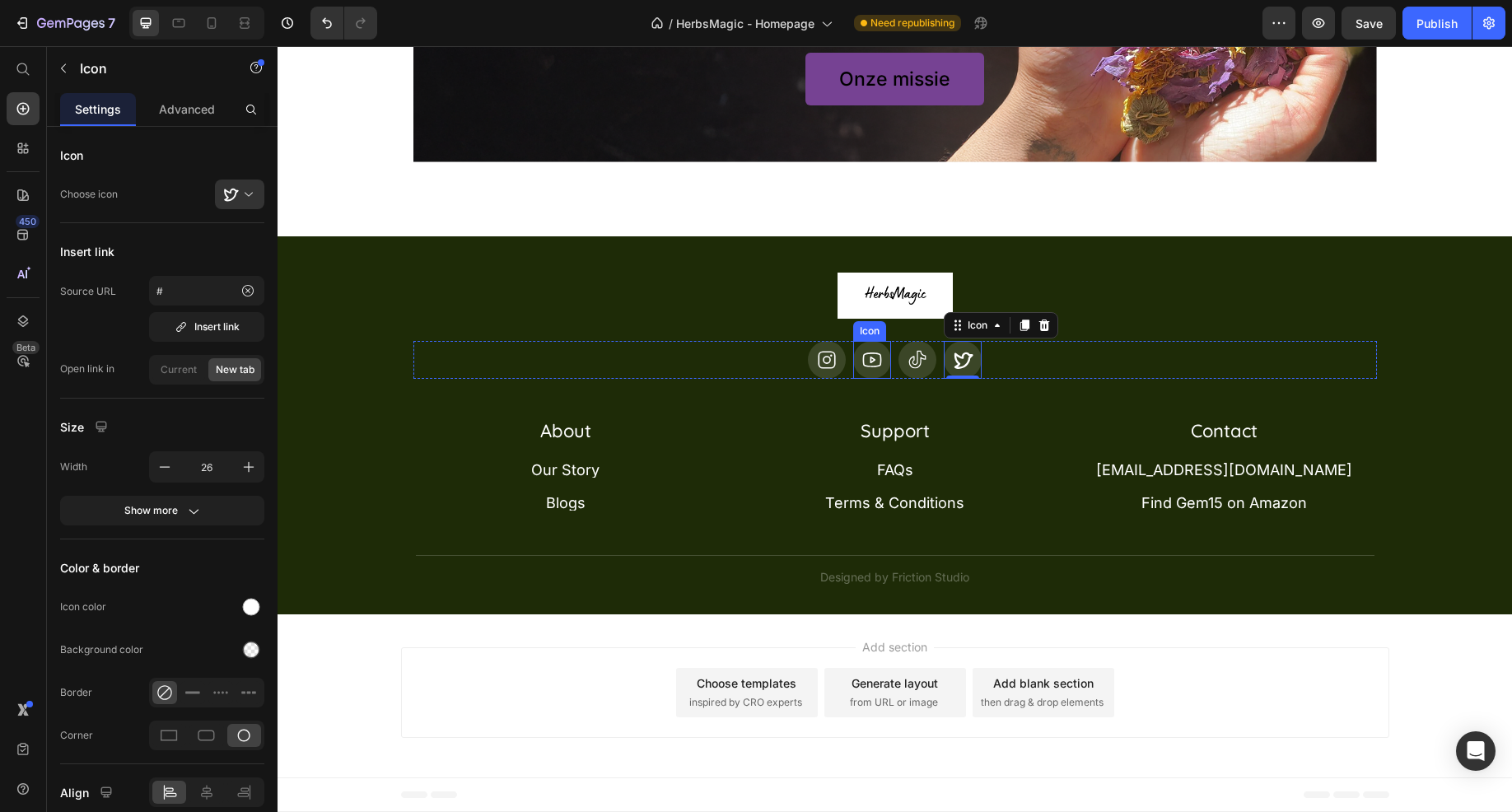 click 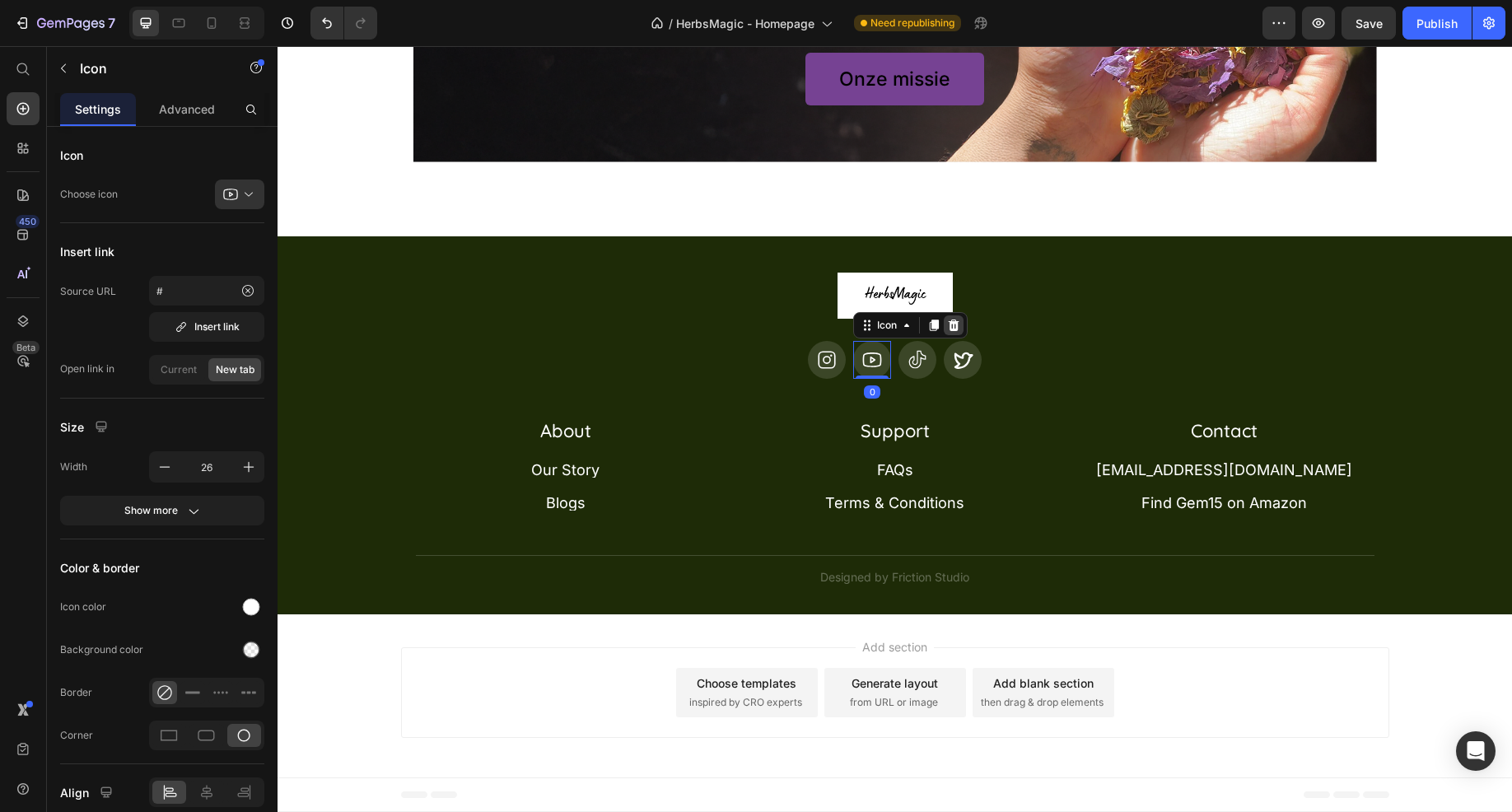 click 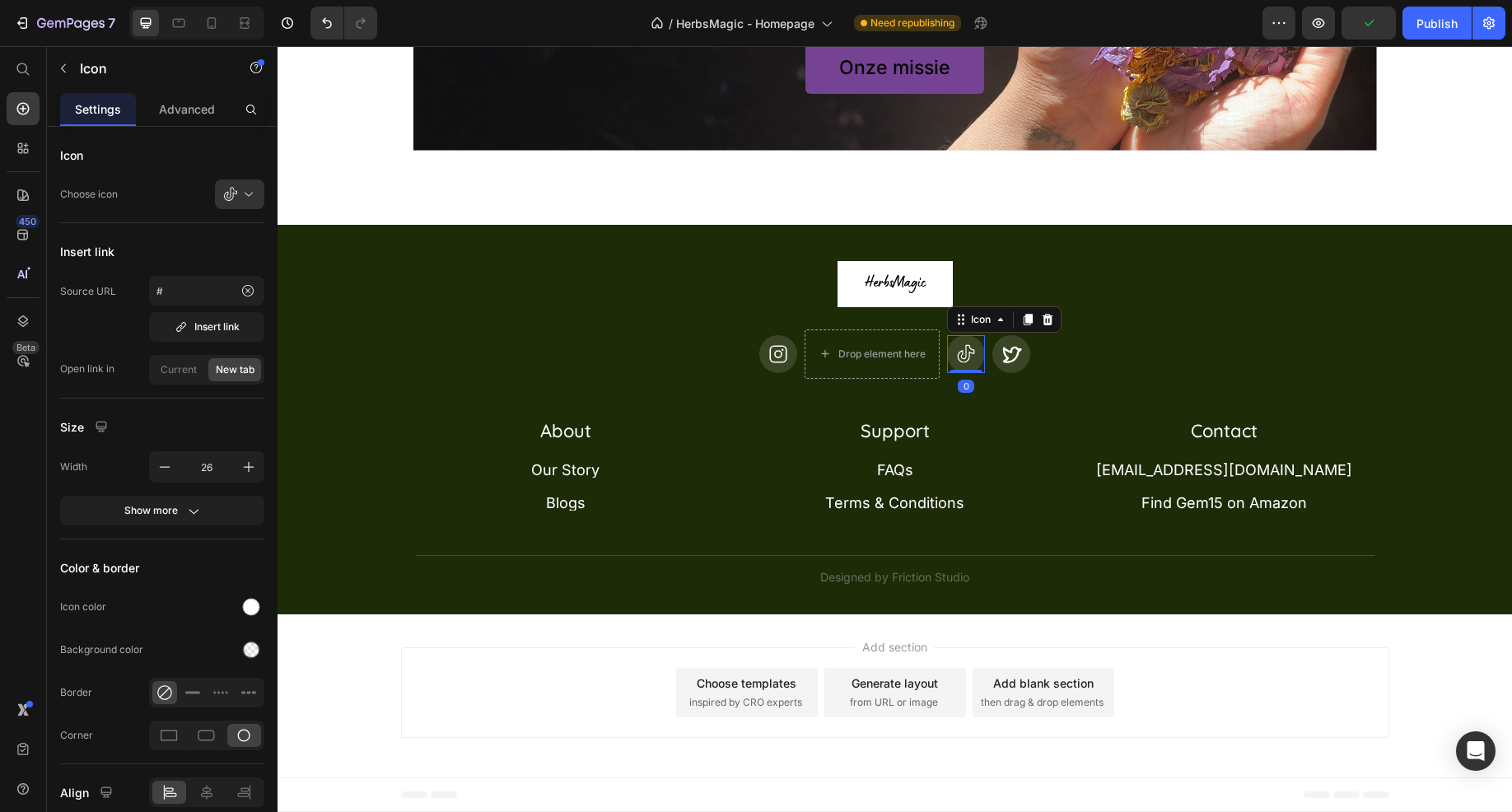 click 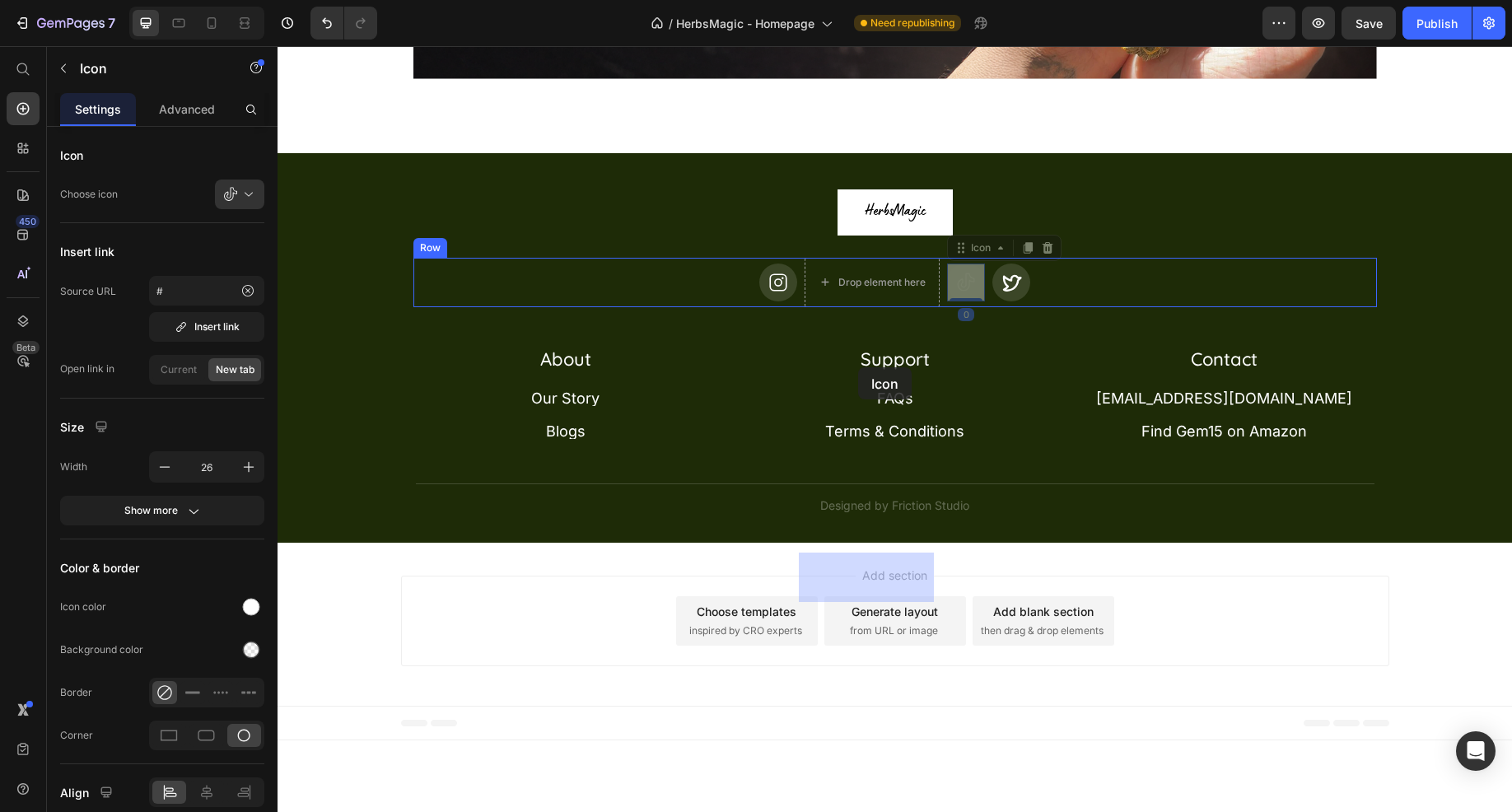 drag, startPoint x: 955, startPoint y: 348, endPoint x: 858, endPoint y: 367, distance: 98.84331 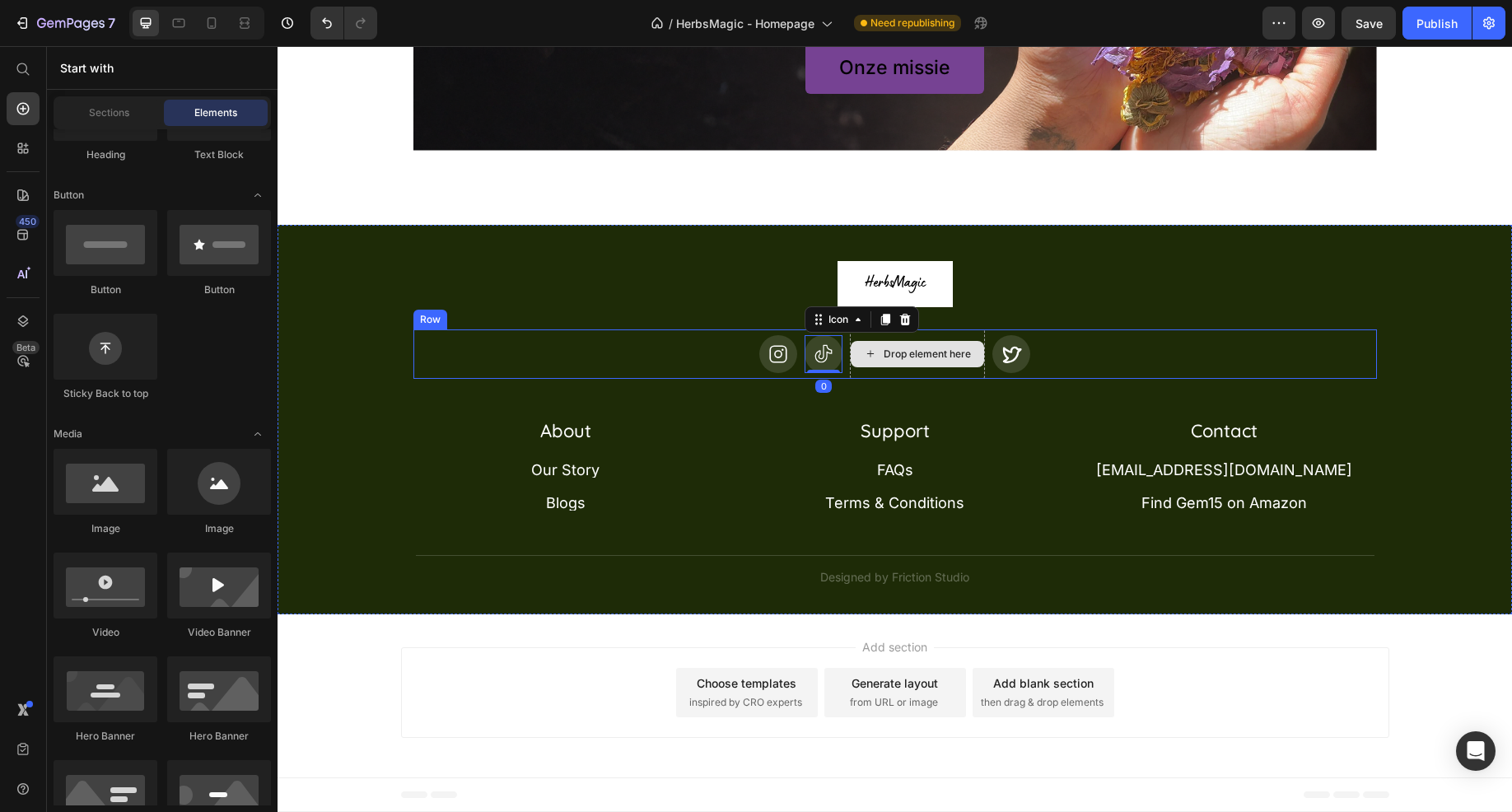 click on "Drop element here" at bounding box center (917, 354) 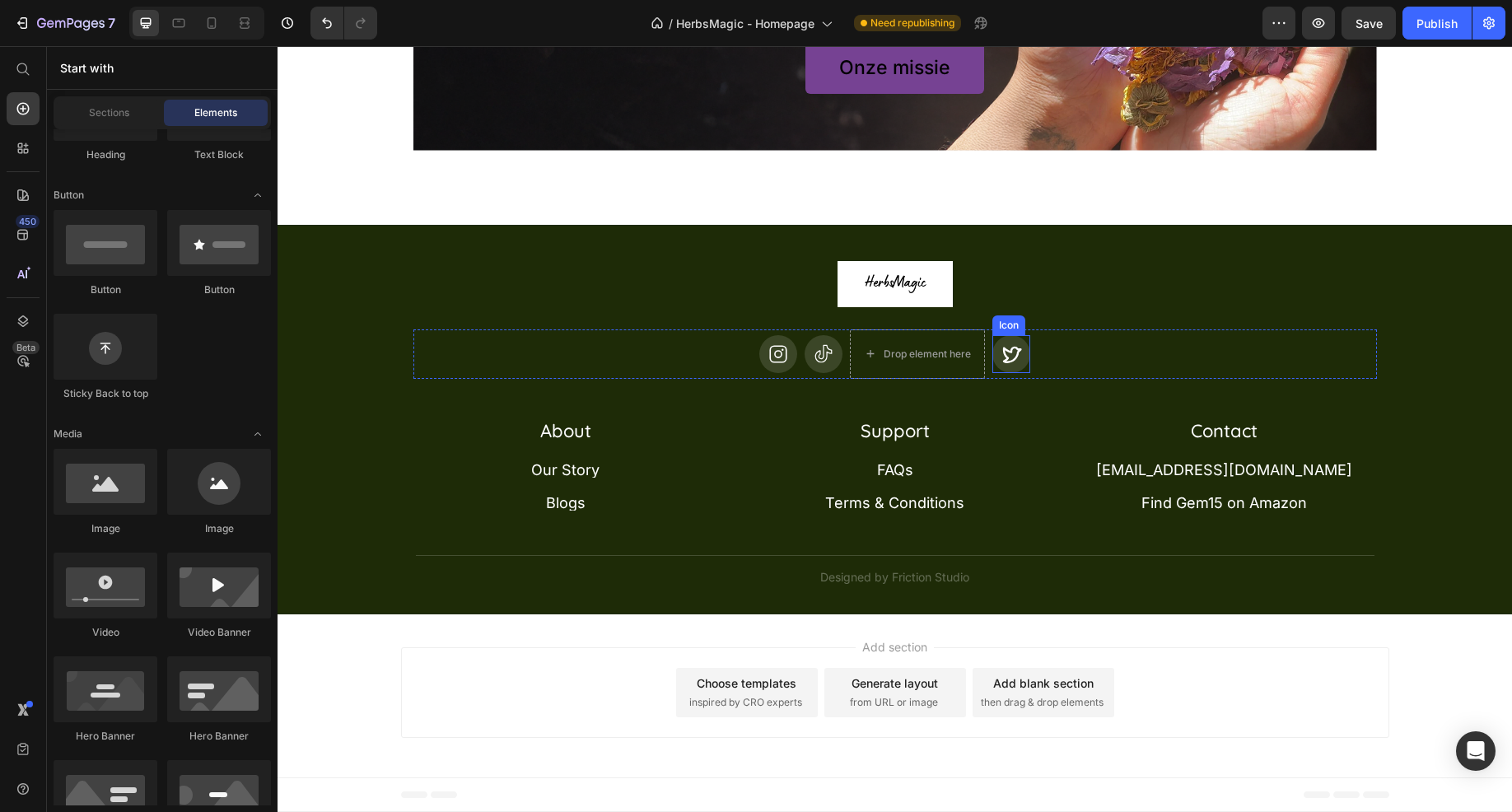 click 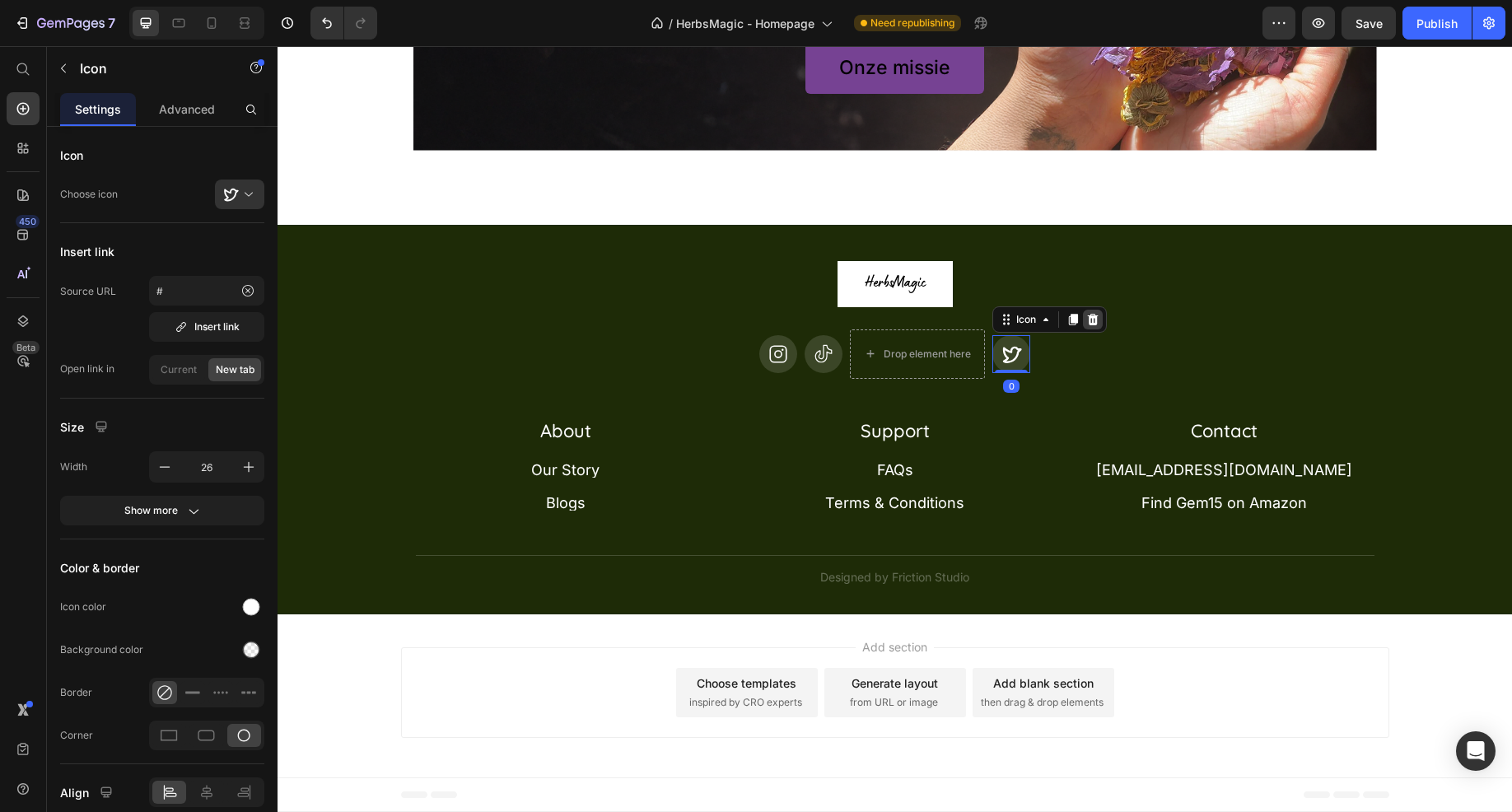 click 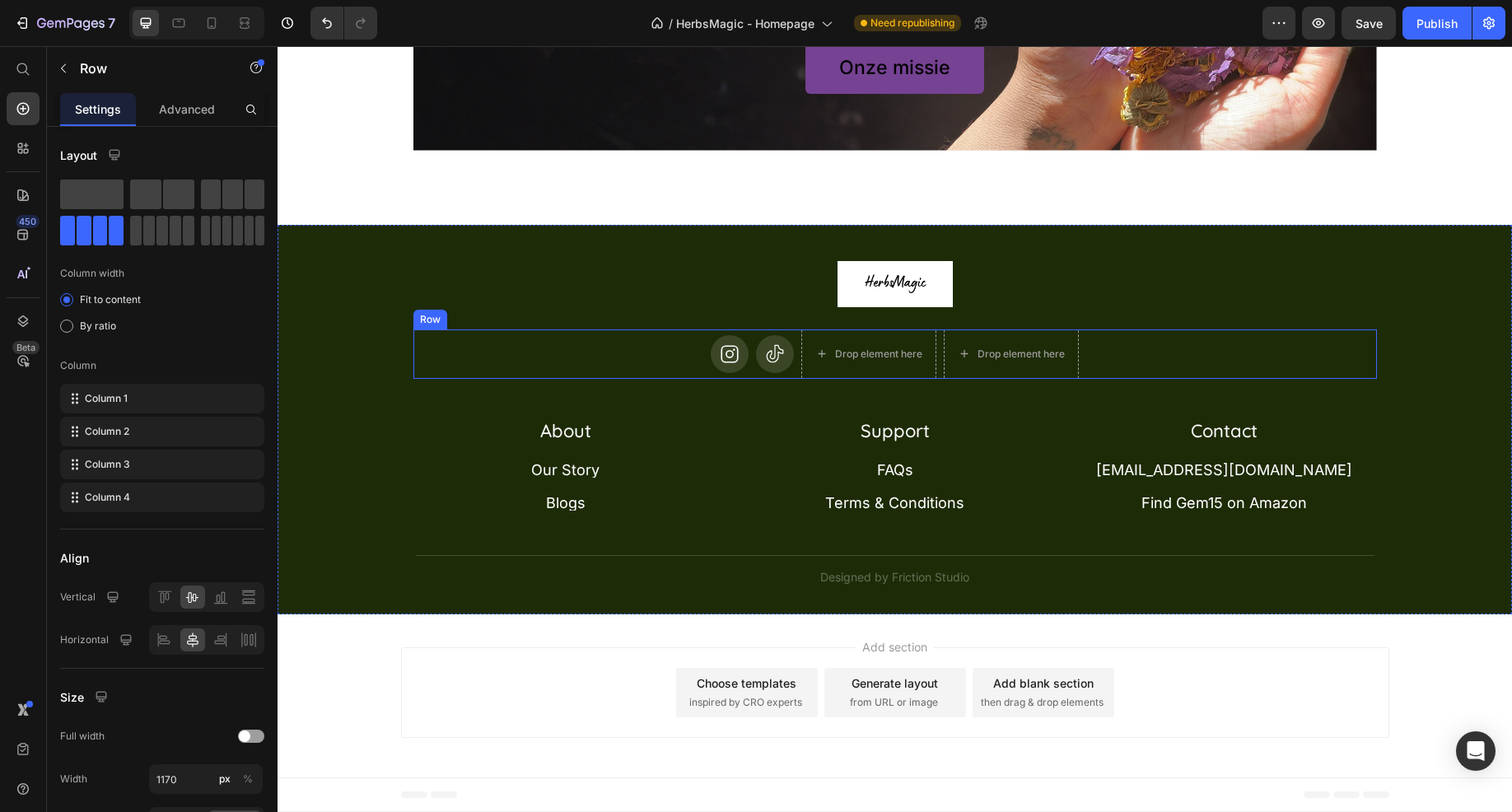 click on "Icon
Icon
Drop element here
Drop element here Row" at bounding box center [895, 354] 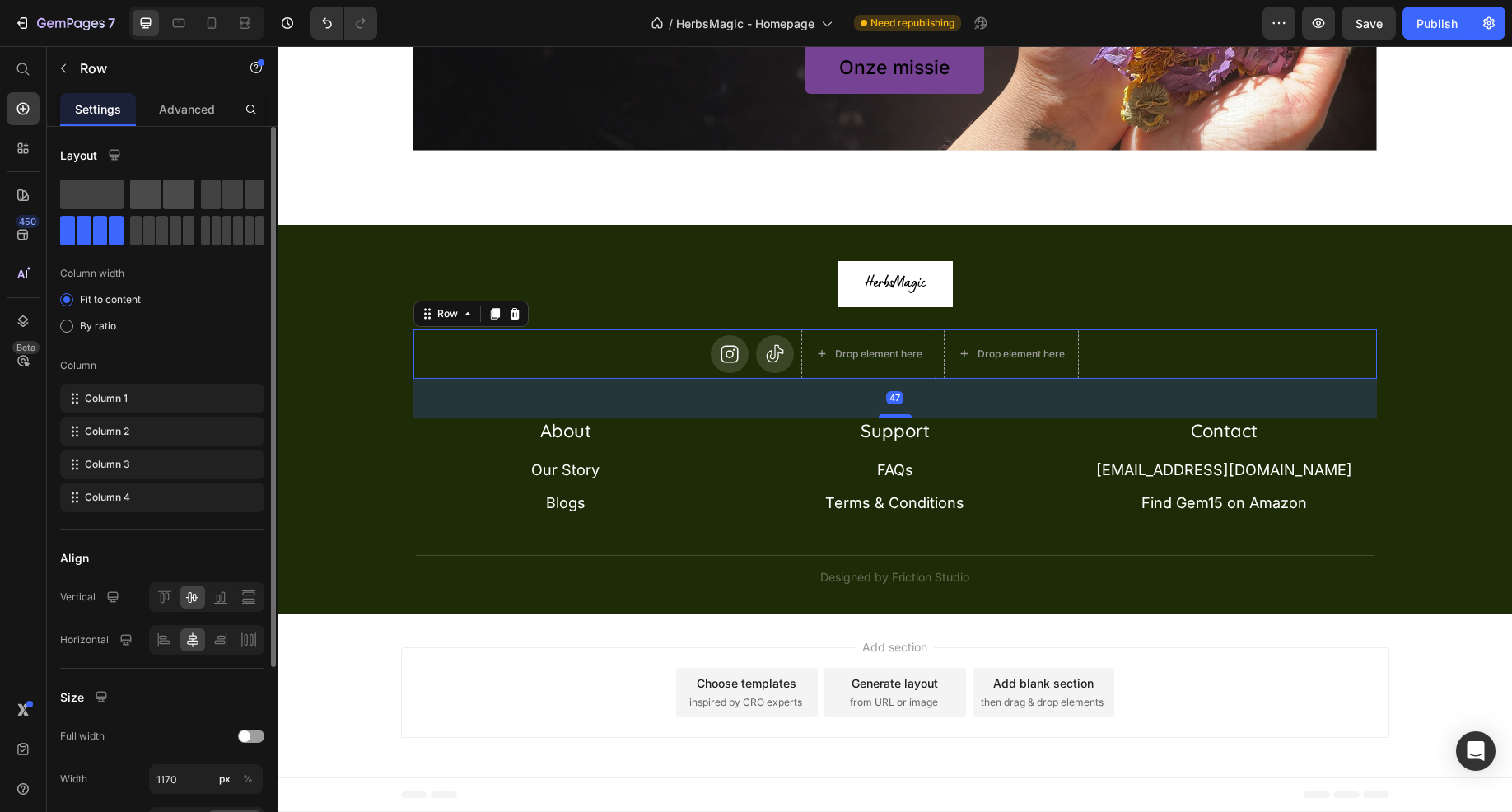 click 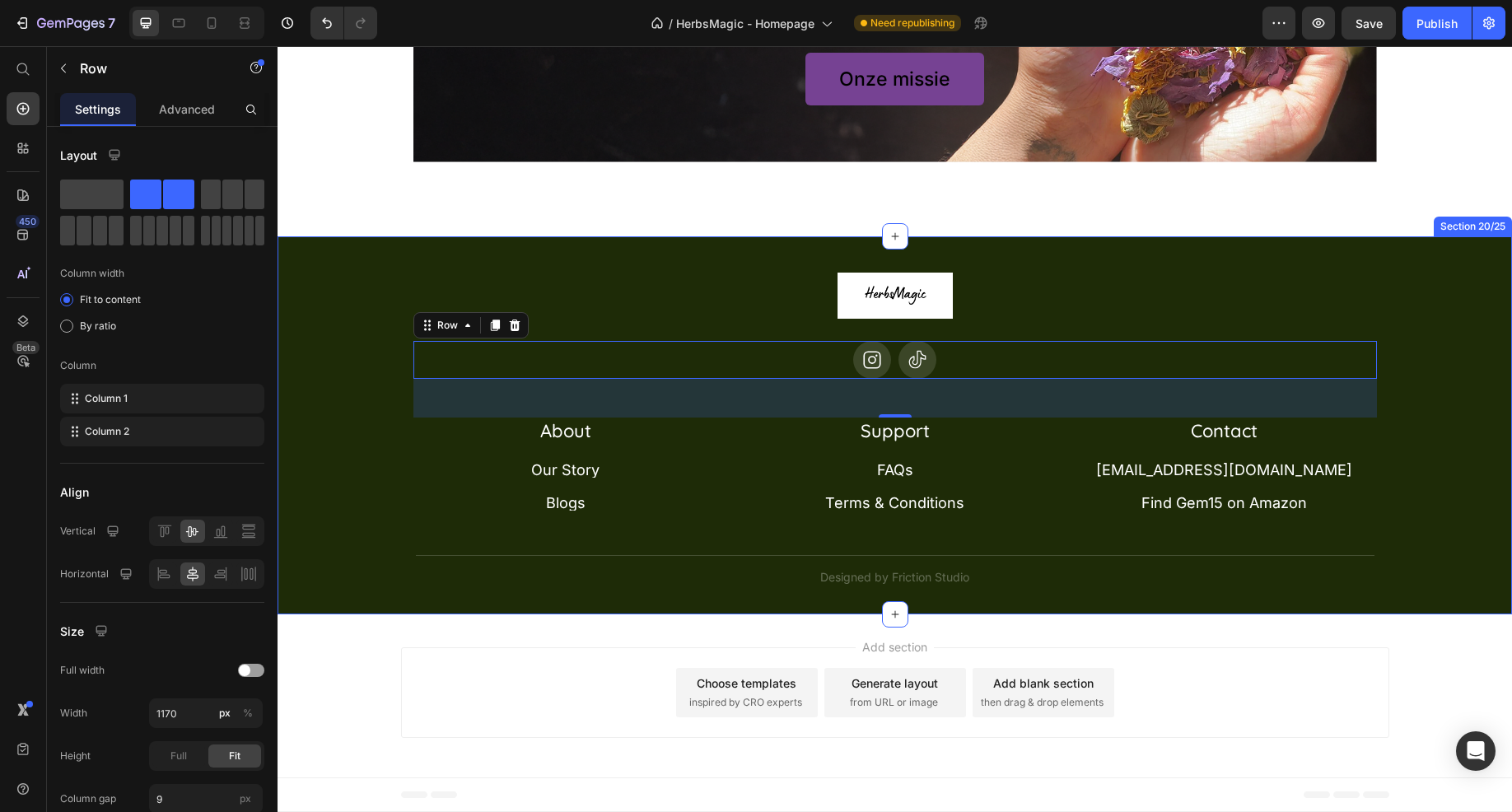 click at bounding box center [894, 296] 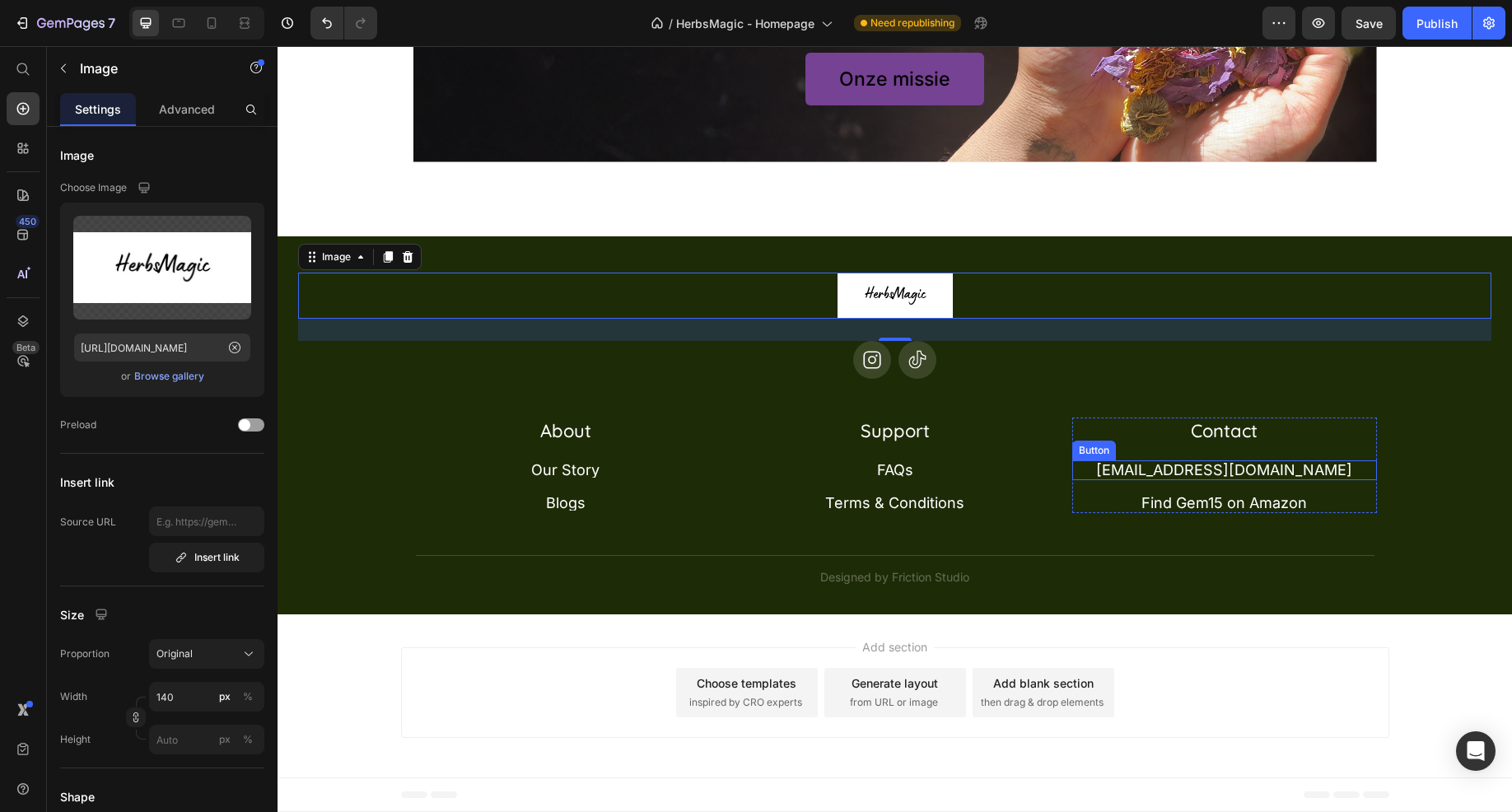click on "[EMAIL_ADDRESS][DOMAIN_NAME] Button" at bounding box center [1225, 470] 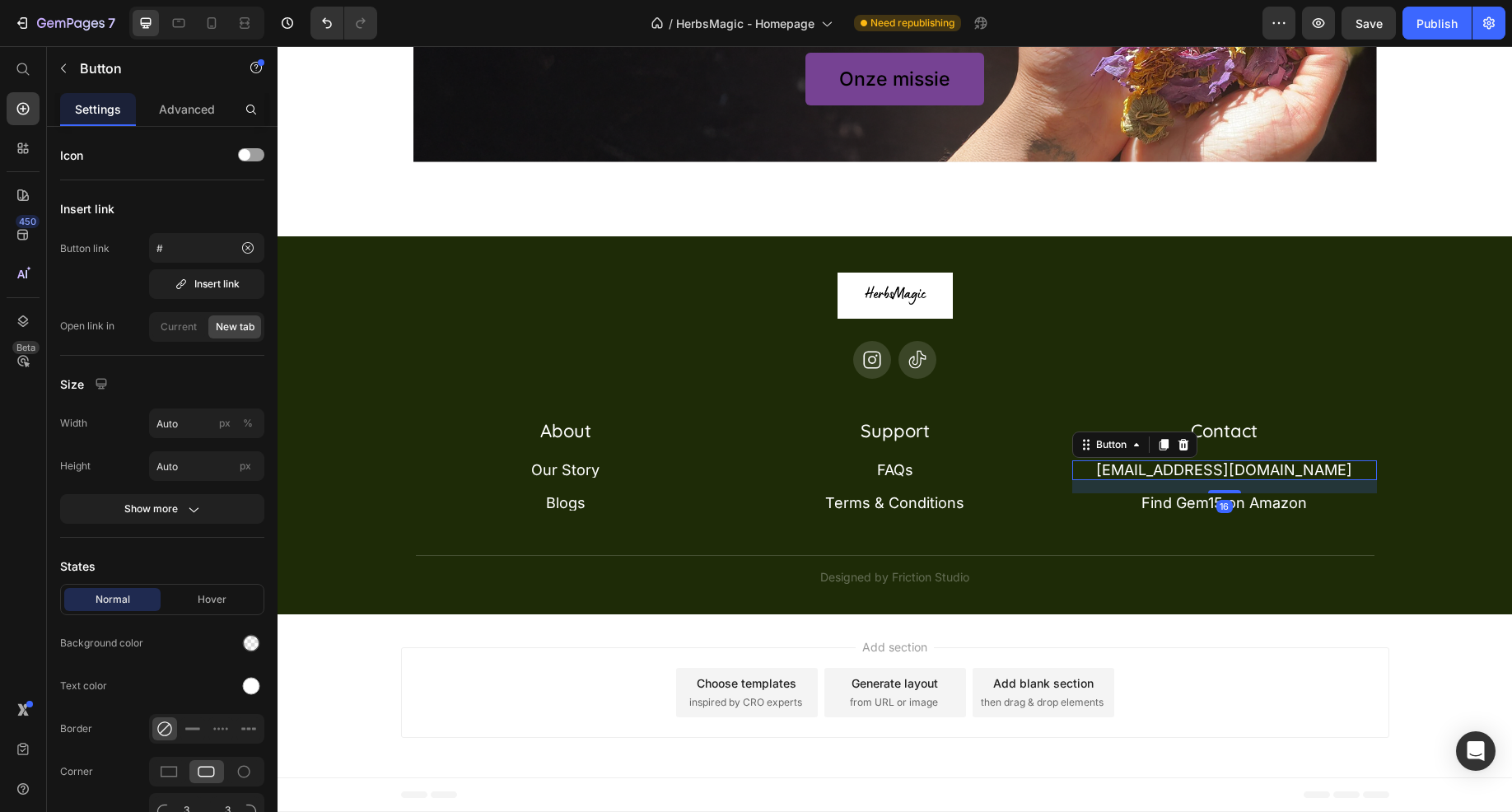 click on "[EMAIL_ADDRESS][DOMAIN_NAME] Button   16" at bounding box center (1225, 470) 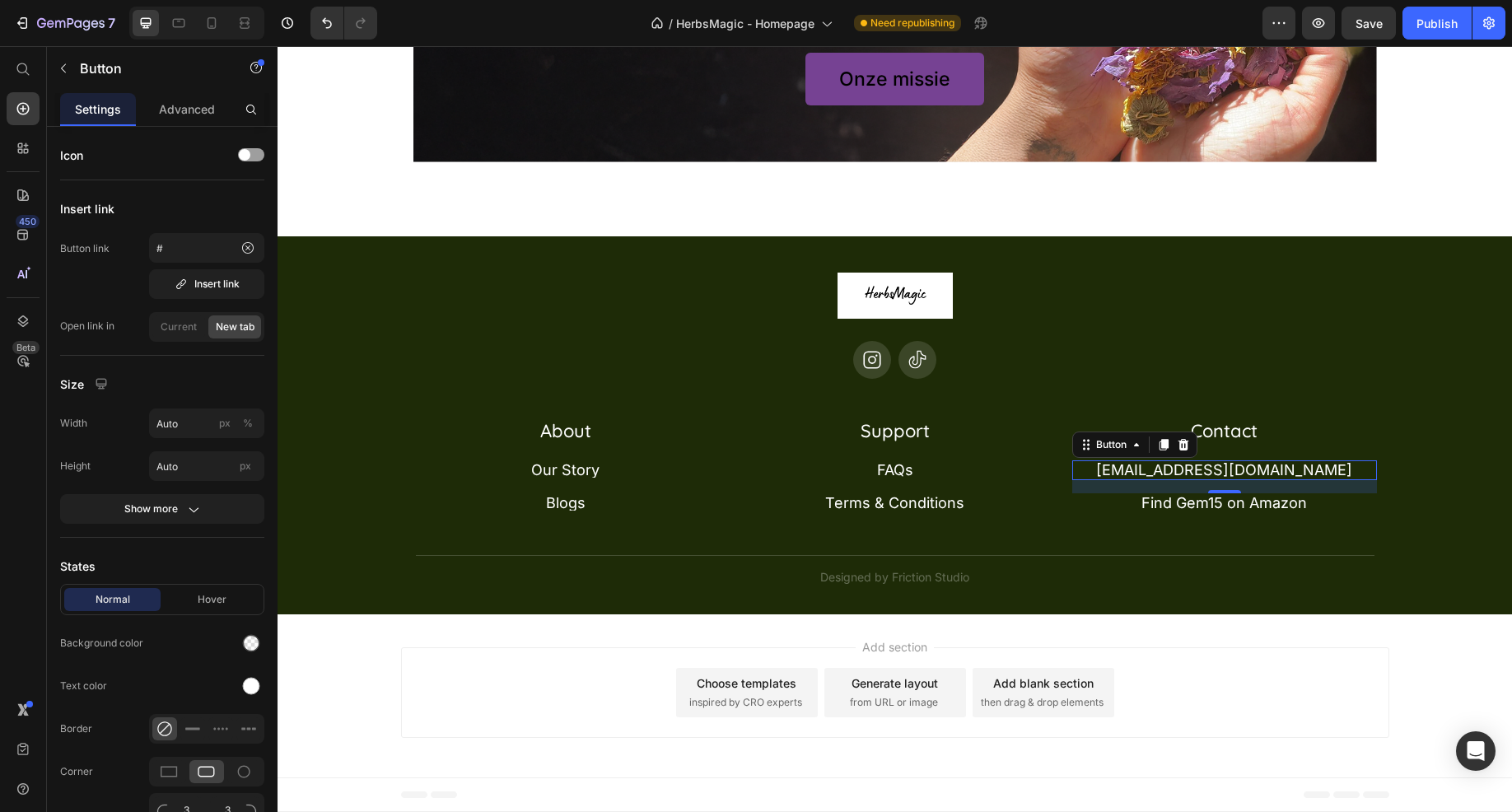 click on "Icon
Icon Row" at bounding box center (895, 360) 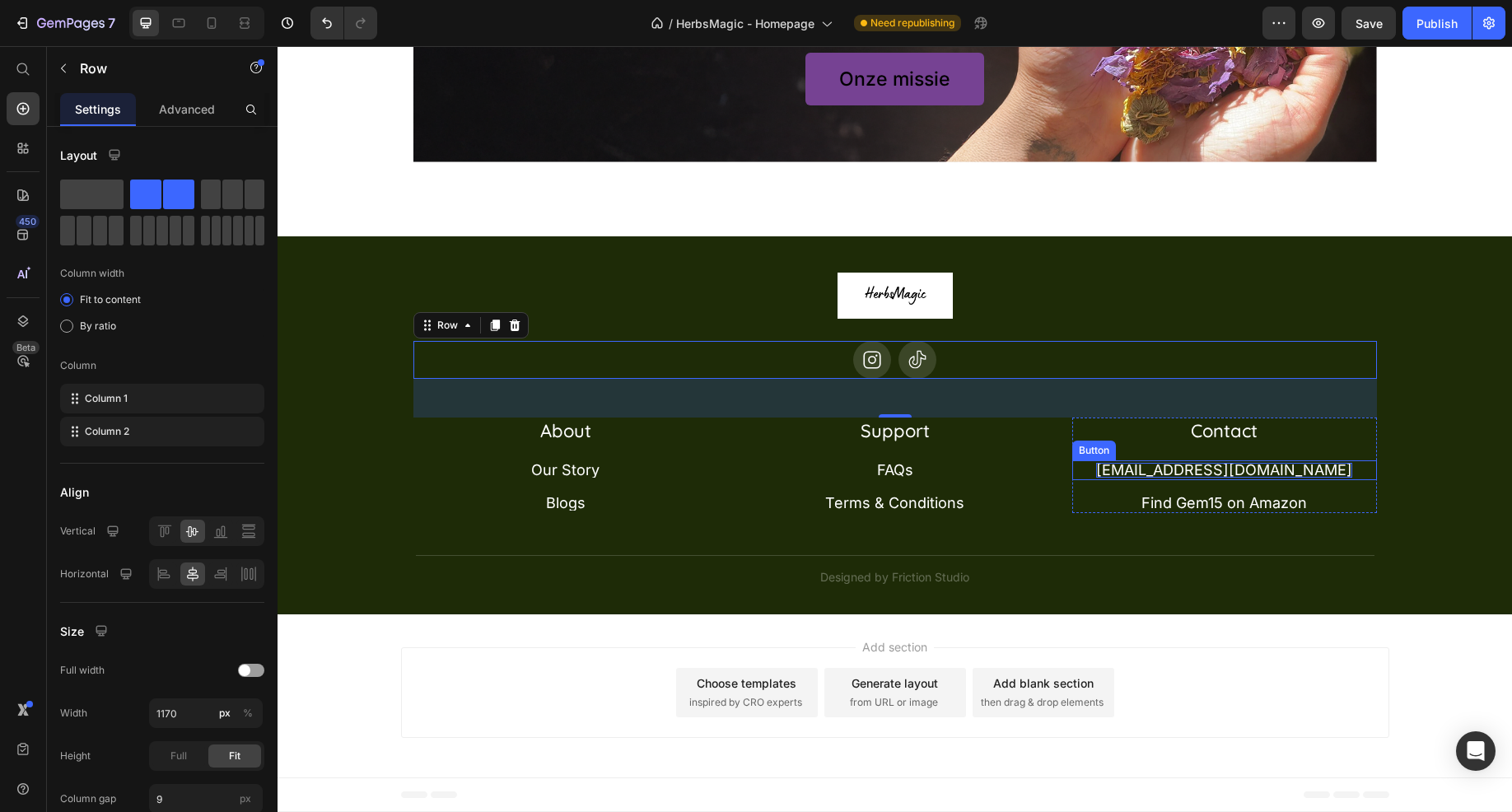 click on "[EMAIL_ADDRESS][DOMAIN_NAME]" at bounding box center [1224, 470] 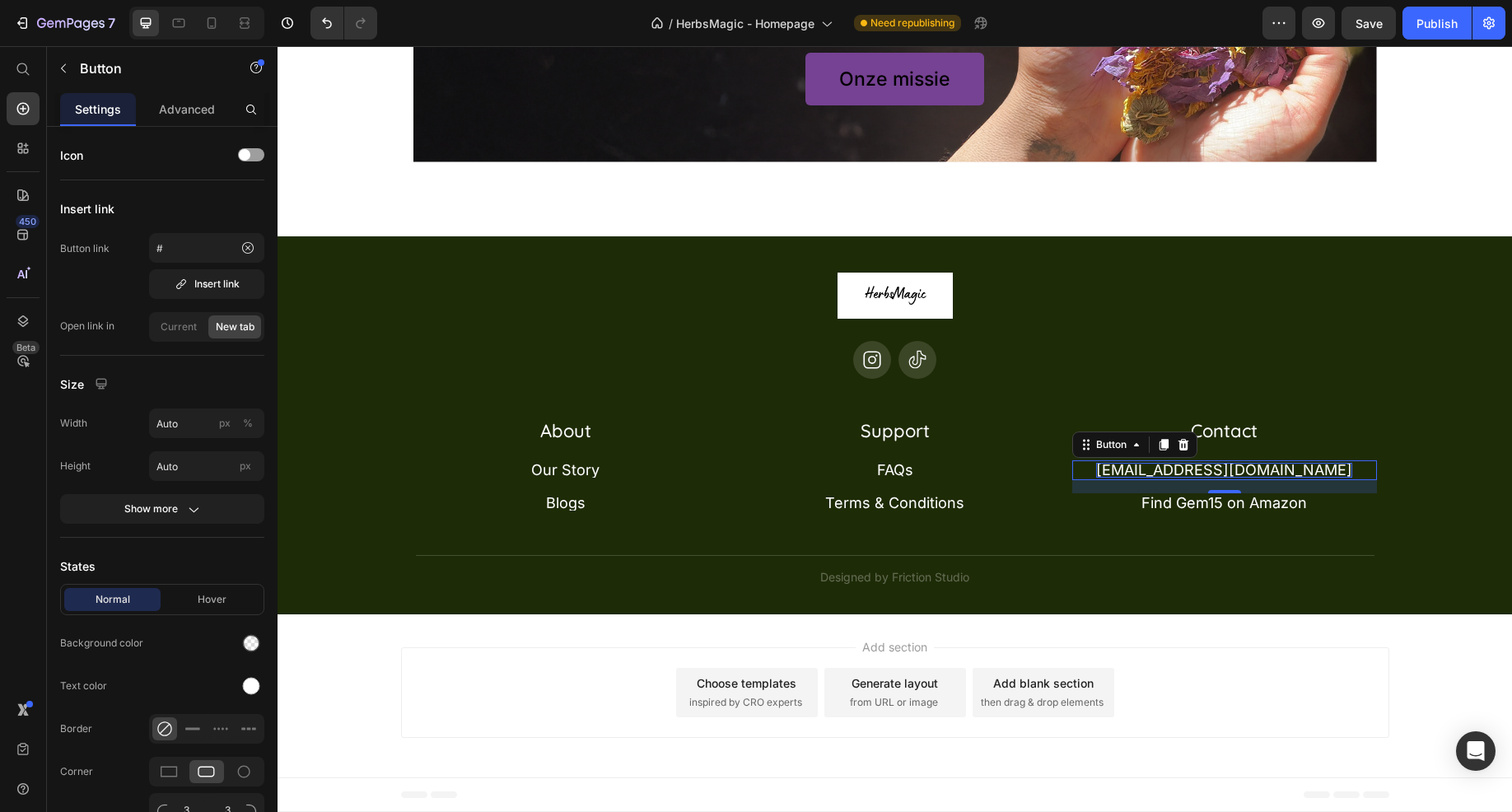 click on "[EMAIL_ADDRESS][DOMAIN_NAME]" at bounding box center (1224, 470) 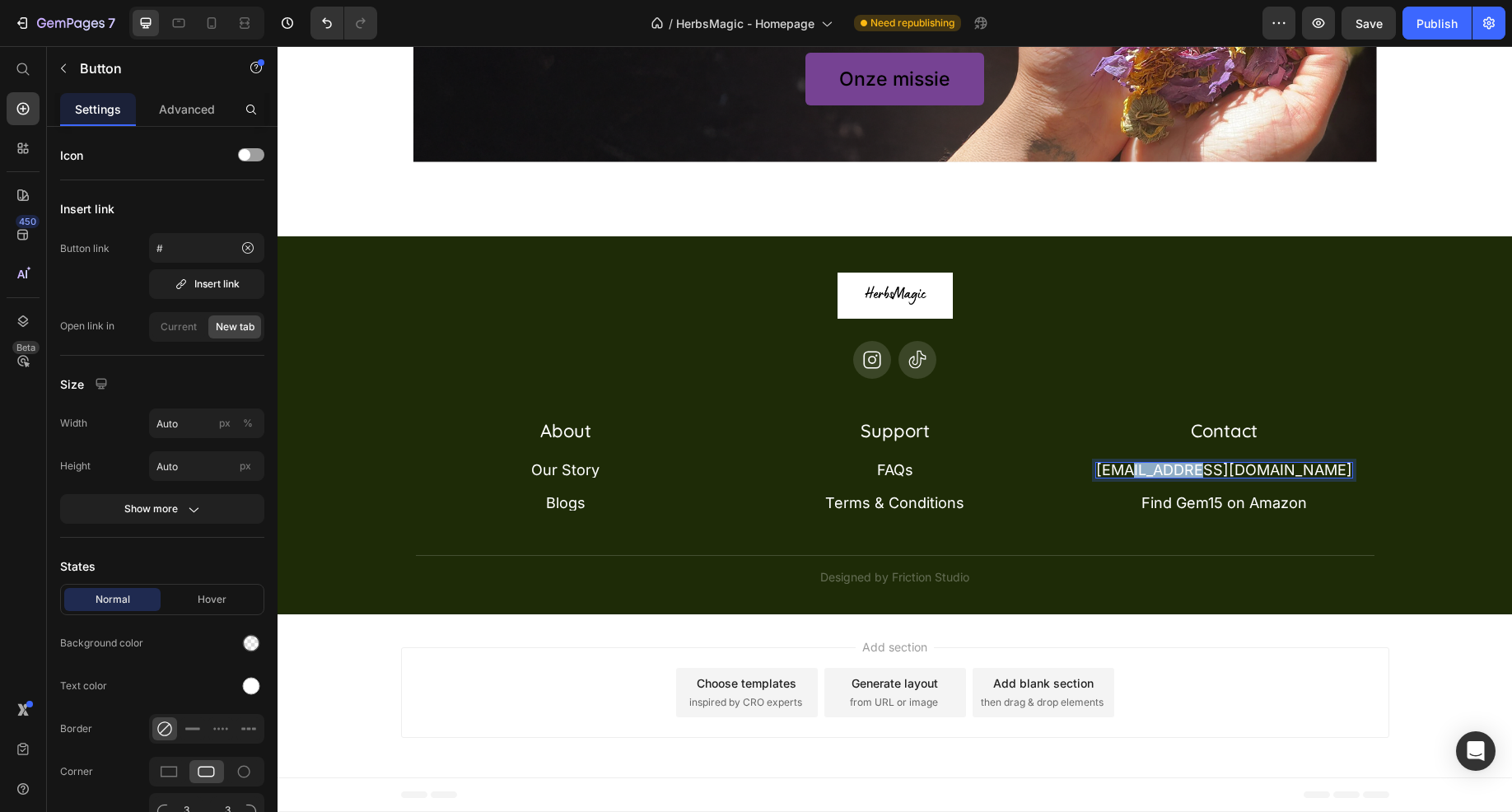click on "[EMAIL_ADDRESS][DOMAIN_NAME]" at bounding box center (1224, 470) 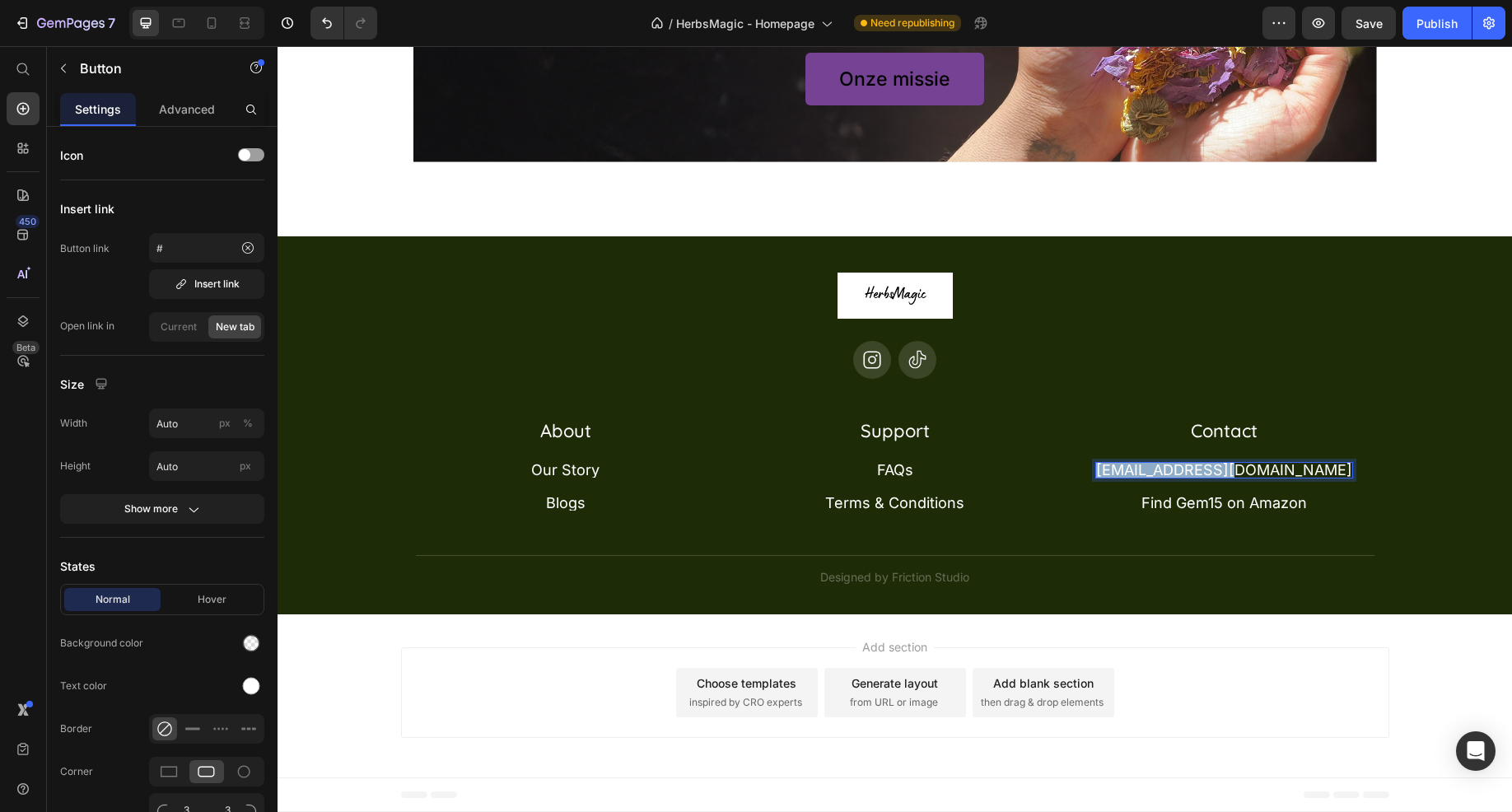 click on "[EMAIL_ADDRESS][DOMAIN_NAME]" at bounding box center (1224, 470) 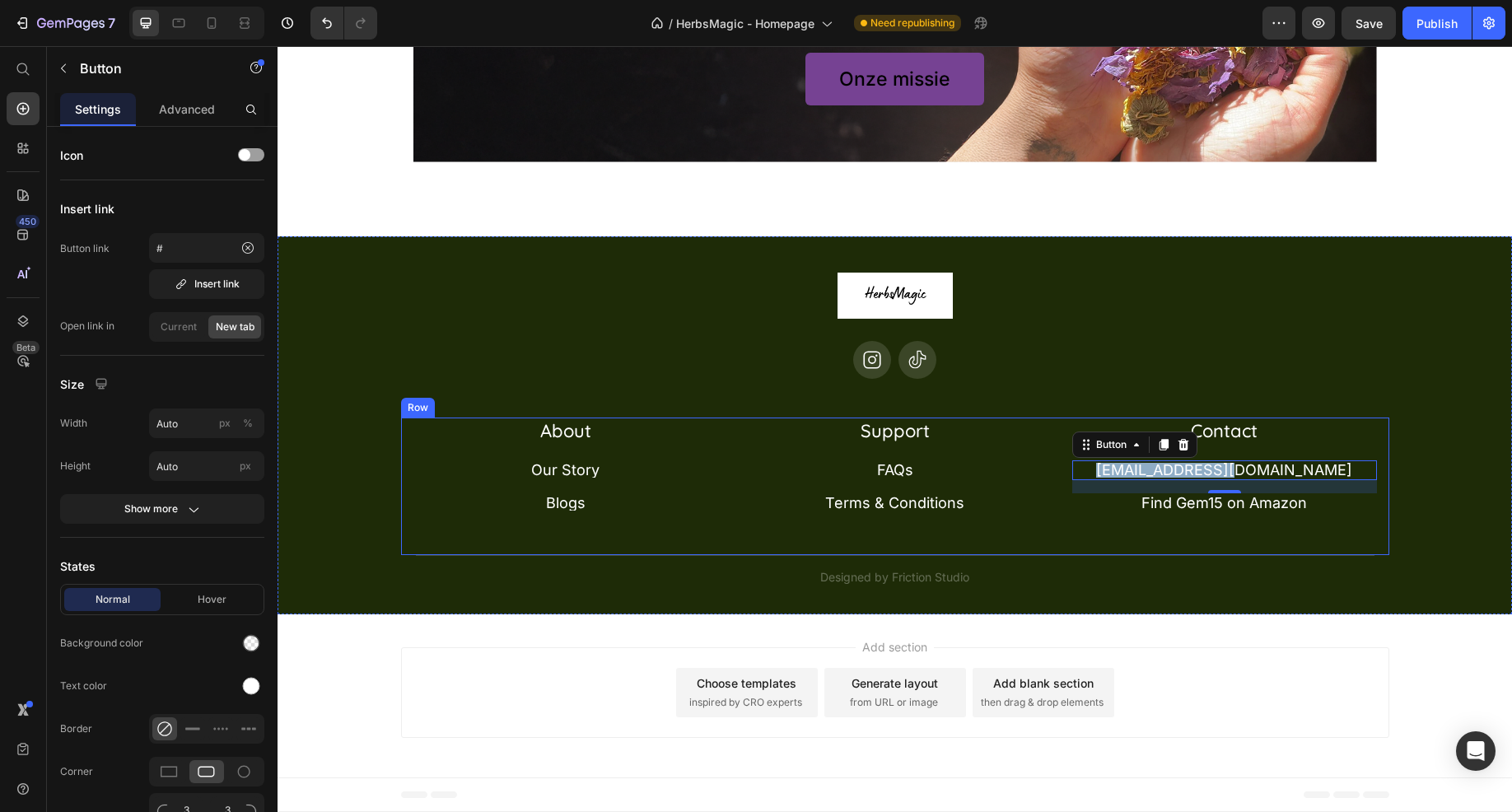 click on "About Heading Our Story Button Blogs Button Row Support Heading FAQs Button Terms & Conditions Button Row Contact Heading [EMAIL_ADDRESS][DOMAIN_NAME] Button   16 Find Gem15 on Amazon   Button Row Row" at bounding box center (895, 487) 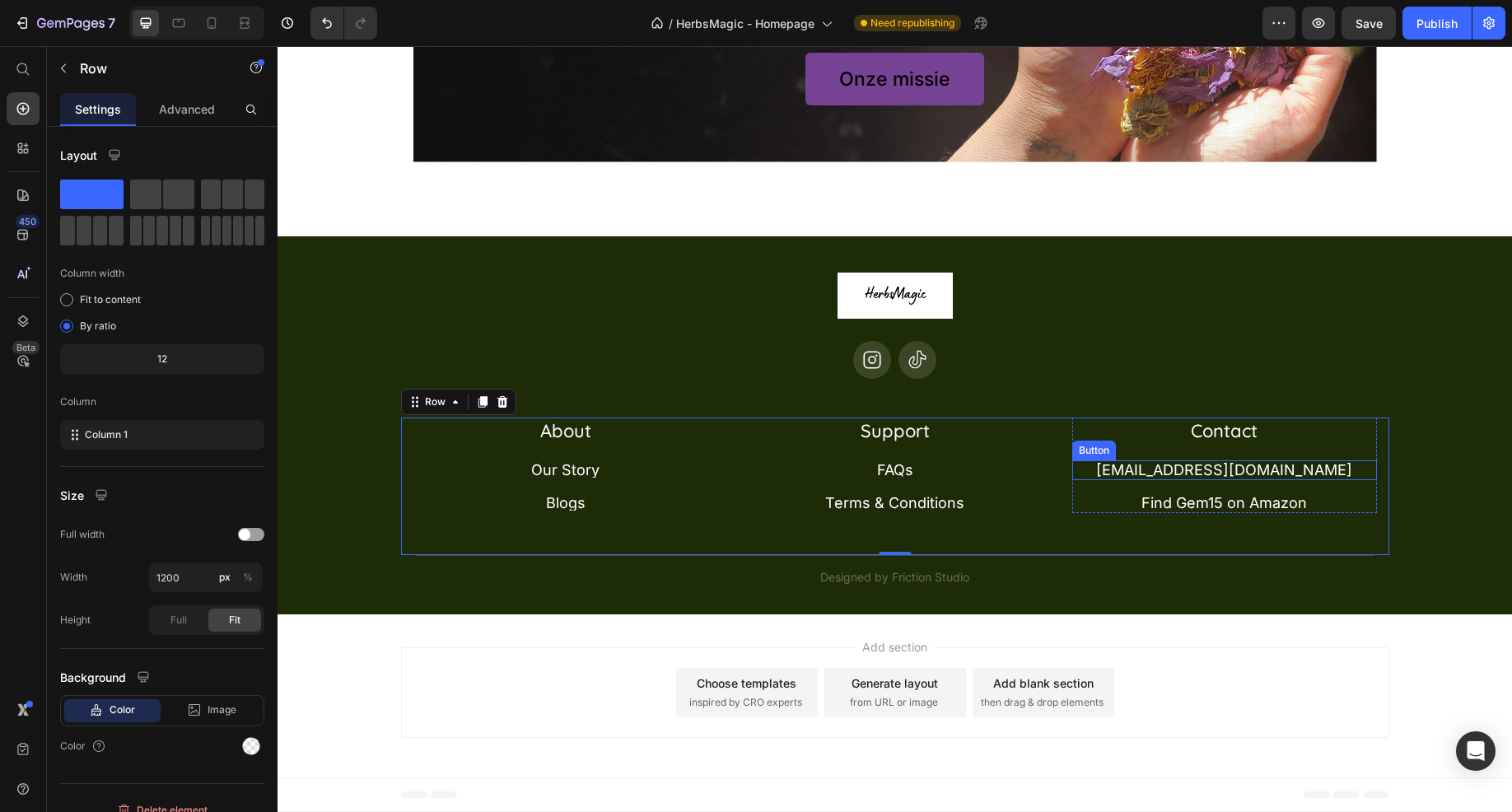 click on "[EMAIL_ADDRESS][DOMAIN_NAME] Button" at bounding box center [1225, 470] 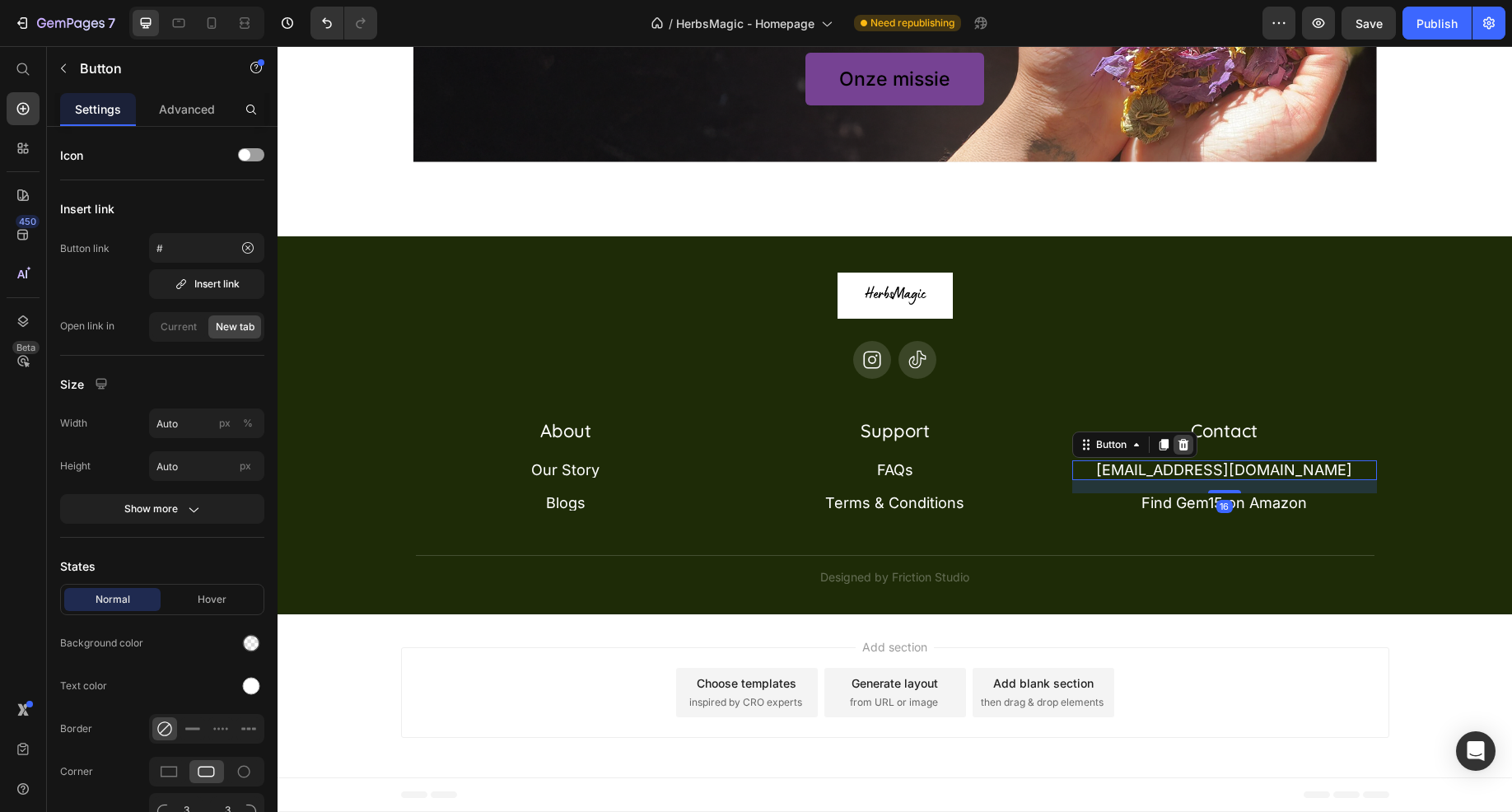 click 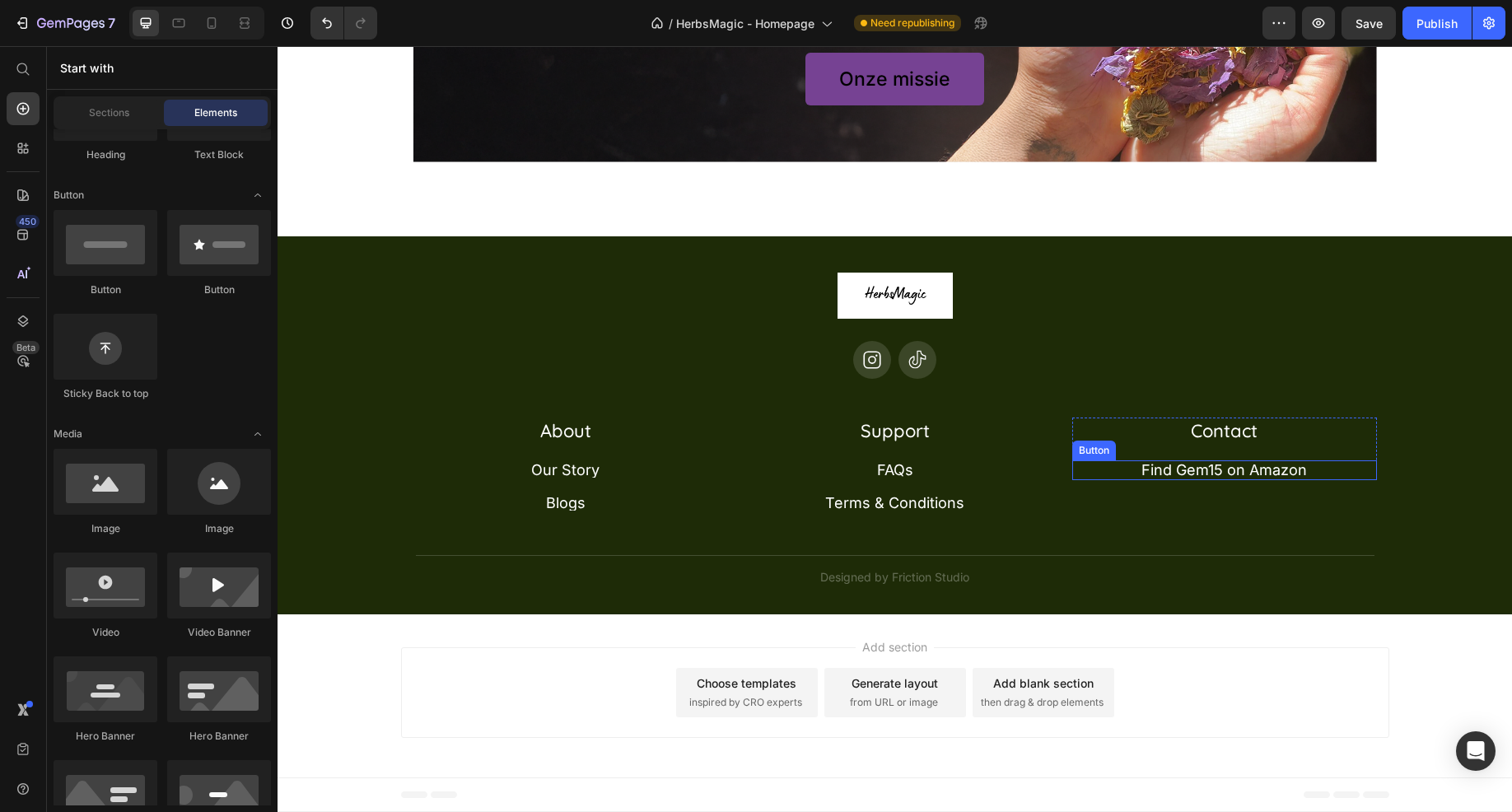 click on "Find Gem15 on Amazon   Button" at bounding box center [1225, 470] 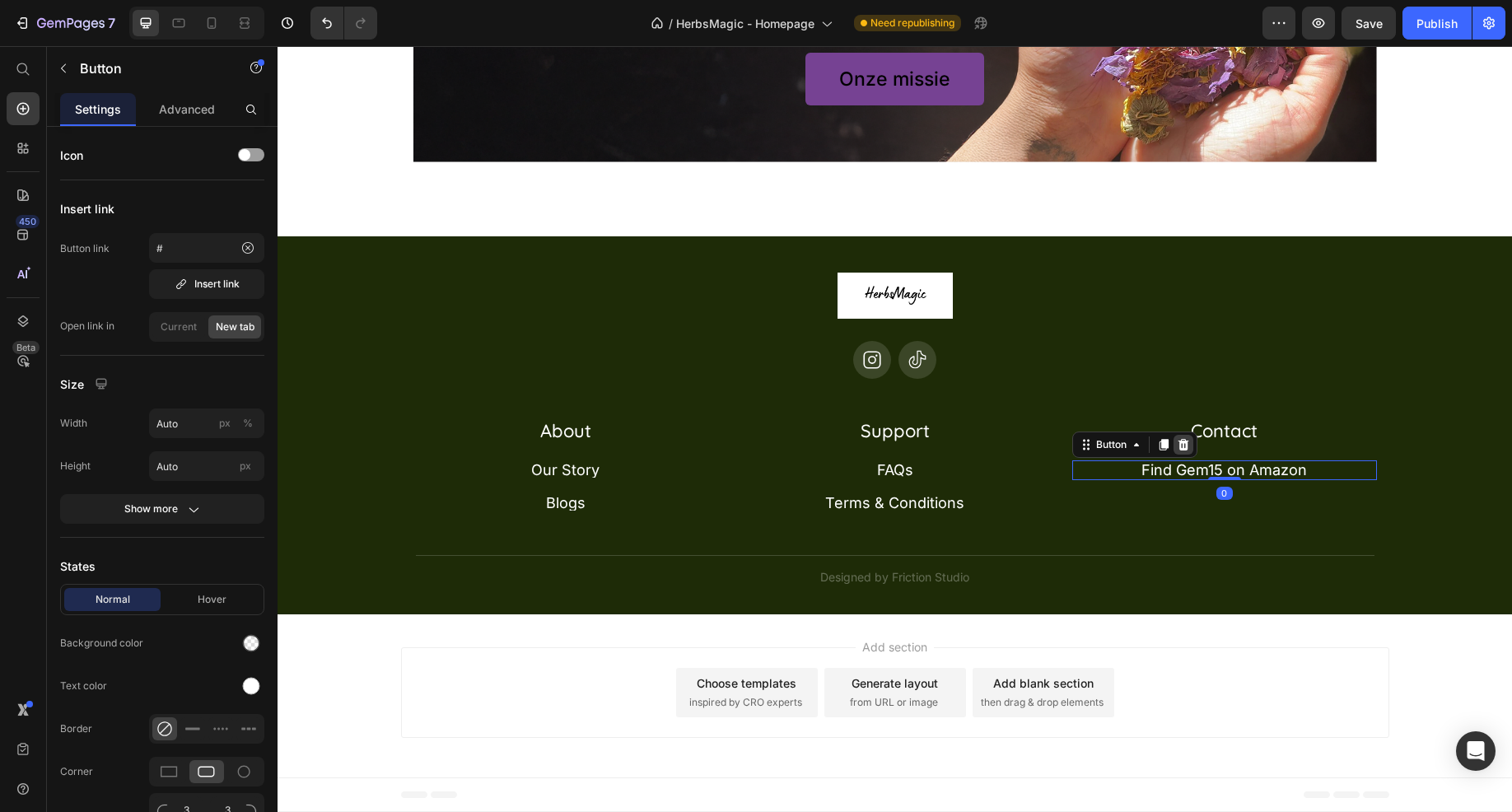 click 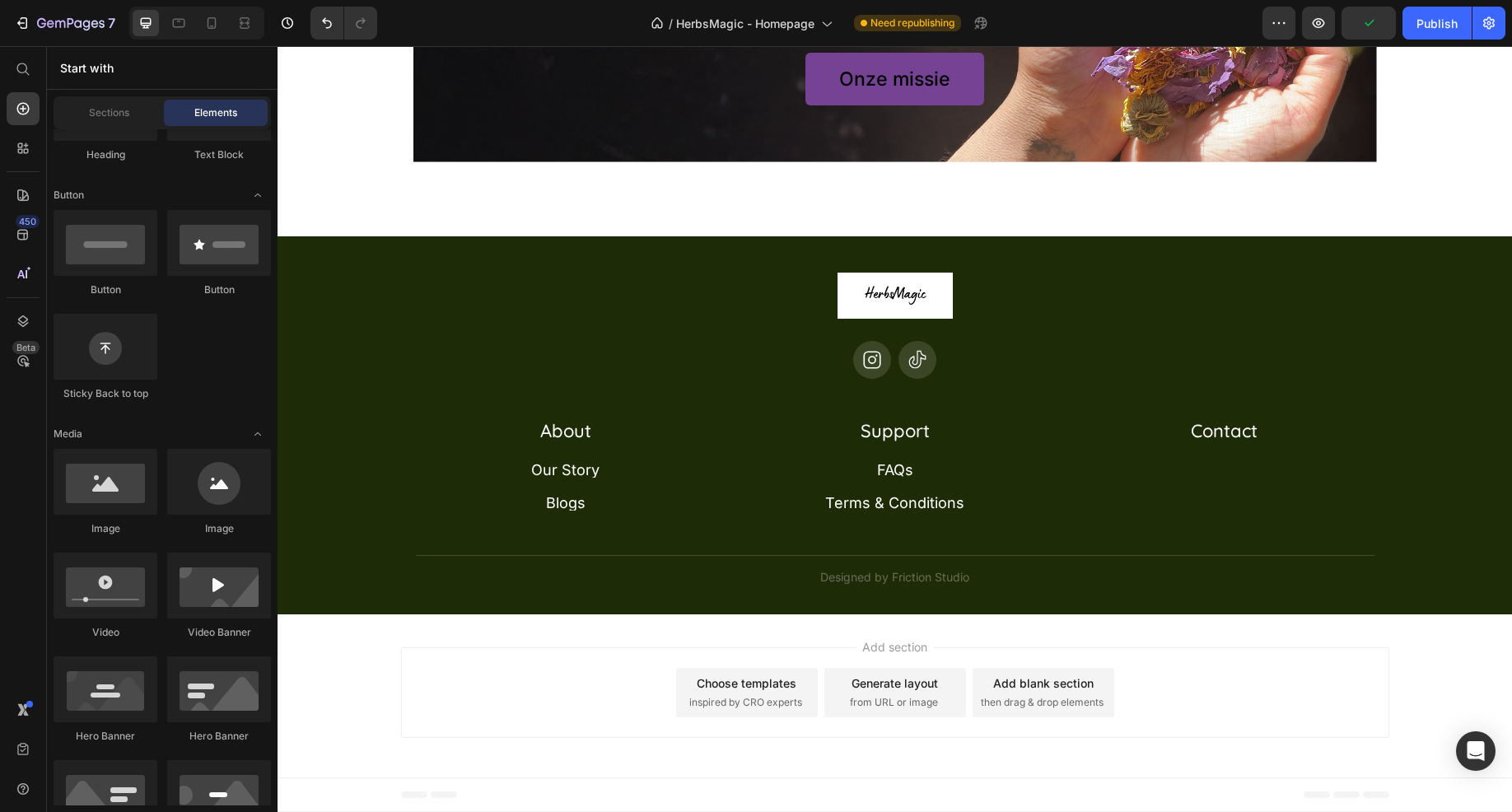 scroll, scrollTop: 0, scrollLeft: 0, axis: both 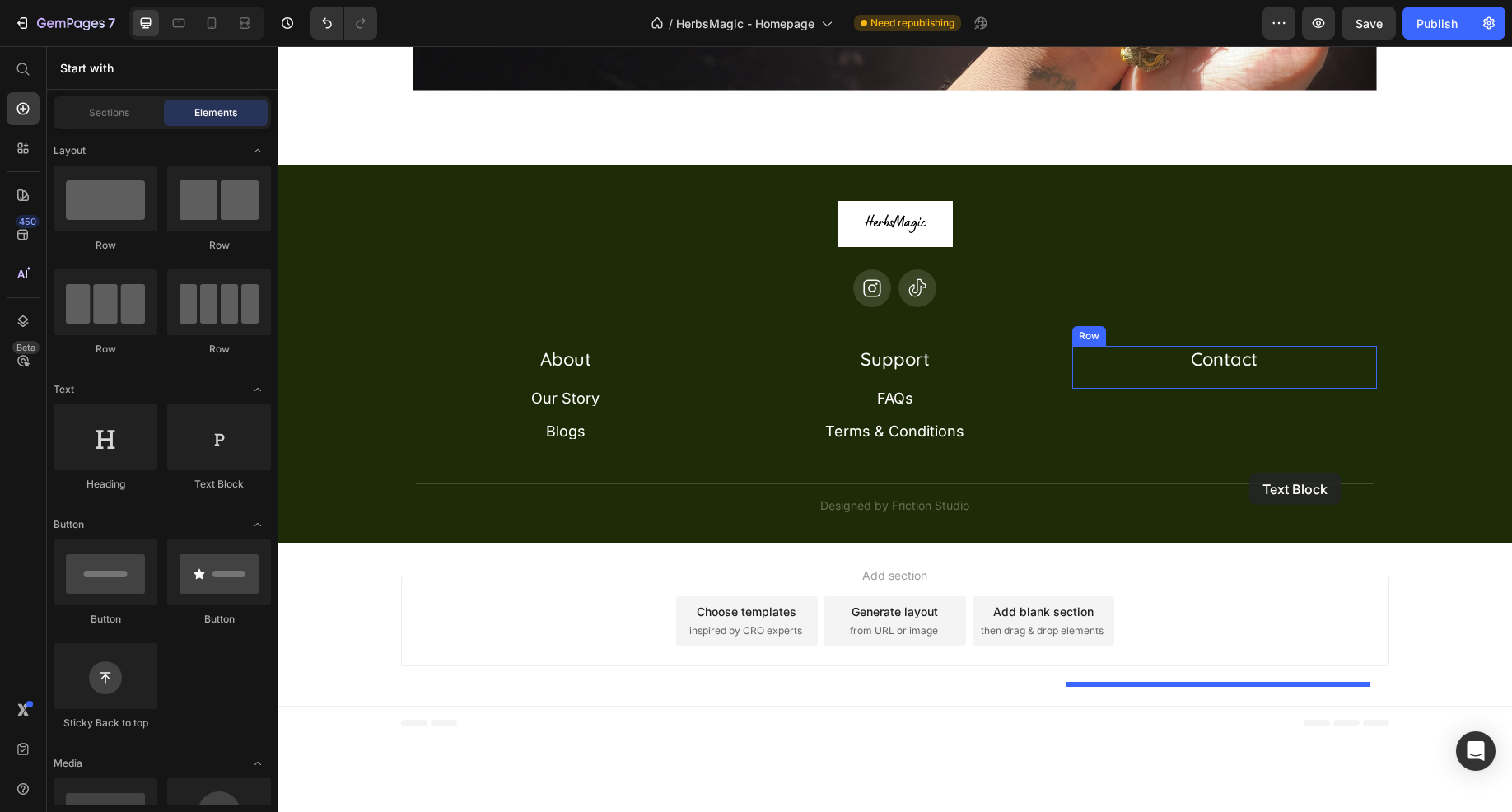 drag, startPoint x: 497, startPoint y: 513, endPoint x: 1249, endPoint y: 473, distance: 753.06308 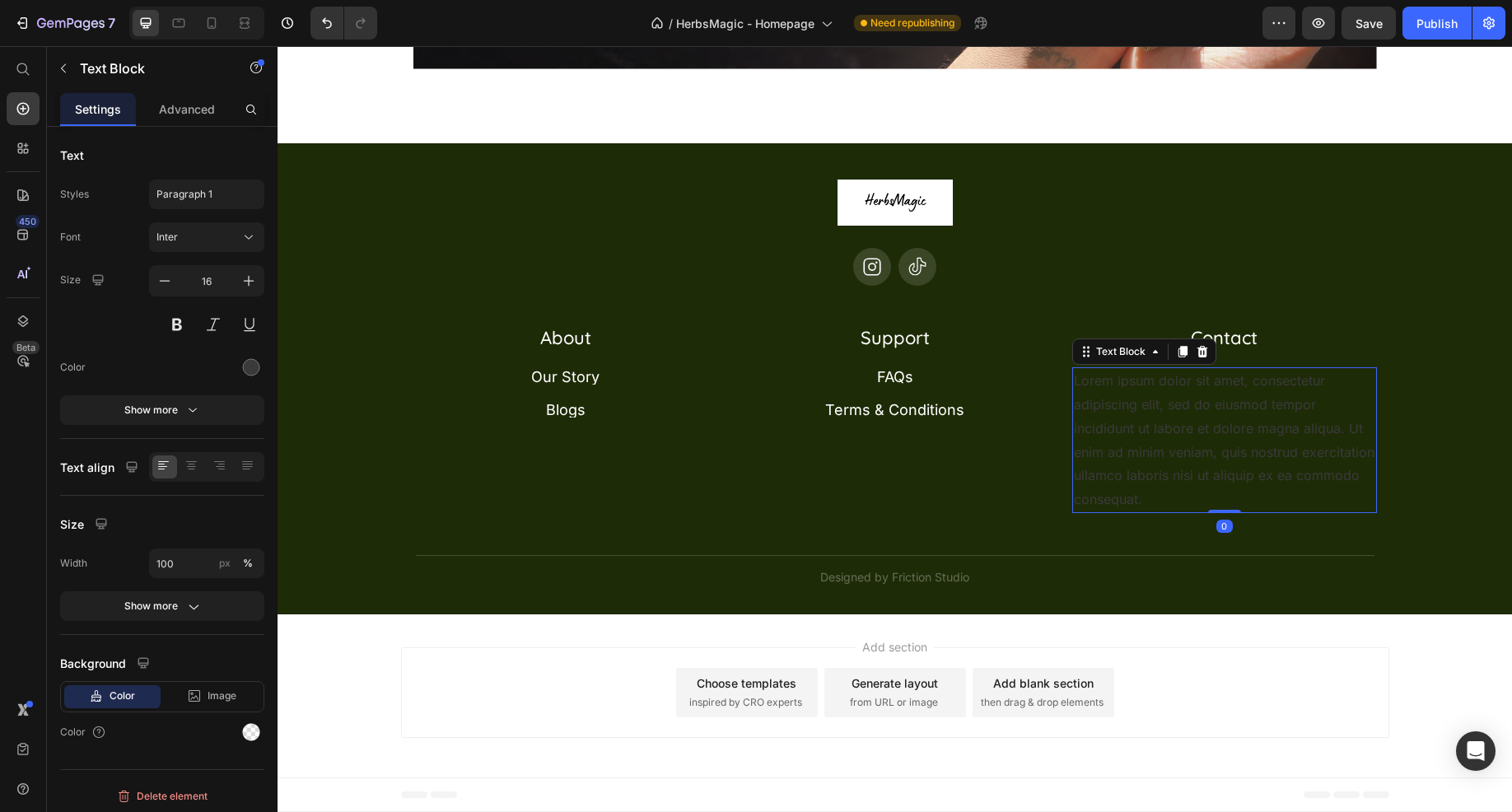 click on "Lorem ipsum dolor sit amet, consectetur adipiscing elit, sed do eiusmod tempor incididunt ut labore et dolore magna aliqua. Ut enim ad minim veniam, quis nostrud exercitation ullamco laboris nisi ut aliquip ex ea commodo consequat." at bounding box center (1225, 440) 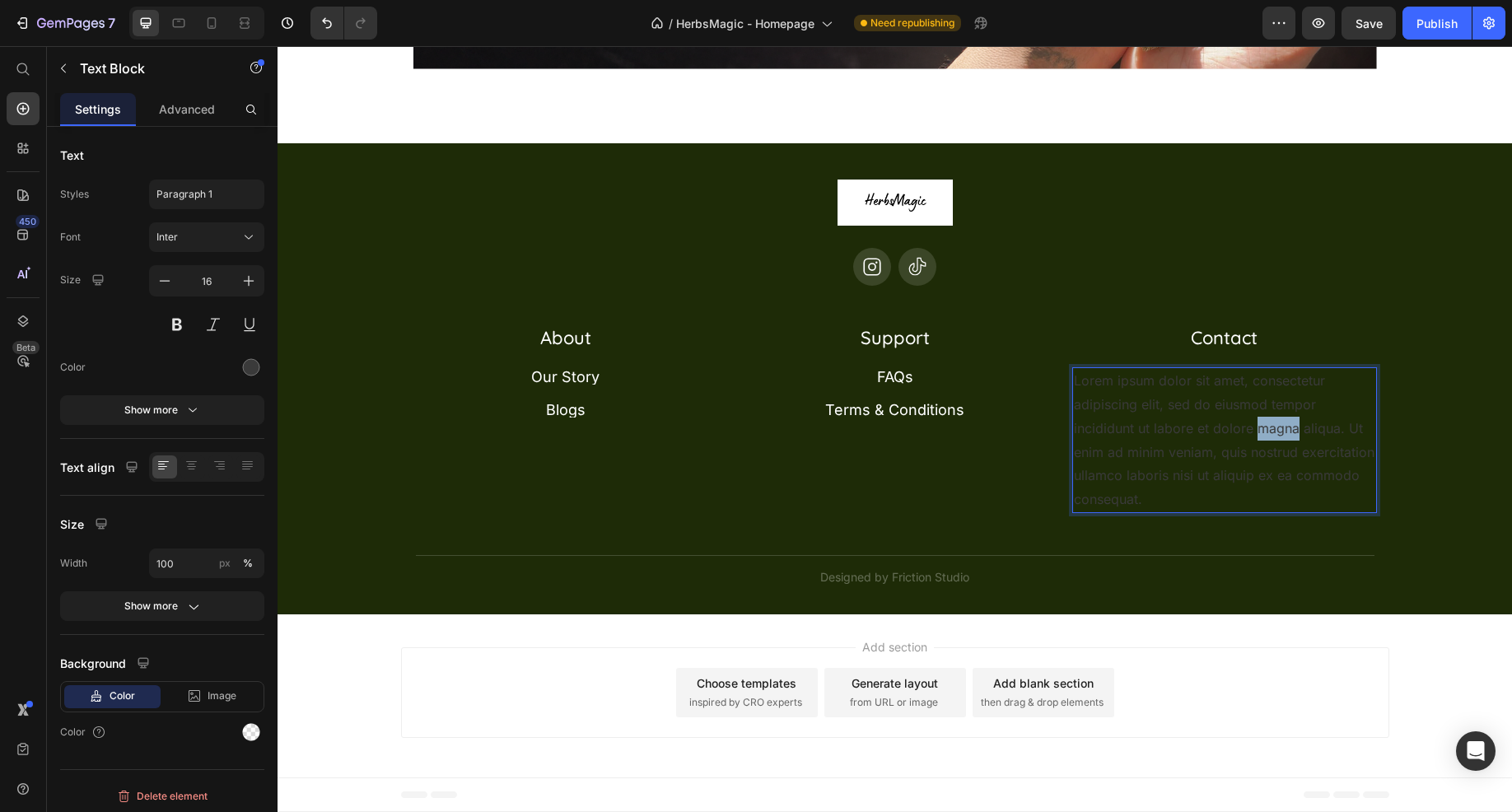 click on "Lorem ipsum dolor sit amet, consectetur adipiscing elit, sed do eiusmod tempor incididunt ut labore et dolore magna aliqua. Ut enim ad minim veniam, quis nostrud exercitation ullamco laboris nisi ut aliquip ex ea commodo consequat." at bounding box center (1225, 440) 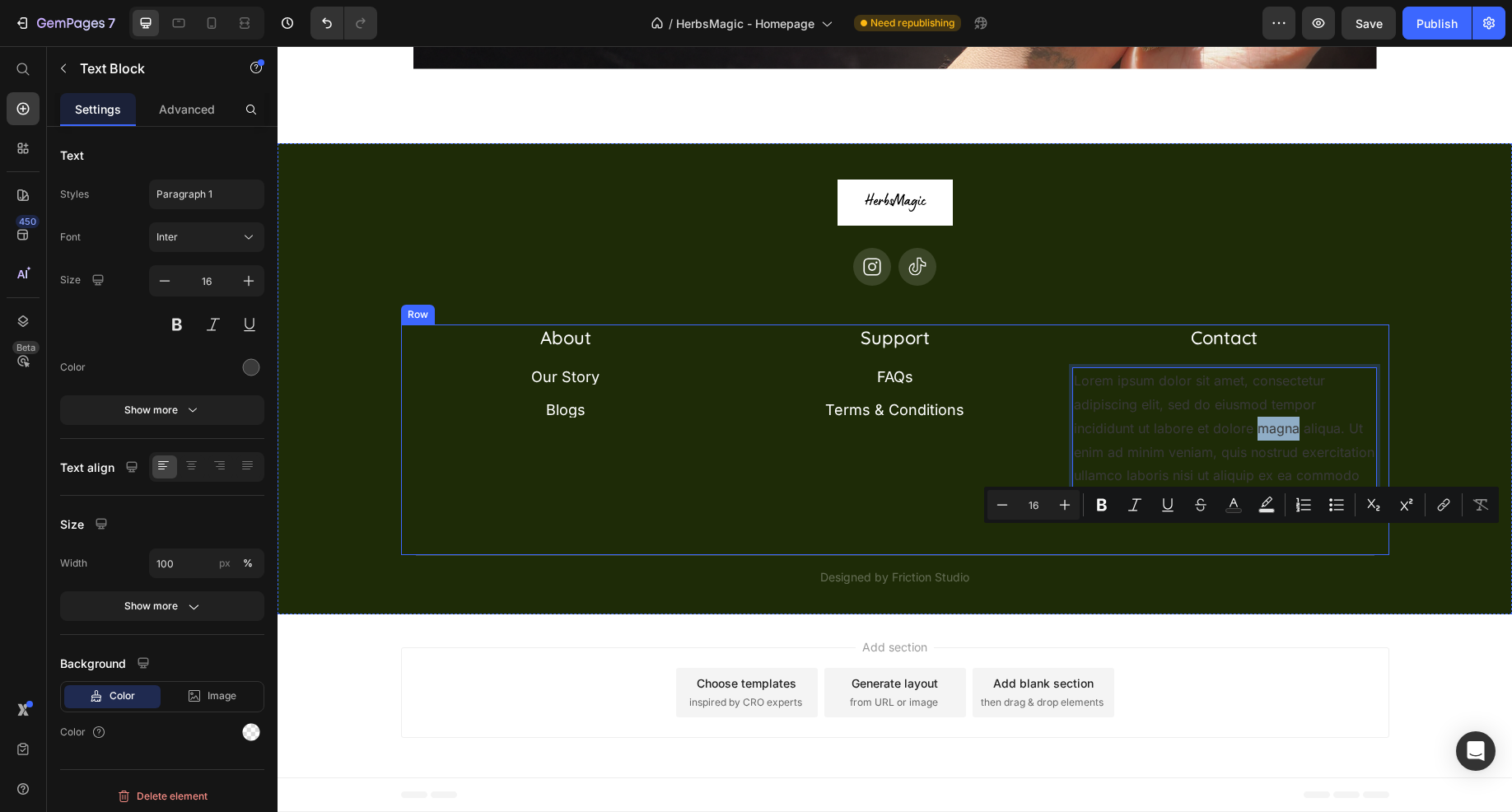 click on "About Heading Our Story Button Blogs Button Row Support Heading FAQs Button Terms & Conditions Button Row Contact Heading Lorem ipsum dolor sit amet, consectetur adipiscing elit, sed do eiusmod tempor incididunt ut labore et dolore magna aliqua. Ut enim ad minim veniam, quis nostrud exercitation ullamco laboris nisi ut aliquip ex ea commodo consequat. Text Block   0 Row Row" at bounding box center [895, 440] 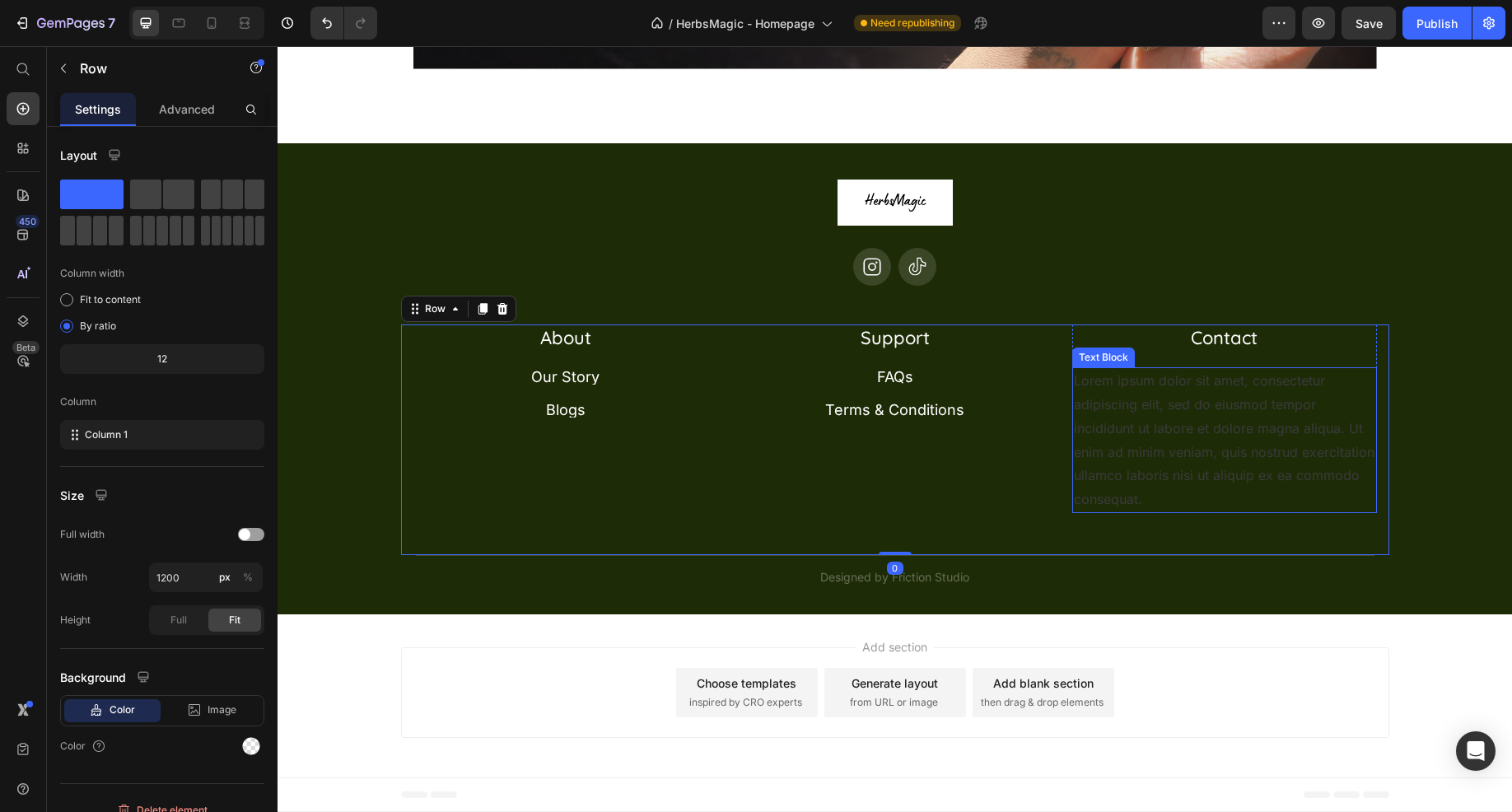 click on "Lorem ipsum dolor sit amet, consectetur adipiscing elit, sed do eiusmod tempor incididunt ut labore et dolore magna aliqua. Ut enim ad minim veniam, quis nostrud exercitation ullamco laboris nisi ut aliquip ex ea commodo consequat." at bounding box center (1225, 440) 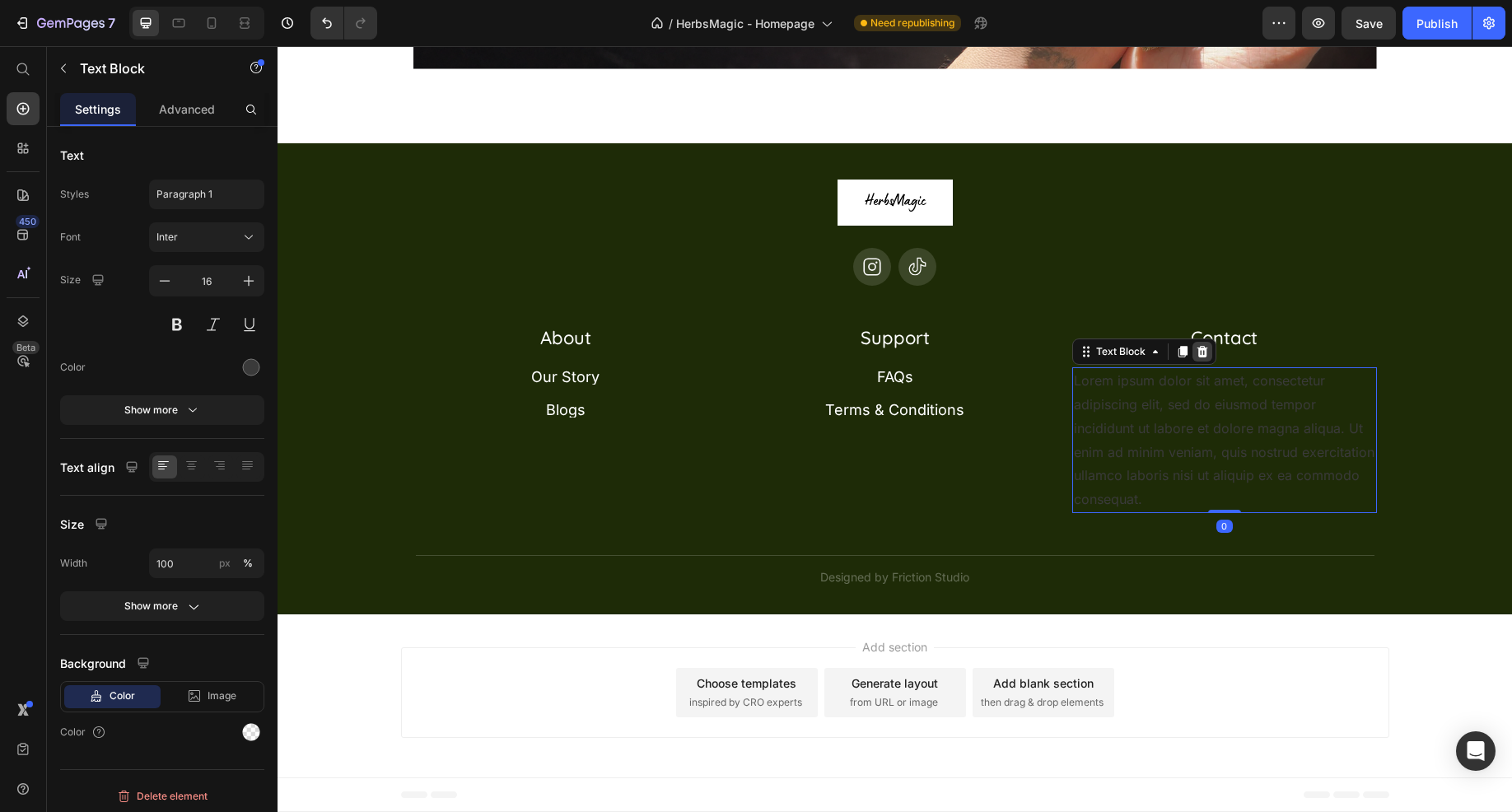 click 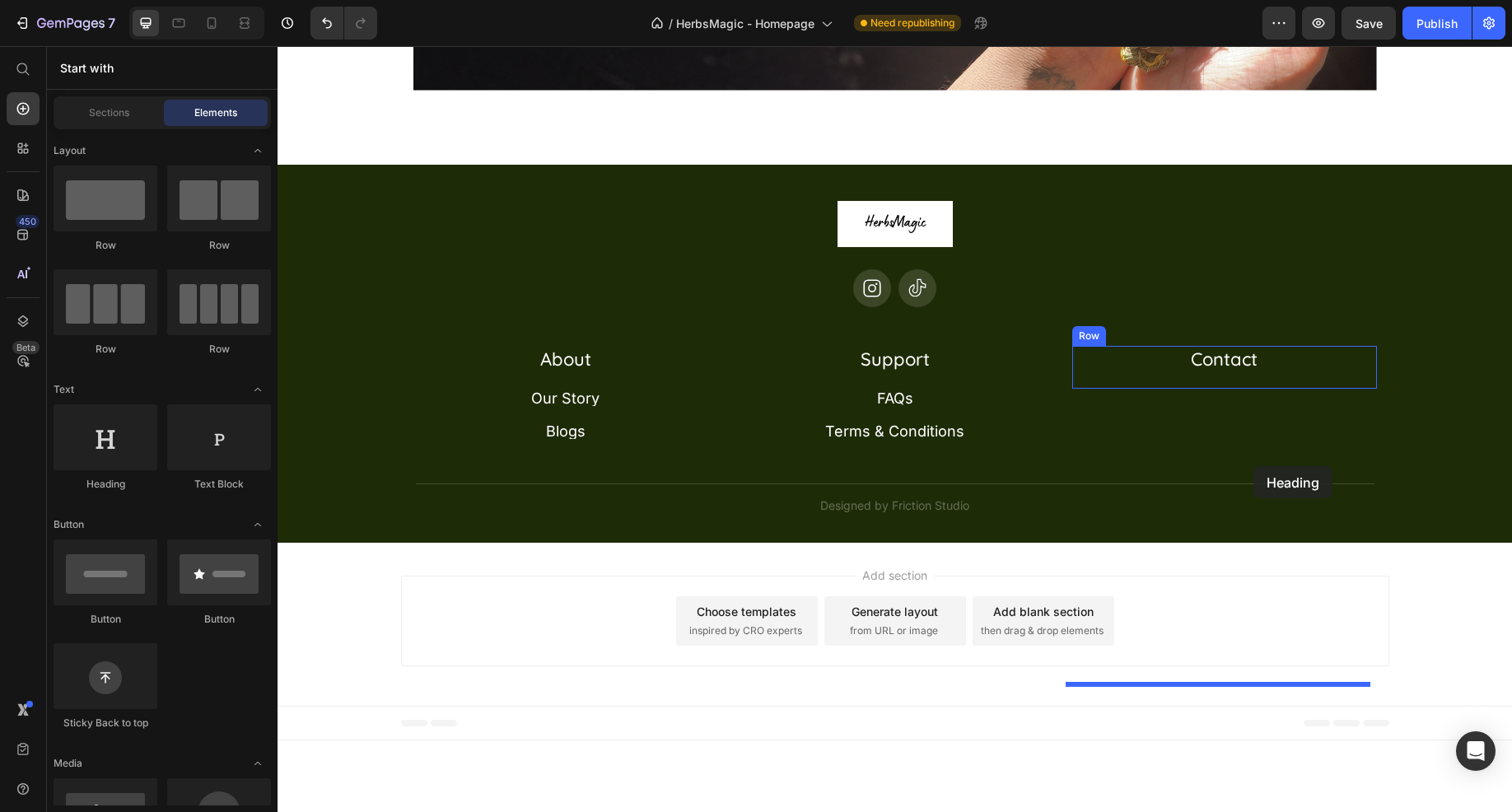drag, startPoint x: 389, startPoint y: 488, endPoint x: 1253, endPoint y: 466, distance: 864.28 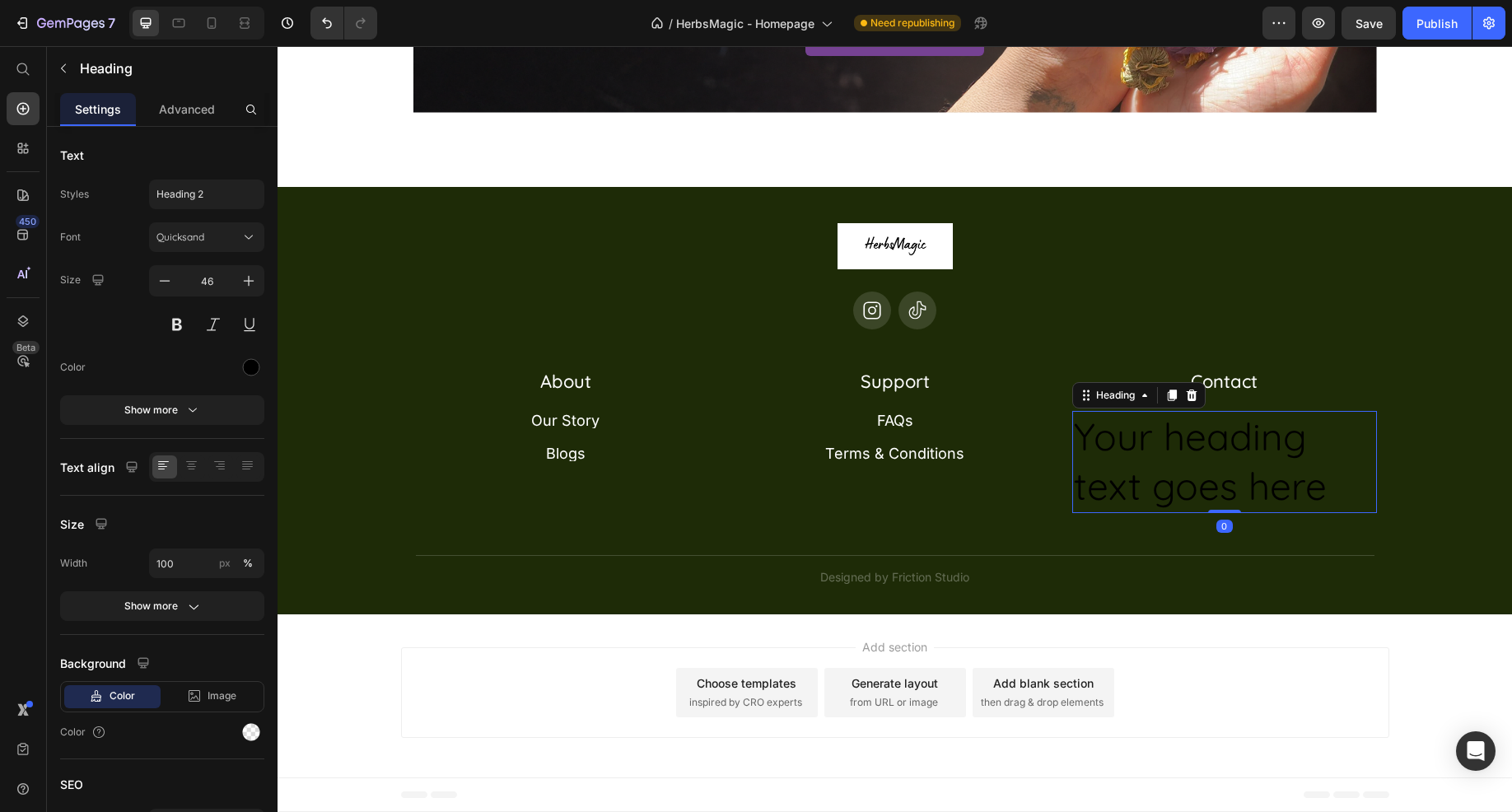 click on "Your heading text goes here" at bounding box center [1225, 462] 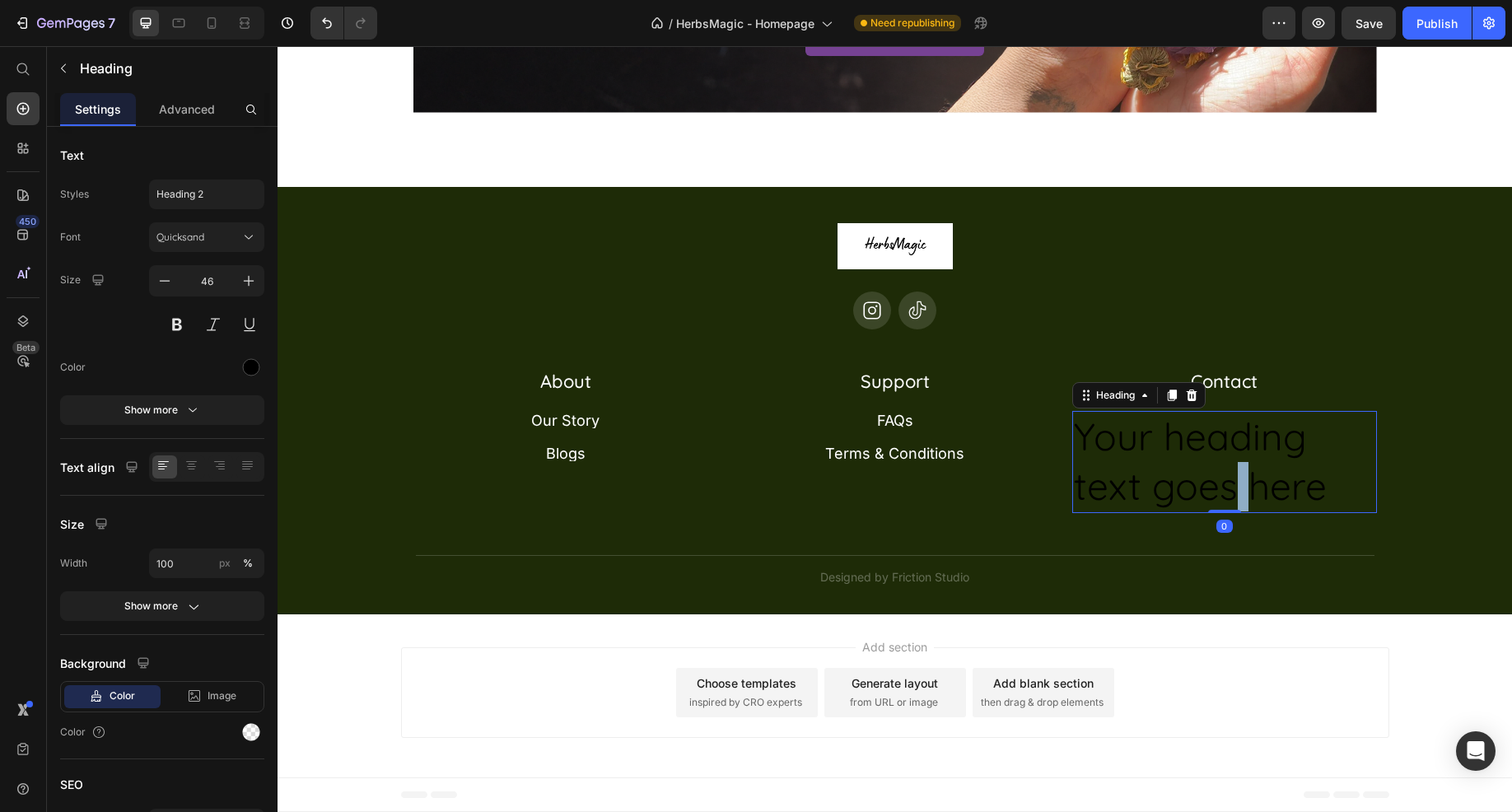 click on "Your heading text goes here" at bounding box center [1225, 462] 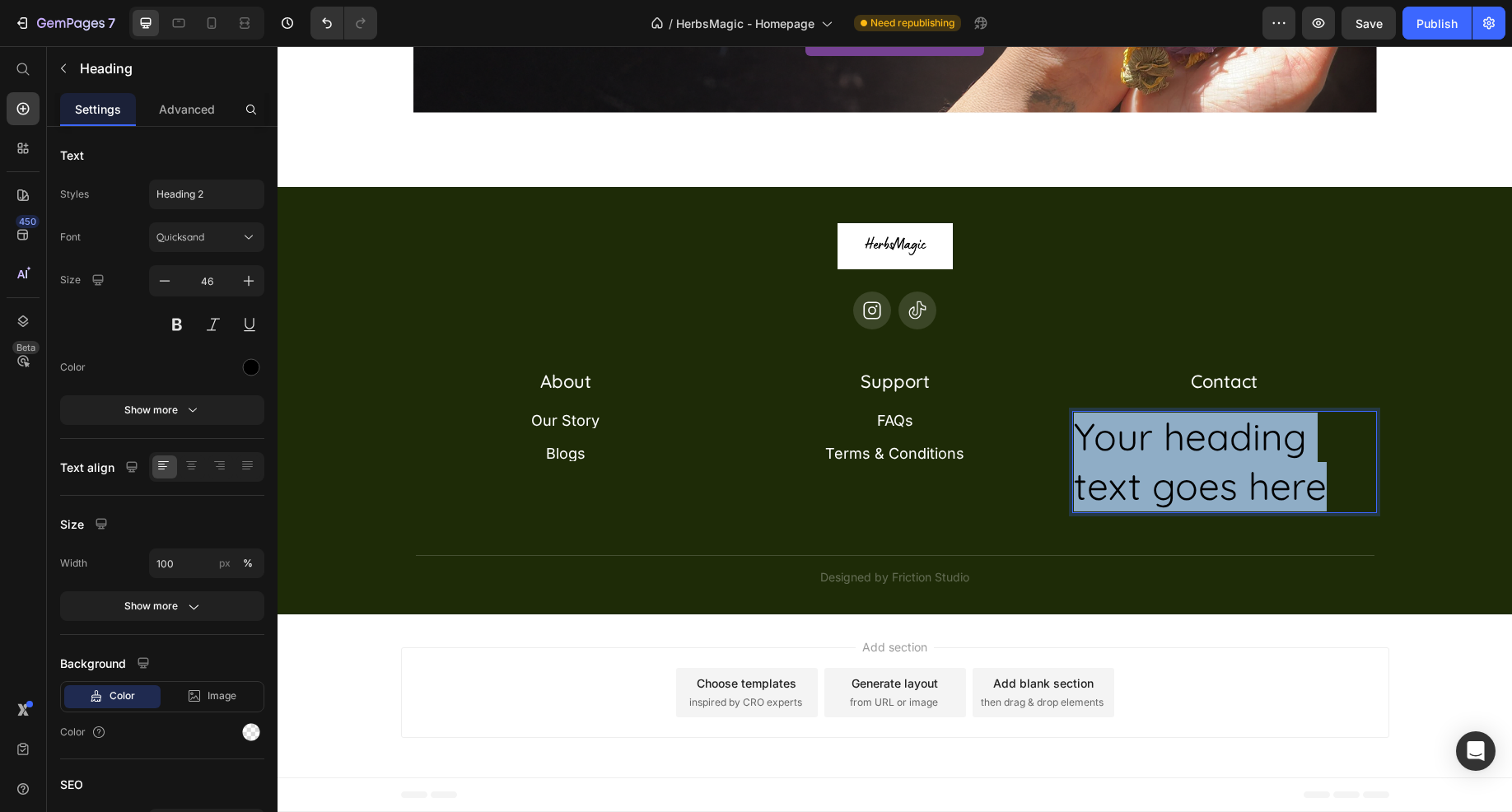 click on "Your heading text goes here" at bounding box center [1225, 462] 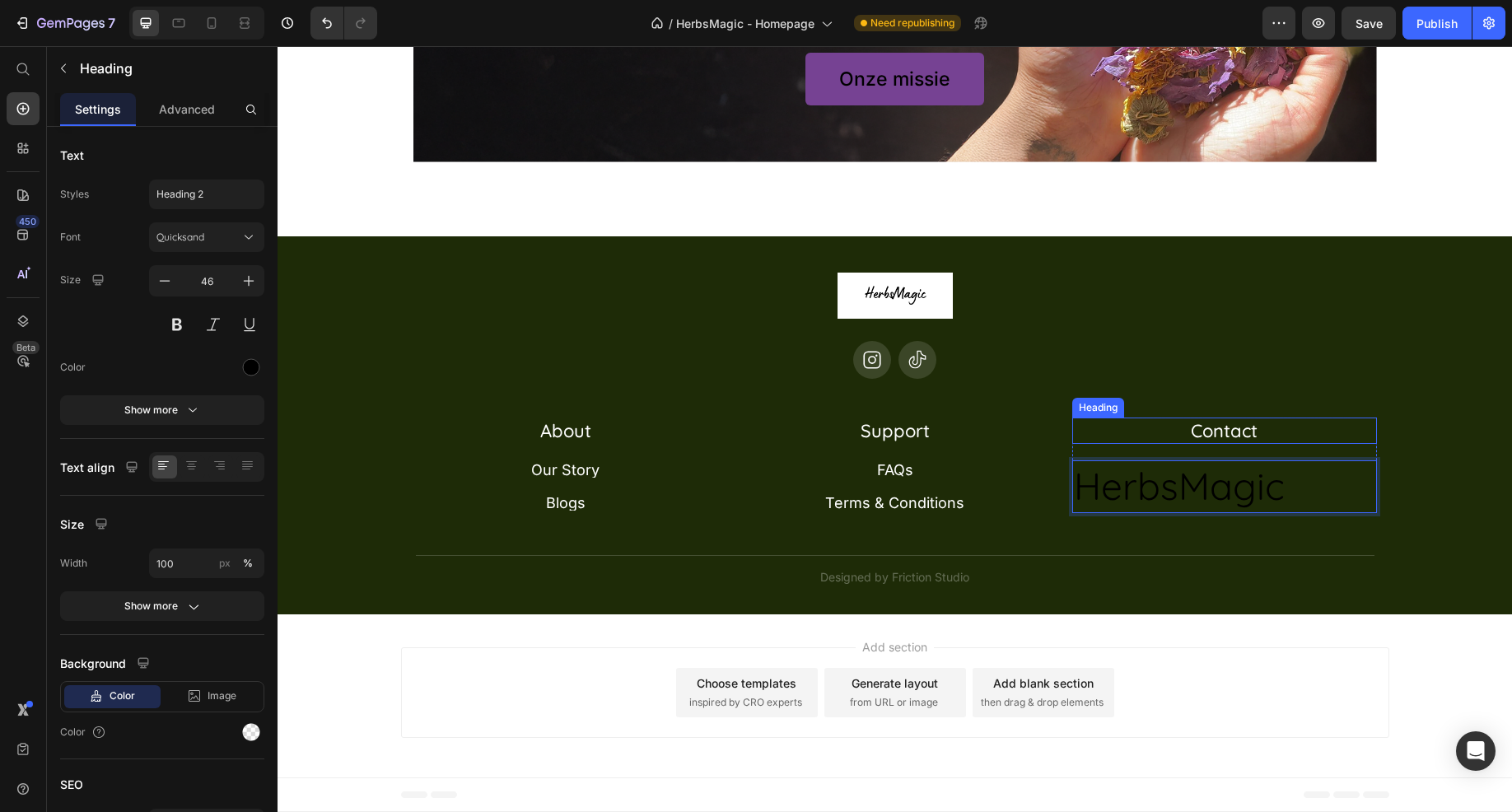 click on "Contact" at bounding box center [1225, 431] 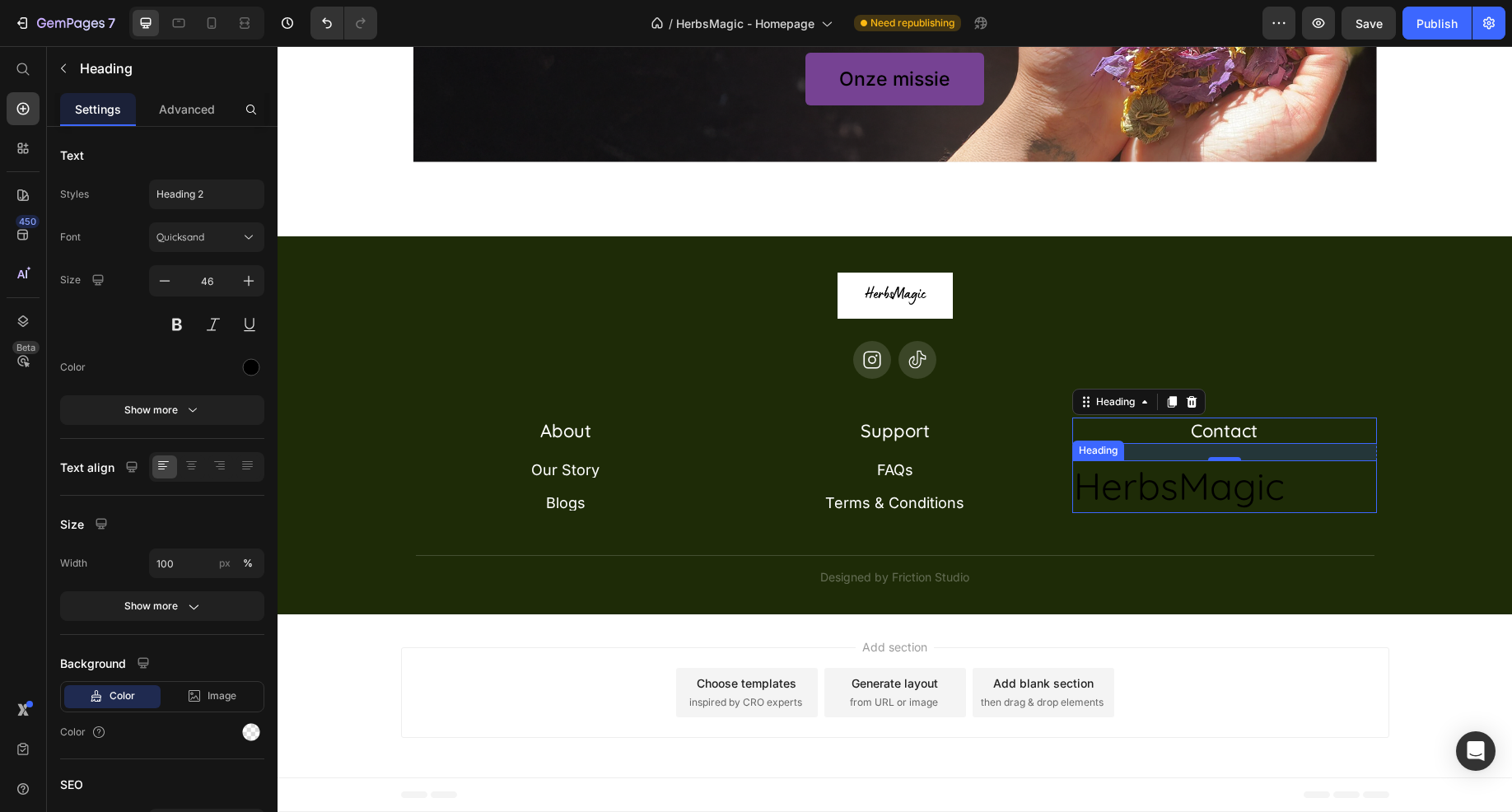 click on "HerbsMagic" at bounding box center (1225, 487) 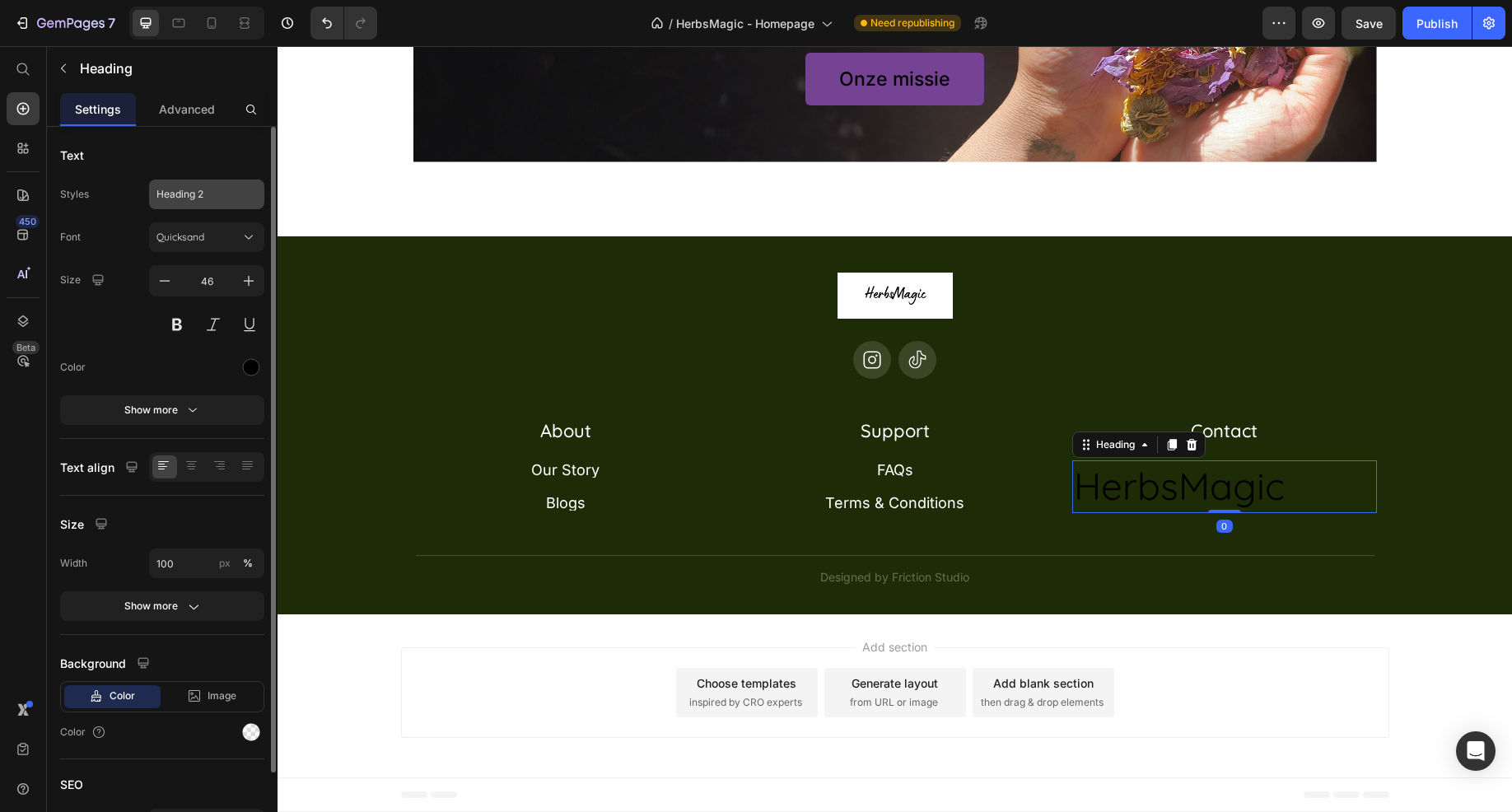 click on "Heading 2" 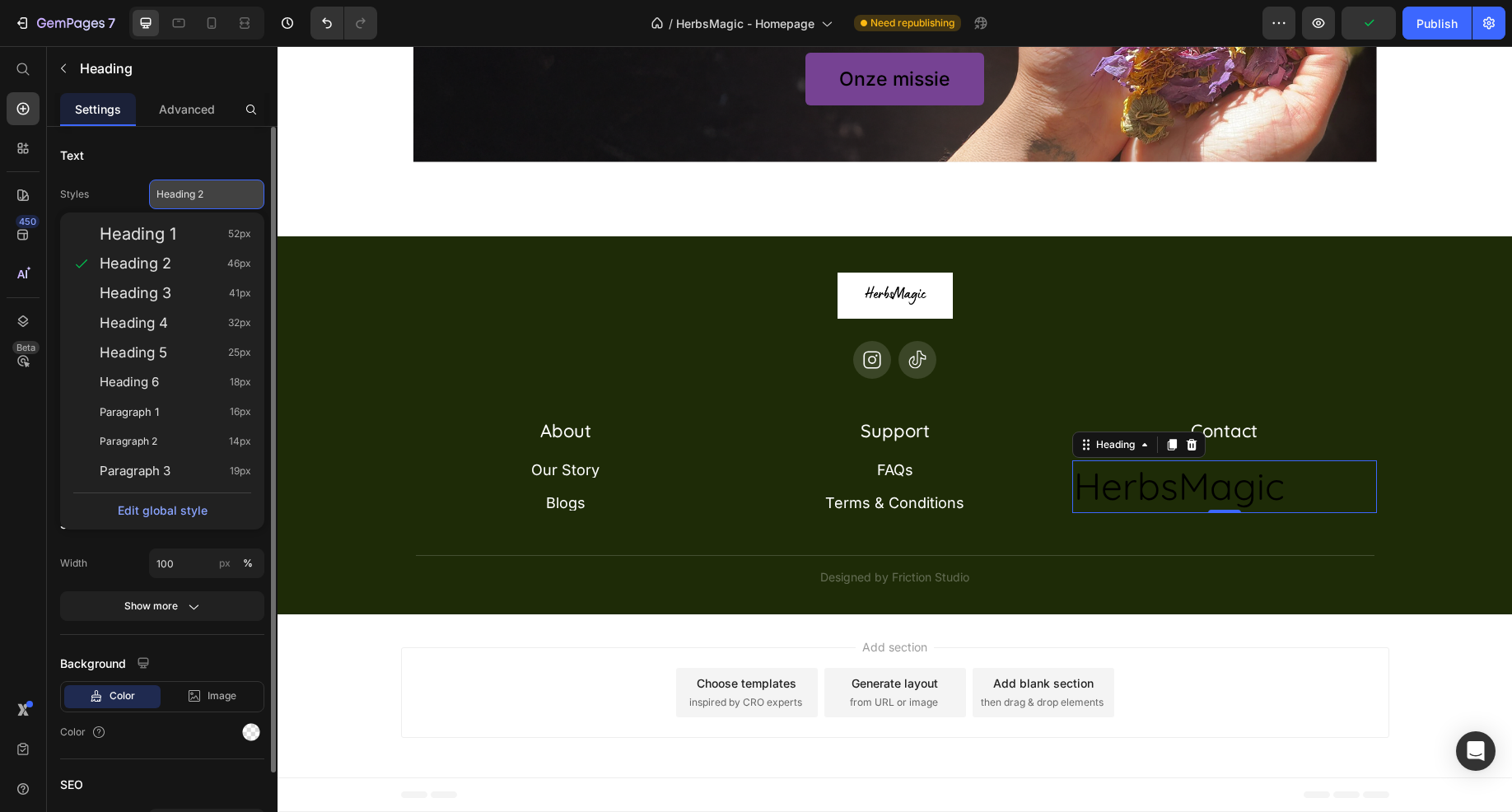 click on "Heading 2" 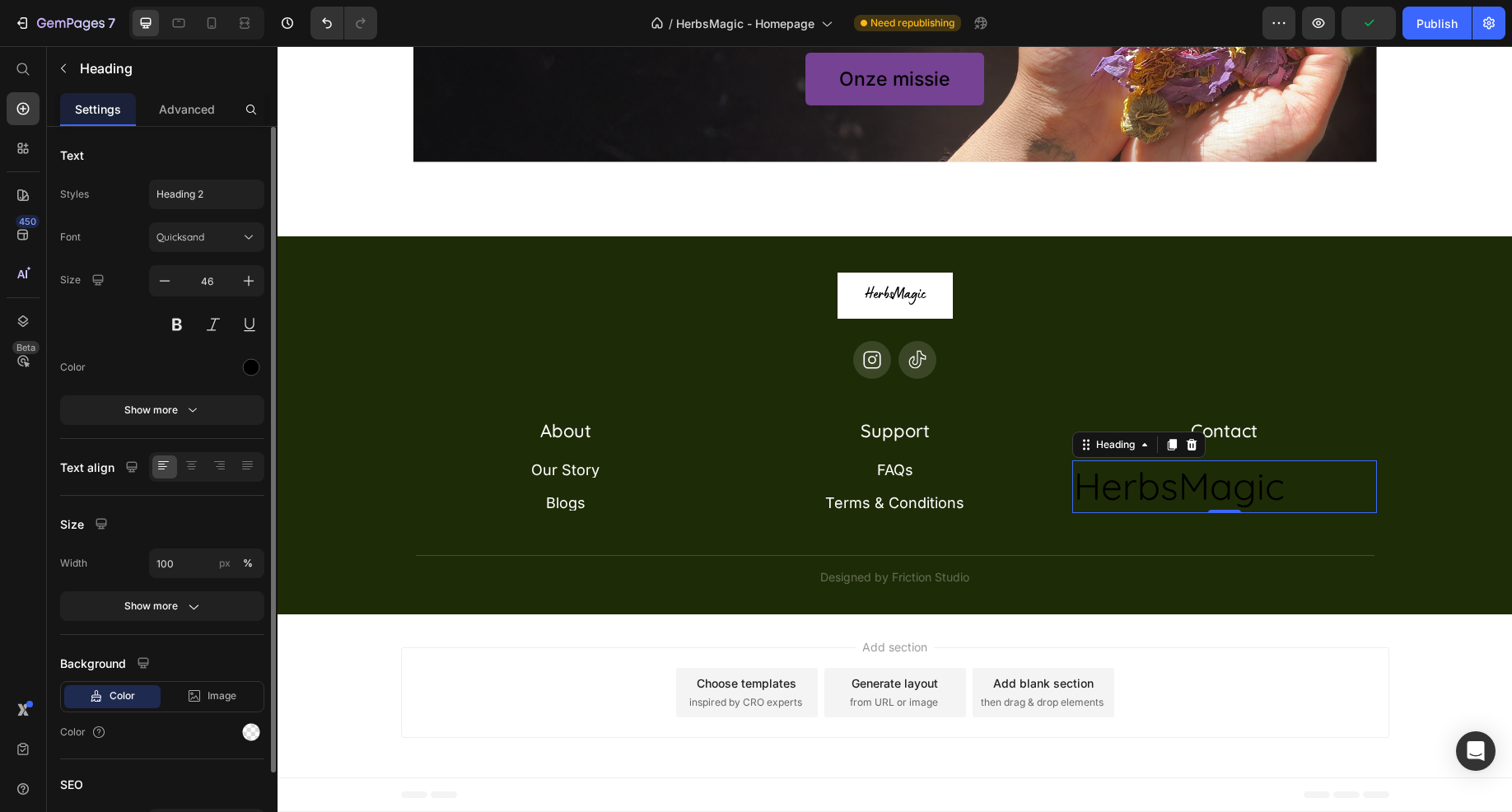 click on "Text Styles Heading 2 Font Quicksand Size 46 Color Show more" 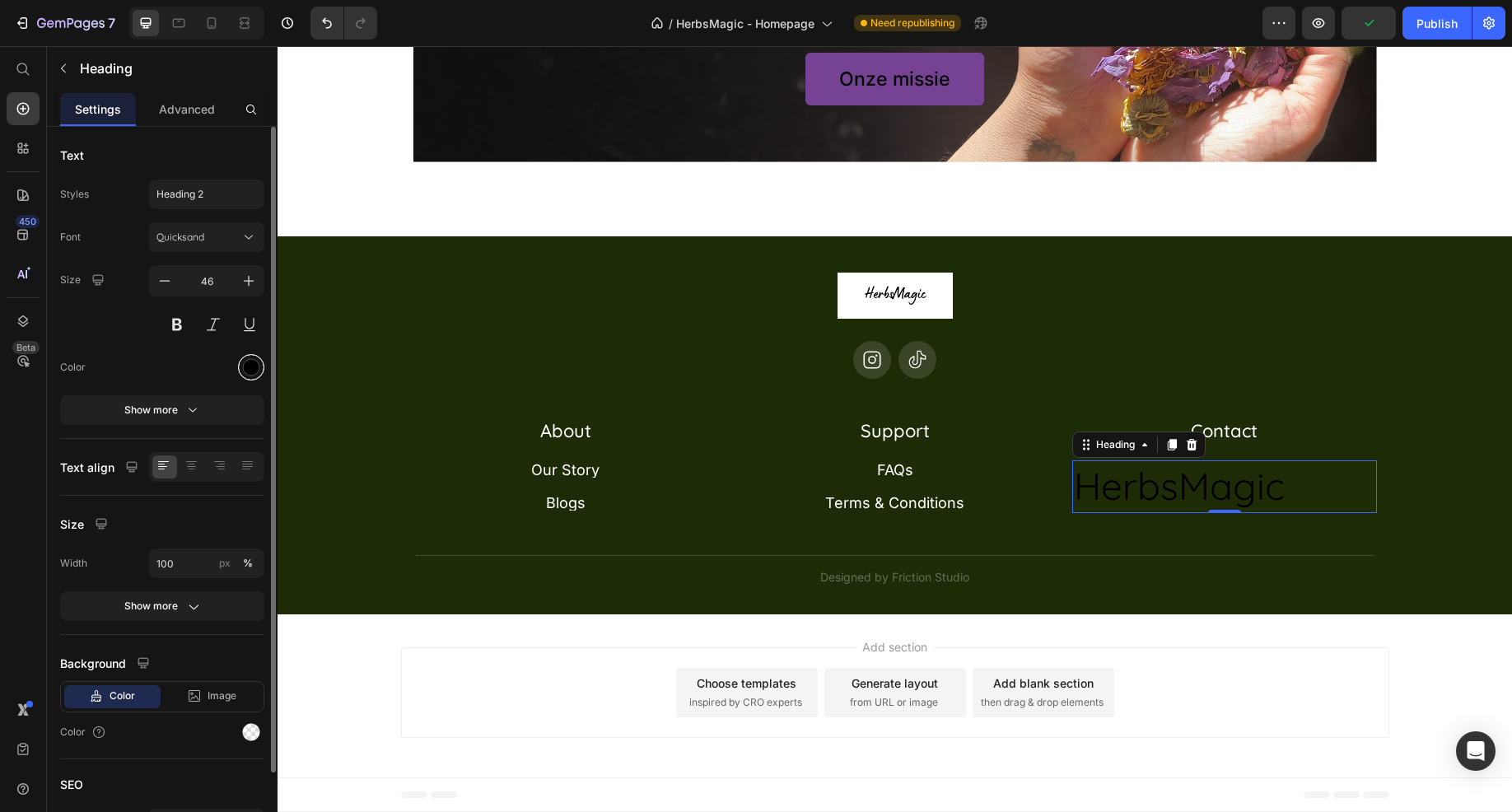 click at bounding box center [251, 367] 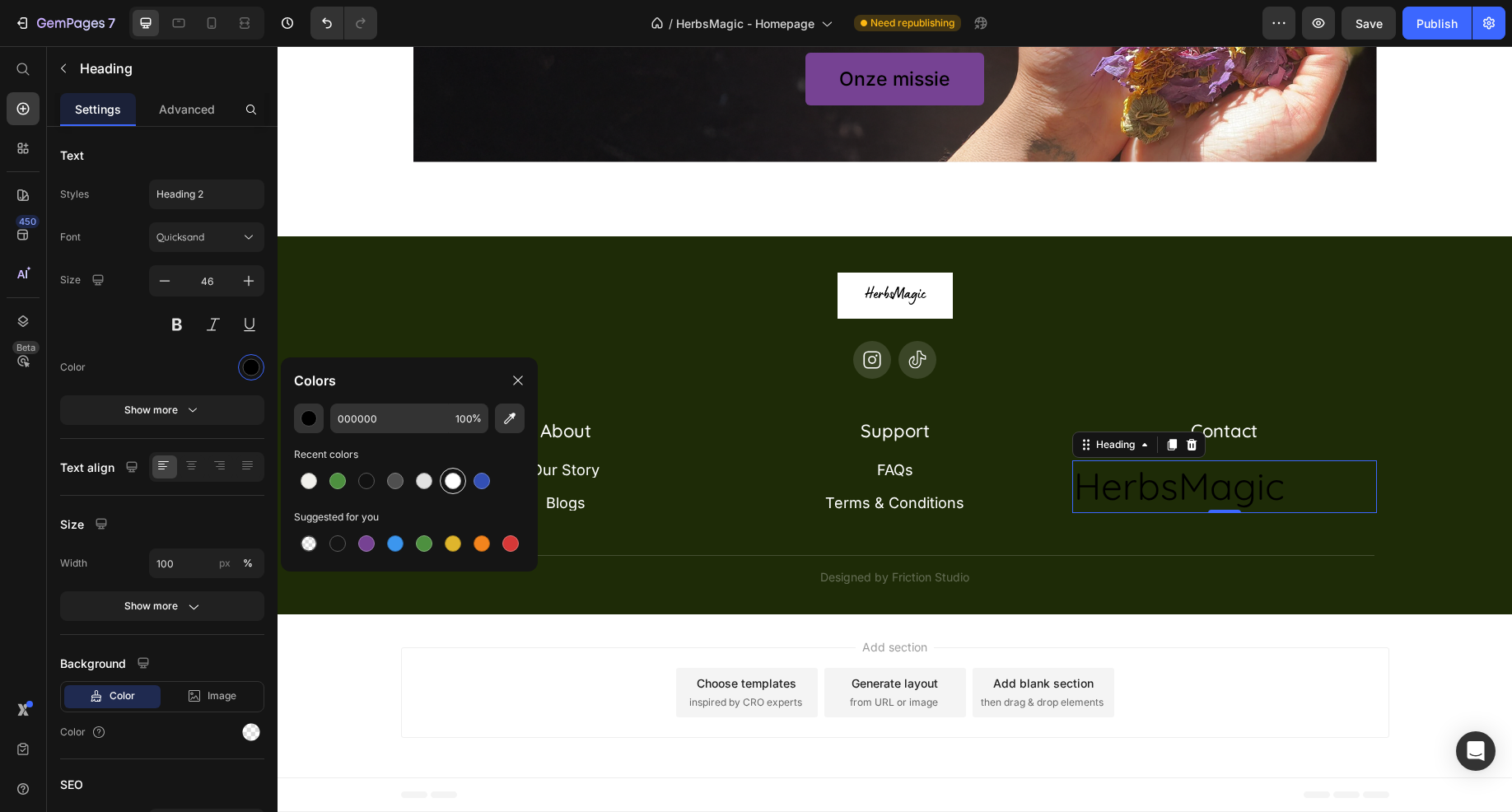click at bounding box center [453, 481] 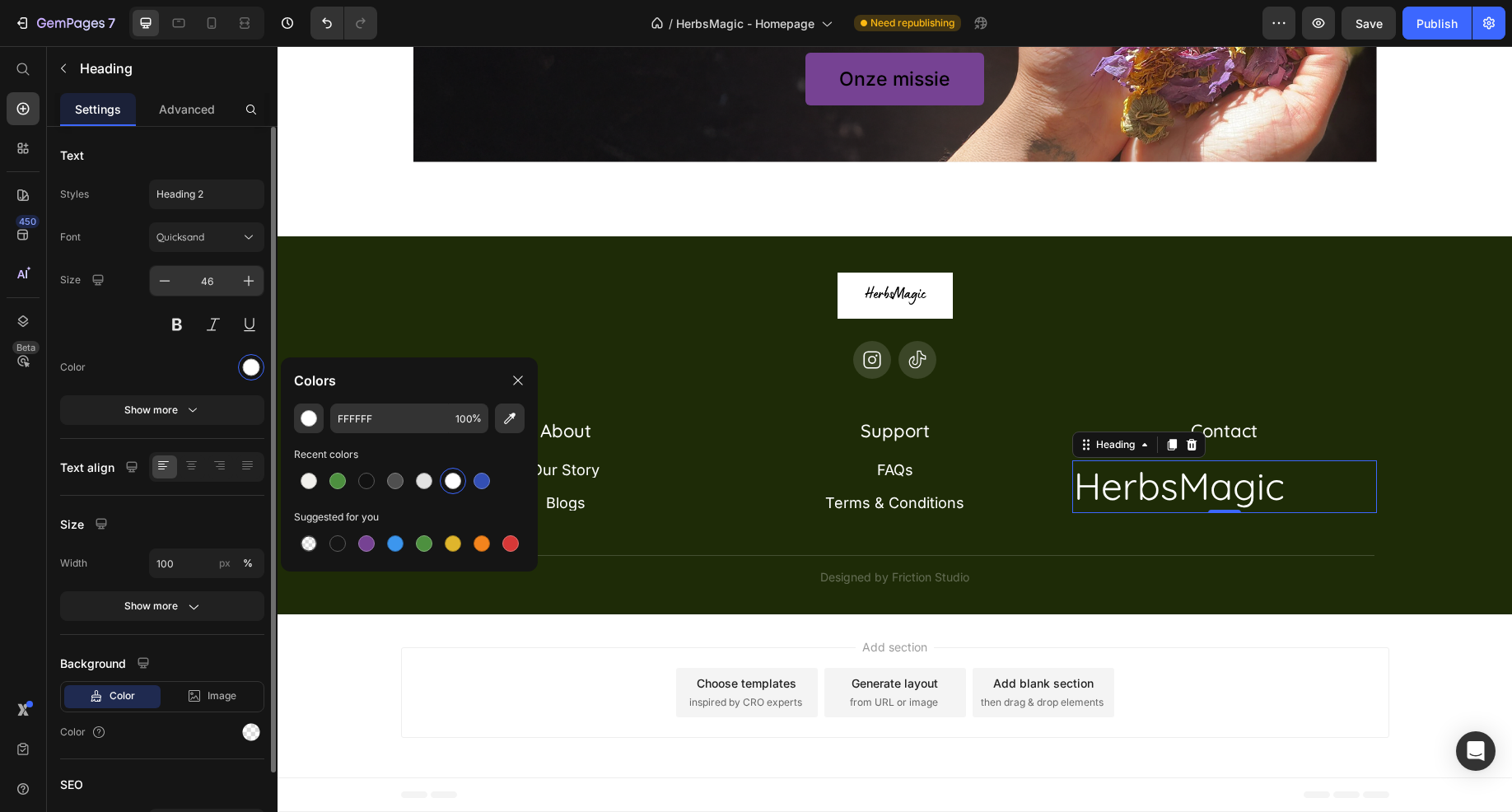 click on "46" at bounding box center (207, 281) 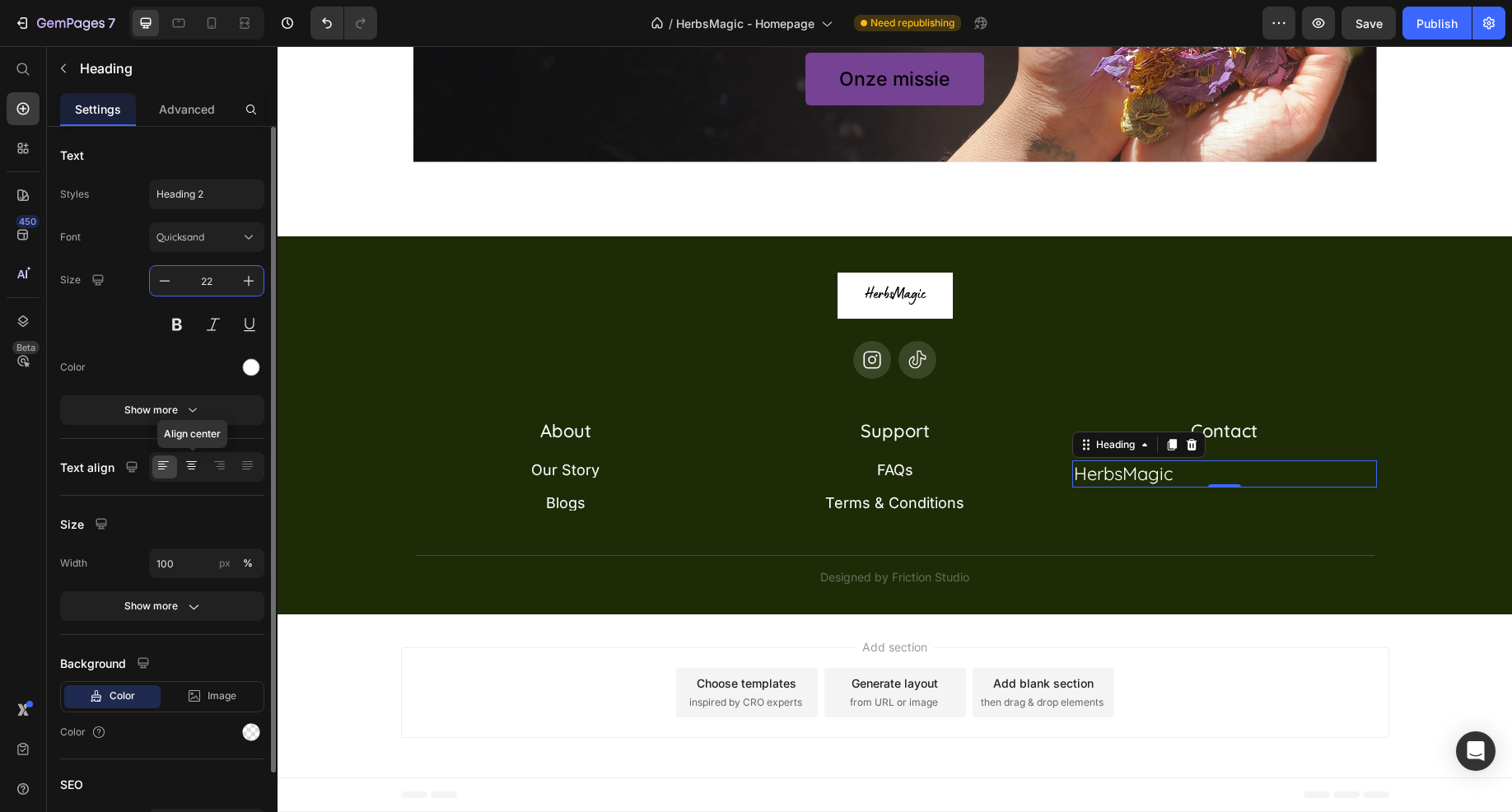 type on "22" 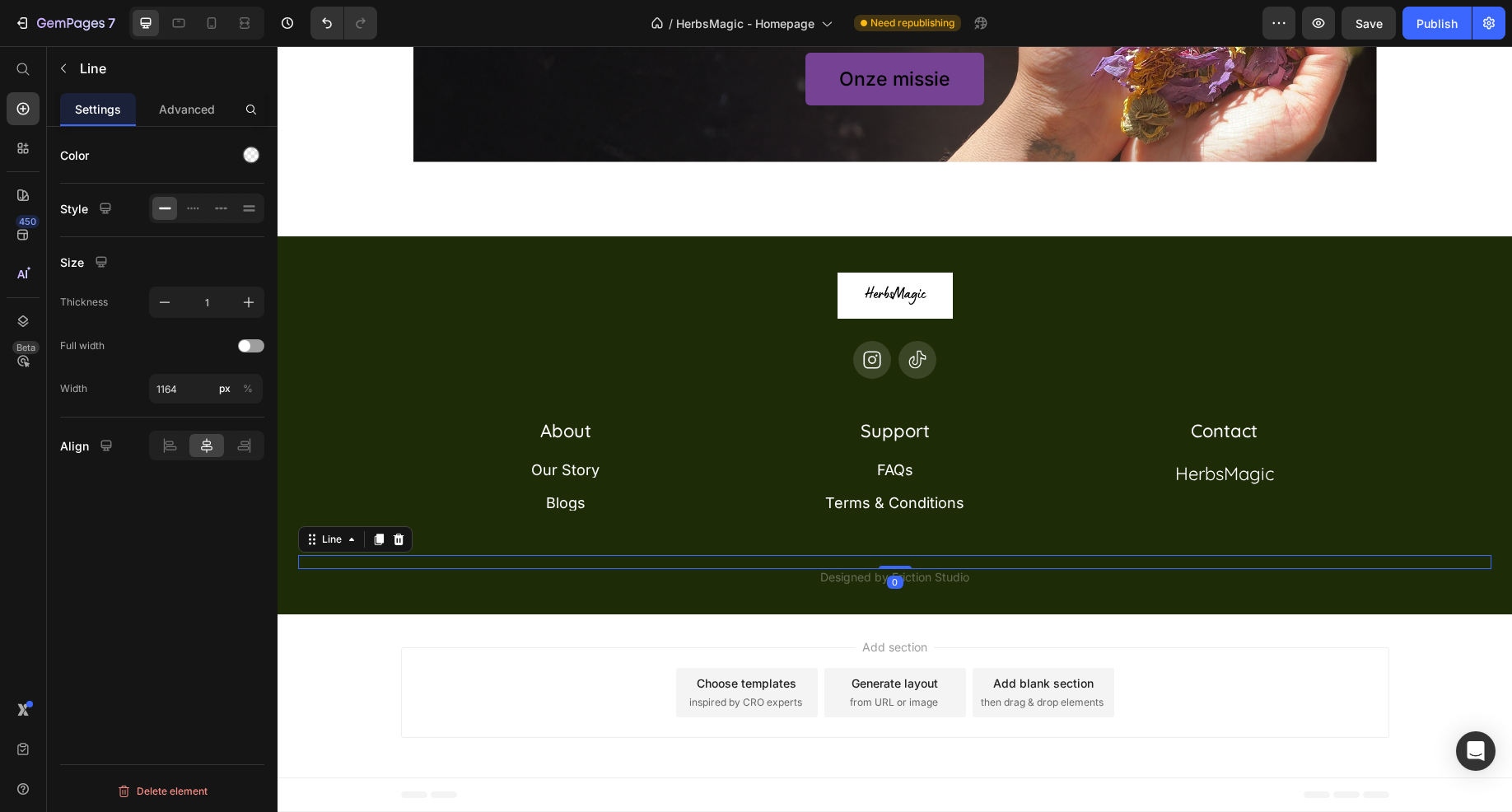 click on "Title Line   0" at bounding box center [894, 562] 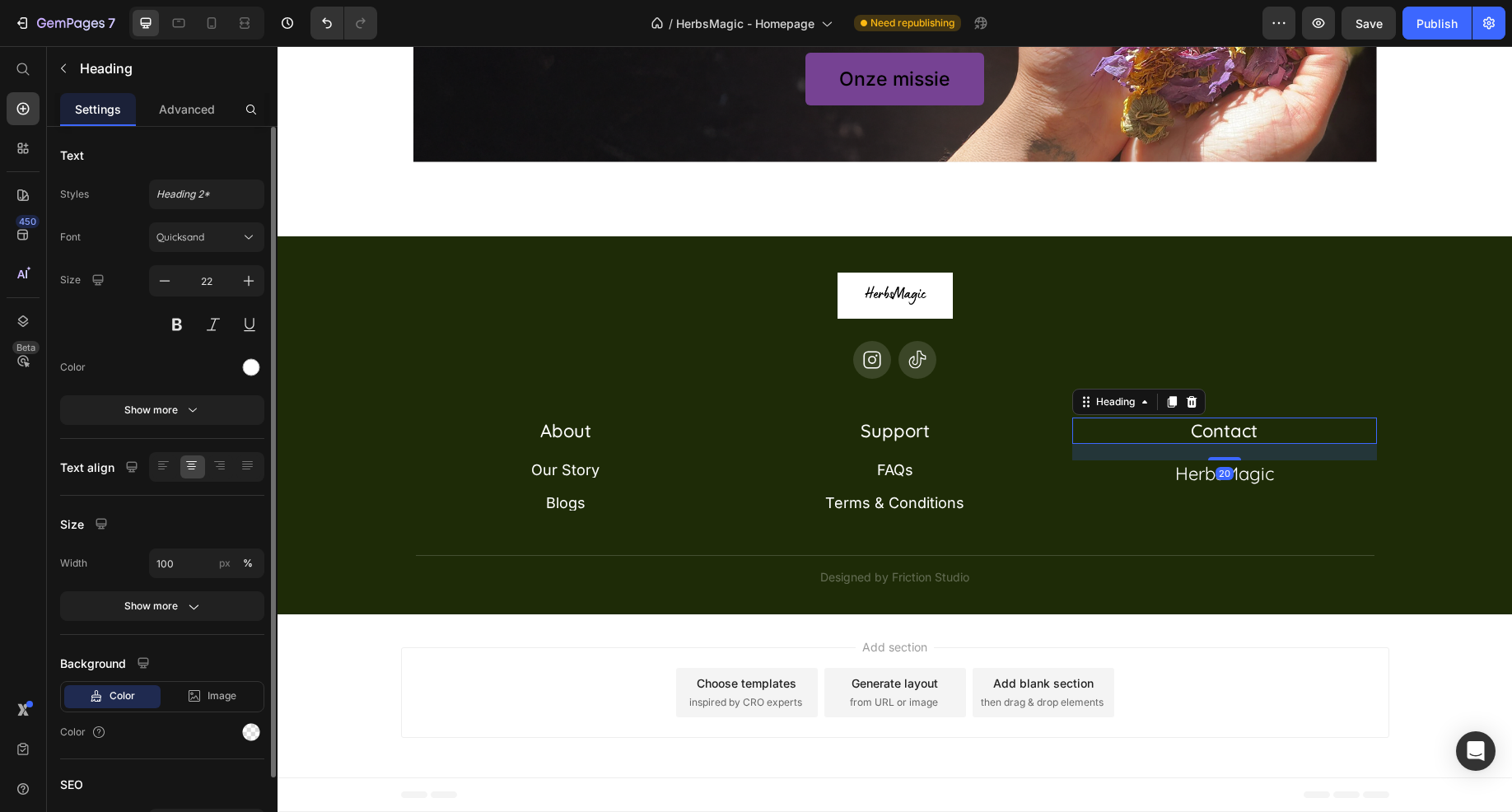 click on "Contact" at bounding box center (1225, 431) 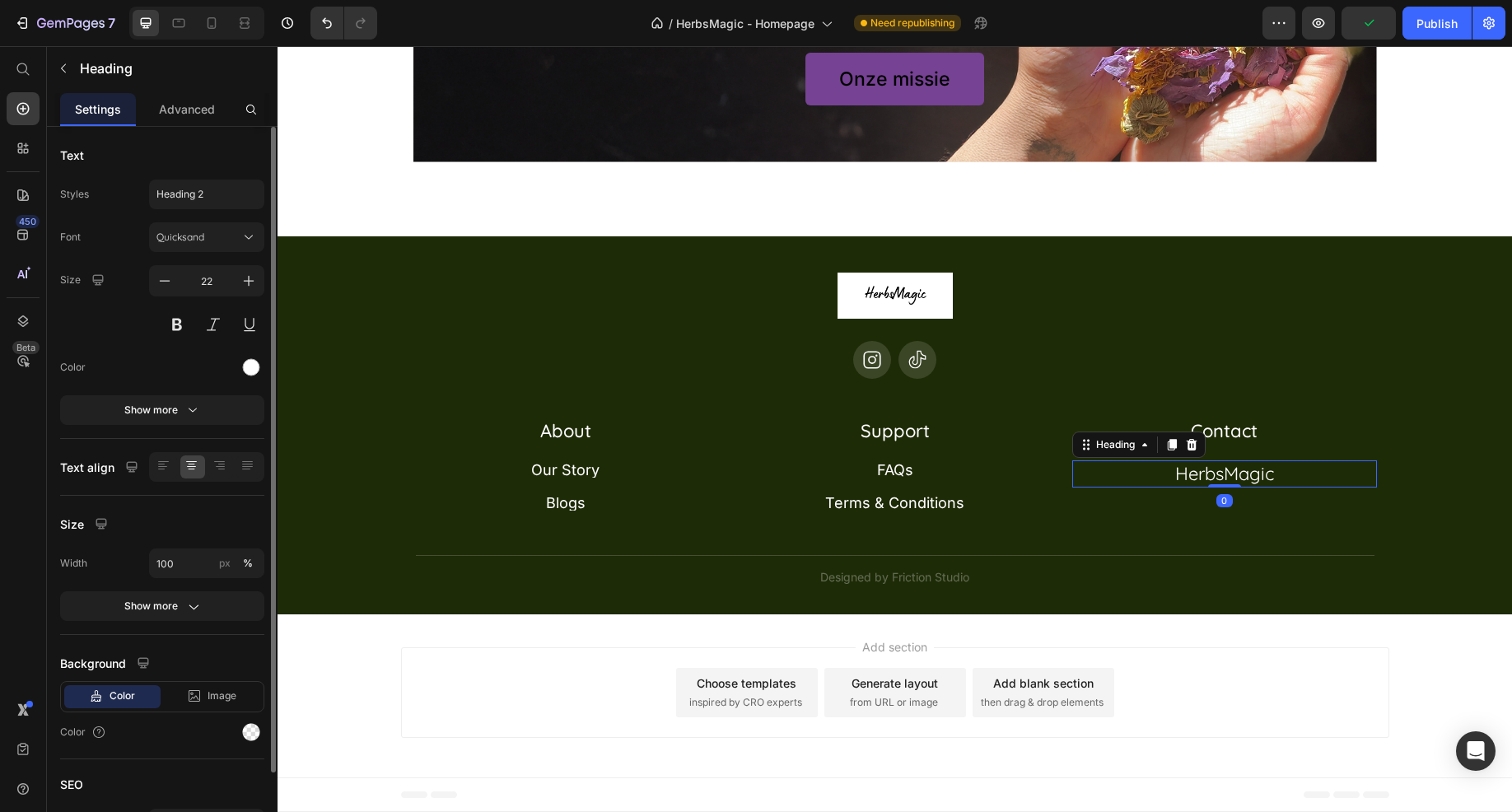 click on "HerbsMagic" at bounding box center (1225, 474) 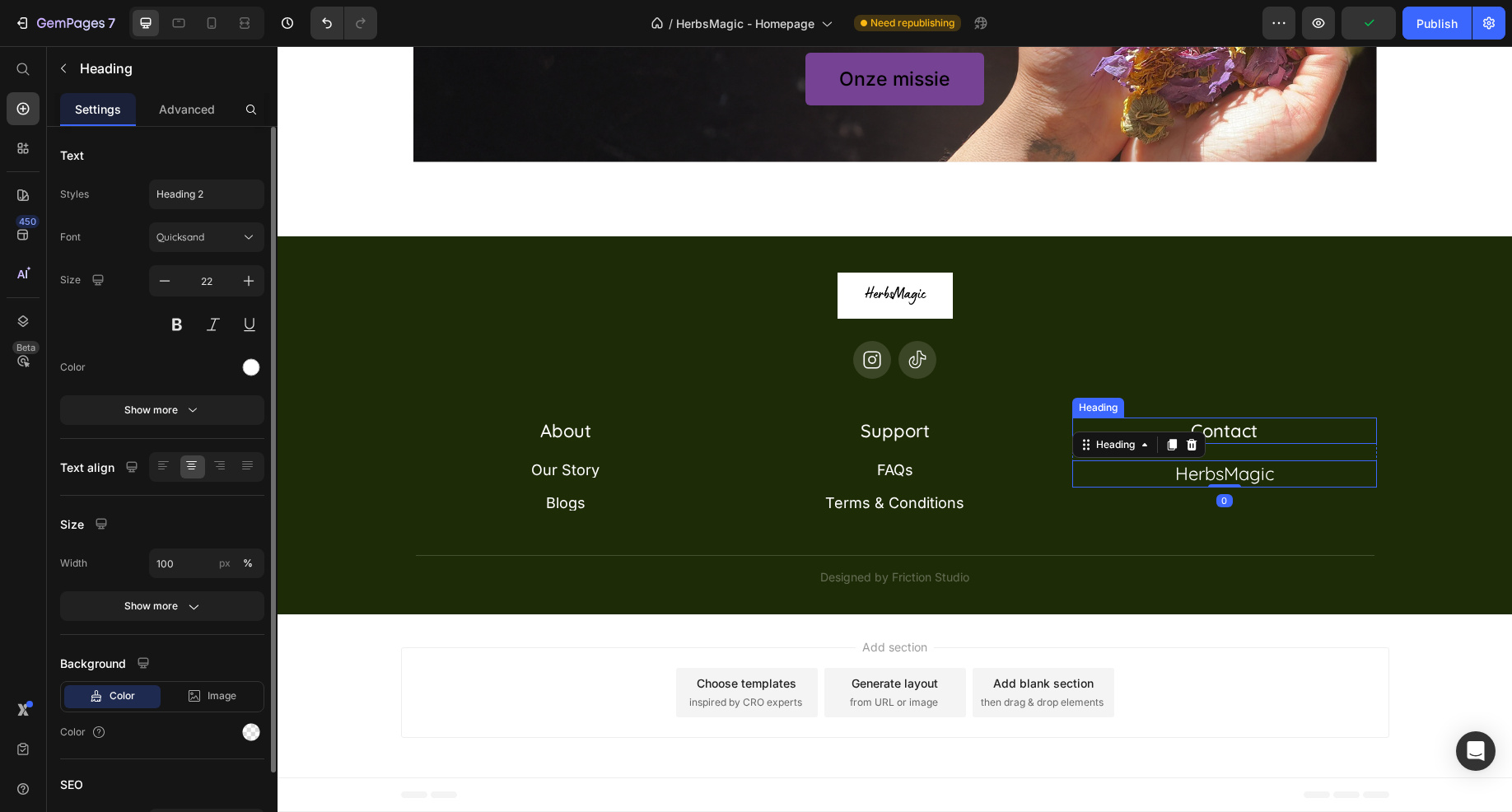 click on "Contact" at bounding box center (1225, 431) 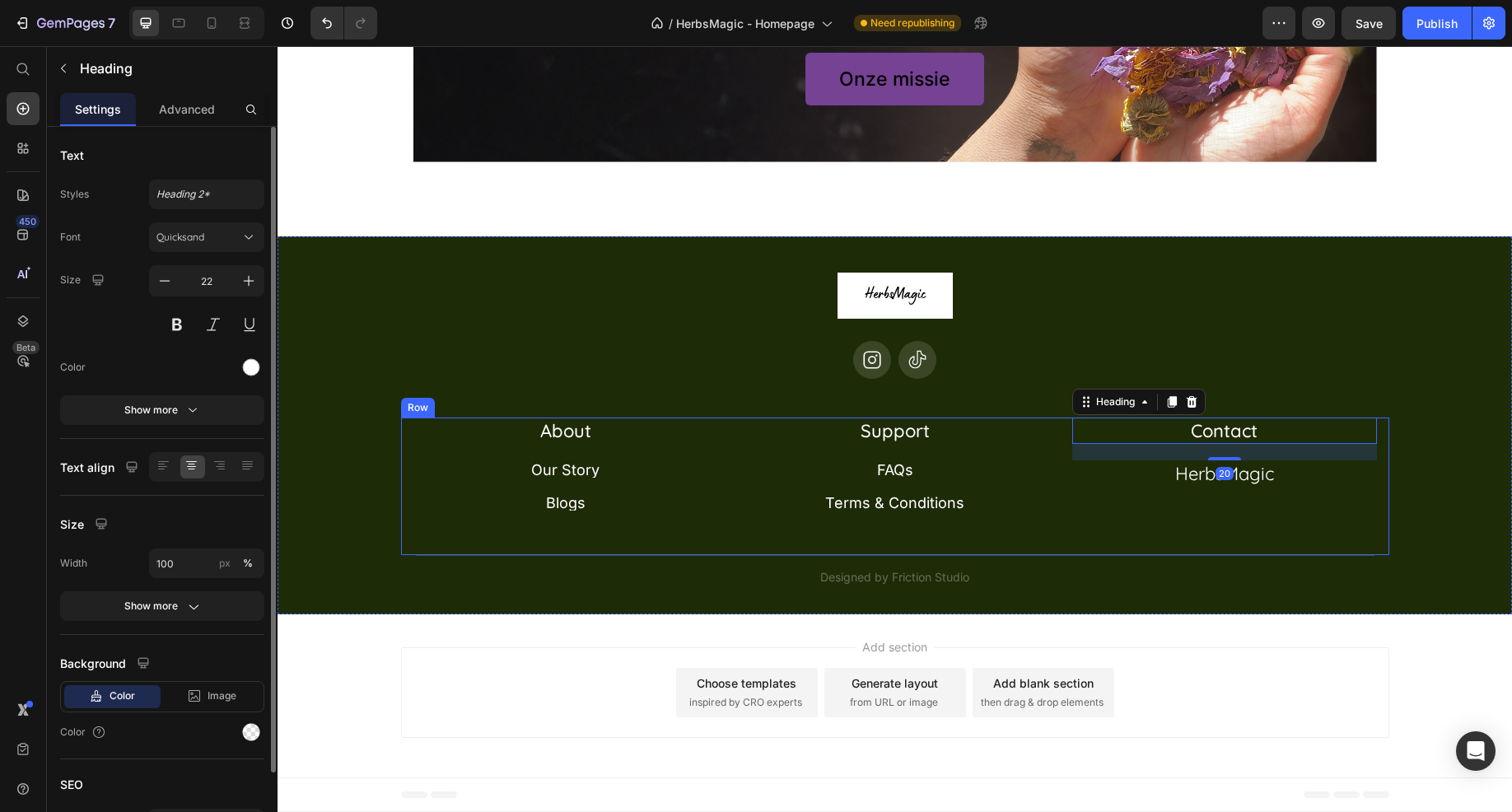 click on "About Heading Our Story Button Blogs Button Row Support Heading FAQs Button Terms & Conditions Button Row Contact Heading   20 HerbsMagic Heading Row Row" at bounding box center (895, 487) 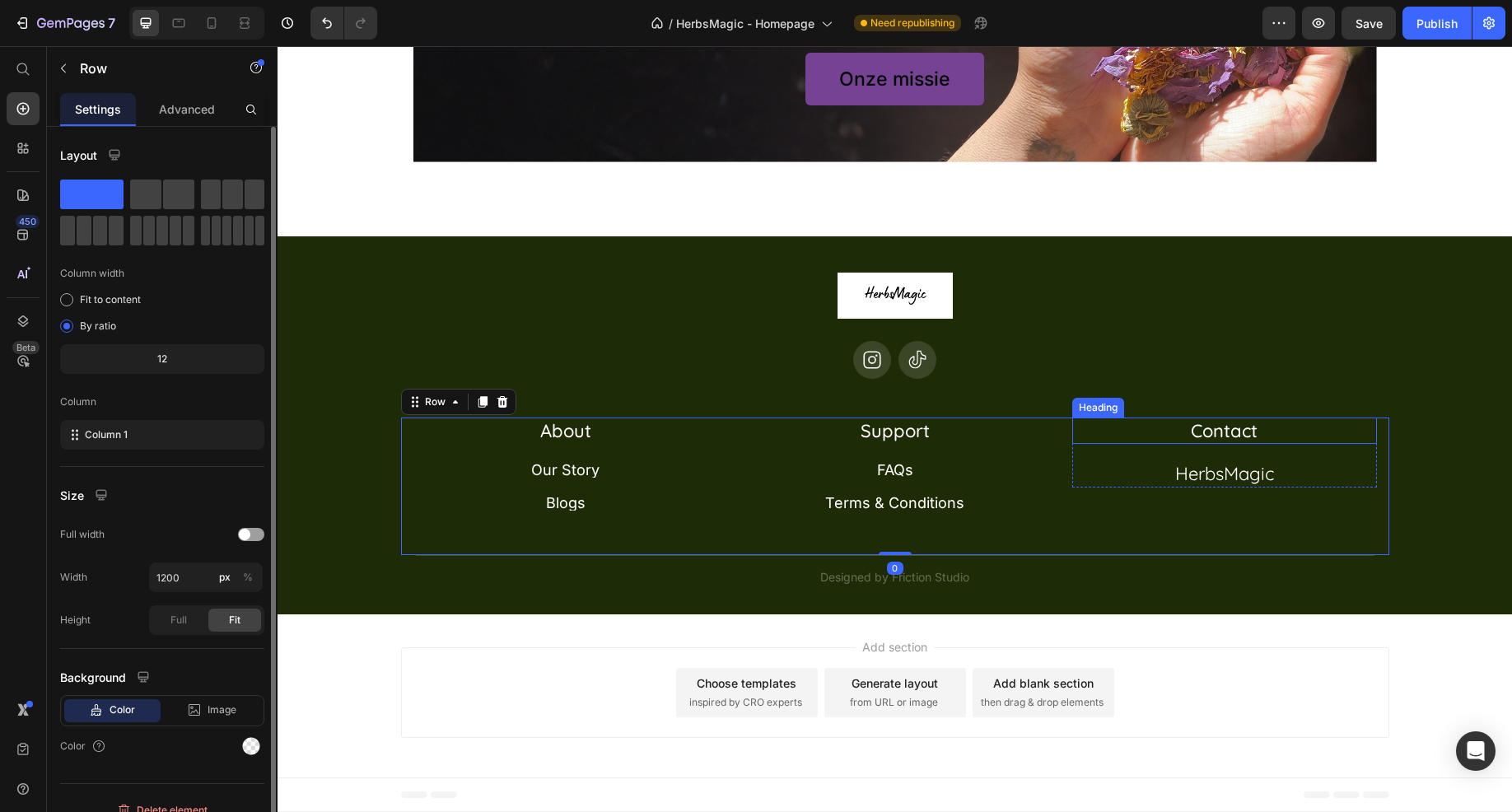 click on "Contact" at bounding box center (1225, 431) 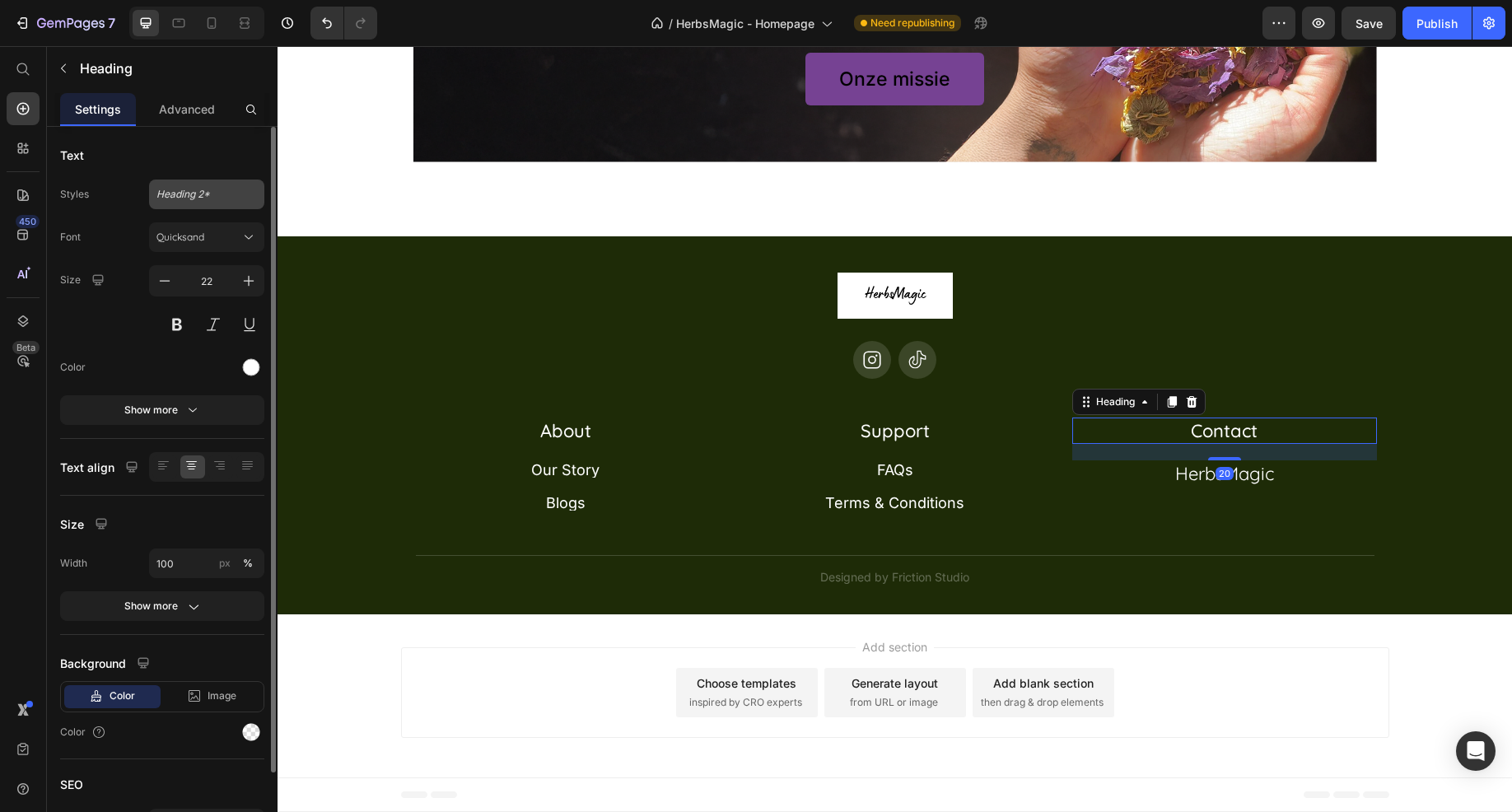 click on "Heading 2*" at bounding box center [207, 194] 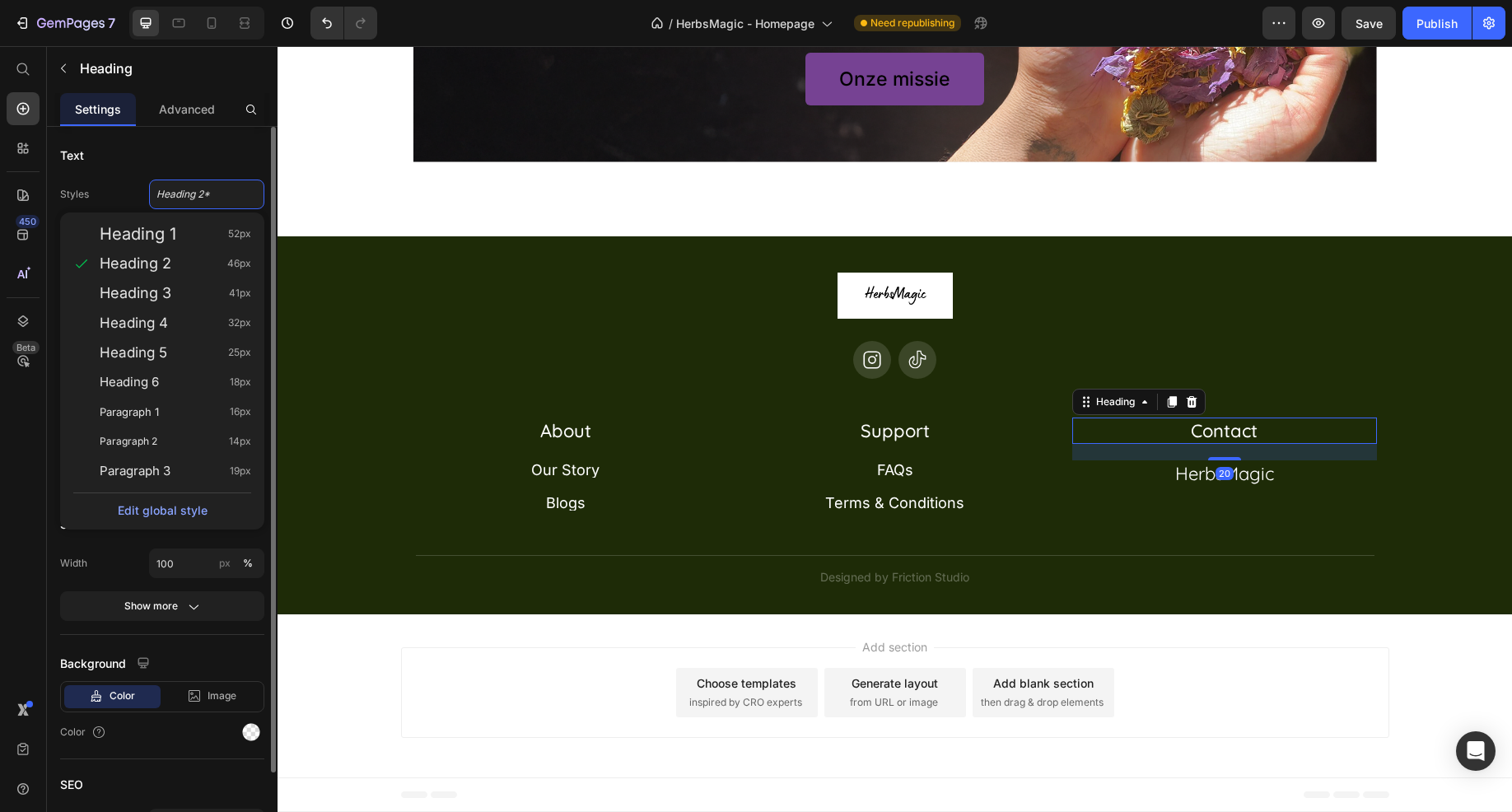 click on "Text" at bounding box center [162, 155] 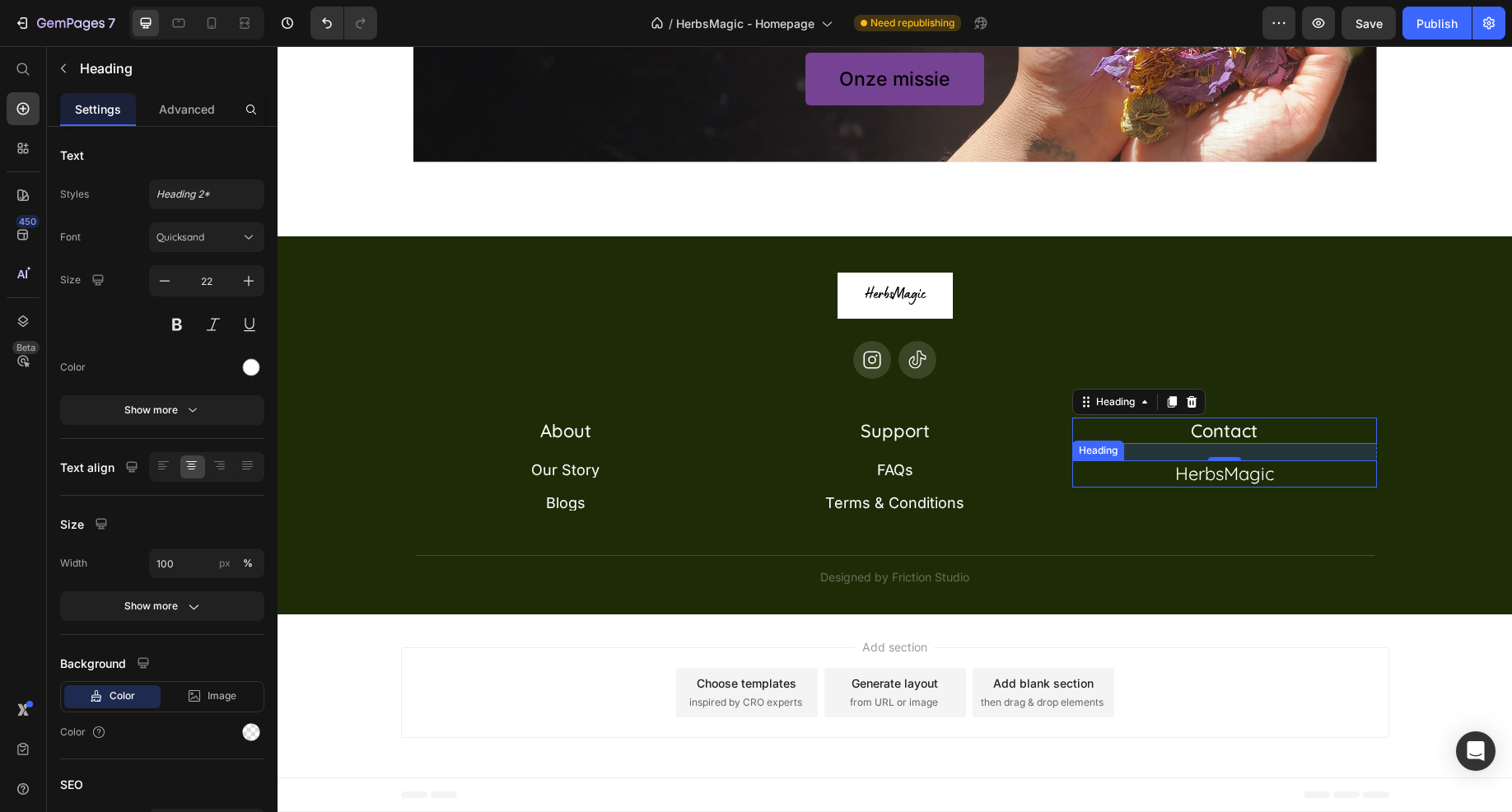 click on "HerbsMagic" at bounding box center [1225, 474] 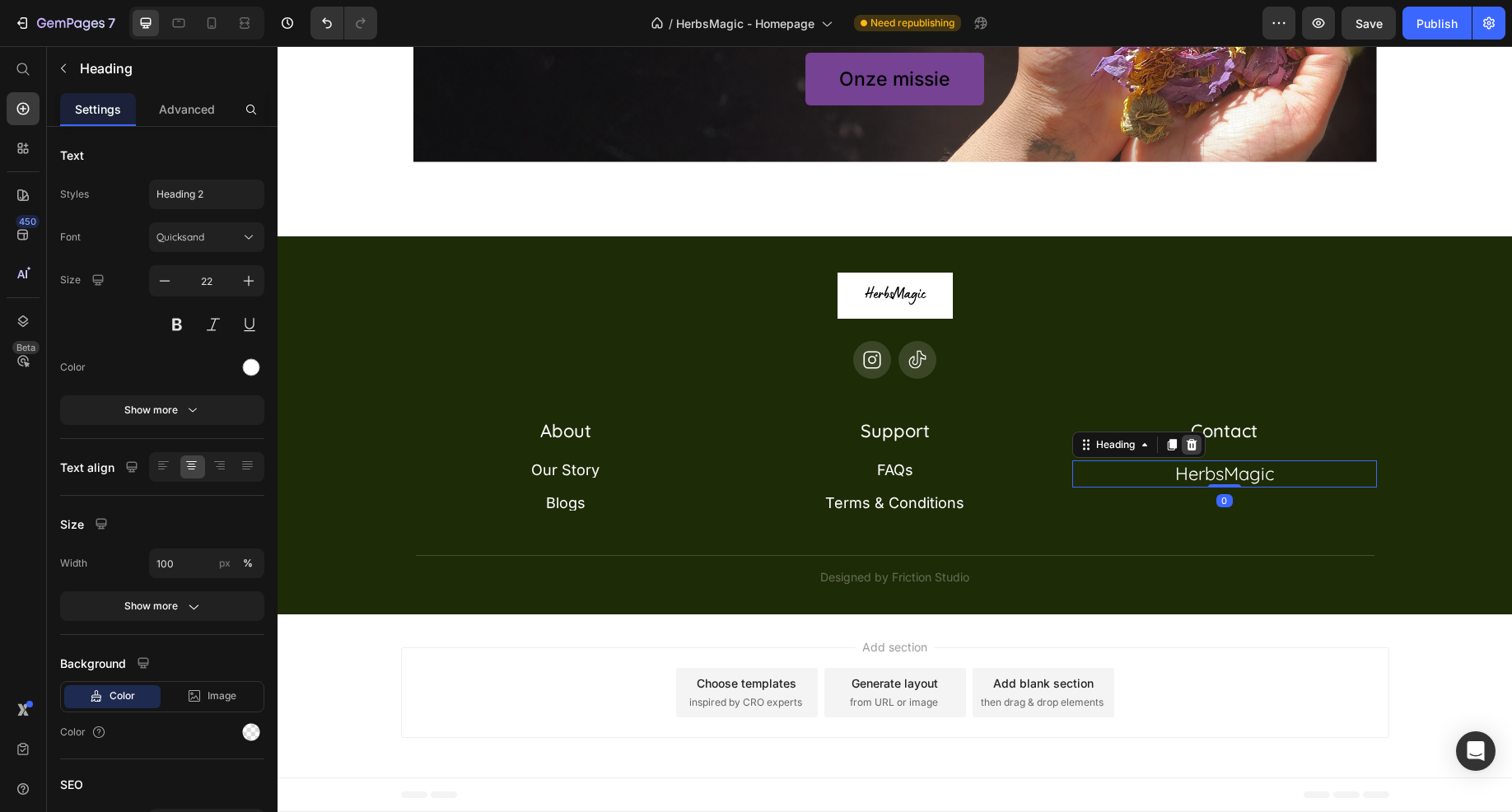 click 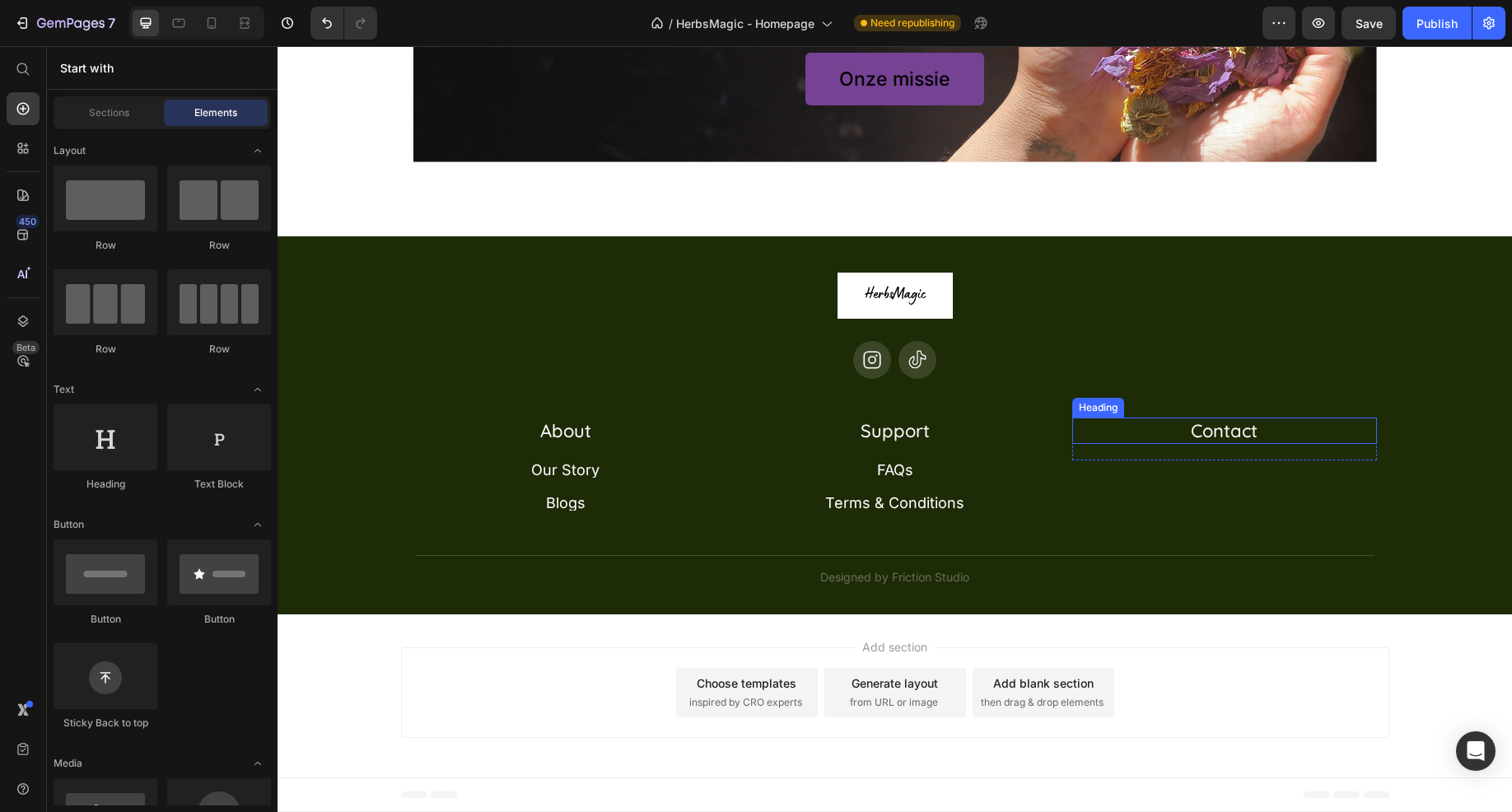 click on "Contact" at bounding box center [1225, 431] 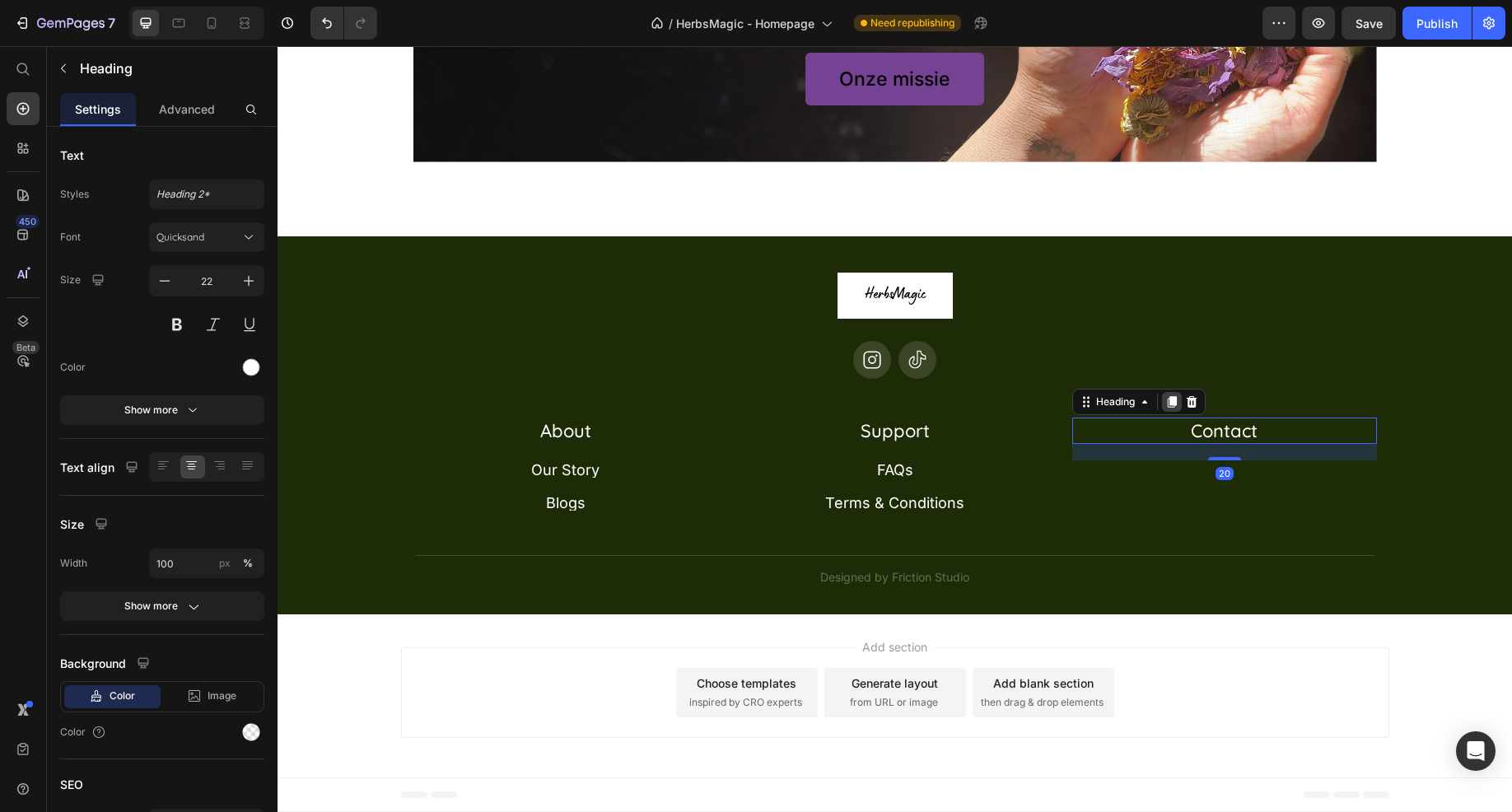 click 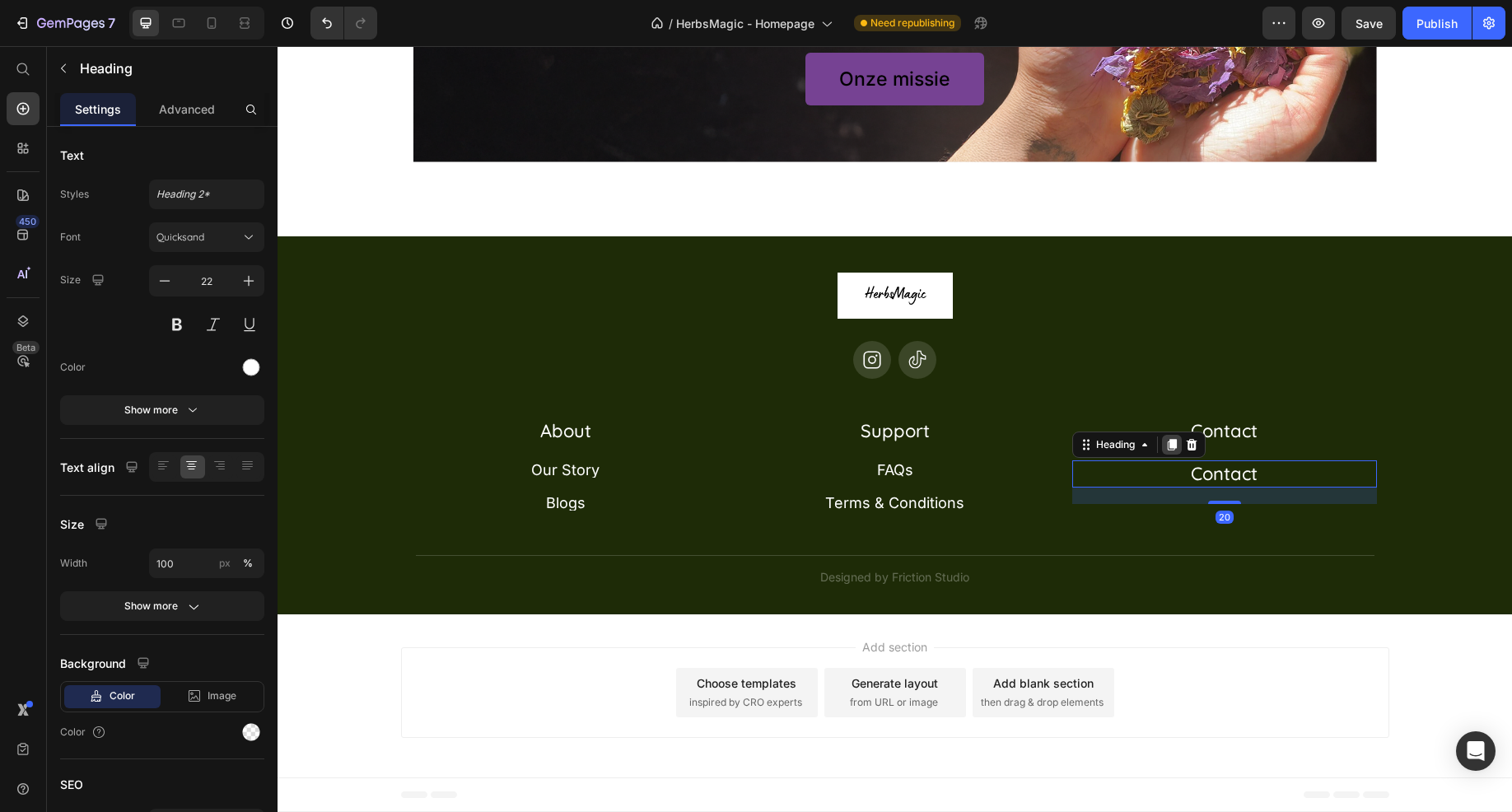 click 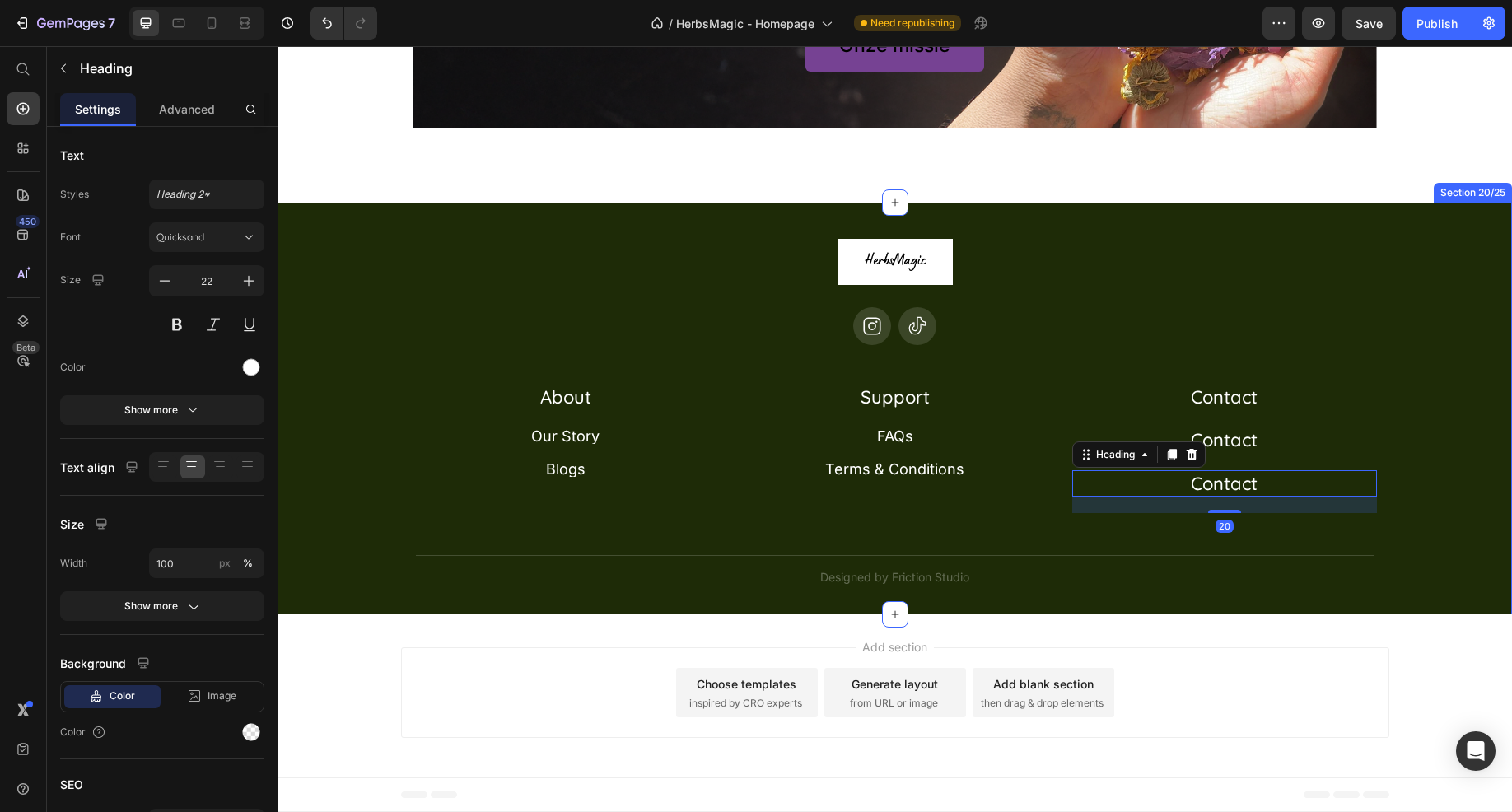 click on "Image
Icon
Icon Row
About Accordion
Support Accordion
Contact Accordion Row About Heading Our Story Button Blogs Button Row Support Heading FAQs Button Terms & Conditions Button Row Contact Heading Contact Heading Contact Heading   20 Row Row Row                Title Line Designed by Friction Studio Text Block" at bounding box center [894, 413] 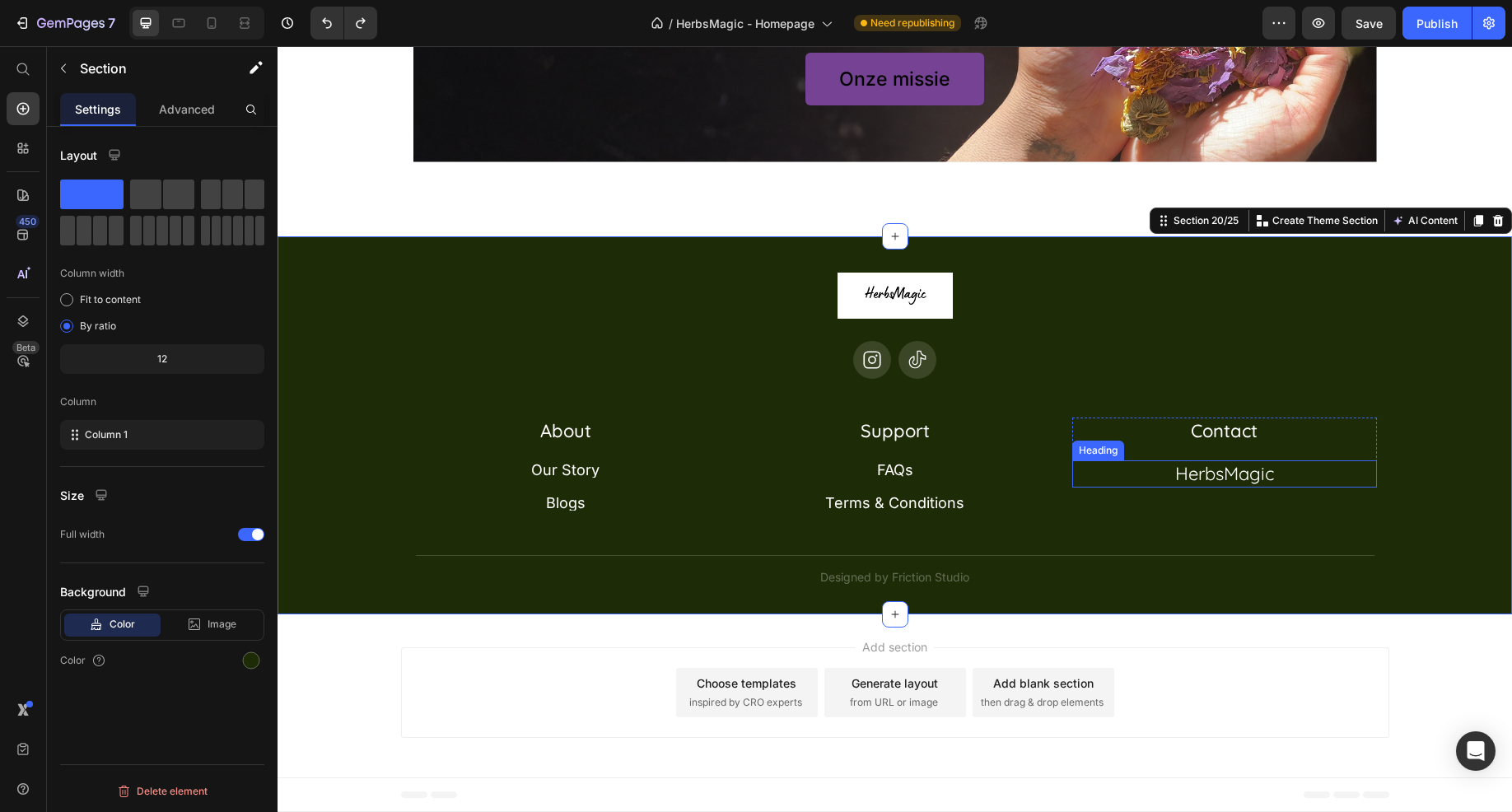 click on "HerbsMagic" at bounding box center (1225, 474) 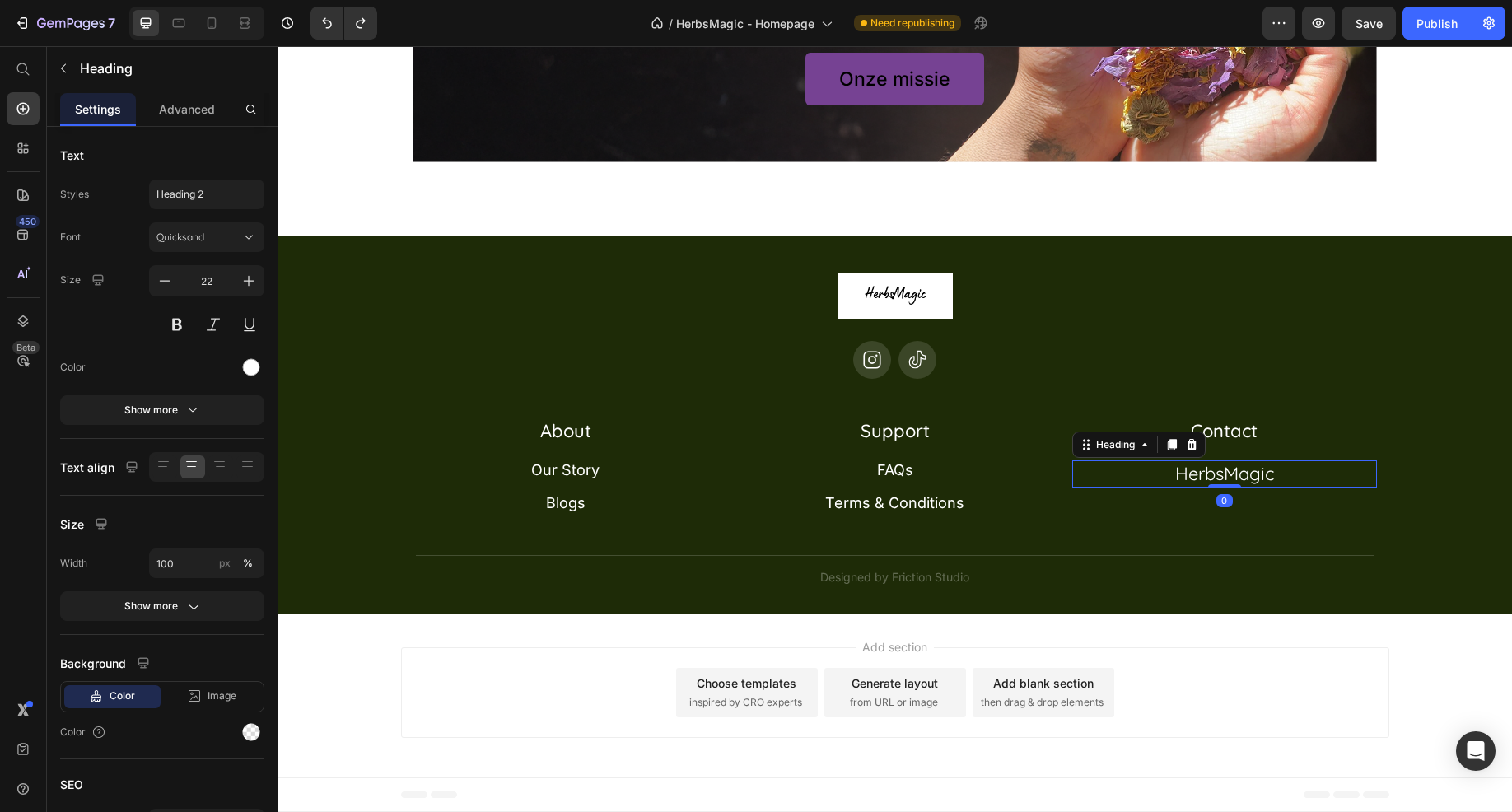 click on "HerbsMagic" at bounding box center (1225, 474) 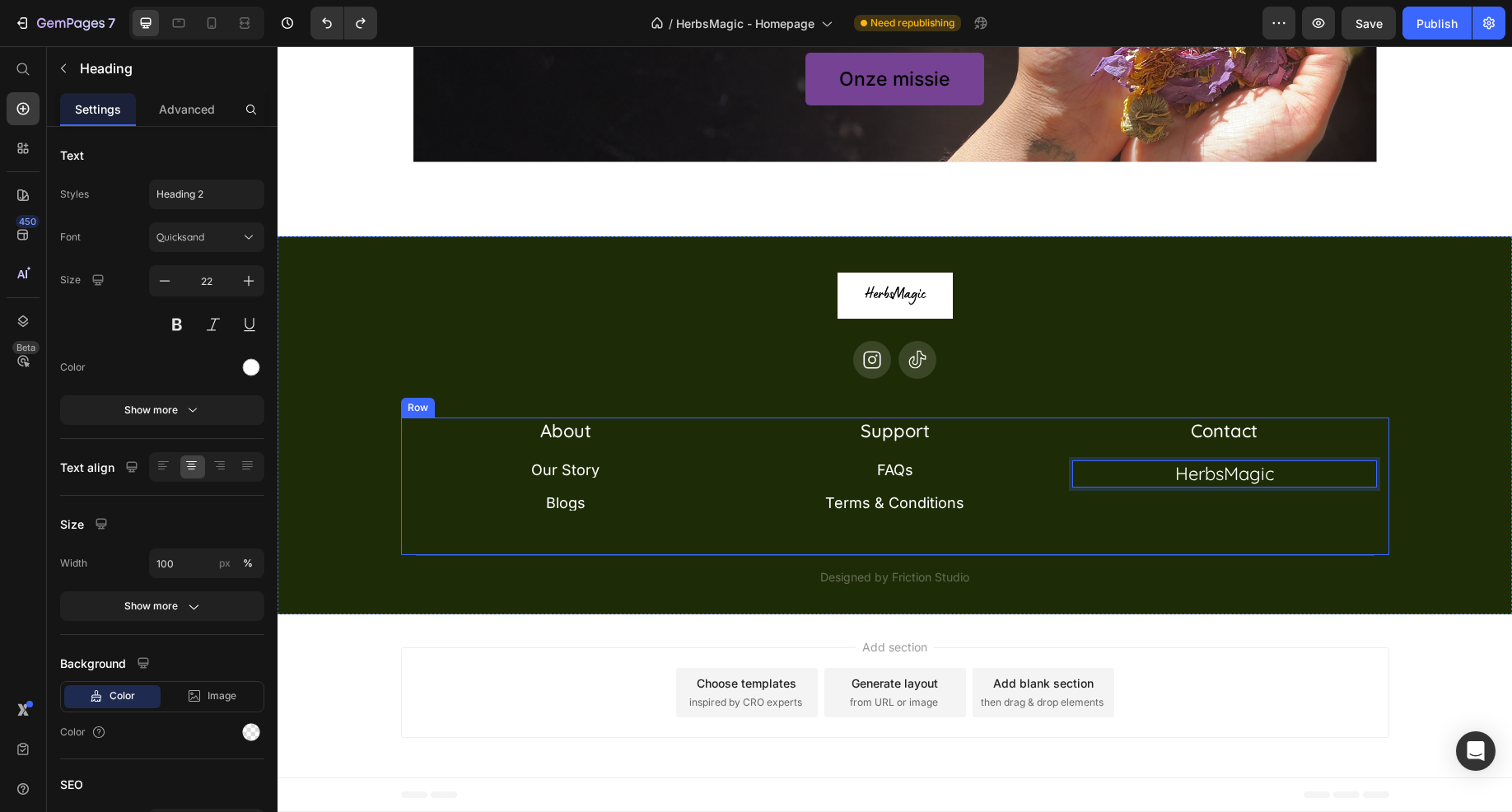 drag, startPoint x: 1124, startPoint y: 547, endPoint x: 1136, endPoint y: 559, distance: 16.970563 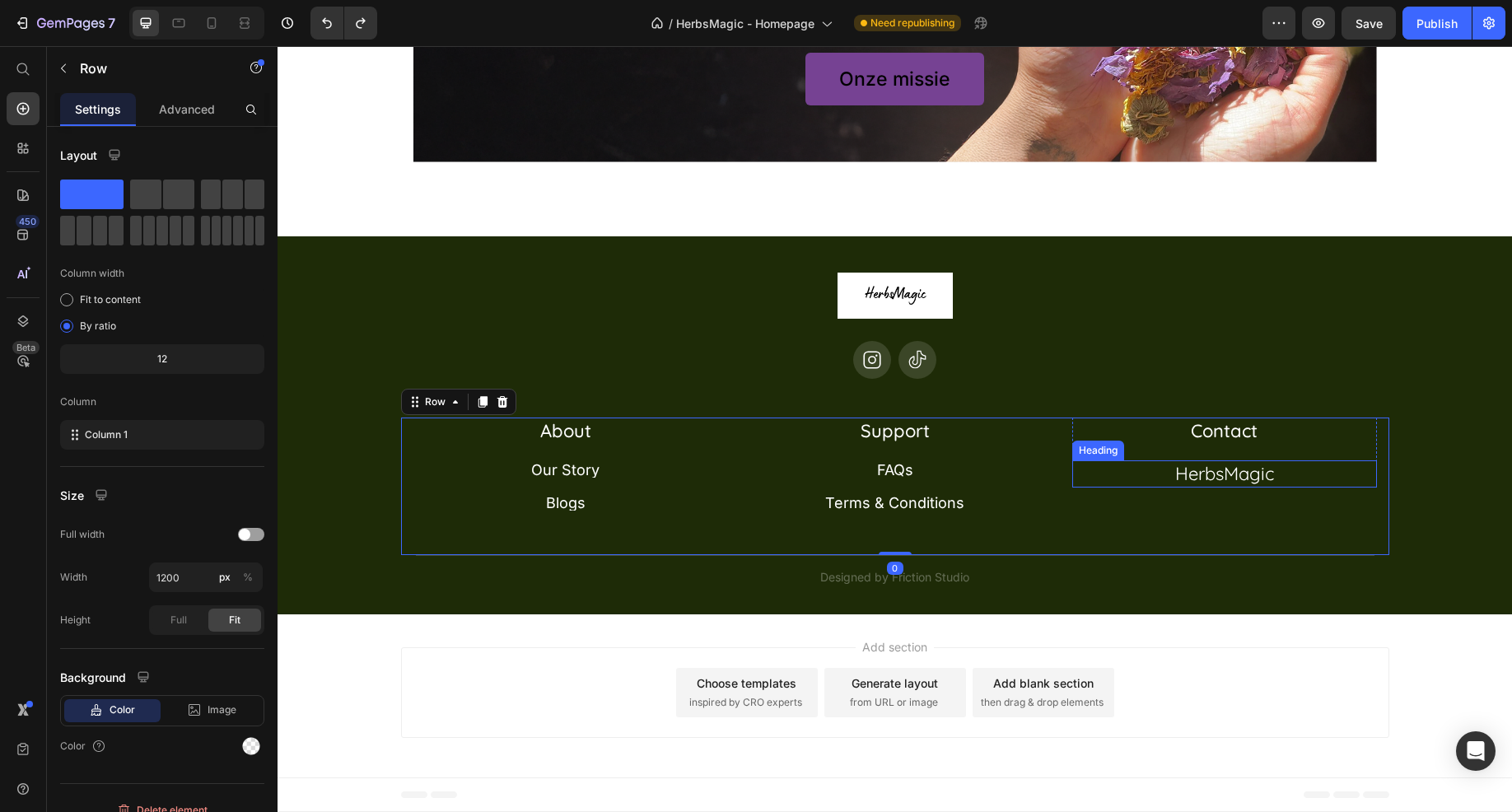 click on "HerbsMagic" at bounding box center [1225, 474] 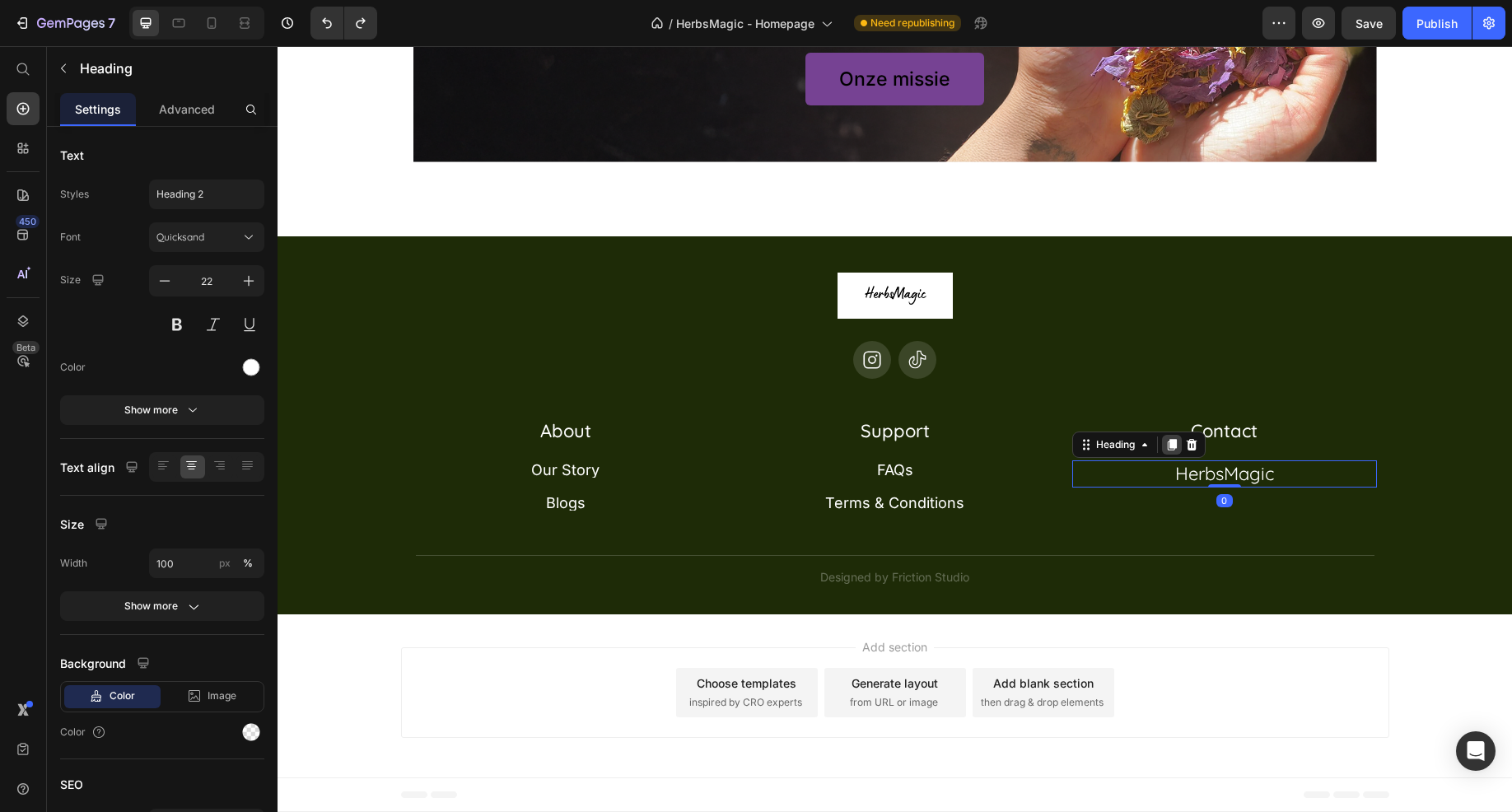 click 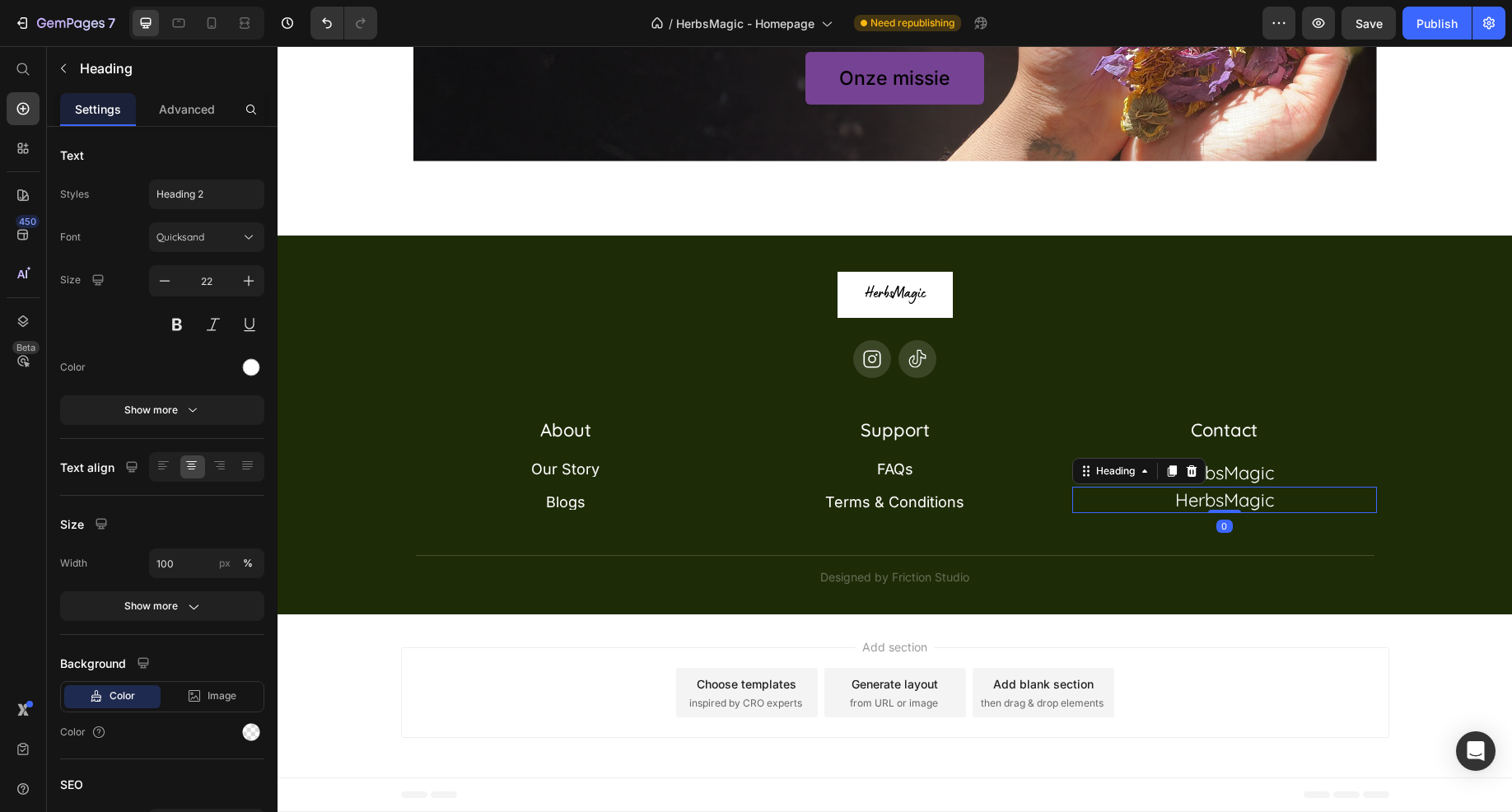 click on "HerbsMagic" at bounding box center [1225, 500] 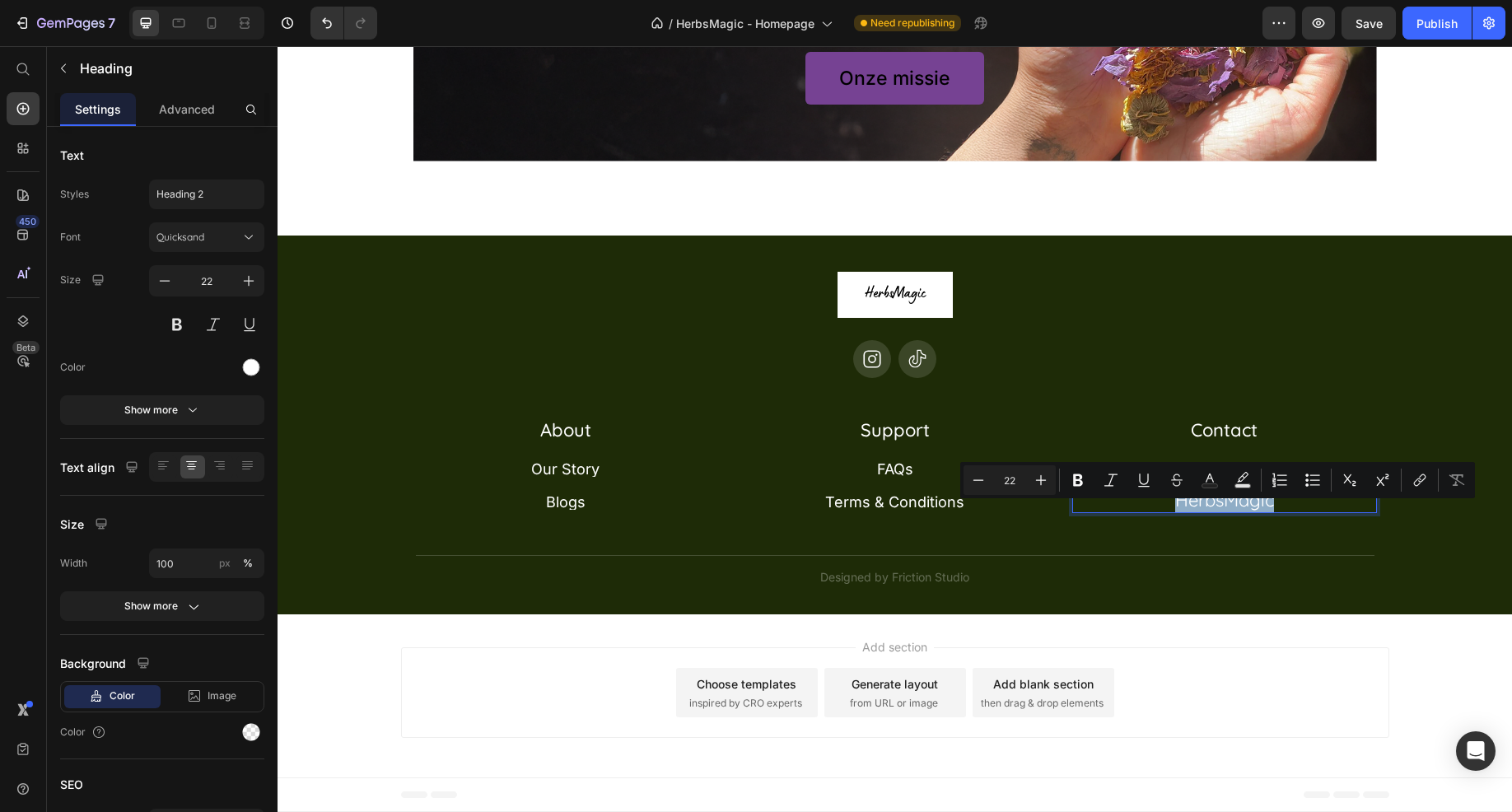 drag, startPoint x: 1274, startPoint y: 516, endPoint x: 1169, endPoint y: 522, distance: 105.17129 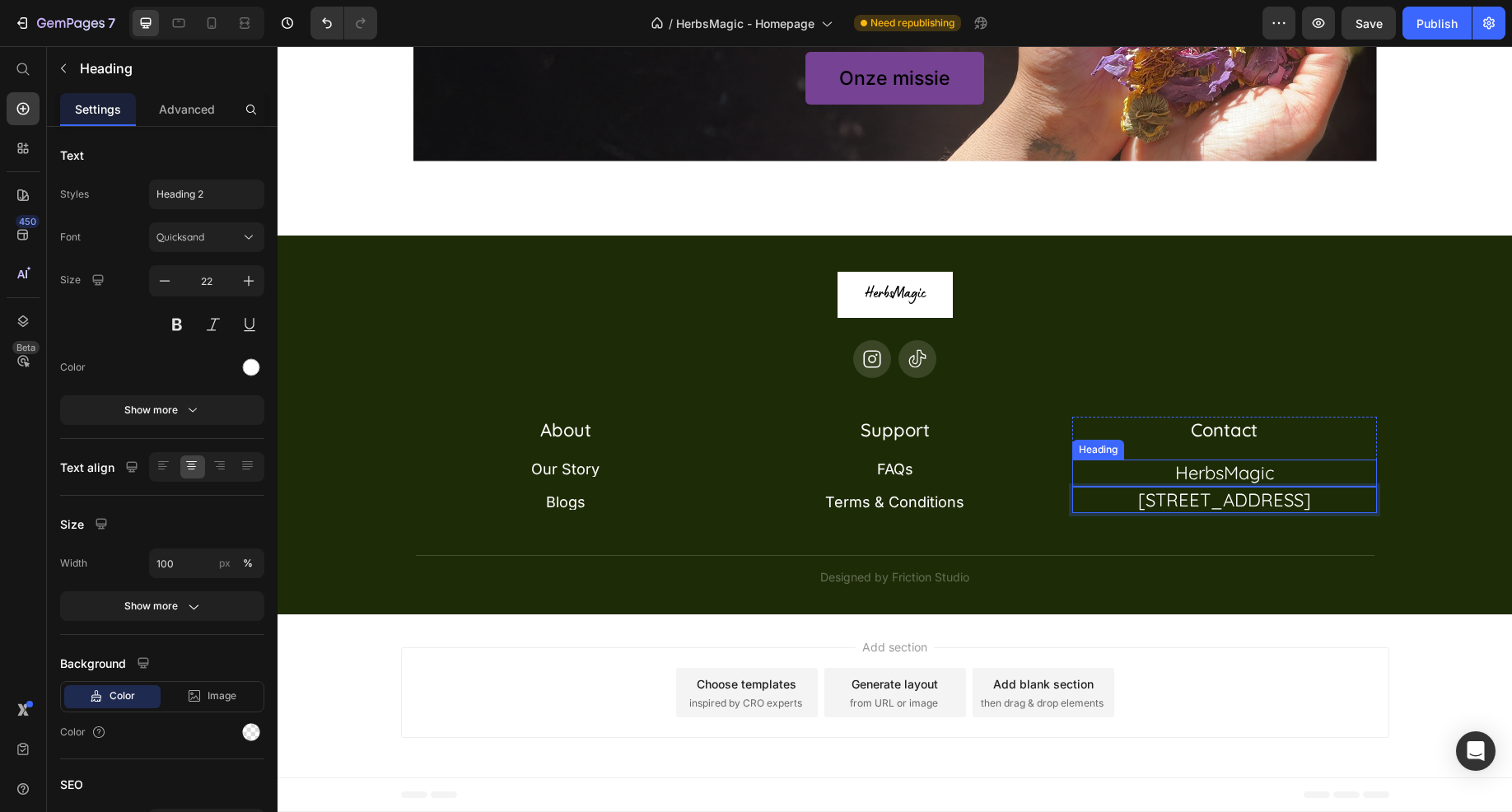 click on "Contact Heading HerbsMagic Heading Veraartlaan 12 Heading   0" at bounding box center [1225, 465] 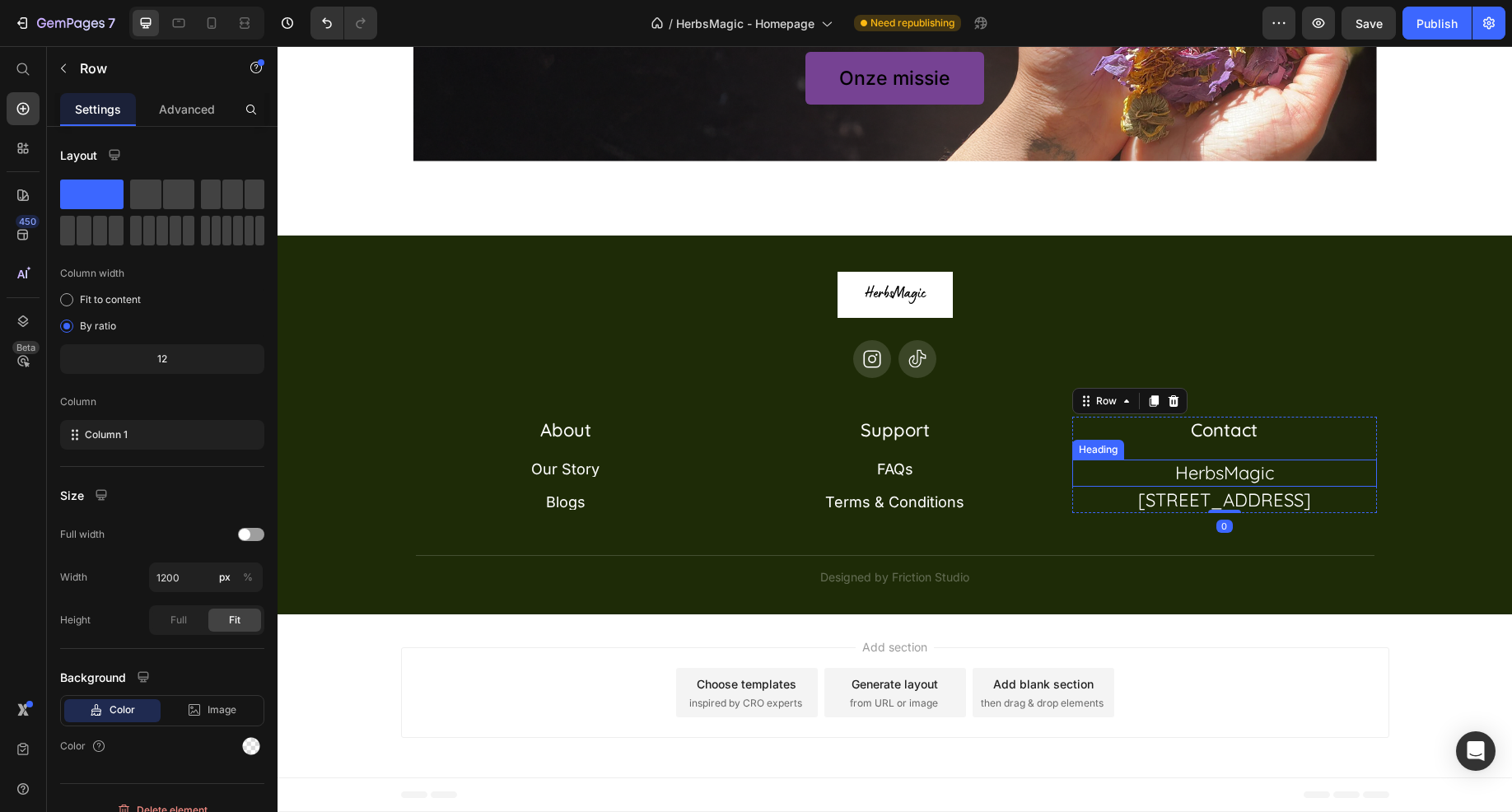 click on "HerbsMagic" at bounding box center (1225, 473) 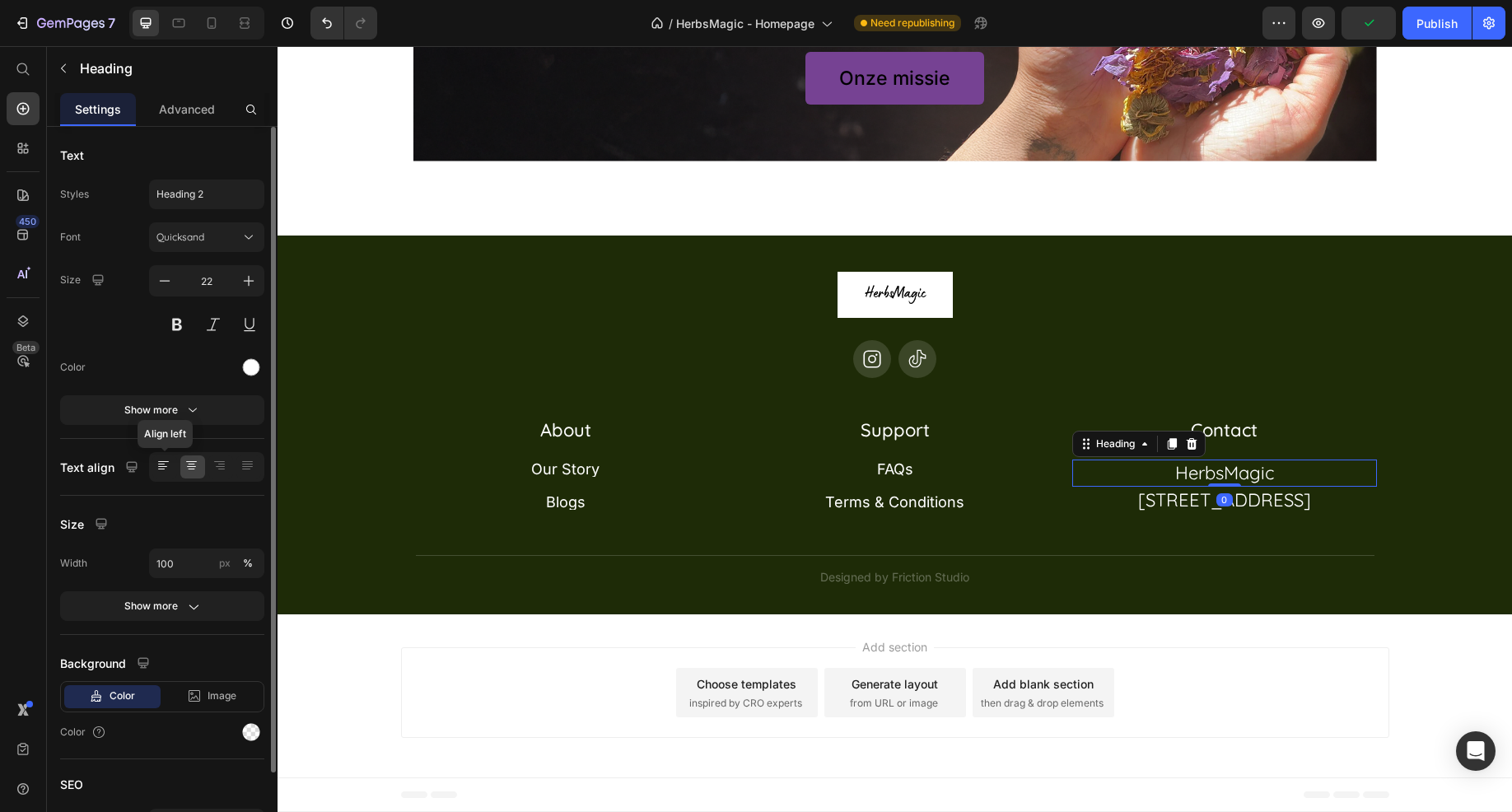 click 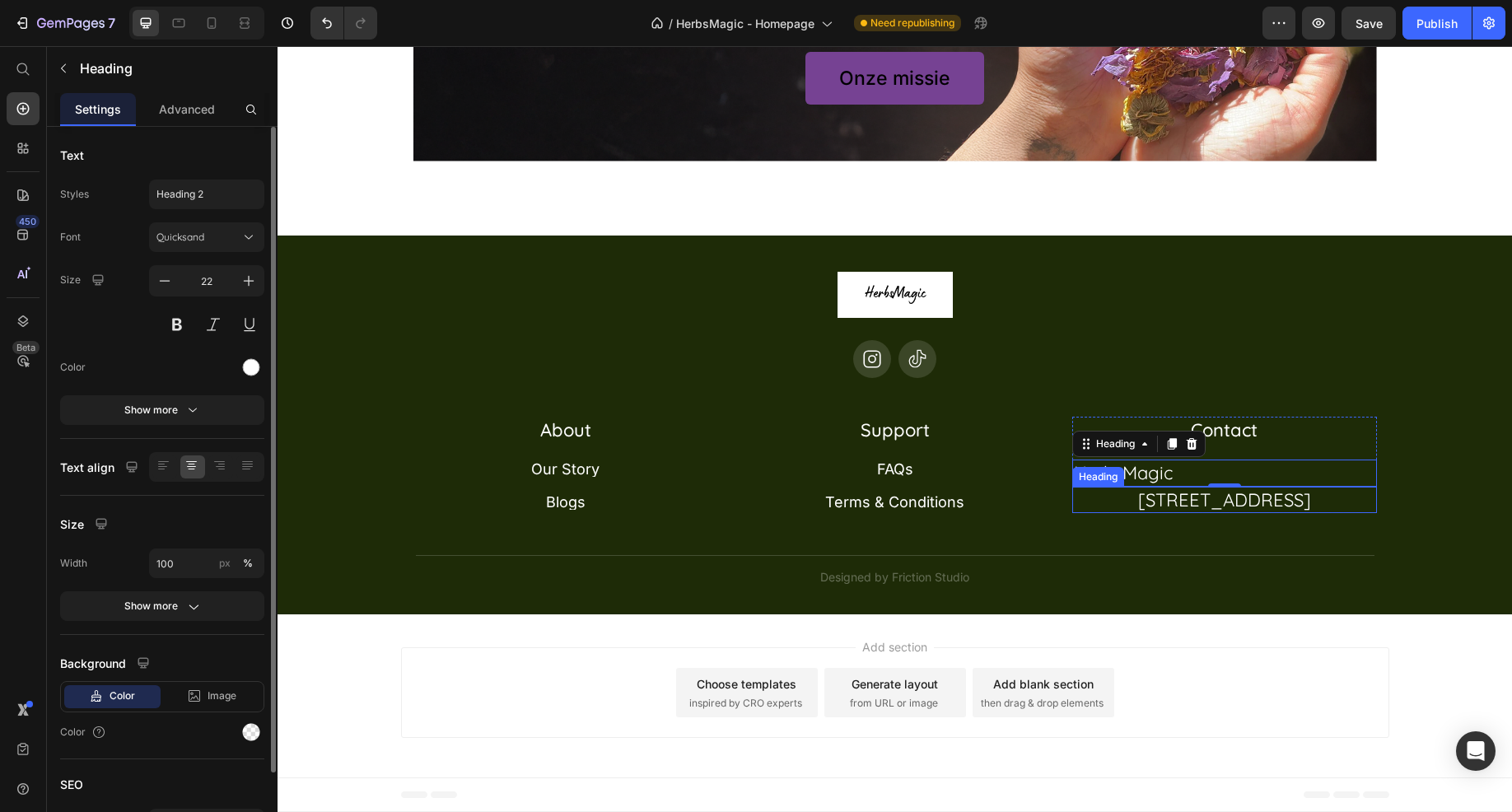 click on "[STREET_ADDRESS]" at bounding box center [1225, 500] 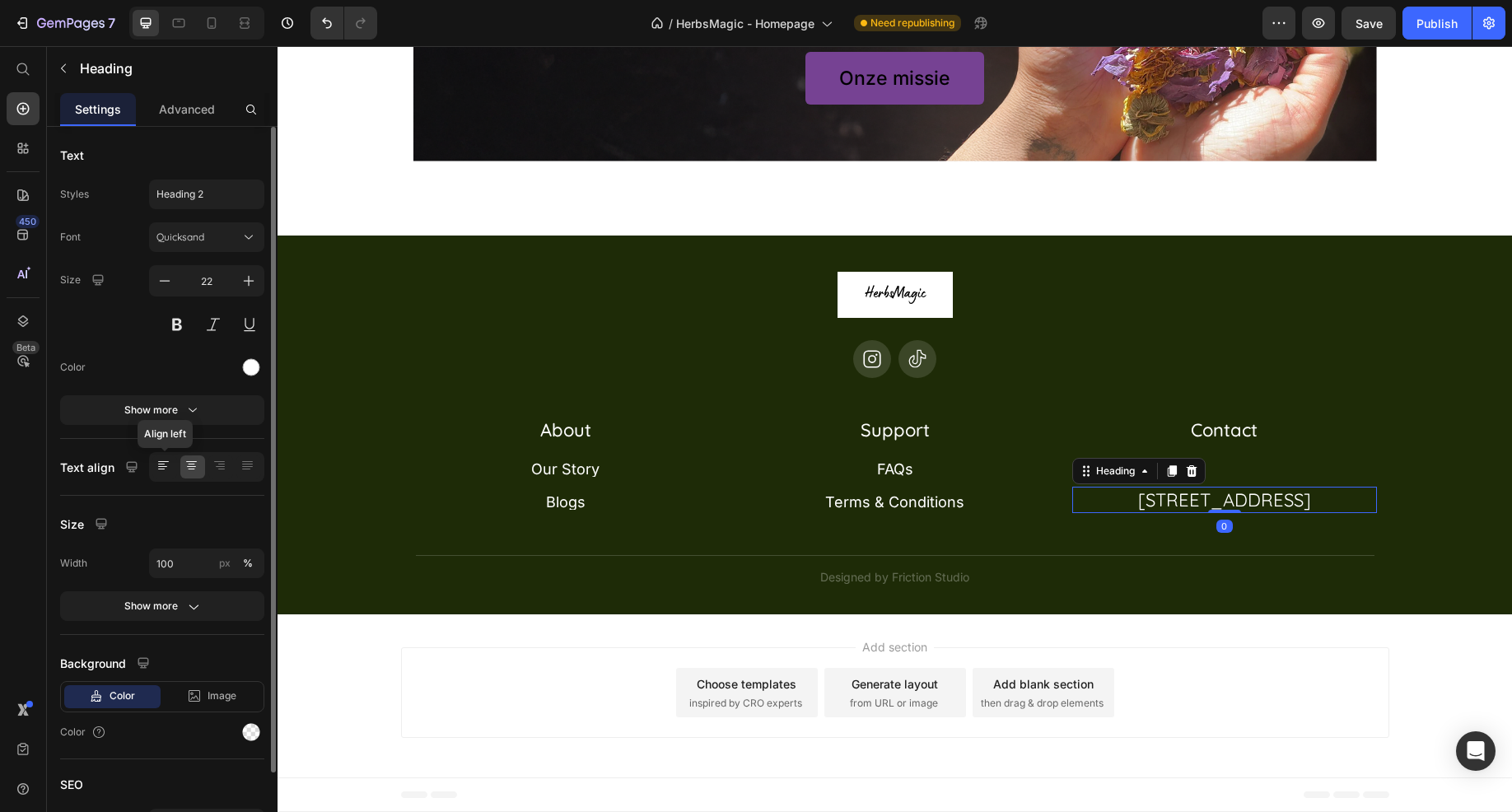 click 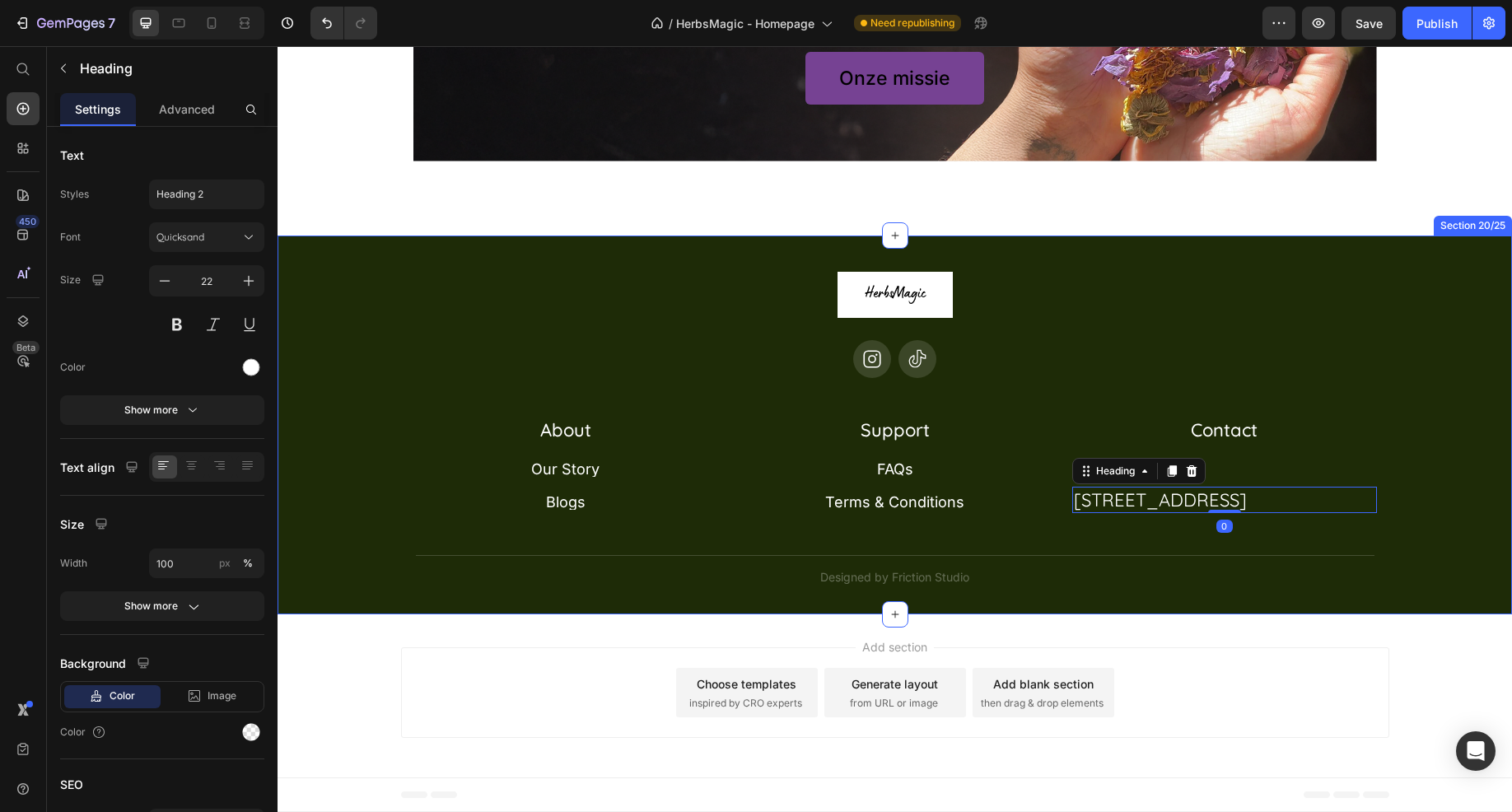 click on "Image
Icon
Icon Row
About Accordion
Support Accordion
Contact Accordion Row About Heading Our Story Button Blogs Button Row Support Heading FAQs Button Terms & Conditions Button Row Contact Heading HerbsMagic Heading Veraartlaan 12 Heading   0 Row Row Row                Title Line Designed by Friction Studio Text Block" at bounding box center (894, 429) 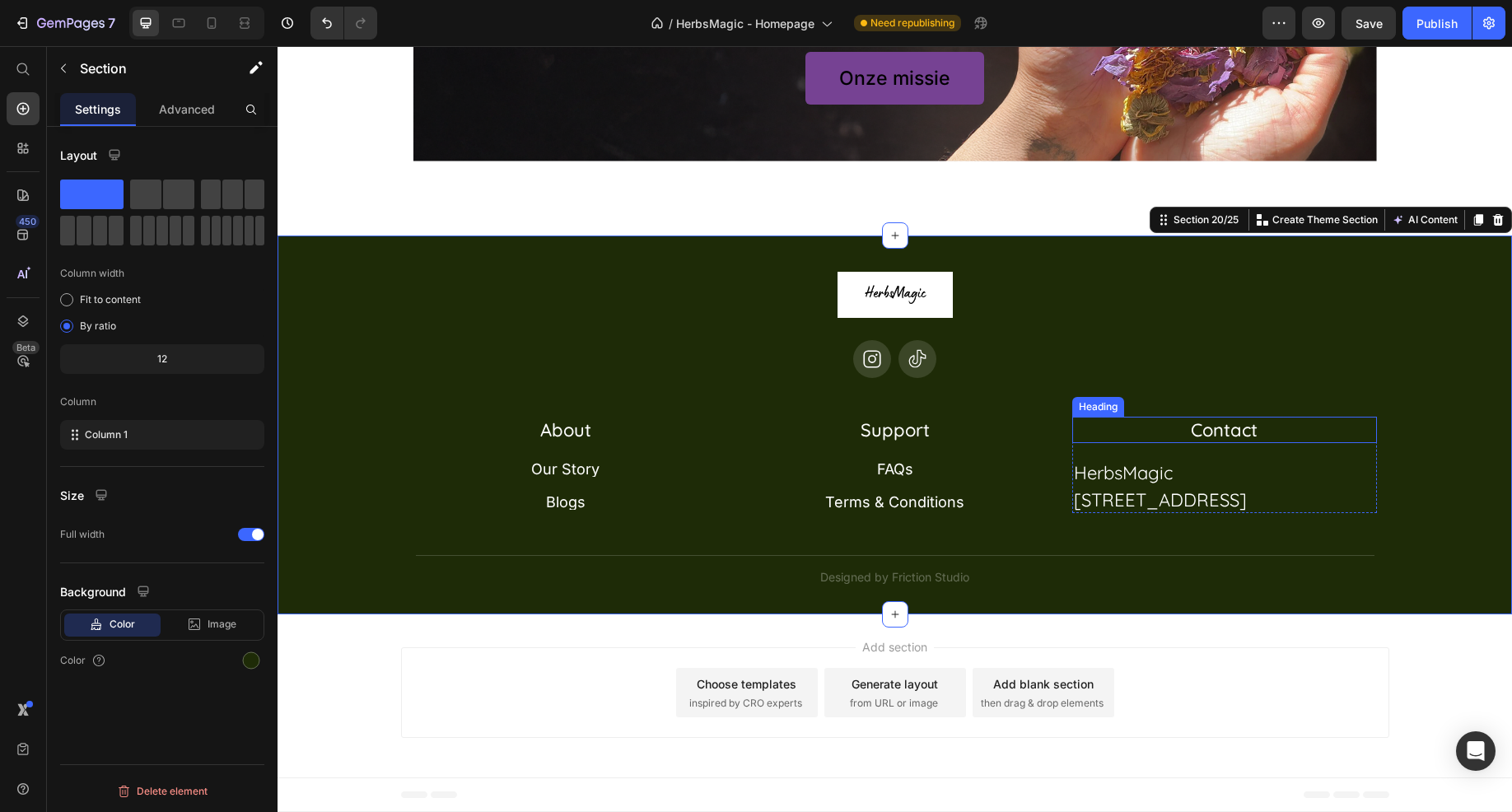 click on "Contact" at bounding box center [1225, 430] 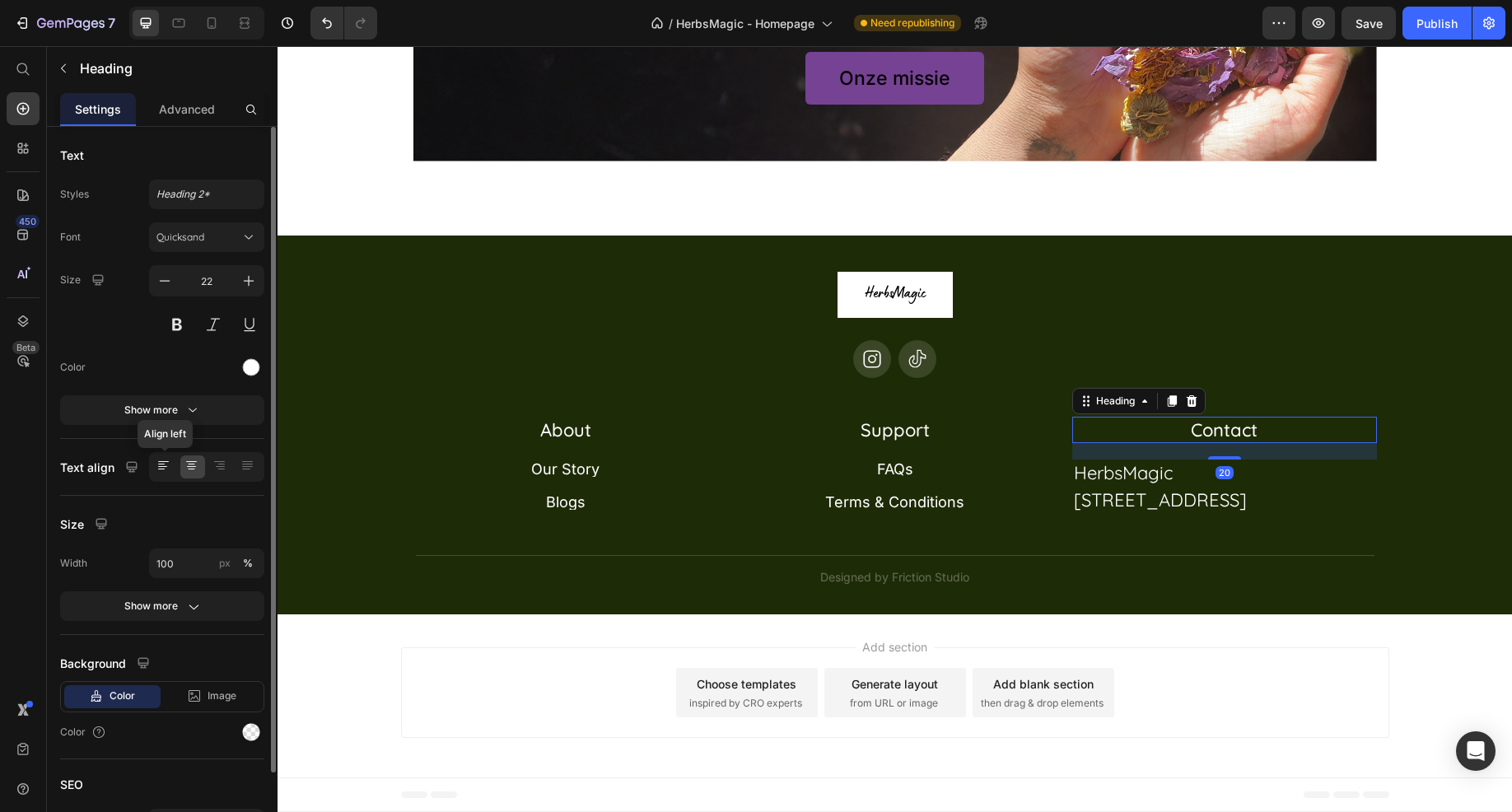 click 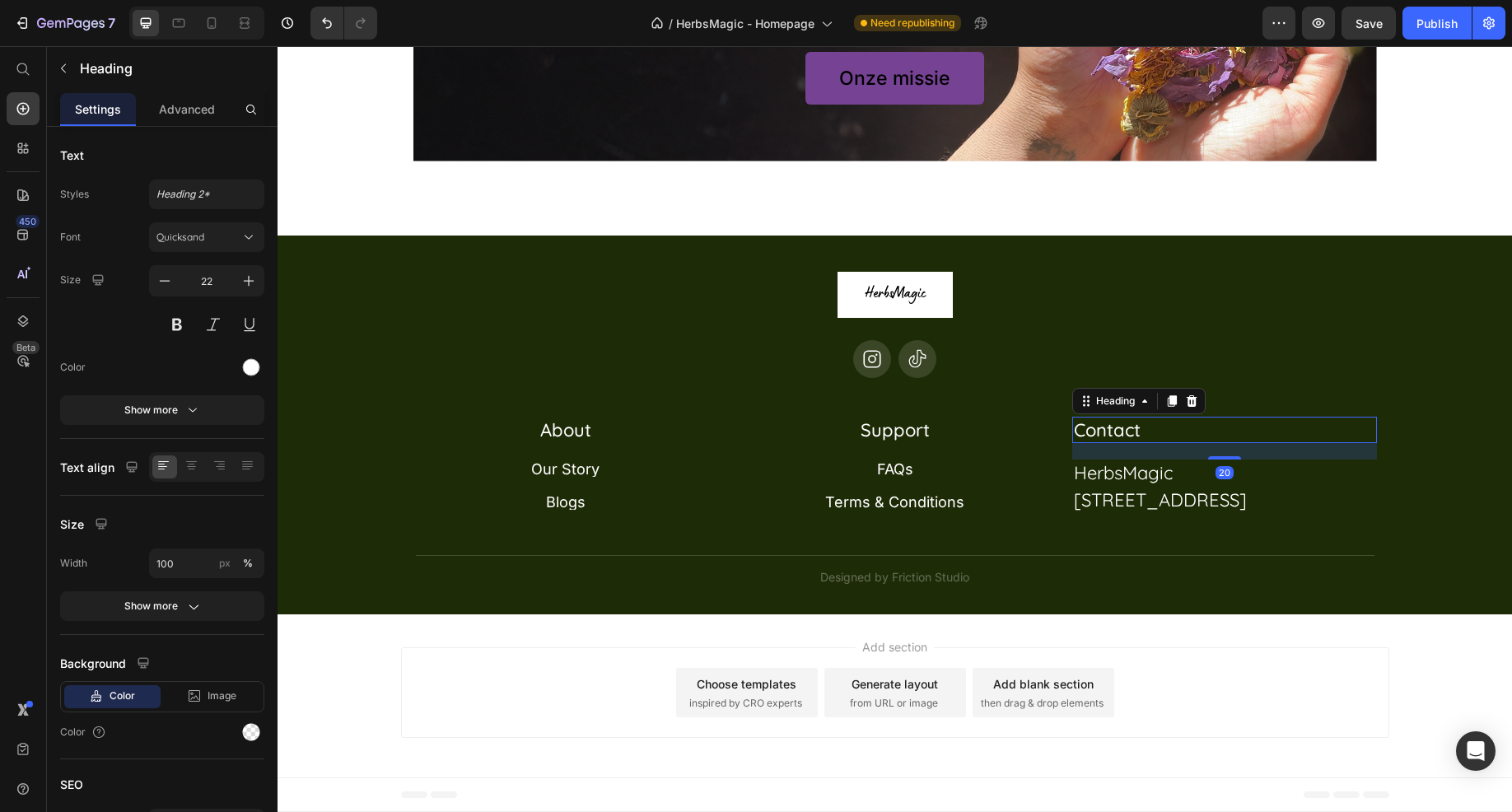 click on "Add section Choose templates inspired by CRO experts Generate layout from URL or image Add blank section then drag & drop elements" at bounding box center (894, 696) 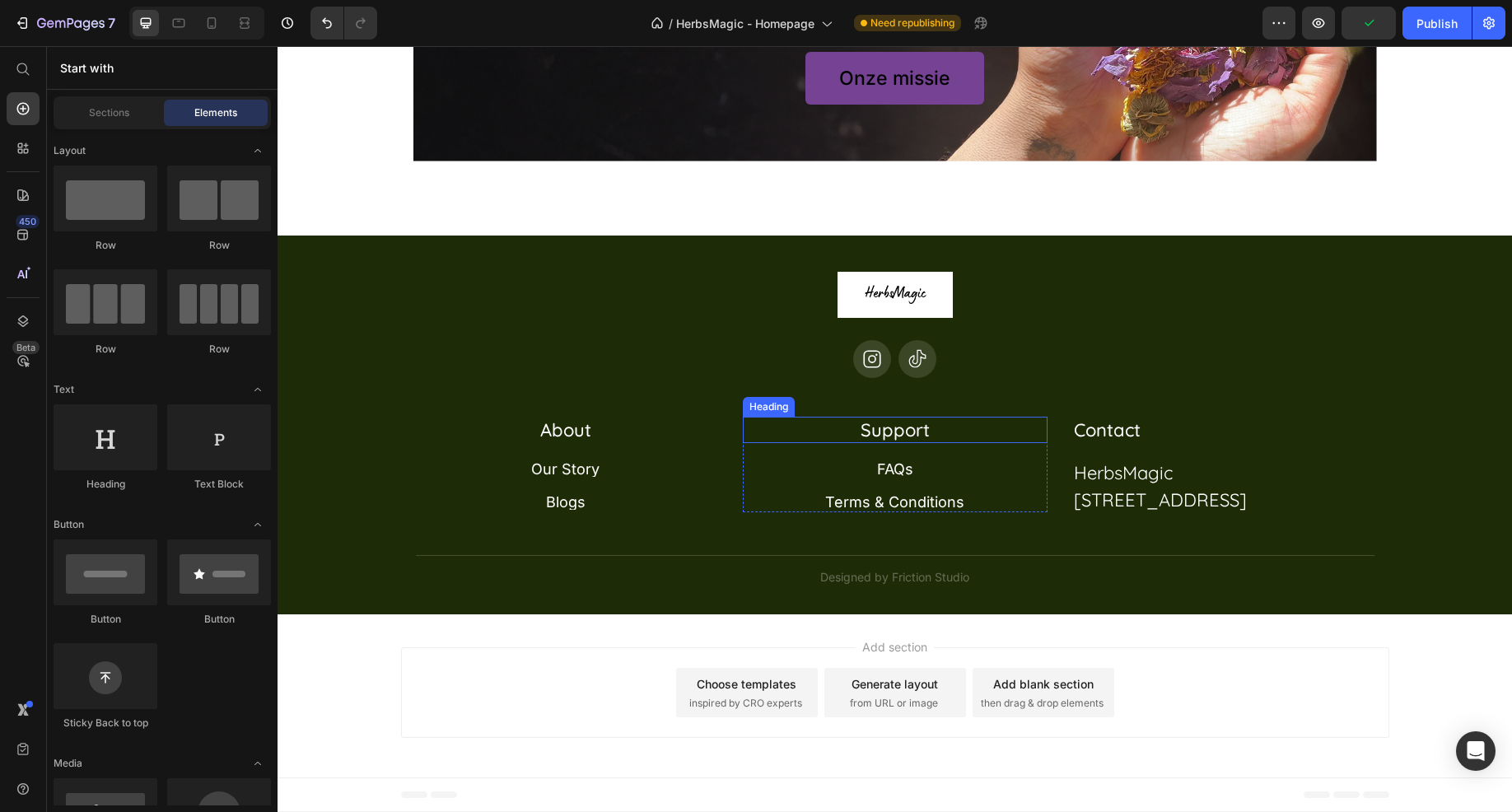 click on "Support" at bounding box center (895, 430) 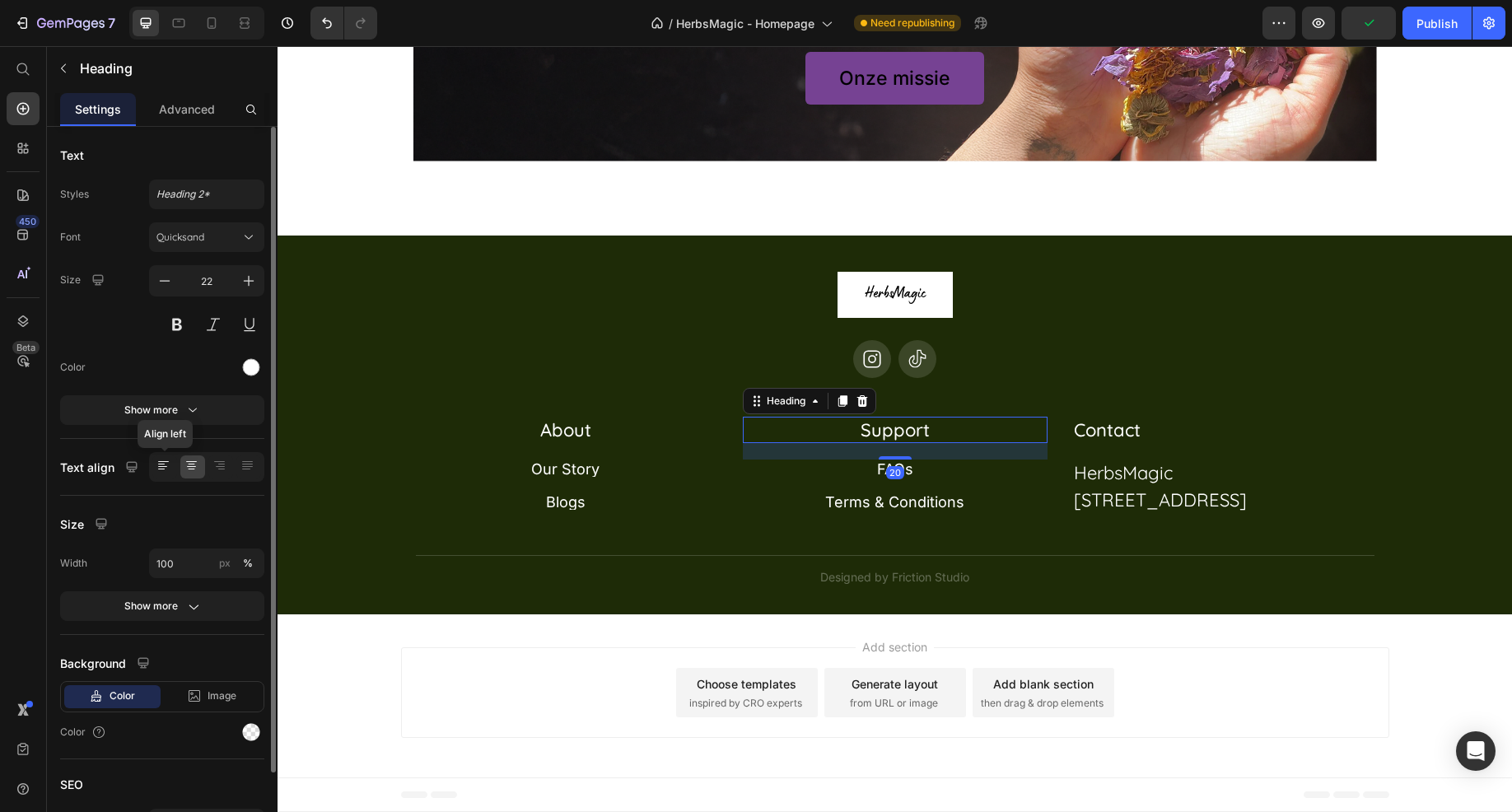 click 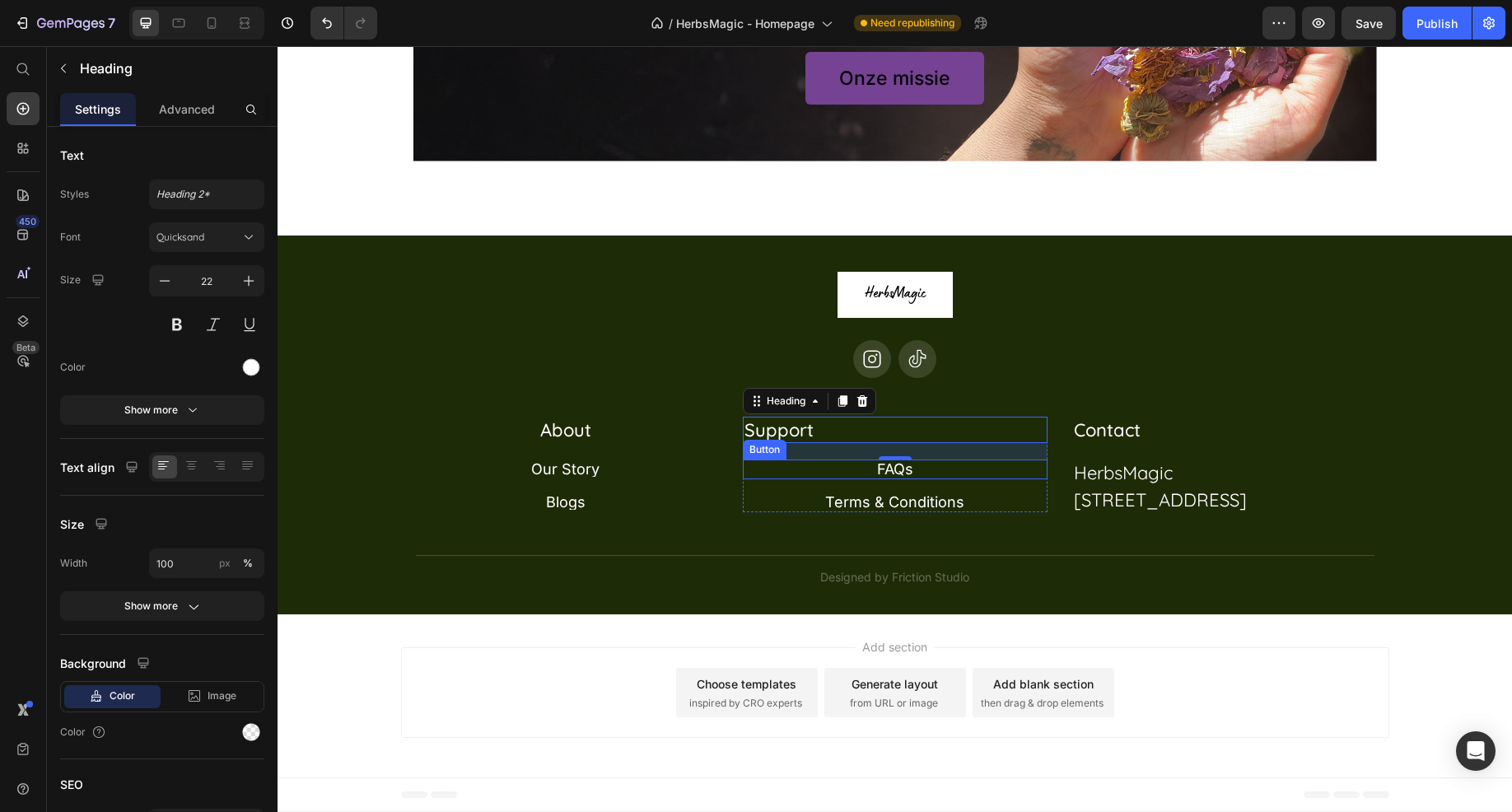 click on "FAQs Button" at bounding box center [895, 469] 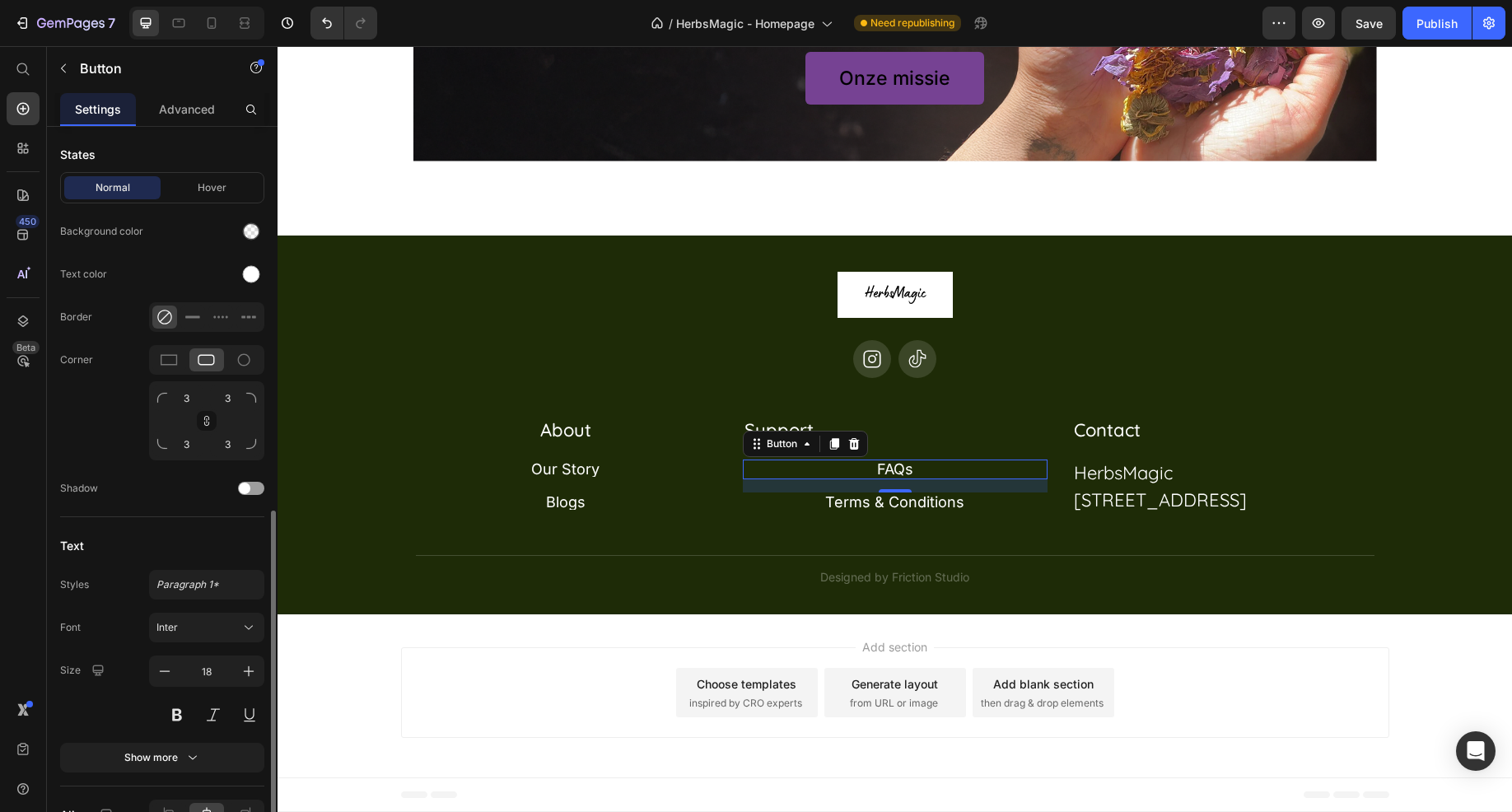 scroll, scrollTop: 498, scrollLeft: 0, axis: vertical 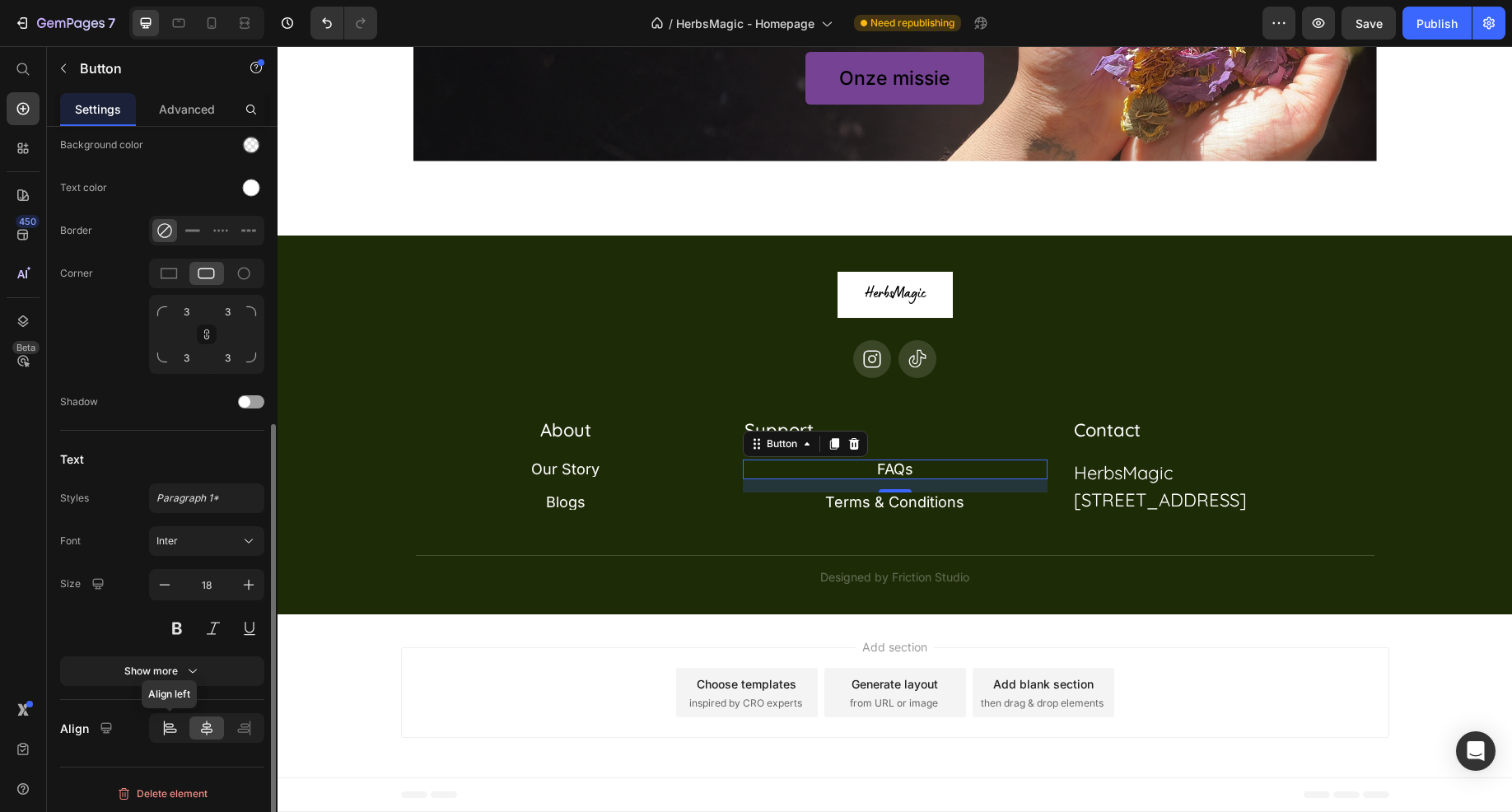 click 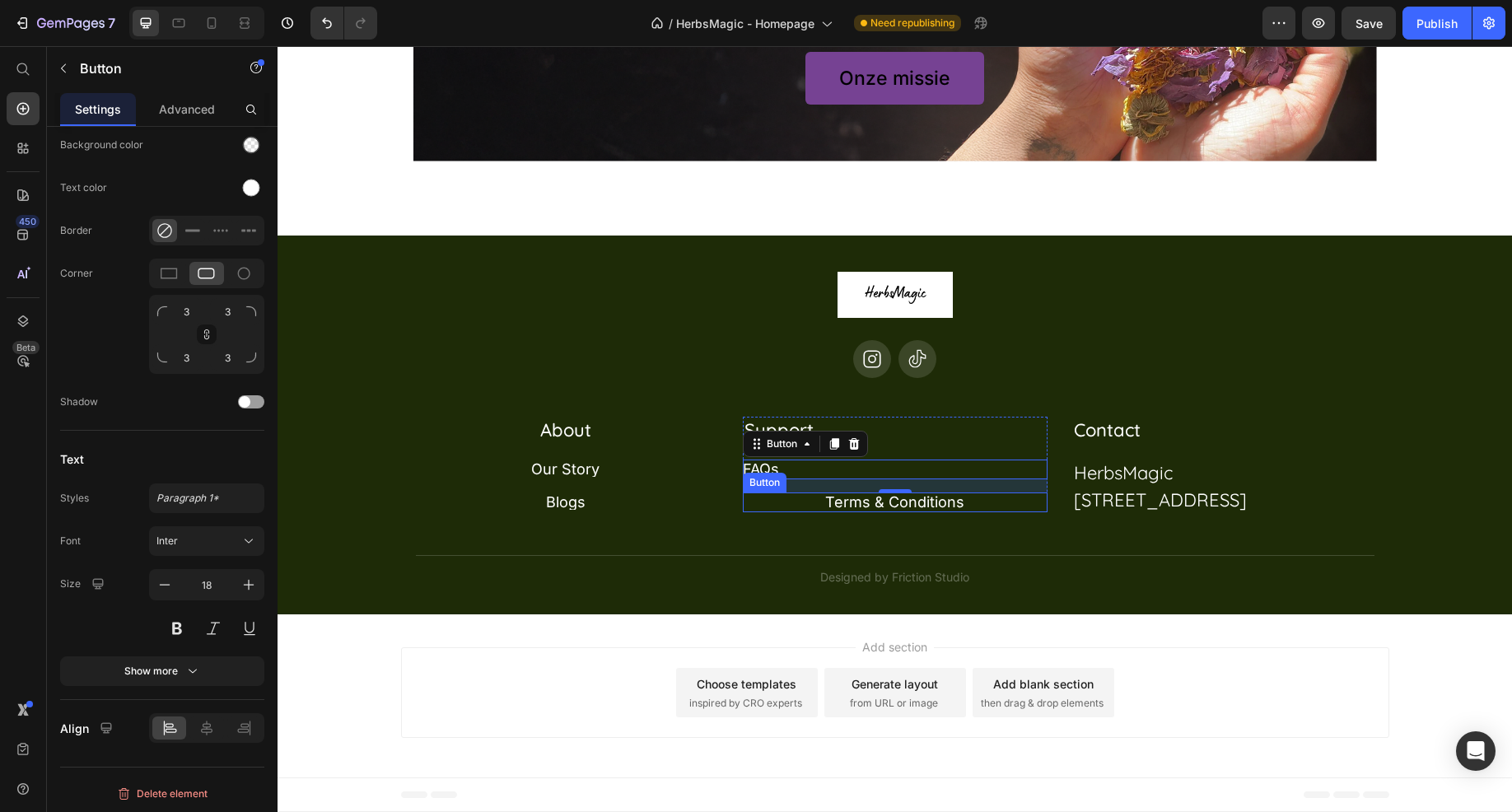 click on "Terms & Conditions Button" at bounding box center (895, 502) 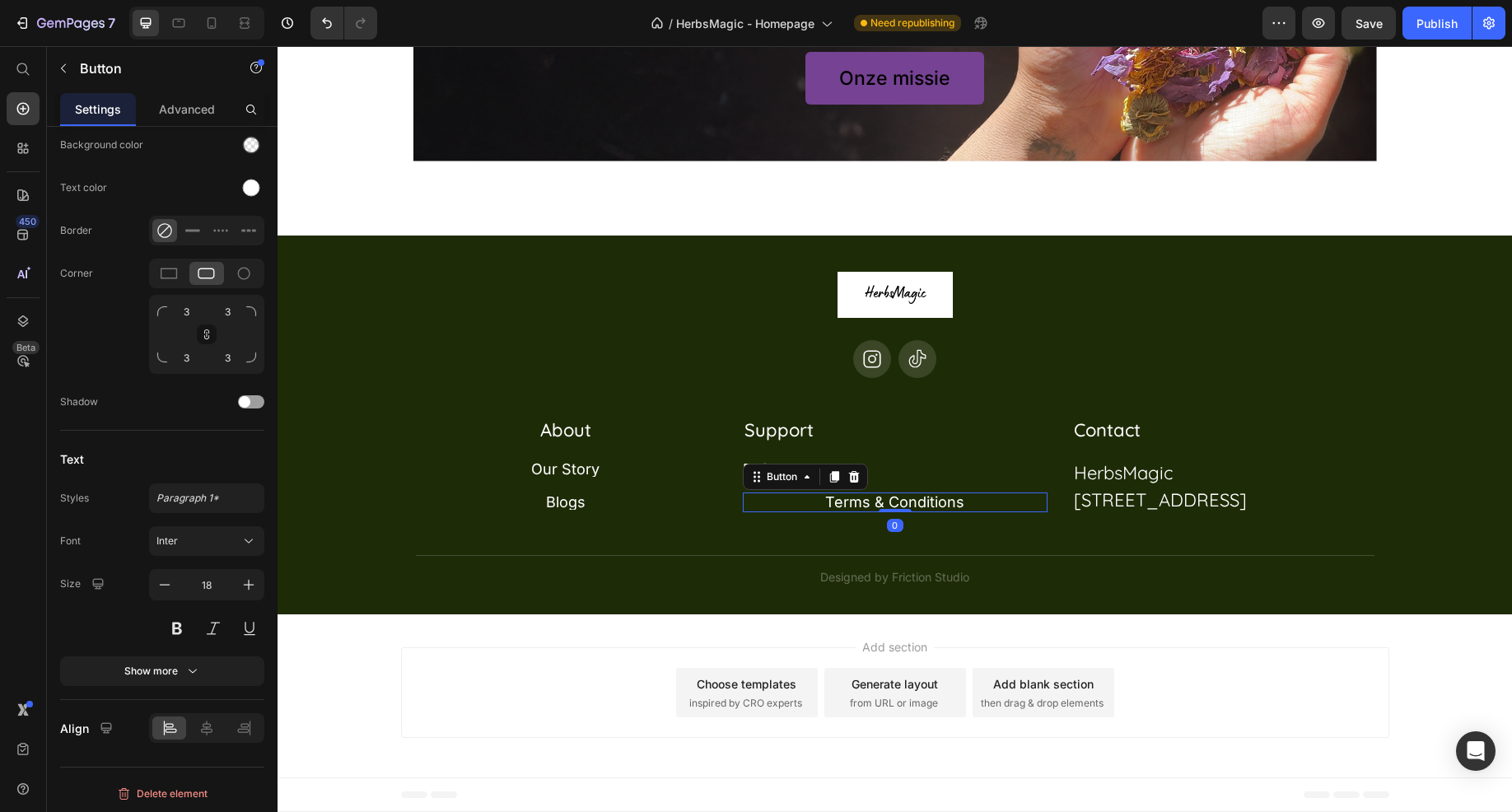 scroll, scrollTop: 497, scrollLeft: 0, axis: vertical 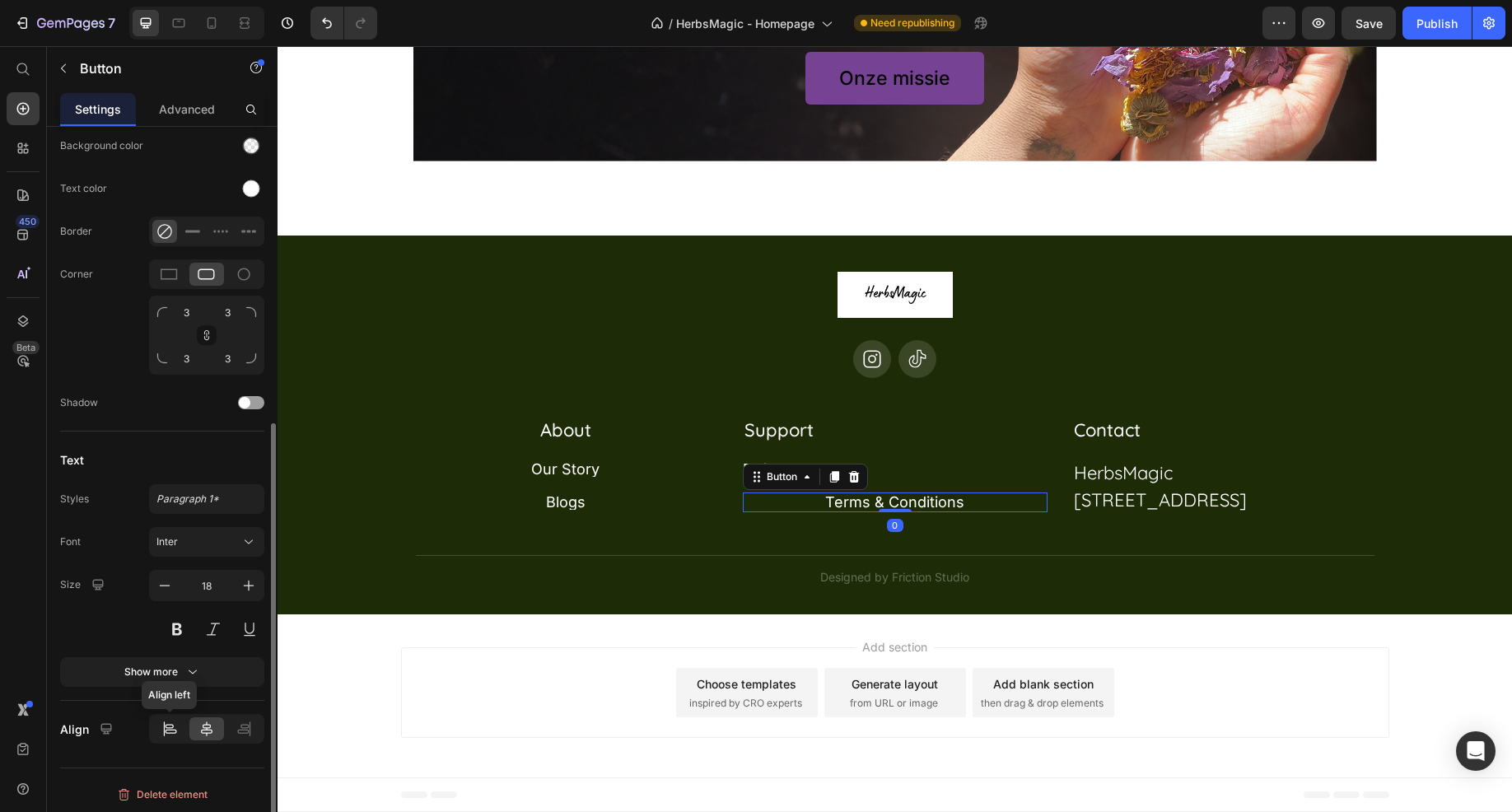 click 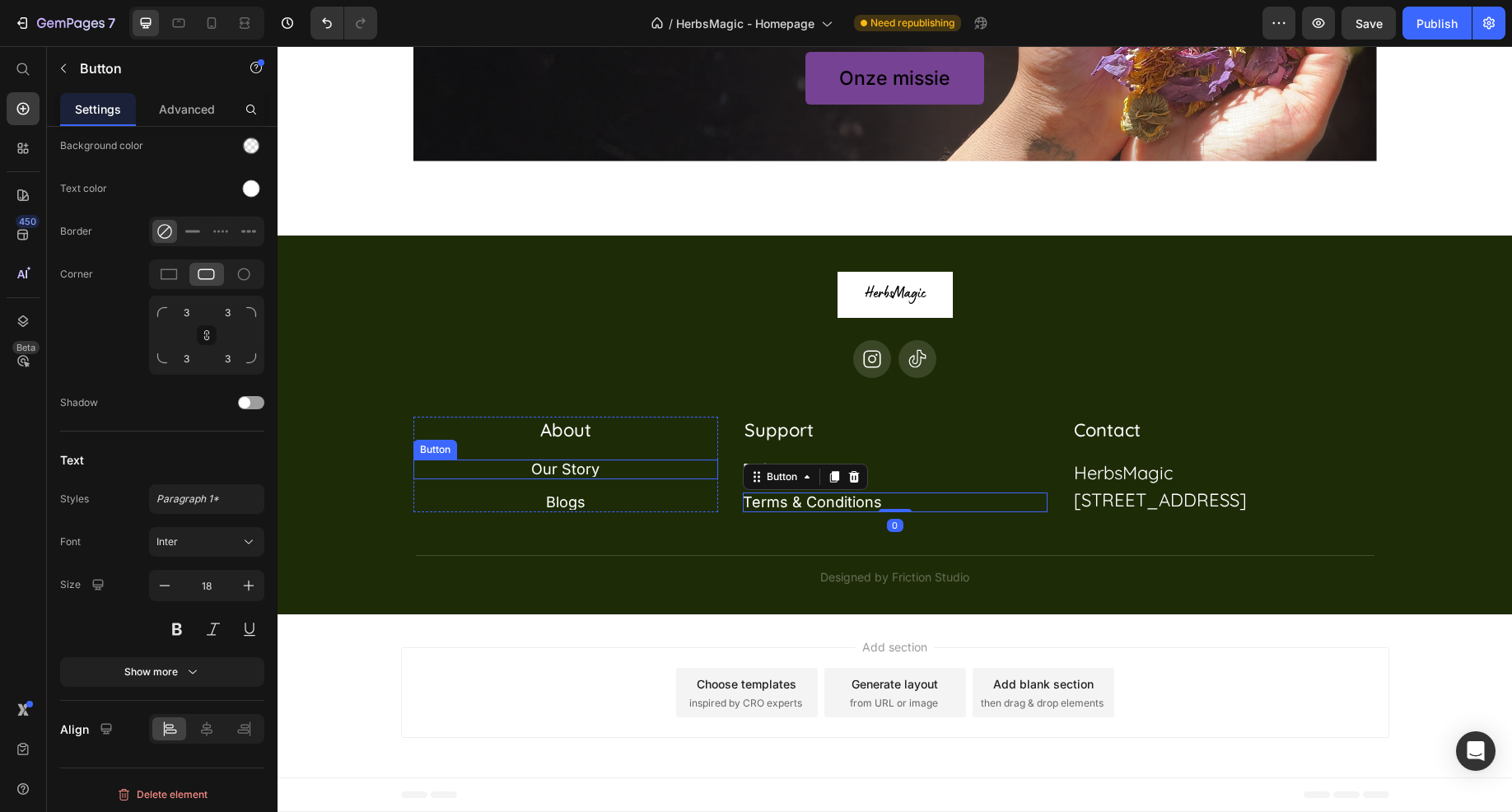 click on "Our Story Button" at bounding box center [566, 469] 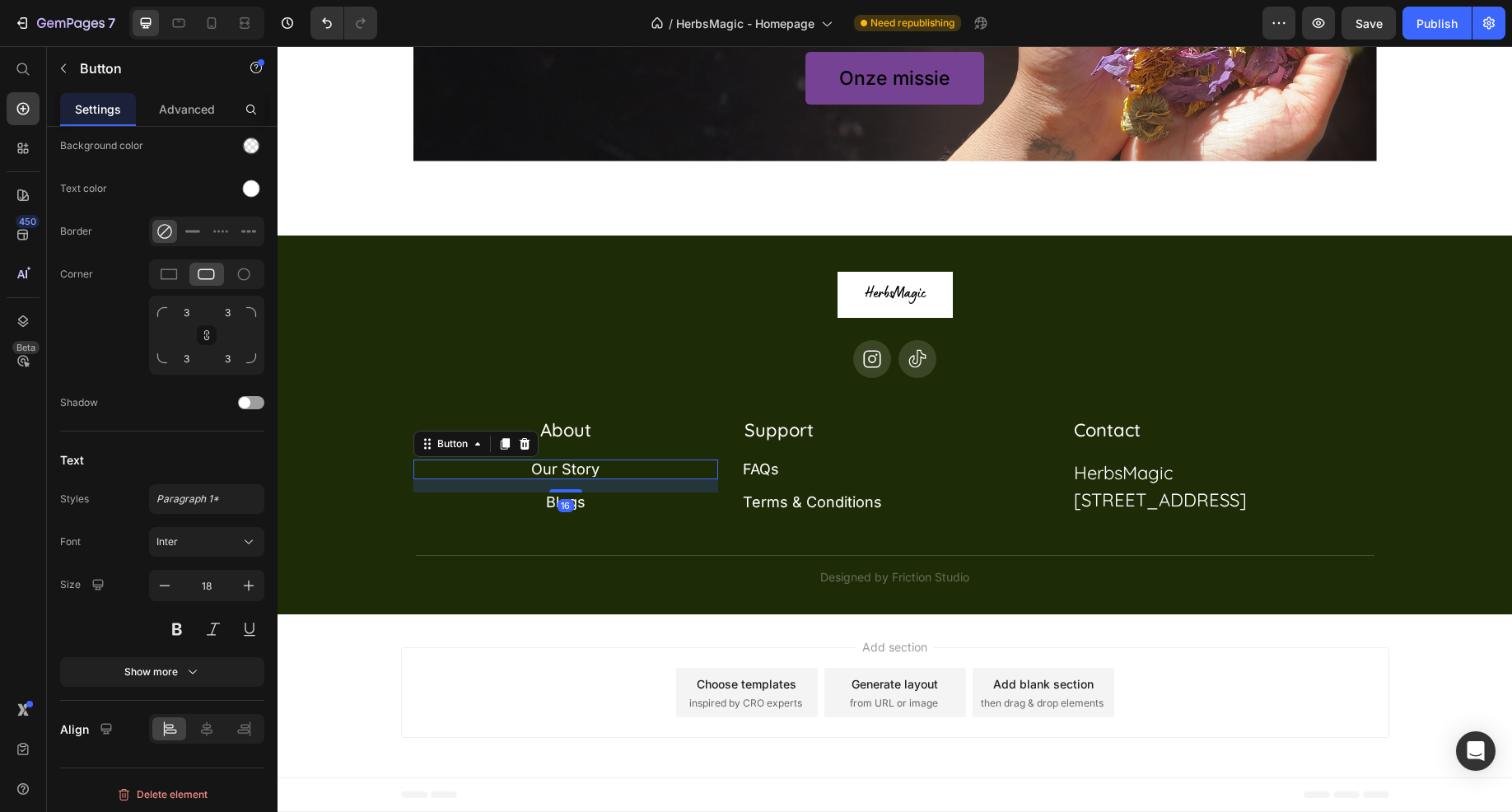 scroll, scrollTop: 497, scrollLeft: 0, axis: vertical 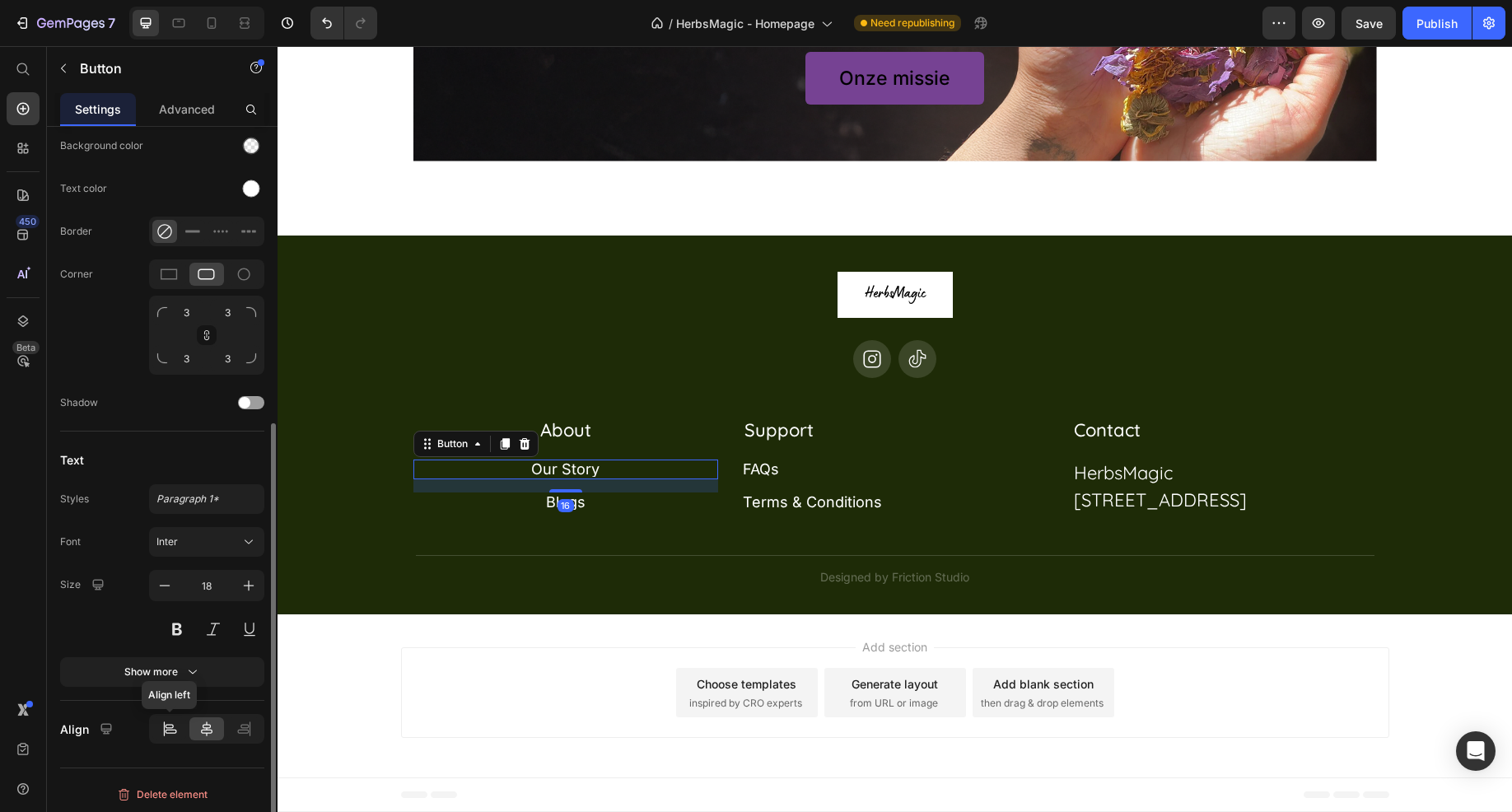 click 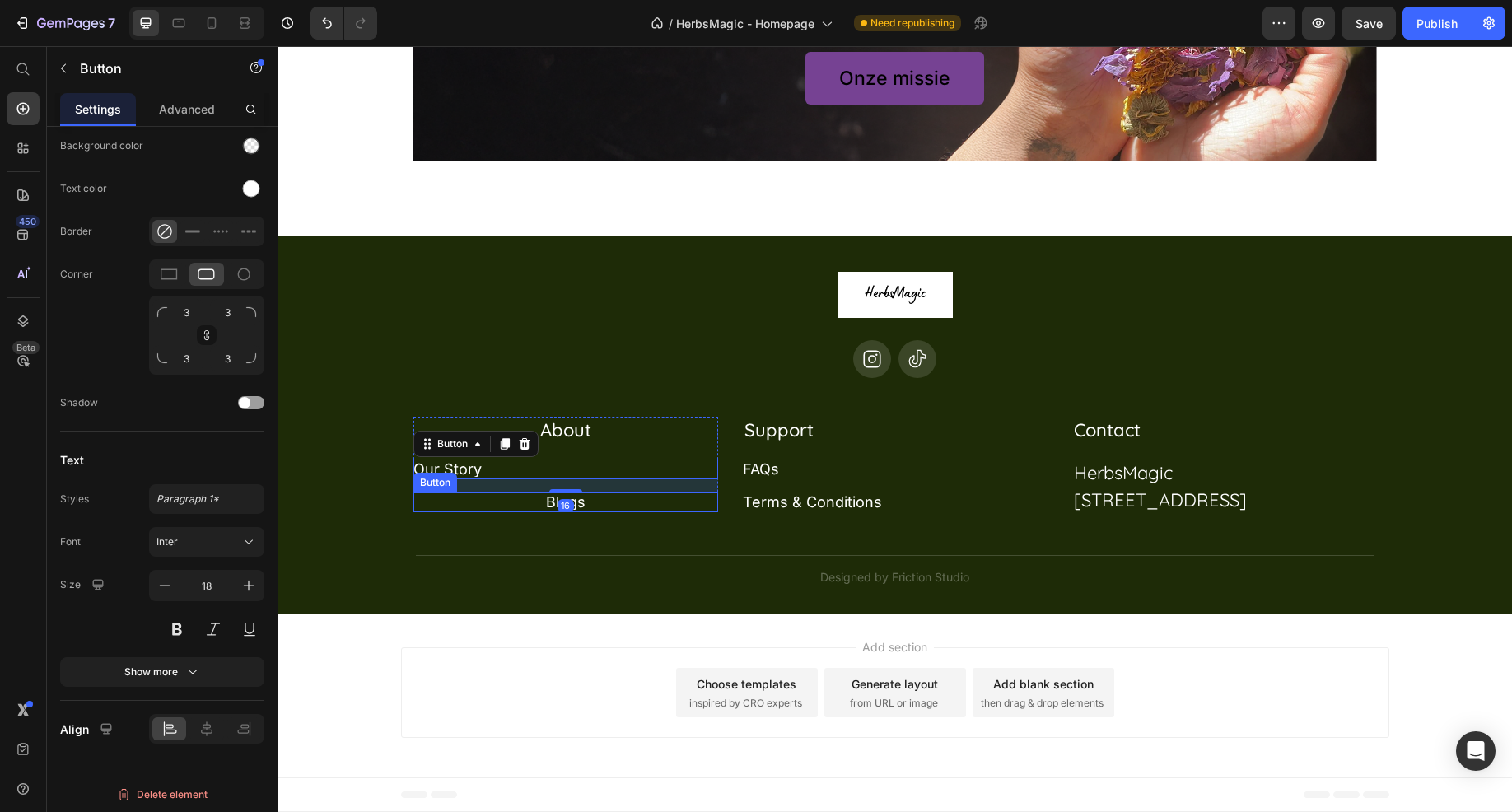 click on "Blogs Button" at bounding box center (566, 502) 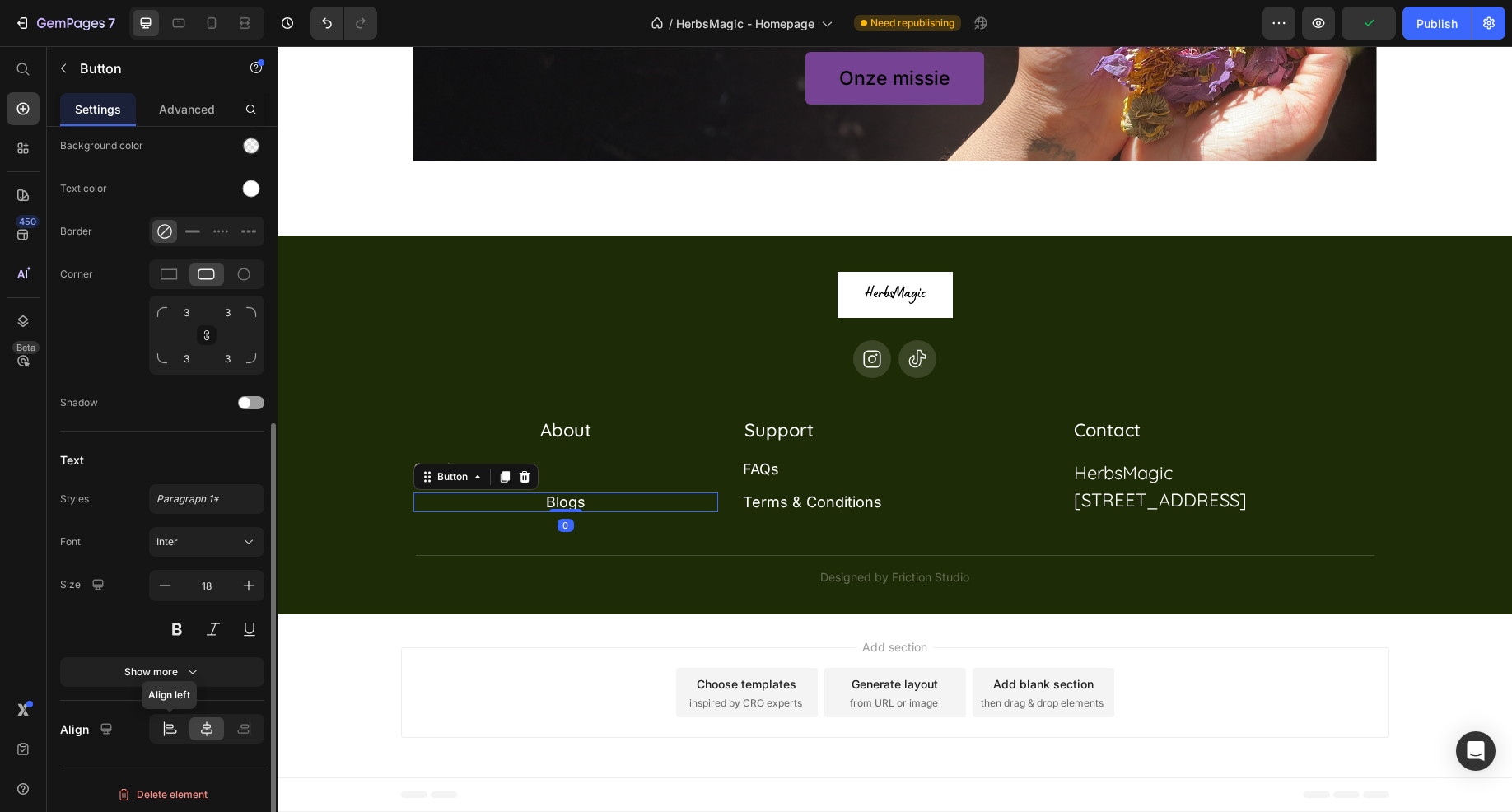 click 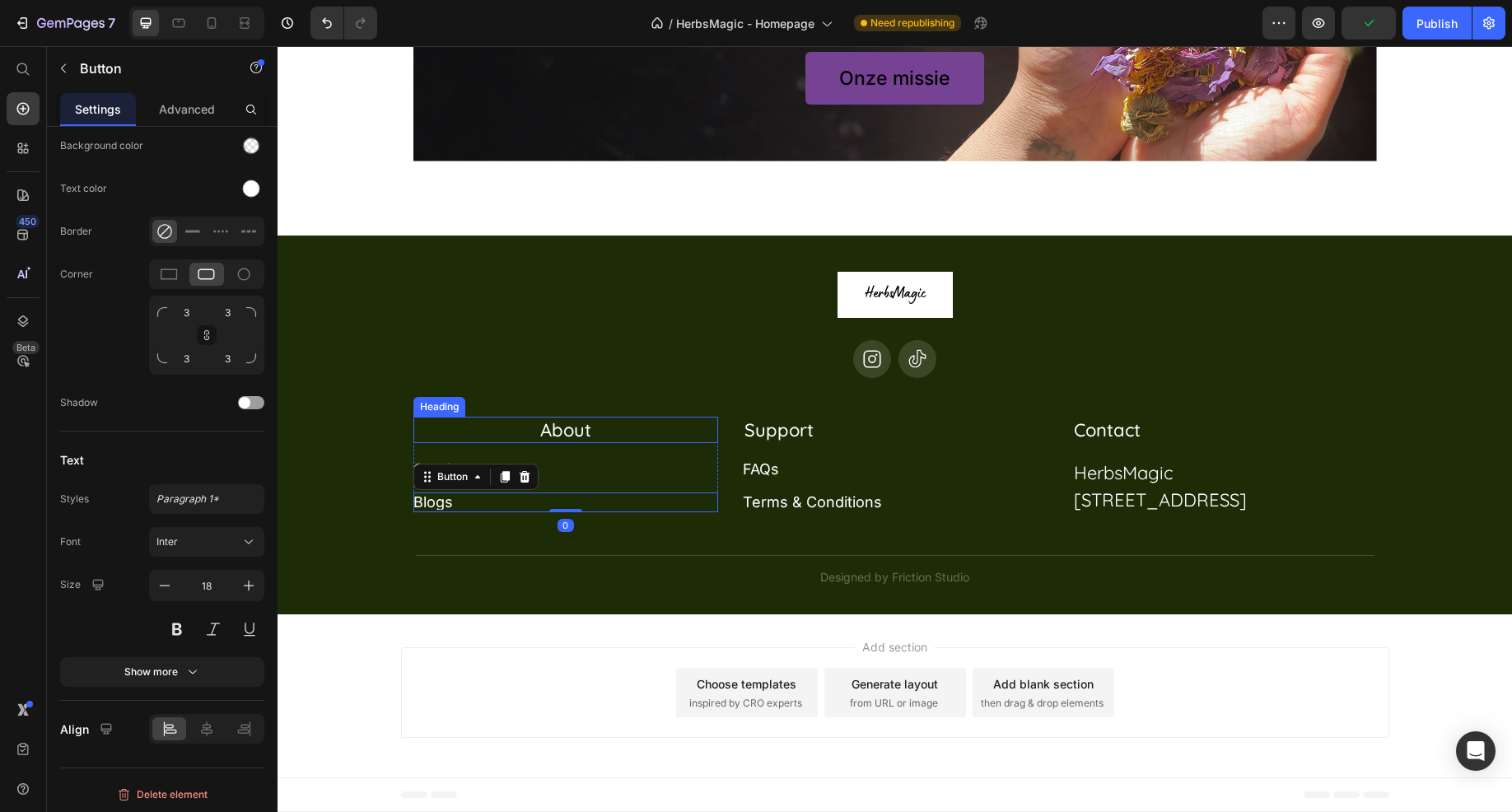 click on "About" at bounding box center (566, 430) 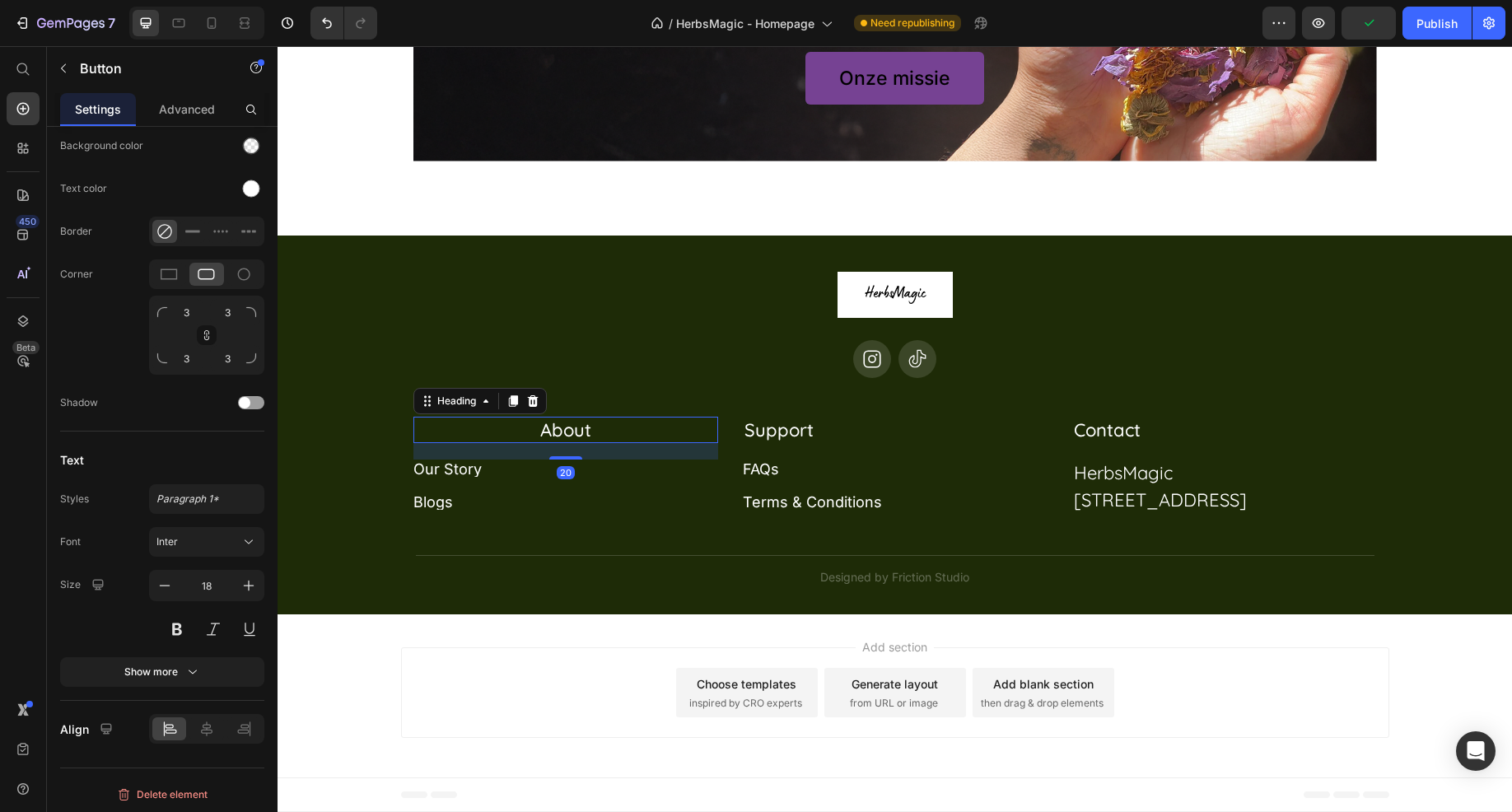scroll, scrollTop: 0, scrollLeft: 0, axis: both 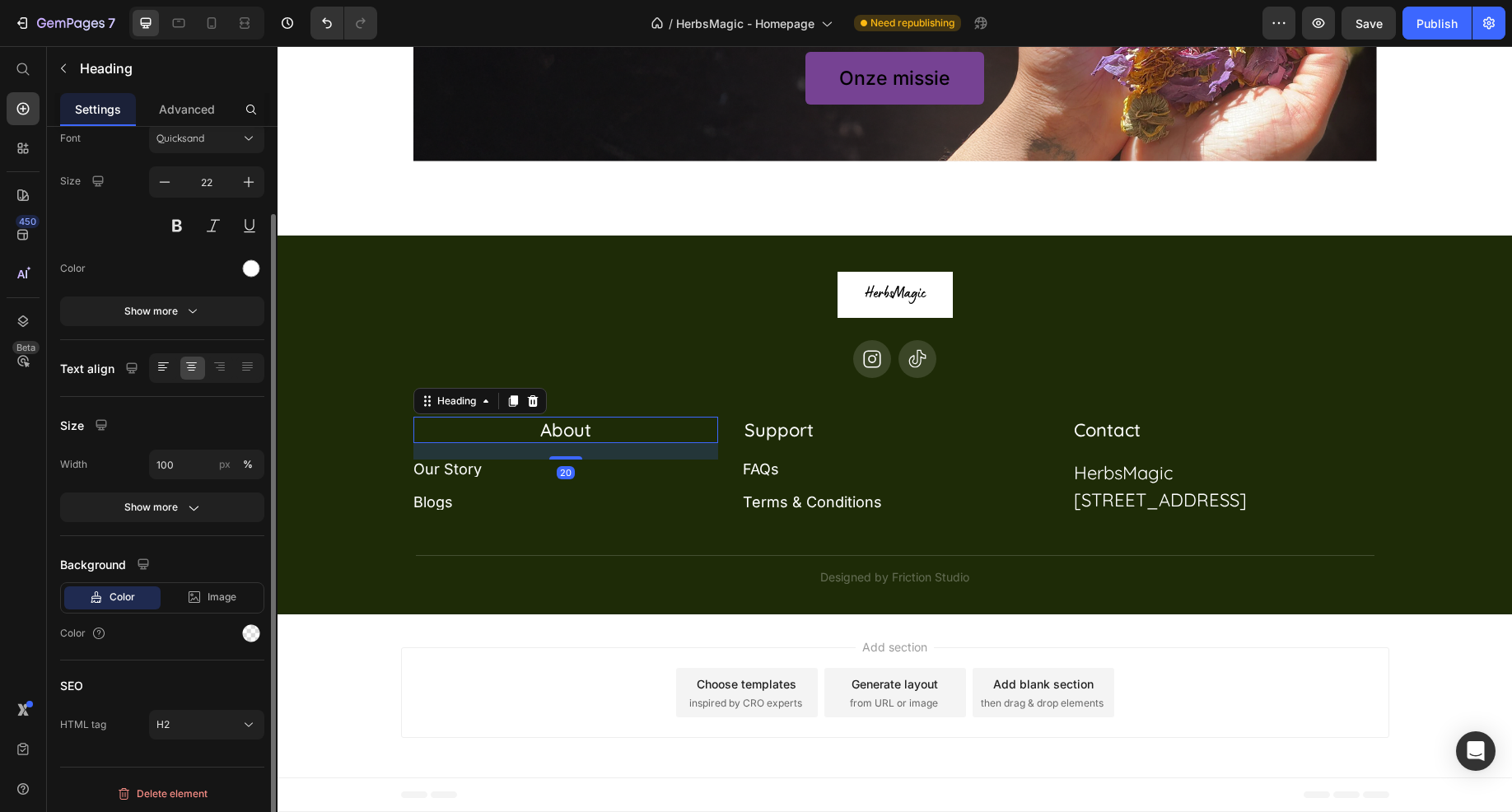 click 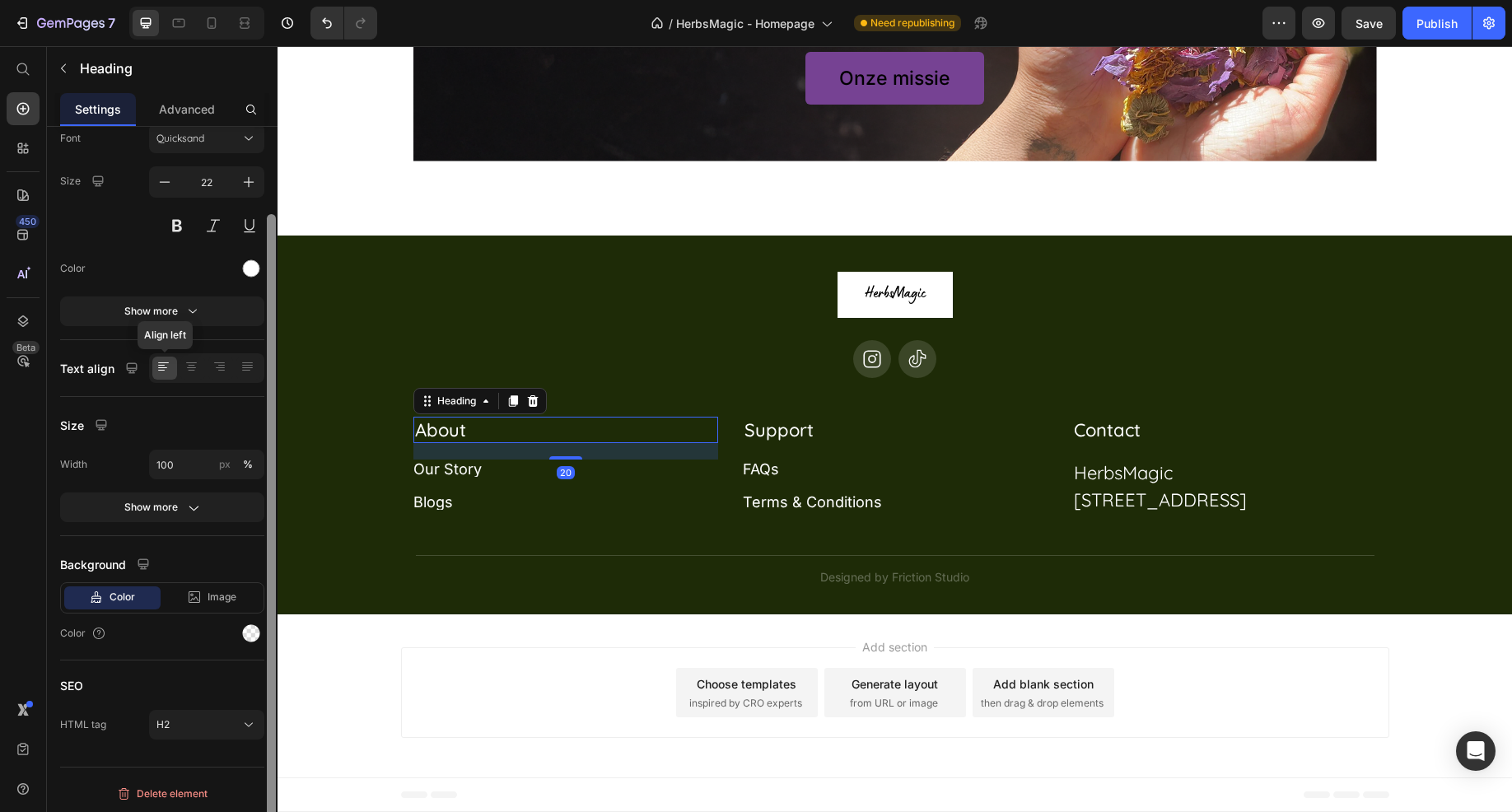 scroll, scrollTop: 99, scrollLeft: 0, axis: vertical 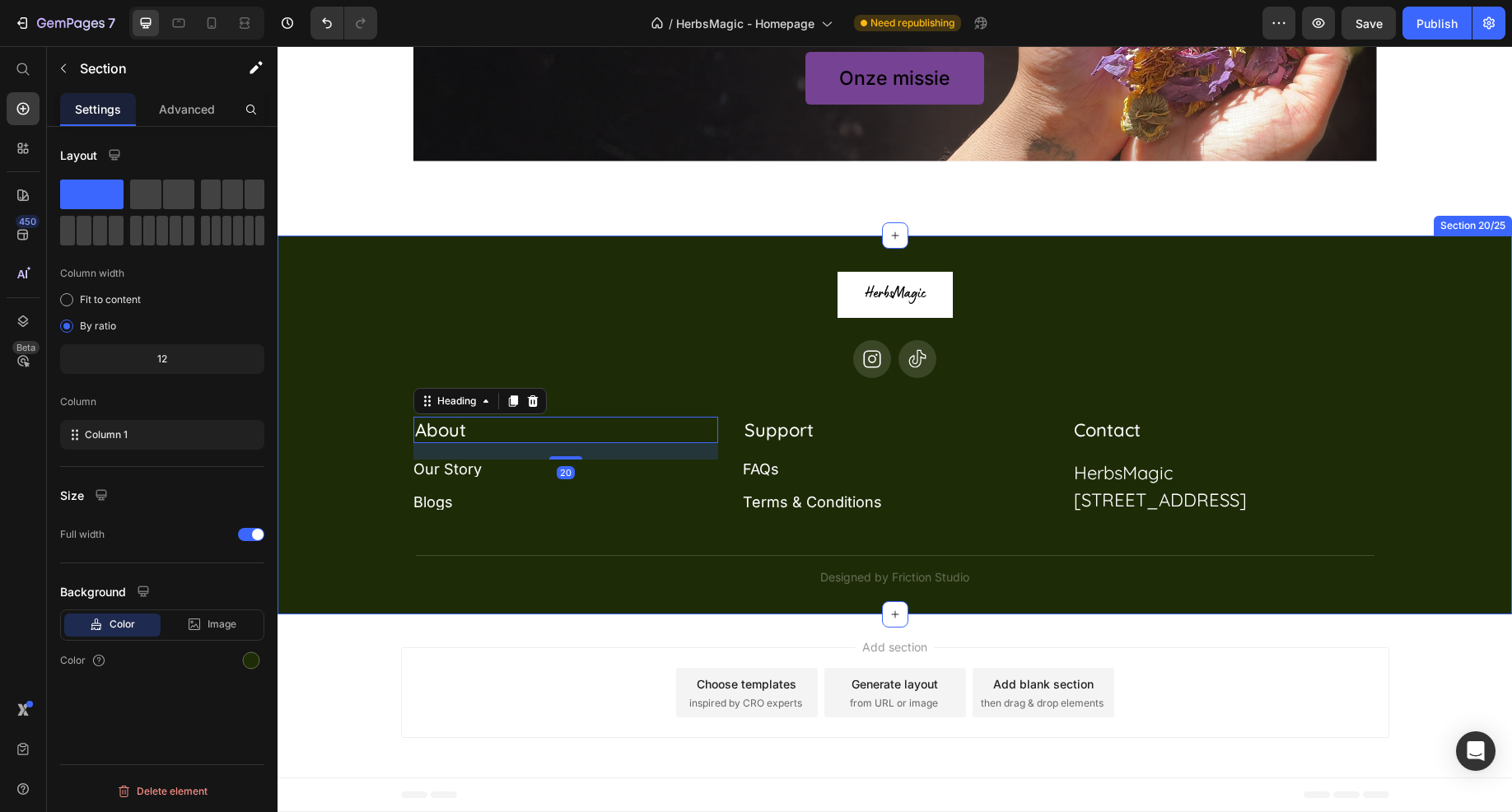 click on "Image
Icon
Icon Row
About Accordion
Support Accordion
Contact Accordion Row About Heading   20 Our Story Button Blogs Button Row Support Heading FAQs Button Terms & Conditions Button Row Contact Heading HerbsMagic Heading Veraartlaan 12 Heading Row Row Row                Title Line Designed by Friction Studio Text Block Section 20/25" at bounding box center (894, 425) 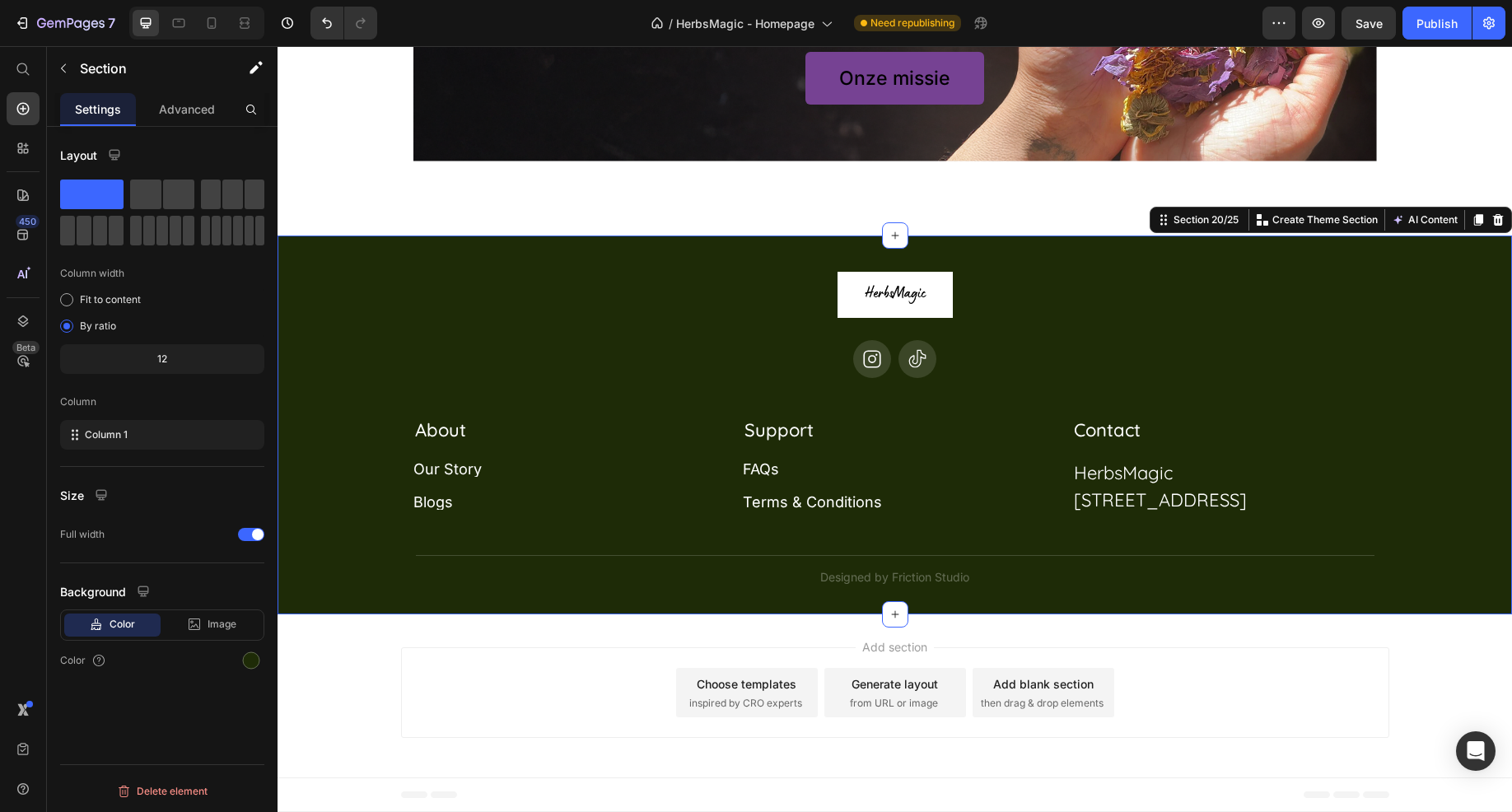 scroll, scrollTop: 0, scrollLeft: 0, axis: both 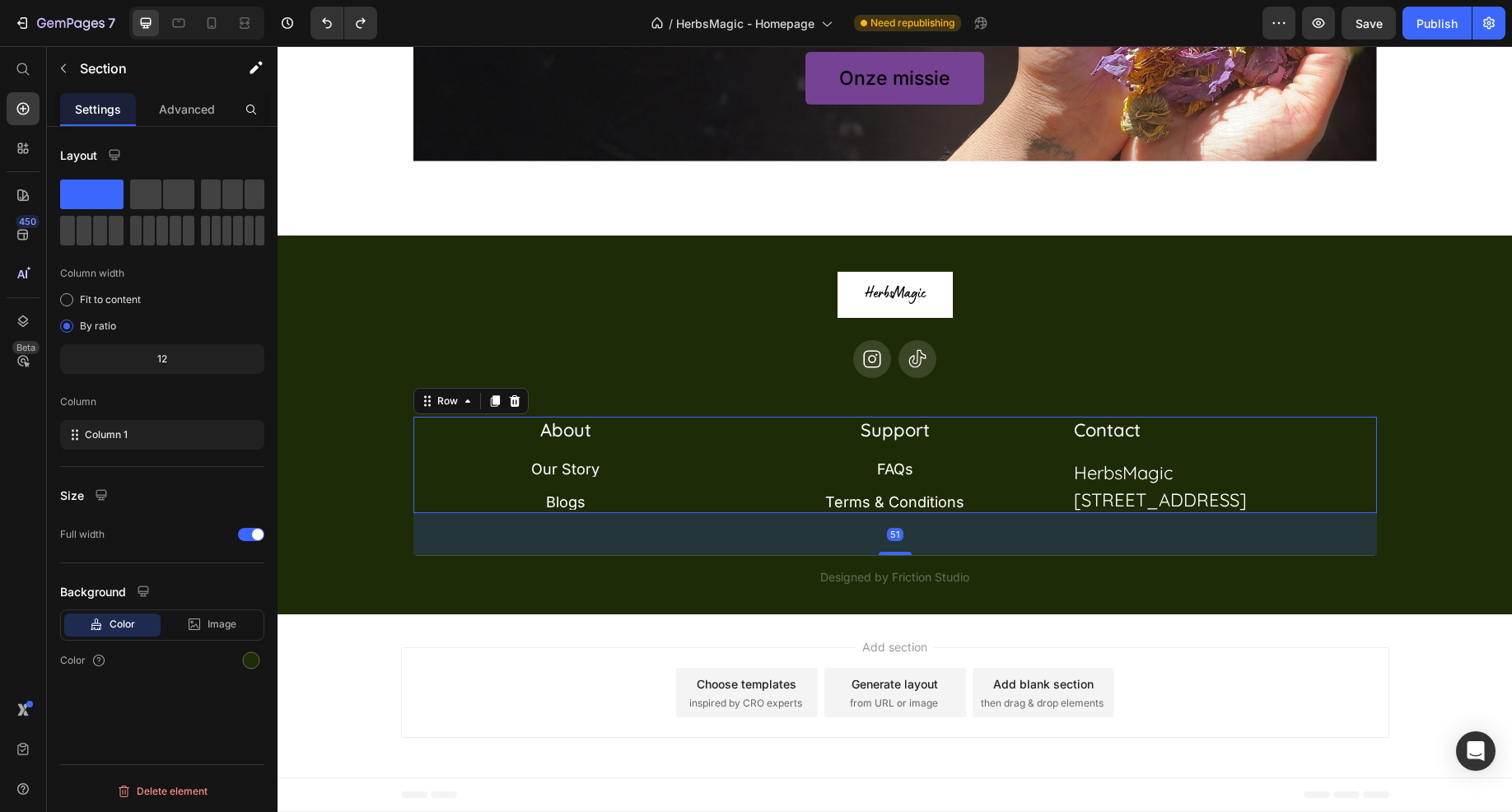 click on "About Heading Our Story Button Blogs Button Row Support Heading FAQs Button Terms & Conditions Button Row Contact Heading HerbsMagic Heading Veraartlaan [STREET_ADDRESS]" at bounding box center (895, 465) 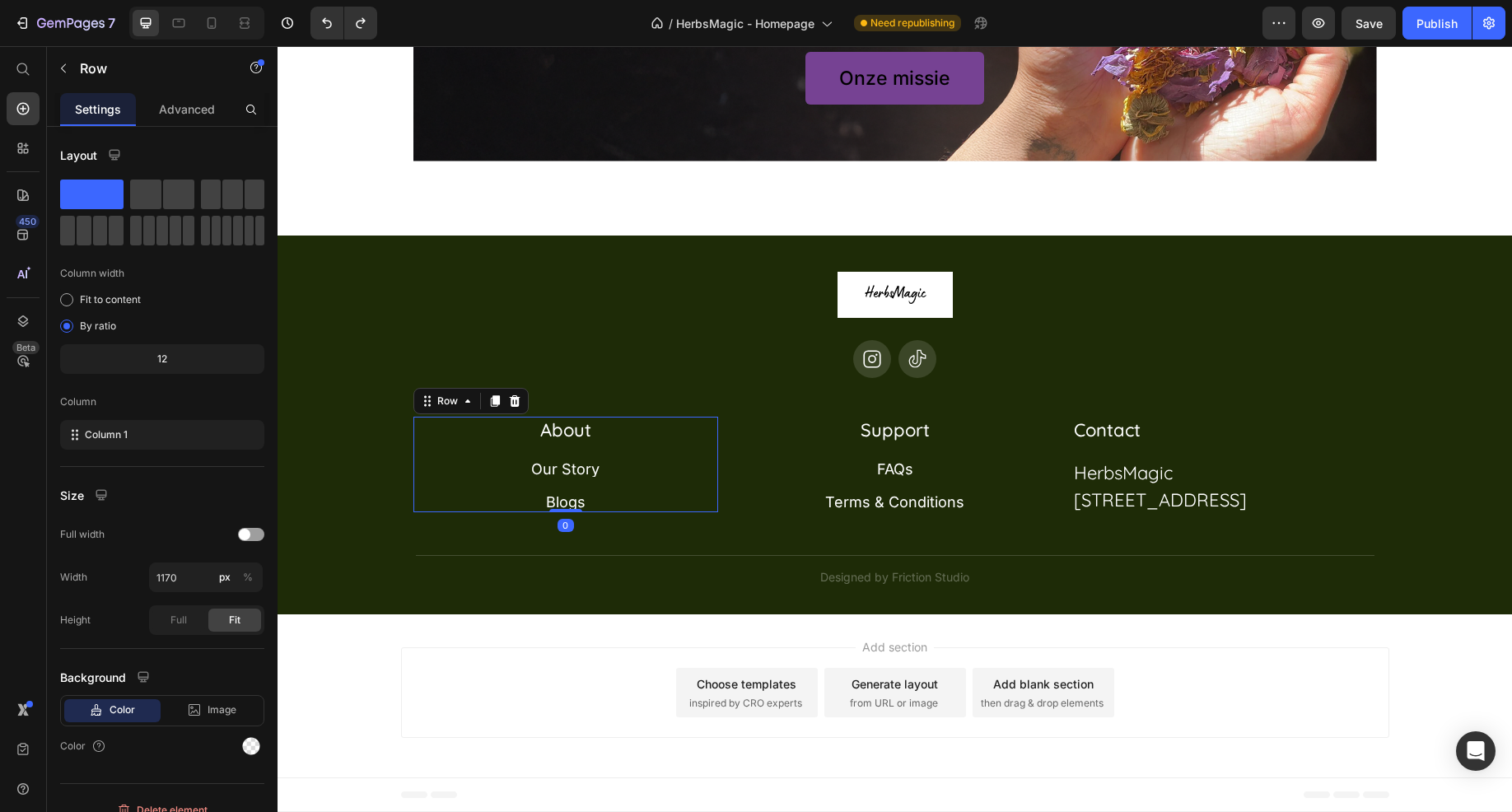 click on "About Heading Our Story Button Blogs Button" at bounding box center (566, 464) 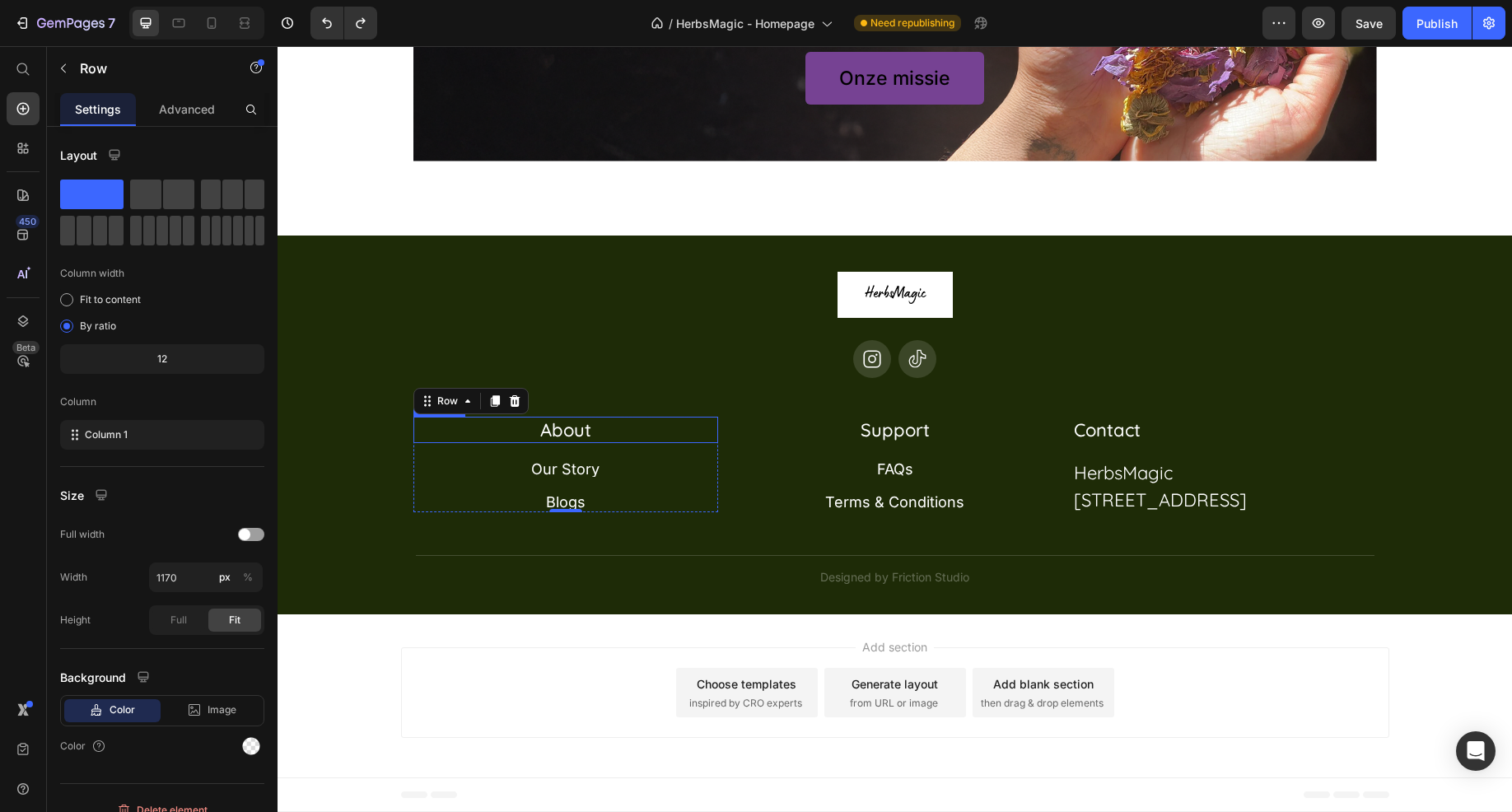 click on "About" at bounding box center (566, 430) 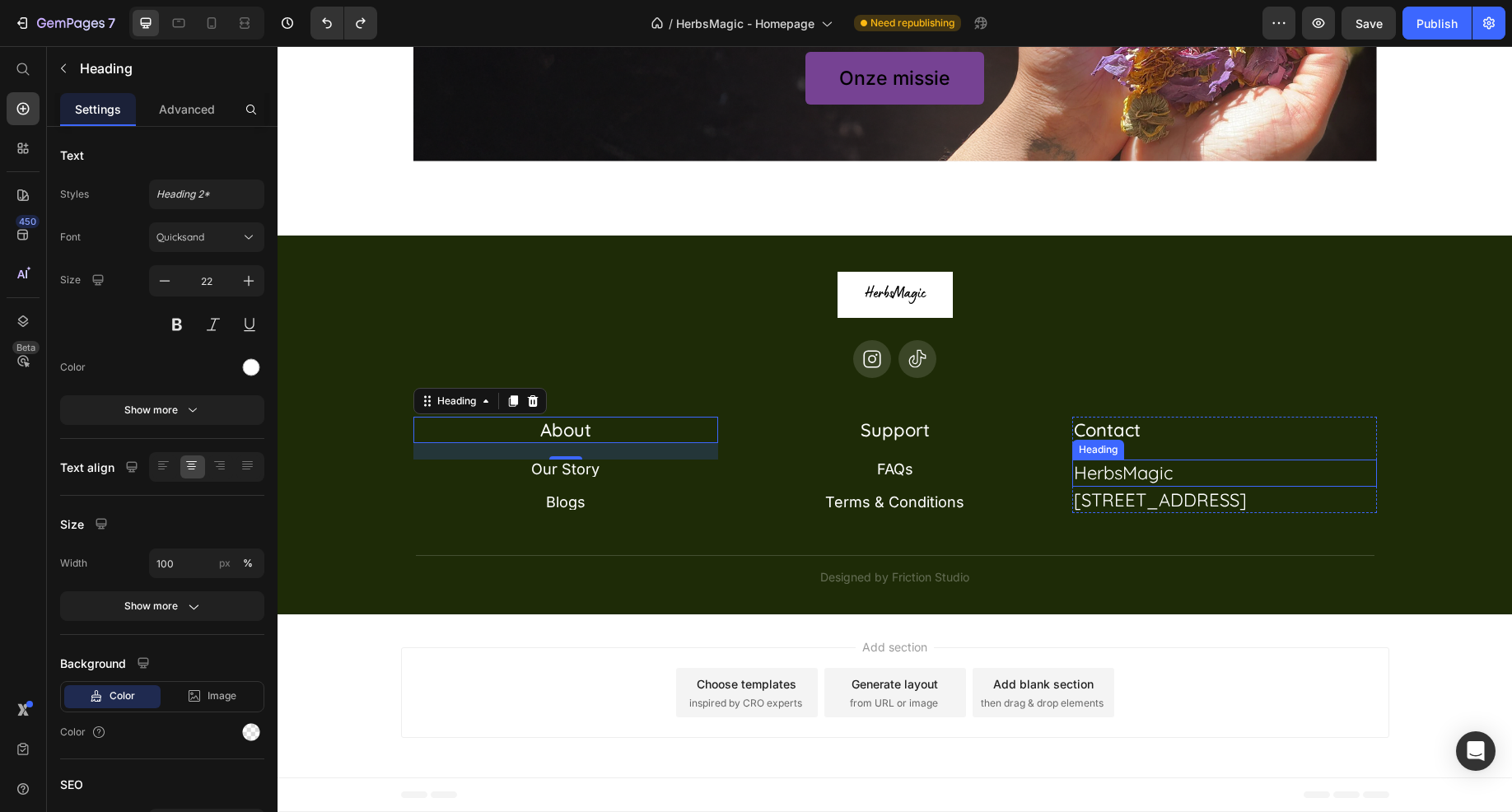 click on "HerbsMagic" at bounding box center [1225, 473] 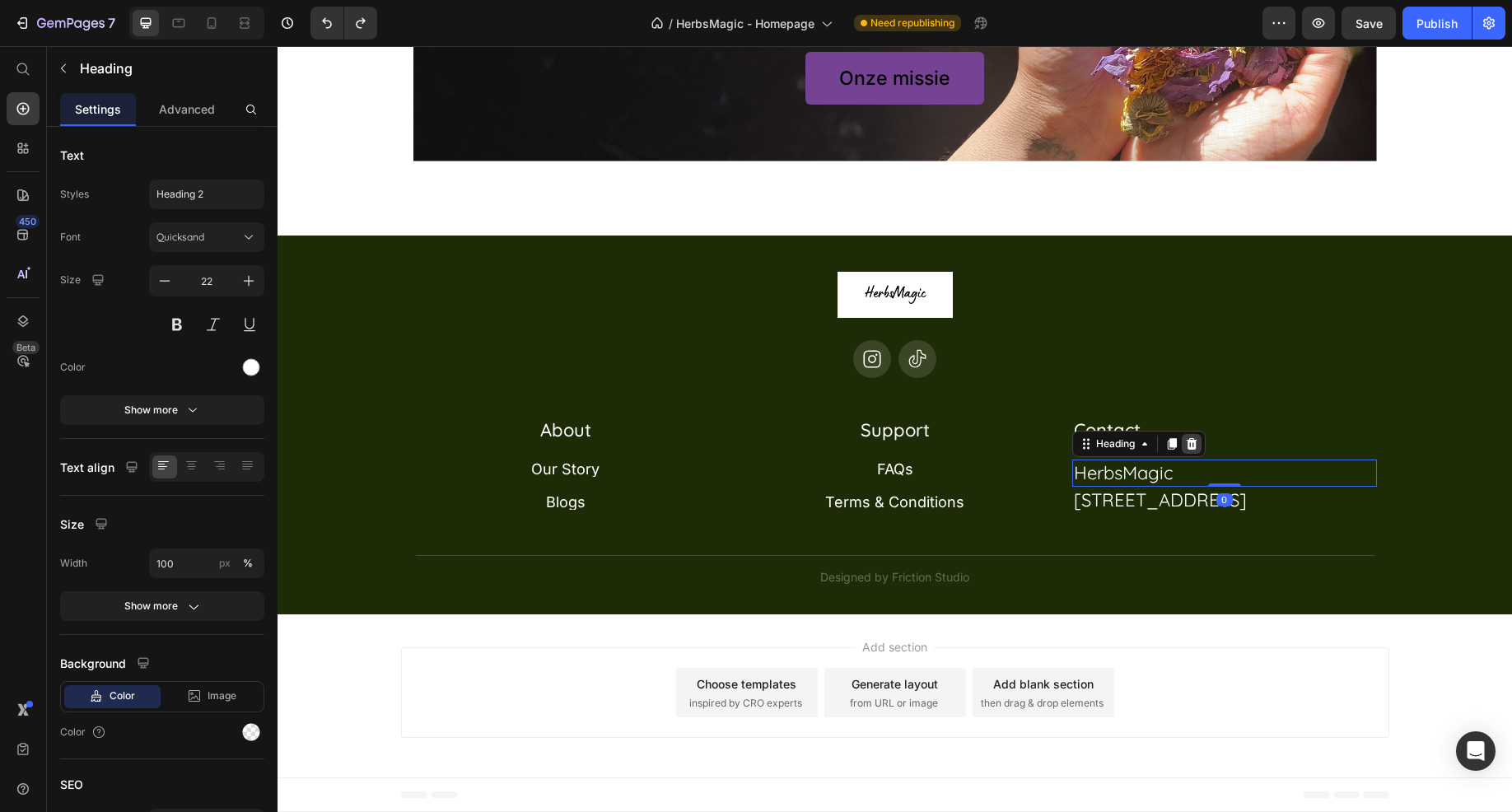 click 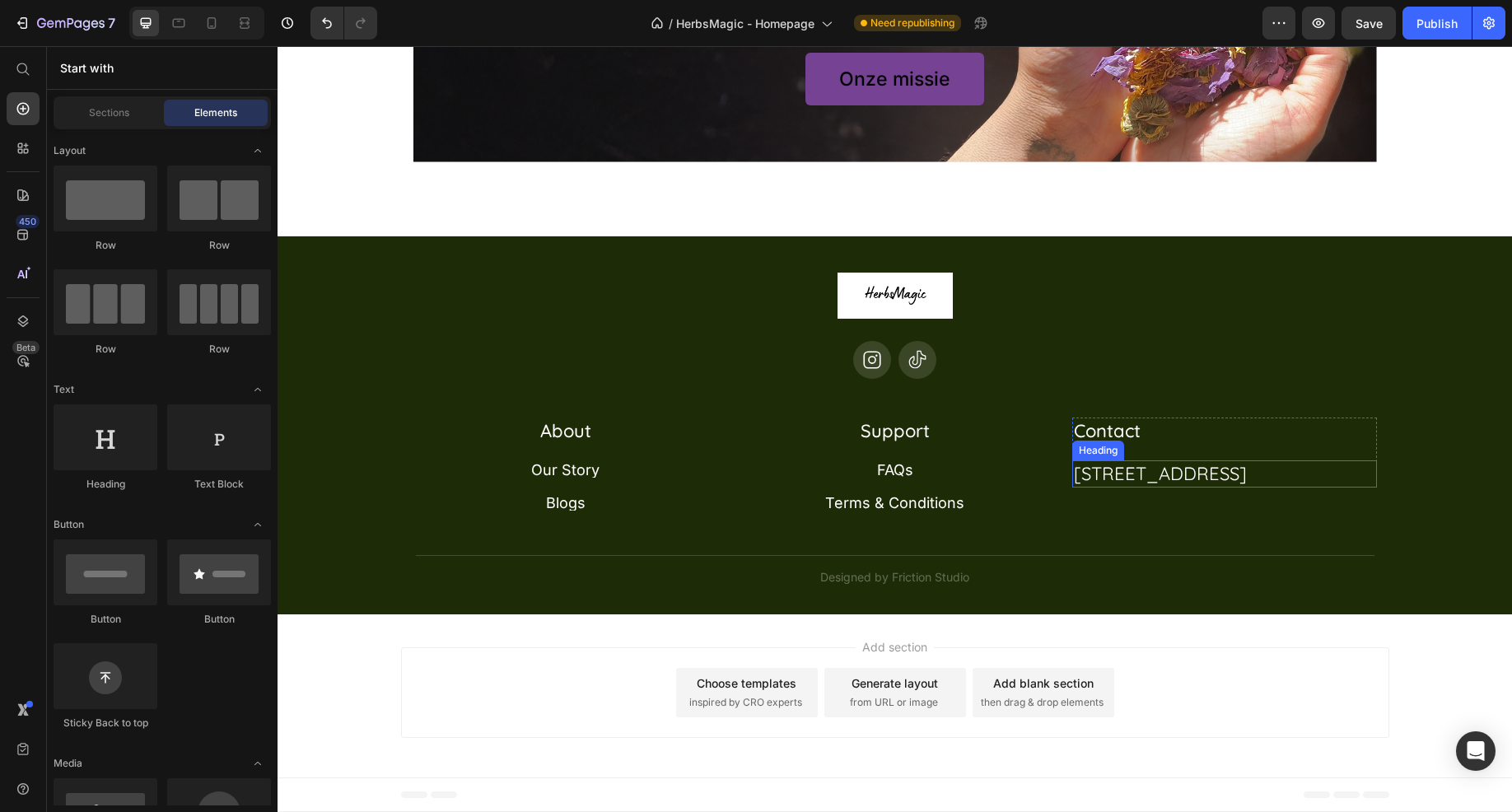 click on "[STREET_ADDRESS]" at bounding box center [1225, 474] 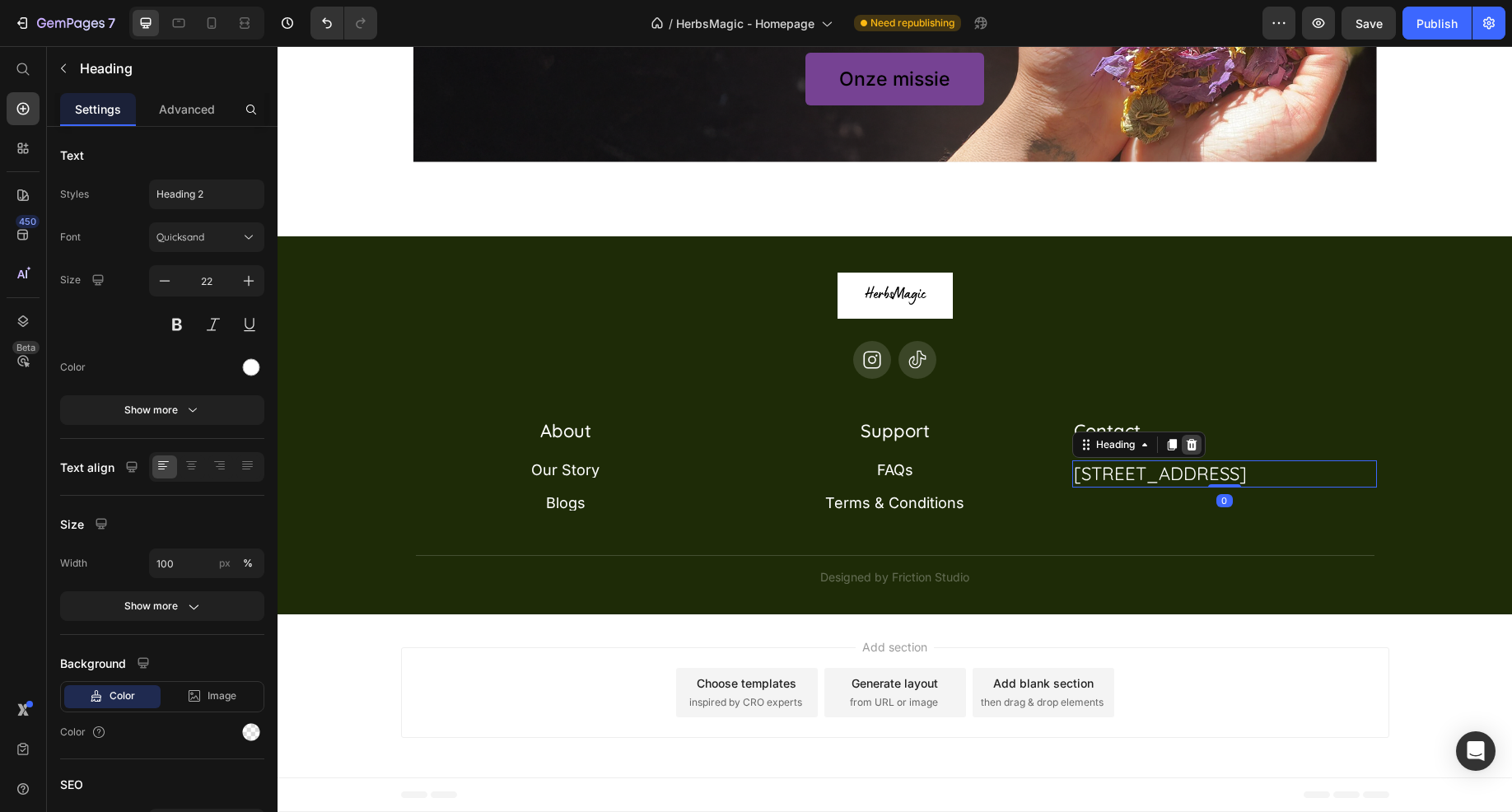 click 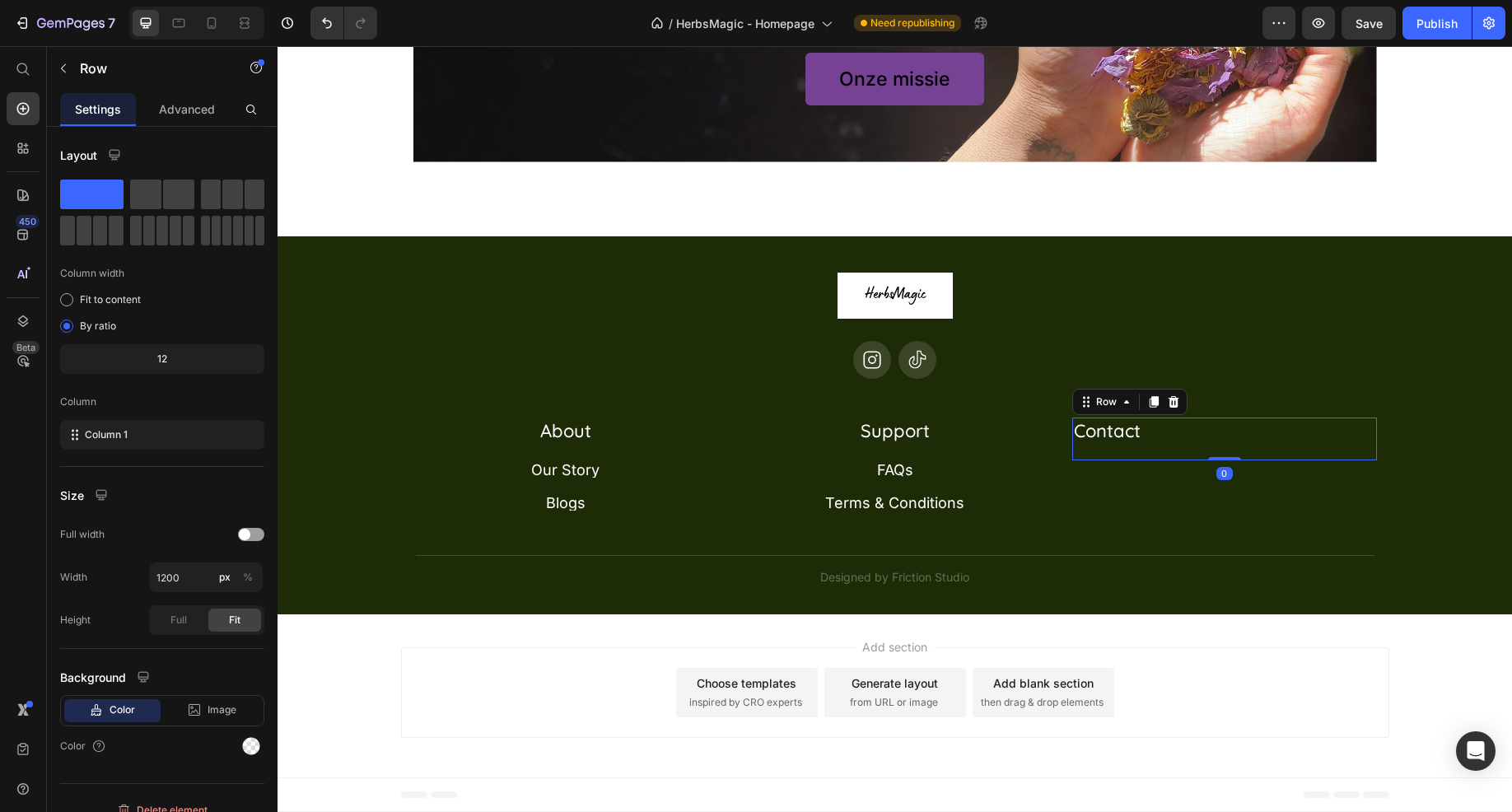 click on "Contact Heading" at bounding box center (1225, 439) 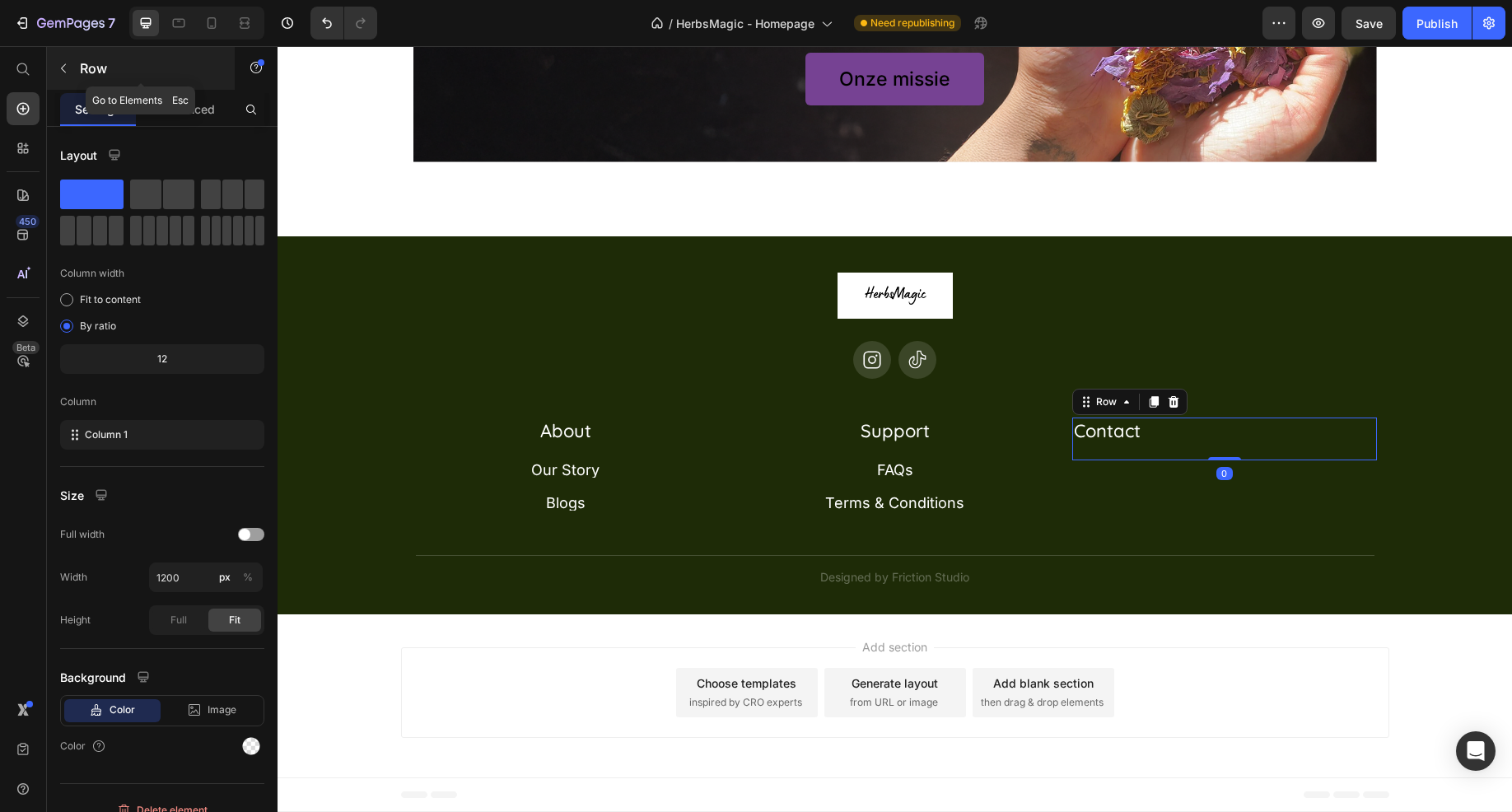 click 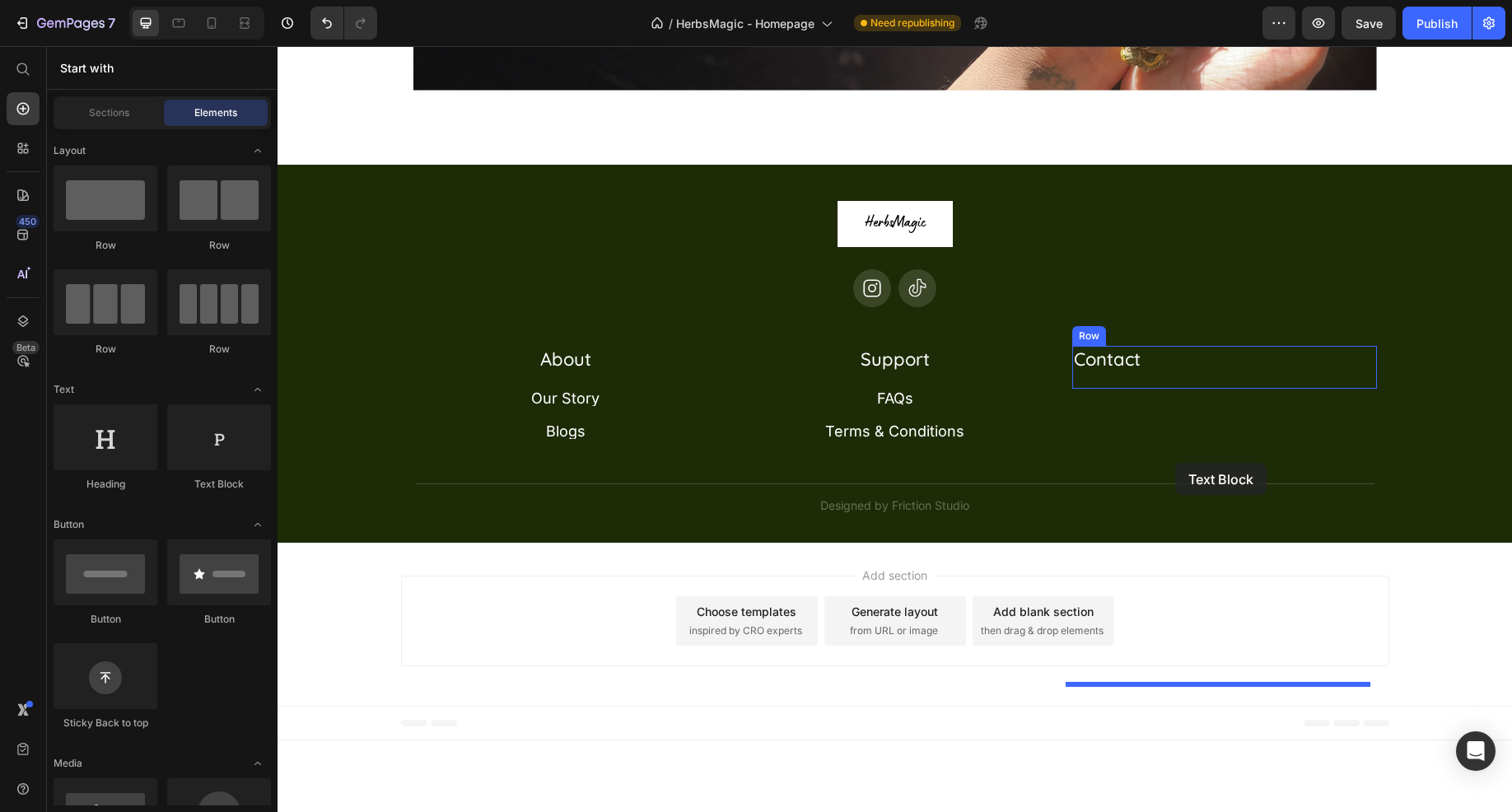drag, startPoint x: 478, startPoint y: 506, endPoint x: 1171, endPoint y: 471, distance: 693.8833 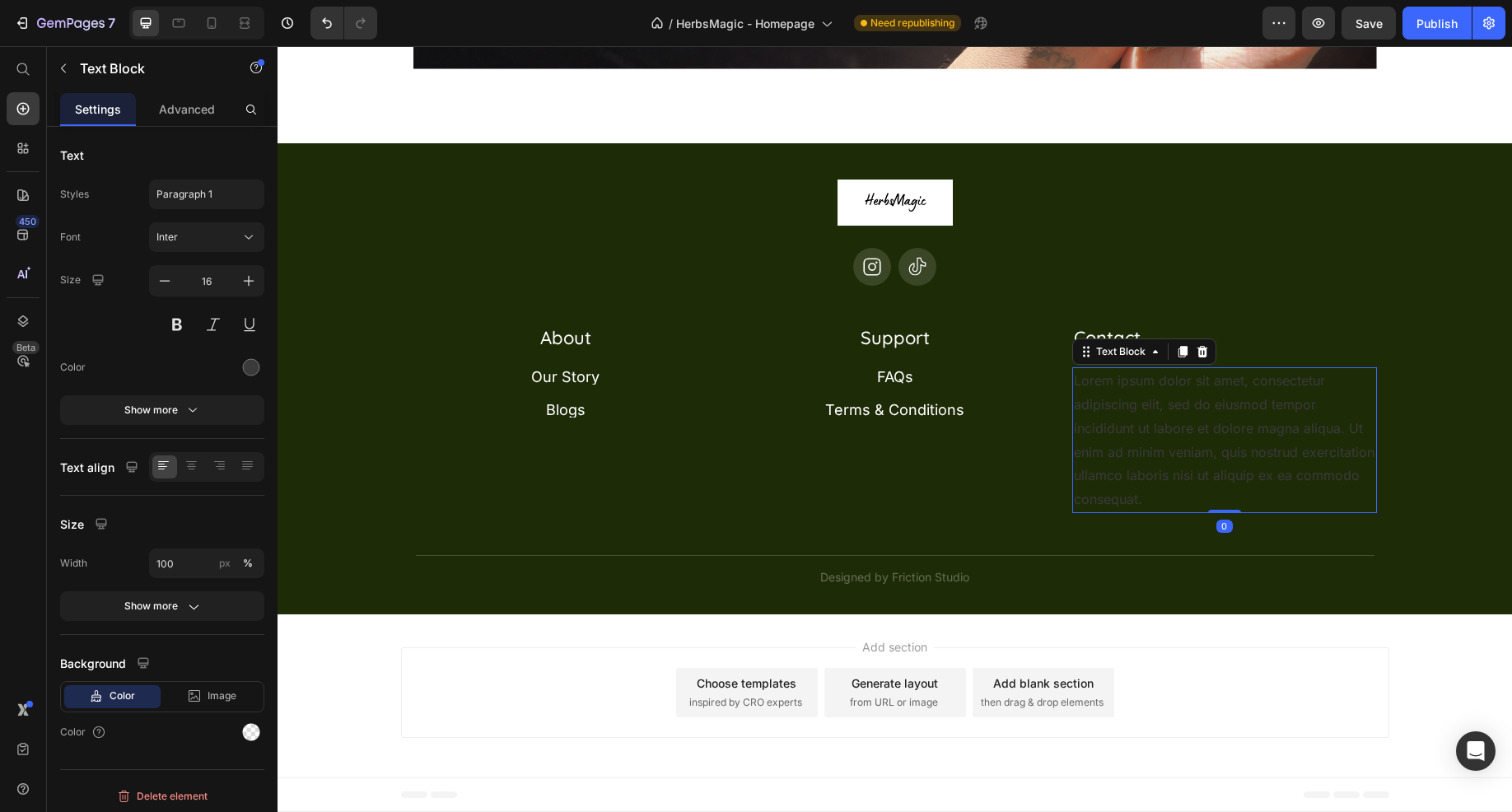 click on "Lorem ipsum dolor sit amet, consectetur adipiscing elit, sed do eiusmod tempor incididunt ut labore et dolore magna aliqua. Ut enim ad minim veniam, quis nostrud exercitation ullamco laboris nisi ut aliquip ex ea commodo consequat." at bounding box center [1225, 440] 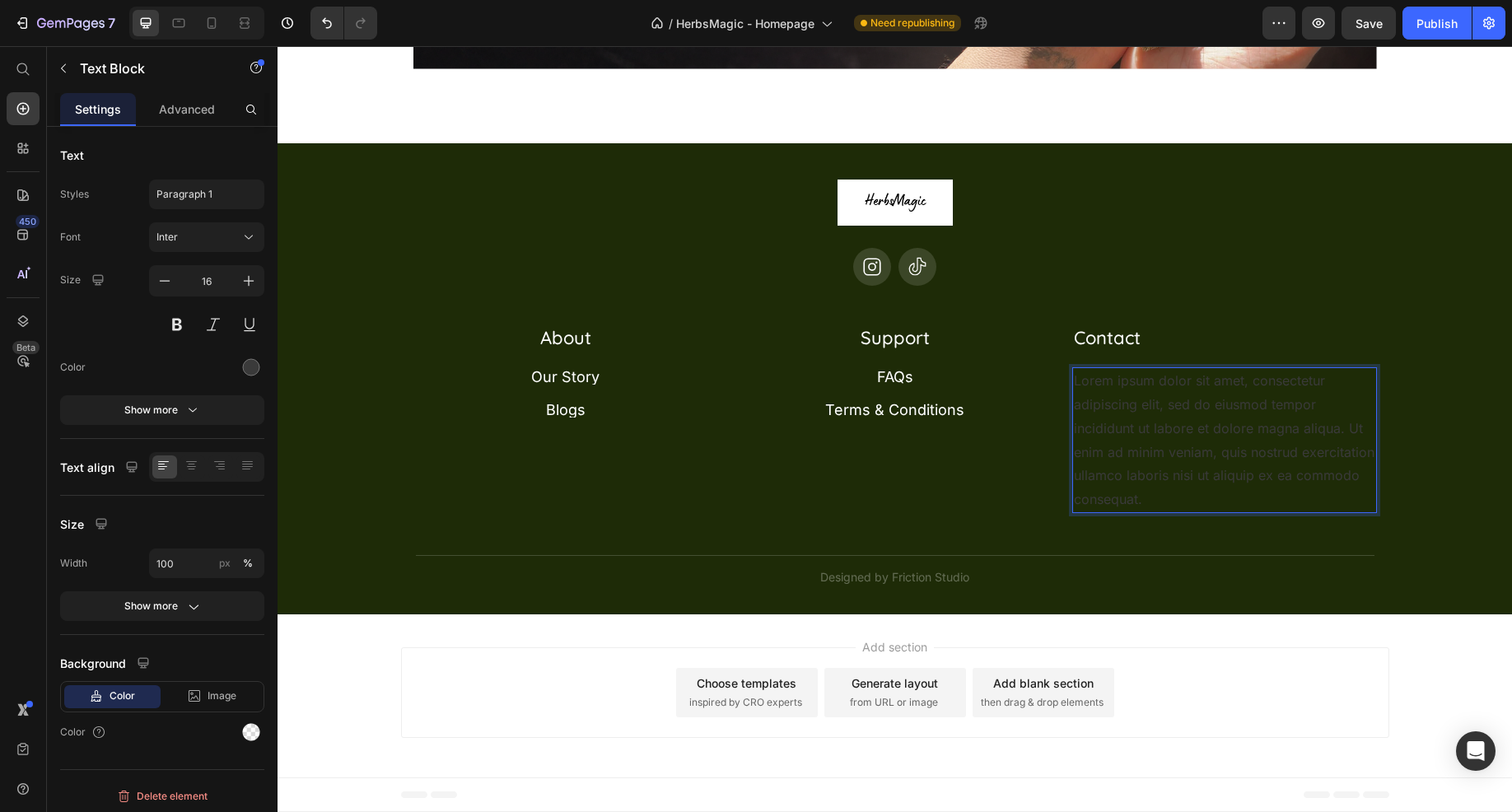 click on "Lorem ipsum dolor sit amet, consectetur adipiscing elit, sed do eiusmod tempor incididunt ut labore et dolore magna aliqua. Ut enim ad minim veniam, quis nostrud exercitation ullamco laboris nisi ut aliquip ex ea commodo consequat." at bounding box center (1225, 440) 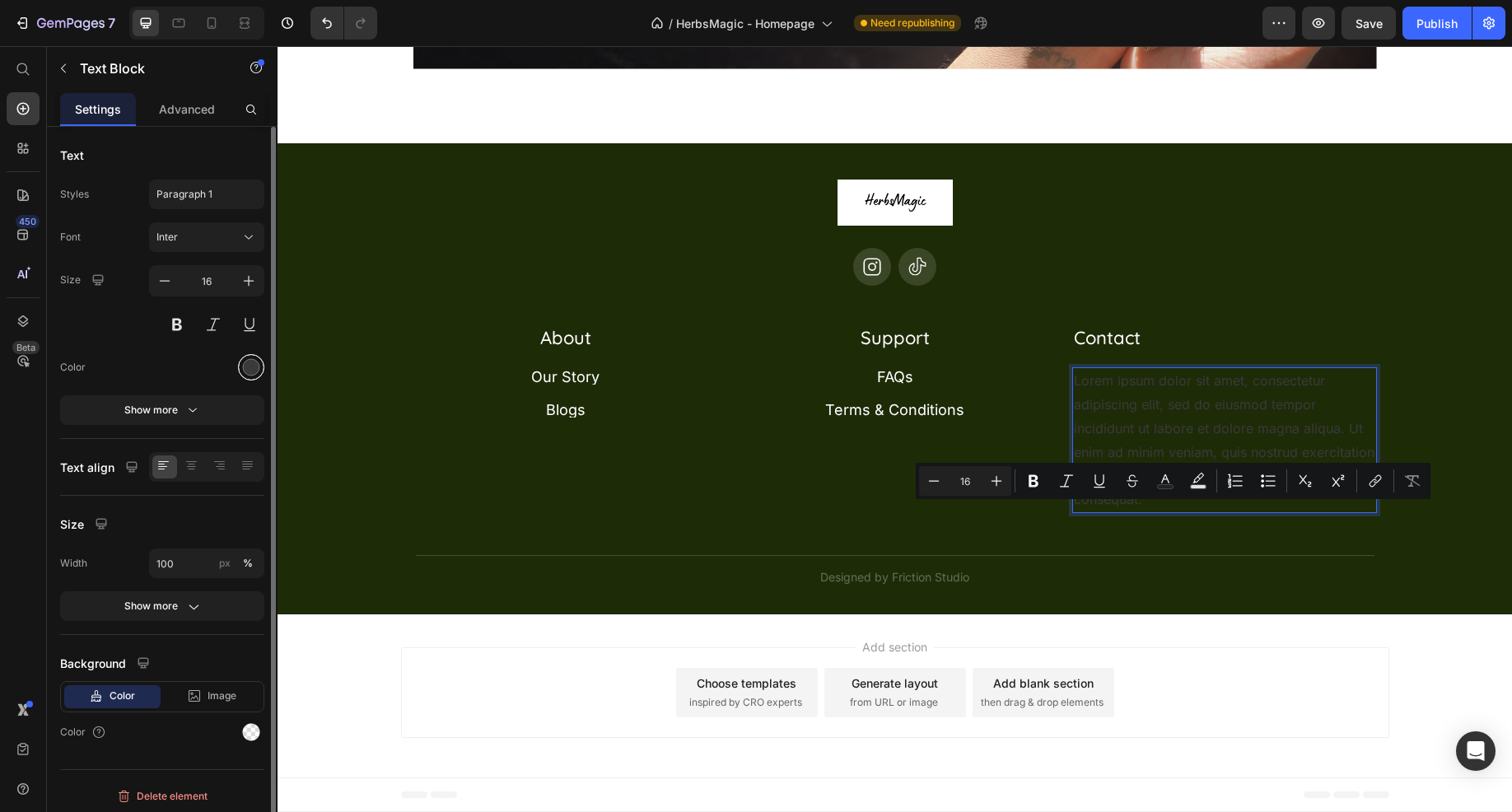 click at bounding box center [251, 367] 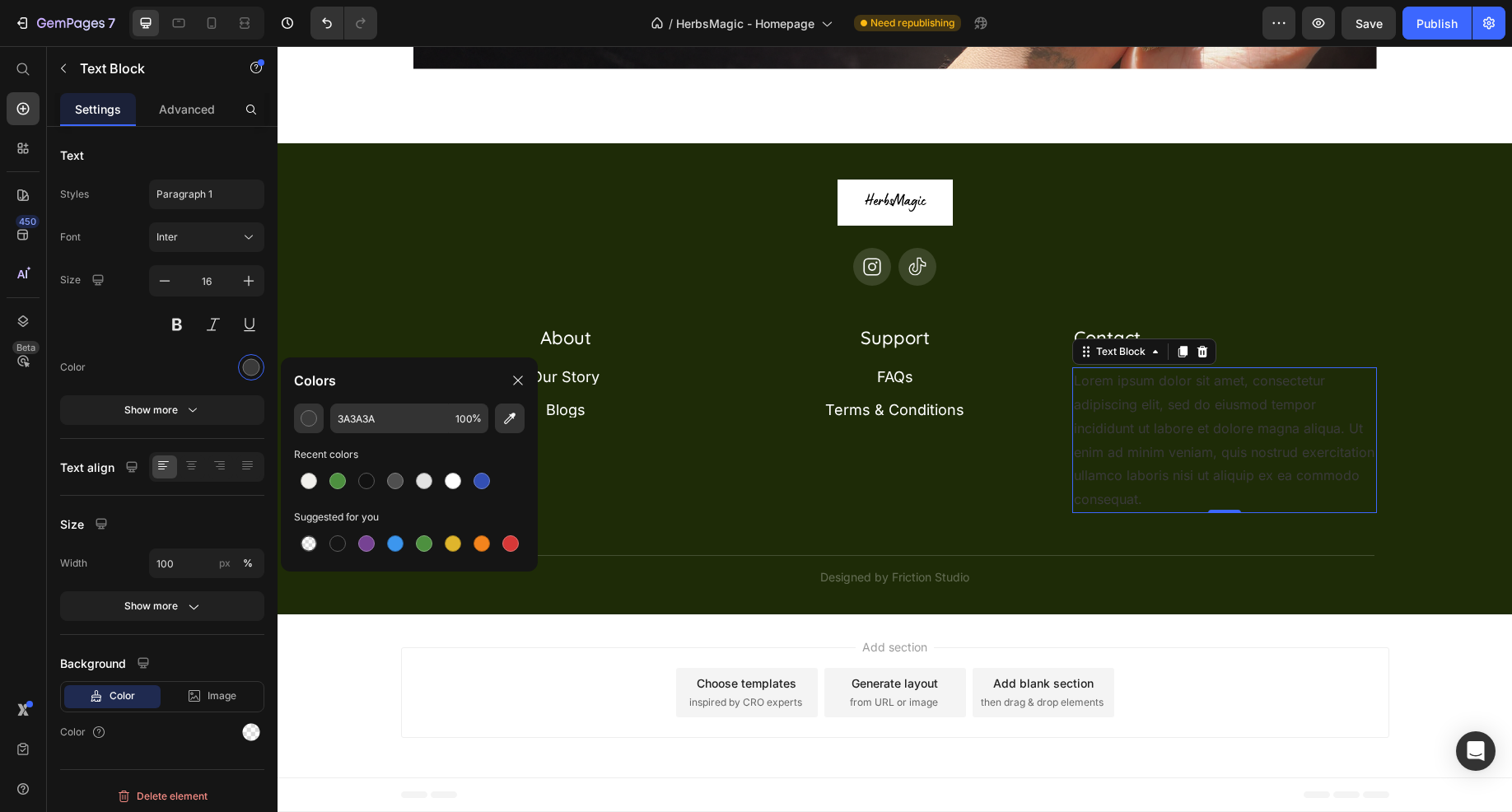 drag, startPoint x: 458, startPoint y: 483, endPoint x: 536, endPoint y: 485, distance: 78.02564 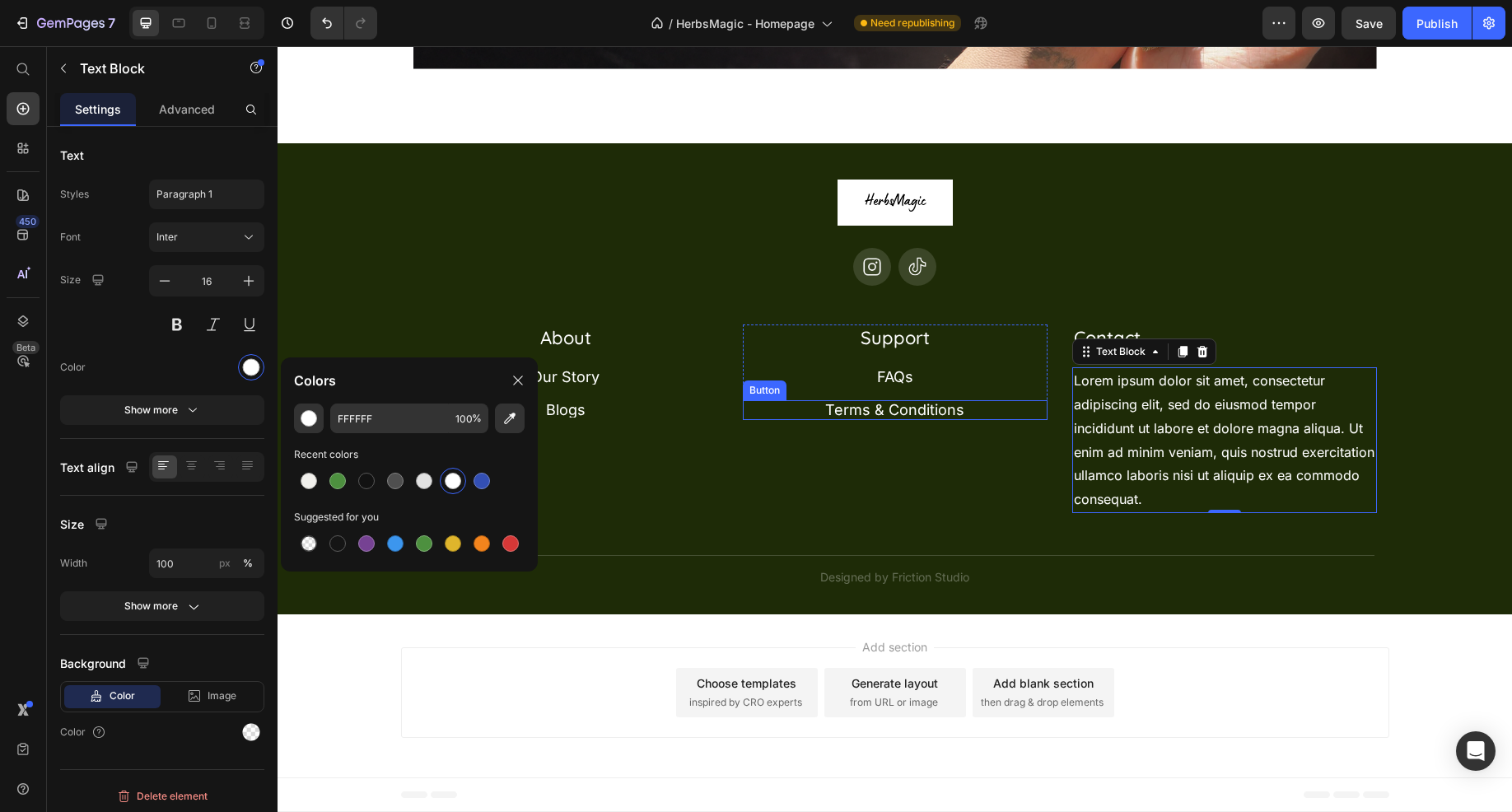click on "Lorem ipsum dolor sit amet, consectetur adipiscing elit, sed do eiusmod tempor incididunt ut labore et dolore magna aliqua. Ut enim ad minim veniam, quis nostrud exercitation ullamco laboris nisi ut aliquip ex ea commodo consequat." at bounding box center (1225, 440) 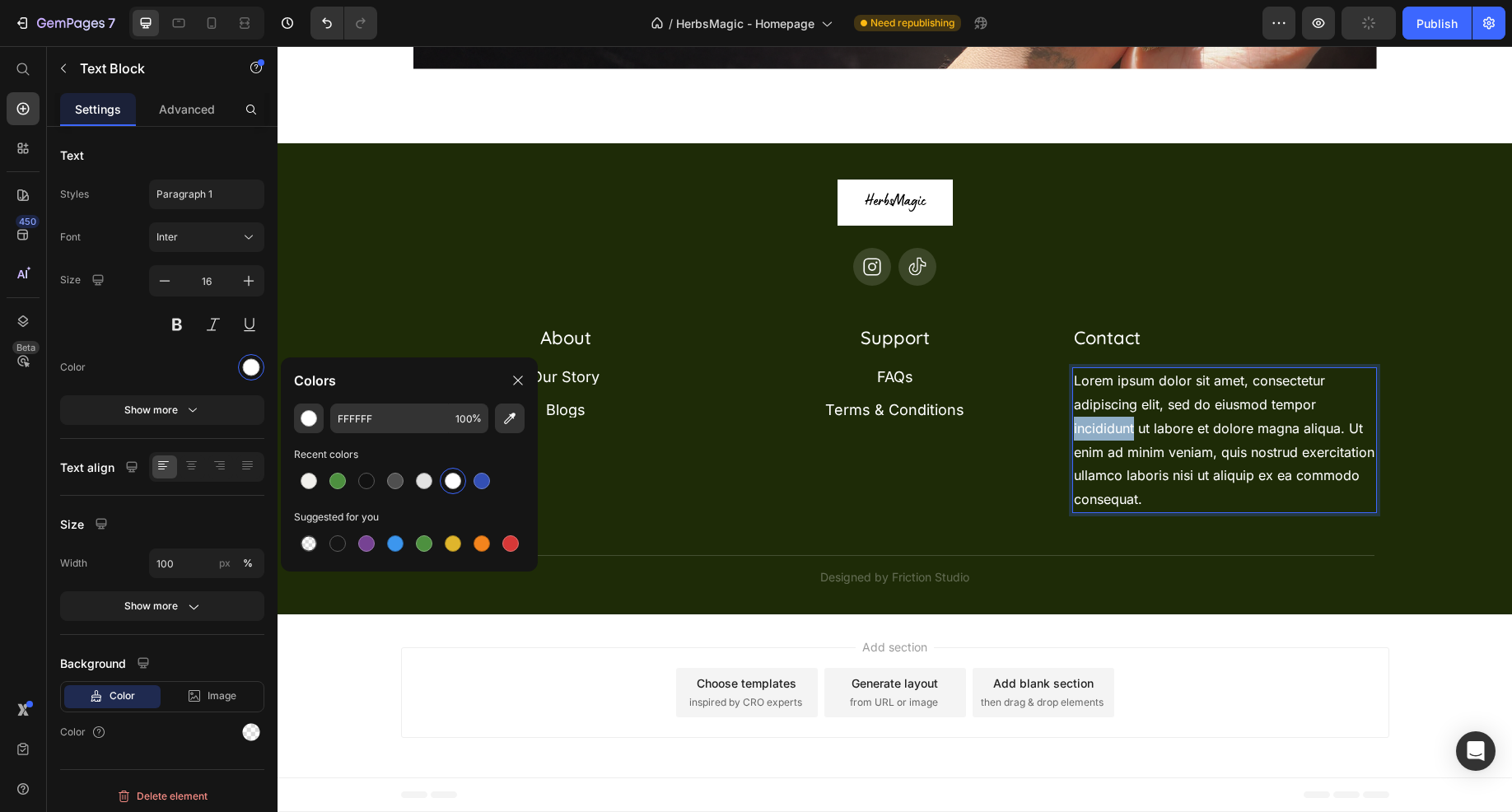 drag, startPoint x: 1132, startPoint y: 541, endPoint x: 1088, endPoint y: 541, distance: 44 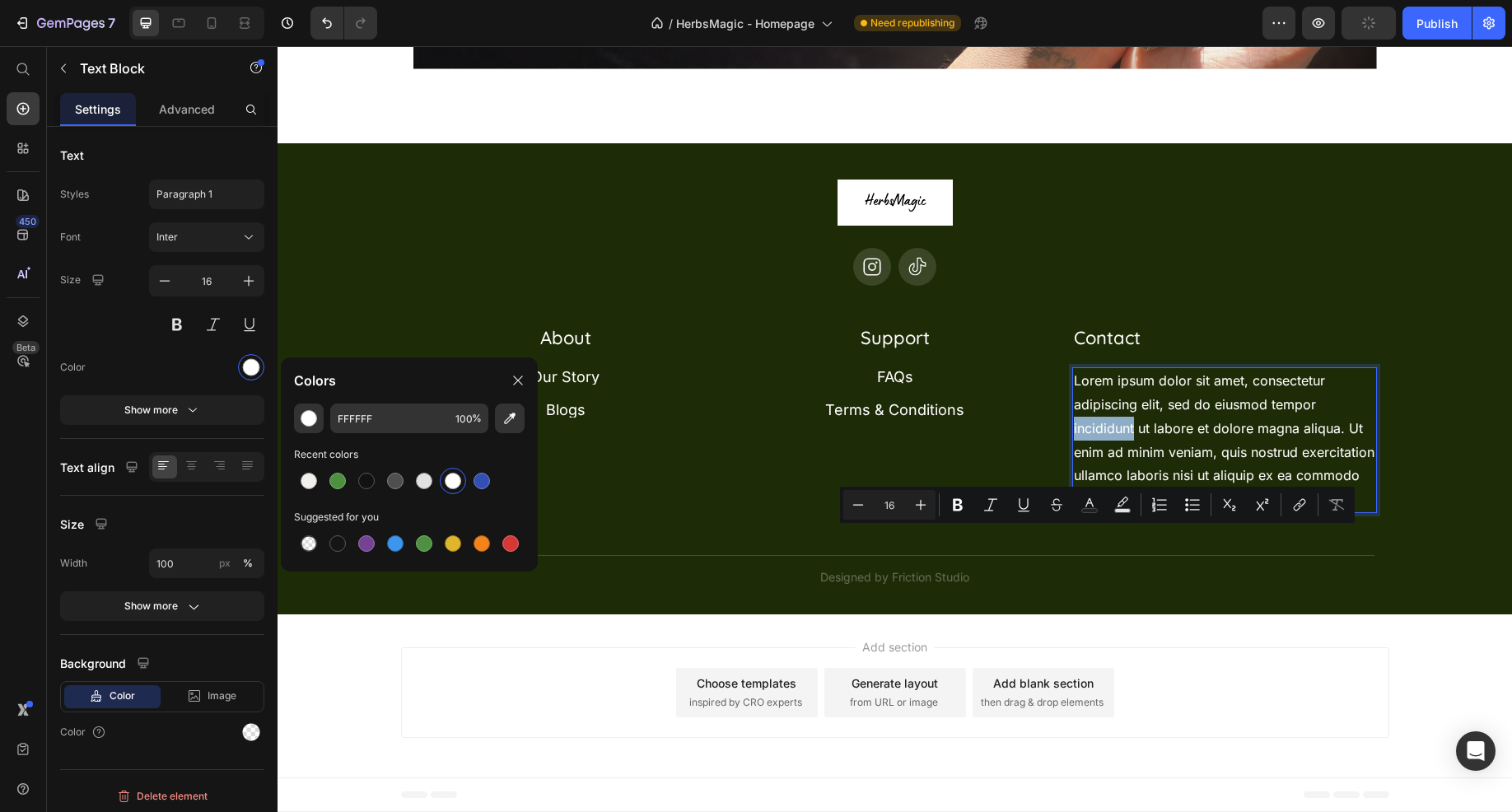 click on "Lorem ipsum dolor sit amet, consectetur adipiscing elit, sed do eiusmod tempor incididunt ut labore et dolore magna aliqua. Ut enim ad minim veniam, quis nostrud exercitation ullamco laboris nisi ut aliquip ex ea commodo consequat." at bounding box center [1225, 440] 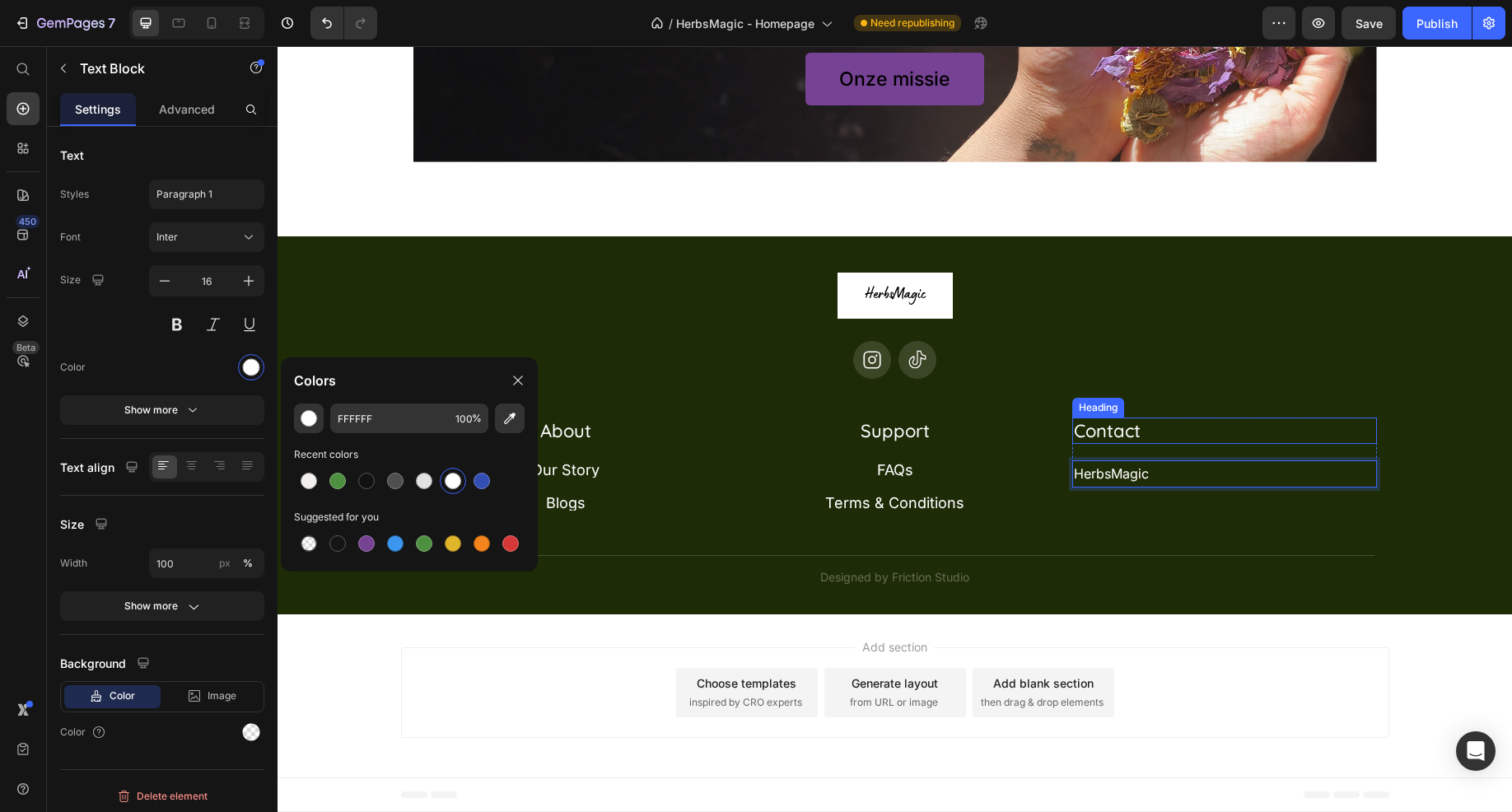 click on "Contact" at bounding box center (1225, 431) 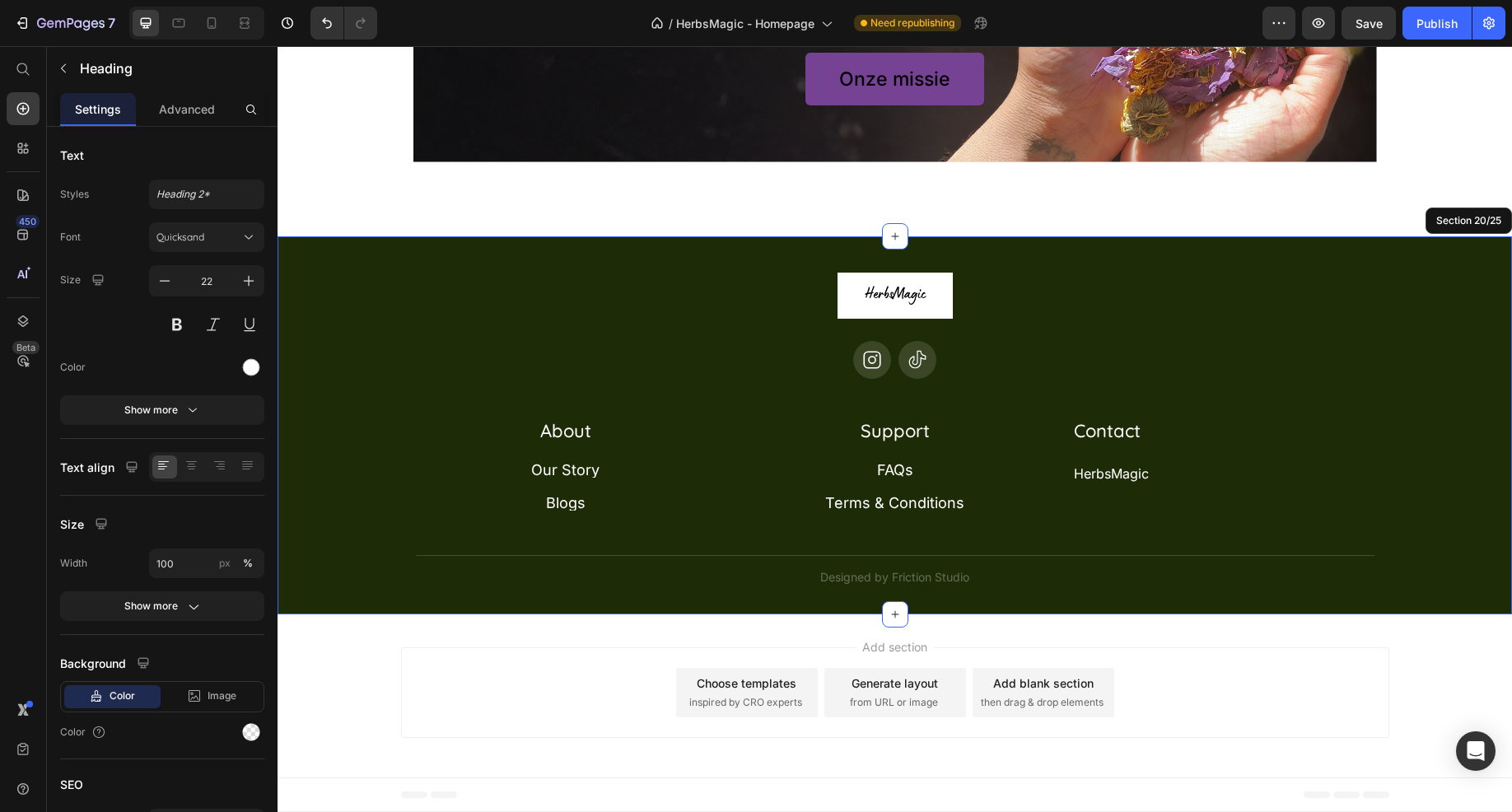 click on "Image
Icon
Icon Row
About Accordion
Support Accordion
Contact Accordion Row About Heading Our Story Button Blogs Button Row Support Heading FAQs Button Terms & Conditions Button Row Contact Heading   20 HerbsMagic Text Block Row Row Row                Title Line Designed by Friction Studio Text Block" at bounding box center [894, 429] 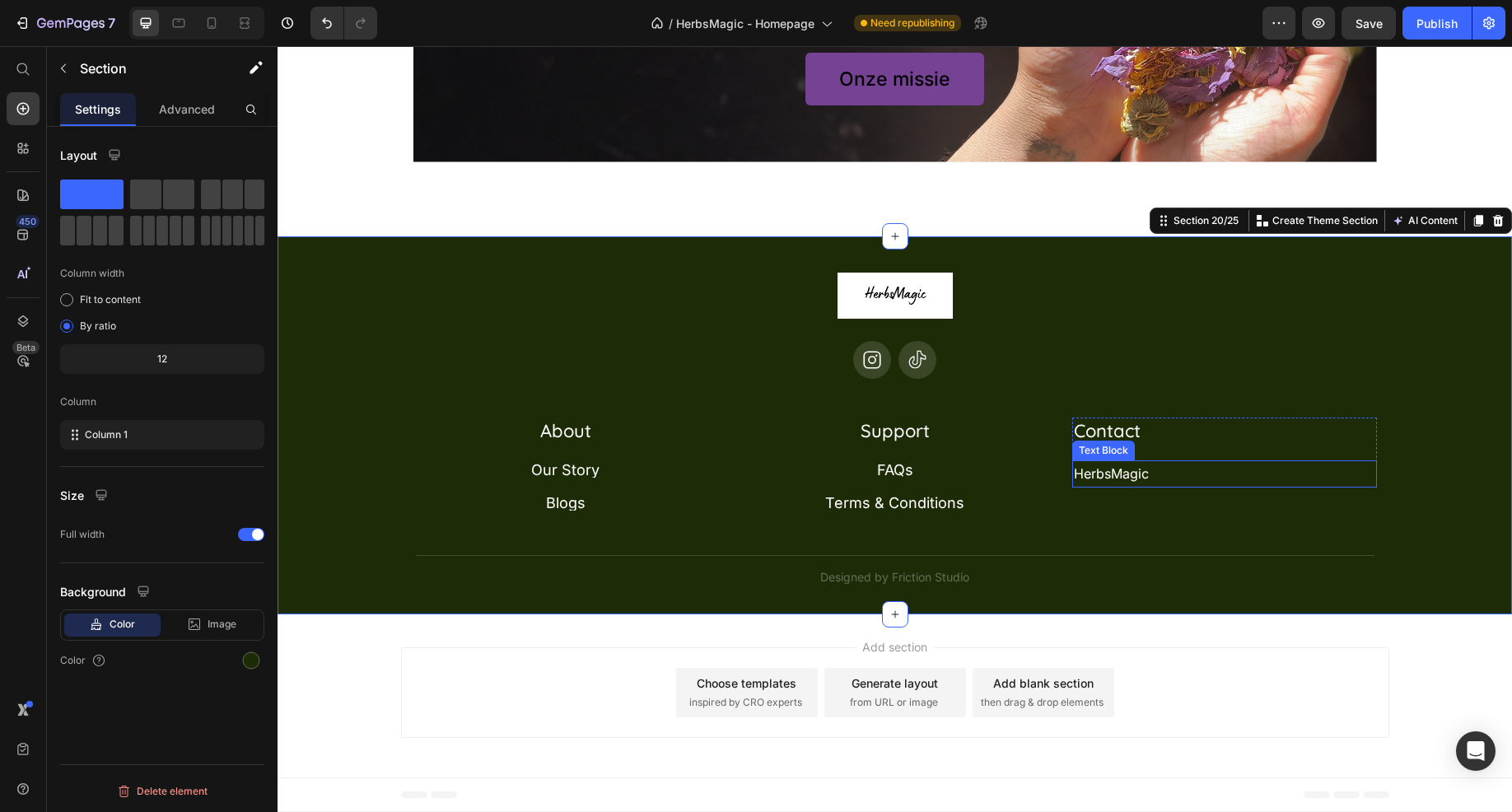 click on "HerbsMagic" at bounding box center (1225, 474) 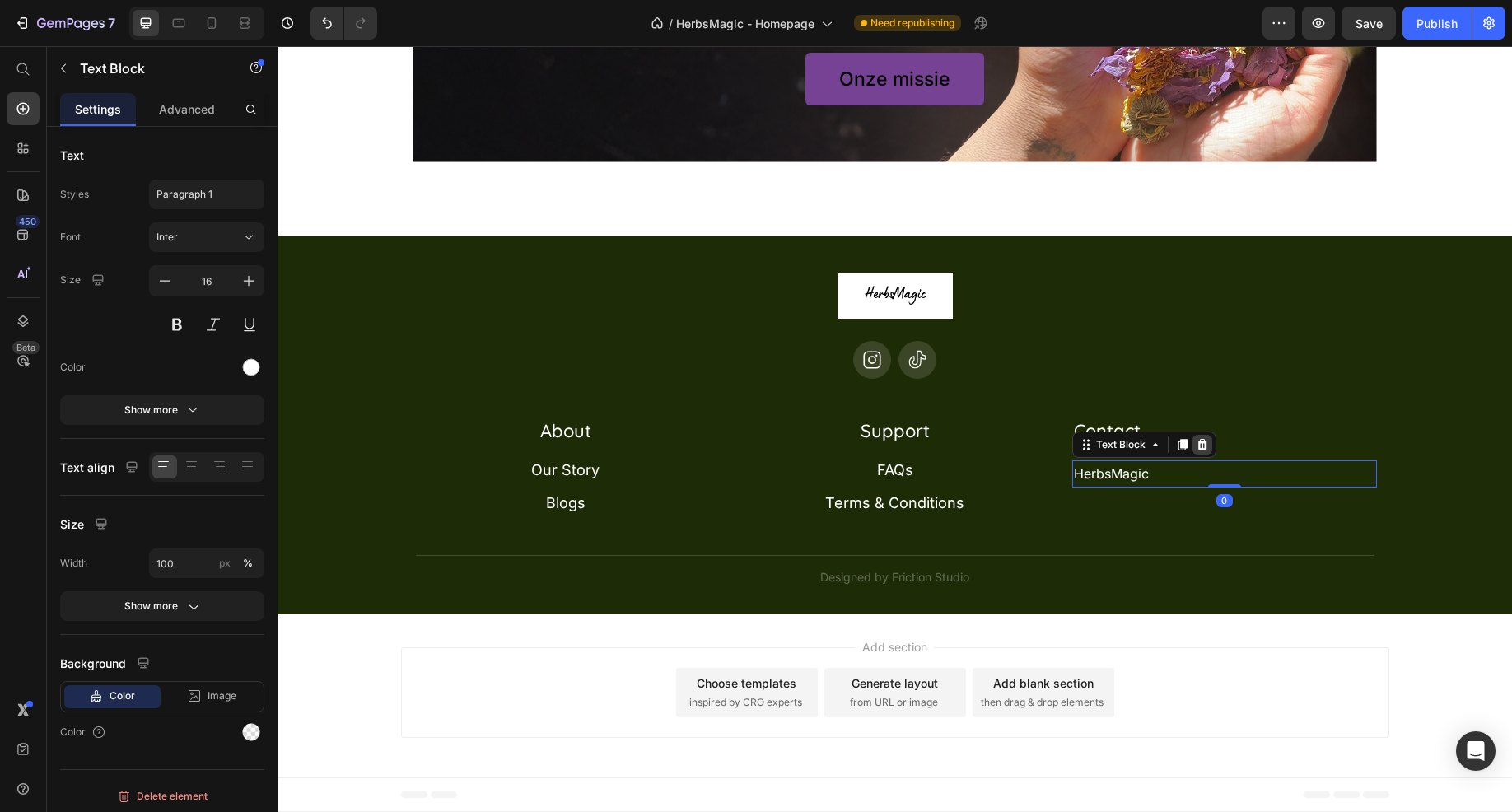 click 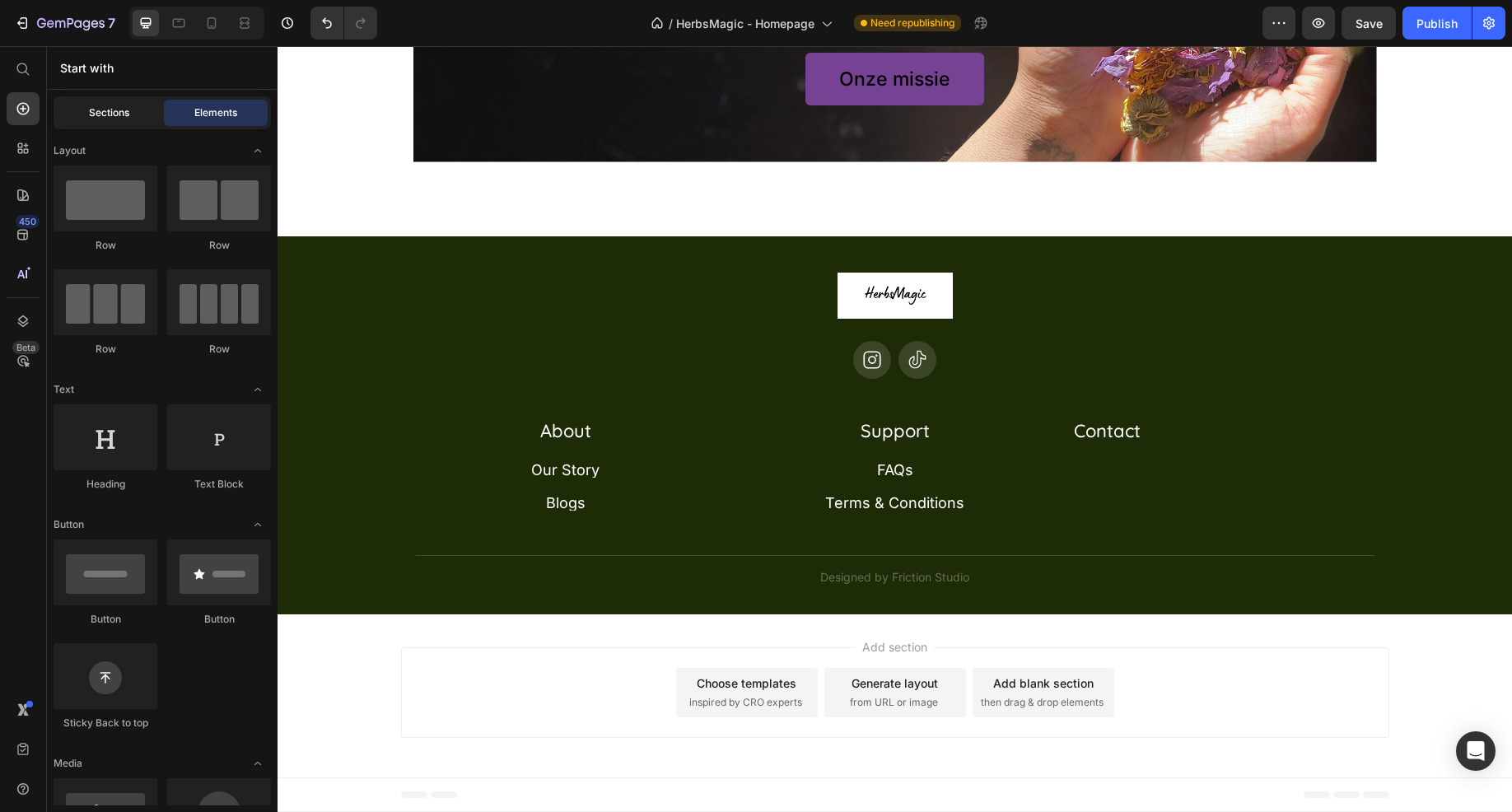 click on "Sections" at bounding box center [109, 113] 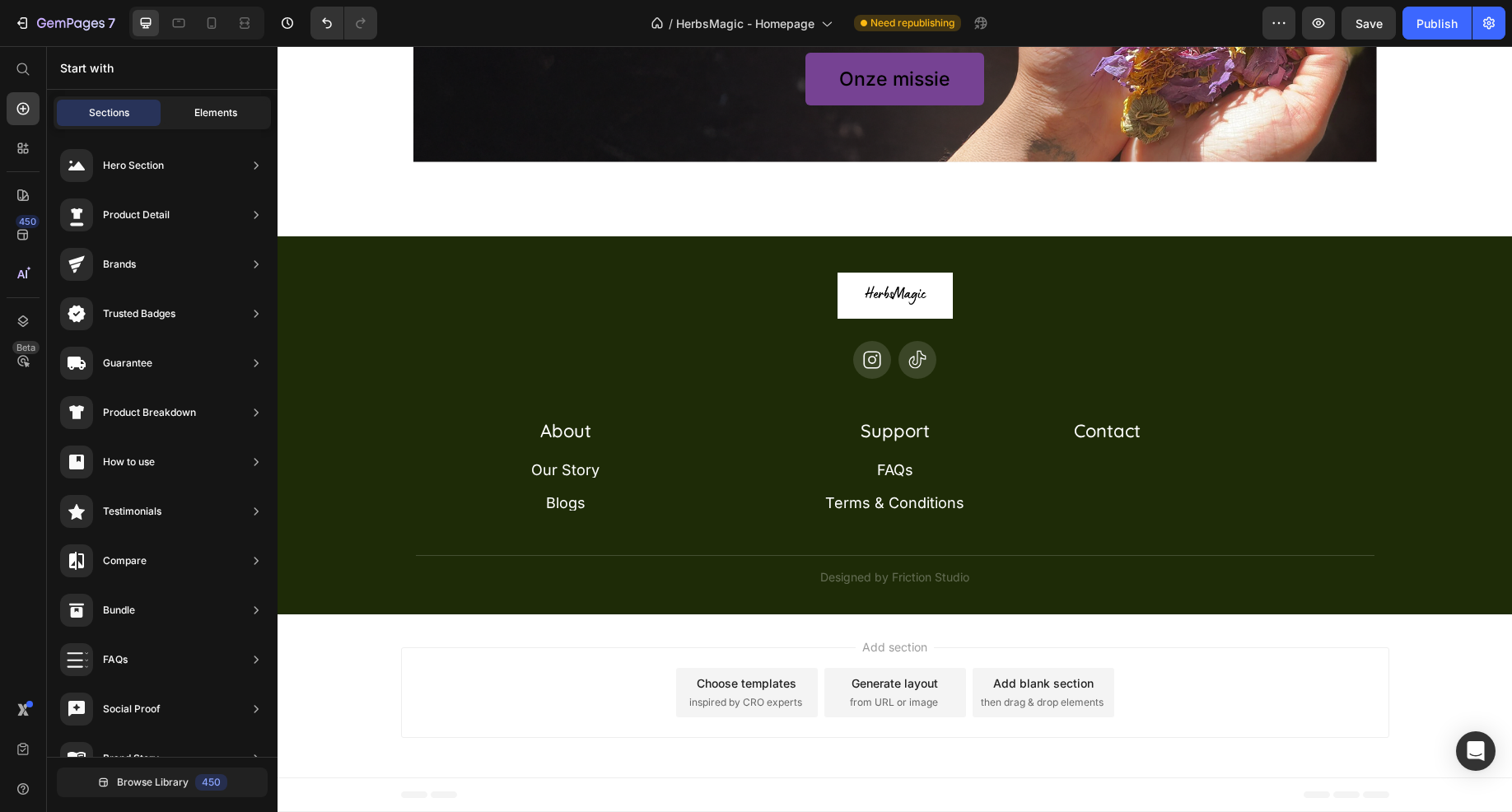 click on "Elements" at bounding box center [216, 113] 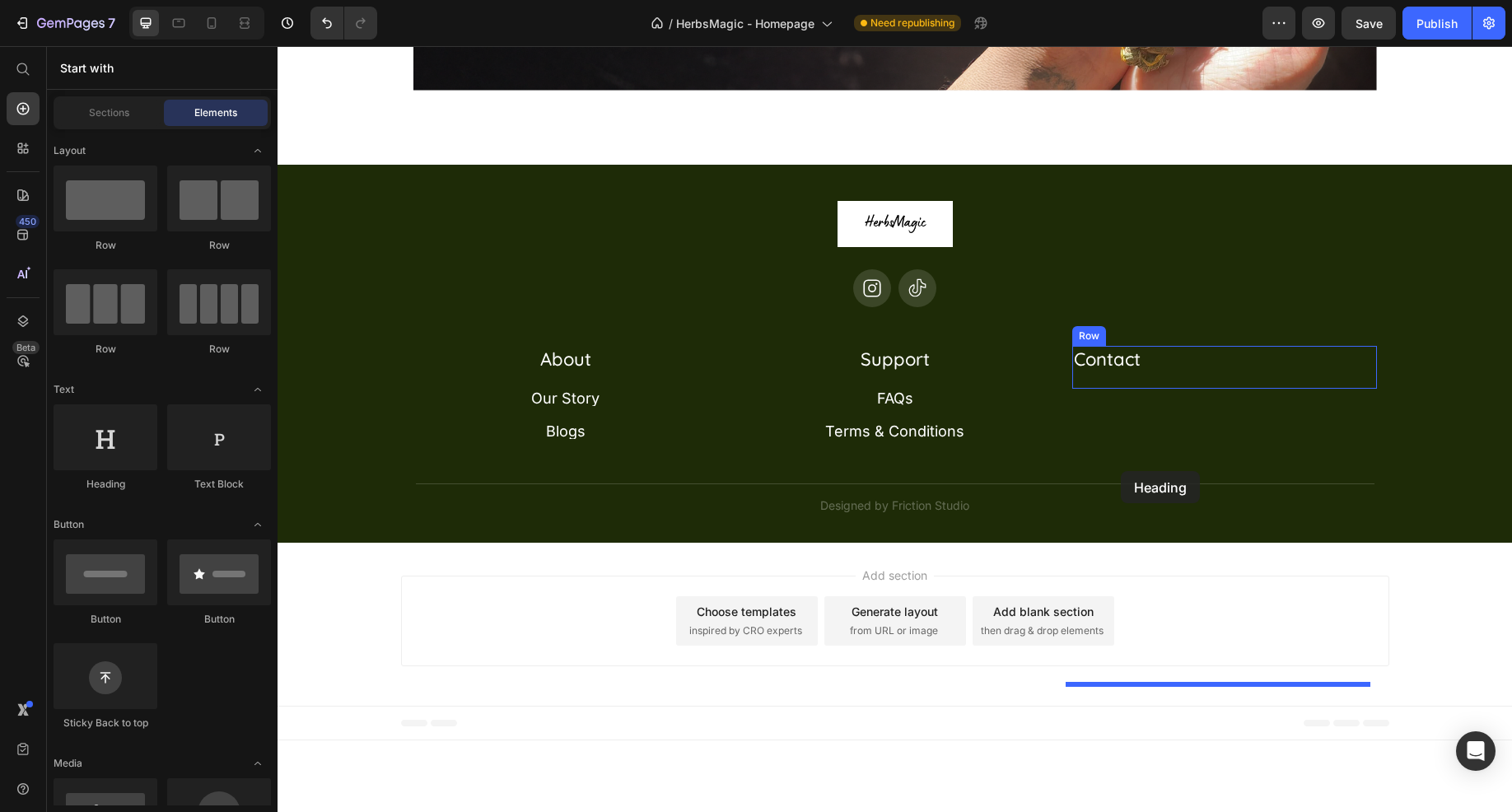 drag, startPoint x: 396, startPoint y: 506, endPoint x: 1121, endPoint y: 471, distance: 725.8443 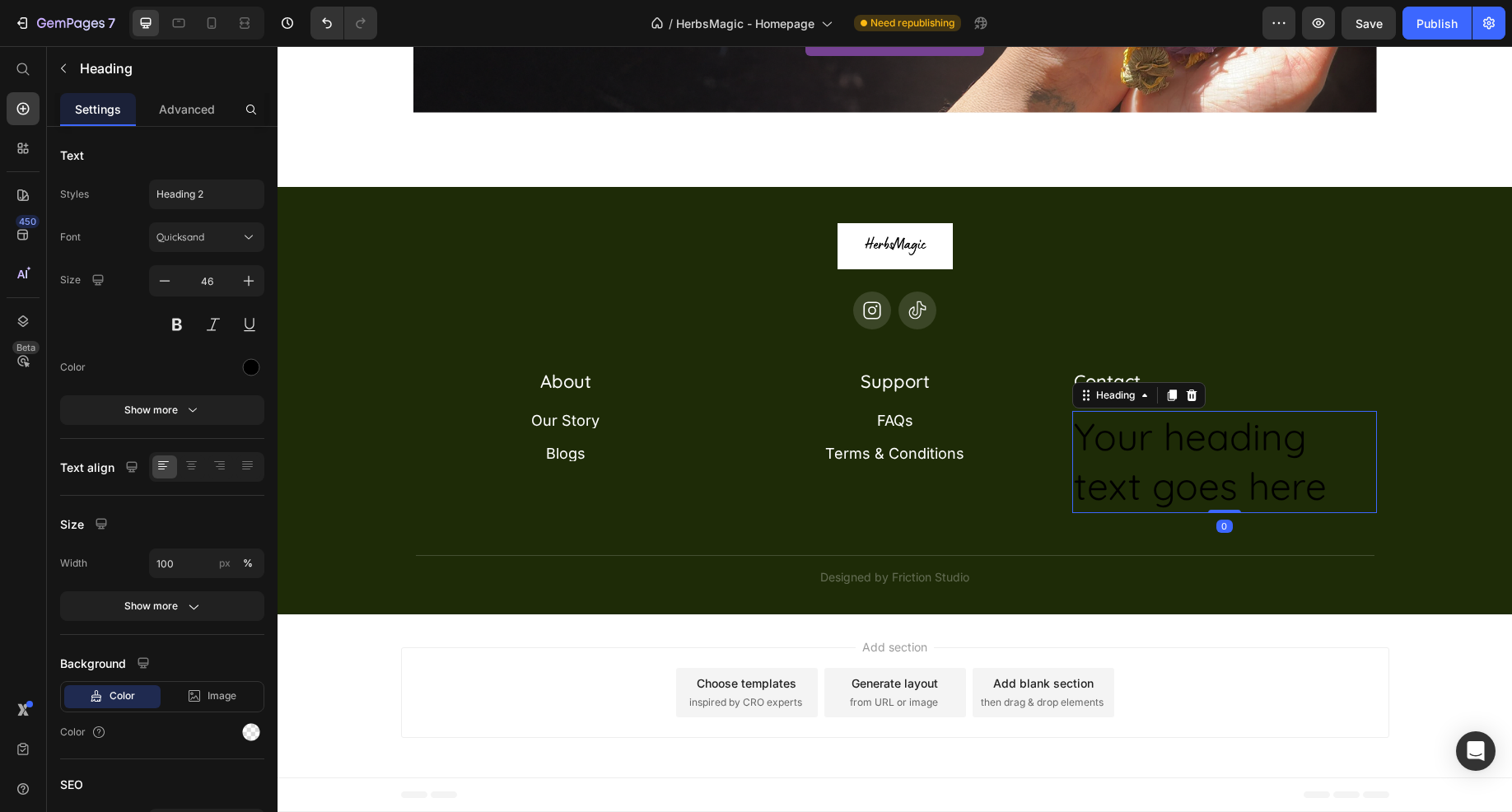 click on "Your heading text goes here" at bounding box center [1225, 462] 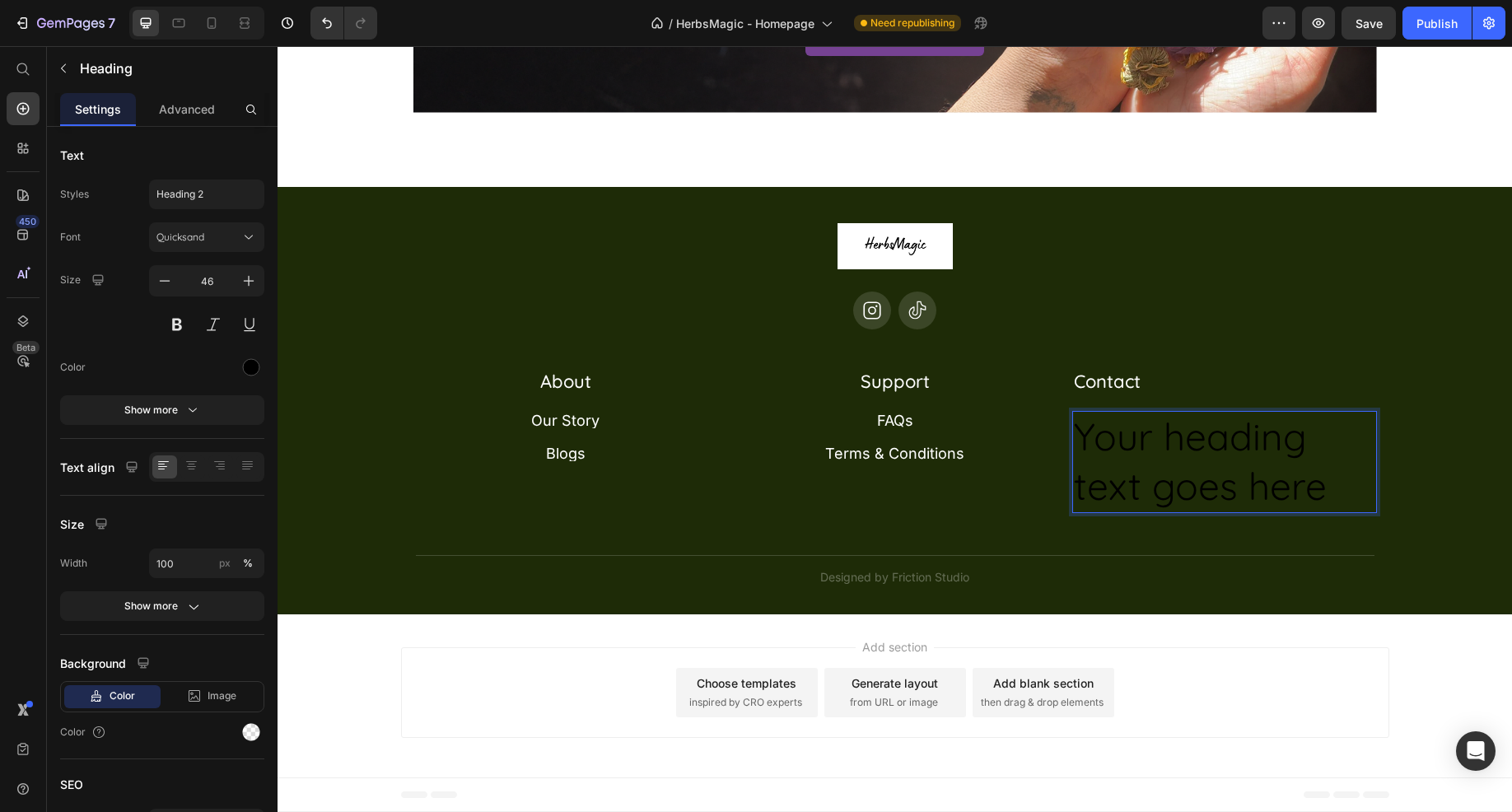click on "Your heading text goes here" at bounding box center (1225, 462) 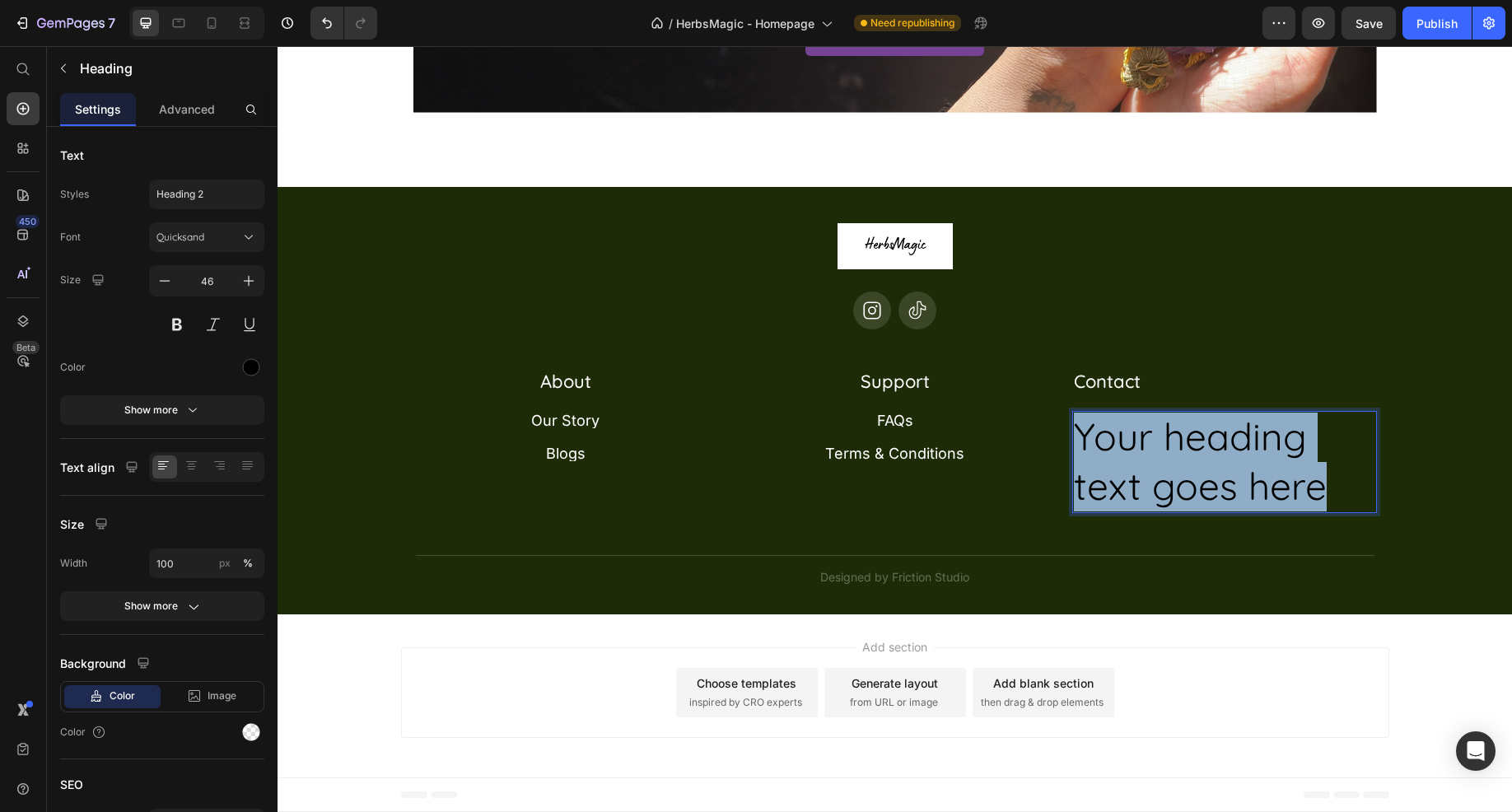 click on "Your heading text goes here" at bounding box center [1225, 462] 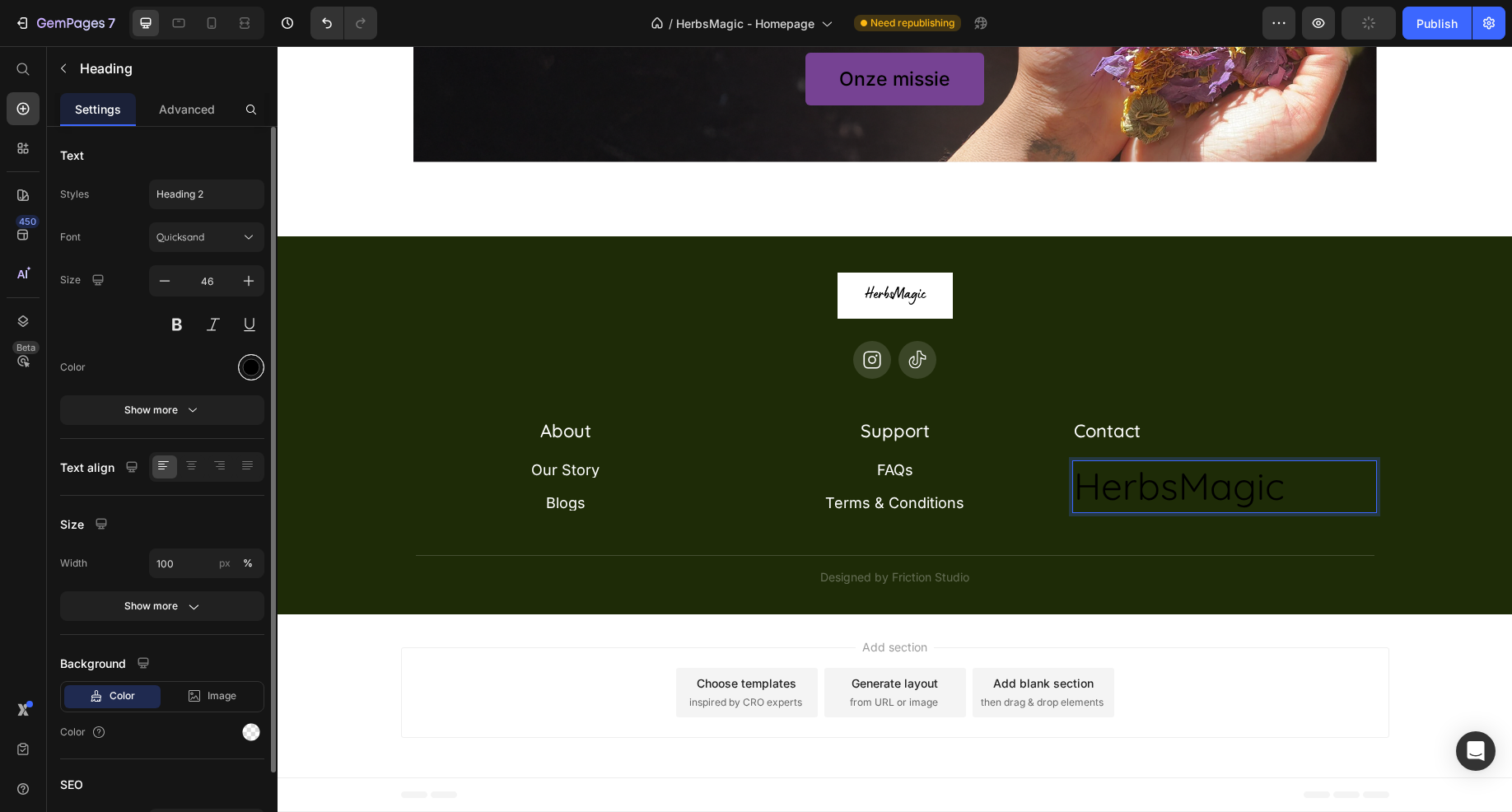 click at bounding box center (251, 367) 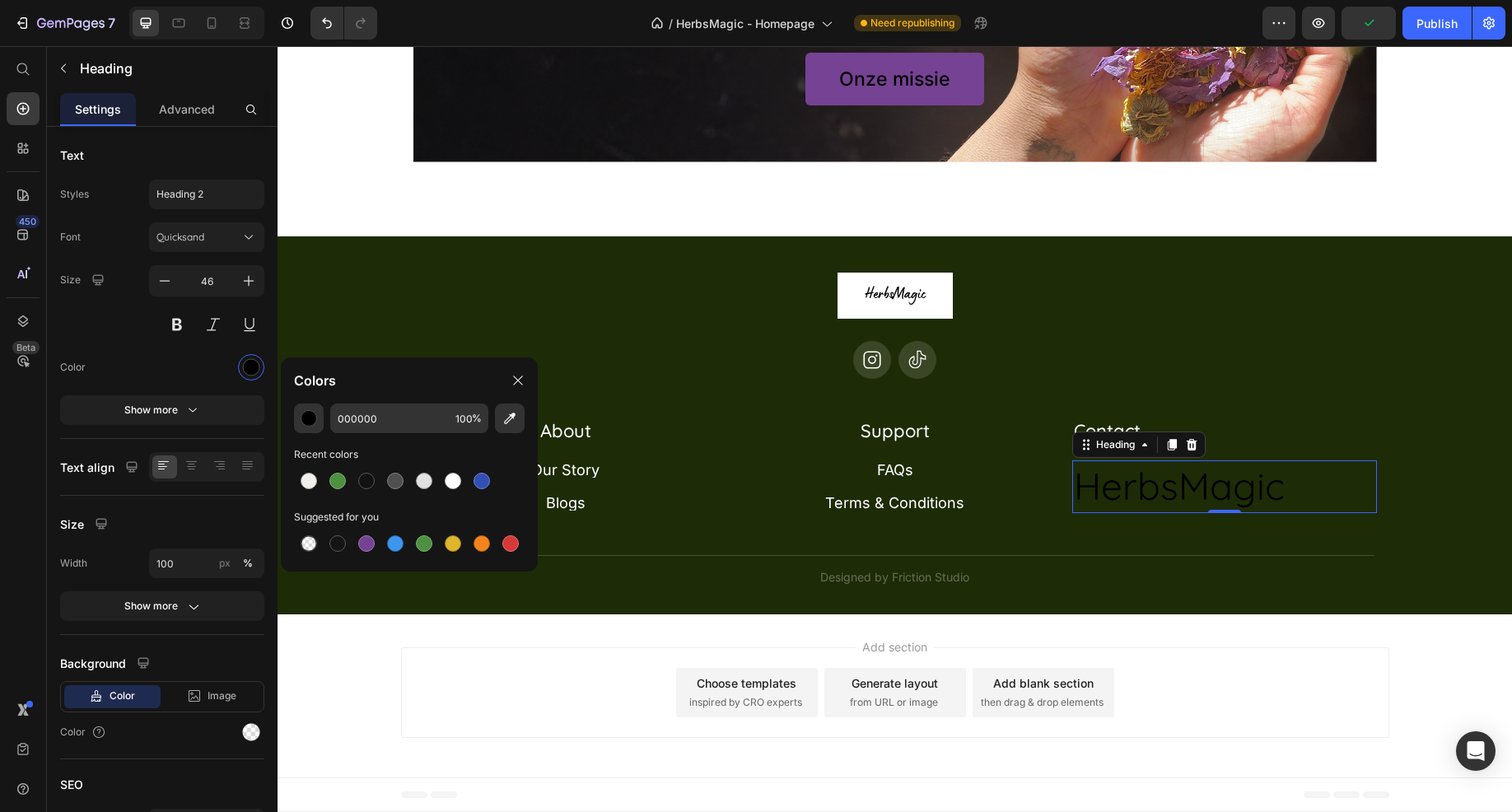 click at bounding box center (453, 481) 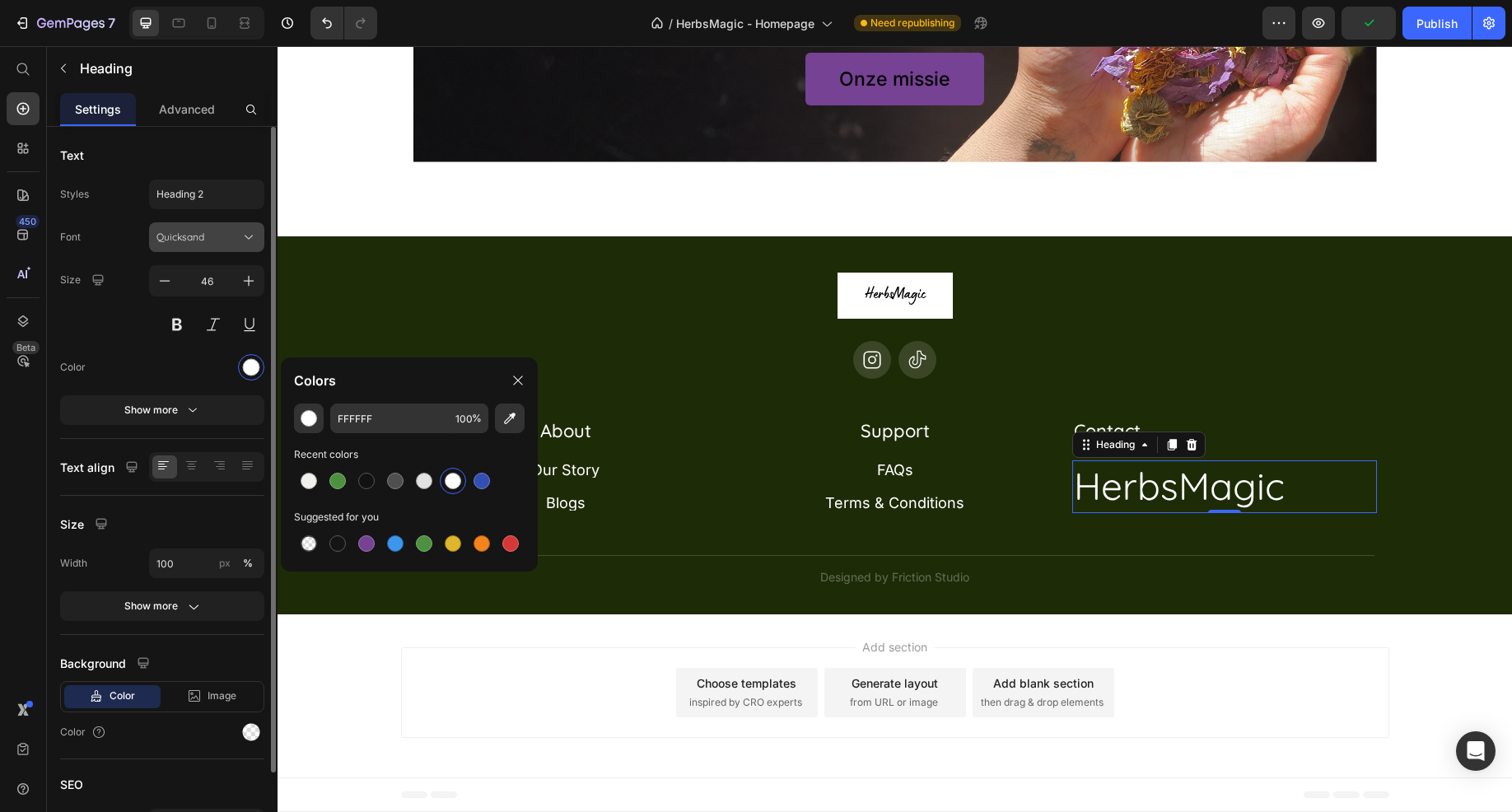 click on "Quicksand" at bounding box center [198, 237] 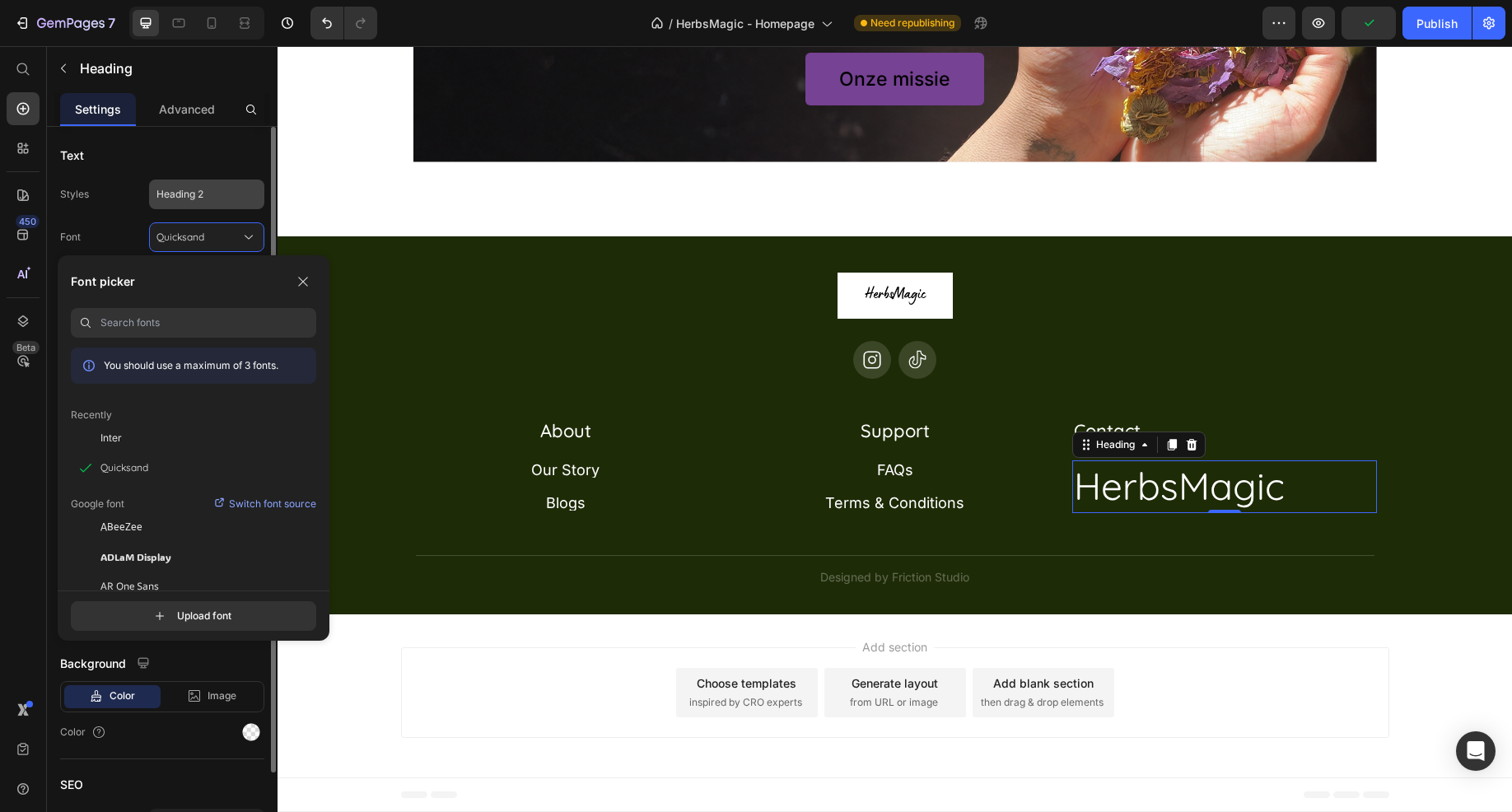 click on "Heading 2" at bounding box center (207, 194) 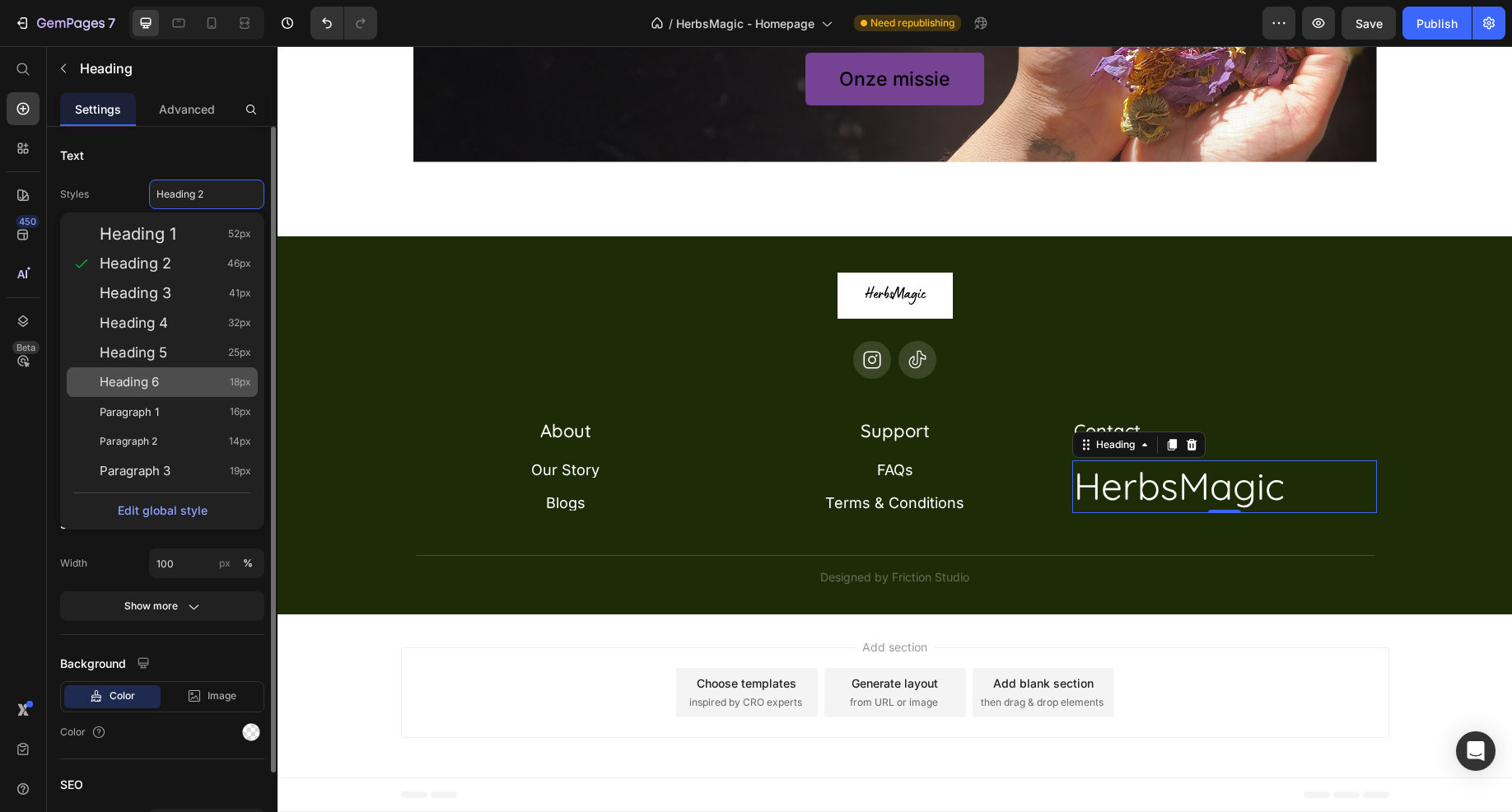 click on "Heading 6 18px" at bounding box center (175, 382) 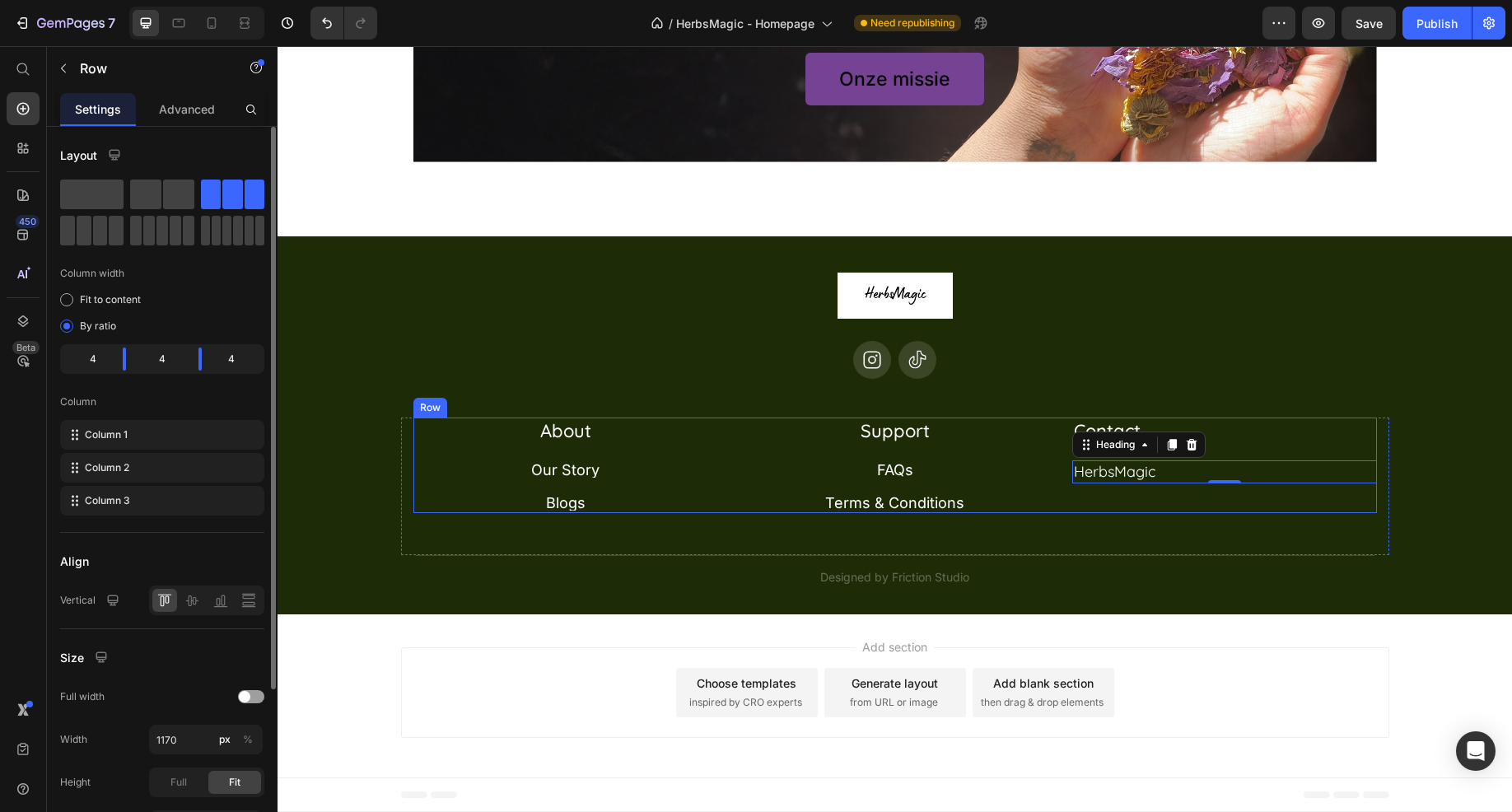 click on "Contact Heading HerbsMagic Heading   0 Row" at bounding box center [1225, 465] 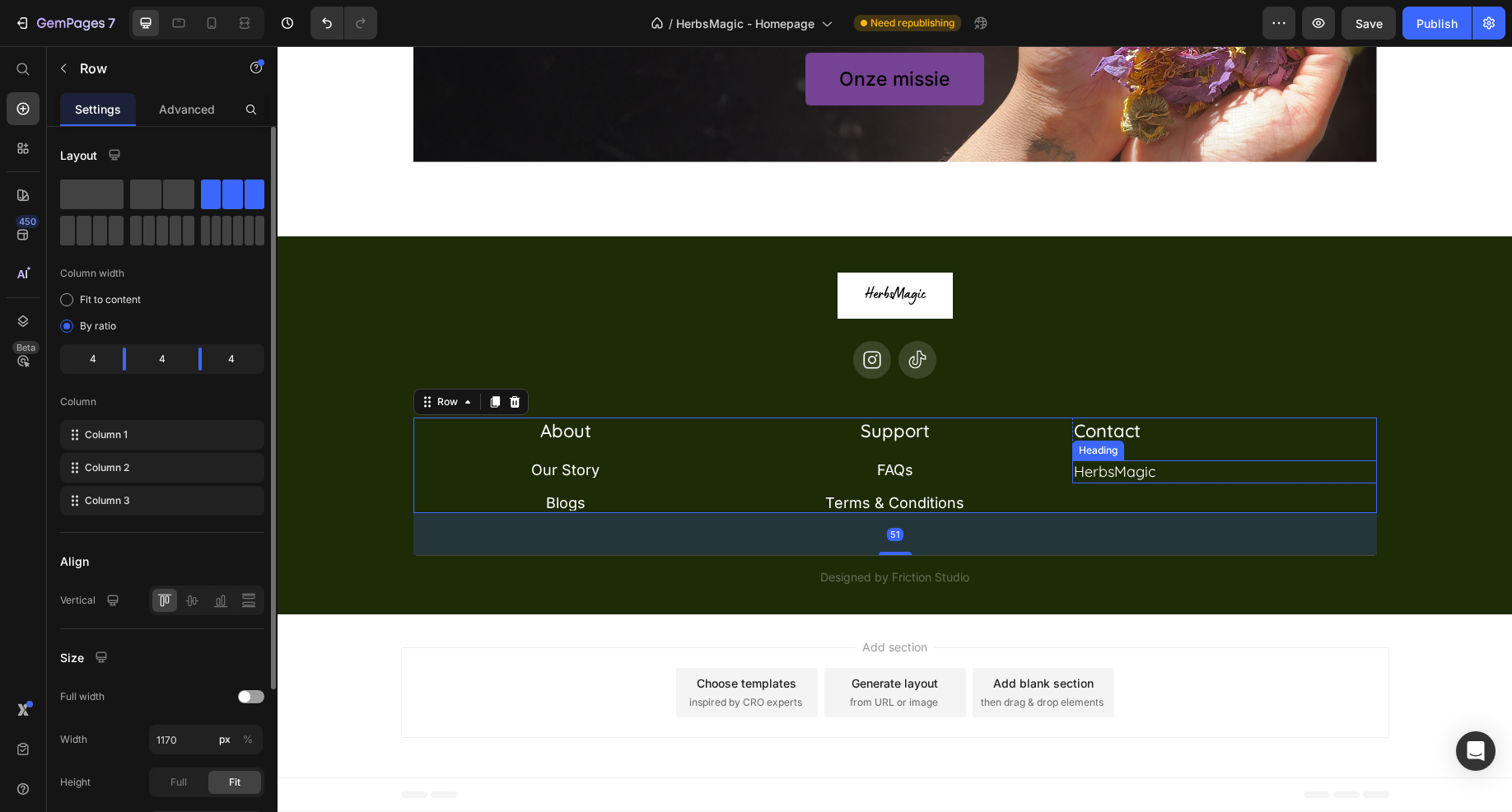 click on "HerbsMagic" at bounding box center [1225, 471] 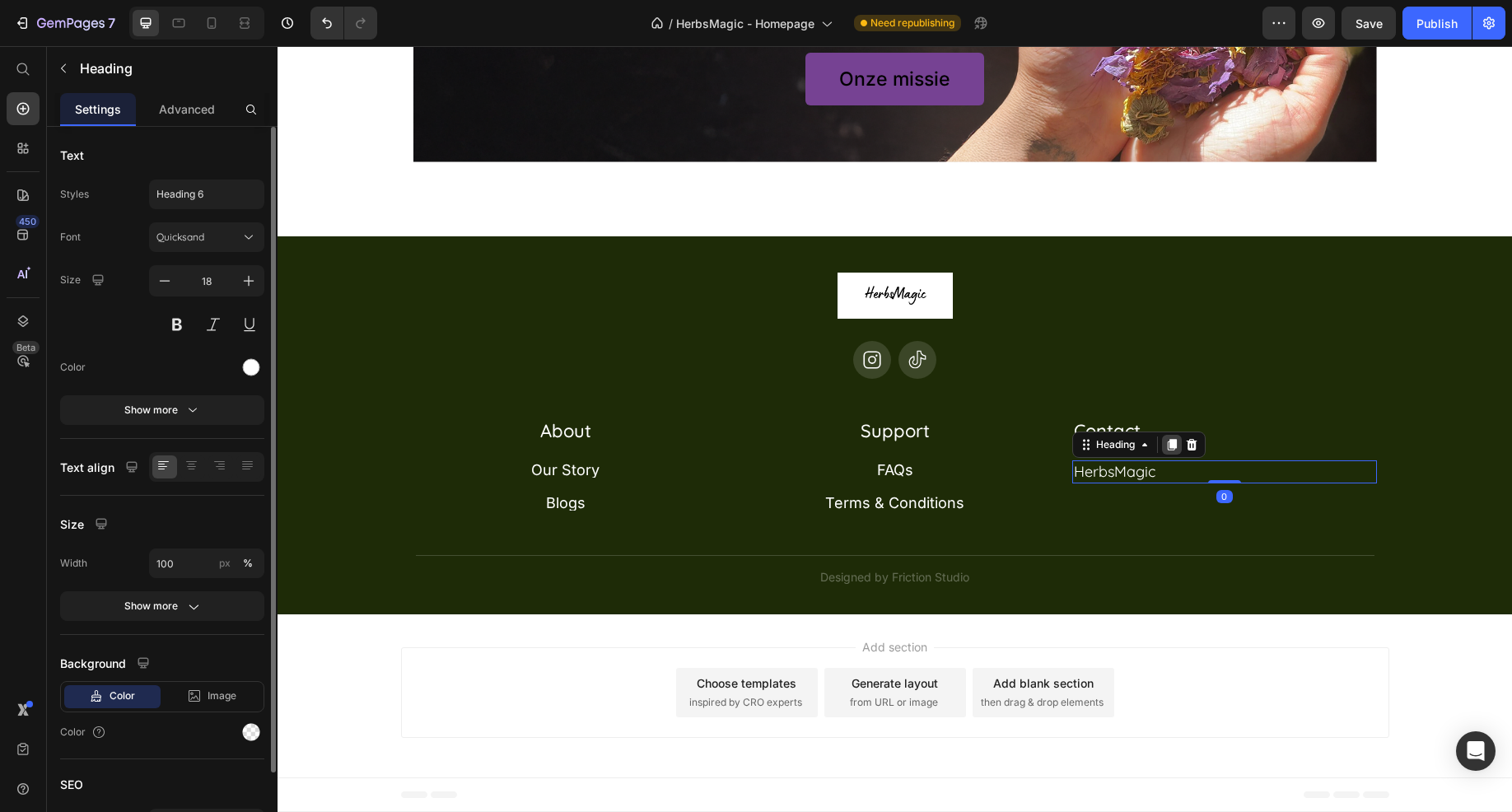 click 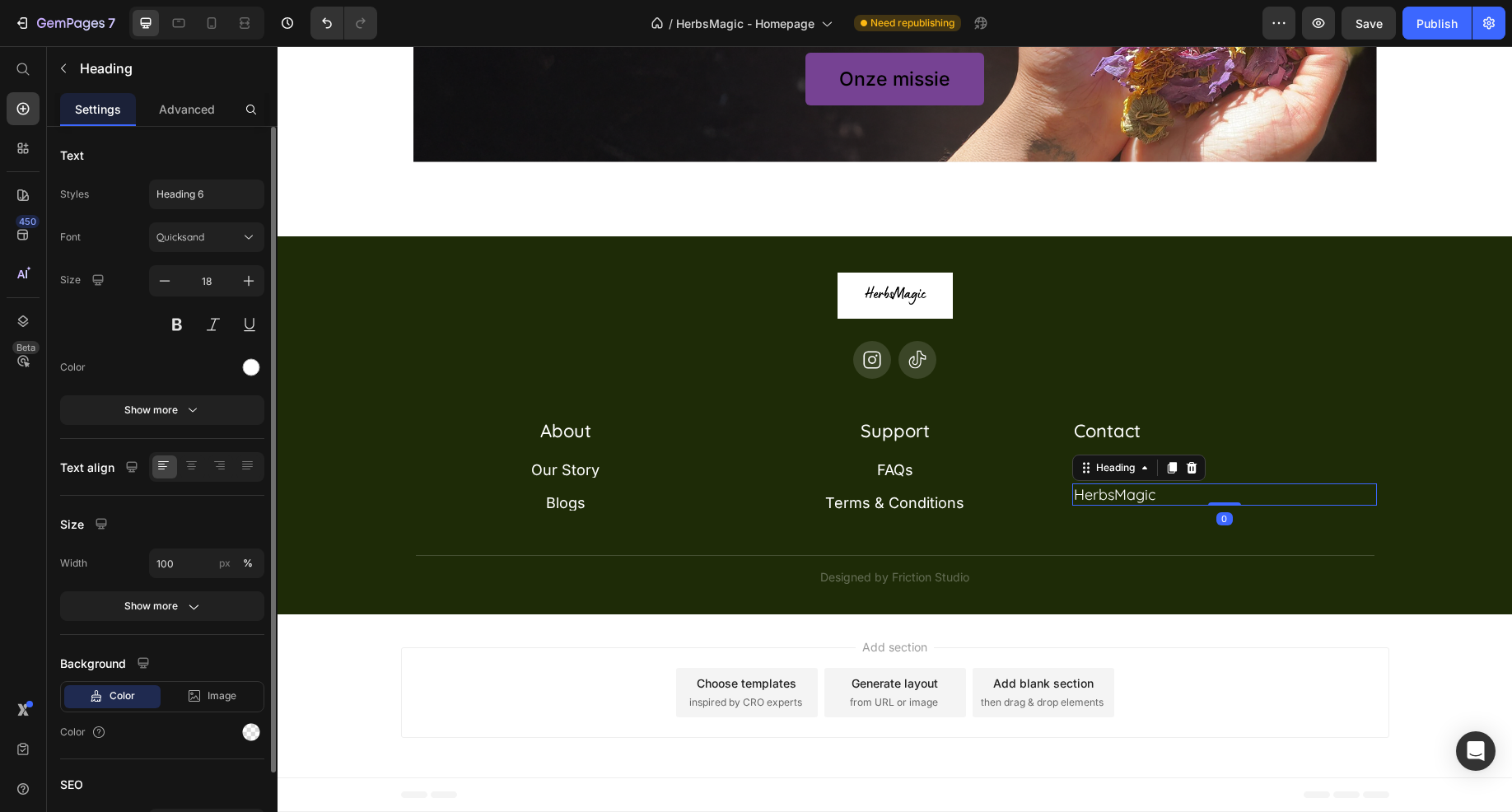 click on "HerbsMagic" at bounding box center [1225, 494] 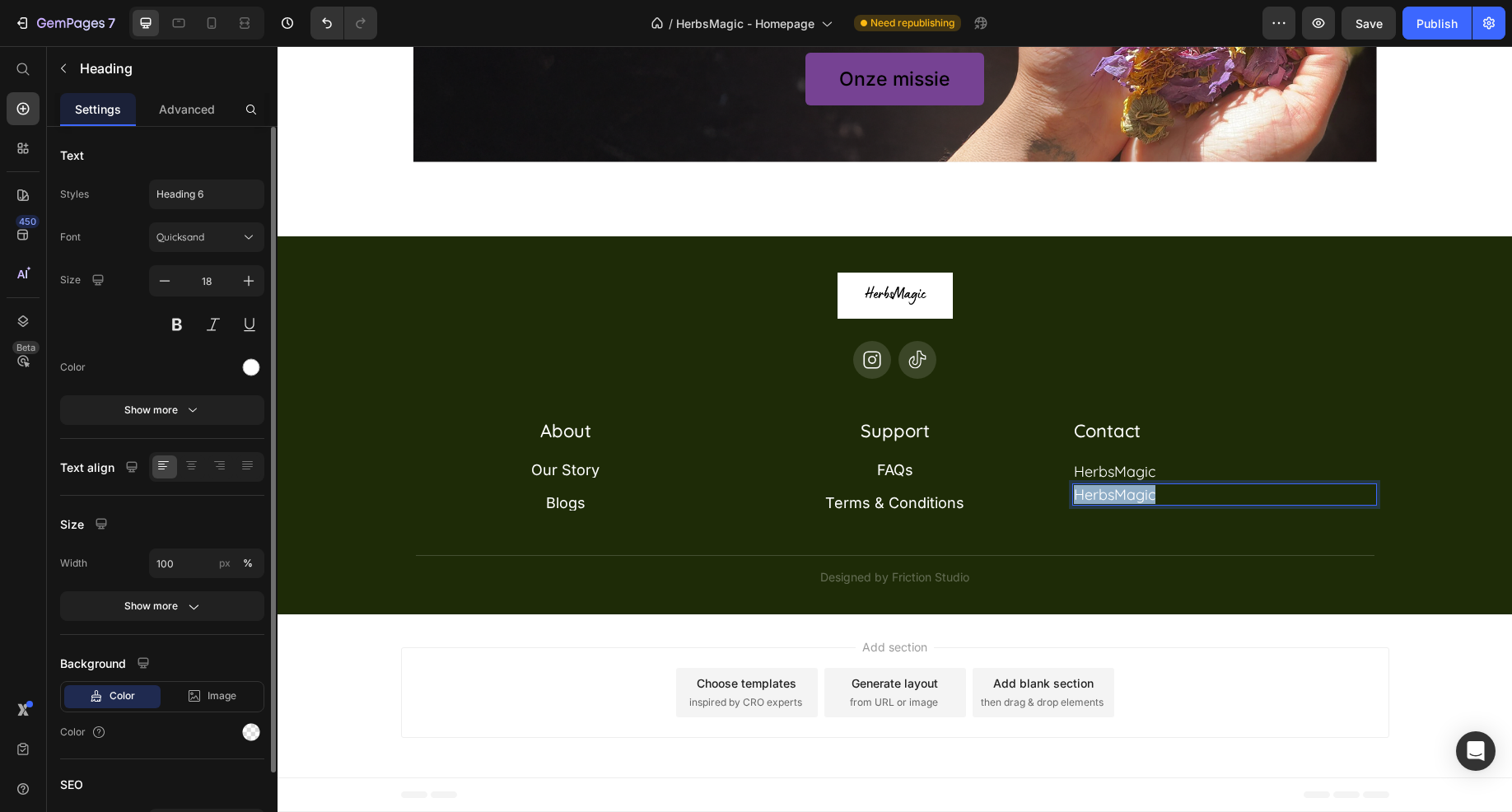 click on "HerbsMagic" at bounding box center (1225, 494) 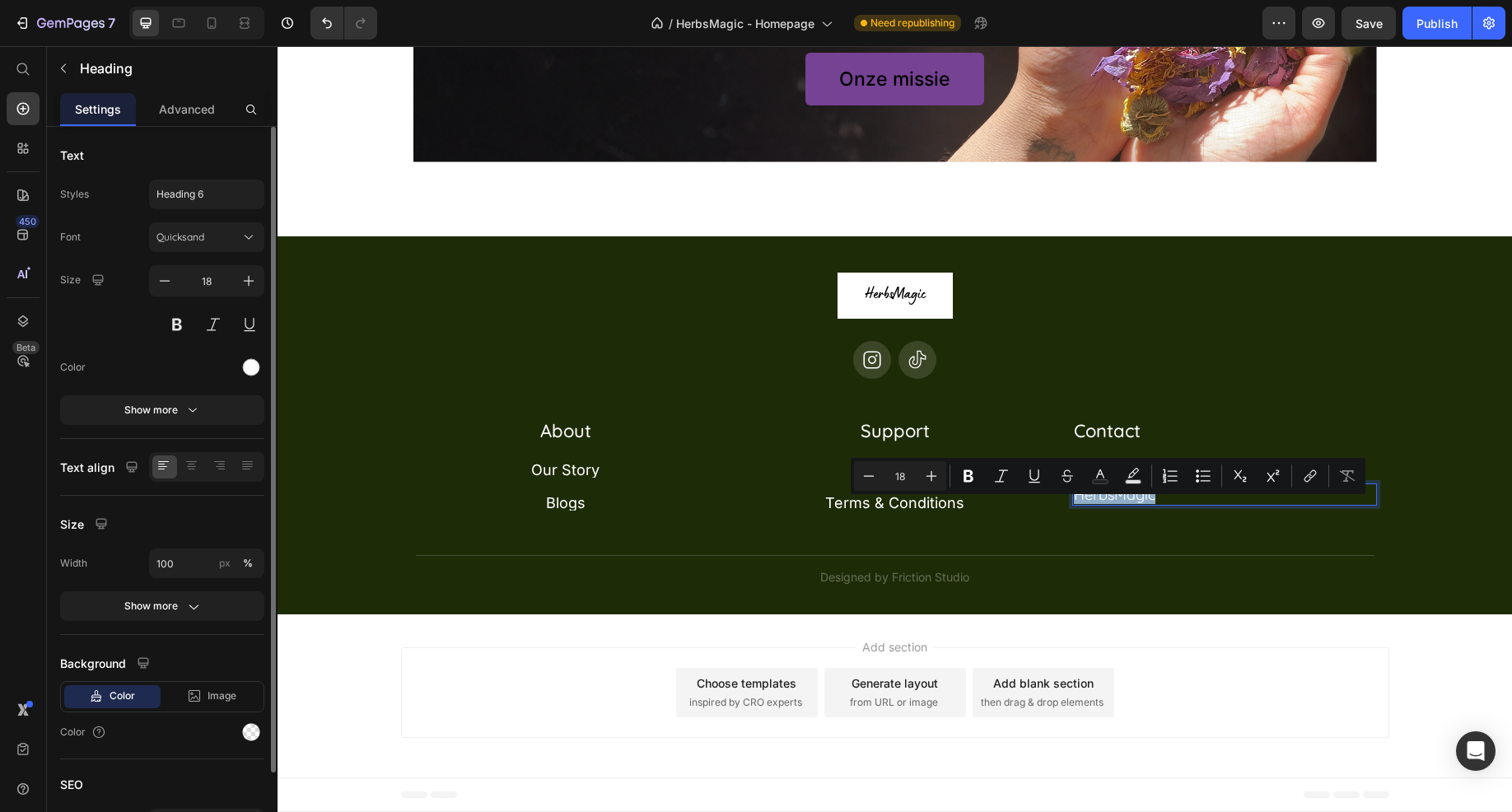 click on "HerbsMagic" at bounding box center (1225, 494) 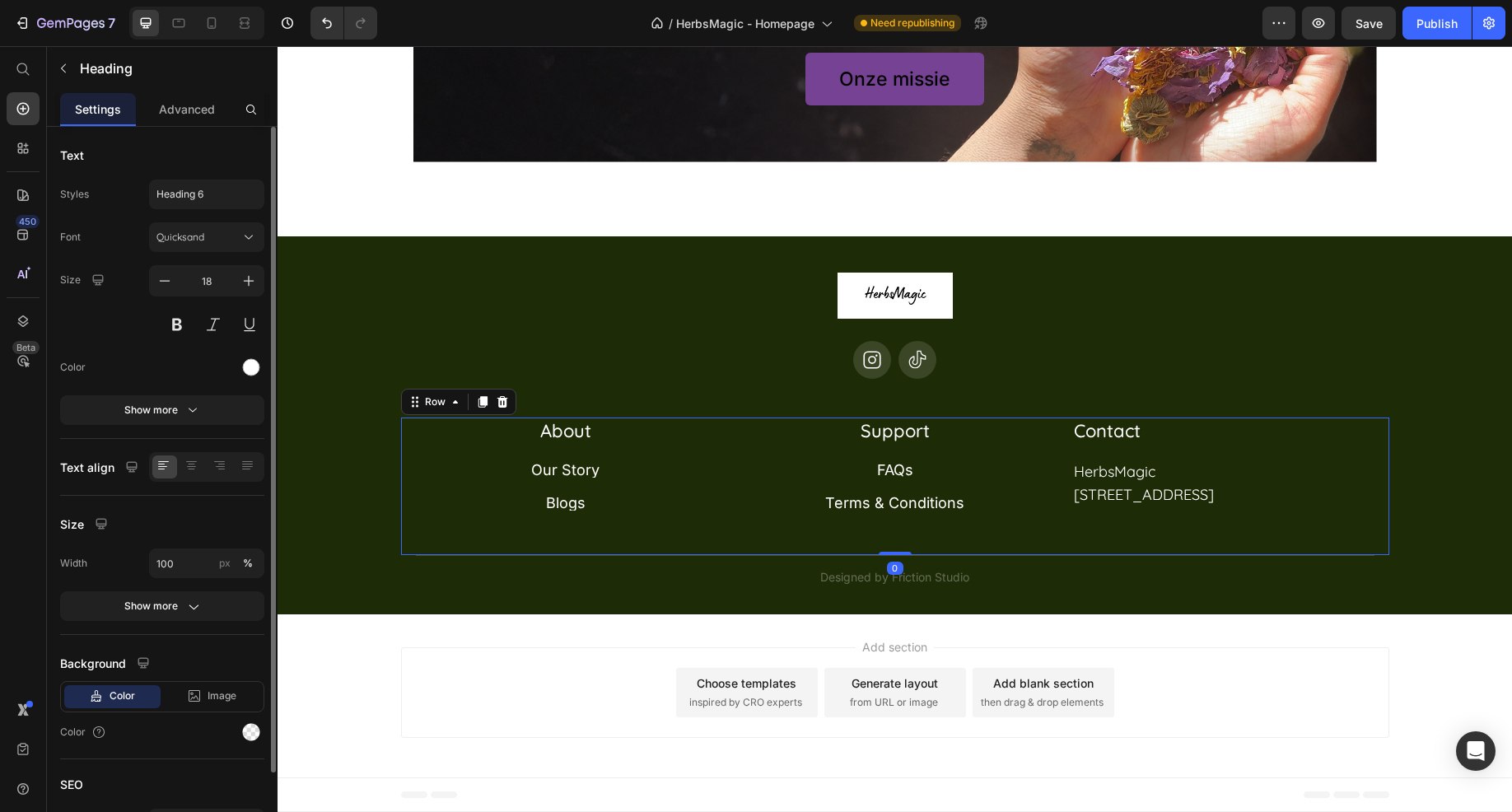 click on "About Heading Our Story Button Blogs Button Row Support Heading FAQs Button Terms & Conditions Button Row Contact Heading HerbsMagic Heading Veraartlaan [STREET_ADDRESS]" at bounding box center (895, 487) 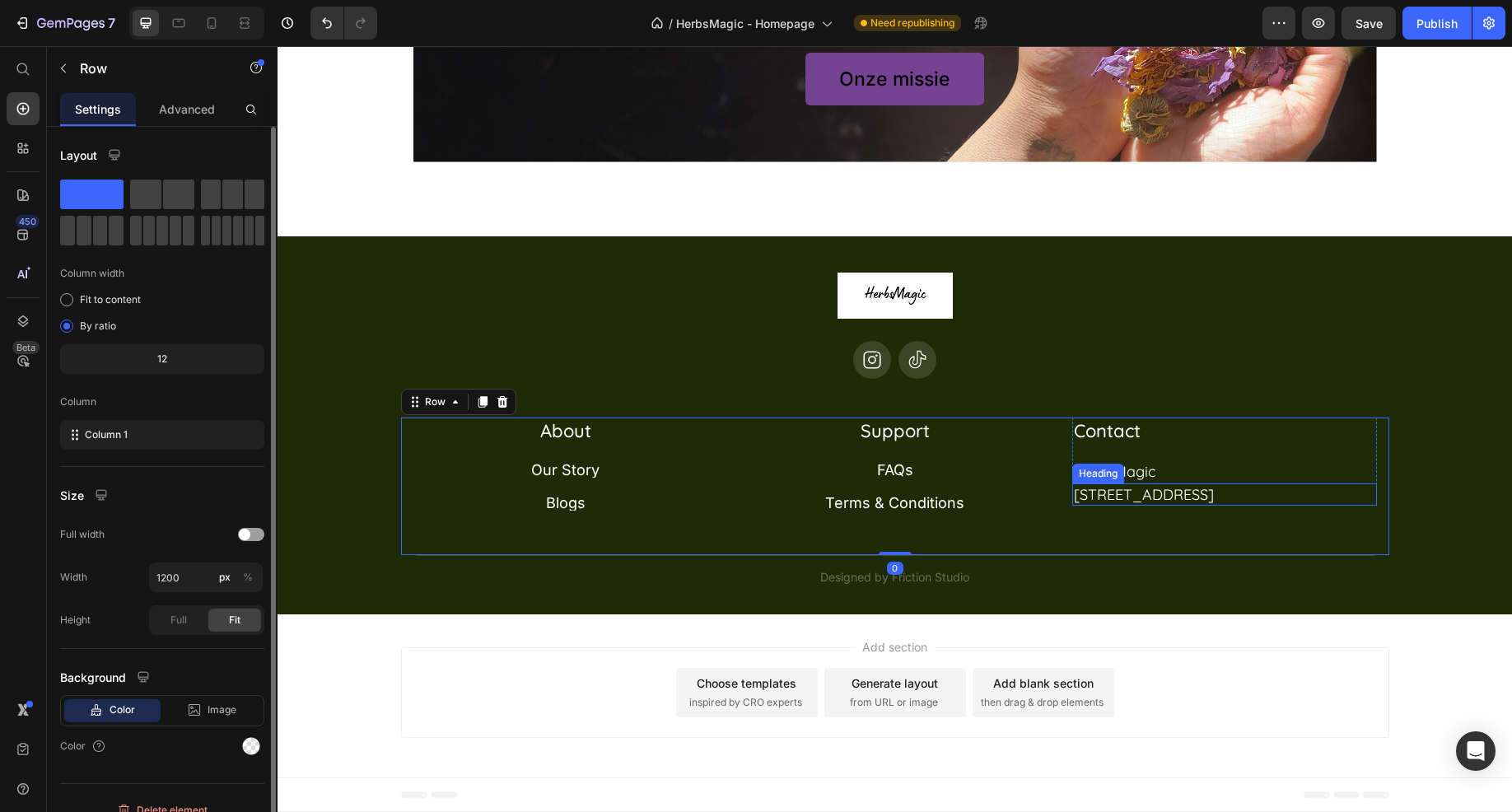 click on "[STREET_ADDRESS]" at bounding box center [1225, 494] 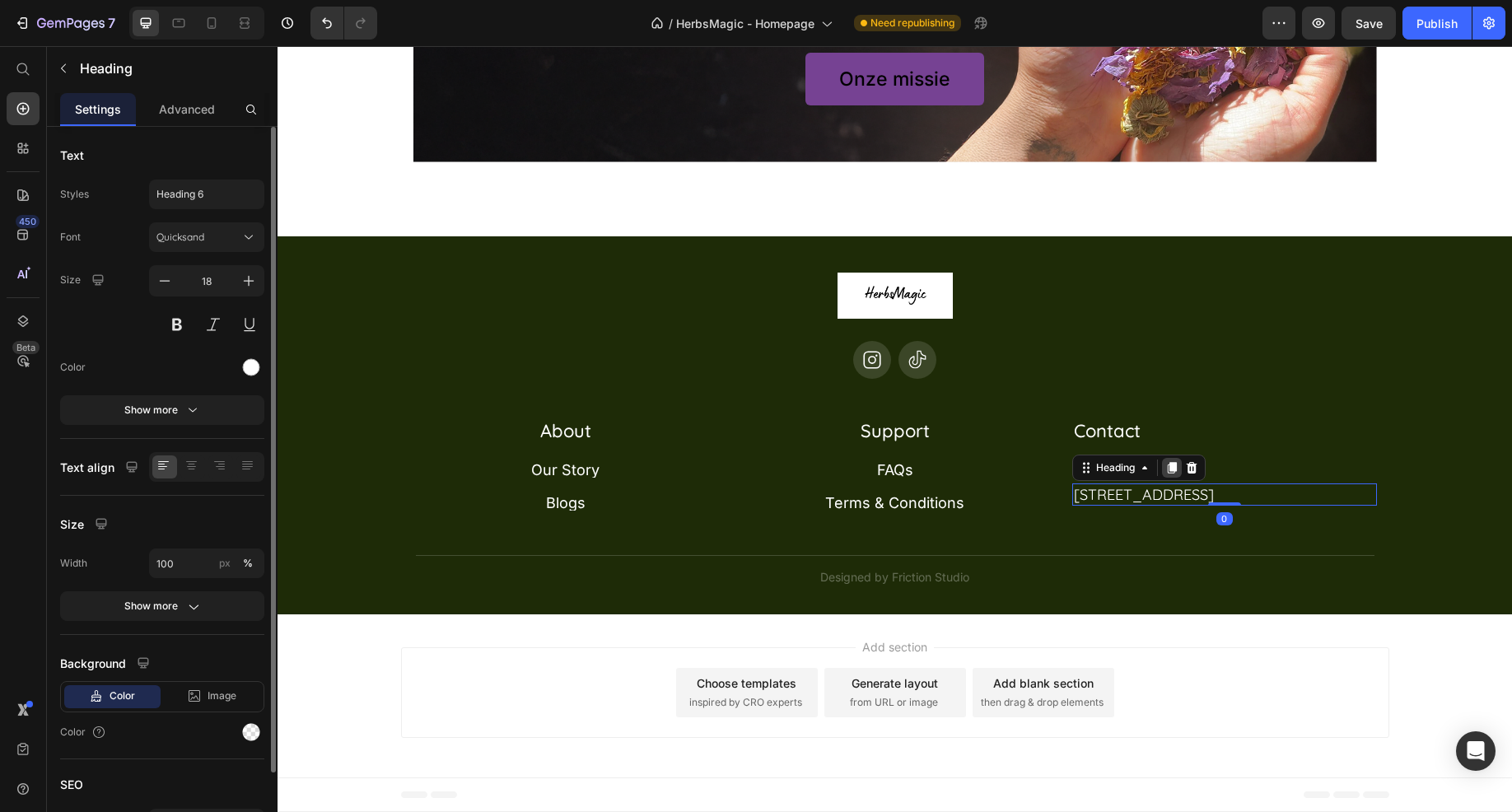 click 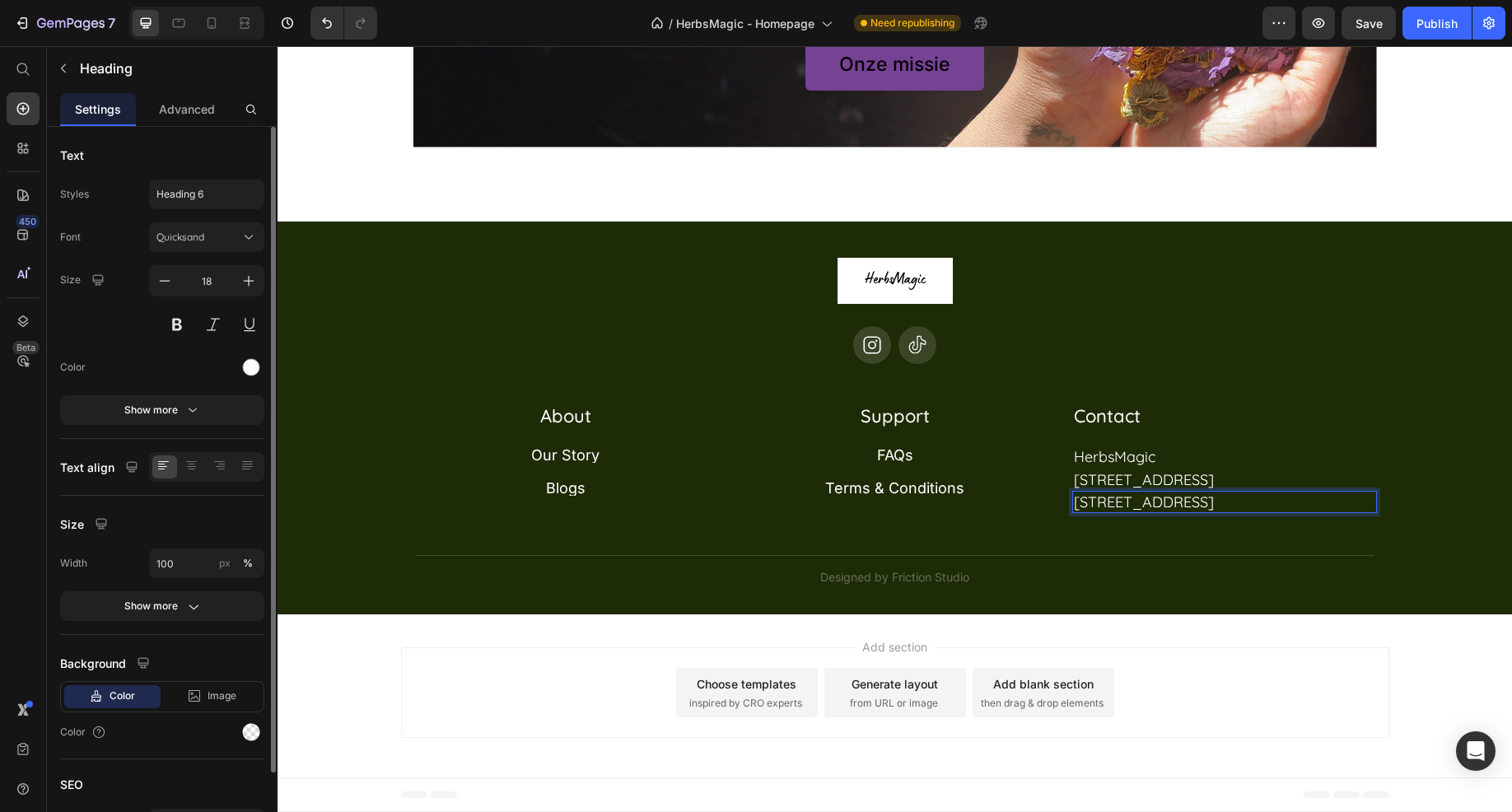 click on "[STREET_ADDRESS]" at bounding box center (1225, 502) 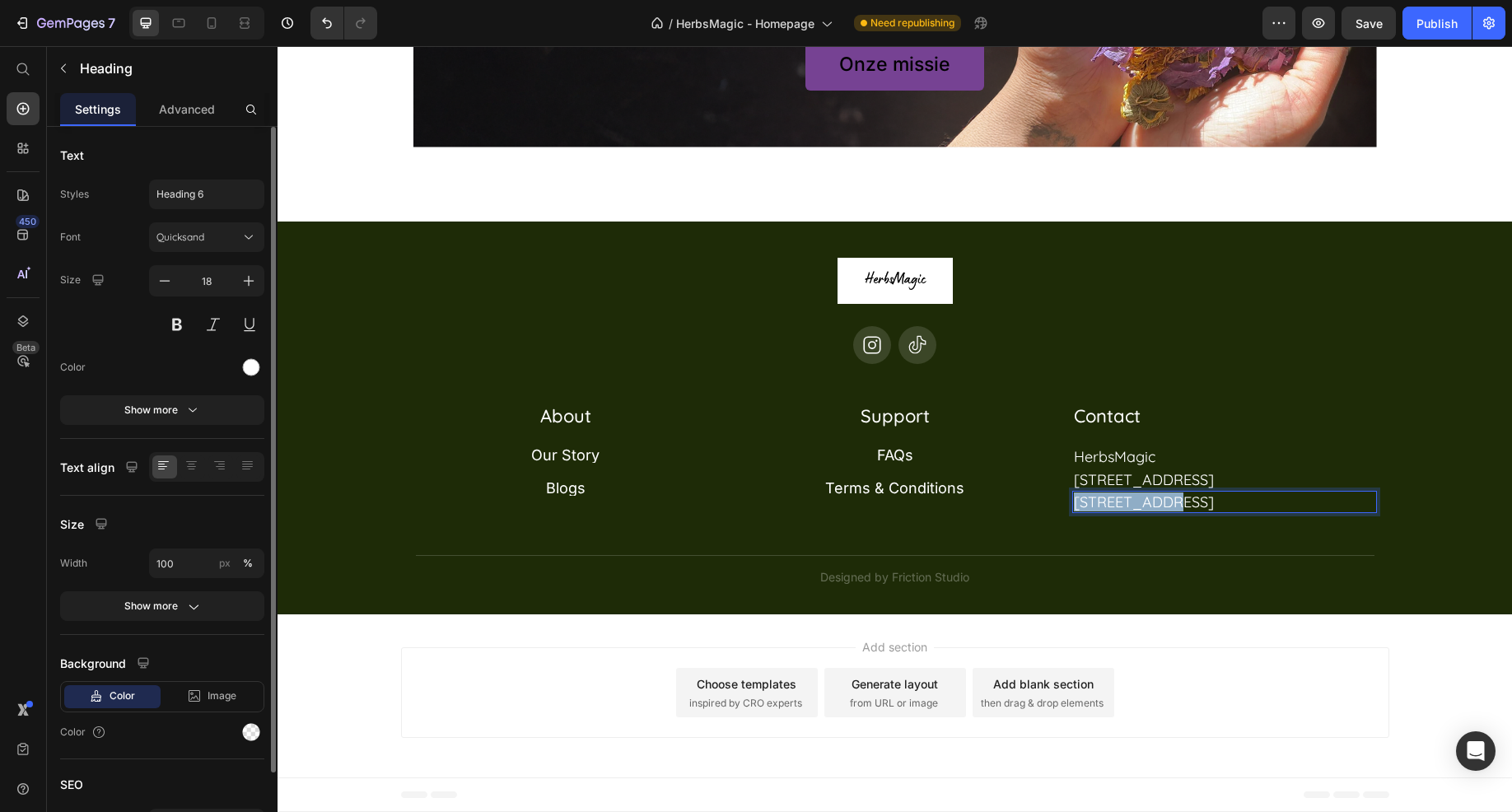 click on "[STREET_ADDRESS]" at bounding box center (1225, 502) 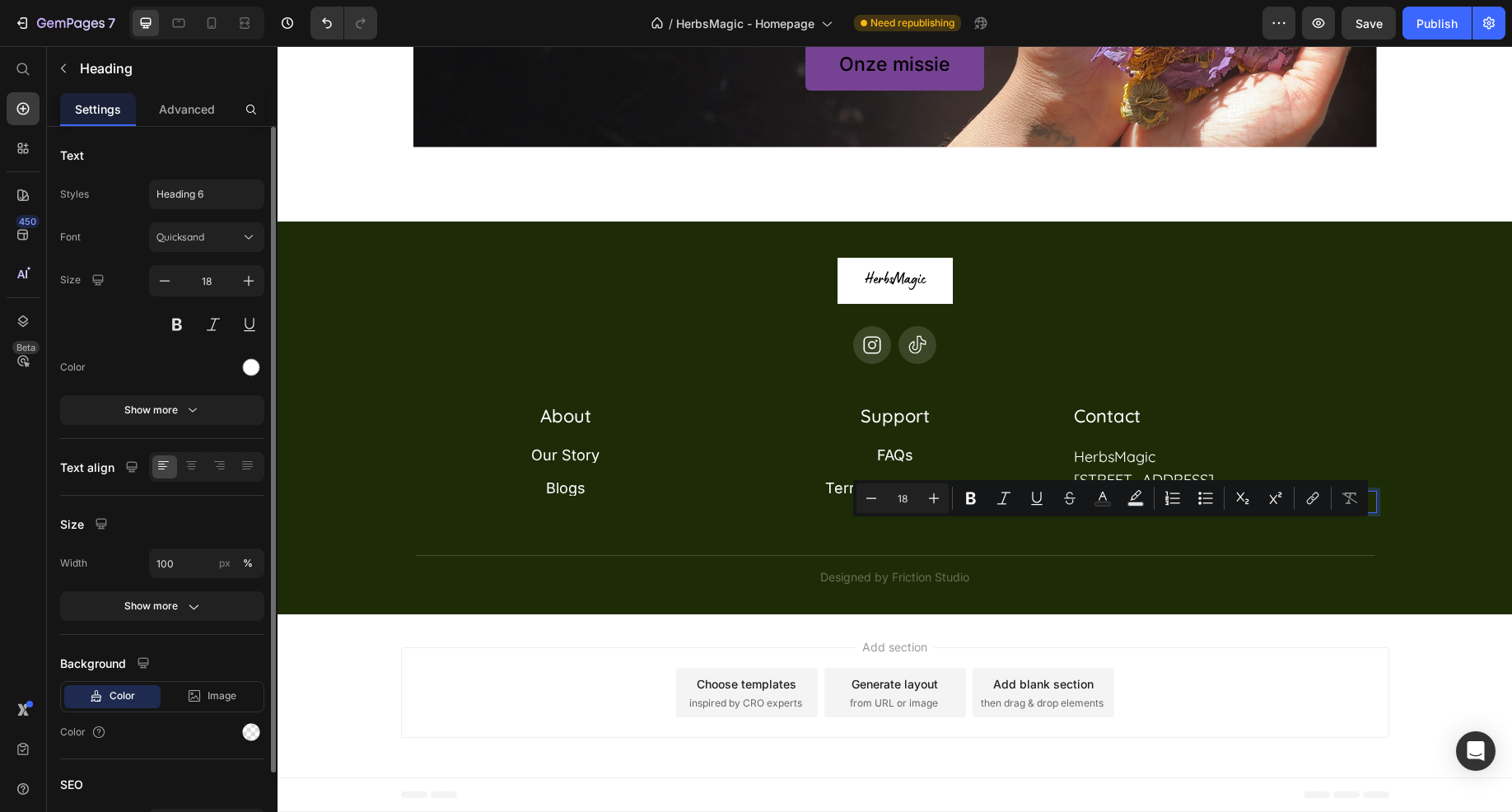 click on "[STREET_ADDRESS]" at bounding box center [1225, 502] 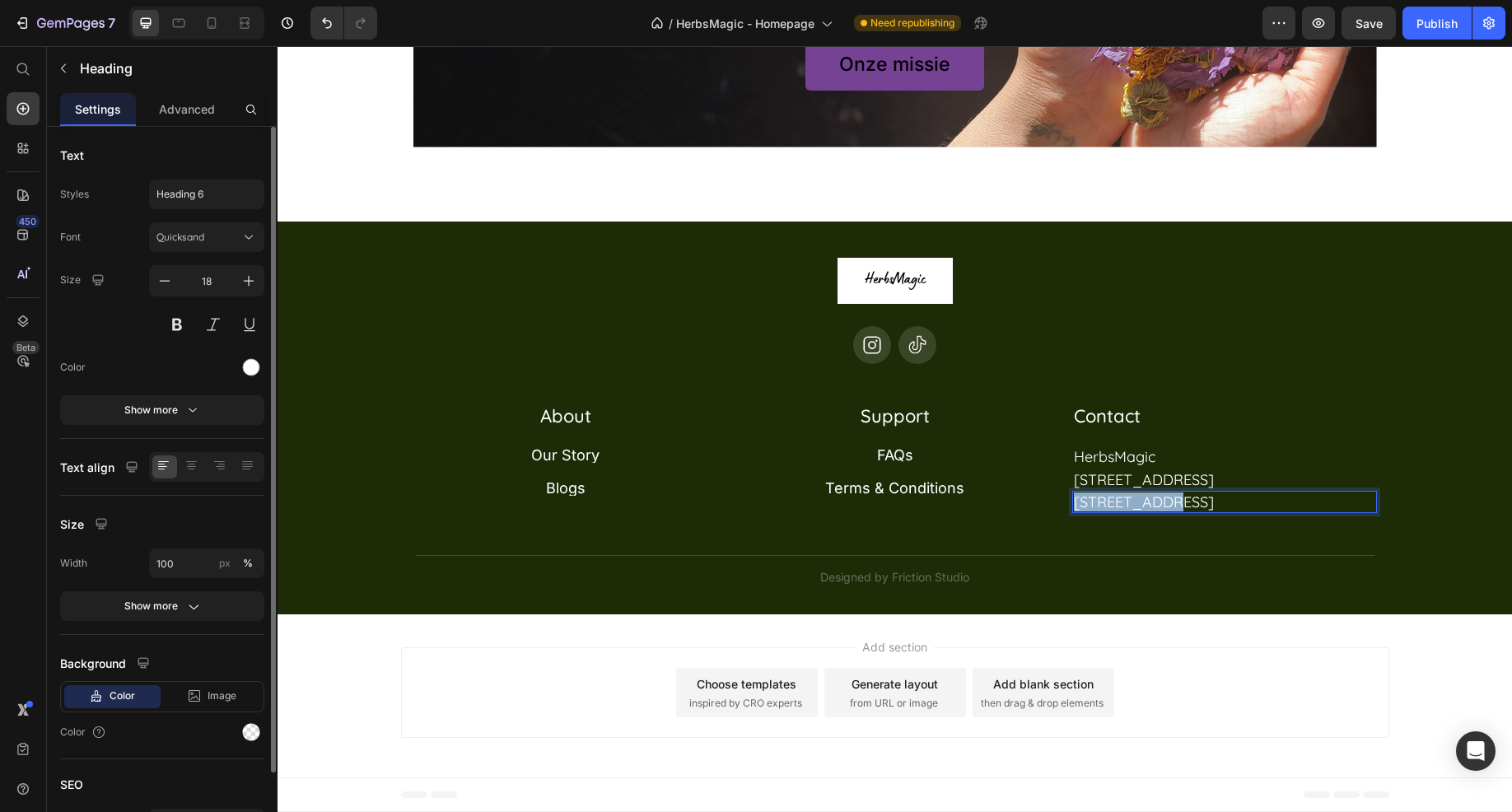 click on "[STREET_ADDRESS]" at bounding box center [1225, 502] 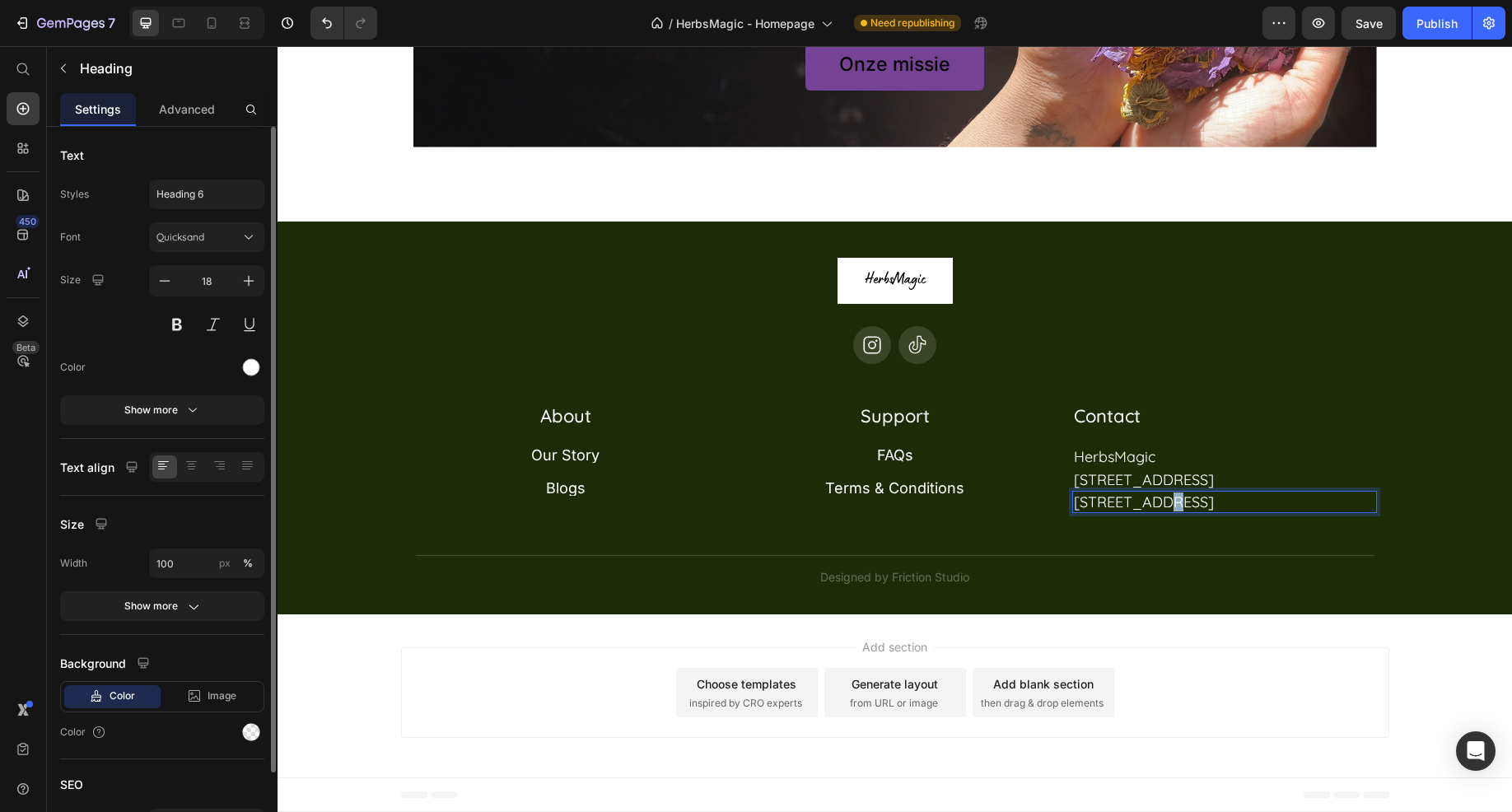 click on "[STREET_ADDRESS]" at bounding box center [1225, 502] 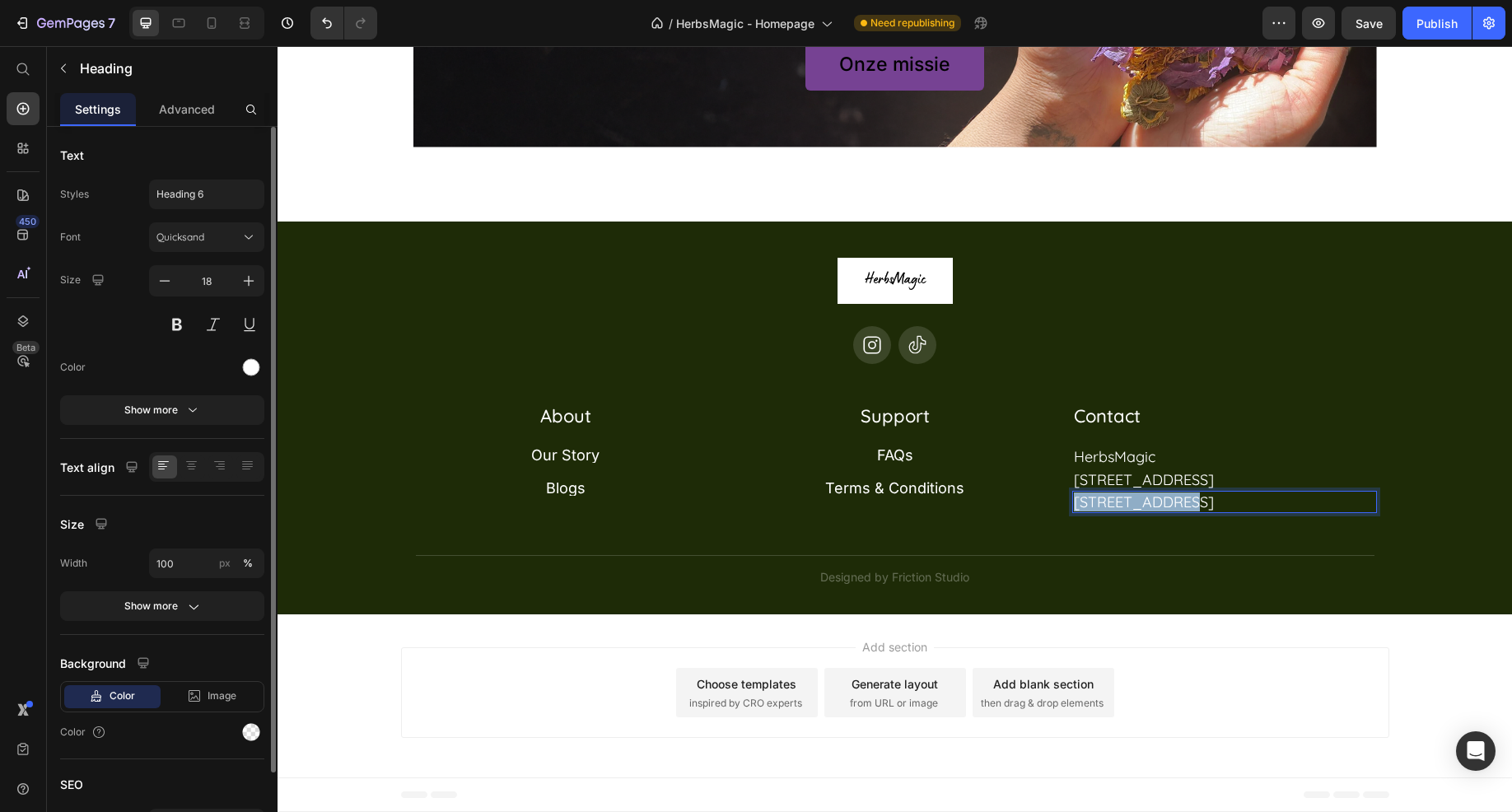drag, startPoint x: 1192, startPoint y: 534, endPoint x: 1066, endPoint y: 534, distance: 126 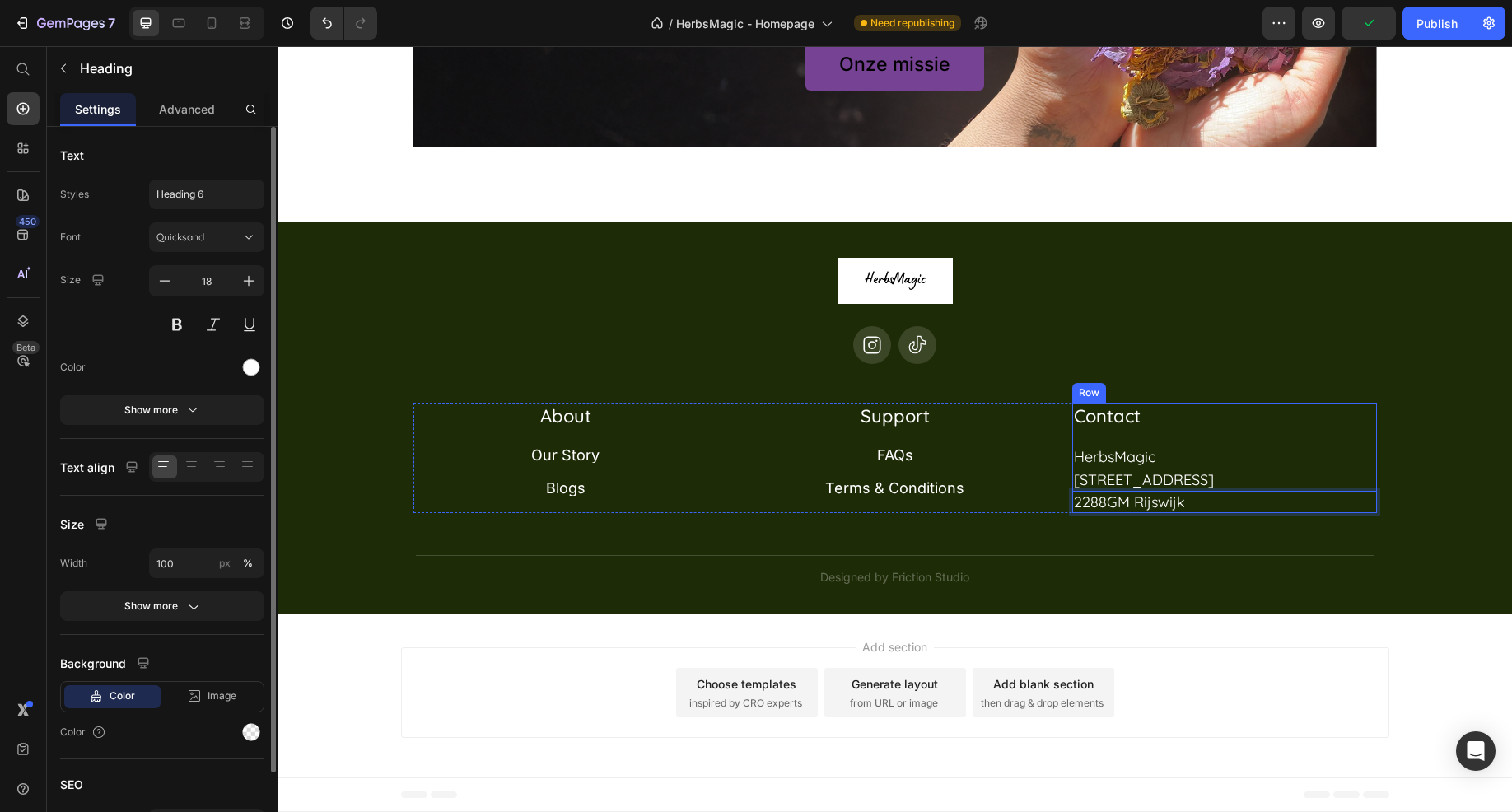 click on "Icon
Icon Row" at bounding box center (895, 345) 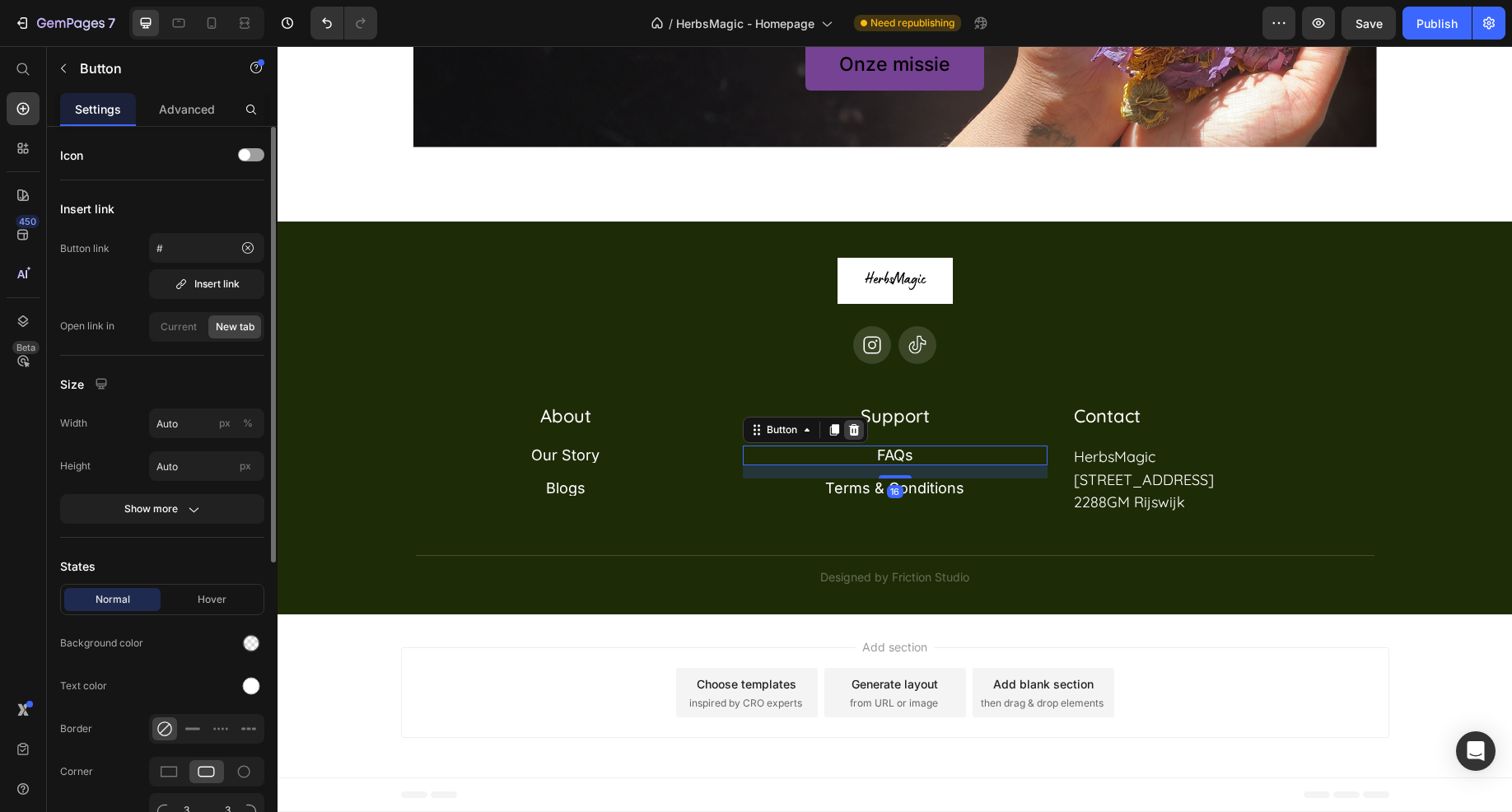 click 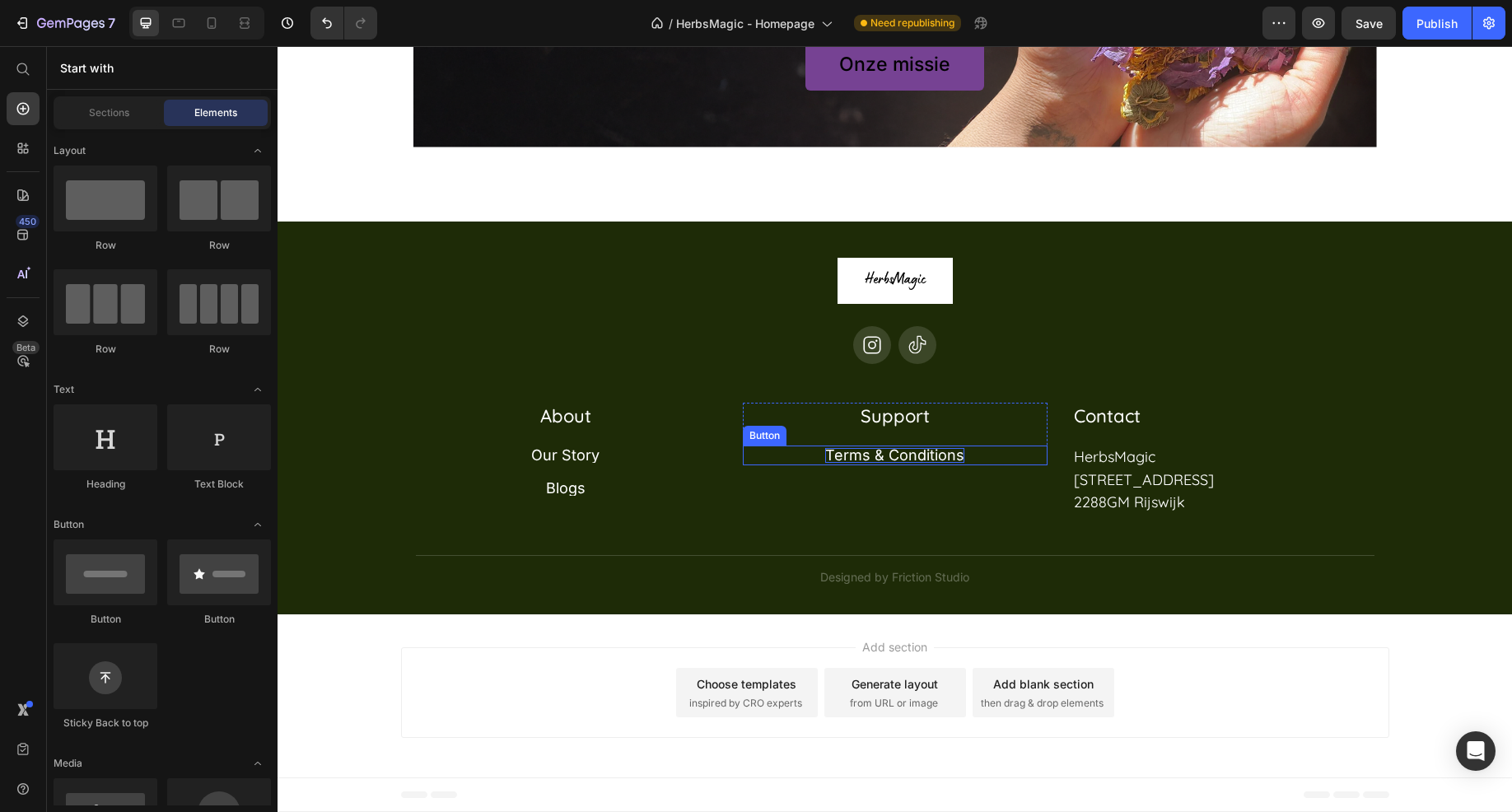 click on "Terms & Conditions" at bounding box center [894, 455] 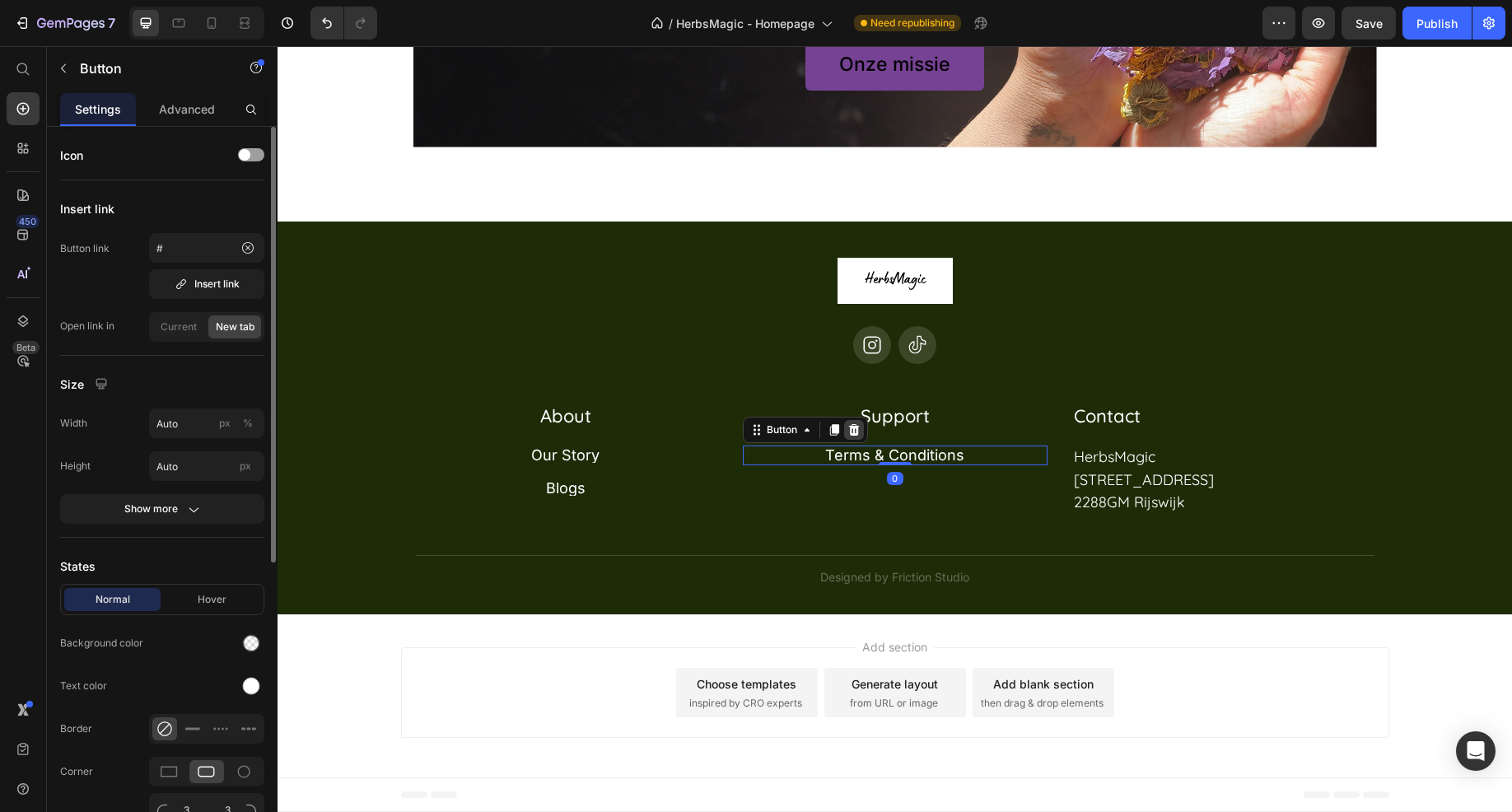 click 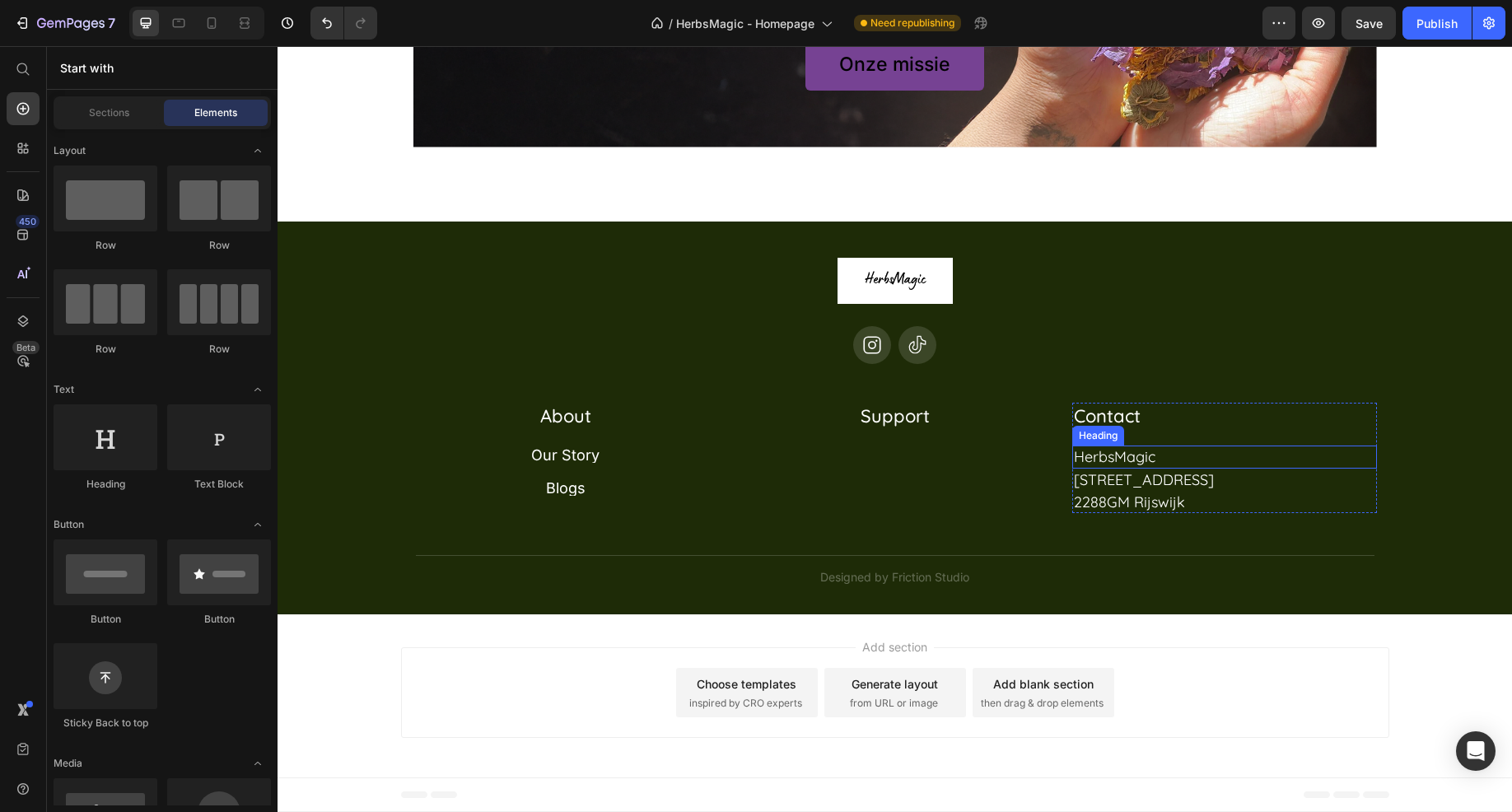 click on "HerbsMagic" at bounding box center (1225, 456) 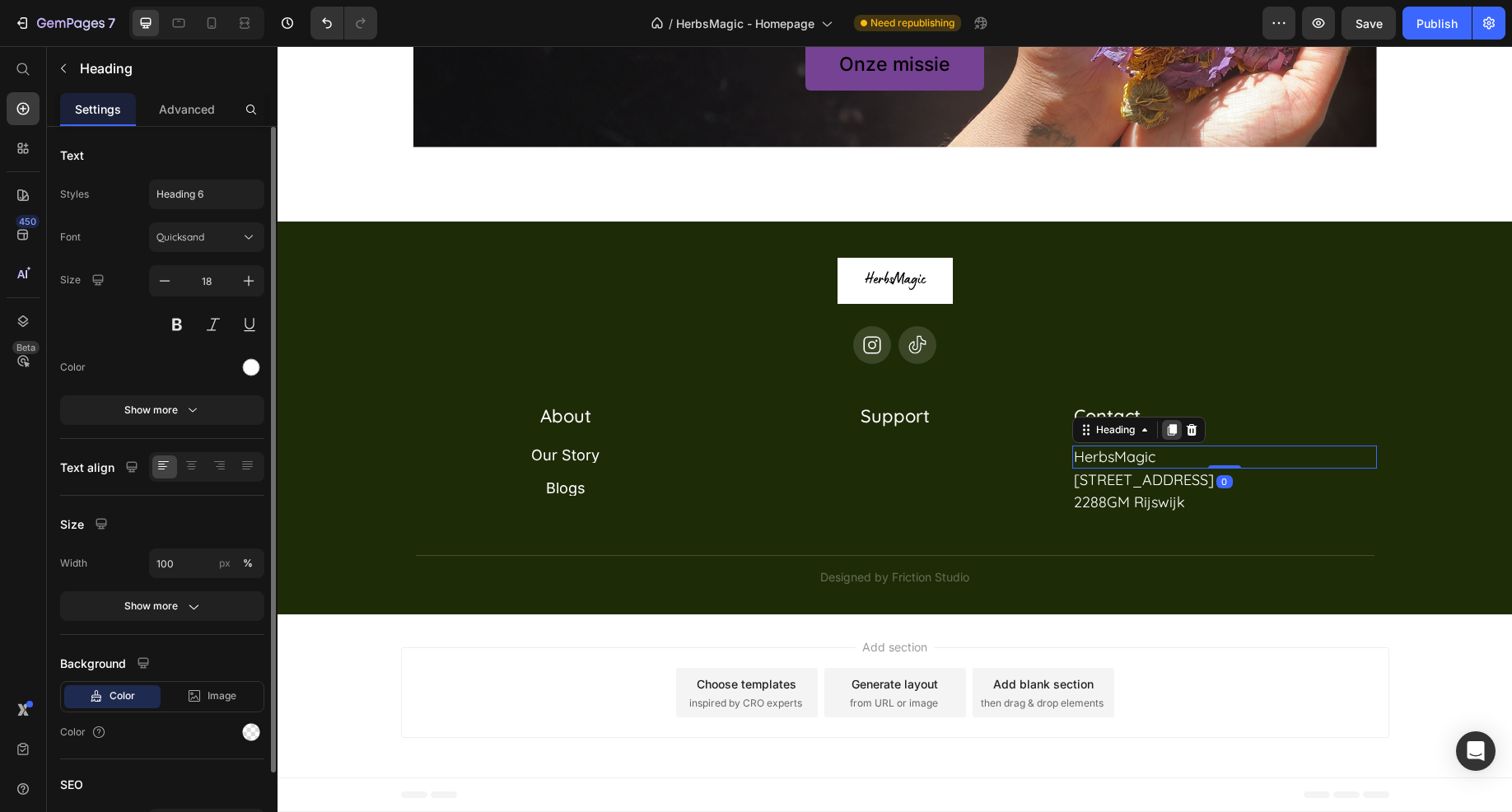 click 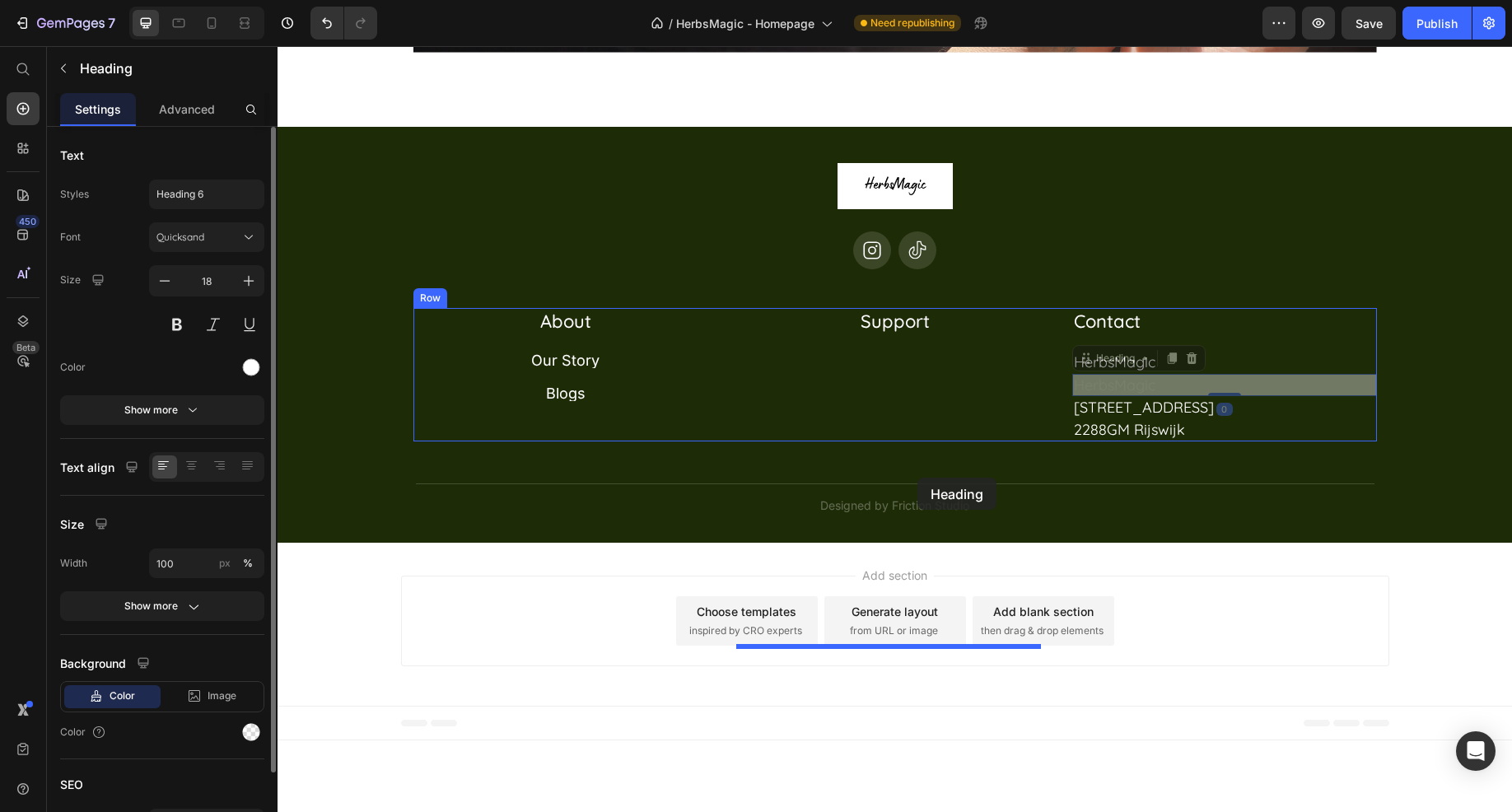 drag, startPoint x: 1084, startPoint y: 490, endPoint x: 917, endPoint y: 478, distance: 167.43058 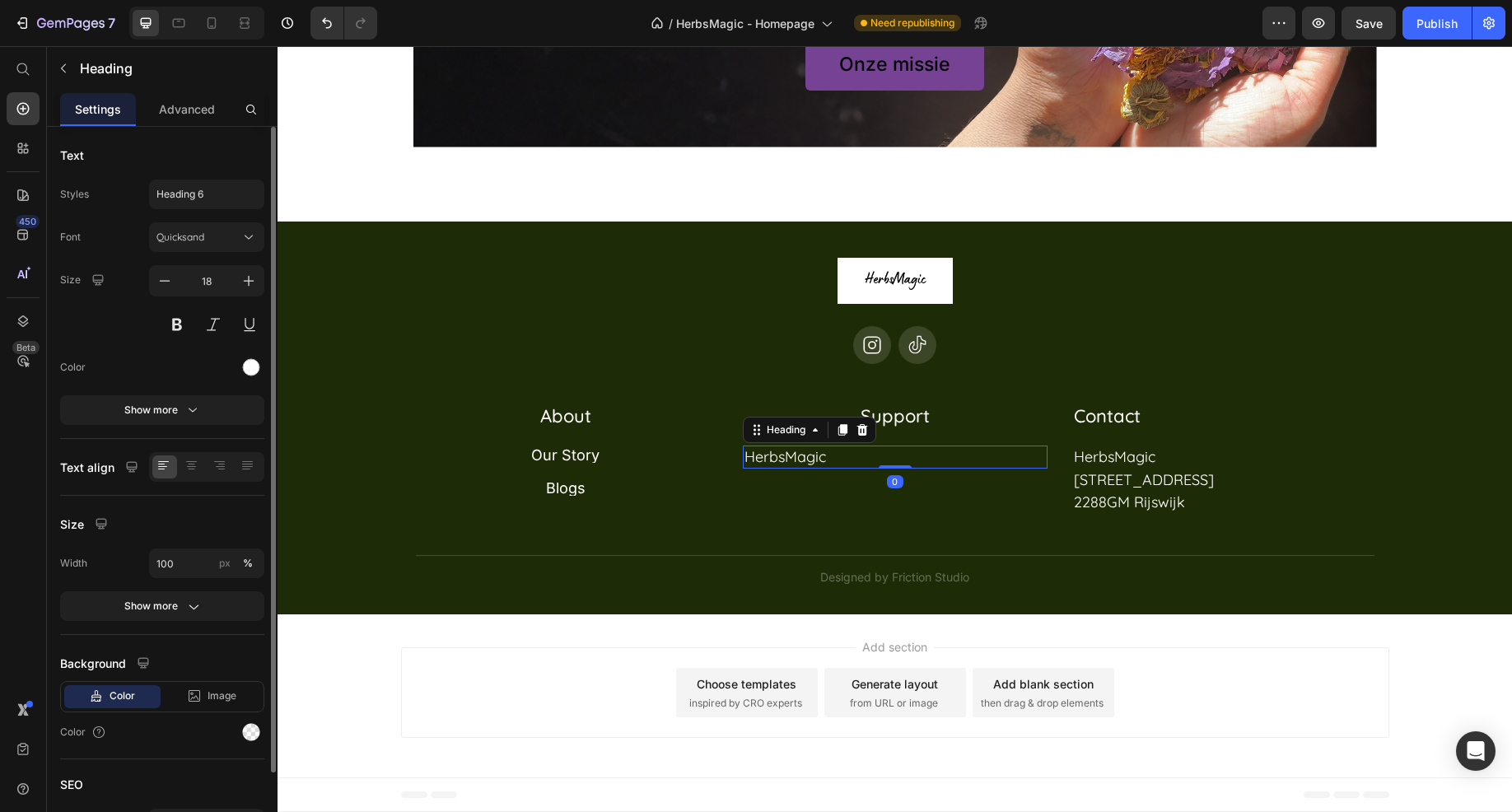 click on "HerbsMagic" at bounding box center [895, 456] 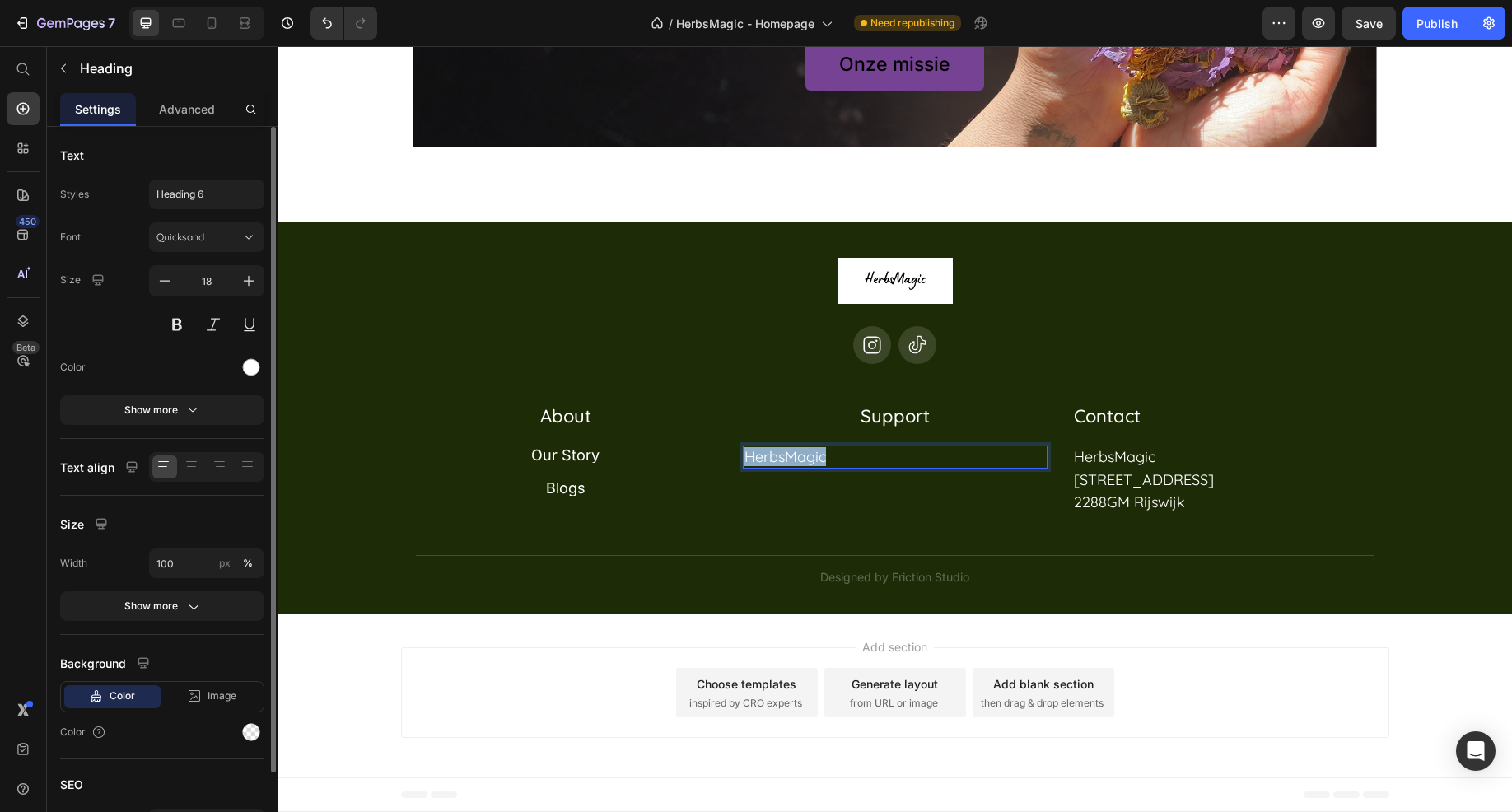 click on "HerbsMagic" at bounding box center (895, 456) 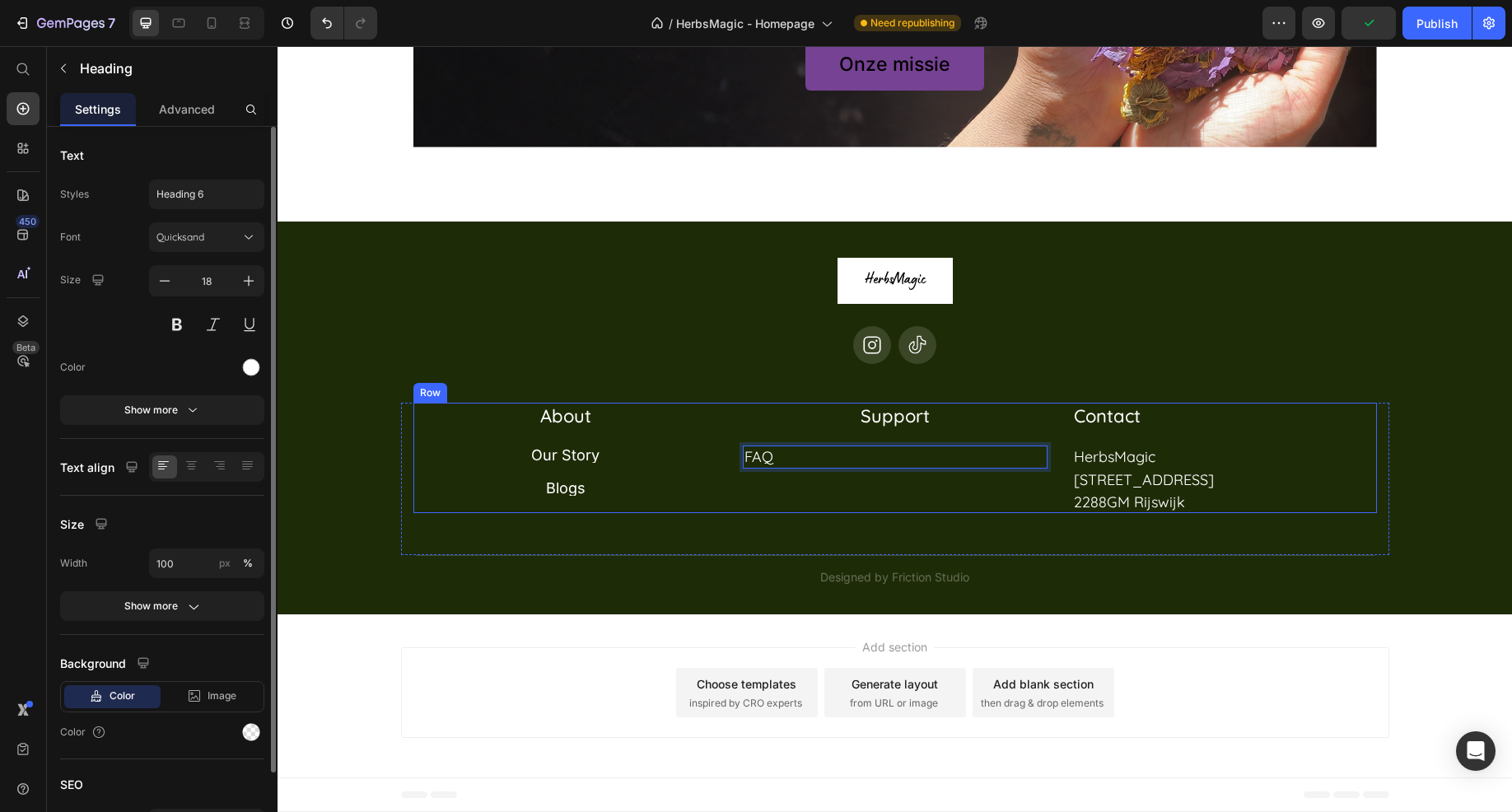 click on "Support Heading Row FAQ Heading   0" at bounding box center (895, 458) 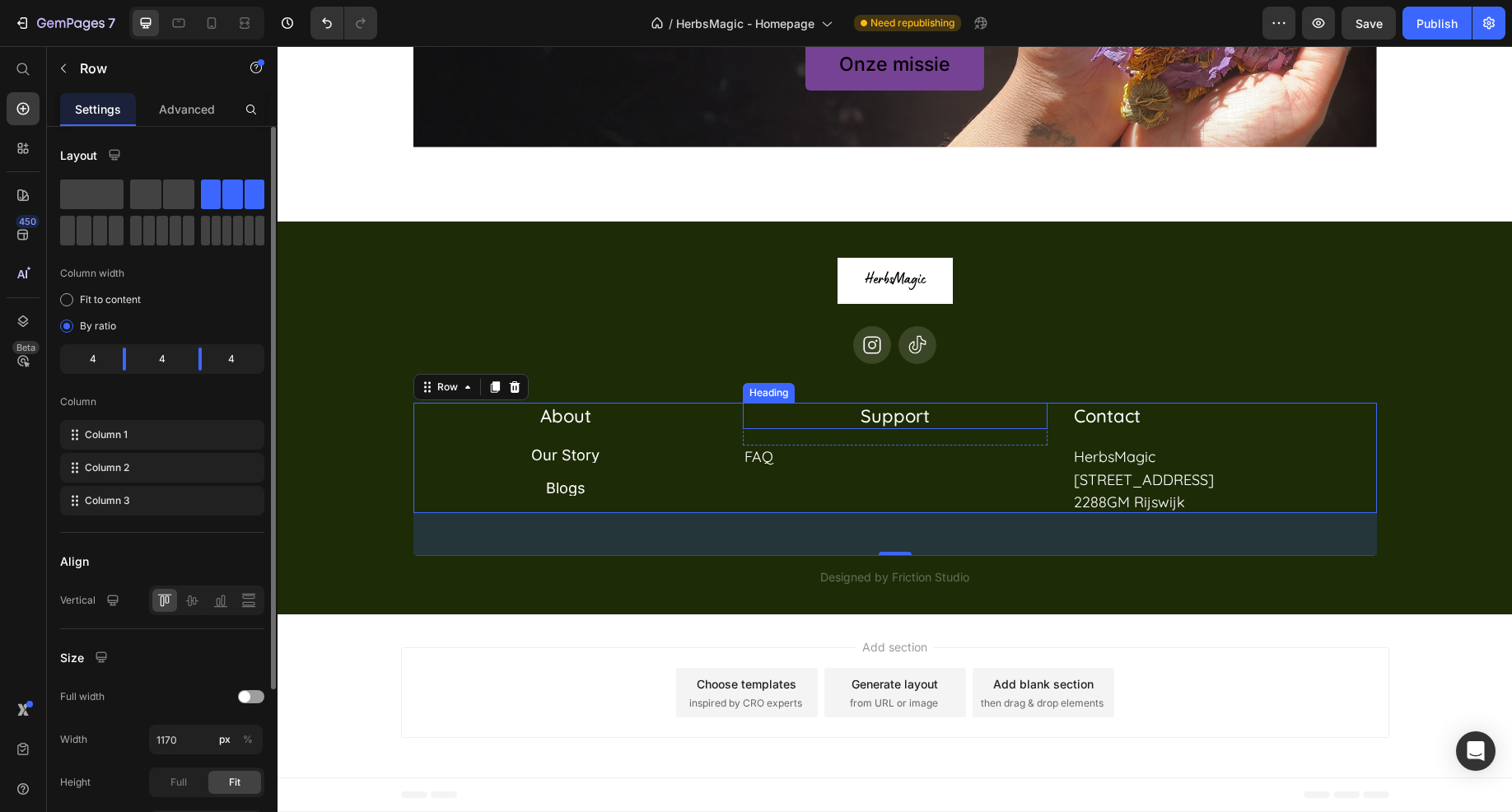 click on "Support" at bounding box center (895, 416) 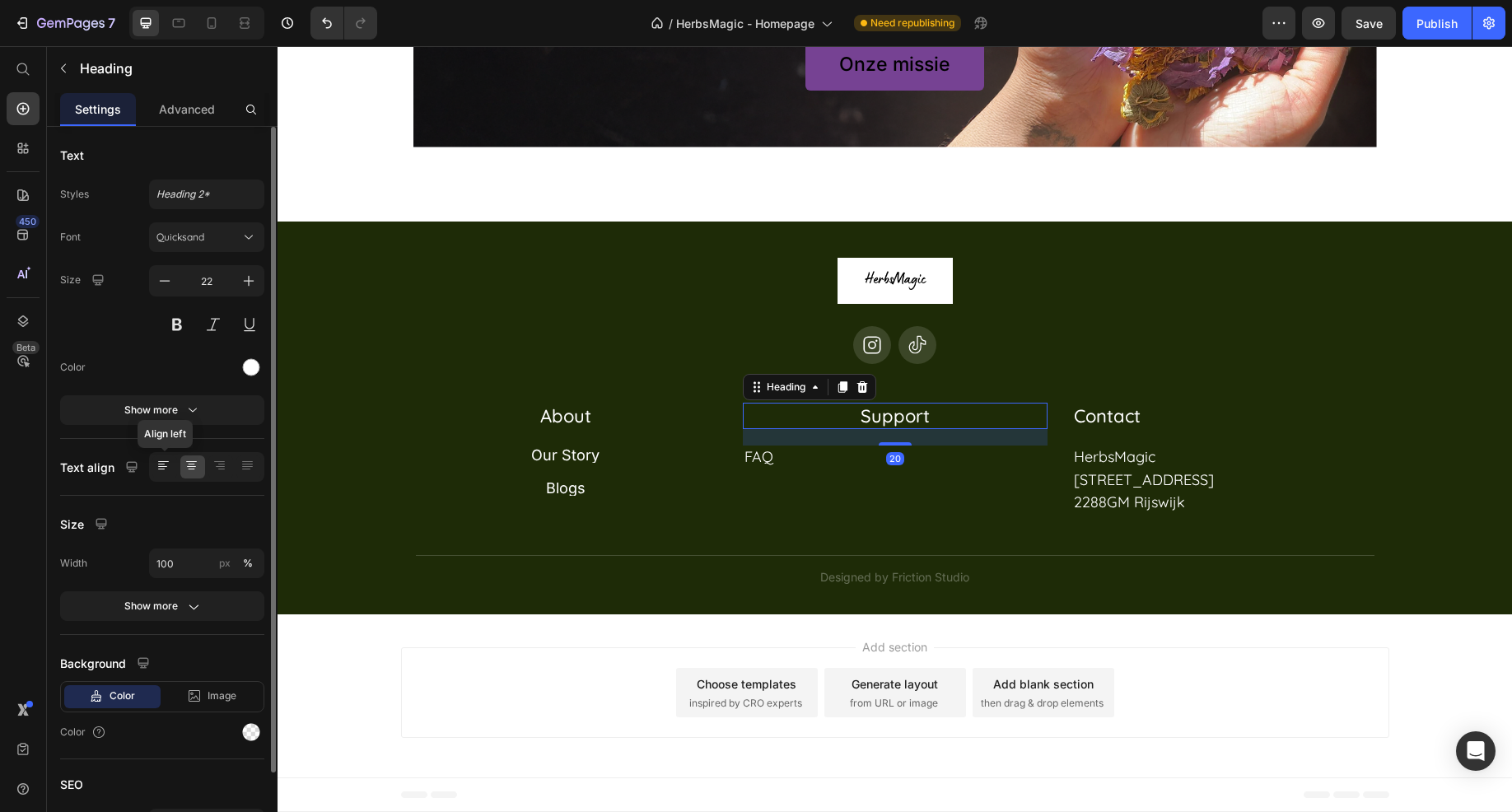 click 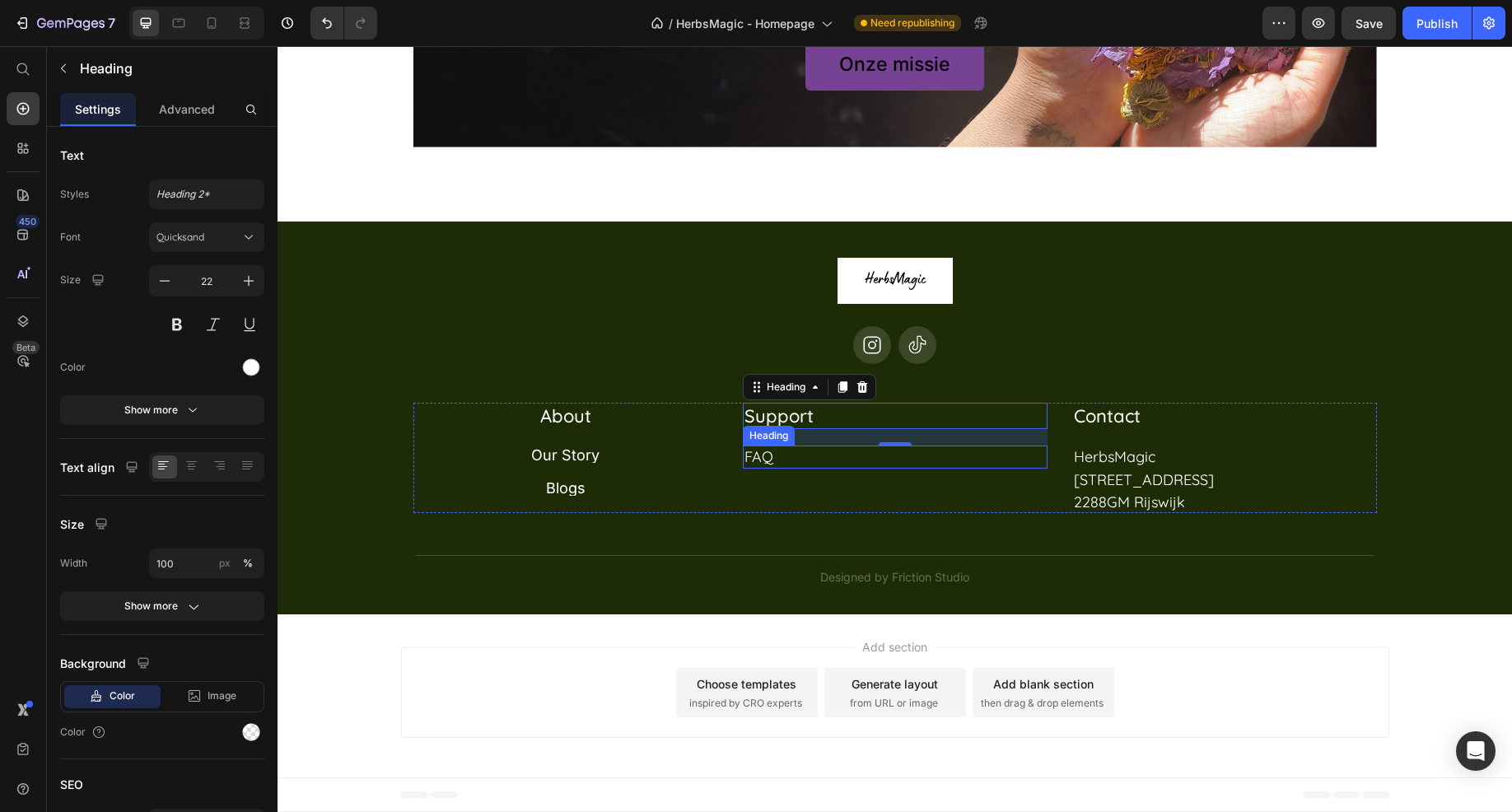 click on "FAQ" at bounding box center [895, 456] 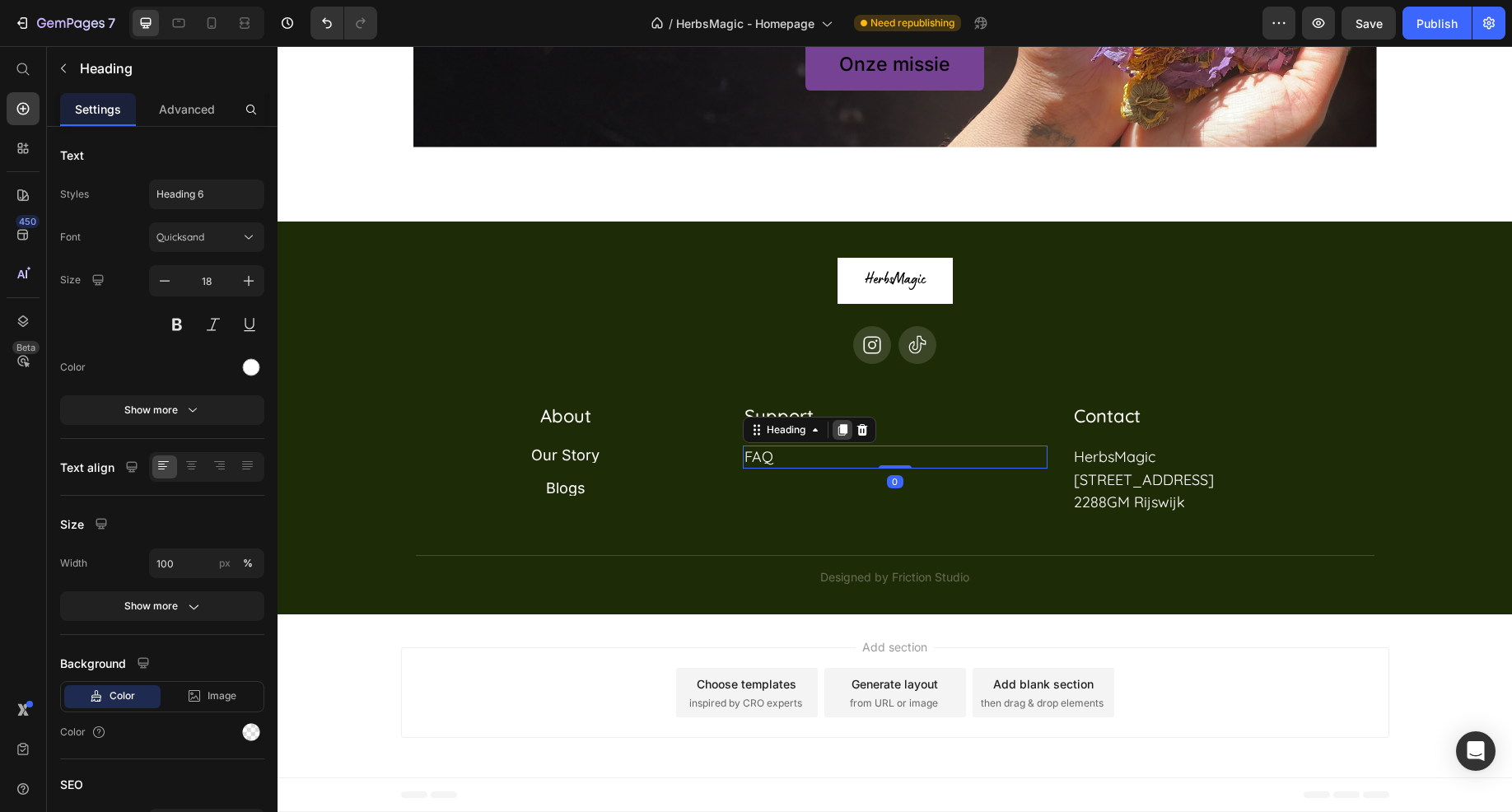 click 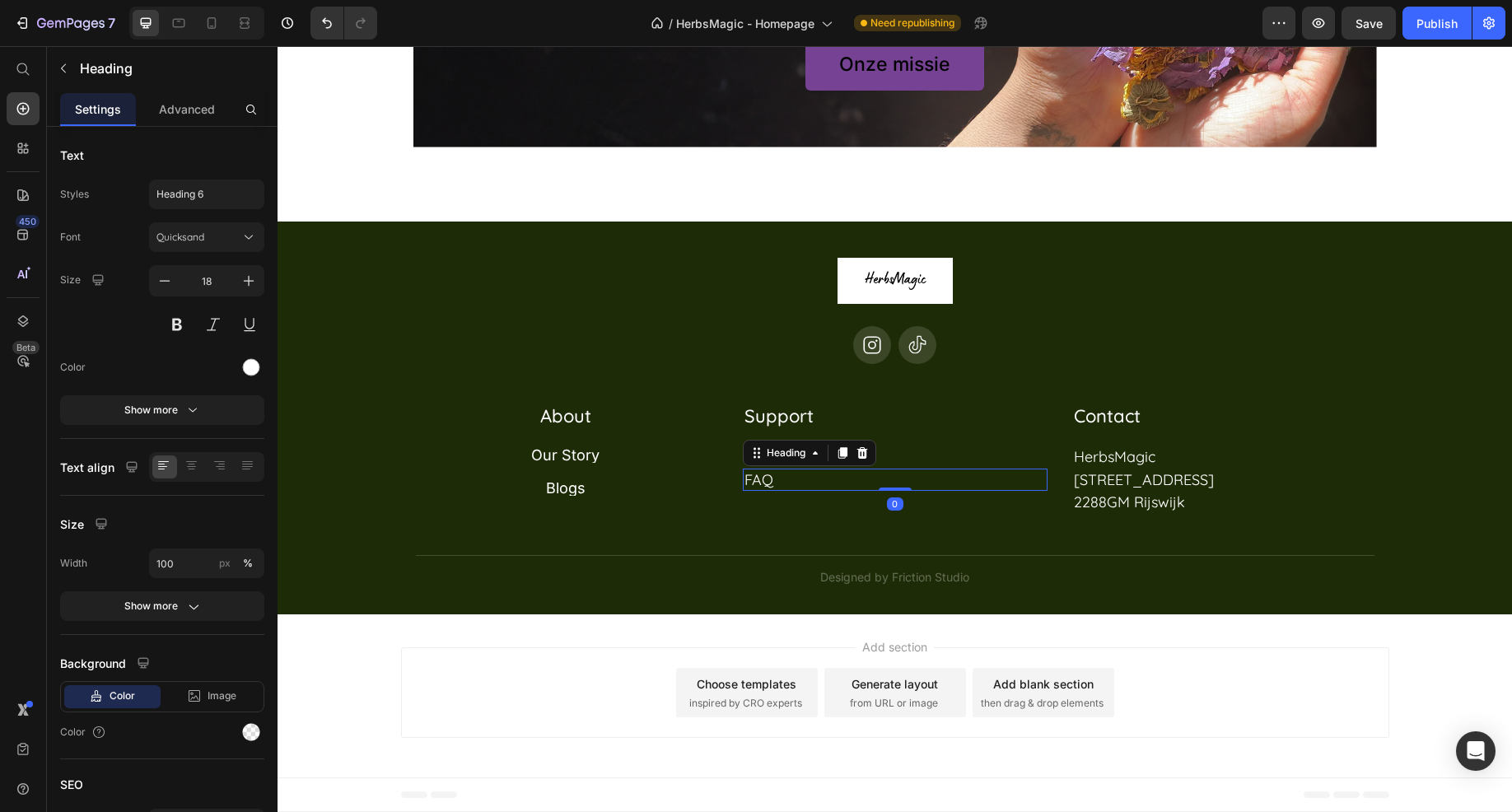 click on "FAQ" at bounding box center [895, 479] 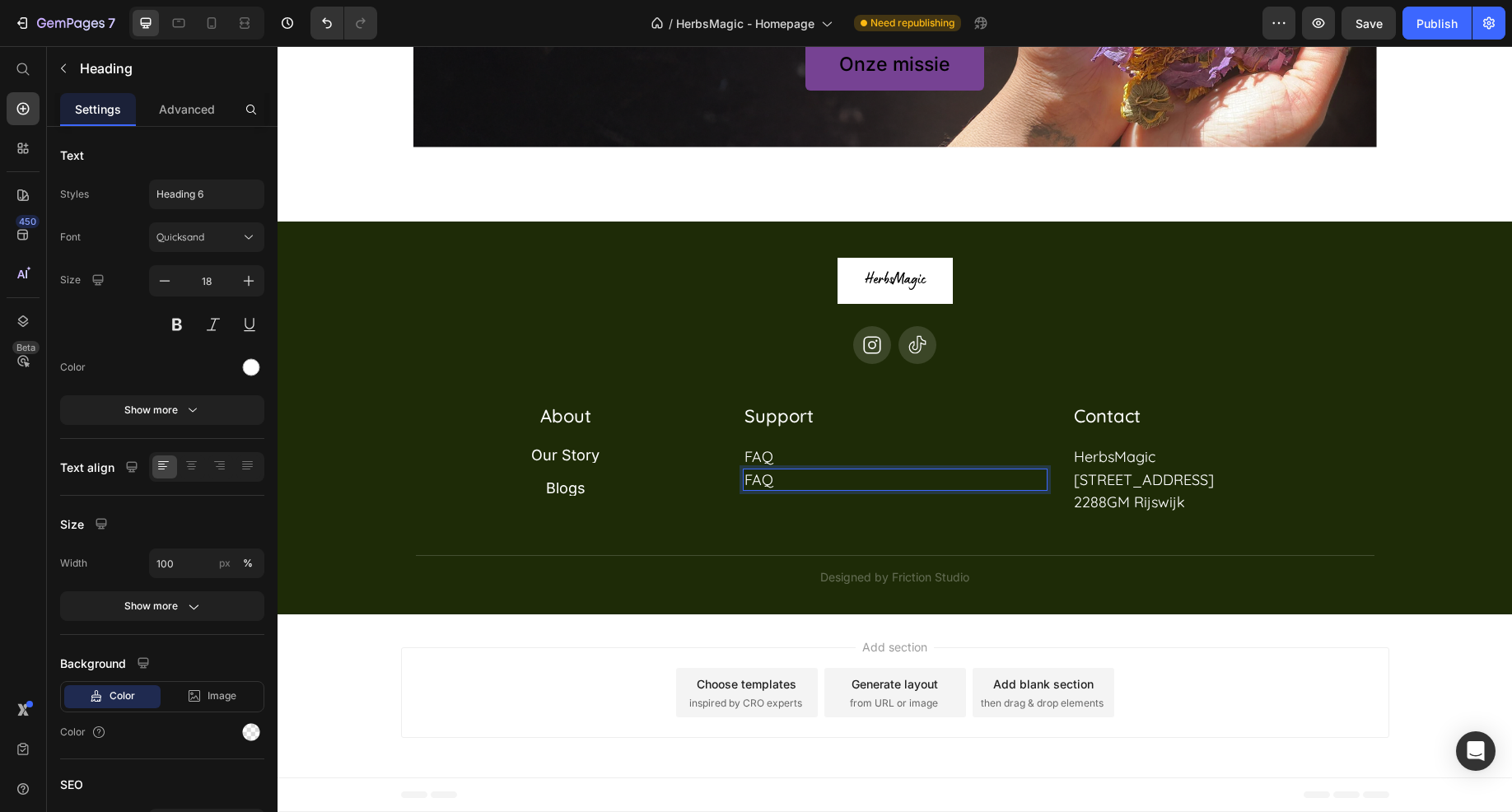 click on "FAQ" at bounding box center [895, 479] 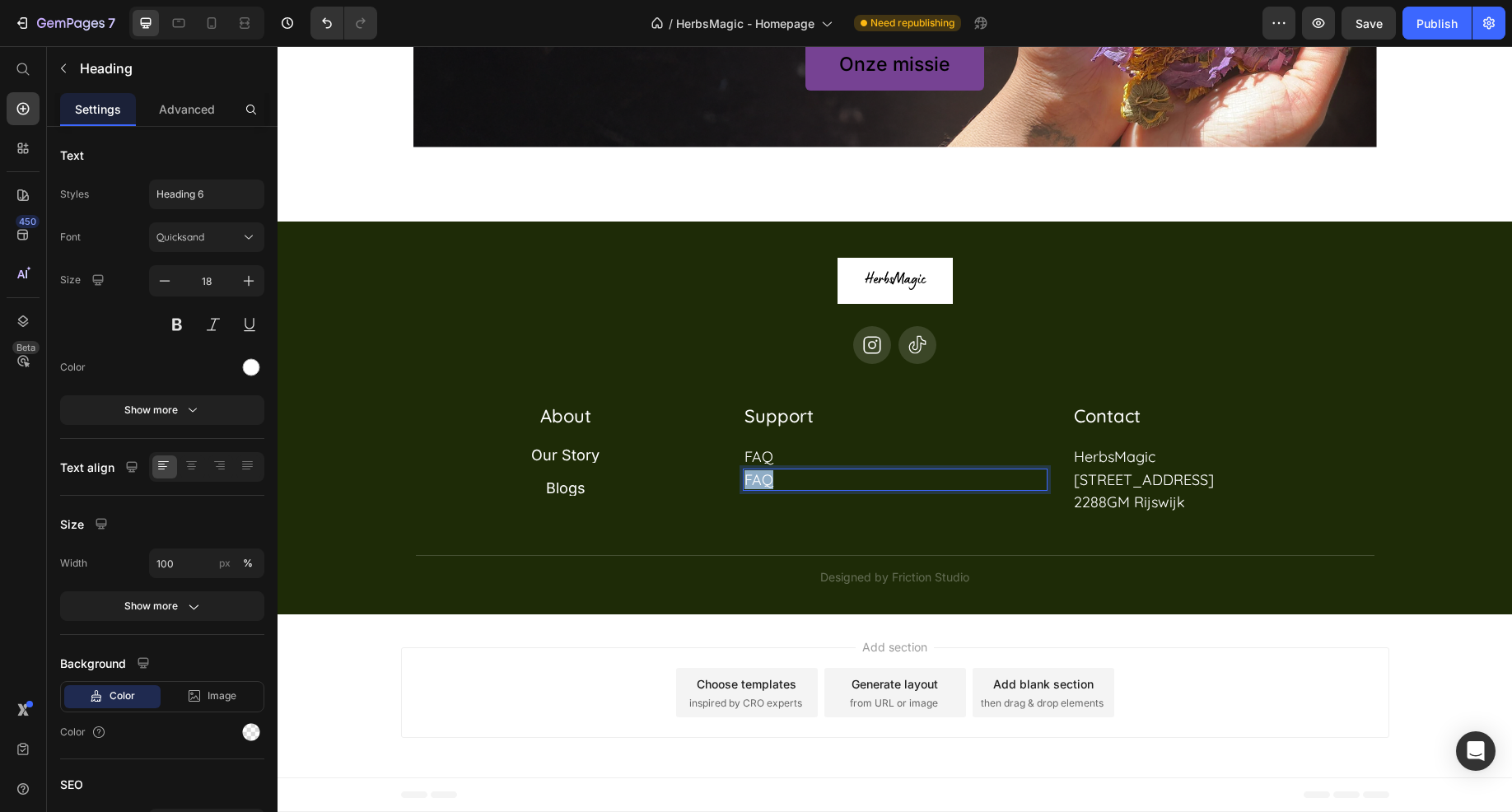 click on "FAQ" at bounding box center (895, 479) 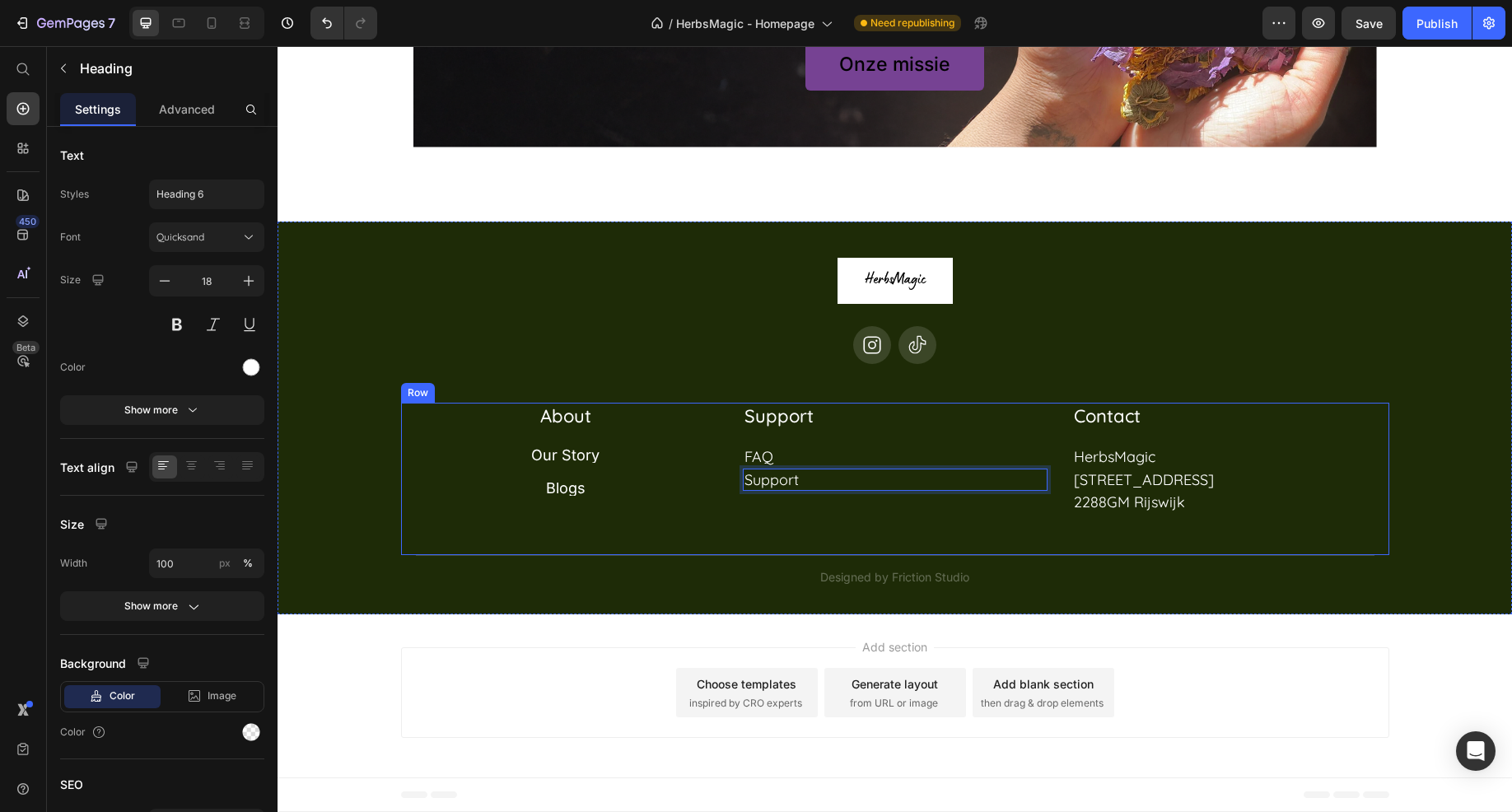 click on "About Heading Our Story Button Blogs Button Row Support Heading Row FAQ Heading Support Heading   0 Contact Heading HerbsMagic Heading Veraartlaan 12 Heading 2288GM Rijswijk [GEOGRAPHIC_DATA]" at bounding box center [895, 479] 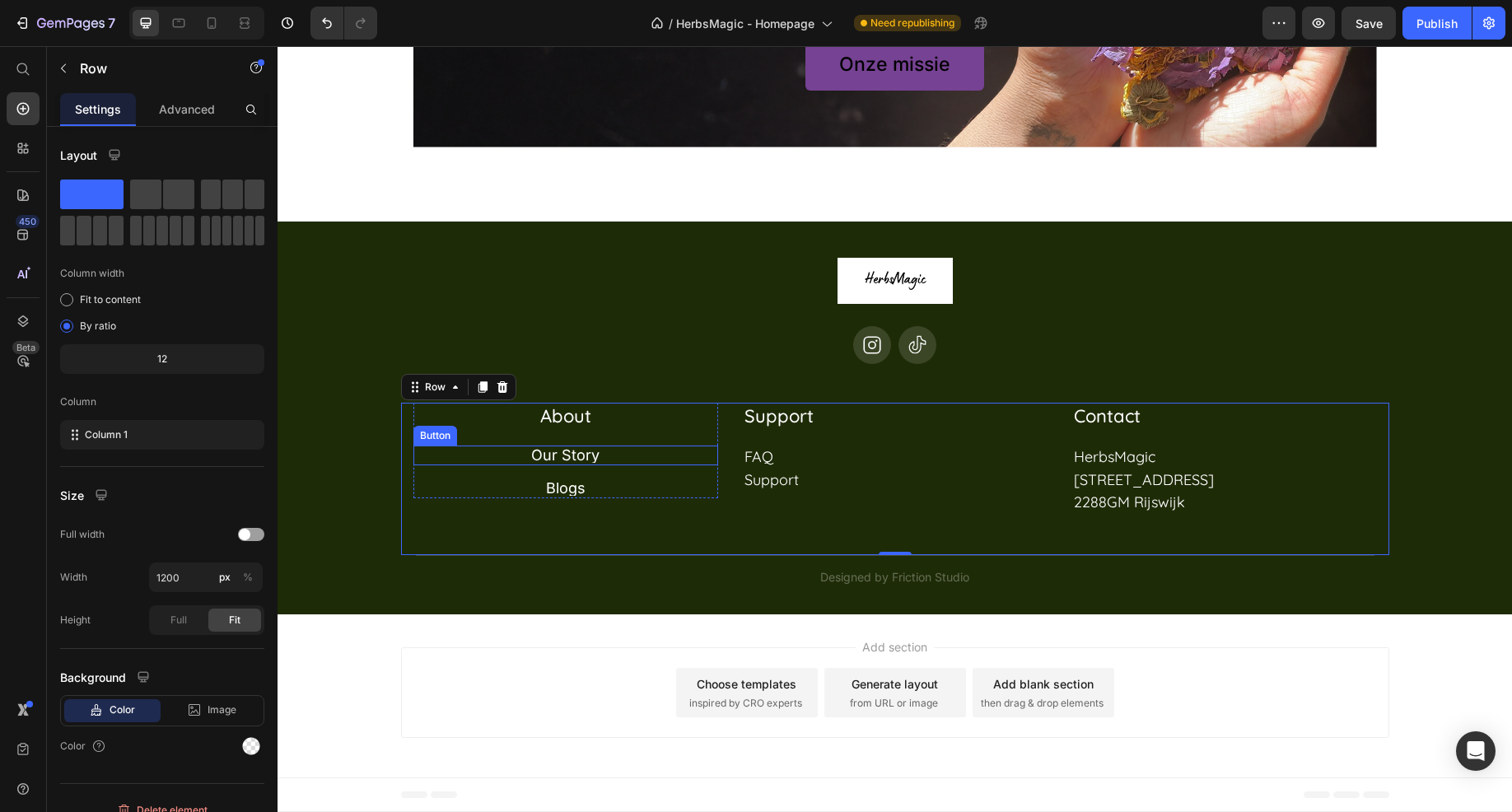 click on "Our Story Button" at bounding box center [566, 455] 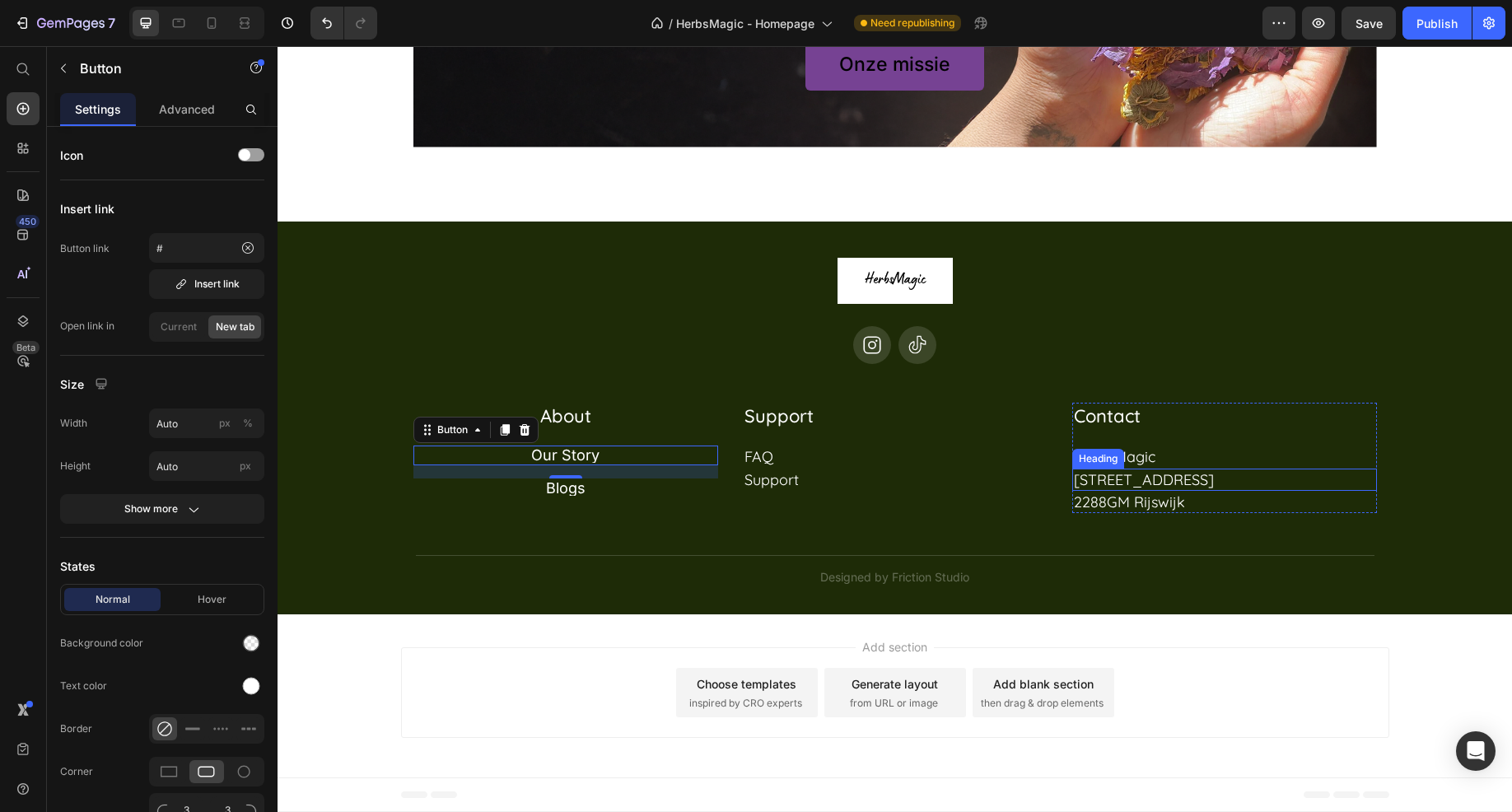 click on "[STREET_ADDRESS]" at bounding box center (1225, 479) 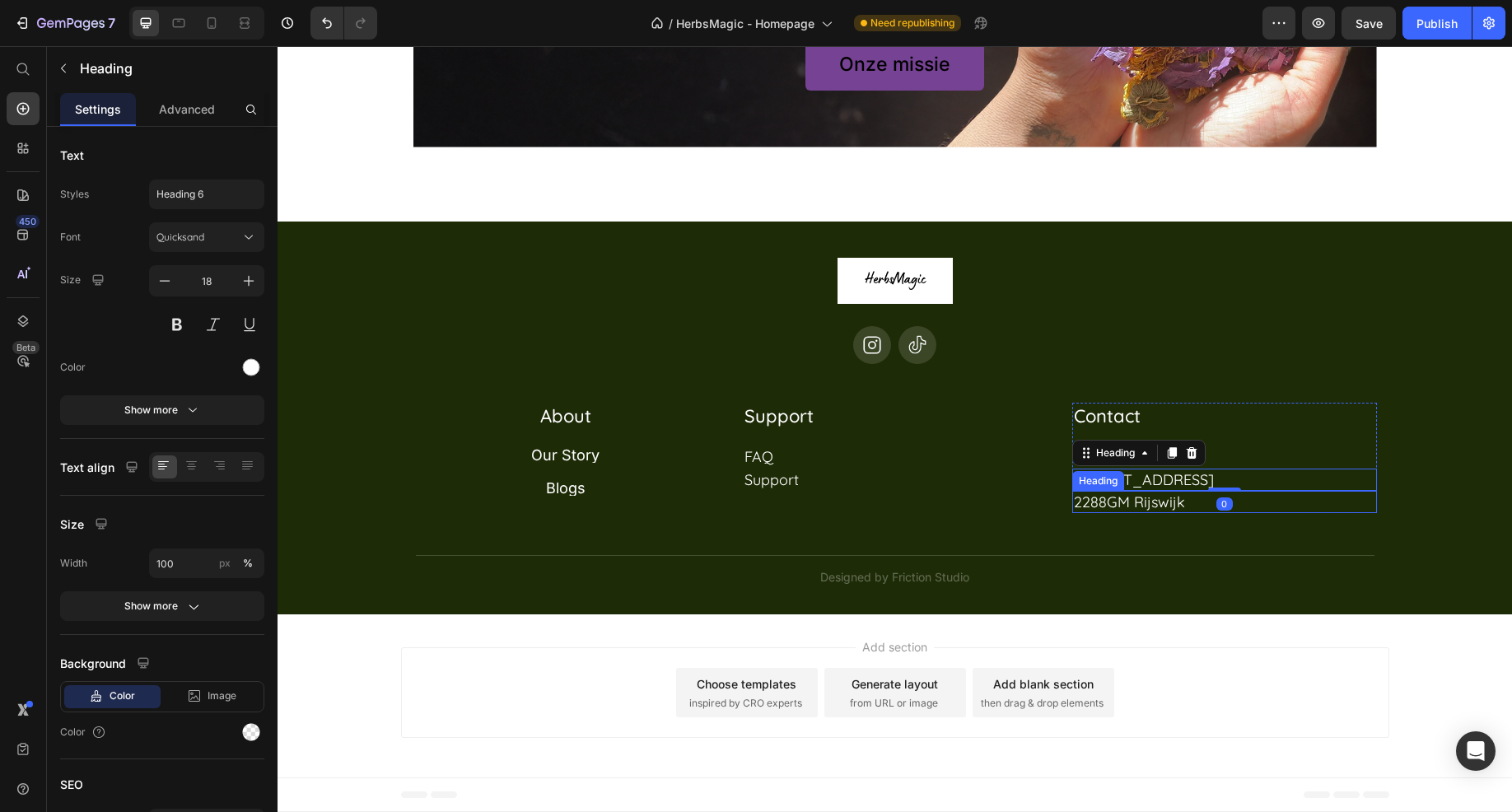 click on "2288GM Rijswijk" at bounding box center [1225, 502] 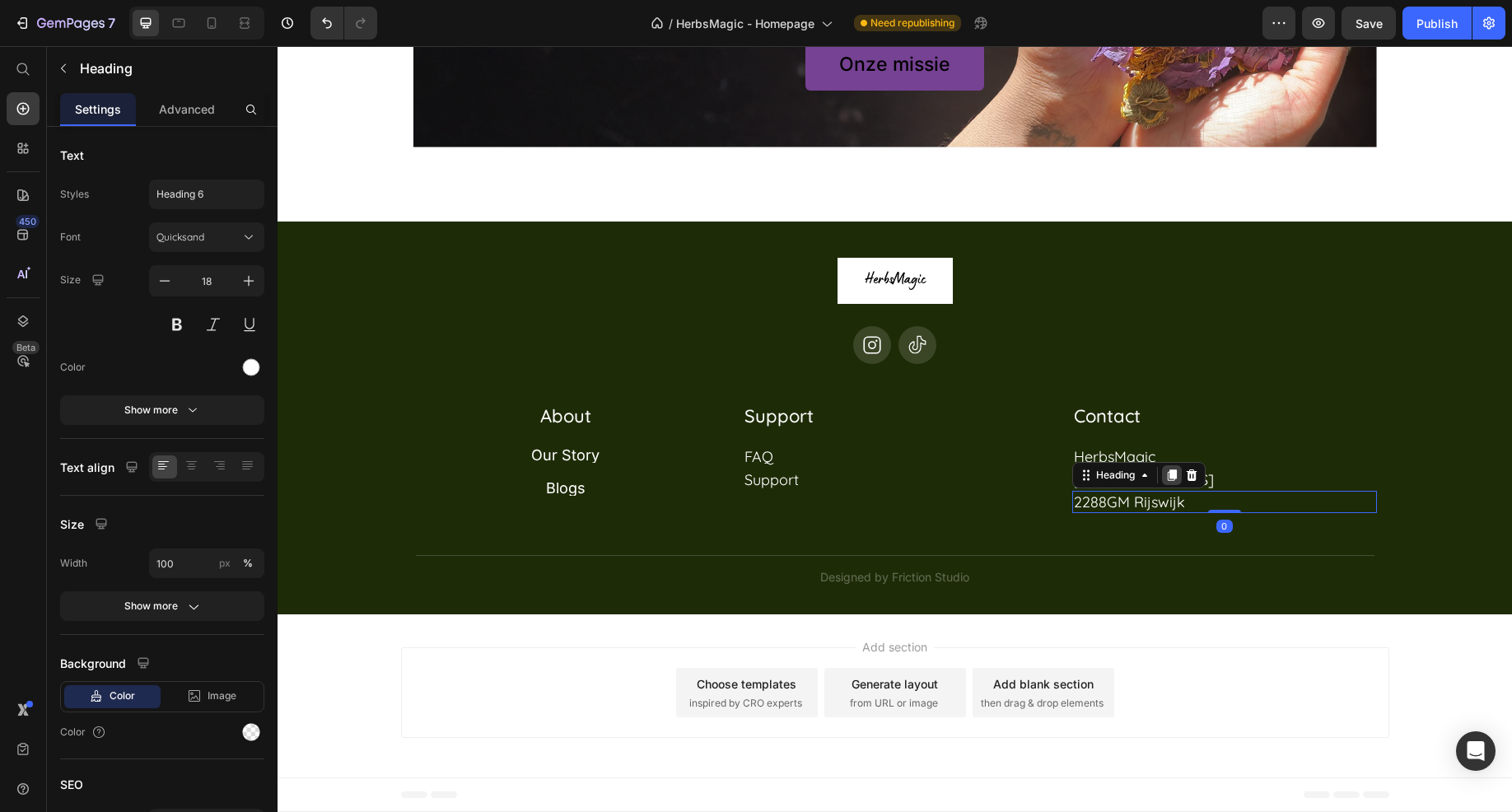 click 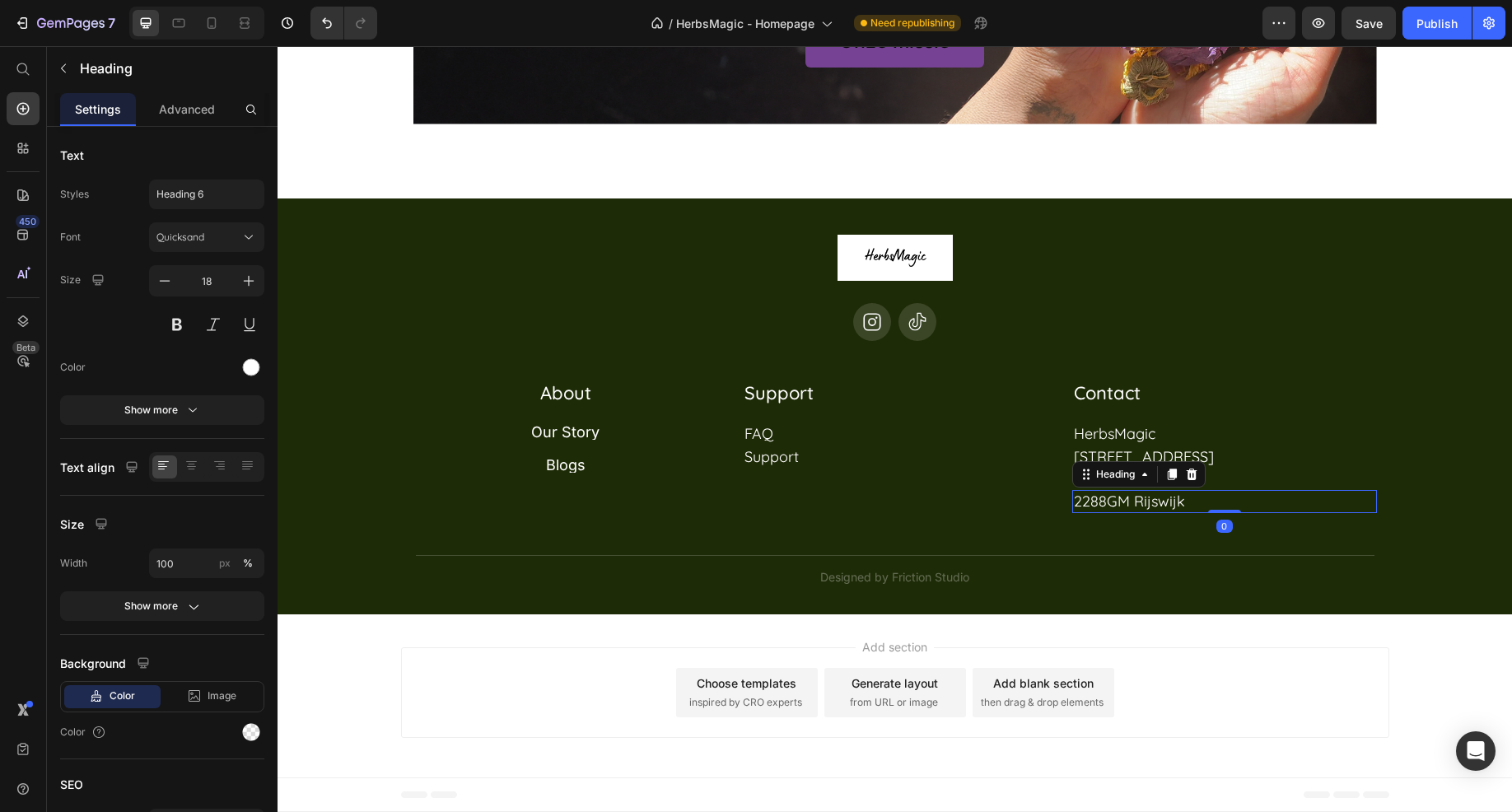 click on "2288GM Rijswijk" at bounding box center [1225, 501] 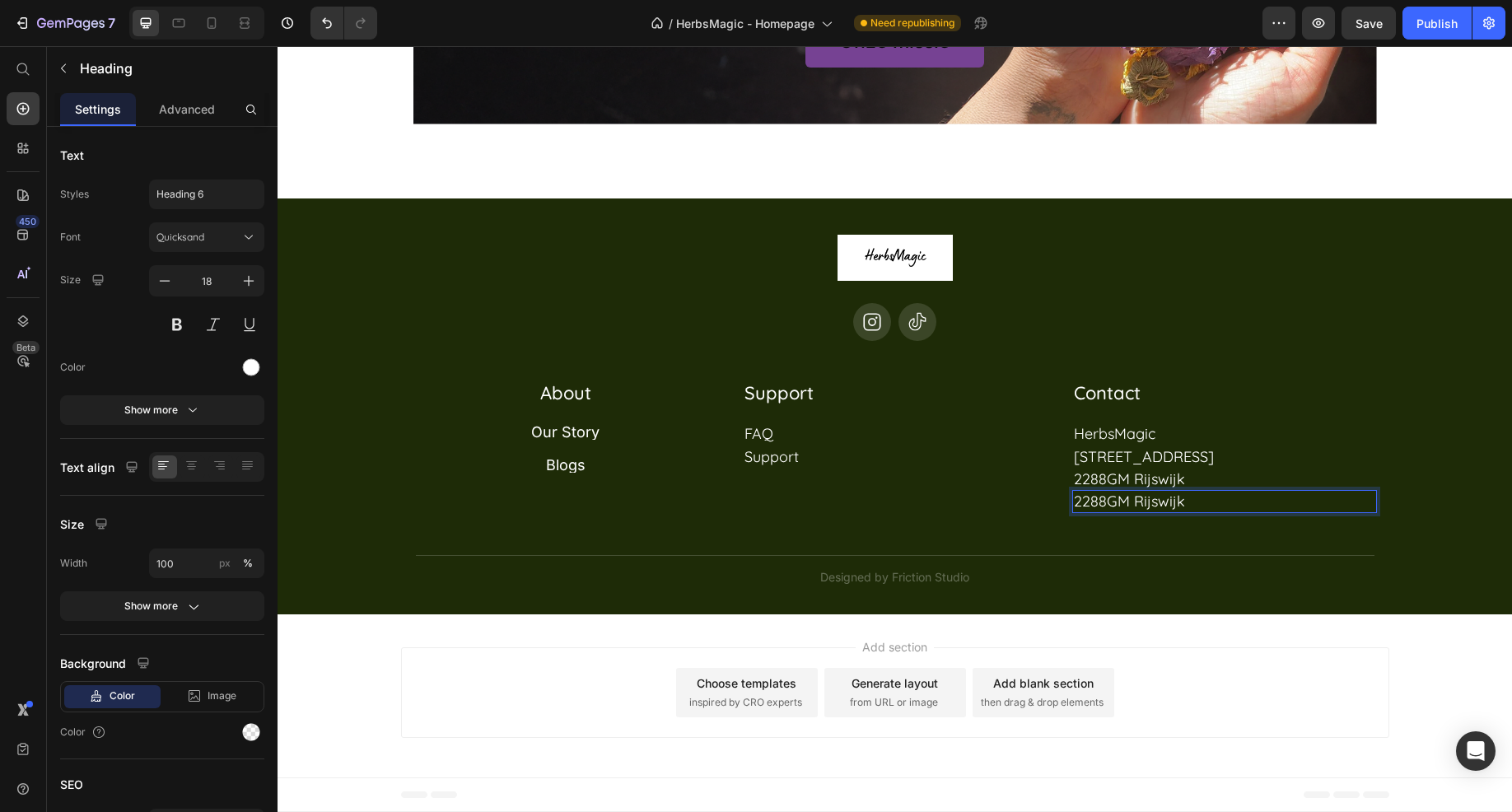 click on "2288GM Rijswijk" at bounding box center [1225, 501] 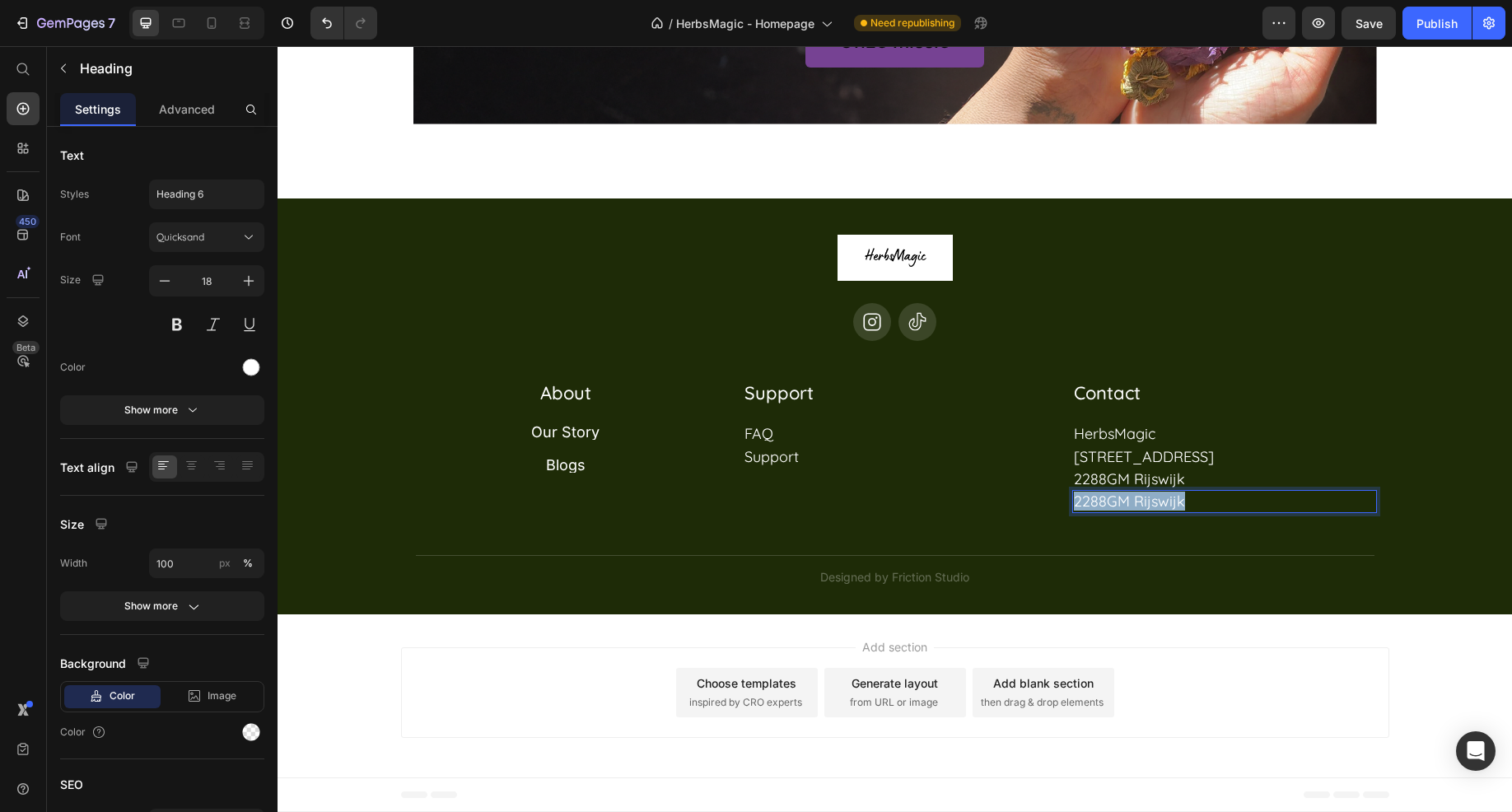 click on "2288GM Rijswijk" at bounding box center [1225, 501] 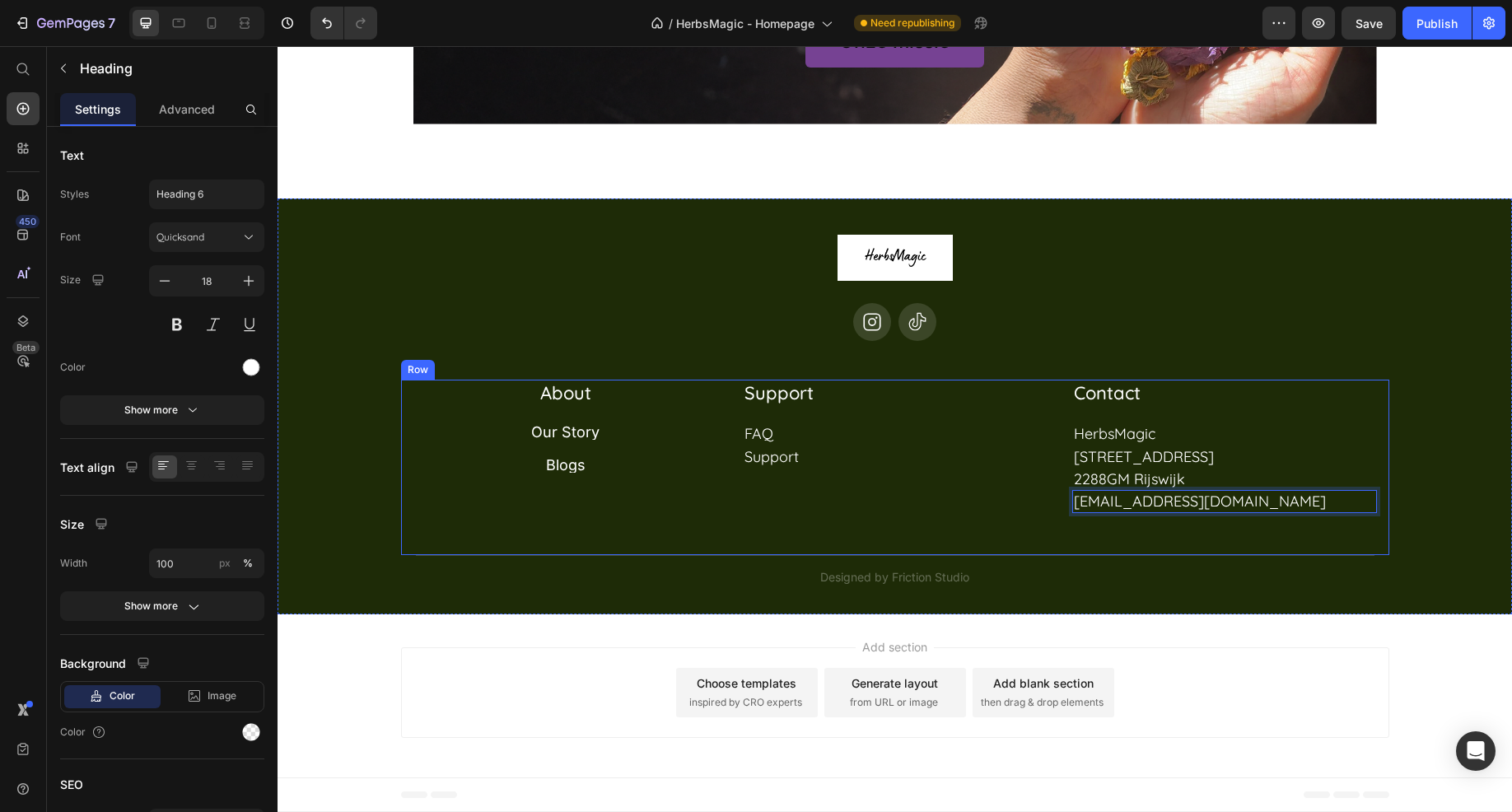 click on "About Heading Our Story Button Blogs Button Row Support Heading Row FAQ Heading Support Heading Contact Heading HerbsMagic Heading [STREET_ADDRESS] Heading [EMAIL_ADDRESS][DOMAIN_NAME] Heading   [GEOGRAPHIC_DATA]" at bounding box center [895, 467] 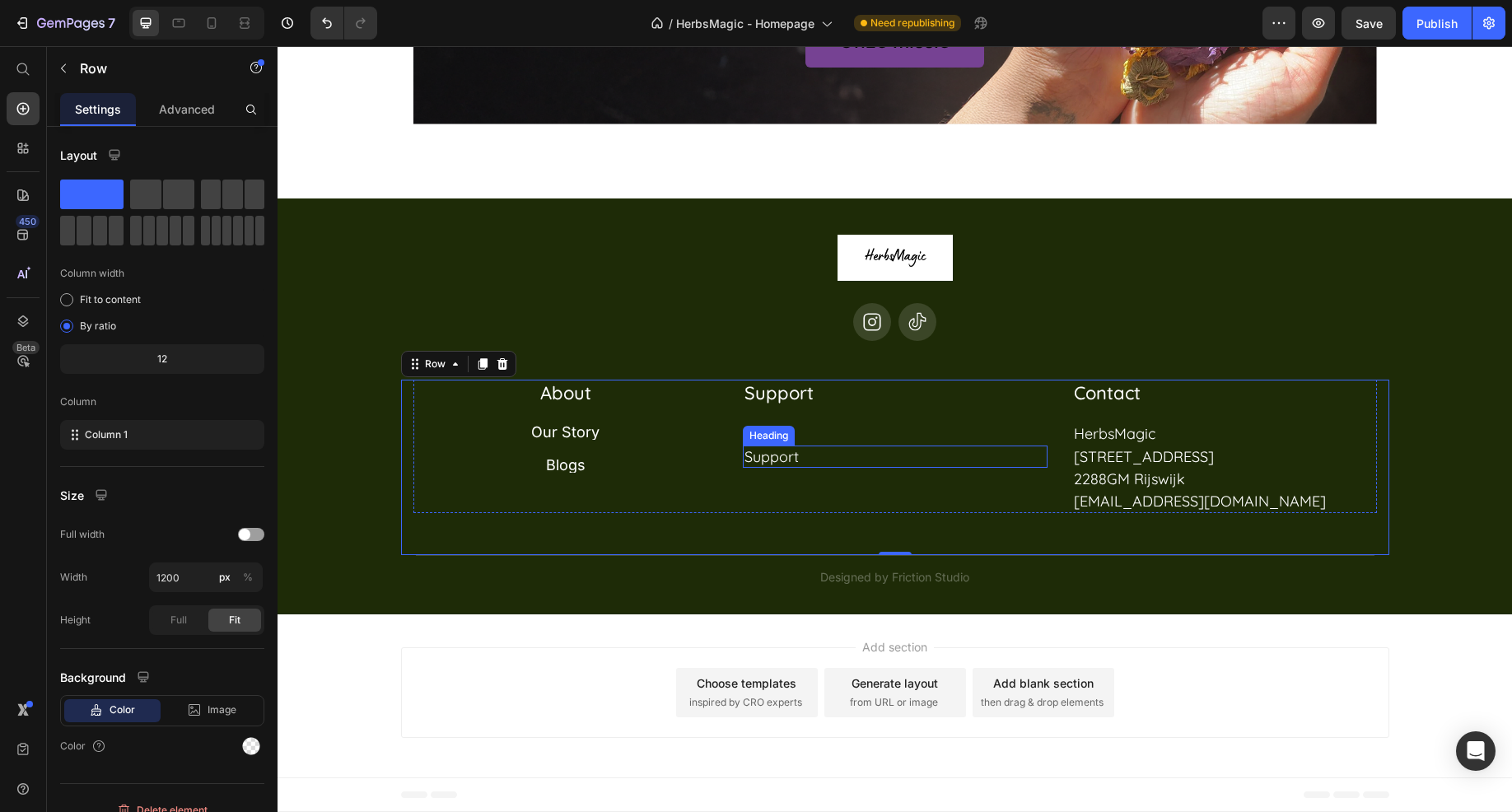 click on "Support" at bounding box center [895, 456] 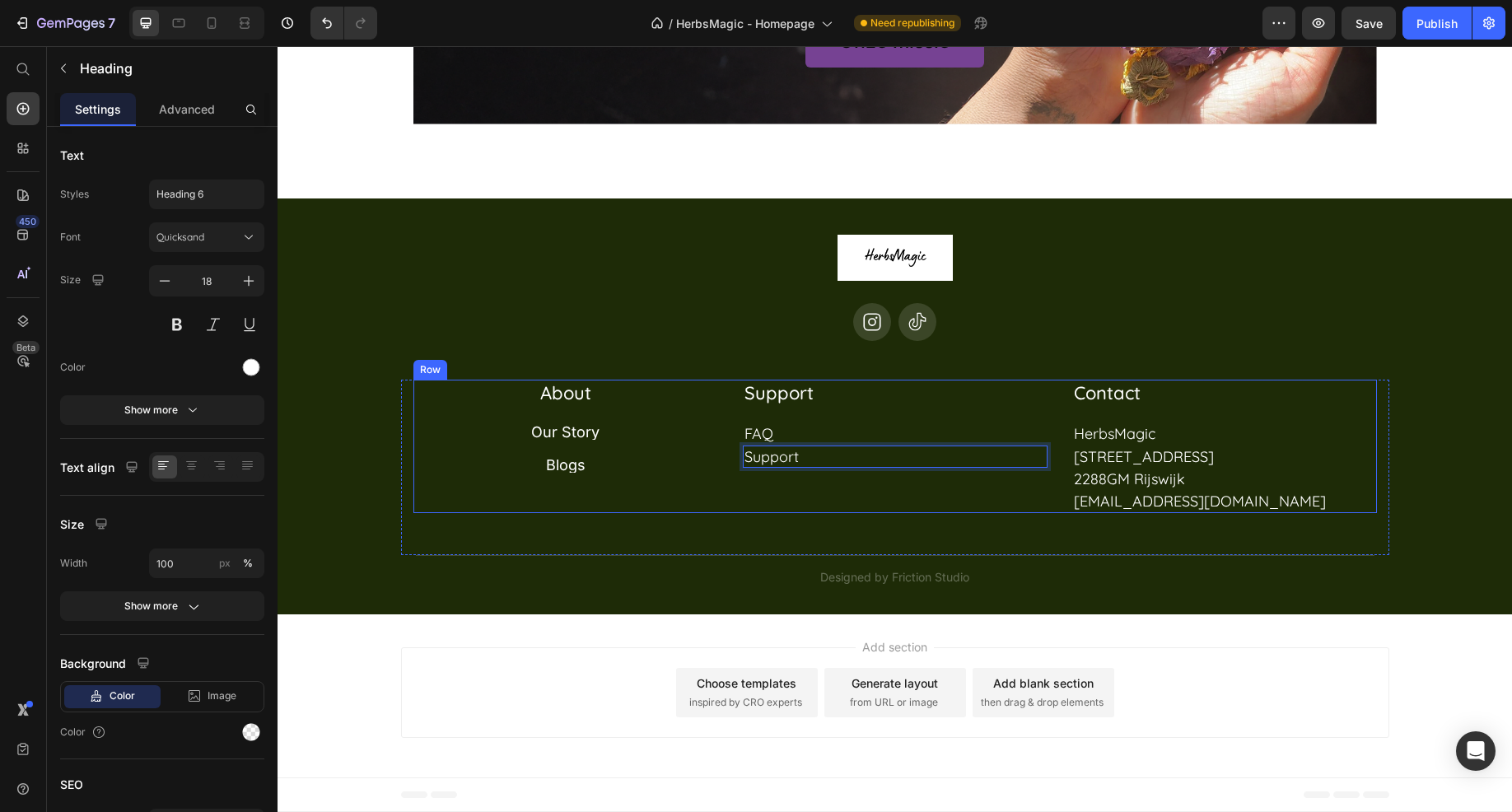 drag, startPoint x: 735, startPoint y: 563, endPoint x: 752, endPoint y: 542, distance: 27.01851 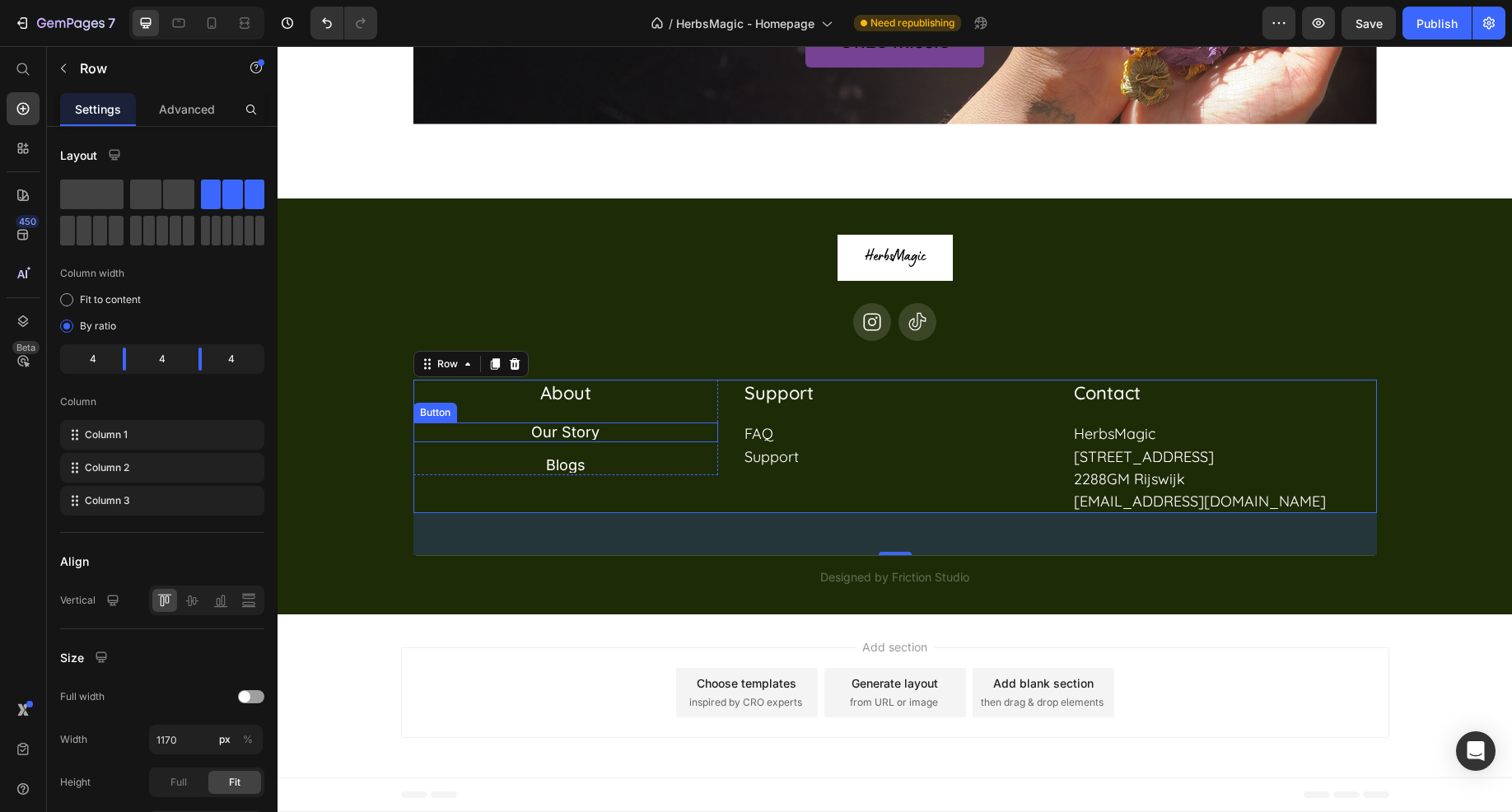 click on "Our Story Button" at bounding box center (566, 432) 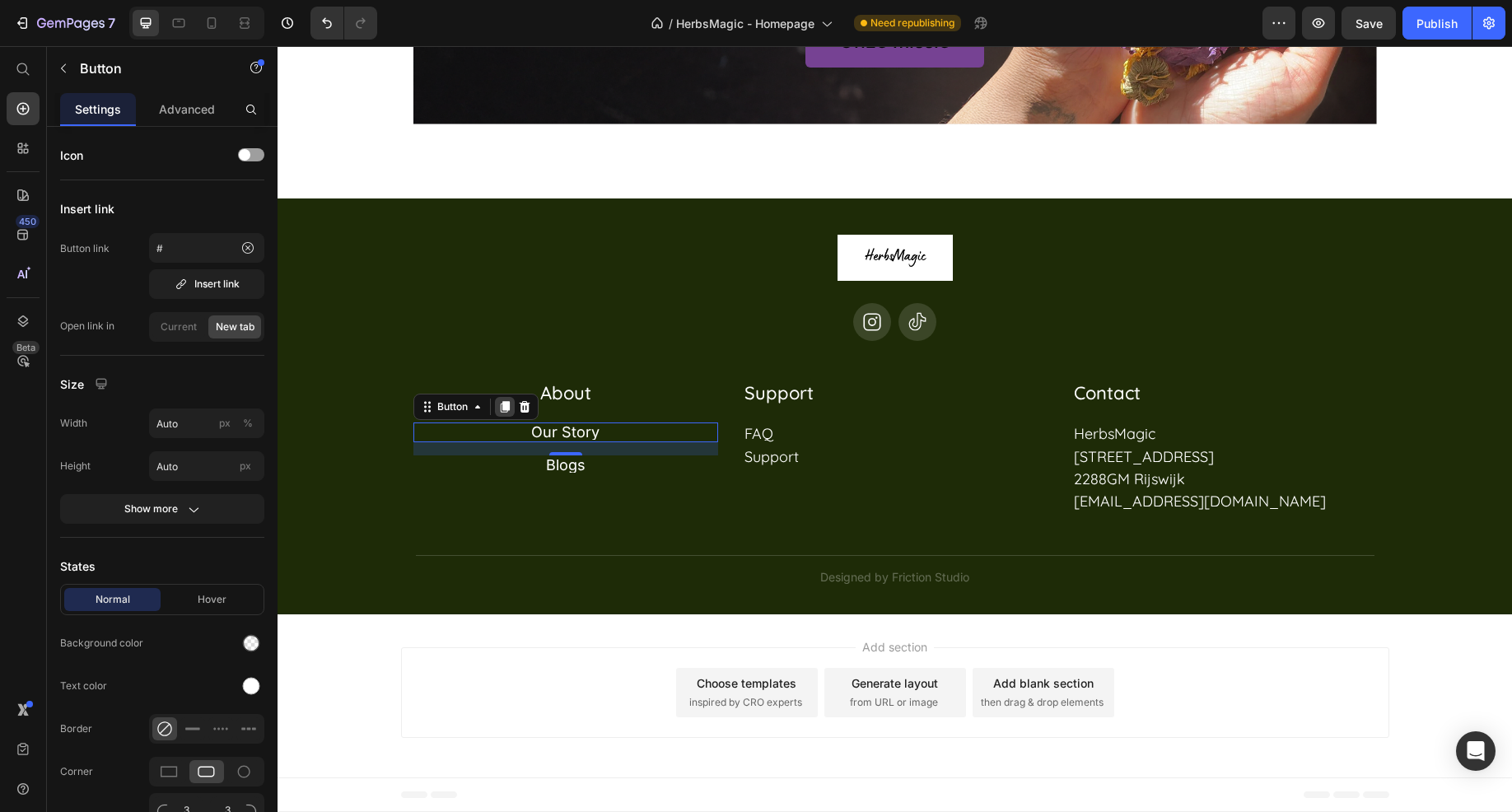 click 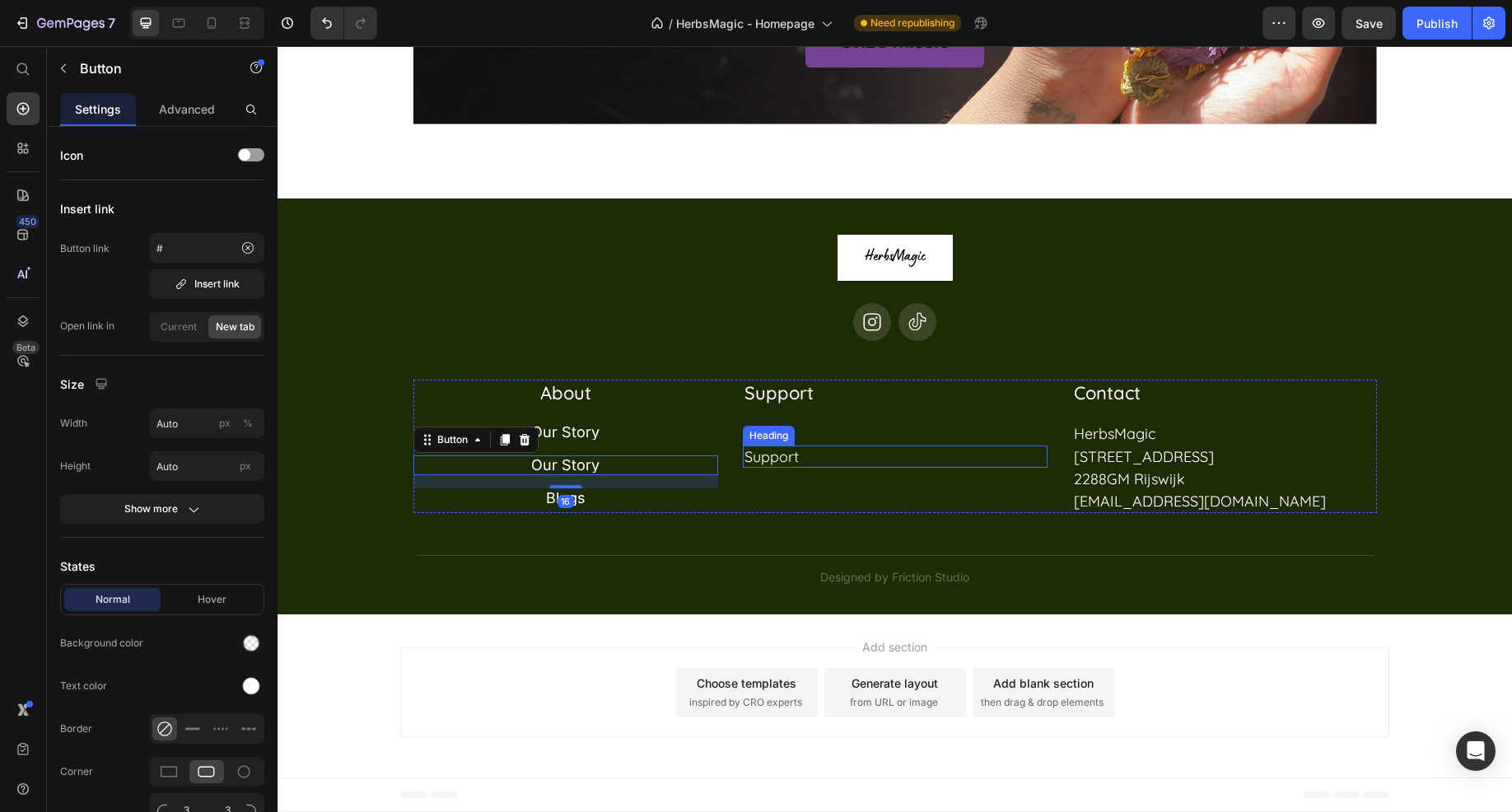click on "FAQ" at bounding box center (895, 433) 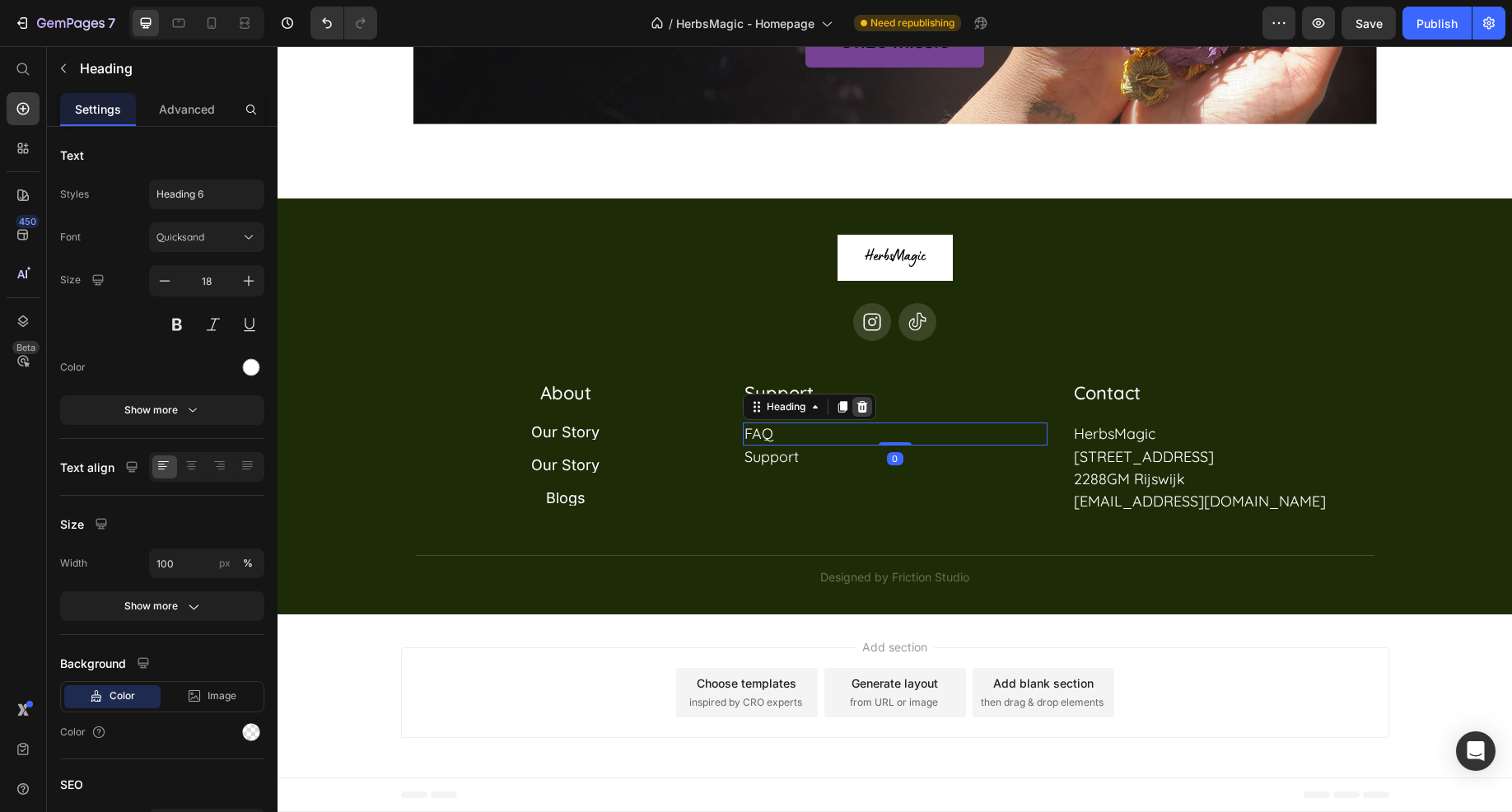 click 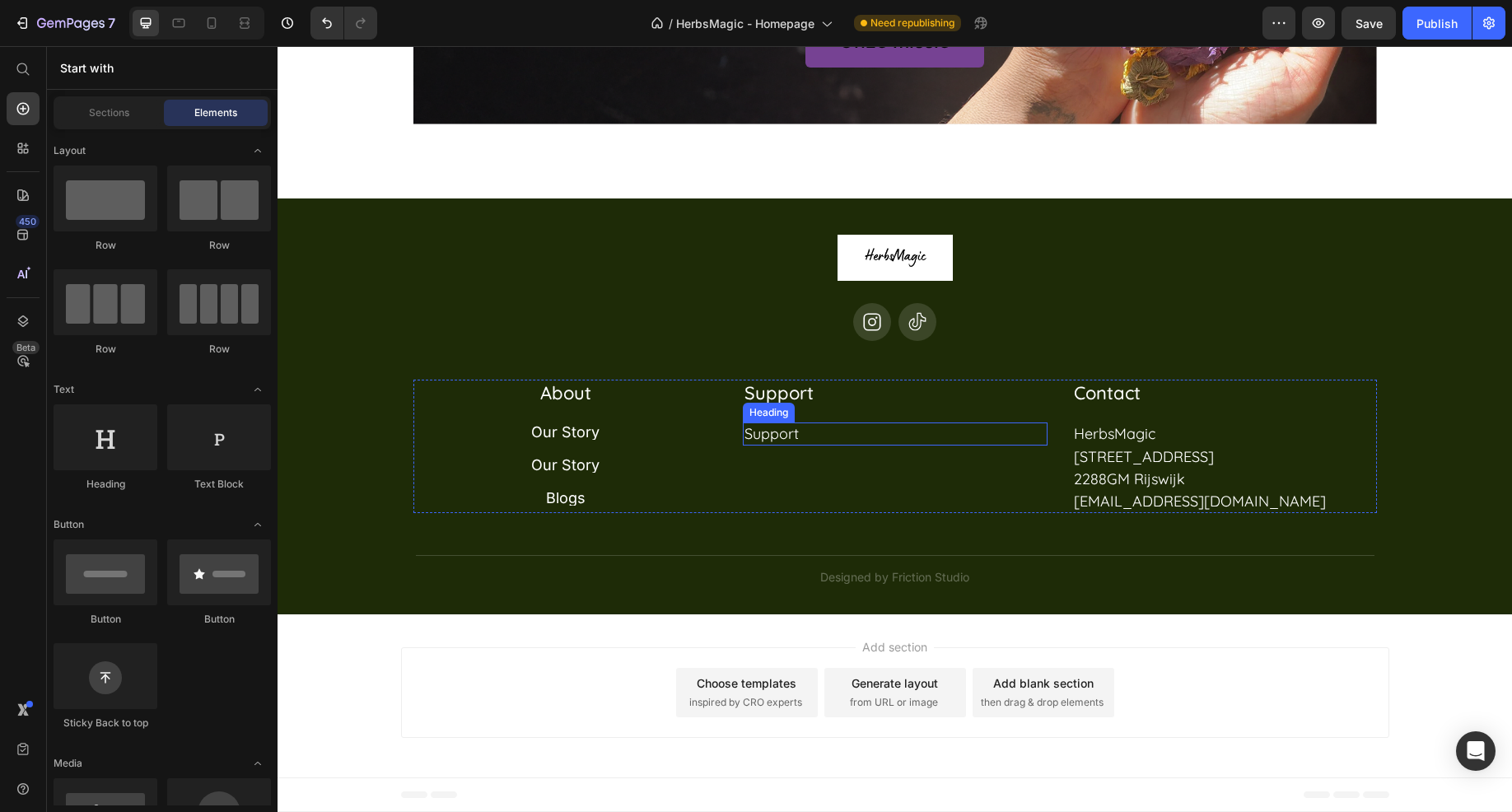 click on "Support" at bounding box center (895, 433) 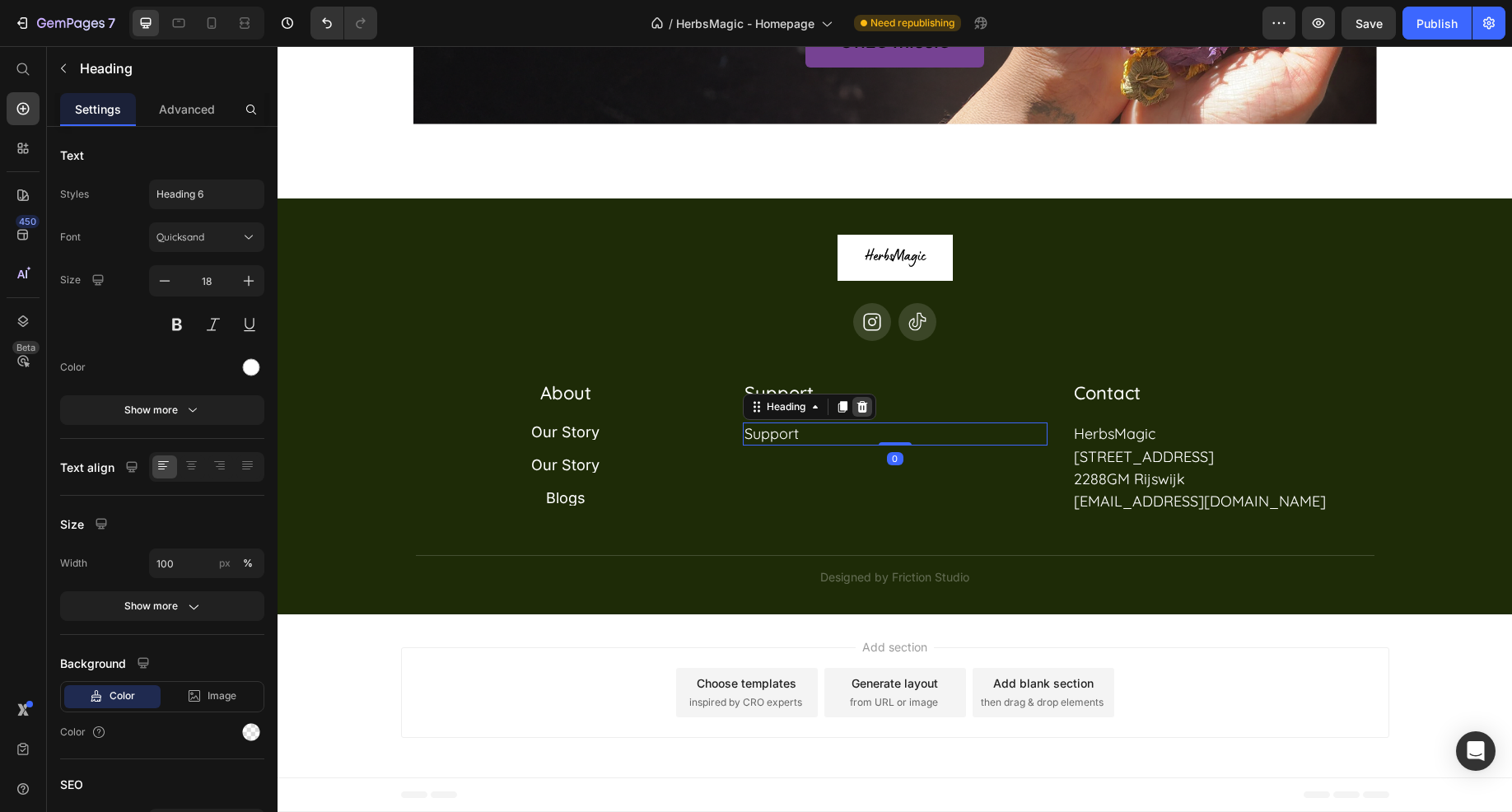 click 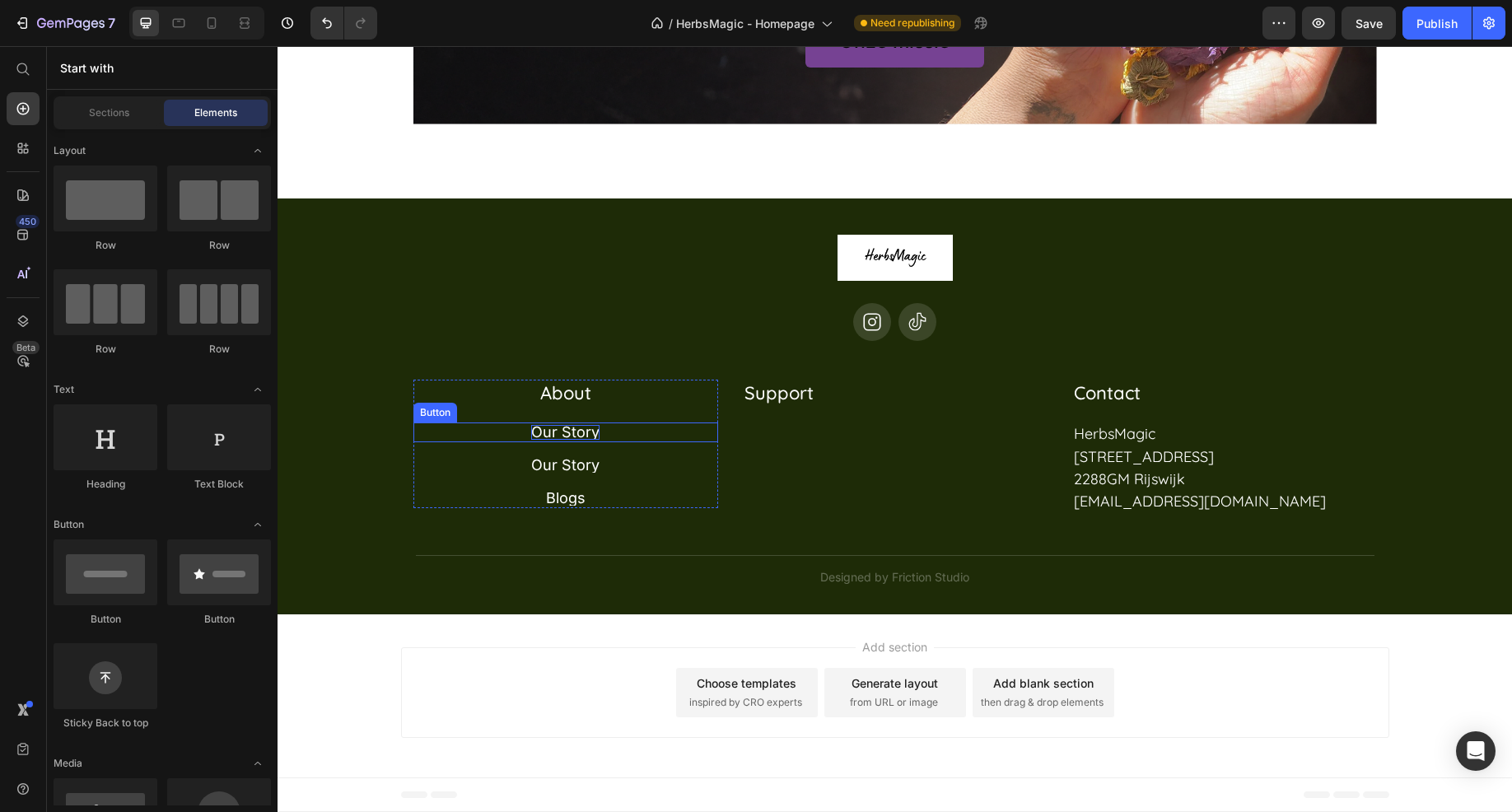 click on "Our Story" at bounding box center (565, 432) 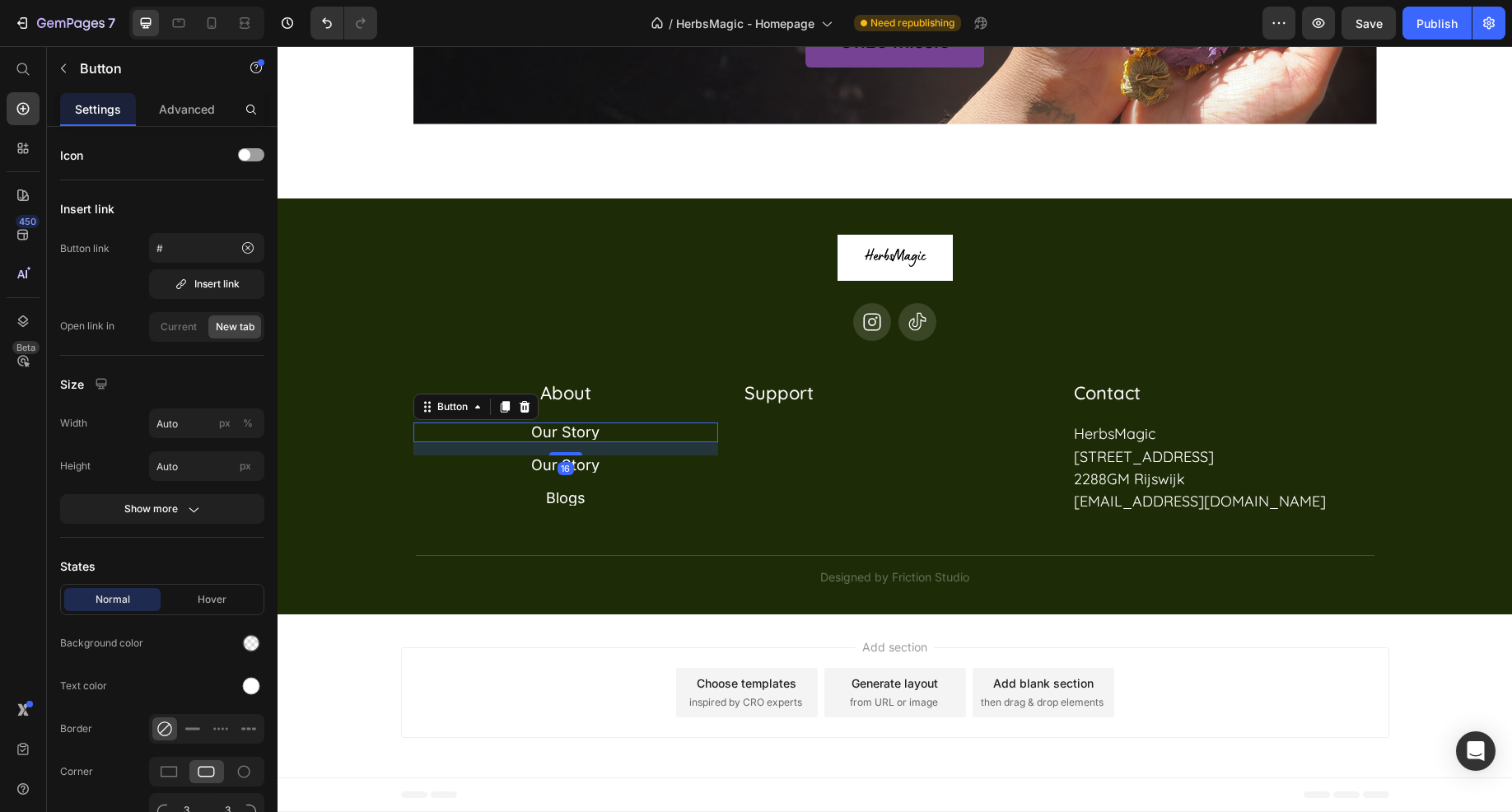 click on "Our Story Button   16" at bounding box center [566, 432] 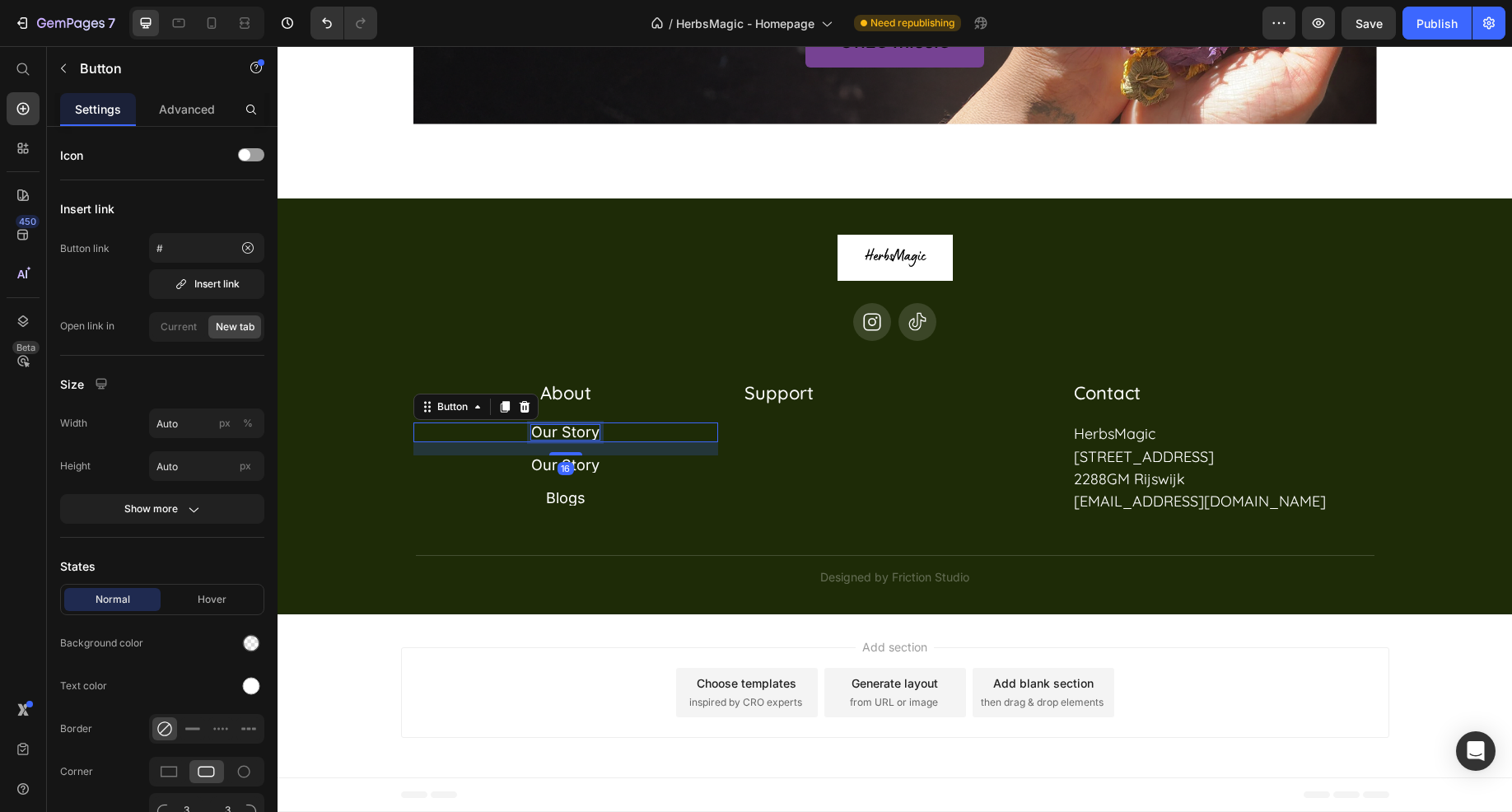 click on "Our Story" at bounding box center (565, 432) 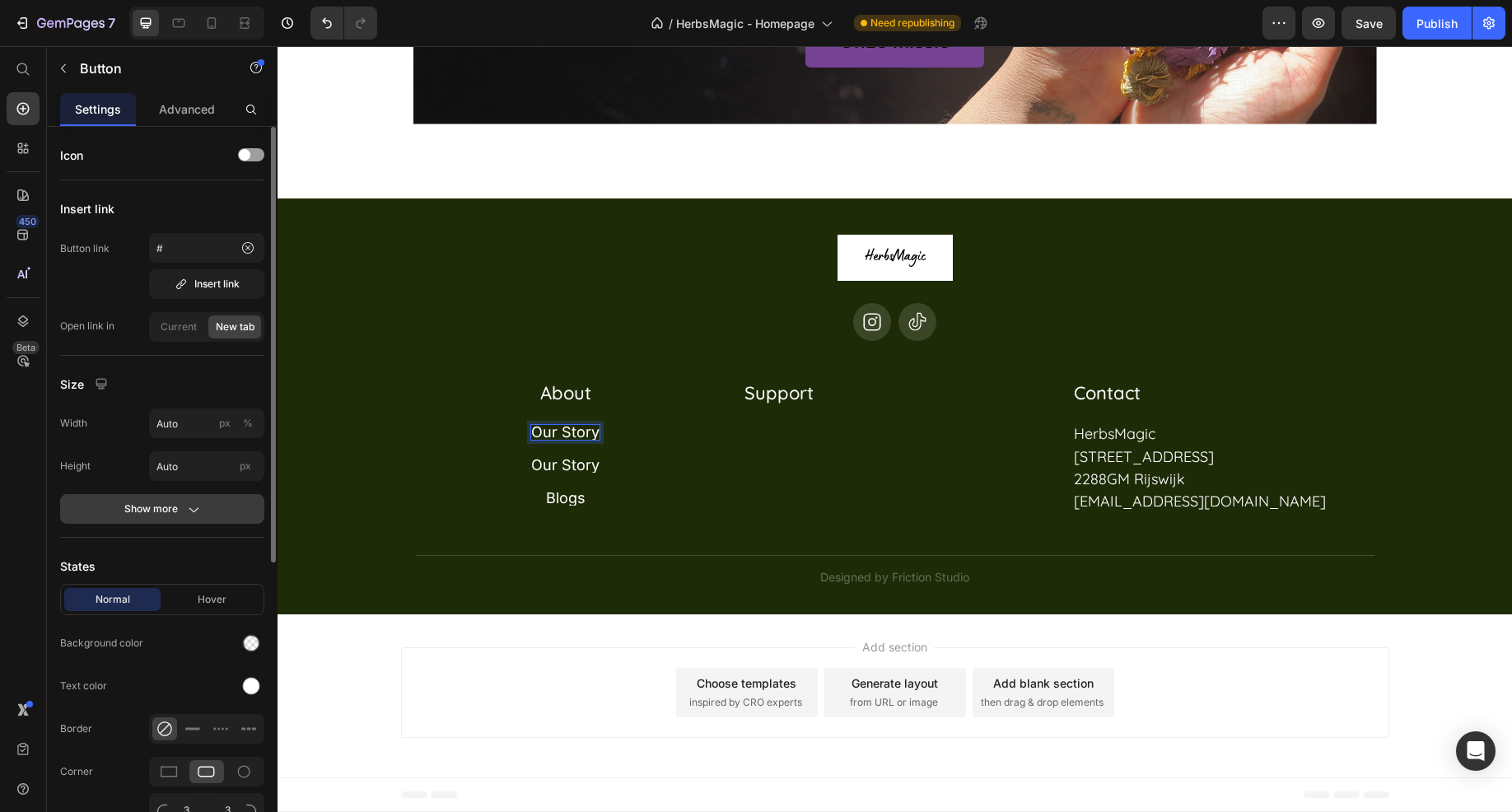 click on "Show more" 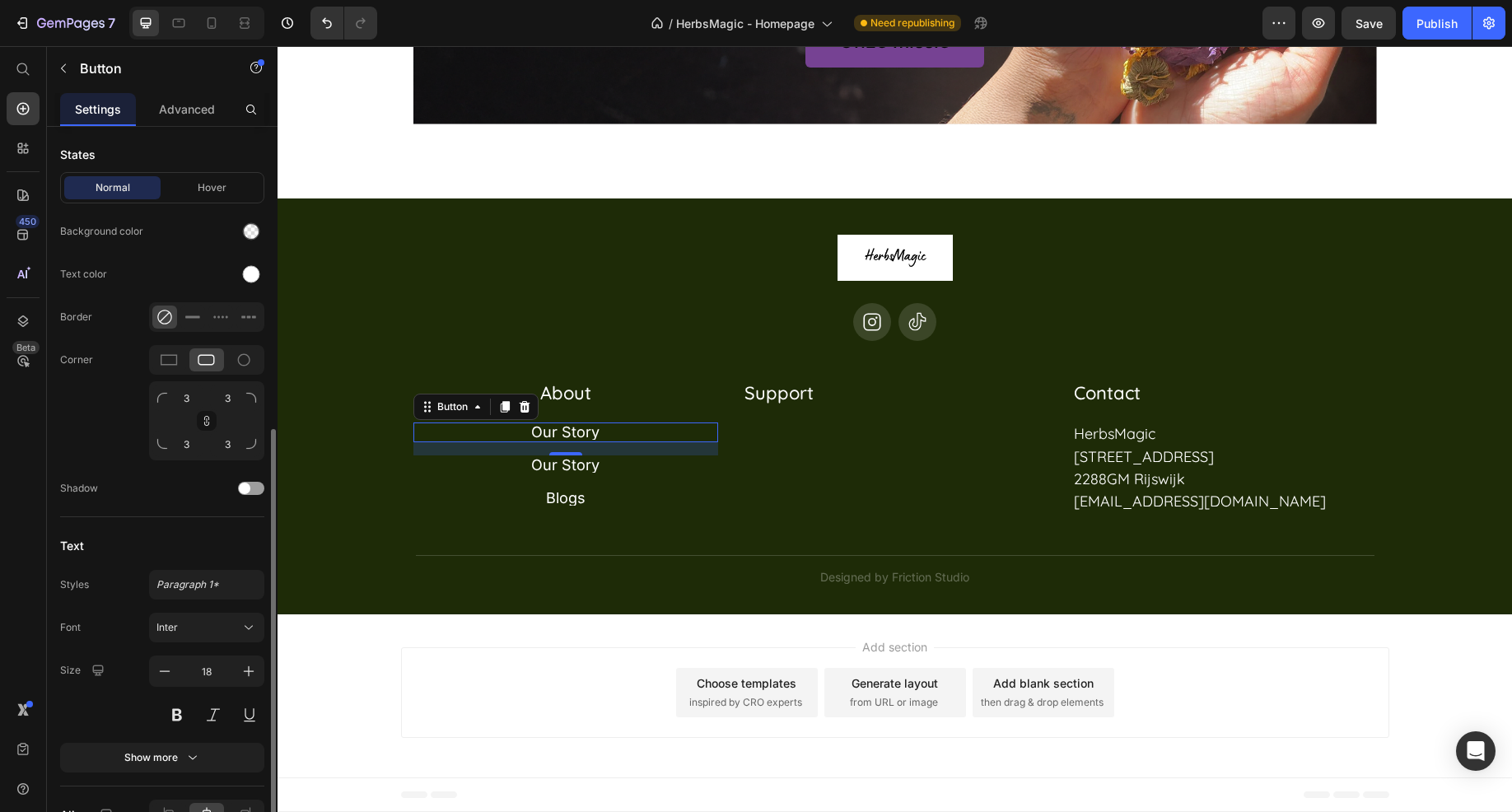 scroll, scrollTop: 663, scrollLeft: 0, axis: vertical 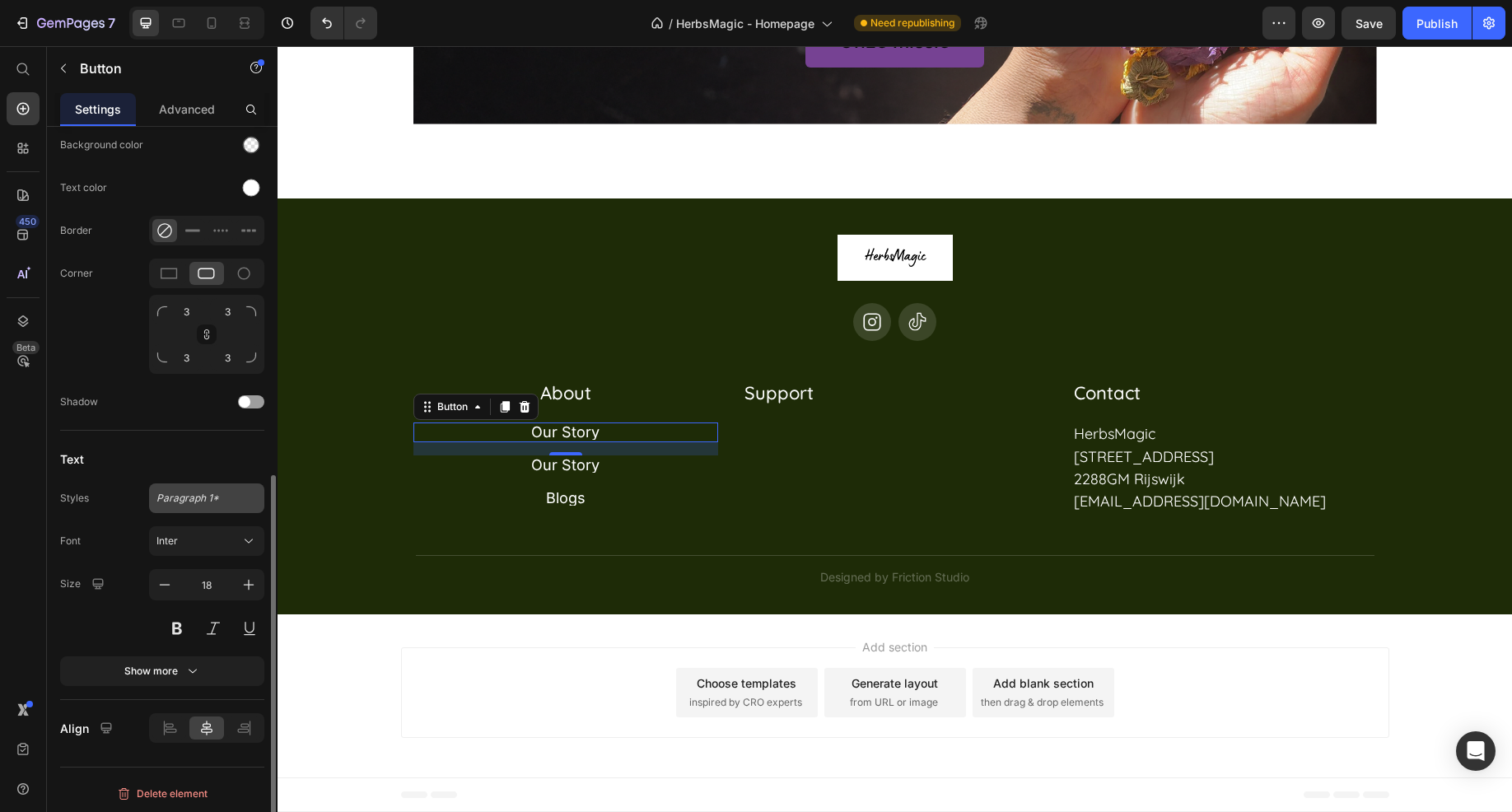 click on "Paragraph 1*" 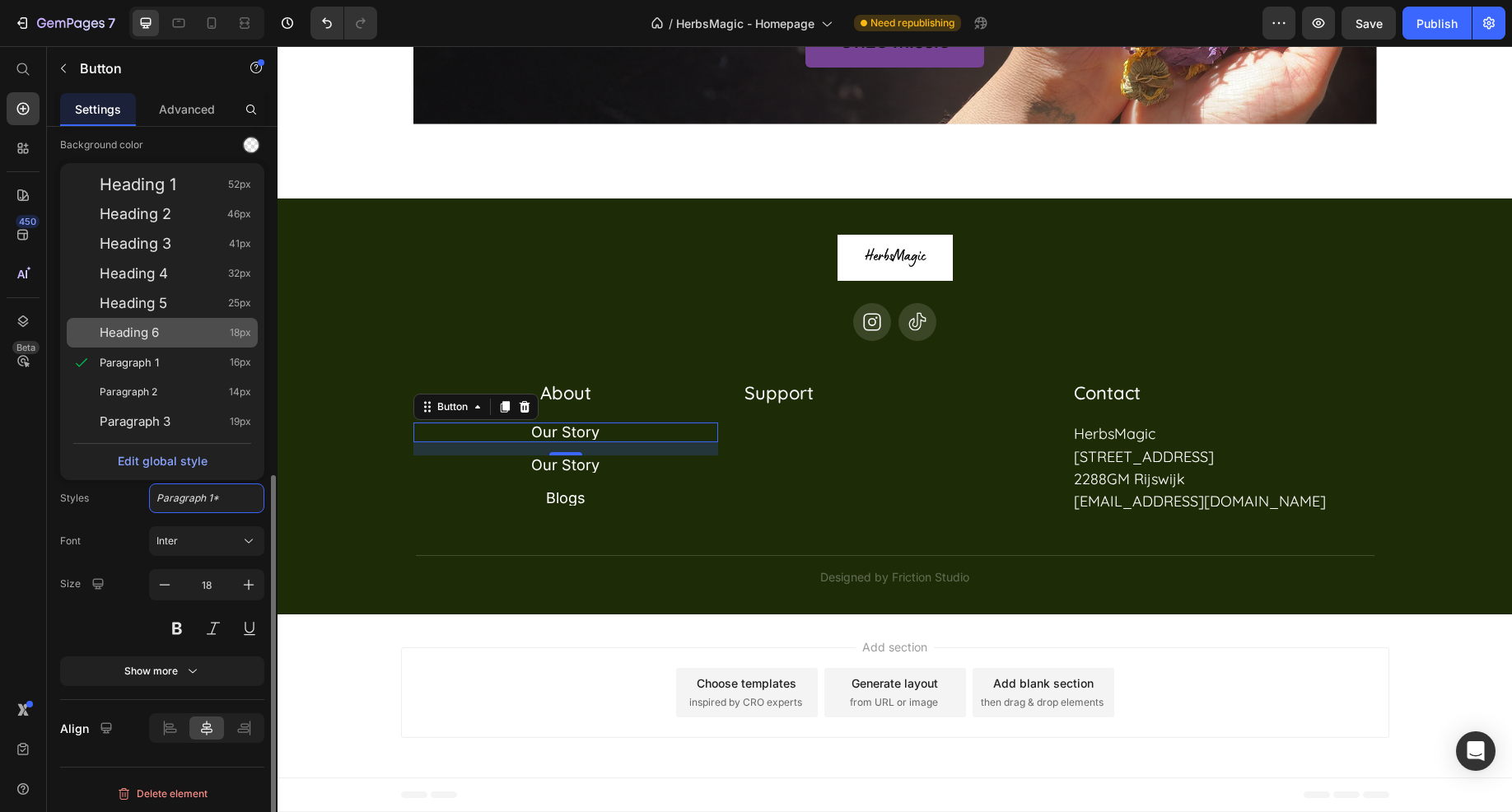 click on "Heading 6 18px" at bounding box center (175, 333) 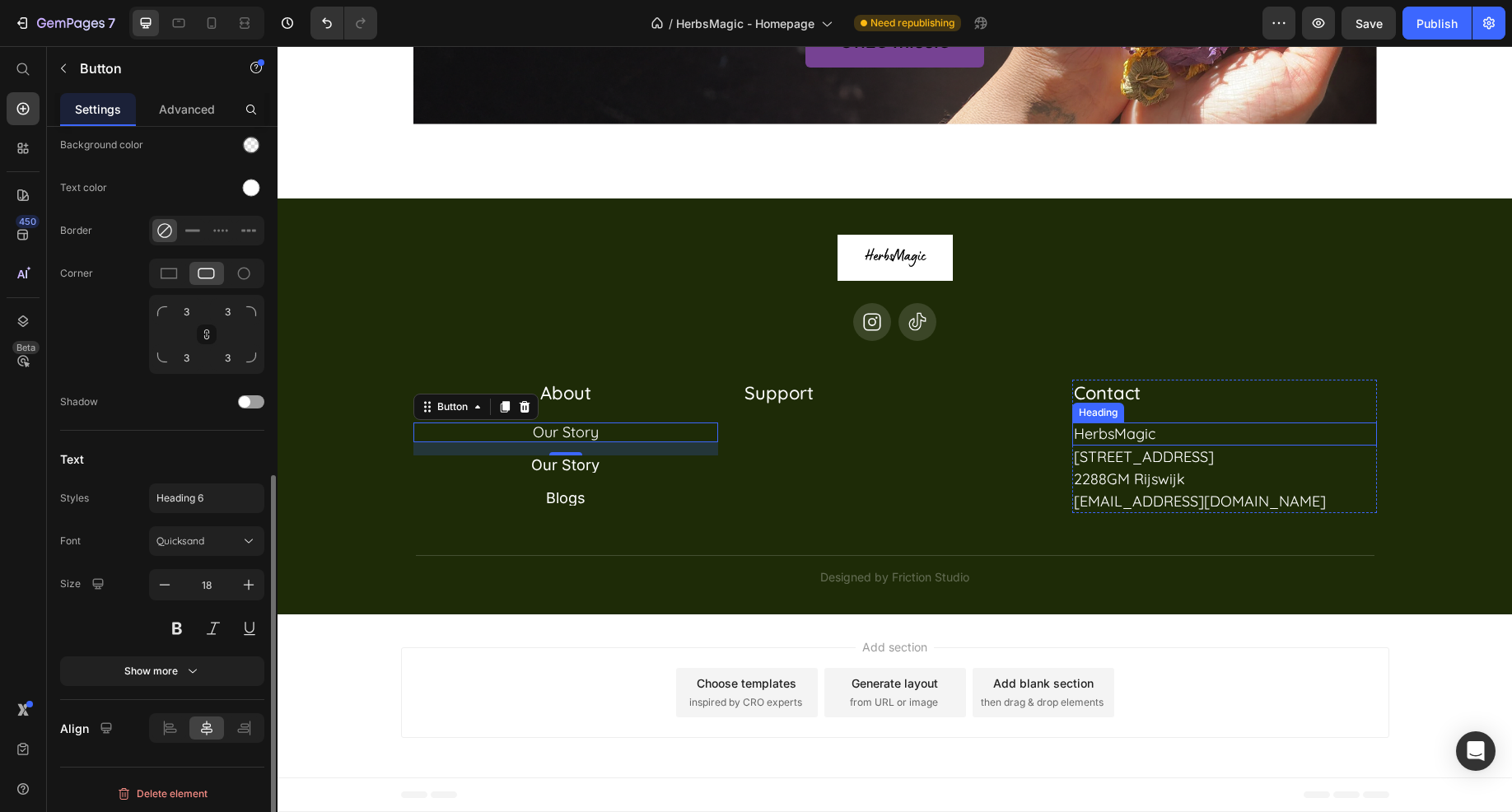 click on "HerbsMagic" at bounding box center [1225, 433] 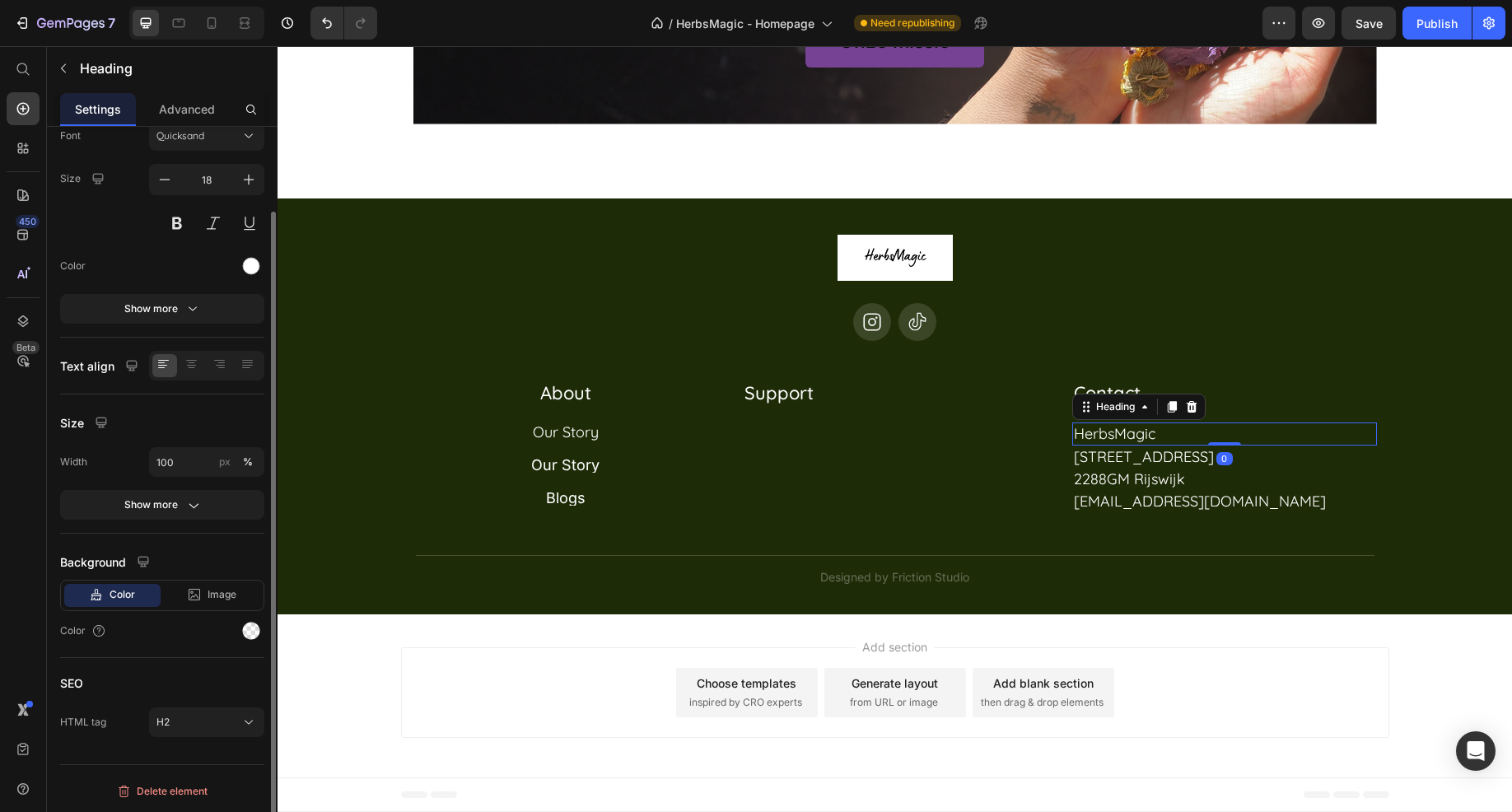 scroll, scrollTop: 0, scrollLeft: 0, axis: both 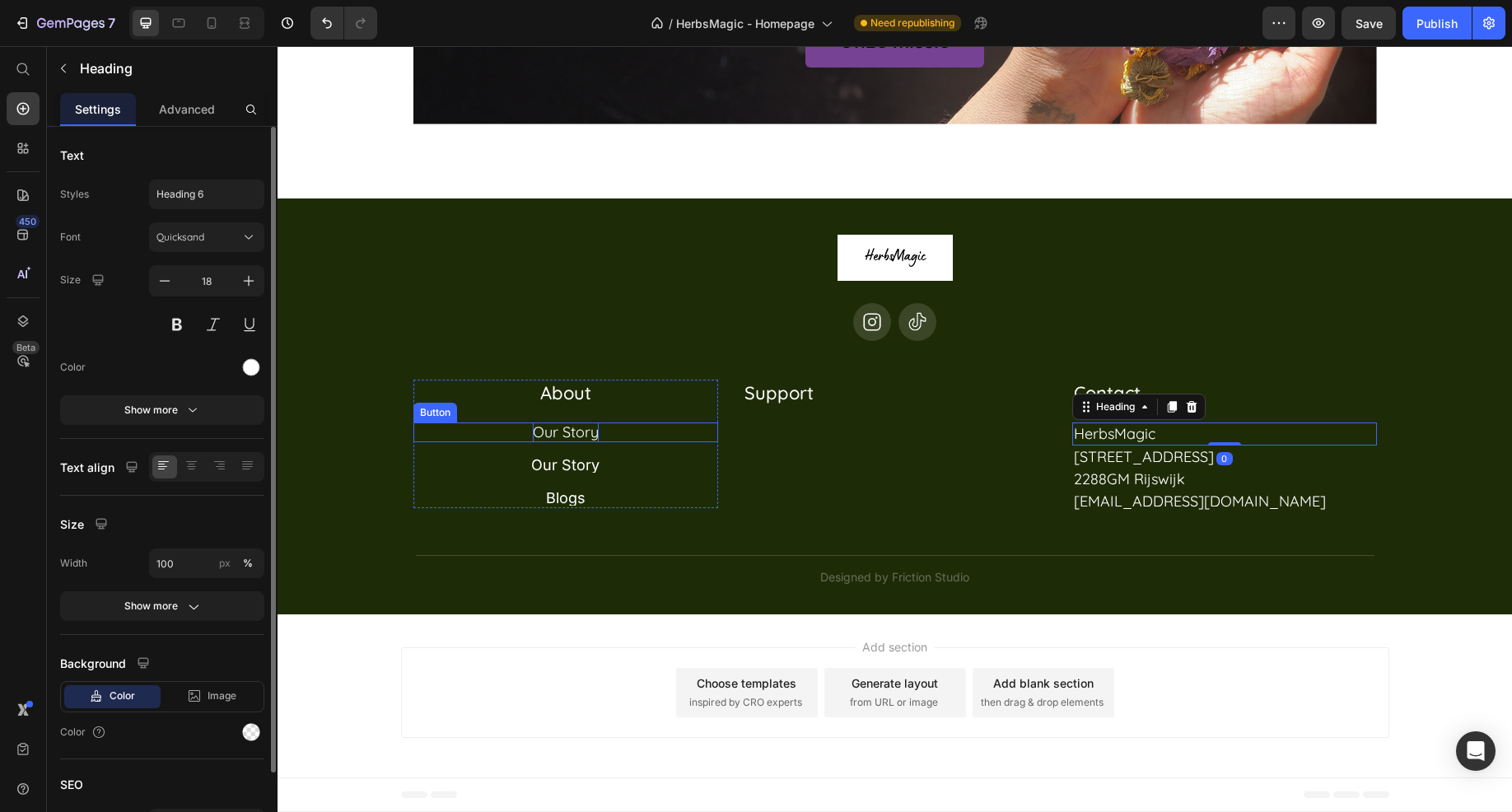 click on "Our Story" at bounding box center [566, 432] 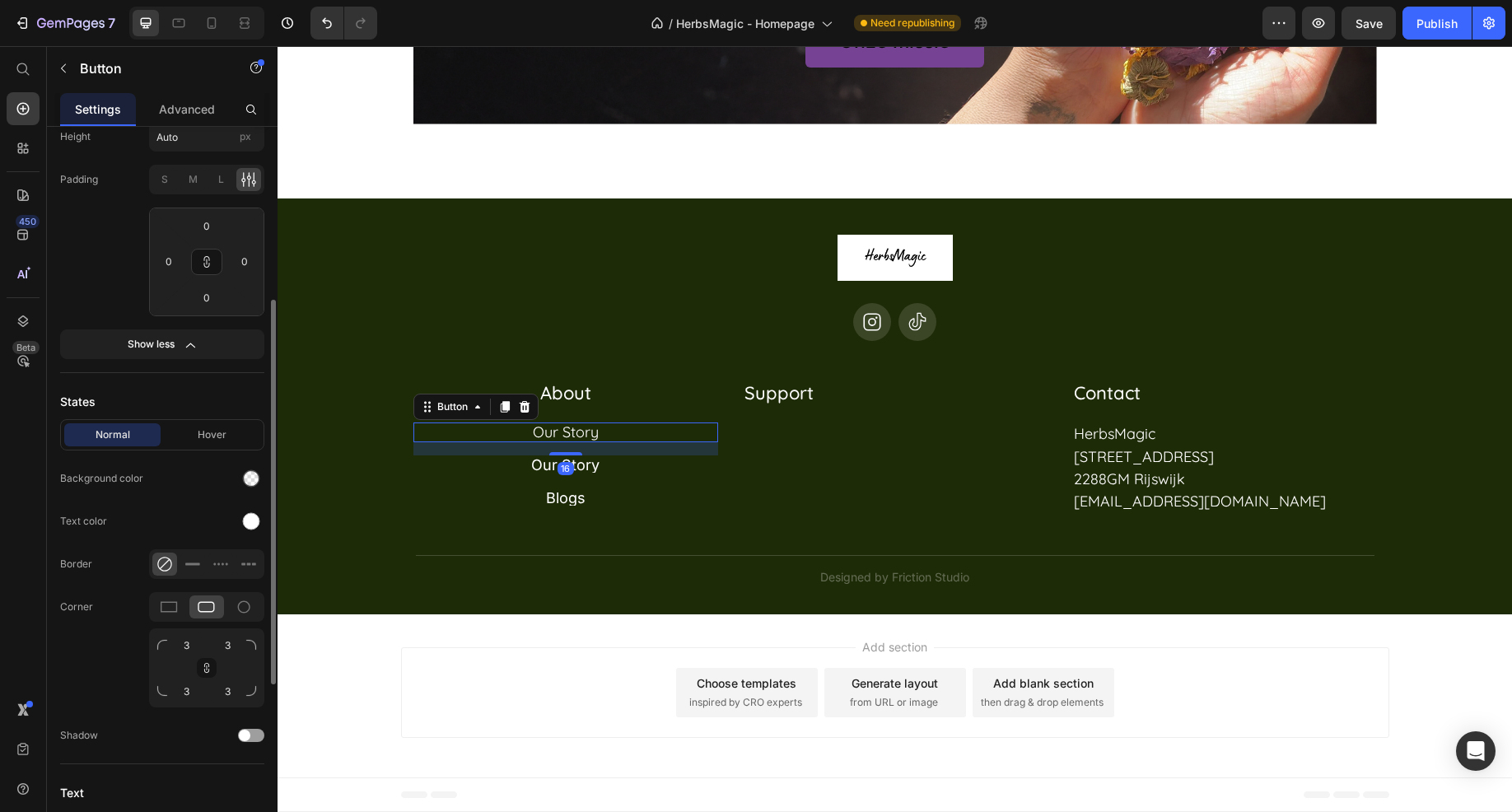 scroll, scrollTop: 659, scrollLeft: 0, axis: vertical 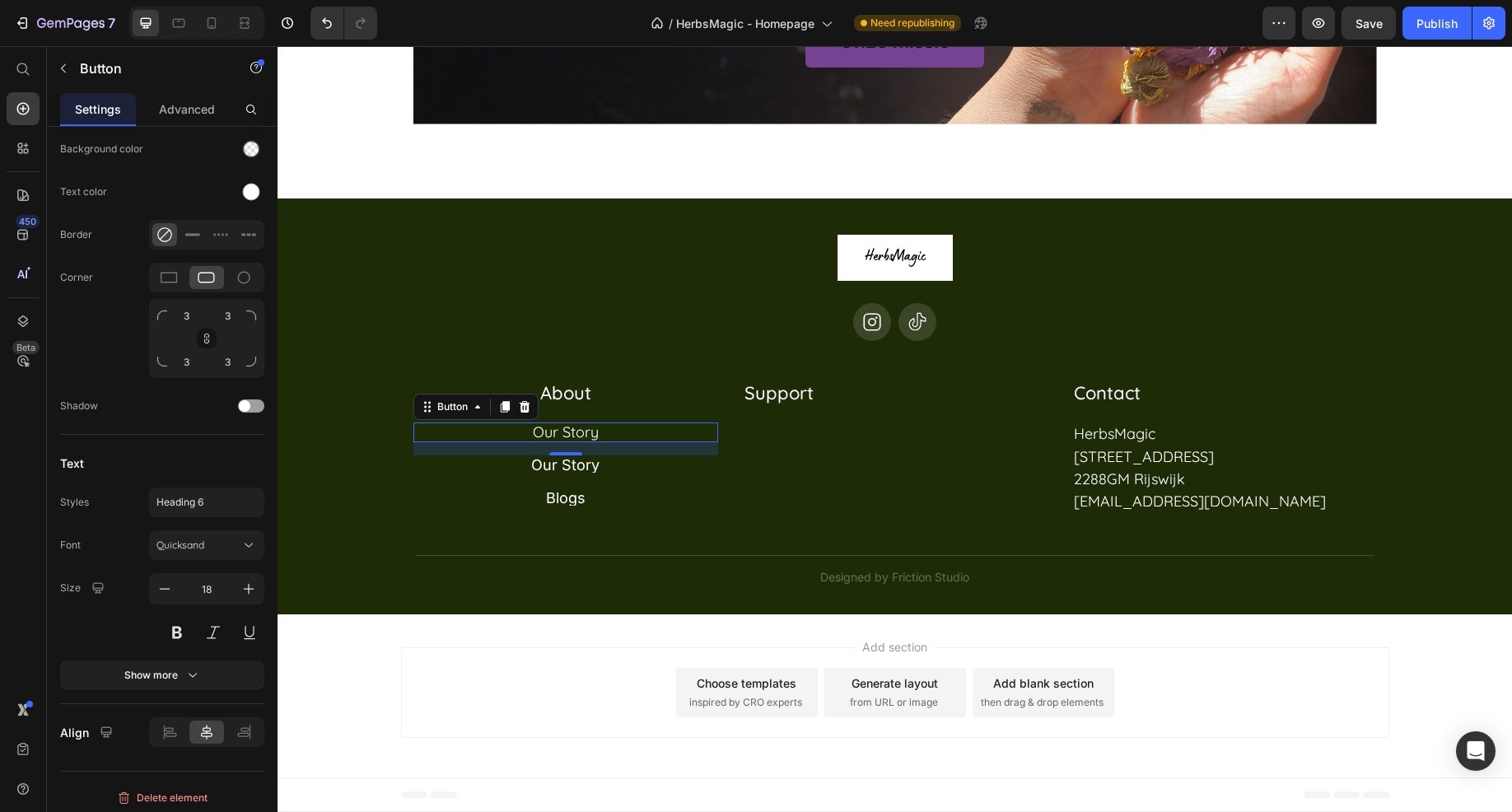 click on "Our Story Button   16" at bounding box center (566, 432) 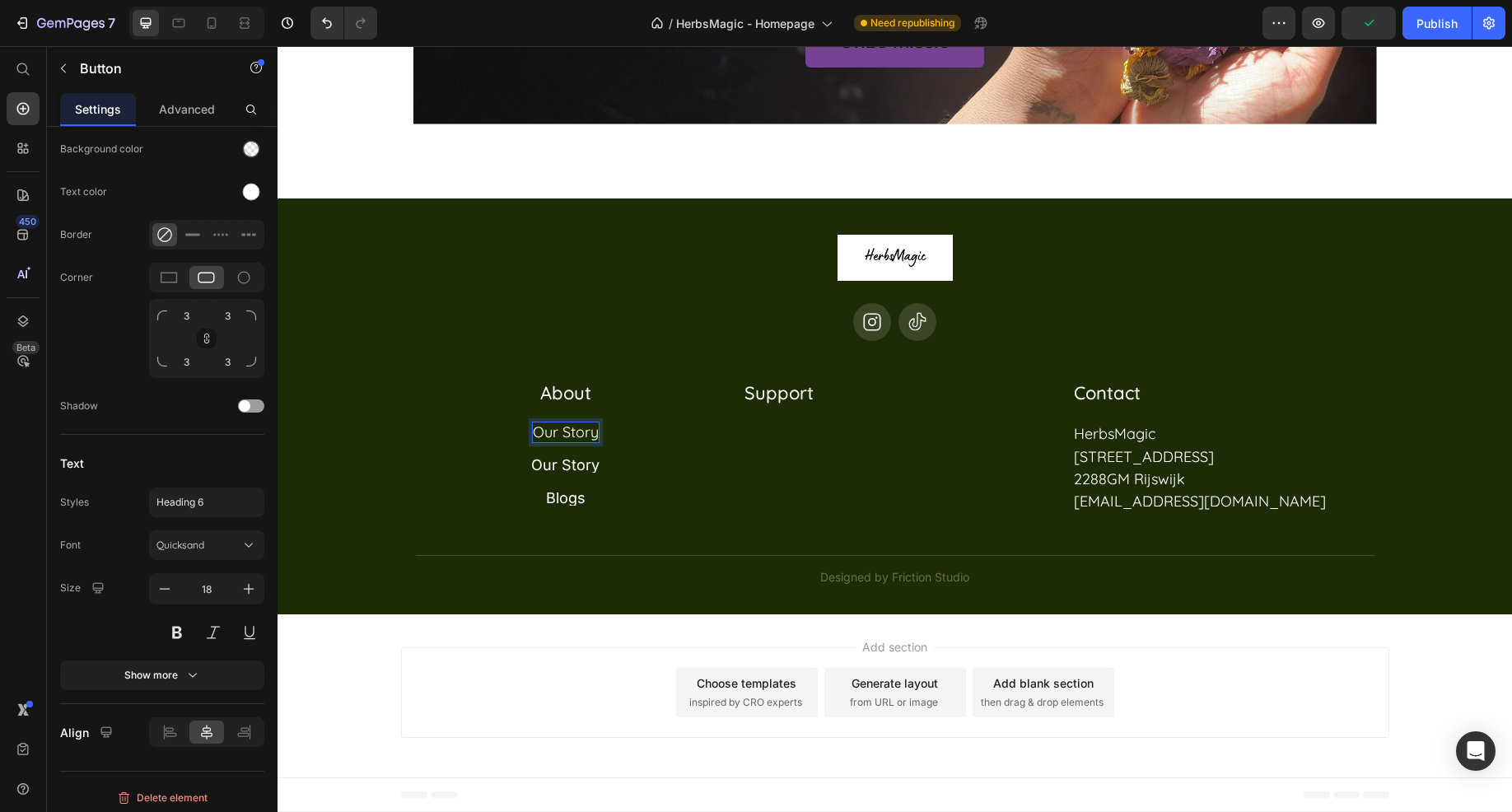 click on "Our Story" at bounding box center [566, 432] 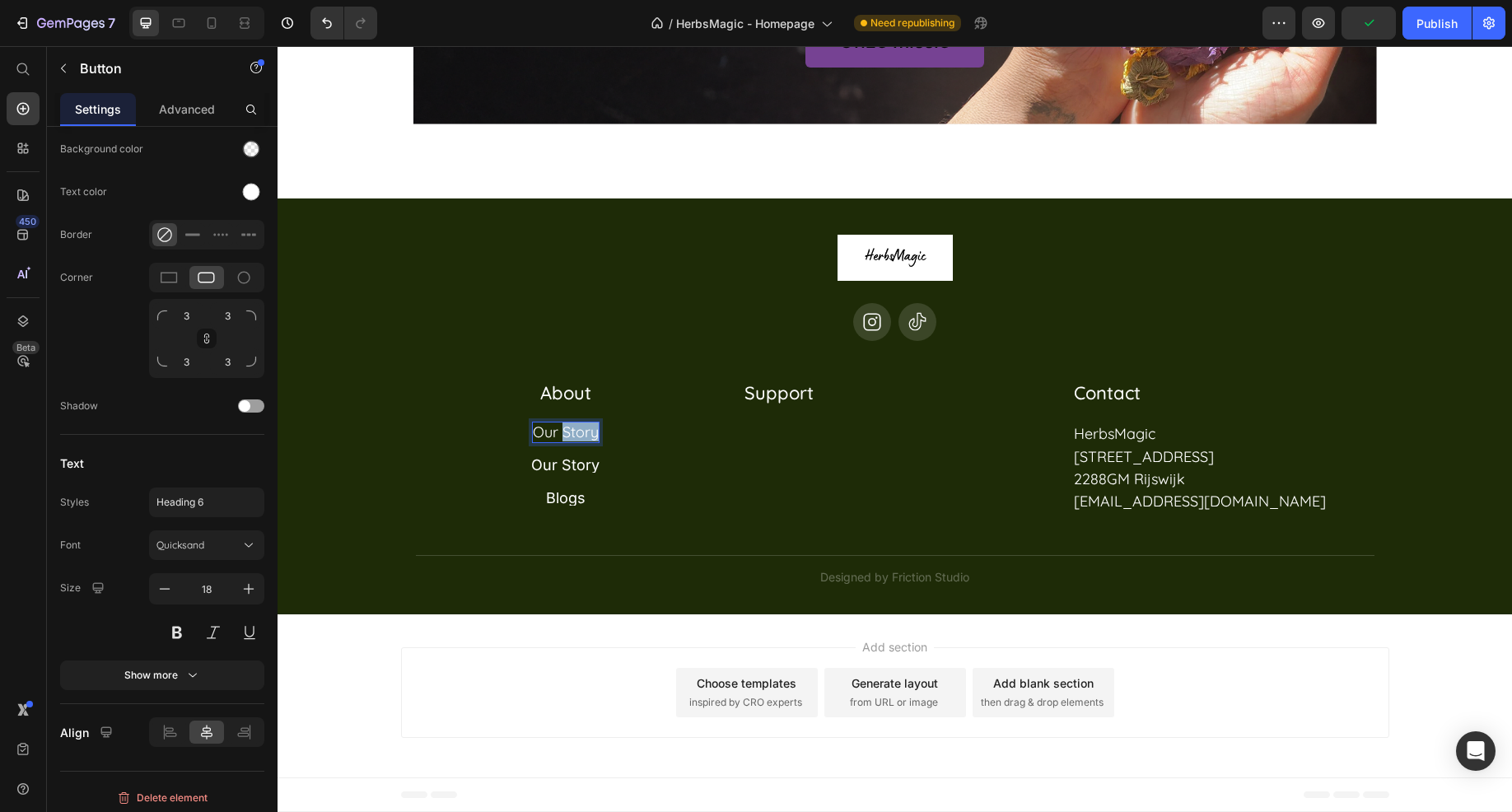 click on "Our Story" at bounding box center (566, 432) 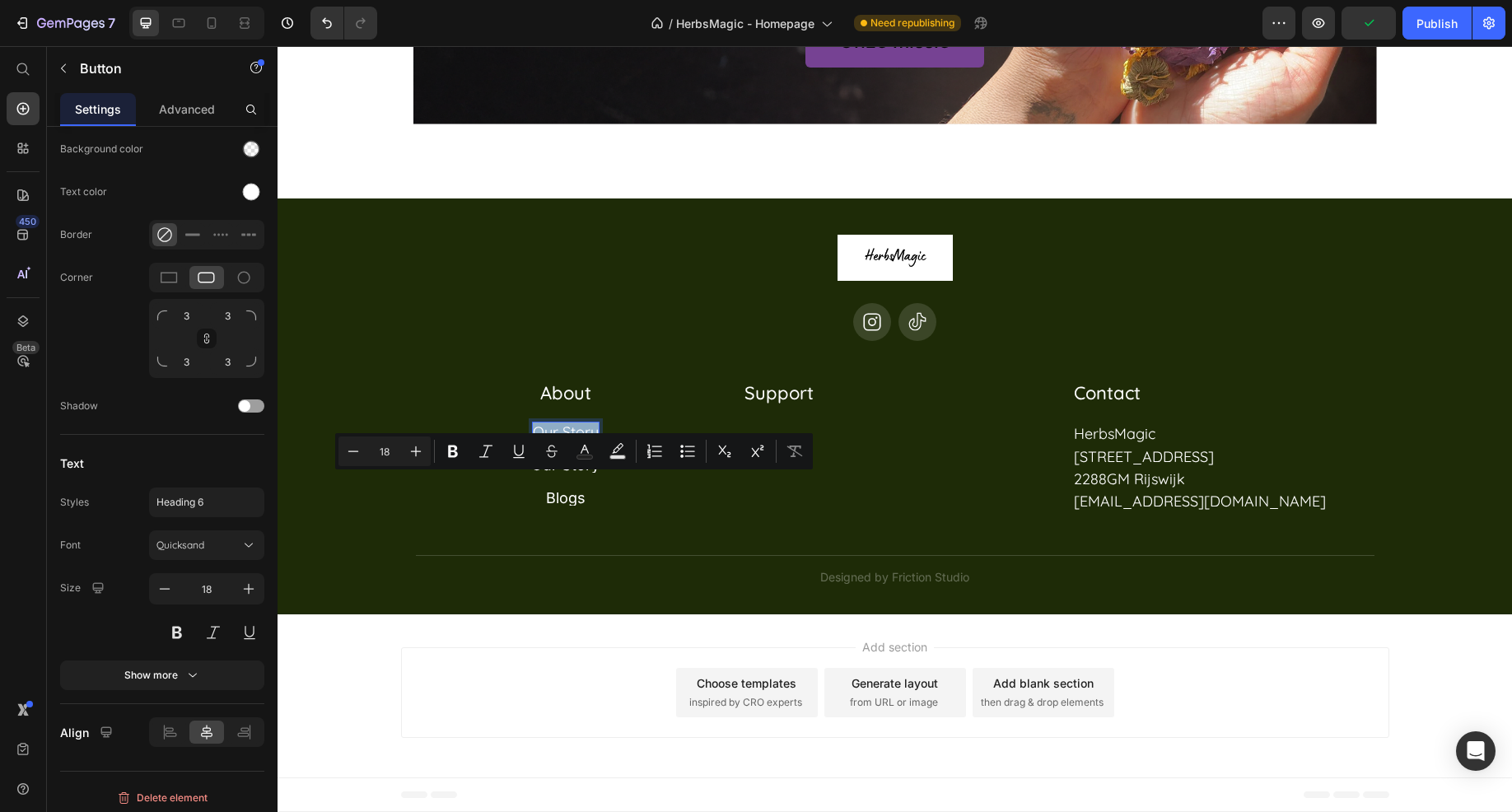 click on "Our Story" at bounding box center [566, 432] 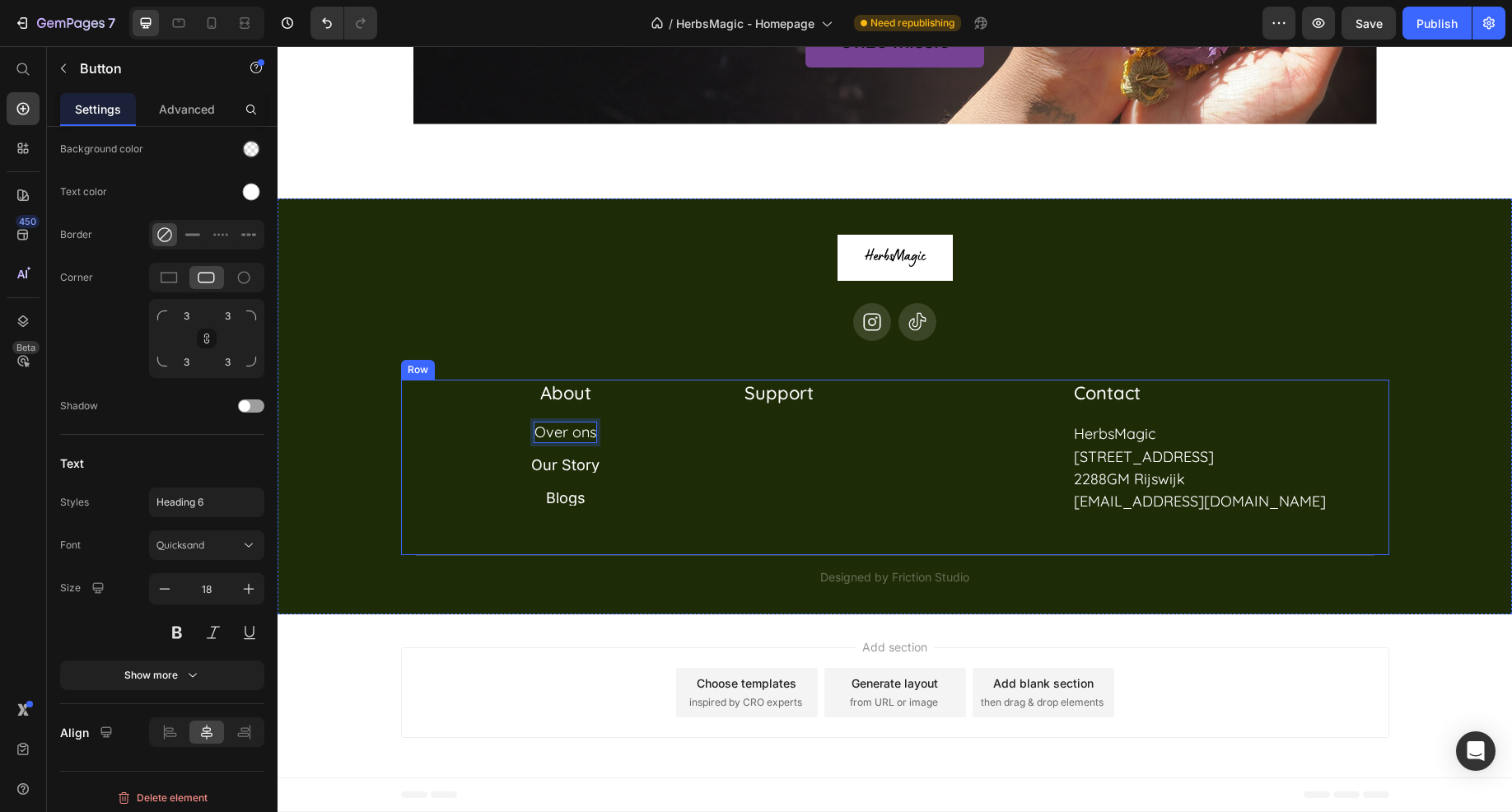click on "About Heading Over ons Button   16 Our Story Button Blogs Button Row Support Heading Row Contact Heading HerbsMagic Heading Veraartlaan [STREET_ADDRESS] Heading [EMAIL_ADDRESS][DOMAIN_NAME] Heading [GEOGRAPHIC_DATA]" at bounding box center [895, 467] 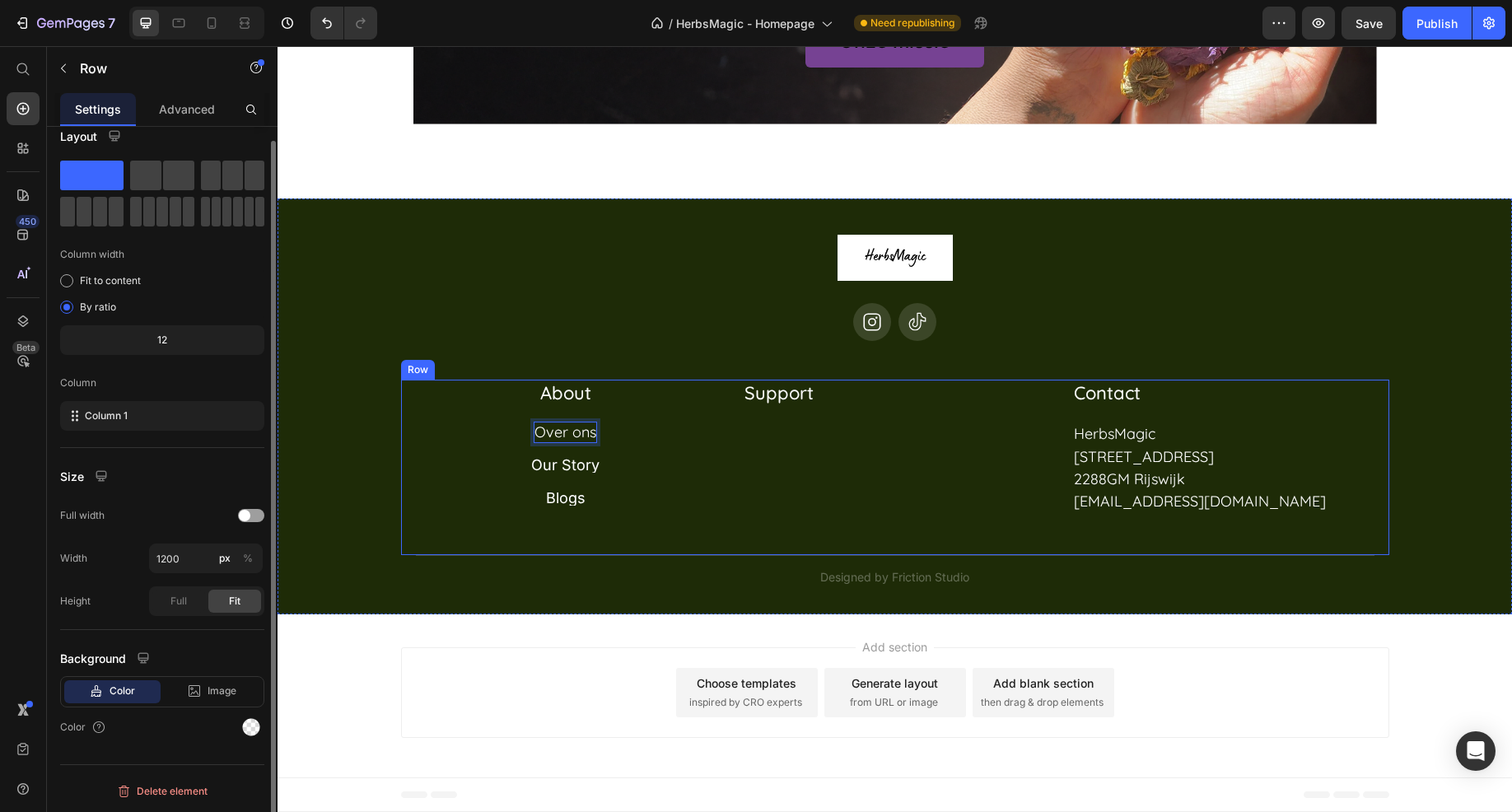 scroll, scrollTop: 0, scrollLeft: 0, axis: both 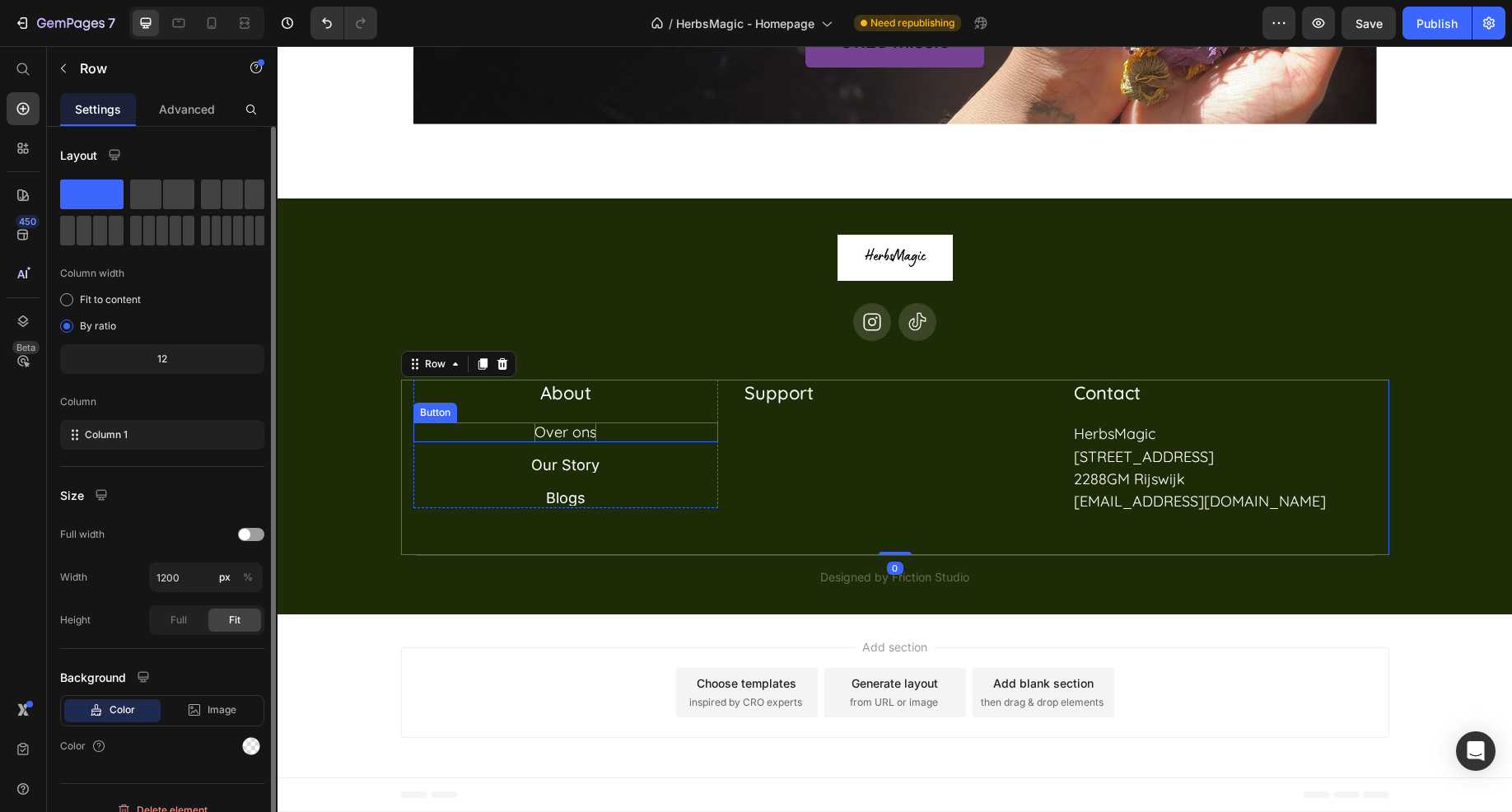 click on "Over ons" at bounding box center (565, 432) 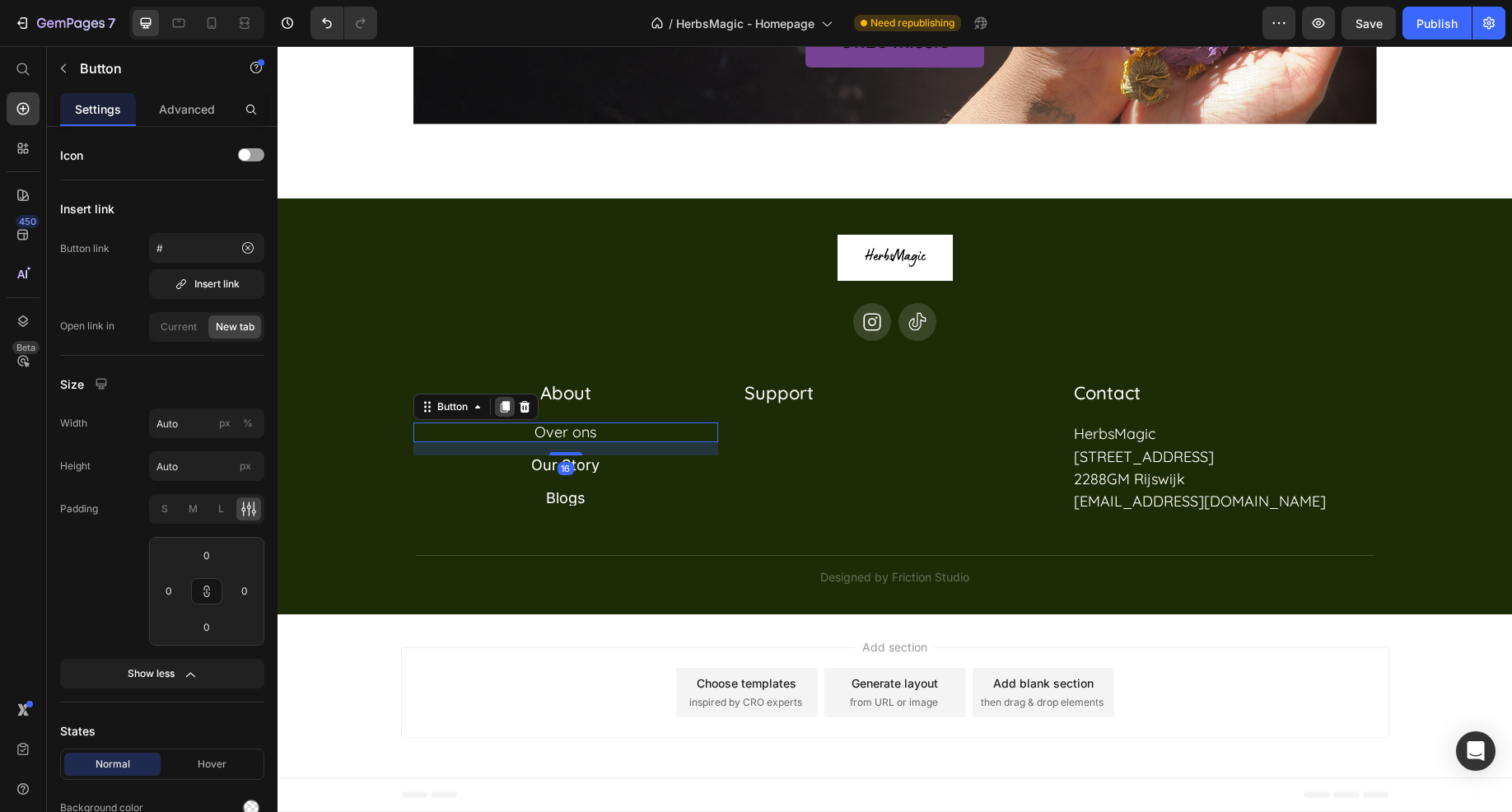 click 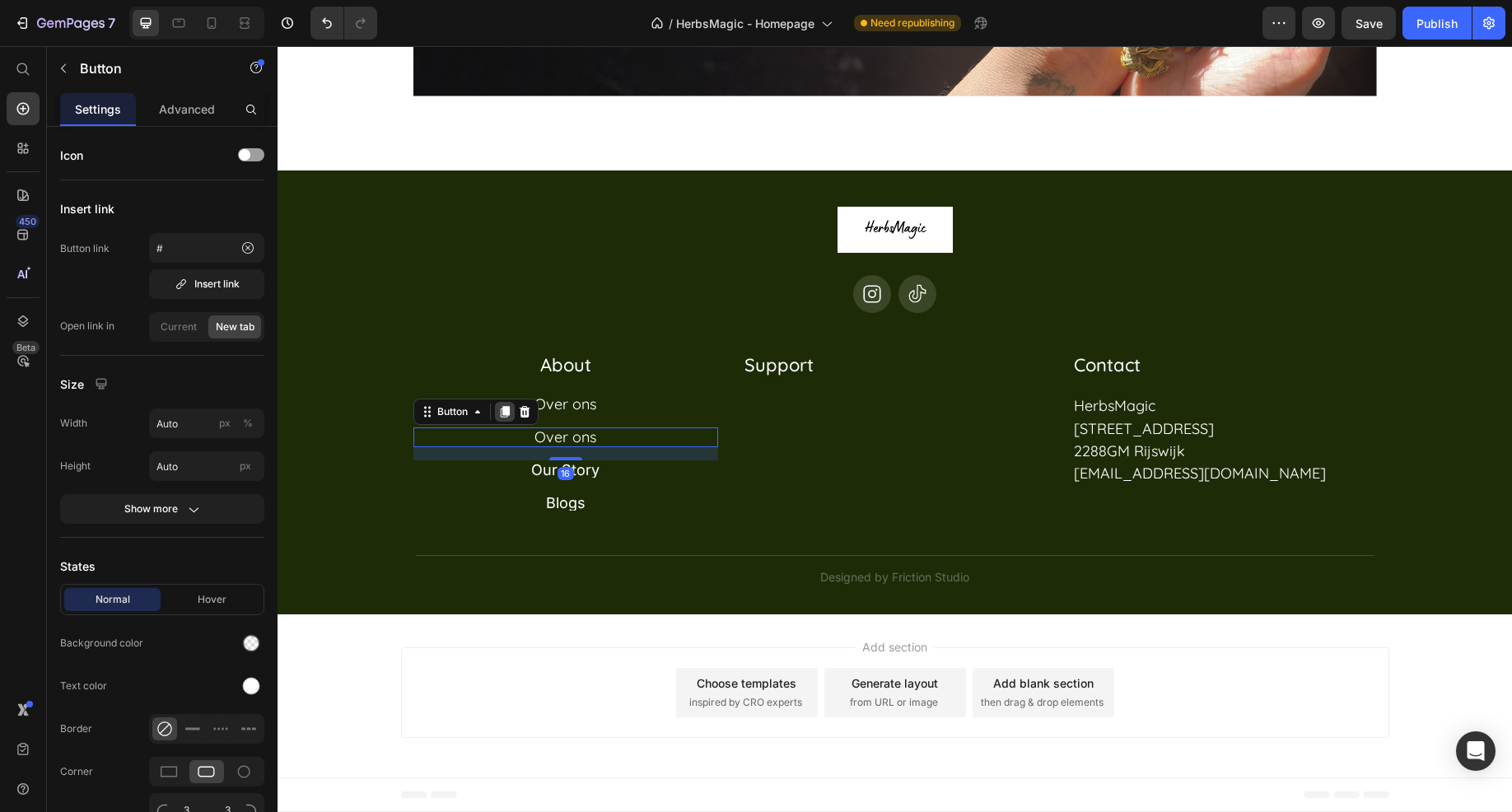 click 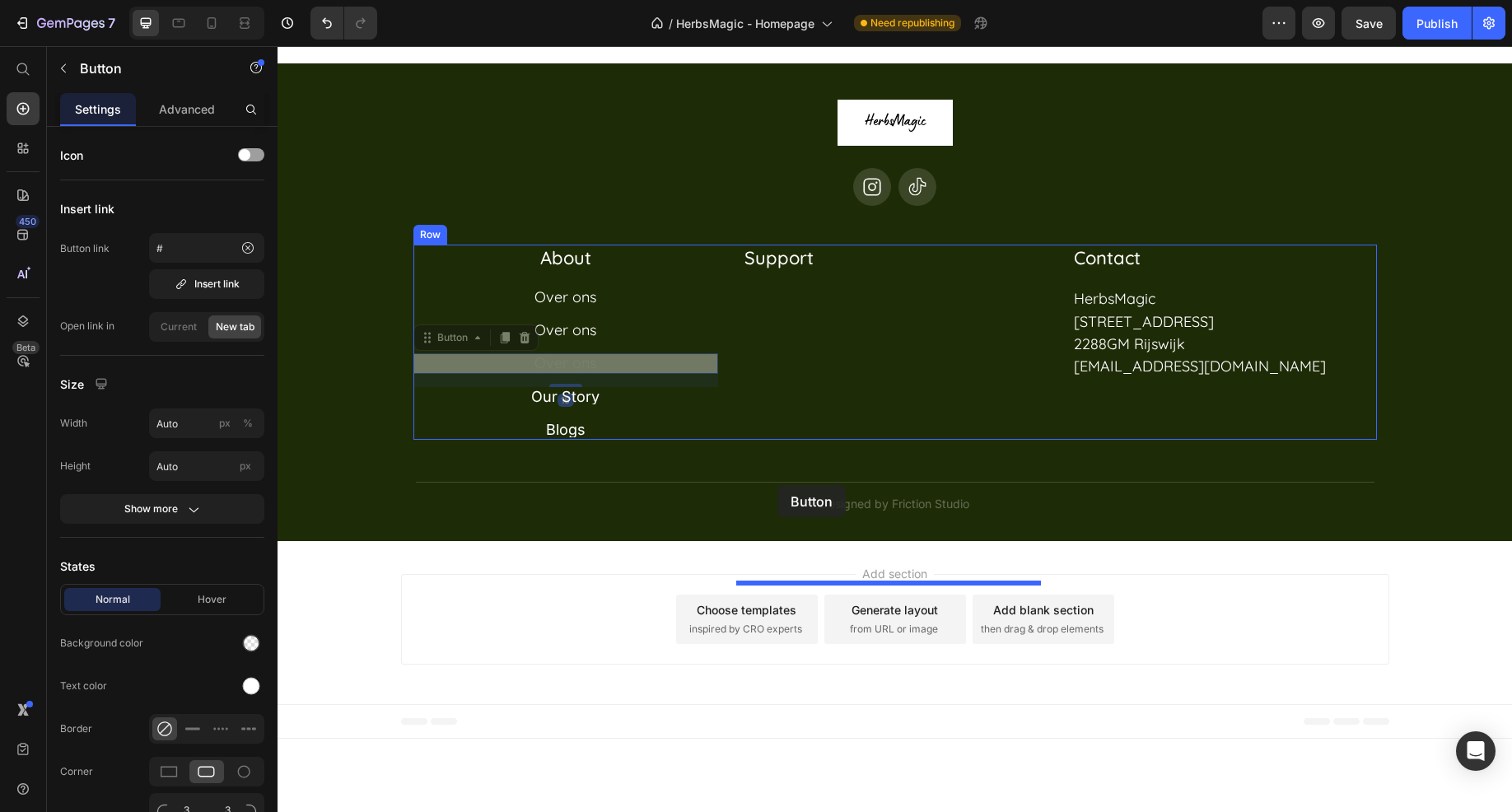 drag, startPoint x: 423, startPoint y: 529, endPoint x: 777, endPoint y: 485, distance: 356.72398 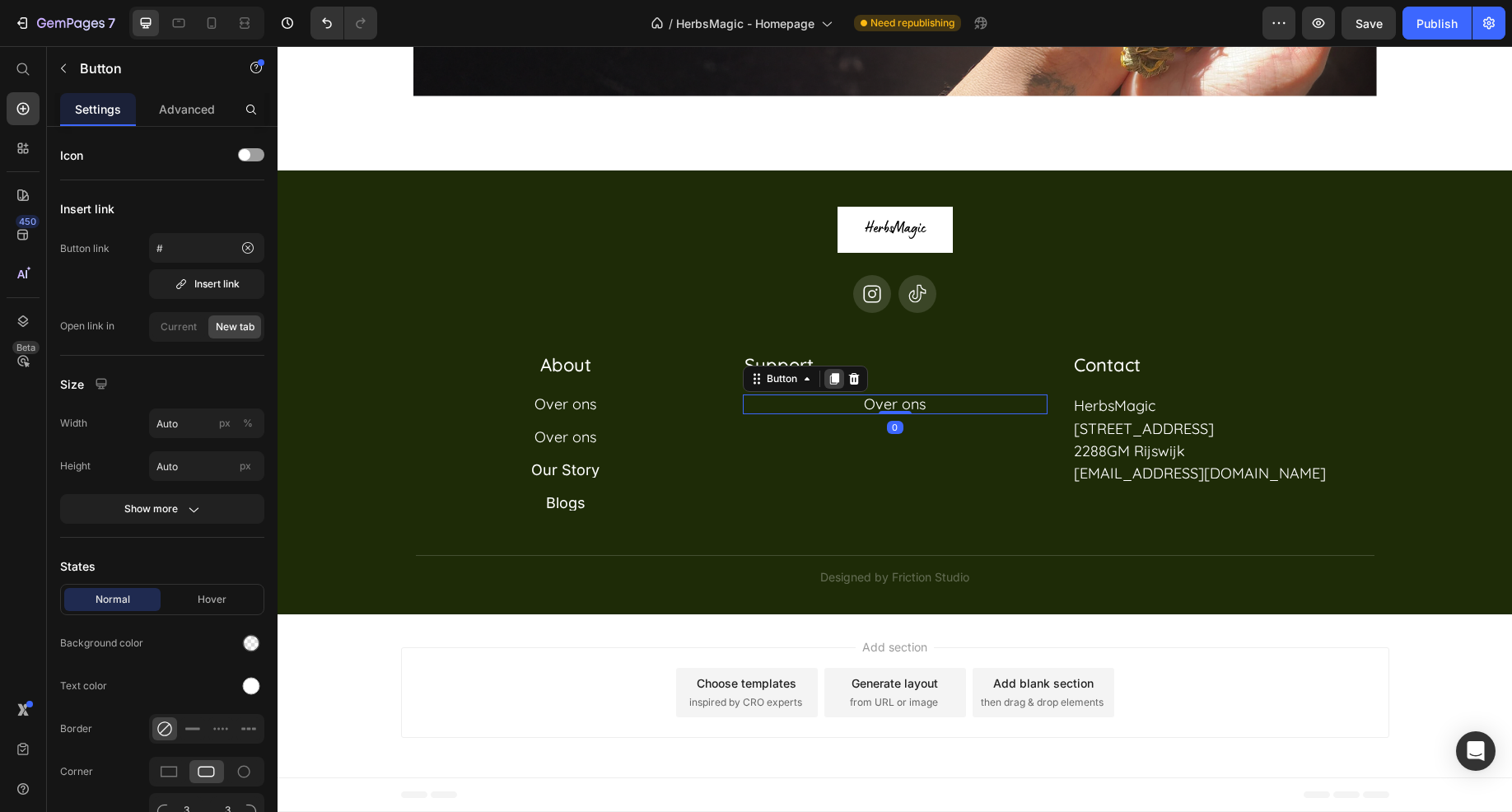 click 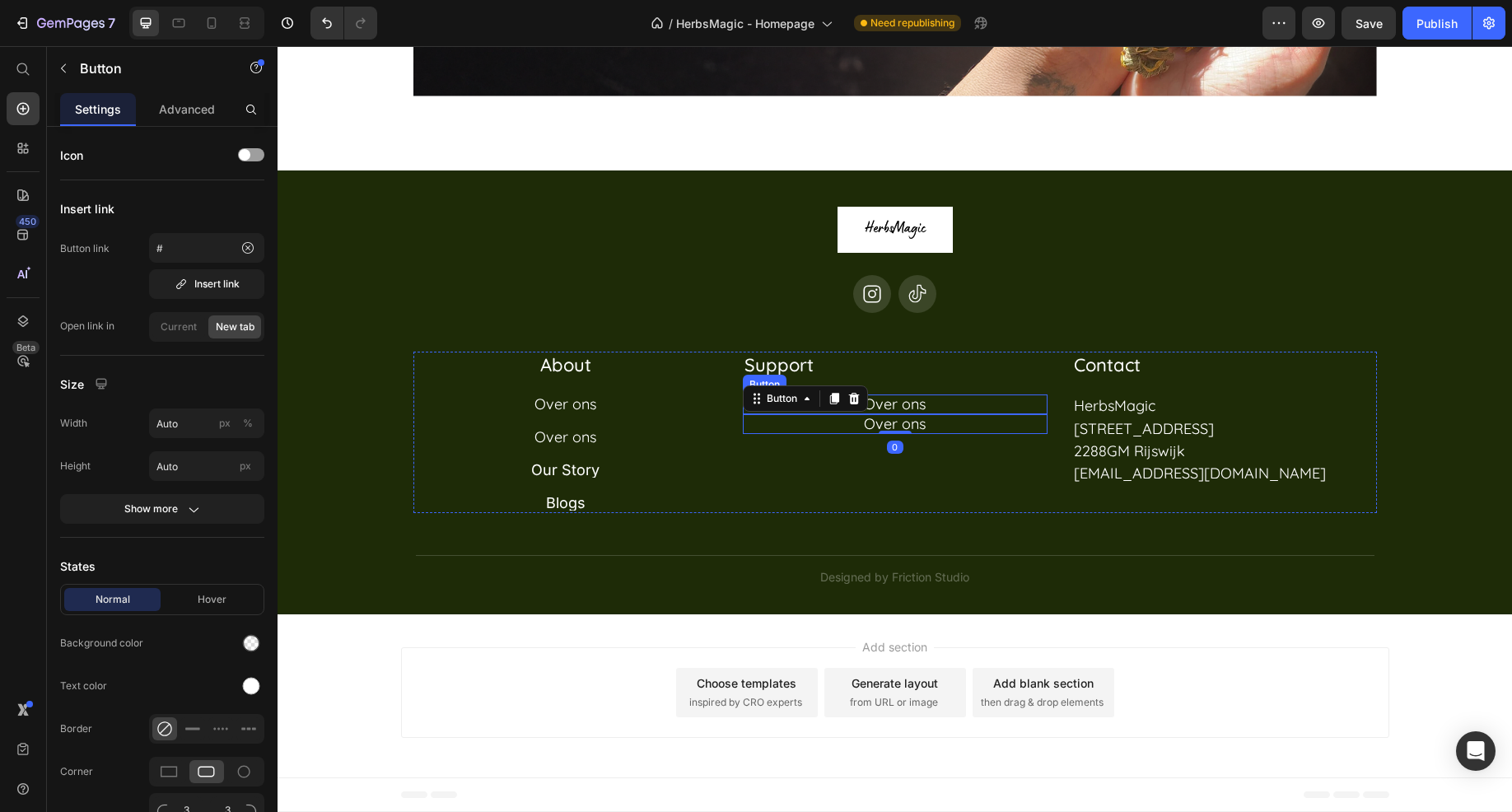 click on "Over ons Button" at bounding box center (895, 404) 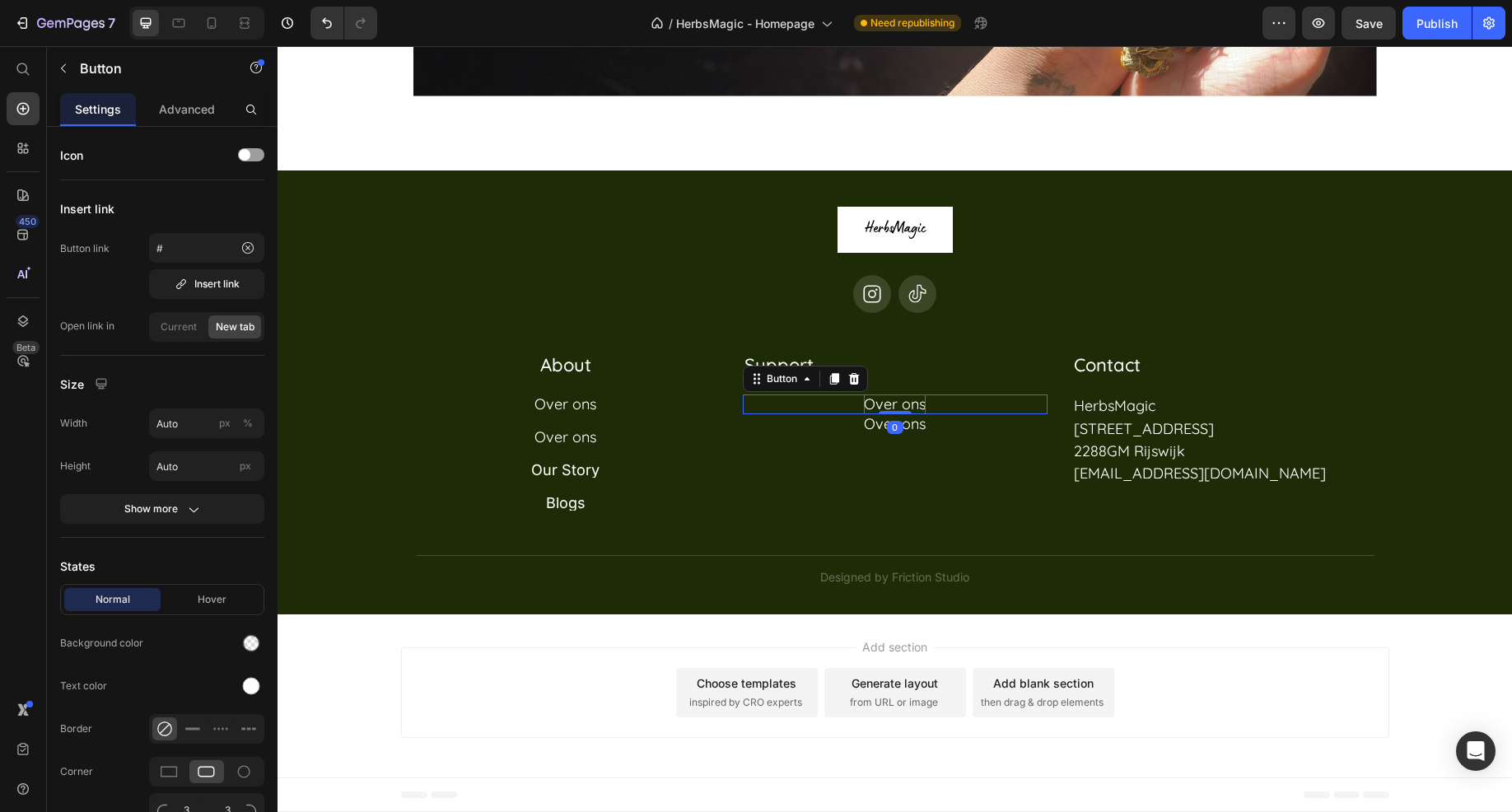 click on "Over ons" at bounding box center (894, 404) 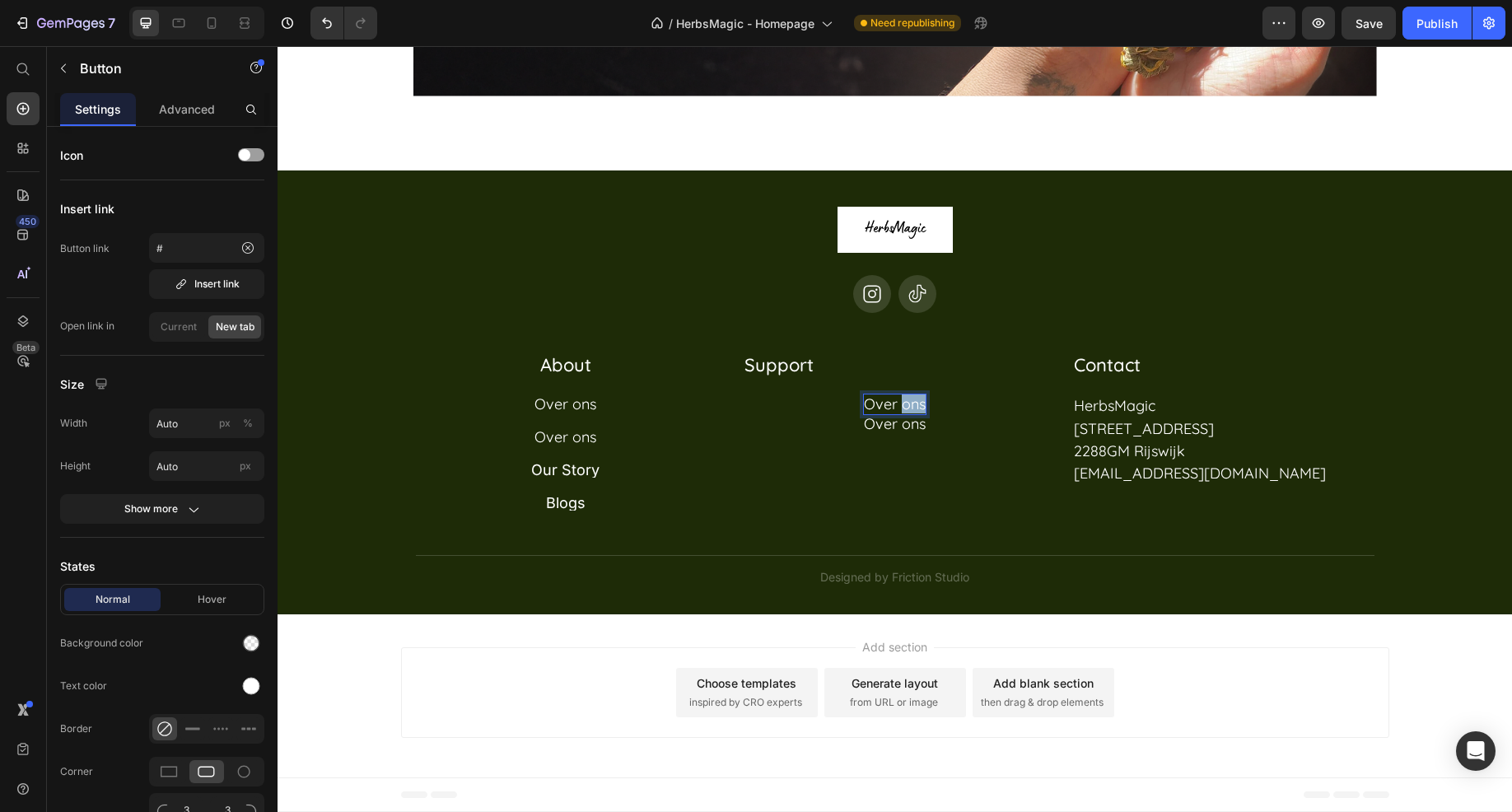 click on "Over ons" at bounding box center [894, 404] 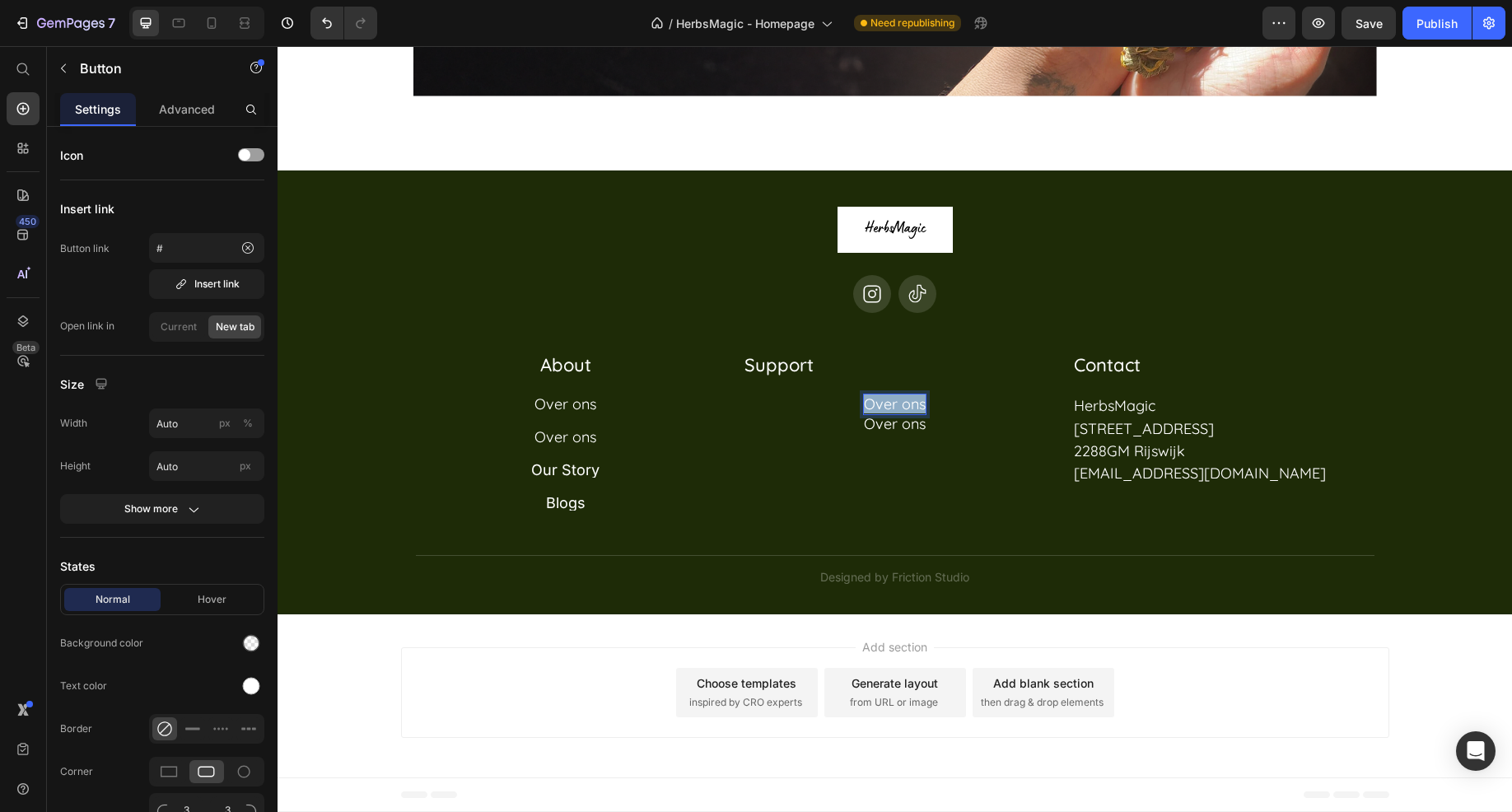click on "Over ons" at bounding box center [894, 404] 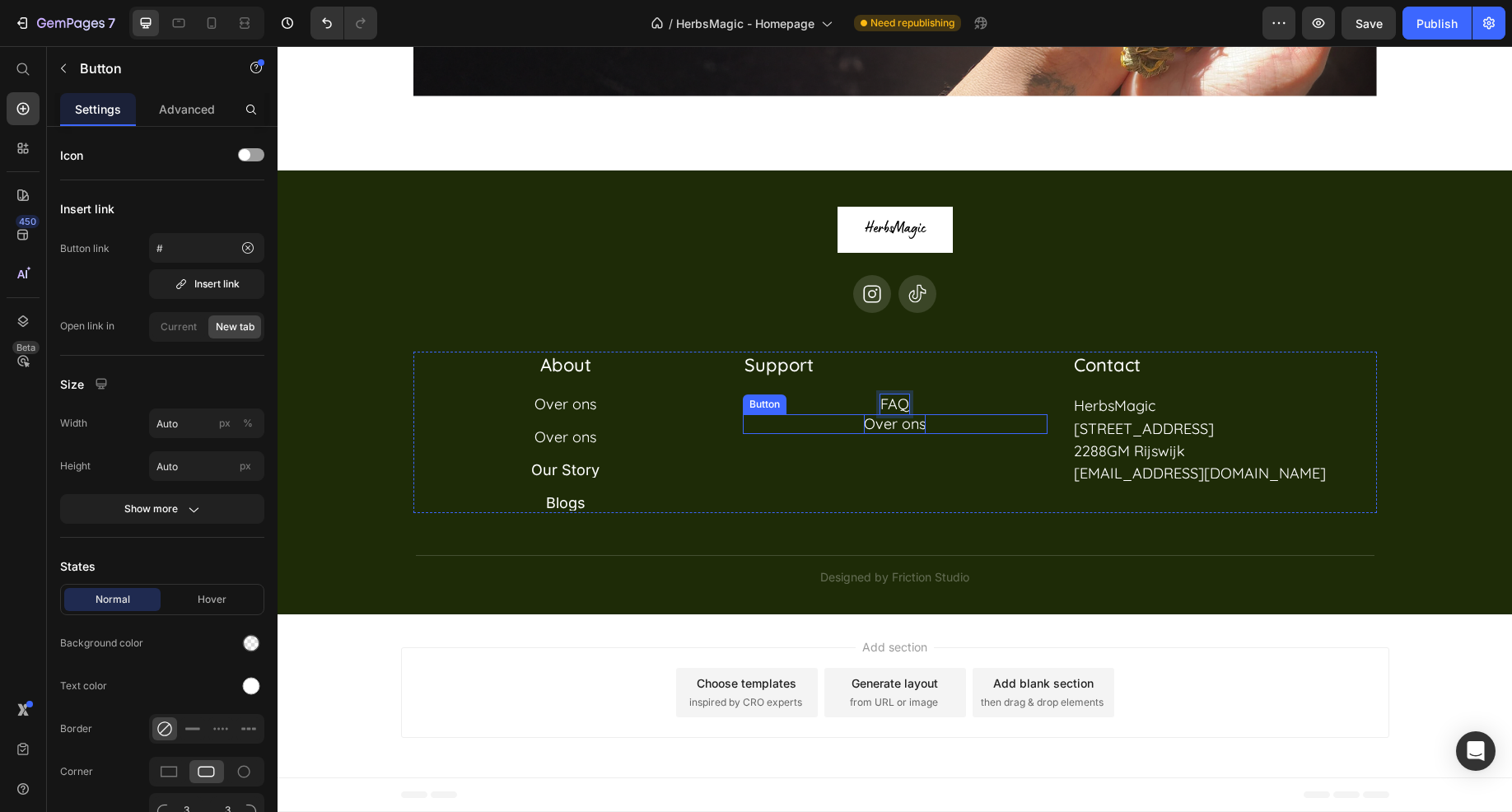 click on "Over ons" at bounding box center (894, 423) 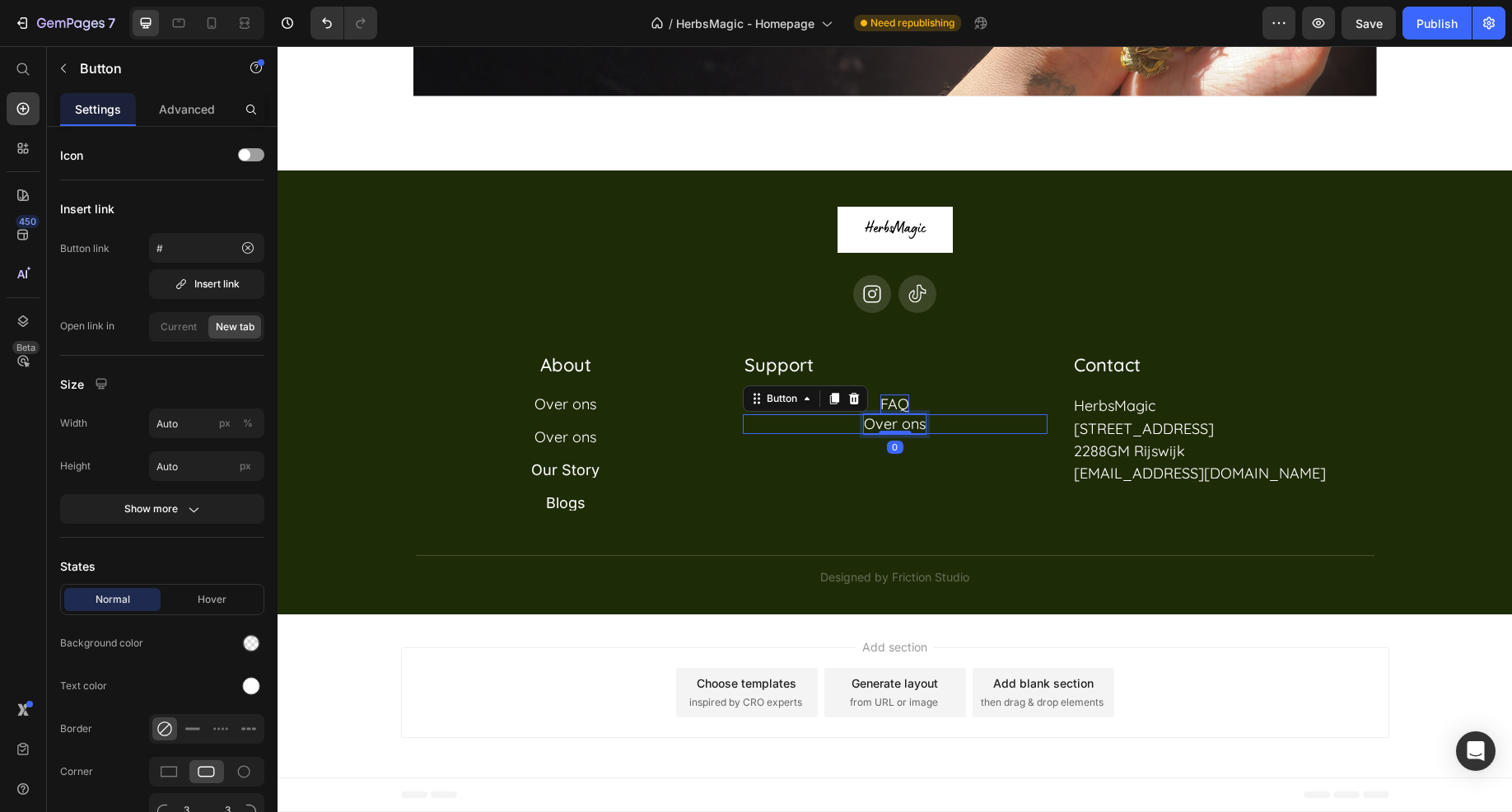 click on "Over ons" at bounding box center [894, 423] 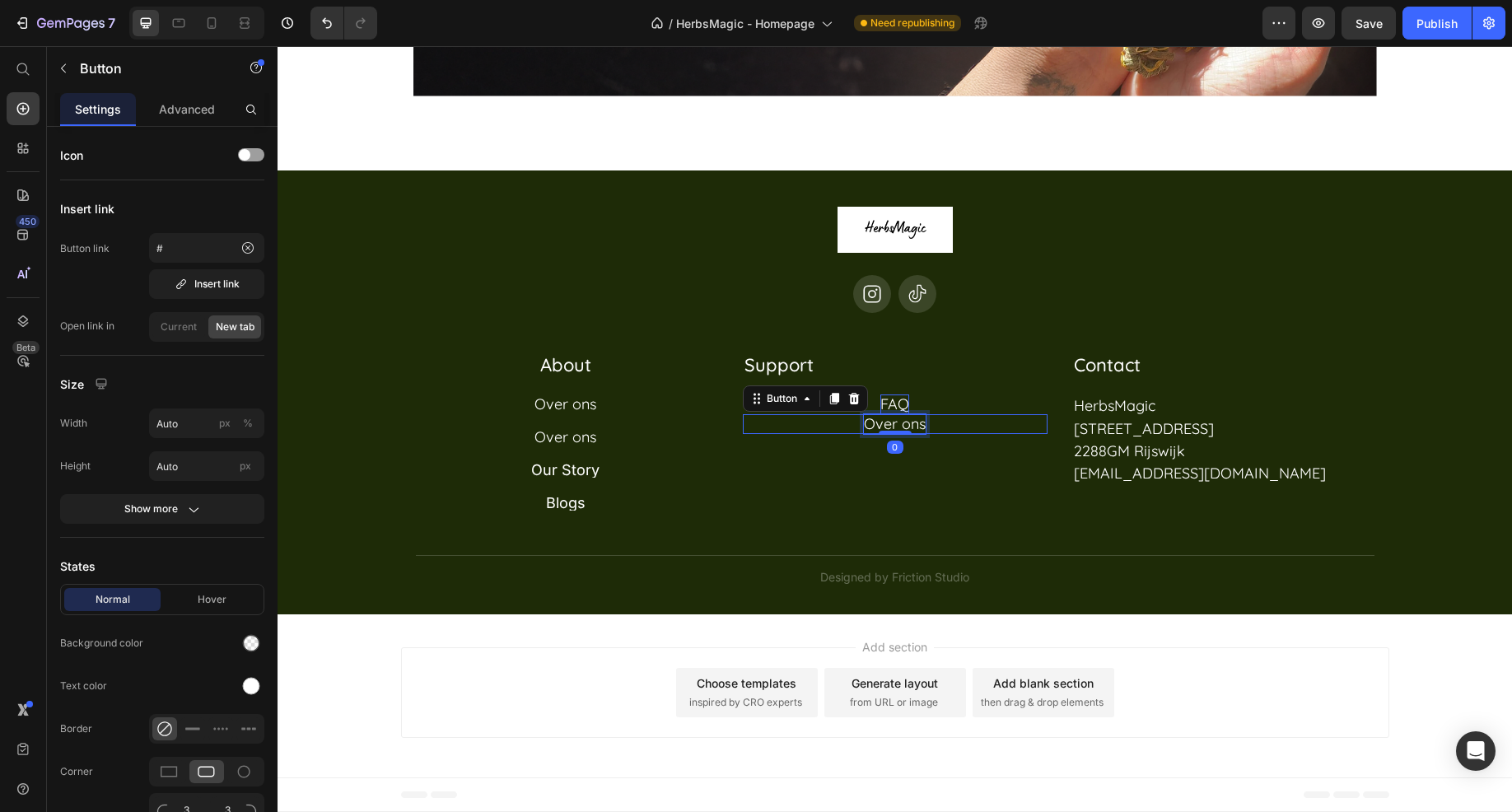 click on "Over ons" at bounding box center (894, 423) 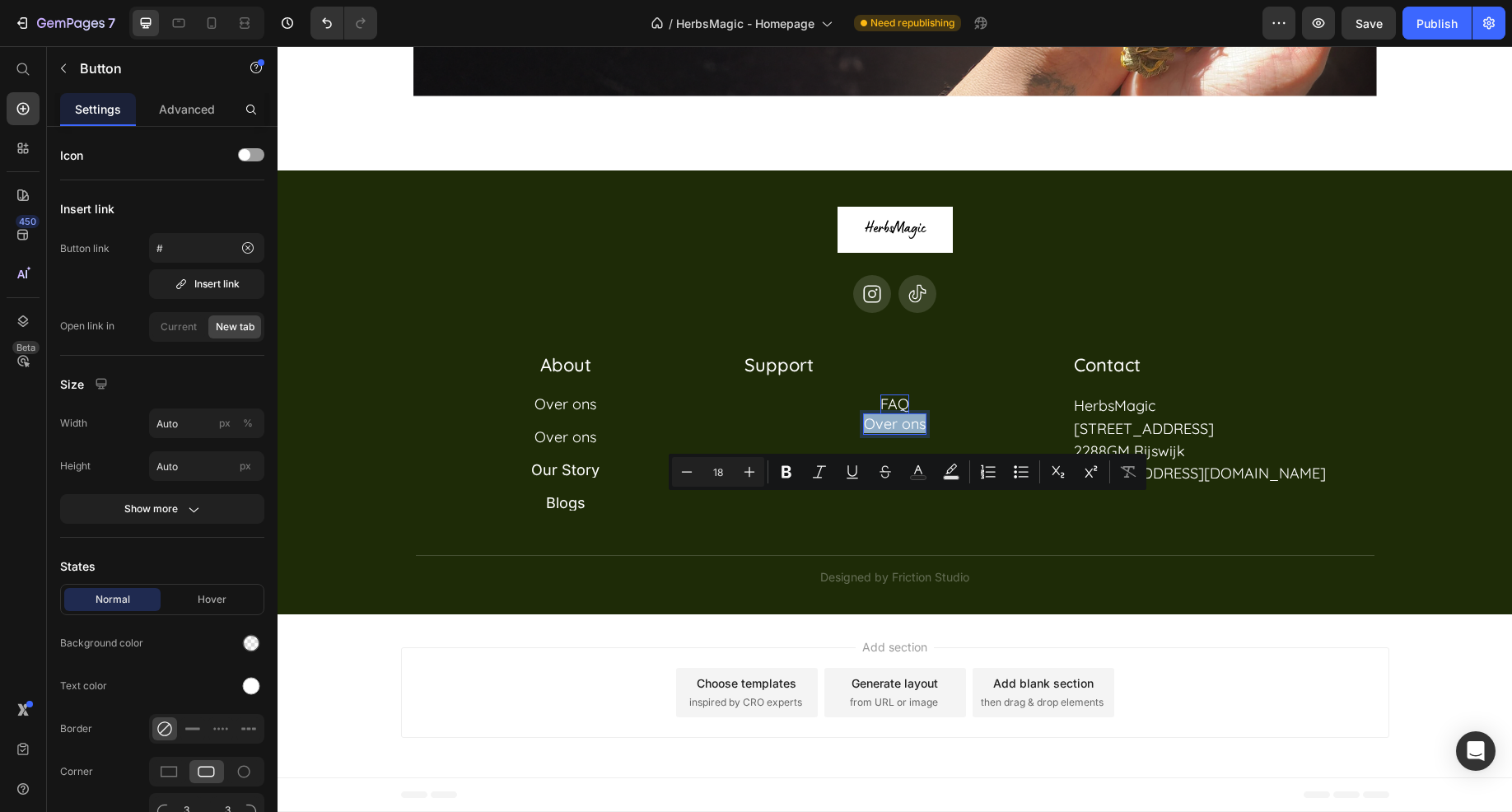 click on "Over ons" at bounding box center (894, 423) 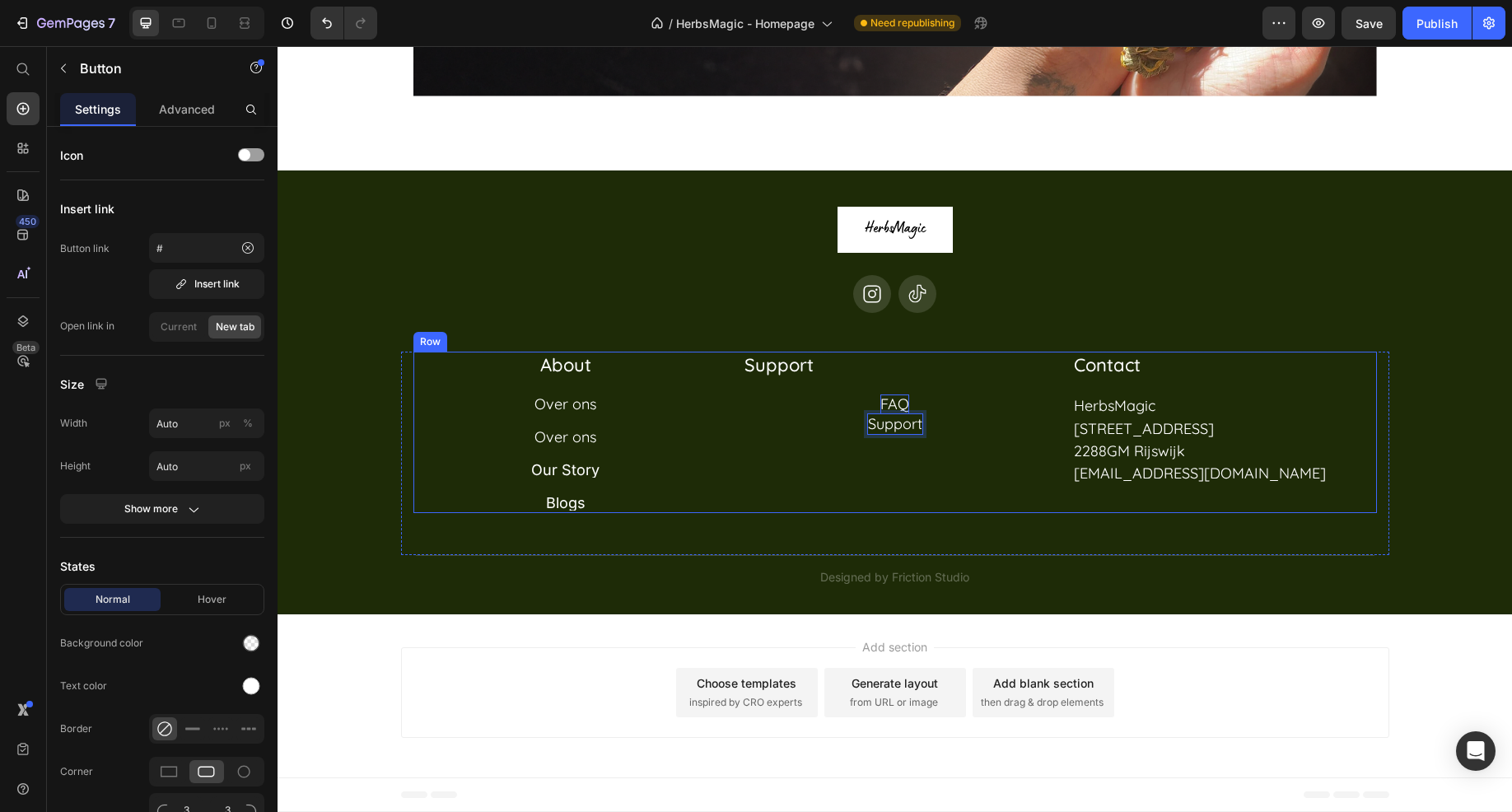 click on "Support Heading Row FAQ Button Support Button   0" at bounding box center (895, 432) 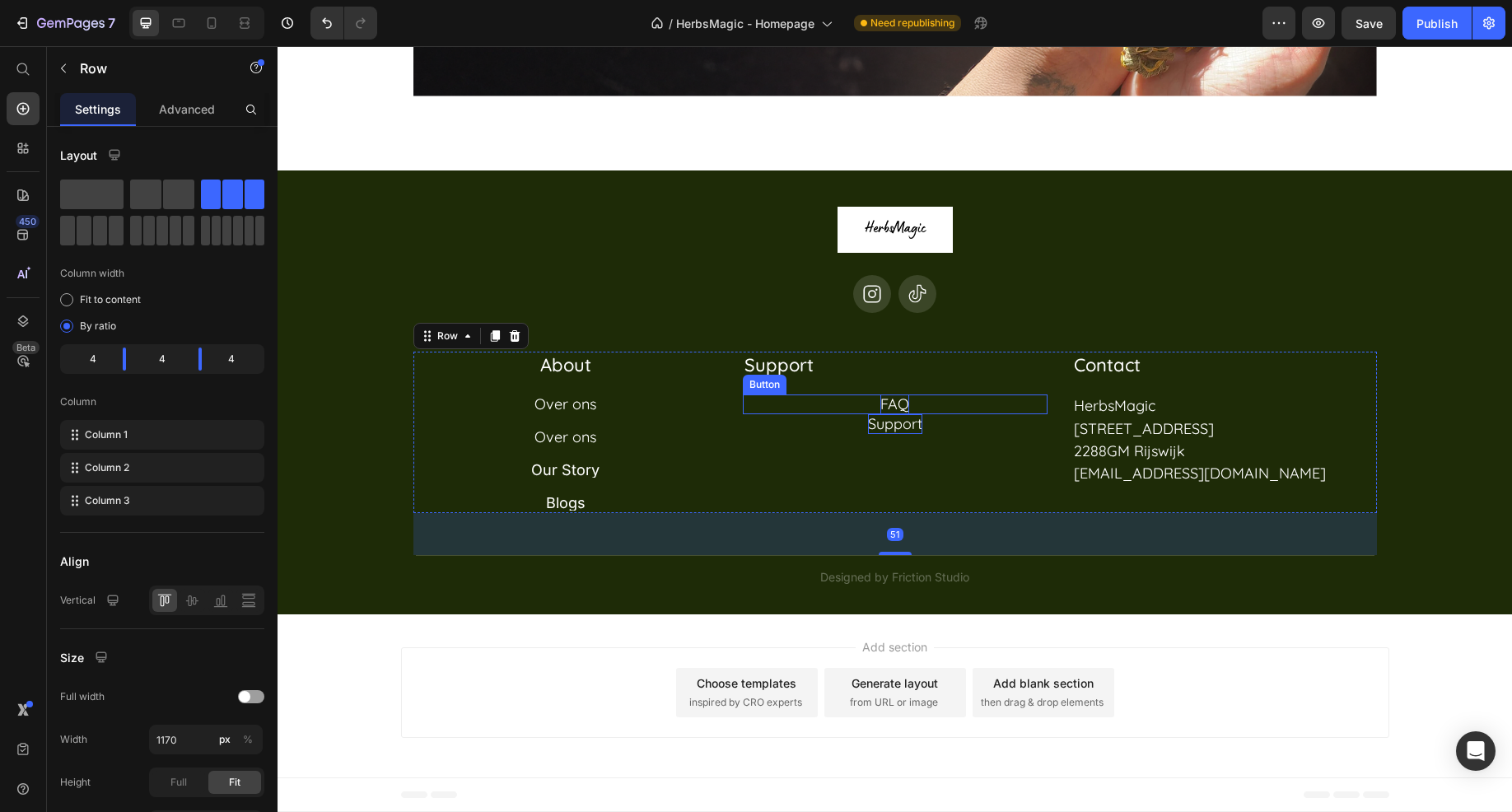 click on "FAQ" at bounding box center (894, 404) 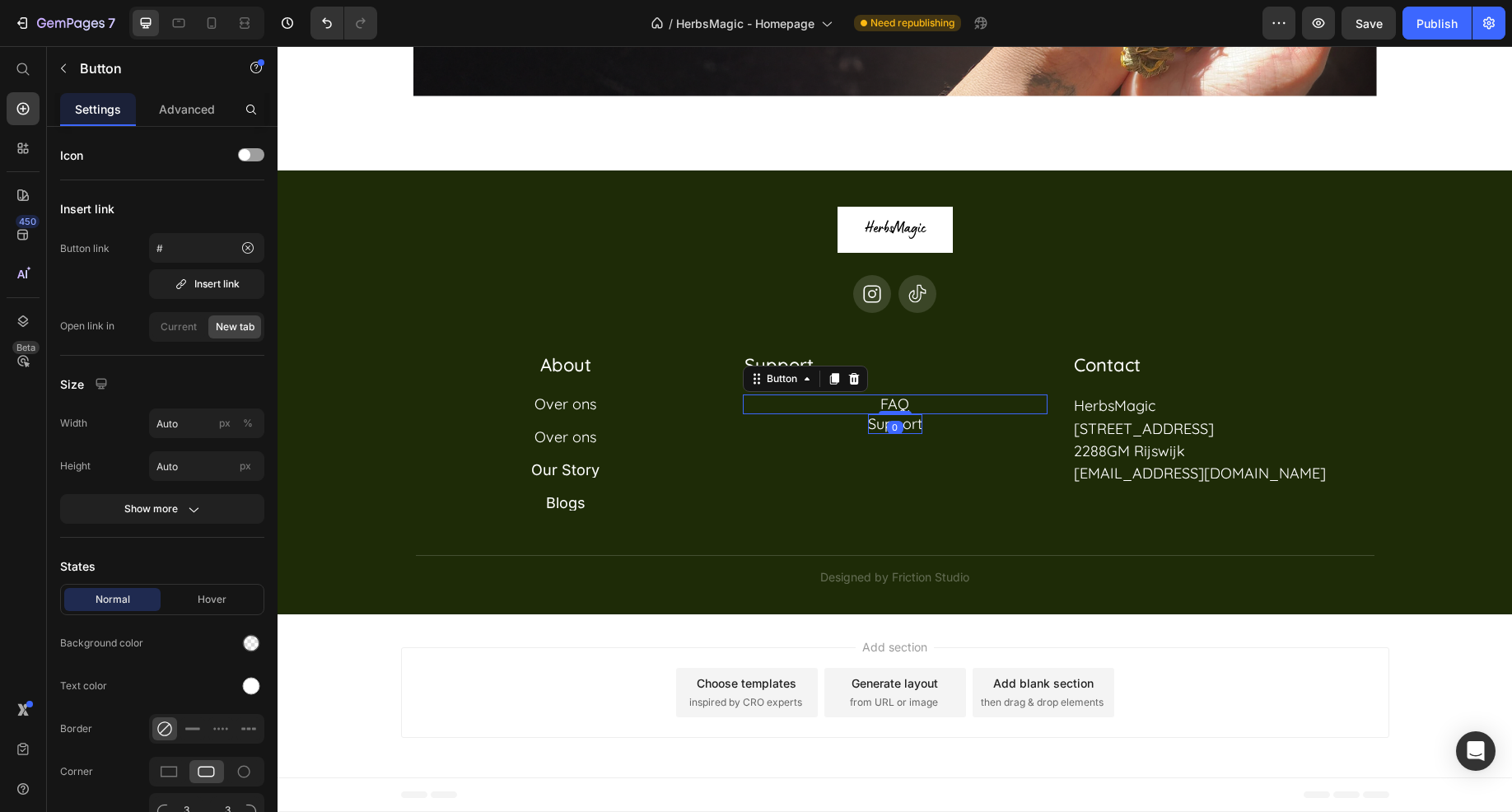 click on "FAQ Button   0" at bounding box center [895, 404] 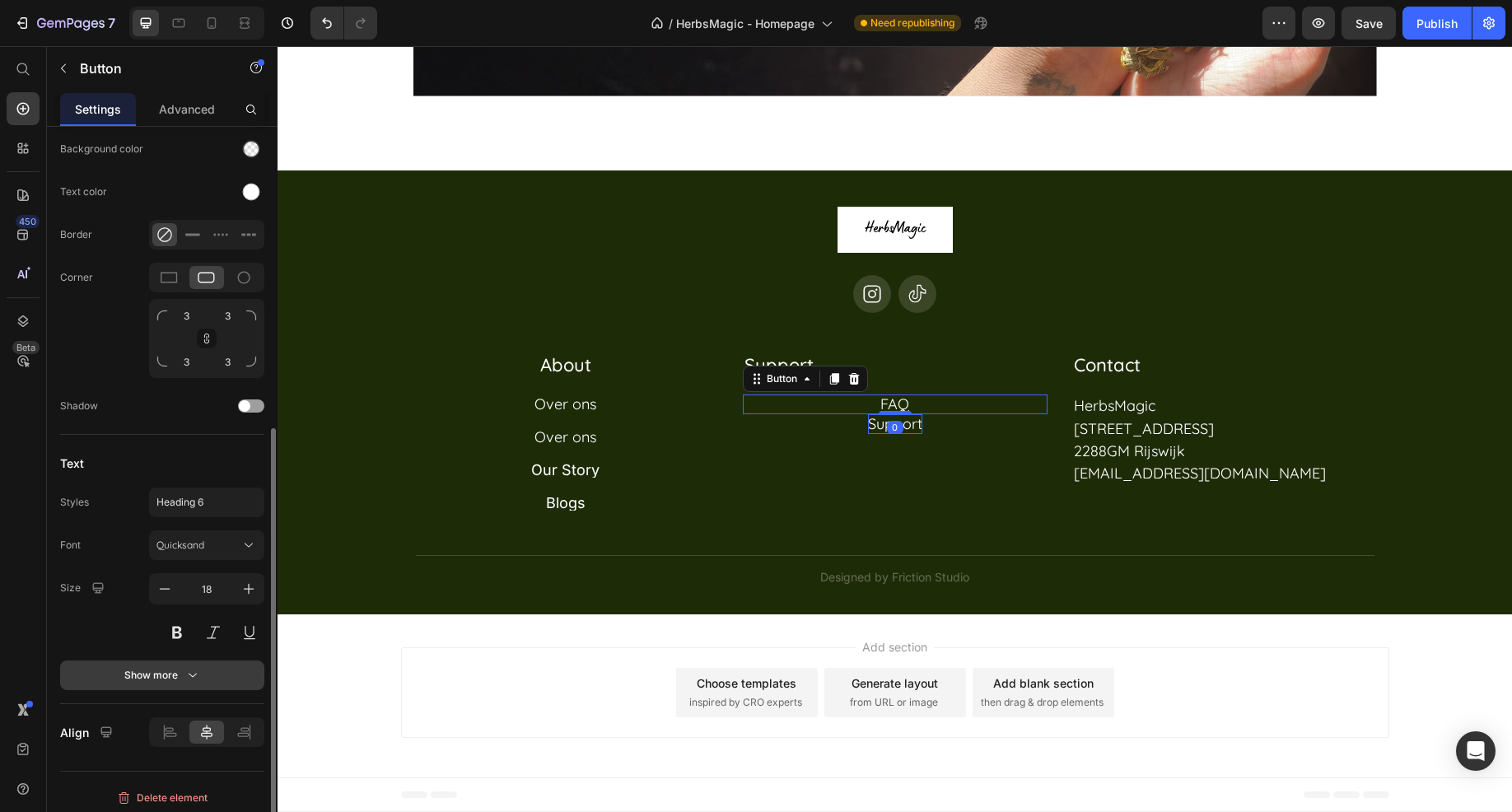 scroll, scrollTop: 498, scrollLeft: 0, axis: vertical 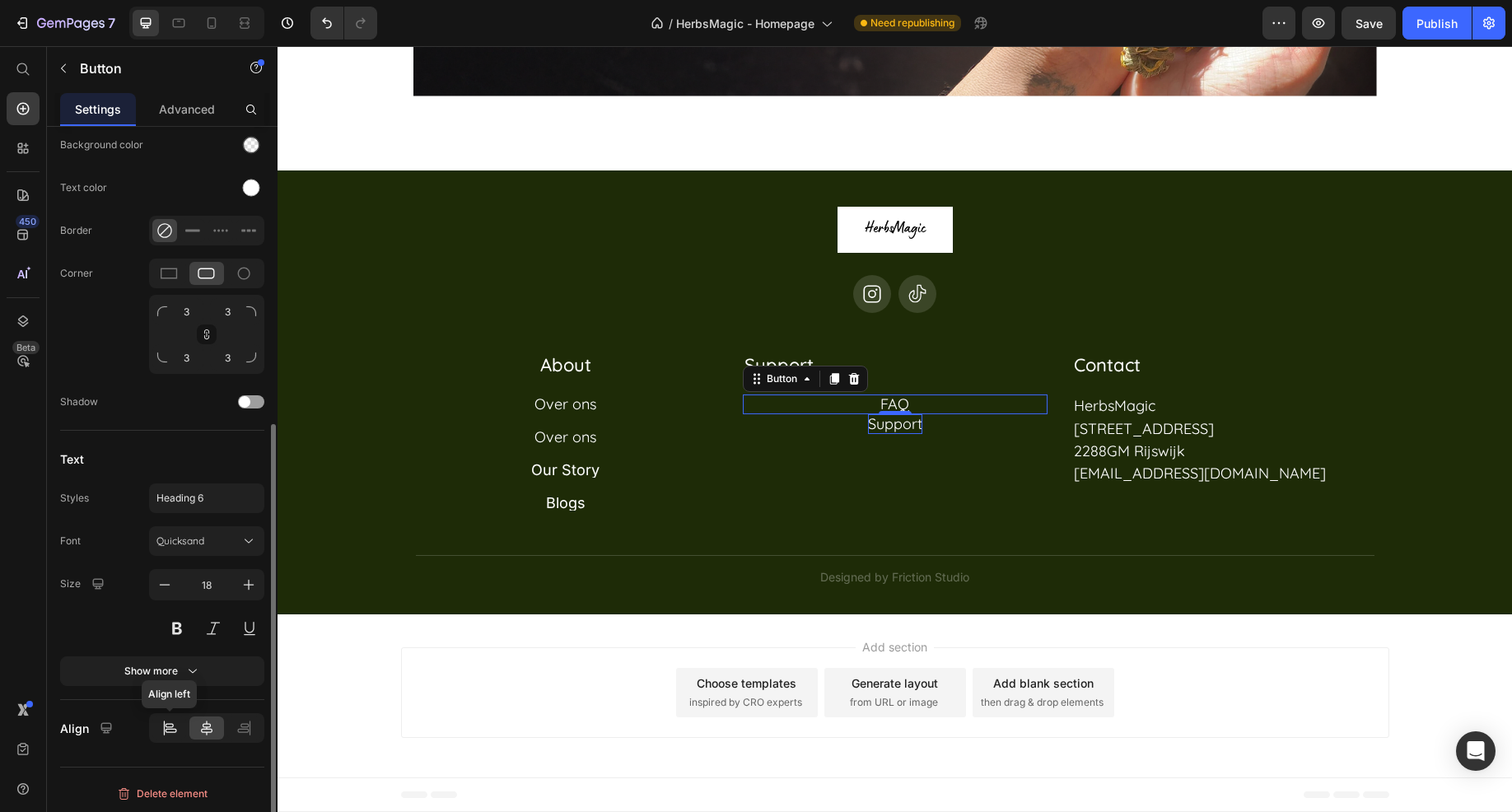 click 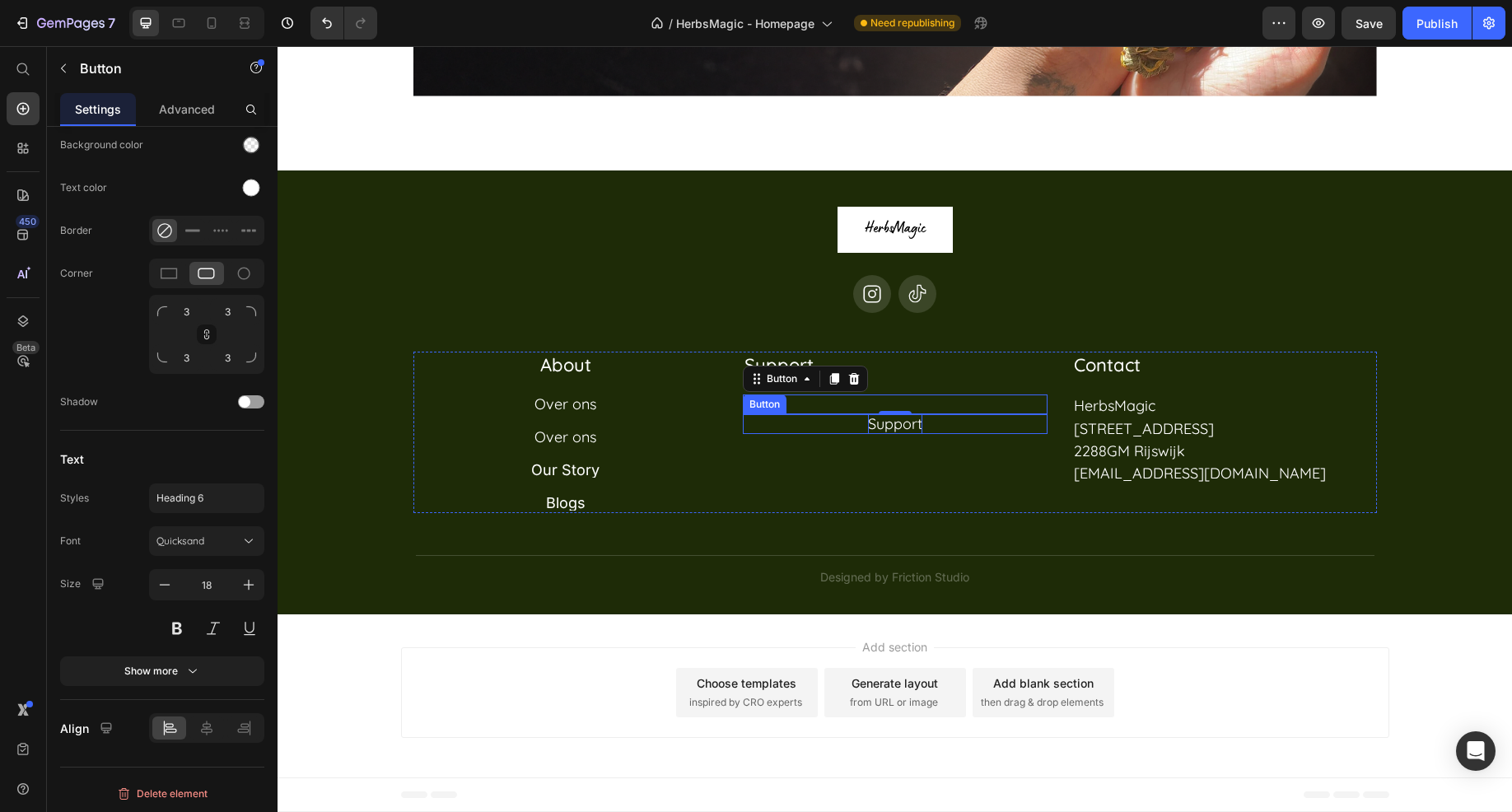 click on "Support Button" at bounding box center [895, 424] 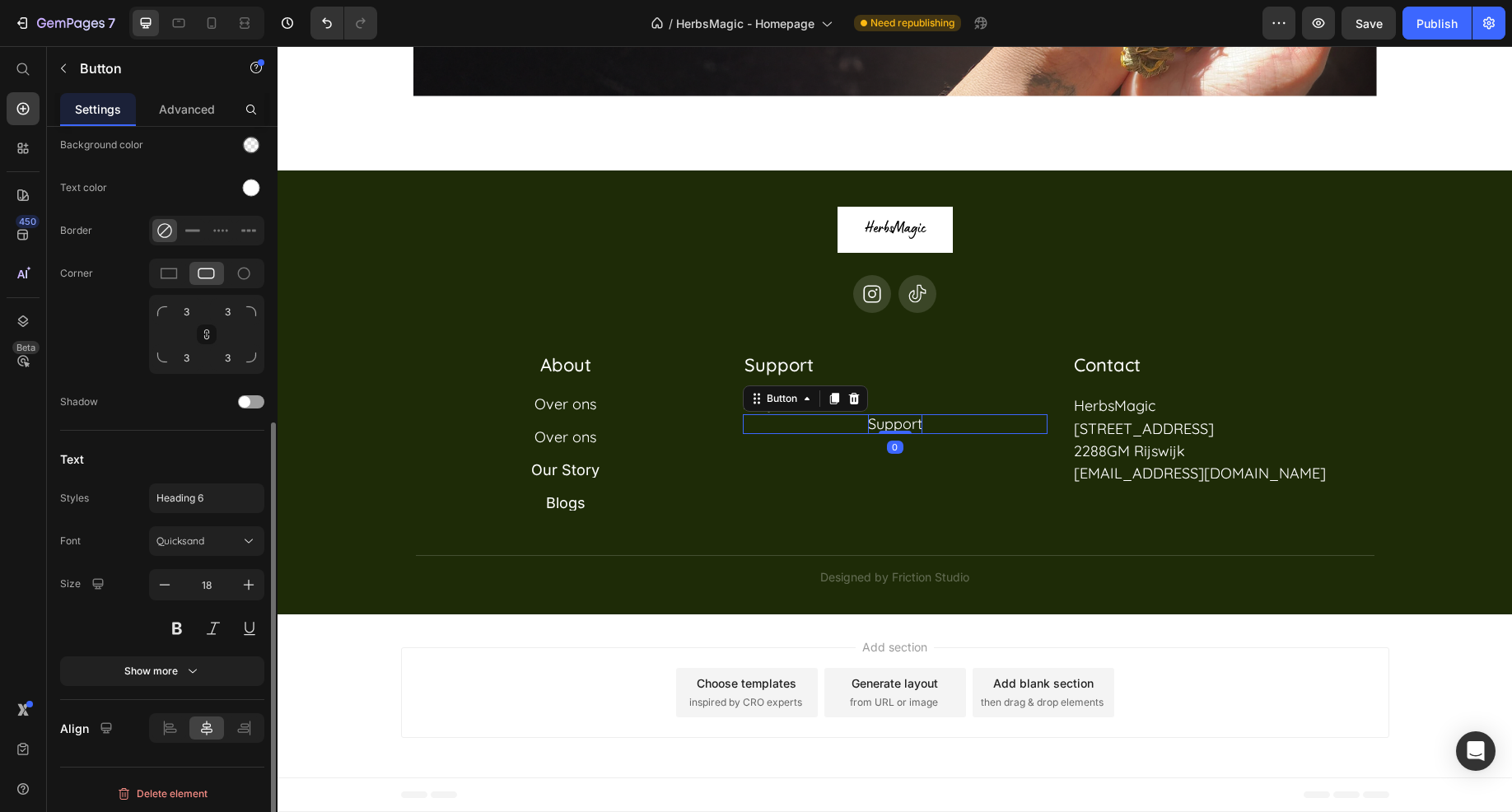 scroll, scrollTop: 497, scrollLeft: 0, axis: vertical 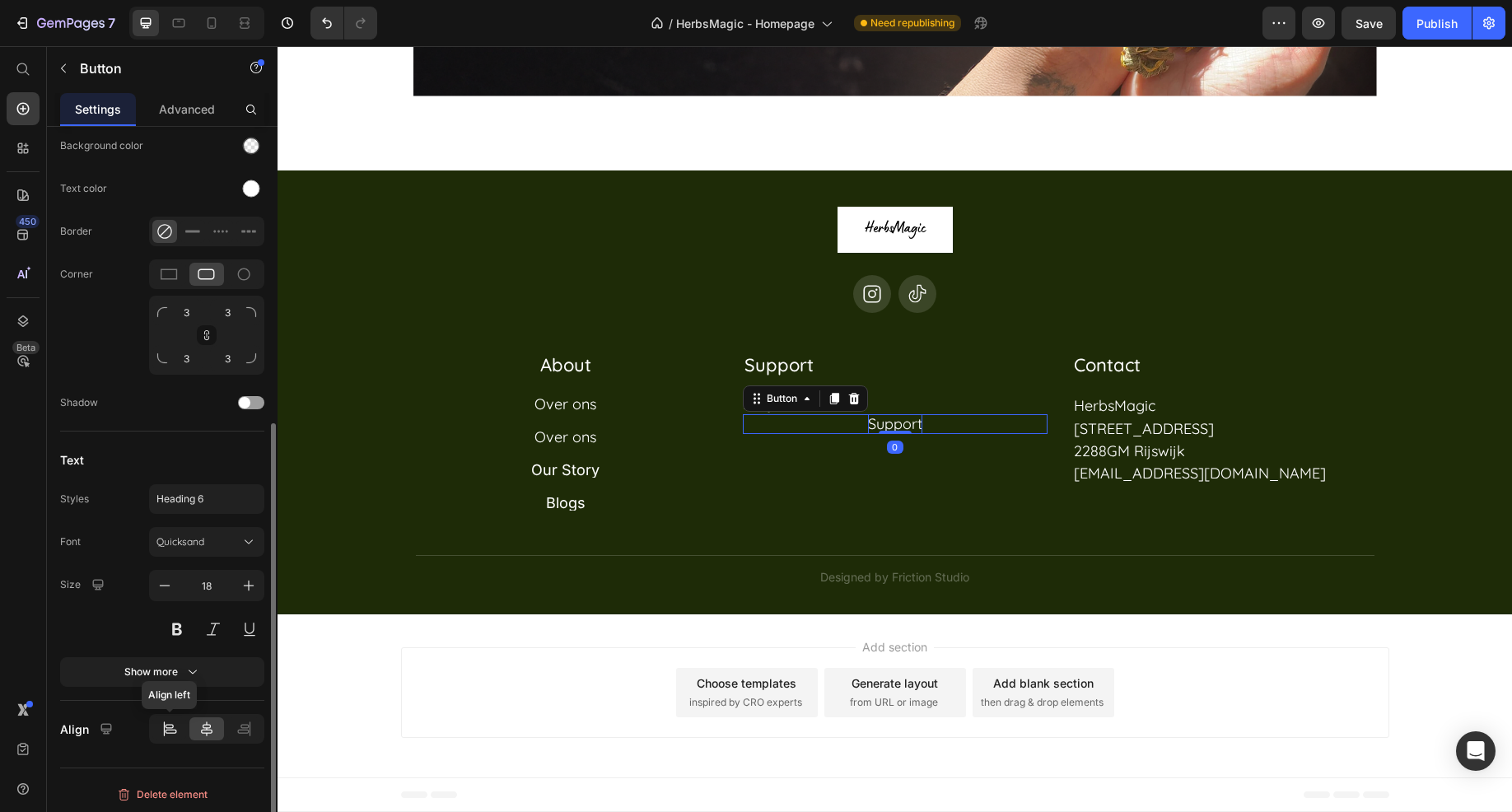 click 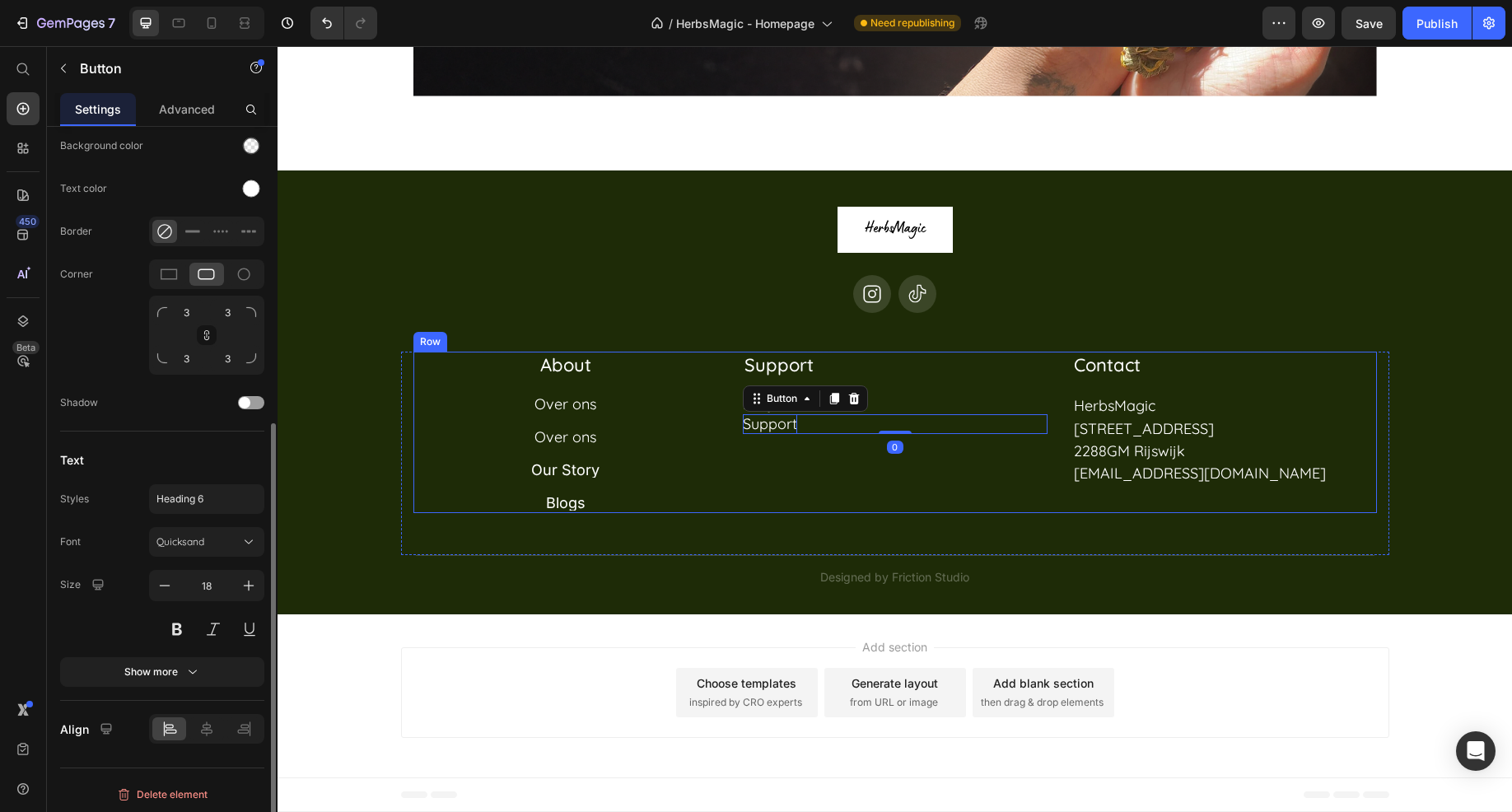 click on "Support Heading Row FAQ Button Support Button   0" at bounding box center (895, 432) 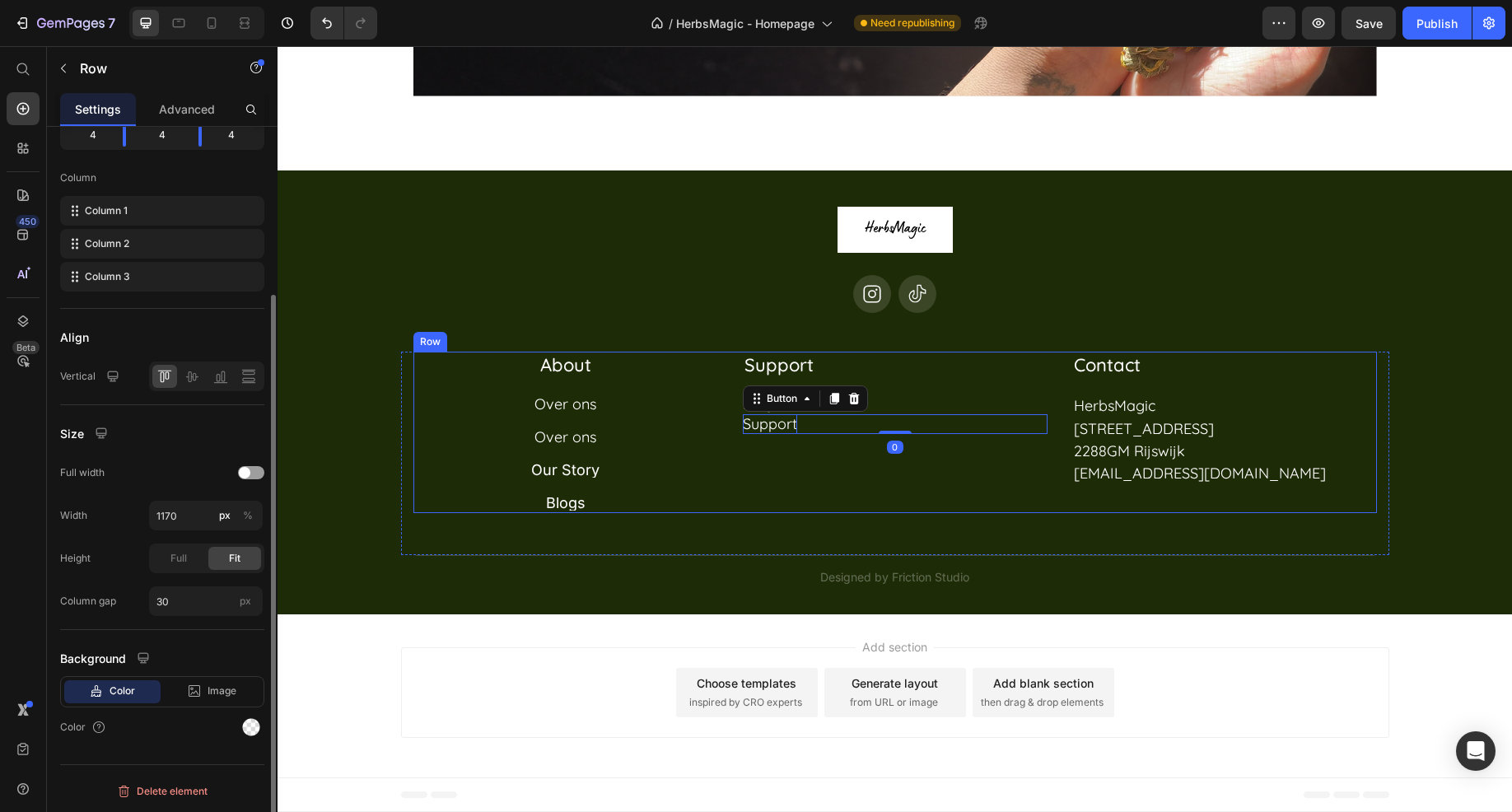 scroll, scrollTop: 0, scrollLeft: 0, axis: both 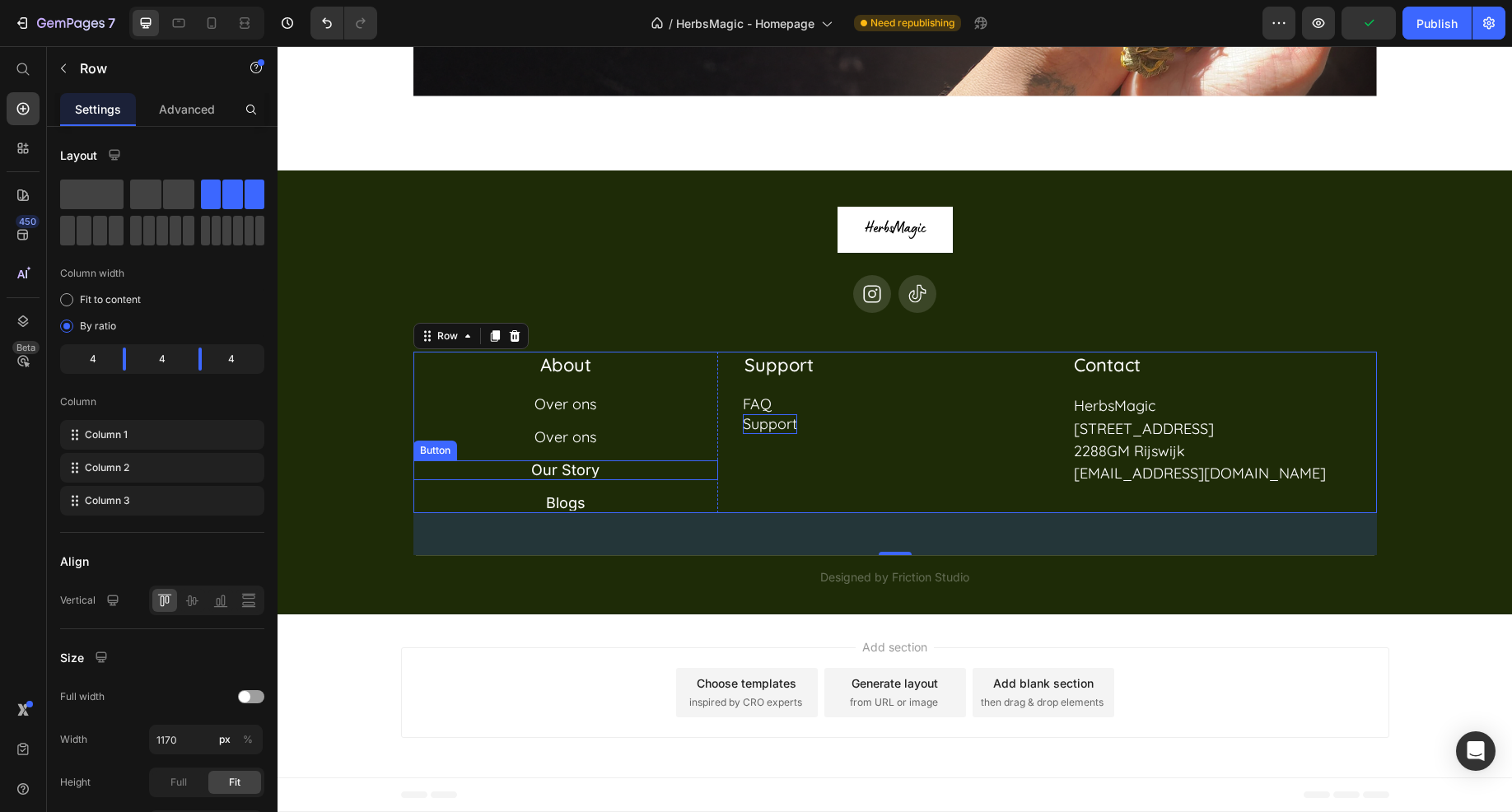 click on "Our Story Button" at bounding box center [566, 470] 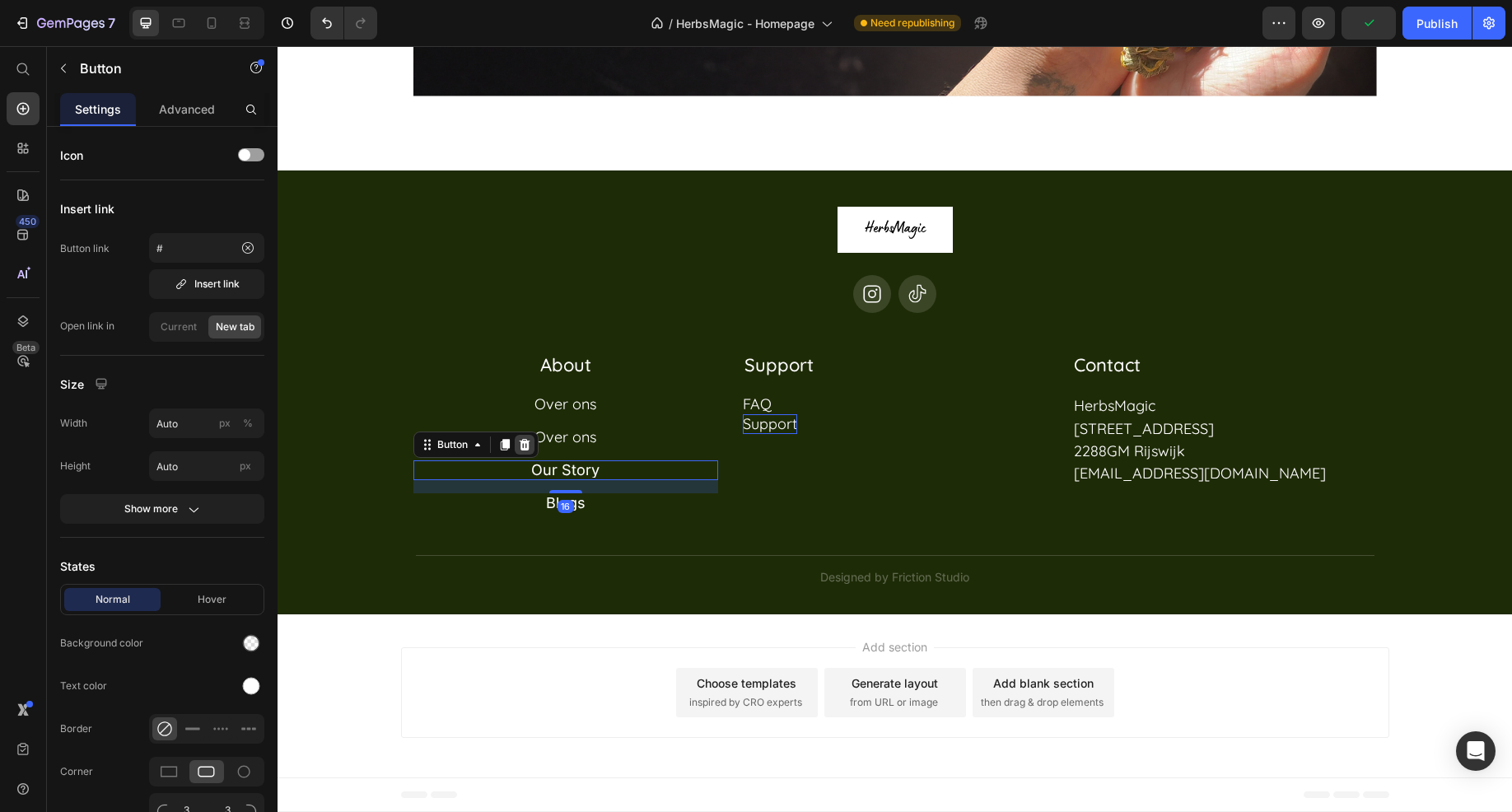 click 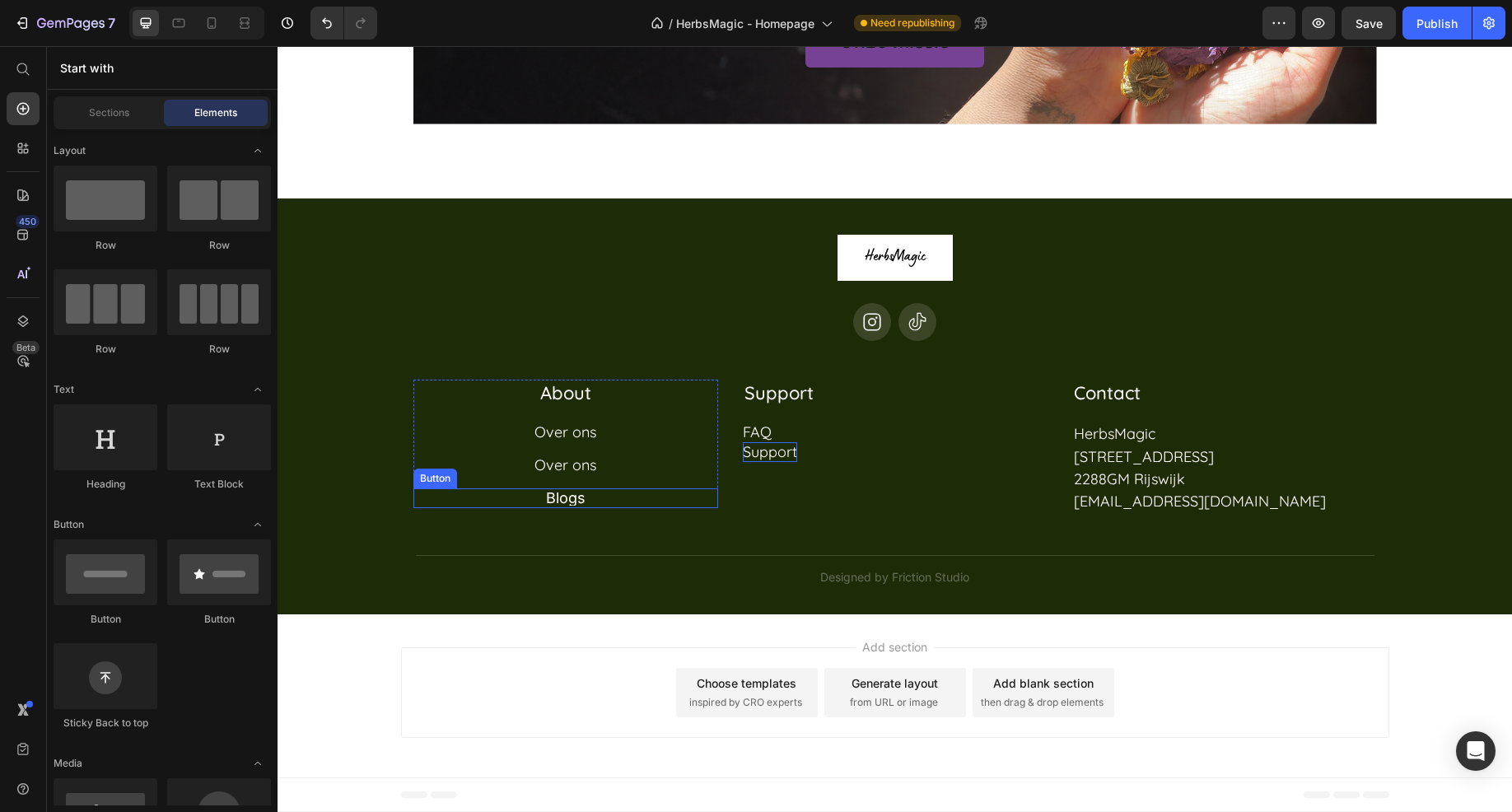 click on "Blogs Button" at bounding box center [566, 498] 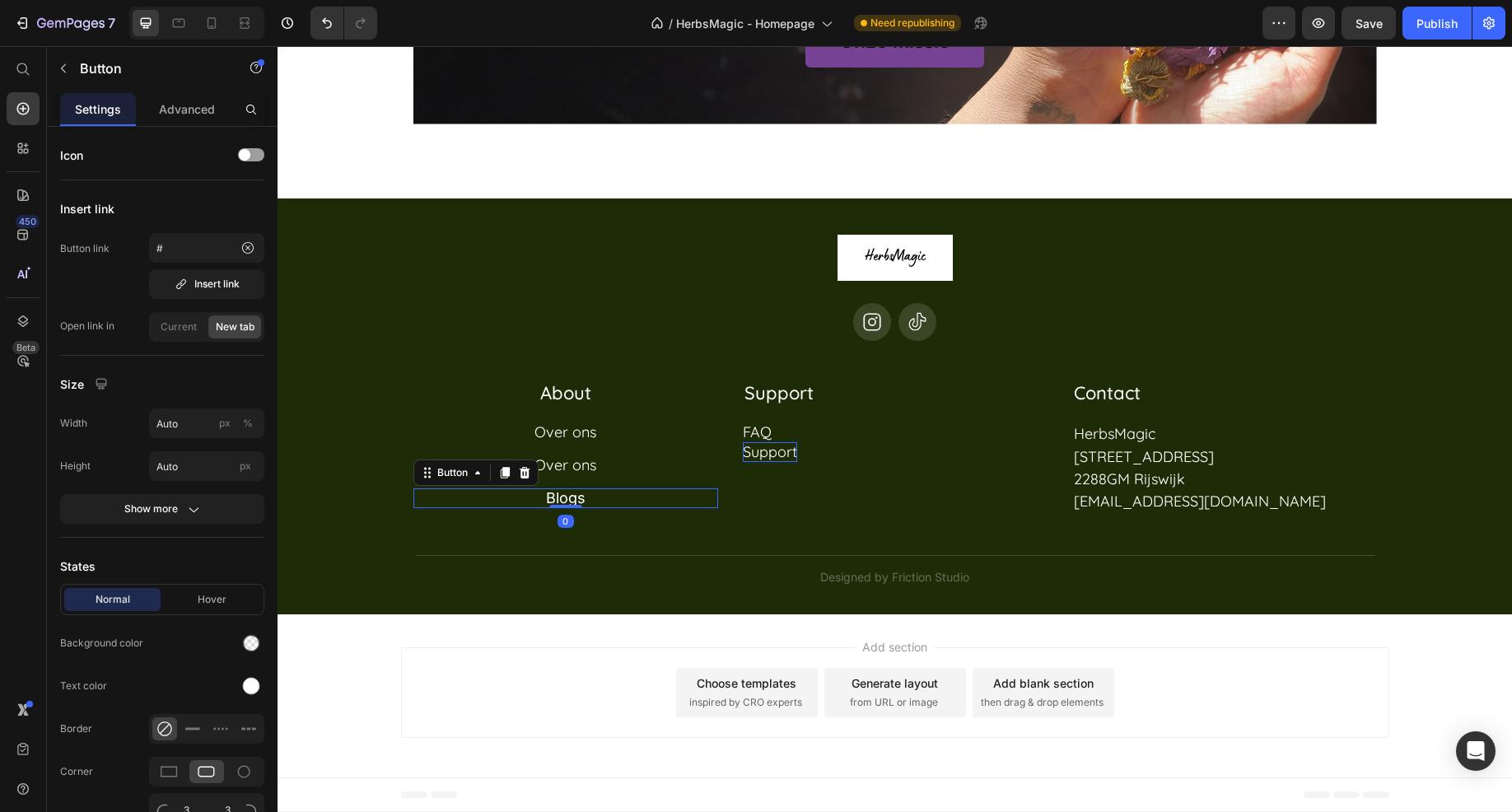 click 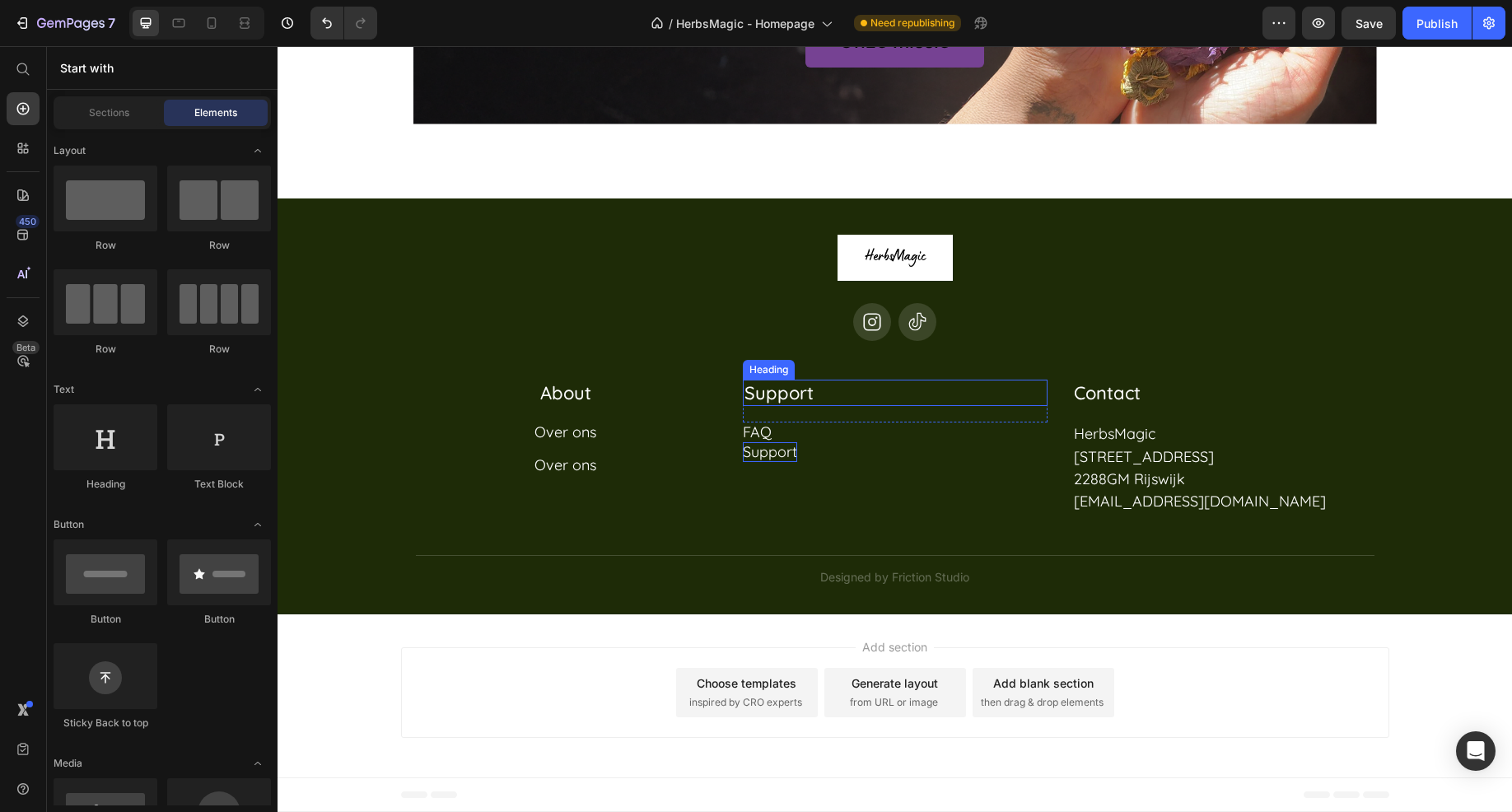 click on "Support" at bounding box center [895, 393] 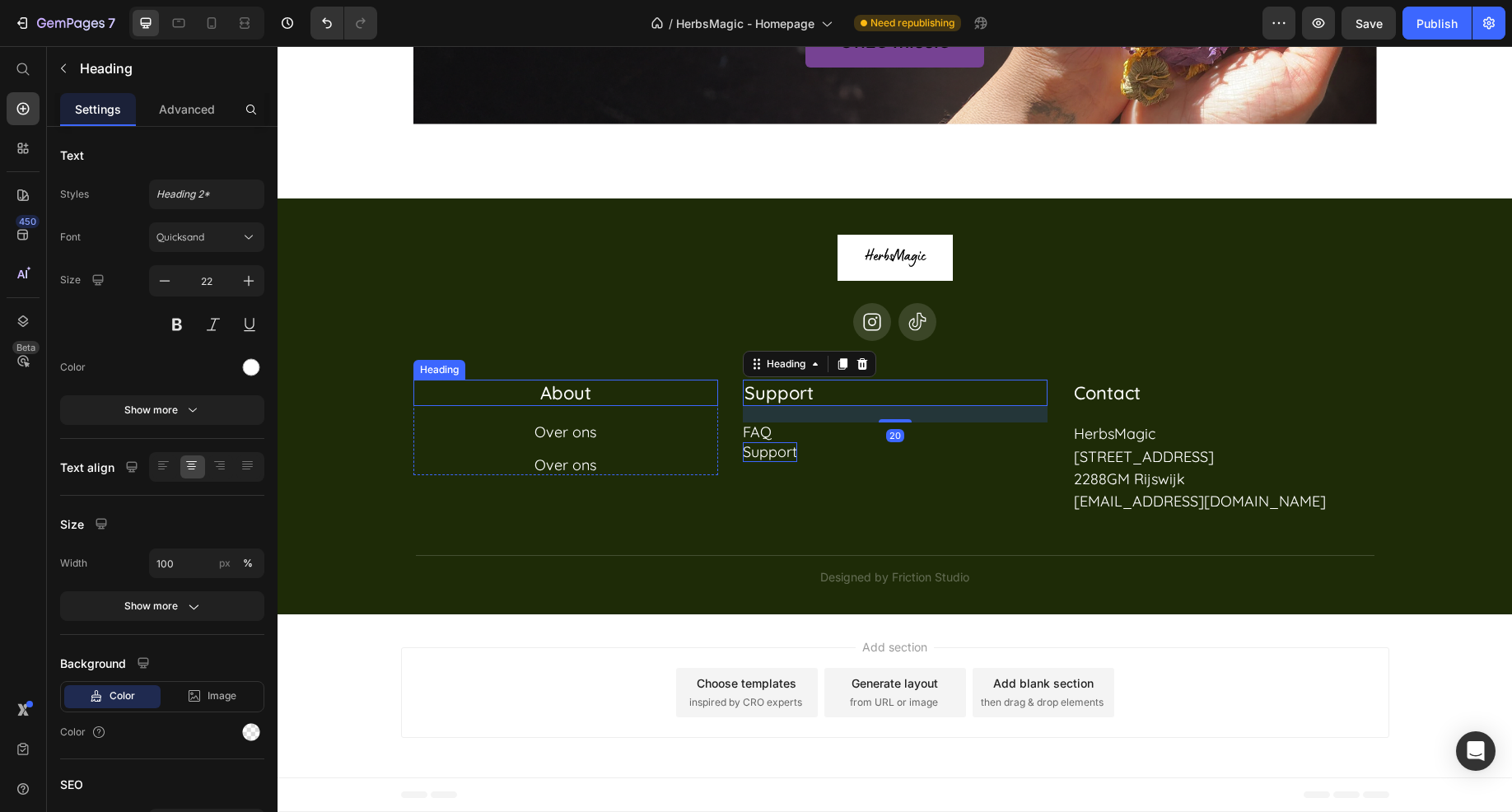 click on "About" at bounding box center (566, 393) 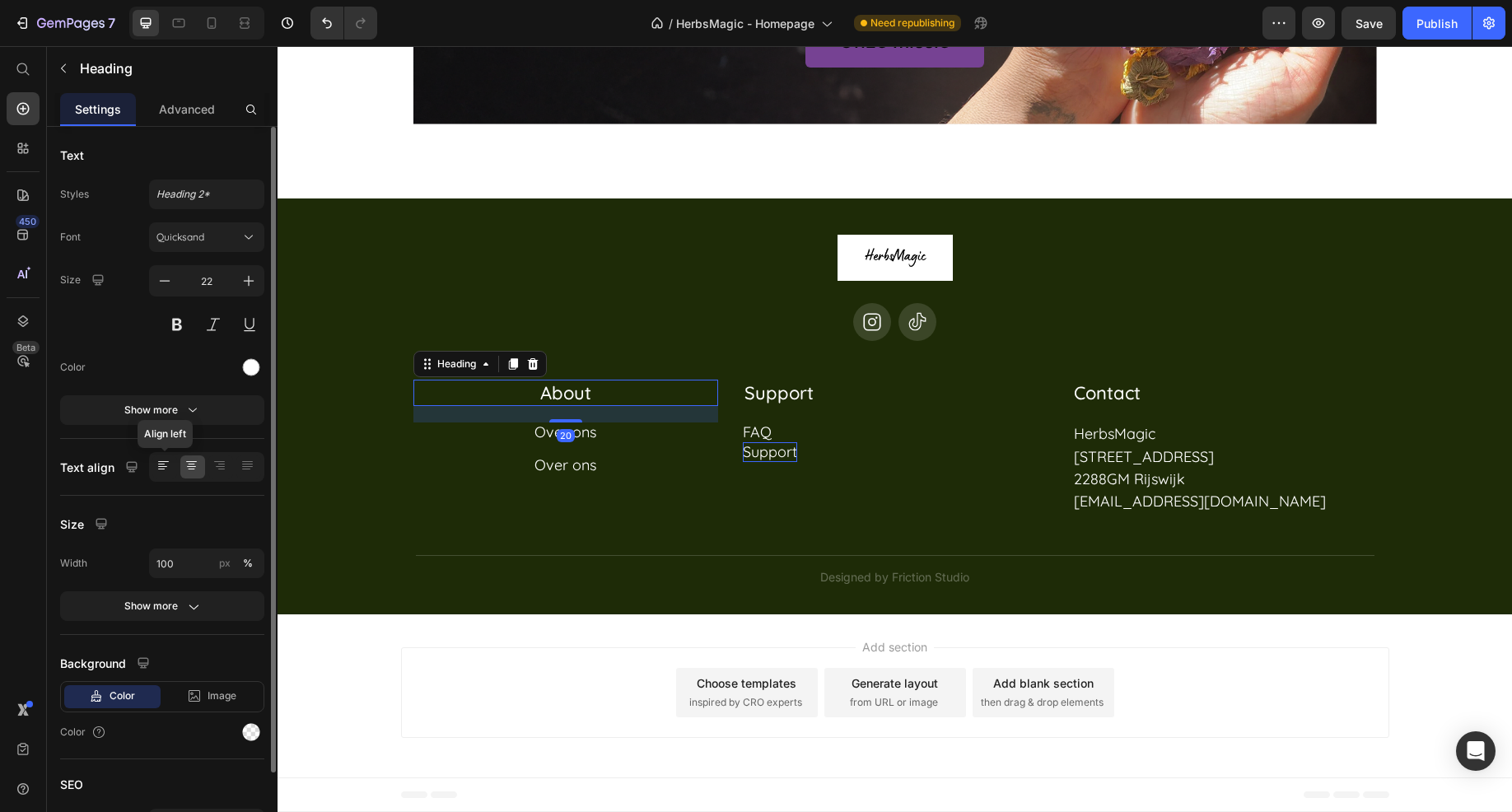 click 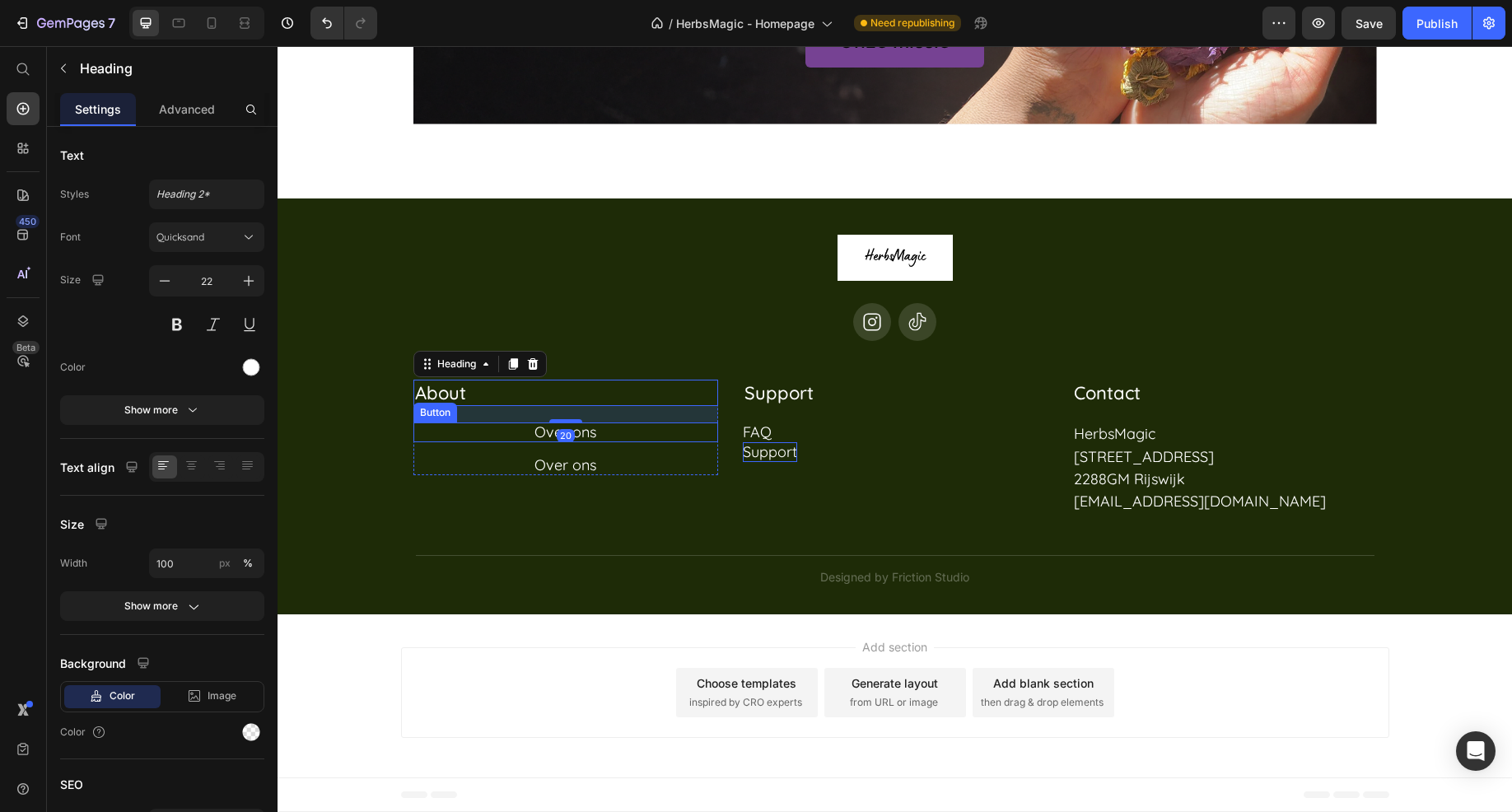 click on "Over ons Button" at bounding box center [566, 432] 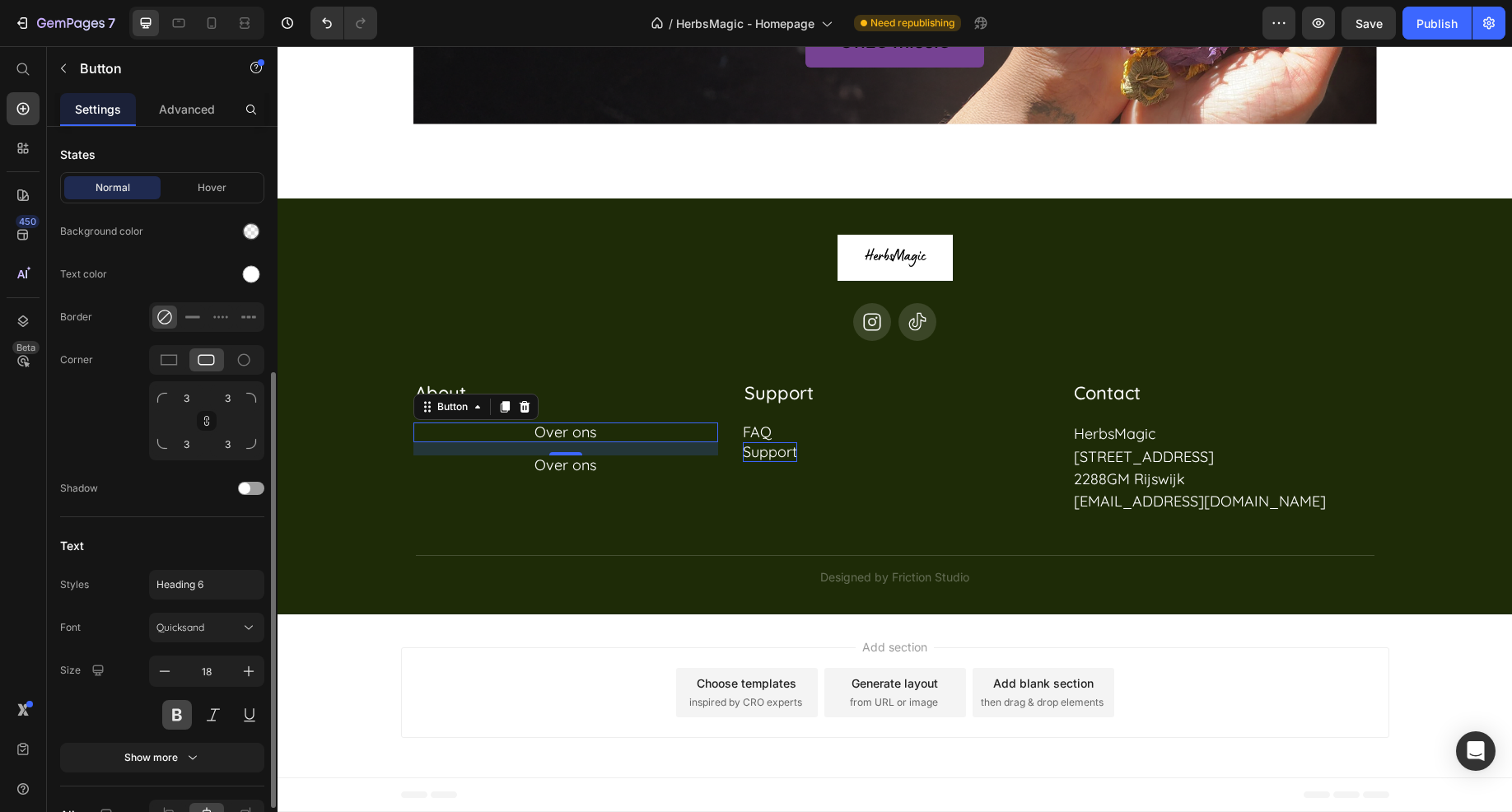 scroll, scrollTop: 498, scrollLeft: 0, axis: vertical 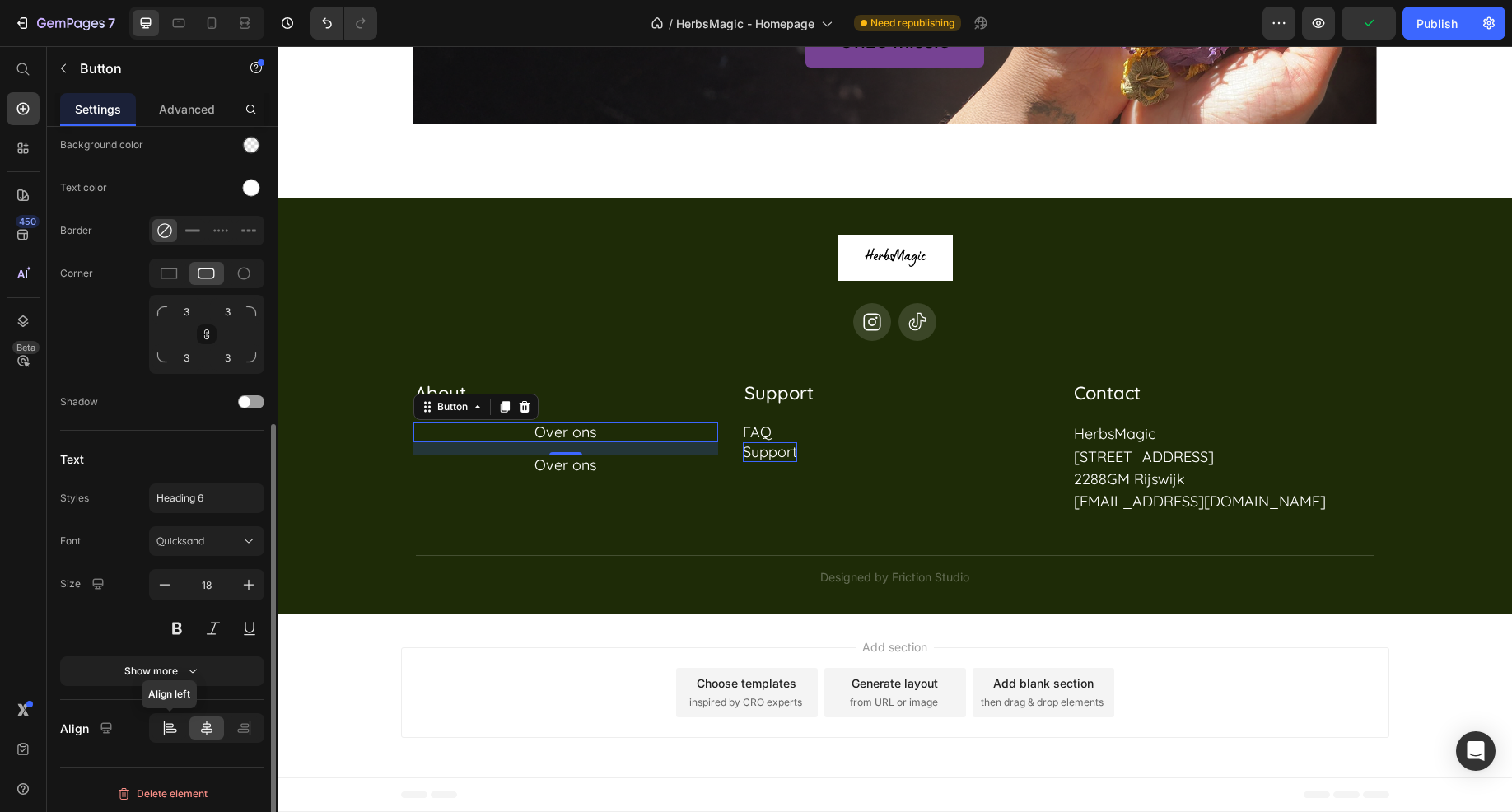 click 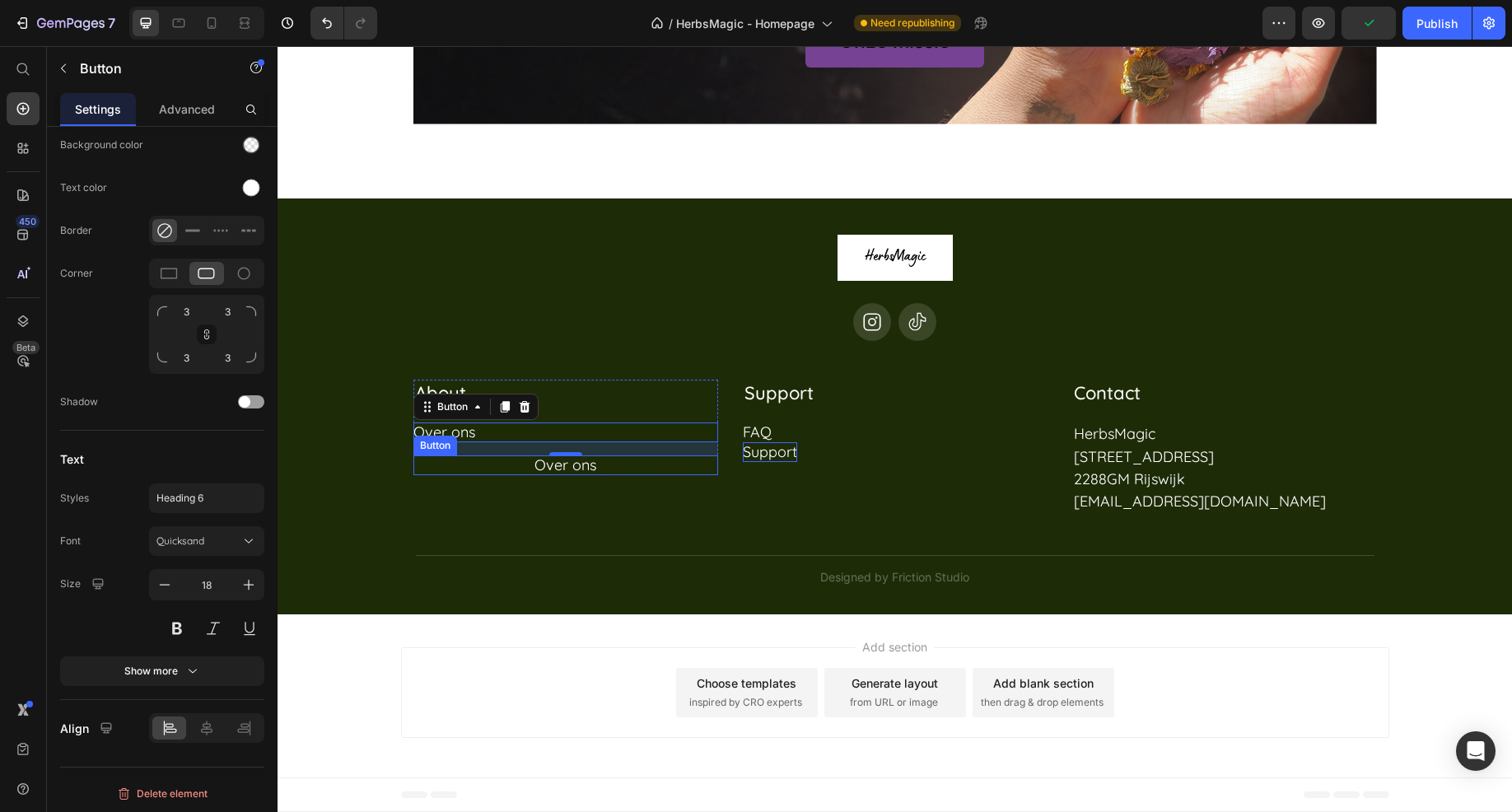 click on "Over ons Button" at bounding box center (566, 465) 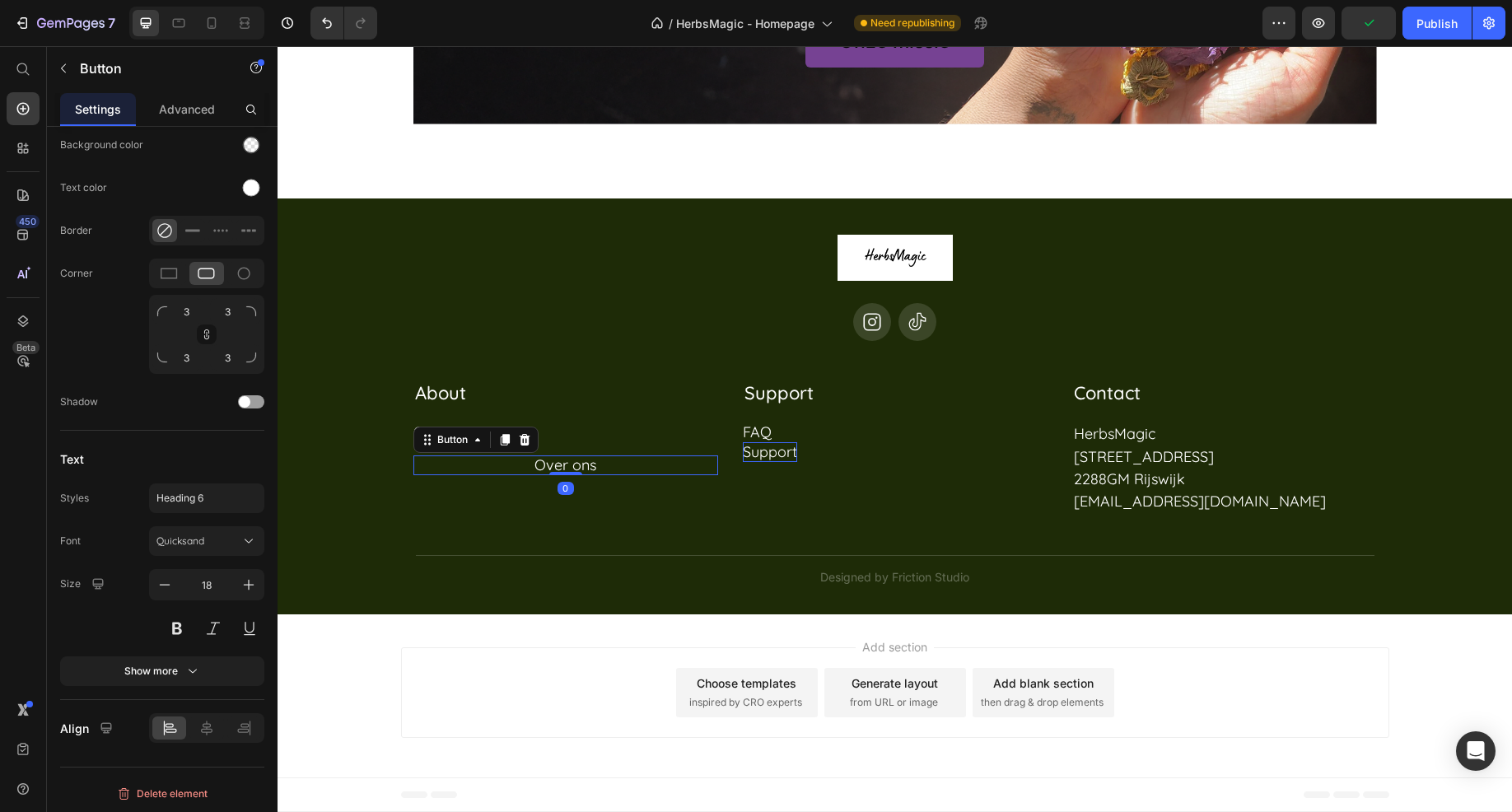 scroll, scrollTop: 497, scrollLeft: 0, axis: vertical 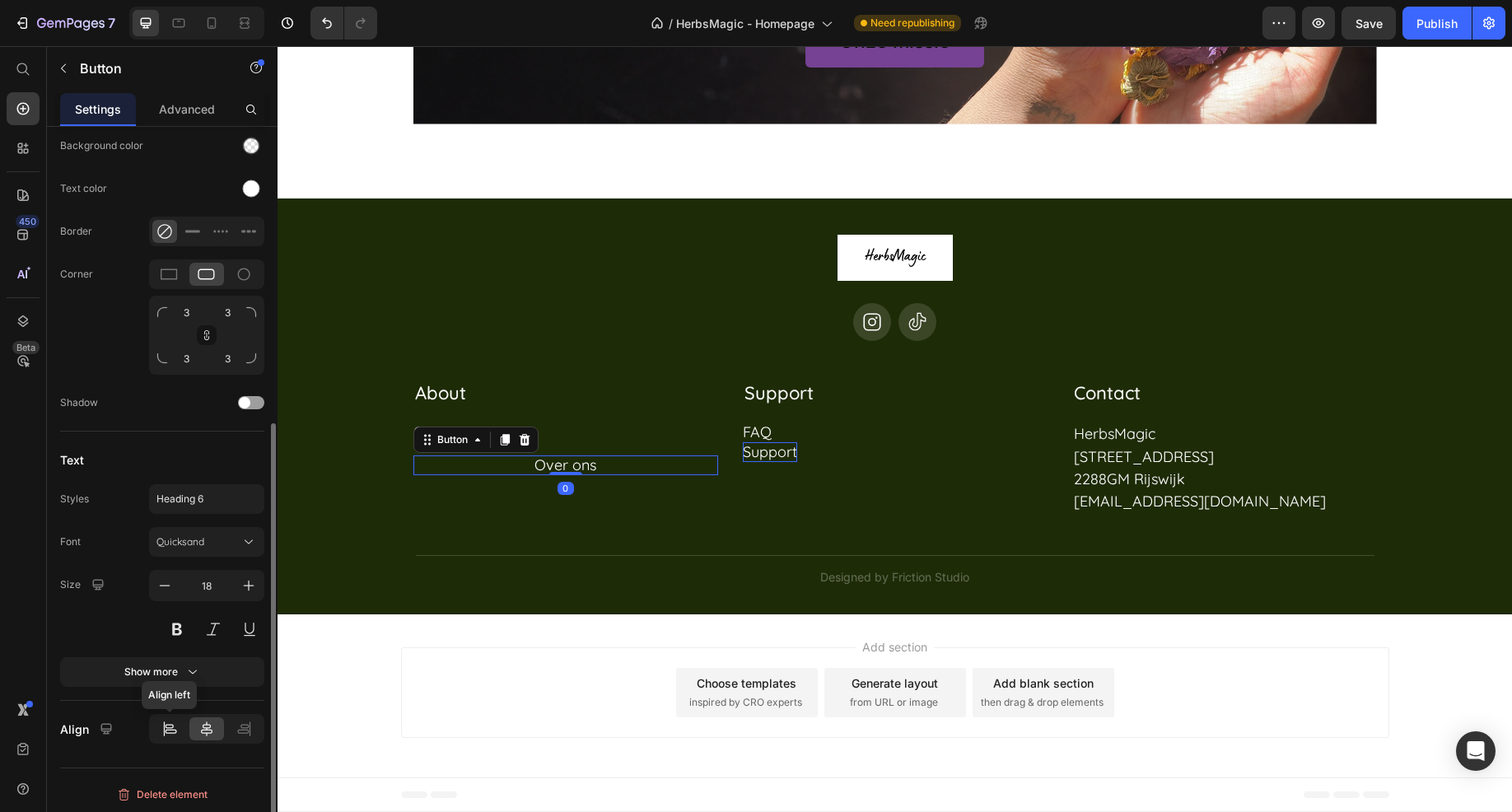 drag, startPoint x: 168, startPoint y: 728, endPoint x: 40, endPoint y: 658, distance: 145.8904 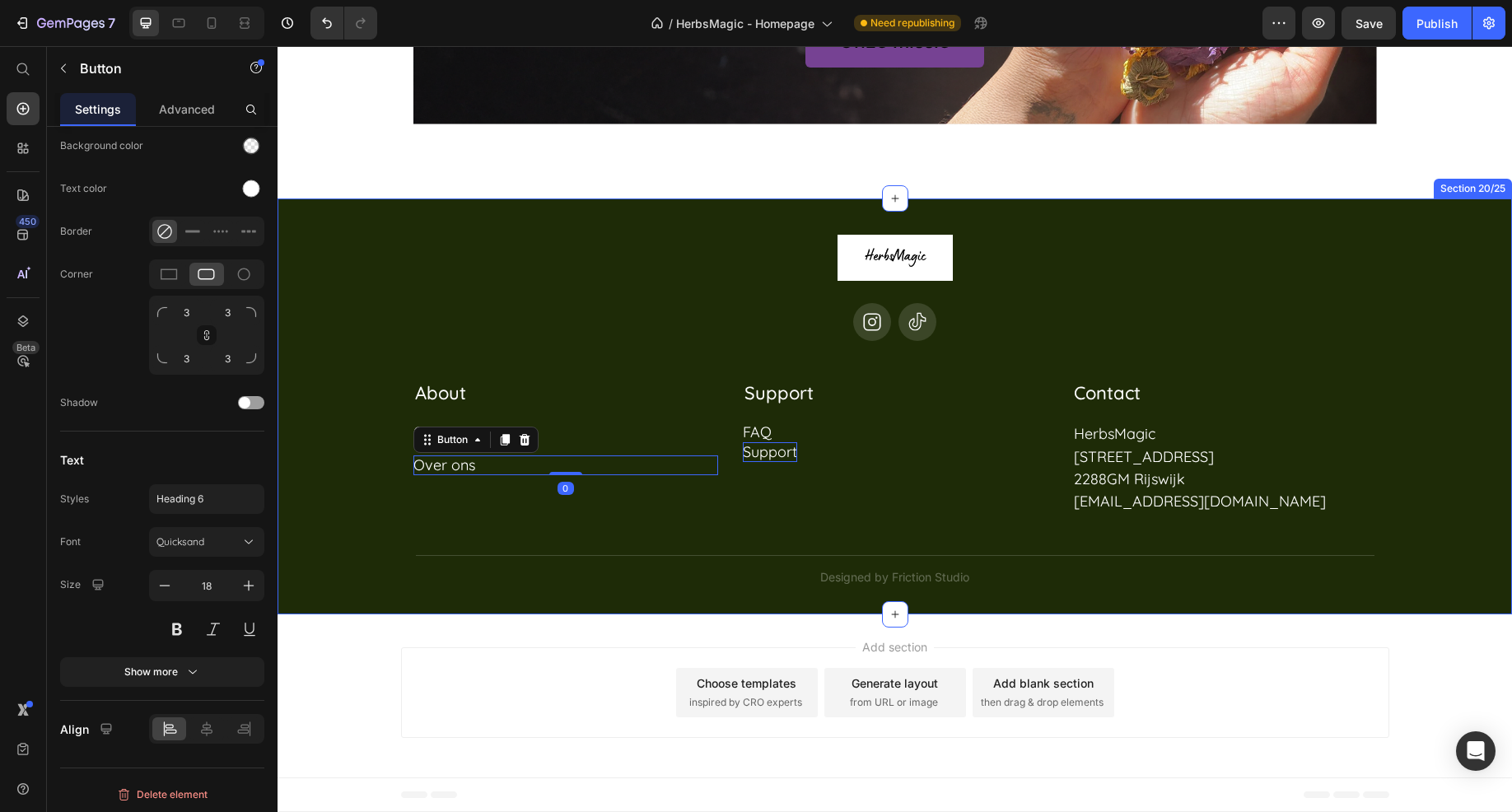 click on "Image
Icon
Icon Row
About Accordion
Support Accordion
Contact Accordion Row About Heading Over ons Button Over ons Button   0 Row Support Heading Row FAQ Button Support Button Contact Heading HerbsMagic Heading Veraartlaan 12 Heading 2288GM Rijswijk Heading [EMAIL_ADDRESS][DOMAIN_NAME] Heading Row Row Row                Title Line Designed by Friction Studio Text Block Section 20/25" at bounding box center (894, 406) 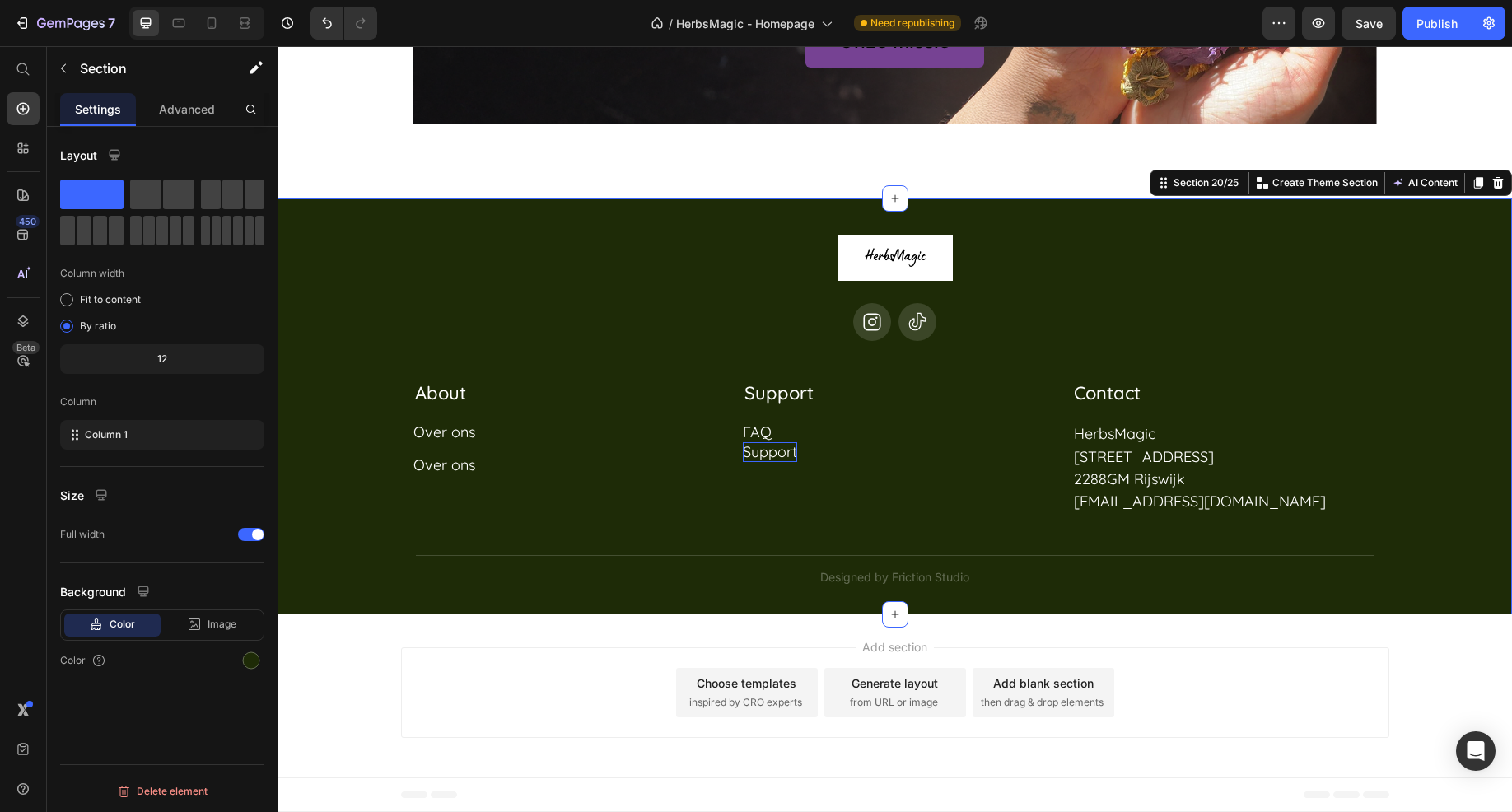 scroll, scrollTop: 0, scrollLeft: 0, axis: both 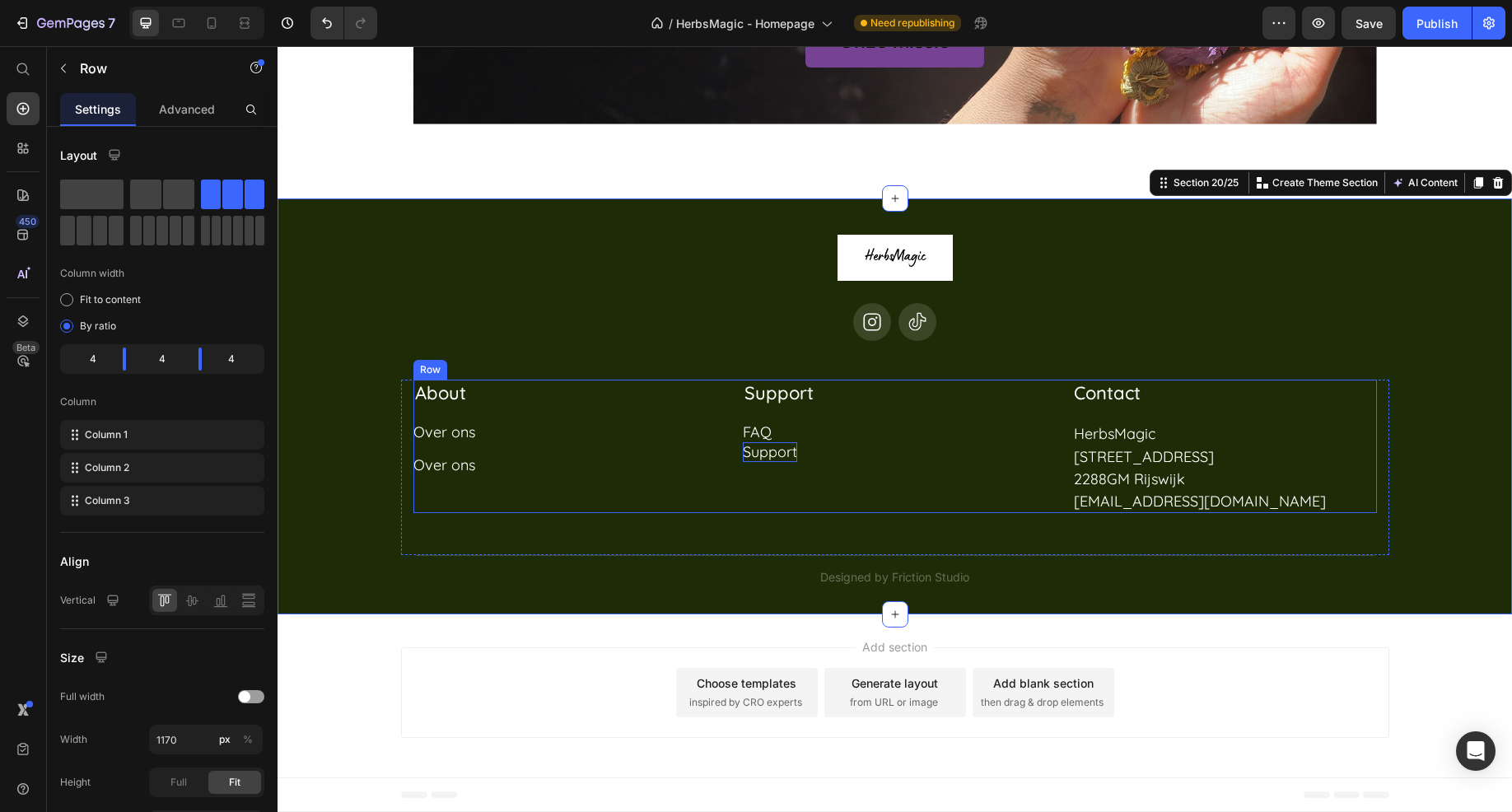 click on "Support Heading Row FAQ Button Support Button" at bounding box center (895, 446) 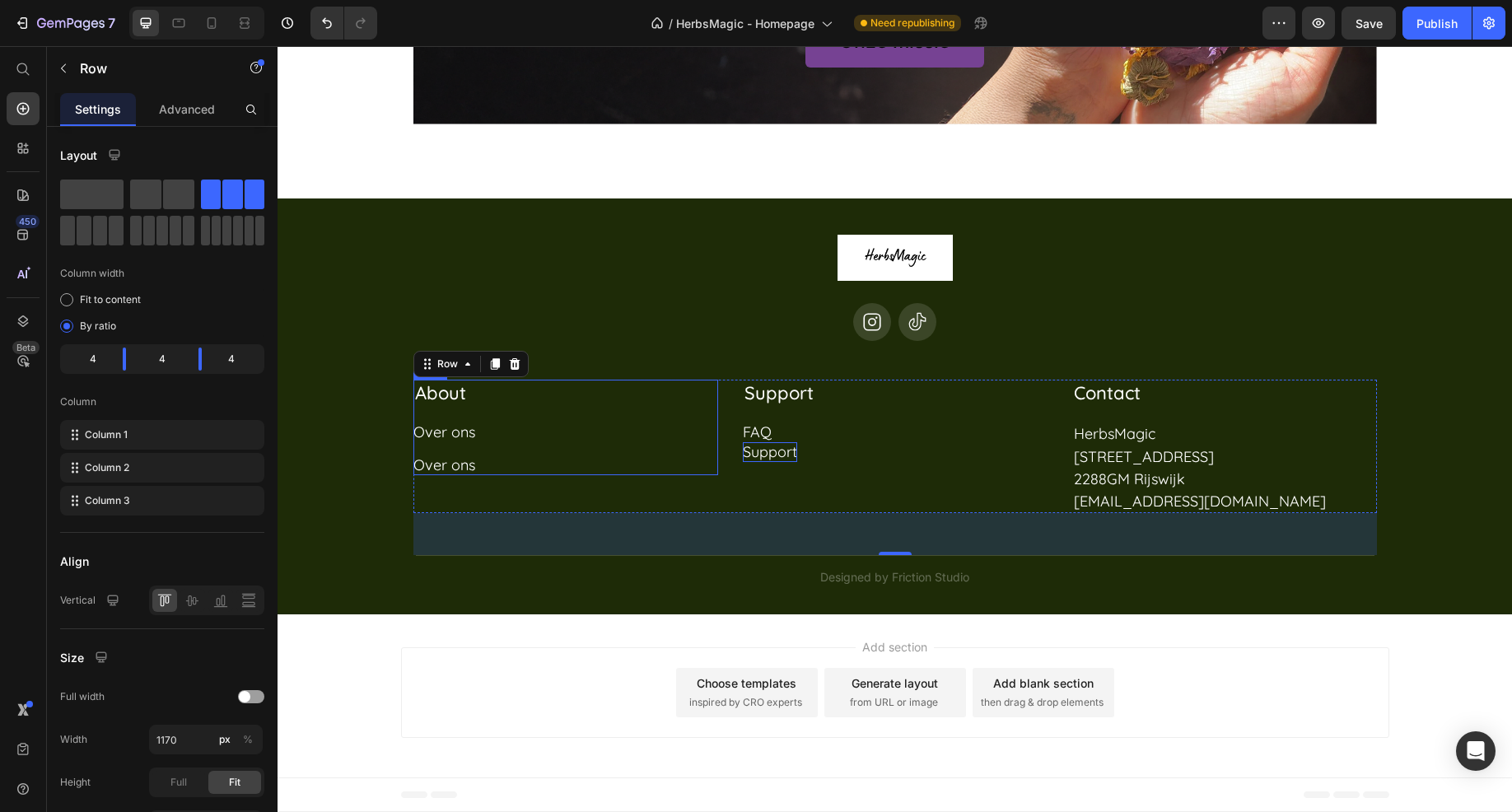 click on "About Heading Over ons Button Over ons Button" at bounding box center [566, 427] 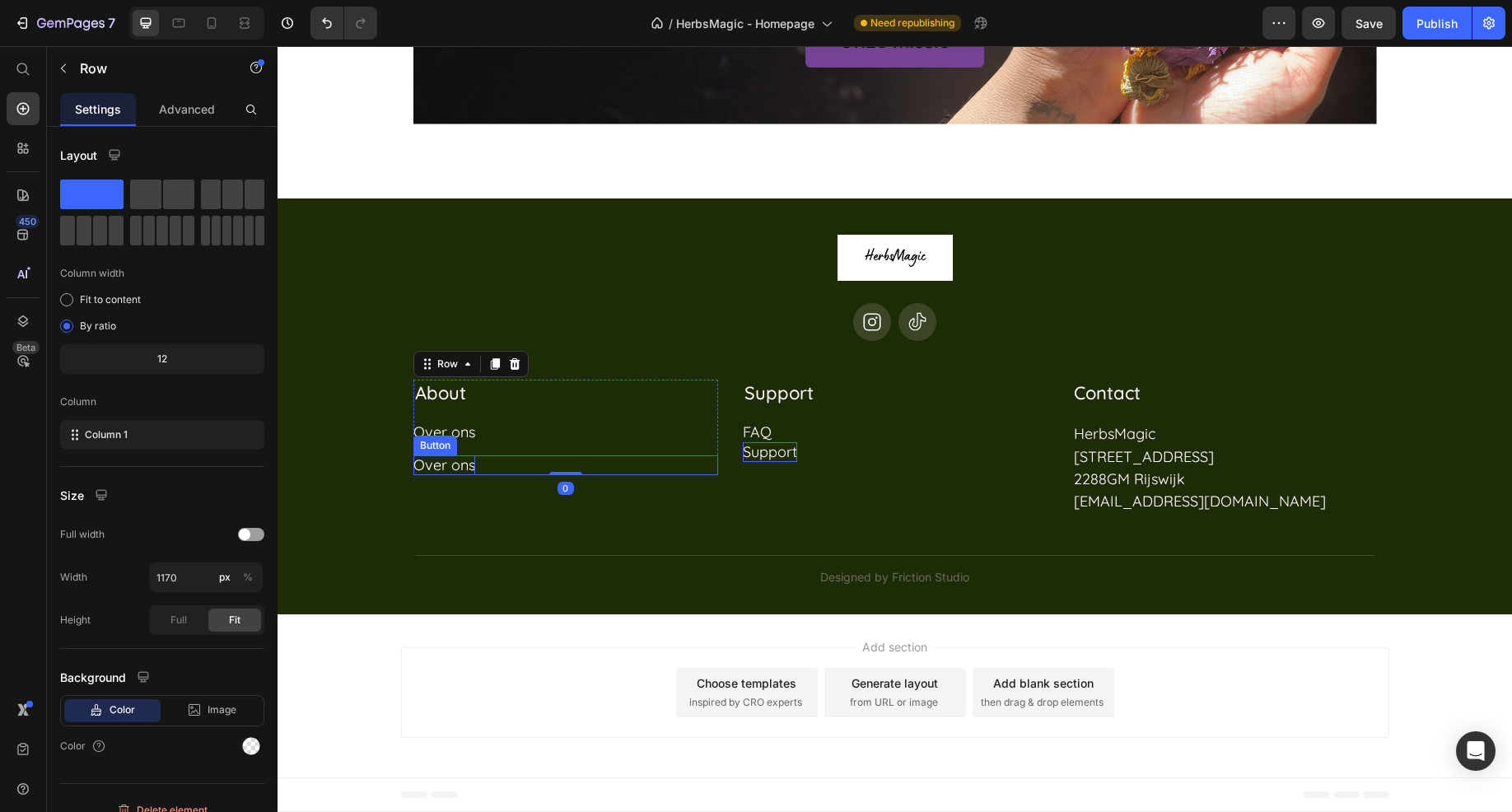click on "Over ons" at bounding box center [444, 464] 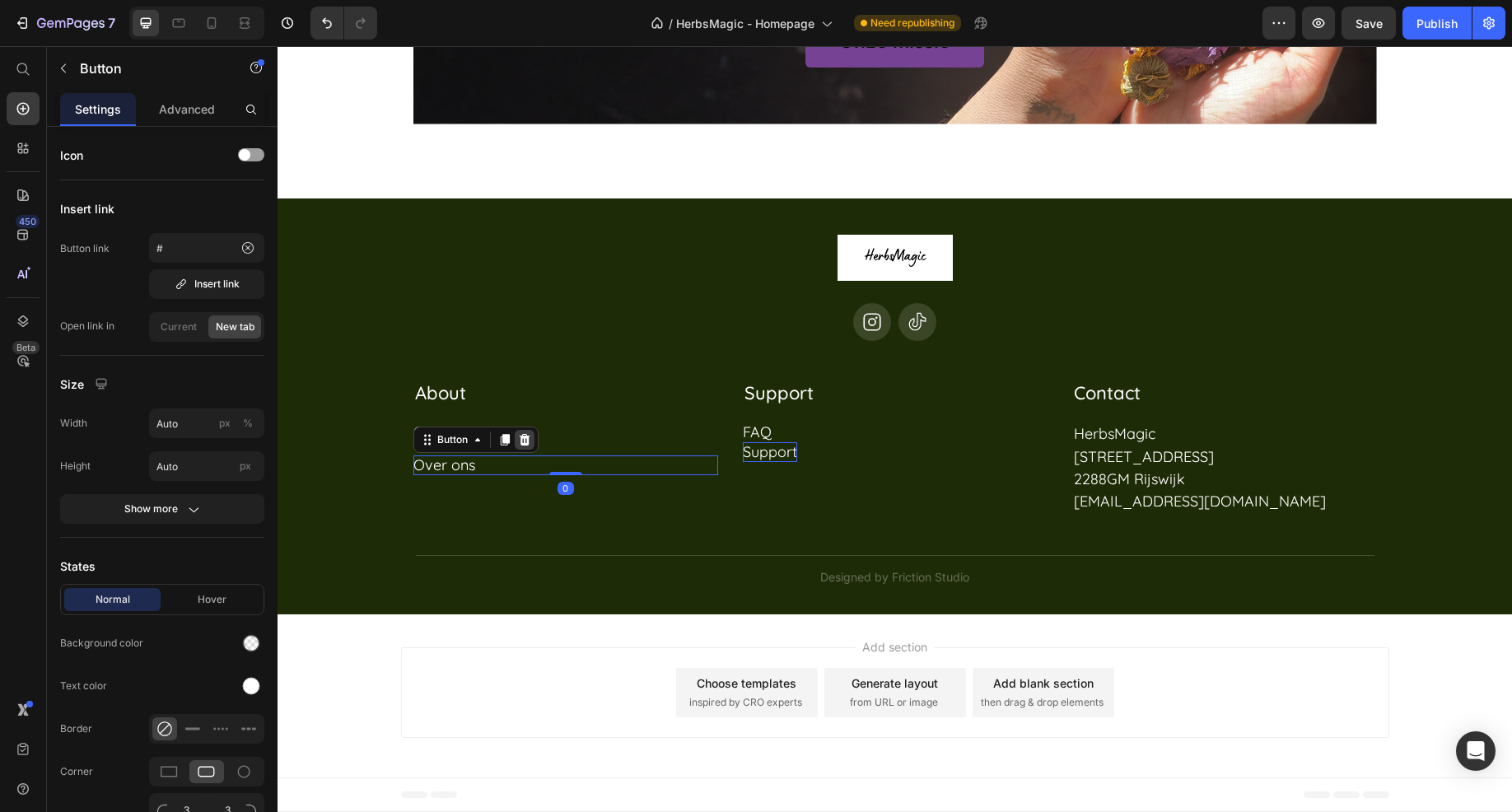 click 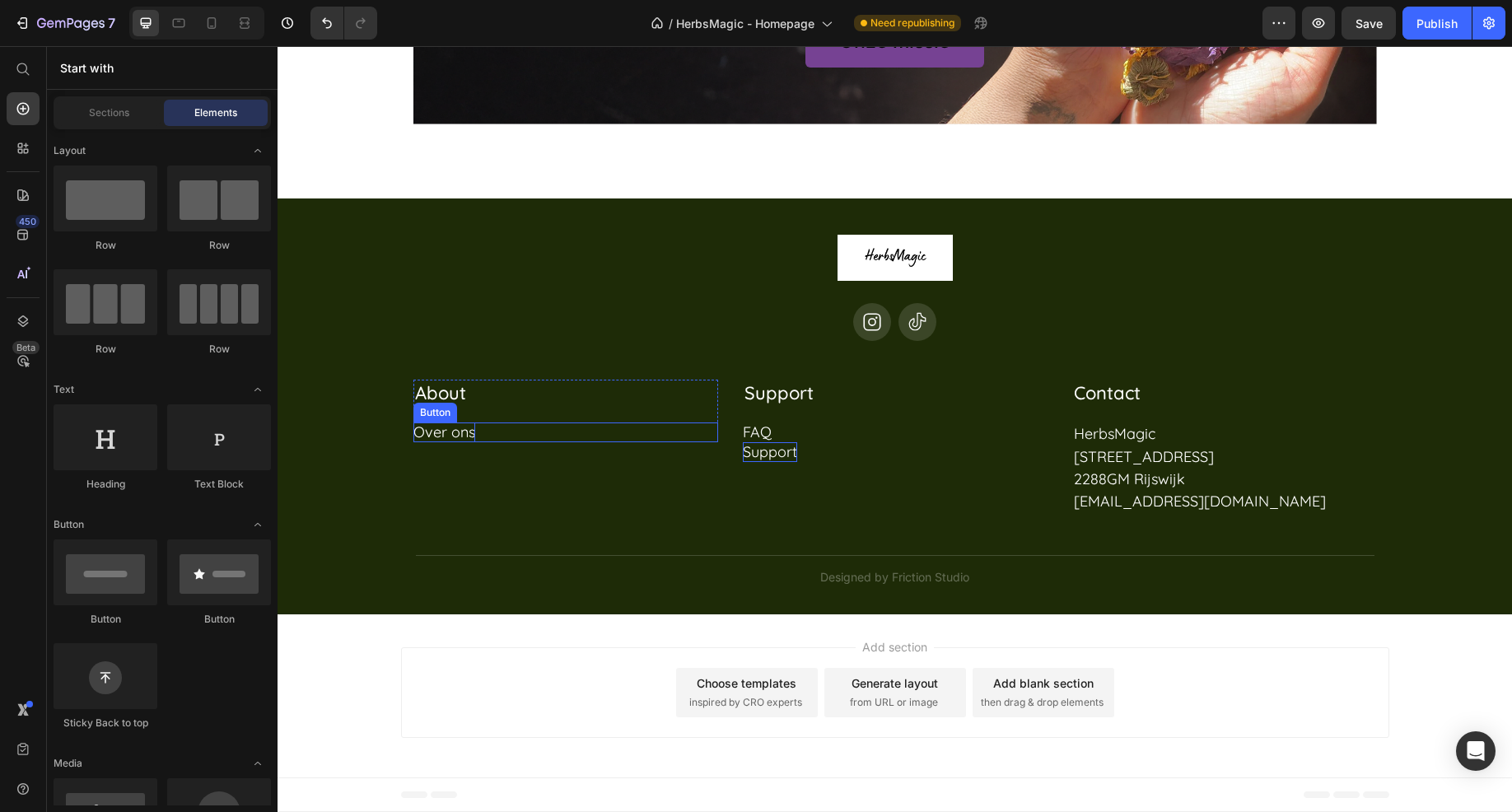 click on "Over ons" at bounding box center [444, 432] 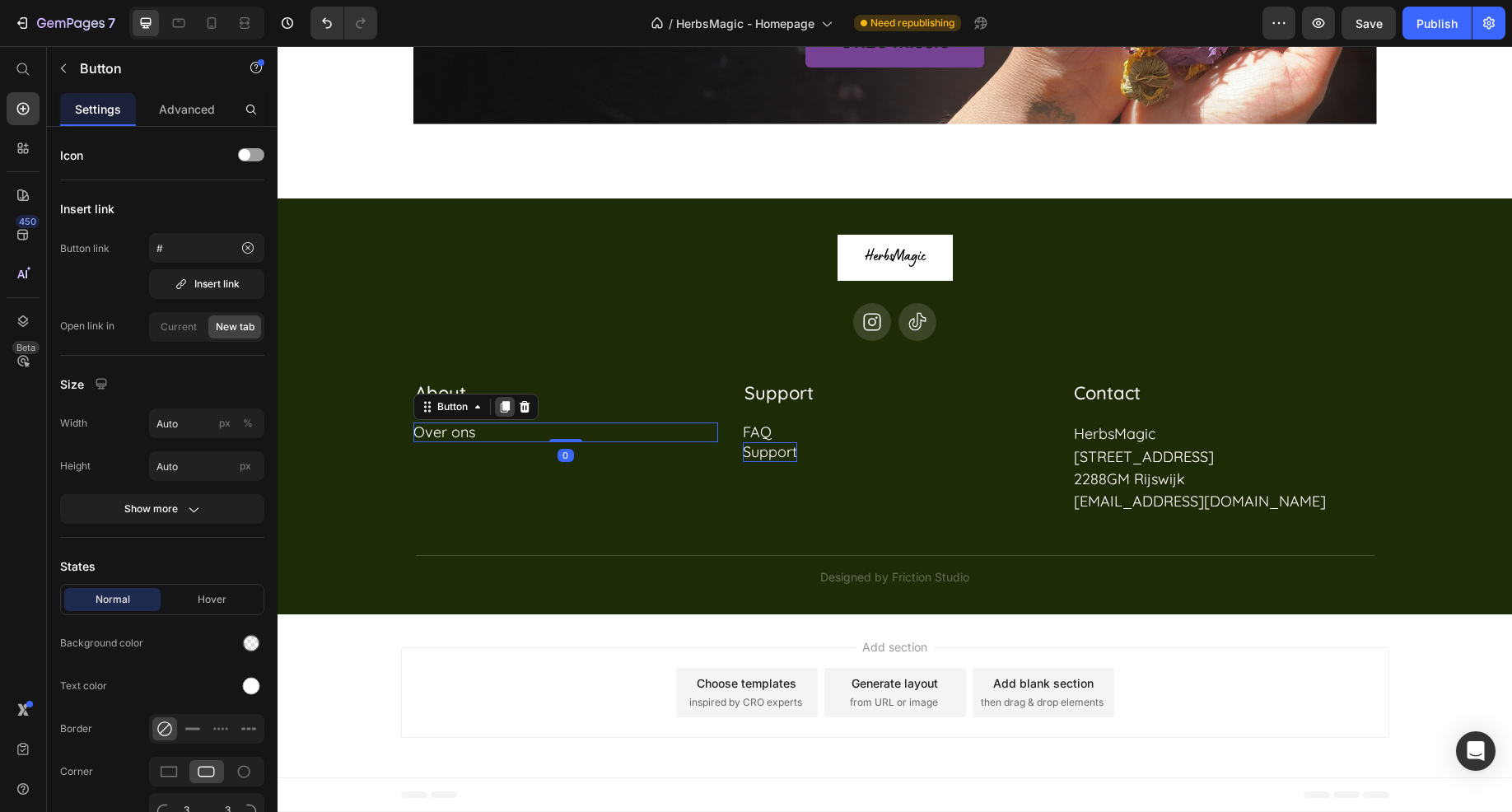 click 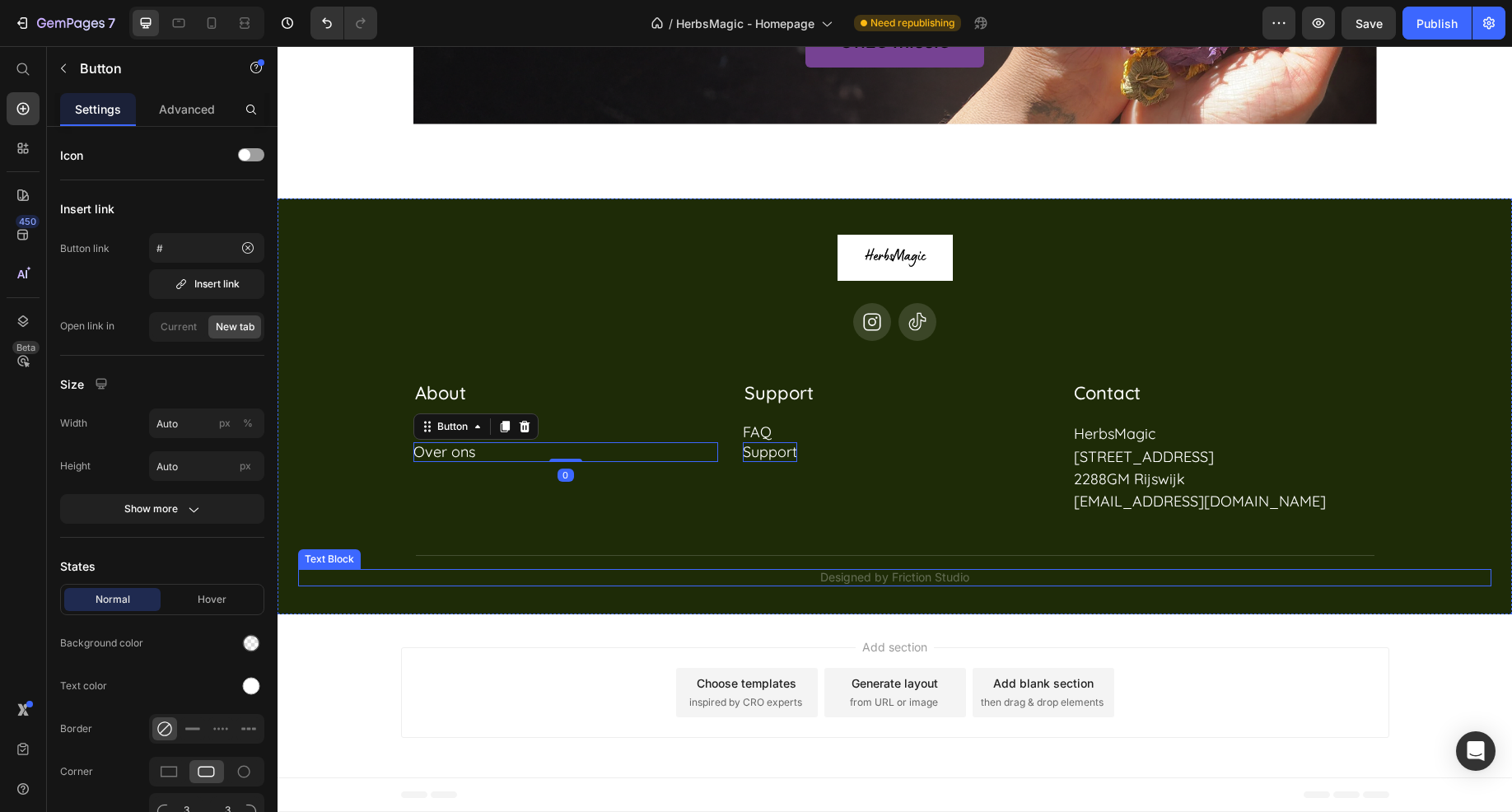 click on "Designed by Friction Studio" at bounding box center (895, 577) 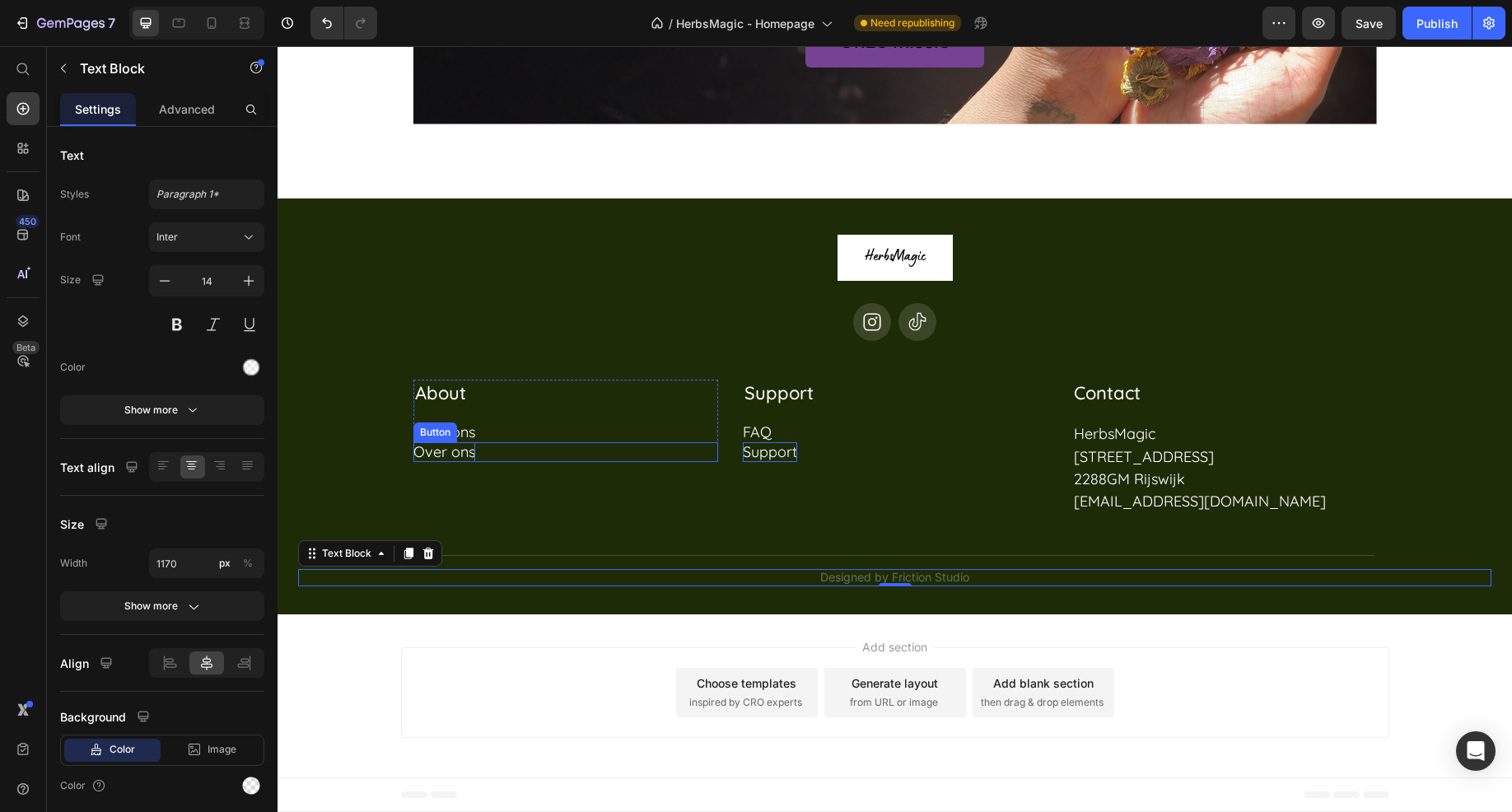 click on "Over ons" at bounding box center [444, 451] 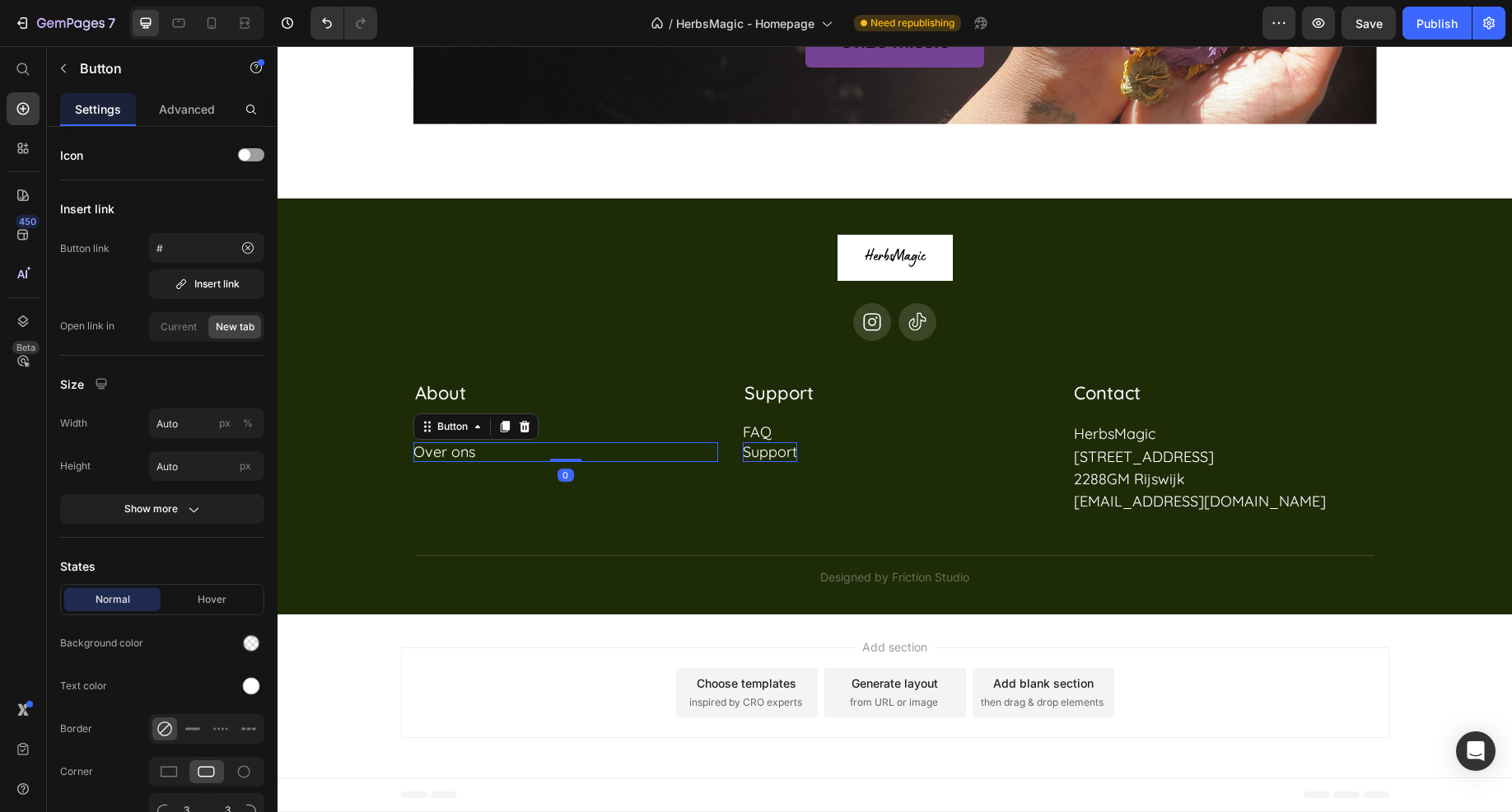 click 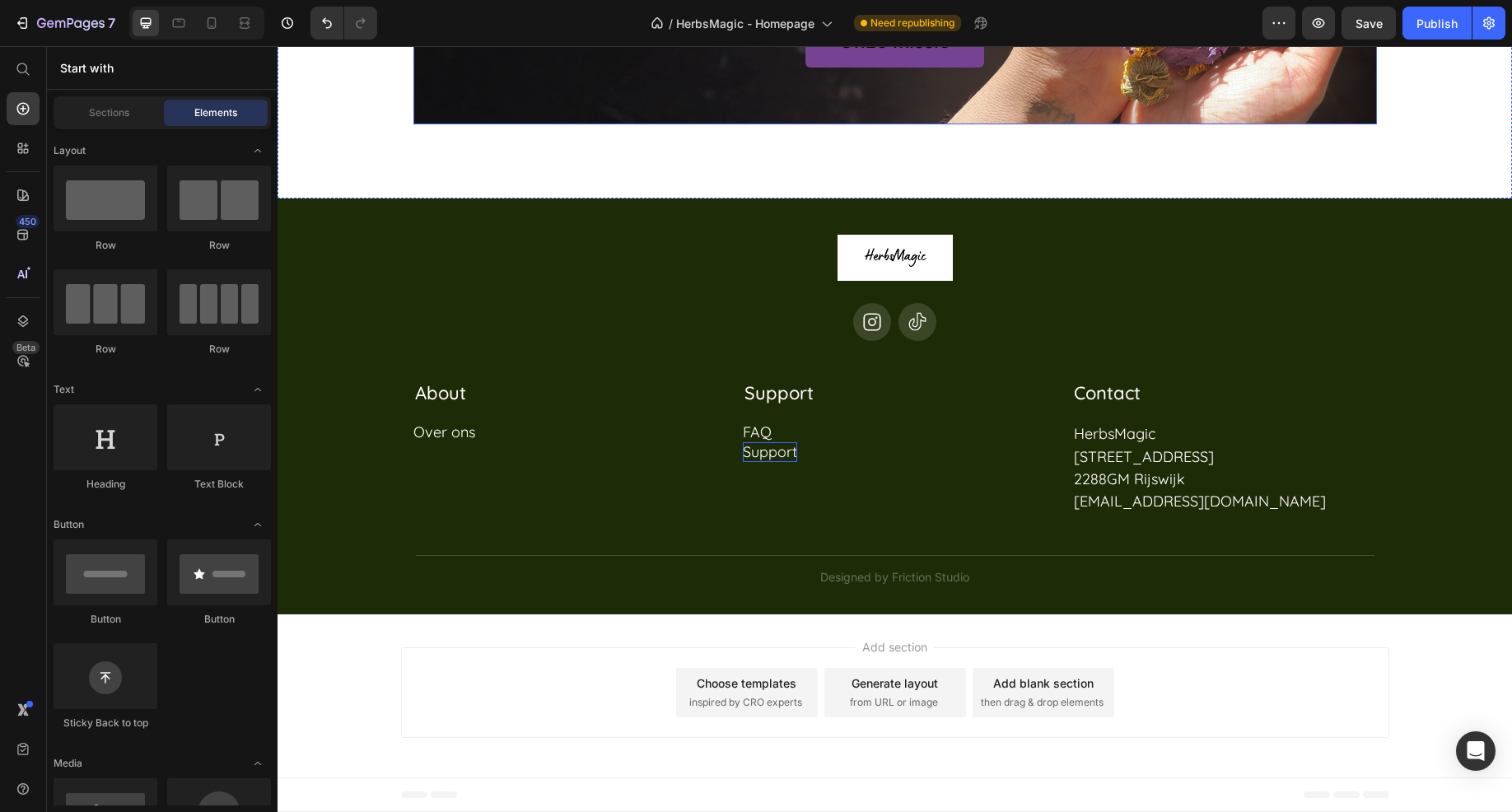 scroll, scrollTop: 10261, scrollLeft: 0, axis: vertical 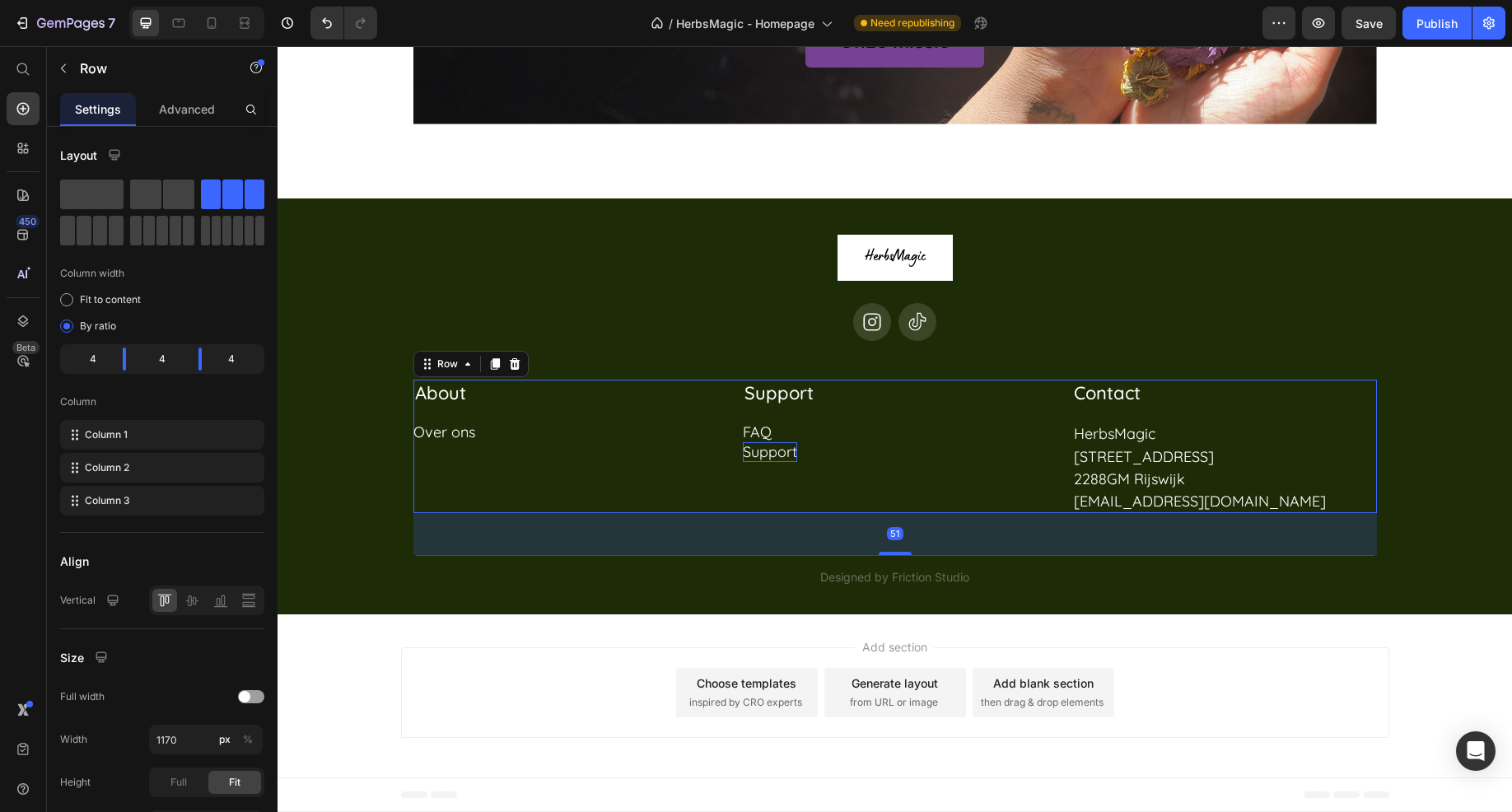click on "About Heading Over ons Button Row" at bounding box center [566, 446] 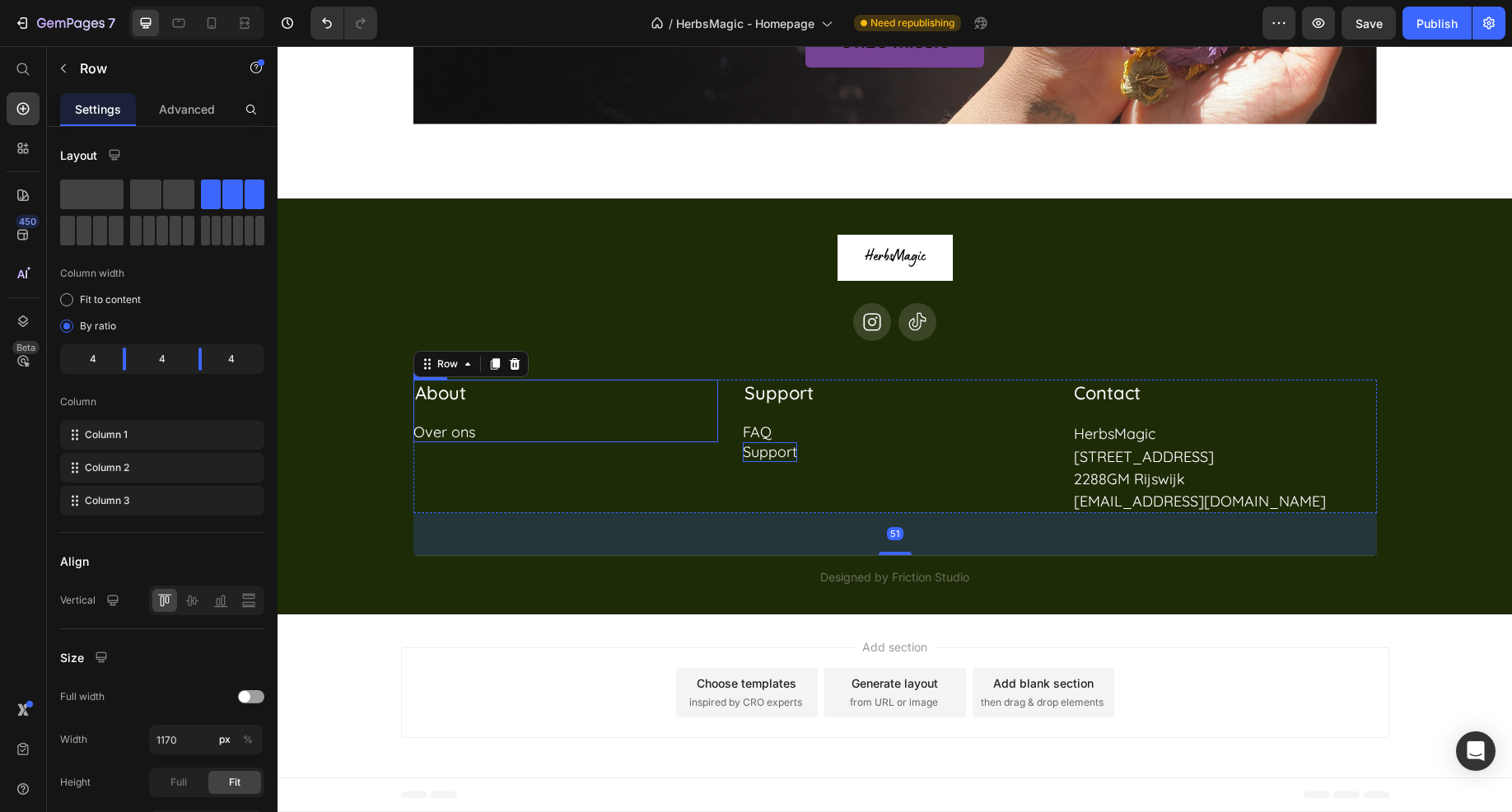 click on "About Heading Over ons Button" at bounding box center [566, 411] 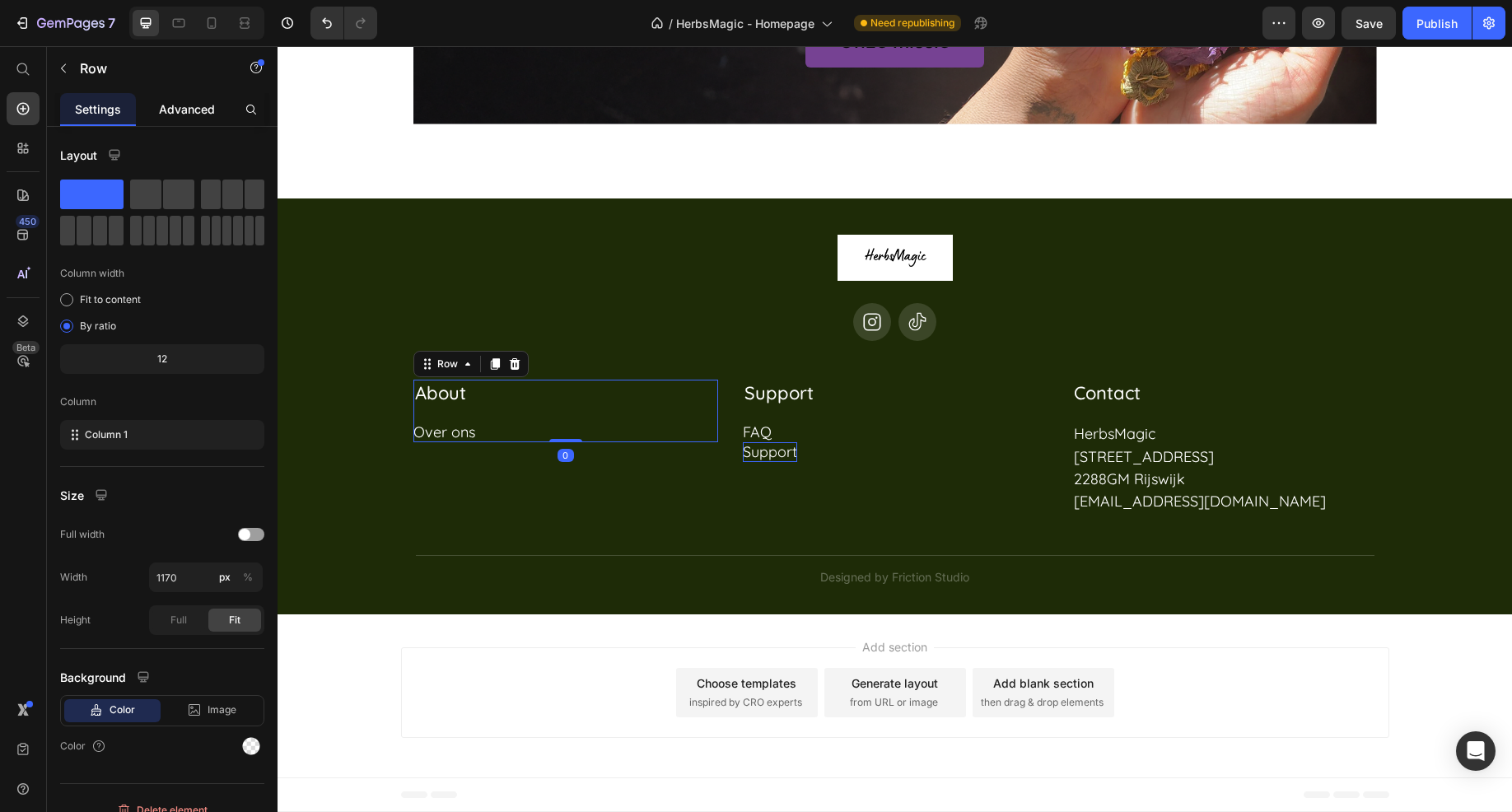 click on "Advanced" 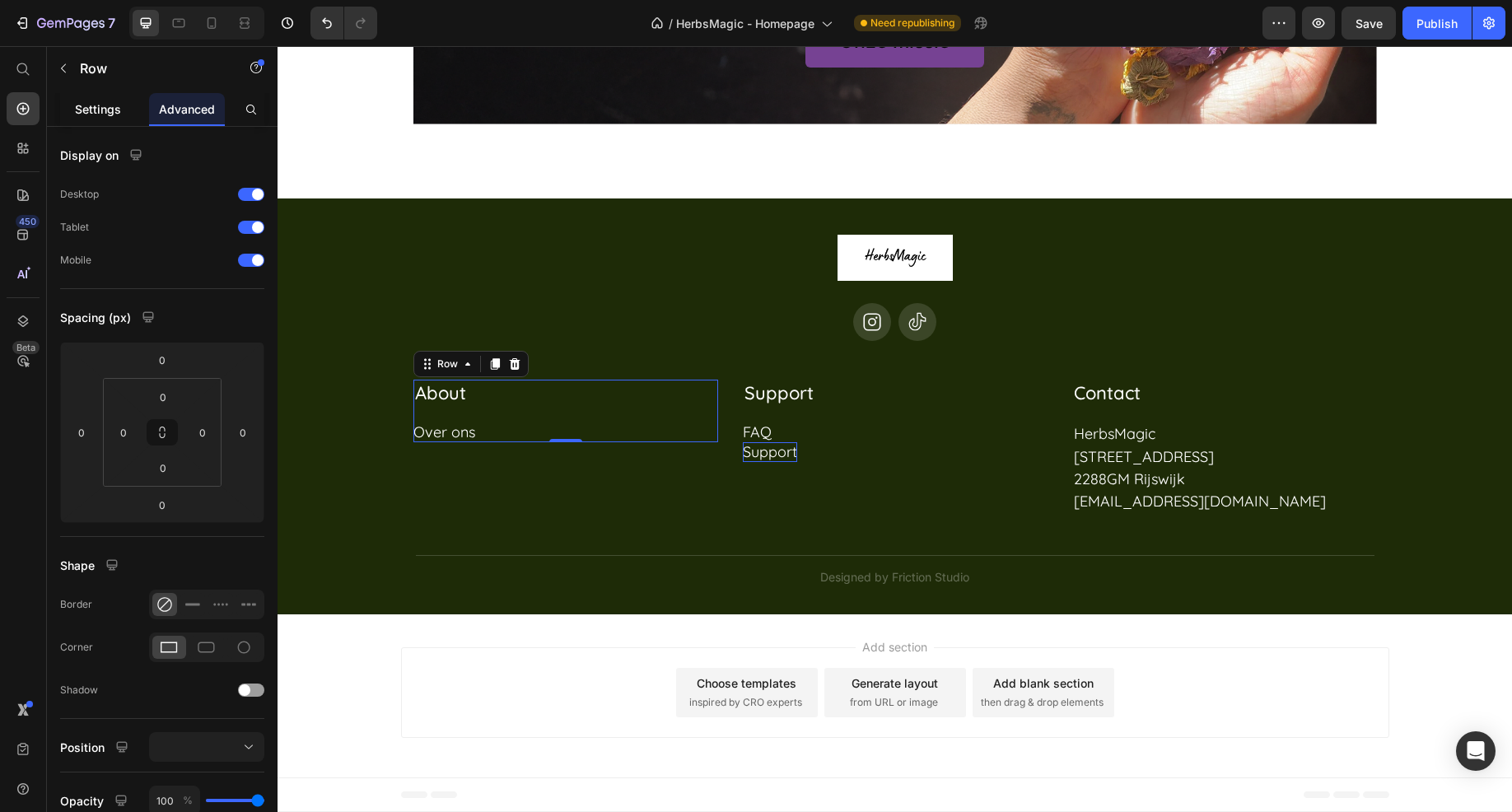 click on "Settings" at bounding box center (98, 109) 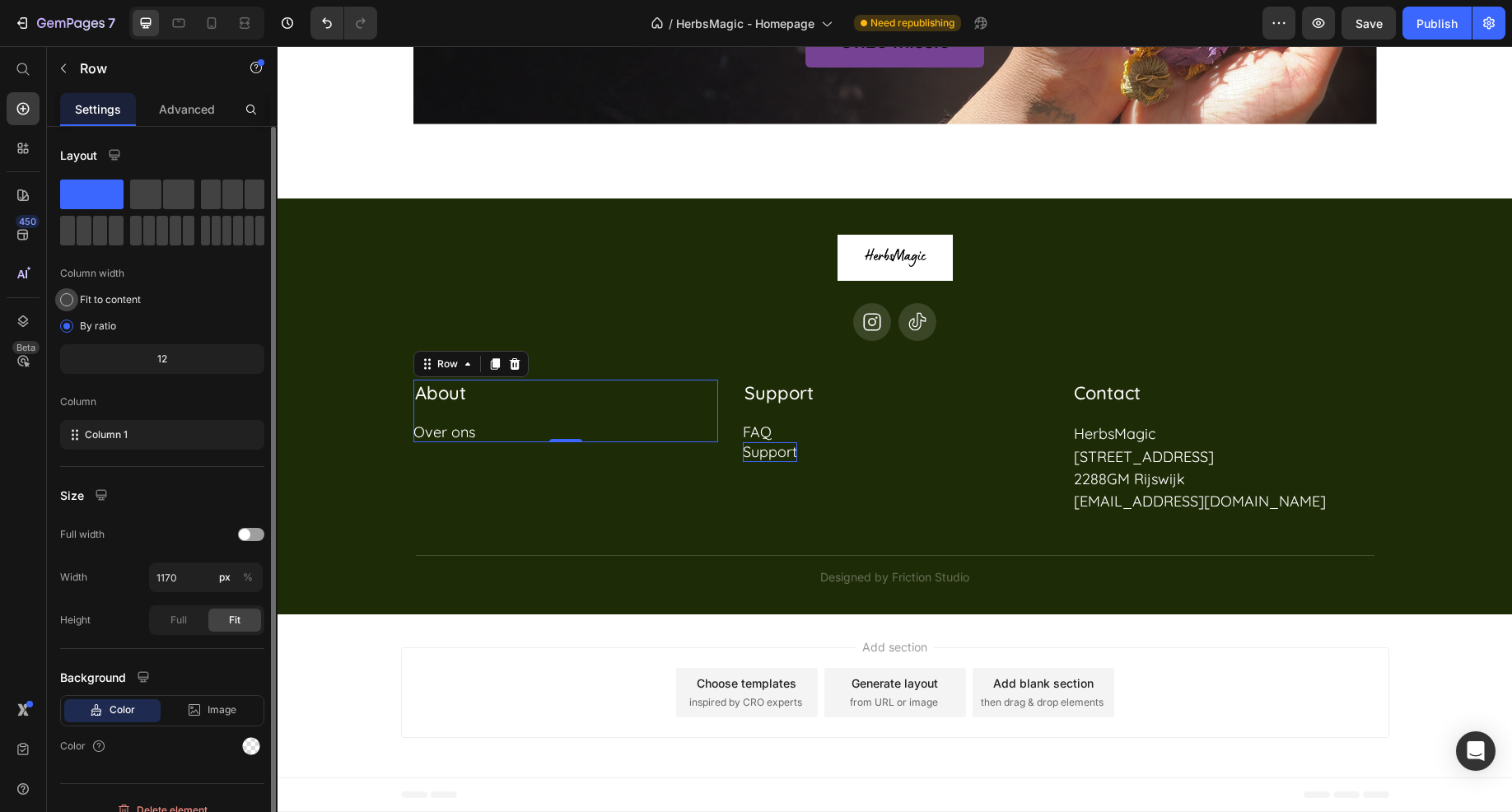 click at bounding box center (67, 300) 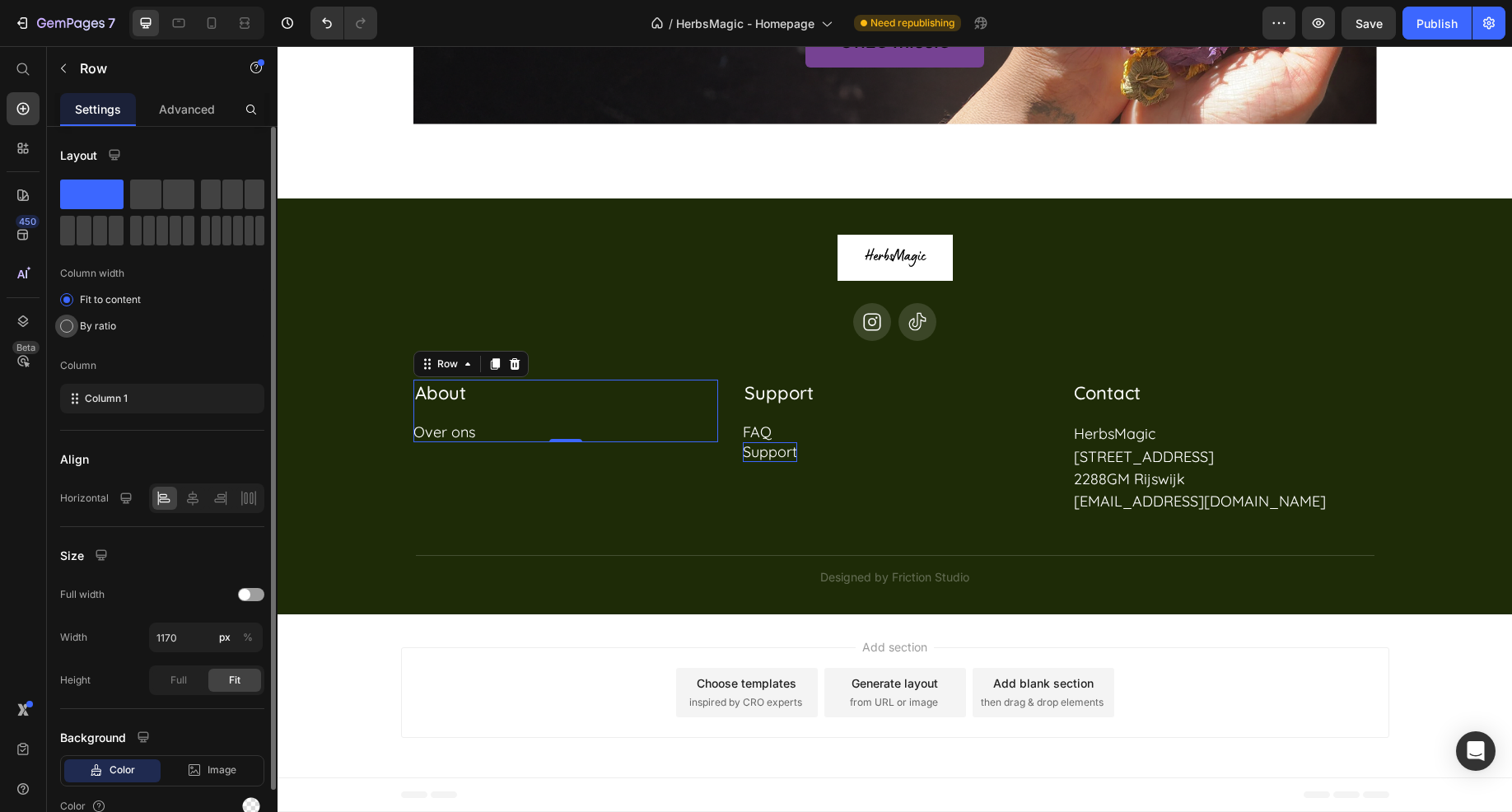 click at bounding box center [67, 326] 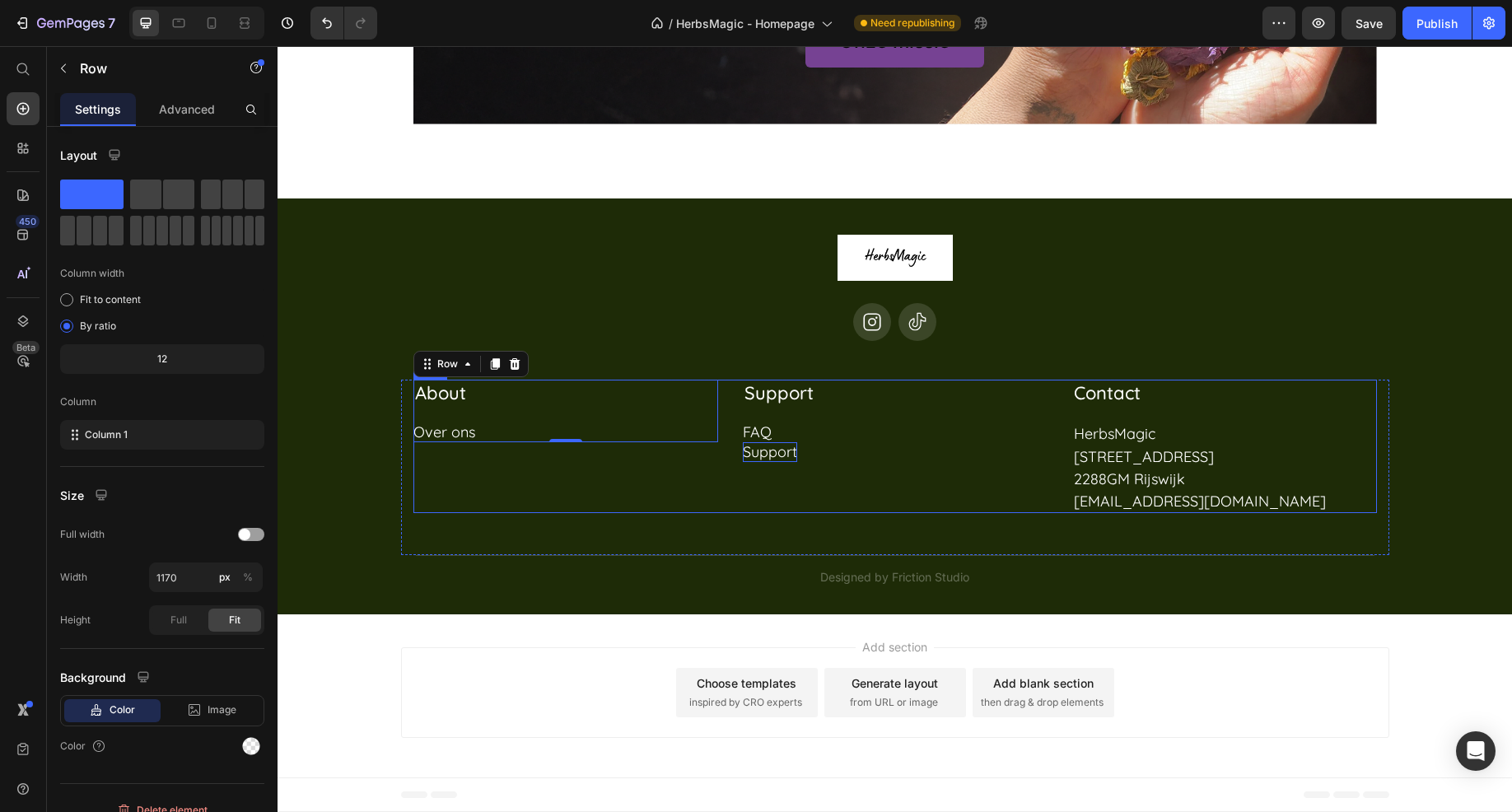 click on "About Heading Over ons Button Row   0" at bounding box center (566, 446) 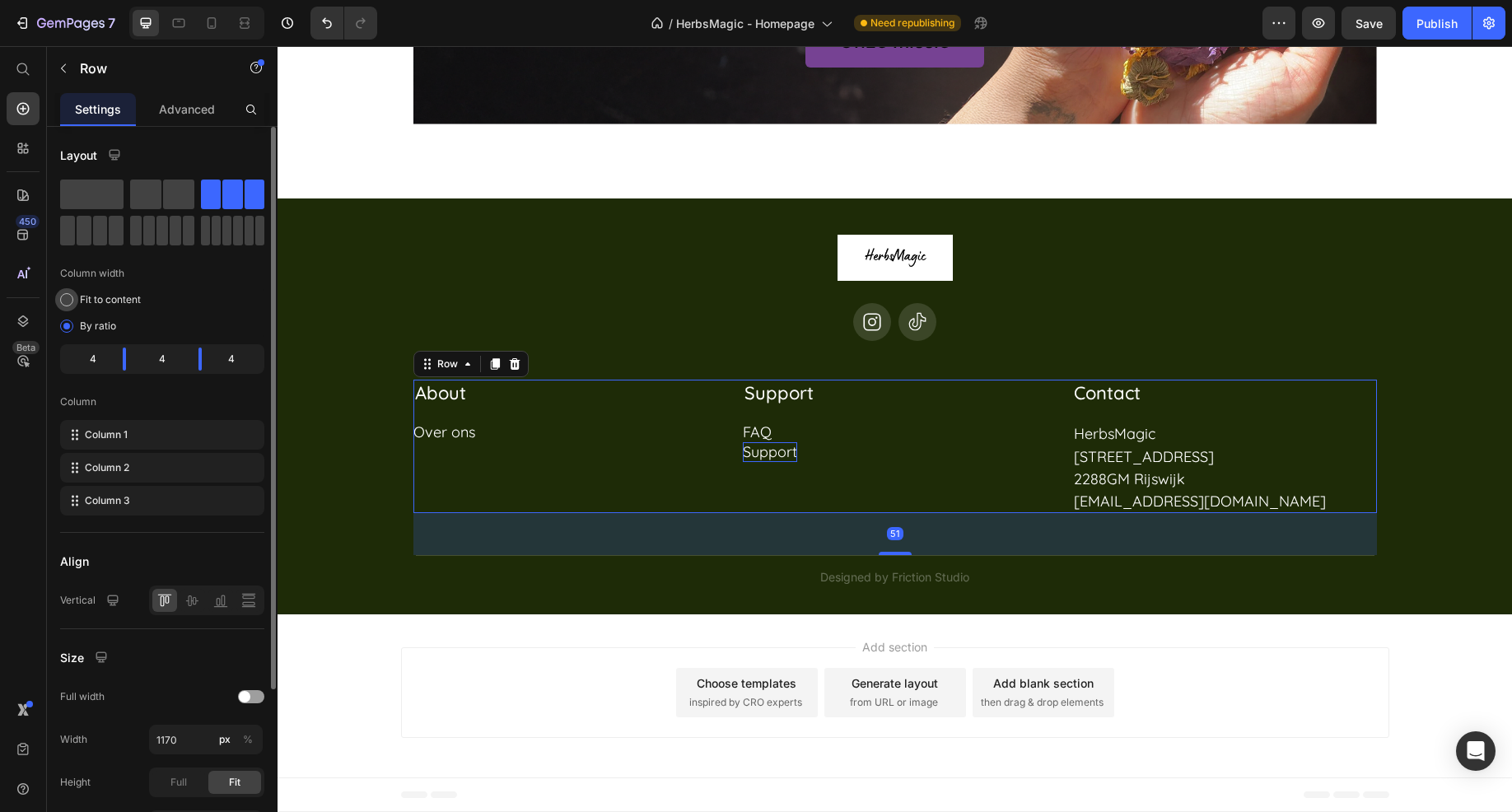 click at bounding box center [67, 300] 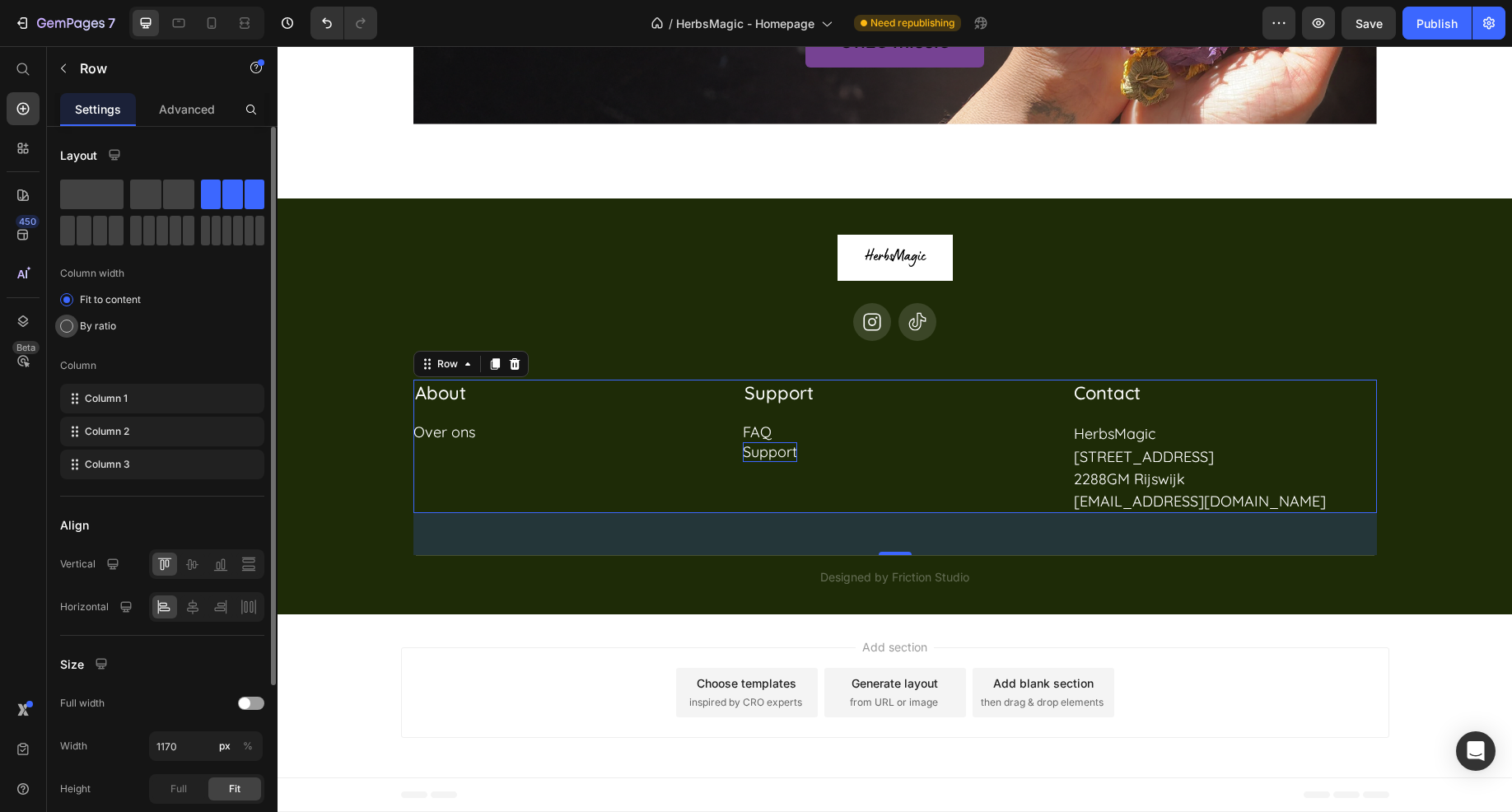 click at bounding box center (67, 326) 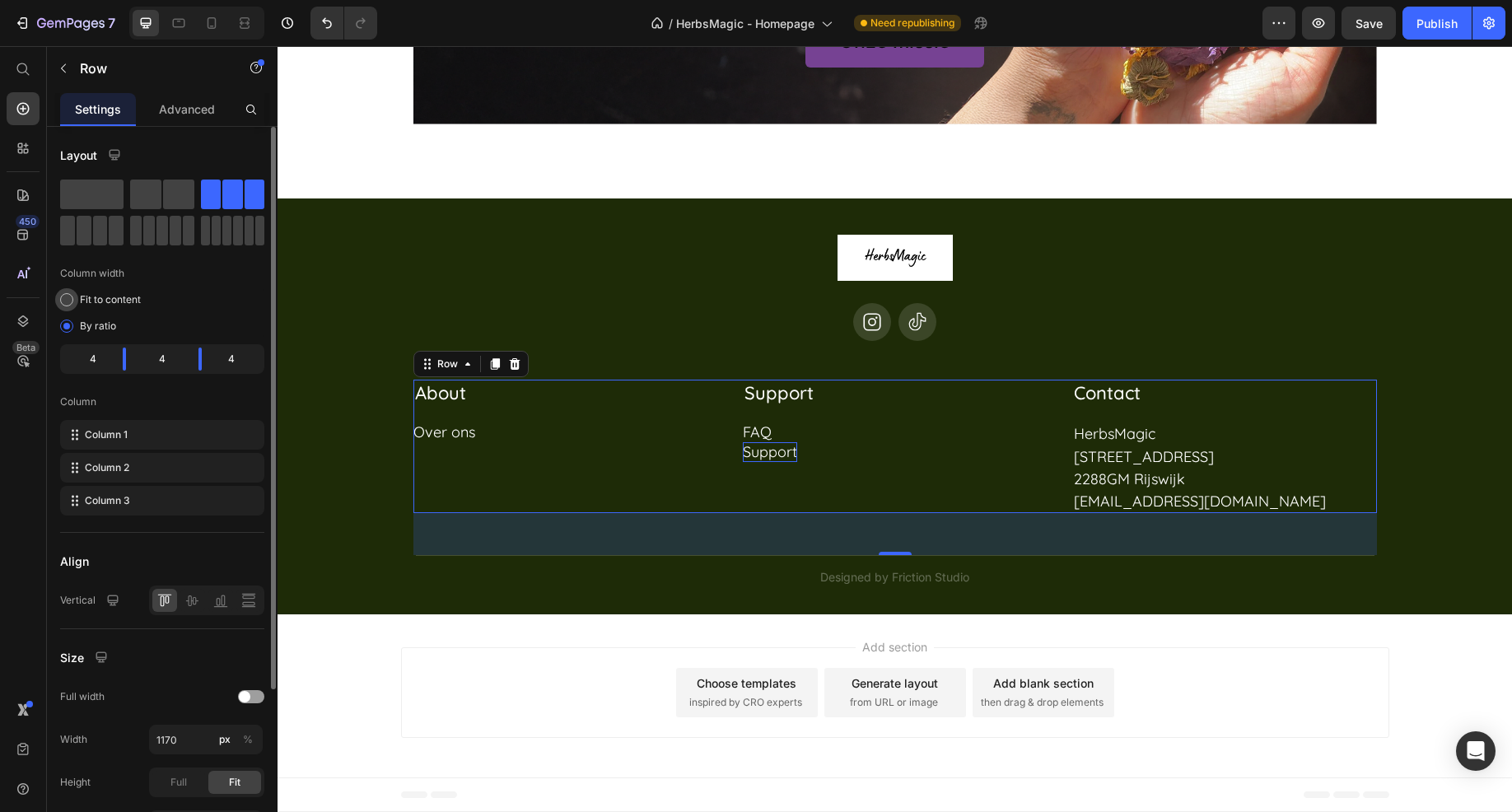 click at bounding box center [67, 300] 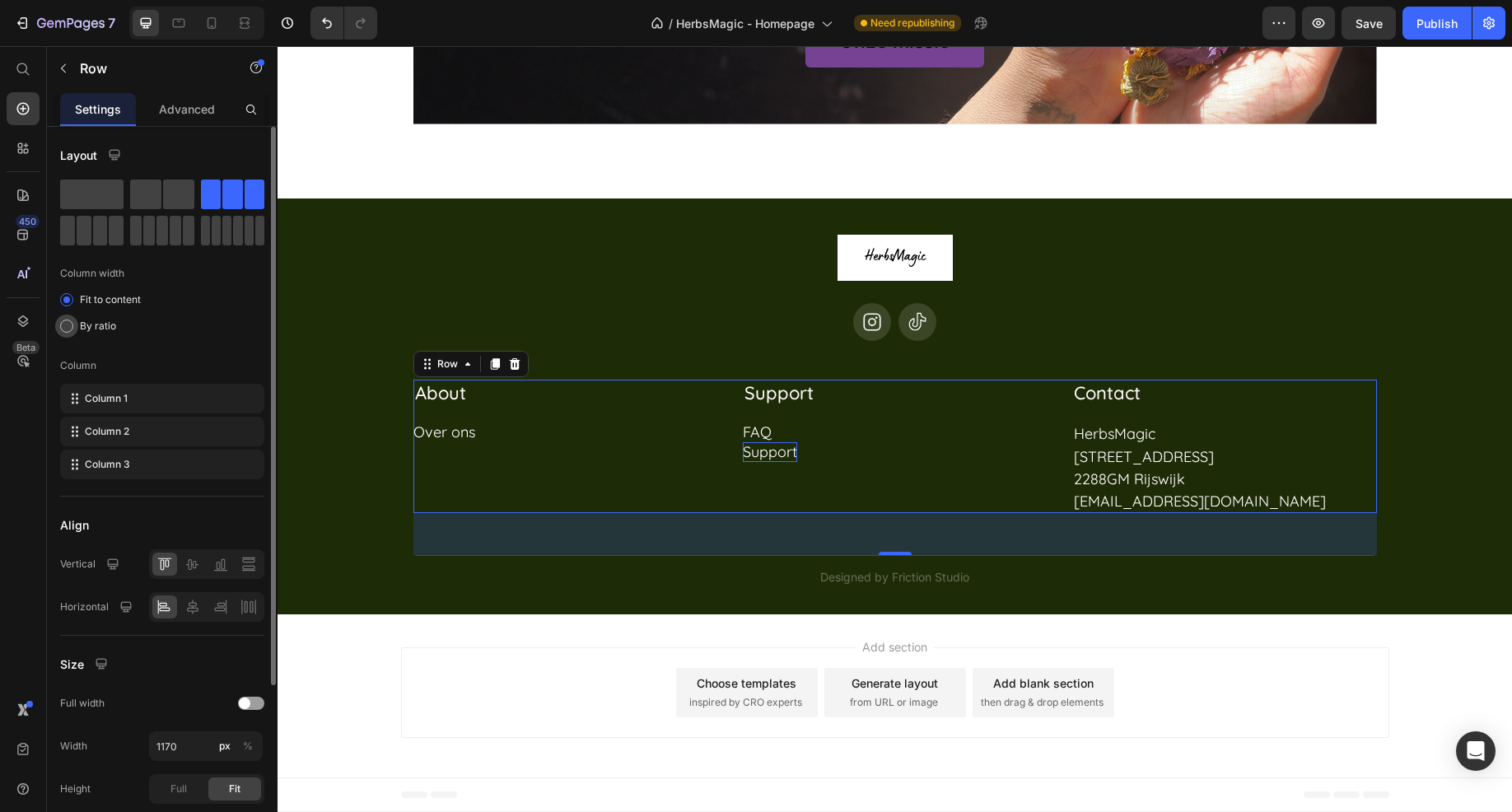 click at bounding box center (67, 326) 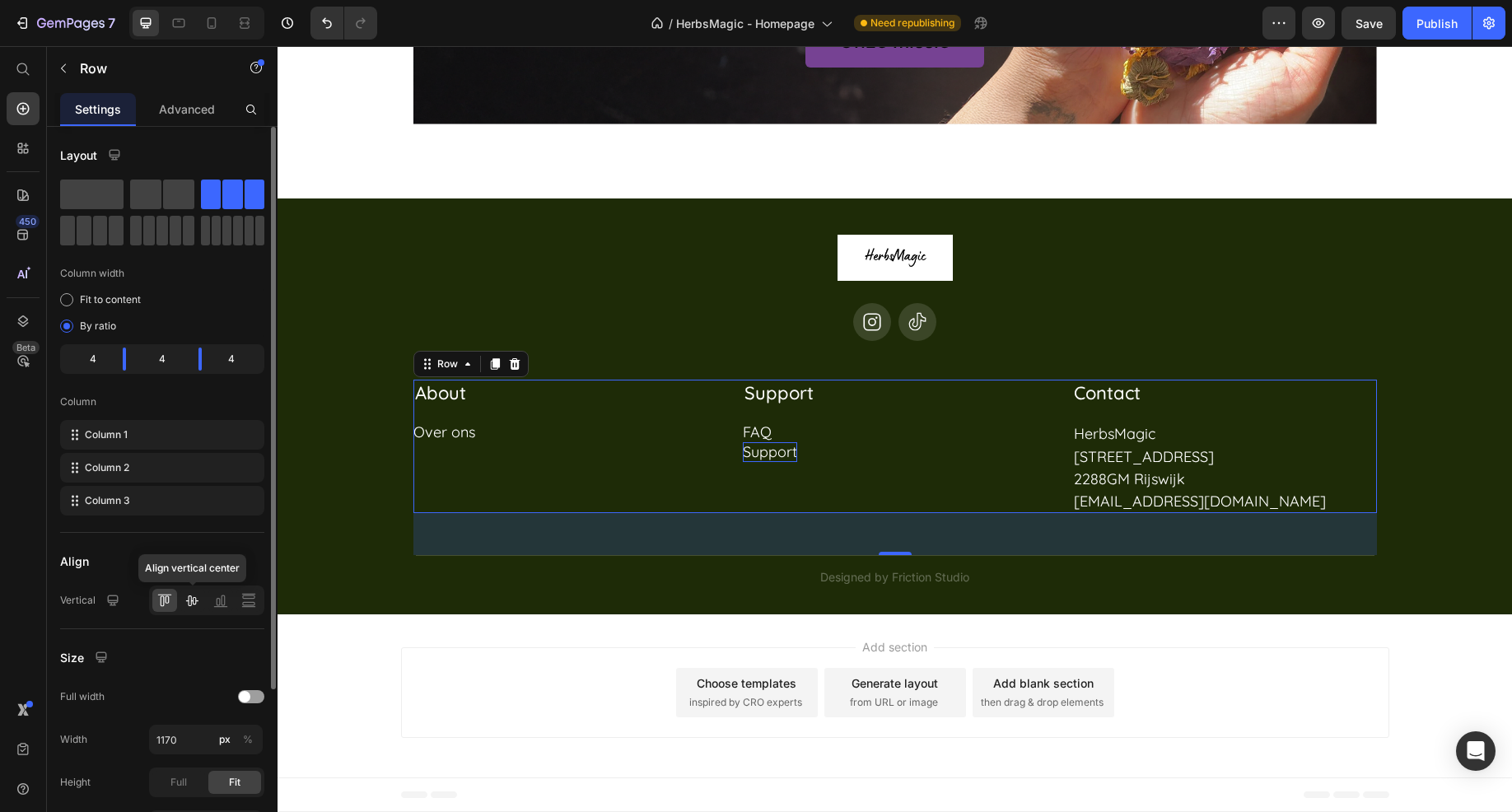 click 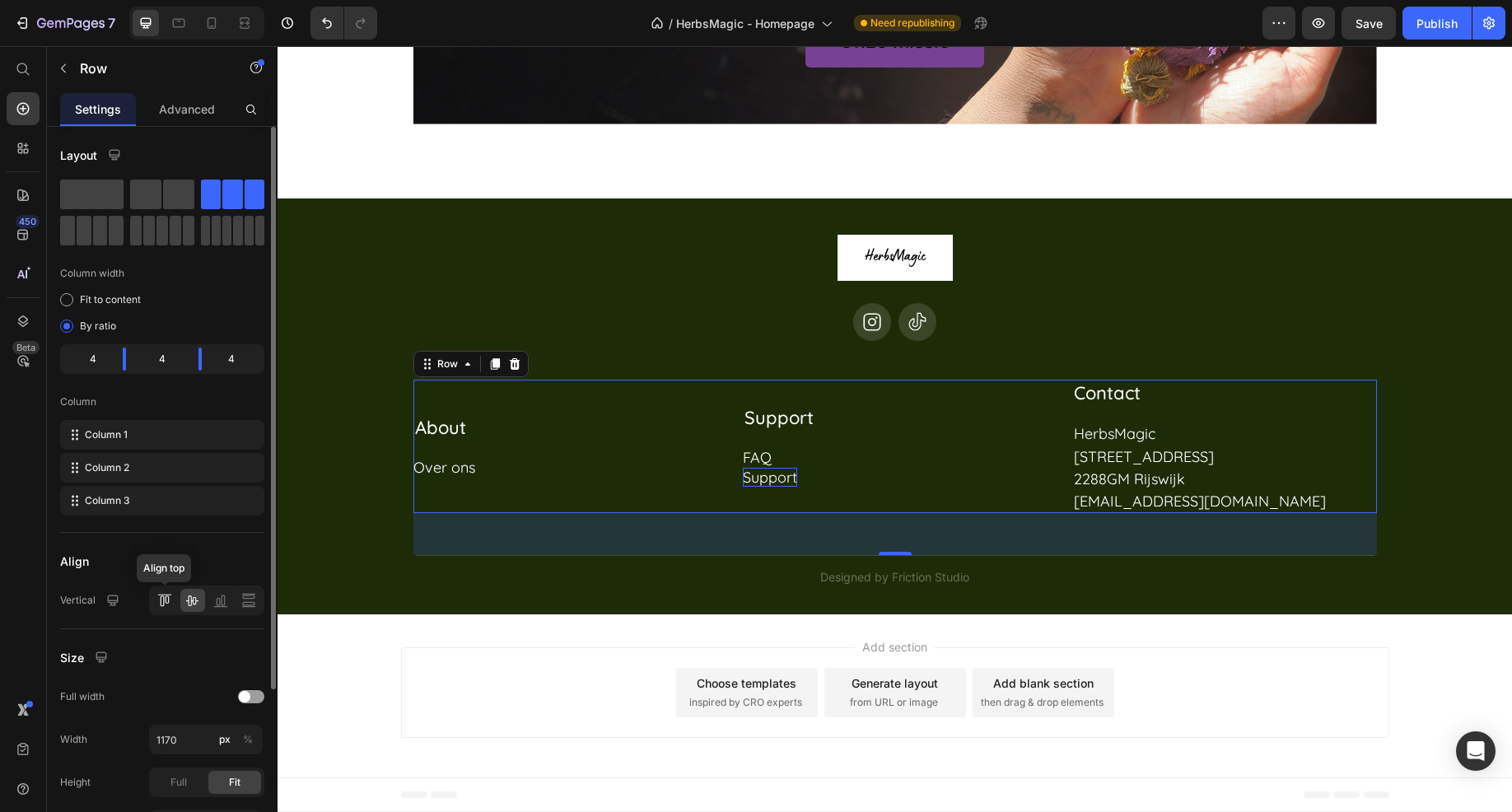 click 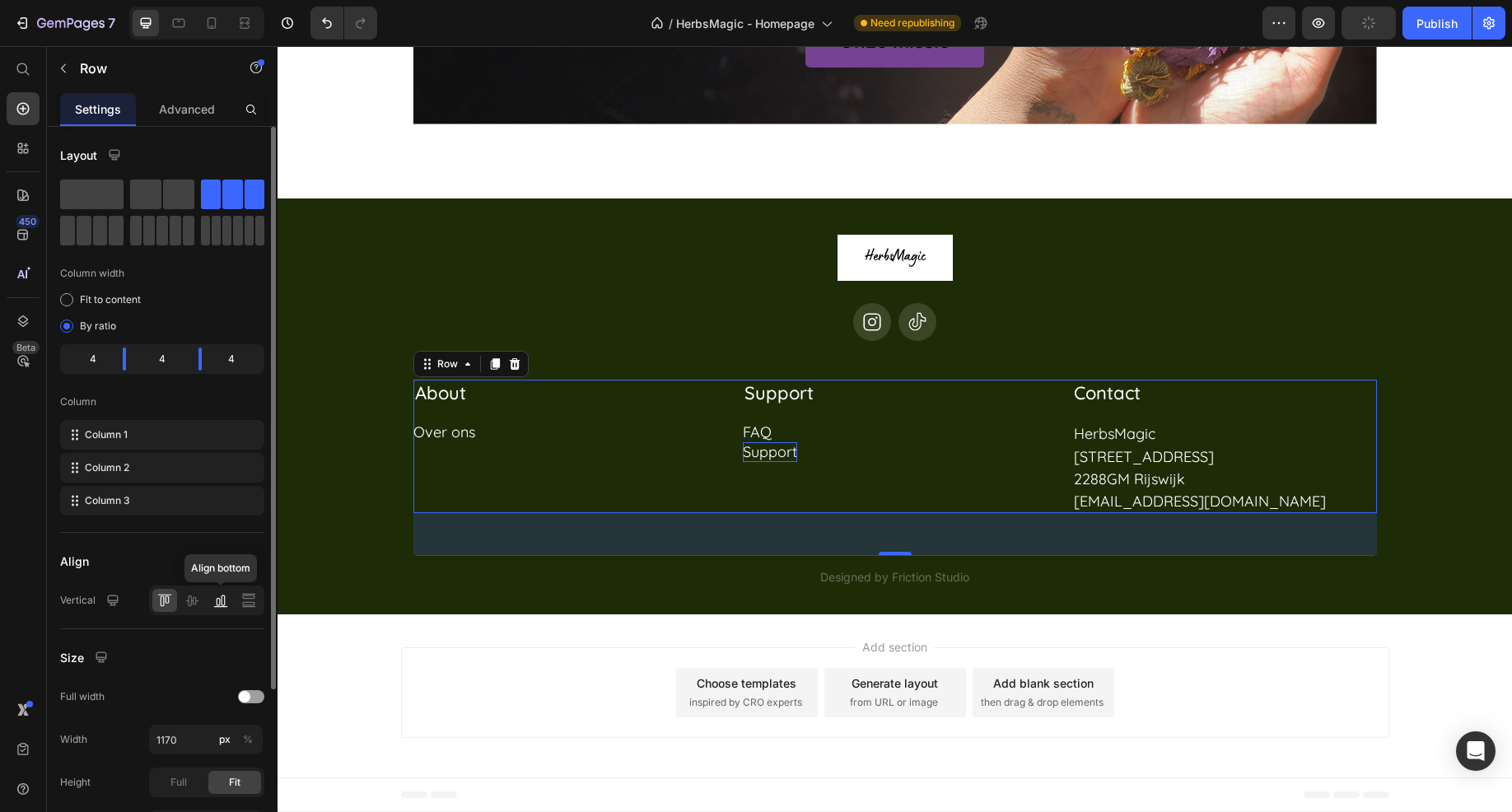 click 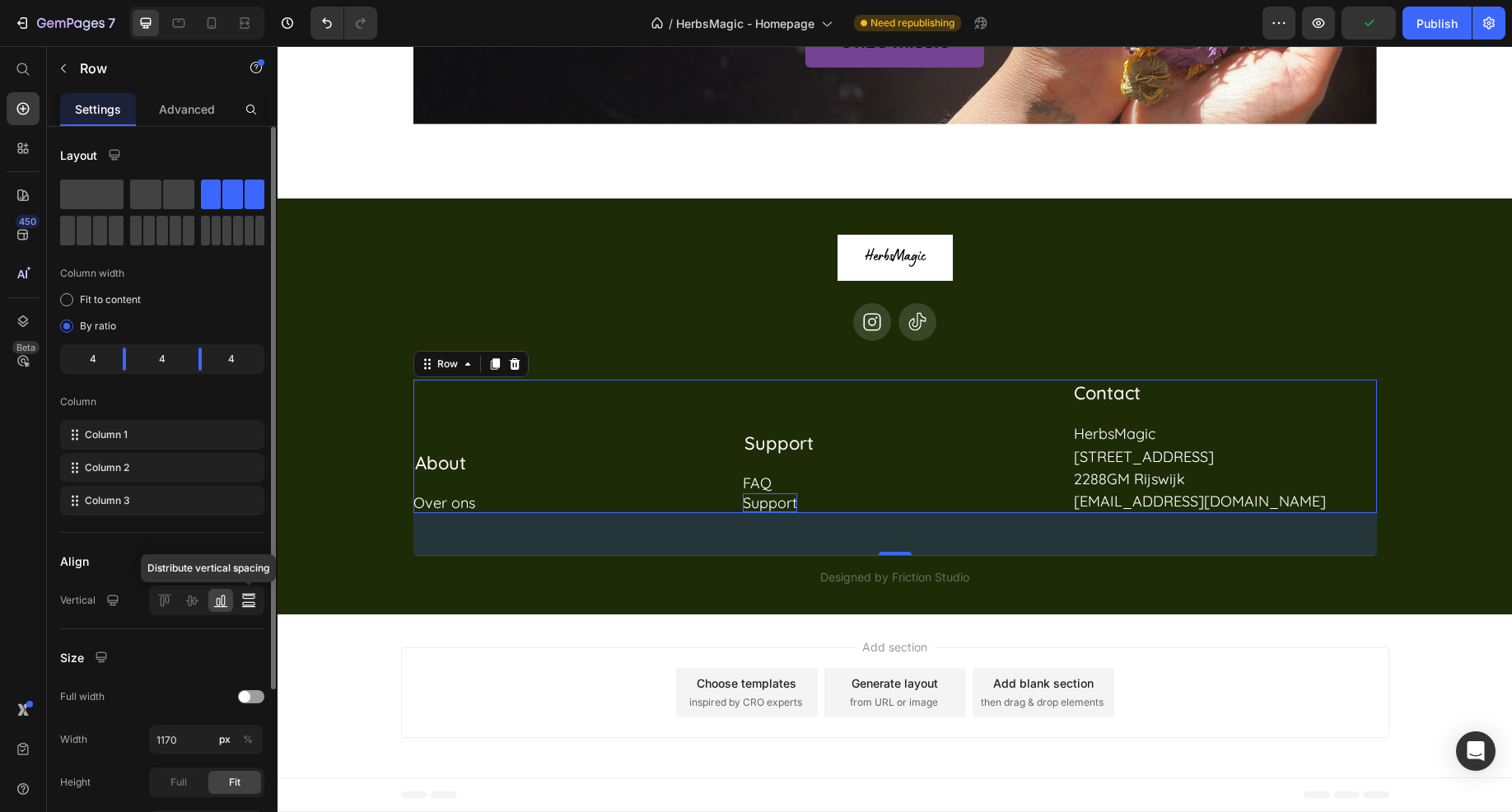 click 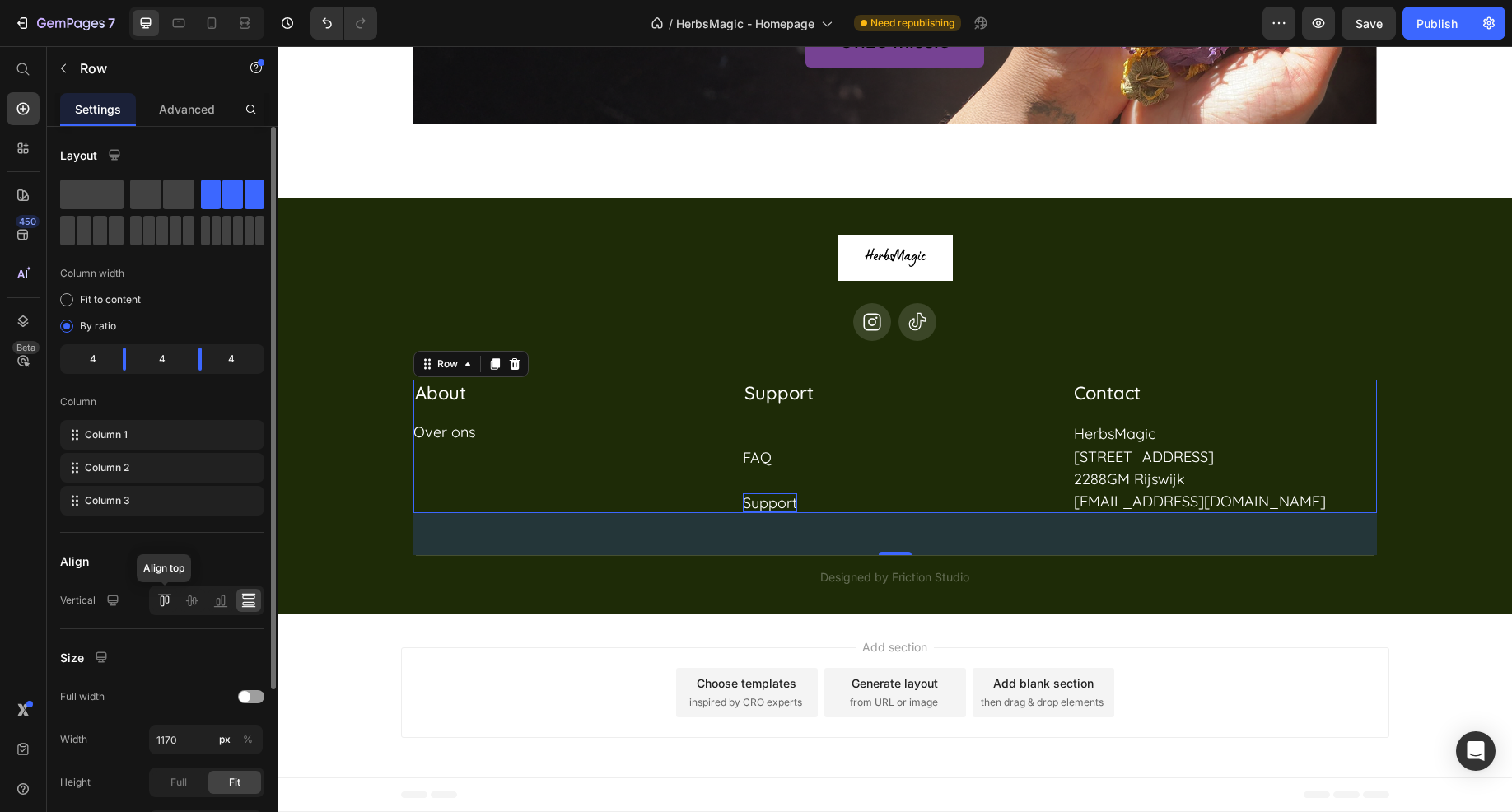 click 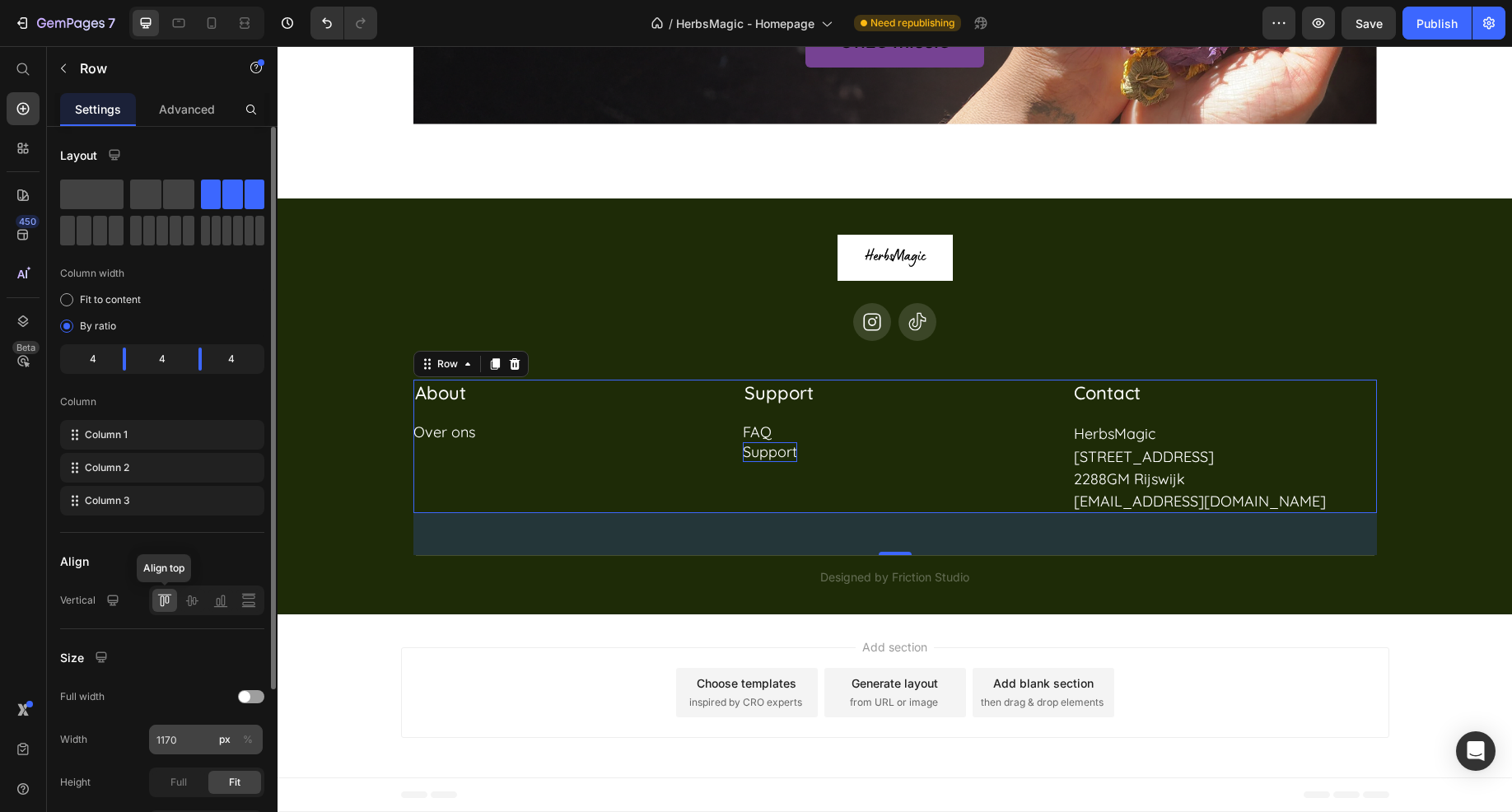 scroll, scrollTop: 82, scrollLeft: 0, axis: vertical 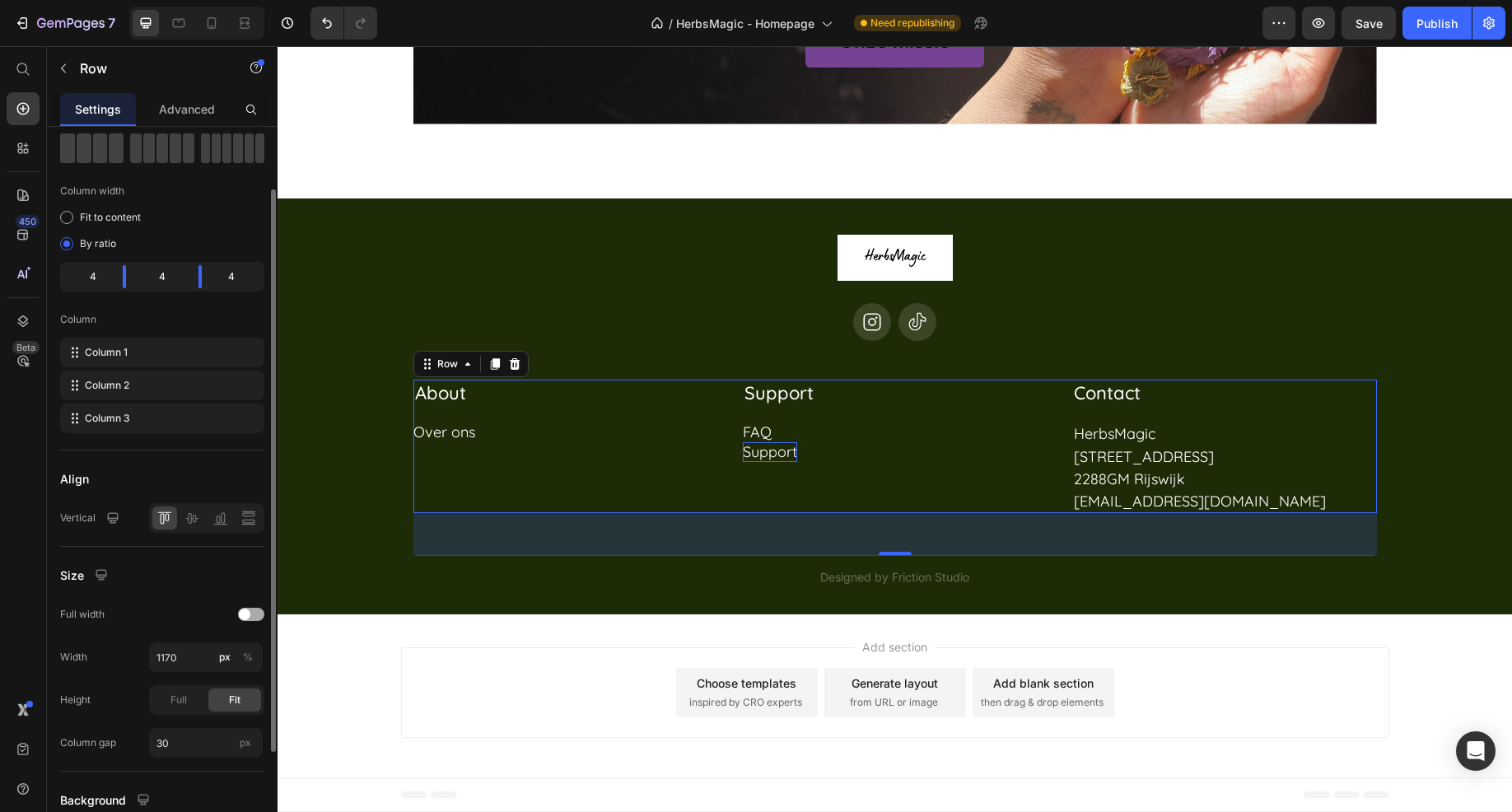 click at bounding box center (251, 614) 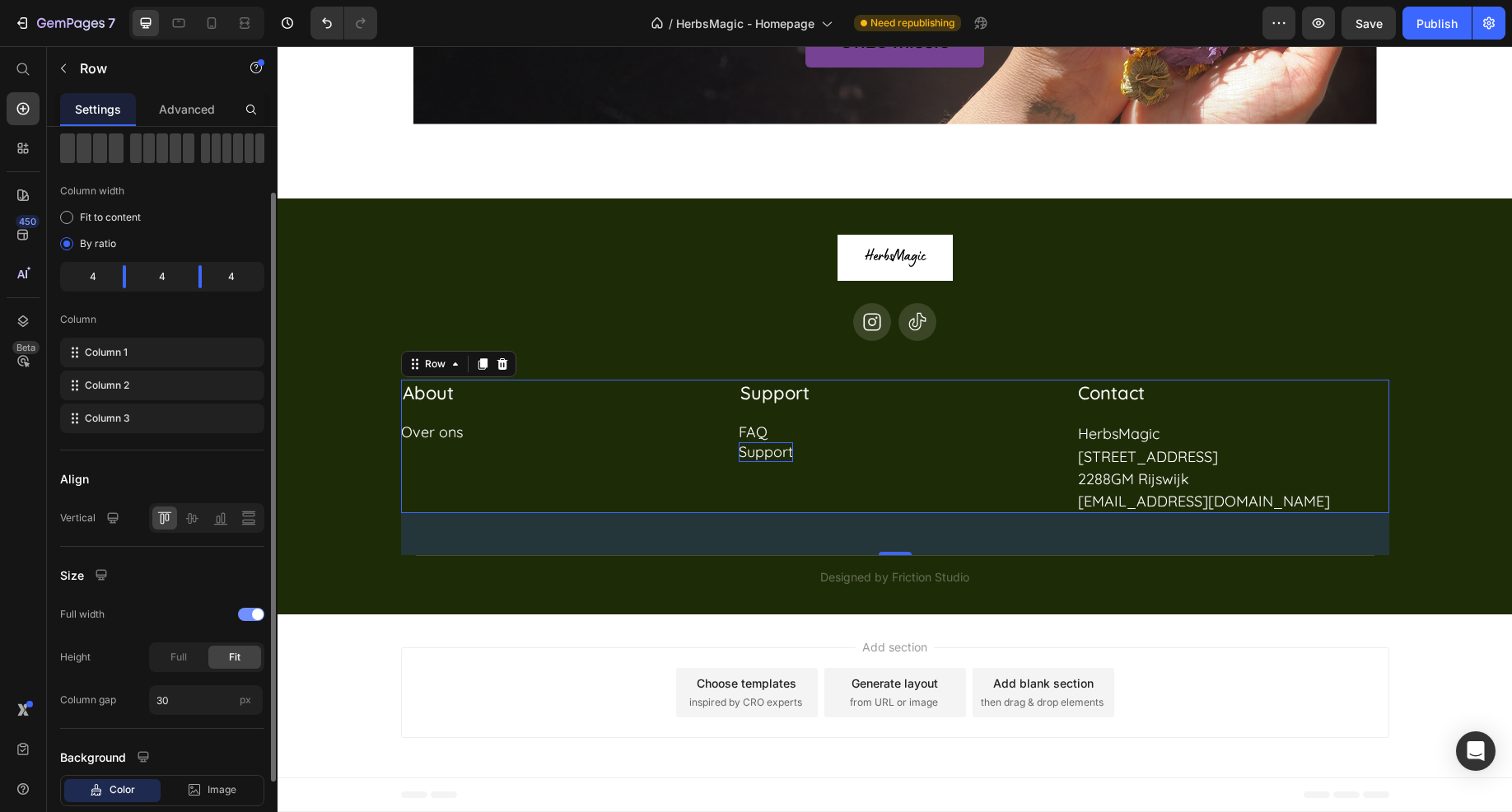 click at bounding box center (251, 614) 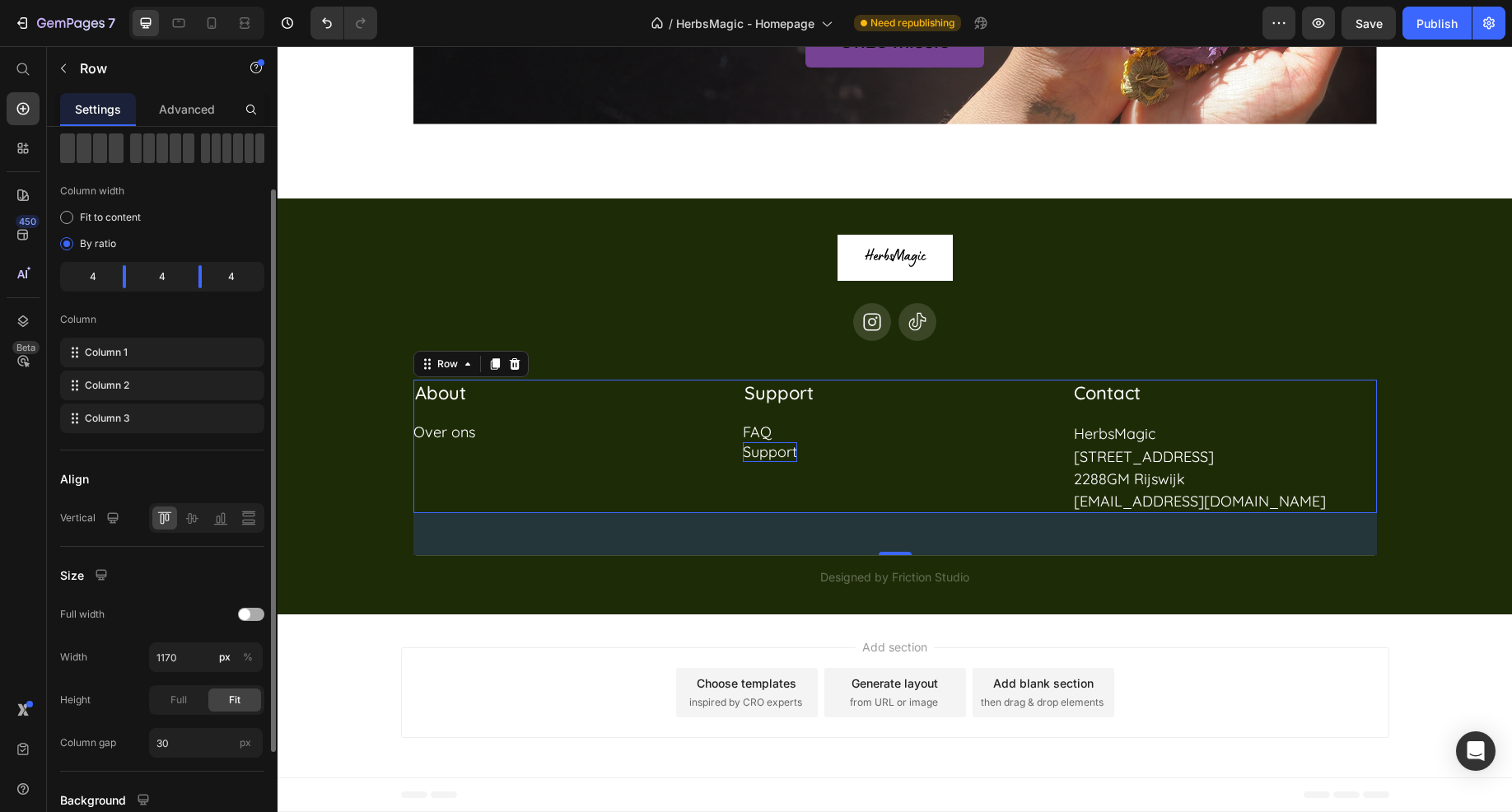 click at bounding box center (251, 614) 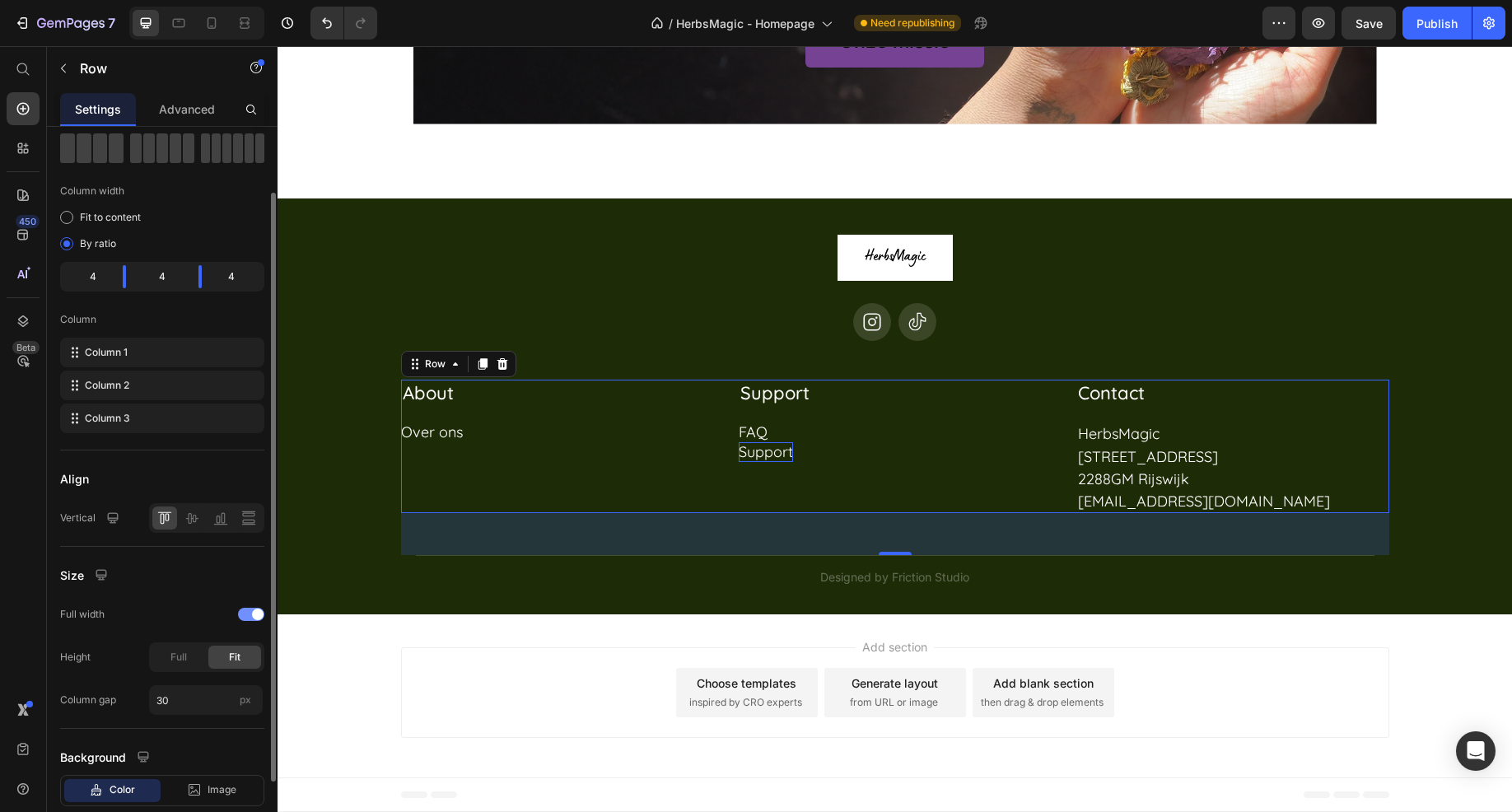 click at bounding box center [251, 614] 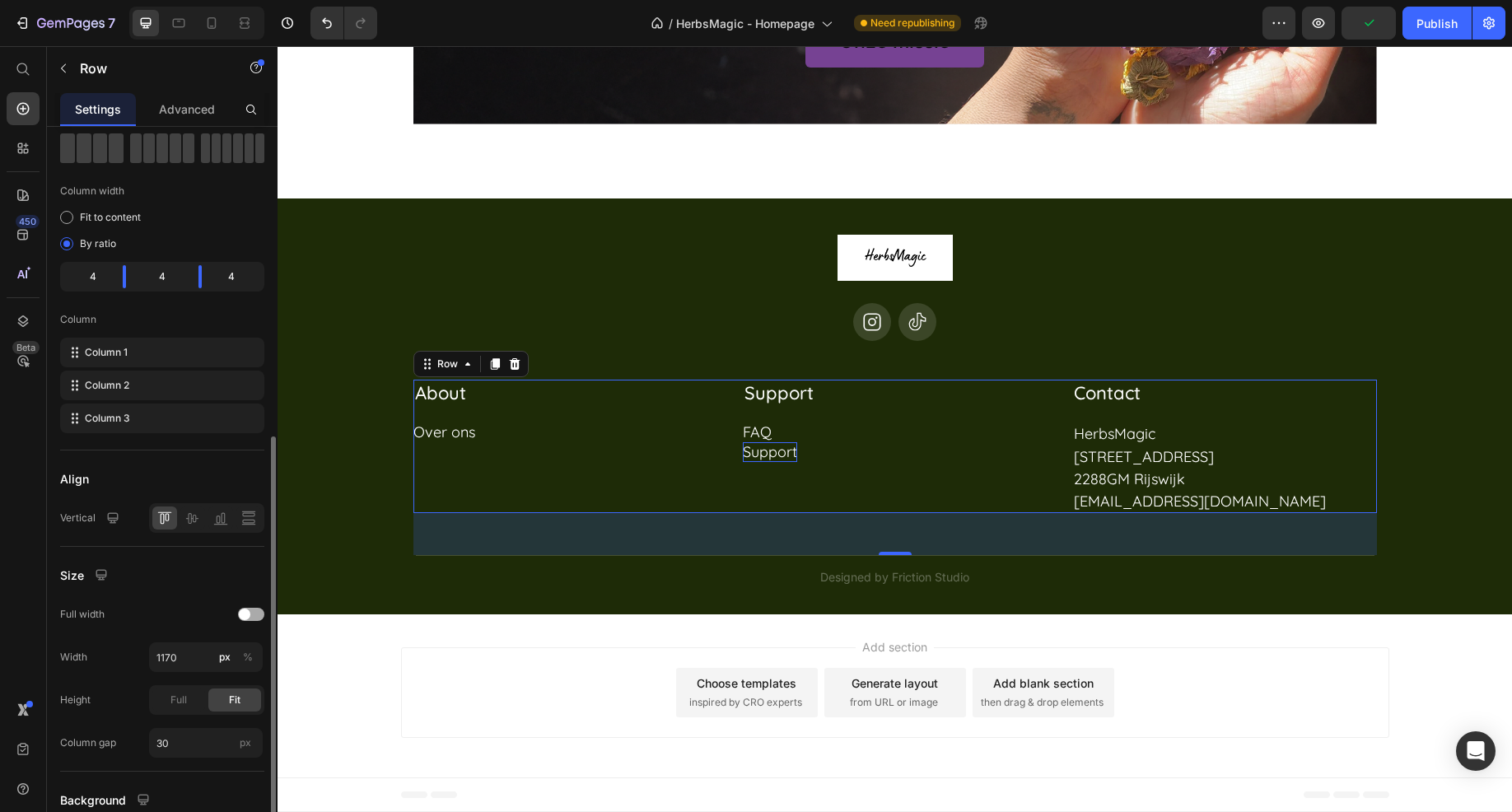 scroll, scrollTop: 222, scrollLeft: 0, axis: vertical 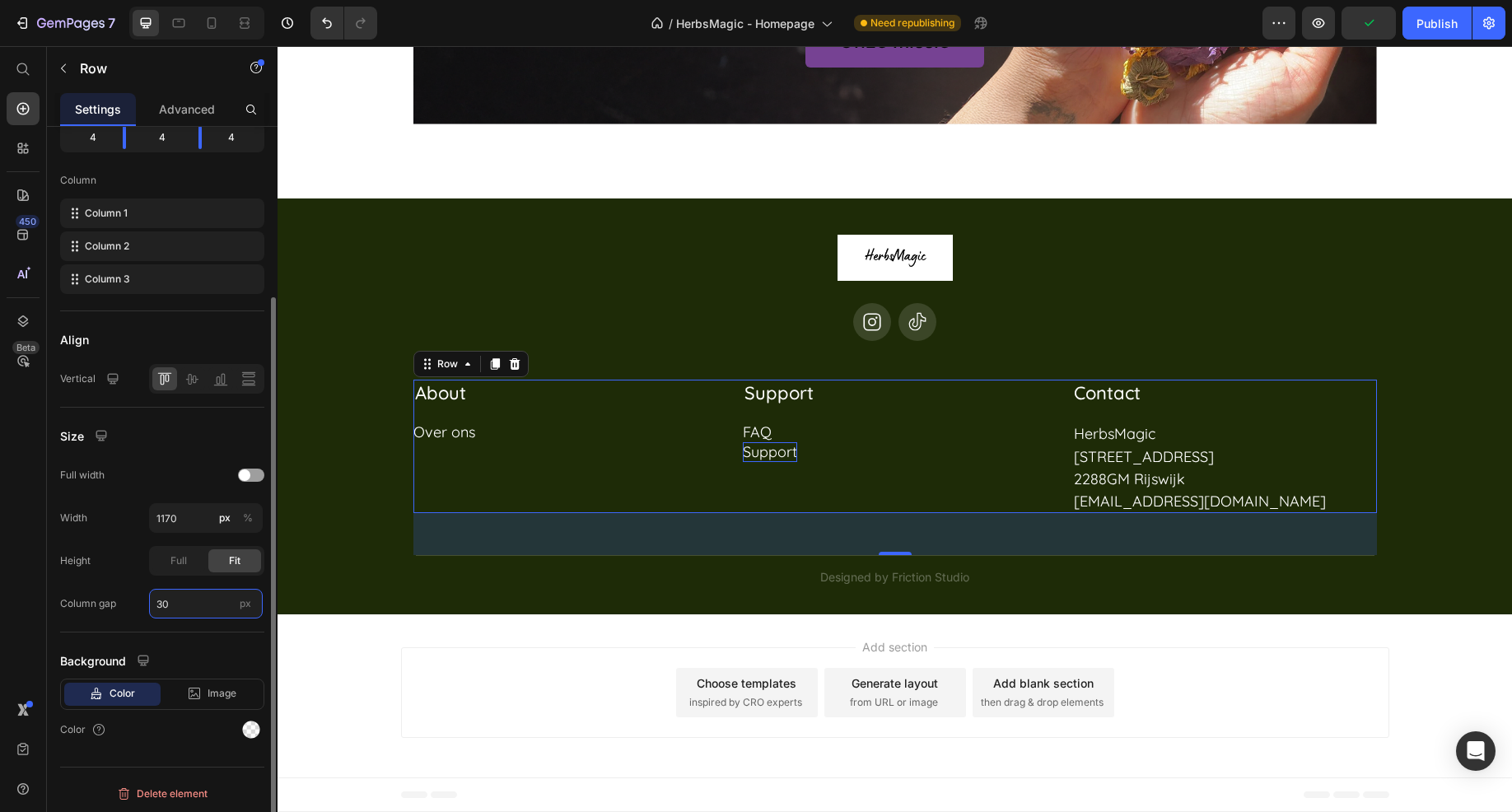 click on "30" at bounding box center [206, 604] 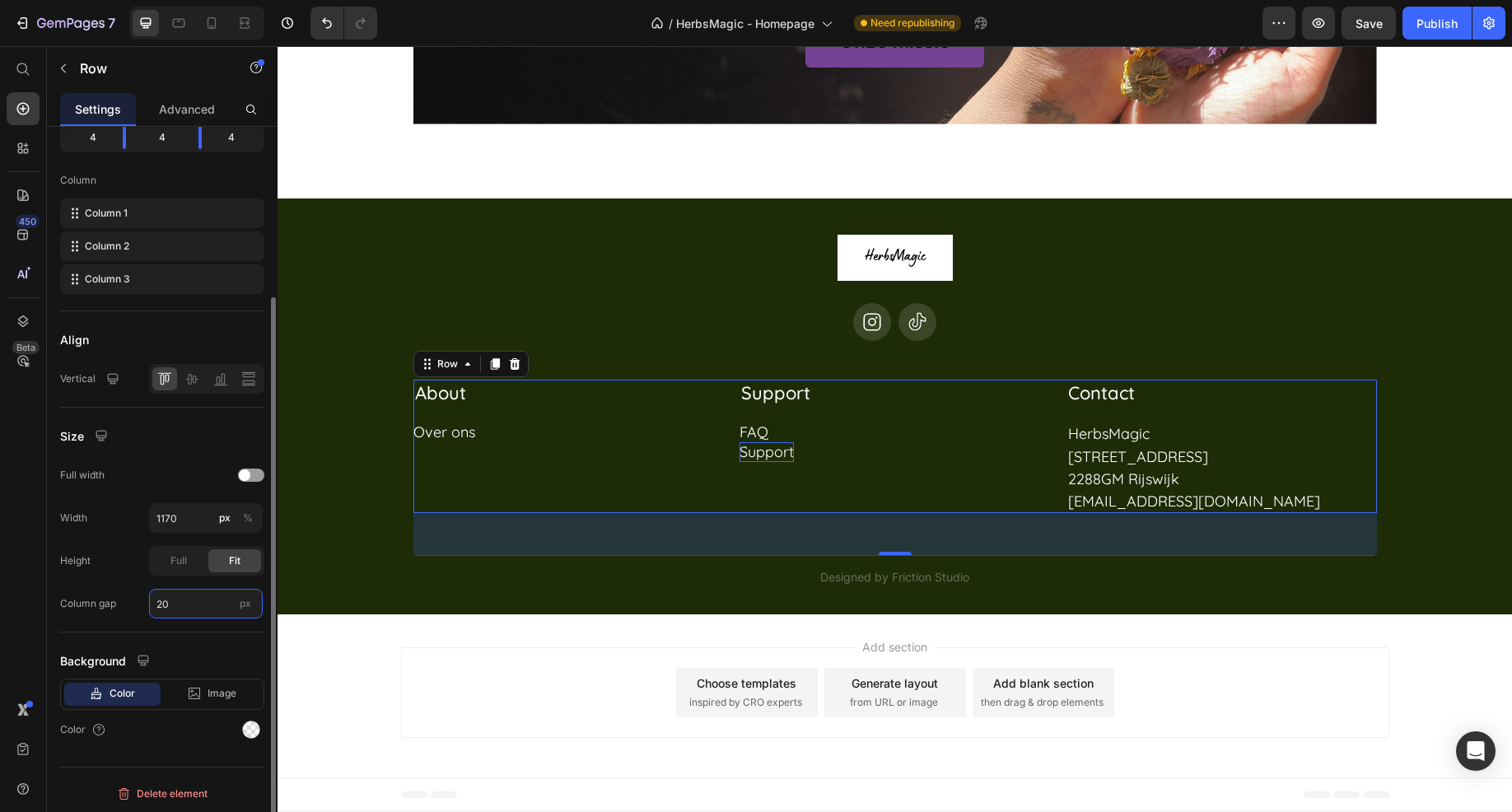type on "2" 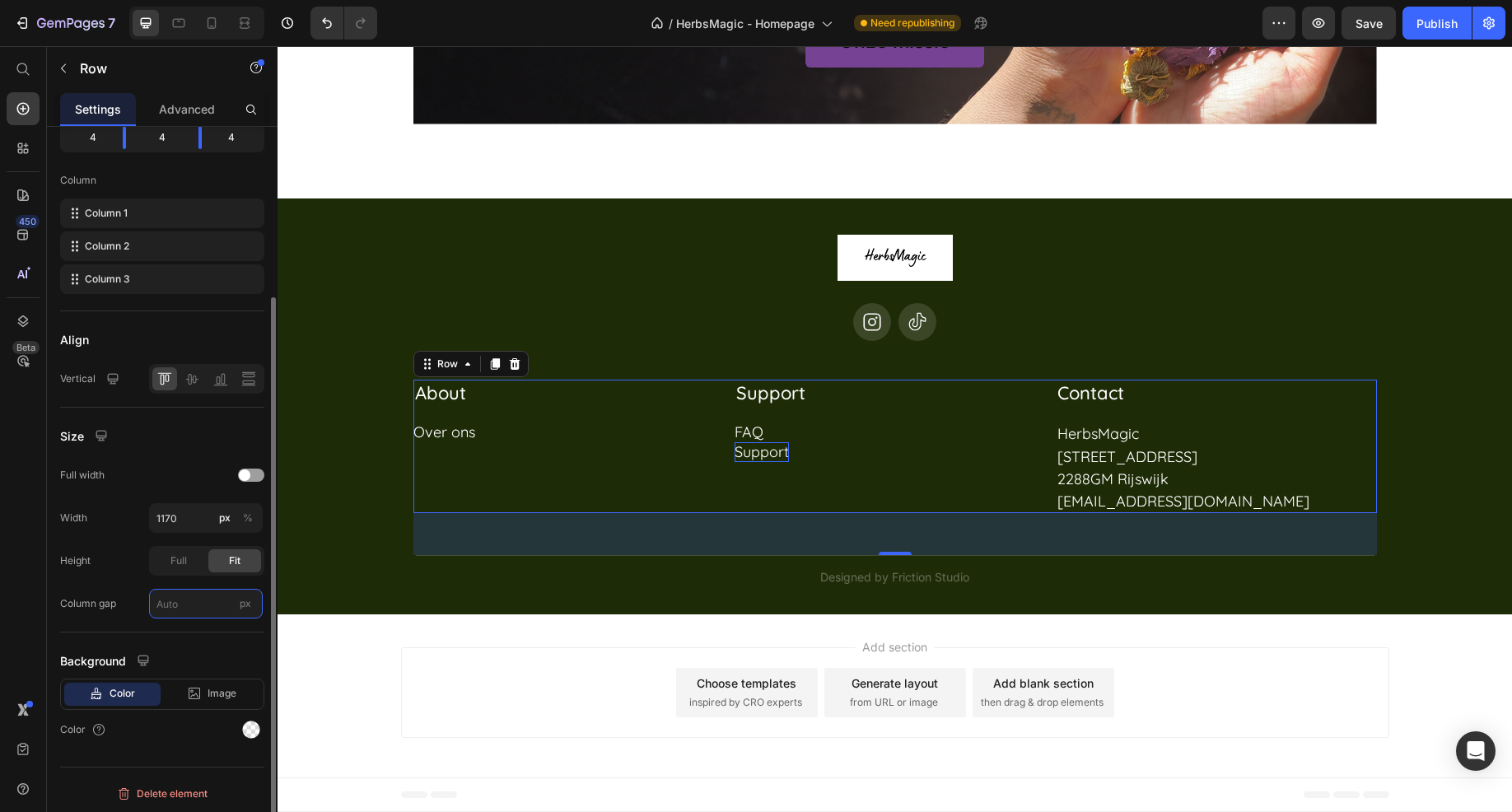 type on "0" 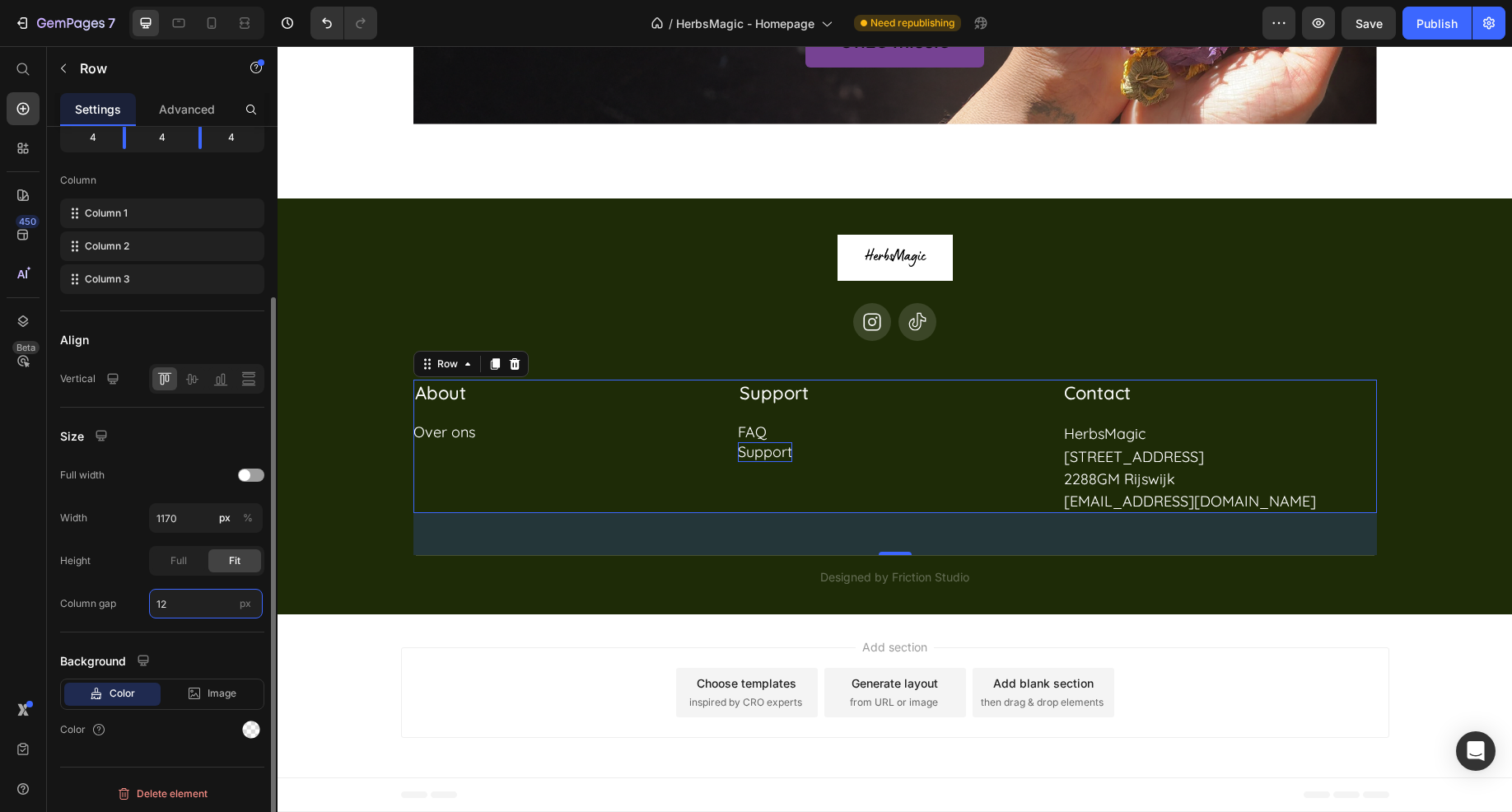 type on "1" 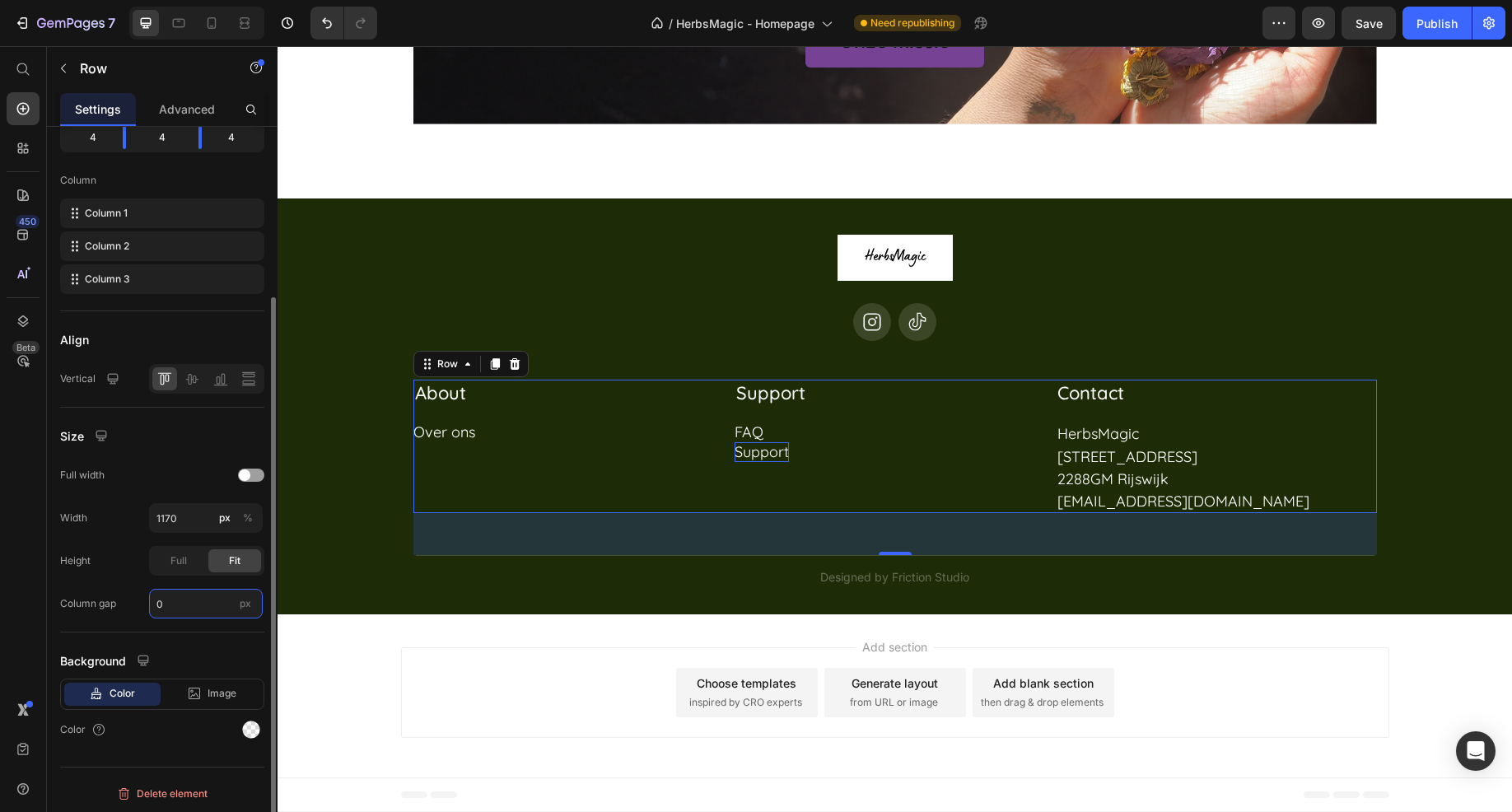 type on "0" 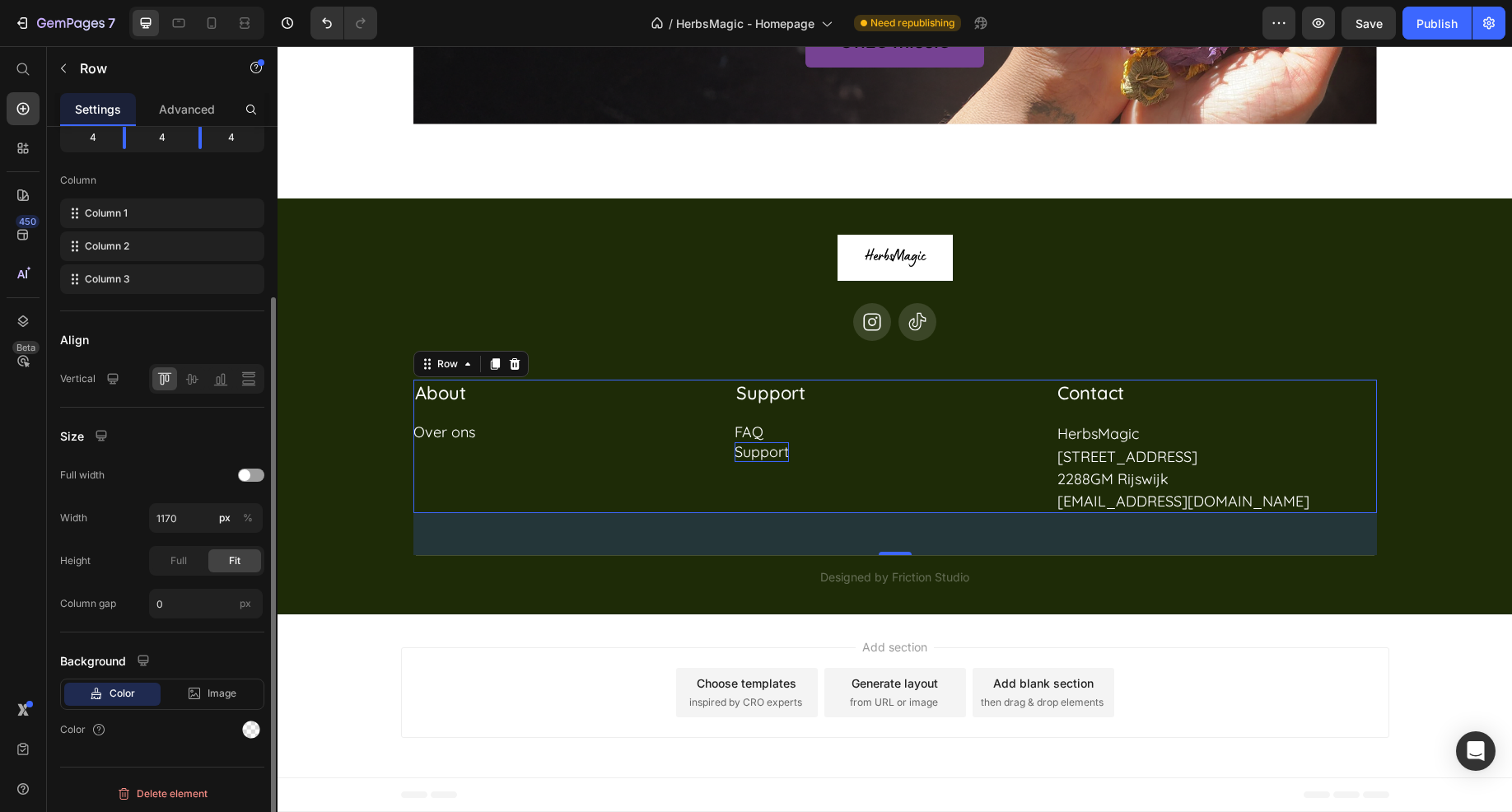 click on "Layout Column width Fit to content By ratio 4 4 4 Column Column 1 Column 2 Column 3 Align Vertical
Size Full width Width 1170 px % Height Full Fit Column gap 0 px Background Color Image Video  Color" at bounding box center (162, 343) 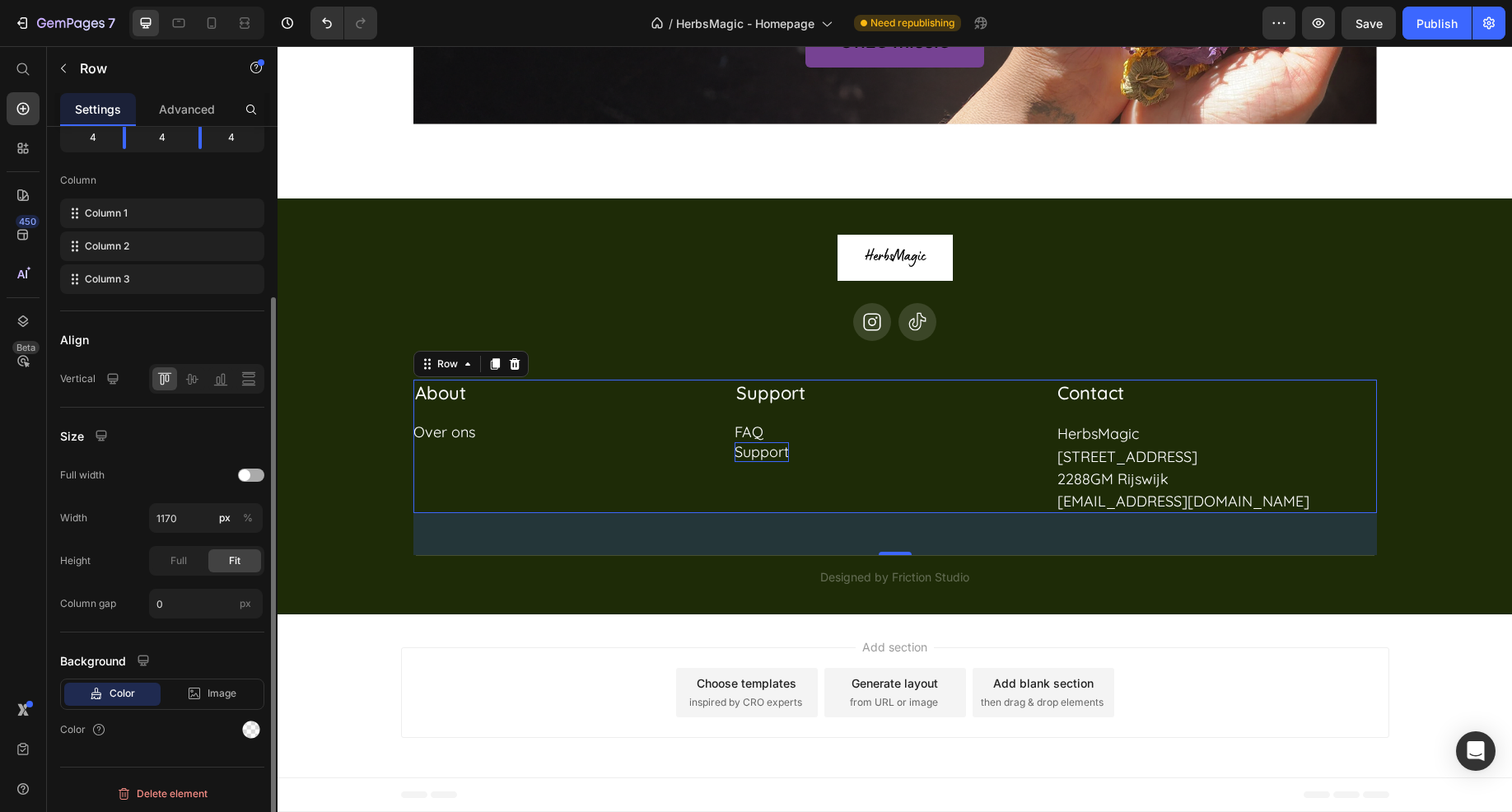 click at bounding box center [251, 475] 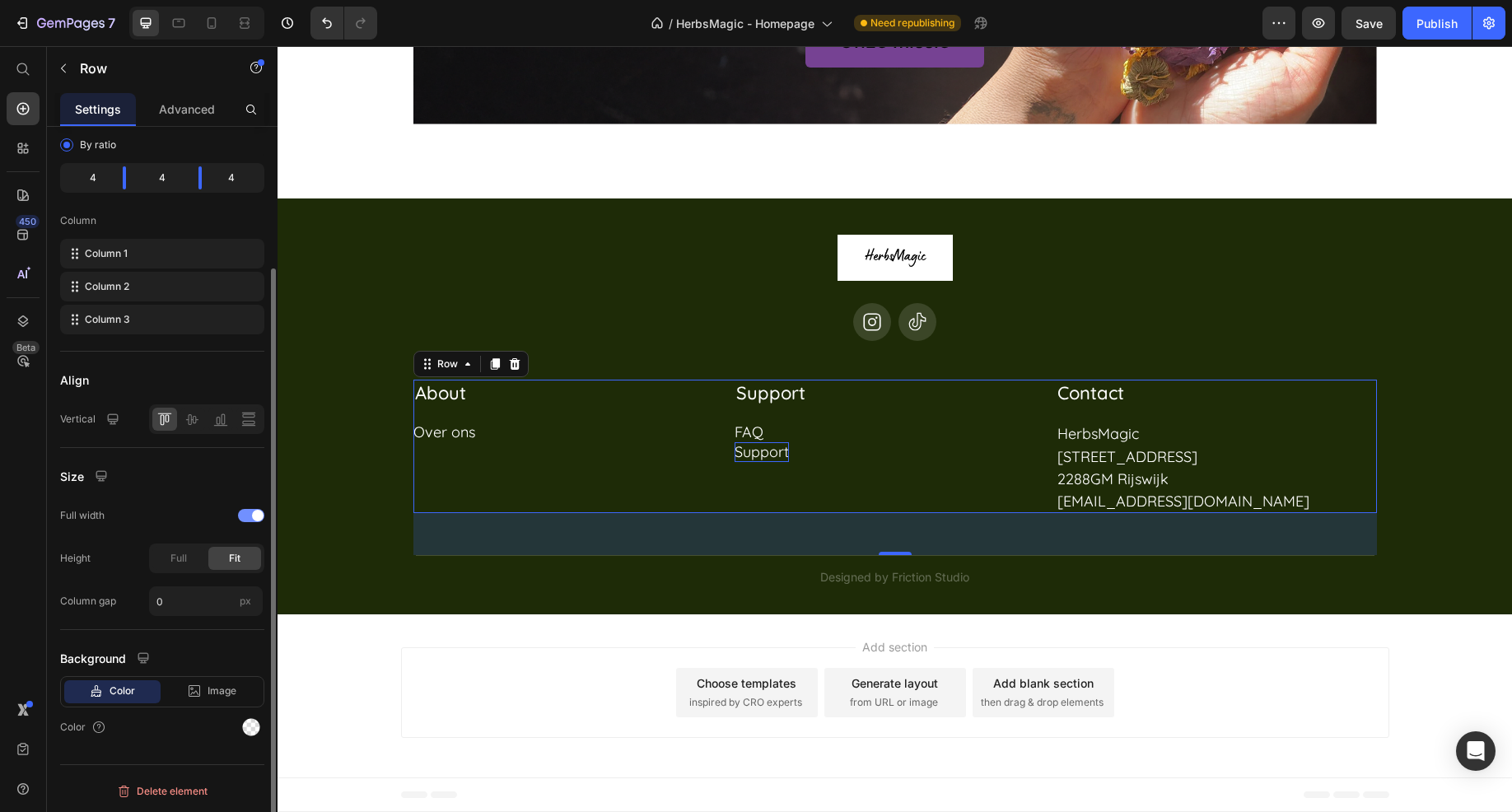 scroll, scrollTop: 179, scrollLeft: 0, axis: vertical 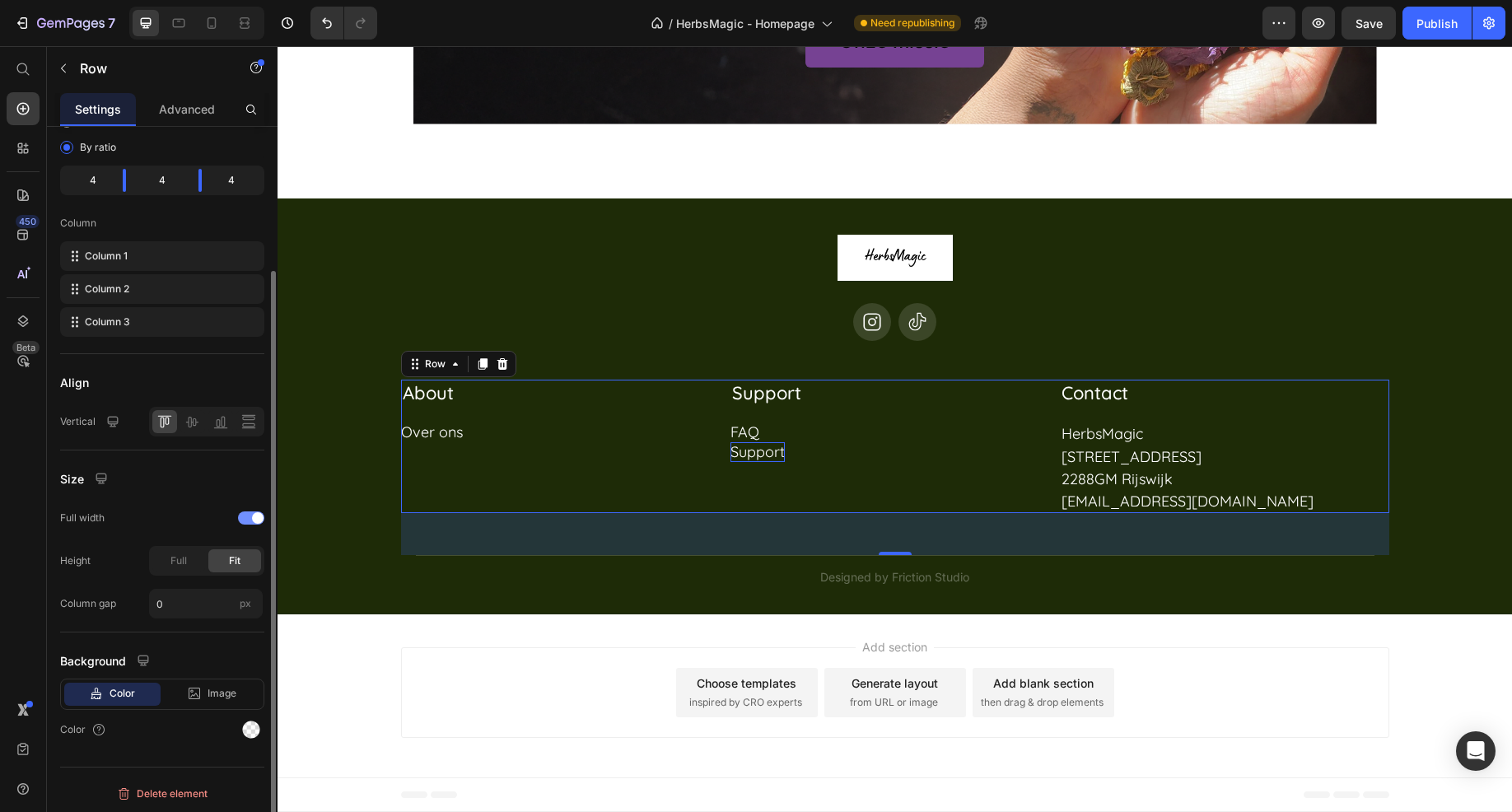 click on "Size" at bounding box center (162, 478) 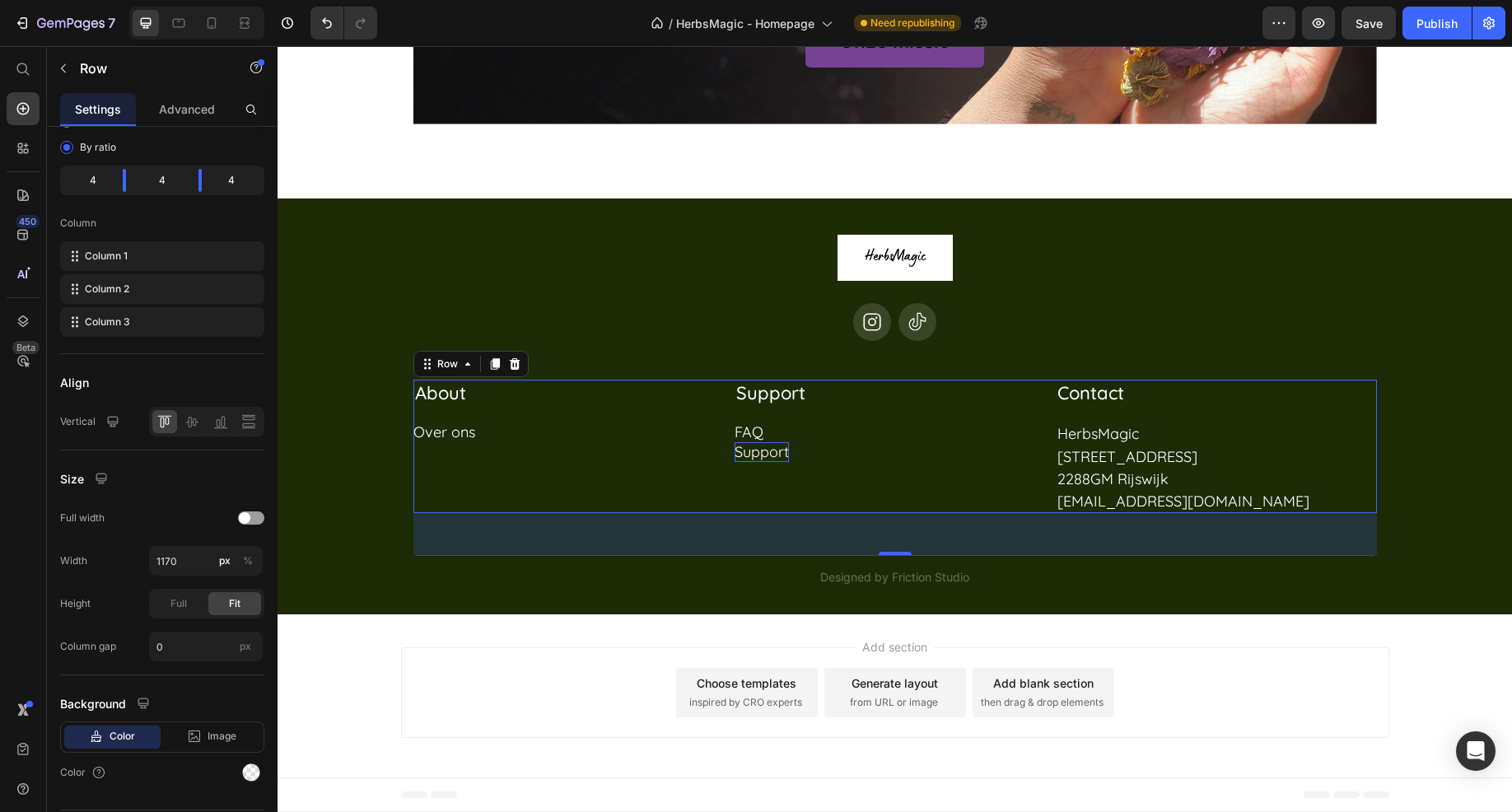 click on "About Heading Over ons Button Row" at bounding box center [574, 446] 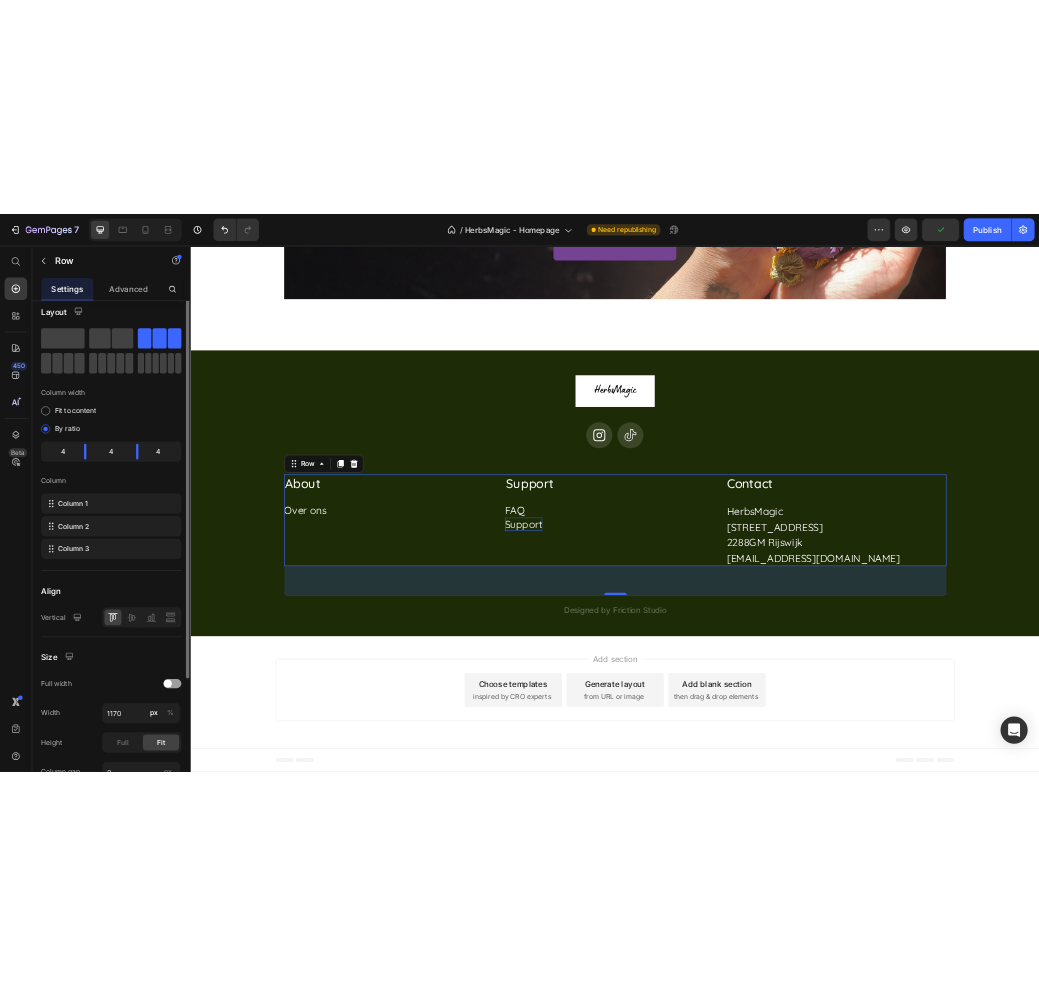 scroll, scrollTop: 0, scrollLeft: 0, axis: both 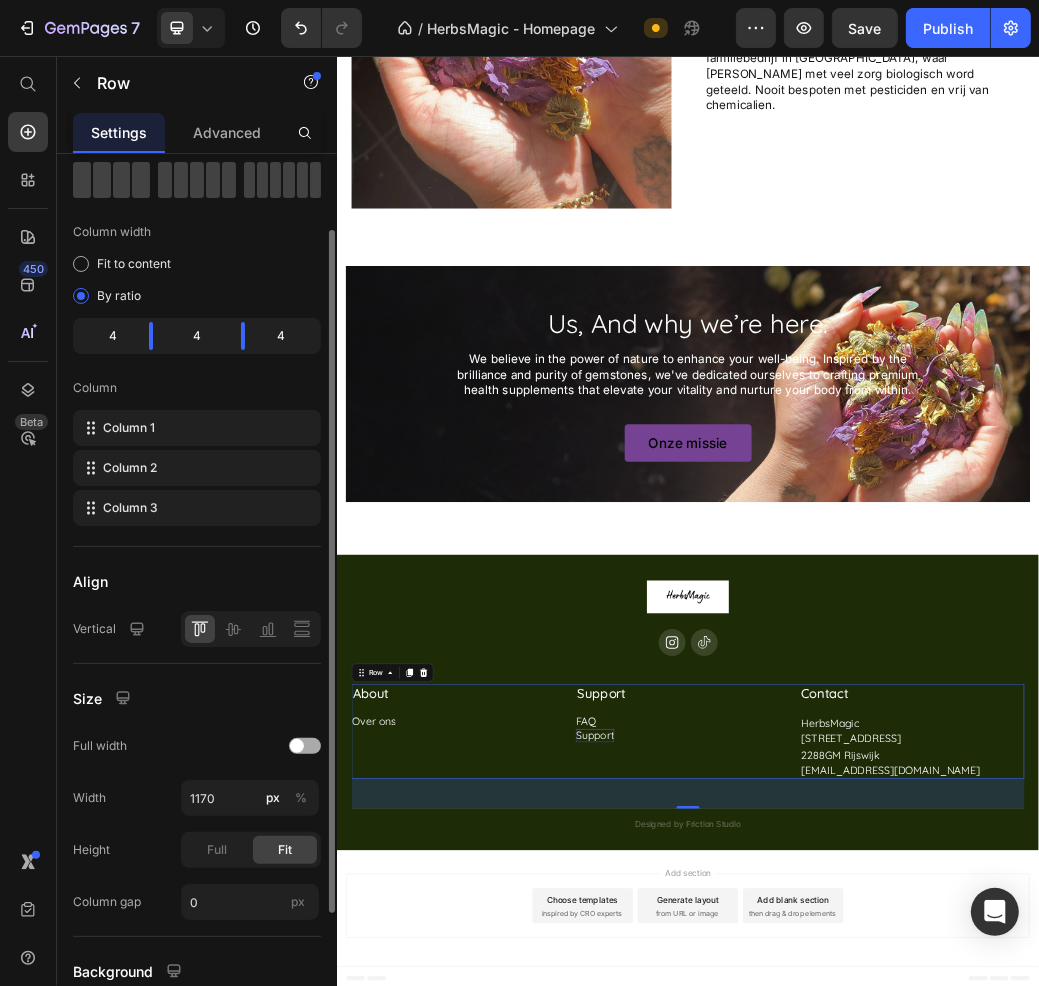 click at bounding box center [297, 746] 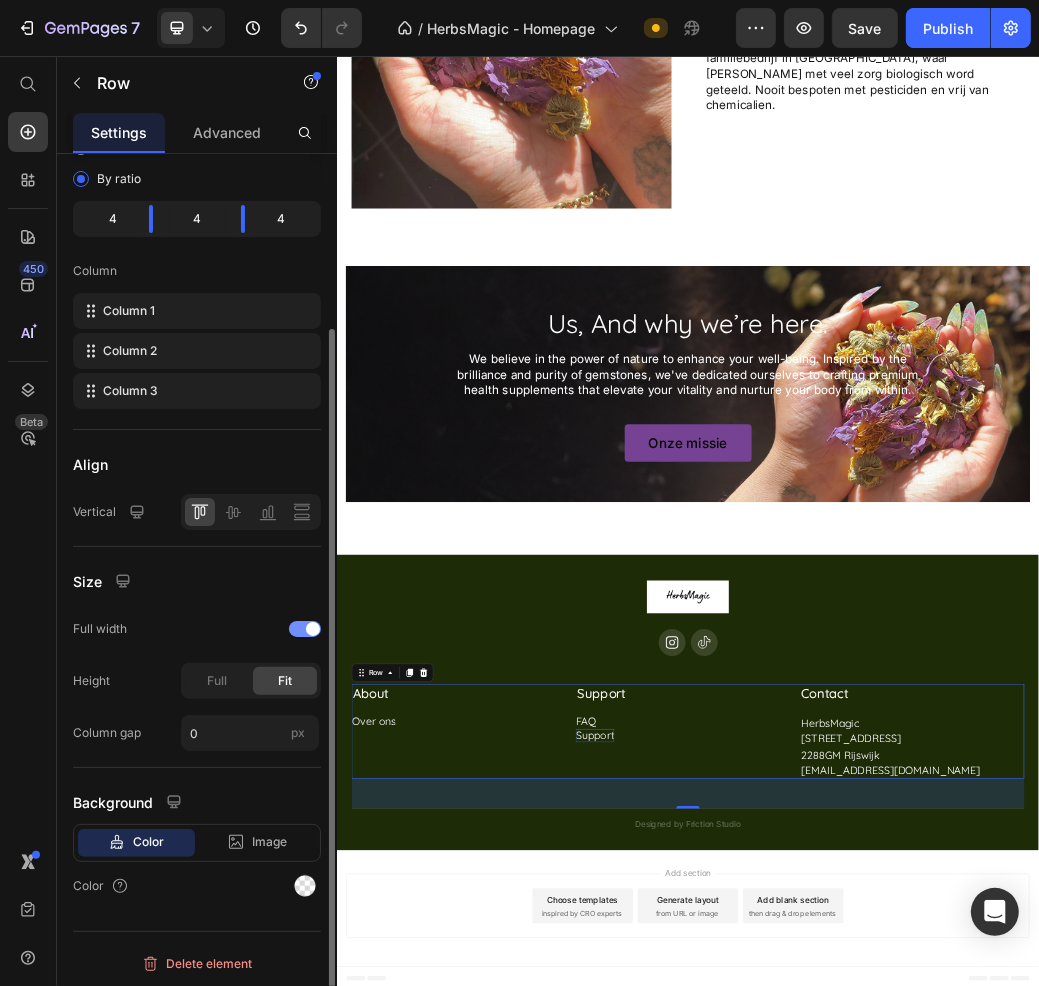 scroll, scrollTop: 0, scrollLeft: 0, axis: both 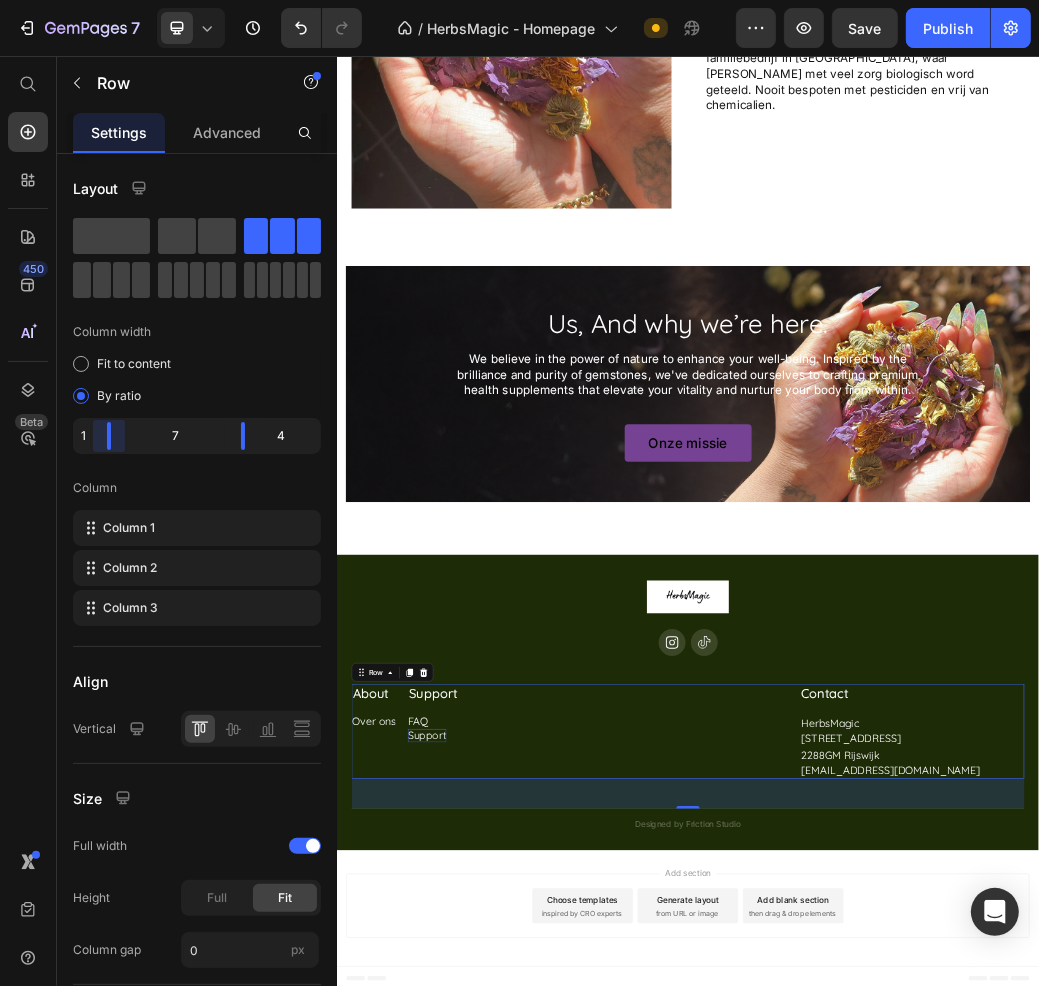 drag, startPoint x: 152, startPoint y: 434, endPoint x: 50, endPoint y: 434, distance: 102 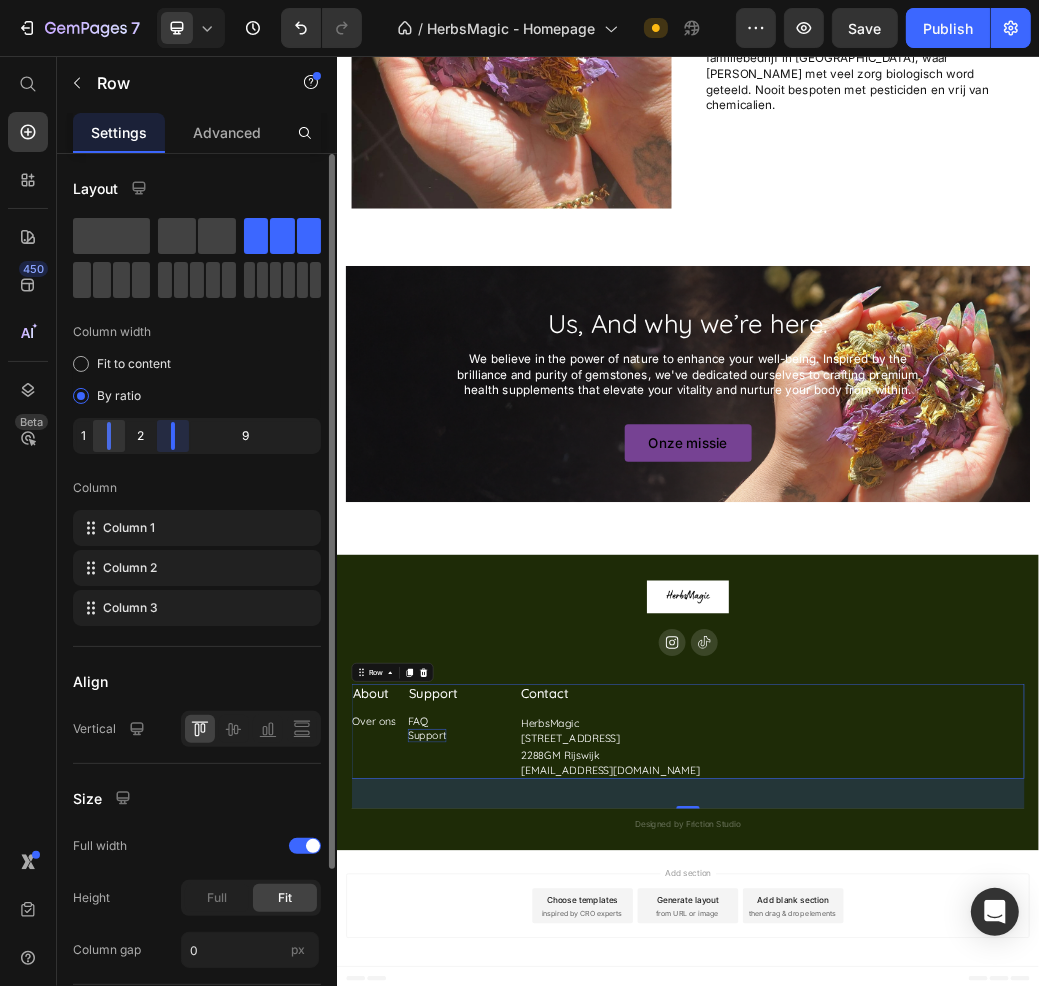 drag, startPoint x: 234, startPoint y: 442, endPoint x: 119, endPoint y: 438, distance: 115.06954 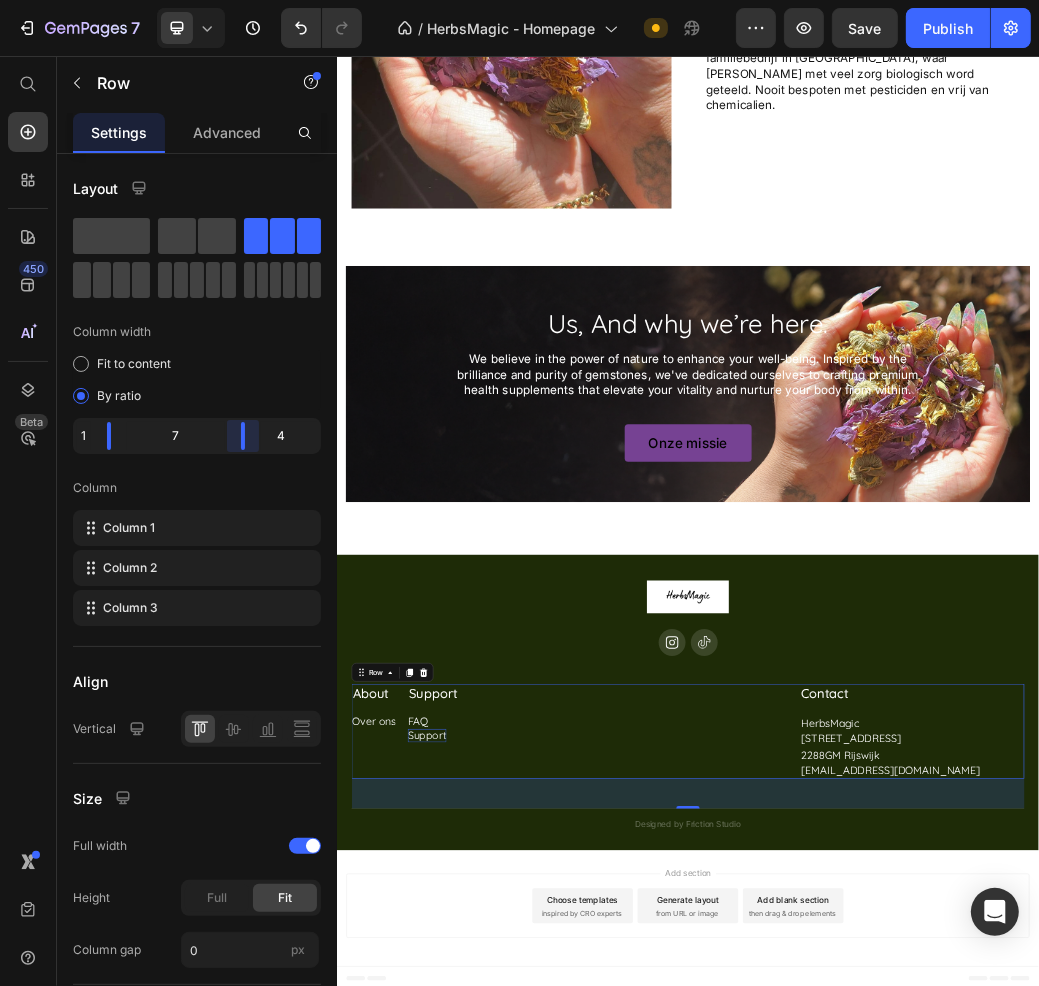 drag, startPoint x: 155, startPoint y: 439, endPoint x: 249, endPoint y: 430, distance: 94.42987 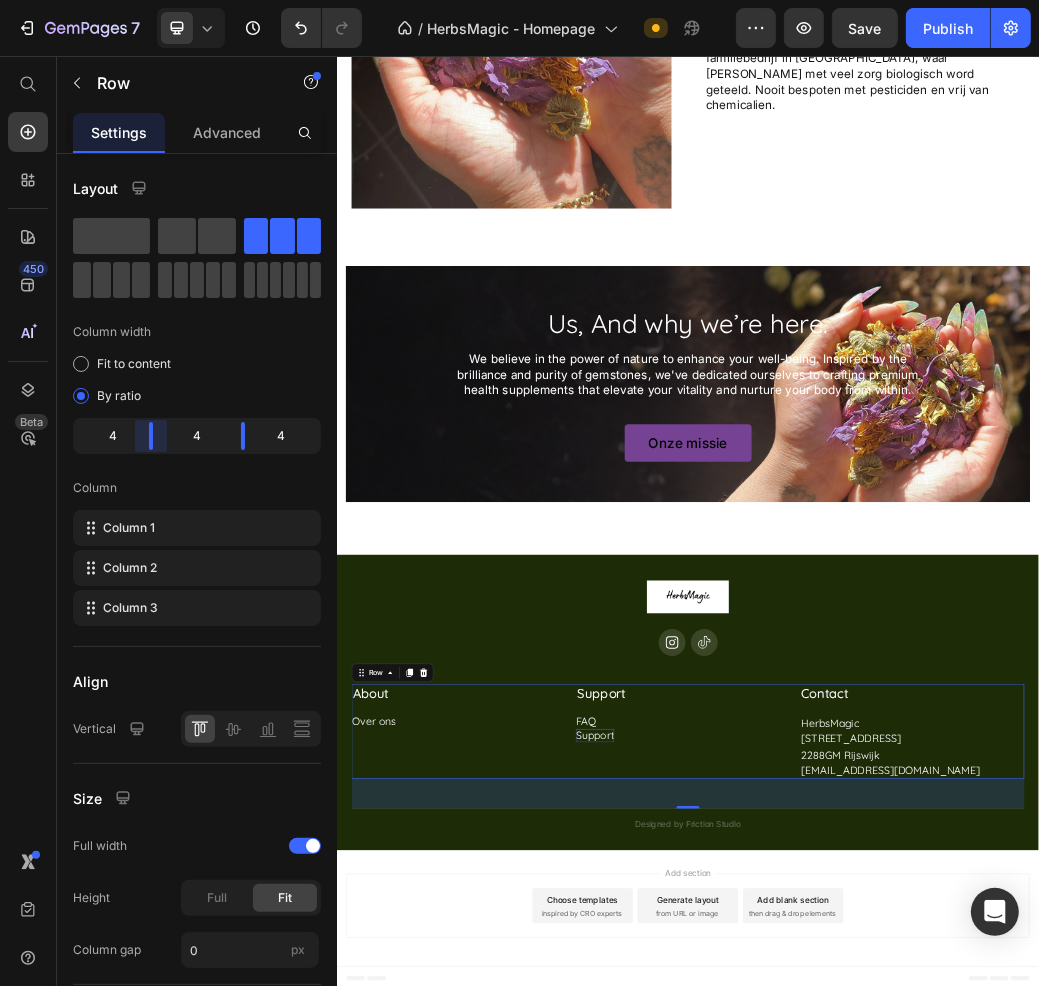 drag, startPoint x: 117, startPoint y: 439, endPoint x: 155, endPoint y: 439, distance: 38 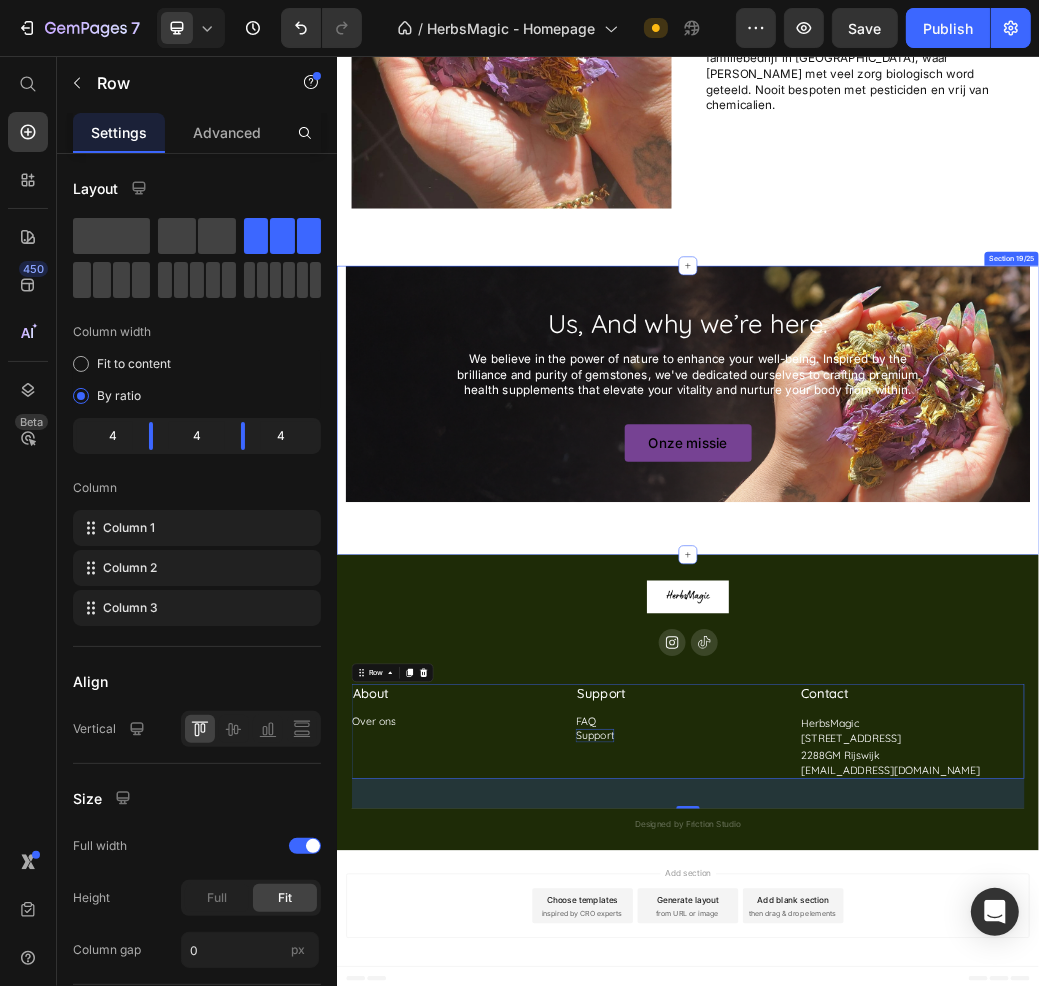 click on "Us, And why we’re here. Heading We believe in the power of nature to enhance your well-being. Inspired by the brilliance and purity of gemstones, we've dedicated ourselves to crafting premium health supplements that elevate your vitality and nurture your body from within. Text Block Onze missie Button Hero Banner Section 19/25" at bounding box center [936, 662] 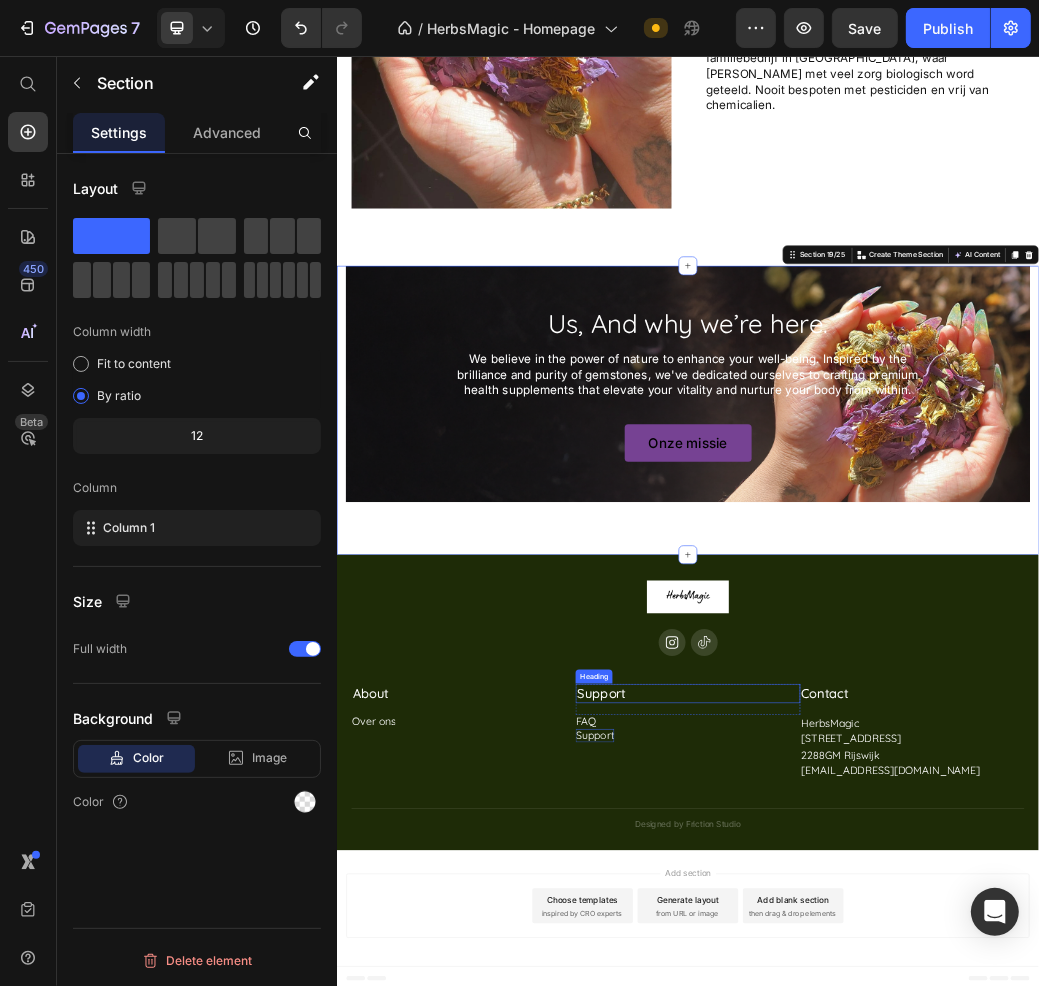 click on "Support" at bounding box center [935, 1145] 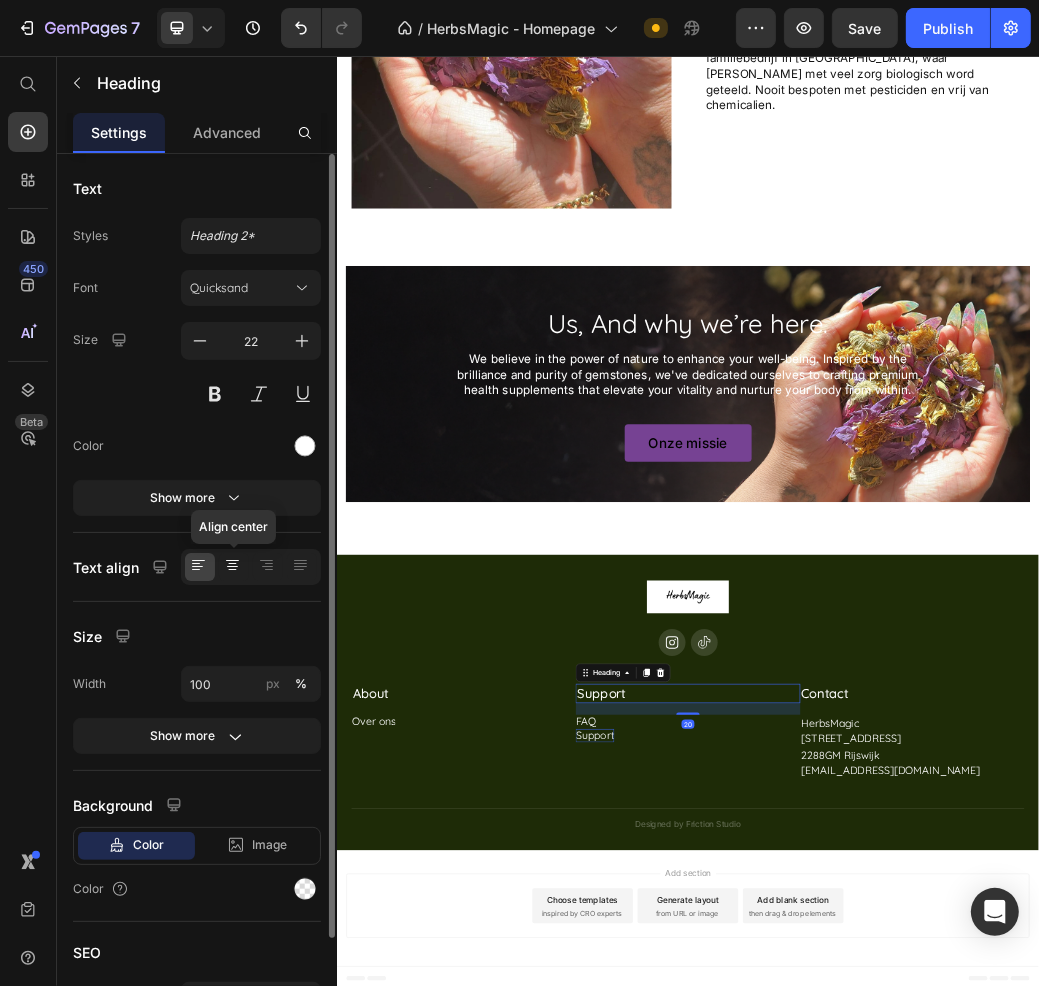 click 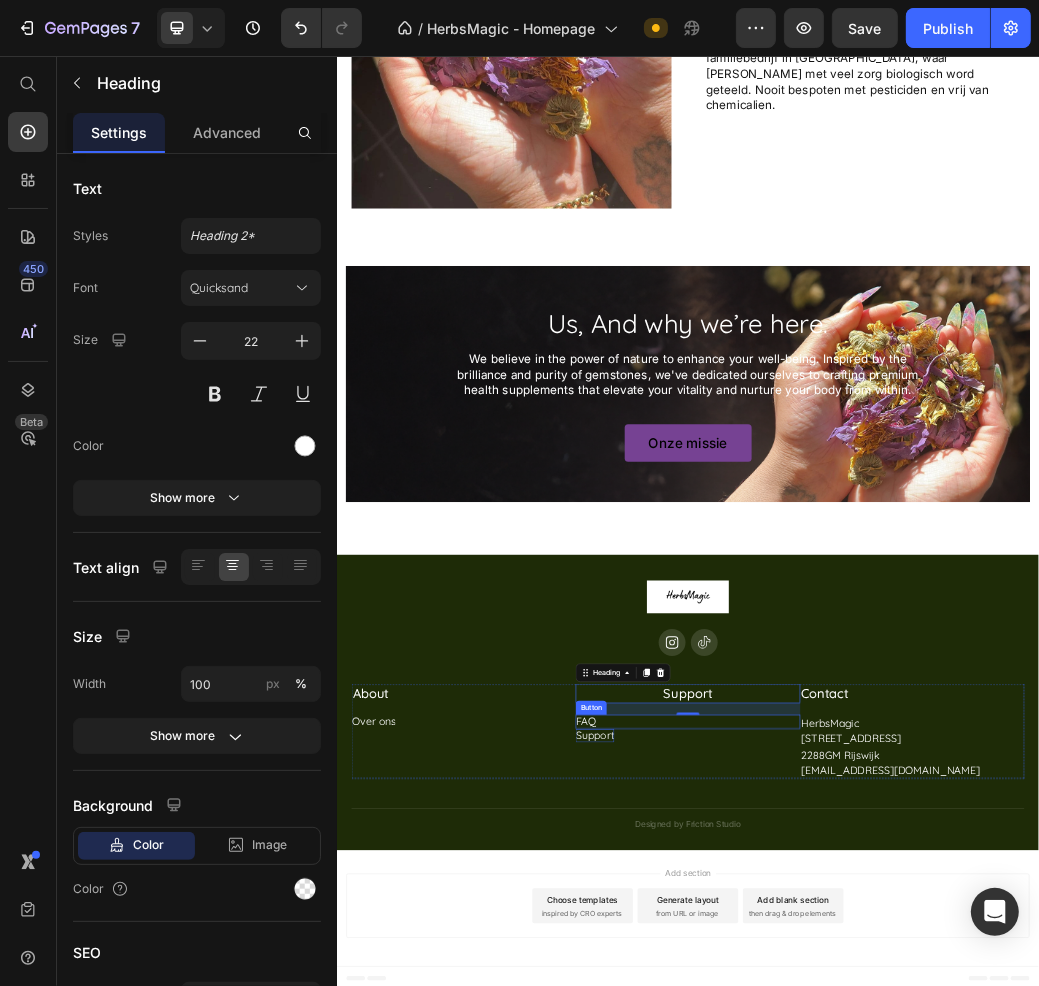click on "FAQ Button" at bounding box center (935, 1194) 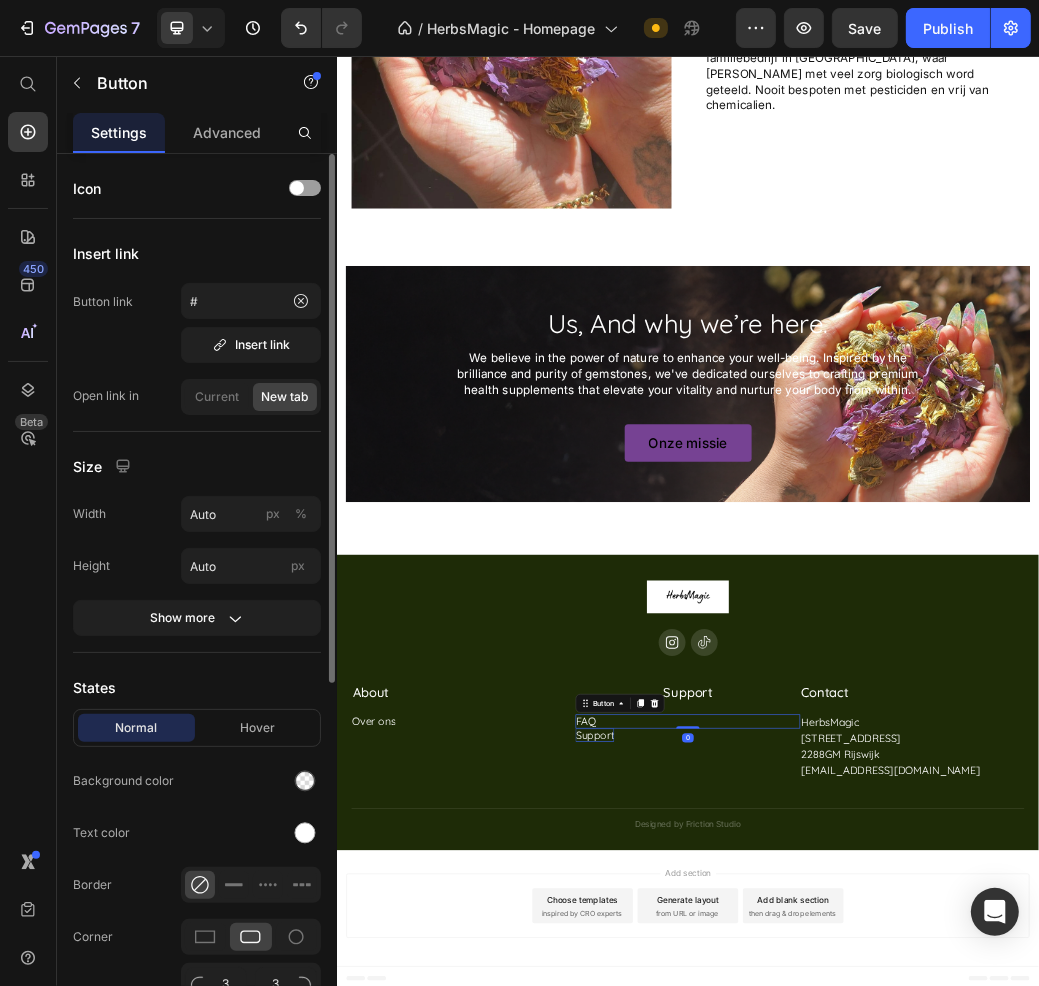 scroll, scrollTop: 600, scrollLeft: 0, axis: vertical 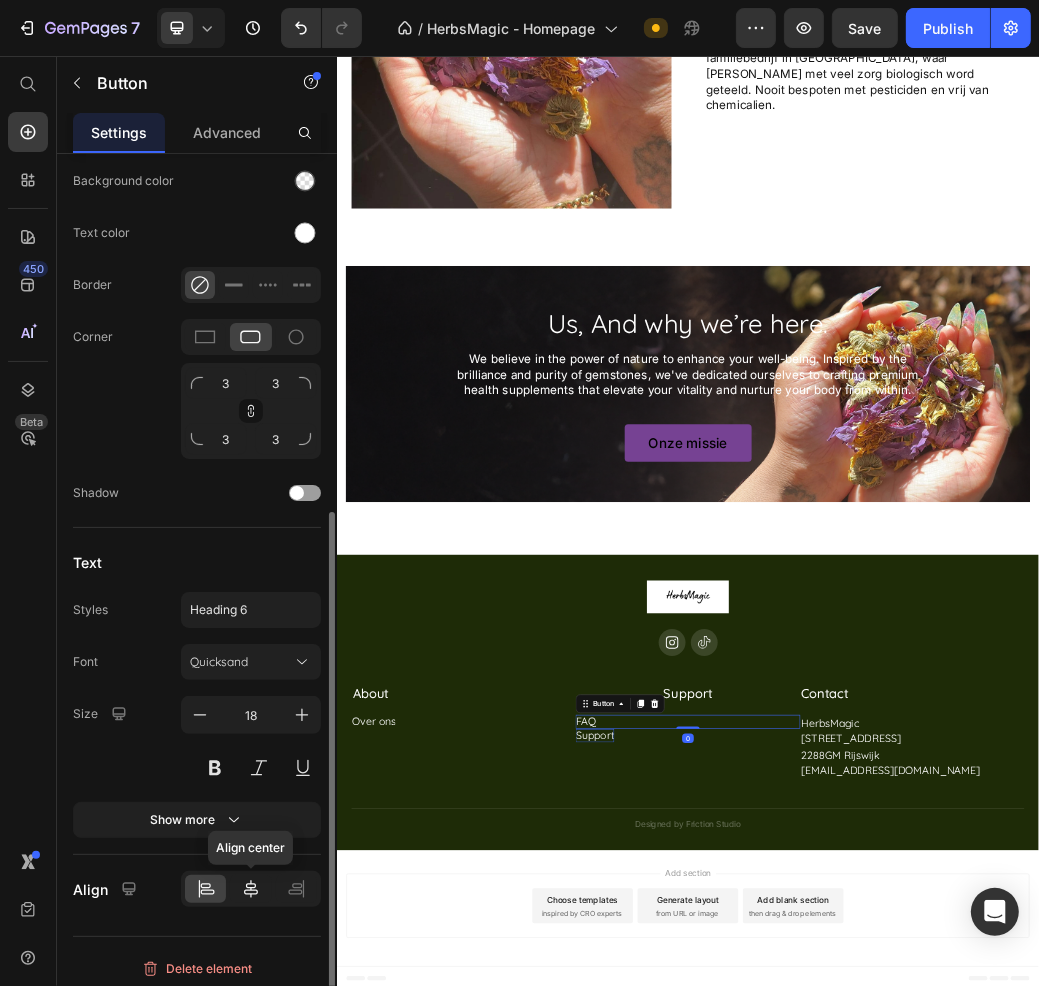 click 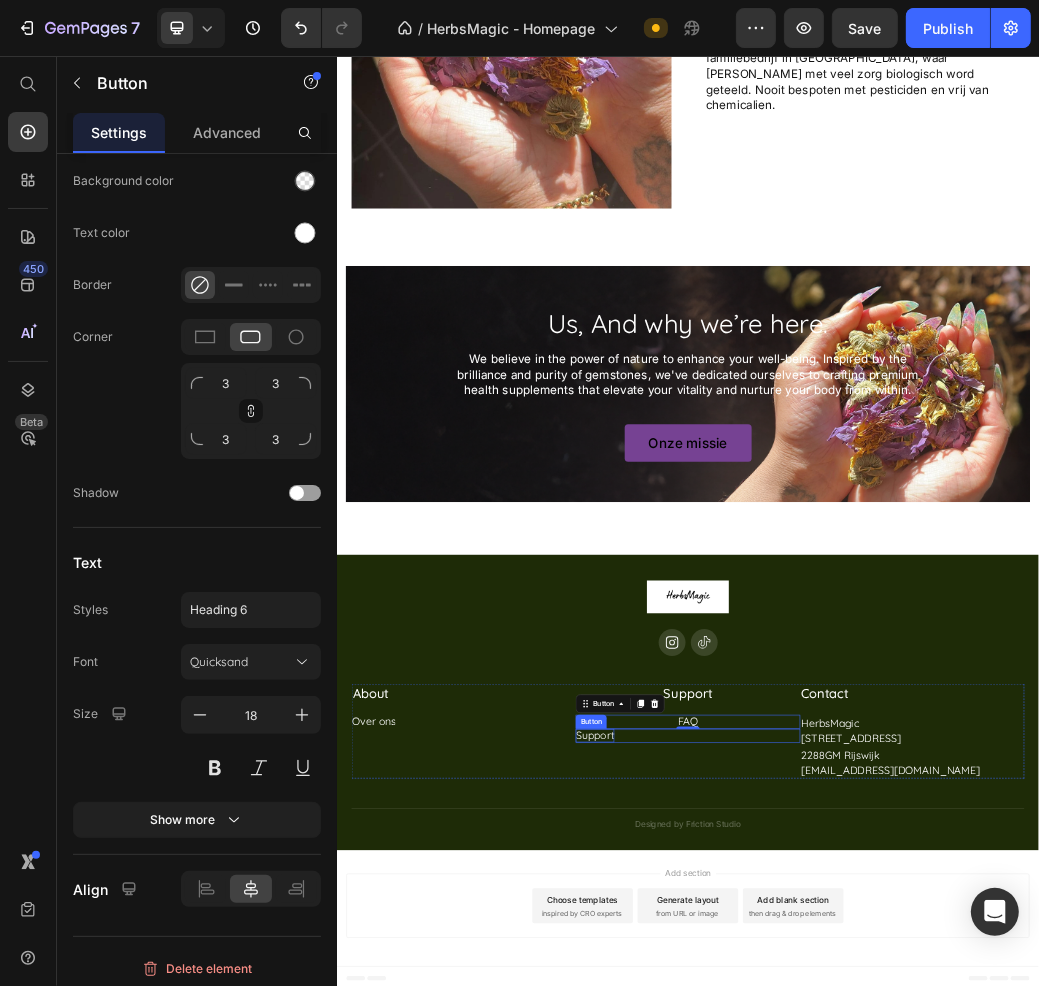 click on "Support Button" at bounding box center (935, 1218) 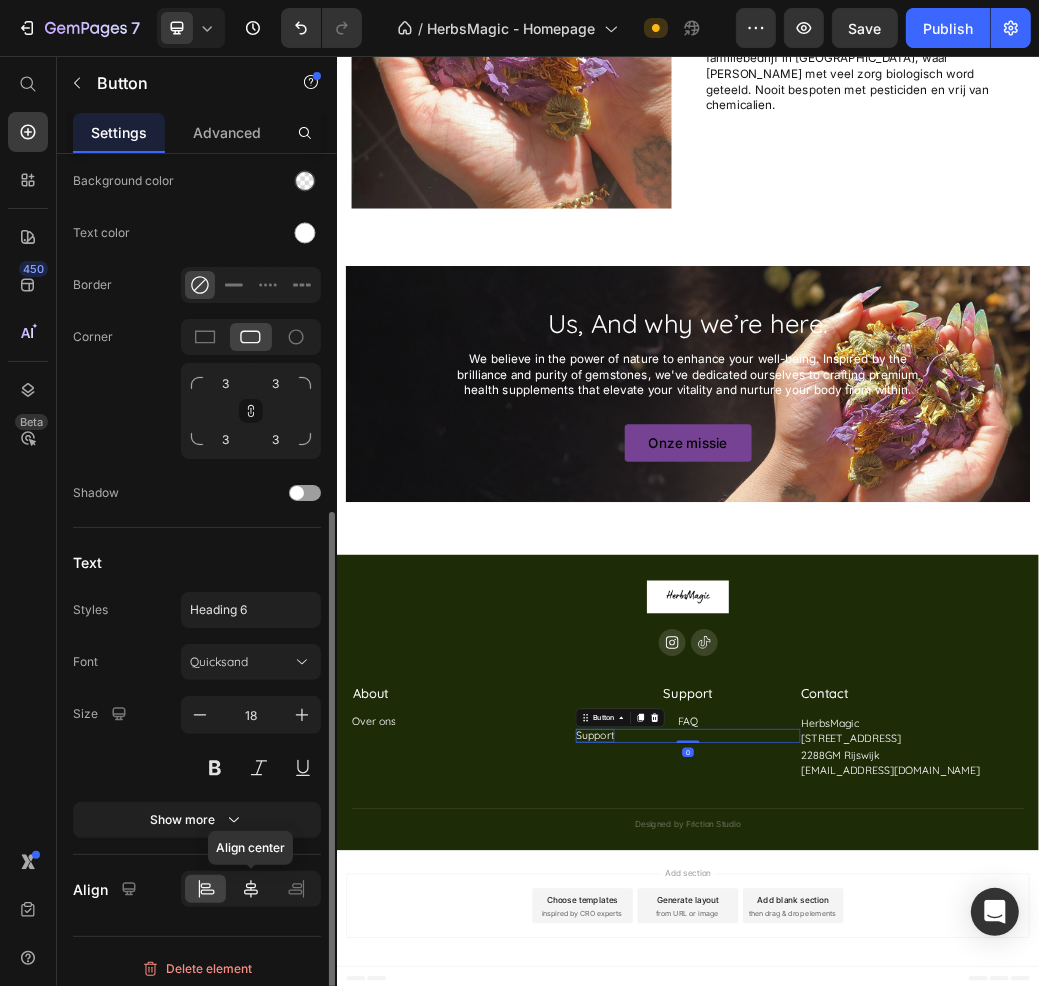 click 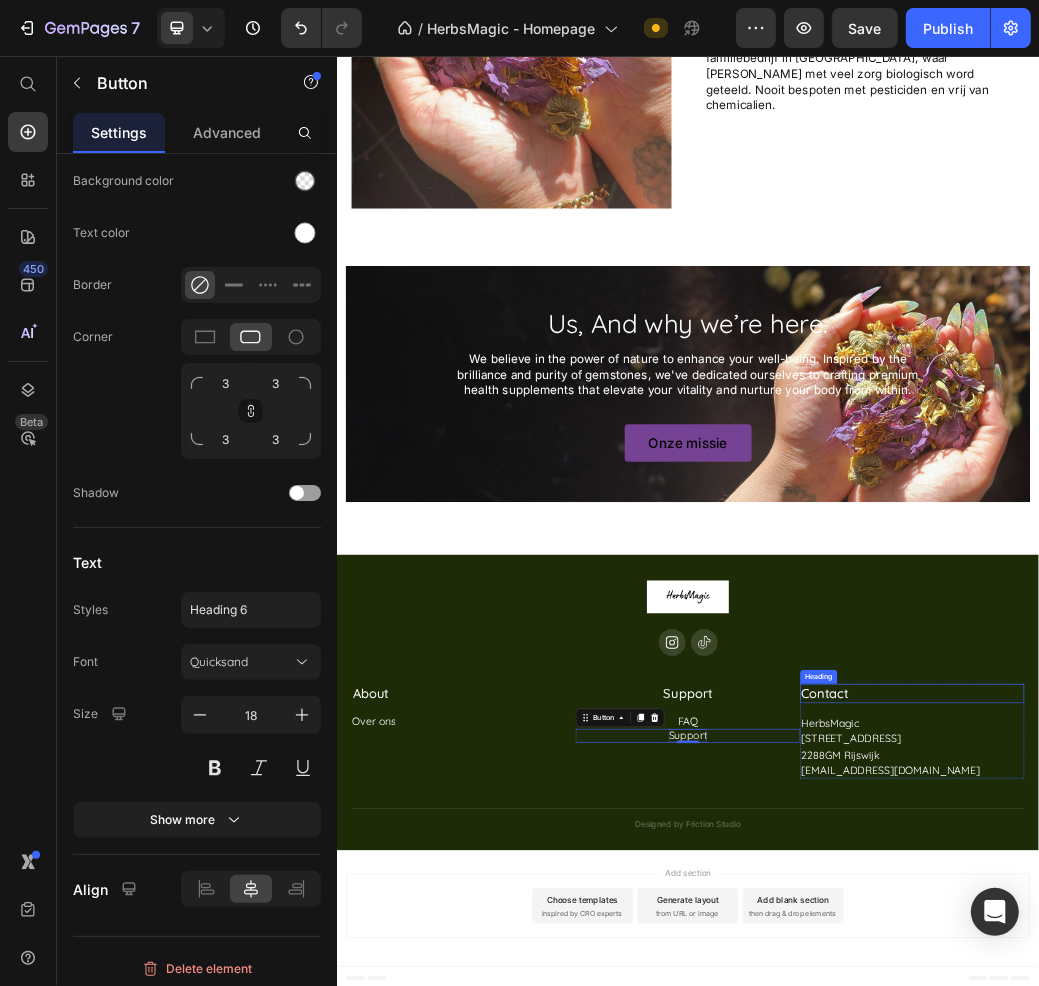 click on "Contact" at bounding box center [1319, 1145] 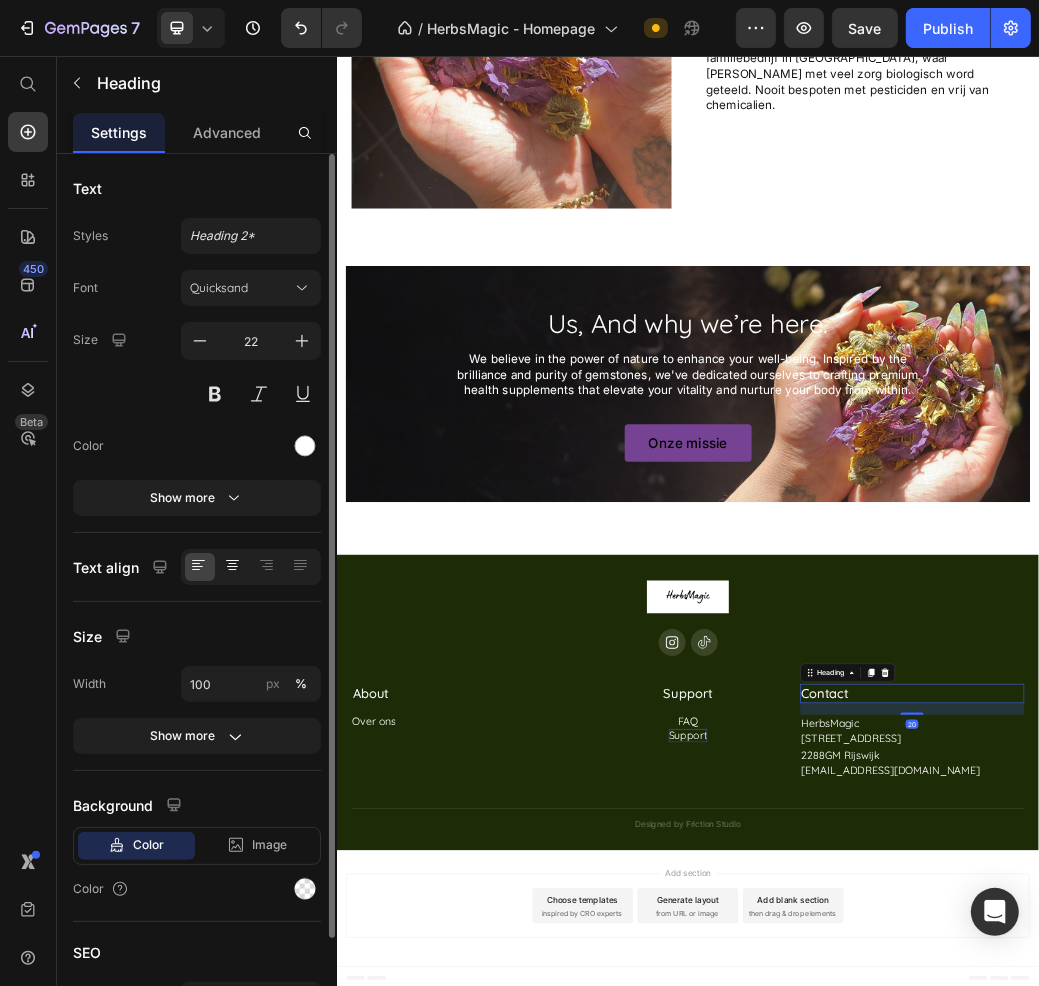 click 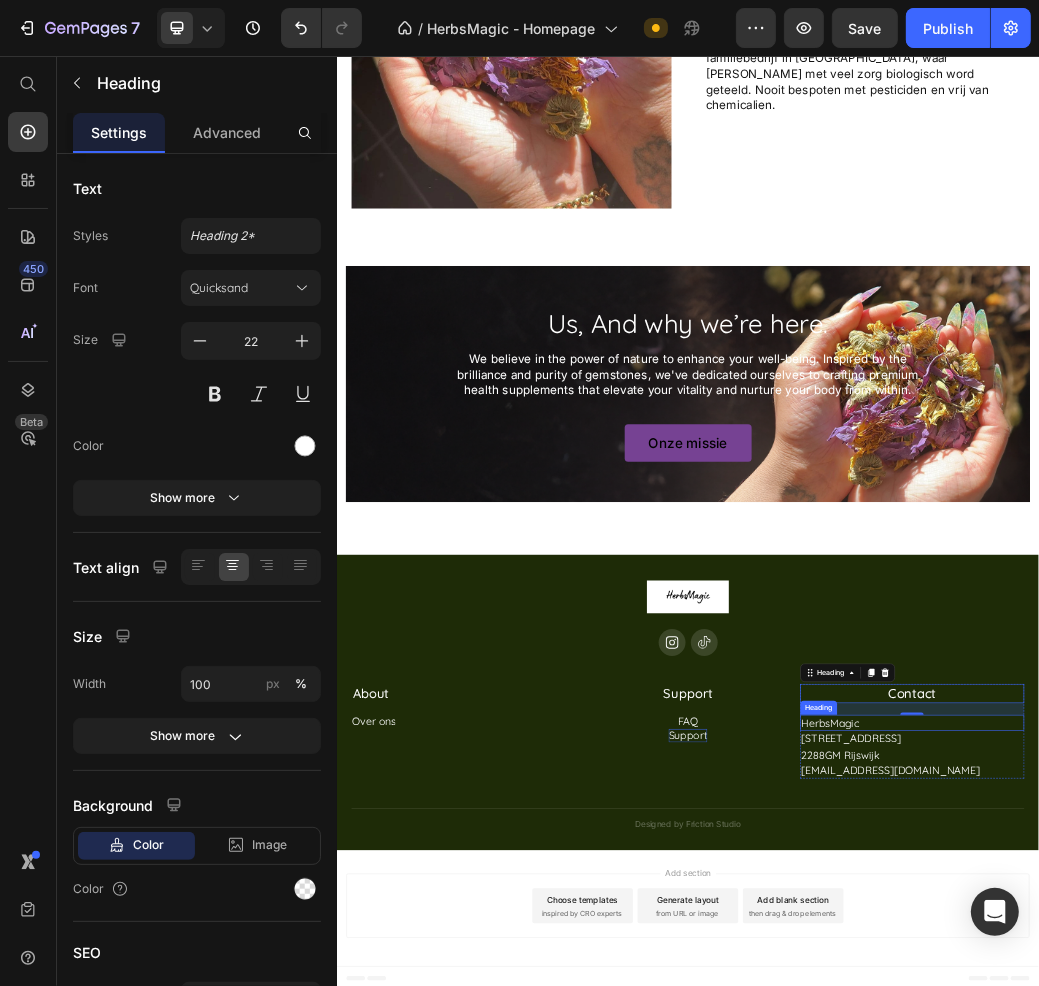 click on "HerbsMagic" at bounding box center [1319, 1195] 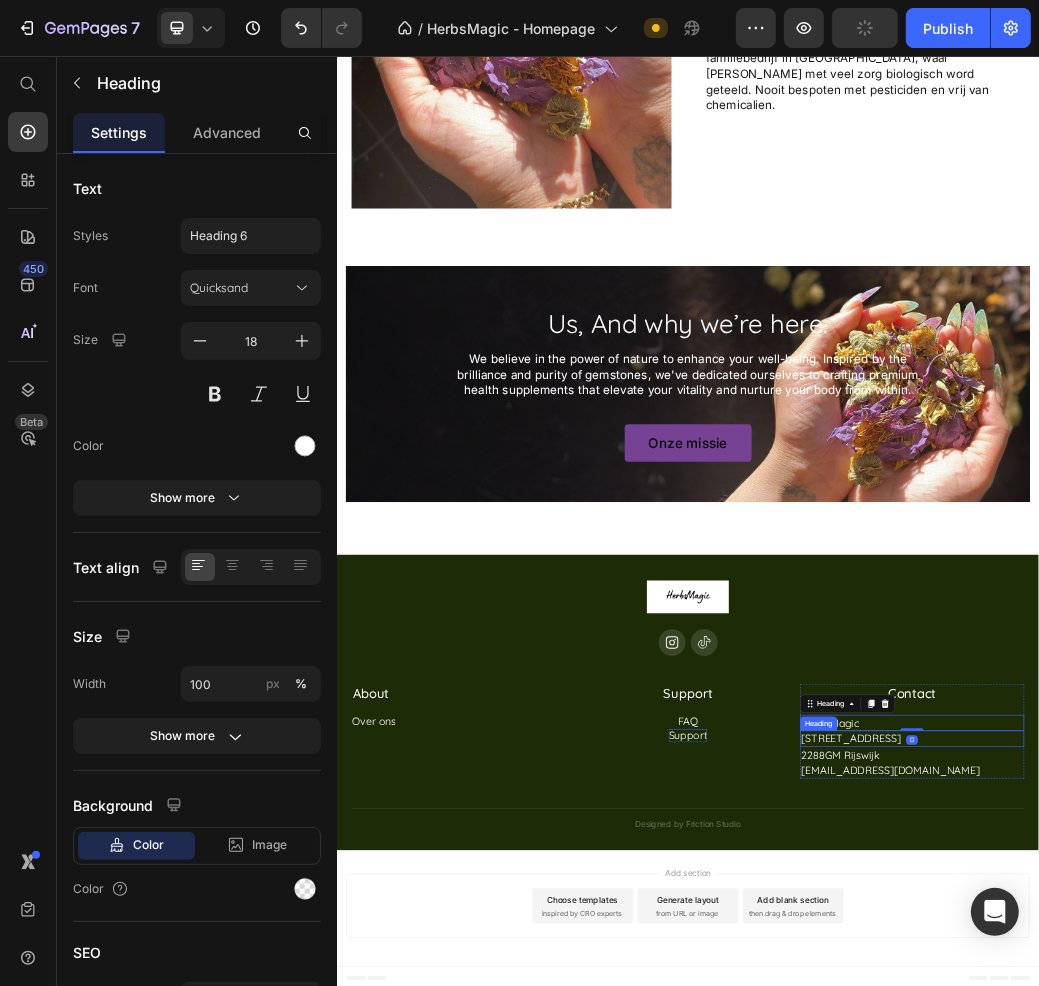 click on "[STREET_ADDRESS]" at bounding box center (1319, 1222) 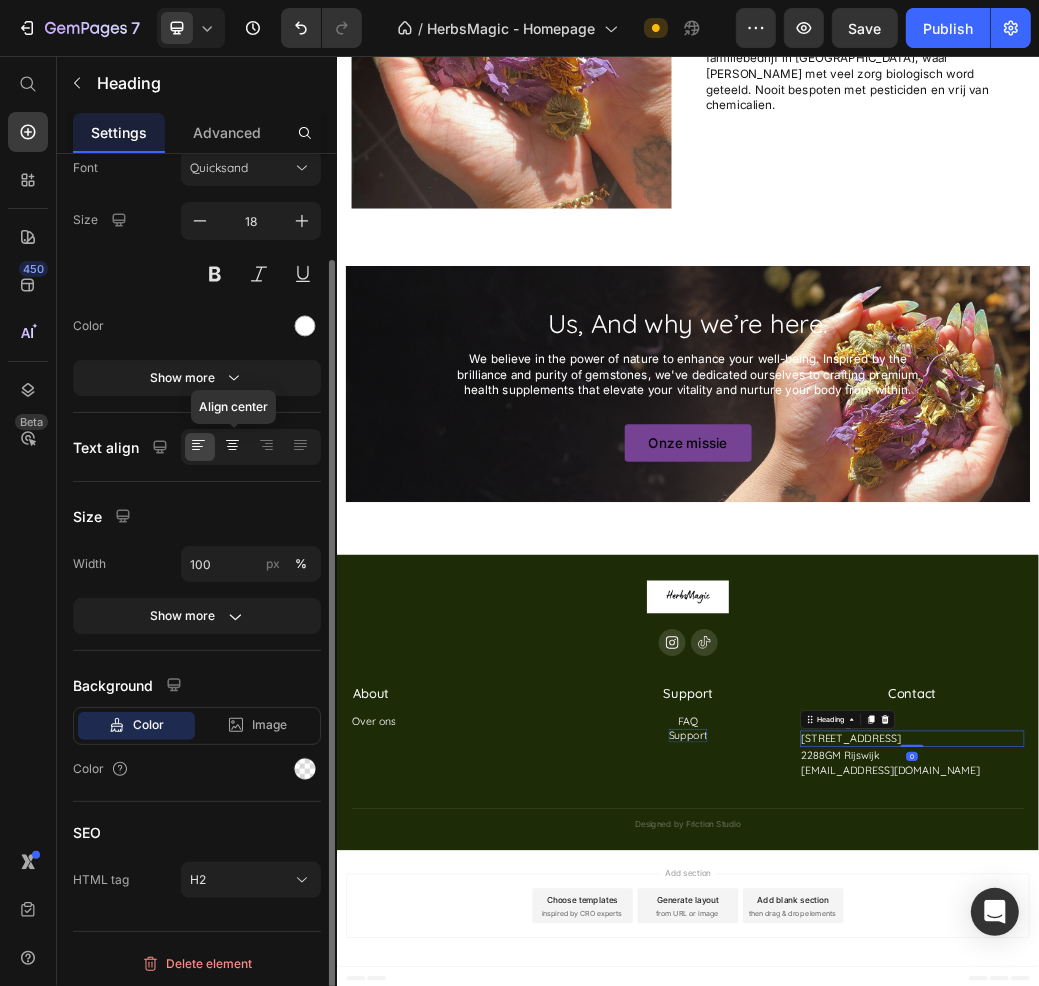 click 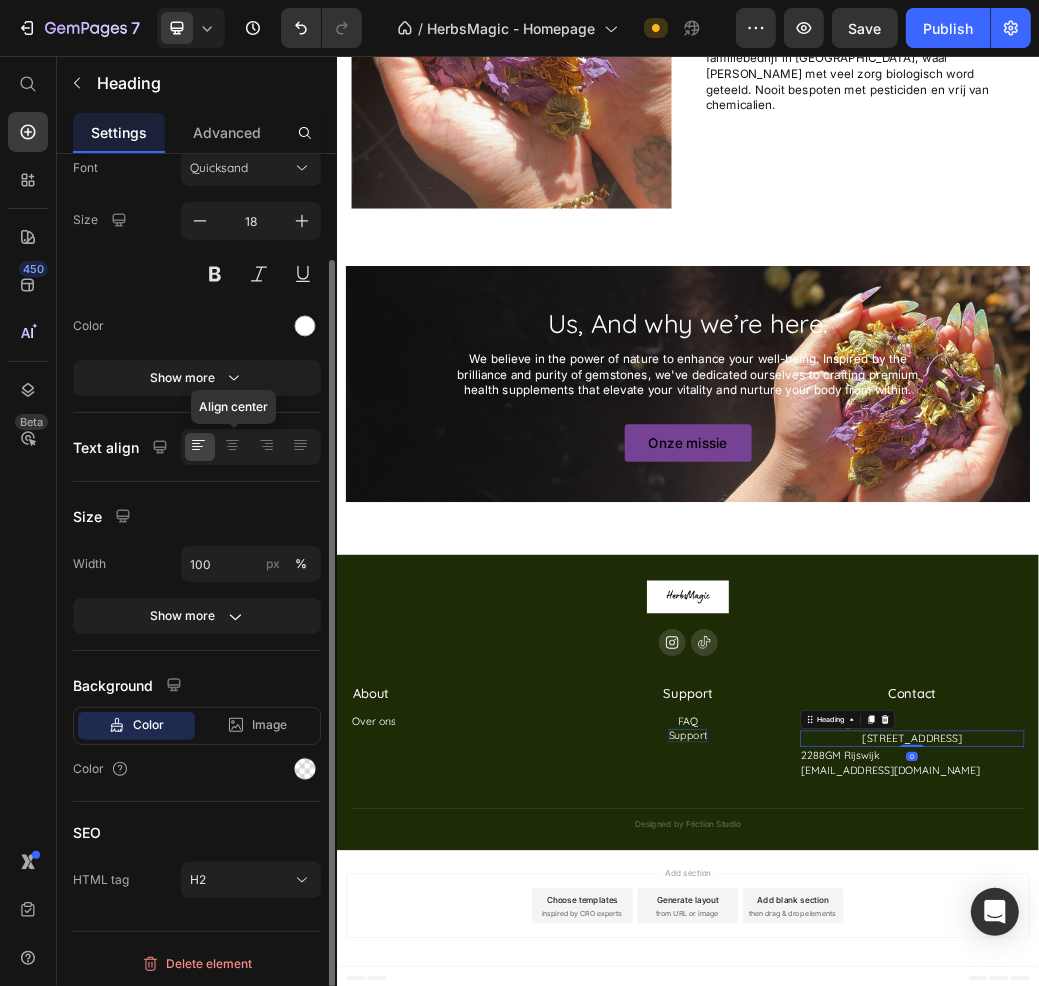 scroll, scrollTop: 120, scrollLeft: 0, axis: vertical 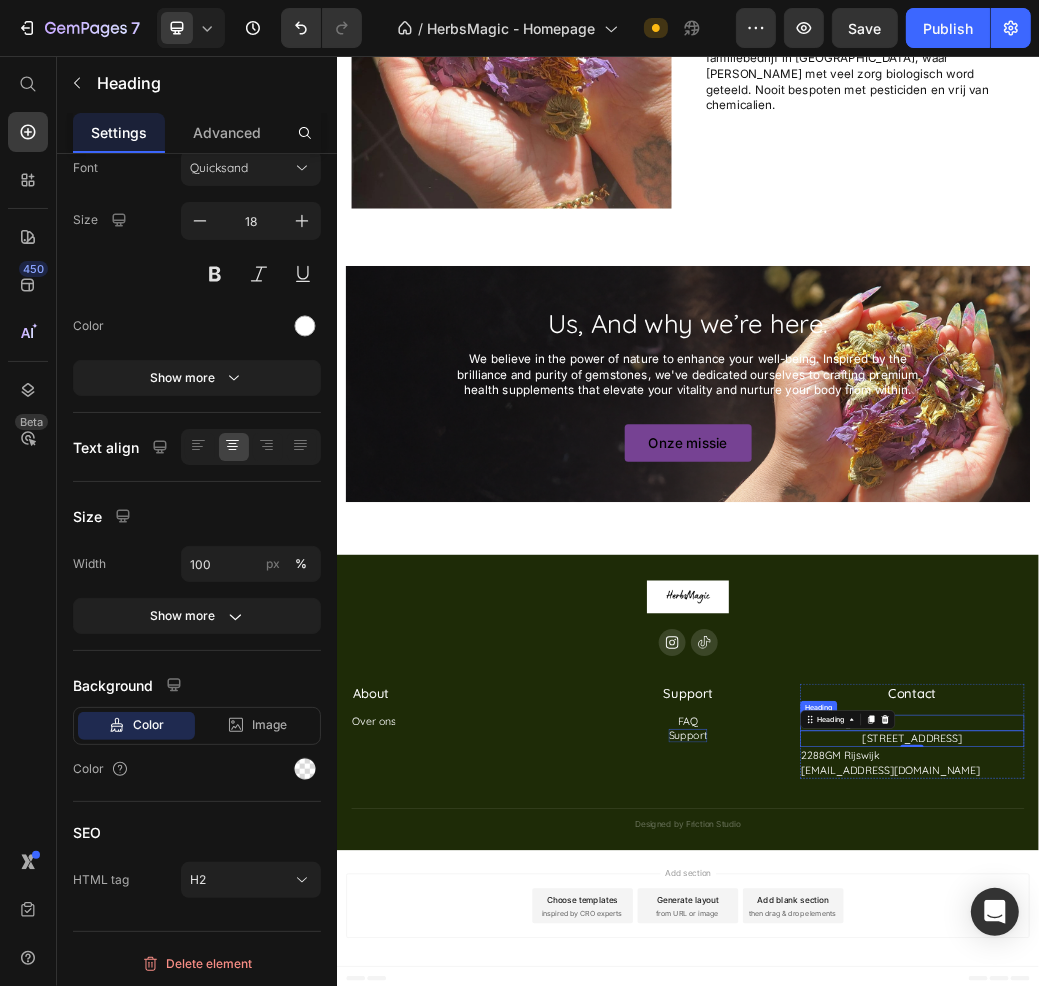 click on "HerbsMagic" at bounding box center [1319, 1195] 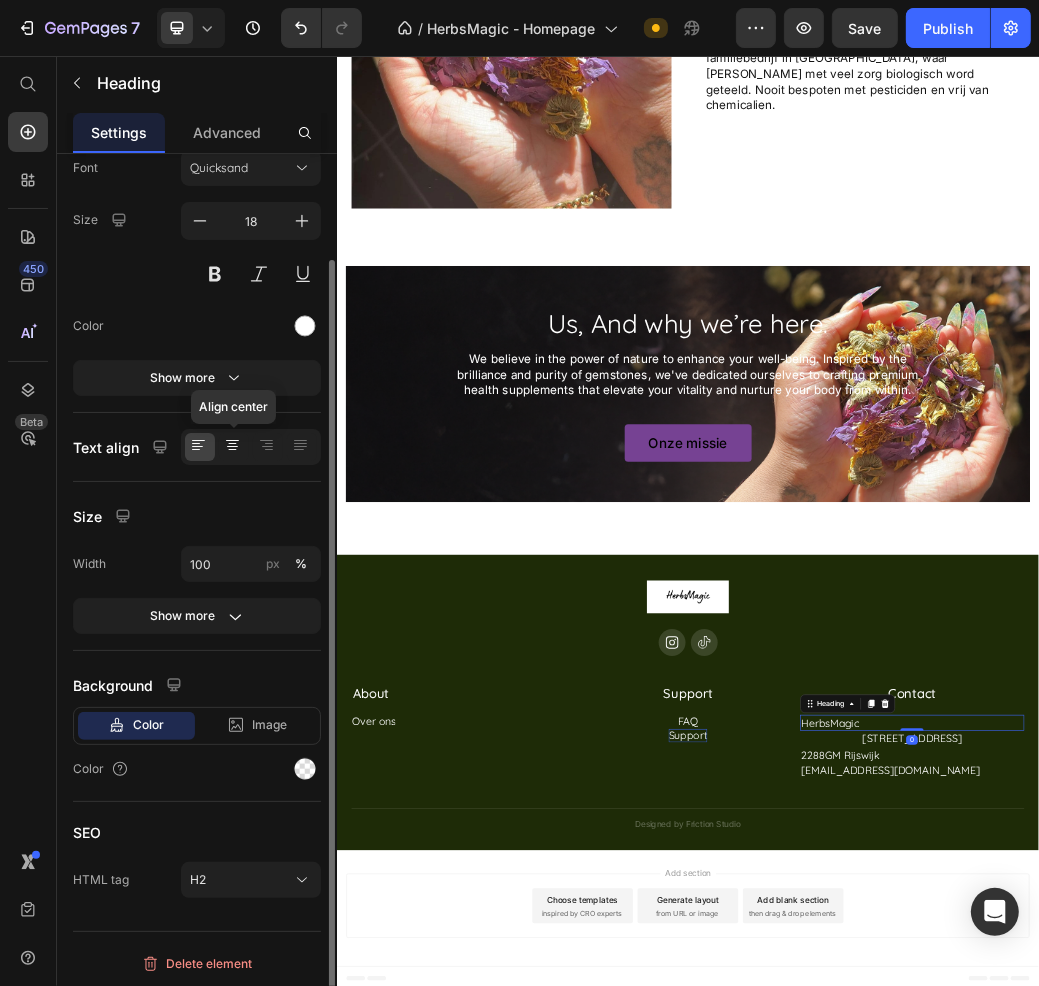 click 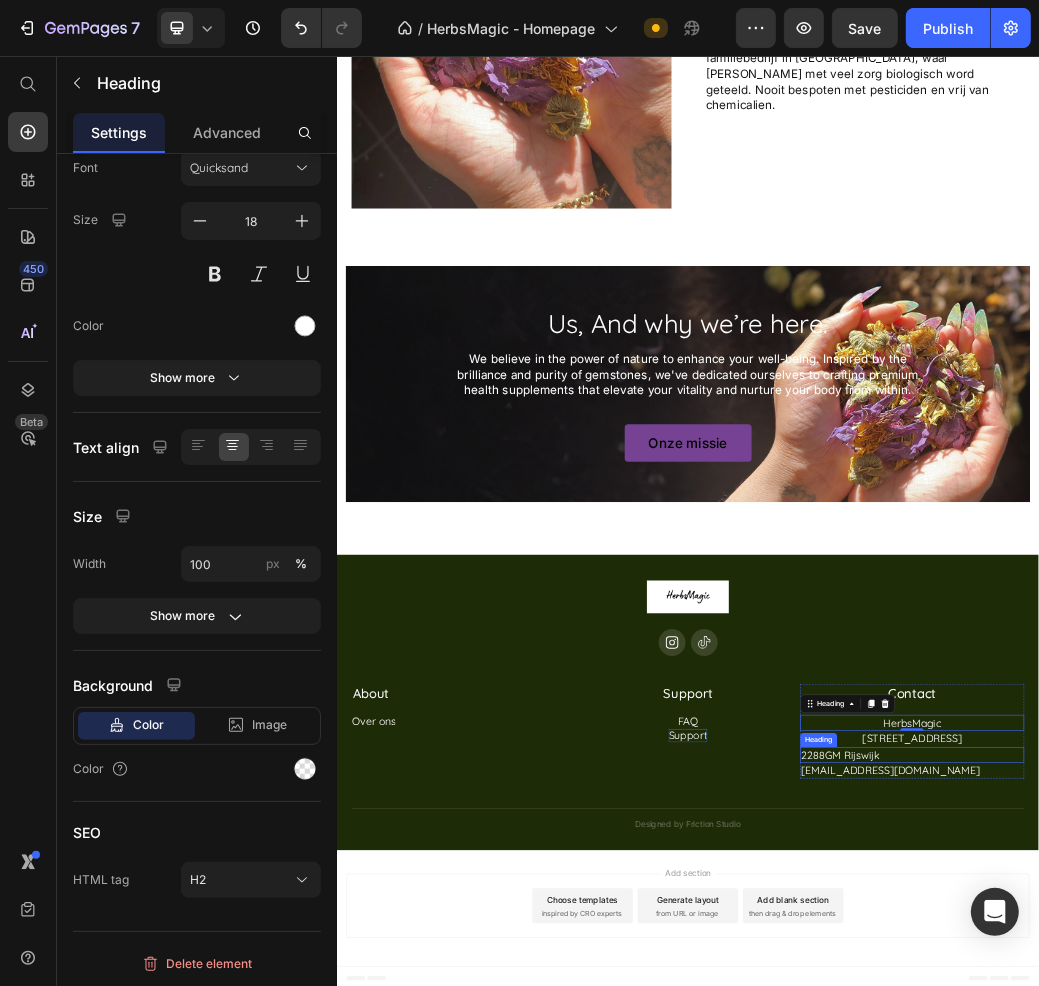 click on "2288GM Rijswijk" at bounding box center (1319, 1250) 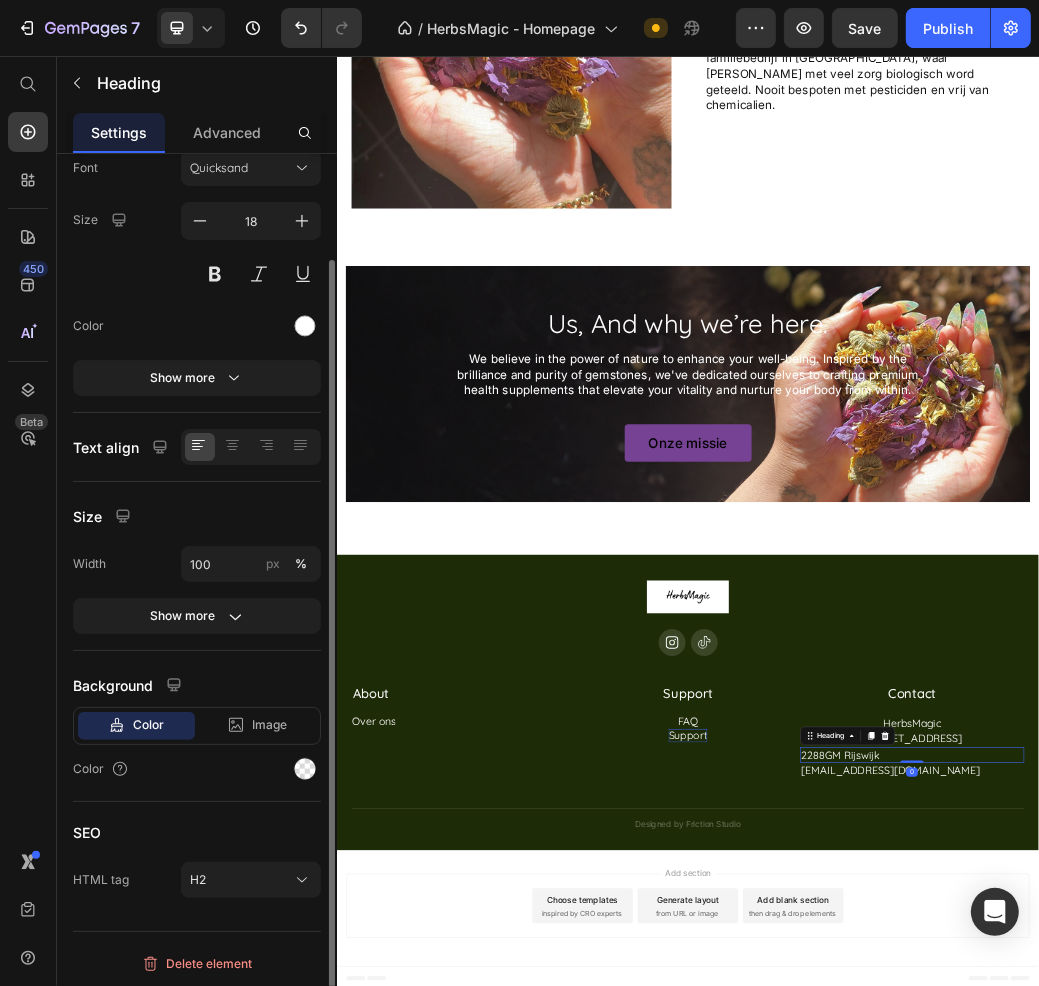 click 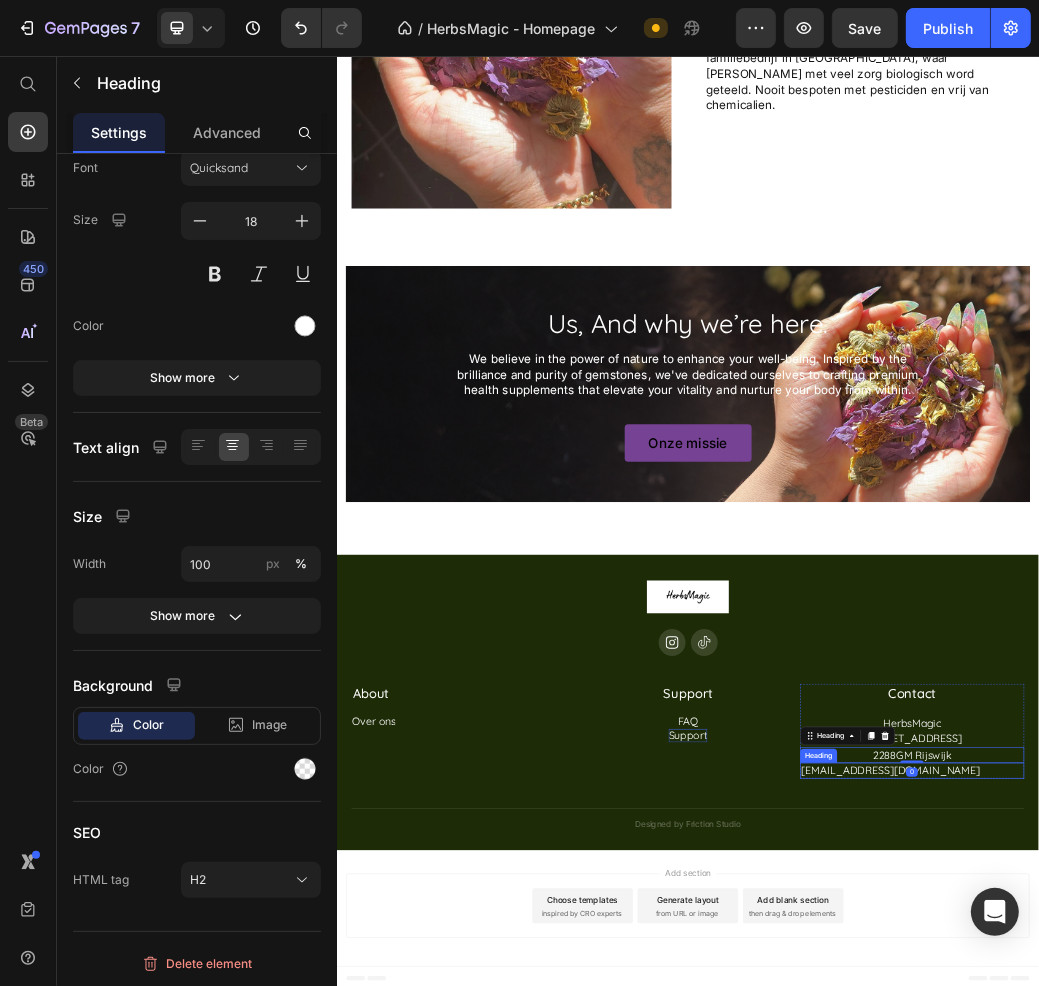 click on "[EMAIL_ADDRESS][DOMAIN_NAME]" at bounding box center (1319, 1277) 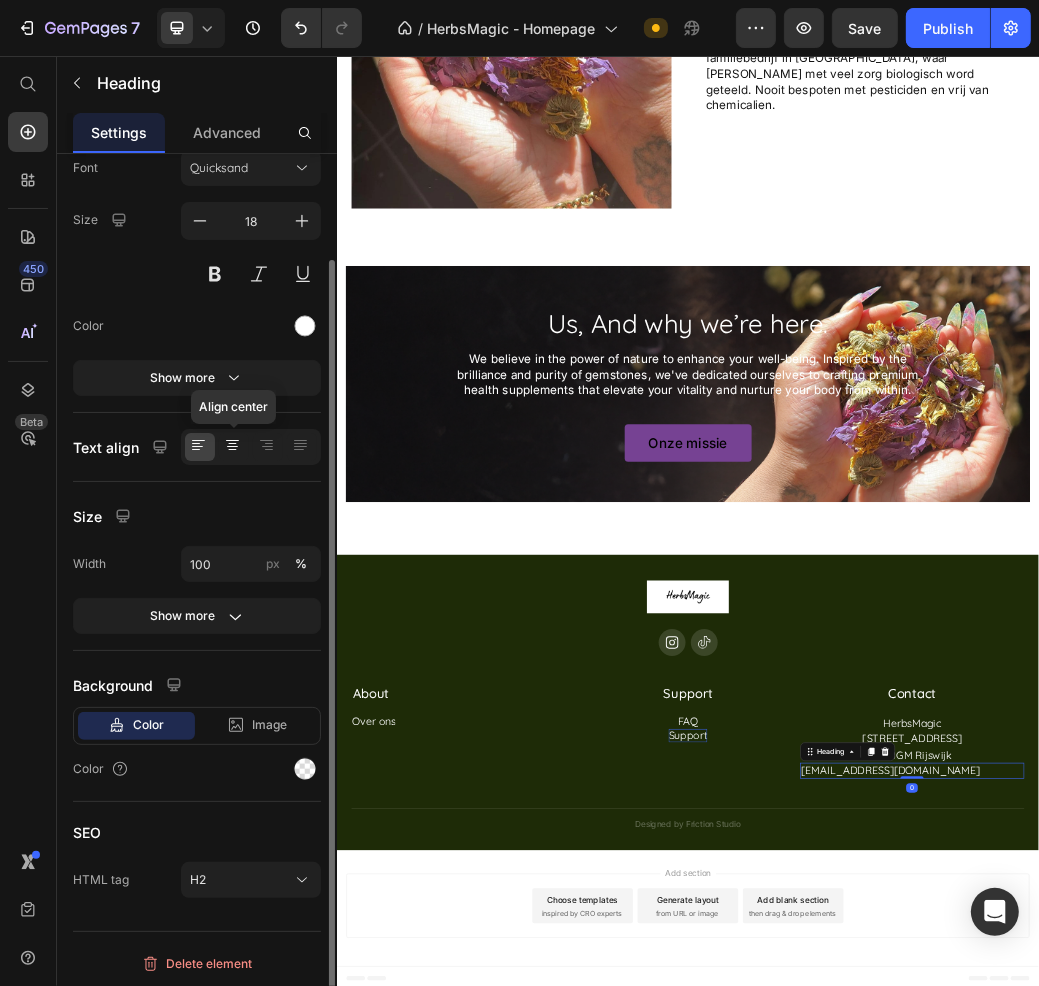 click 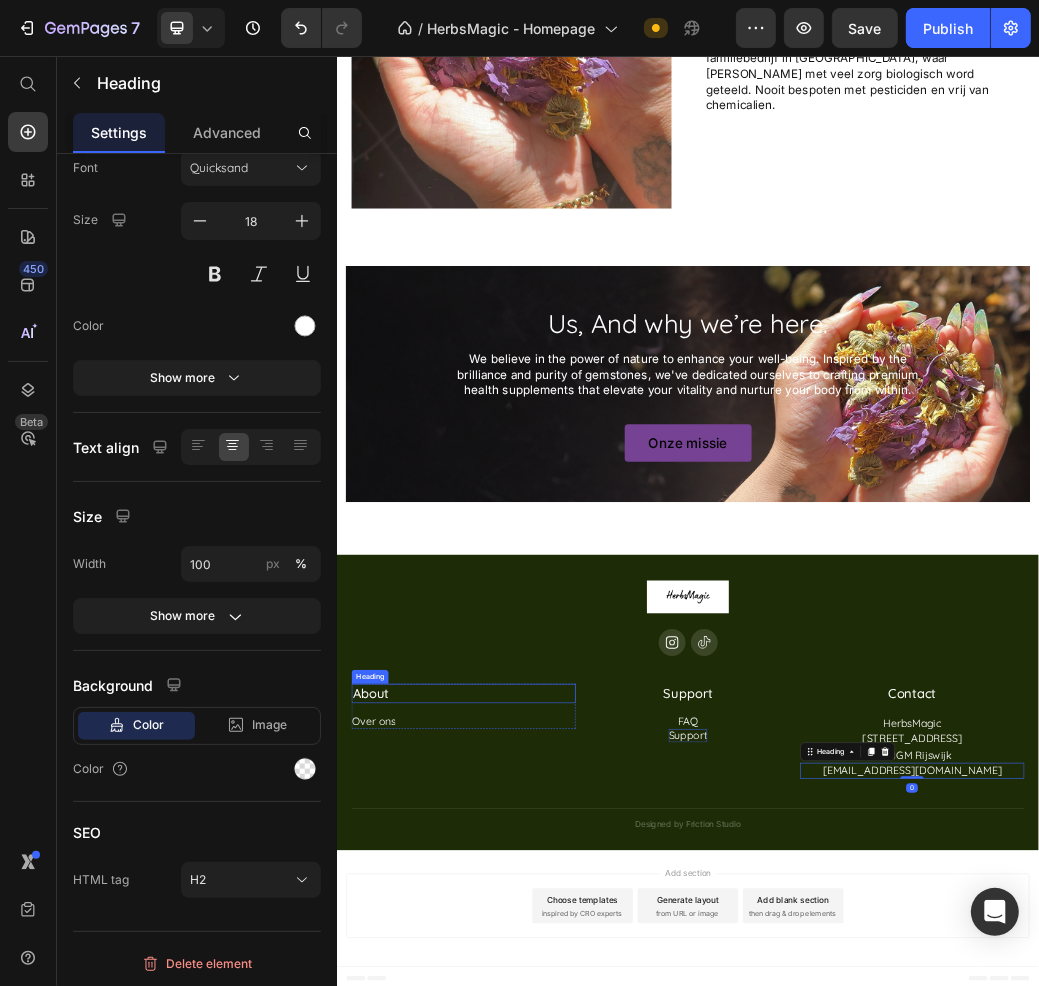 click on "About" at bounding box center [552, 1145] 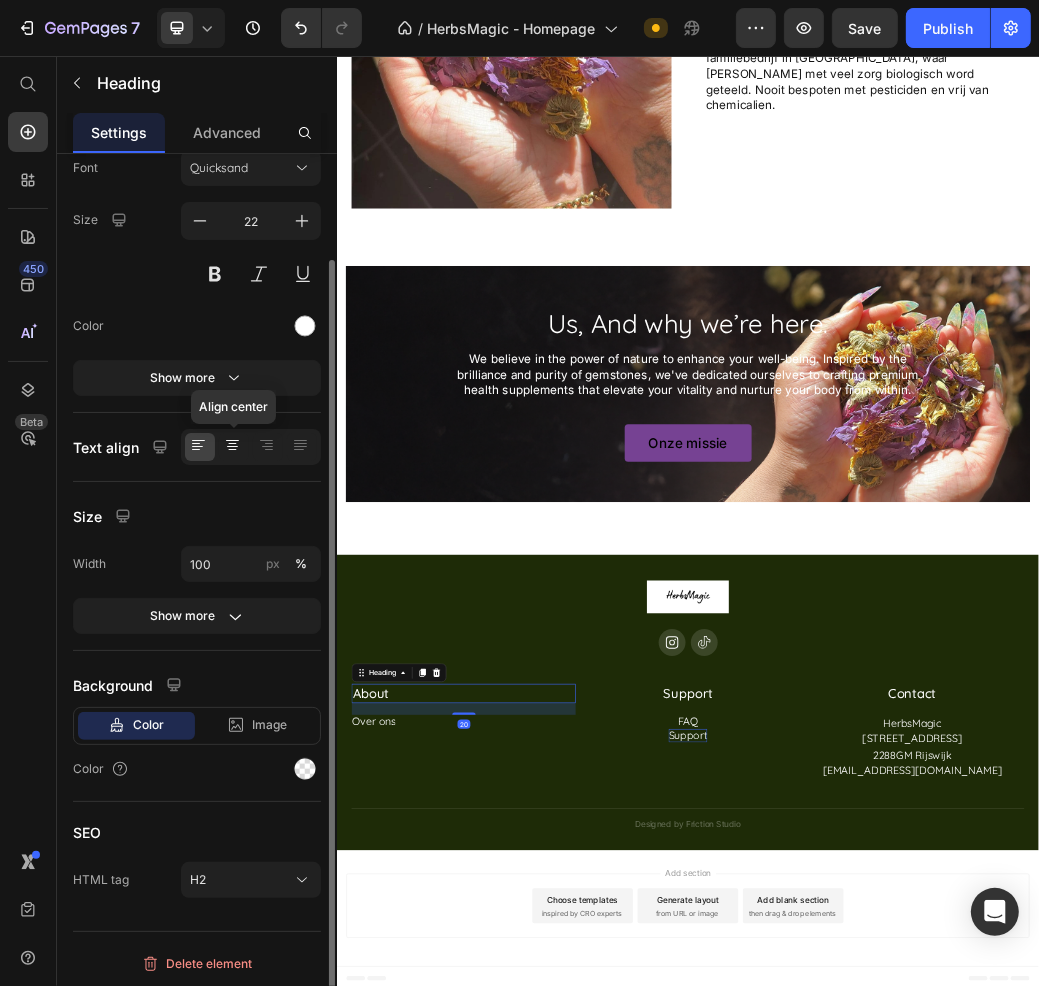 click 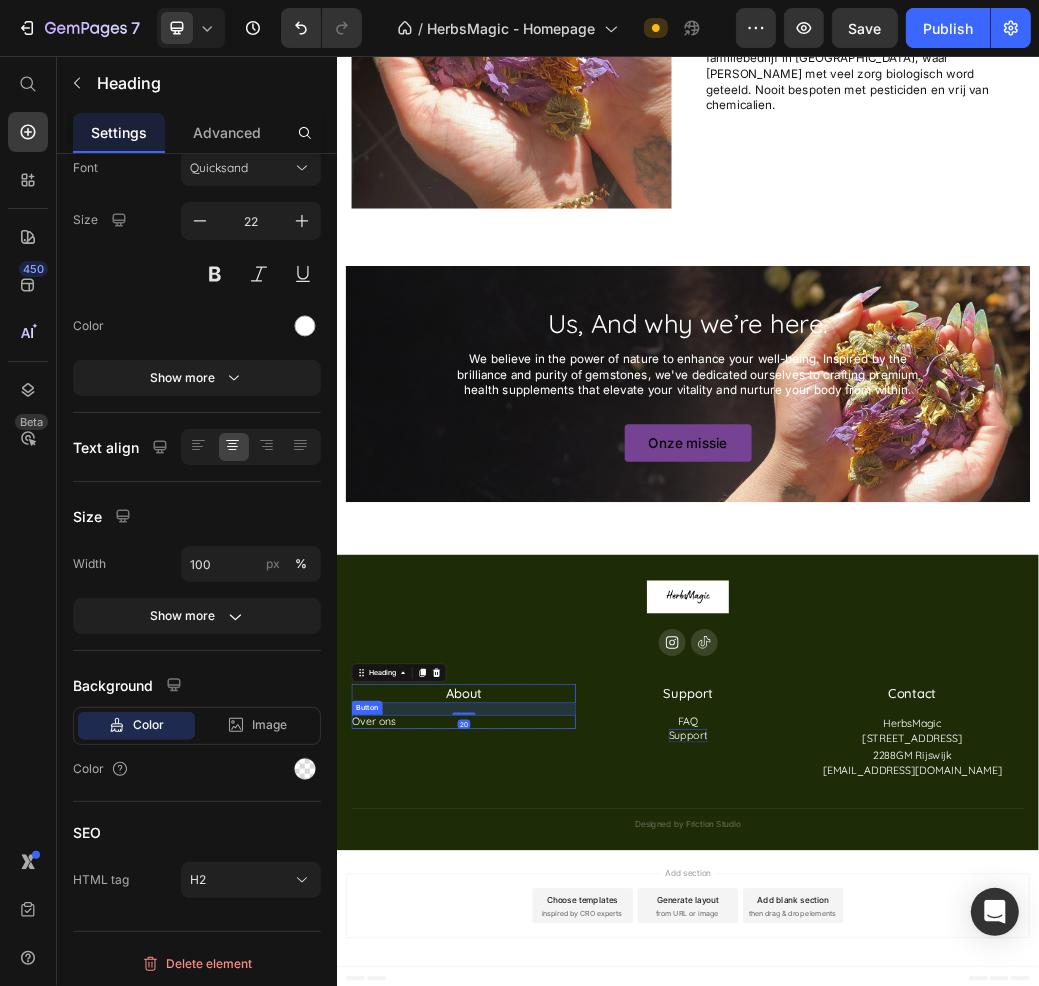 click on "Over ons Button" at bounding box center [552, 1194] 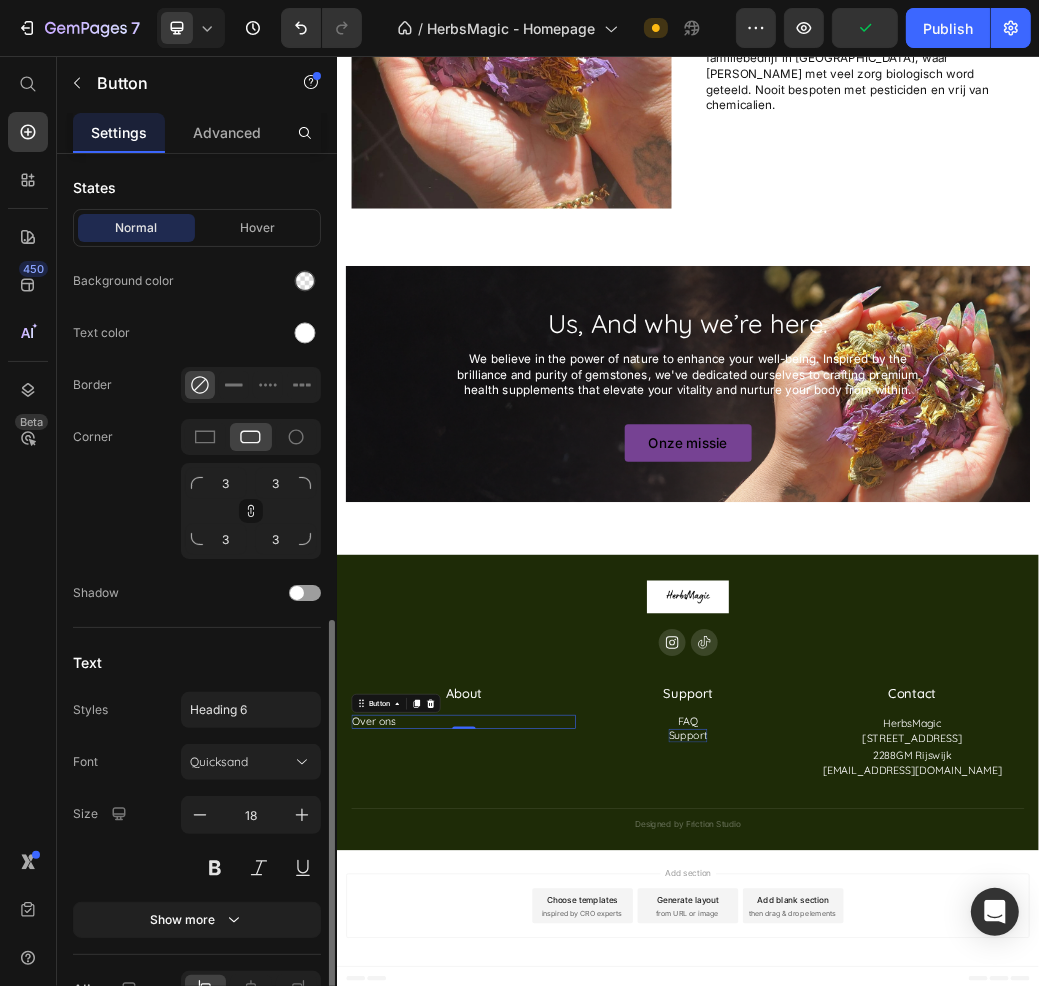 scroll, scrollTop: 605, scrollLeft: 0, axis: vertical 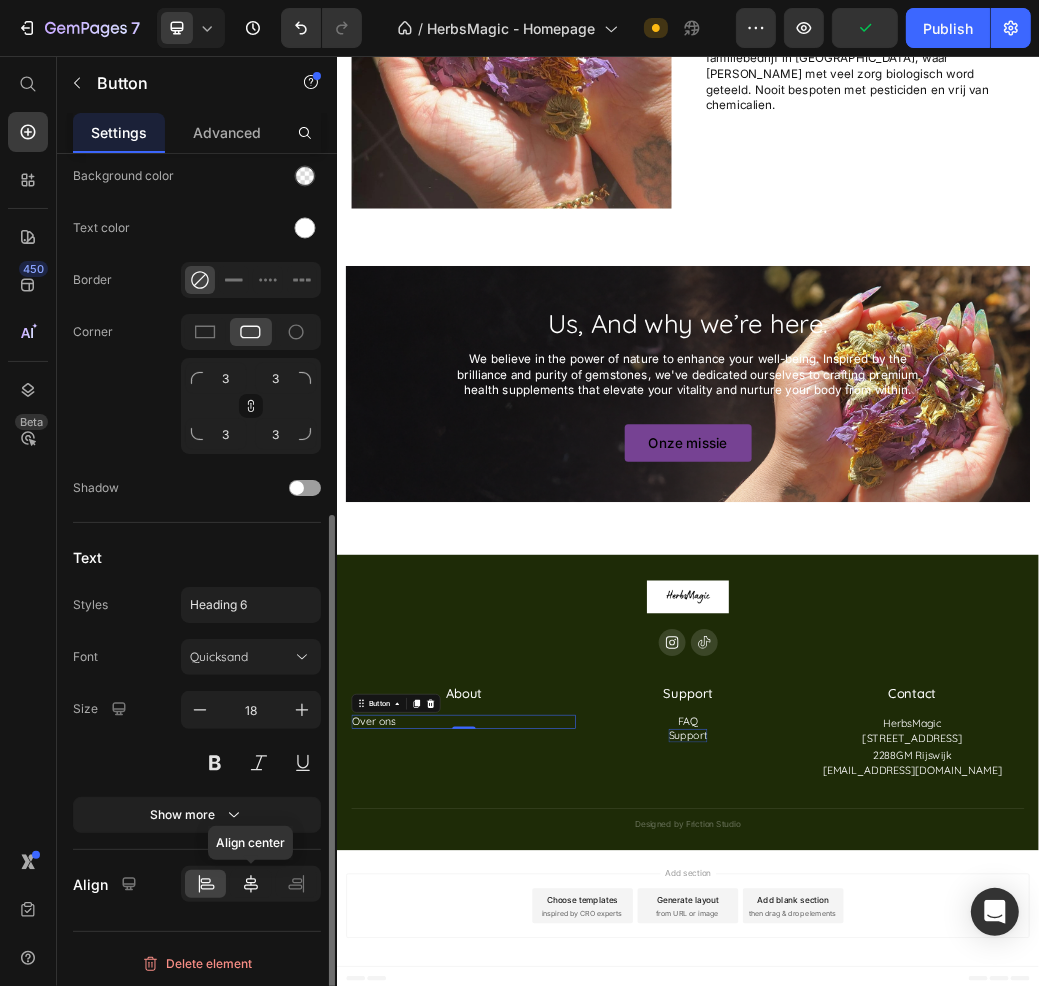 click 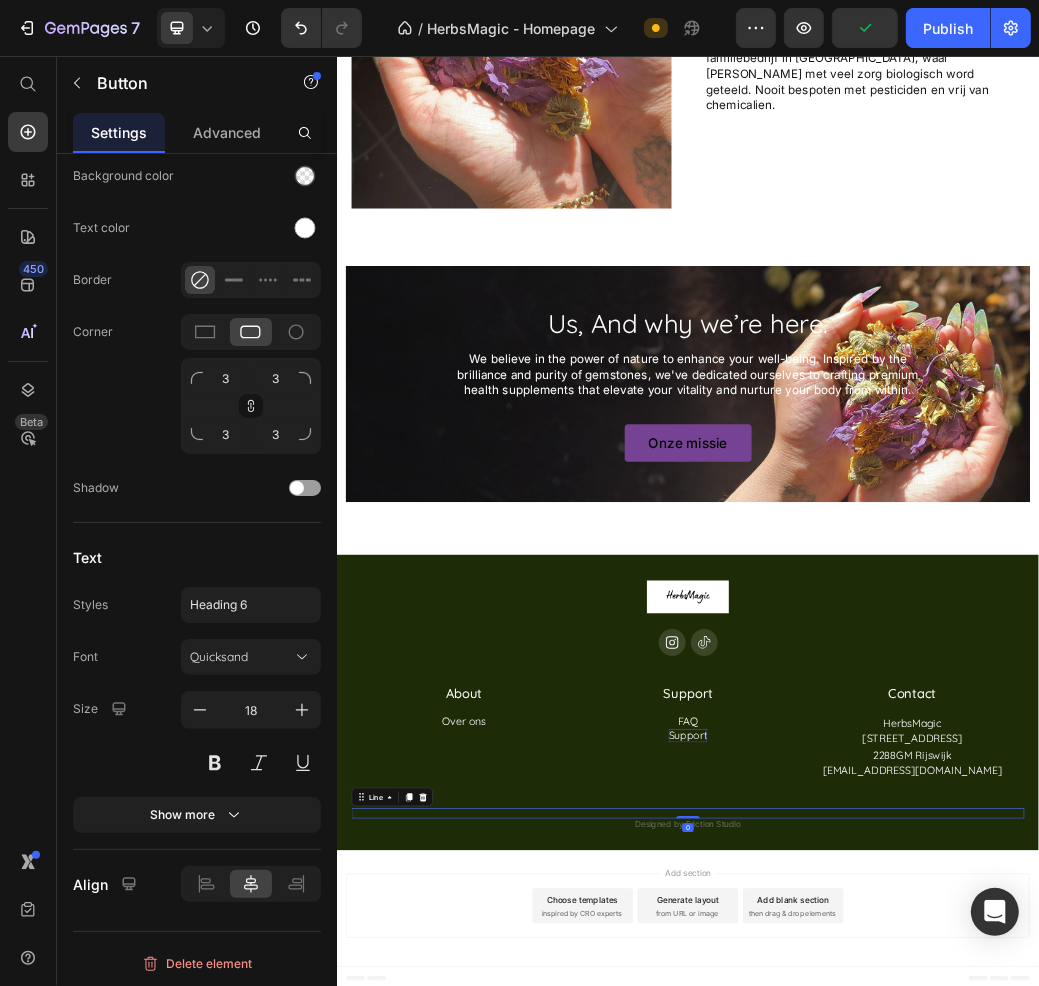 click on "Title Line   0" at bounding box center (936, 1350) 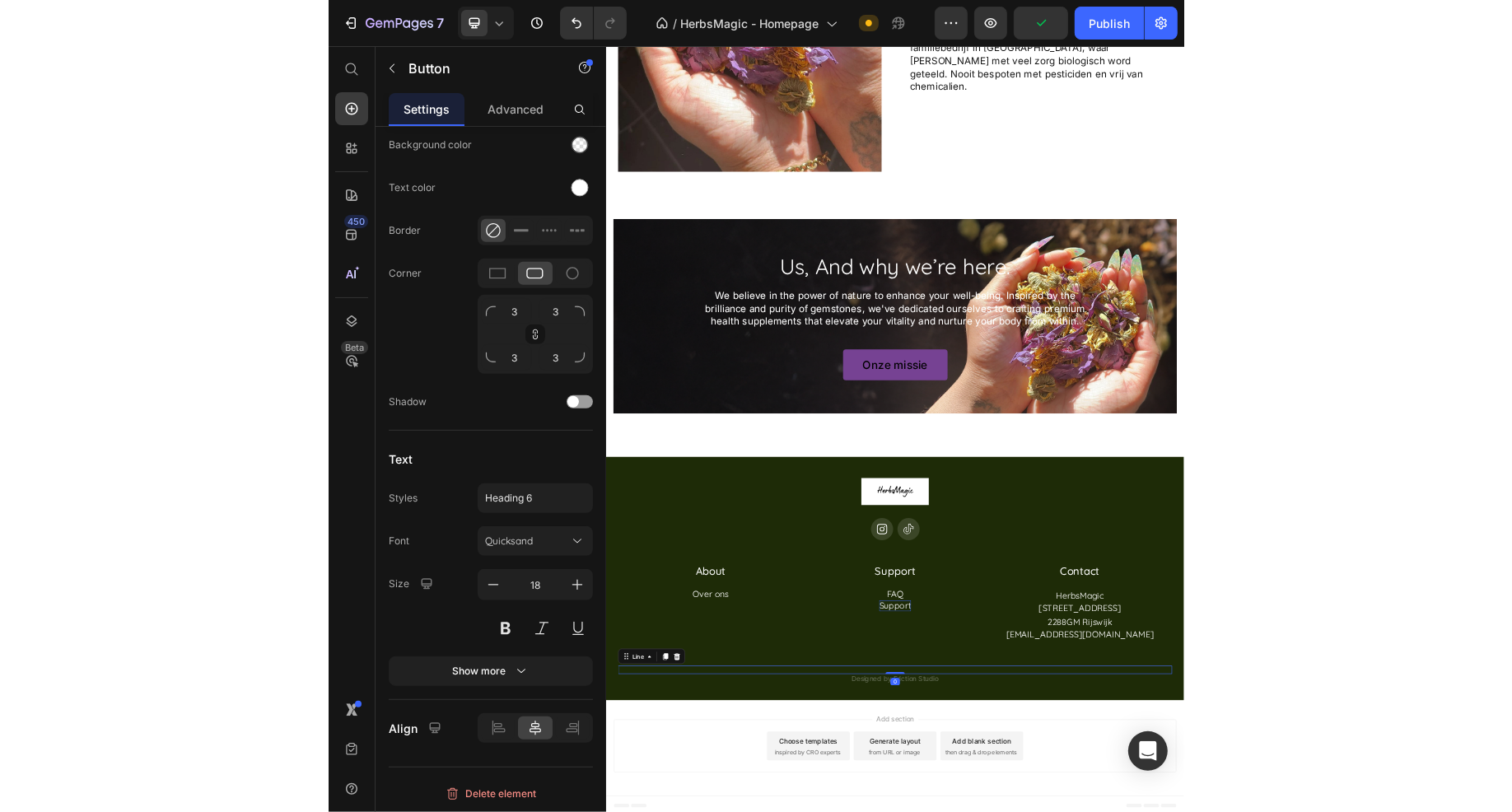 scroll, scrollTop: 0, scrollLeft: 0, axis: both 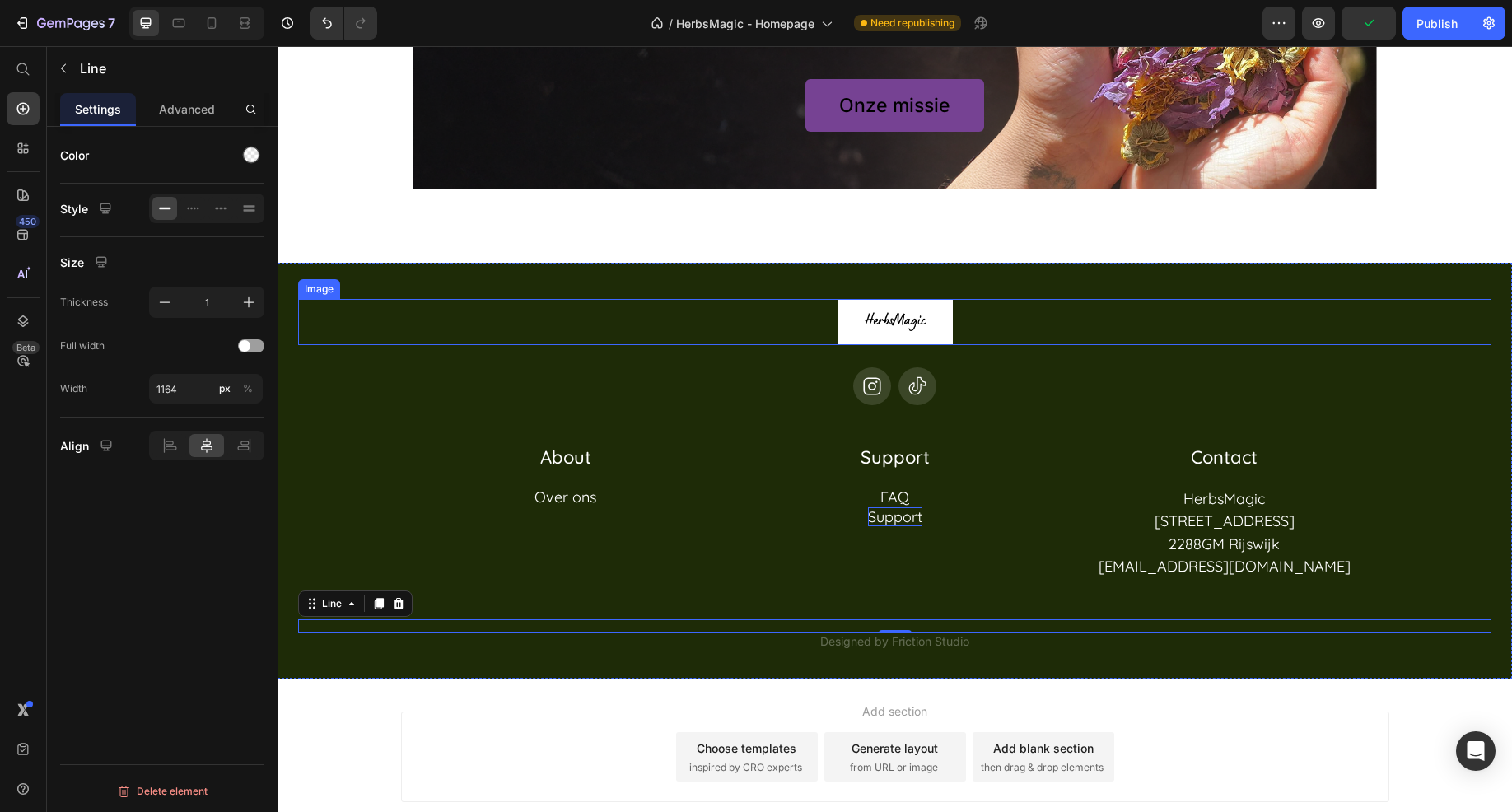 click at bounding box center (894, 322) 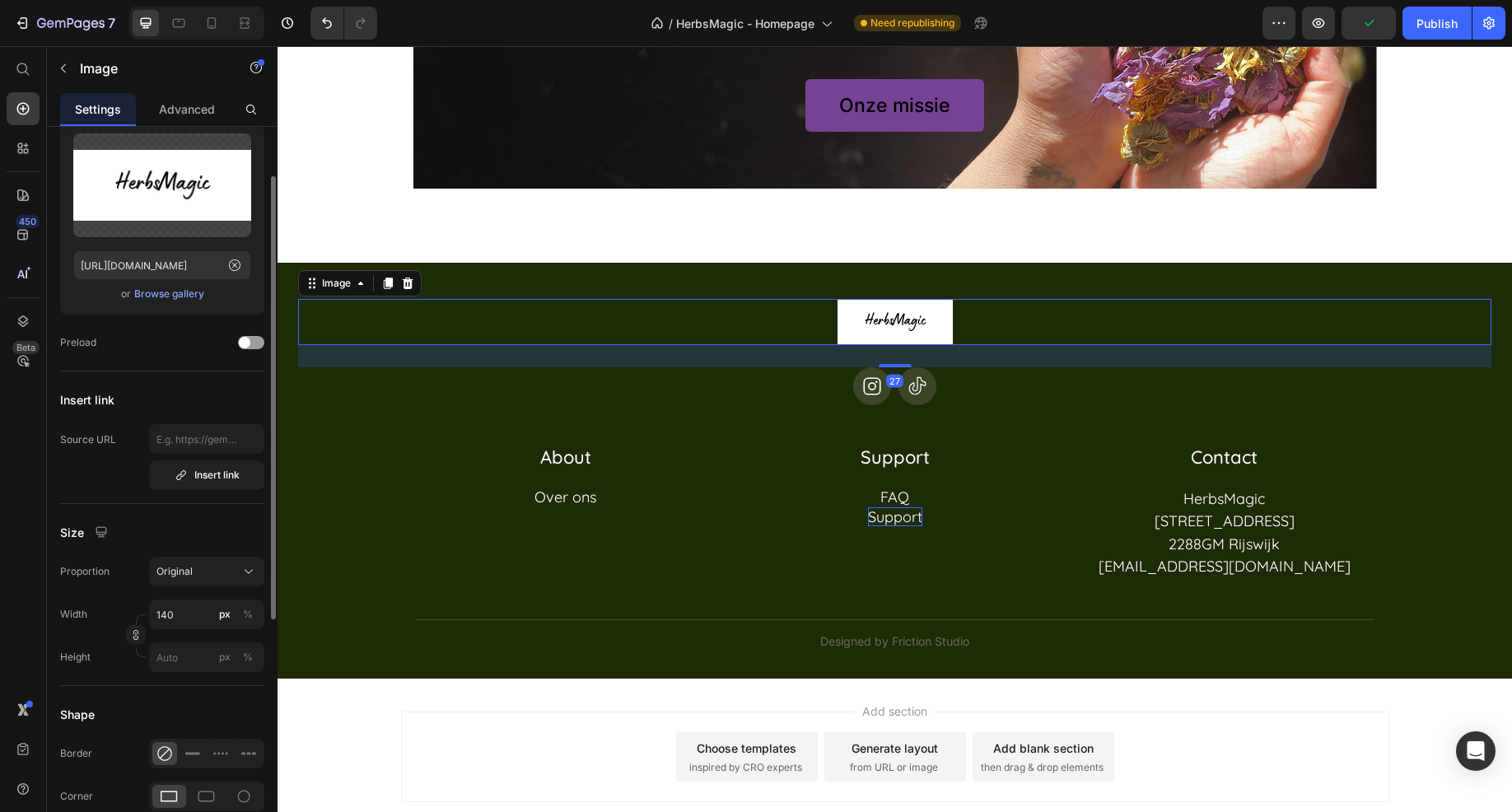 scroll, scrollTop: 165, scrollLeft: 0, axis: vertical 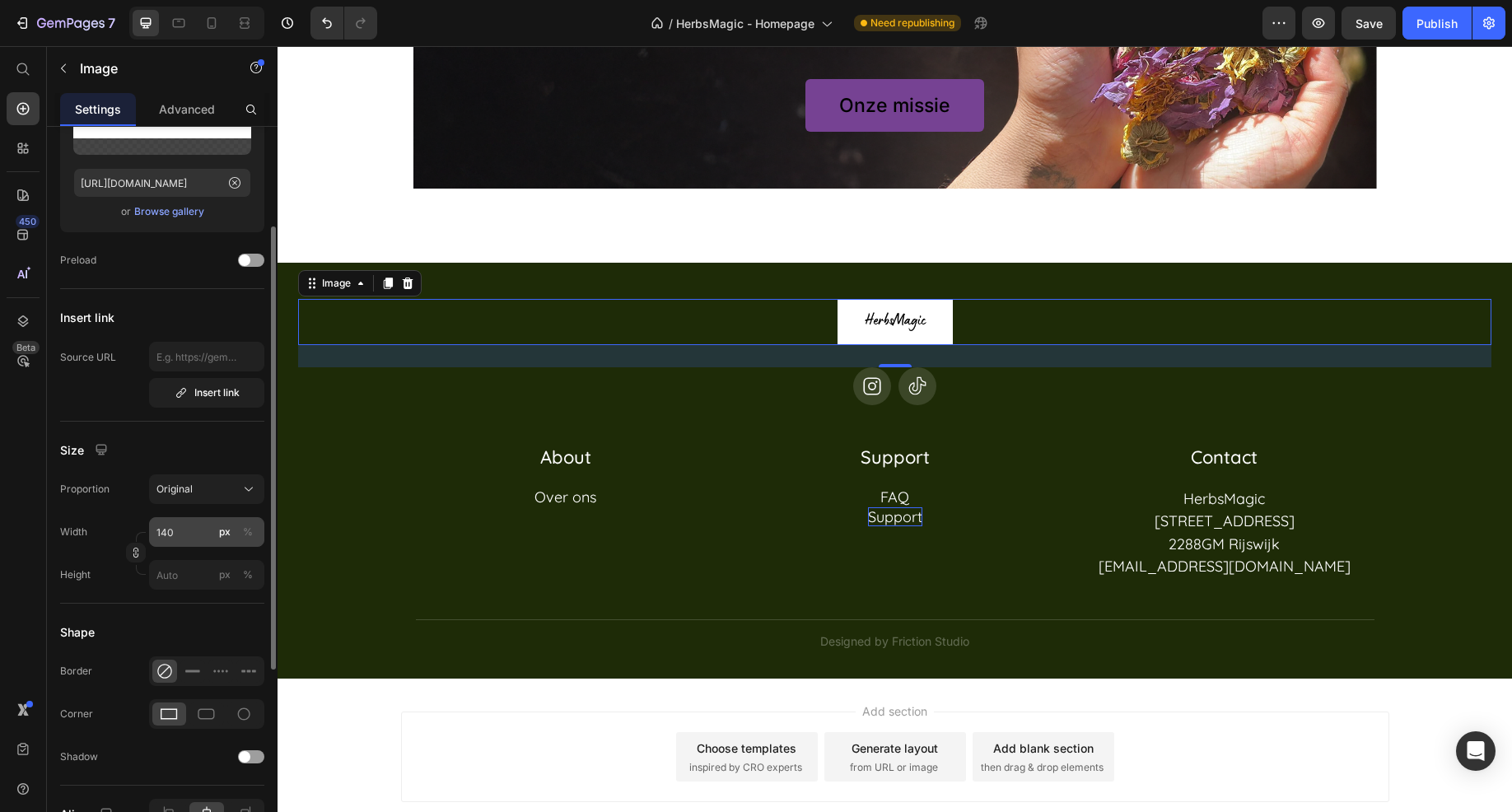 click on "%" at bounding box center [248, 532] 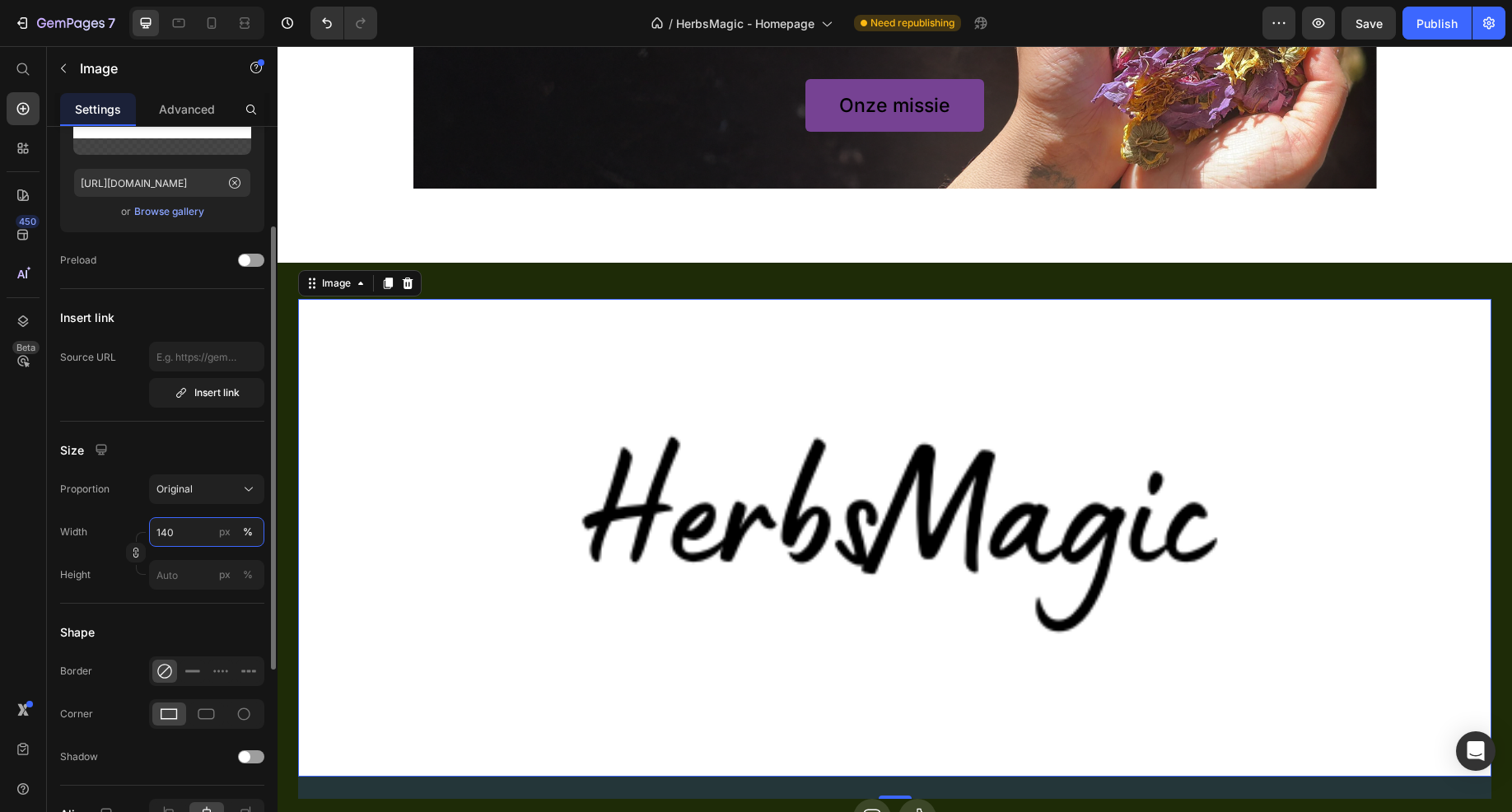 click on "140" at bounding box center [207, 532] 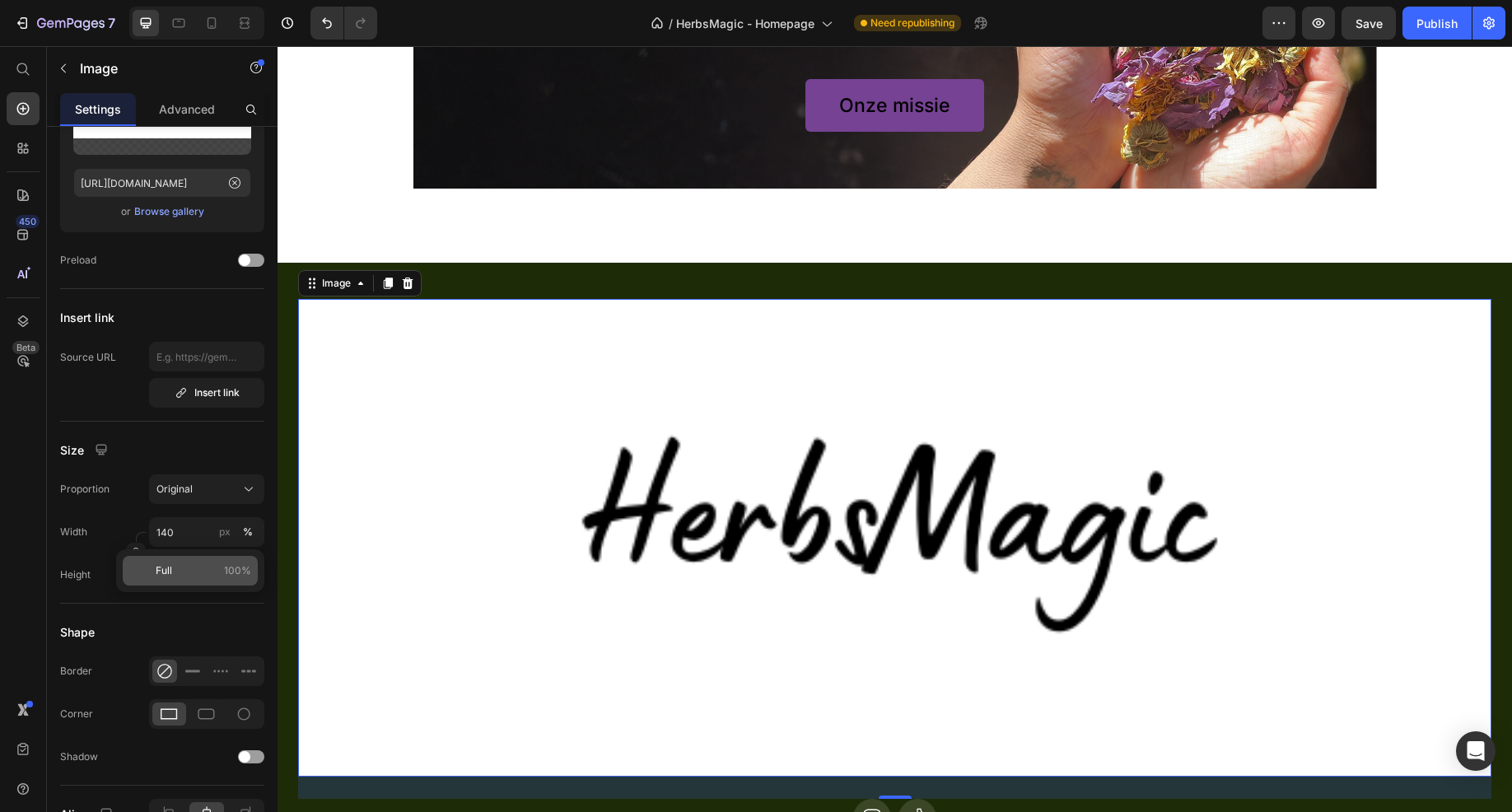 click on "Full 100%" at bounding box center (203, 571) 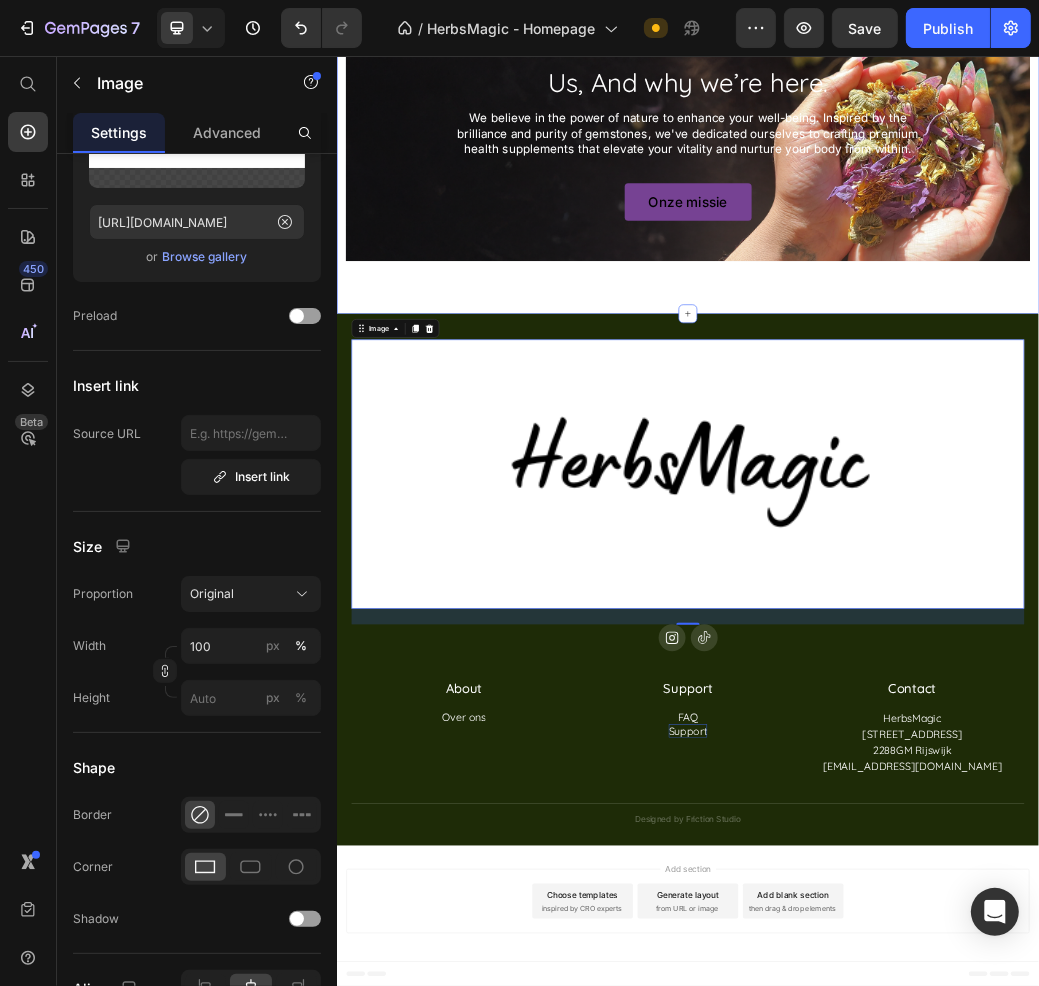 scroll, scrollTop: 12358, scrollLeft: 0, axis: vertical 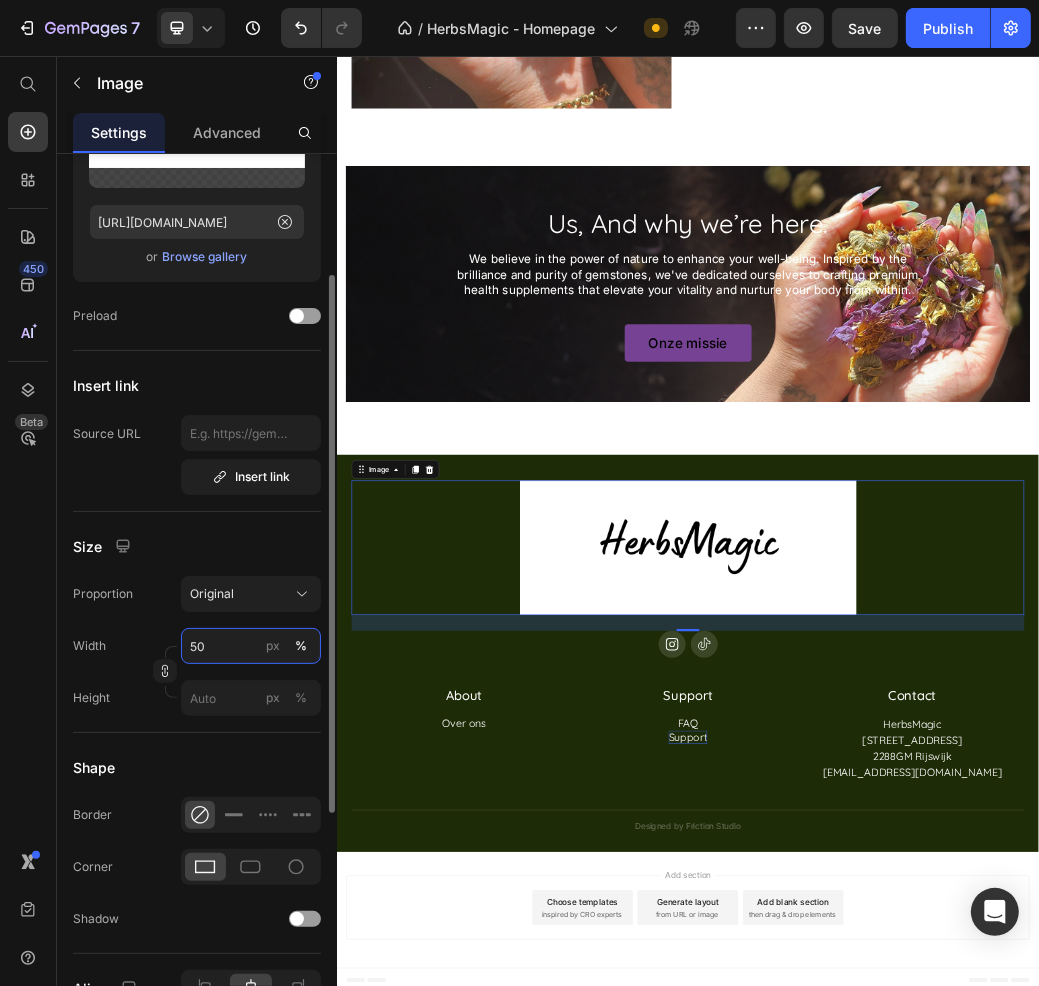 type on "5" 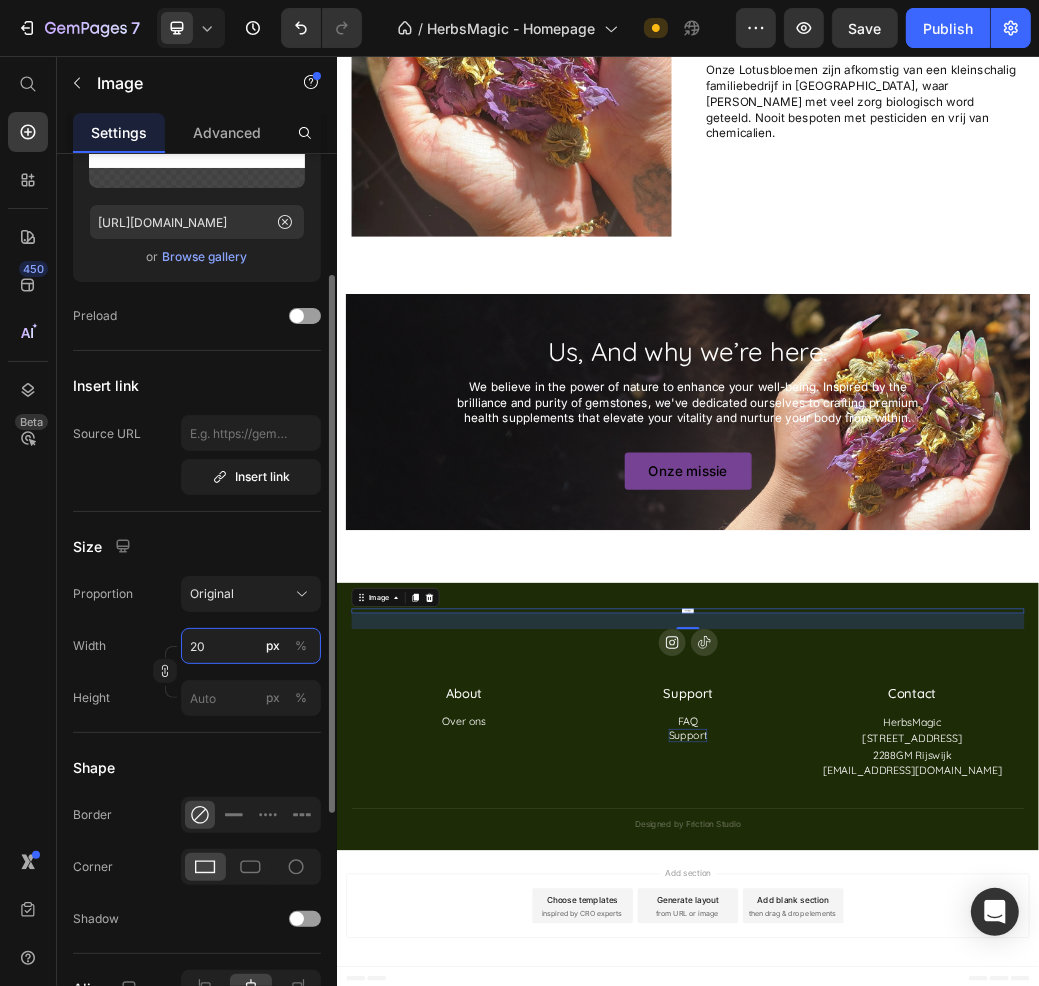 type on "2" 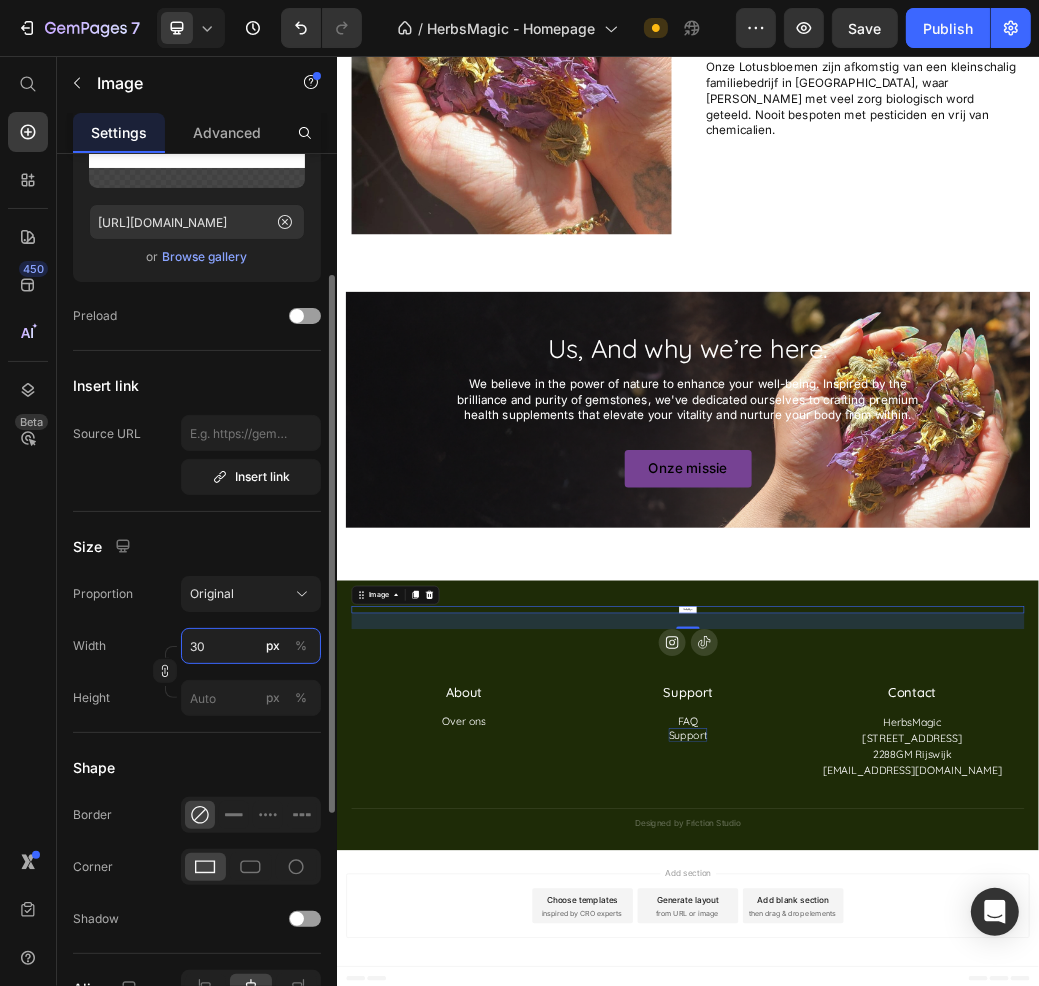type on "3" 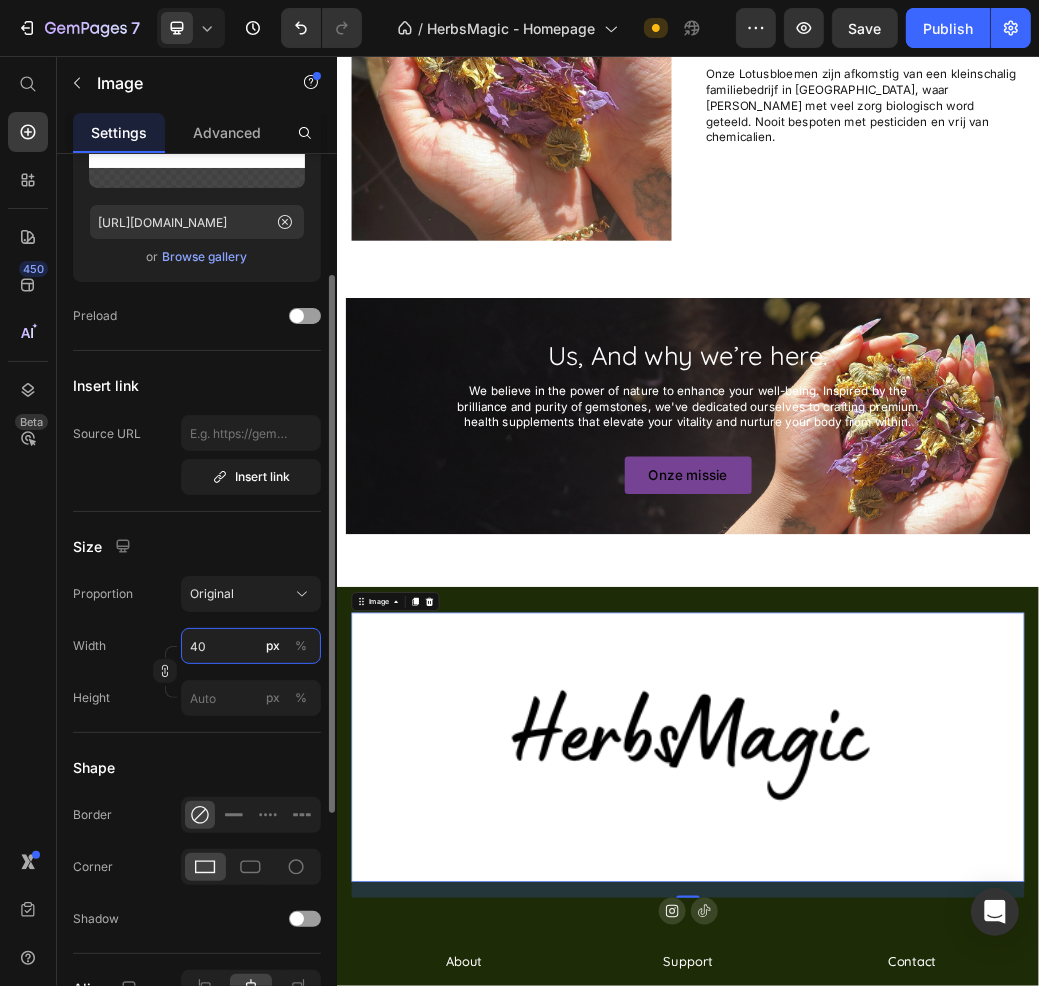 scroll, scrollTop: 11920, scrollLeft: 0, axis: vertical 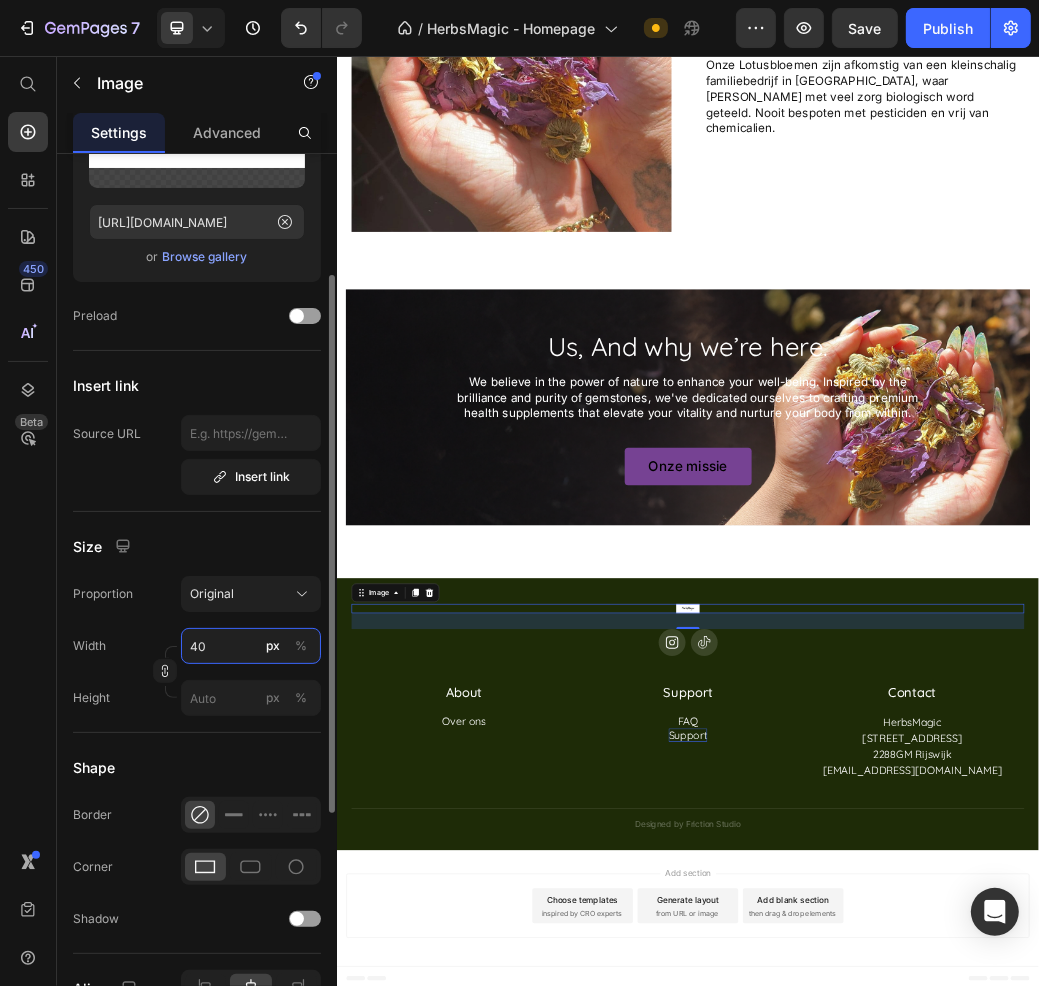 type on "40" 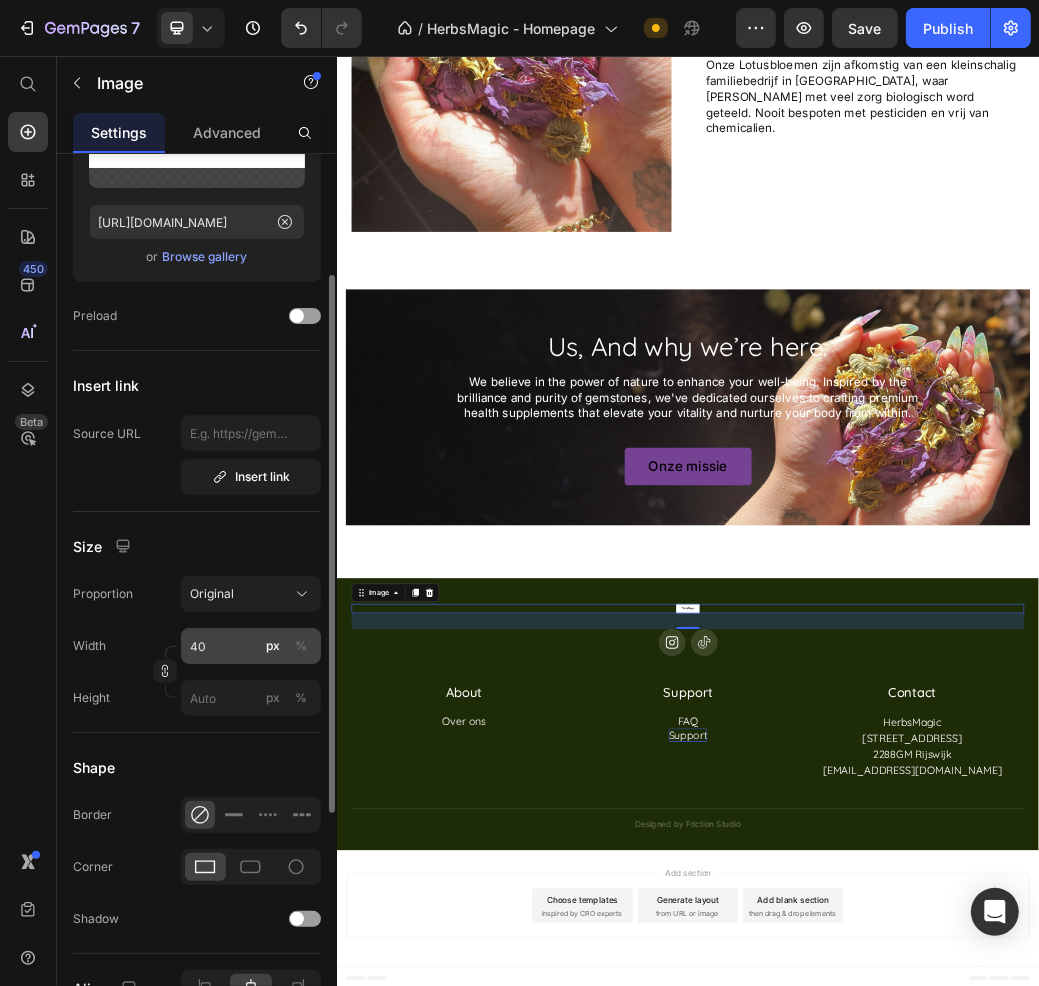click on "%" at bounding box center (301, 646) 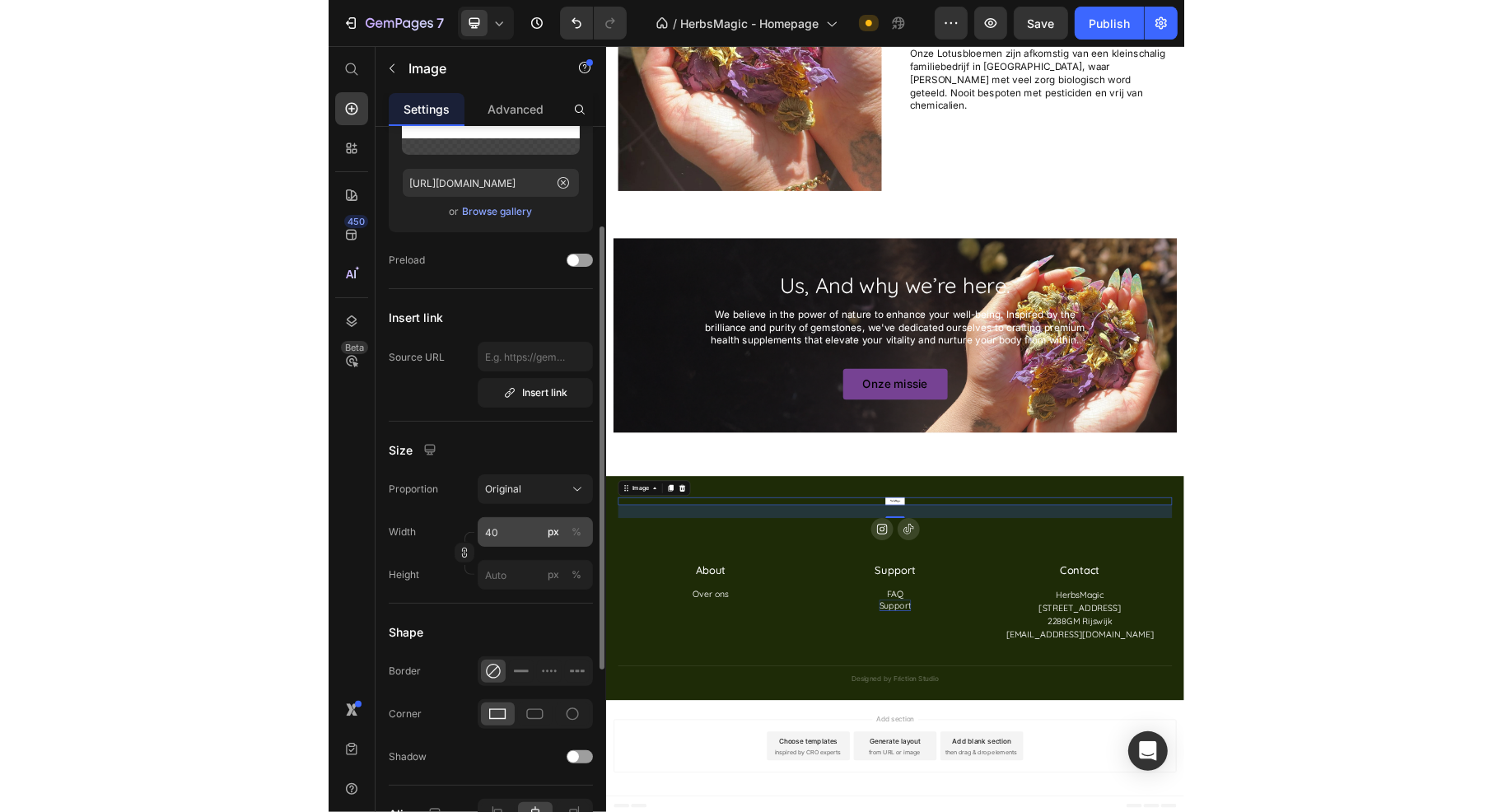 scroll, scrollTop: 9952, scrollLeft: 0, axis: vertical 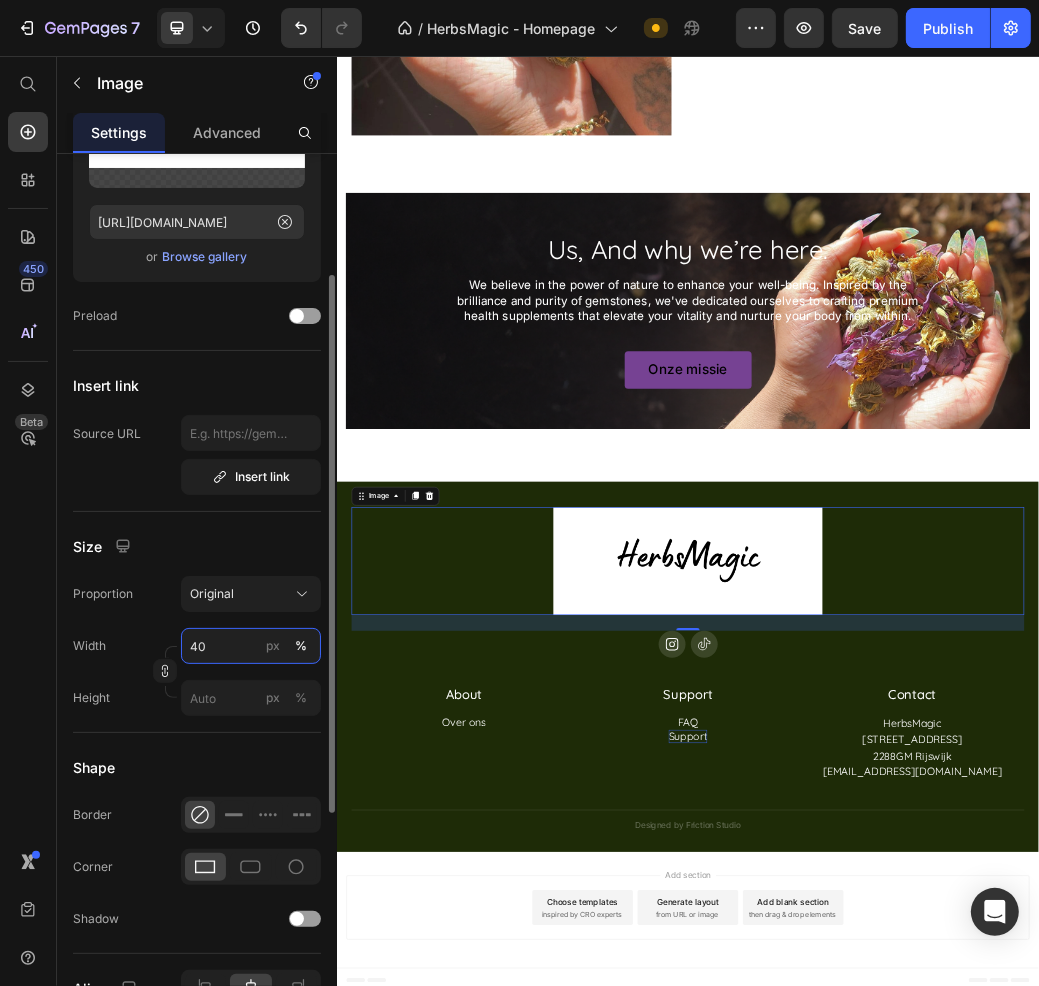 click on "40" at bounding box center (251, 646) 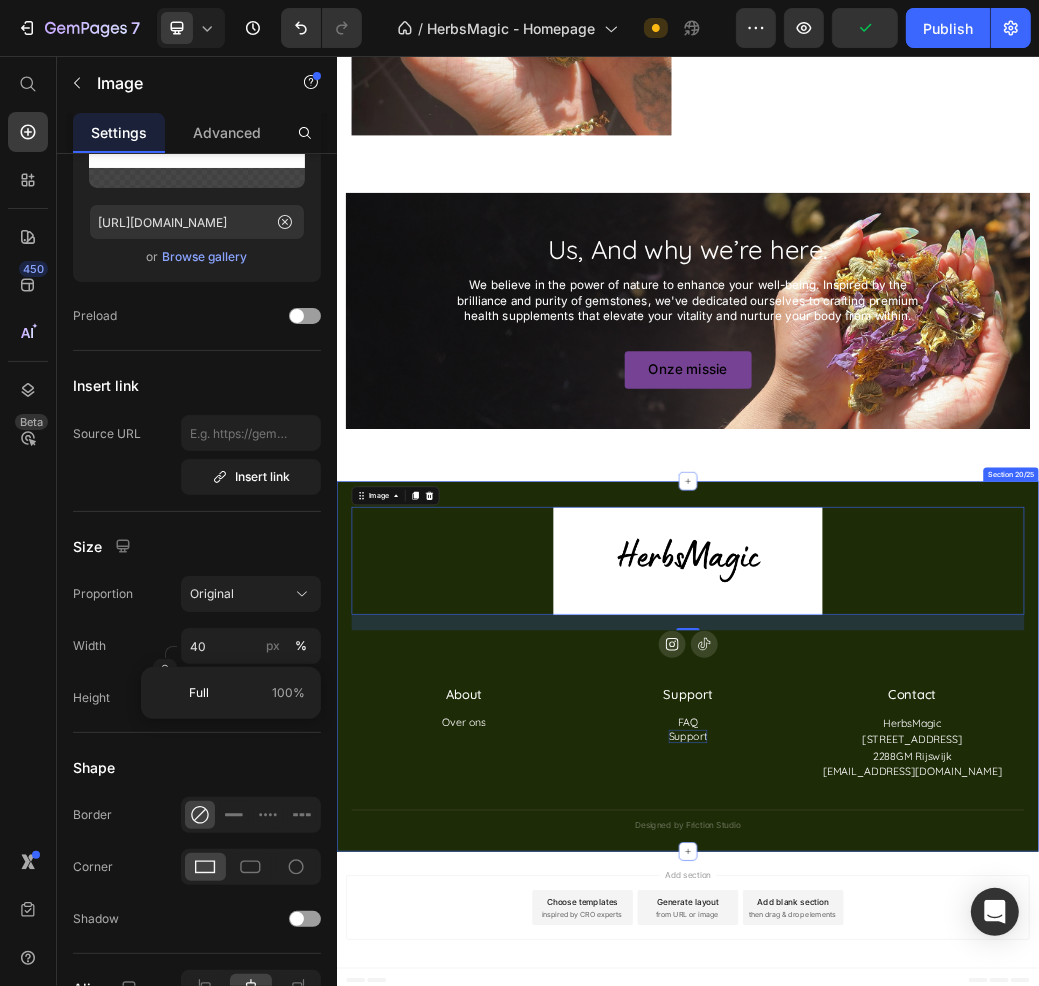 click on "Add section Choose templates inspired by CRO experts Generate layout from URL or image Add blank section then drag & drop elements" at bounding box center [936, 1516] 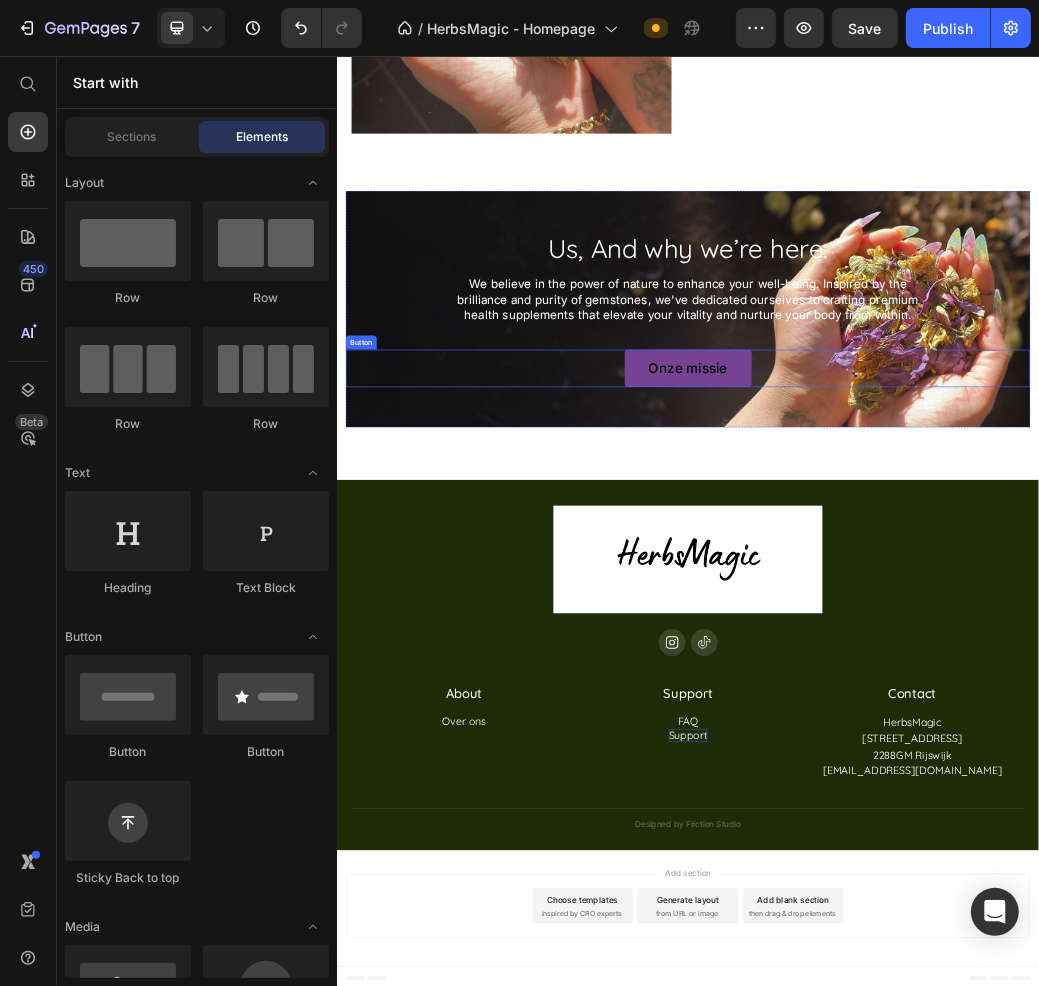 scroll, scrollTop: 12085, scrollLeft: 0, axis: vertical 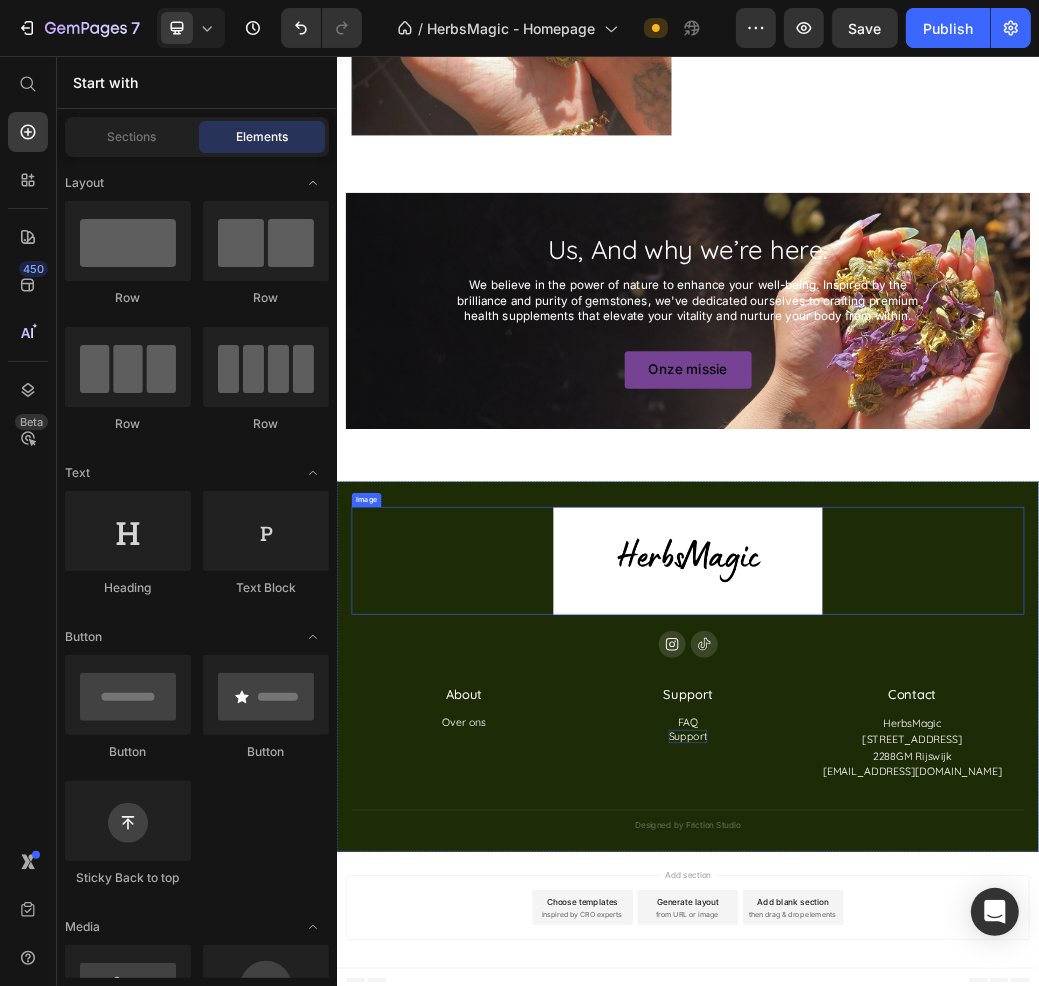 click at bounding box center (936, 920) 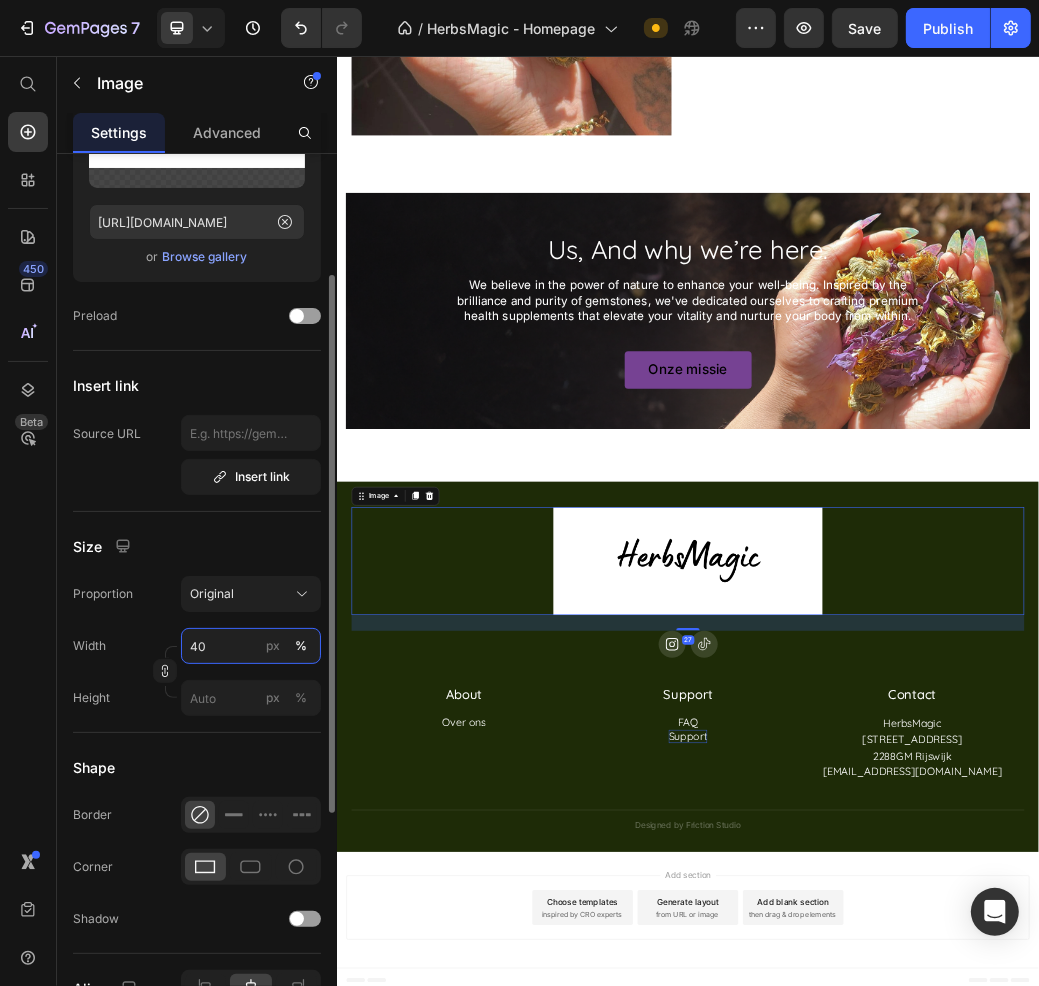 click on "40" at bounding box center [251, 646] 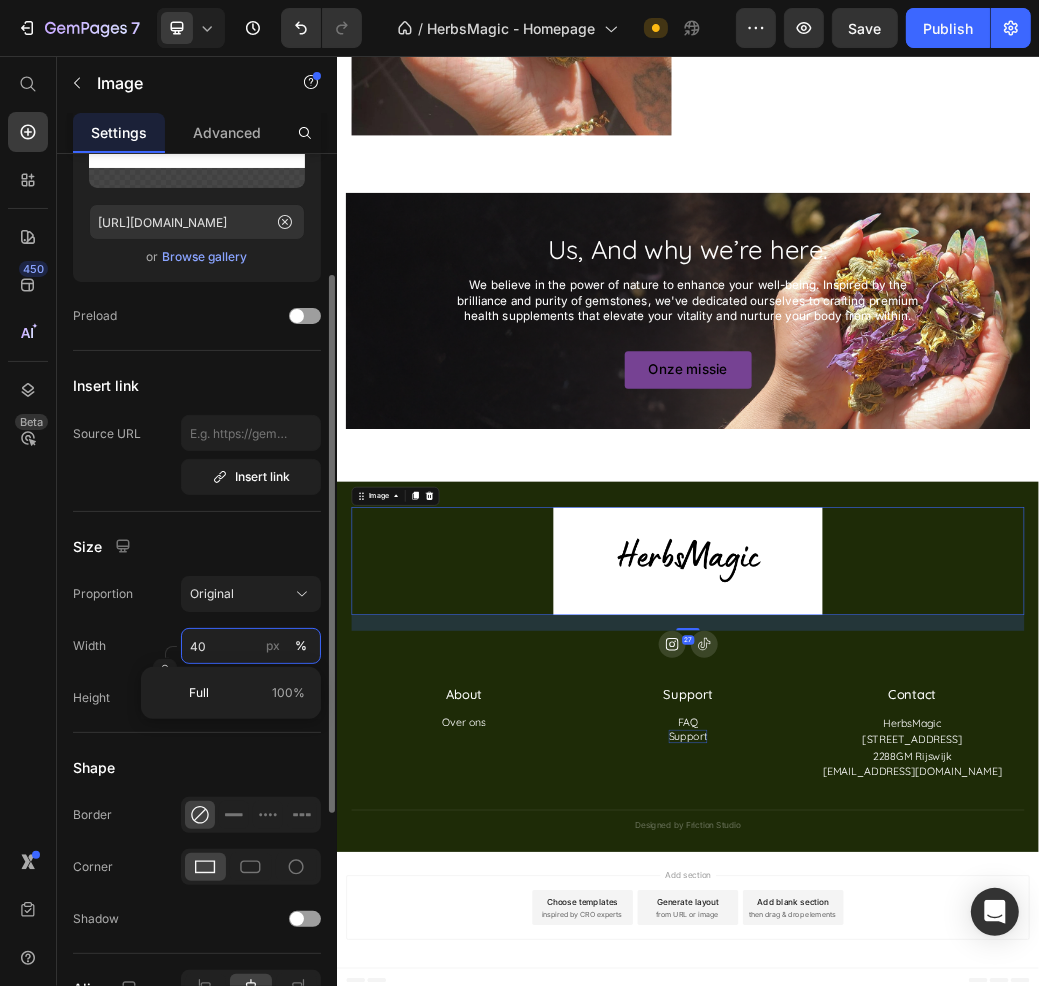 click on "40" at bounding box center [251, 646] 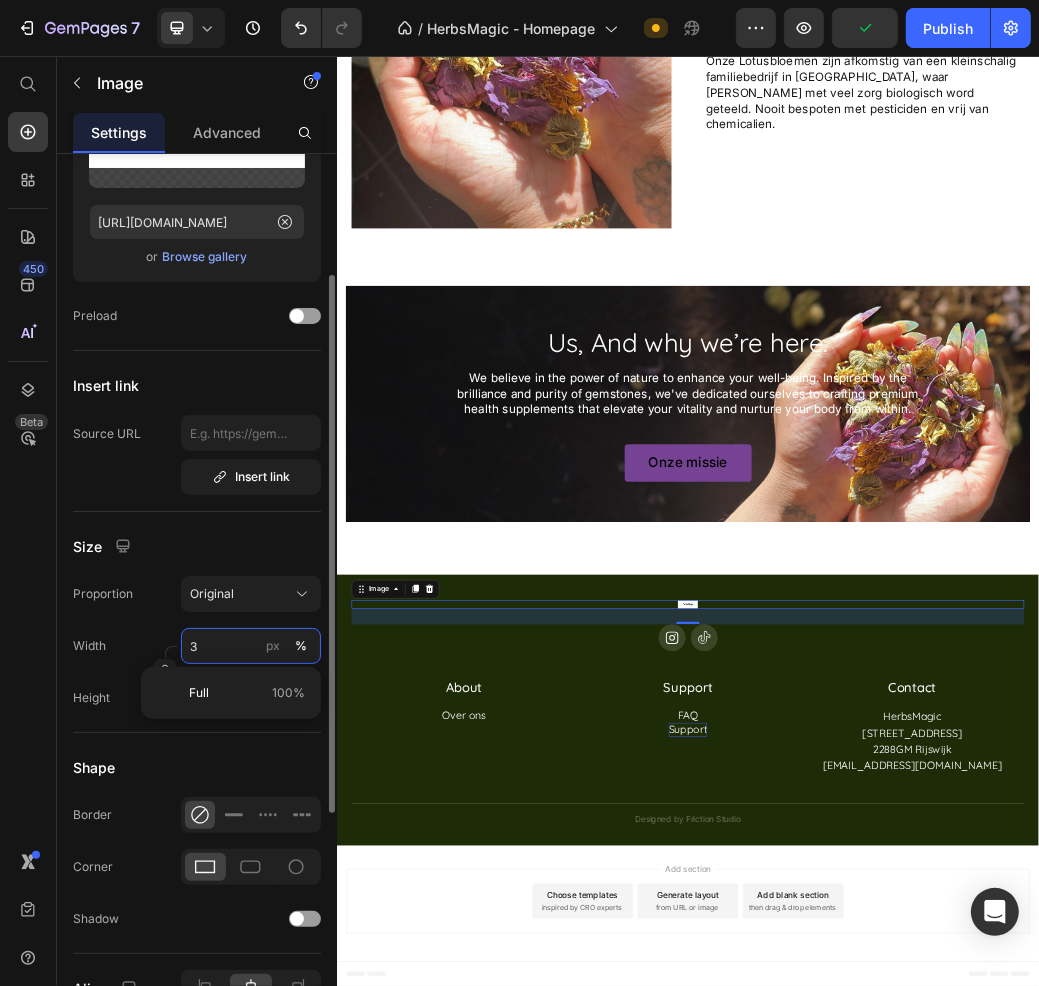 scroll, scrollTop: 12040, scrollLeft: 0, axis: vertical 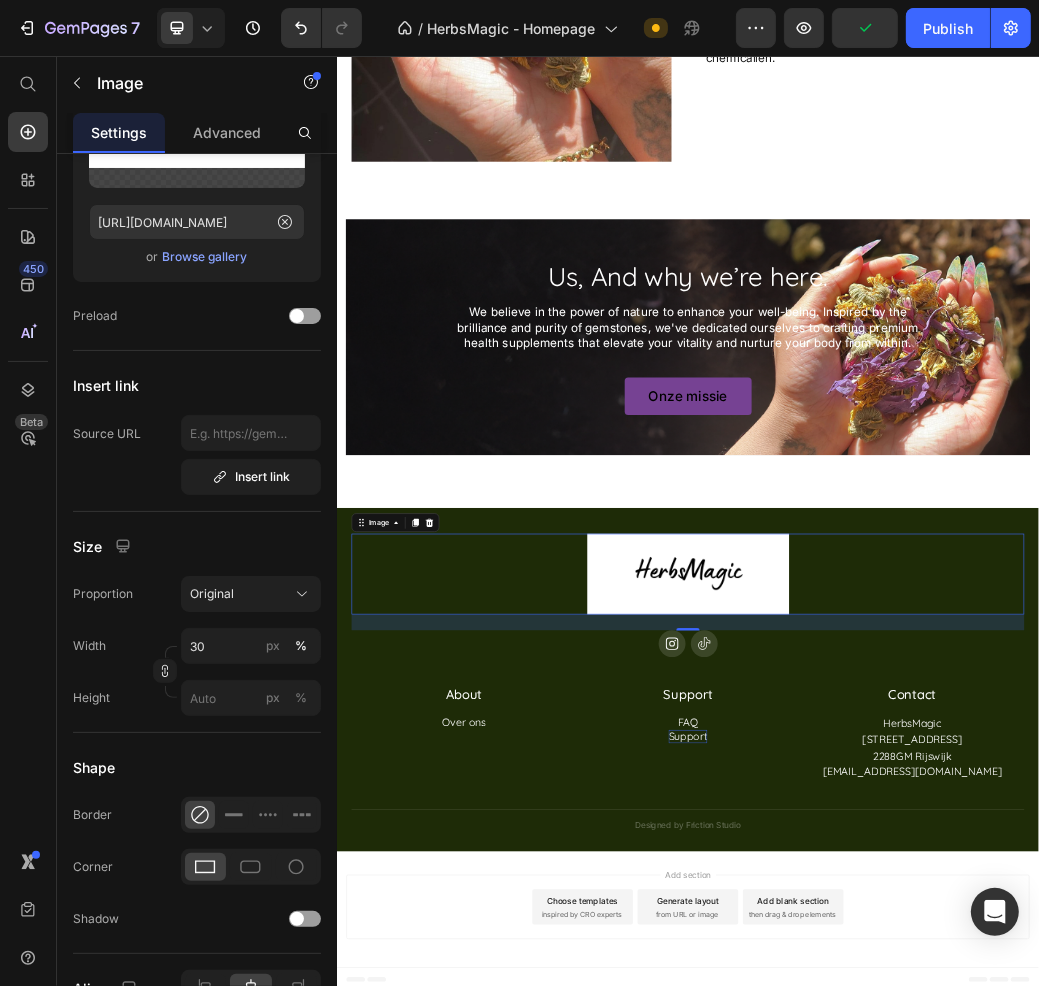 click on "Add section Choose templates inspired by CRO experts Generate layout from URL or image Add blank section then drag & drop elements" at bounding box center (936, 1515) 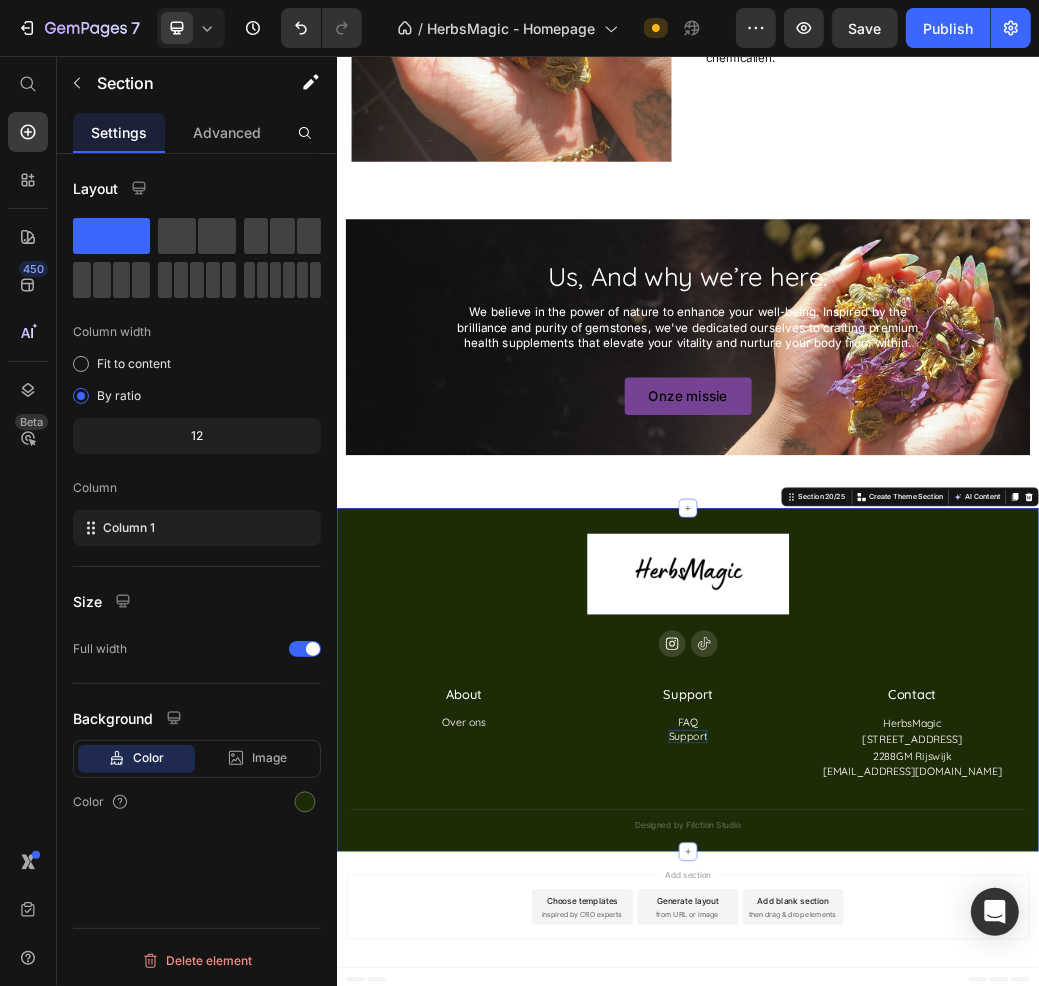 scroll, scrollTop: 0, scrollLeft: 0, axis: both 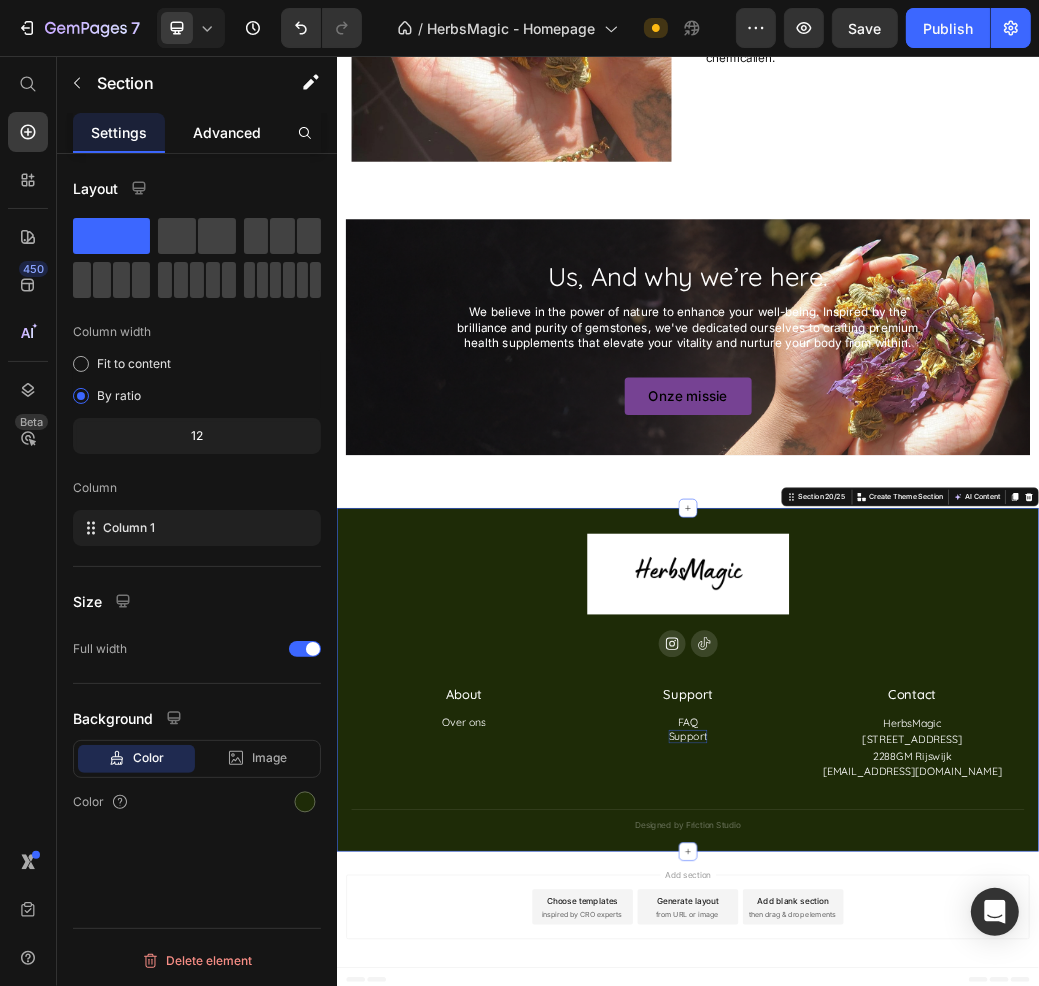 click on "Advanced" at bounding box center (227, 132) 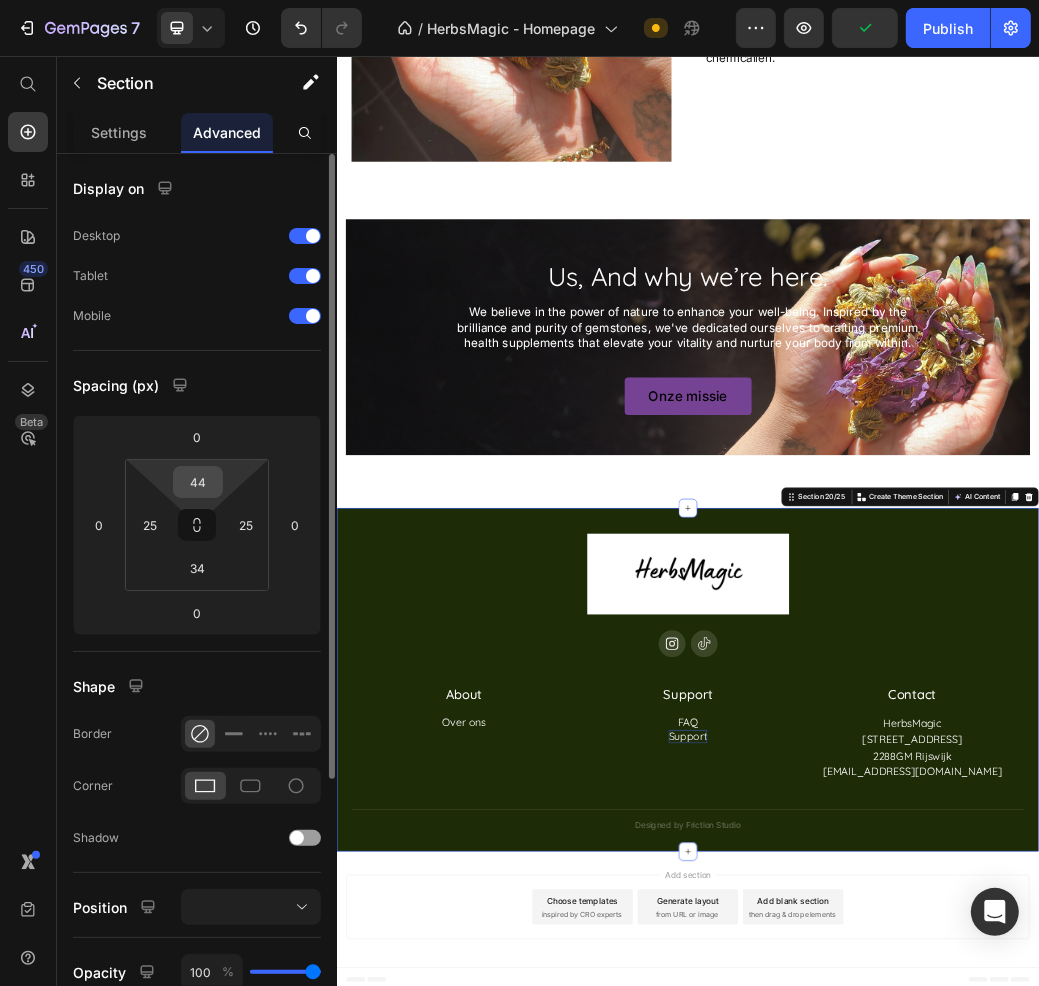 click on "44" at bounding box center [198, 482] 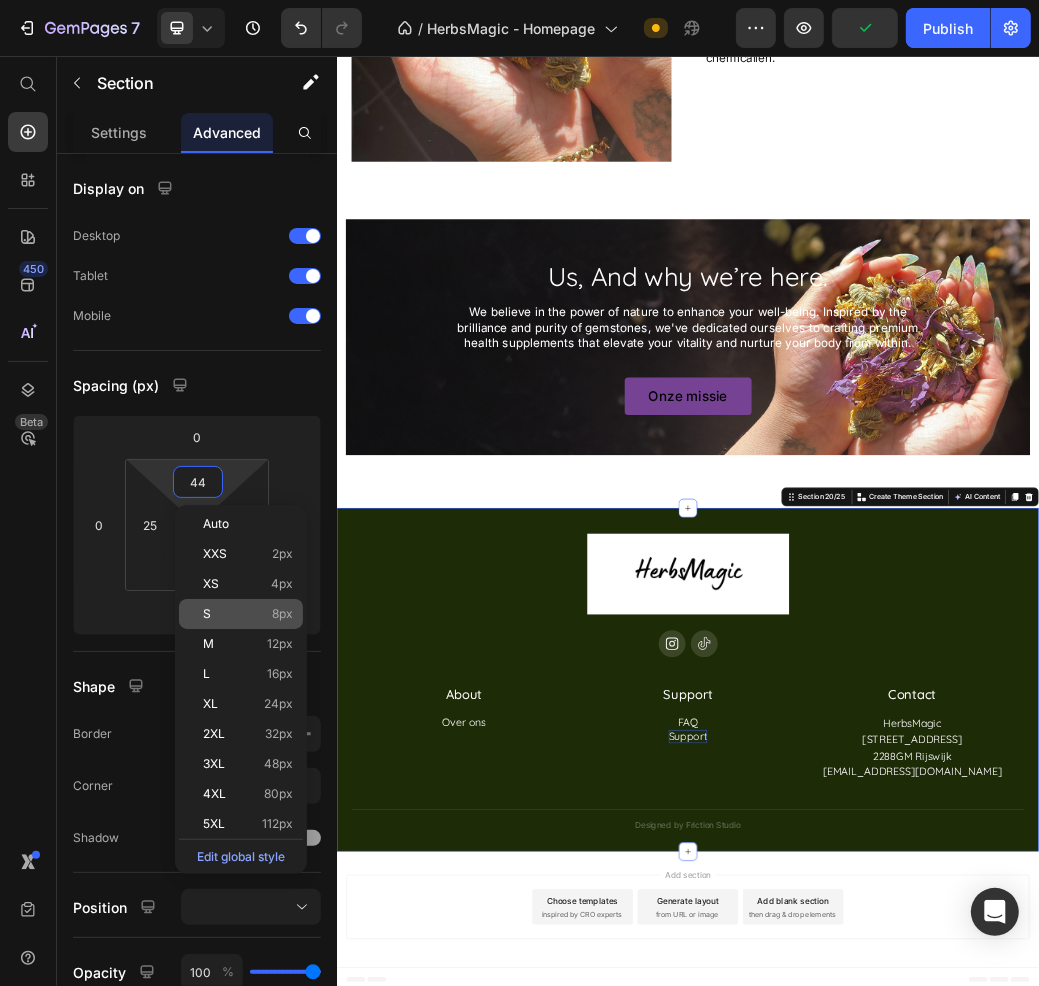 click on "S 8px" at bounding box center [248, 614] 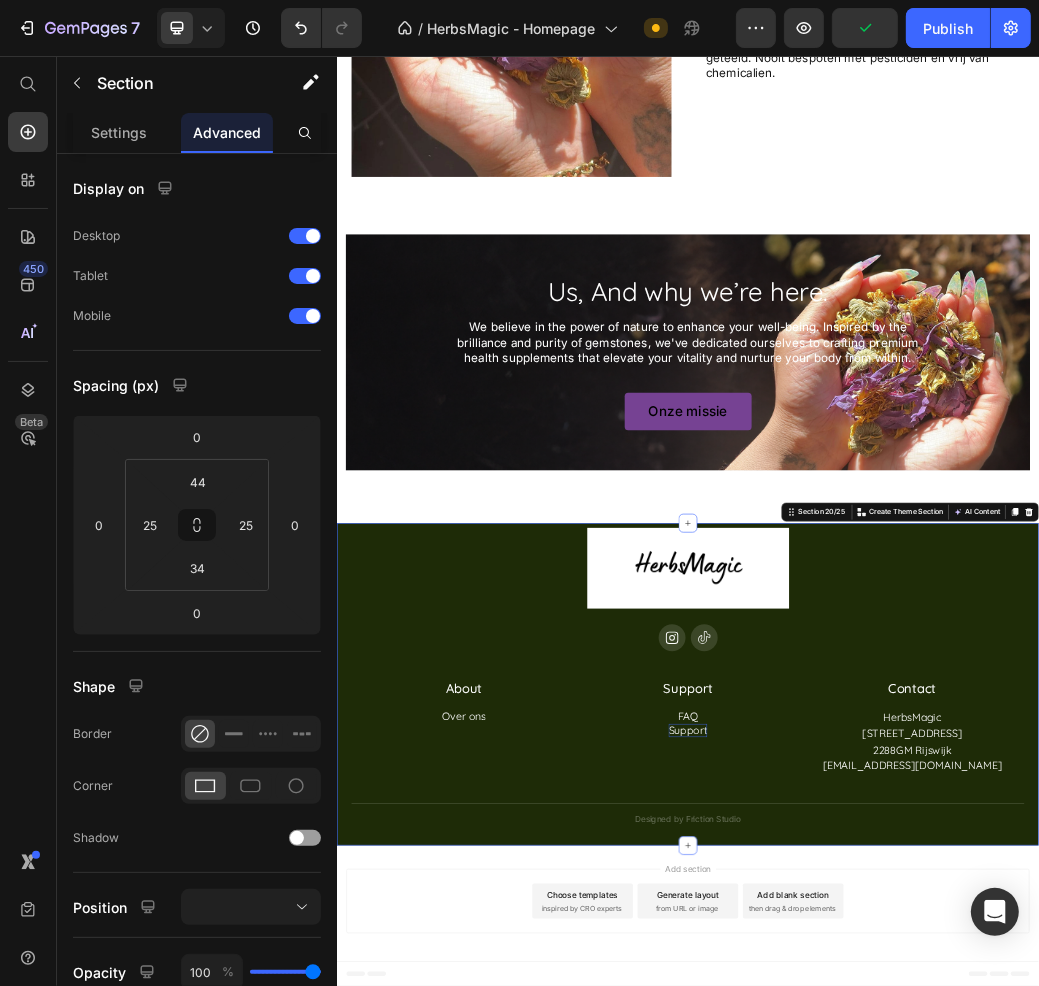 type on "8" 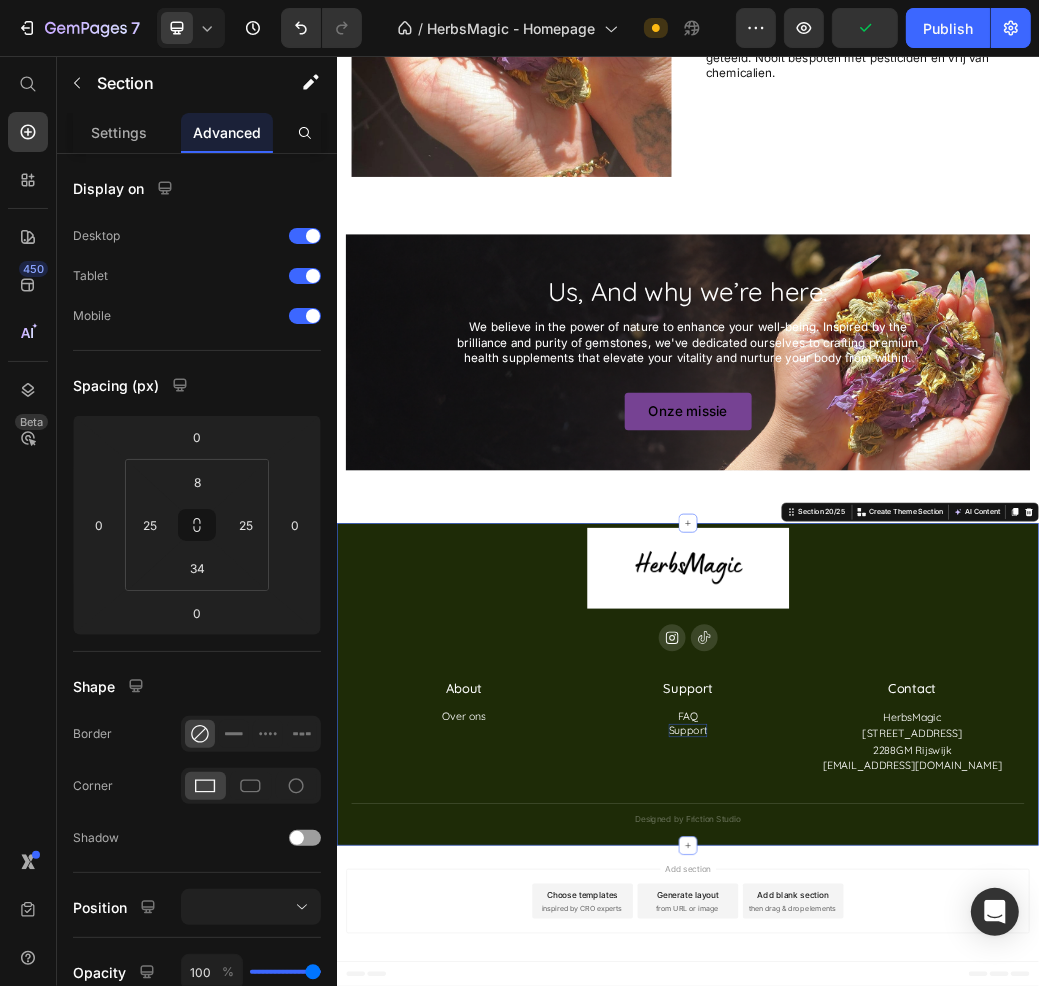 scroll, scrollTop: 12004, scrollLeft: 0, axis: vertical 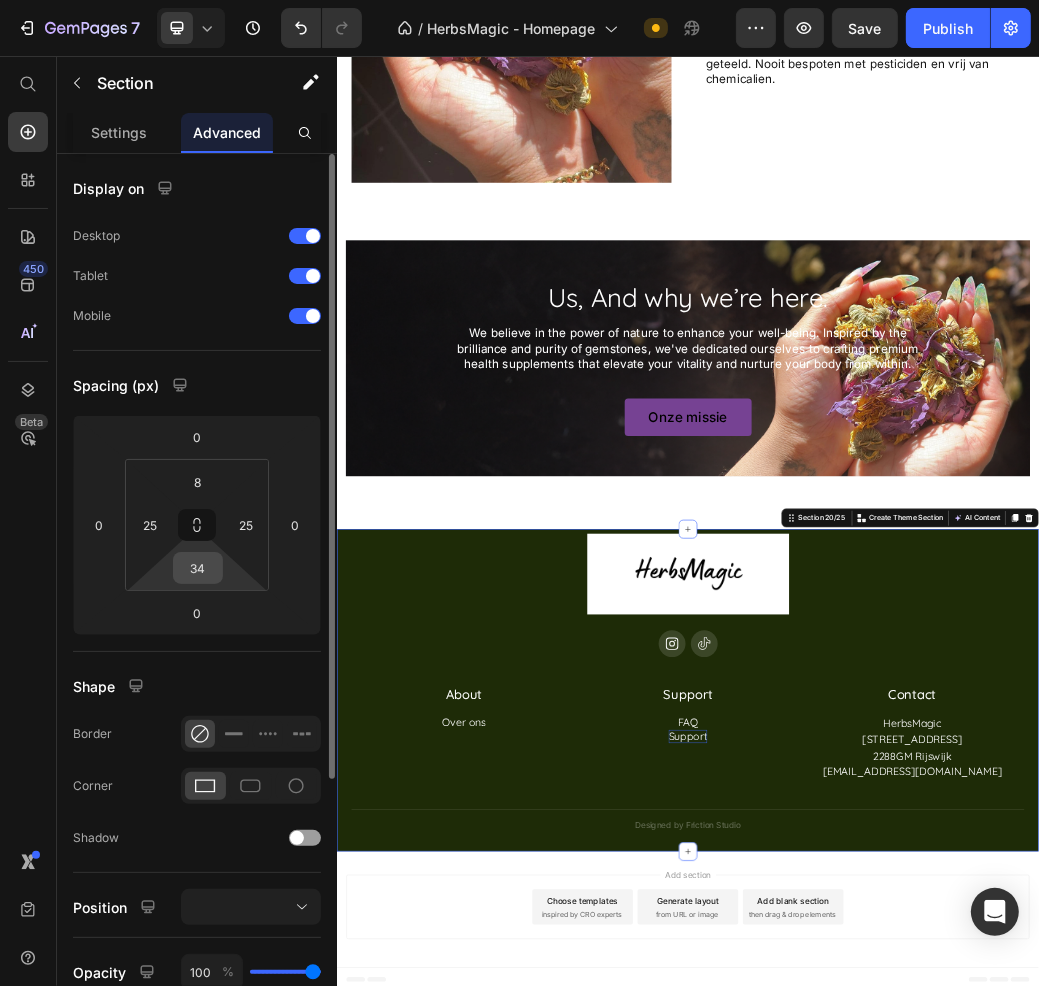 click on "34" at bounding box center [198, 568] 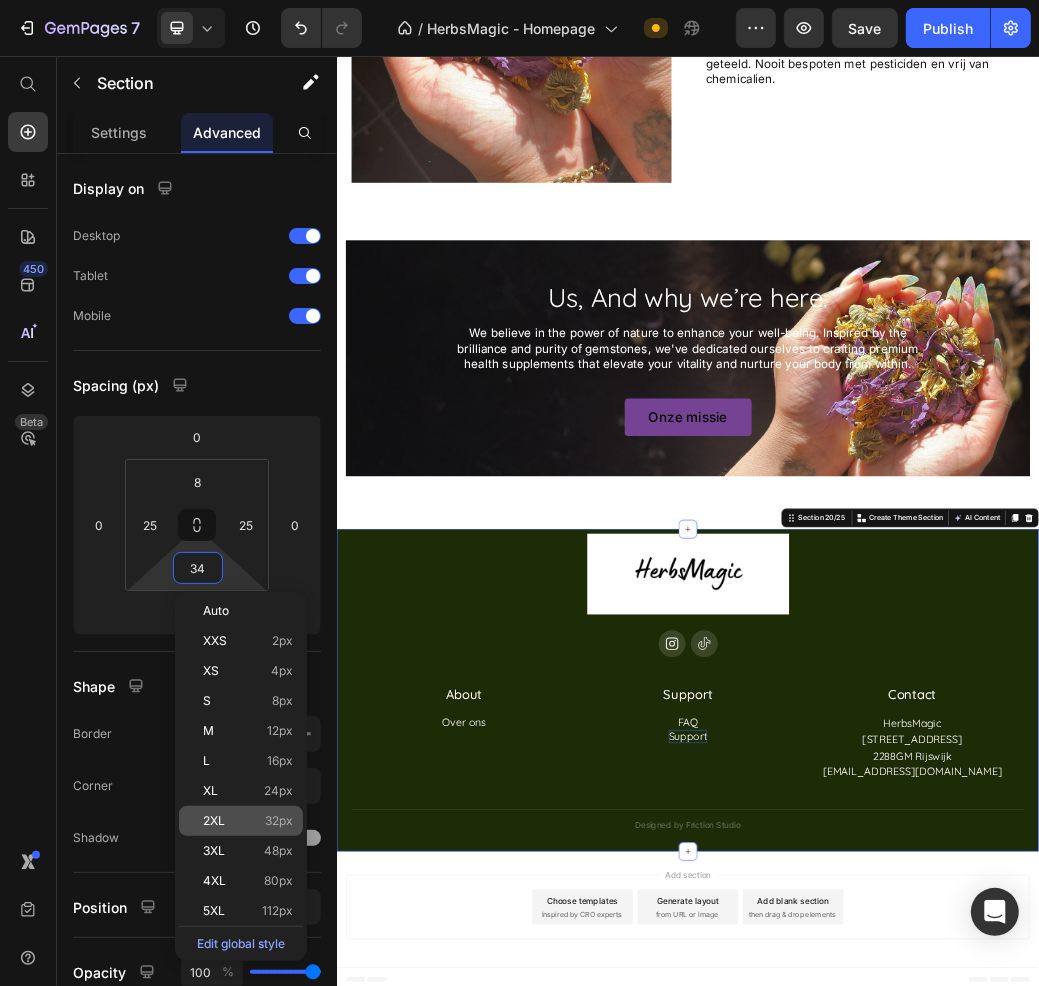 click on "2XL" at bounding box center [214, 821] 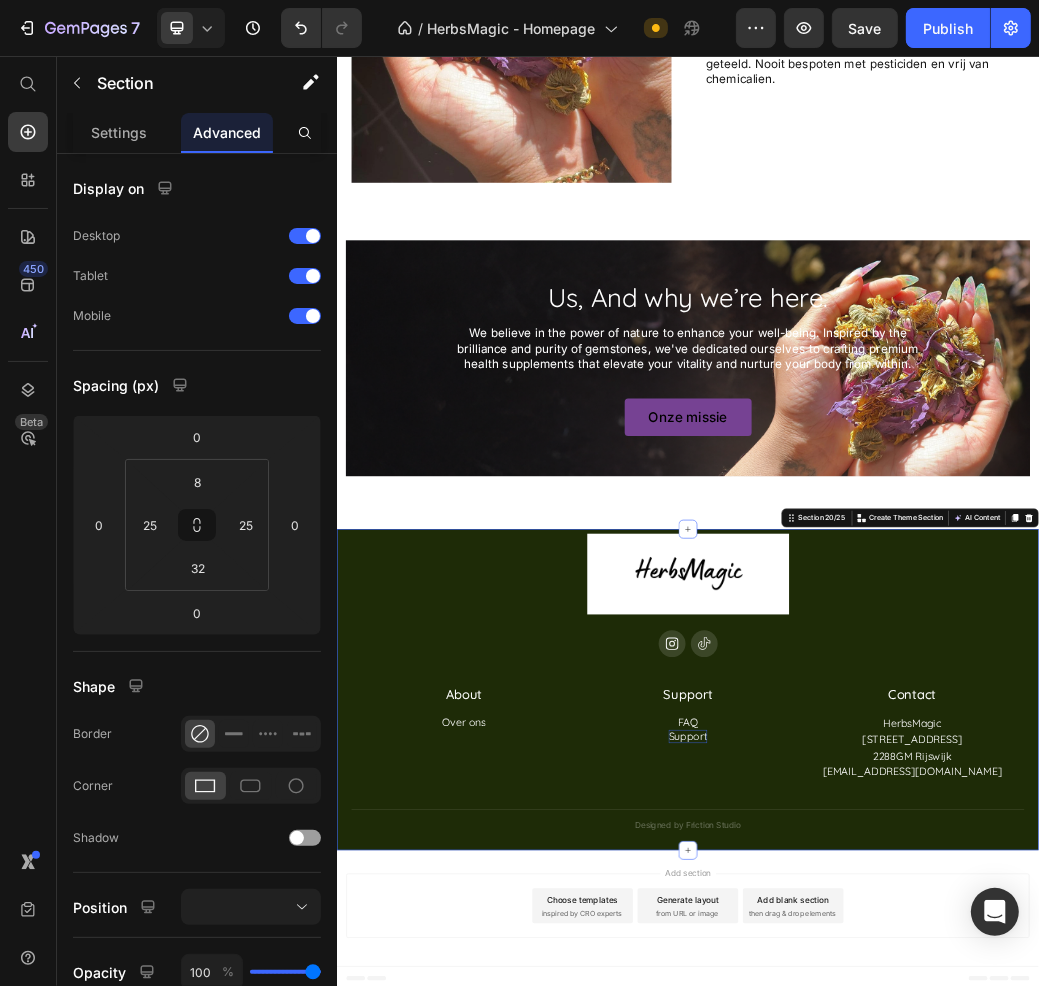 scroll, scrollTop: 12002, scrollLeft: 0, axis: vertical 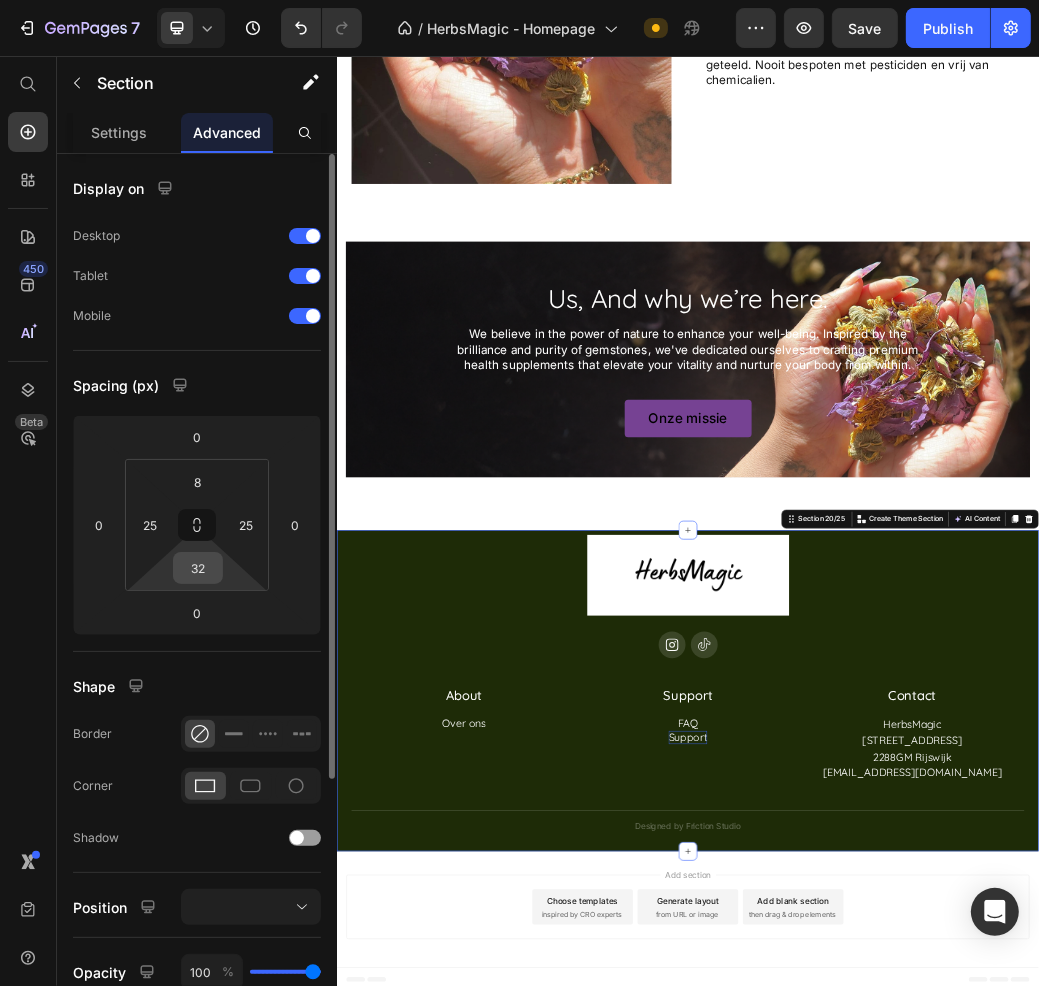 click on "32" at bounding box center (198, 568) 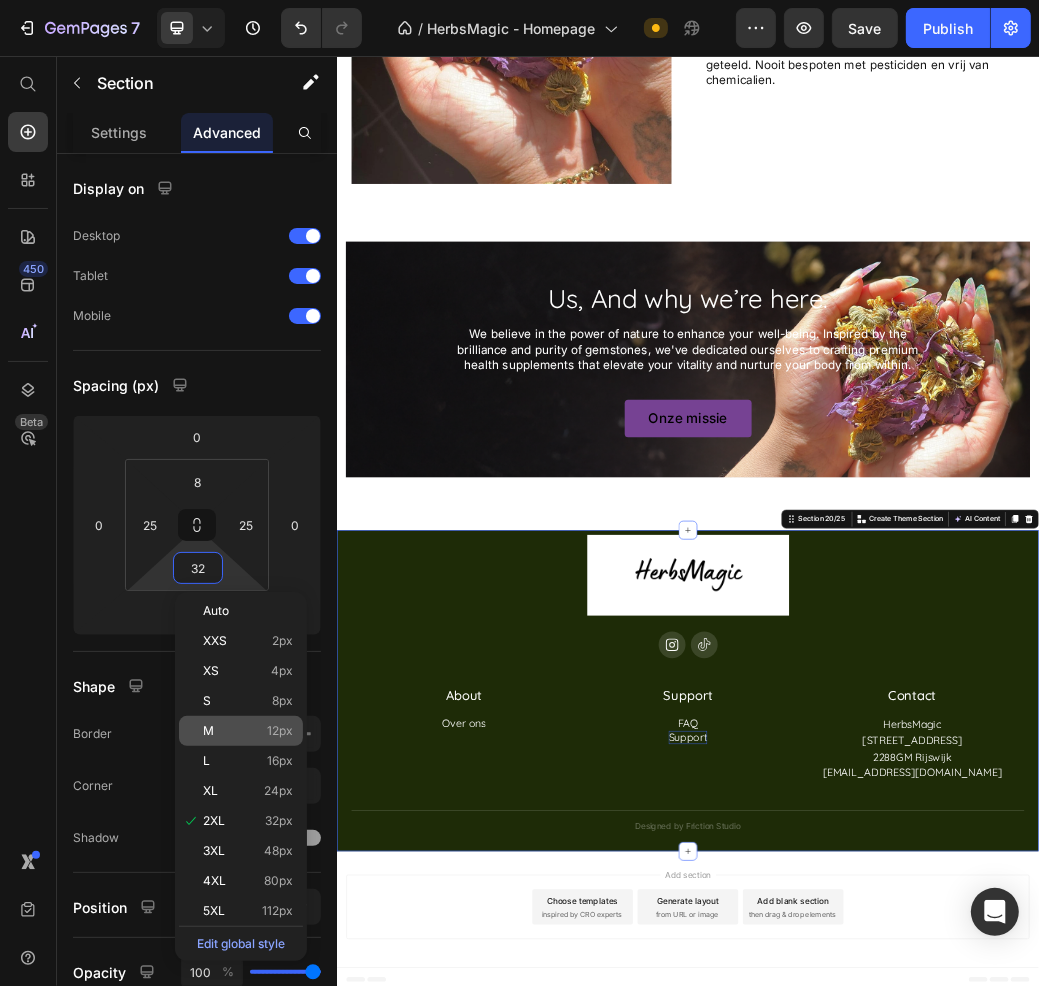 click on "M 12px" 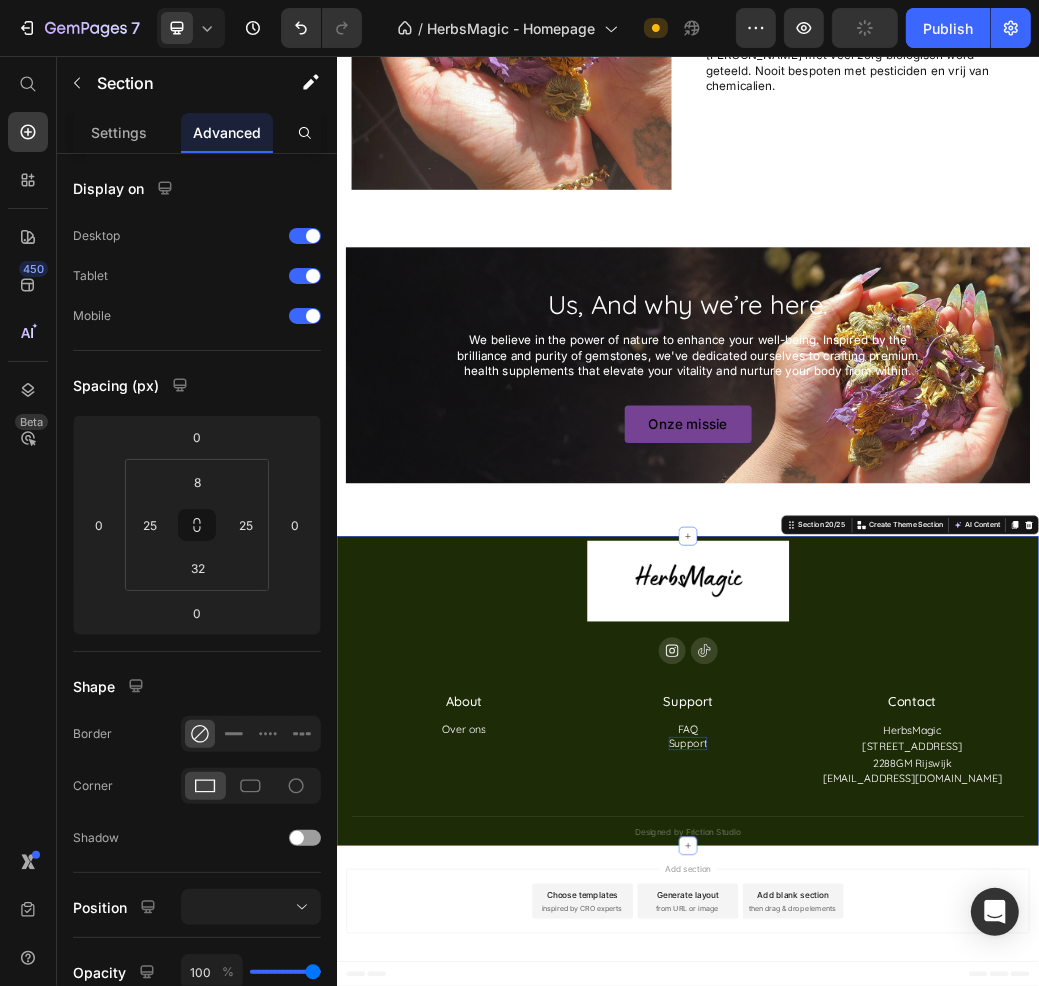 type on "12" 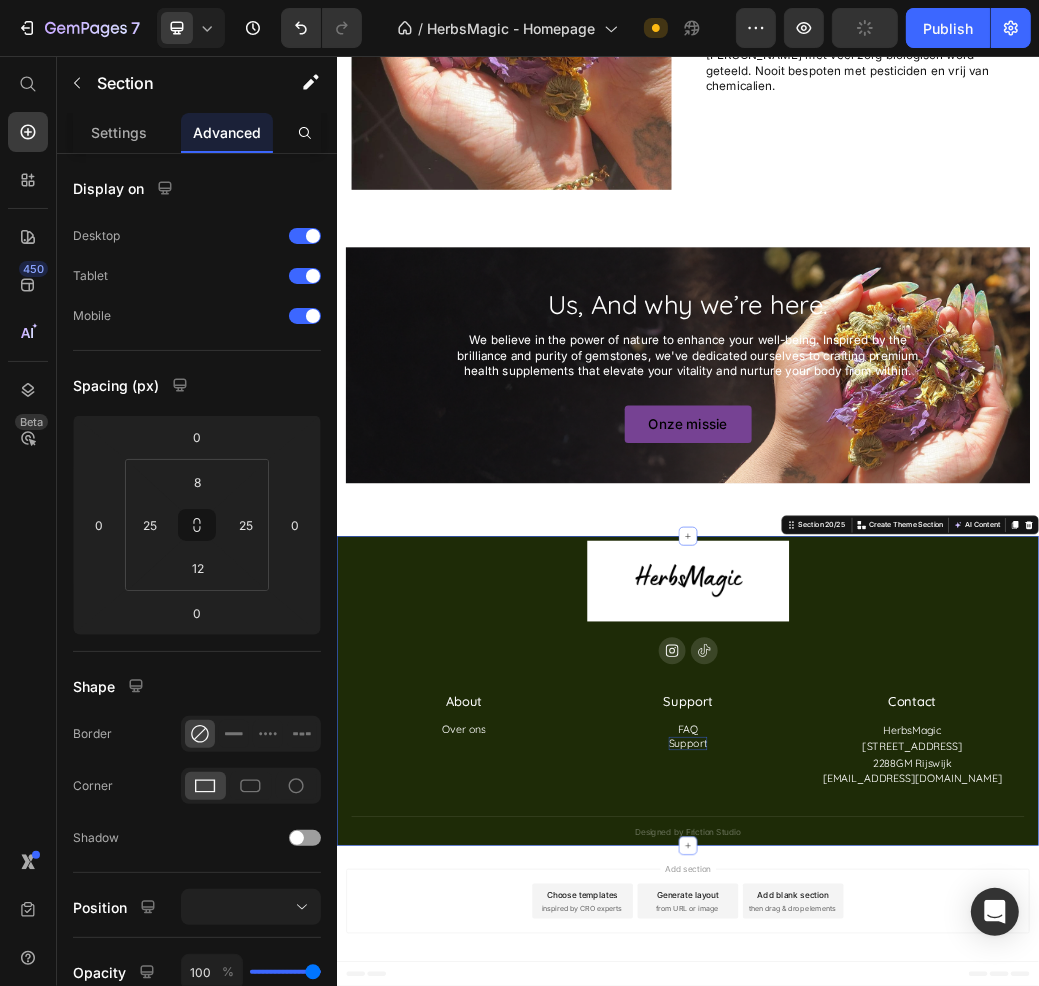 scroll, scrollTop: 11982, scrollLeft: 0, axis: vertical 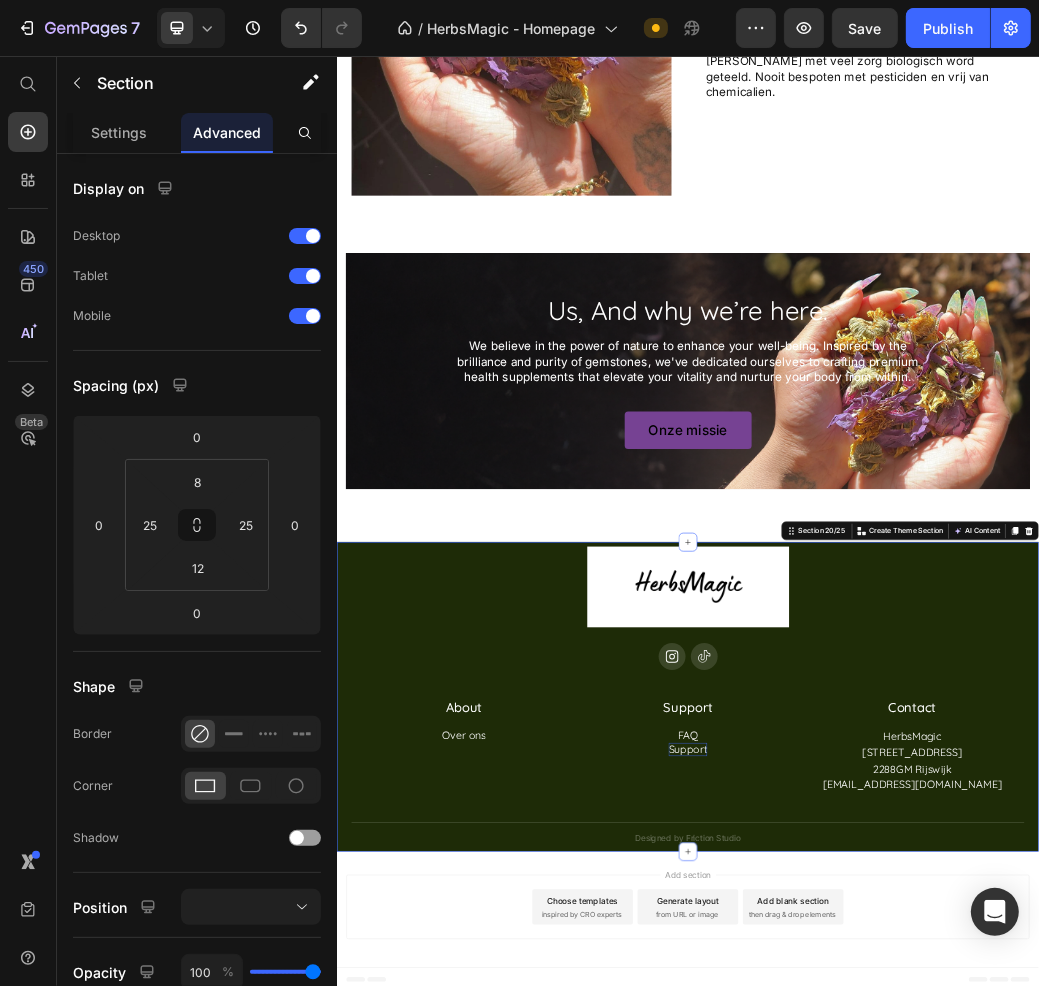 click on "Image
Icon
Icon Row
About Accordion
Support Accordion
Contact Accordion Row About Heading Over ons Button Row Support Heading Row FAQ Button Support Button Contact Heading HerbsMagic Heading Veraartlaan 12 Heading 2288GM Rijswijk Heading [EMAIL_ADDRESS][DOMAIN_NAME] Heading Row Row Row                Title Line Designed by Friction Studio Text Block Section 20/25   Create Theme Section AI Content Write with GemAI What would you like to describe here? Tone and Voice Persuasive Product Blauwe Lotus Show more Generate" at bounding box center (936, 1151) 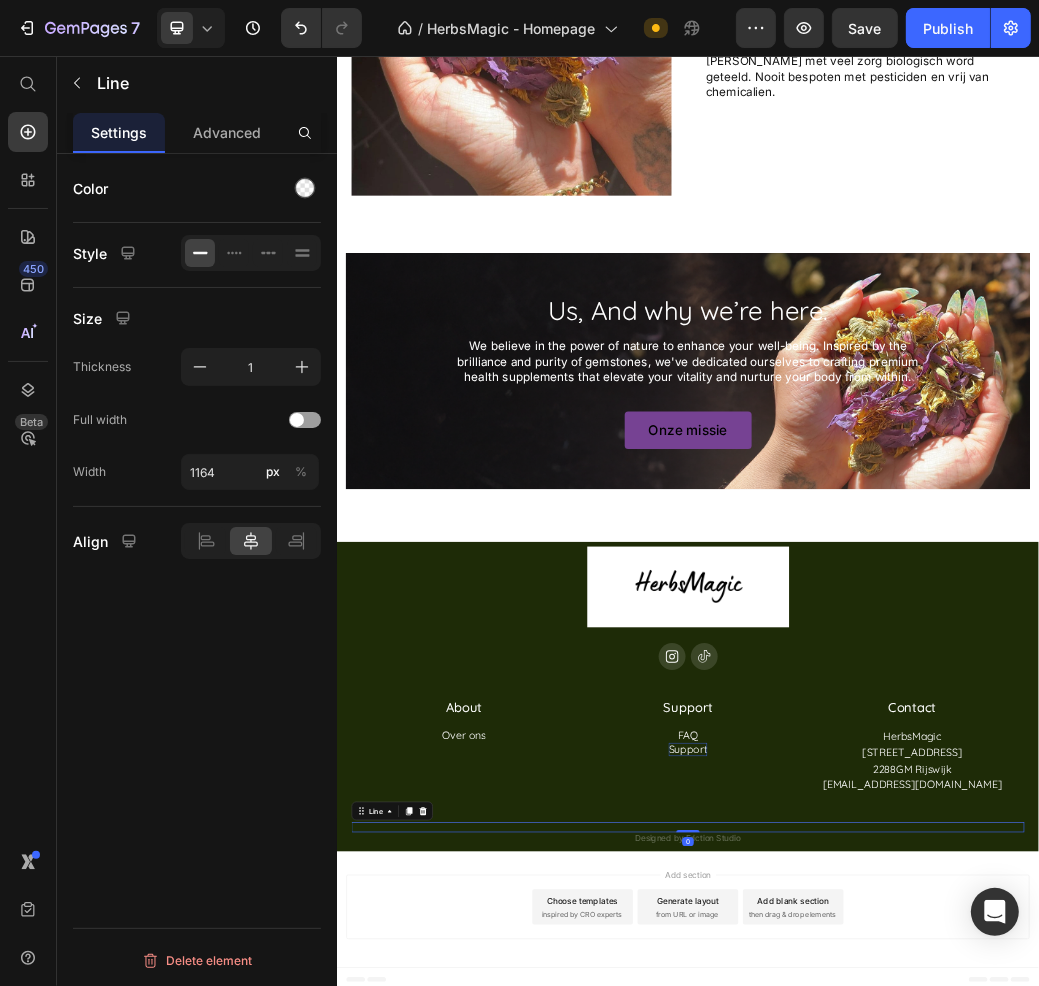 click on "Title Line   0" at bounding box center [936, 1374] 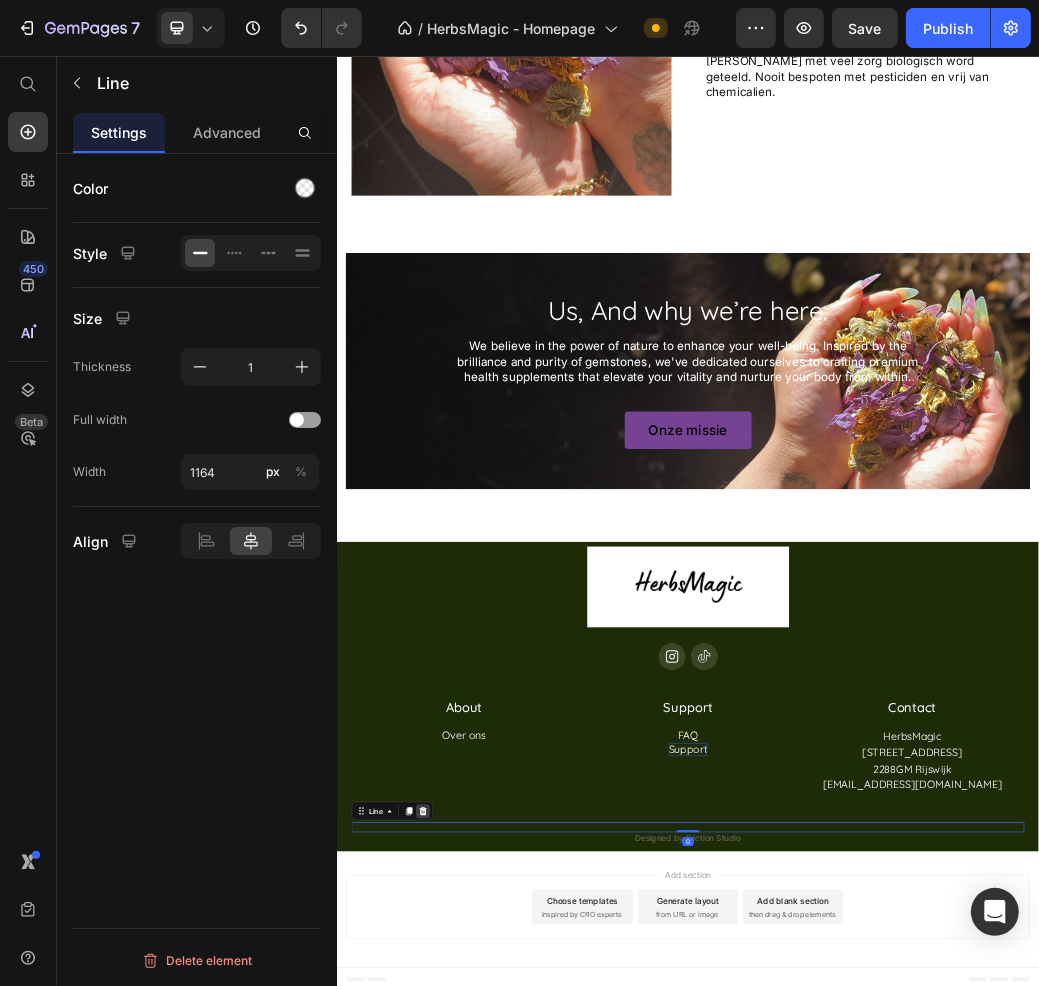 click 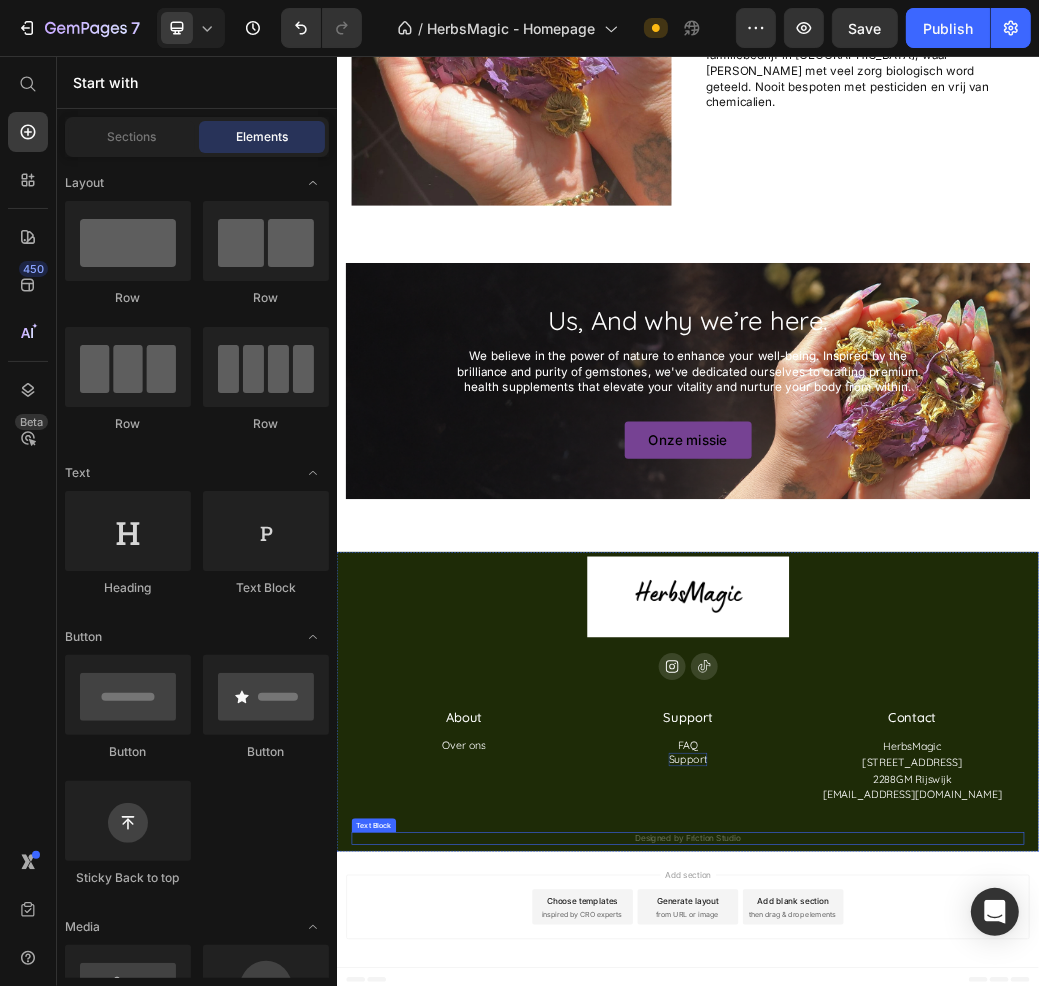 click on "Designed by Friction Studio" at bounding box center [936, 1393] 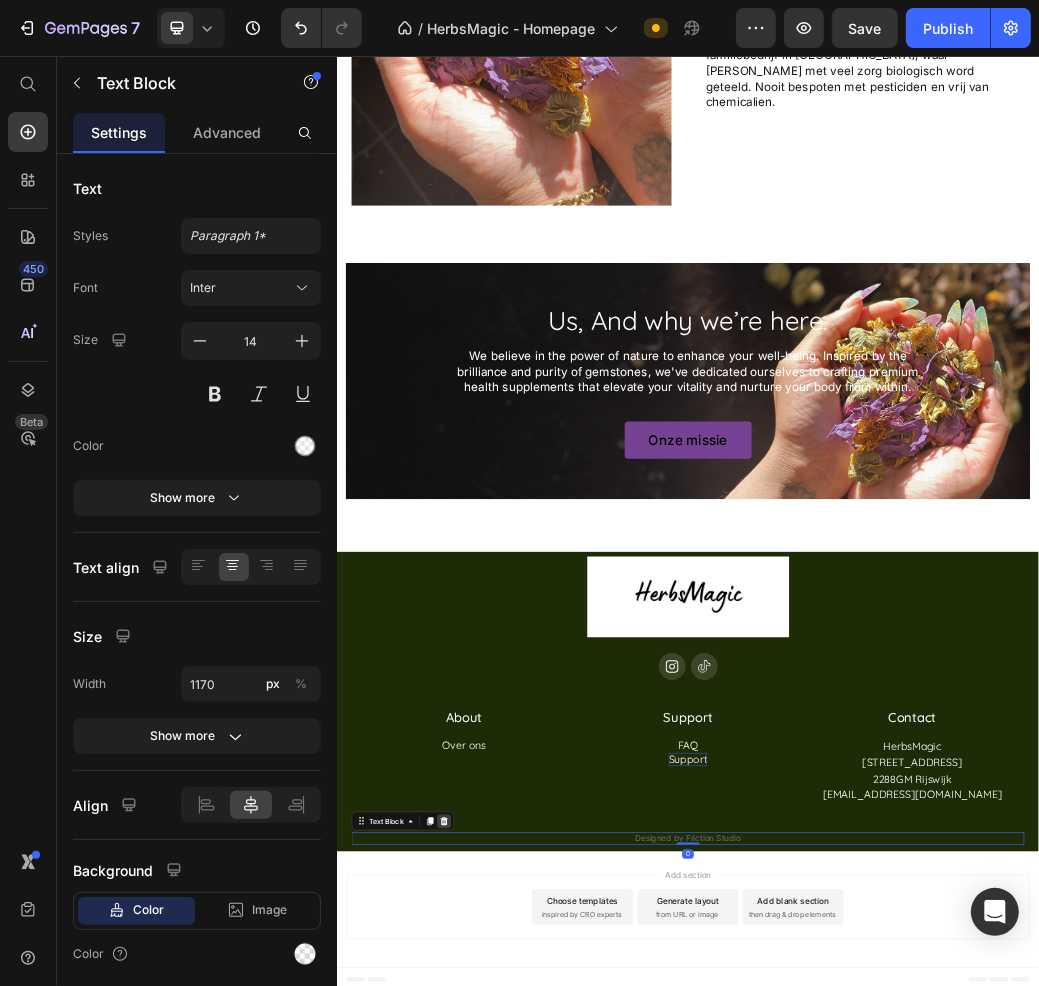 click 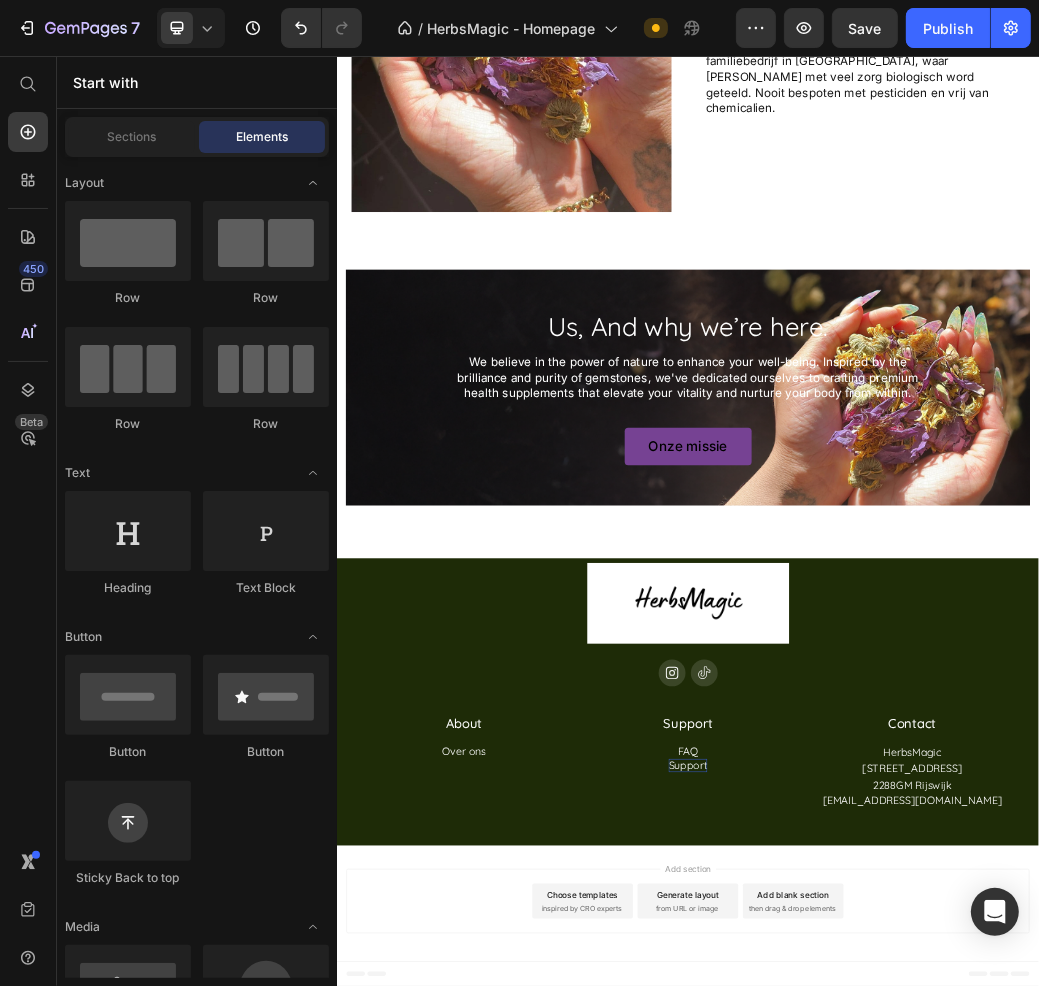 scroll, scrollTop: 11944, scrollLeft: 0, axis: vertical 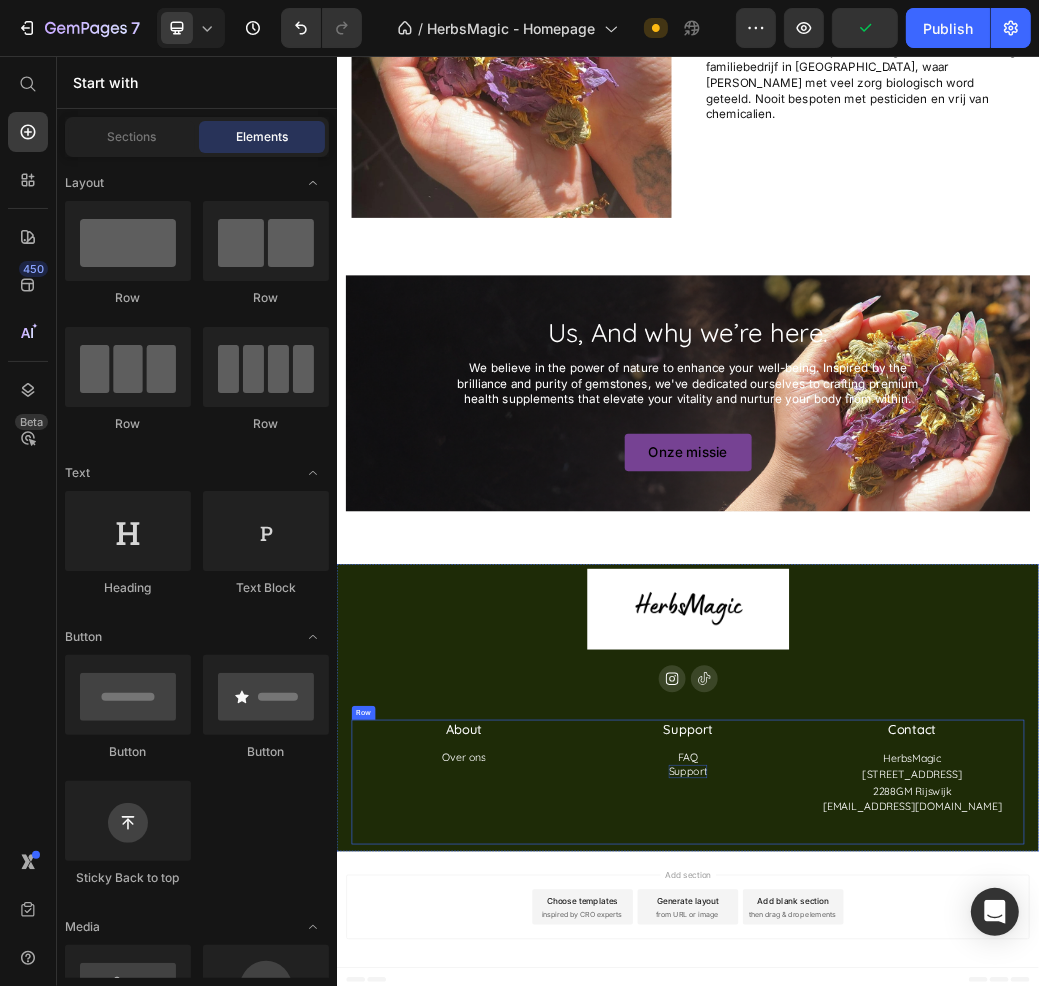 click on "About Heading Over ons Button Row Support Heading Row FAQ Button Support Button Contact Heading HerbsMagic Heading [STREET_ADDRESS] Heading [EMAIL_ADDRESS][DOMAIN_NAME] Heading [GEOGRAPHIC_DATA]" at bounding box center [936, 1297] 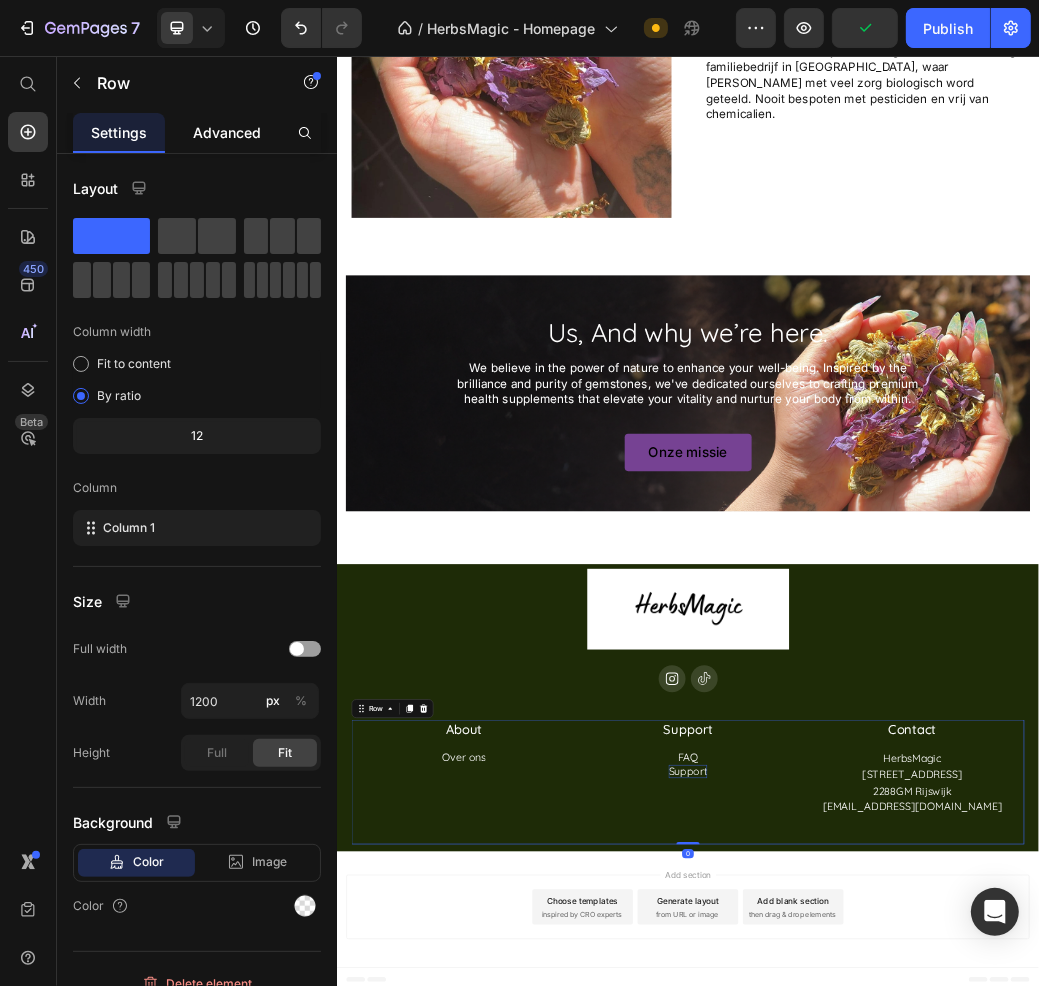 click on "Advanced" at bounding box center (227, 132) 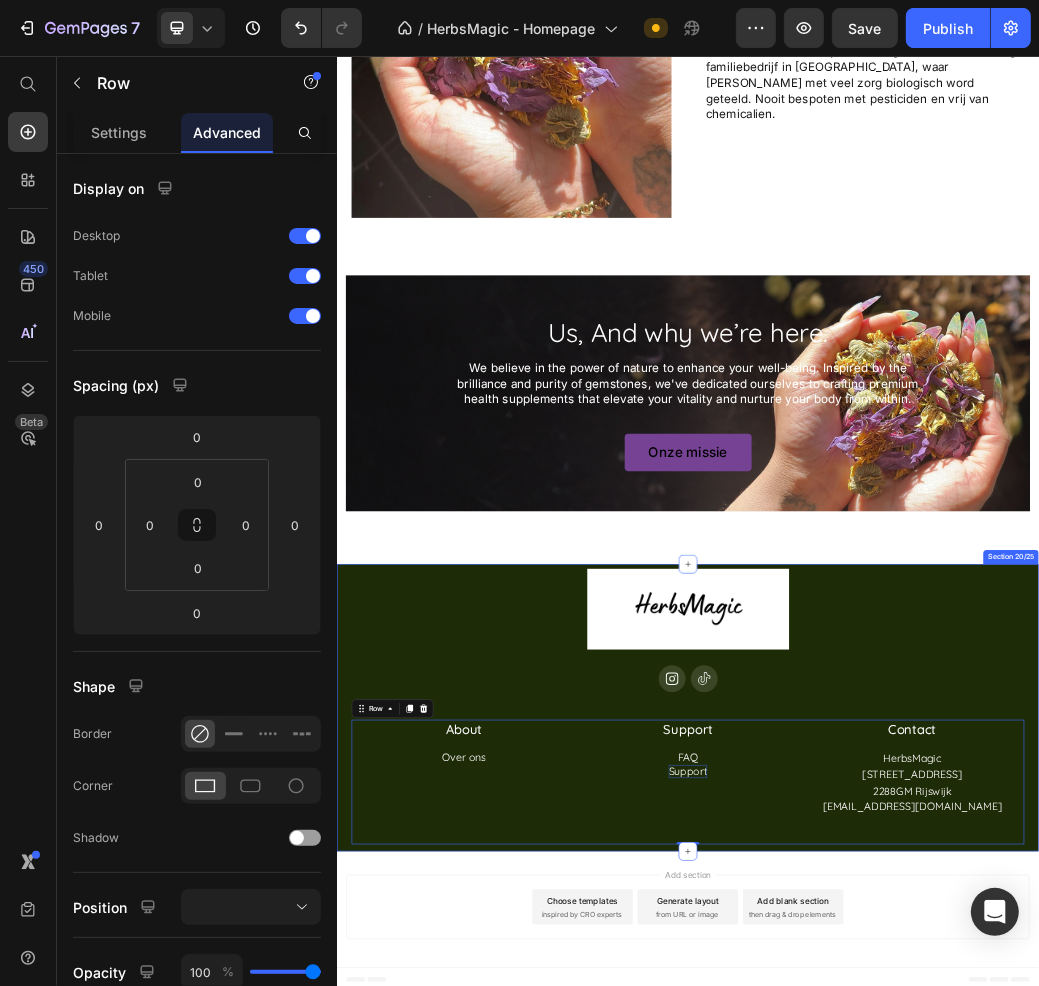 click on "Image
Icon
Icon Row
About Accordion
Support Accordion
Contact Accordion Row About Heading Over ons Button Row Support Heading Row FAQ Button Support Button Contact Heading HerbsMagic Heading Veraartlaan 12 Heading 2288GM Rijswijk Heading [EMAIL_ADDRESS][DOMAIN_NAME] Heading [GEOGRAPHIC_DATA]   0 Section 20/25" at bounding box center (936, 1170) 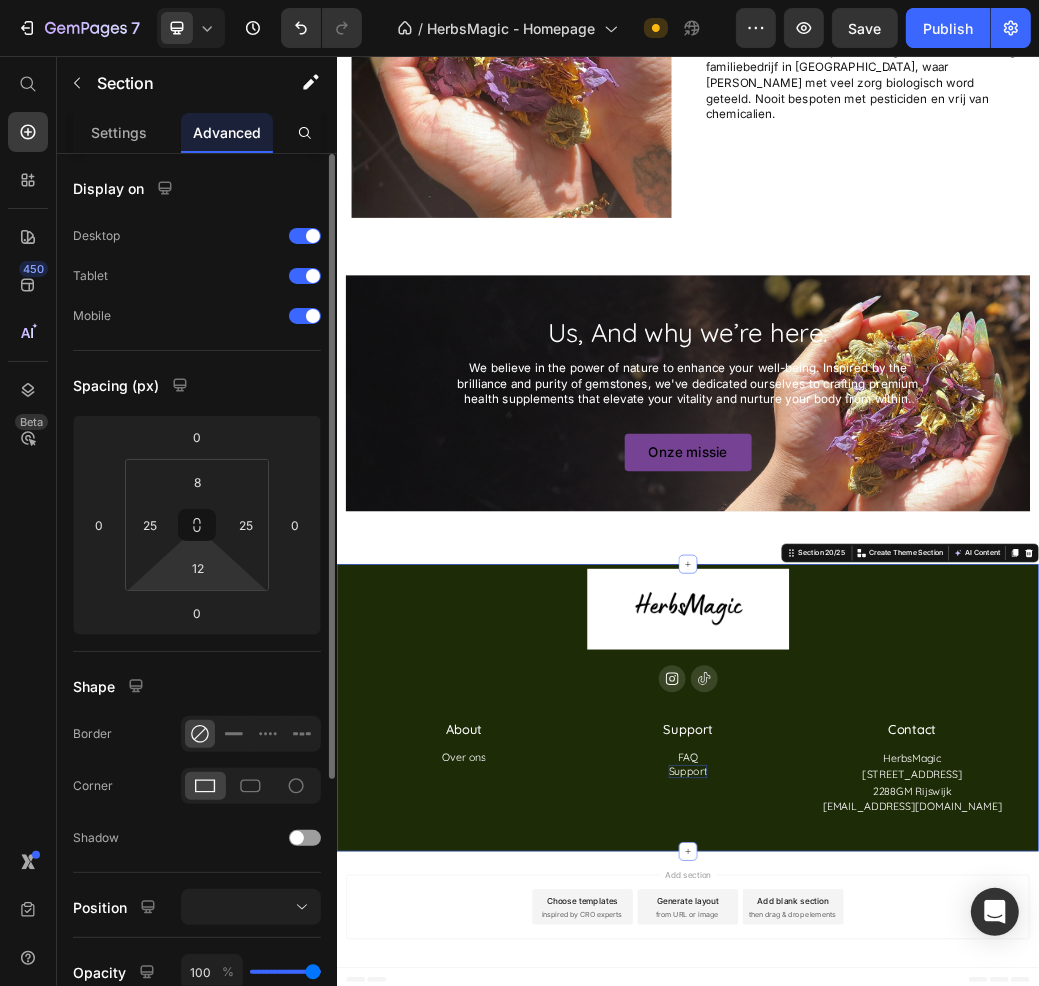 click on "7  Version history  /  HerbsMagic - Homepage Need republishing Preview  Save   Publish  450 Beta Start with Sections Elements Hero Section Product Detail Brands Trusted Badges Guarantee Product Breakdown How to use Testimonials Compare Bundle FAQs Social Proof Brand Story Product List Collection Blog List Contact Sticky Add to Cart Custom Footer Browse Library 450 Layout
Row
Row
Row
Row Text
Heading
Text Block Button
Button
Button
Sticky Back to top Media
Image" 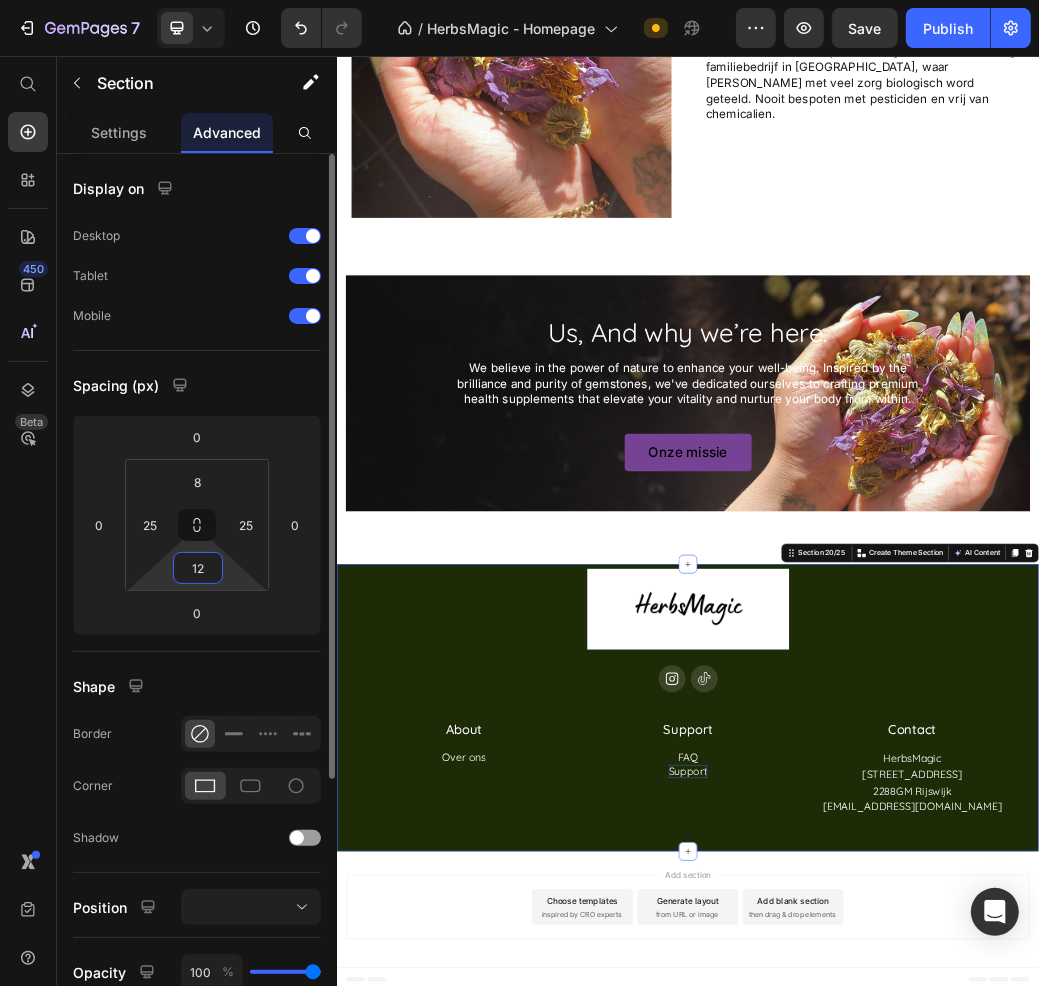 click on "12" at bounding box center (198, 568) 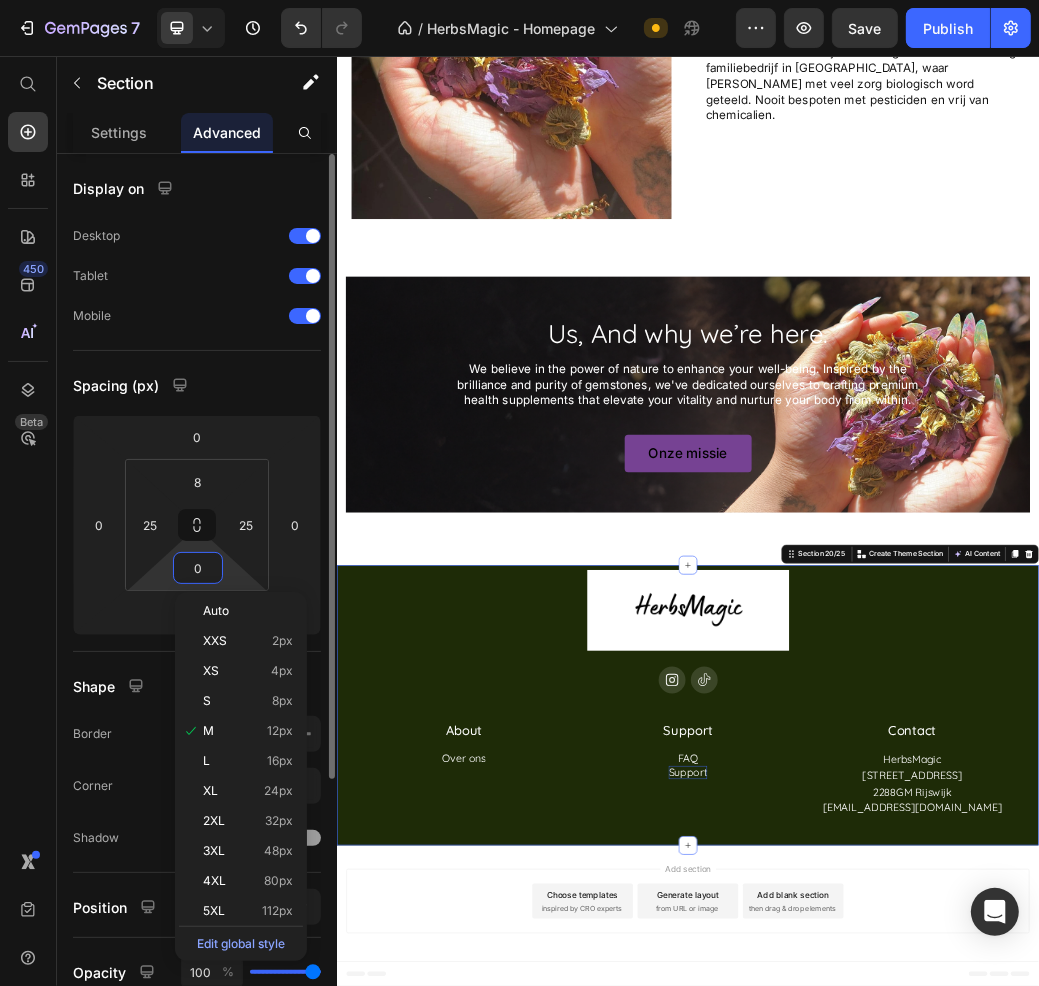 scroll, scrollTop: 11932, scrollLeft: 0, axis: vertical 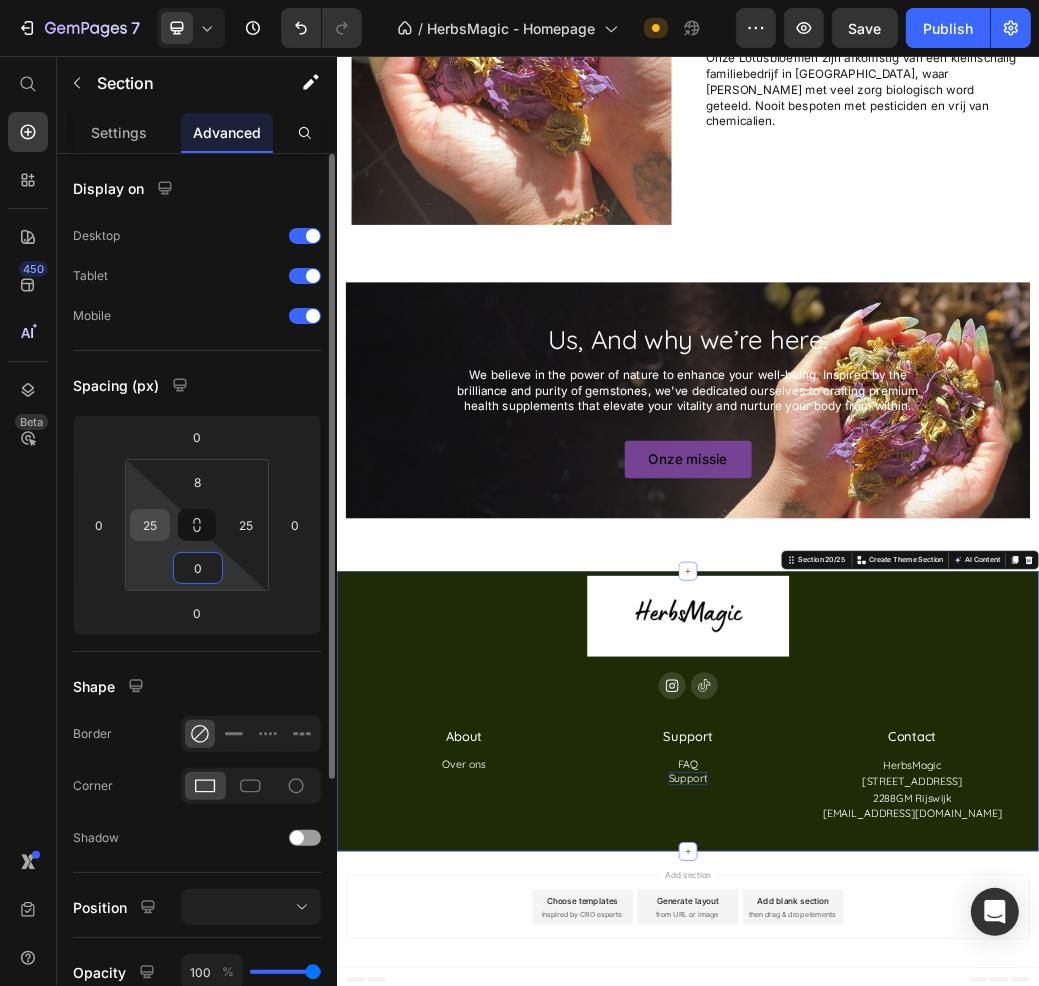 type on "0" 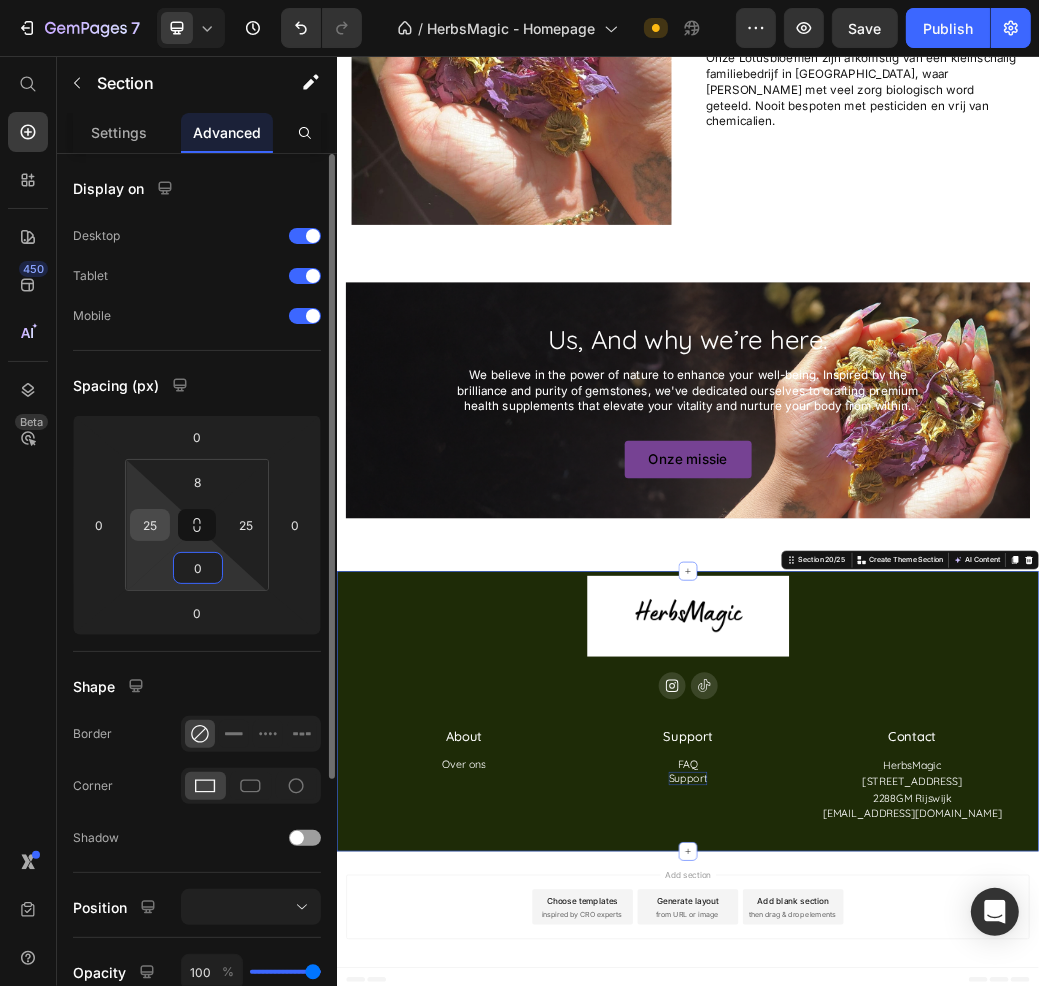 click on "25" at bounding box center (150, 525) 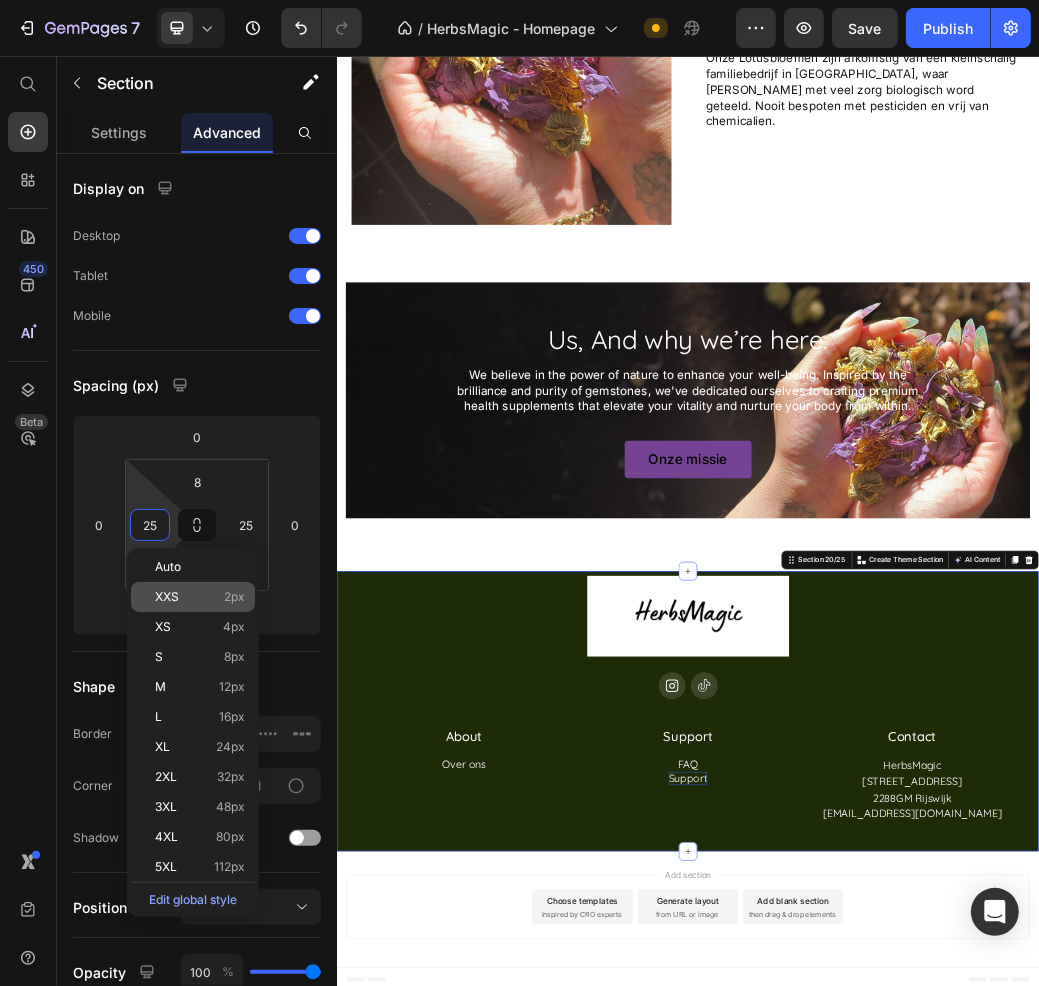 click on "XXS 2px" 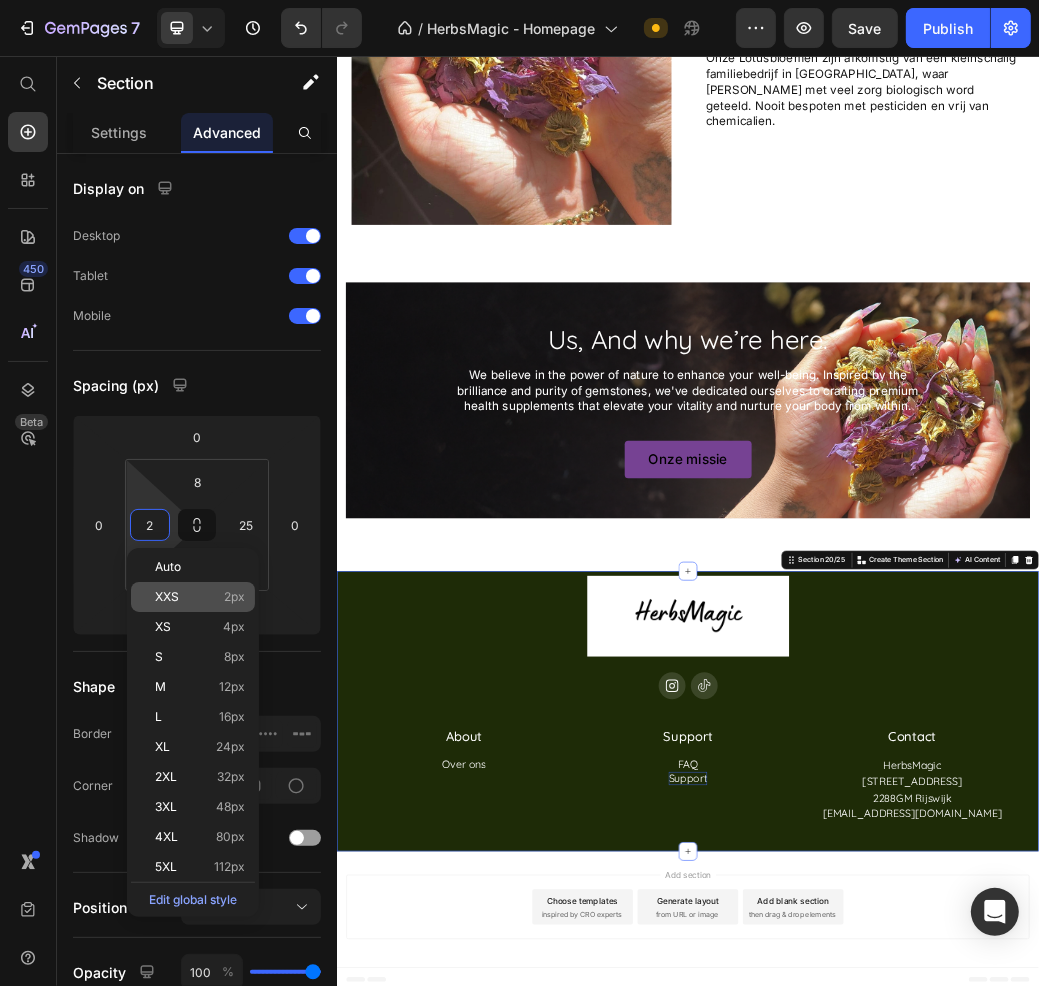 scroll, scrollTop: 11935, scrollLeft: 0, axis: vertical 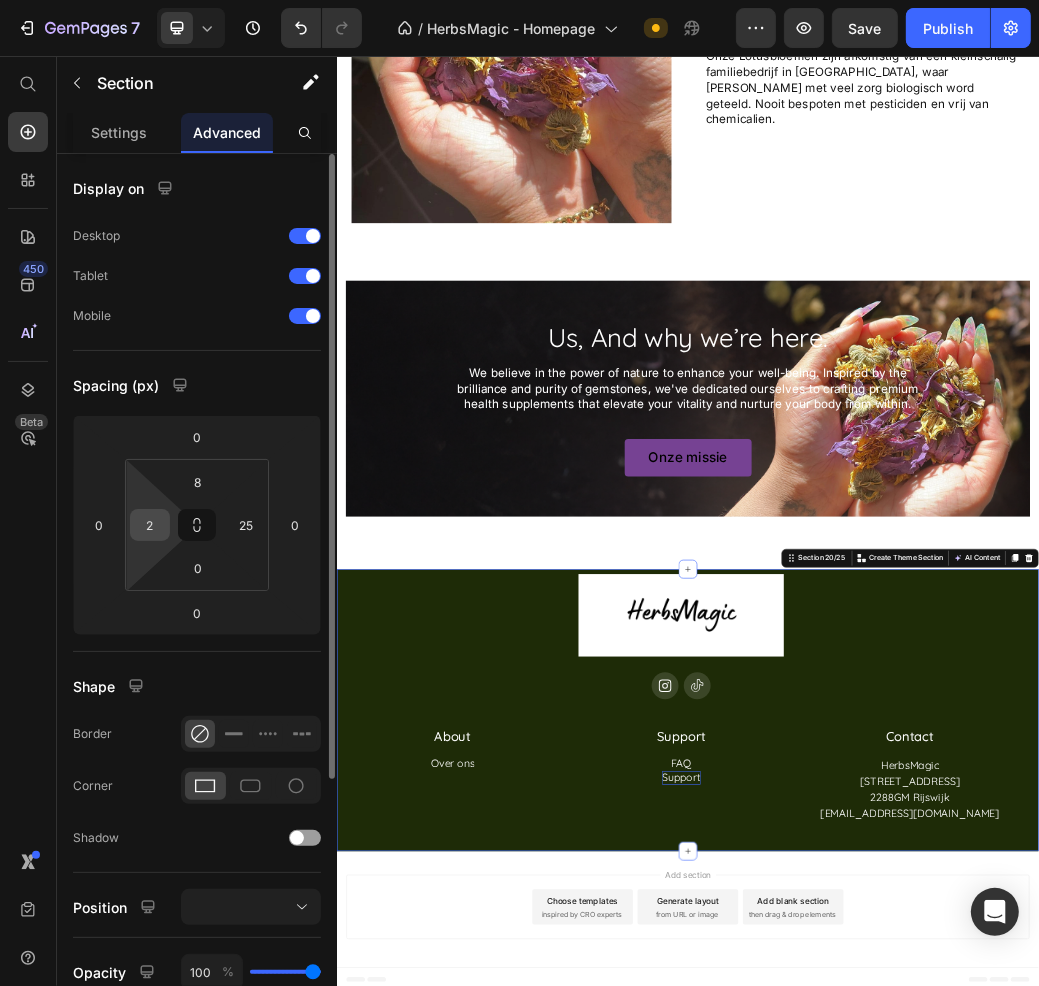 type on "25" 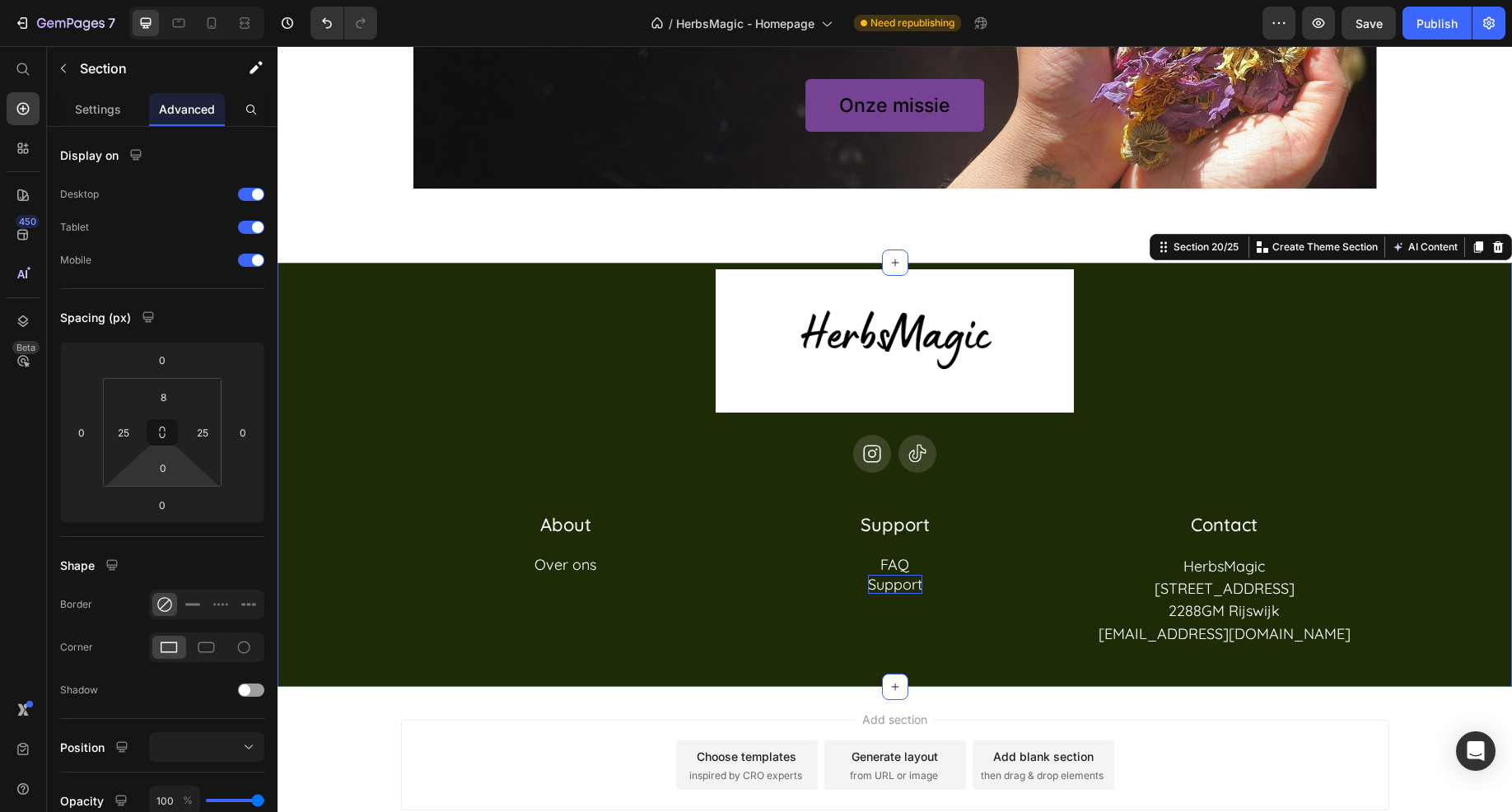 scroll, scrollTop: 10320, scrollLeft: 0, axis: vertical 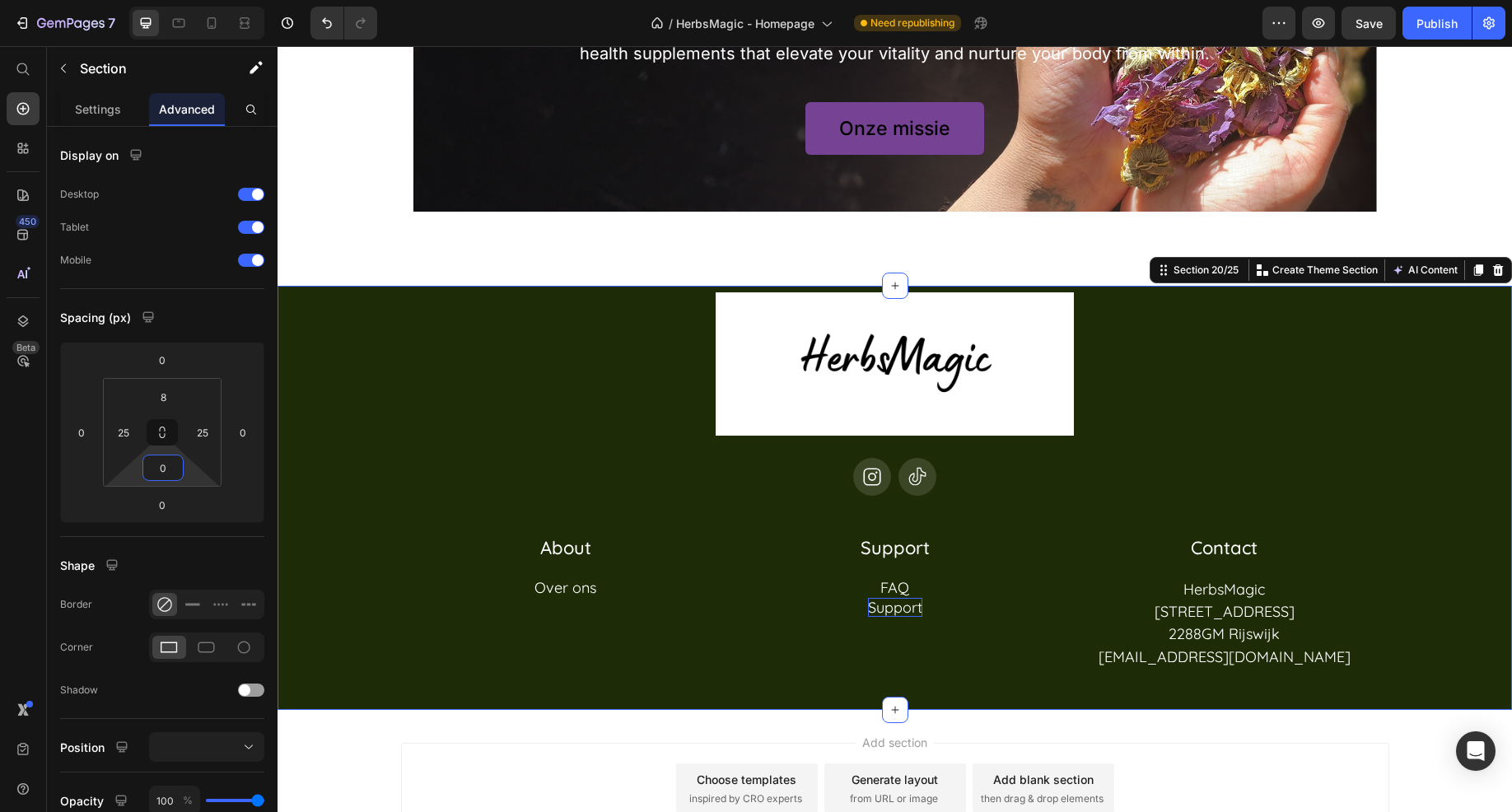 click on "Image
Icon
Icon Row
About Accordion
Support Accordion
Contact Accordion Row About Heading Over ons Button Row Support Heading Row FAQ Button Support Button Contact Heading HerbsMagic Heading Veraartlaan 12 Heading 2288GM Rijswijk Heading [EMAIL_ADDRESS][DOMAIN_NAME] Heading Row Row Row Section 20/25   Create Theme Section AI Content Write with GemAI What would you like to describe here? Tone and Voice Persuasive Product Blauwe Lotus Show more Generate" at bounding box center [894, 497] 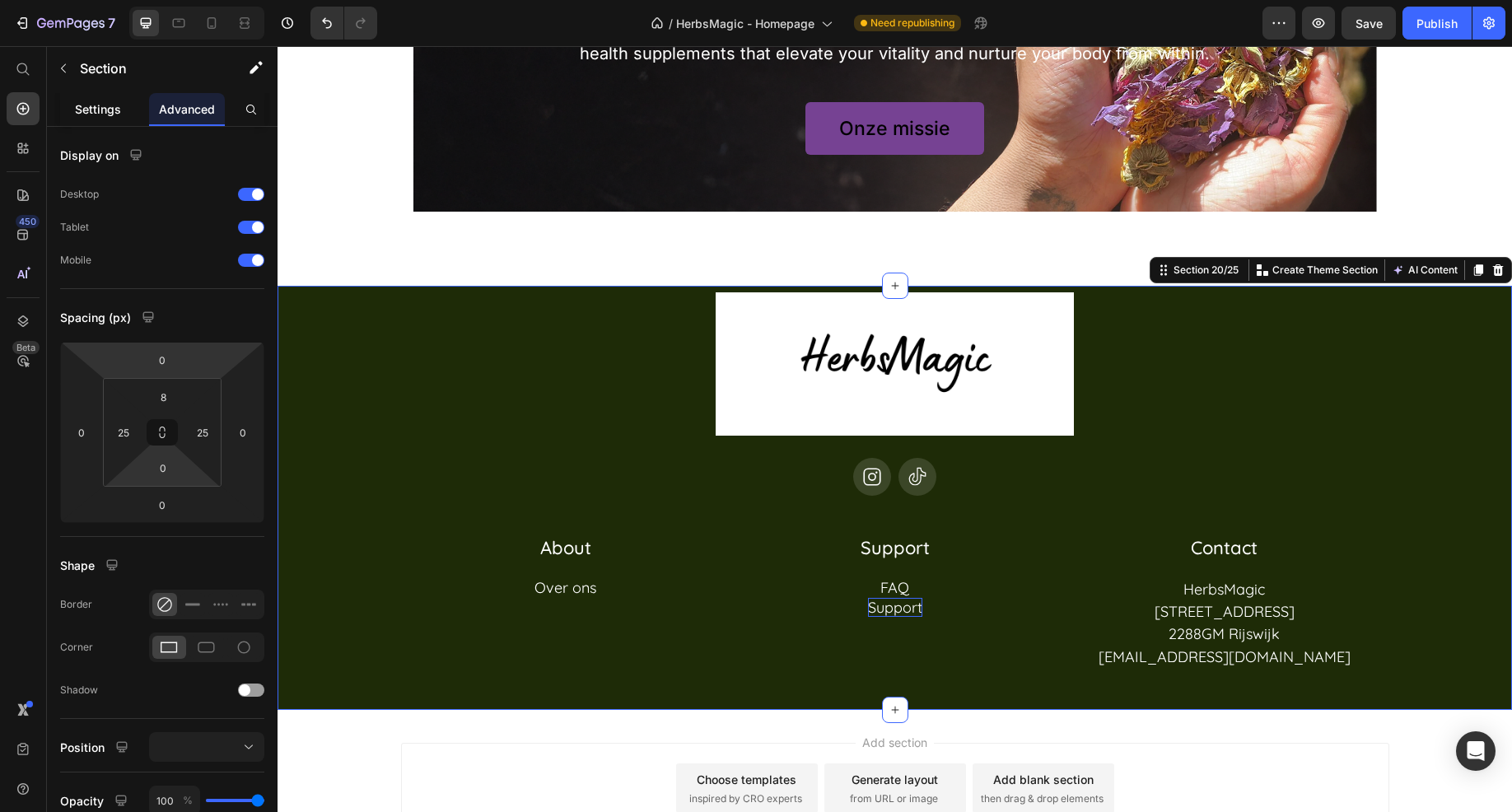 click on "Settings" at bounding box center [98, 109] 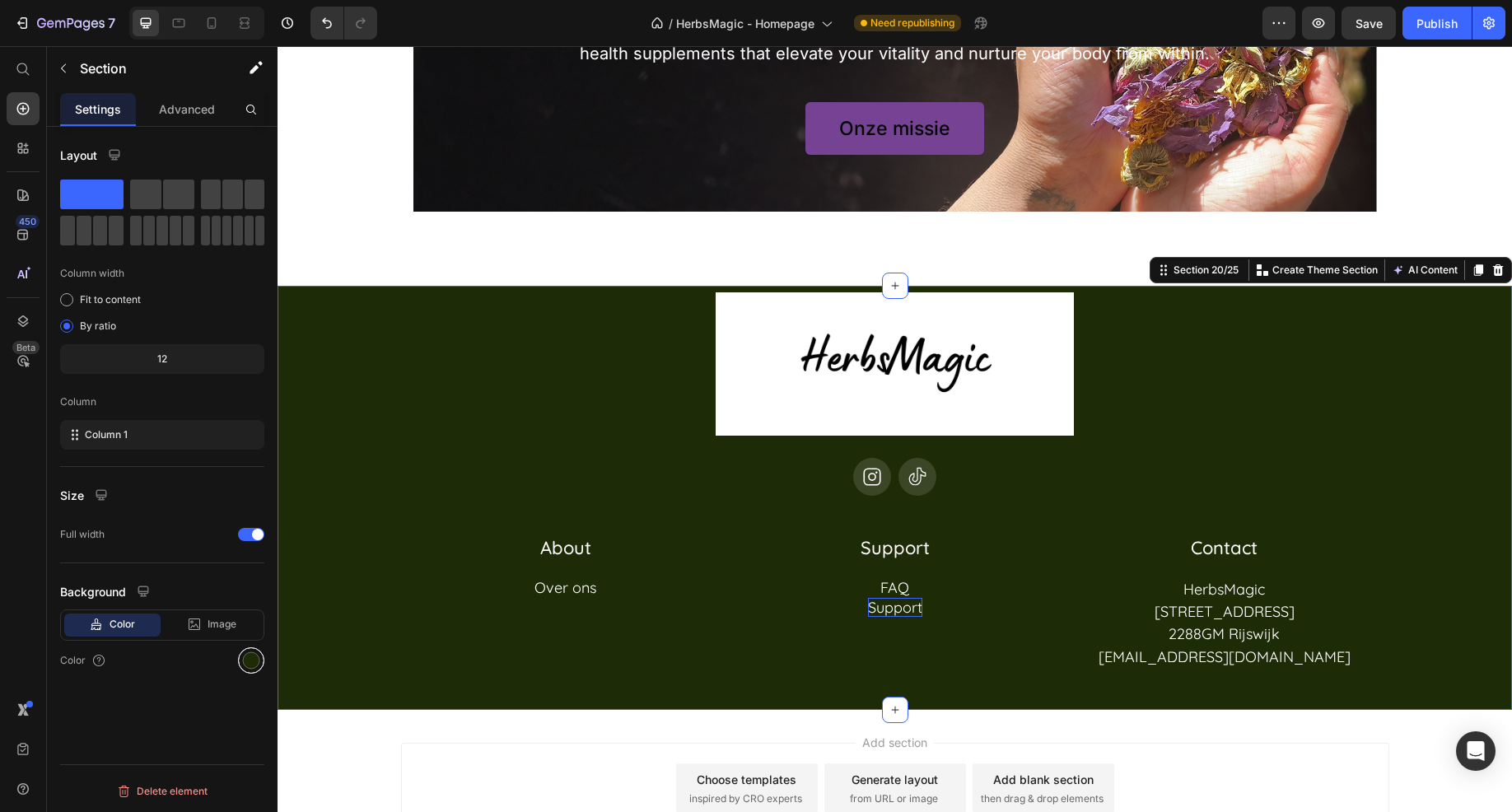 click at bounding box center [251, 660] 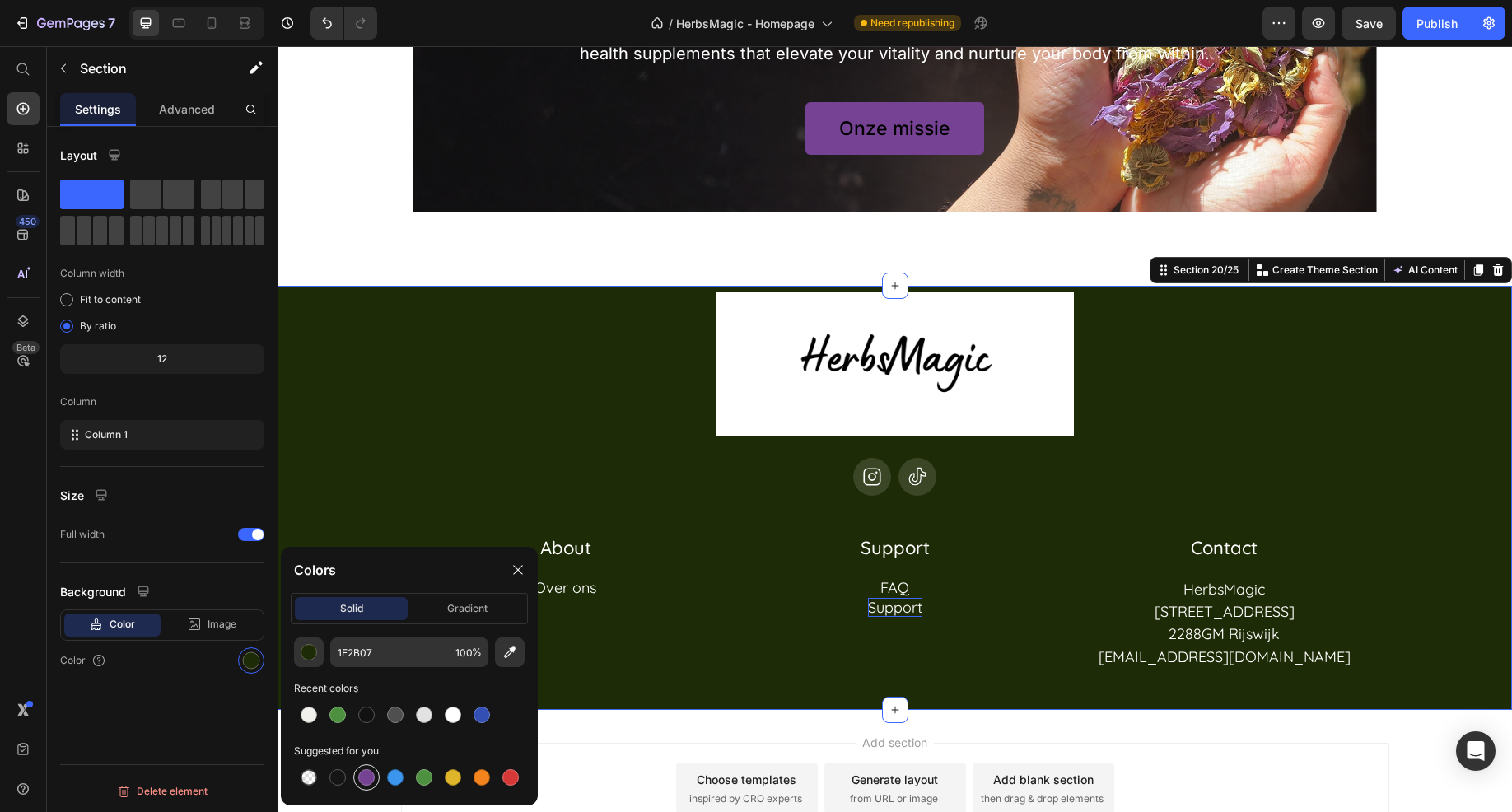 click at bounding box center (366, 777) 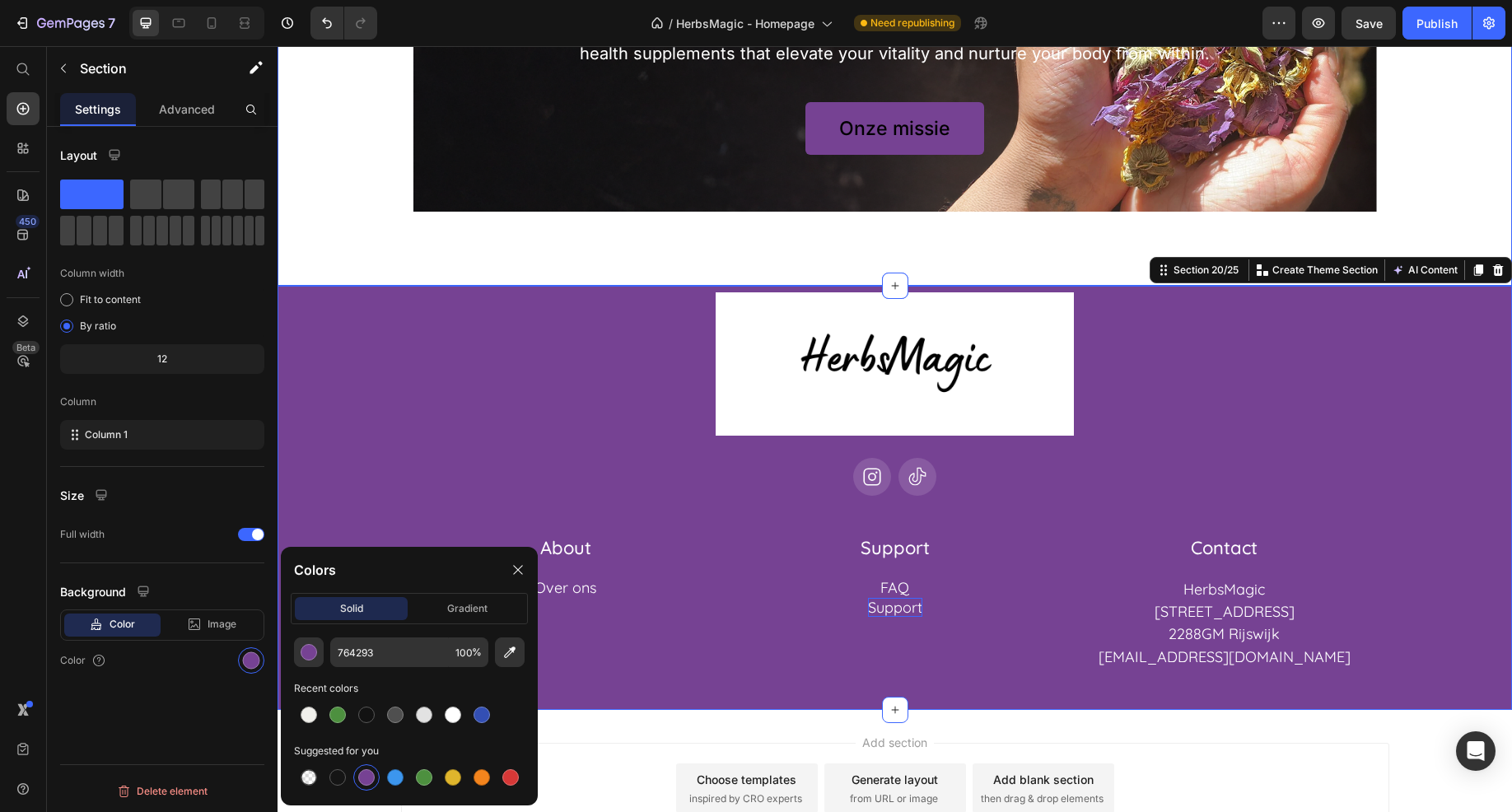 click on "Us, And why we’re here. Heading We believe in the power of nature to enhance your well-being. Inspired by the brilliance and purity of gemstones, we've dedicated ourselves to crafting premium health supplements that elevate your vitality and nurture your body from within. Text Block Onze missie Button Hero Banner Section 19/25" at bounding box center (894, 82) 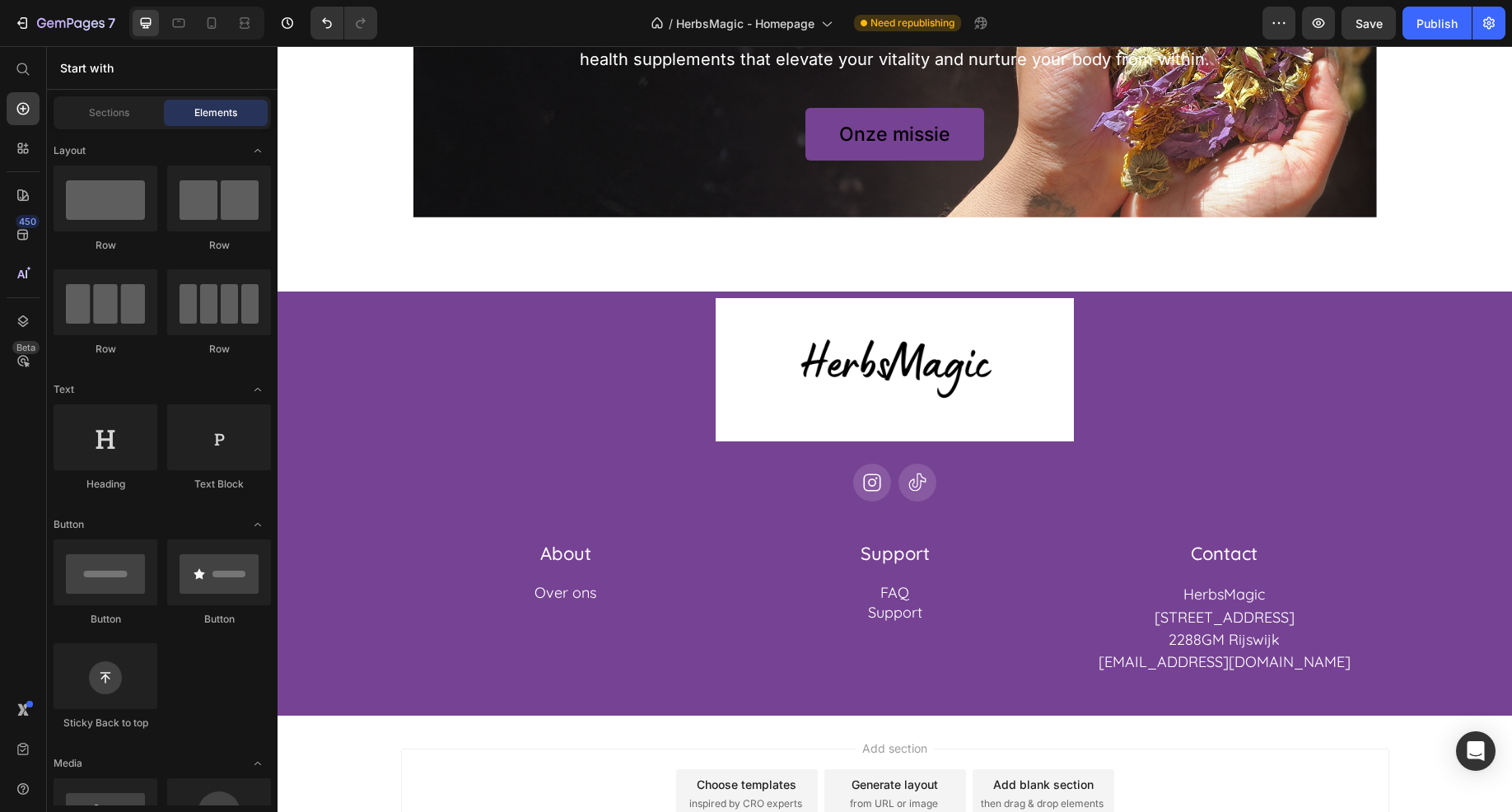 scroll, scrollTop: 10325, scrollLeft: 0, axis: vertical 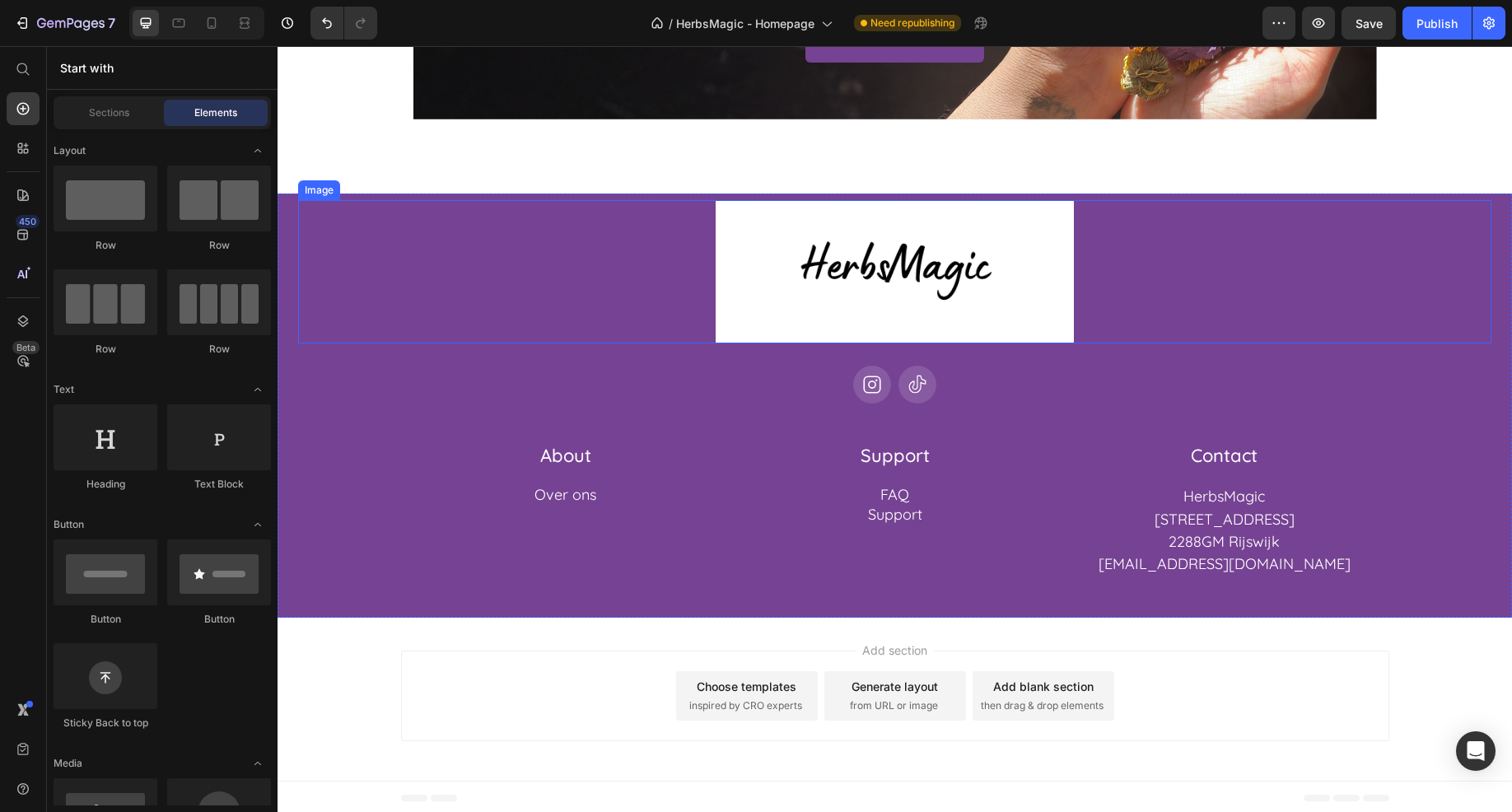 click at bounding box center [894, 272] 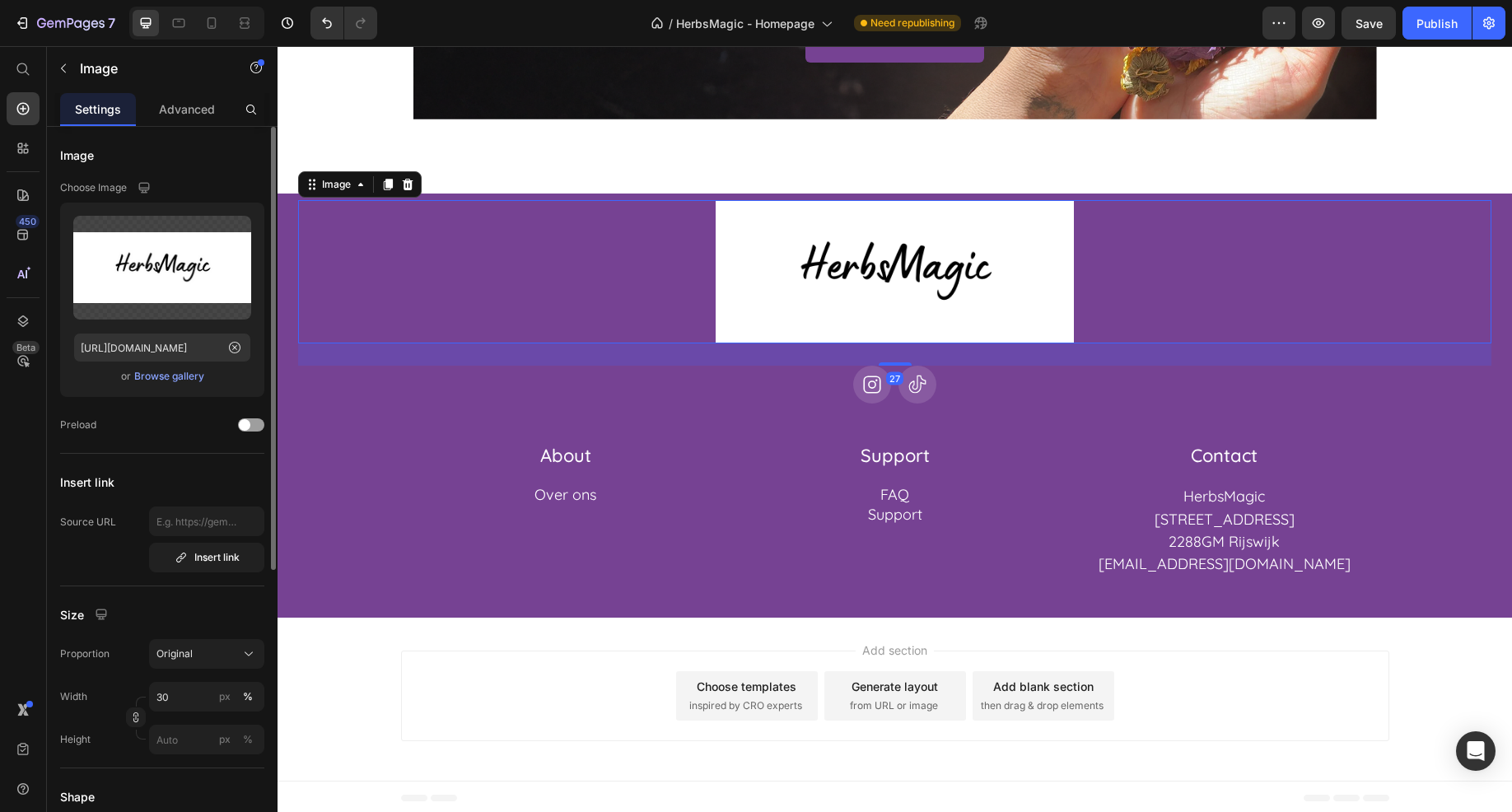 click on "Browse gallery" at bounding box center (169, 376) 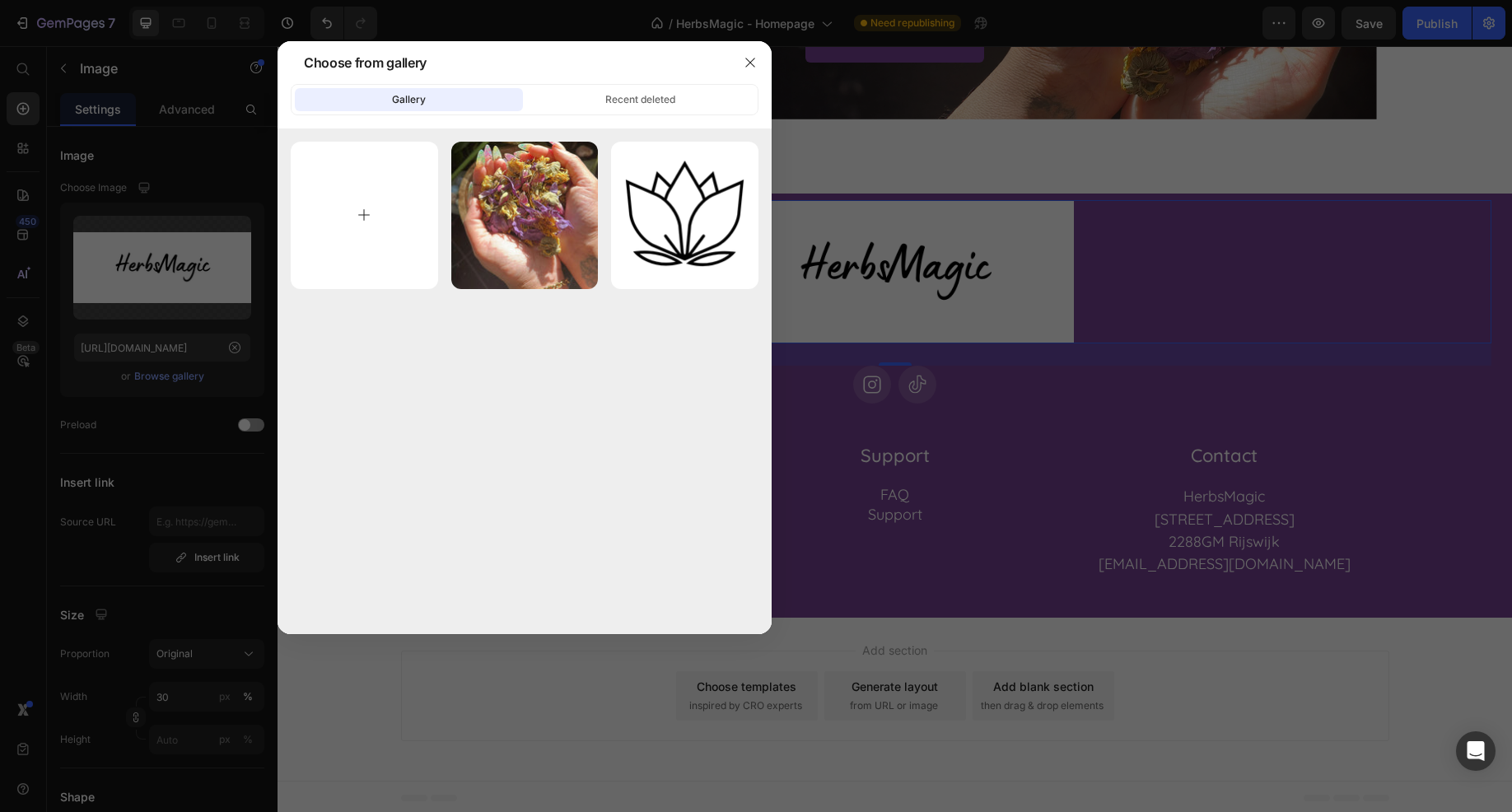 click at bounding box center (364, 215) 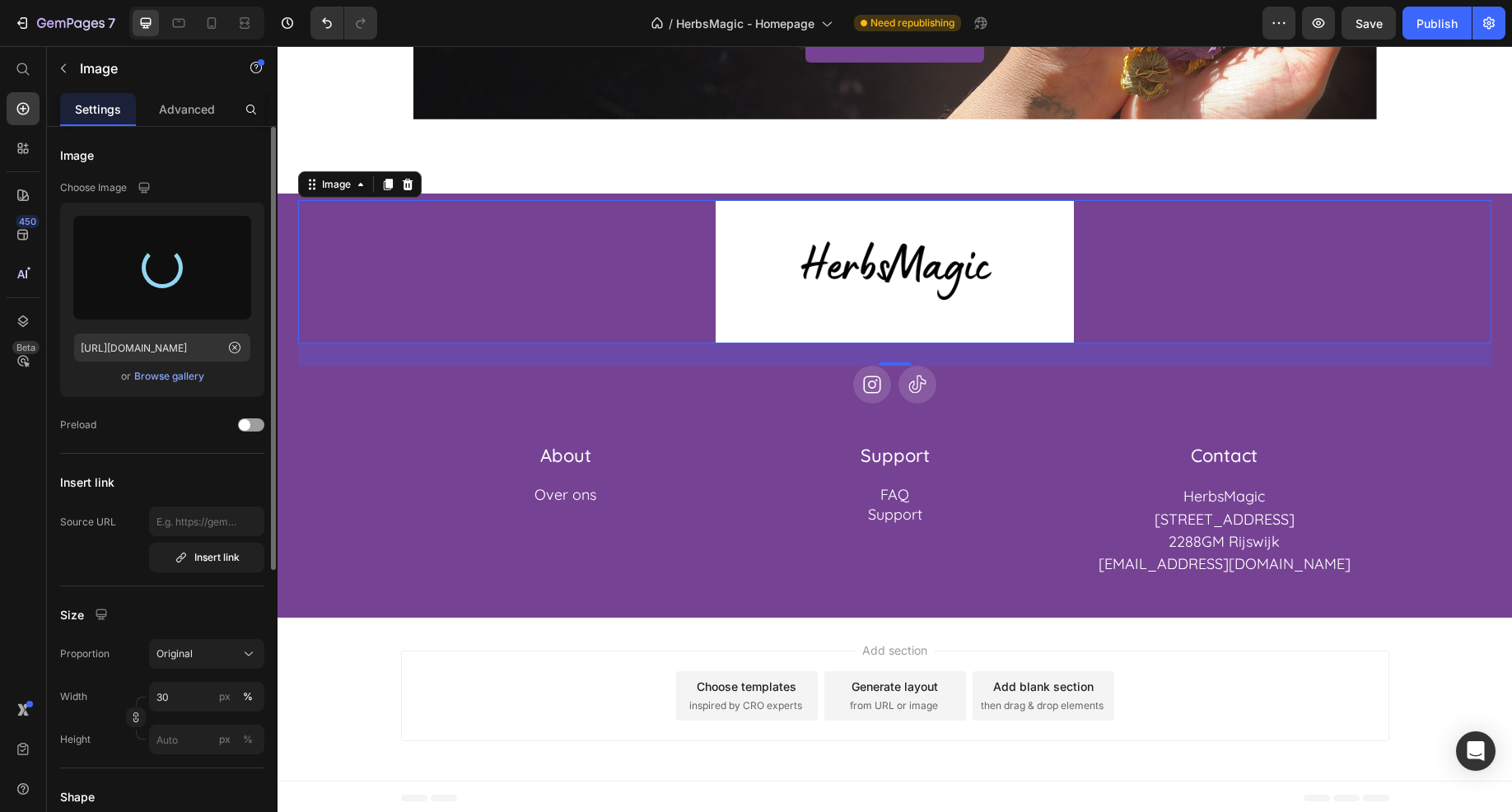 type on "[URL][DOMAIN_NAME]" 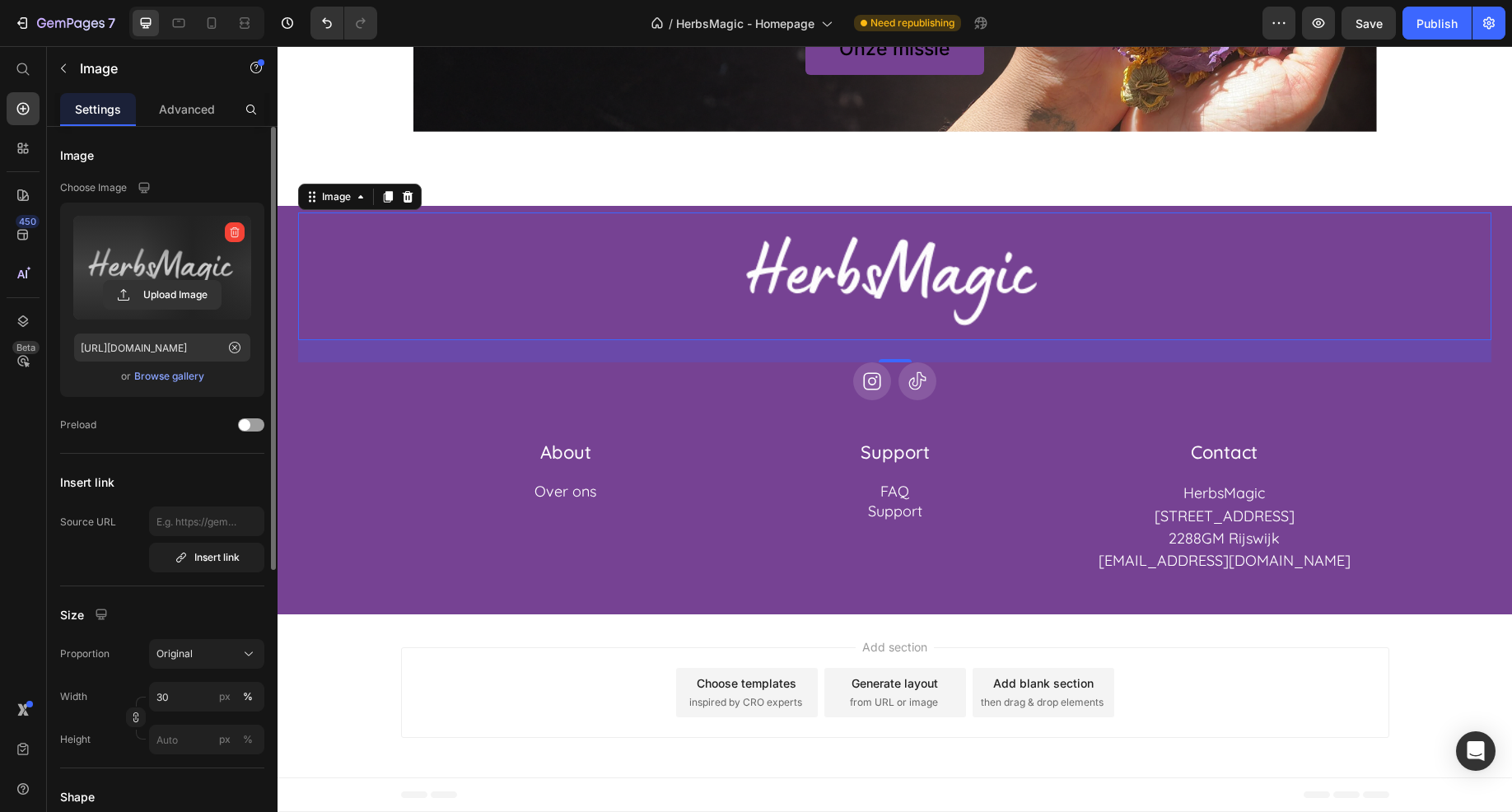 scroll, scrollTop: 10311, scrollLeft: 0, axis: vertical 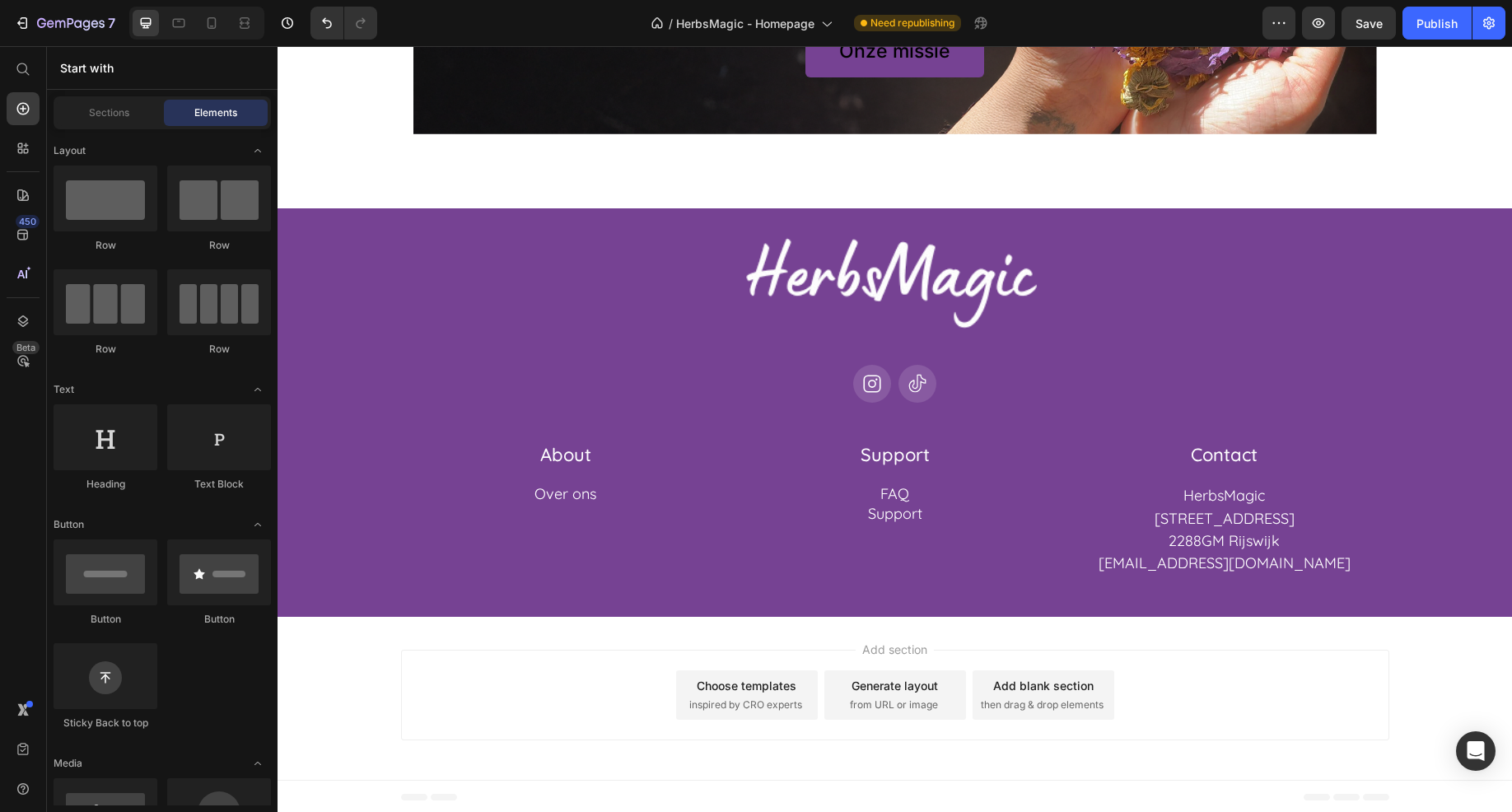 click on "Add section Choose templates inspired by CRO experts Generate layout from URL or image Add blank section then drag & drop elements" at bounding box center (895, 695) 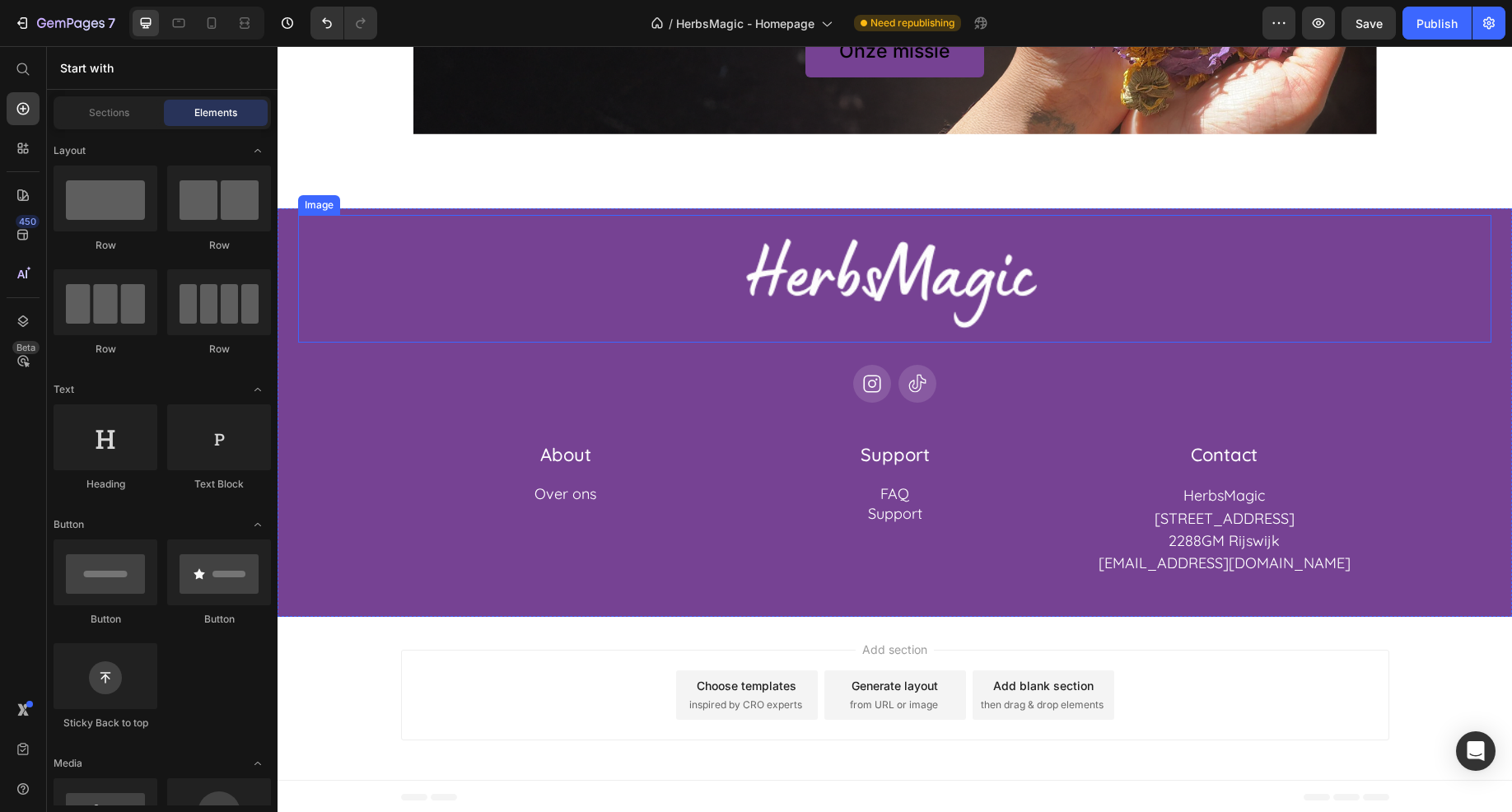click at bounding box center [894, 278] 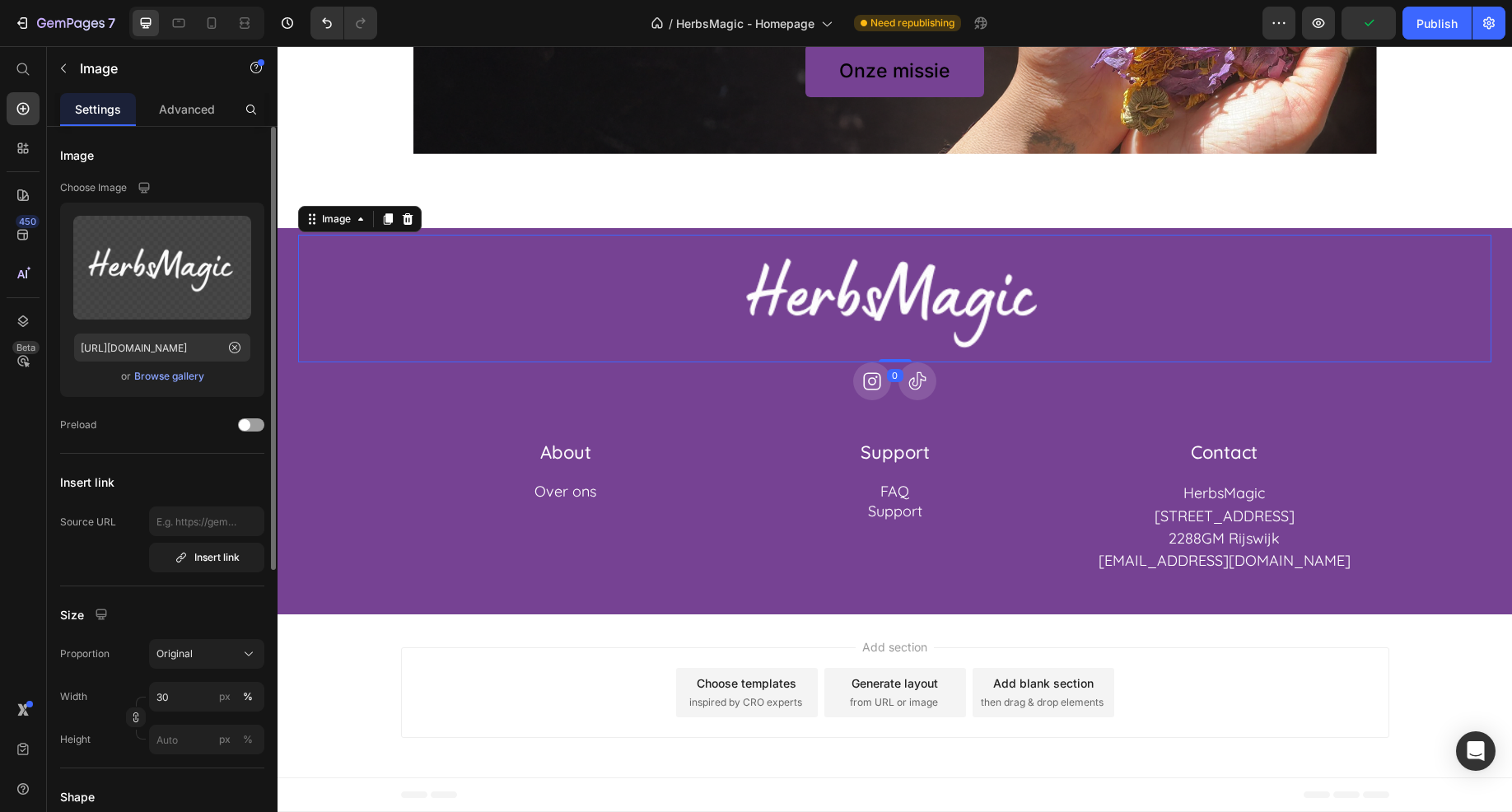 scroll, scrollTop: 10288, scrollLeft: 0, axis: vertical 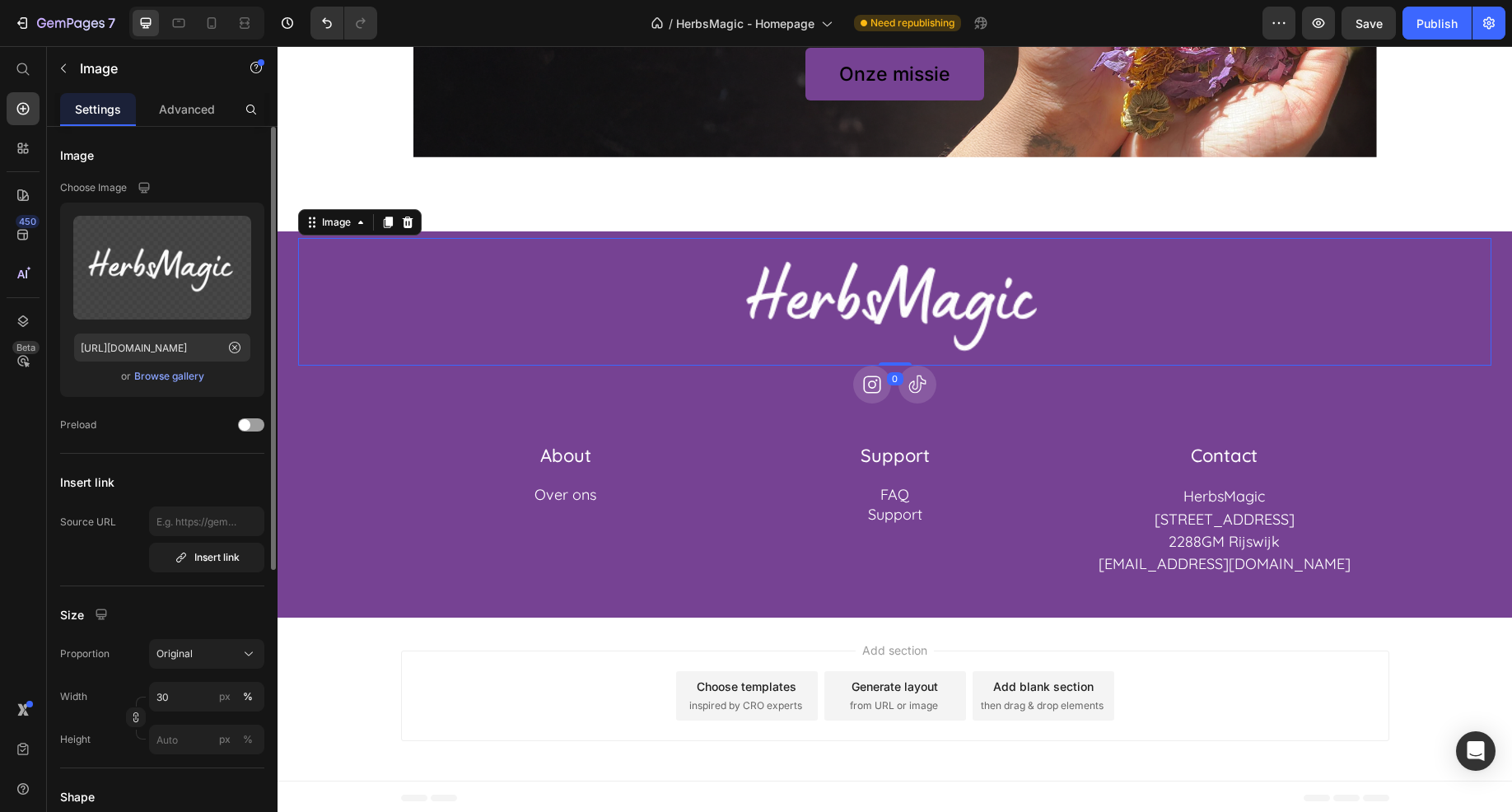 drag, startPoint x: 886, startPoint y: 360, endPoint x: 889, endPoint y: 325, distance: 35.128336 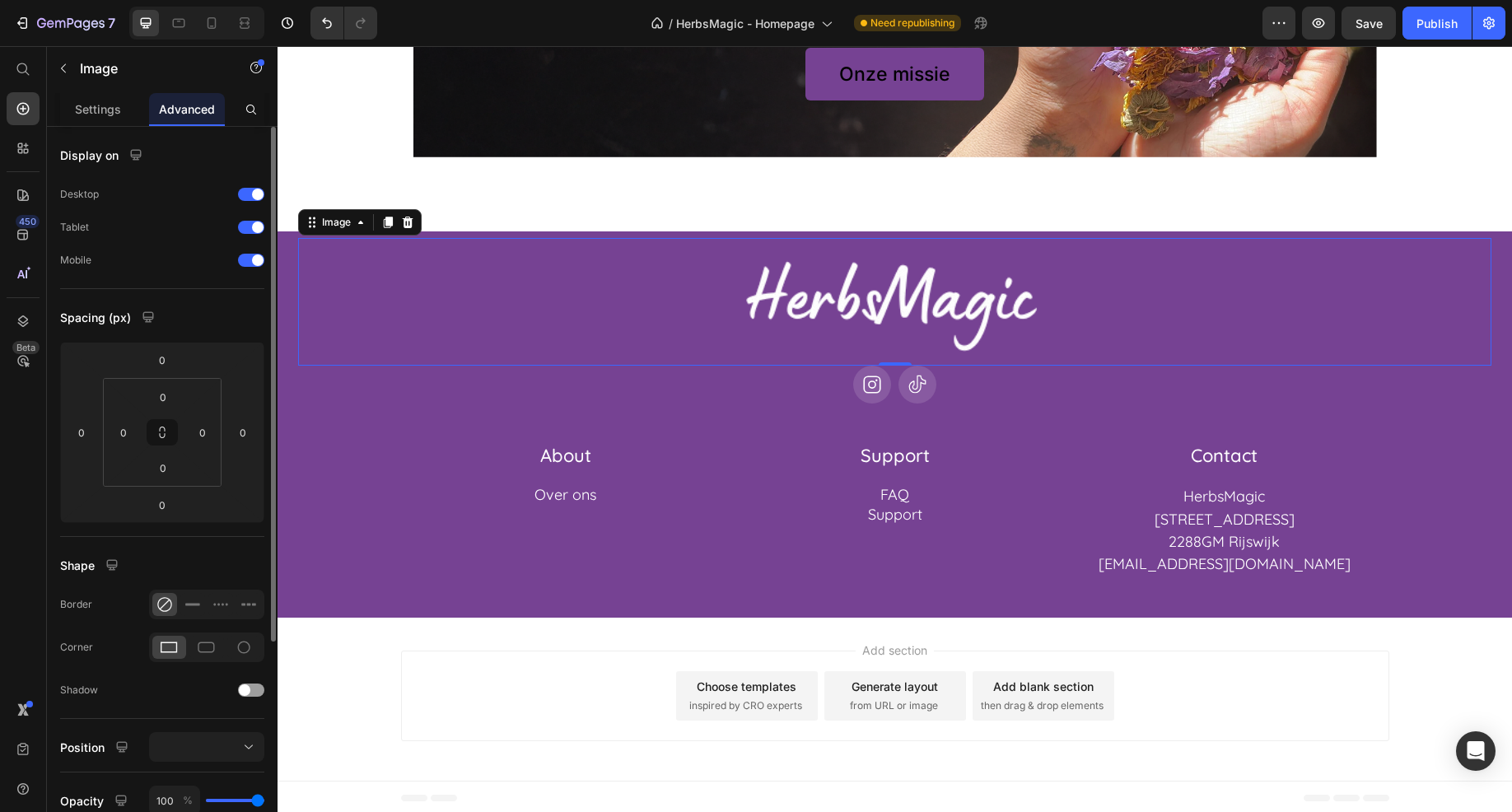 click at bounding box center [894, 301] 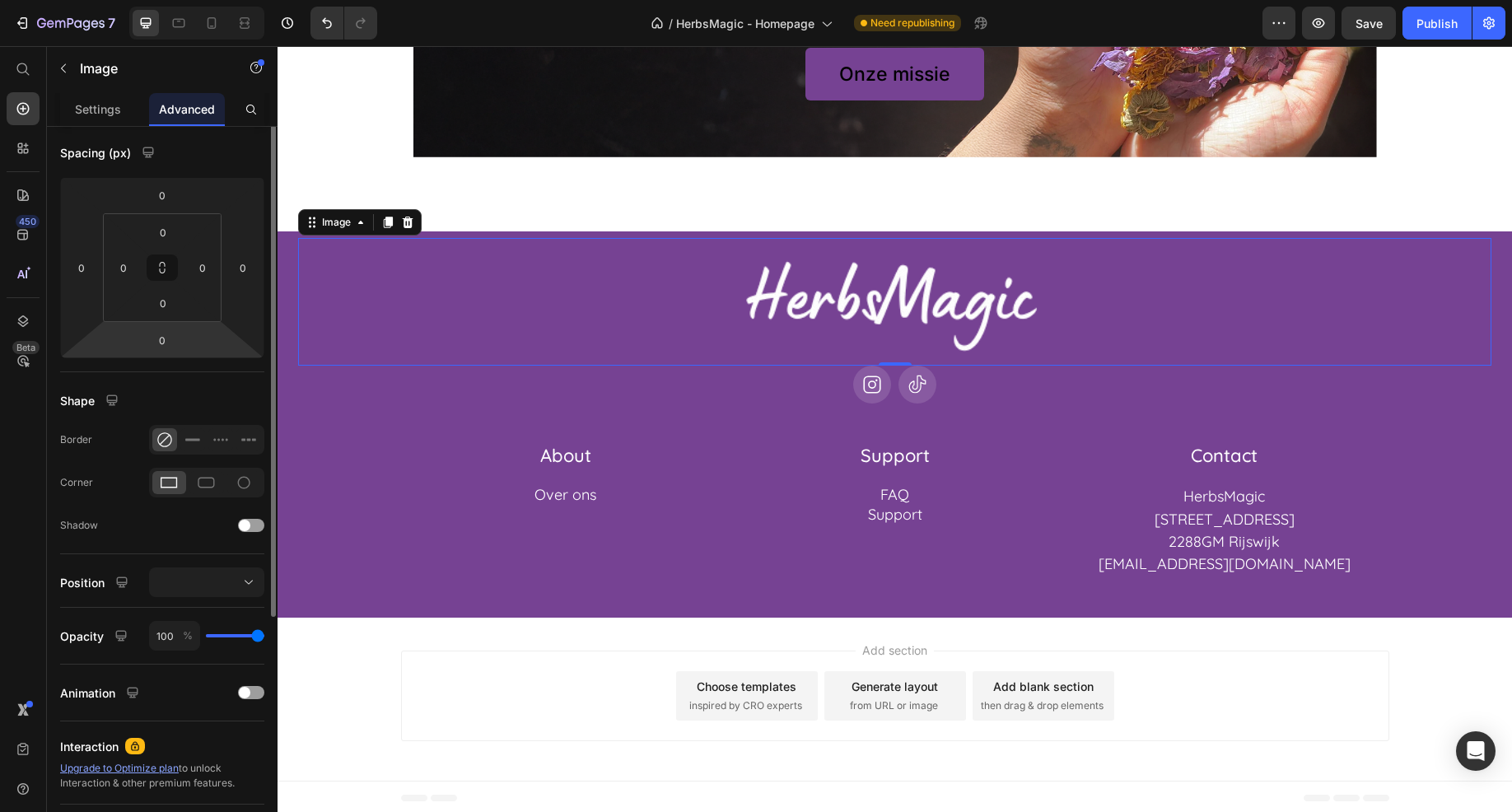 scroll, scrollTop: 0, scrollLeft: 0, axis: both 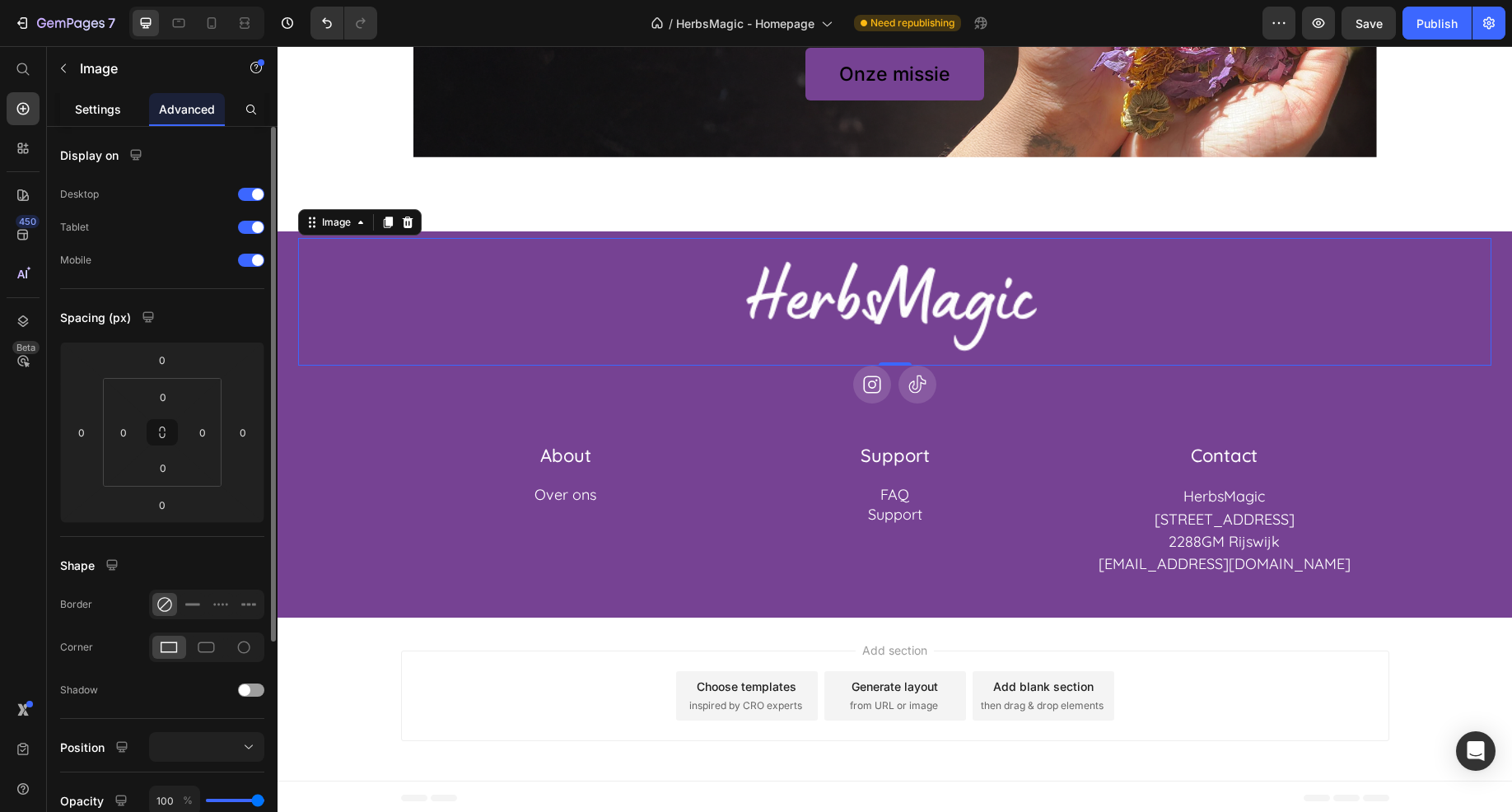 click on "Settings" at bounding box center [98, 109] 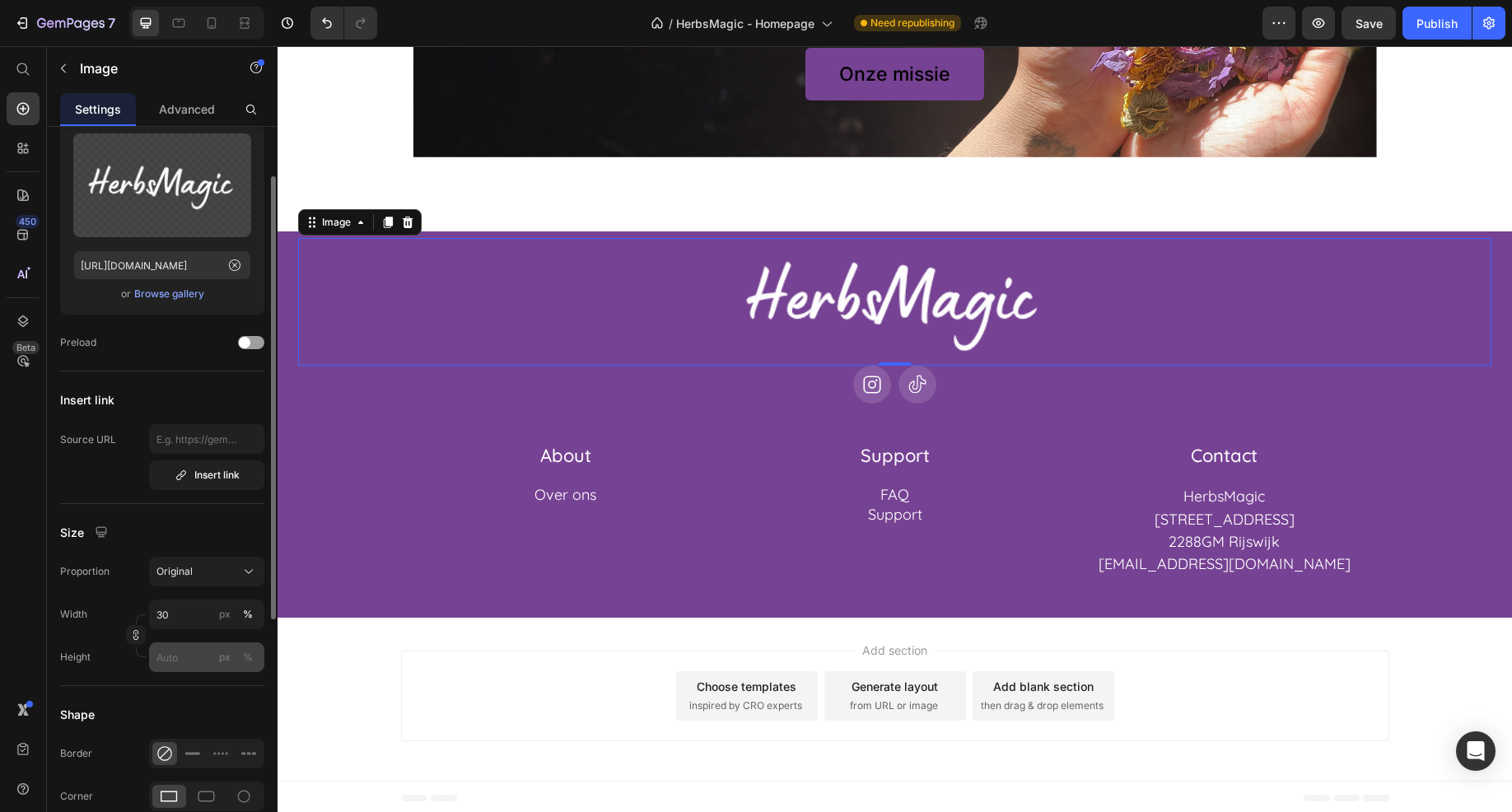 scroll, scrollTop: 165, scrollLeft: 0, axis: vertical 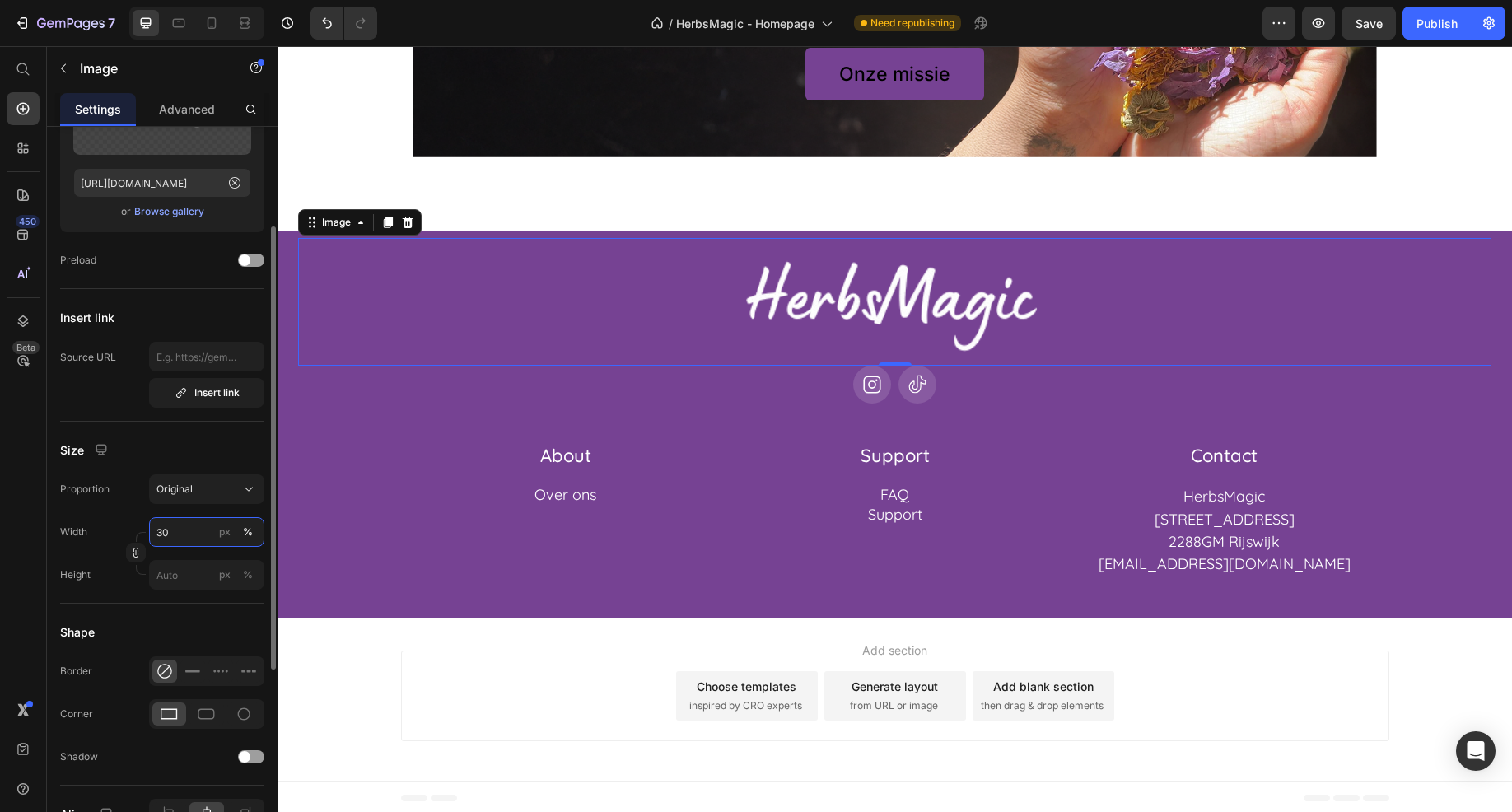 click on "30" at bounding box center (207, 532) 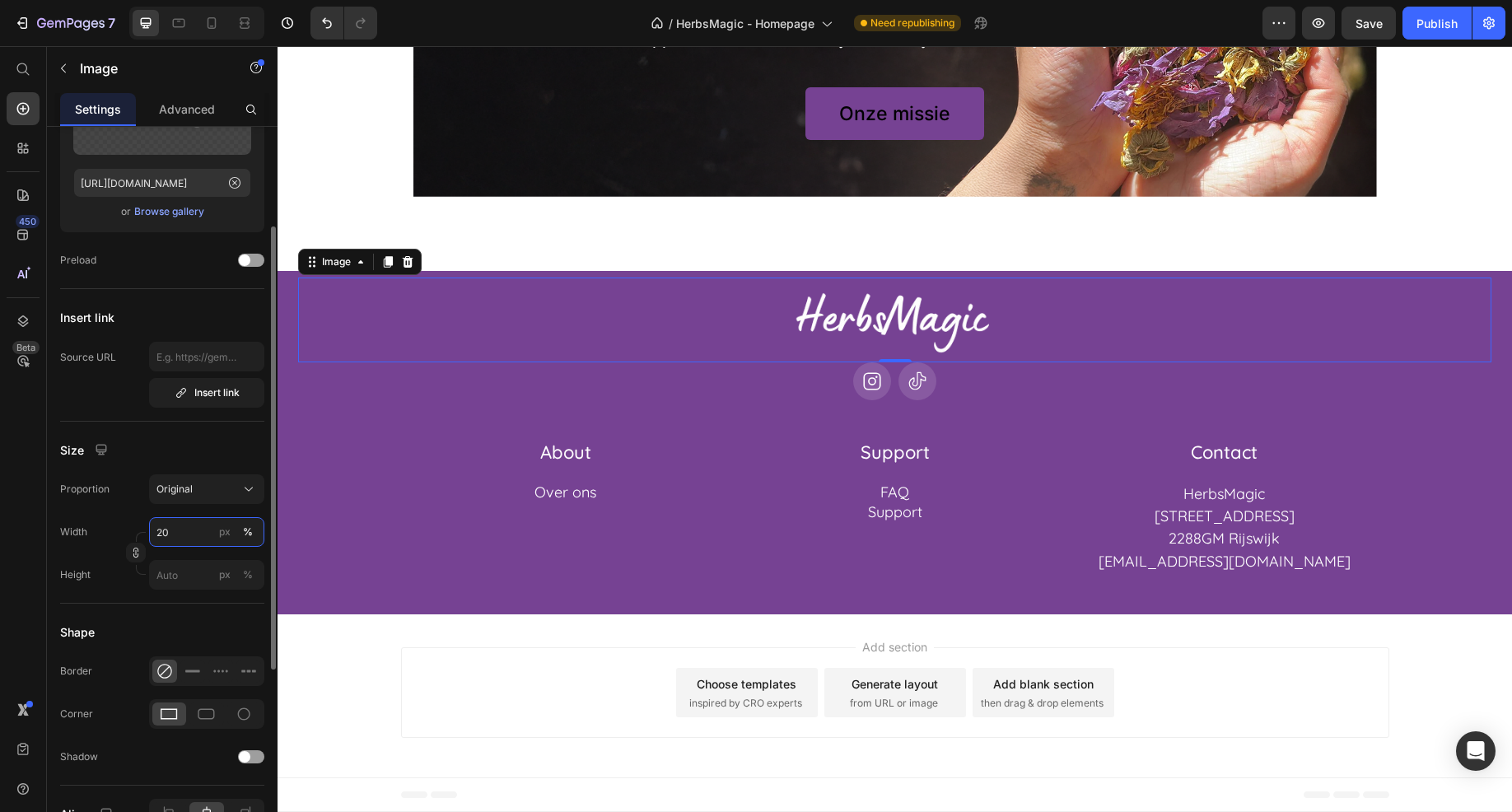 scroll, scrollTop: 10246, scrollLeft: 0, axis: vertical 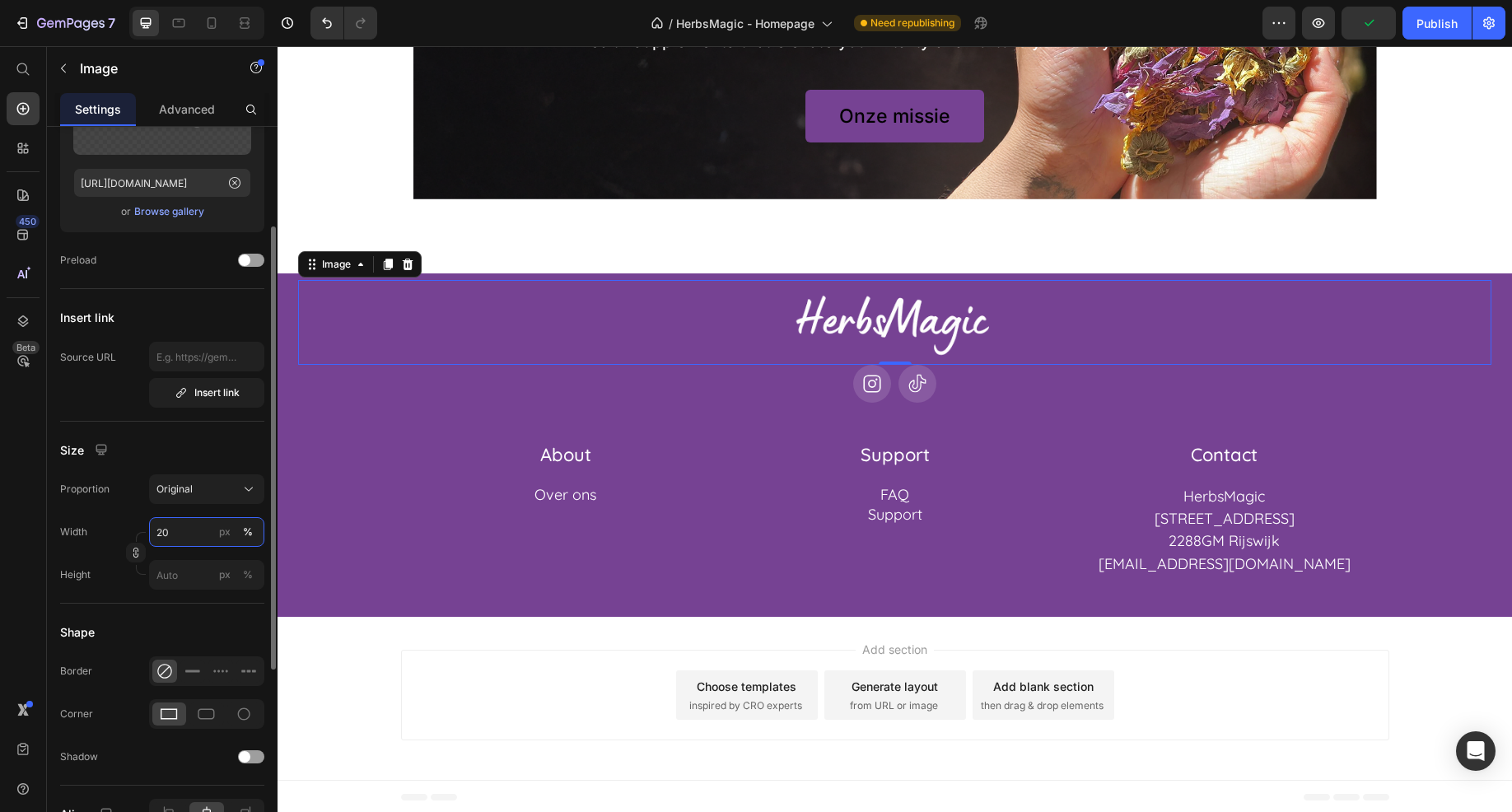 drag, startPoint x: 172, startPoint y: 538, endPoint x: 150, endPoint y: 538, distance: 22 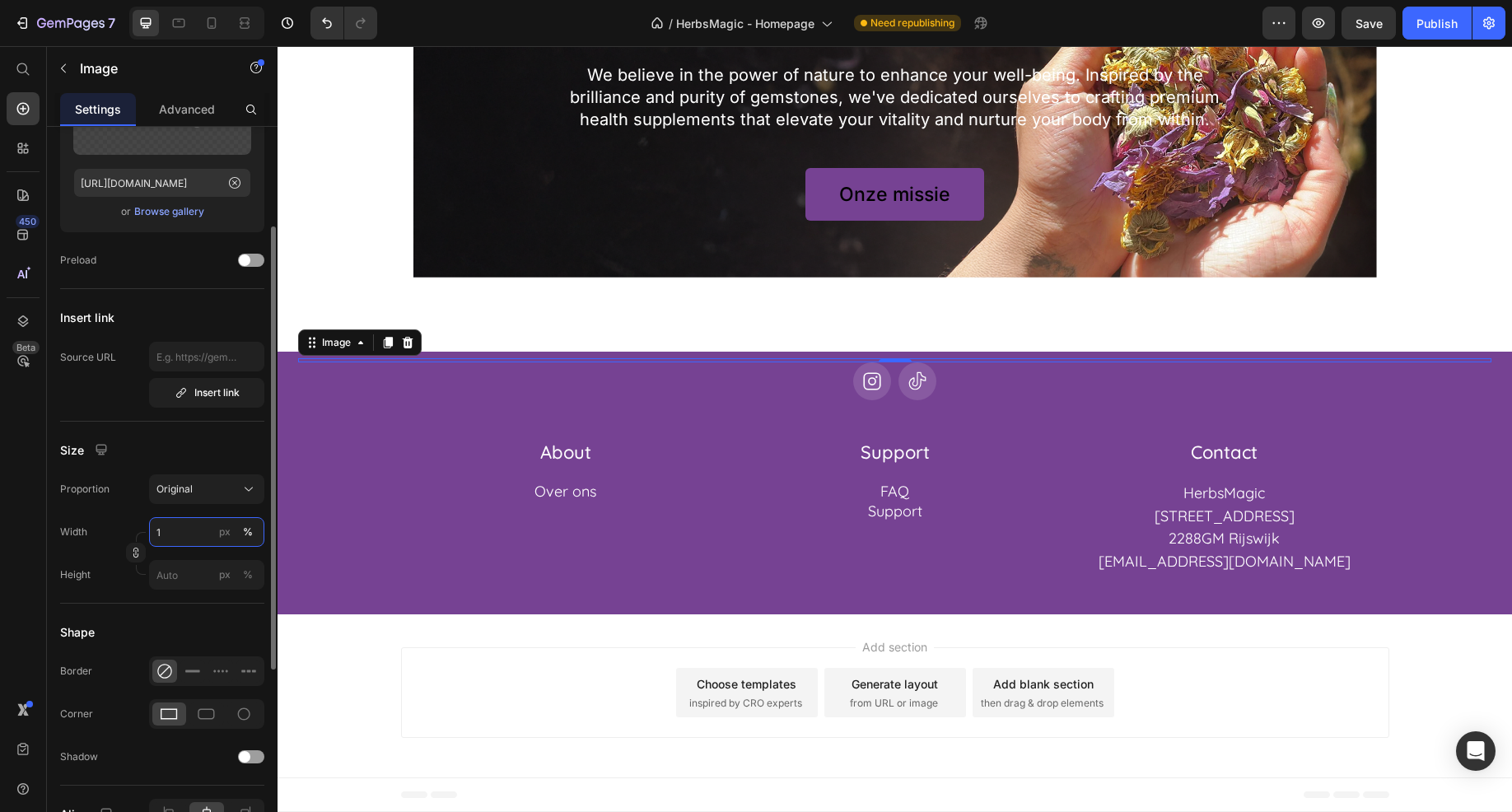 scroll, scrollTop: 10225, scrollLeft: 0, axis: vertical 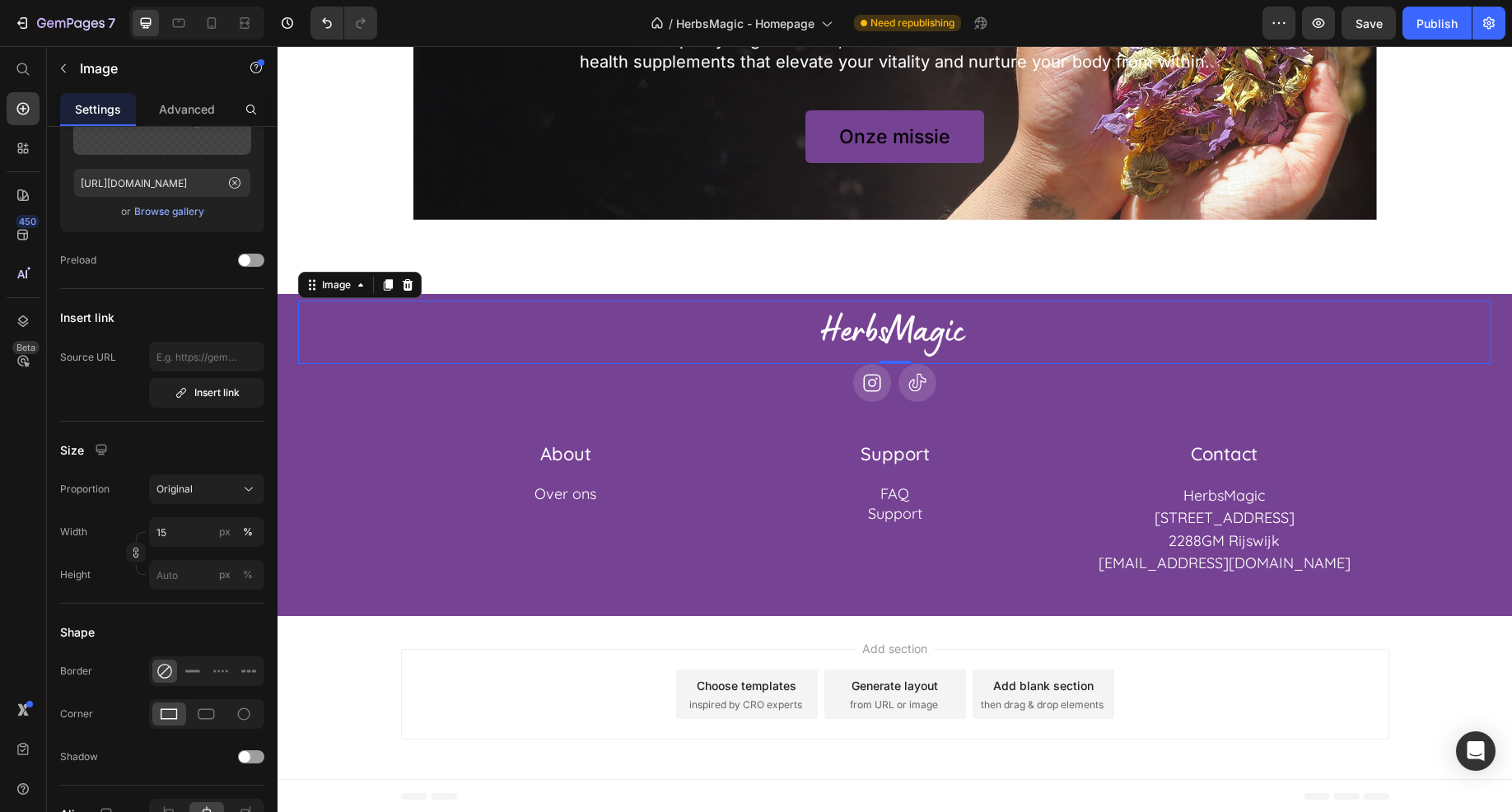 click on "Add section Choose templates inspired by CRO experts Generate layout from URL or image Add blank section then drag & drop elements" at bounding box center (895, 694) 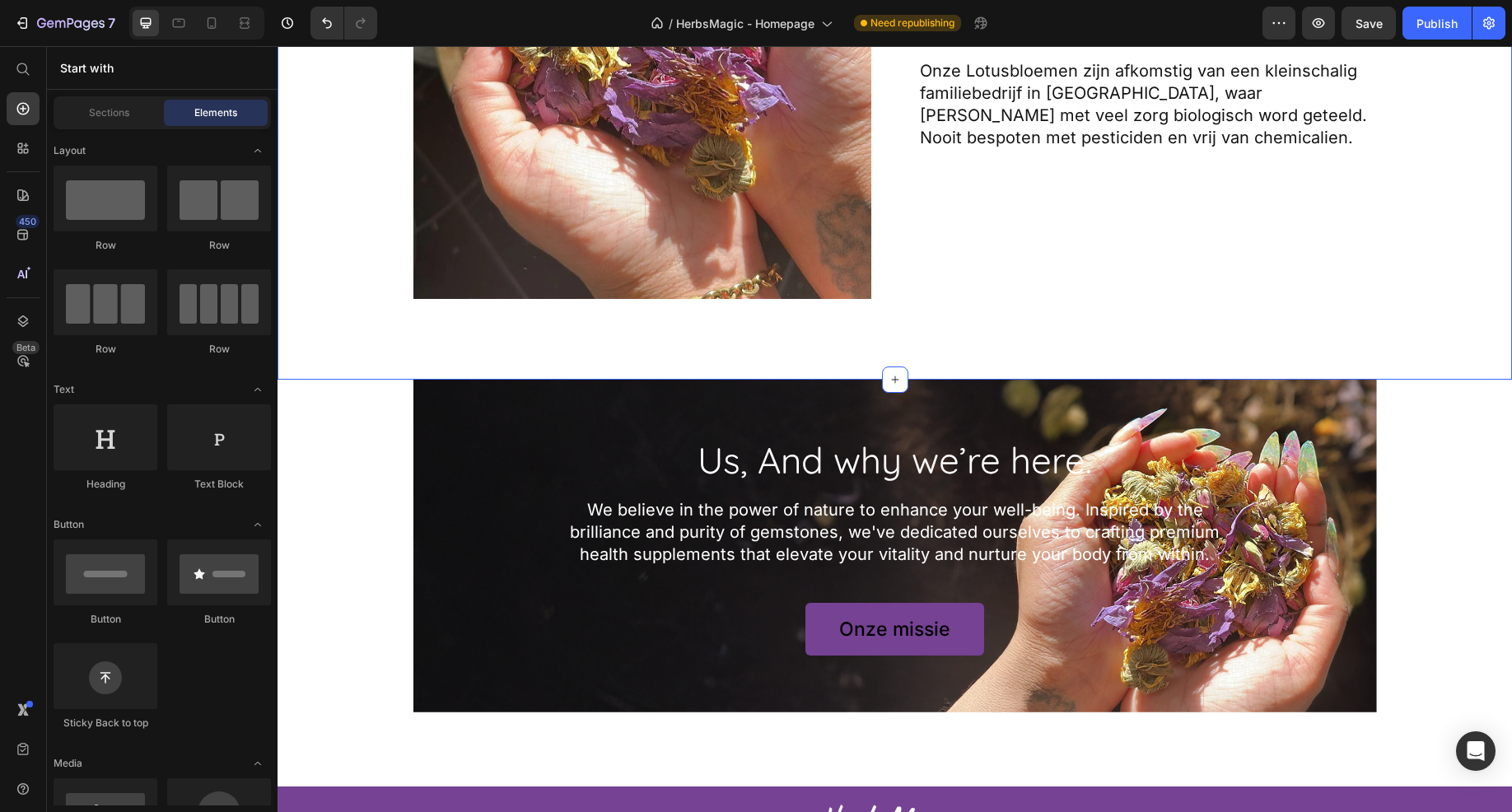 scroll, scrollTop: 10067, scrollLeft: 0, axis: vertical 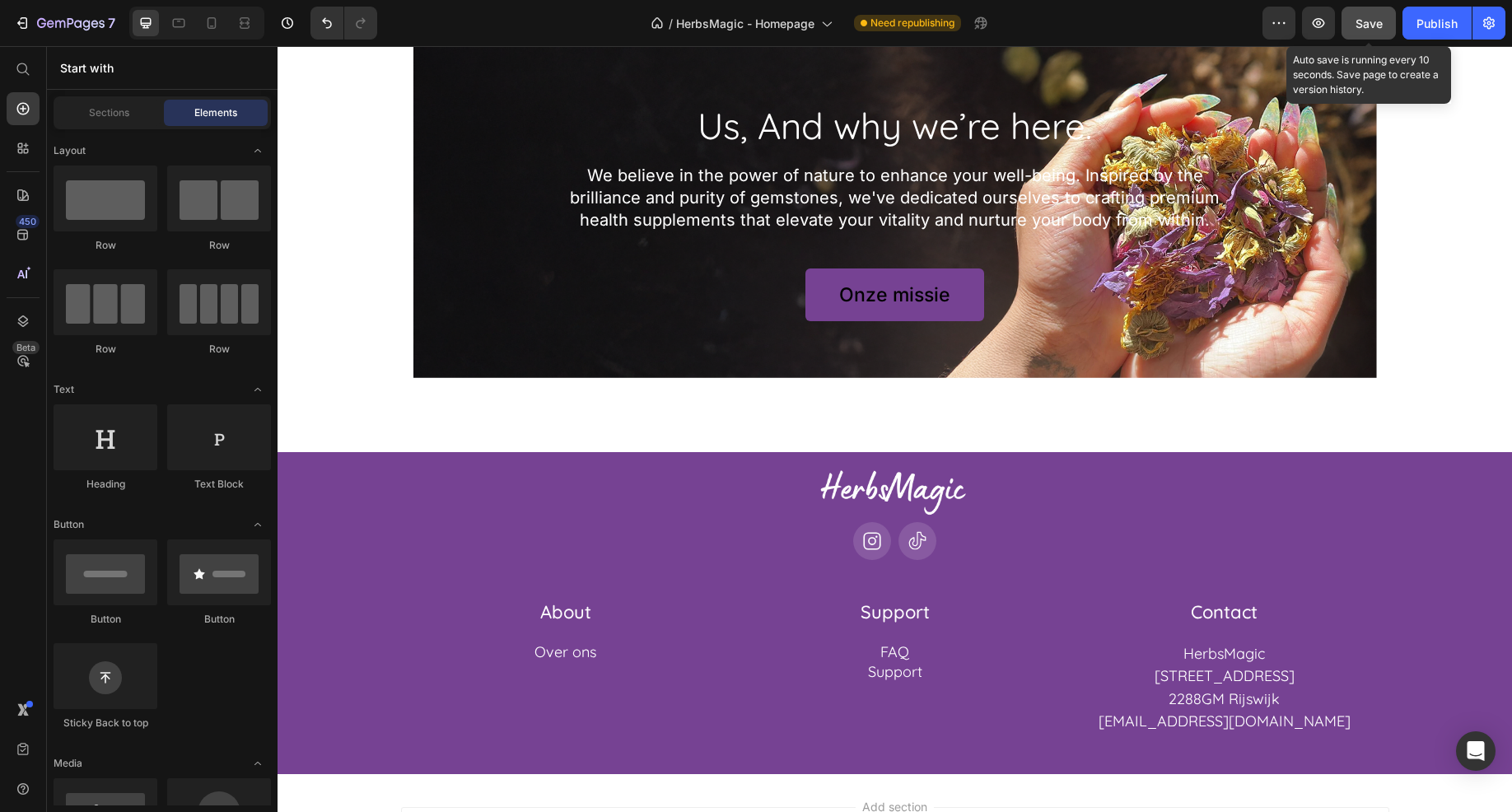 click on "Save" at bounding box center [1369, 23] 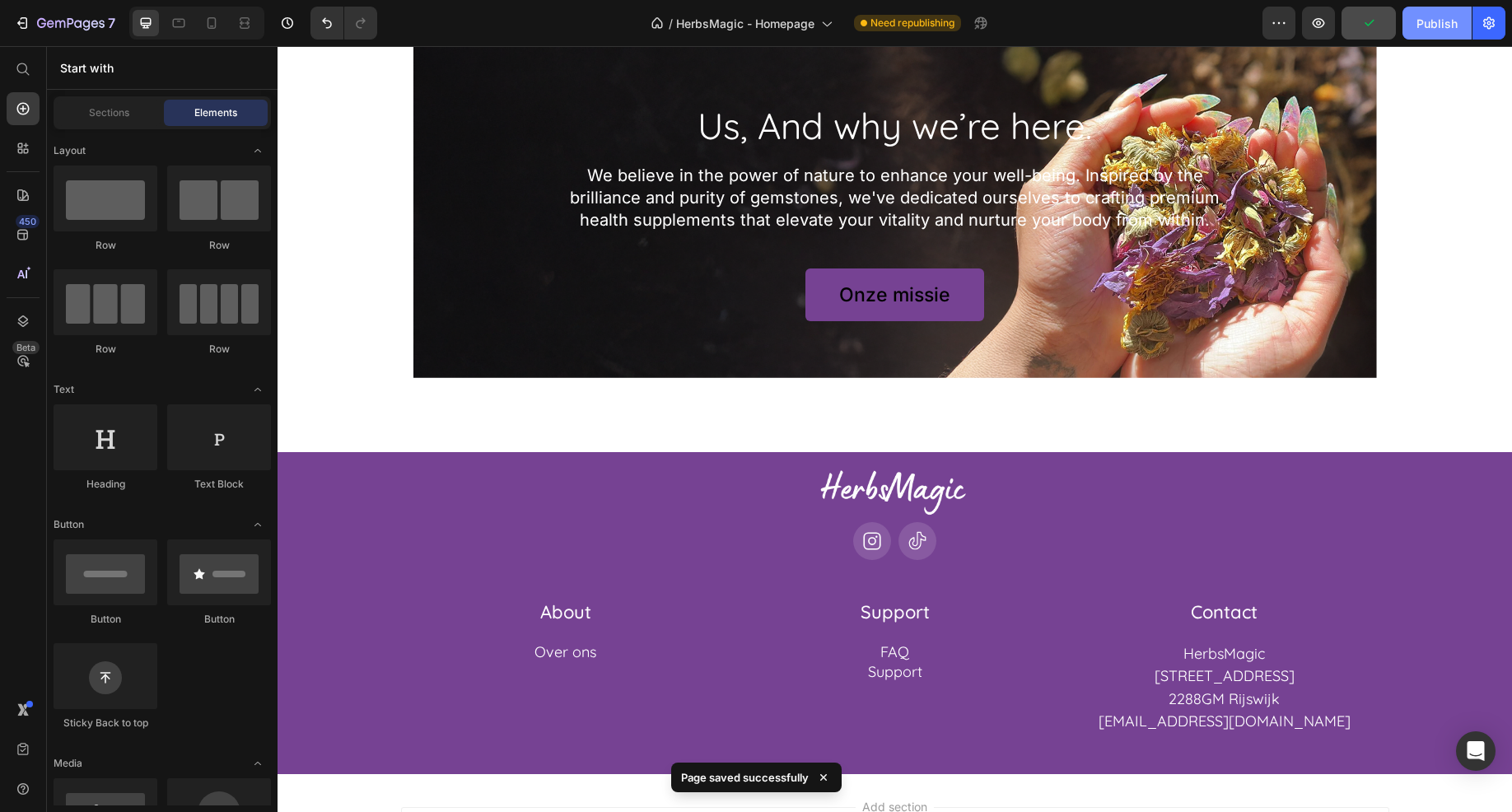 click on "Publish" at bounding box center [1437, 23] 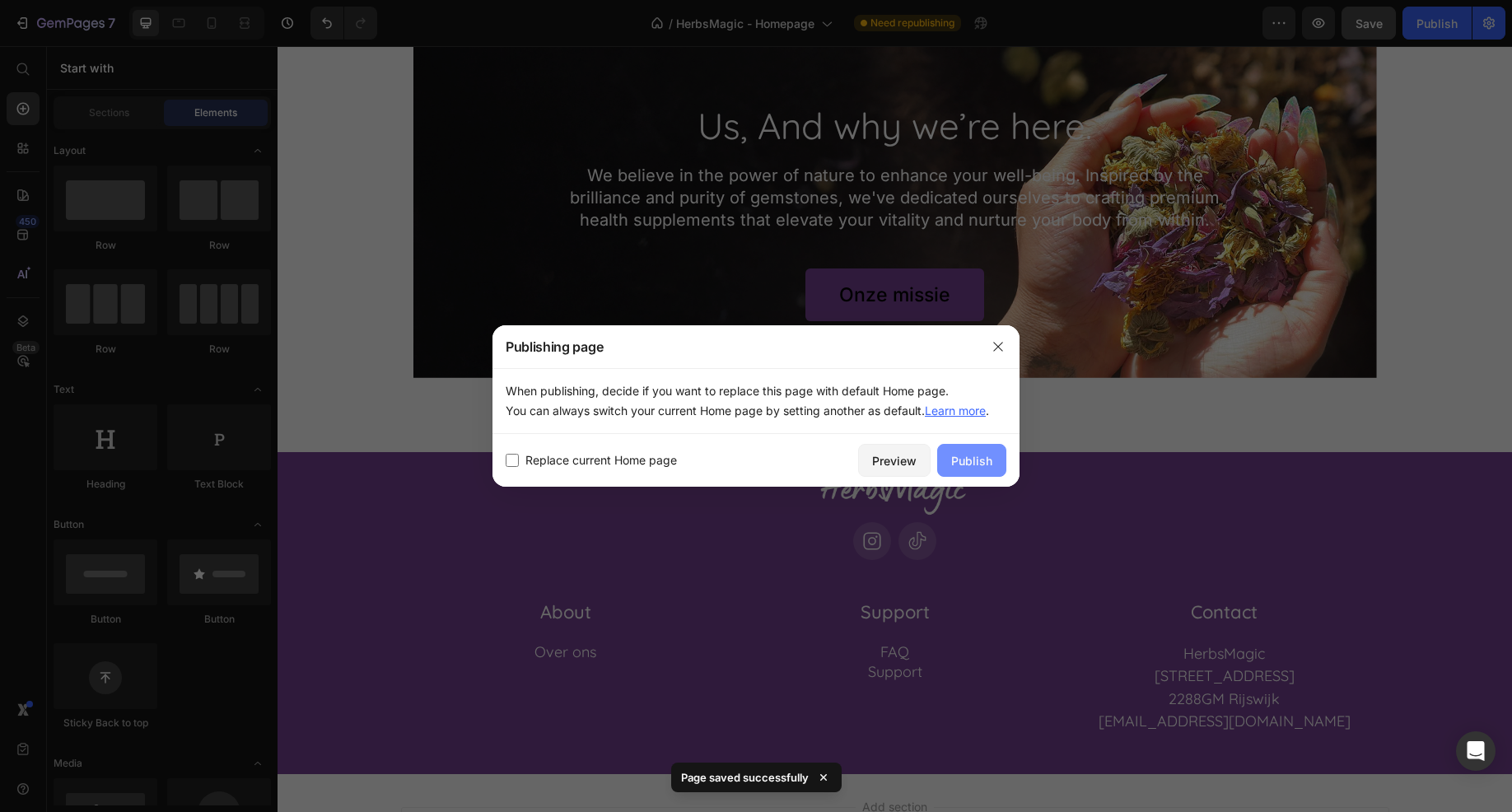 click on "Publish" at bounding box center (972, 460) 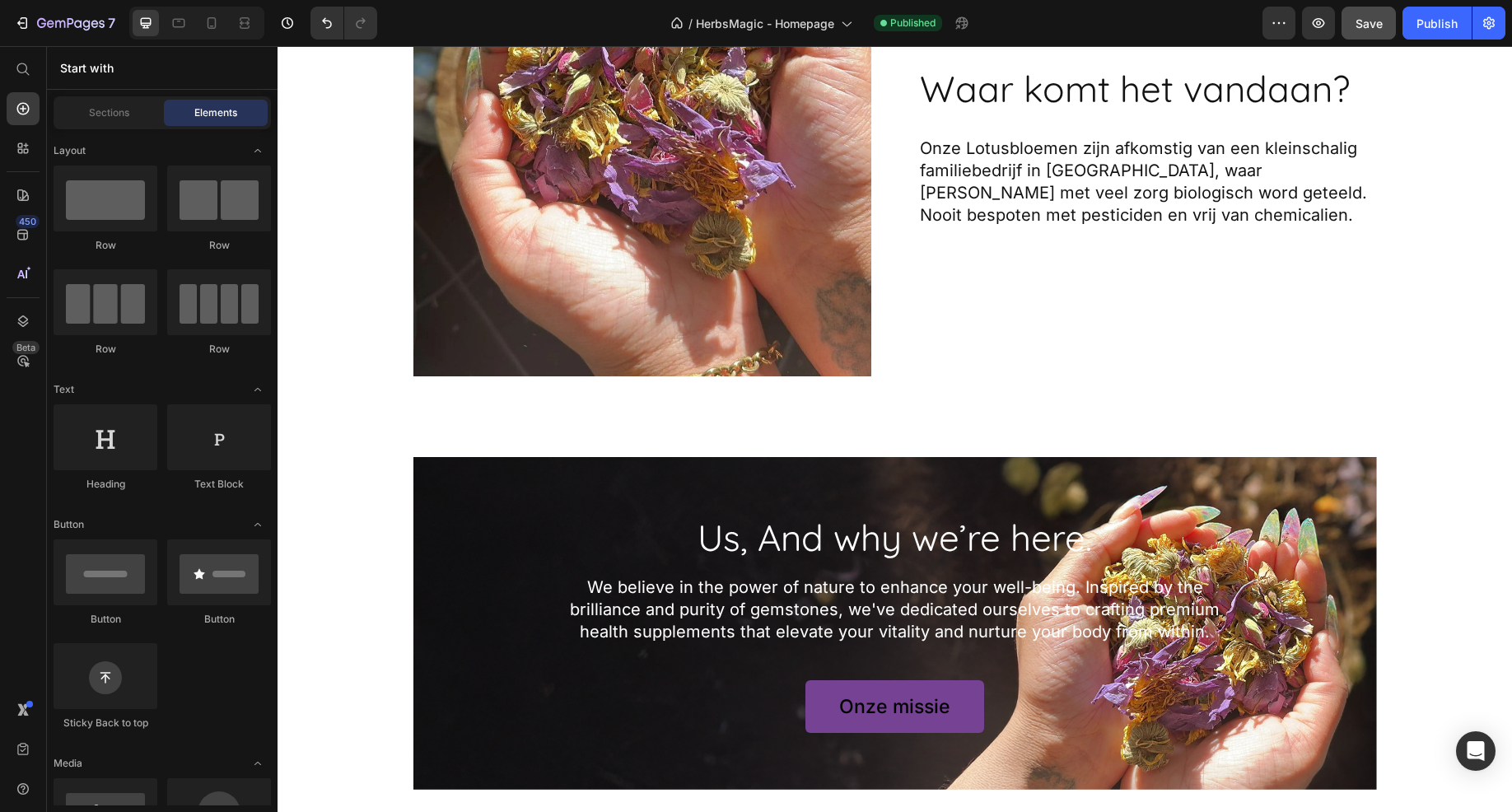 scroll, scrollTop: 10225, scrollLeft: 0, axis: vertical 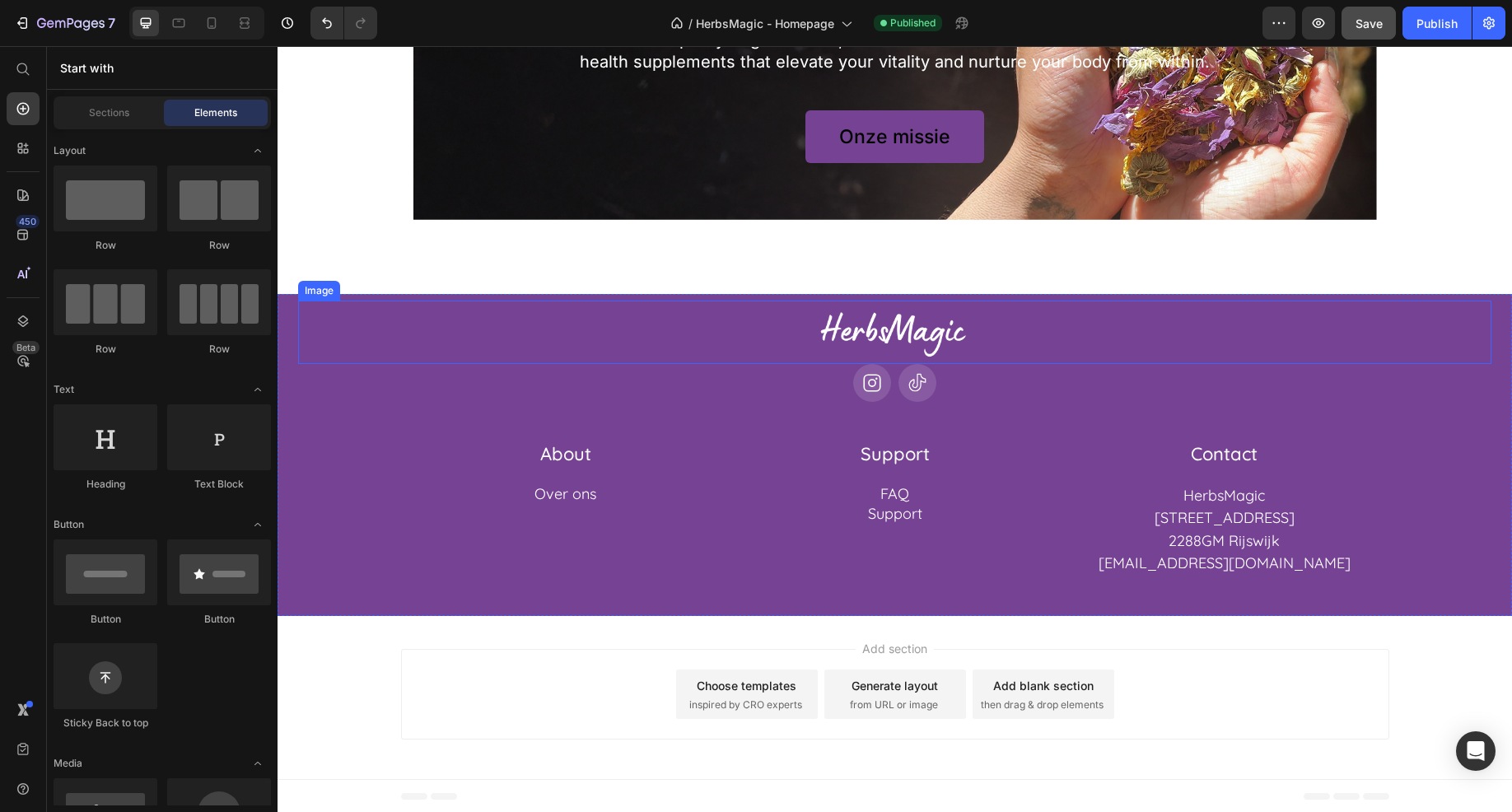 click at bounding box center [894, 333] 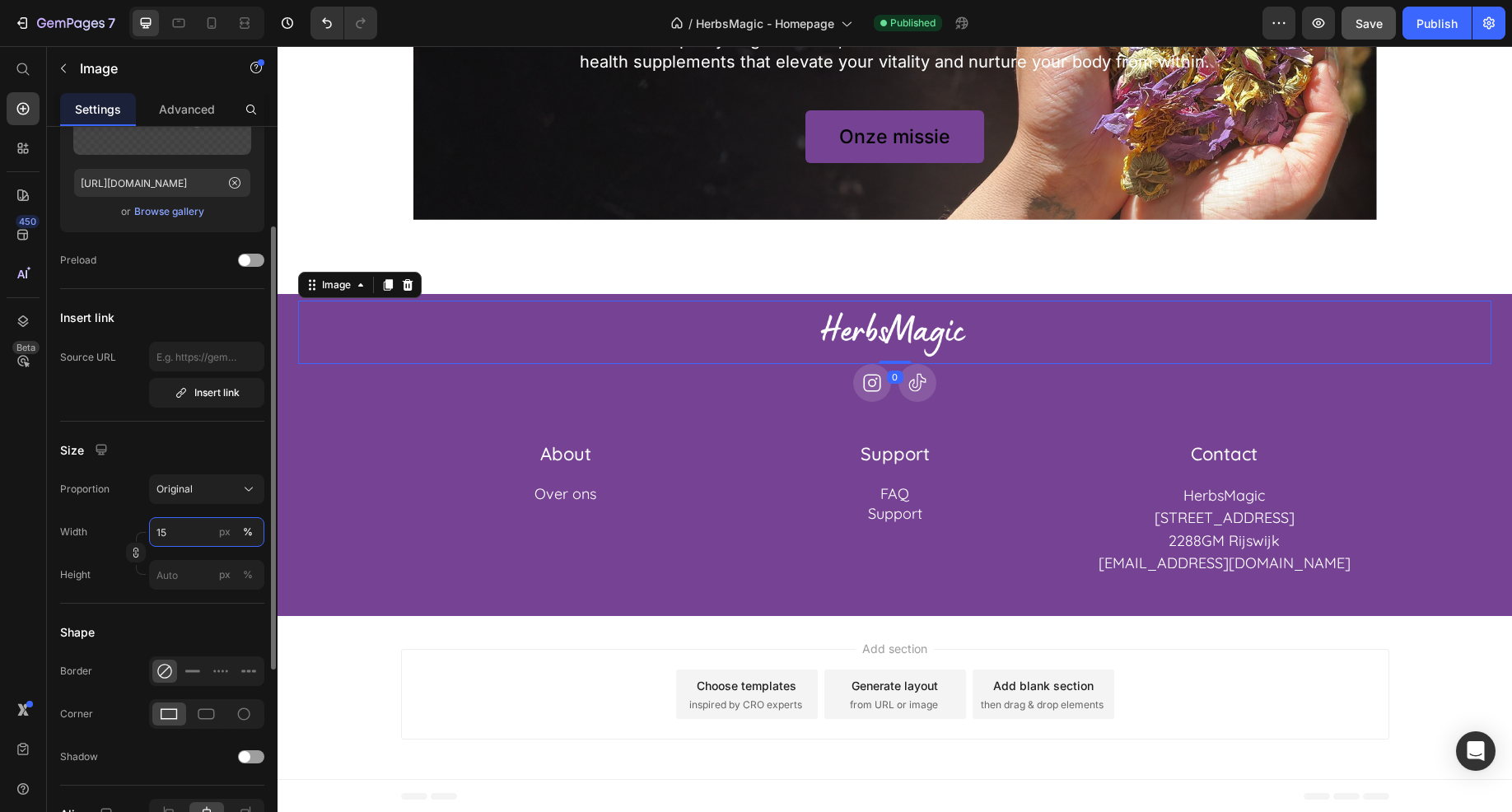 click on "15" at bounding box center (207, 532) 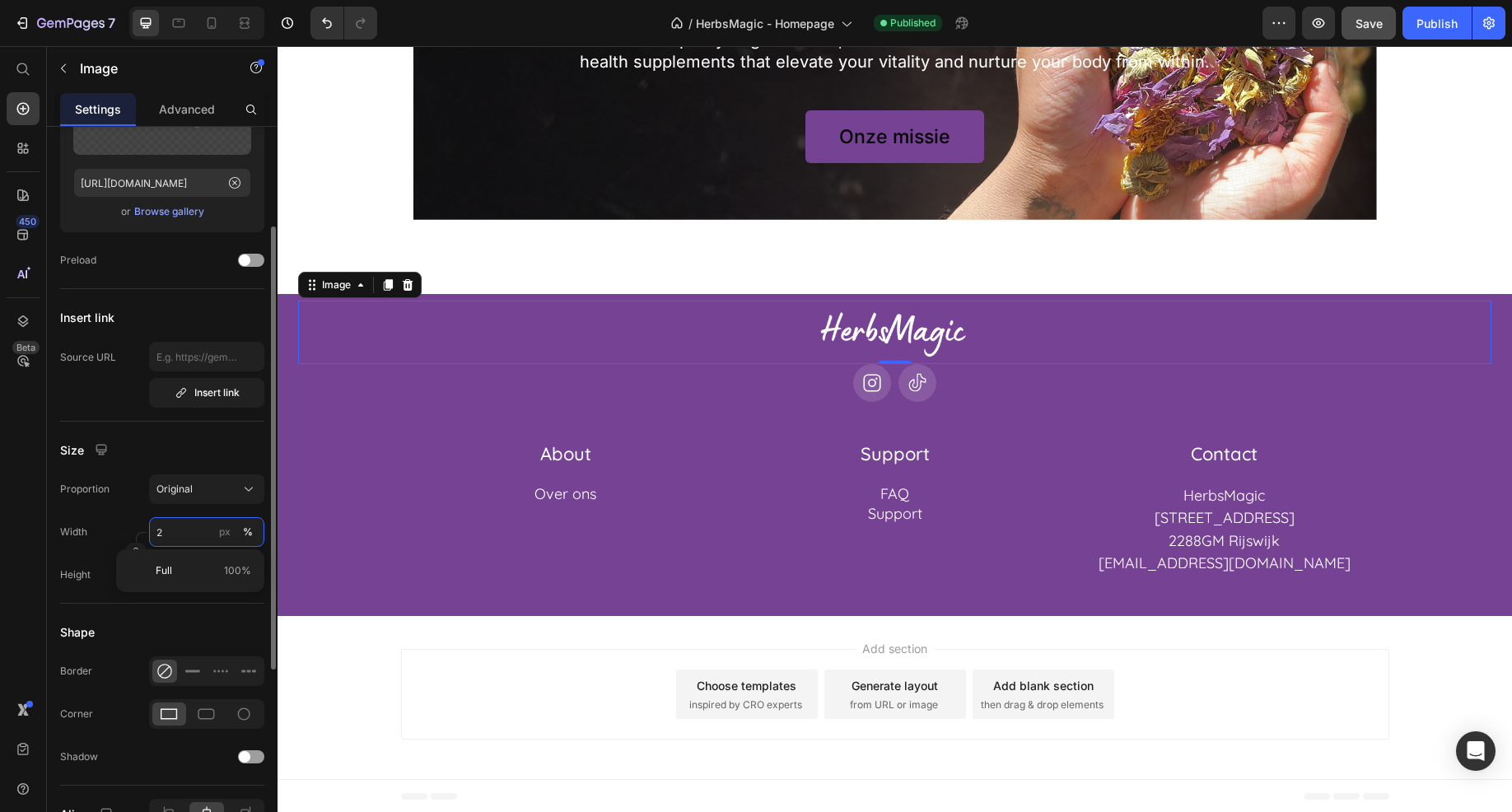 scroll, scrollTop: 10225, scrollLeft: 0, axis: vertical 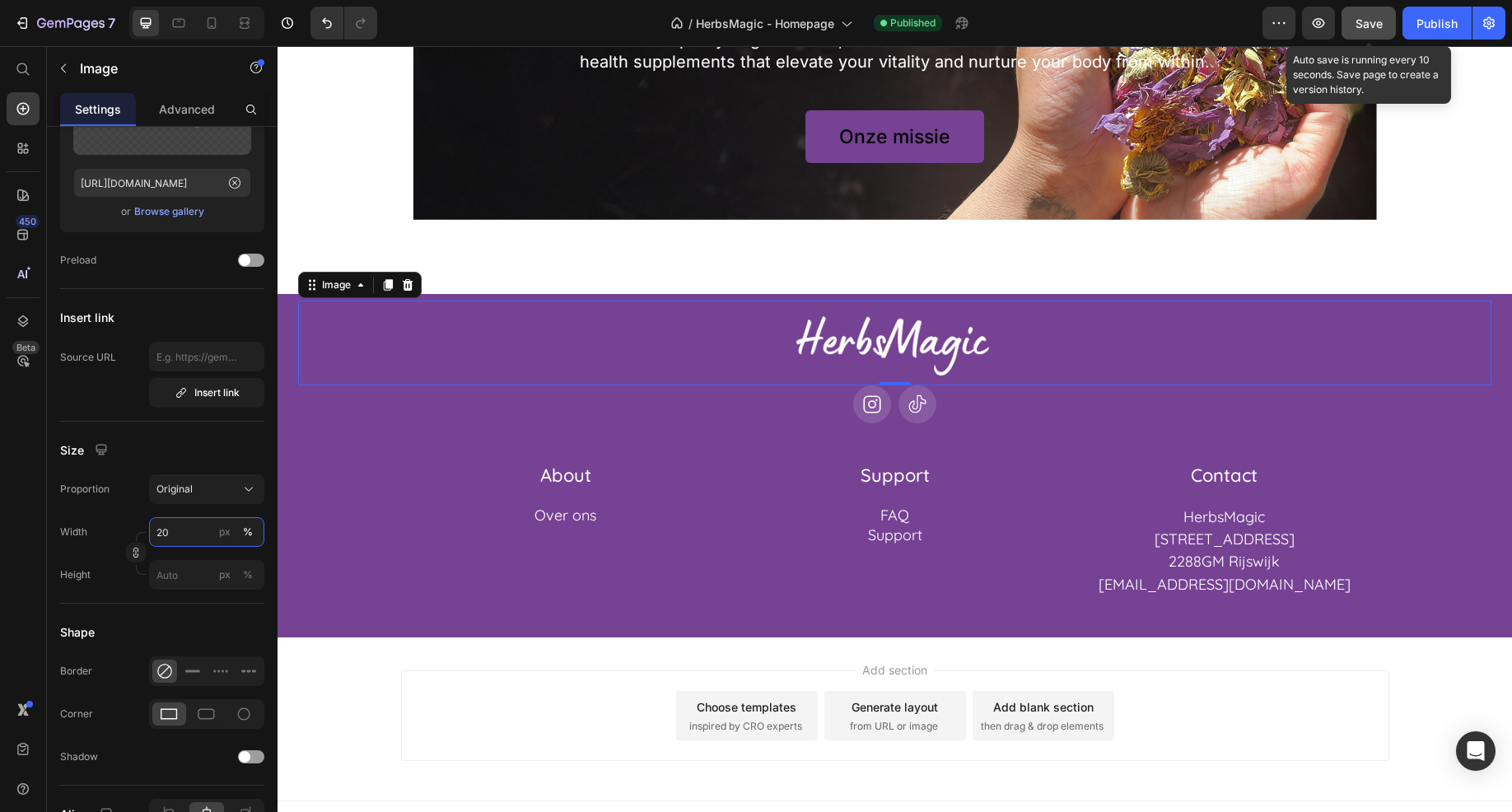 type on "20" 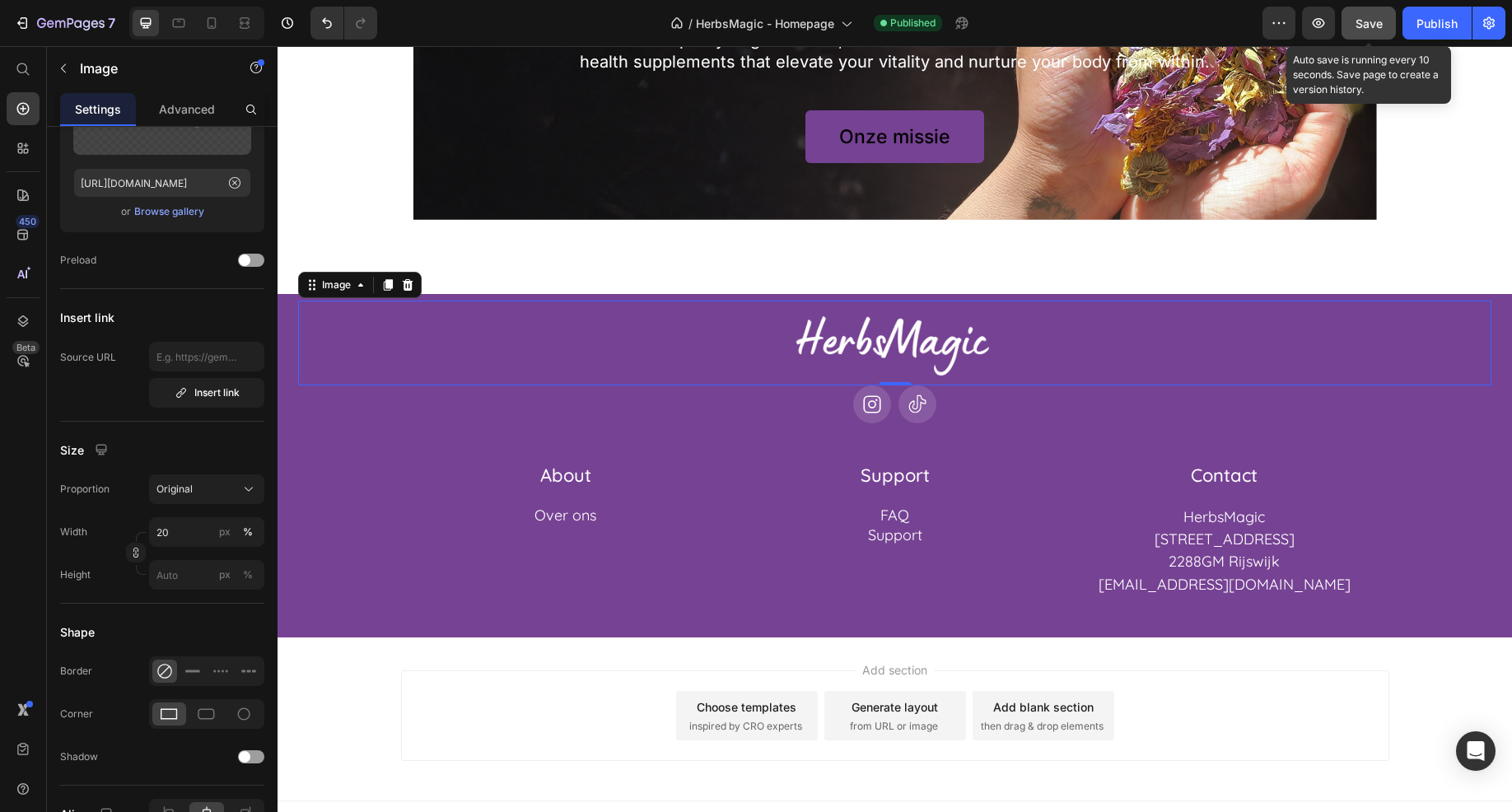 click on "Save" at bounding box center [1369, 23] 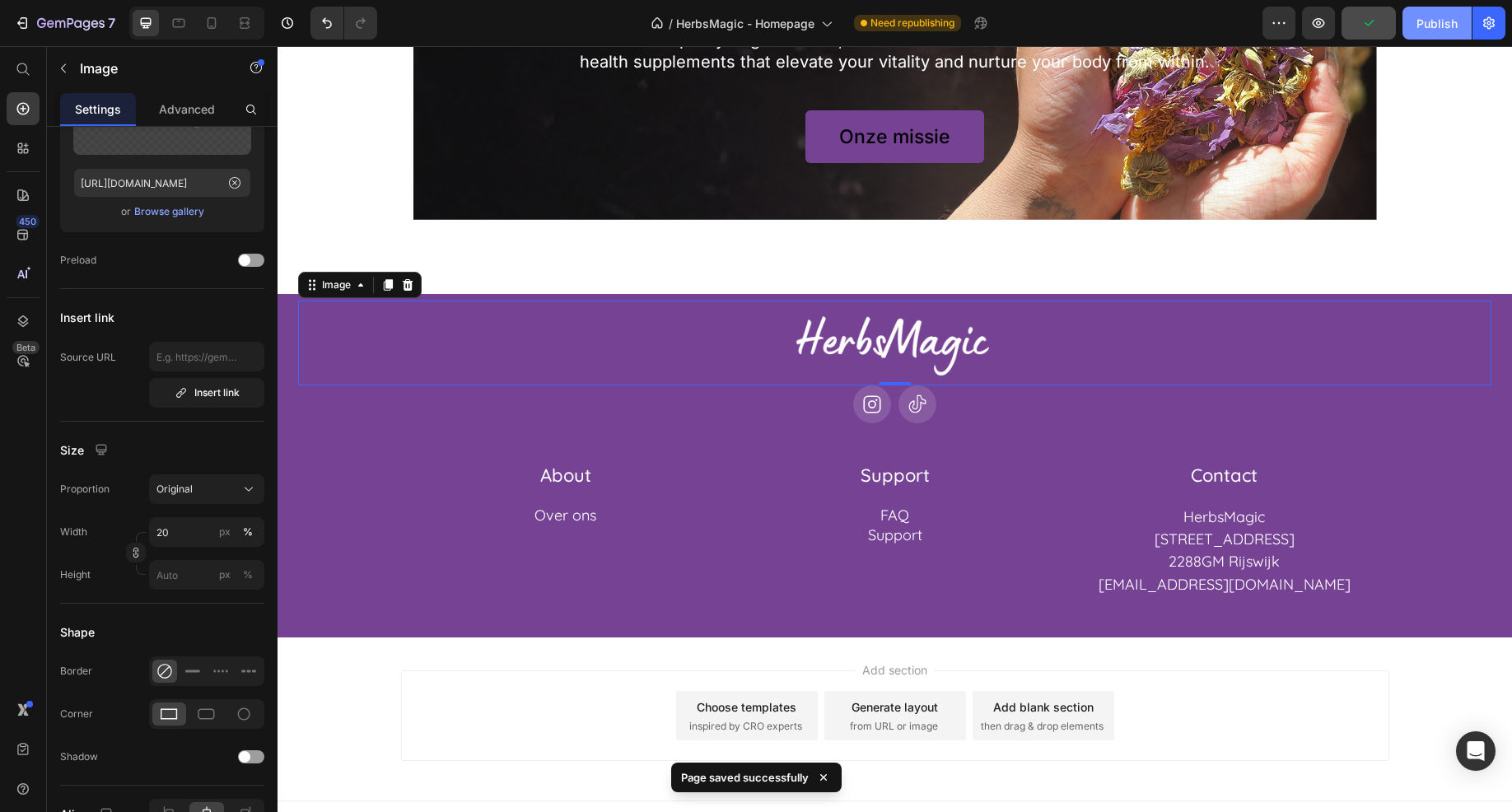 click on "Publish" at bounding box center [1437, 23] 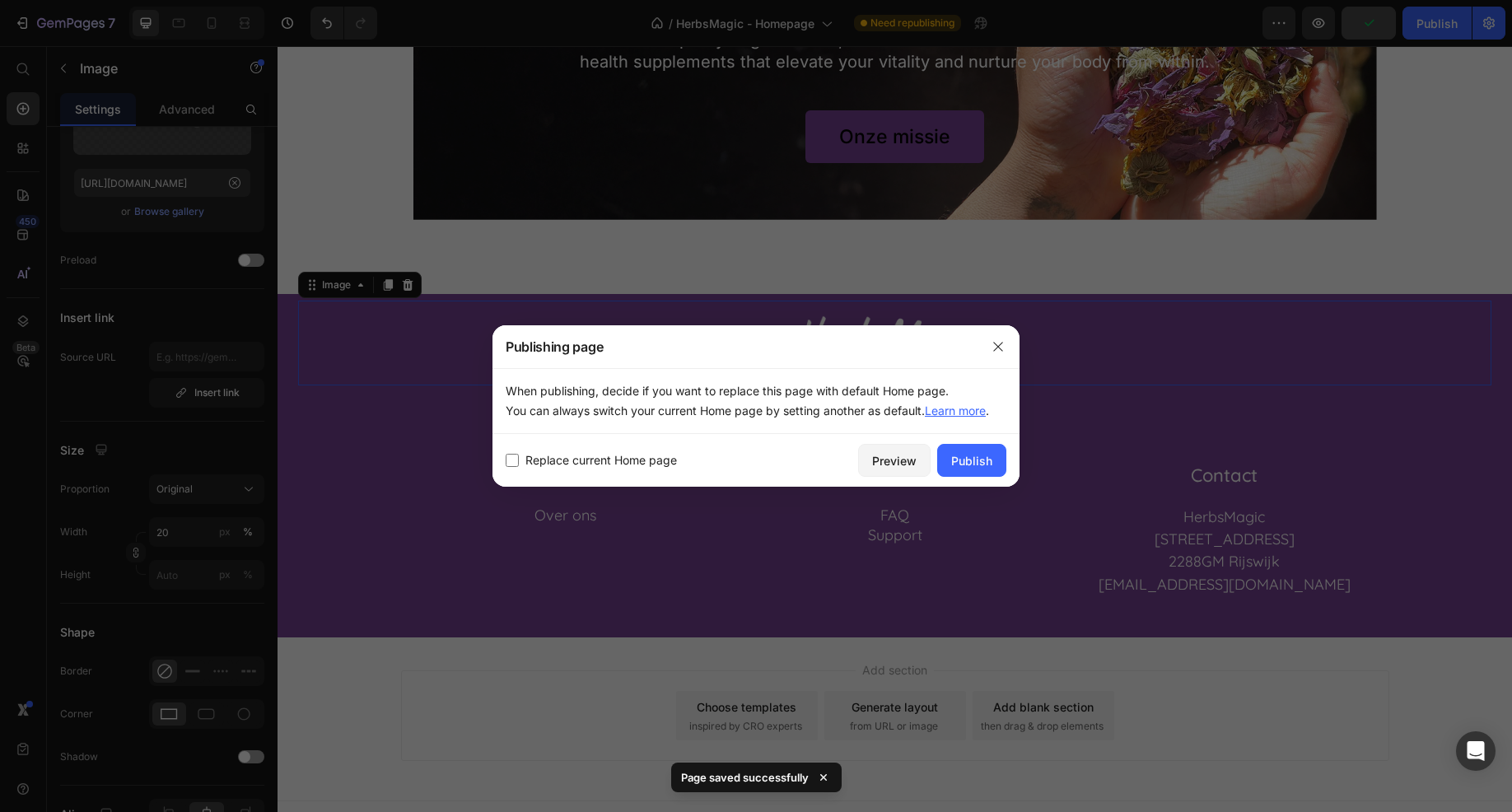 drag, startPoint x: 971, startPoint y: 463, endPoint x: 1055, endPoint y: 463, distance: 84 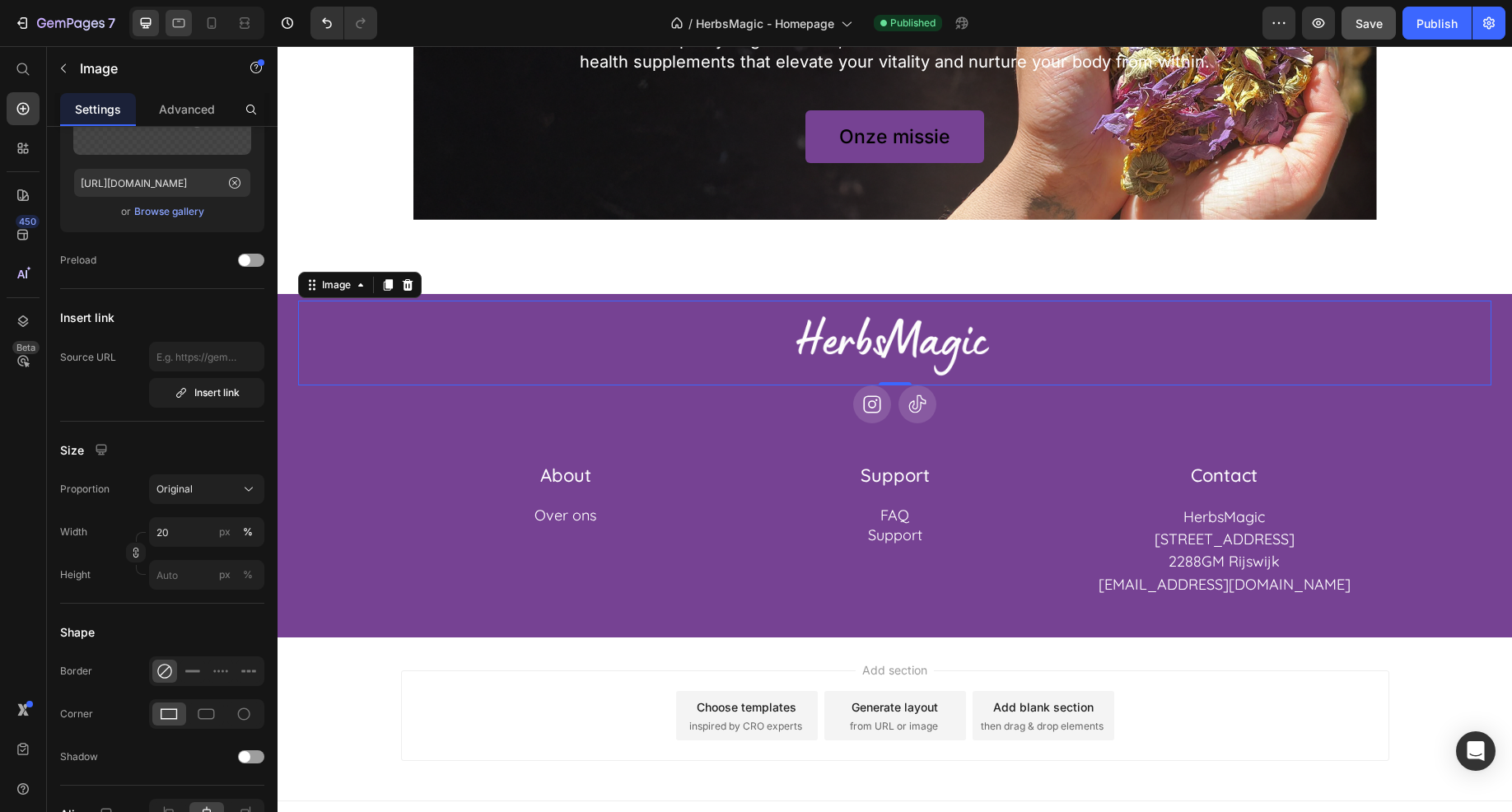 click 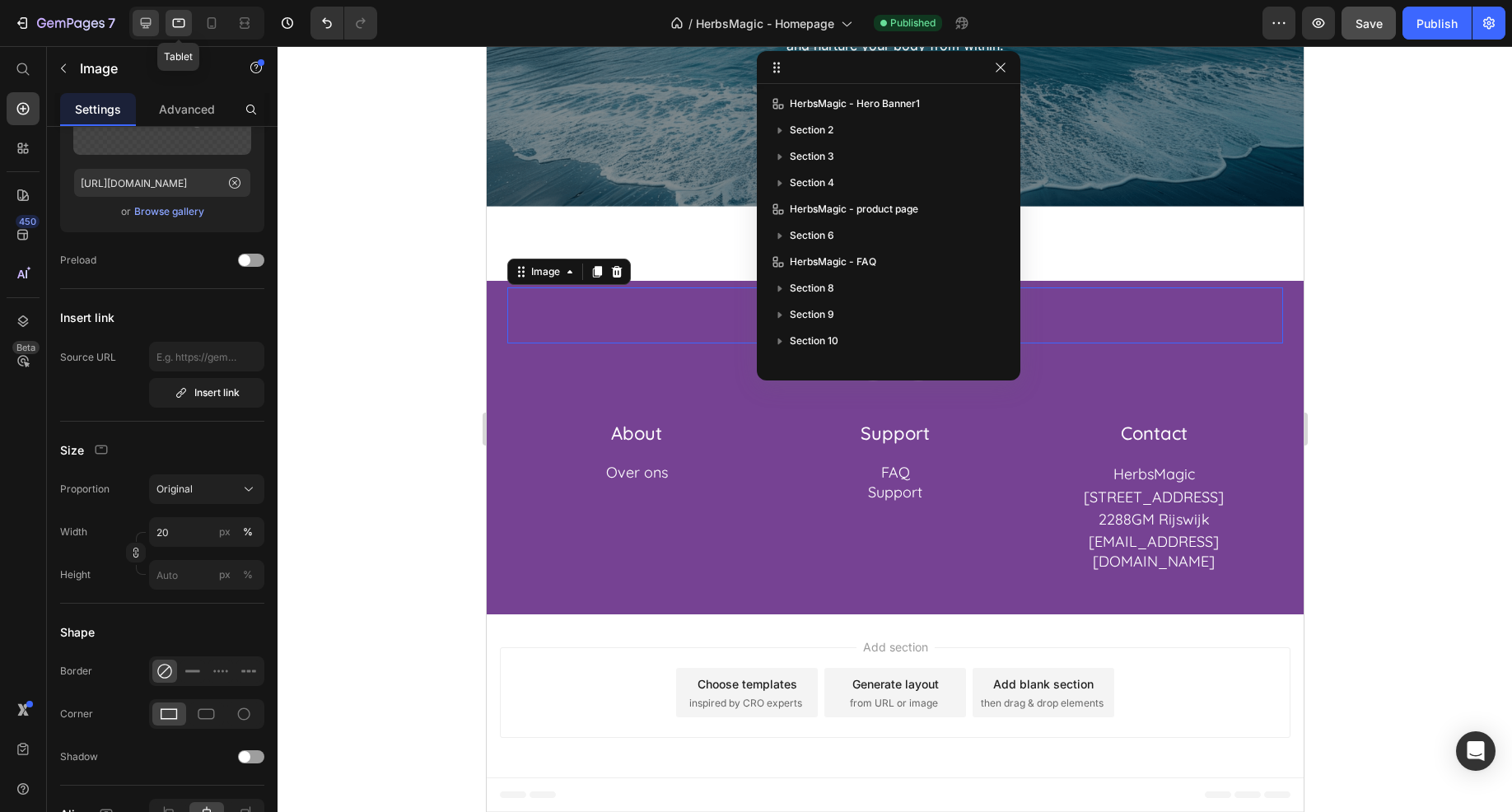 scroll, scrollTop: 386, scrollLeft: 0, axis: vertical 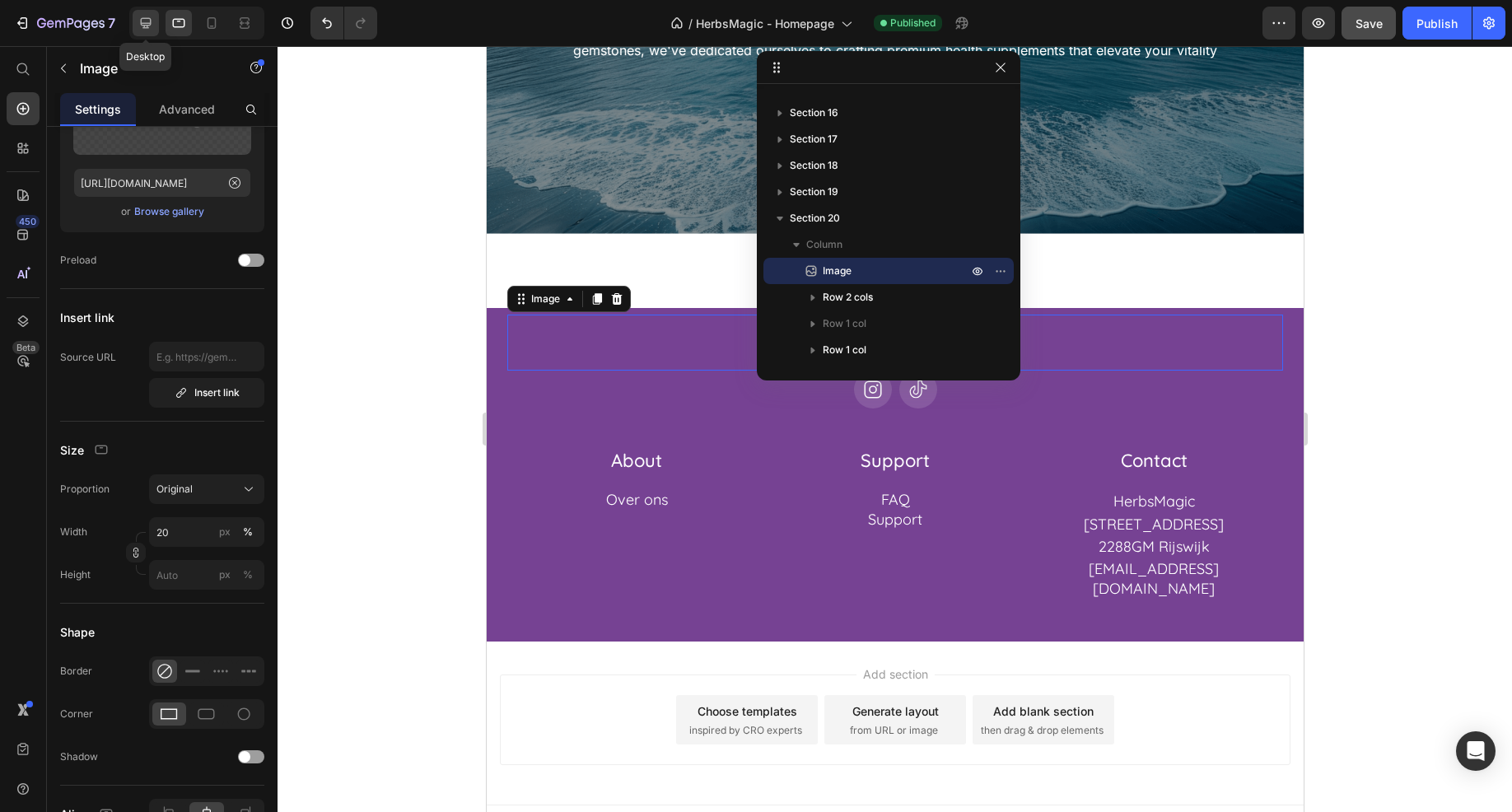 click 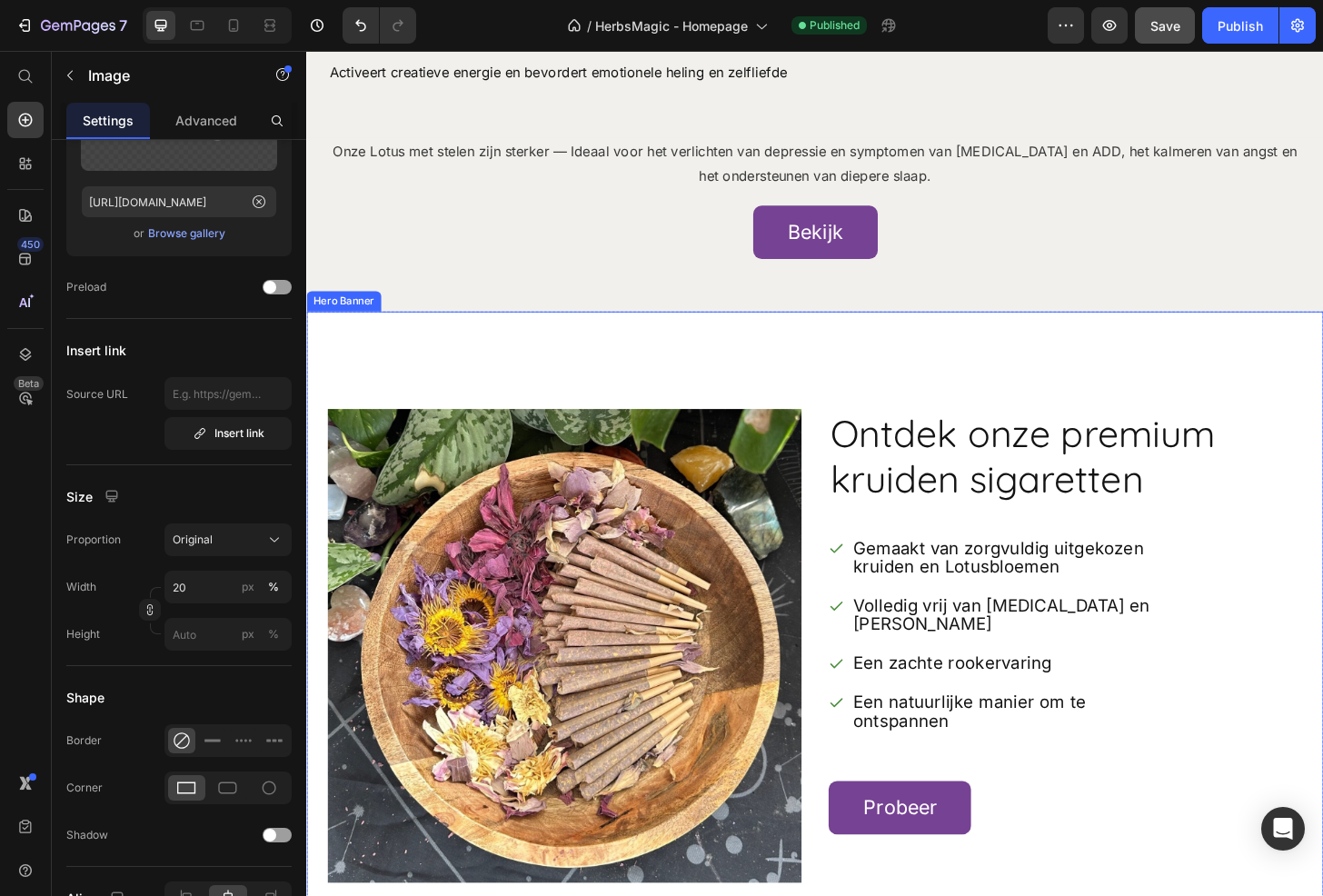 scroll, scrollTop: 8400, scrollLeft: 0, axis: vertical 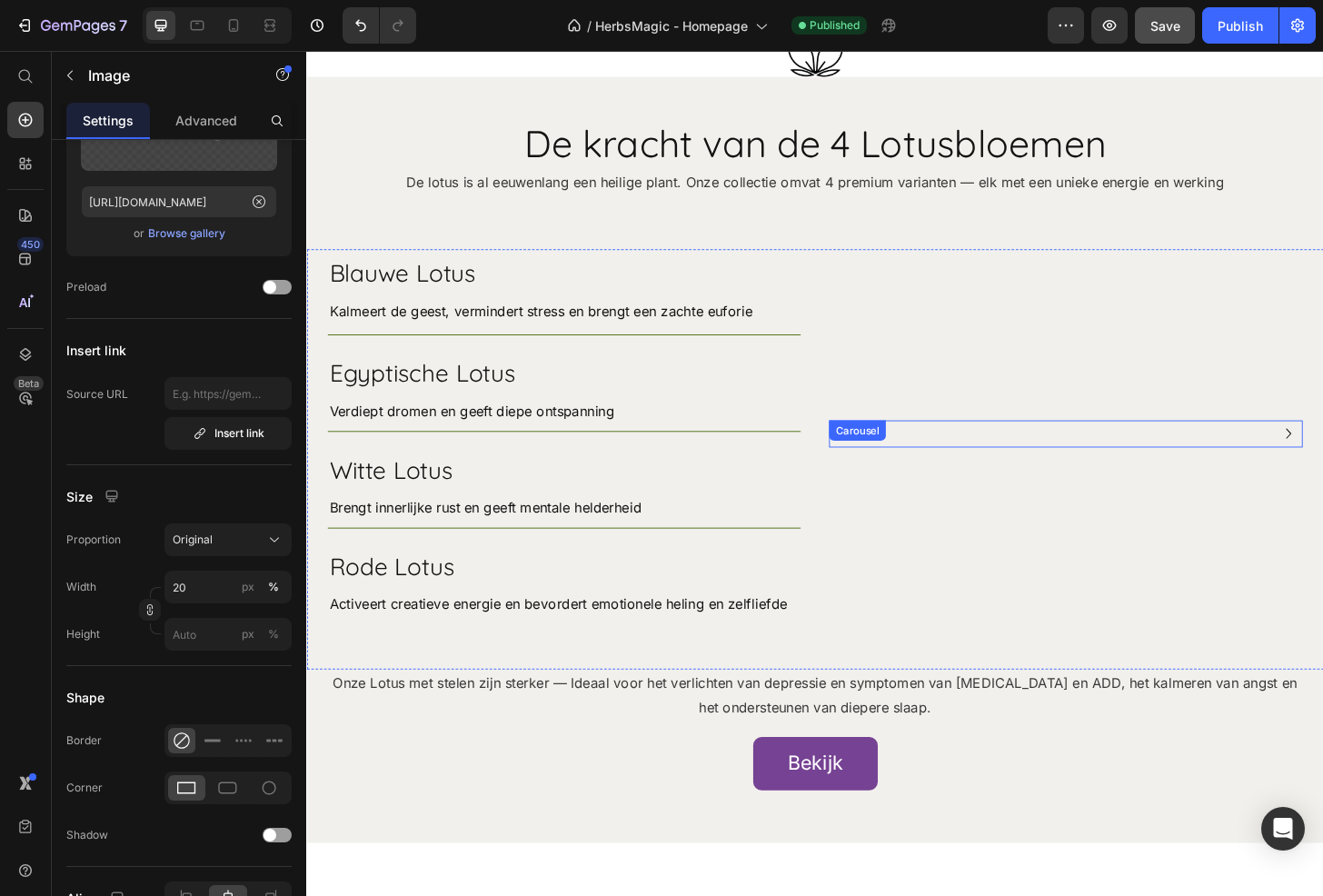 click on "Image Image Image Image" at bounding box center (1119, 462) 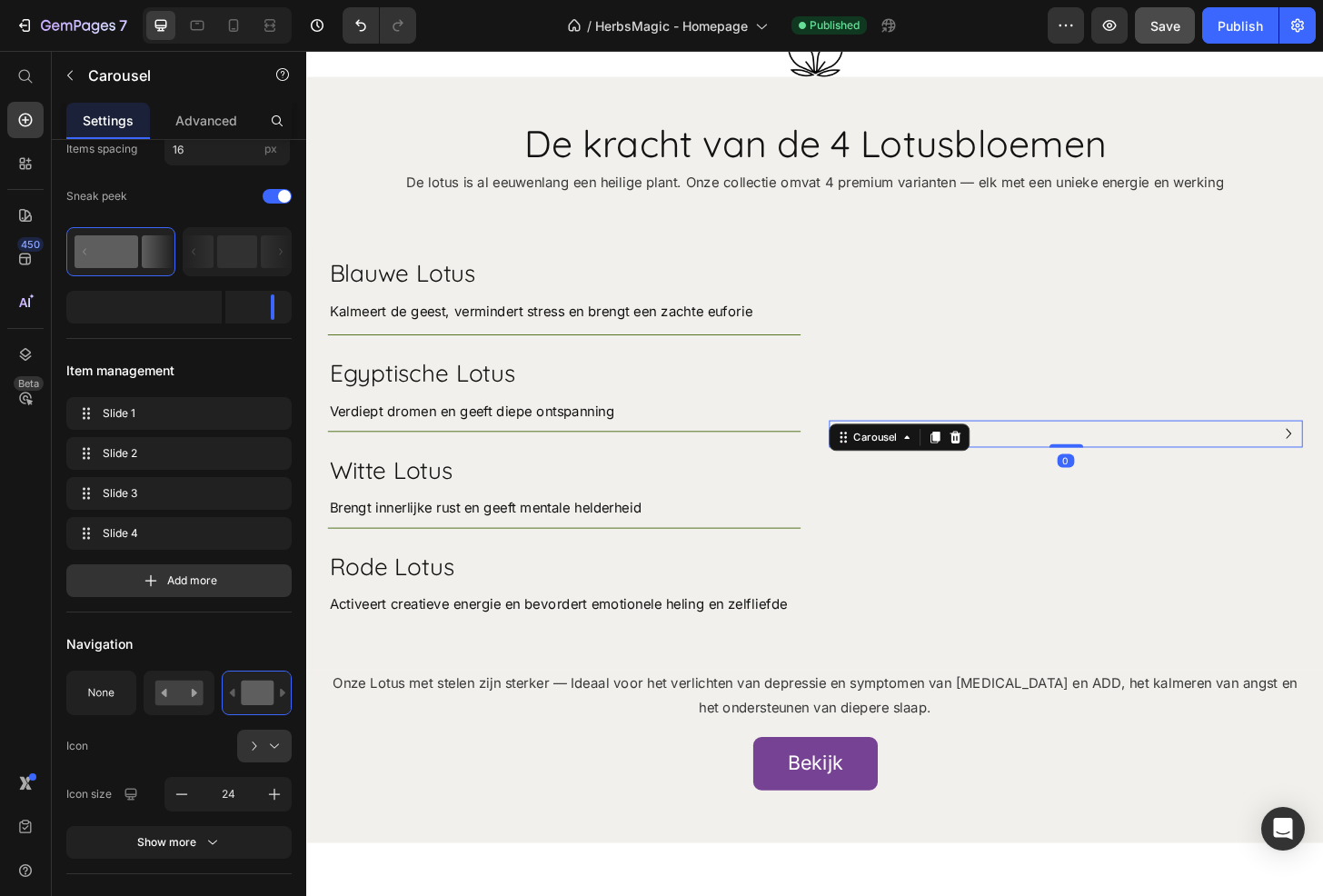 scroll, scrollTop: 0, scrollLeft: 0, axis: both 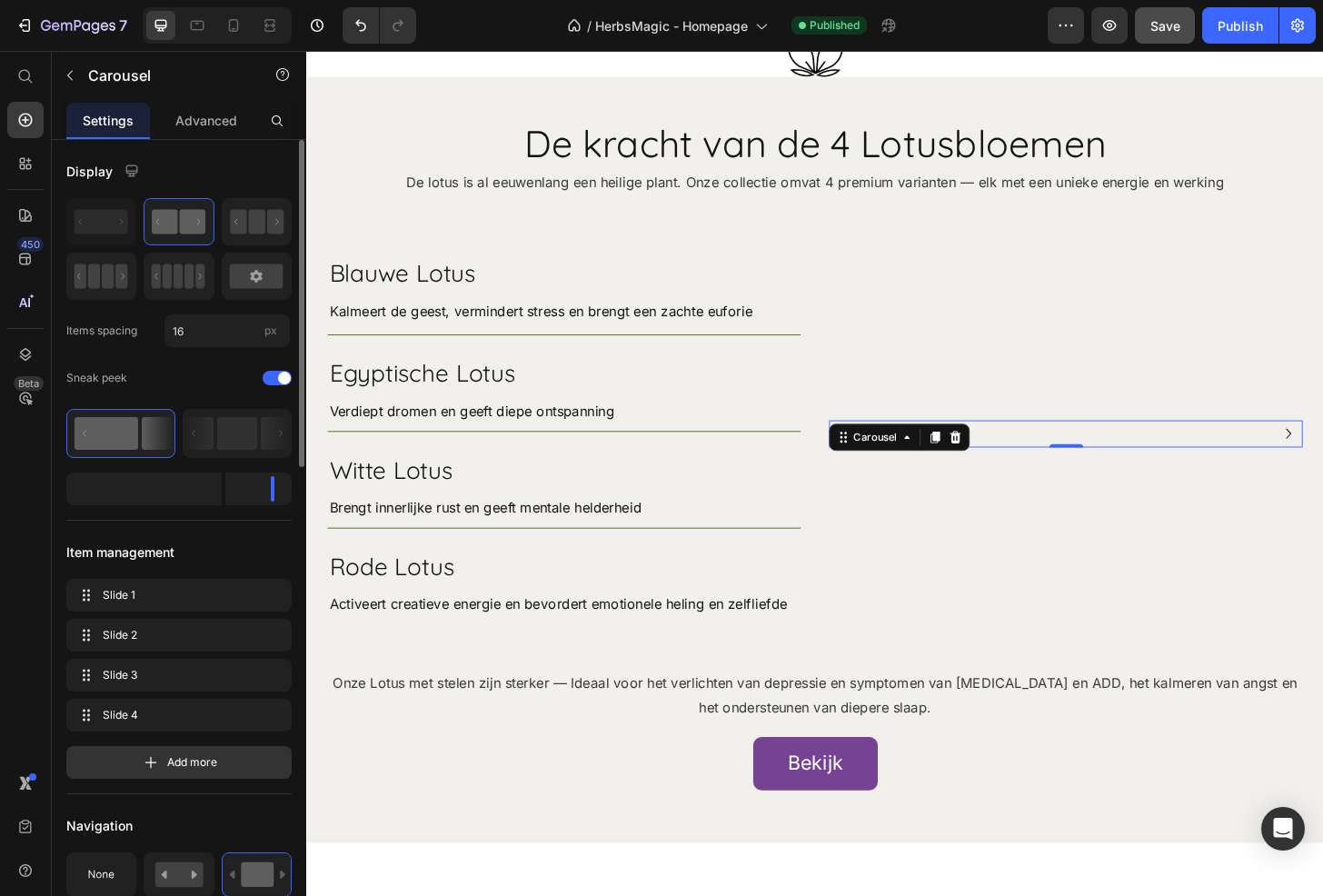 drag, startPoint x: 256, startPoint y: 286, endPoint x: 252, endPoint y: 311, distance: 25.31798 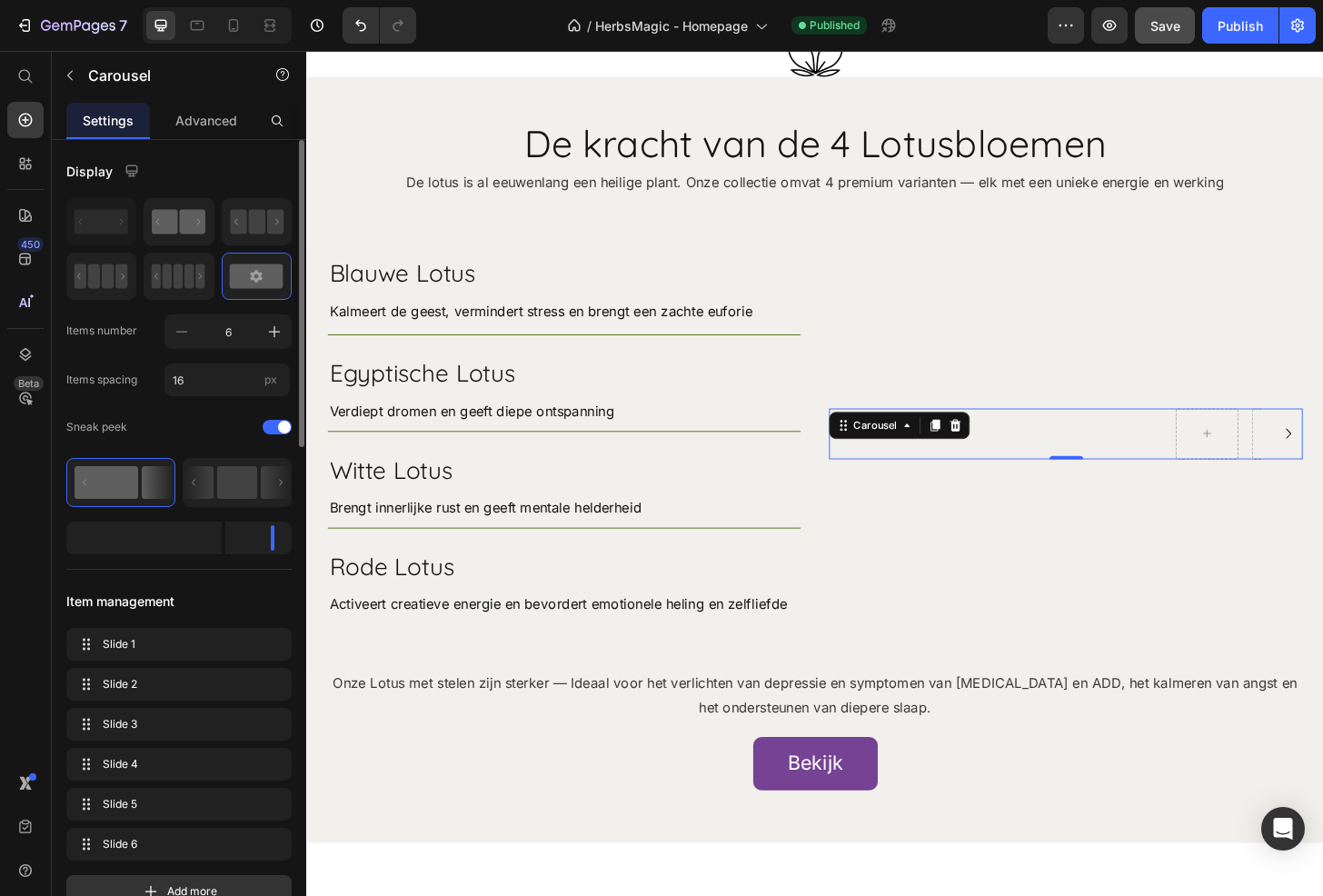 click 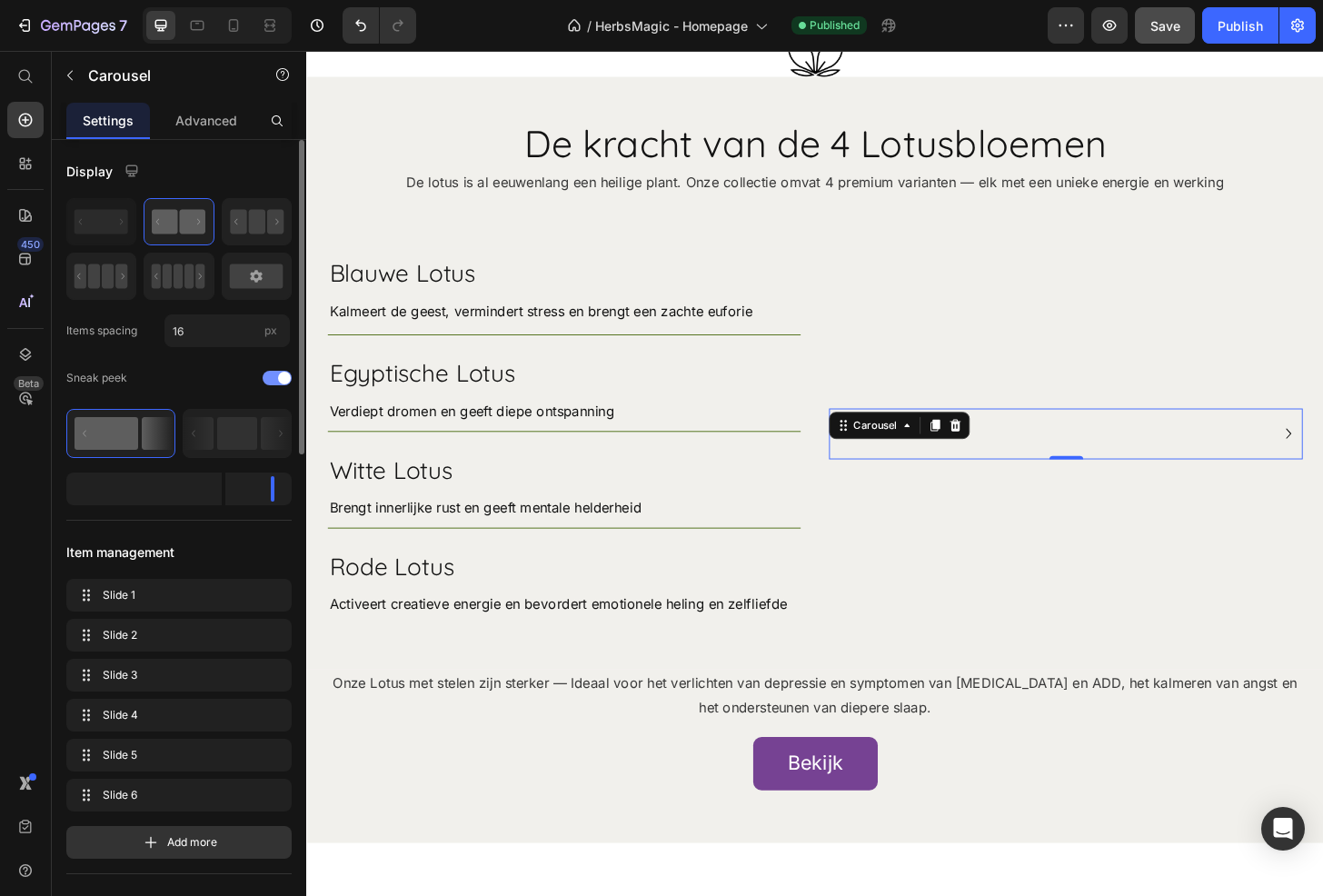click at bounding box center [277, 378] 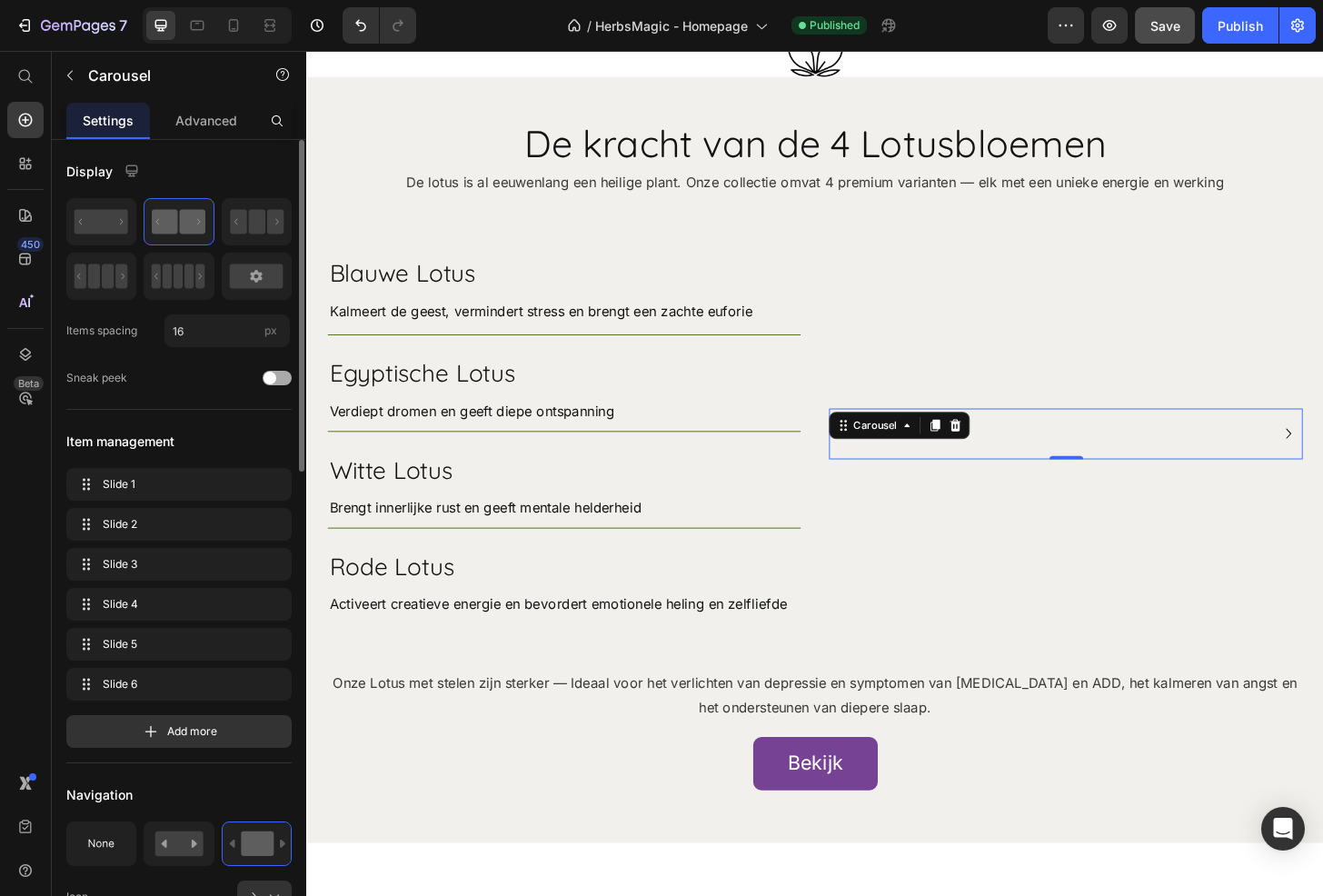 click at bounding box center [270, 378] 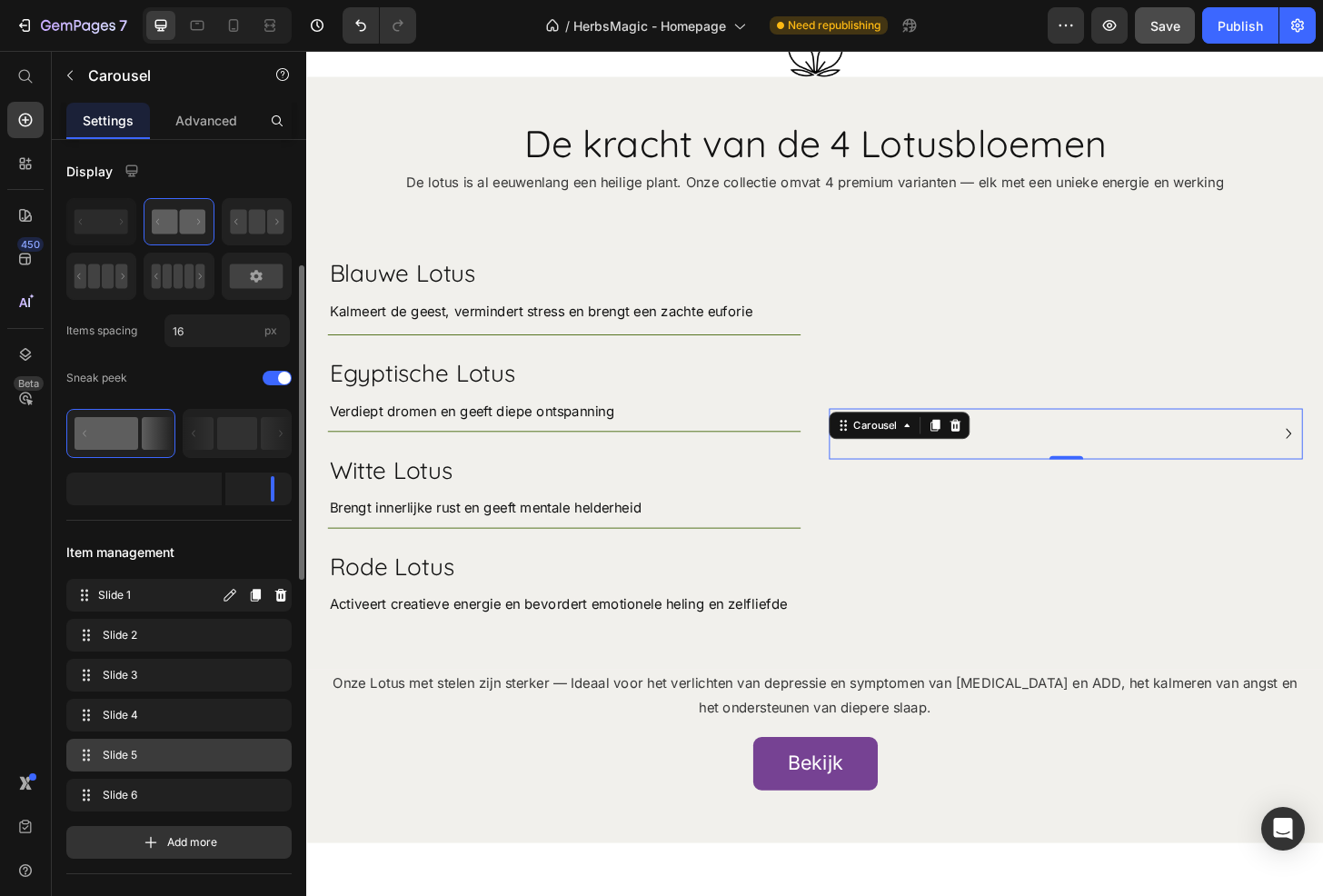 scroll, scrollTop: 273, scrollLeft: 0, axis: vertical 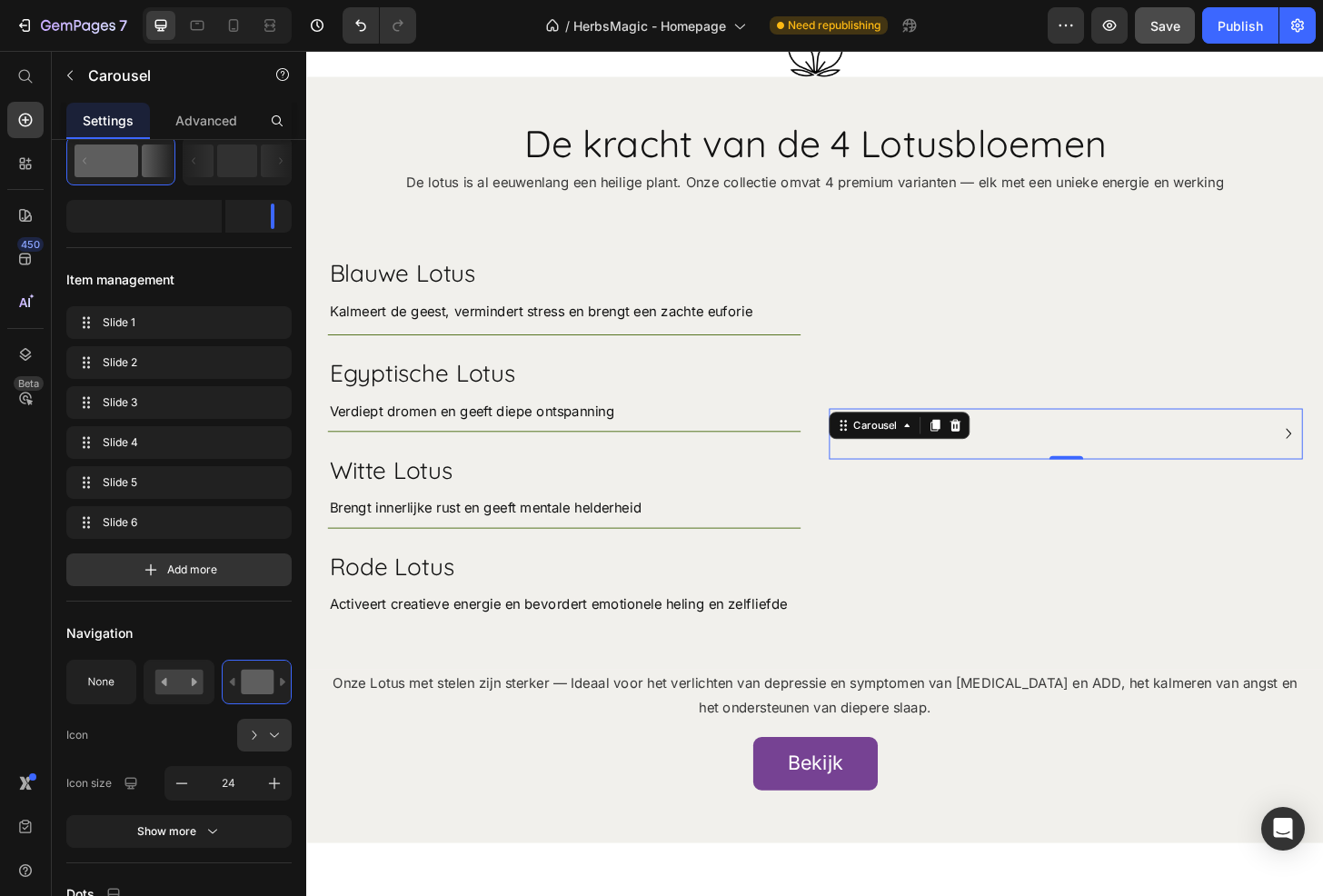click 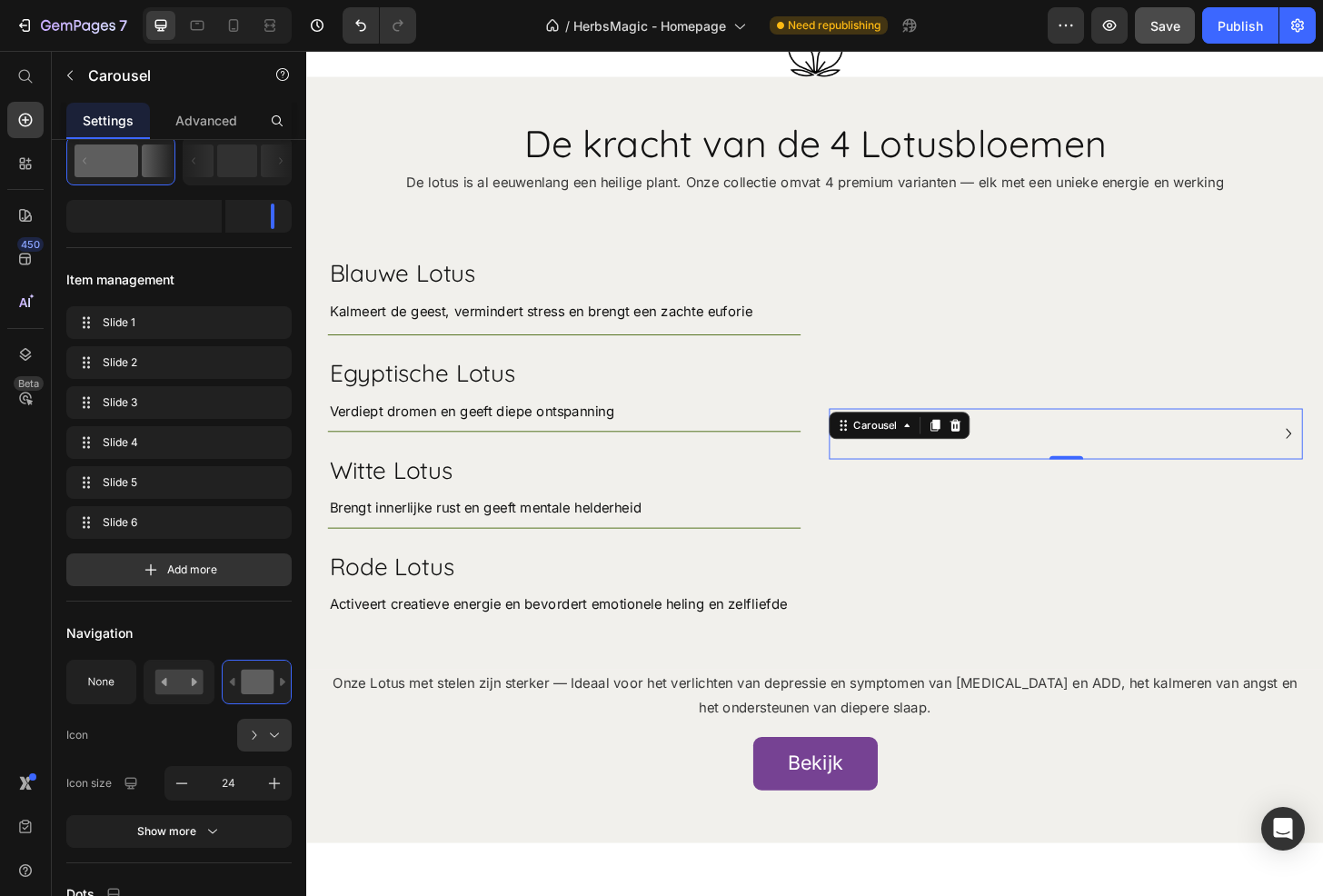 click 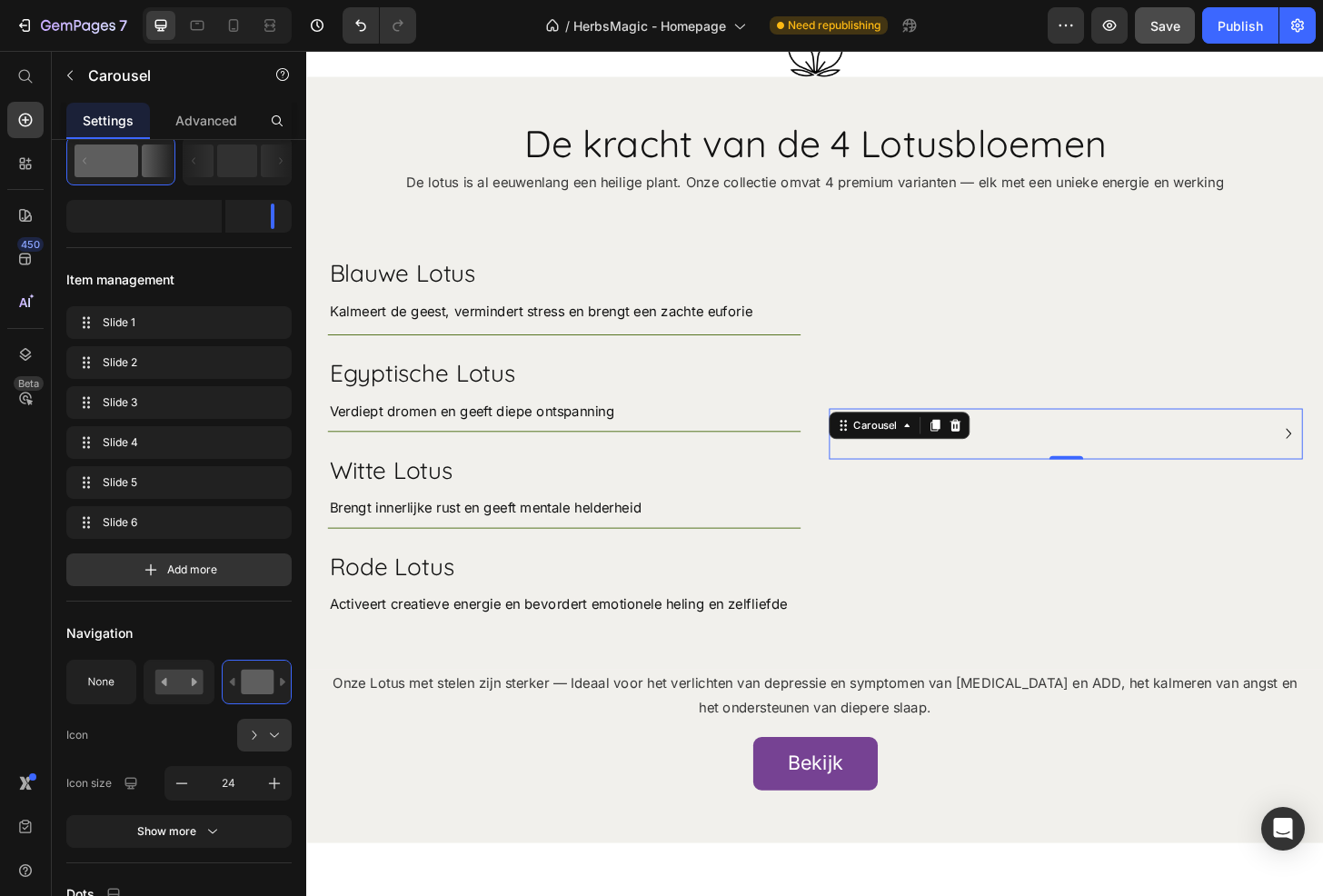 click 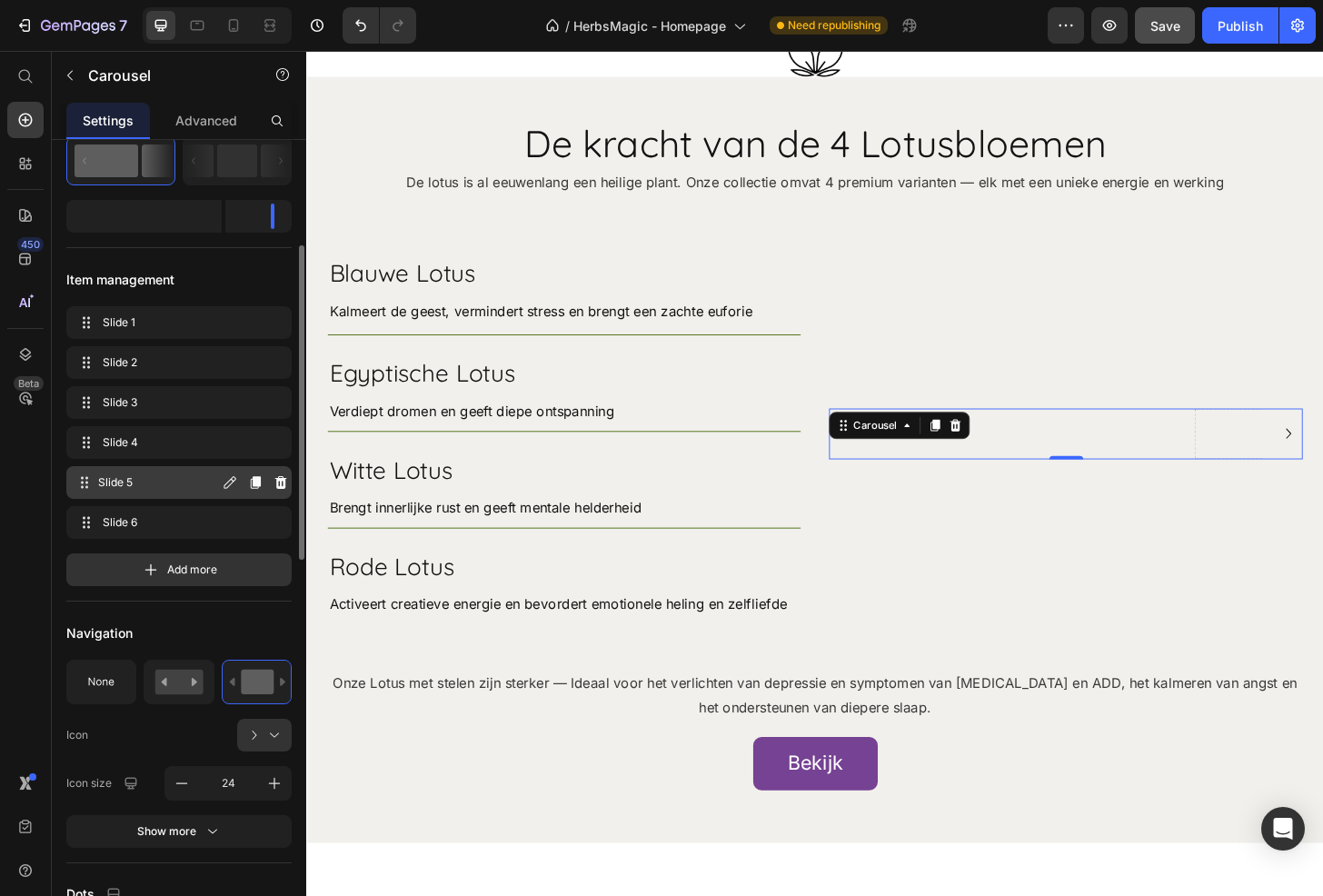 click on "Slide 5" at bounding box center (158, 483) 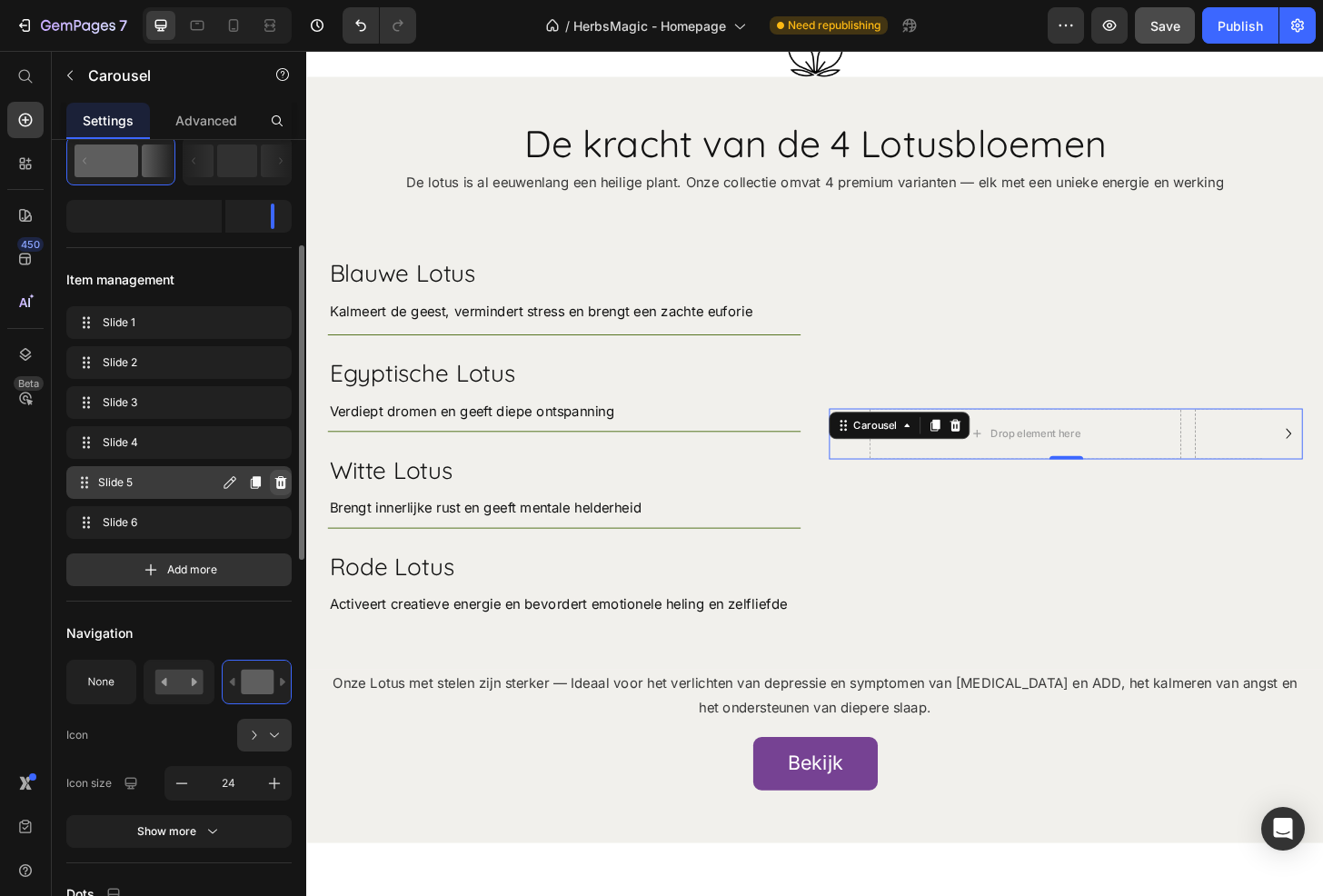 click 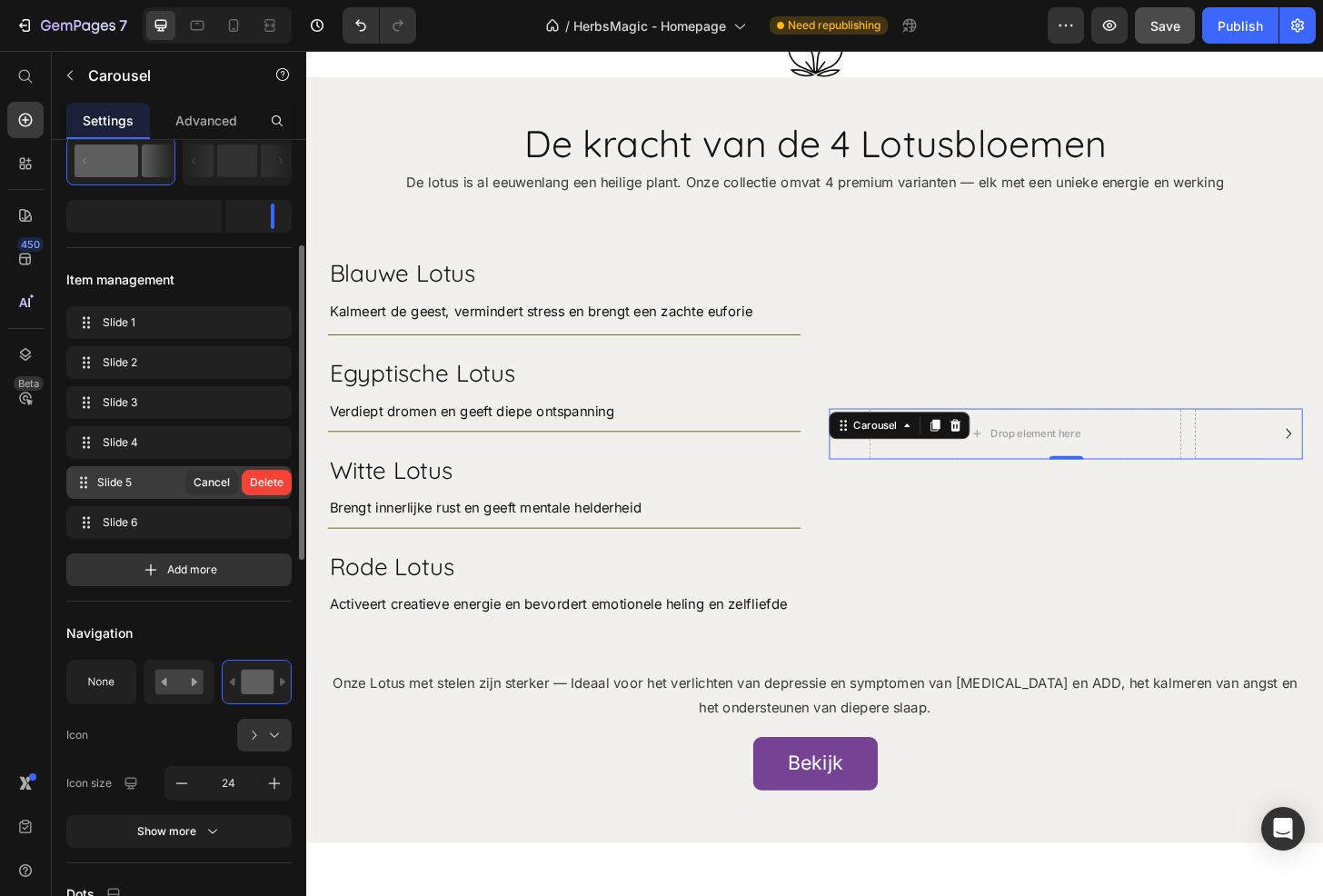 click on "Delete" at bounding box center [266, 483] 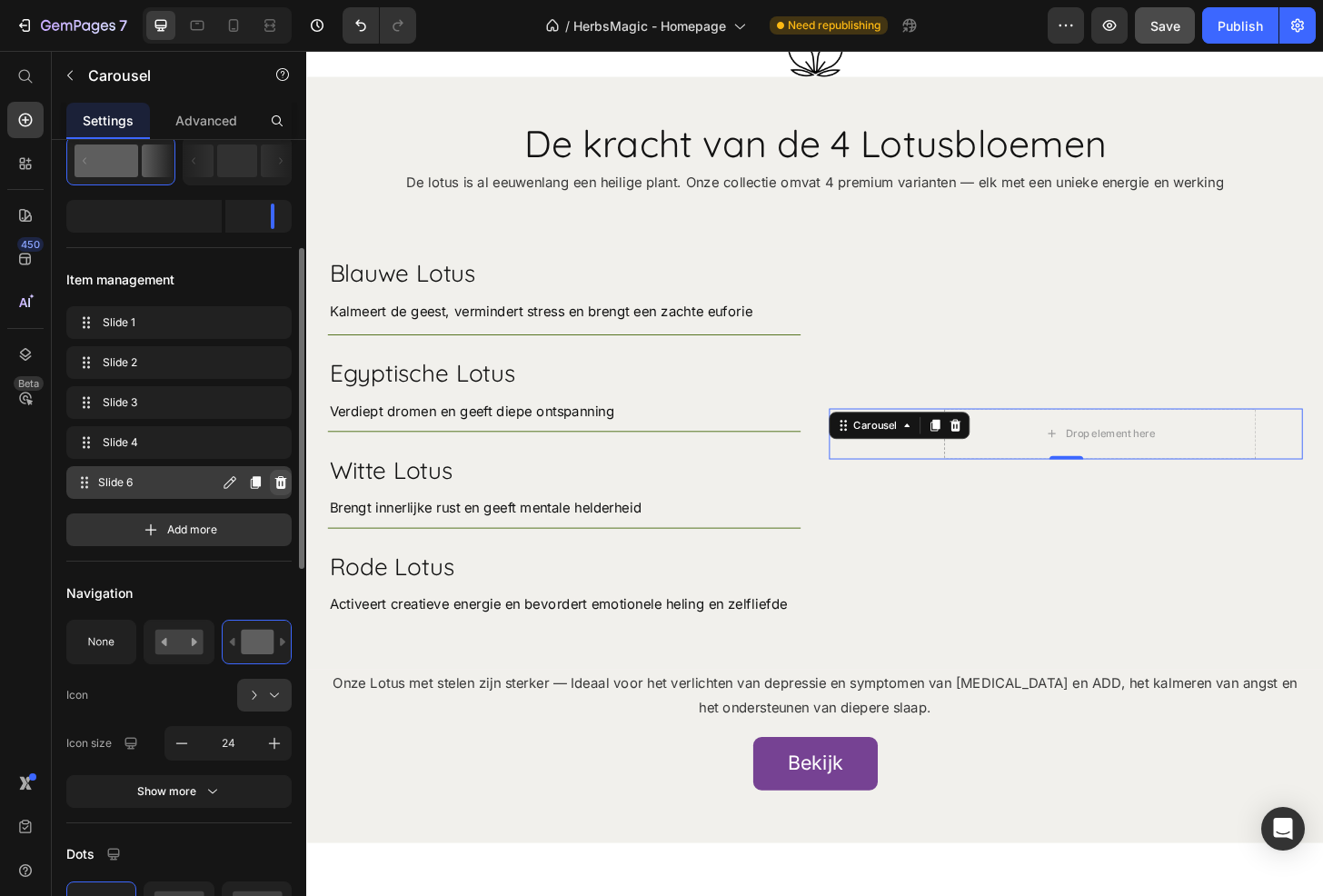 click 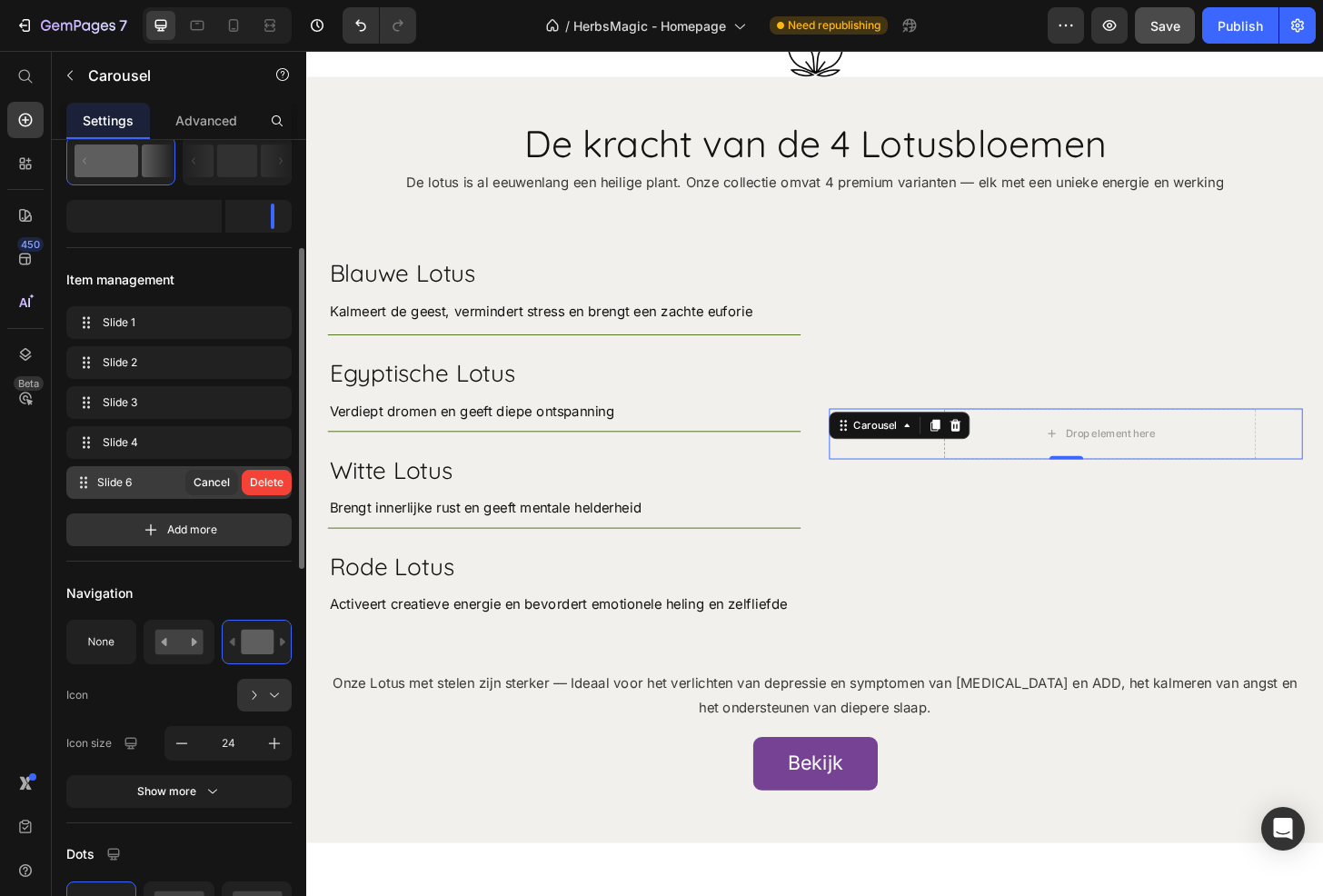 click on "Delete" at bounding box center [266, 483] 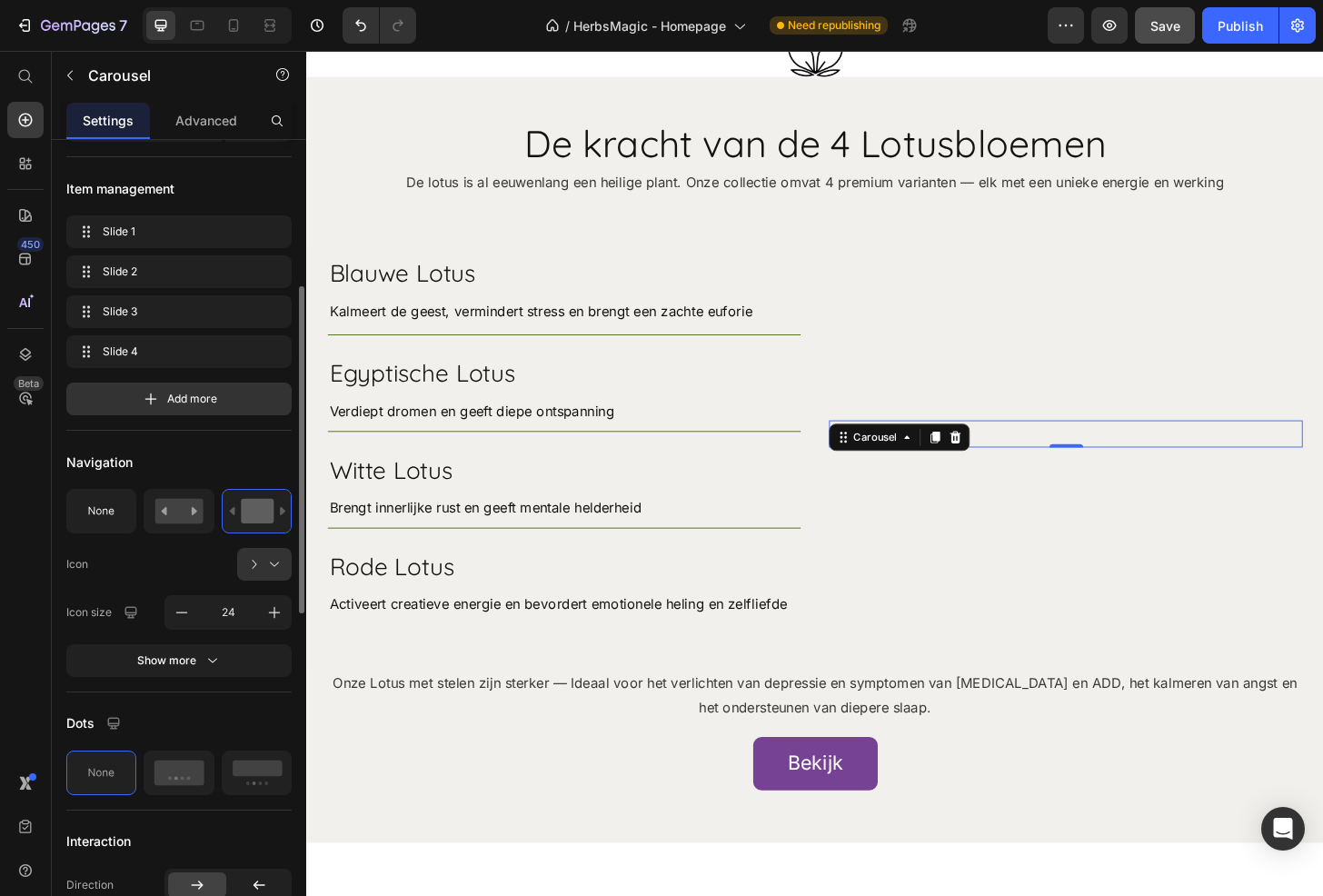 scroll, scrollTop: 454, scrollLeft: 0, axis: vertical 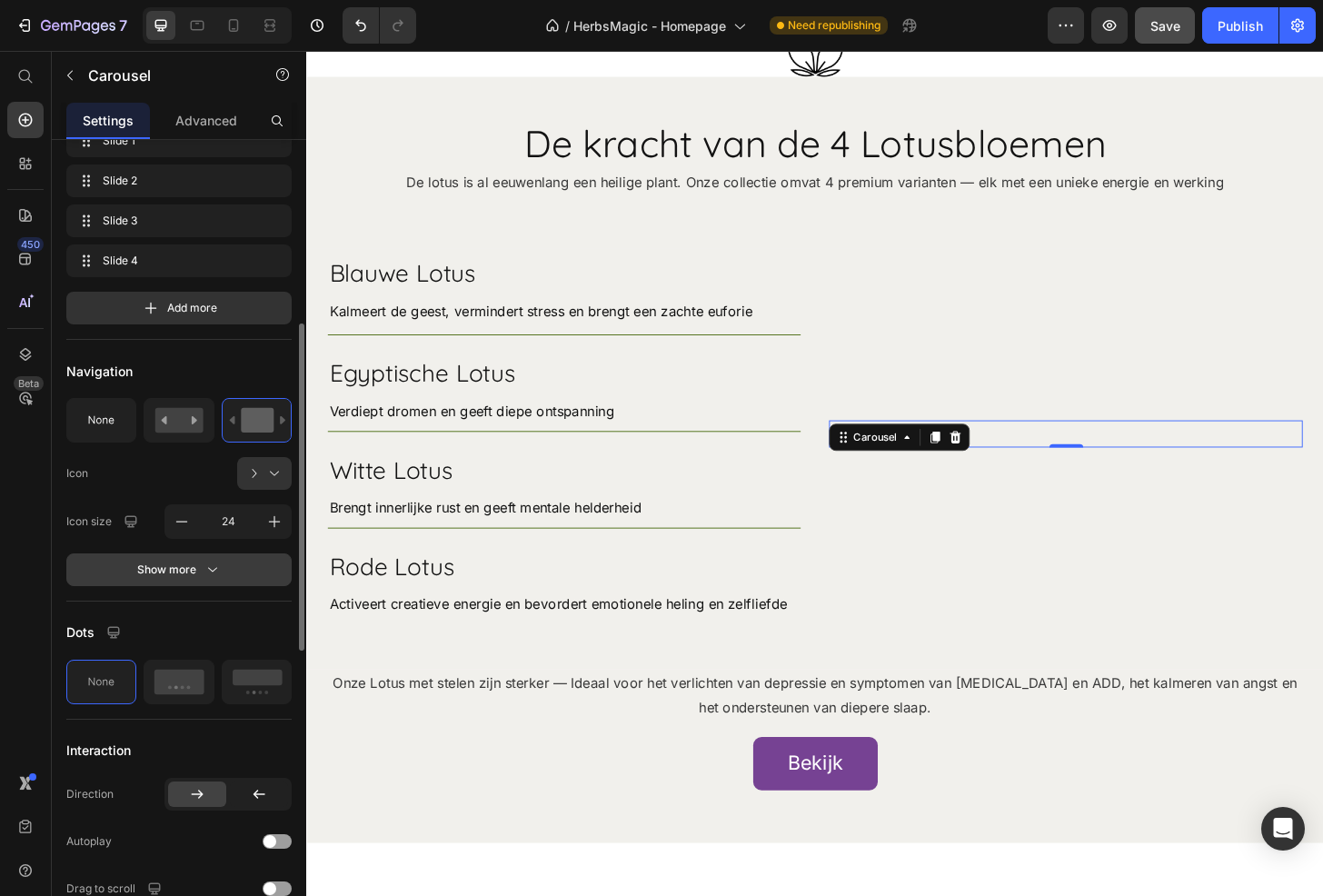 click on "Show more" at bounding box center (179, 570) 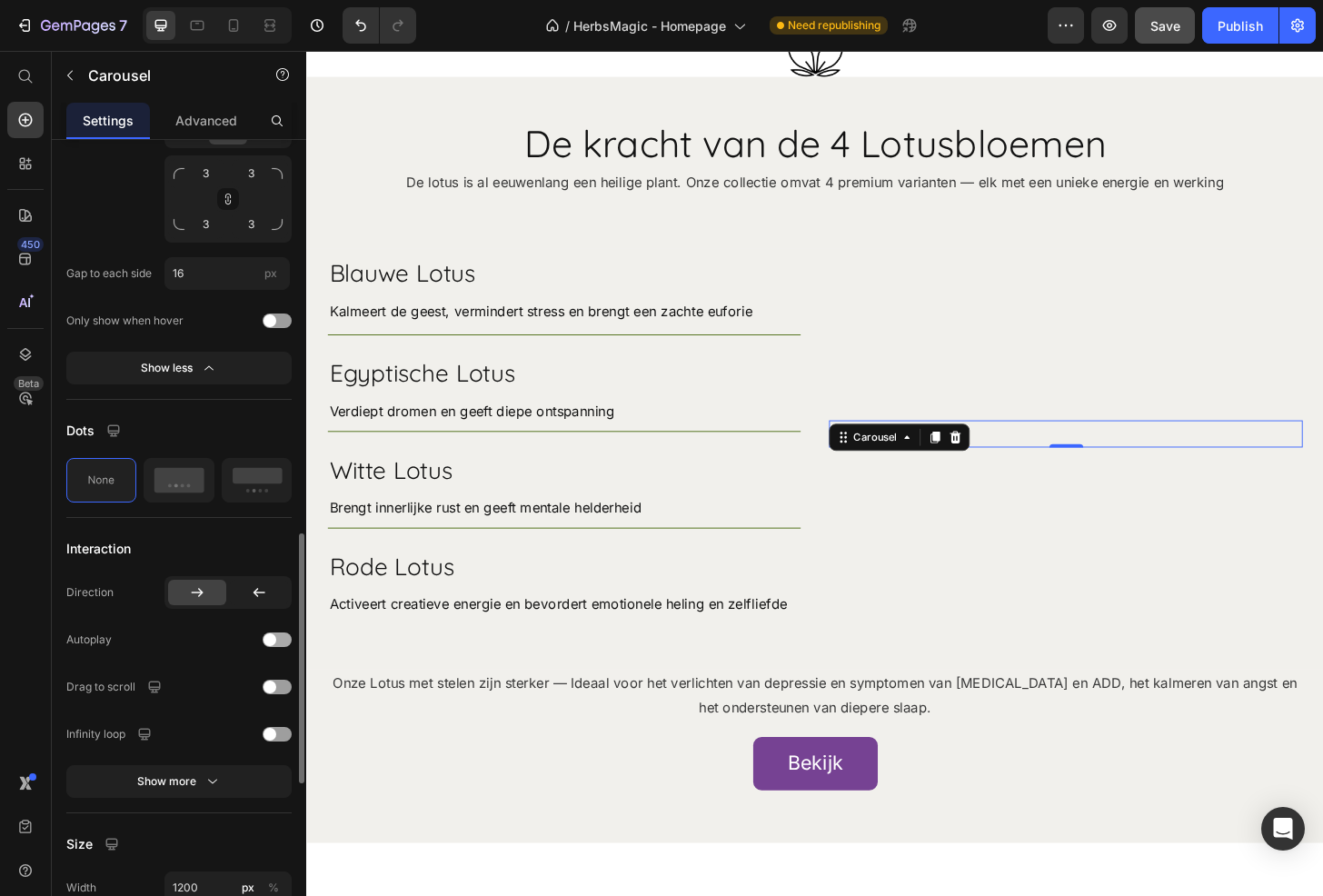 scroll, scrollTop: 1363, scrollLeft: 0, axis: vertical 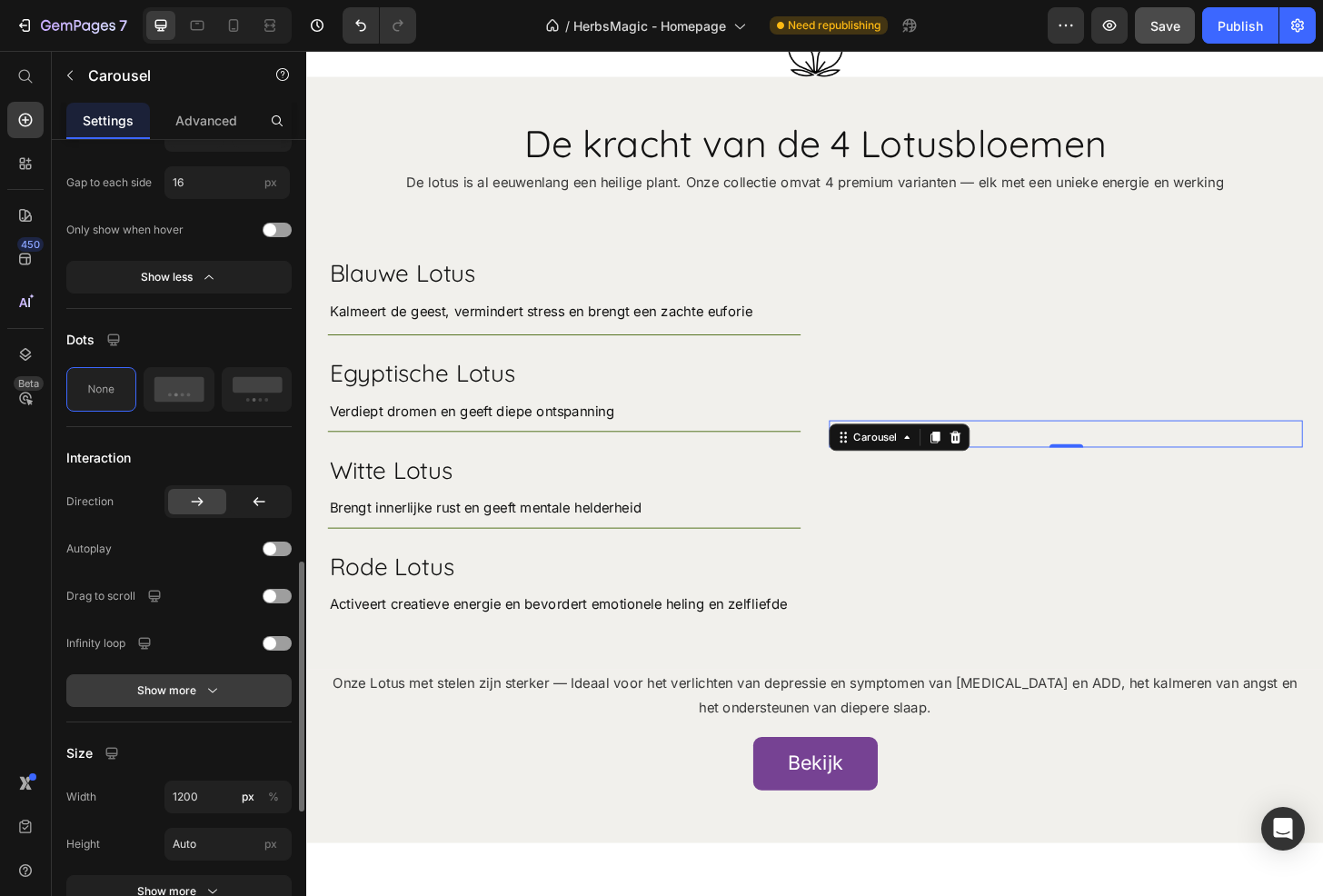 click on "Show more" at bounding box center [179, 691] 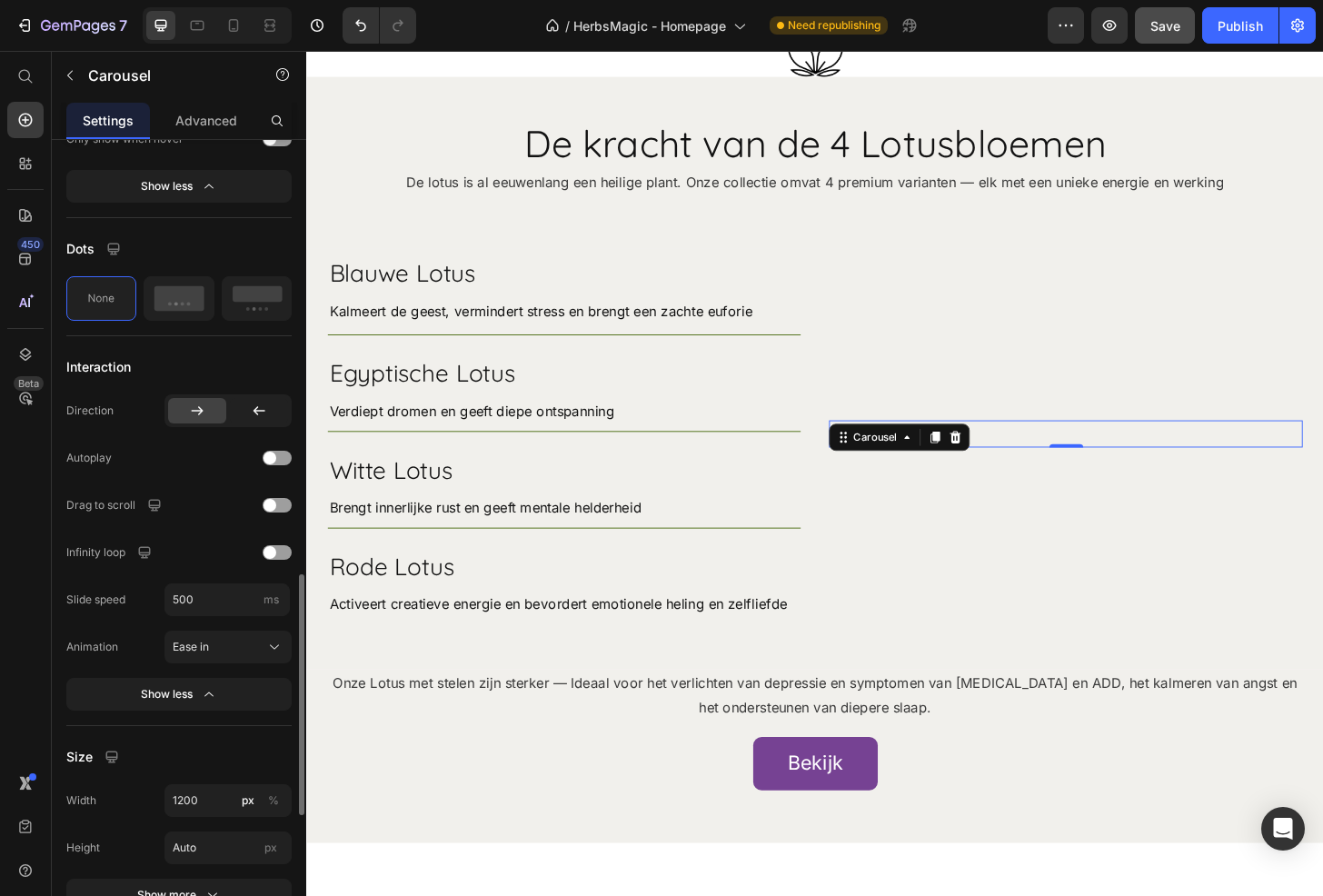 scroll, scrollTop: 1545, scrollLeft: 0, axis: vertical 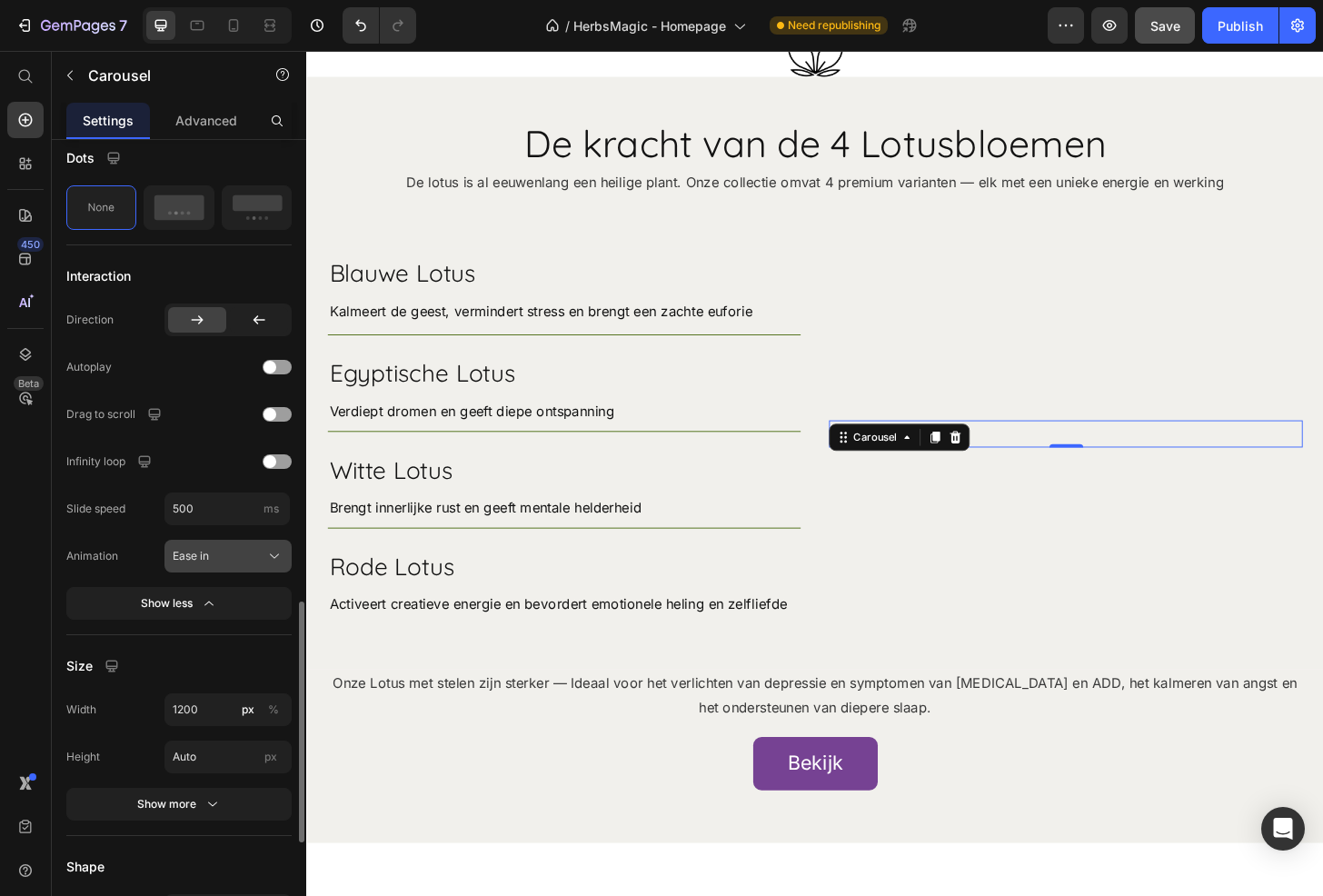 click on "Ease in" 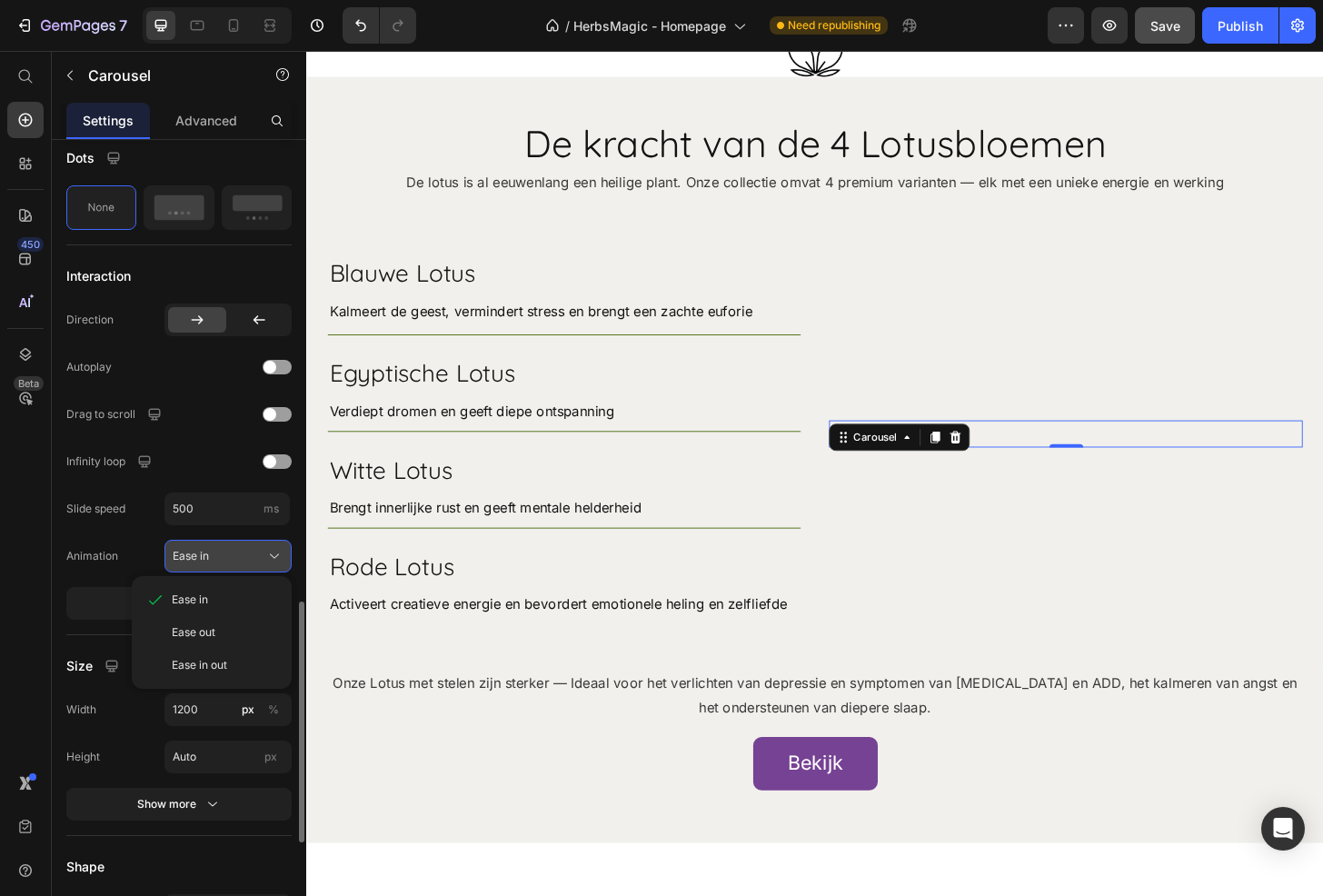 click on "Ease in" 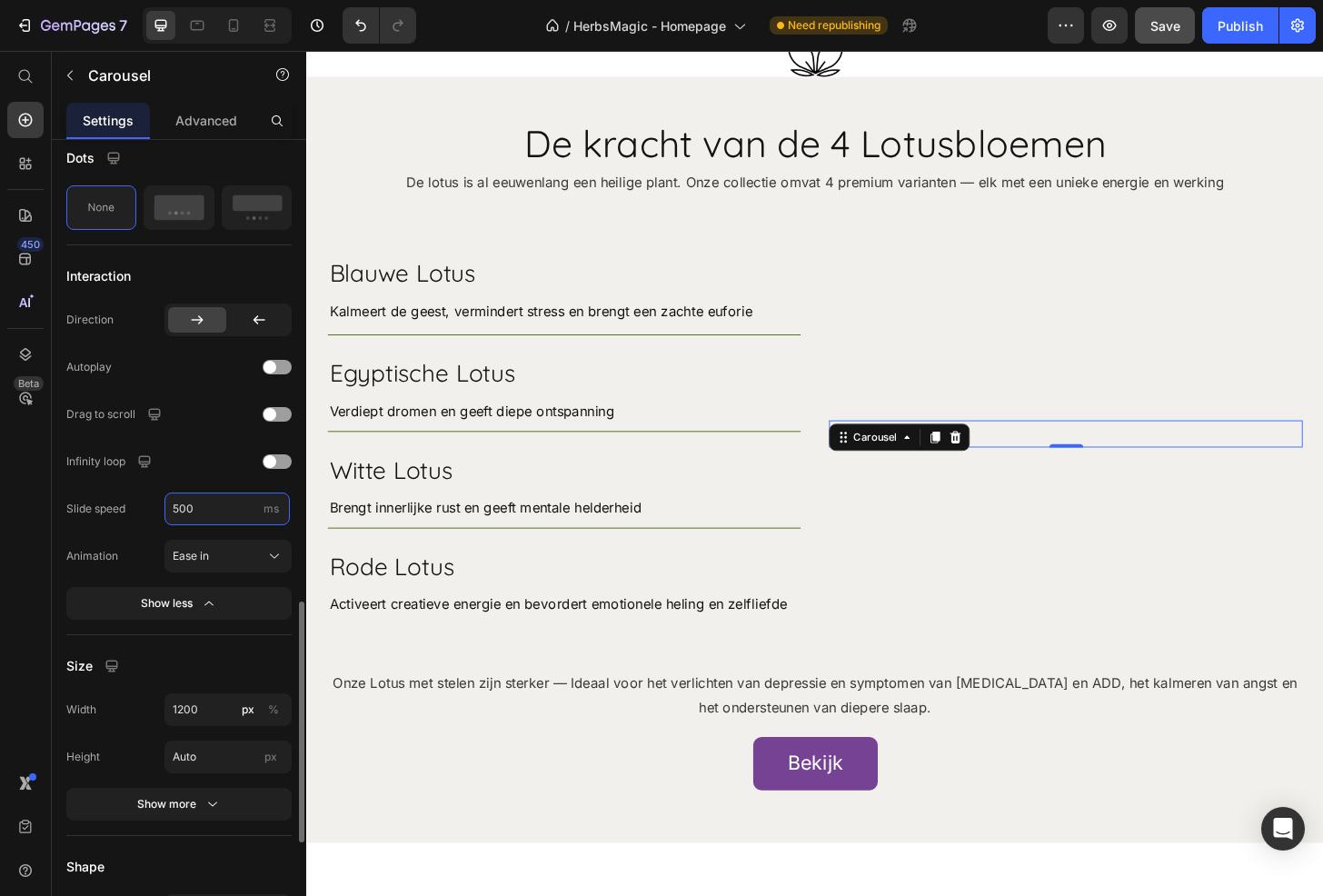 click on "500" at bounding box center (227, 509) 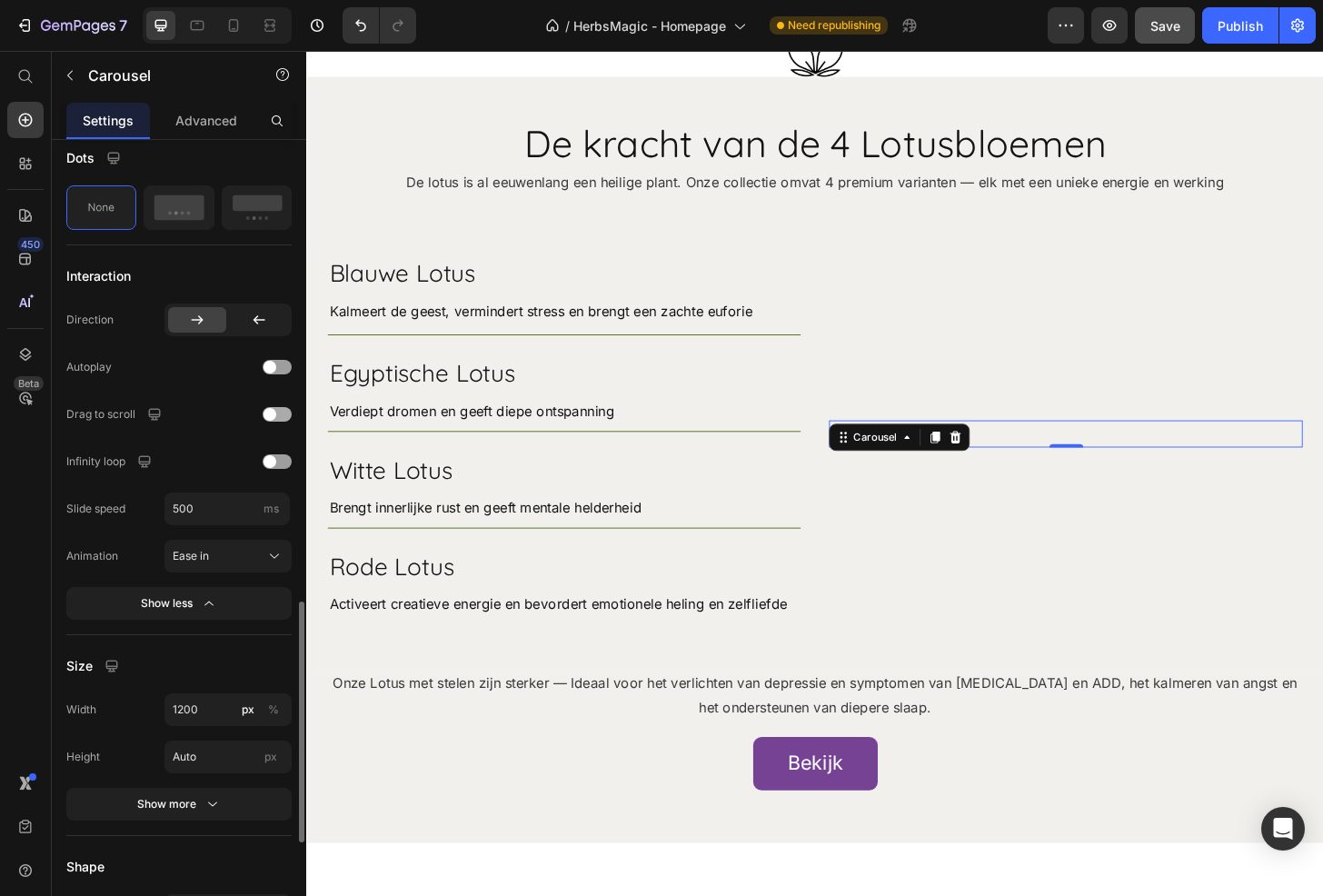 click at bounding box center (270, 414) 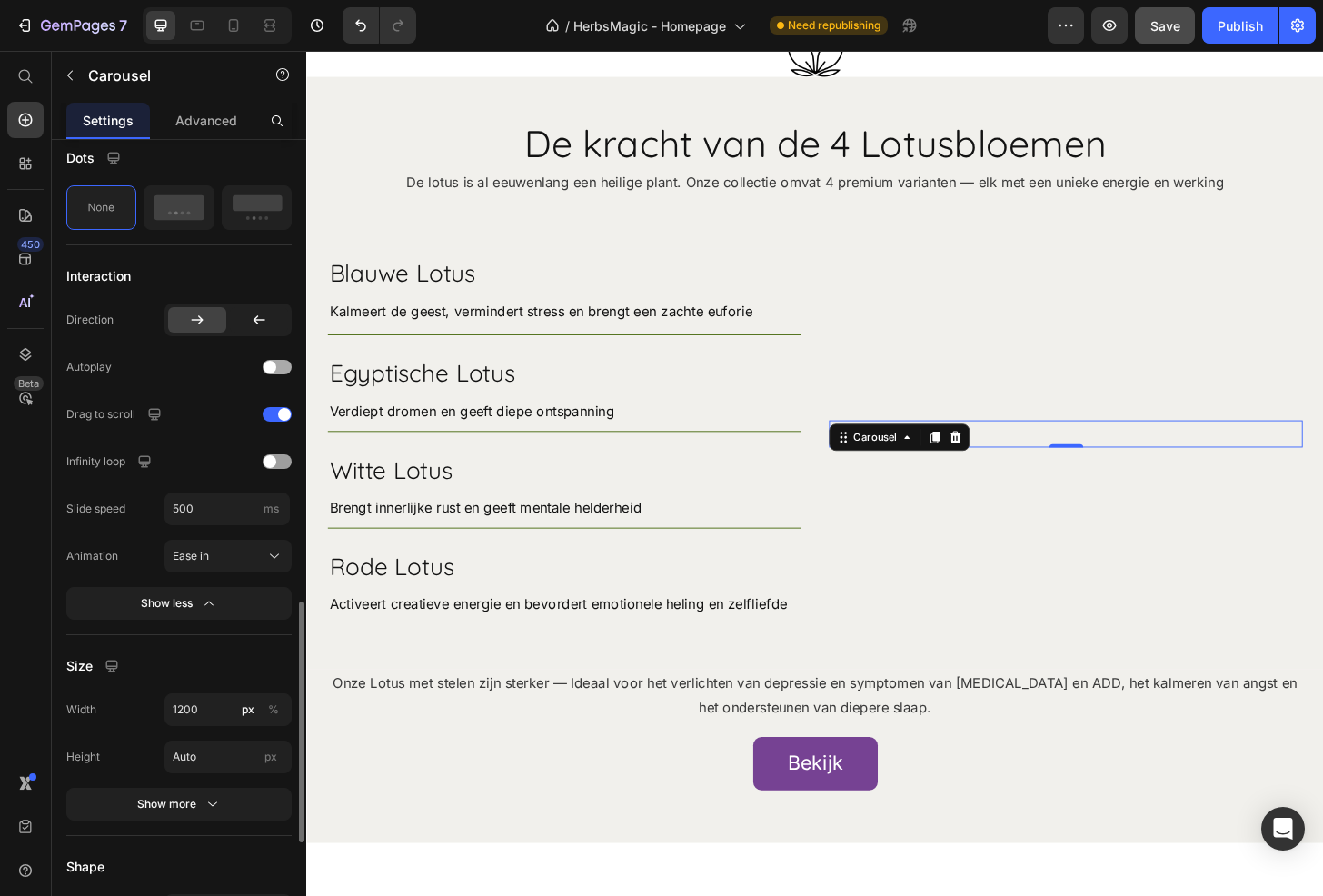 click at bounding box center (270, 367) 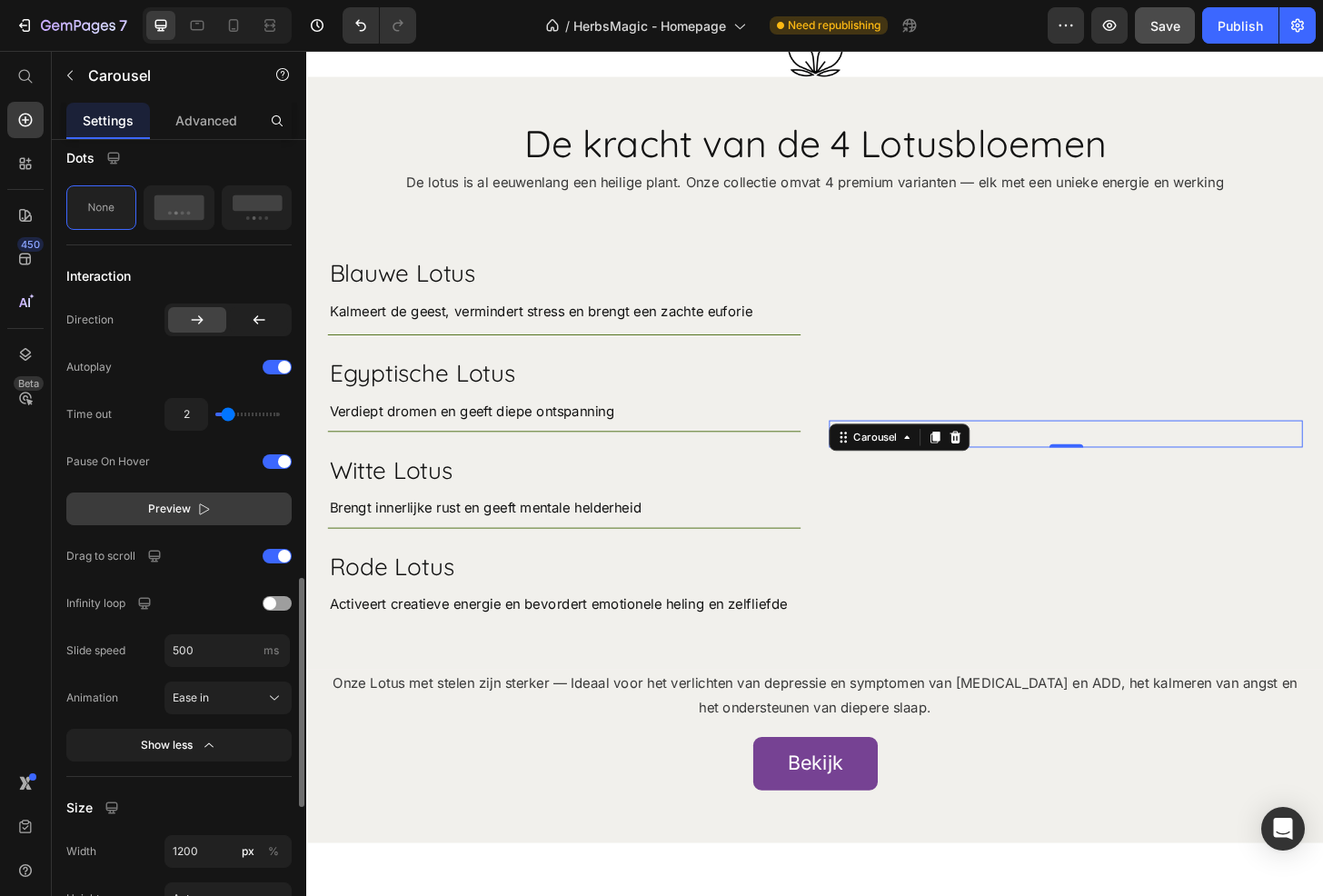 click on "Preview" at bounding box center (169, 509) 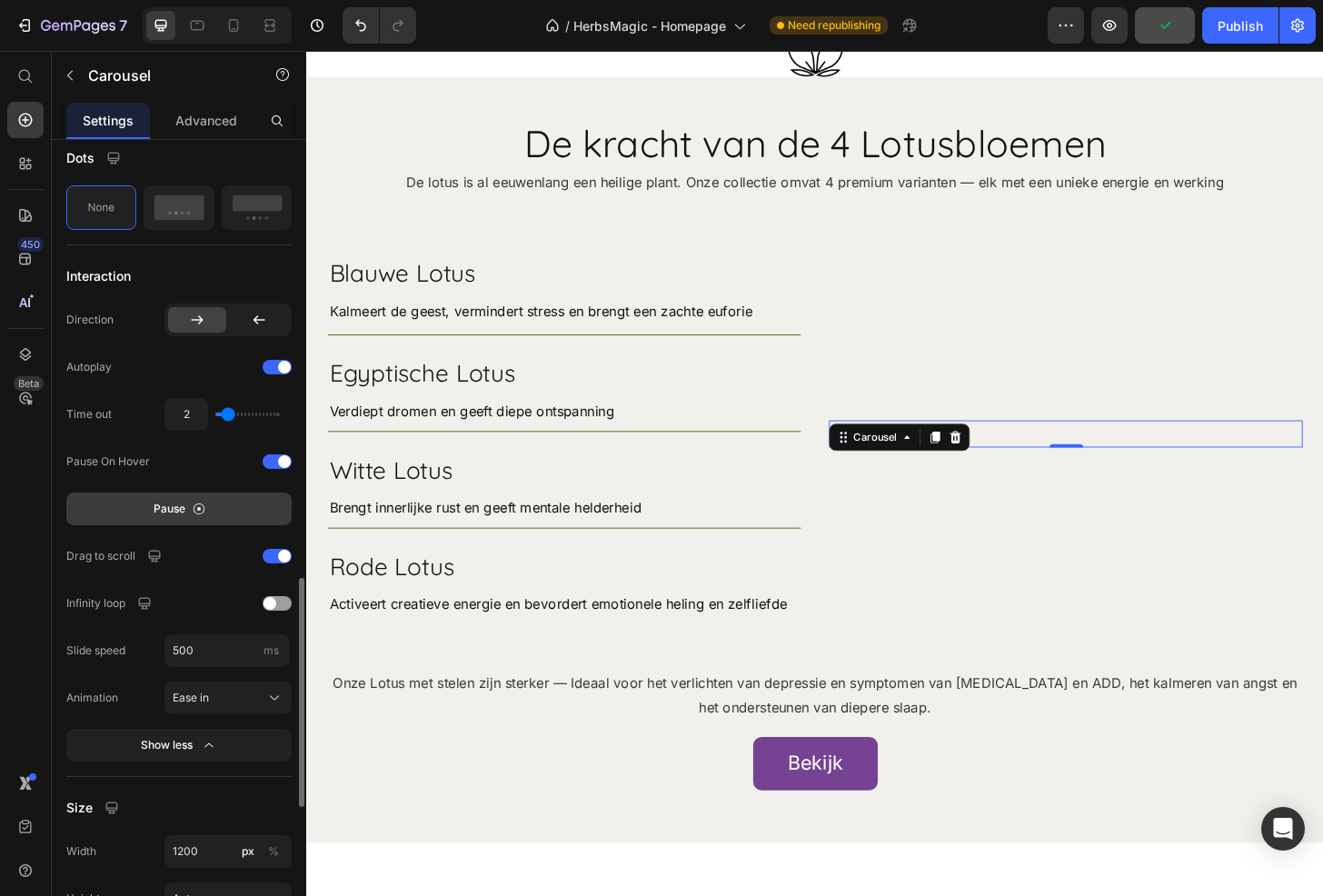click 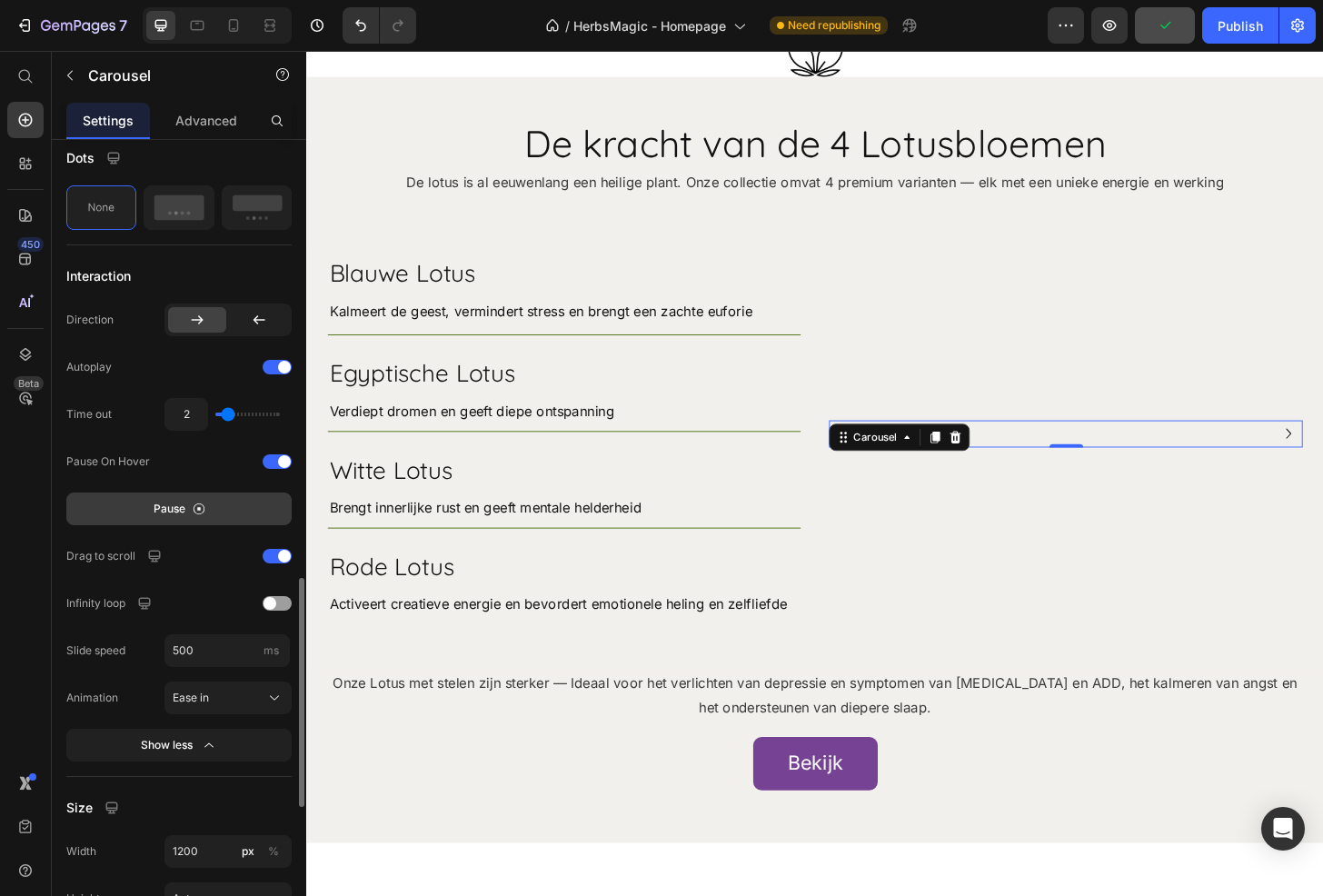 click 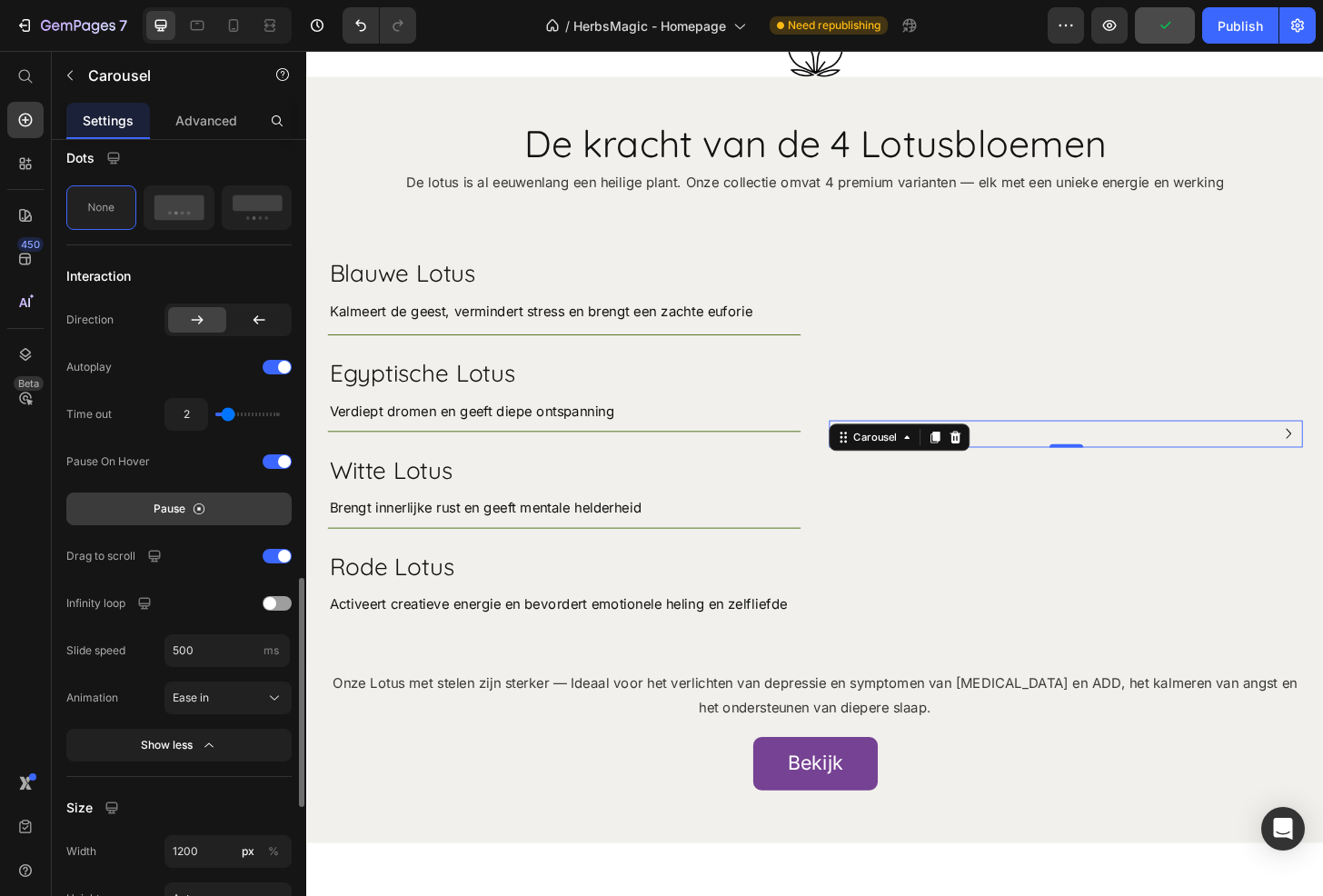click 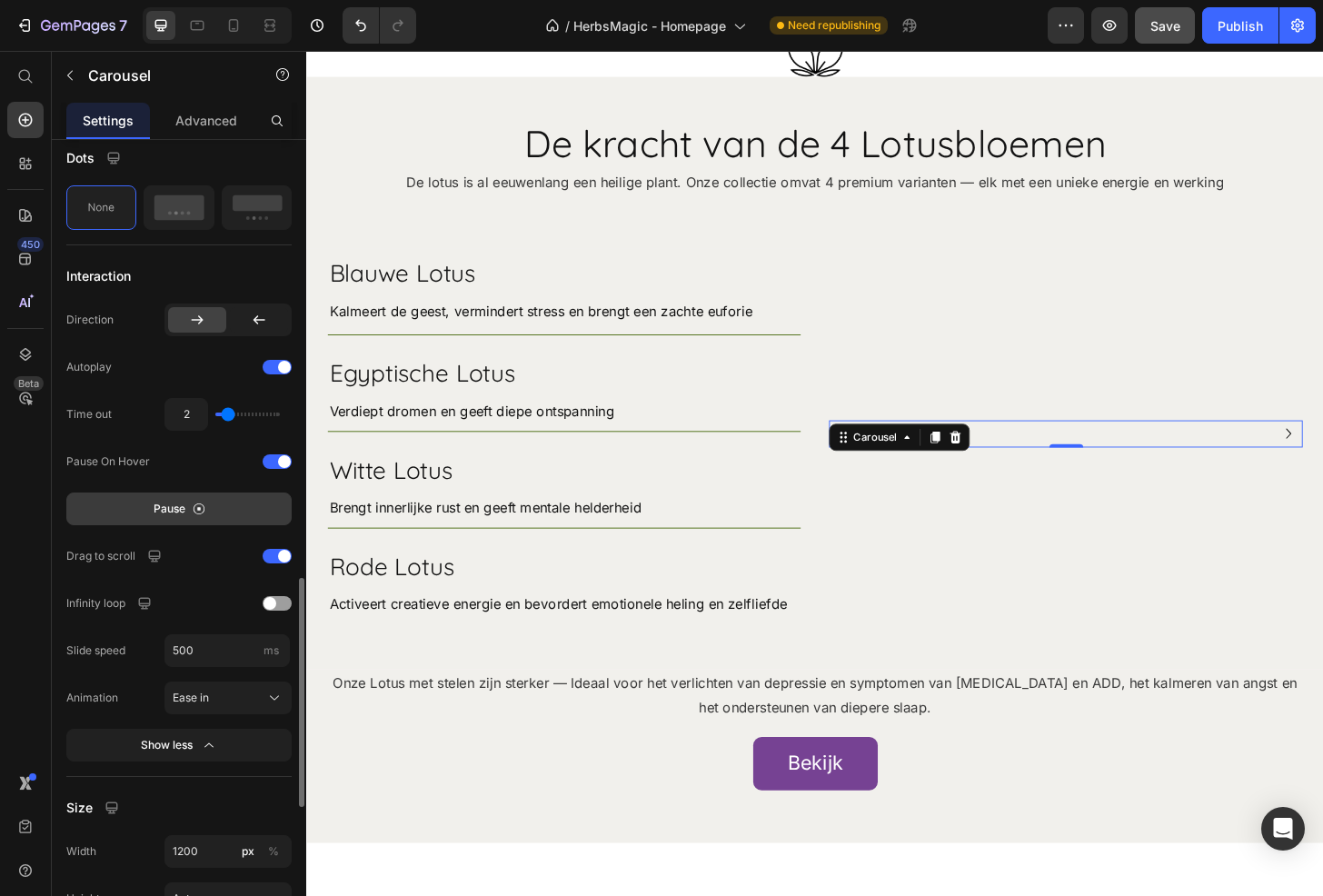 click on "Pause" at bounding box center [179, 509] 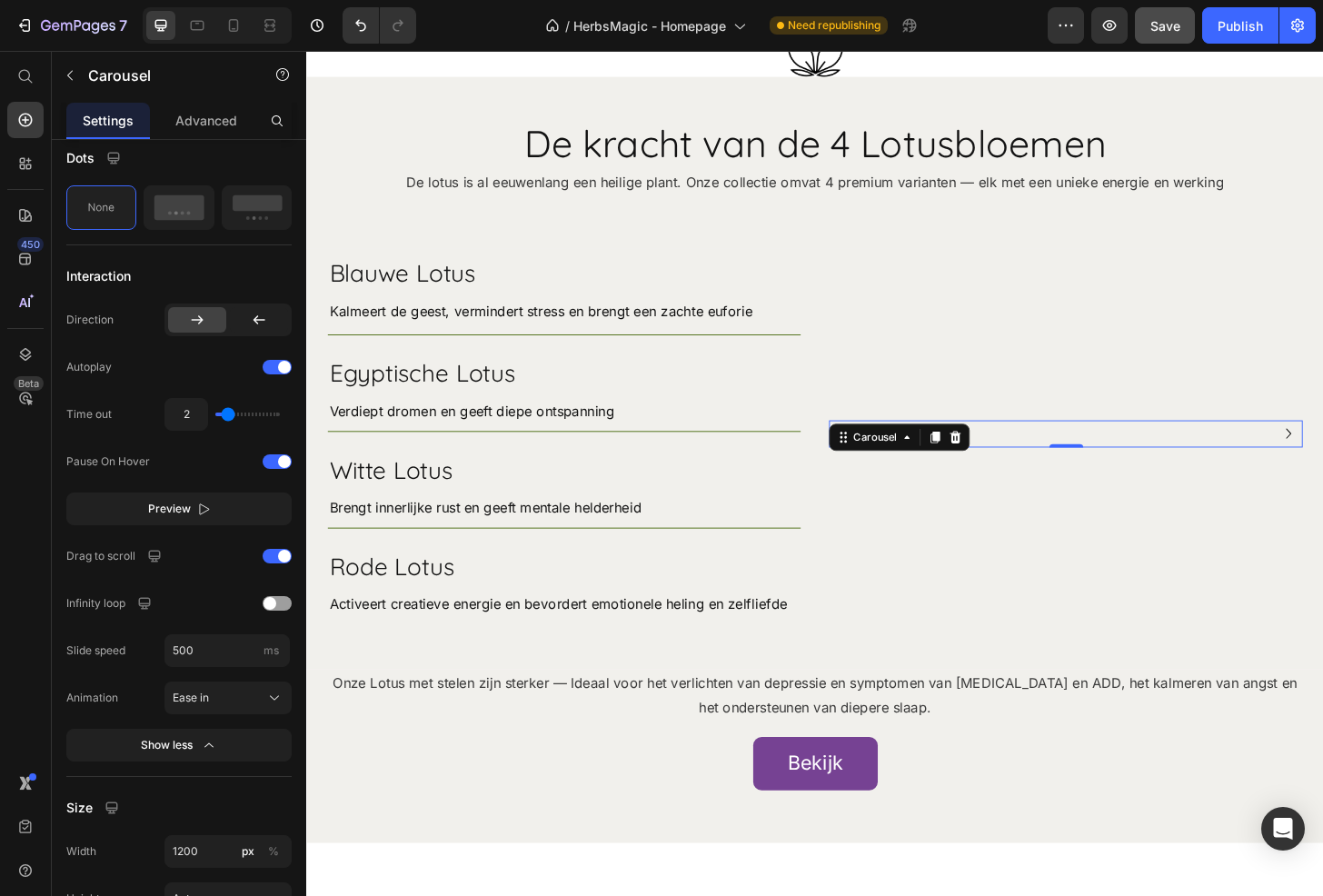 click on "Preview" at bounding box center [169, 509] 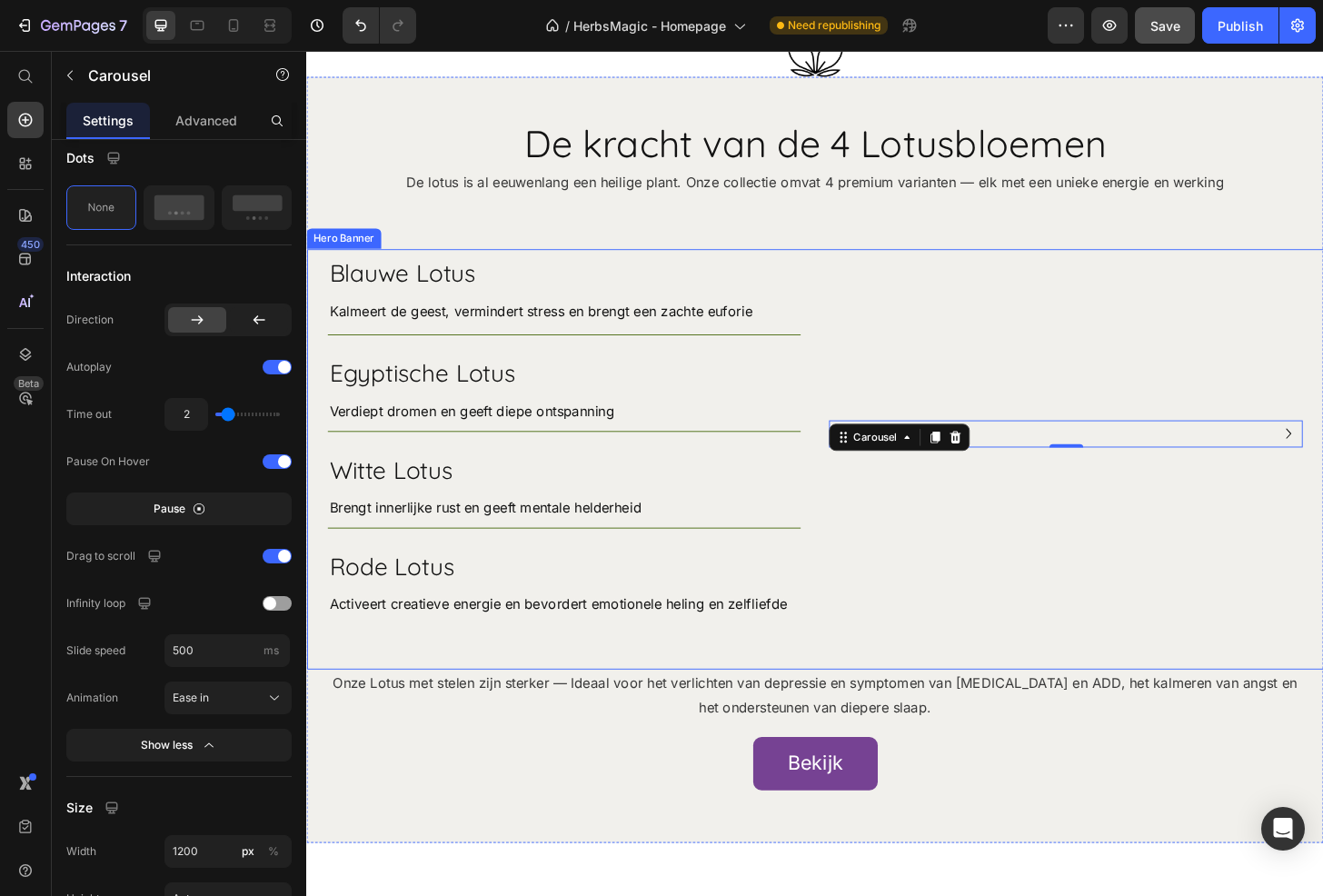 click on "Blauwe Lotus Heading Kalmeert de geest, vermindert stress en brengt een zachte euforie  Text Block Row Egyptische Lotus Heading Verdiept dromen en geeft diepe ontspanning Text Block Row Witte Lotus Heading Brengt innerlijke rust en geeft mentale helderheid Text Block Row Rode Lotus Heading Activeert creatieve energie en bevordert emotionele heling en zelfliefde Text Block Row Row
Image Image Image Image
Carousel   0" at bounding box center (851, 489) 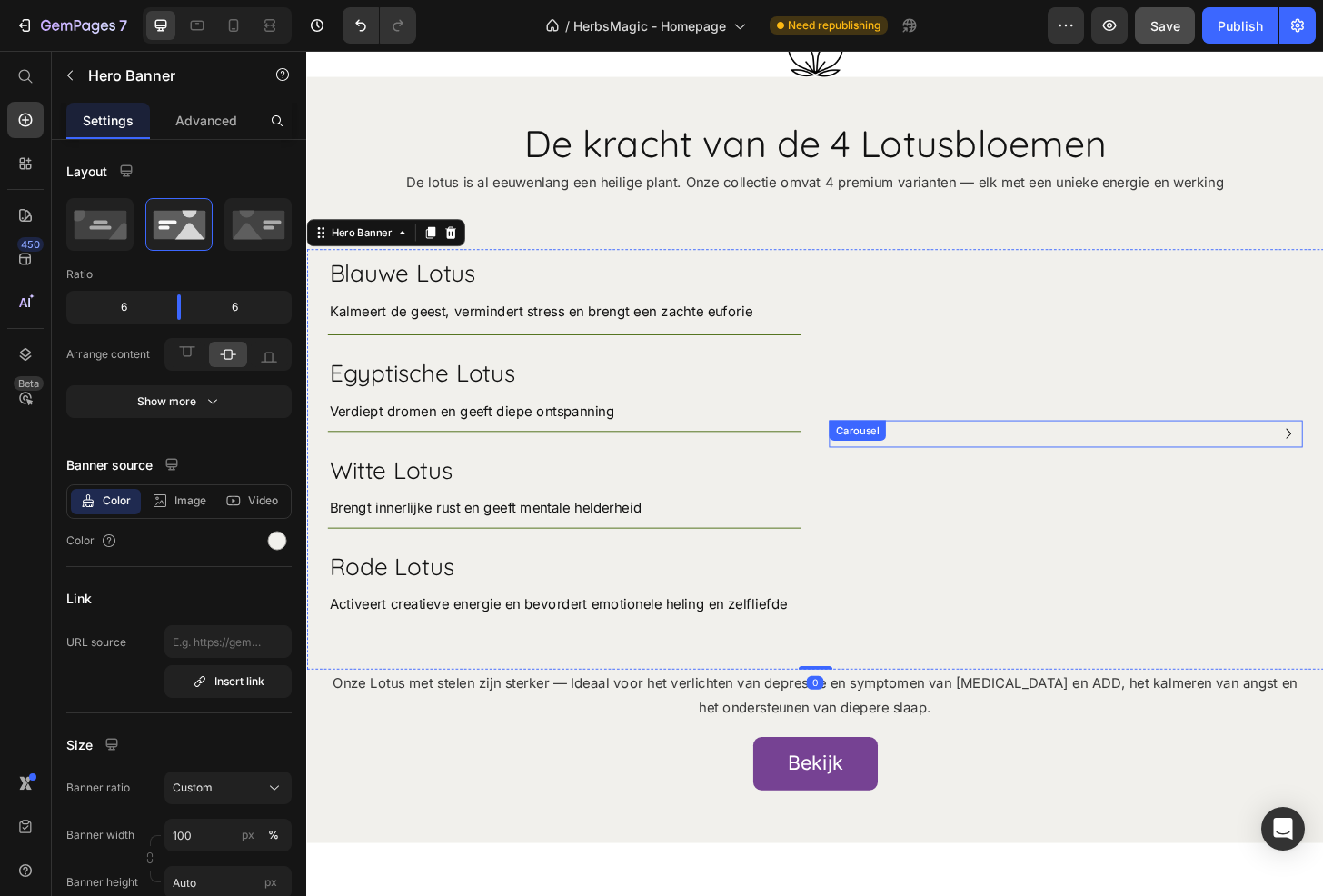 click on "Image Image Image Image" at bounding box center (1119, 462) 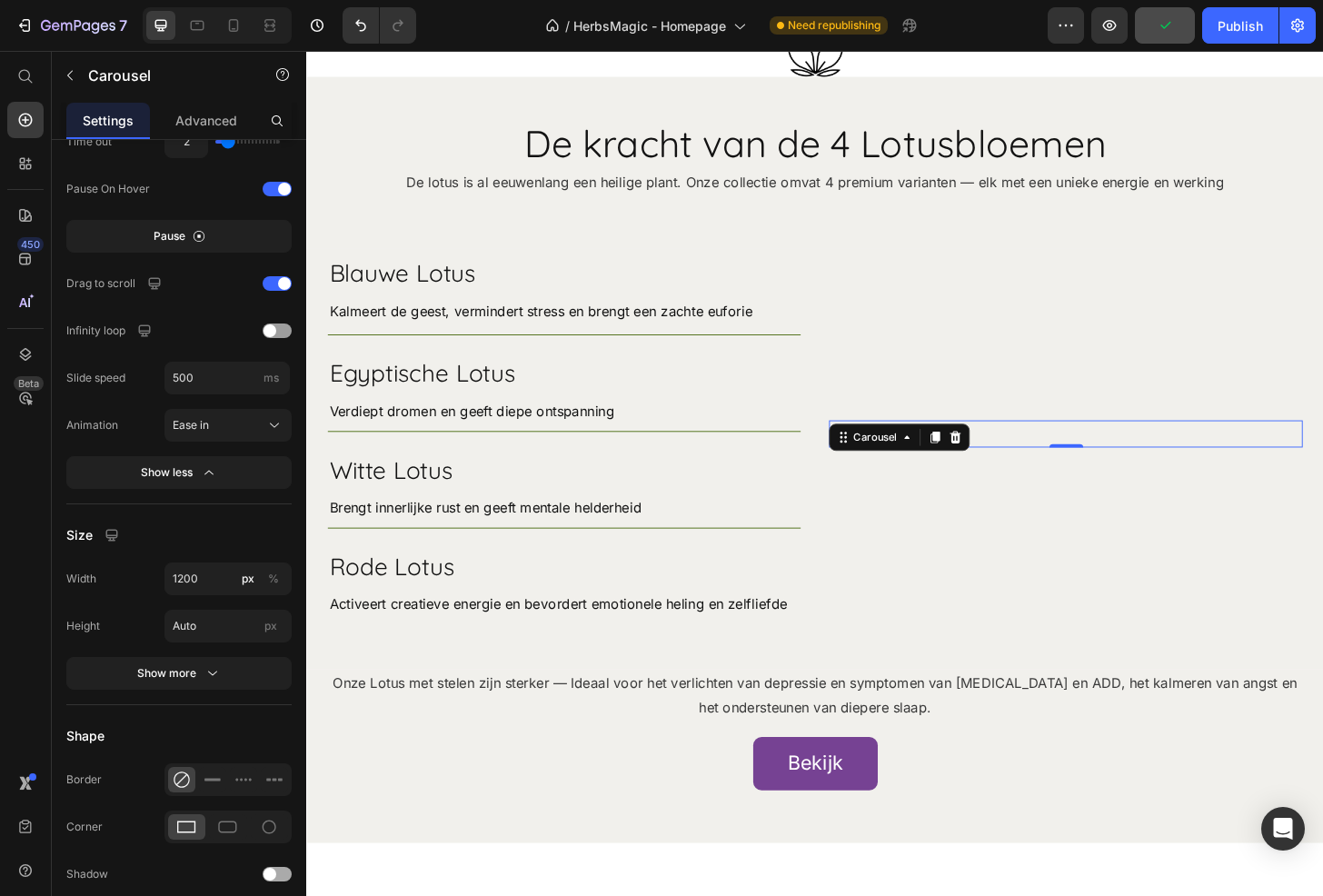 scroll, scrollTop: 2043, scrollLeft: 0, axis: vertical 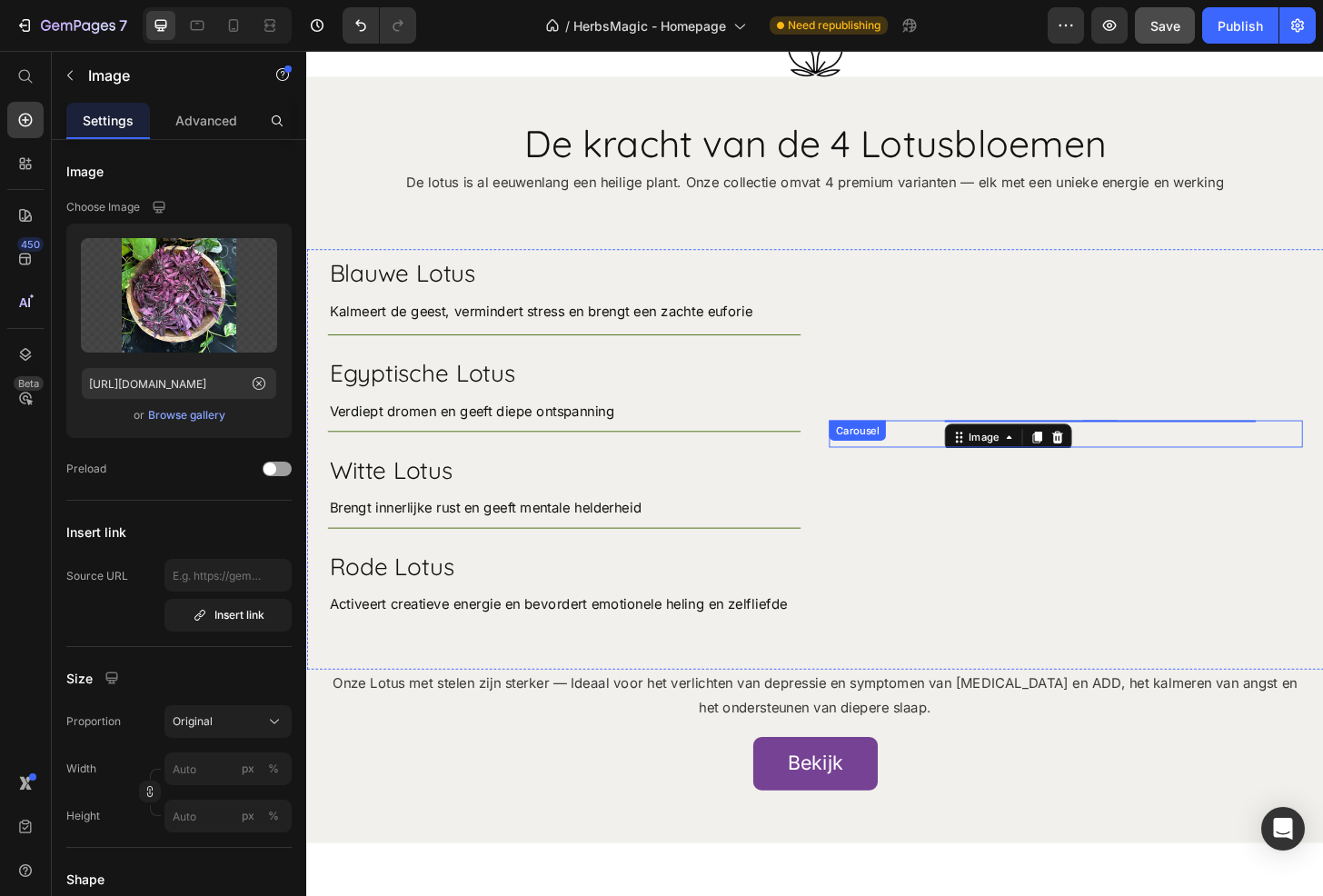 click on "Image Image Image Image   0" at bounding box center (1119, 462) 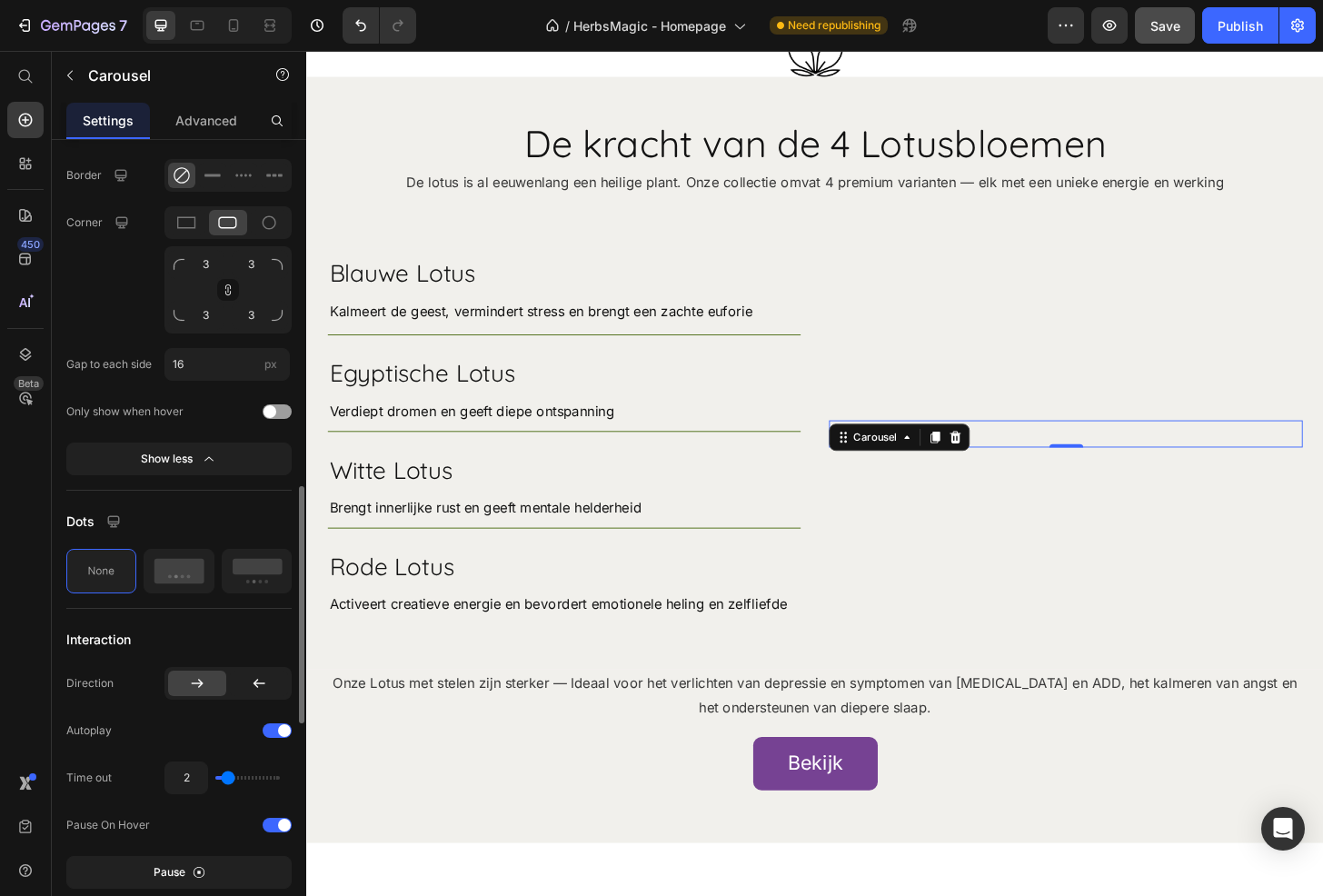 scroll, scrollTop: 1363, scrollLeft: 0, axis: vertical 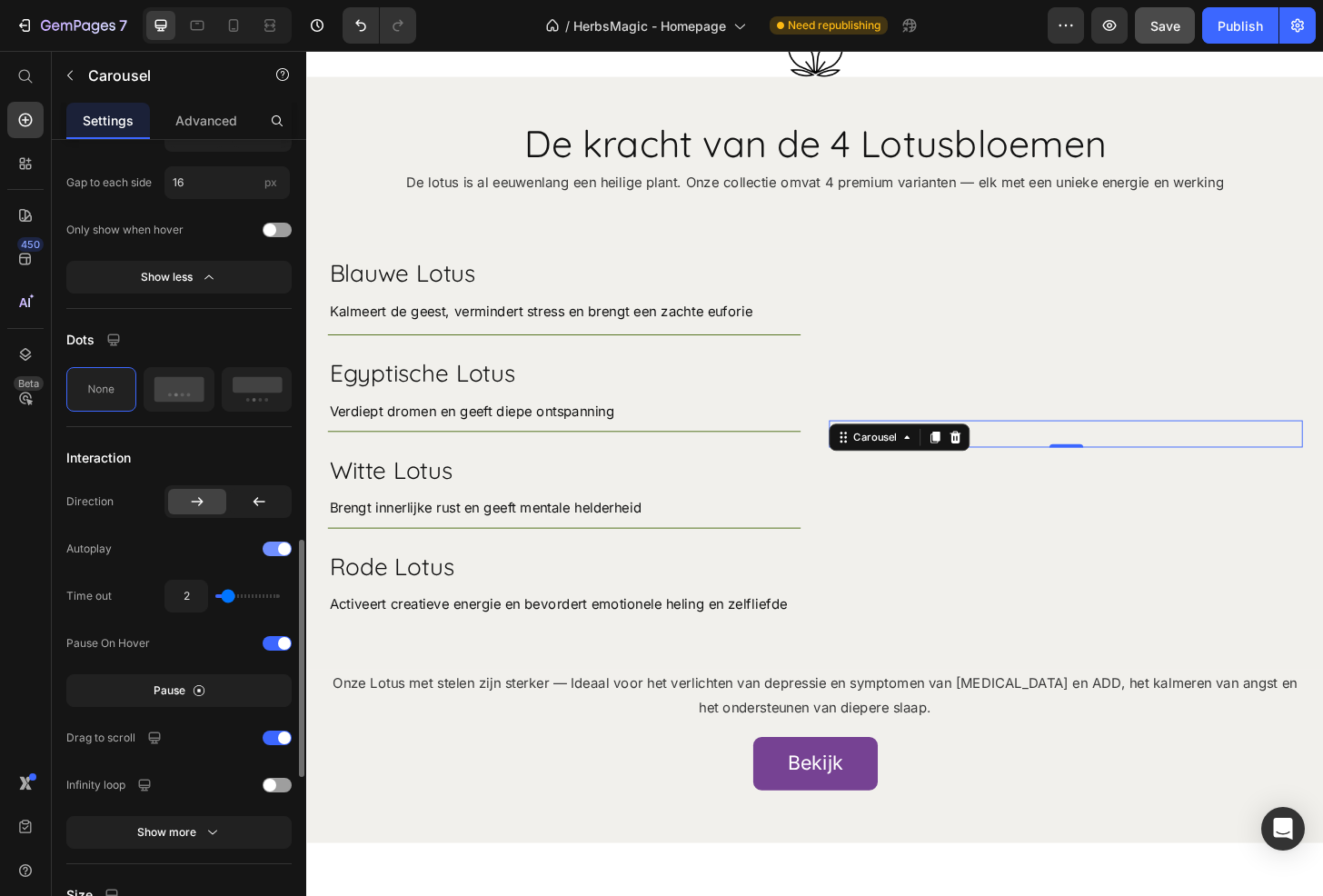 click at bounding box center (277, 549) 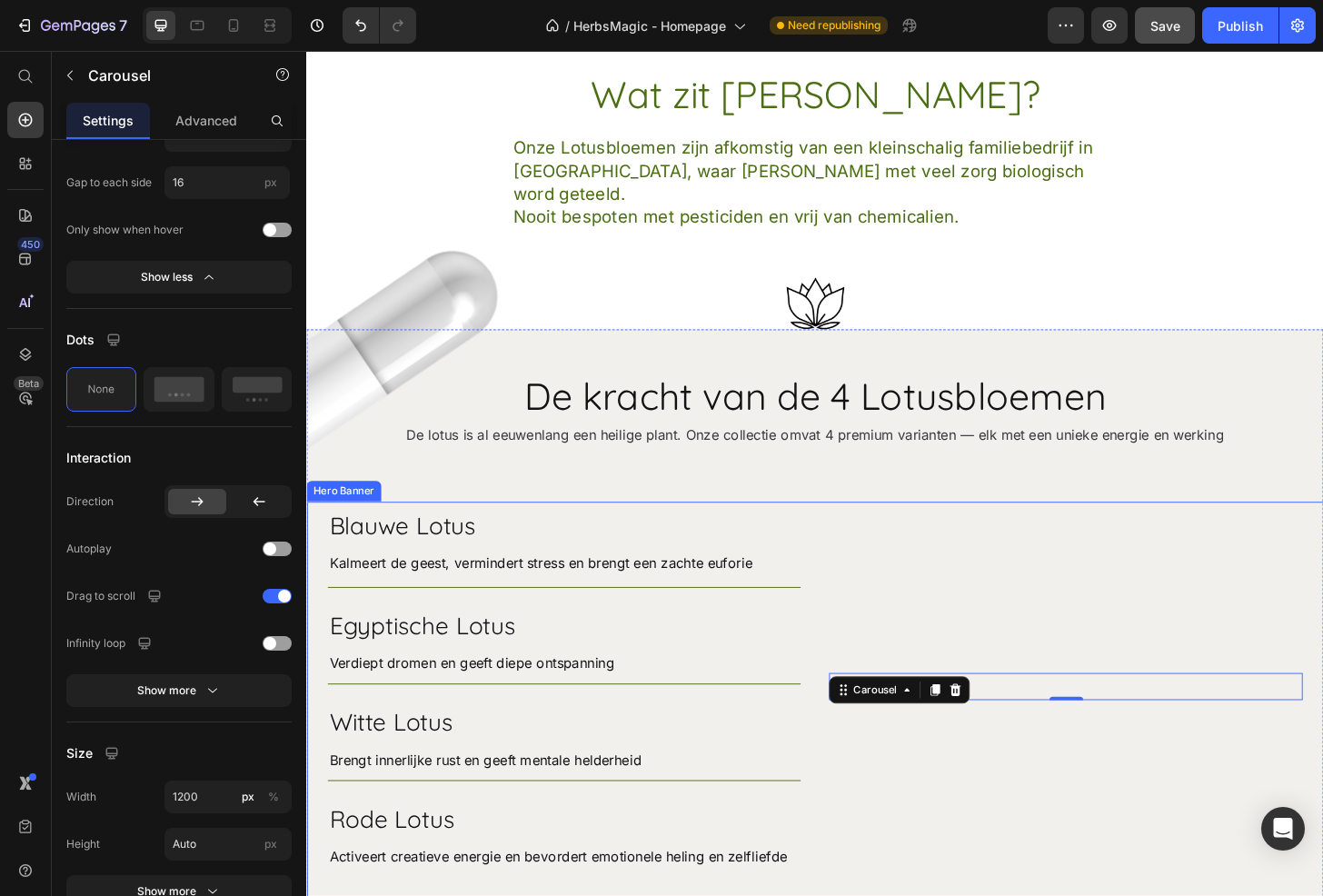 scroll, scrollTop: 8128, scrollLeft: 0, axis: vertical 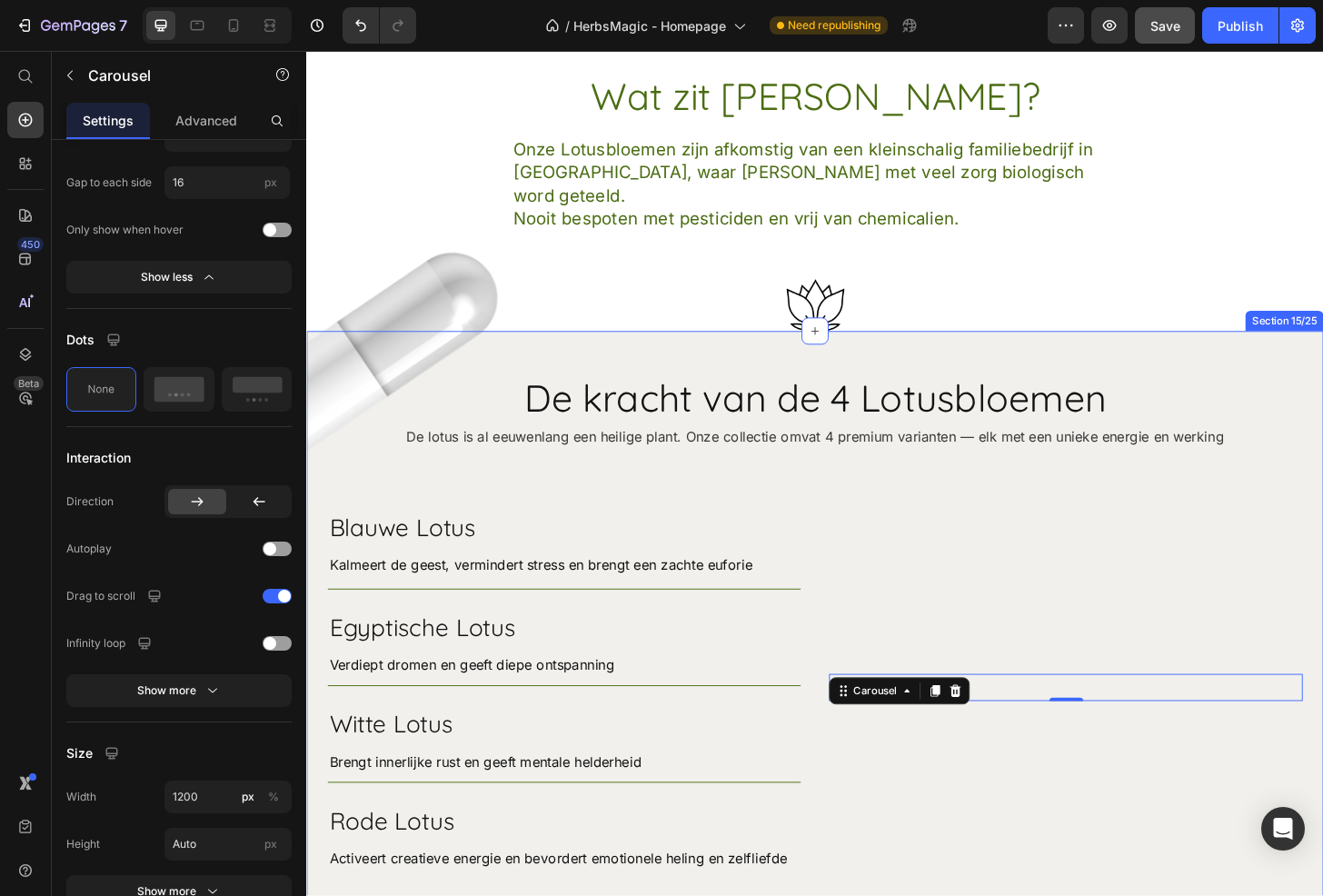 click on "Image Image [PERSON_NAME] van de 4 Lotusbloemen Heading De lotus is al eeuwenlang een [DEMOGRAPHIC_DATA] plant. Onze collectie omvat 4 premium varianten — elk met een unieke energie en [PERSON_NAME] Text Block Row Blauwe Lotus Heading Kalmeert de geest, vermindert stress en brengt een zachte euforie  Text Block Row Egyptische Lotus Heading Verdiept dromen en geeft diepe ontspanning Text Block Row [PERSON_NAME] Lotus Heading Brengt innerlijke rust en geeft mentale helderheid Text Block Row Rode Lotus Heading Activeert creatieve energie en bevordert emotionele [PERSON_NAME] en zelfliefde Text Block Row Row
Image Image Image Image
Carousel   0 Hero Banner Onze Lotus met stelen zijn sterker — Ideaal voor het verlichten van depressie en symptomen van [MEDICAL_DATA] en ADD, het kalmeren van angst en het ondersteunen van diepere slaap. Text Block Bekijk Button Row Section 15/25" at bounding box center [851, 762] 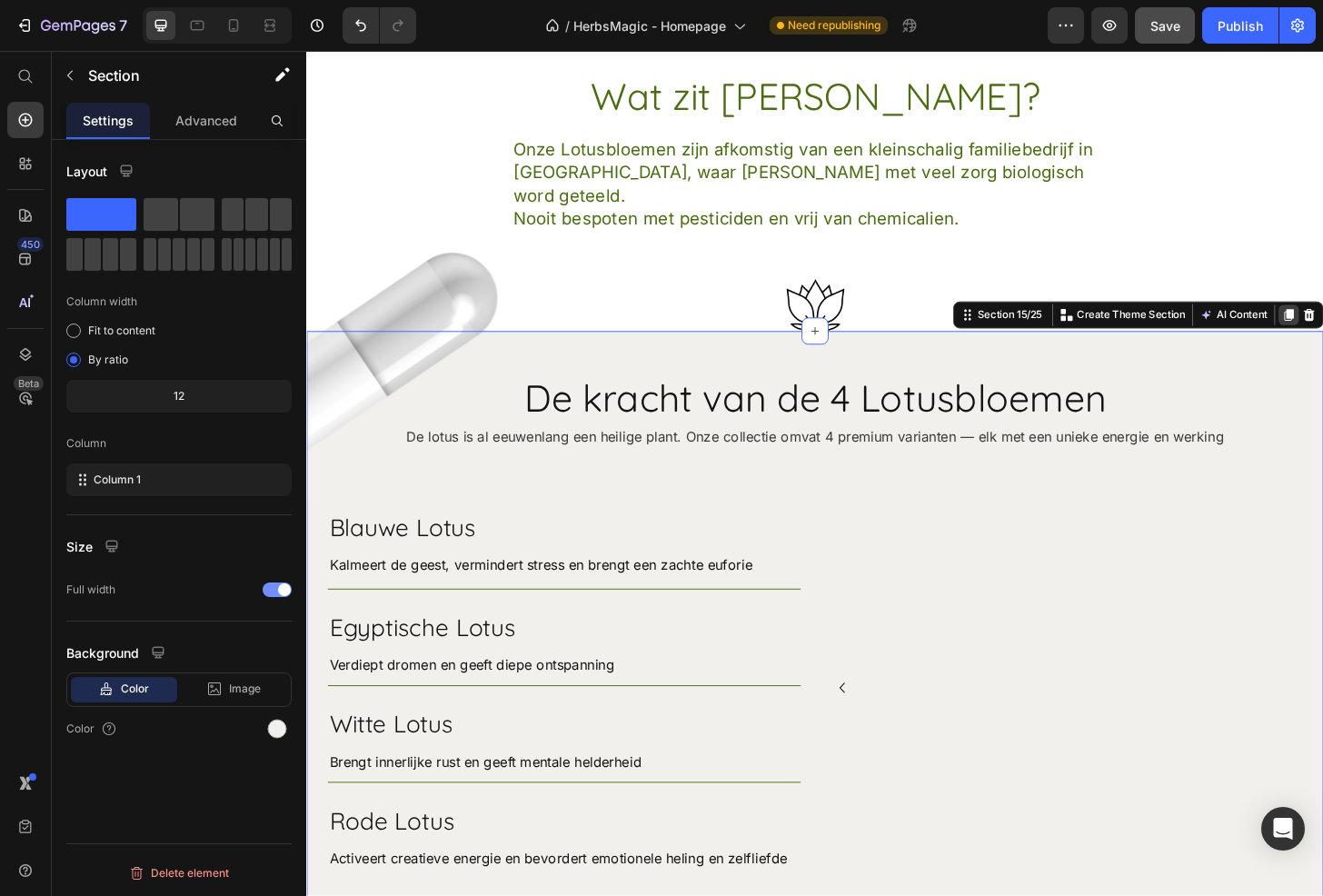 click 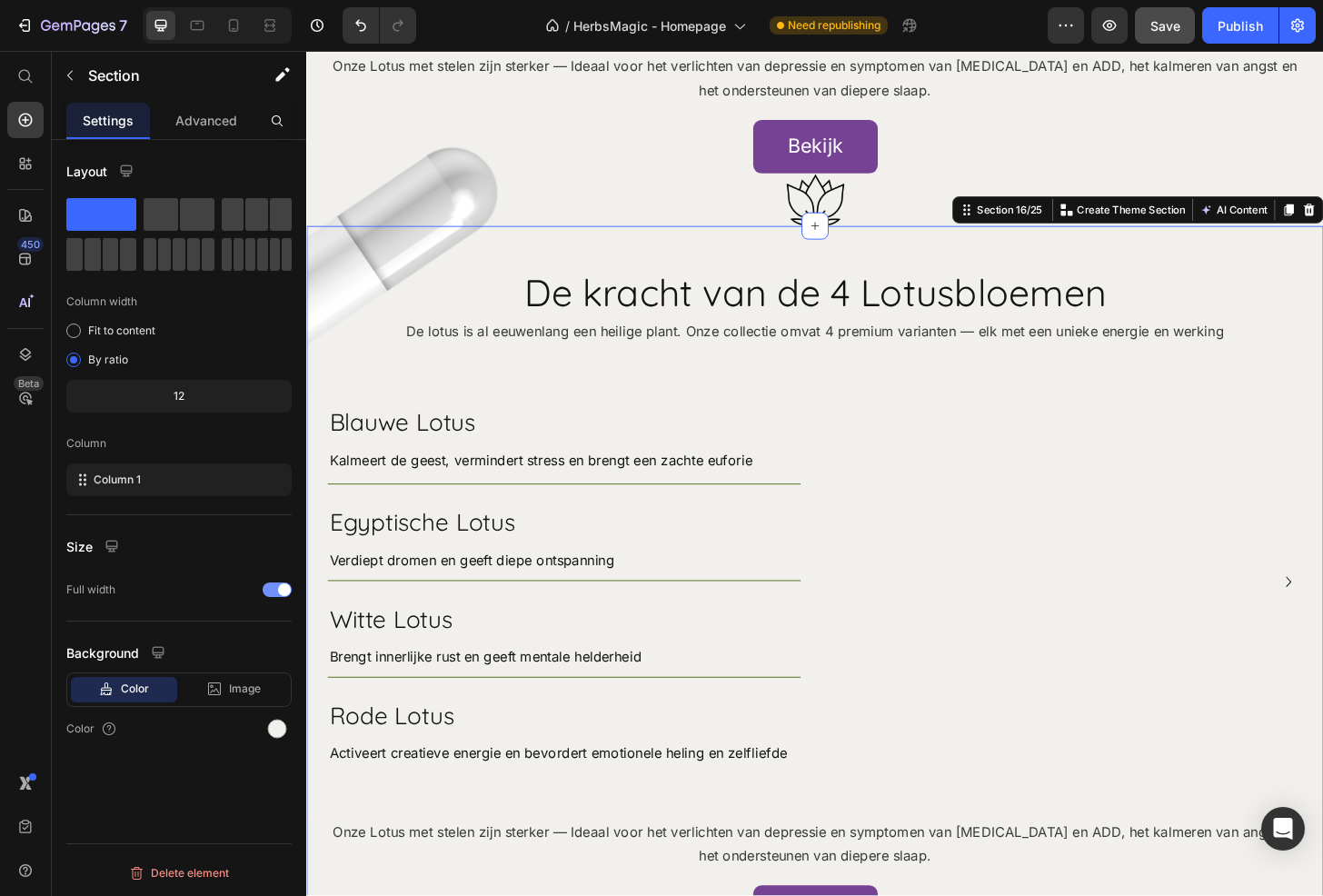 scroll, scrollTop: 9069, scrollLeft: 0, axis: vertical 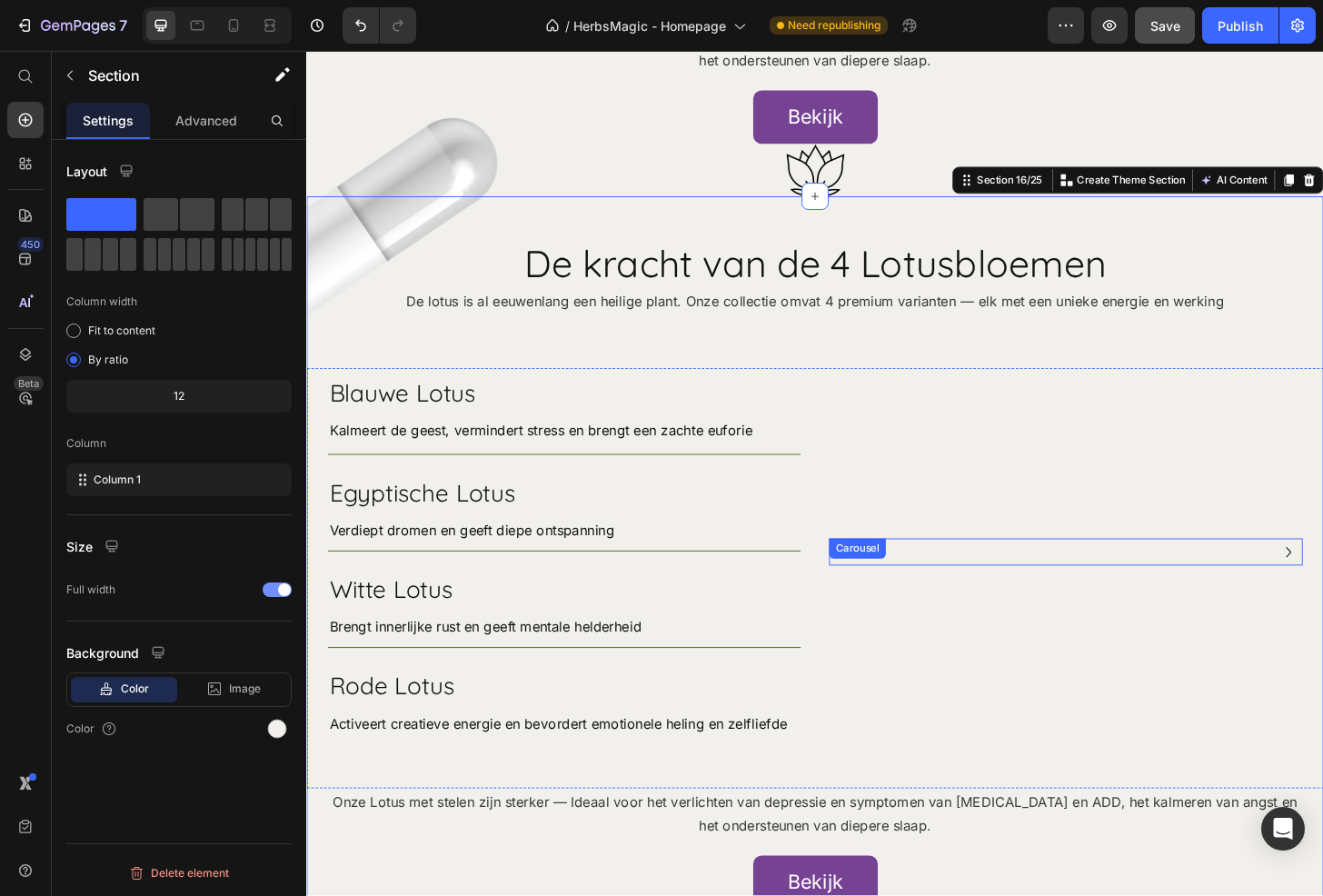 click on "Image Image Image Image" at bounding box center (1119, 589) 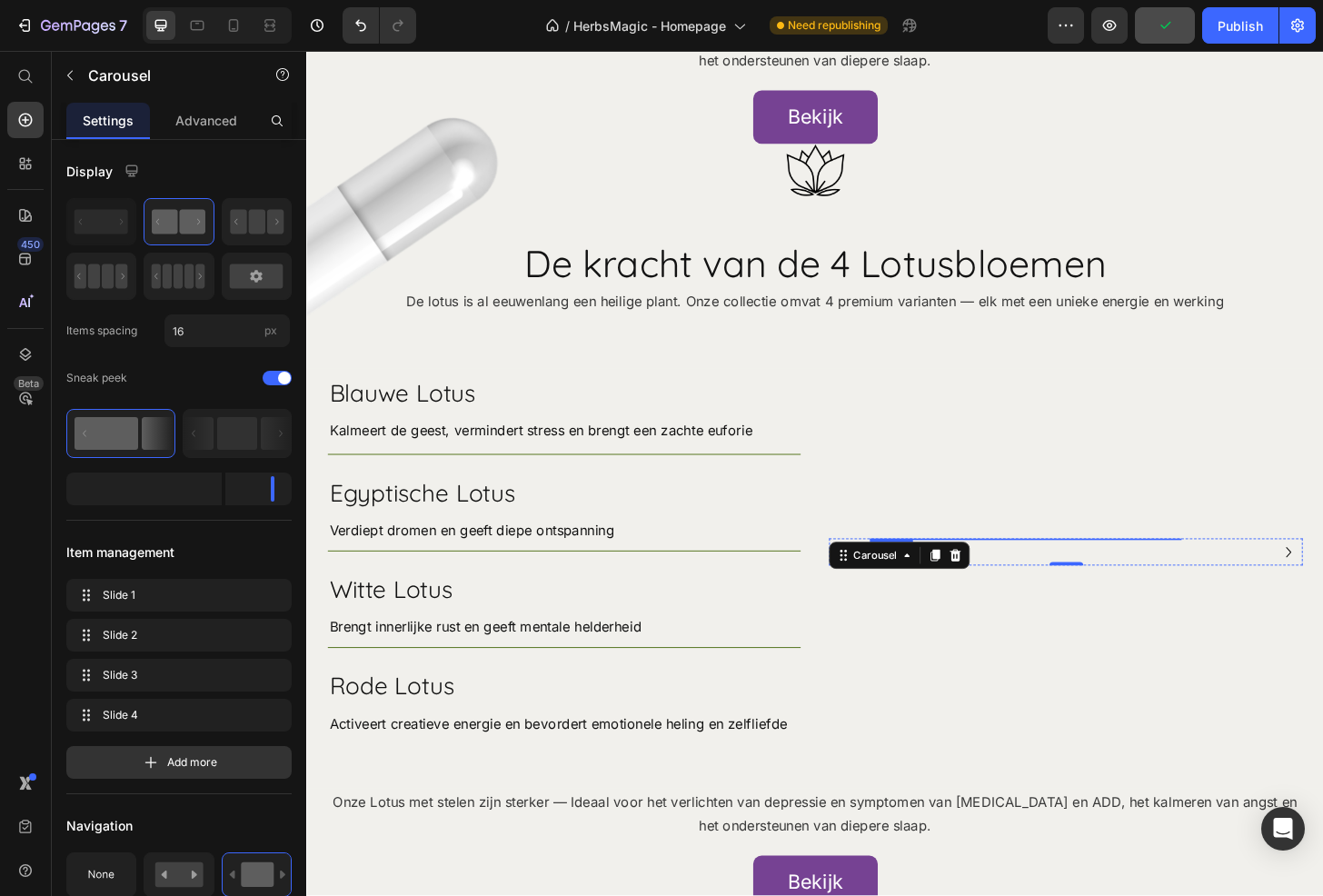 click at bounding box center (1077, 574) 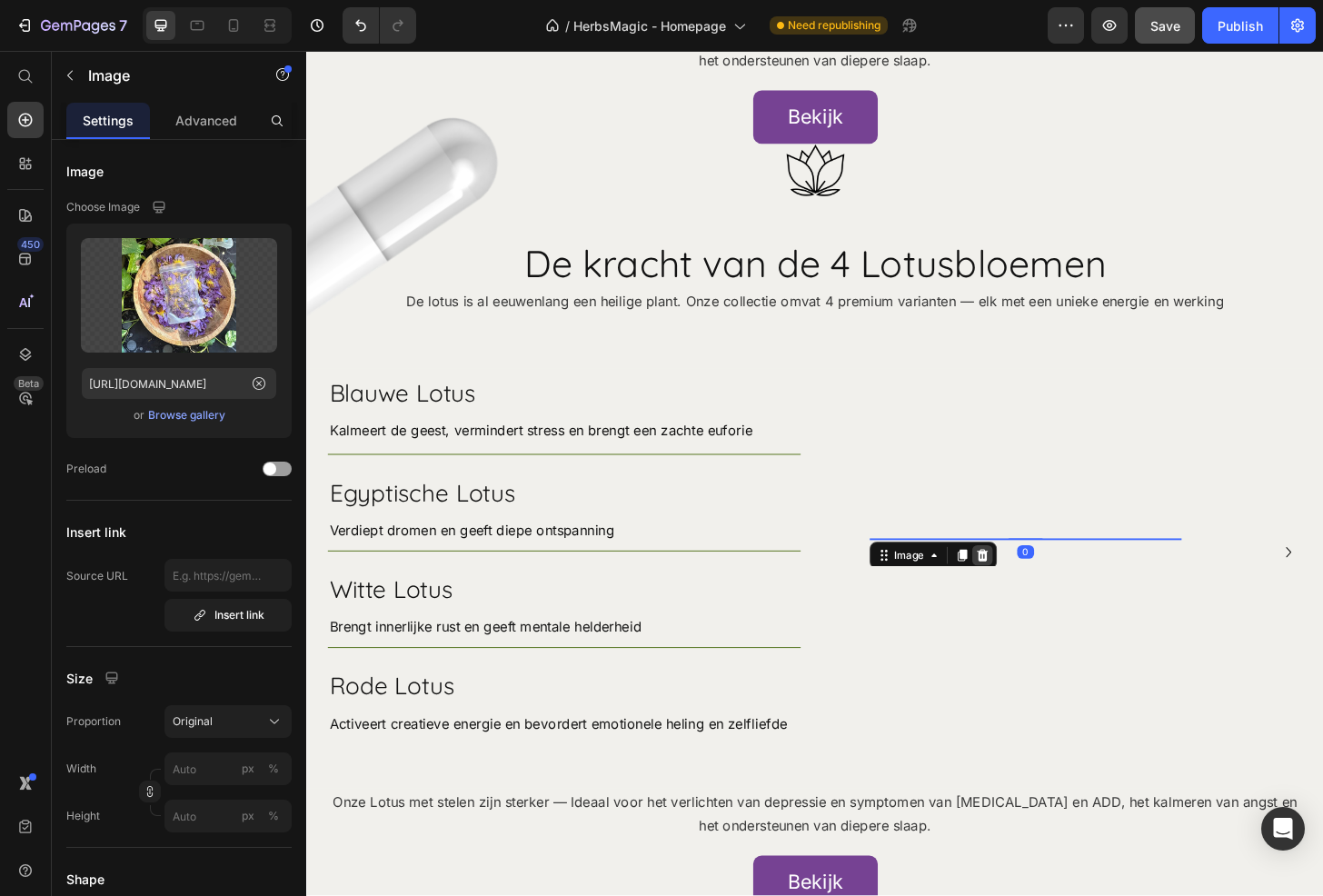 click 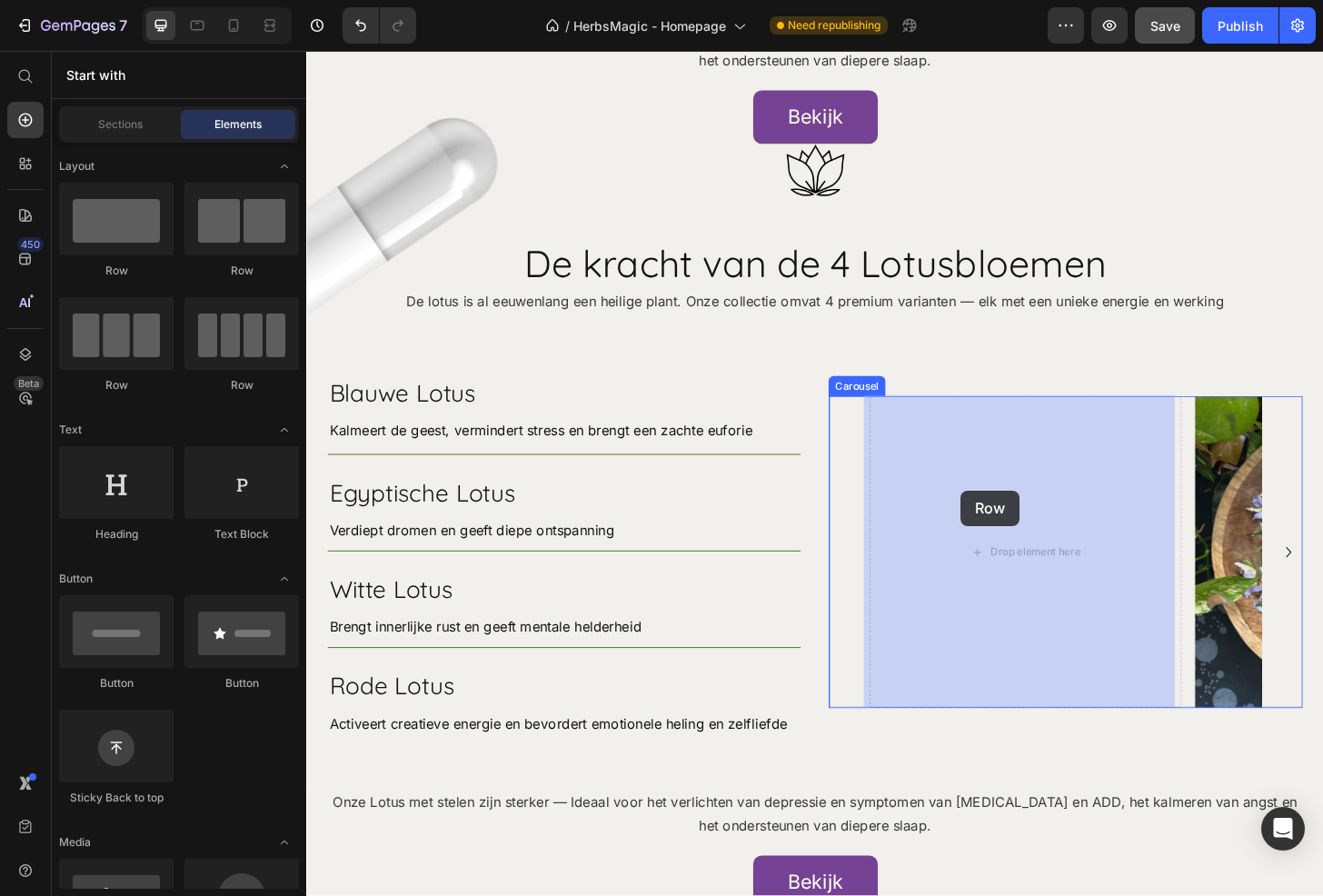 drag, startPoint x: 413, startPoint y: 274, endPoint x: 1015, endPoint y: 495, distance: 641.2839 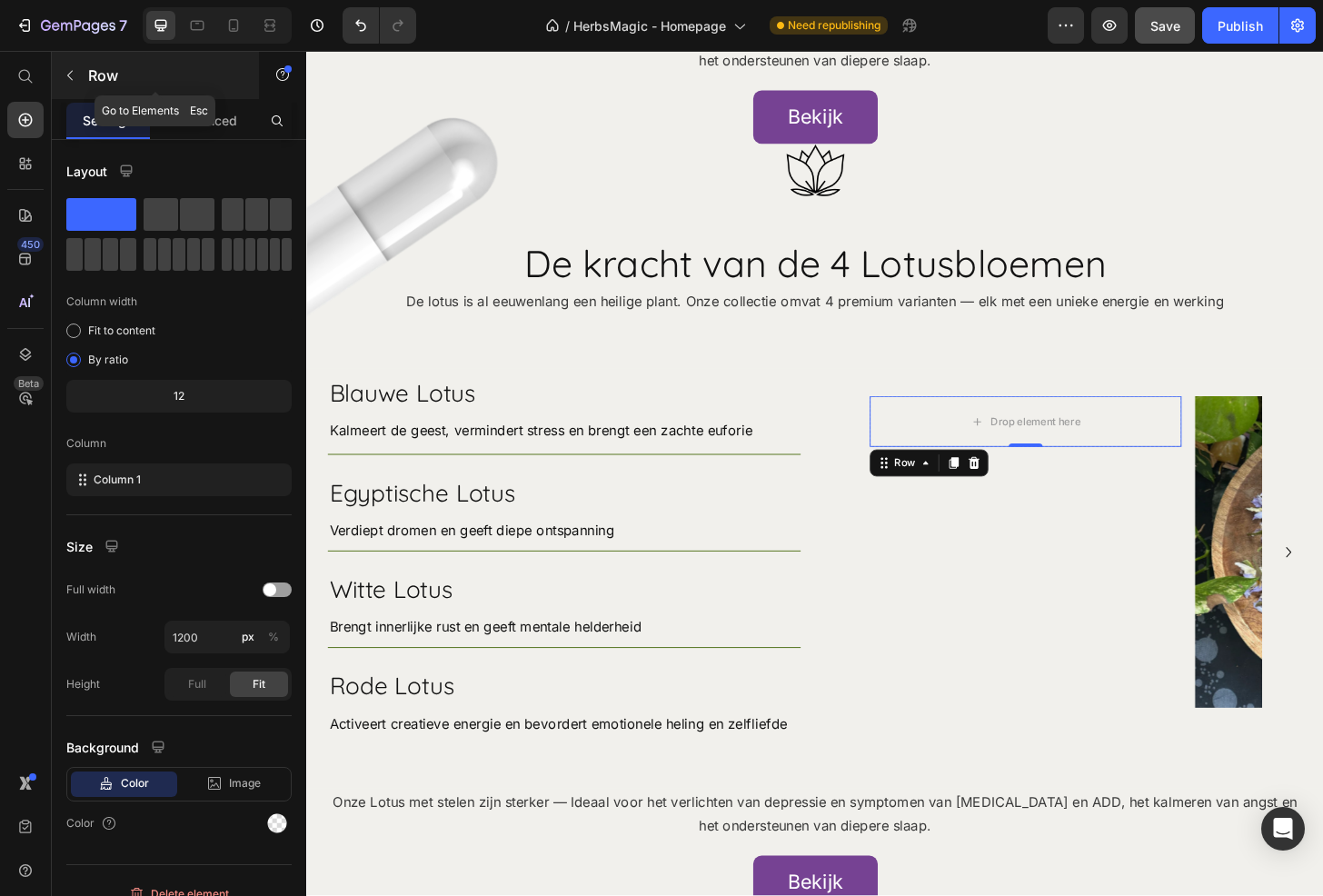 click at bounding box center [70, 75] 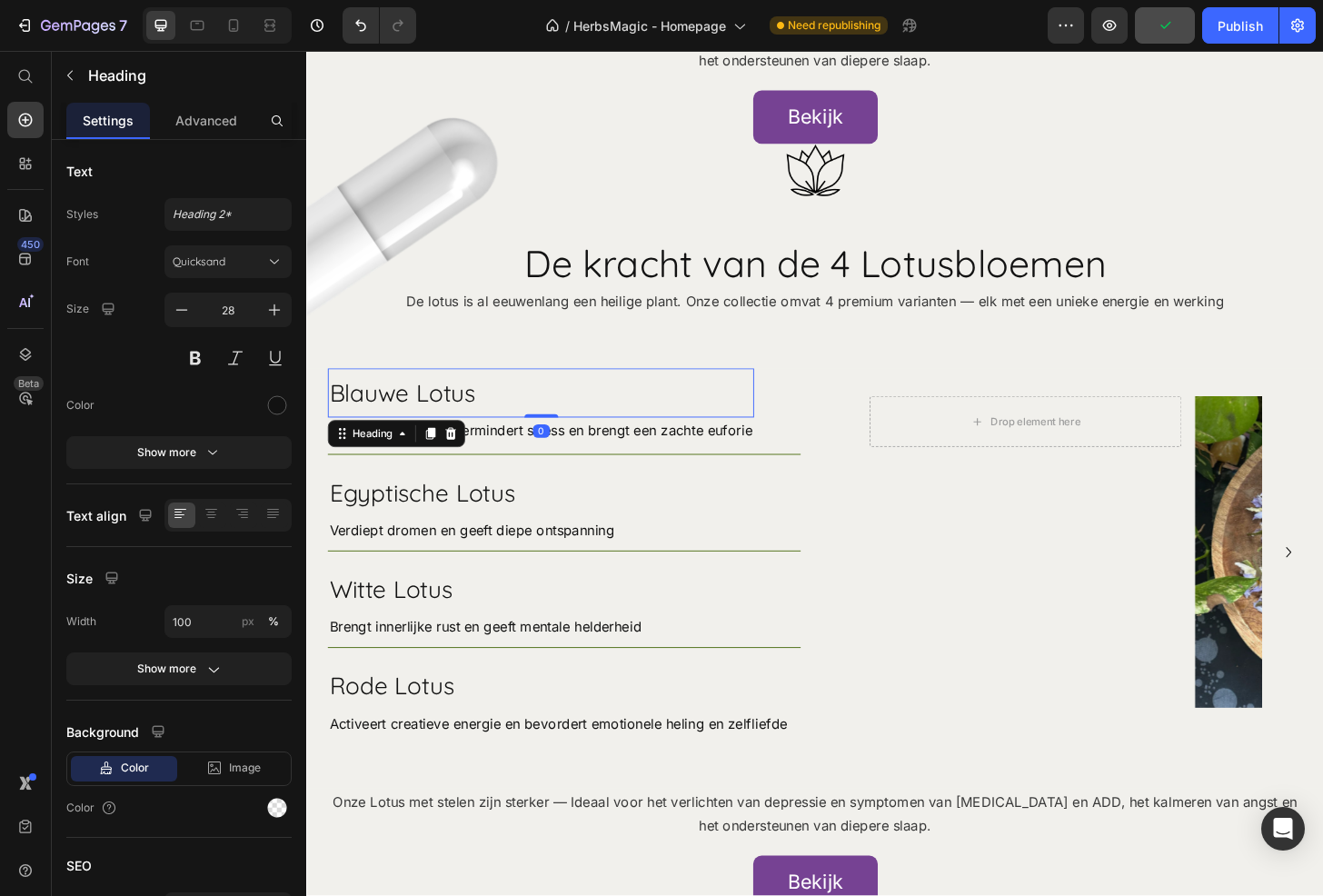 click on "Blauwe Lotus" at bounding box center [557, 418] 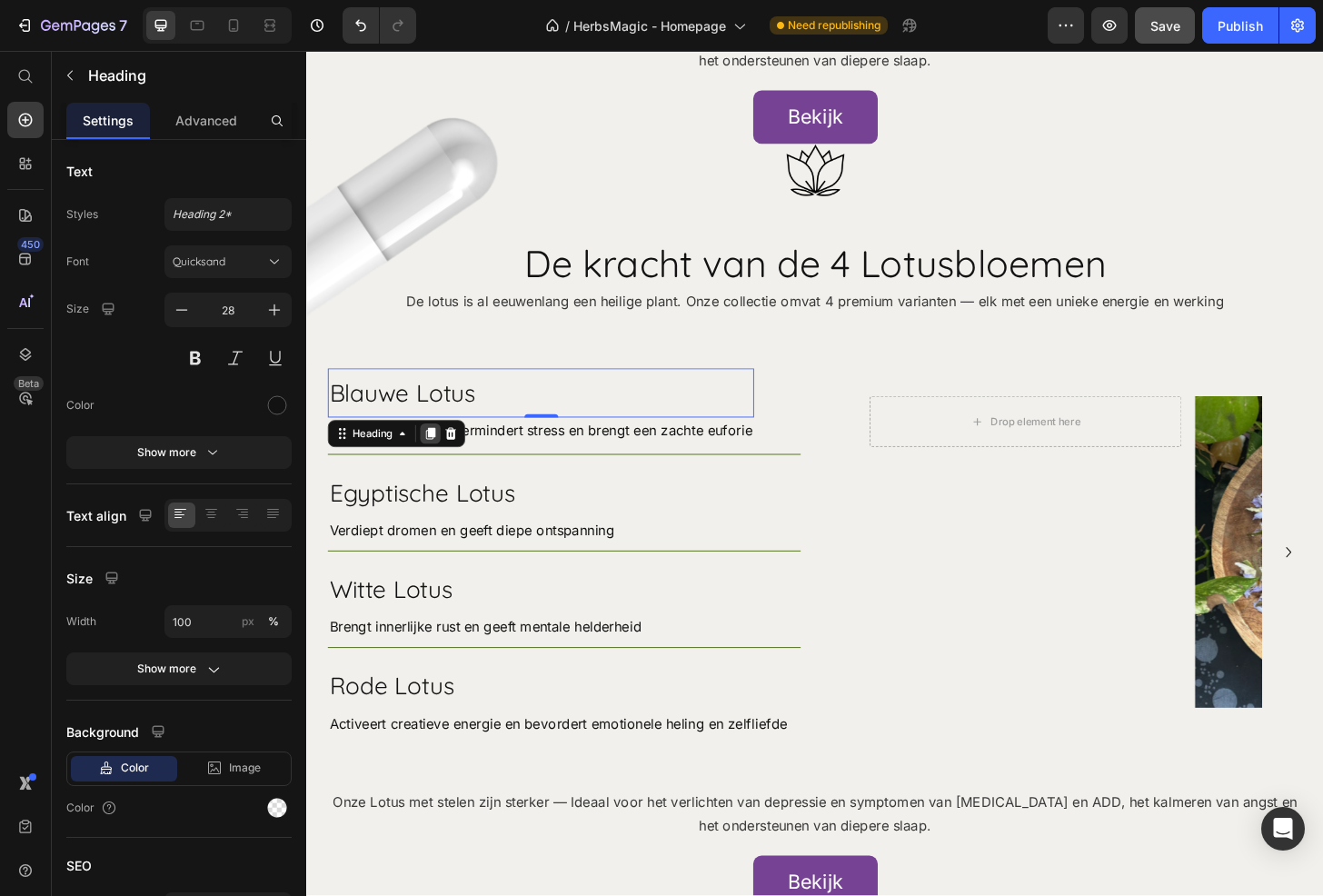 click 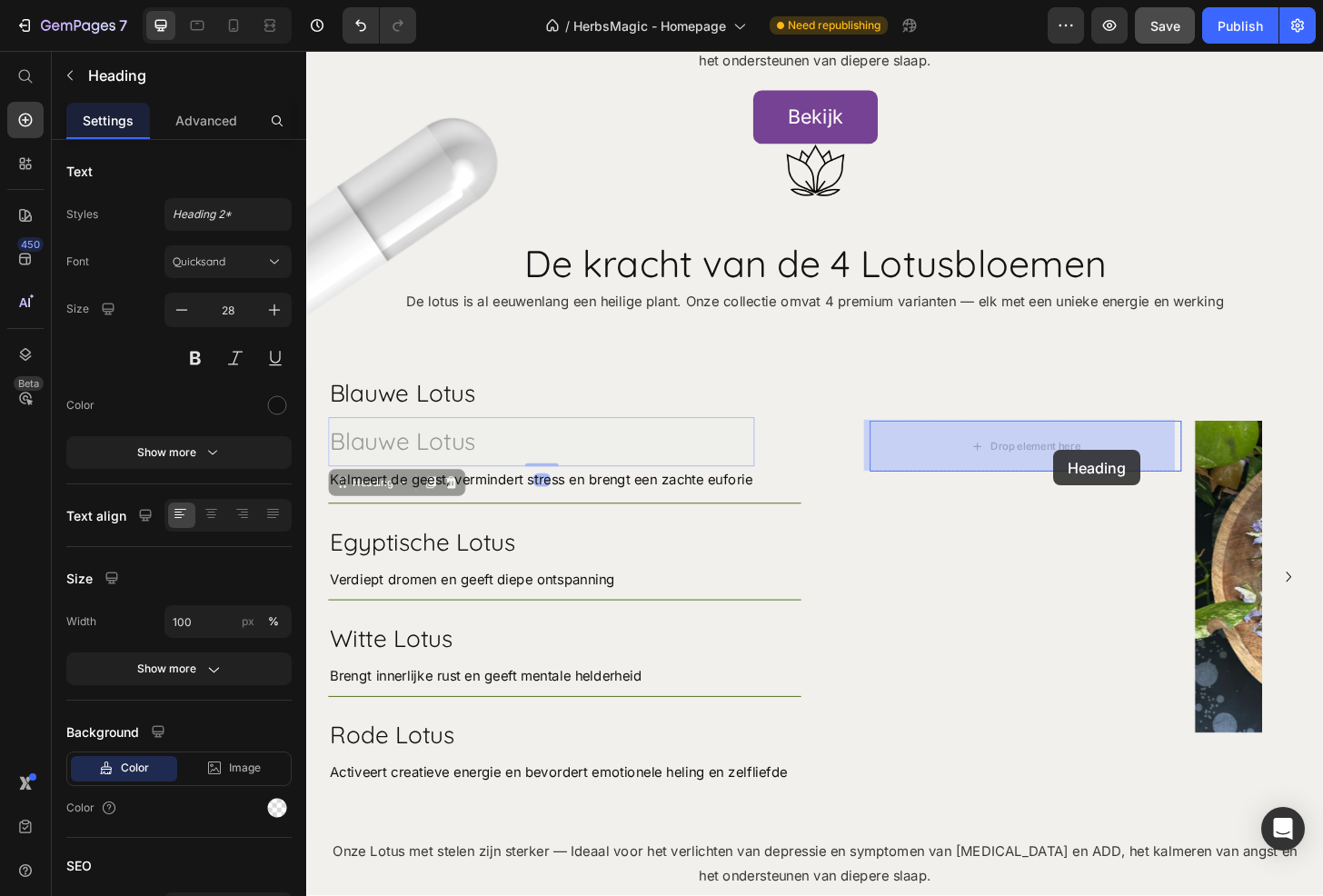 drag, startPoint x: 350, startPoint y: 520, endPoint x: 1108, endPoint y: 479, distance: 759.10803 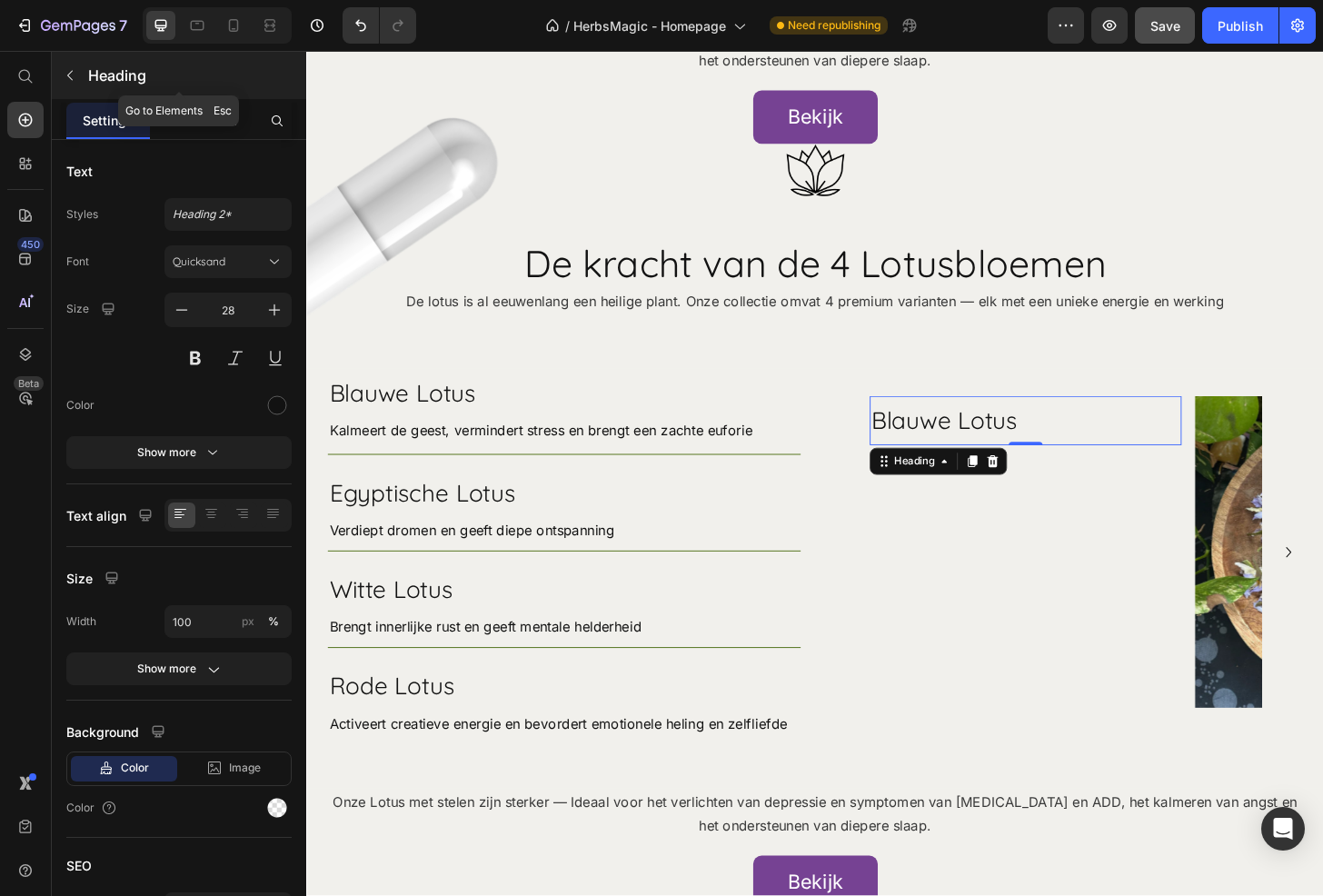 click 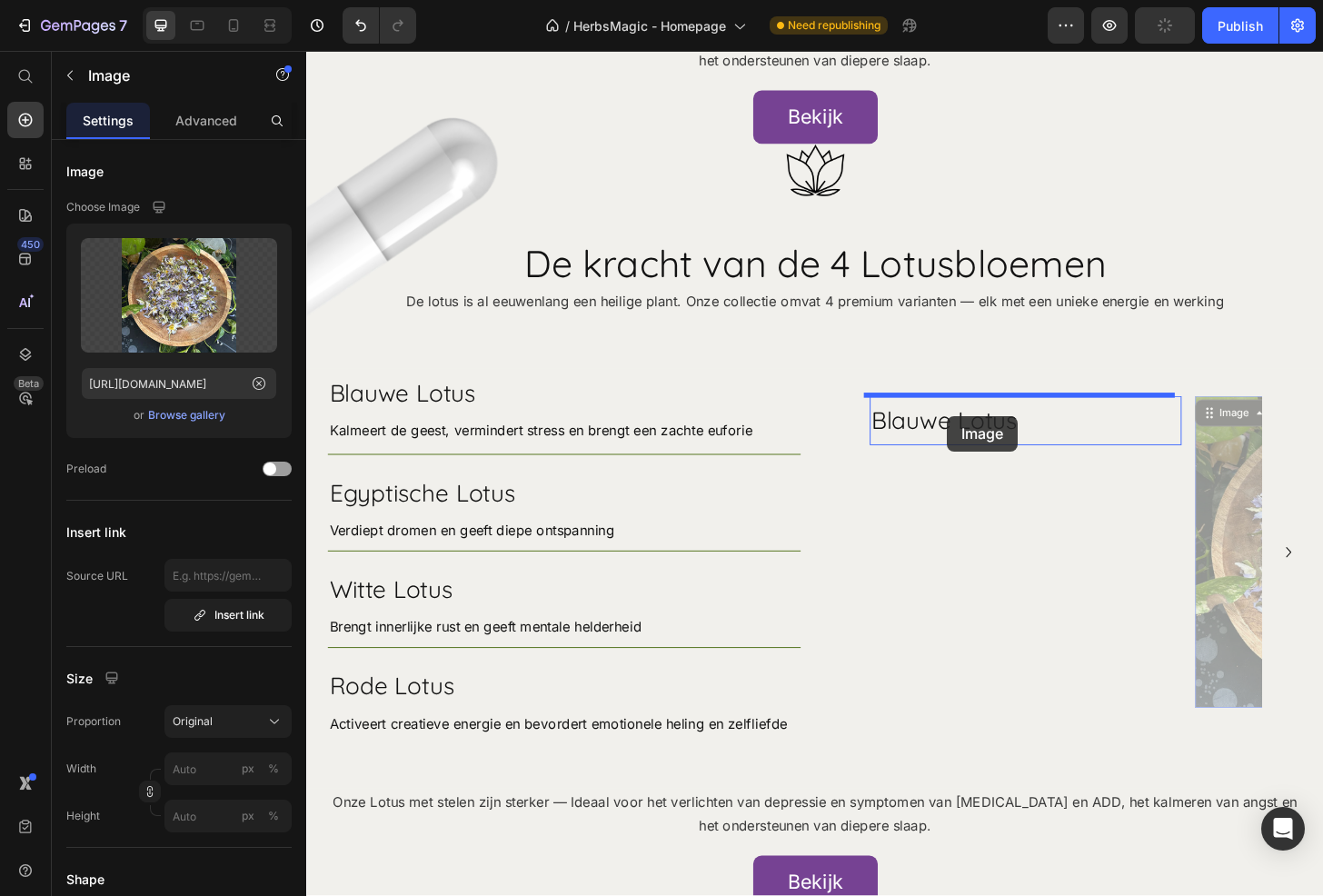 drag, startPoint x: 1266, startPoint y: 453, endPoint x: 993, endPoint y: 459, distance: 273.06593 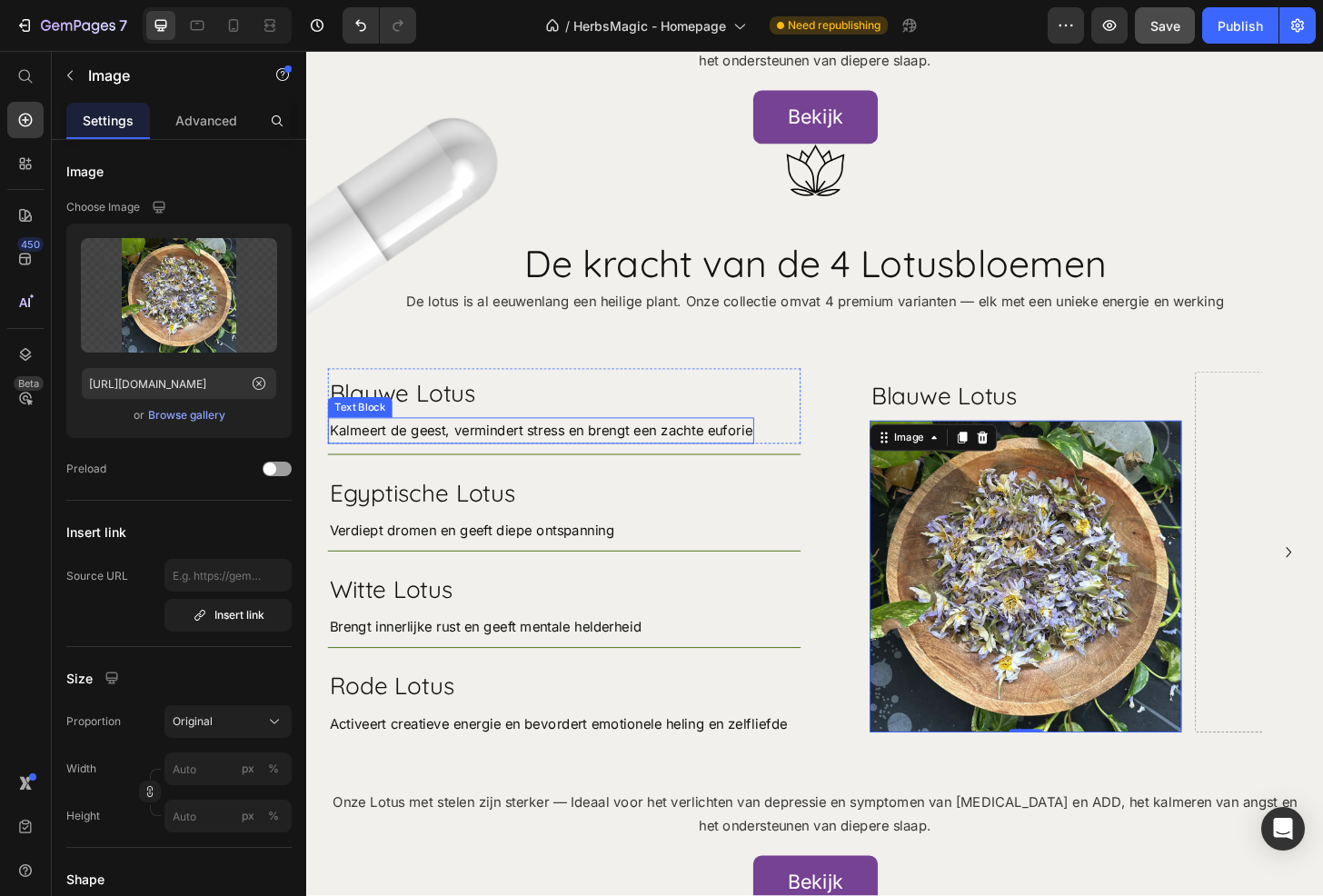 click on "Kalmeert de geest, vermindert stress en brengt een zachte euforie" at bounding box center (557, 458) 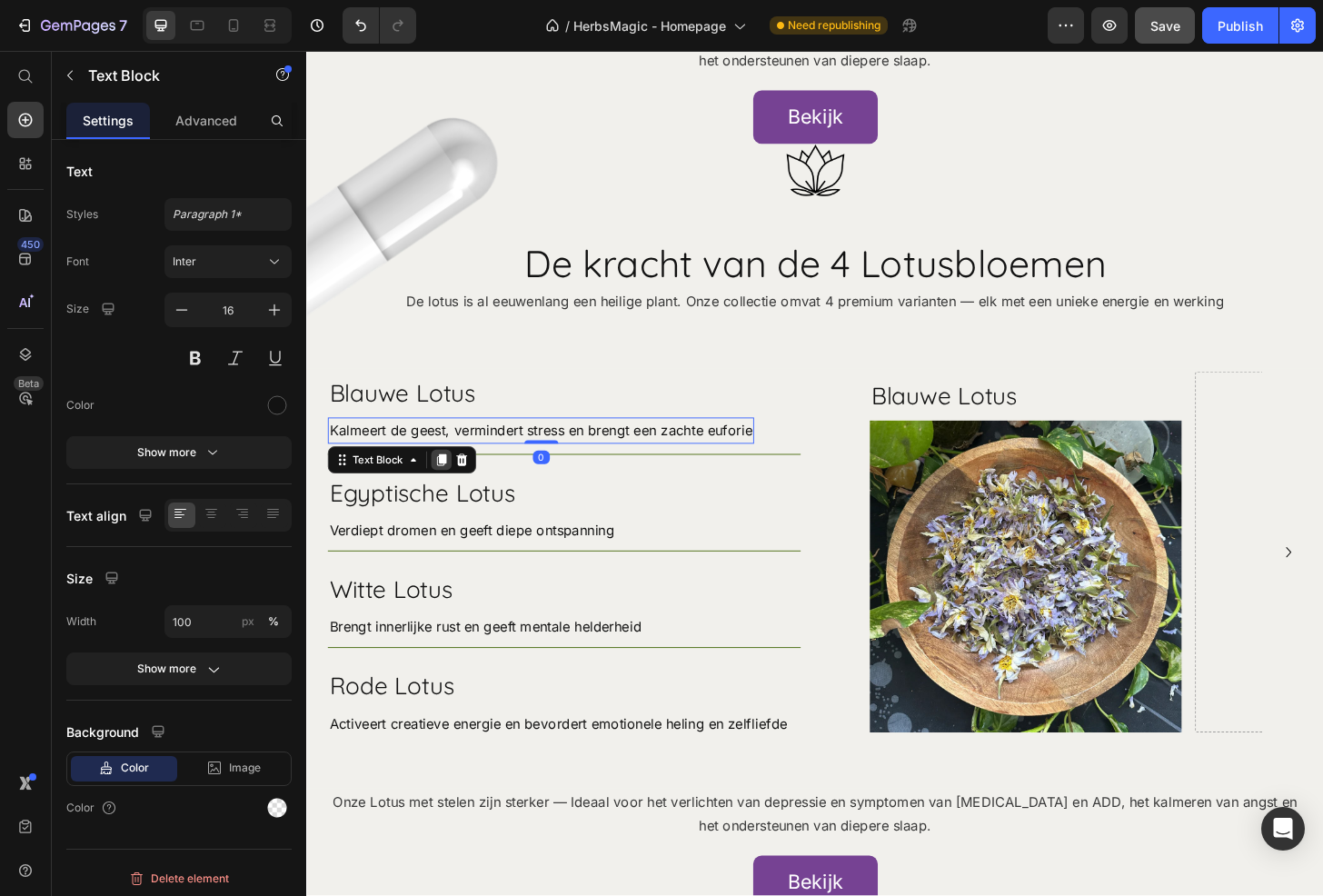 click 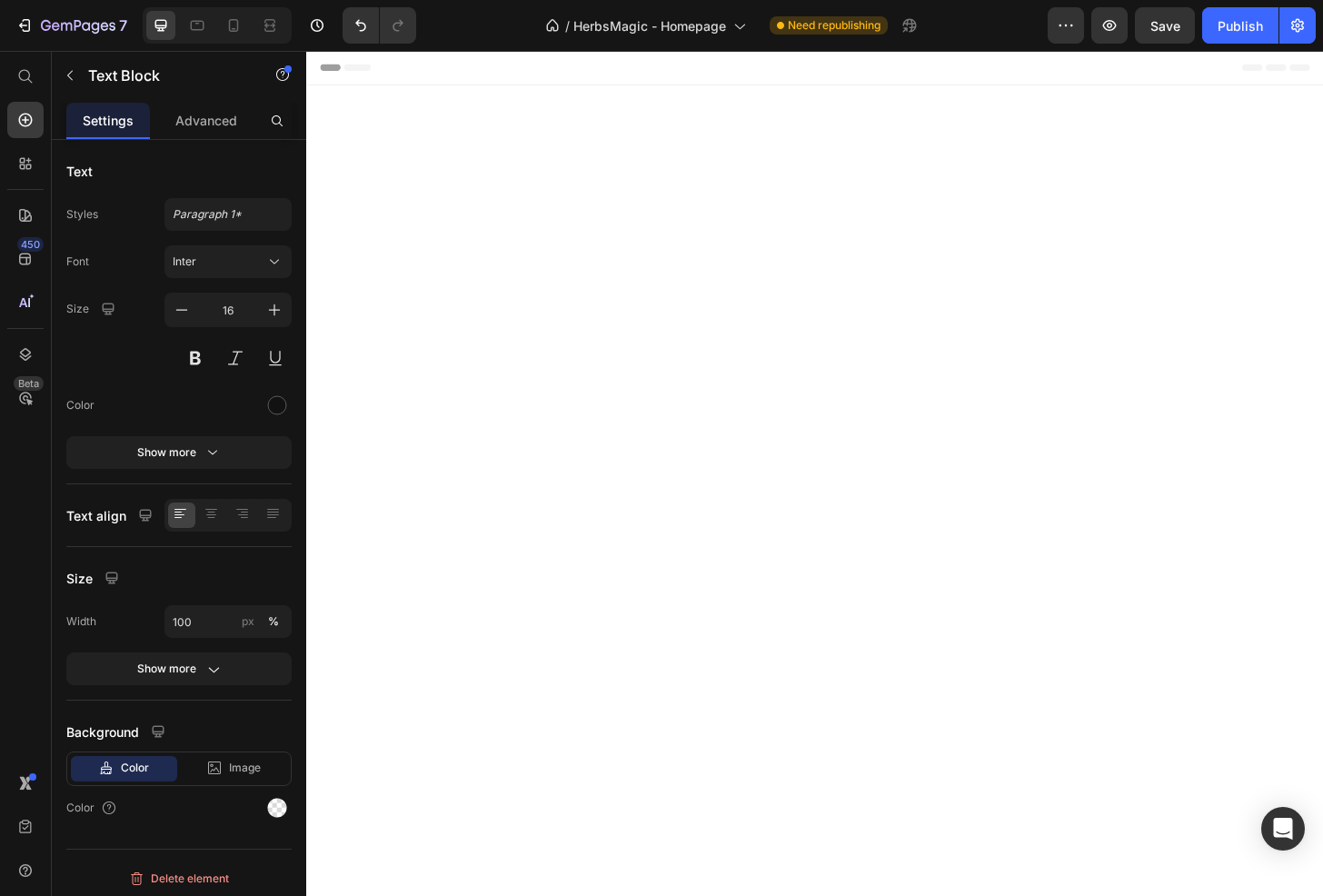 scroll, scrollTop: 9069, scrollLeft: 0, axis: vertical 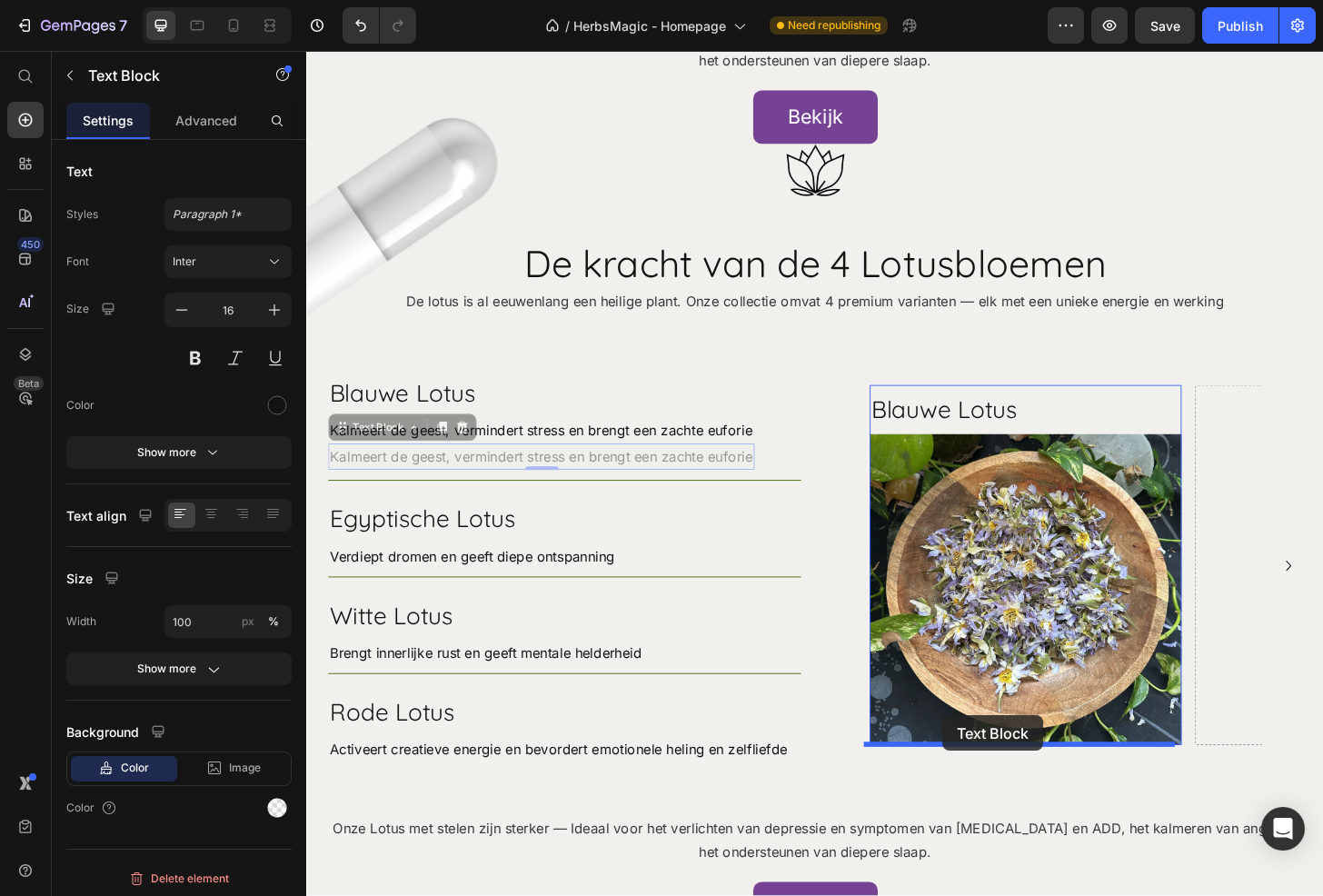 drag, startPoint x: 340, startPoint y: 462, endPoint x: 989, endPoint y: 763, distance: 715.4034 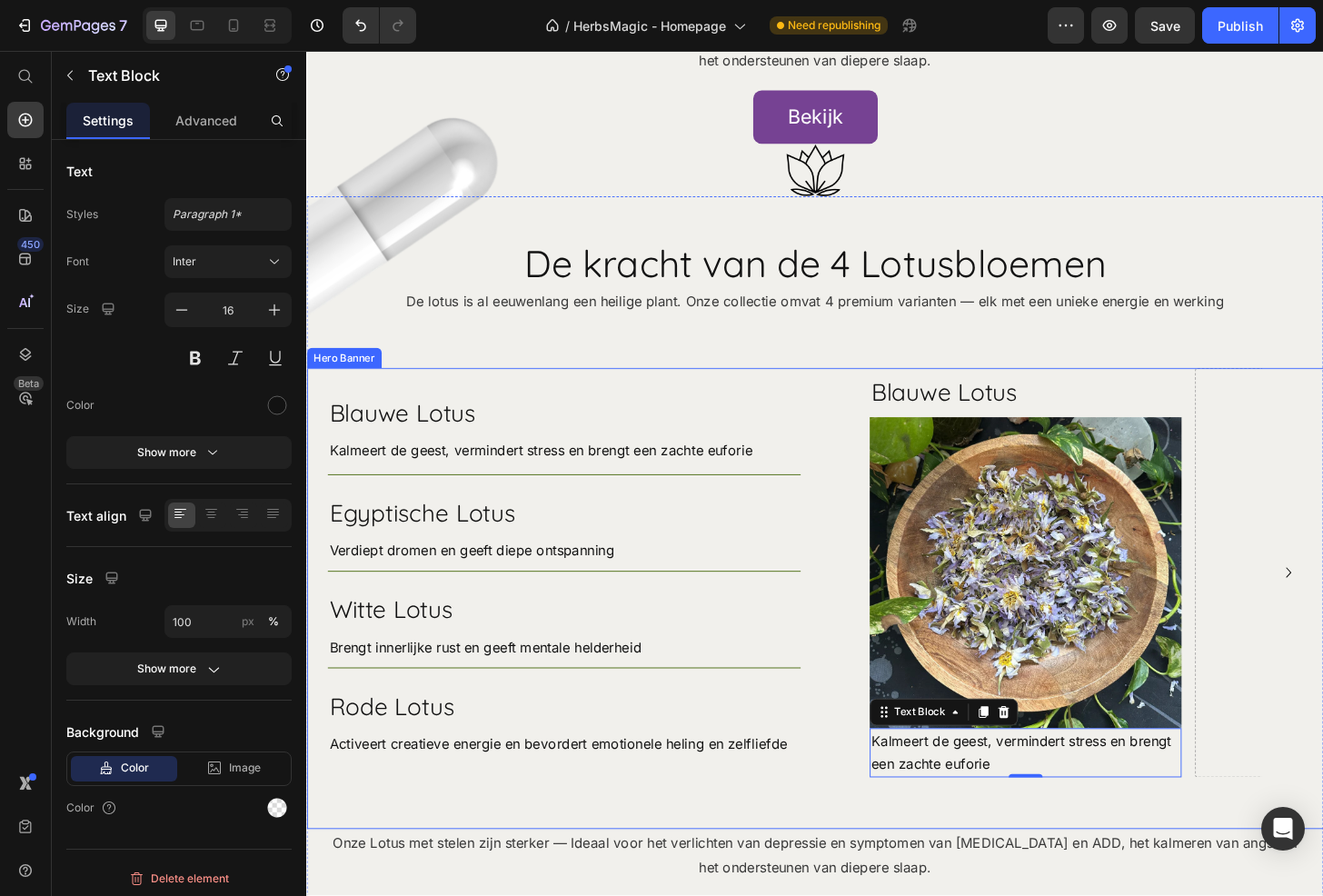click 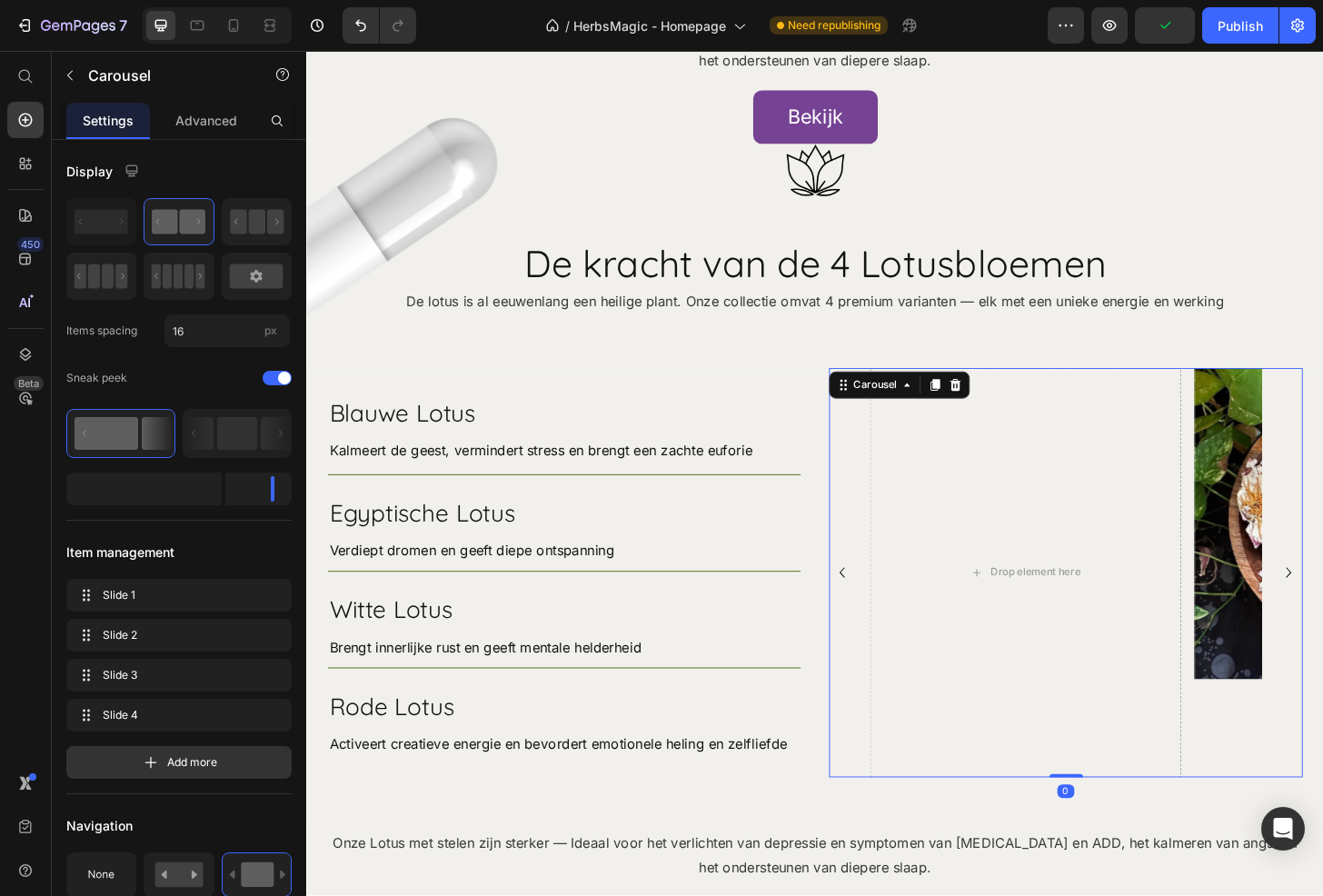 click 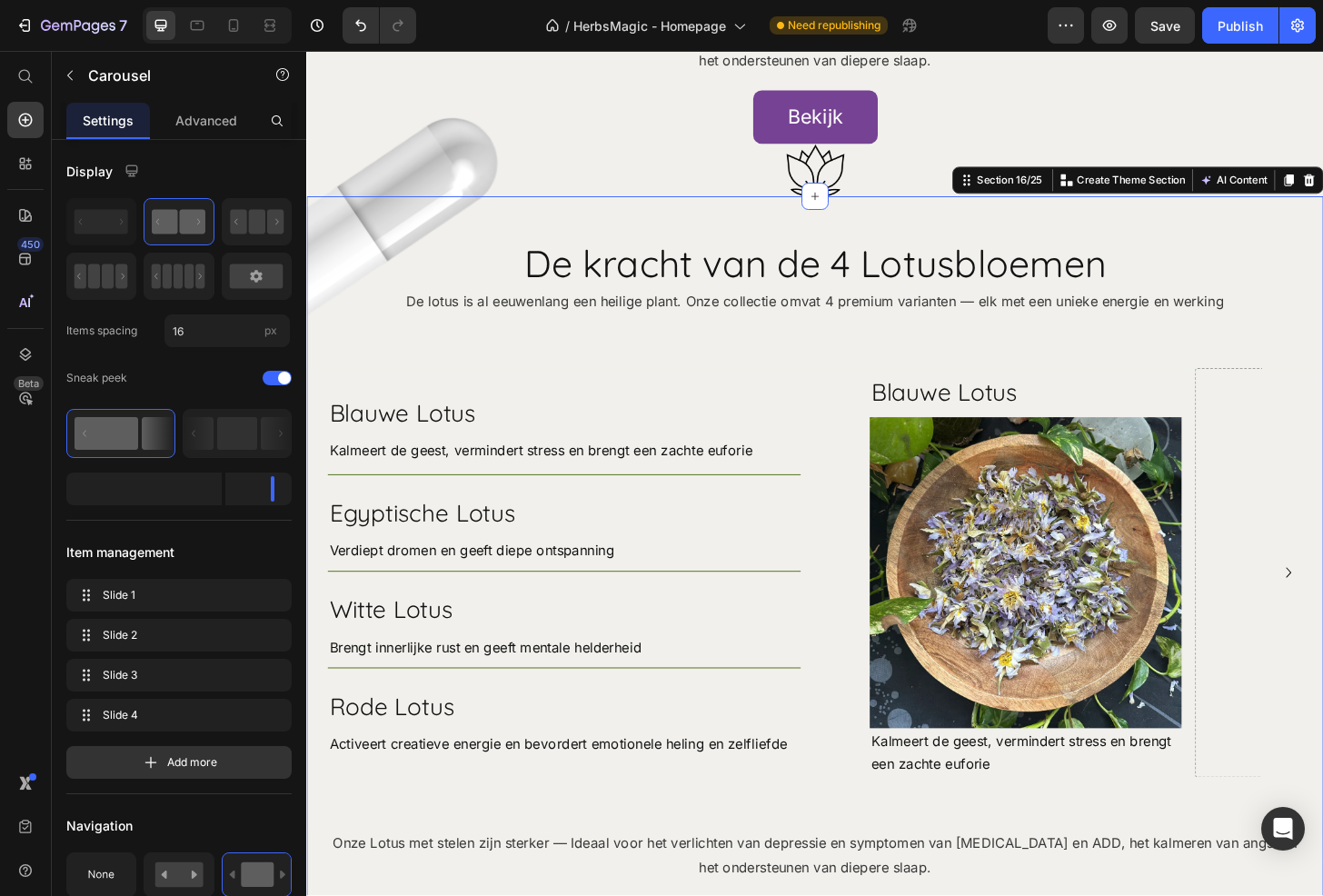 click on "Image Image De kracht van de 4 Lotusbloemen Heading De lotus is al eeuwenlang een heilige plant. Onze collectie omvat 4 premium varianten — elk met een unieke energie en werking Text Block Row Blauwe Lotus Heading Kalmeert de geest, vermindert stress en brengt een zachte euforie  Text Block Row Egyptische Lotus Heading Verdiept dromen en geeft diepe ontspanning Text Block Row Witte Lotus Heading Brengt innerlijke rust en geeft mentale helderheid Text Block Row Rode Lotus Heading Activeert creatieve energie en bevordert emotionele heling en zelfliefde Text Block Row Row
Blauwe Lotus Heading Image Kalmeert de geest, vermindert stress en brengt een zachte euforie  Text Block Row
Drop element here Image Image
Carousel Hero Banner Text Block Bekijk Button Row" at bounding box center [851, 662] 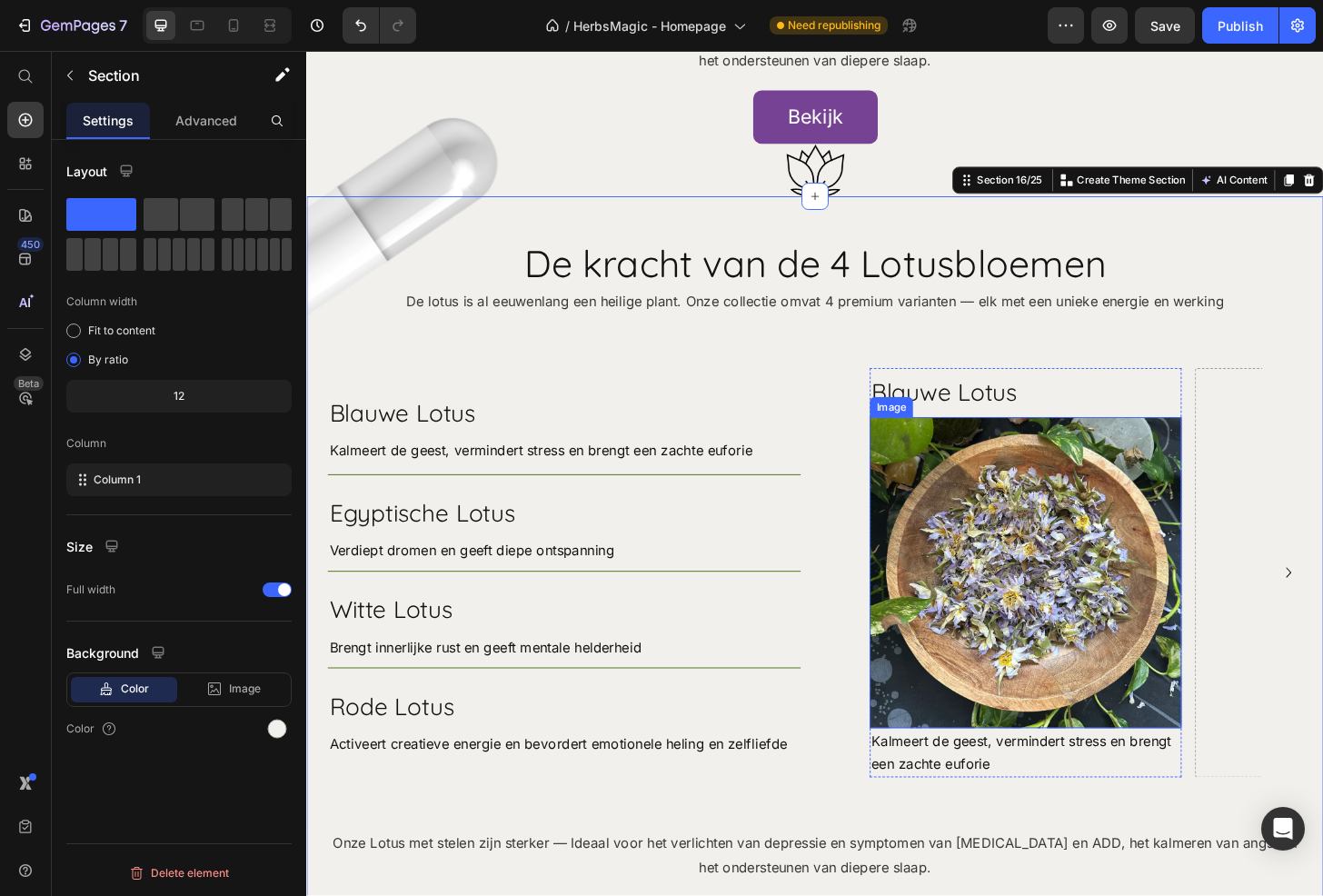 click at bounding box center (1077, 612) 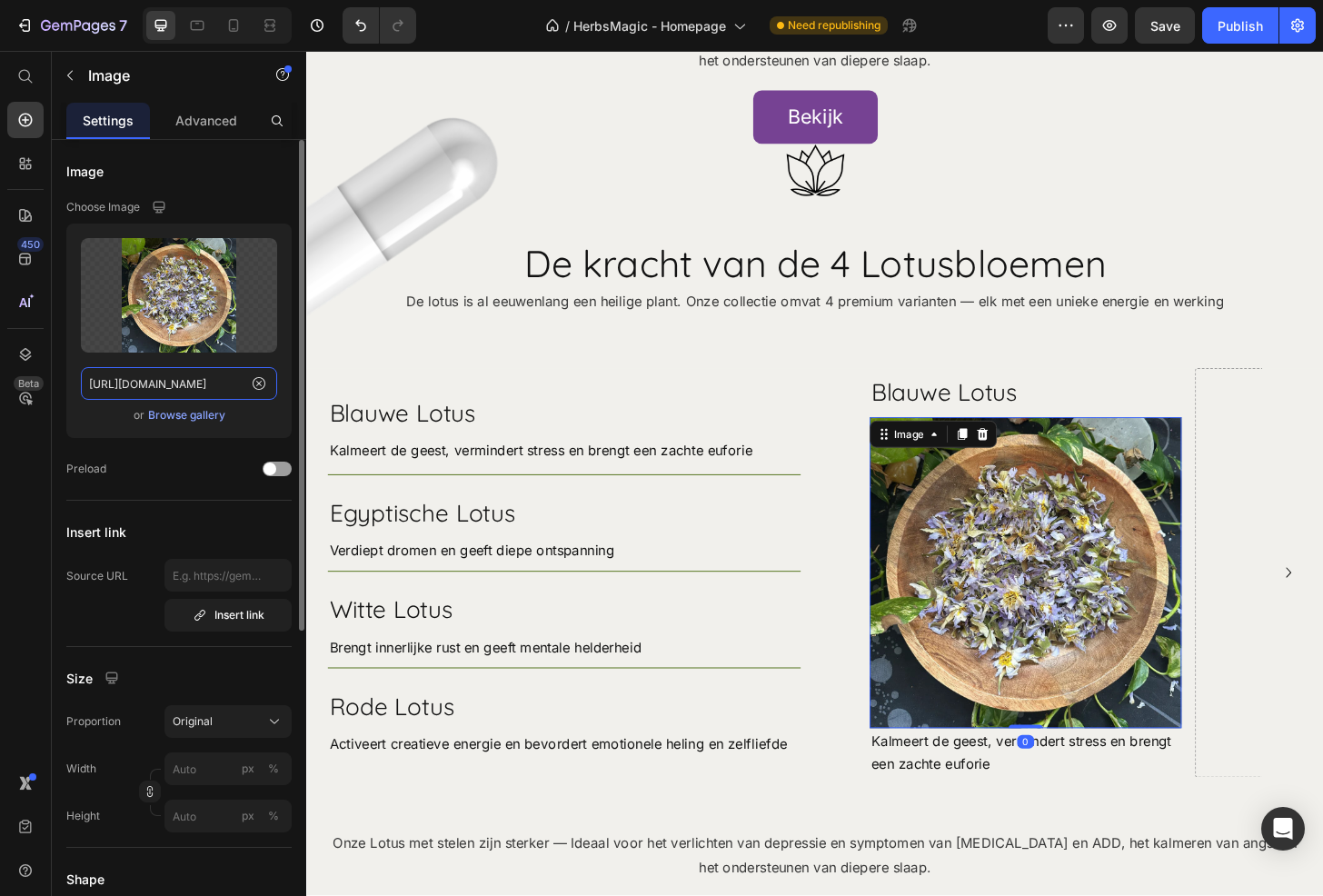 click on "[URL][DOMAIN_NAME]" 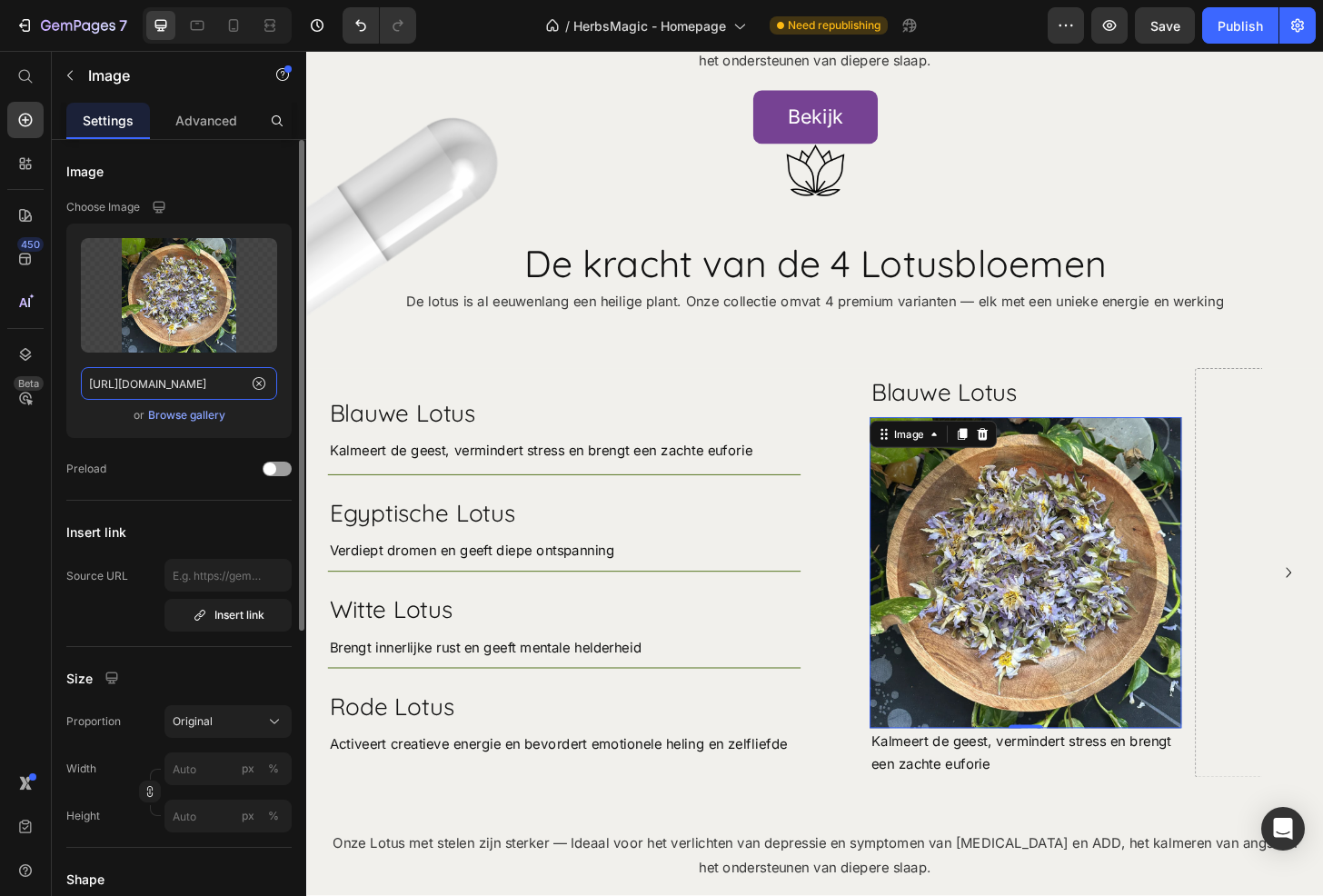paste on "677/4472/7321/files/bluelotus1_a02bc557-e2c6-4b0d-883a-4f0a673c3186.jpg?v=1753527726" 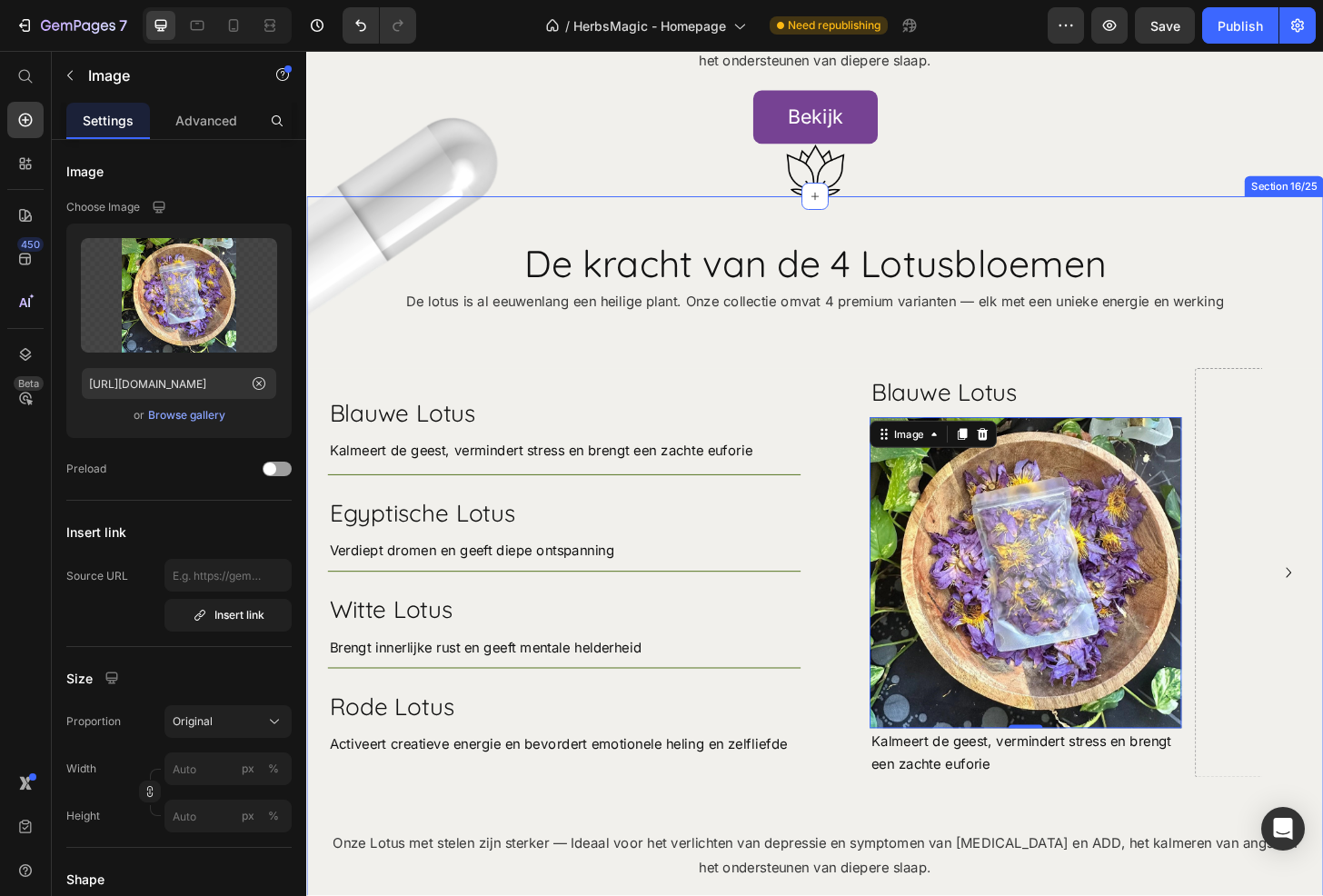 click on "Image Image De kracht van de 4 Lotusbloemen Heading De lotus is al eeuwenlang een heilige plant. Onze collectie omvat 4 premium varianten — elk met een unieke energie en werking Text Block Row Blauwe Lotus Heading Kalmeert de geest, vermindert stress en brengt een zachte euforie  Text Block Row Egyptische Lotus Heading Verdiept dromen en geeft diepe ontspanning Text Block Row Witte Lotus Heading Brengt innerlijke rust en geeft mentale helderheid Text Block Row Rode Lotus Heading Activeert creatieve energie en bevordert emotionele heling en zelfliefde Text Block Row Row
Blauwe Lotus Heading Image   0 Kalmeert de geest, vermindert stress en brengt een zachte euforie  Text Block Row
Drop element here Image Image
Carousel Hero Banner Text Block Bekijk Button Row" at bounding box center (851, 662) 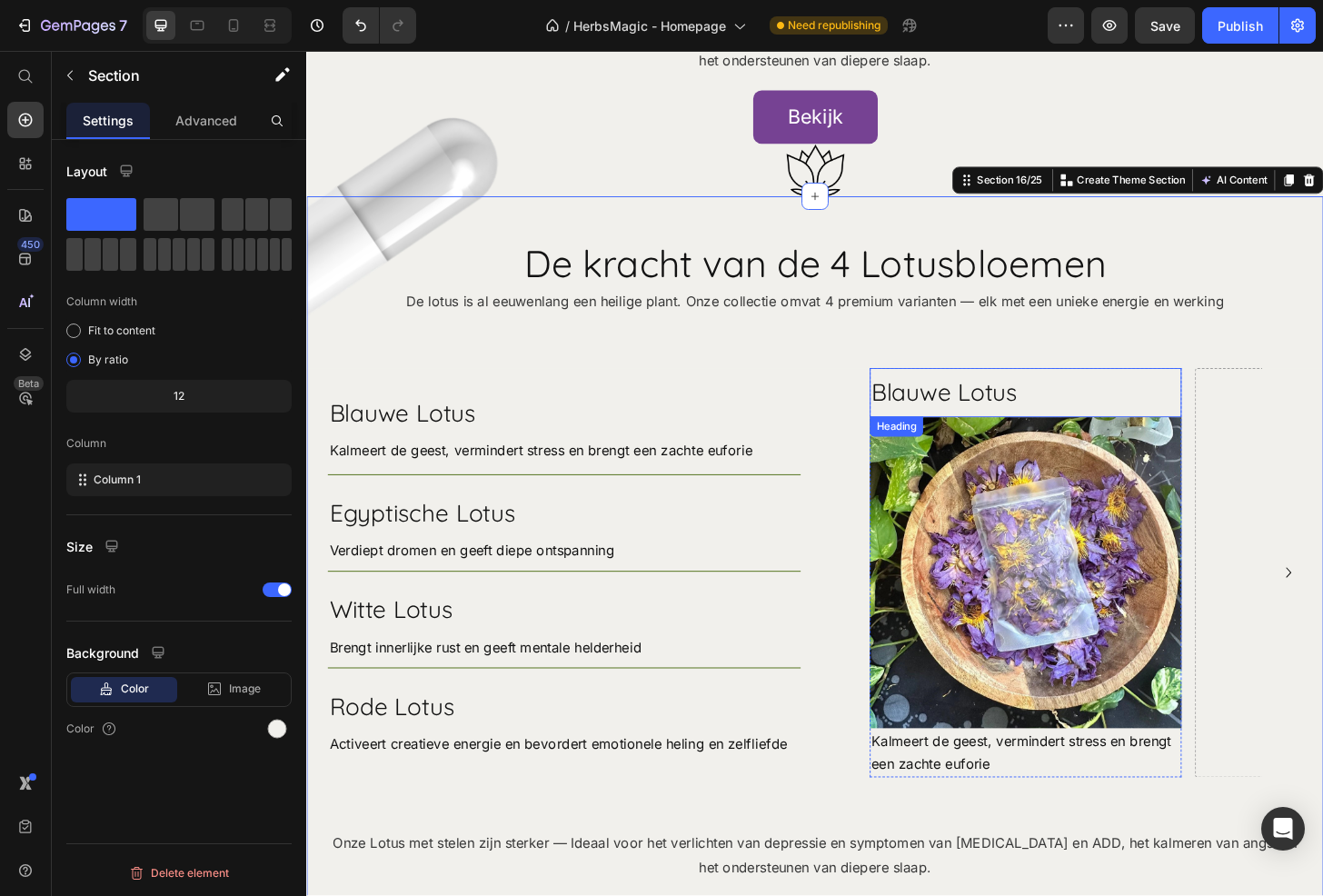 click on "Blauwe Lotus" at bounding box center [1077, 418] 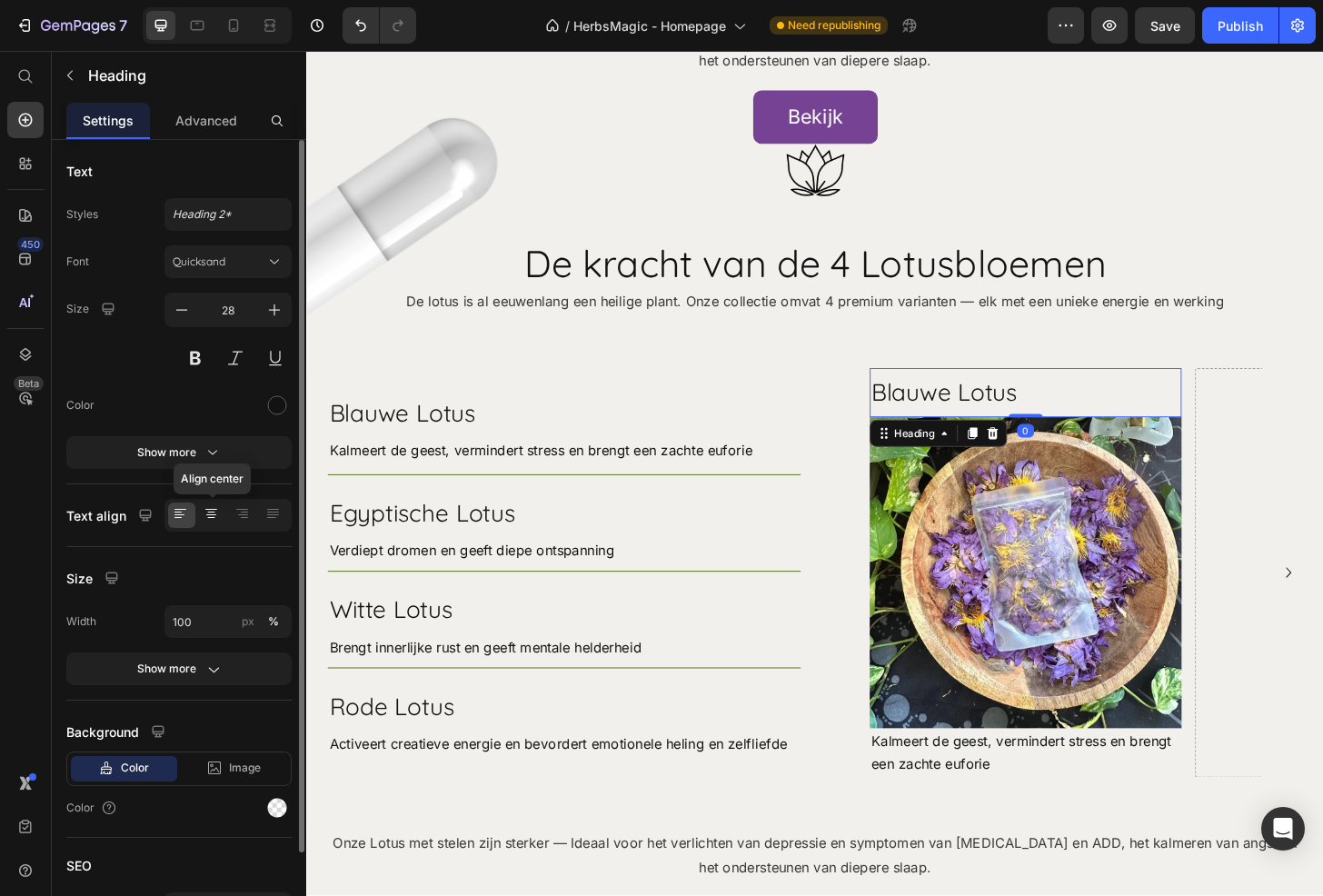 click 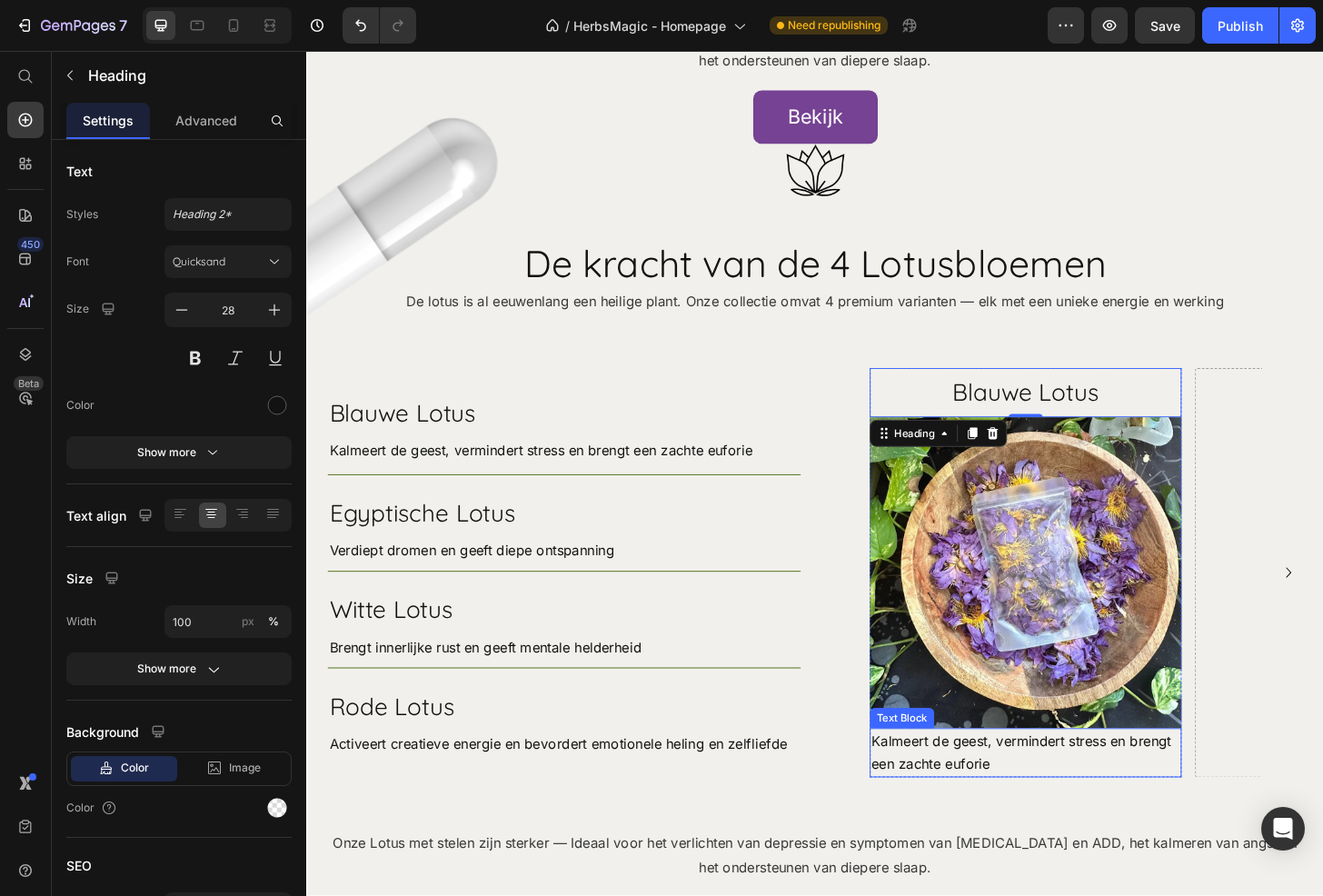 click on "Kalmeert de geest, vermindert stress en brengt een zachte euforie" at bounding box center [1077, 804] 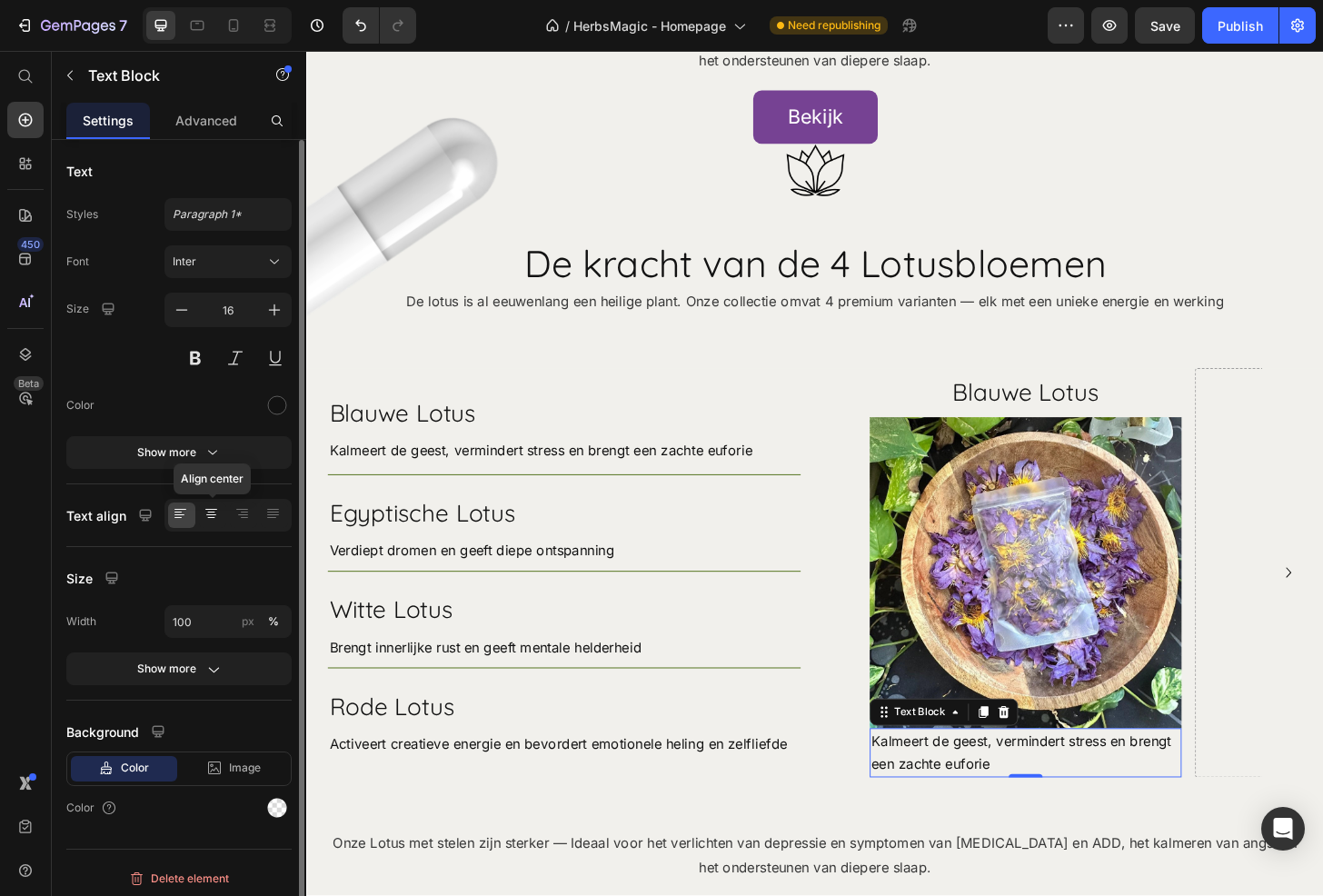 click 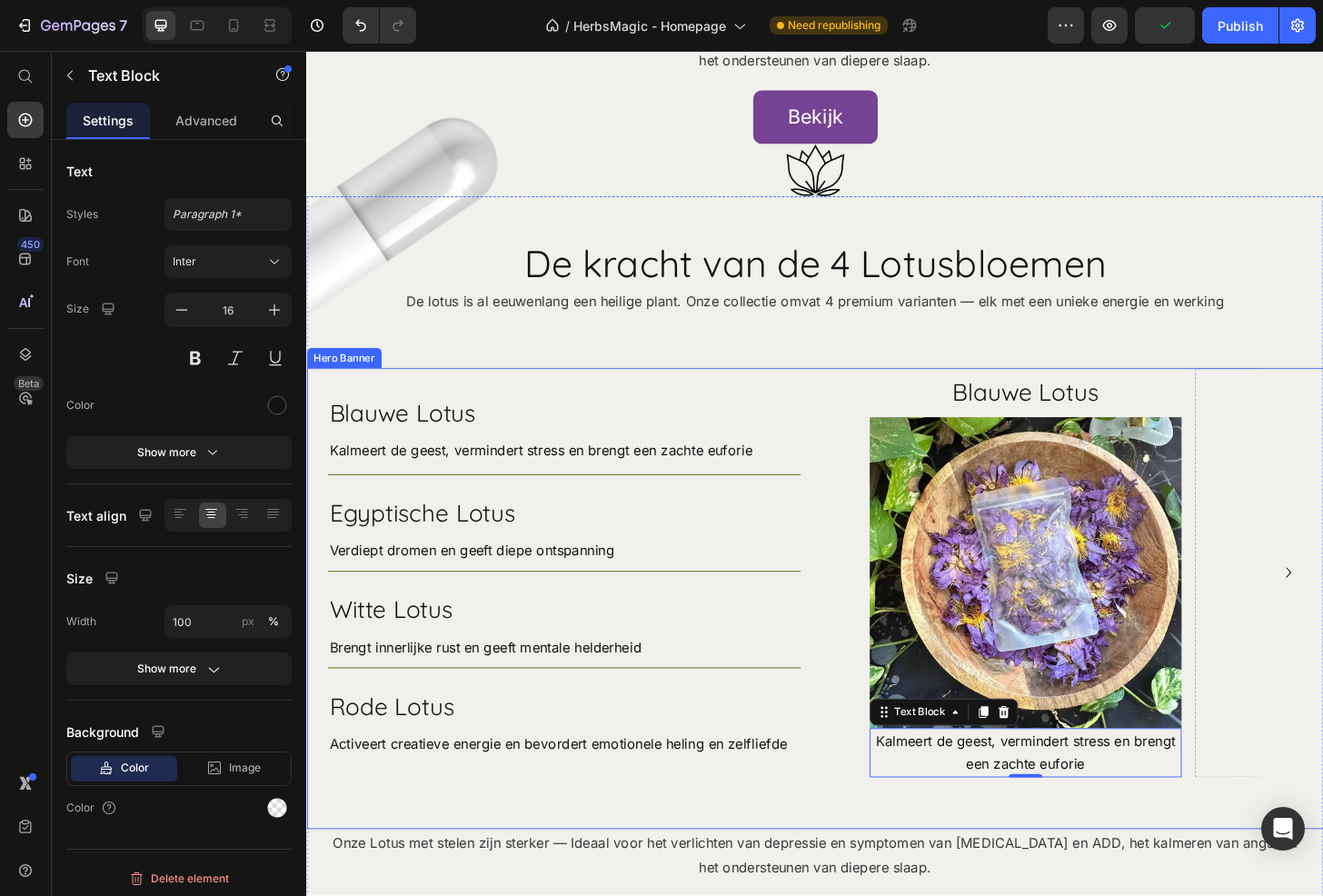 click on "Blauwe Lotus Heading Kalmeert de geest, vermindert stress en brengt een zachte euforie  Text Block Row Egyptische Lotus Heading Verdiept dromen en geeft diepe ontspanning Text Block Row Witte Lotus Heading Brengt innerlijke rust en geeft mentale helderheid Text Block Row Rode Lotus Heading Activeert creatieve energie en bevordert emotionele heling en zelfliefde Text Block Row Row
Blauwe Lotus Heading Image Kalmeert de geest, vermindert stress en brengt een zachte euforie  Text Block   0 Row
Drop element here Image Image
Carousel" at bounding box center [851, 639] 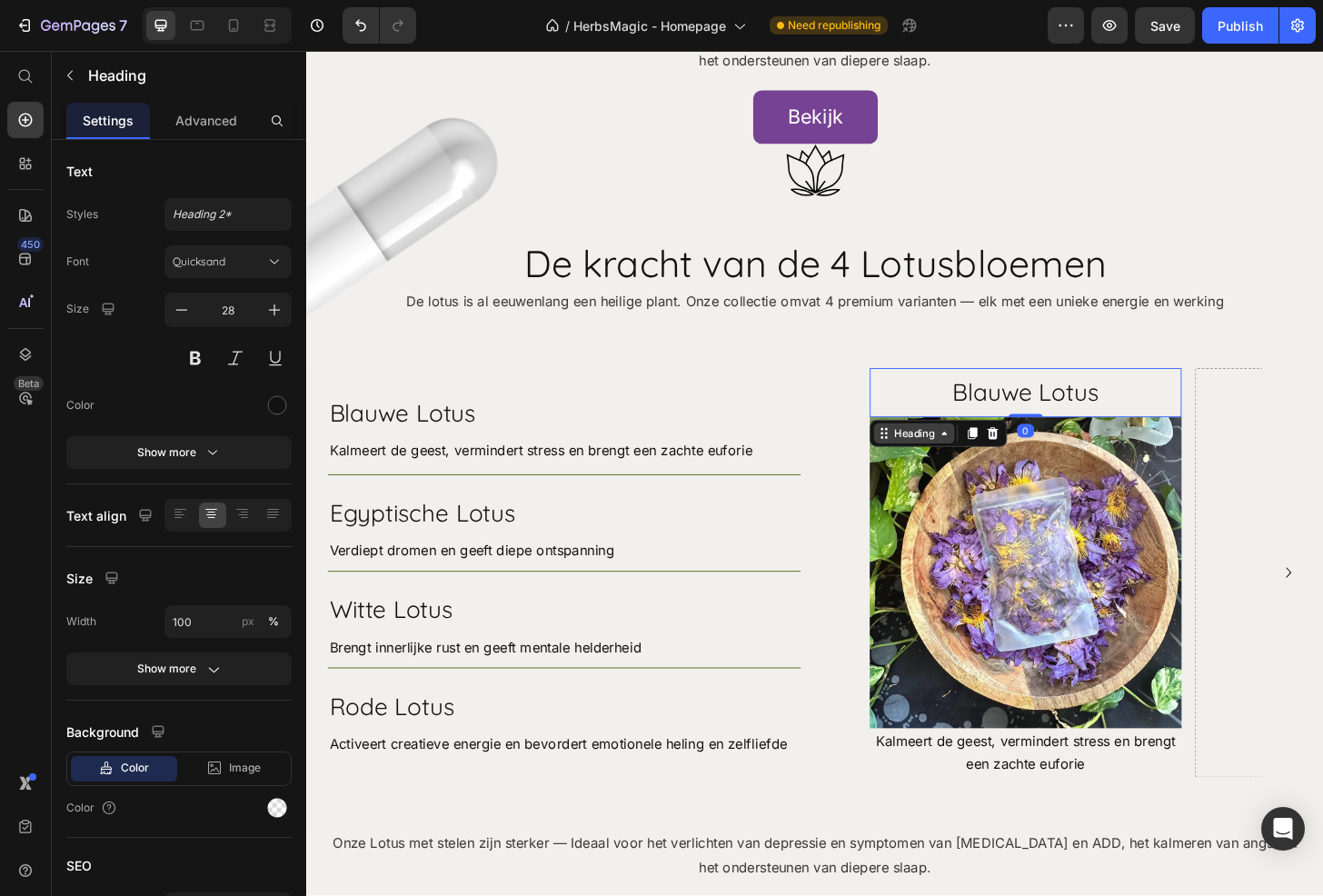 click on "Heading" at bounding box center (957, 462) 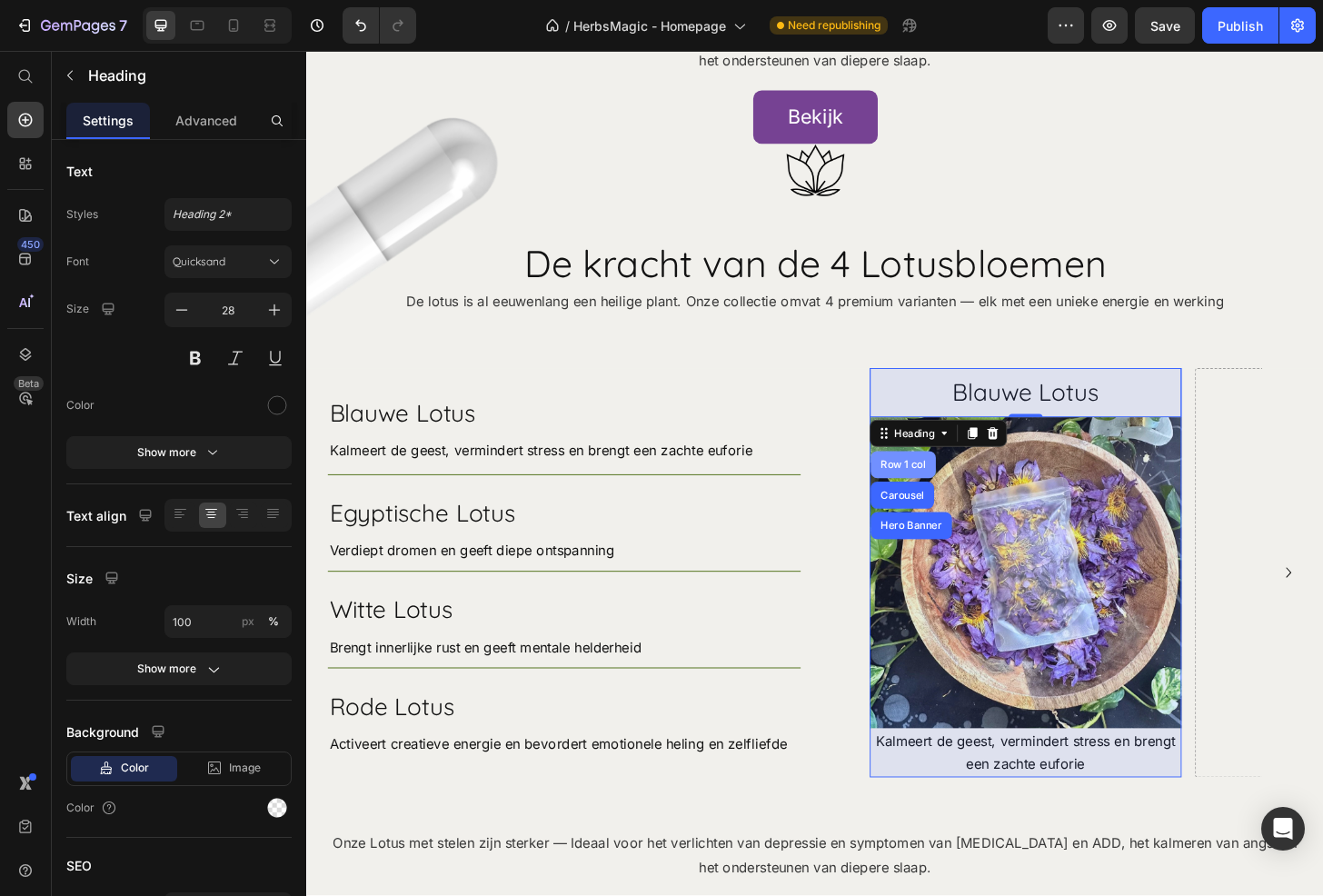 click on "Row 1 col" at bounding box center [945, 495] 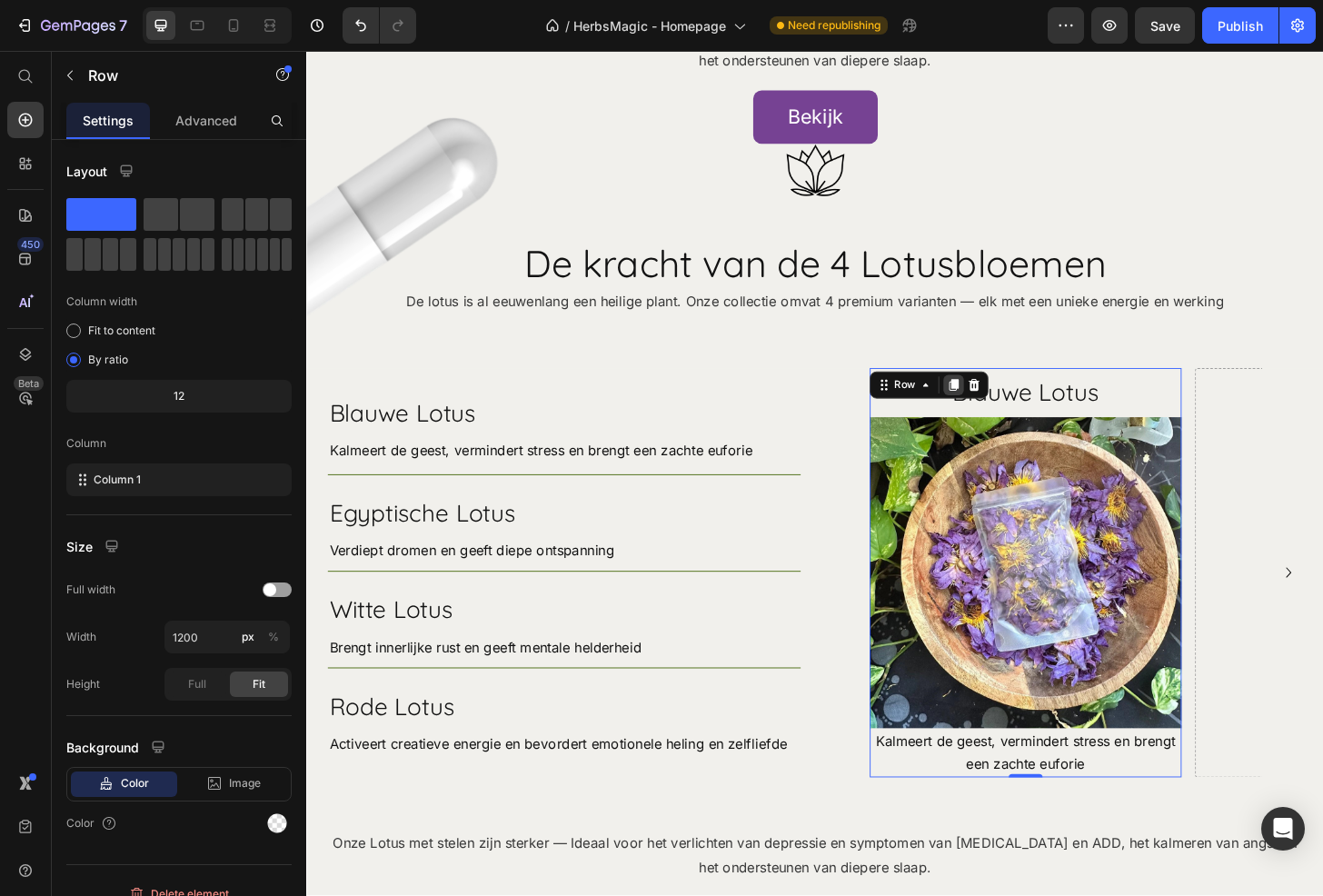 click 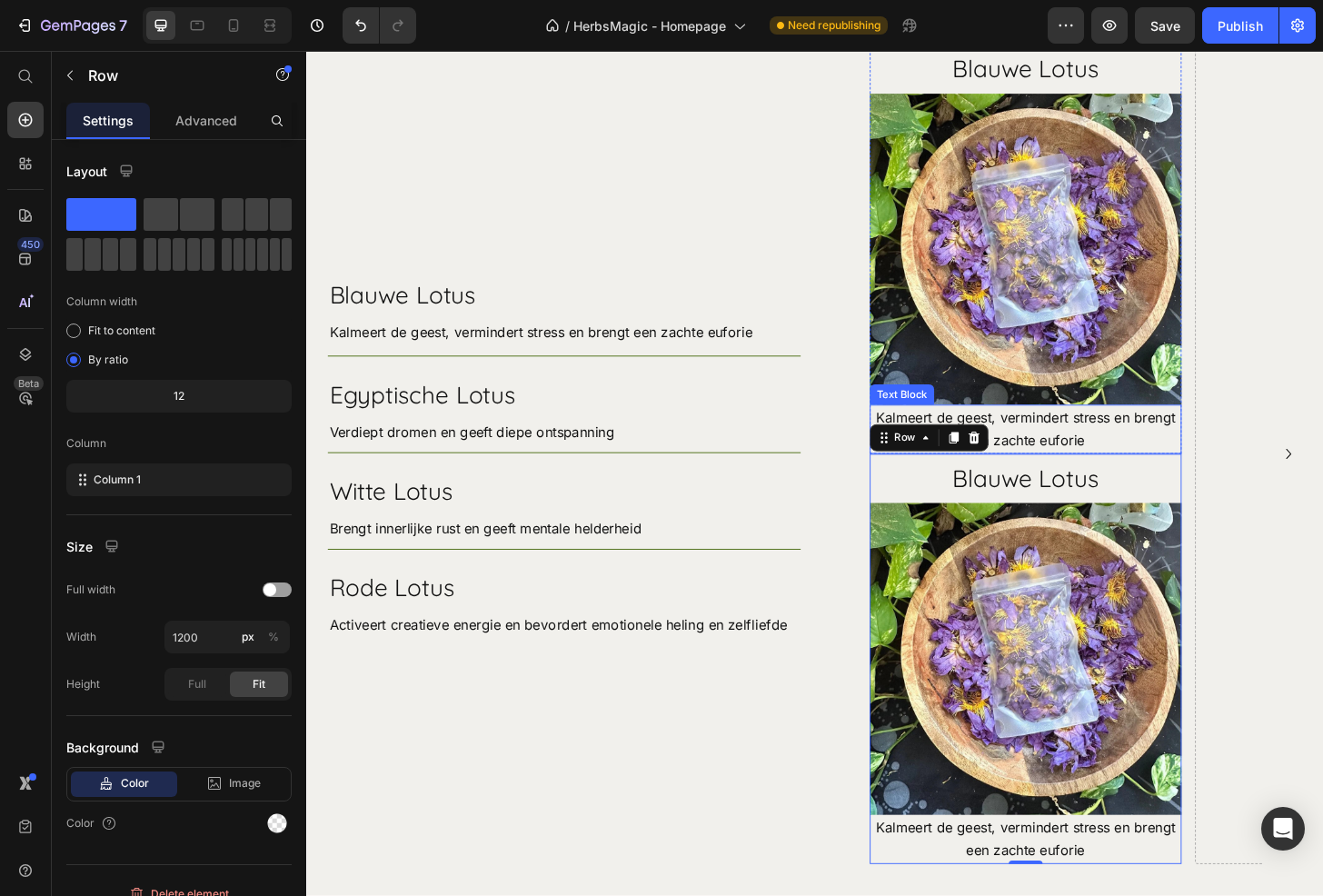scroll, scrollTop: 9330, scrollLeft: 0, axis: vertical 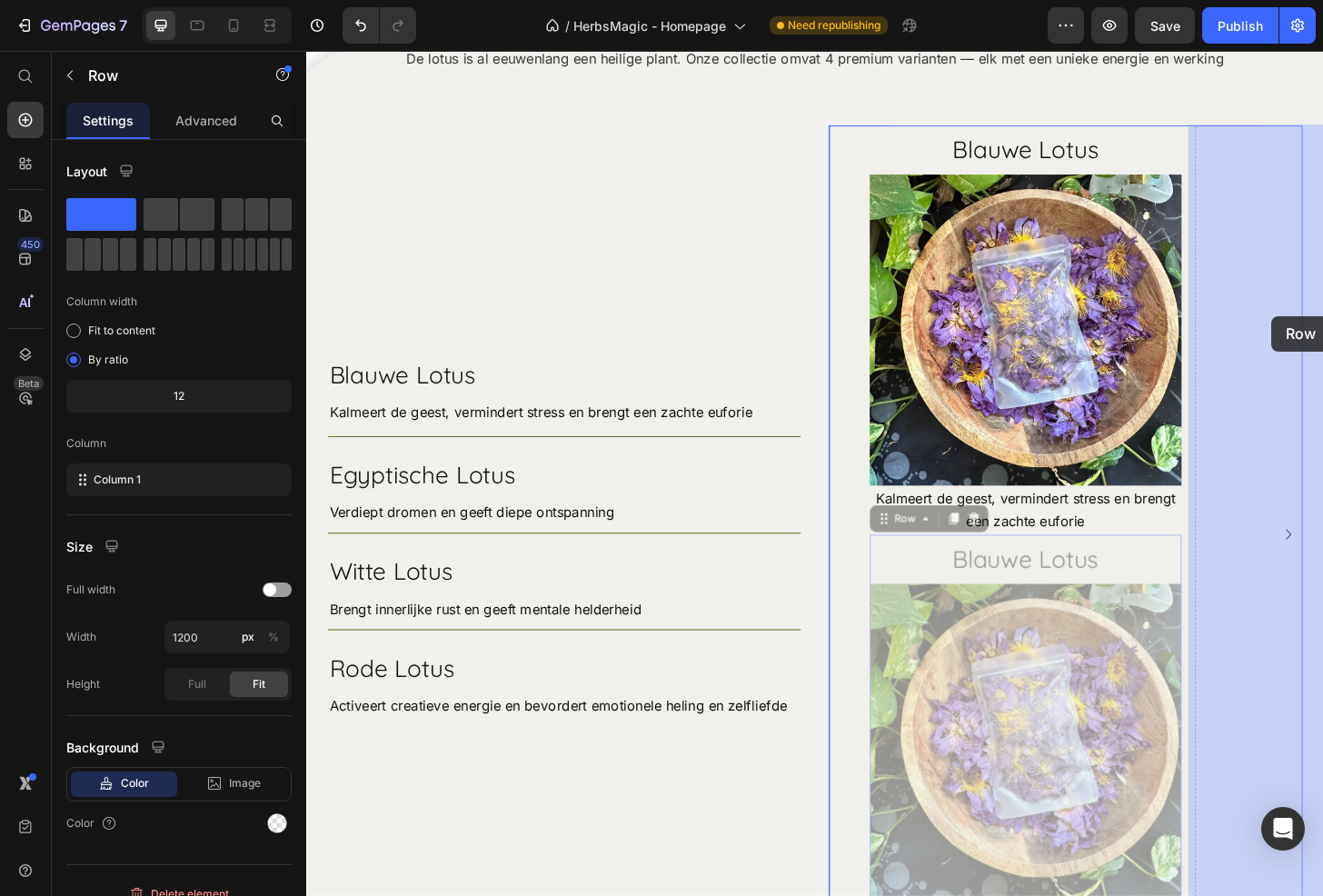 drag, startPoint x: 918, startPoint y: 553, endPoint x: 1341, endPoint y: 335, distance: 475.87078 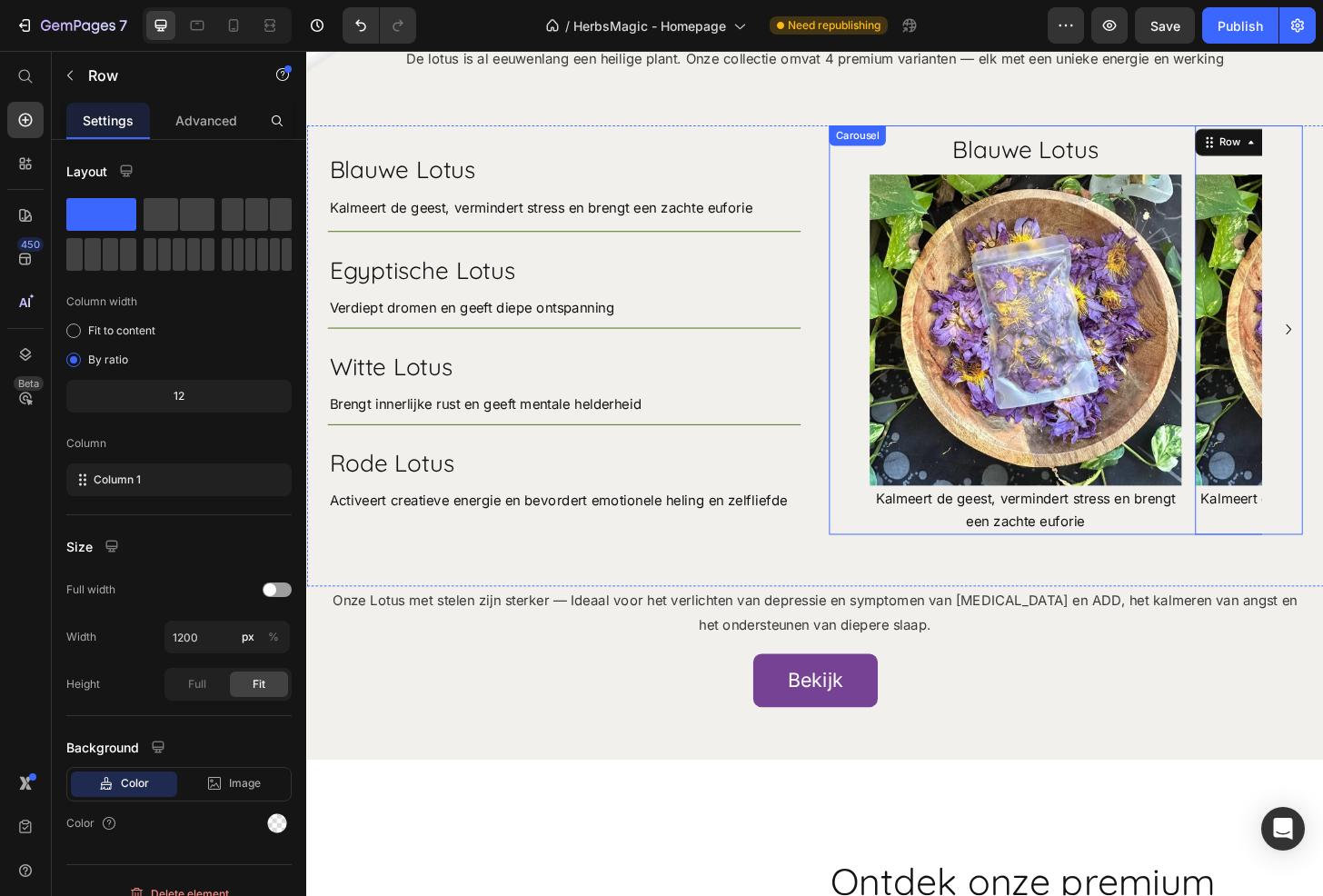 click 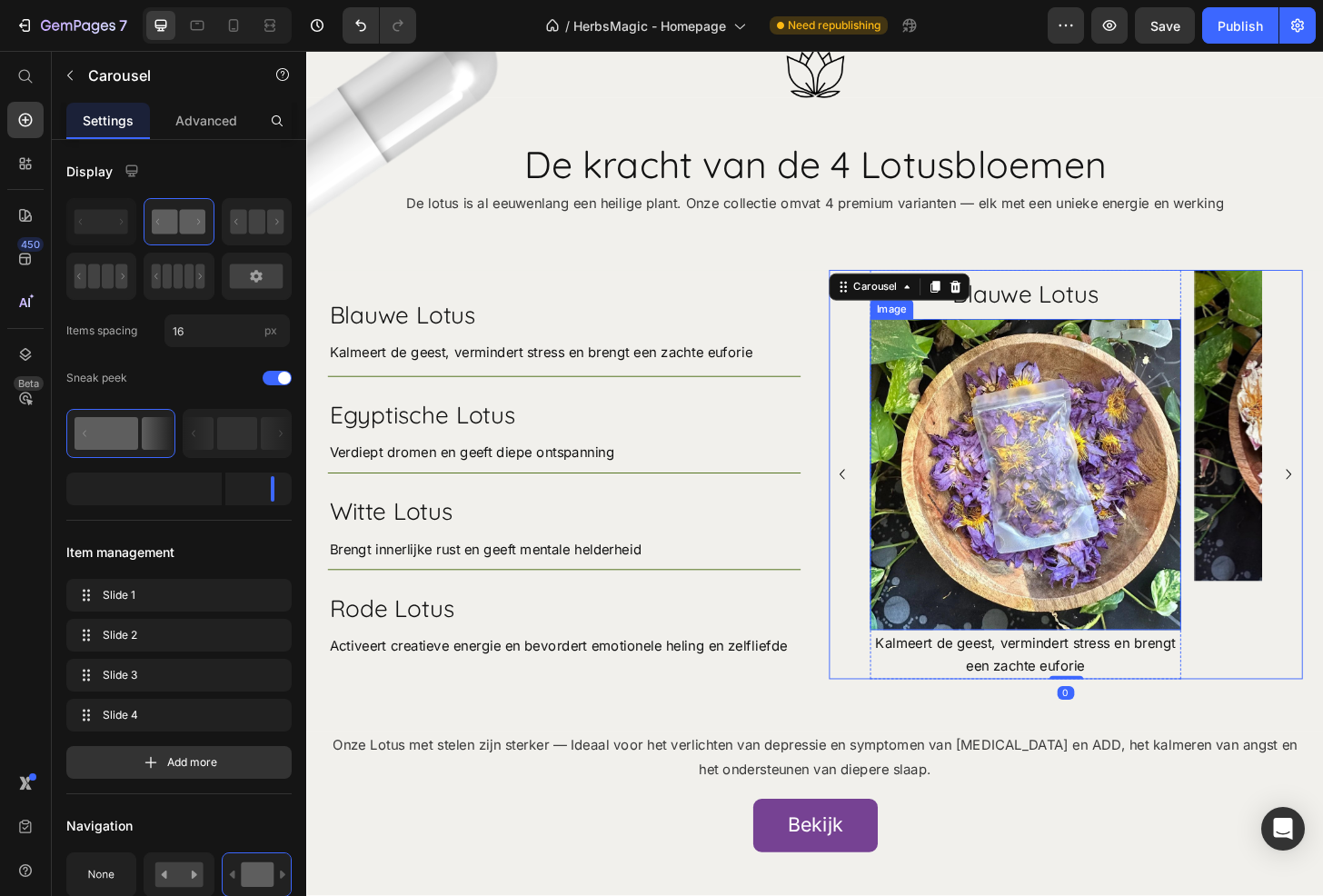 scroll, scrollTop: 9148, scrollLeft: 0, axis: vertical 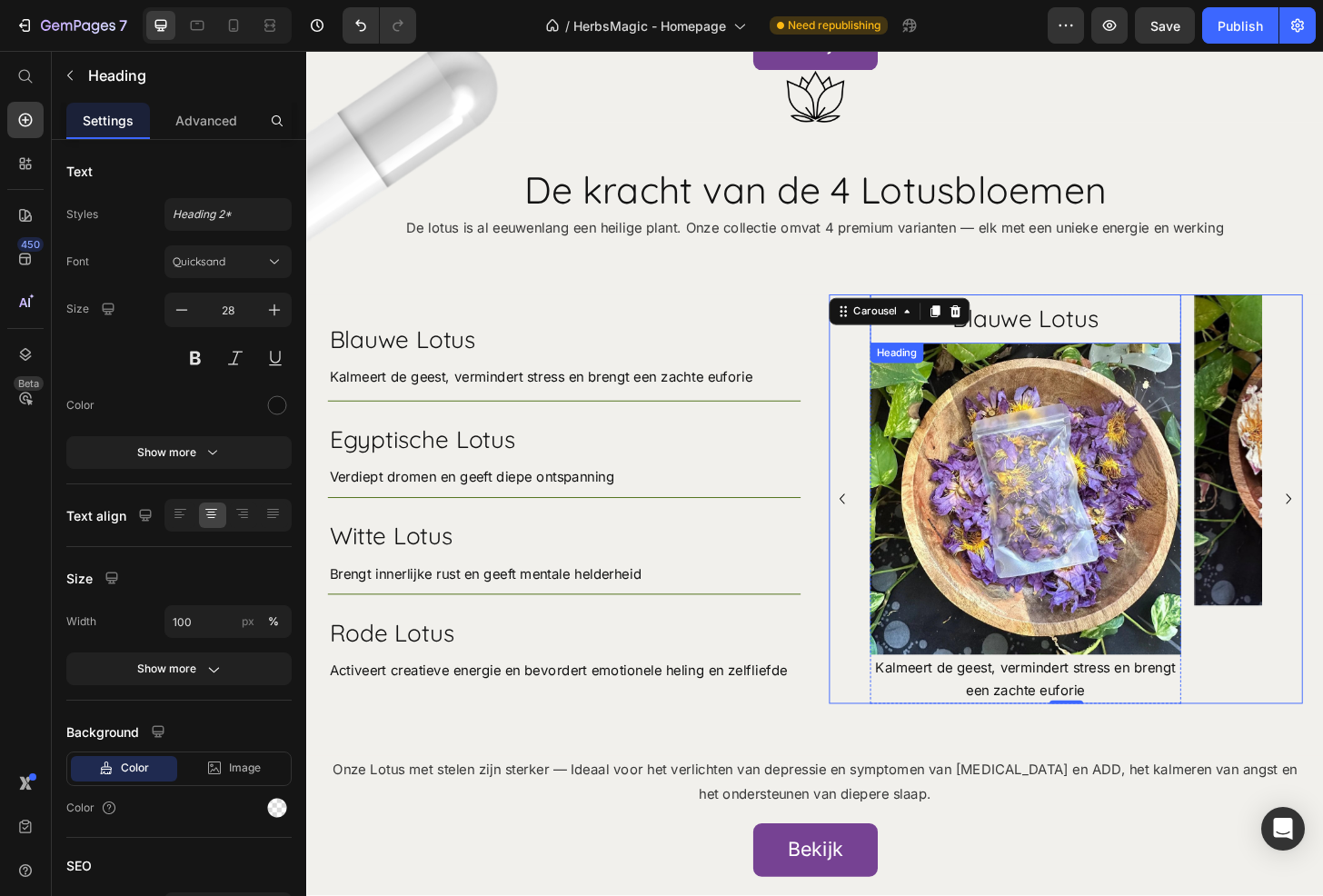 click on "Blauwe Lotus" at bounding box center [1077, 339] 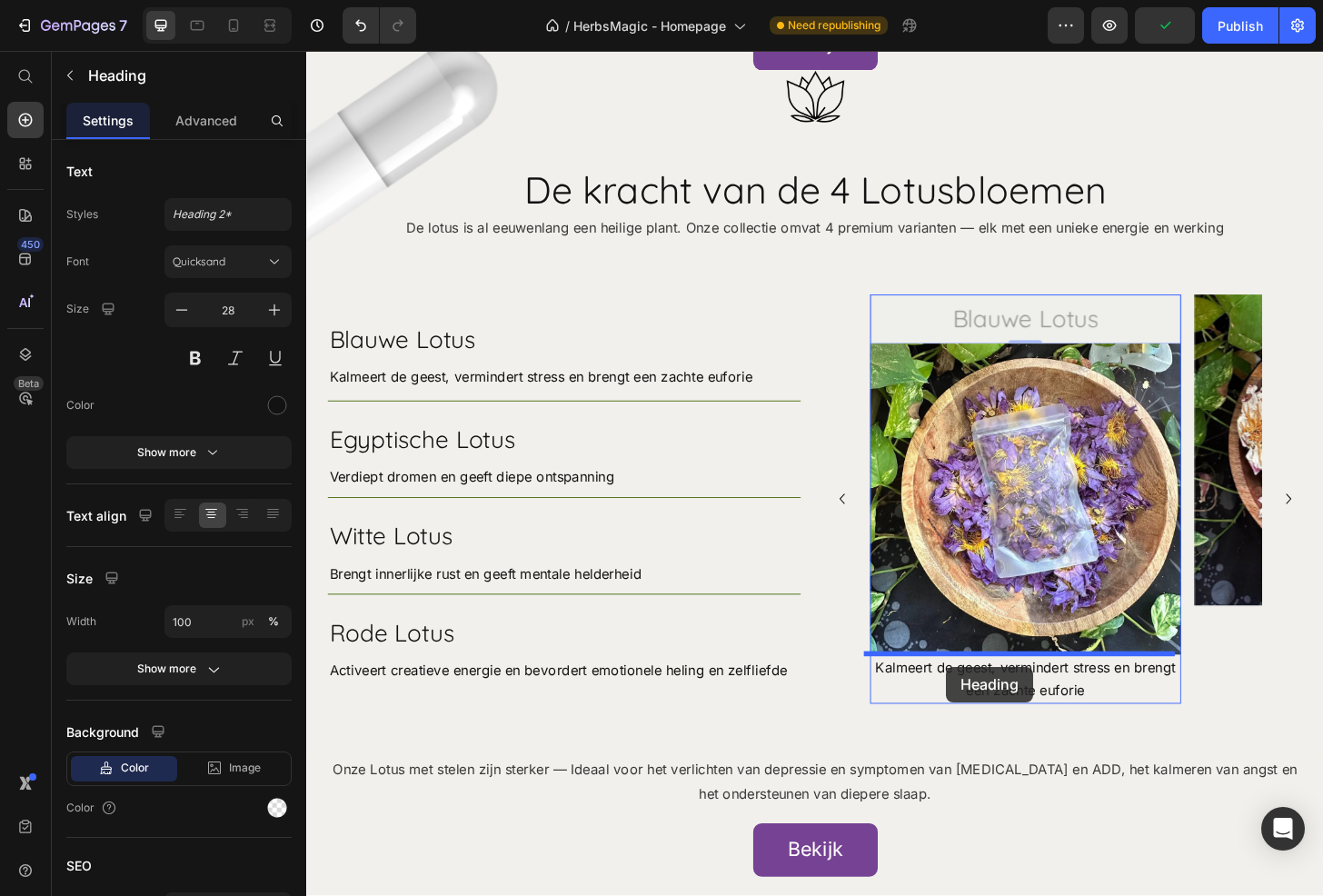 drag, startPoint x: 915, startPoint y: 378, endPoint x: 990, endPoint y: 711, distance: 341.3415 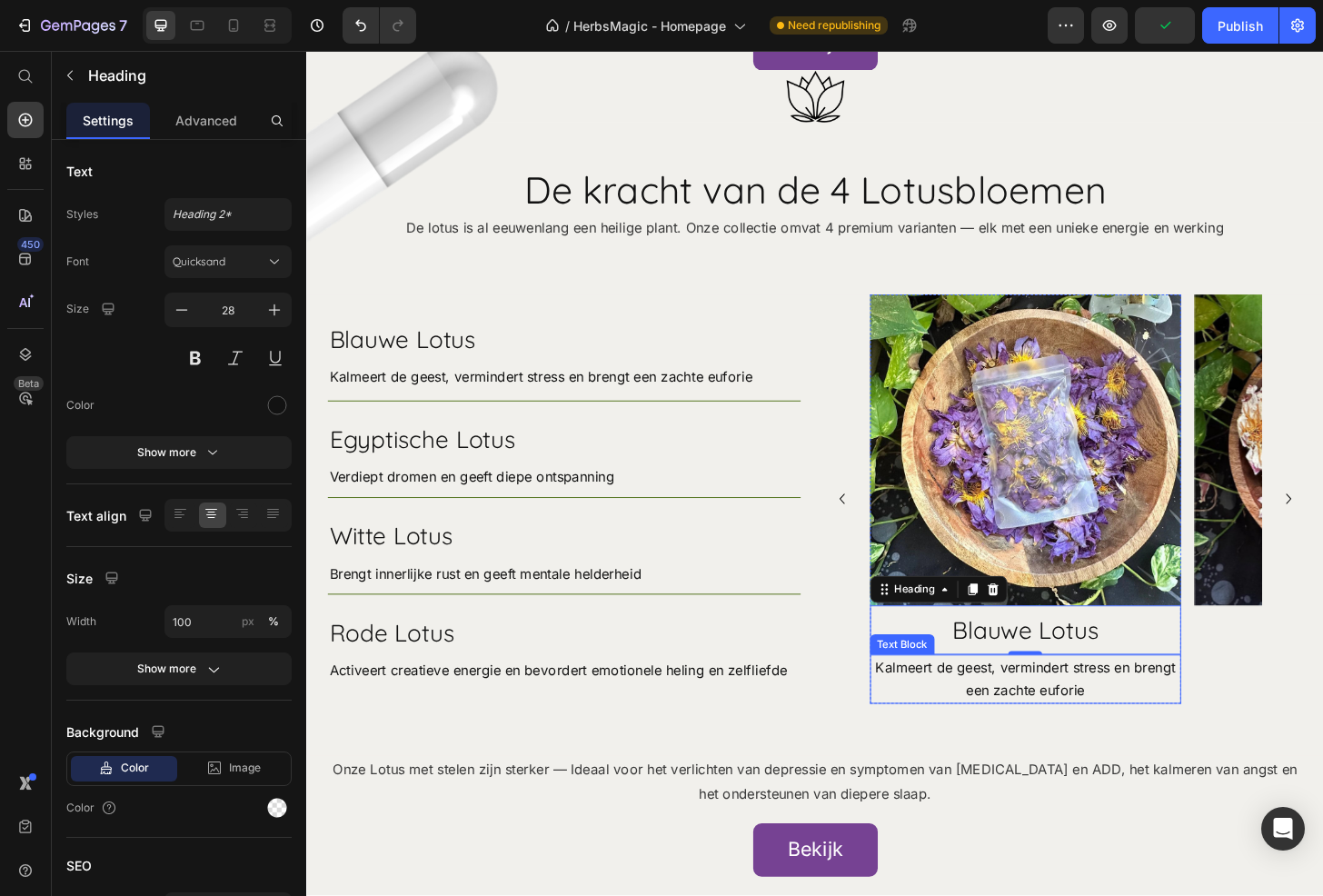 click on "Image" at bounding box center [1426, 533] 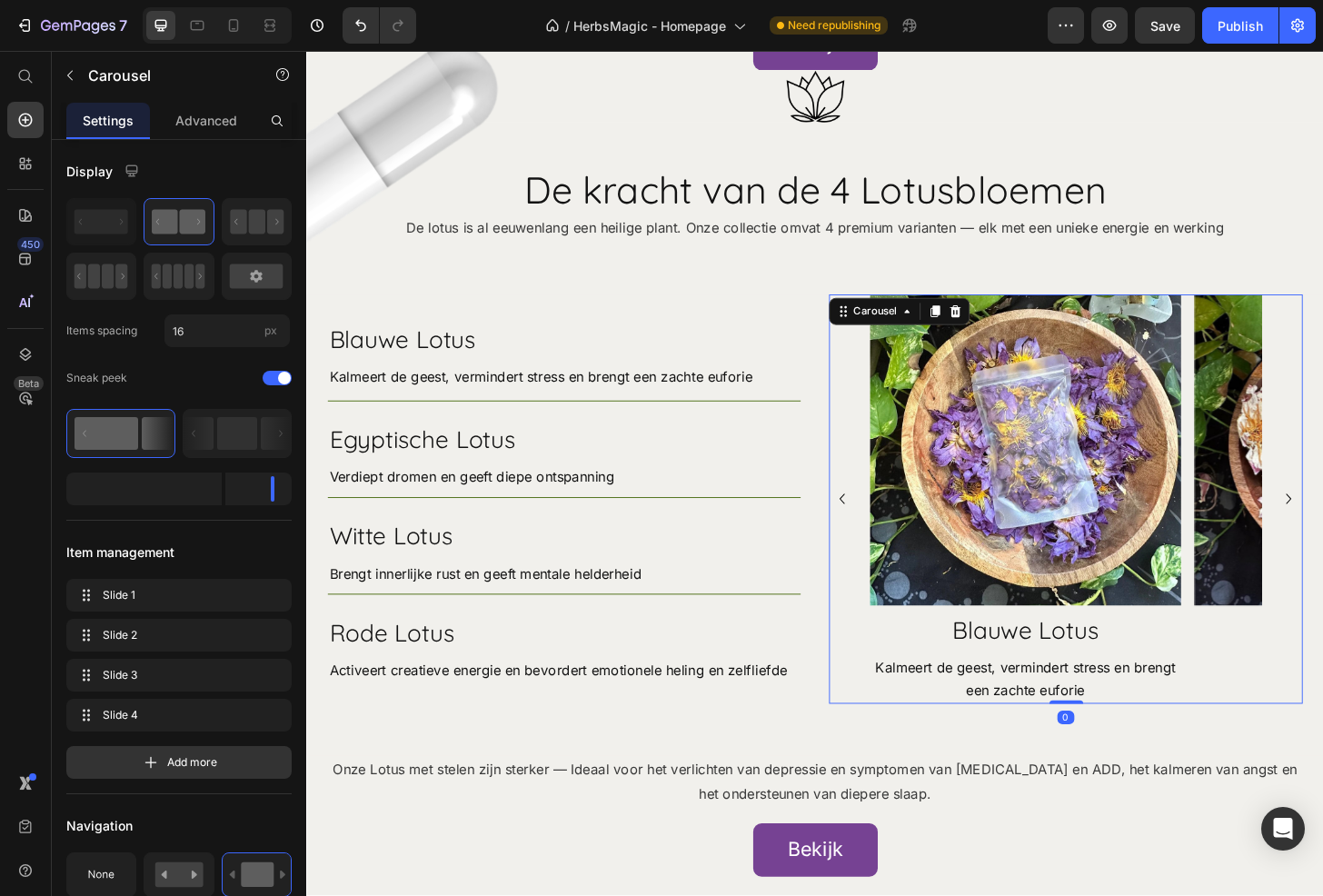 drag, startPoint x: 879, startPoint y: 523, endPoint x: 895, endPoint y: 520, distance: 16.278821 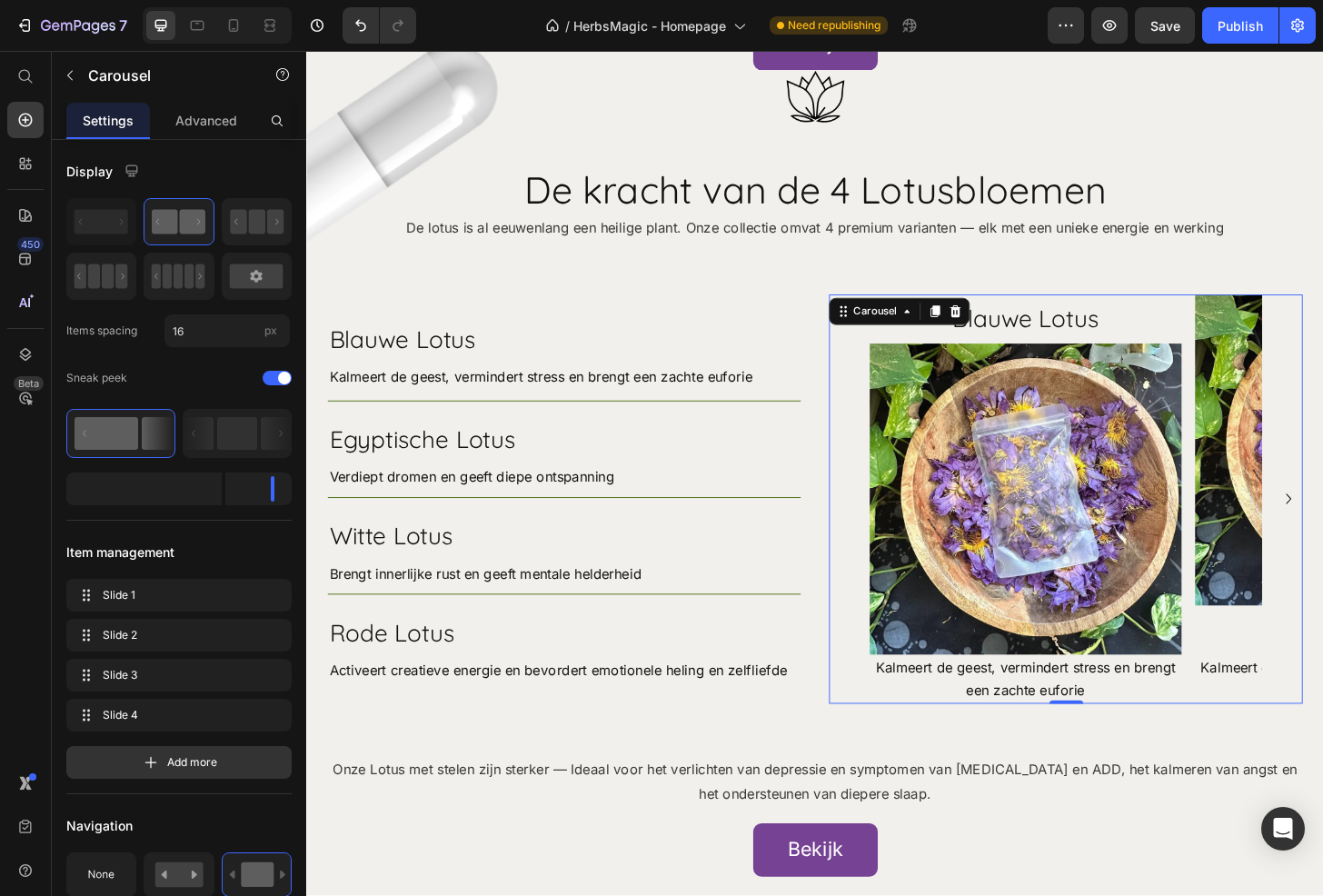 click 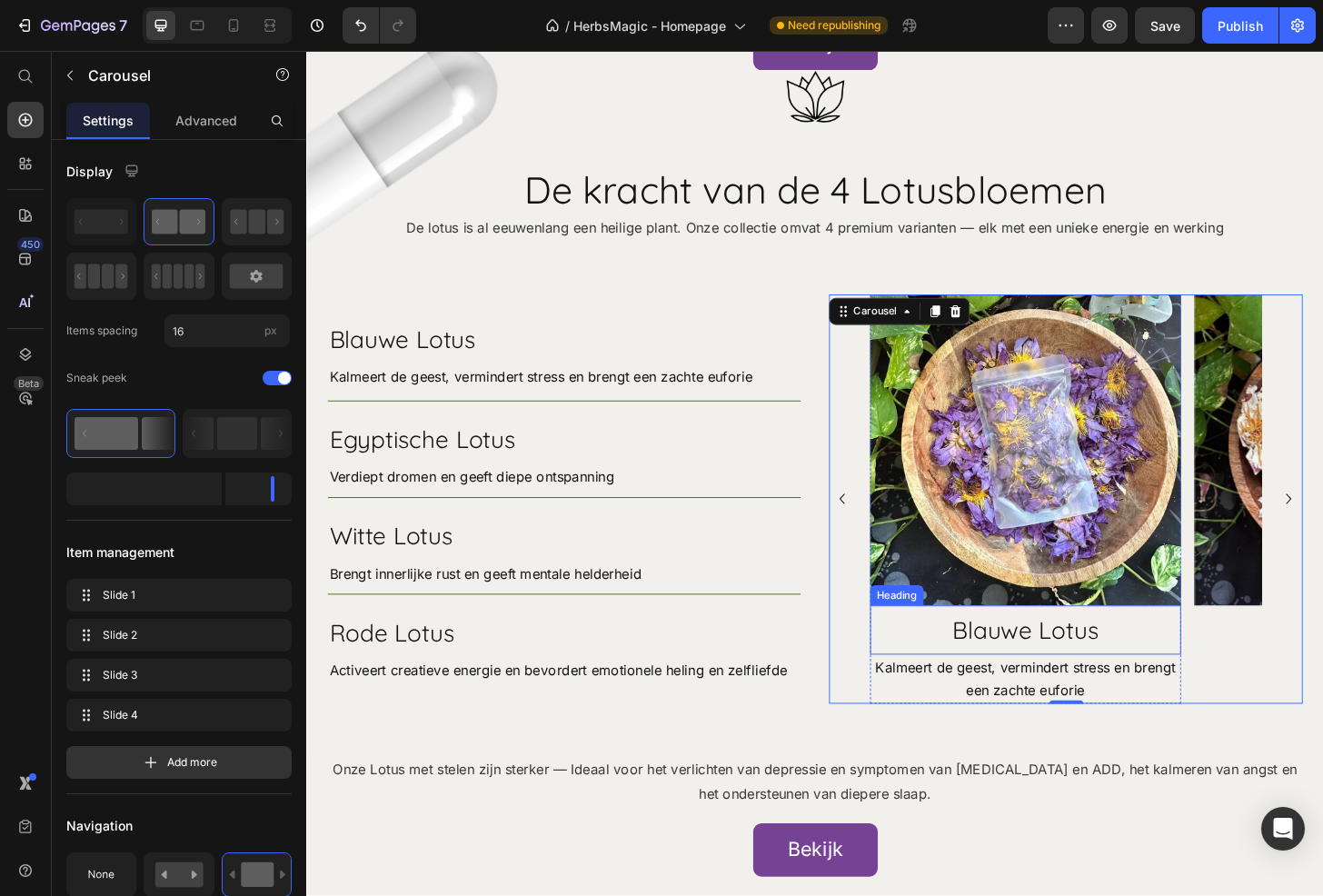 click on "Blauwe Lotus" at bounding box center [1077, 672] 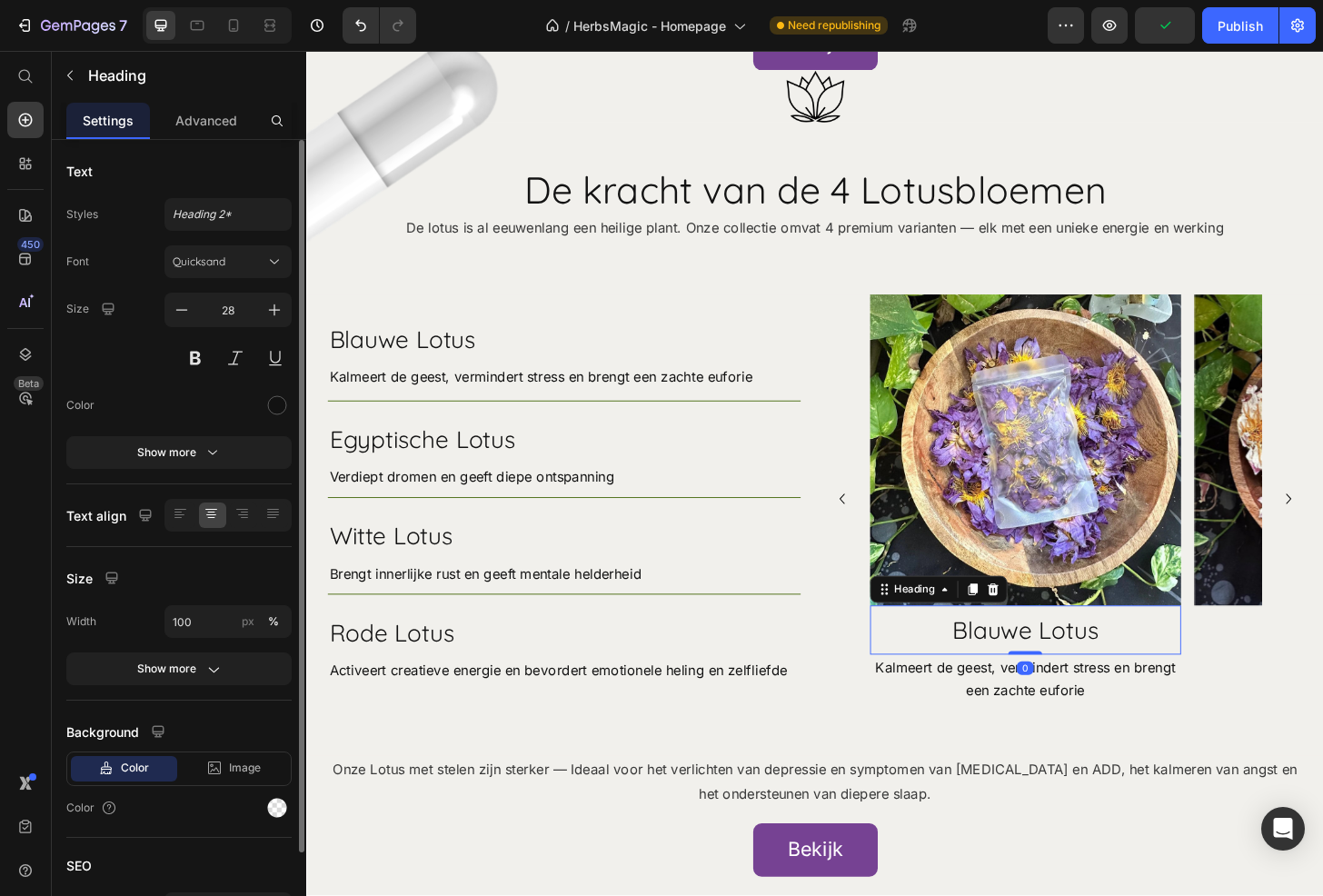 click 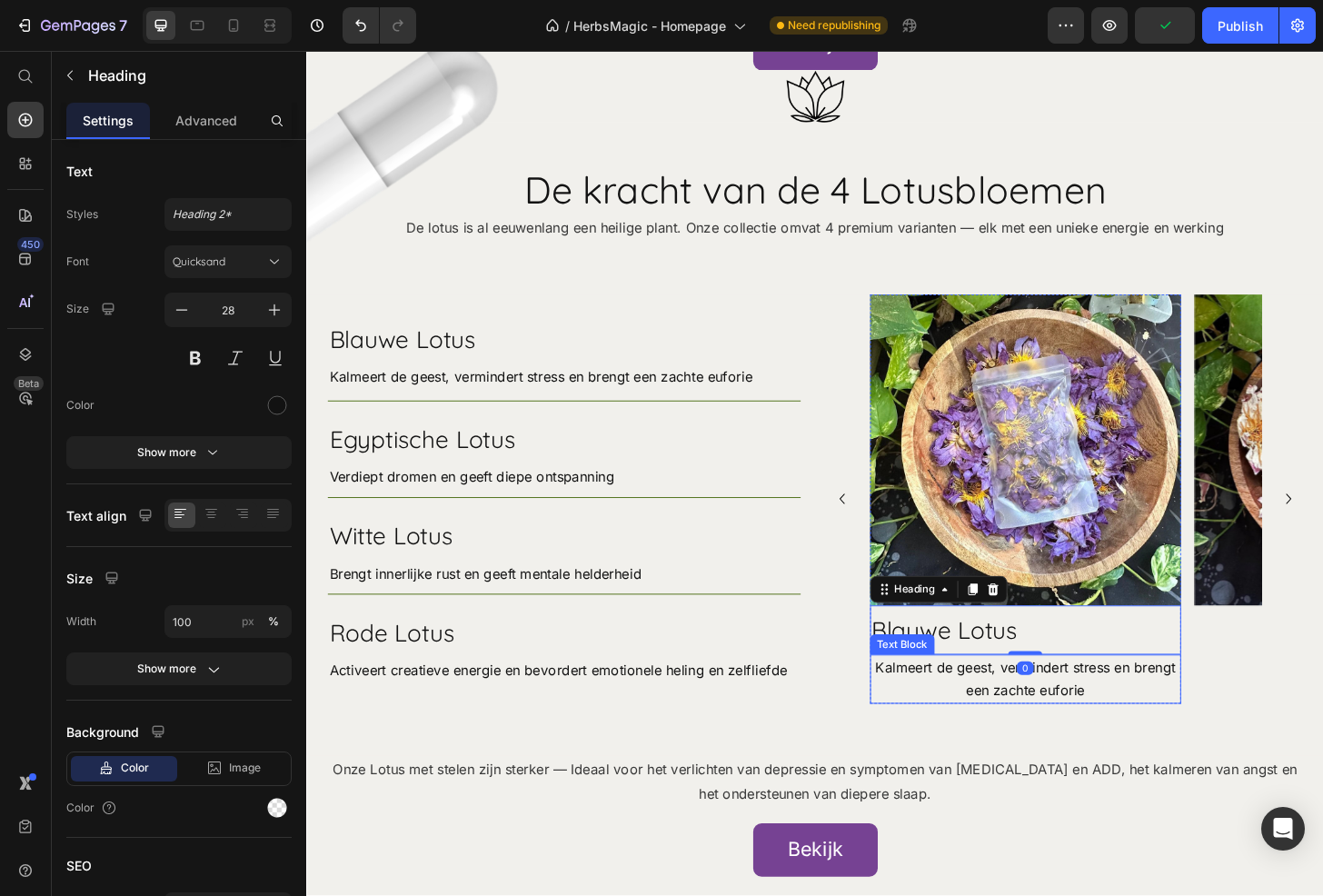 click on "Kalmeert de geest, vermindert stress en brengt een zachte euforie" at bounding box center [1077, 725] 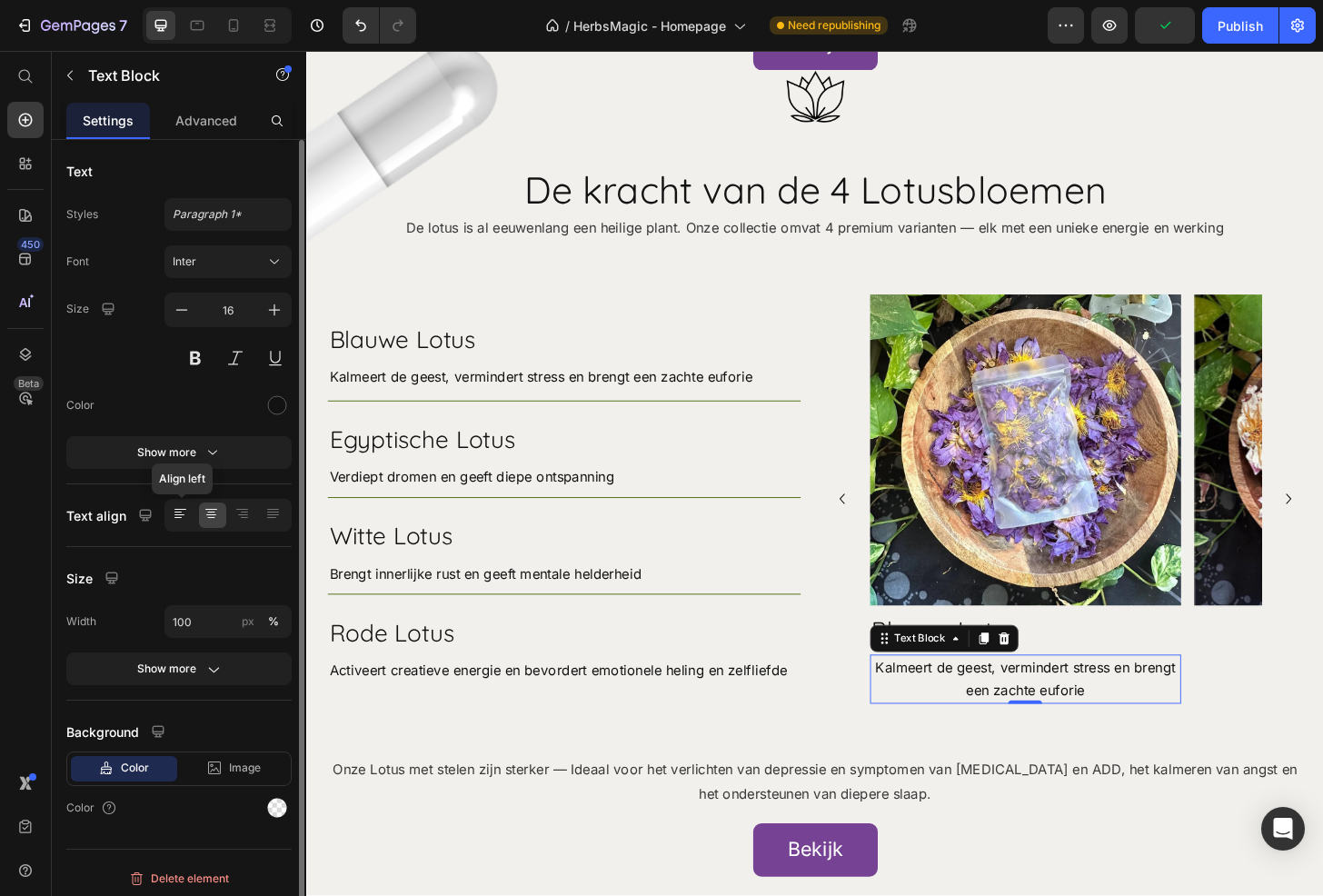 click 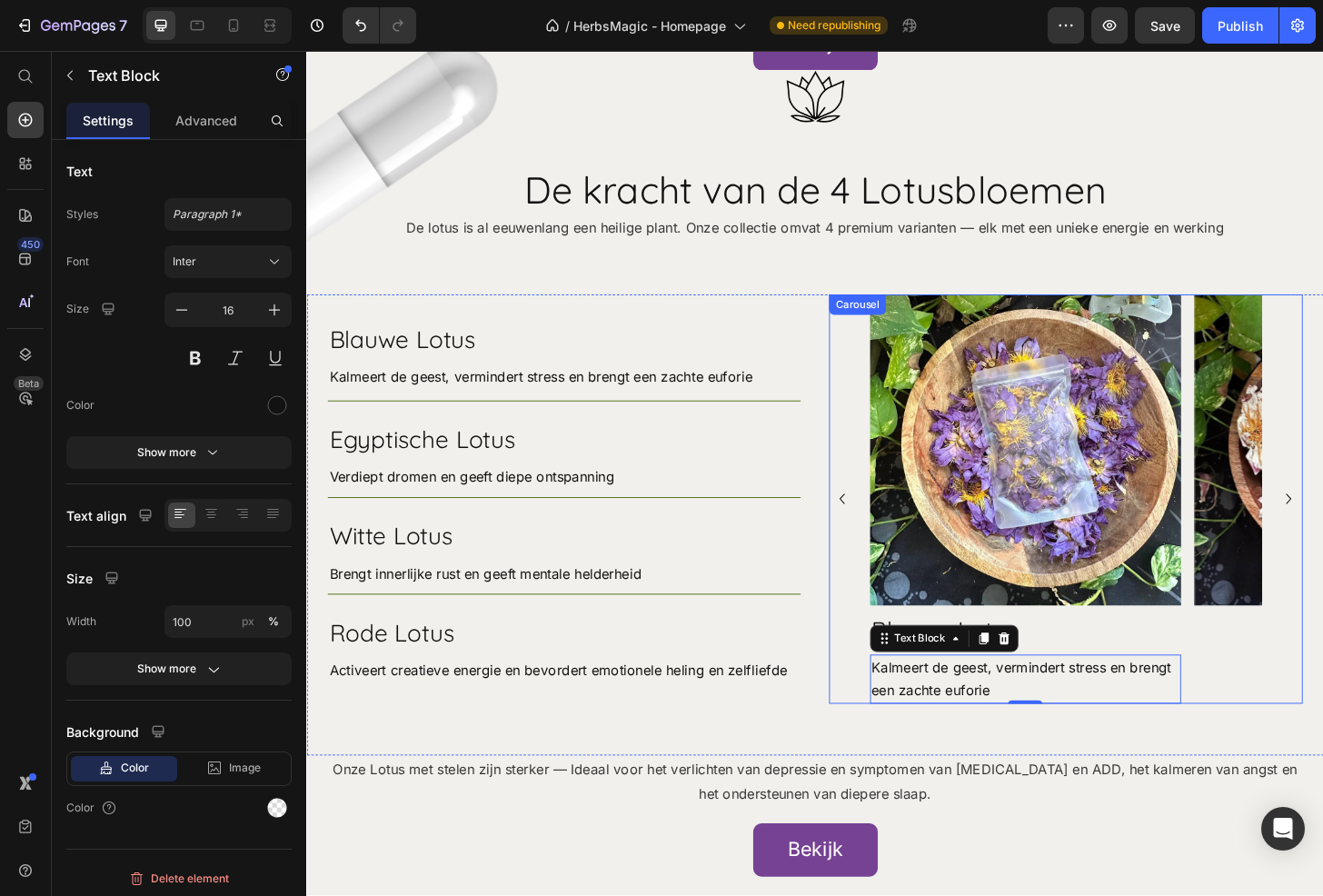click on "Image" at bounding box center (1426, 533) 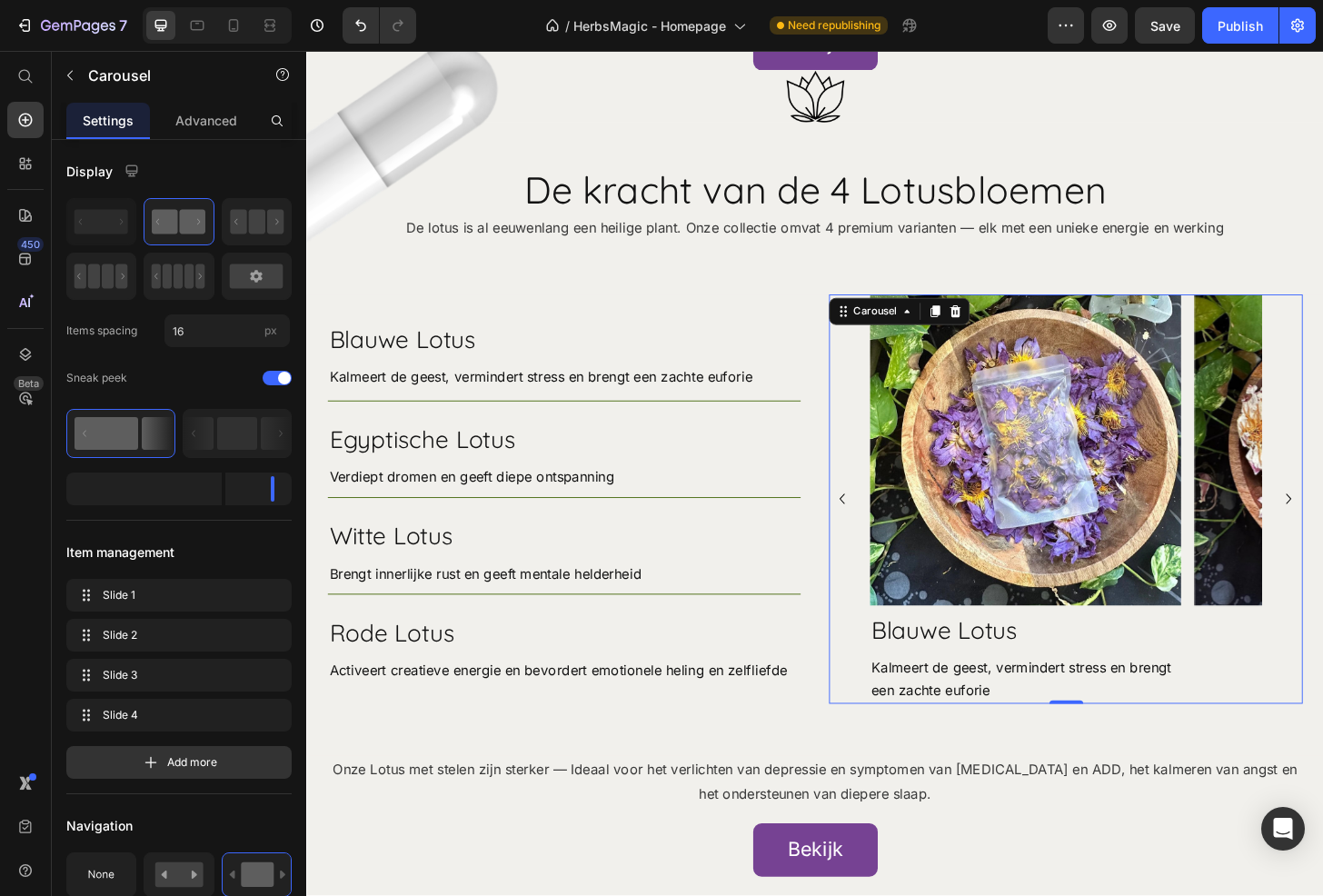 click 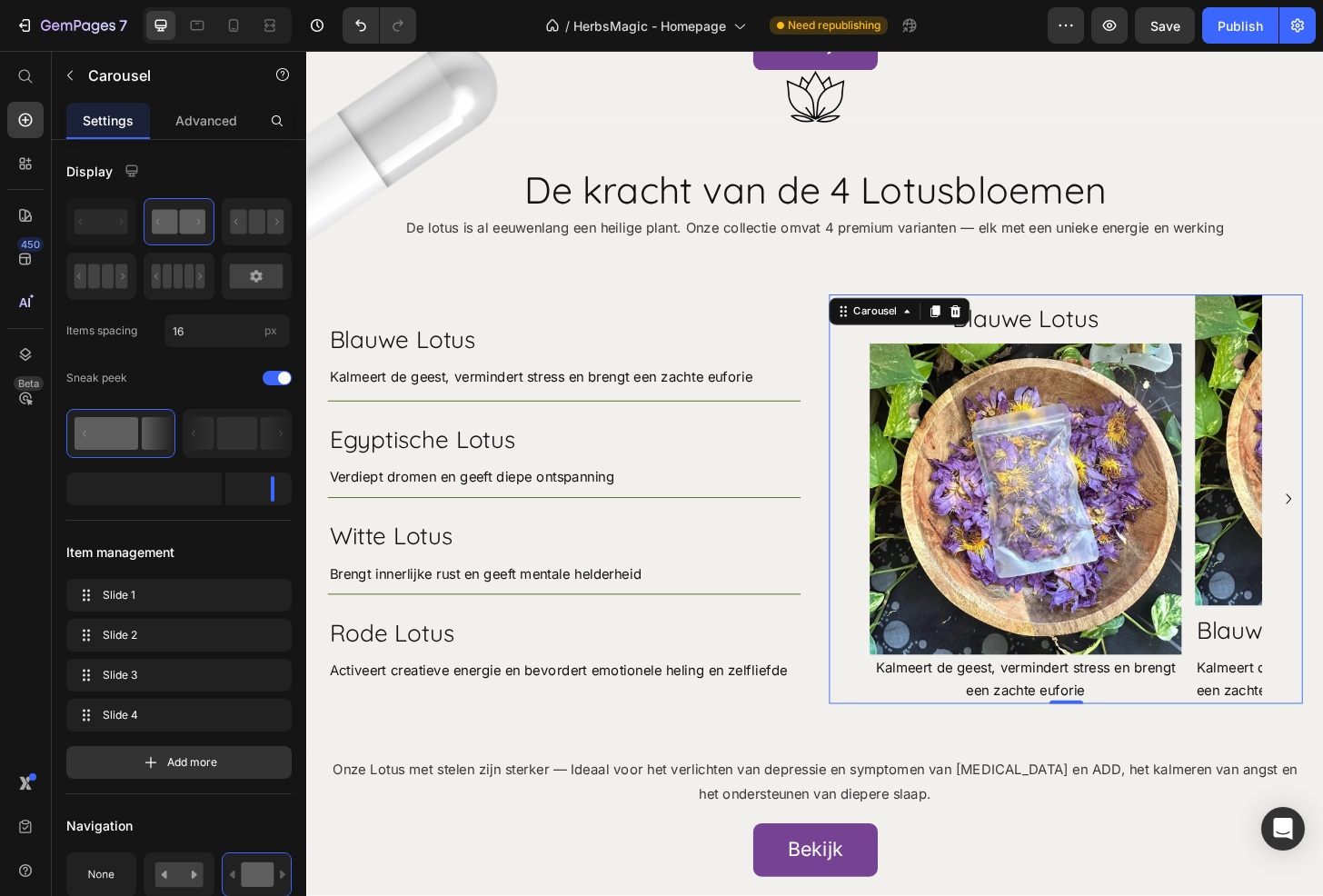 click 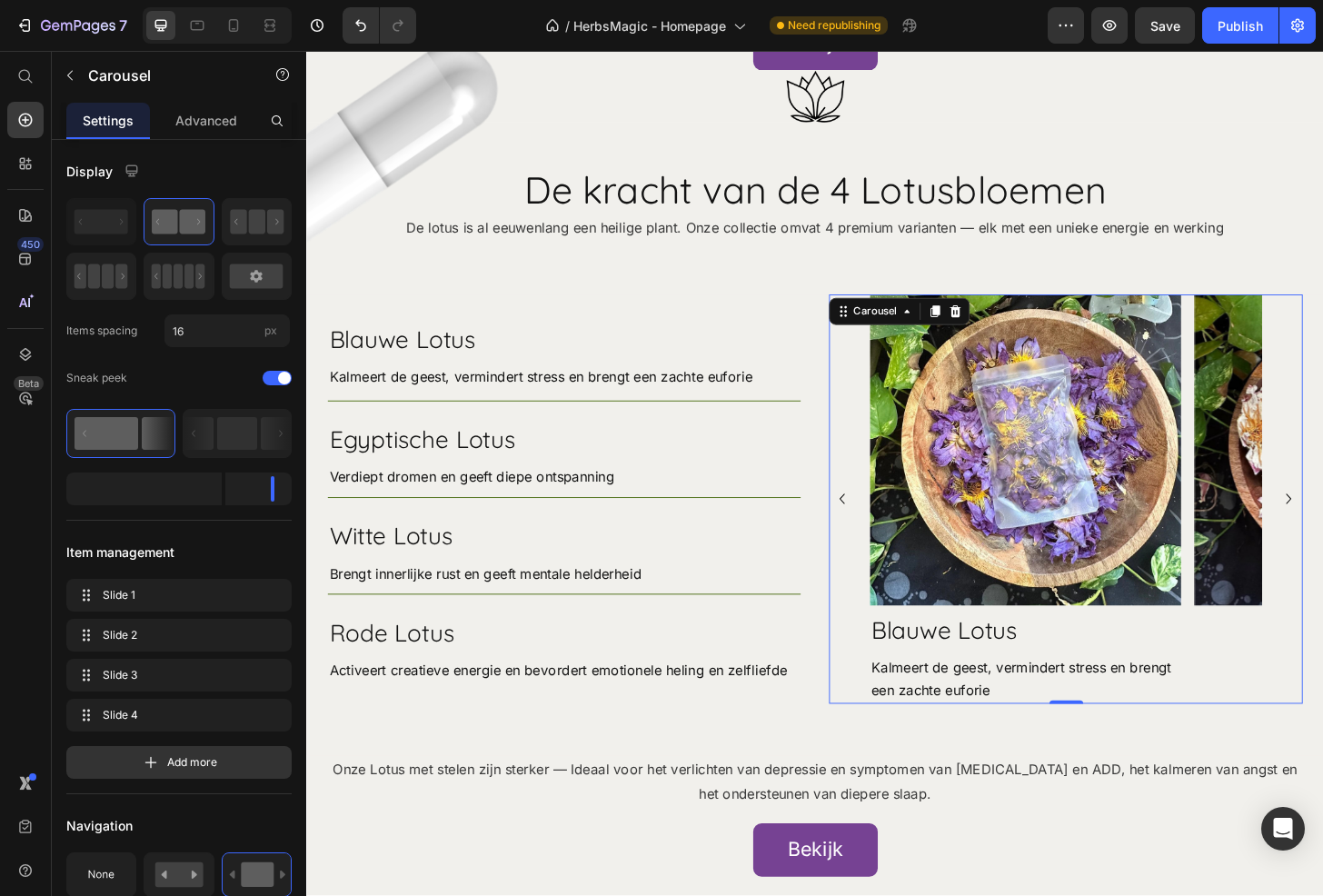 click 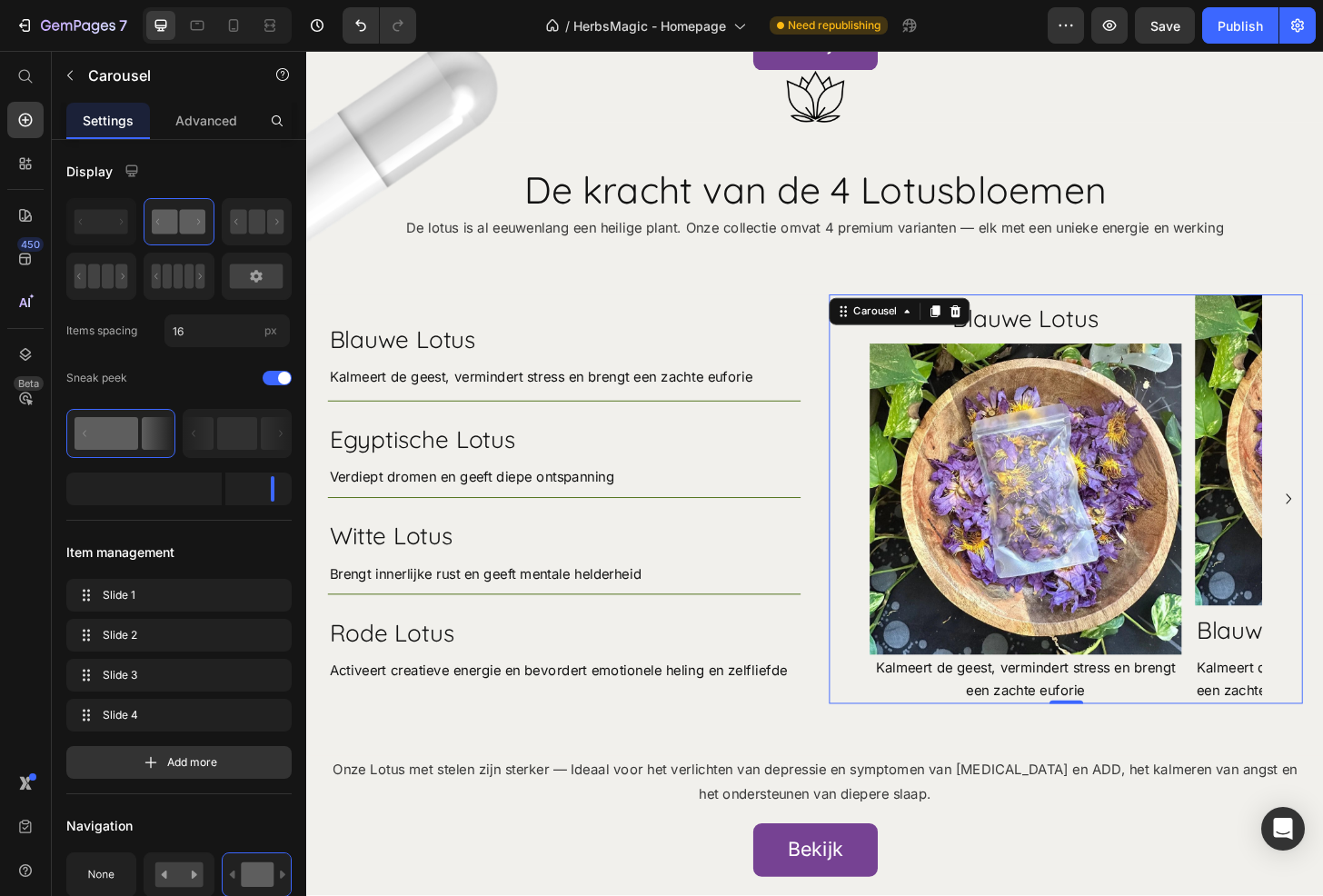 click 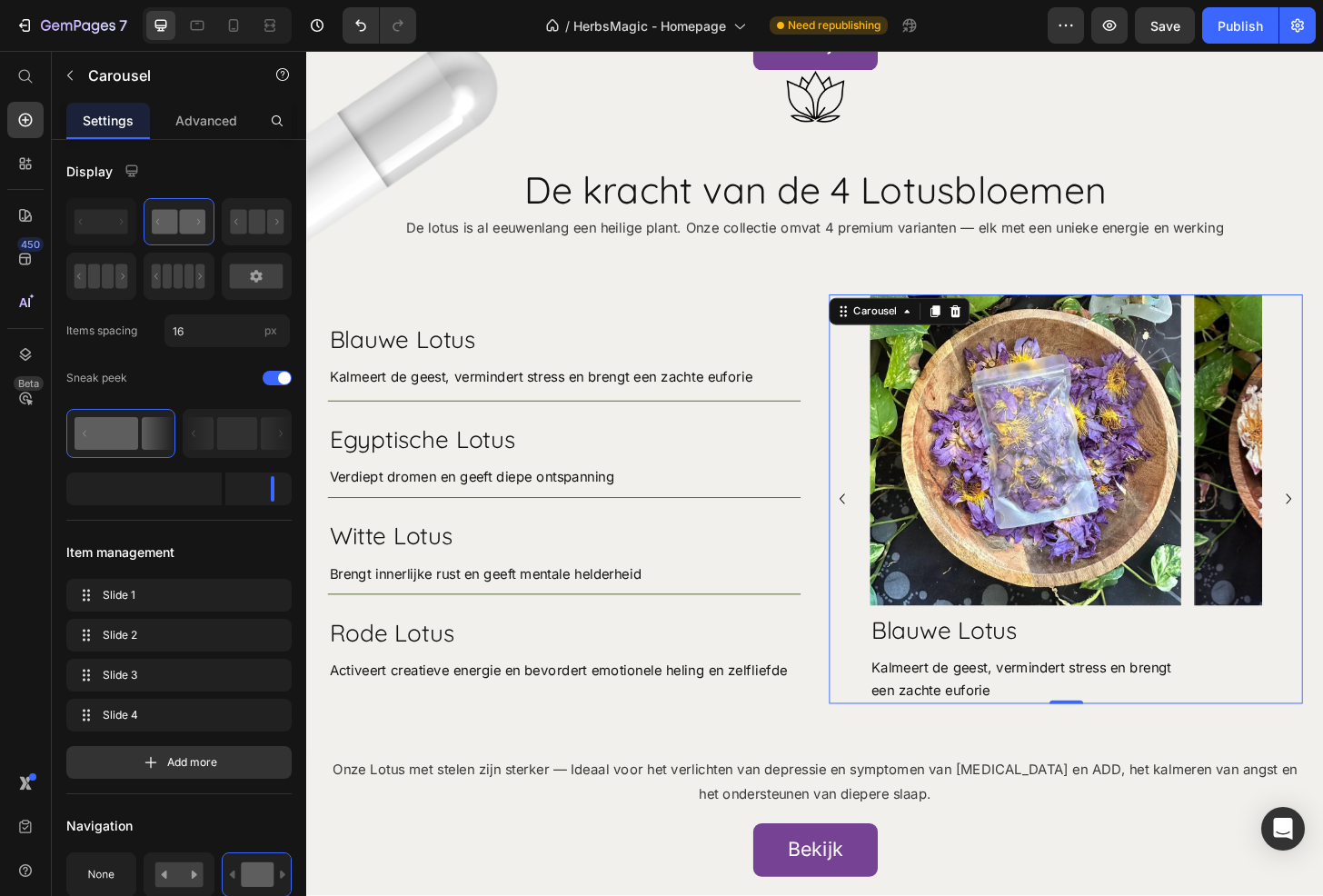 click 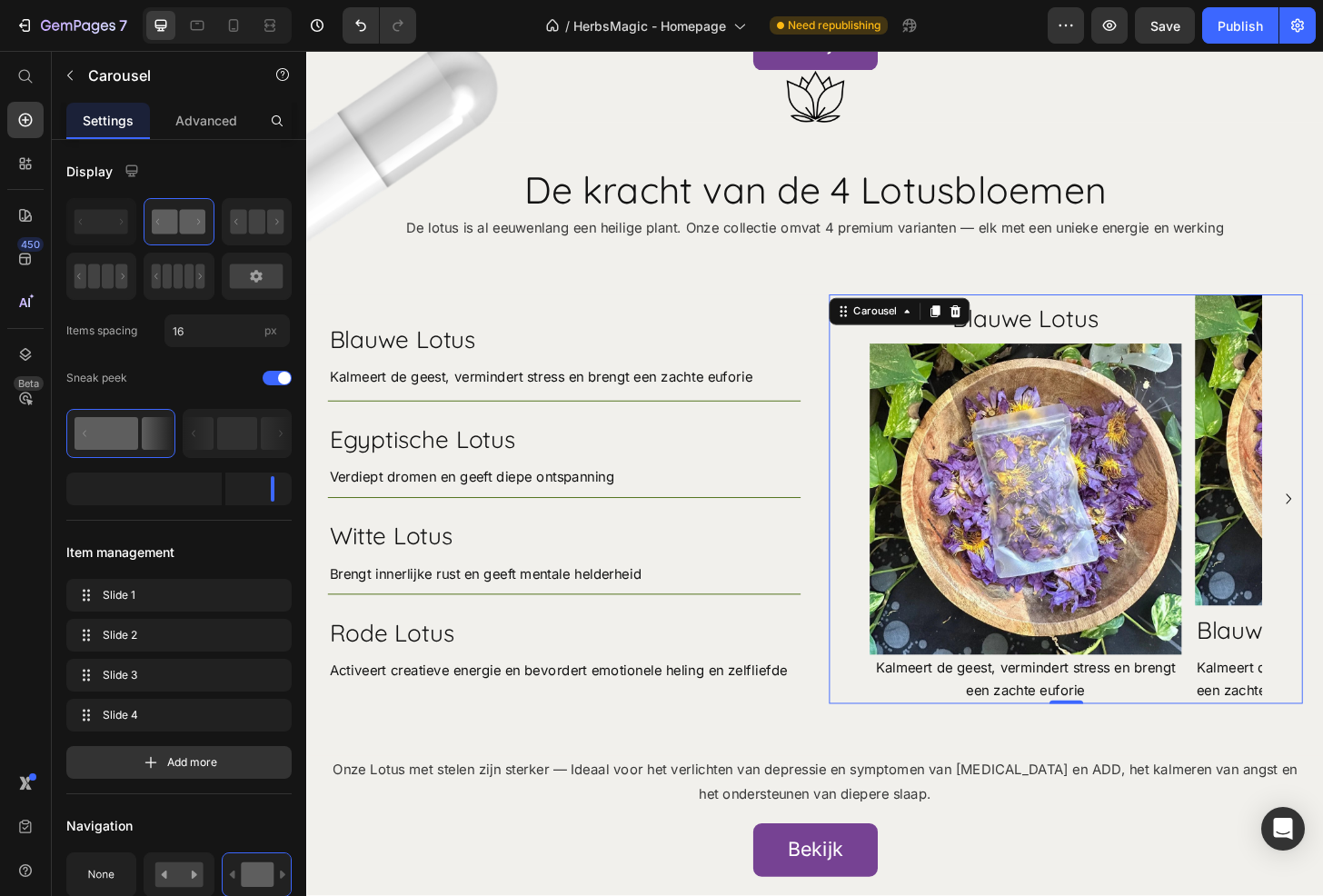 click 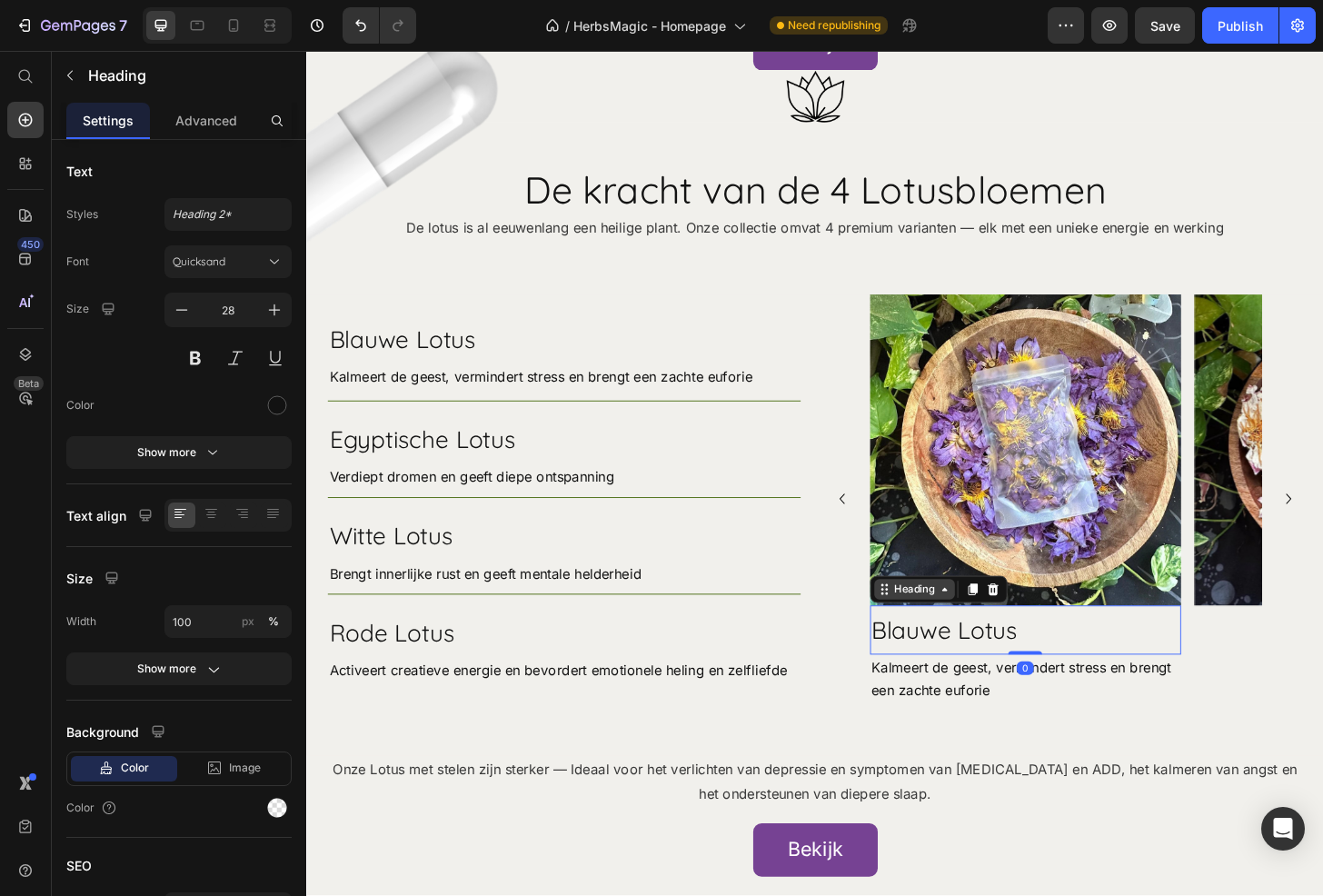 click on "Heading" at bounding box center (957, 629) 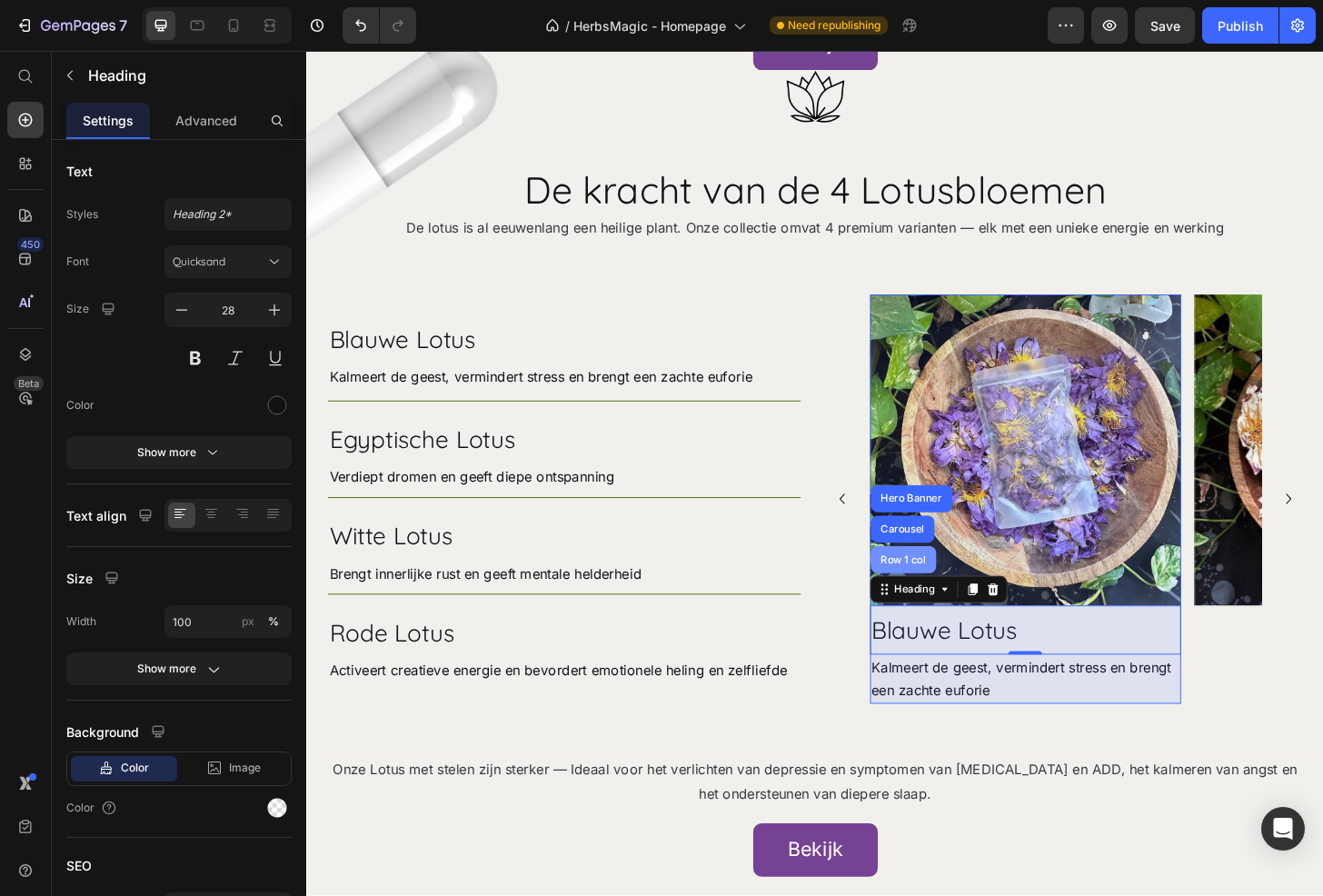 click on "Row 1 col" at bounding box center (945, 597) 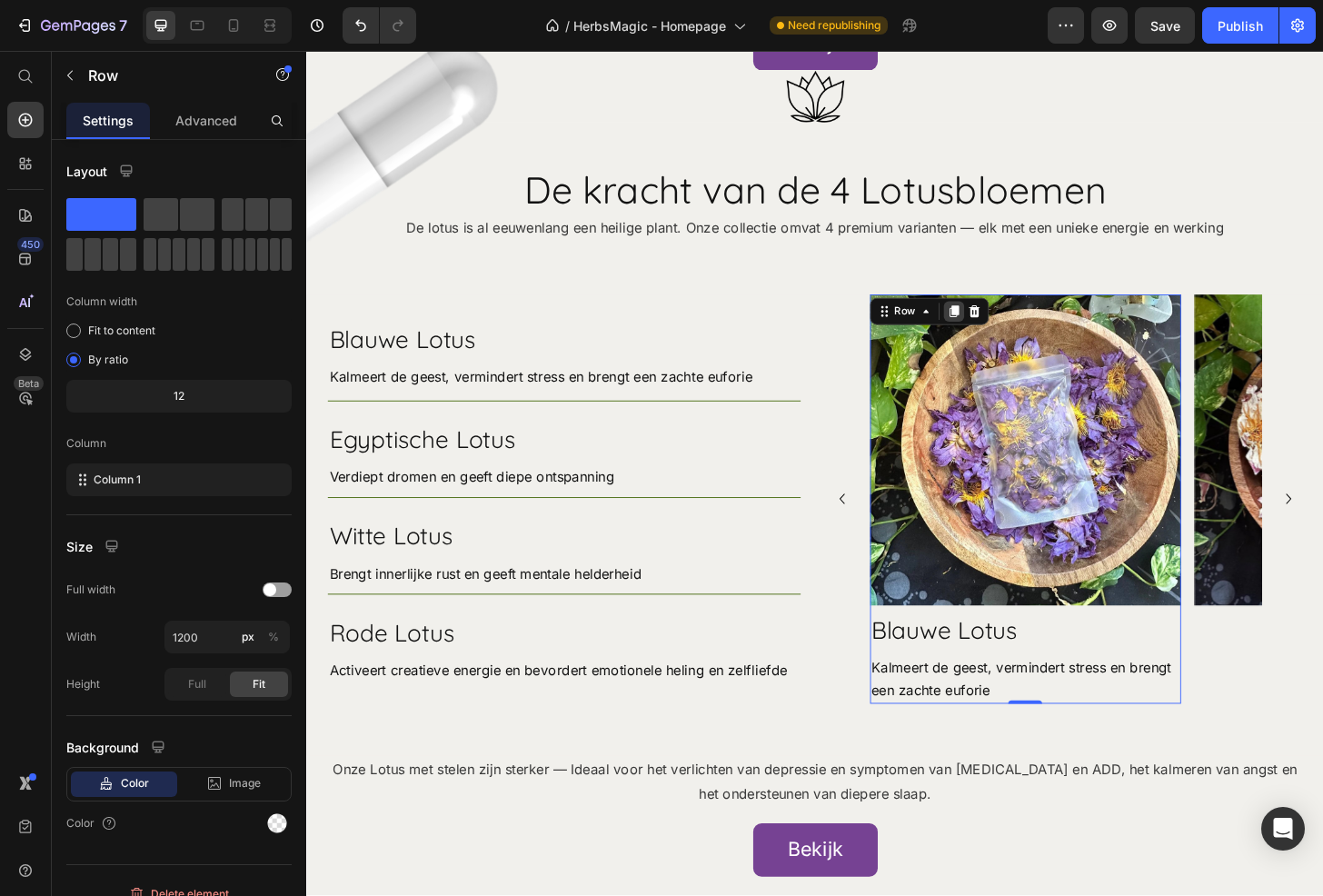 click 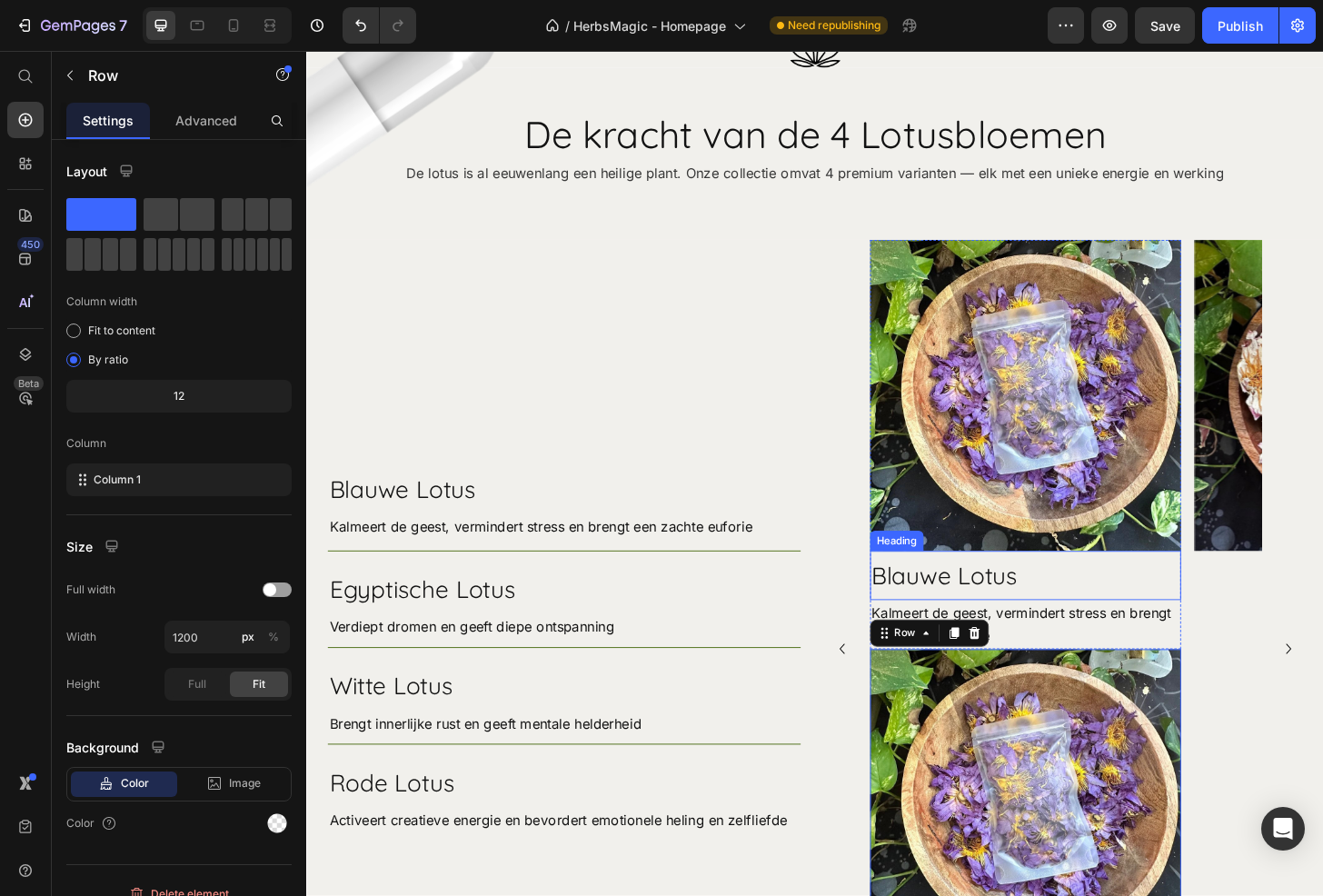 scroll, scrollTop: 9239, scrollLeft: 0, axis: vertical 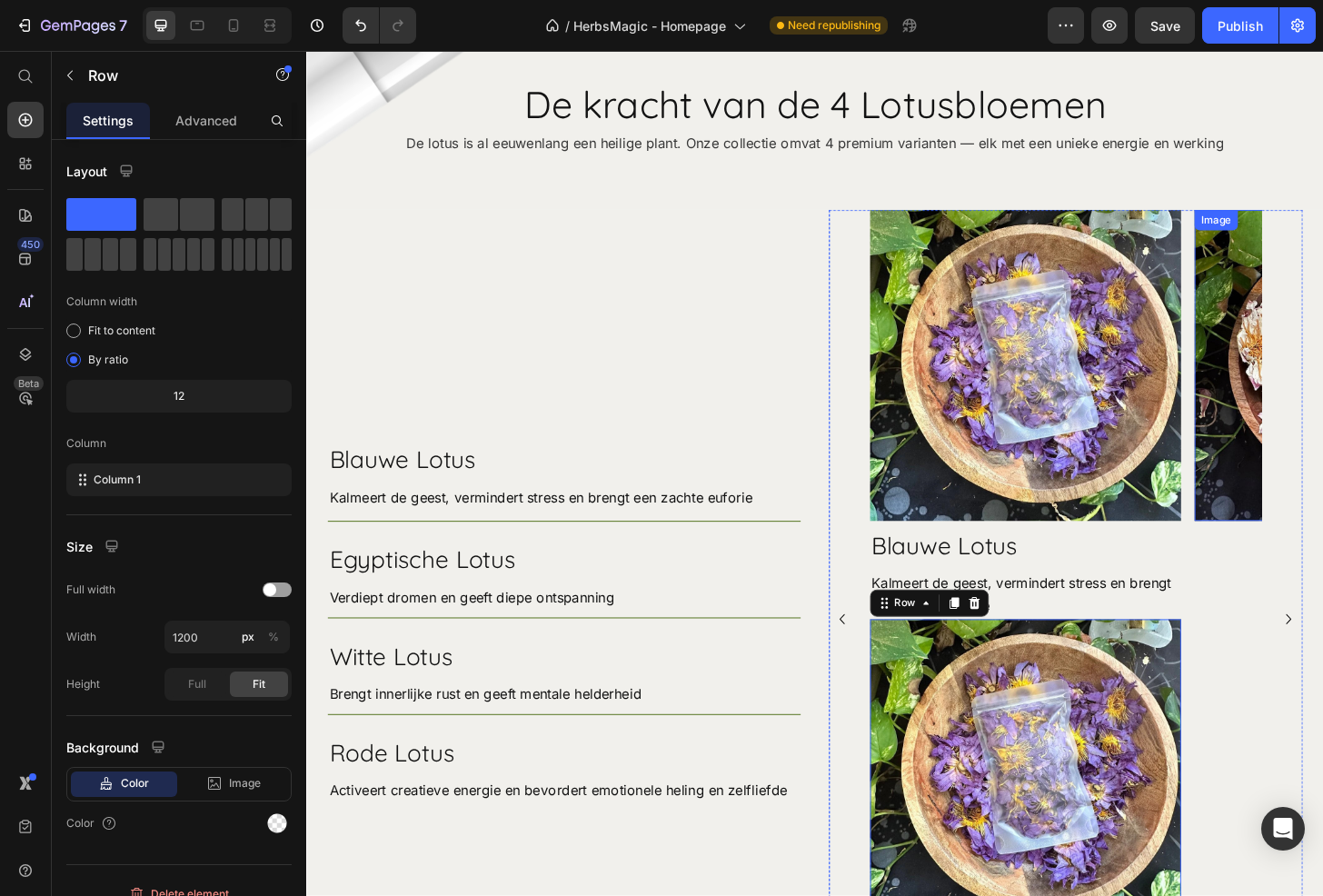 click at bounding box center [1426, 389] 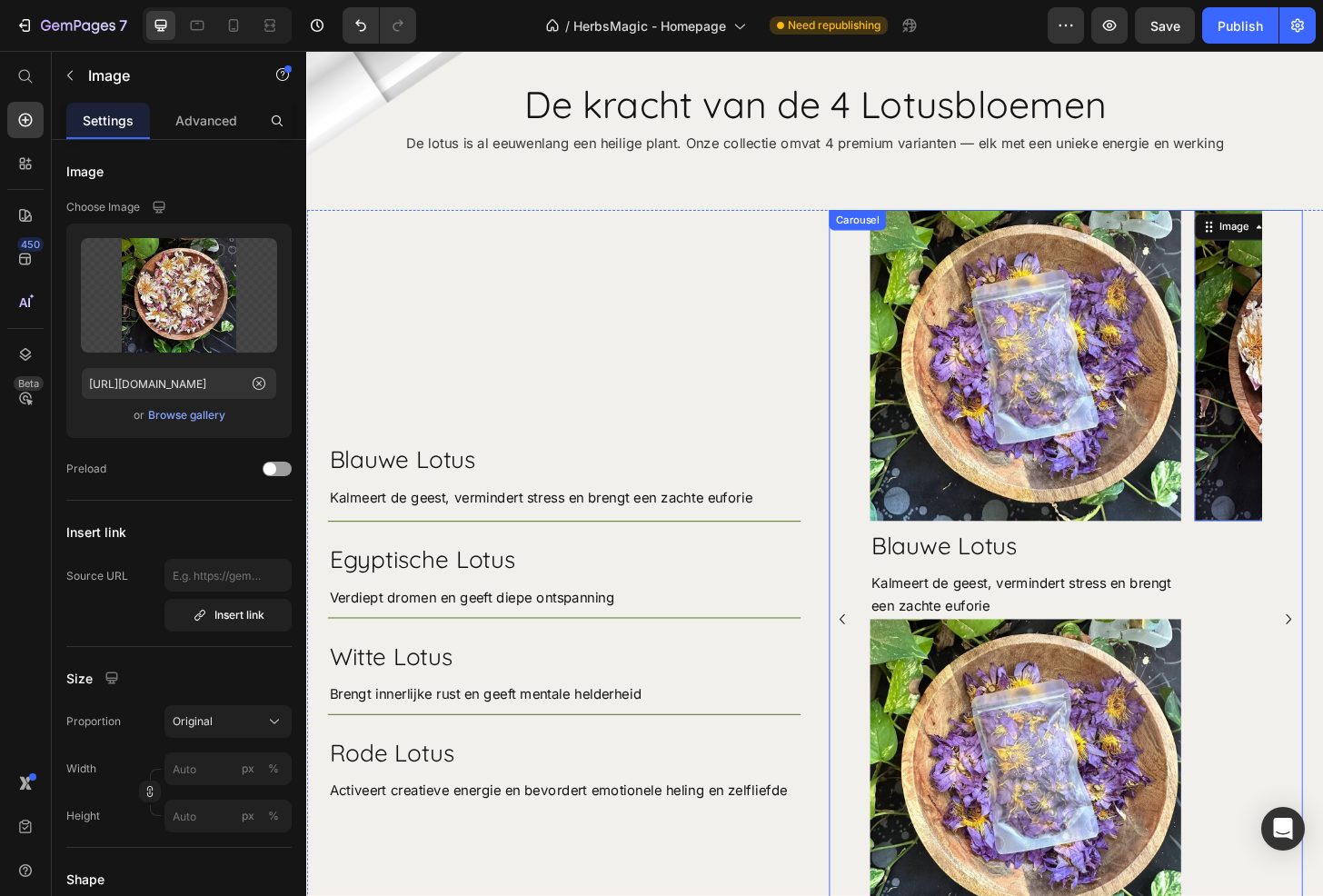 click 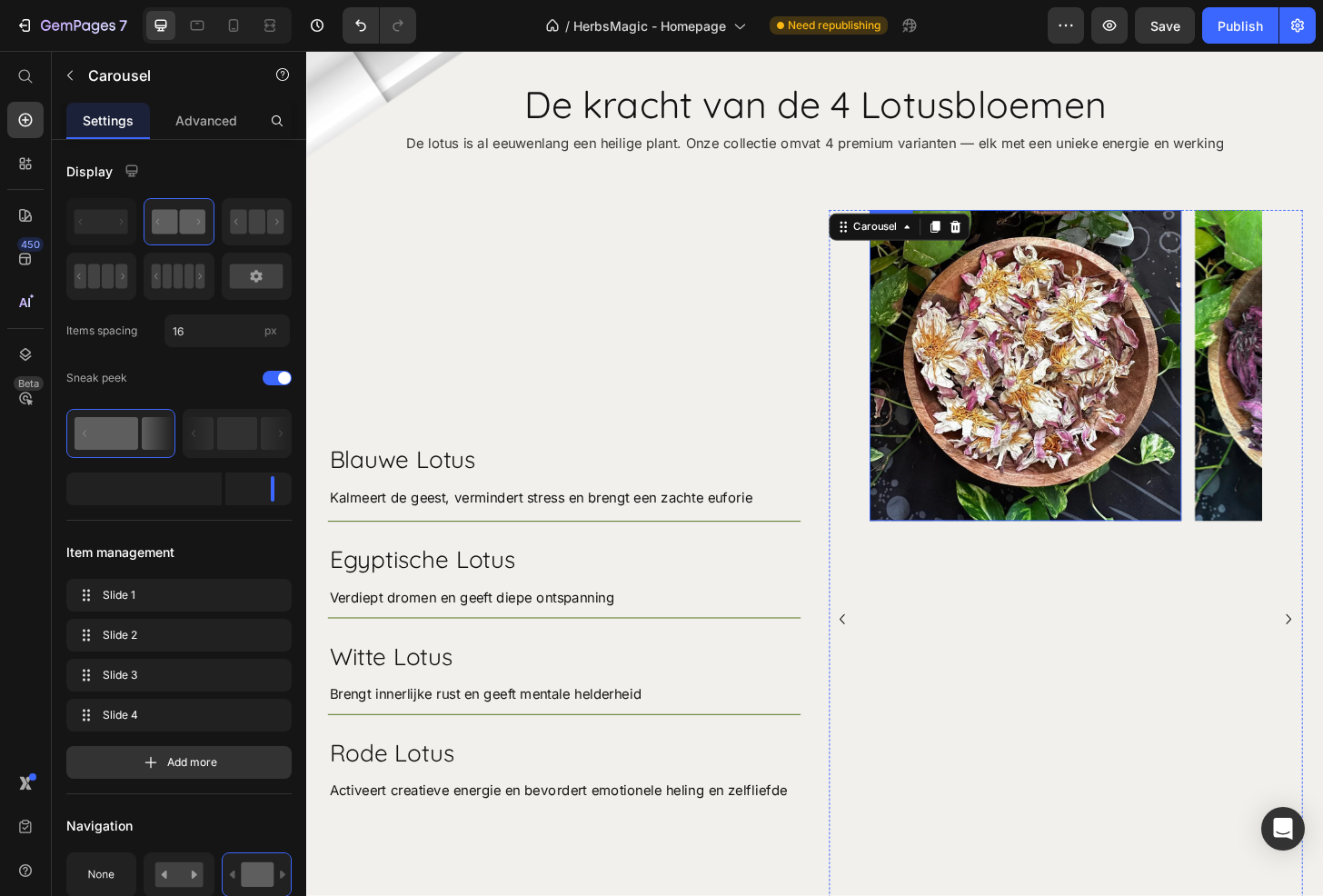click at bounding box center (1077, 389) 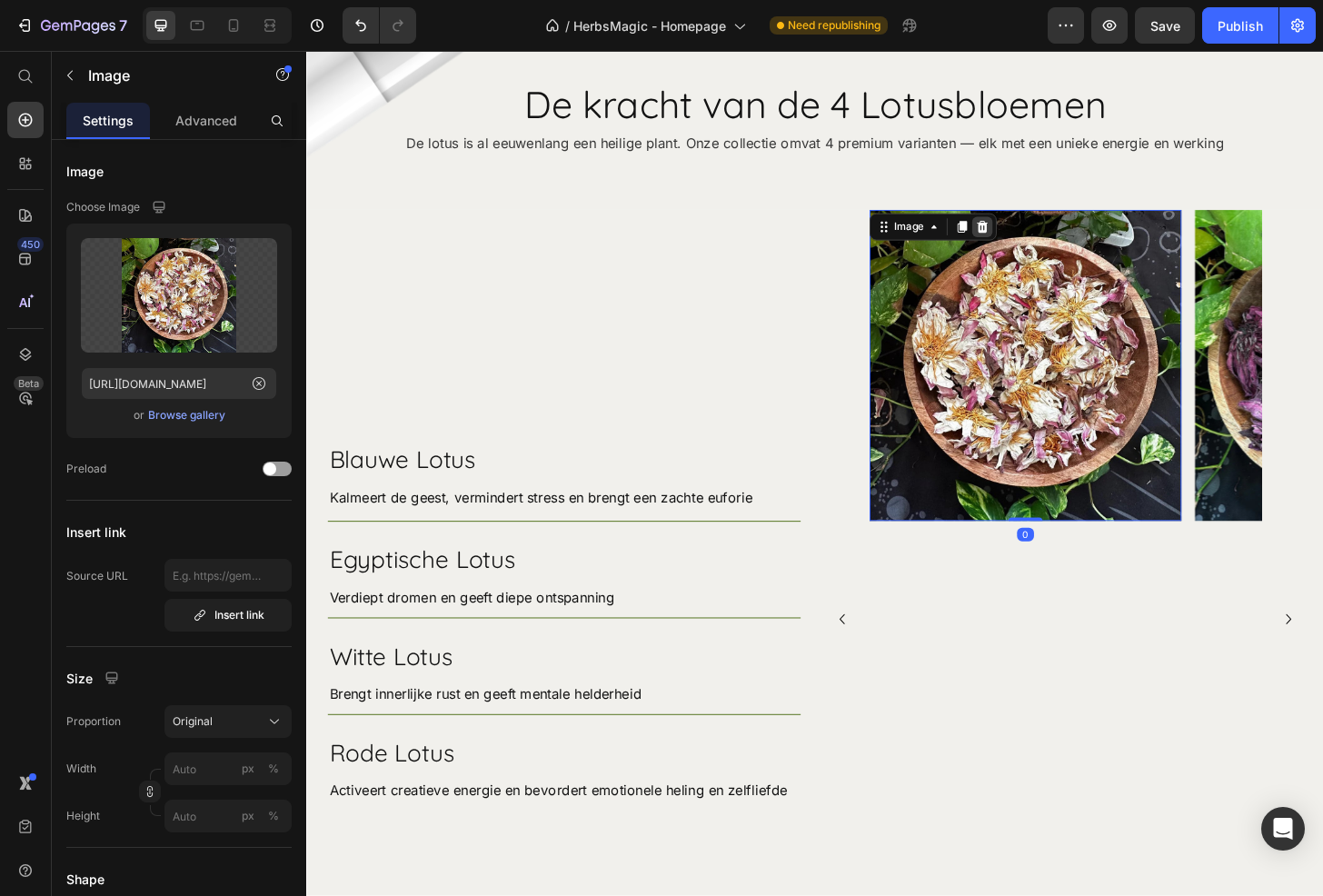 click 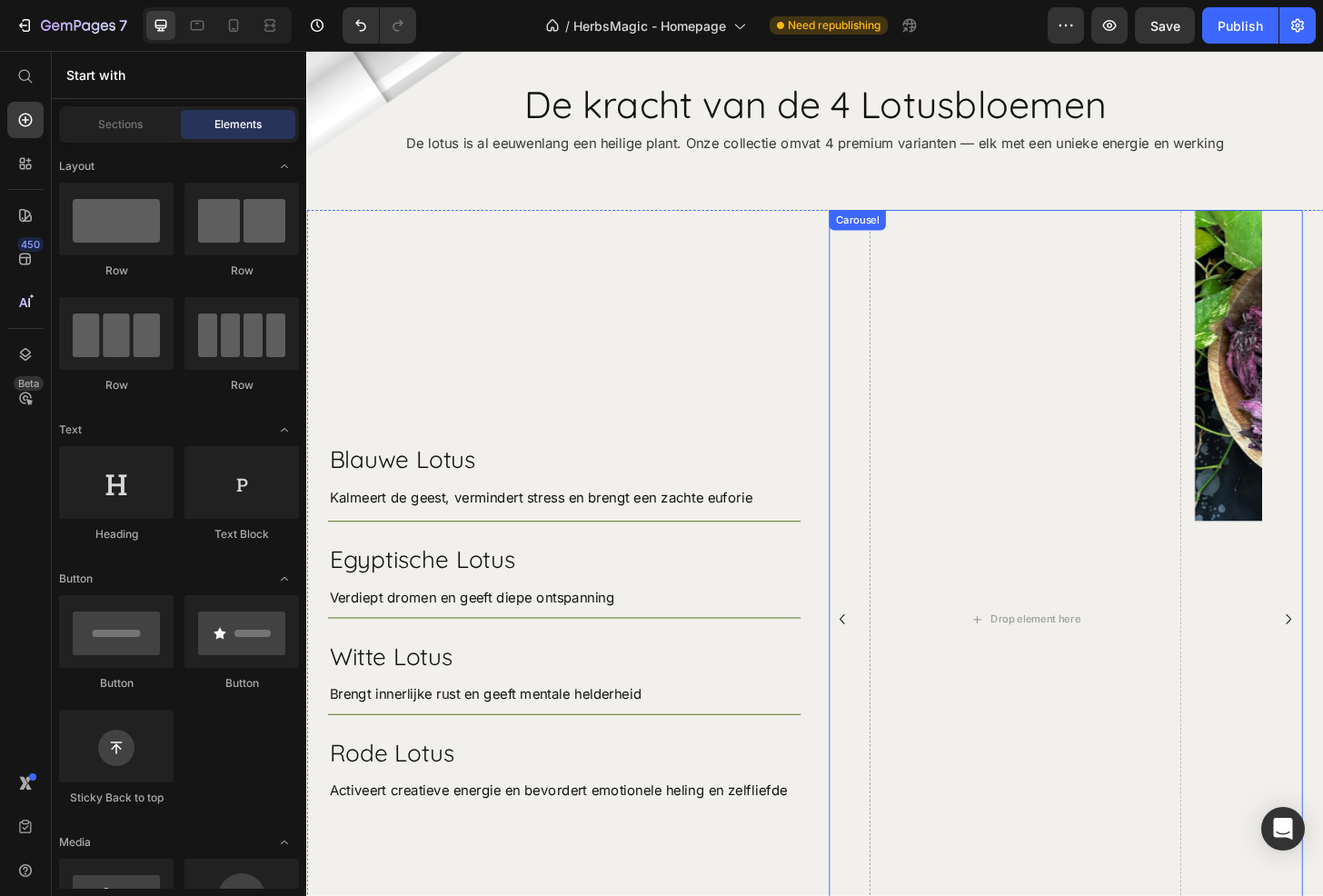 click 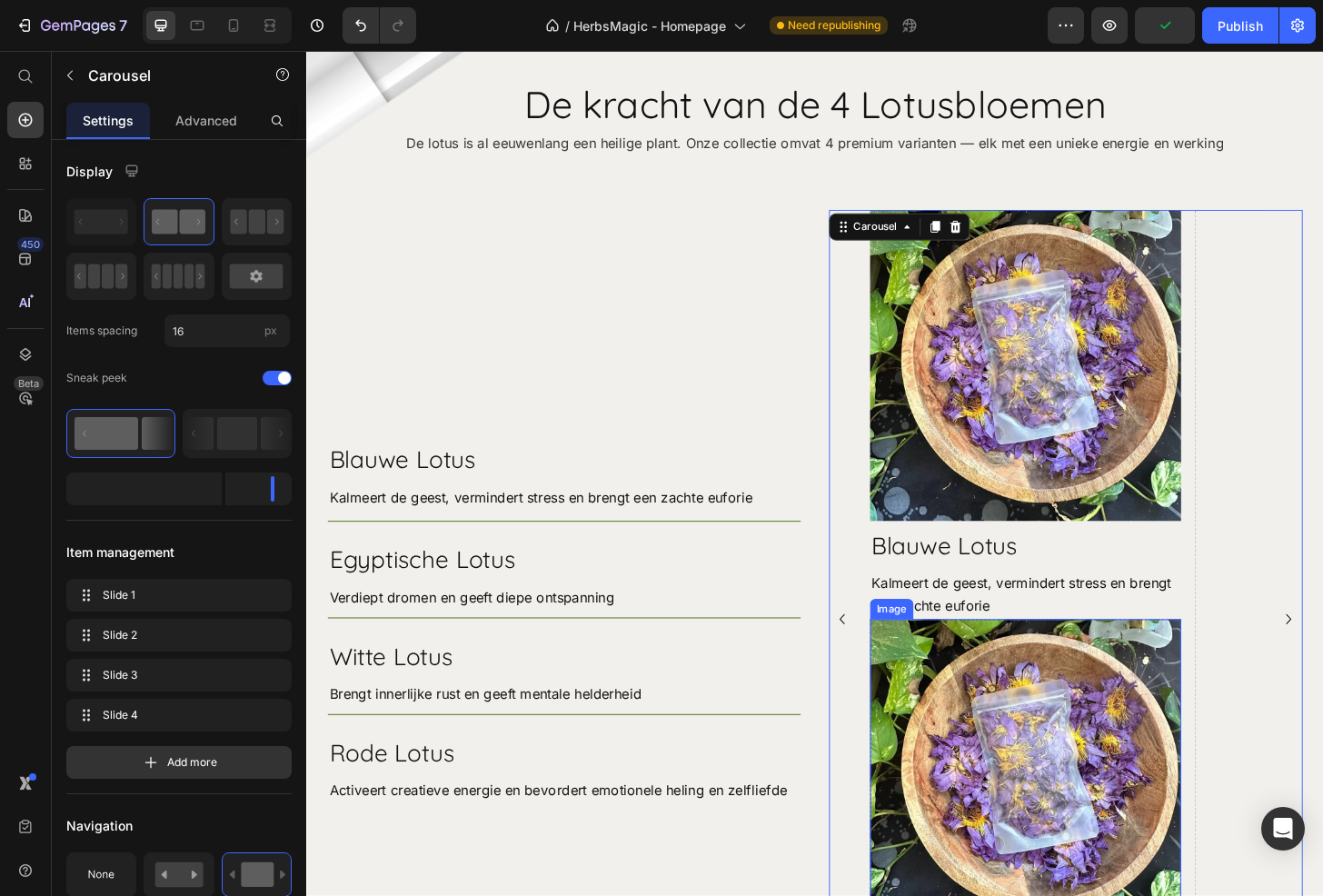 drag, startPoint x: 996, startPoint y: 695, endPoint x: 989, endPoint y: 684, distance: 13.038405 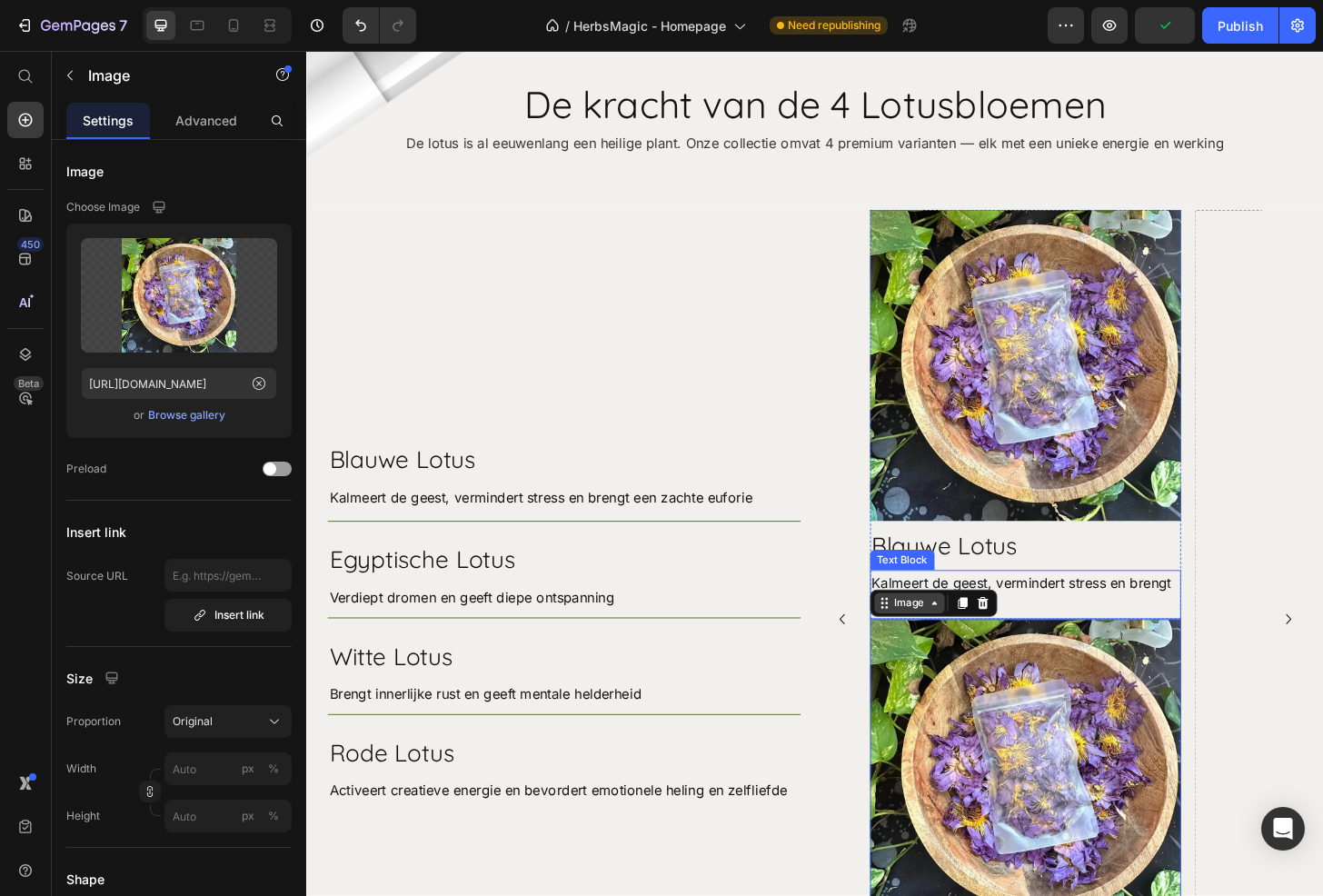 click on "Image" at bounding box center [951, 643] 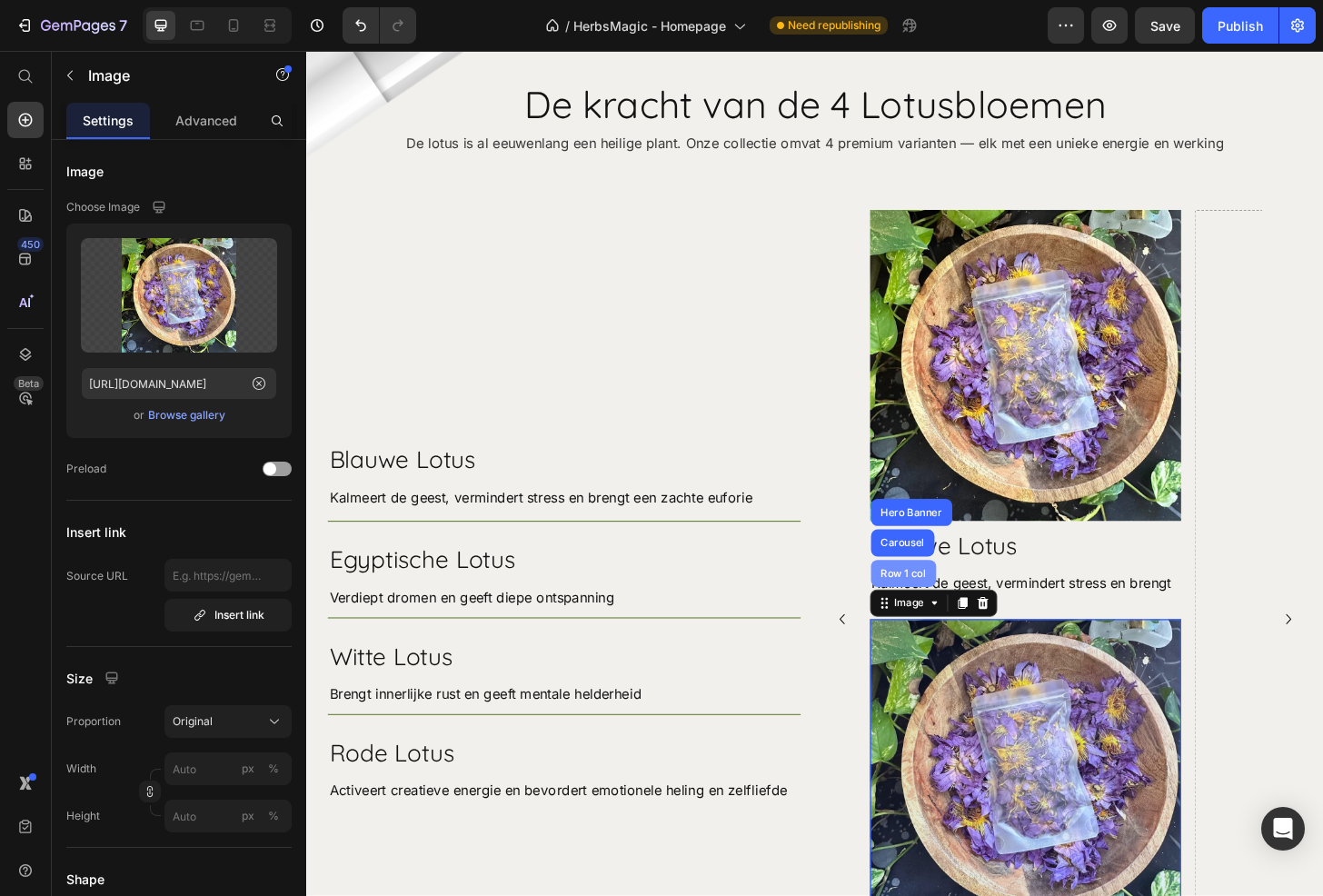 click on "Row 1 col" at bounding box center [945, 612] 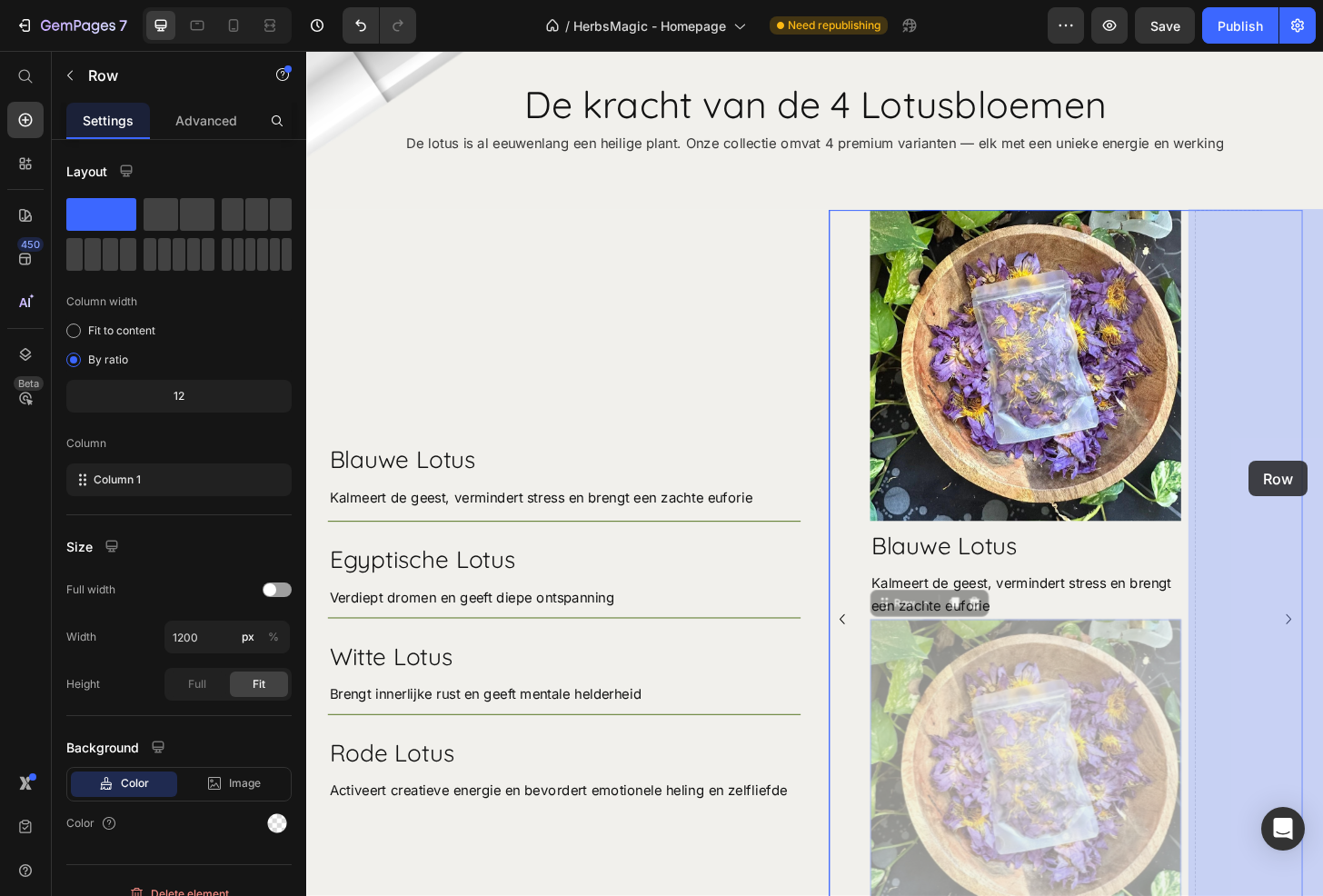 drag, startPoint x: 920, startPoint y: 646, endPoint x: 1317, endPoint y: 491, distance: 426.1854 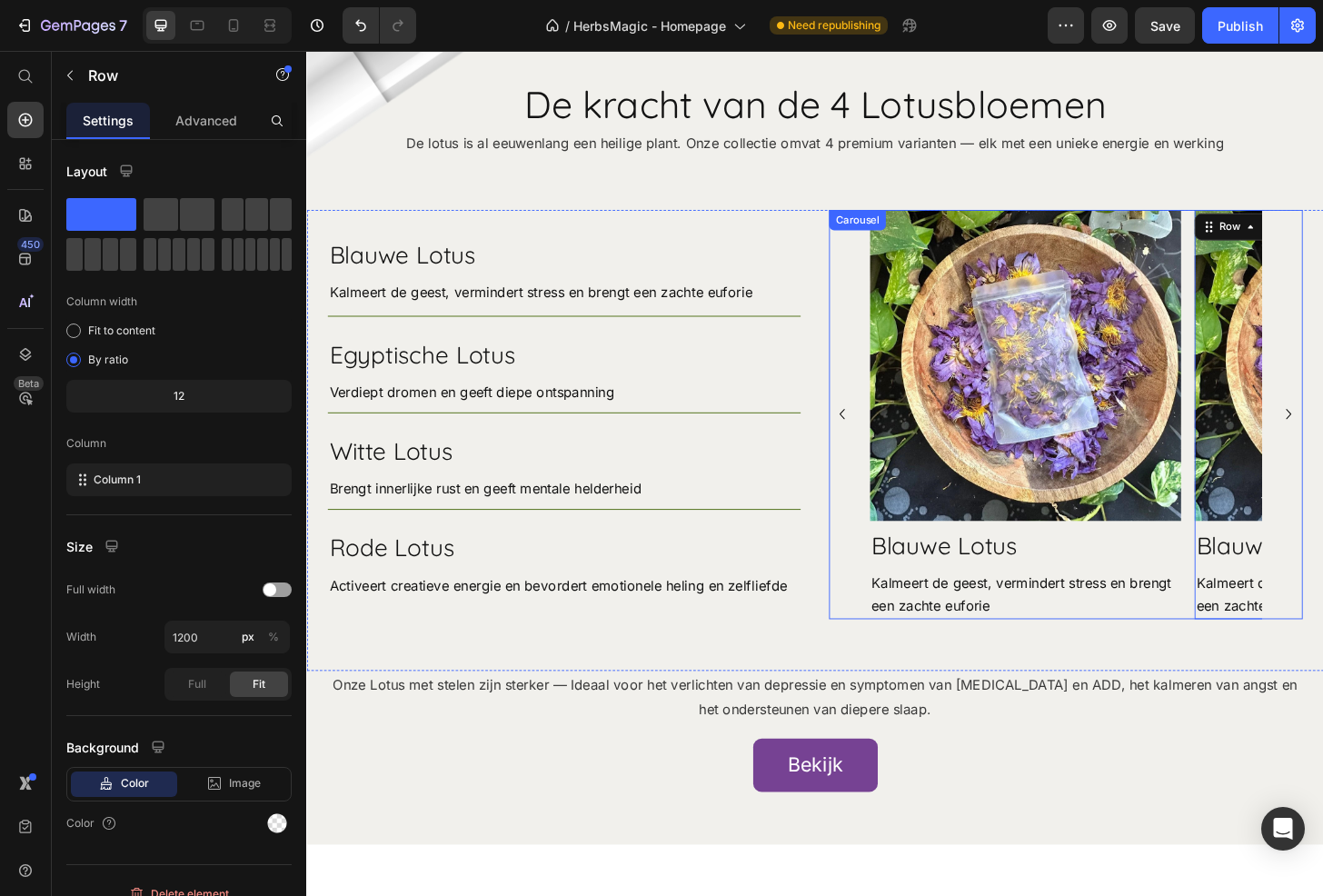 click 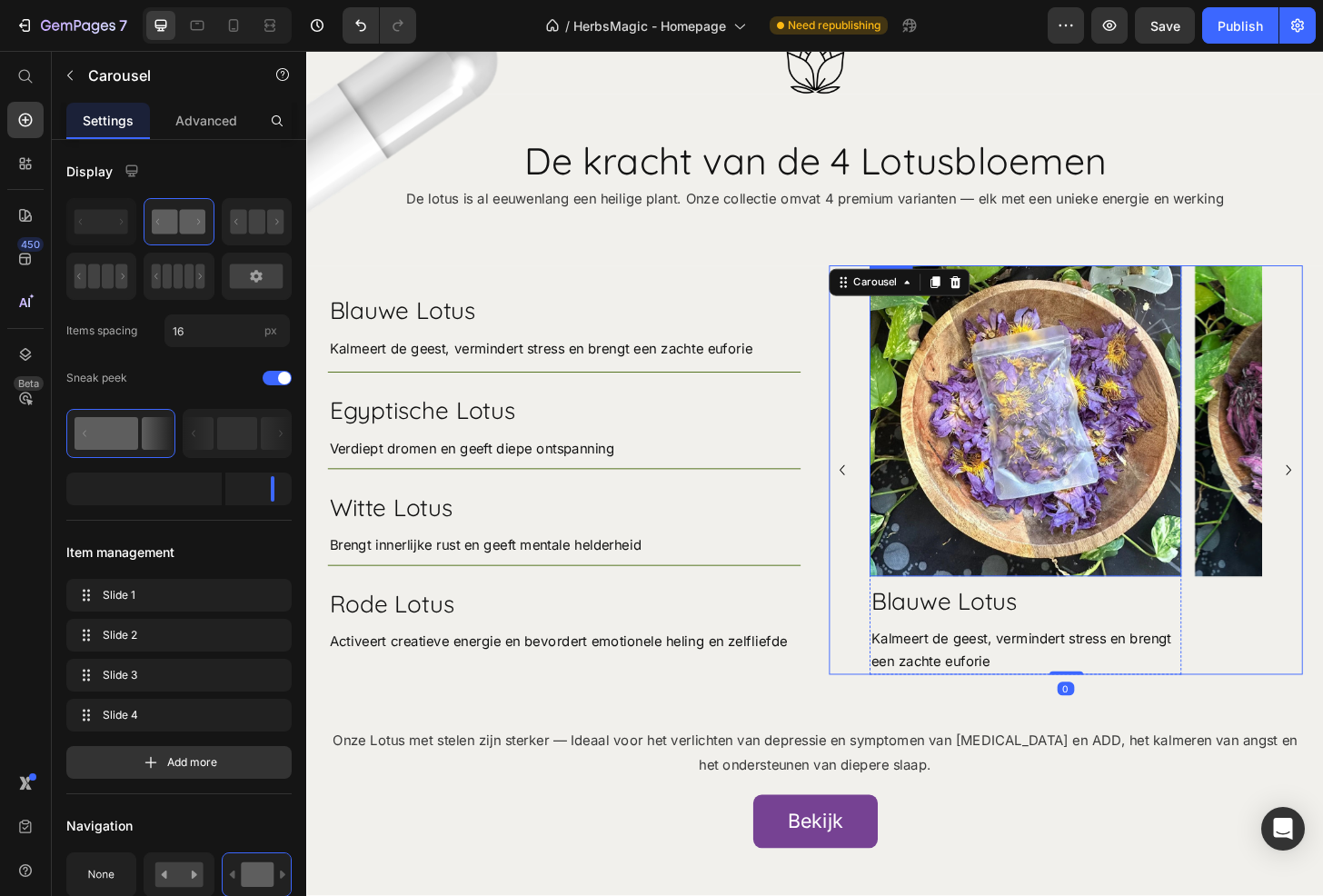 scroll, scrollTop: 9148, scrollLeft: 0, axis: vertical 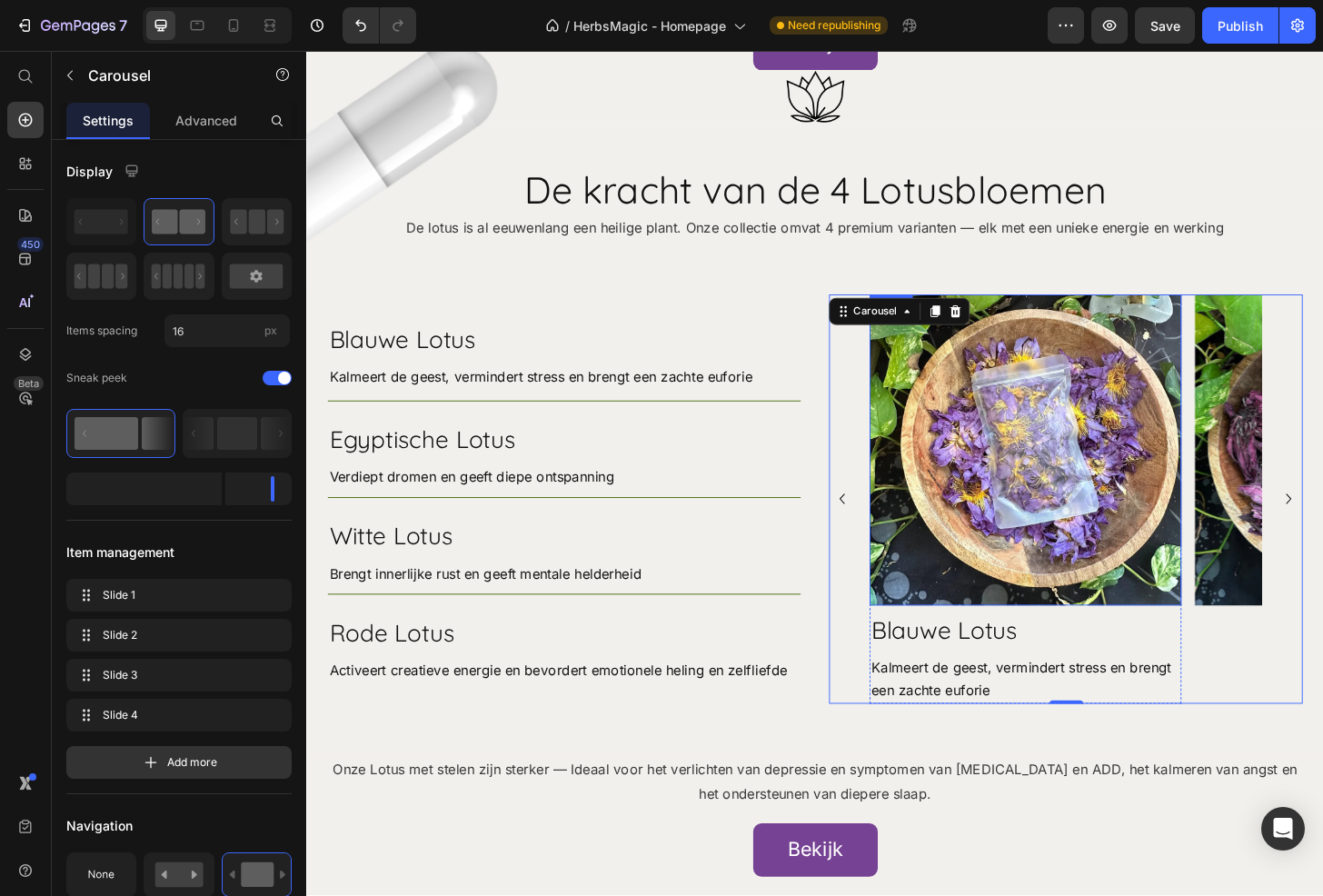 click at bounding box center (1077, 480) 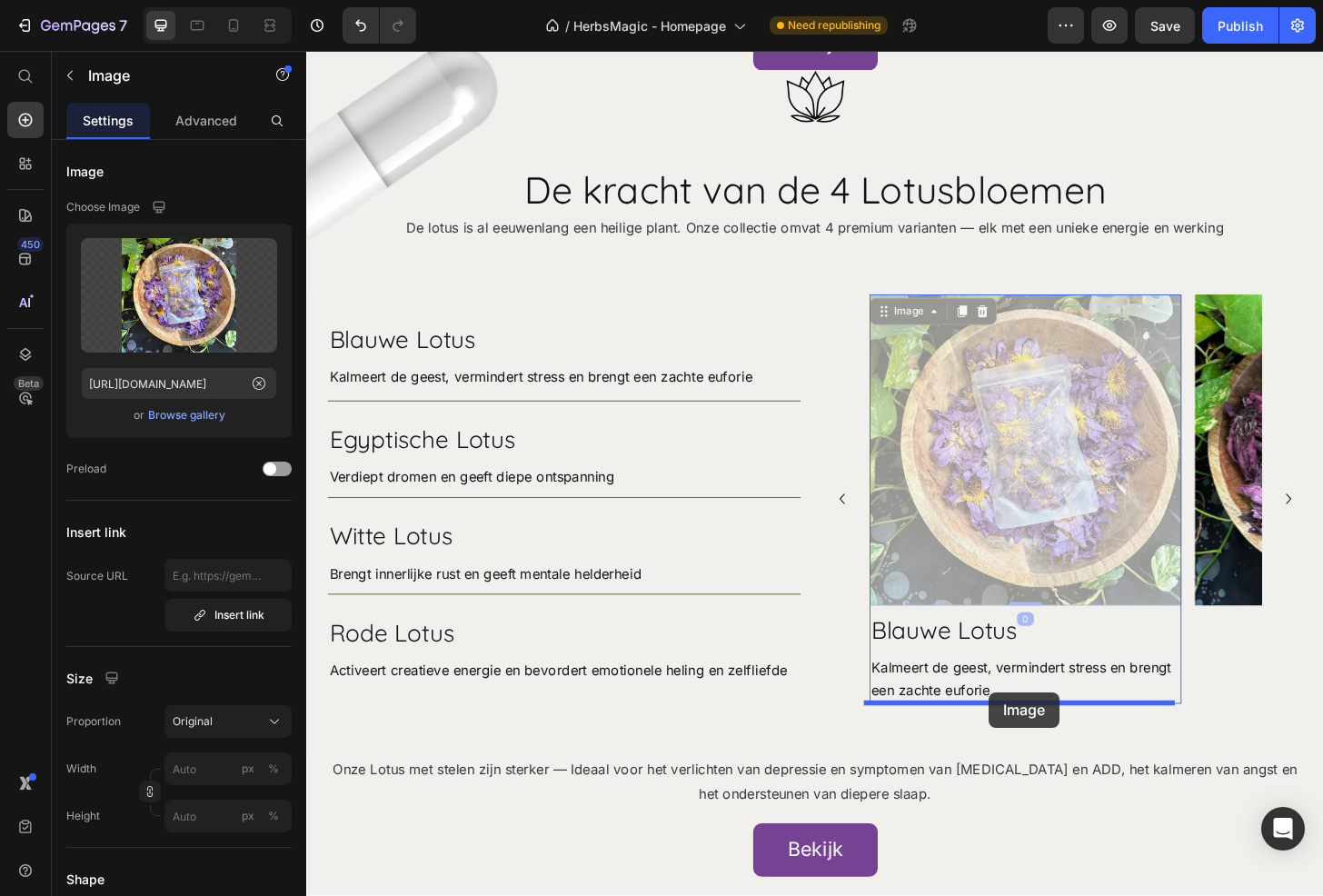 drag, startPoint x: 925, startPoint y: 333, endPoint x: 1038, endPoint y: 739, distance: 421.43208 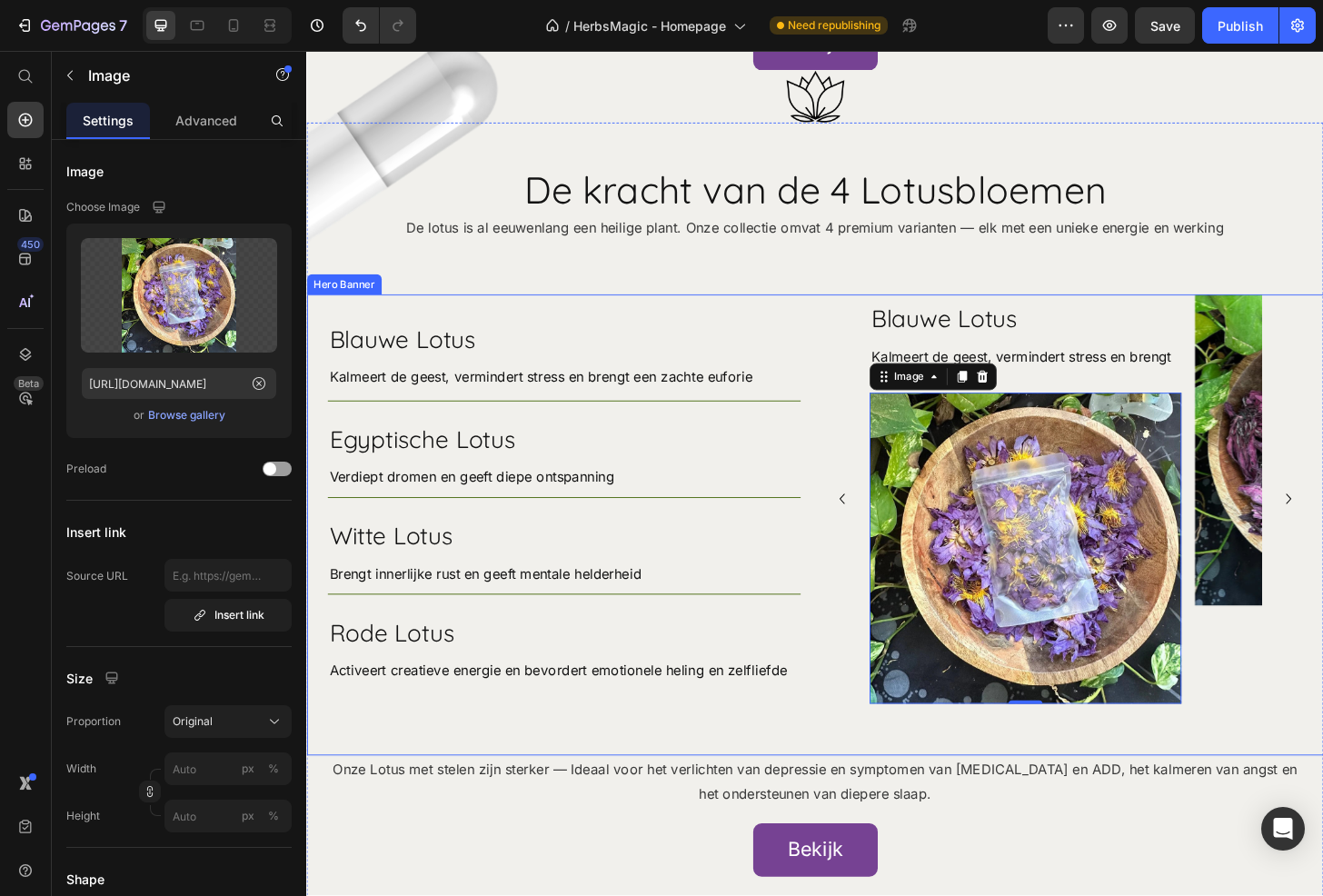 click on "Blauwe Lotus Heading Kalmeert de geest, vermindert stress en brengt een zachte euforie  Text Block Row Egyptische Lotus Heading Verdiept dromen en geeft diepe ontspanning Text Block Row Witte Lotus Heading Brengt innerlijke rust en geeft mentale helderheid Text Block Row Rode Lotus Heading Activeert creatieve energie en bevordert emotionele heling en zelfliefde Text Block Row Row
Blauwe Lotus Heading Image Kalmeert de geest, vermindert stress en brengt een zachte euforie  Text Block Row Image Blauwe Lotus Heading Kalmeert de geest, vermindert stress en brengt een zachte euforie  Text Block Row Blauwe Lotus Heading Kalmeert de geest, vermindert stress en brengt een zachte euforie  Text Block Image   0 Row Image
Carousel" at bounding box center [851, 560] 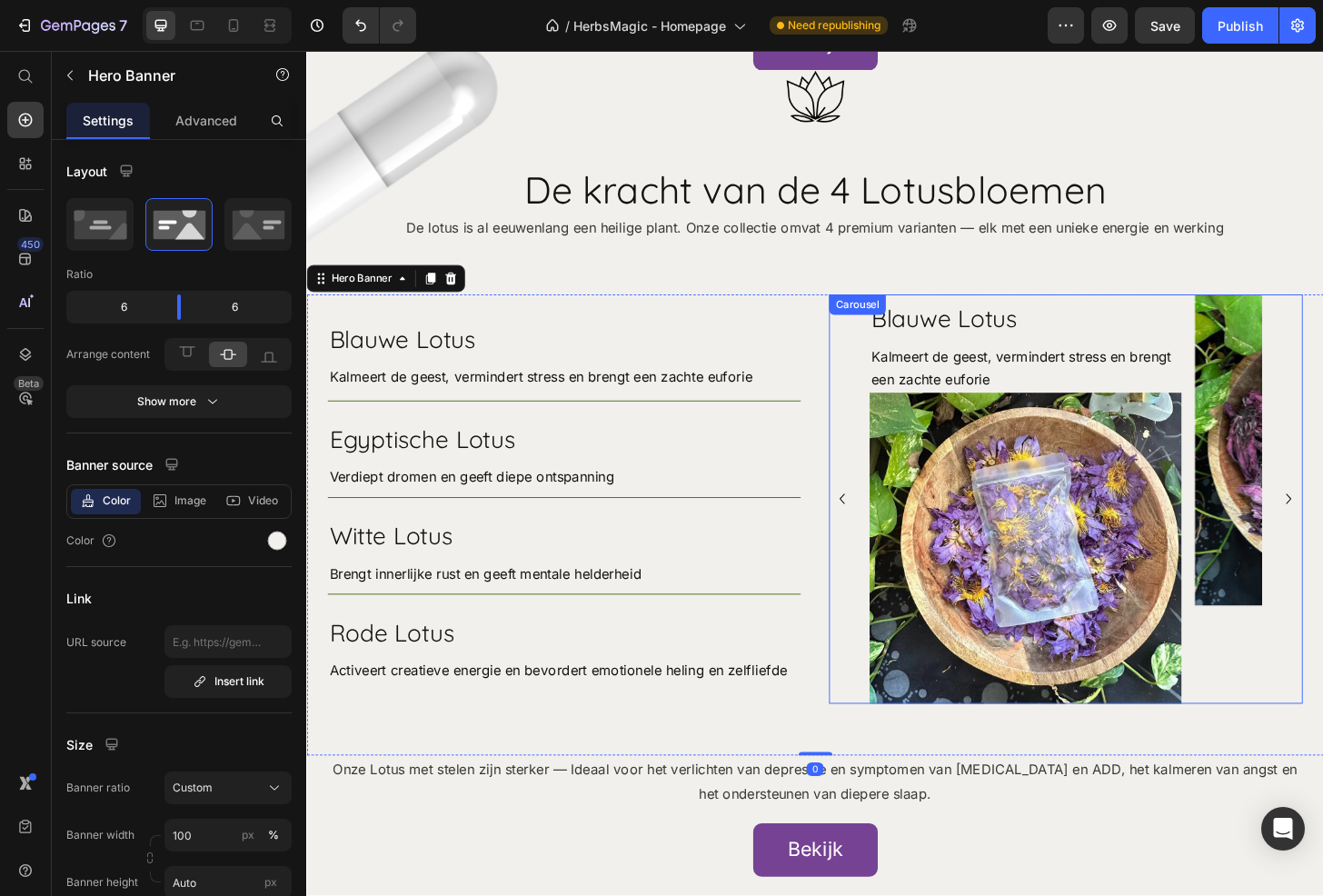 drag, startPoint x: 876, startPoint y: 537, endPoint x: 905, endPoint y: 533, distance: 29.27456 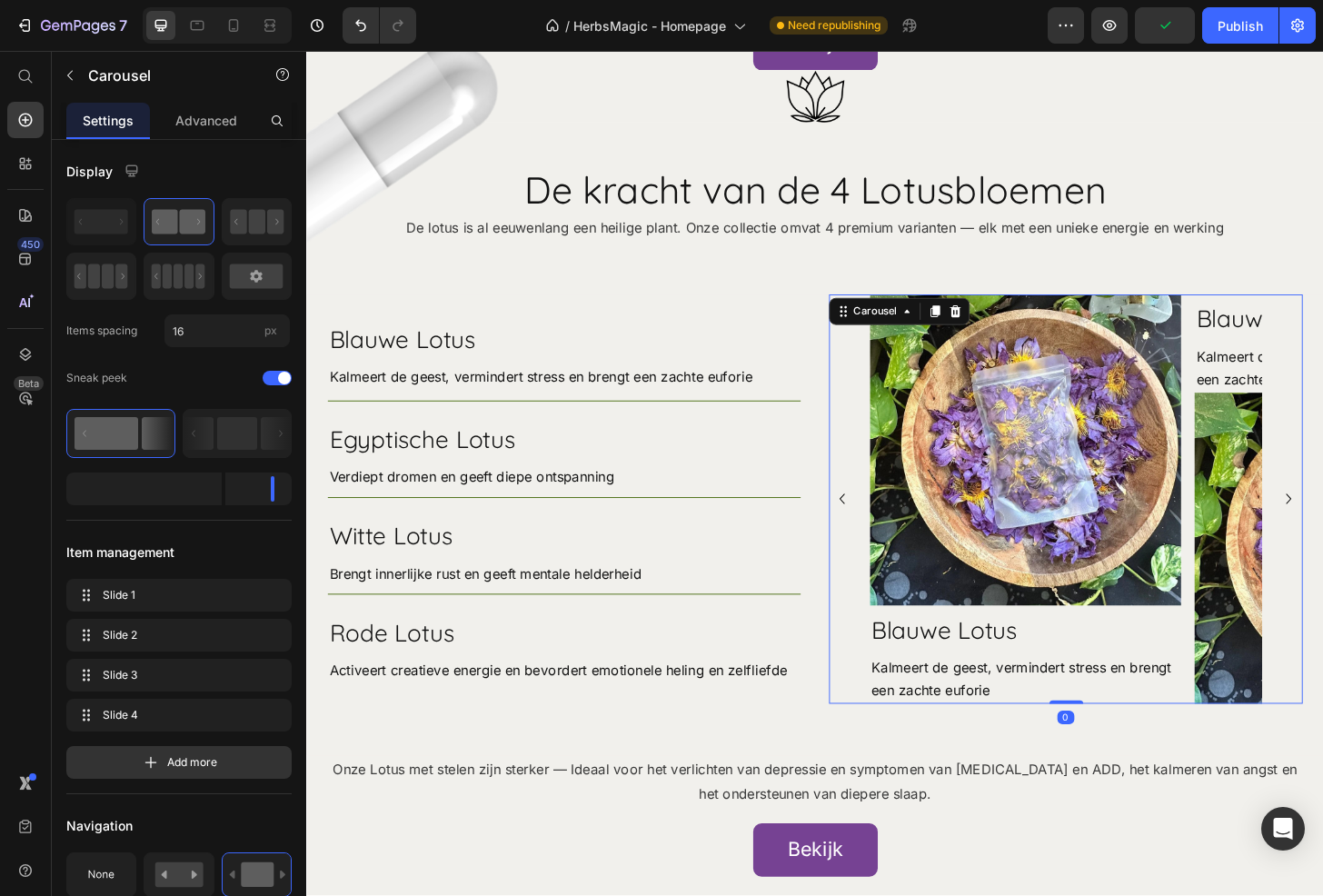 click 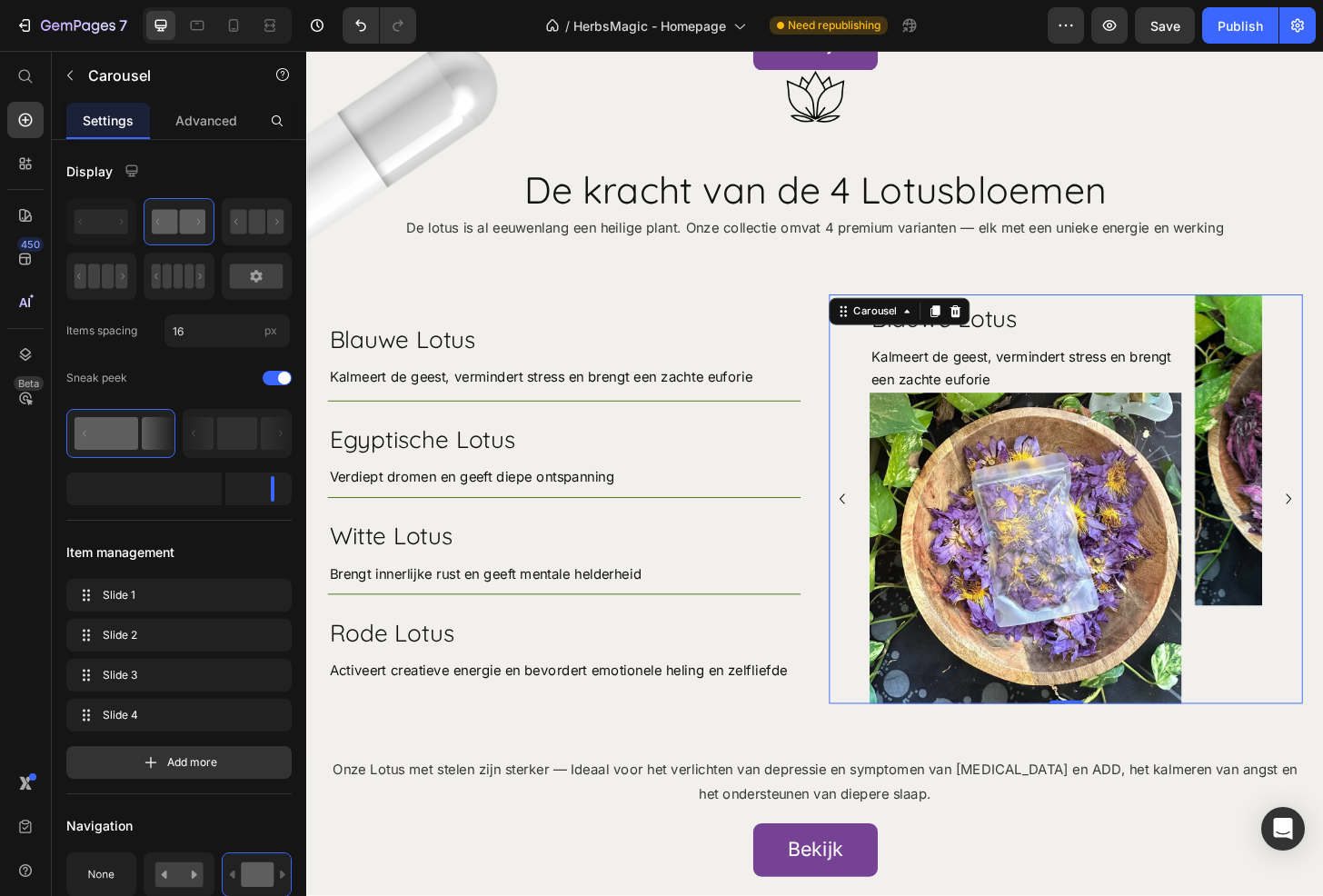 click 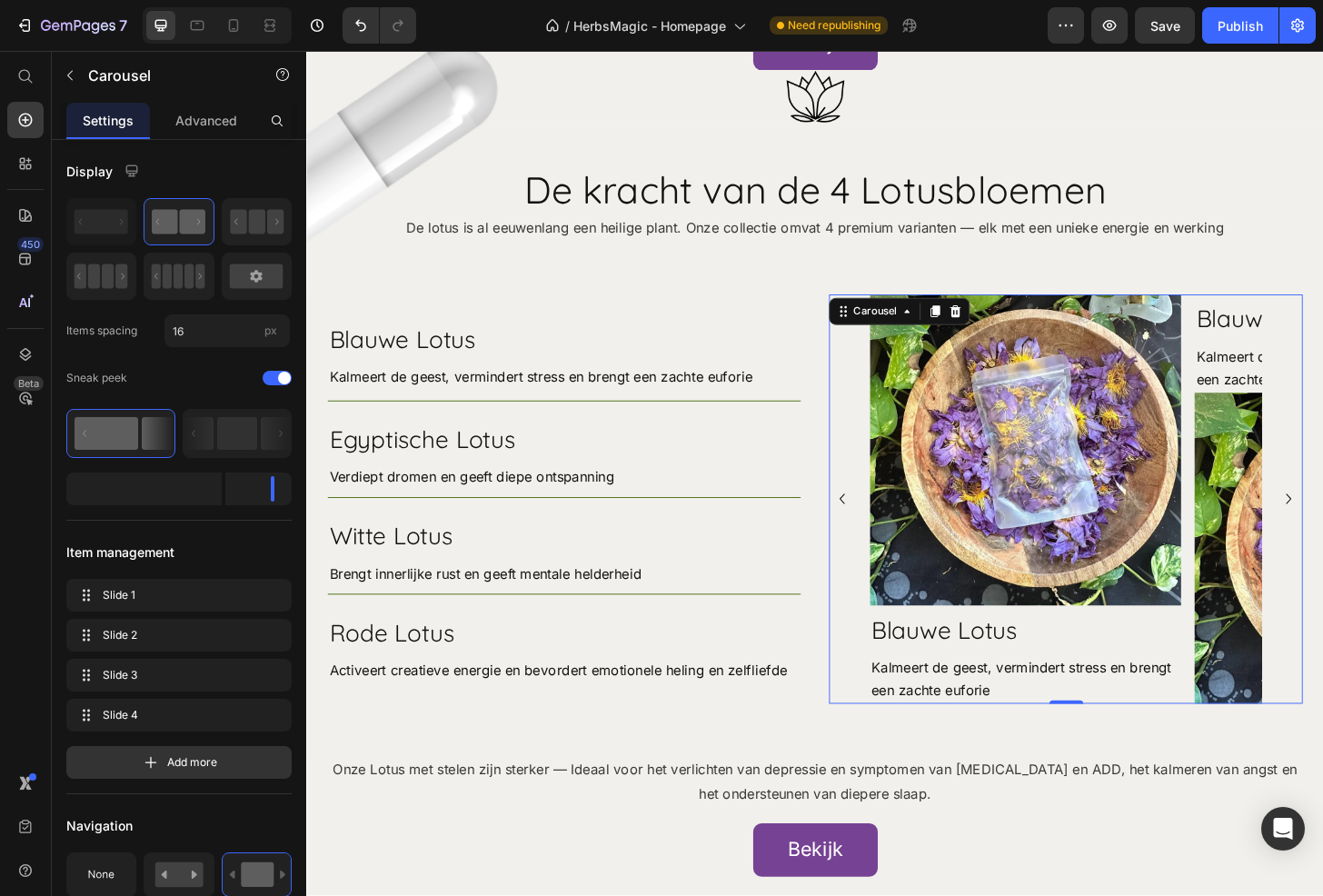 click 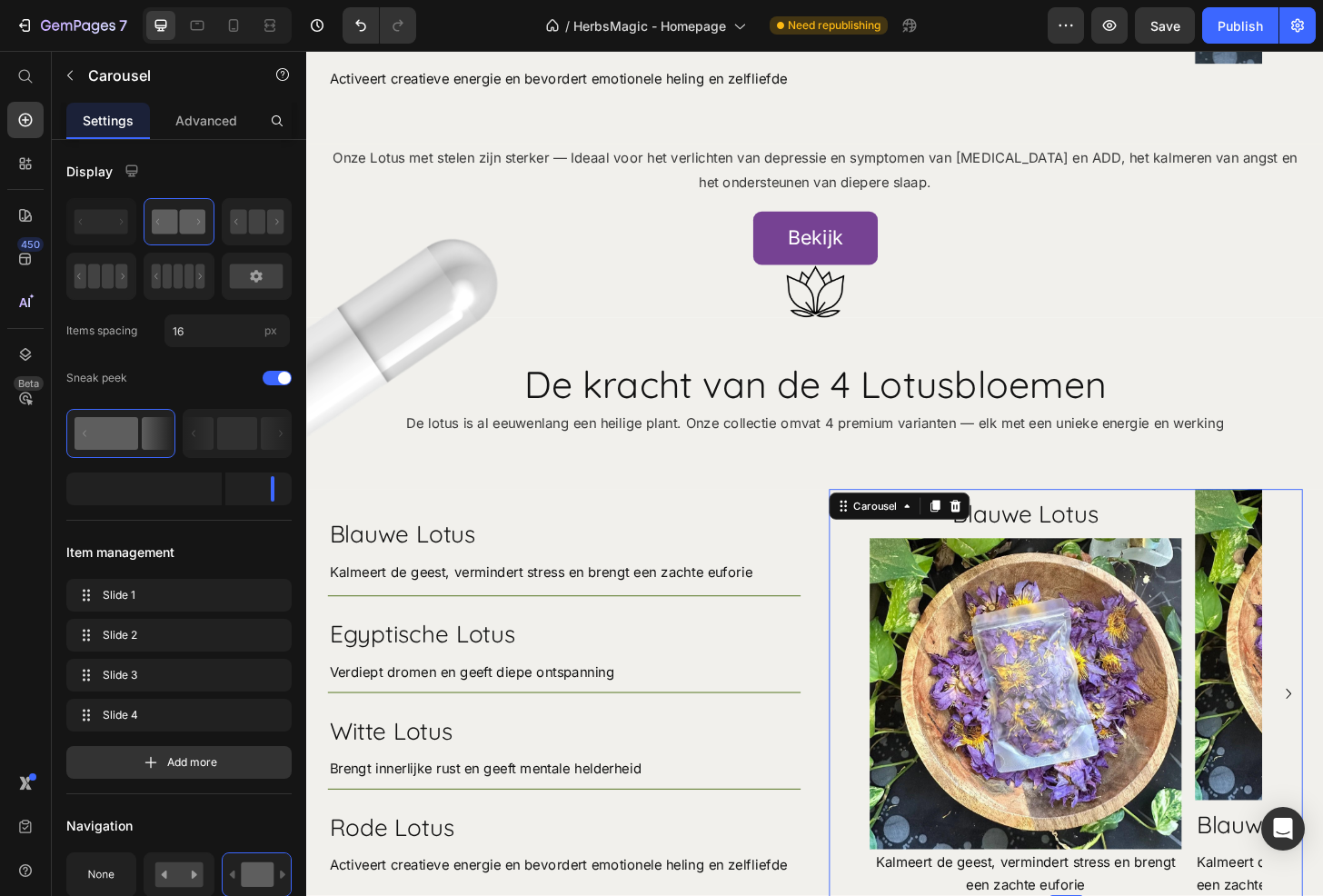 scroll, scrollTop: 9148, scrollLeft: 0, axis: vertical 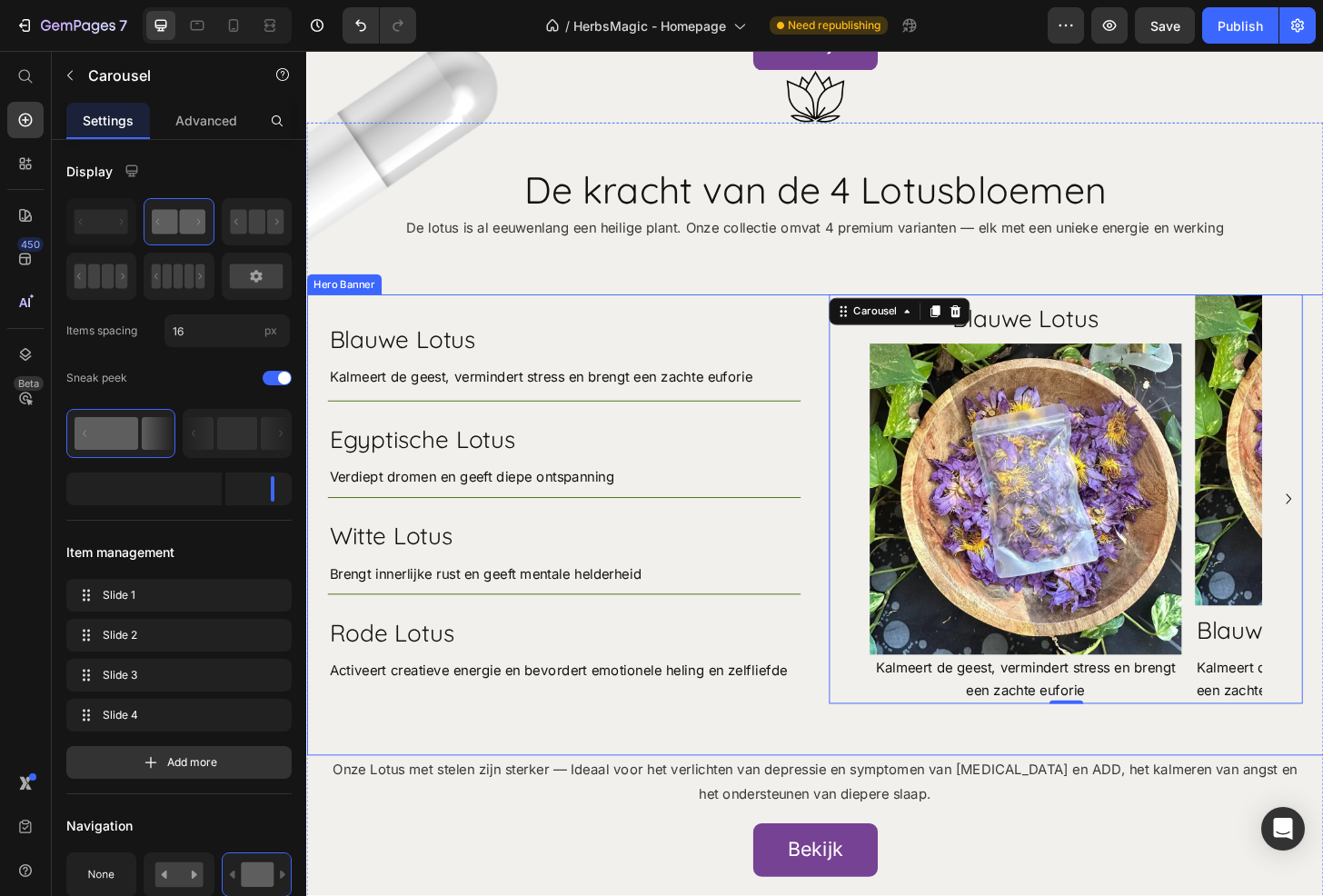 click on "Blauwe Lotus Heading Kalmeert de geest, vermindert stress en brengt een zachte euforie  Text Block Row Egyptische Lotus Heading Verdiept dromen en geeft diepe ontspanning Text Block Row Witte Lotus Heading Brengt innerlijke rust en geeft mentale helderheid Text Block Row Rode Lotus Heading Activeert creatieve energie en bevordert emotionele heling en zelfliefde Text Block Row Row
Blauwe Lotus Heading Image Kalmeert de geest, vermindert stress en brengt een zachte euforie  Text Block Row Image Blauwe Lotus Heading Kalmeert de geest, vermindert stress en brengt een zachte euforie  Text Block Row Blauwe Lotus Heading Kalmeert de geest, vermindert stress en brengt een zachte euforie  Text Block Image Row Image
Carousel   0" at bounding box center [851, 560] 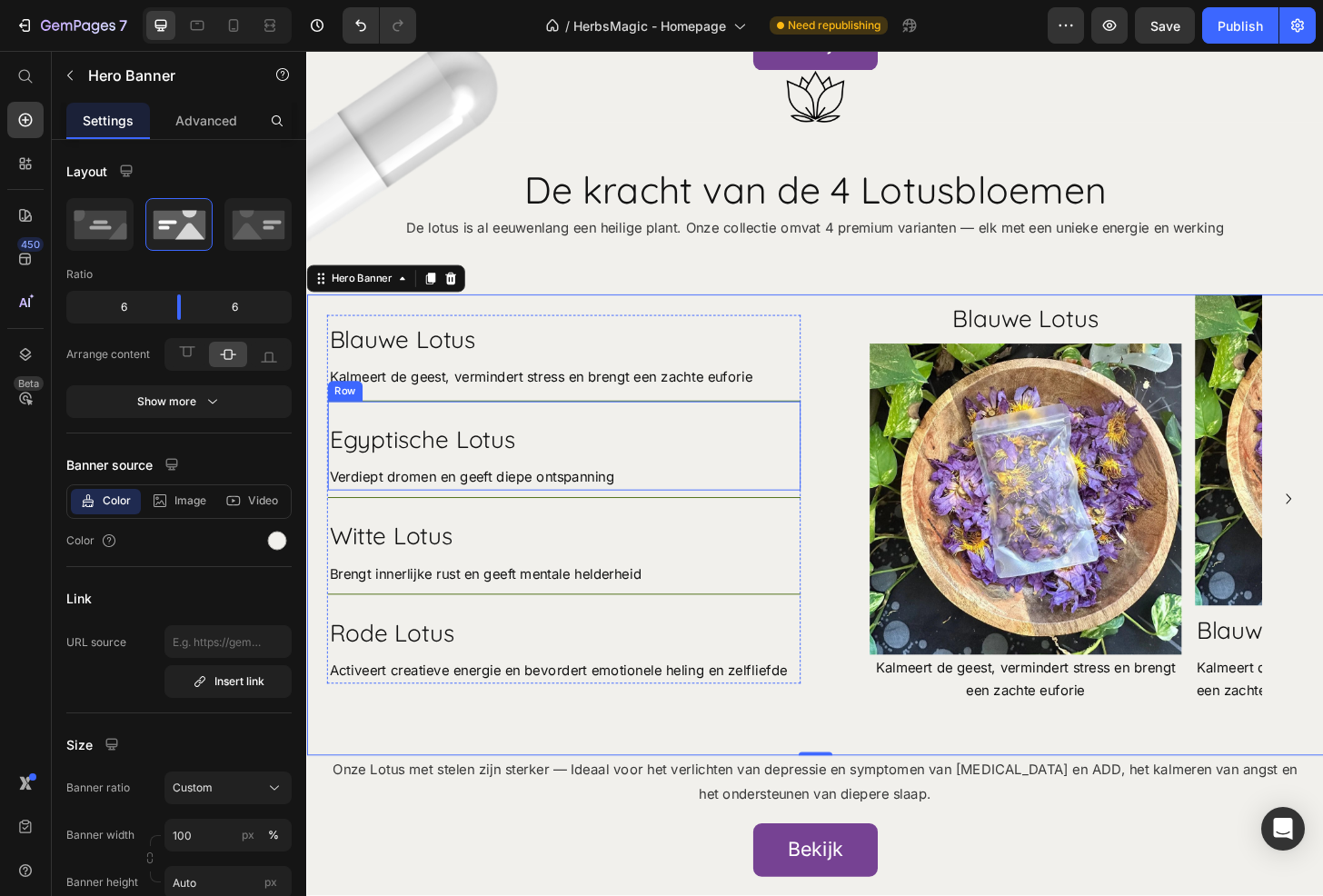 click on "Egyptische Lotus Heading Verdiept dromen en geeft diepe ontspanning Text Block Row" at bounding box center [582, 474] 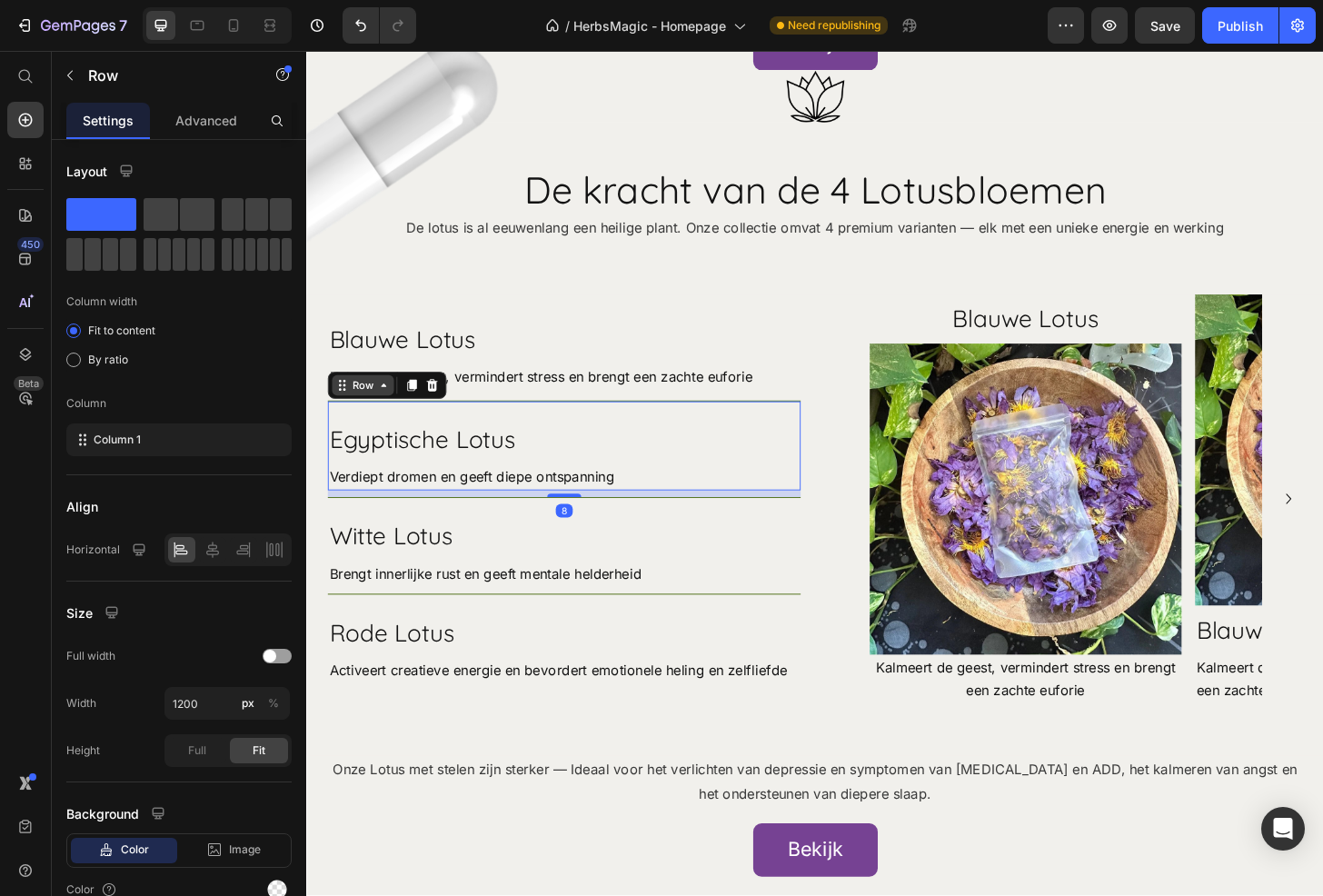click on "Row" at bounding box center (366, 410) 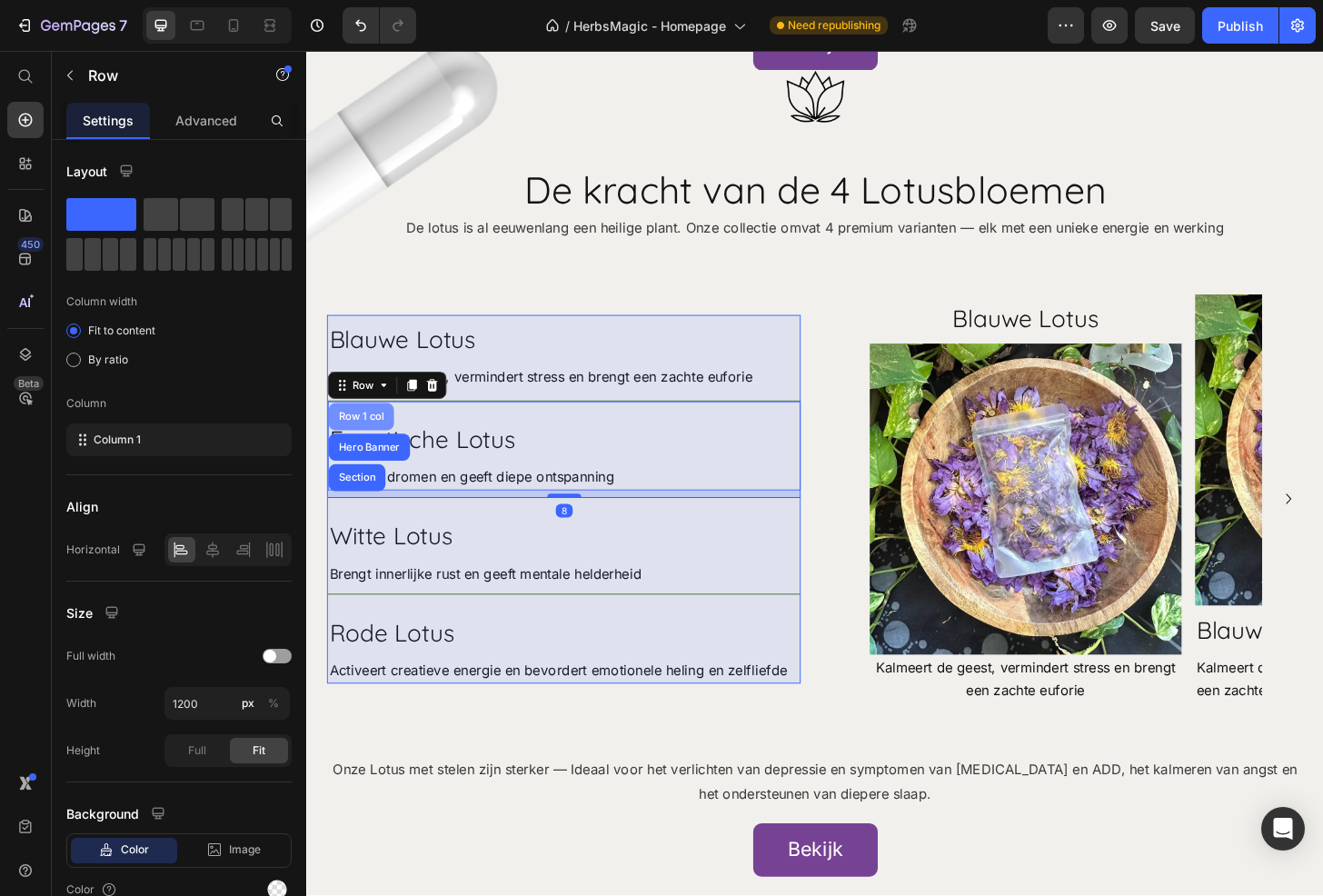 click on "Row 1 col" at bounding box center [364, 443] 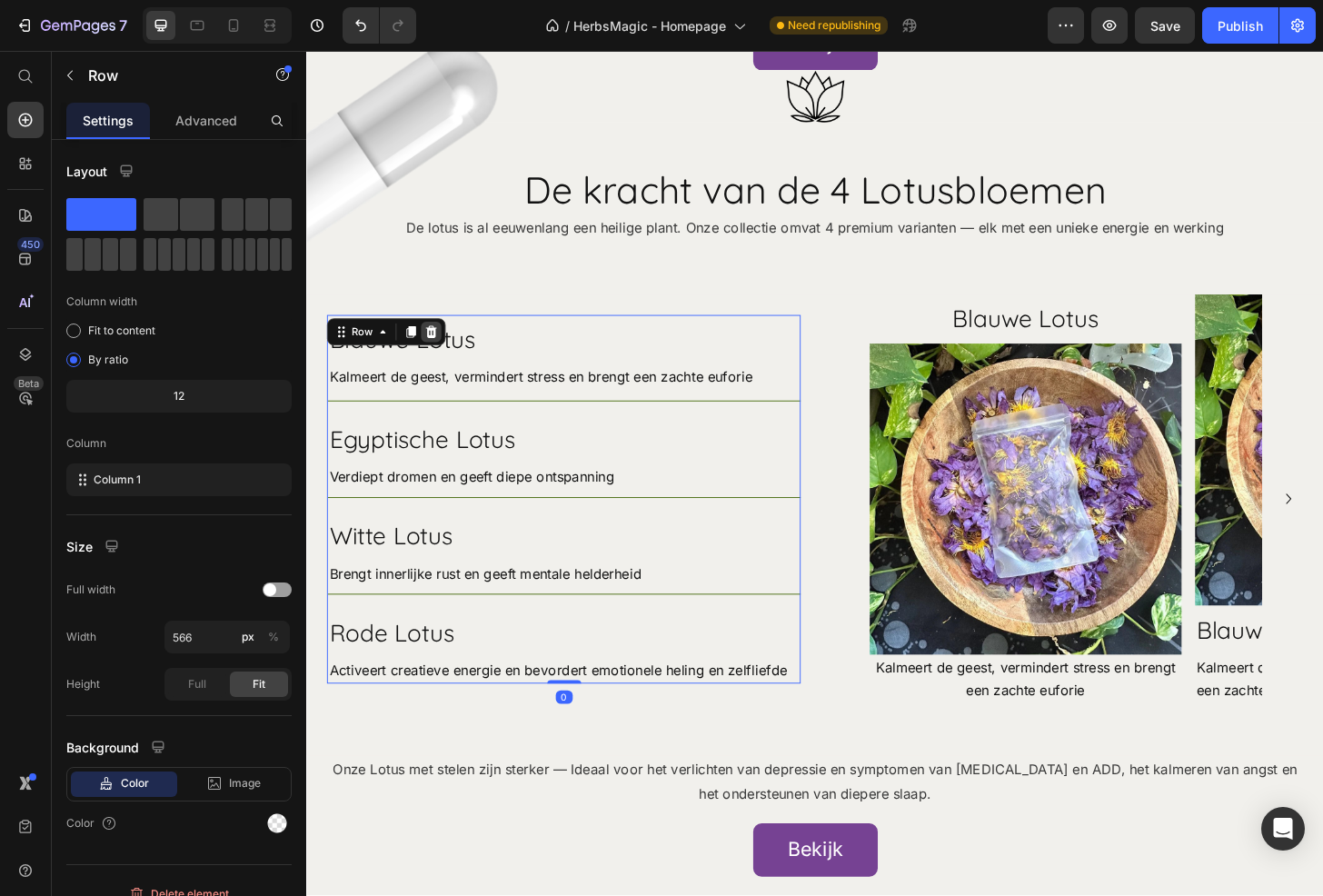 click 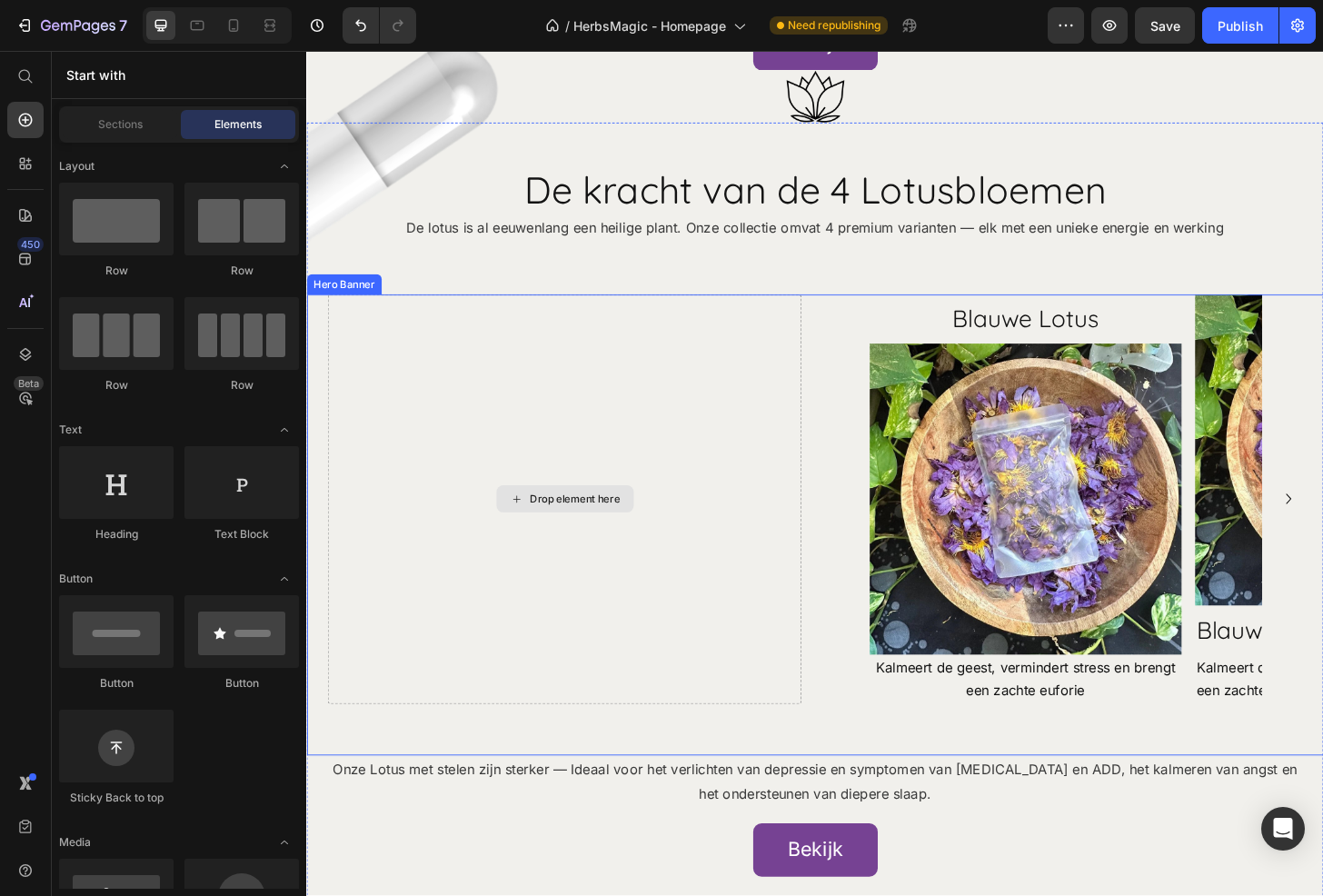 click on "Drop element here" at bounding box center (582, 533) 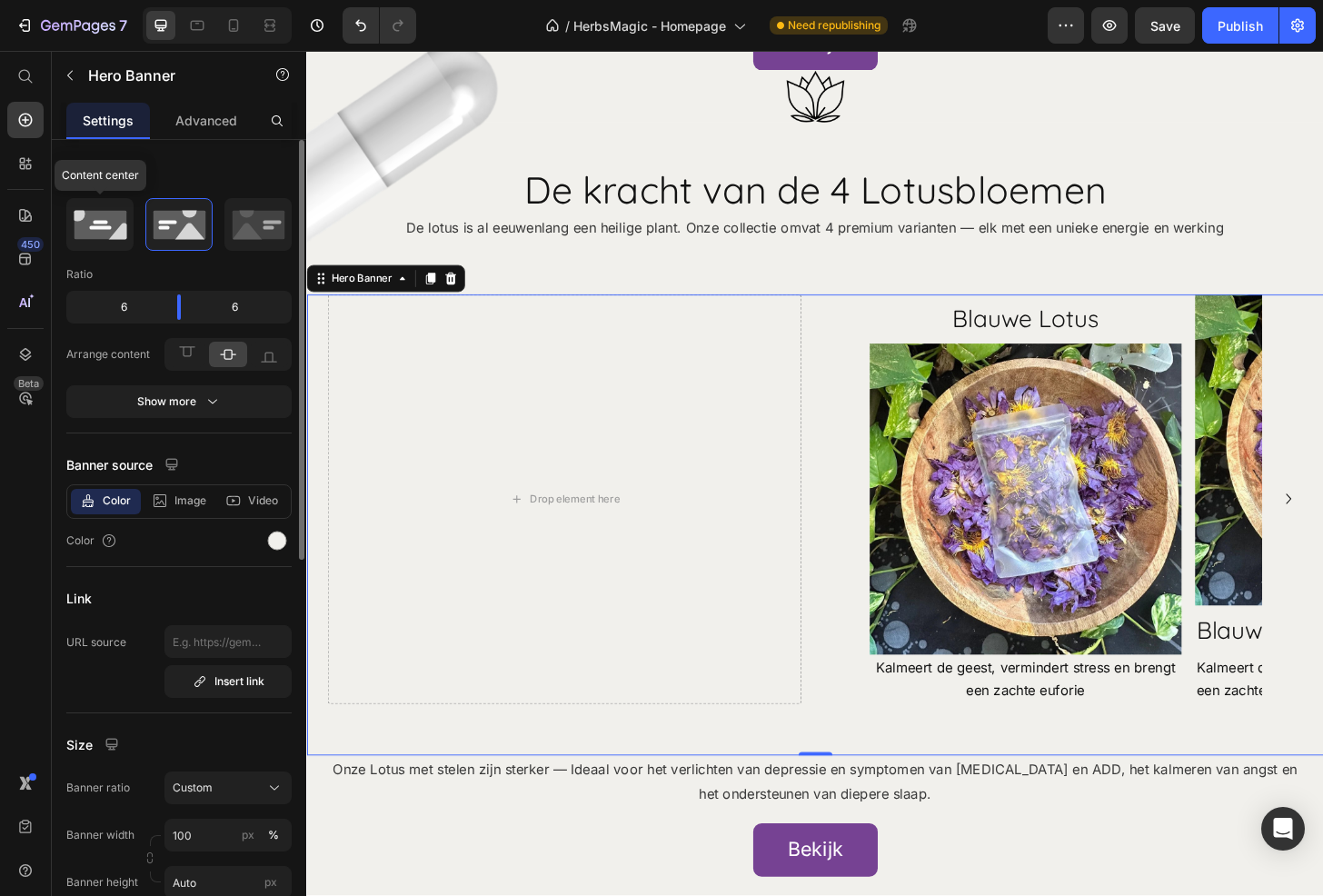 click 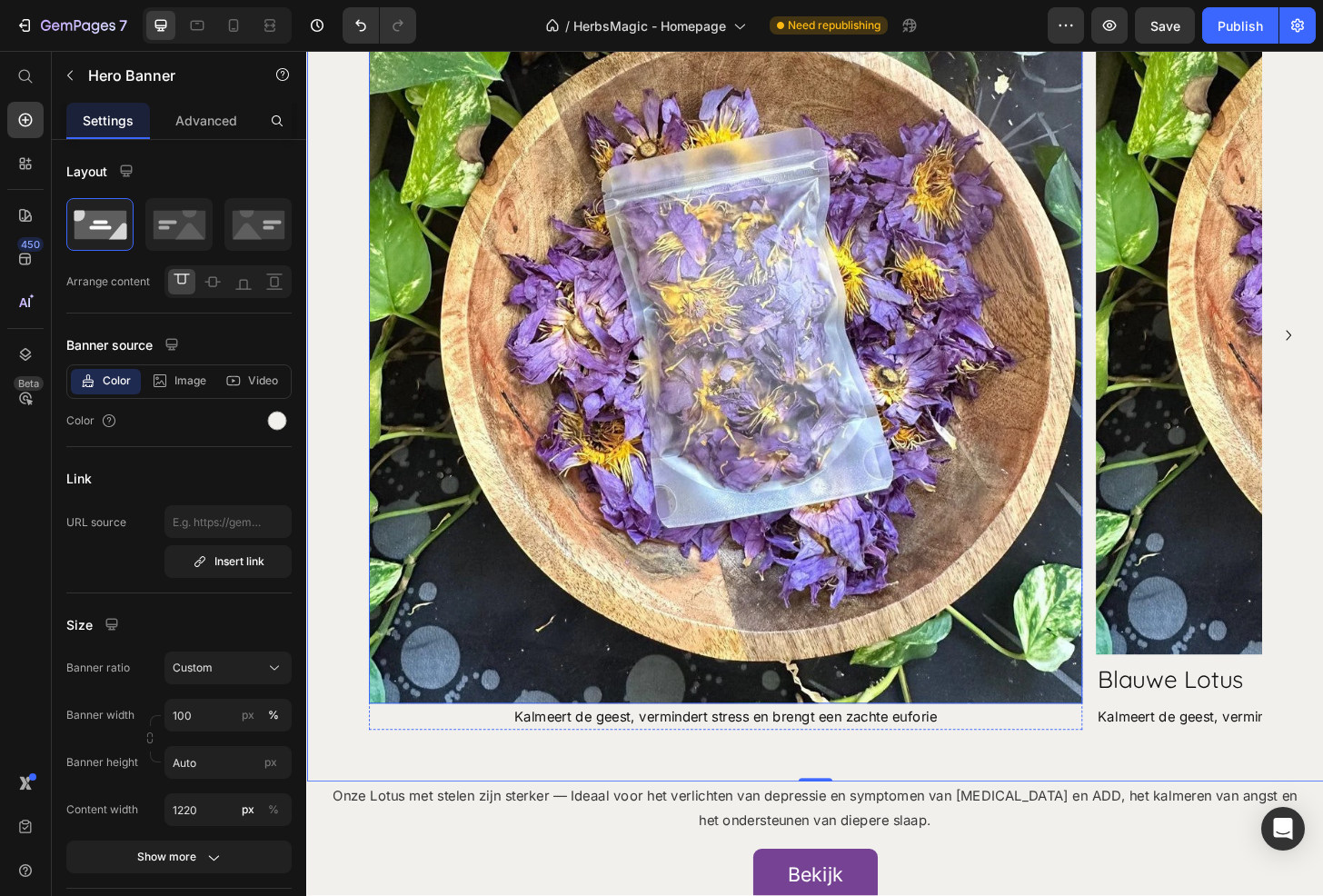 scroll, scrollTop: 9421, scrollLeft: 0, axis: vertical 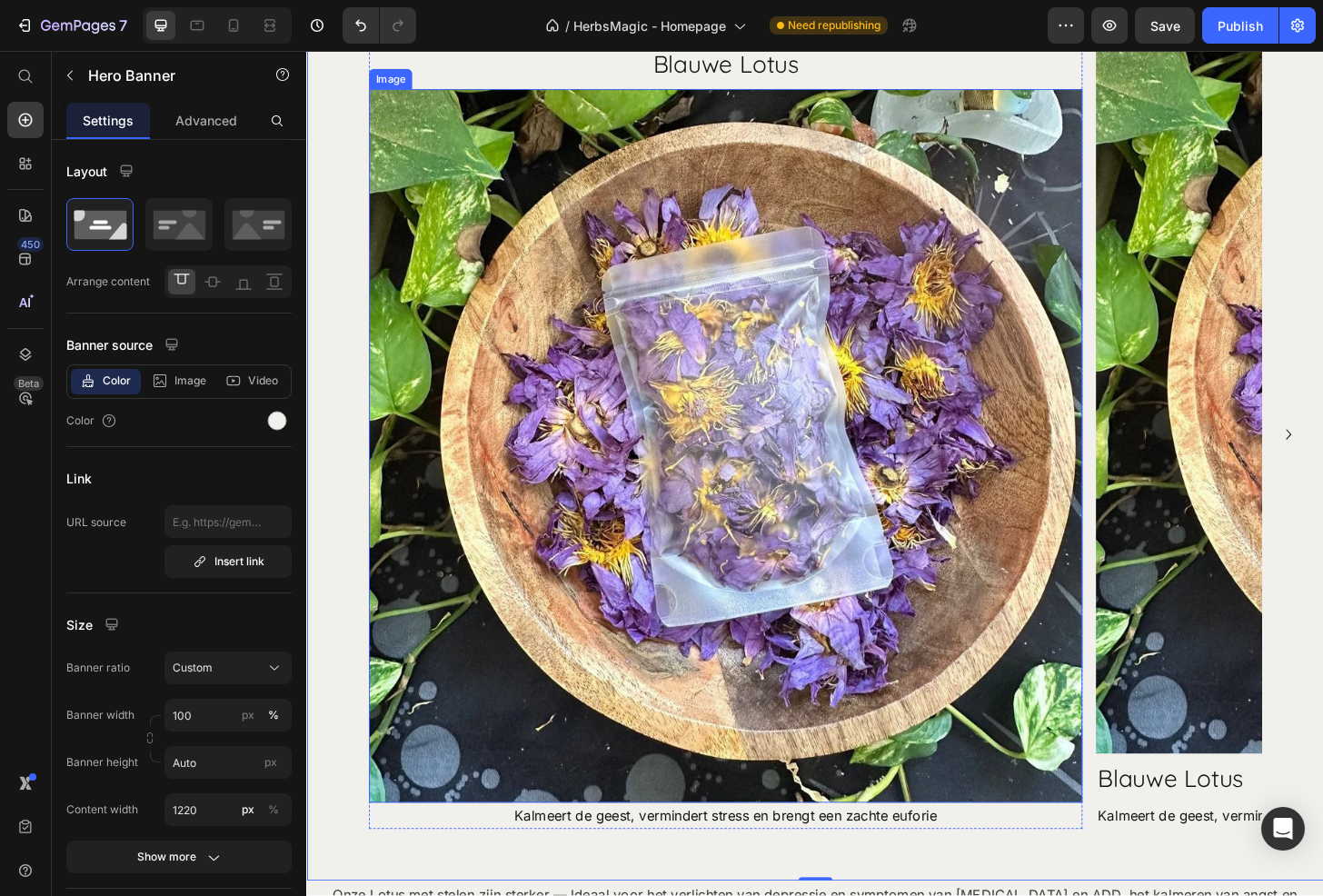 click at bounding box center [755, 475] 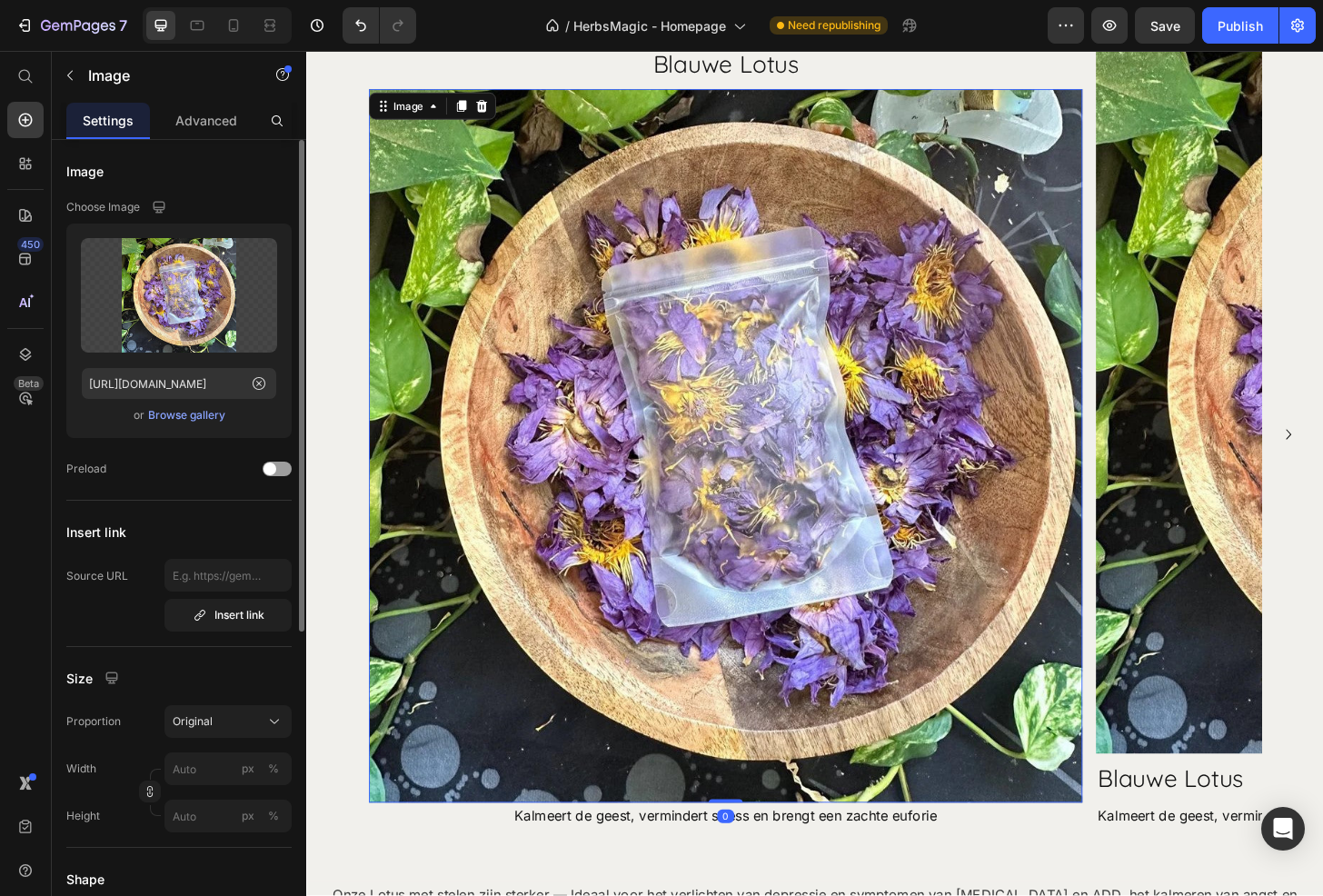 scroll, scrollTop: 527, scrollLeft: 0, axis: vertical 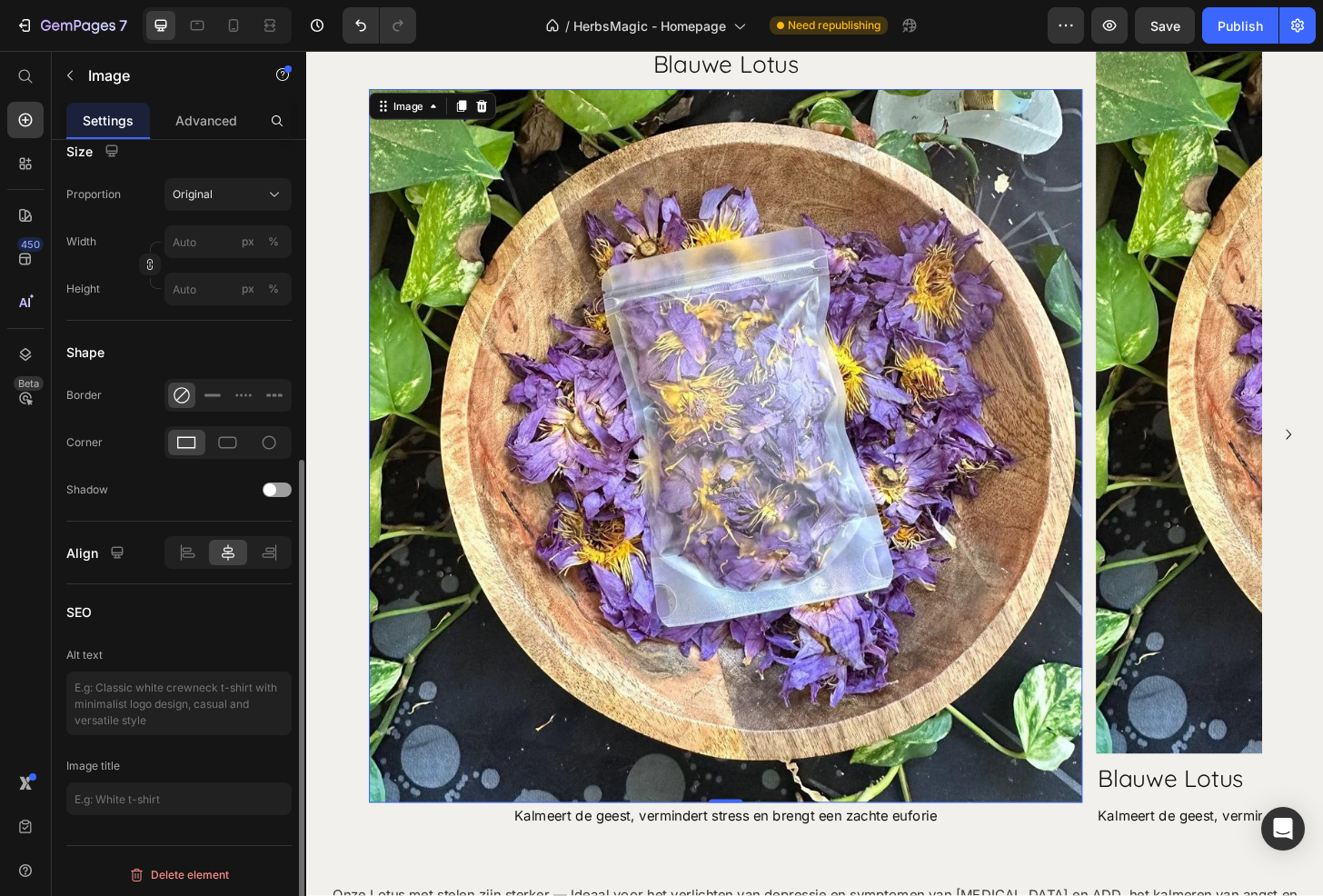 click 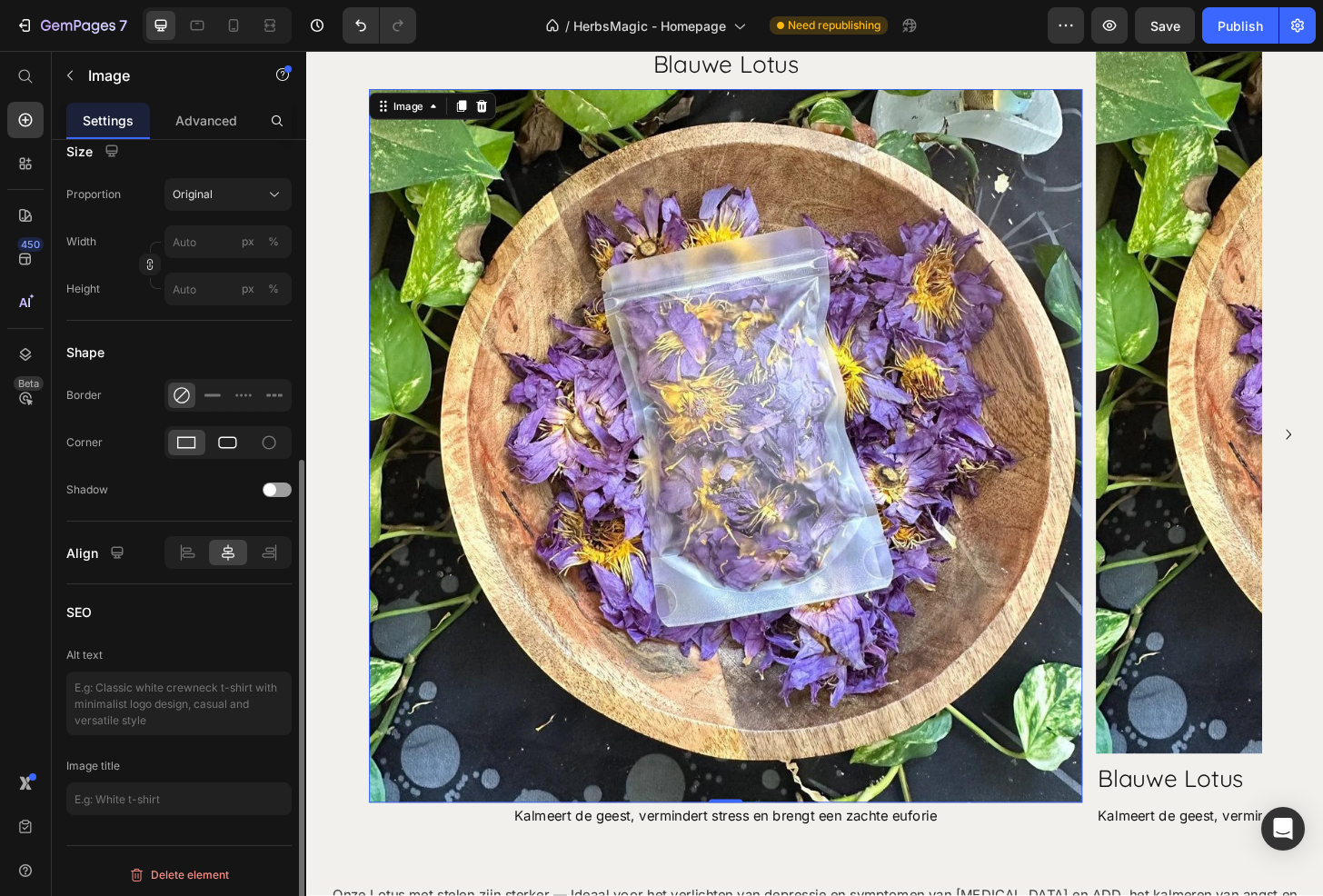 click 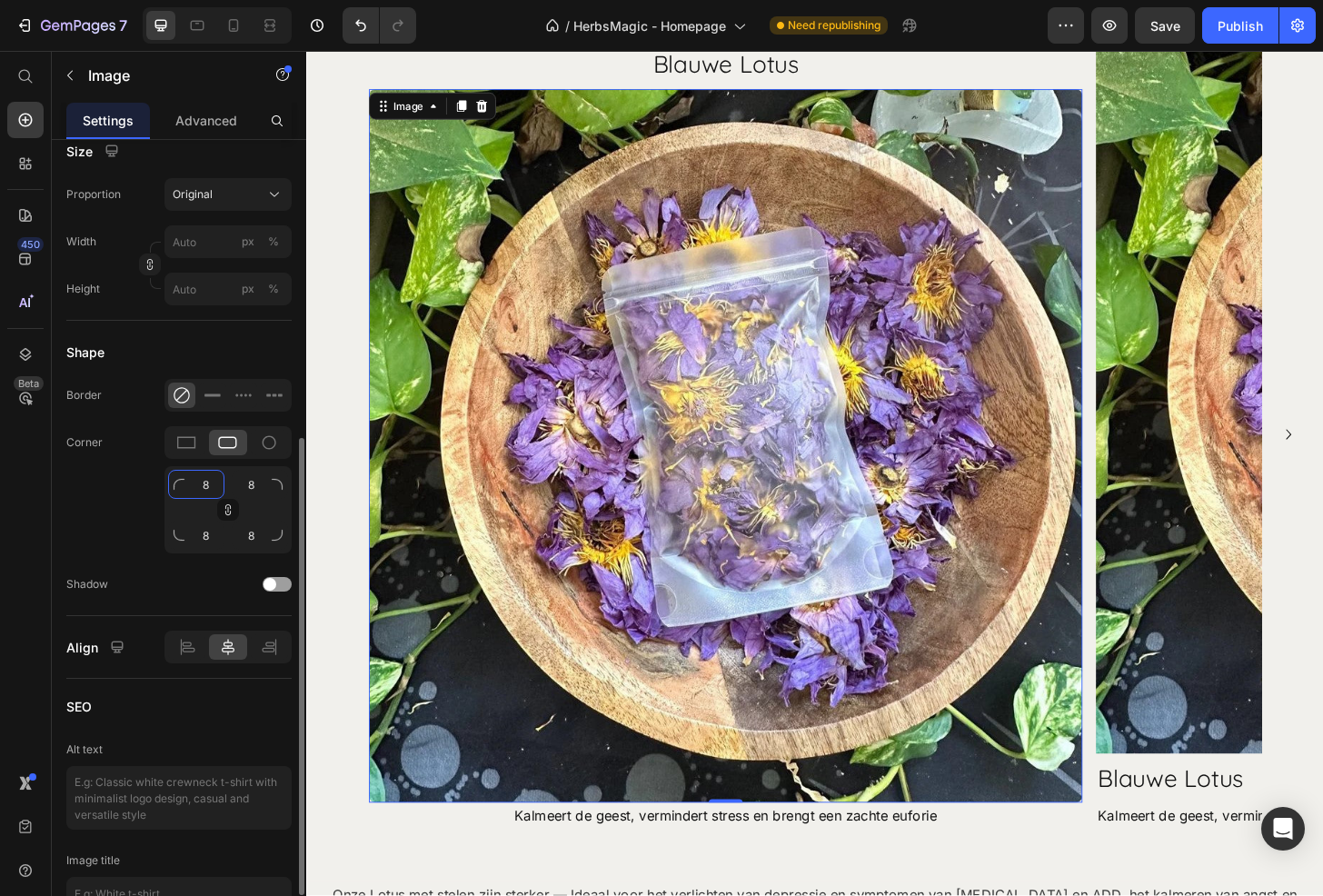 click on "8" 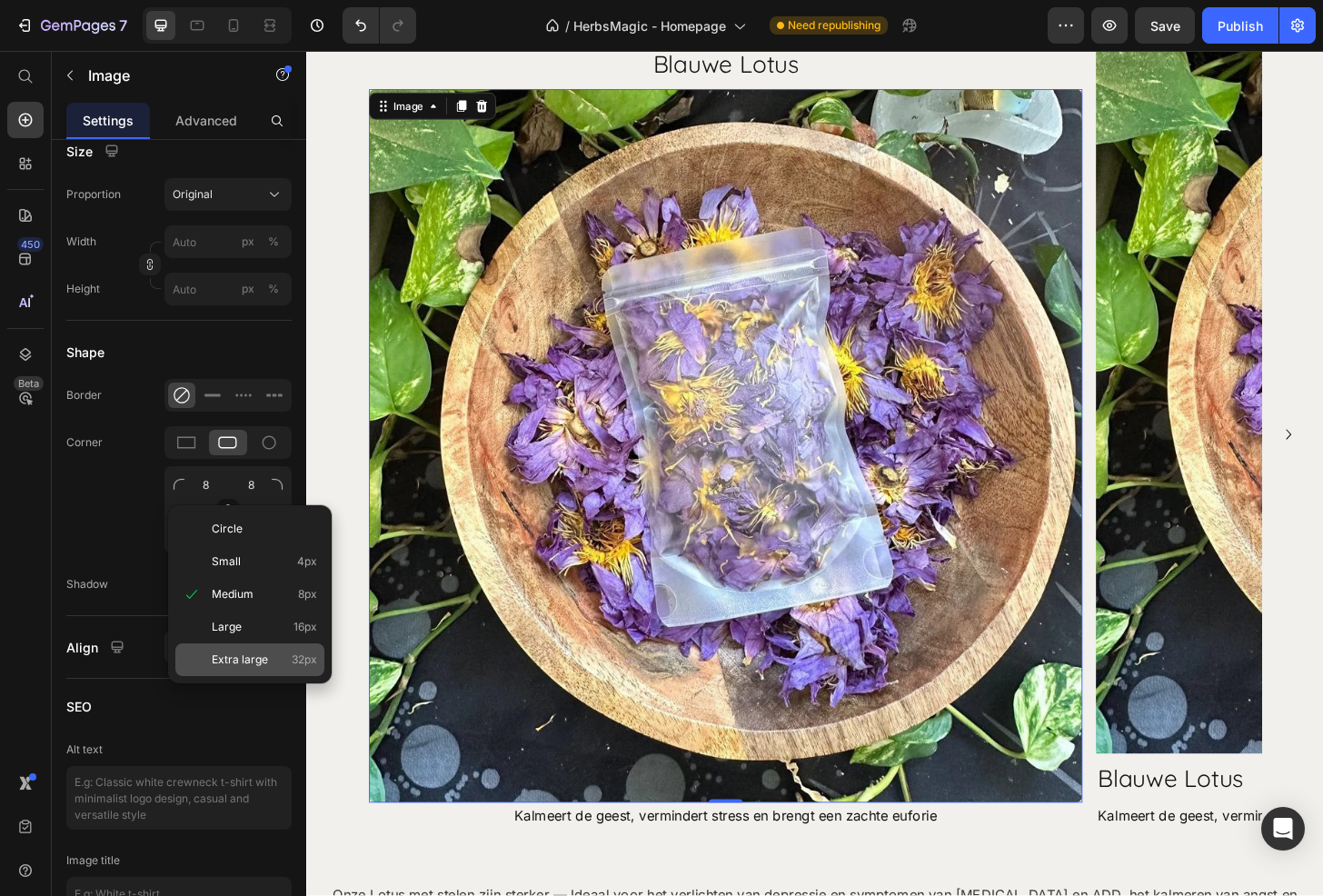 click on "Extra large" at bounding box center [240, 660] 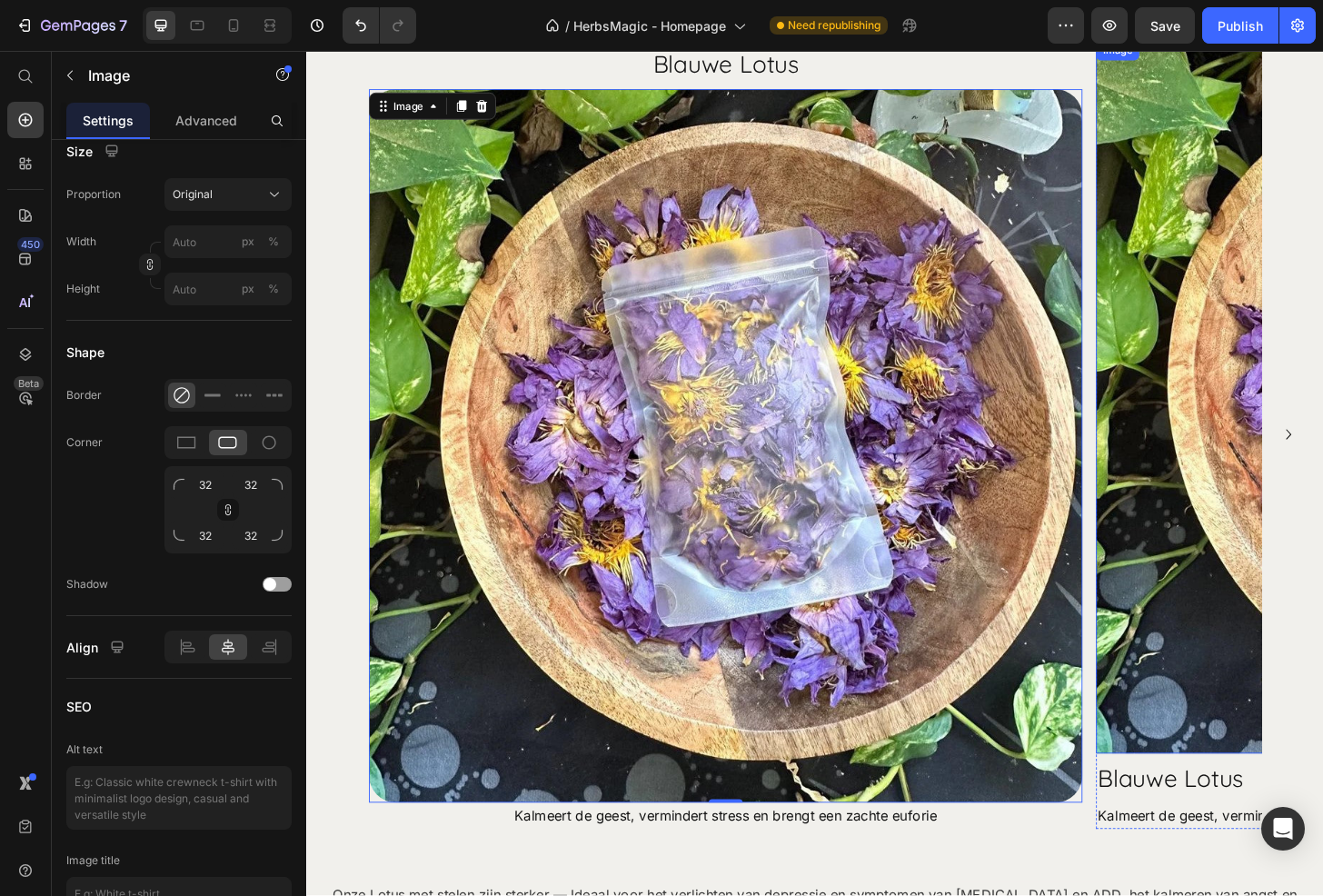 click at bounding box center [1535, 423] 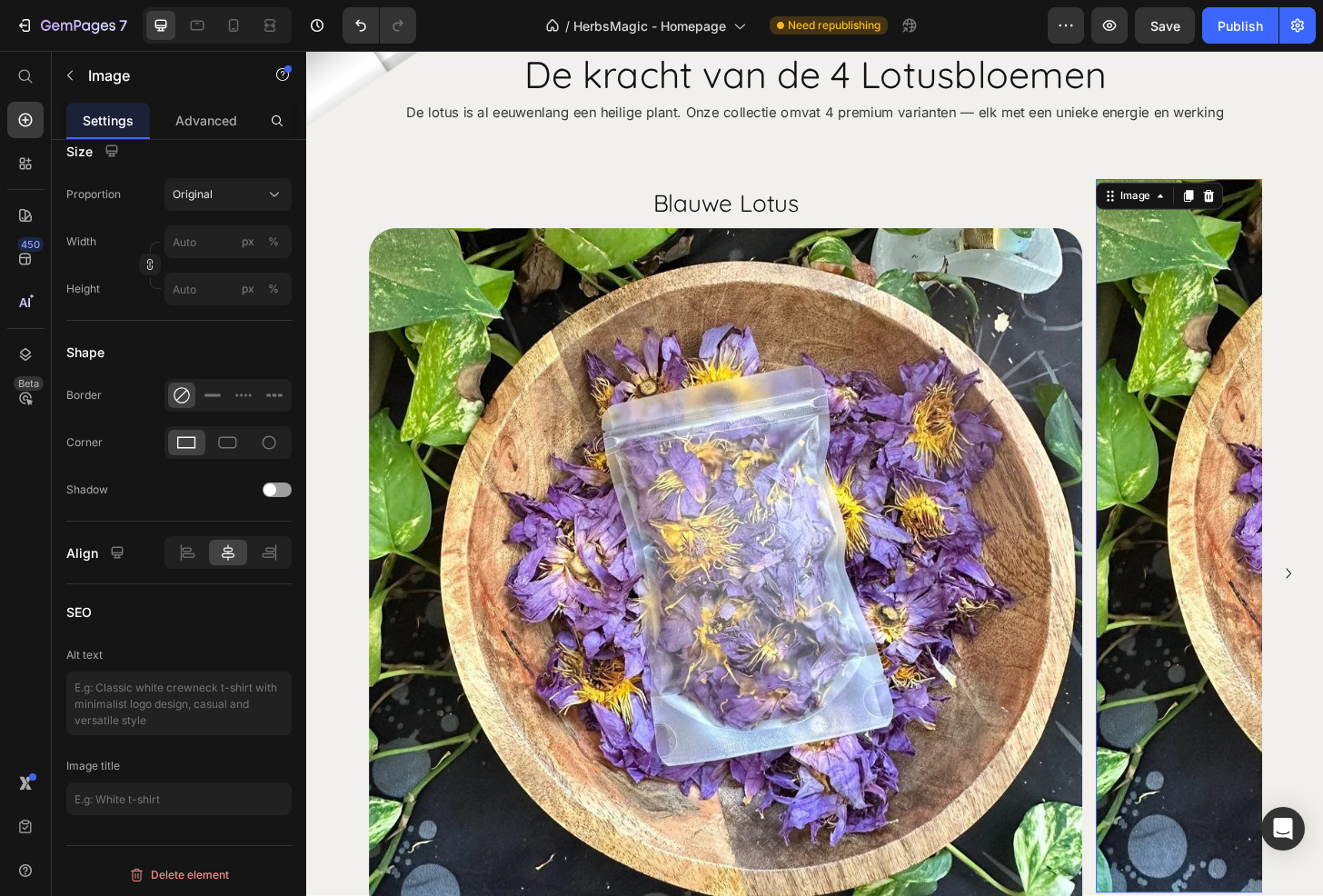 scroll, scrollTop: 9239, scrollLeft: 0, axis: vertical 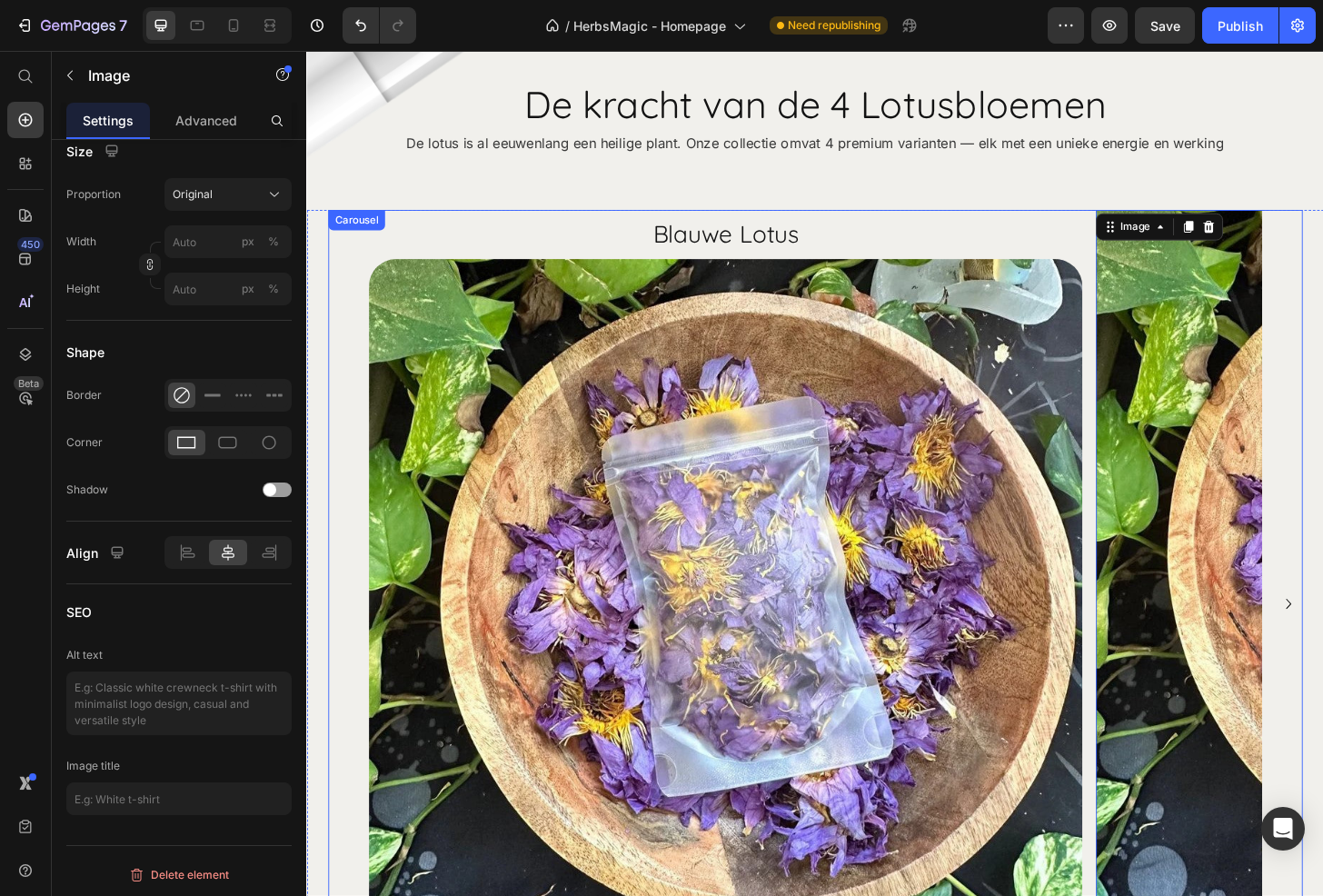 click 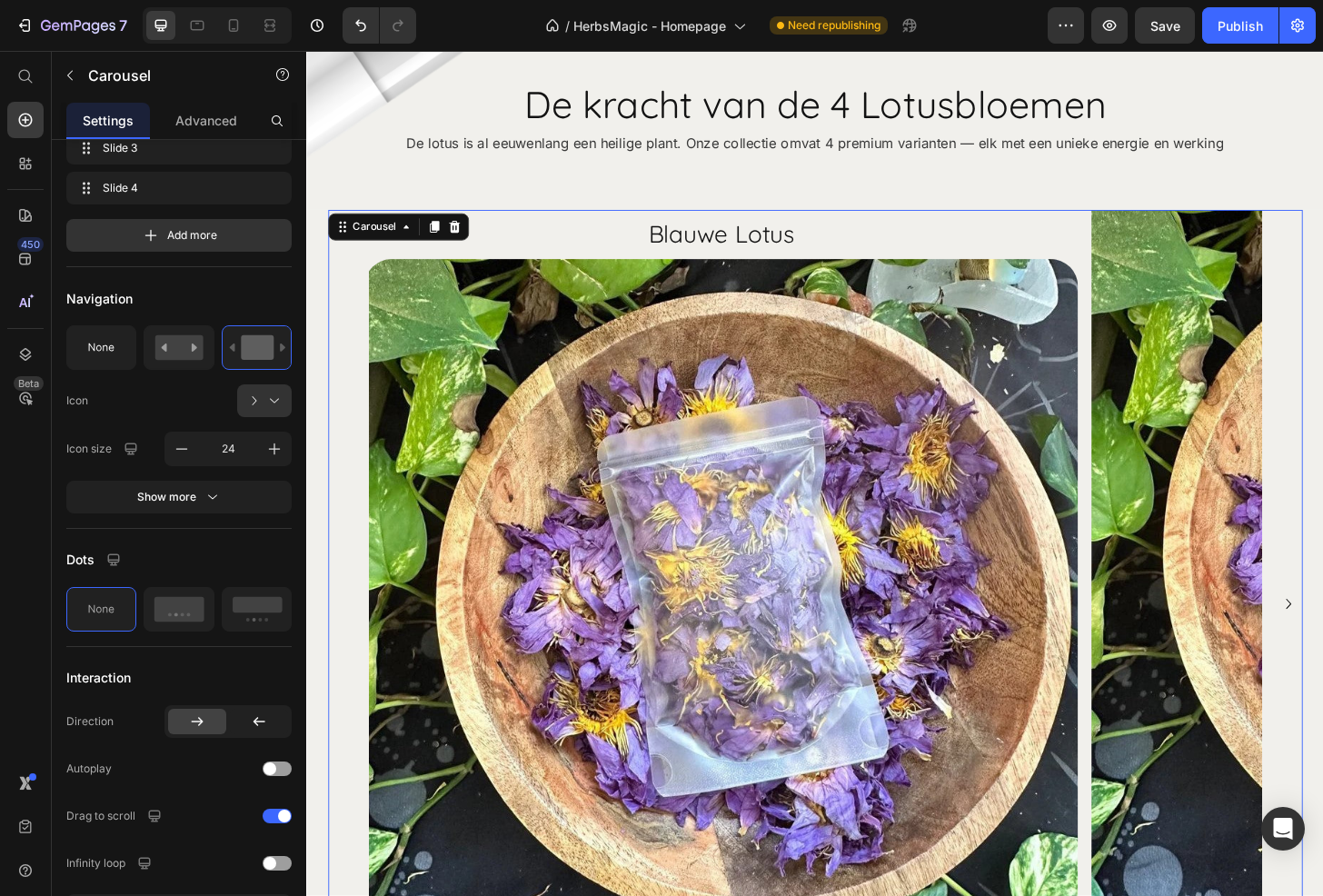 scroll, scrollTop: 0, scrollLeft: 0, axis: both 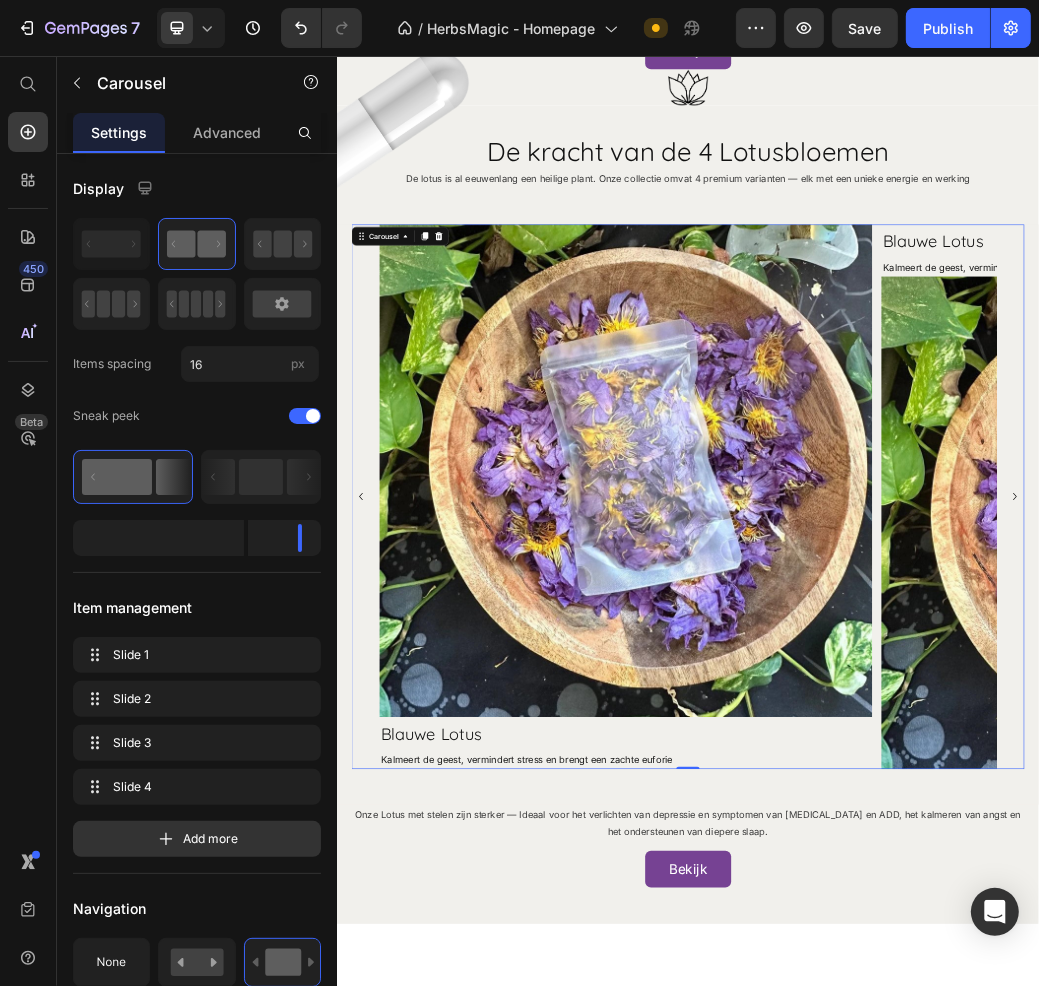 click 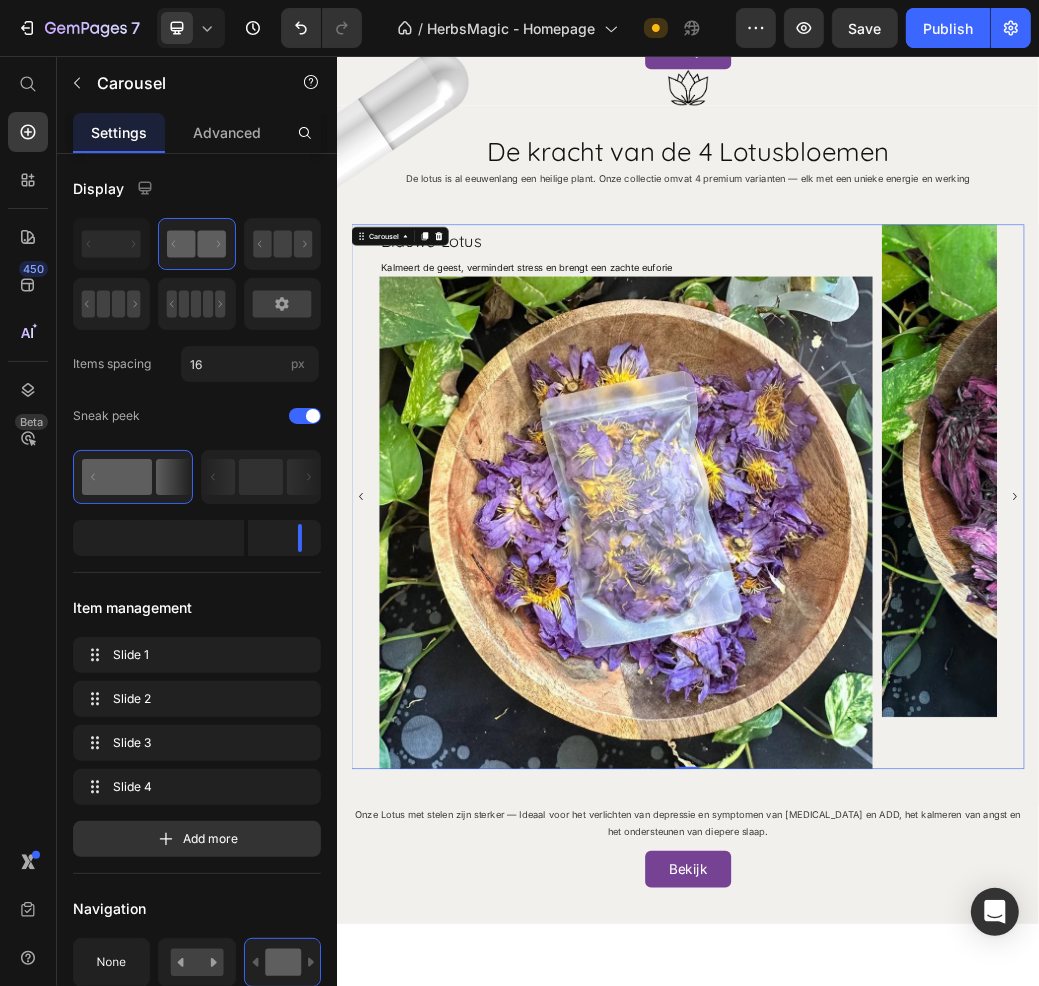 click 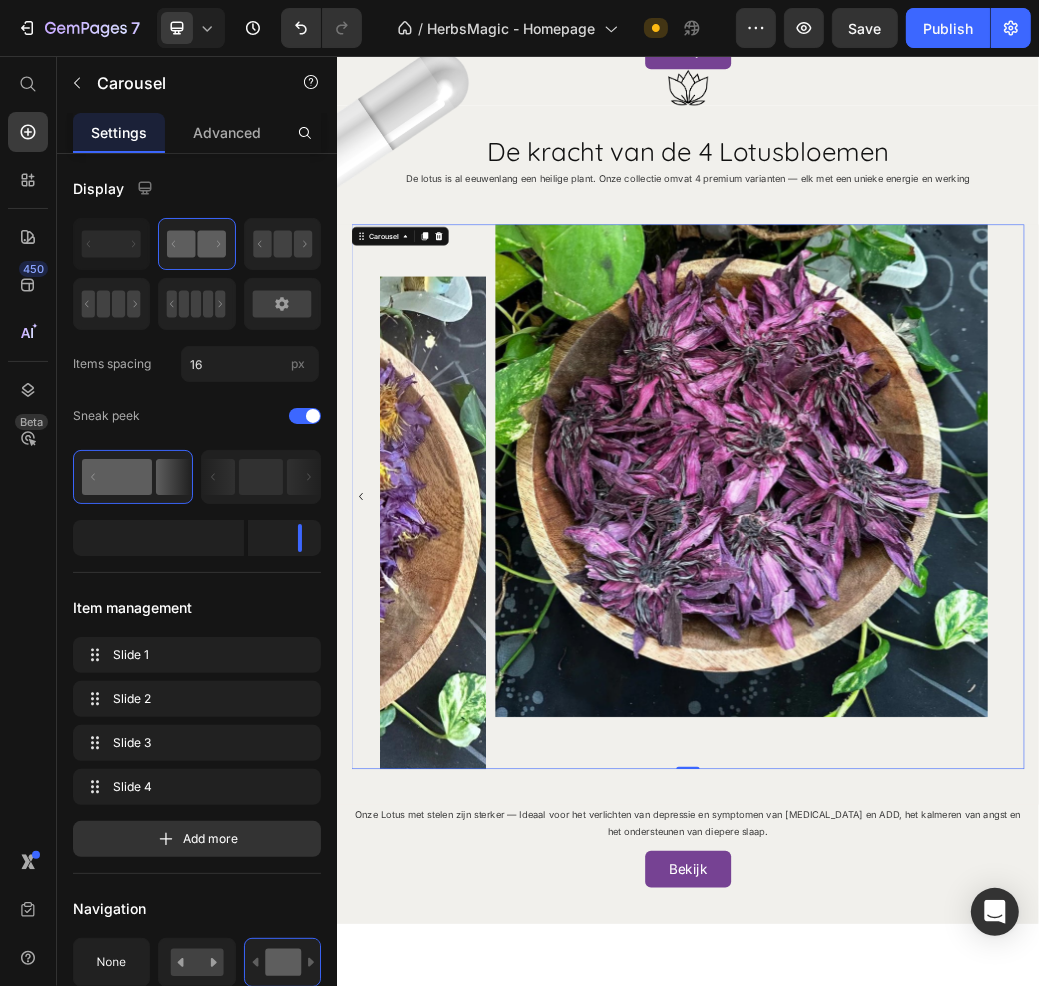 click at bounding box center (377, 809) 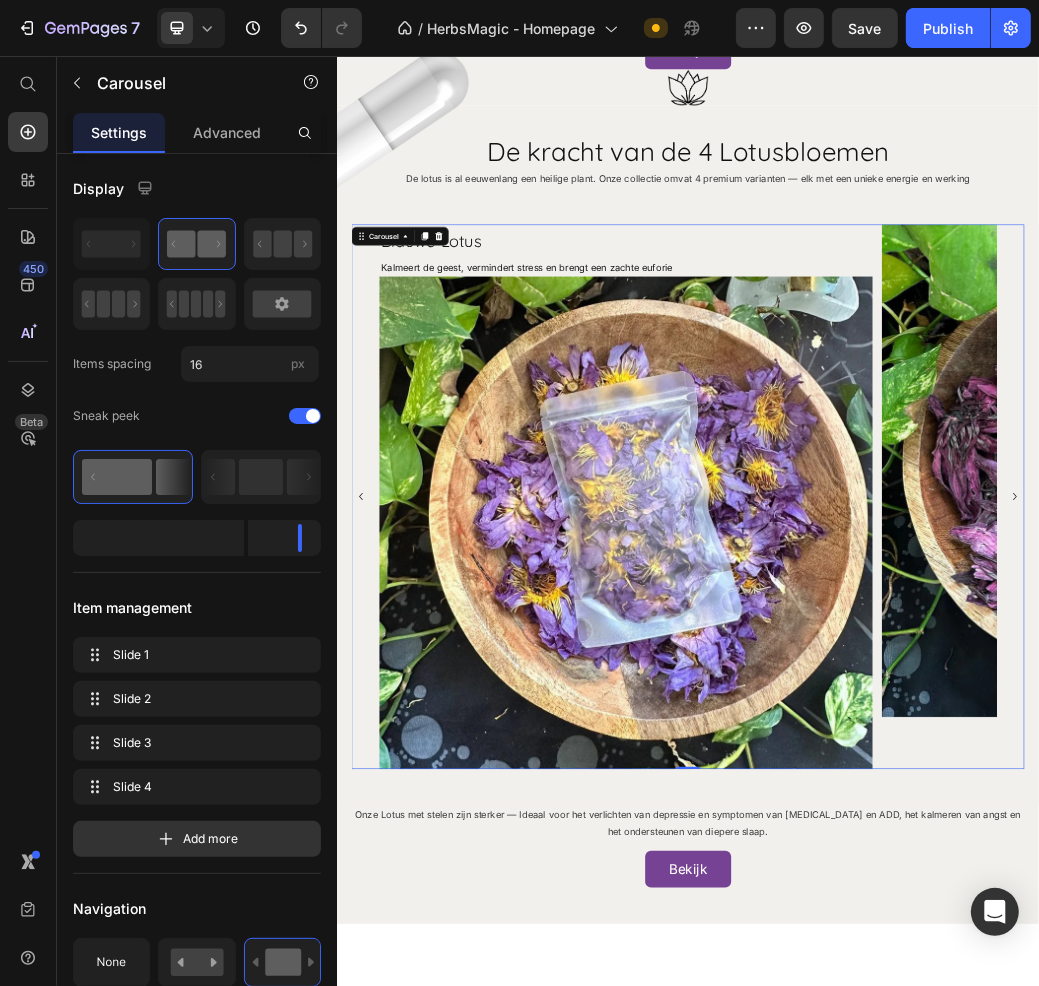 click at bounding box center (377, 809) 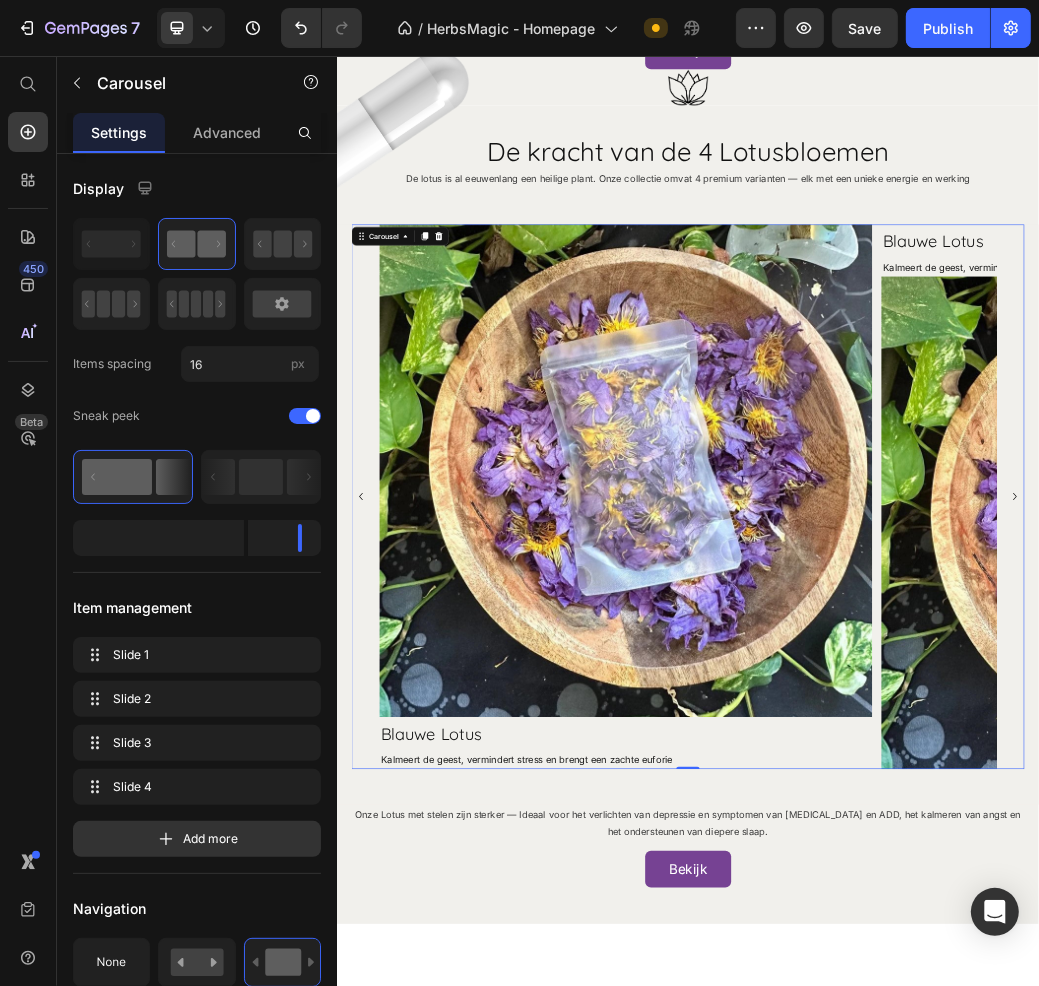 click at bounding box center (1495, 809) 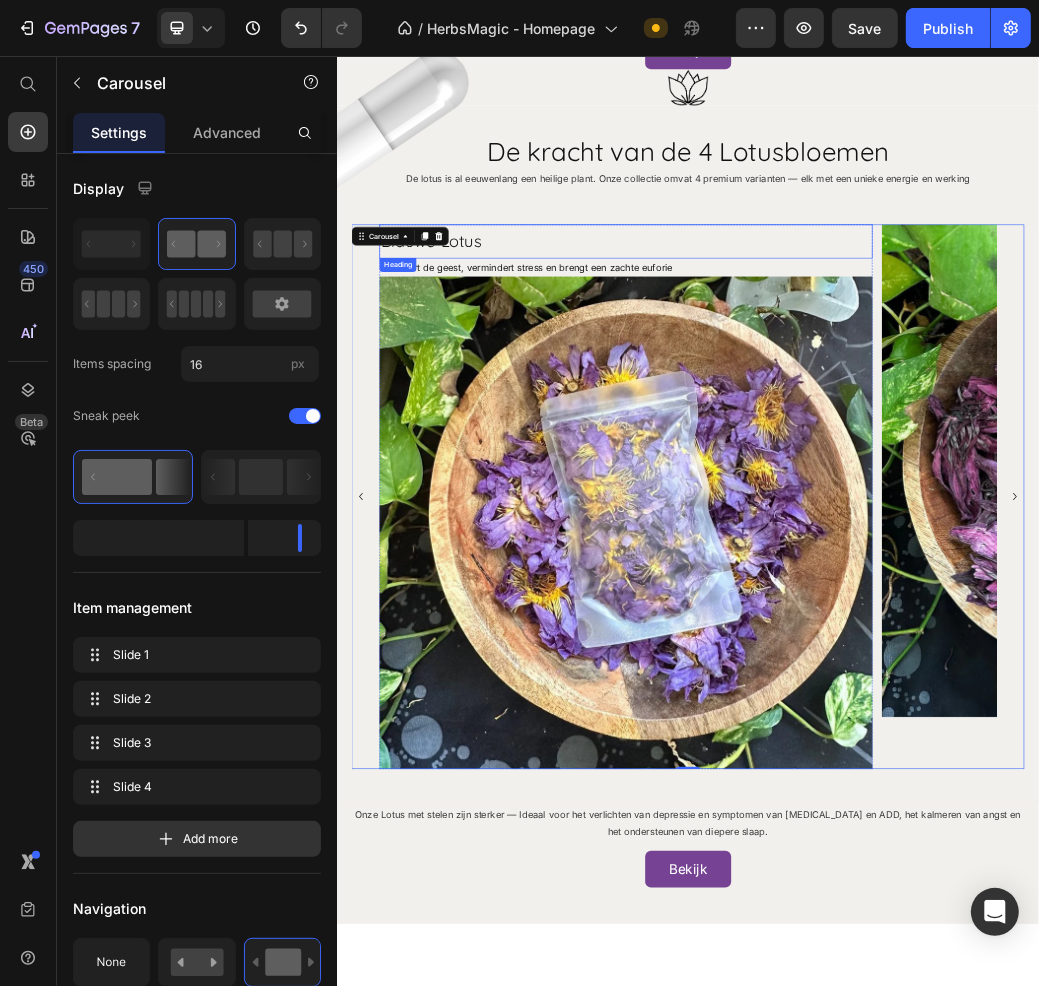 click on "Blauwe Lotus" at bounding box center [830, 373] 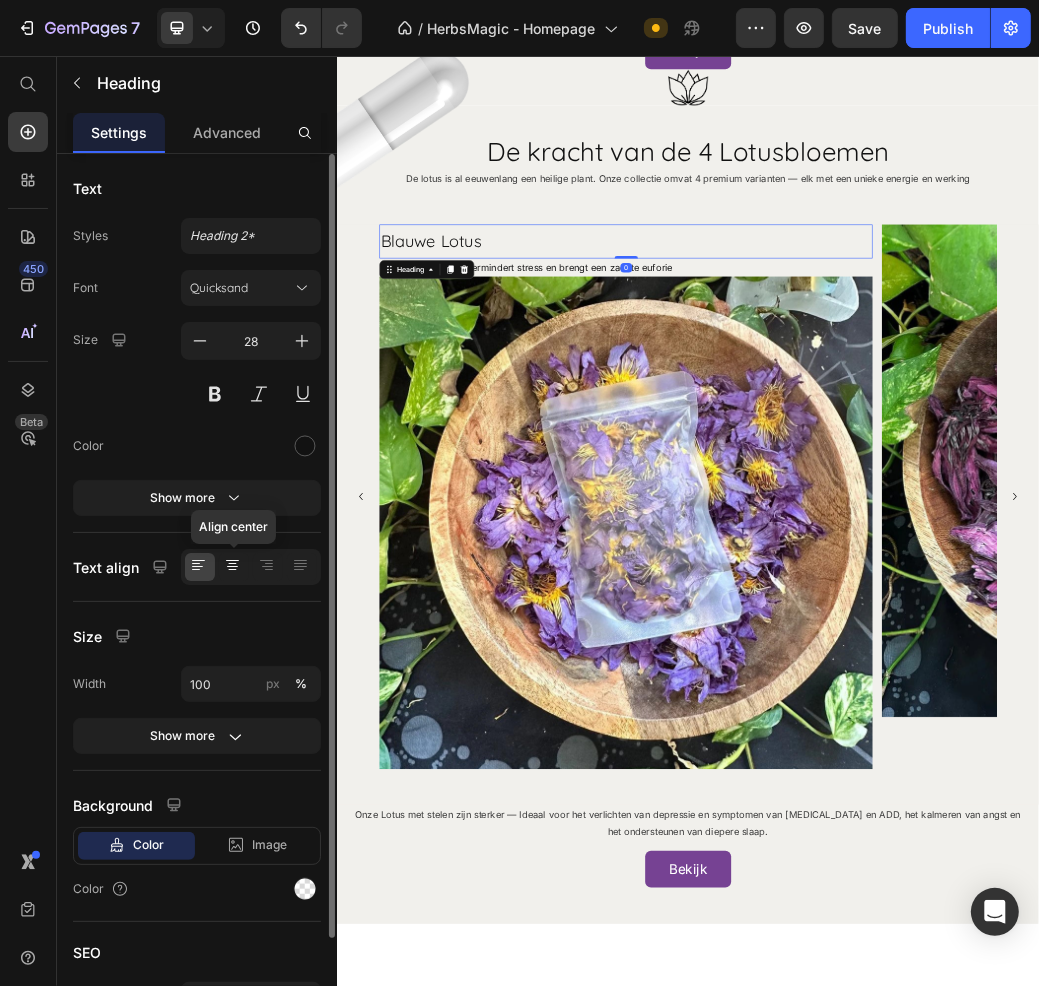click 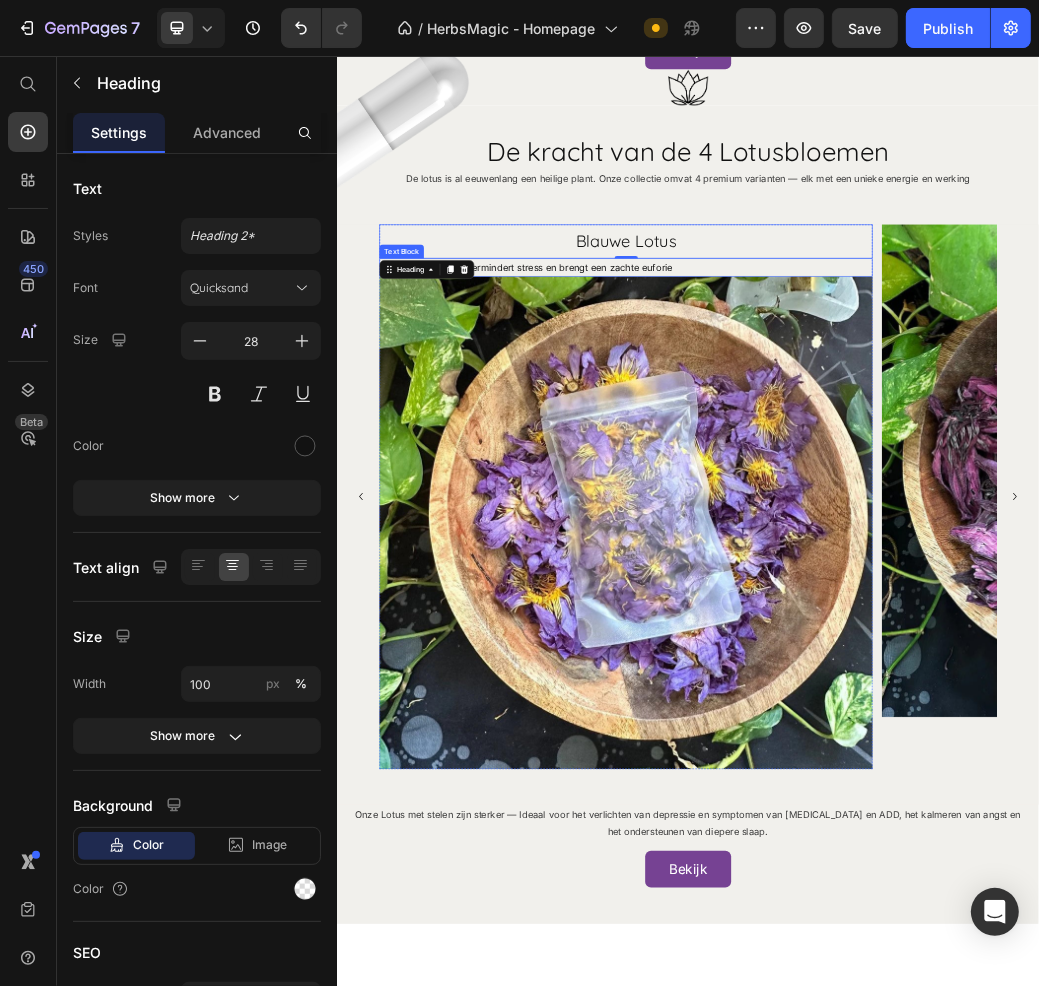 click on "Kalmeert de geest, vermindert stress en brengt een zachte euforie" at bounding box center [830, 417] 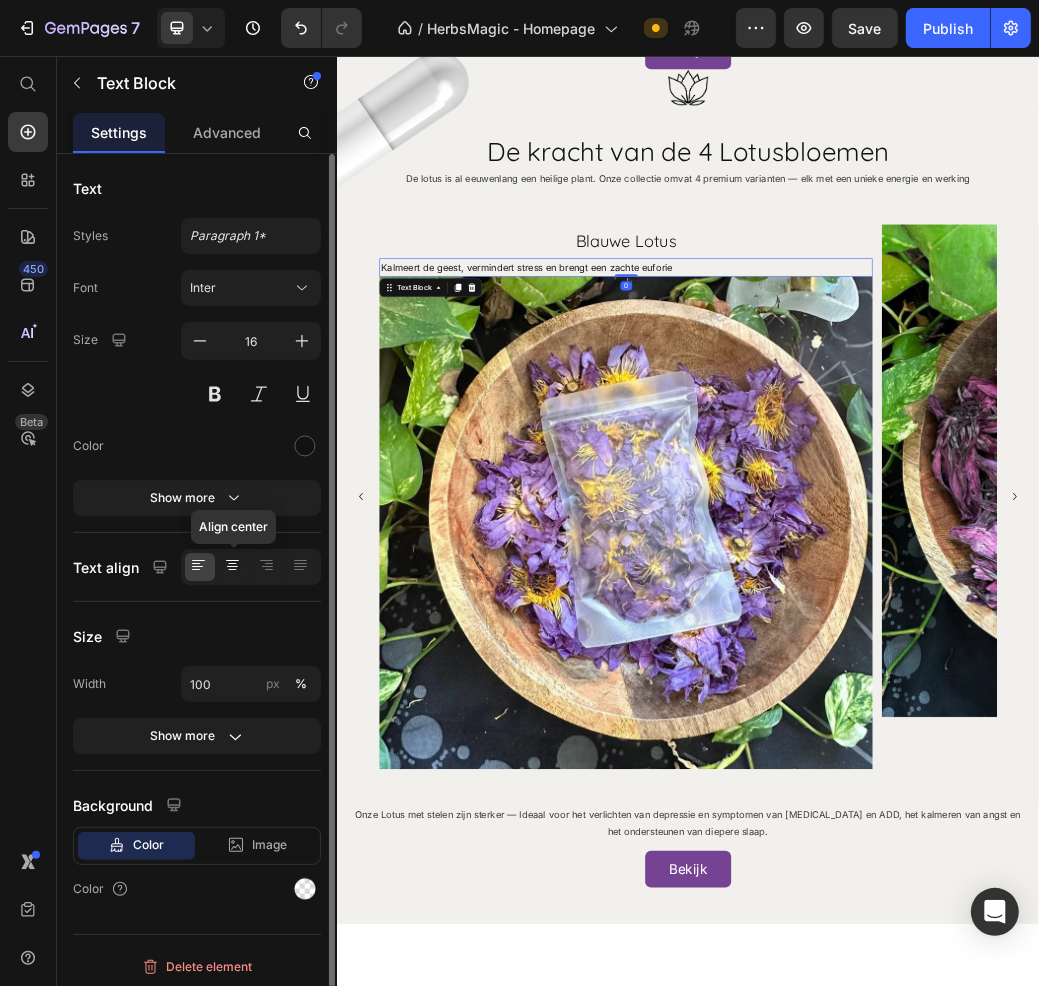 click 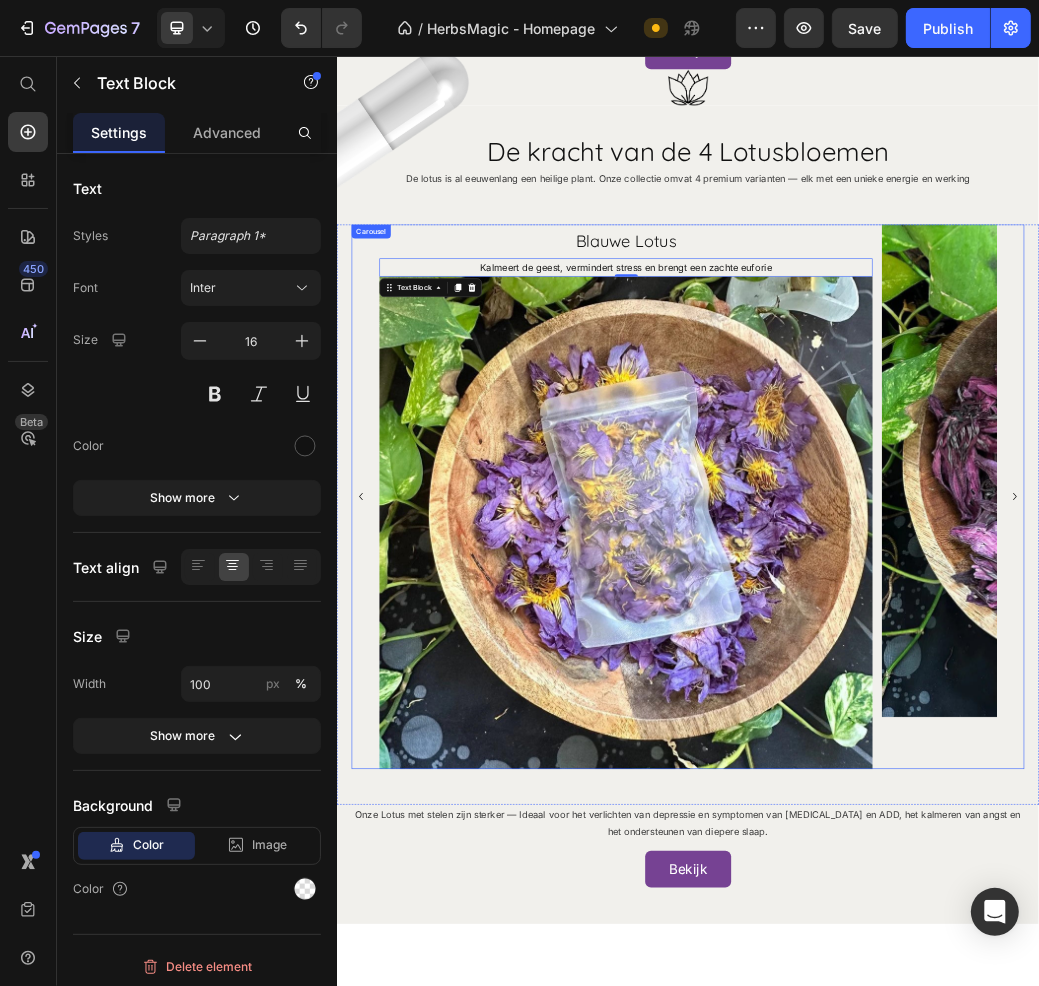 click at bounding box center (830, 854) 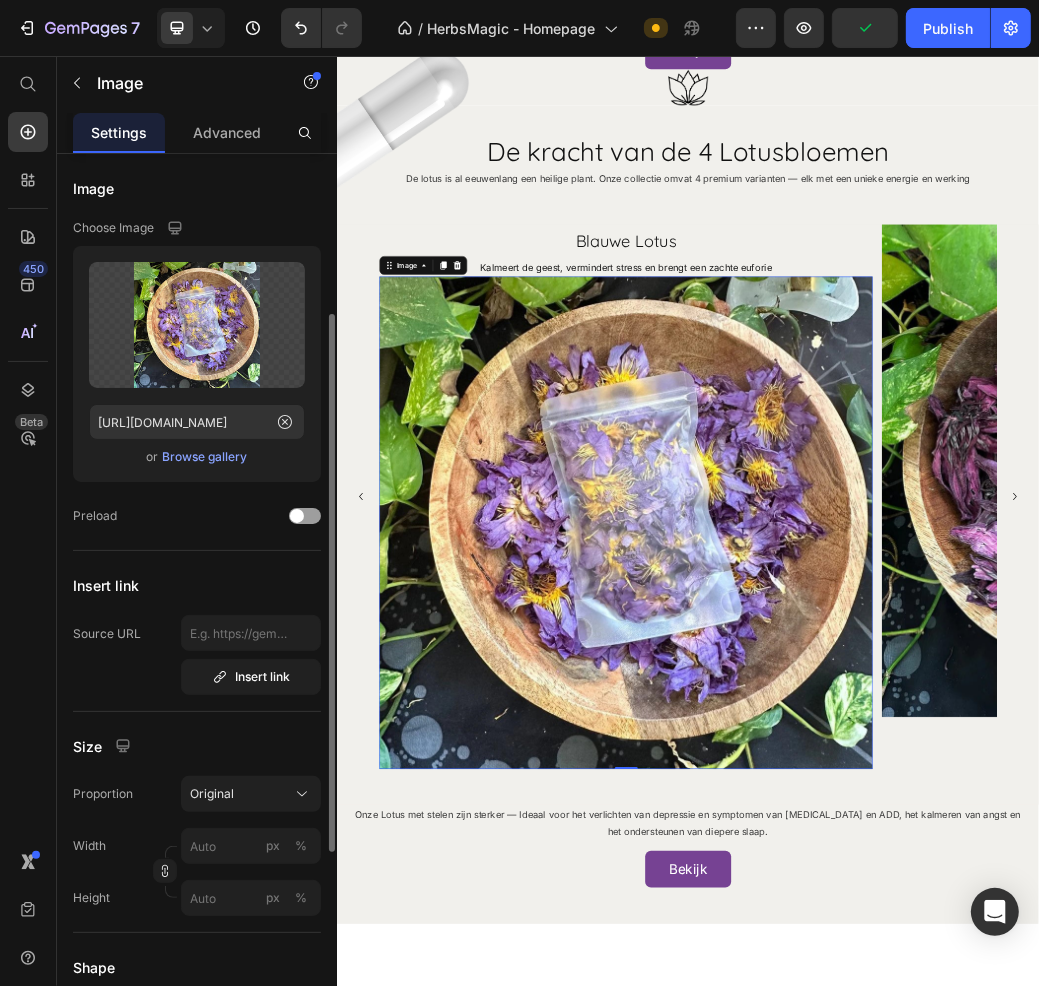 scroll, scrollTop: 580, scrollLeft: 0, axis: vertical 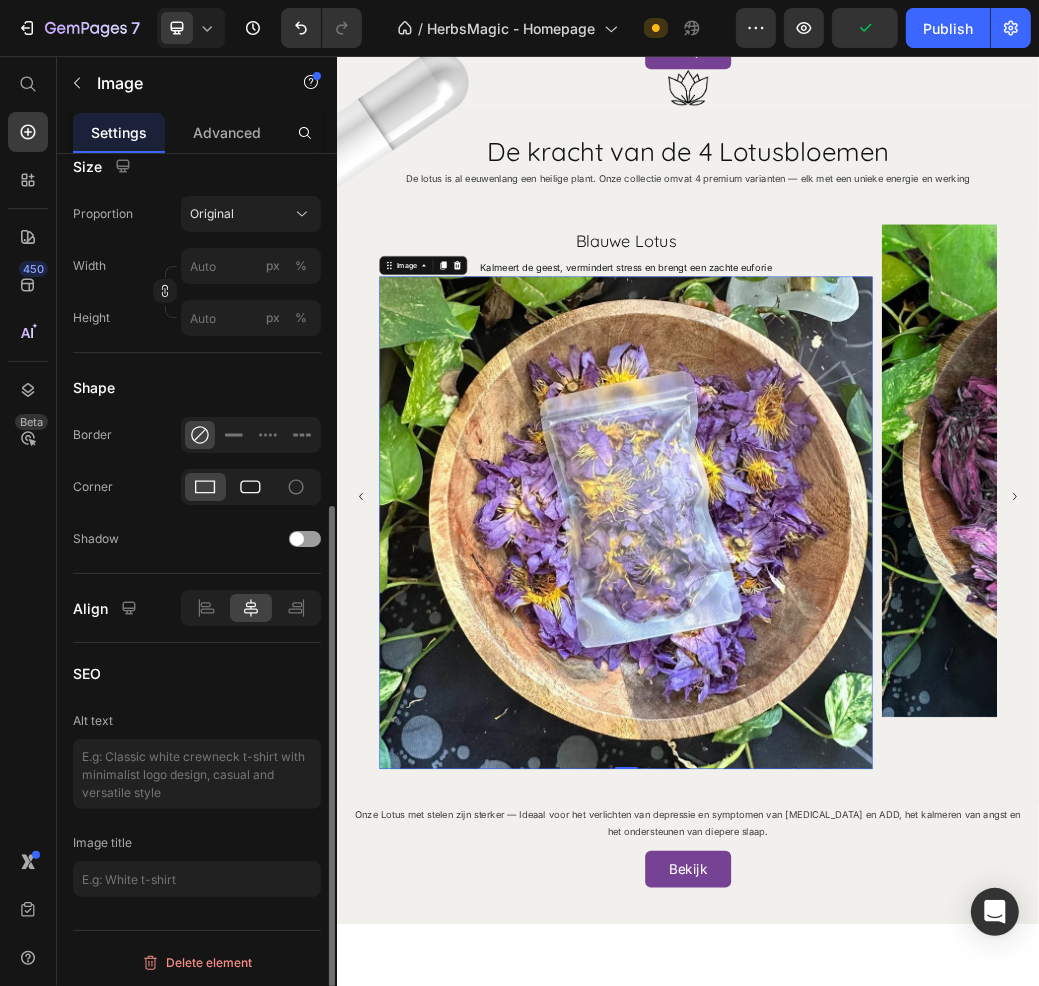 click 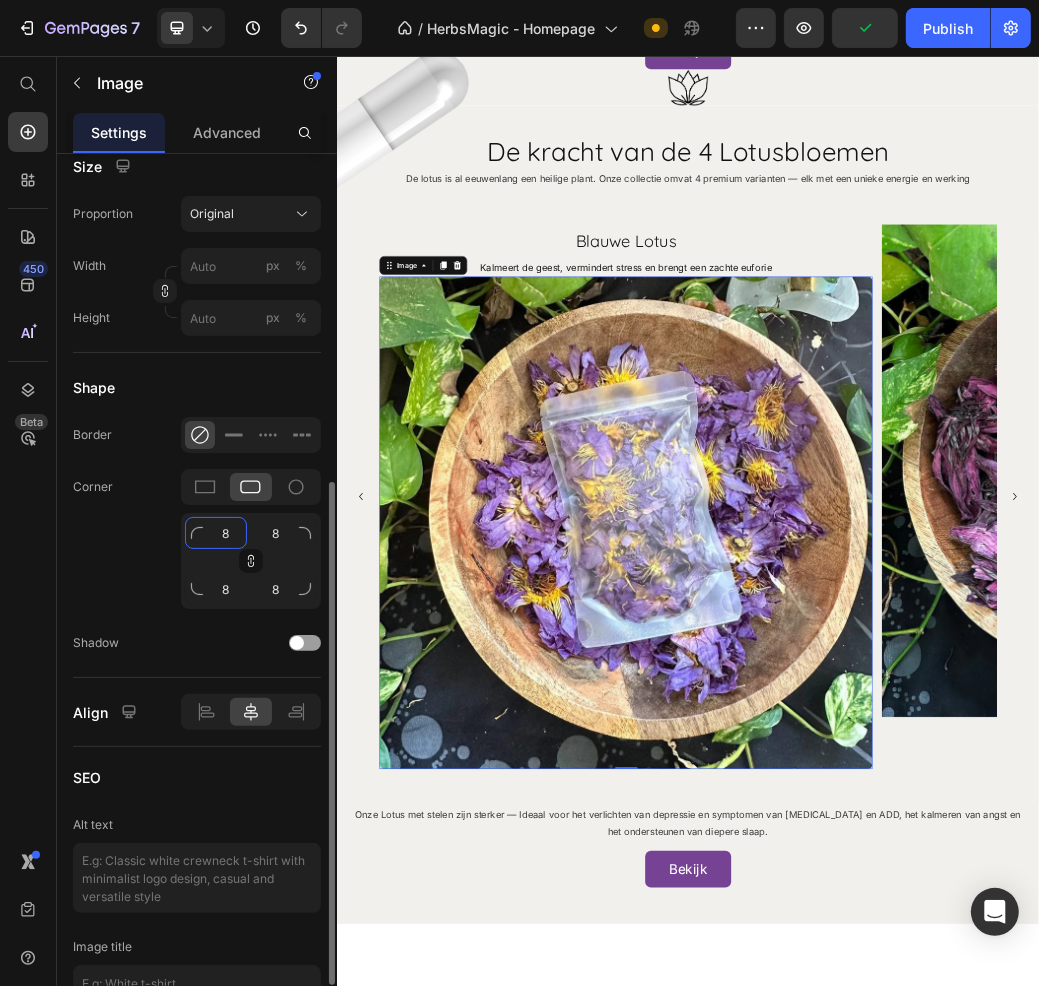 click on "8" 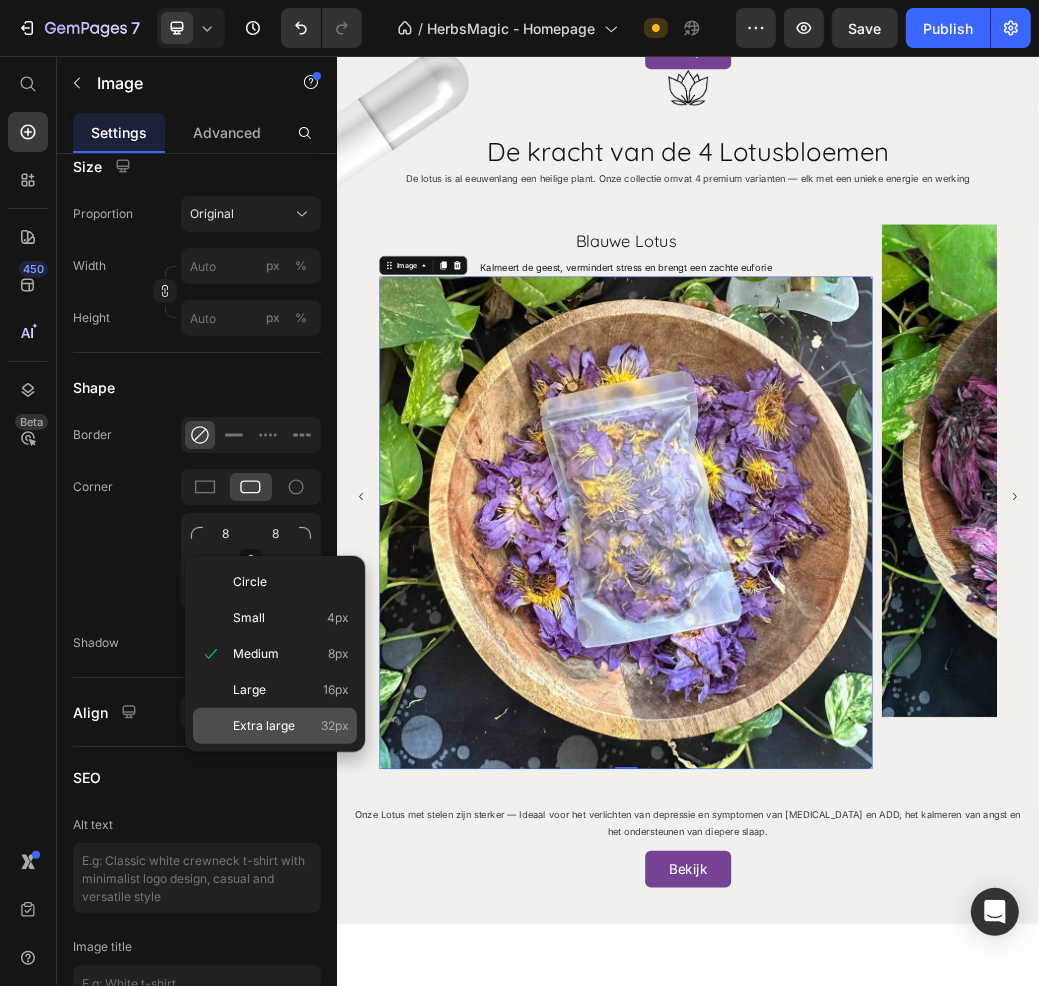 click on "Extra large" at bounding box center [264, 726] 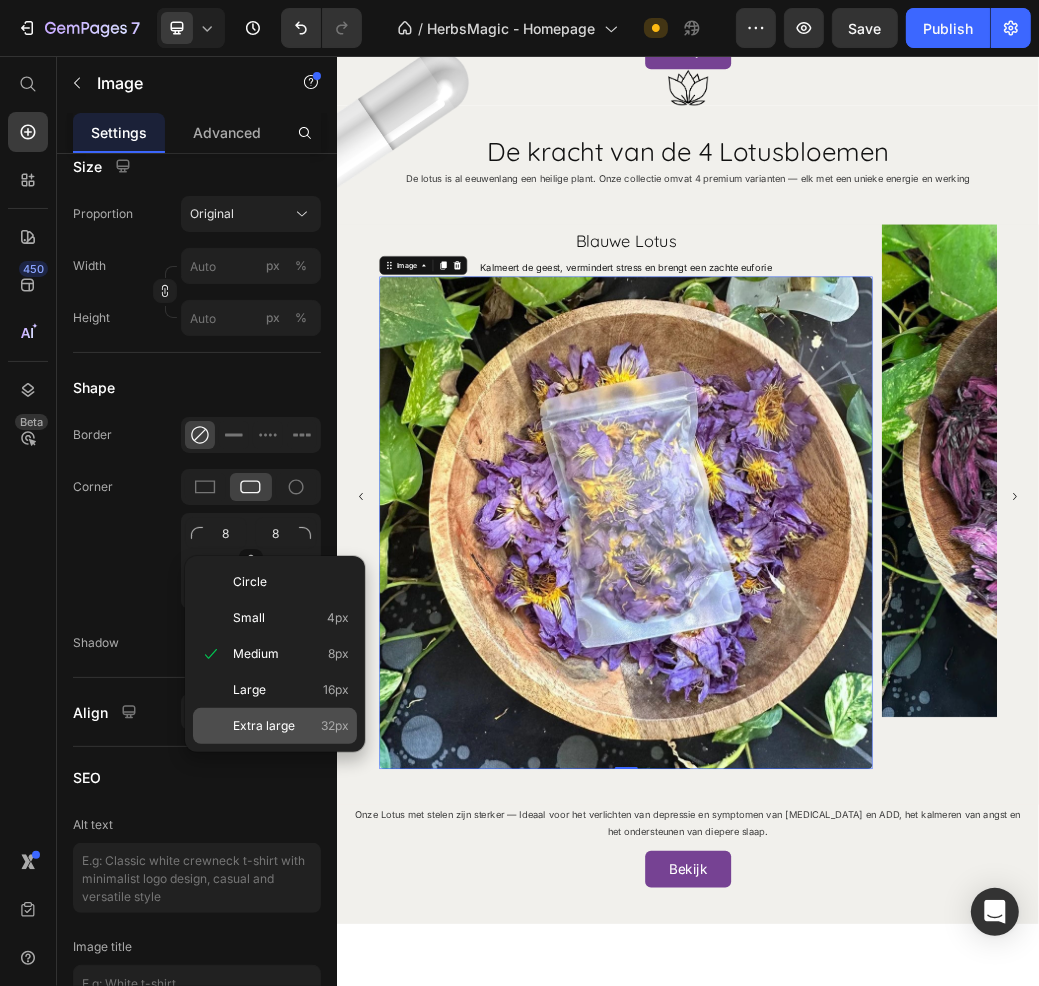 type on "32" 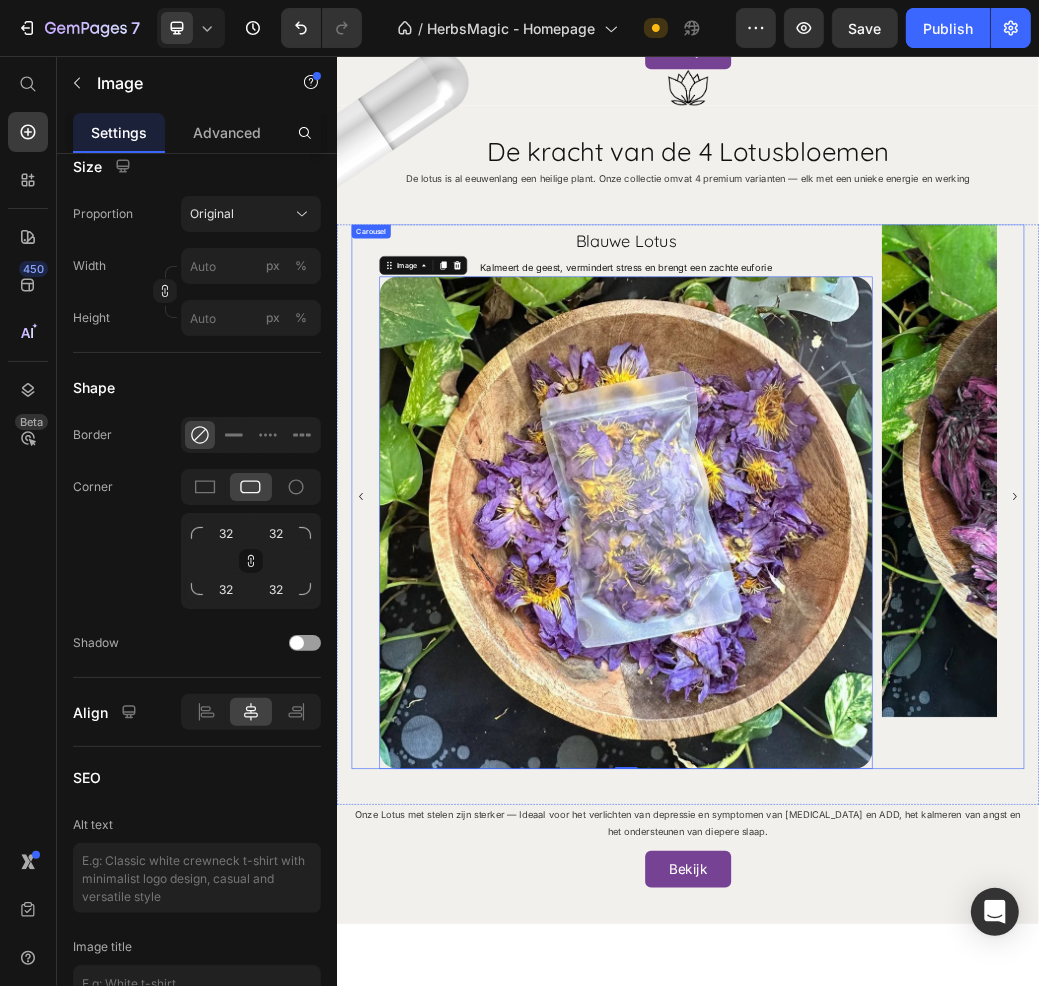 click on "Image" at bounding box center (1688, 809) 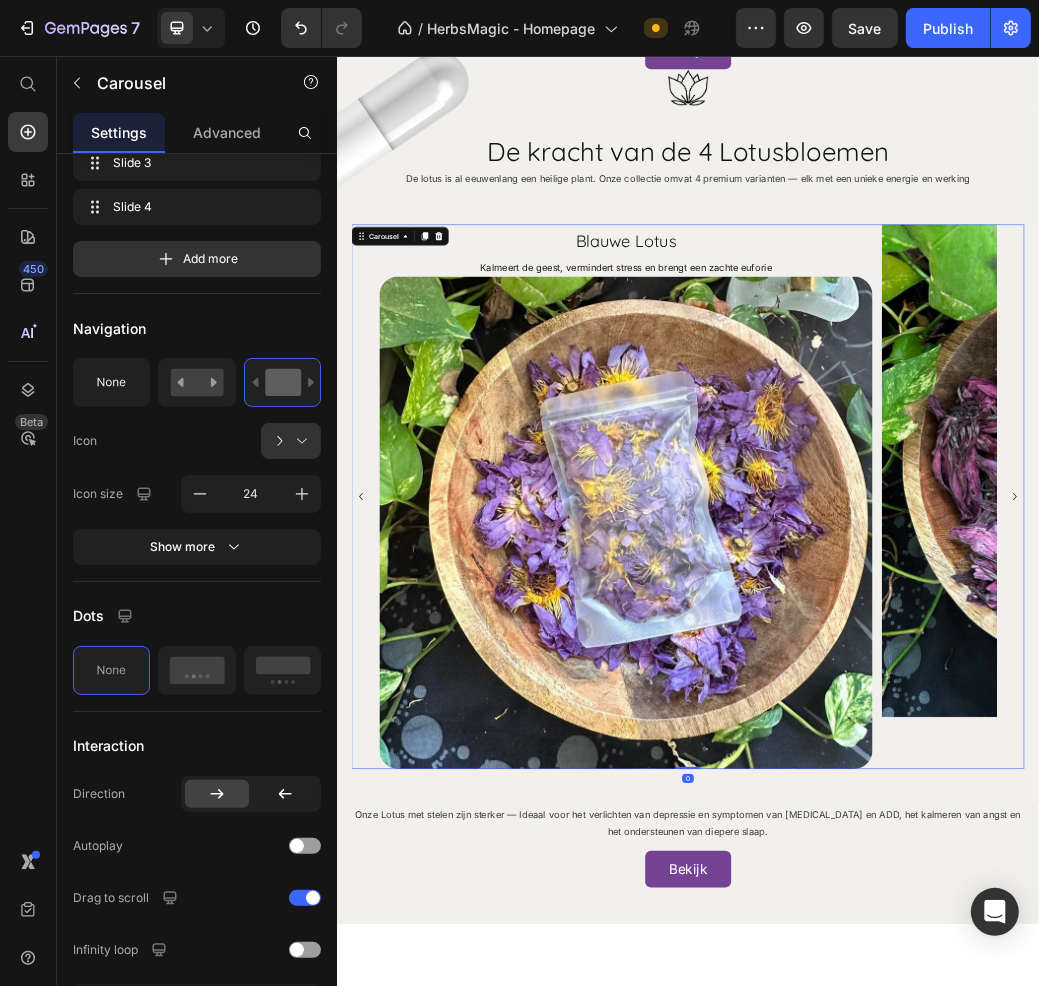 scroll, scrollTop: 0, scrollLeft: 0, axis: both 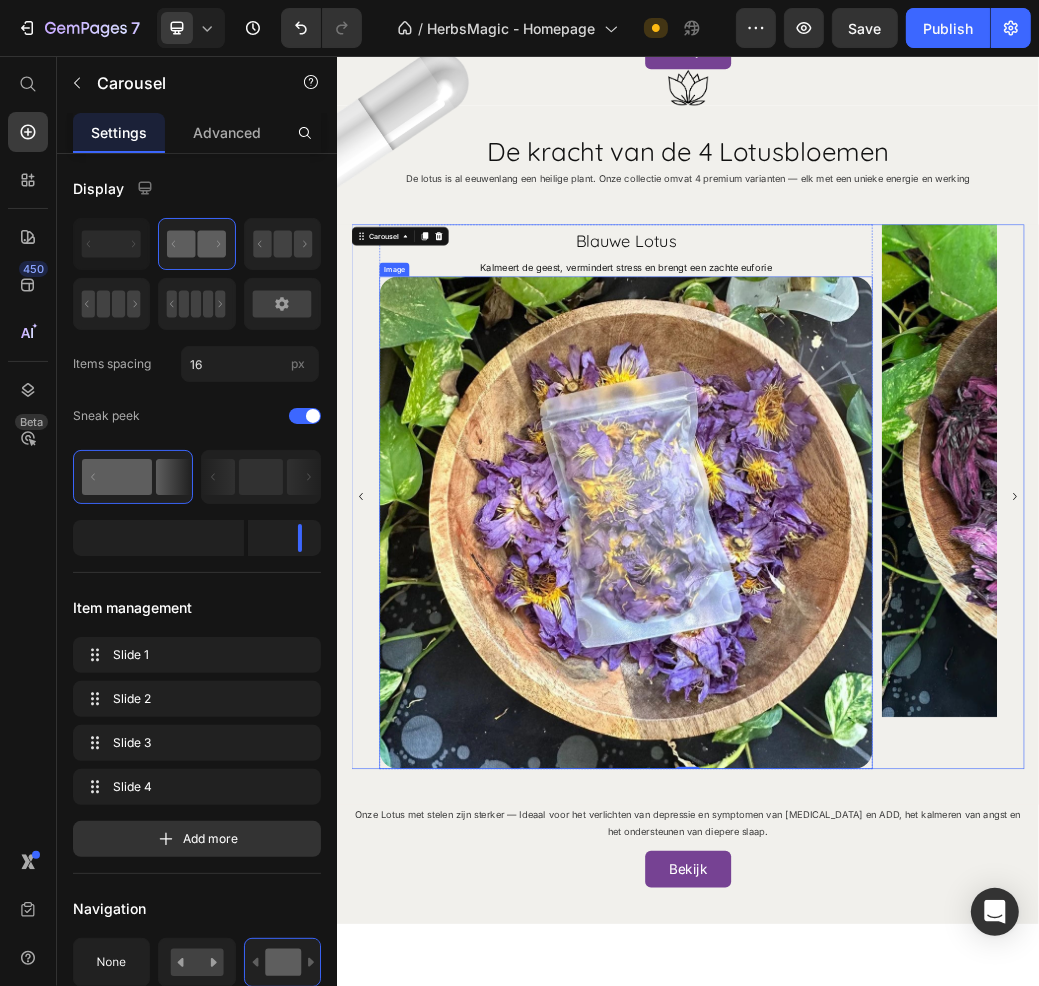 click at bounding box center [830, 854] 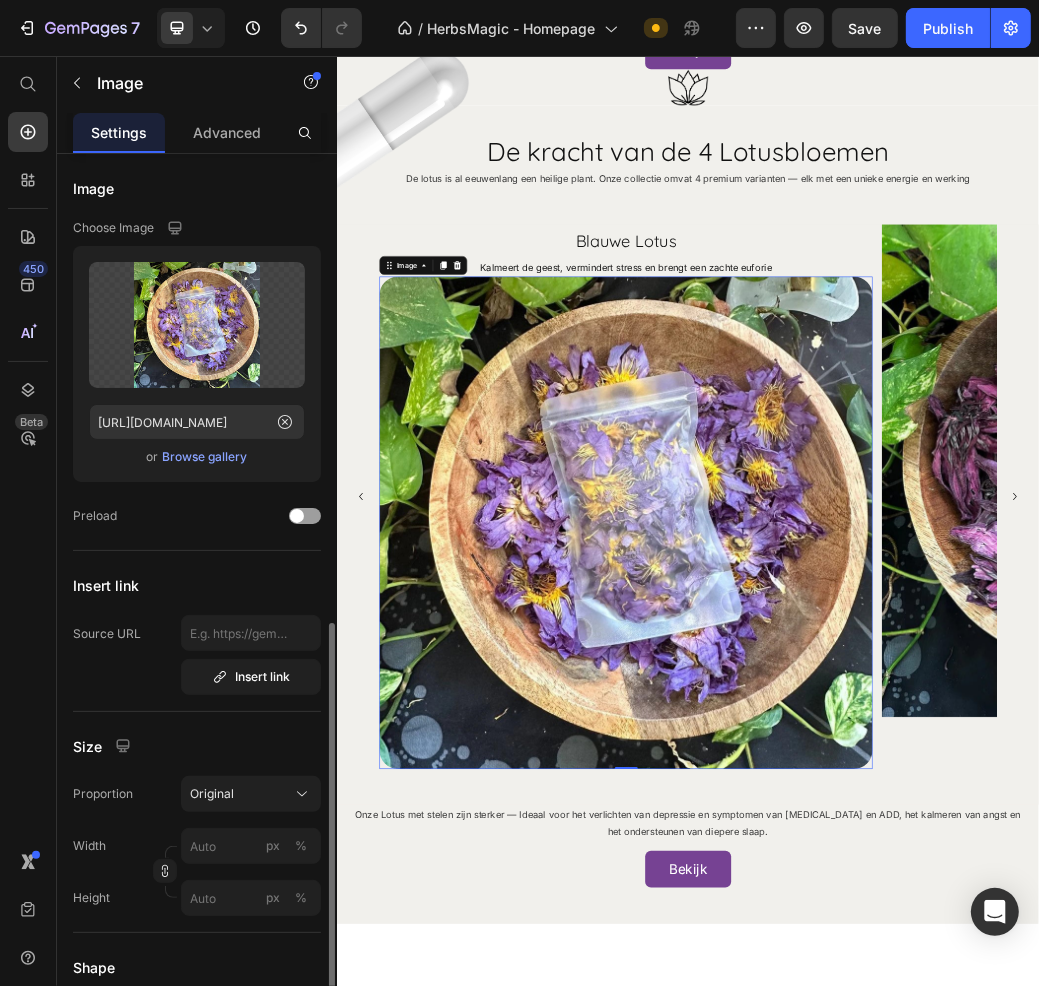 scroll, scrollTop: 500, scrollLeft: 0, axis: vertical 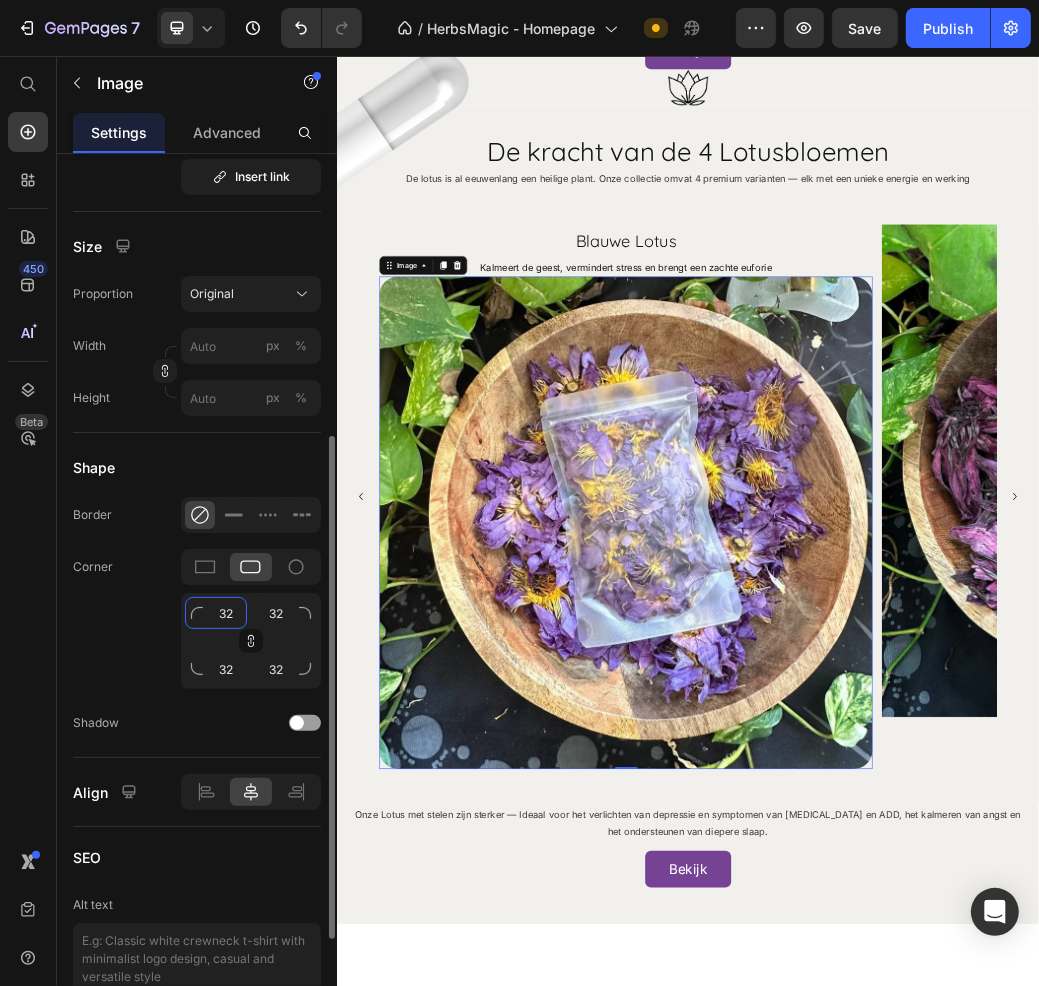click on "32" 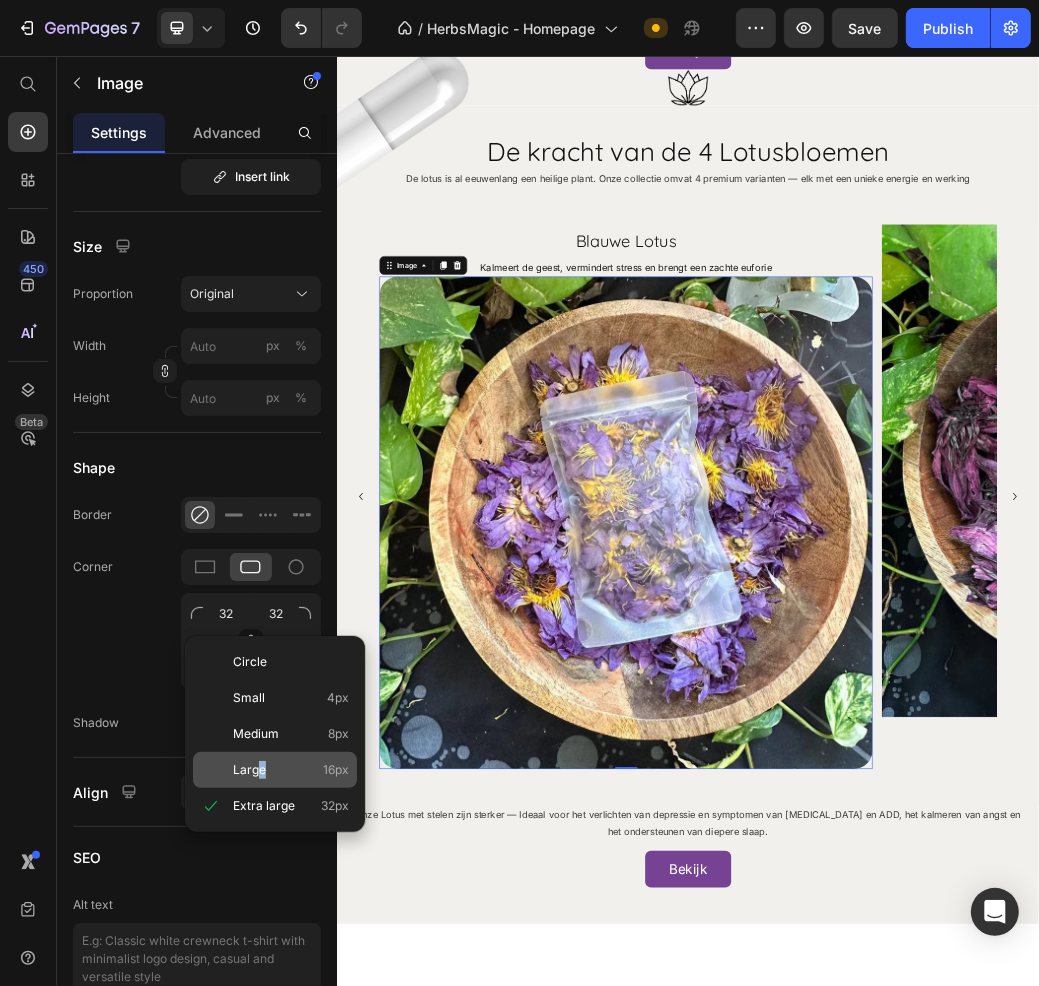 click on "Large" at bounding box center (249, 770) 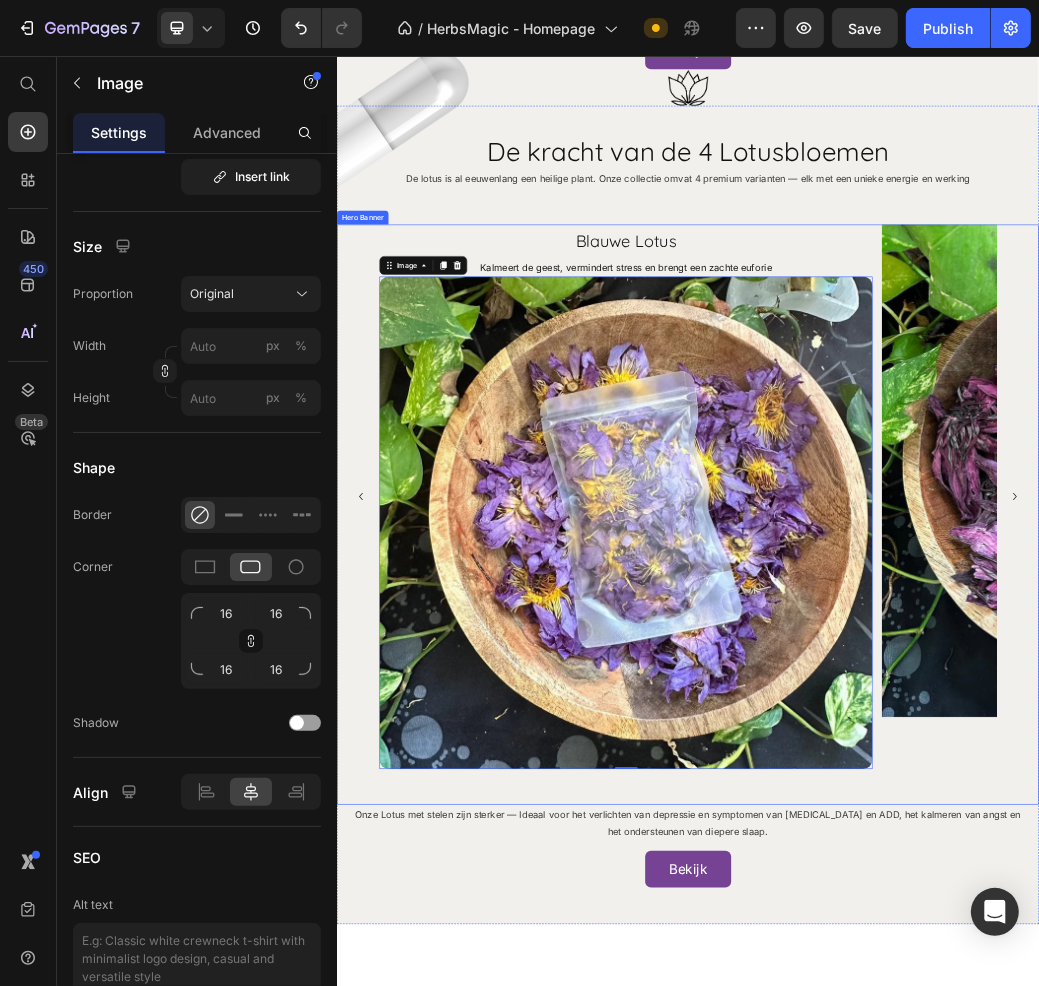 click on "Blauwe Lotus Heading Image Kalmeert de geest, vermindert stress en brengt een zachte euforie  Text Block Row Image Blauwe Lotus Heading Kalmeert de geest, vermindert stress en brengt een zachte euforie  Text Block Row Blauwe Lotus Heading Kalmeert de geest, vermindert stress en brengt een zachte euforie  Text Block Image   0 Row Image
Carousel" at bounding box center (936, 840) 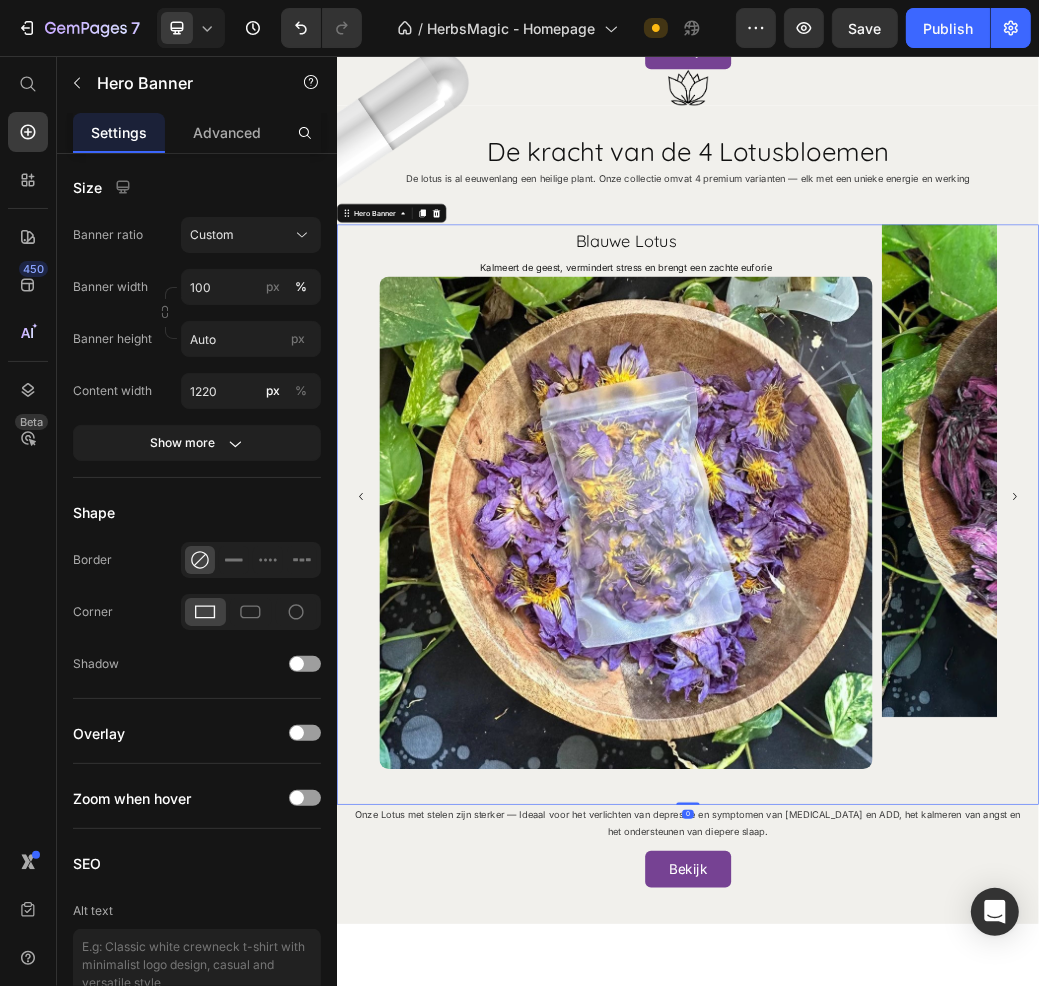 scroll, scrollTop: 0, scrollLeft: 0, axis: both 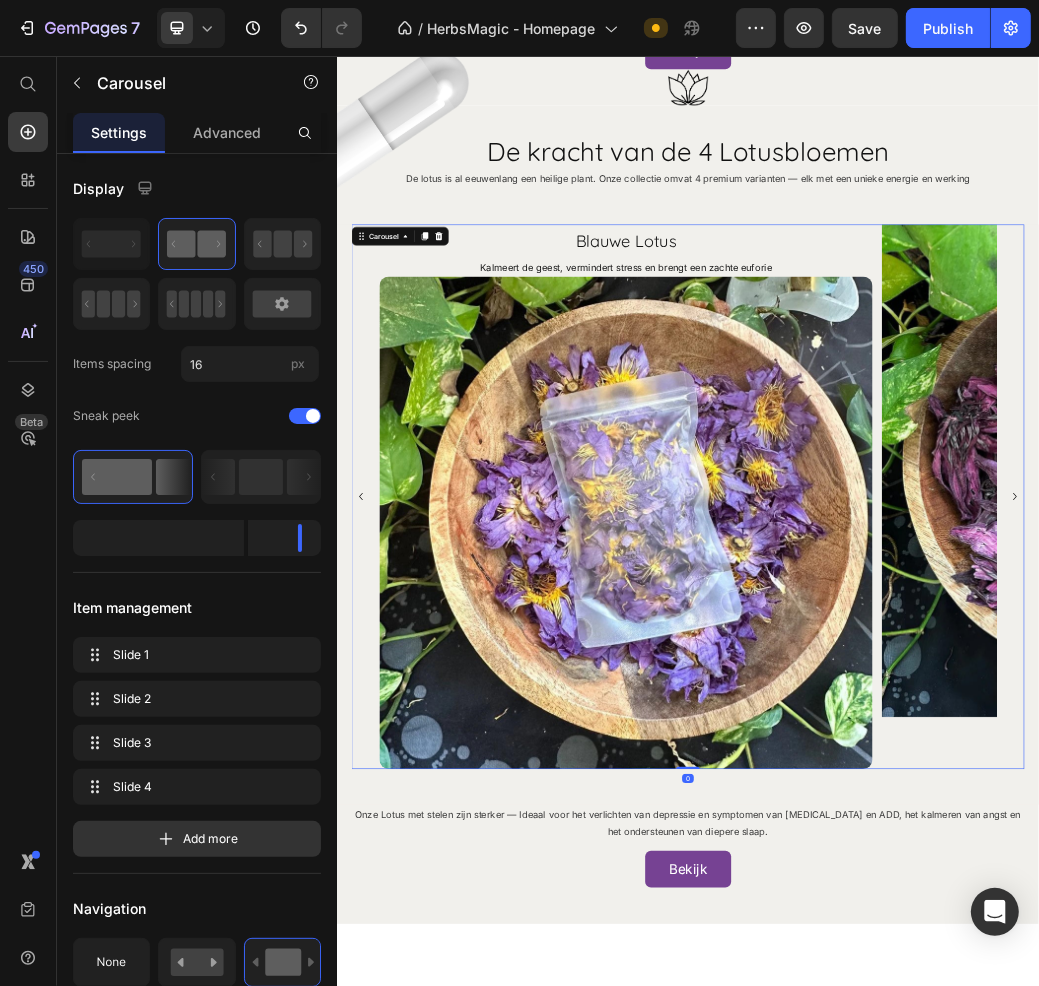click at bounding box center [377, 809] 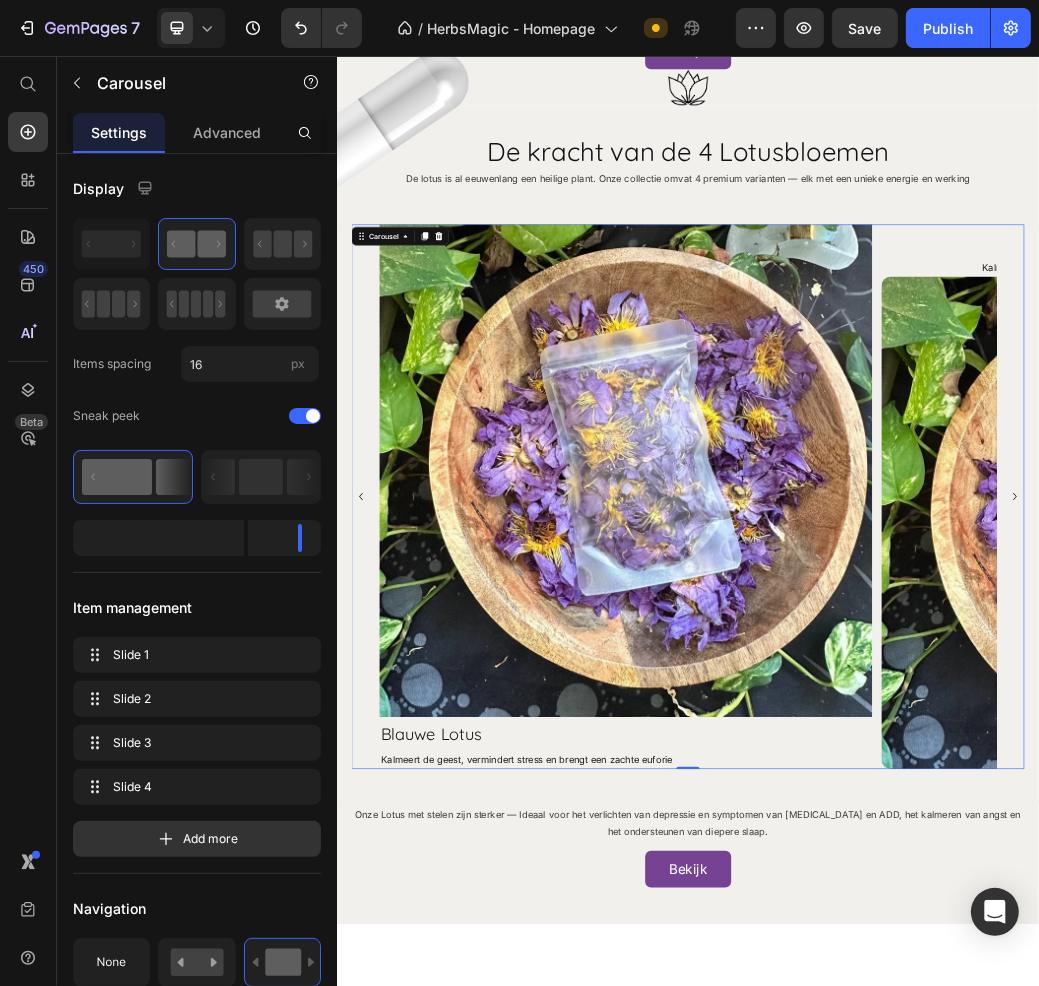 click at bounding box center [377, 809] 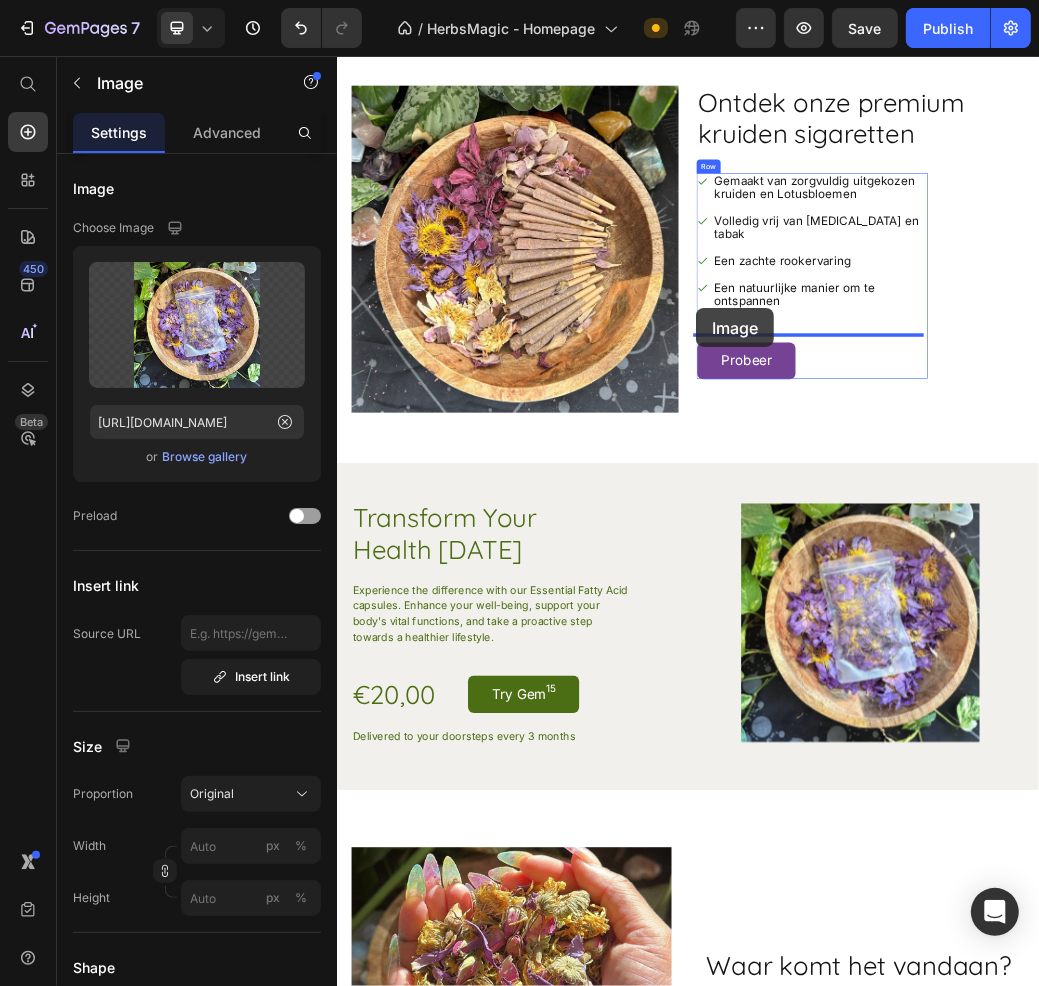 scroll, scrollTop: 11015, scrollLeft: 0, axis: vertical 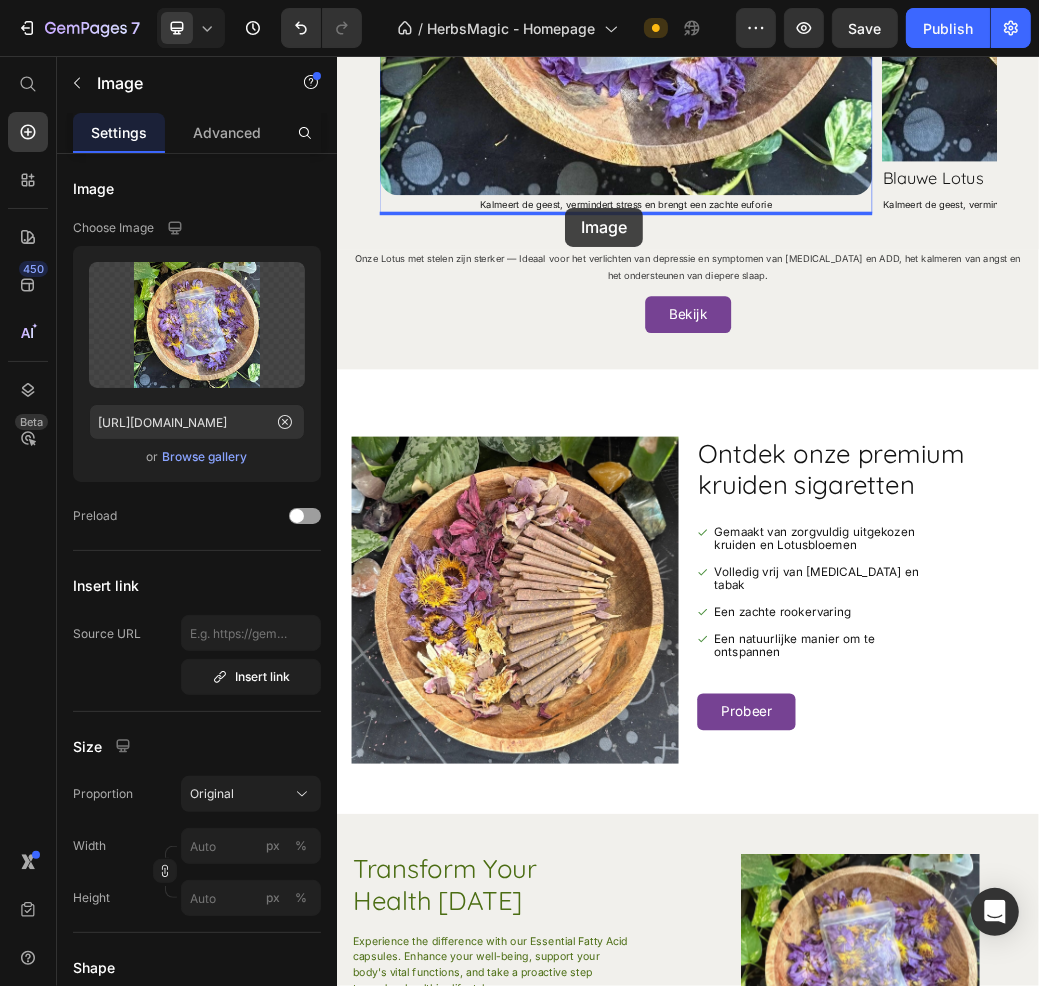 drag, startPoint x: 448, startPoint y: 397, endPoint x: 726, endPoint y: 315, distance: 289.84134 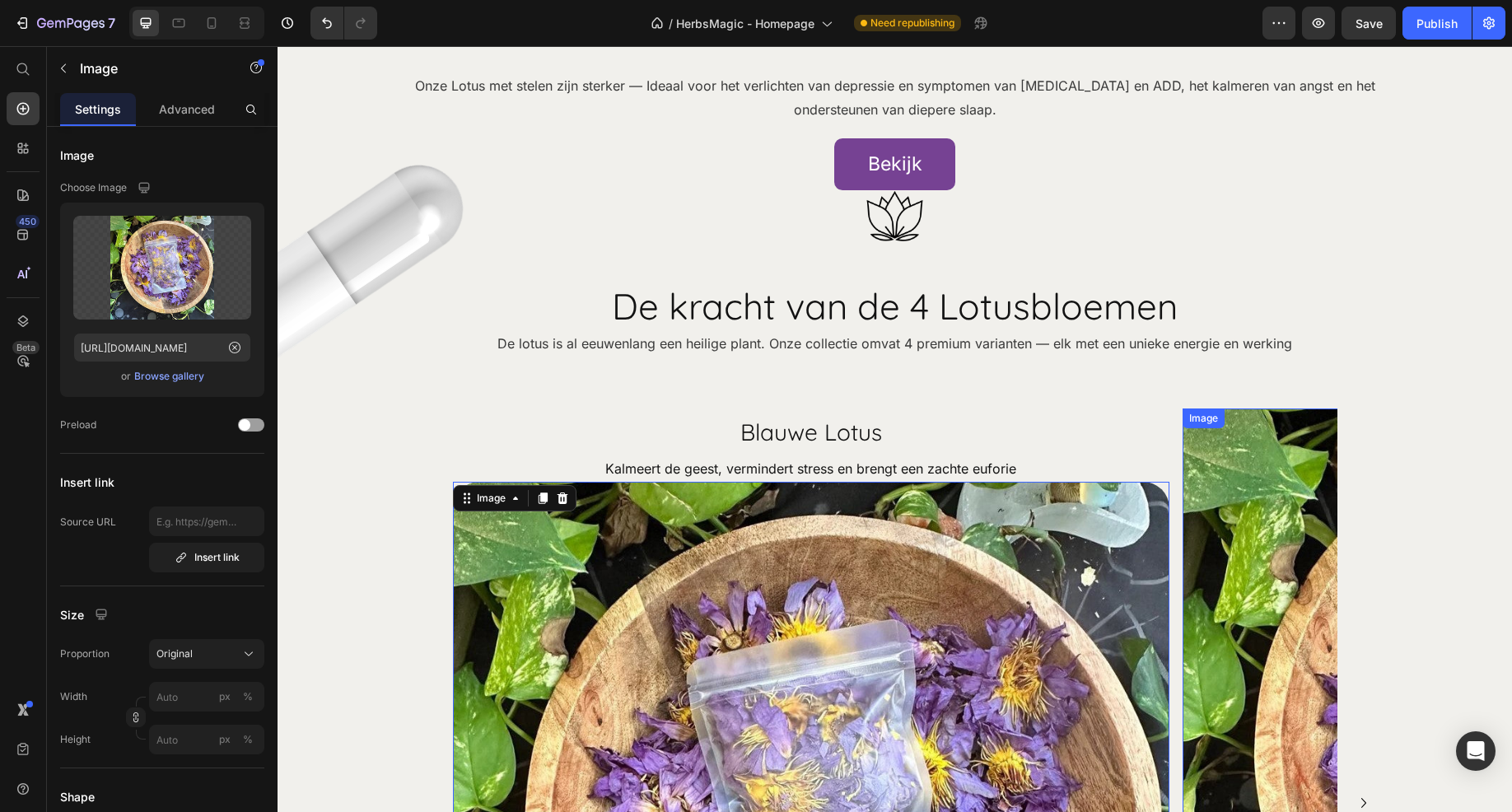 scroll, scrollTop: 8412, scrollLeft: 0, axis: vertical 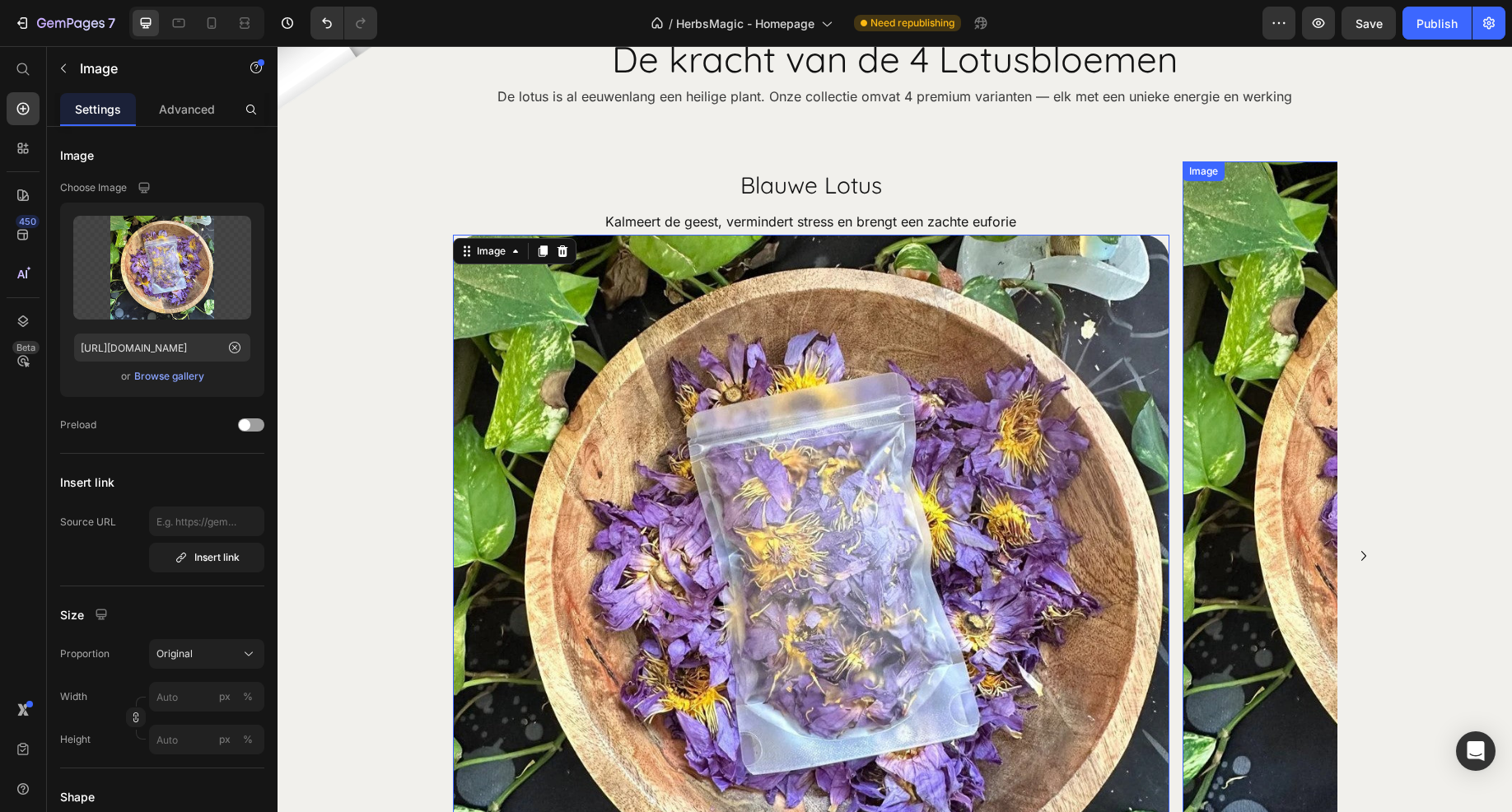 click at bounding box center [1541, 520] 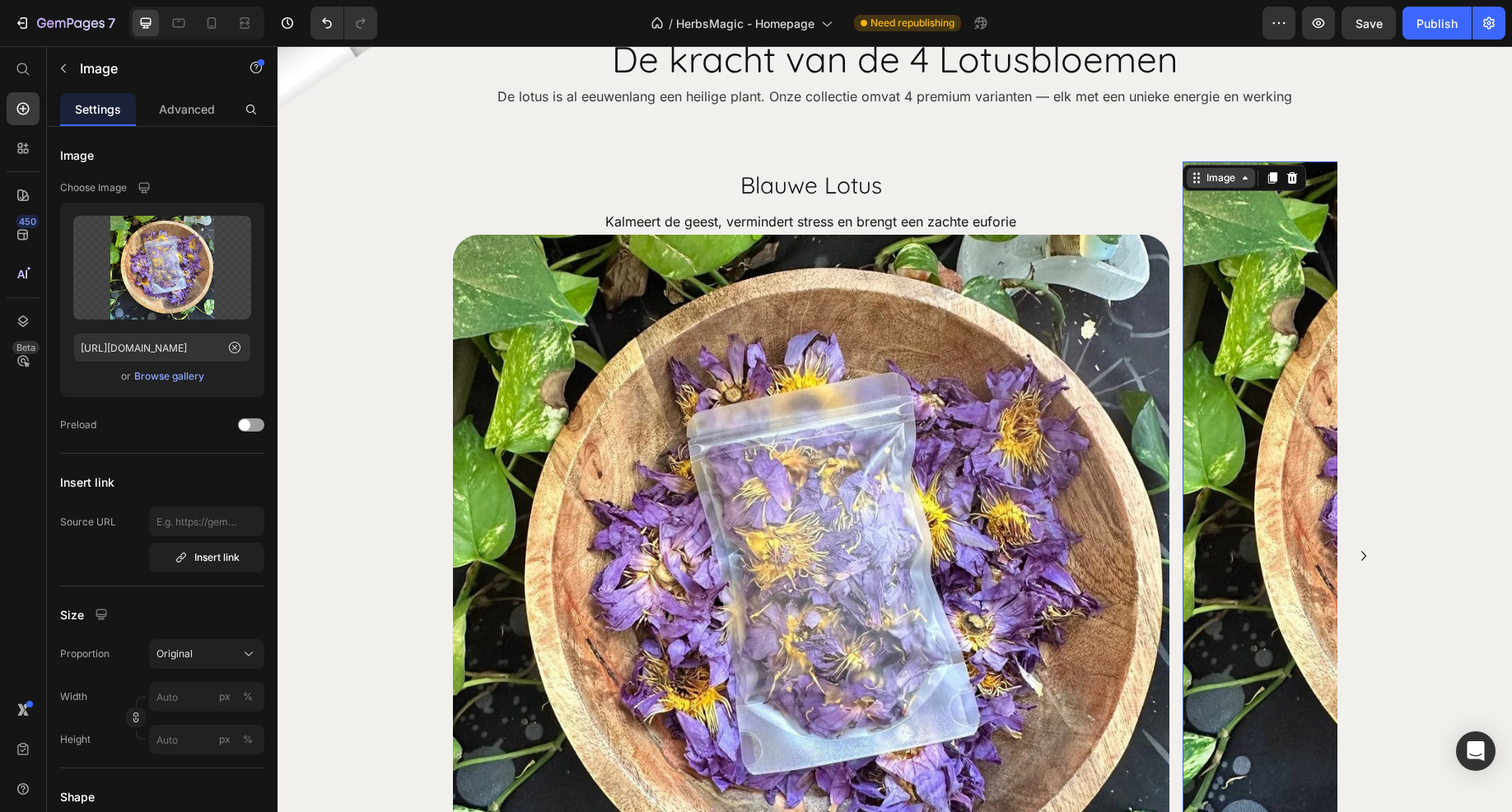 click on "Image" at bounding box center [1220, 178] 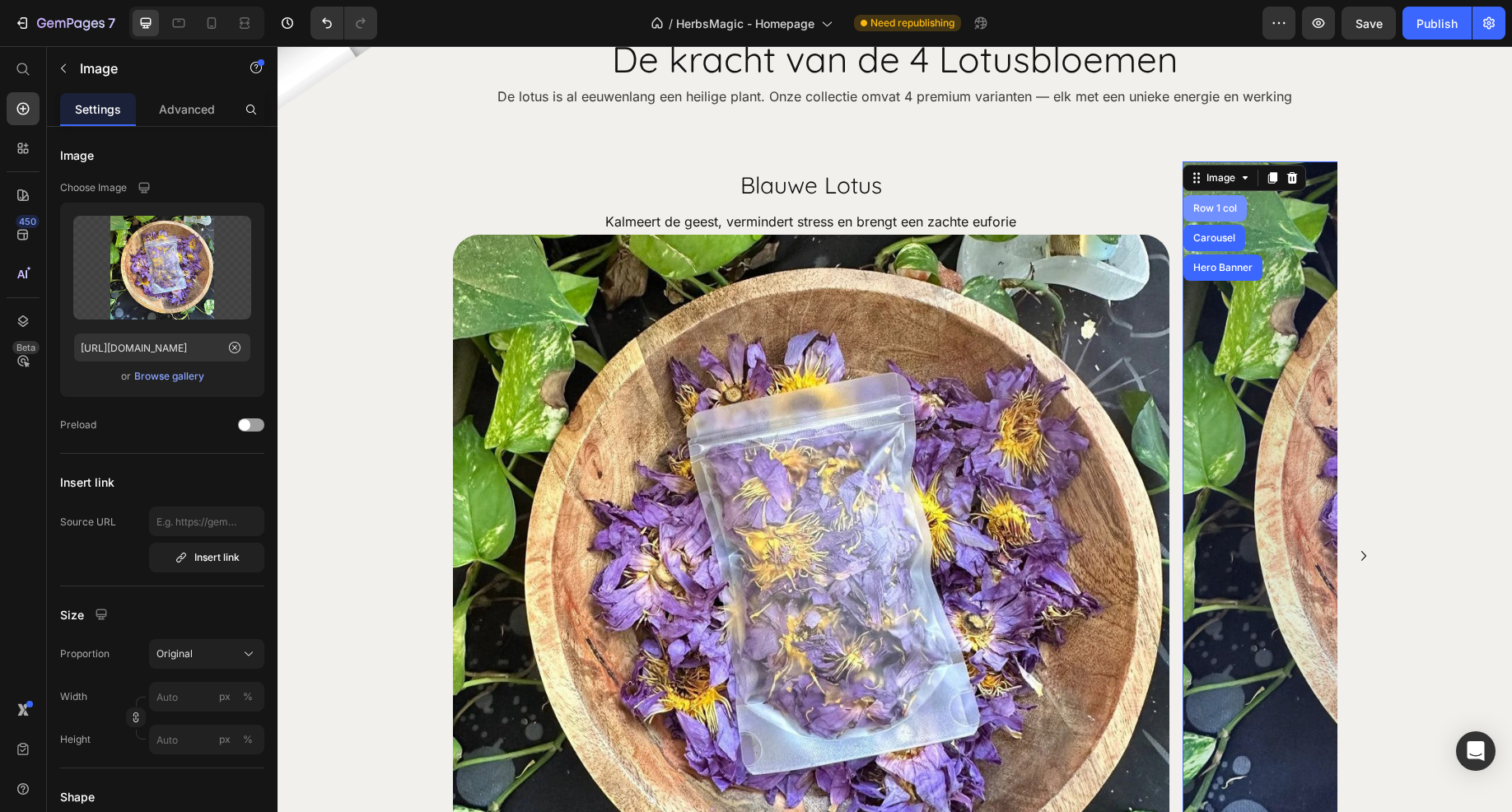 click on "Row 1 col" at bounding box center (1215, 208) 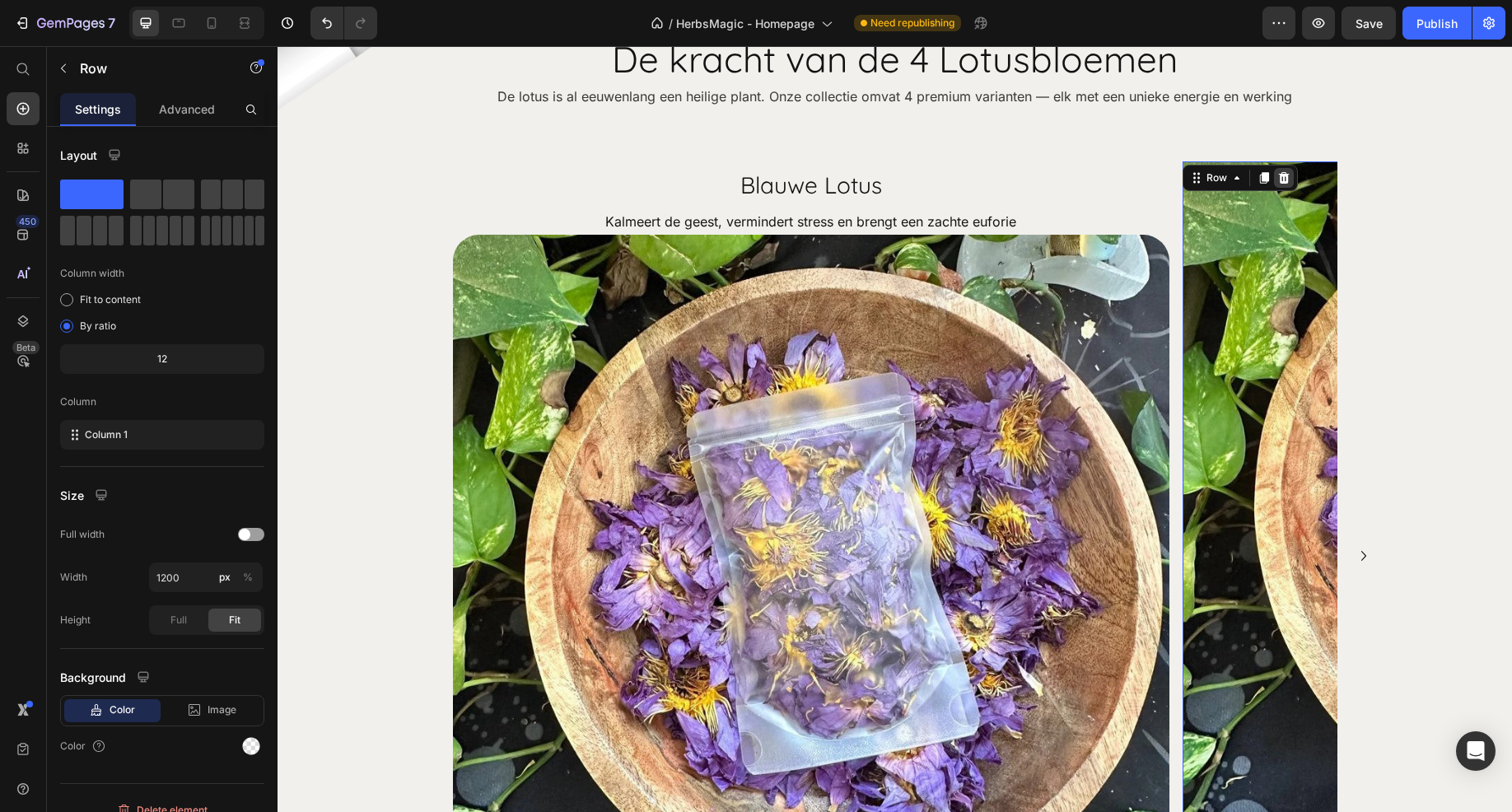 click 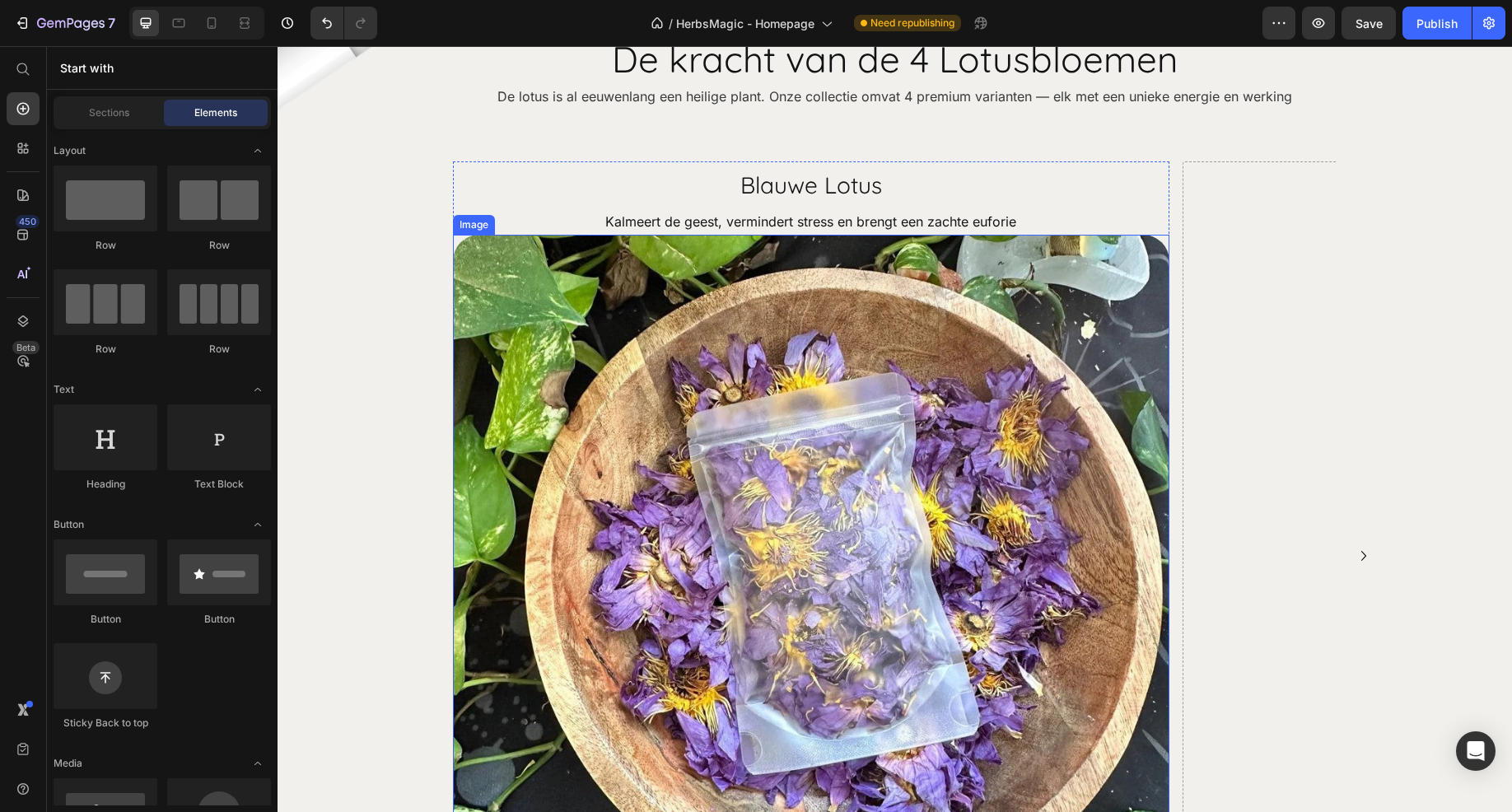click at bounding box center (811, 593) 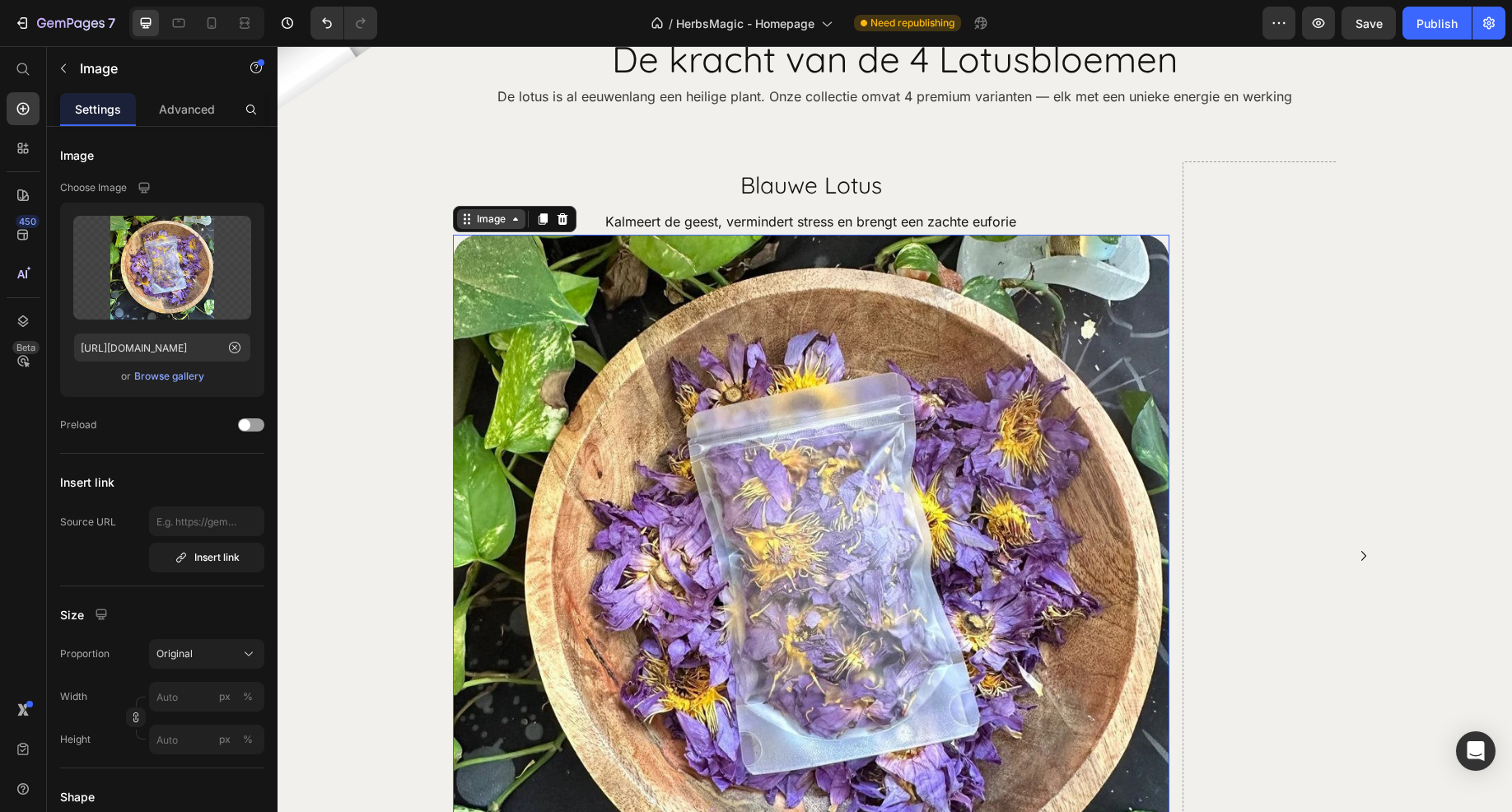 click on "Image" at bounding box center [491, 219] 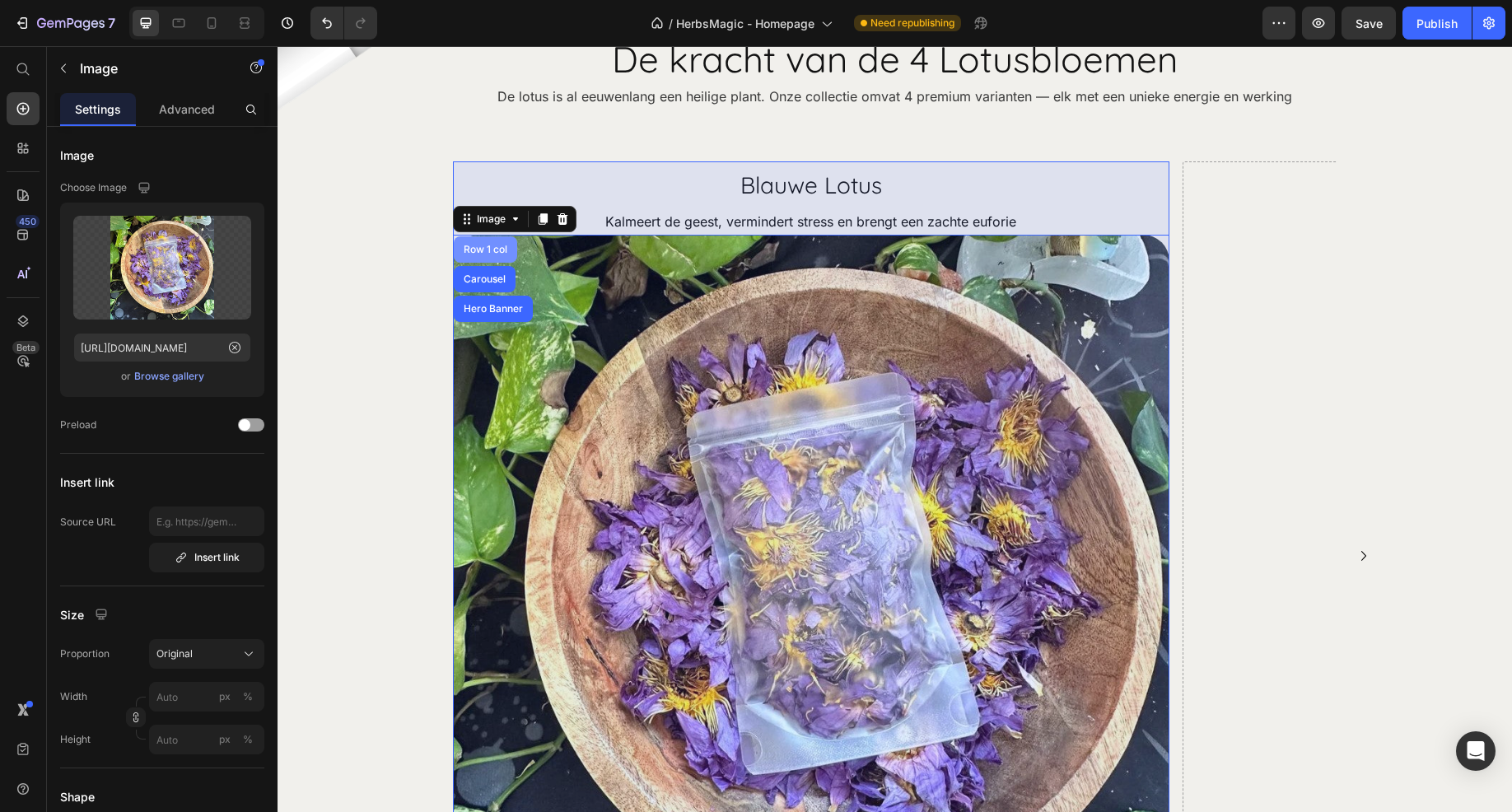 click on "Row 1 col" at bounding box center [485, 250] 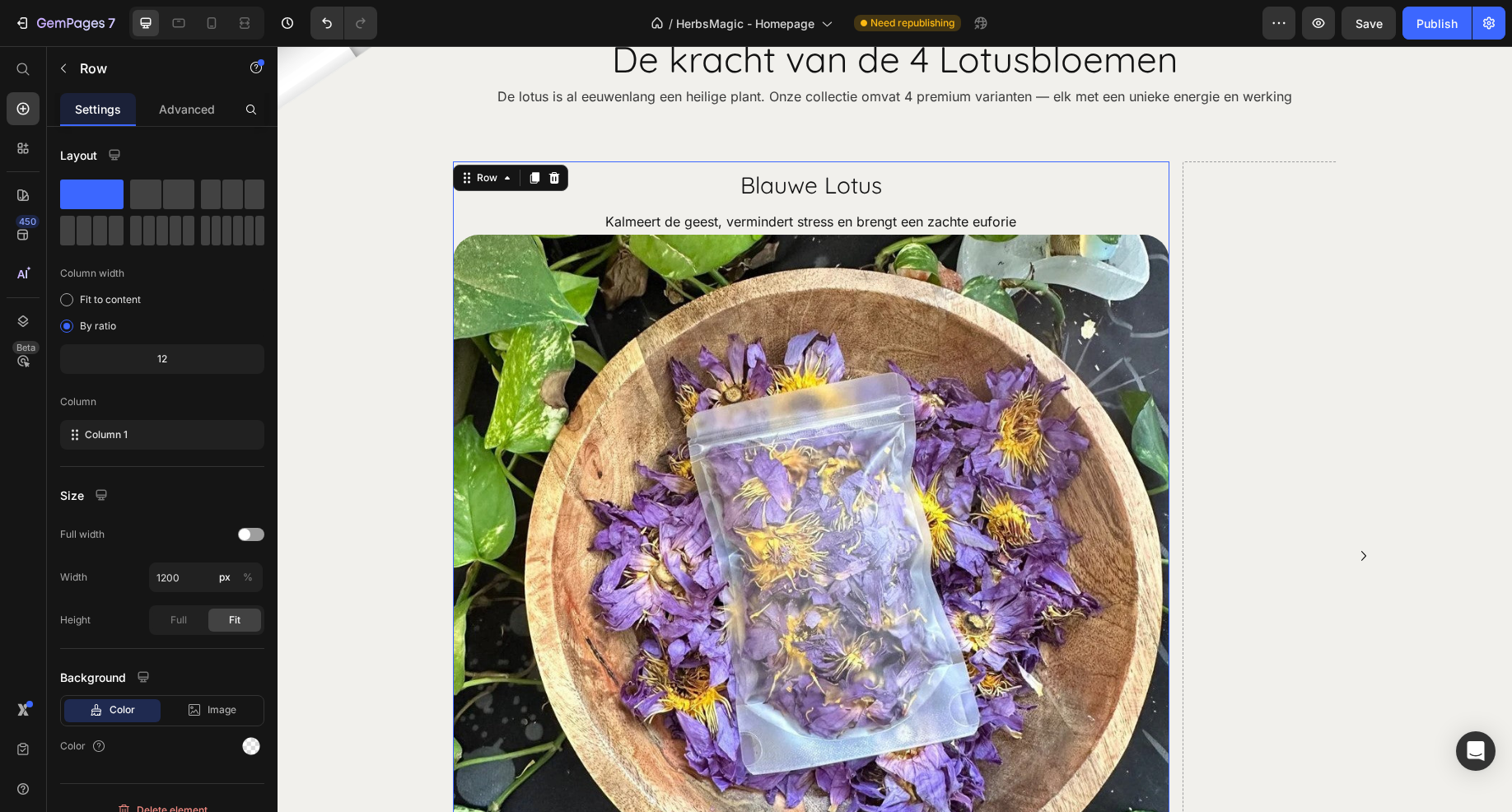 click on "Row" at bounding box center [511, 178] 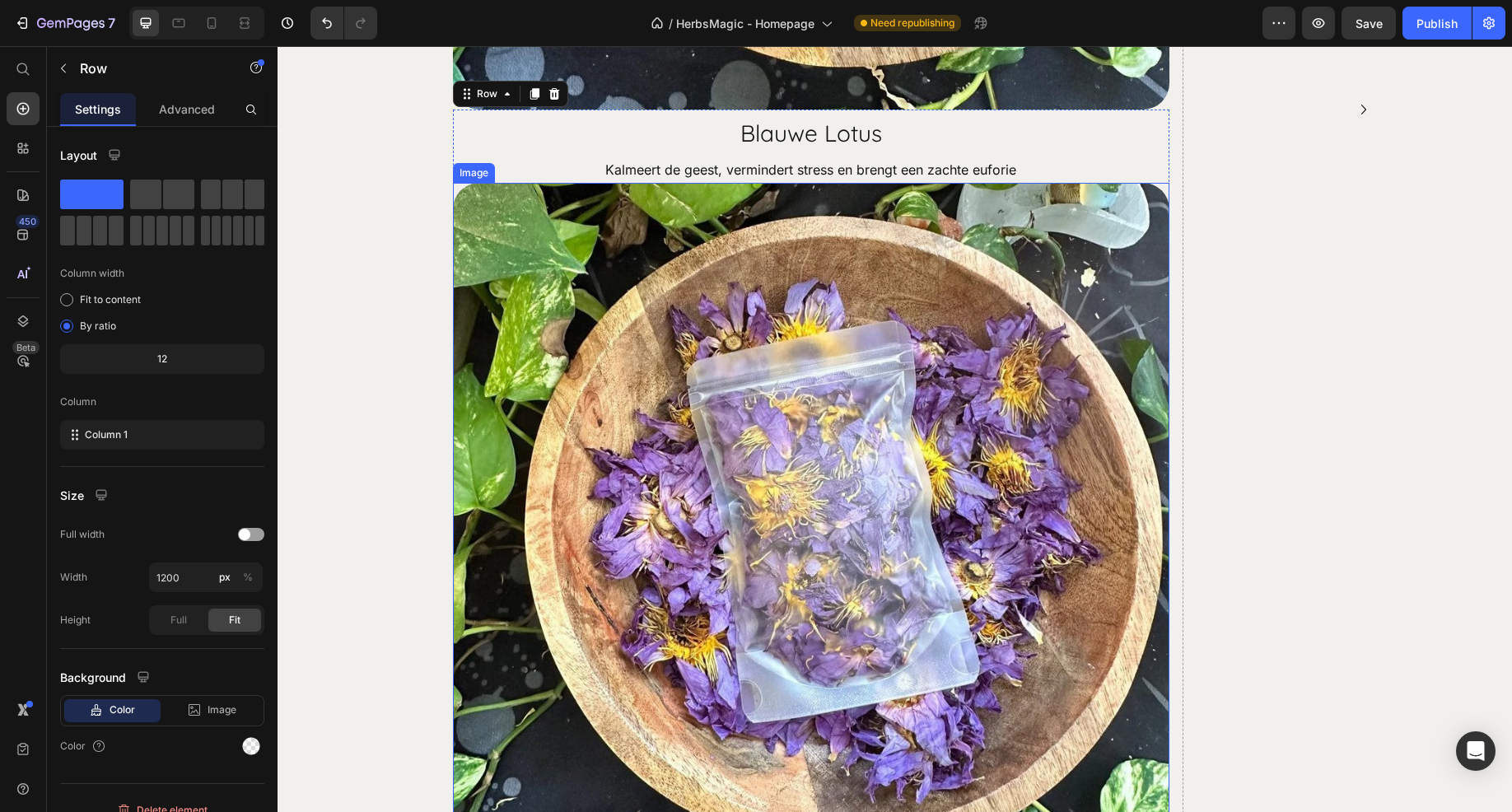 scroll, scrollTop: 9258, scrollLeft: 0, axis: vertical 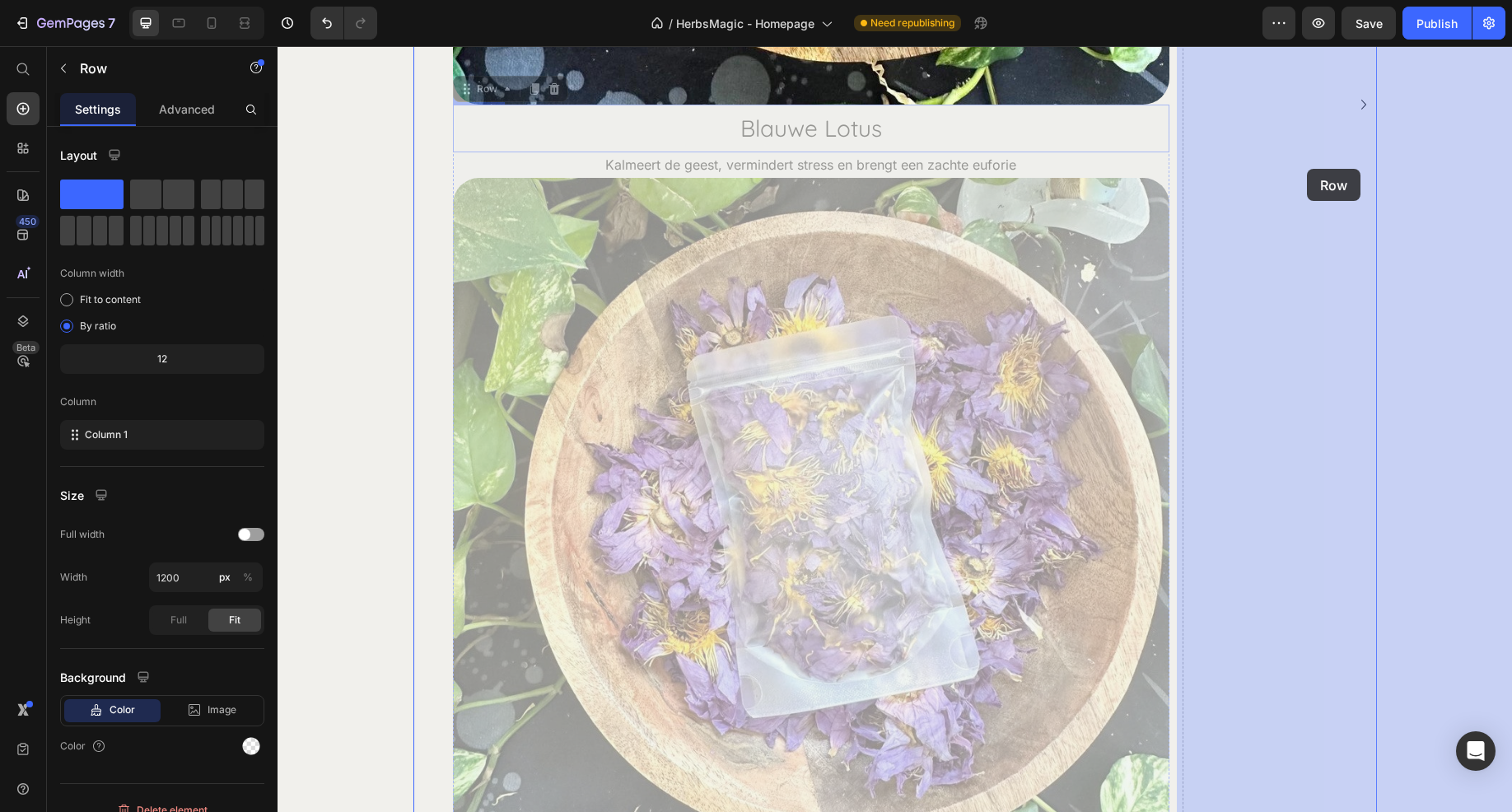 drag, startPoint x: 464, startPoint y: 95, endPoint x: 1307, endPoint y: 169, distance: 846.2417 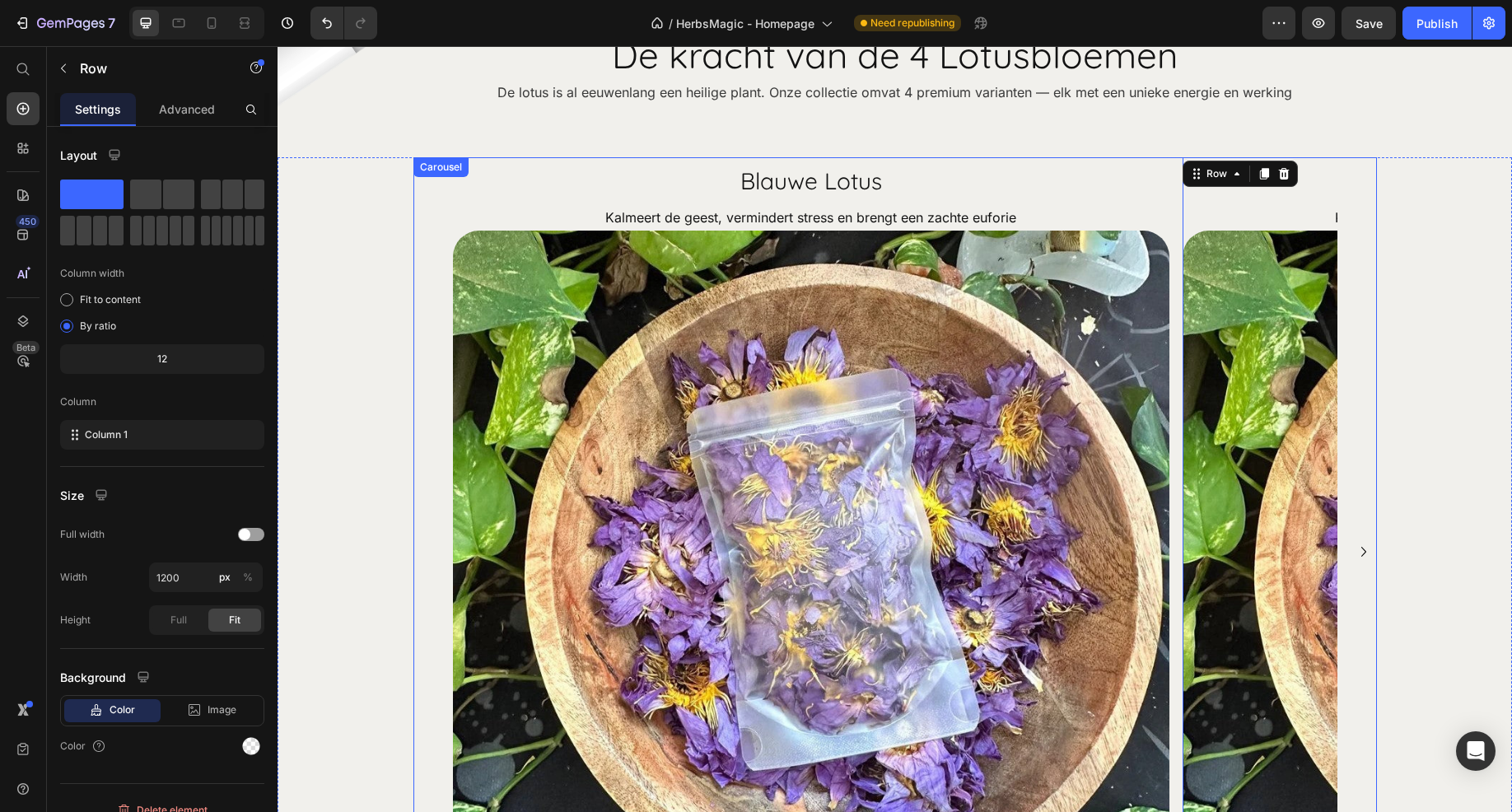 scroll, scrollTop: 8435, scrollLeft: 0, axis: vertical 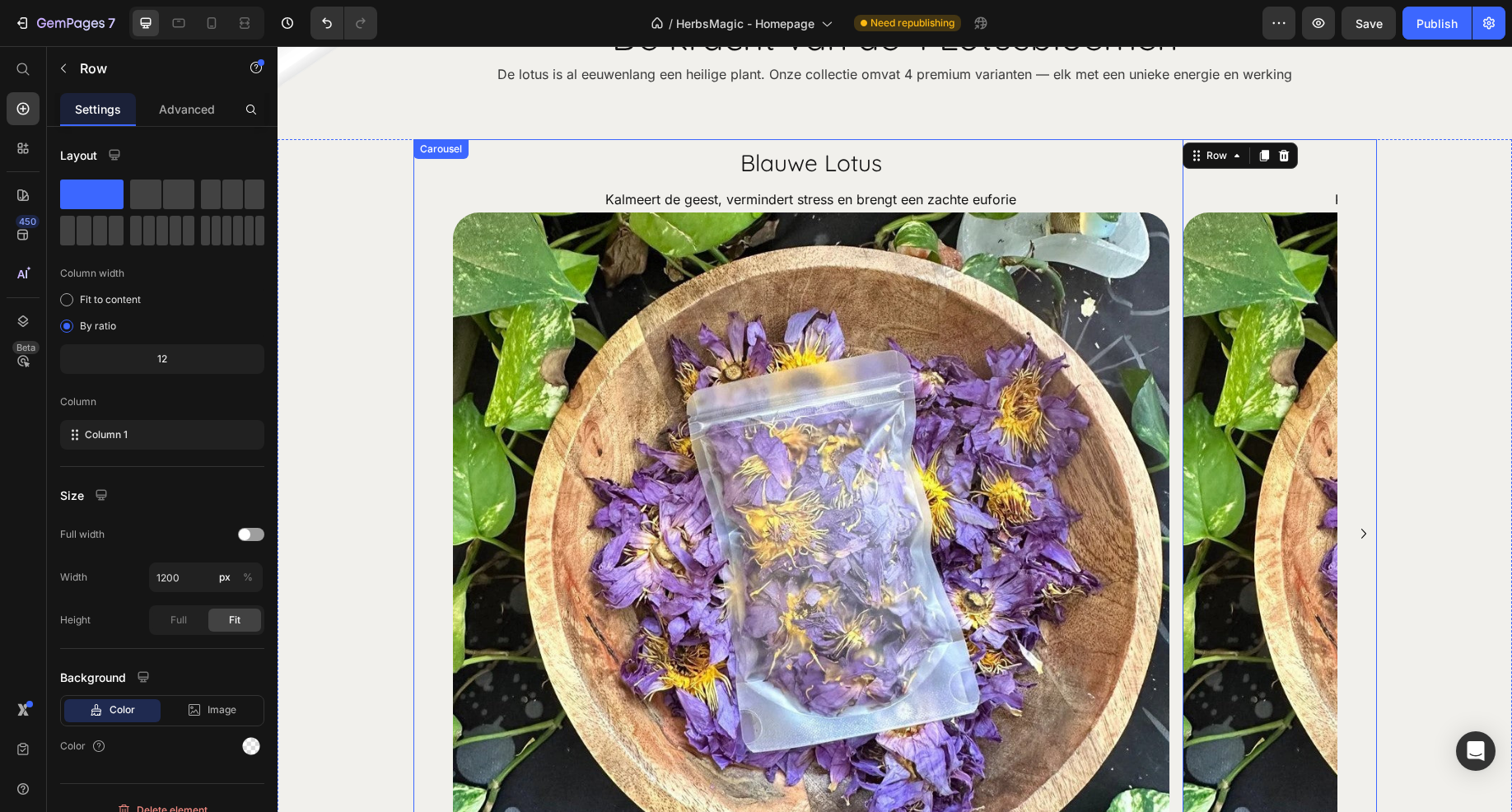 click 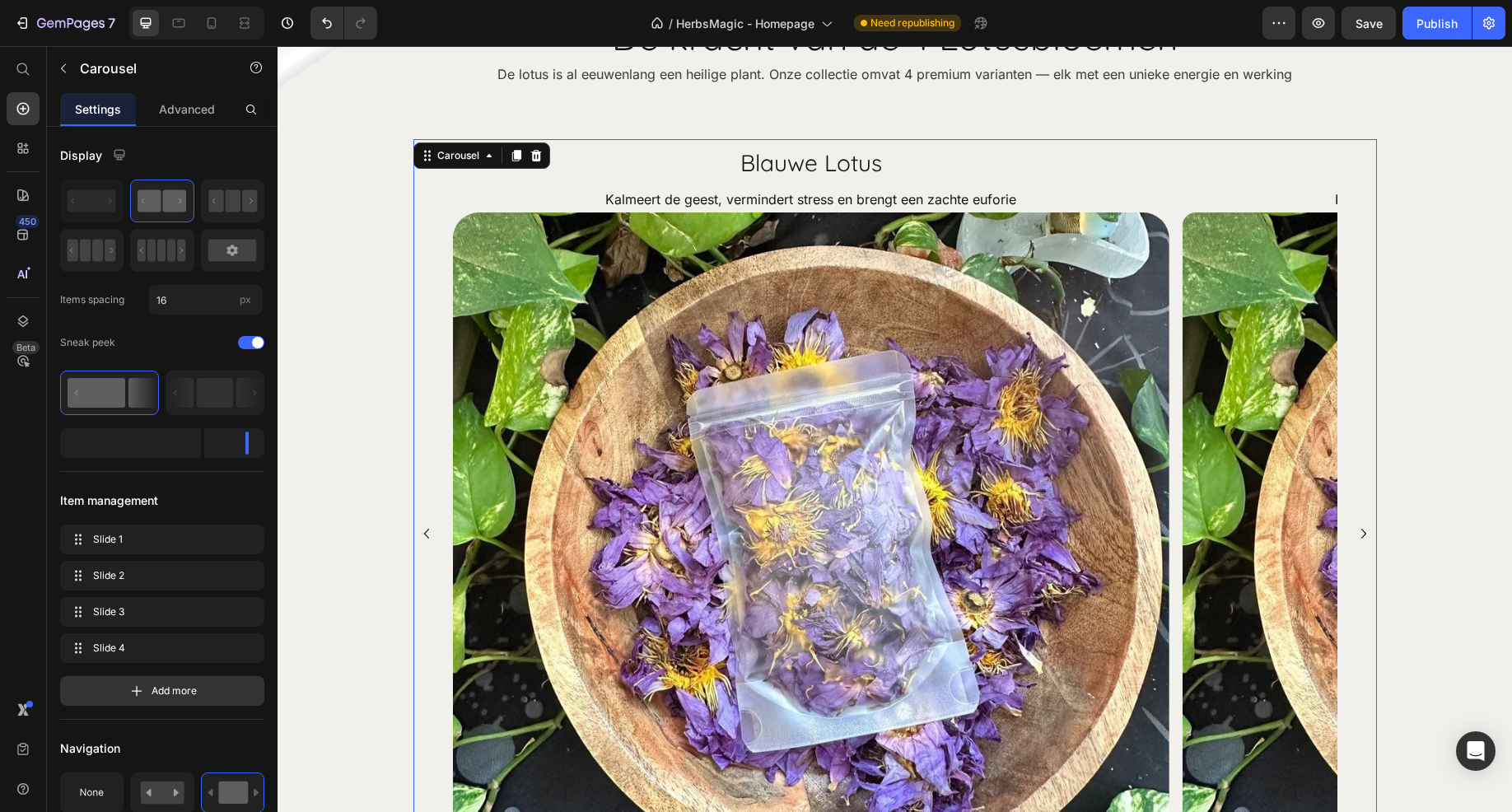 click 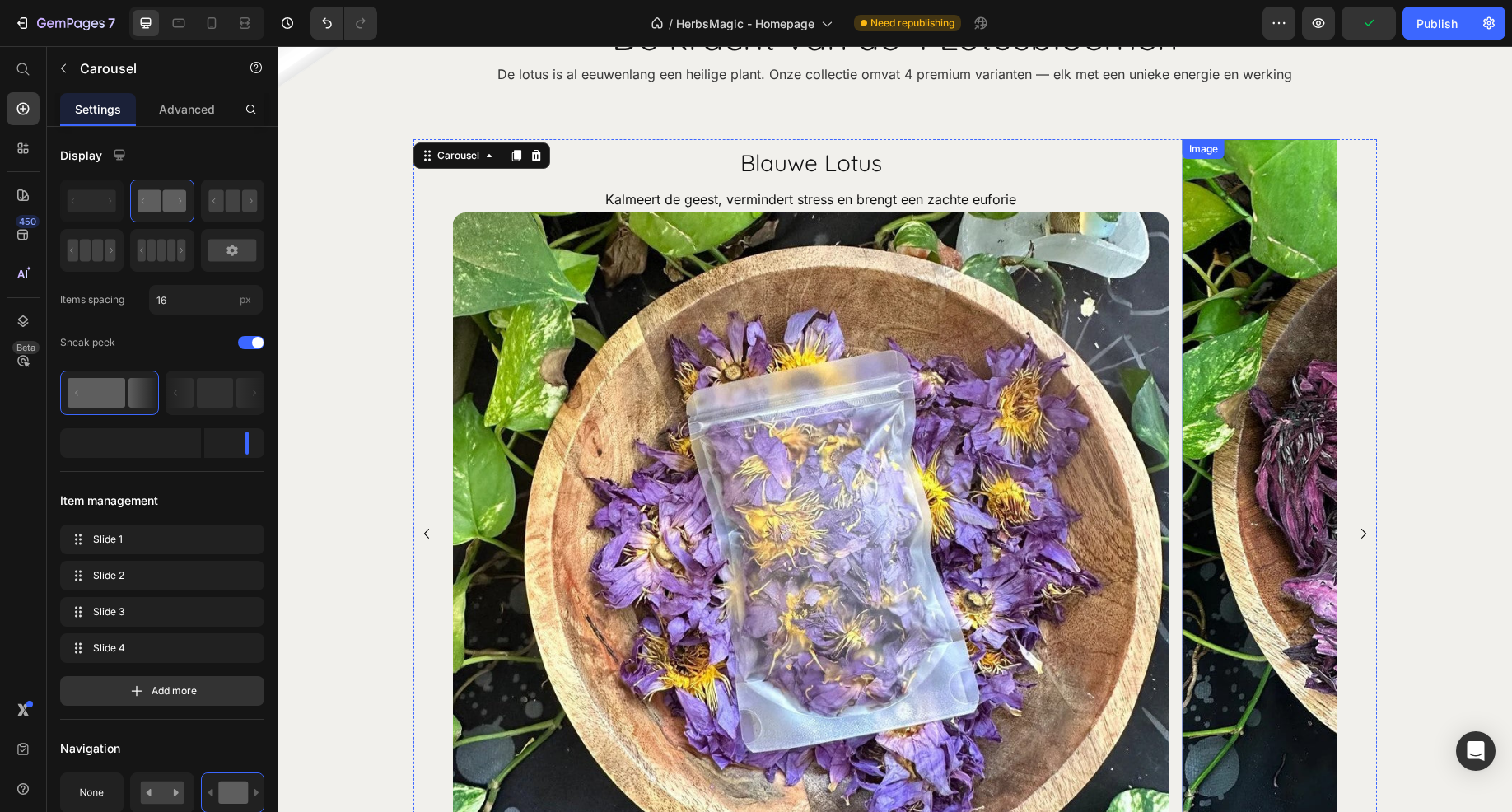 click at bounding box center (1541, 497) 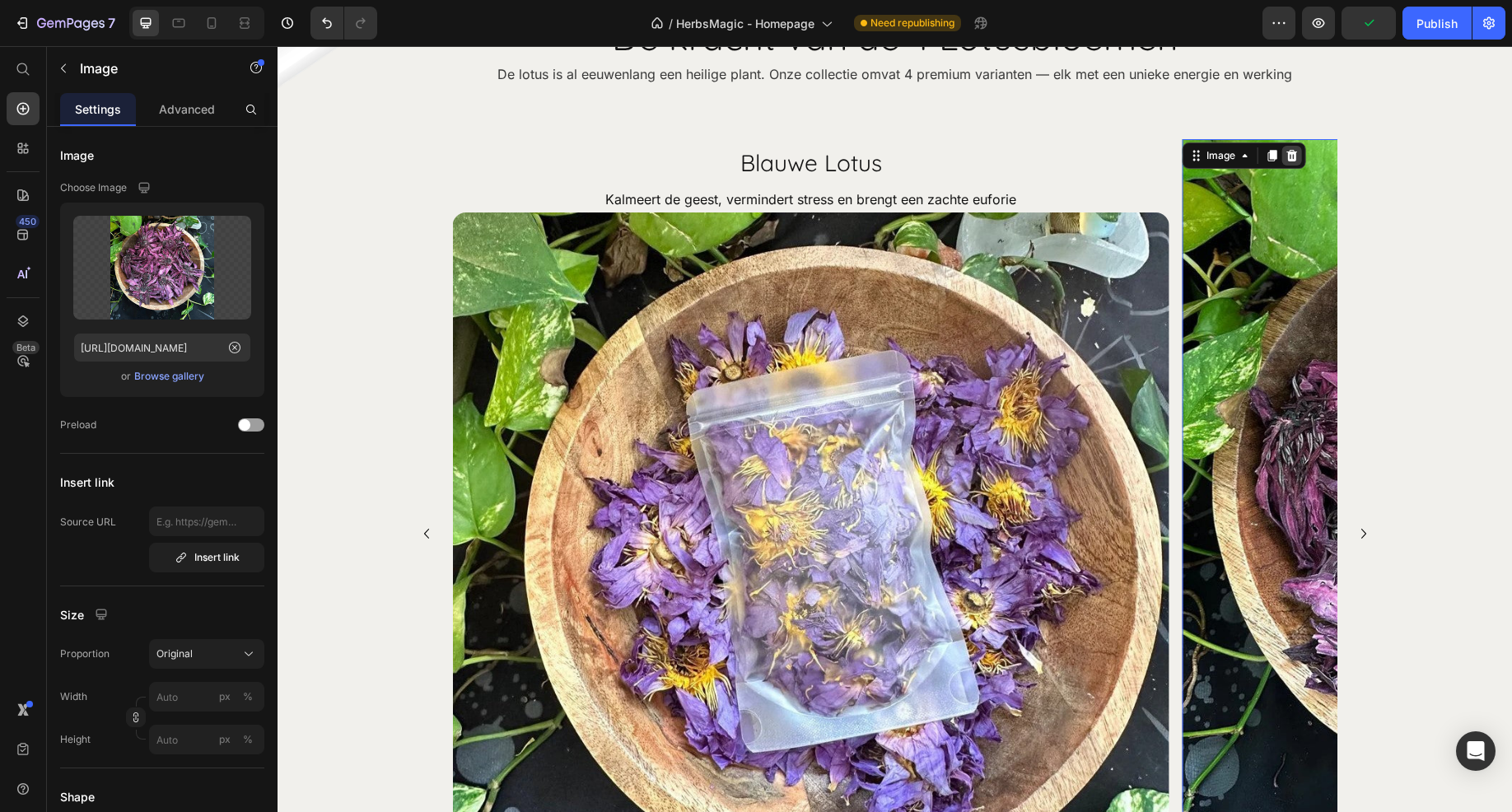 click 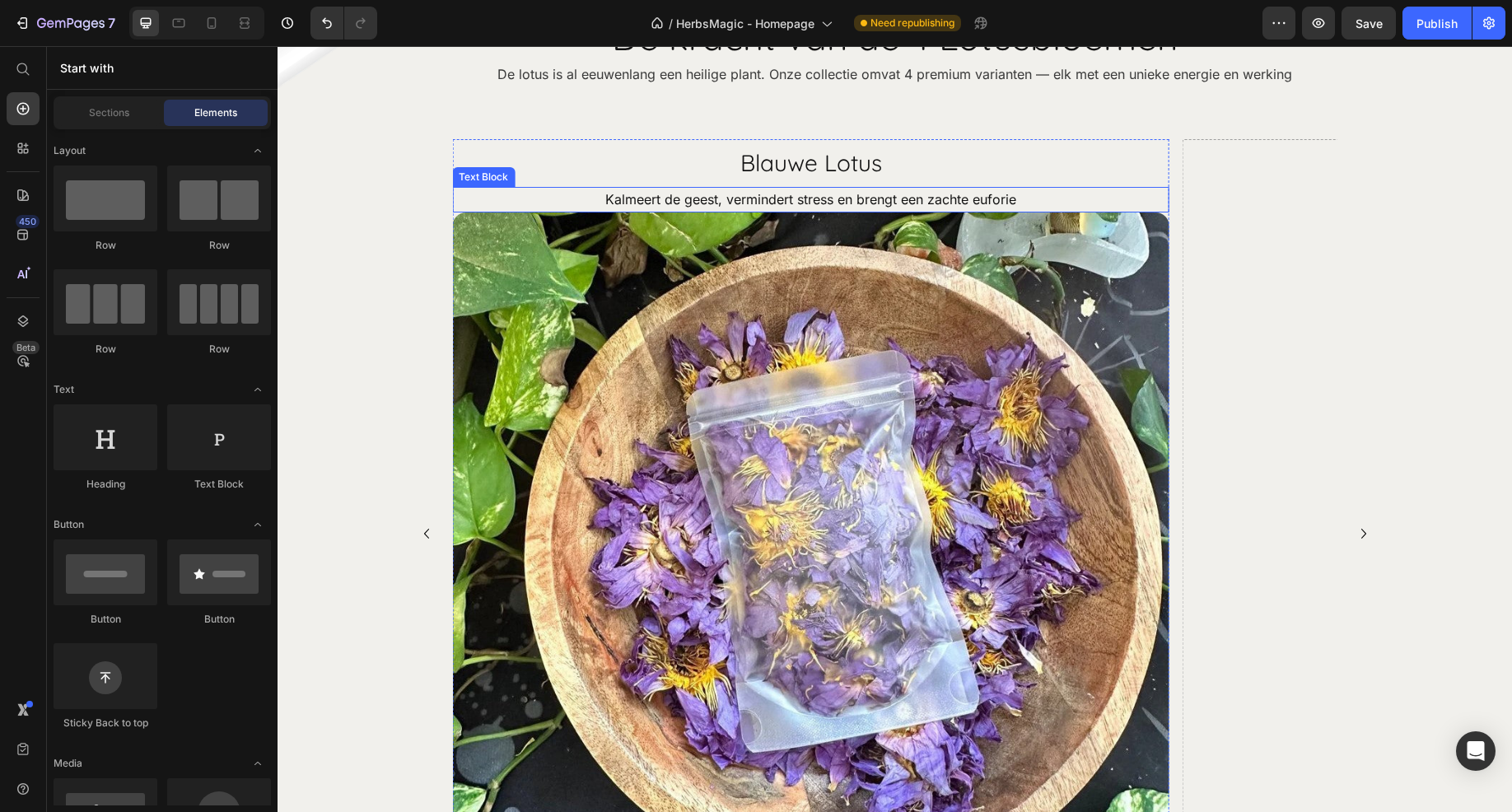 click at bounding box center (810, 571) 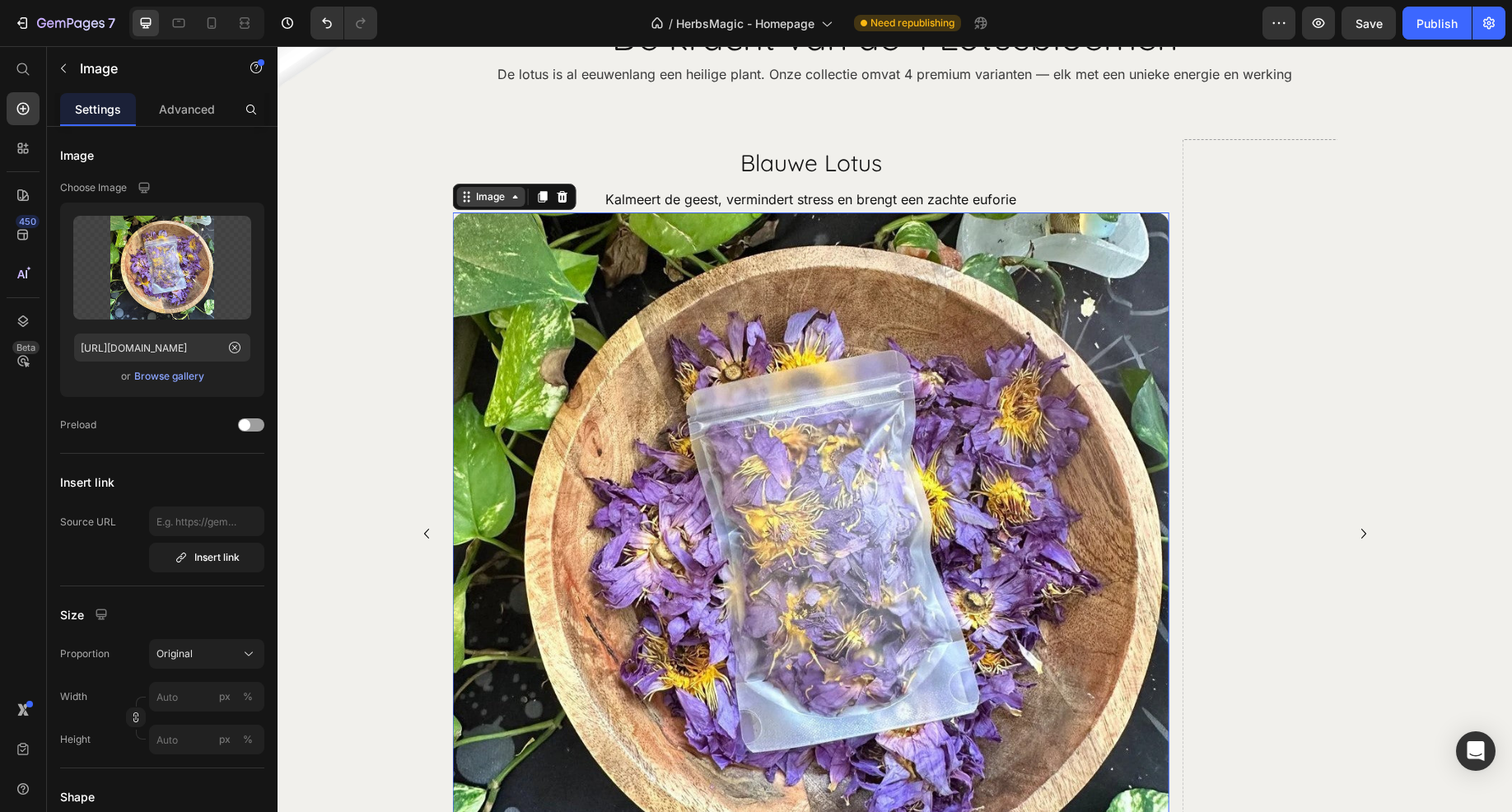 click on "Image" at bounding box center (490, 197) 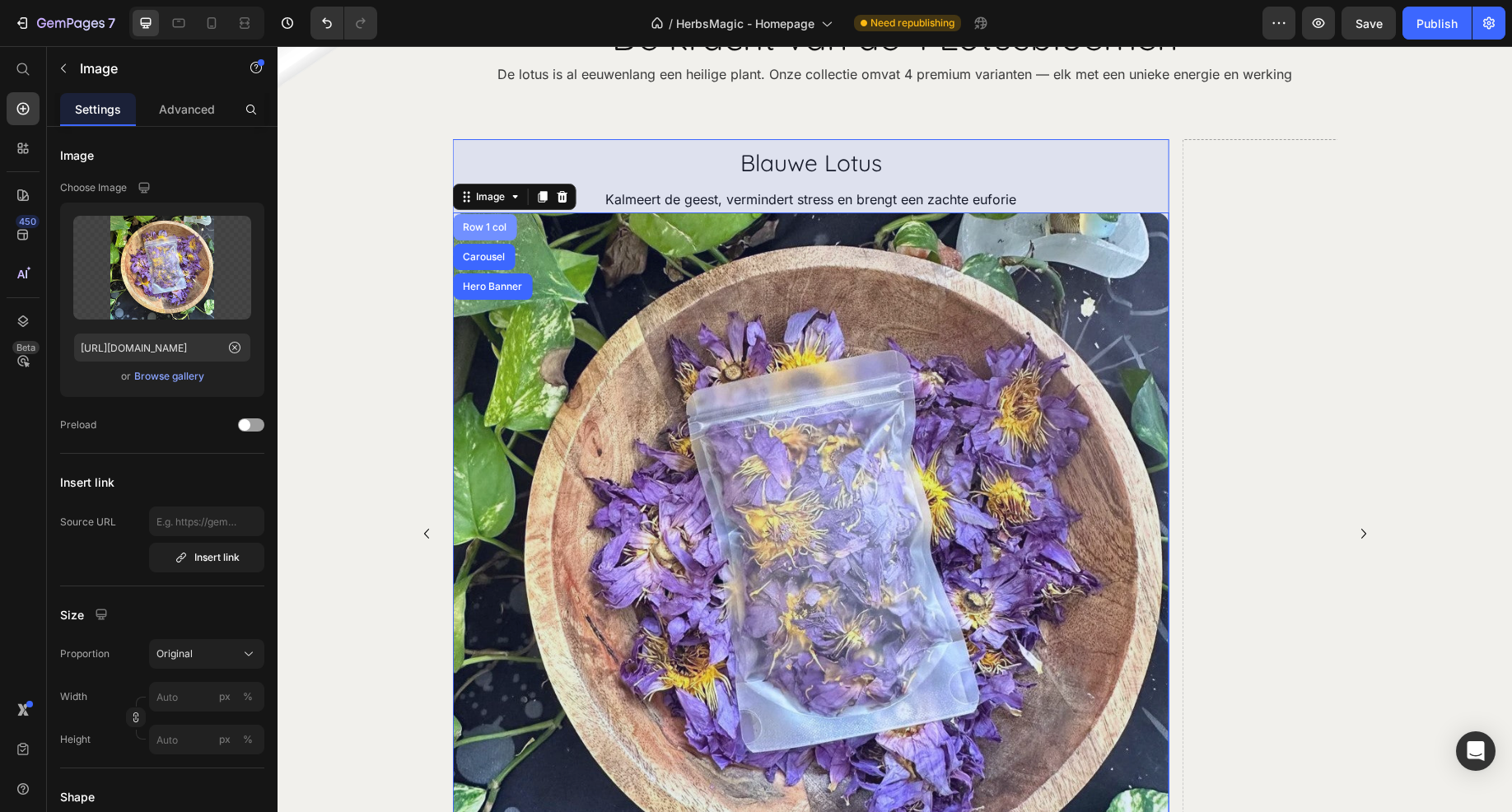 click on "Row 1 col" at bounding box center [484, 227] 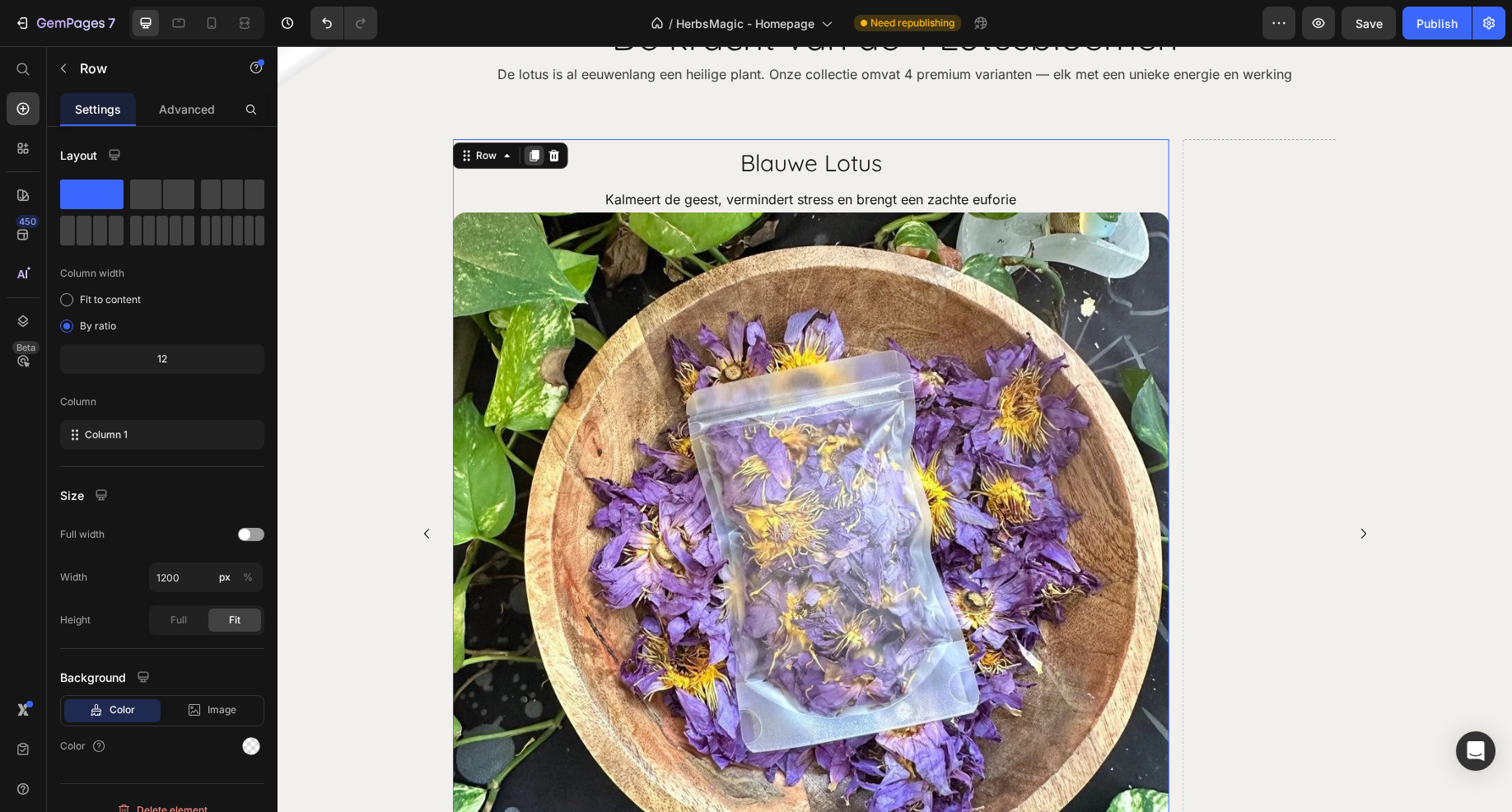 click 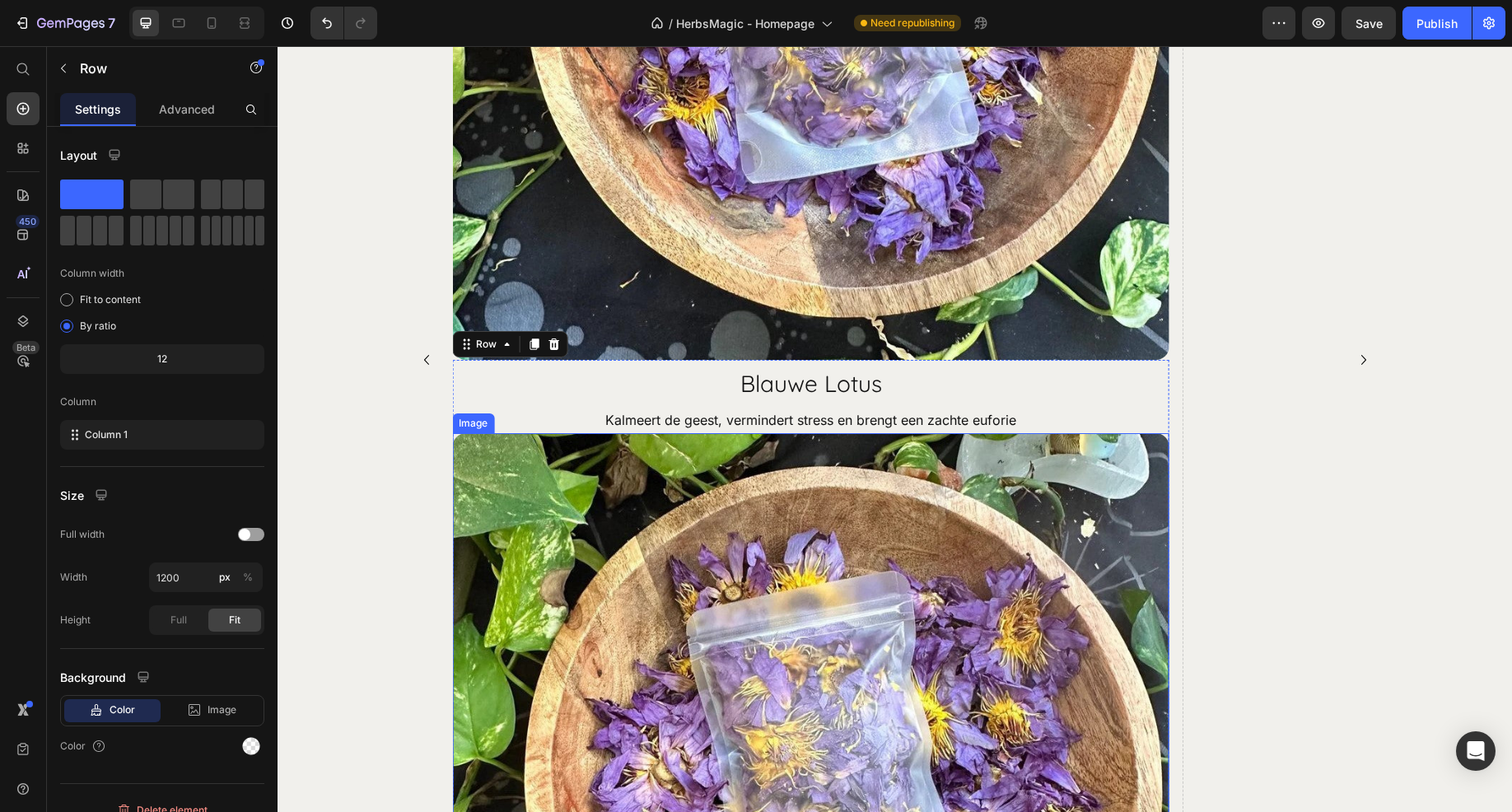 scroll, scrollTop: 8846, scrollLeft: 0, axis: vertical 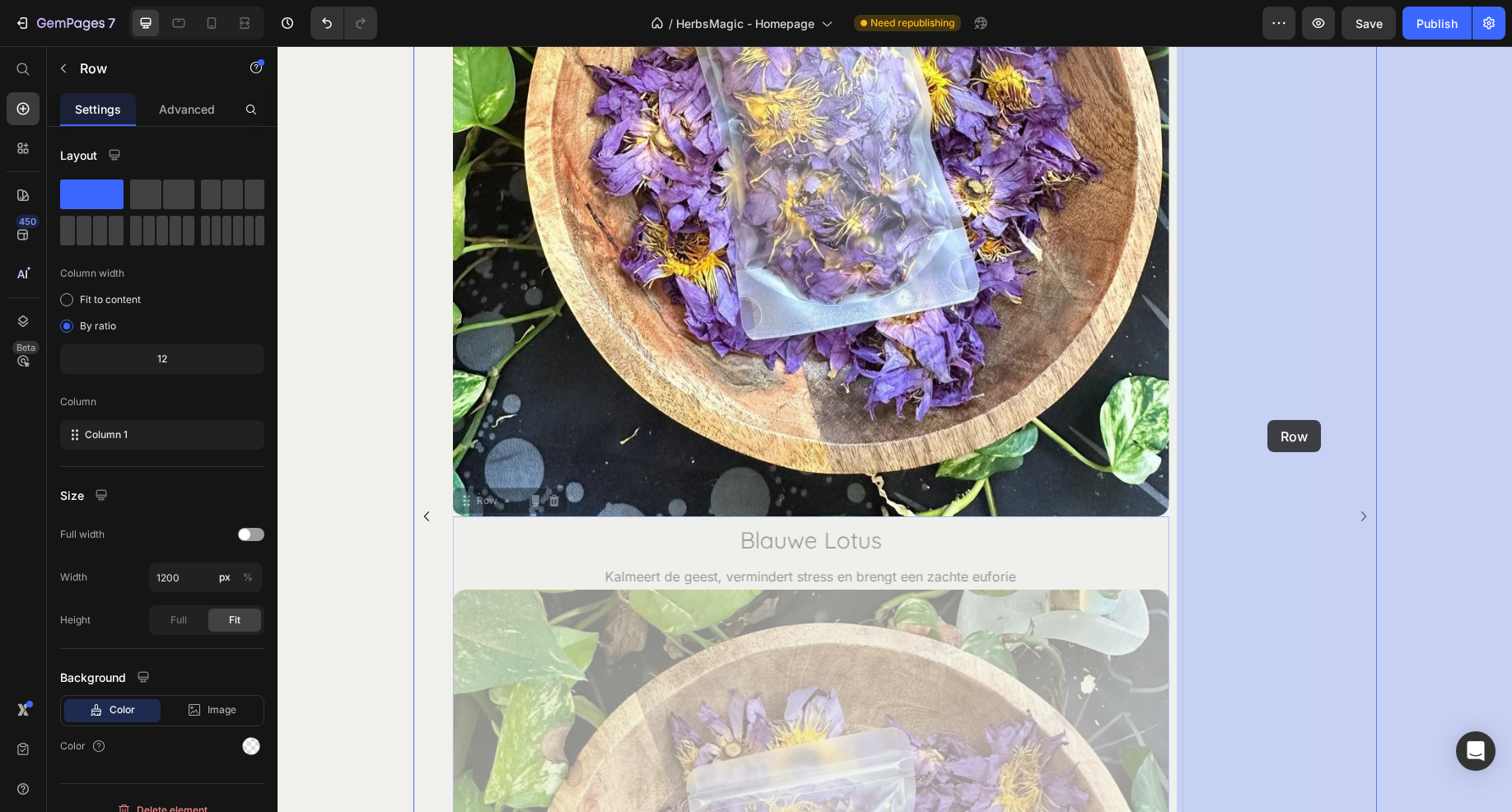 drag, startPoint x: 473, startPoint y: 506, endPoint x: 1267, endPoint y: 420, distance: 798.64385 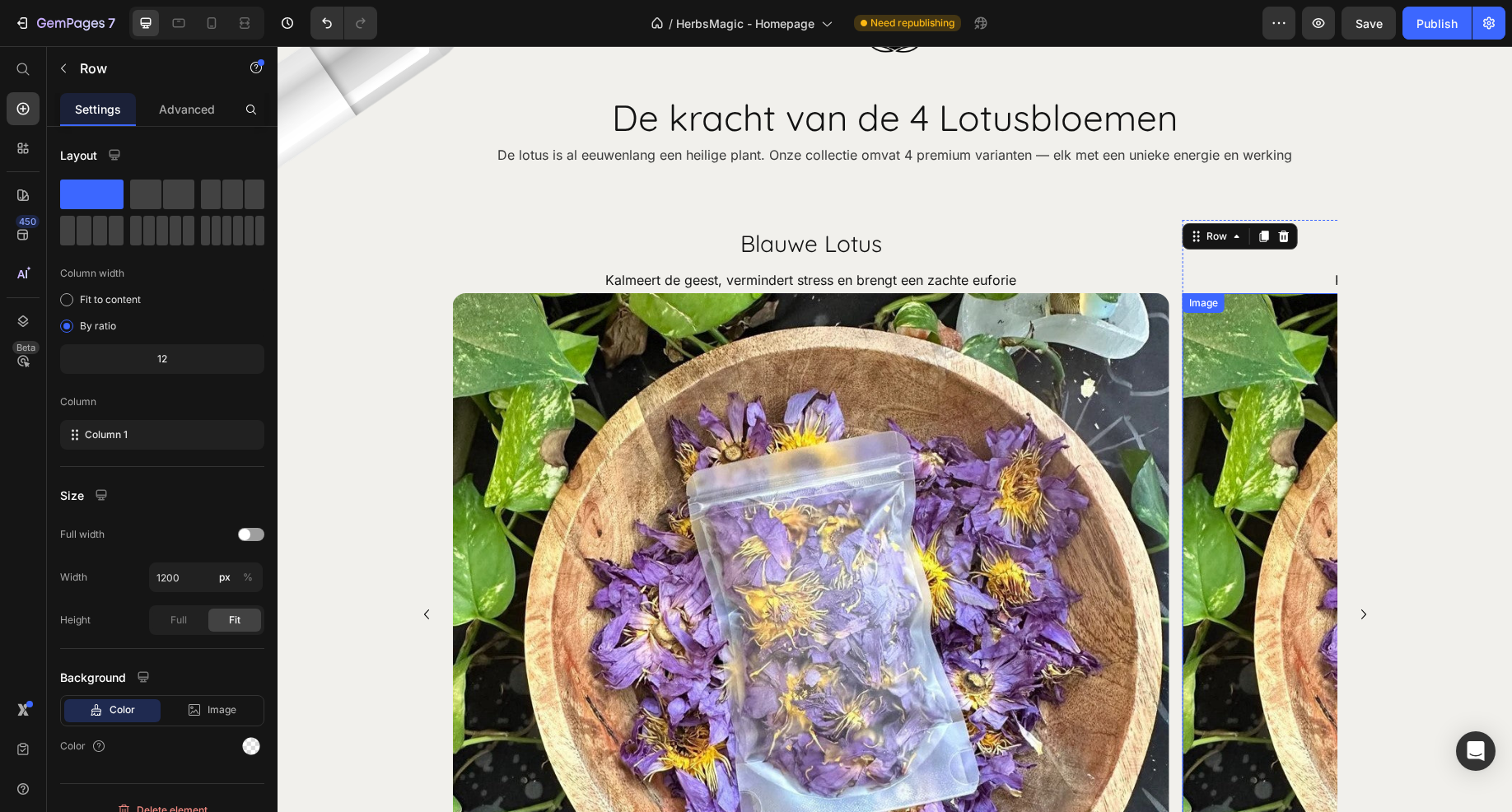 scroll, scrollTop: 8353, scrollLeft: 0, axis: vertical 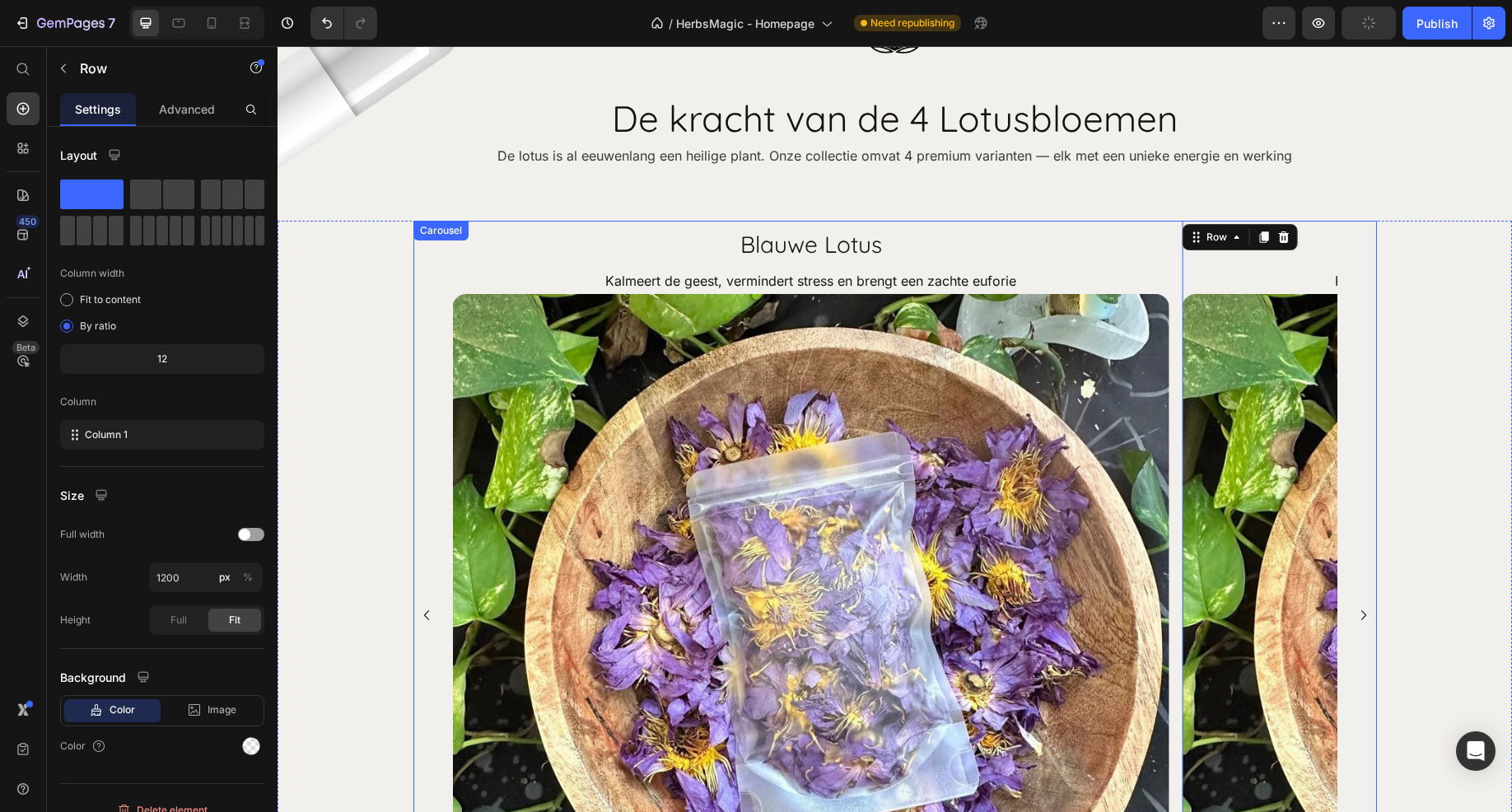 click 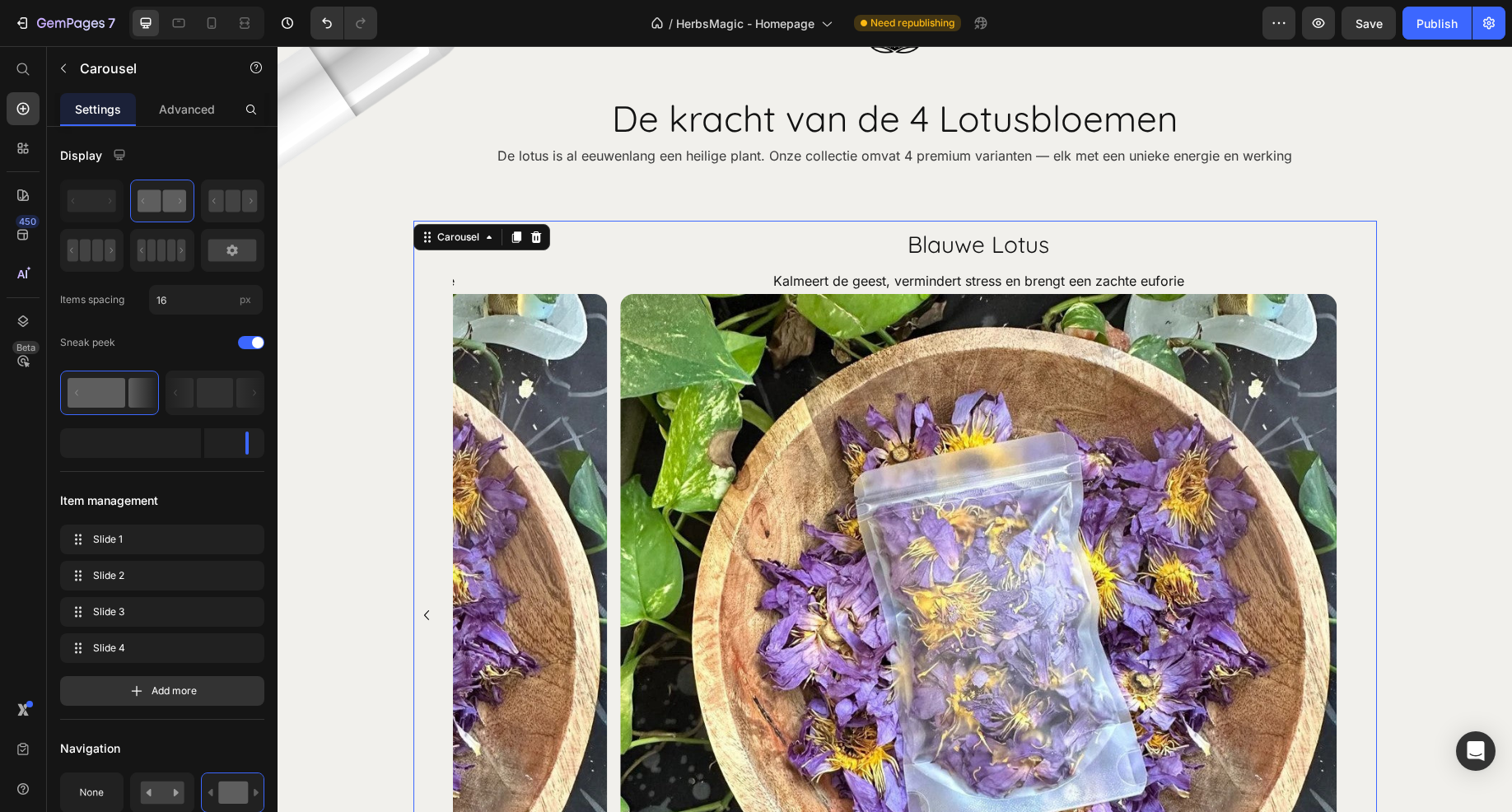 click 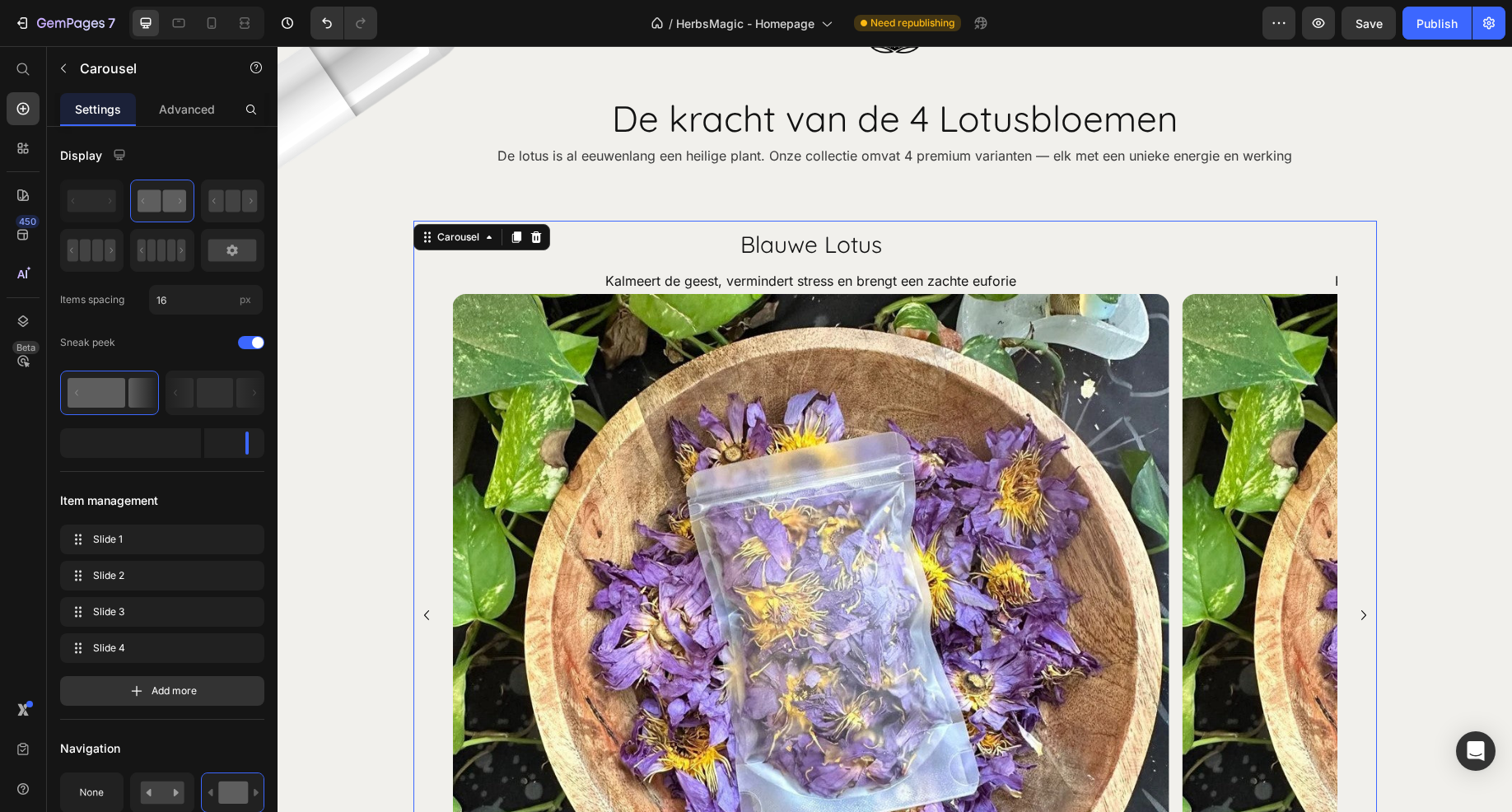 click 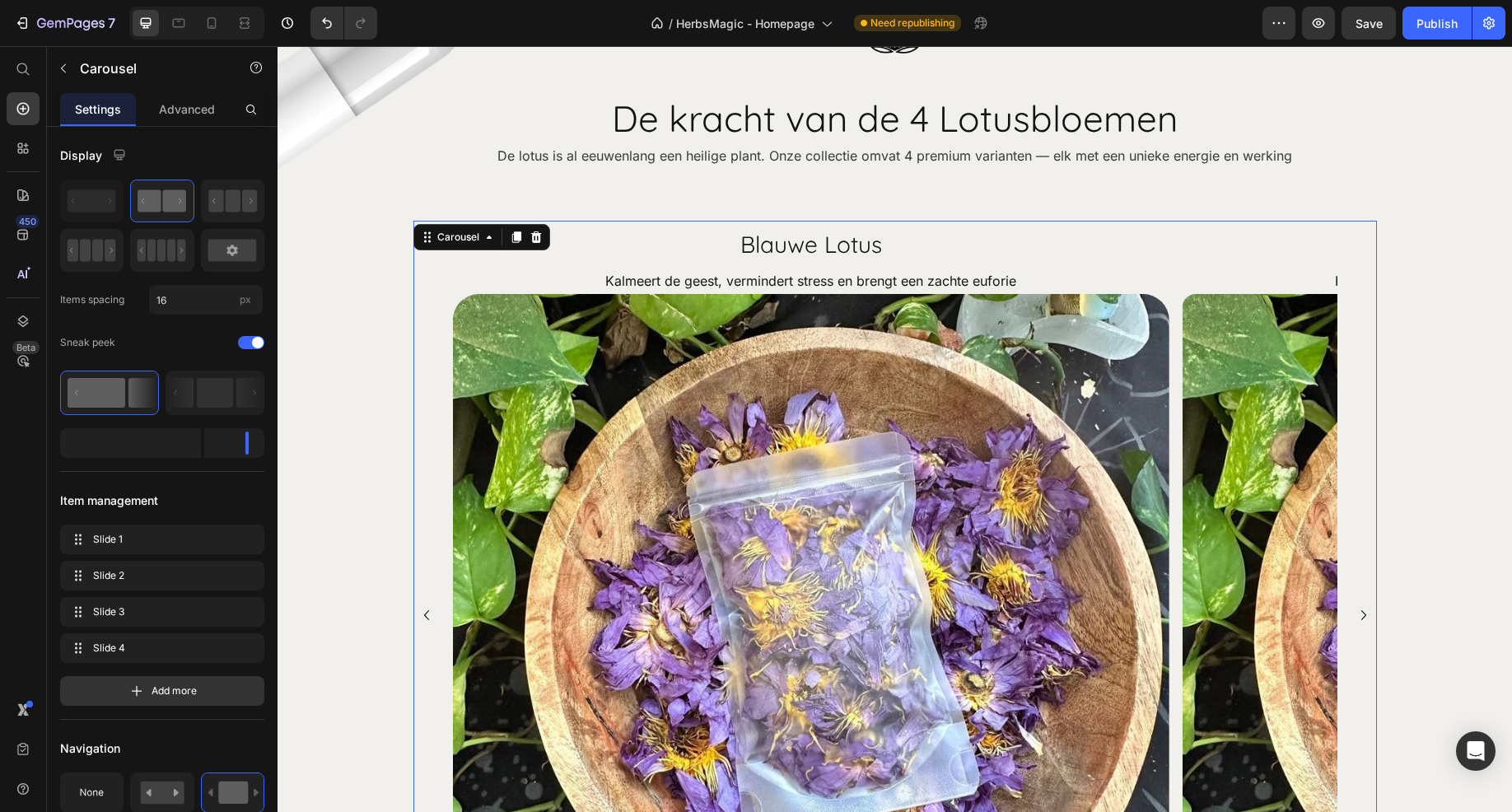 click 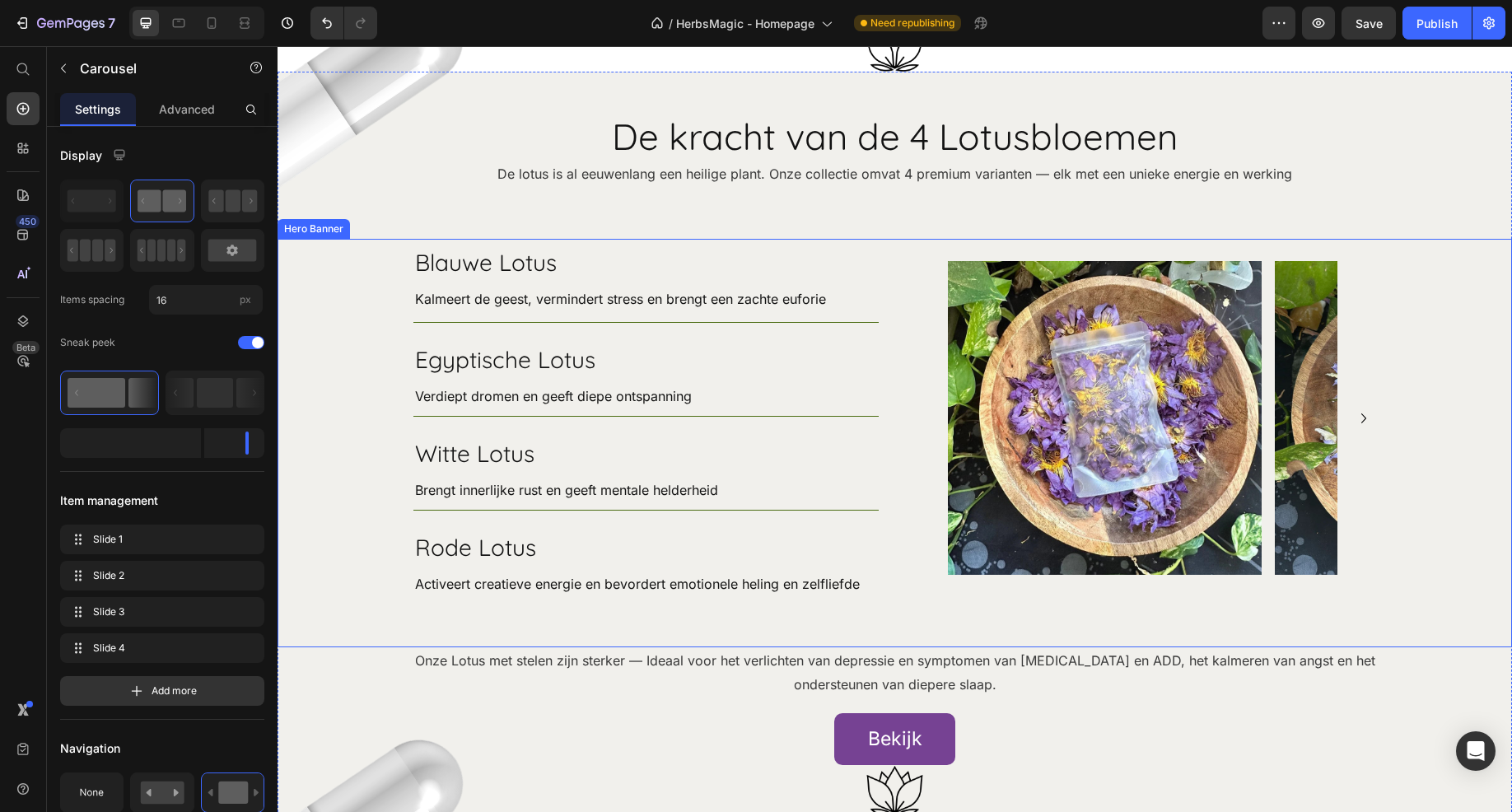 scroll, scrollTop: 8189, scrollLeft: 0, axis: vertical 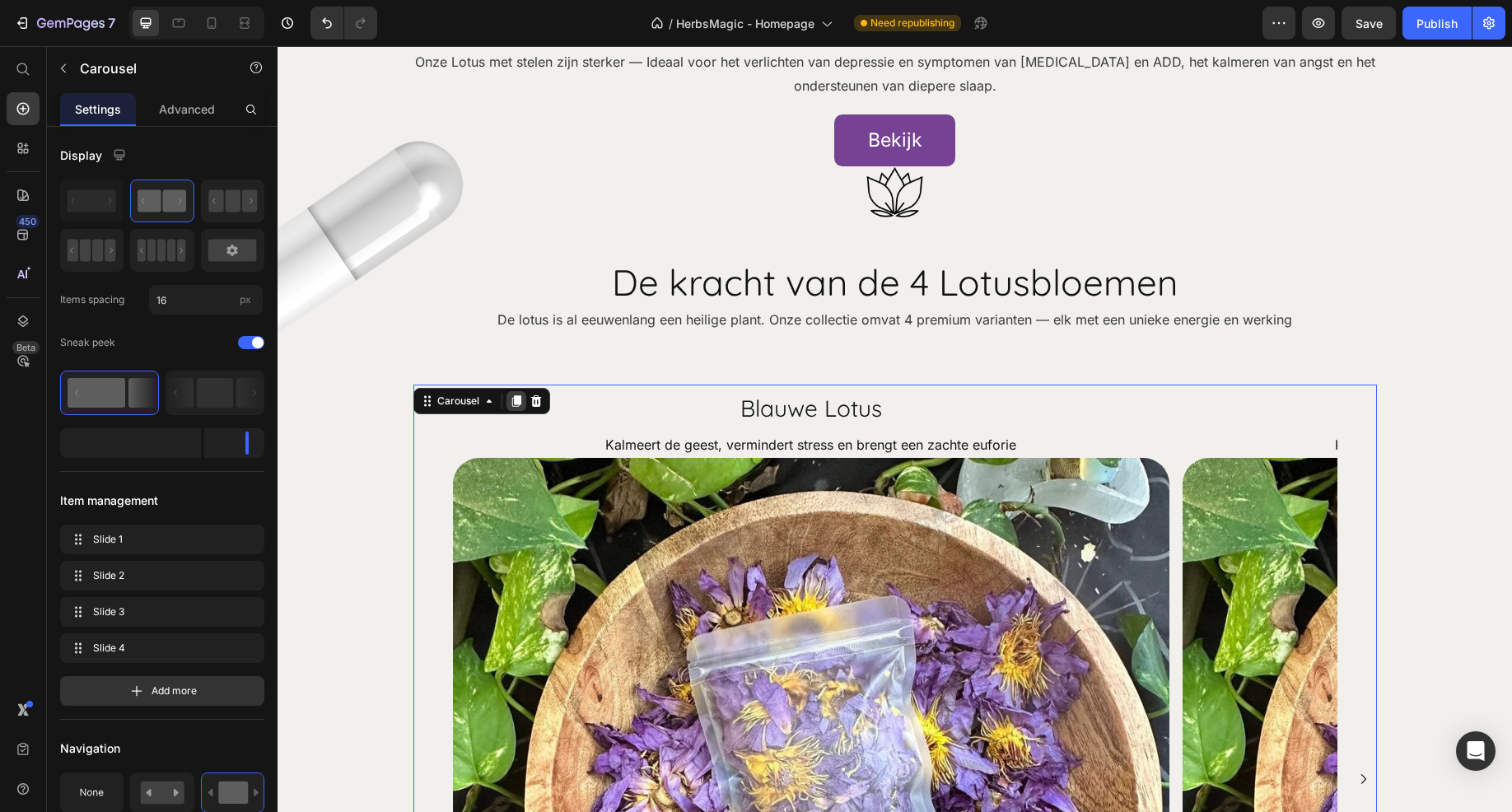 click 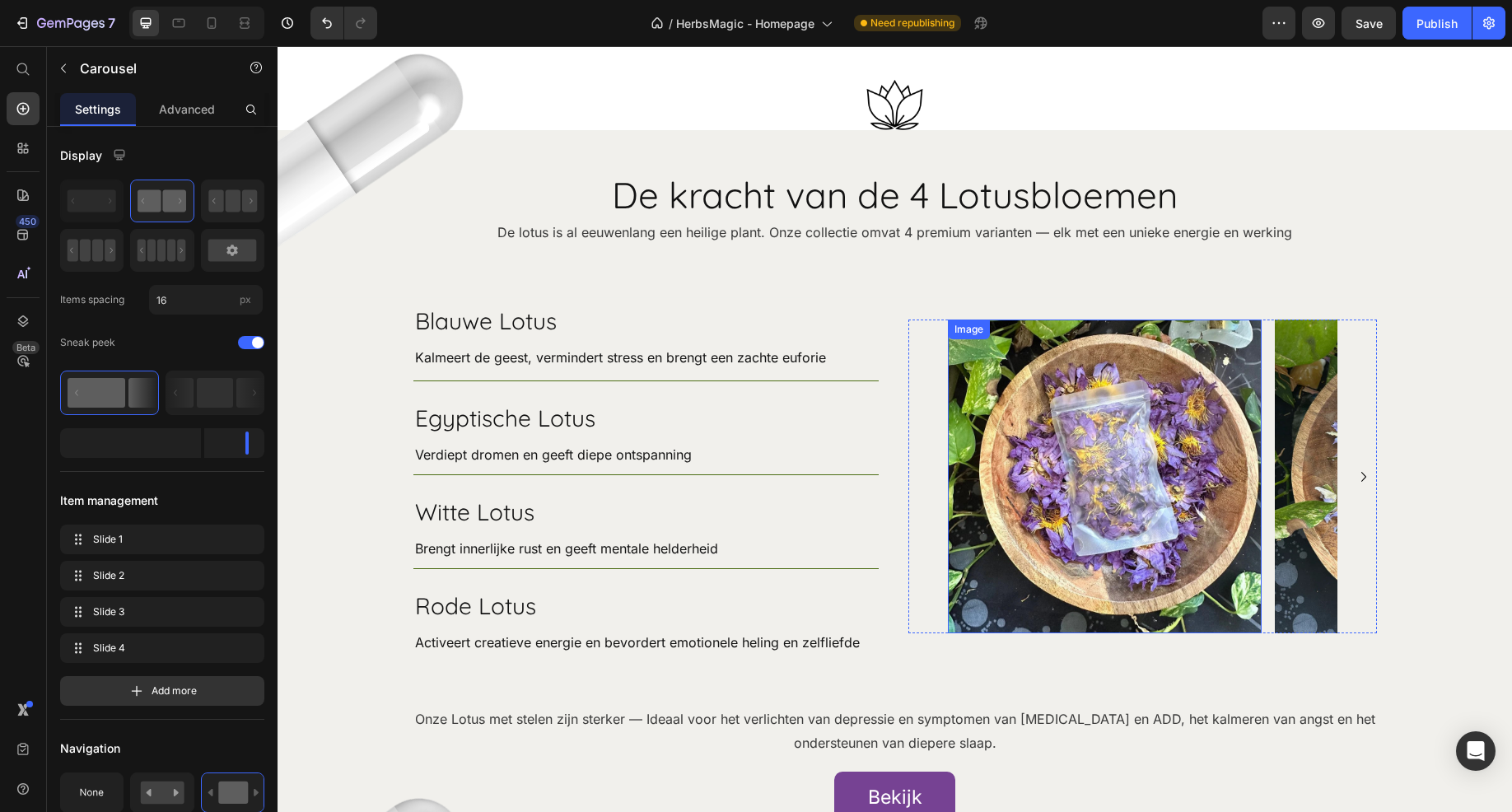 scroll, scrollTop: 7530, scrollLeft: 0, axis: vertical 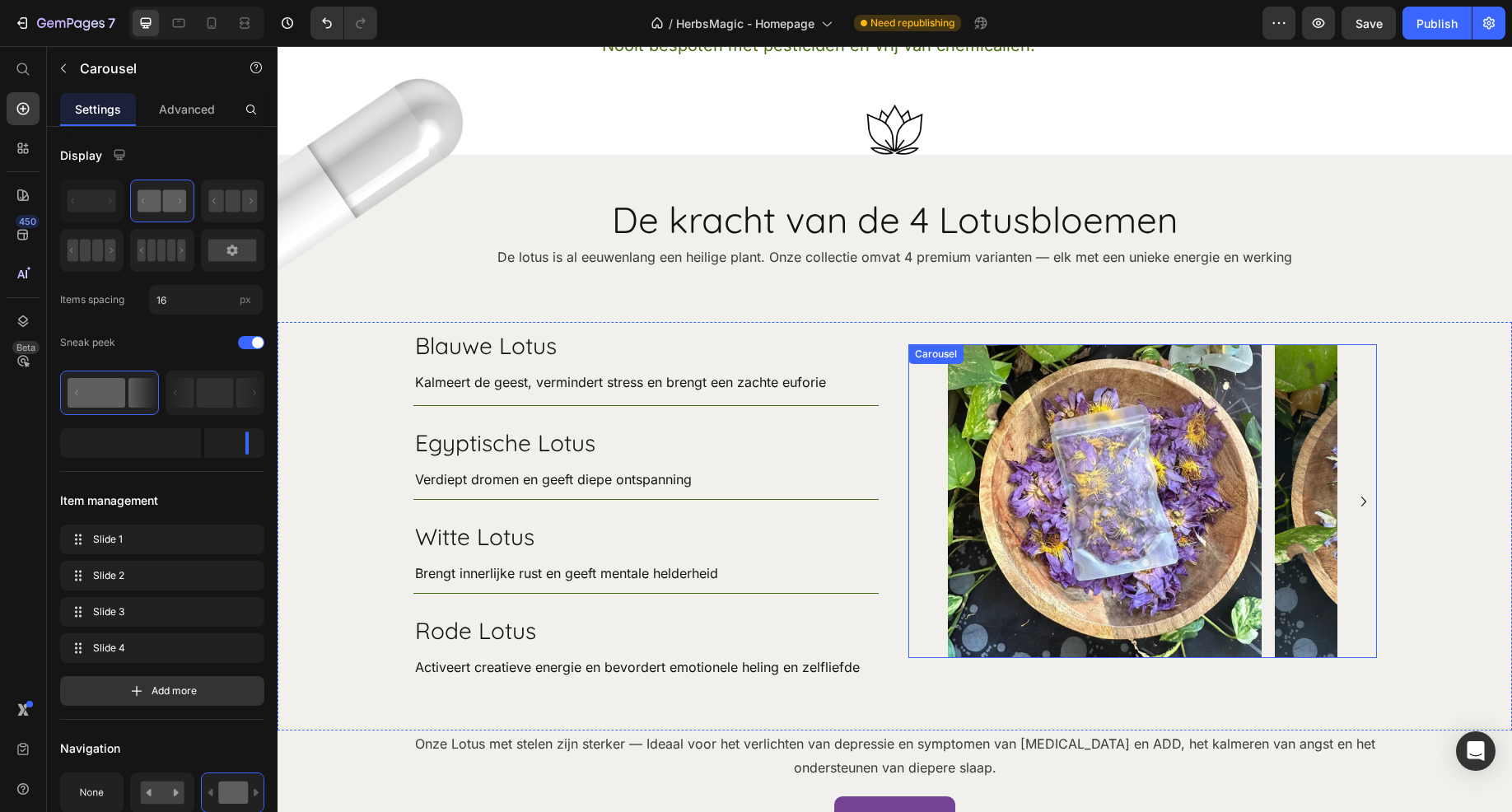 click on "Image Image Image Image" at bounding box center (1142, 502) 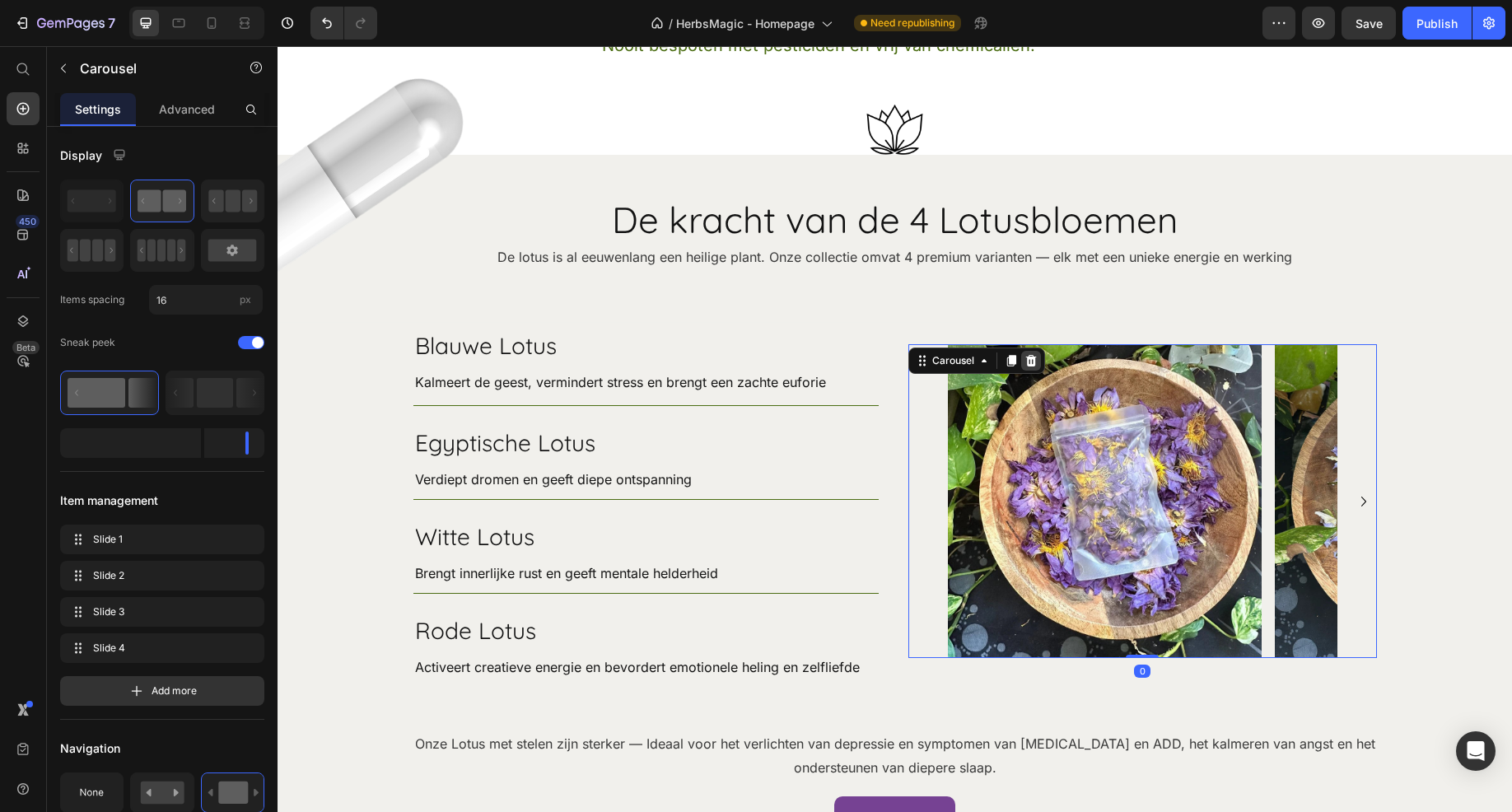 click 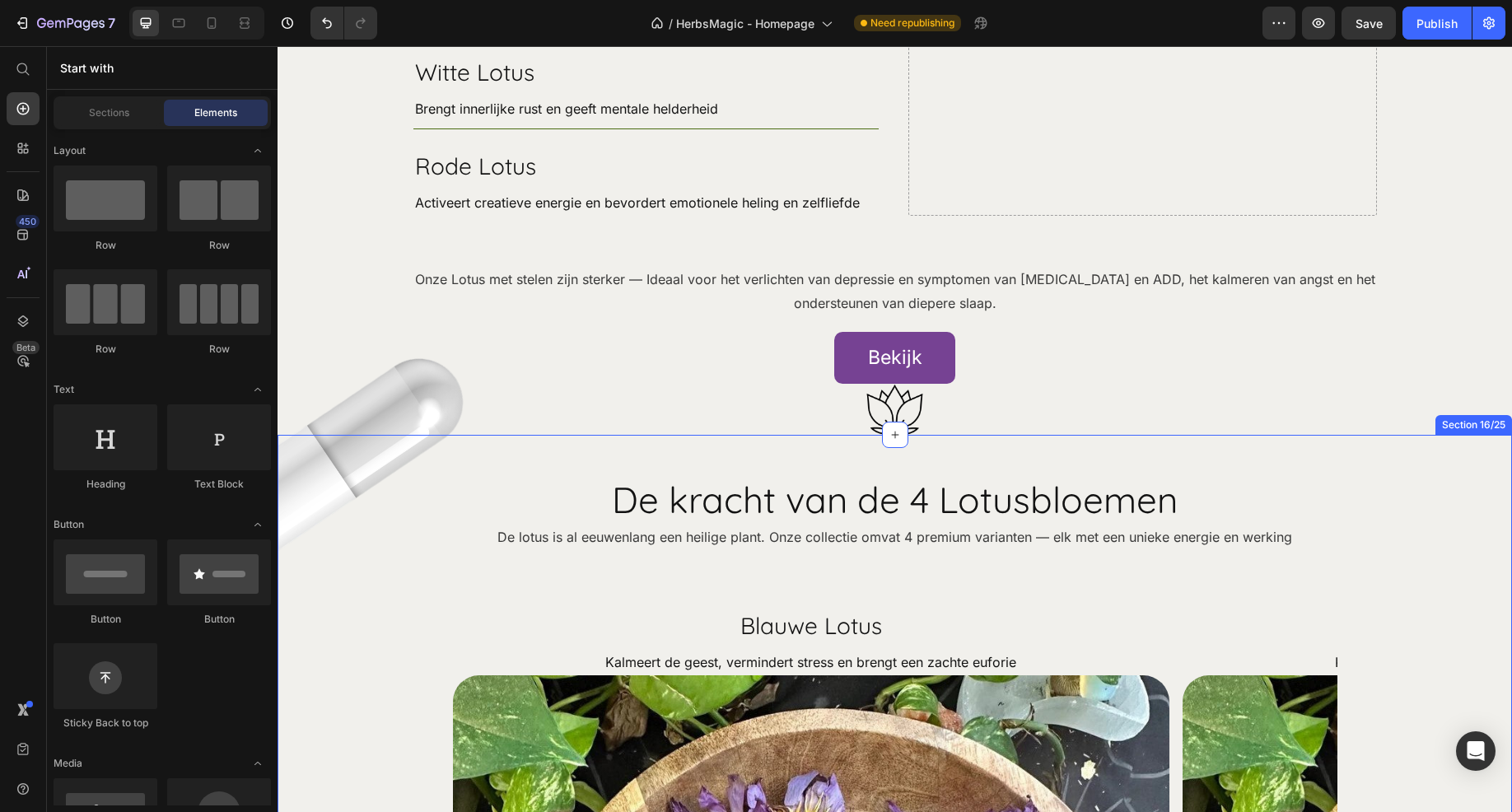 scroll, scrollTop: 8024, scrollLeft: 0, axis: vertical 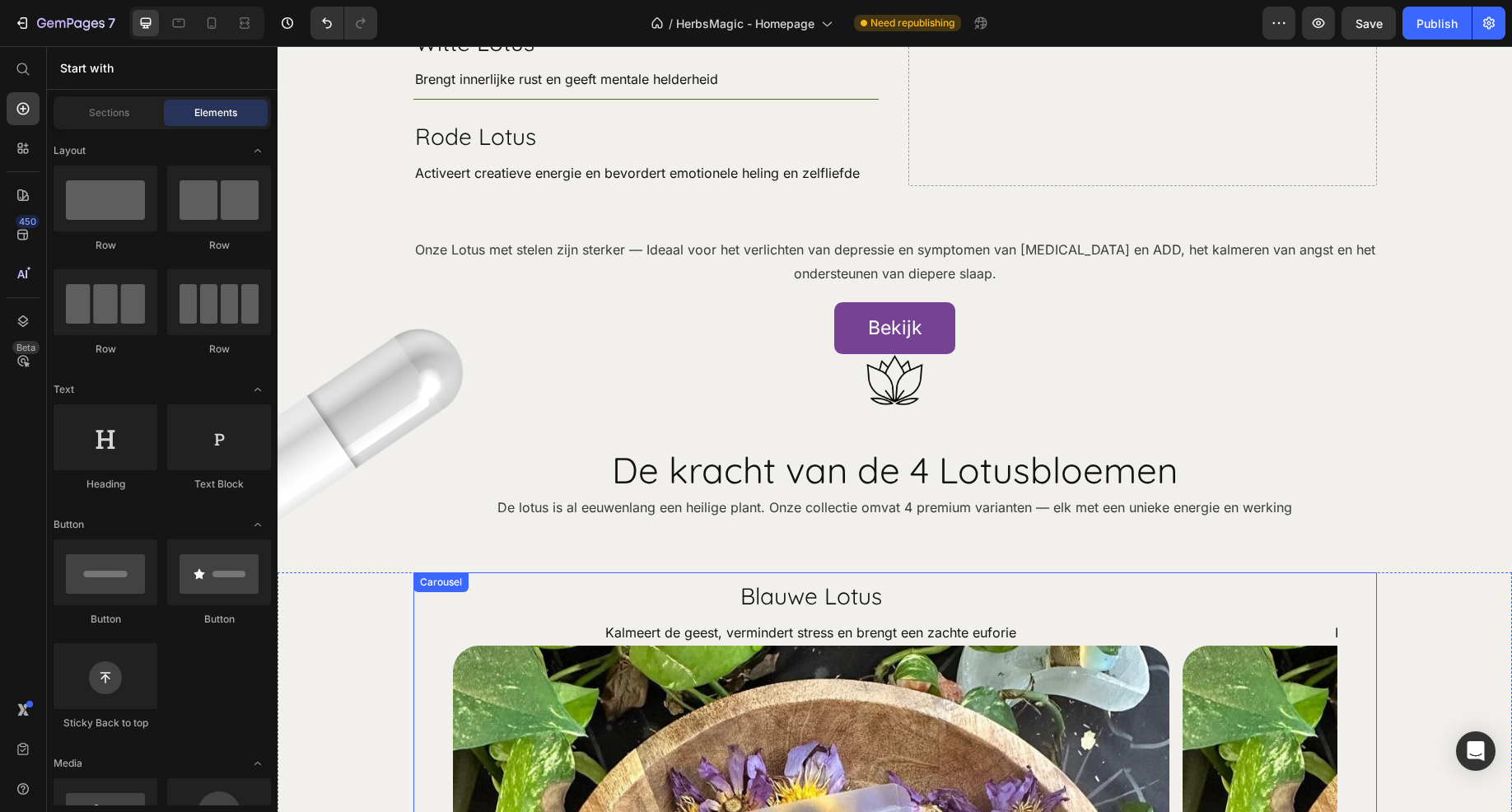 click on "Blauwe Lotus Heading Kalmeert de geest, vermindert stress en brengt een zachte euforie  Text Block Image Row Blauwe Lotus Heading Kalmeert de geest, vermindert stress en brengt een zachte euforie  Text Block Image Row Blauwe Lotus Heading Kalmeert de geest, vermindert stress en brengt een zachte euforie  Text Block Image Row Blauwe Lotus Heading Kalmeert de geest, vermindert stress en brengt een zachte euforie  Text Block Image Row" at bounding box center [895, 967] 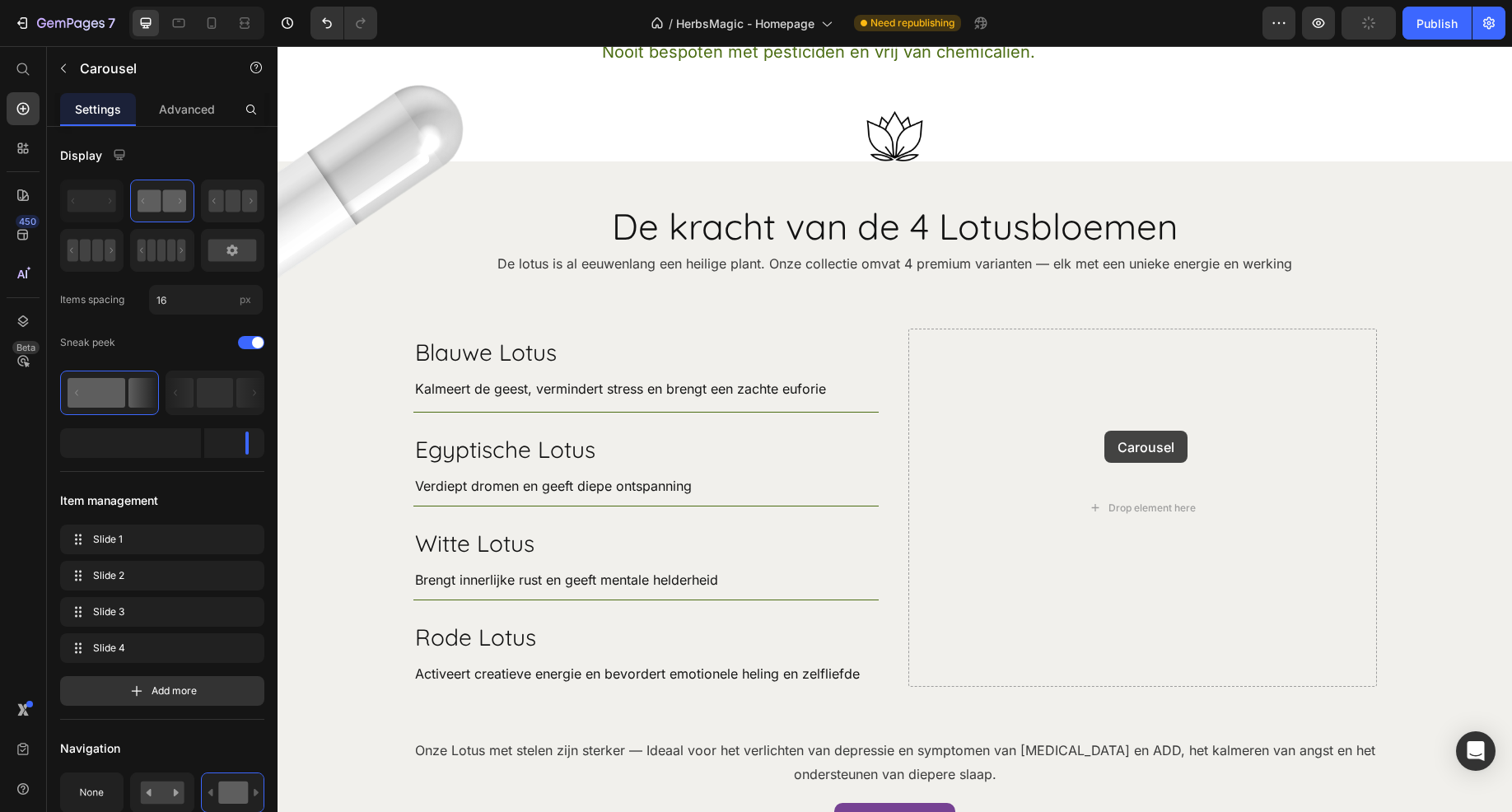scroll, scrollTop: 7447, scrollLeft: 0, axis: vertical 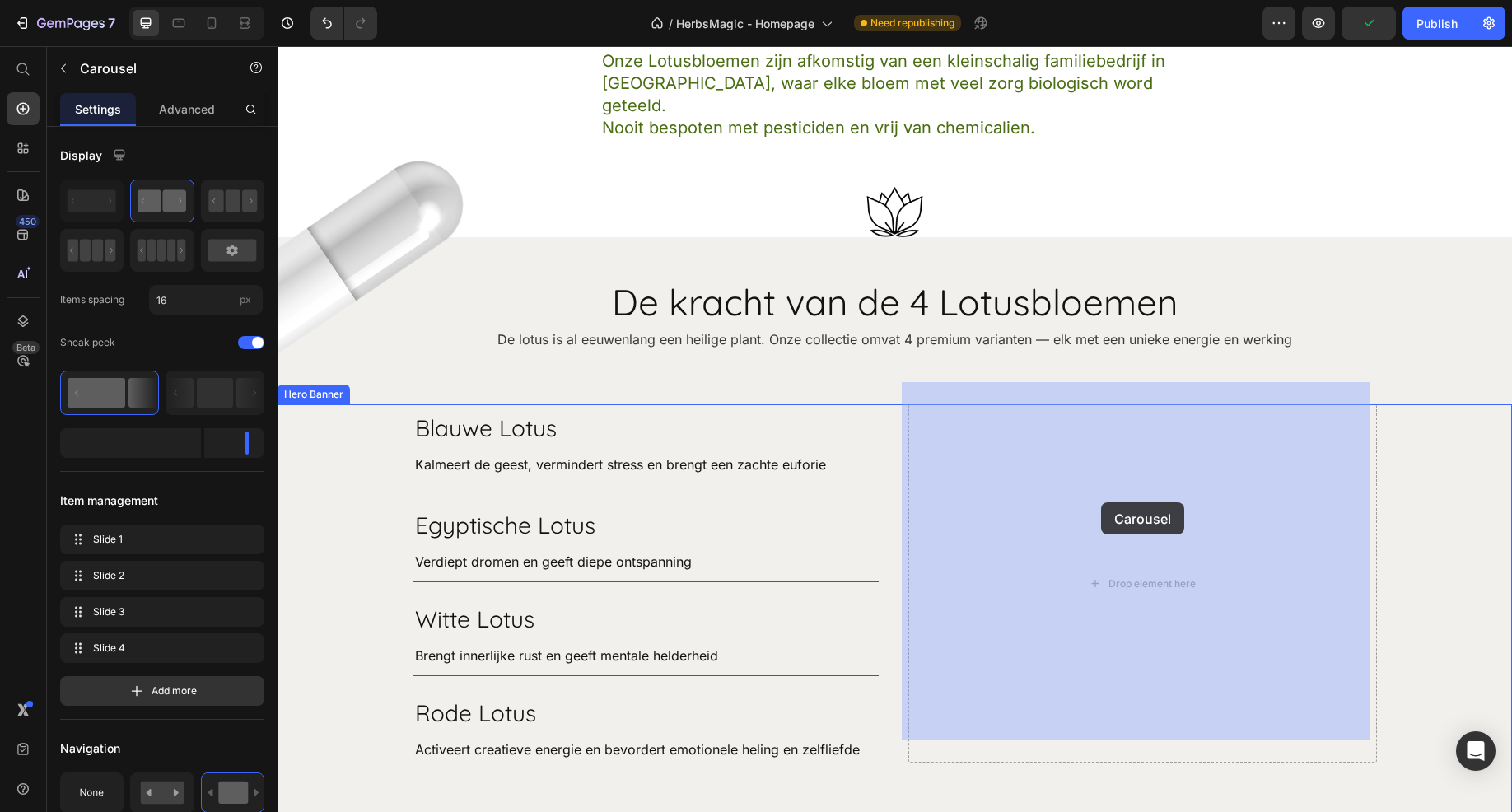 drag, startPoint x: 420, startPoint y: 576, endPoint x: 1110, endPoint y: 489, distance: 695.4632 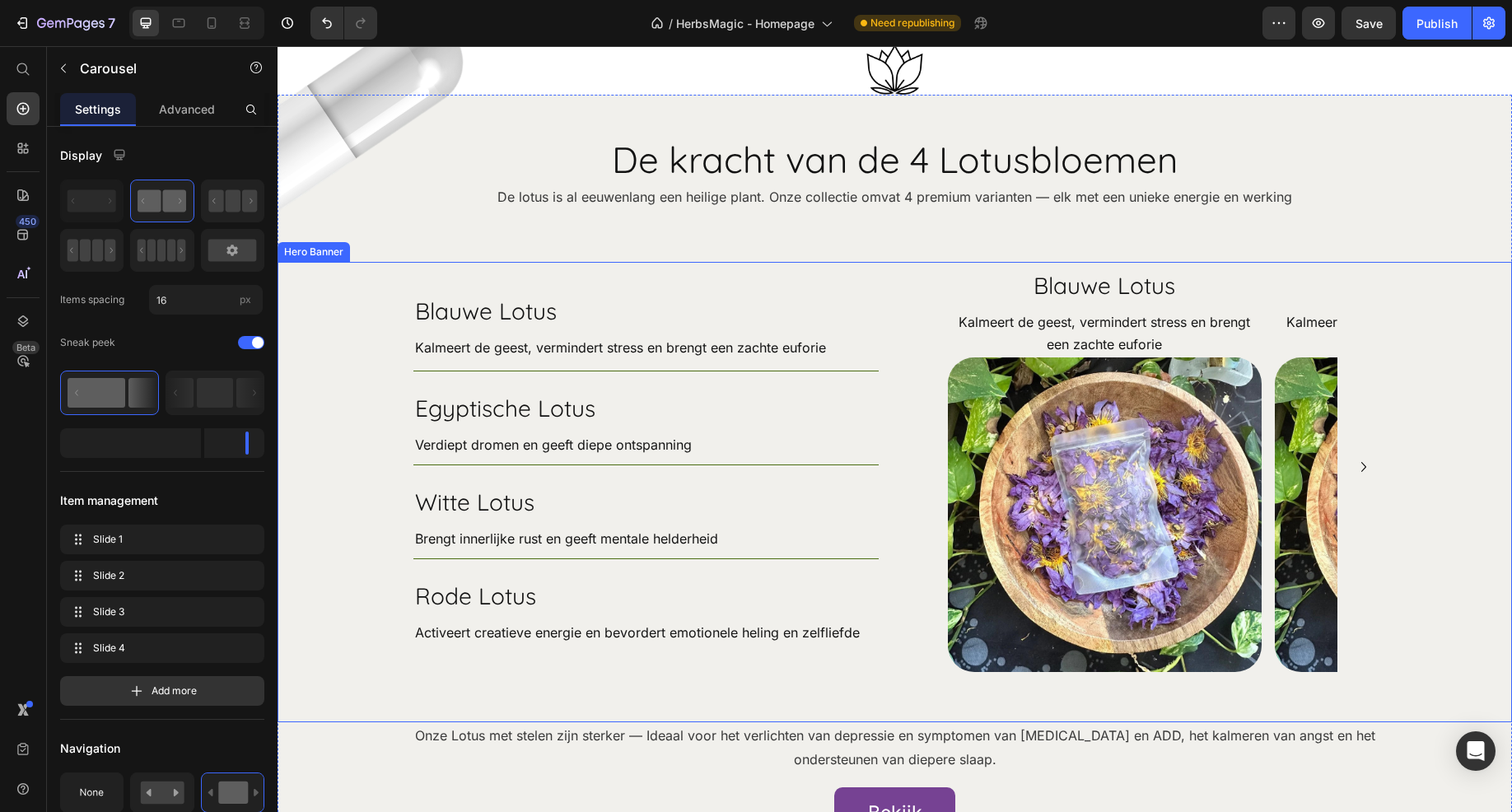 scroll, scrollTop: 7613, scrollLeft: 0, axis: vertical 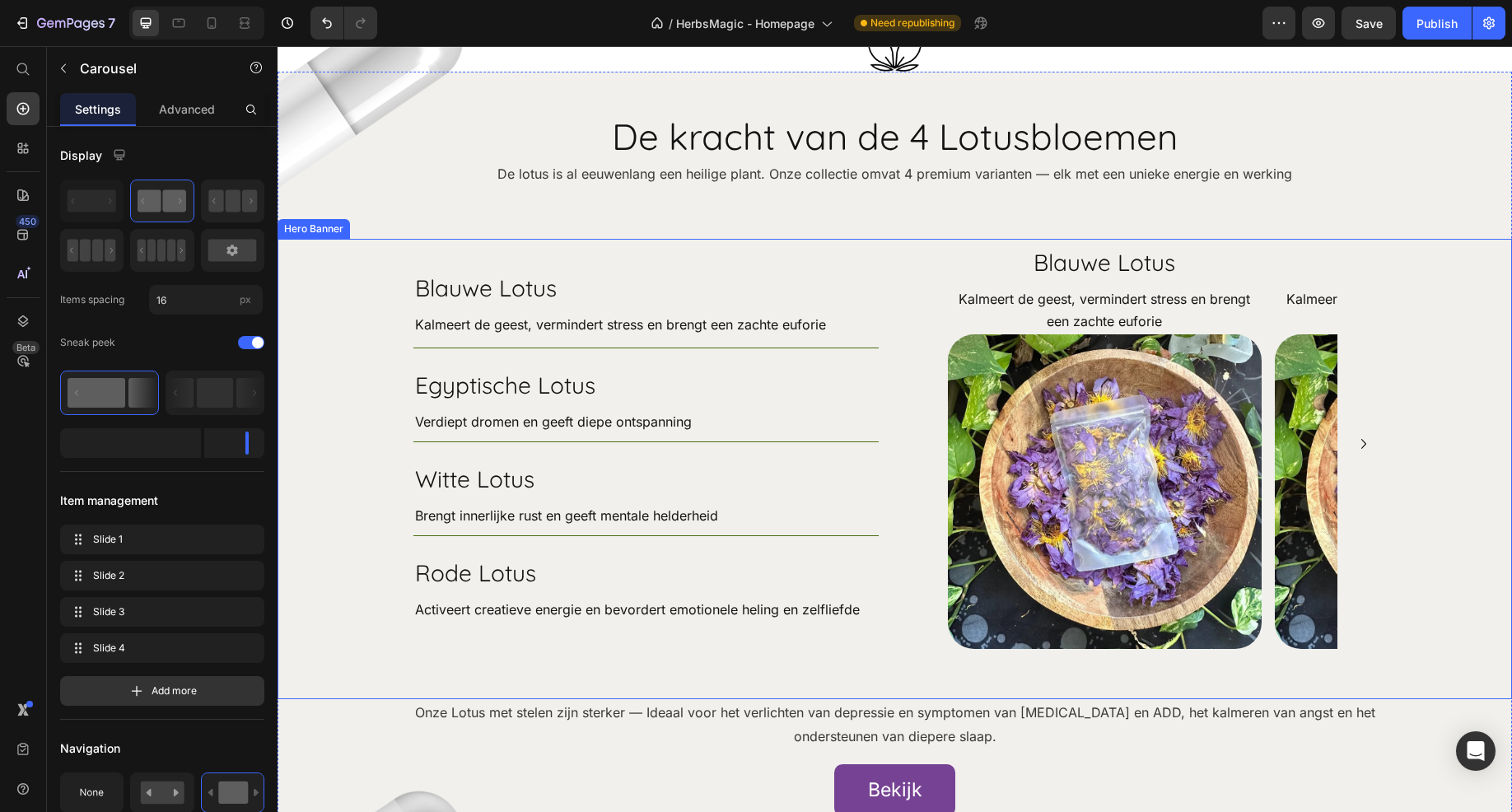 click at bounding box center (894, 469) 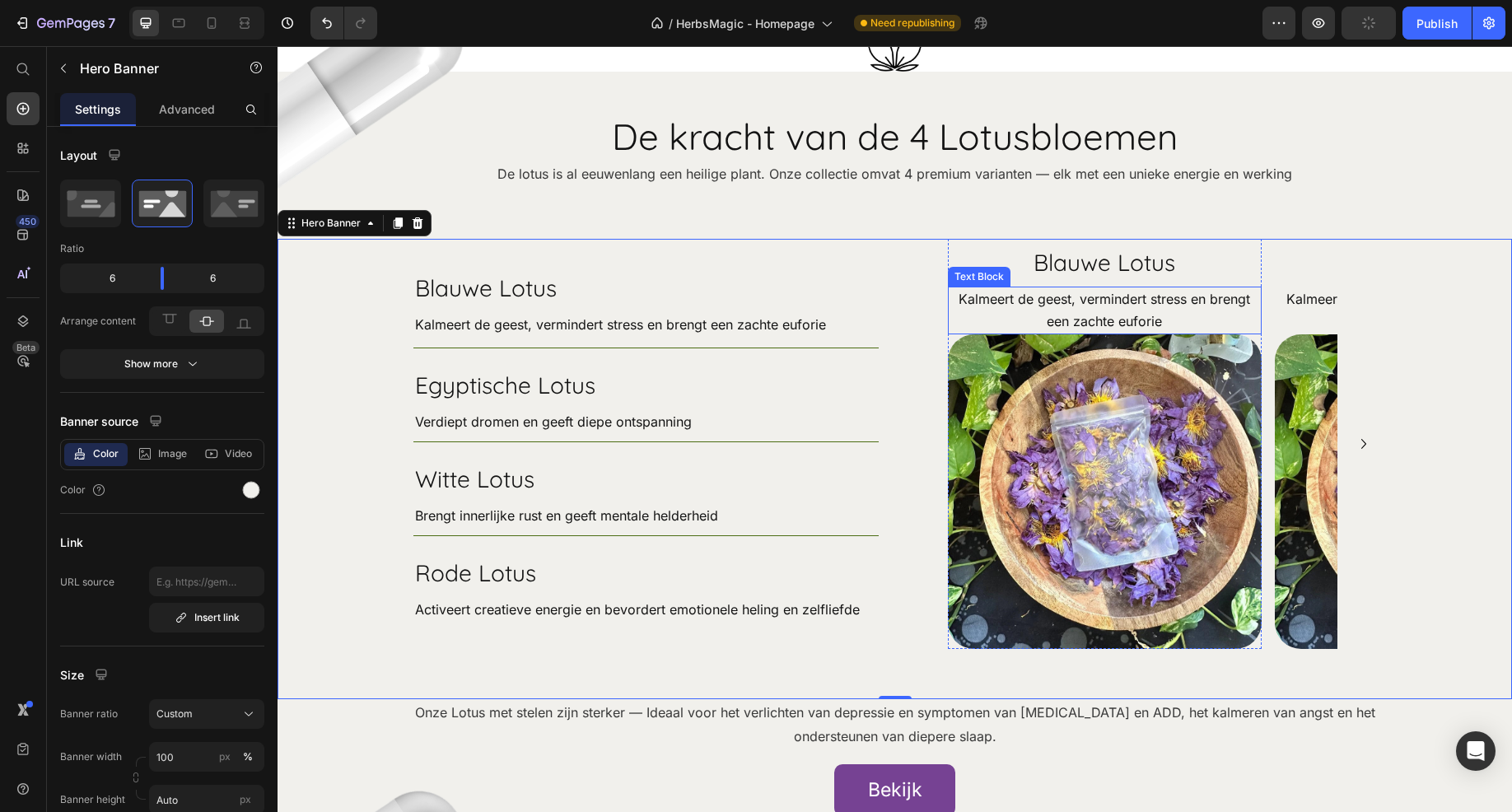 click on "Kalmeert de geest, vermindert stress en brengt een zachte euforie" at bounding box center [1105, 310] 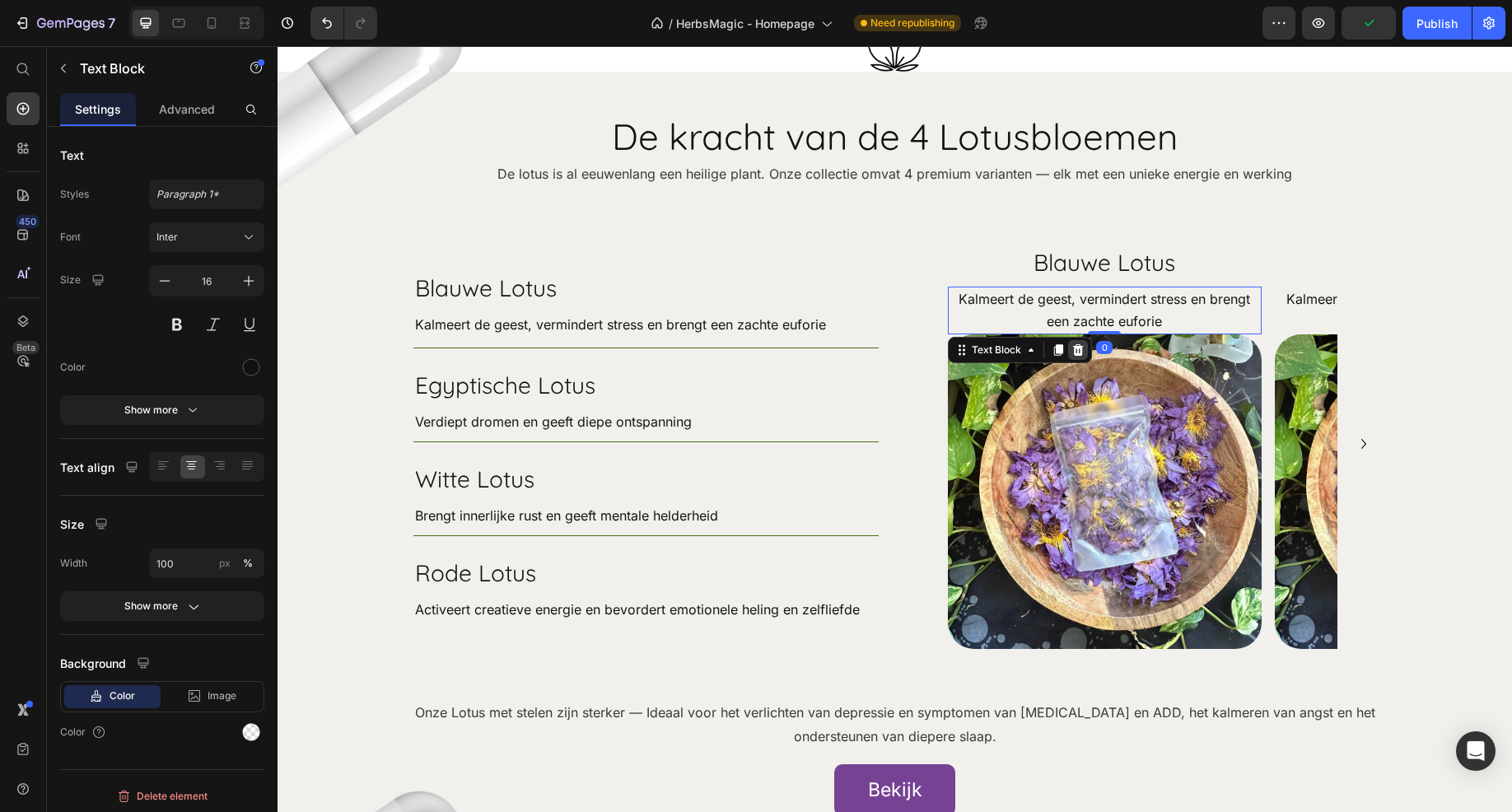 click 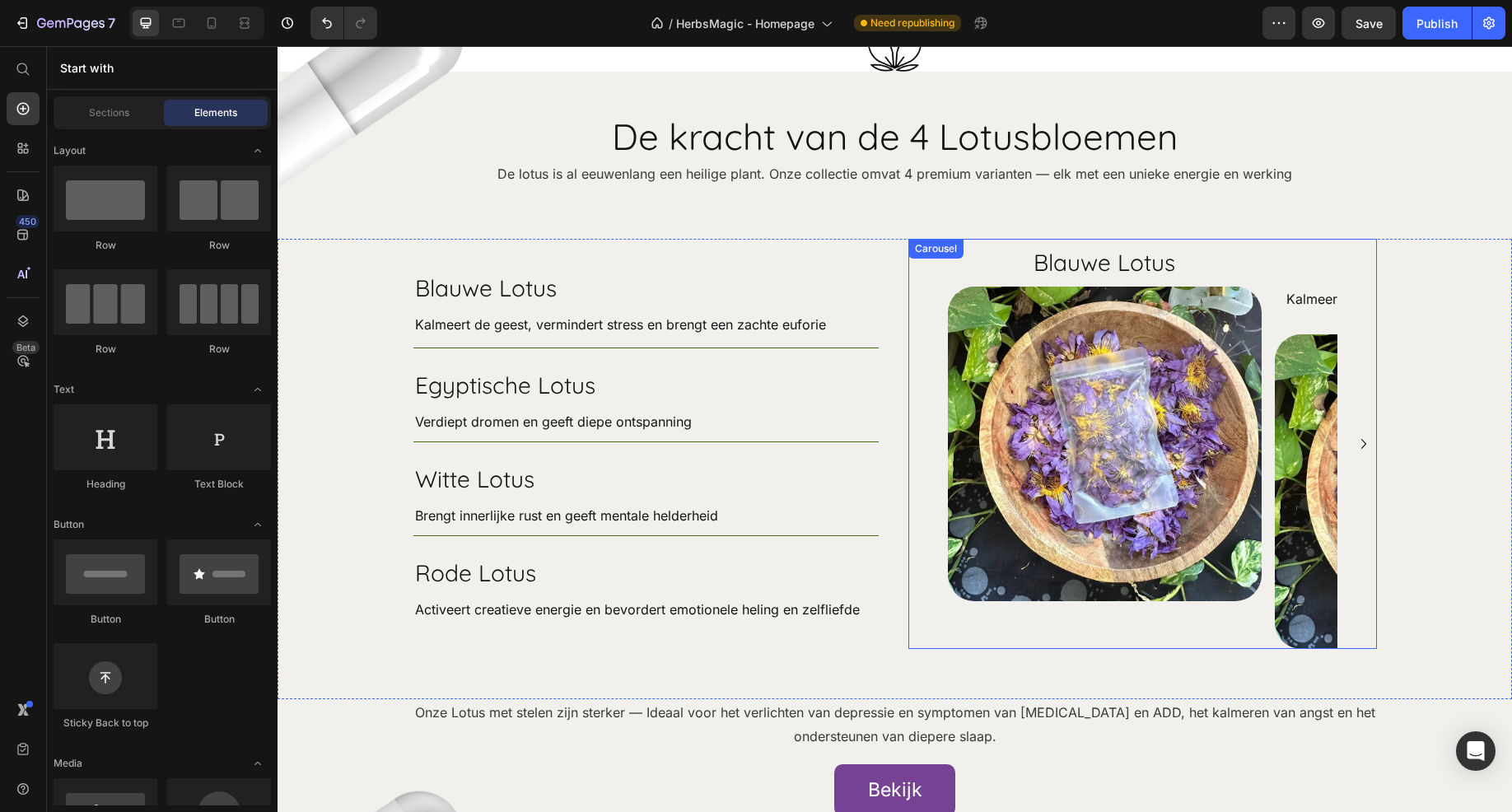 click 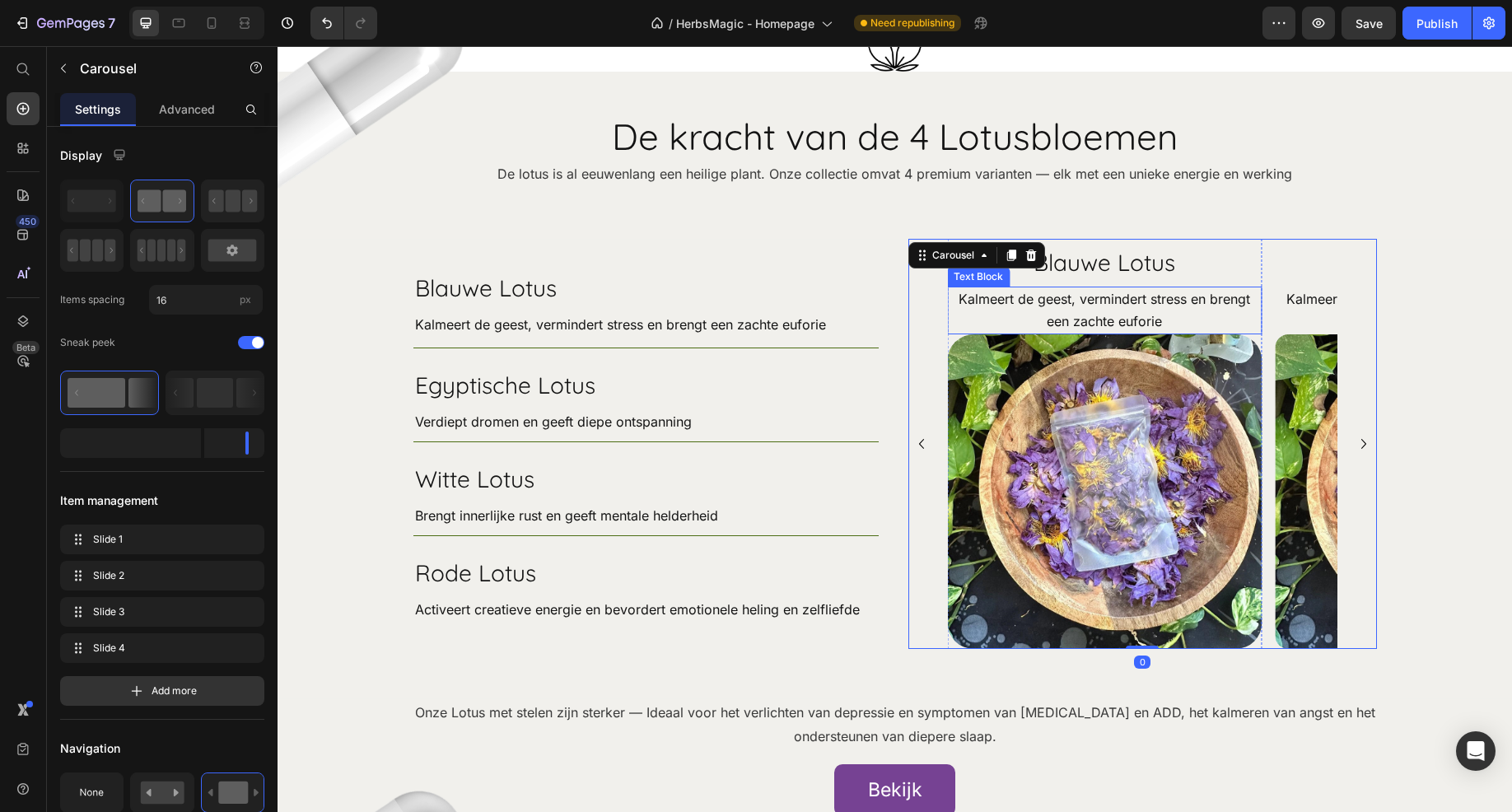 click on "Kalmeert de geest, vermindert stress en brengt een zachte euforie" at bounding box center [1104, 310] 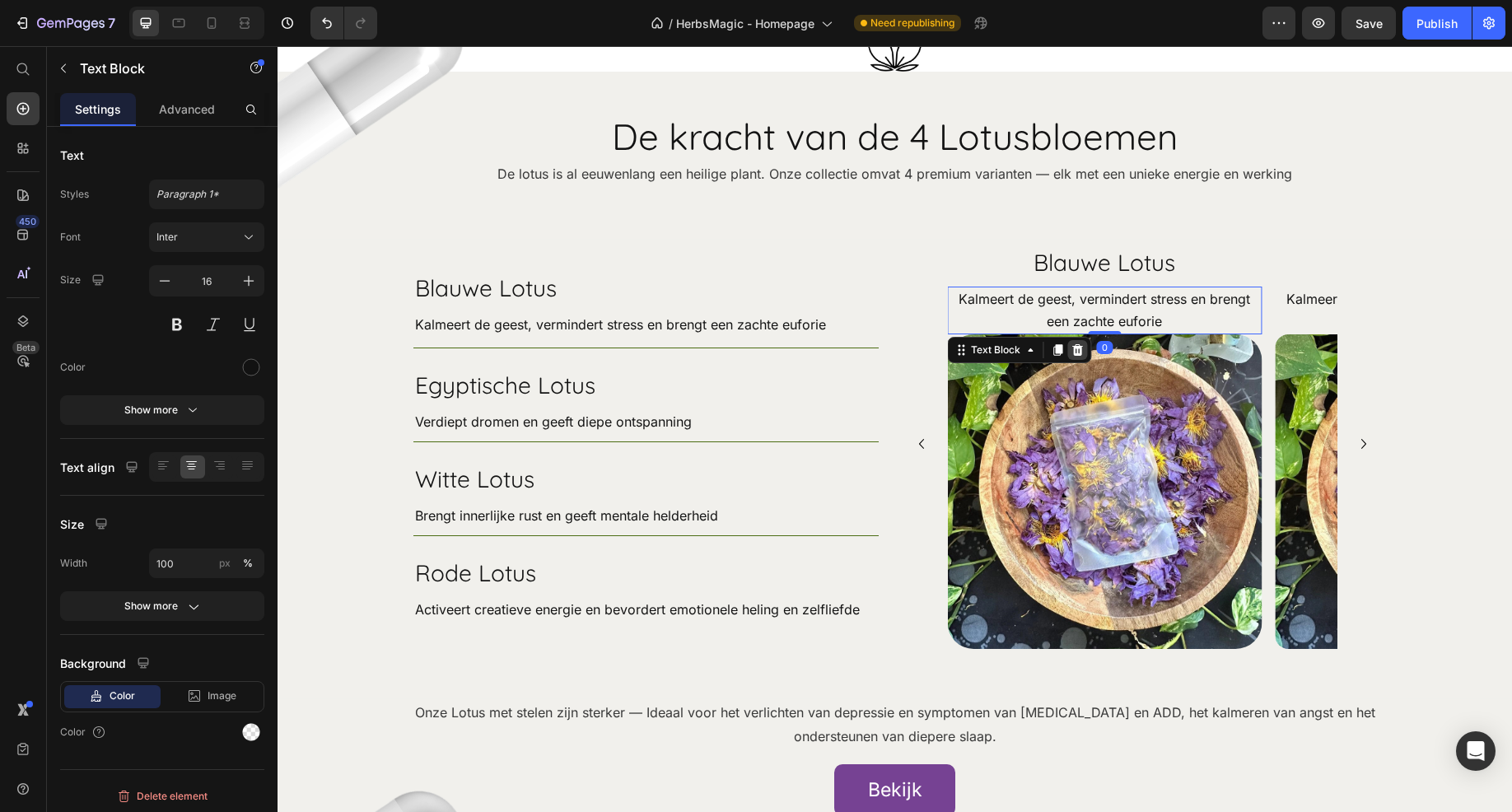 click 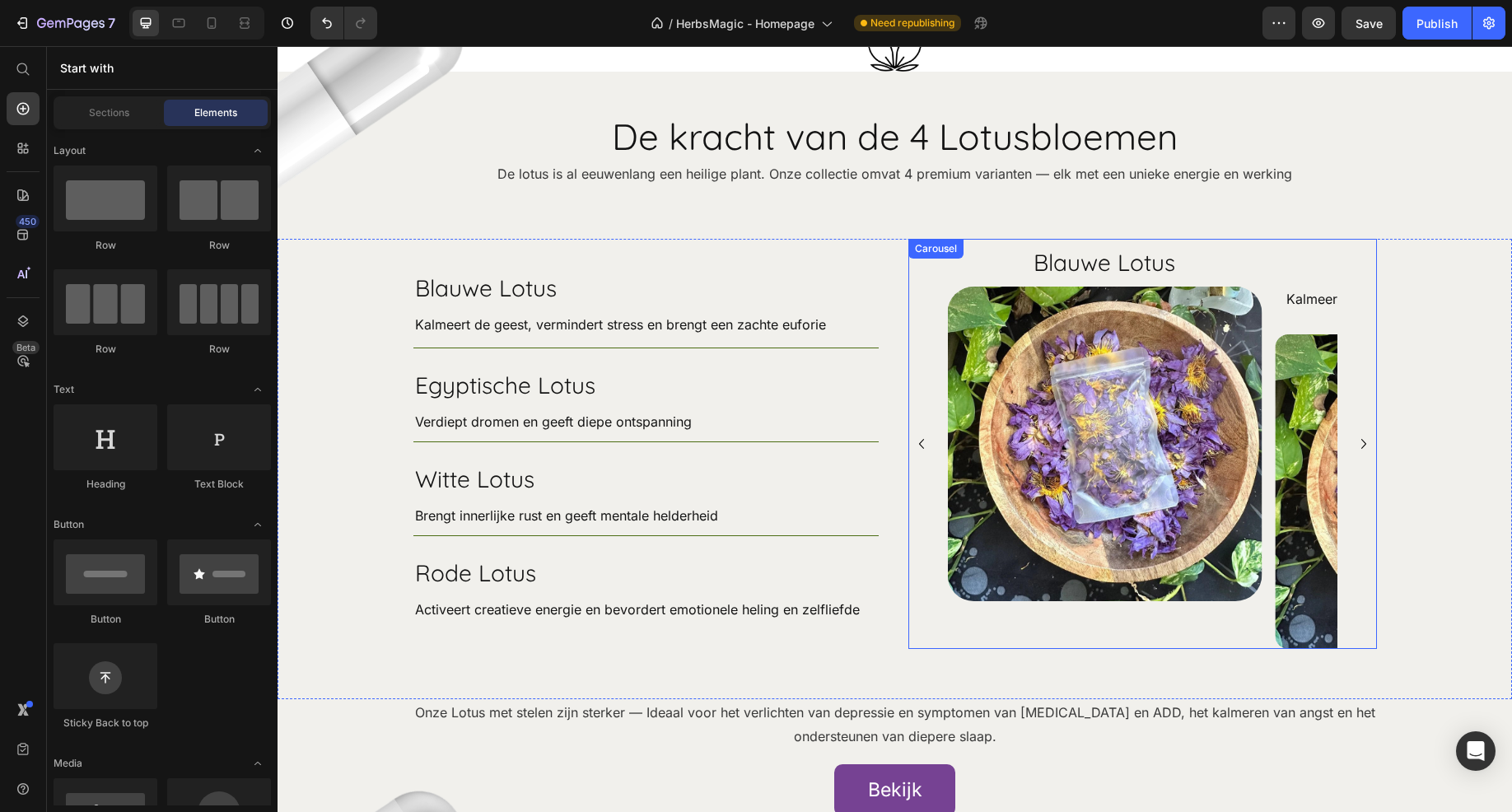 click 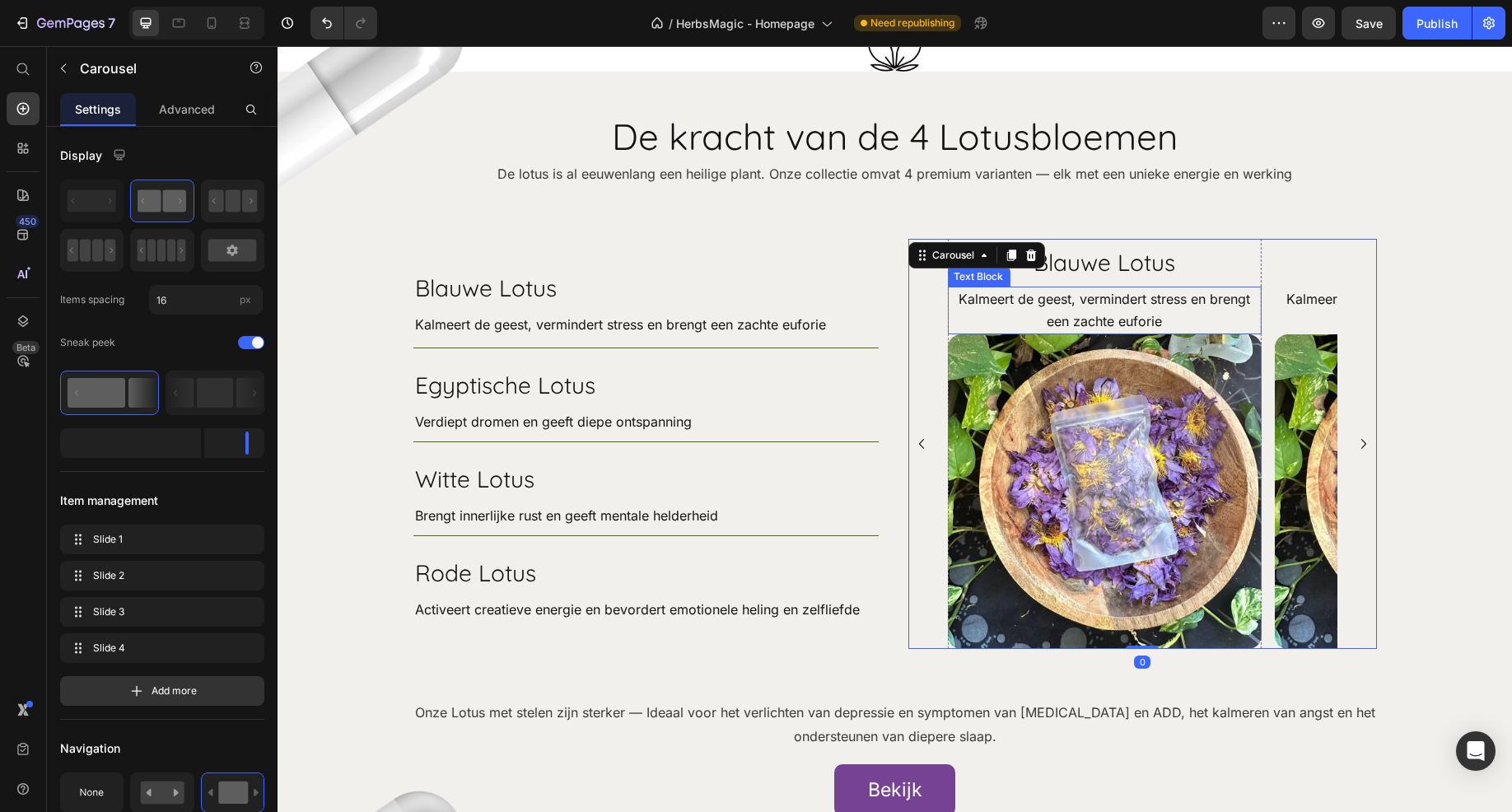 click on "Kalmeert de geest, vermindert stress en brengt een zachte euforie" at bounding box center (1104, 310) 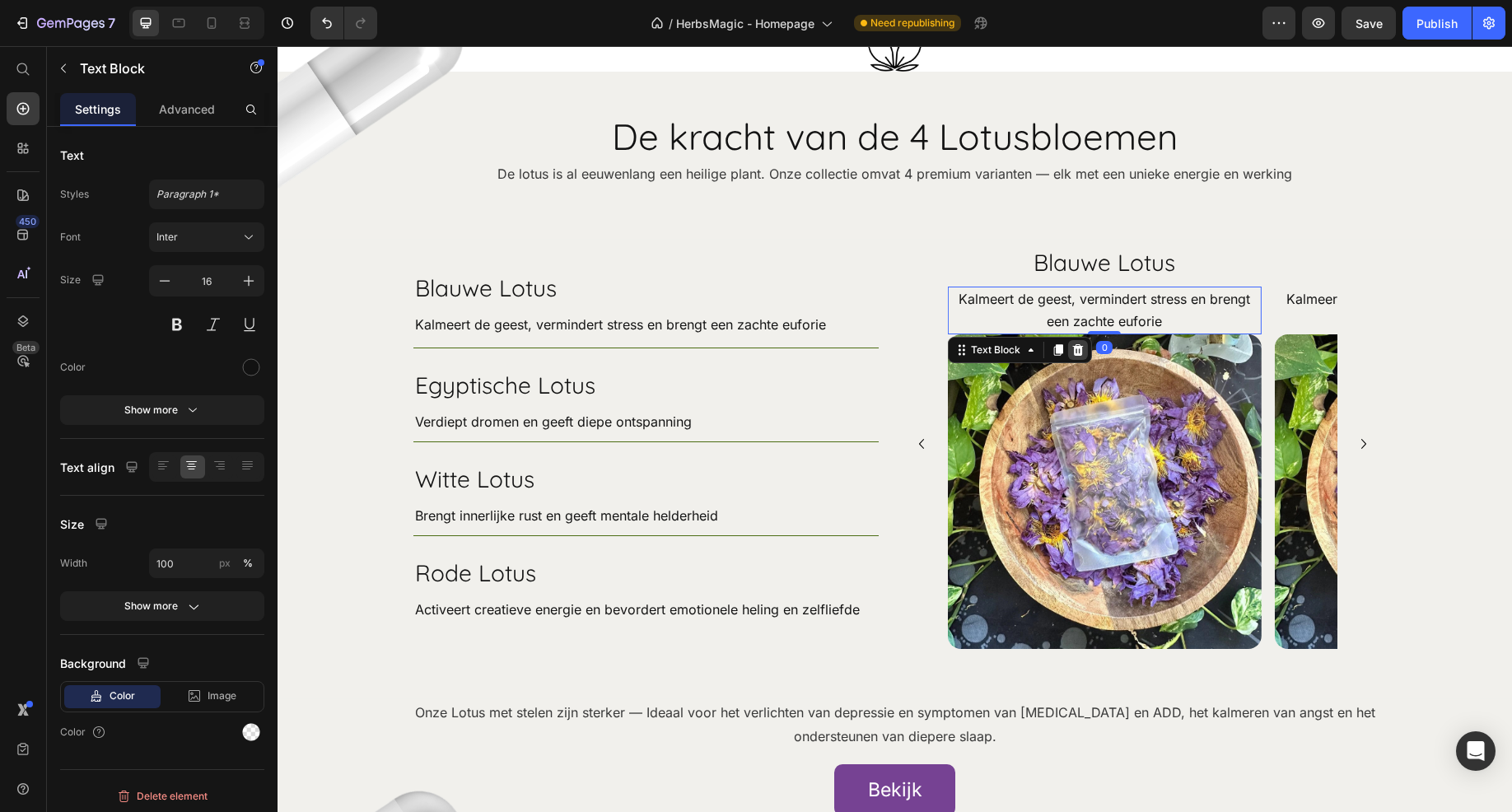 click 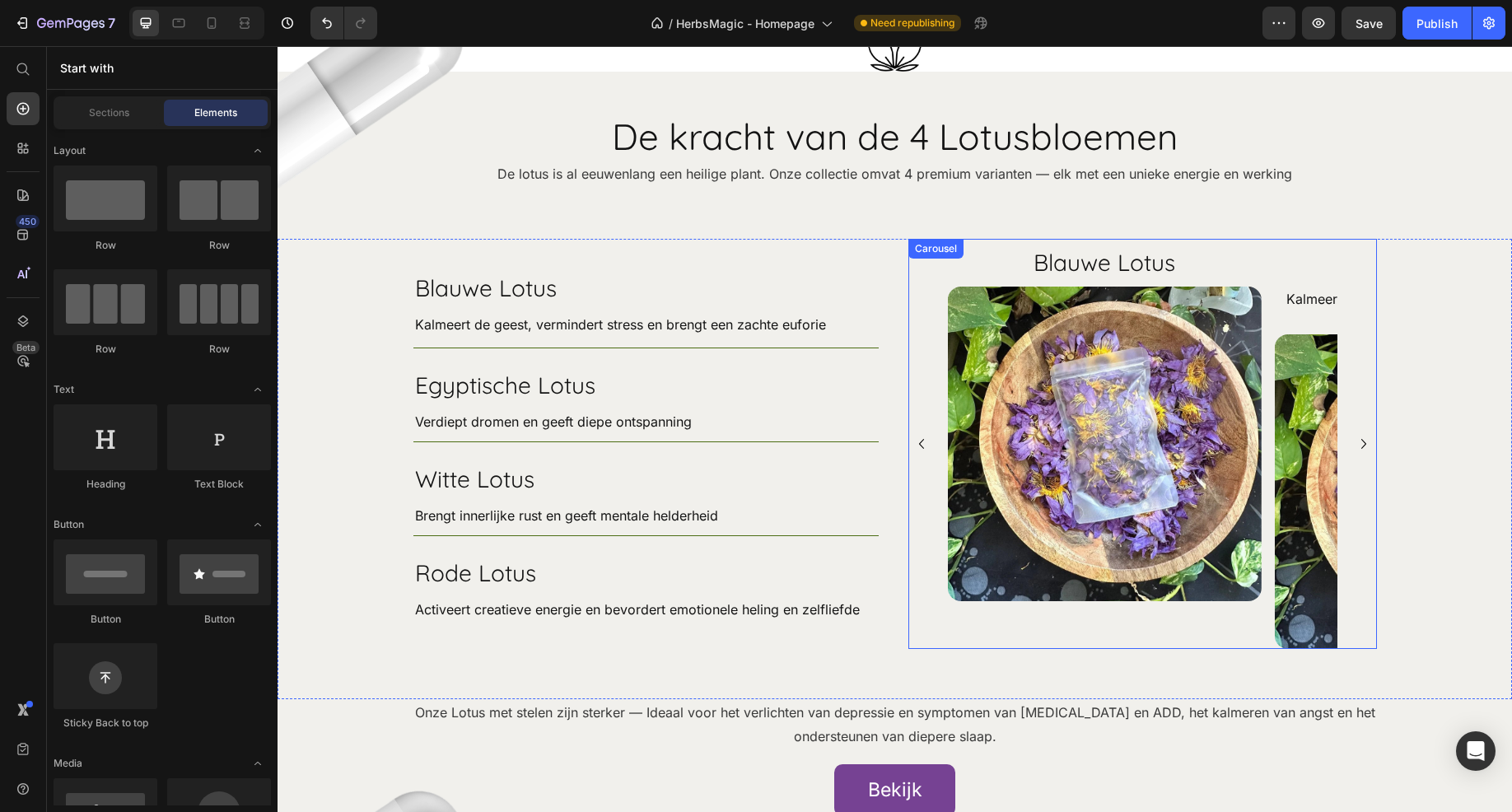 click 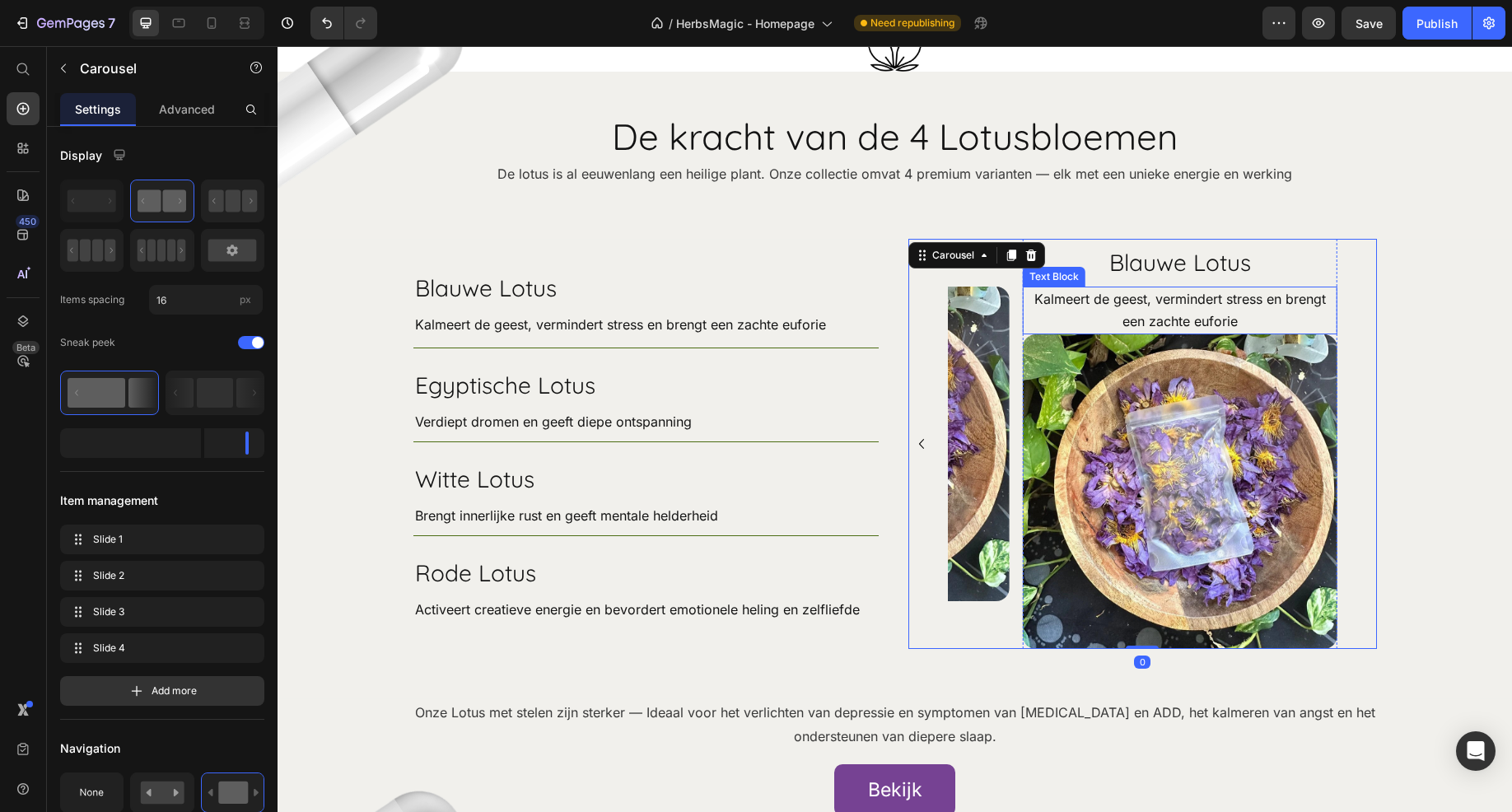 click on "Kalmeert de geest, vermindert stress en brengt een zachte euforie" at bounding box center (1180, 310) 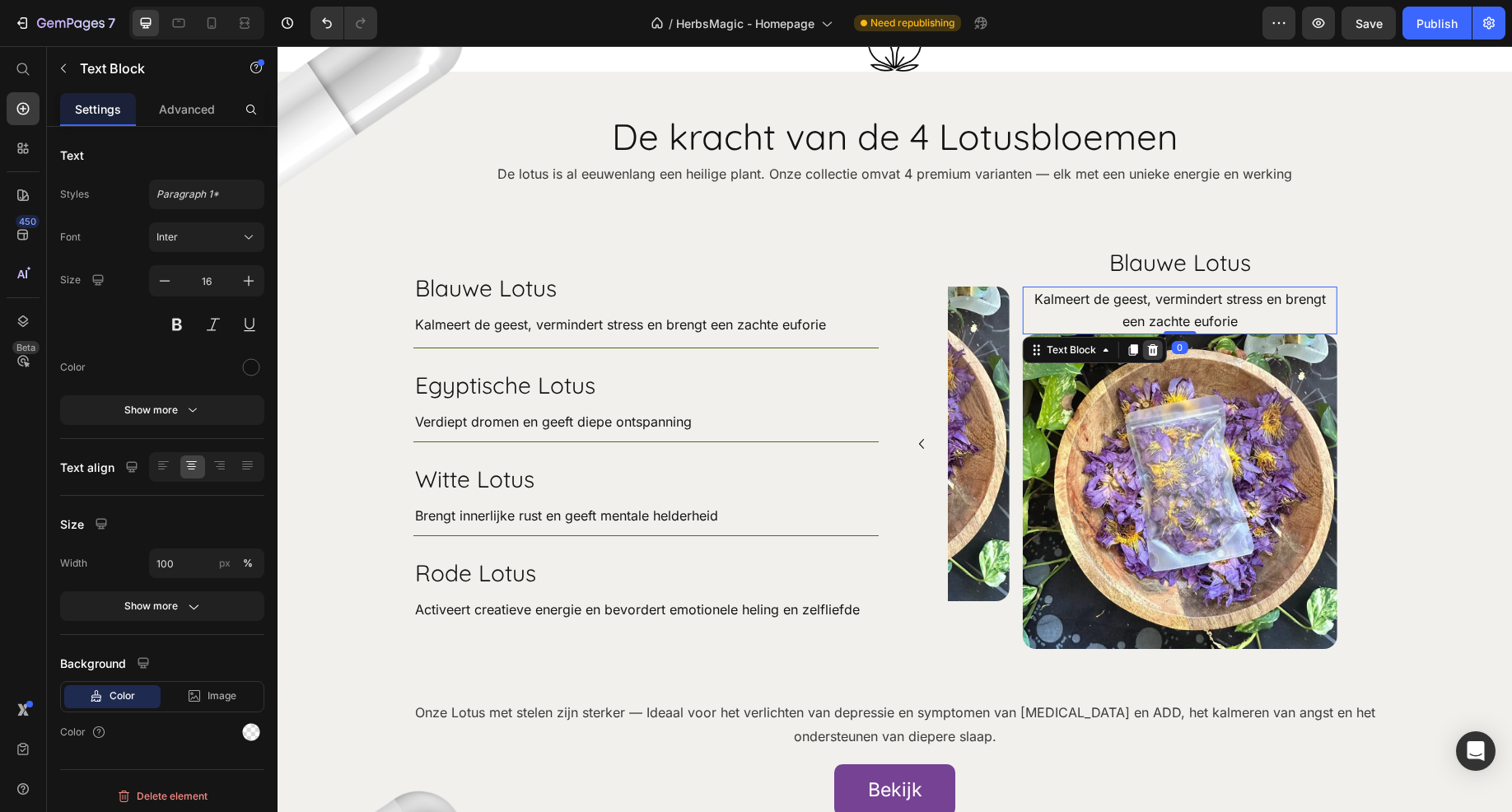click 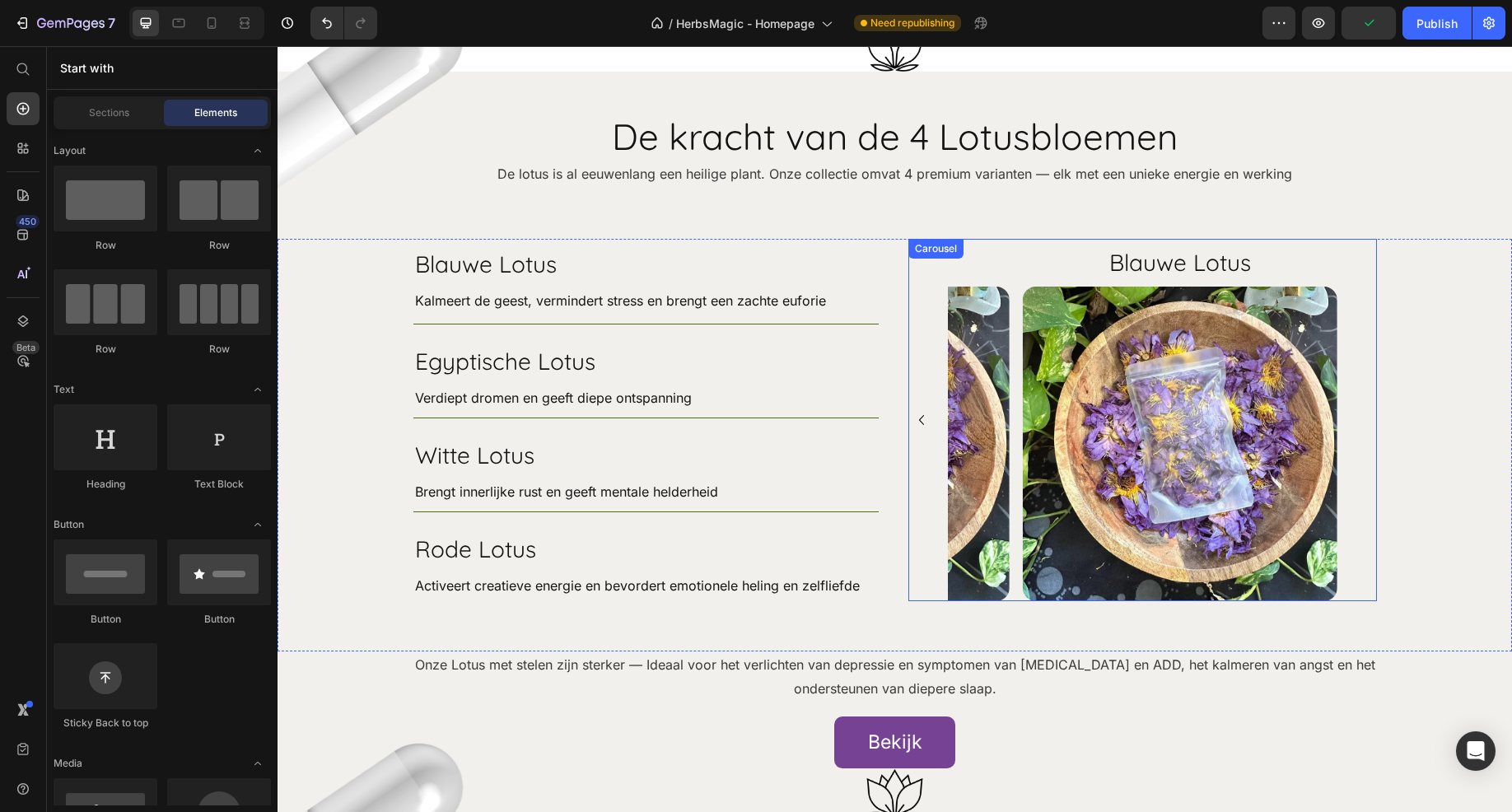 click 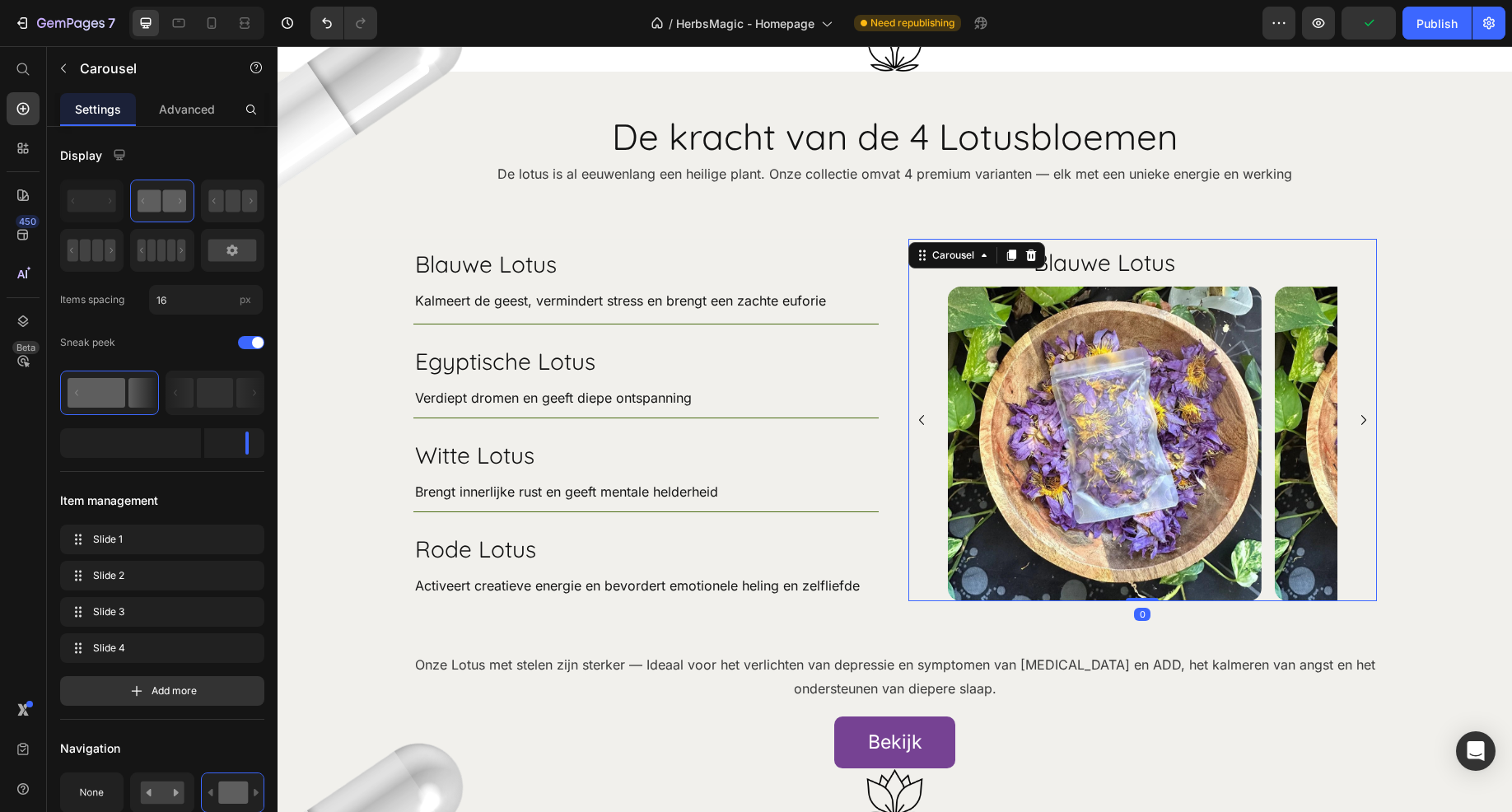 click 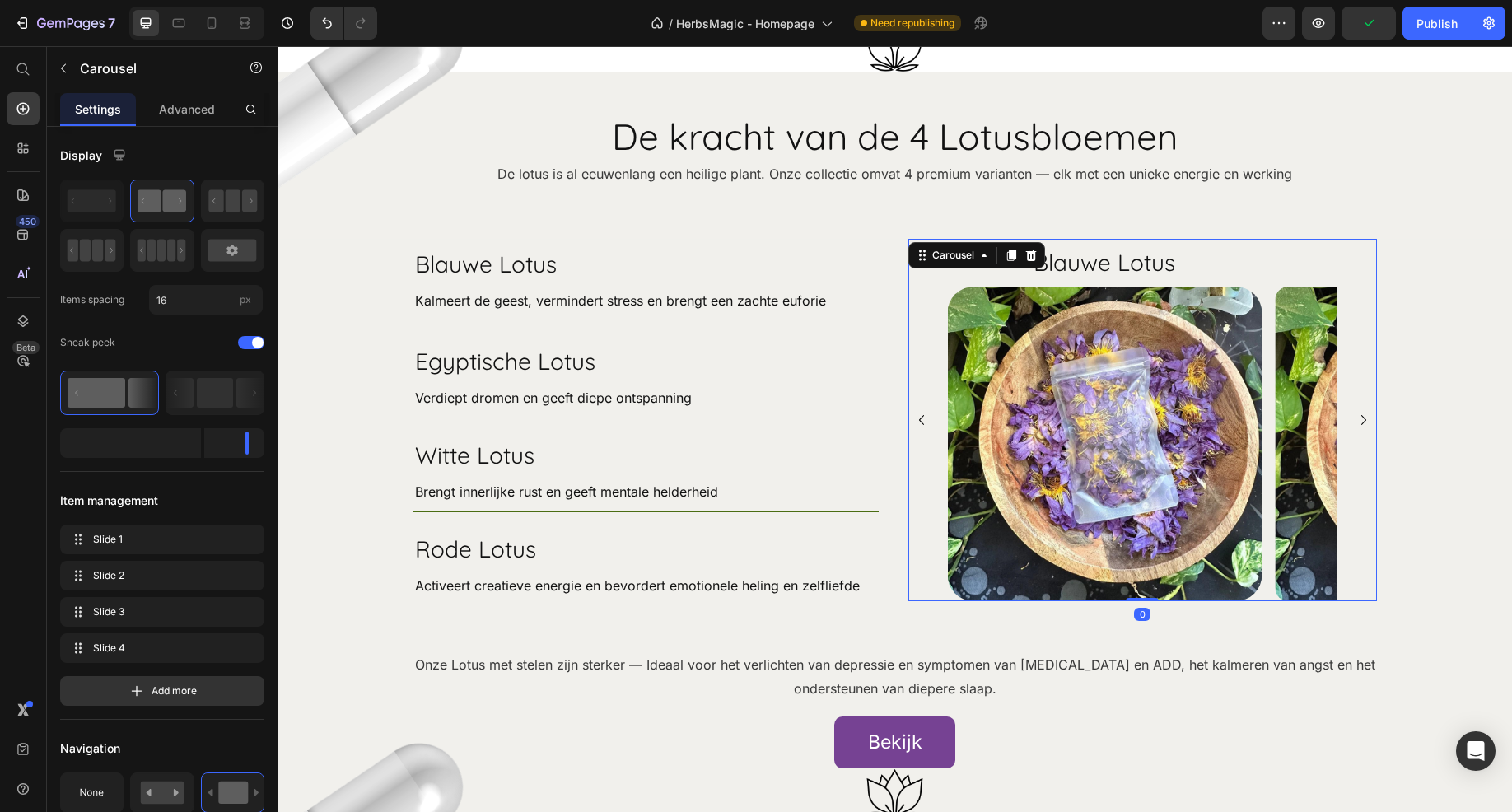 click 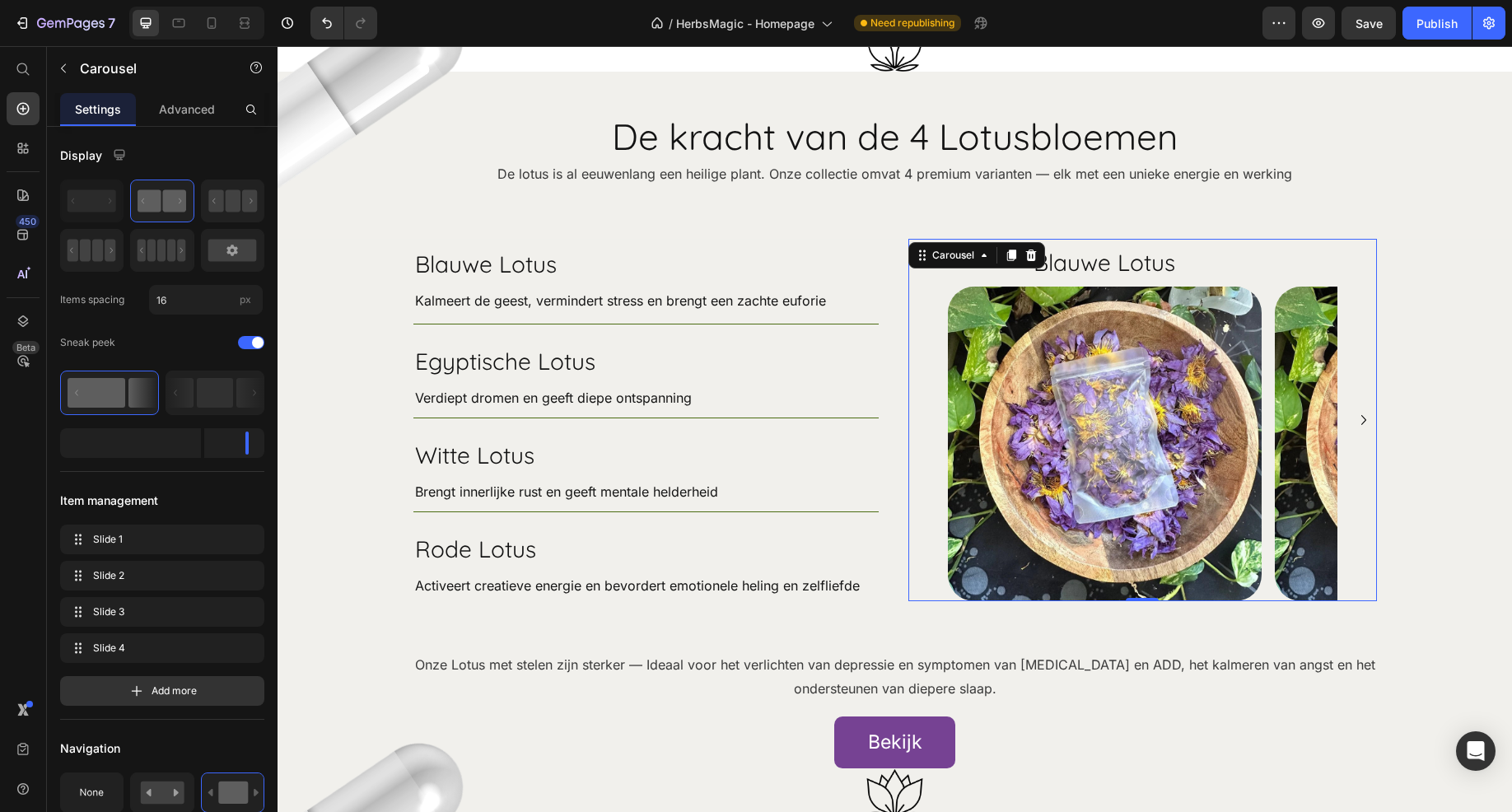 click 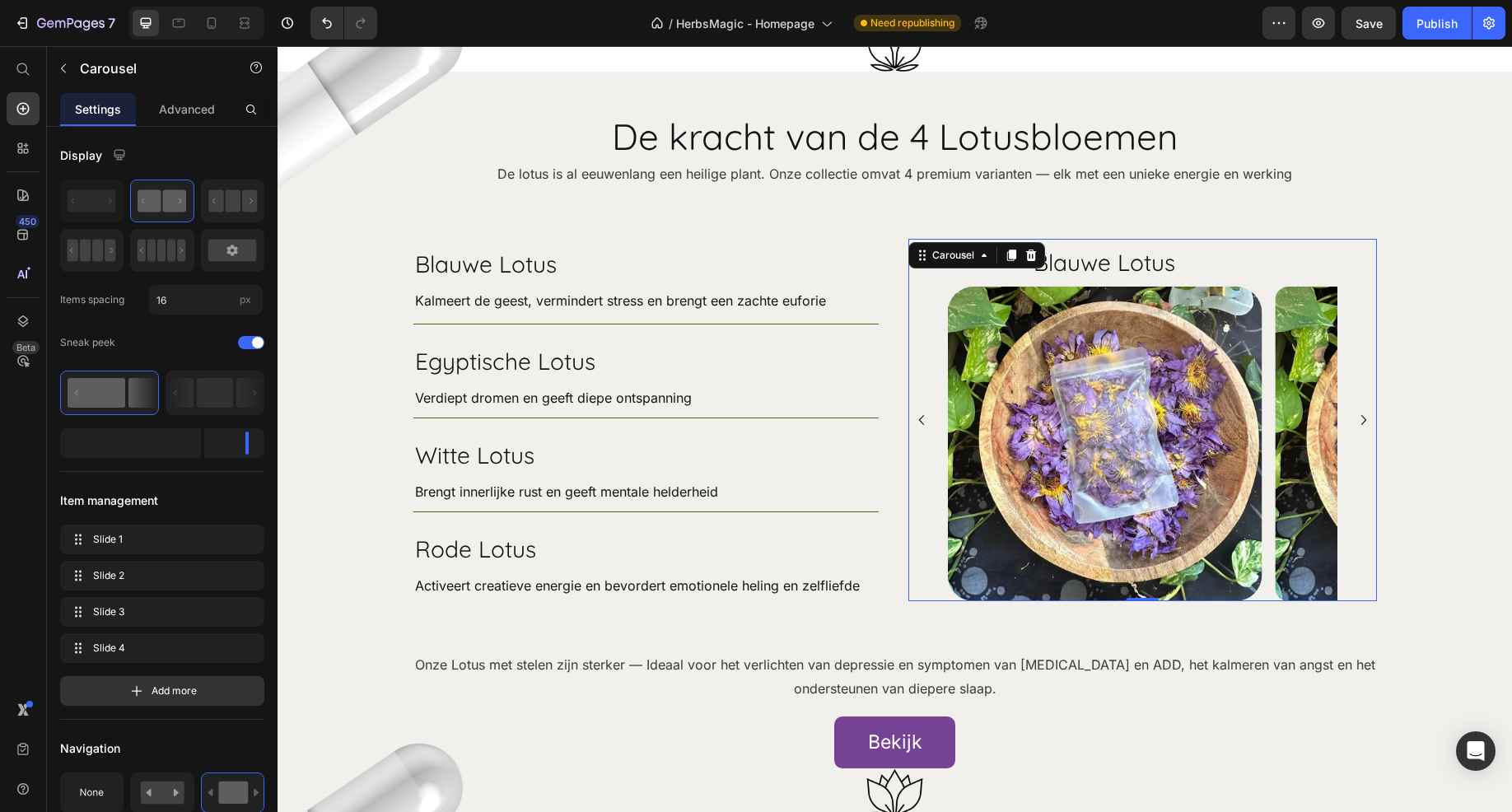 click 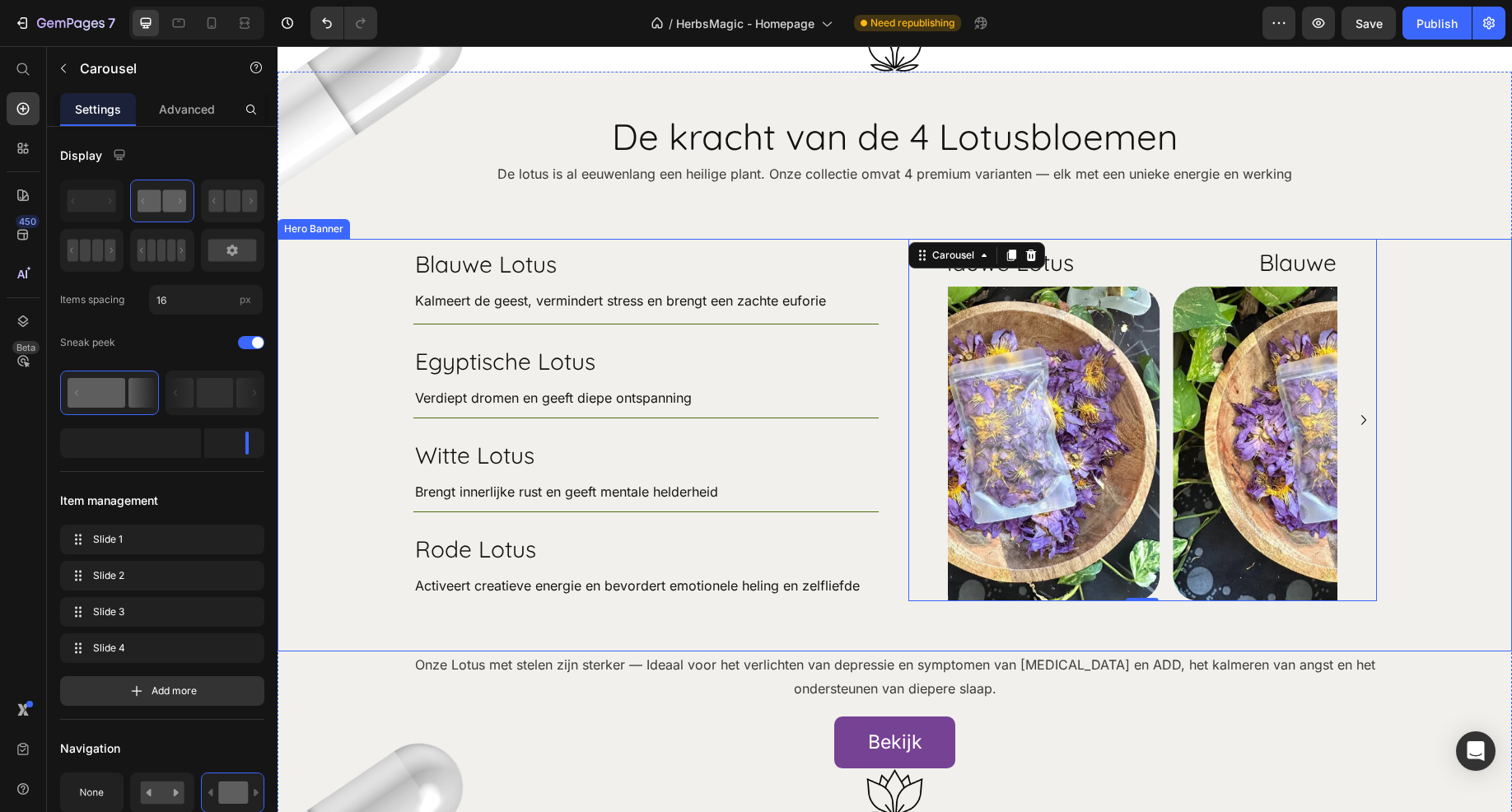 click at bounding box center [894, 445] 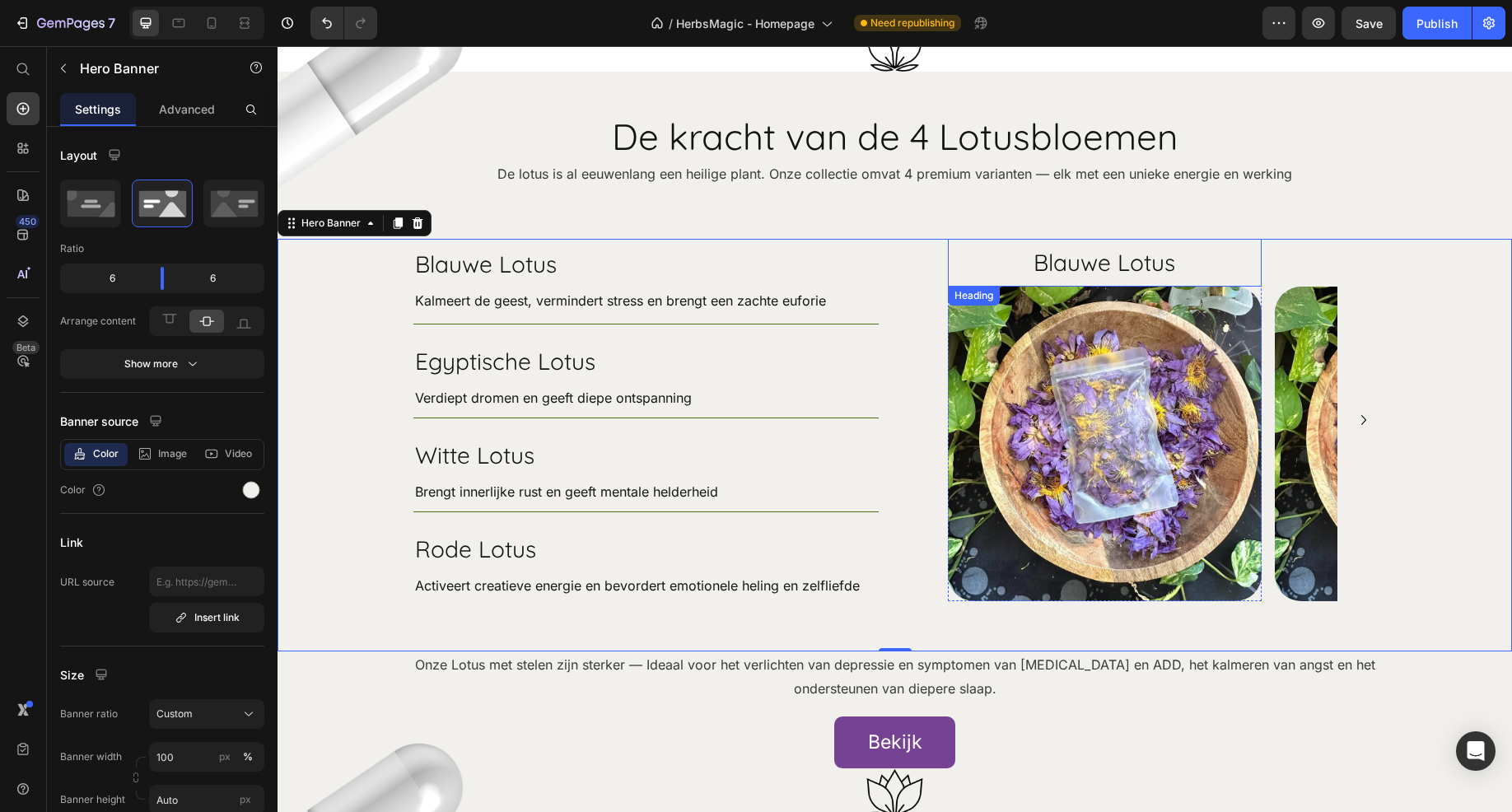 click on "Blauwe Lotus" at bounding box center [1105, 263] 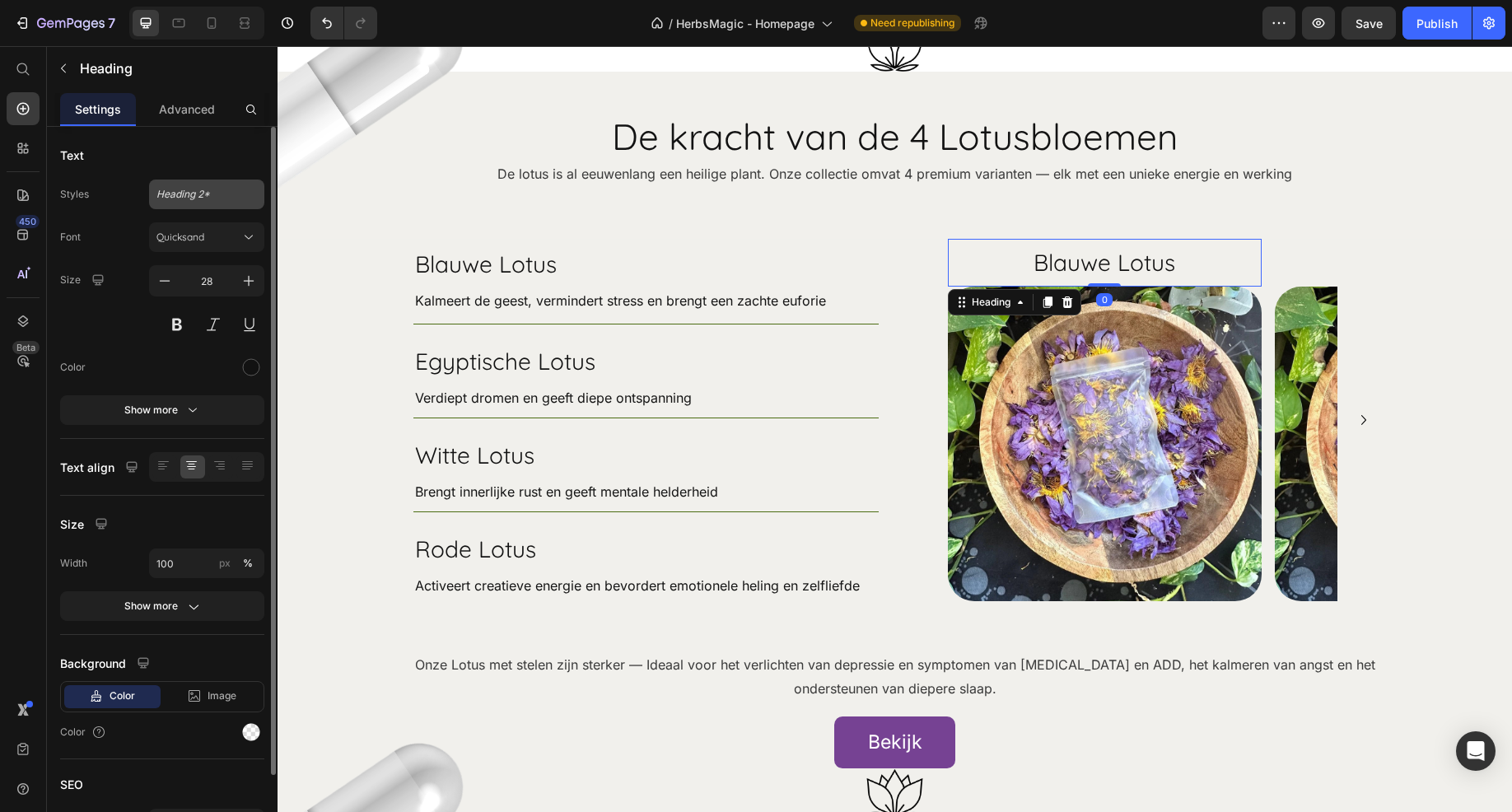 click on "Heading 2*" 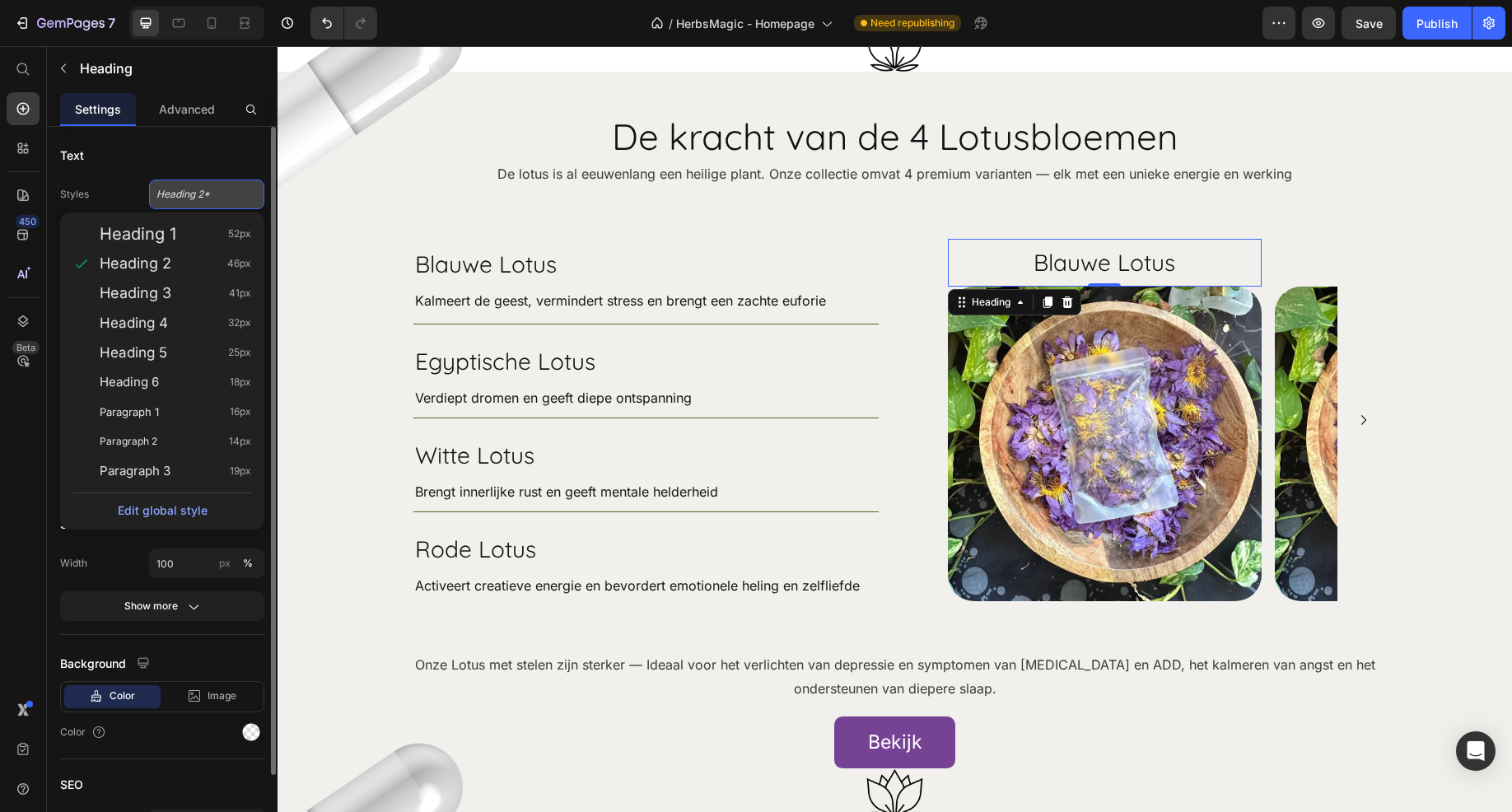 click on "Heading 2*" 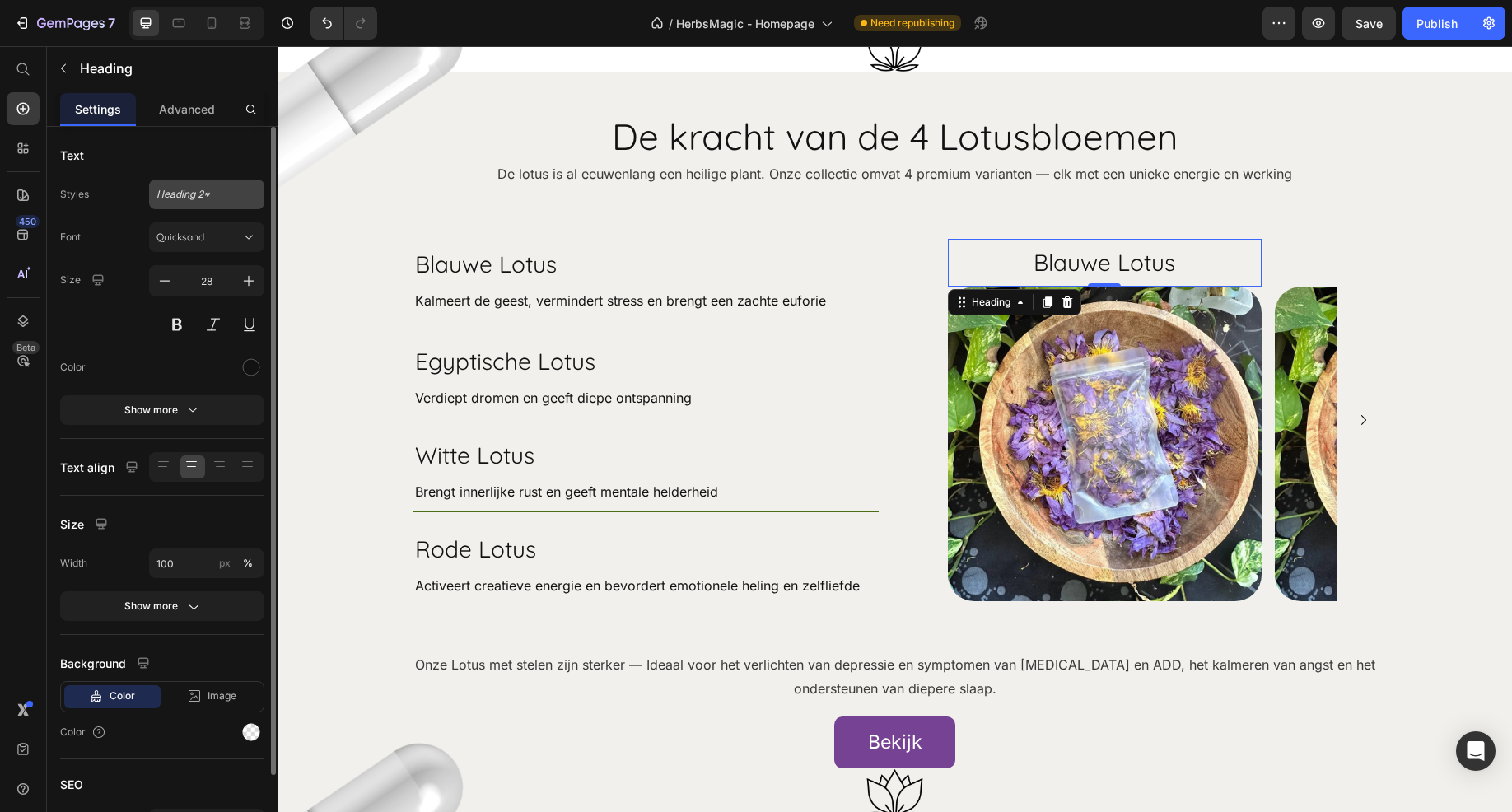 click on "Heading 2*" 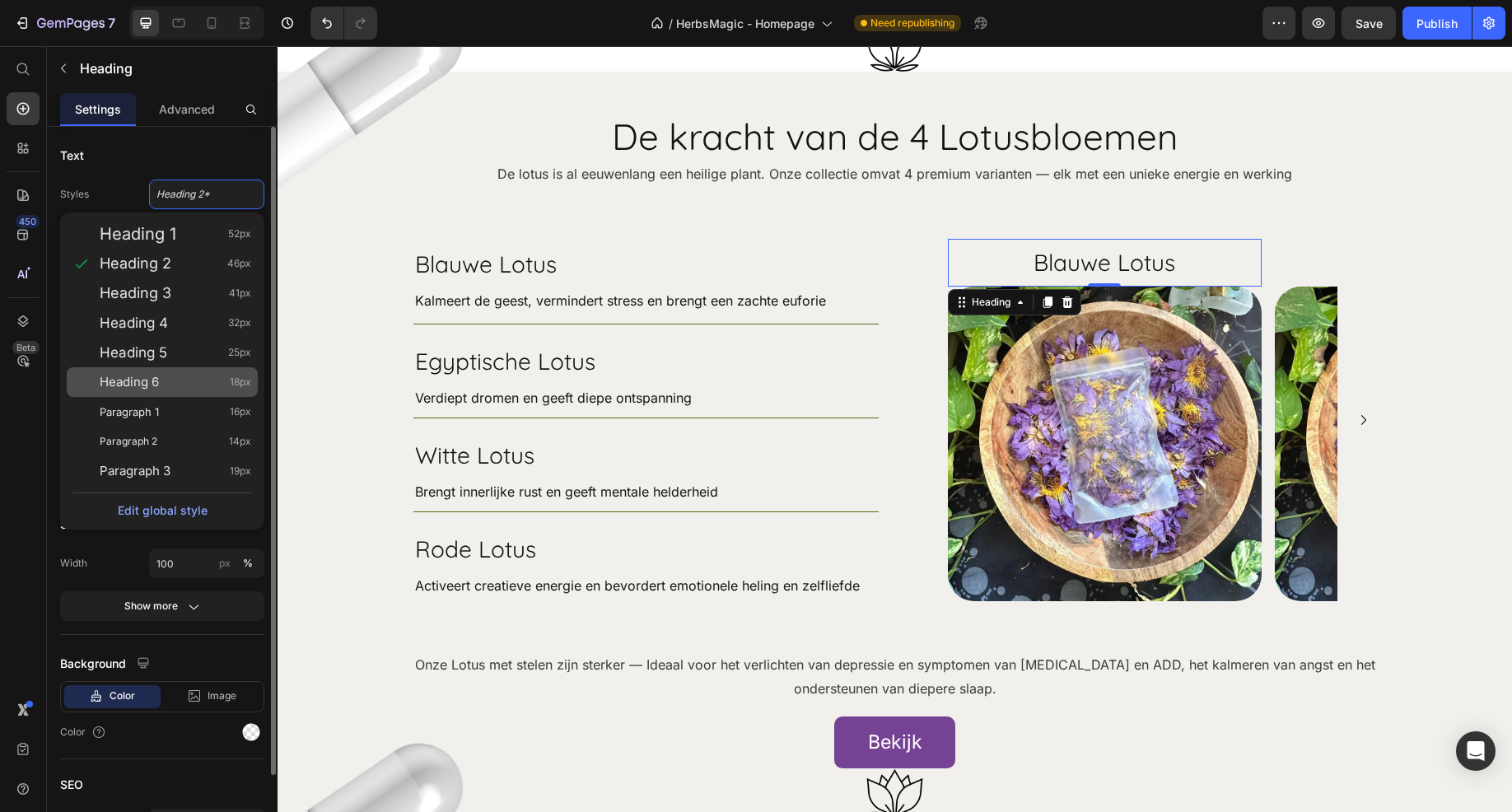 click on "Heading 6 18px" at bounding box center (175, 382) 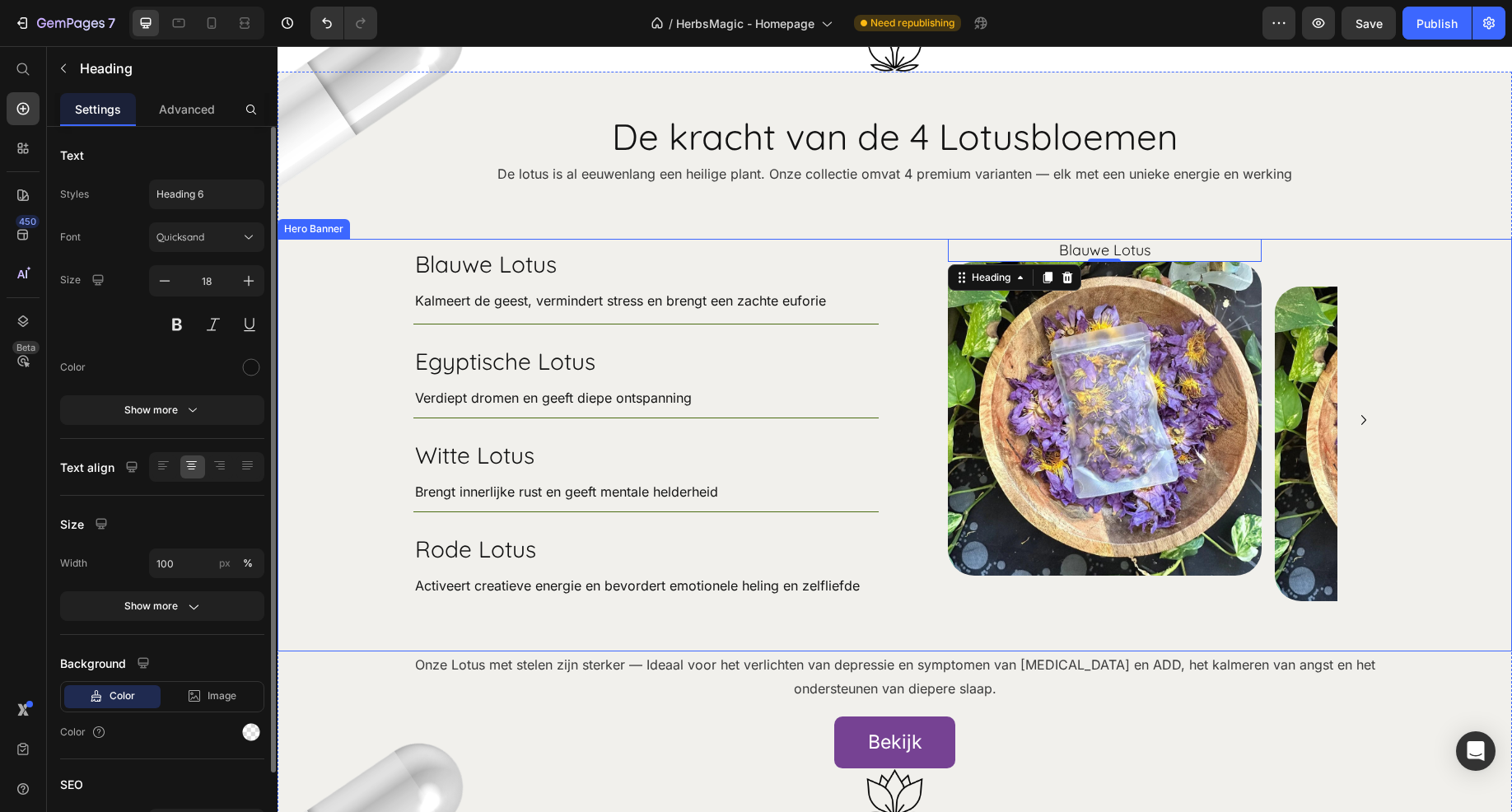 click at bounding box center (894, 445) 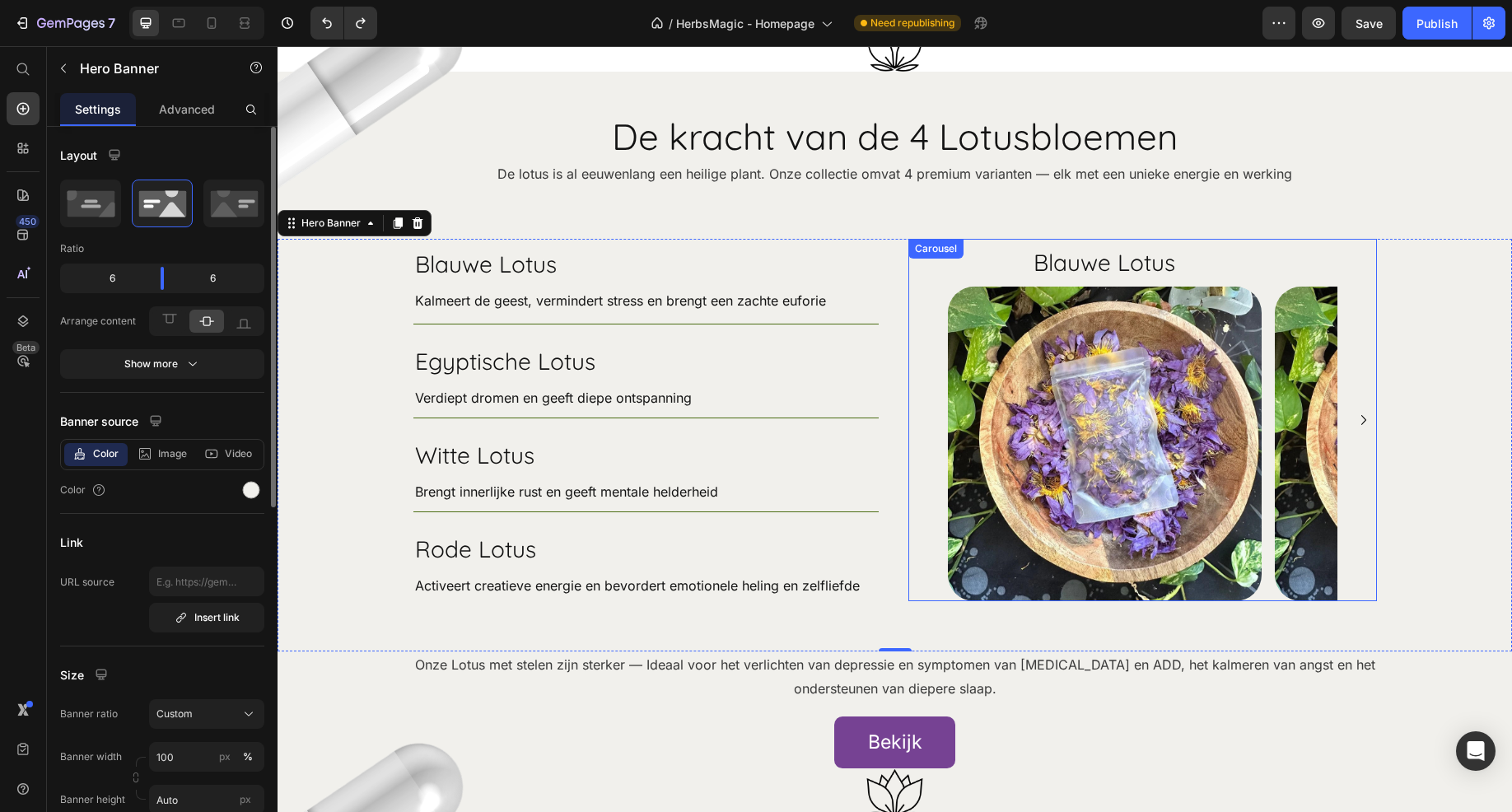 click 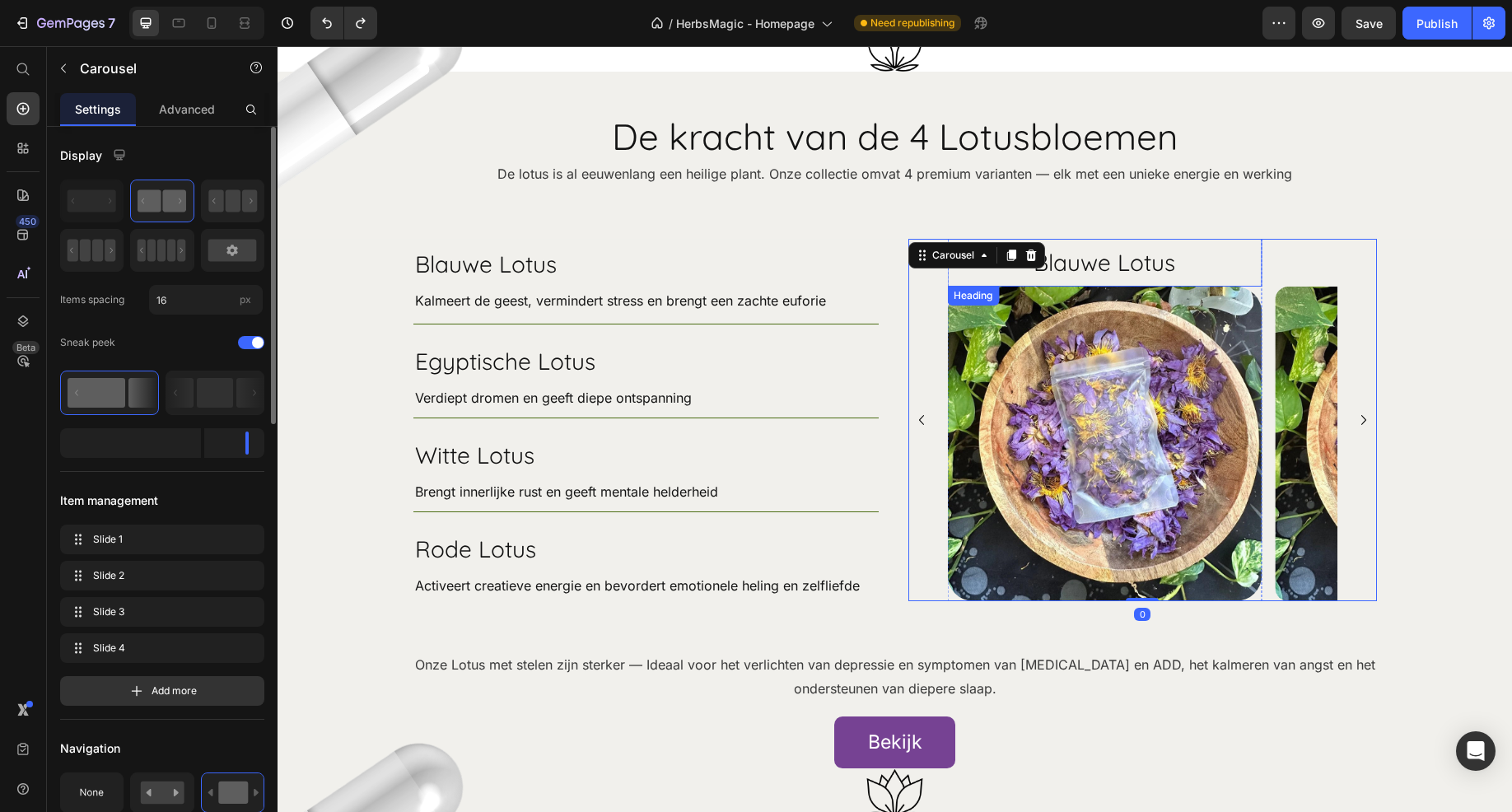 click on "Blauwe Lotus" at bounding box center (1104, 263) 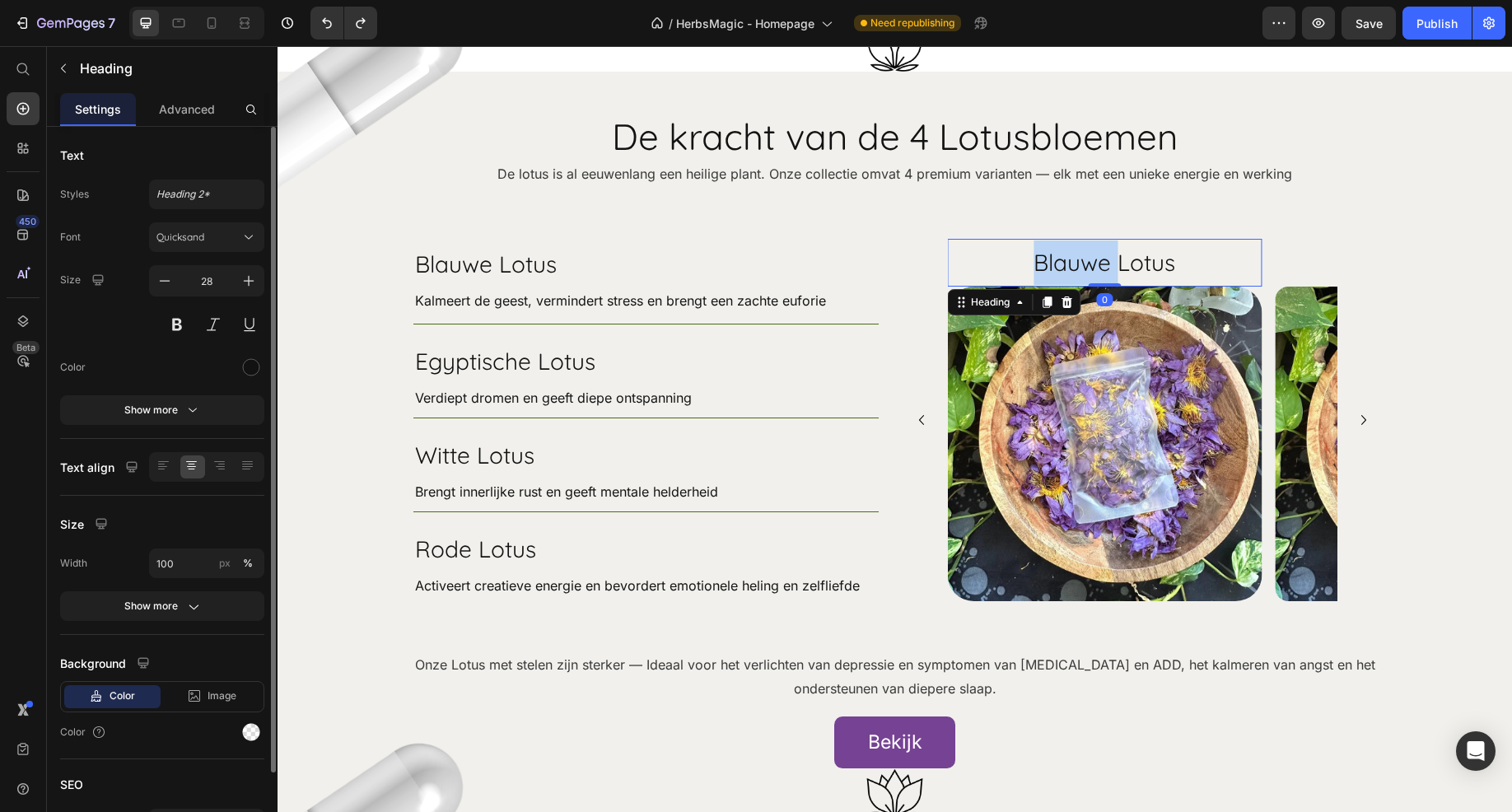 click on "Blauwe Lotus" at bounding box center [1104, 263] 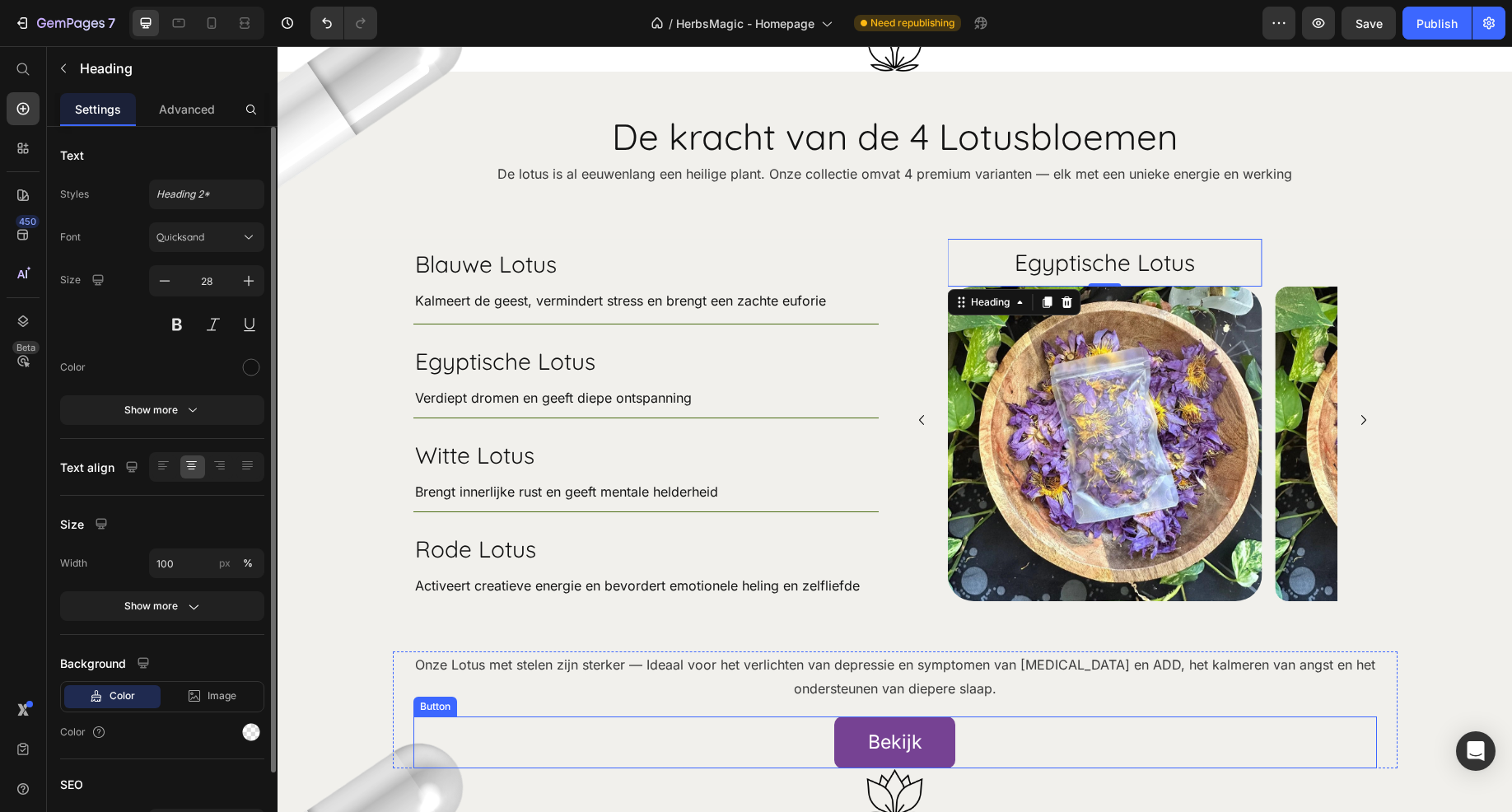 click on "Bekijk Button" at bounding box center [895, 742] 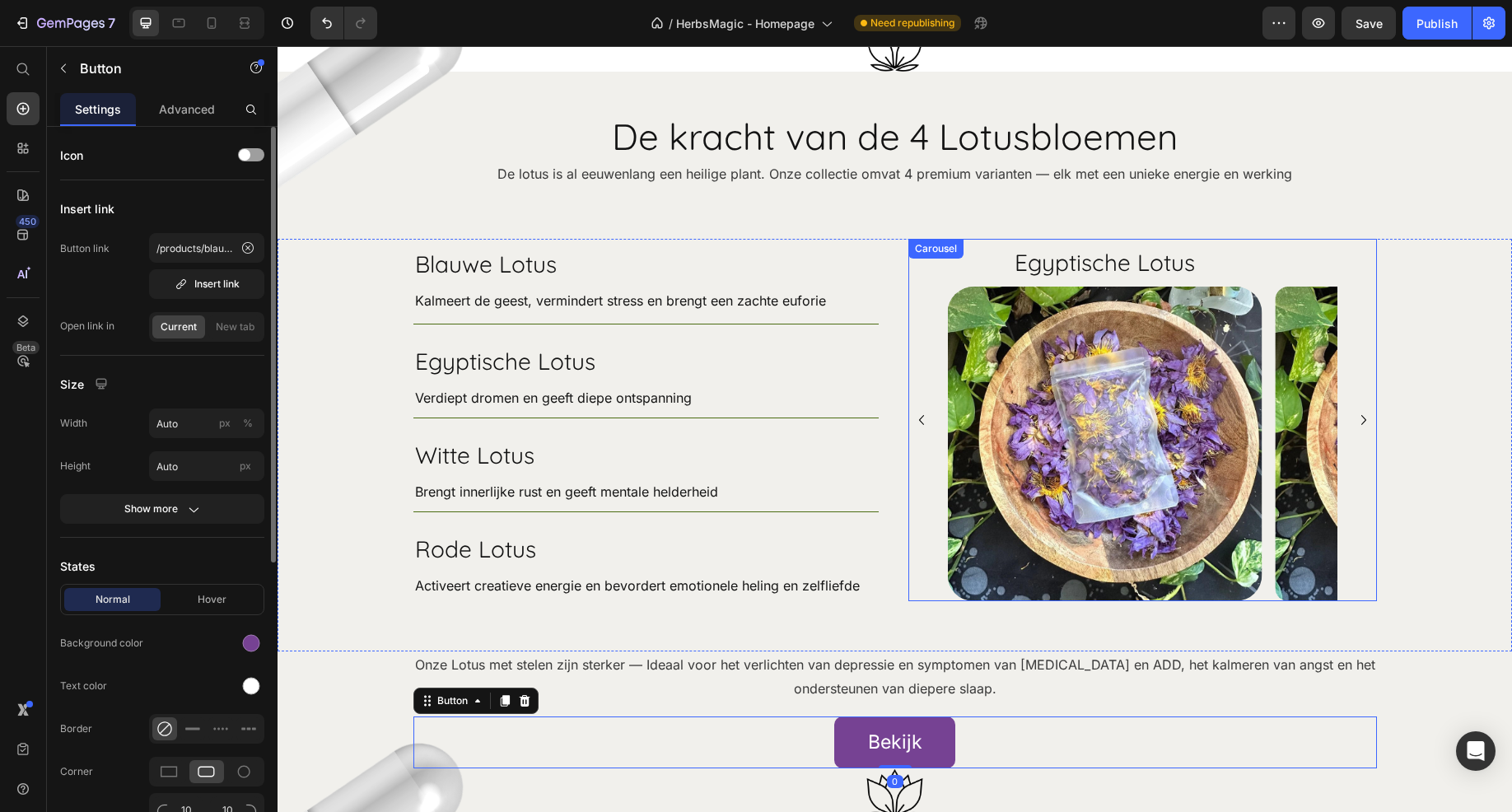 click 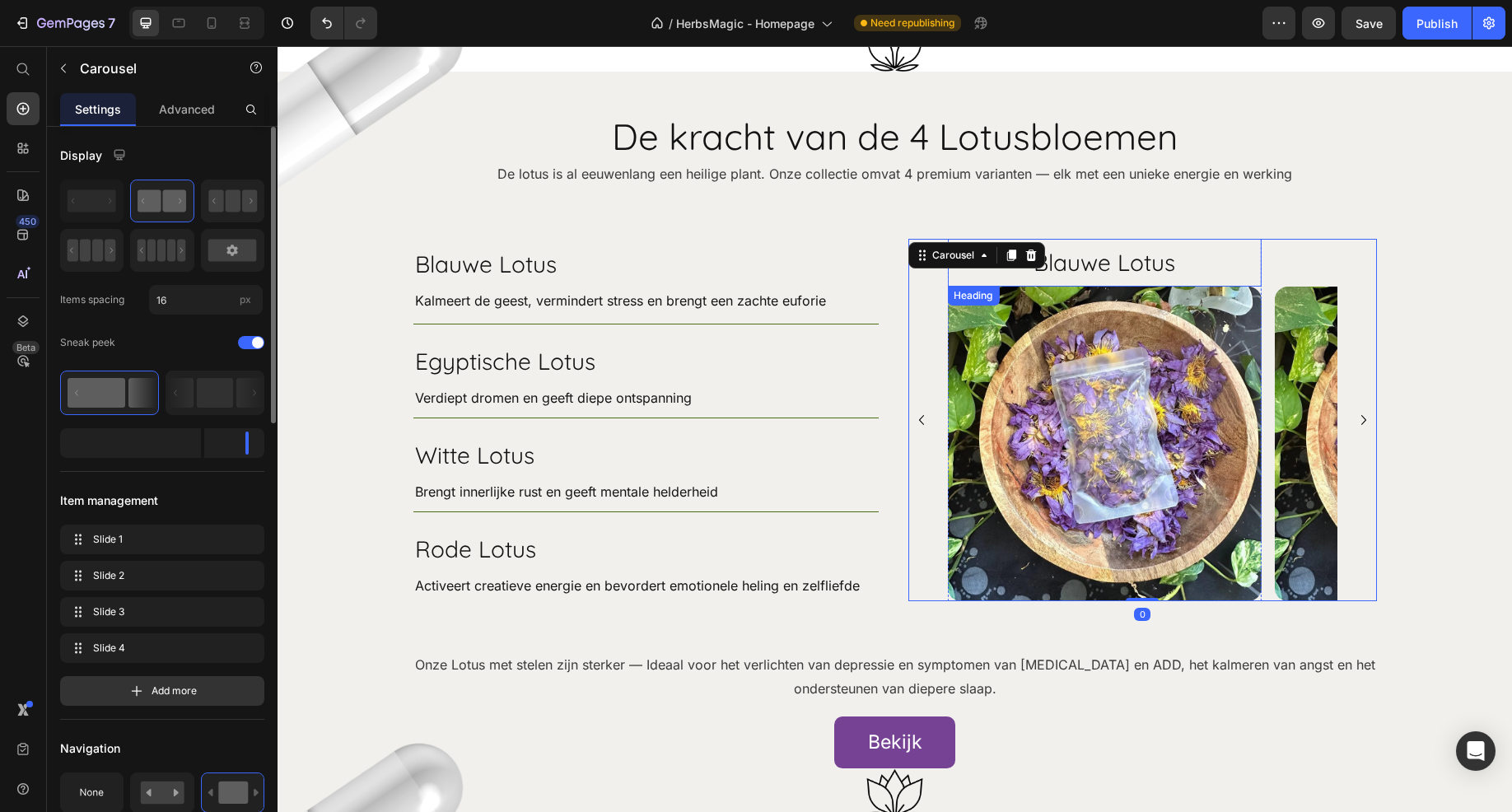 click on "Blauwe Lotus" at bounding box center (1104, 263) 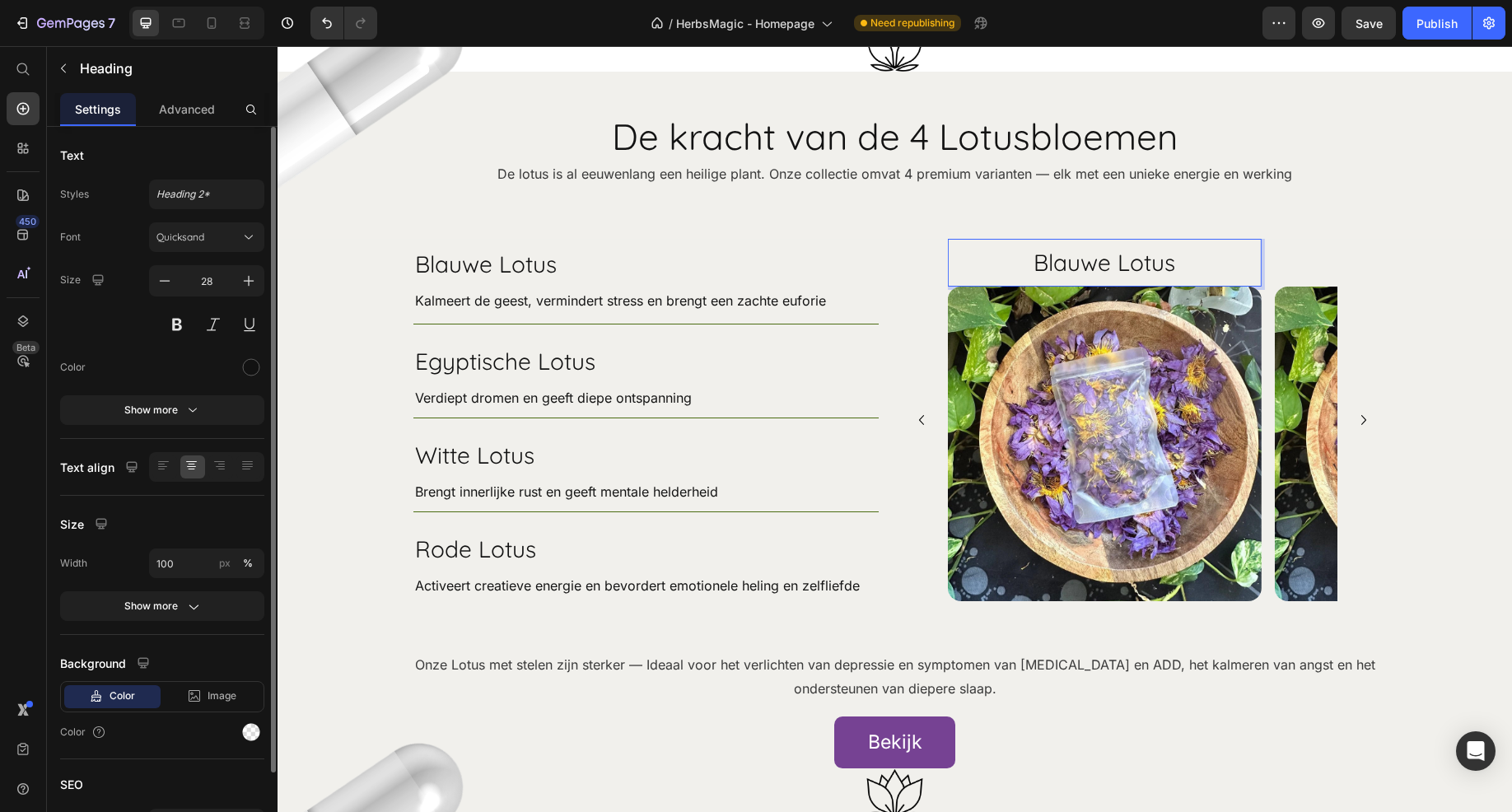click on "Blauwe Lotus" at bounding box center (1104, 263) 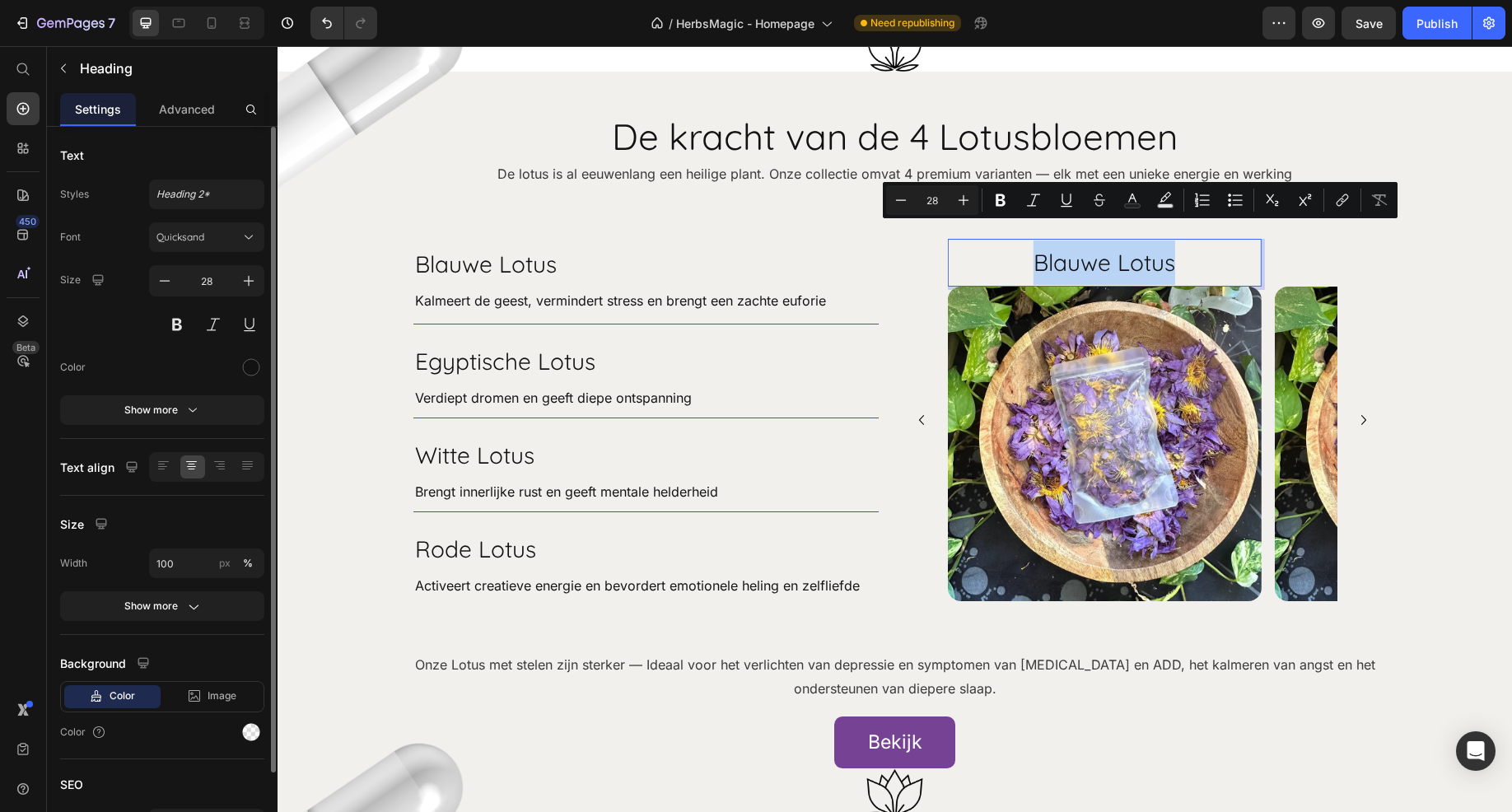 click on "Blauwe Lotus" at bounding box center (1104, 263) 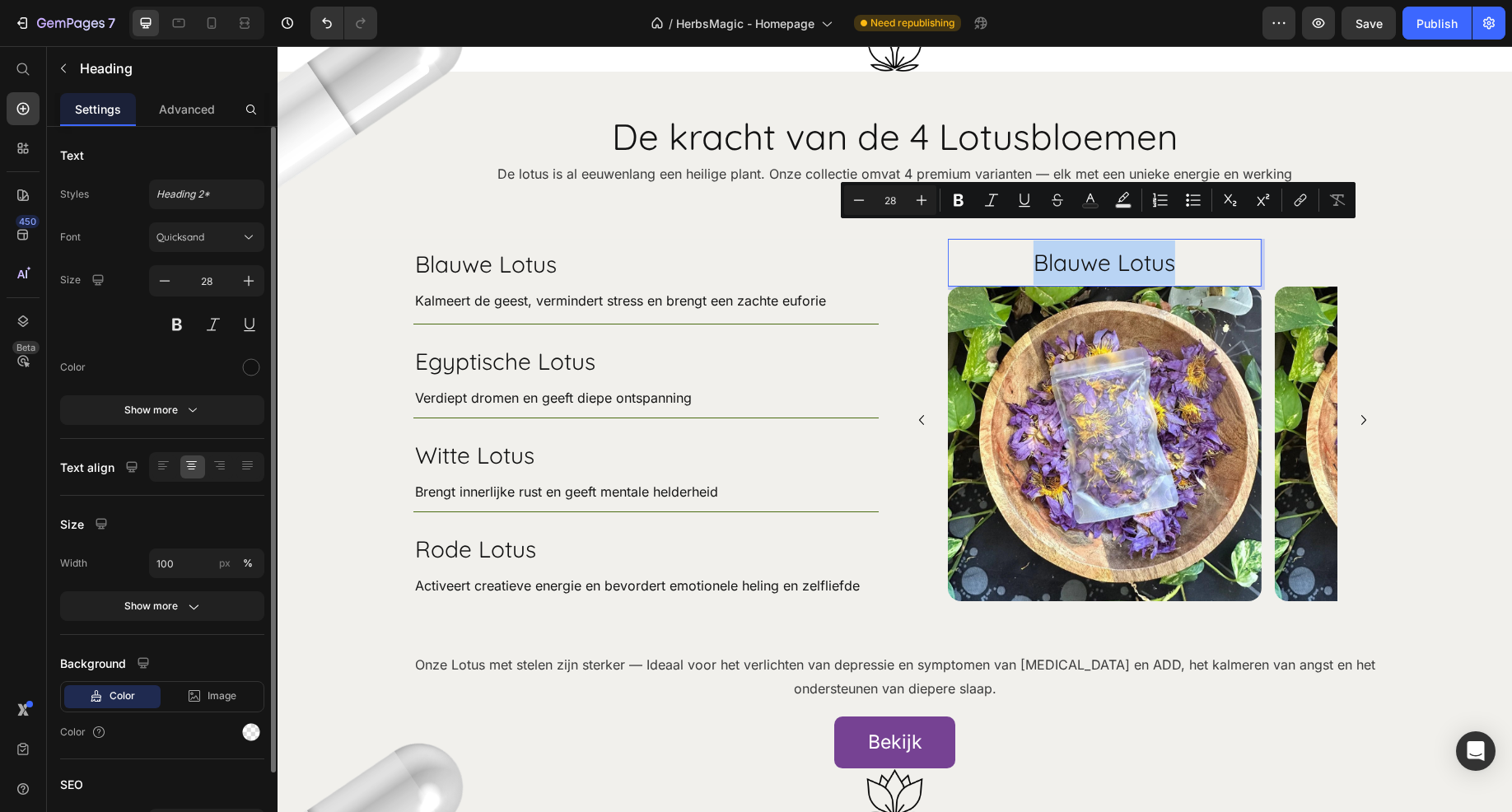 click on "Blauwe Lotus" at bounding box center (1104, 263) 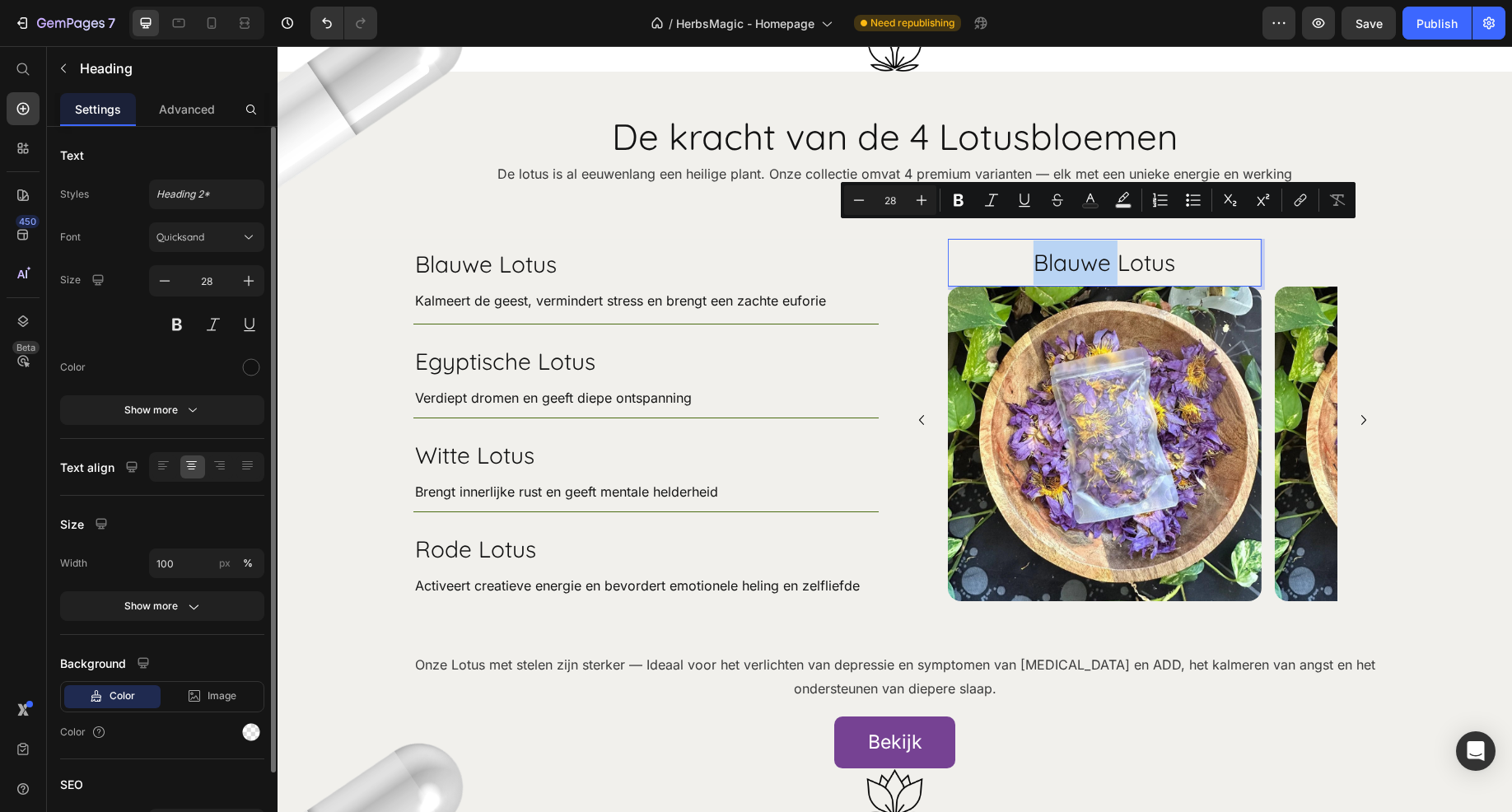 click on "Blauwe Lotus" at bounding box center [1104, 263] 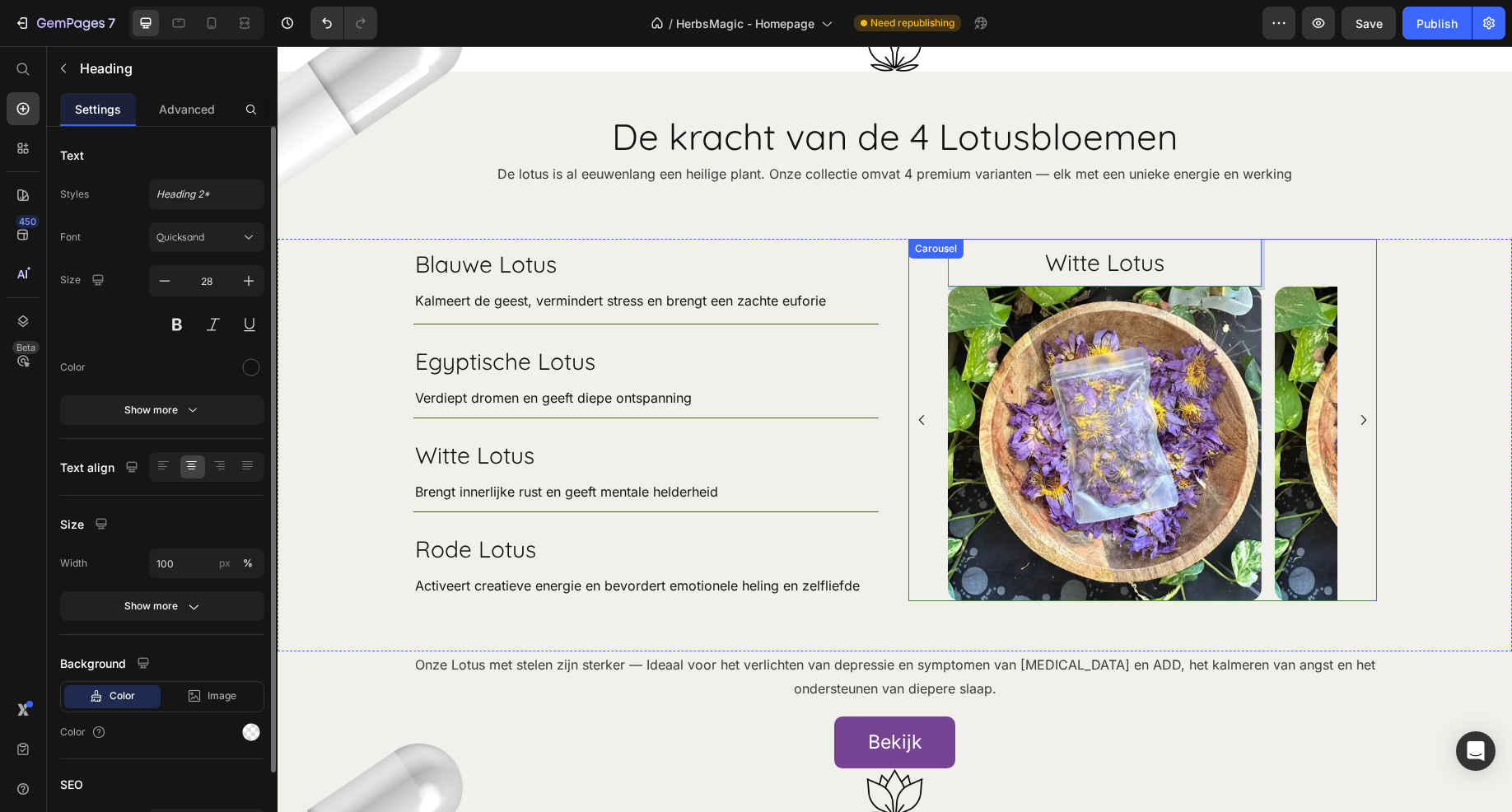 click 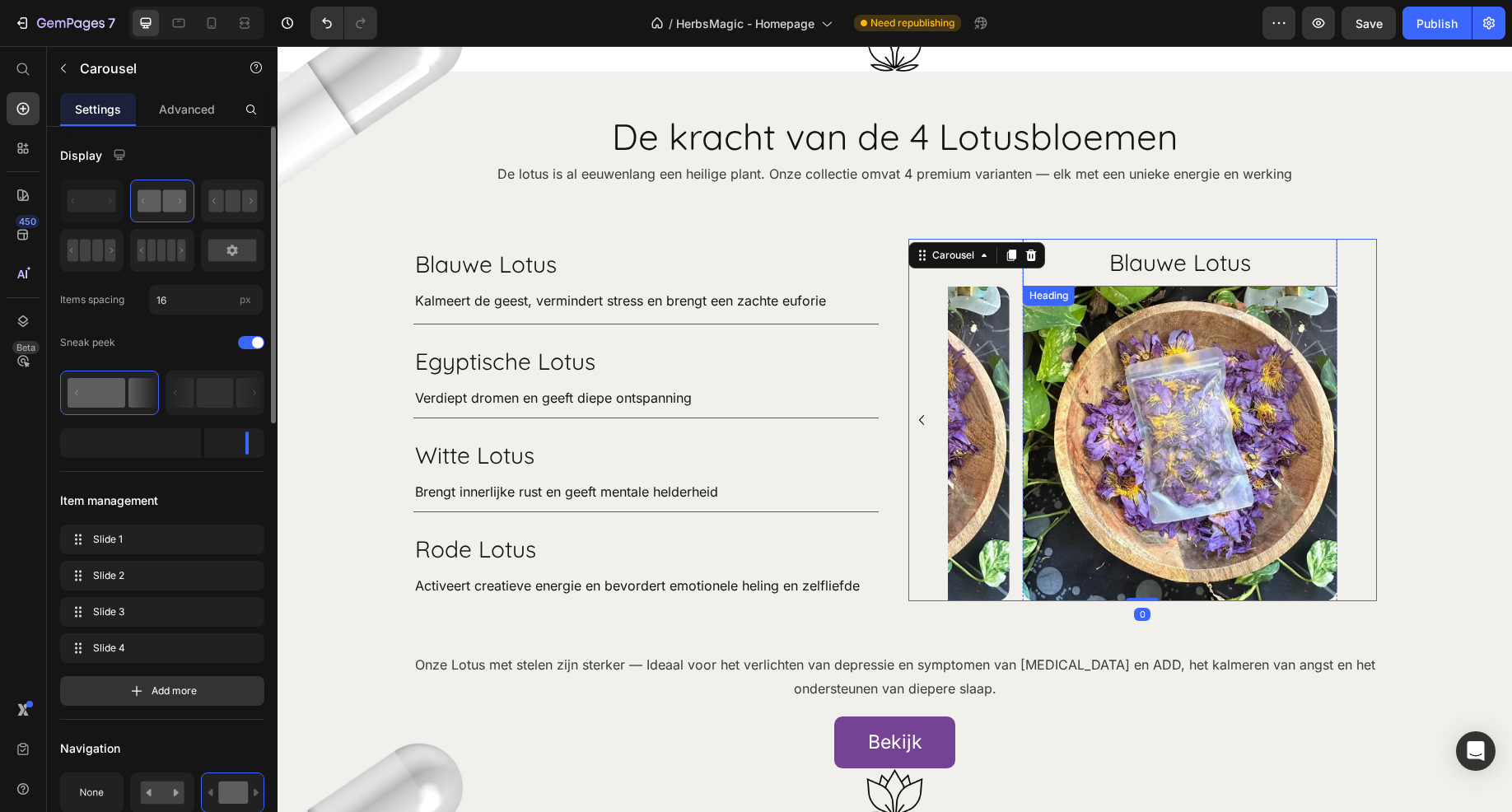 click on "Blauwe Lotus" at bounding box center (1180, 263) 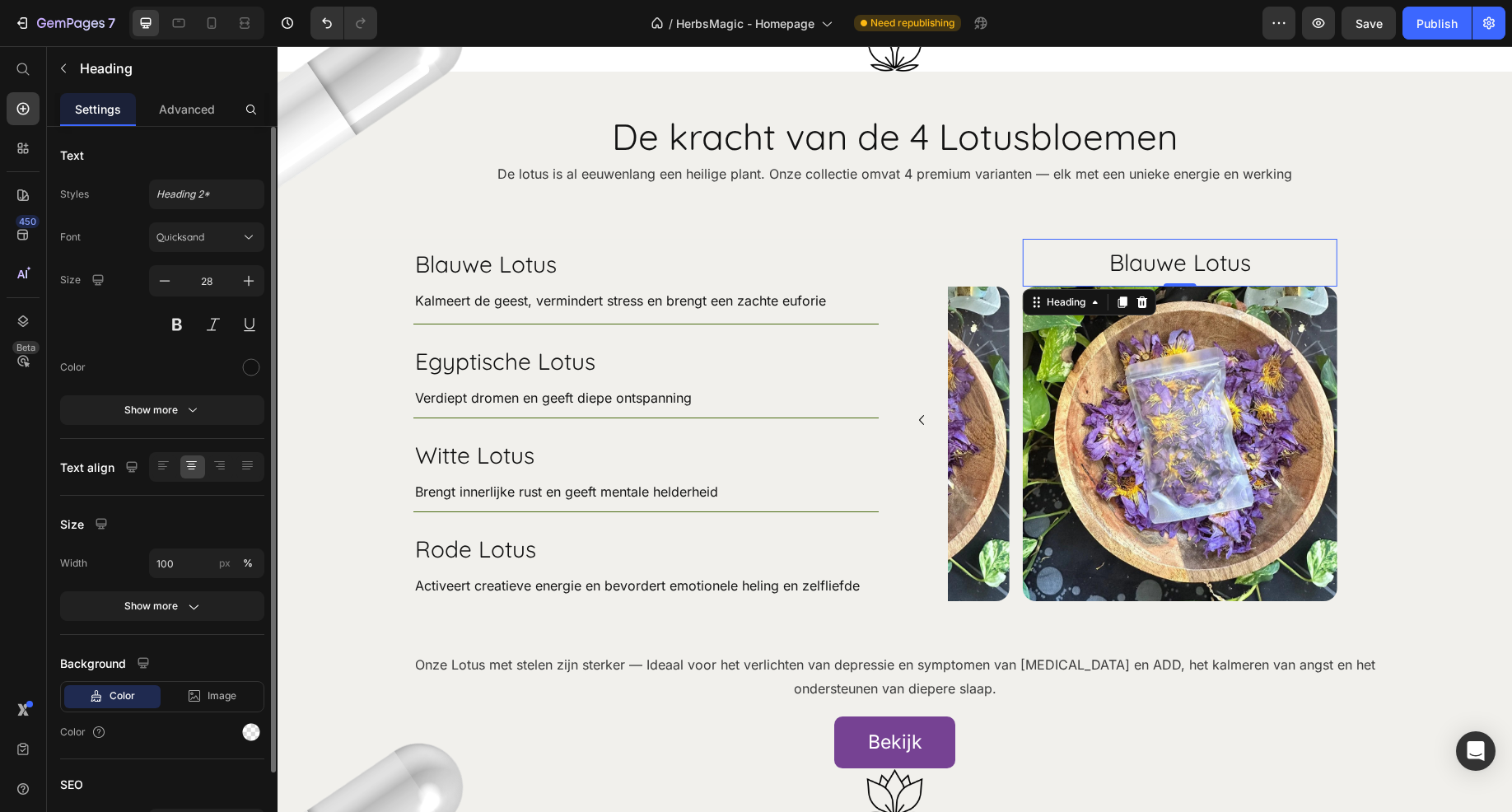 click on "Blauwe Lotus" at bounding box center [1180, 263] 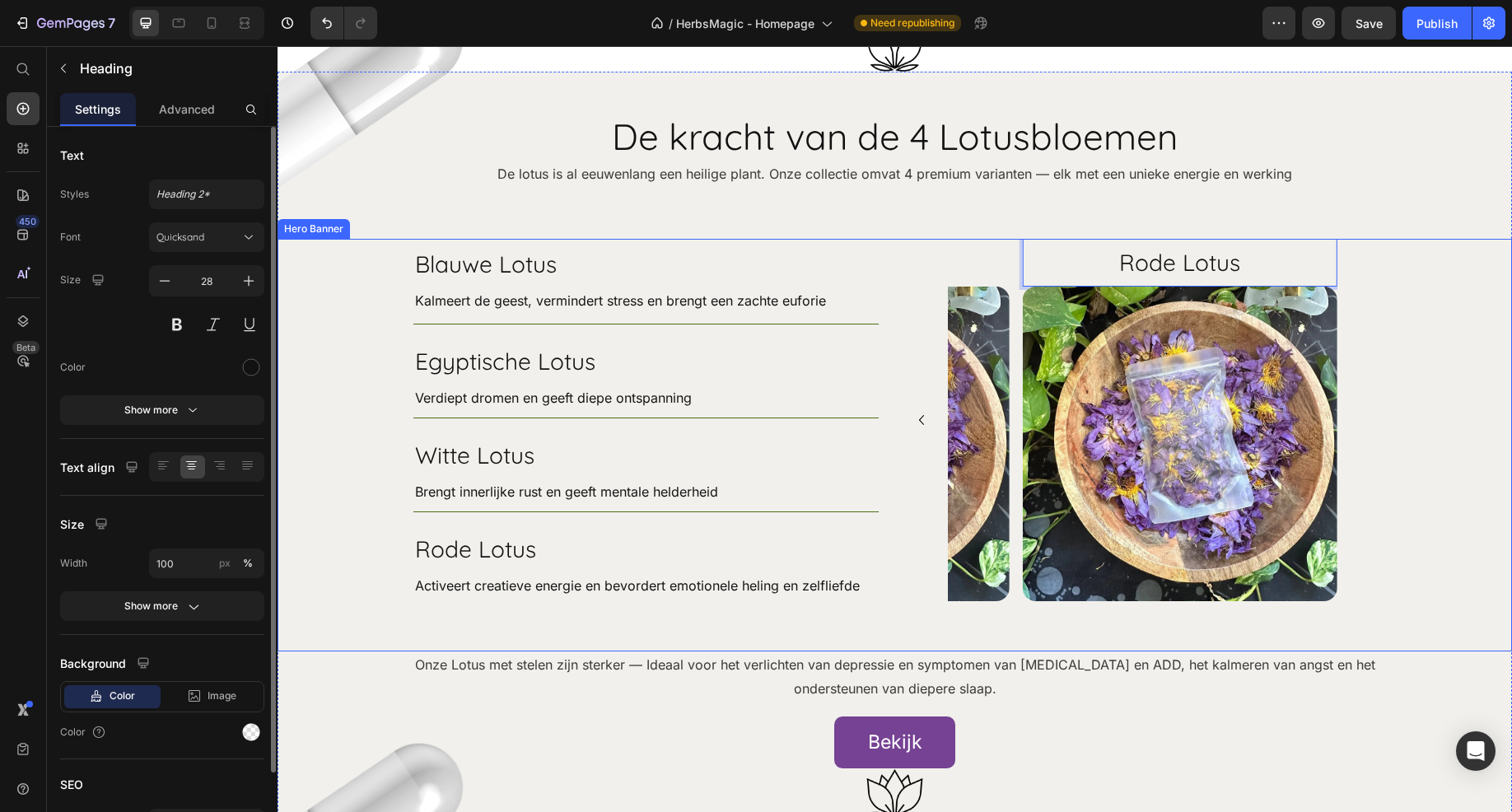 click at bounding box center [894, 445] 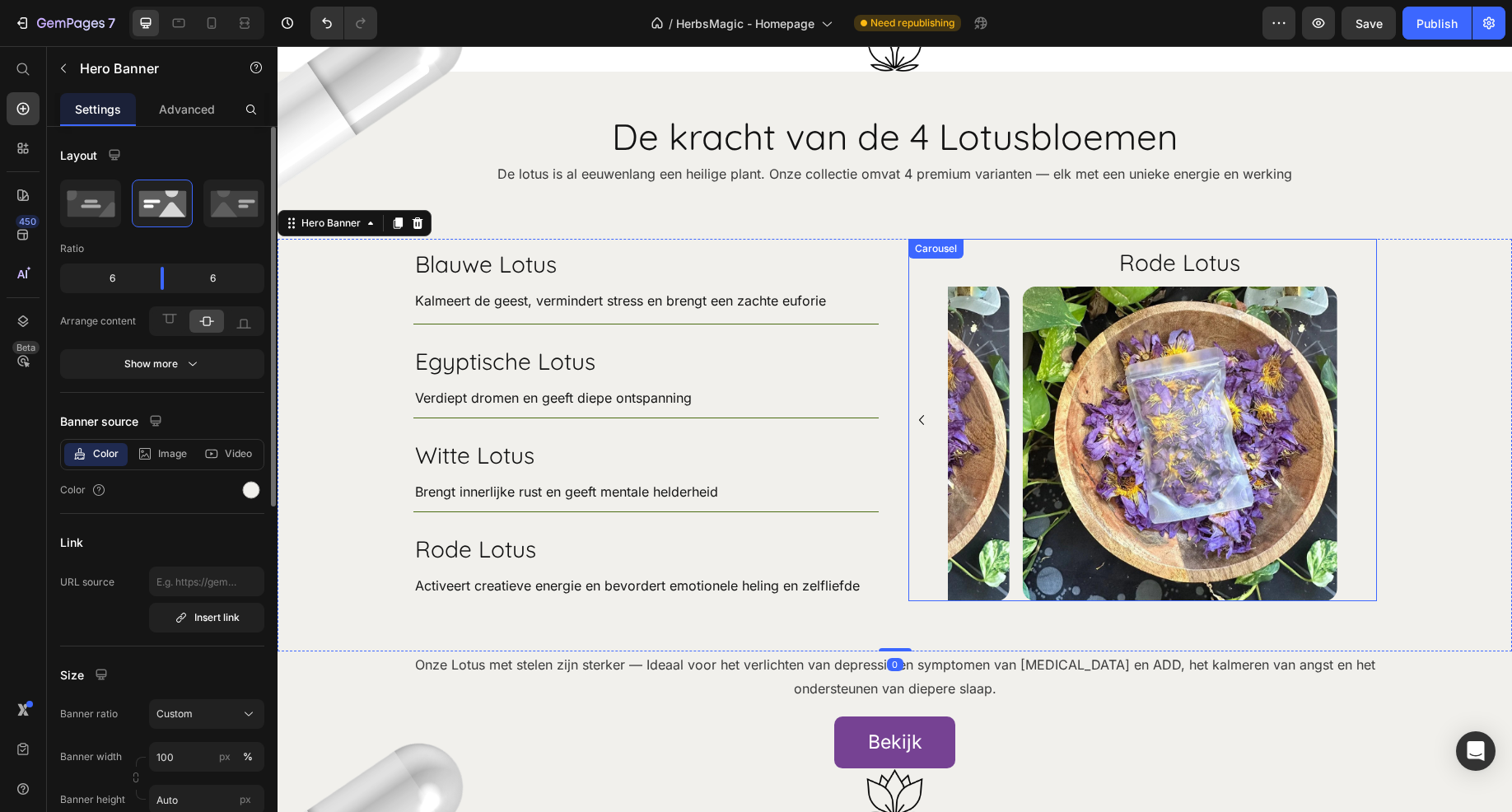 click 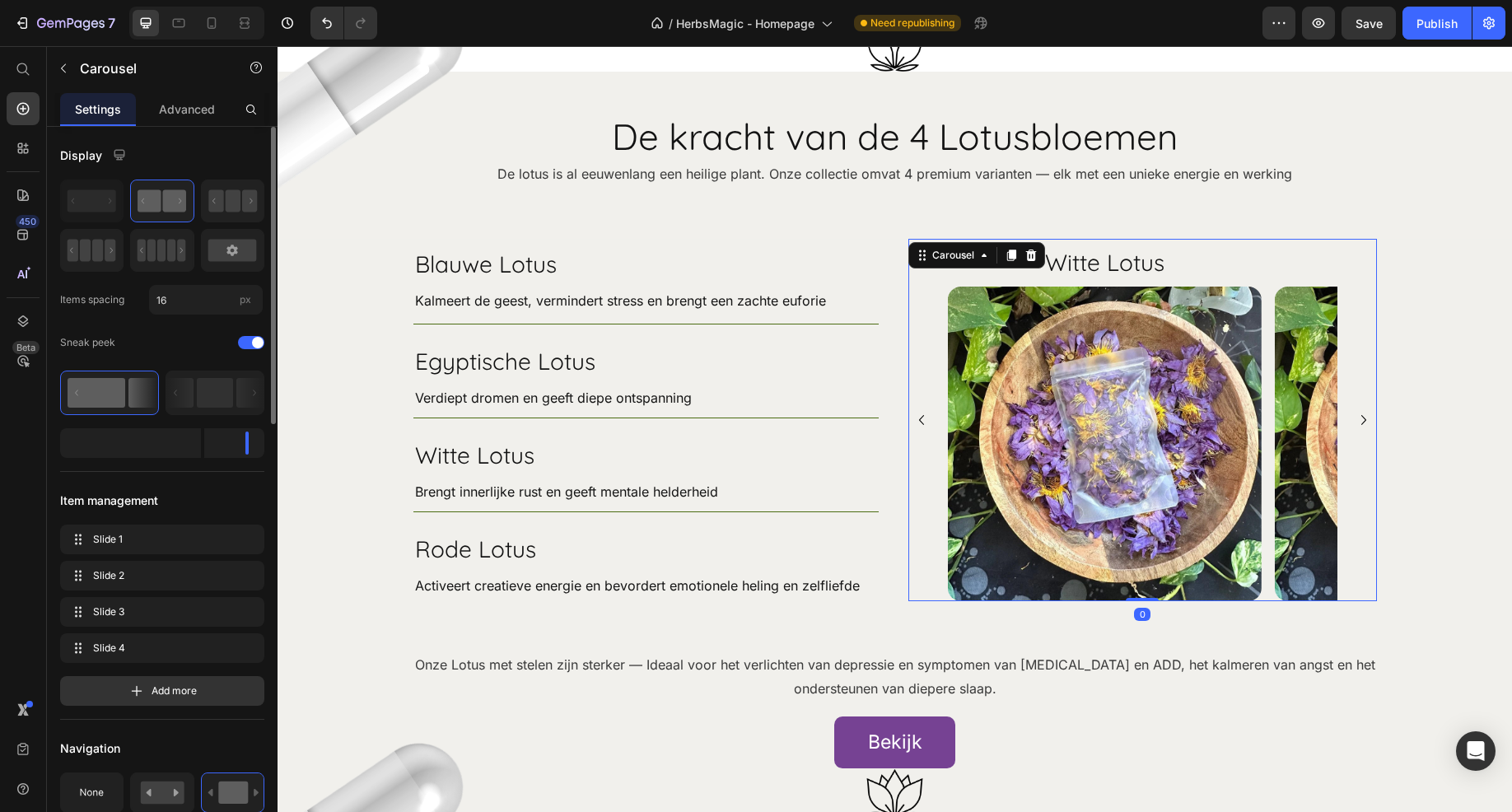 click 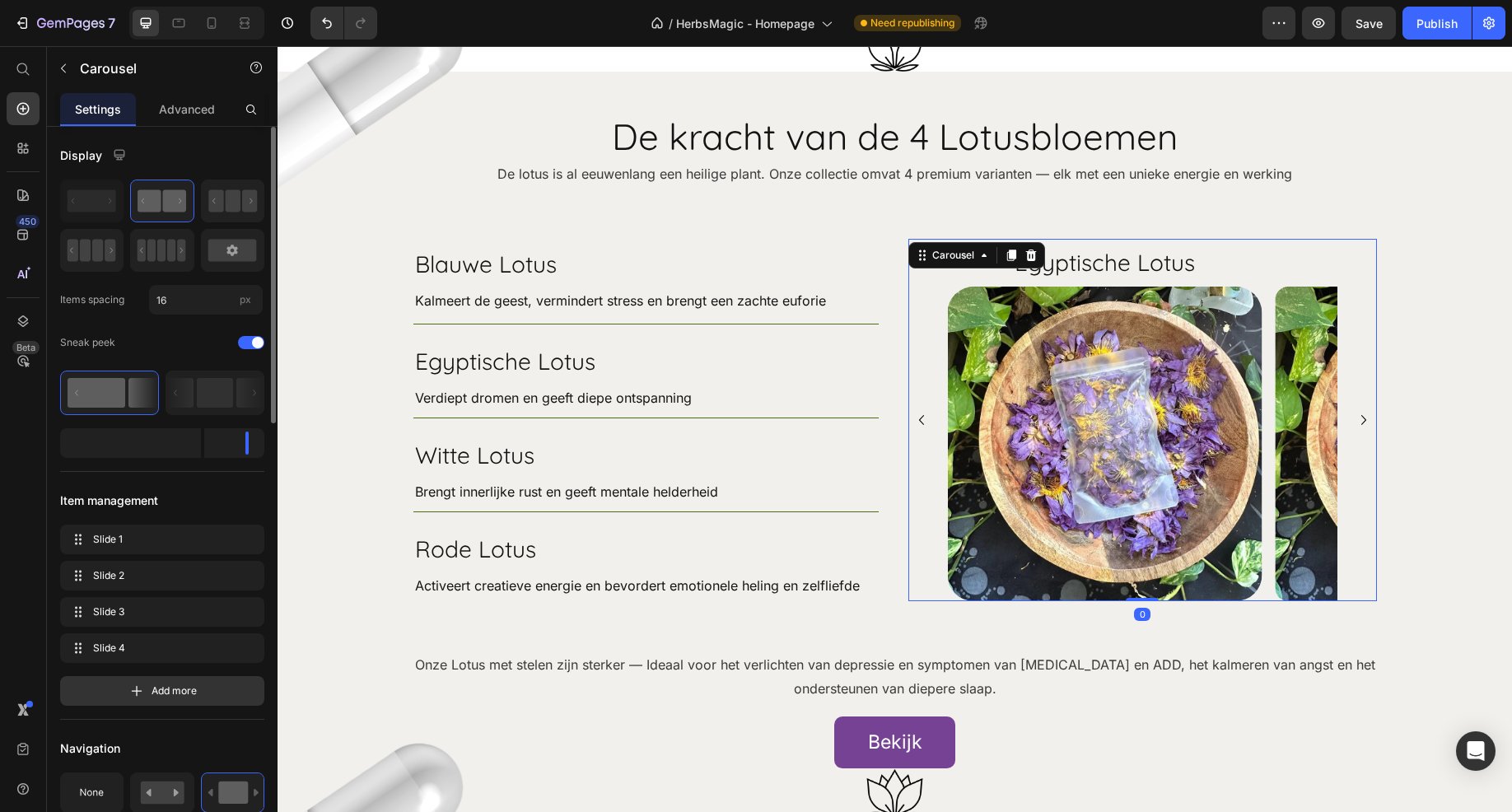 click 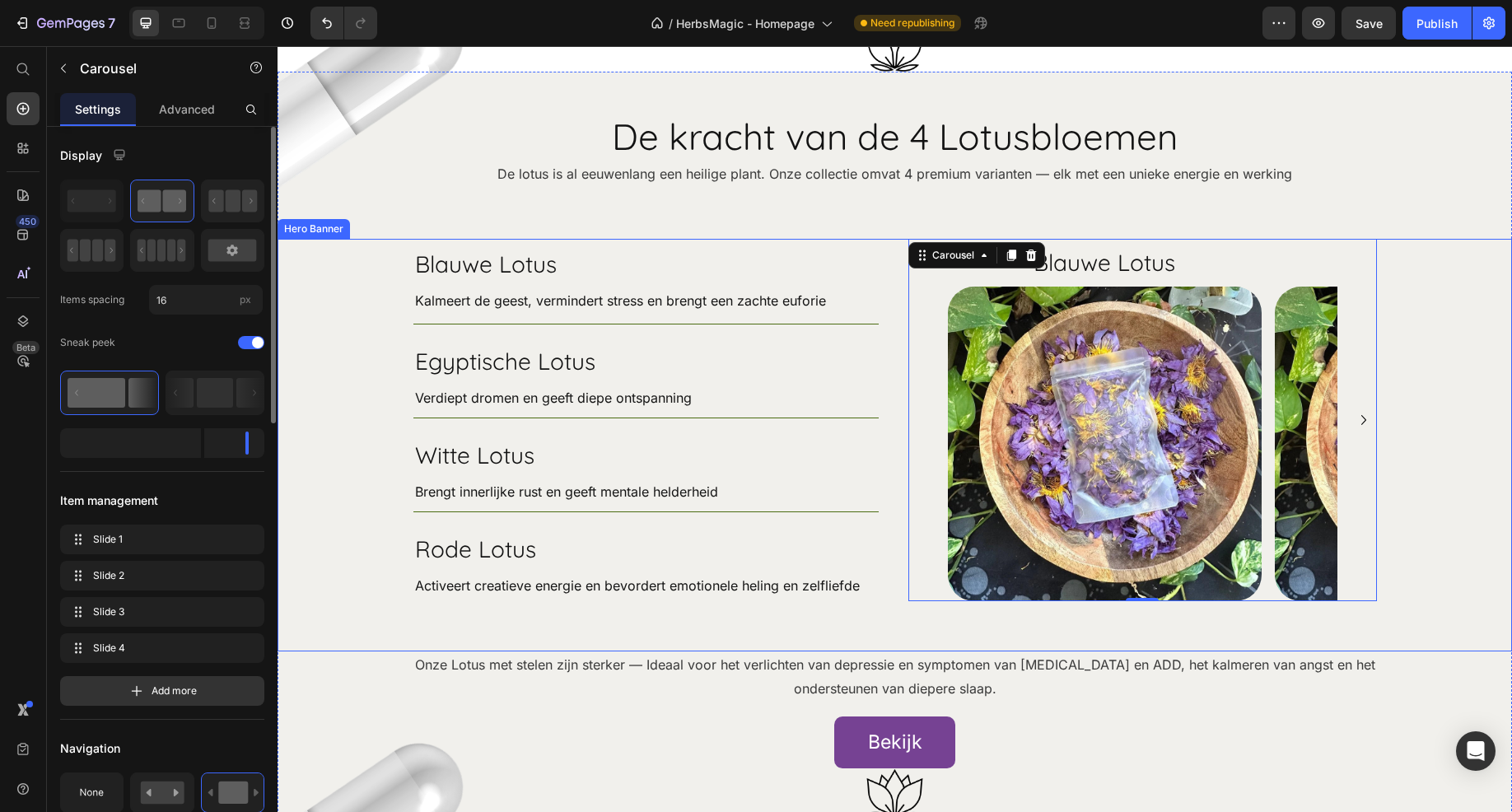 click at bounding box center (894, 445) 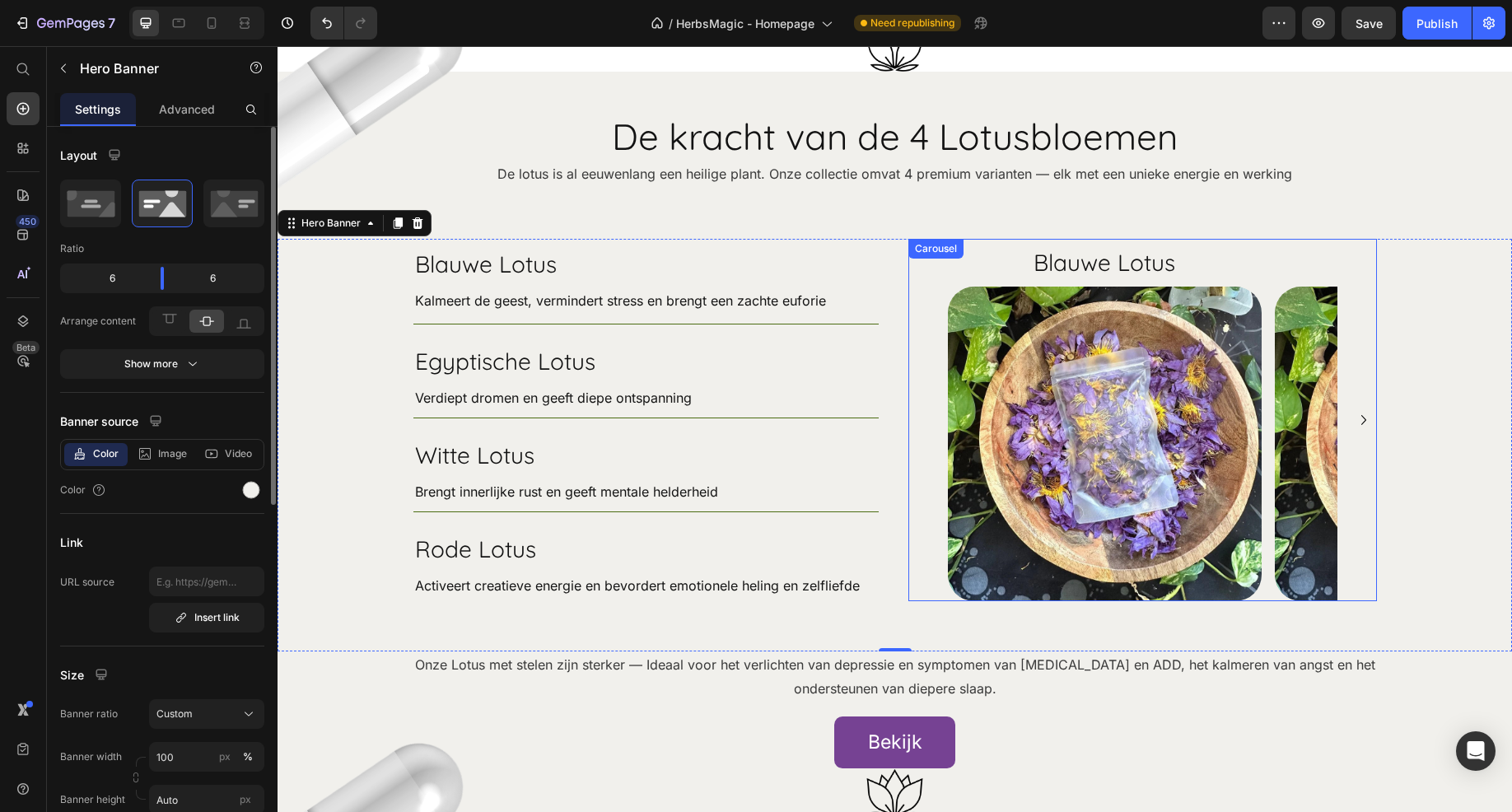 click 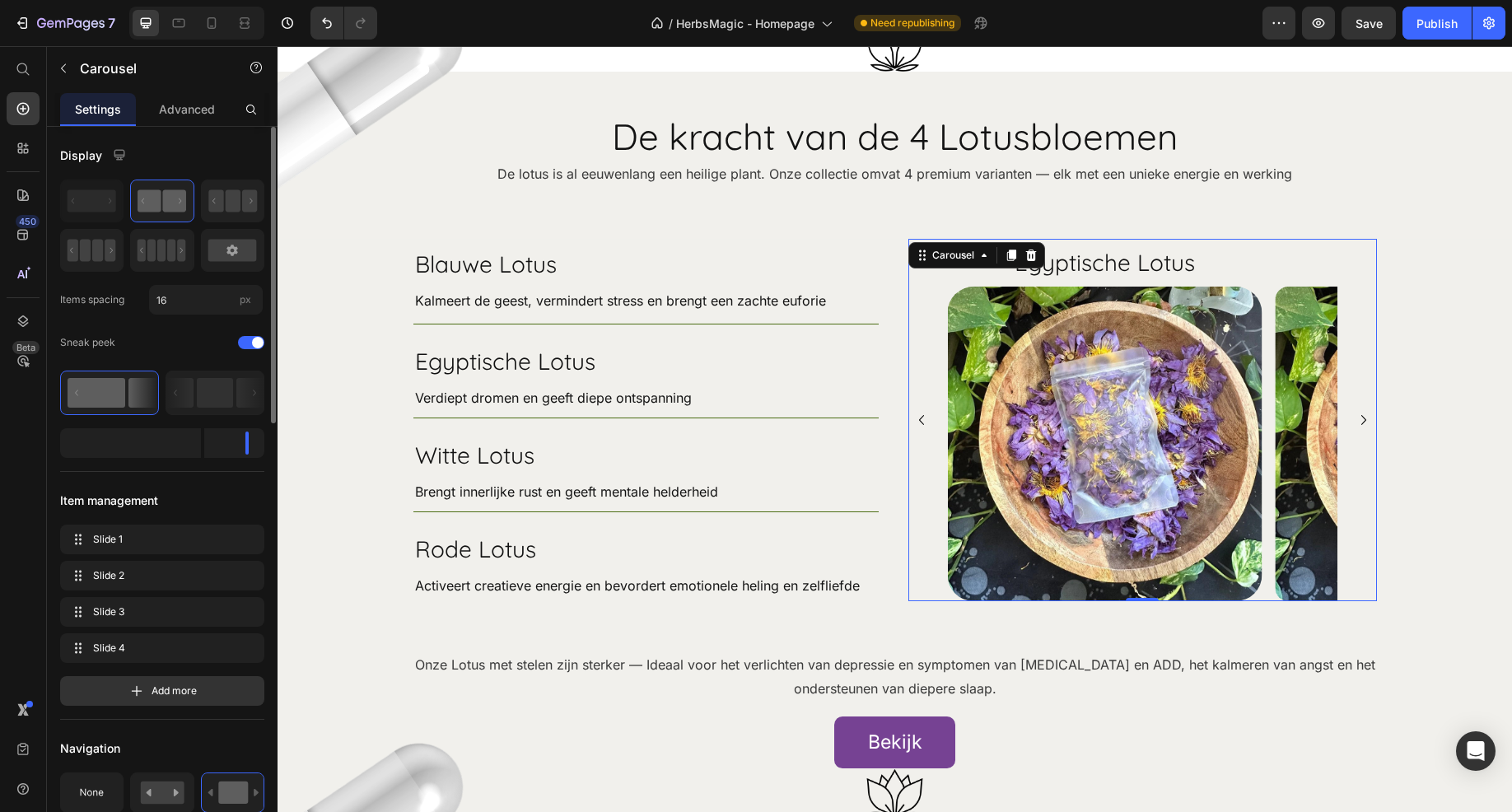 click 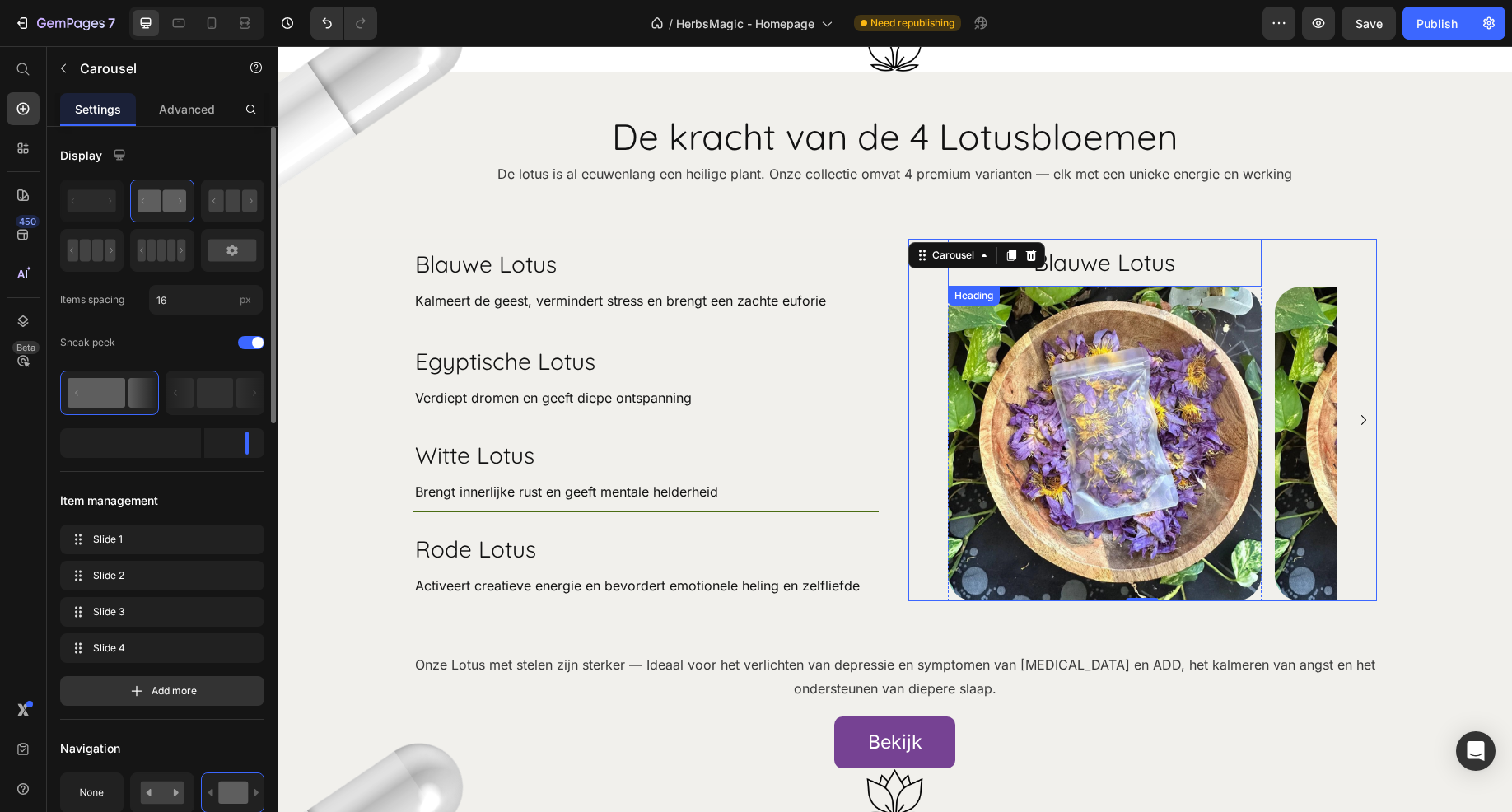 click on "Blauwe Lotus" at bounding box center (1105, 263) 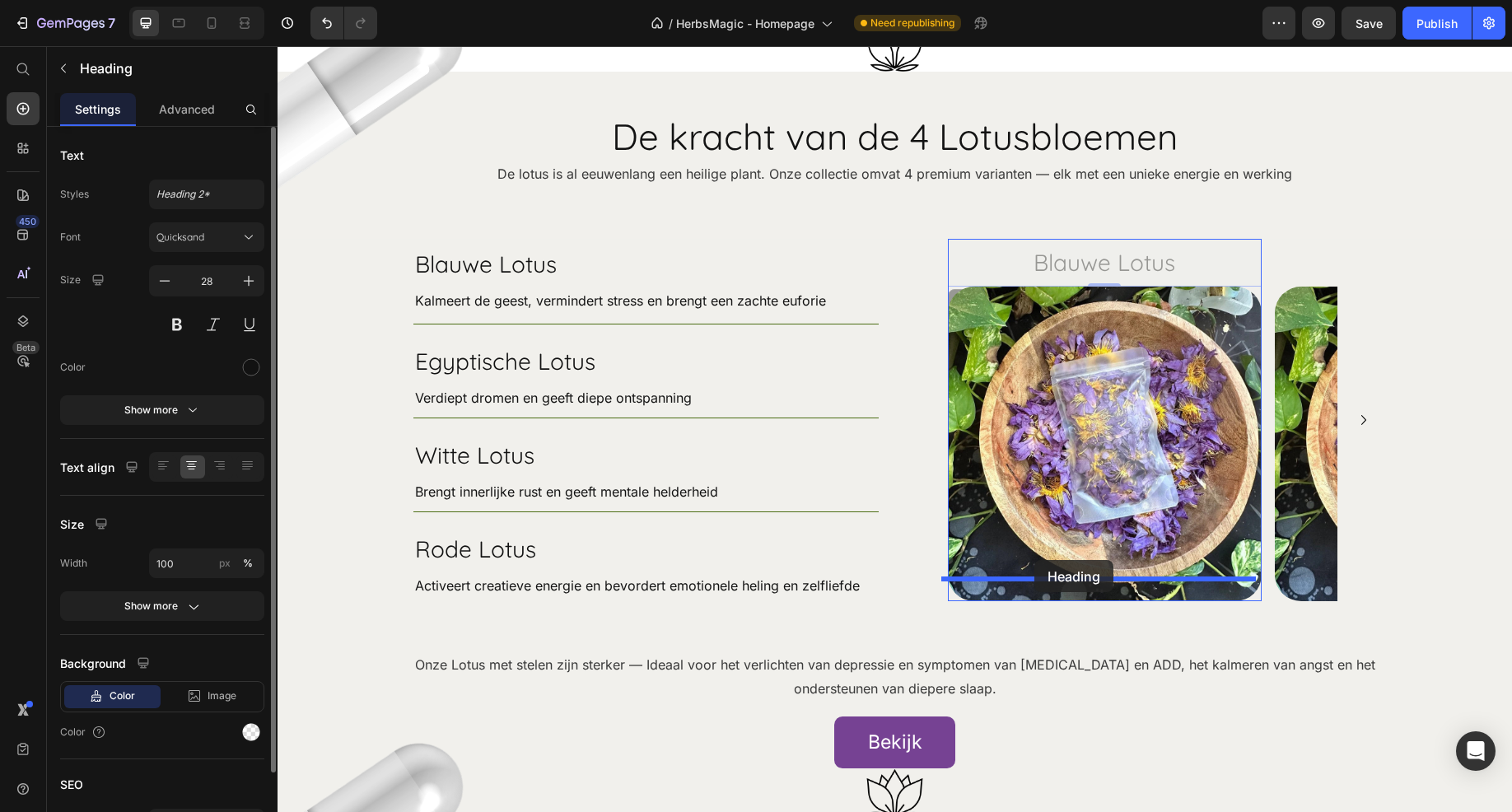 drag, startPoint x: 949, startPoint y: 280, endPoint x: 1034, endPoint y: 560, distance: 292.6175 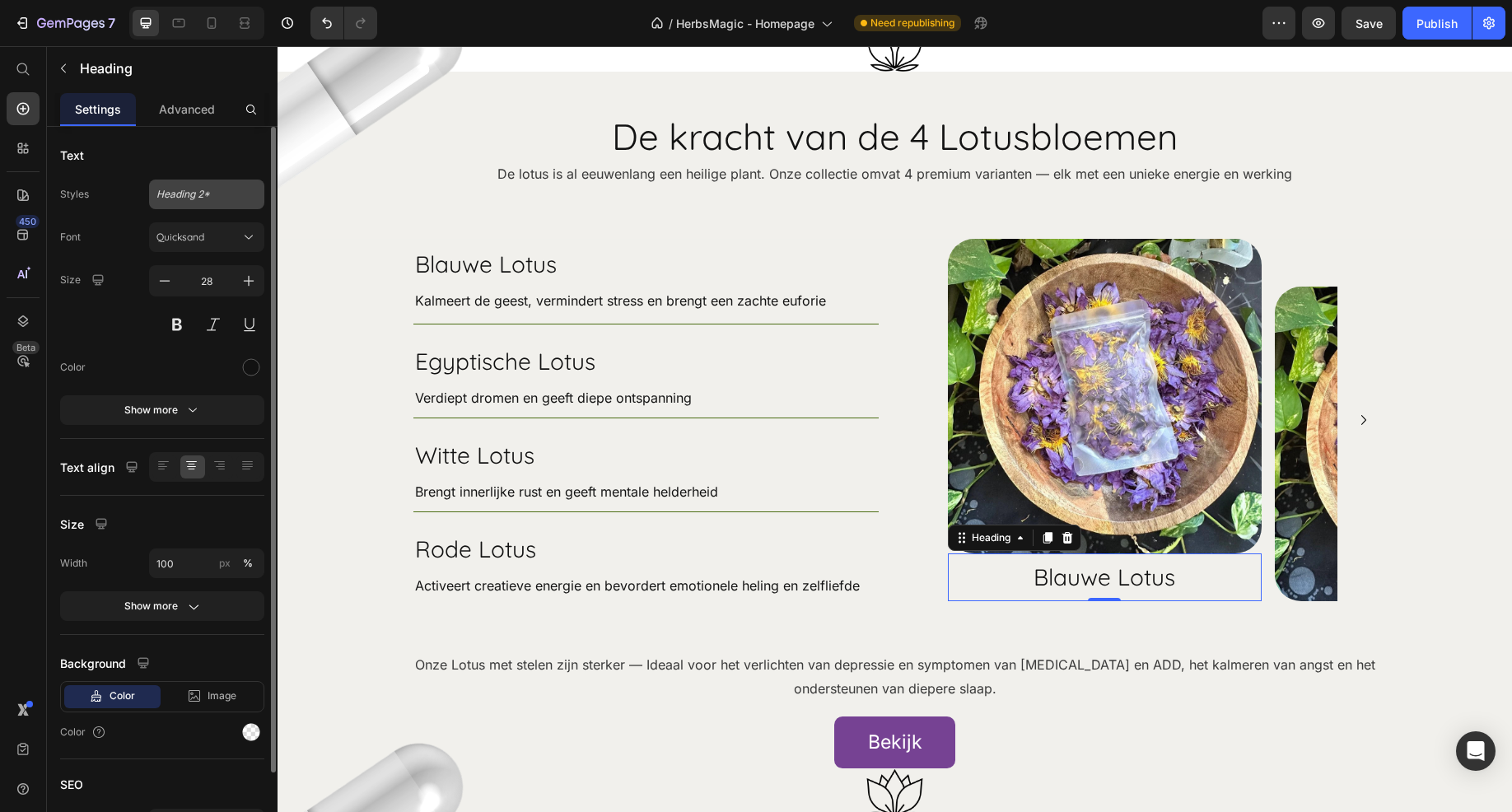 click on "Heading 2*" at bounding box center (197, 194) 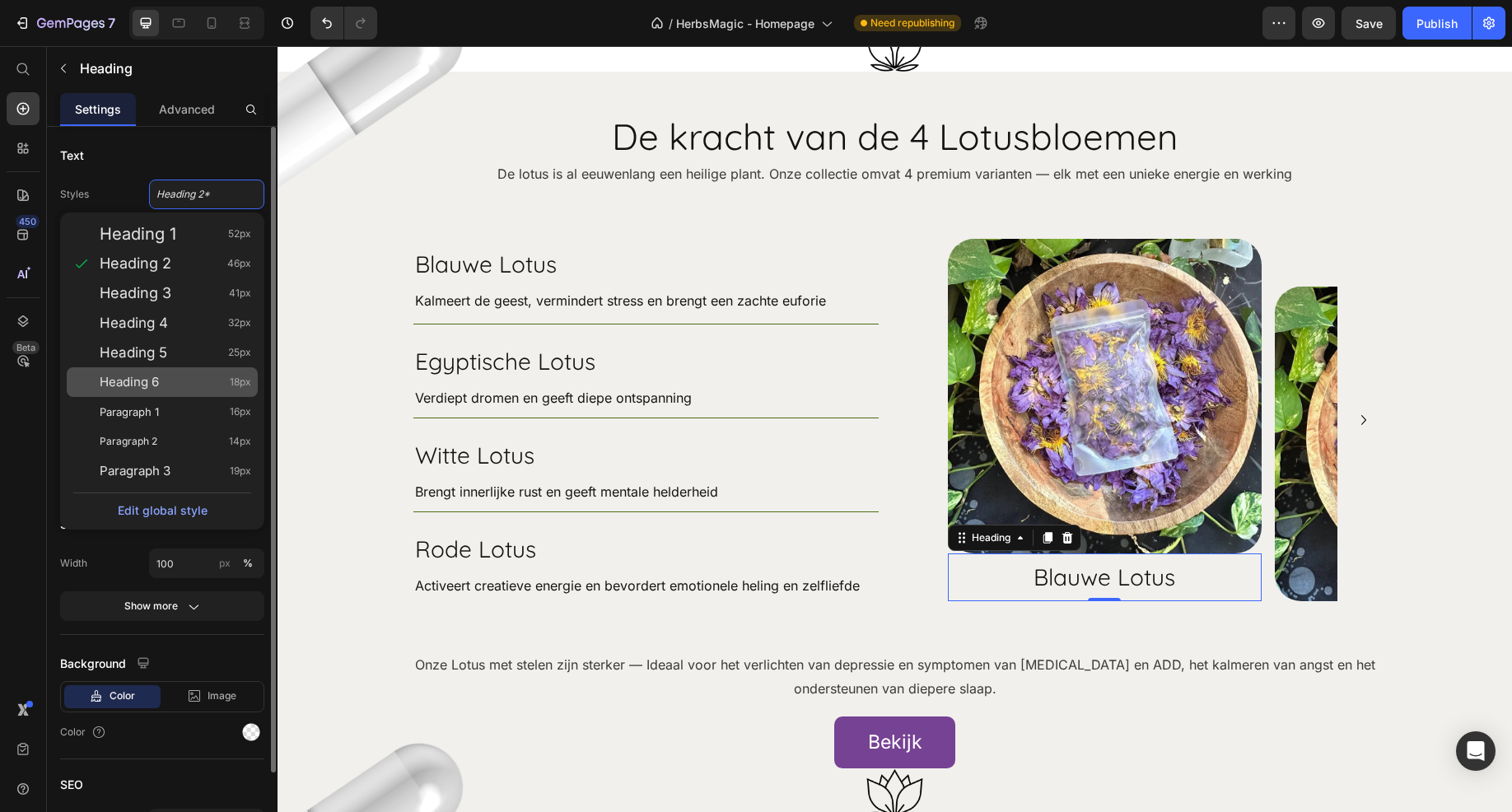 click on "Heading 6 18px" at bounding box center (175, 382) 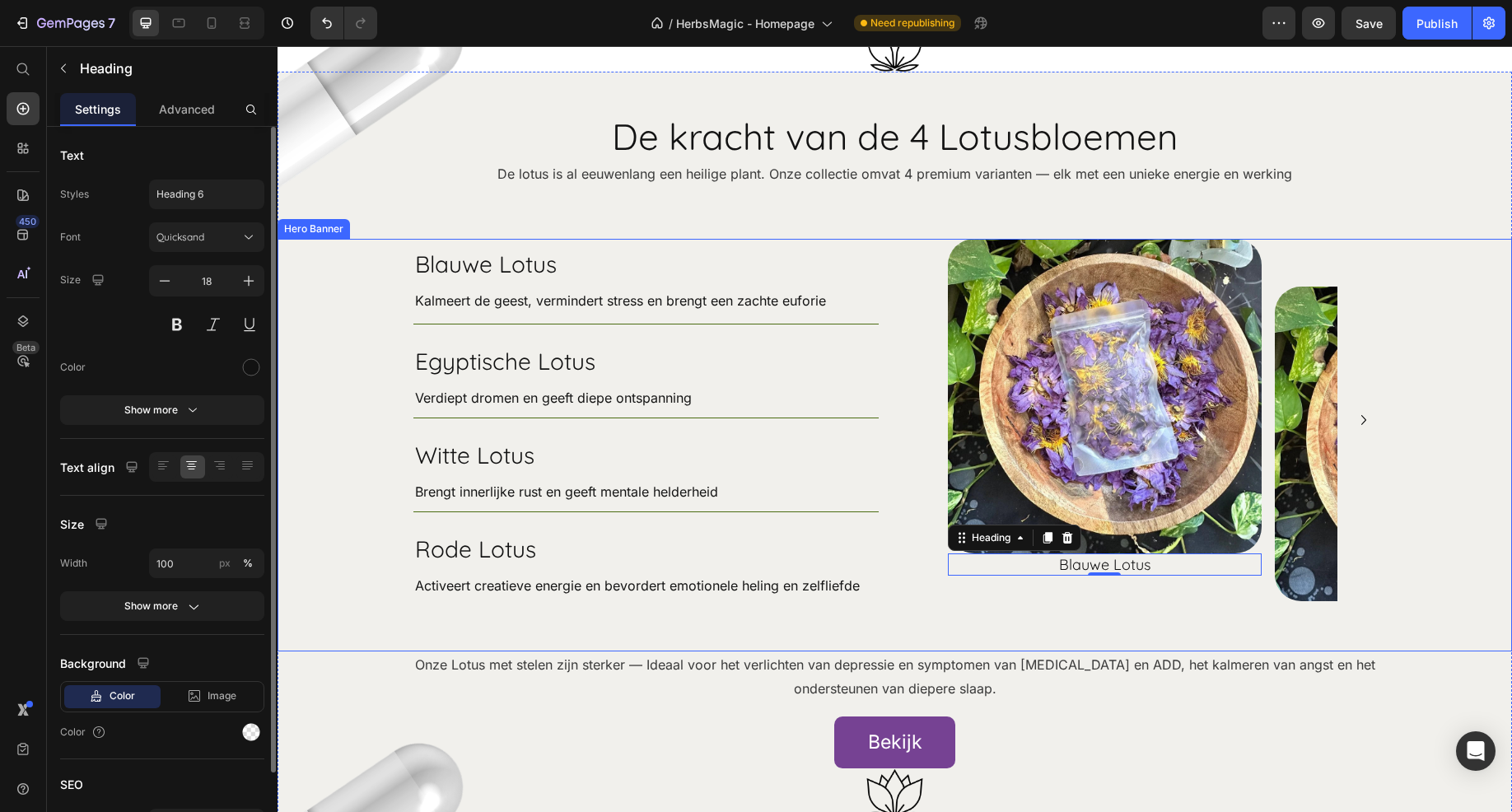 click at bounding box center (894, 445) 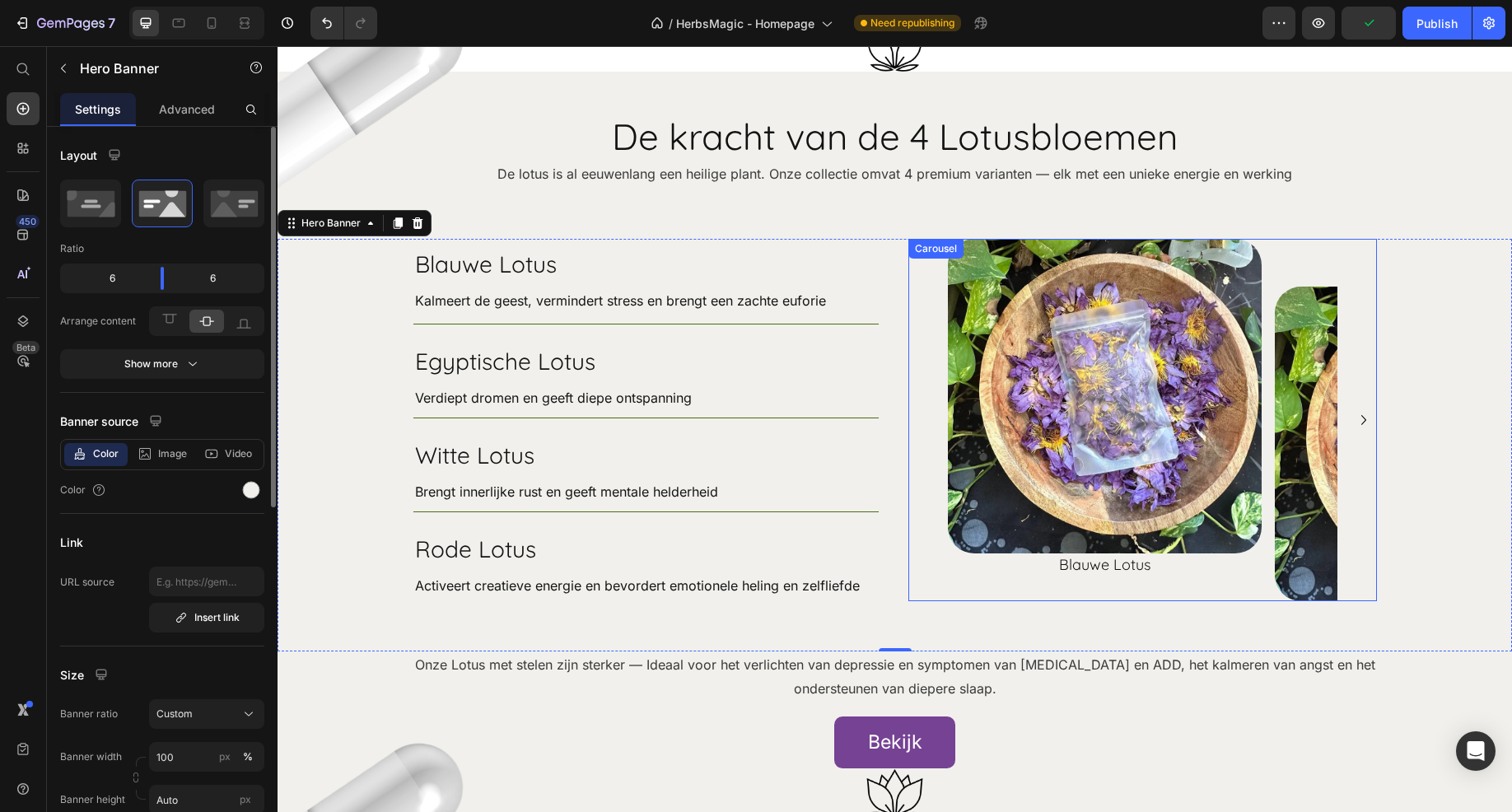 click 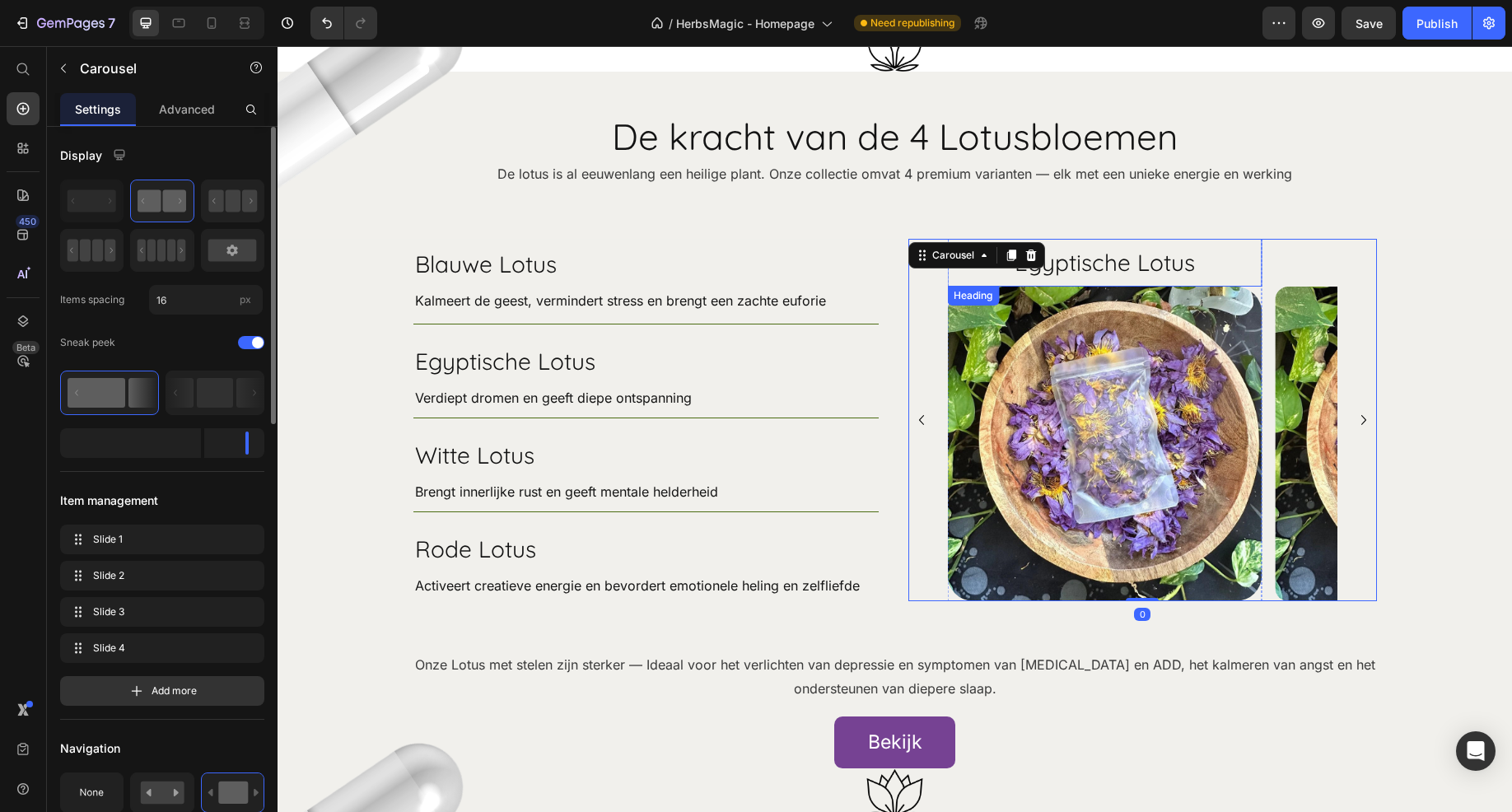 click on "Egyptische Lotus" at bounding box center (1104, 263) 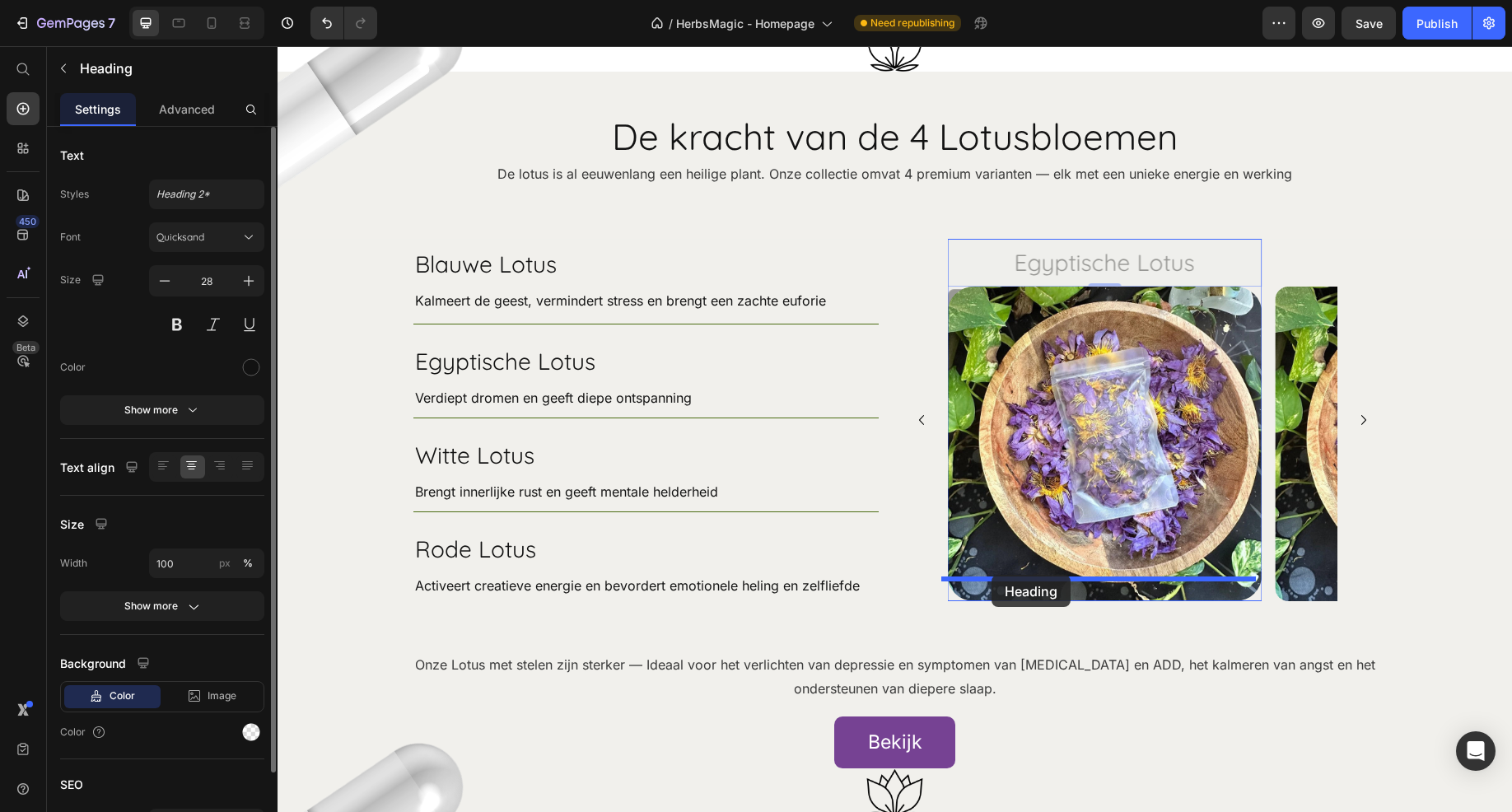 drag, startPoint x: 957, startPoint y: 275, endPoint x: 992, endPoint y: 575, distance: 302.03477 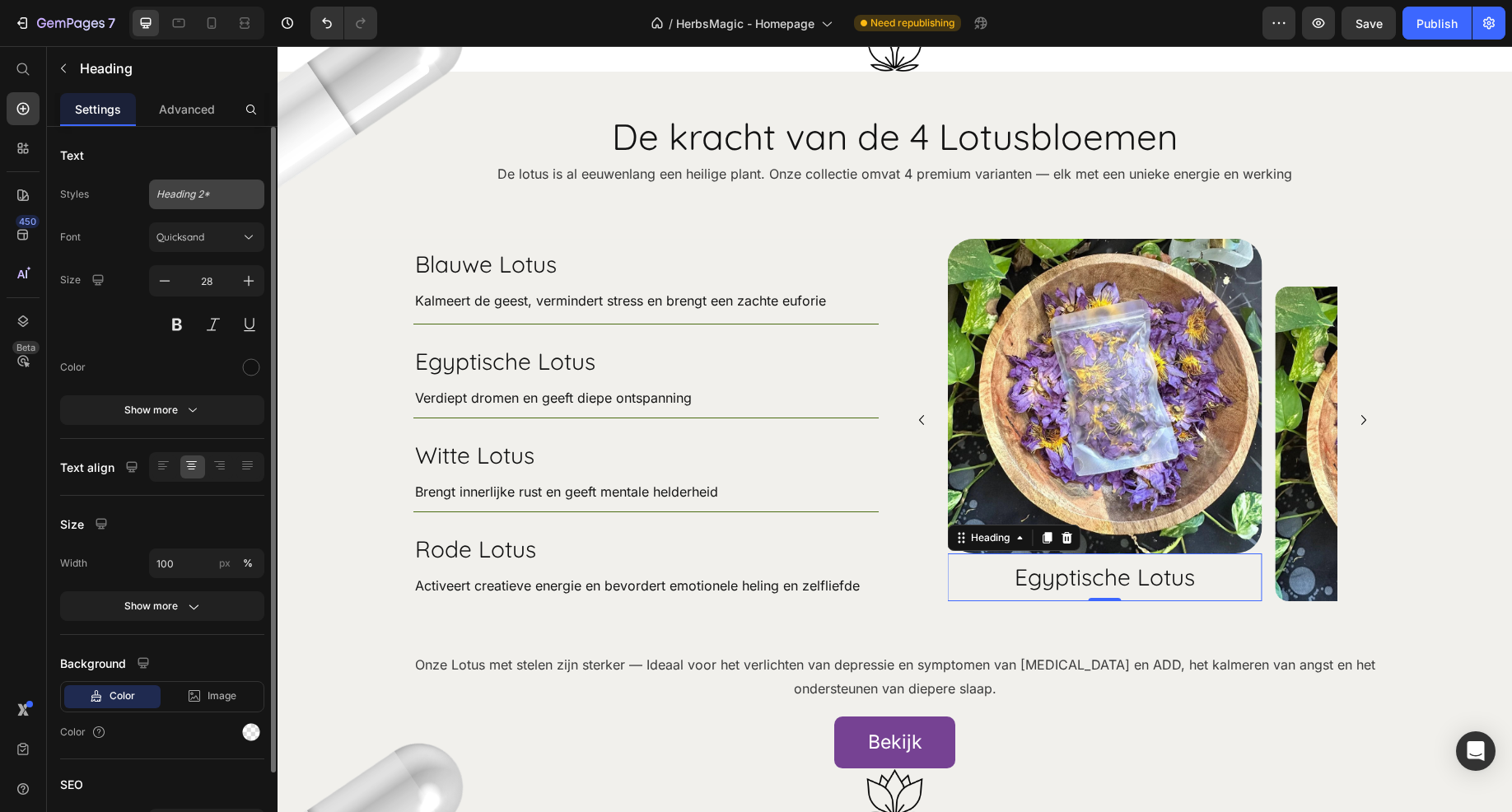 click on "Heading 2*" 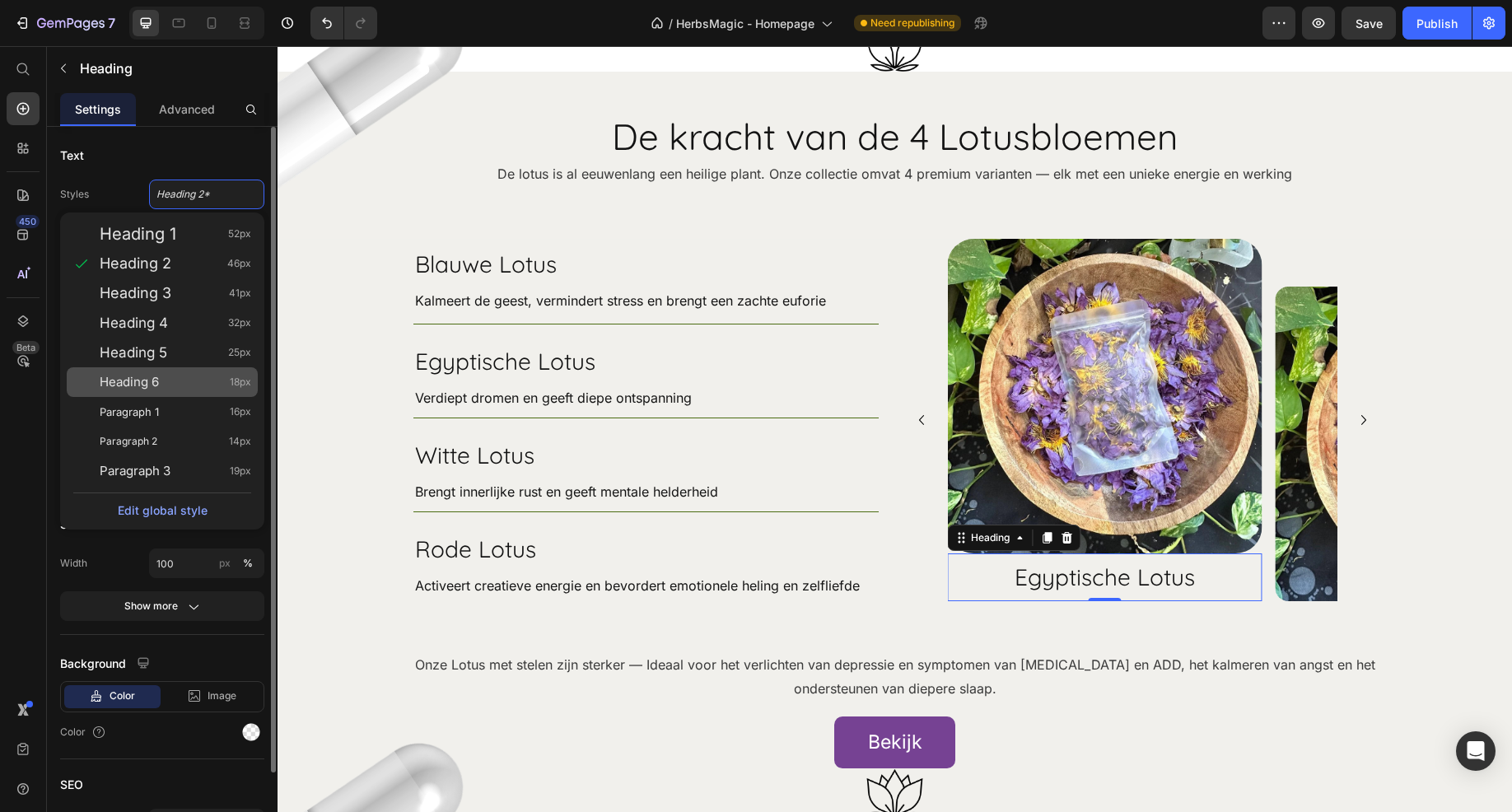 click on "Heading 6 18px" at bounding box center [175, 382] 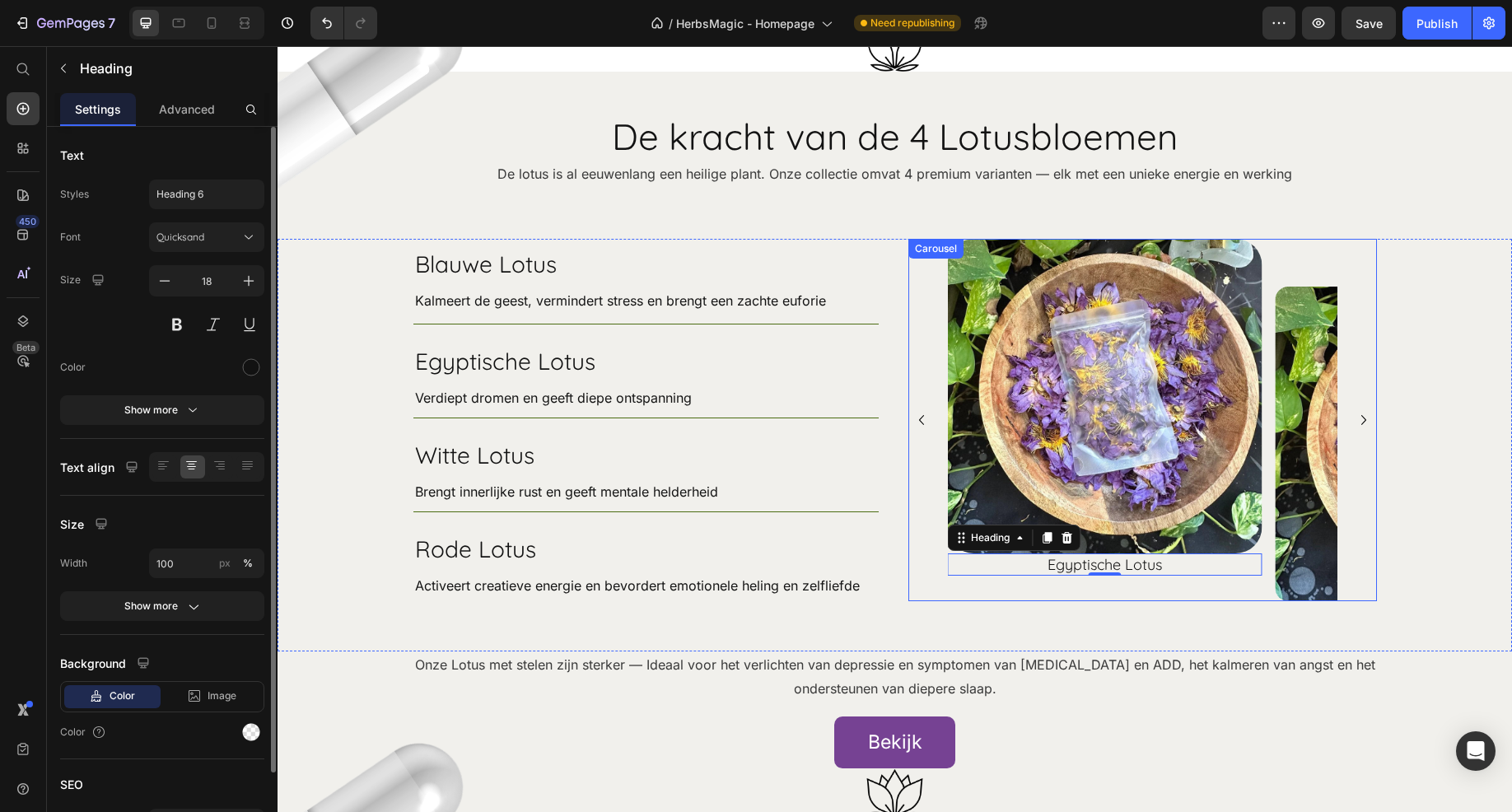 click 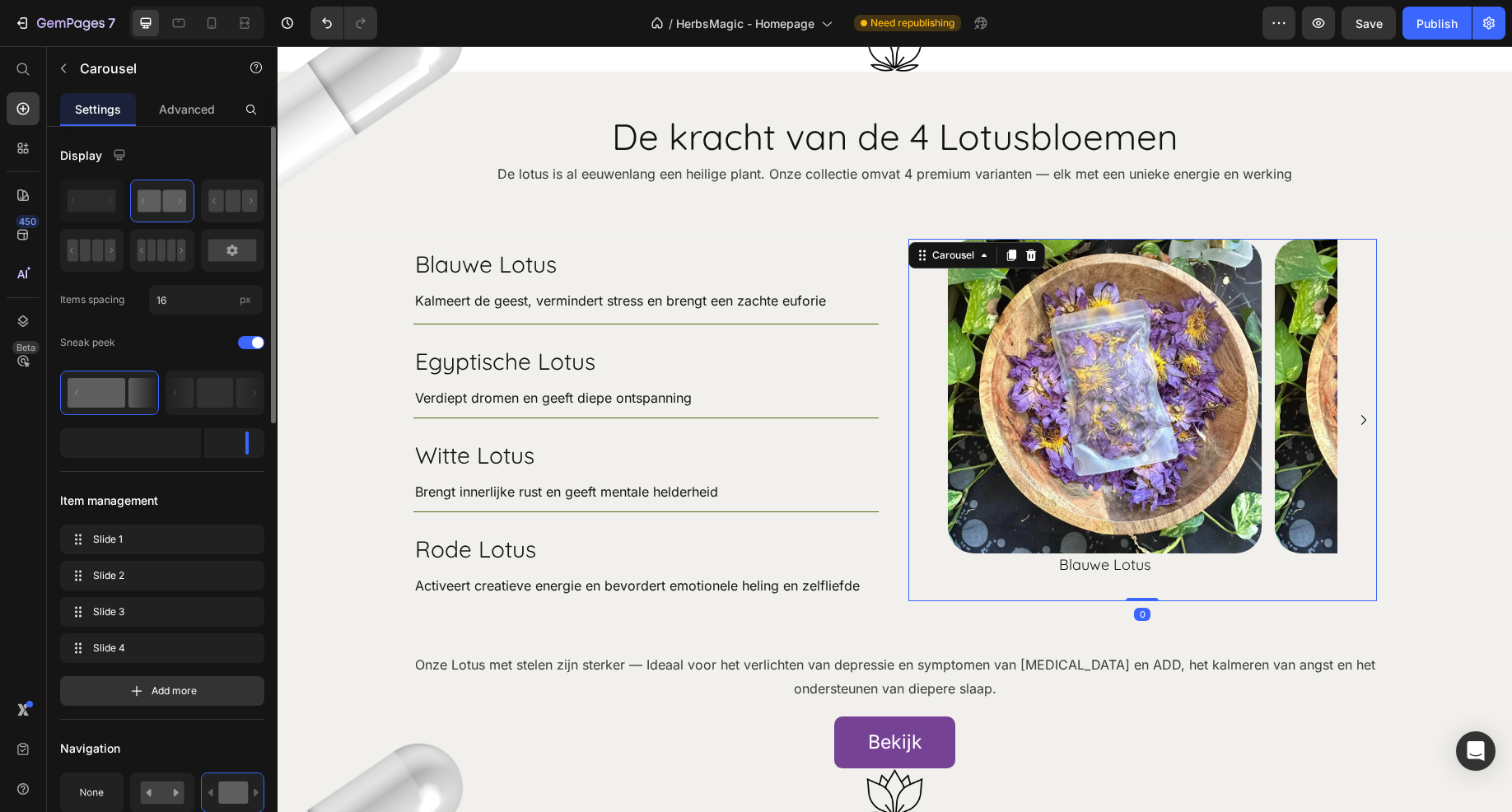 click at bounding box center (894, 445) 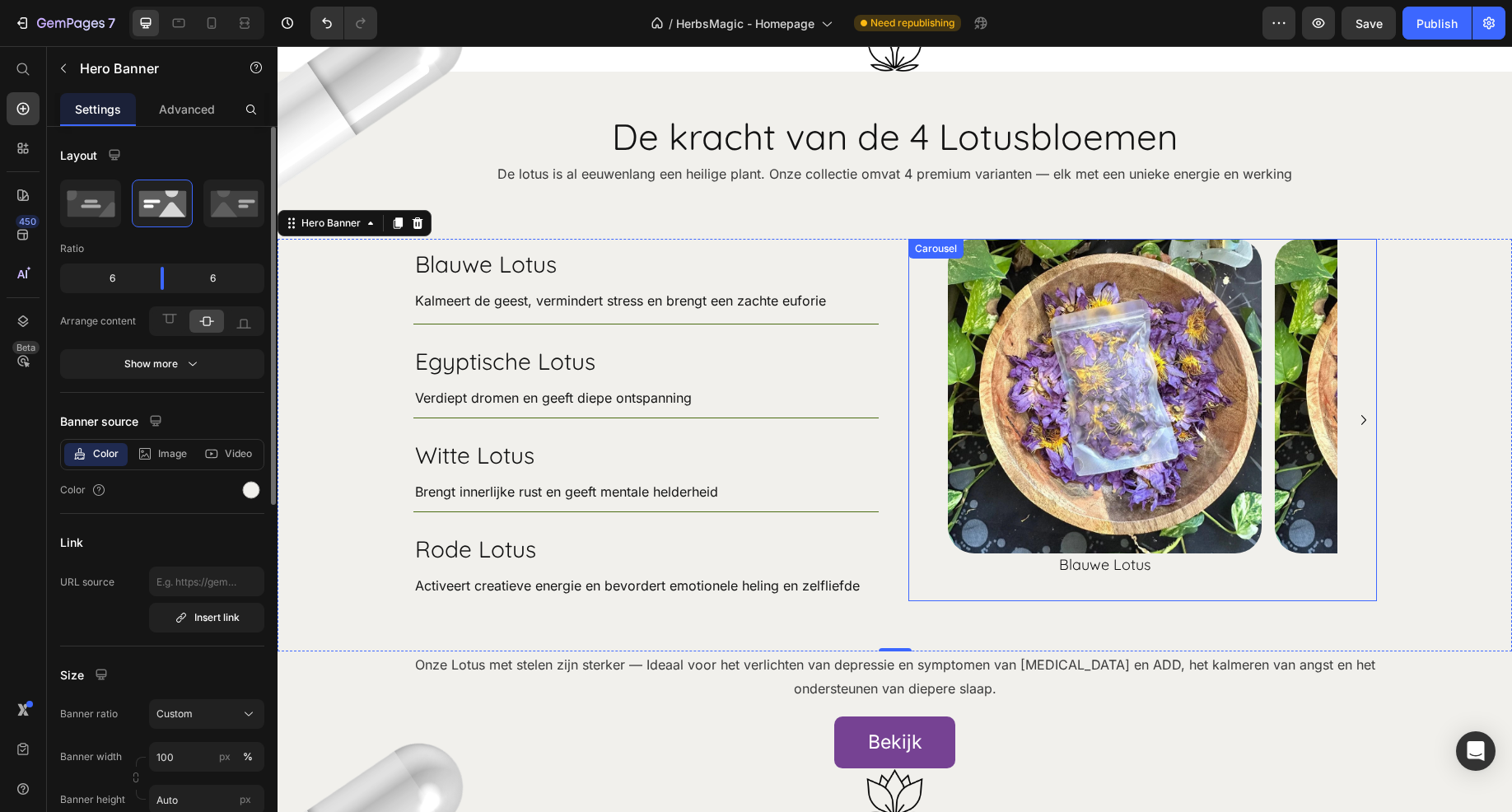 click on "Image Blauwe Lotus Heading Row Image Egyptische Lotus Heading Row Witte Lotus Heading Image Row Rode Lotus Heading Image Row" at bounding box center [1142, 420] 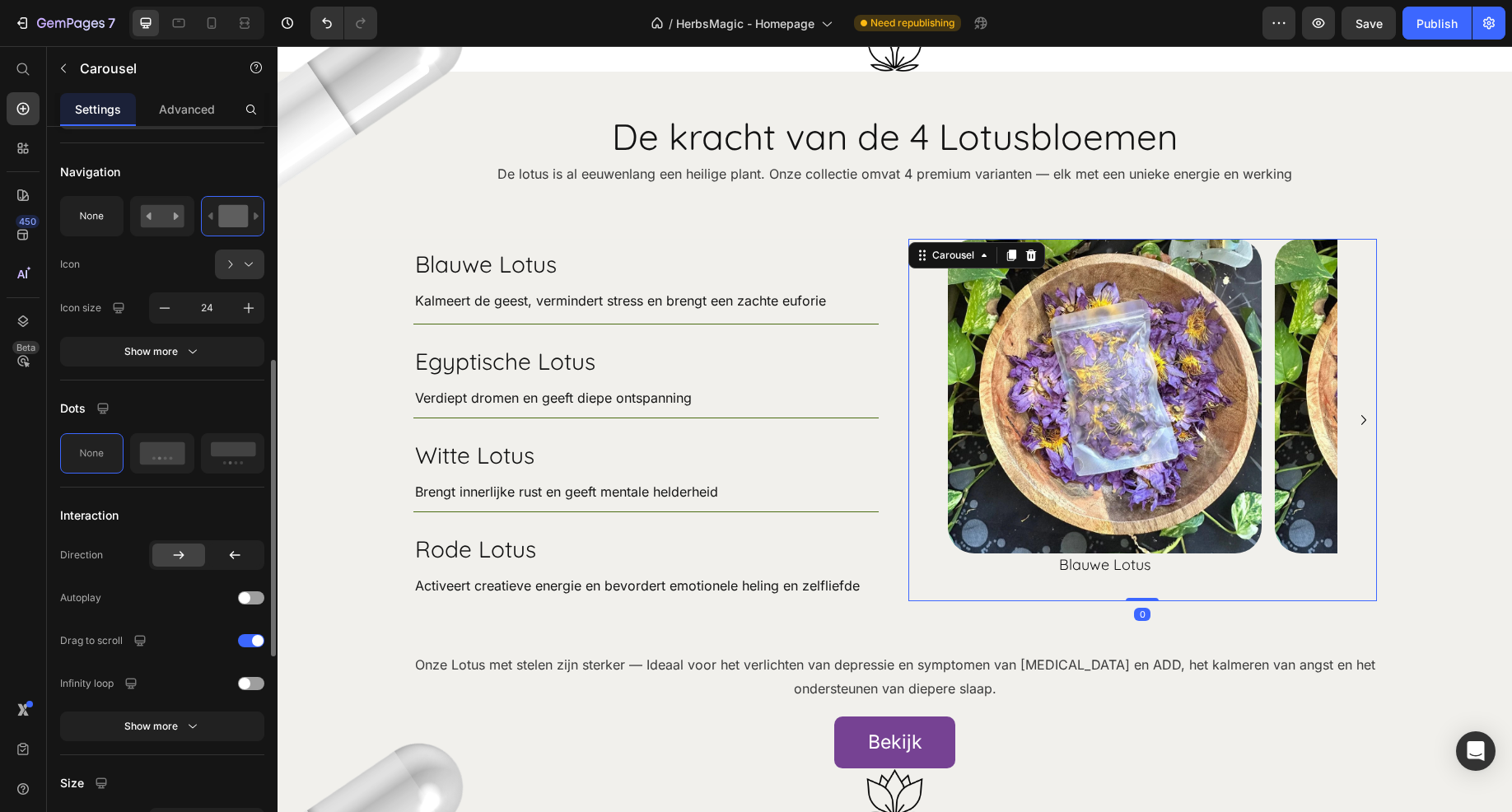 scroll, scrollTop: 1078, scrollLeft: 0, axis: vertical 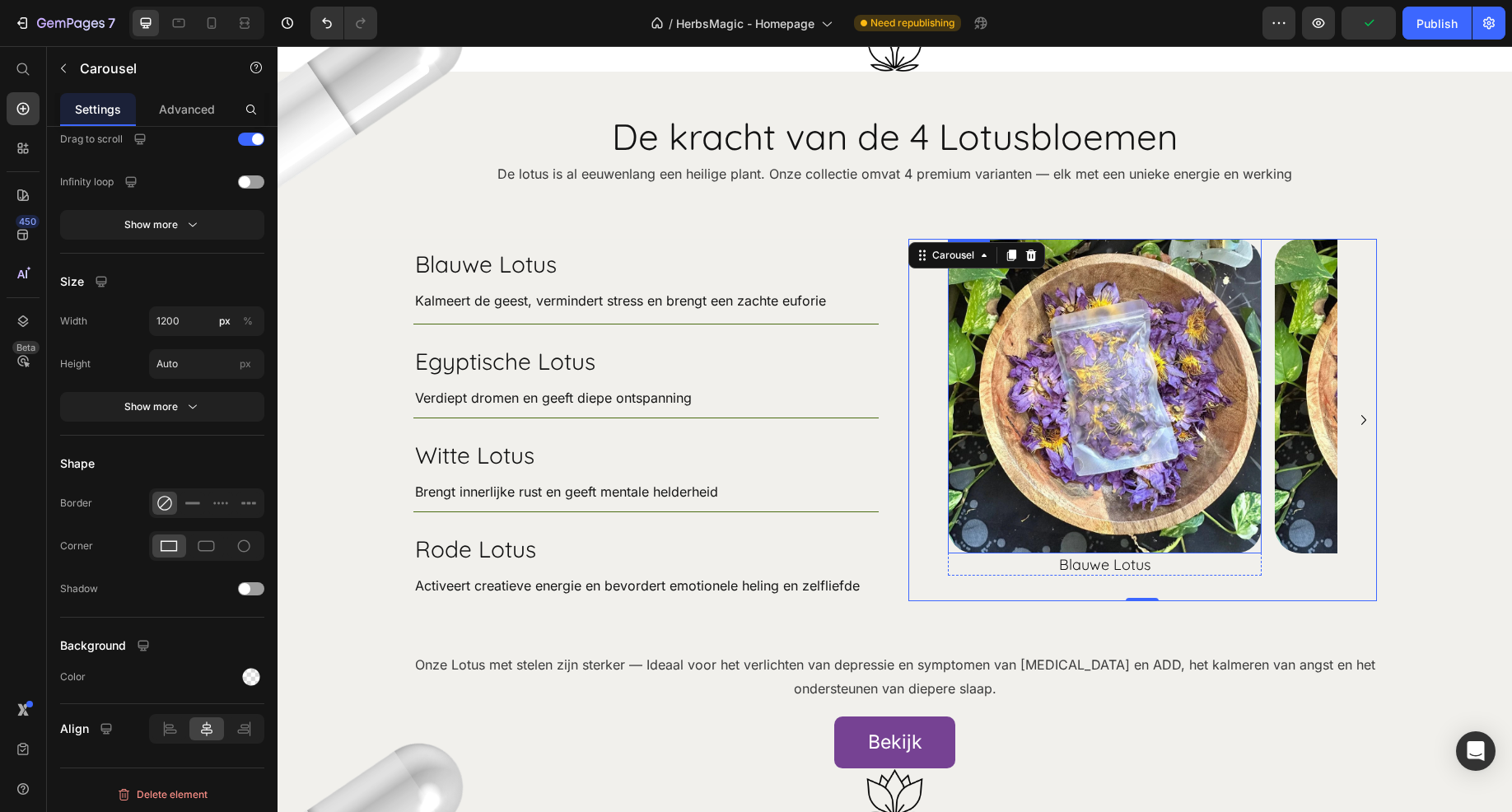 click at bounding box center (1105, 396) 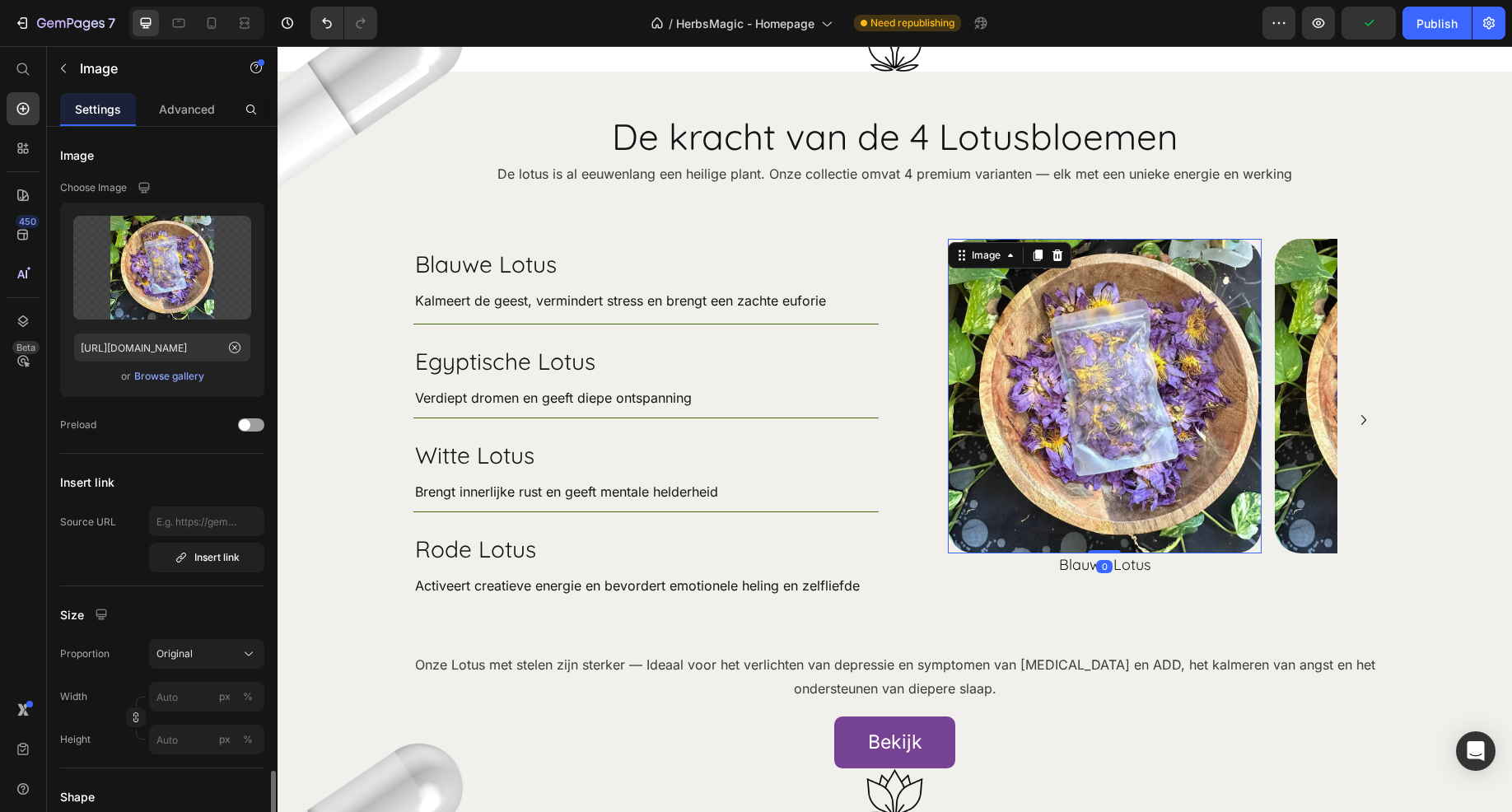 scroll, scrollTop: 563, scrollLeft: 0, axis: vertical 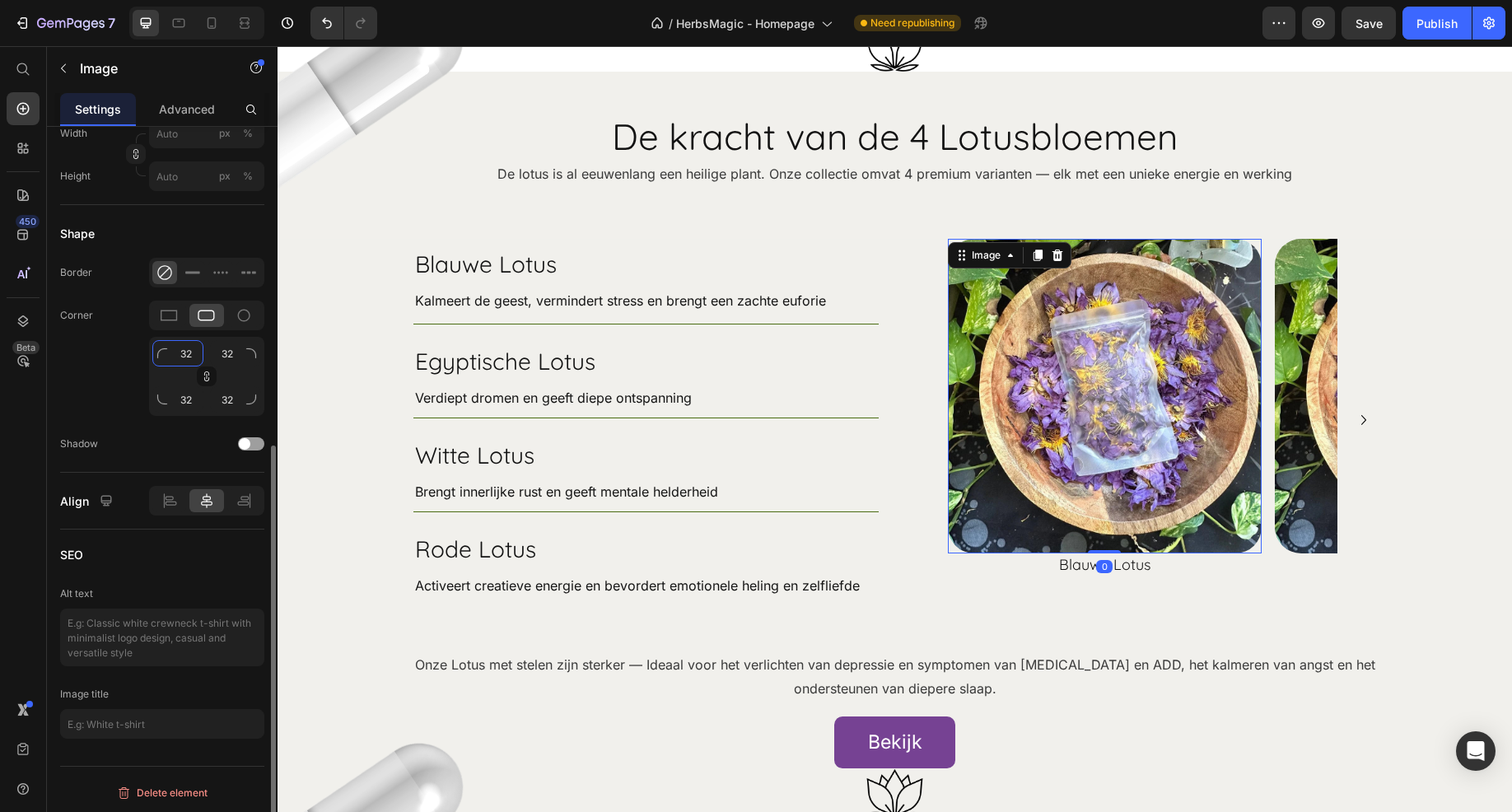 click on "32" 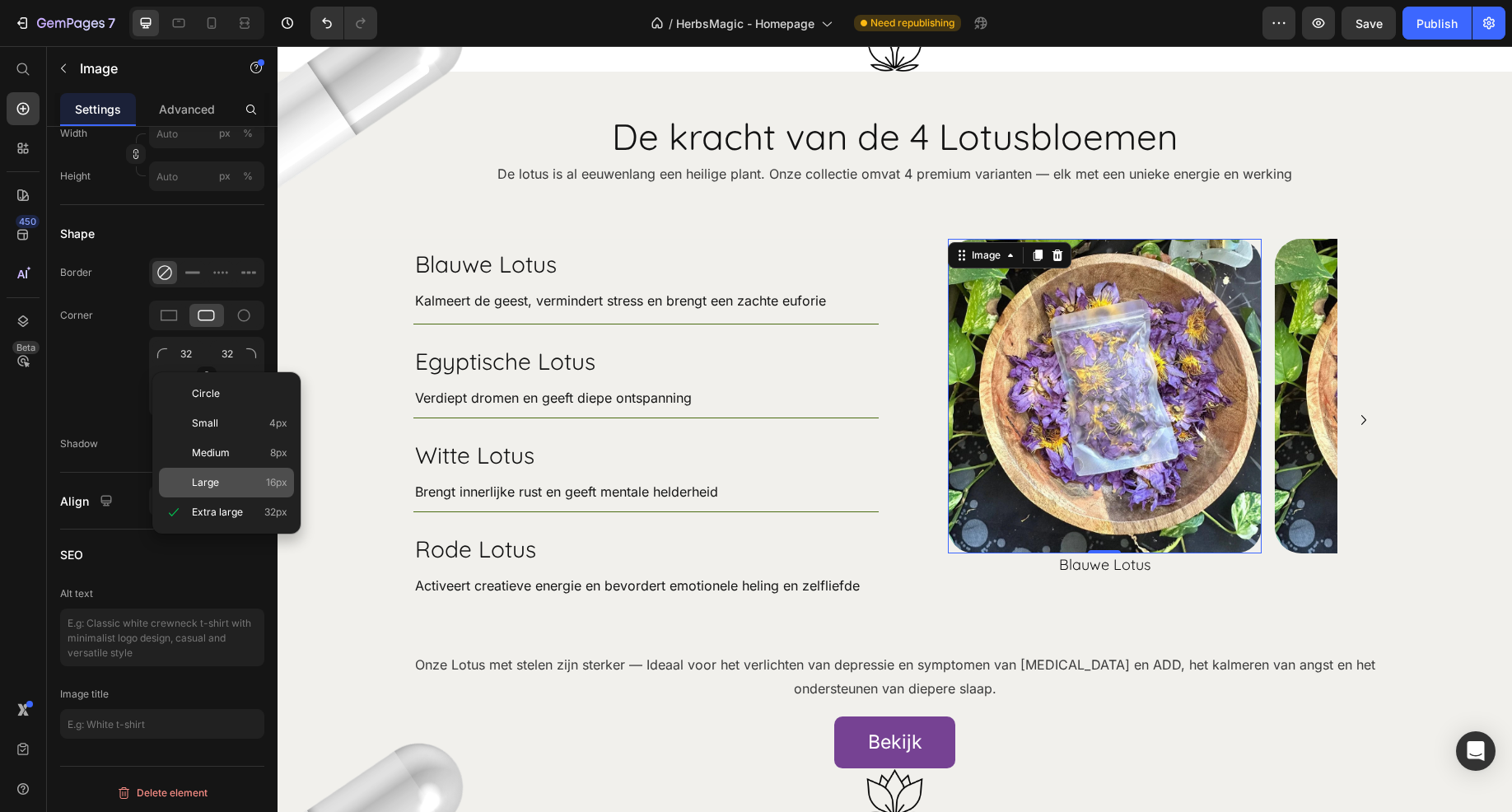 click on "Large" at bounding box center (205, 483) 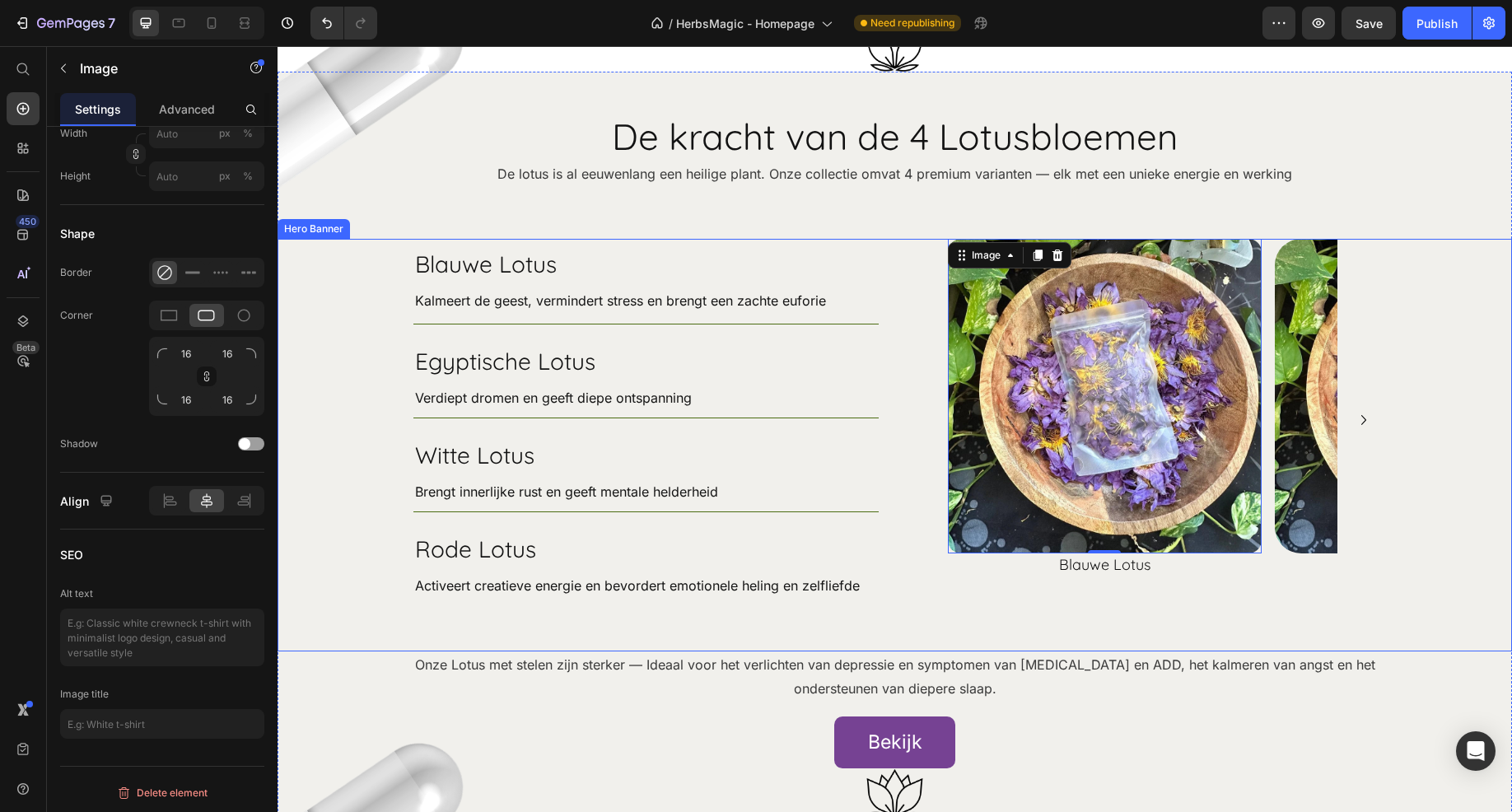 click on "Blauwe Lotus Heading Kalmeert de geest, vermindert stress en brengt een zachte euforie  Text Block Row Egyptische Lotus Heading Verdiept dromen en geeft diepe ontspanning Text Block Row Witte Lotus Heading Brengt innerlijke rust en geeft mentale helderheid Text Block Row Rode Lotus Heading Activeert creatieve energie en bevordert emotionele heling en zelfliefde Text Block Row Row
Image   0 Blauwe Lotus Heading Row Image Egyptische Lotus Heading Row Witte Lotus Heading Image Row Rode Lotus Heading Image Row
Carousel" at bounding box center (895, 445) 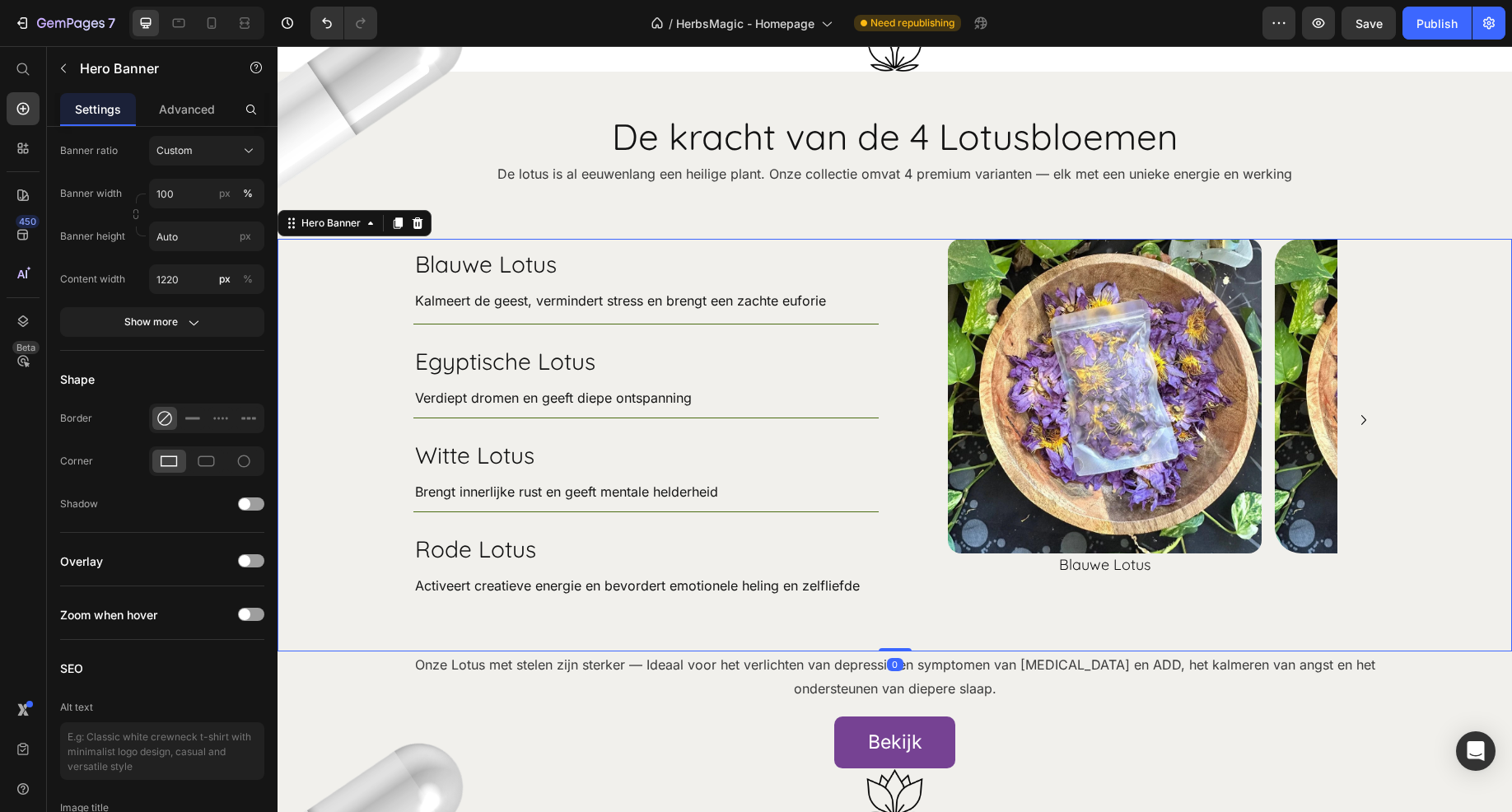 scroll, scrollTop: 0, scrollLeft: 0, axis: both 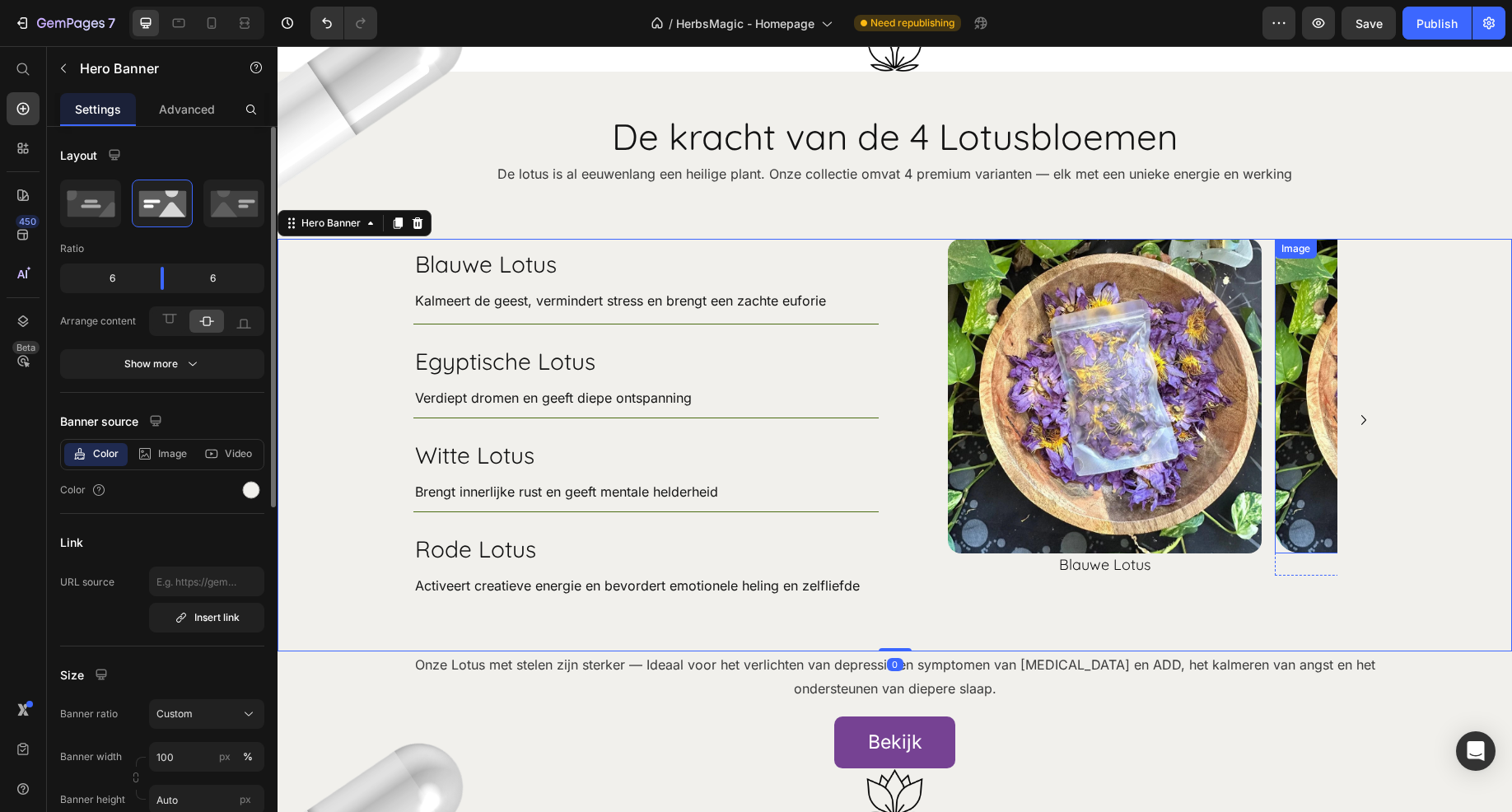 click at bounding box center [1432, 396] 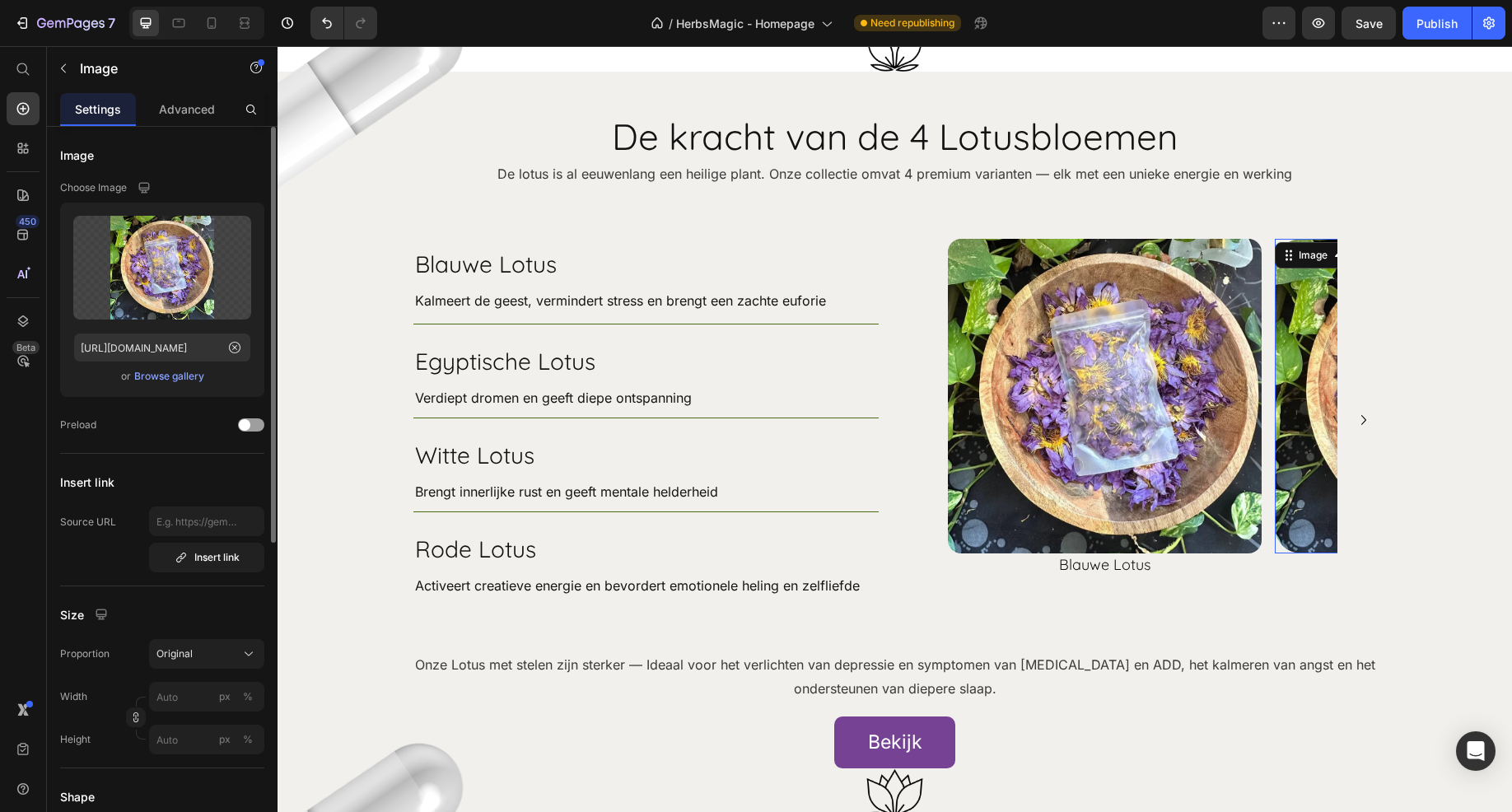 scroll, scrollTop: 563, scrollLeft: 0, axis: vertical 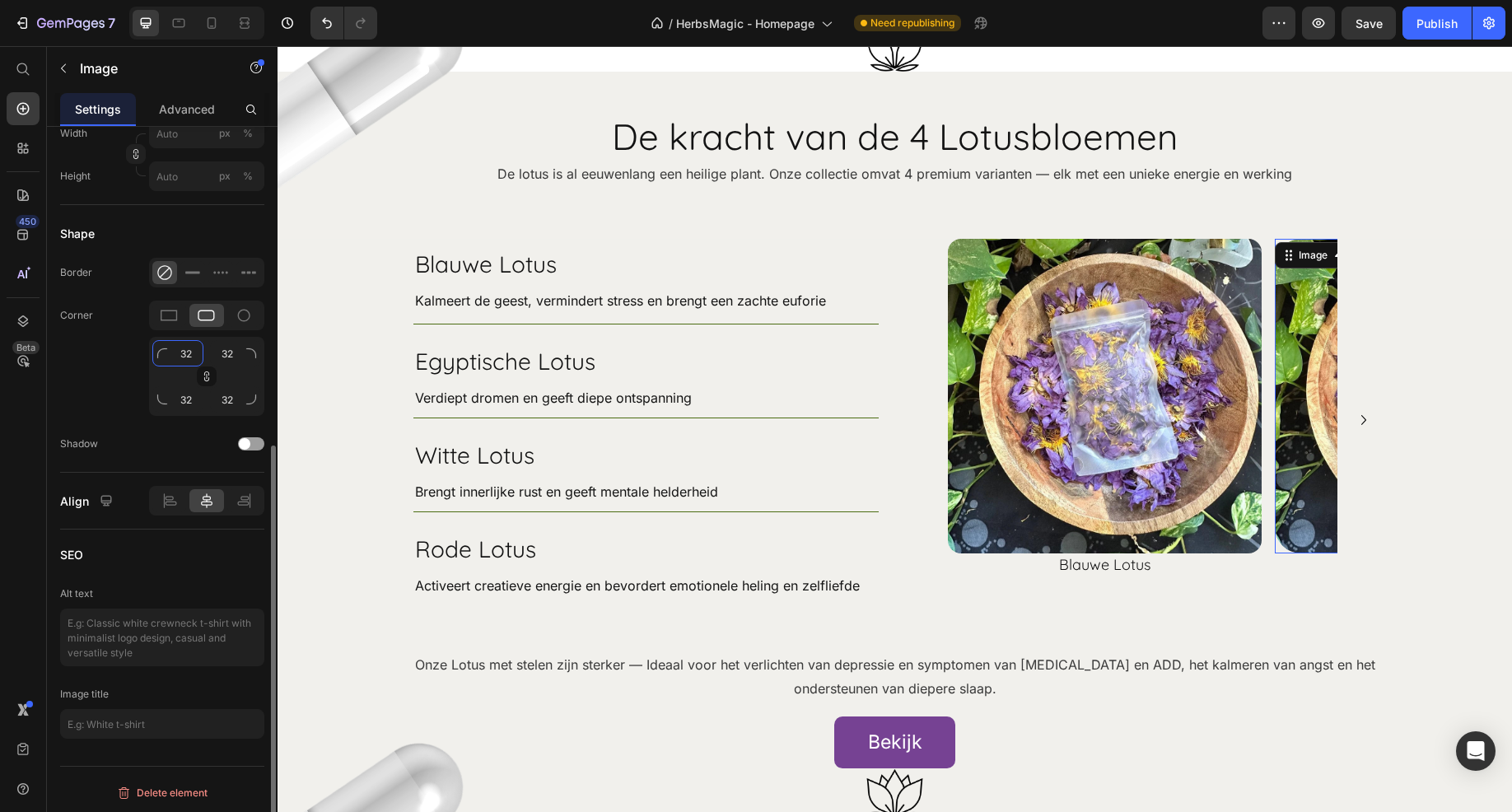click on "32" 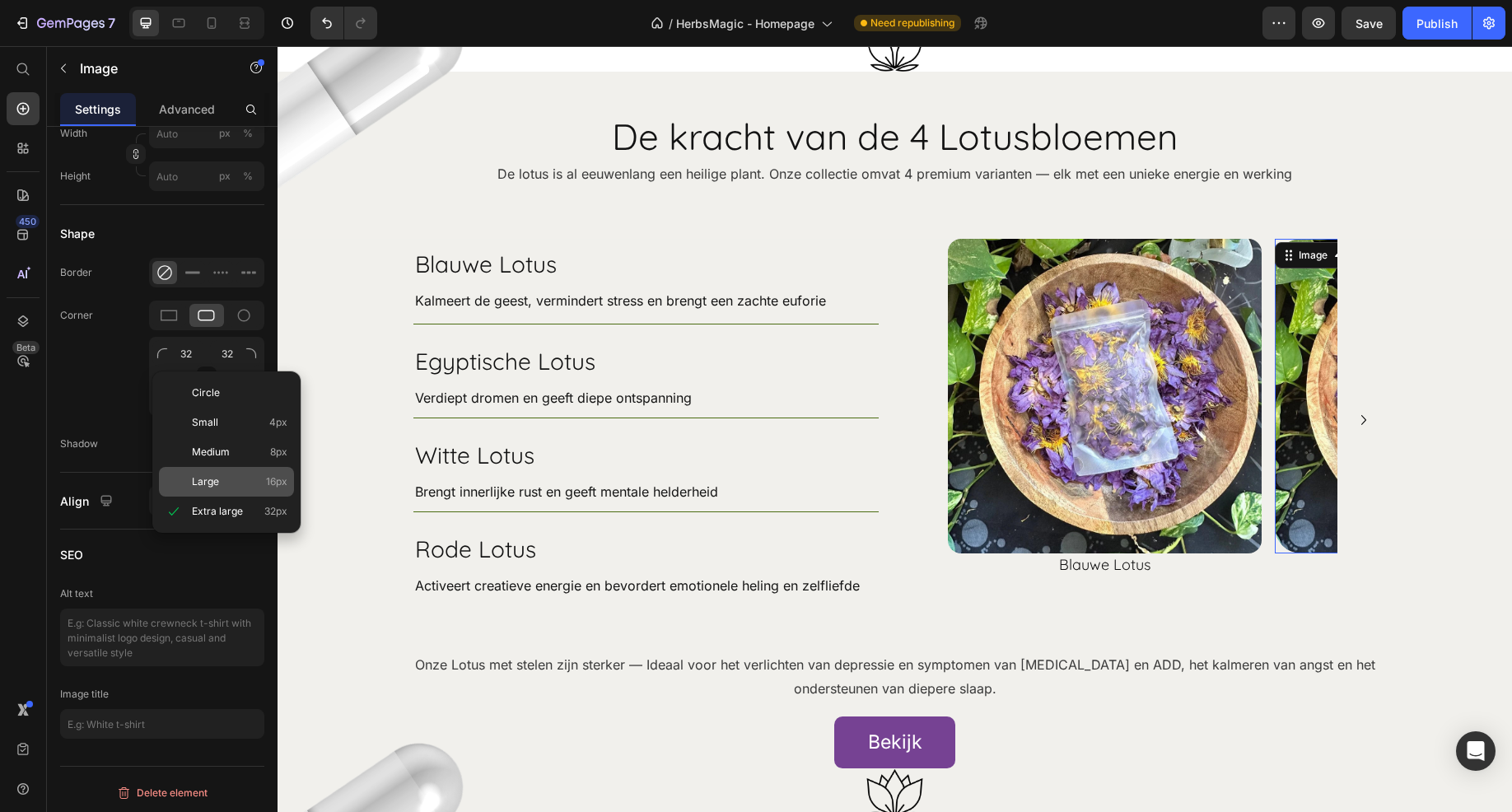 click on "Large 16px" 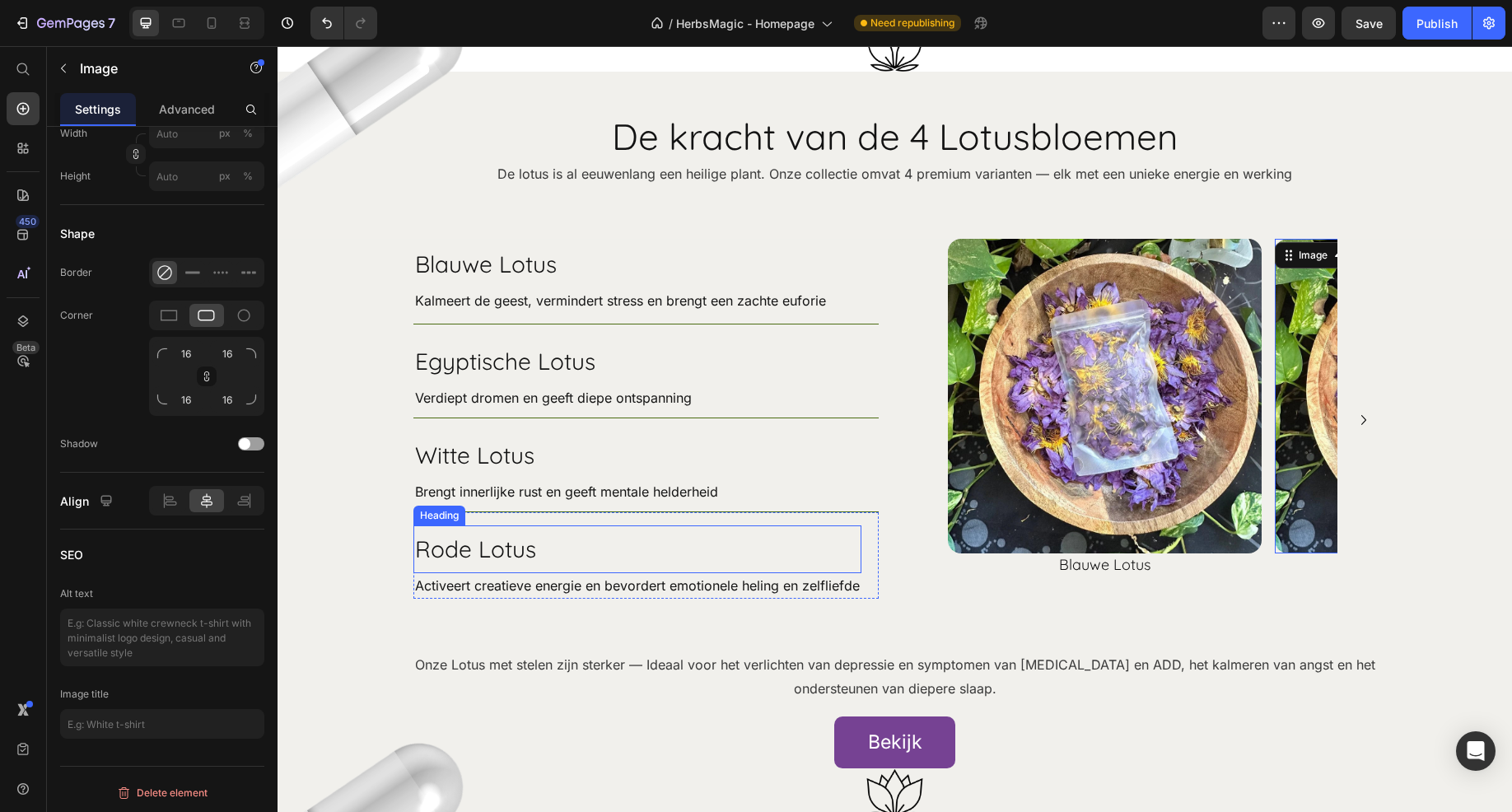 scroll, scrollTop: 563, scrollLeft: 0, axis: vertical 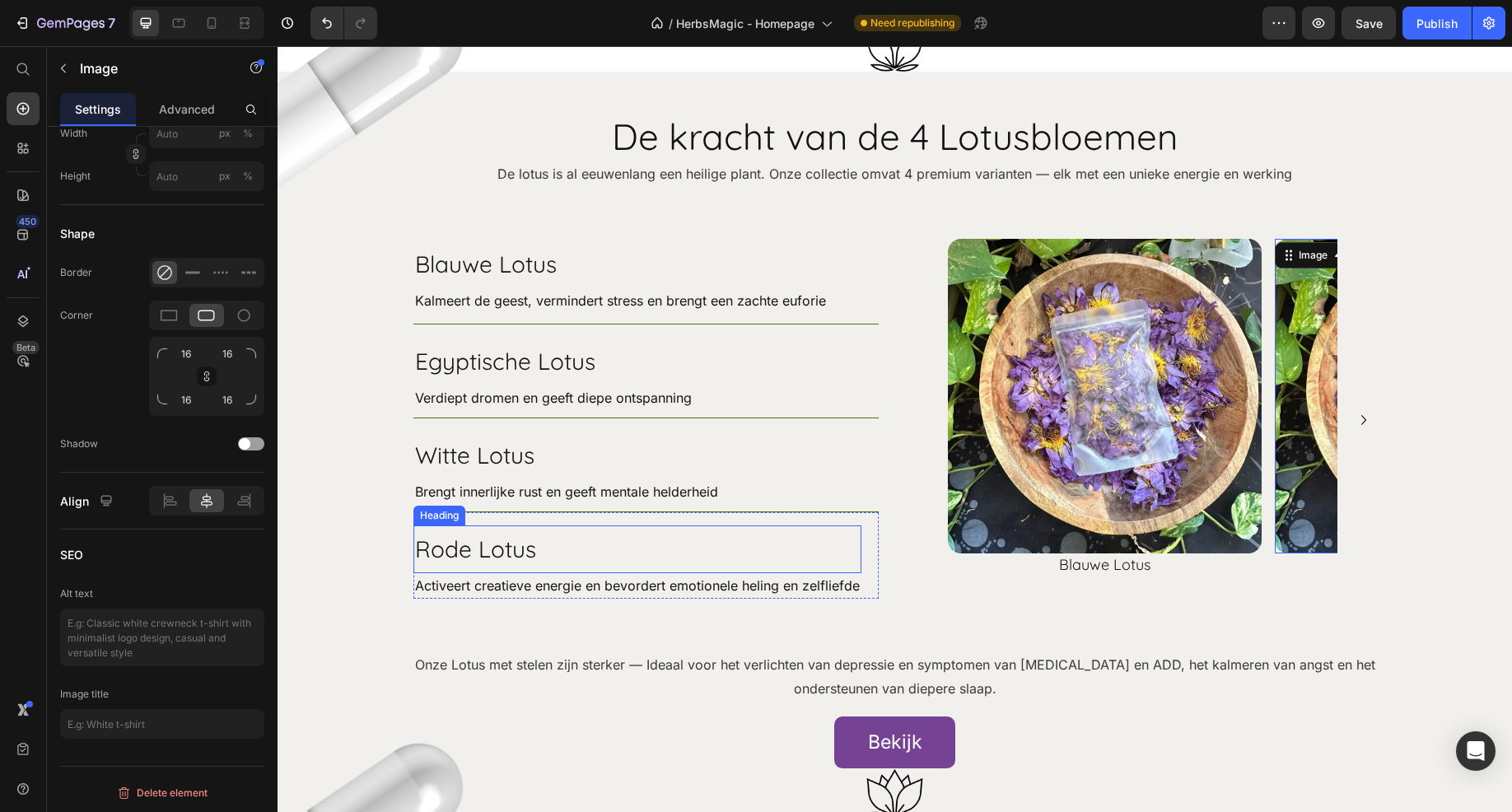 click on "Blauwe Lotus Heading Kalmeert de geest, vermindert stress en brengt een zachte euforie  Text Block Row Egyptische Lotus Heading Verdiept dromen en geeft diepe ontspanning Text Block Row Witte Lotus Heading Brengt innerlijke rust en geeft mentale helderheid Text Block Row Rode Lotus Heading Activeert creatieve energie en bevordert emotionele heling en zelfliefde Text Block Row Row
Image Blauwe Lotus Heading Row Image   0 Egyptische Lotus Heading Row Witte Lotus Heading Image Row Rode Lotus Heading Image Row
Carousel" at bounding box center (895, 445) 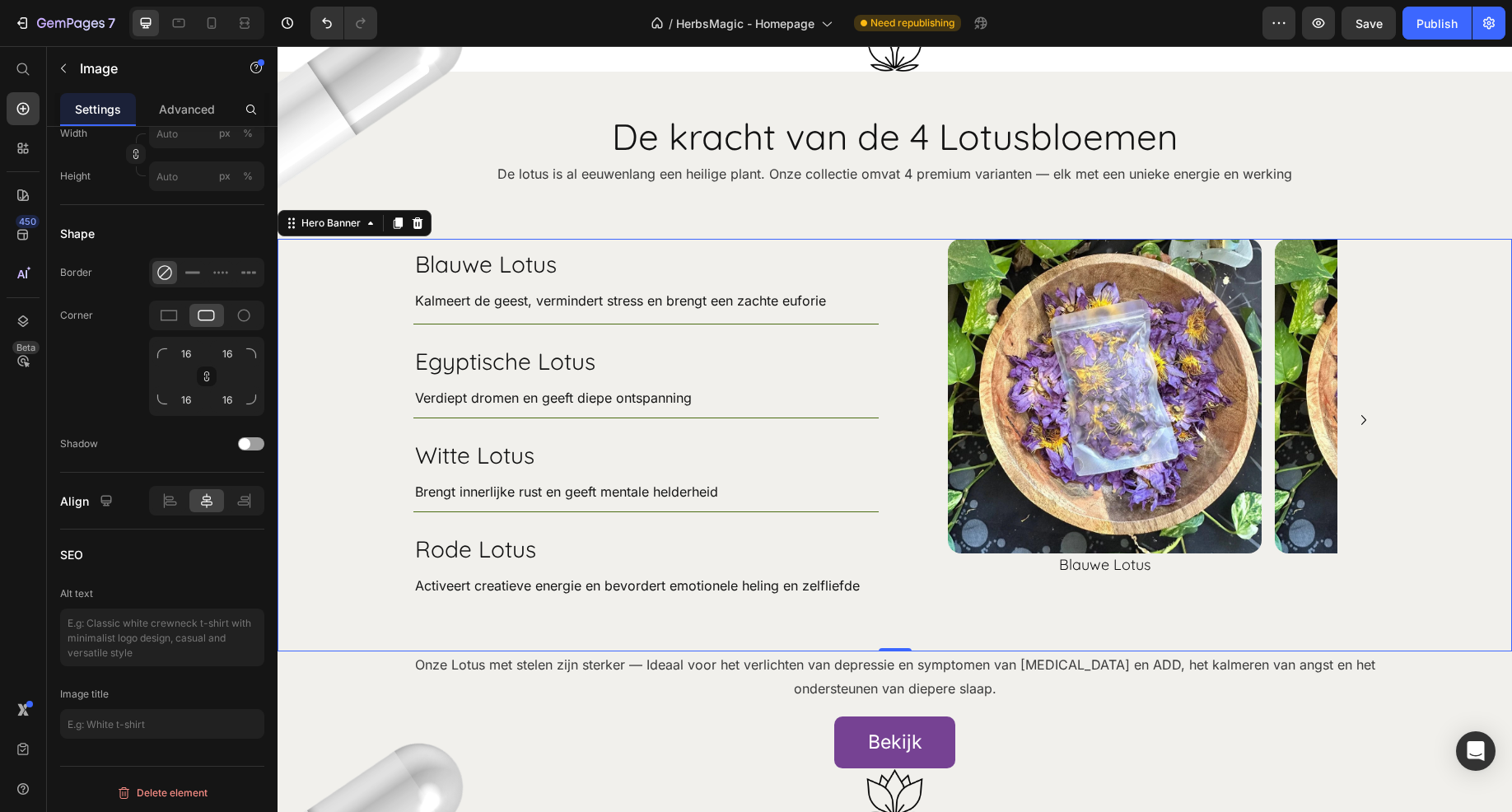 scroll, scrollTop: 0, scrollLeft: 0, axis: both 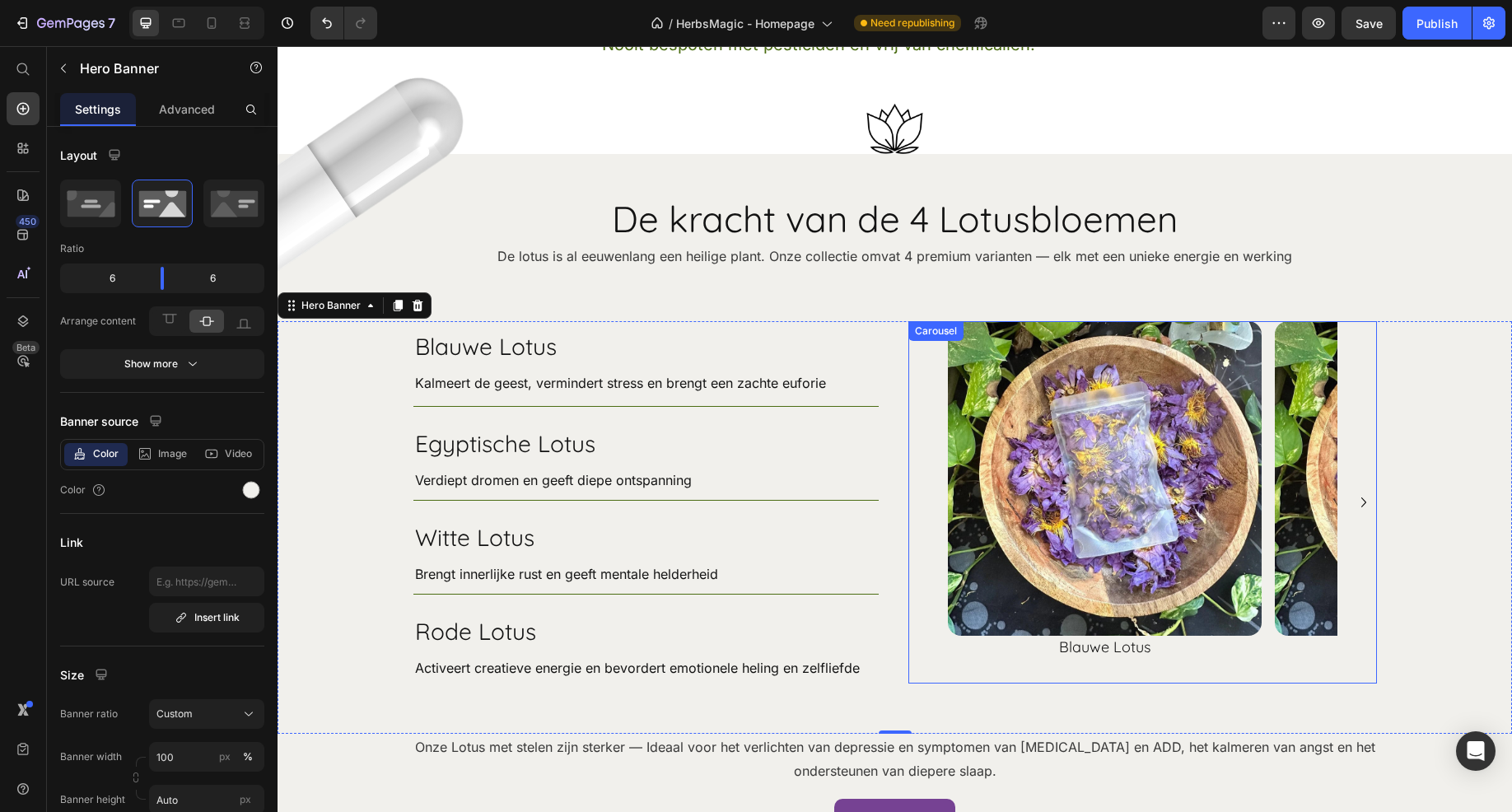 click 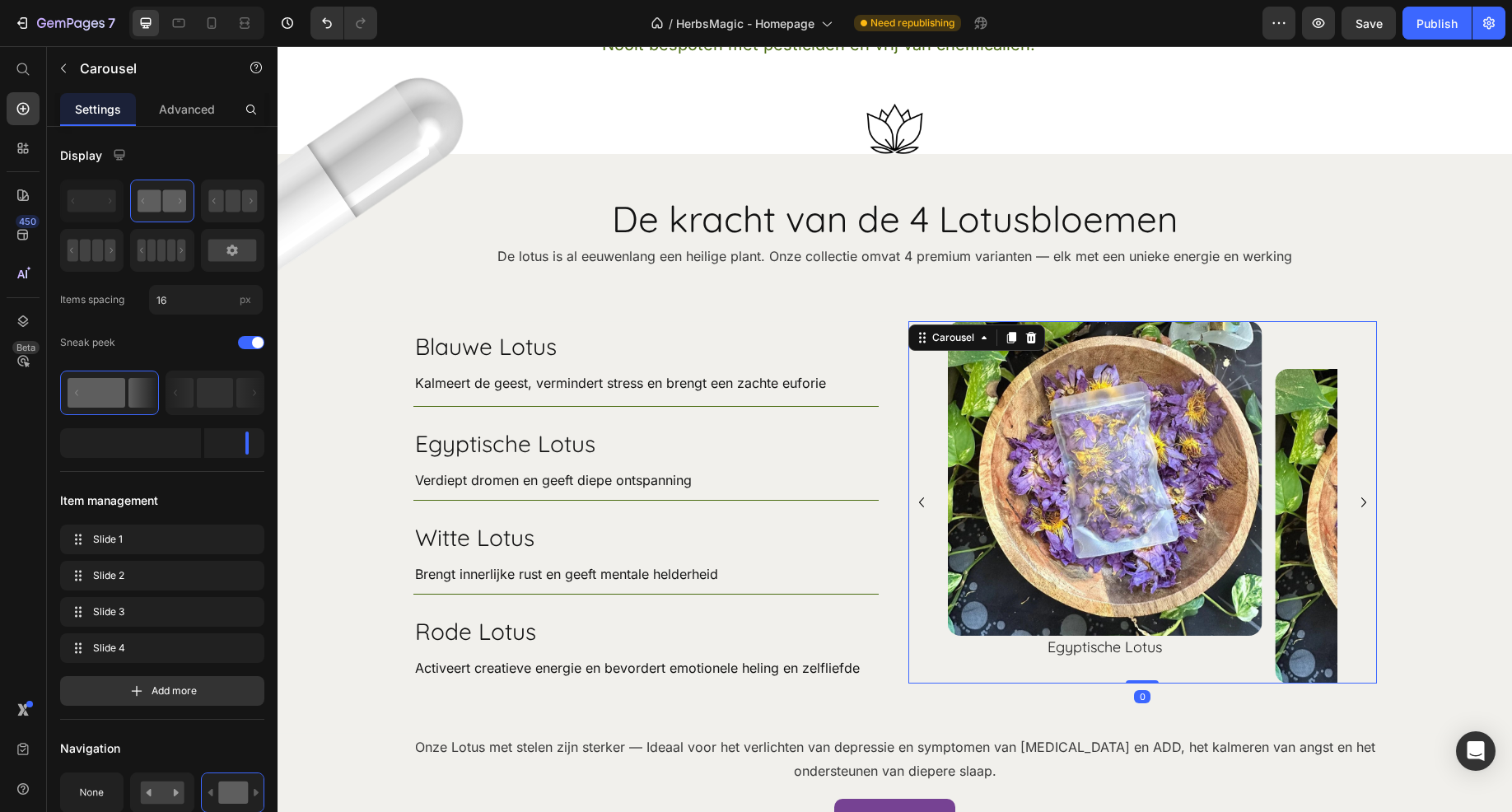click 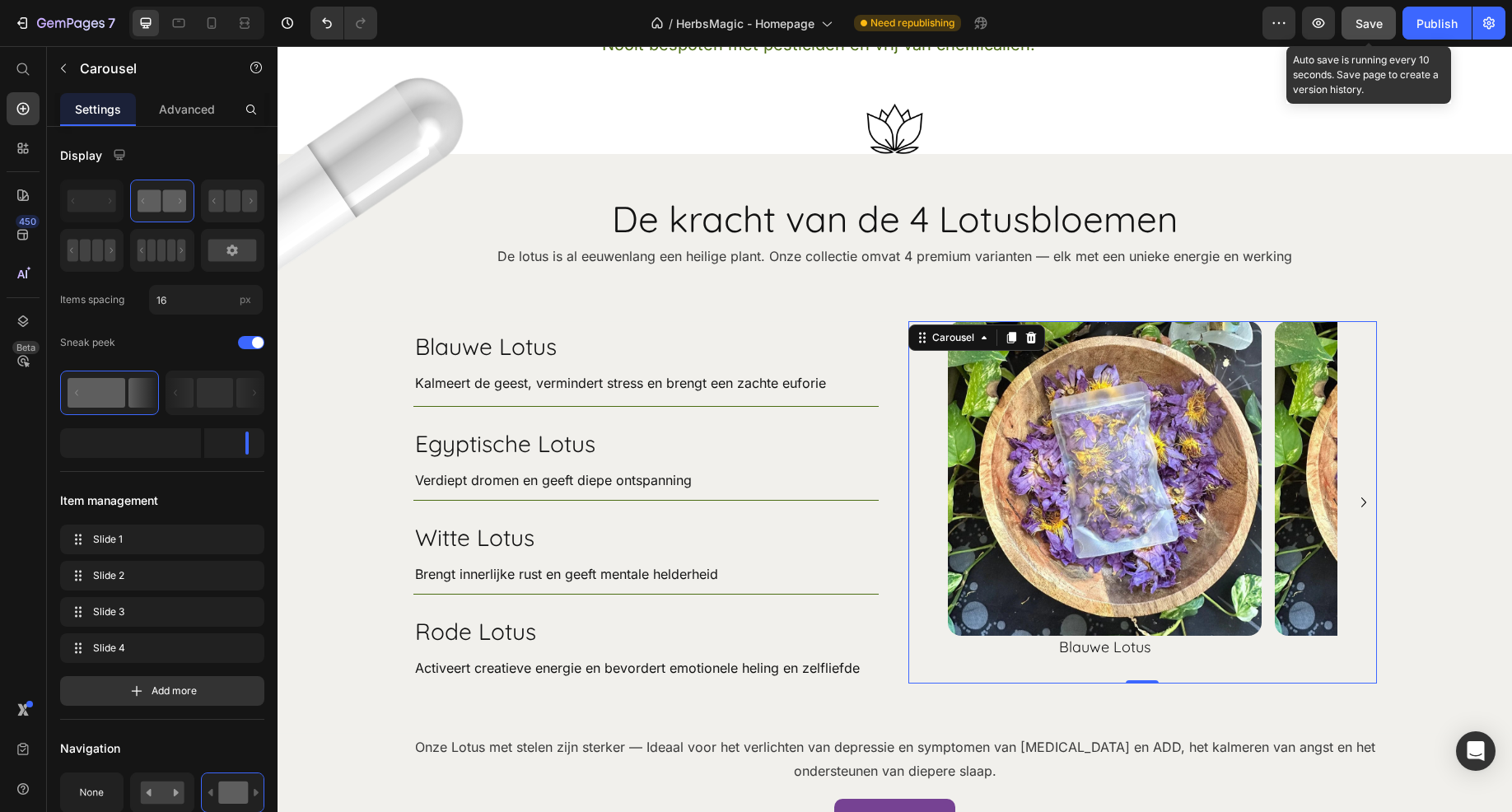 click on "Save" at bounding box center (1369, 23) 